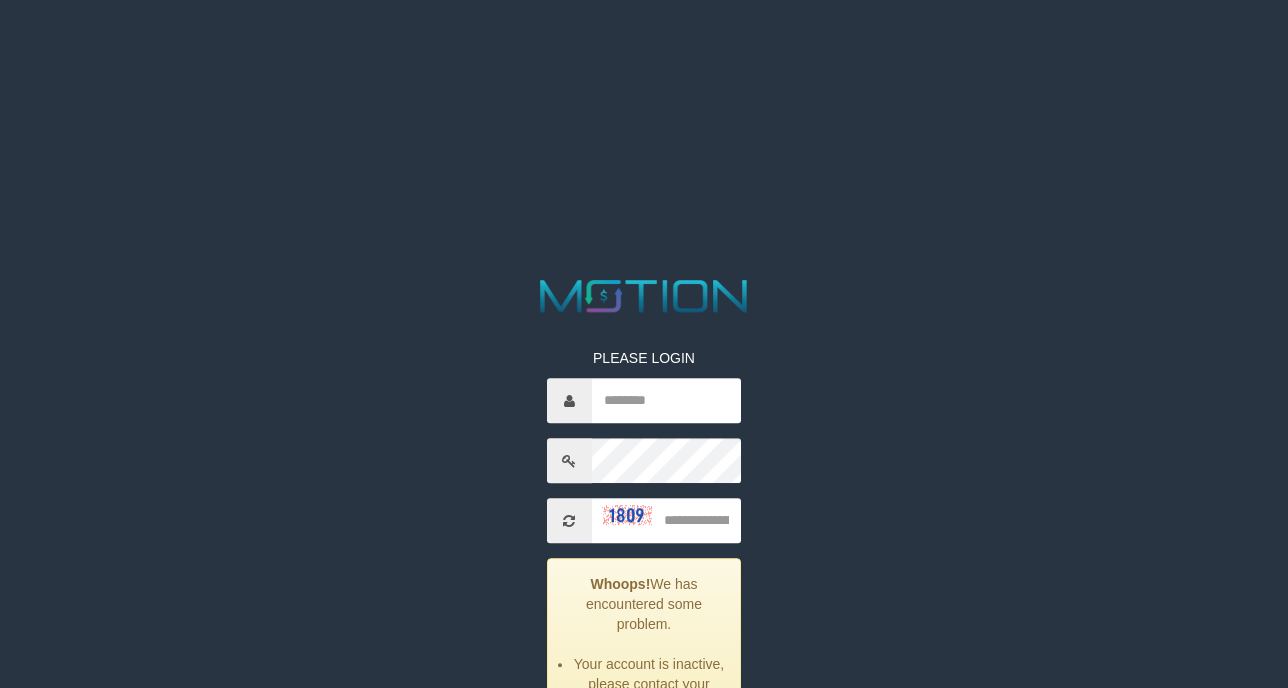 scroll, scrollTop: 0, scrollLeft: 0, axis: both 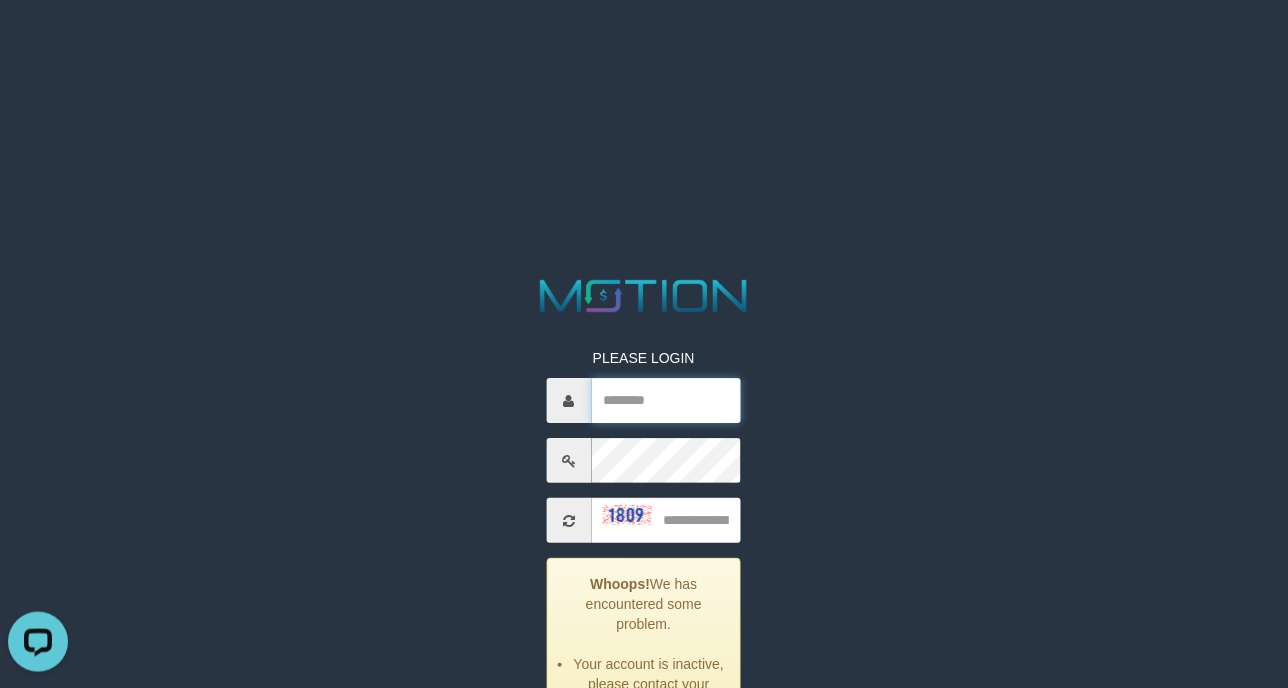 type on "**********" 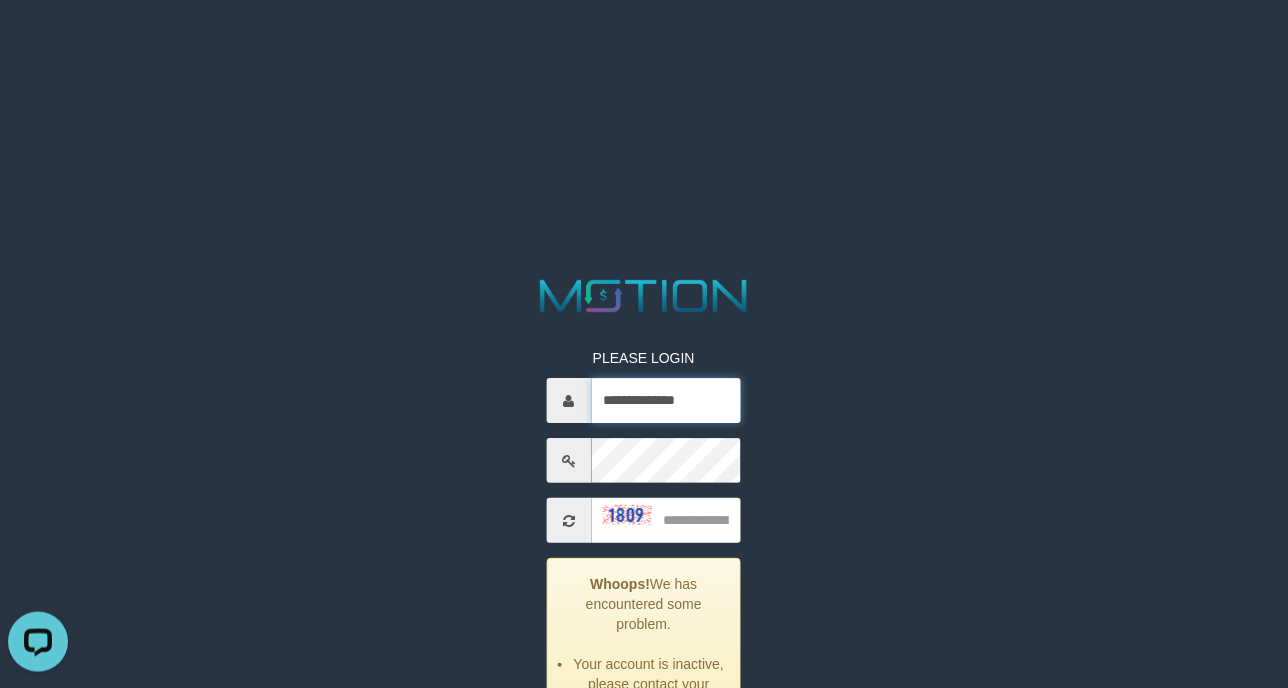 drag, startPoint x: 682, startPoint y: 387, endPoint x: 678, endPoint y: 414, distance: 27.294687 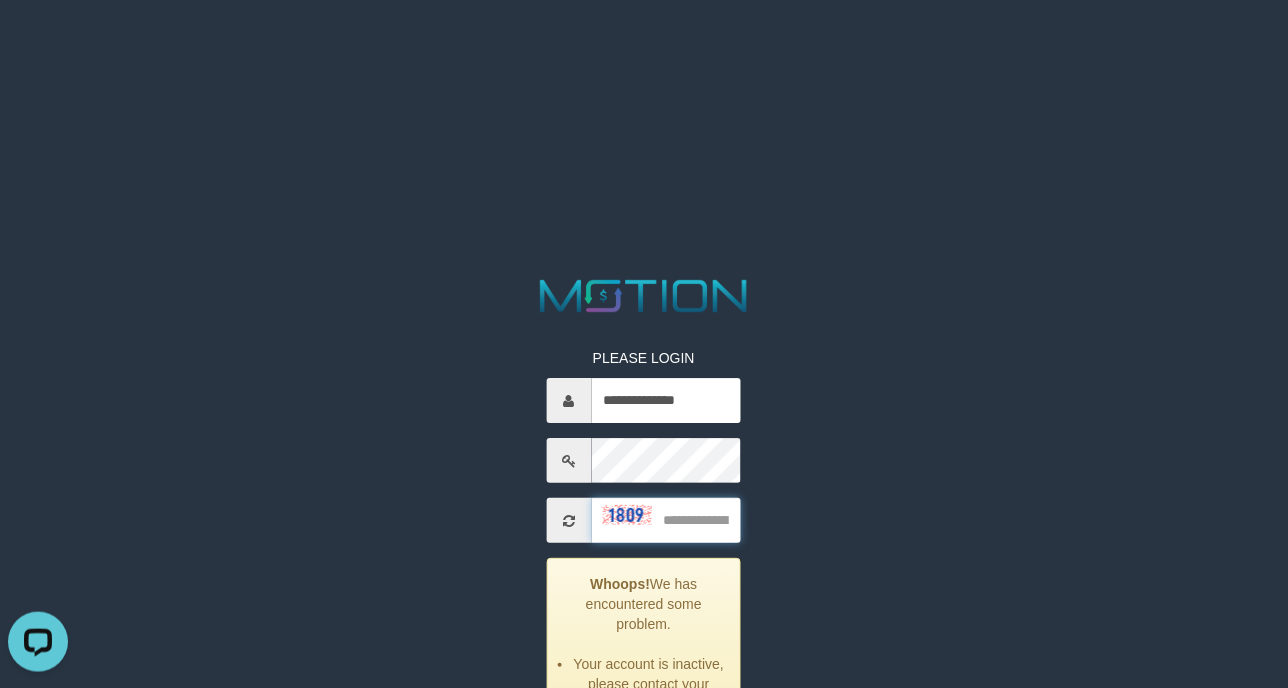 click at bounding box center (667, 521) 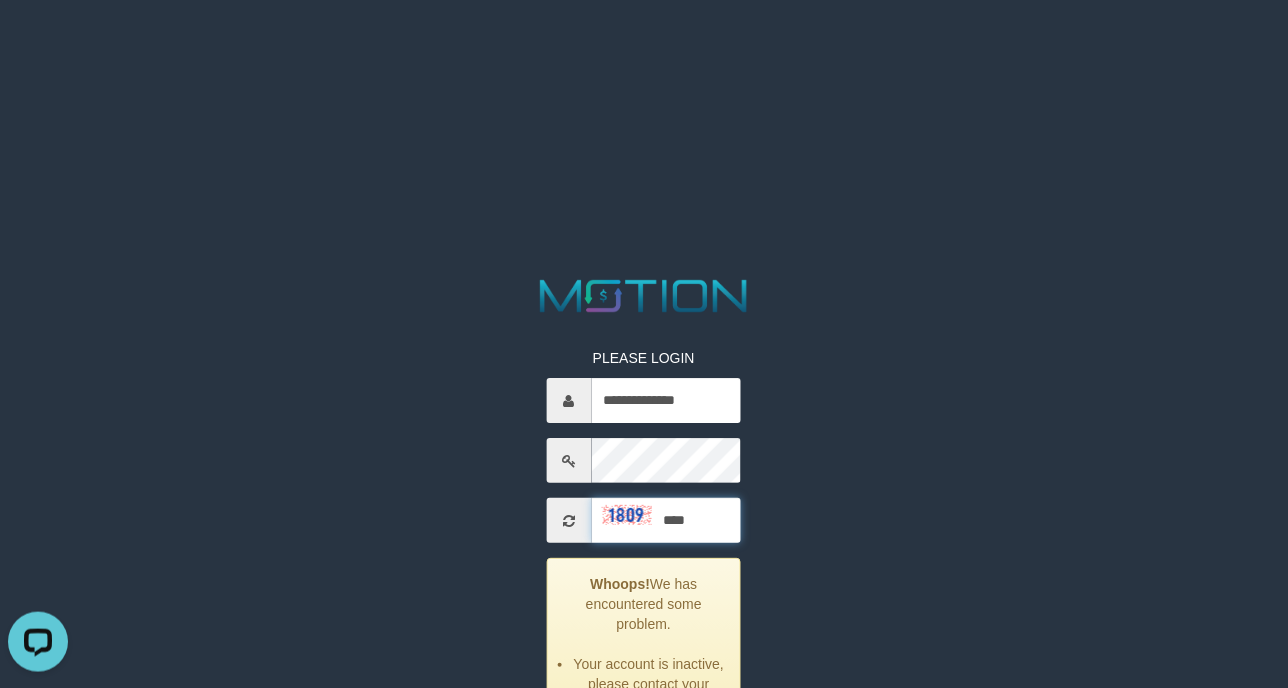 type on "****" 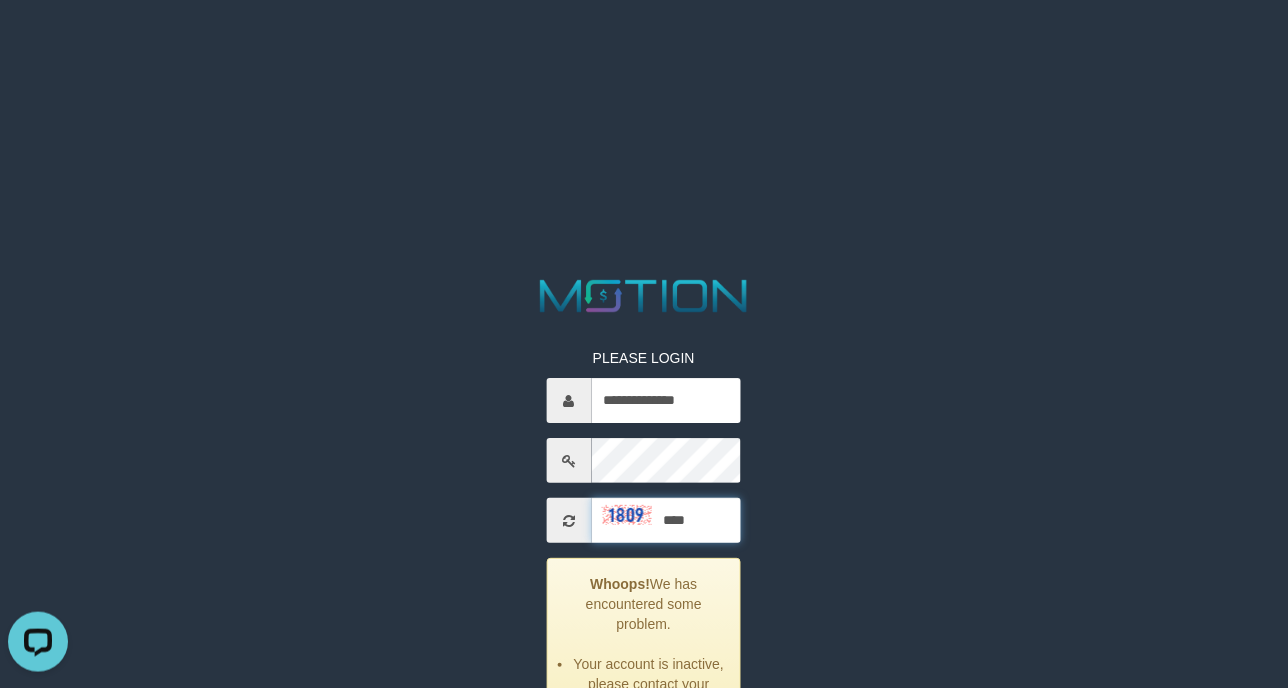 click on "*****" at bounding box center (644, 772) 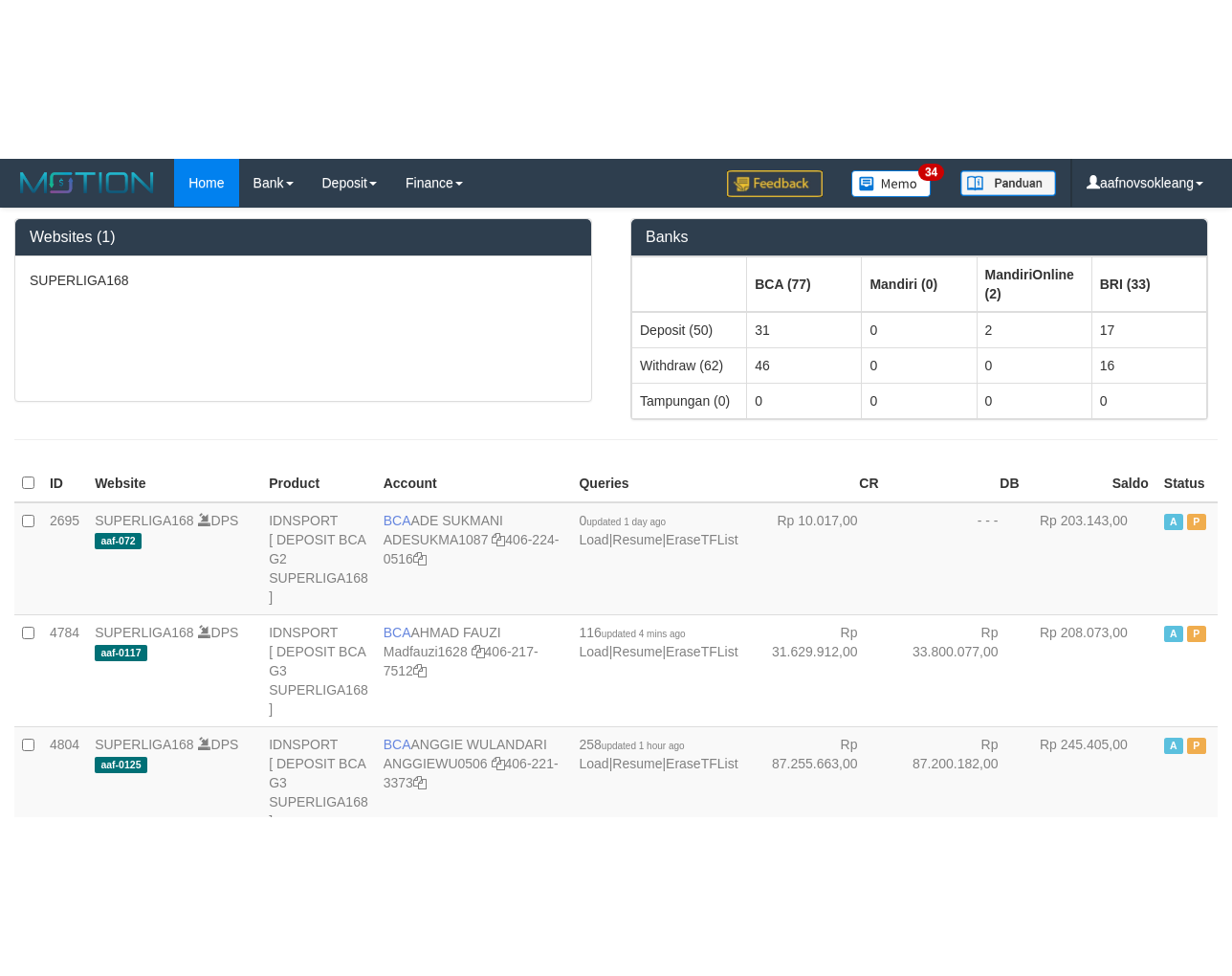 scroll, scrollTop: 0, scrollLeft: 0, axis: both 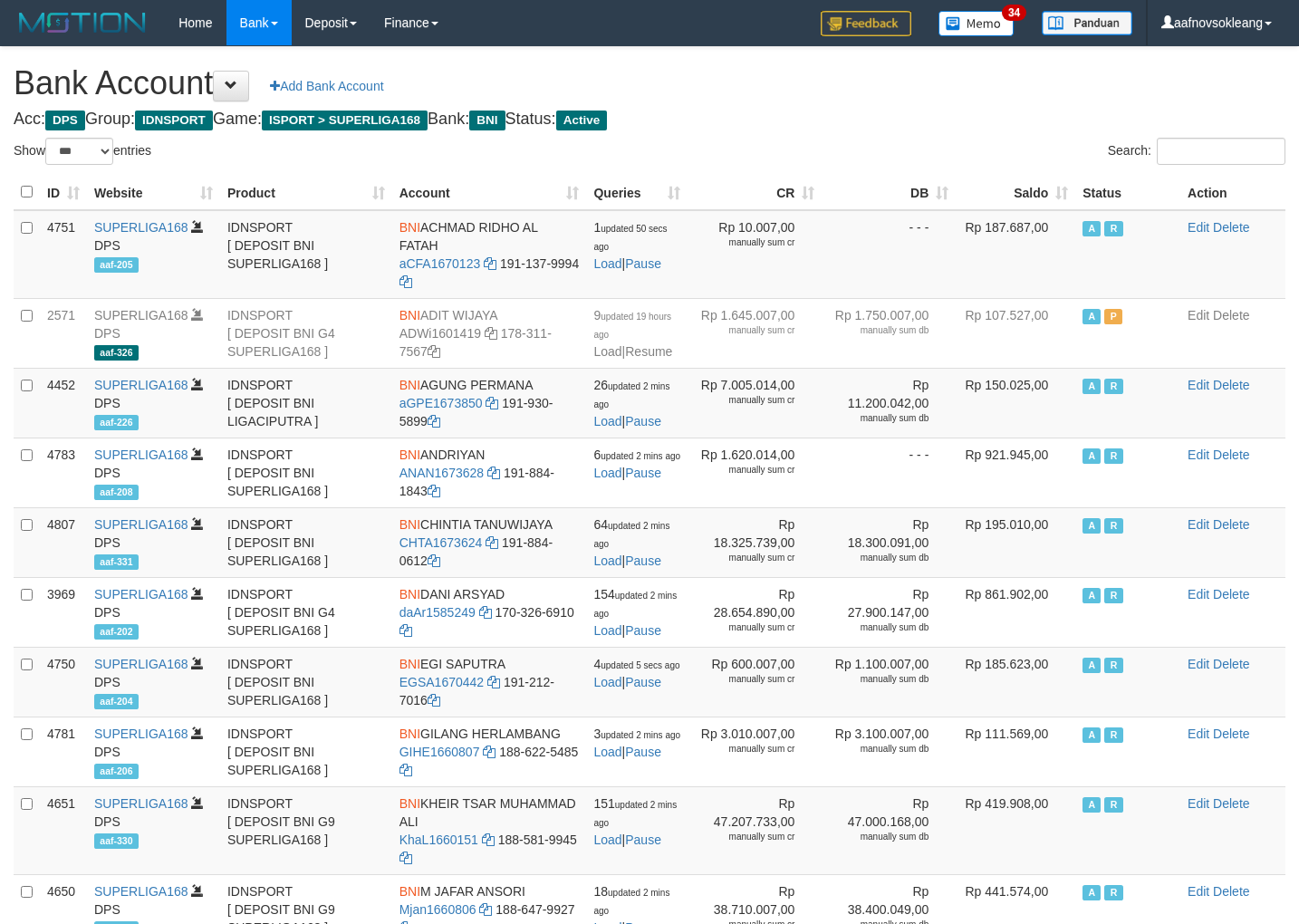 select on "***" 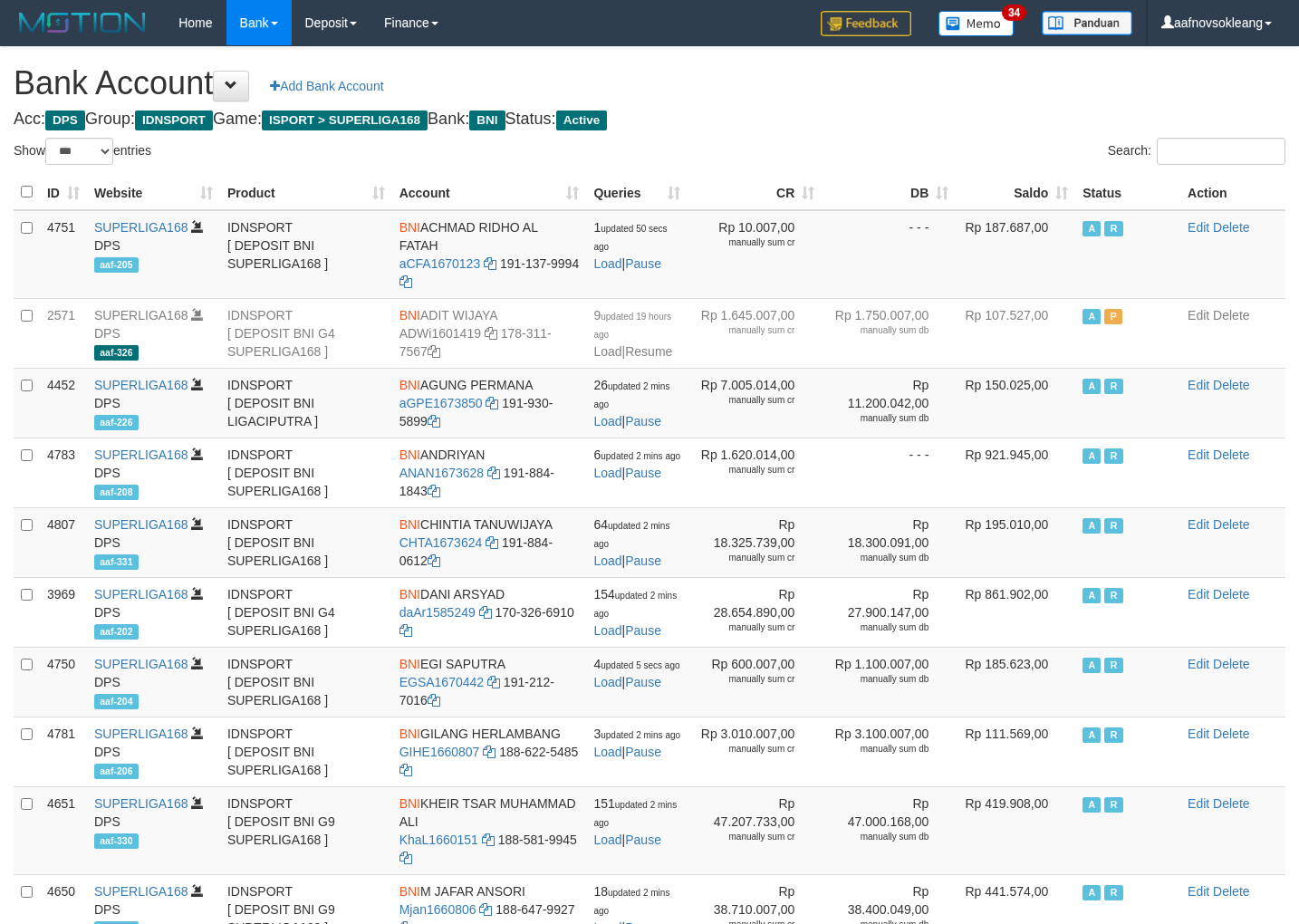 scroll, scrollTop: 0, scrollLeft: 0, axis: both 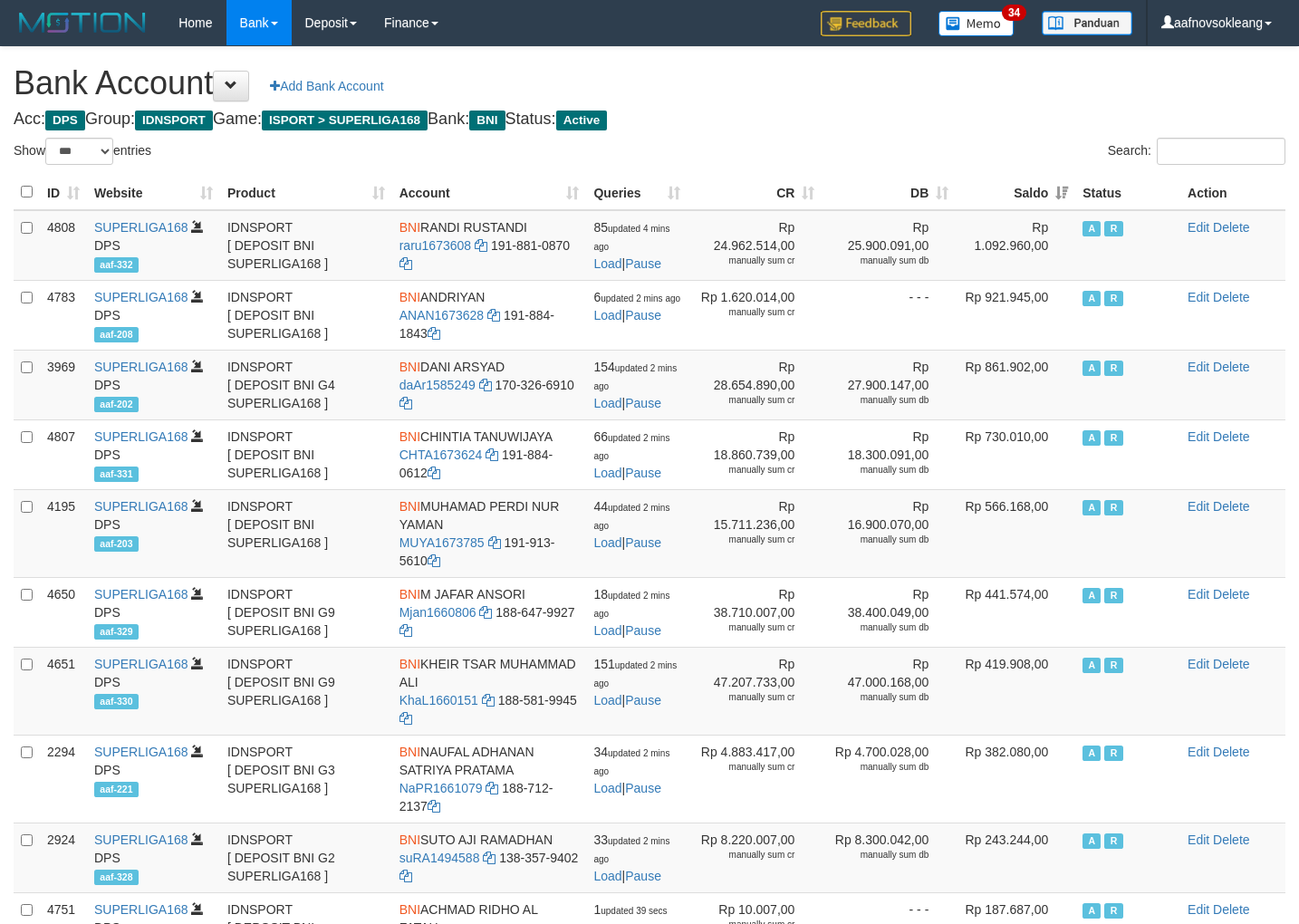 select on "***" 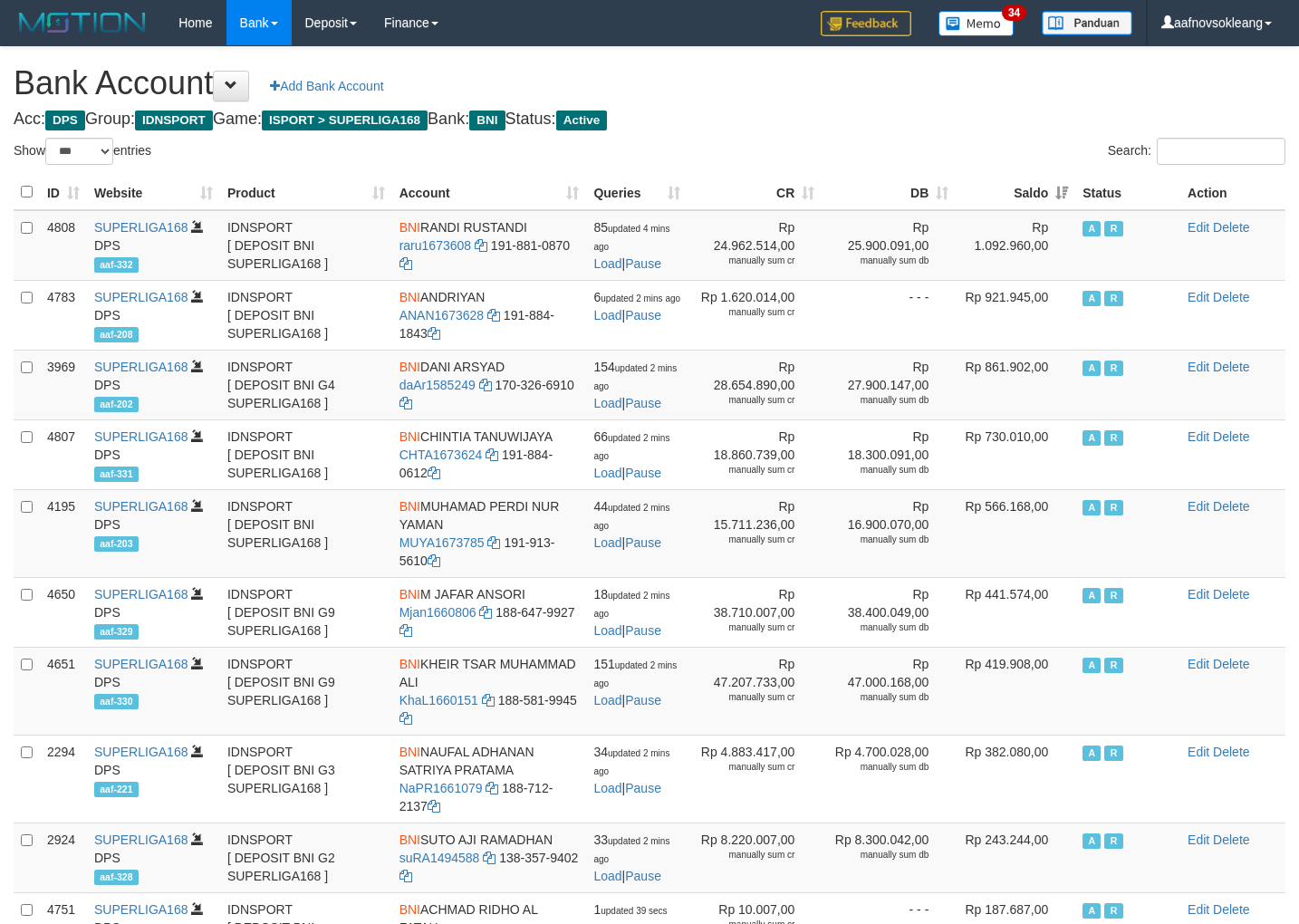 scroll, scrollTop: 0, scrollLeft: 0, axis: both 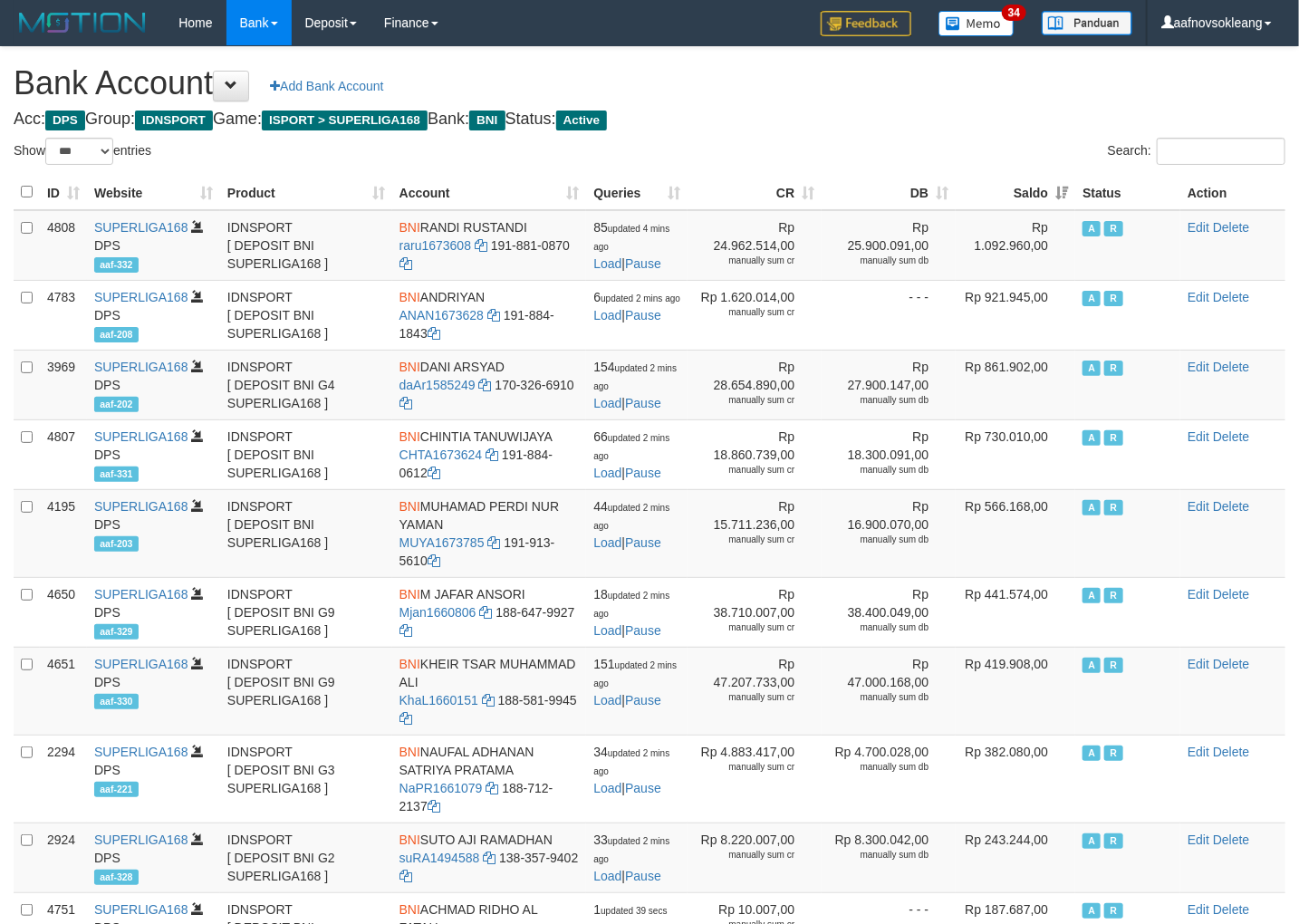 click on "Bank Account
Add Bank Account
Acc: 										 DPS
Group:   IDNSPORT    		Game:   ISPORT > SUPERLIGA168    		Bank:   BNI    		Status:  Active
Filter Account Type
*******
***
**
***
DPS
SELECT ALL  SELECT TYPE  - ALL -
DPS
WD
TMP
Filter Product
*******
******
********
********
*******
********
IDNSPORT
SELECT ALL  SELECT GROUP  - ALL -
BETHUB
IDNPOKER
IDNSPORT
IDNTOTO
LOADONLY
Filter Website
*******" at bounding box center (650, 805) 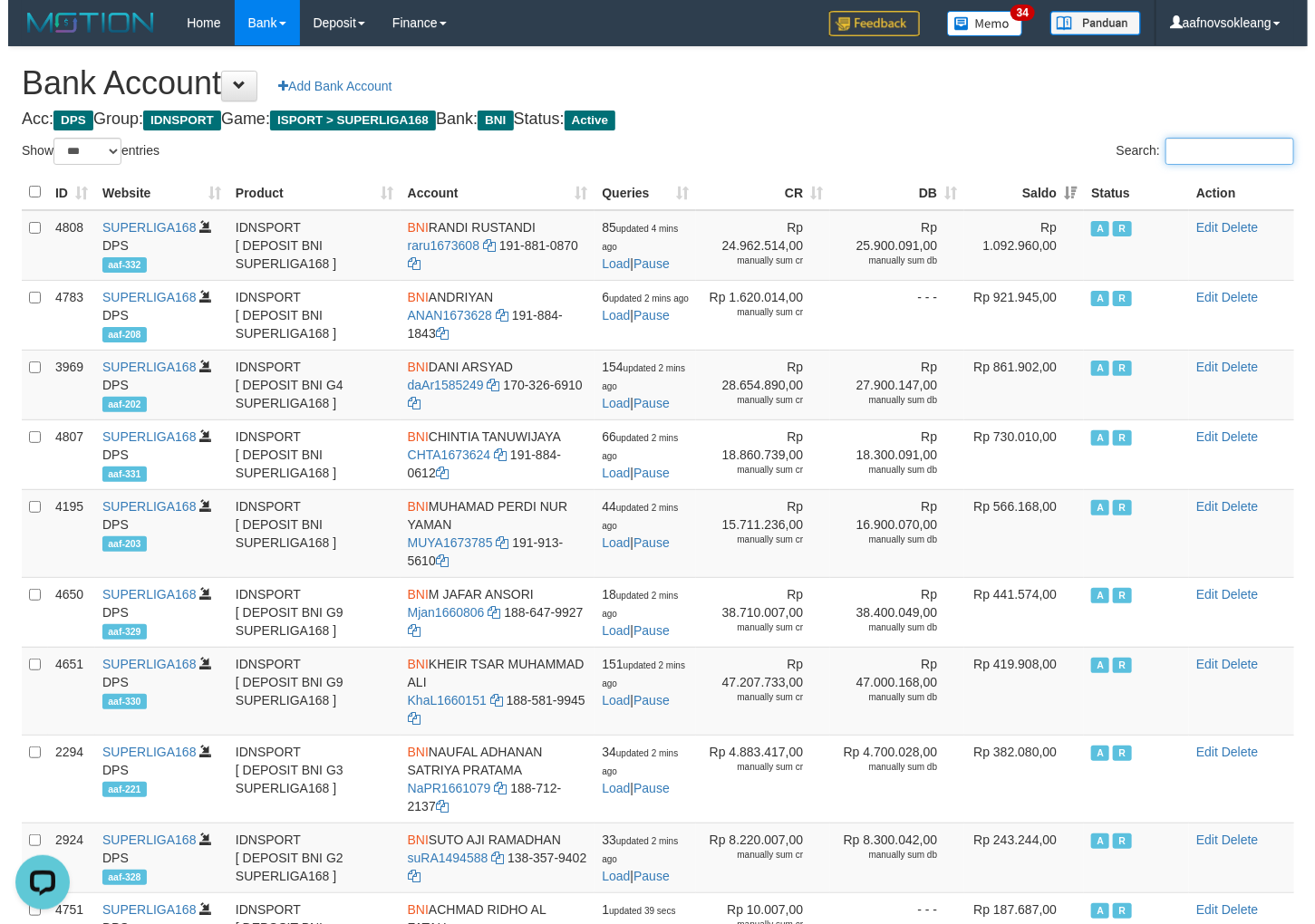 scroll, scrollTop: 0, scrollLeft: 0, axis: both 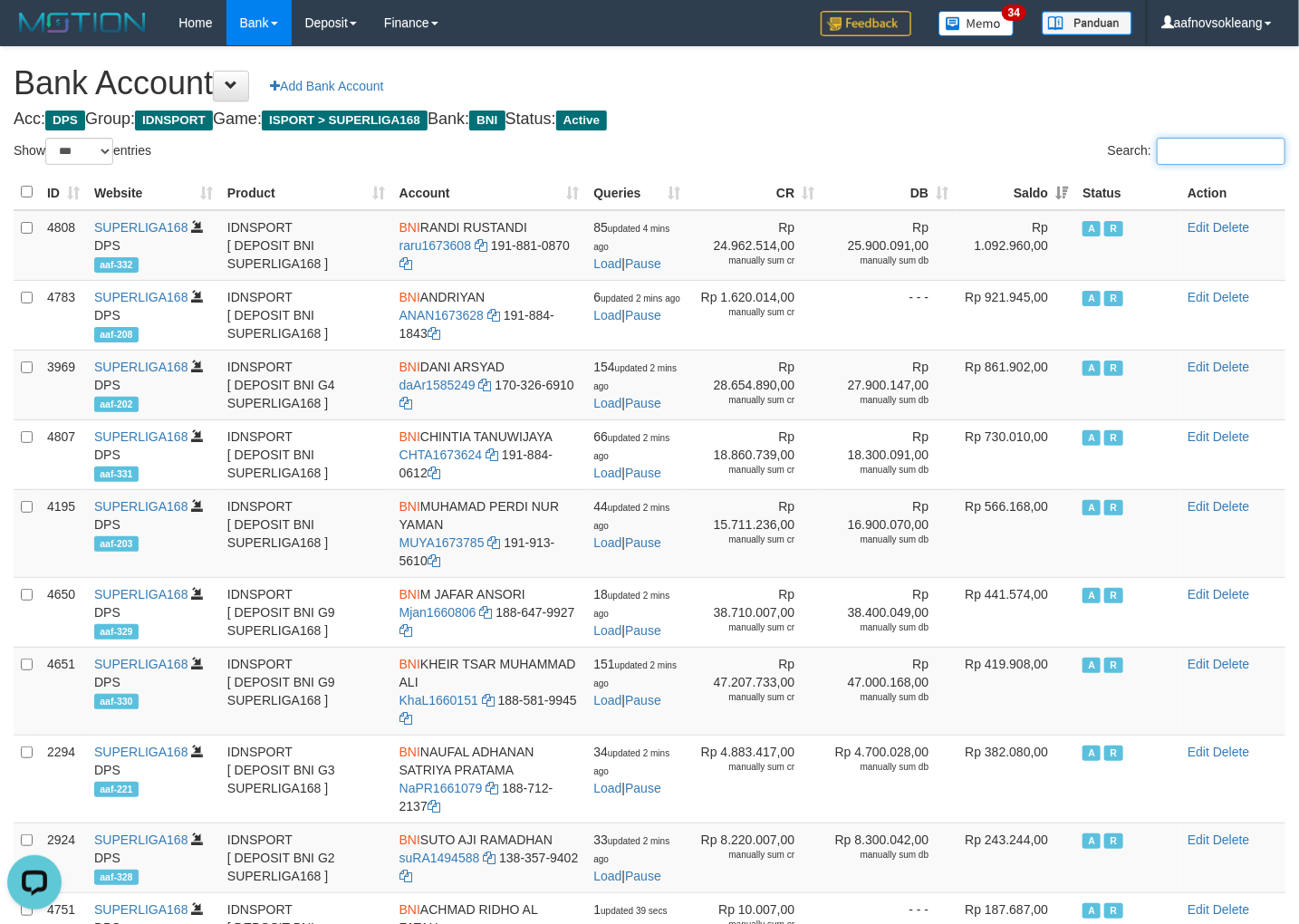 click on "Search:" at bounding box center [1221, 151] 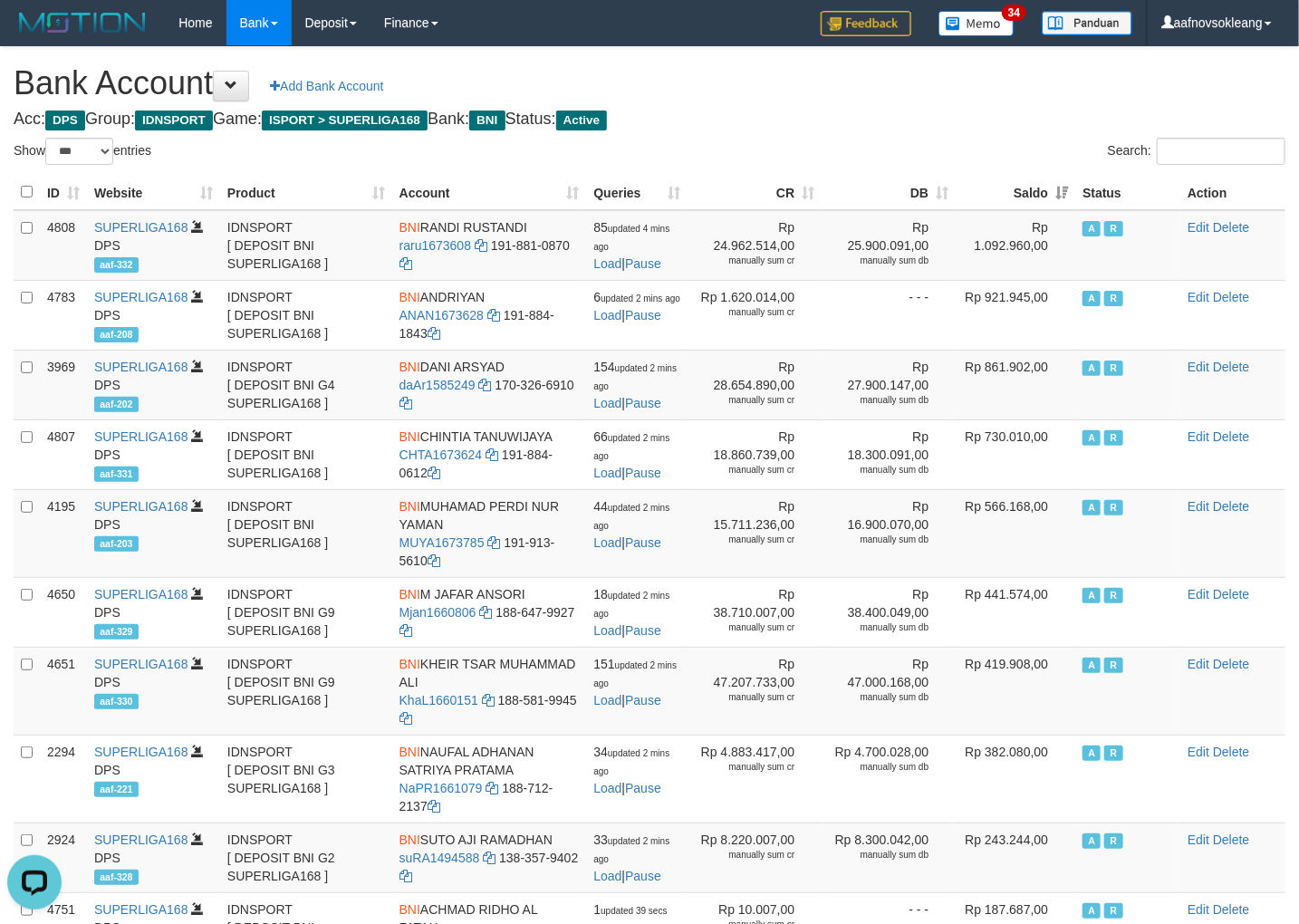 click on "Bank Account
Add Bank Account" at bounding box center (650, 83) 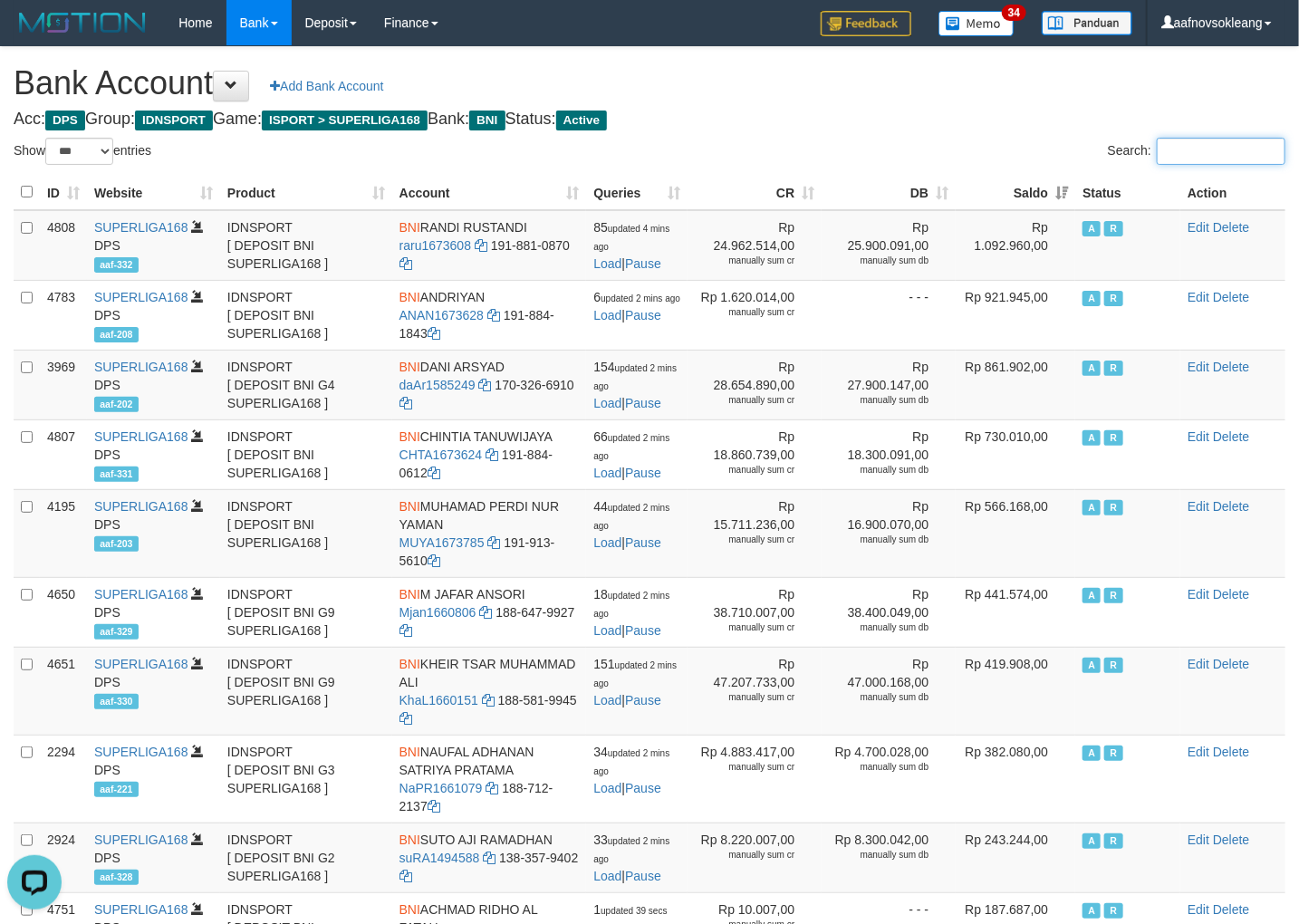 click on "Search:" at bounding box center (1221, 151) 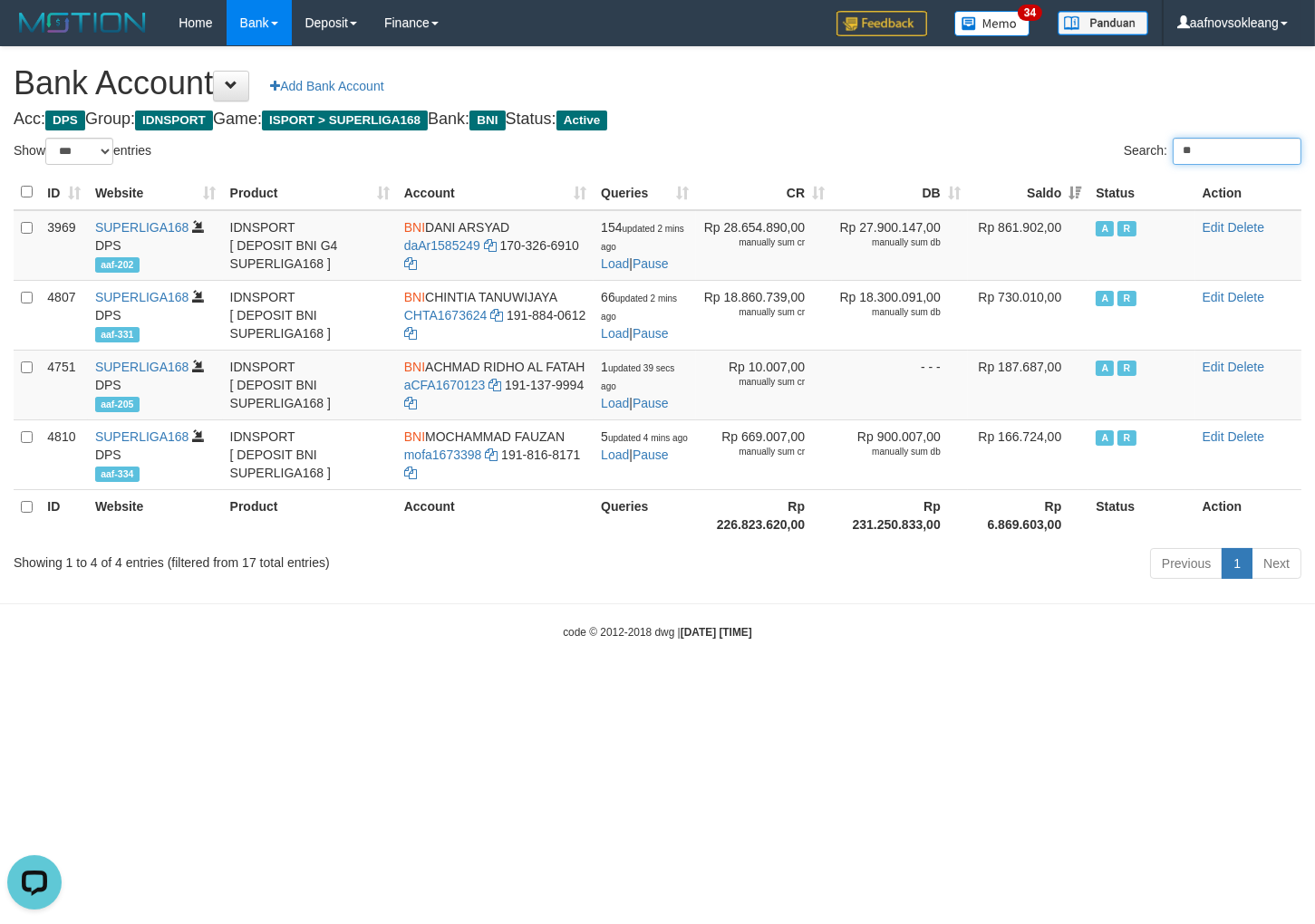 type on "*" 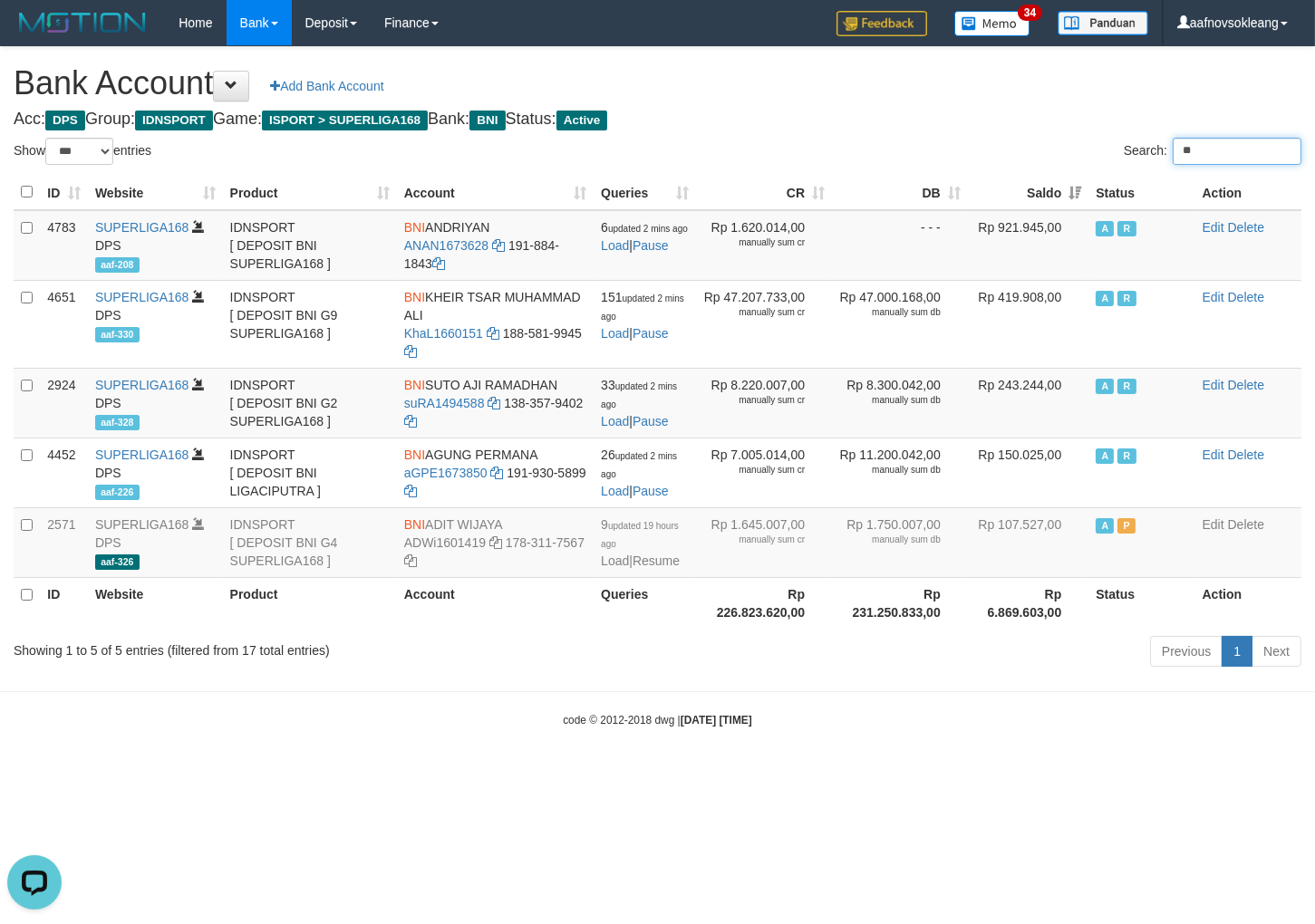 type on "*" 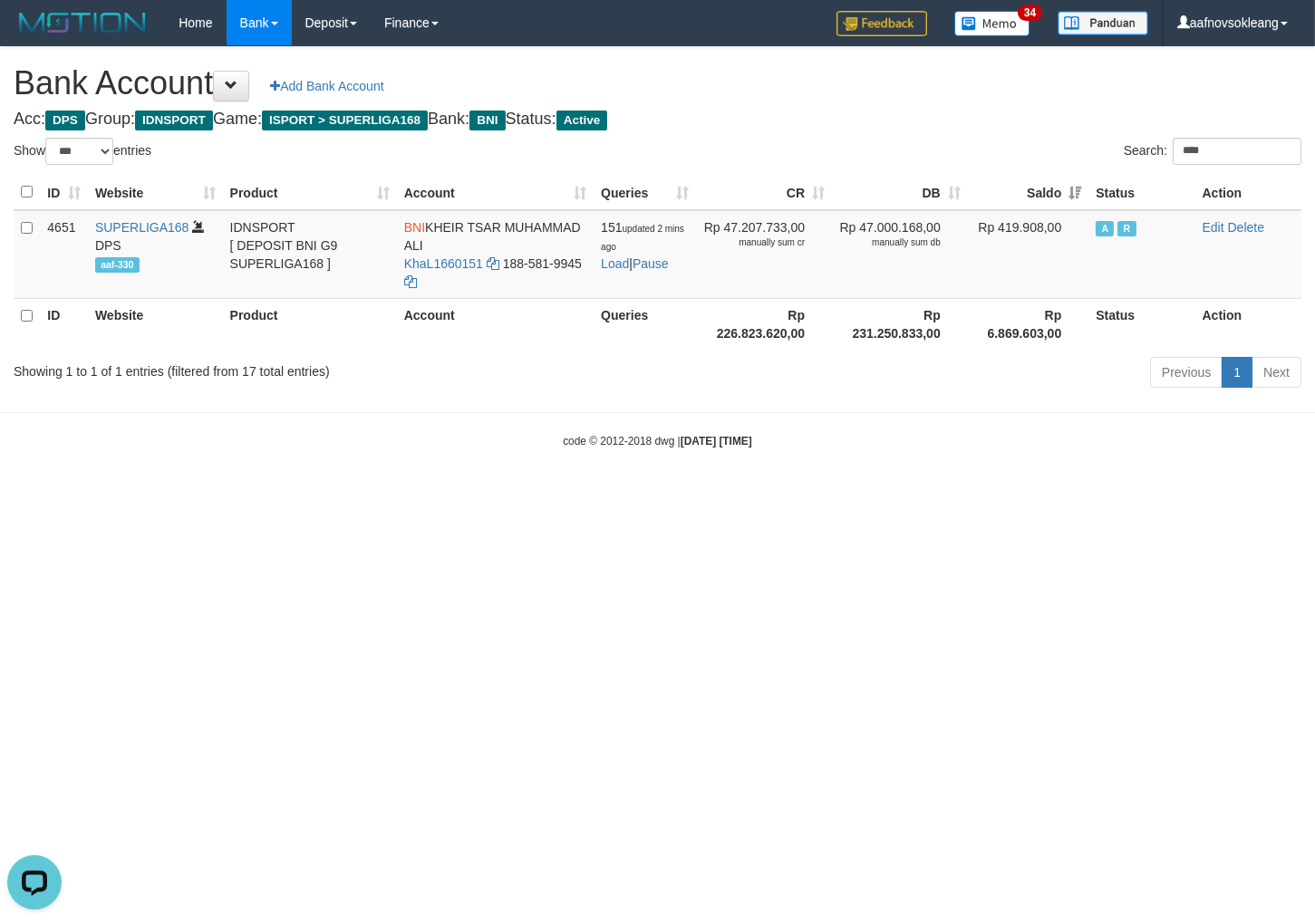 click on "Toggle navigation
Home
Bank
Account List
Load
By Website
Group
[ISPORT]													SUPERLIGA168
By Load Group (DPS)" at bounding box center (657, 247) 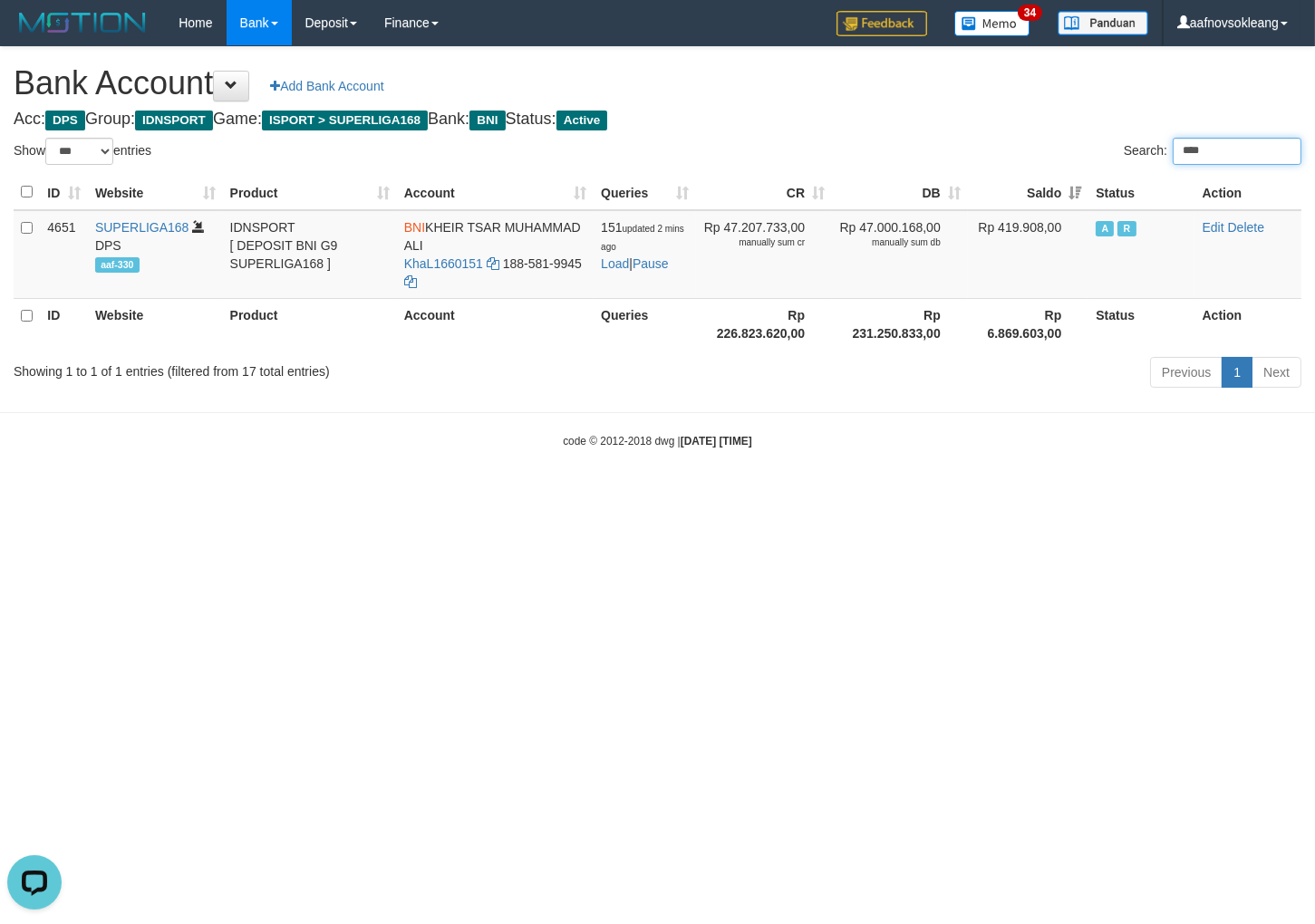click on "****" at bounding box center (1237, 151) 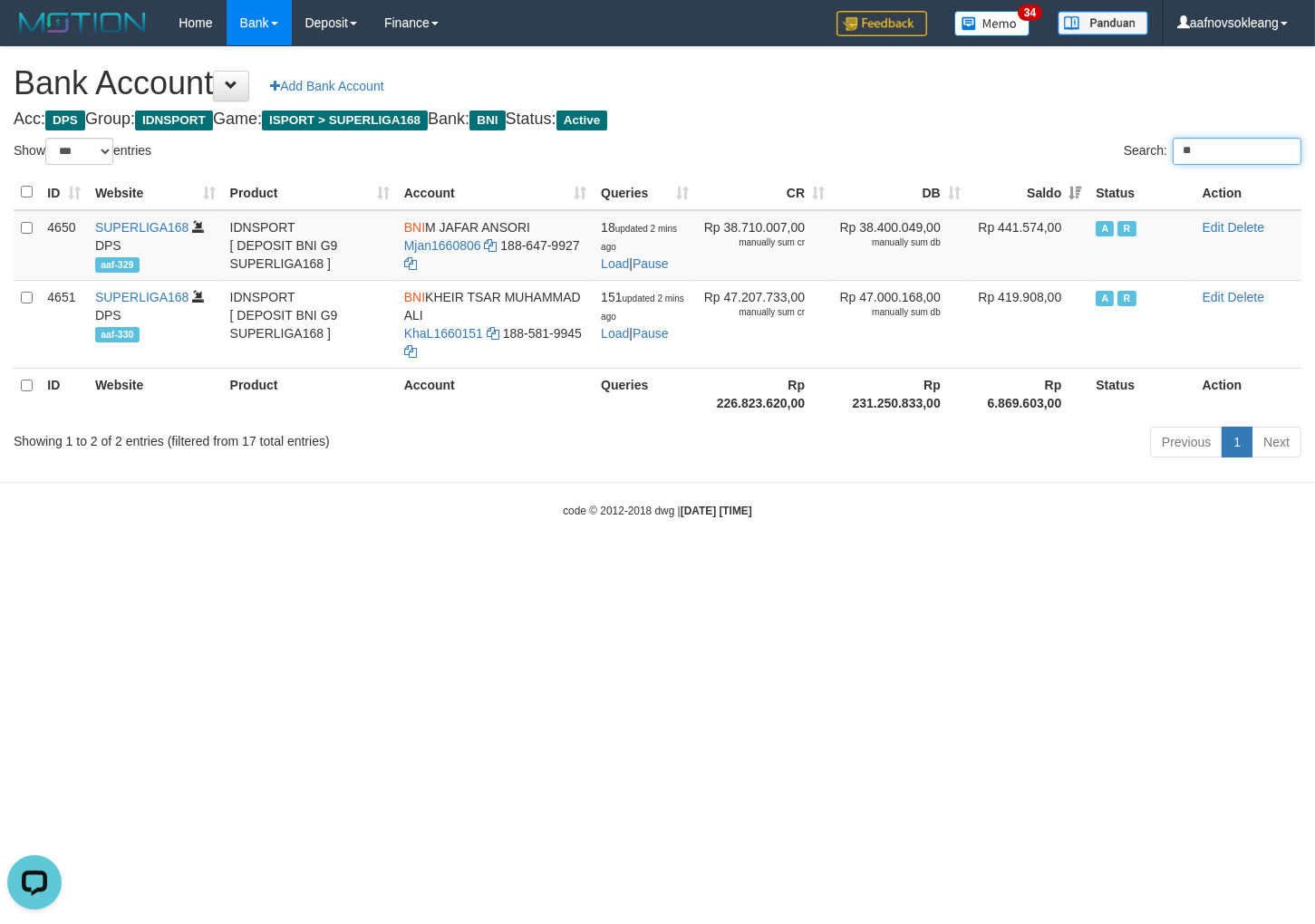 type on "*" 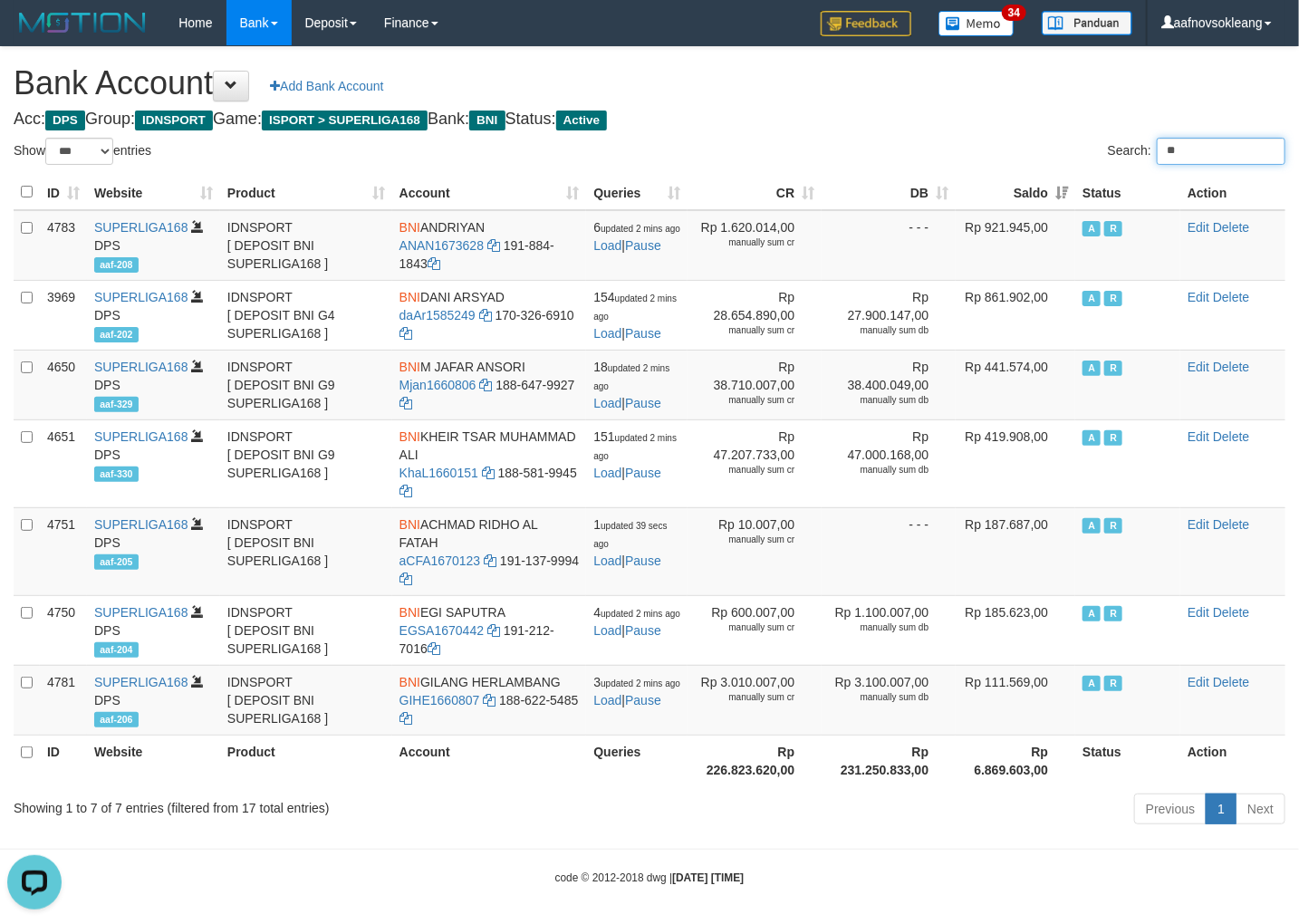 type on "*" 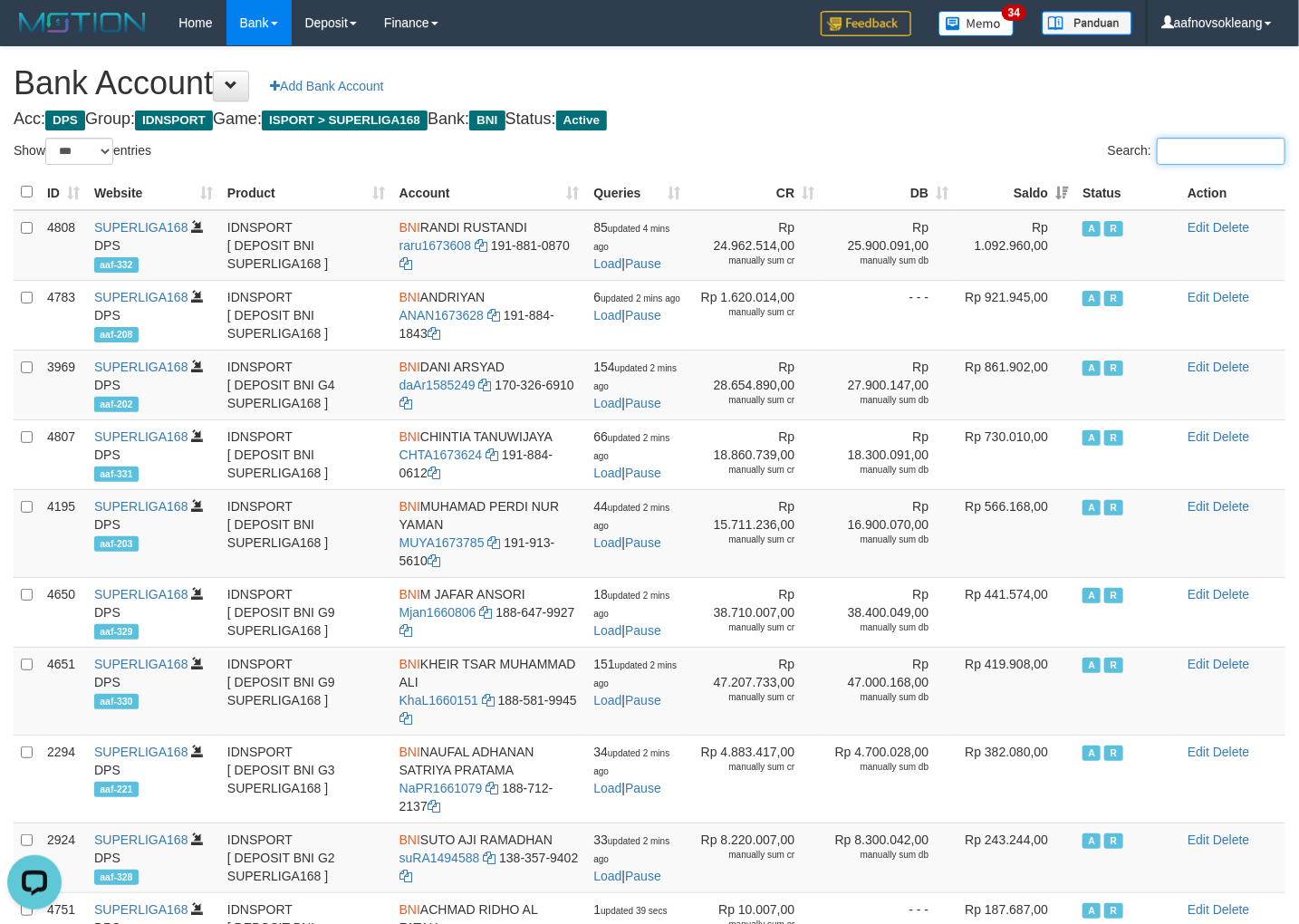 type on "*" 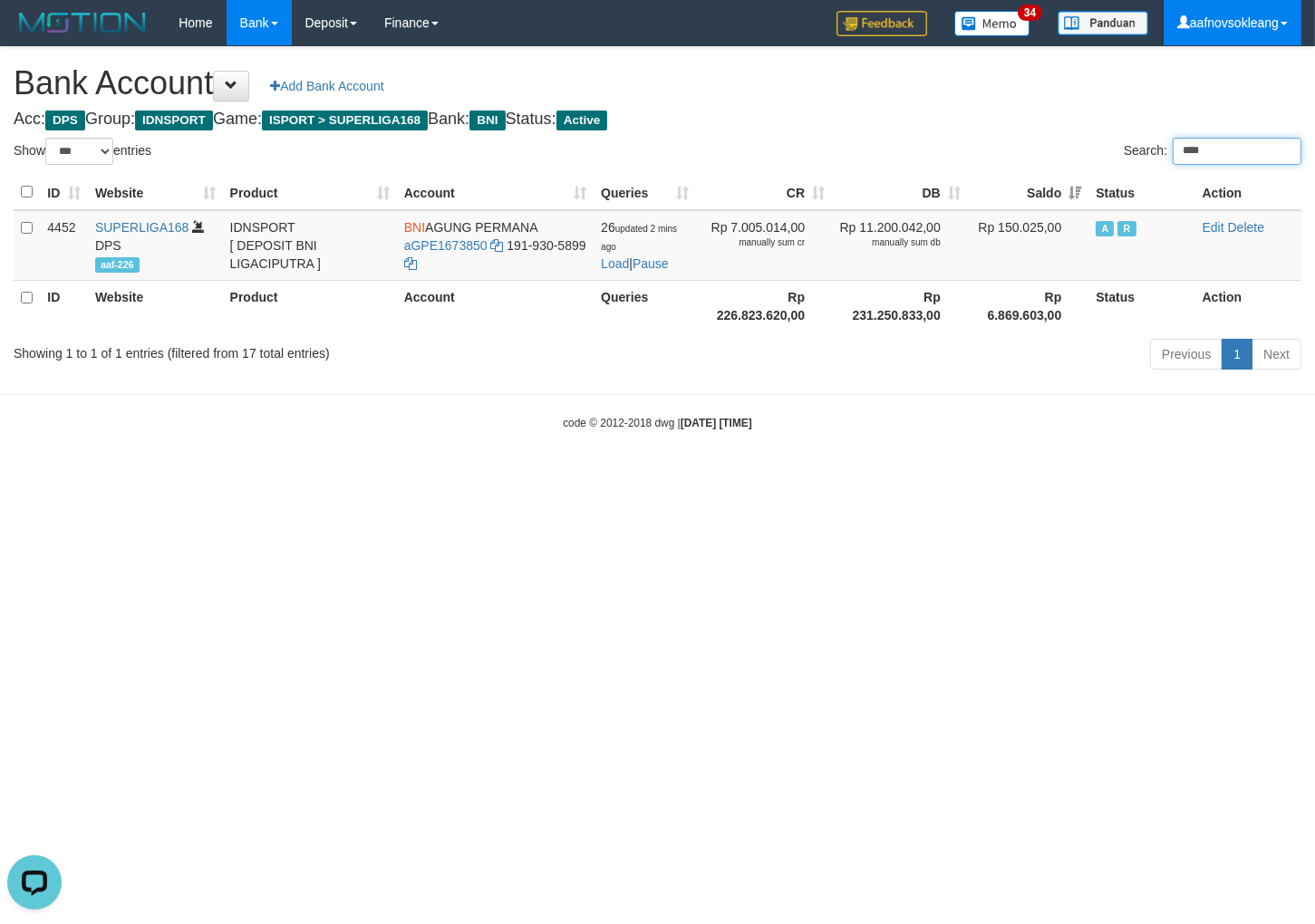 type on "****" 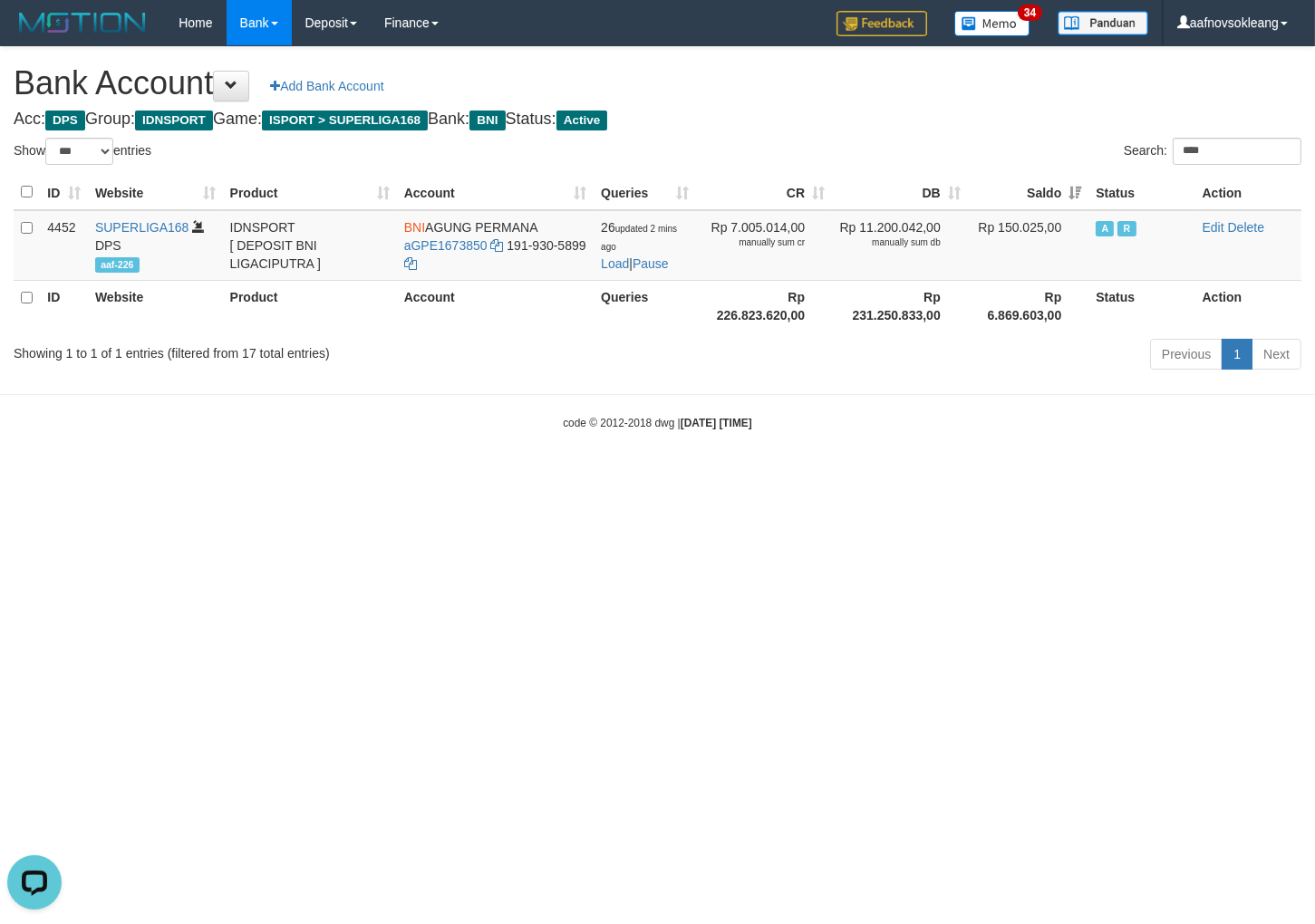 click on "Search: ****" at bounding box center (987, 153) 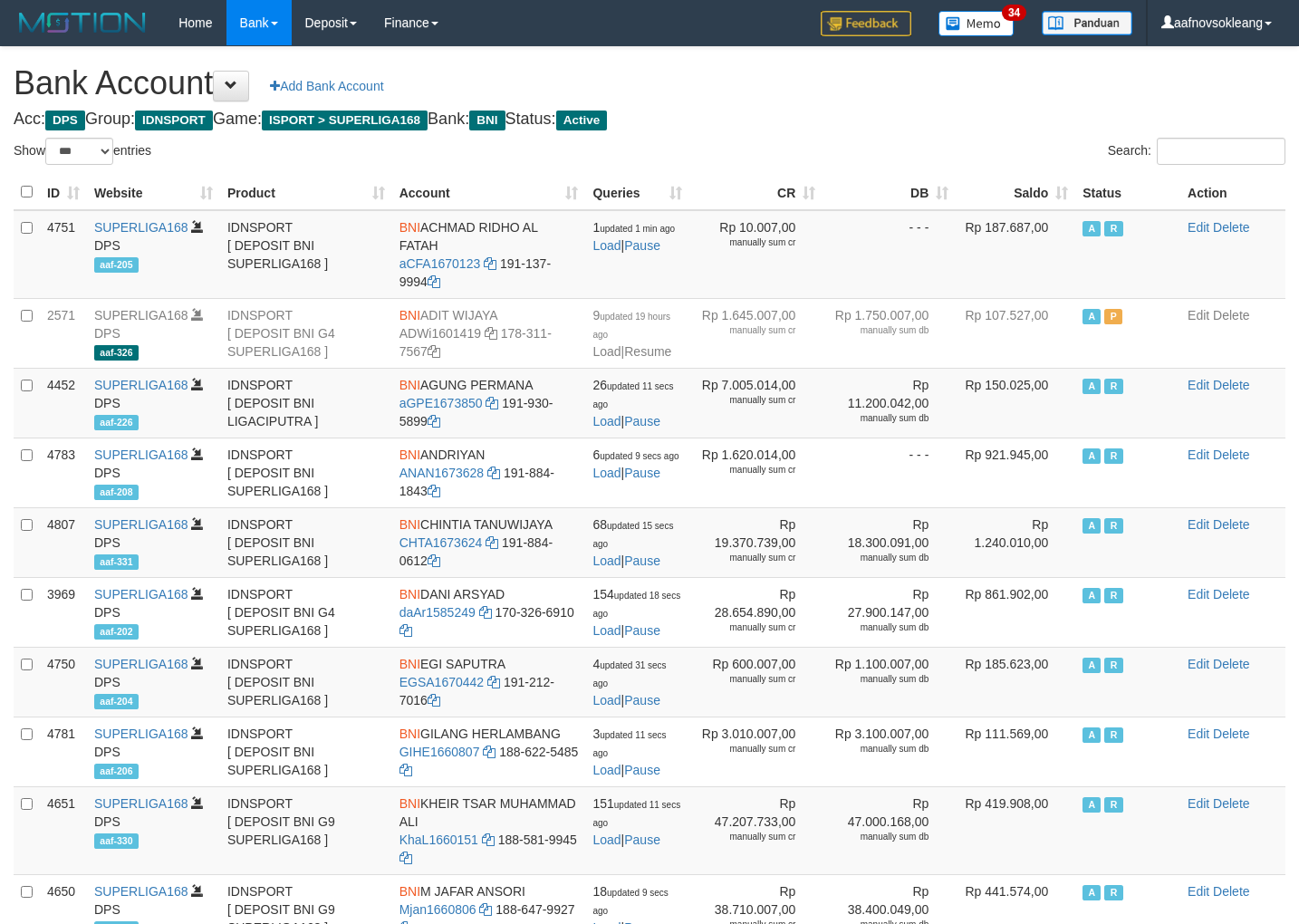 select on "***" 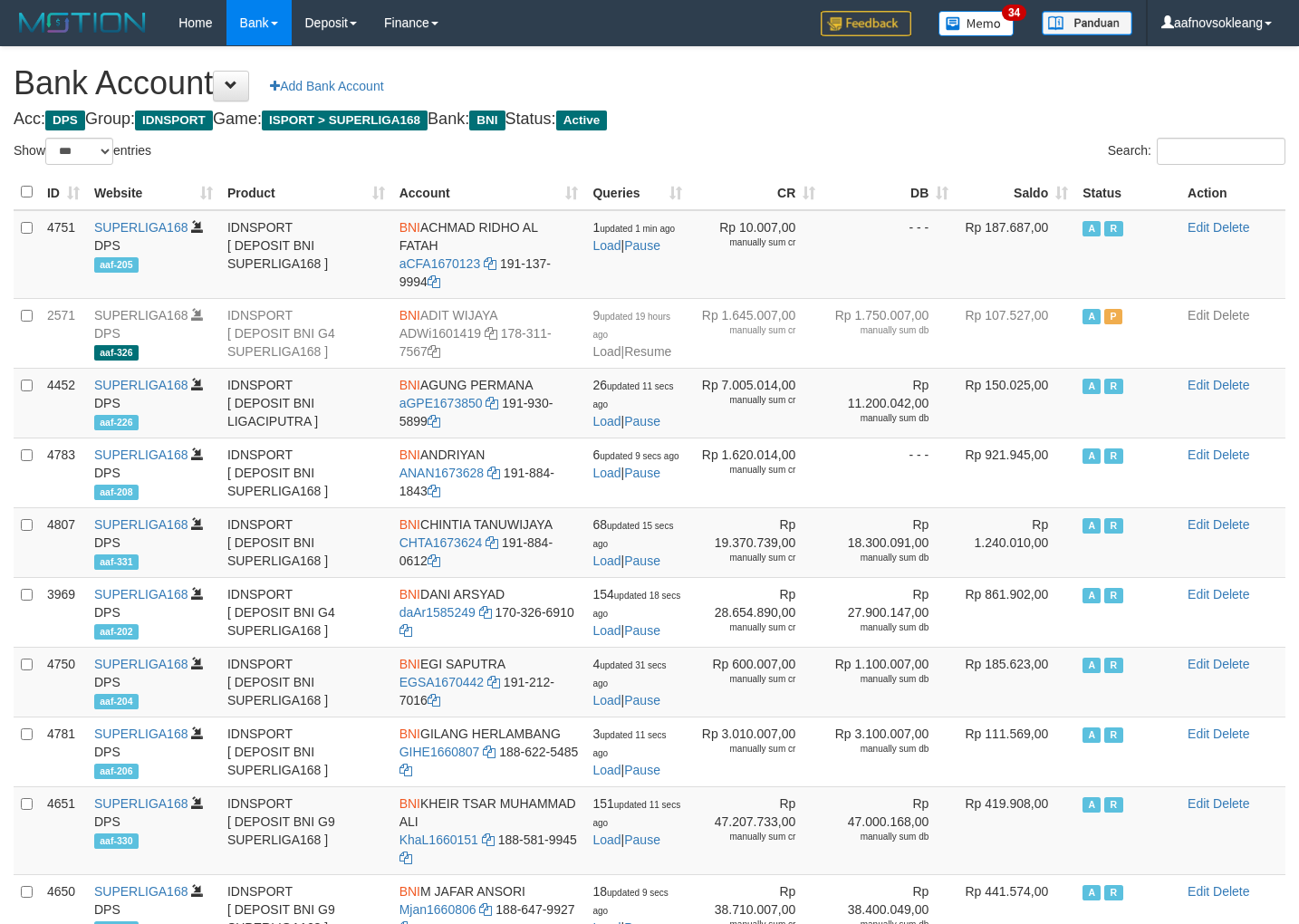 scroll, scrollTop: 0, scrollLeft: 0, axis: both 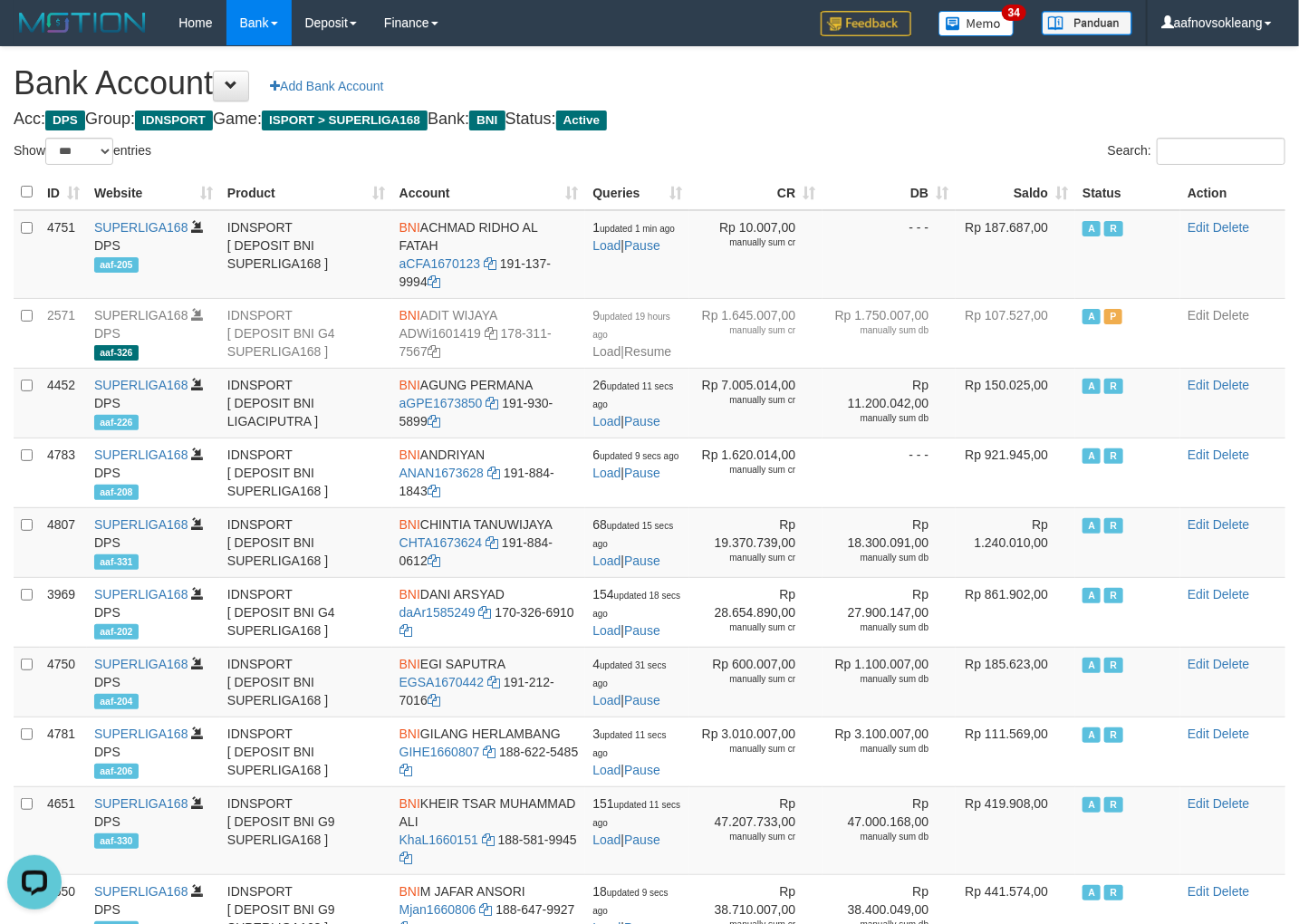 click on "Acc: 										 DPS
Group:   IDNSPORT    		Game:   ISPORT > SUPERLIGA168    		Bank:   BNI    		Status:  Active" at bounding box center [650, 120] 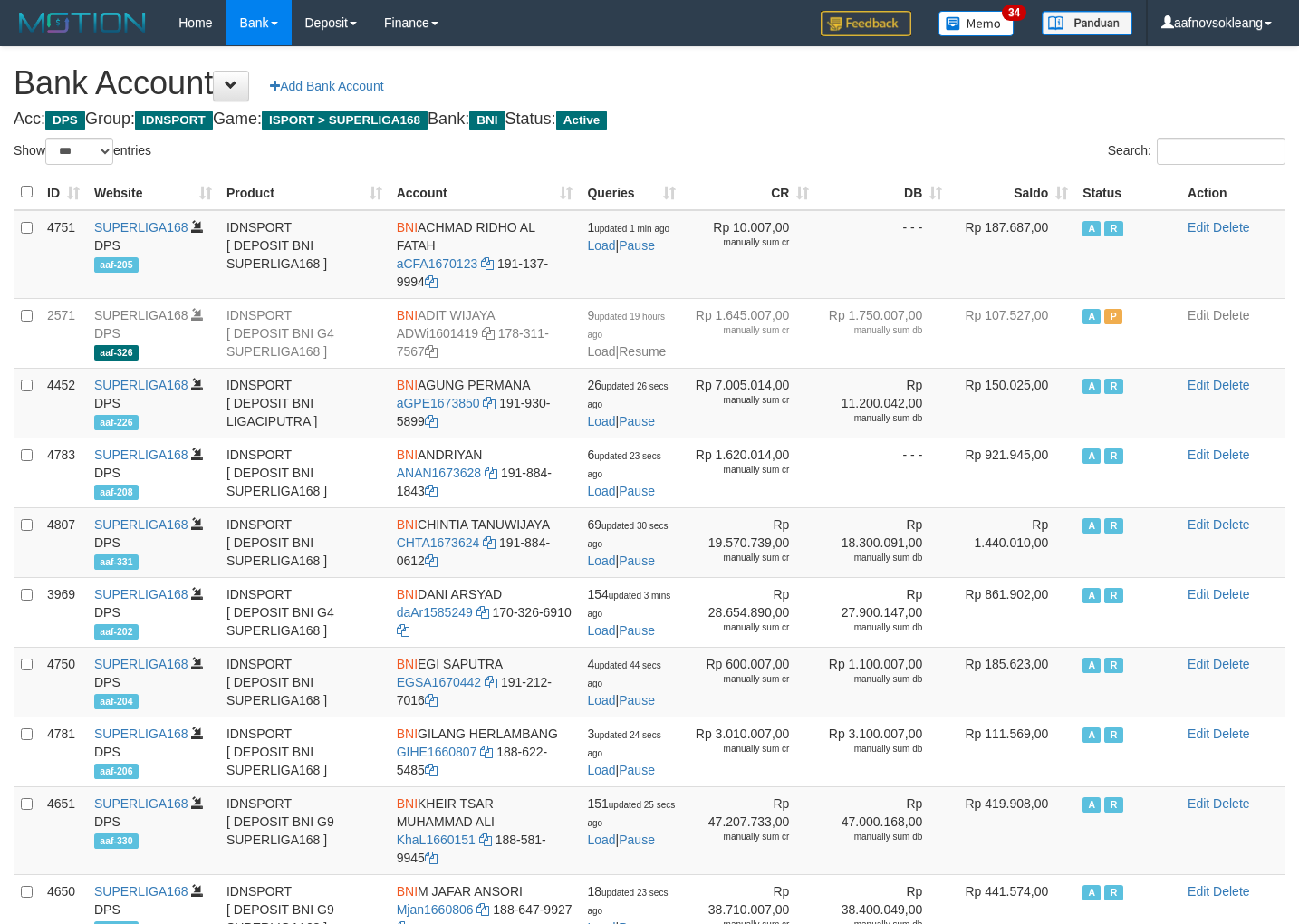 select on "***" 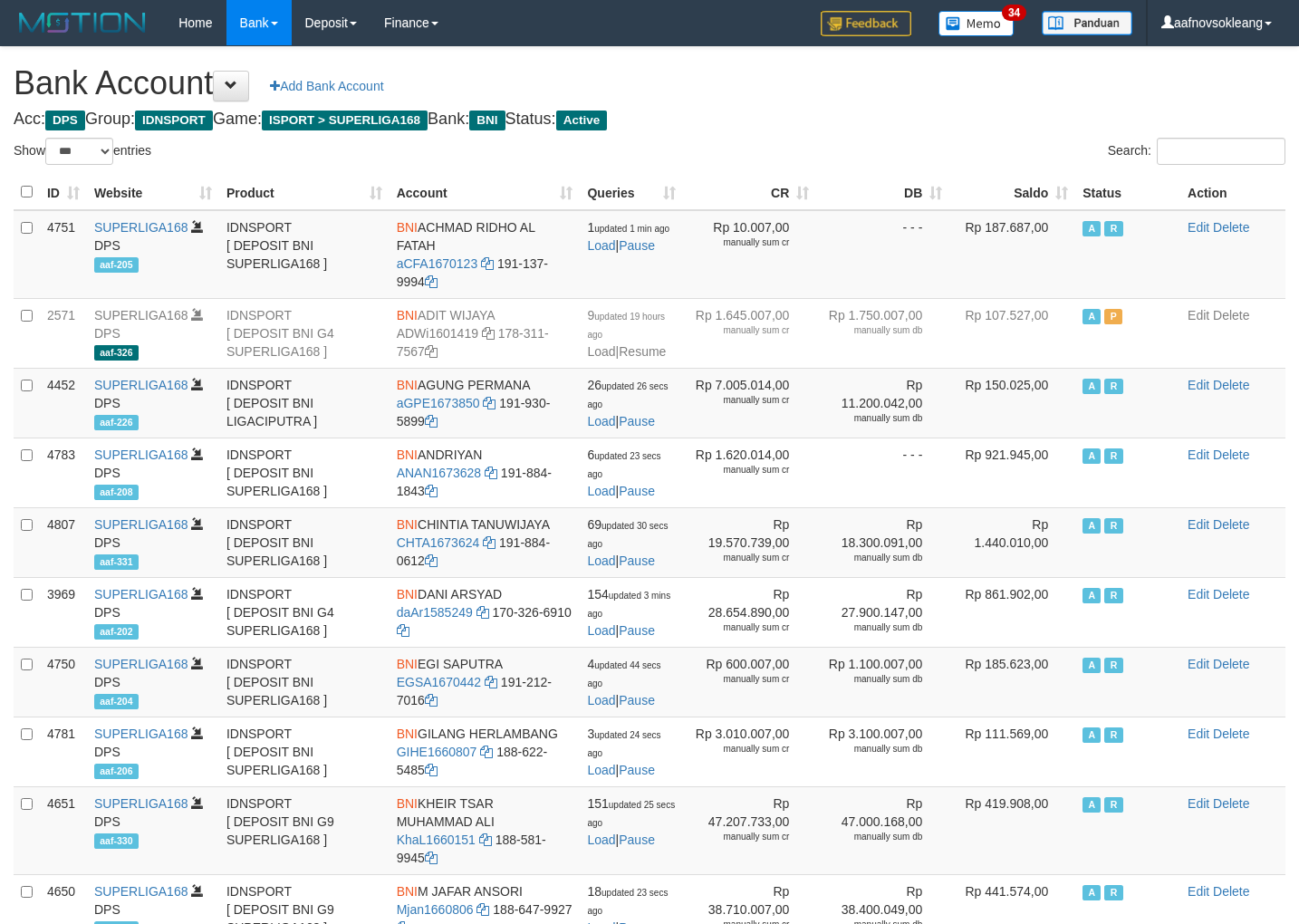 scroll, scrollTop: 0, scrollLeft: 0, axis: both 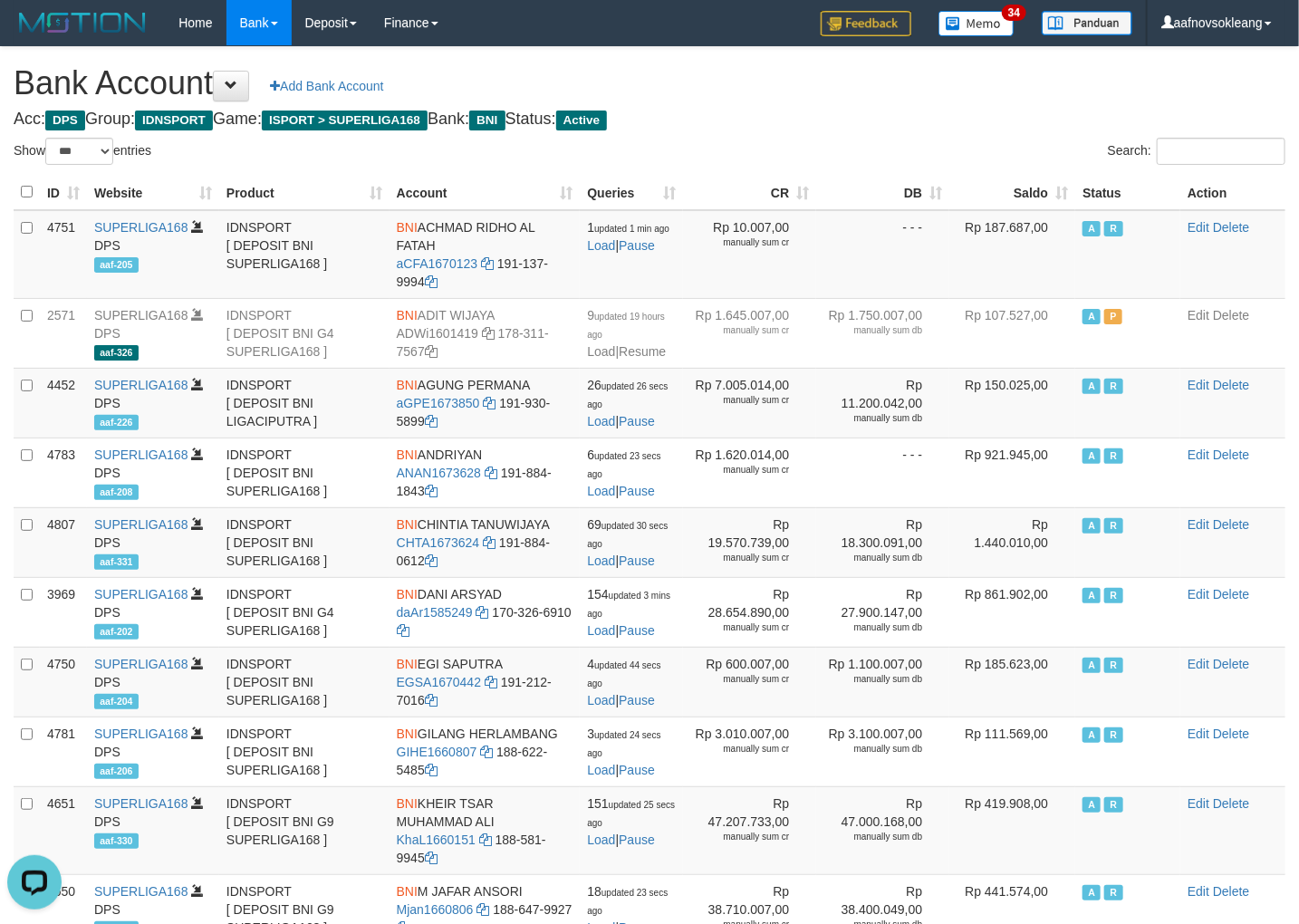 click on "Acc: 										 DPS
Group:   IDNSPORT    		Game:   ISPORT > SUPERLIGA168    		Bank:   BNI    		Status:  Active" at bounding box center (650, 120) 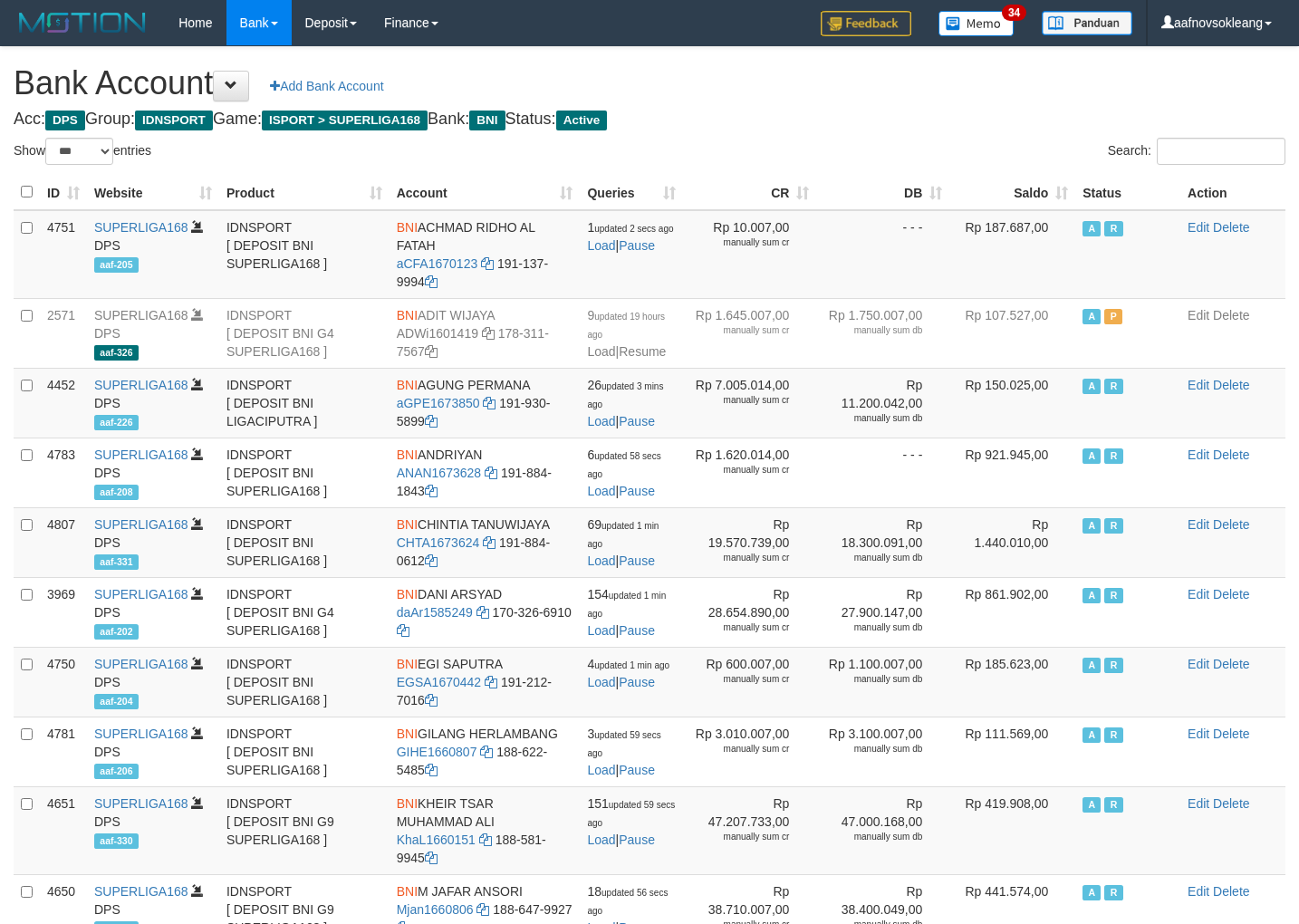 select on "***" 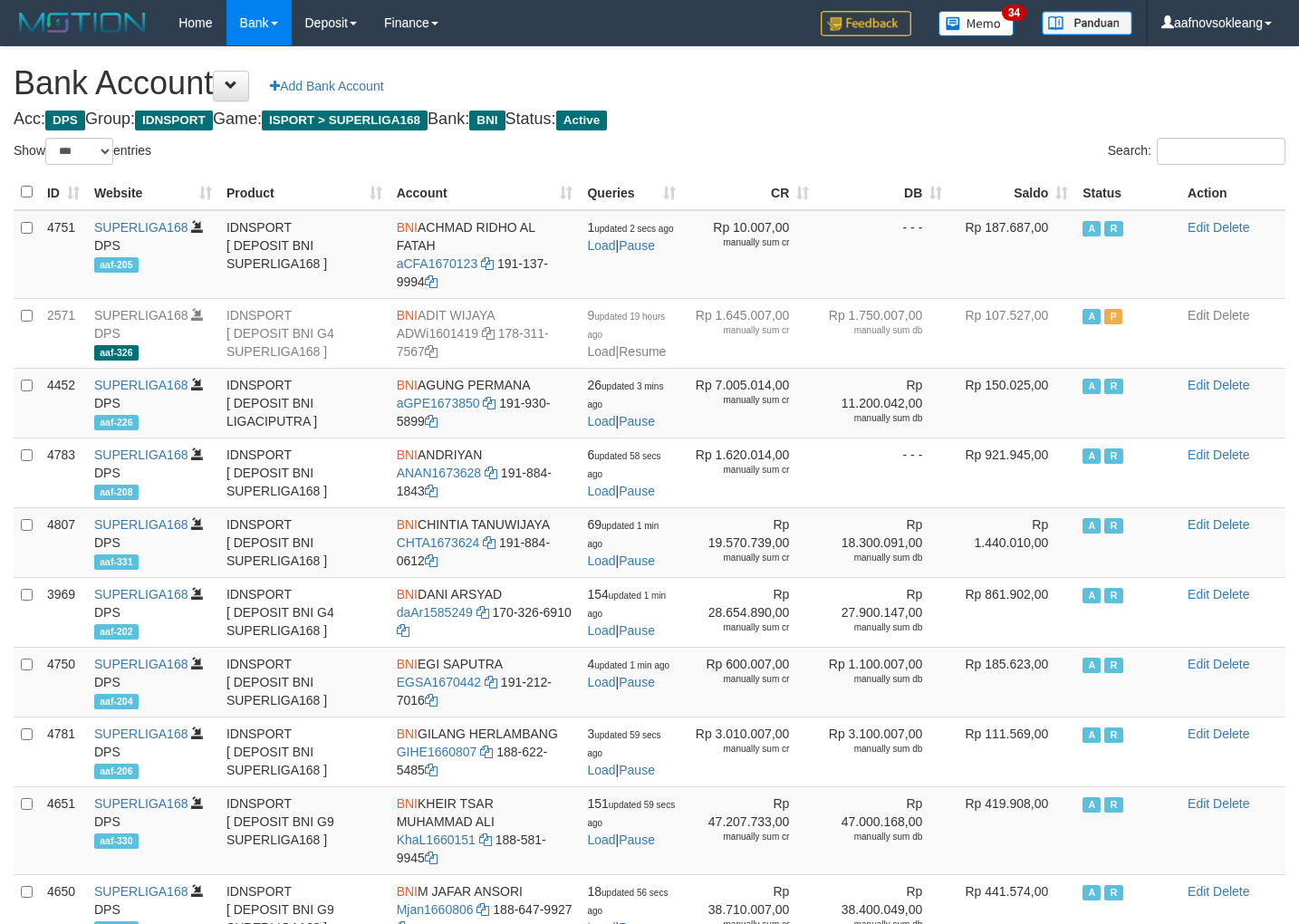 scroll, scrollTop: 0, scrollLeft: 0, axis: both 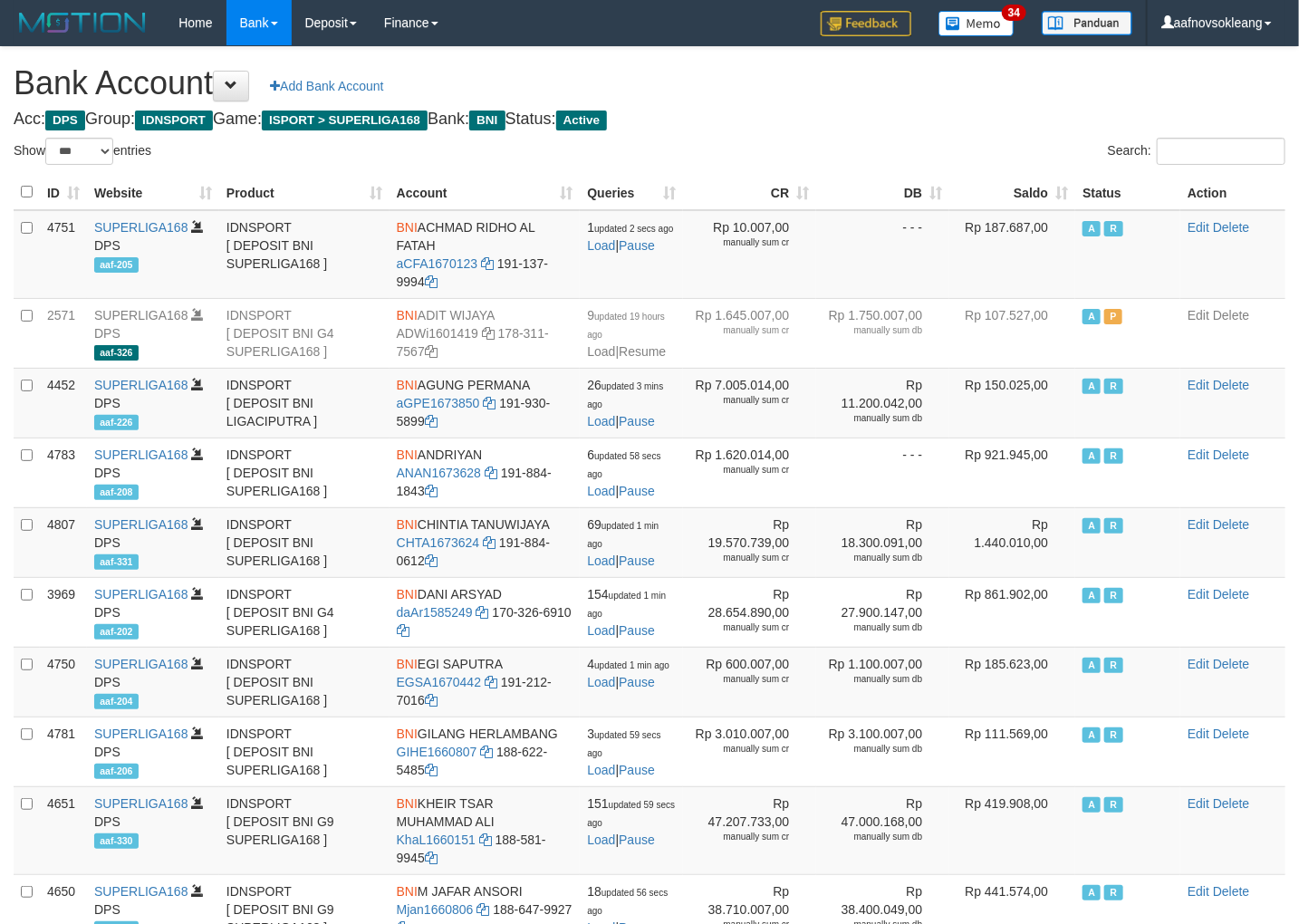 click on "Bank Account
Add Bank Account" at bounding box center (650, 83) 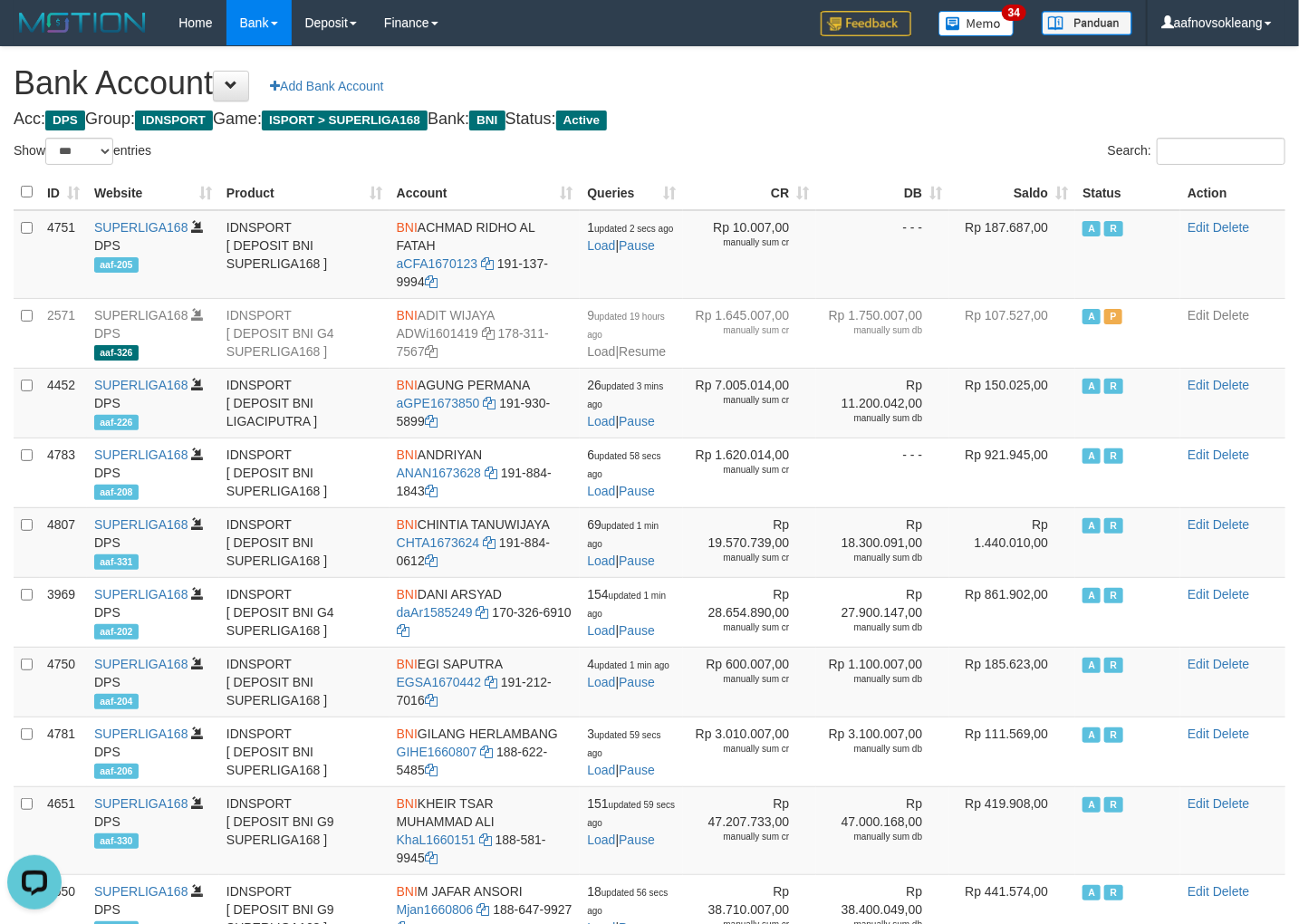 scroll, scrollTop: 0, scrollLeft: 0, axis: both 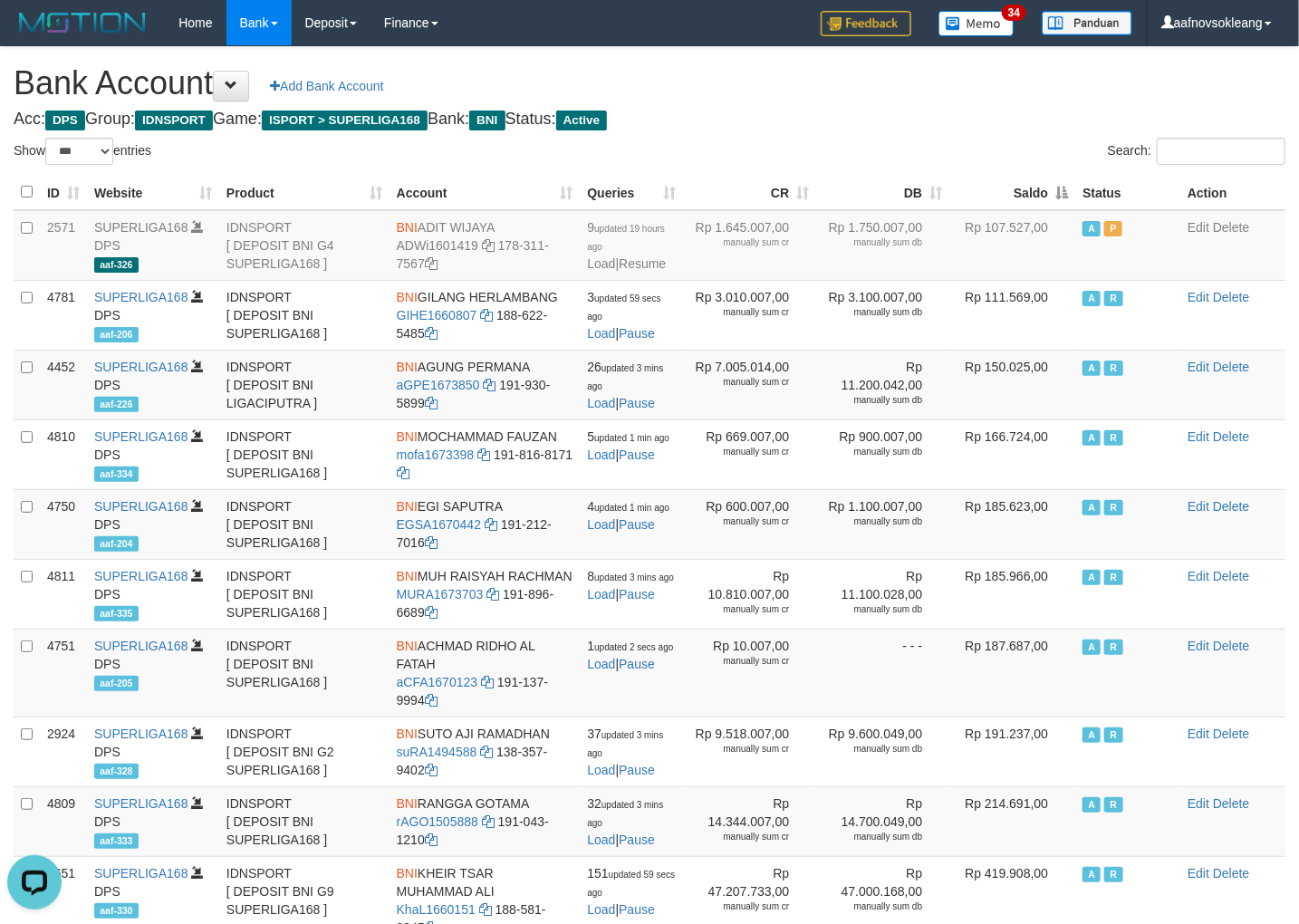 click on "Saldo" at bounding box center [1012, 192] 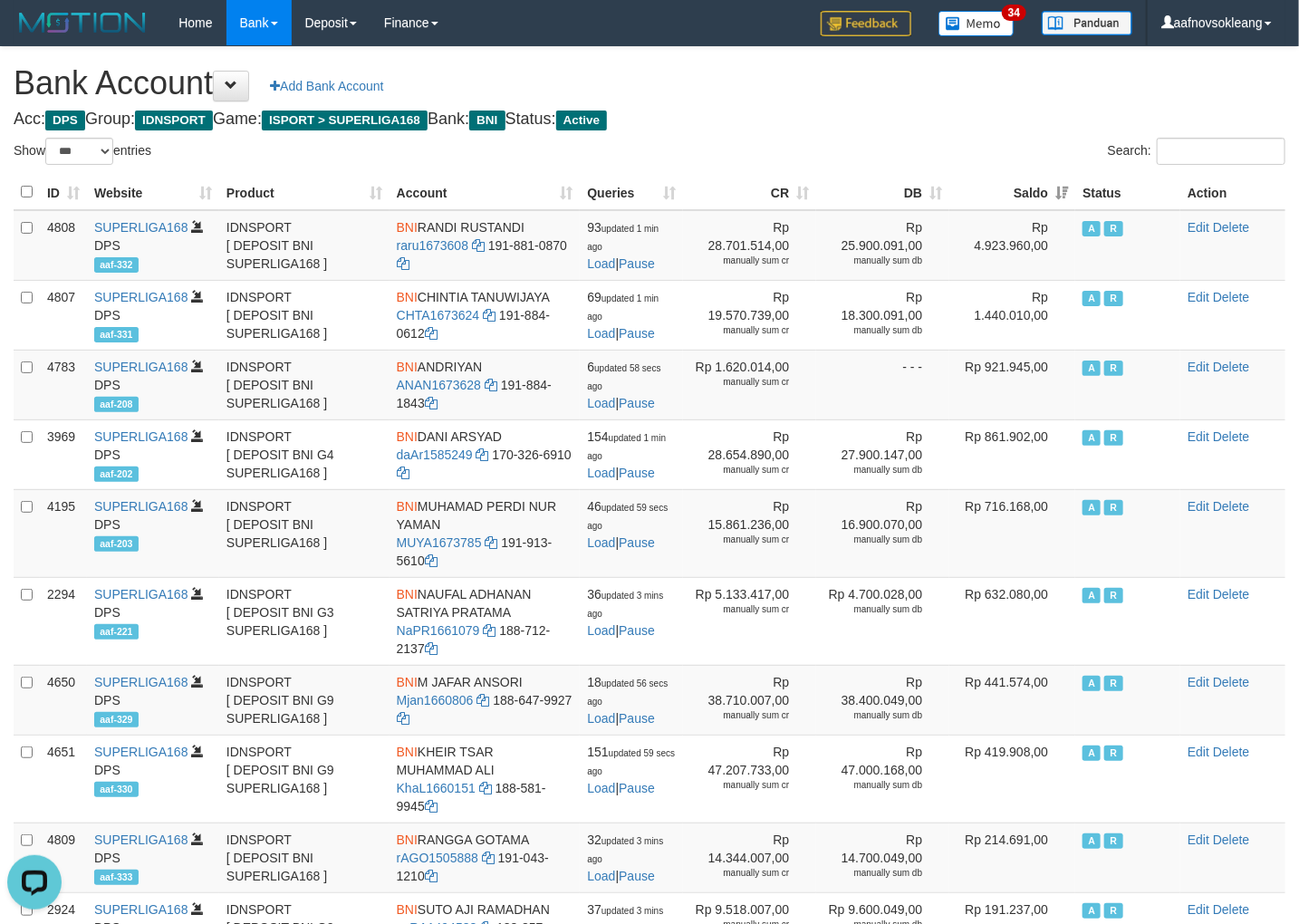 click on "Search:" at bounding box center (974, 153) 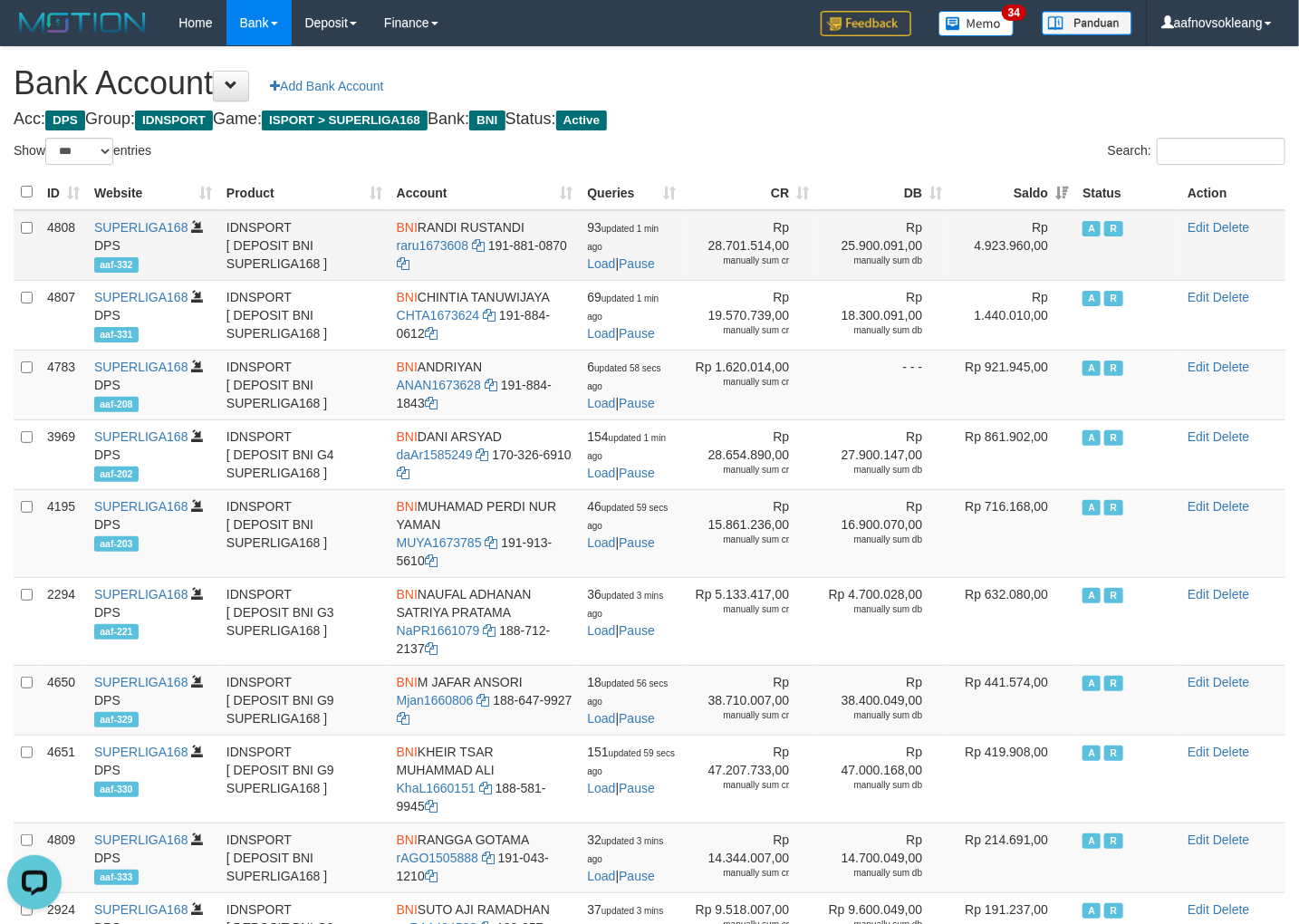 click on "BNI" at bounding box center [407, 227] 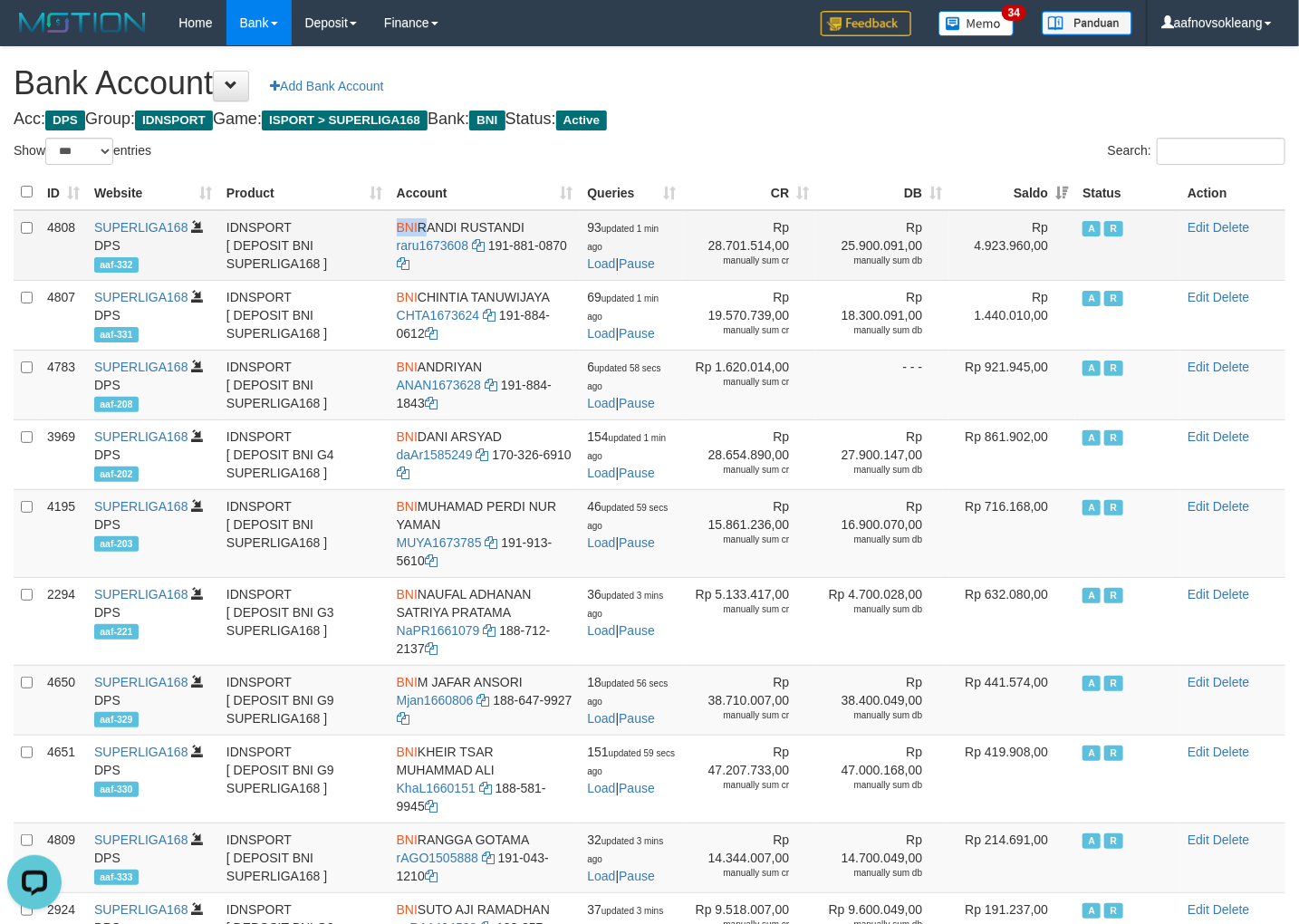 click on "BNI" at bounding box center (407, 227) 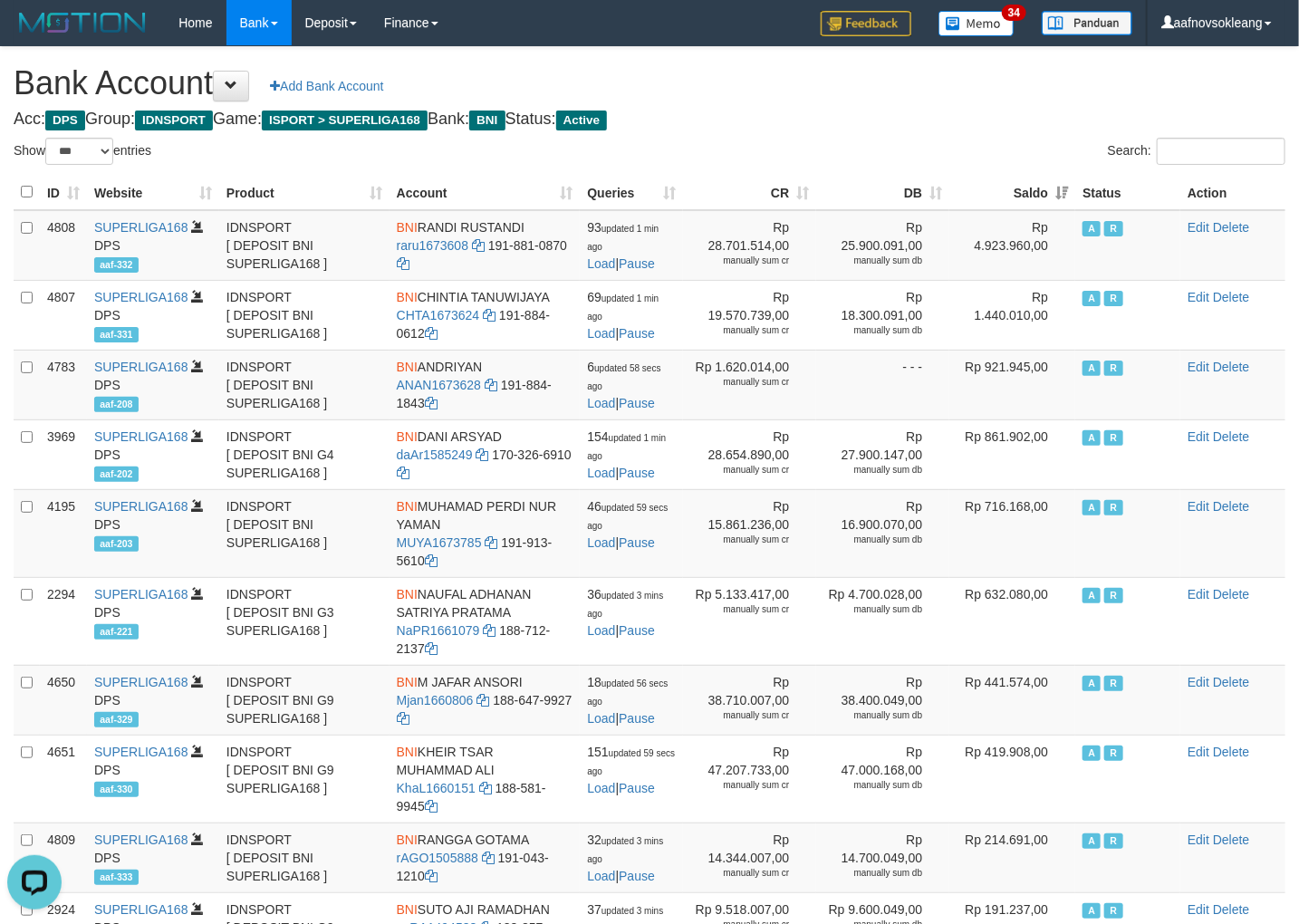 click on "Bank Account
Add Bank Account
Acc: 										 DPS
Group:   IDNSPORT    		Game:   ISPORT > SUPERLIGA168    		Bank:   BNI    		Status:  Active
Filter Account Type
*******
***
**
***
DPS
SELECT ALL  SELECT TYPE  - ALL -
DPS
WD
TMP
Filter Product
*******
******
********
********
*******
********
IDNSPORT
SELECT ALL  SELECT GROUP  - ALL -
BETHUB
IDNPOKER
IDNSPORT
IDNTOTO
LOADONLY
Filter Website
*******" at bounding box center (650, 805) 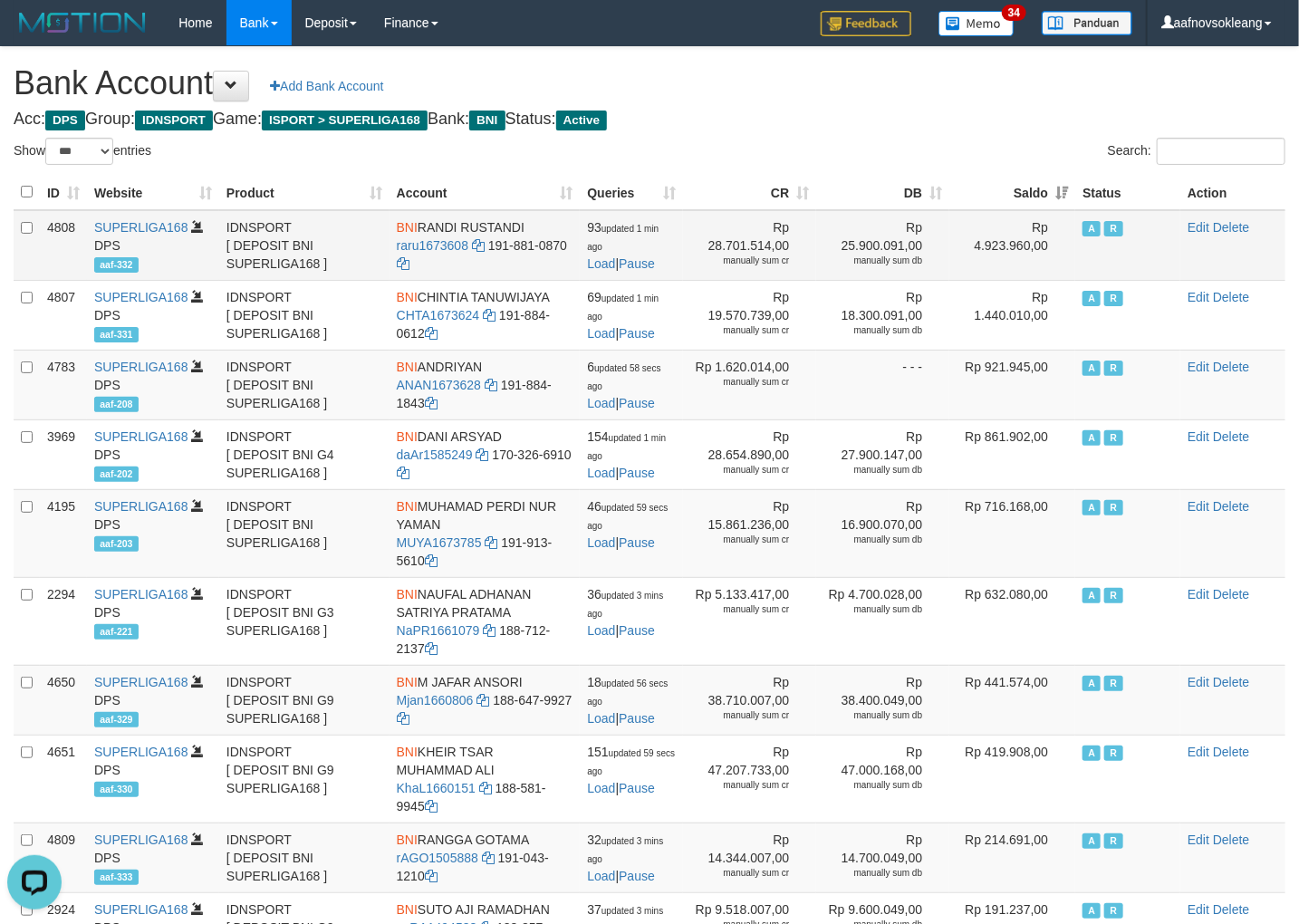 click on "BNI
RANDI RUSTANDI
raru1673608
191-881-0870" at bounding box center [485, 245] 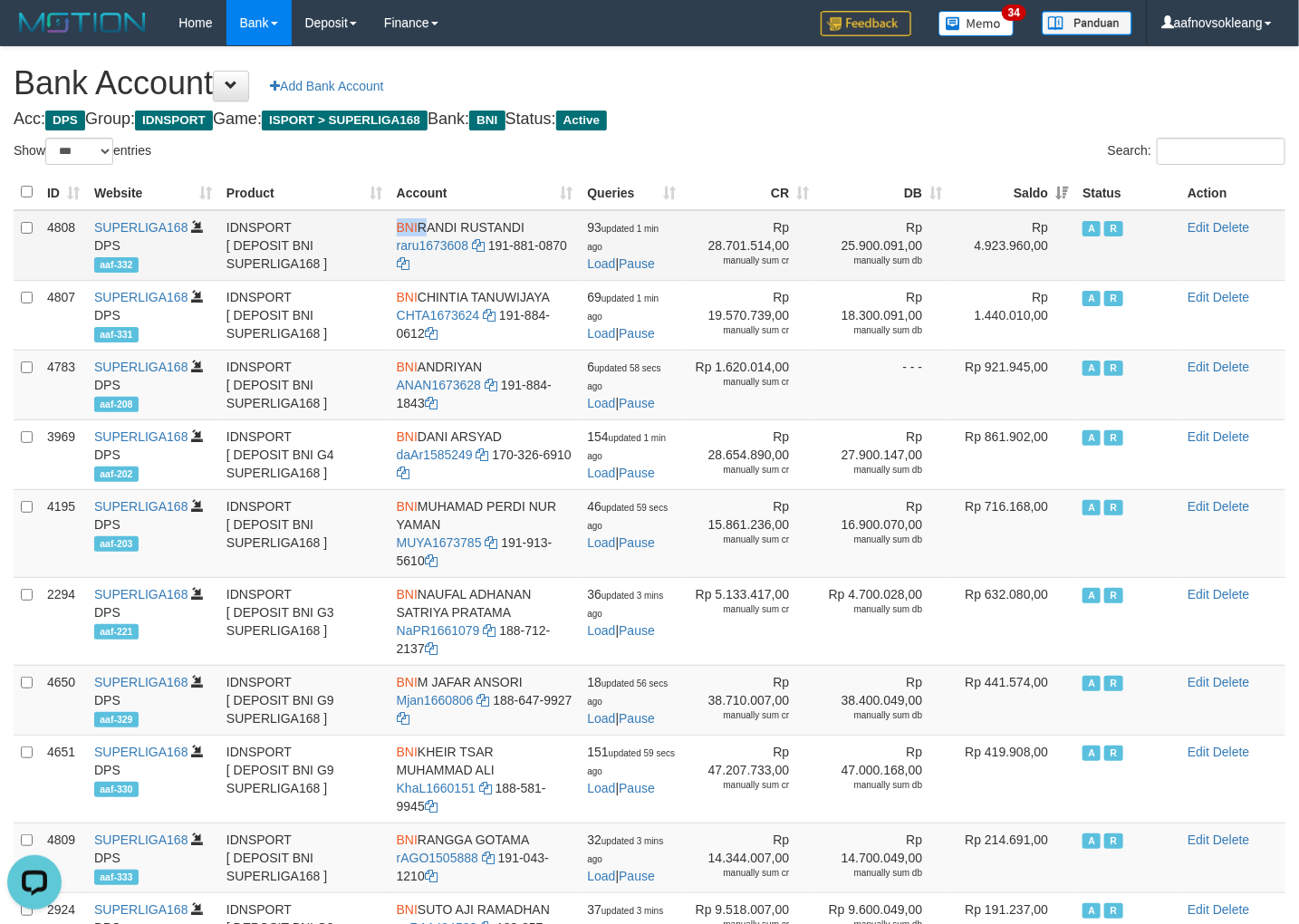 click on "BNI
RANDI RUSTANDI
raru1673608
191-881-0870" at bounding box center [485, 245] 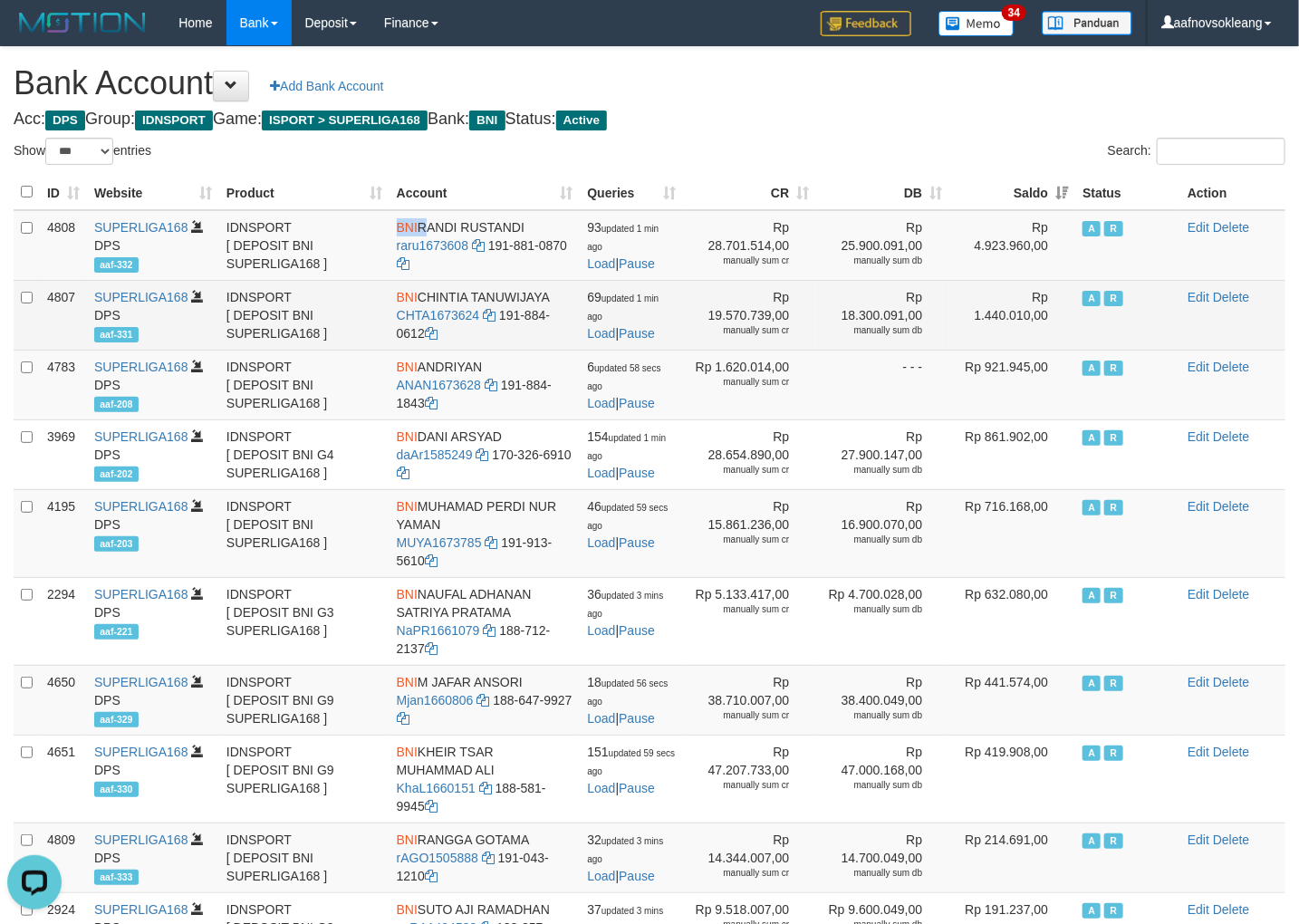 copy on "BNI" 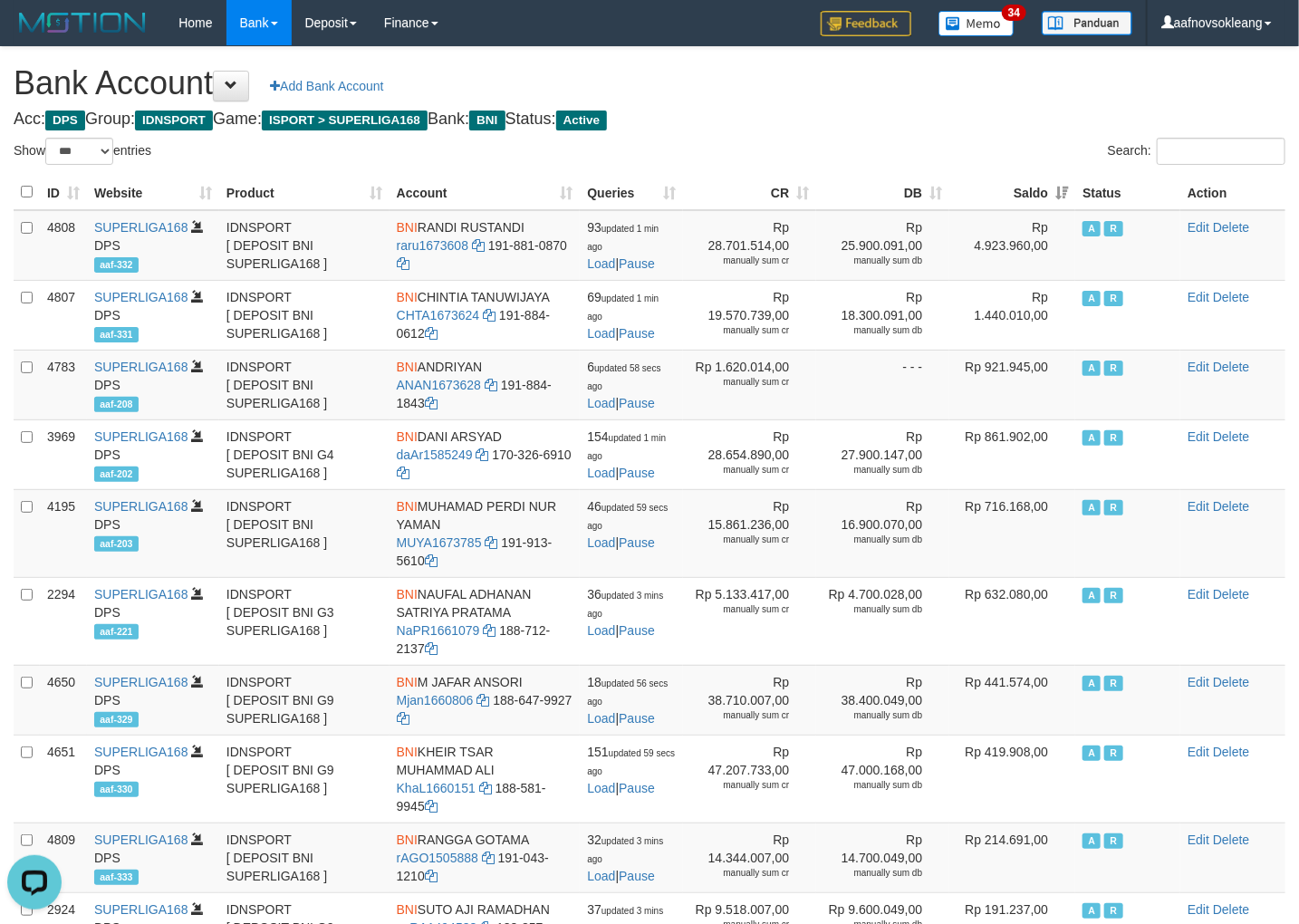 click on "Bank Account
Add Bank Account" at bounding box center (650, 83) 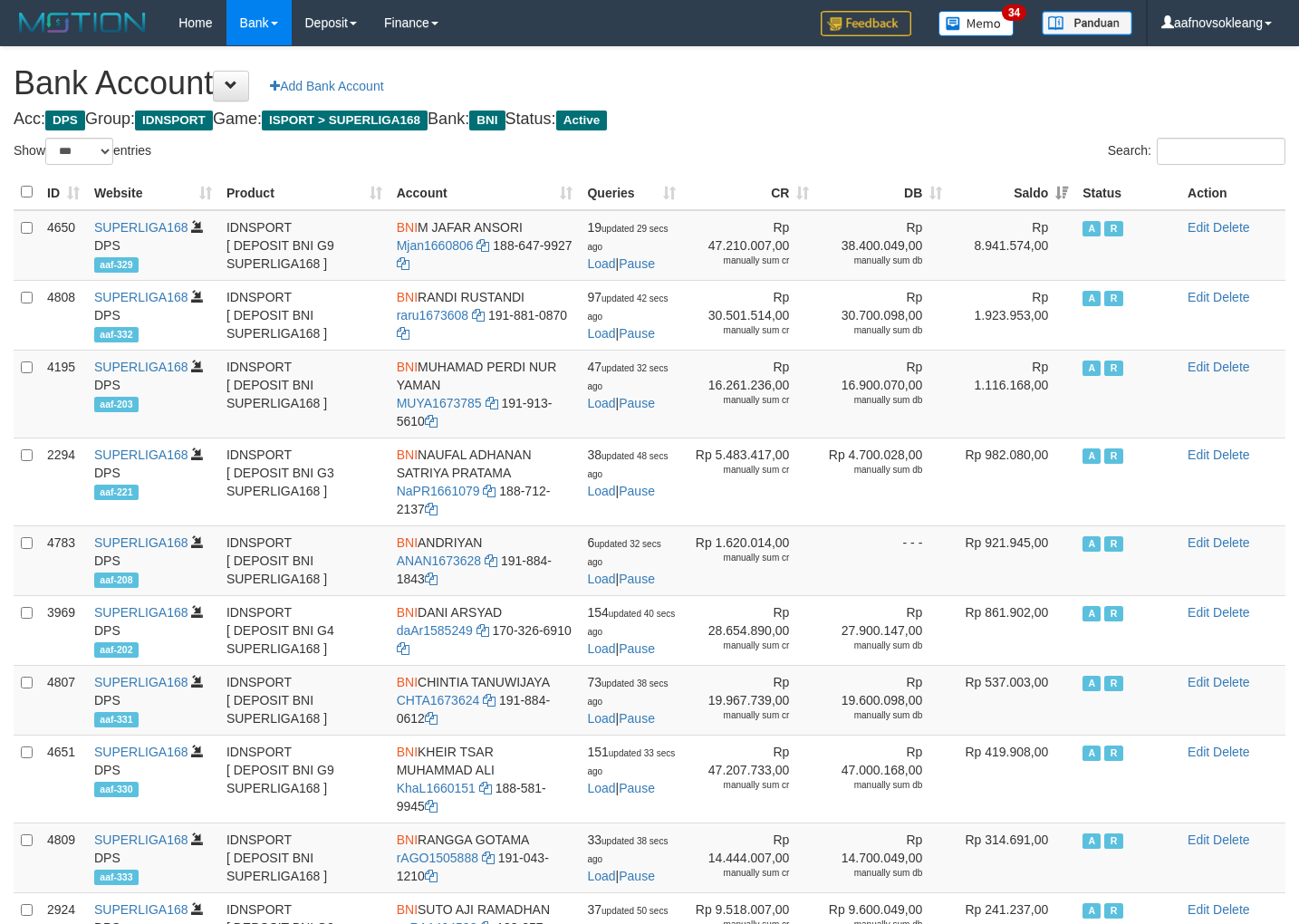 select on "***" 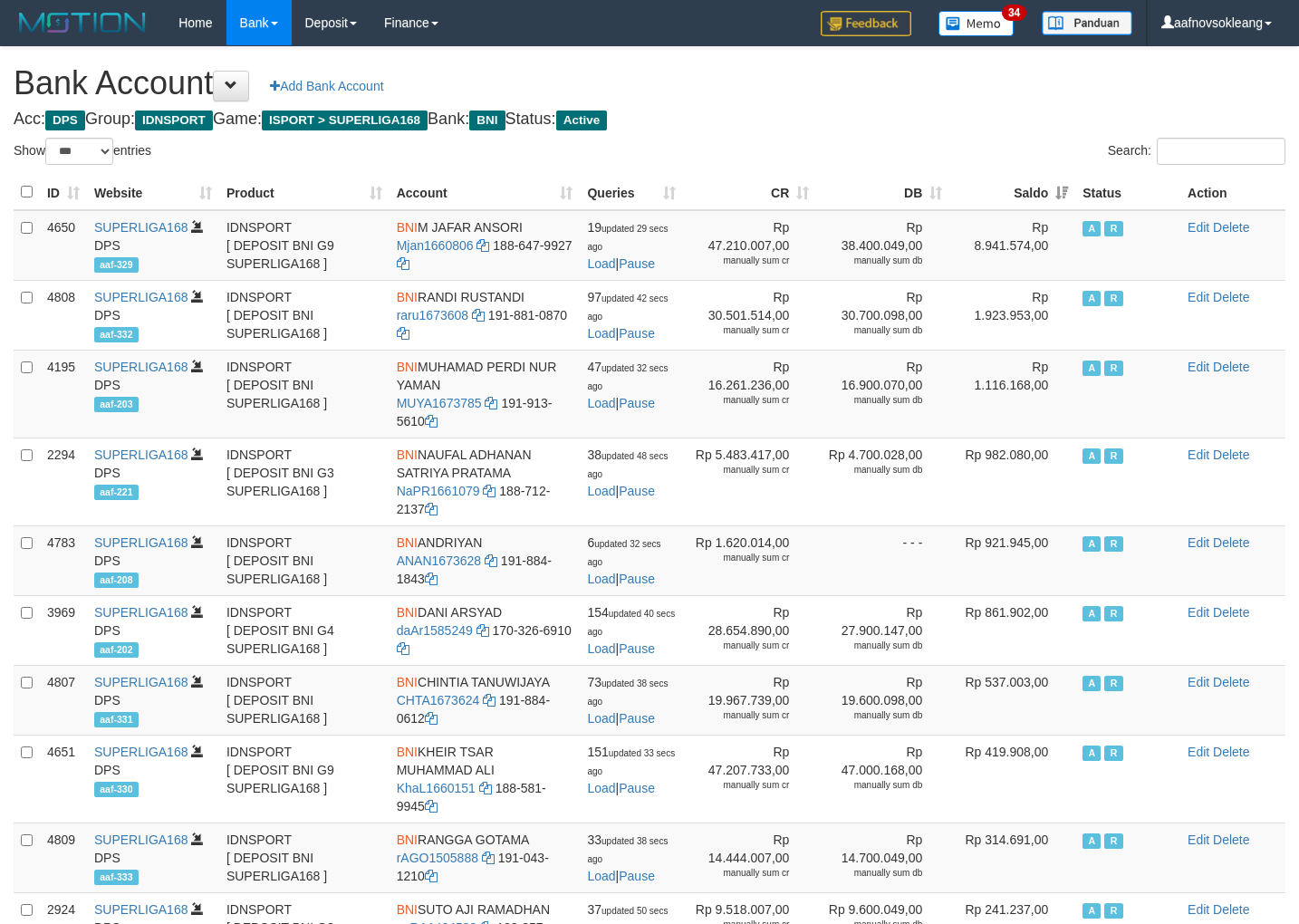 scroll, scrollTop: 0, scrollLeft: 0, axis: both 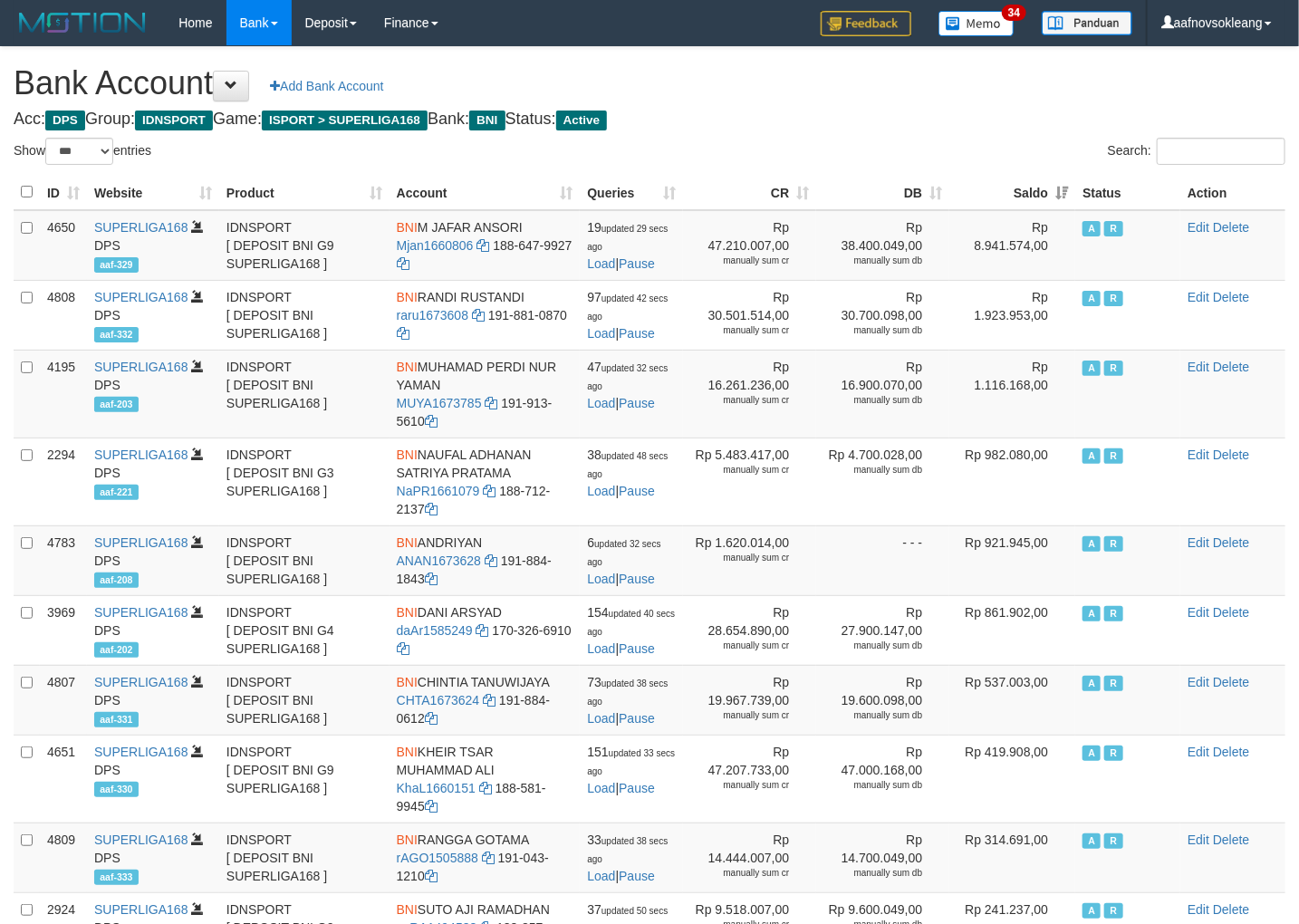 click on "Search:" at bounding box center [974, 153] 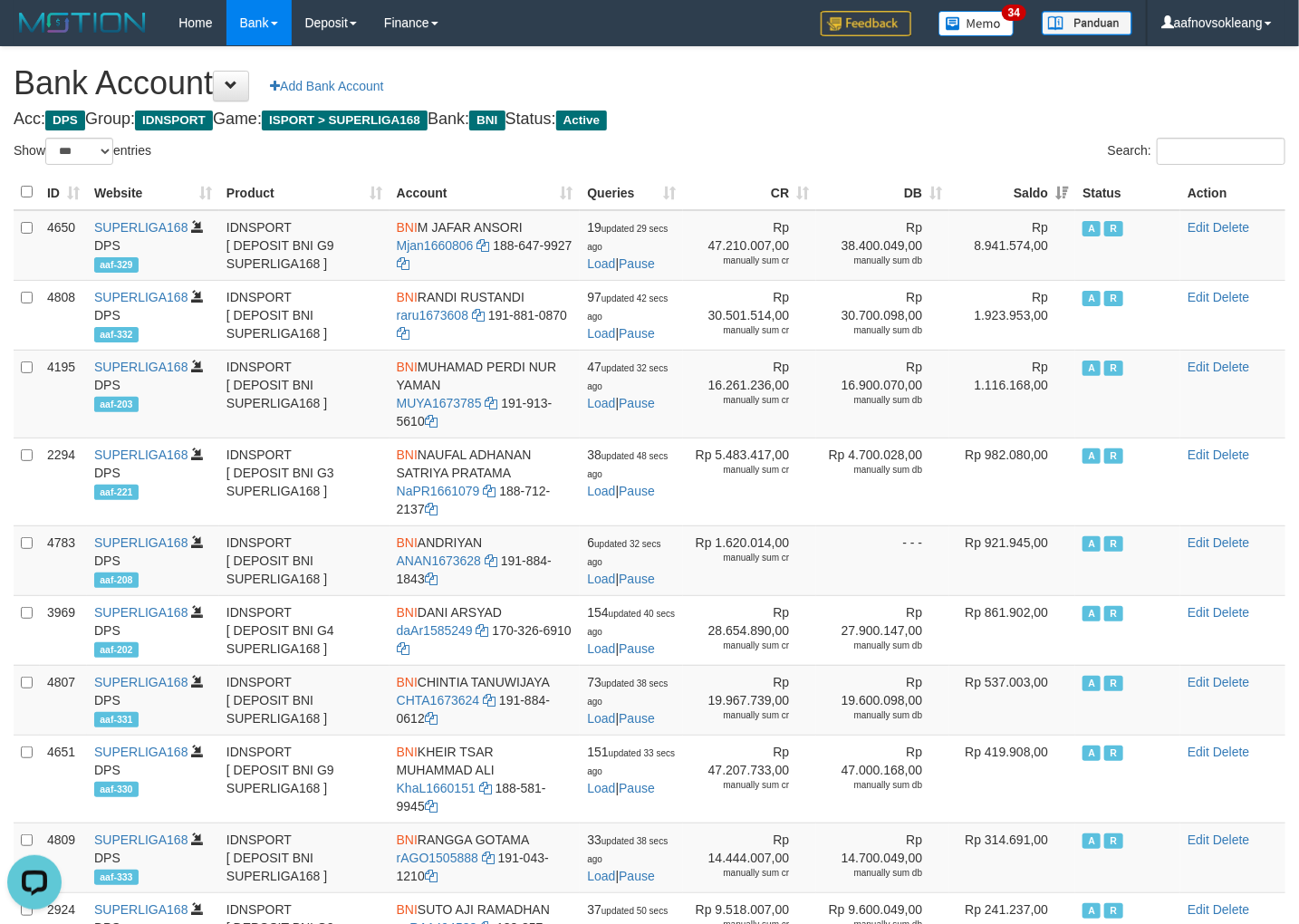 scroll, scrollTop: 0, scrollLeft: 0, axis: both 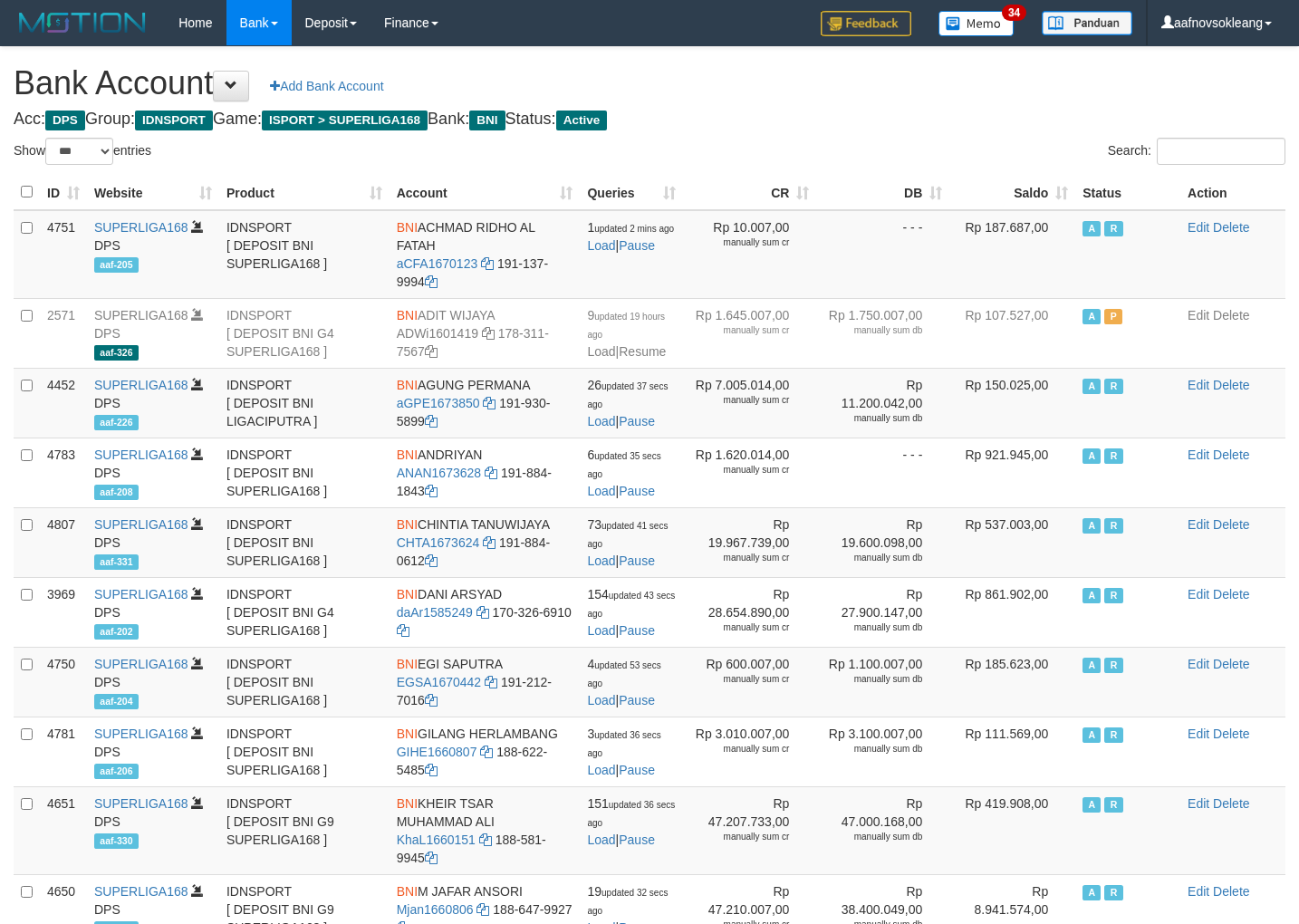 select on "***" 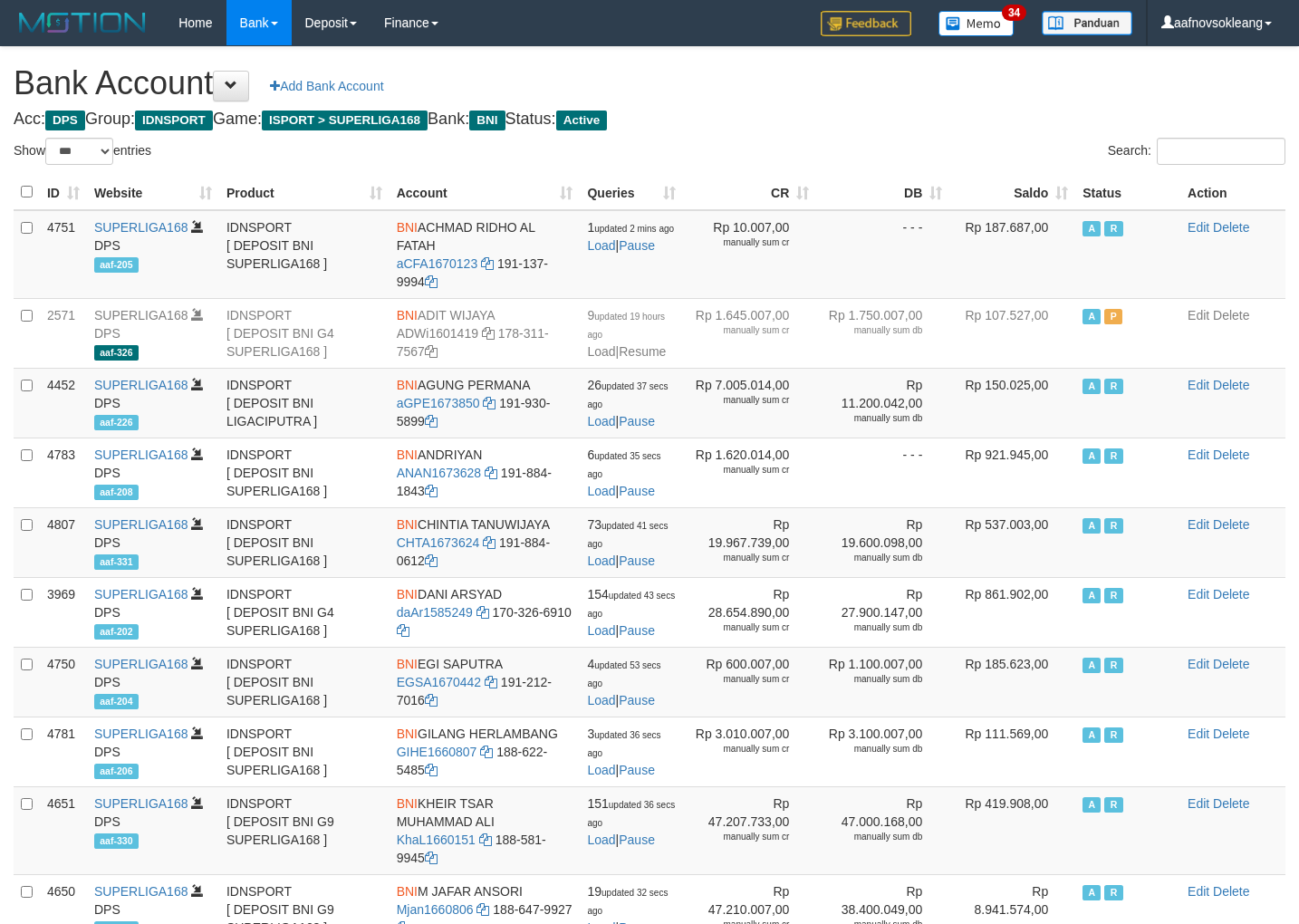 scroll, scrollTop: 0, scrollLeft: 0, axis: both 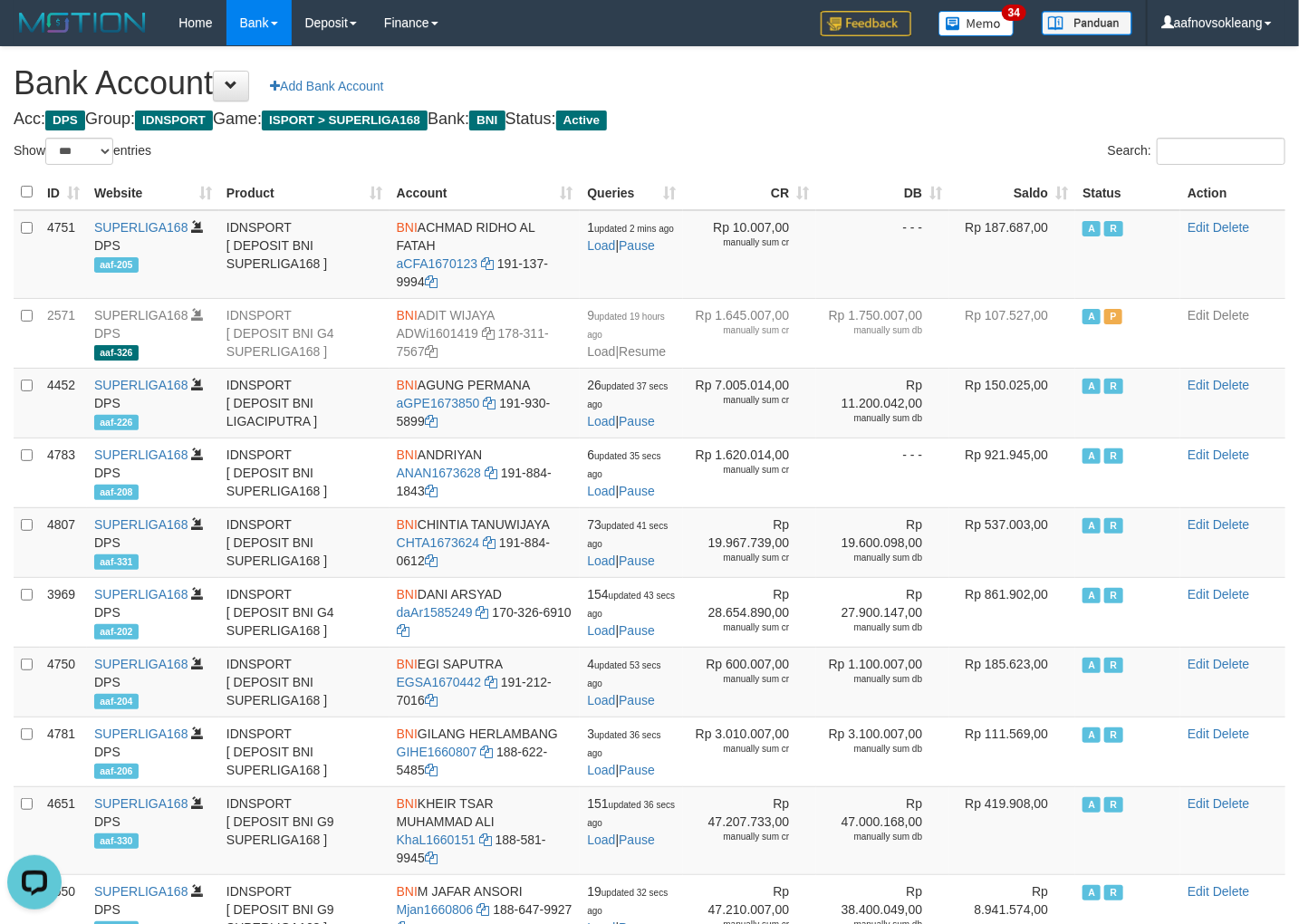 click on "Saldo" at bounding box center (1012, 192) 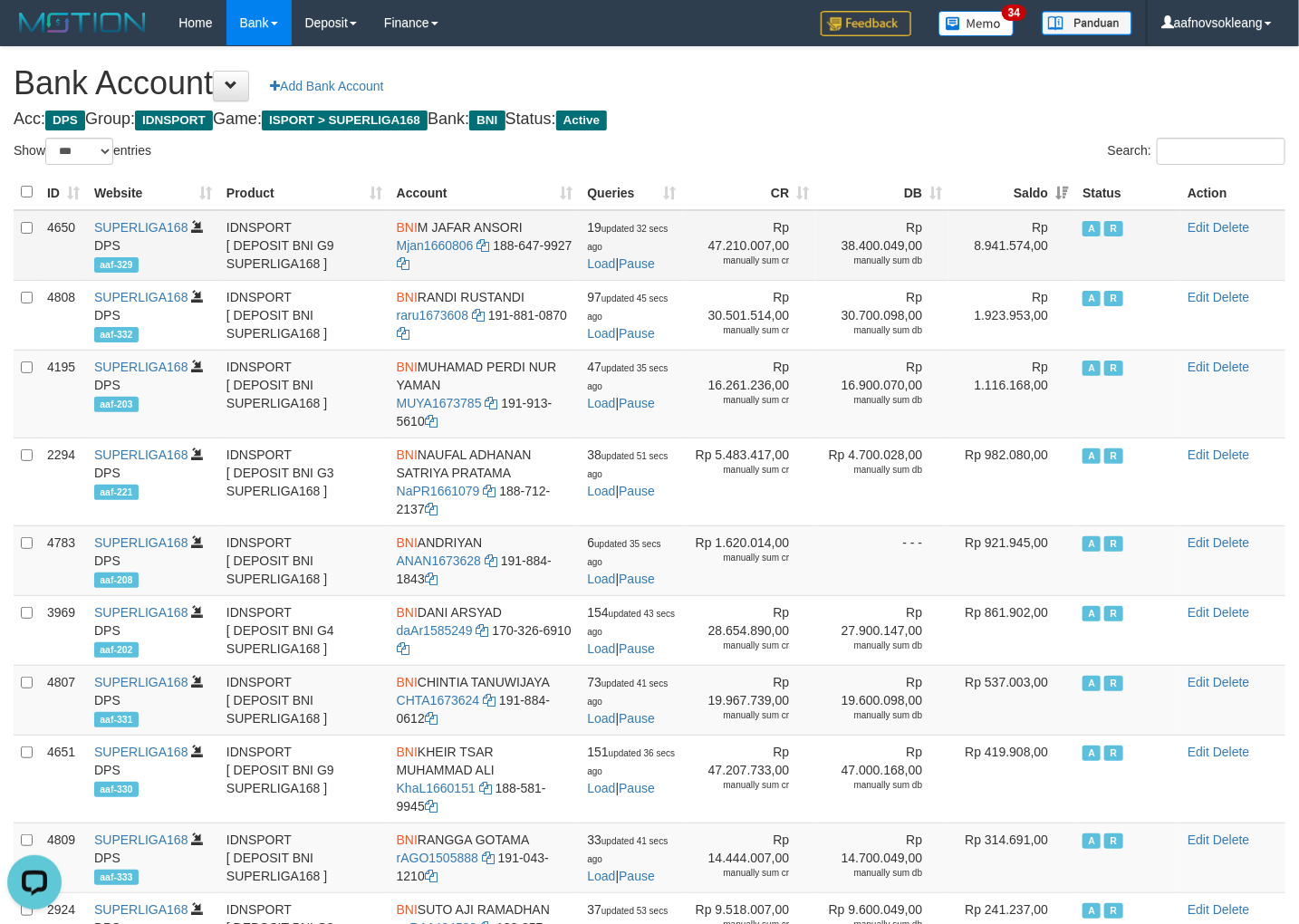 click on "BNI" at bounding box center (407, 227) 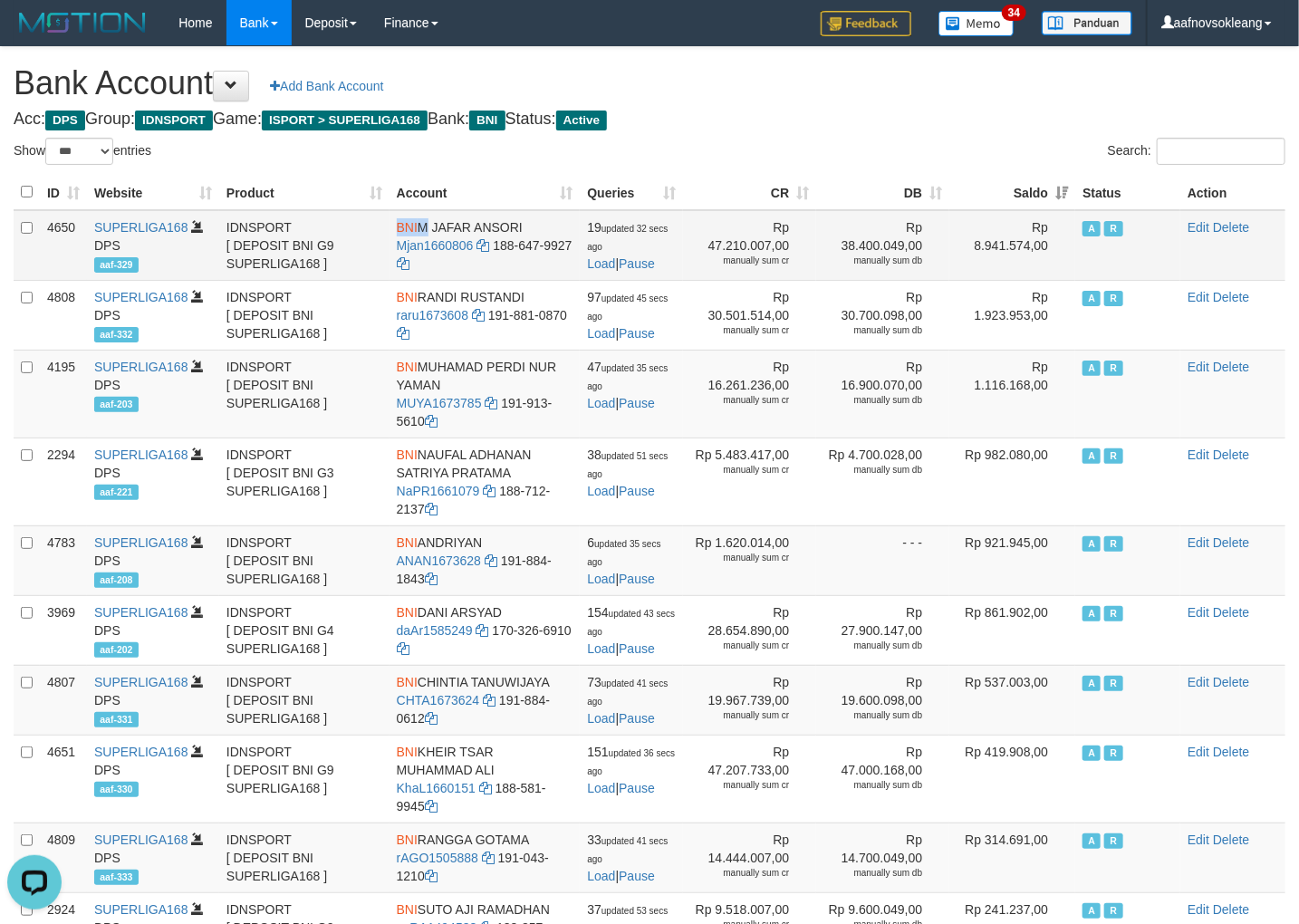 click on "BNI" at bounding box center [407, 227] 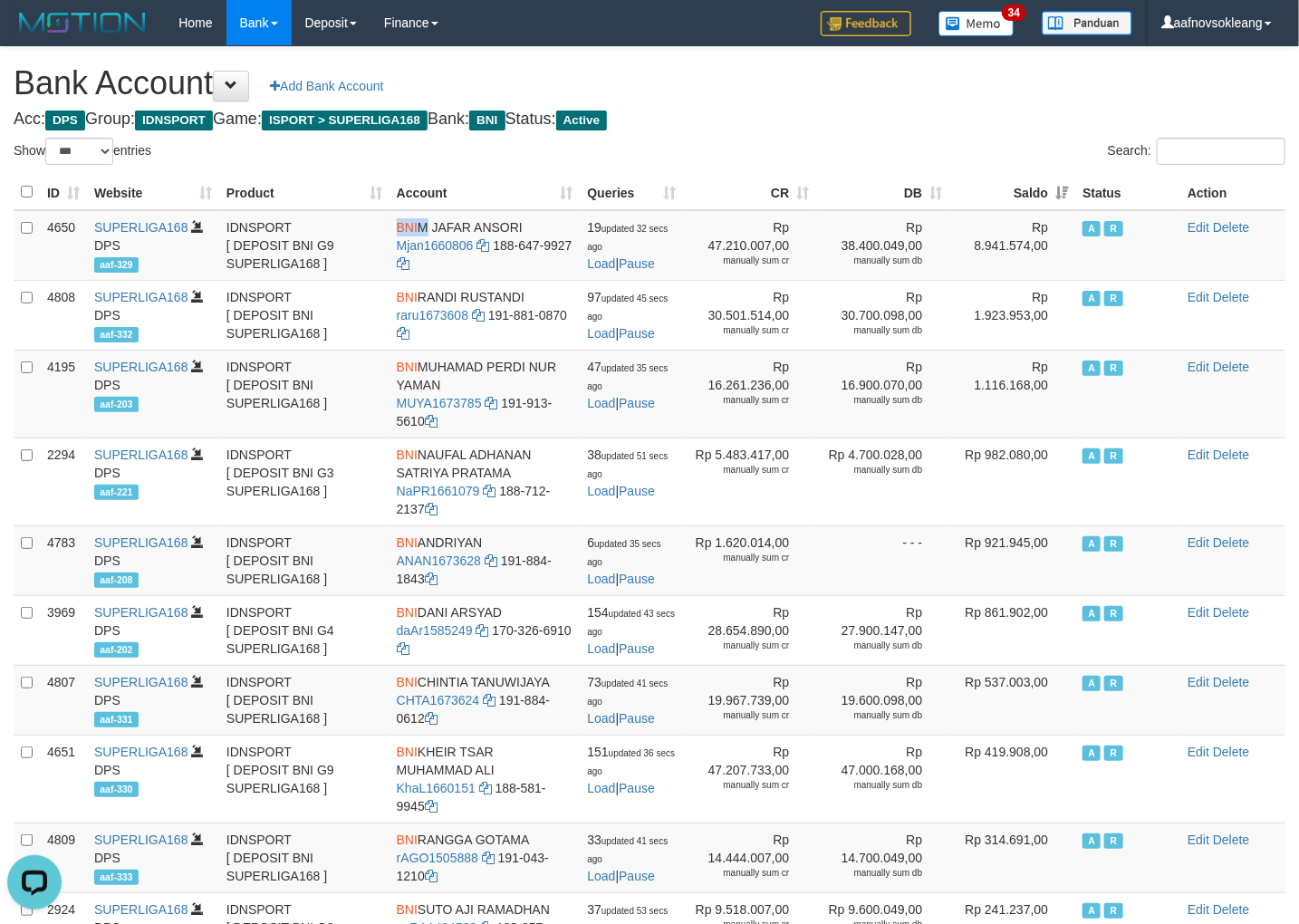 copy on "BNI" 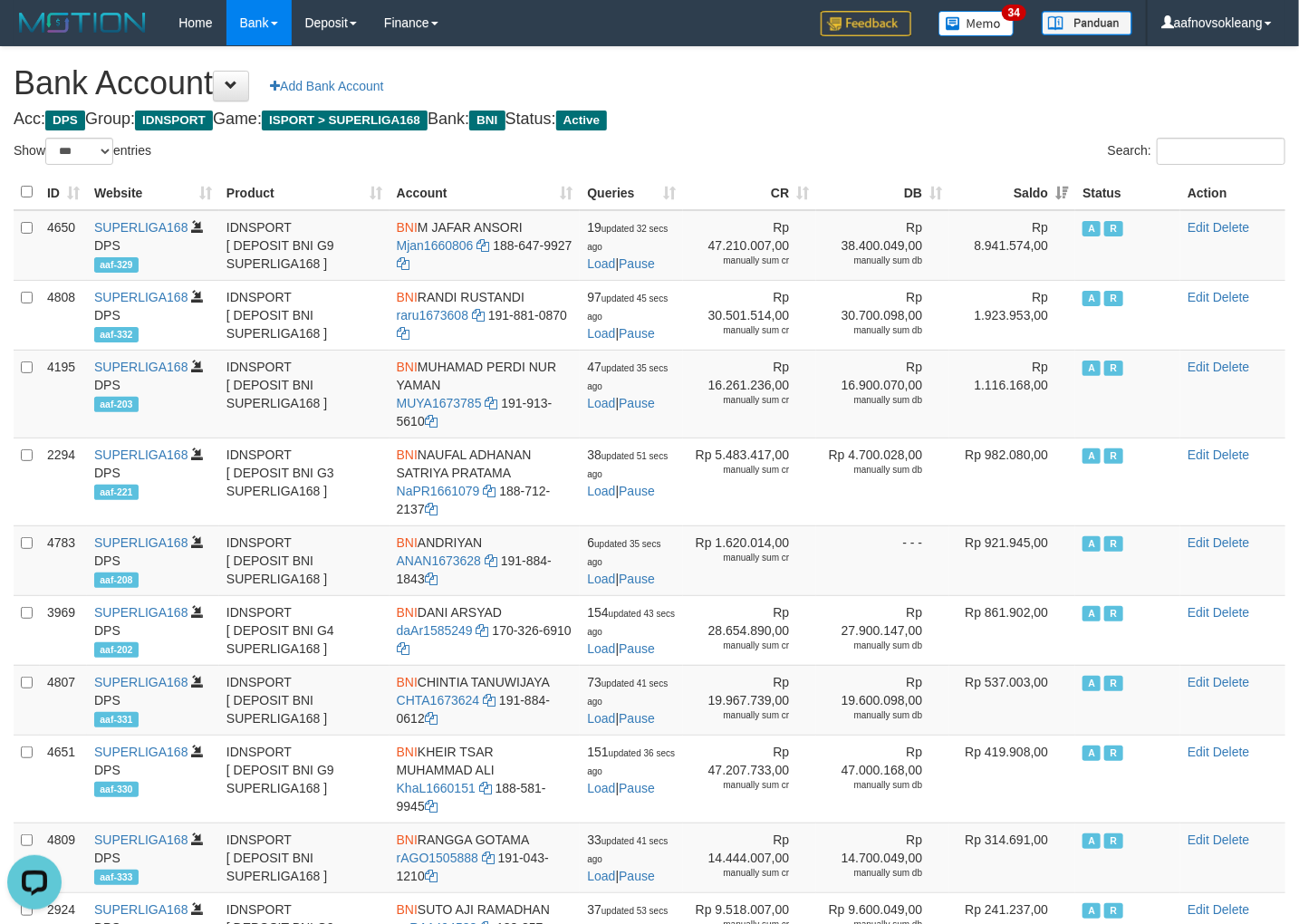 click on "Acc: 										 DPS
Group:   IDNSPORT    		Game:   ISPORT > SUPERLIGA168    		Bank:   BNI    		Status:  Active" at bounding box center [650, 120] 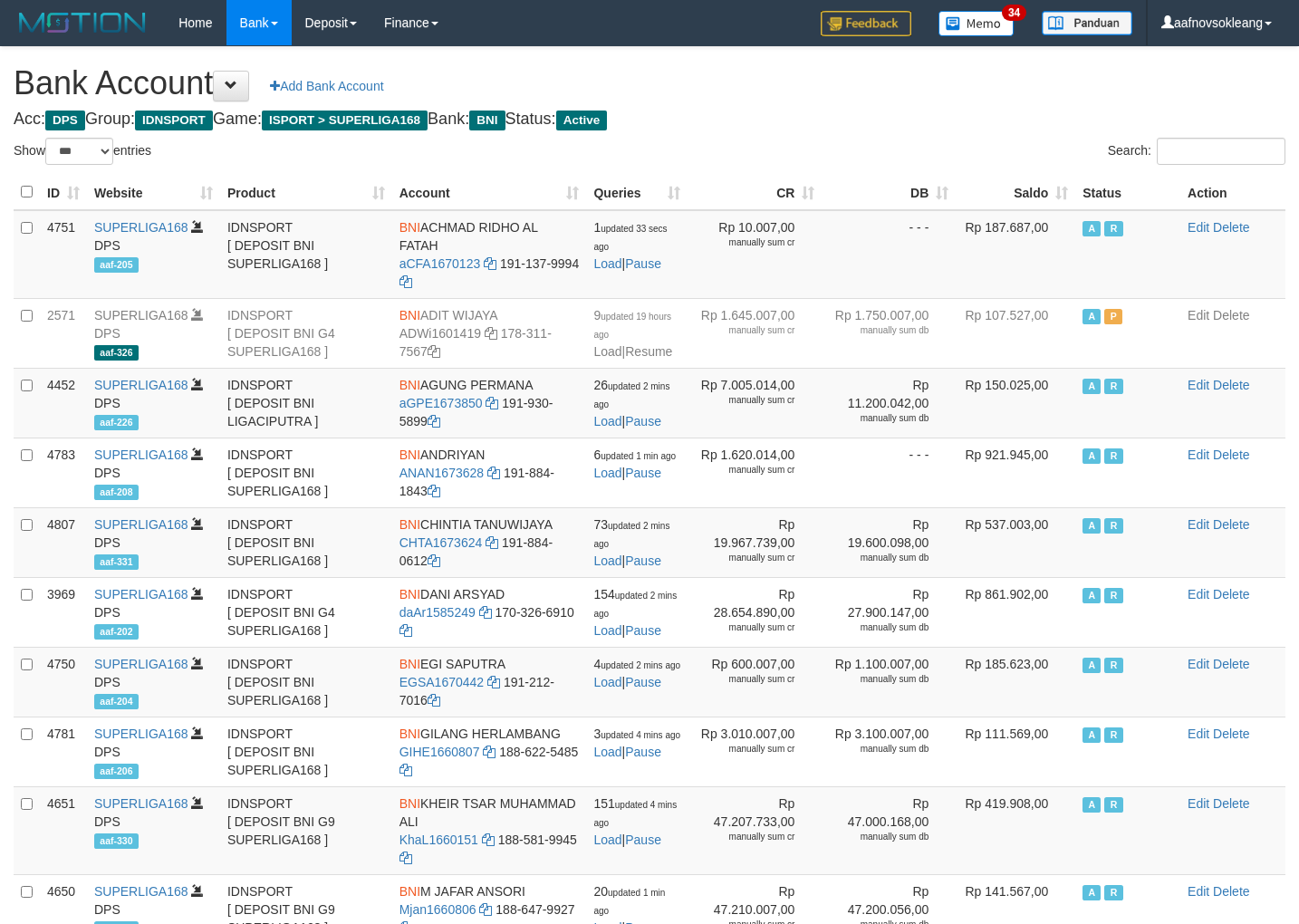 select on "***" 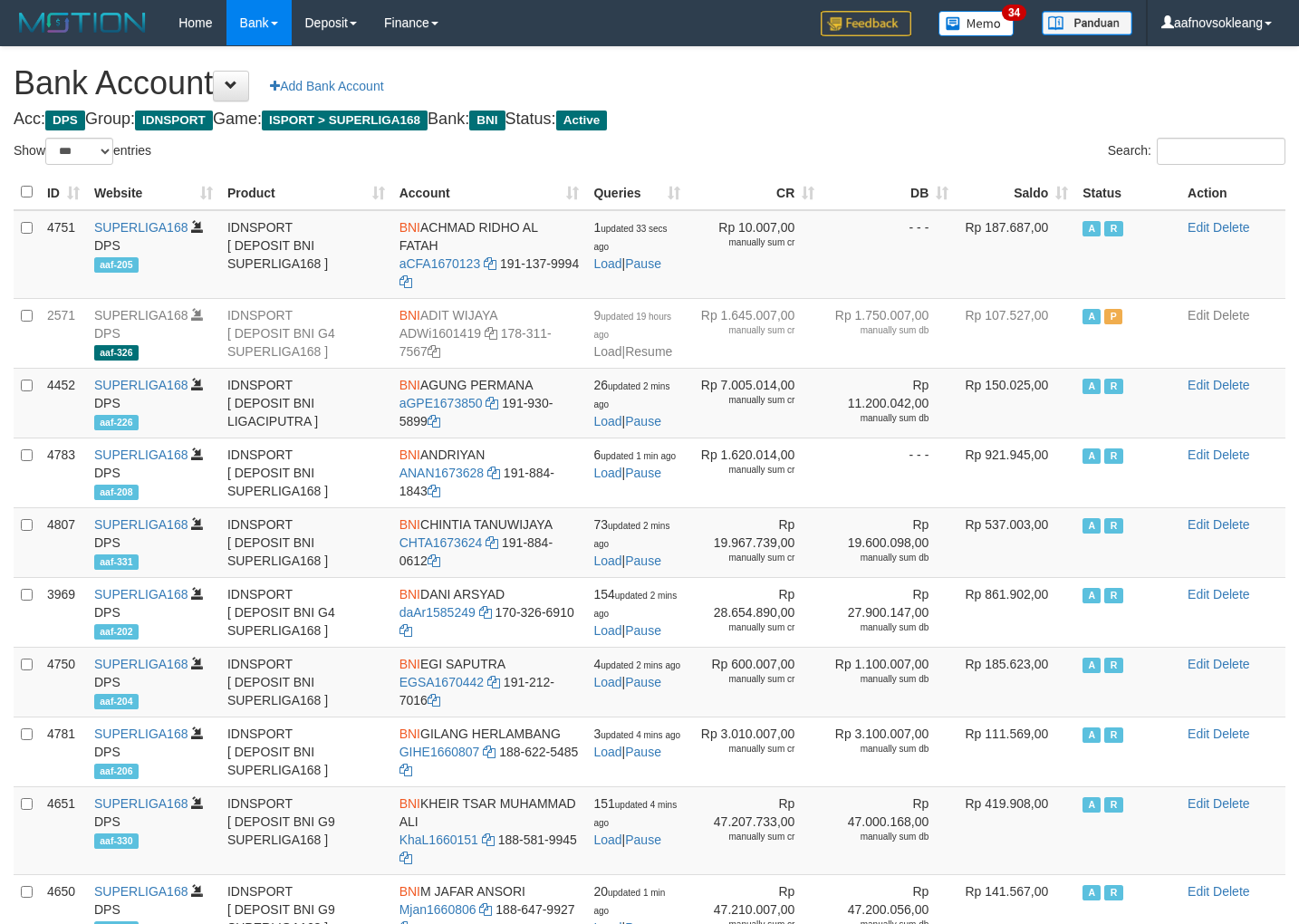 scroll, scrollTop: 0, scrollLeft: 0, axis: both 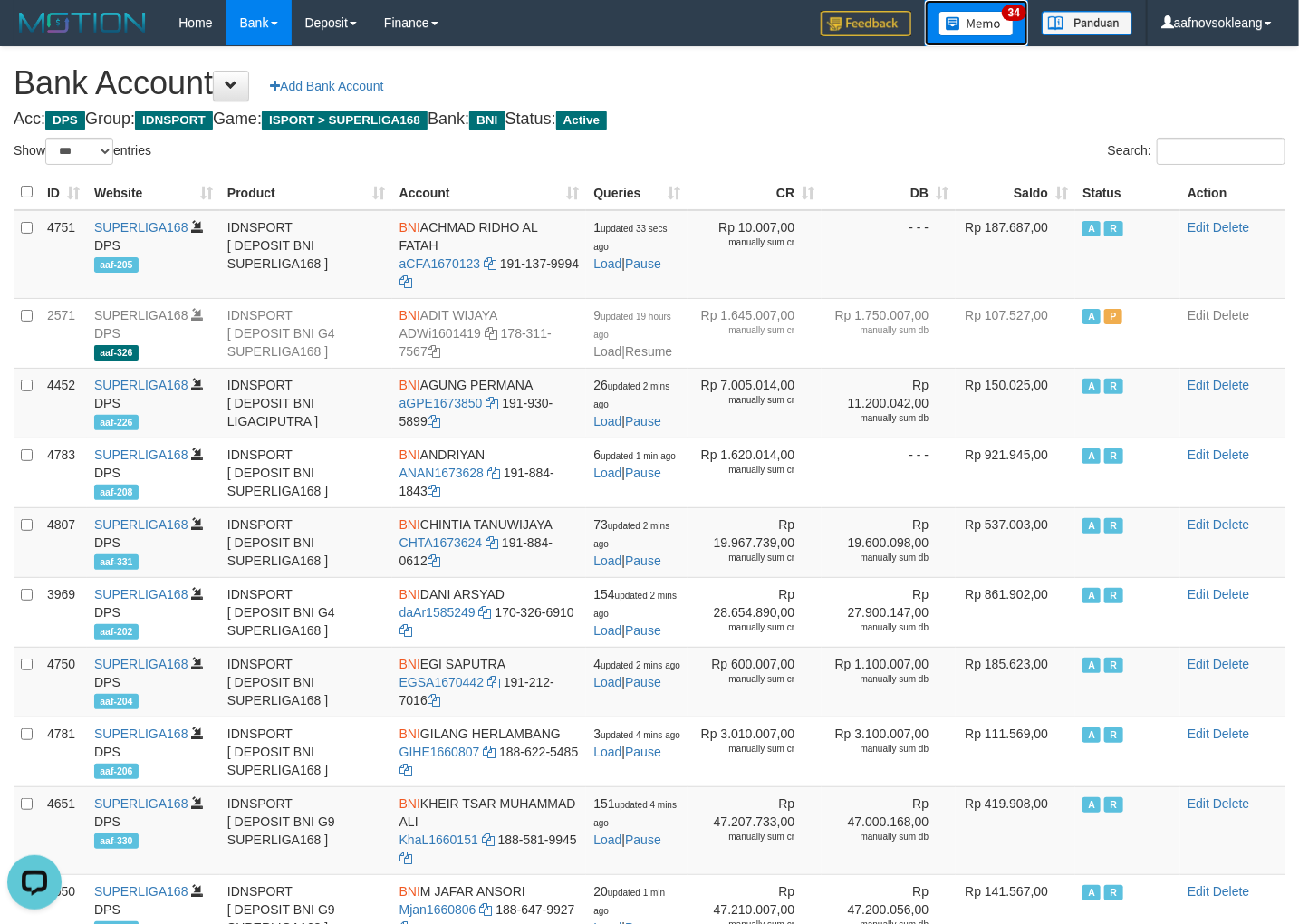 click at bounding box center [977, 24] 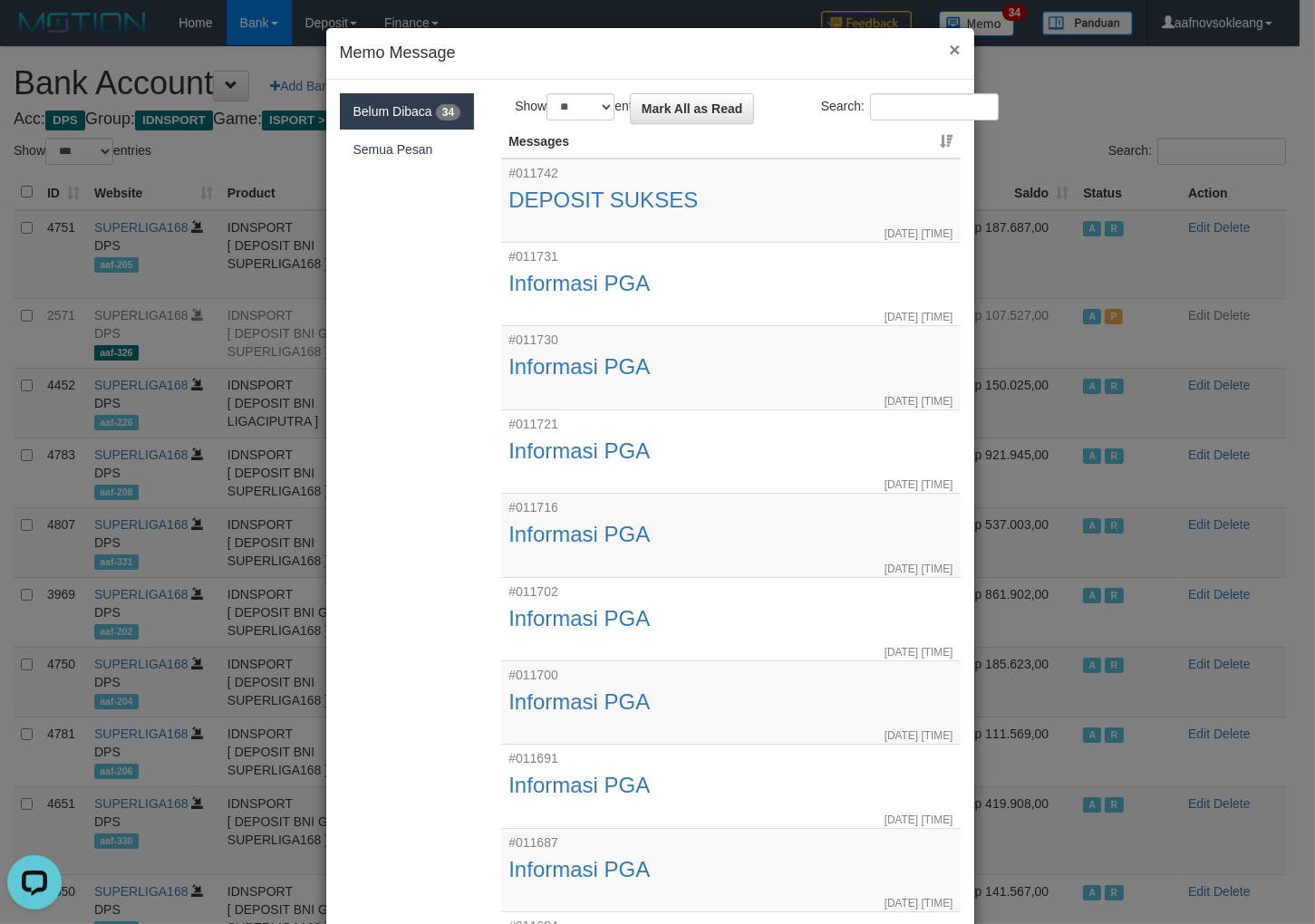 drag, startPoint x: 955, startPoint y: 51, endPoint x: 943, endPoint y: 50, distance: 12.041595 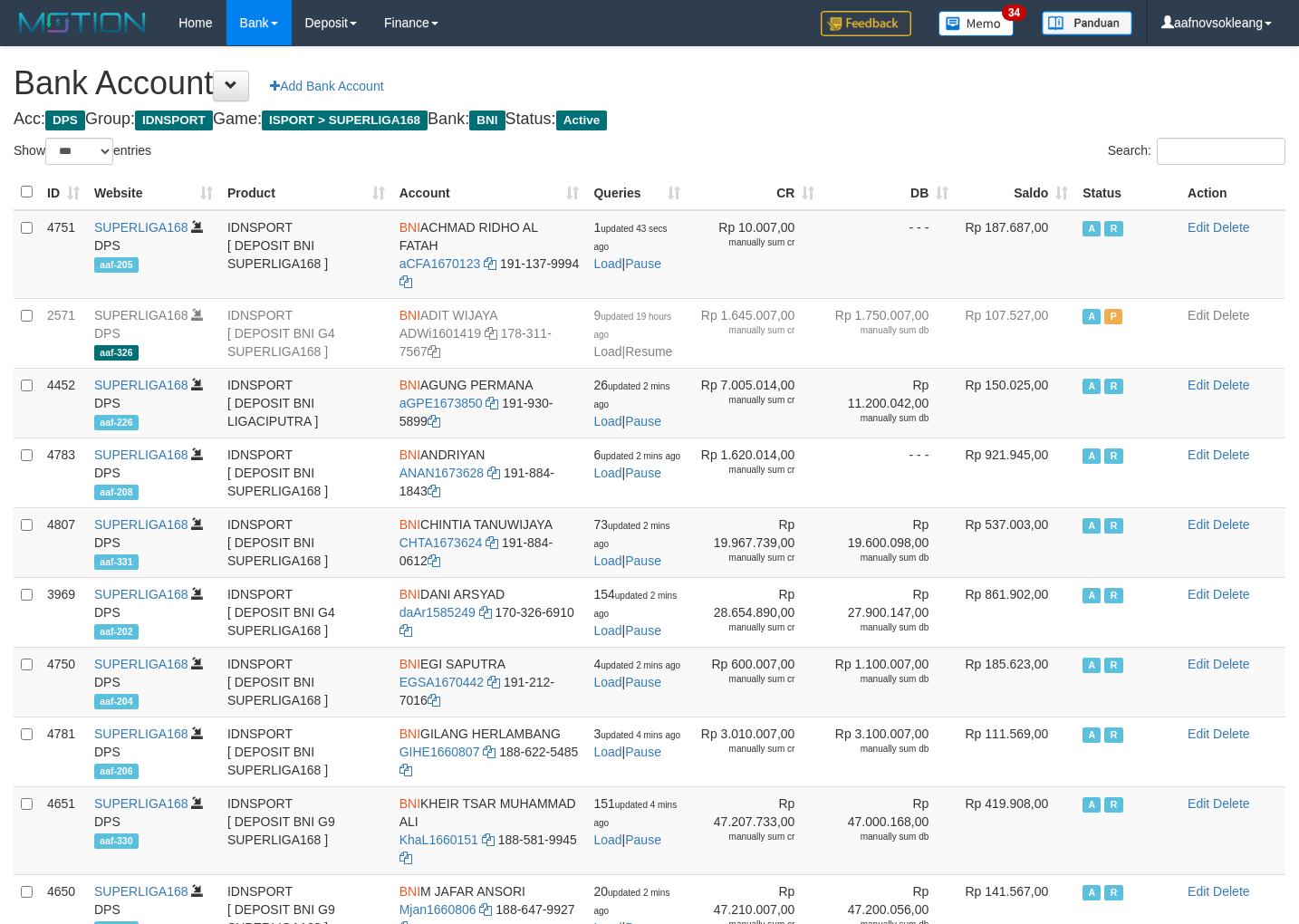 select on "***" 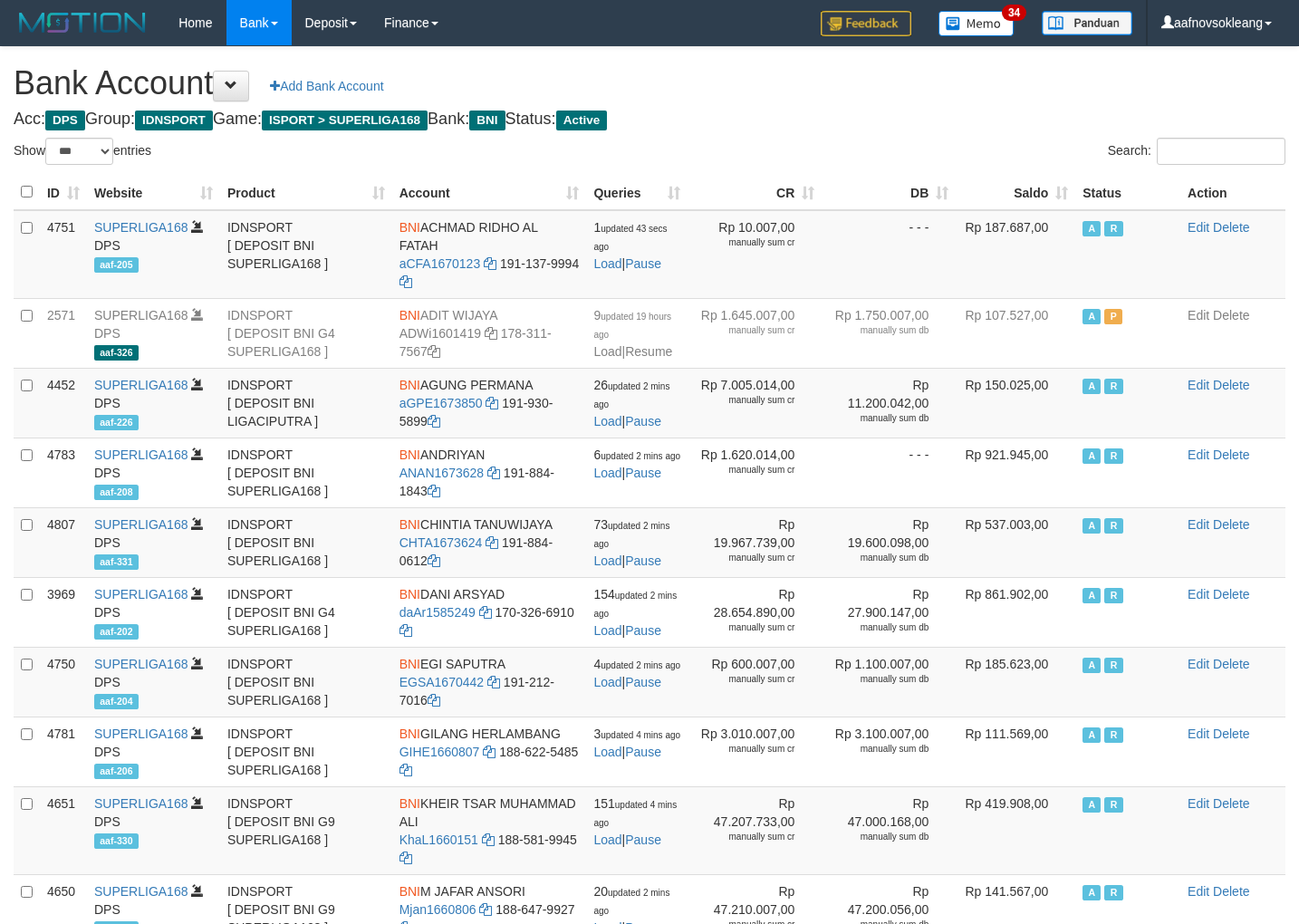 scroll, scrollTop: 0, scrollLeft: 0, axis: both 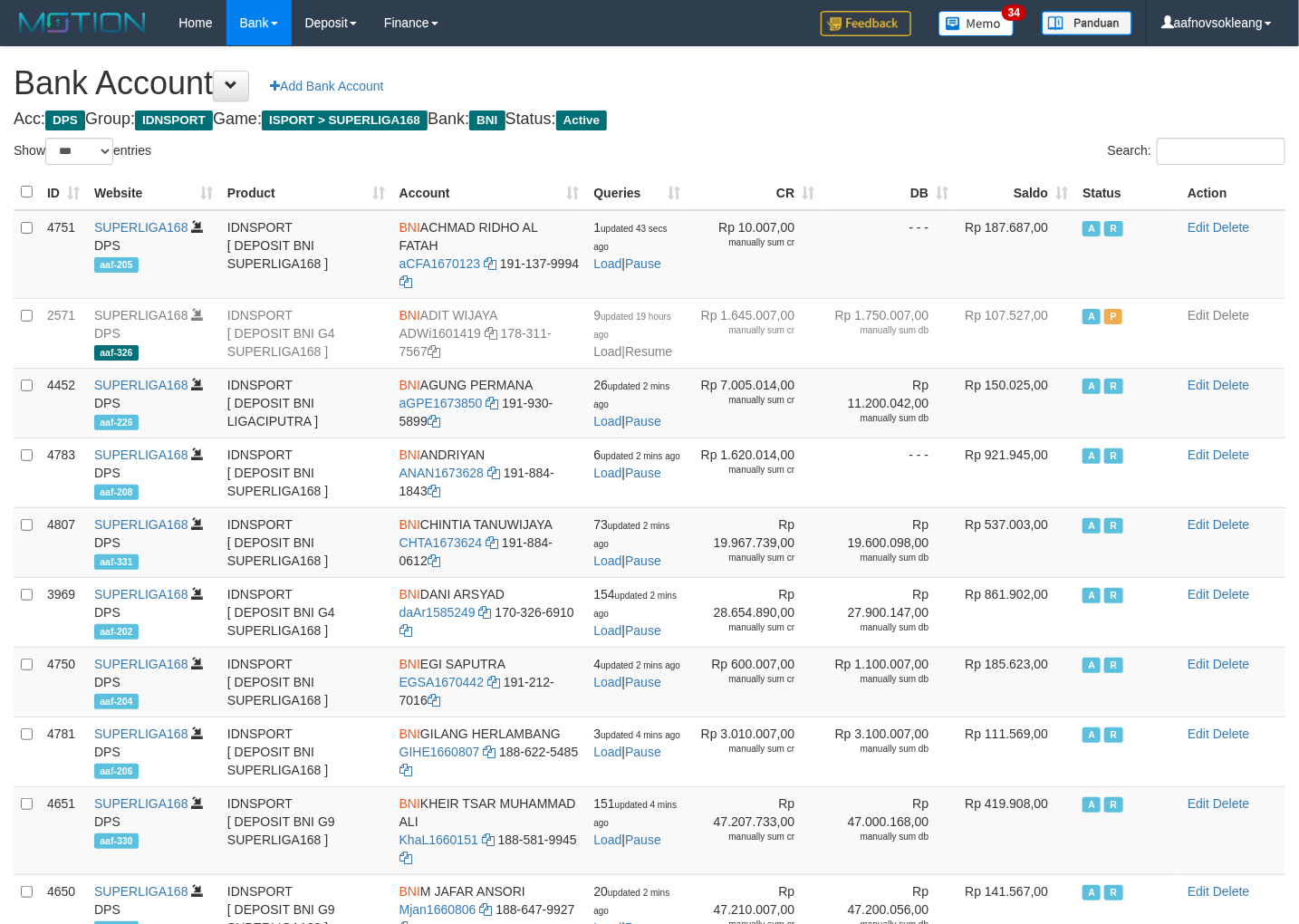 click on "Saldo" at bounding box center (1015, 192) 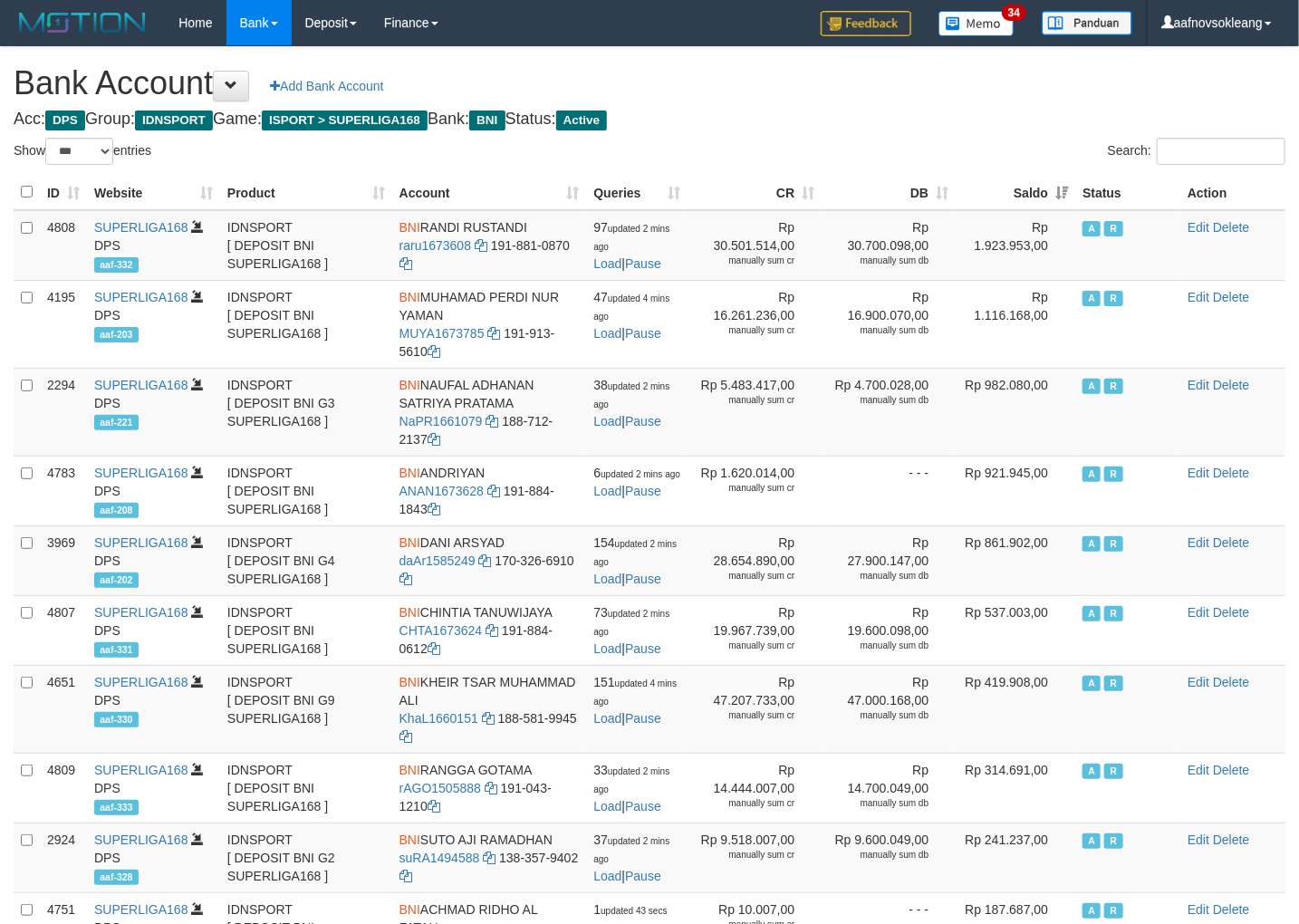 click on "Bank Account
Add Bank Account
Acc: 										 DPS
Group:   IDNSPORT    		Game:   ISPORT > SUPERLIGA168    		Bank:   BNI    		Status:  Active
Filter Account Type
*******
***
**
***
DPS
SELECT ALL  SELECT TYPE  - ALL -
DPS
WD
TMP
Filter Product
*******
******
********
********
*******
********
IDNSPORT
SELECT ALL  SELECT GROUP  - ALL -
BETHUB
IDNPOKER
IDNSPORT
IDNTOTO
LOADONLY
Filter Website
*******" at bounding box center [650, 805] 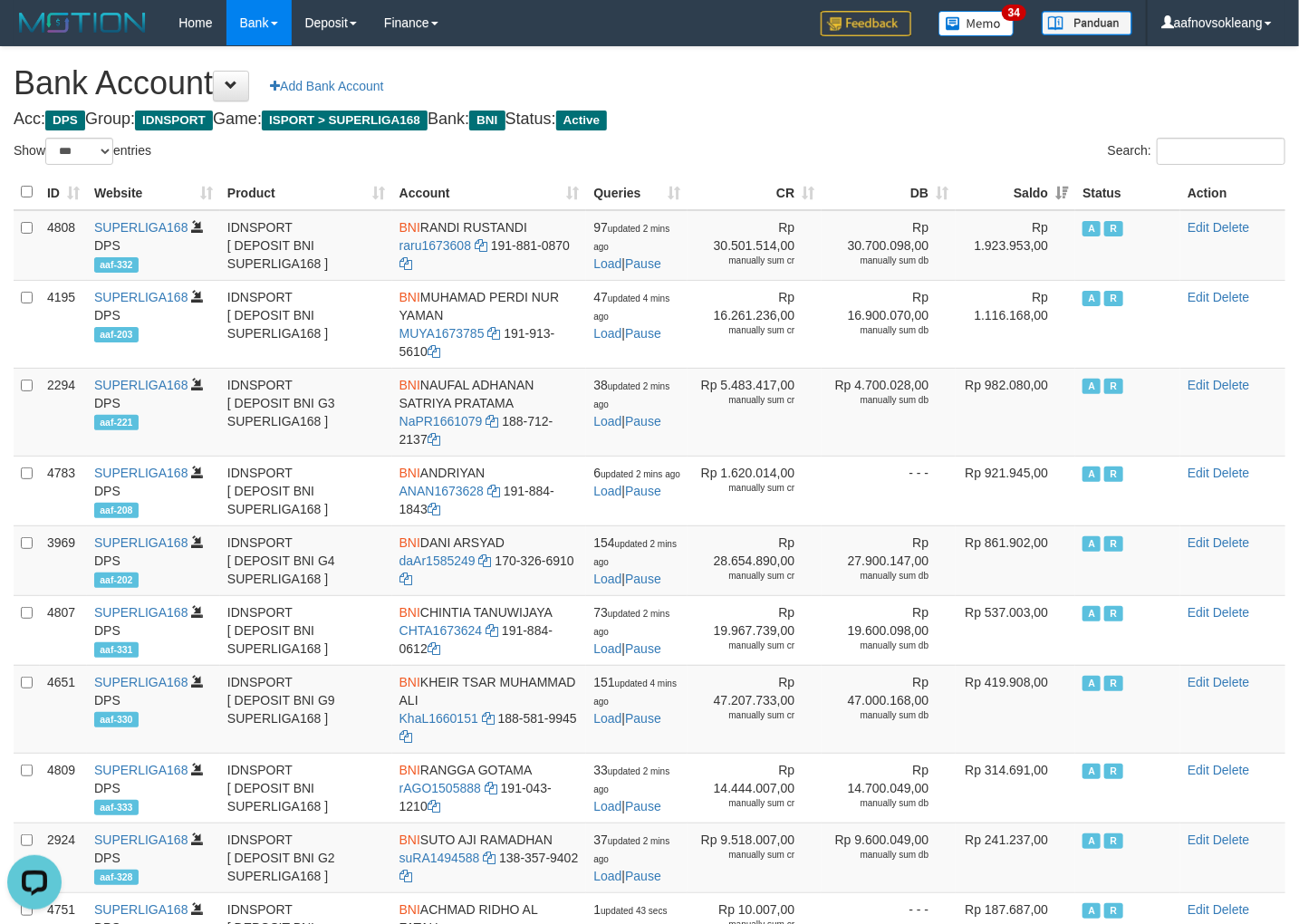 scroll, scrollTop: 0, scrollLeft: 0, axis: both 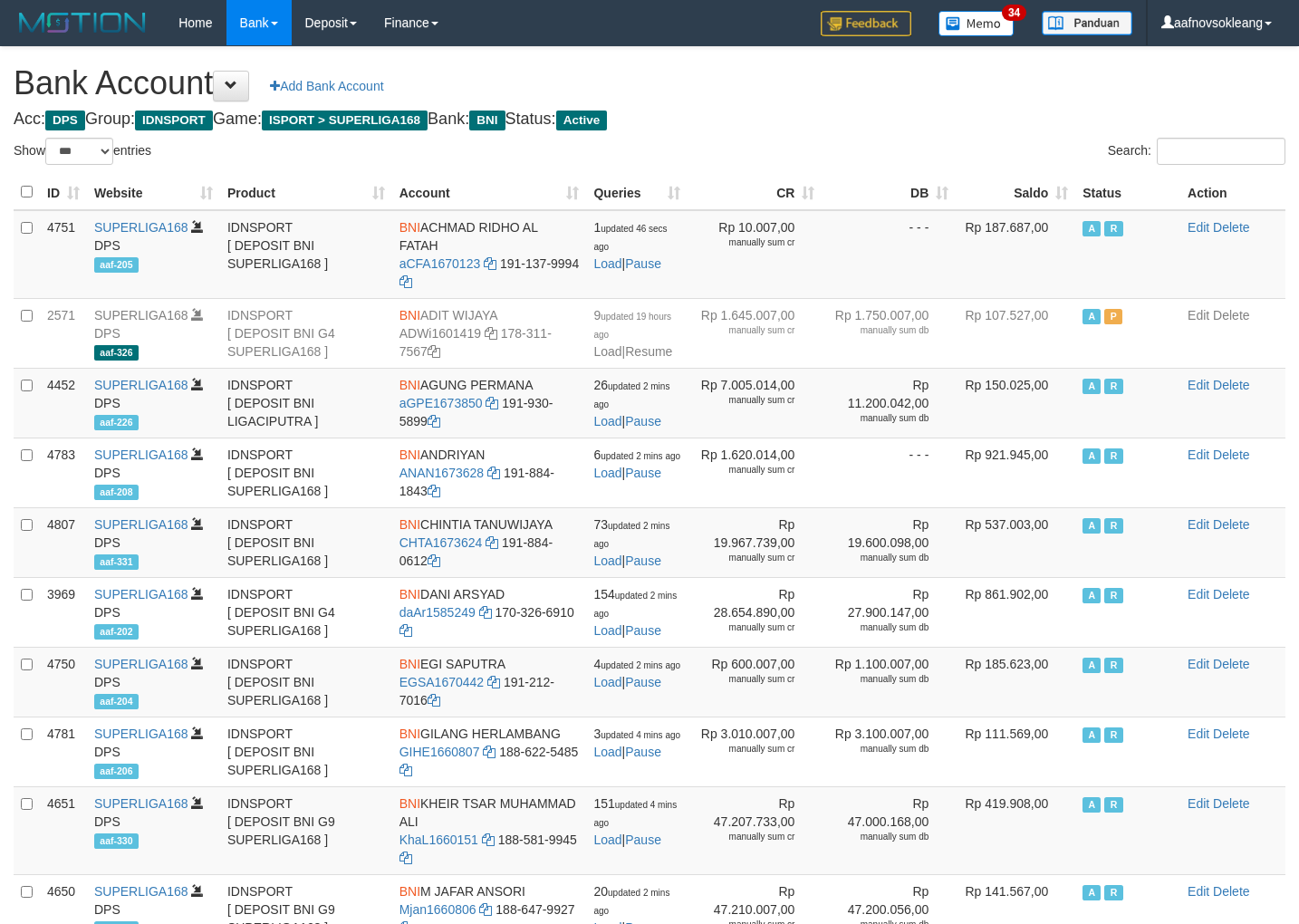 select on "***" 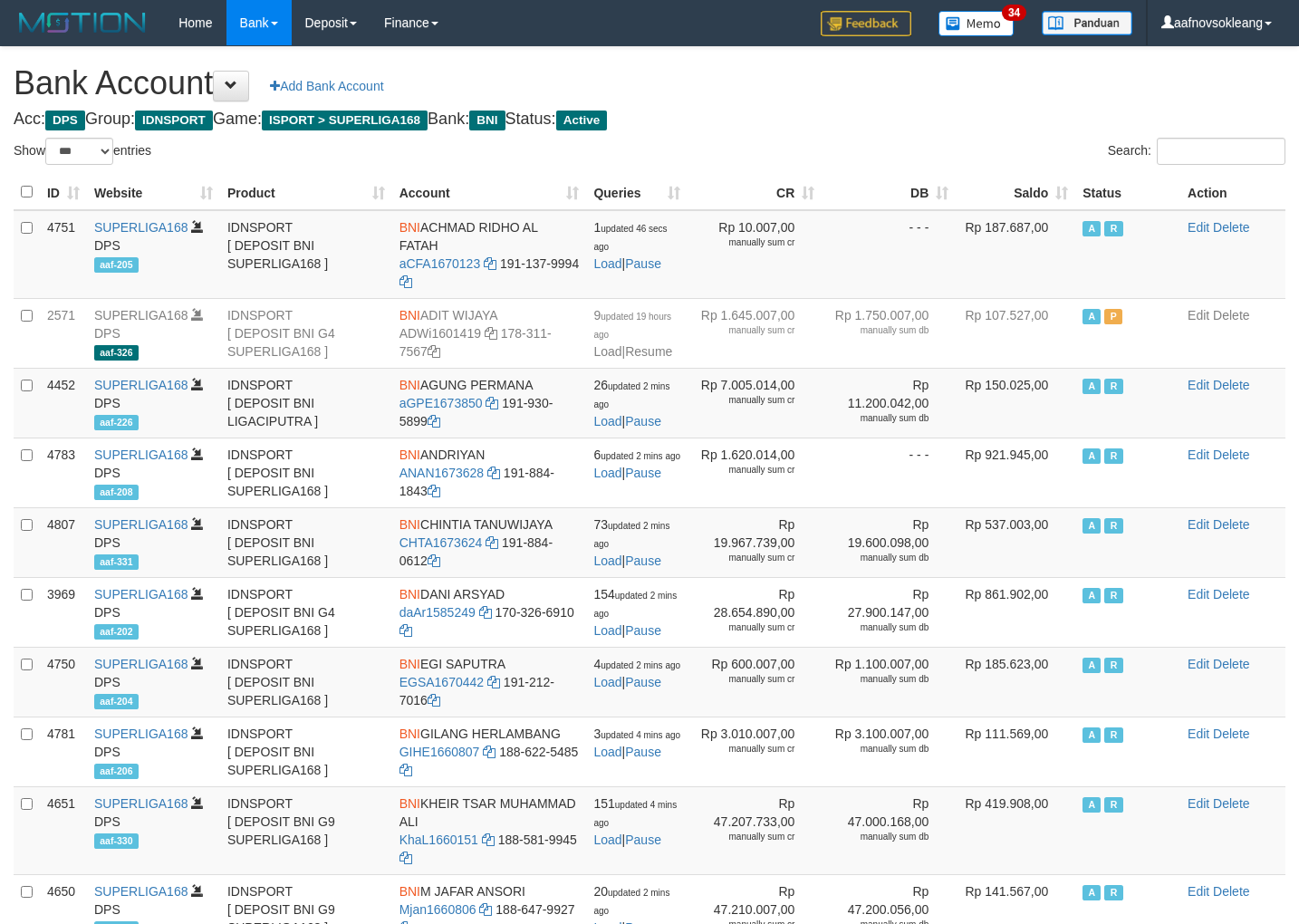 scroll, scrollTop: 0, scrollLeft: 0, axis: both 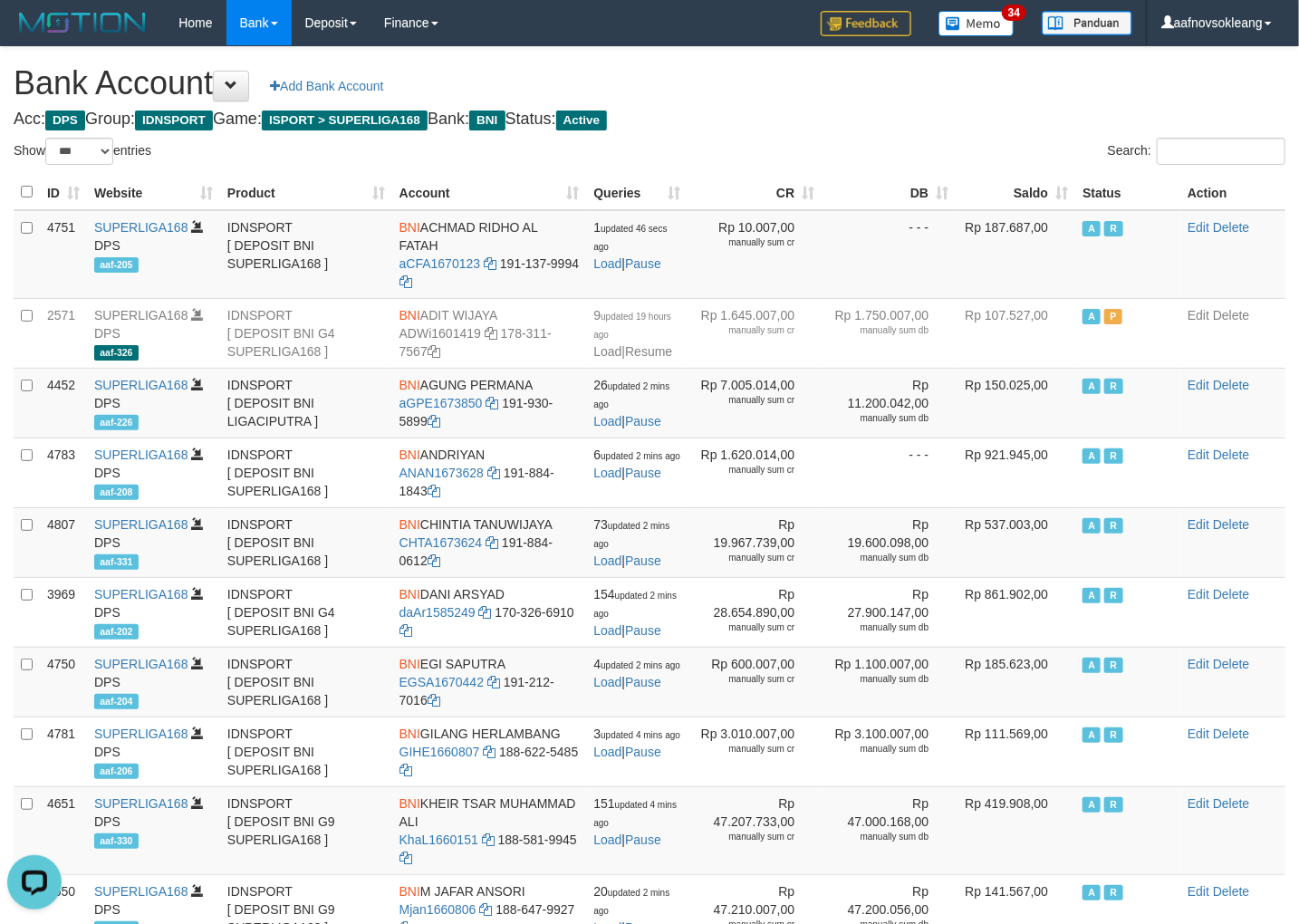 click on "Search:" at bounding box center (974, 153) 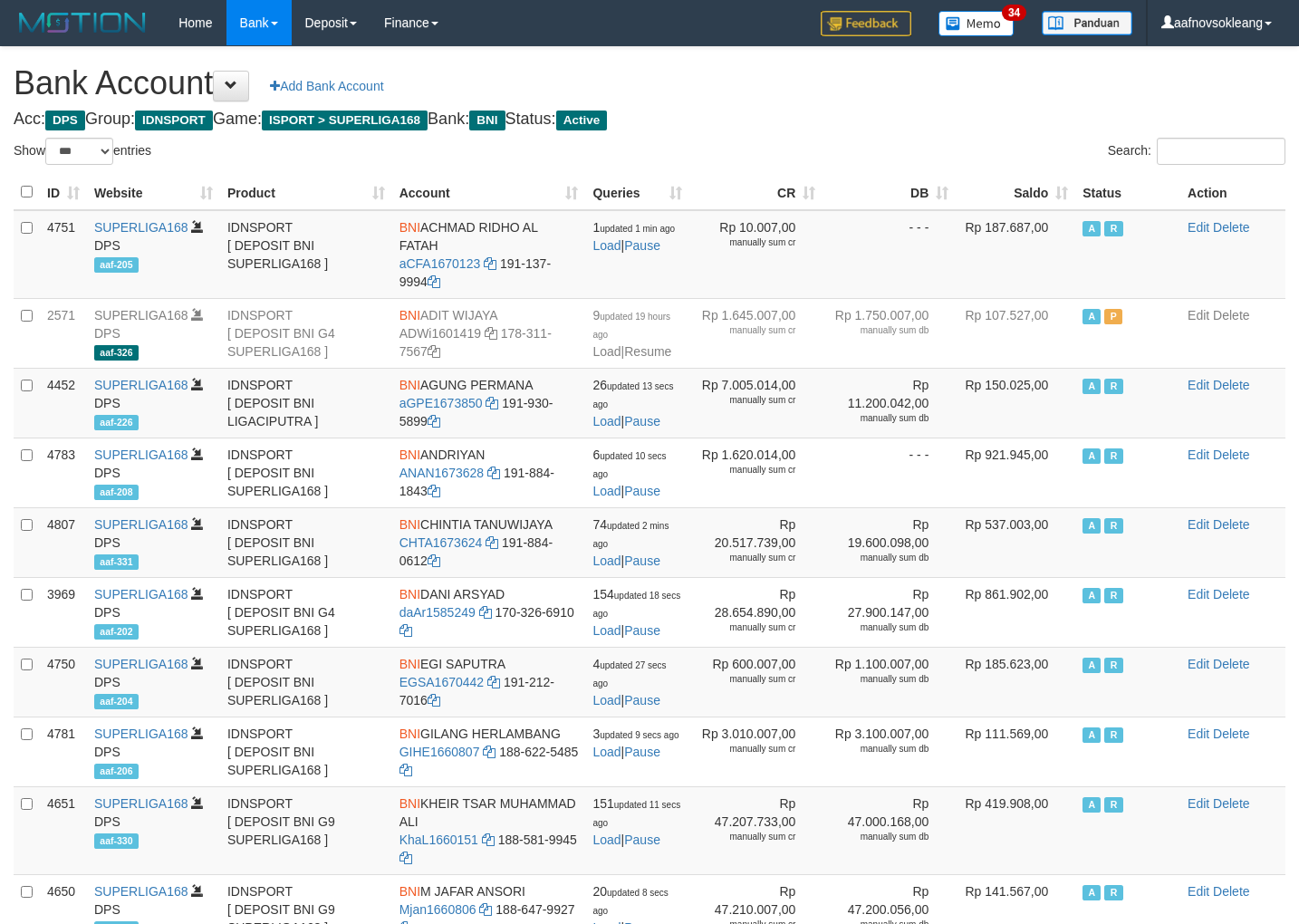 select on "***" 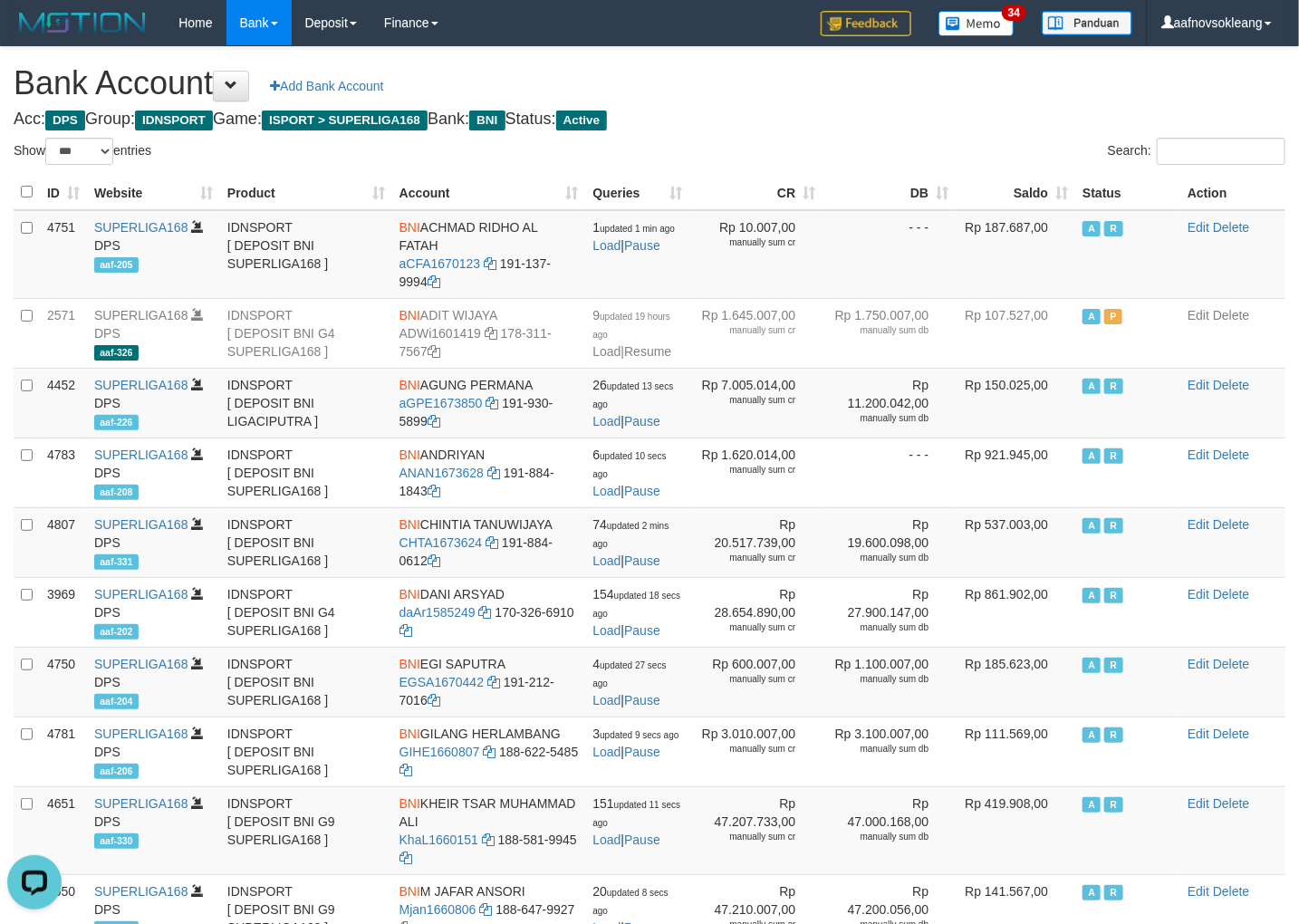 scroll, scrollTop: 0, scrollLeft: 0, axis: both 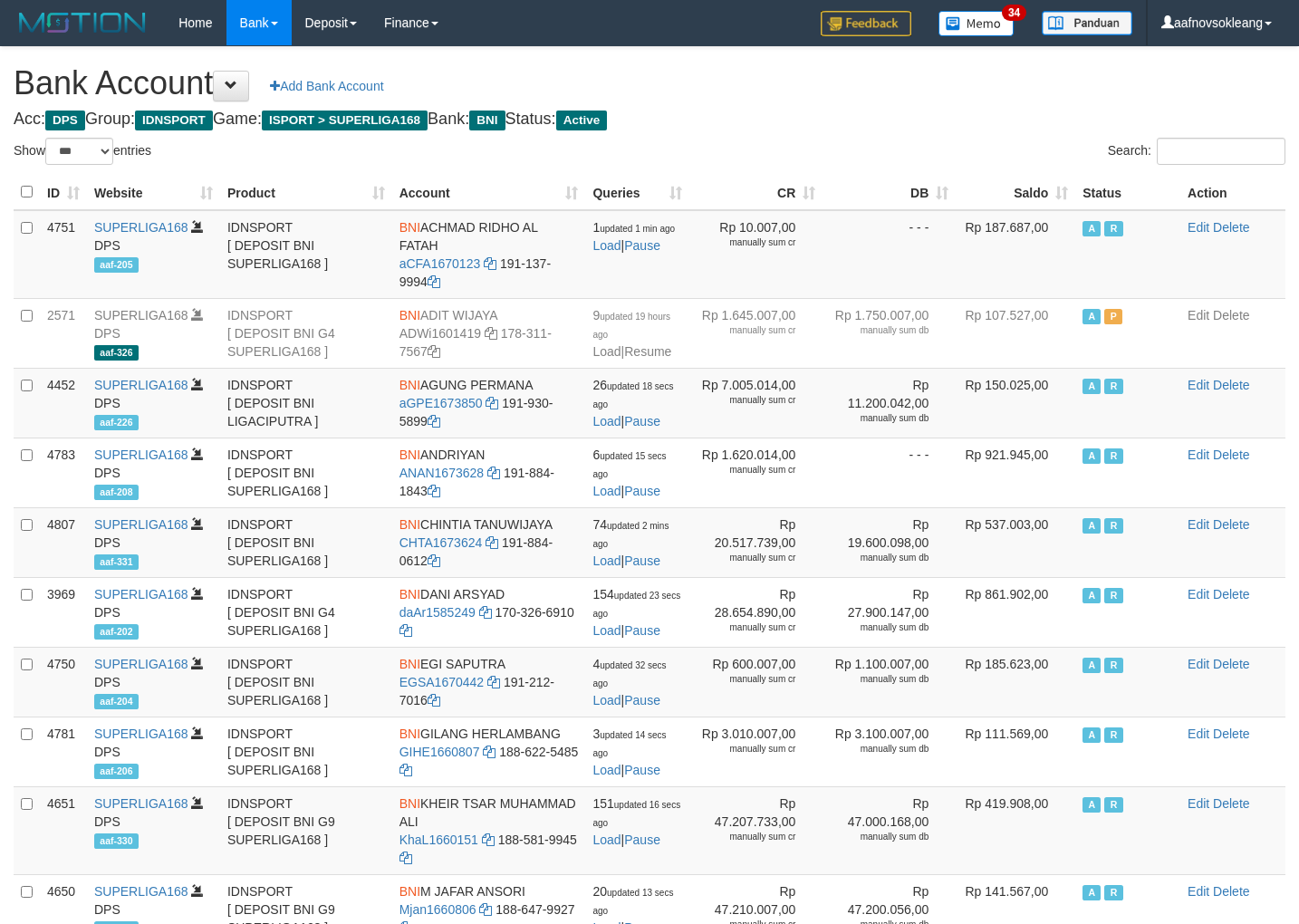 select on "***" 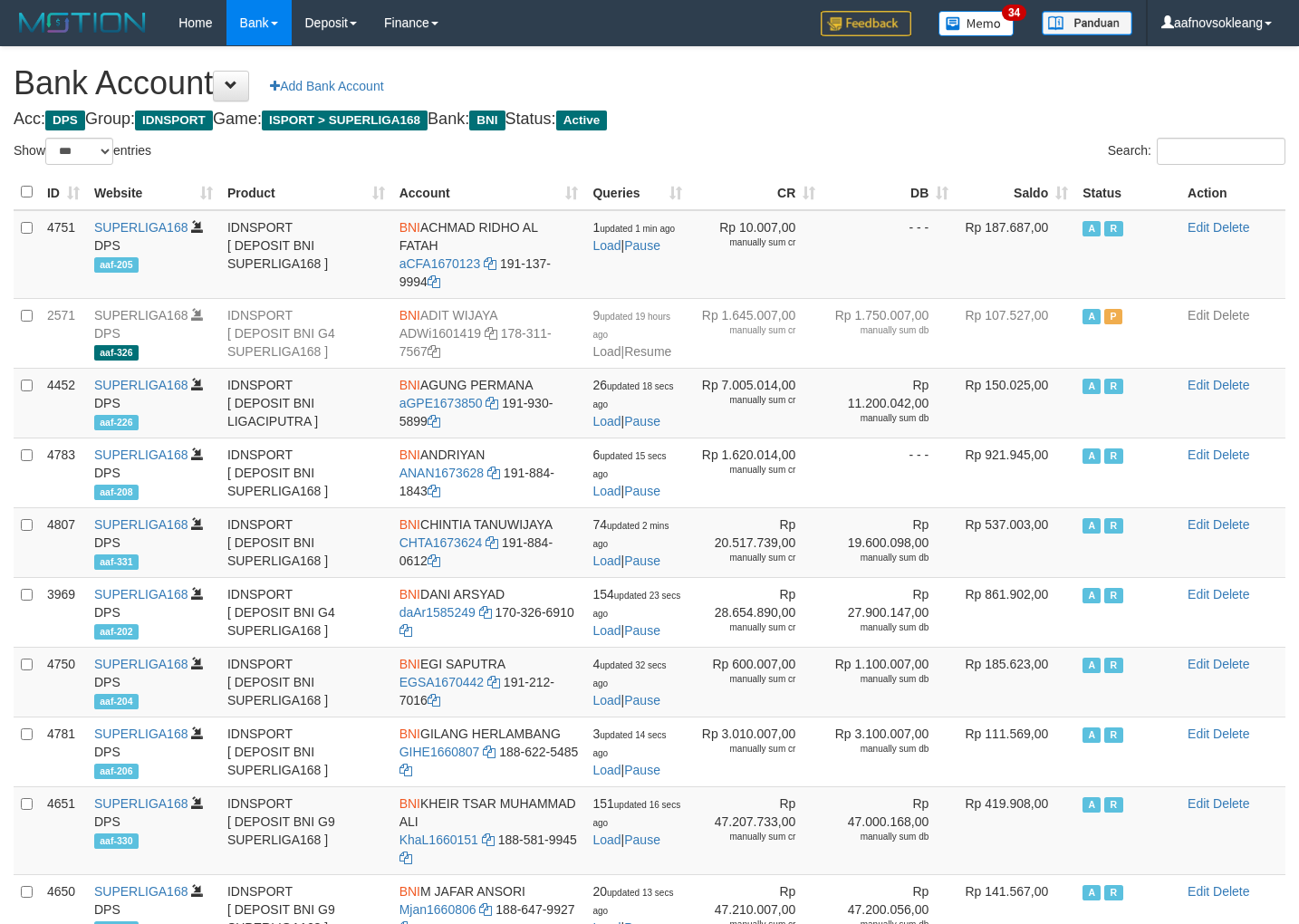 scroll, scrollTop: 0, scrollLeft: 0, axis: both 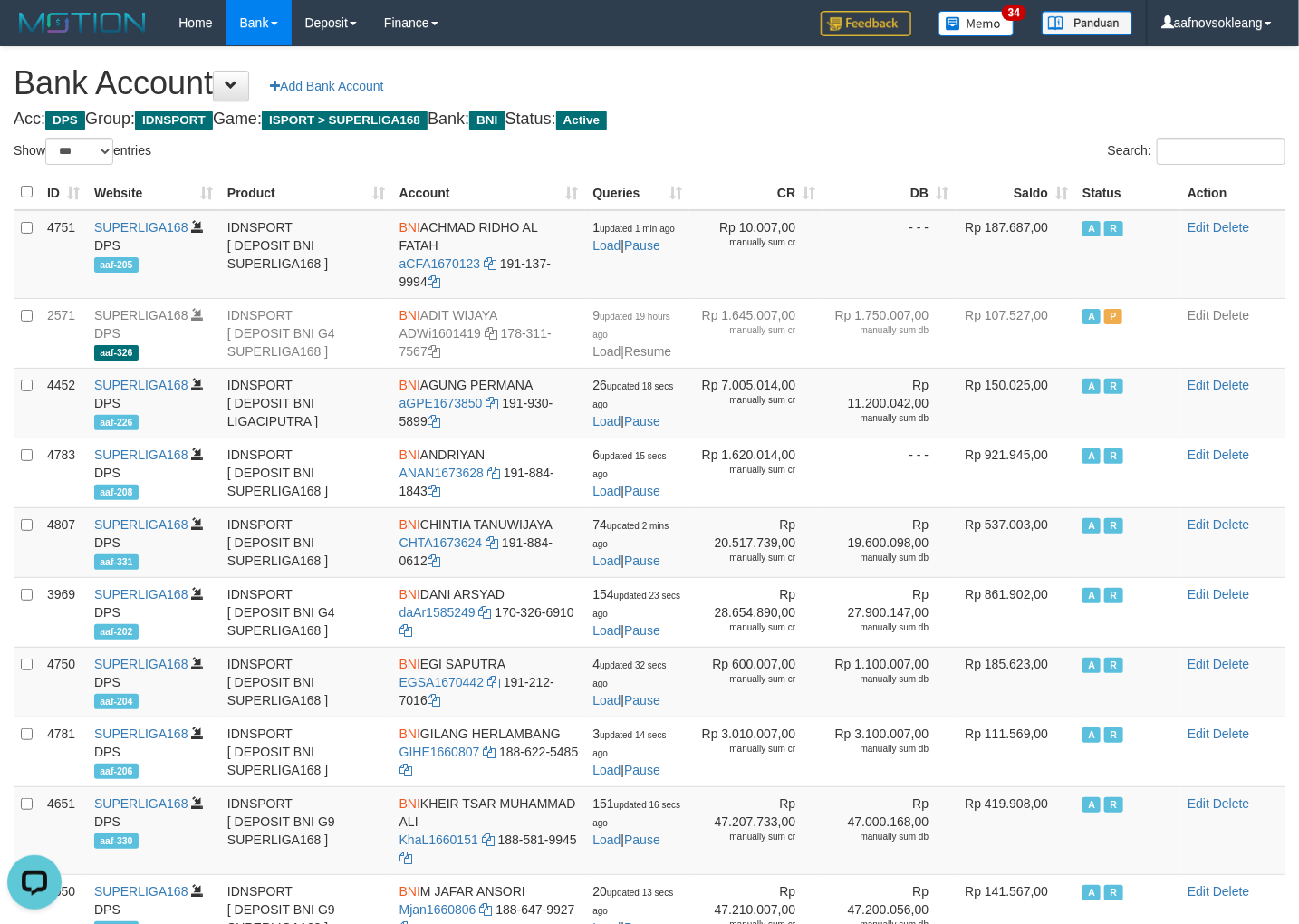 click on "Bank Account
Add Bank Account
Acc: 										 DPS
Group:   IDNSPORT    		Game:   ISPORT > SUPERLIGA168    		Bank:   BNI    		Status:  Active
Filter Account Type
*******
***
**
***
DPS
SELECT ALL  SELECT TYPE  - ALL -
DPS
WD
TMP
Filter Product
*******
******
********
********
*******
********
IDNSPORT
SELECT ALL  SELECT GROUP  - ALL -
BETHUB
IDNPOKER
IDNSPORT
IDNTOTO
LOADONLY
Filter Website
*******" at bounding box center (650, 805) 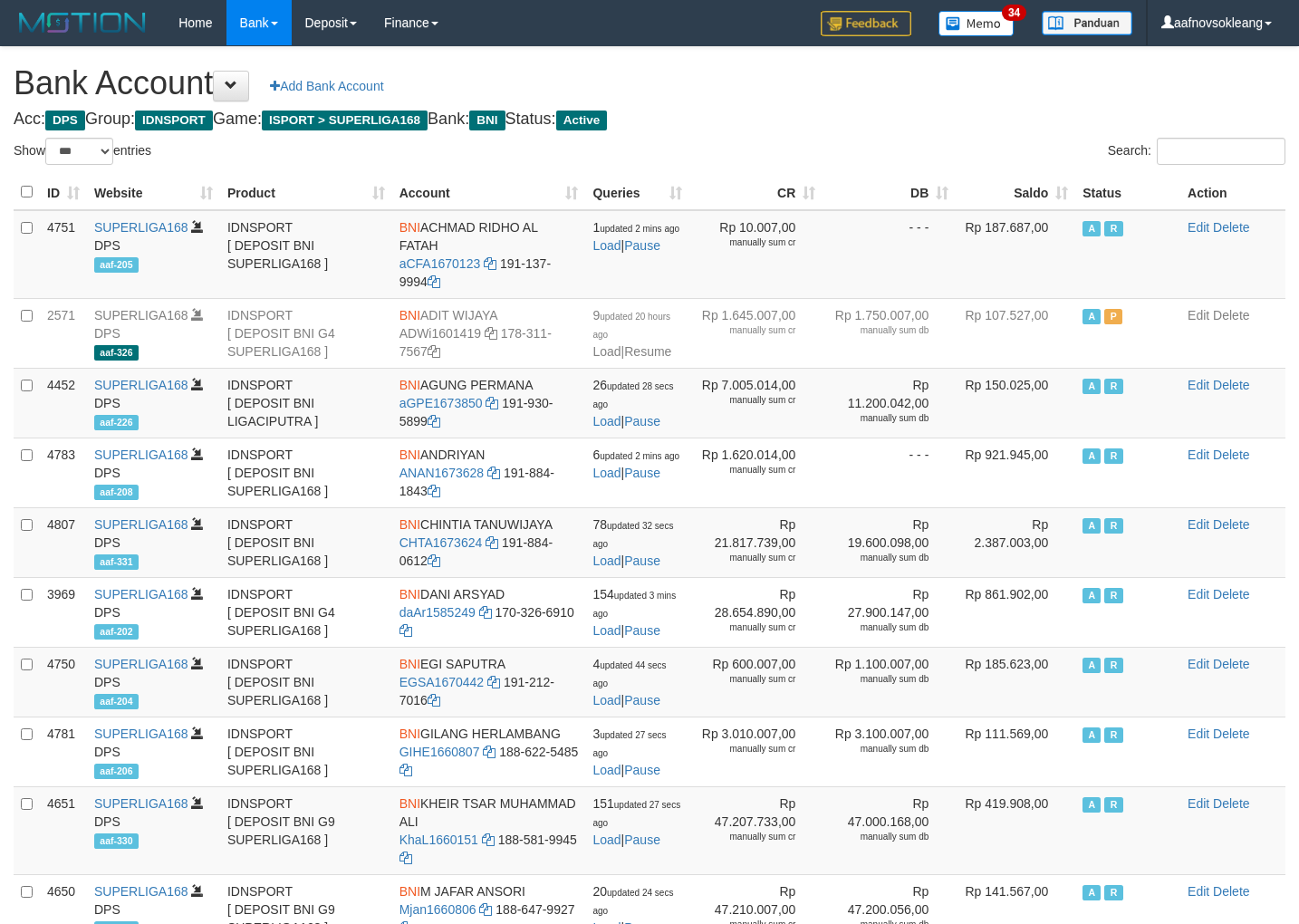 select on "***" 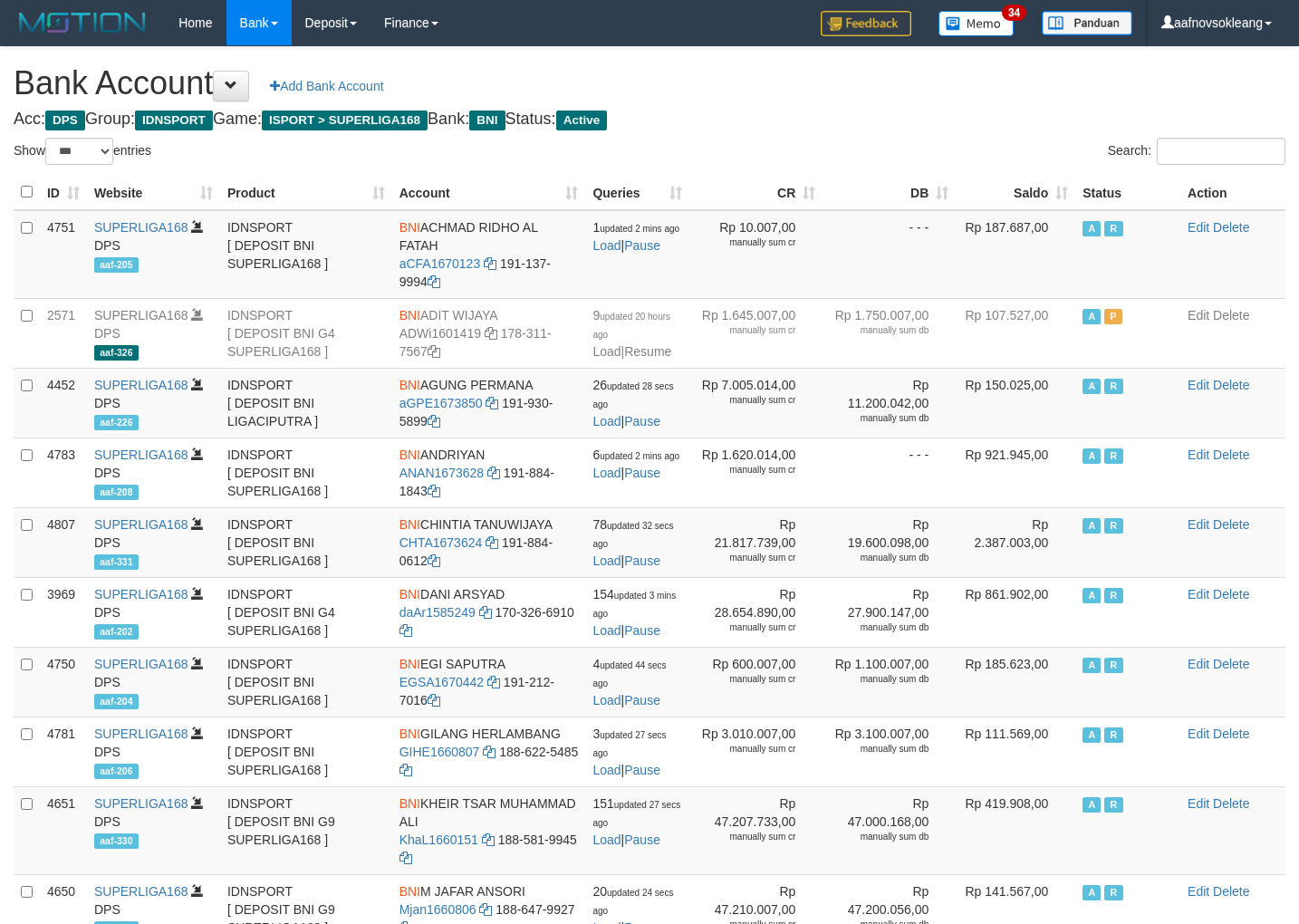 scroll, scrollTop: 0, scrollLeft: 0, axis: both 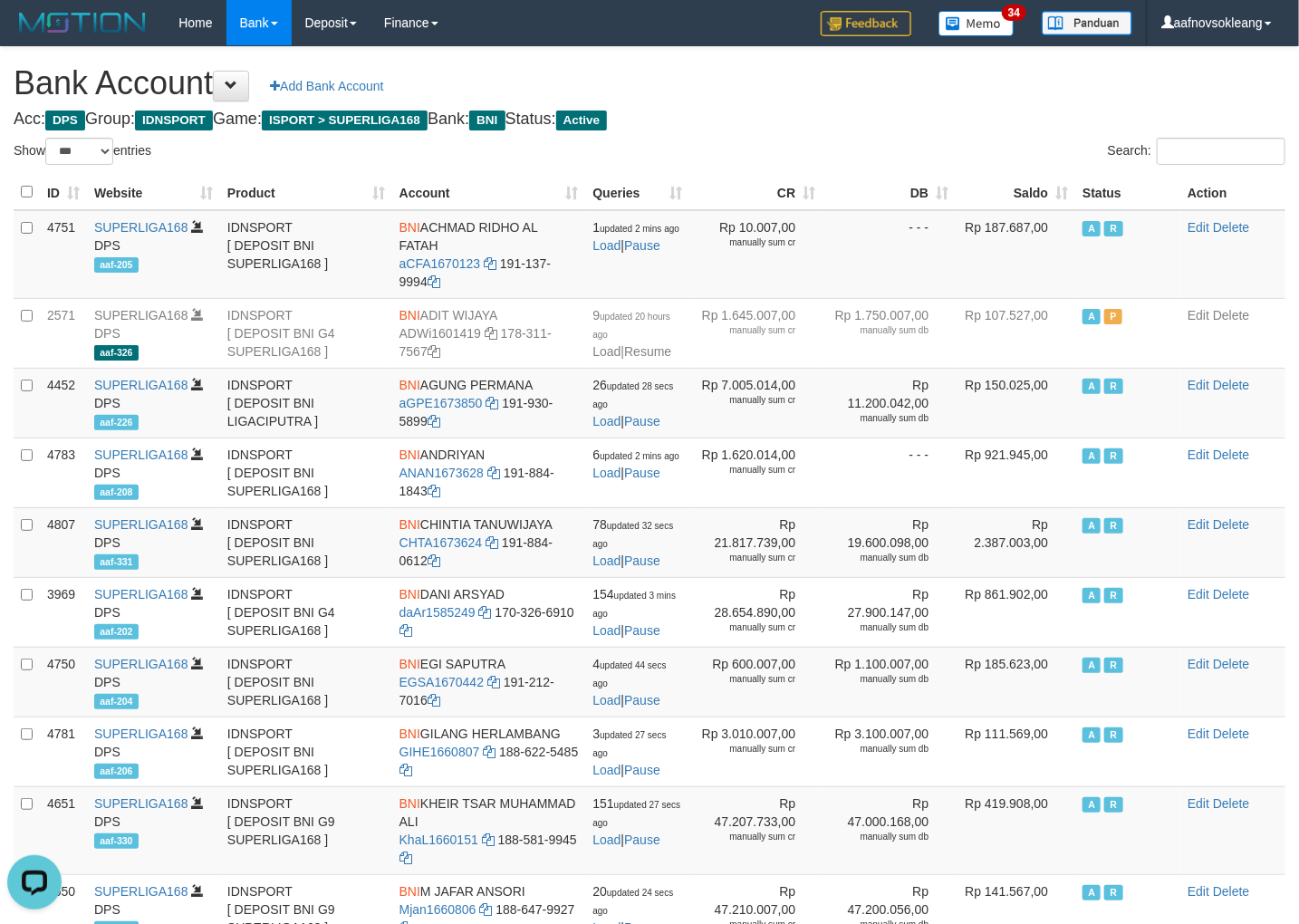 click on "Saldo" at bounding box center [1015, 192] 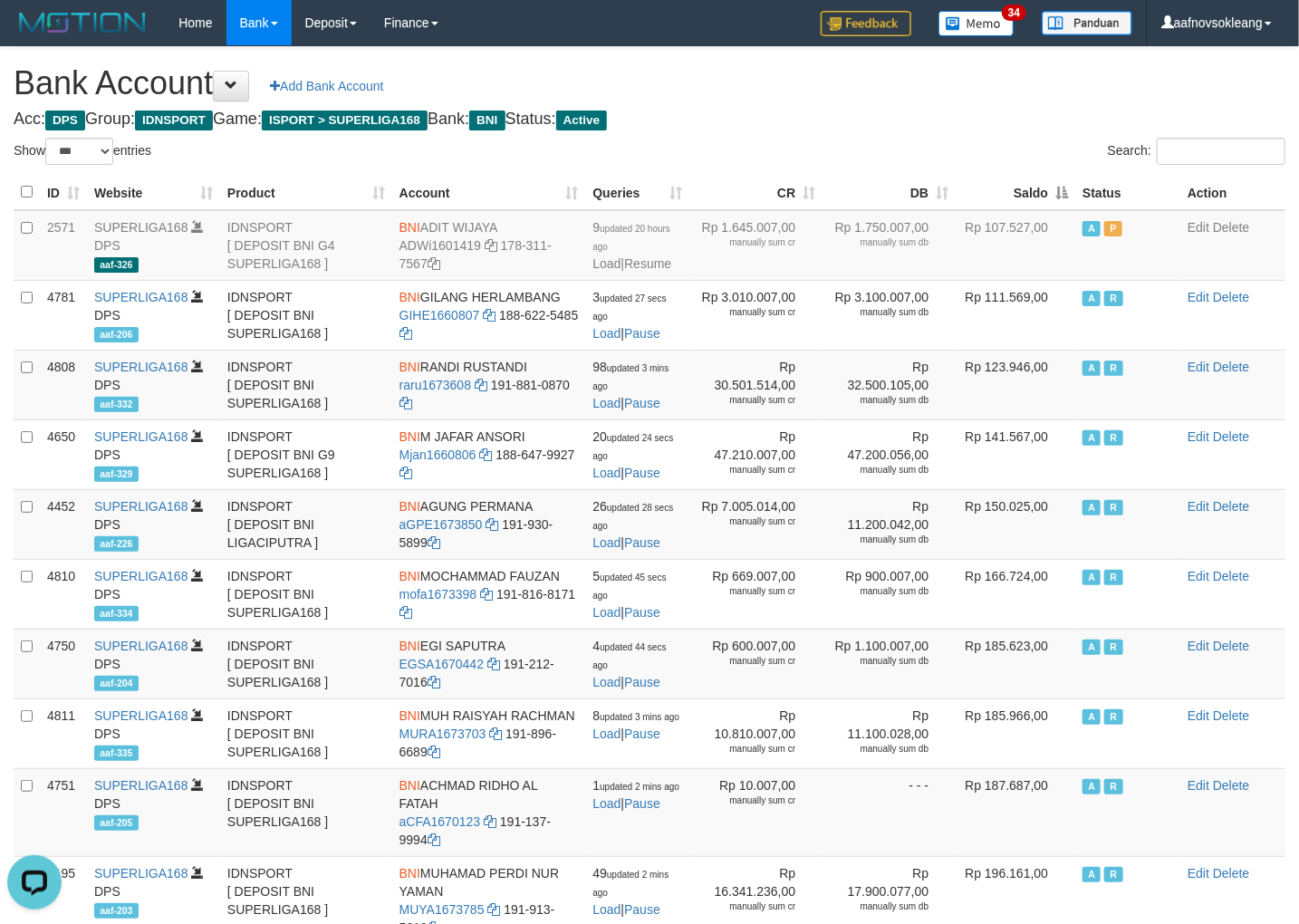 click on "Saldo" at bounding box center [1015, 192] 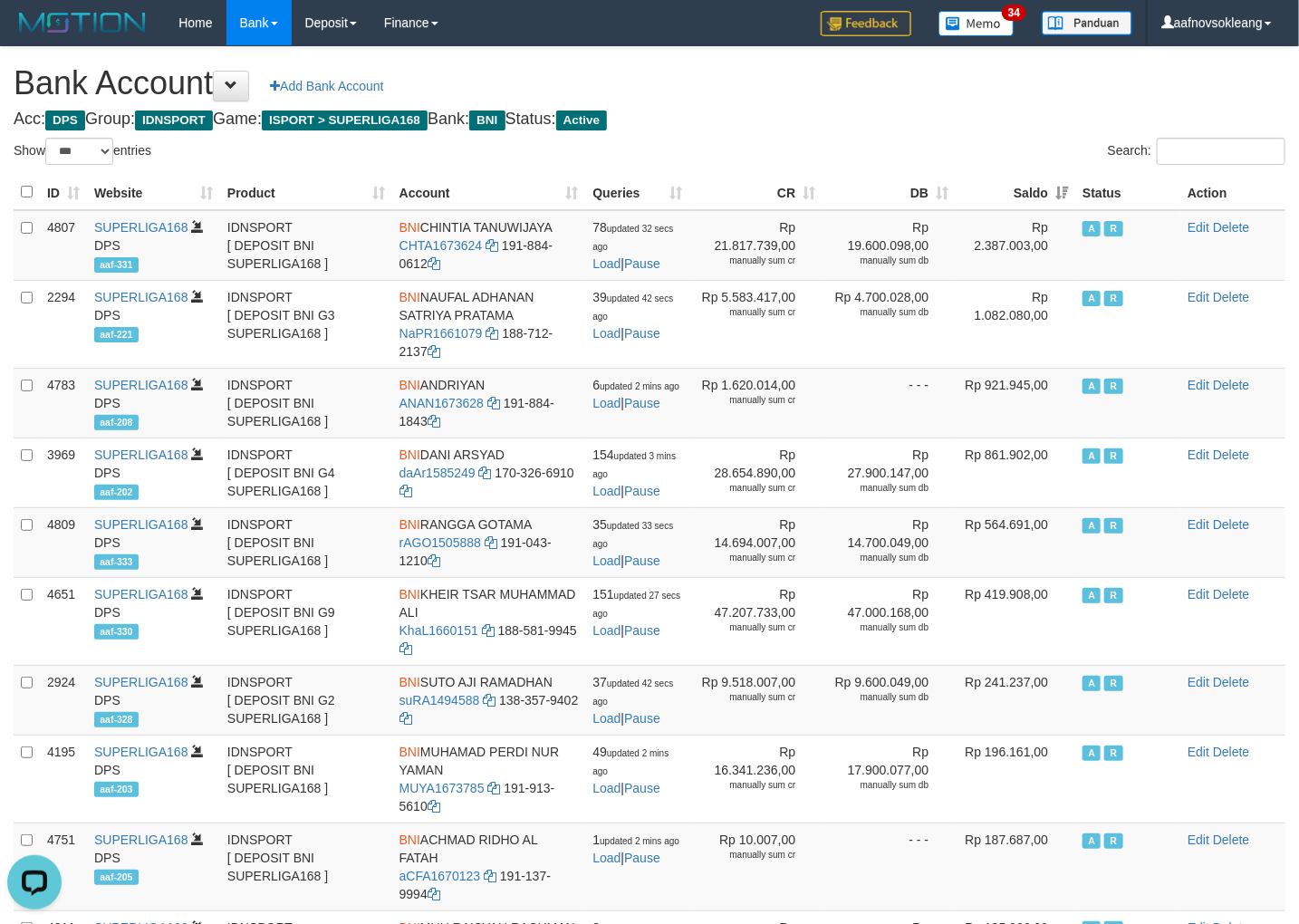 click on "Bank Account
Add Bank Account
Acc: 										 DPS
Group:   IDNSPORT    		Game:   ISPORT > SUPERLIGA168    		Bank:   BNI    		Status:  Active
Filter Account Type
*******
***
**
***
DPS
SELECT ALL  SELECT TYPE  - ALL -
DPS
WD
TMP
Filter Product
*******
******
********
********
*******
********
IDNSPORT
SELECT ALL  SELECT GROUP  - ALL -
BETHUB
IDNPOKER
IDNSPORT
IDNTOTO
LOADONLY
Filter Website
*******" at bounding box center [650, 805] 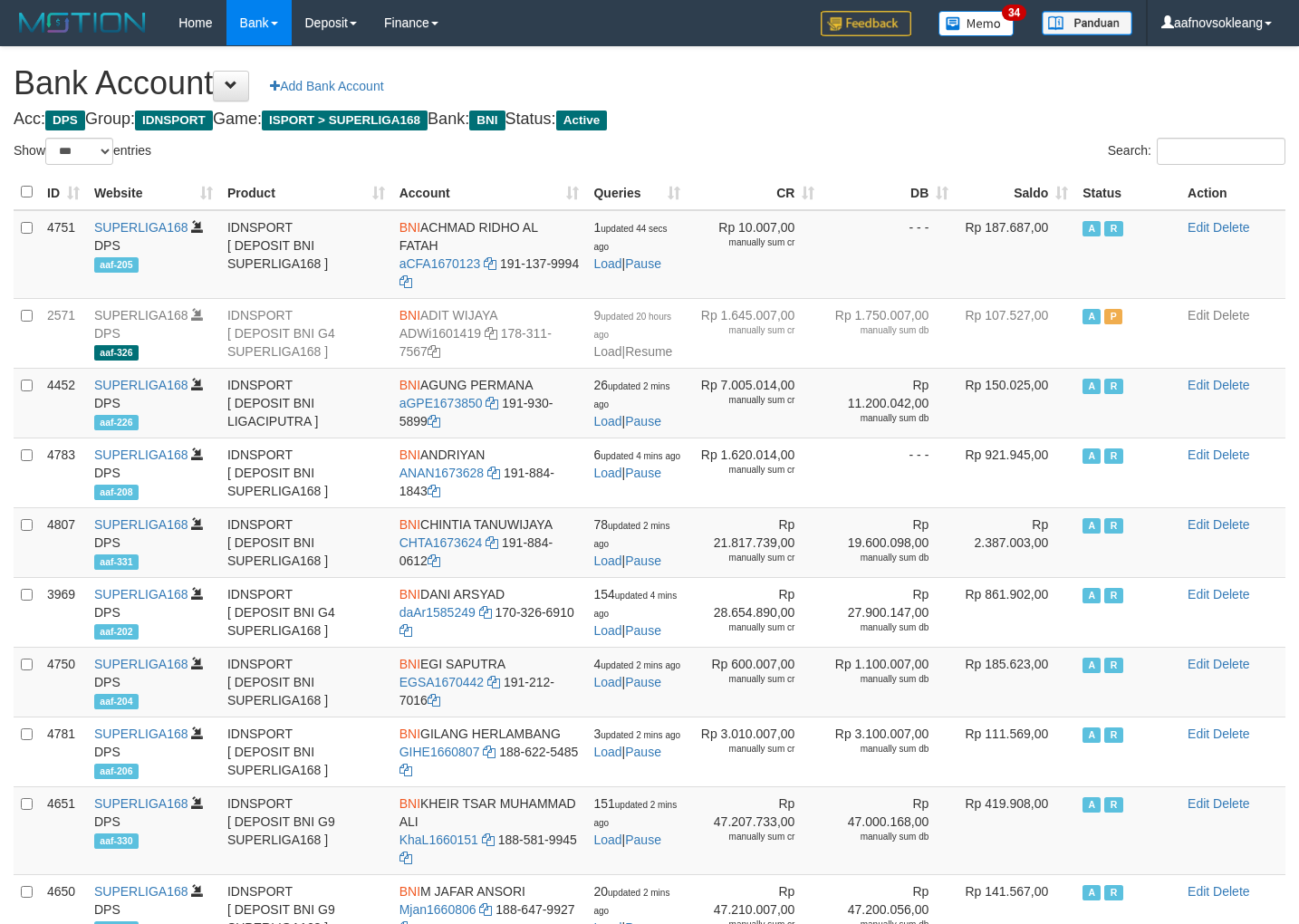 select on "***" 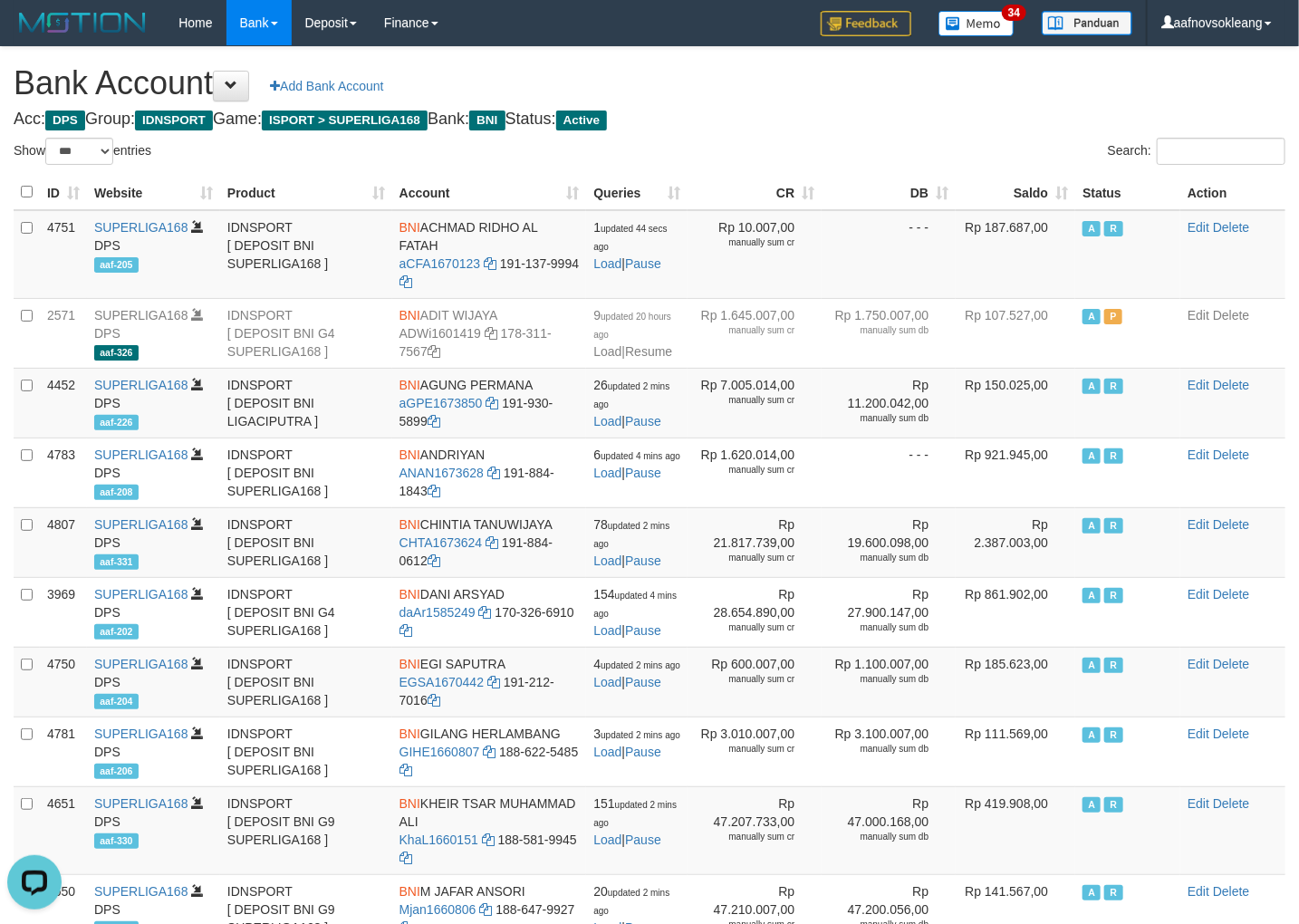 scroll, scrollTop: 0, scrollLeft: 0, axis: both 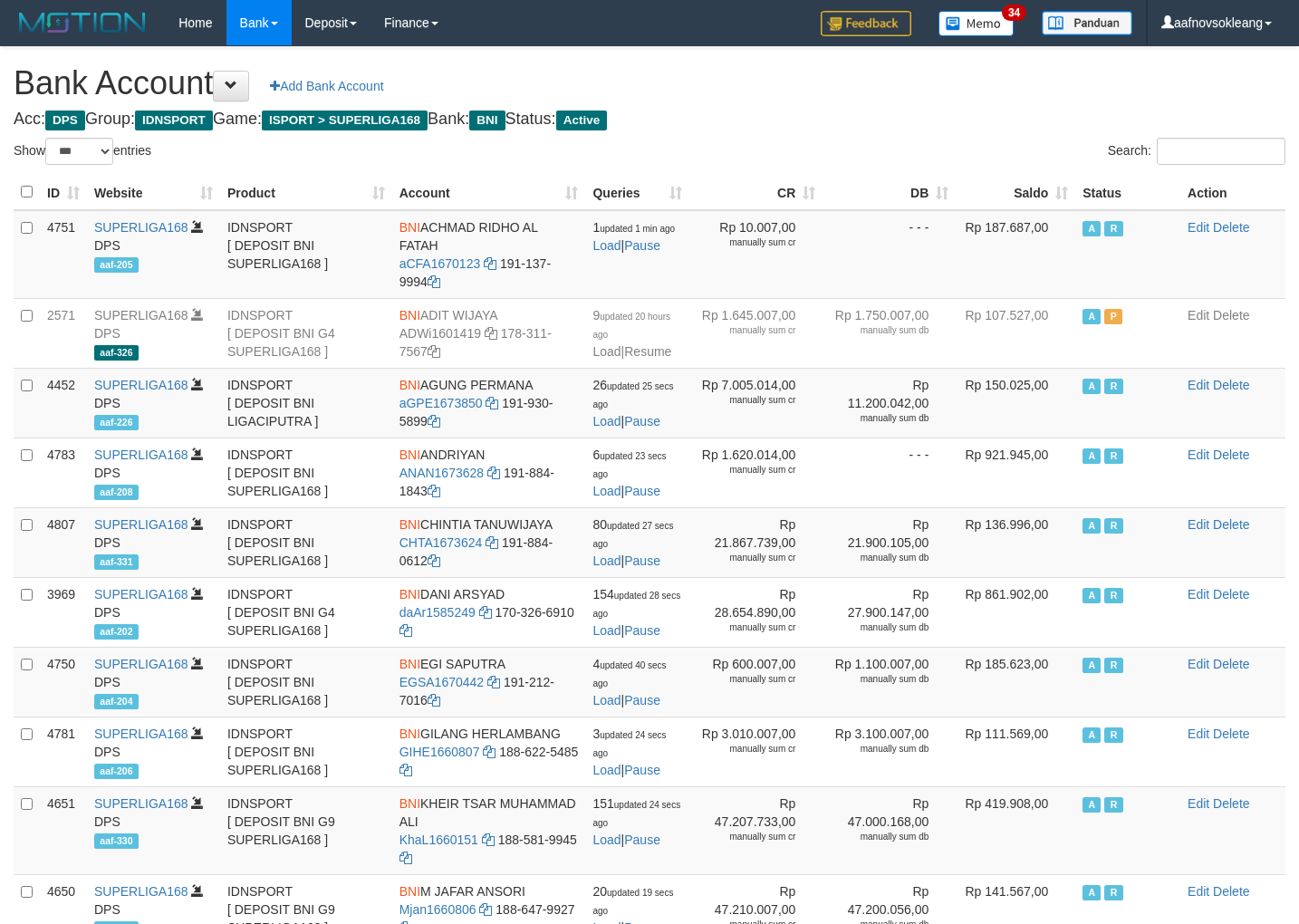 select on "***" 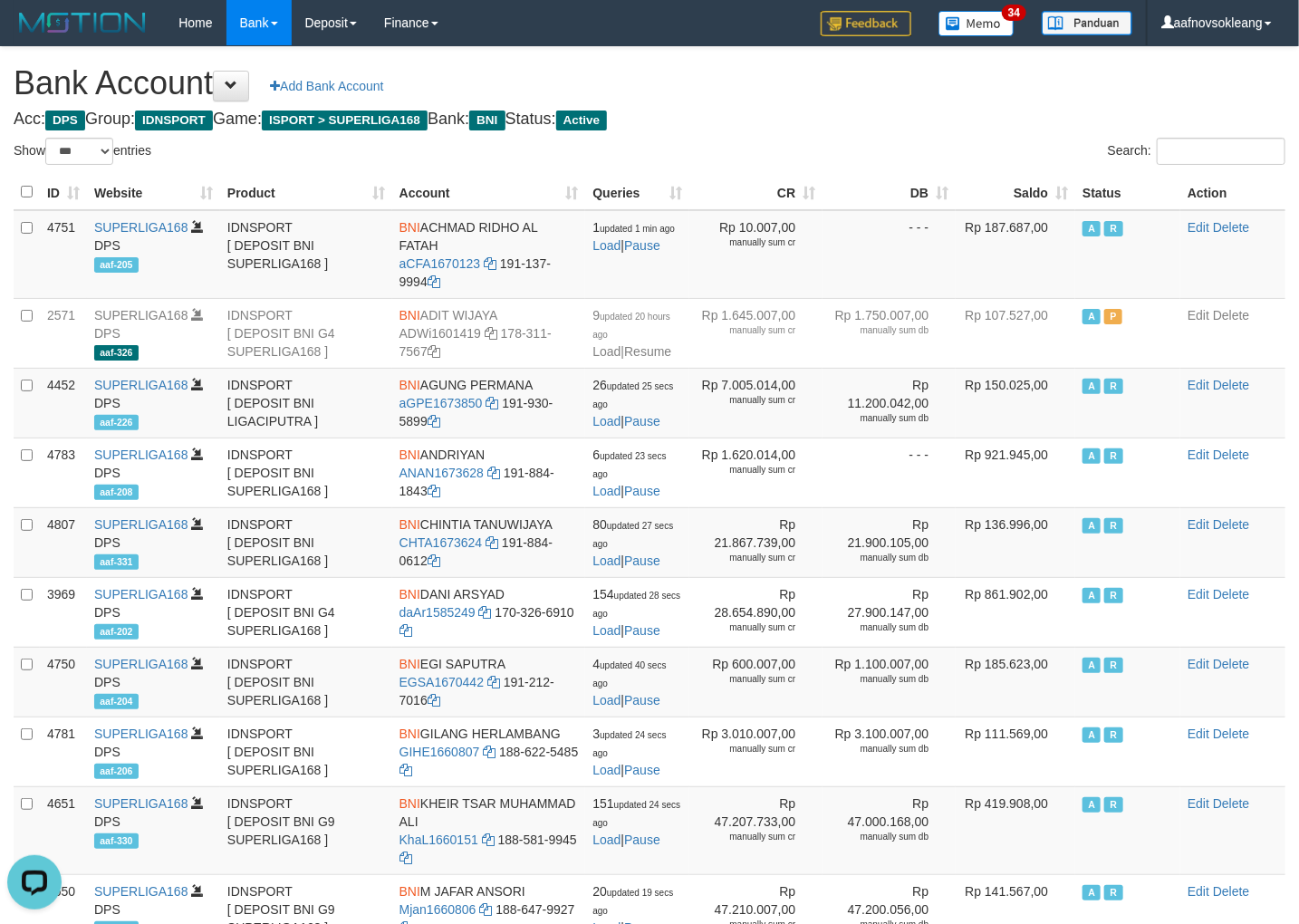 scroll, scrollTop: 0, scrollLeft: 0, axis: both 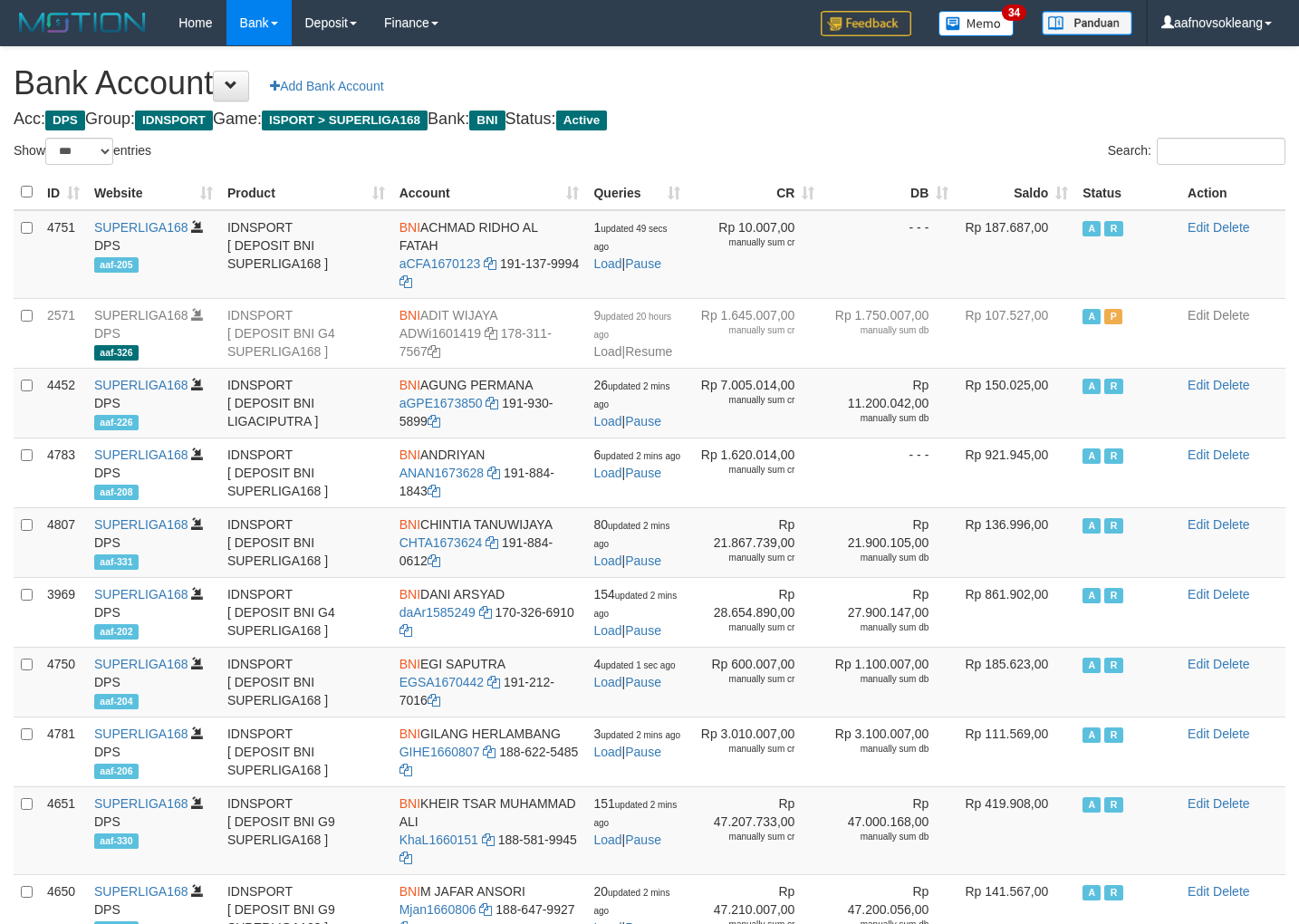select on "***" 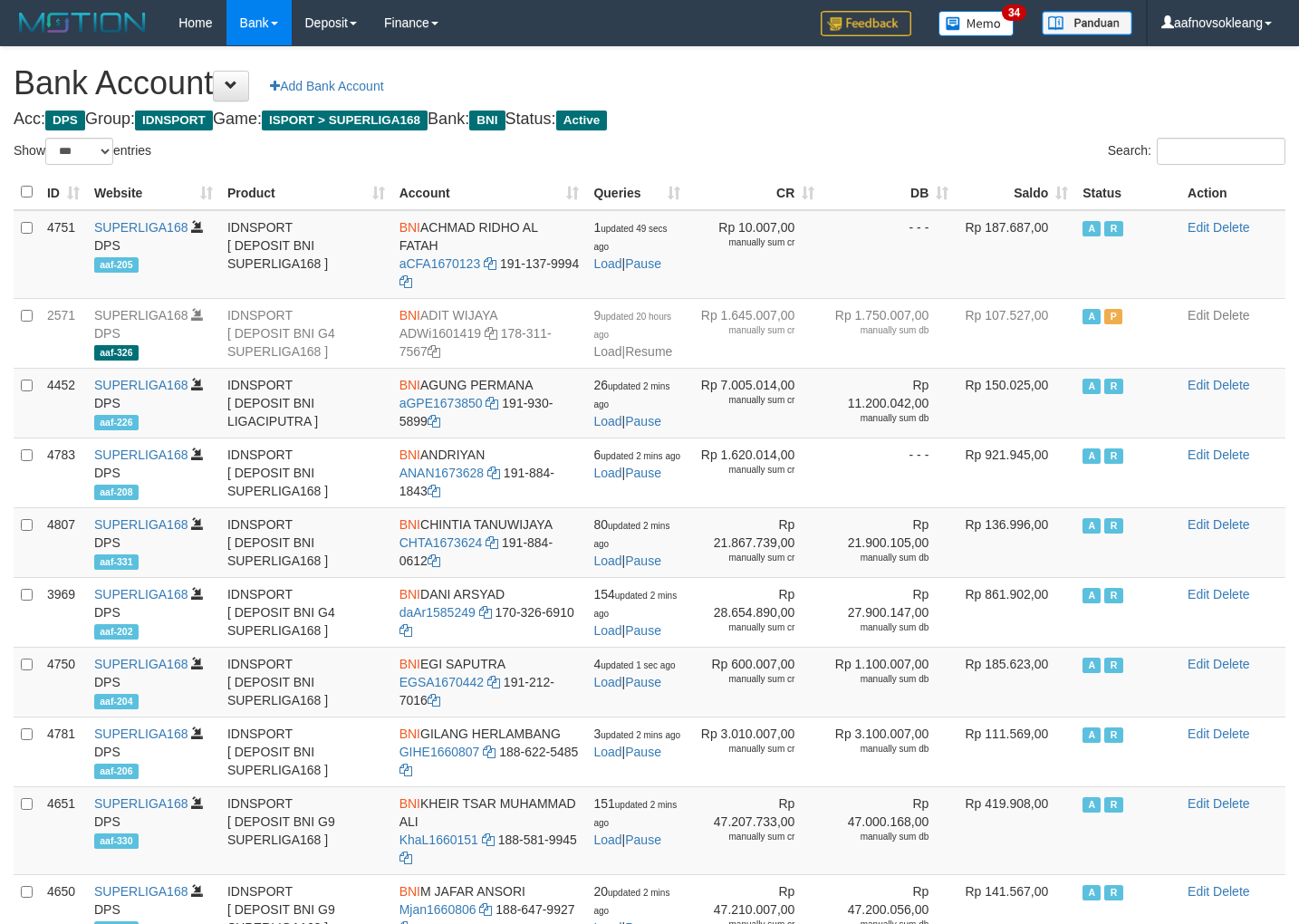 scroll, scrollTop: 0, scrollLeft: 0, axis: both 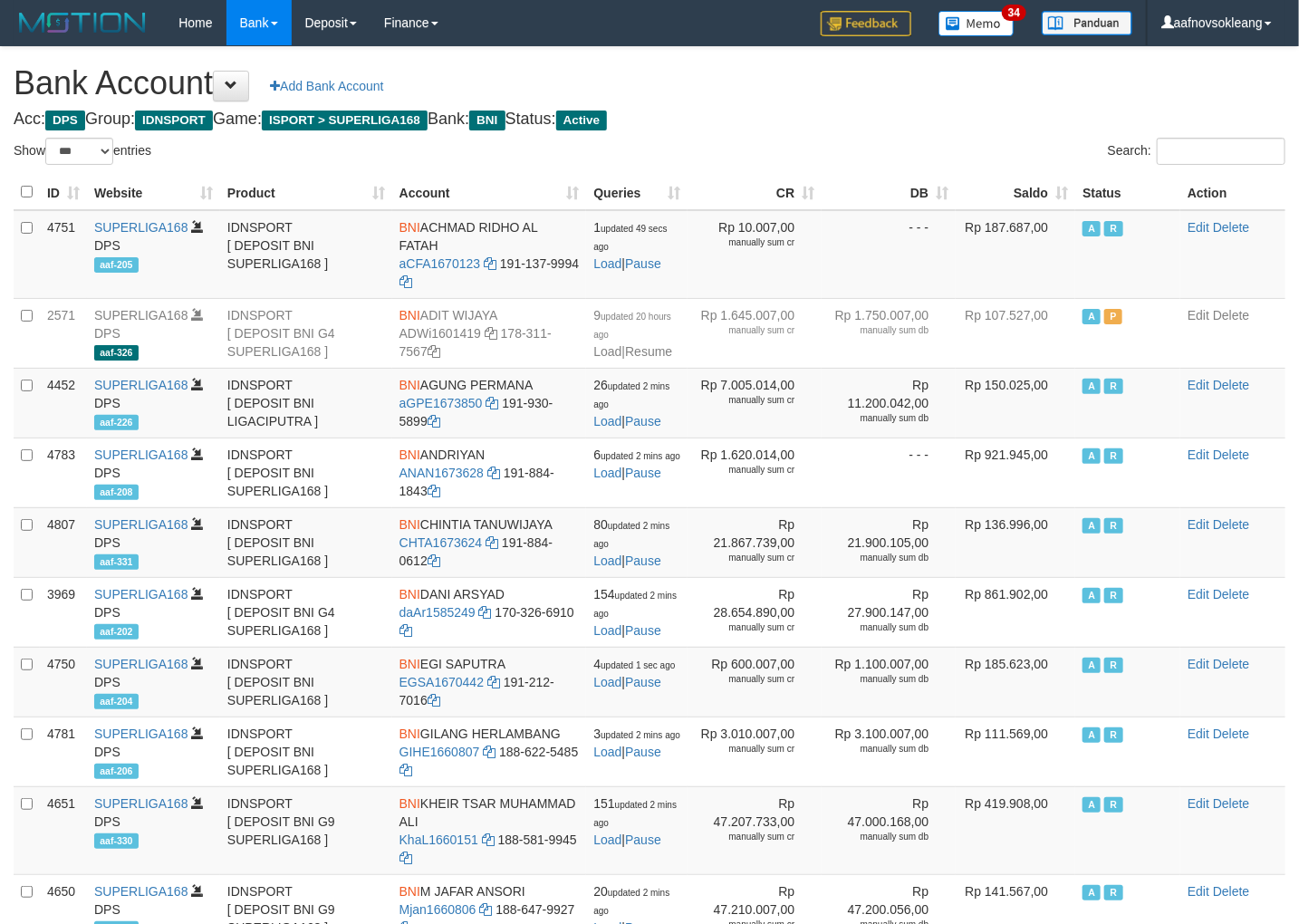 click on "Saldo" at bounding box center [1015, 192] 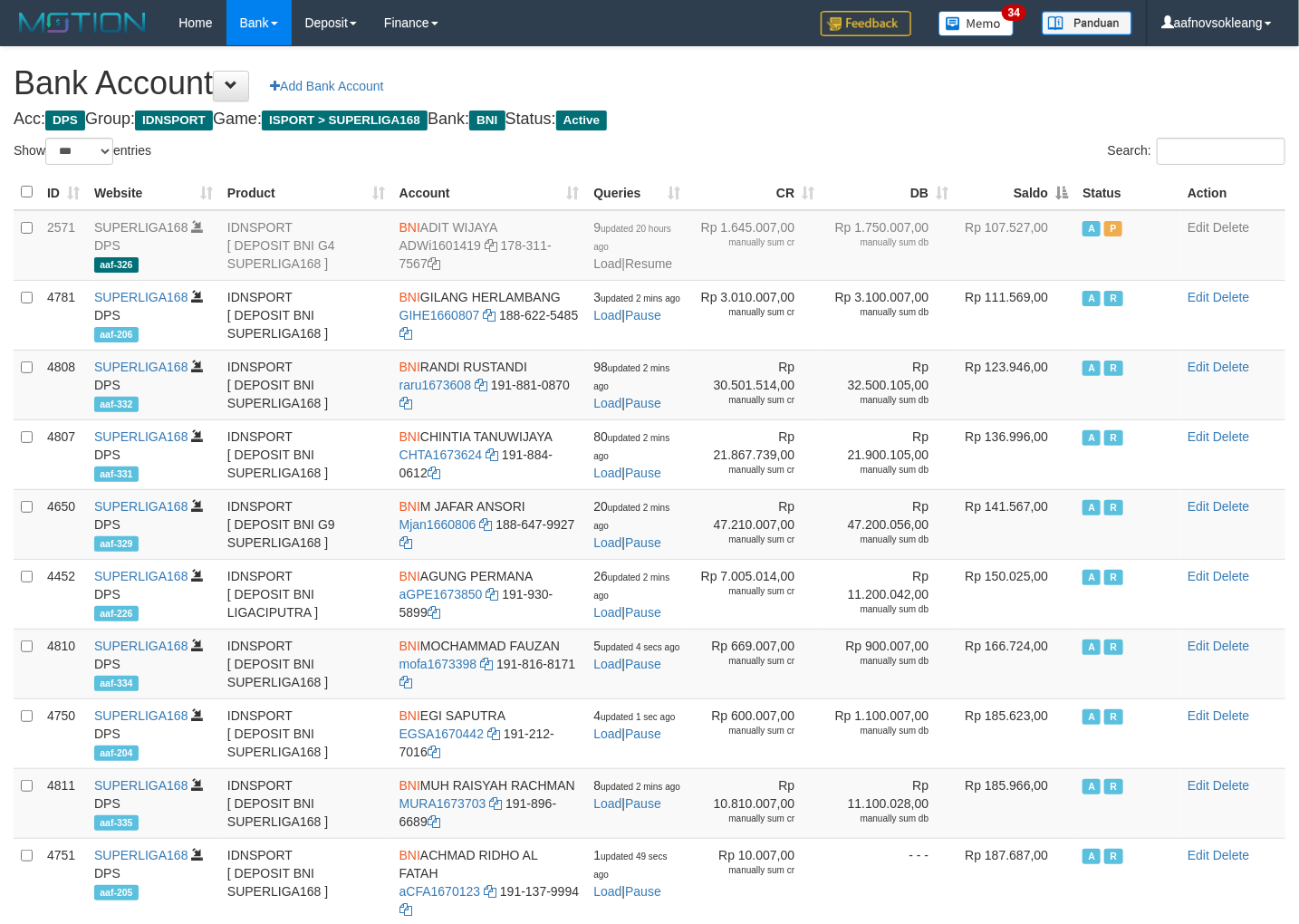 click on "Saldo" at bounding box center (1015, 192) 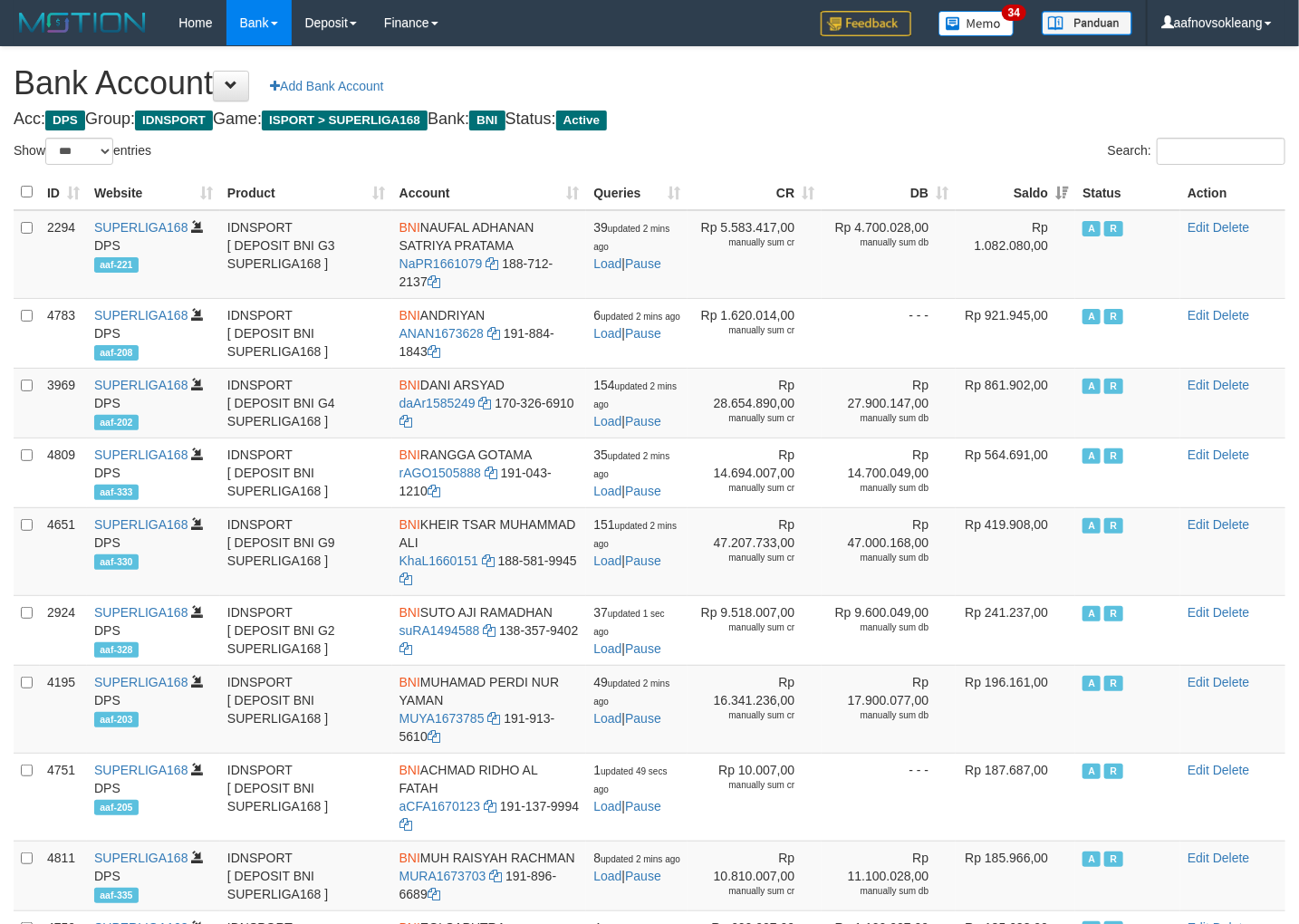 click on "Bank Account
Add Bank Account
Acc: 										 DPS
Group:   IDNSPORT    		Game:   ISPORT > SUPERLIGA168    		Bank:   BNI    		Status:  Active
Filter Account Type
*******
***
**
***
DPS
SELECT ALL  SELECT TYPE  - ALL -
DPS
WD
TMP
Filter Product
*******
******
********
********
*******
********
IDNSPORT
SELECT ALL  SELECT GROUP  - ALL -
BETHUB
IDNPOKER
IDNSPORT
IDNTOTO
LOADONLY
Filter Website
*******" at bounding box center (650, 805) 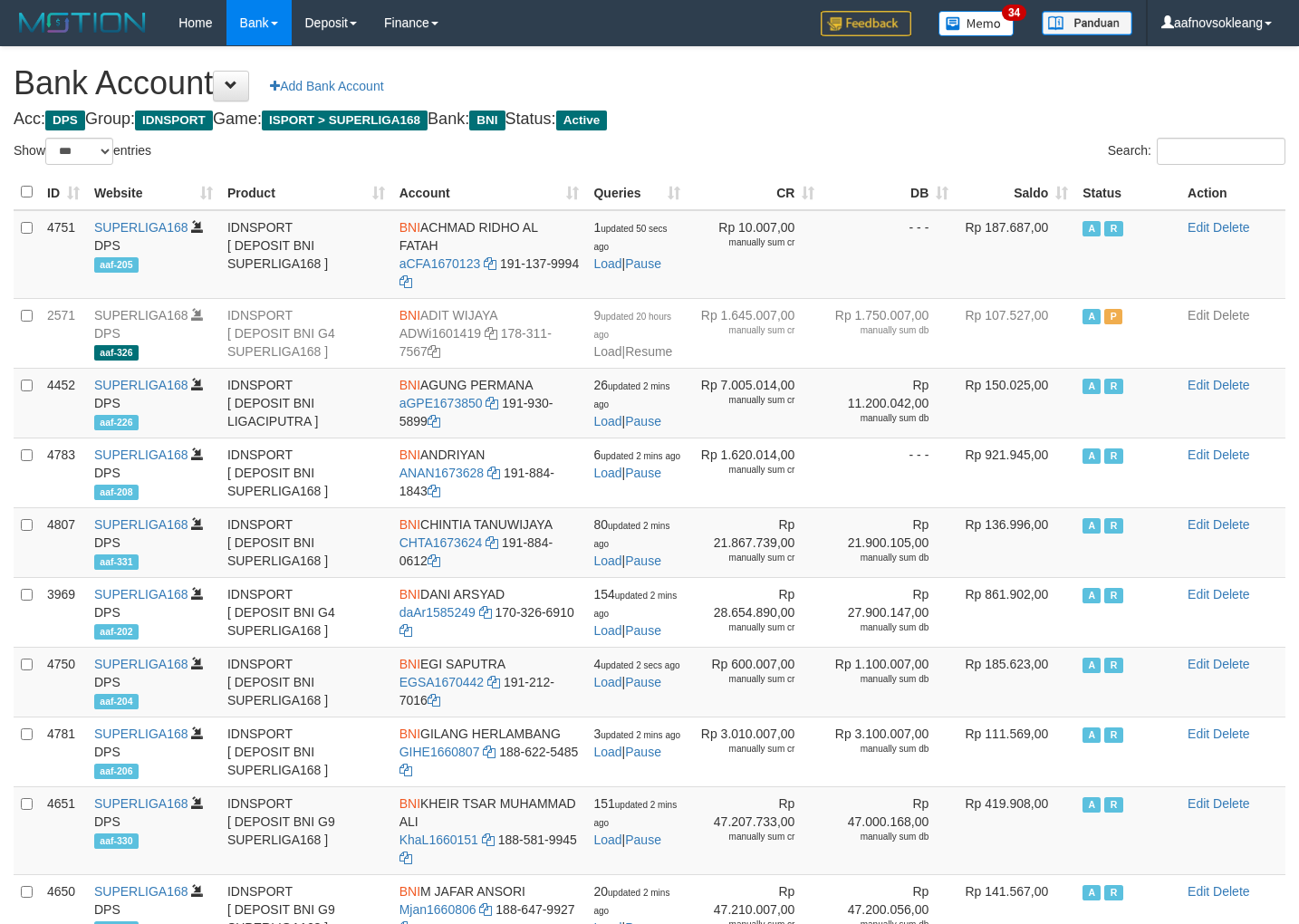 select on "***" 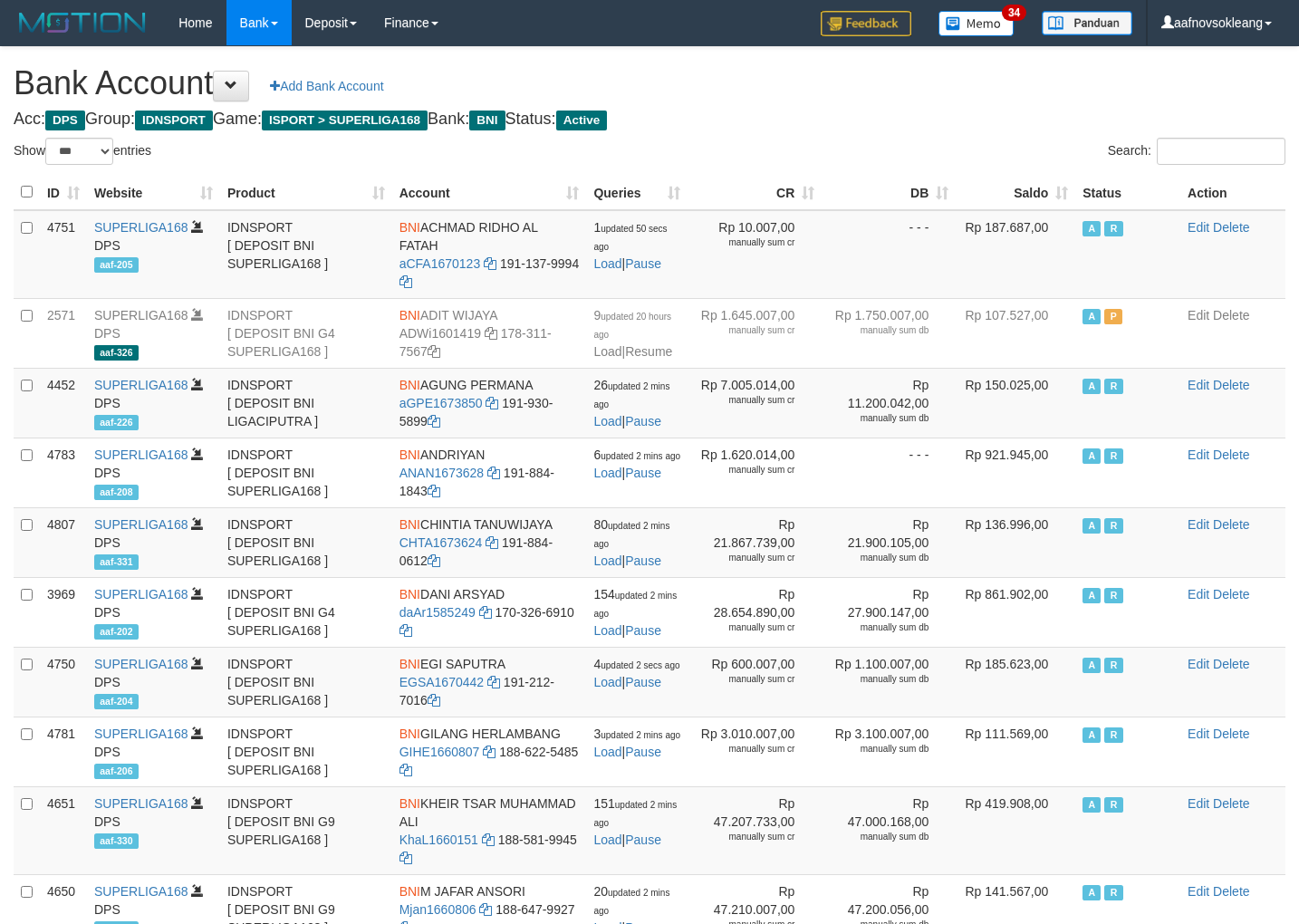 scroll, scrollTop: 0, scrollLeft: 0, axis: both 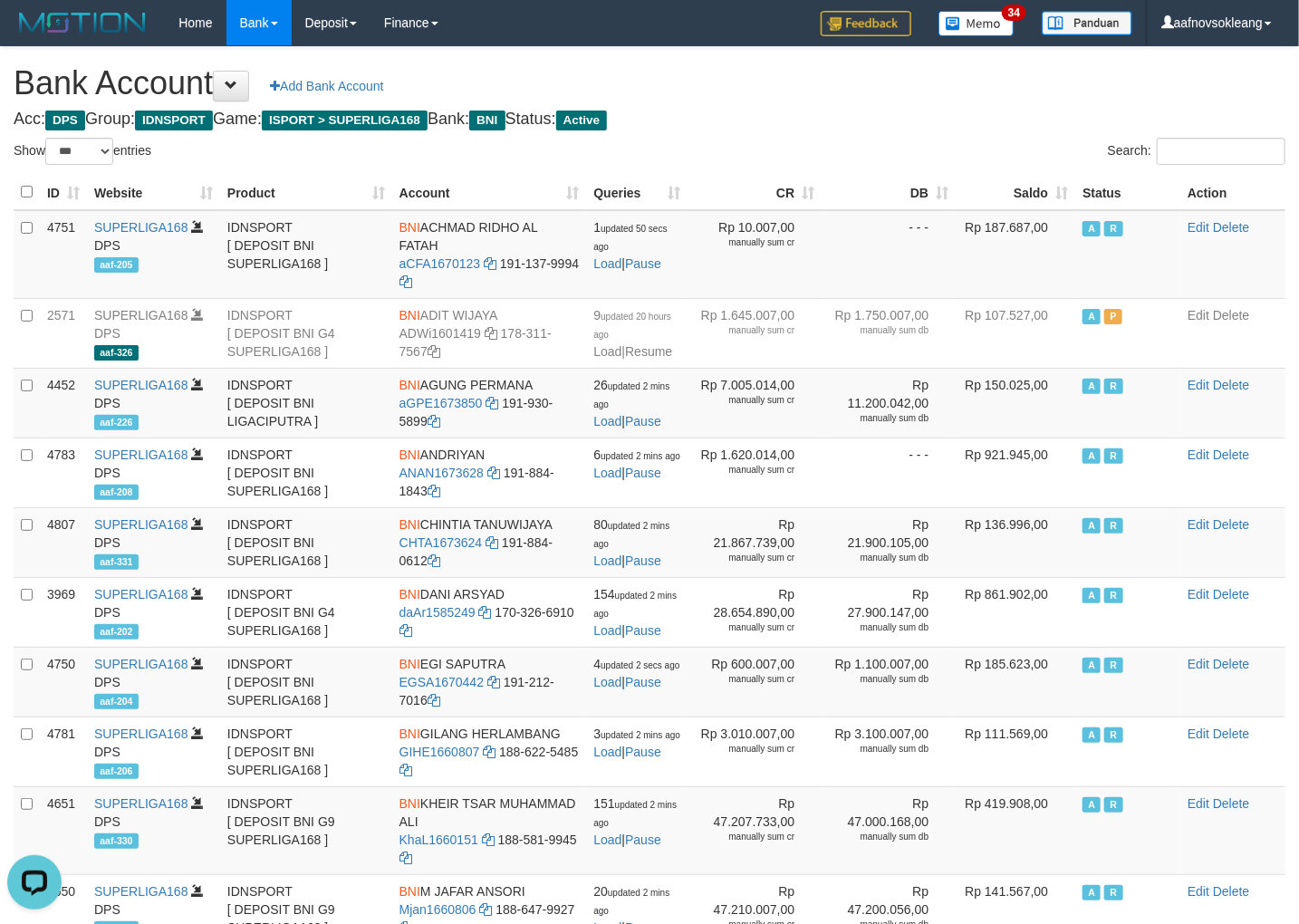 click on "Bank Account
Add Bank Account
Acc: 										 DPS
Group:   IDNSPORT    		Game:   ISPORT > SUPERLIGA168    		Bank:   BNI    		Status:  Active
Filter Account Type
*******
***
**
***
DPS
SELECT ALL  SELECT TYPE  - ALL -
DPS
WD
TMP
Filter Product
*******
******
********
********
*******
********
IDNSPORT
SELECT ALL  SELECT GROUP  - ALL -
BETHUB
IDNPOKER
IDNSPORT
IDNTOTO
LOADONLY
Filter Website
*******" at bounding box center (650, 805) 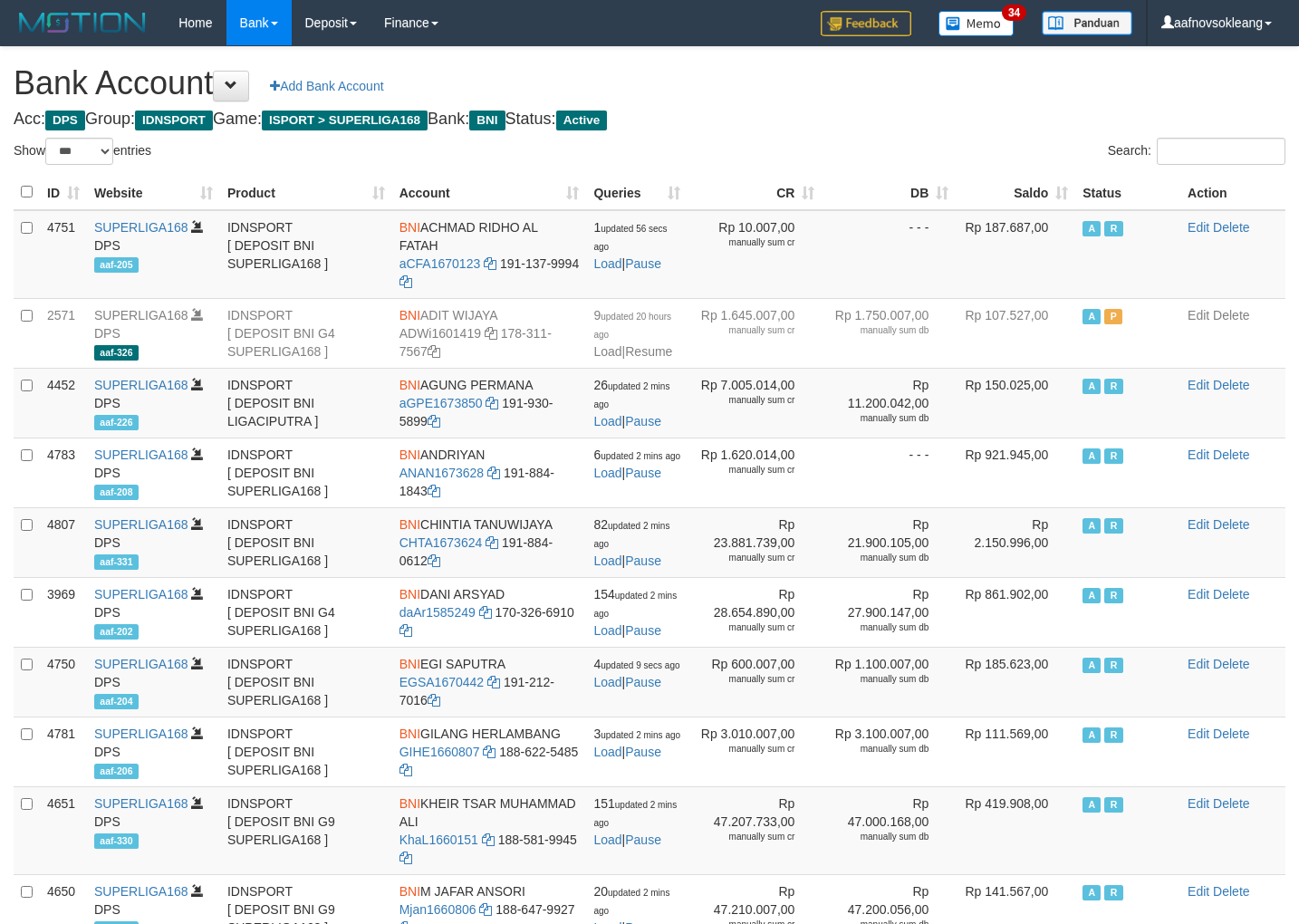 select on "***" 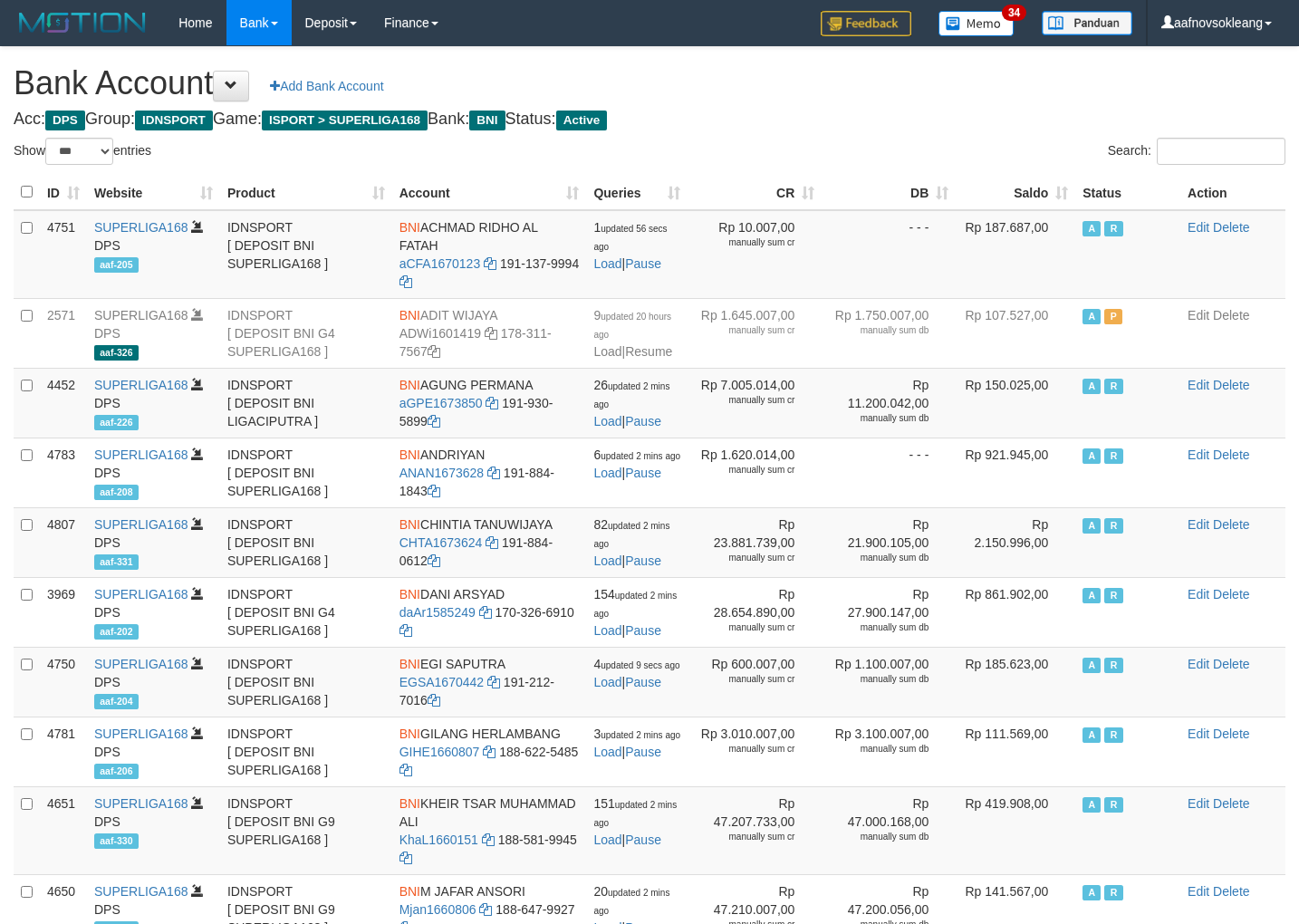 scroll, scrollTop: 0, scrollLeft: 0, axis: both 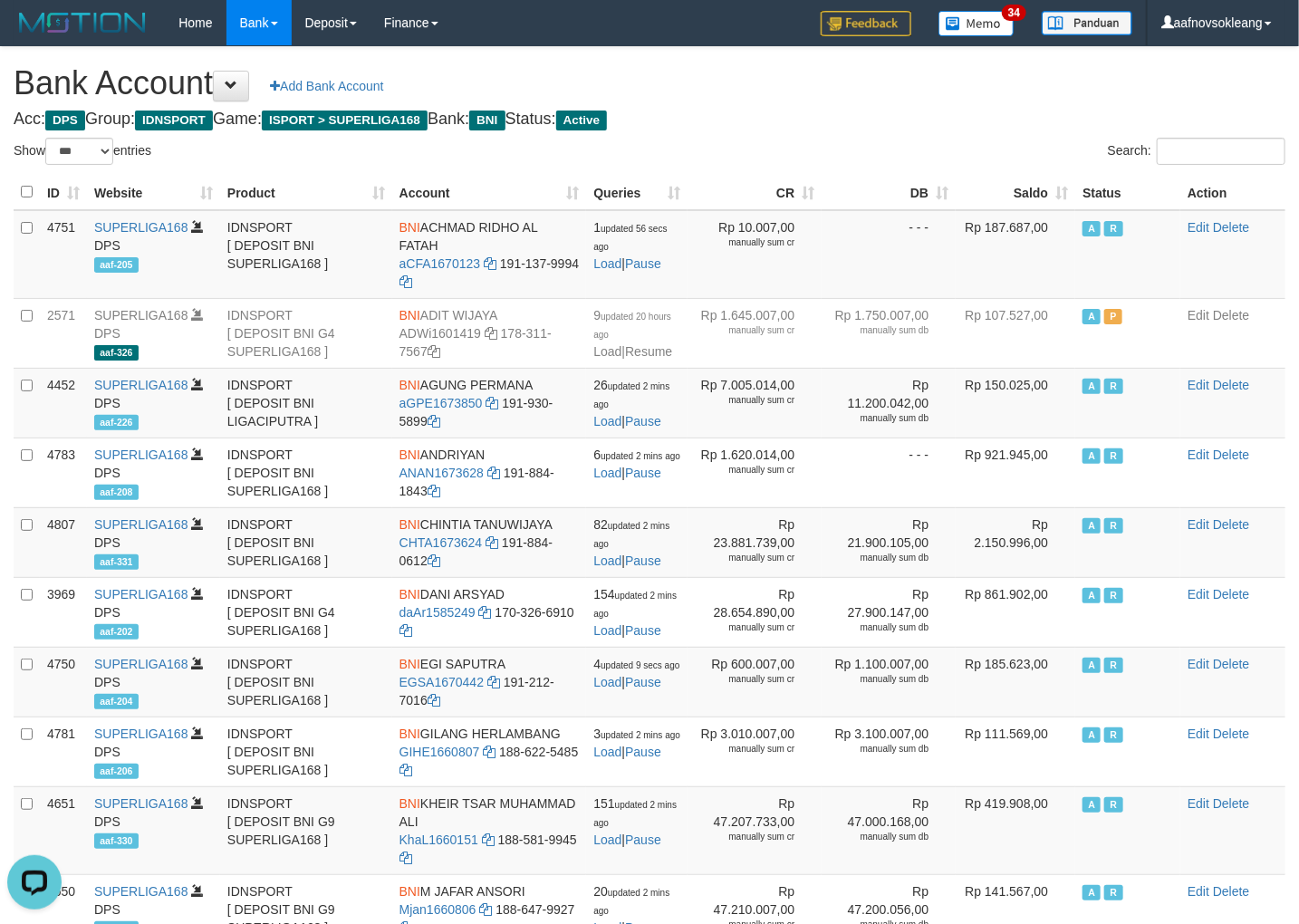 click on "Saldo" at bounding box center (1015, 192) 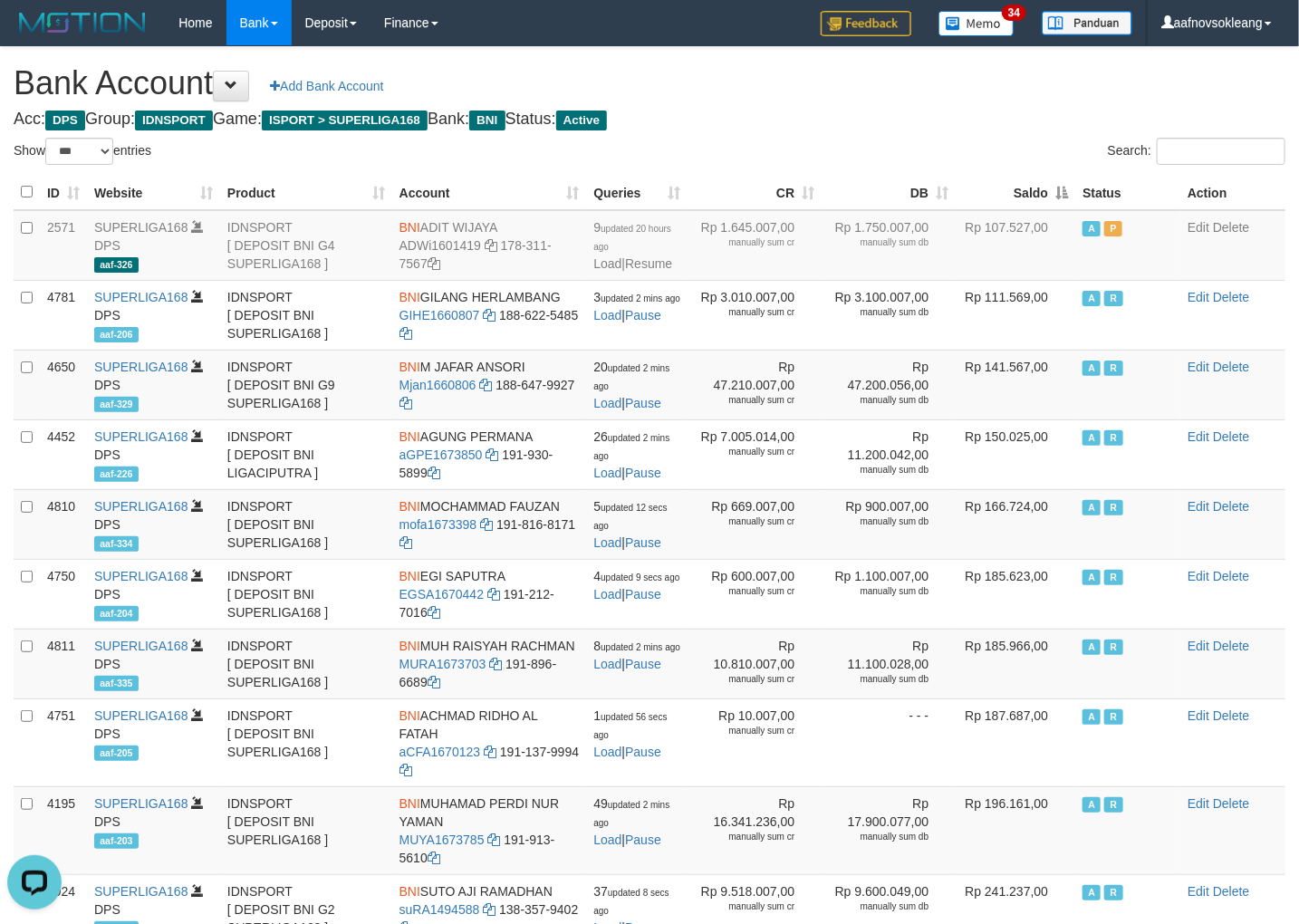 click on "Saldo" at bounding box center [1015, 192] 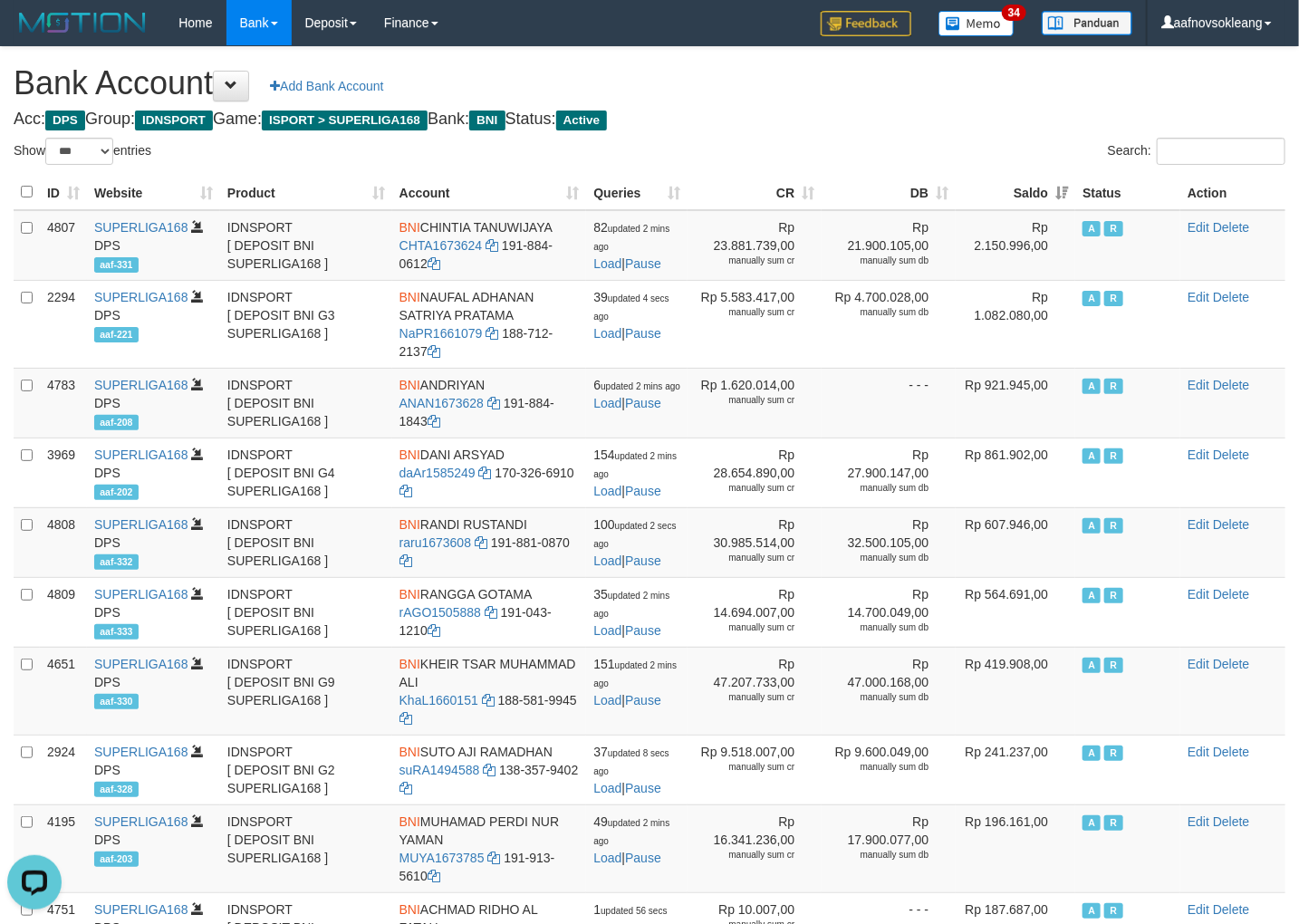 click on "Bank Account
Add Bank Account
Acc: 										 DPS
Group:   IDNSPORT    		Game:   ISPORT > SUPERLIGA168    		Bank:   BNI    		Status:  Active
Filter Account Type
*******
***
**
***
DPS
SELECT ALL  SELECT TYPE  - ALL -
DPS
WD
TMP
Filter Product
*******
******
********
********
*******
********
IDNSPORT
SELECT ALL  SELECT GROUP  - ALL -
BETHUB
IDNPOKER
IDNSPORT
IDNTOTO
LOADONLY
Filter Website
*******" at bounding box center (650, 805) 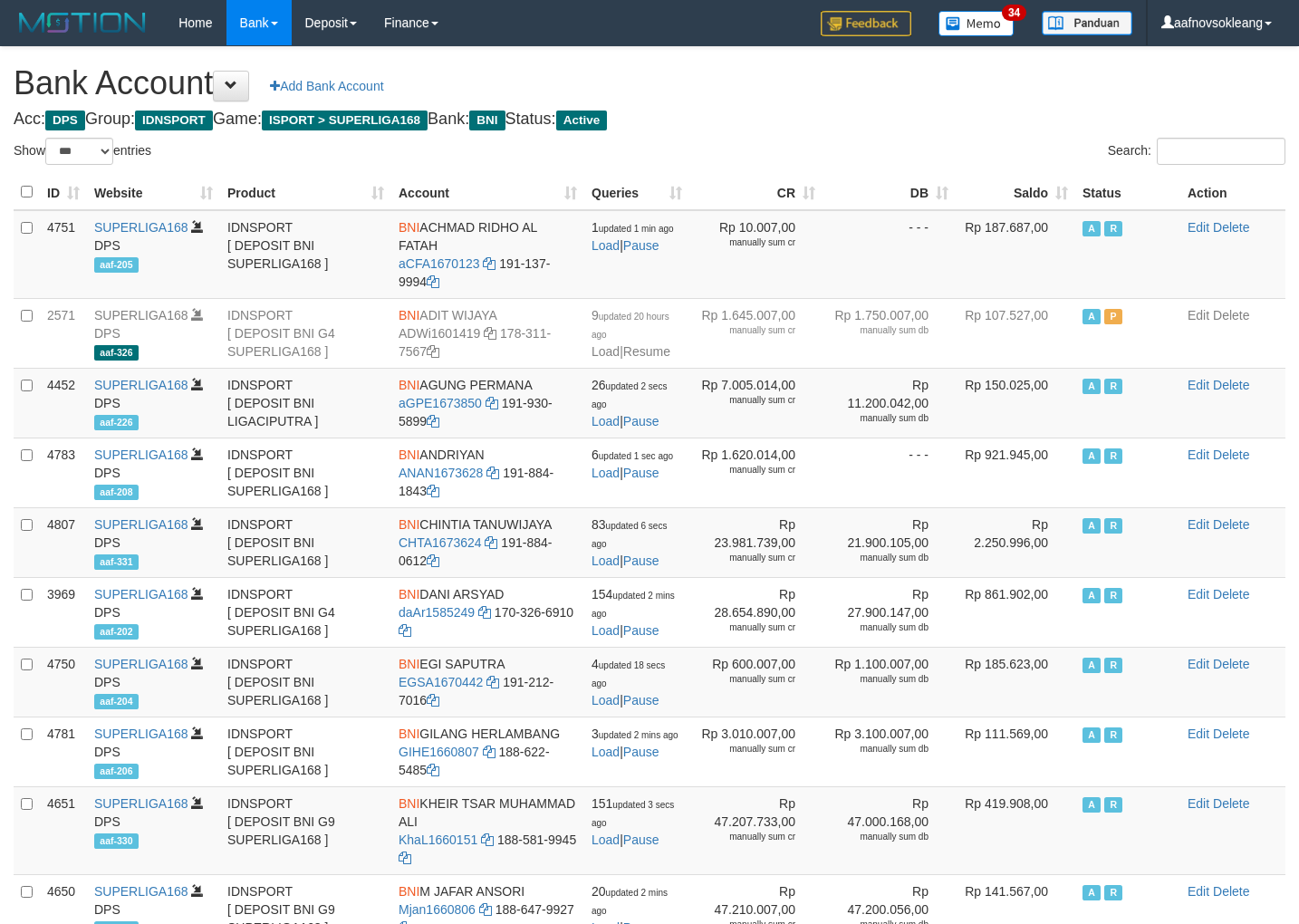 select on "***" 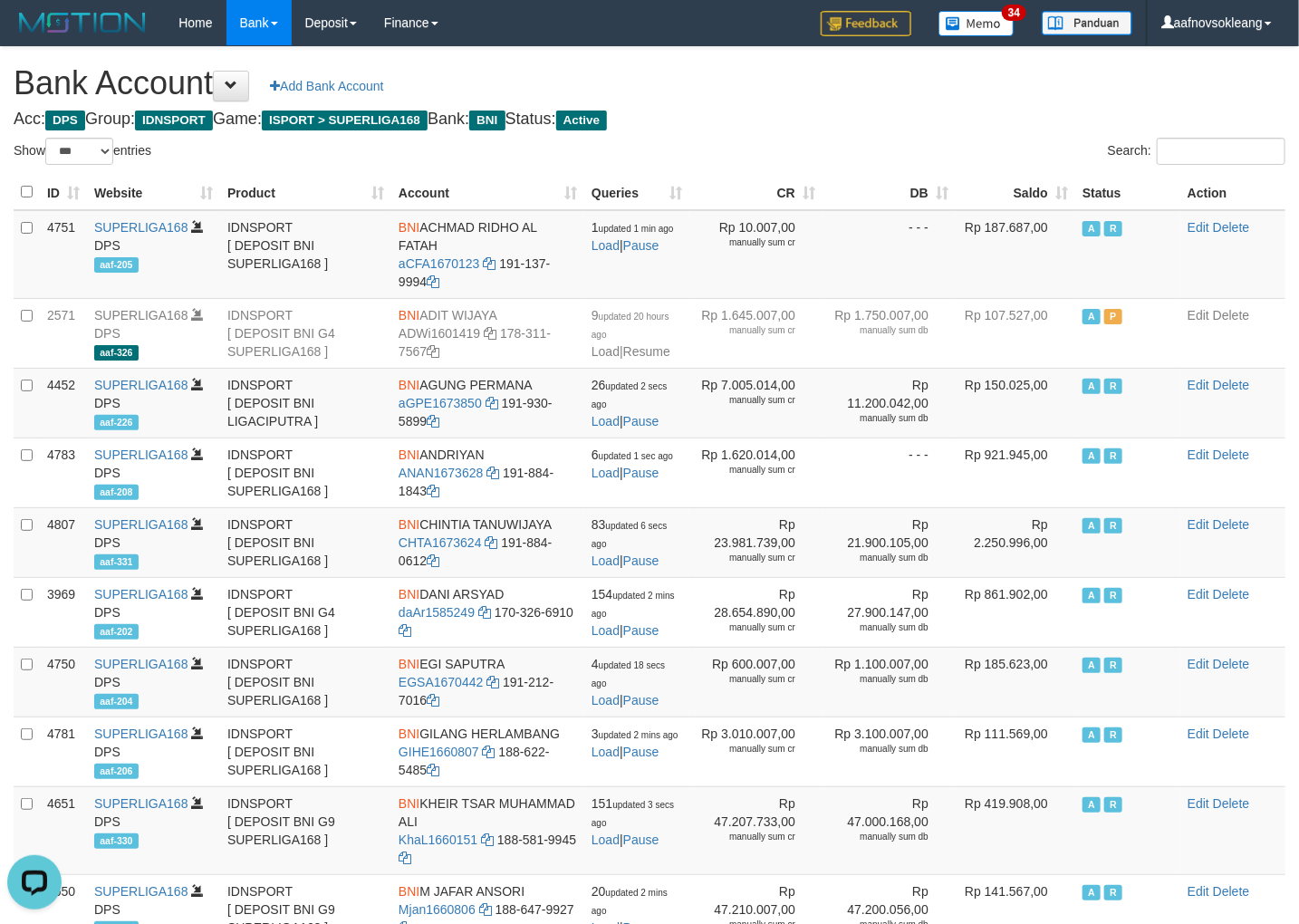 scroll, scrollTop: 0, scrollLeft: 0, axis: both 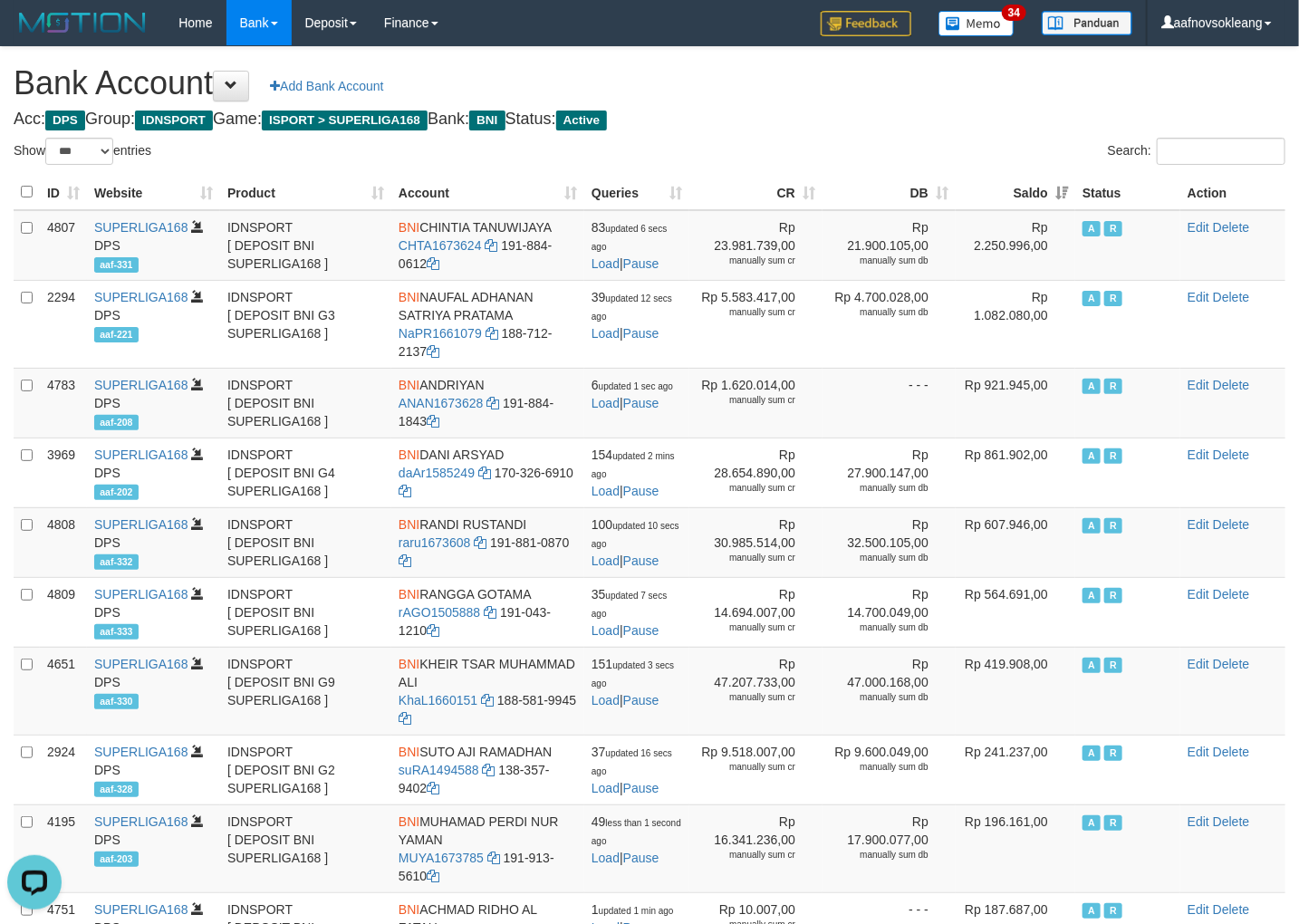click on "Acc: 										 DPS
Group:   IDNSPORT    		Game:   ISPORT > SUPERLIGA168    		Bank:   BNI    		Status:  Active" at bounding box center (650, 120) 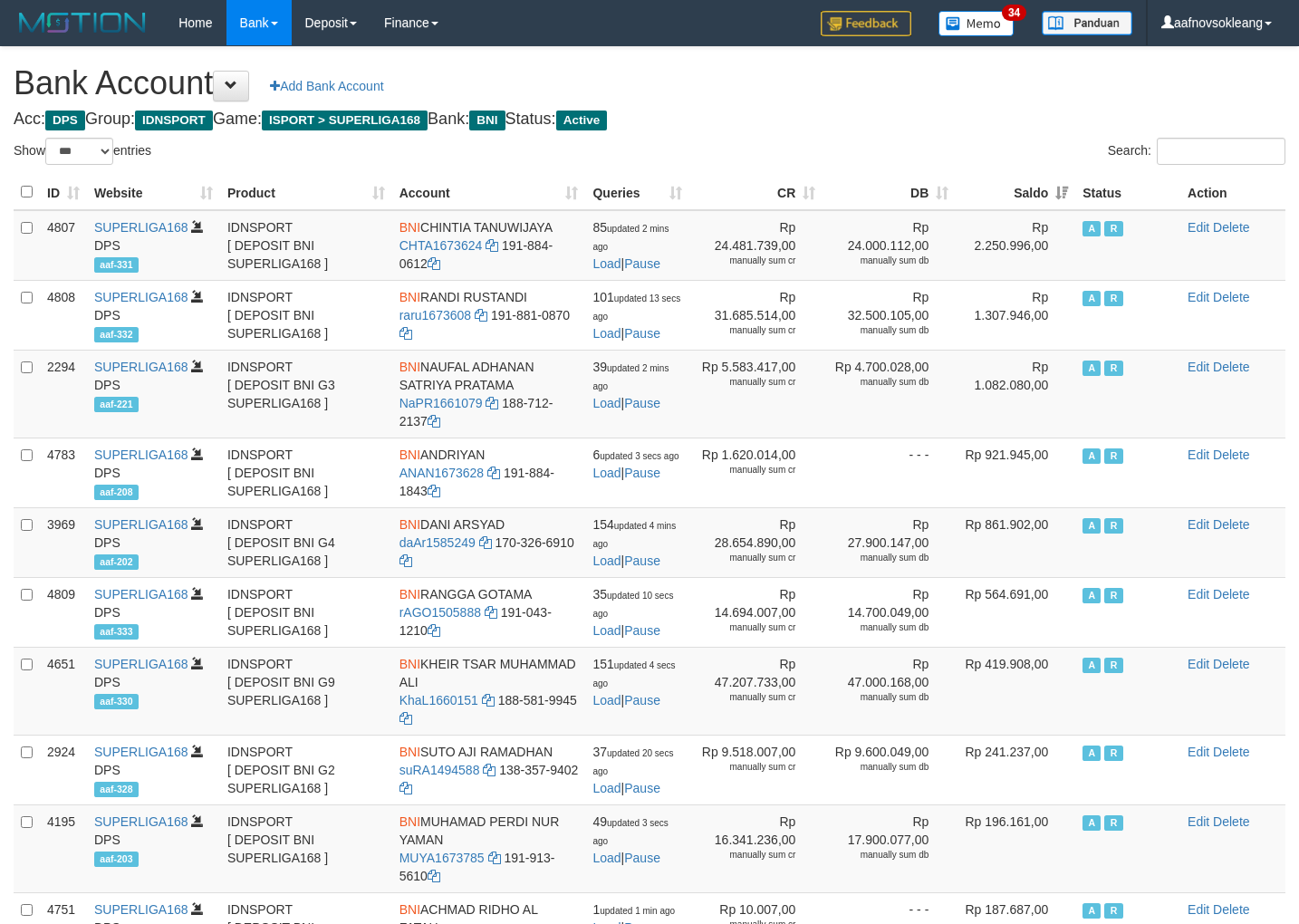 select on "***" 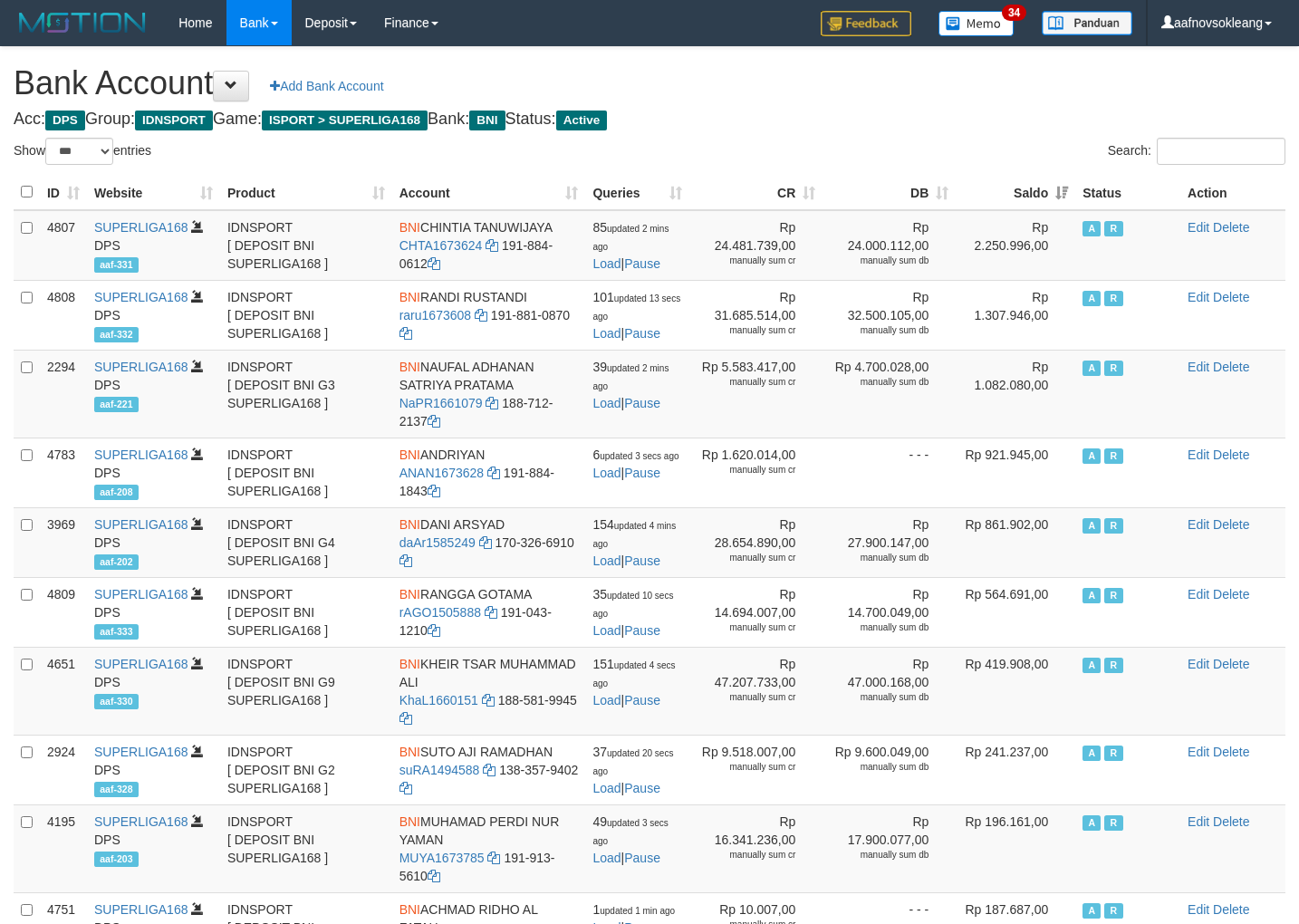 scroll, scrollTop: 0, scrollLeft: 0, axis: both 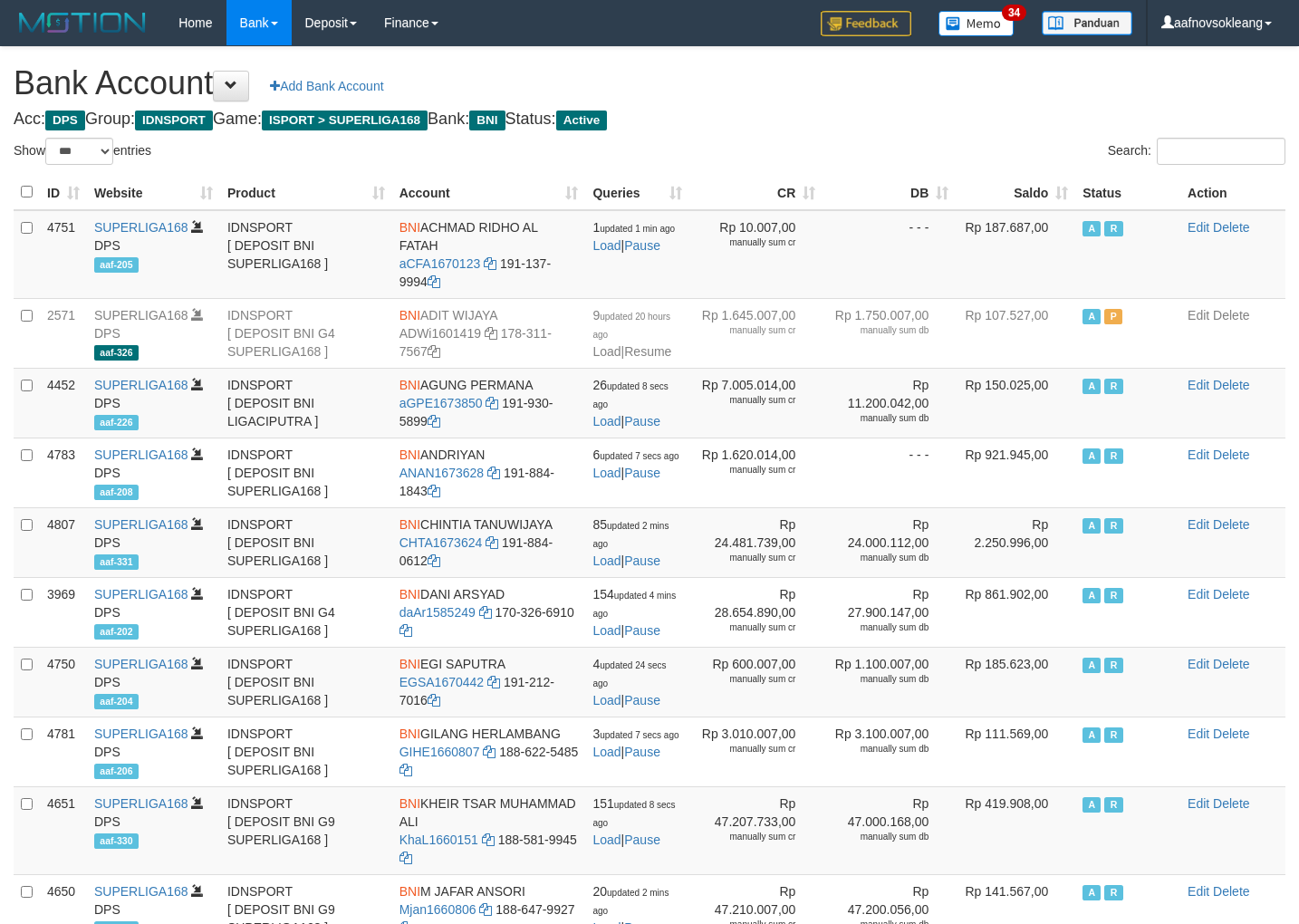 select on "***" 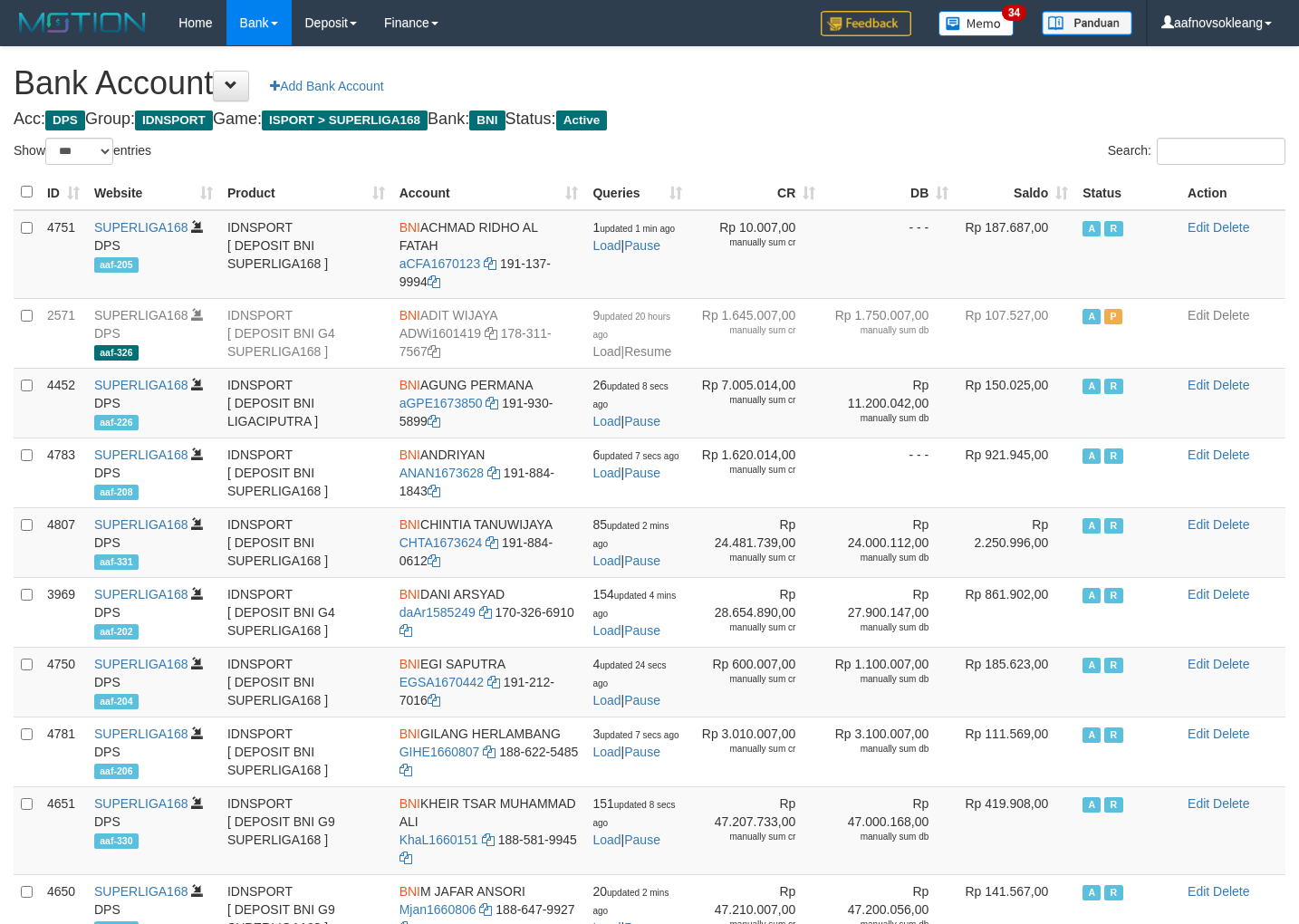 scroll, scrollTop: 0, scrollLeft: 0, axis: both 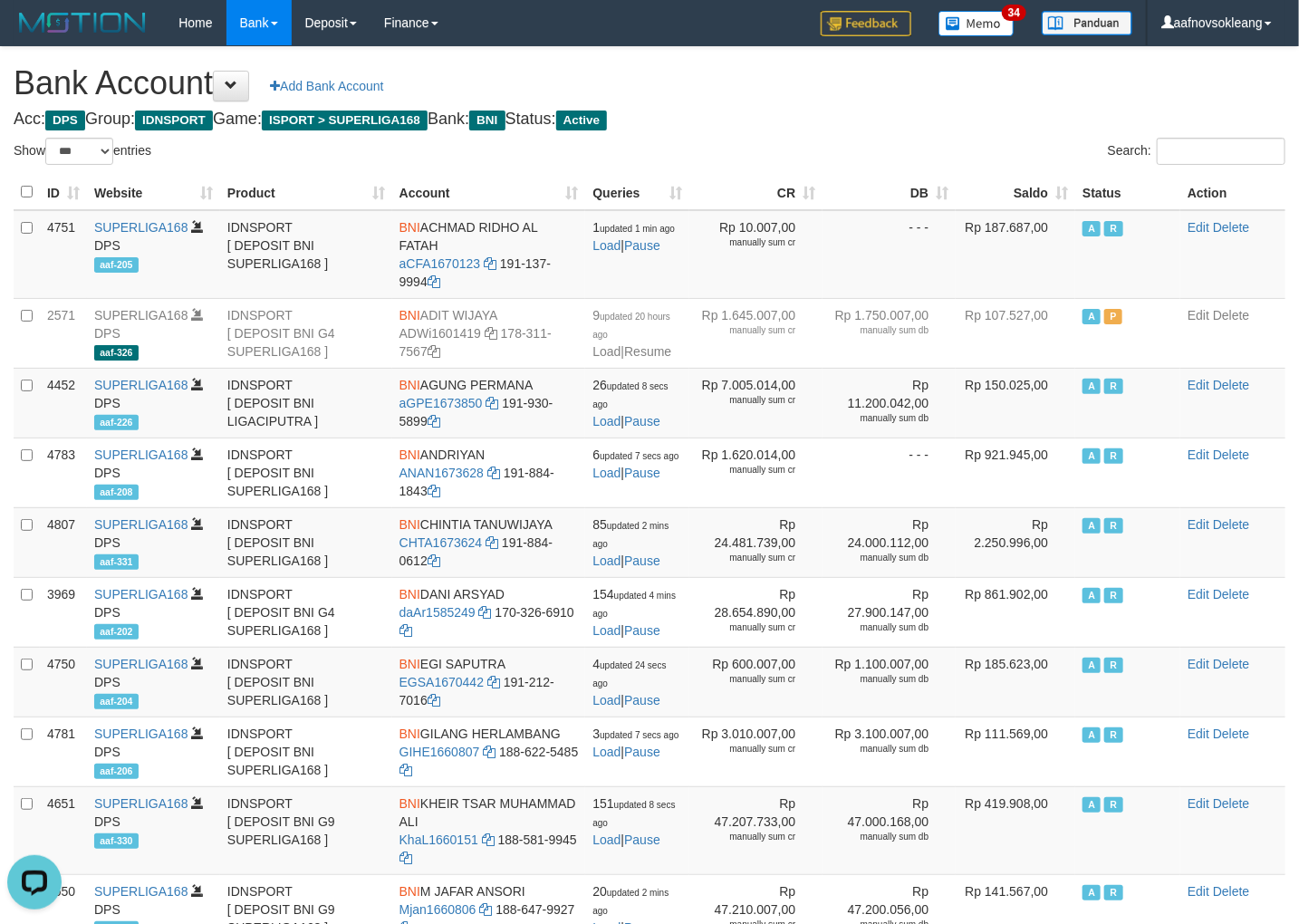 click on "Bank Account
Add Bank Account" at bounding box center (650, 83) 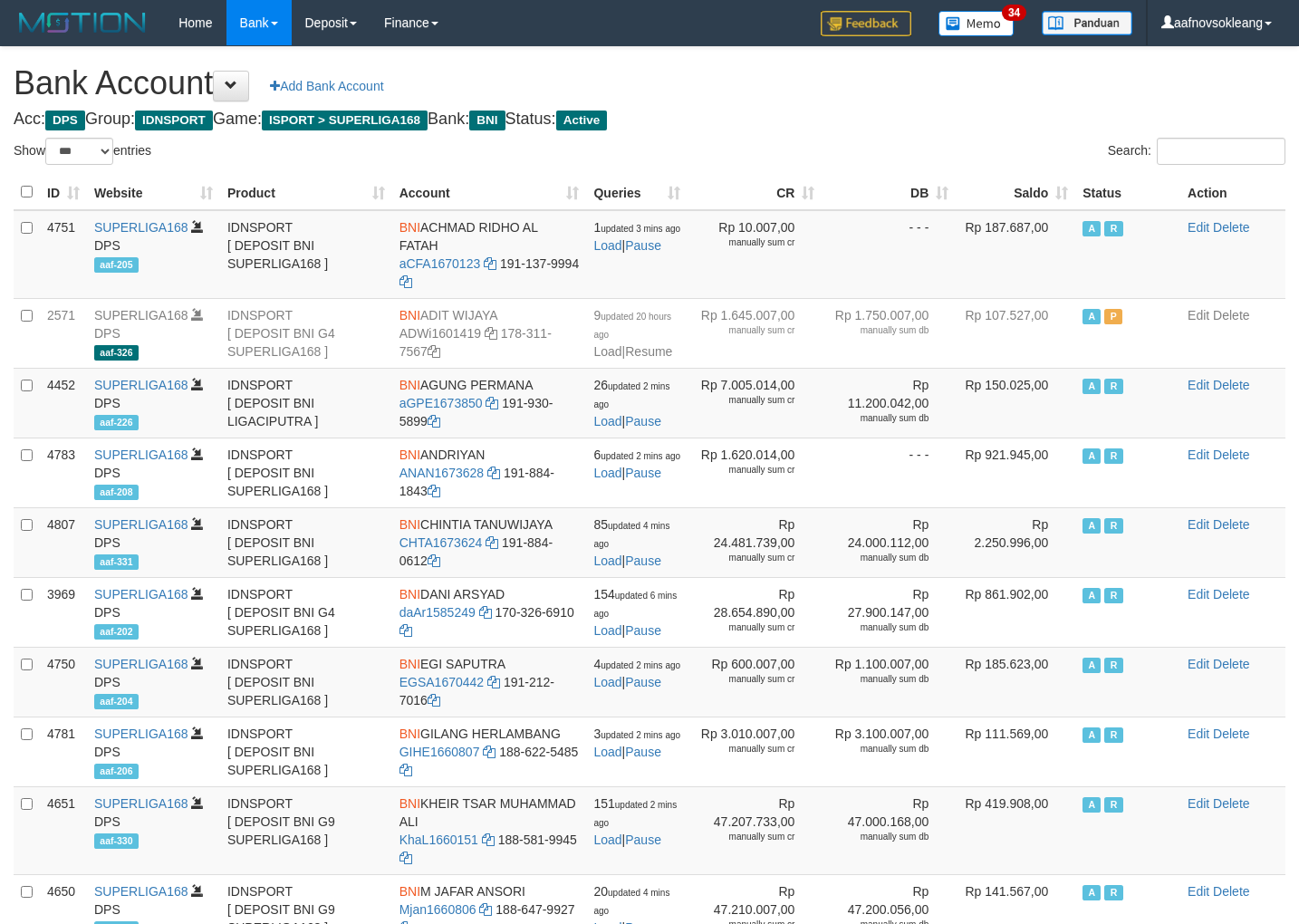 select on "***" 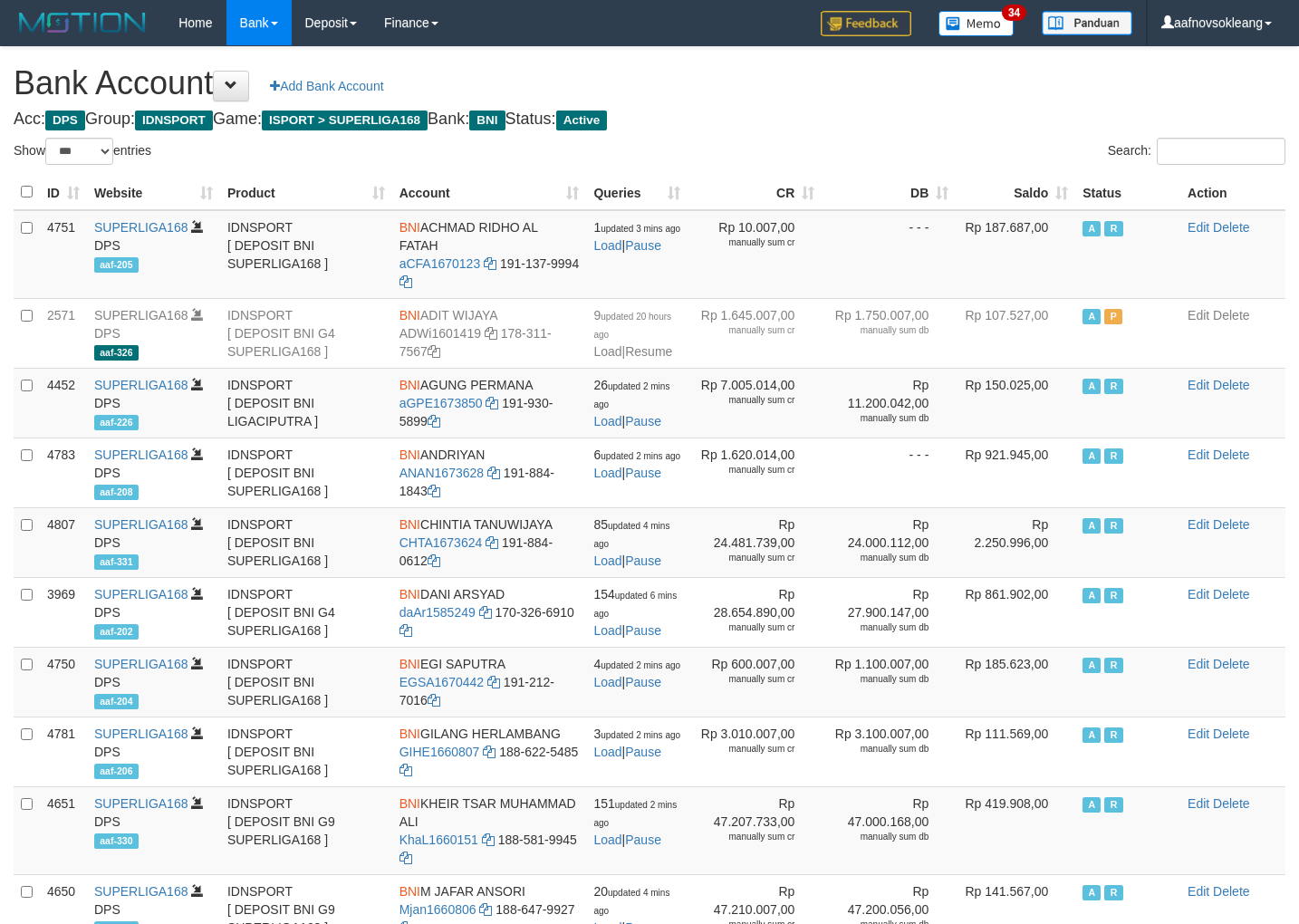 scroll, scrollTop: 0, scrollLeft: 0, axis: both 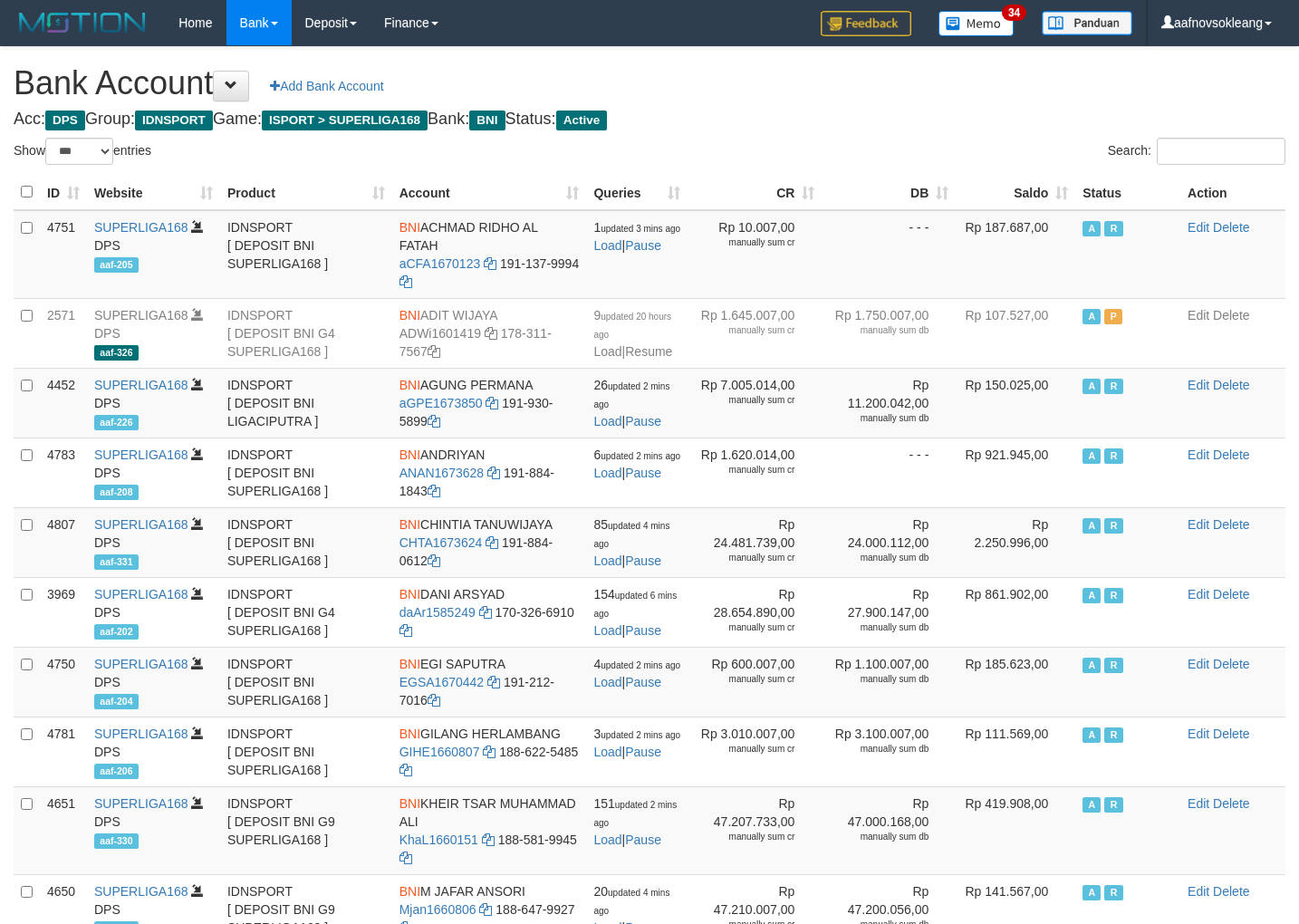 select on "***" 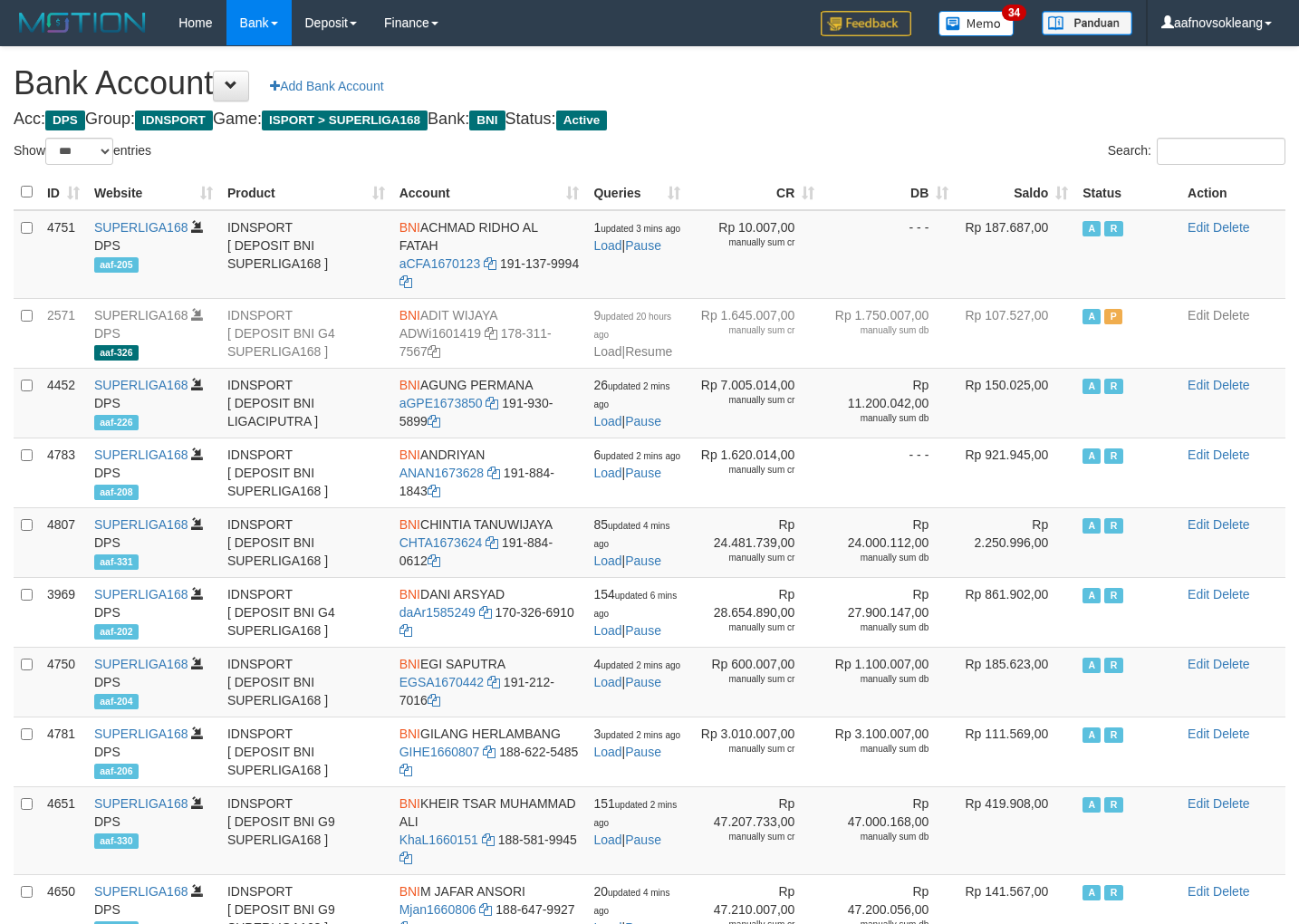 scroll, scrollTop: 0, scrollLeft: 0, axis: both 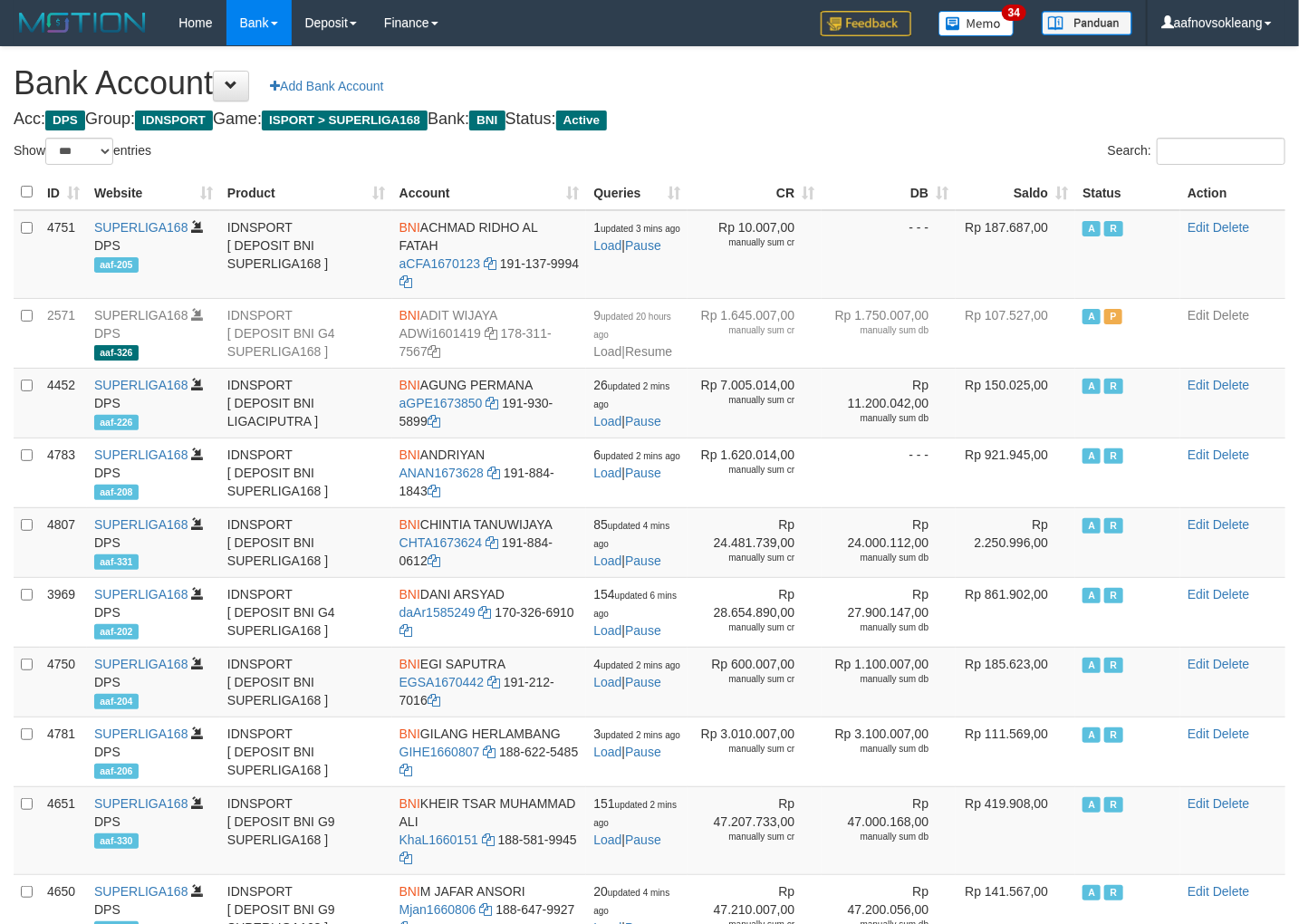 click on "Saldo" at bounding box center (1015, 192) 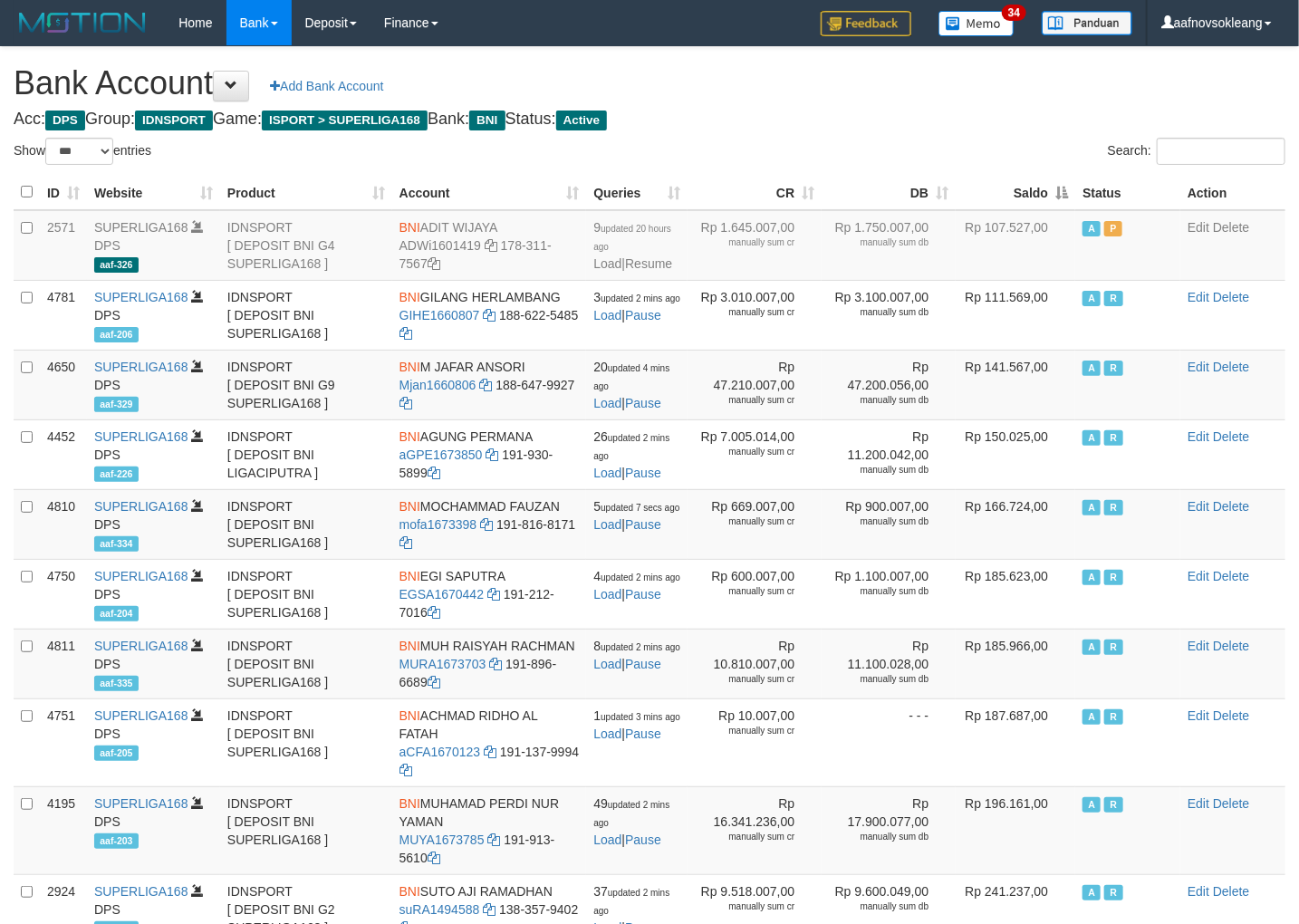 click on "Saldo" at bounding box center [1015, 192] 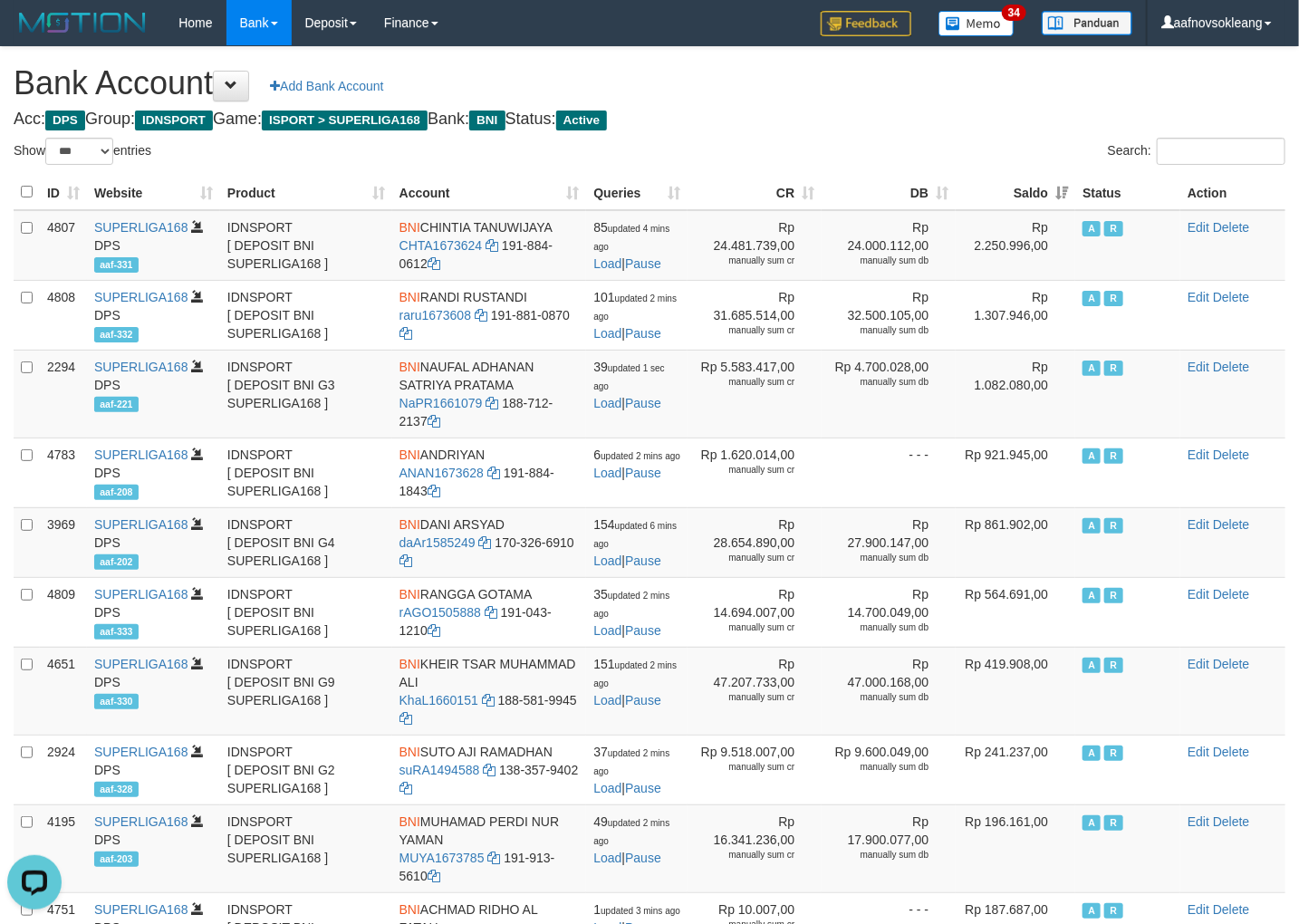 scroll, scrollTop: 0, scrollLeft: 0, axis: both 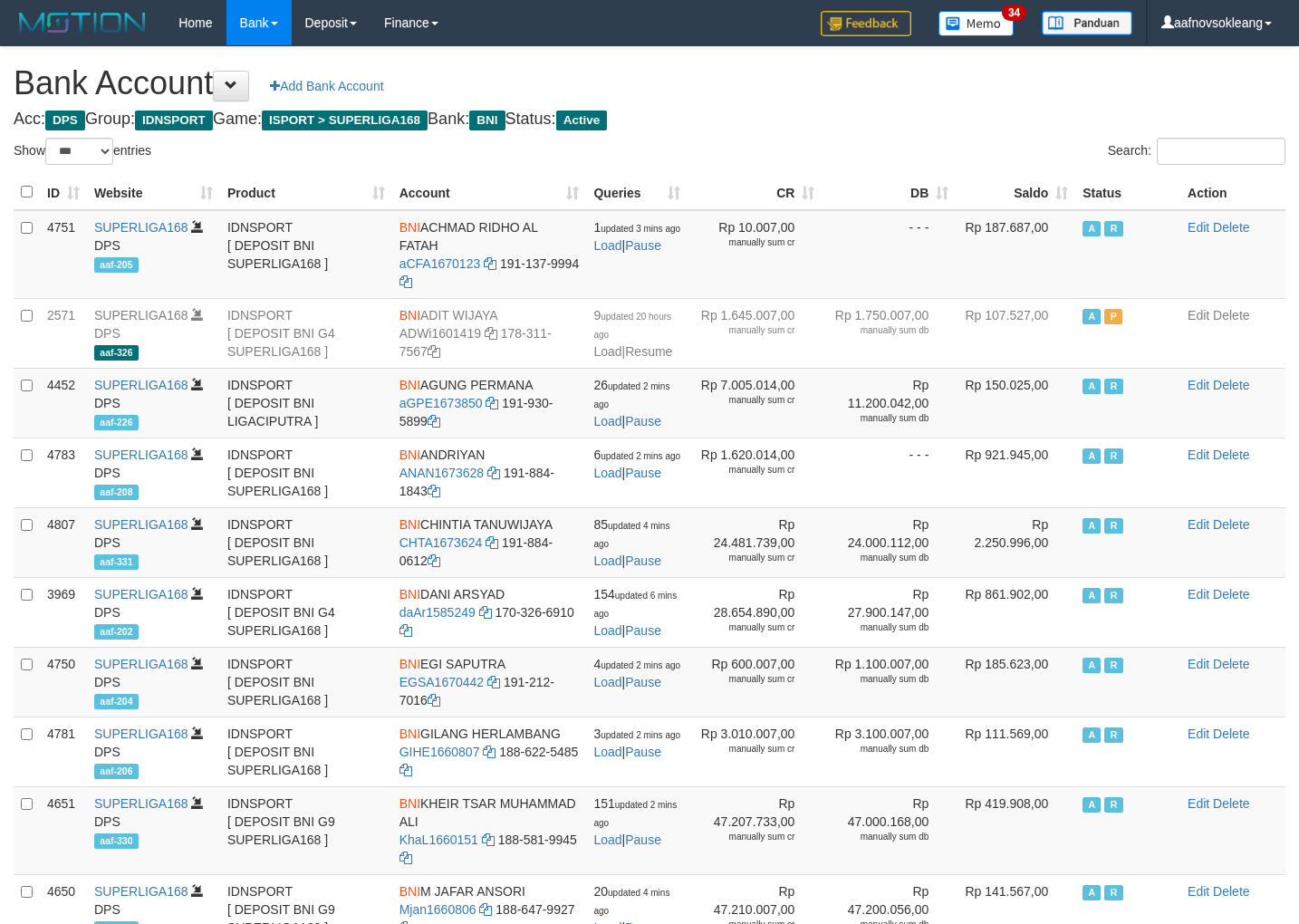 select on "***" 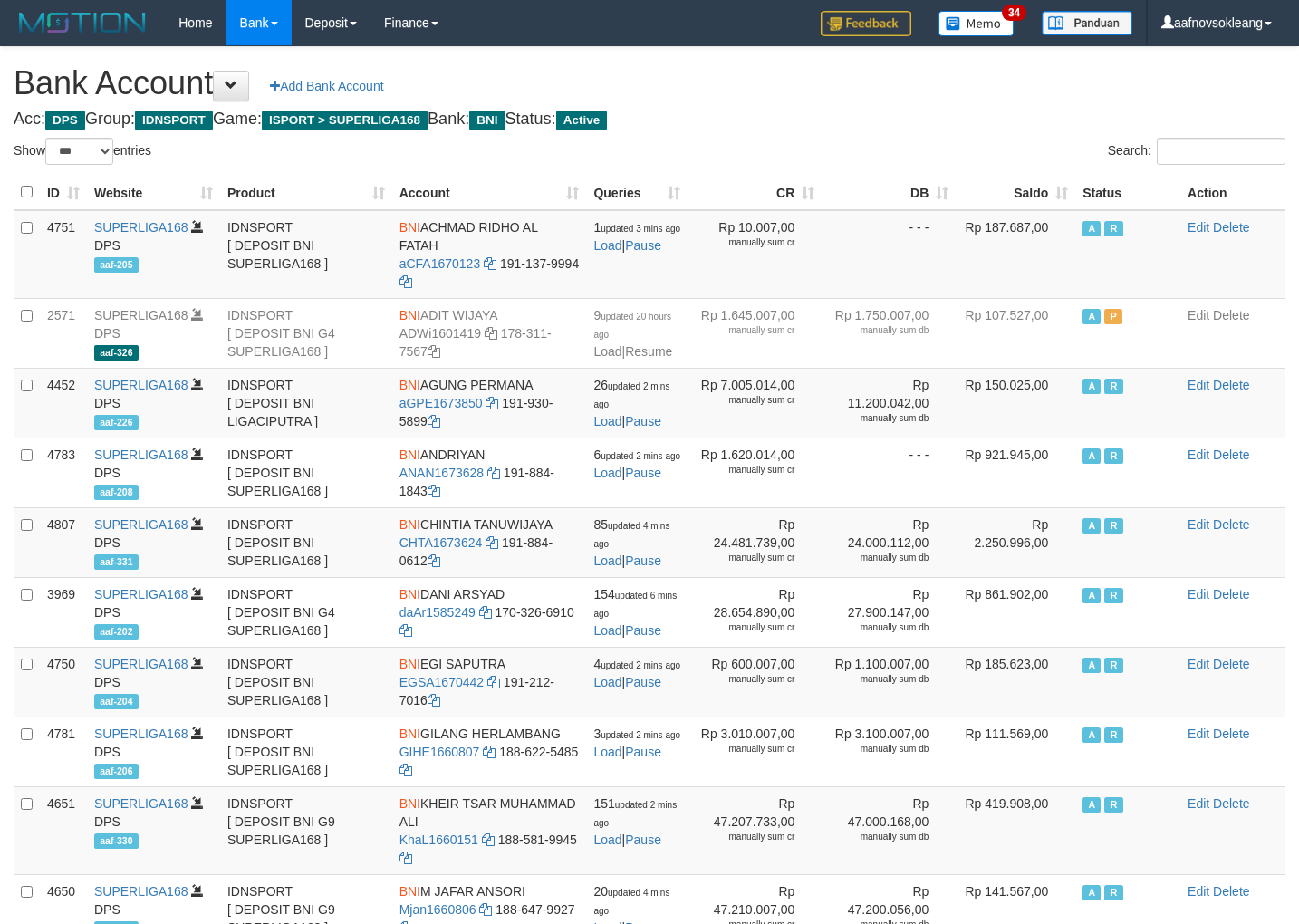 scroll, scrollTop: 0, scrollLeft: 0, axis: both 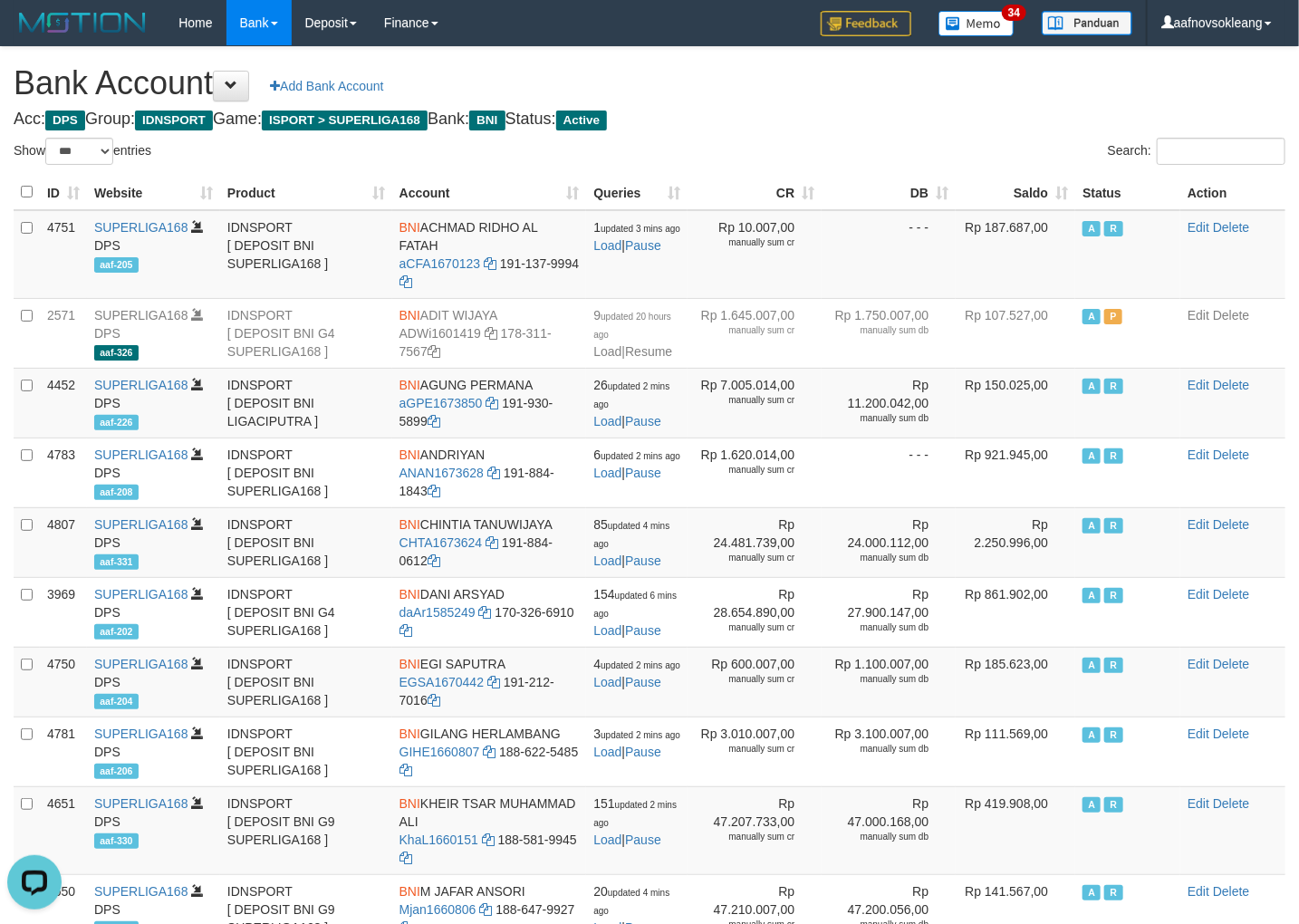 click on "Bank Account
Add Bank Account
Acc: 										 DPS
Group:   IDNSPORT    		Game:   ISPORT > SUPERLIGA168    		Bank:   BNI    		Status:  Active
Filter Account Type
*******
***
**
***
DPS
SELECT ALL  SELECT TYPE  - ALL -
DPS
WD
TMP
Filter Product
*******
******
********
********
*******
********
IDNSPORT
SELECT ALL  SELECT GROUP  - ALL -
BETHUB
IDNPOKER
IDNSPORT
IDNTOTO
LOADONLY
Filter Website
*******" at bounding box center [650, 805] 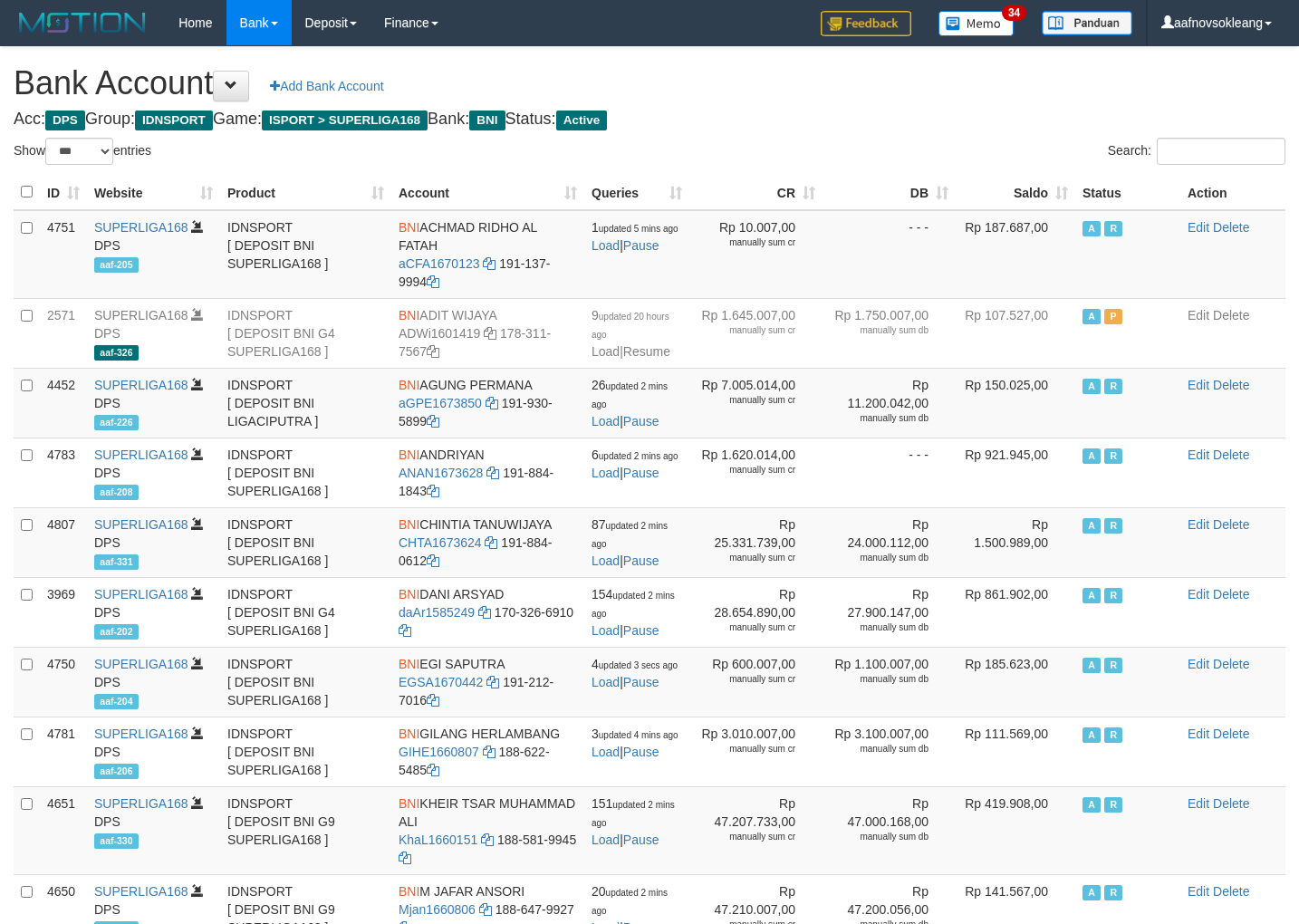 select on "***" 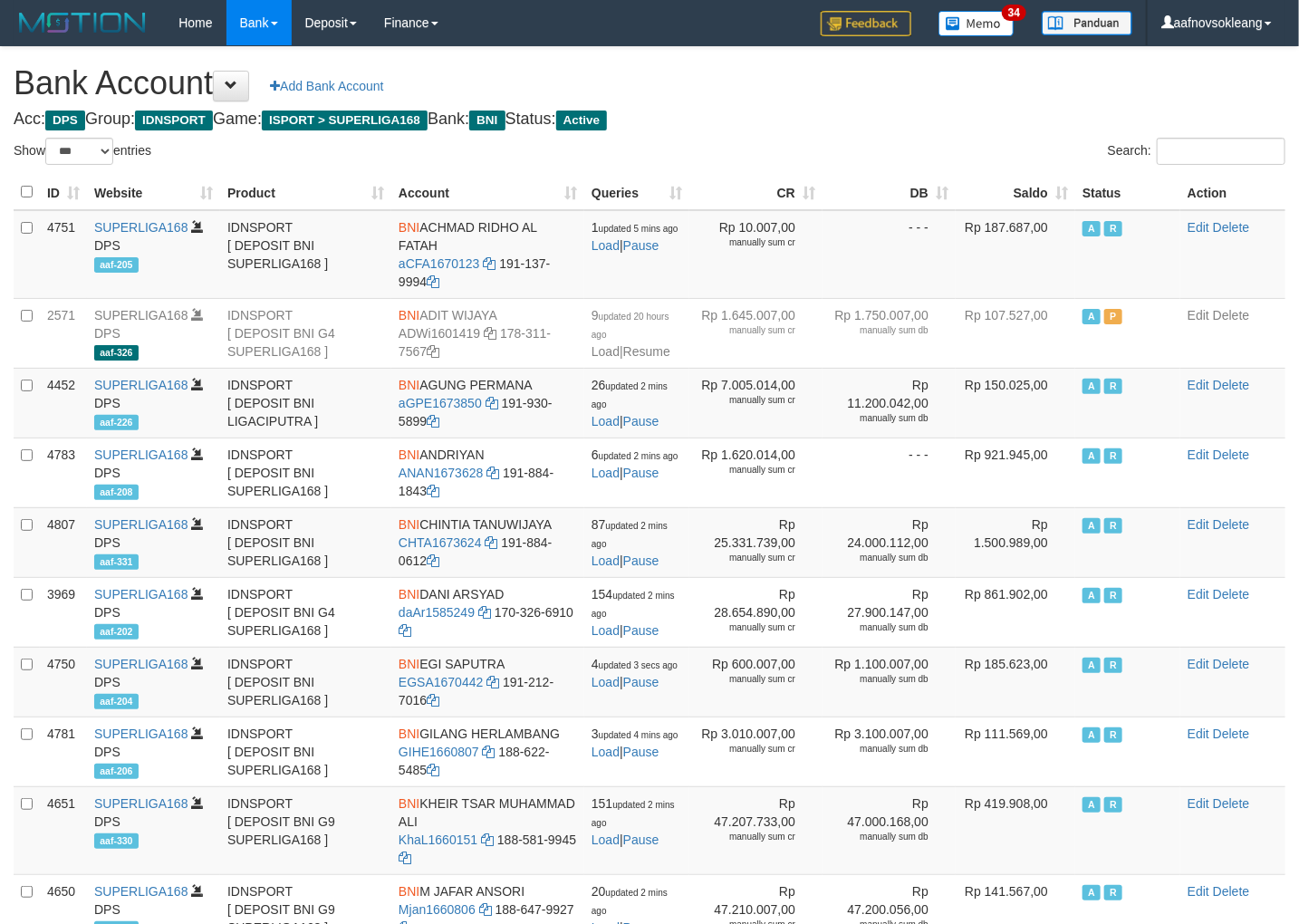 click on "Saldo" at bounding box center (1015, 192) 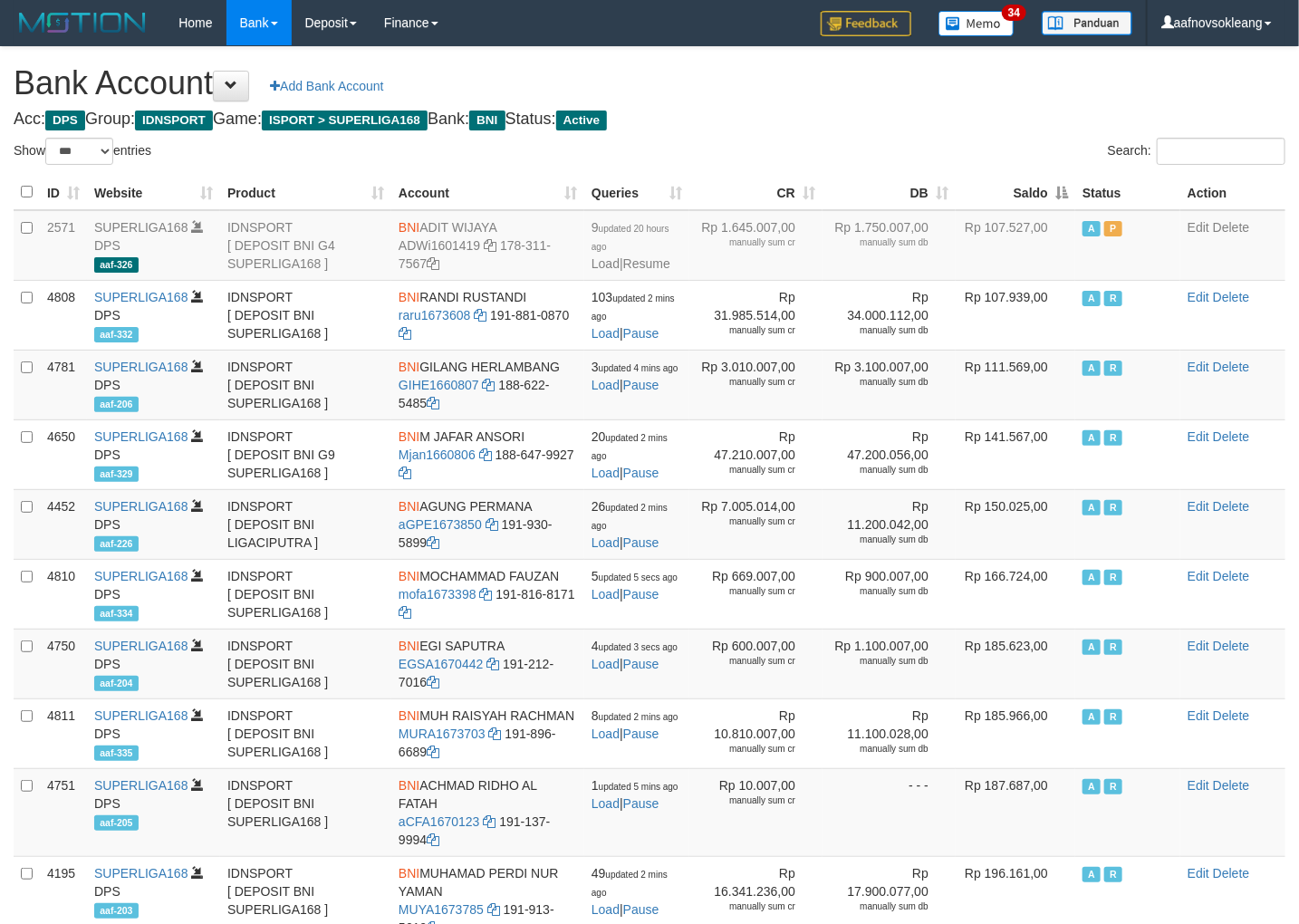 click on "Saldo" at bounding box center [1015, 192] 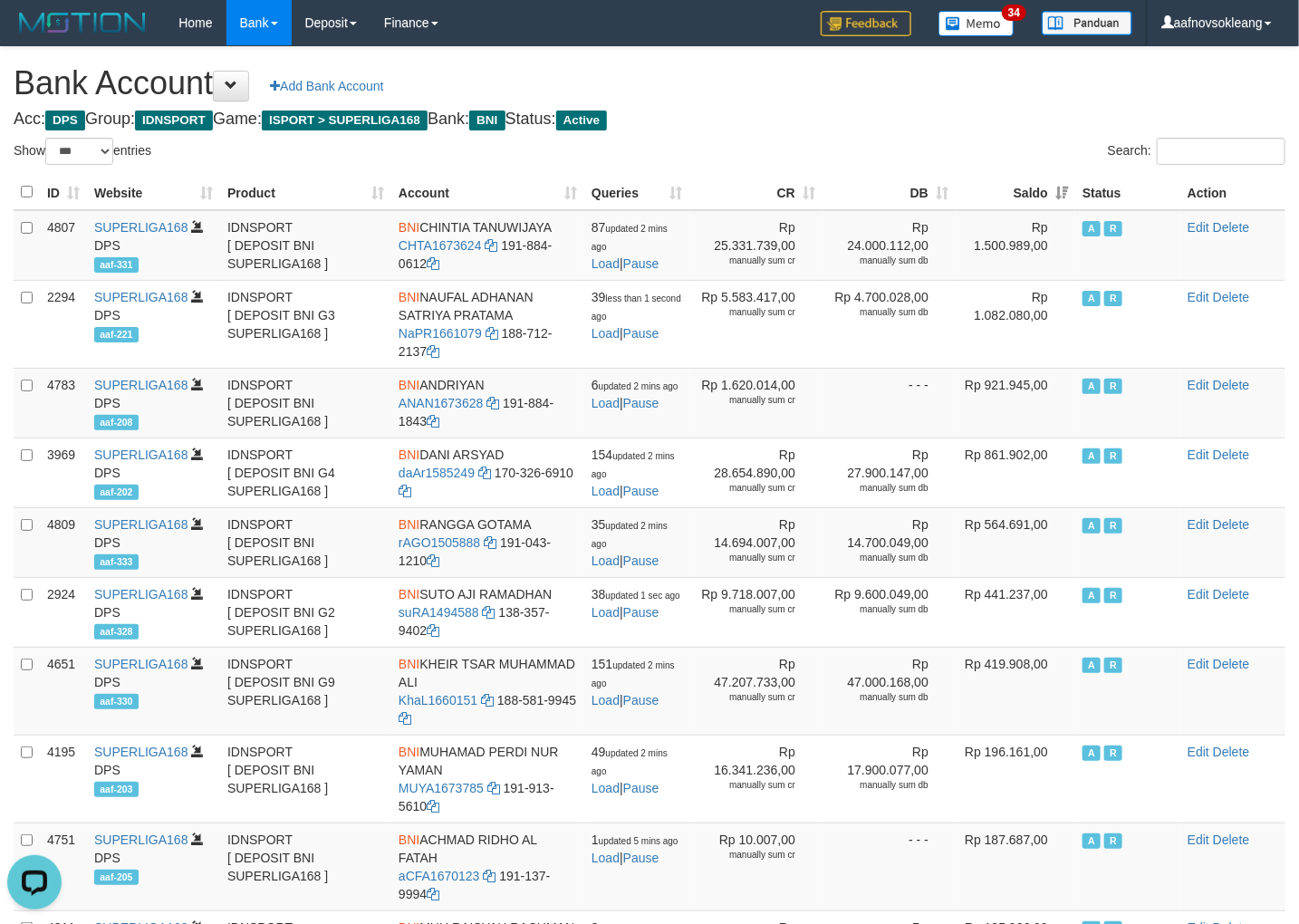 scroll, scrollTop: 0, scrollLeft: 0, axis: both 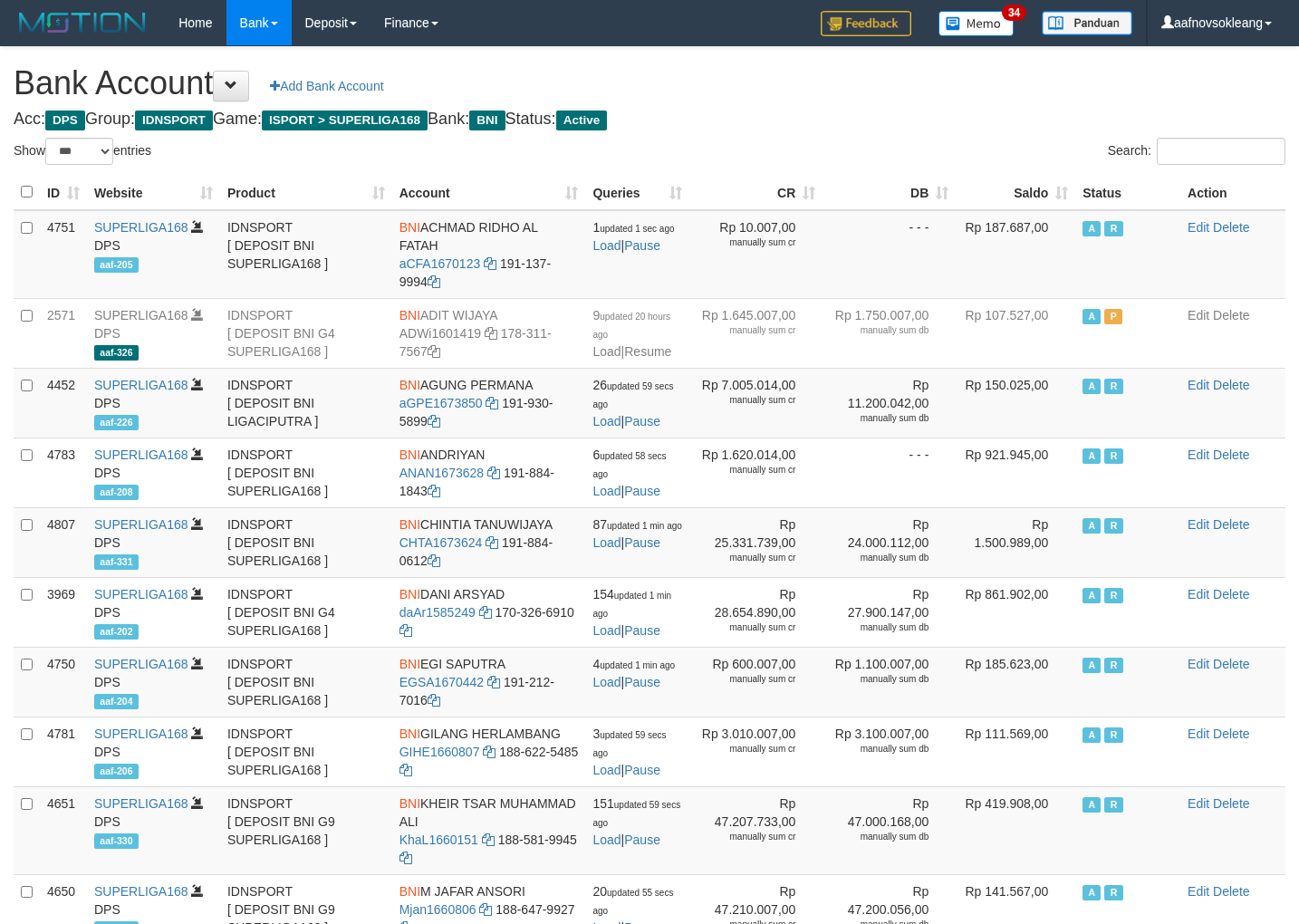 select on "***" 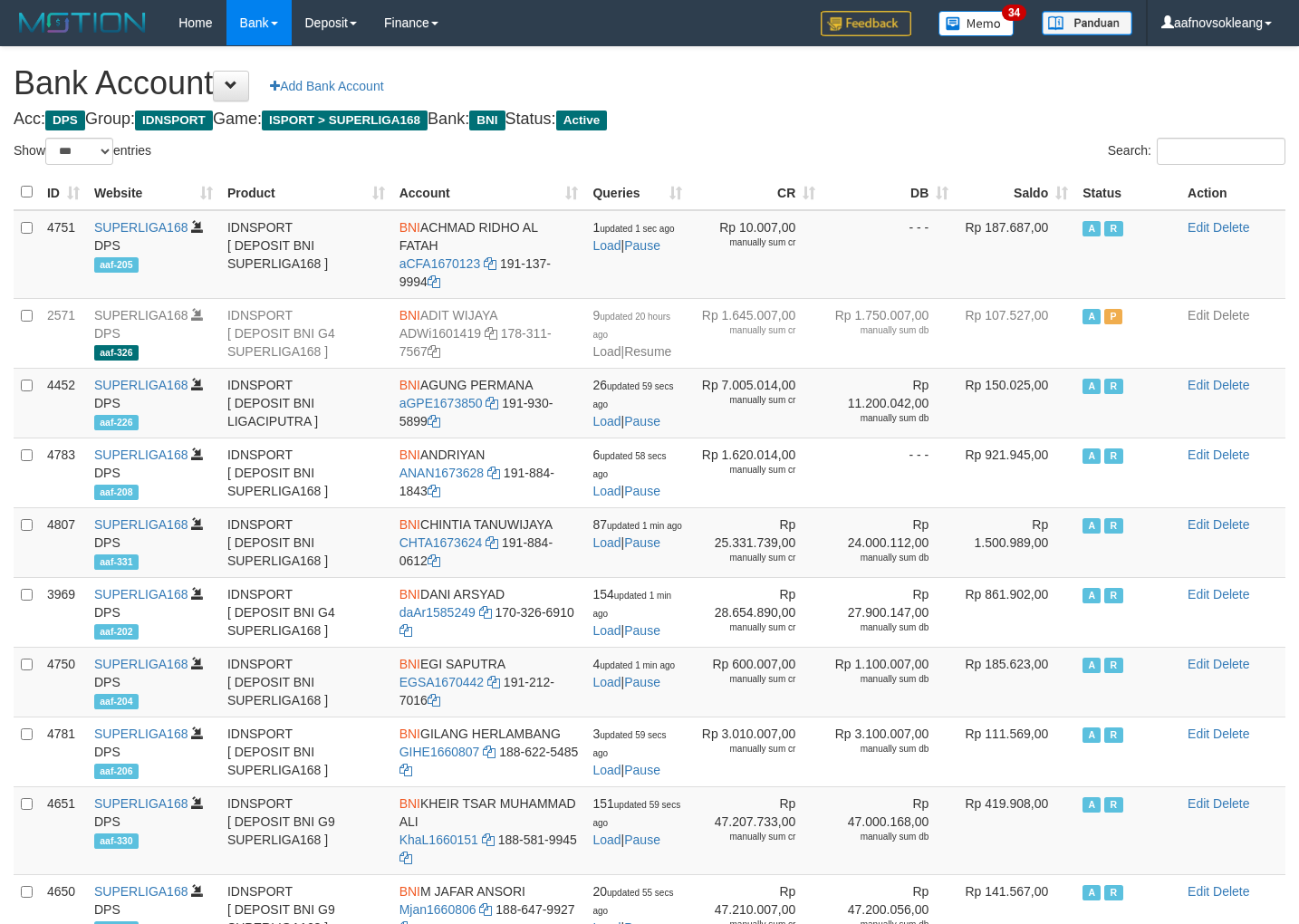 scroll, scrollTop: 0, scrollLeft: 0, axis: both 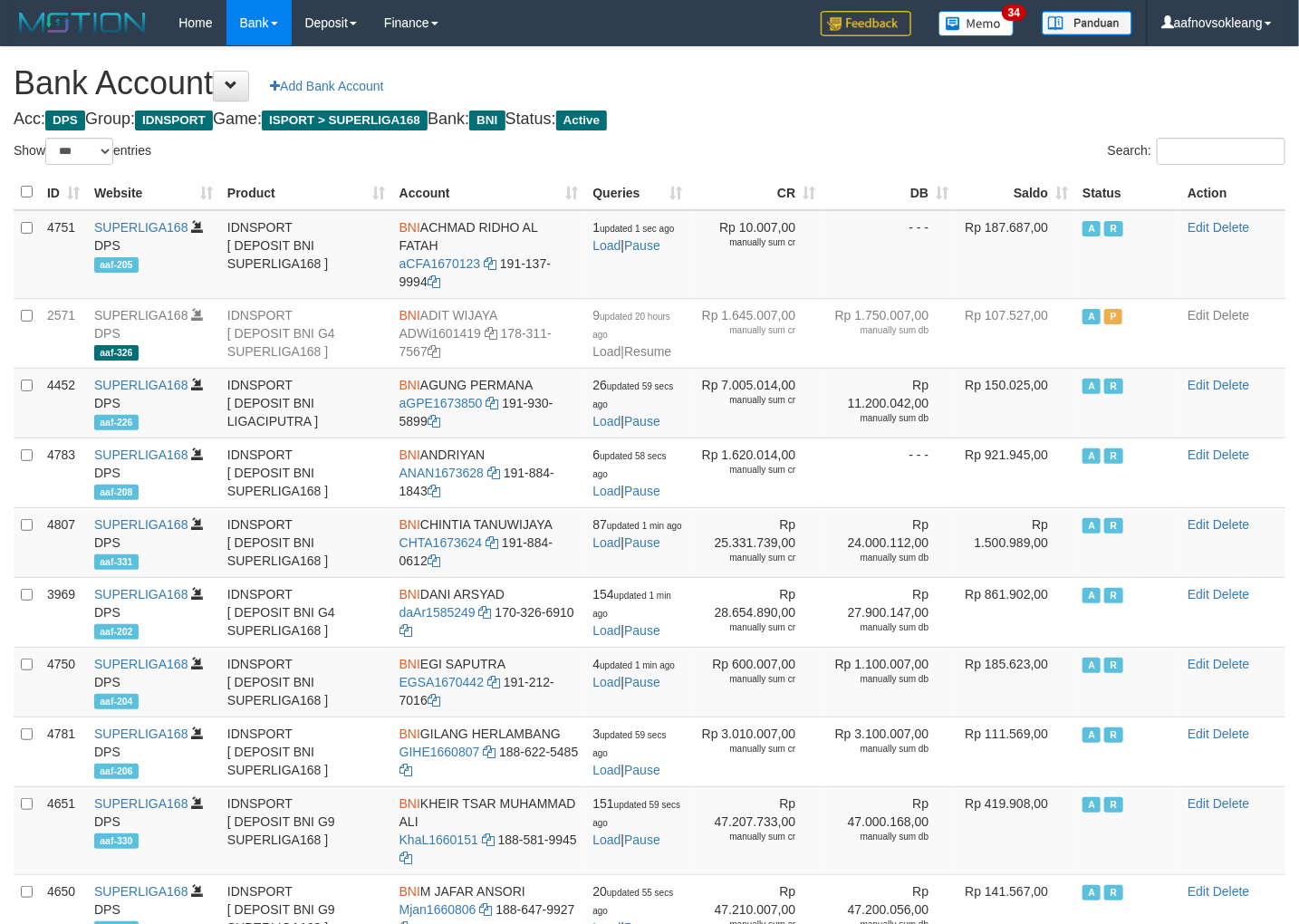 click on "Saldo" at bounding box center [1015, 192] 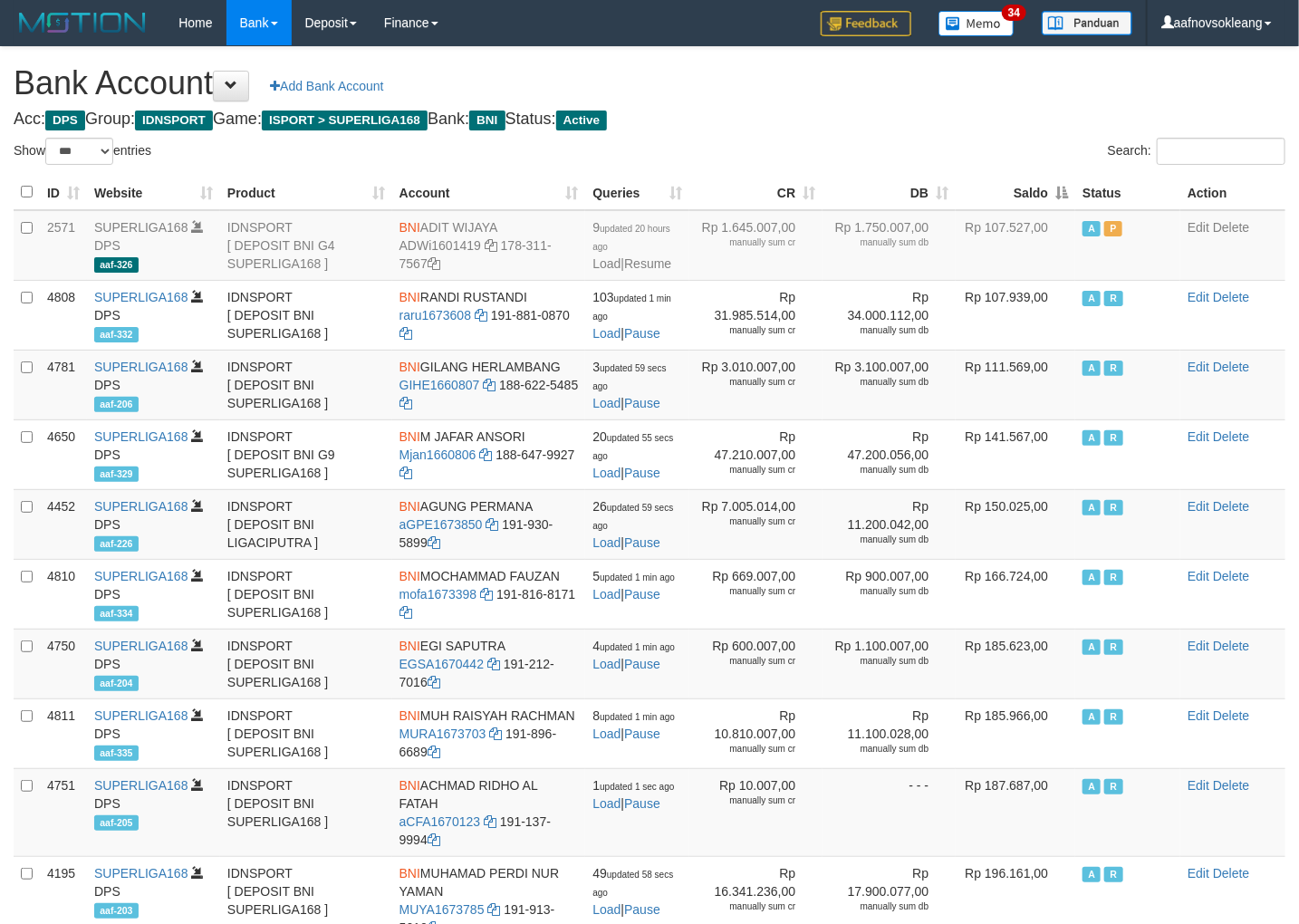 click on "Saldo" at bounding box center (1015, 192) 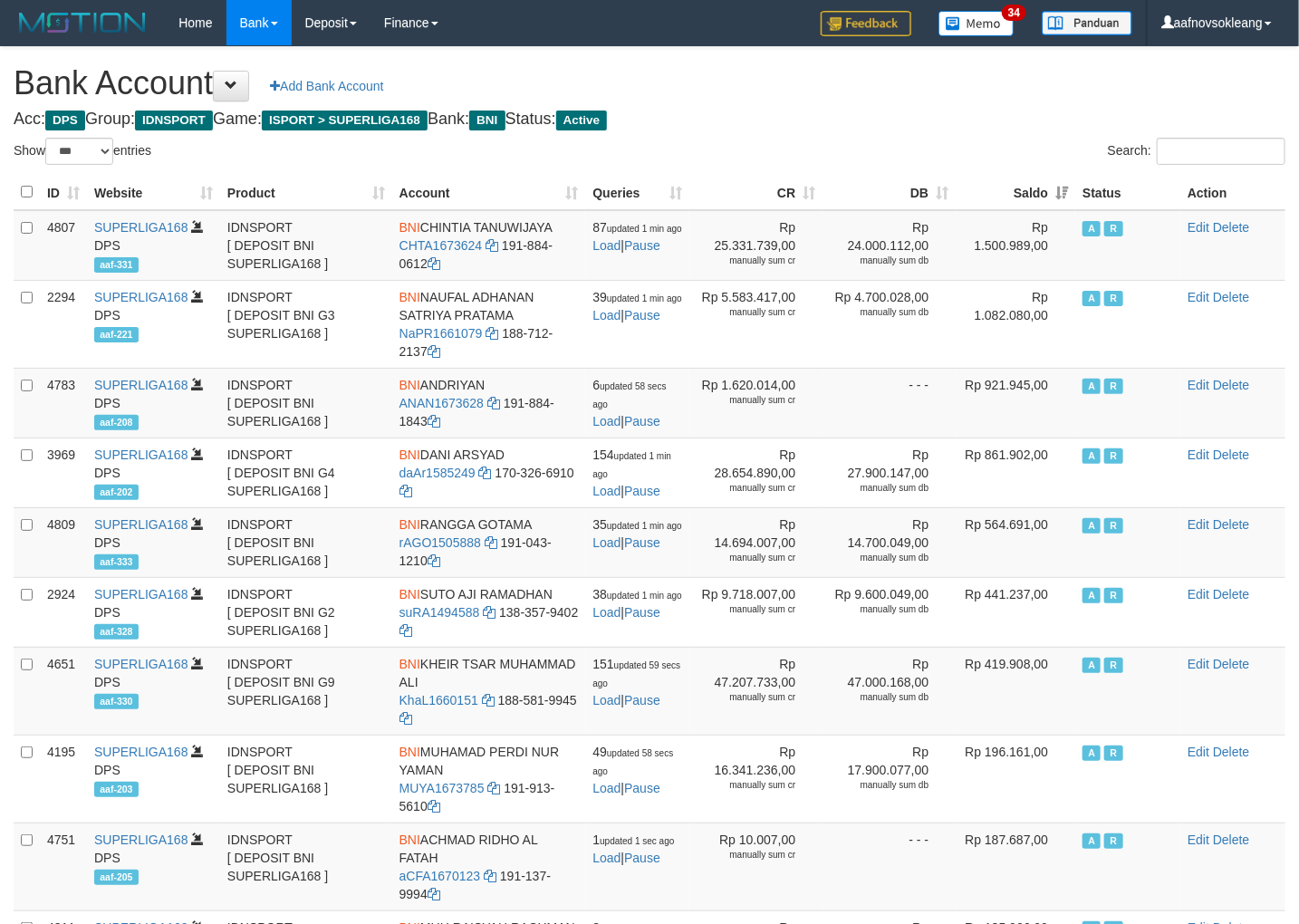 click on "Search:" at bounding box center (974, 153) 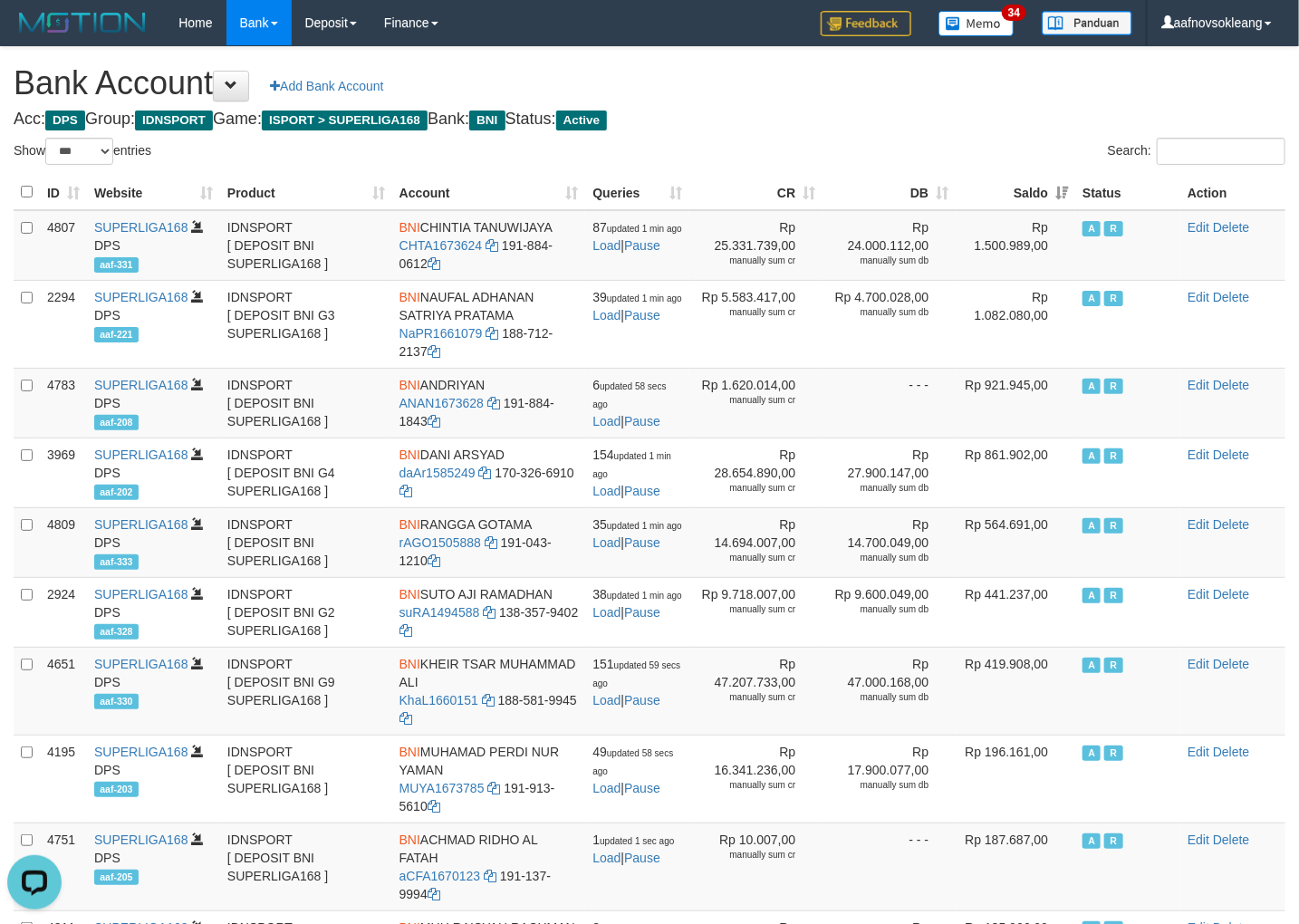 scroll, scrollTop: 0, scrollLeft: 0, axis: both 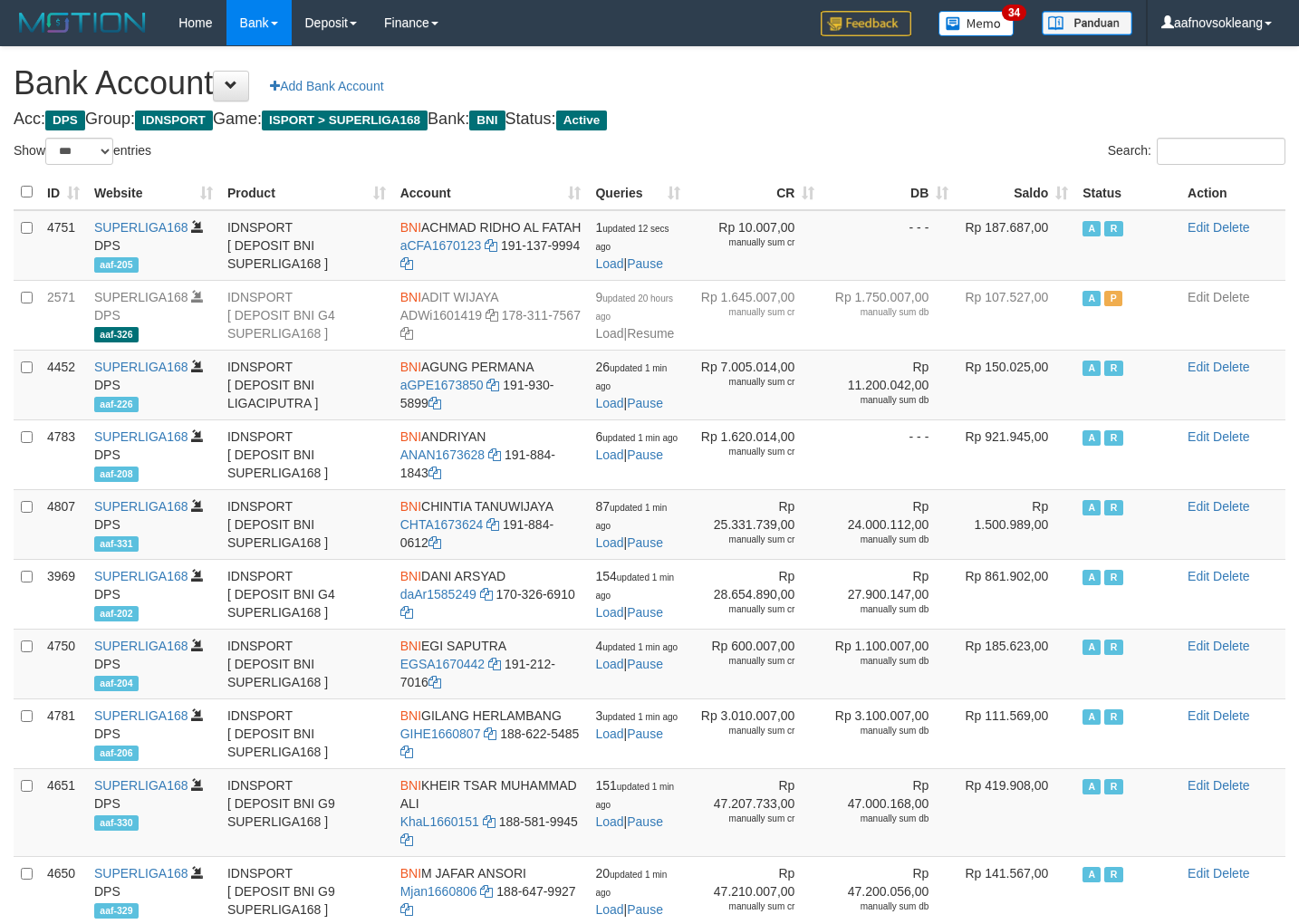 select on "***" 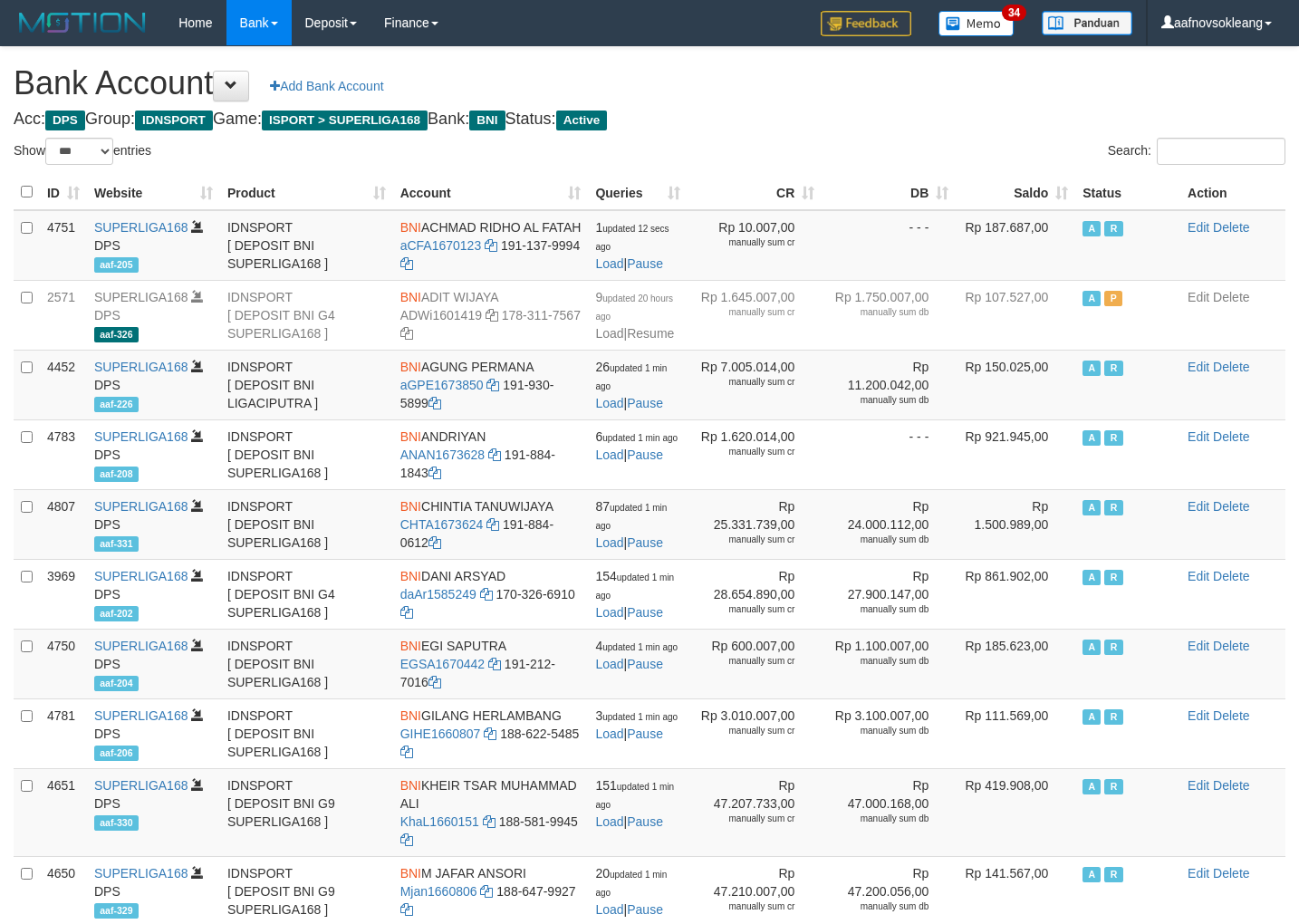 scroll, scrollTop: 0, scrollLeft: 0, axis: both 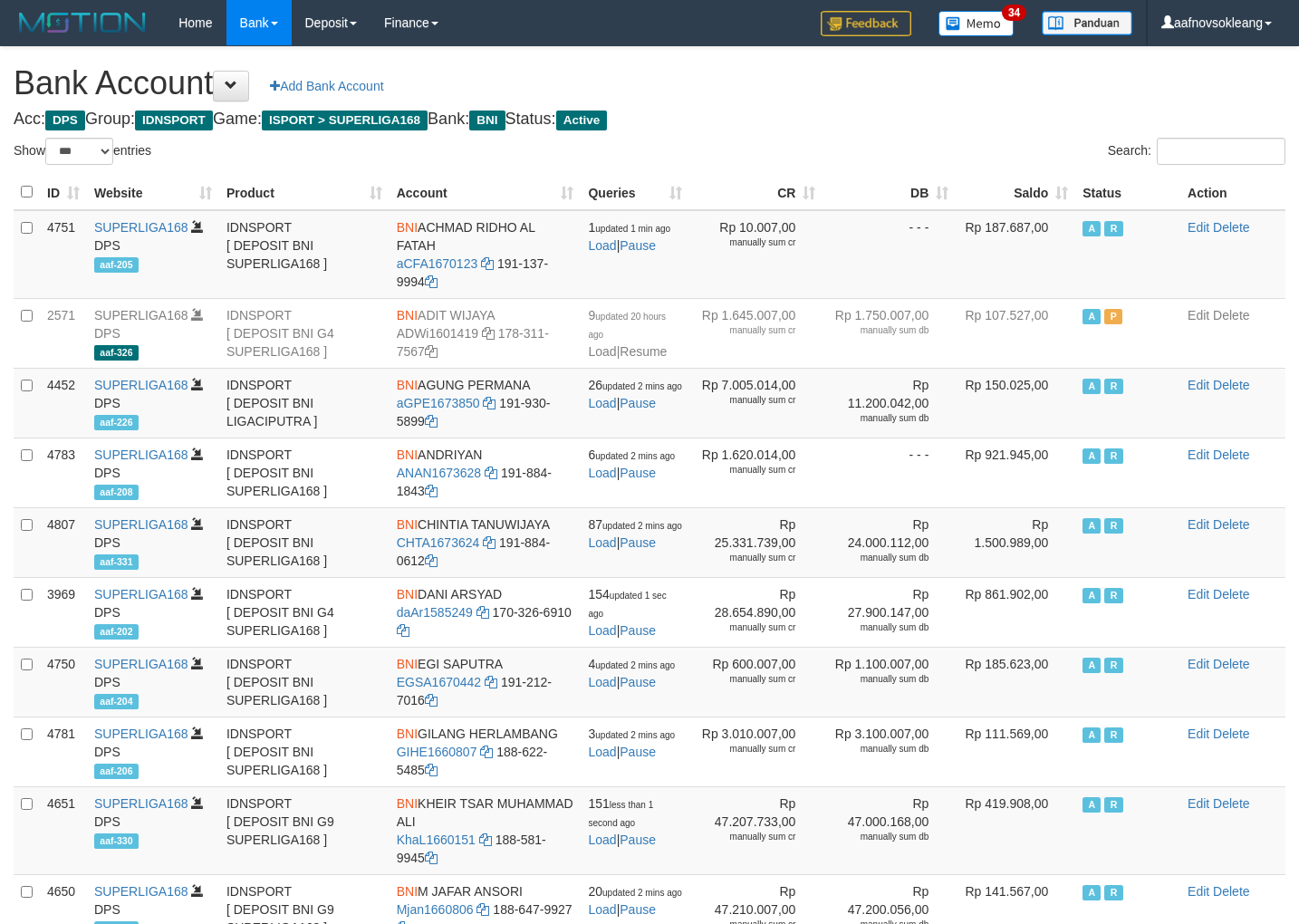 select on "***" 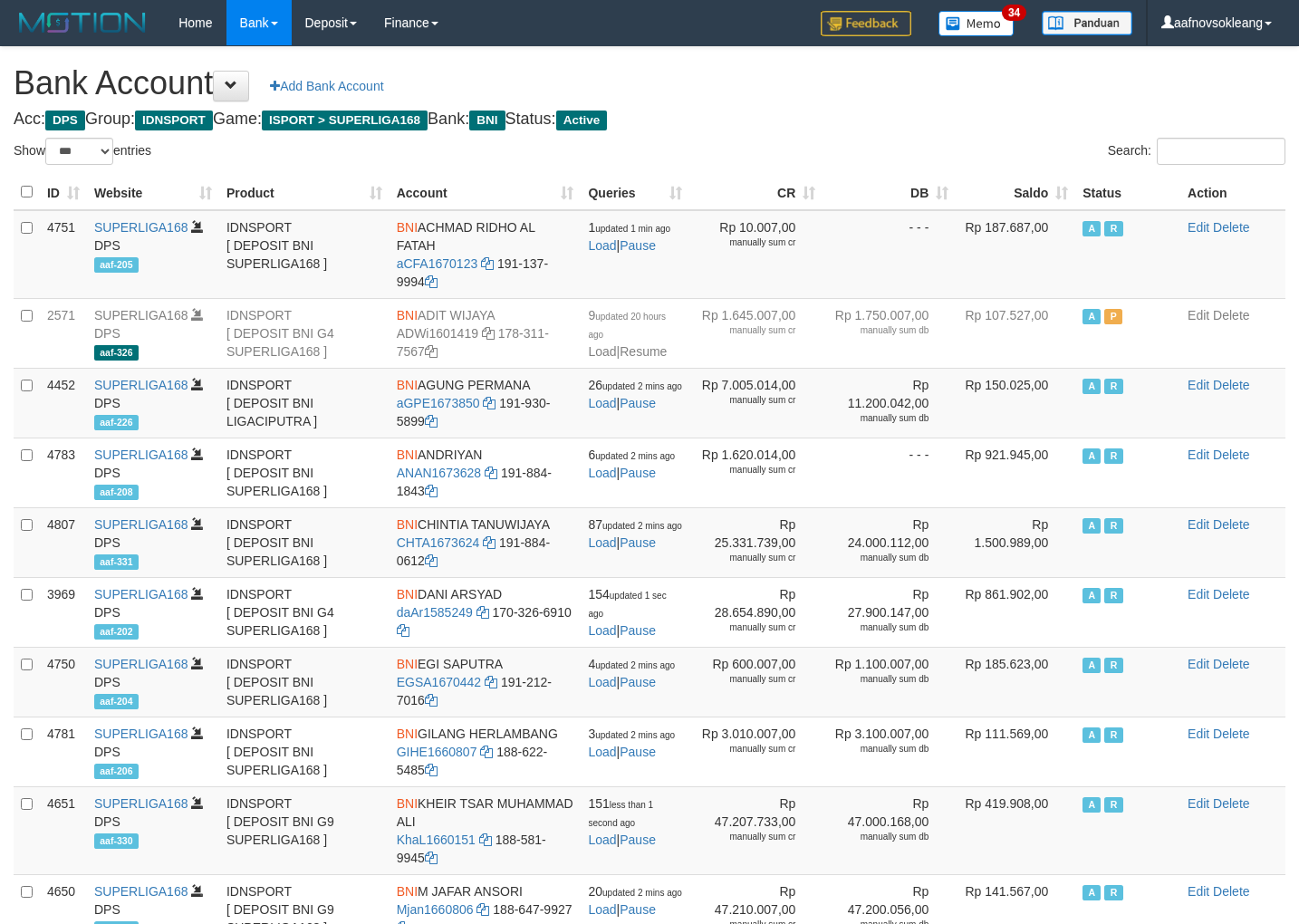 scroll, scrollTop: 0, scrollLeft: 0, axis: both 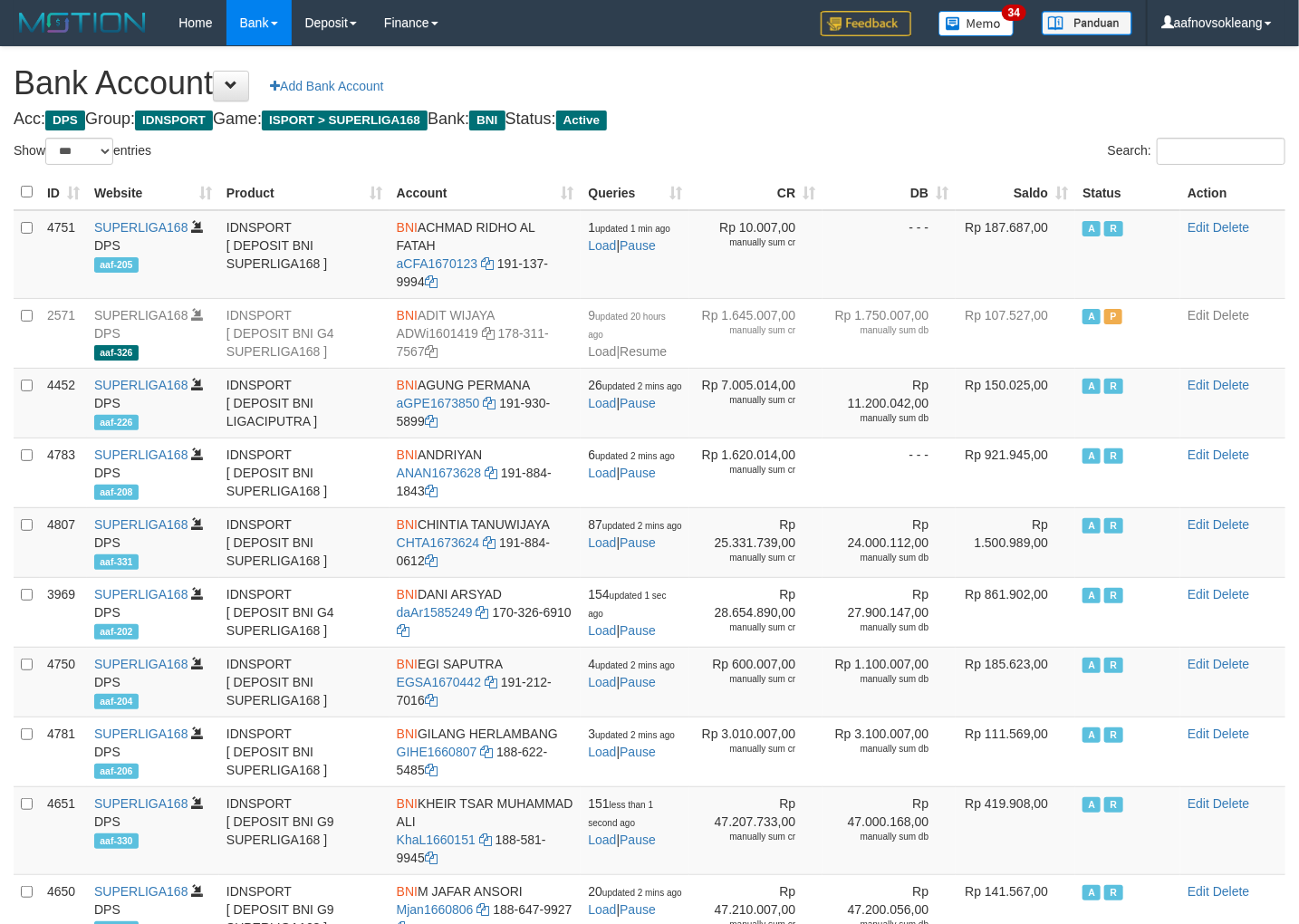 click on "Saldo" at bounding box center [1015, 192] 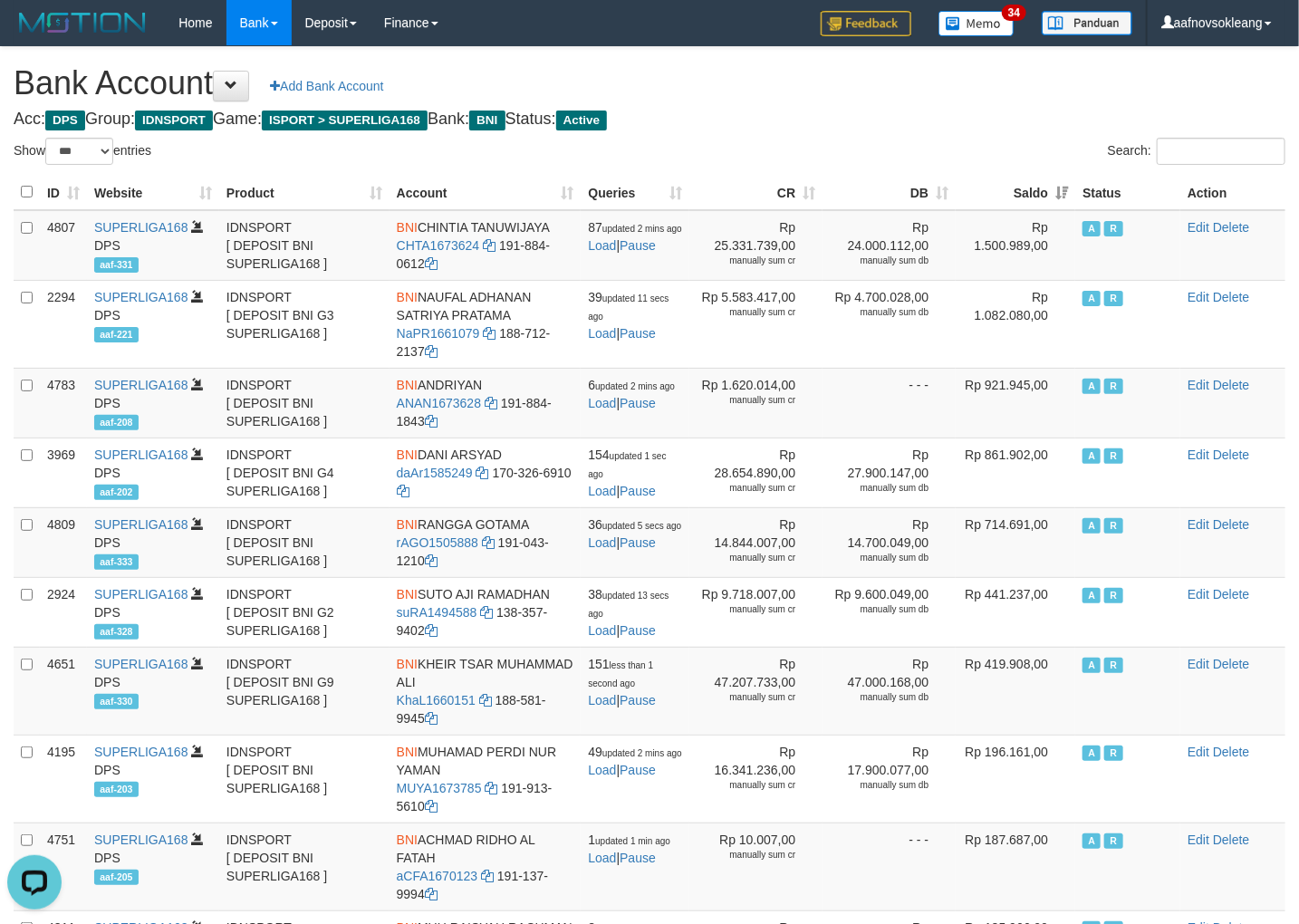 scroll, scrollTop: 0, scrollLeft: 0, axis: both 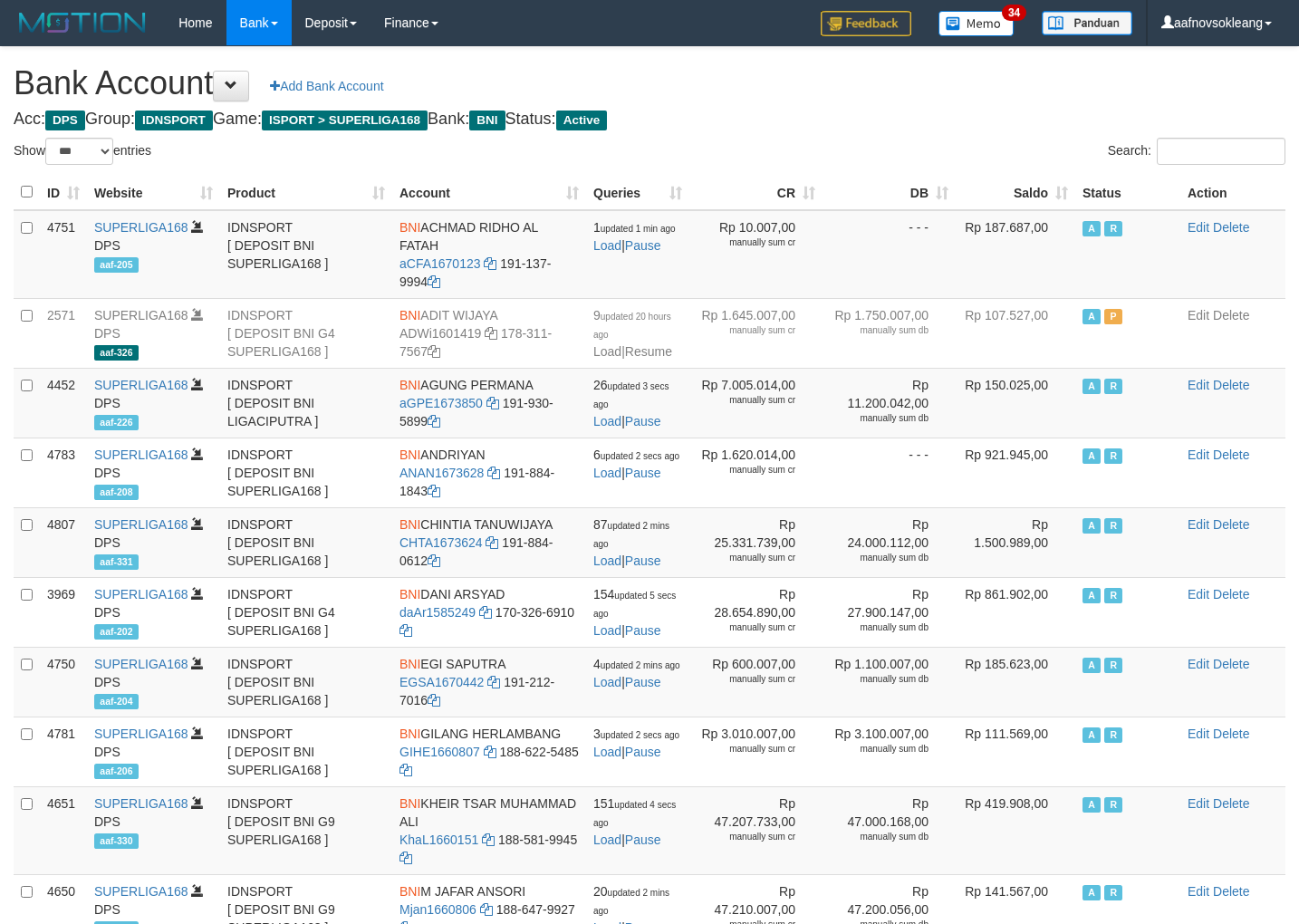select on "***" 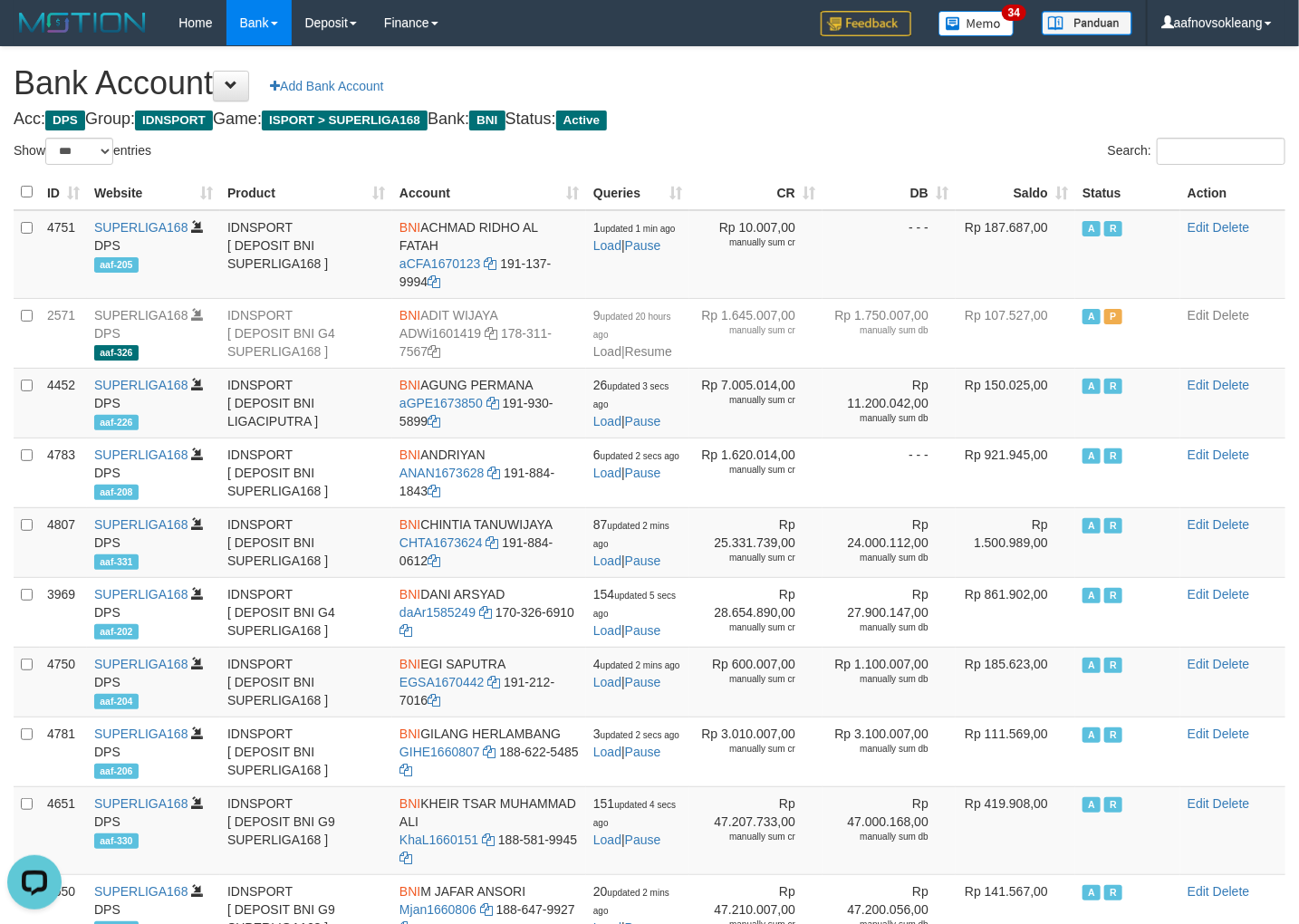 scroll, scrollTop: 0, scrollLeft: 0, axis: both 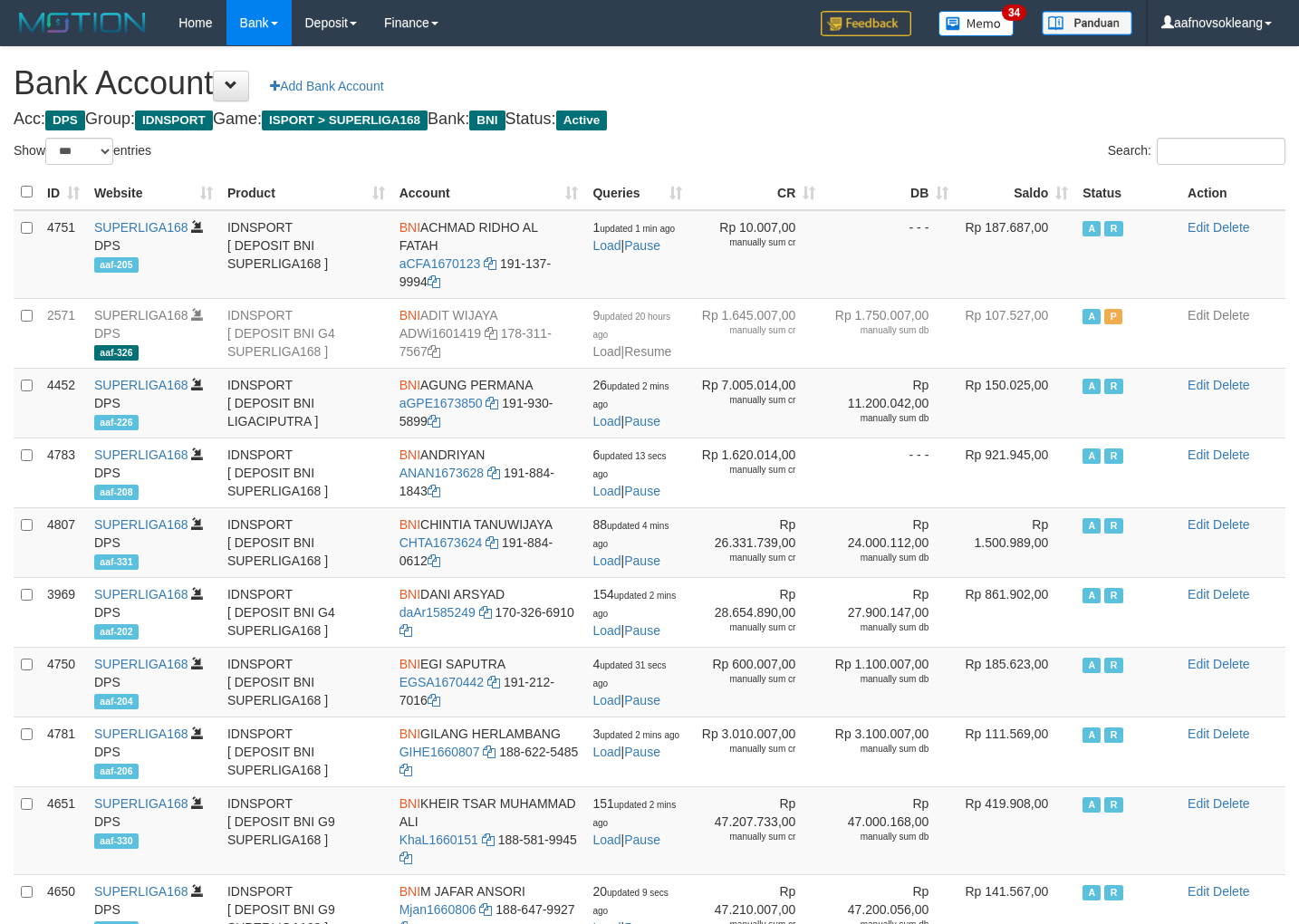 select on "***" 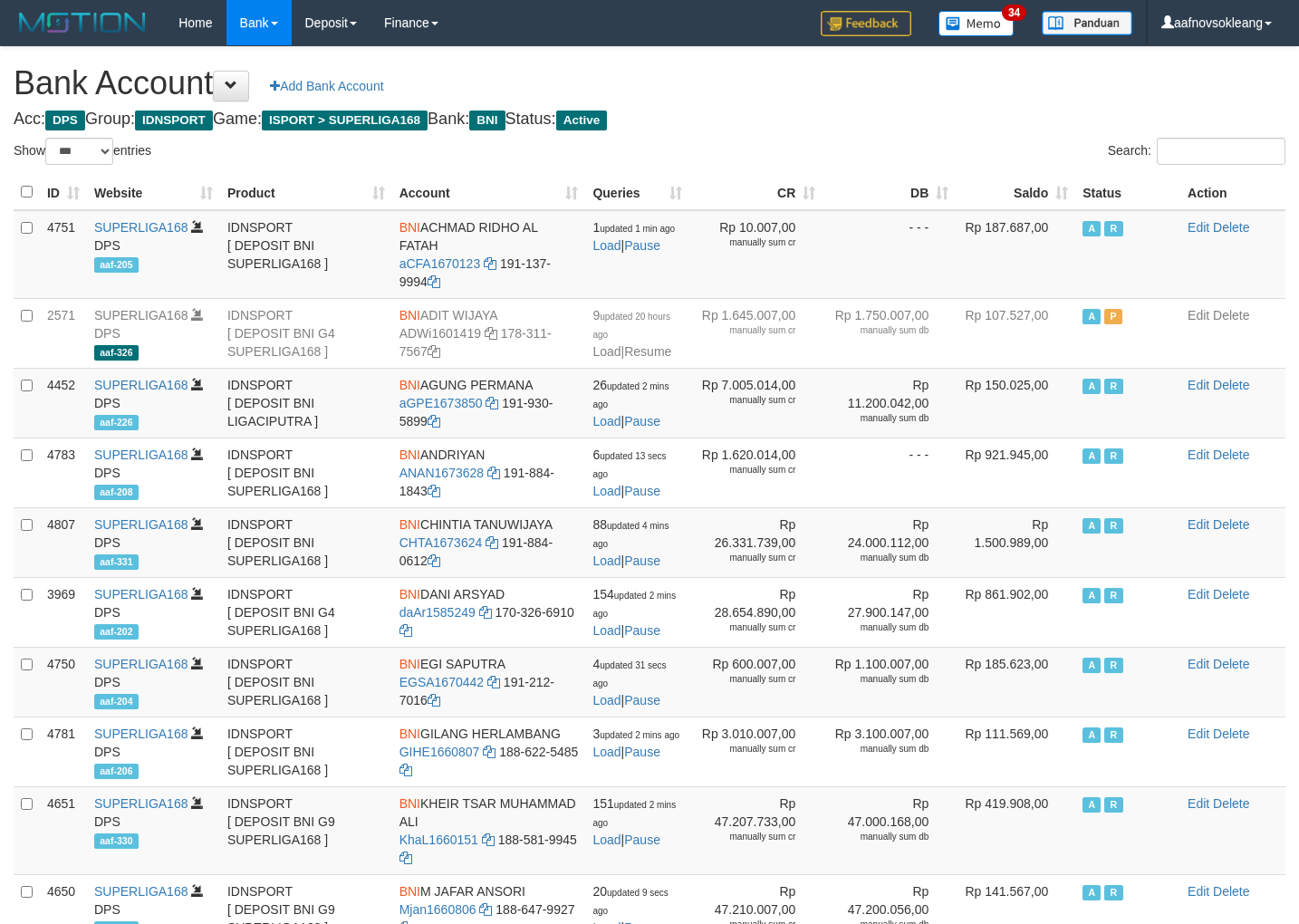 scroll, scrollTop: 0, scrollLeft: 0, axis: both 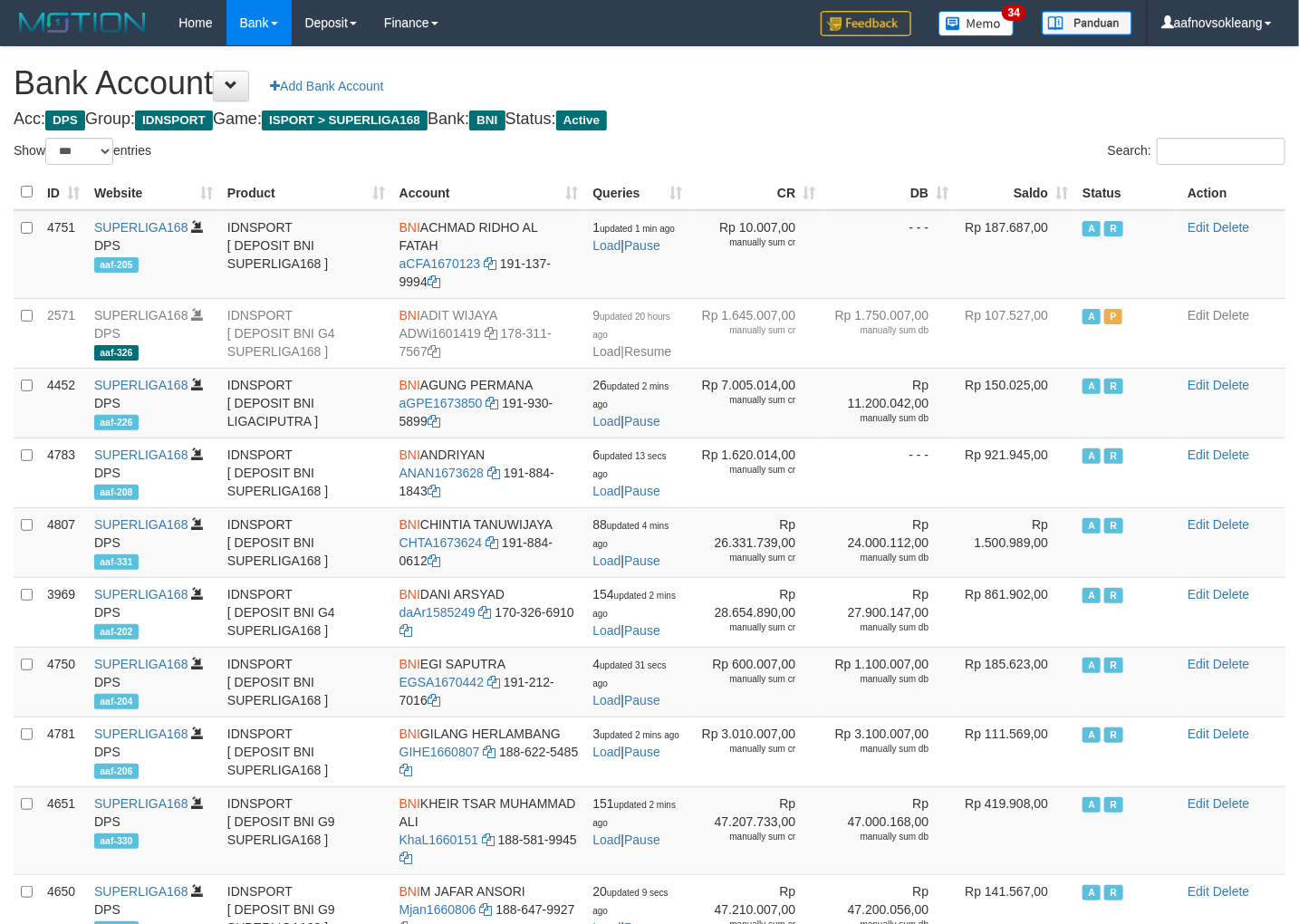 click on "Saldo" at bounding box center [1015, 192] 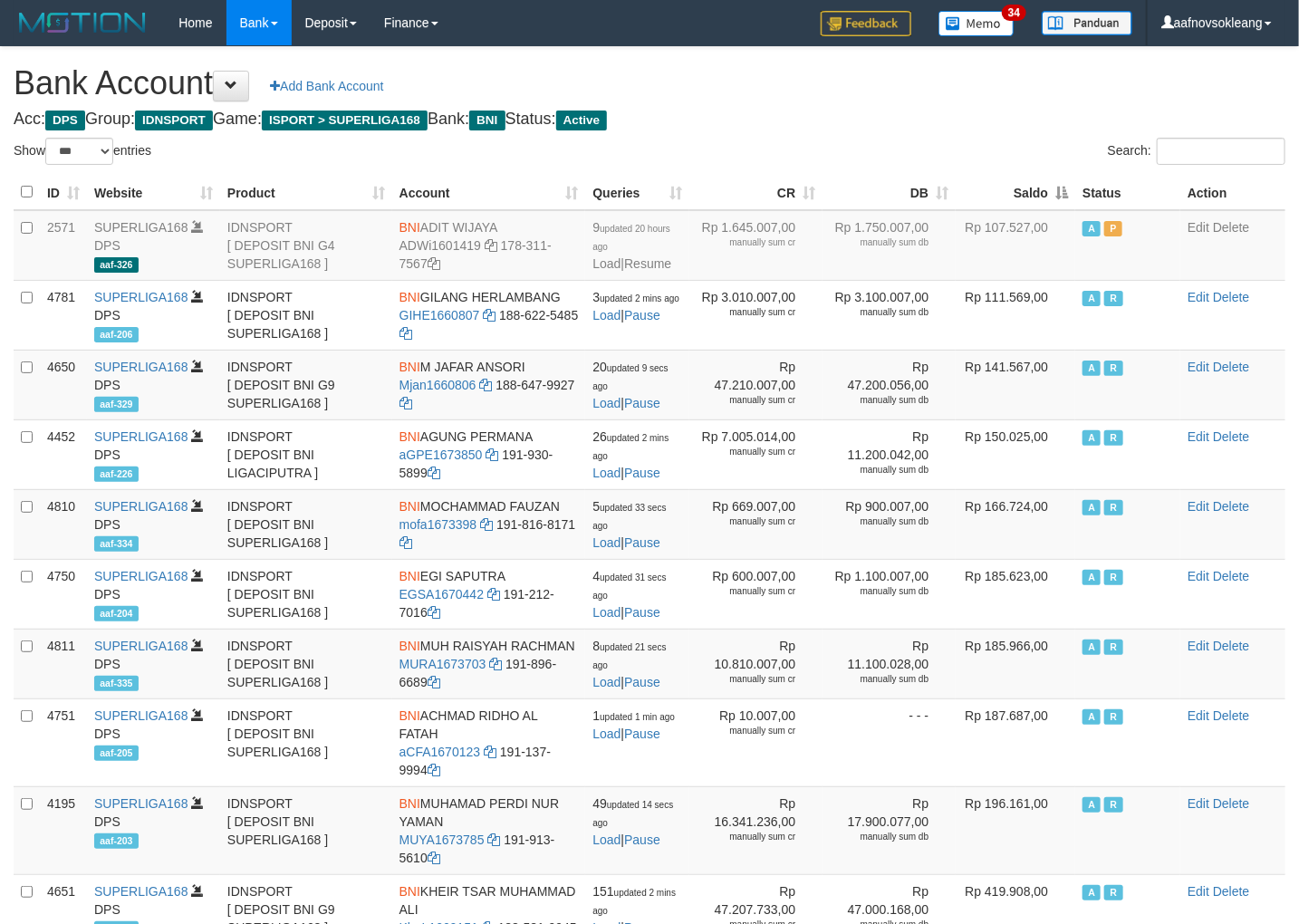 click on "Saldo" at bounding box center (1015, 192) 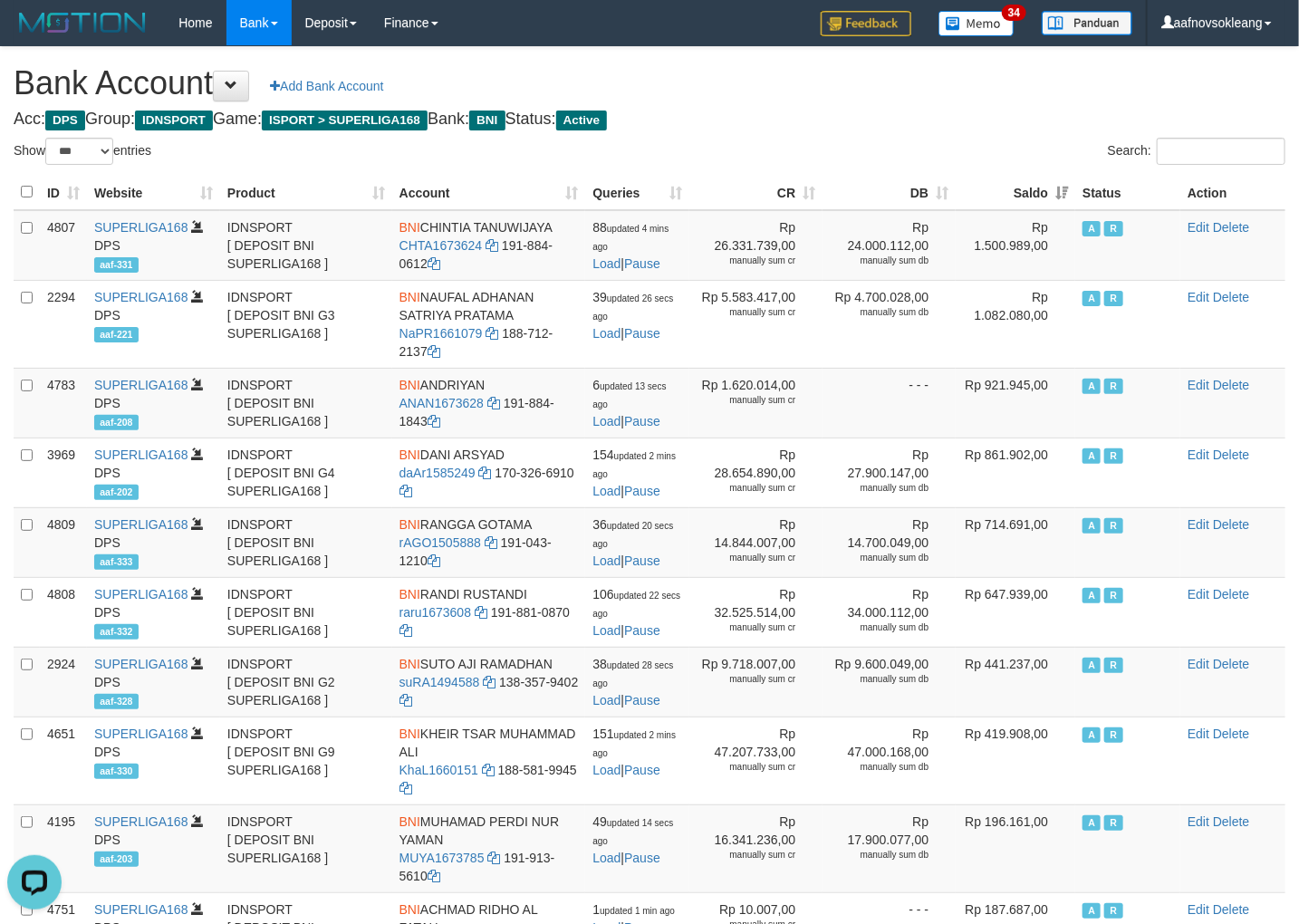 scroll, scrollTop: 0, scrollLeft: 0, axis: both 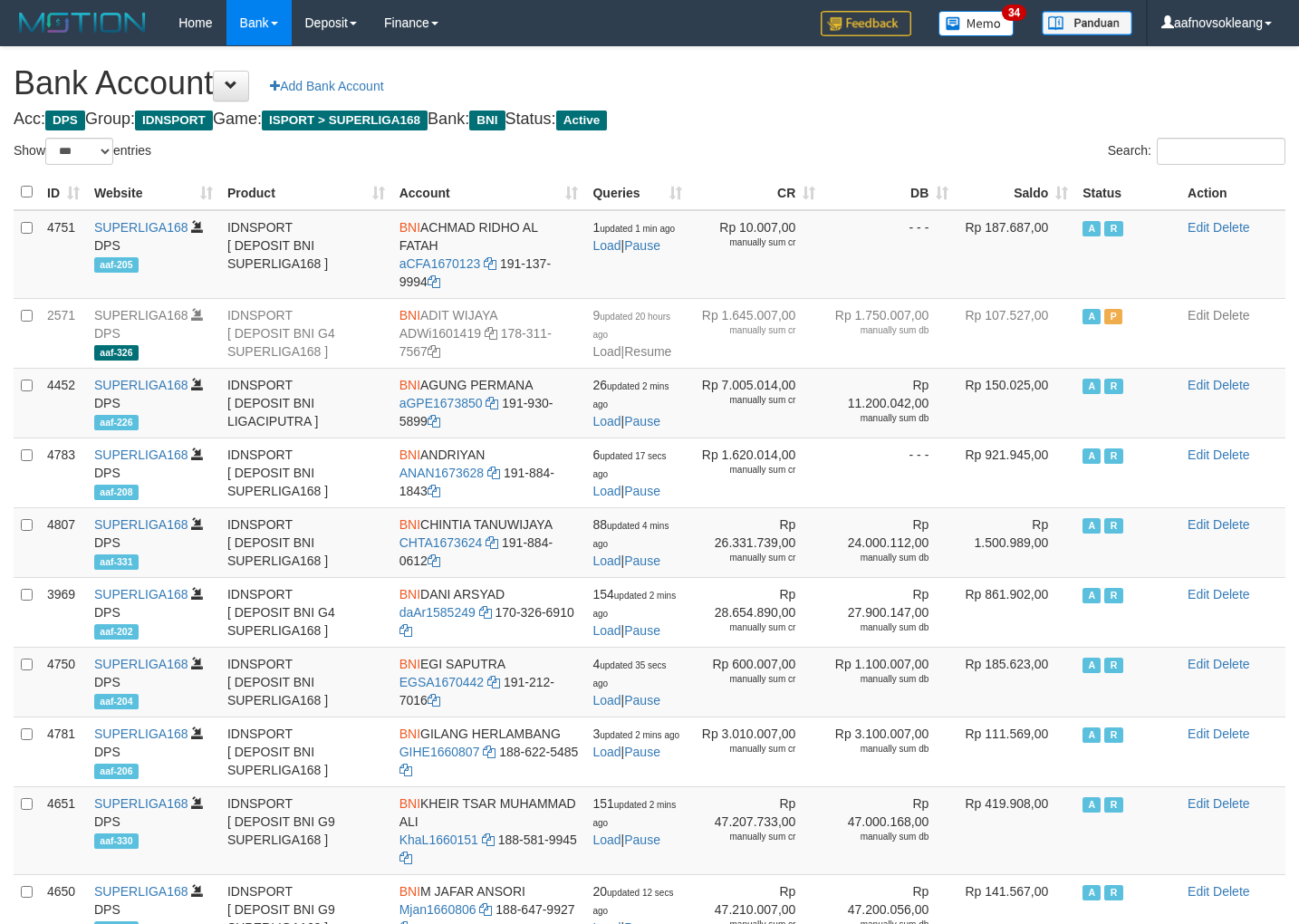 select on "***" 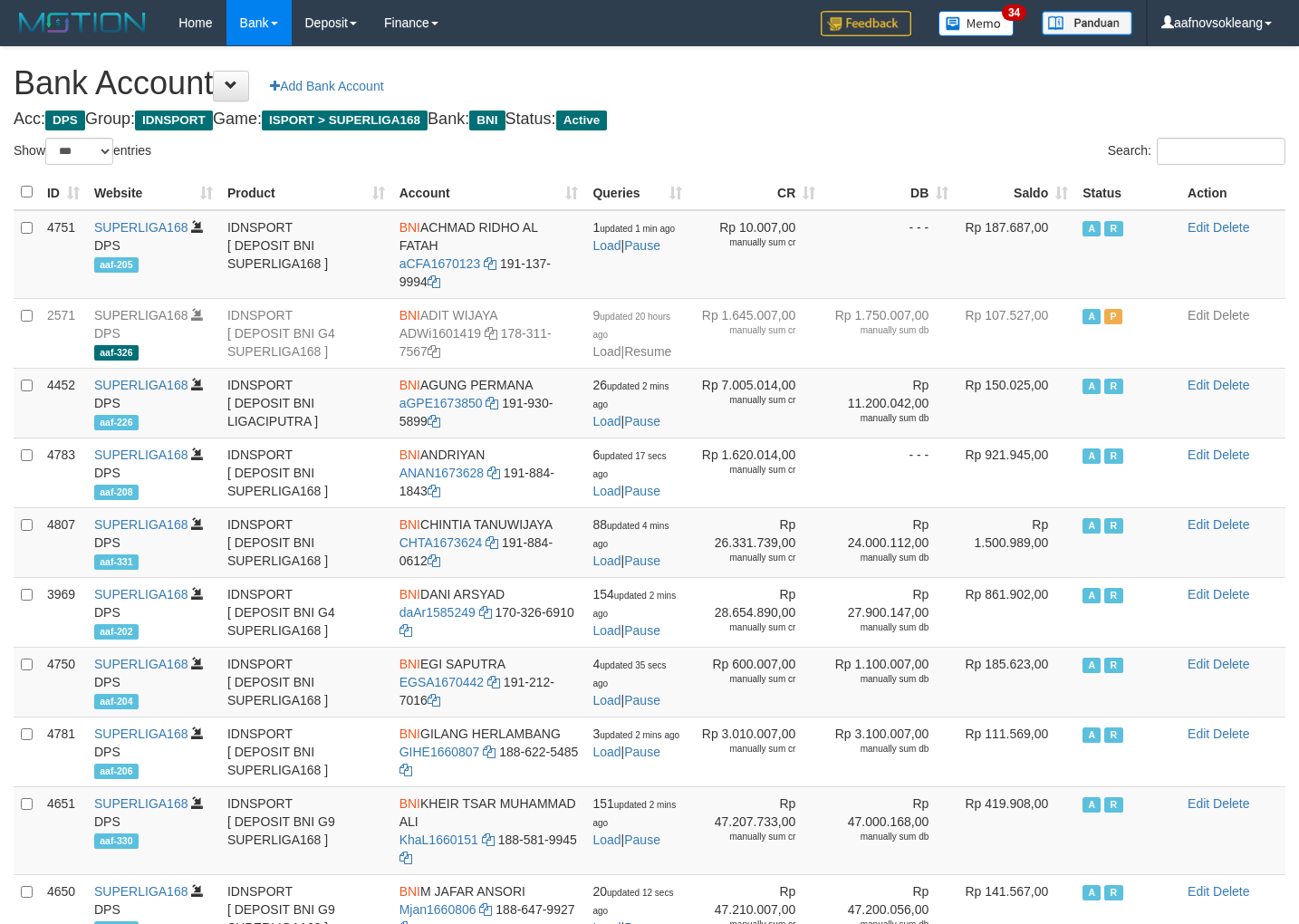 scroll, scrollTop: 0, scrollLeft: 0, axis: both 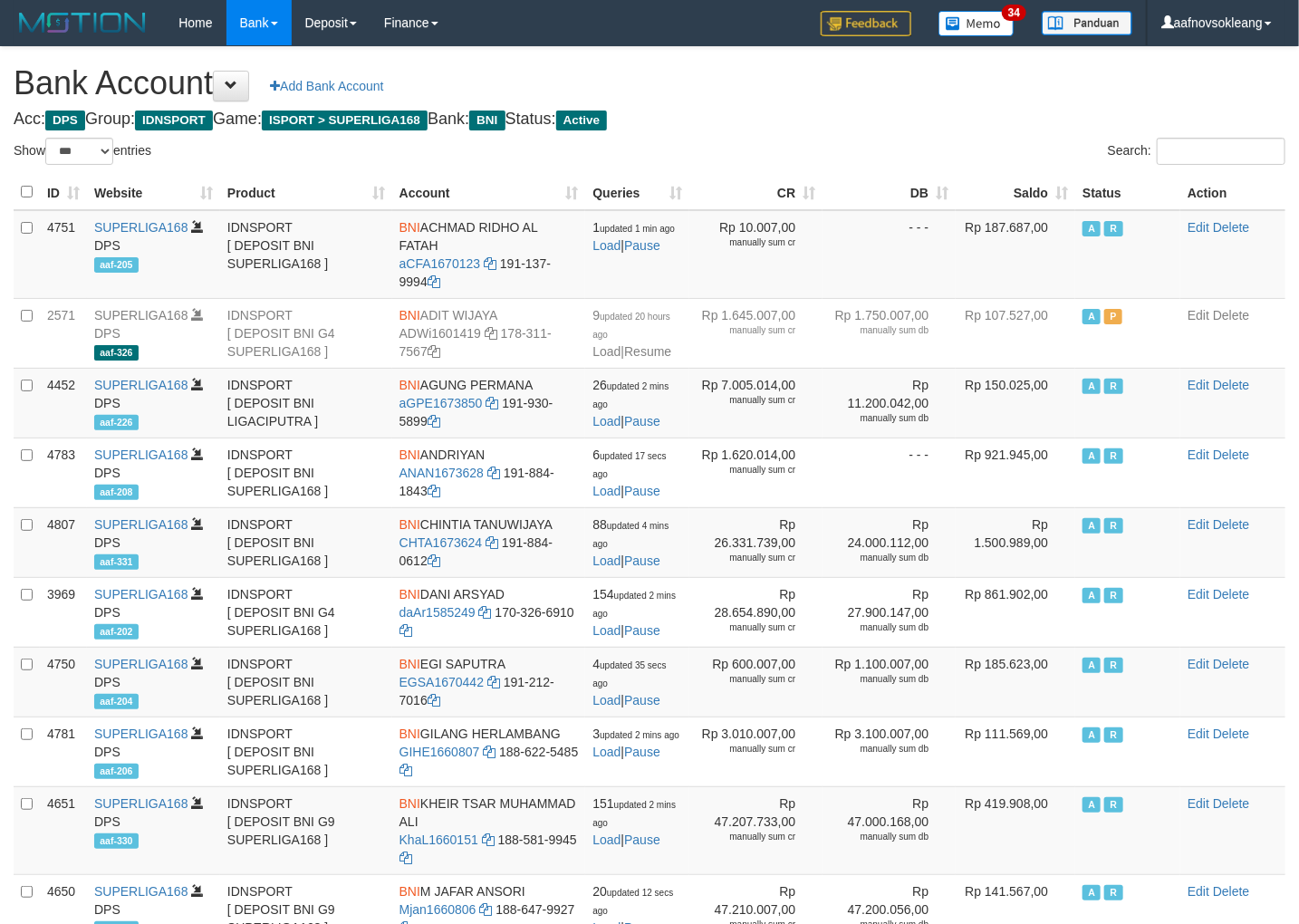 click on "Bank Account
Add Bank Account" at bounding box center (650, 83) 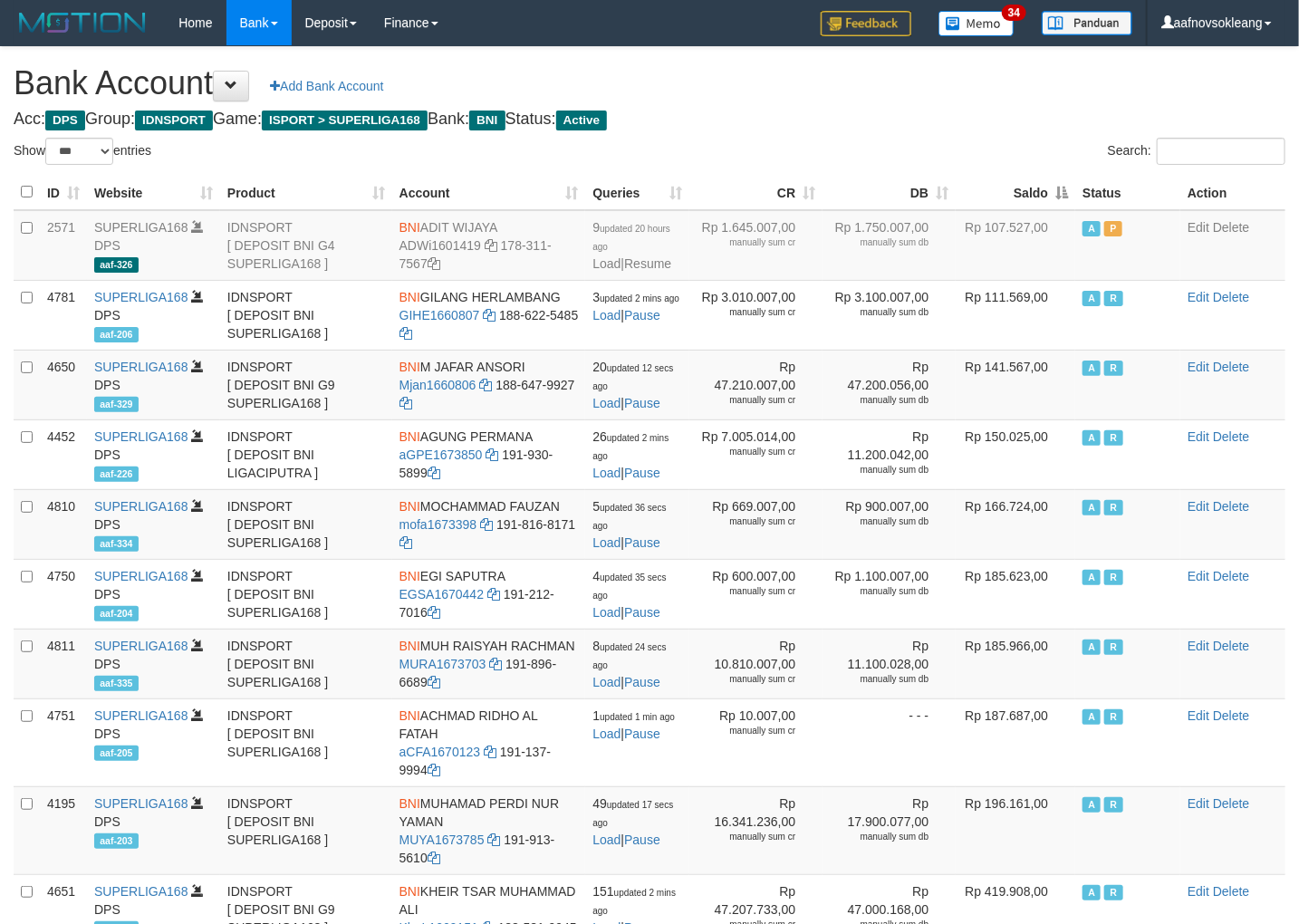click on "Saldo" at bounding box center [1015, 192] 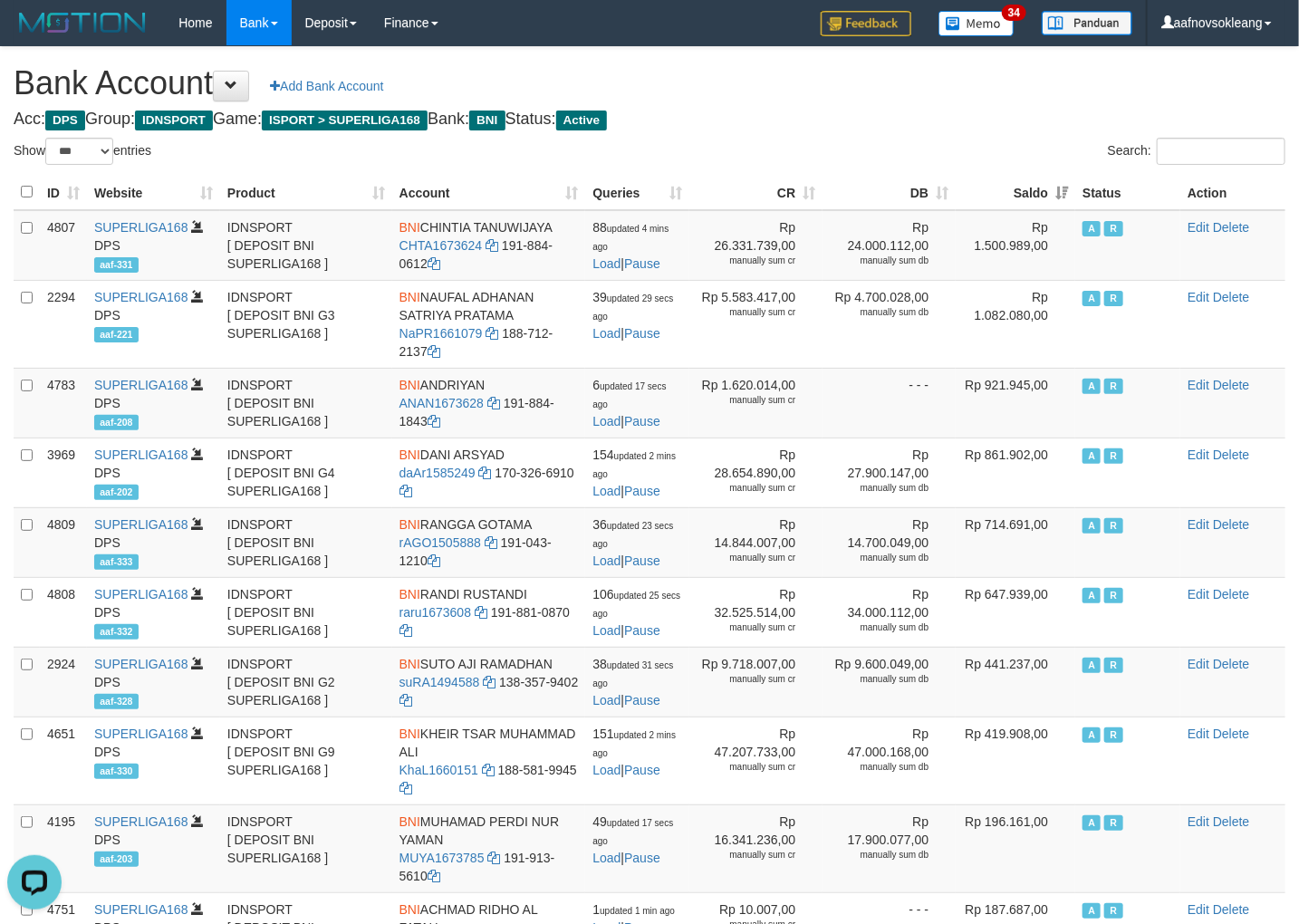 scroll, scrollTop: 0, scrollLeft: 0, axis: both 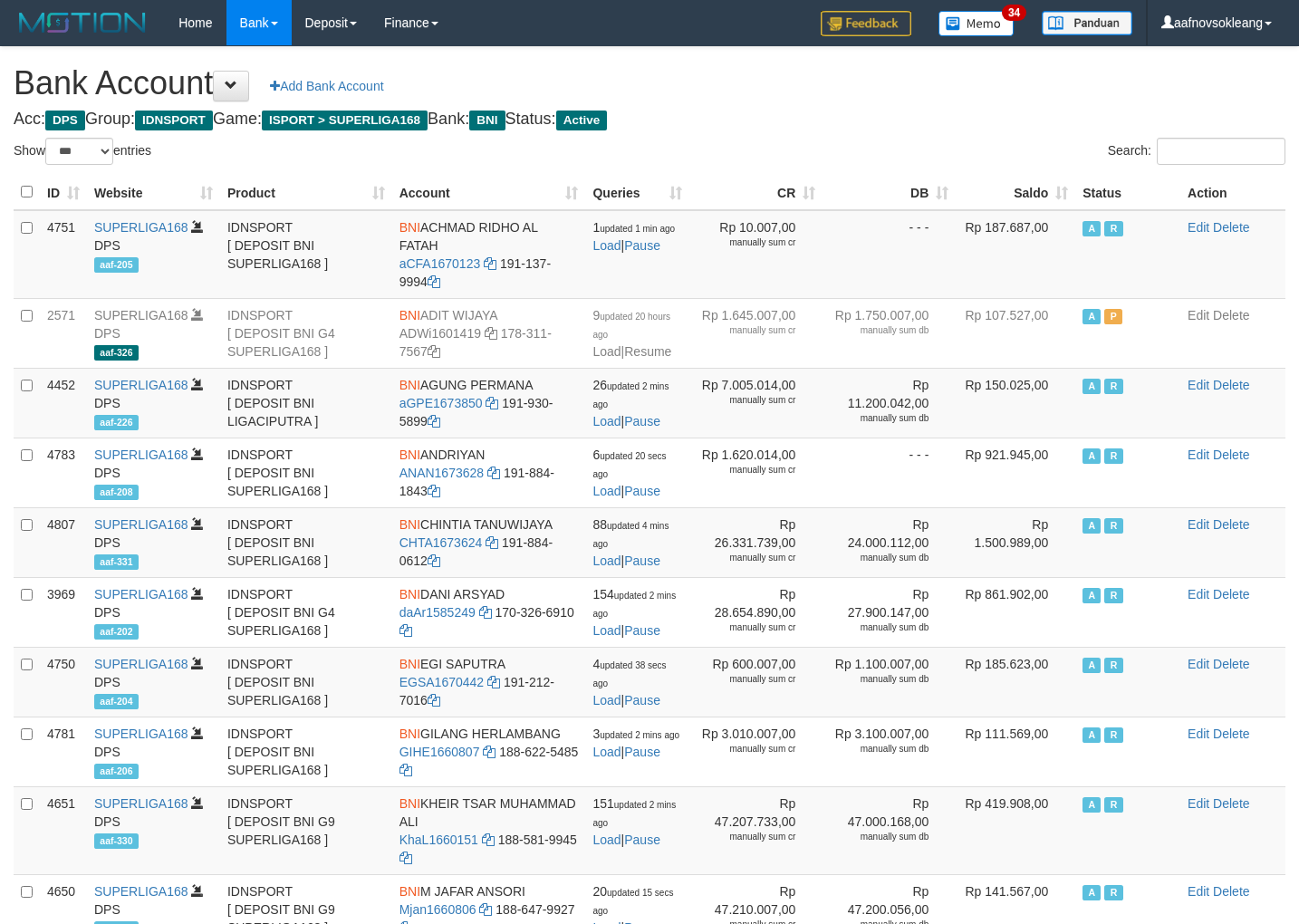 select on "***" 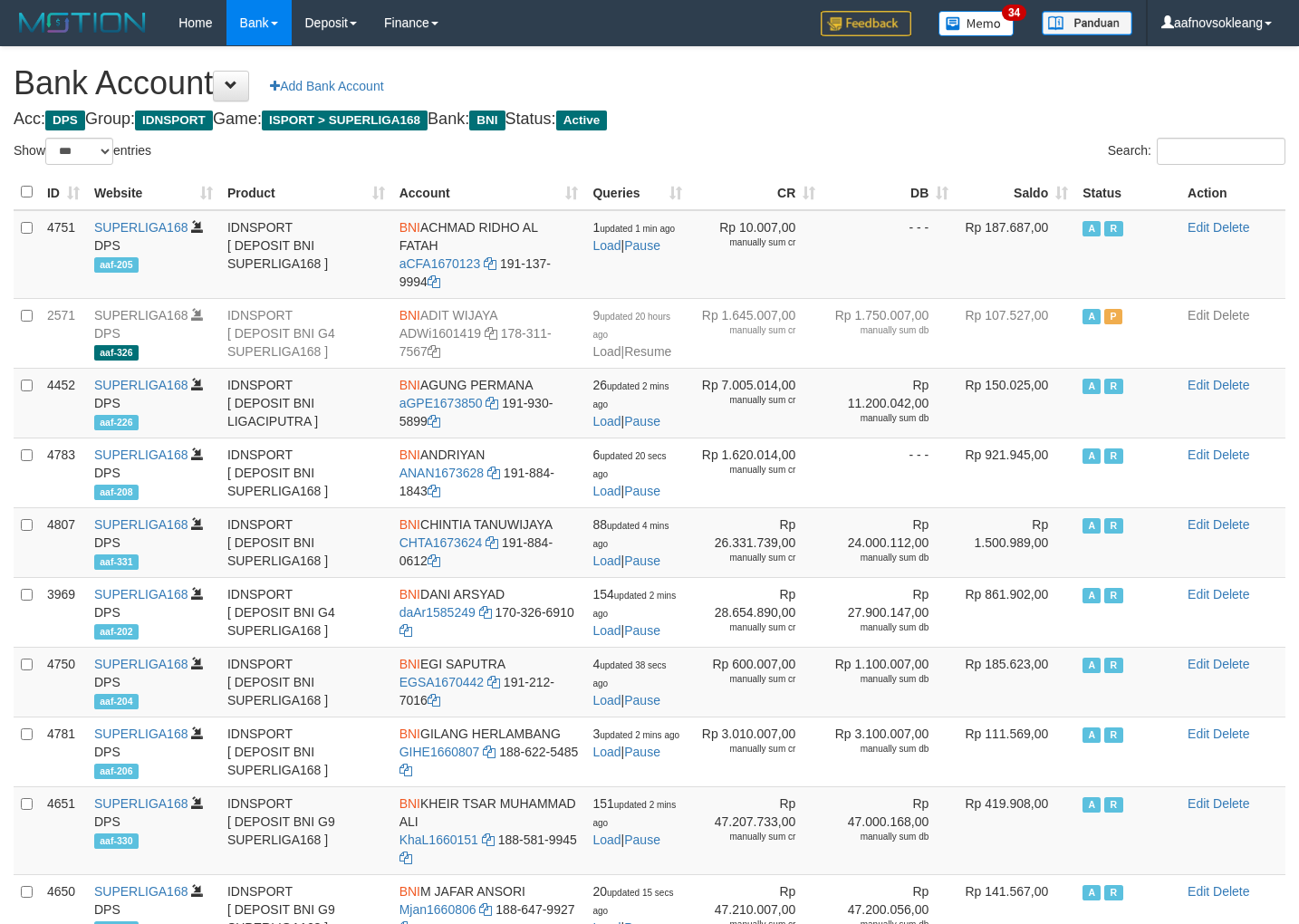 scroll, scrollTop: 0, scrollLeft: 0, axis: both 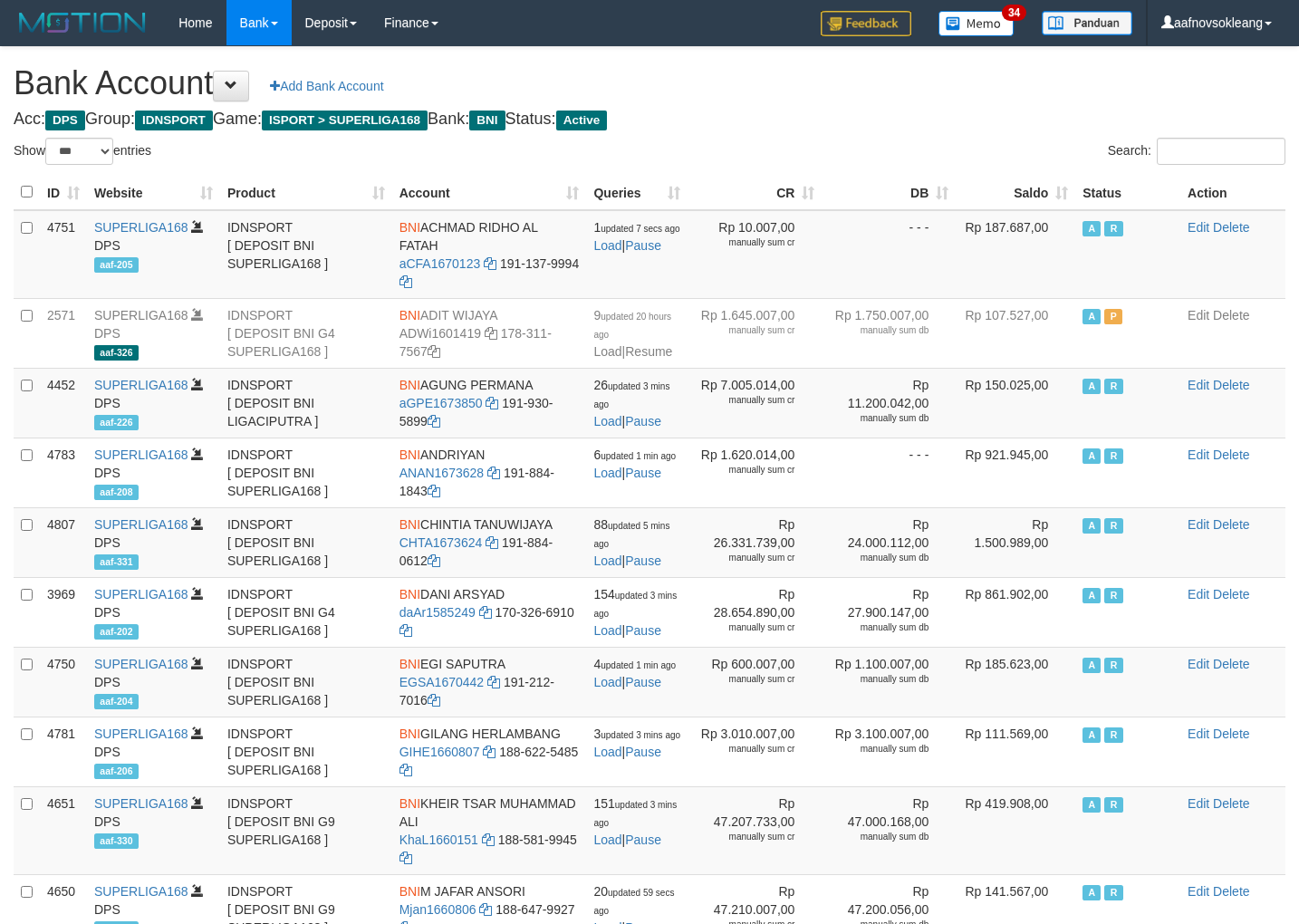 select on "***" 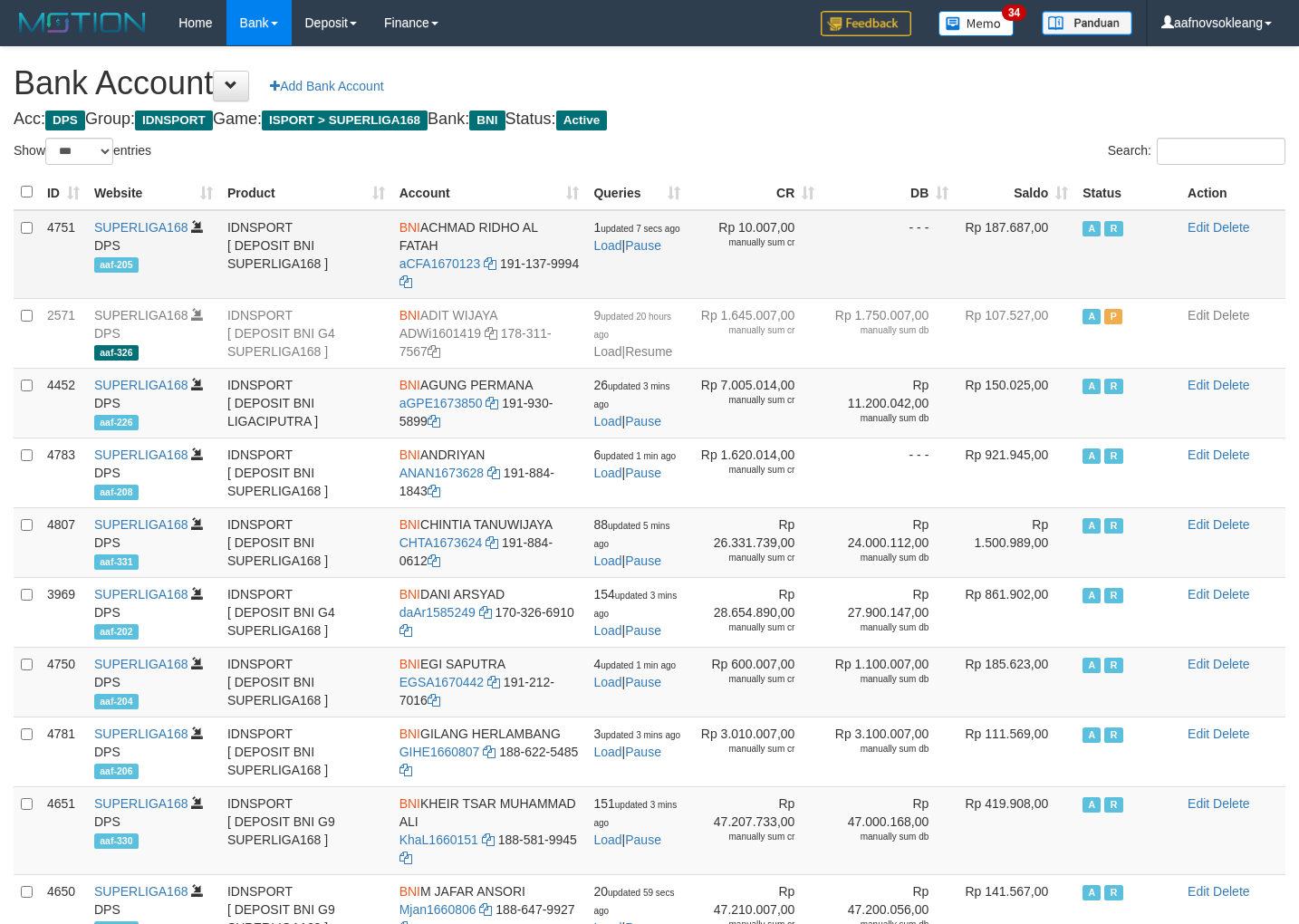 scroll, scrollTop: 0, scrollLeft: 0, axis: both 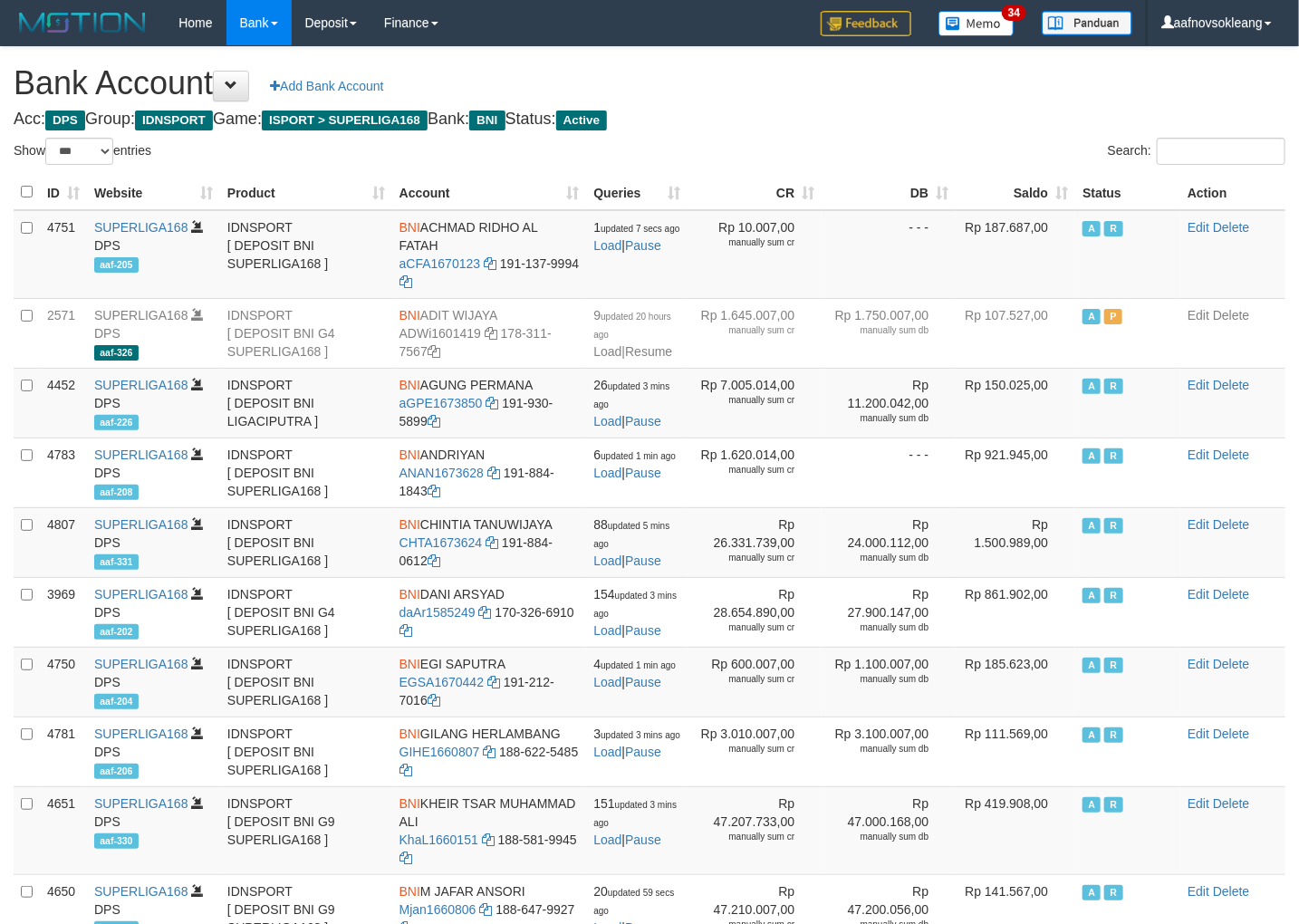 click on "Saldo" at bounding box center [1015, 192] 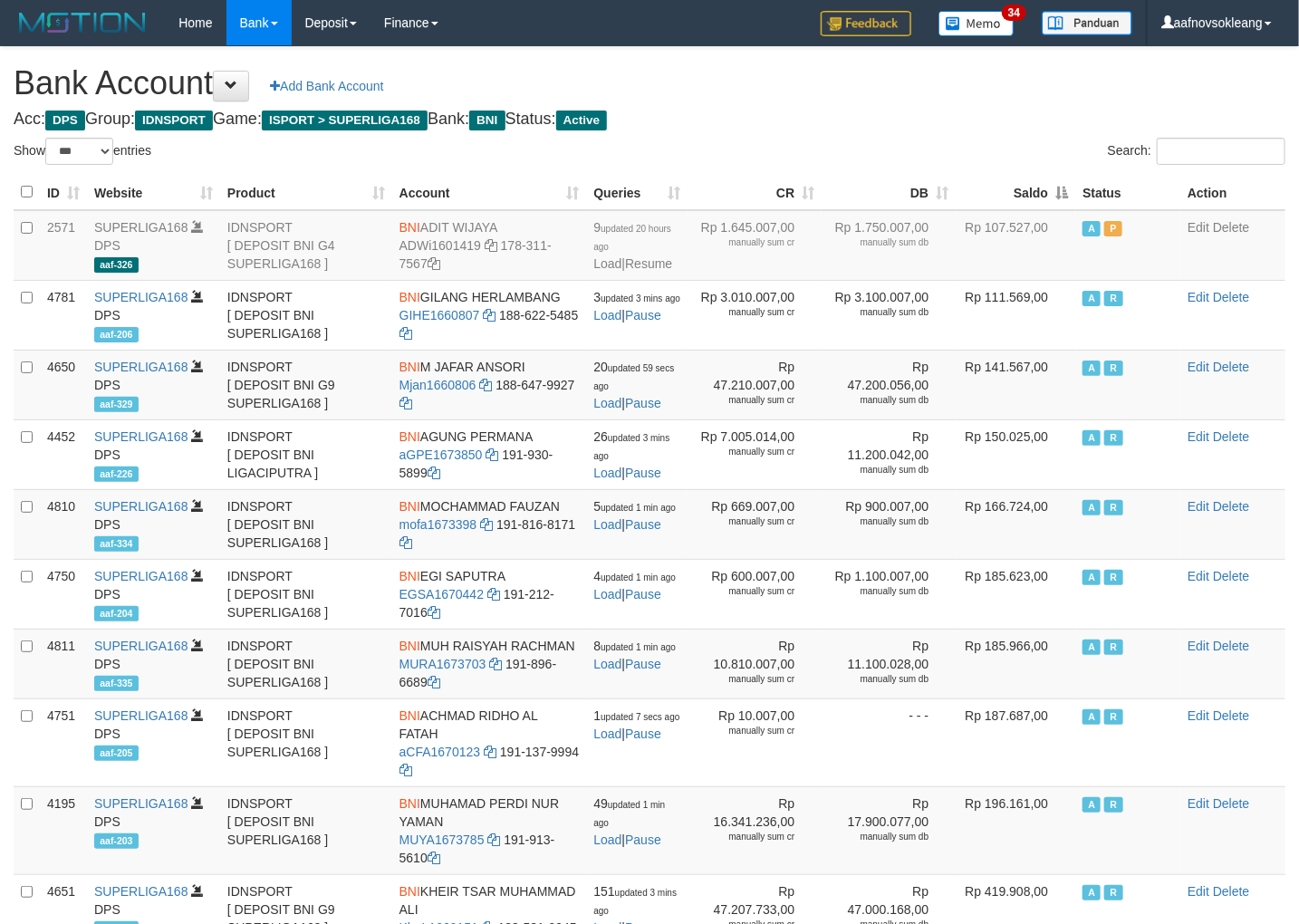 click on "Saldo" at bounding box center [1015, 192] 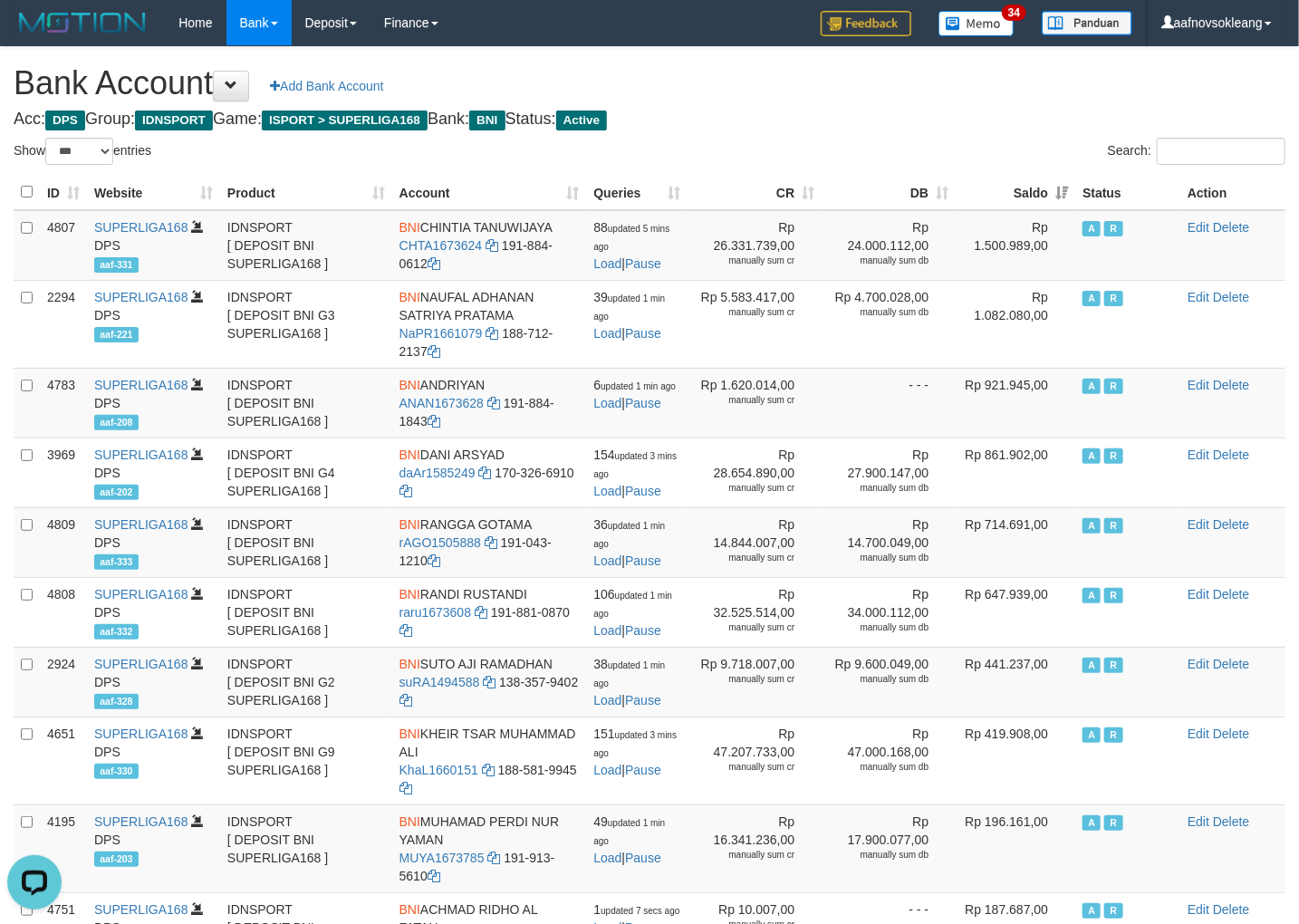 scroll, scrollTop: 0, scrollLeft: 0, axis: both 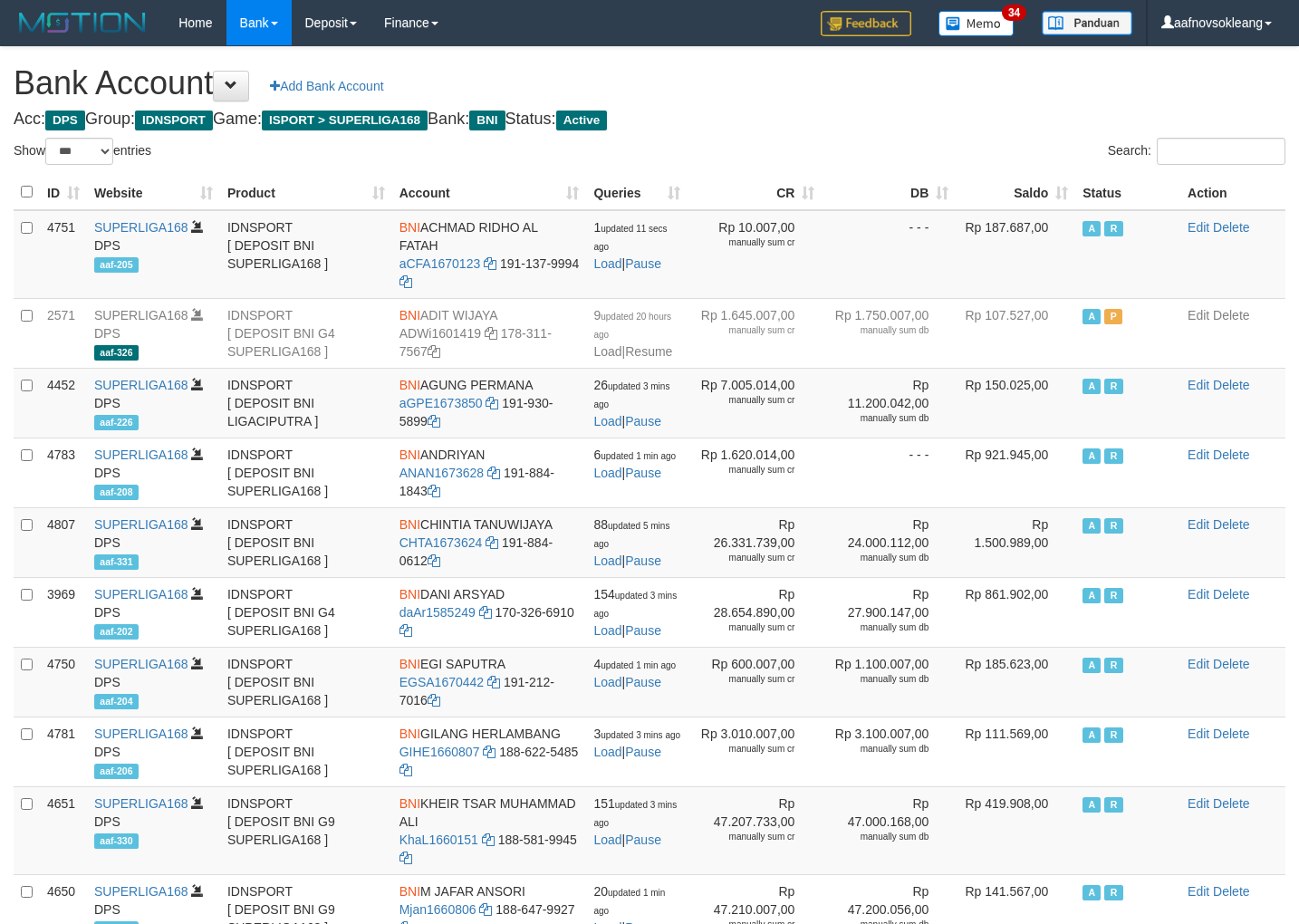 select on "***" 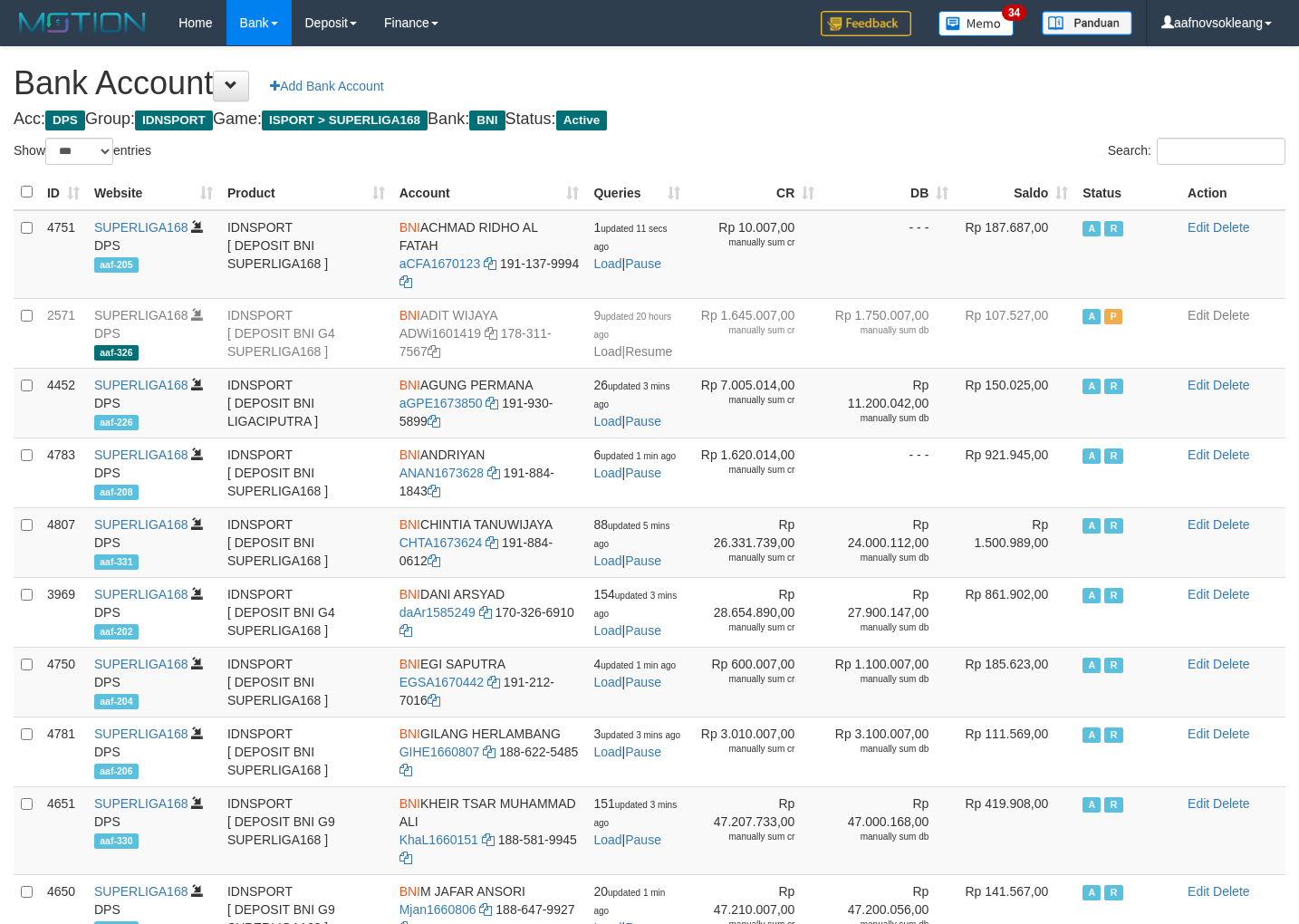scroll, scrollTop: 0, scrollLeft: 0, axis: both 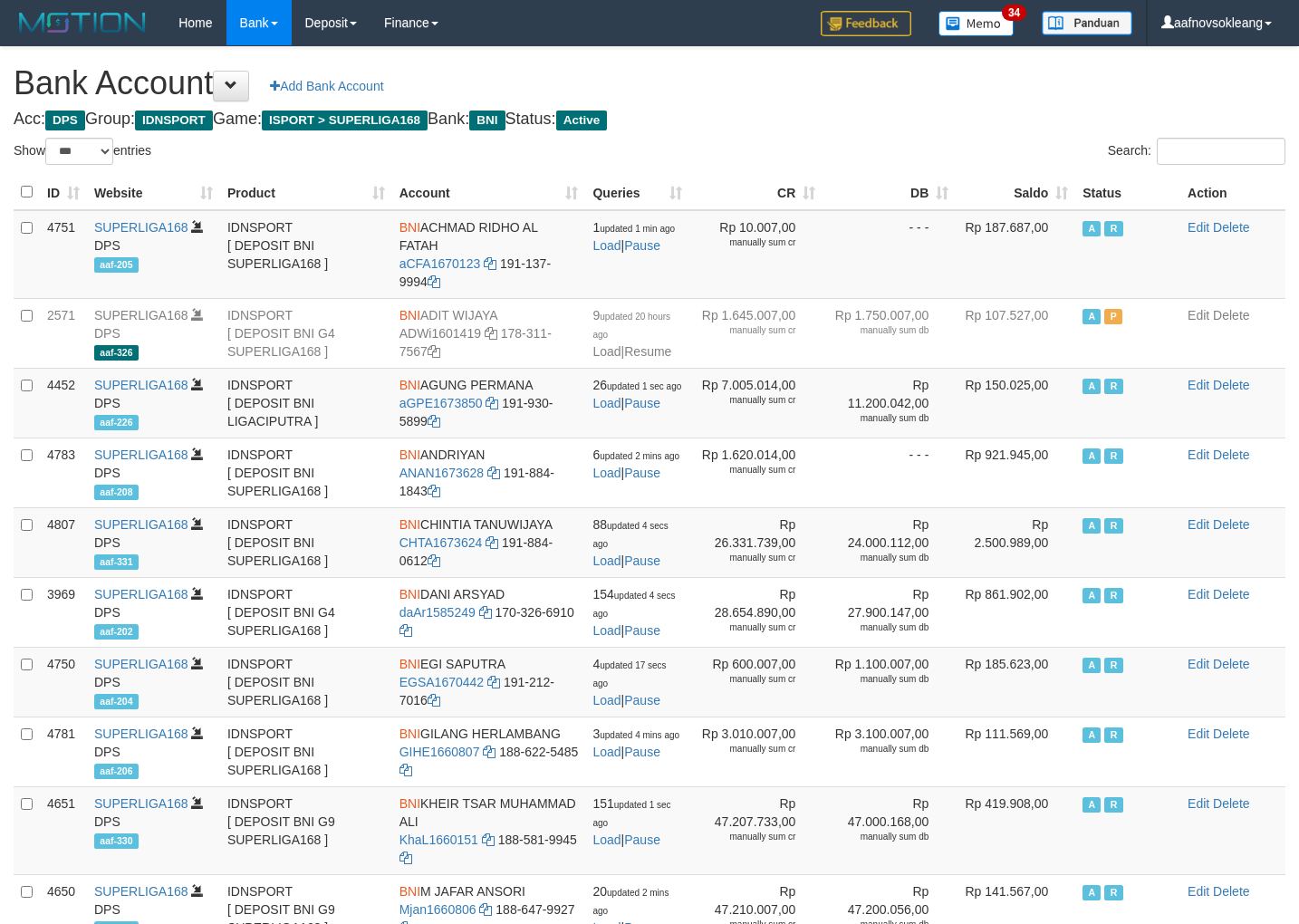 select on "***" 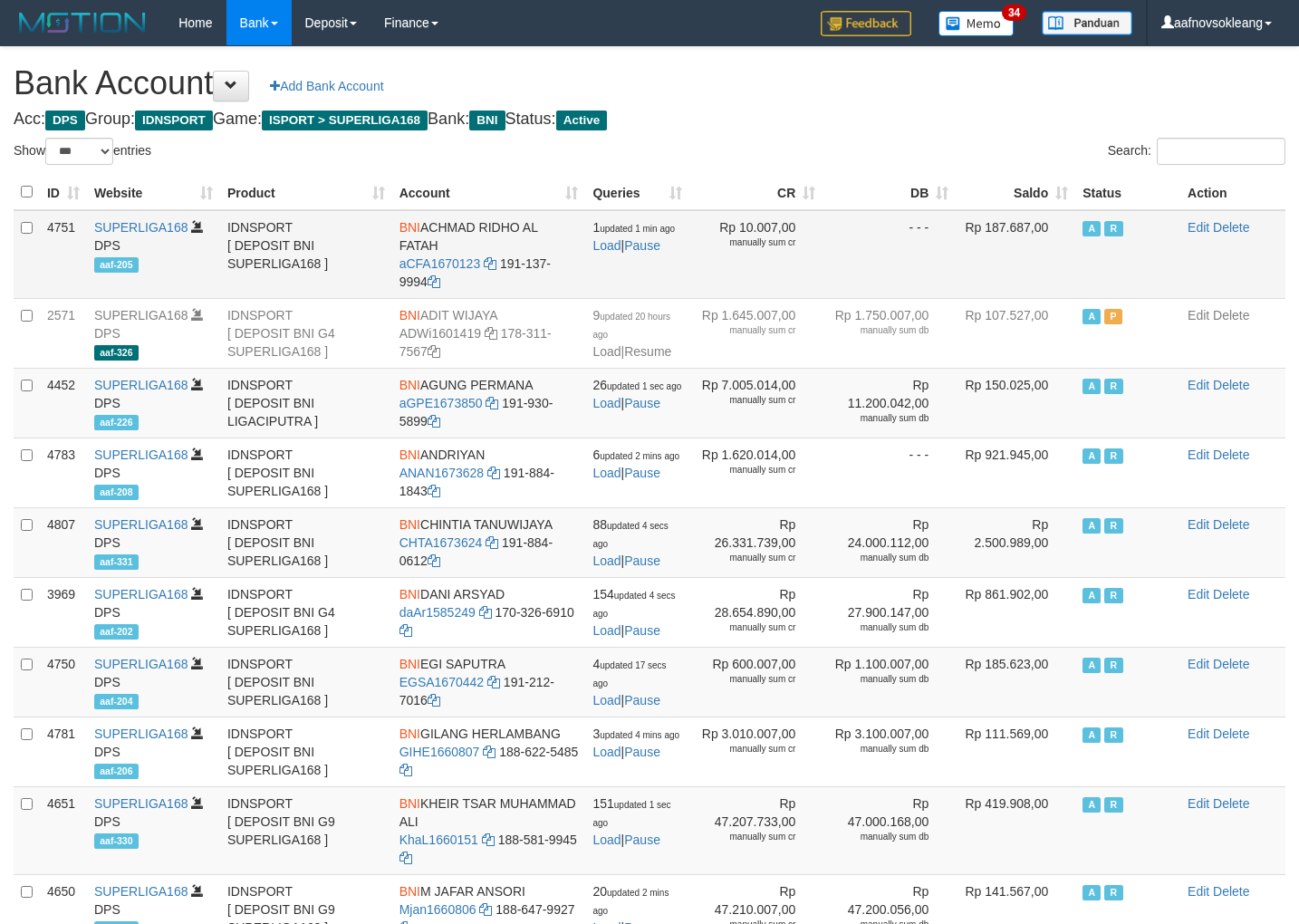 scroll, scrollTop: 0, scrollLeft: 0, axis: both 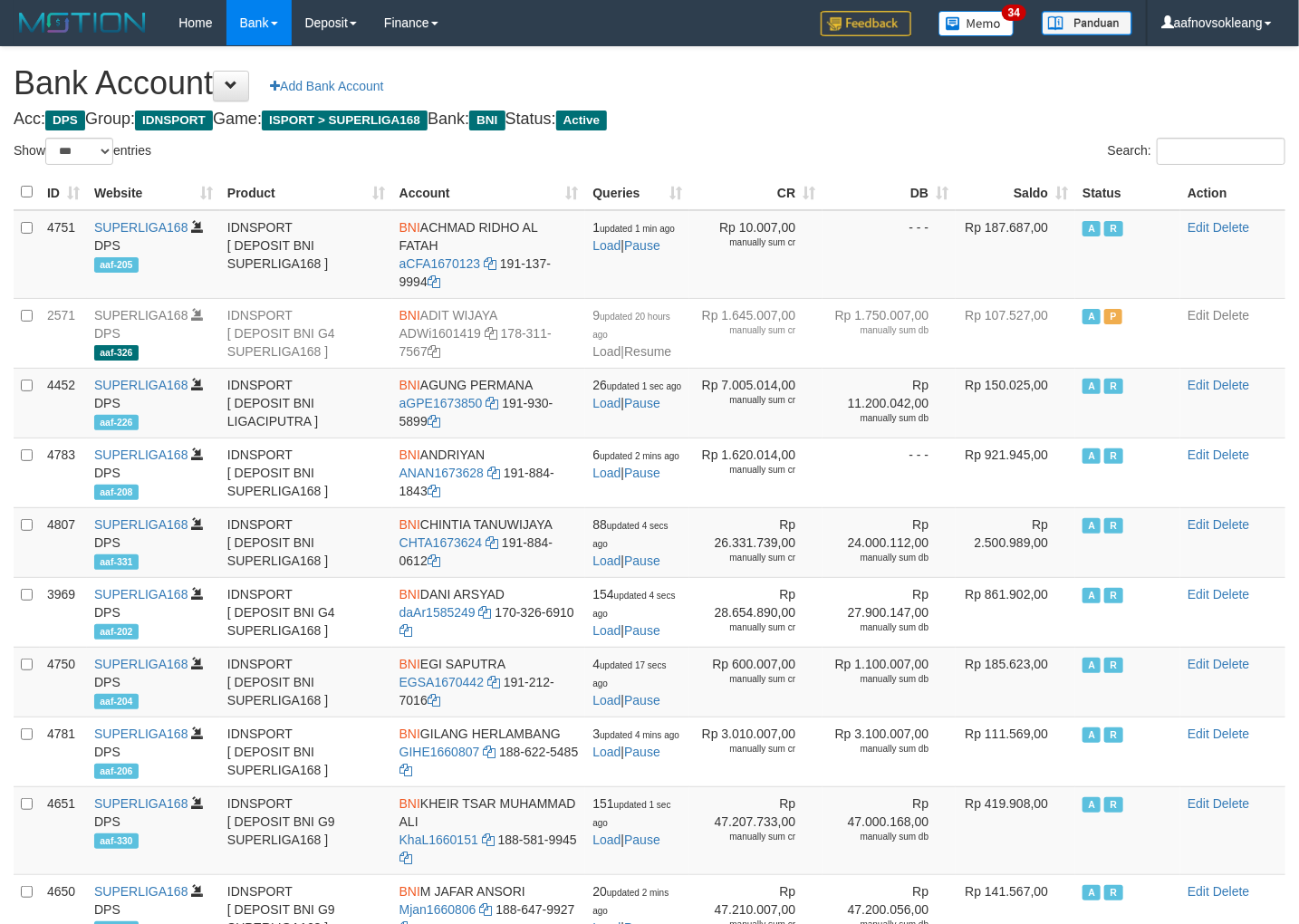 click on "Saldo" at bounding box center [1015, 192] 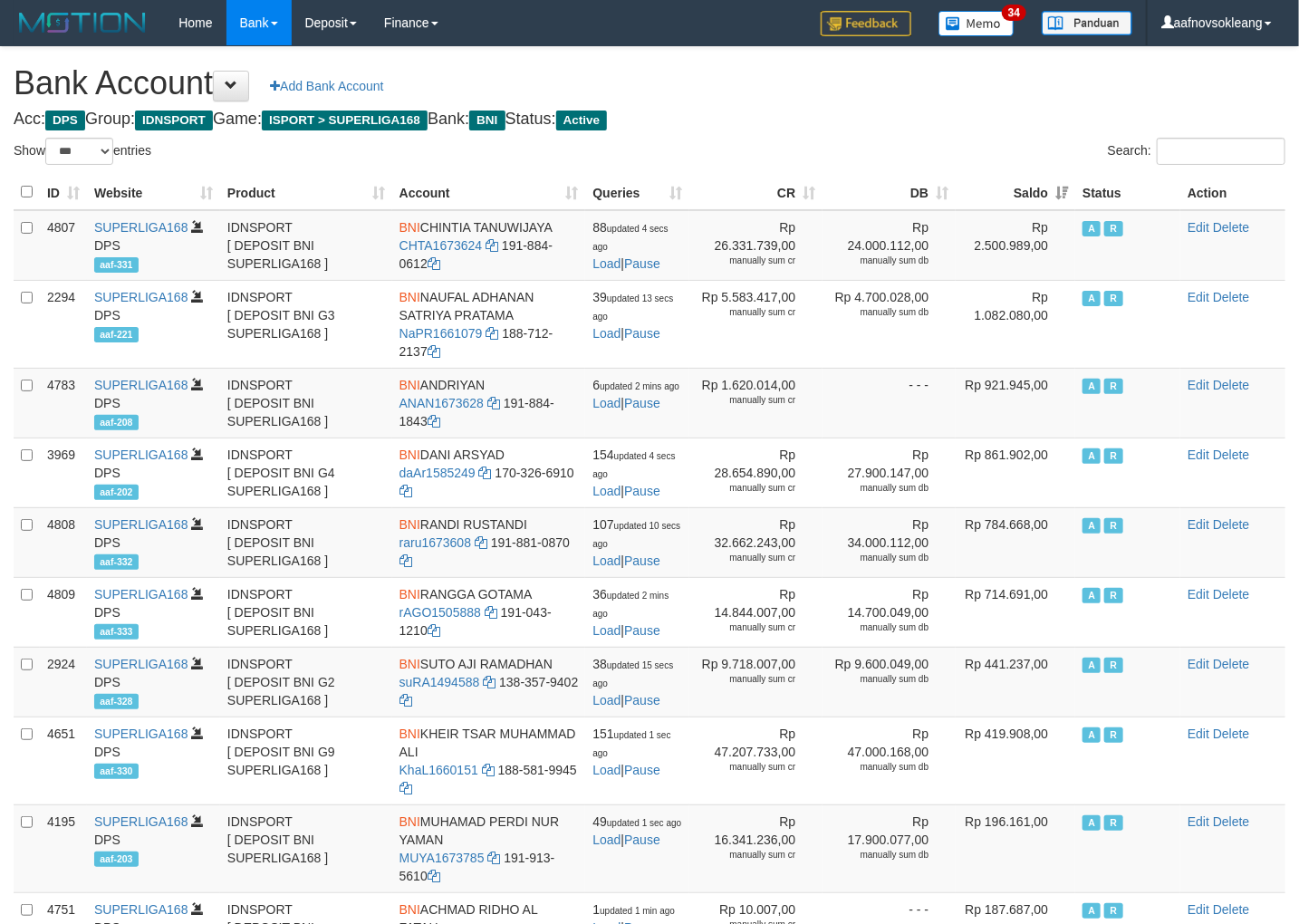 click on "Acc: 										 DPS
Group:   IDNSPORT    		Game:   ISPORT > SUPERLIGA168    		Bank:   BNI    		Status:  Active" at bounding box center (650, 120) 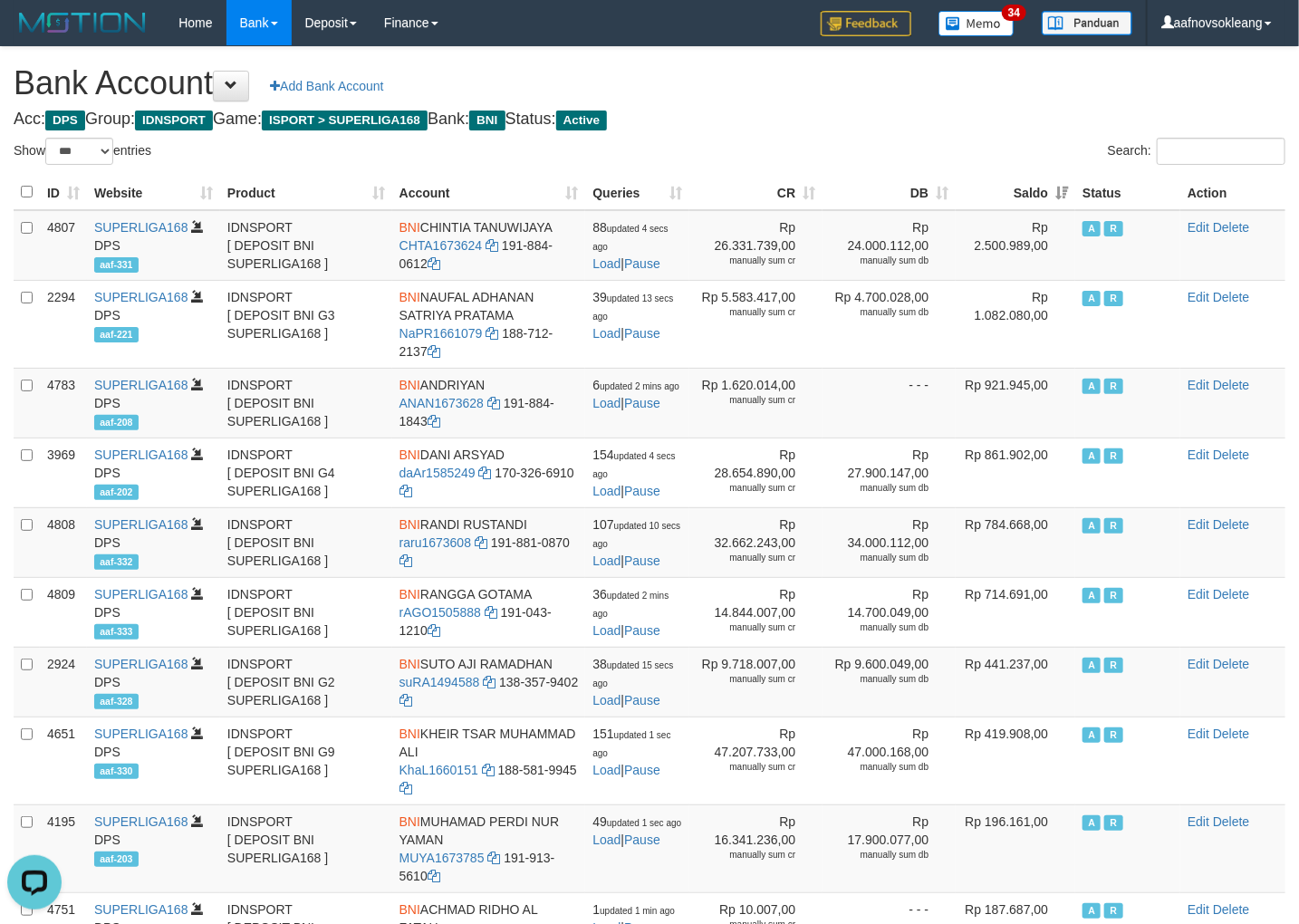 scroll, scrollTop: 0, scrollLeft: 0, axis: both 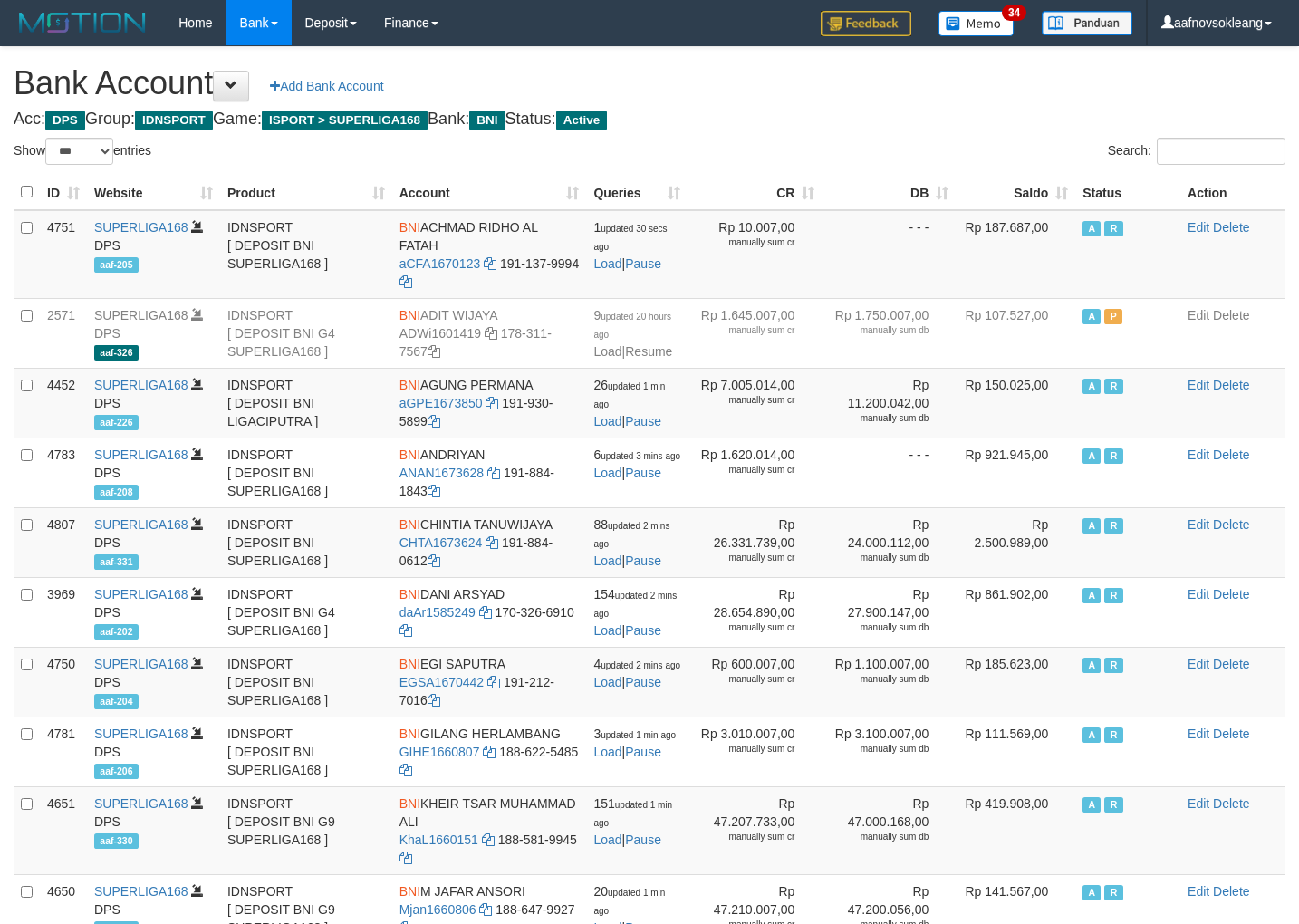 select on "***" 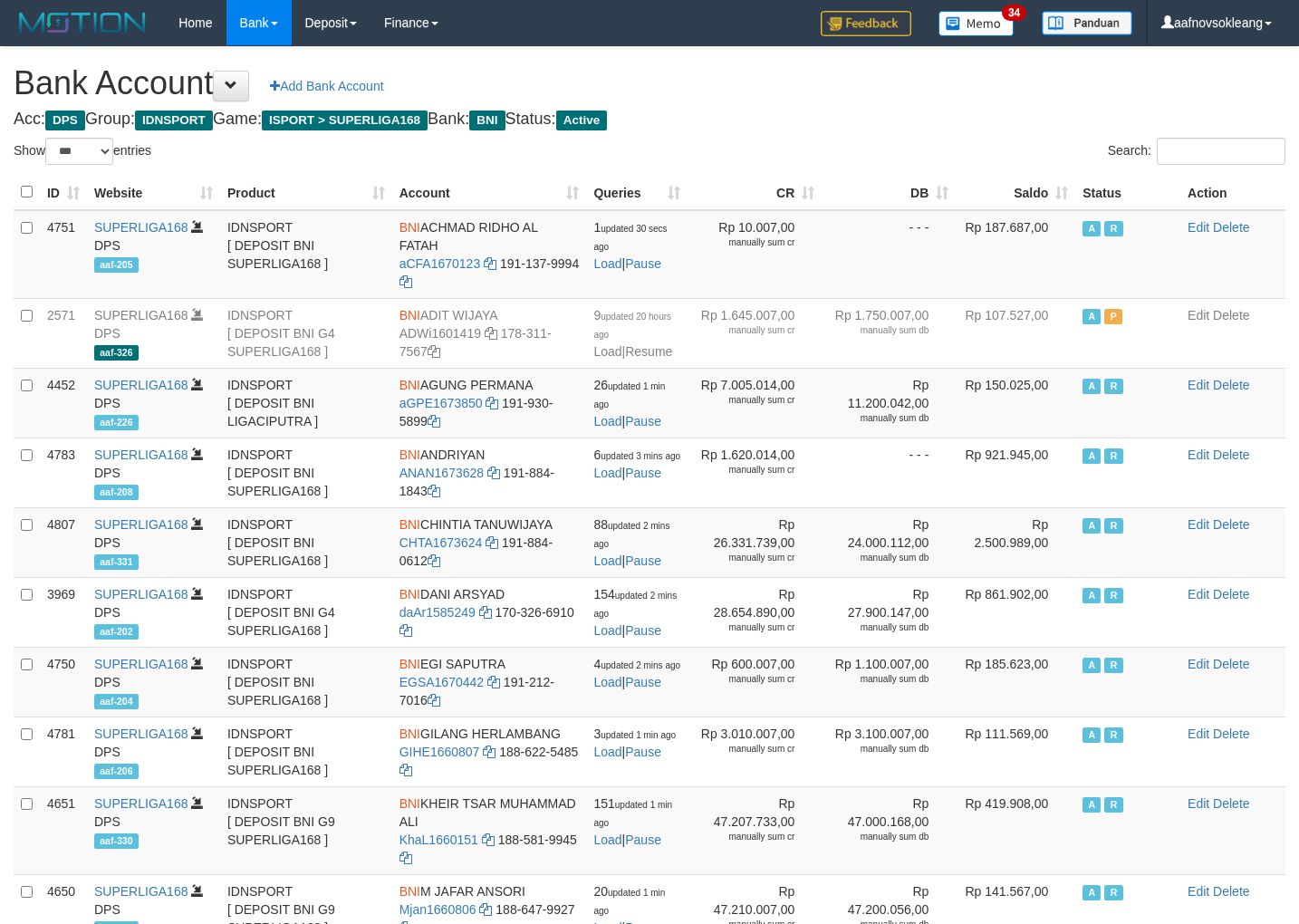 scroll, scrollTop: 0, scrollLeft: 0, axis: both 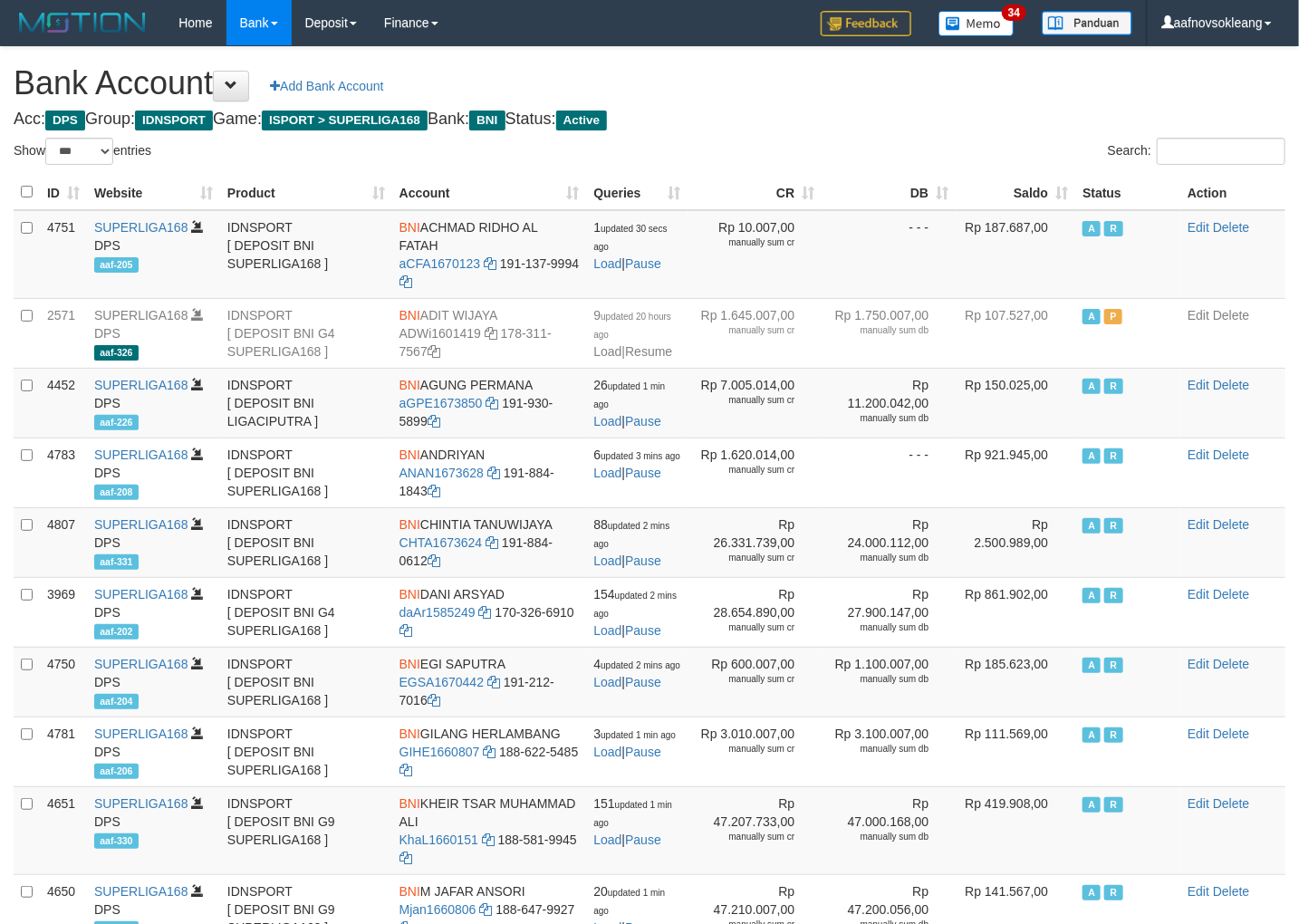 click on "Saldo" at bounding box center (1015, 192) 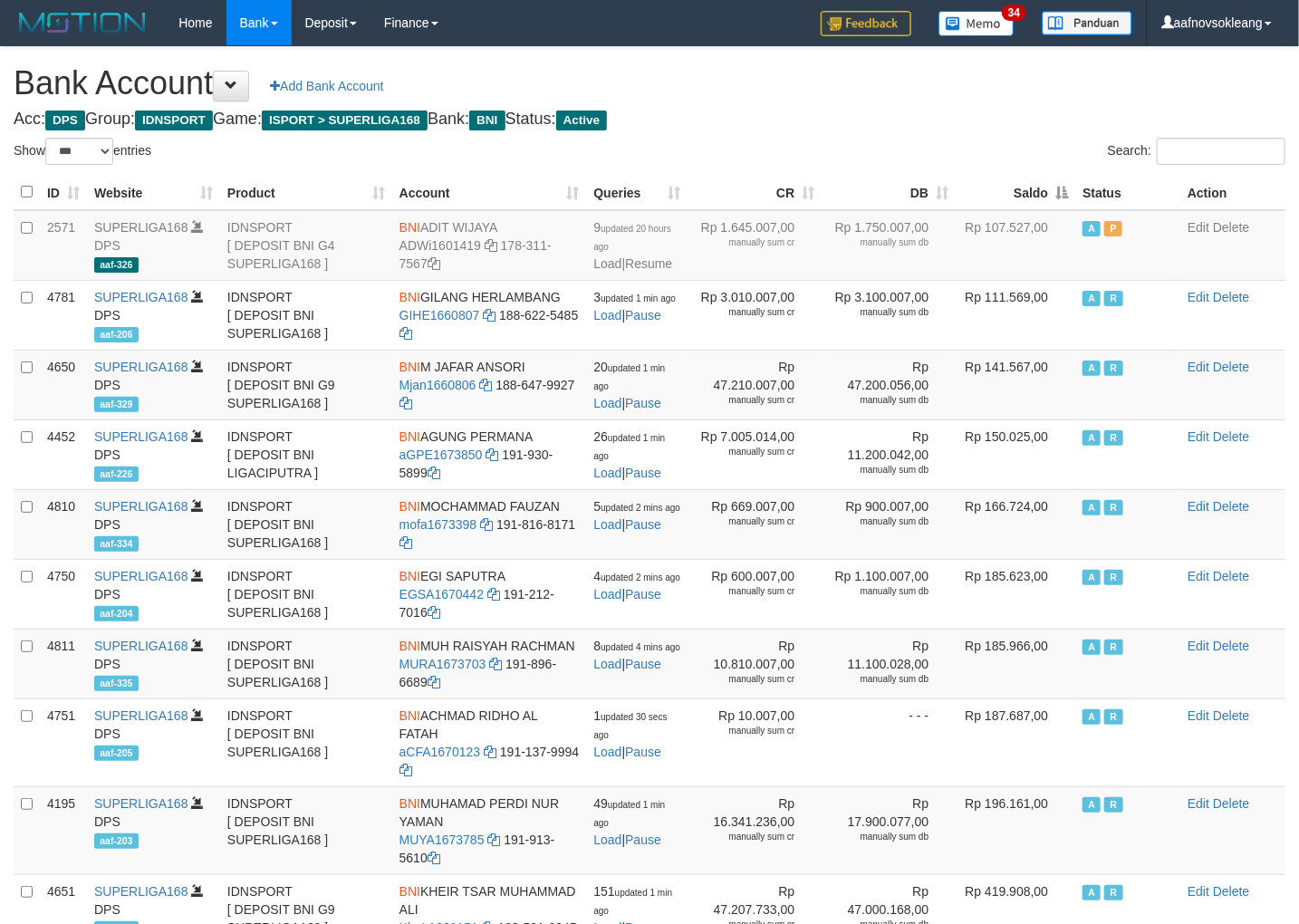 click on "Saldo" at bounding box center [1015, 192] 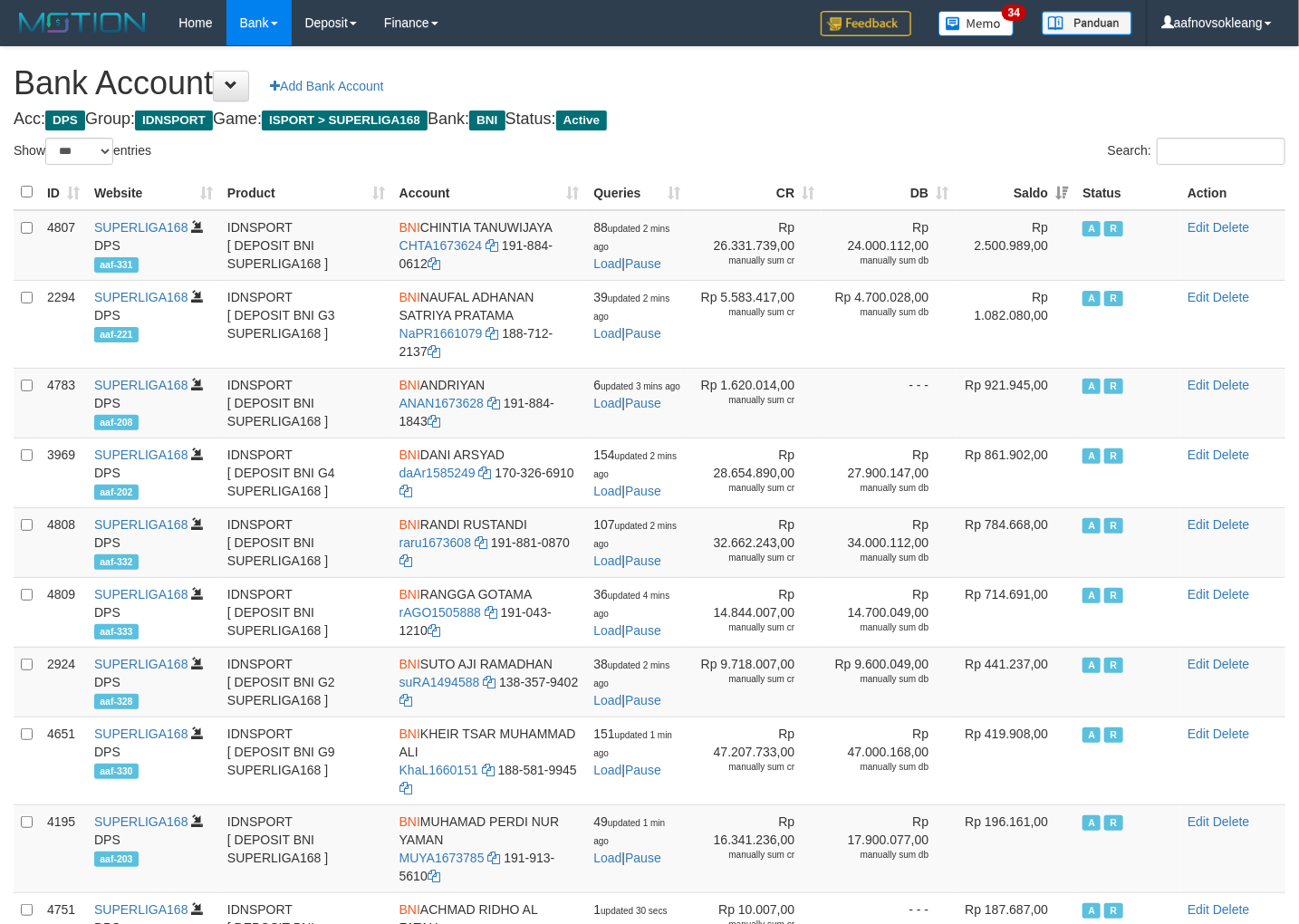 click on "Search:" at bounding box center (974, 153) 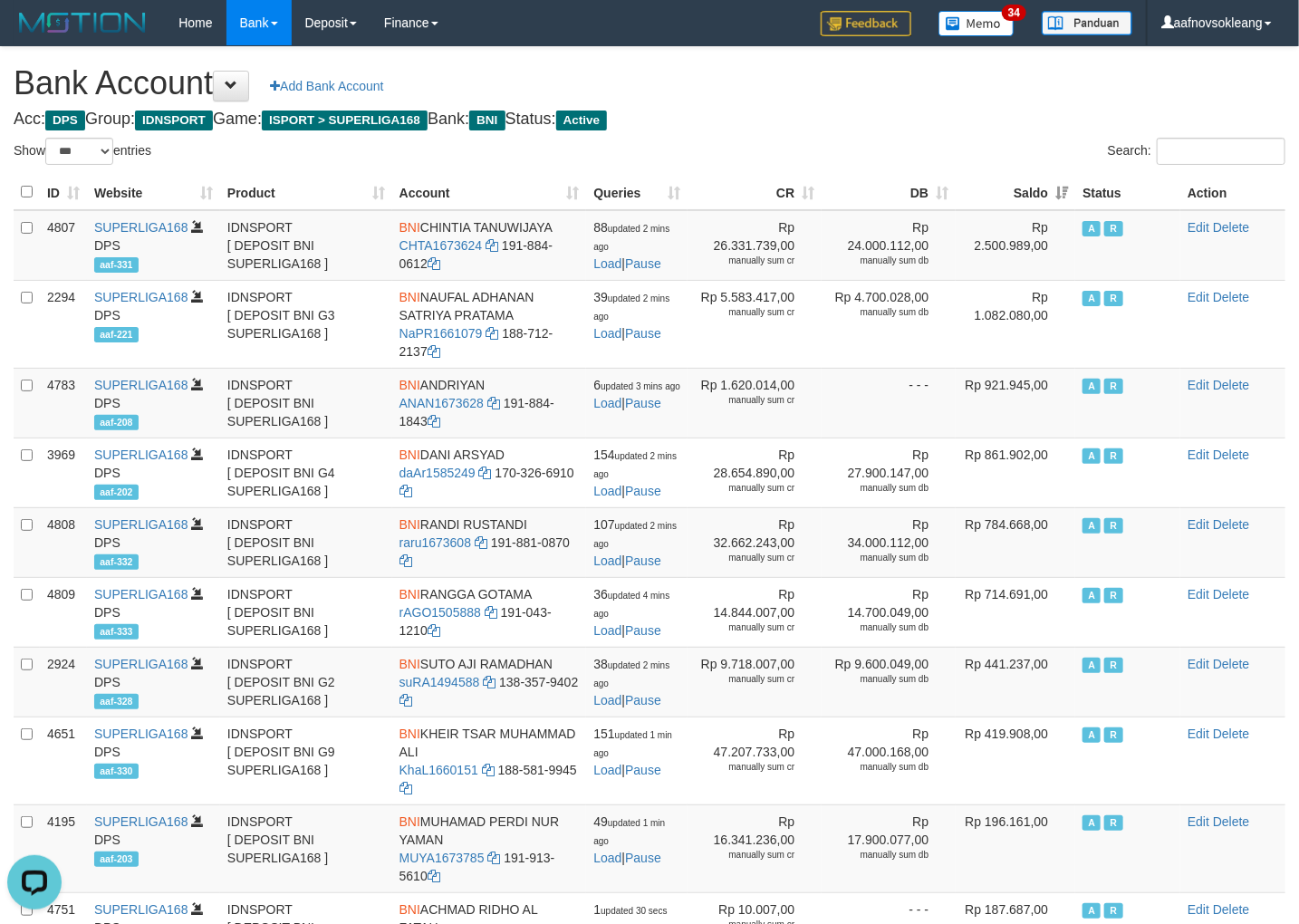 scroll, scrollTop: 0, scrollLeft: 0, axis: both 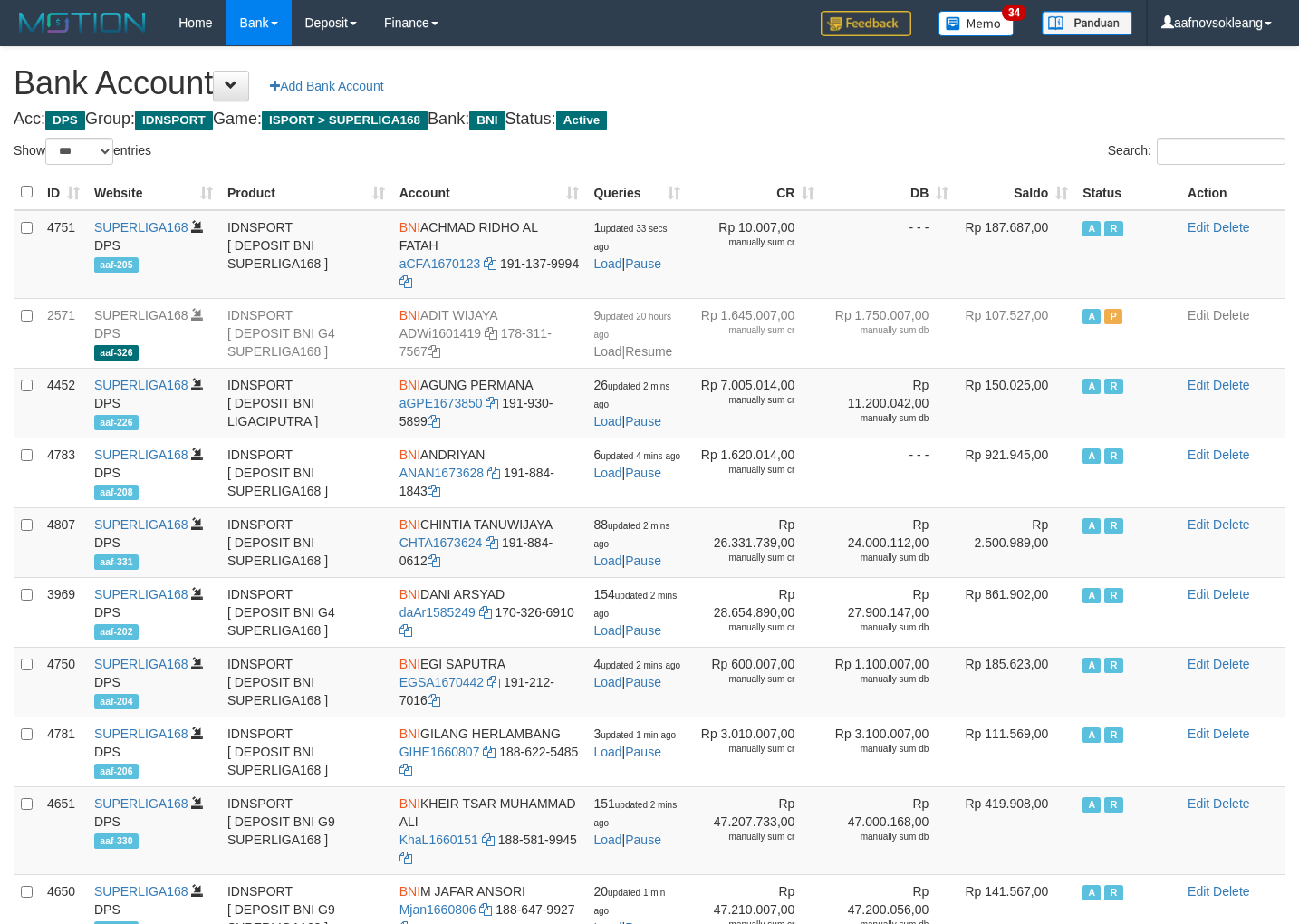 select on "***" 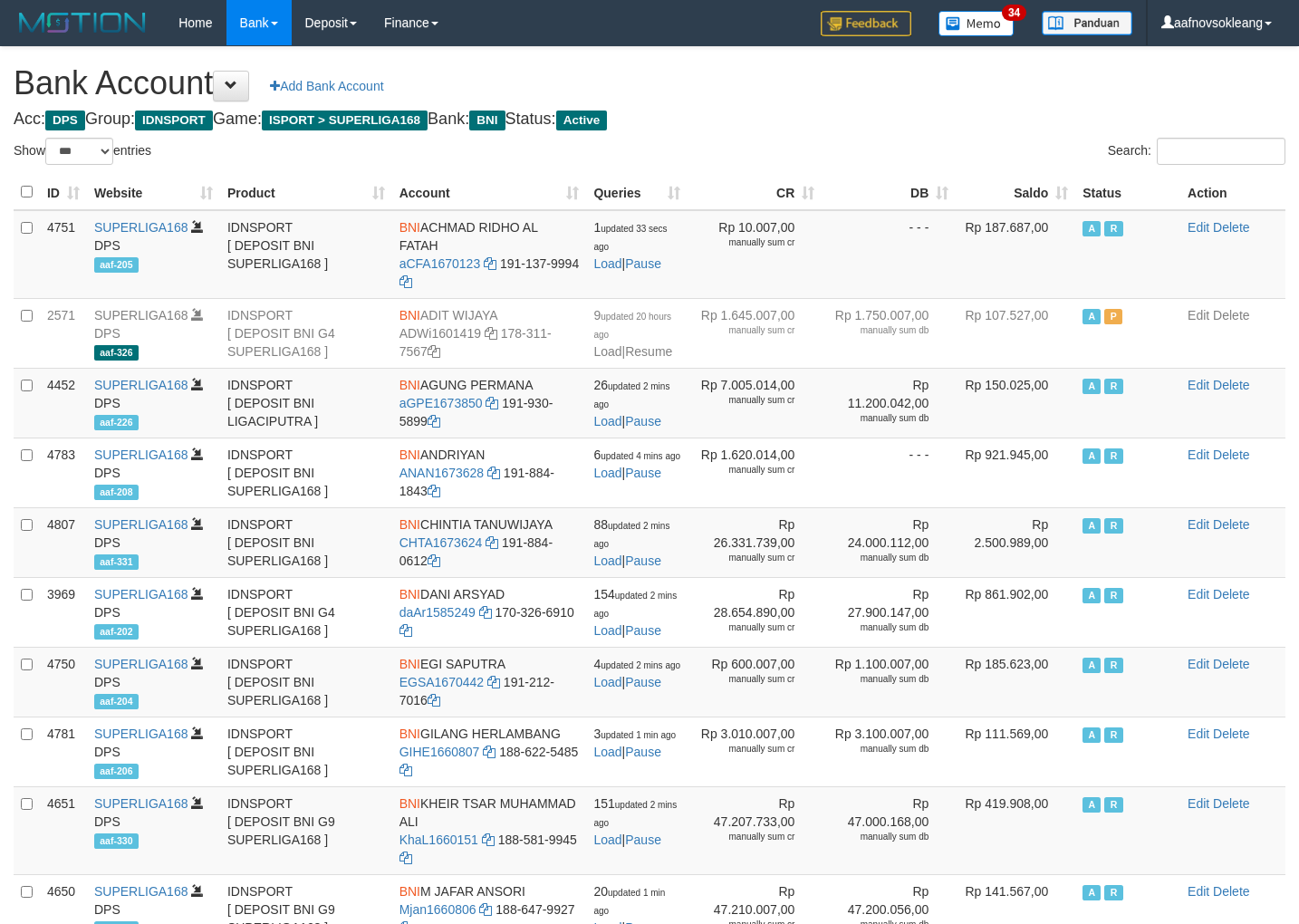 scroll, scrollTop: 0, scrollLeft: 0, axis: both 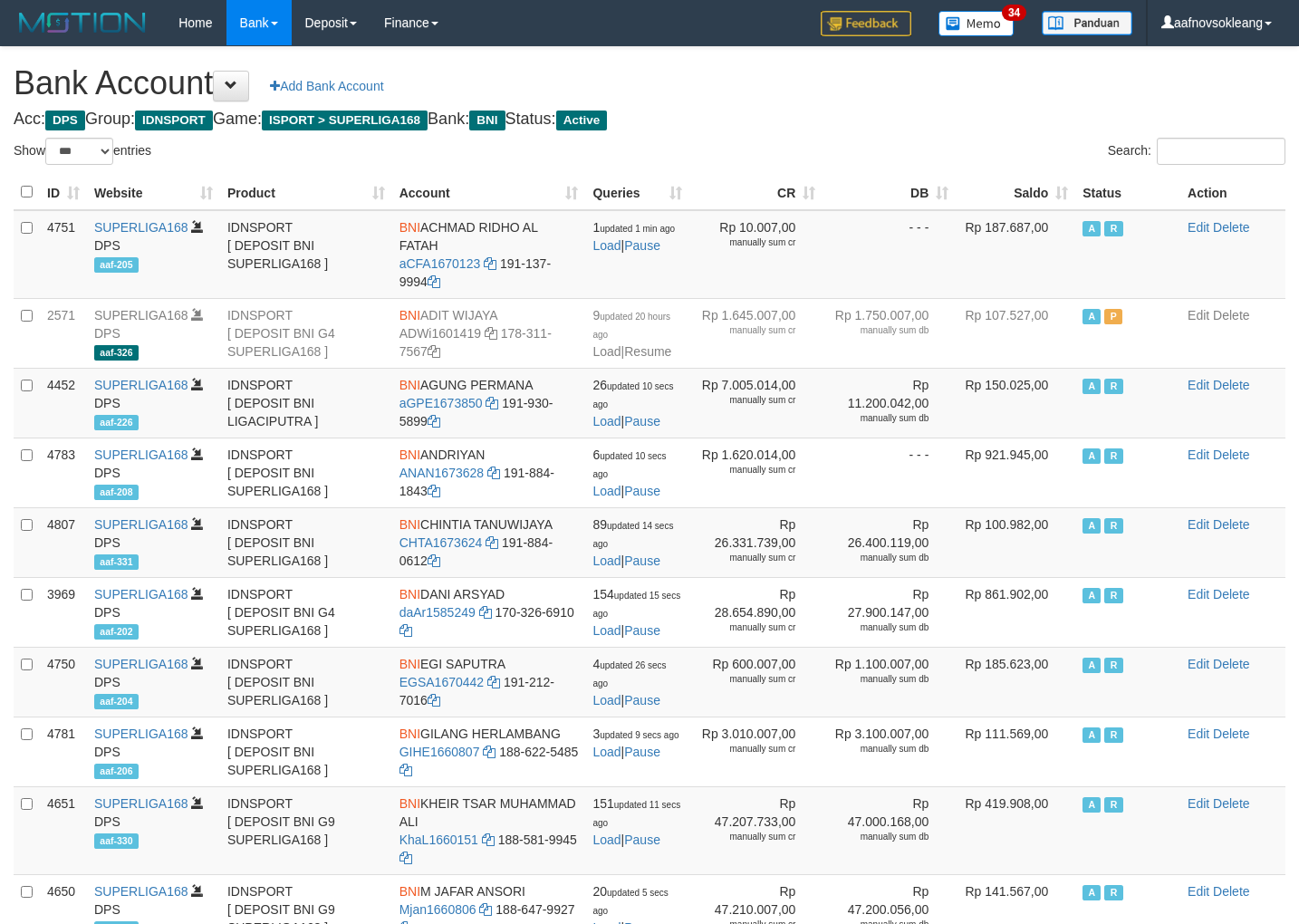 select on "***" 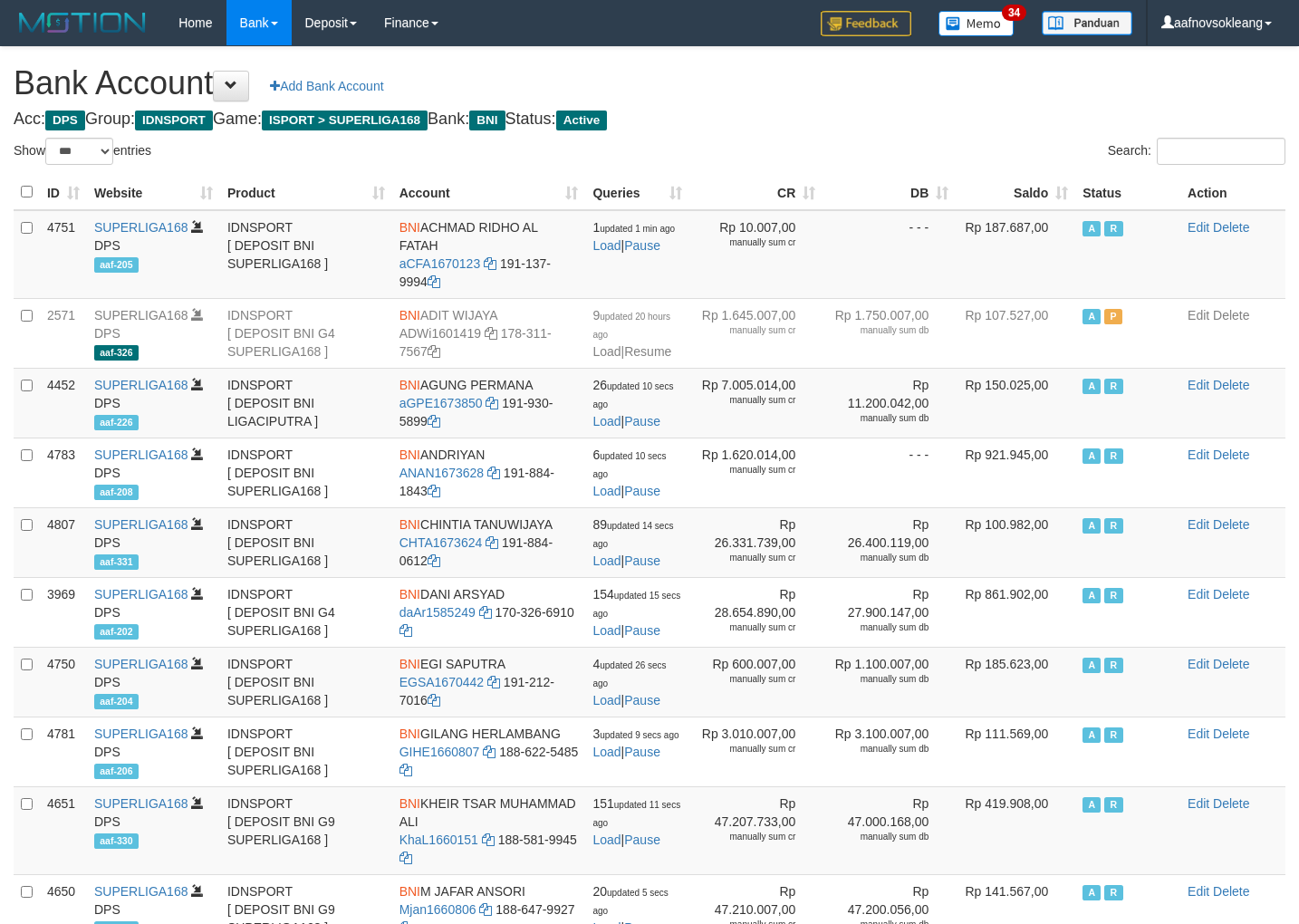 scroll, scrollTop: 0, scrollLeft: 0, axis: both 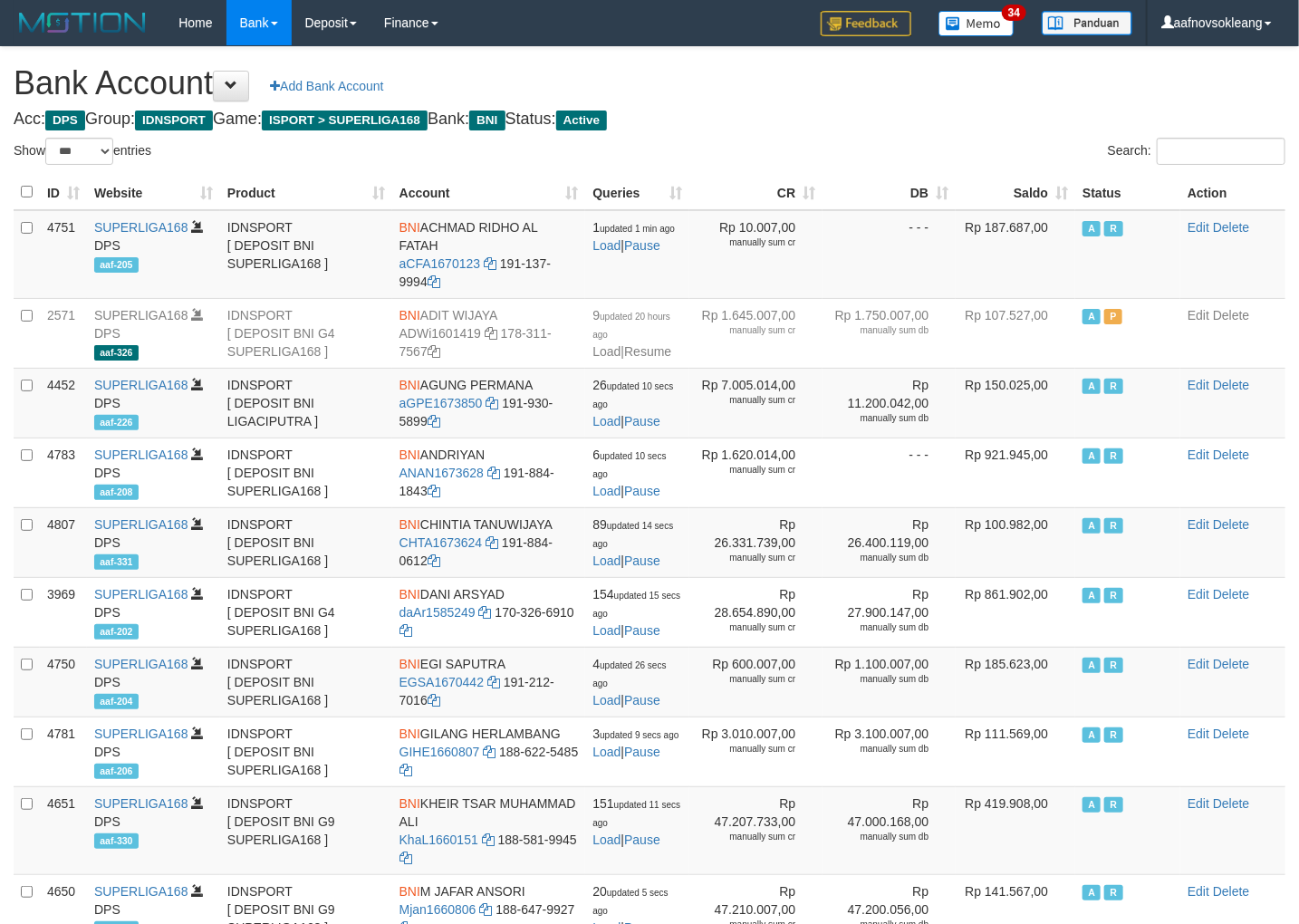 click on "Saldo" at bounding box center [1015, 192] 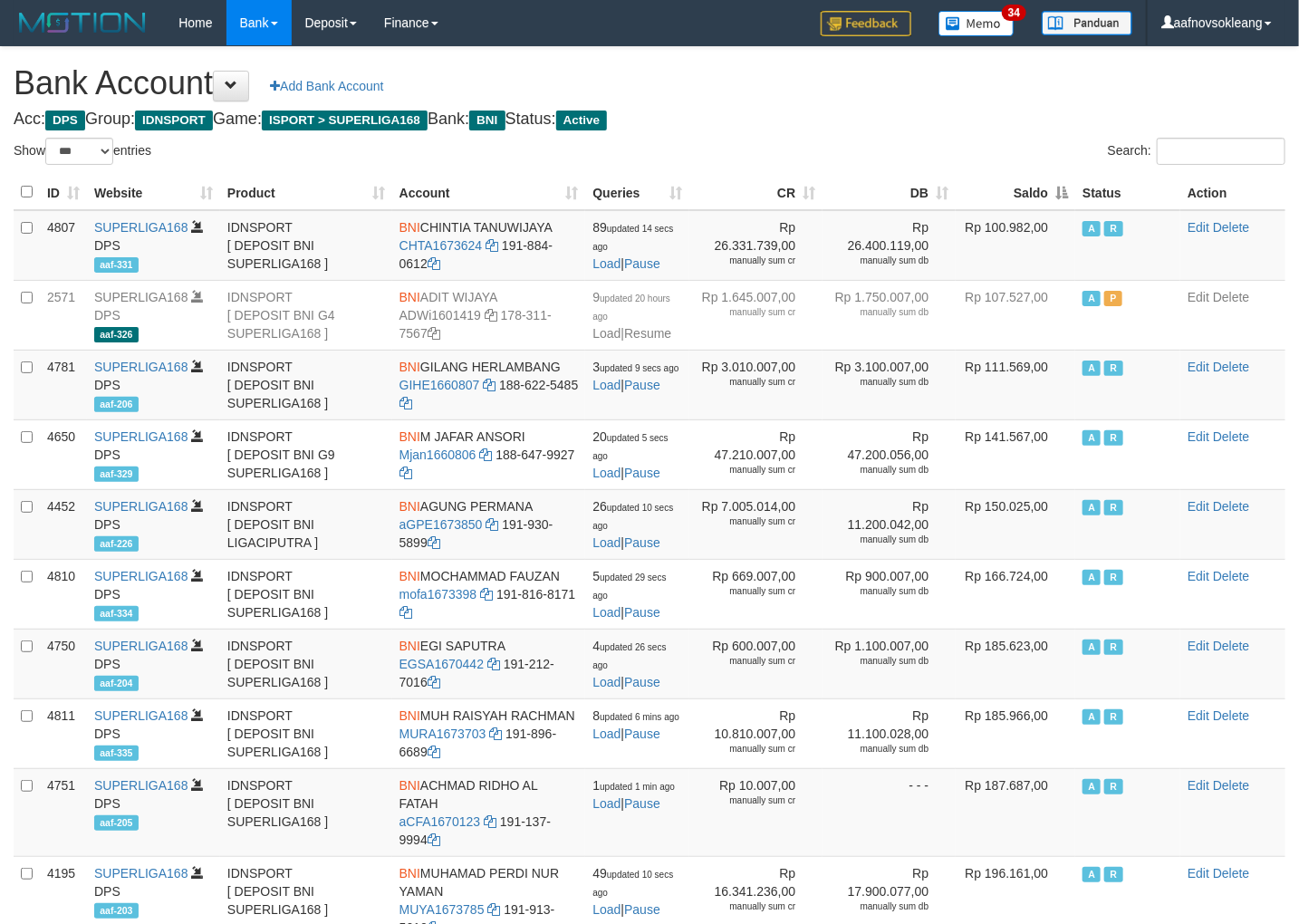 click on "Saldo" at bounding box center [1015, 192] 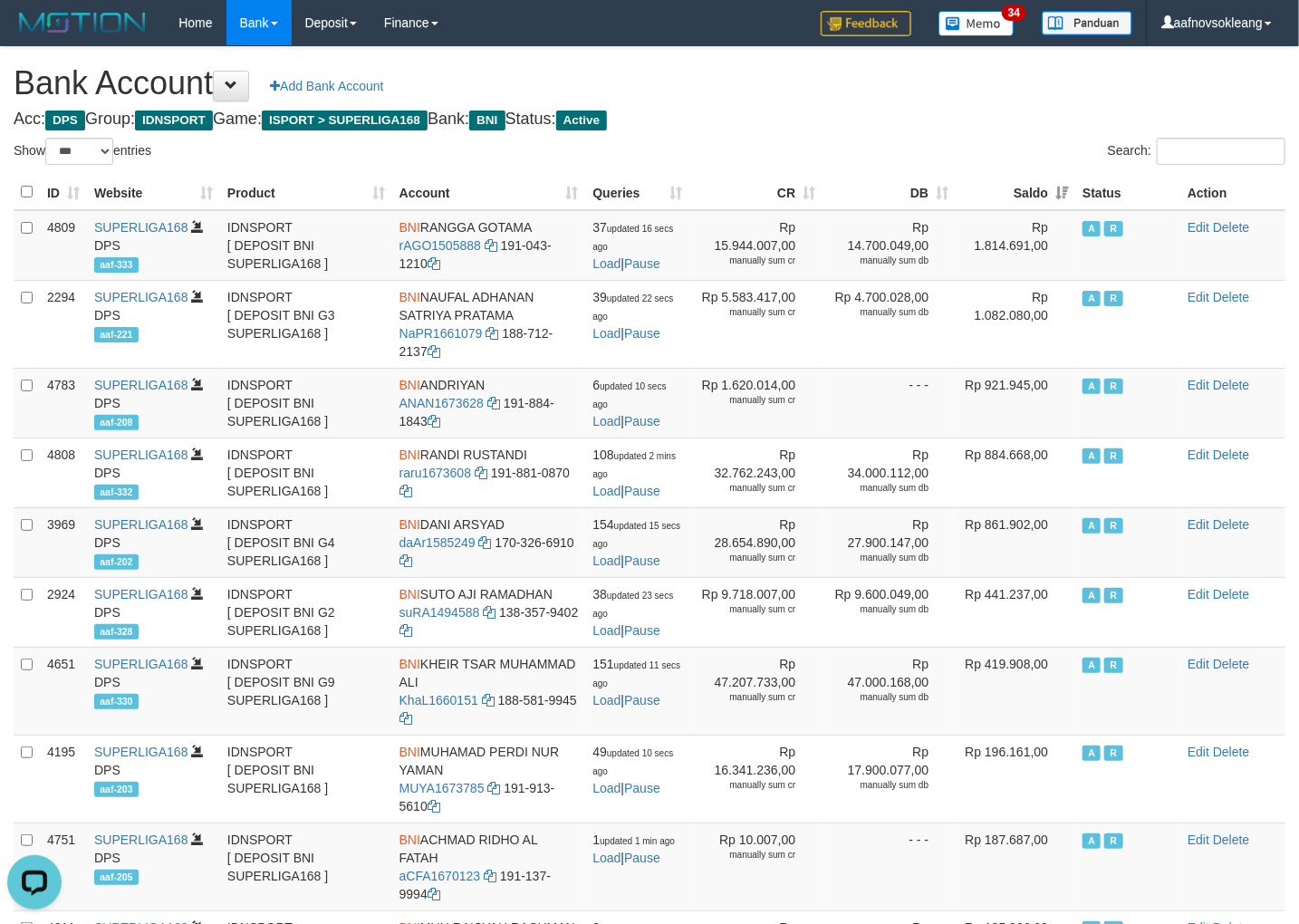 scroll, scrollTop: 0, scrollLeft: 0, axis: both 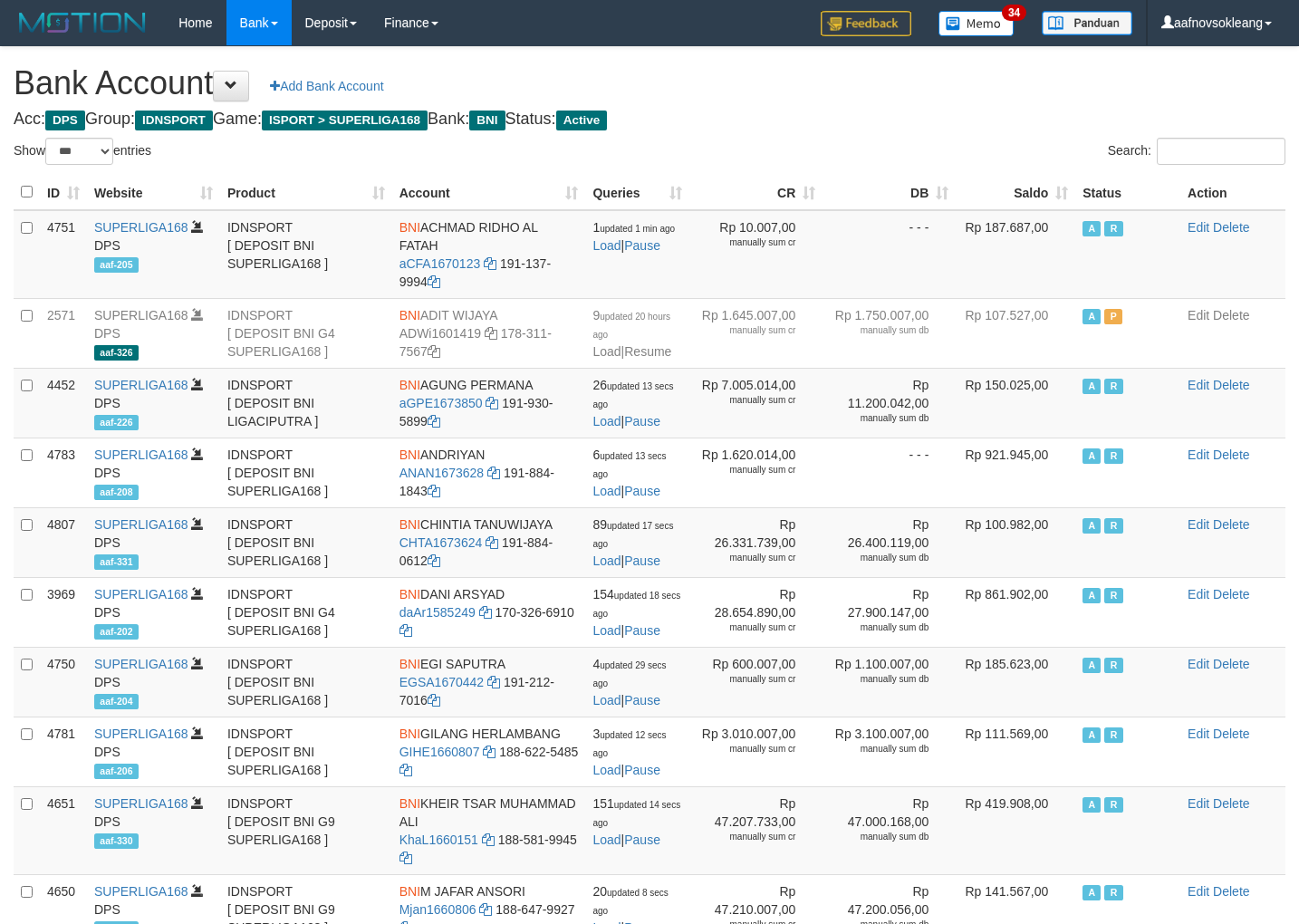 select on "***" 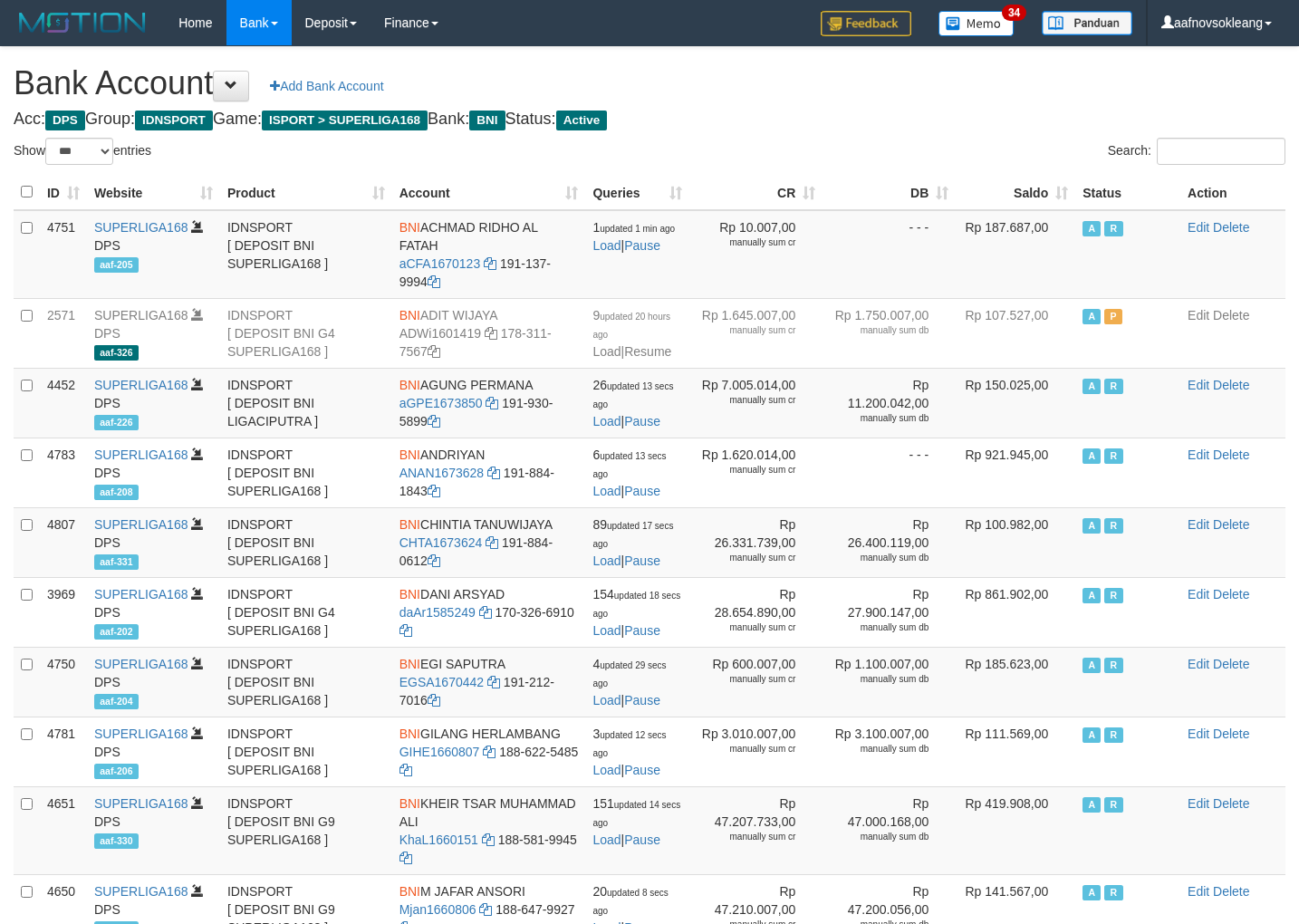 scroll, scrollTop: 0, scrollLeft: 0, axis: both 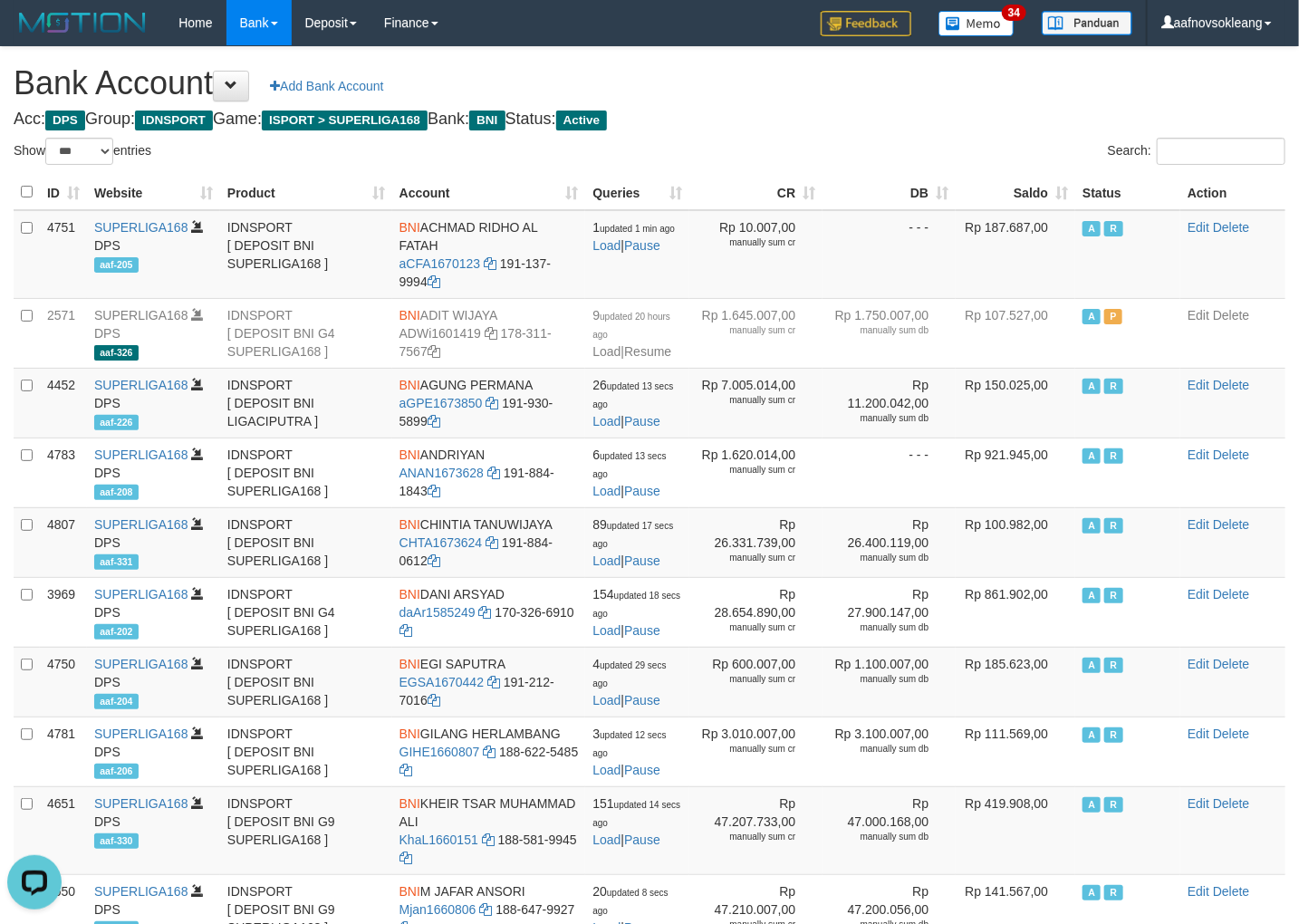 click on "Search:" at bounding box center (974, 153) 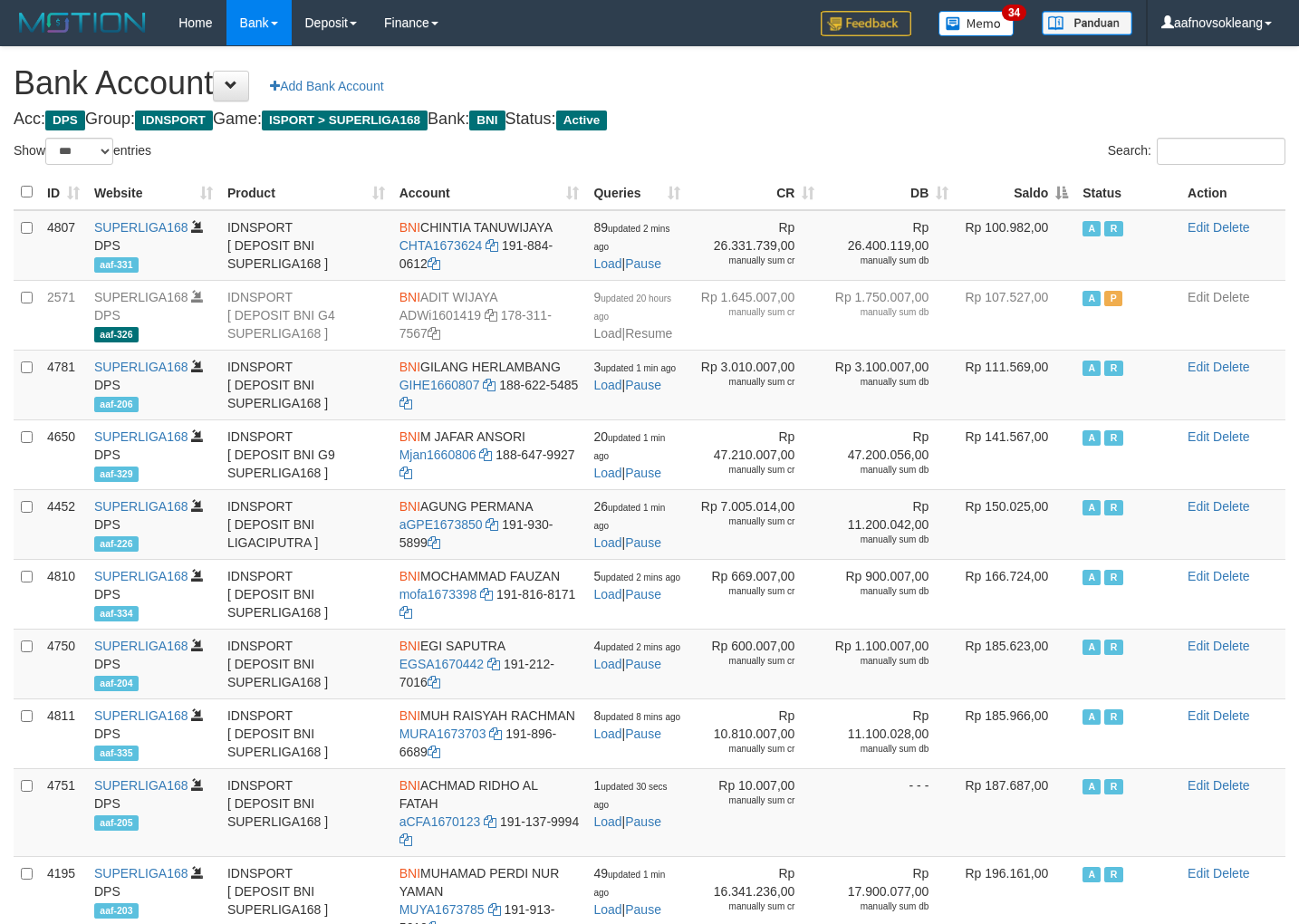 select on "***" 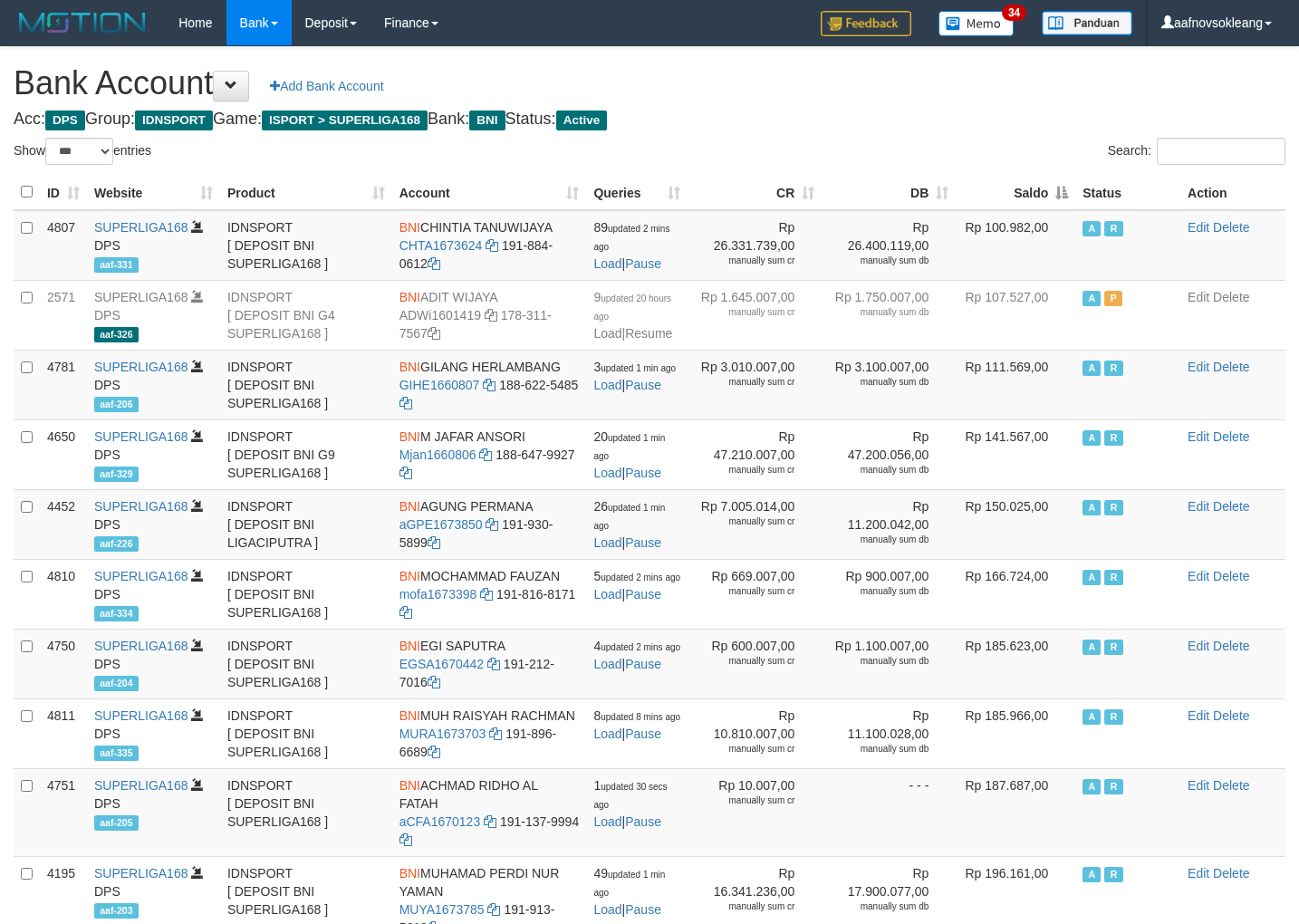 scroll, scrollTop: 0, scrollLeft: 0, axis: both 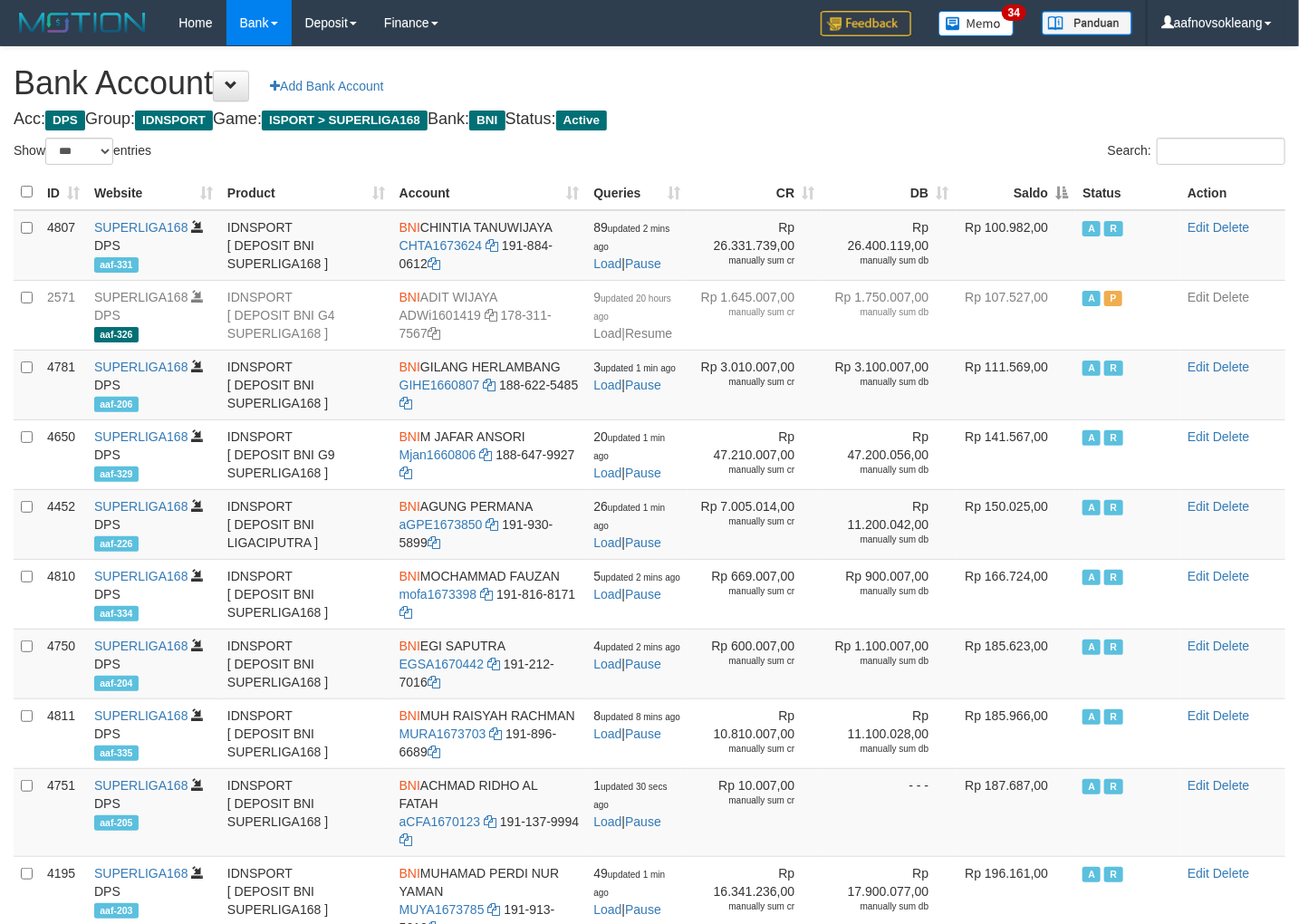 click on "Acc: 										 DPS
Group:   IDNSPORT    		Game:   ISPORT > SUPERLIGA168    		Bank:   BNI    		Status:  Active" at bounding box center (650, 120) 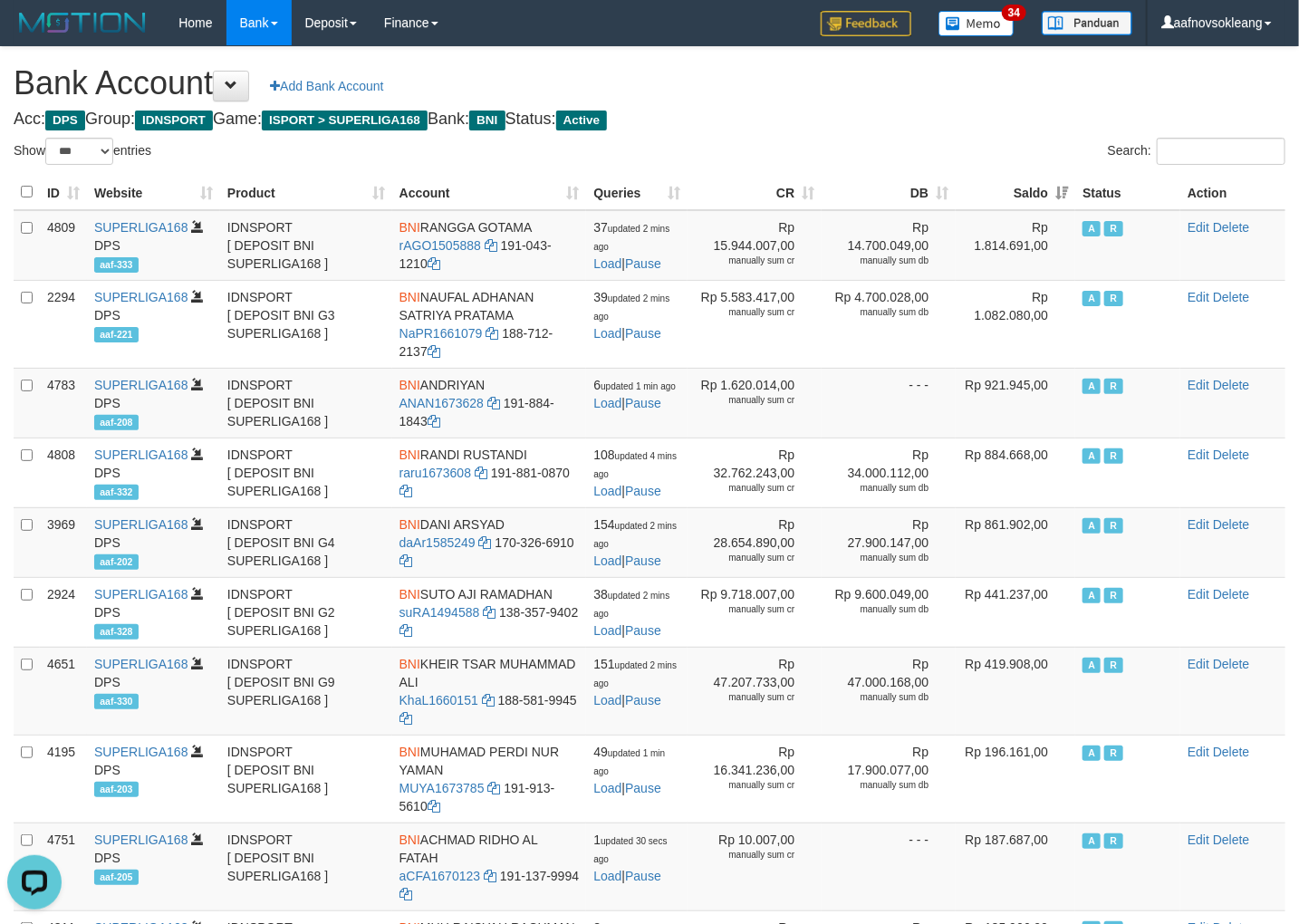 scroll, scrollTop: 0, scrollLeft: 0, axis: both 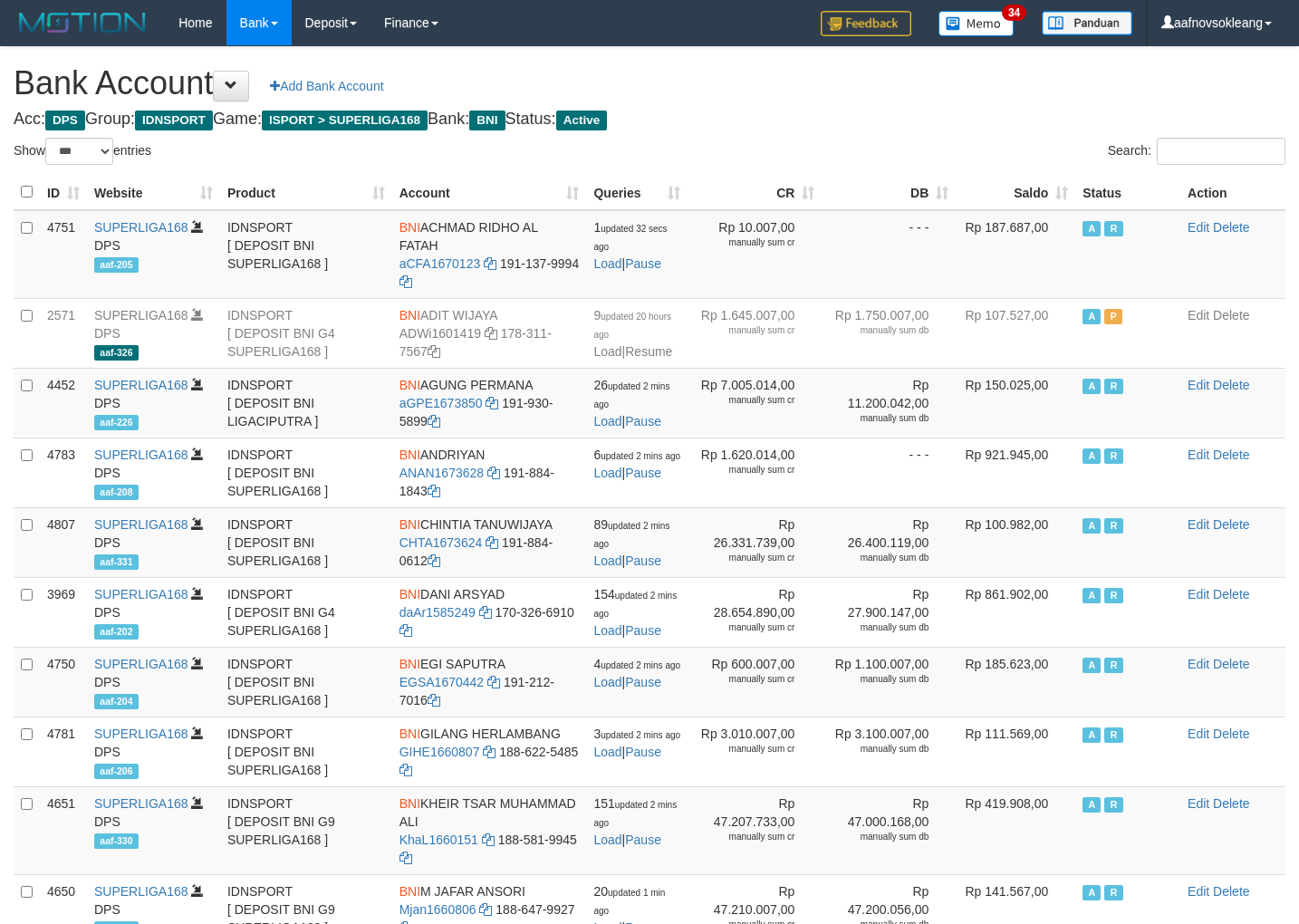 select on "***" 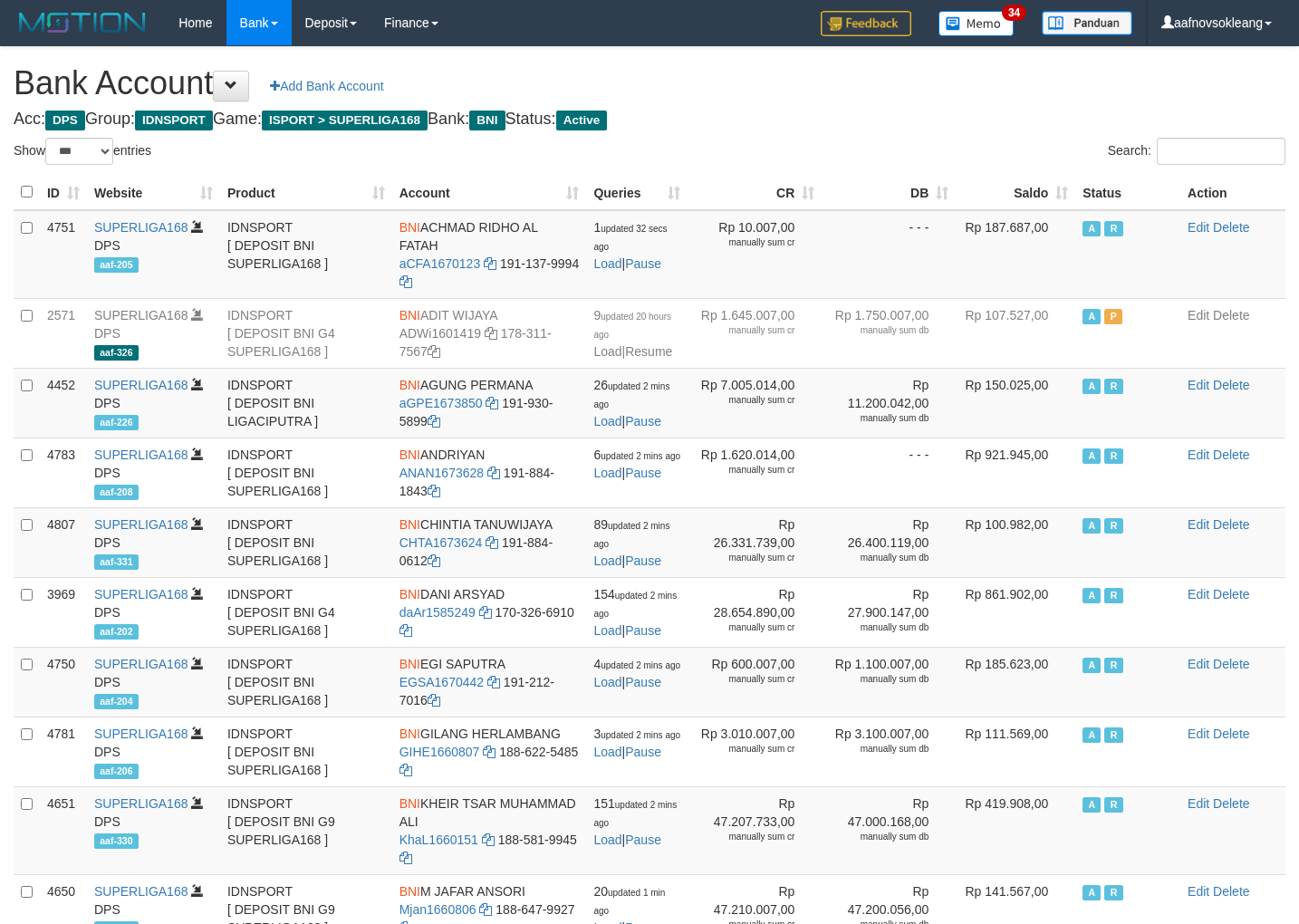 scroll, scrollTop: 0, scrollLeft: 0, axis: both 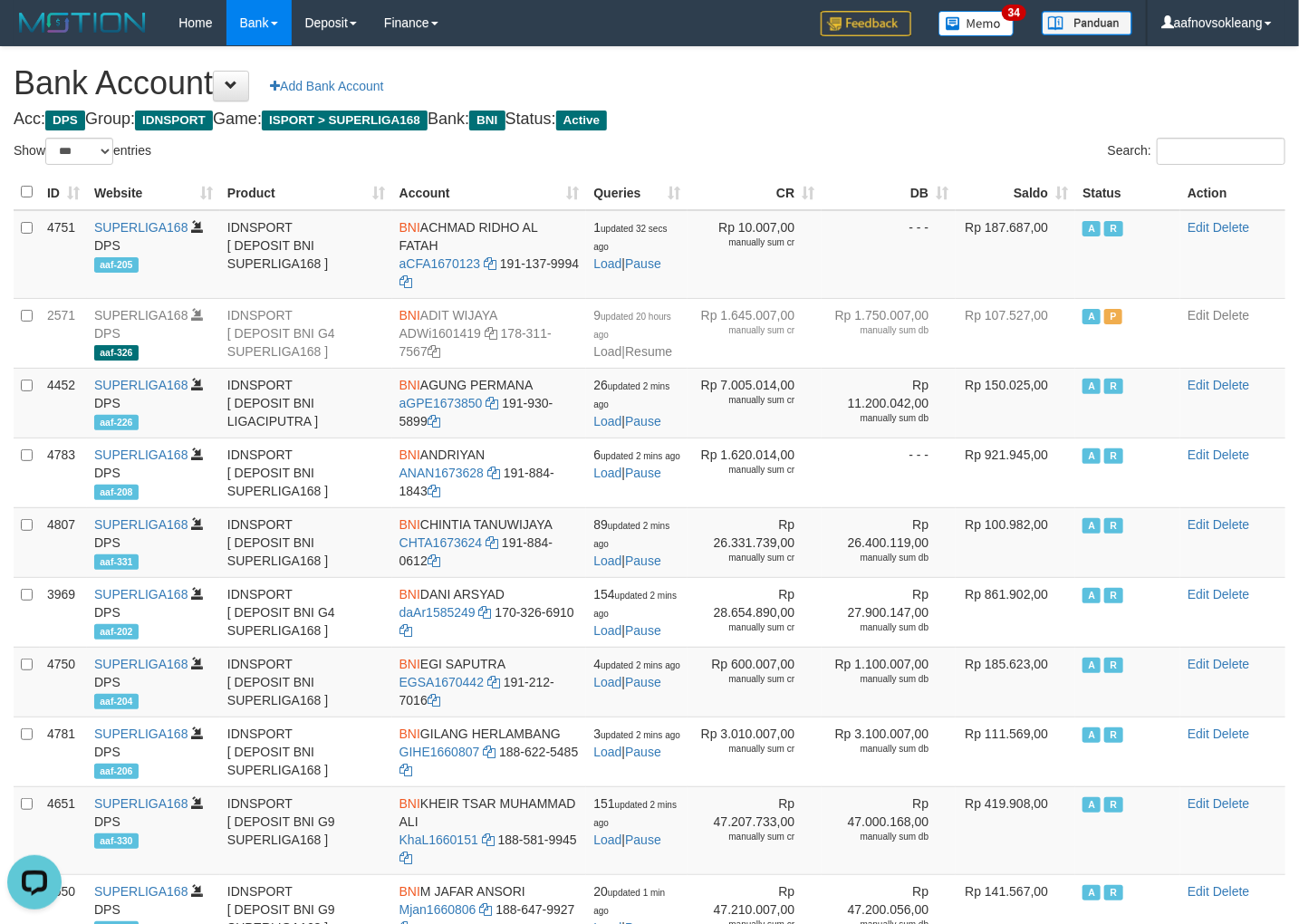 click on "Acc: 										 DPS
Group:   IDNSPORT    		Game:   ISPORT > SUPERLIGA168    		Bank:   BNI    		Status:  Active" at bounding box center (650, 120) 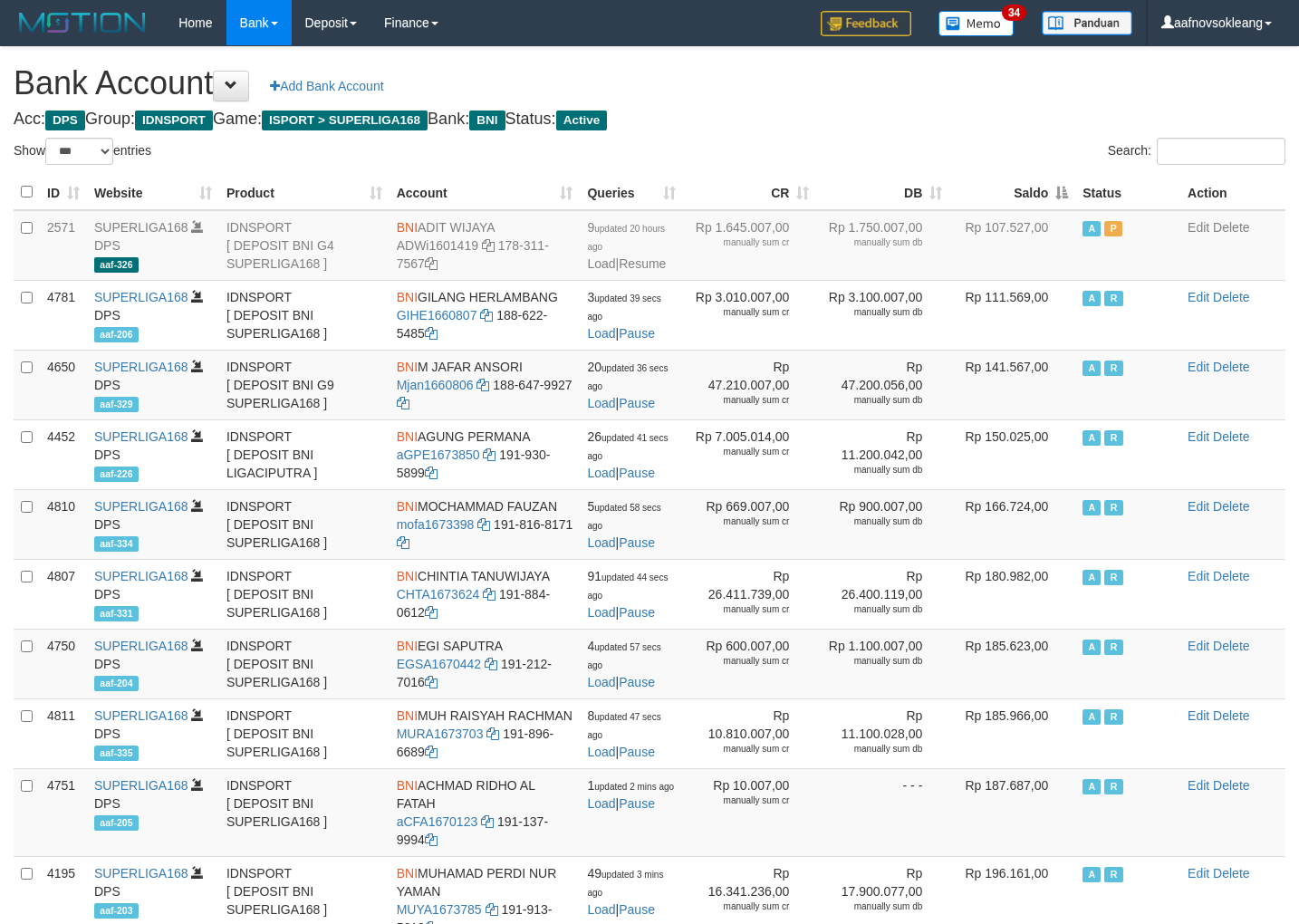 select on "***" 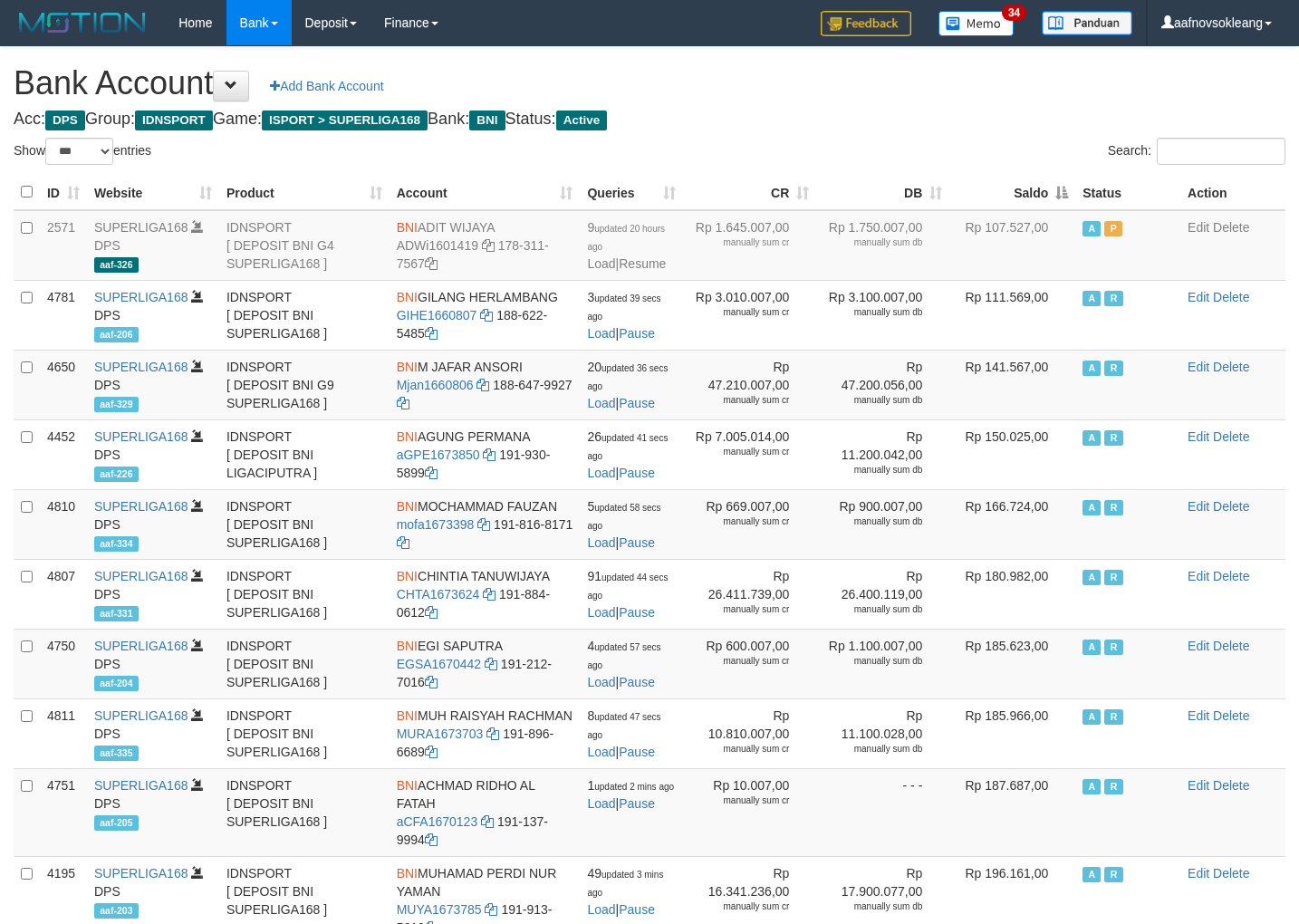 scroll, scrollTop: 0, scrollLeft: 0, axis: both 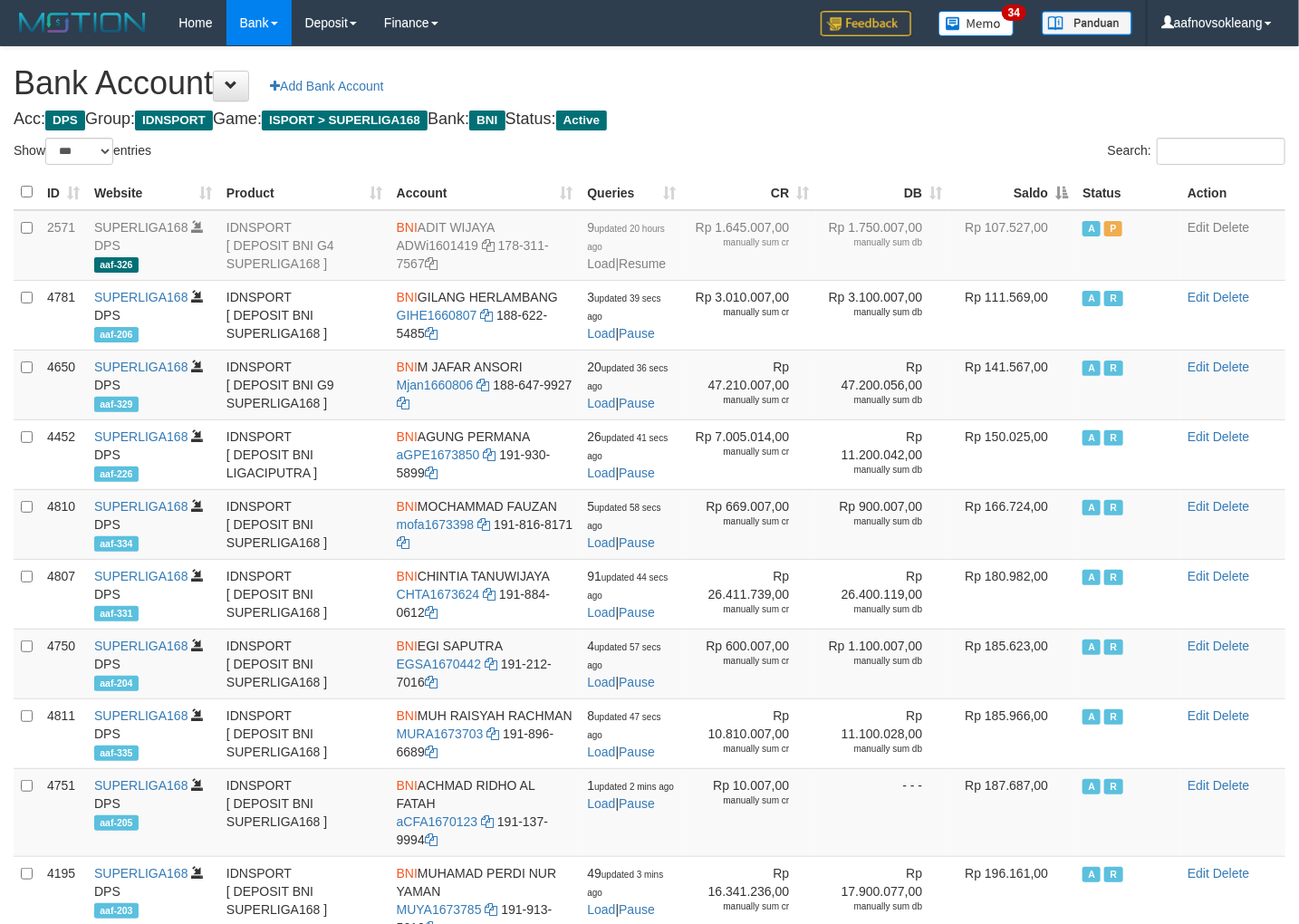 click on "Saldo" at bounding box center (1012, 192) 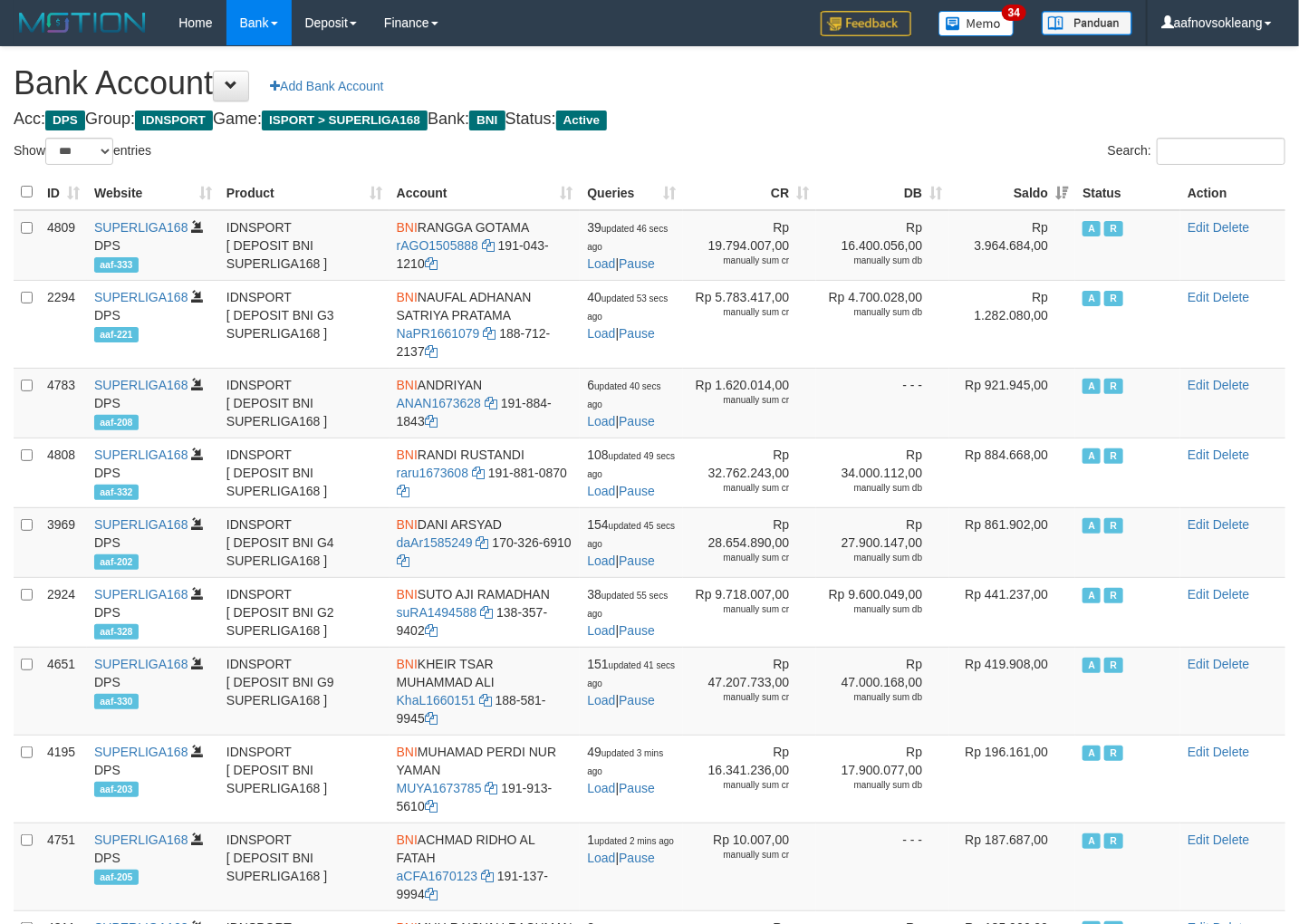 click on "Bank Account
Add Bank Account
Acc: 										 DPS
Group:   IDNSPORT    		Game:   ISPORT > SUPERLIGA168    		Bank:   BNI    		Status:  Active
Filter Account Type
*******
***
**
***
DPS
SELECT ALL  SELECT TYPE  - ALL -
DPS
WD
TMP
Filter Product
*******
******
********
********
*******
********
IDNSPORT
SELECT ALL  SELECT GROUP  - ALL -
BETHUB
IDNPOKER
IDNSPORT
IDNTOTO
LOADONLY
Filter Website
*******" at bounding box center (650, 805) 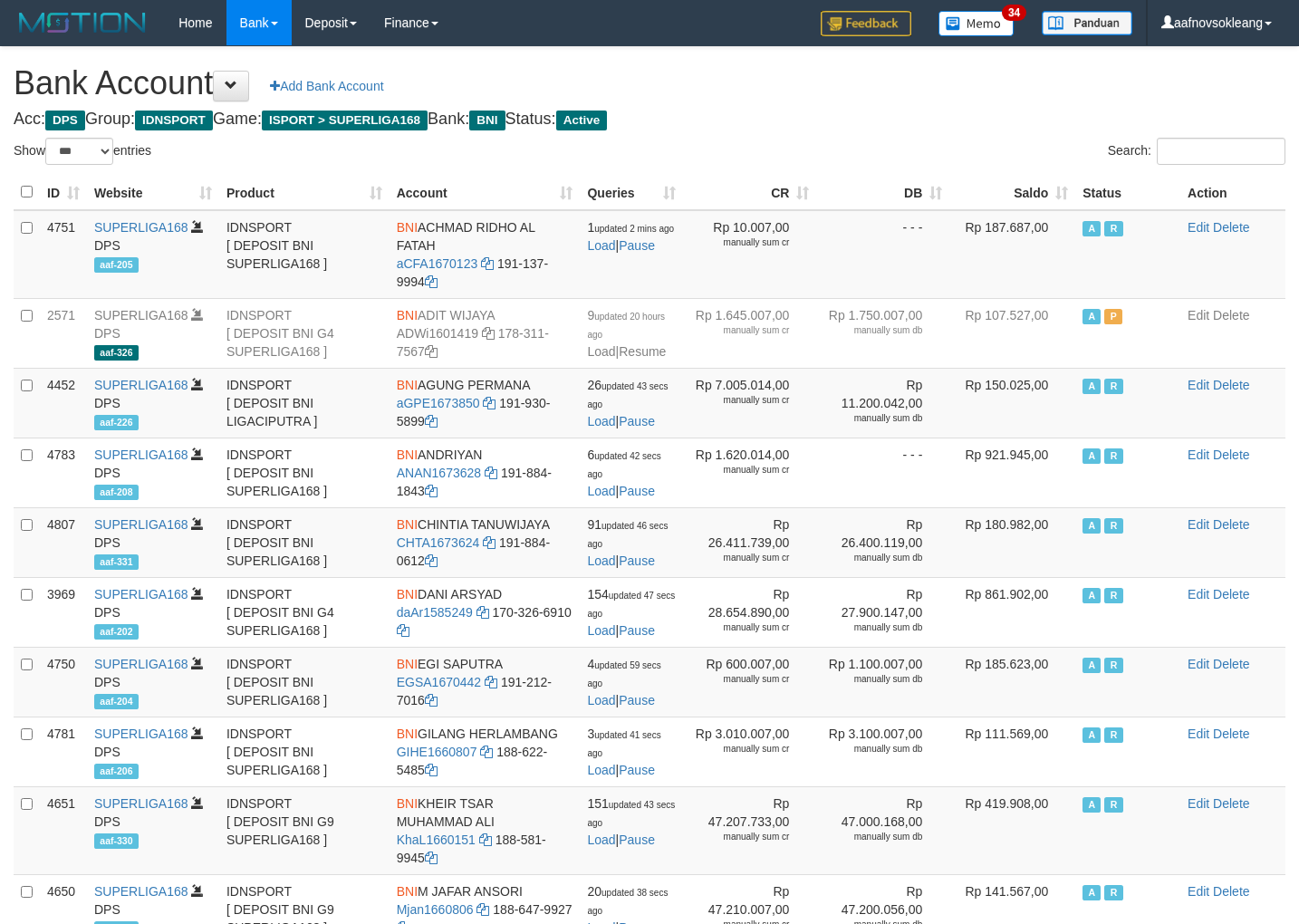 select on "***" 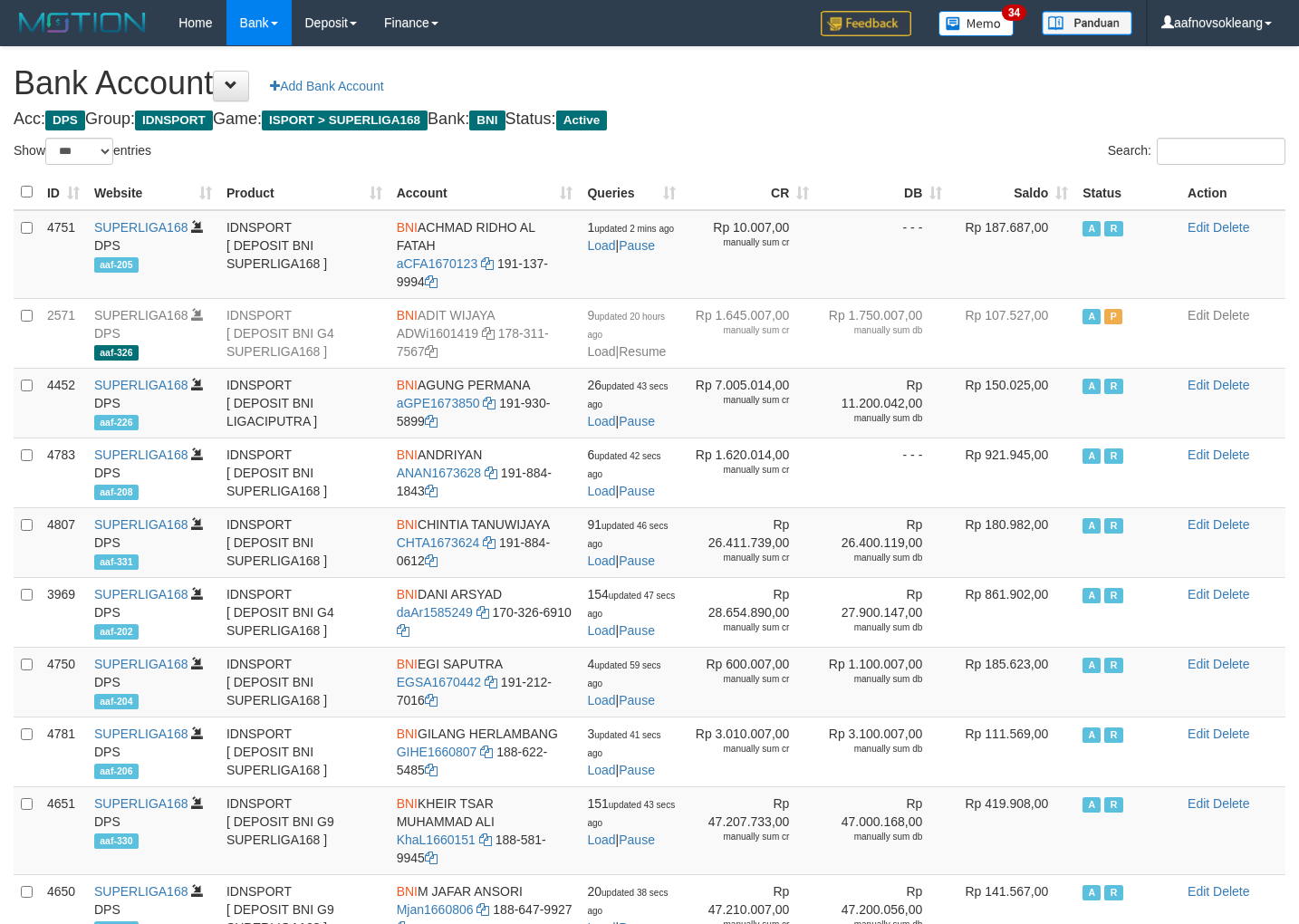 scroll, scrollTop: 0, scrollLeft: 0, axis: both 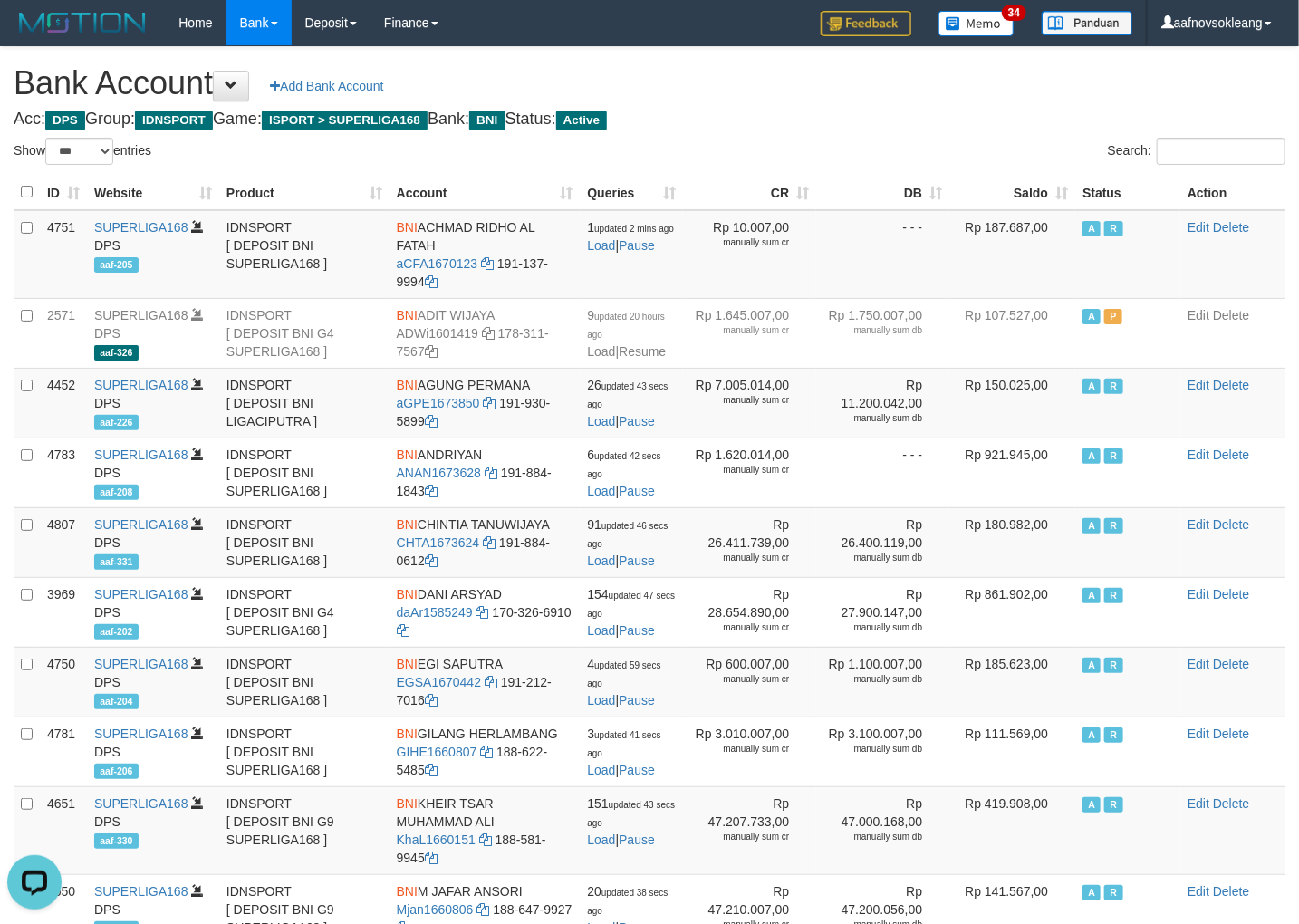 click on "Bank Account
Add Bank Account
Acc: 										 DPS
Group:   IDNSPORT    		Game:   ISPORT > SUPERLIGA168    		Bank:   BNI    		Status:  Active
Filter Account Type
*******
***
**
***
DPS
SELECT ALL  SELECT TYPE  - ALL -
DPS
WD
TMP
Filter Product
*******
******
********
********
*******
********
IDNSPORT
SELECT ALL  SELECT GROUP  - ALL -
BETHUB
IDNPOKER
IDNSPORT
IDNTOTO
LOADONLY
Filter Website
*******" at bounding box center [650, 805] 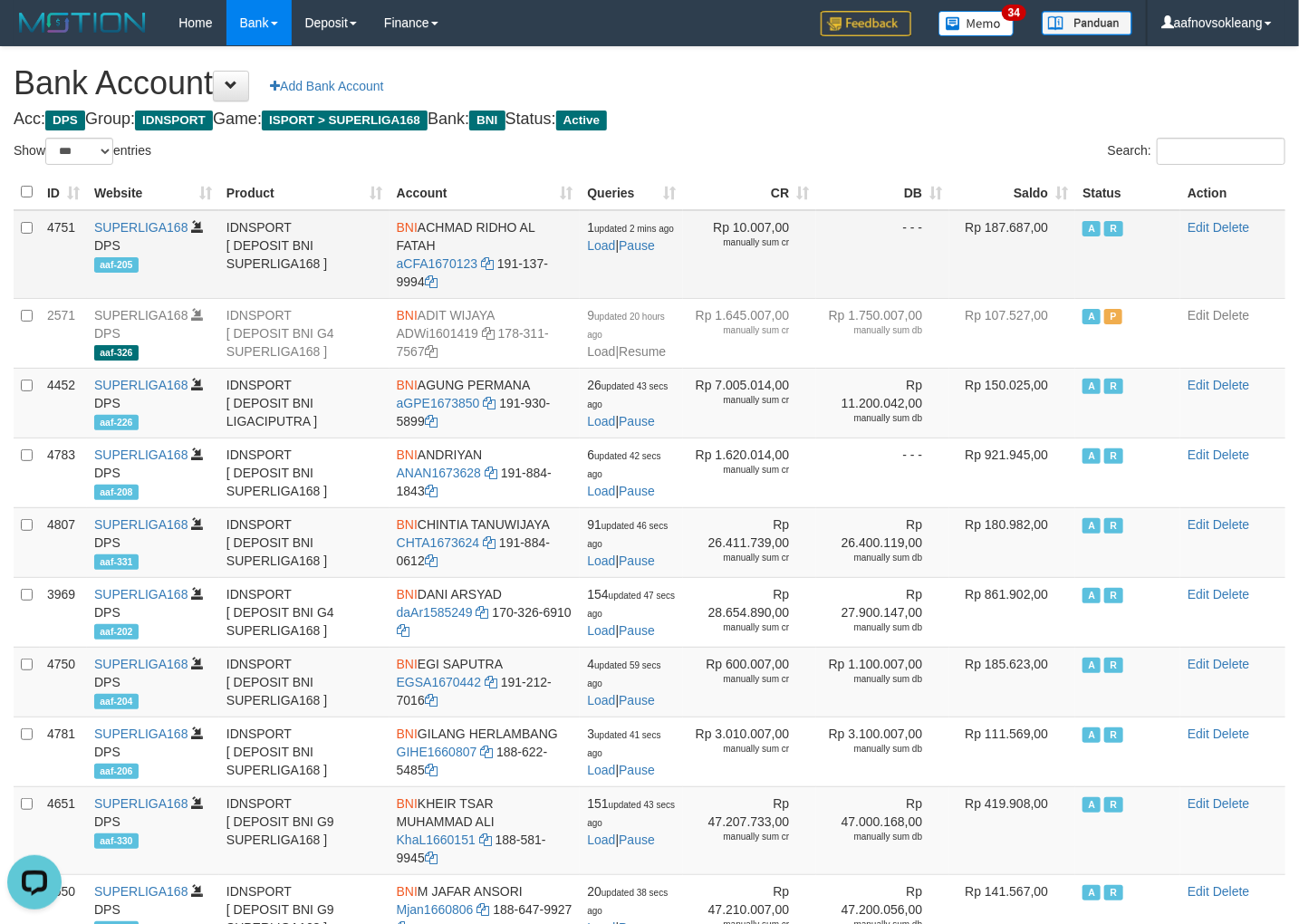 click on "BNI" at bounding box center (407, 227) 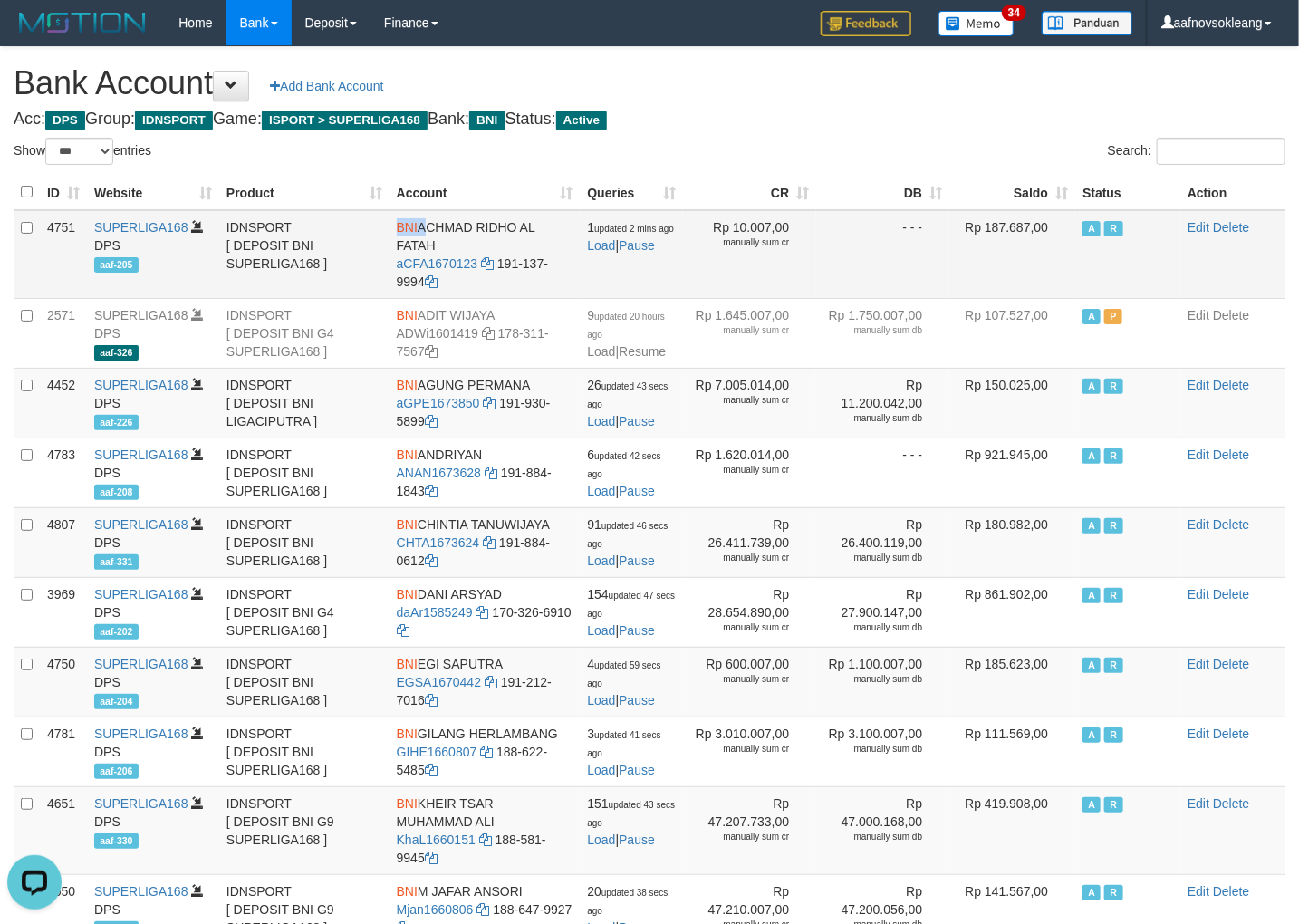 click on "BNI" at bounding box center [407, 227] 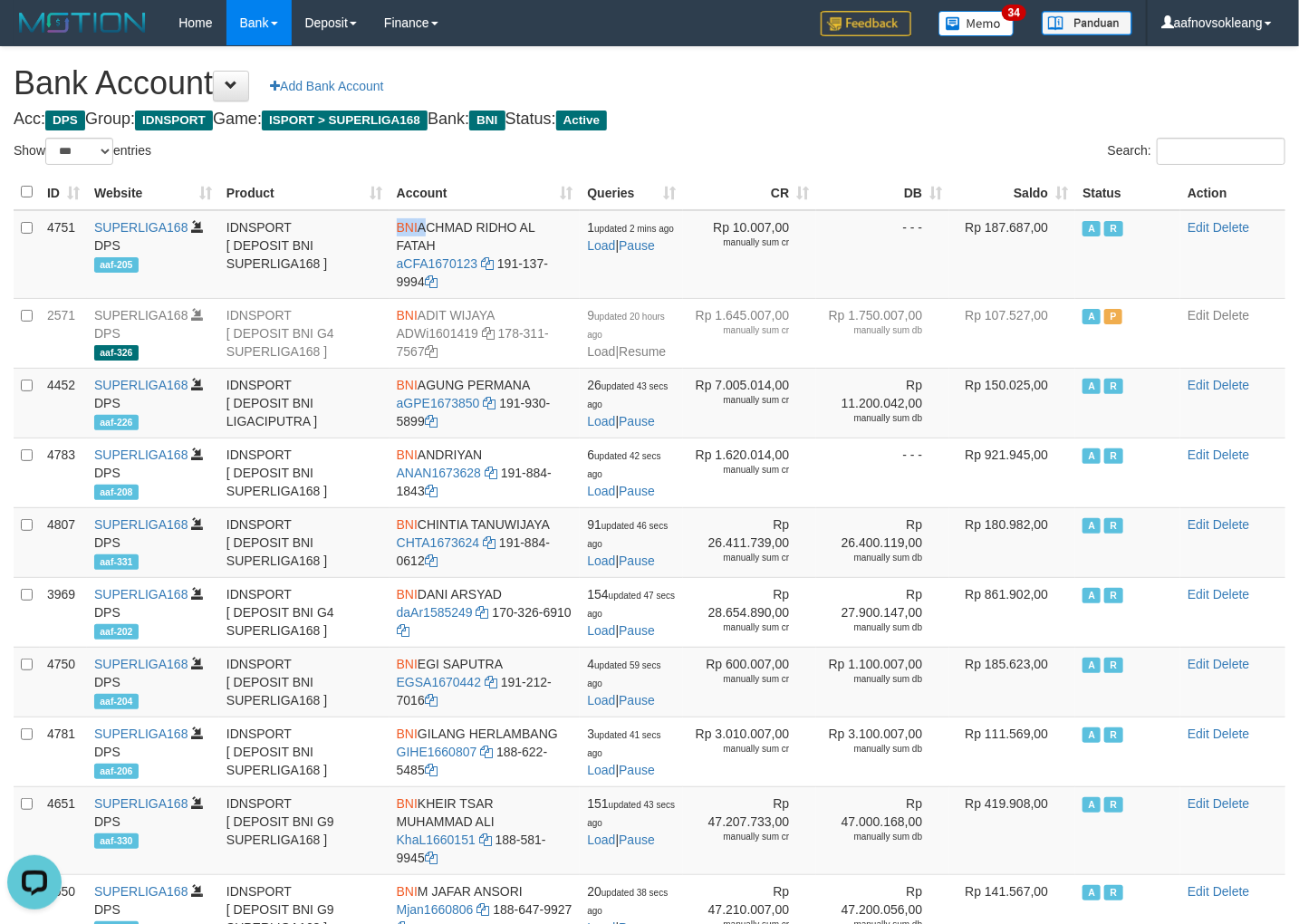 copy on "BNI" 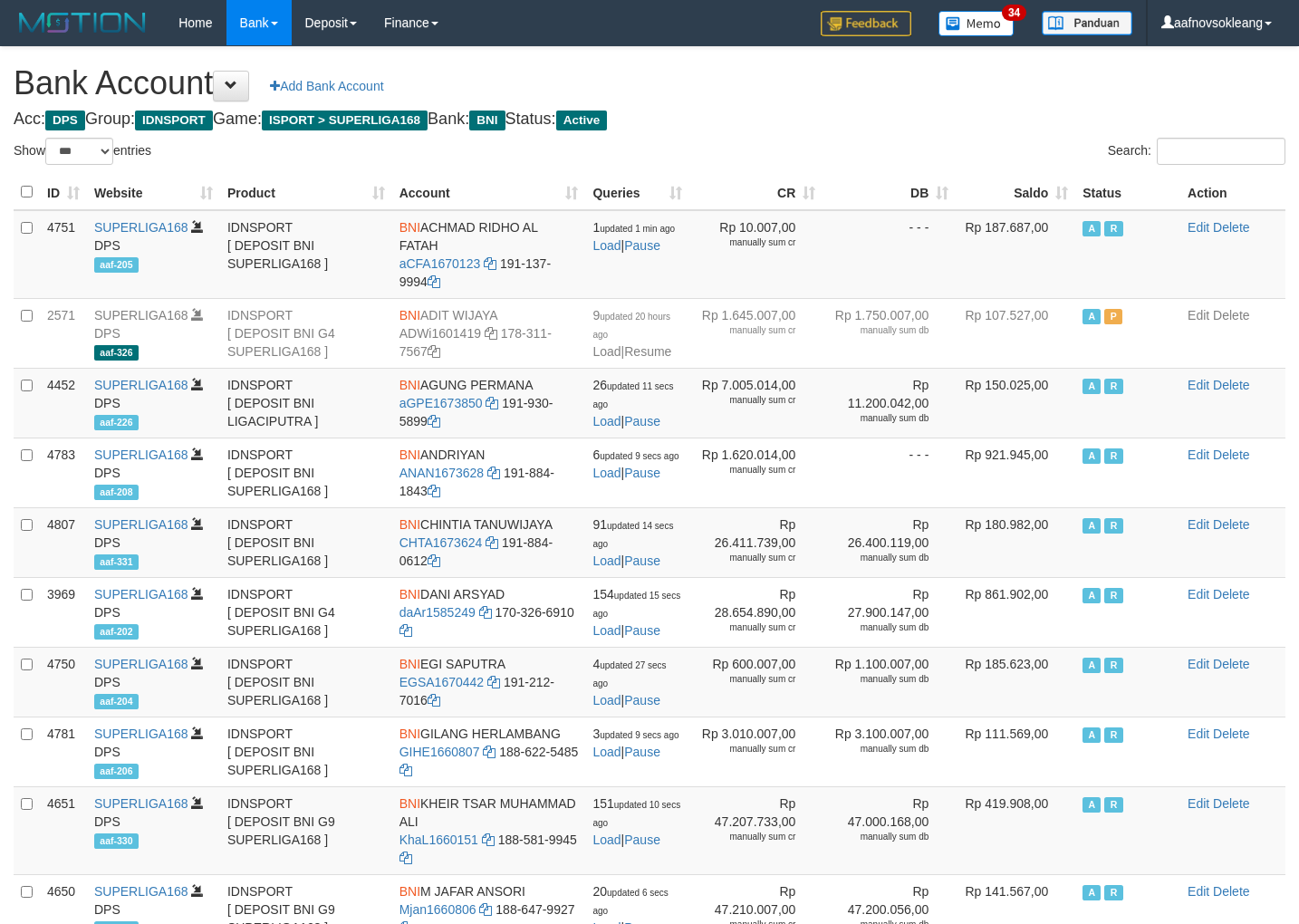 select on "***" 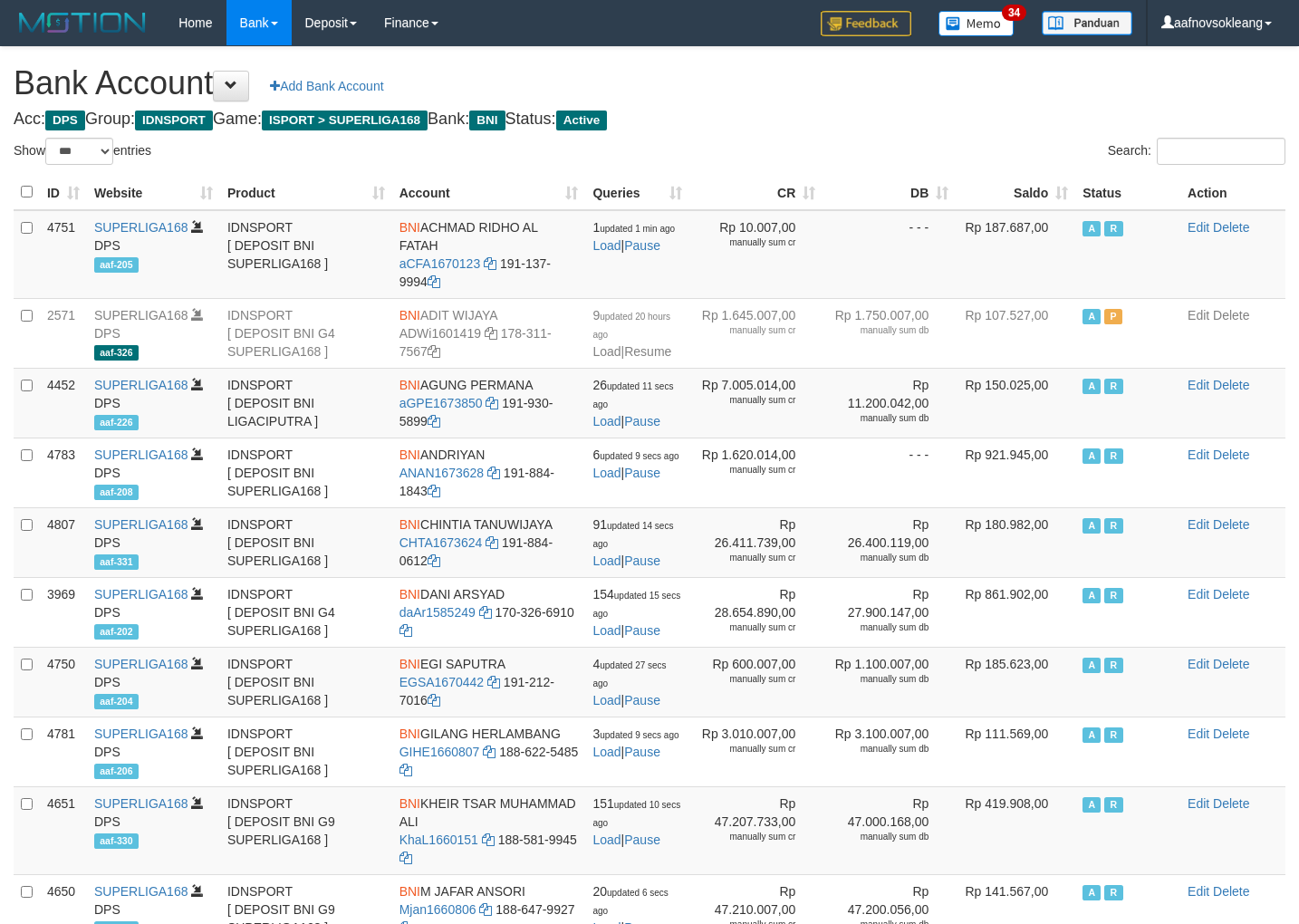 scroll, scrollTop: 0, scrollLeft: 0, axis: both 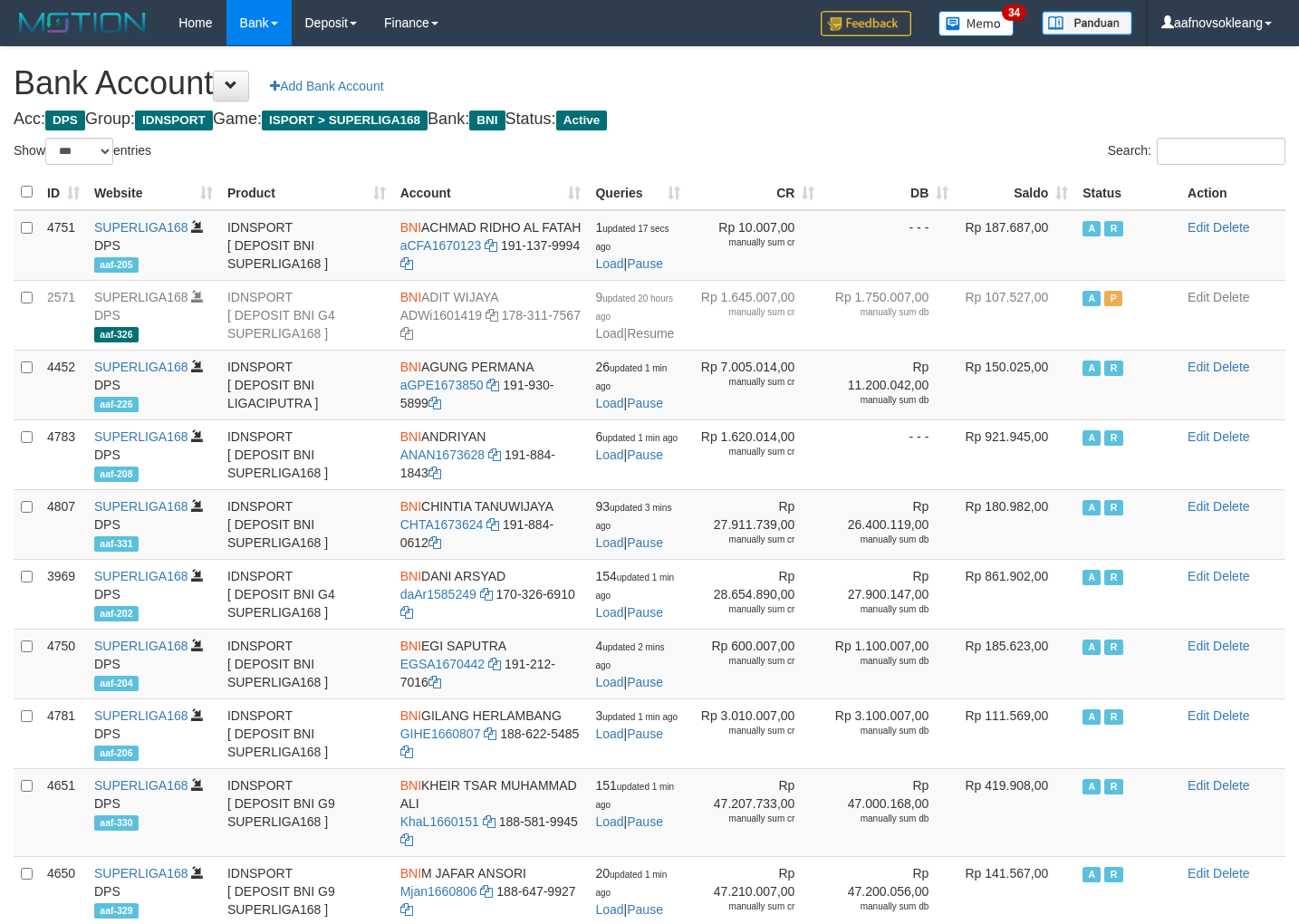 select on "***" 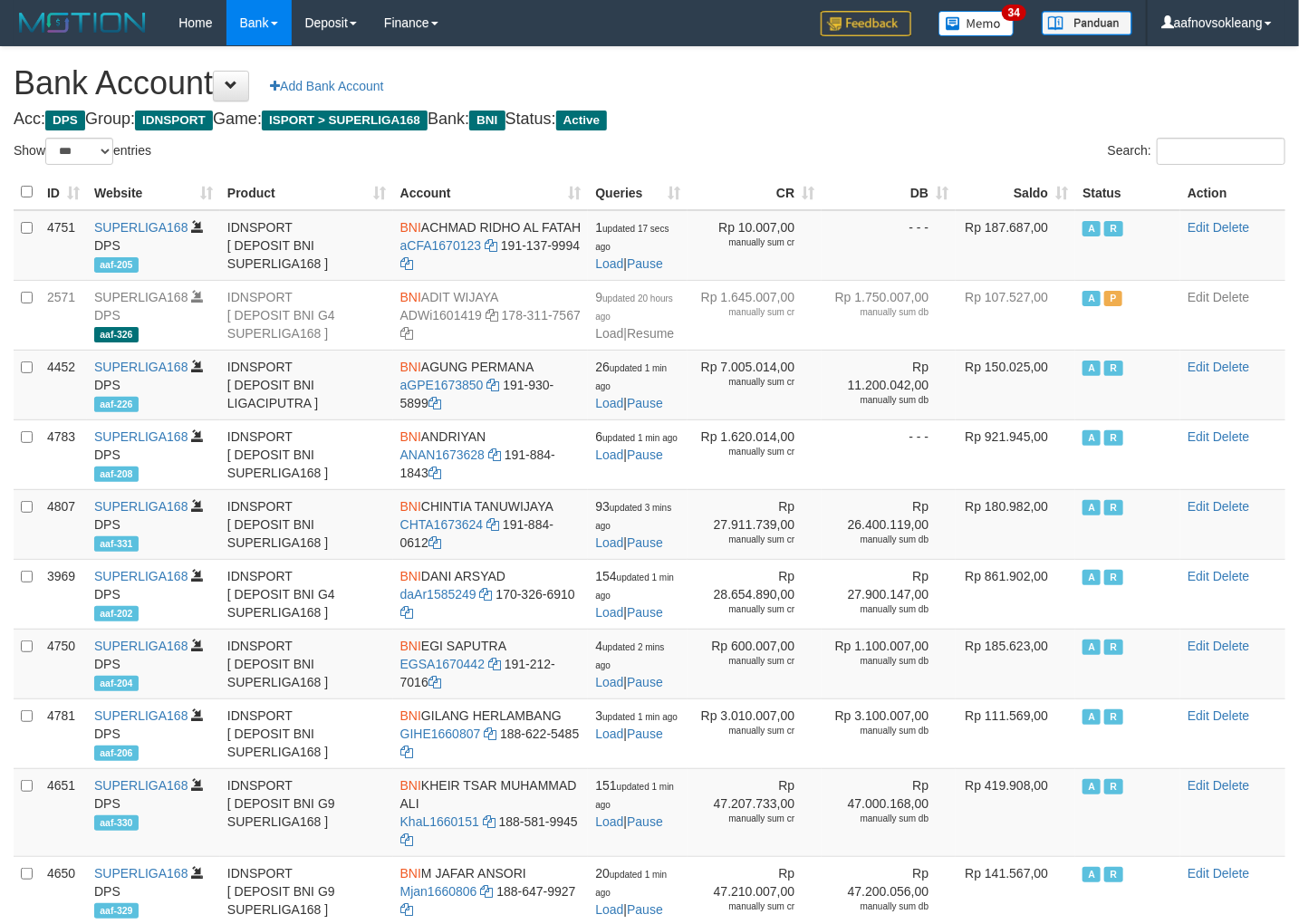 click on "Saldo" at bounding box center (1015, 192) 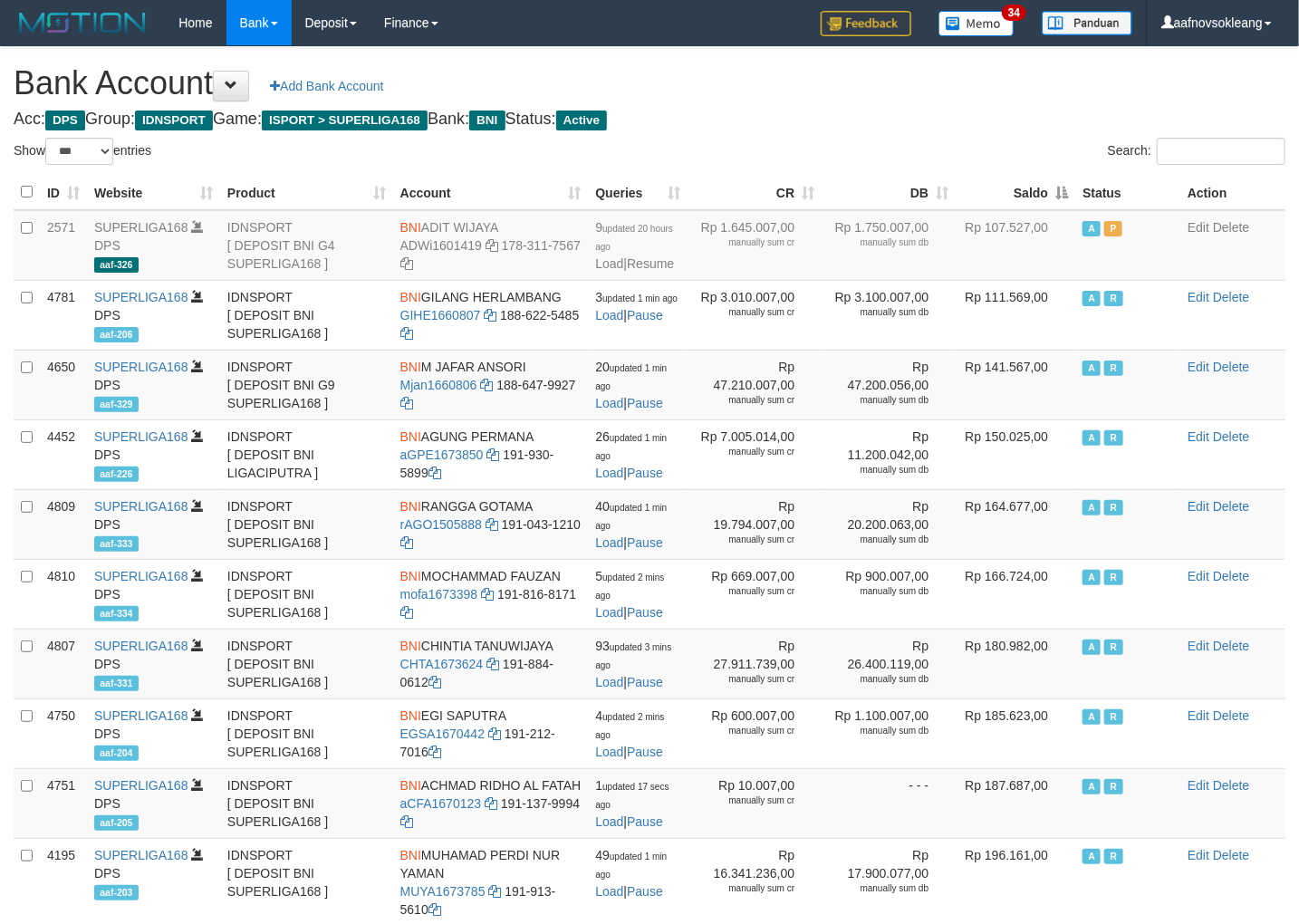 click on "Saldo" at bounding box center [1015, 192] 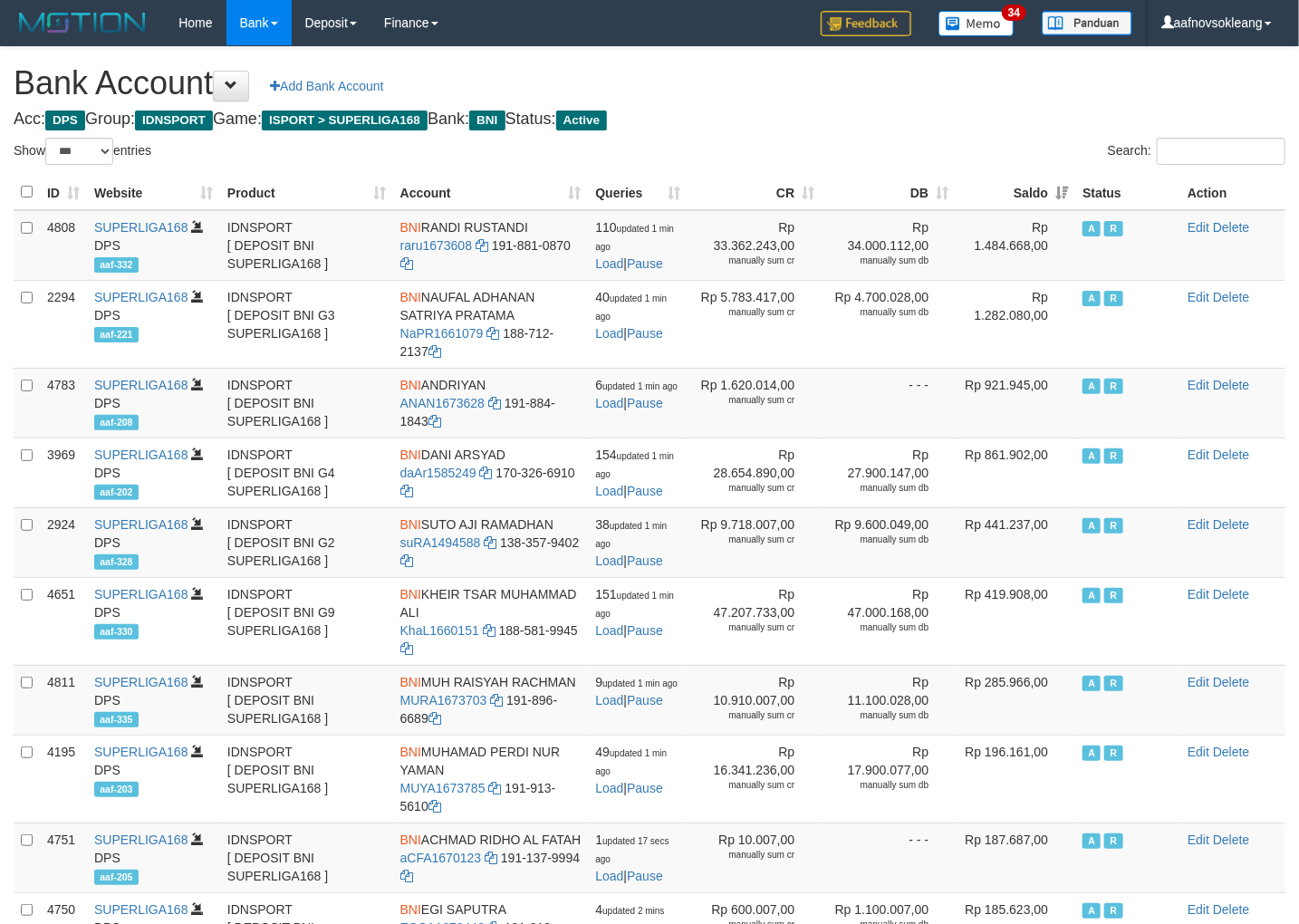 click on "Acc: 										 DPS
Group:   IDNSPORT    		Game:   ISPORT > SUPERLIGA168    		Bank:   BNI    		Status:  Active" at bounding box center [650, 120] 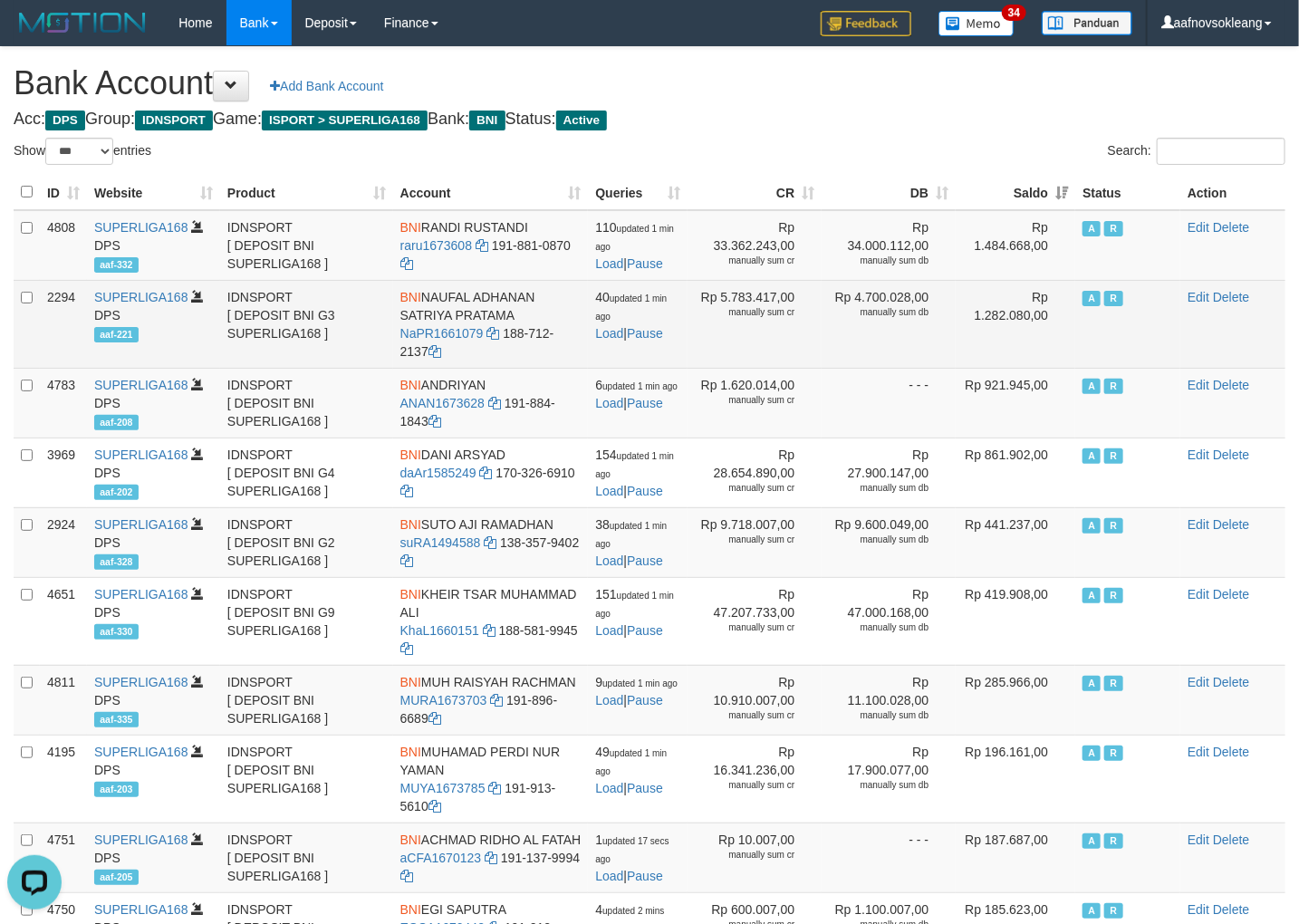scroll, scrollTop: 0, scrollLeft: 0, axis: both 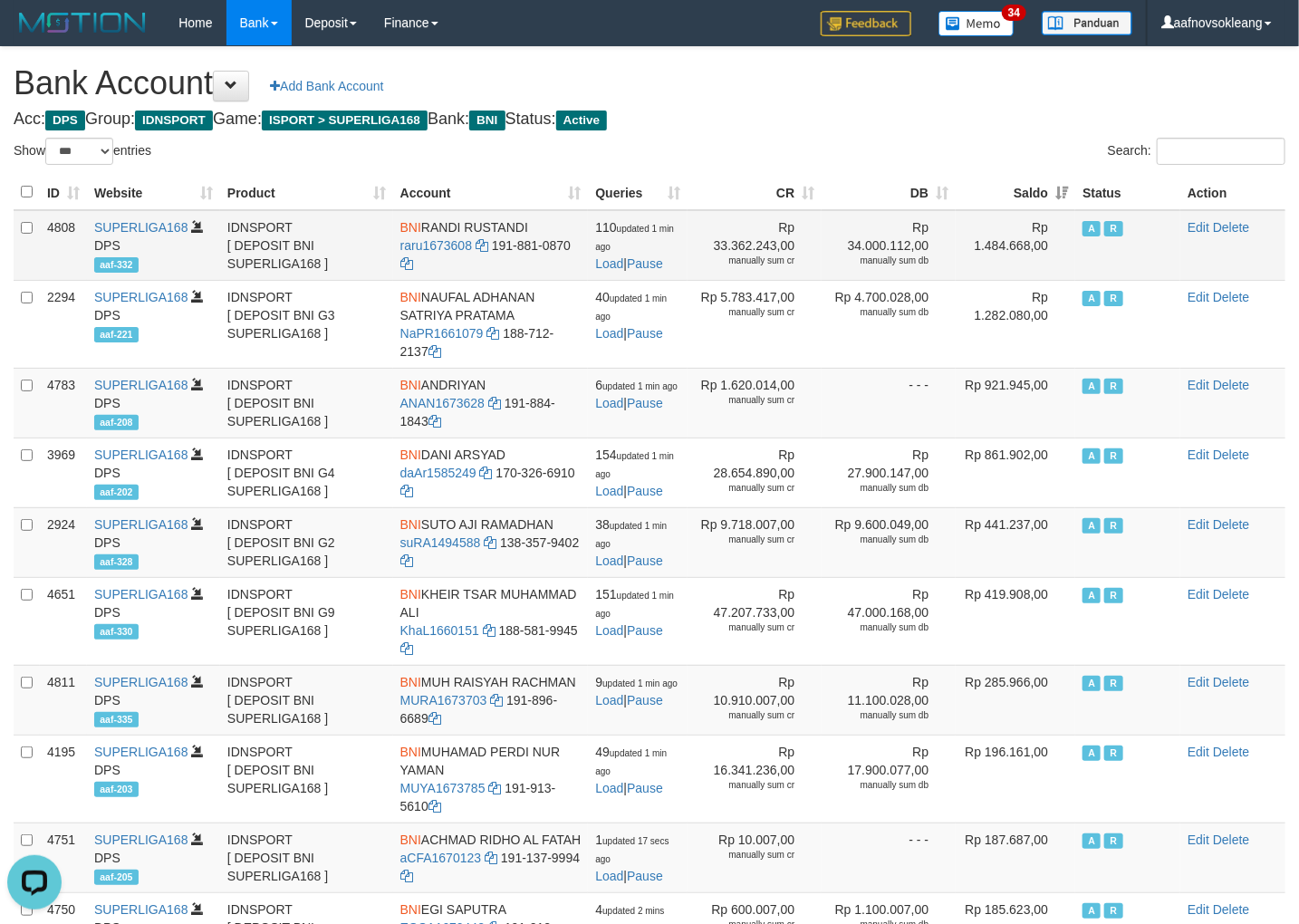 click on "BNI" at bounding box center [410, 227] 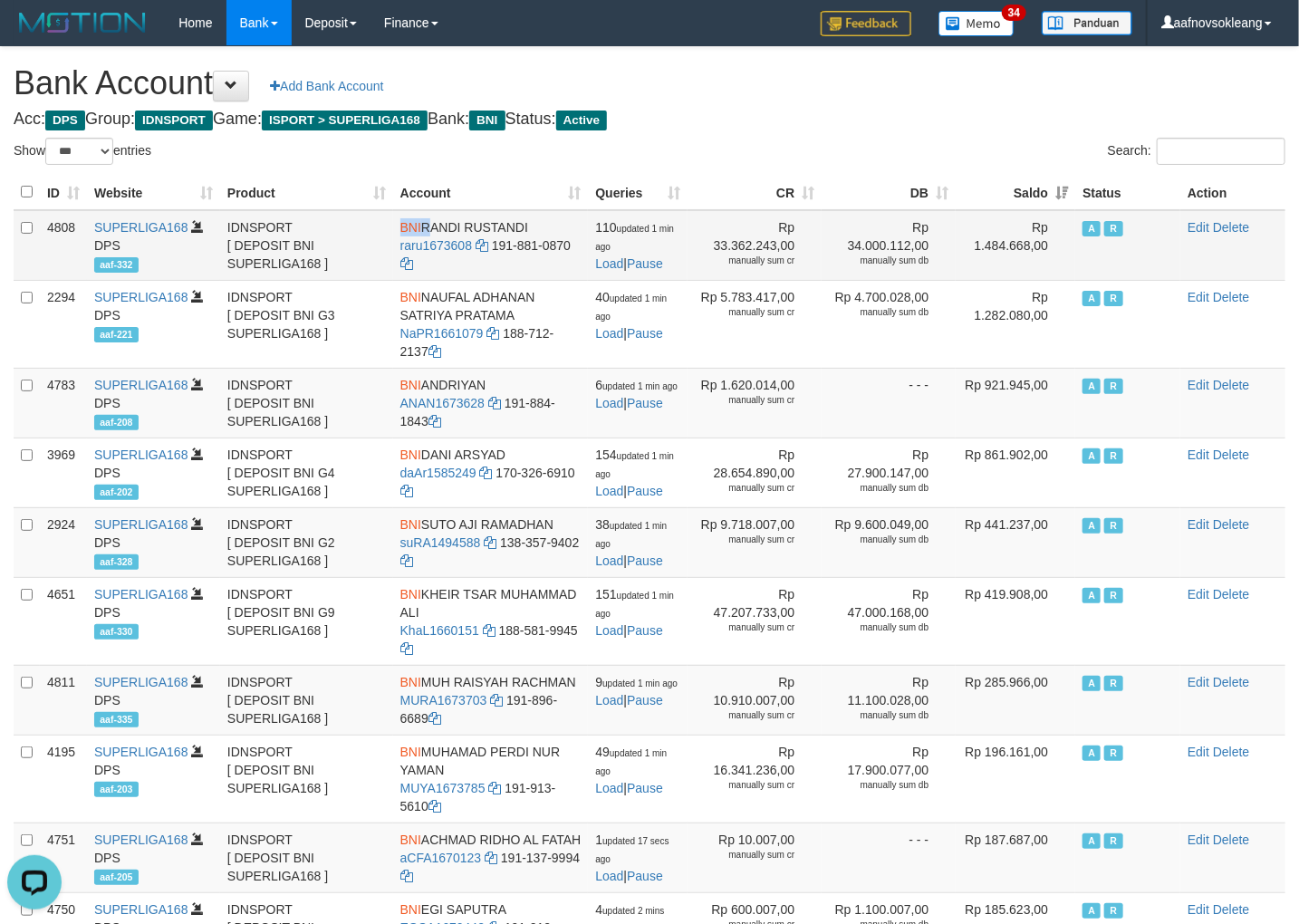 click on "BNI" at bounding box center [410, 227] 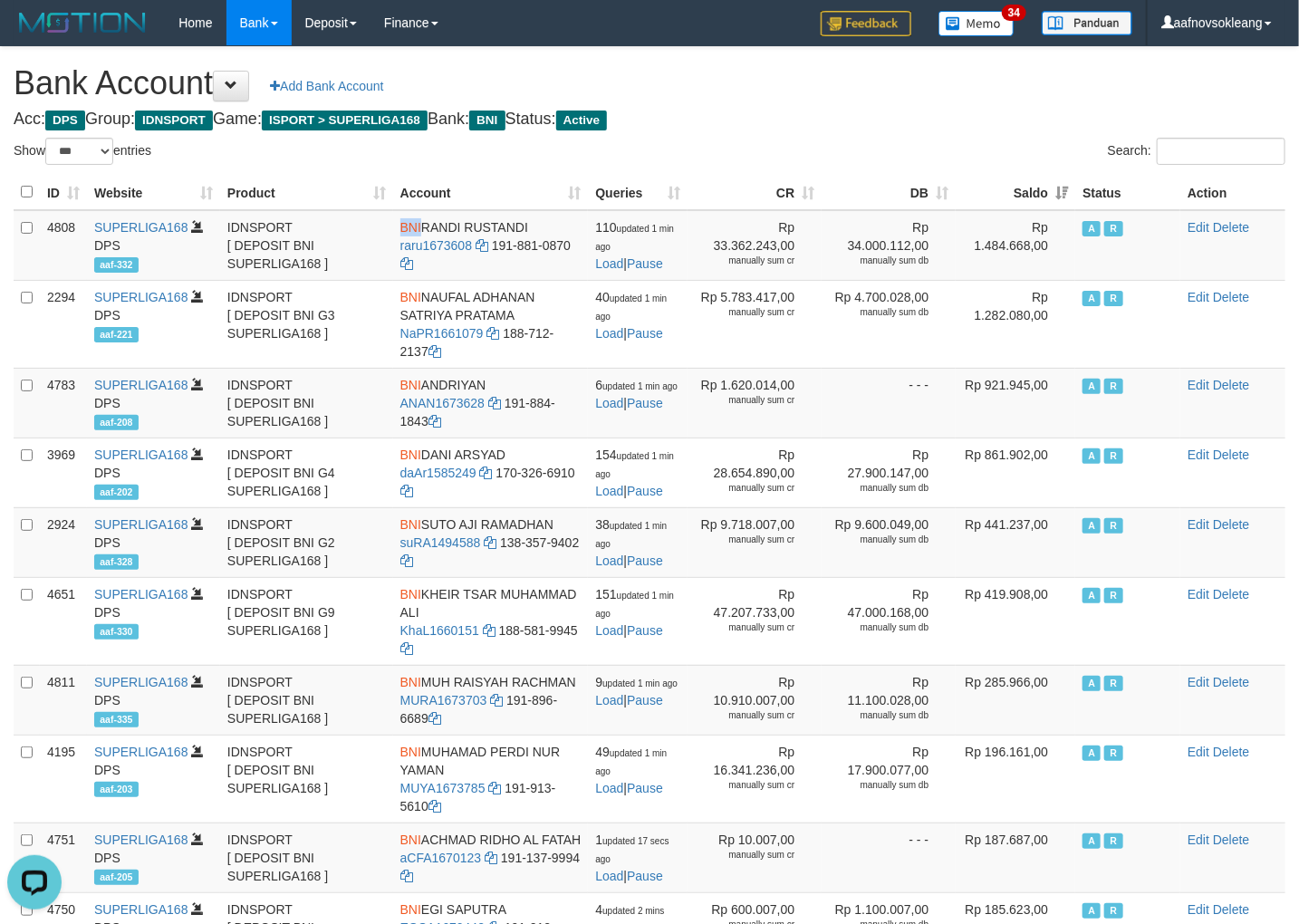 copy on "BNI" 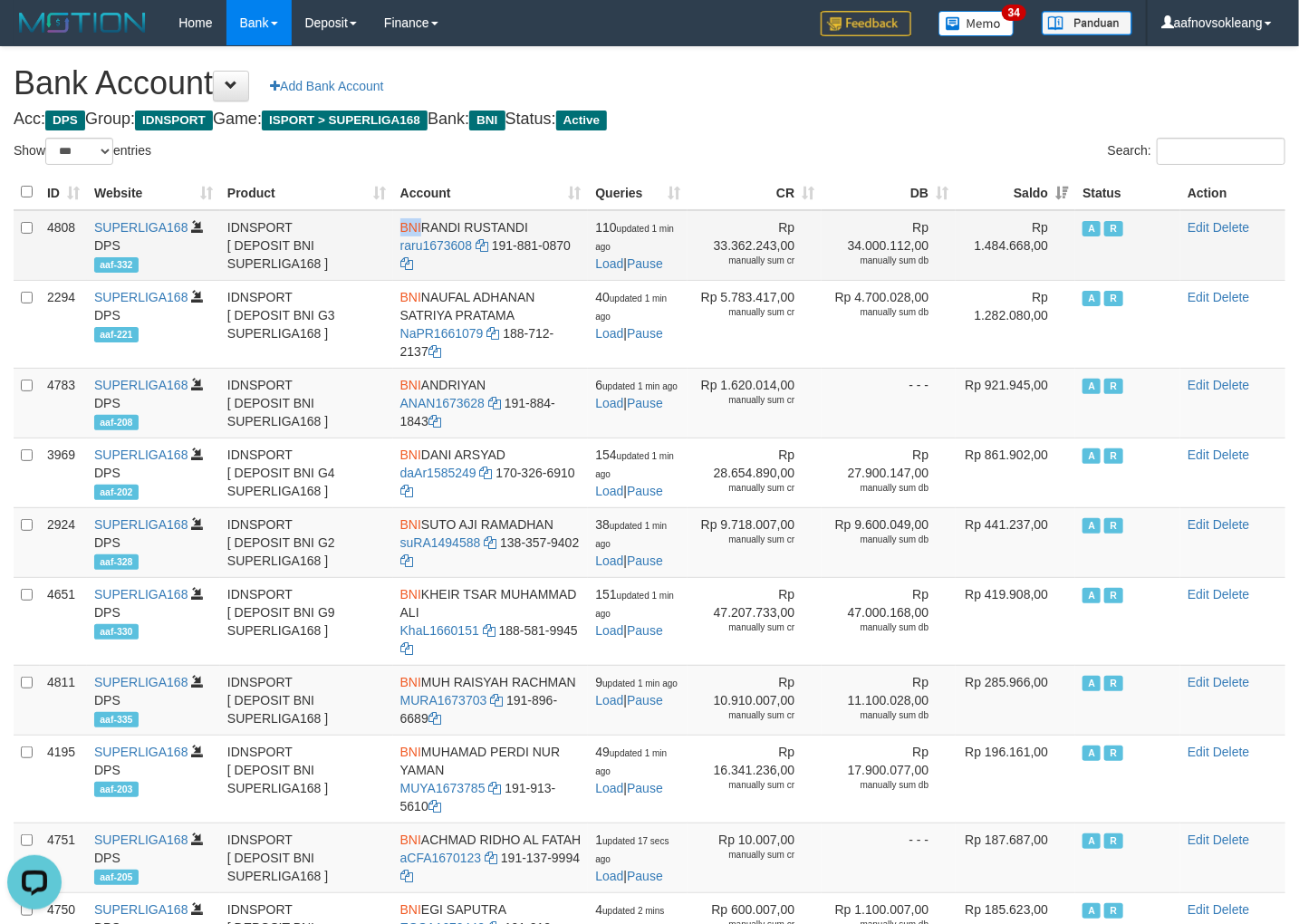 click on "BNI" at bounding box center (410, 227) 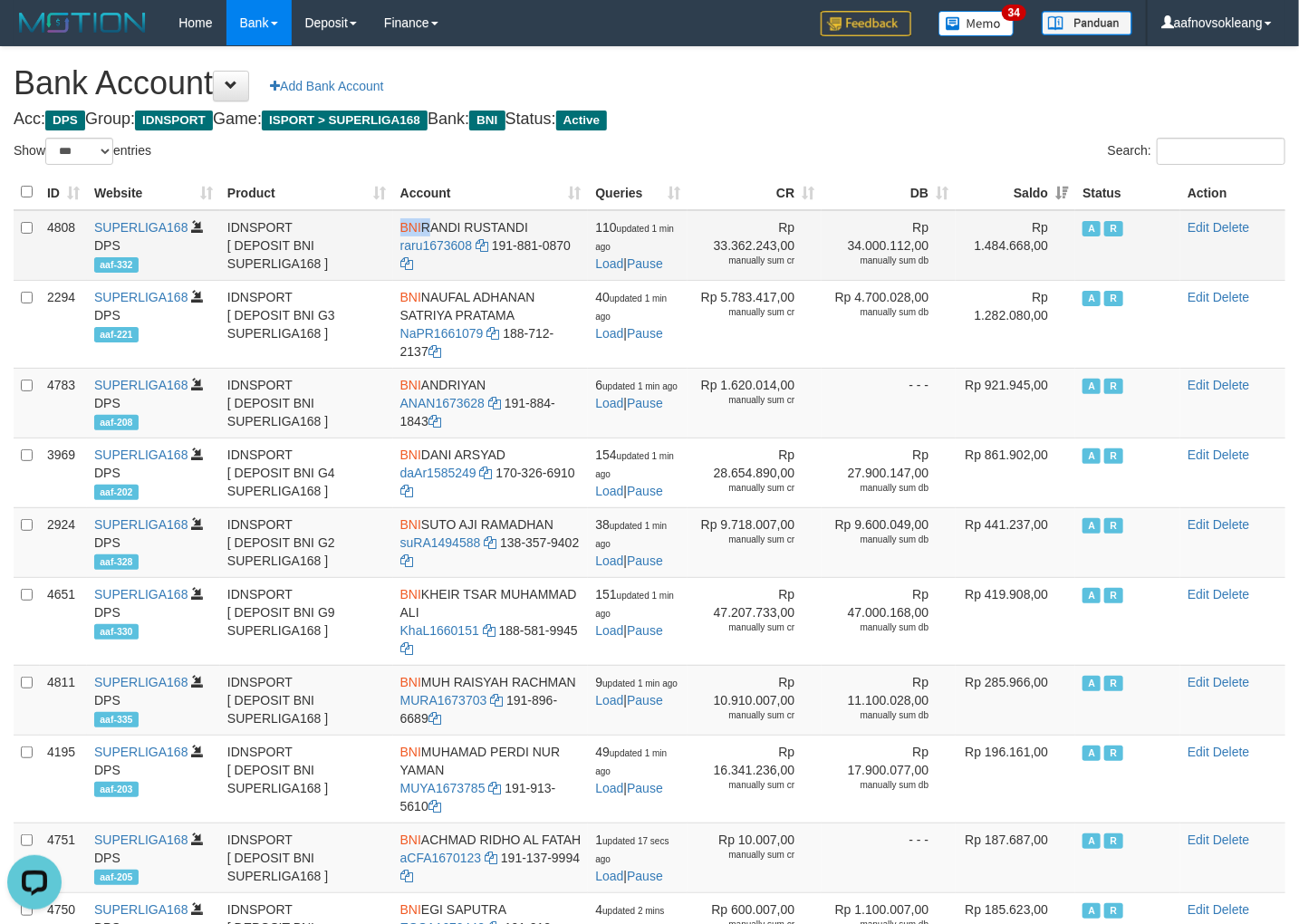 click on "BNI" at bounding box center [410, 227] 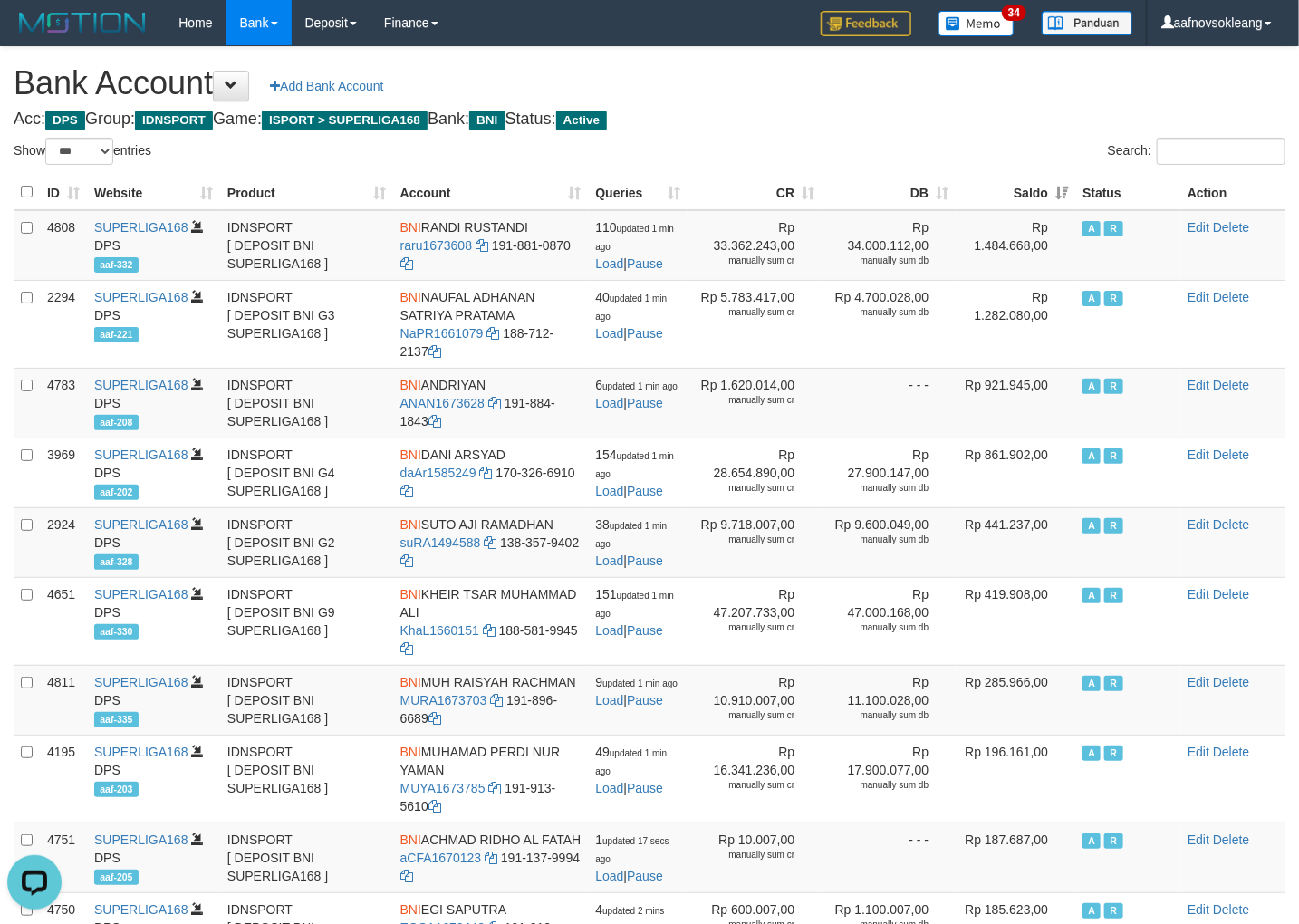 click on "Acc: 										 DPS
Group:   IDNSPORT    		Game:   ISPORT > SUPERLIGA168    		Bank:   BNI    		Status:  Active" at bounding box center (650, 120) 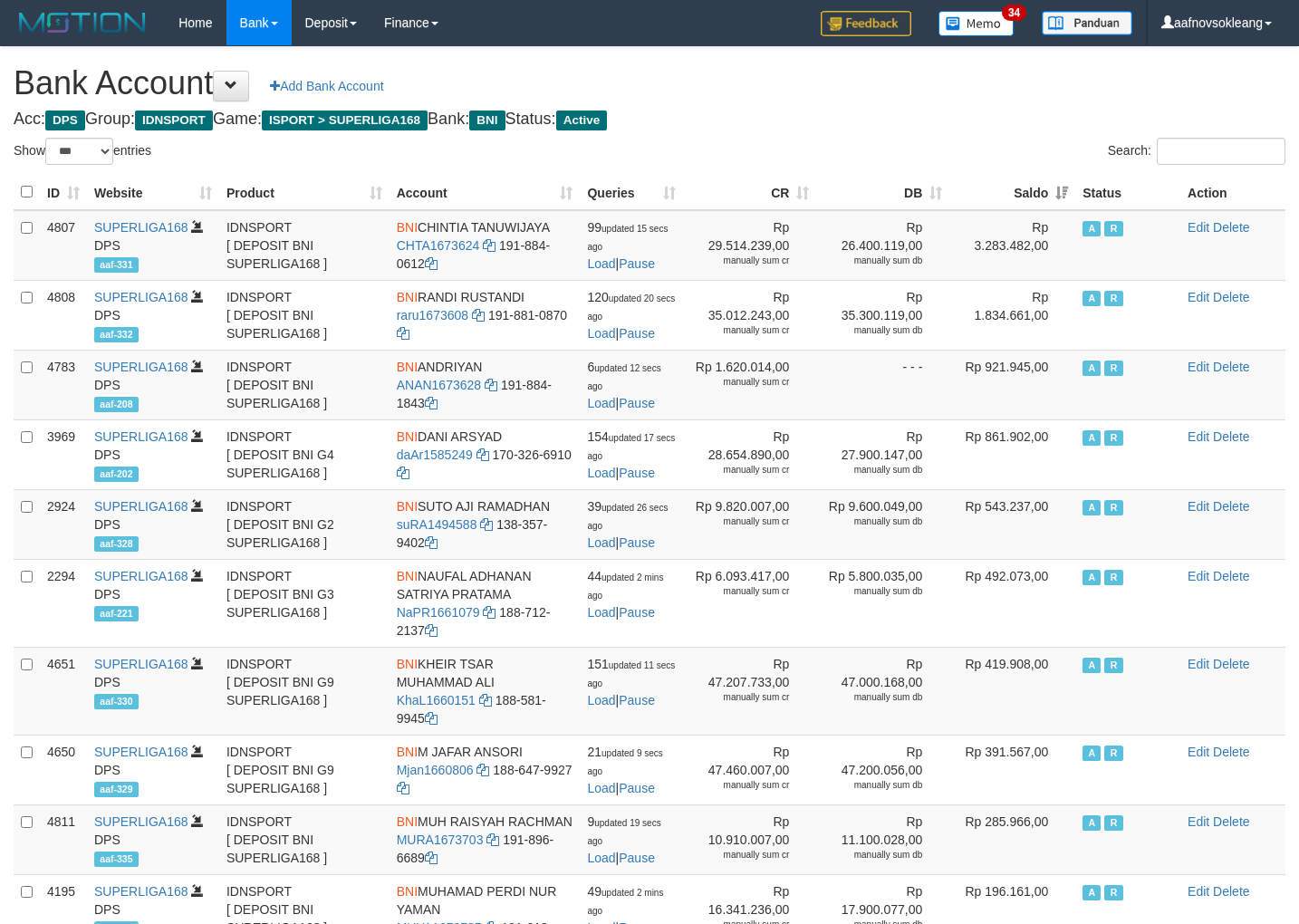 select on "***" 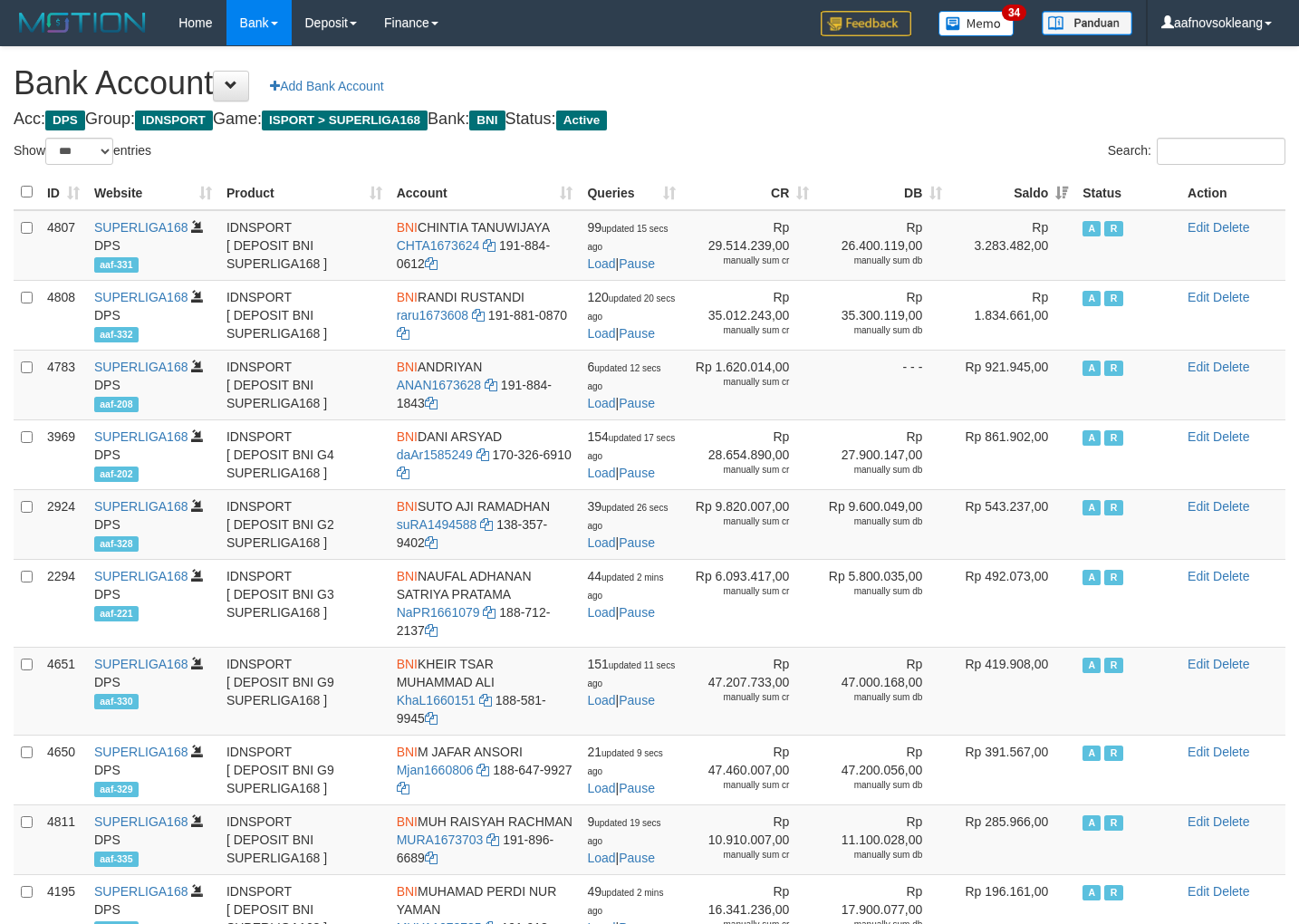 scroll, scrollTop: 0, scrollLeft: 0, axis: both 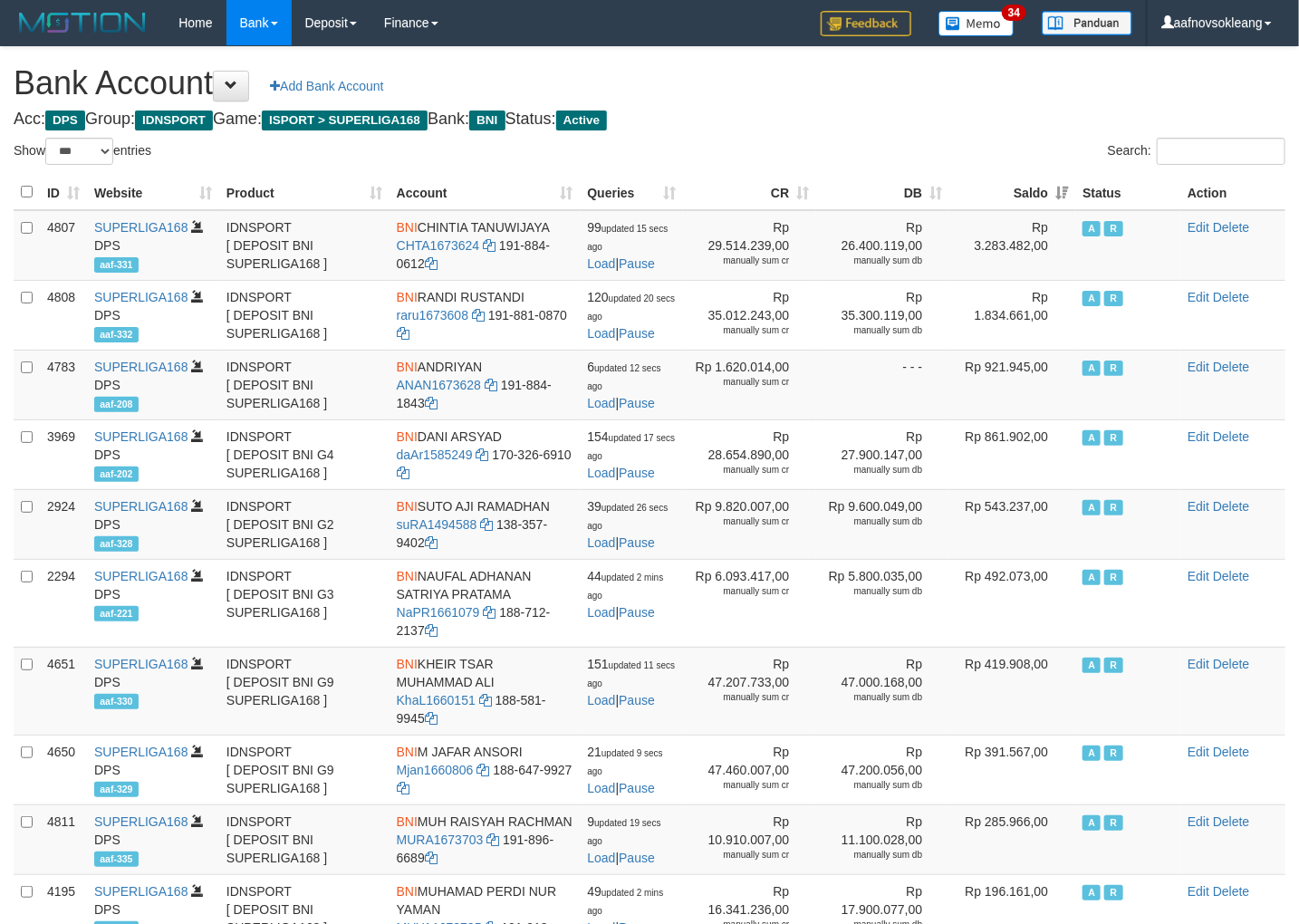 click on "Search:" at bounding box center (974, 153) 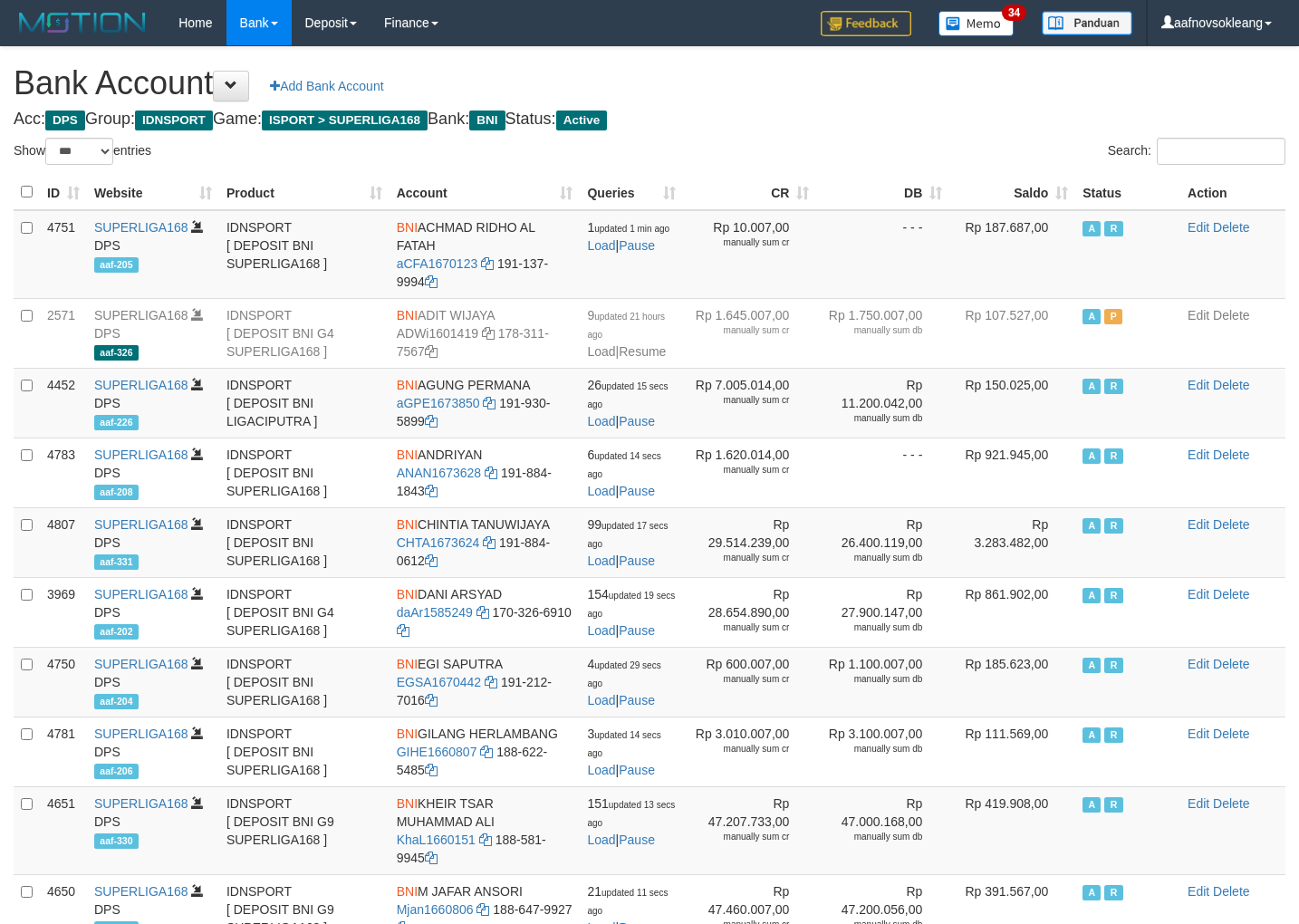 select on "***" 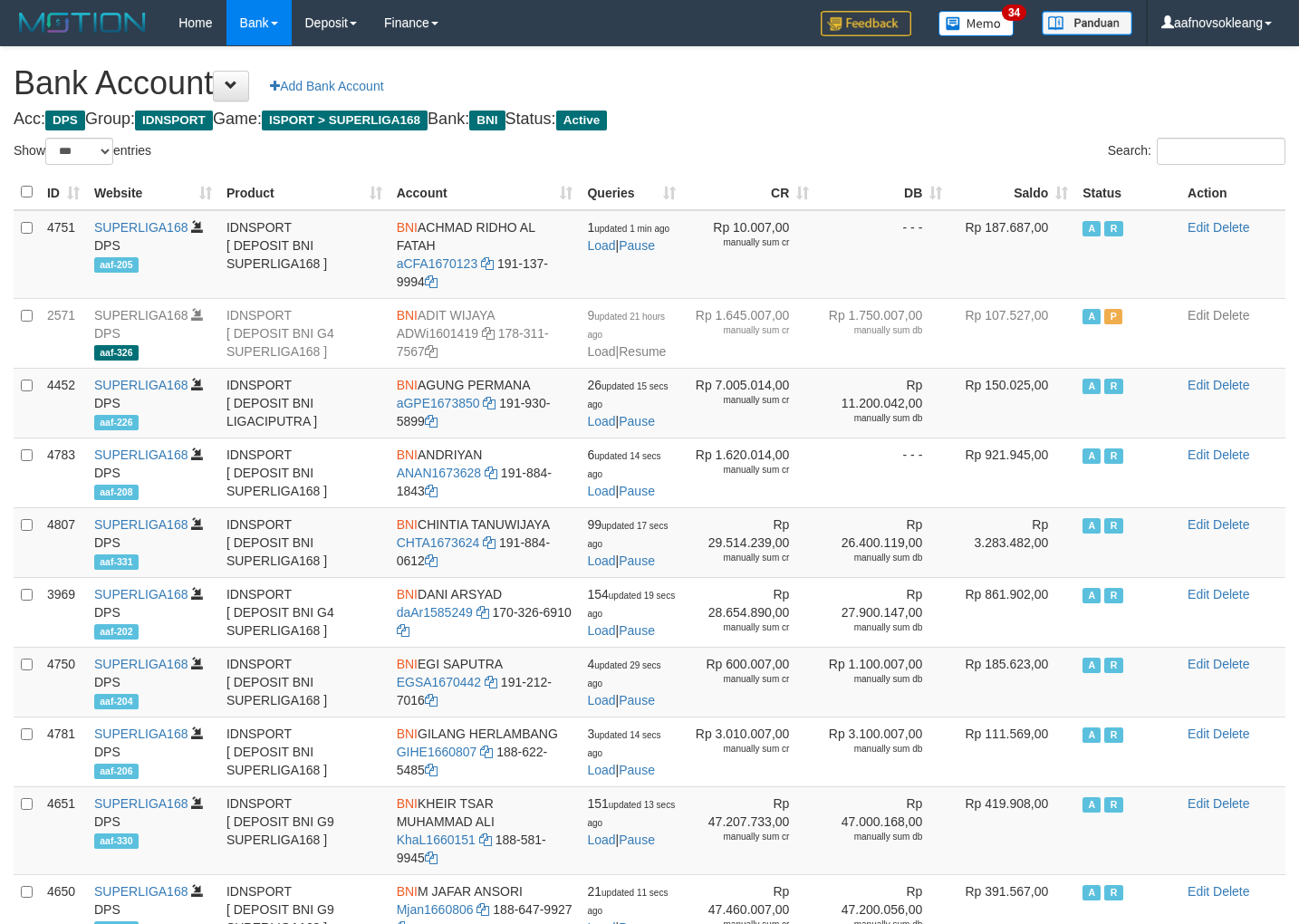 scroll, scrollTop: 0, scrollLeft: 0, axis: both 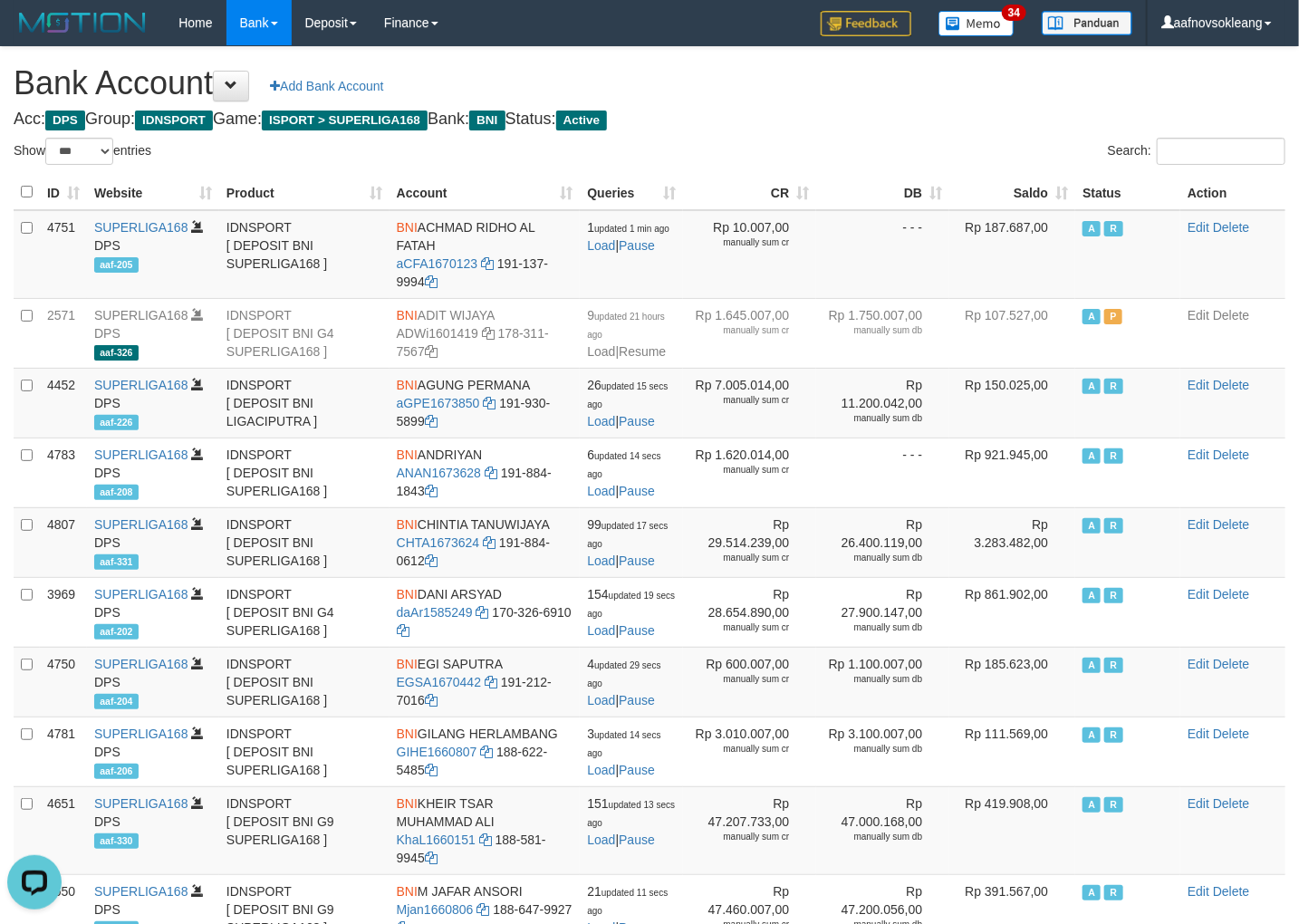 click on "ID Website Product Account Queries CR DB Saldo Status Action
4751
SUPERLIGA168
DPS
aaf-205
IDNSPORT
[ DEPOSIT BNI SUPERLIGA168 ]
BNI
ACHMAD RIDHO AL FATAH
aCFA1670123
191-137-9994
1  updated 1 min ago
Load
|
Pause
Rp 10.007,00
manually sum cr
- - -
Rp 187.687,00
A
R
Edit
Delete" at bounding box center [650, 847] 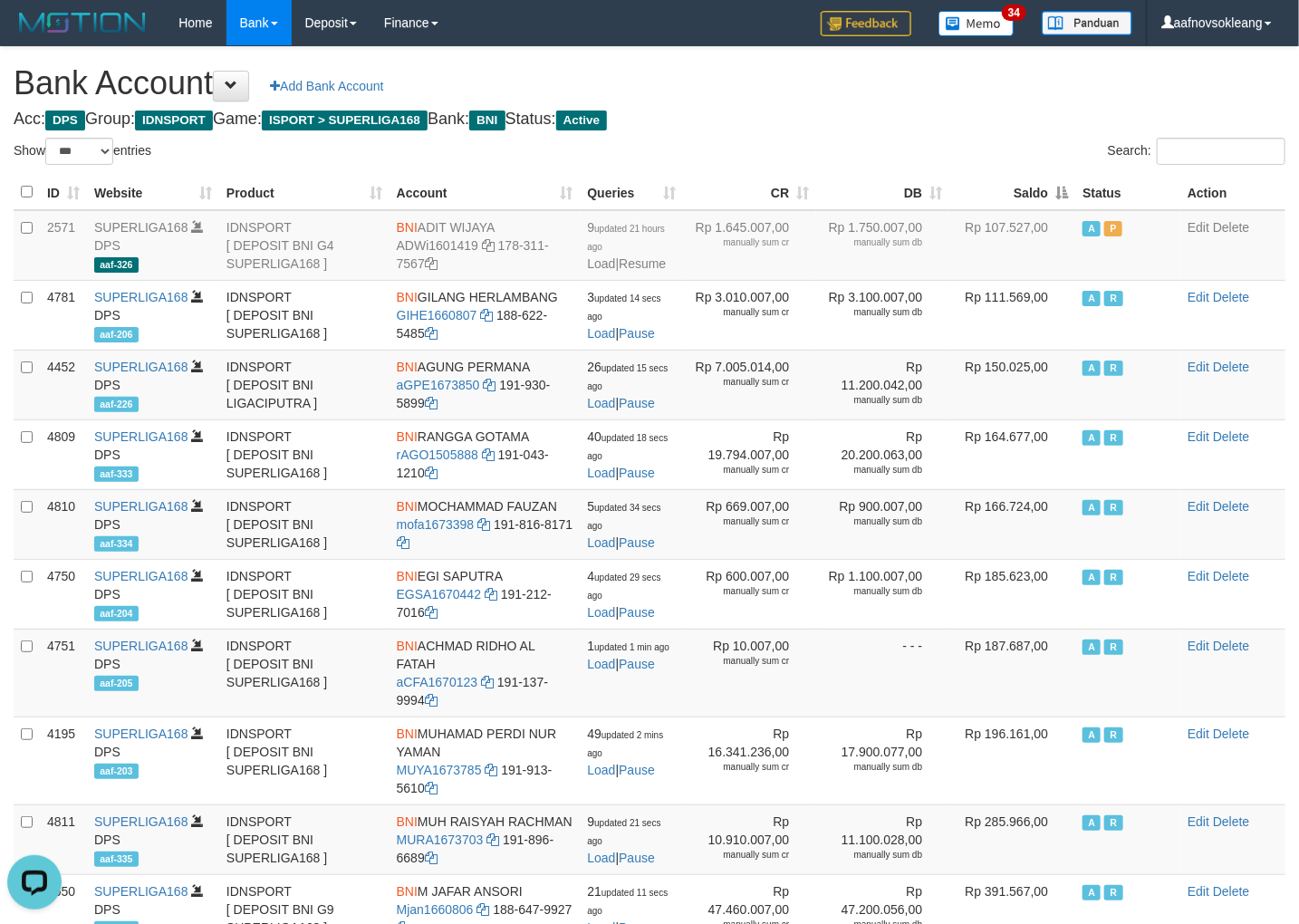 click on "Saldo" at bounding box center (1012, 192) 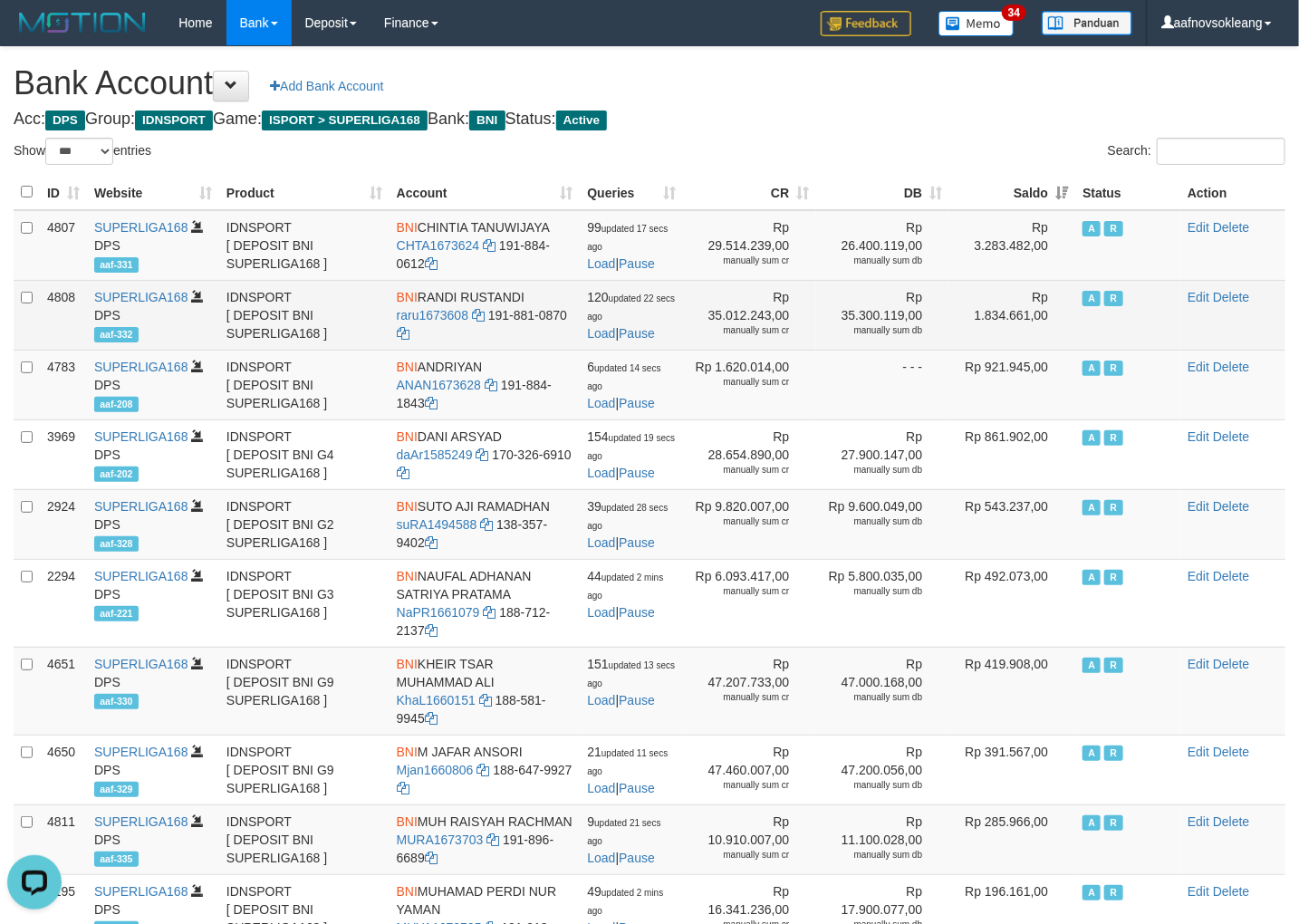 click on "Rp 1.834.661,00" at bounding box center (1012, 314) 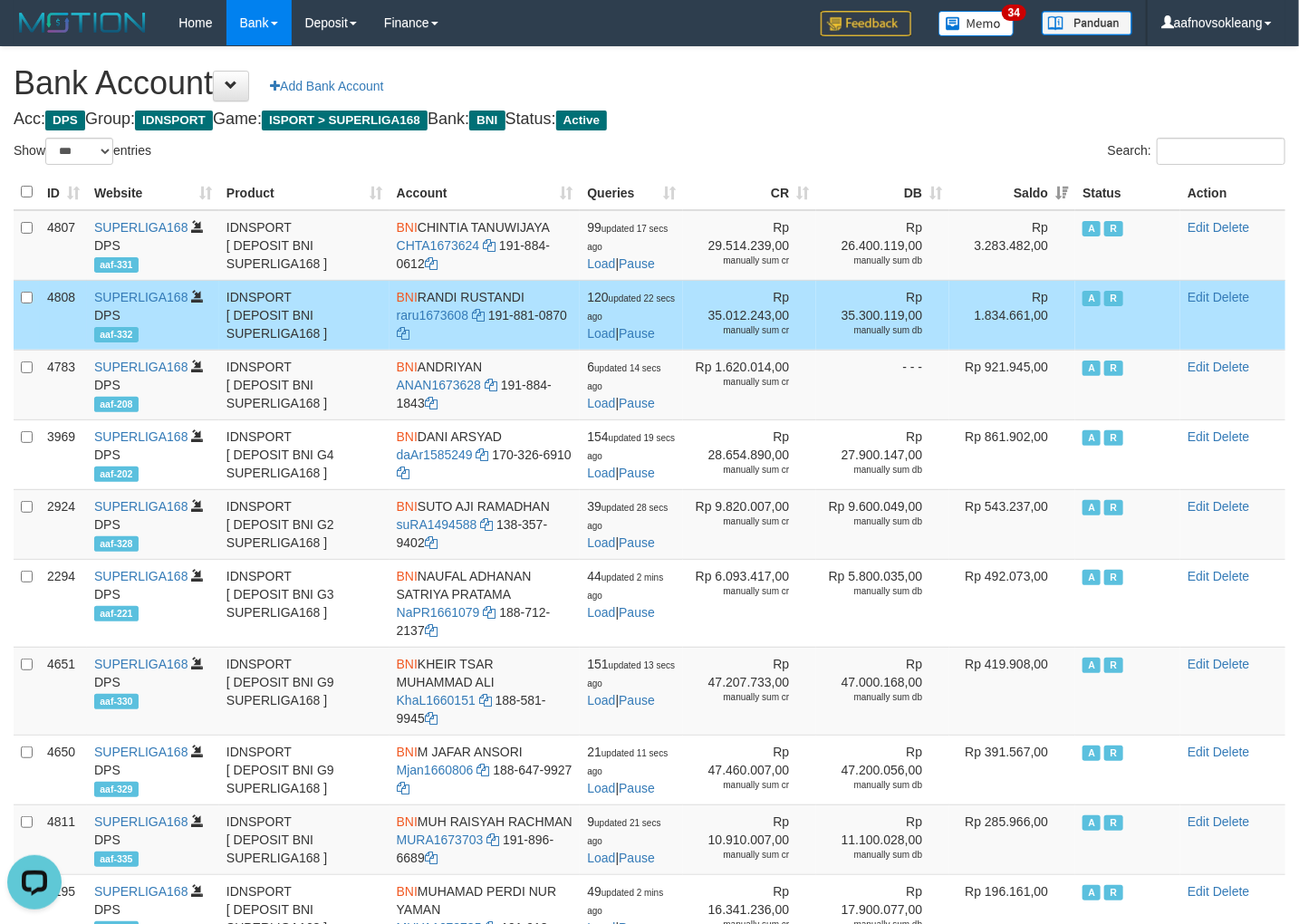 click on "Bank Account
Add Bank Account" at bounding box center [650, 83] 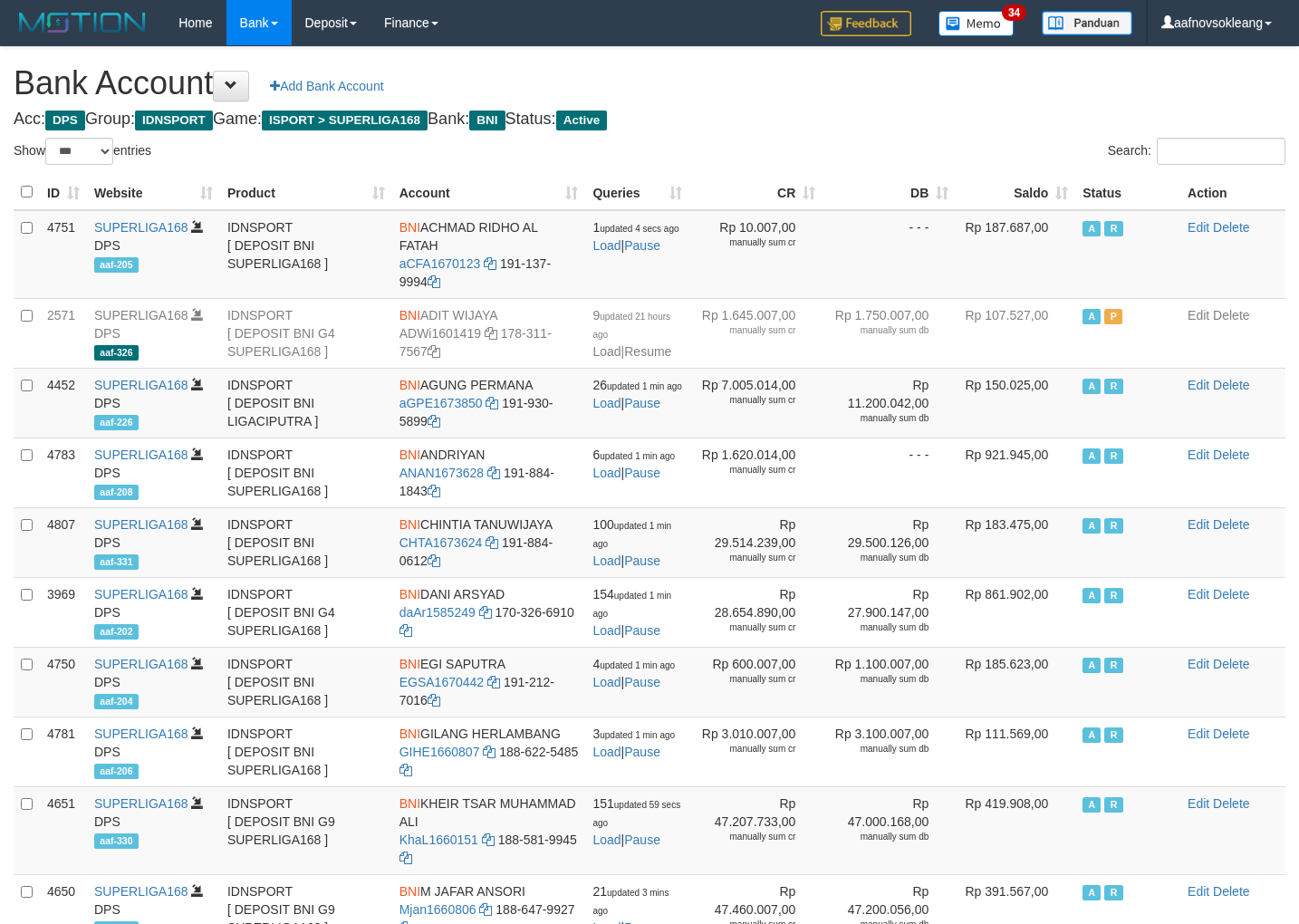 select on "***" 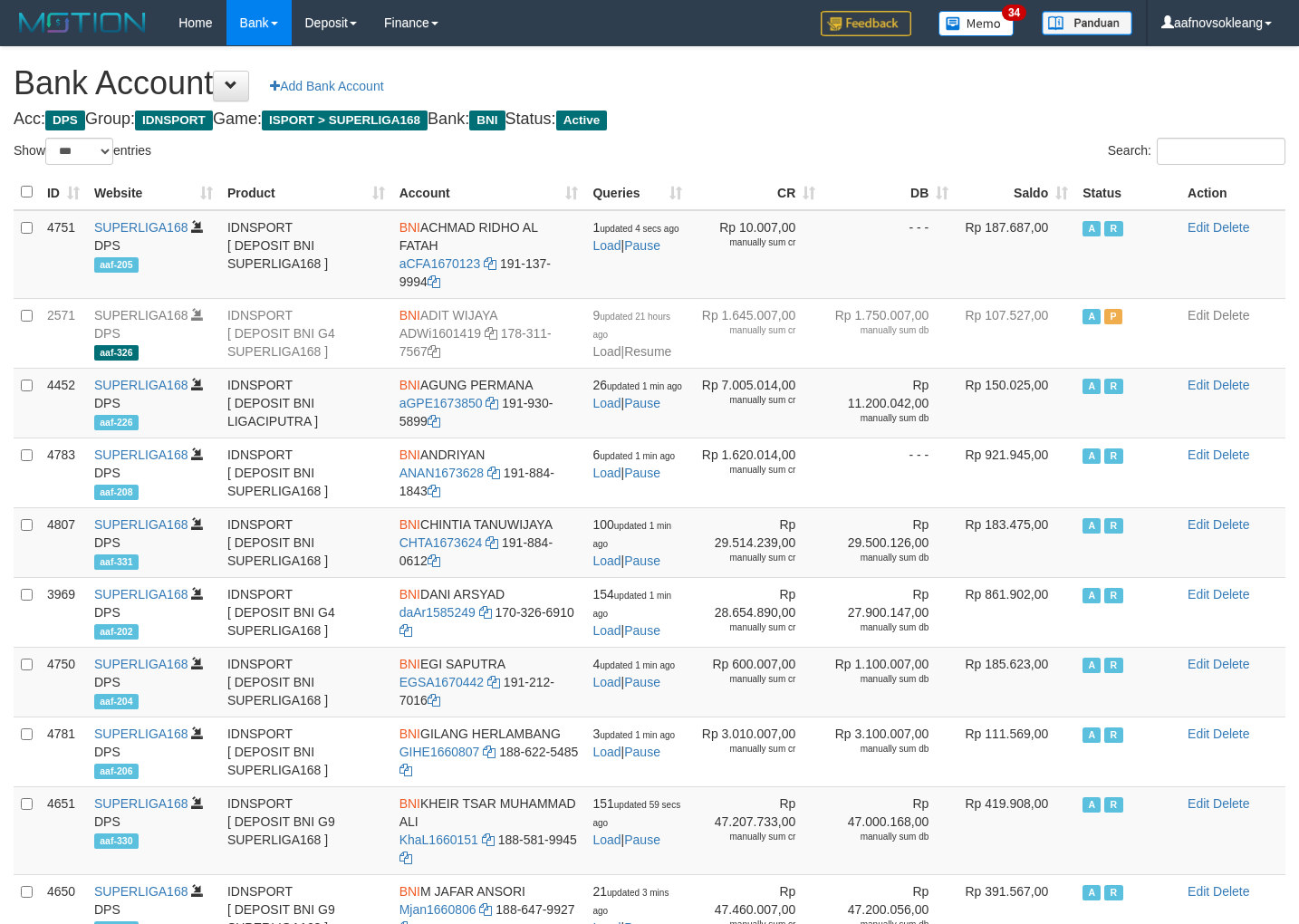 scroll, scrollTop: 0, scrollLeft: 0, axis: both 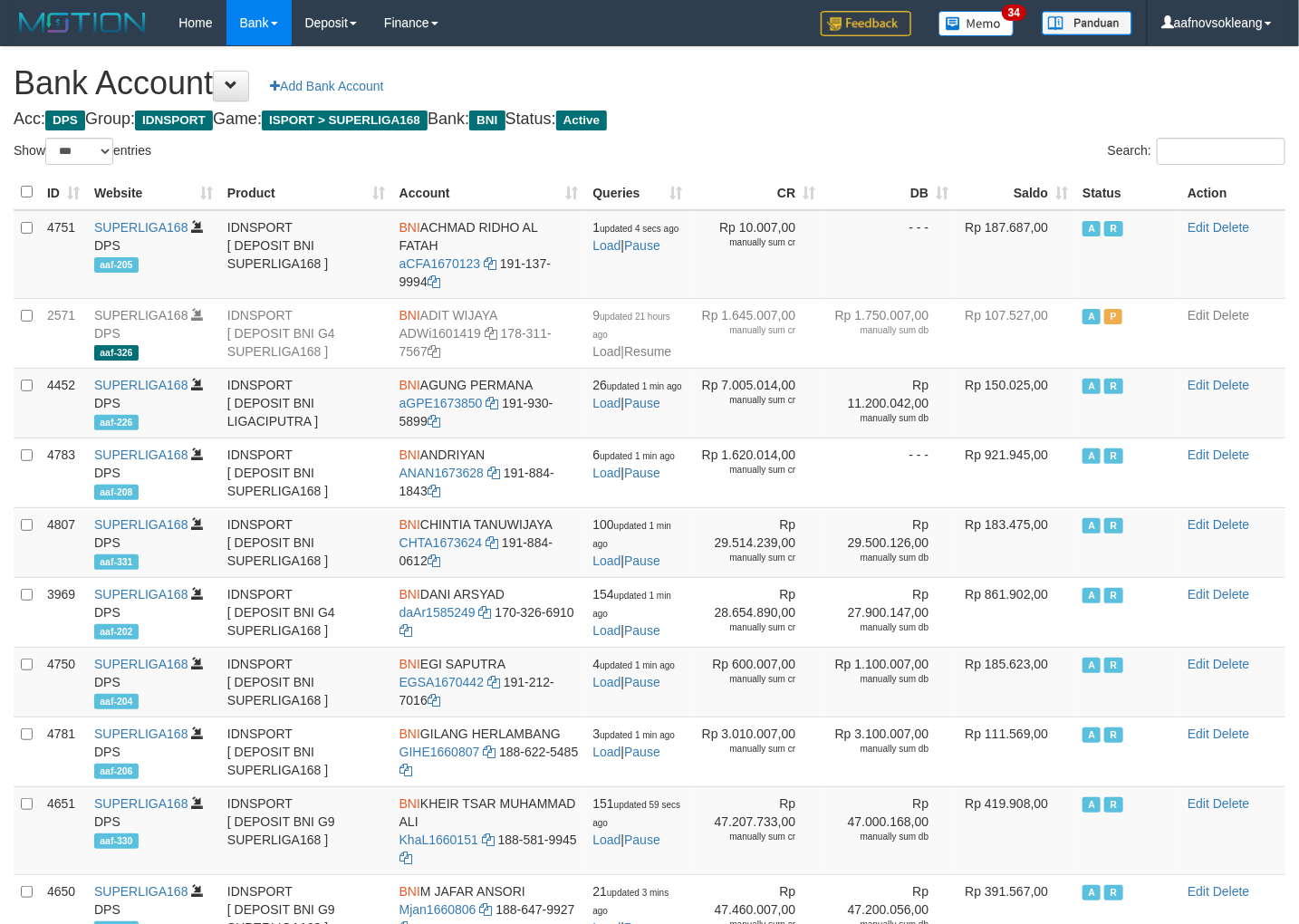 click on "Saldo" at bounding box center (1015, 192) 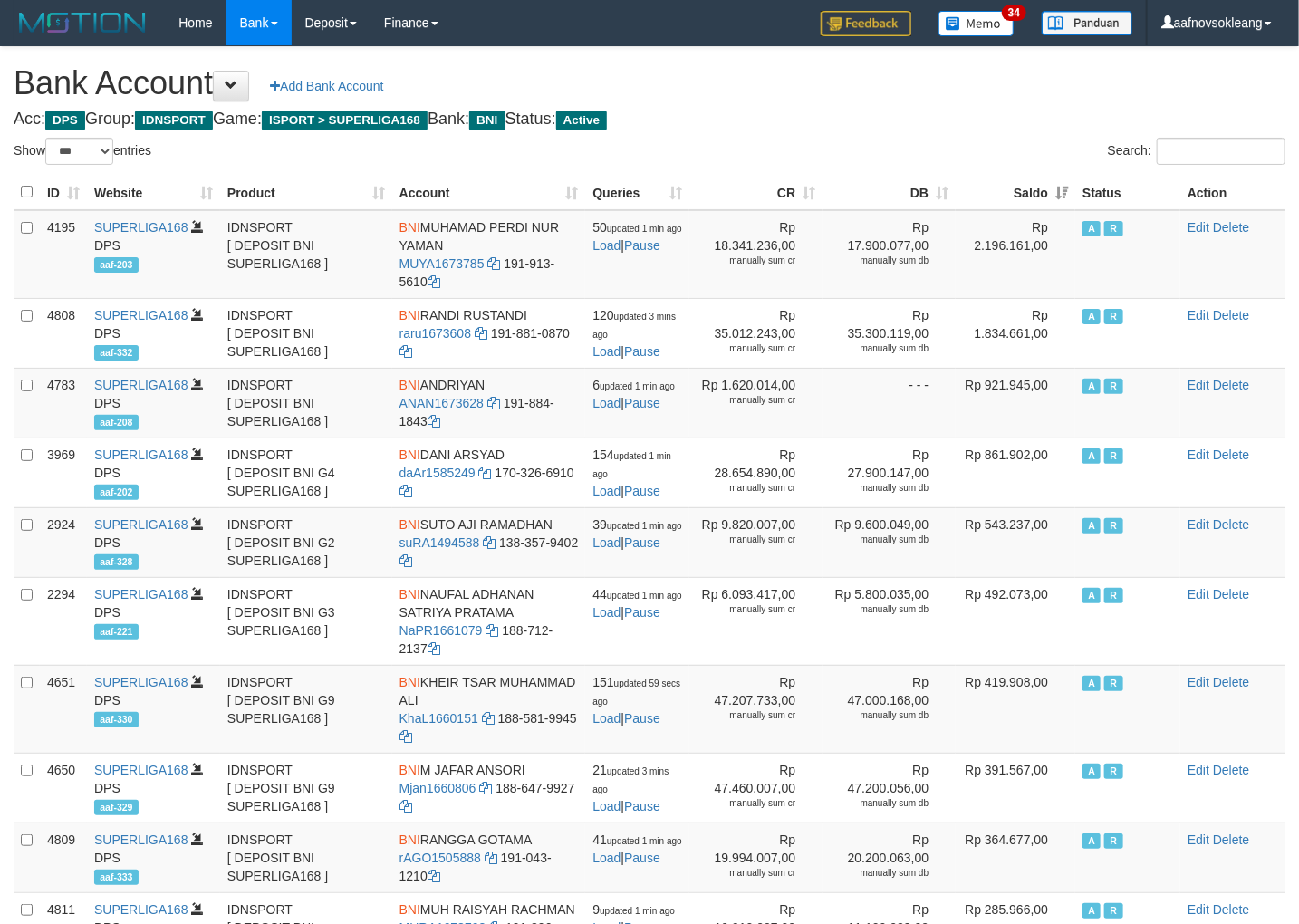 click on "Search:" at bounding box center (974, 153) 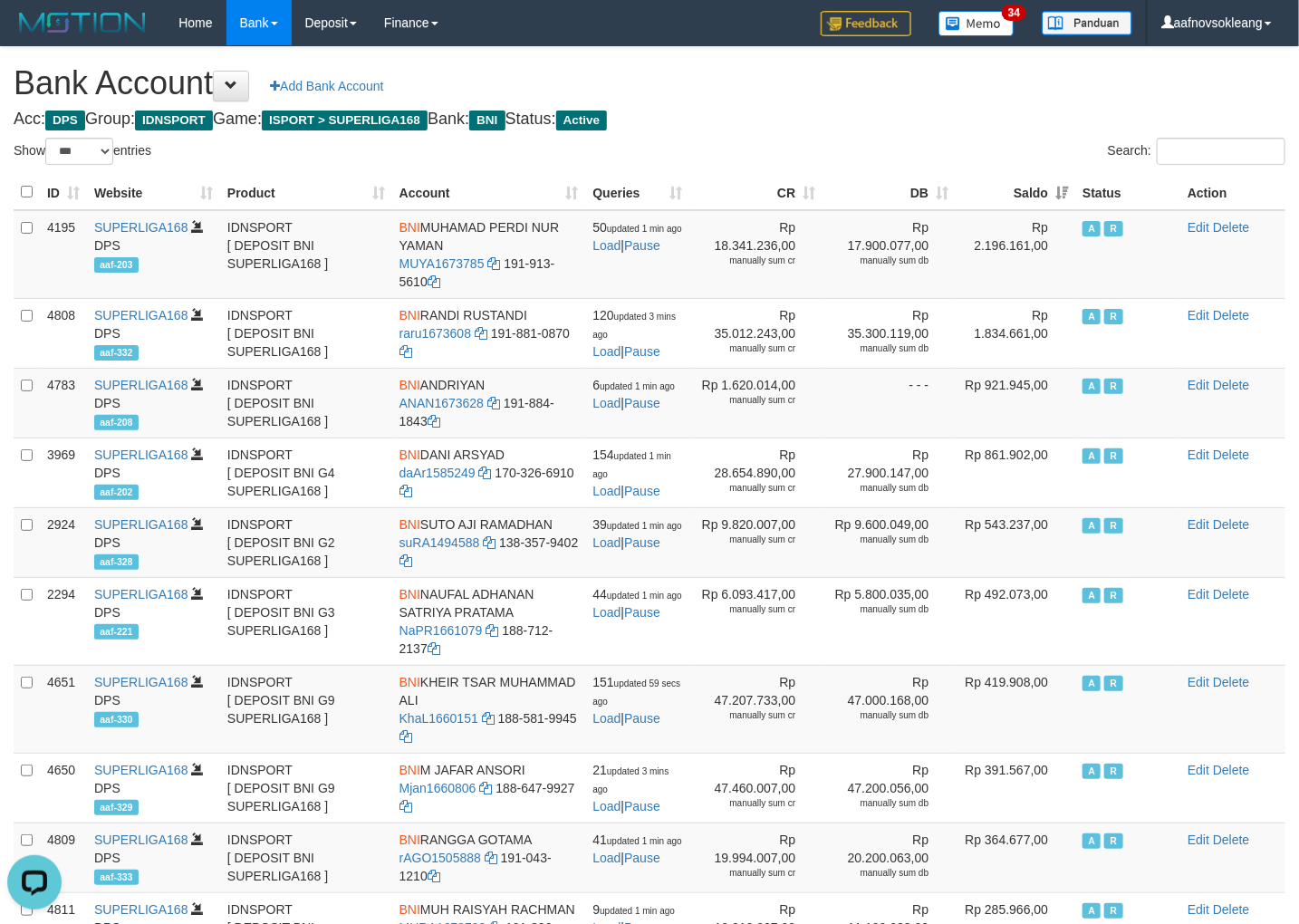 scroll, scrollTop: 0, scrollLeft: 0, axis: both 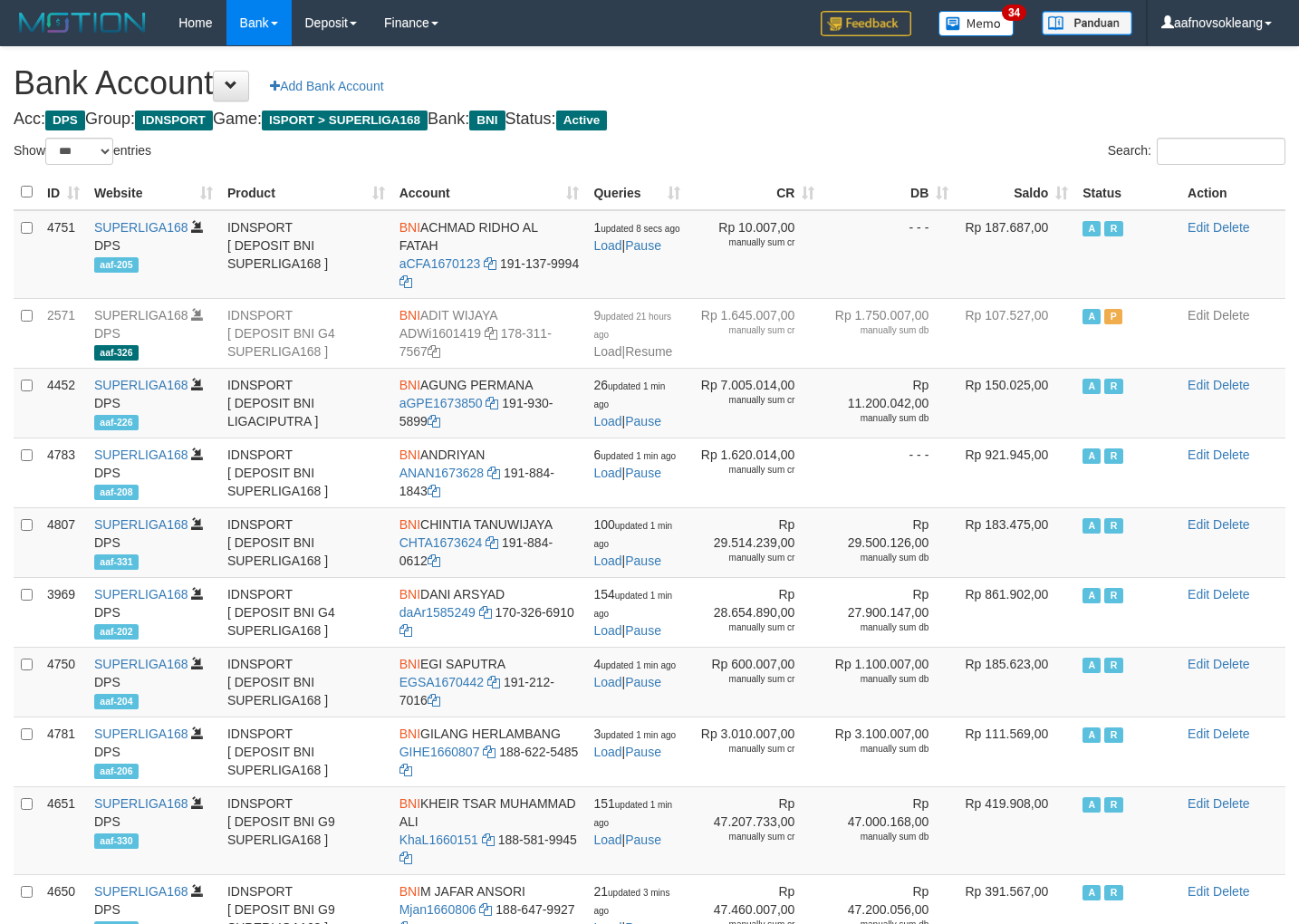 select on "***" 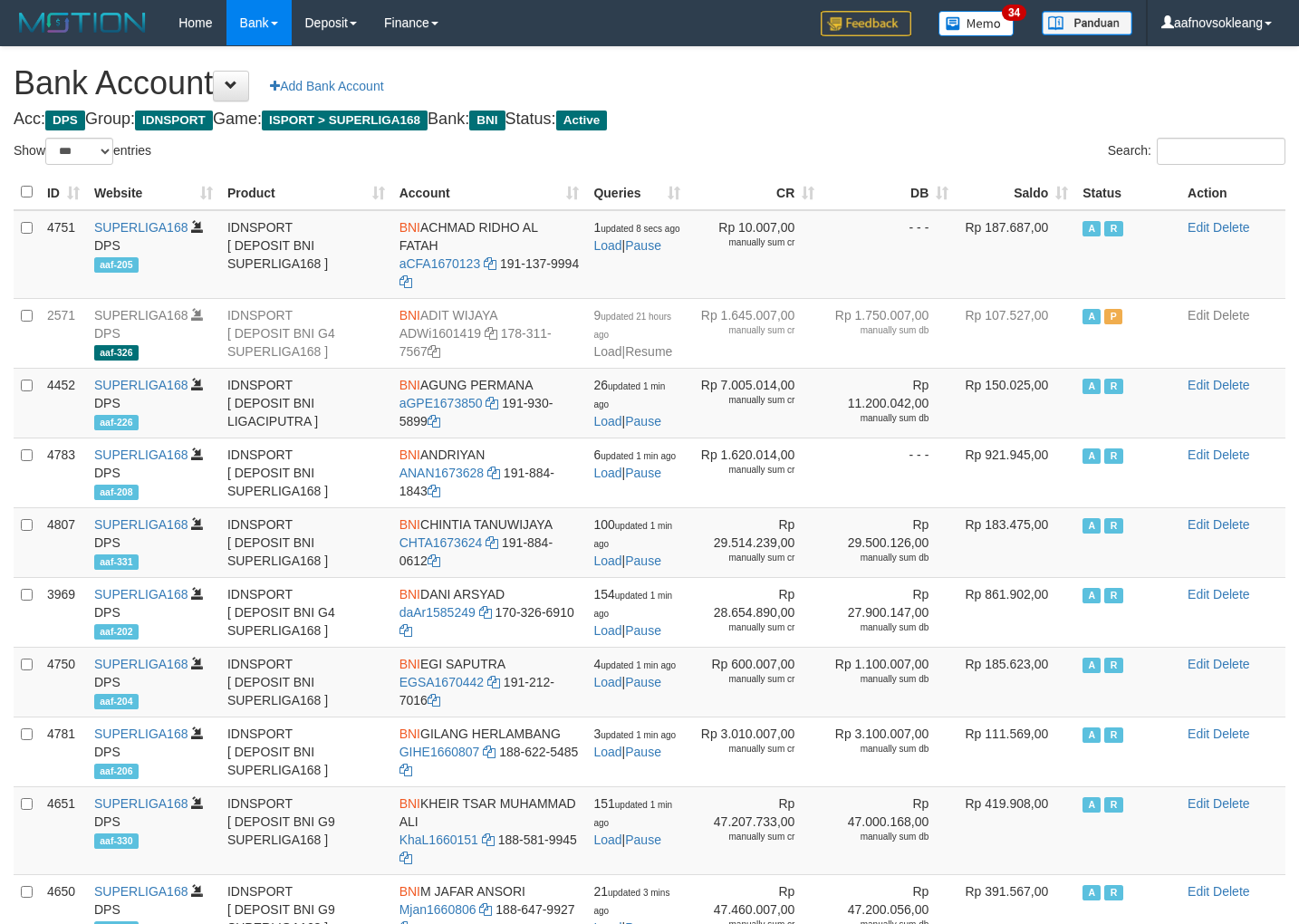 scroll, scrollTop: 0, scrollLeft: 0, axis: both 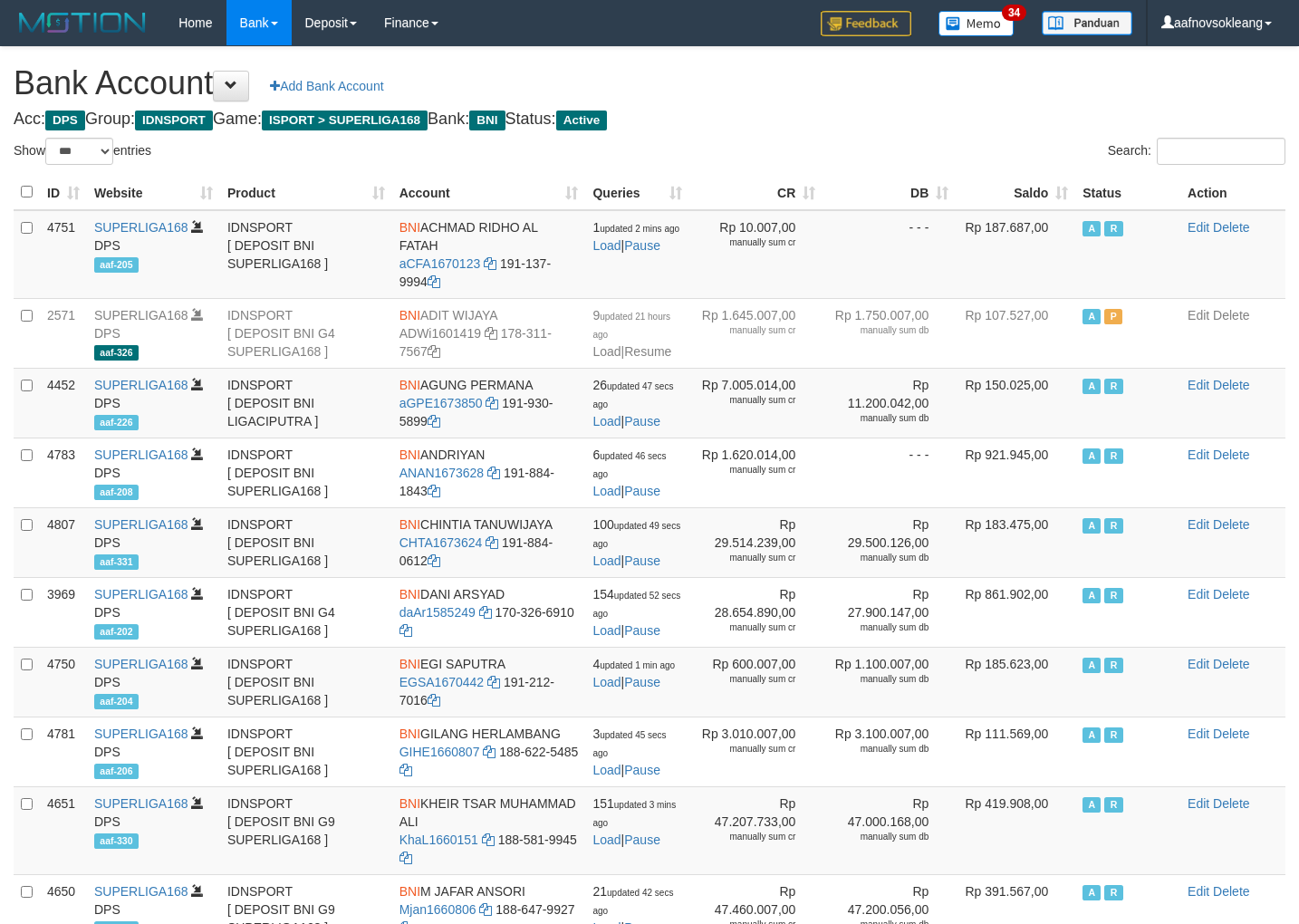 select on "***" 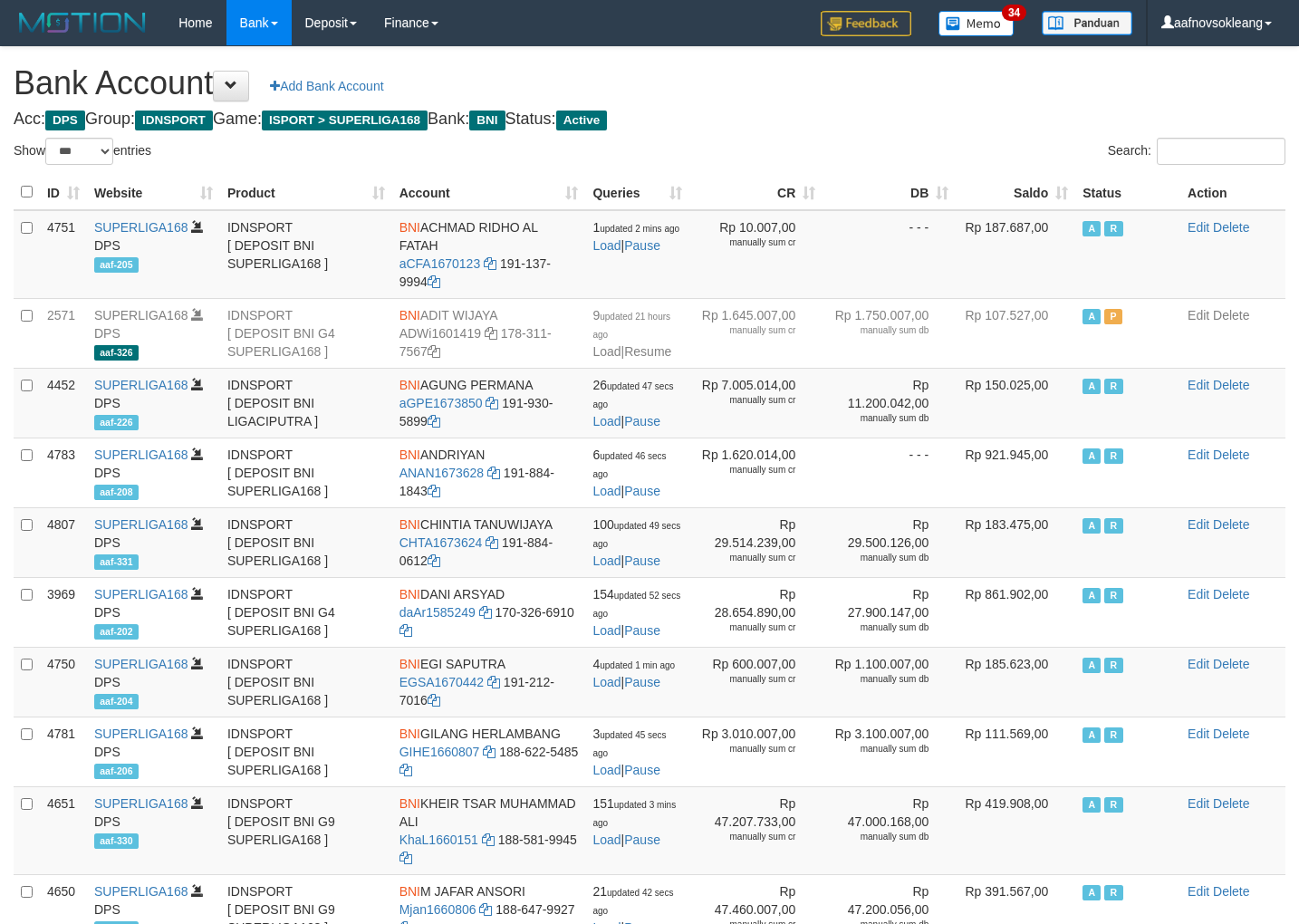 scroll, scrollTop: 0, scrollLeft: 0, axis: both 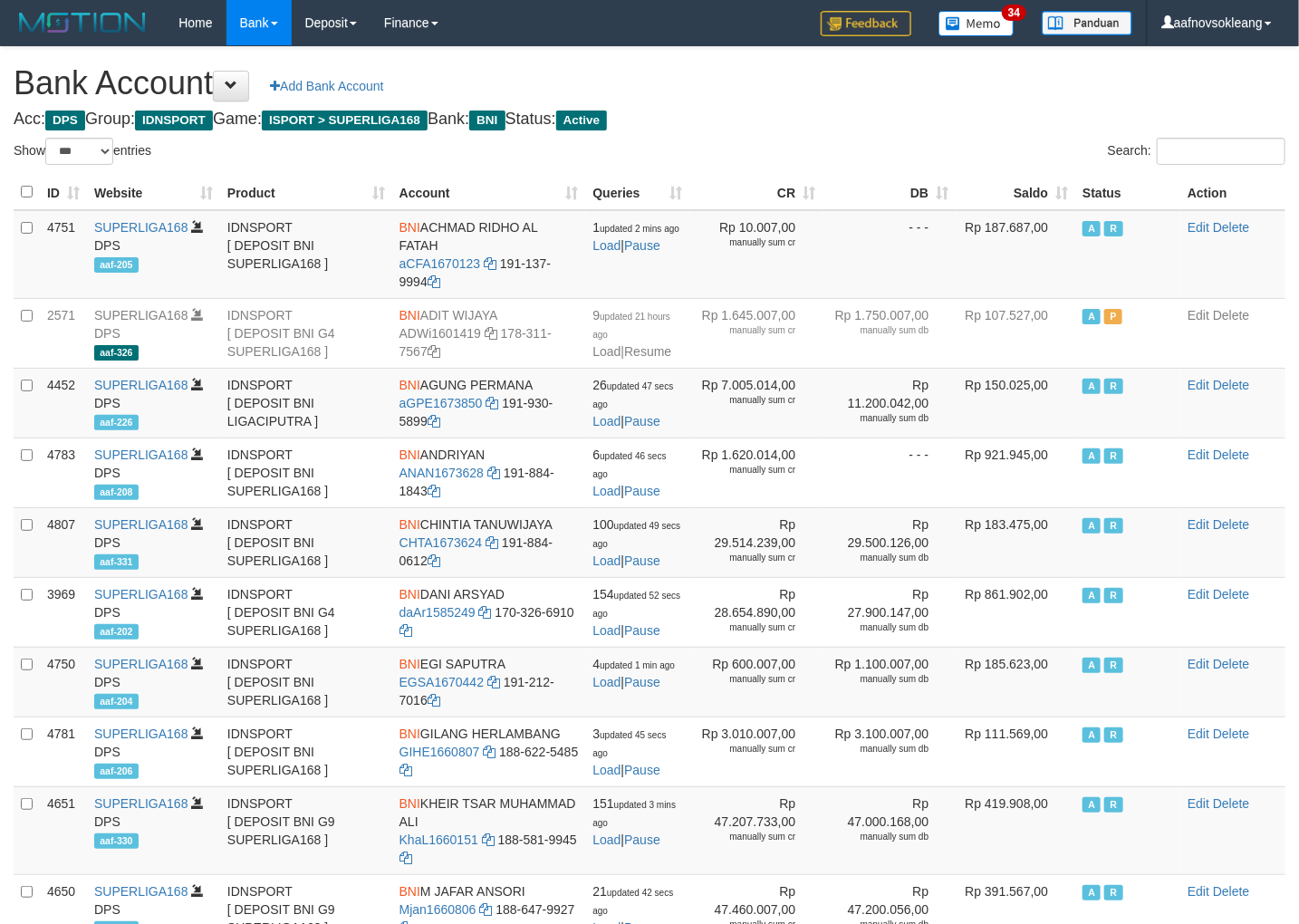 click on "Saldo" at bounding box center [1015, 192] 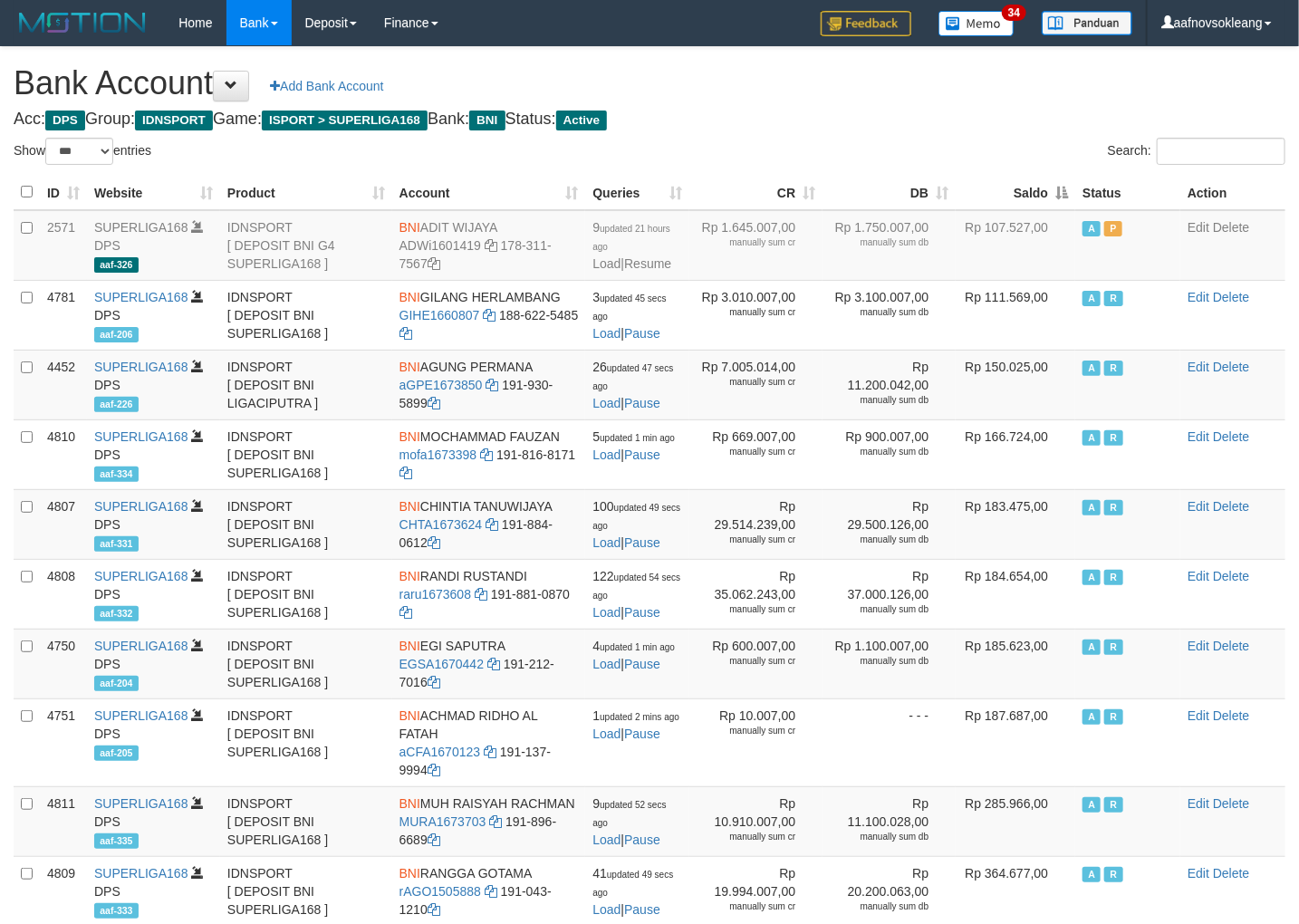 click on "Saldo" at bounding box center [1015, 192] 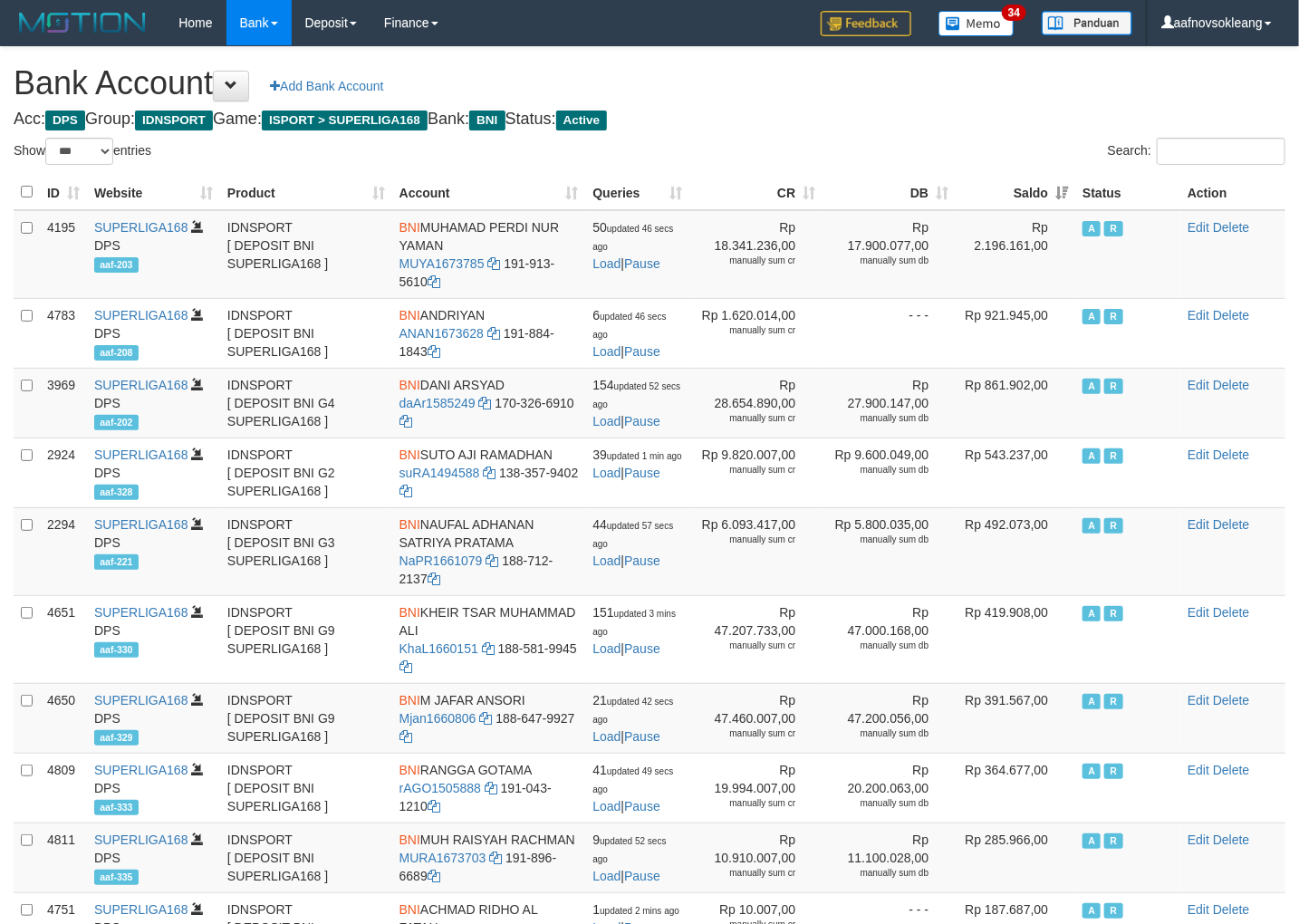 click on "Acc: 										 DPS
Group:   IDNSPORT    		Game:   ISPORT > SUPERLIGA168    		Bank:   BNI    		Status:  Active" at bounding box center [650, 120] 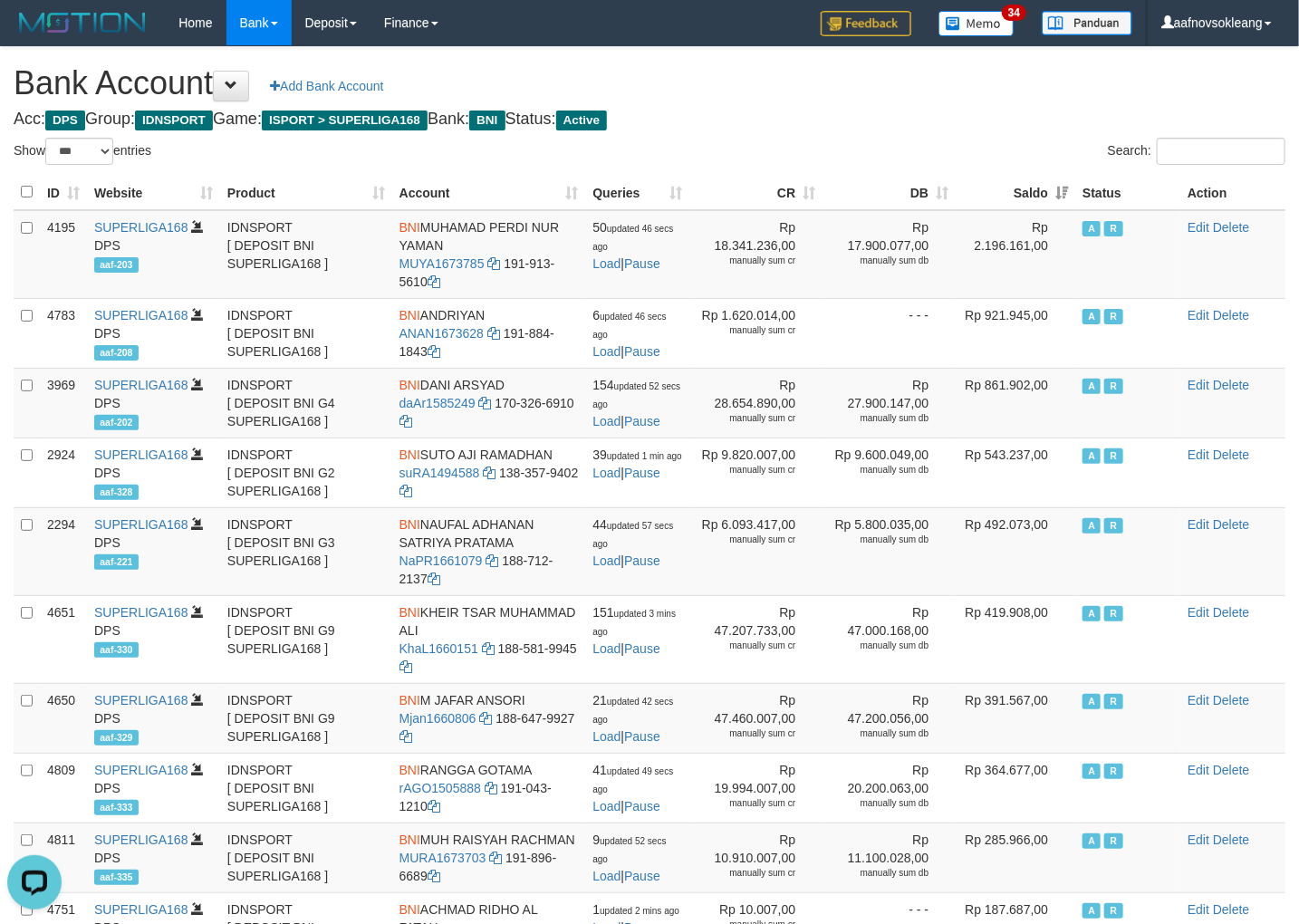 scroll, scrollTop: 0, scrollLeft: 0, axis: both 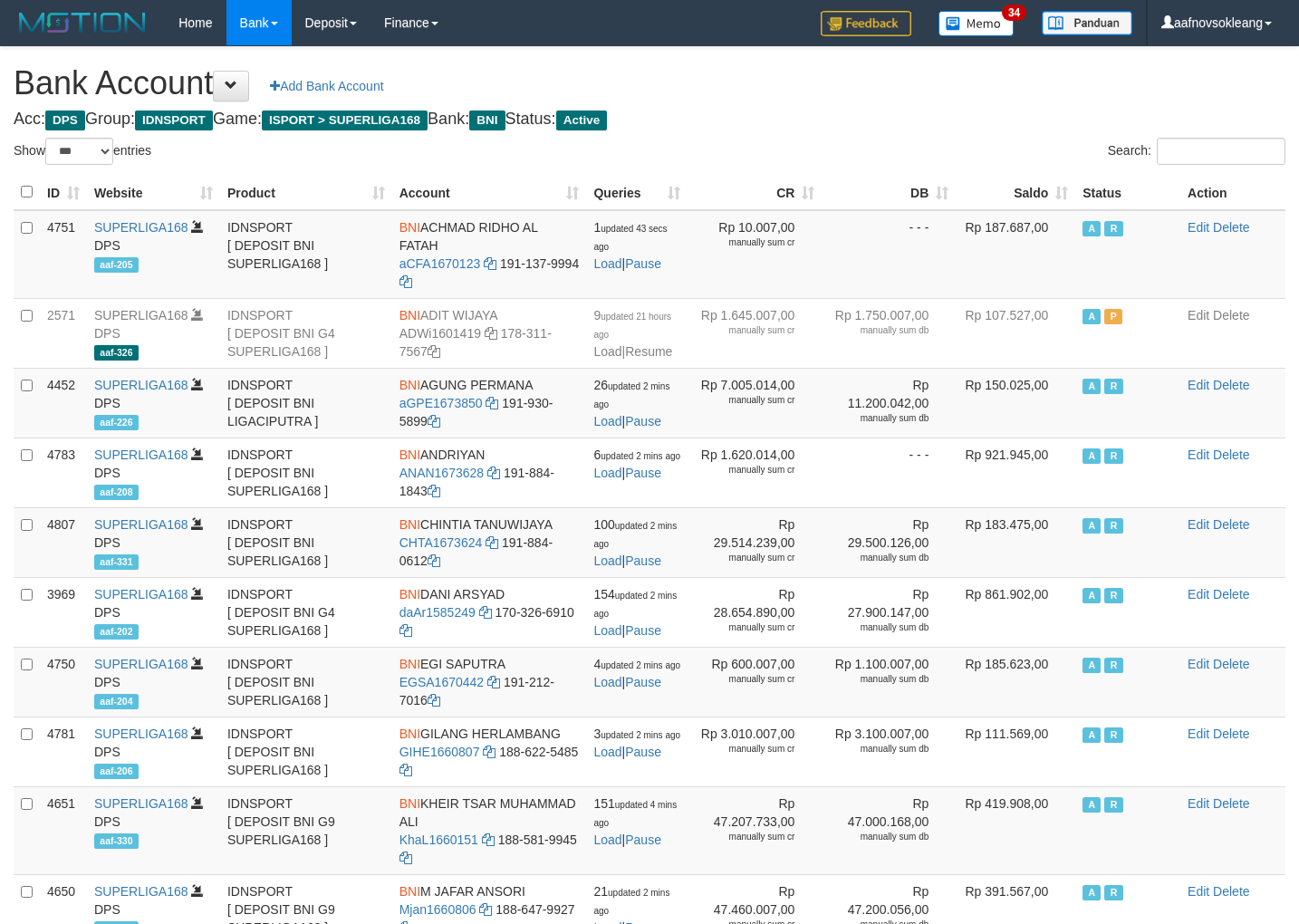 select on "***" 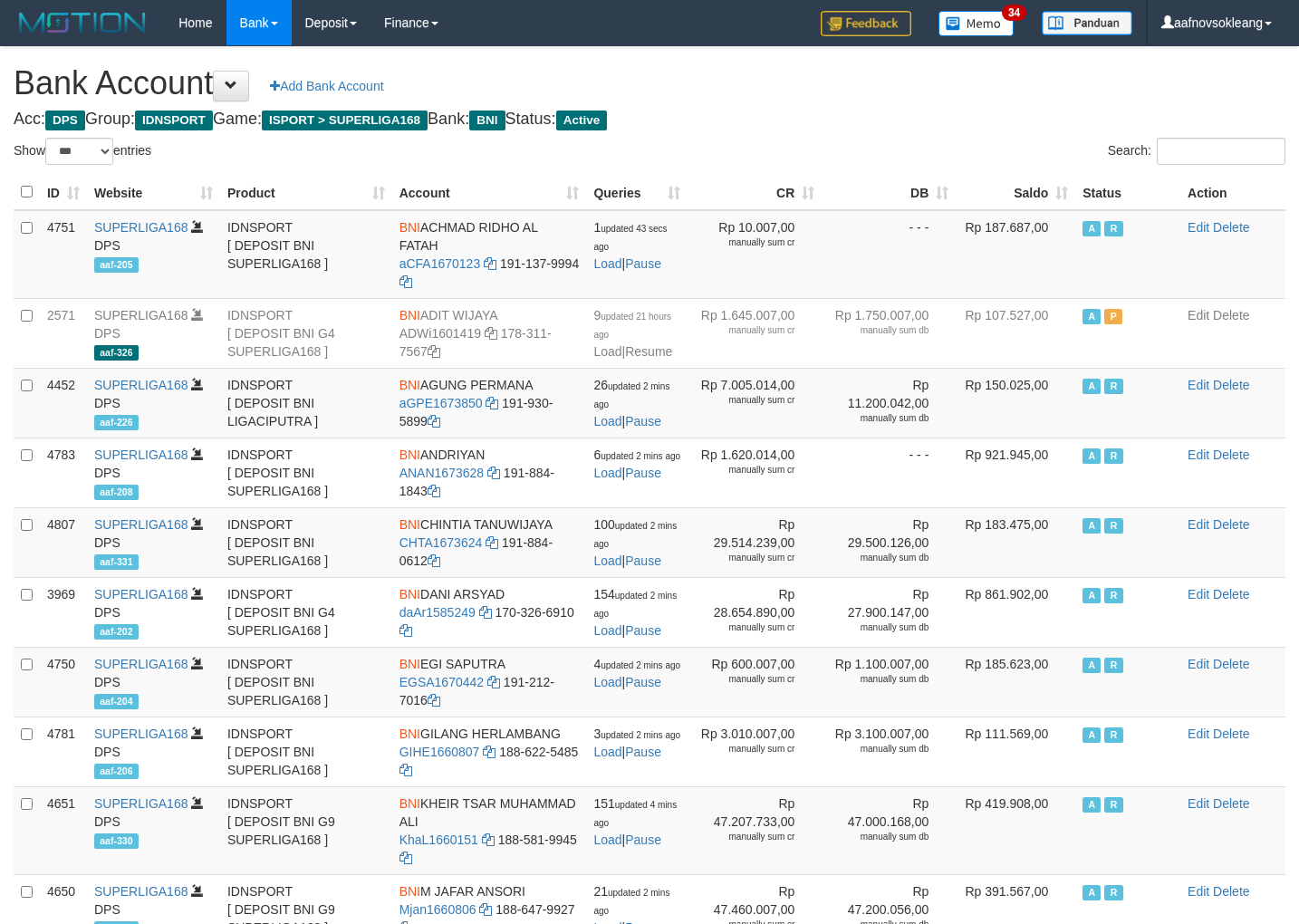 scroll, scrollTop: 0, scrollLeft: 0, axis: both 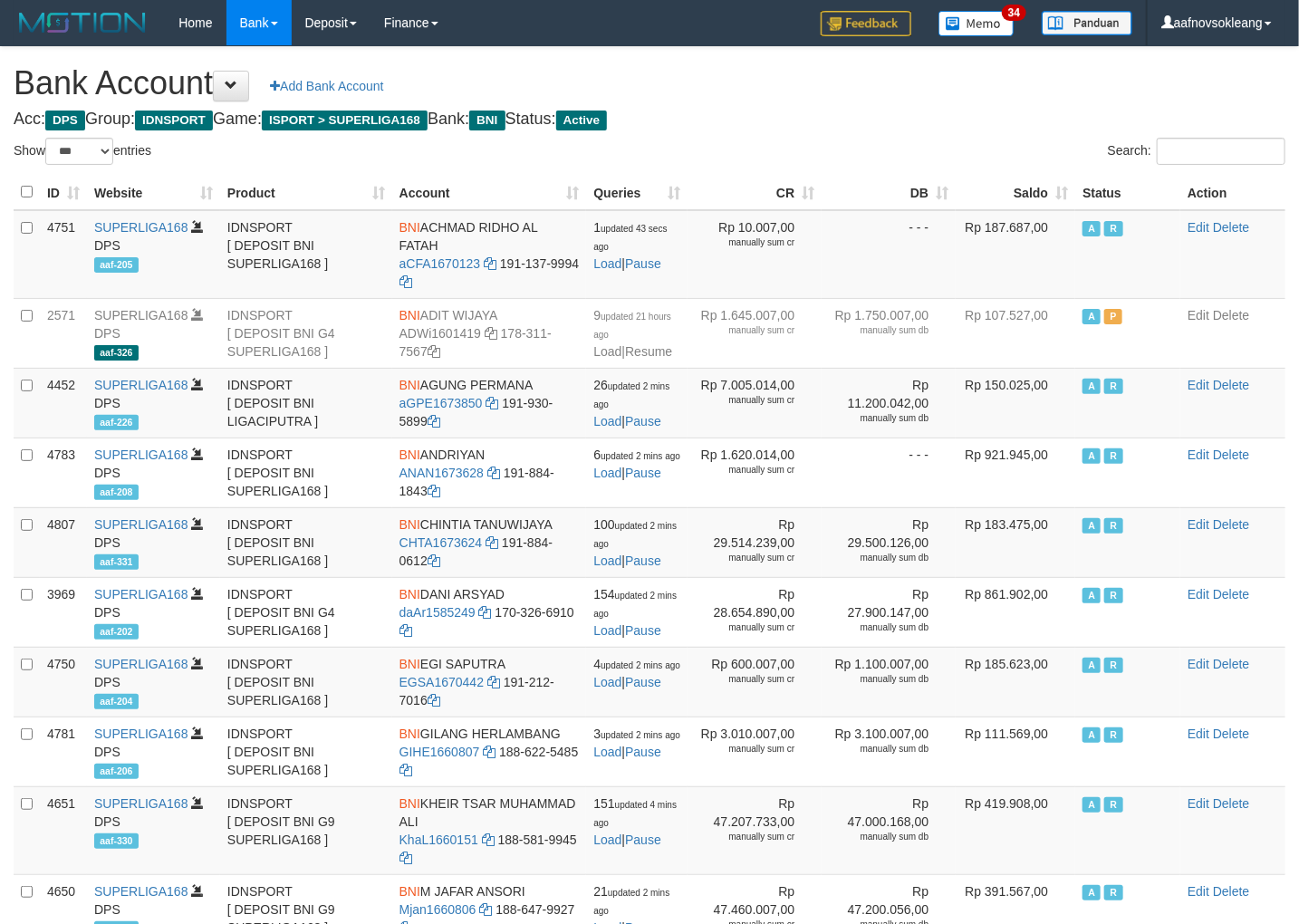 click on "Saldo" at bounding box center (1015, 192) 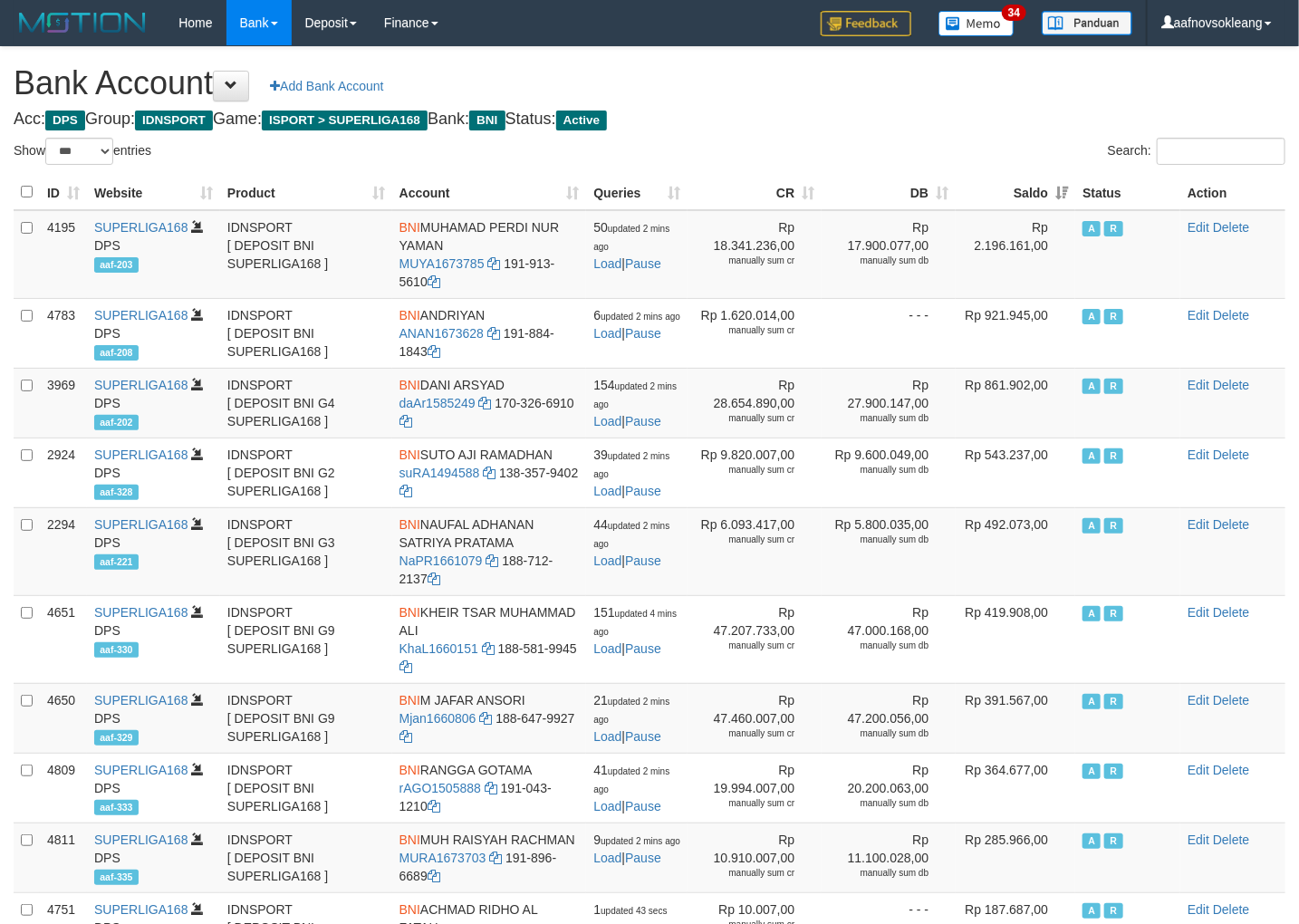 click on "Search:" at bounding box center (974, 153) 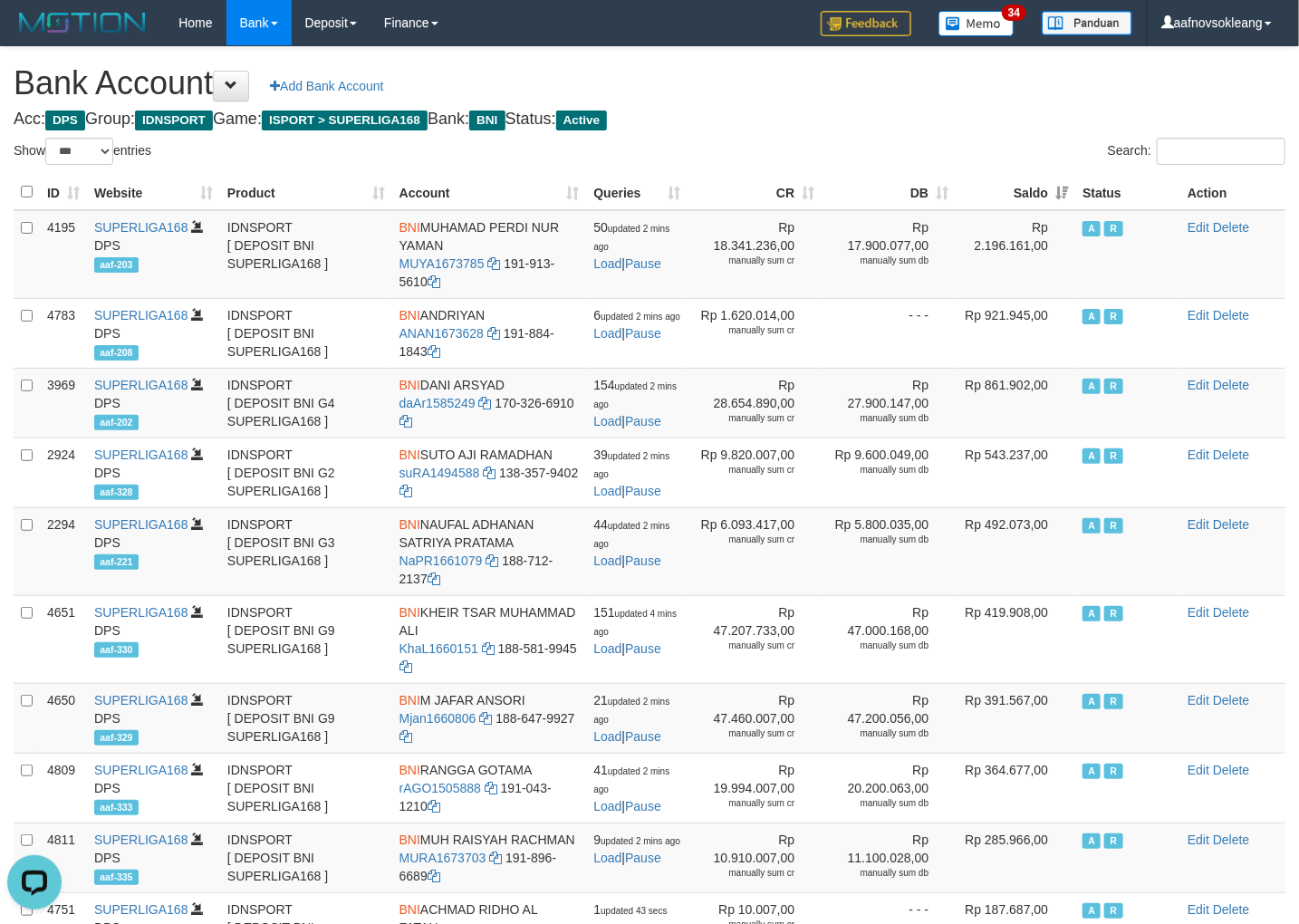 scroll, scrollTop: 0, scrollLeft: 0, axis: both 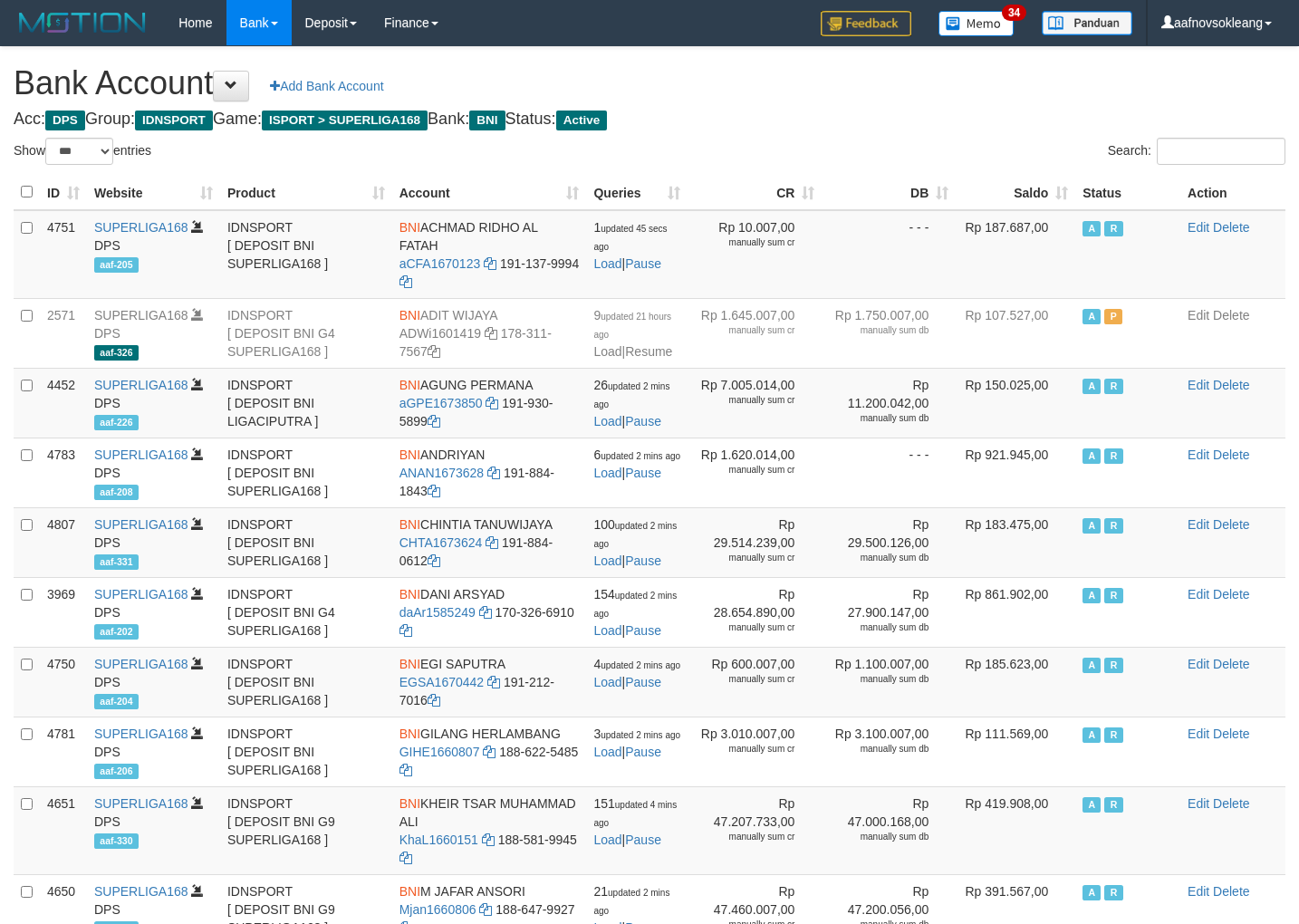 select on "***" 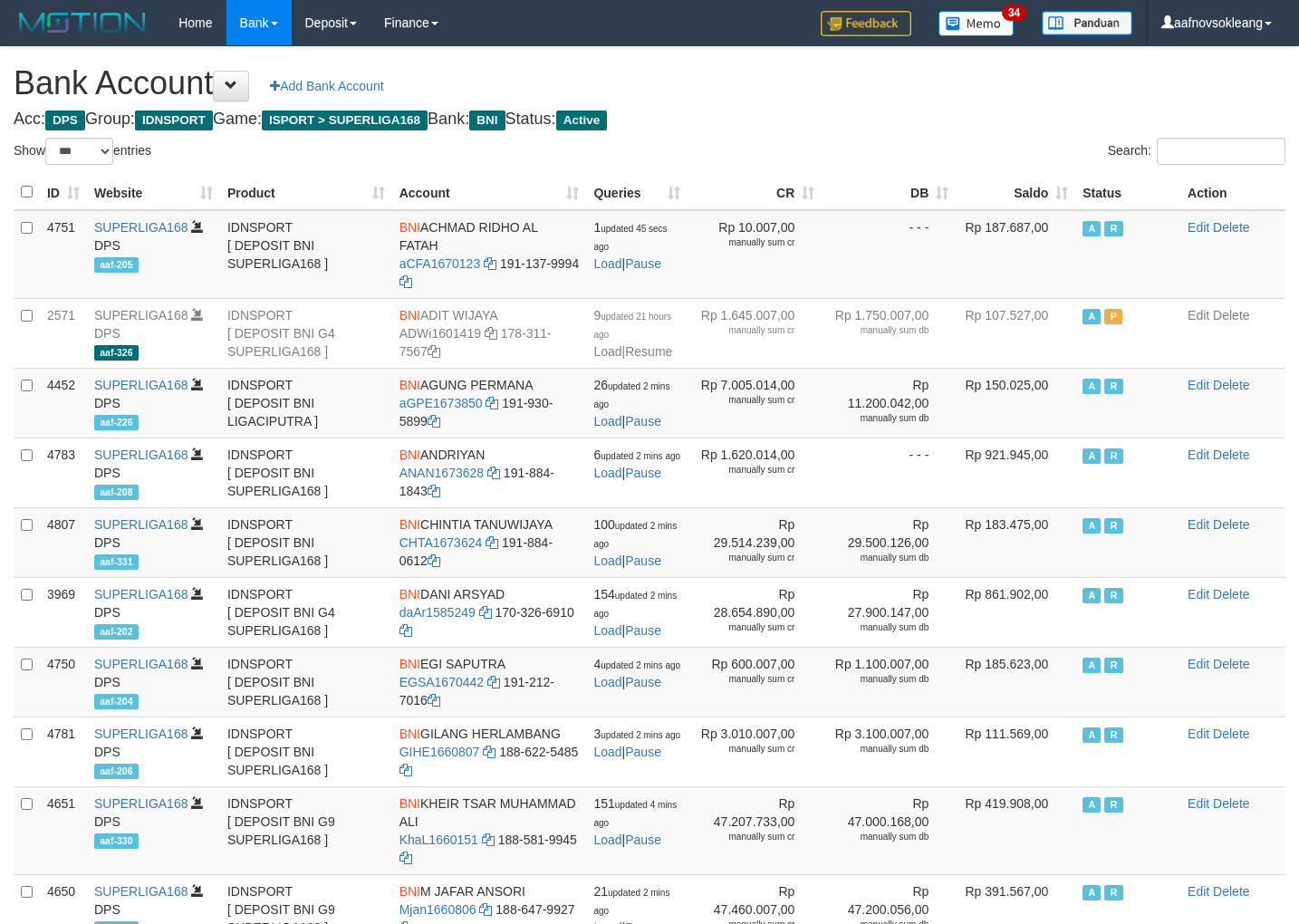scroll, scrollTop: 0, scrollLeft: 0, axis: both 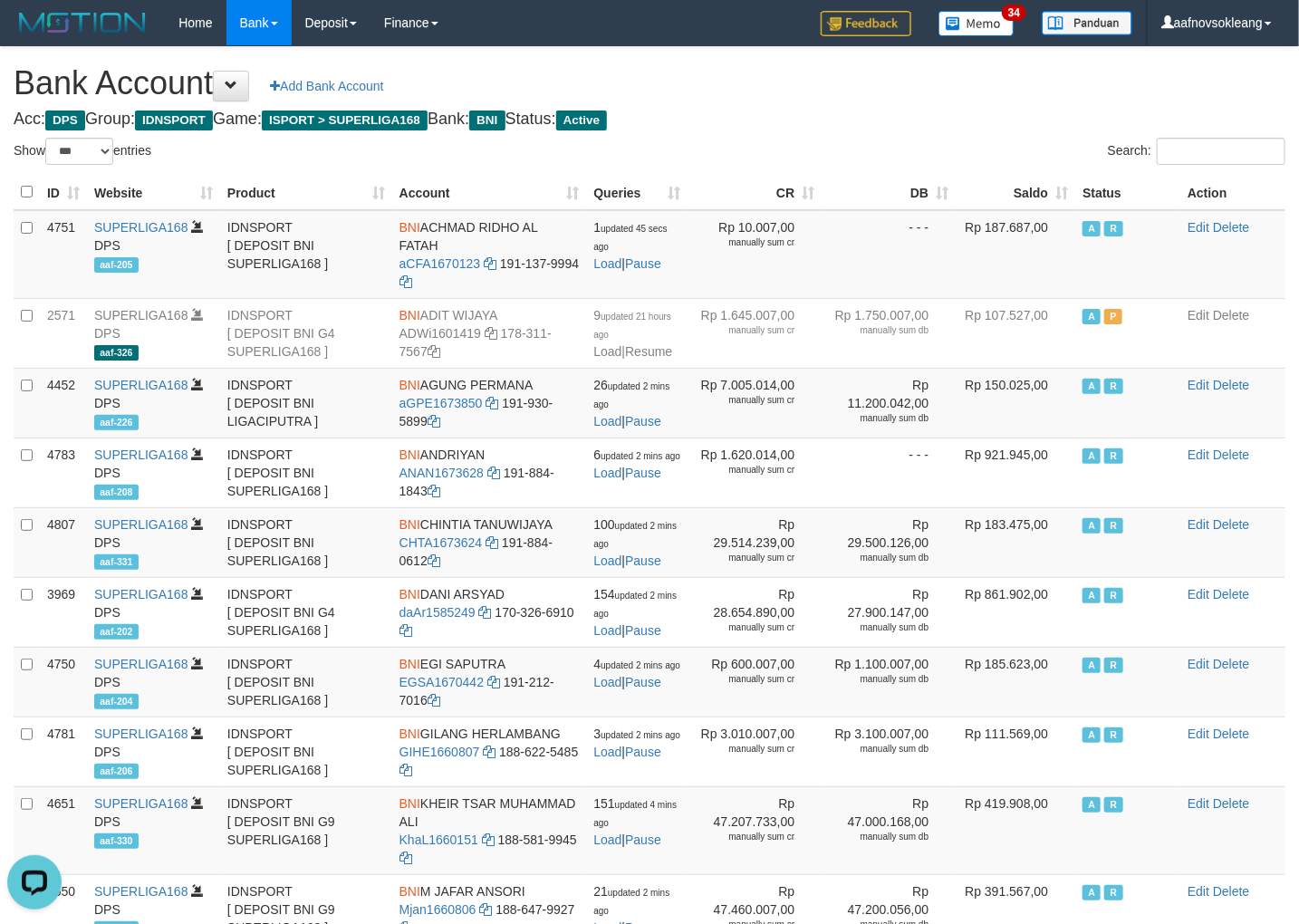 drag, startPoint x: 1015, startPoint y: 142, endPoint x: 1051, endPoint y: 157, distance: 39 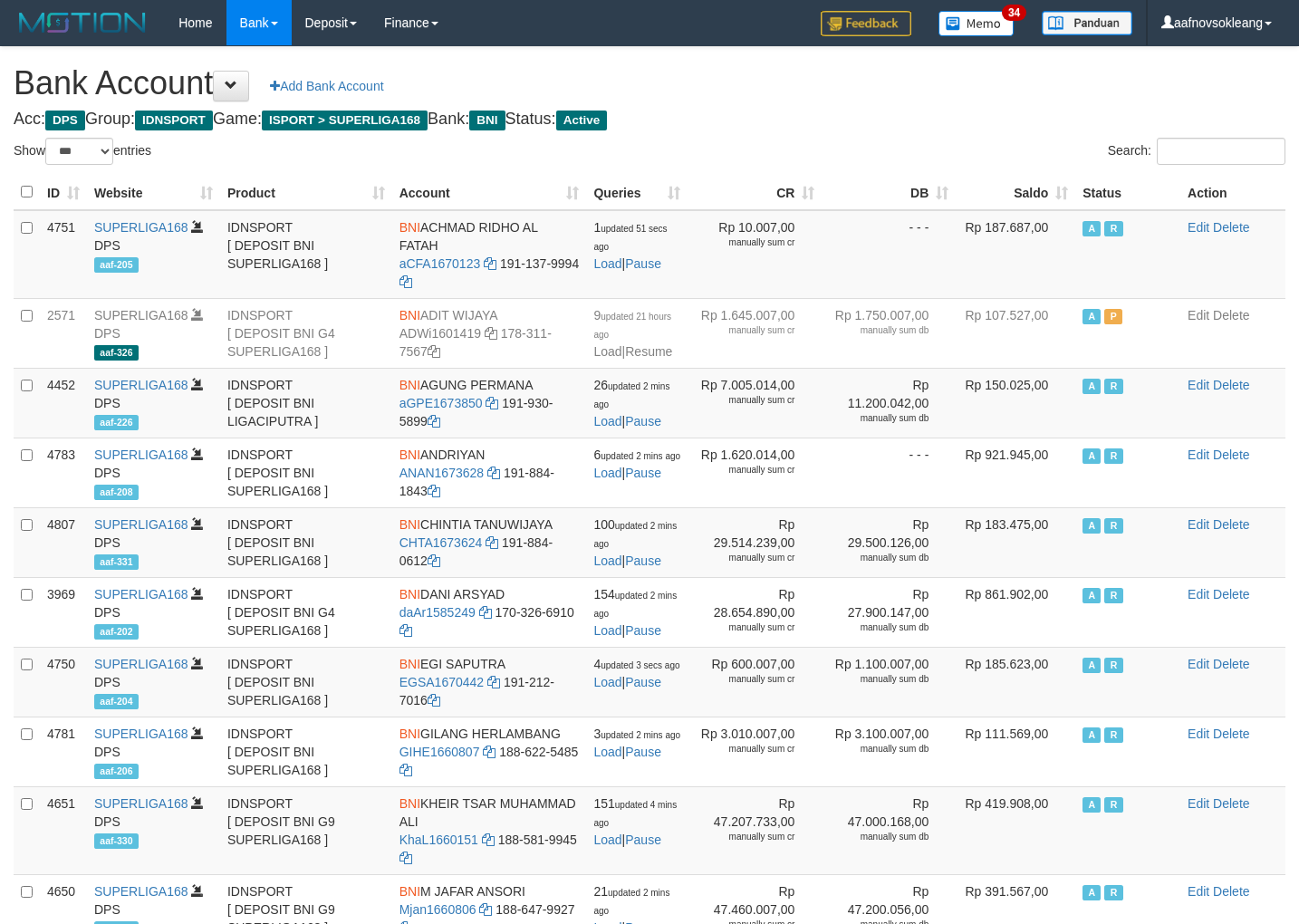 select on "***" 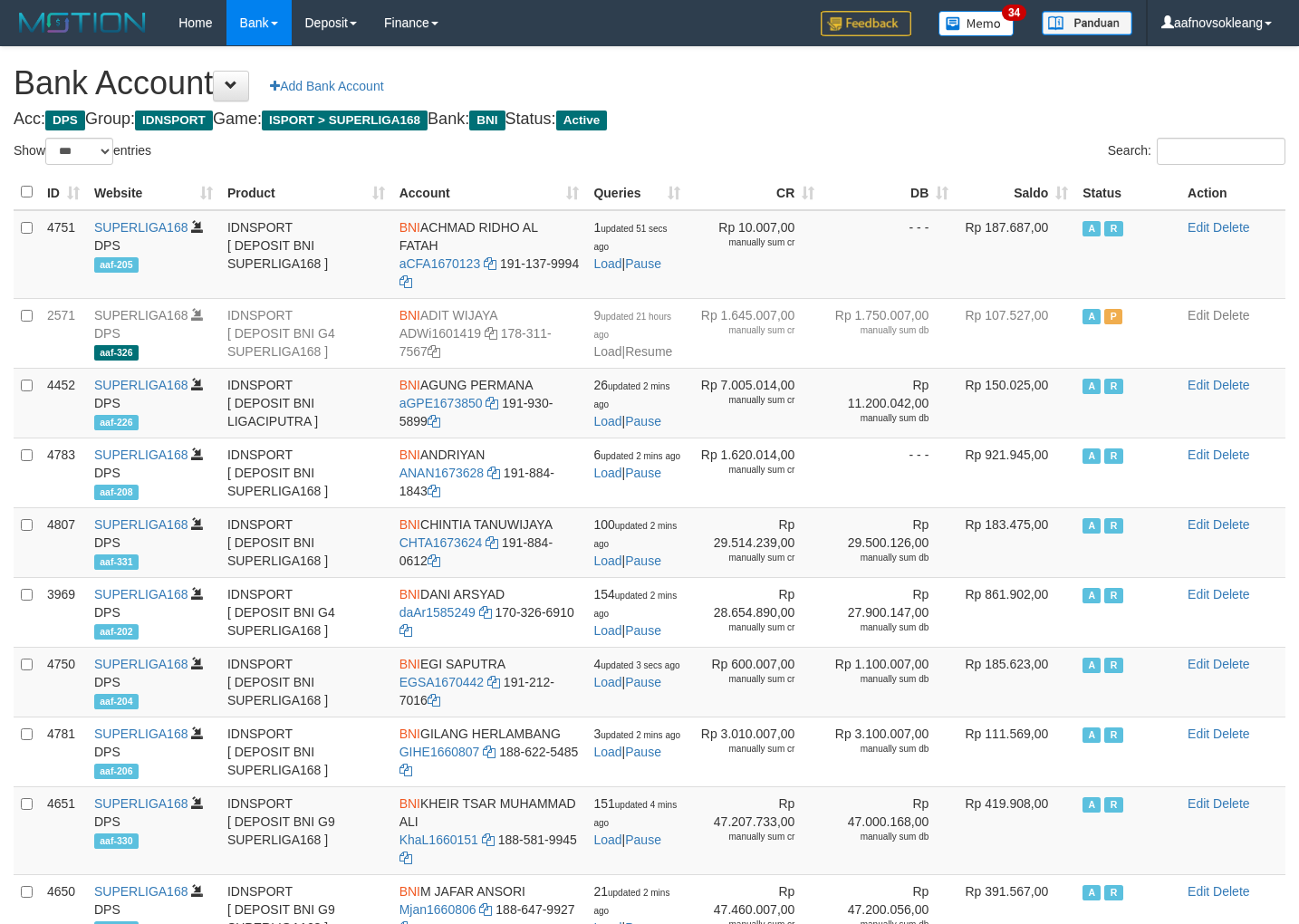 scroll, scrollTop: 0, scrollLeft: 0, axis: both 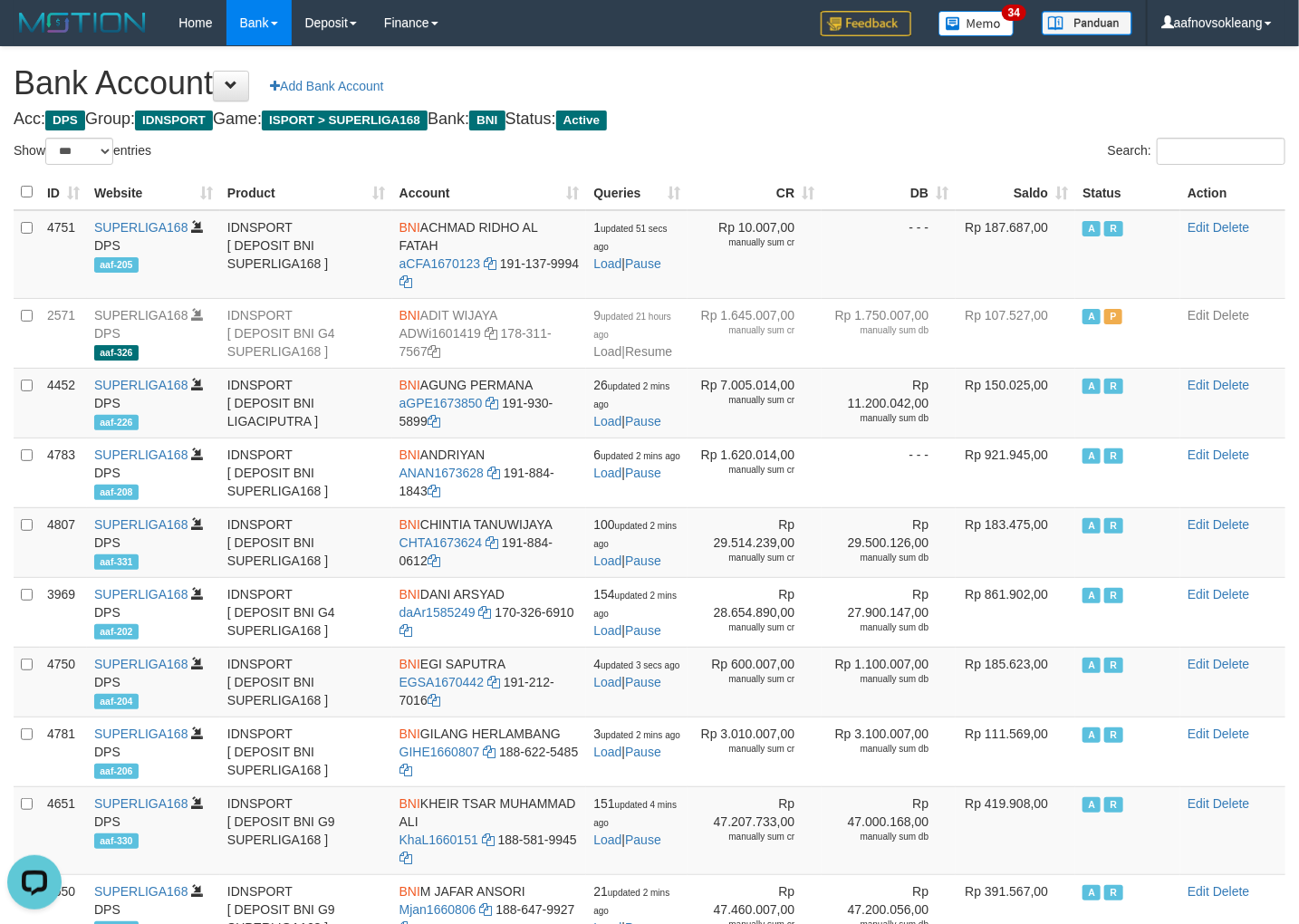 click on "Search:" at bounding box center (974, 153) 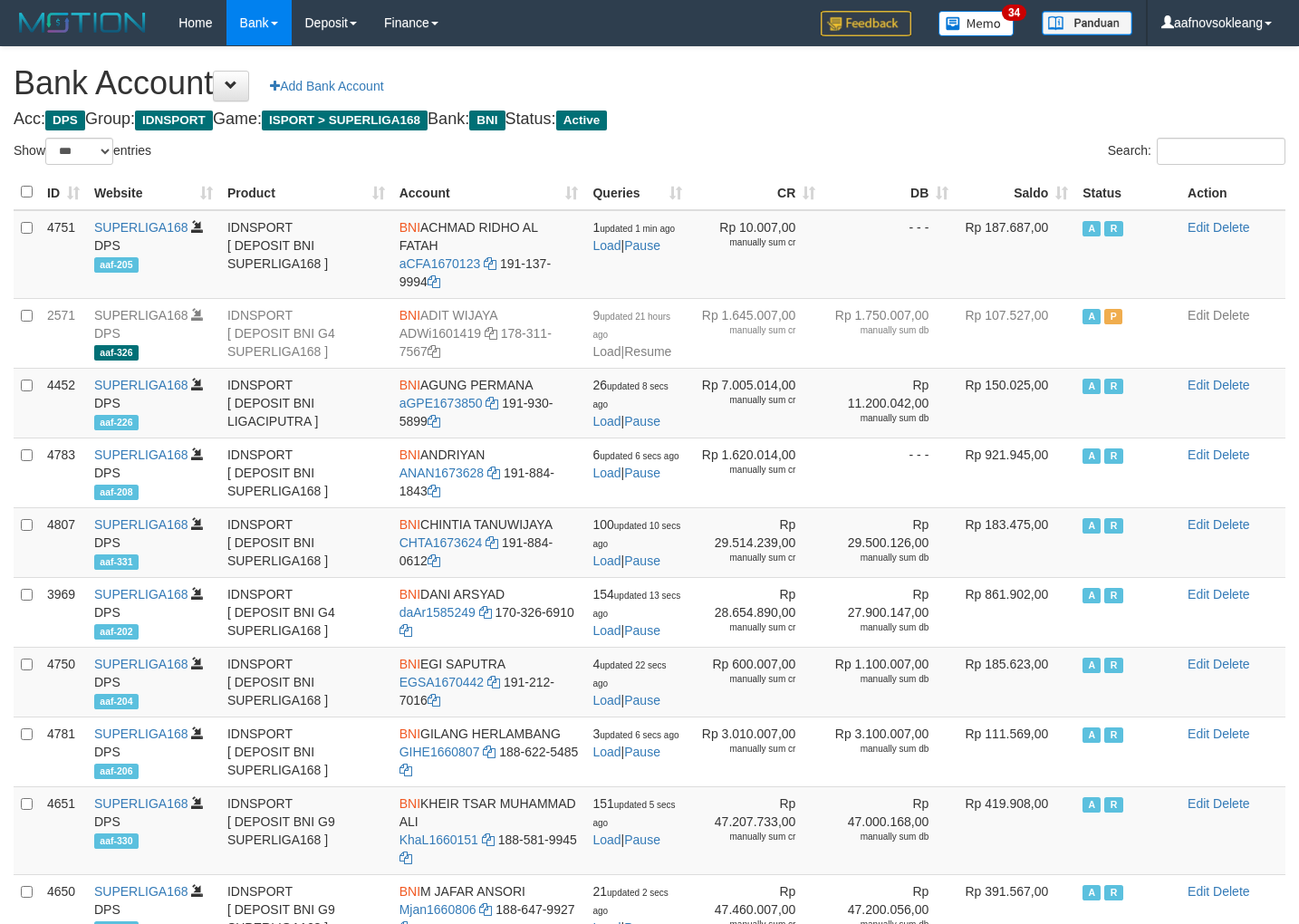 select on "***" 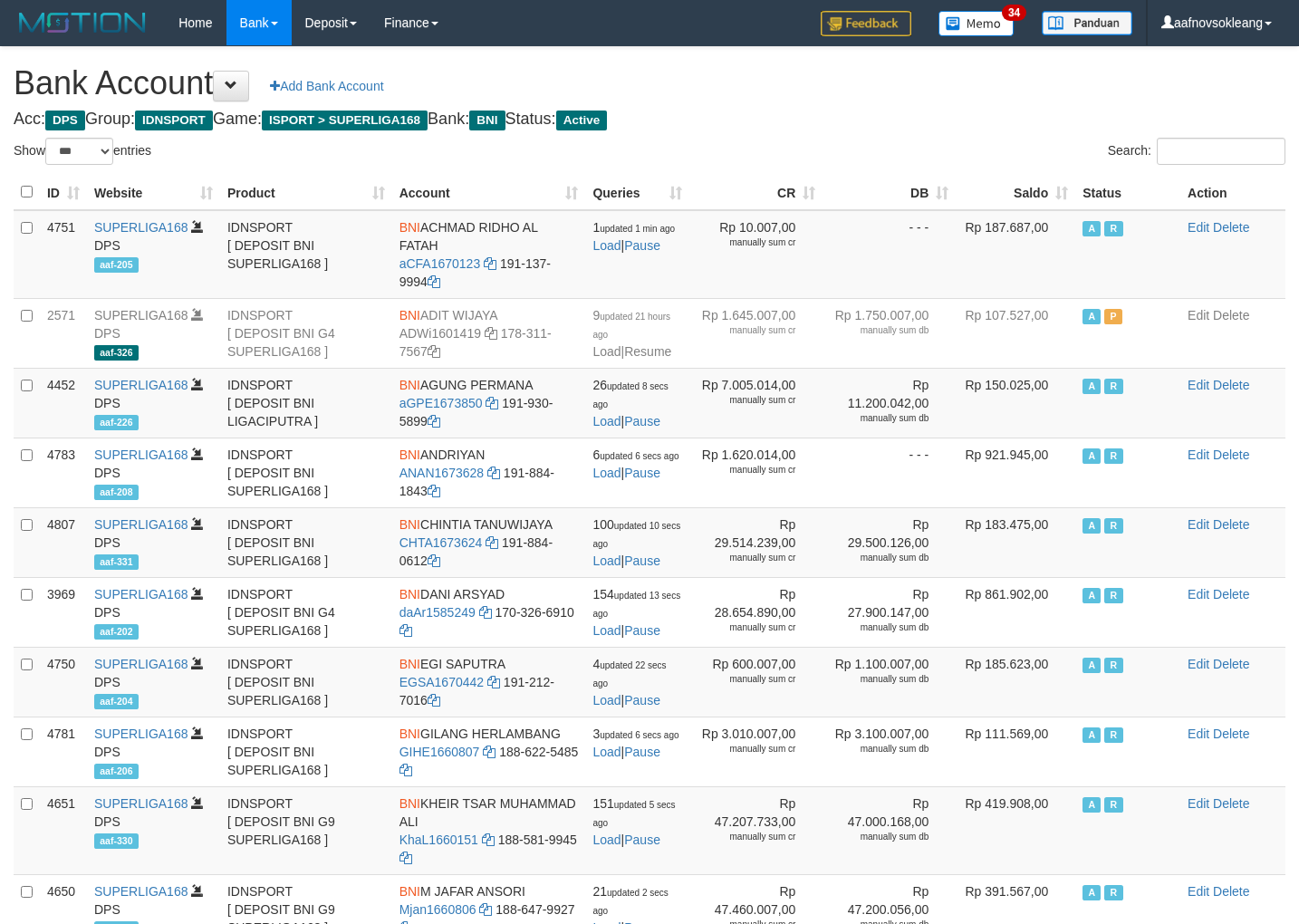 scroll, scrollTop: 0, scrollLeft: 0, axis: both 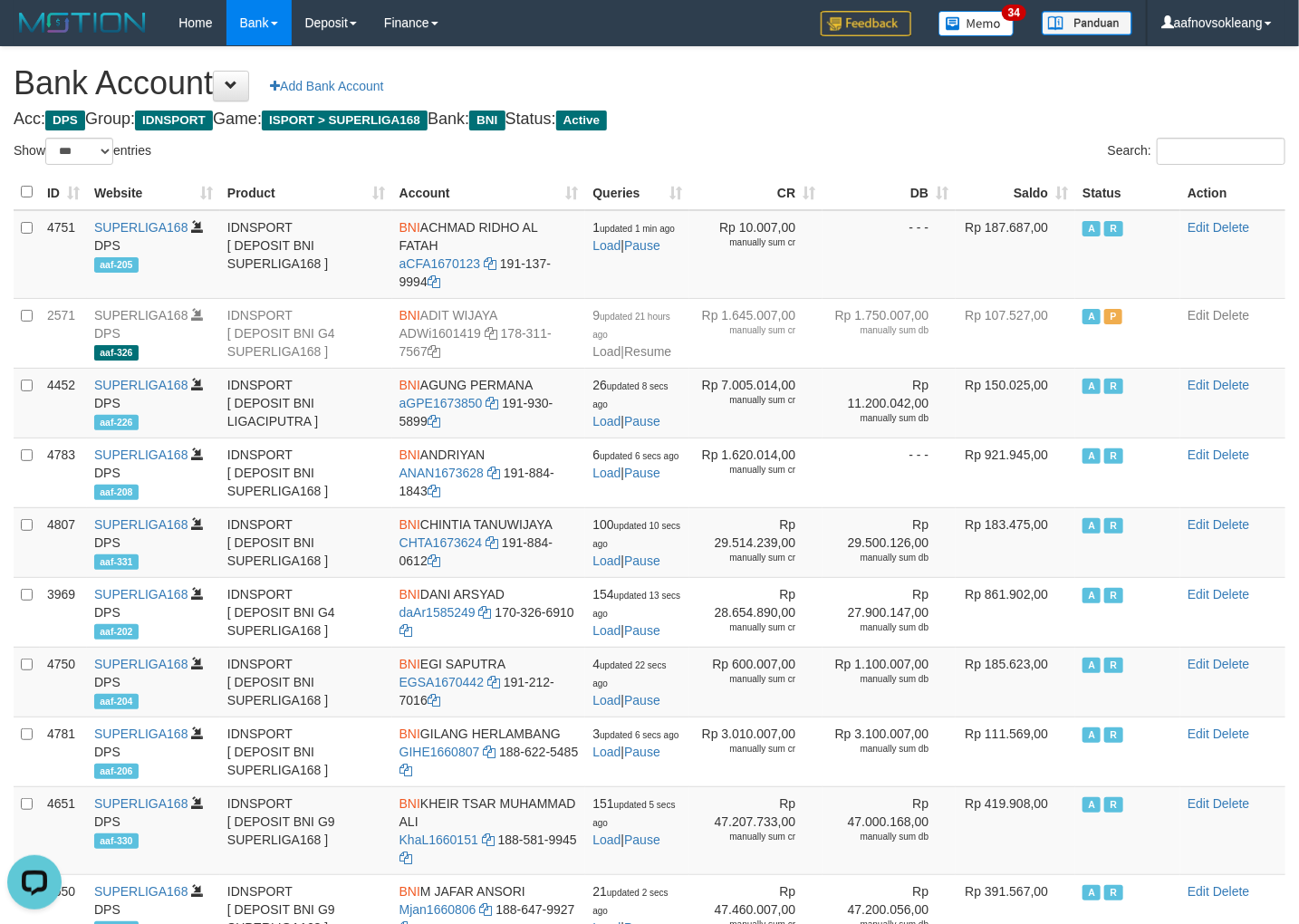 click on "Bank Account
Add Bank Account
Acc: 										 DPS
Group:   IDNSPORT    		Game:   ISPORT > SUPERLIGA168    		Bank:   BNI    		Status:  Active
Filter Account Type
*******
***
**
***
DPS
SELECT ALL  SELECT TYPE  - ALL -
DPS
WD
TMP
Filter Product
*******
******
********
********
*******
********
IDNSPORT
SELECT ALL  SELECT GROUP  - ALL -
BETHUB
IDNPOKER
IDNSPORT
IDNTOTO
LOADONLY
Filter Website
*******" at bounding box center (650, 805) 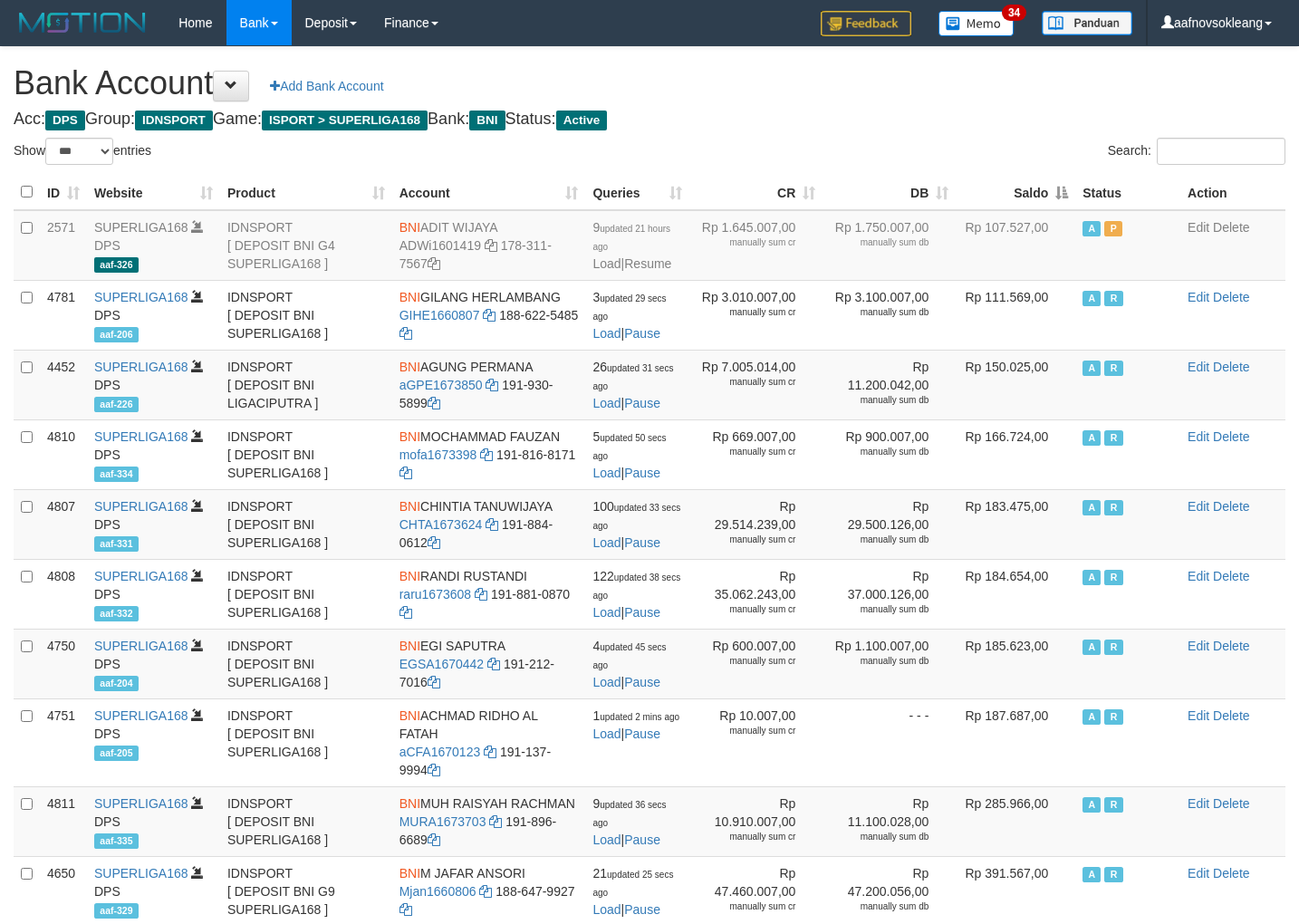 select on "***" 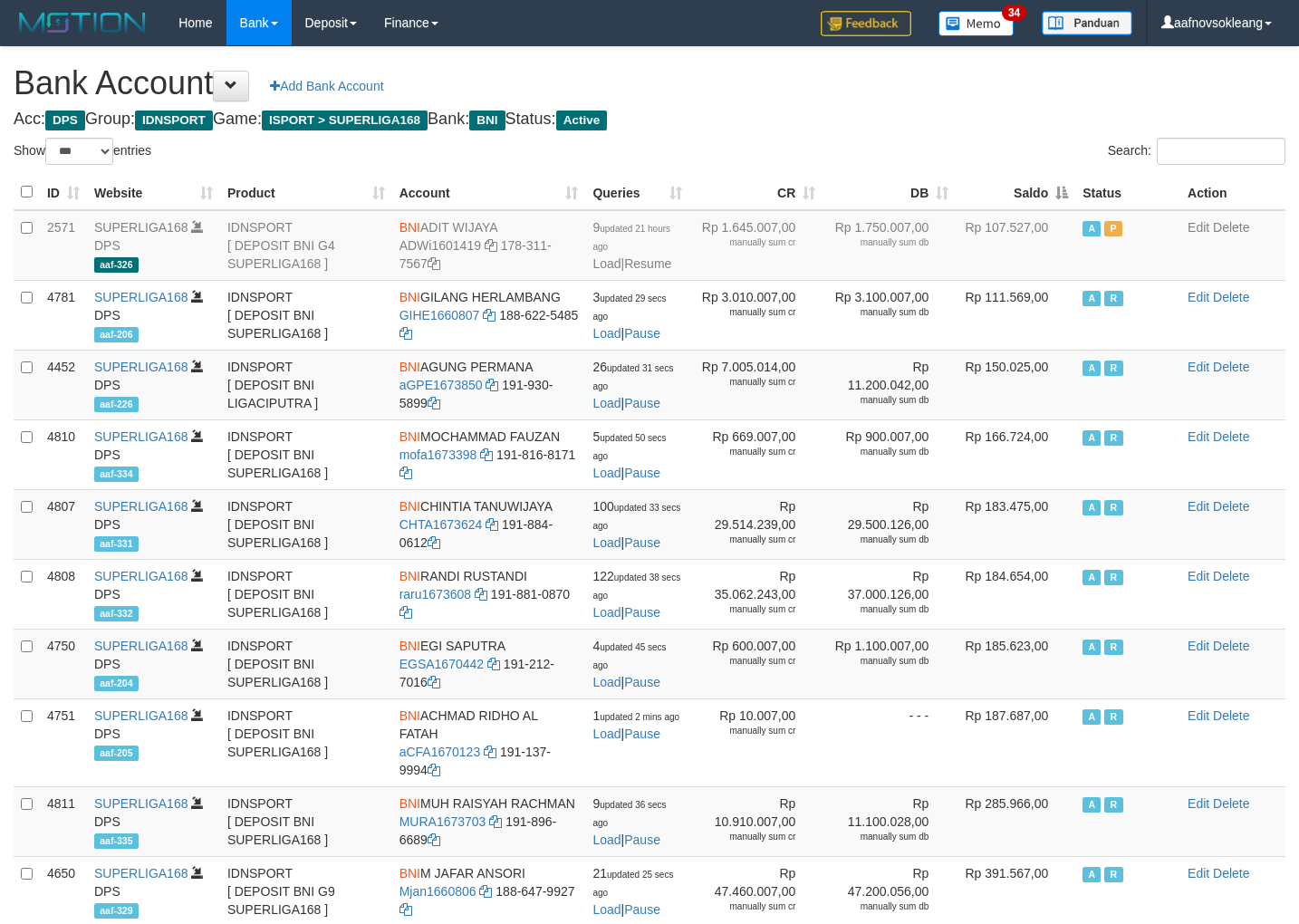 scroll, scrollTop: 0, scrollLeft: 0, axis: both 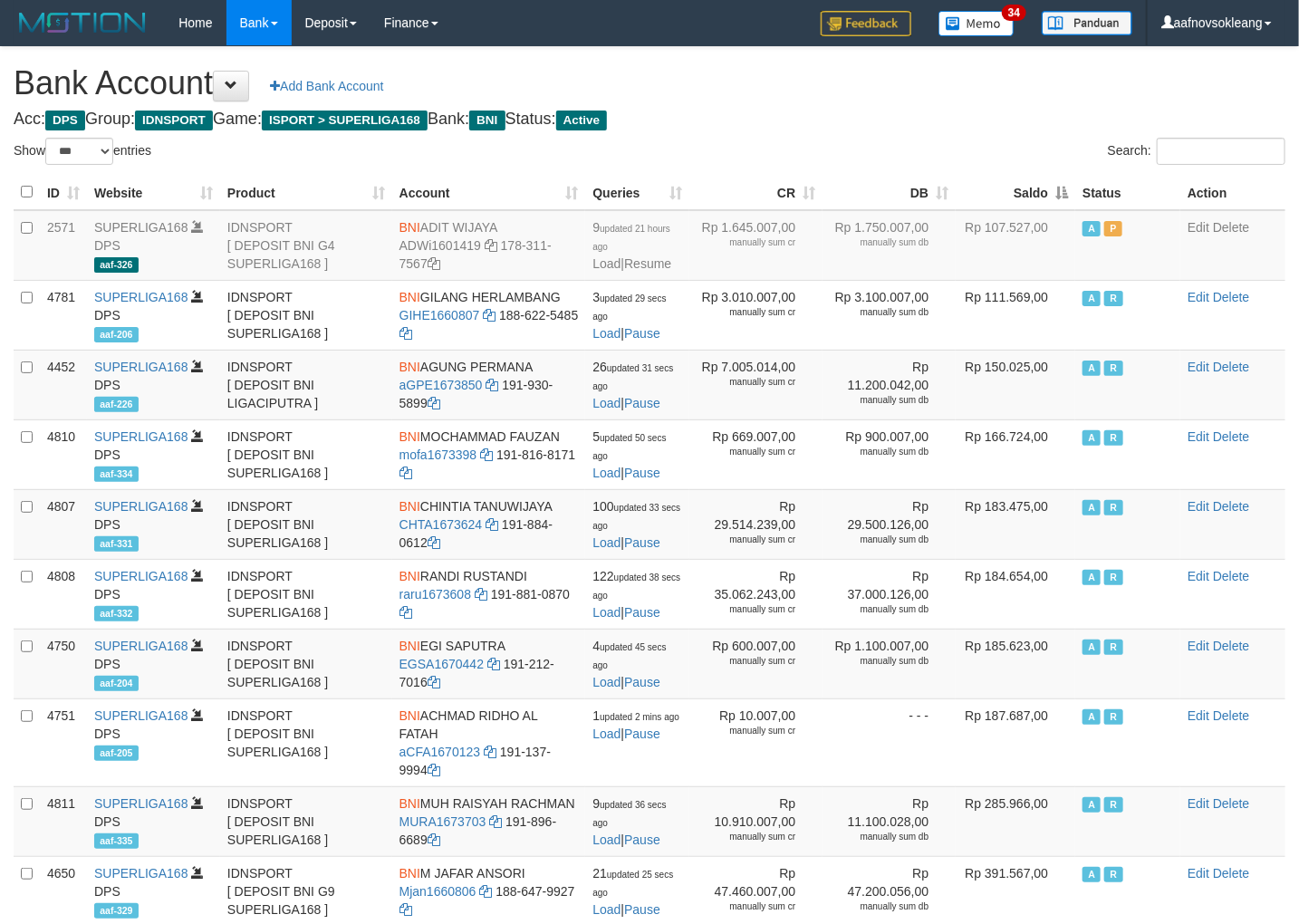 click on "Saldo" at bounding box center (1015, 192) 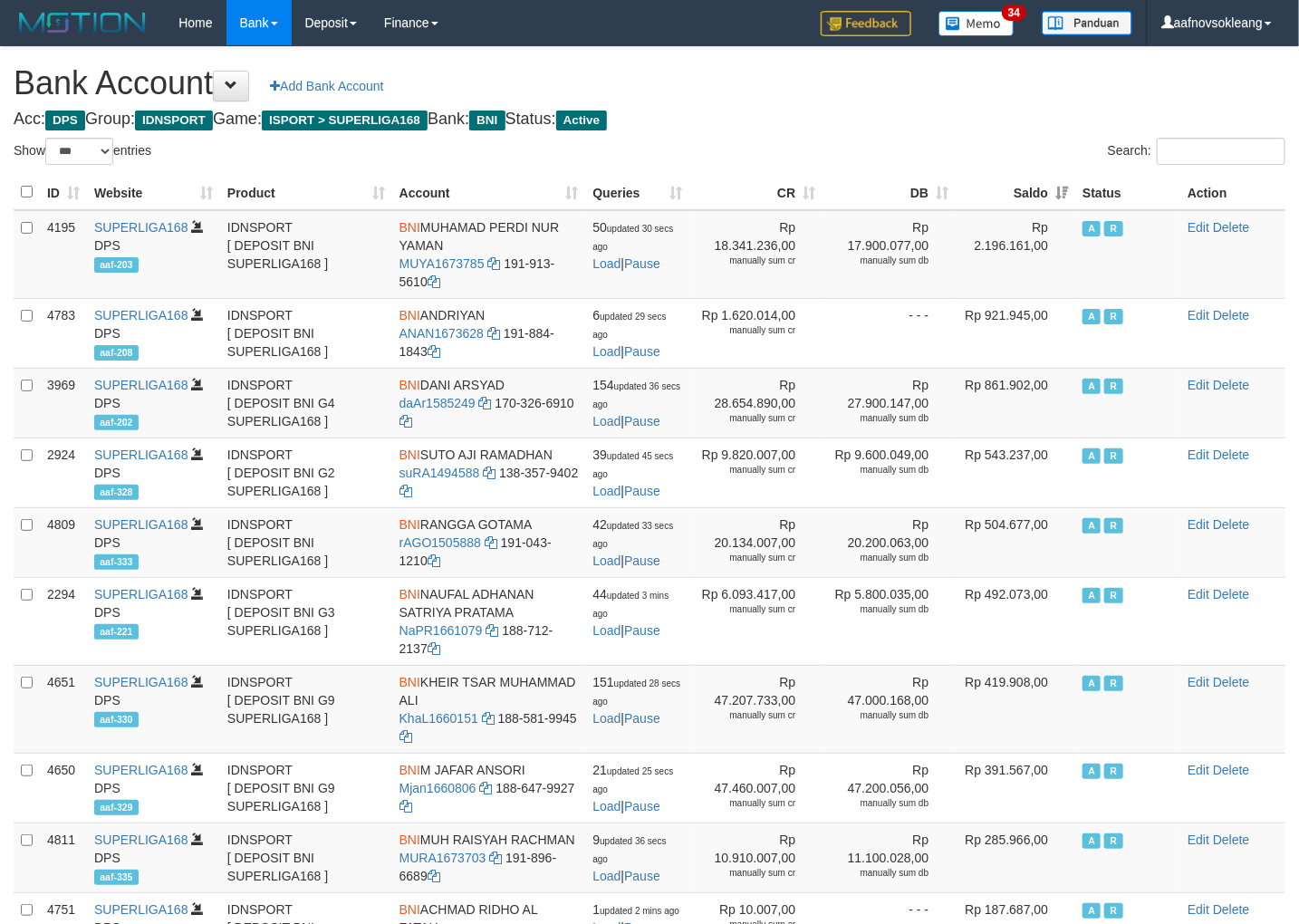 click on "Search:" at bounding box center (974, 153) 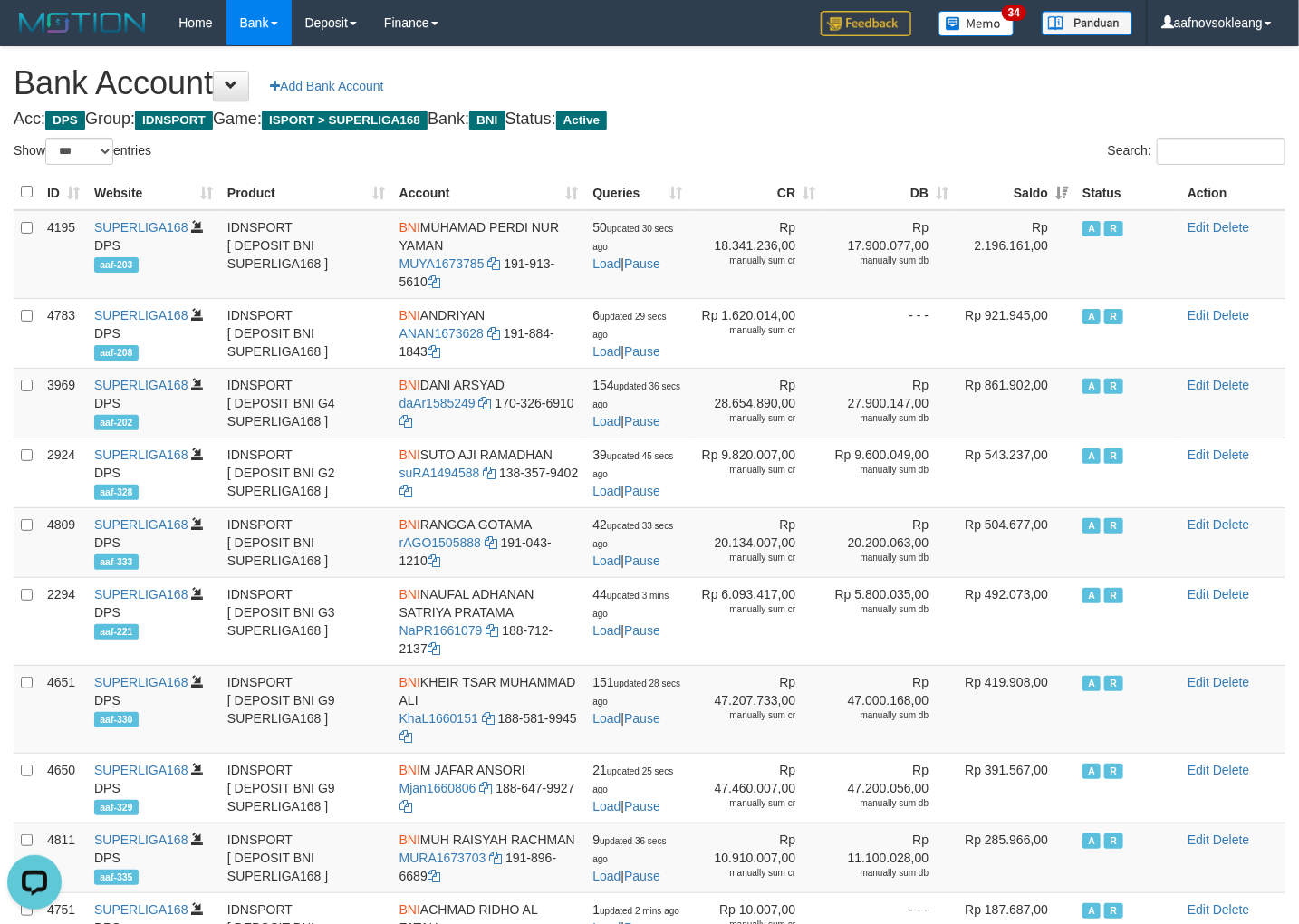 scroll, scrollTop: 0, scrollLeft: 0, axis: both 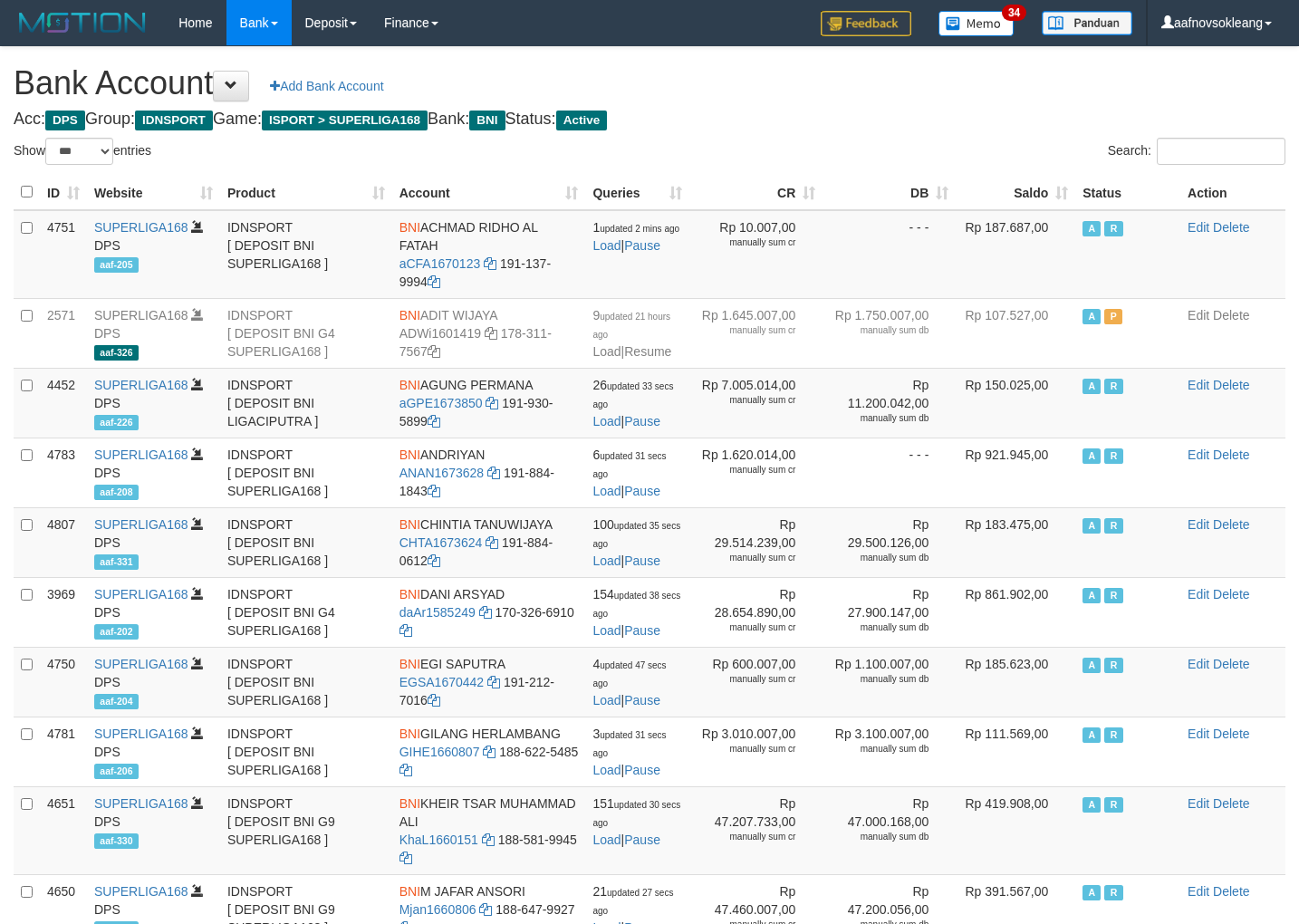 select on "***" 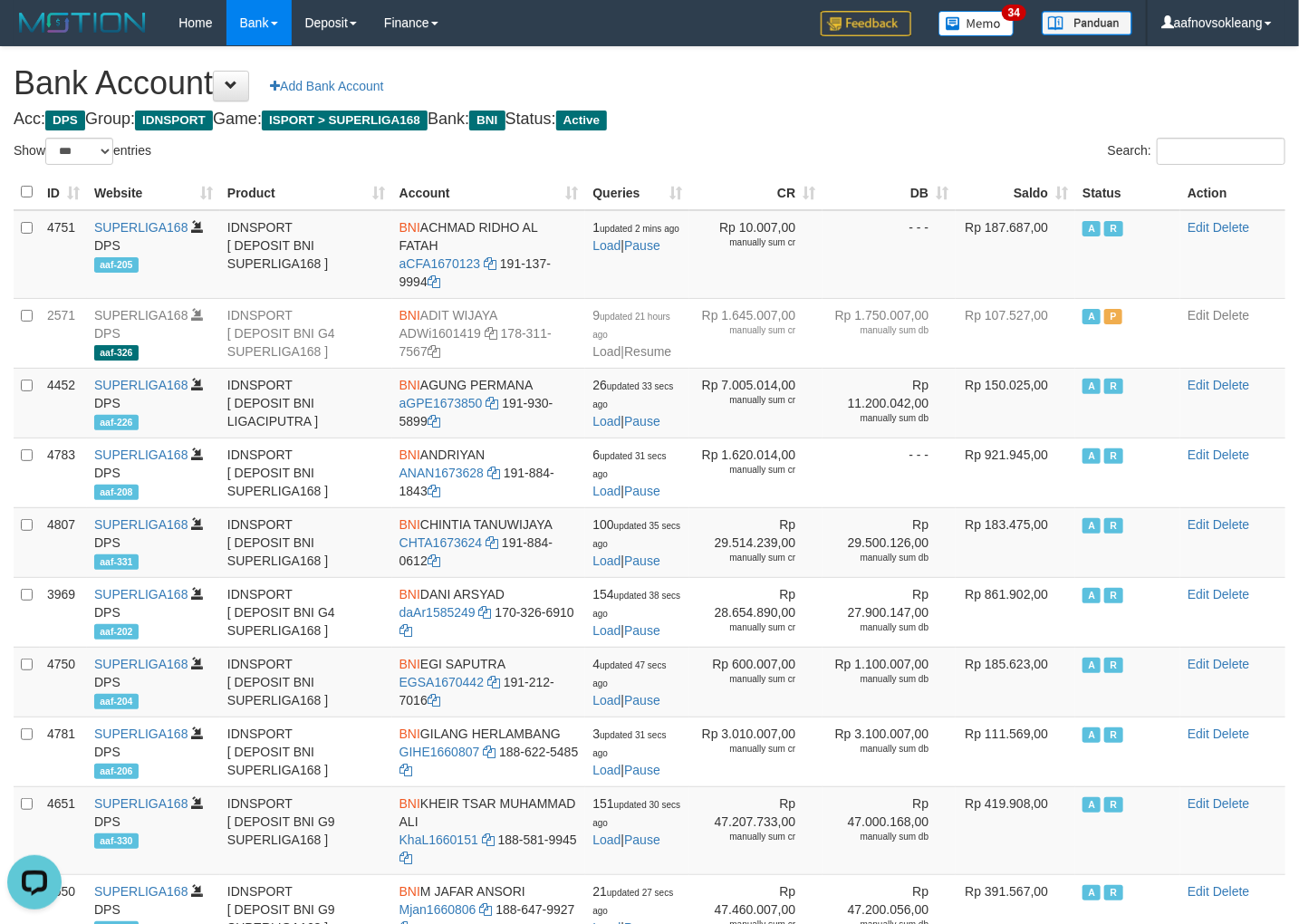 scroll, scrollTop: 0, scrollLeft: 0, axis: both 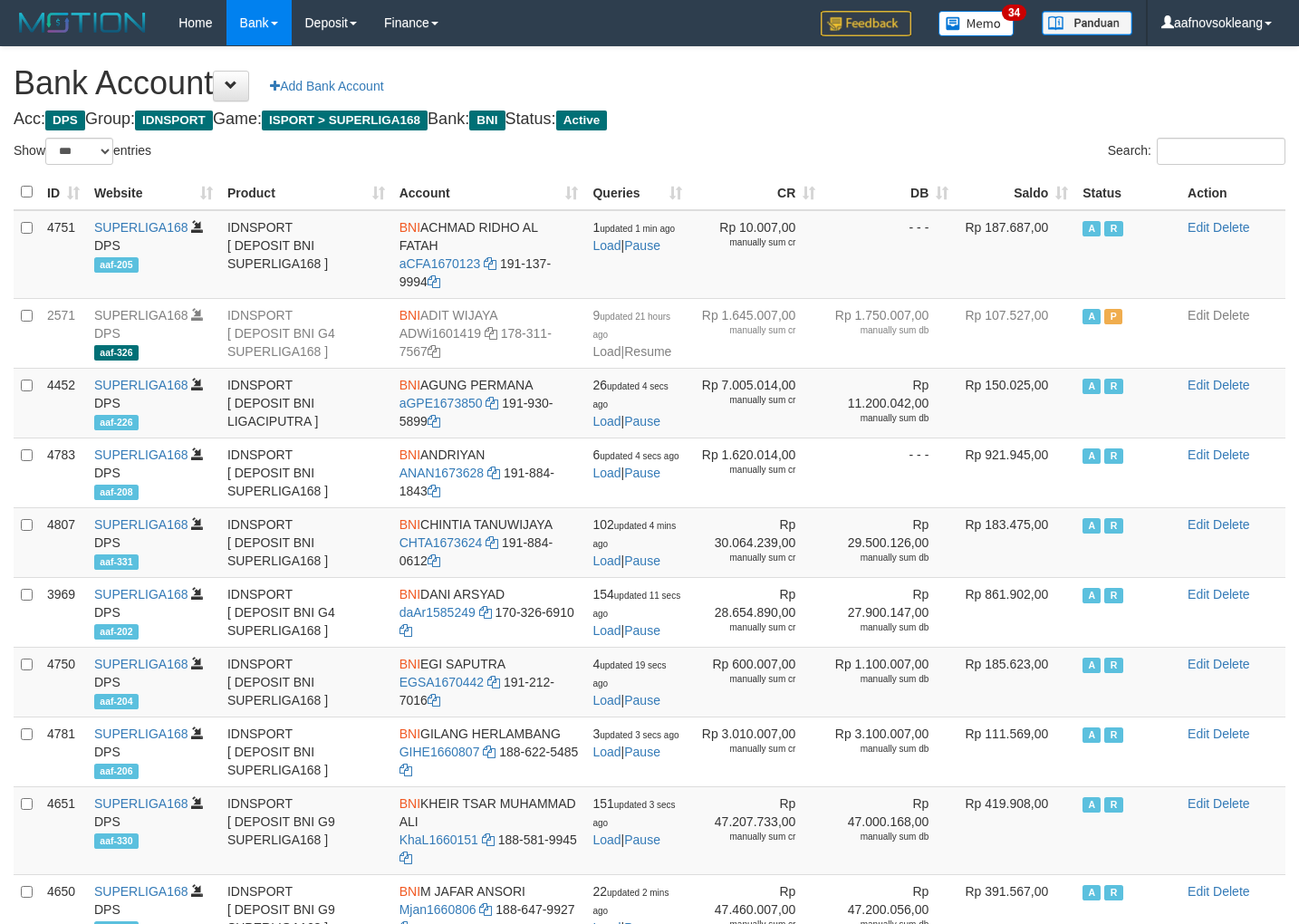 select on "***" 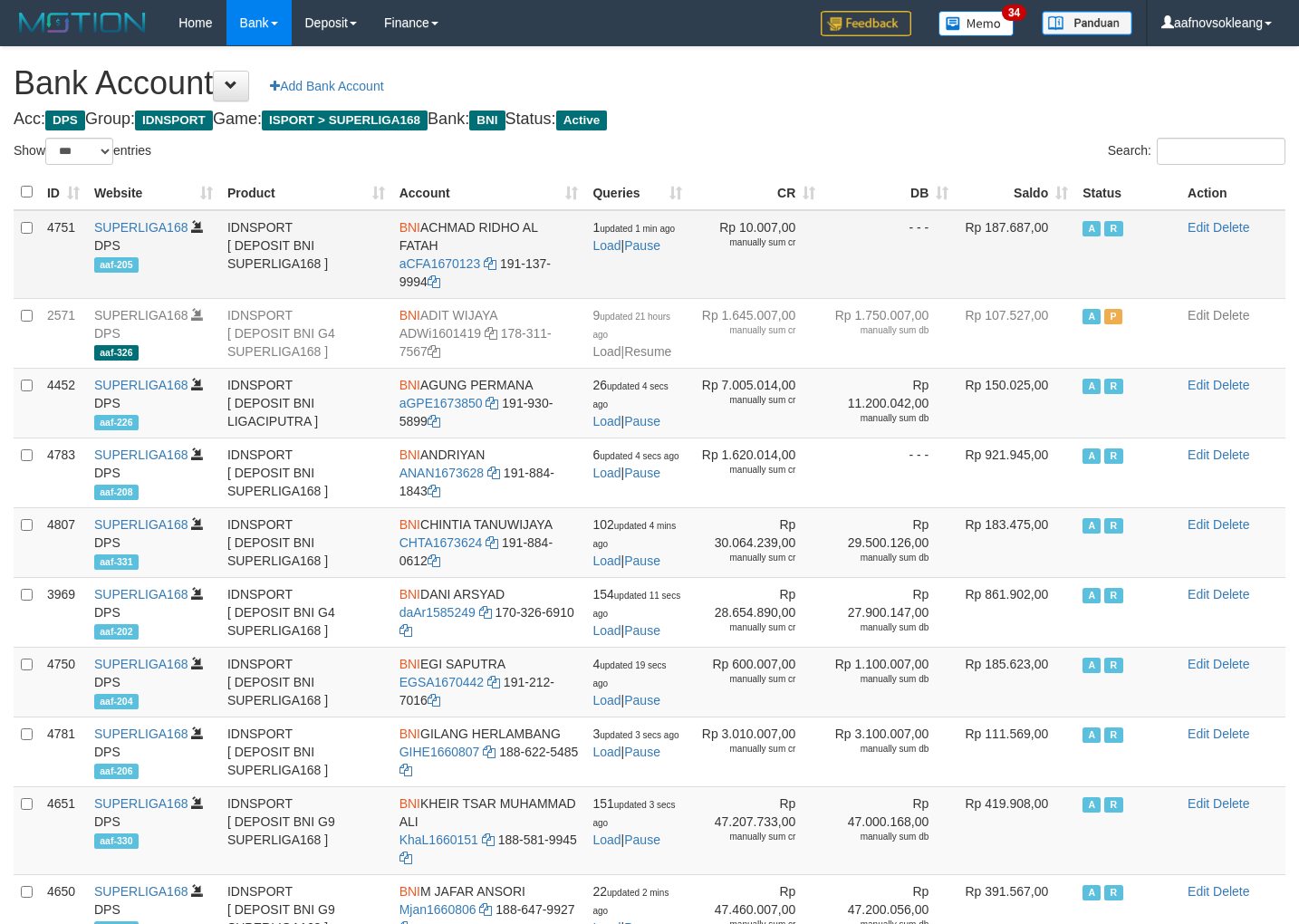 scroll, scrollTop: 0, scrollLeft: 0, axis: both 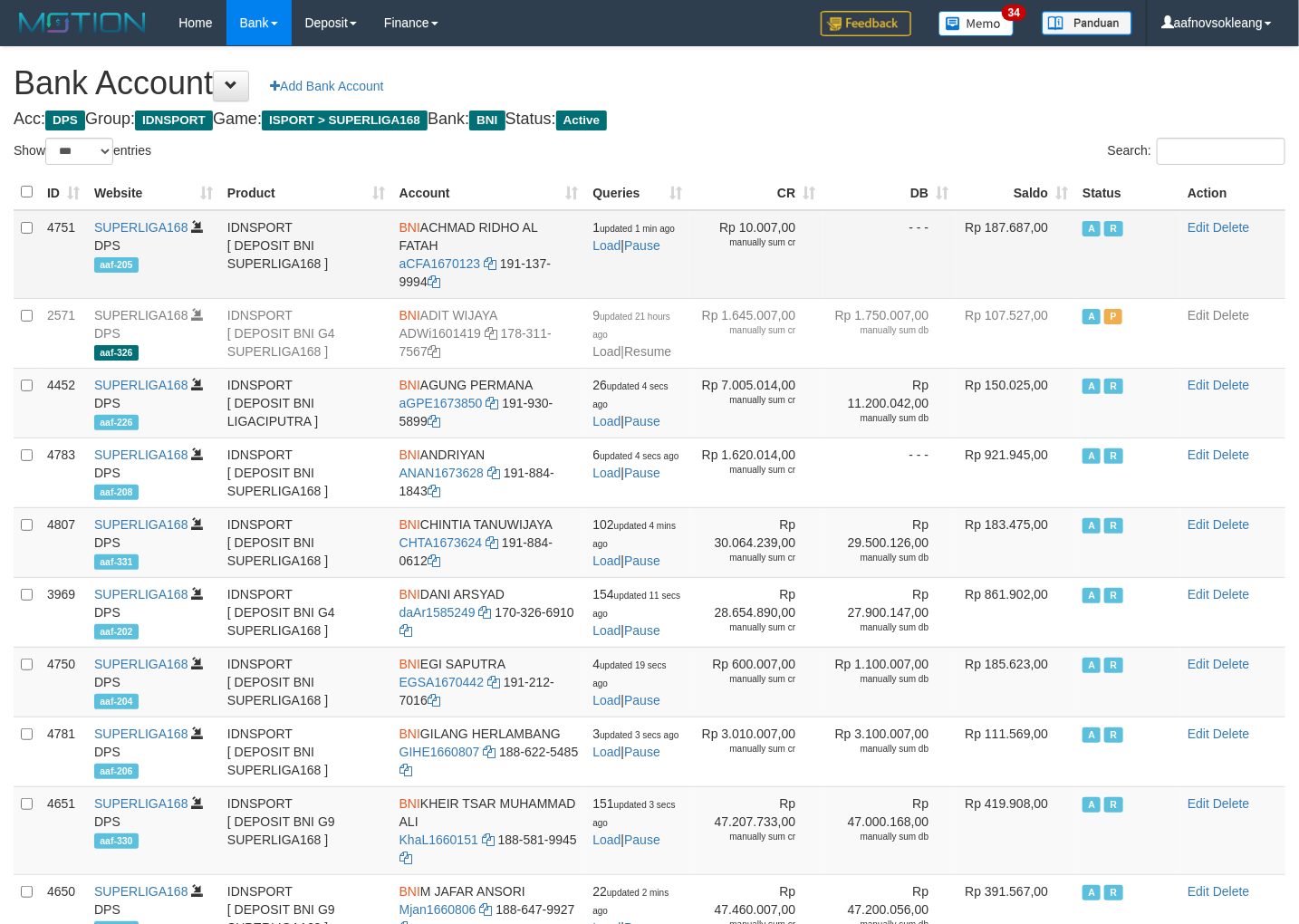 click on "Rp 187.687,00" at bounding box center [1015, 255] 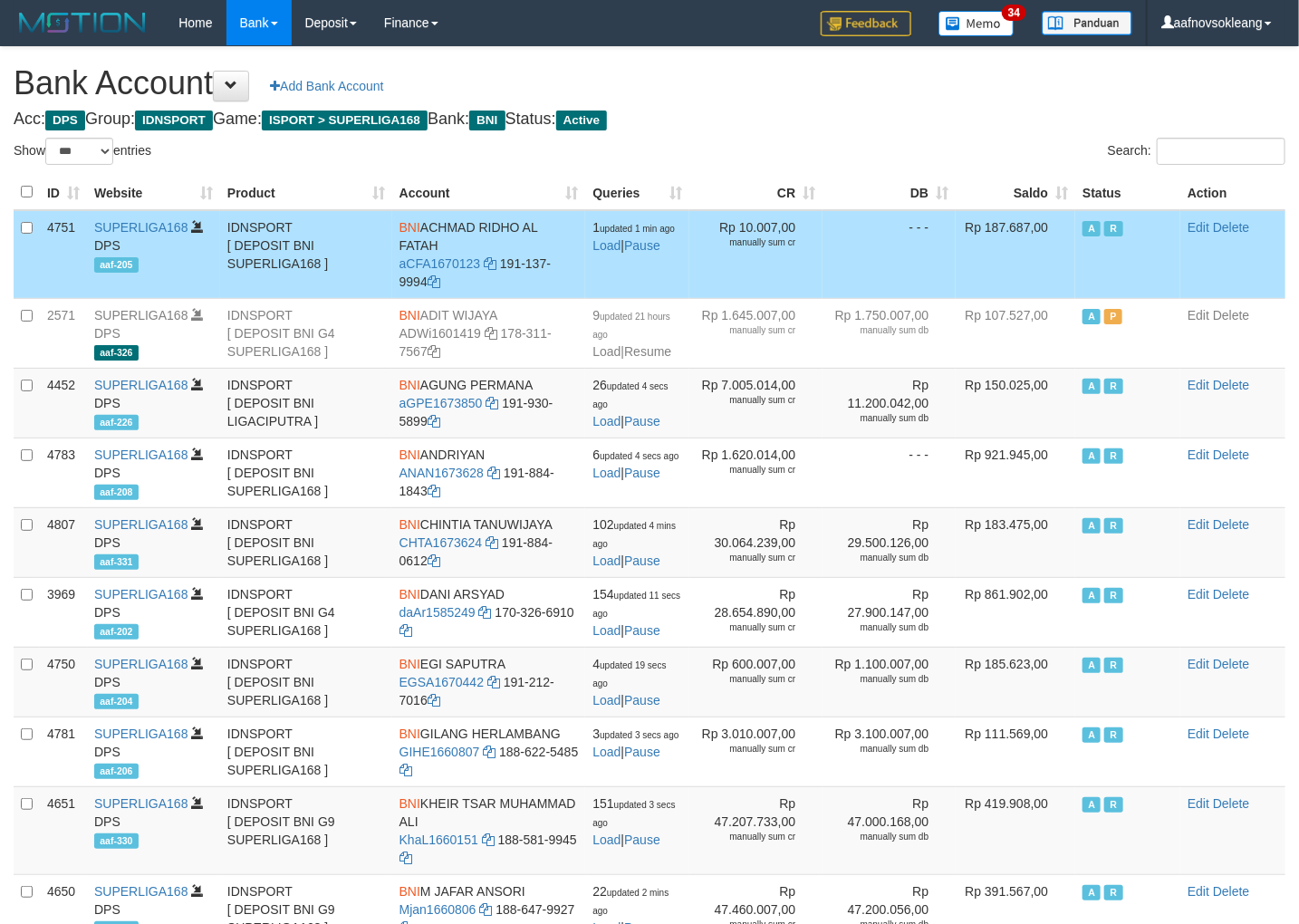 click on "Rp 187.687,00" at bounding box center (1015, 255) 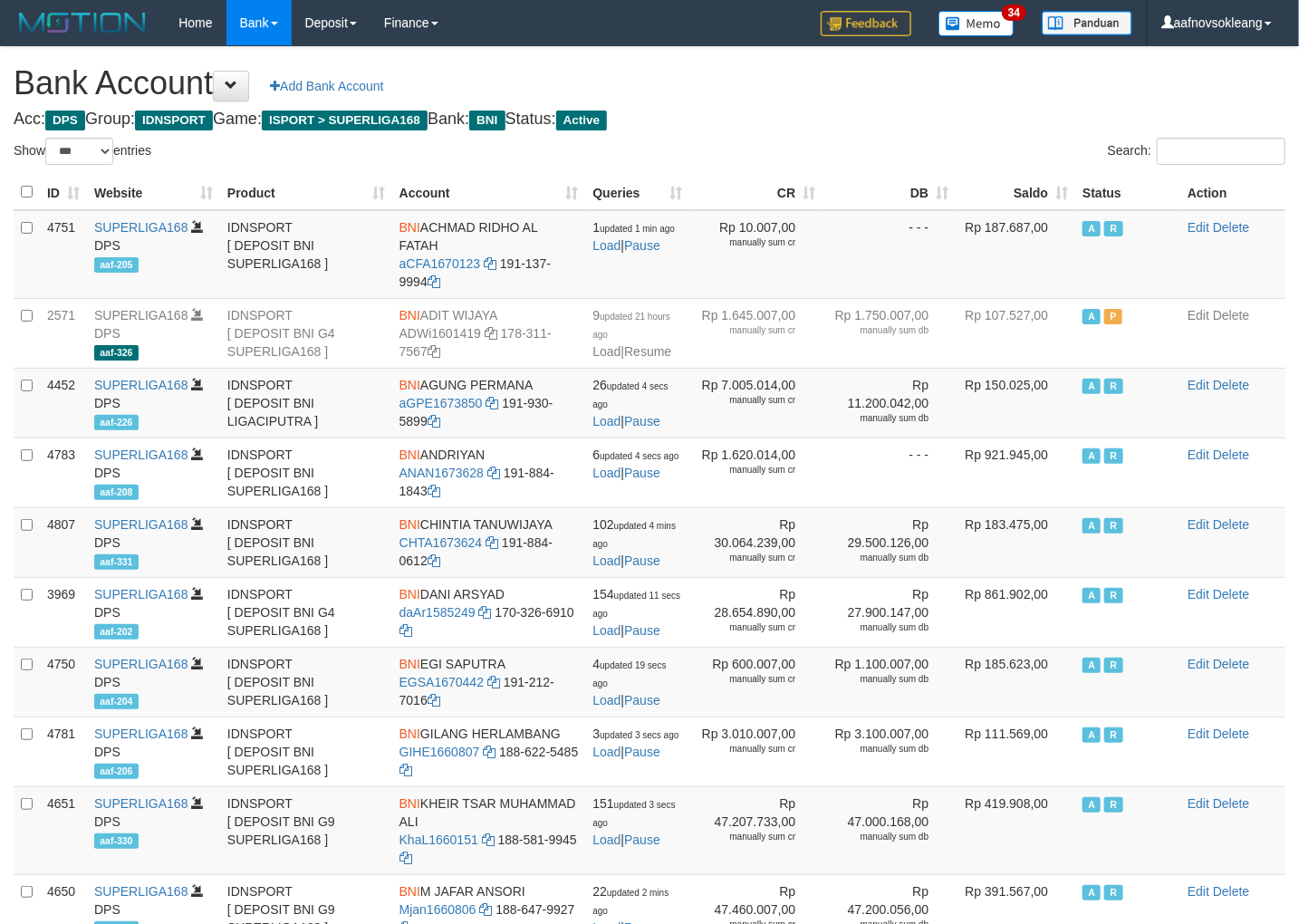 click on "Saldo" at bounding box center [1015, 192] 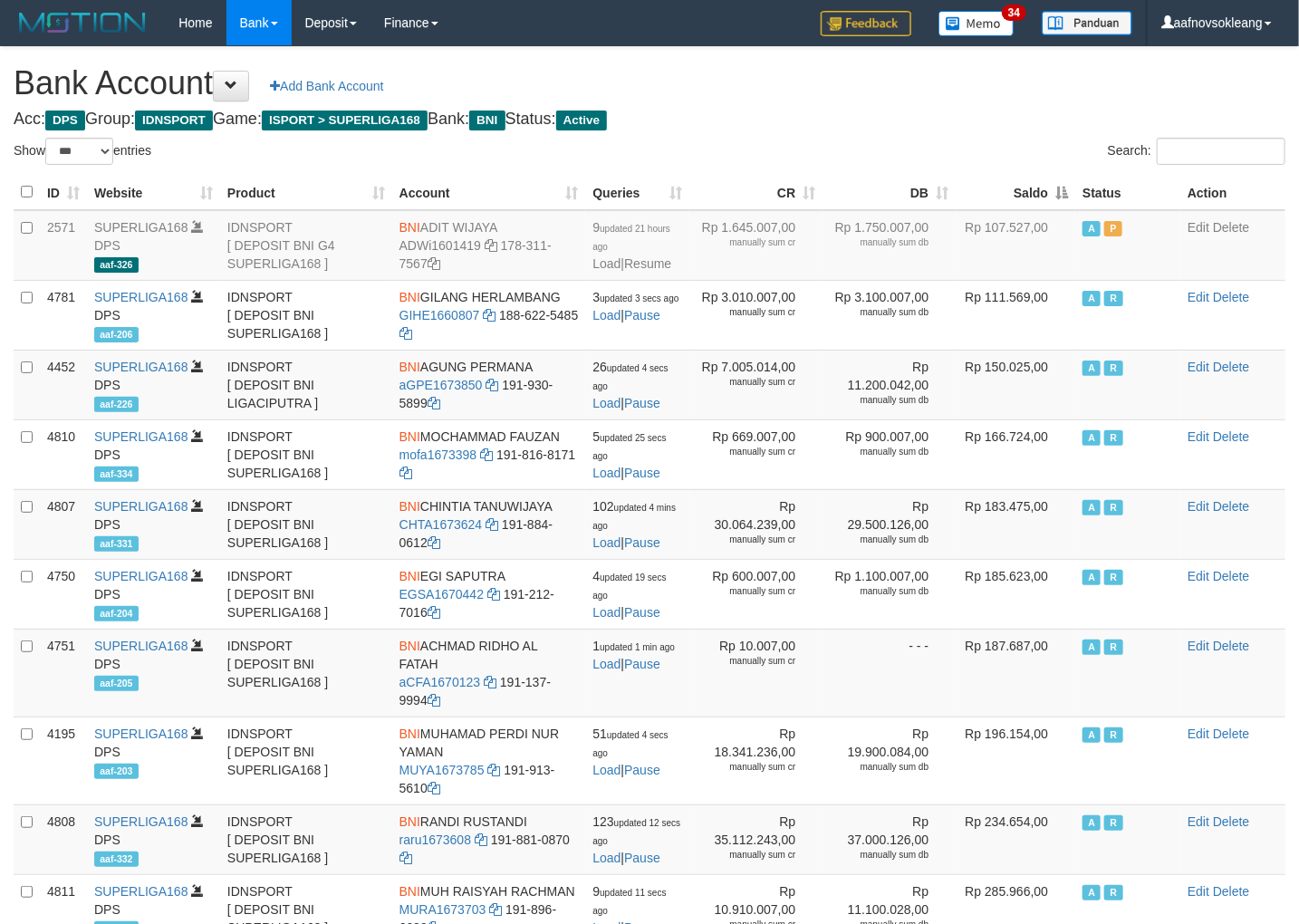 click on "Saldo" at bounding box center (1015, 192) 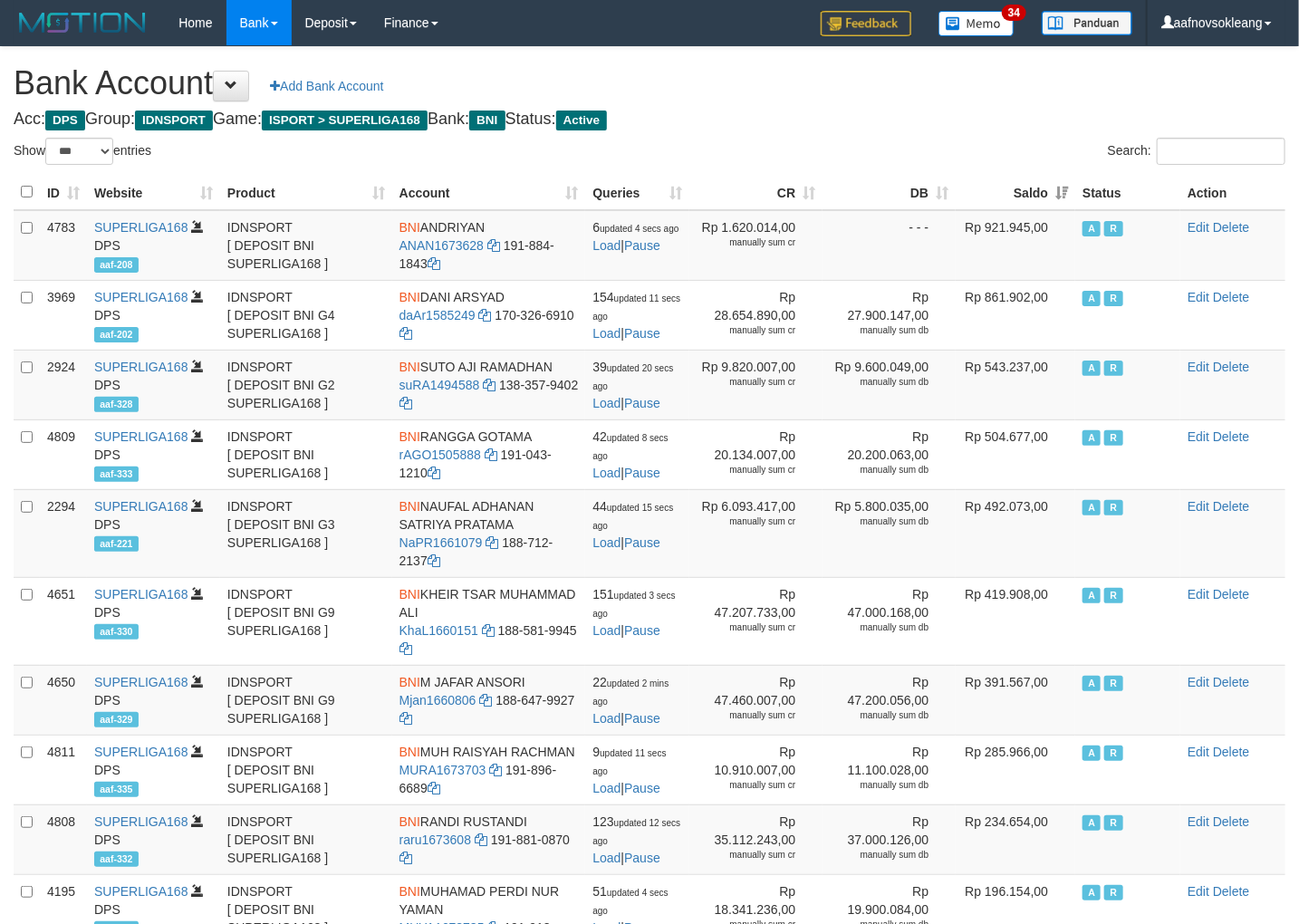 click on "Bank Account
Add Bank Account
Acc: 										 DPS
Group:   IDNSPORT    		Game:   ISPORT > SUPERLIGA168    		Bank:   BNI    		Status:  Active
Filter Account Type
*******
***
**
***
DPS
SELECT ALL  SELECT TYPE  - ALL -
DPS
WD
TMP
Filter Product
*******
******
********
********
*******
********
IDNSPORT
SELECT ALL  SELECT GROUP  - ALL -
BETHUB
IDNPOKER
IDNSPORT
IDNTOTO
LOADONLY
Filter Website
*******" at bounding box center (650, 805) 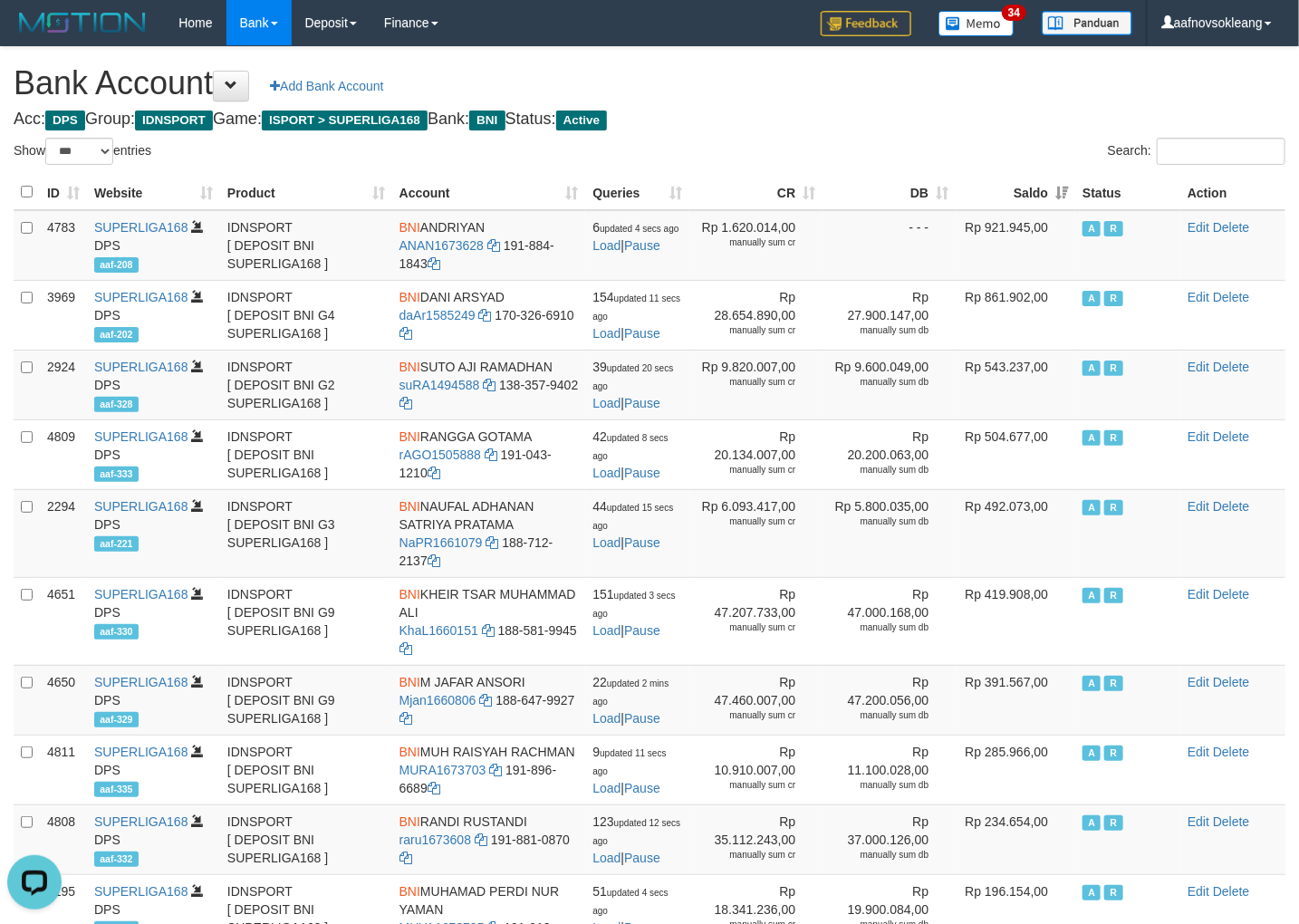 scroll, scrollTop: 0, scrollLeft: 0, axis: both 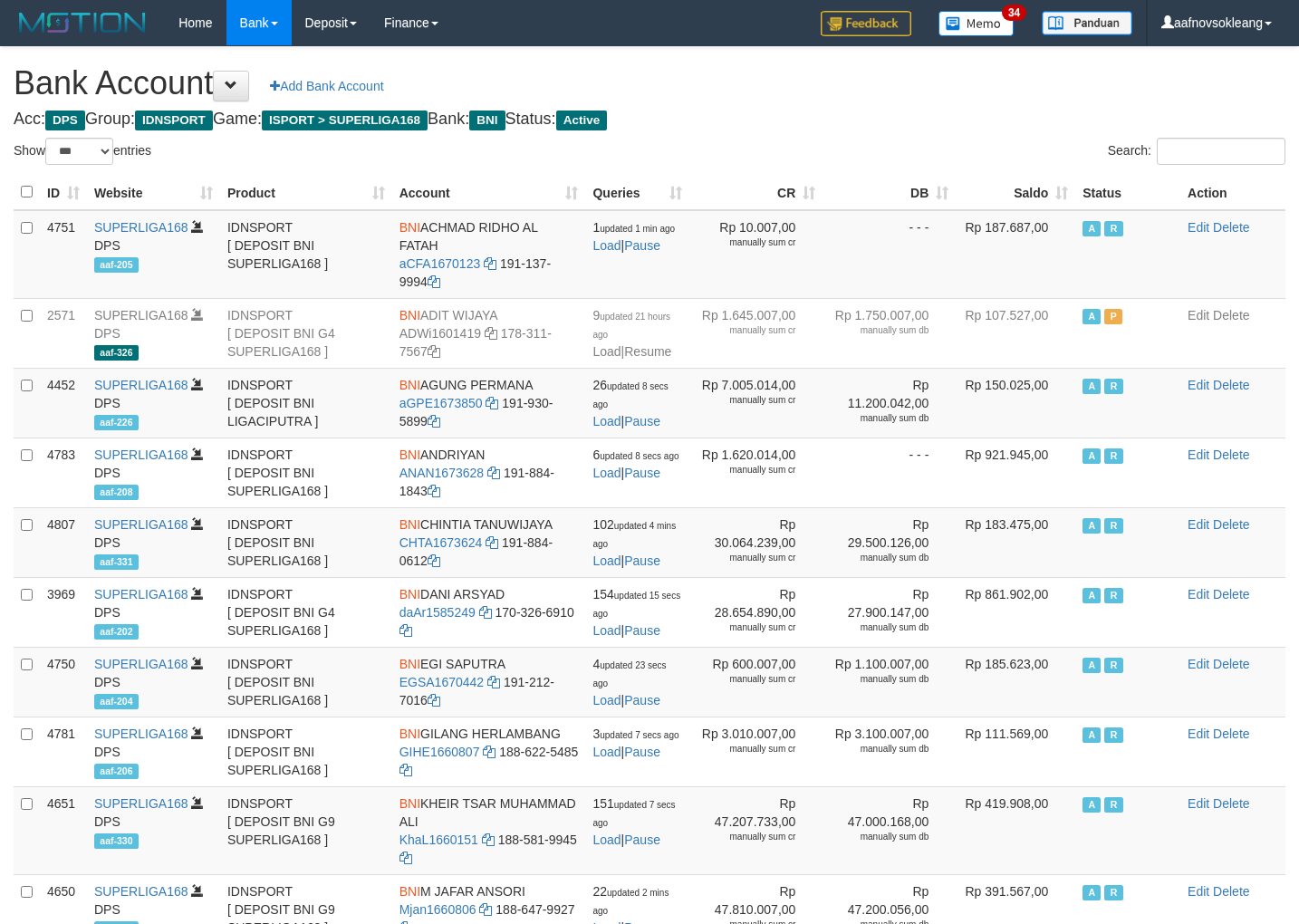 select on "***" 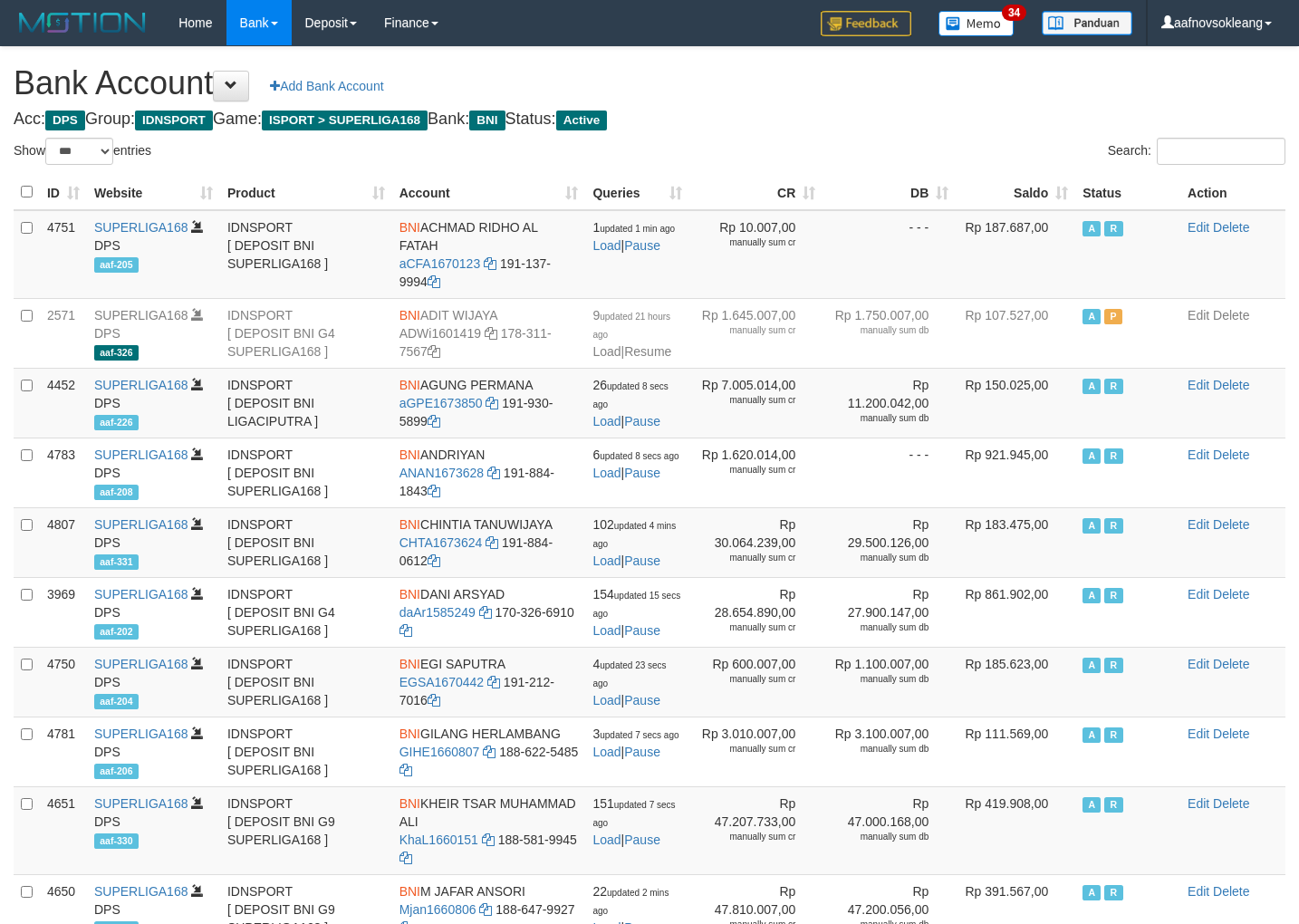 scroll, scrollTop: 0, scrollLeft: 0, axis: both 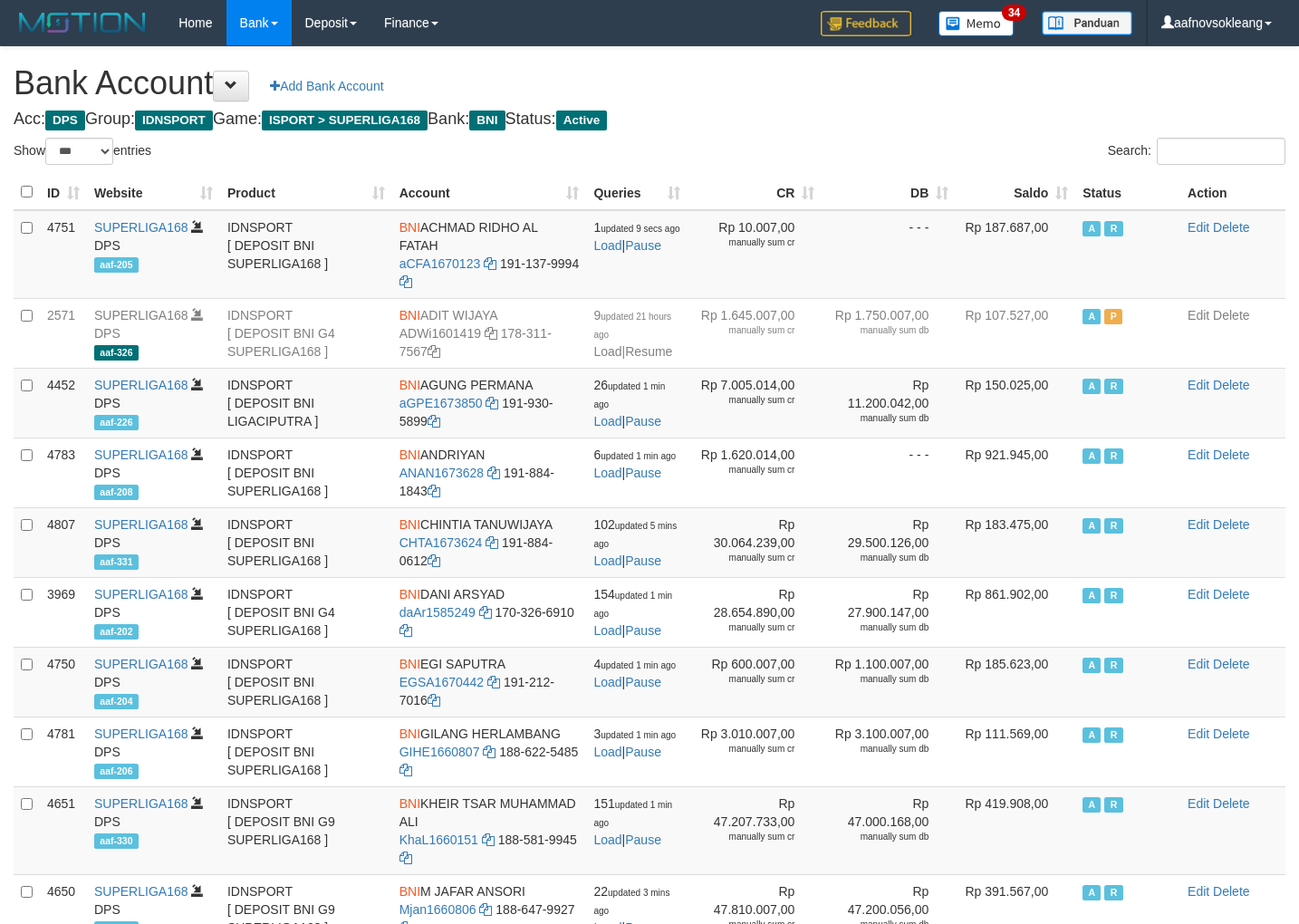 select on "***" 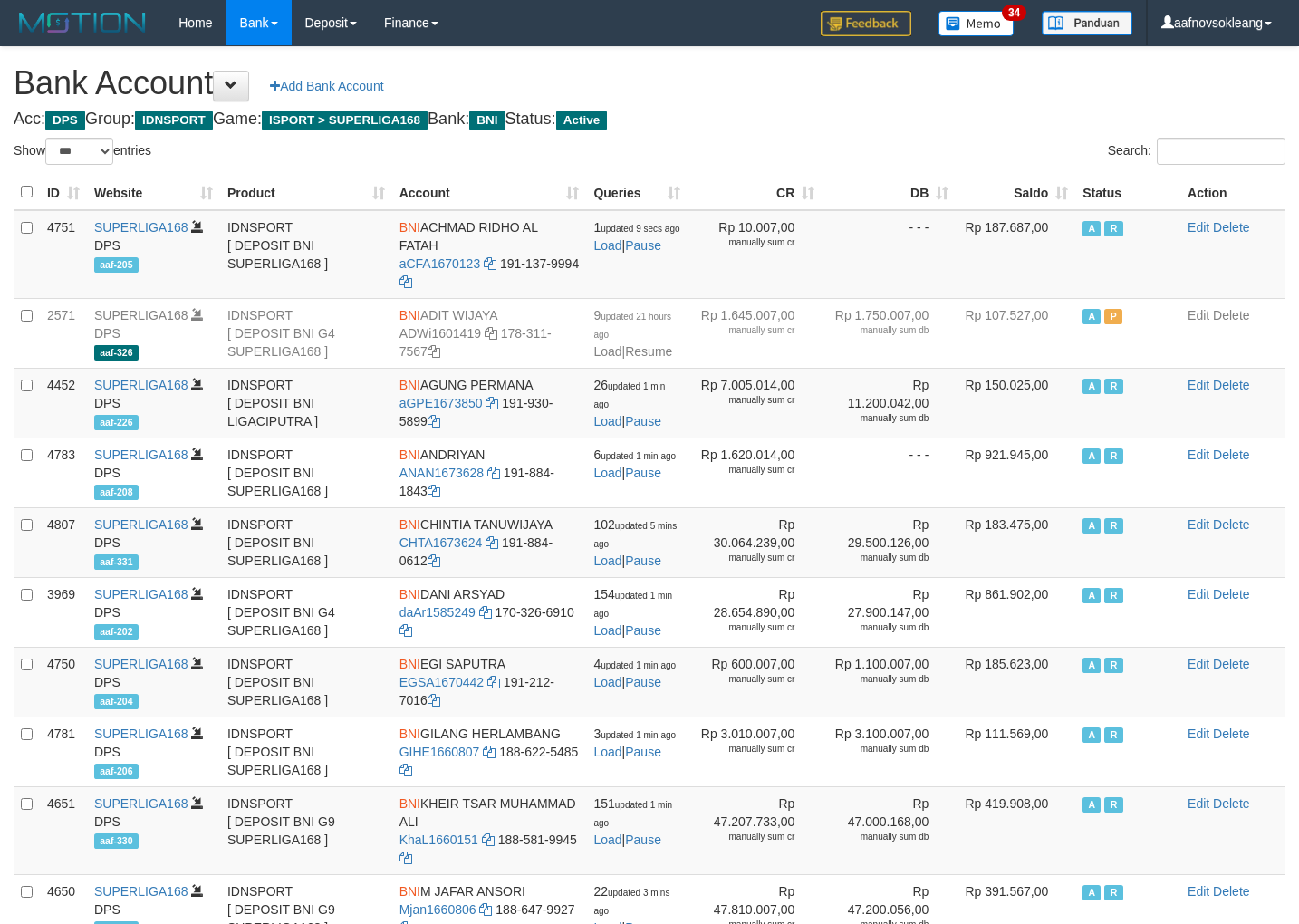 scroll, scrollTop: 0, scrollLeft: 0, axis: both 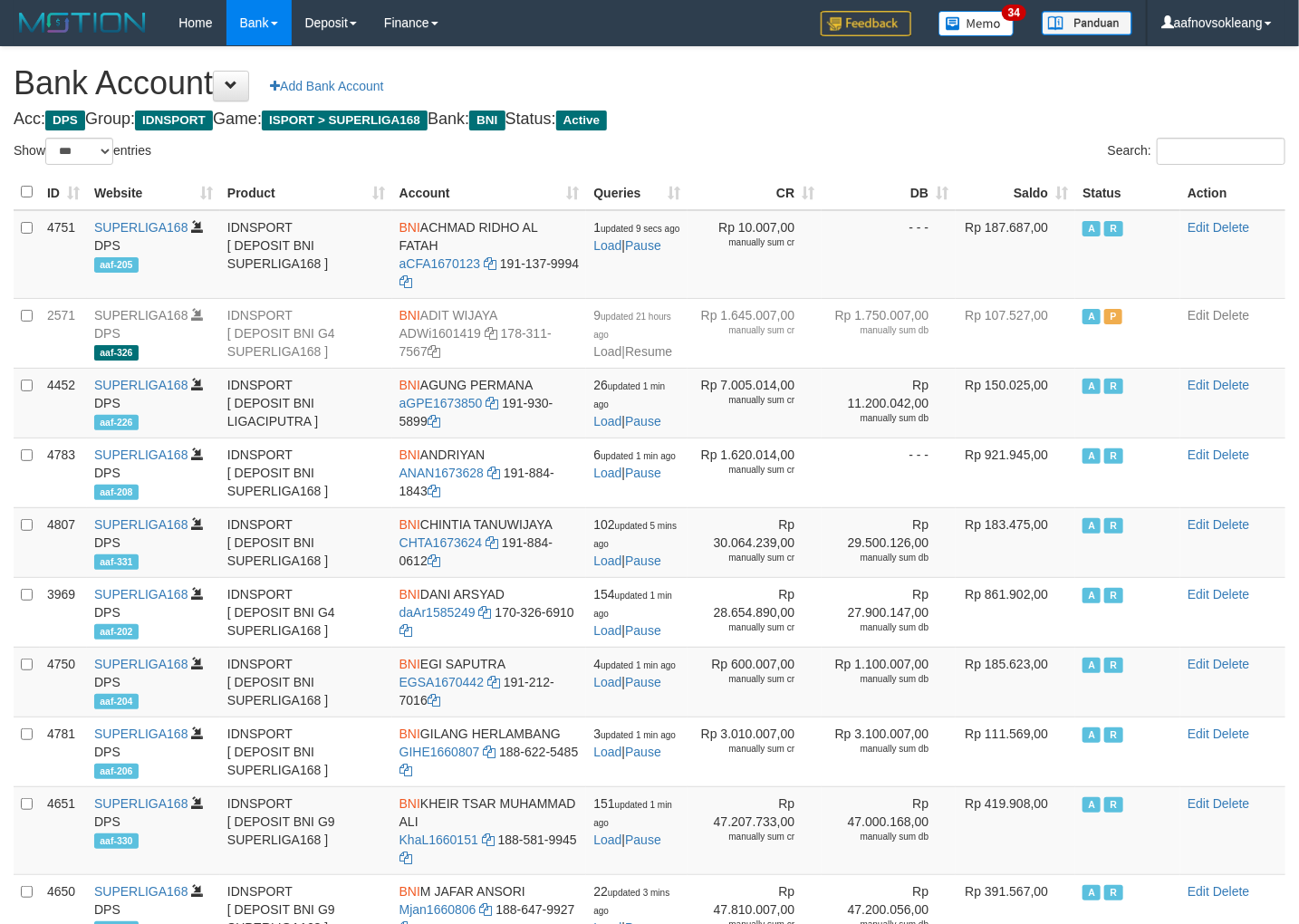 click on "Saldo" at bounding box center (1015, 192) 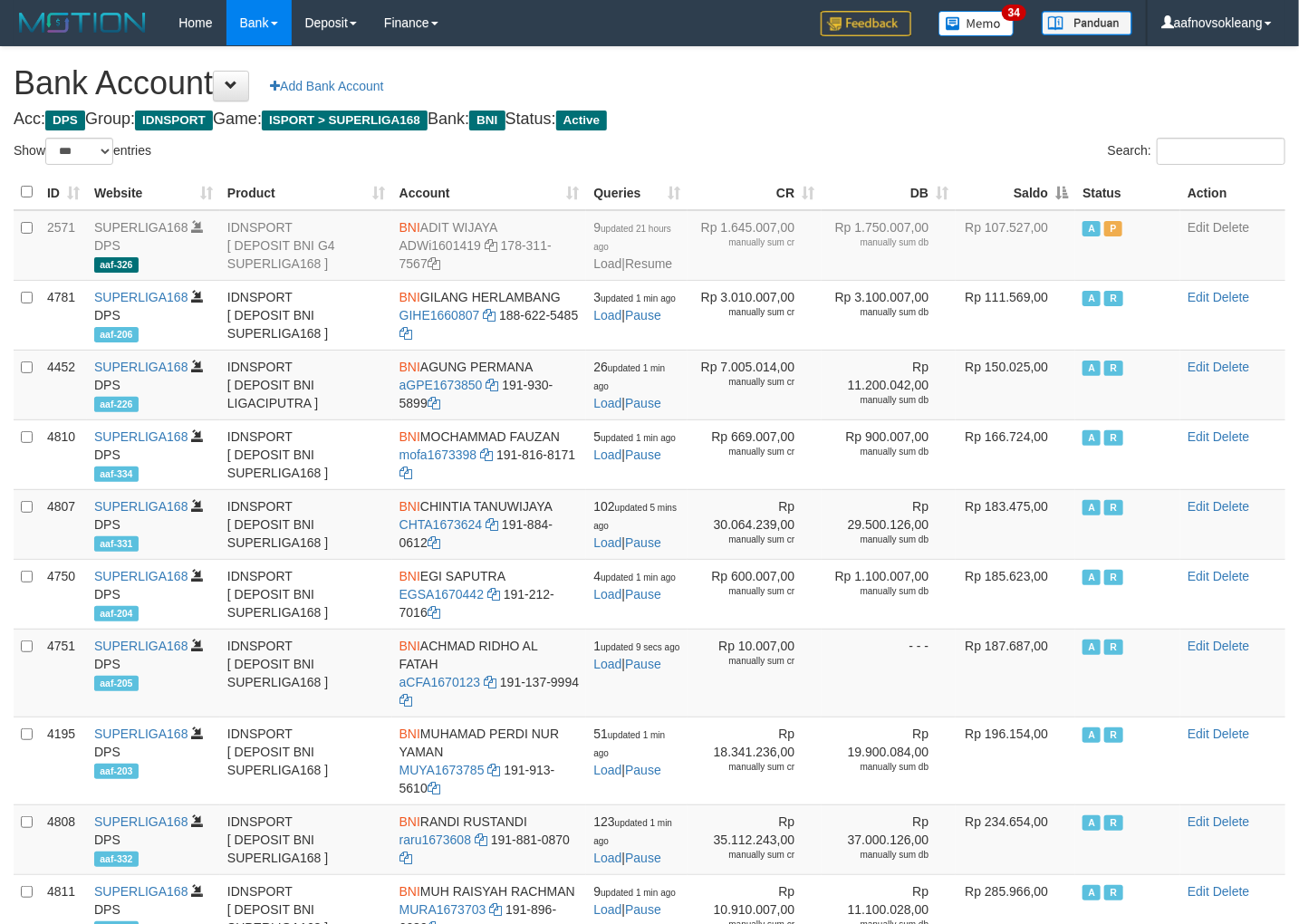 click on "Saldo" at bounding box center (1015, 192) 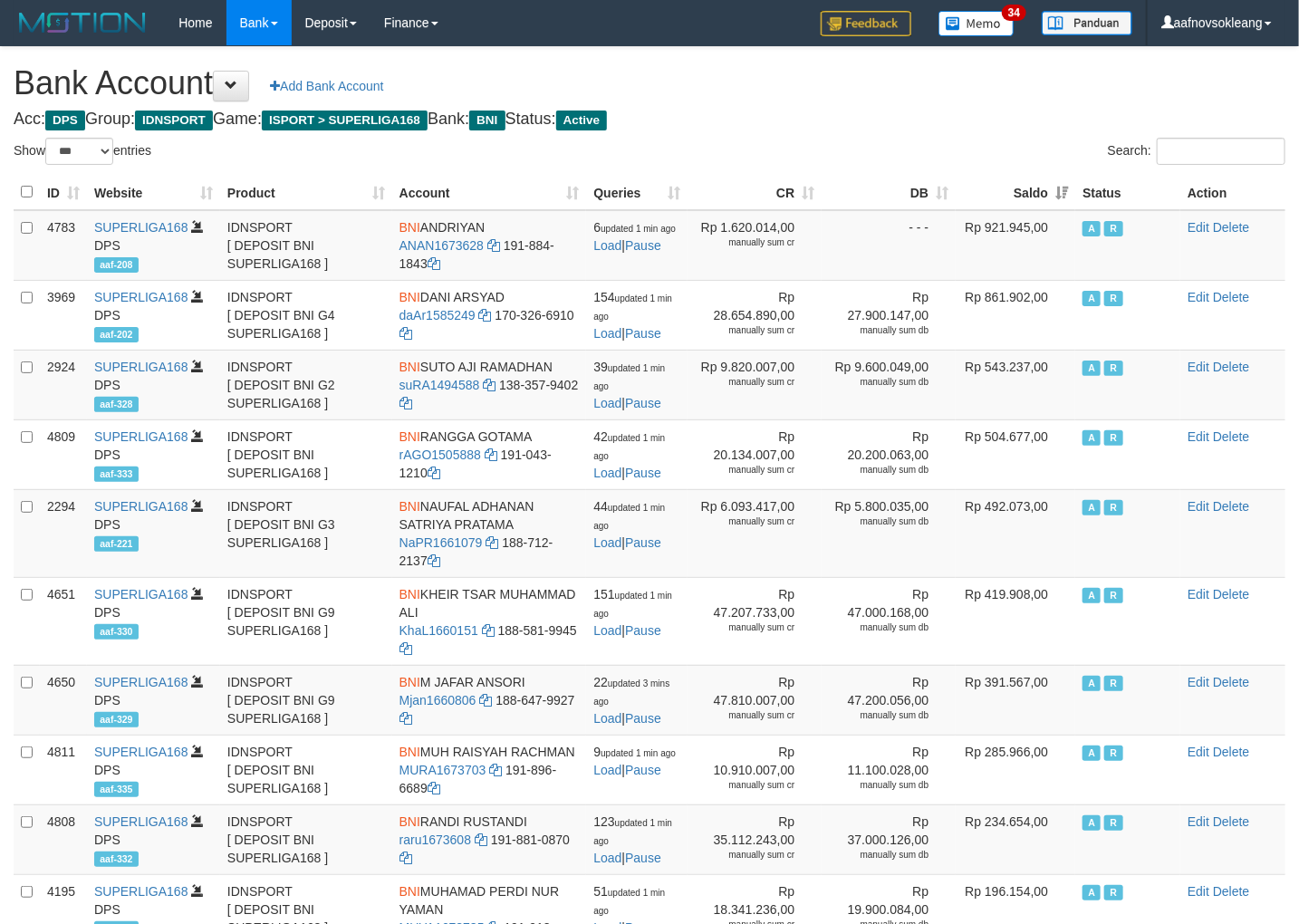 click on "Bank Account
Add Bank Account
Acc: 										 DPS
Group:   IDNSPORT    		Game:   ISPORT > SUPERLIGA168    		Bank:   BNI    		Status:  Active
Filter Account Type
*******
***
**
***
DPS
SELECT ALL  SELECT TYPE  - ALL -
DPS
WD
TMP
Filter Product
*******
******
********
********
*******
********
IDNSPORT
SELECT ALL  SELECT GROUP  - ALL -
BETHUB
IDNPOKER
IDNSPORT
IDNTOTO
LOADONLY
Filter Website
*******" at bounding box center [650, 805] 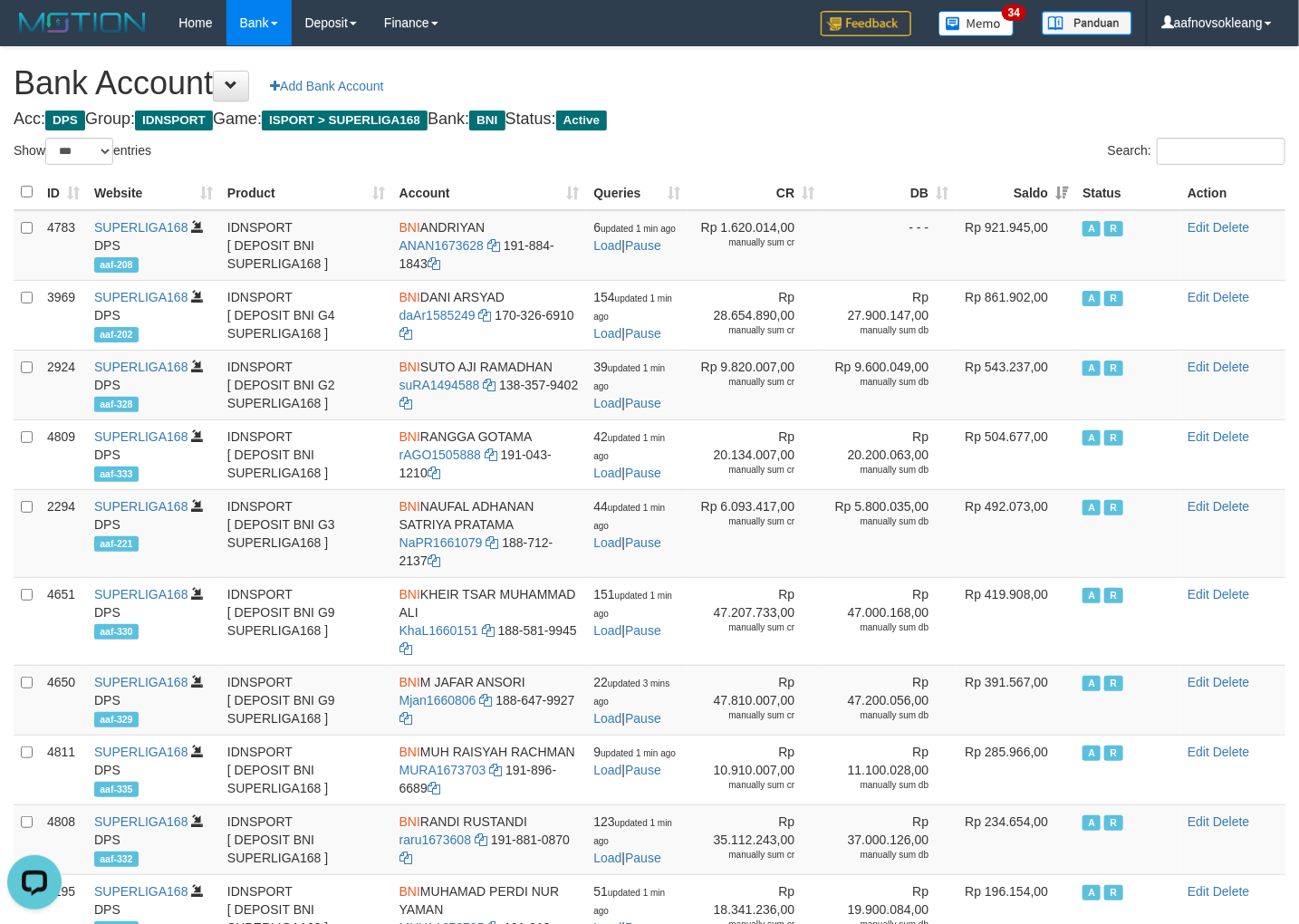 scroll, scrollTop: 0, scrollLeft: 0, axis: both 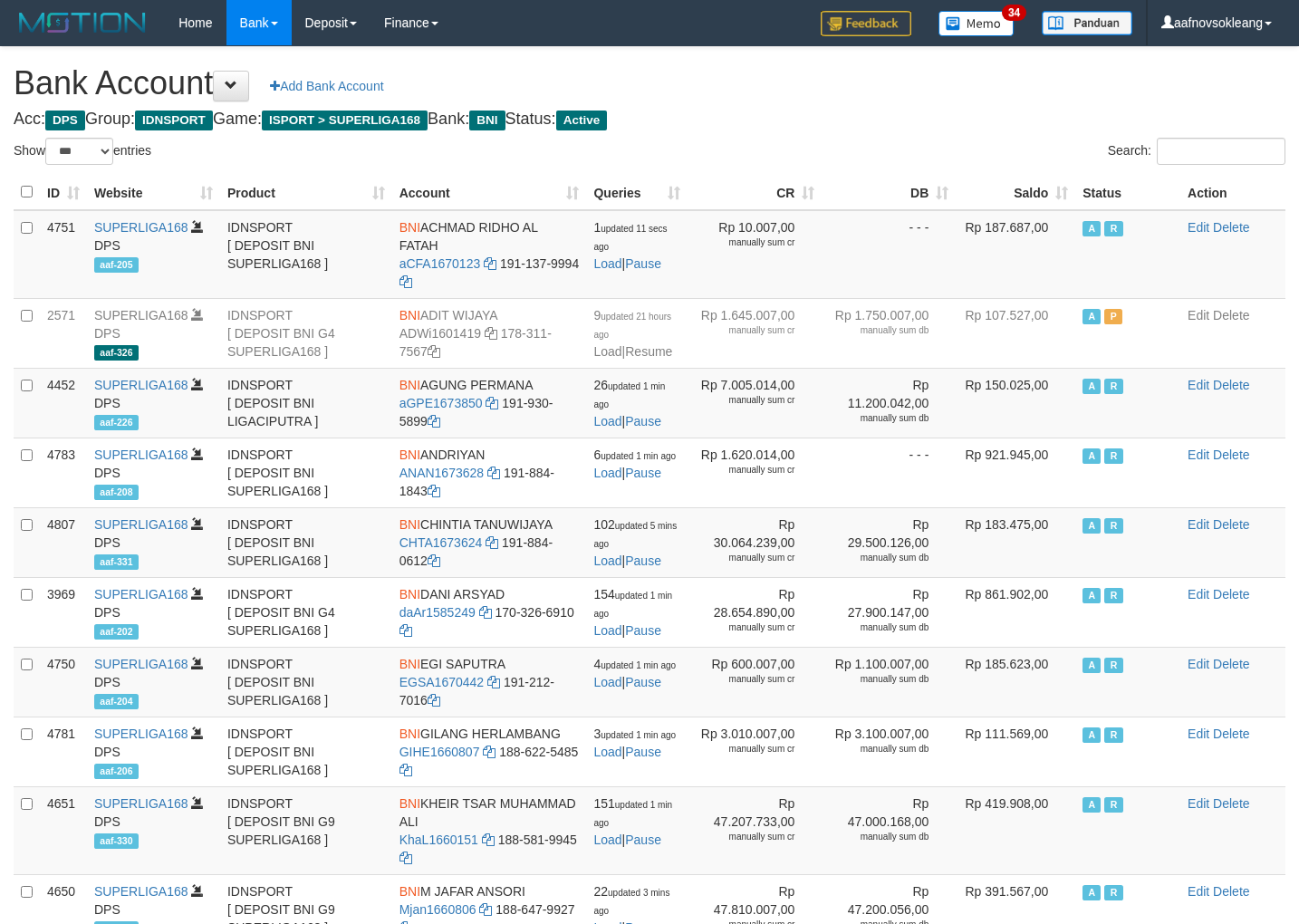 select on "***" 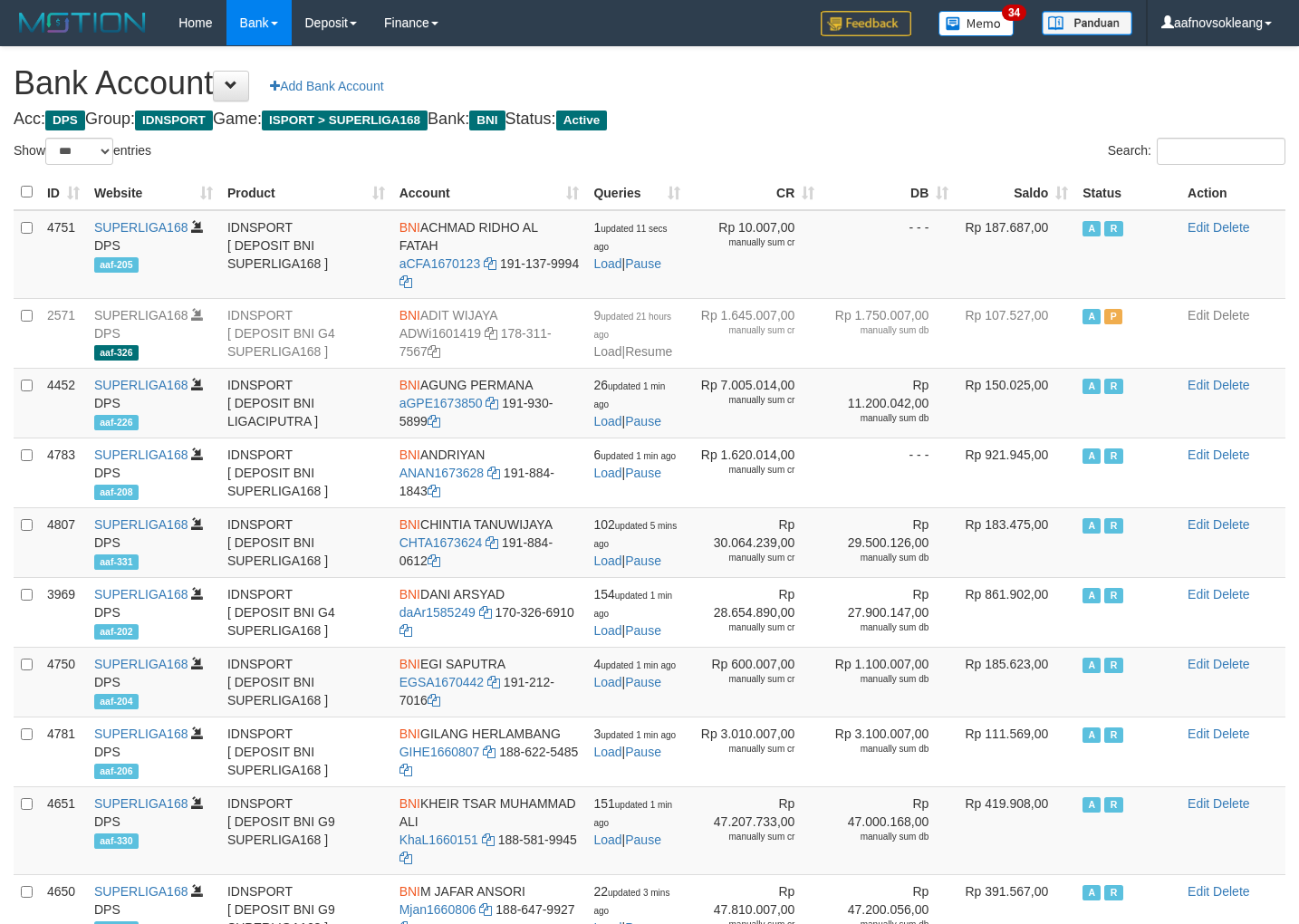 scroll, scrollTop: 0, scrollLeft: 0, axis: both 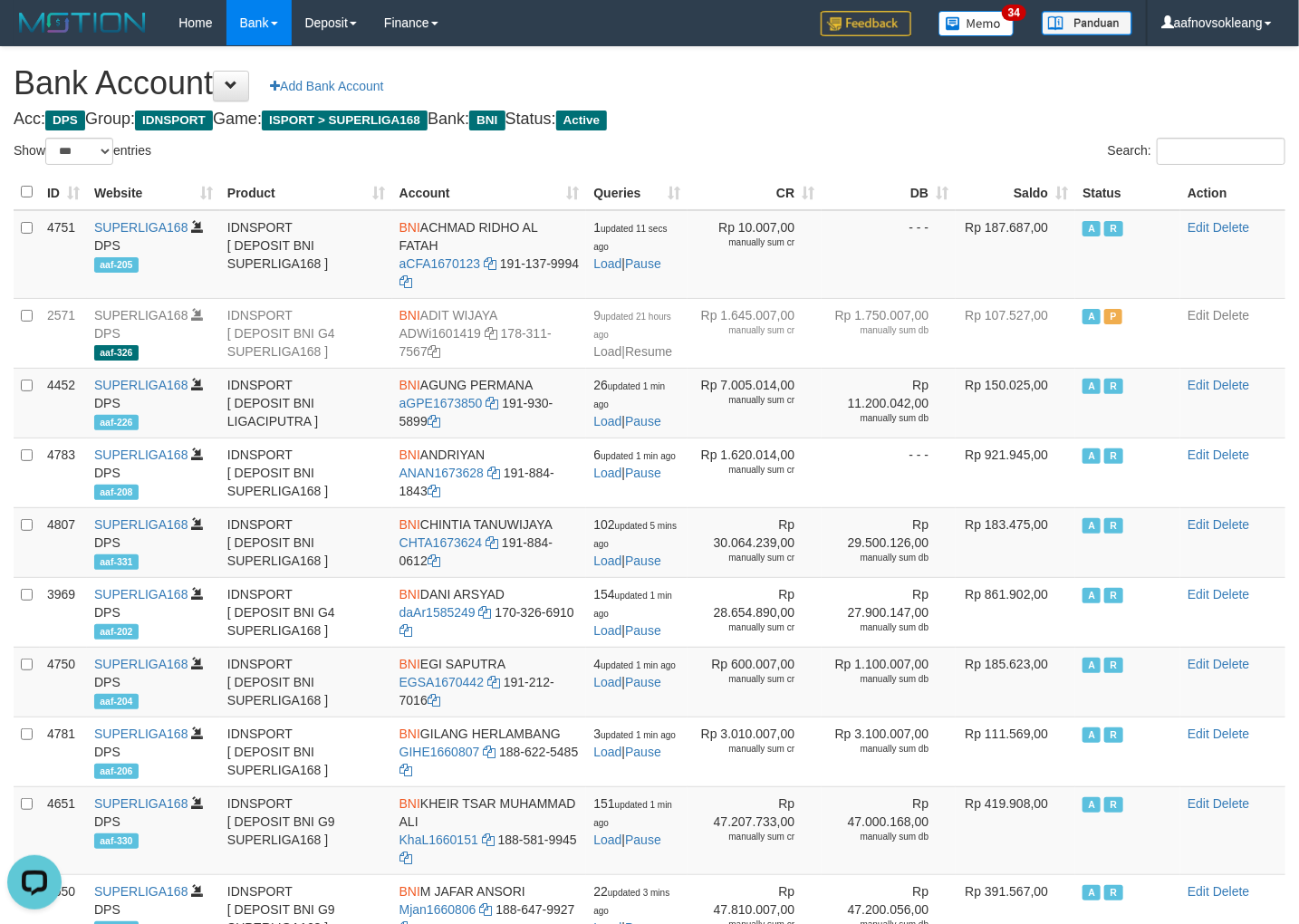 click on "Search:" at bounding box center [974, 153] 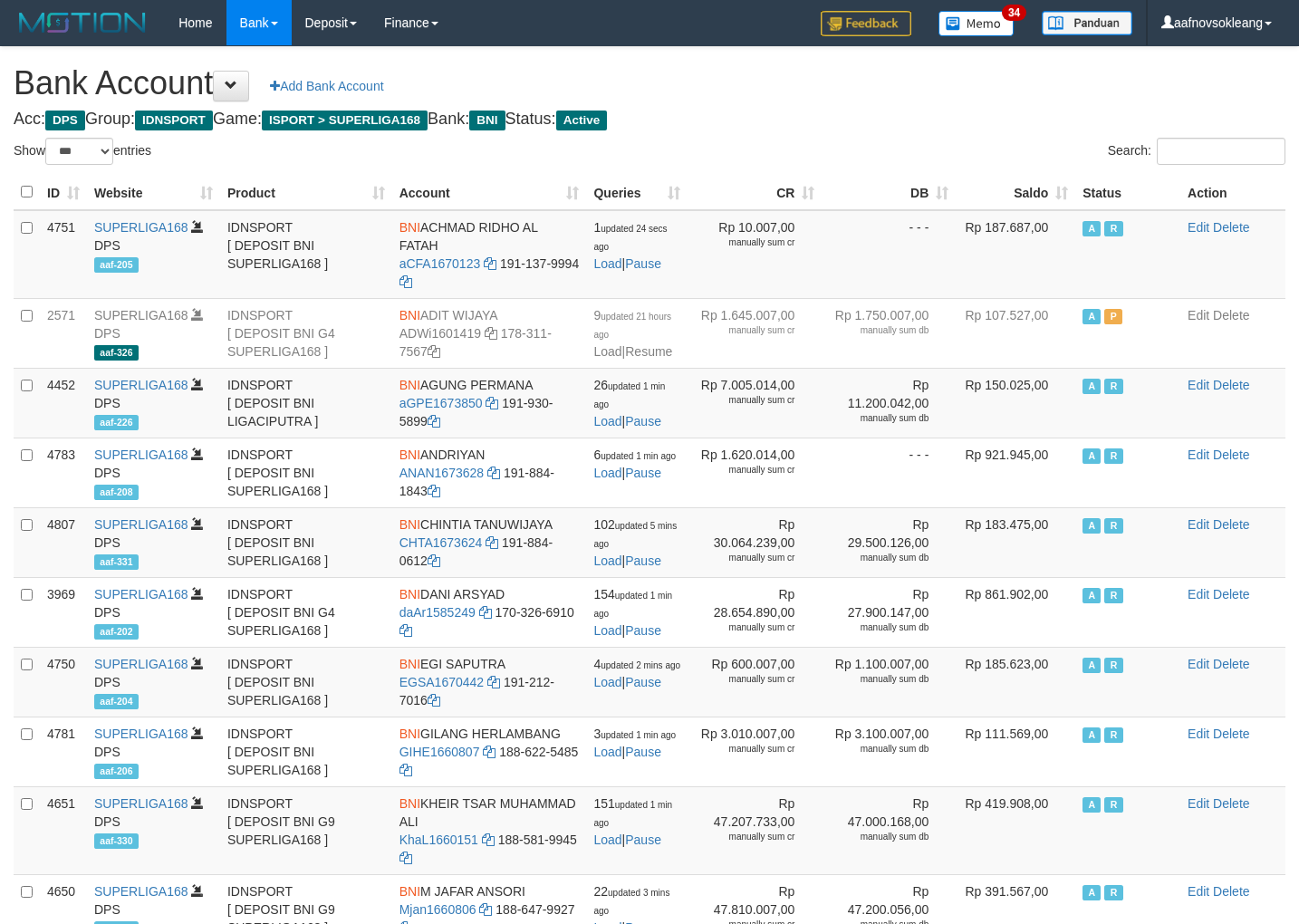 select on "***" 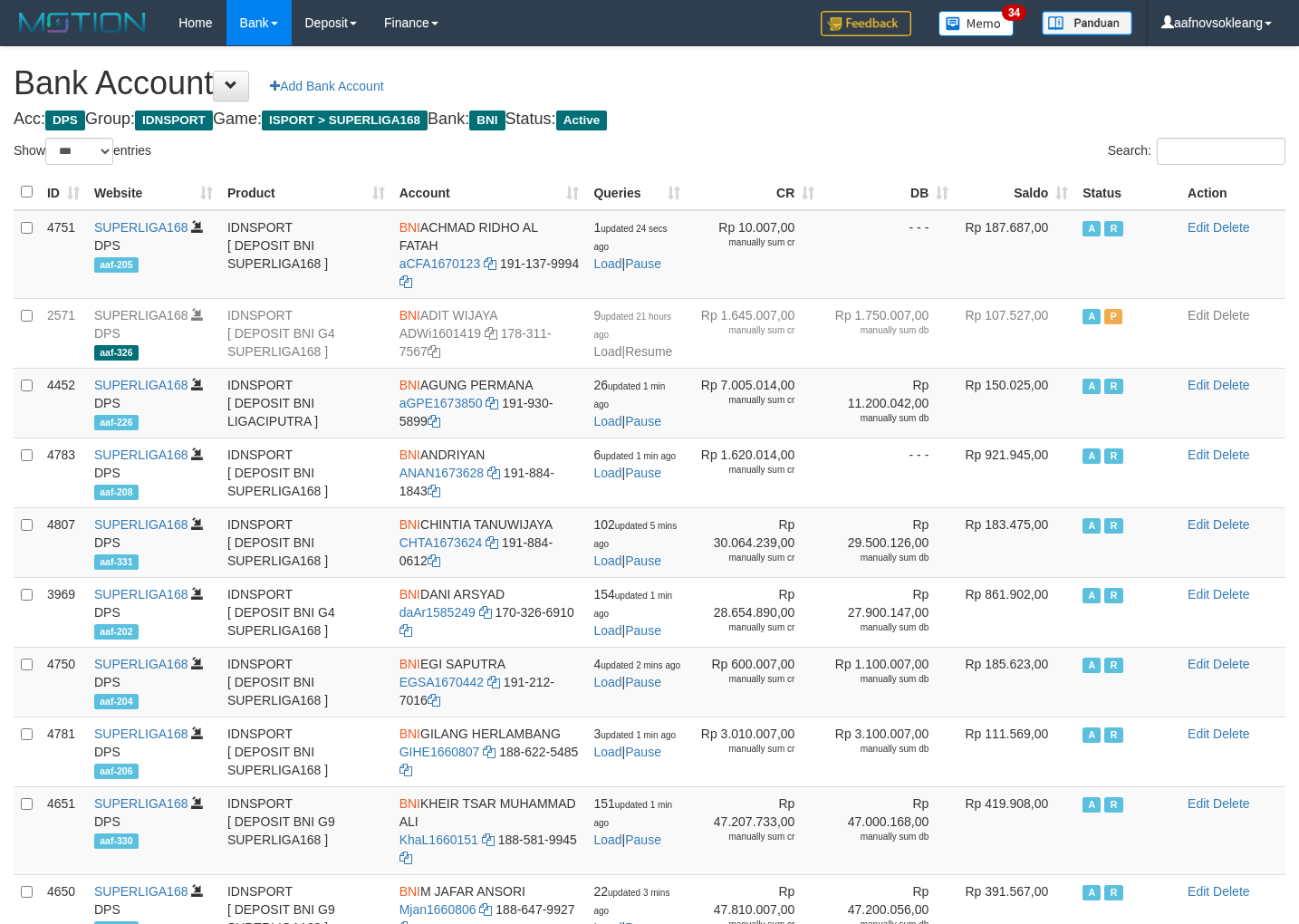 scroll, scrollTop: 0, scrollLeft: 0, axis: both 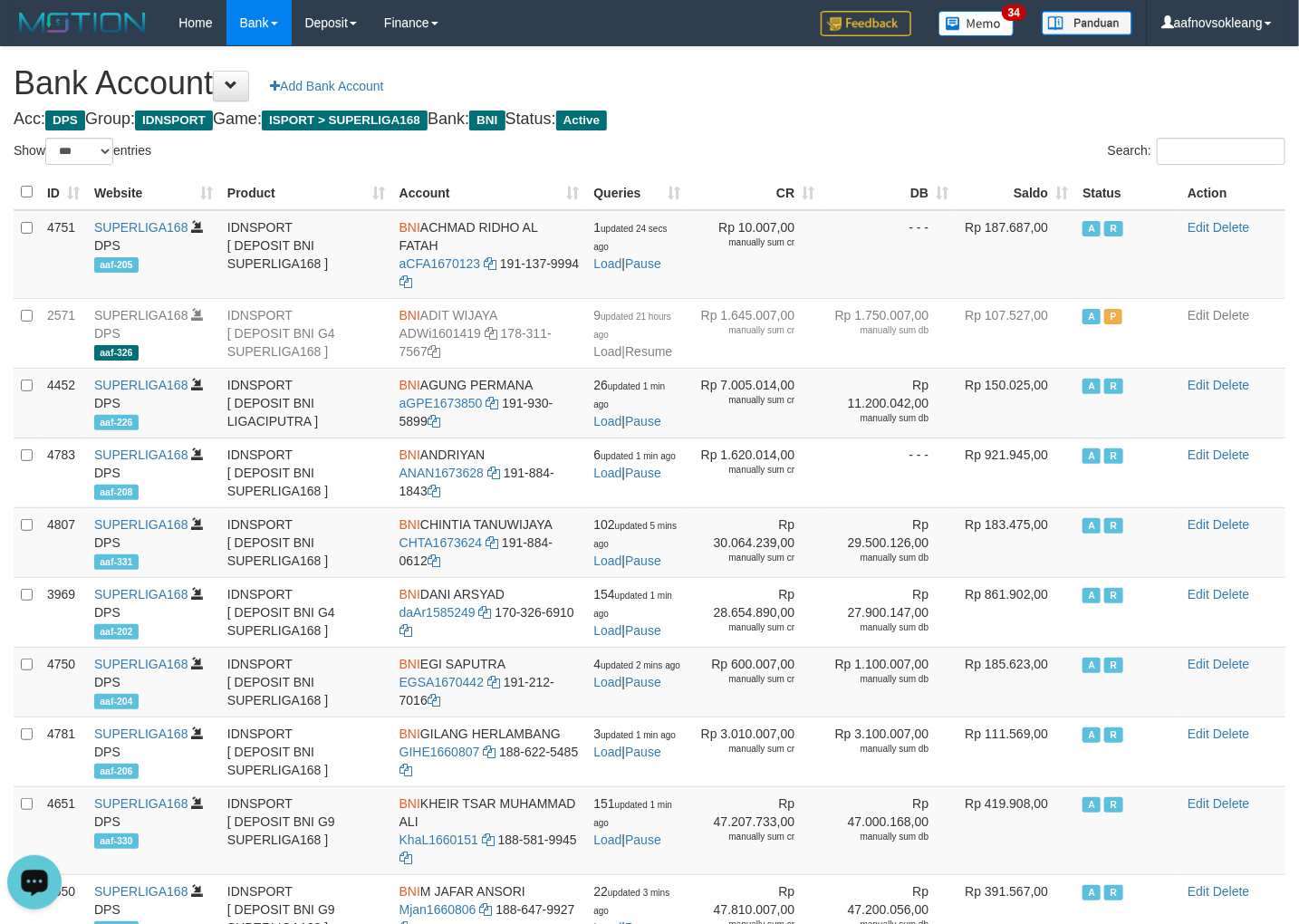 click on "Bank Account
Add Bank Account" at bounding box center [650, 83] 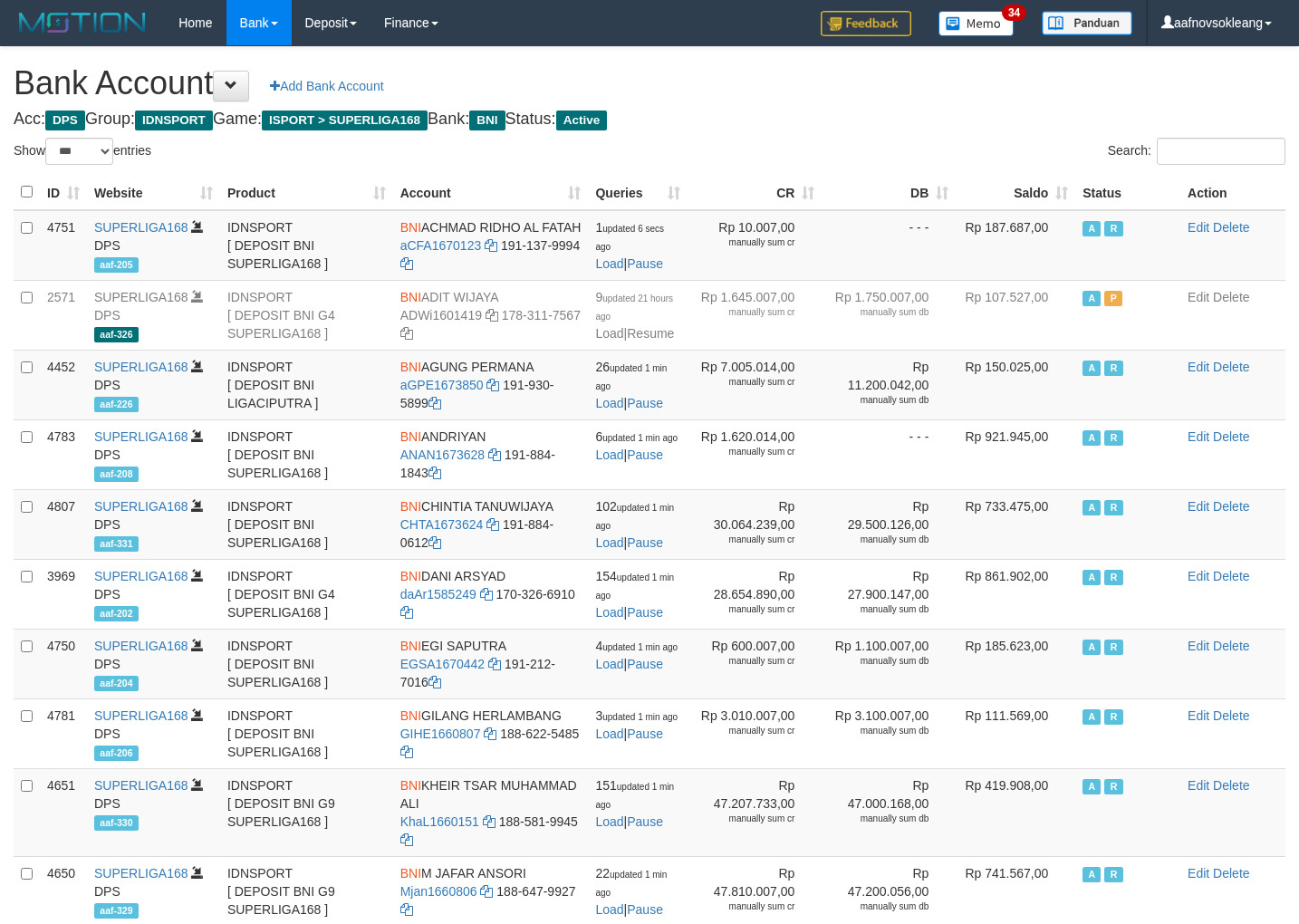 select on "***" 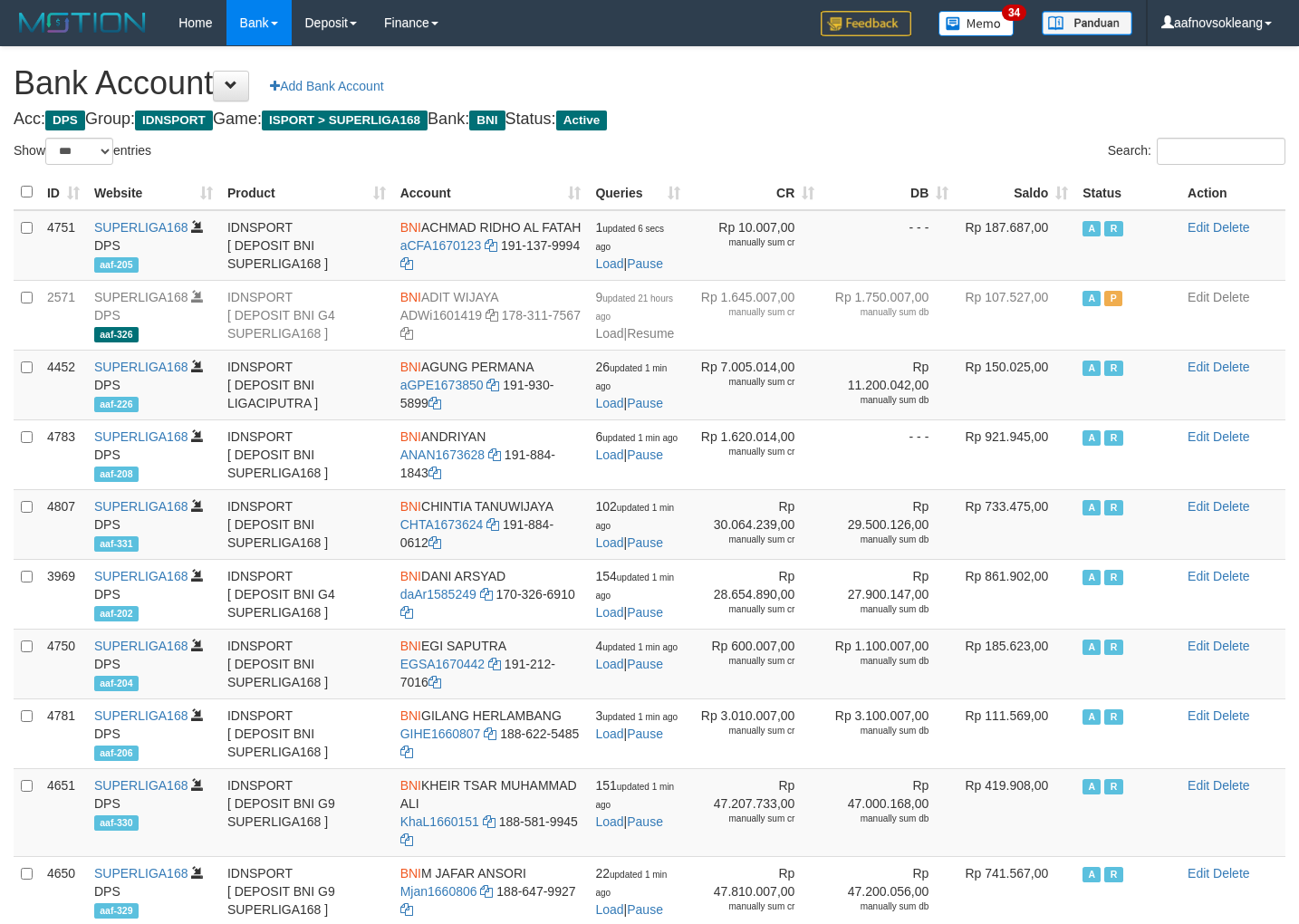 scroll, scrollTop: 0, scrollLeft: 0, axis: both 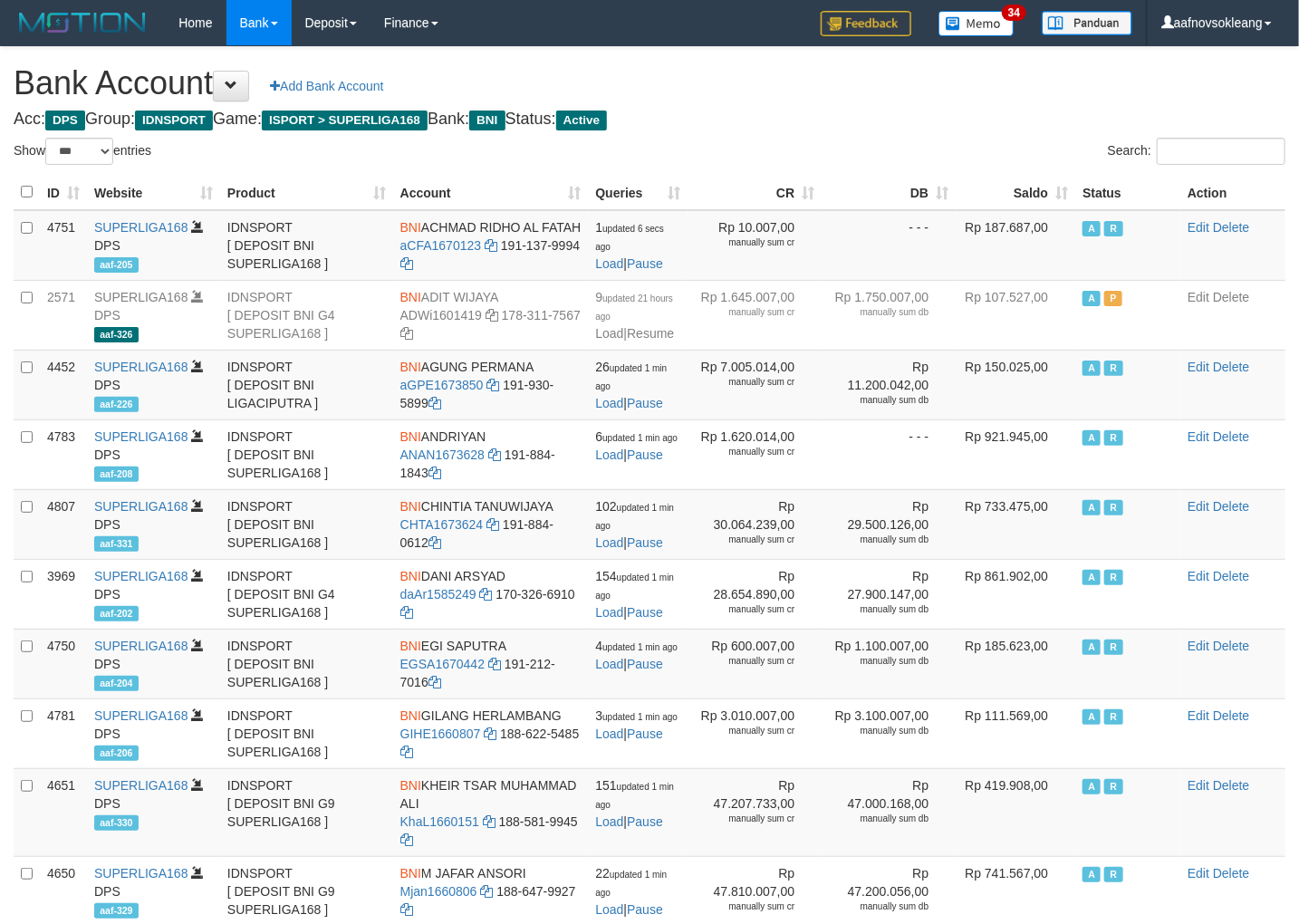 click on "Saldo" at bounding box center [1015, 192] 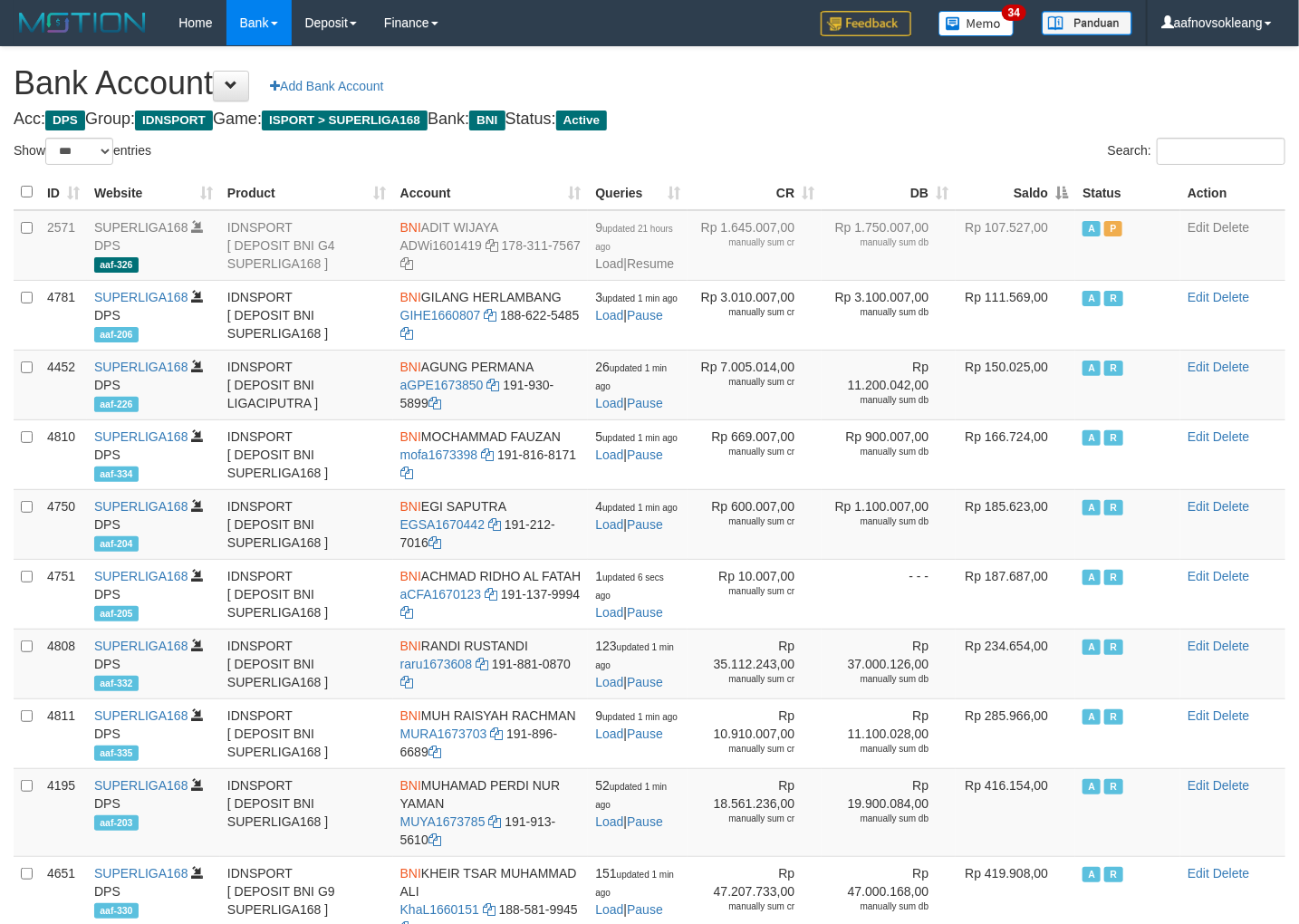 click on "Saldo" at bounding box center [1015, 192] 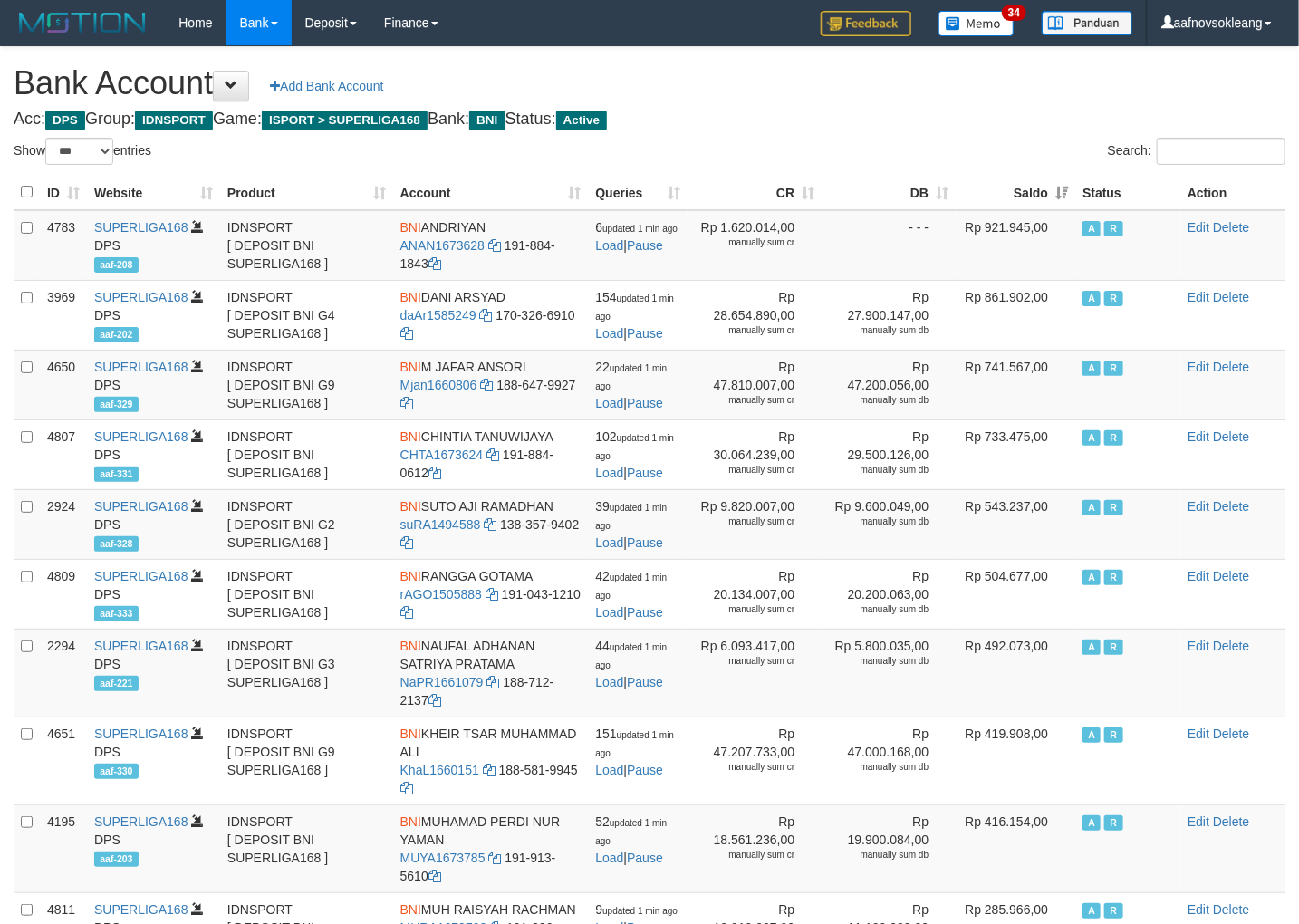 click on "Search:" at bounding box center [974, 153] 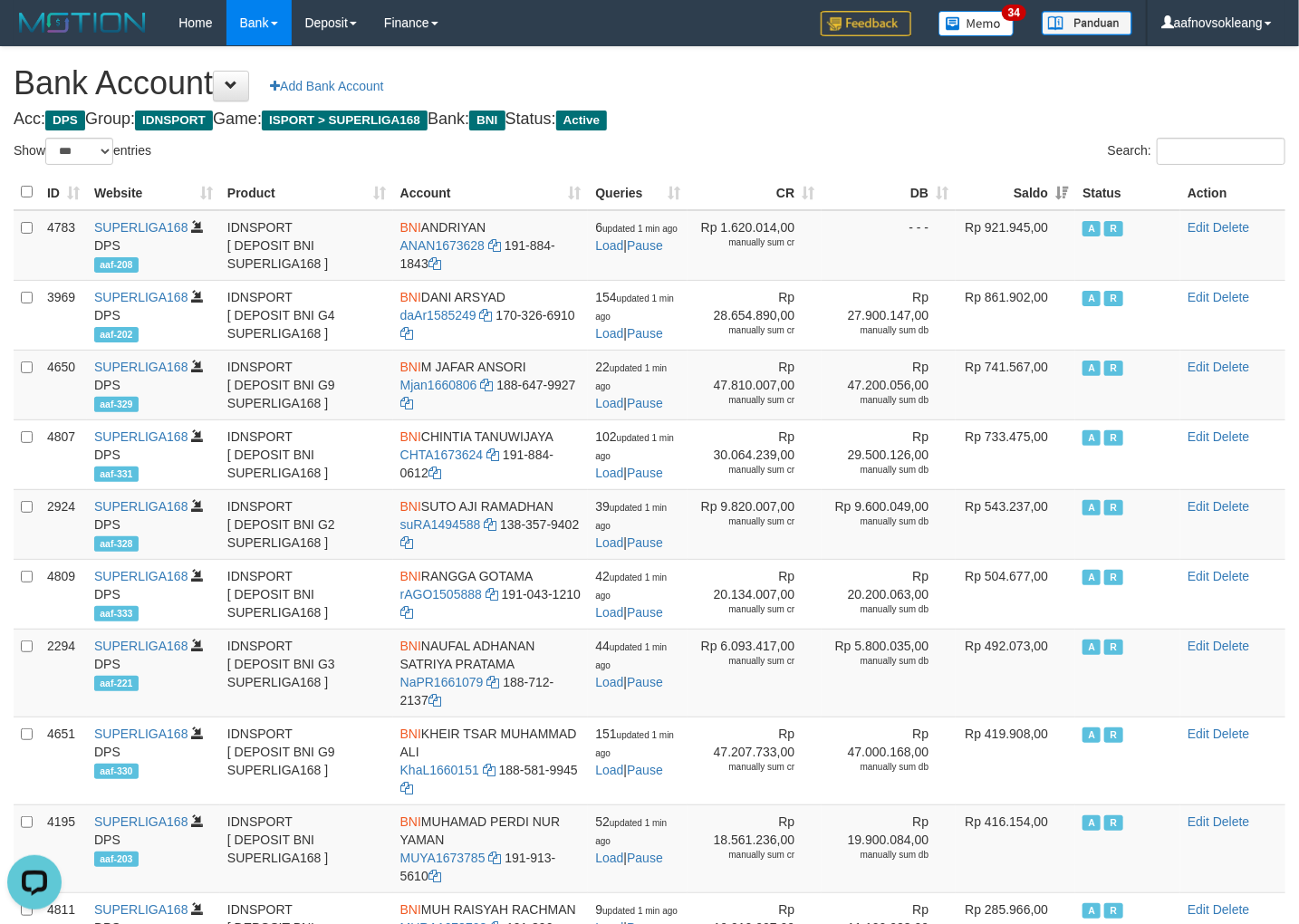 scroll, scrollTop: 0, scrollLeft: 0, axis: both 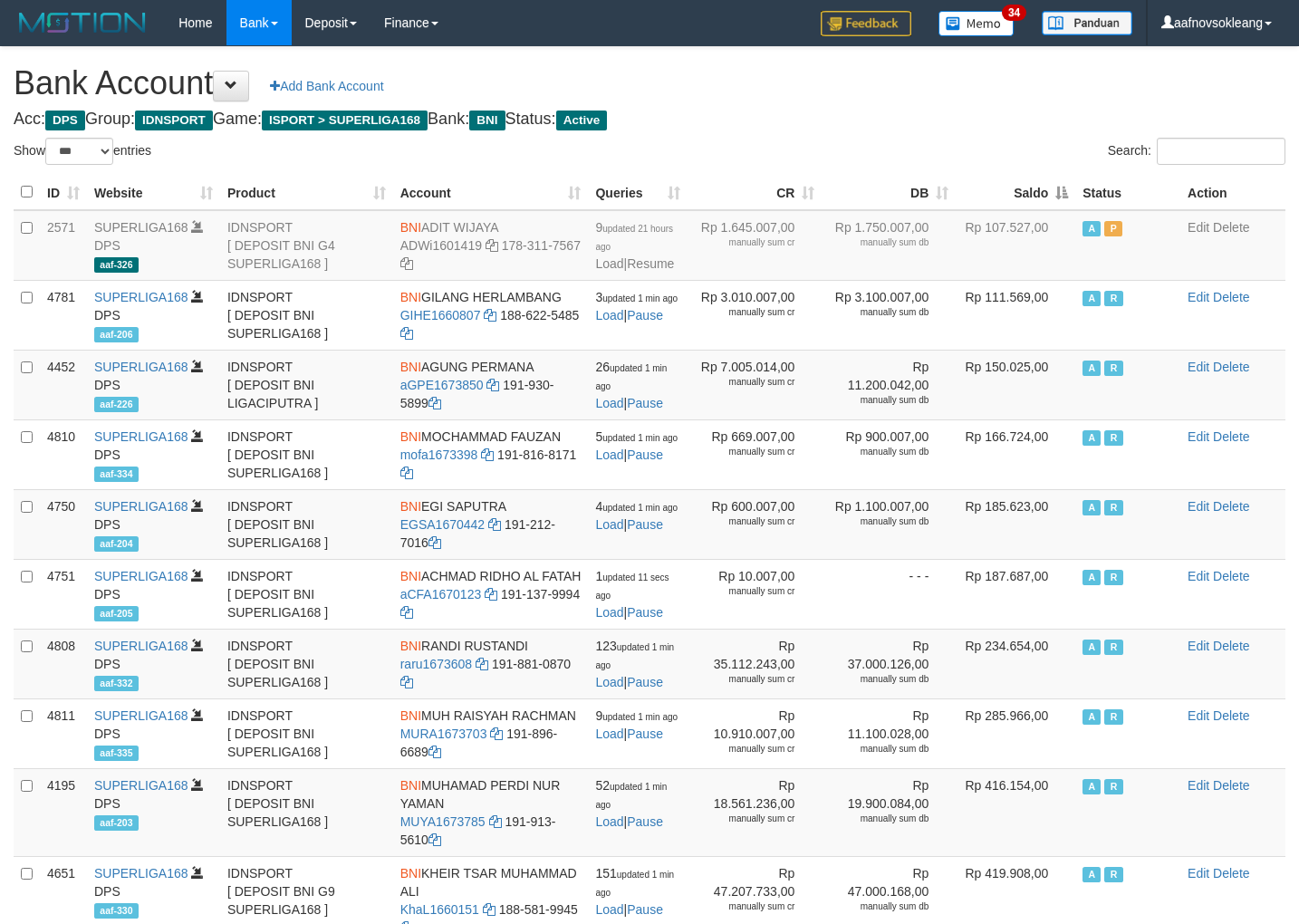 select on "***" 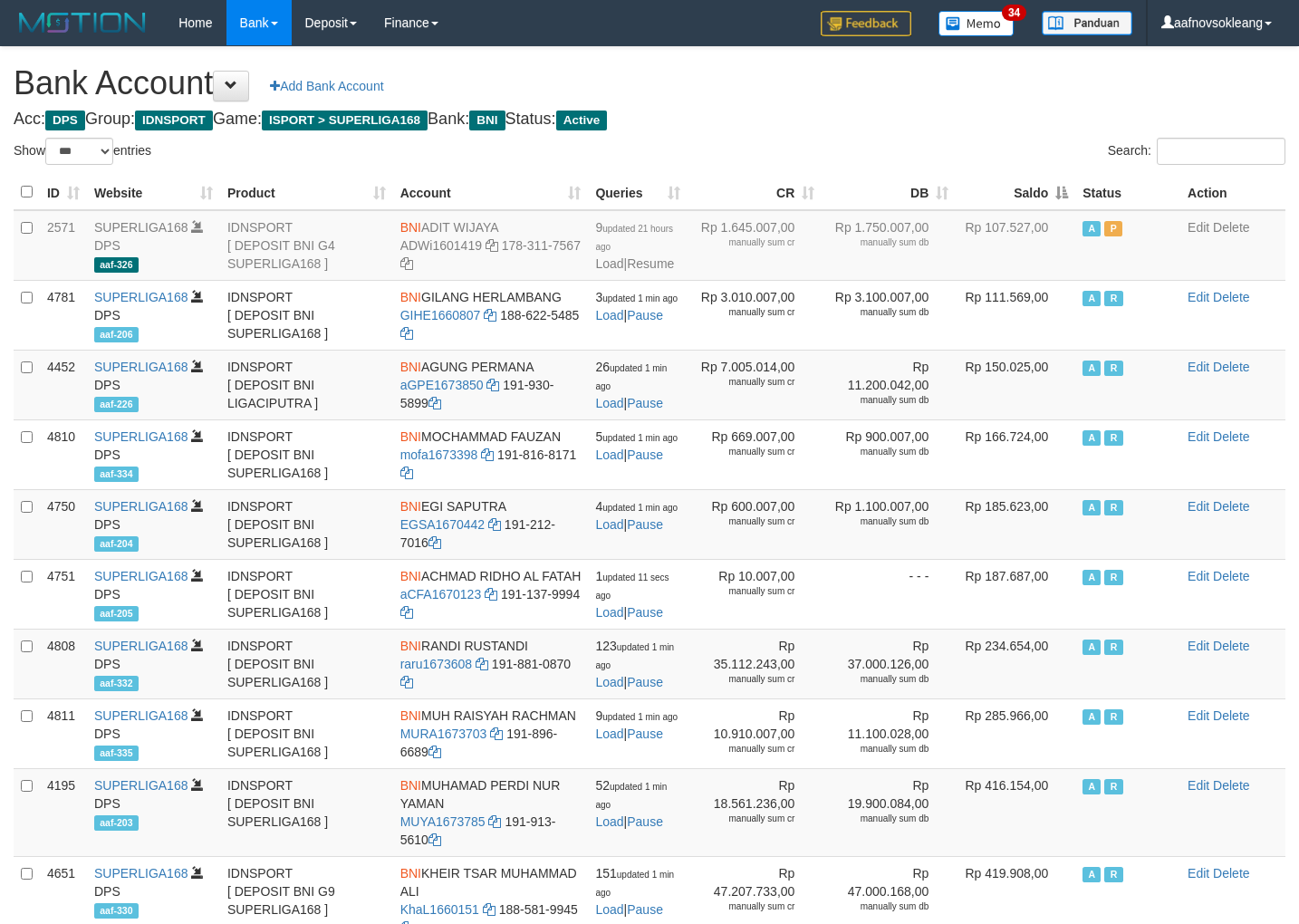 scroll, scrollTop: 0, scrollLeft: 0, axis: both 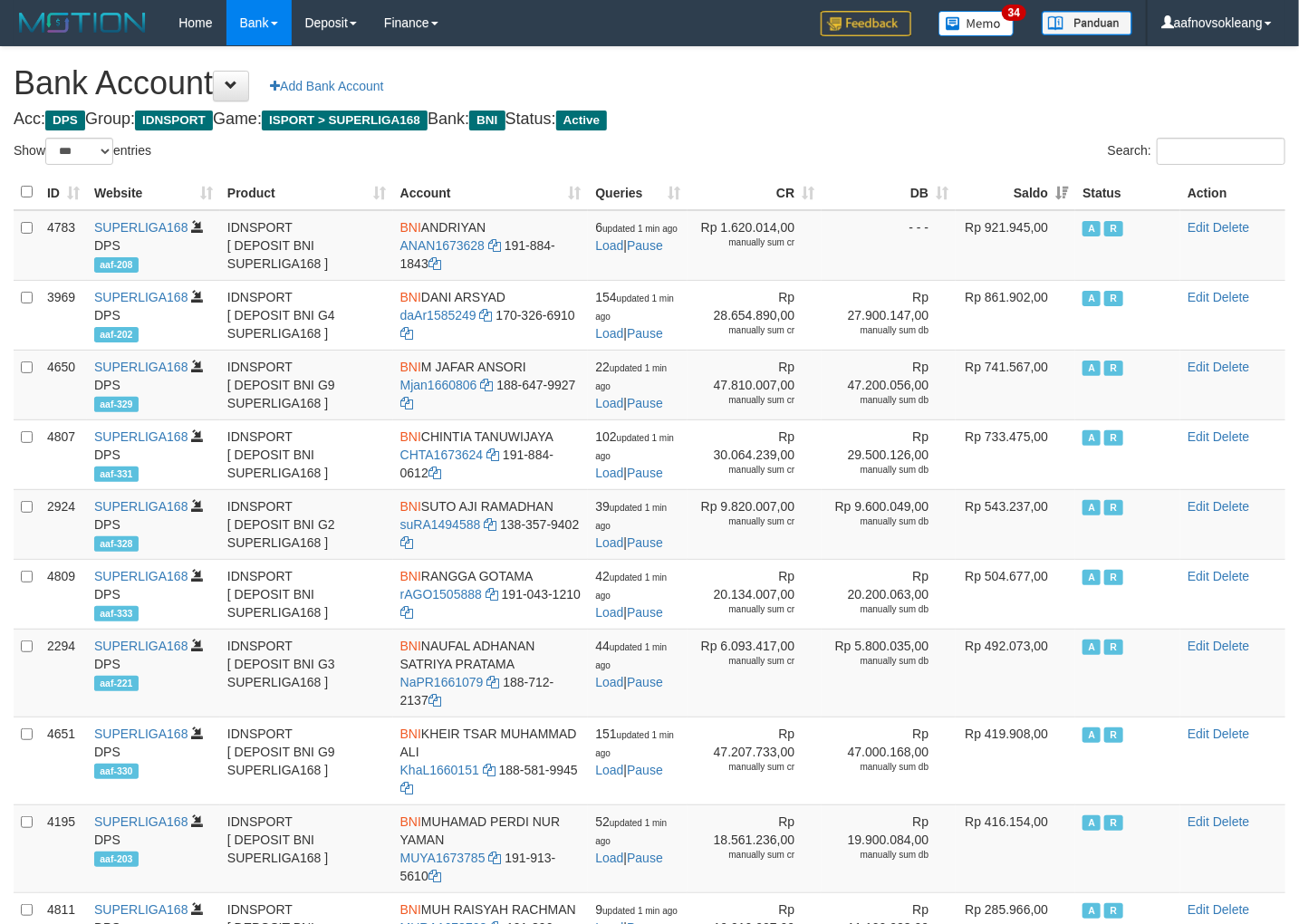 click on "Saldo" at bounding box center [1015, 192] 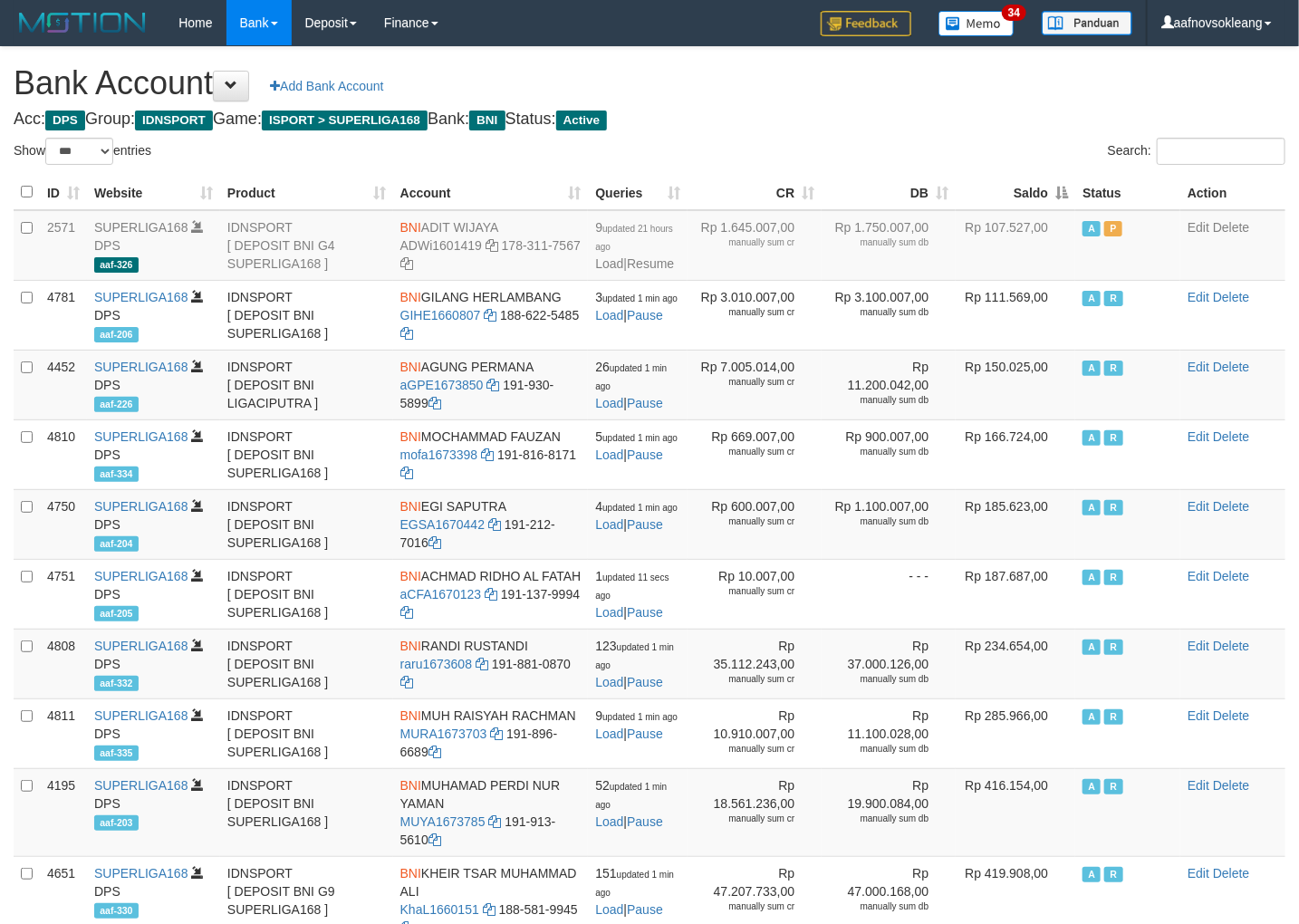 click on "Search:" at bounding box center [974, 153] 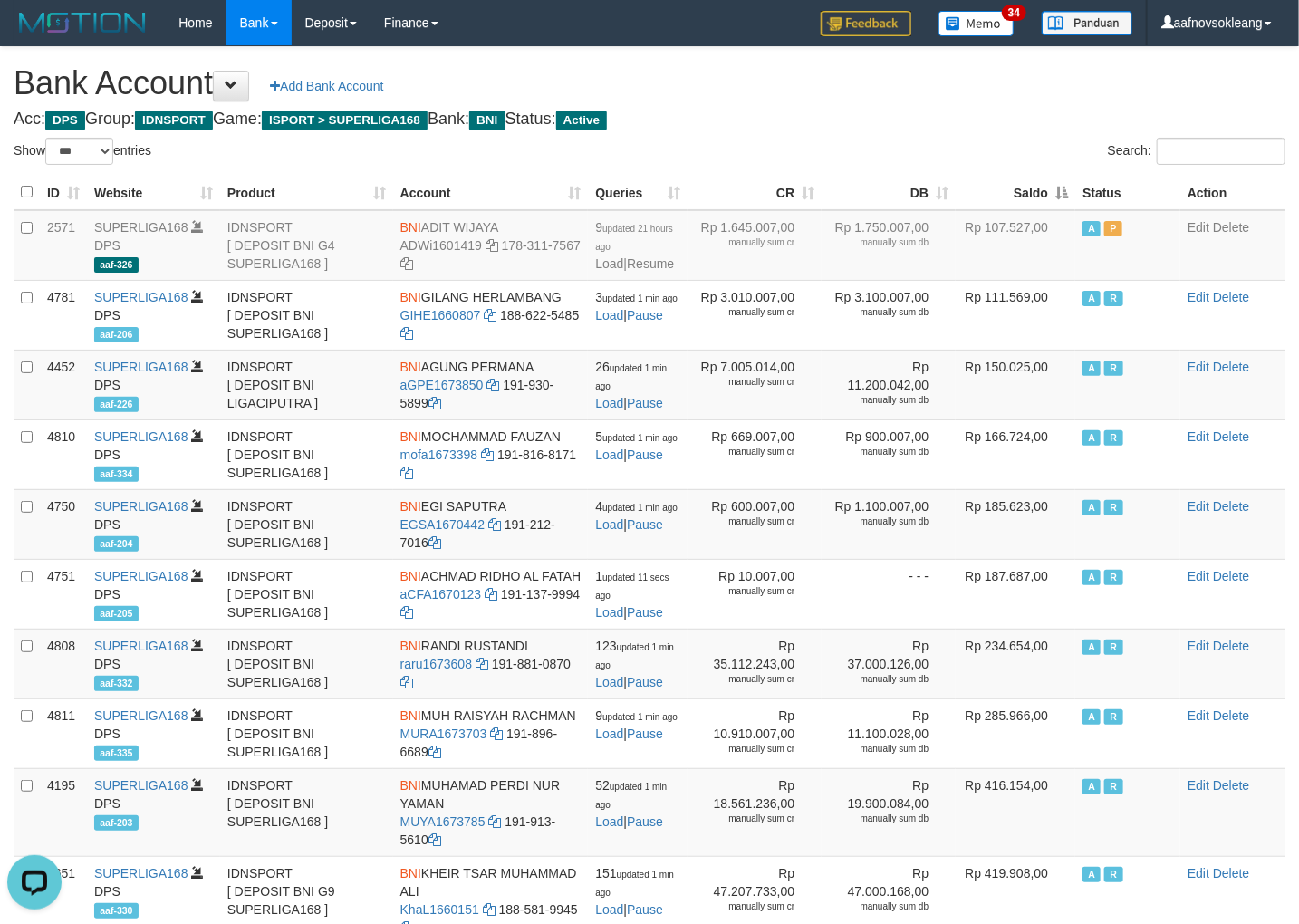 scroll, scrollTop: 0, scrollLeft: 0, axis: both 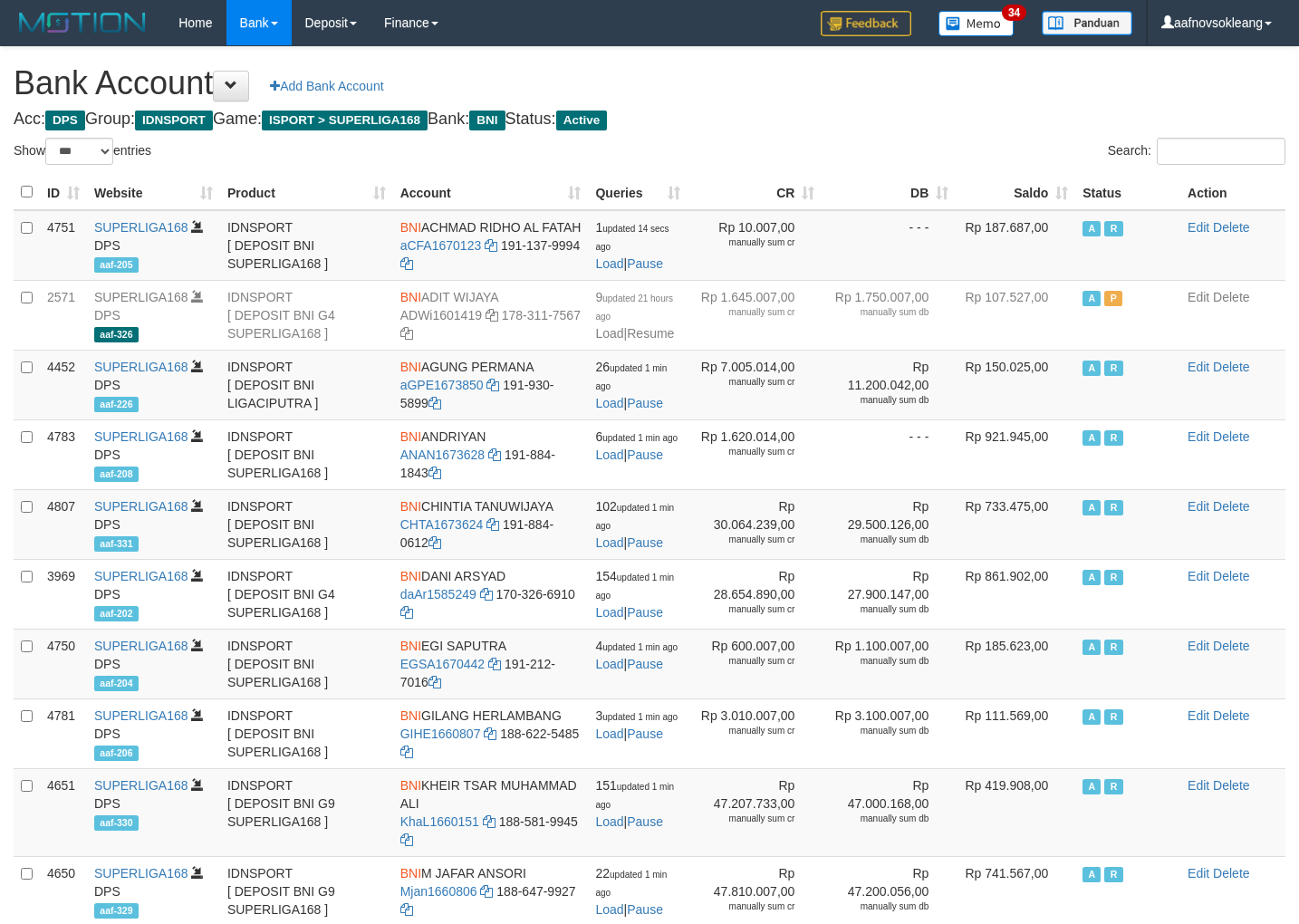 select on "***" 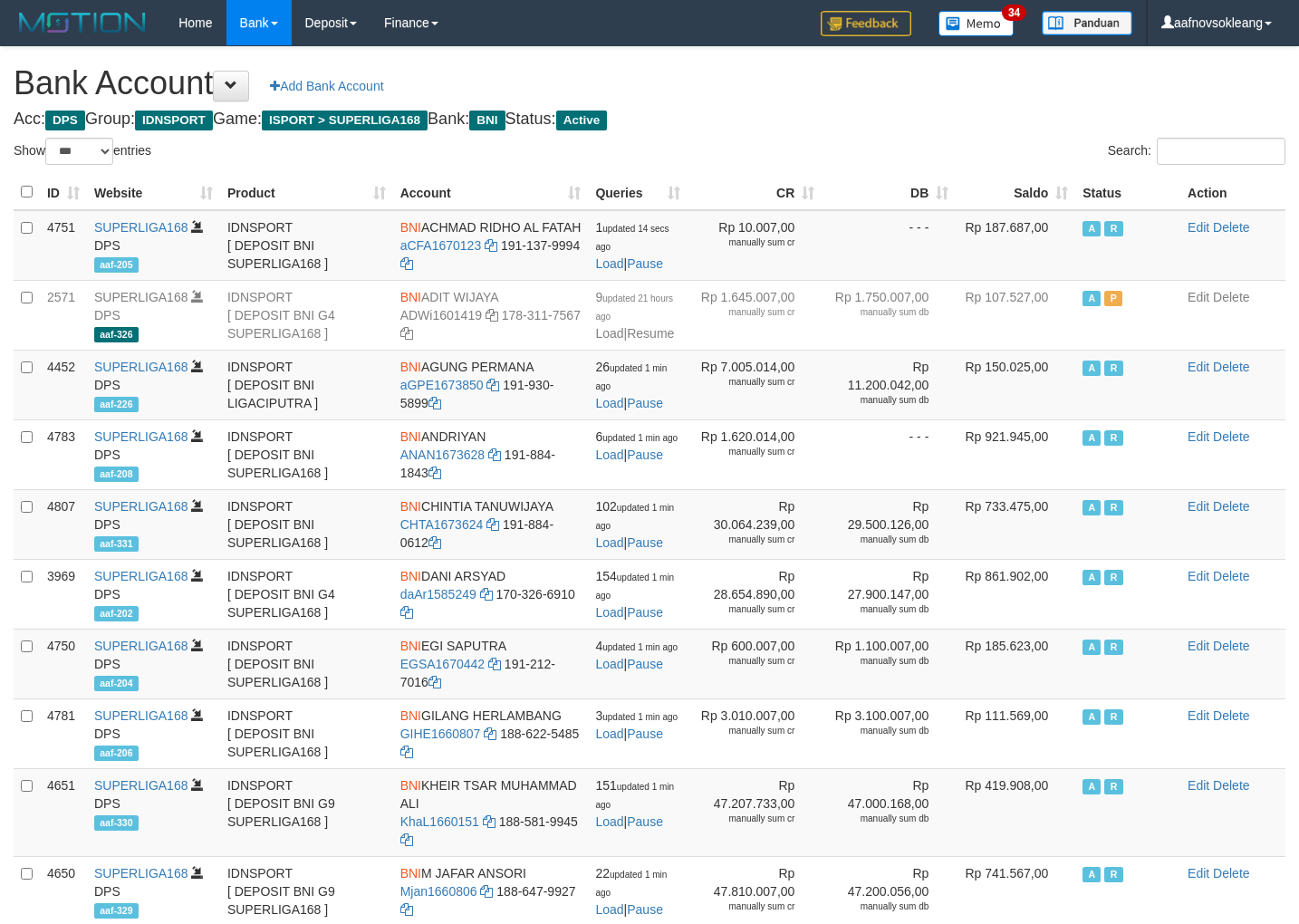 scroll, scrollTop: 0, scrollLeft: 0, axis: both 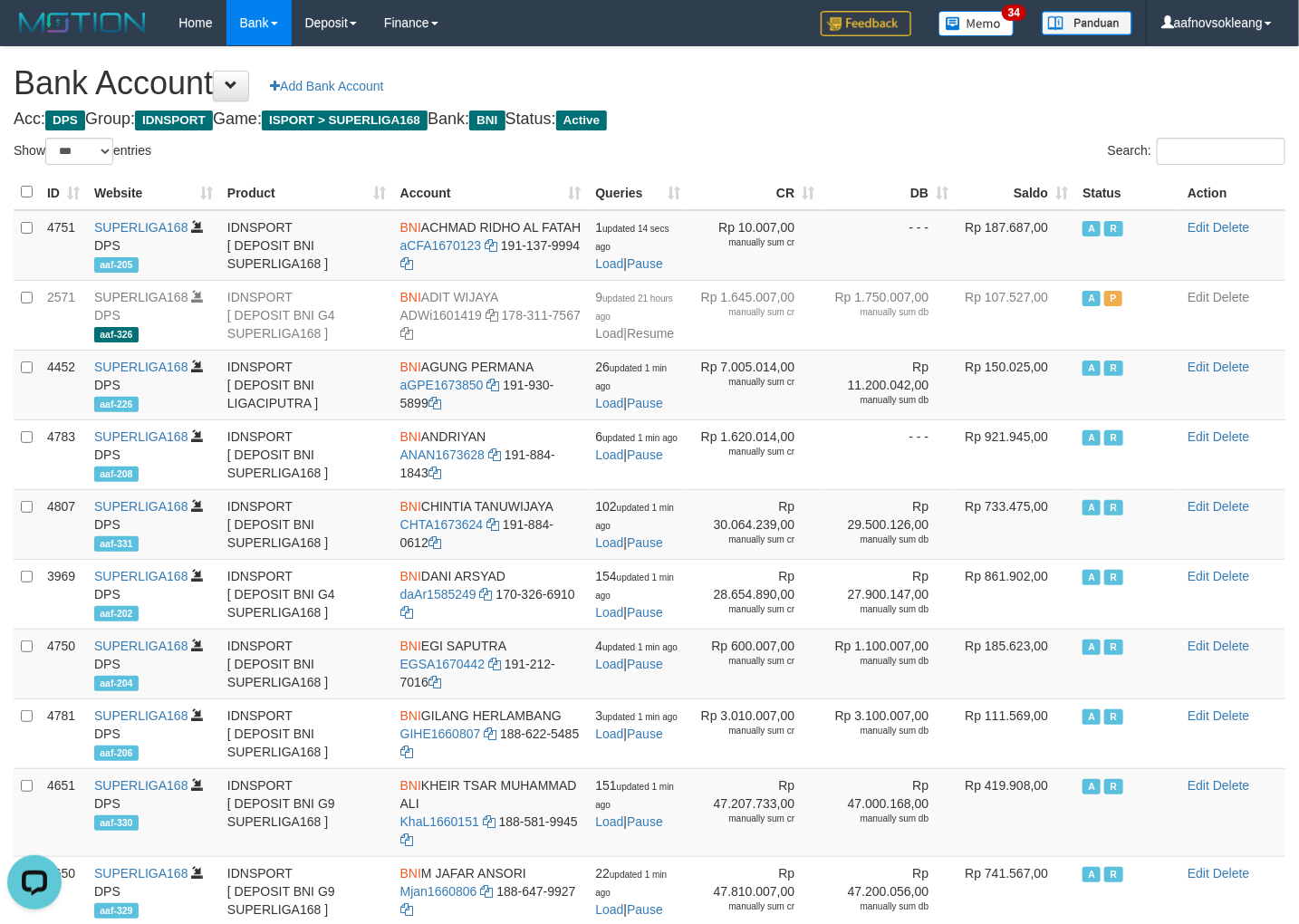 click on "Search:" at bounding box center (974, 153) 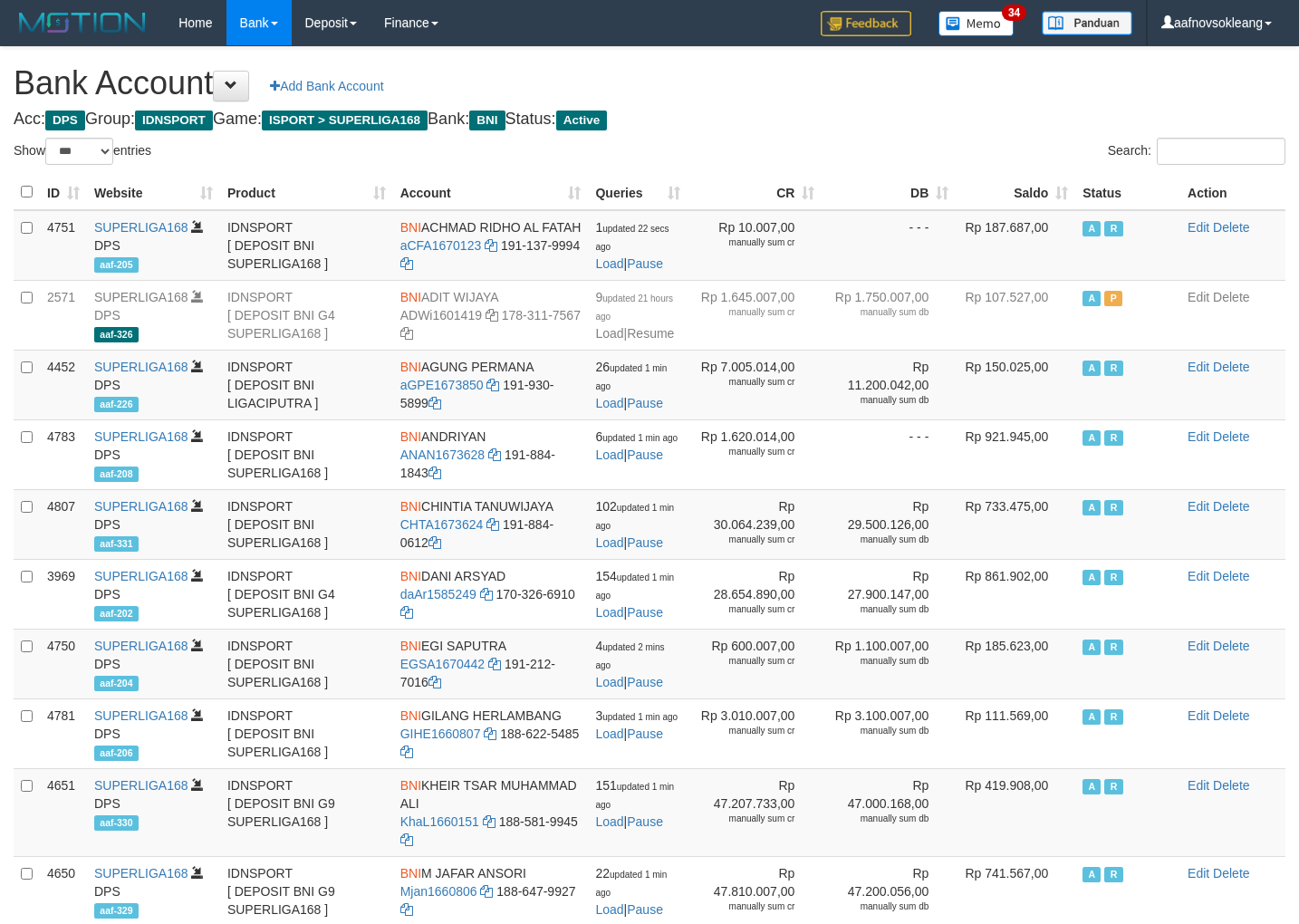 select on "***" 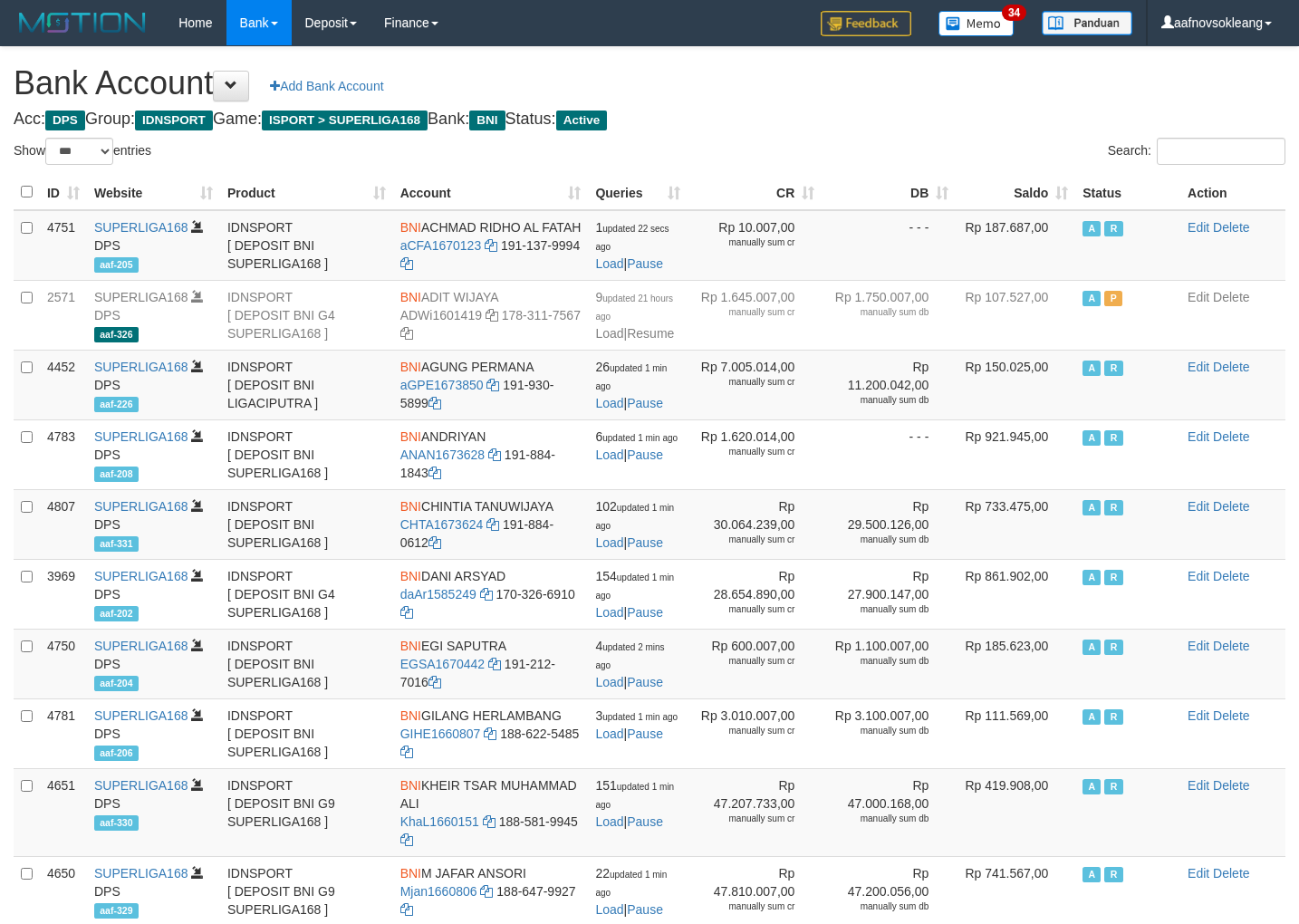 scroll, scrollTop: 0, scrollLeft: 0, axis: both 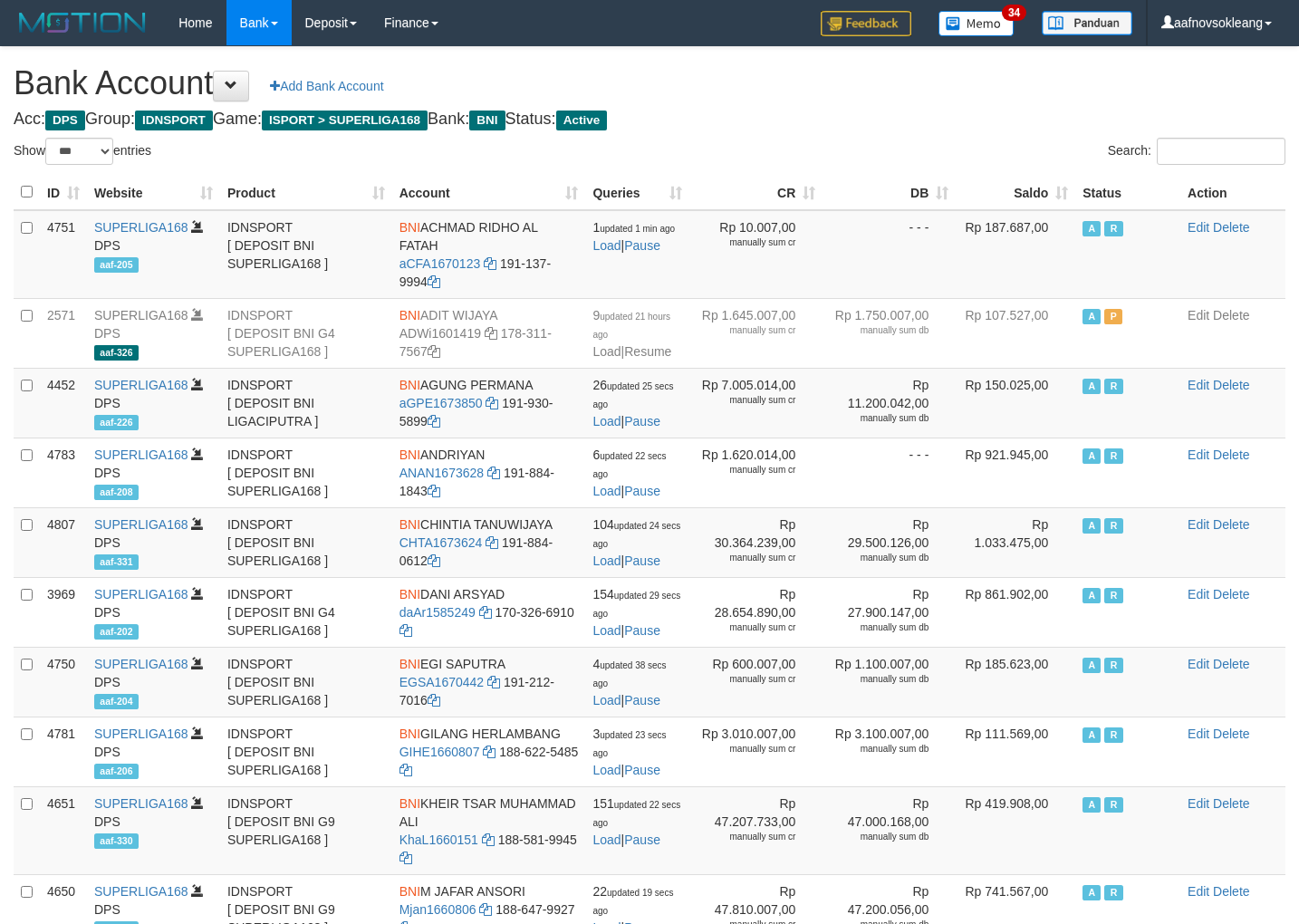 select on "***" 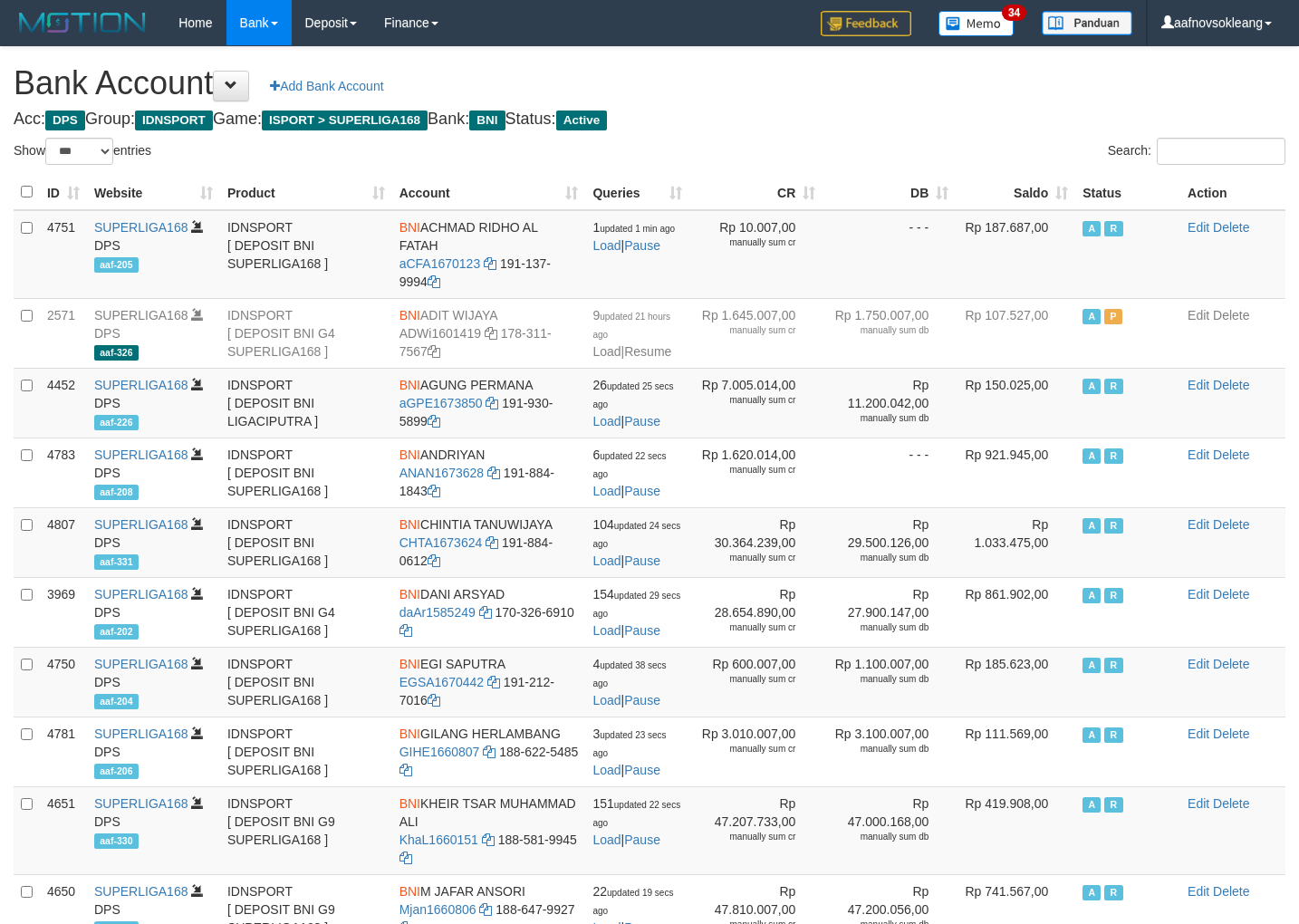 scroll, scrollTop: 0, scrollLeft: 0, axis: both 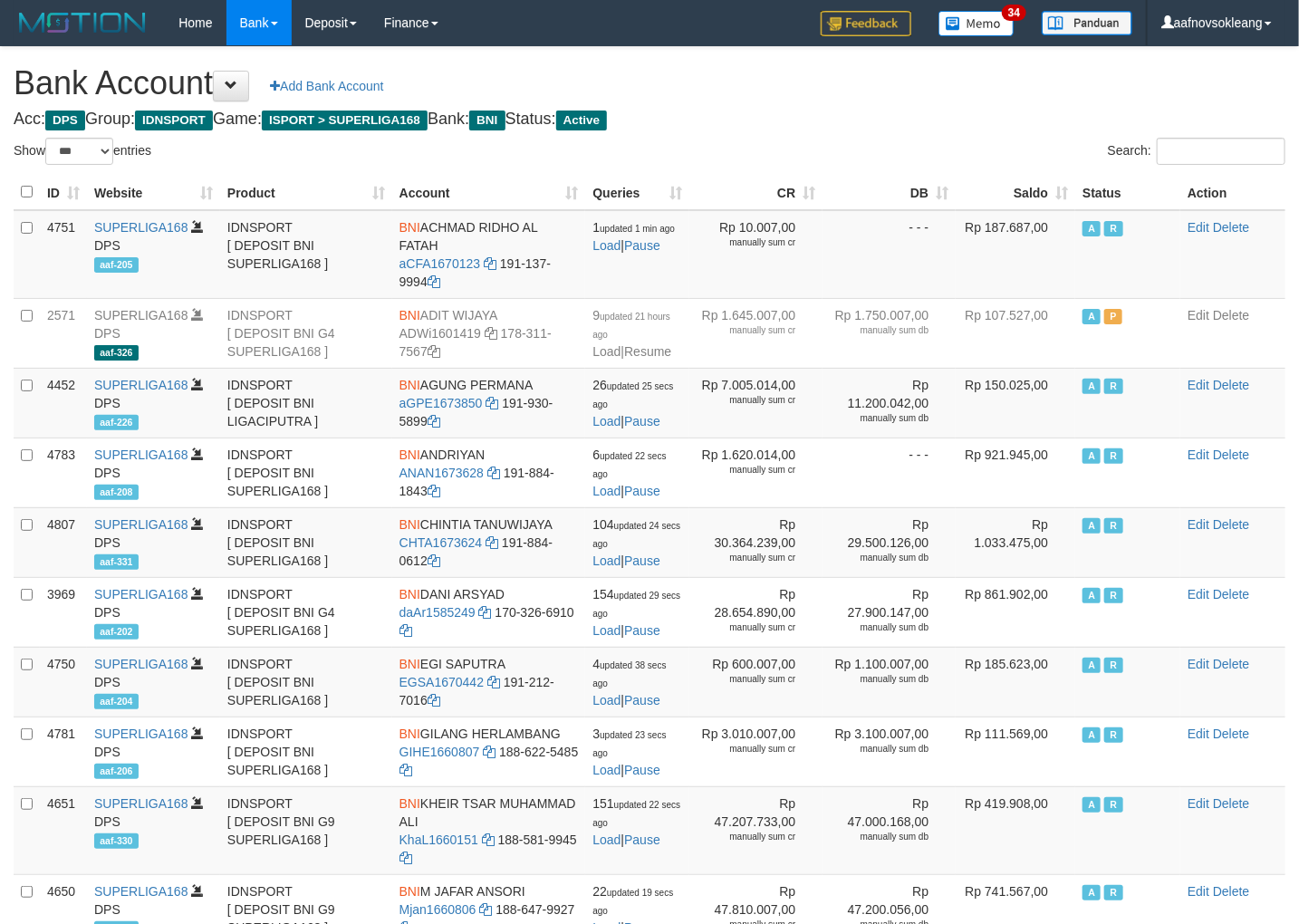 click on "Saldo" at bounding box center [1015, 192] 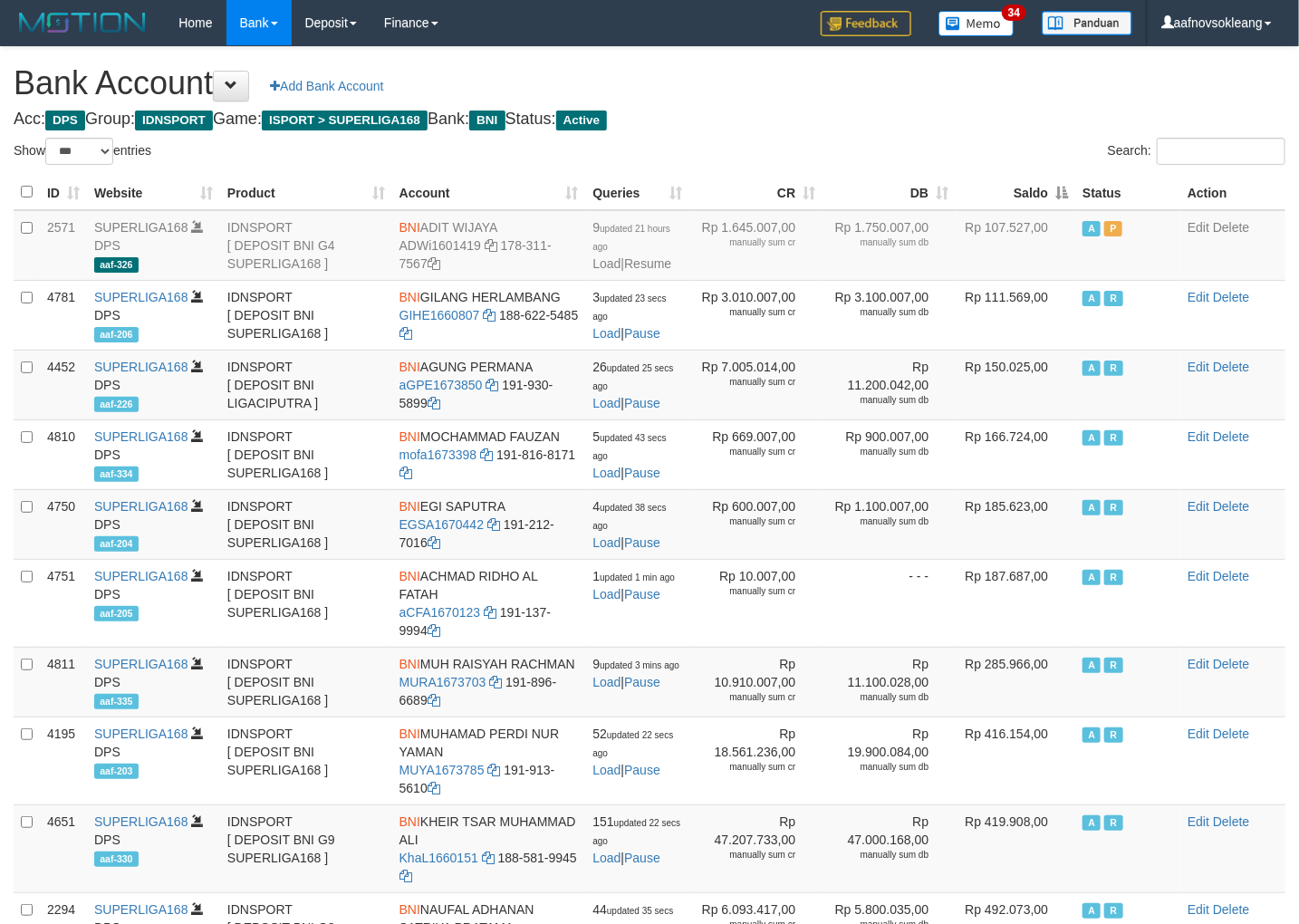 click on "Saldo" at bounding box center [1015, 192] 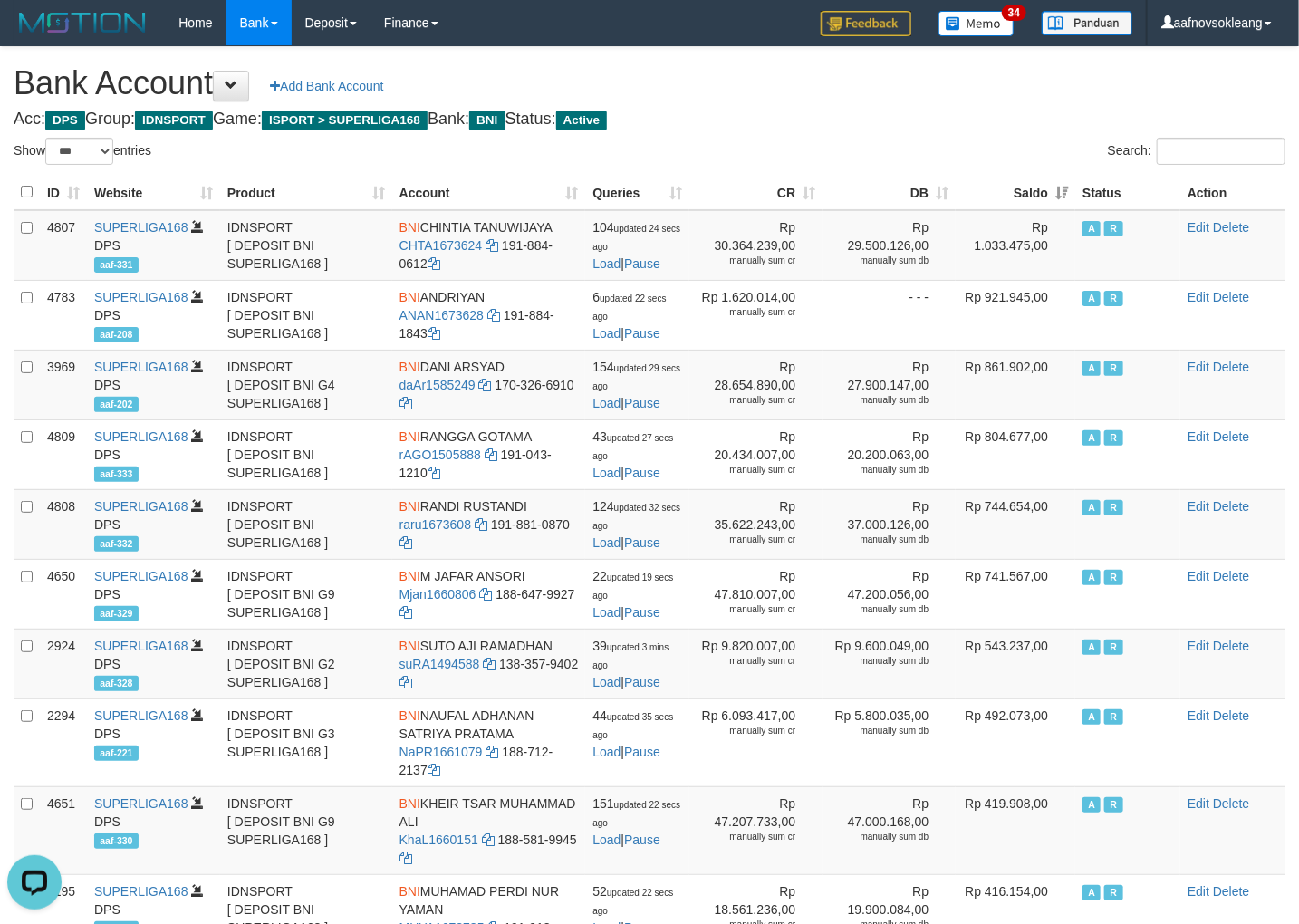 scroll, scrollTop: 0, scrollLeft: 0, axis: both 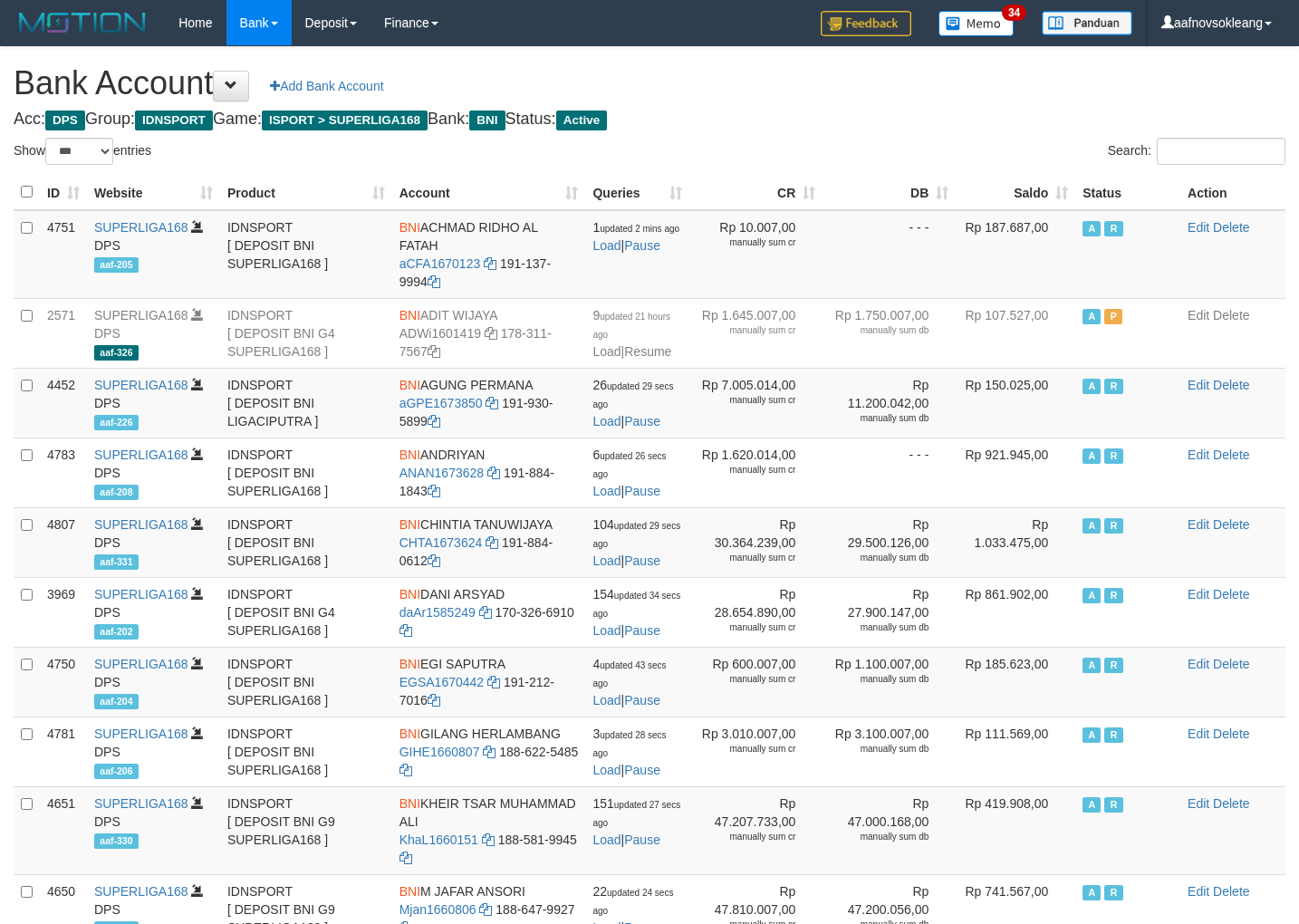 select on "***" 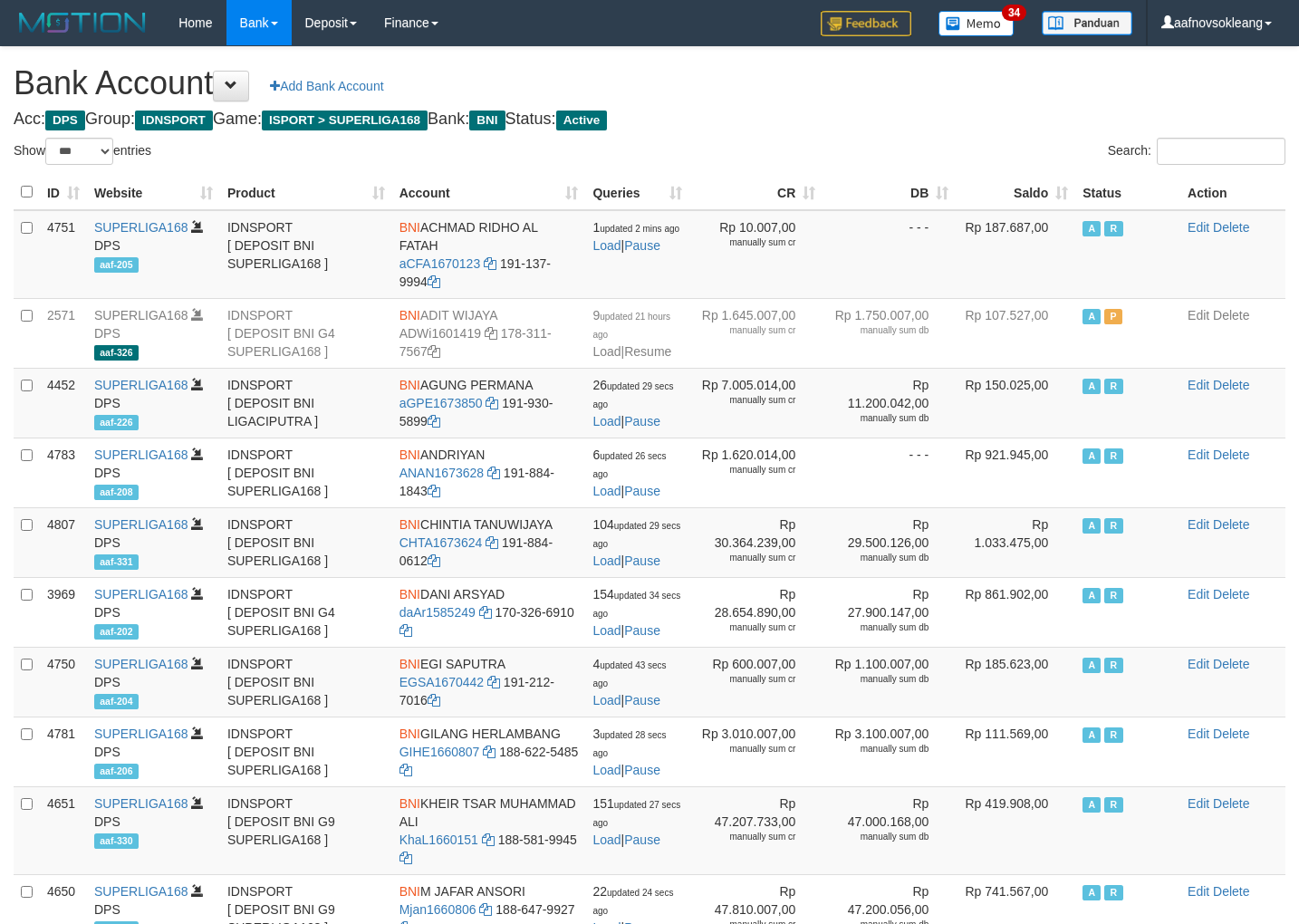 scroll, scrollTop: 0, scrollLeft: 0, axis: both 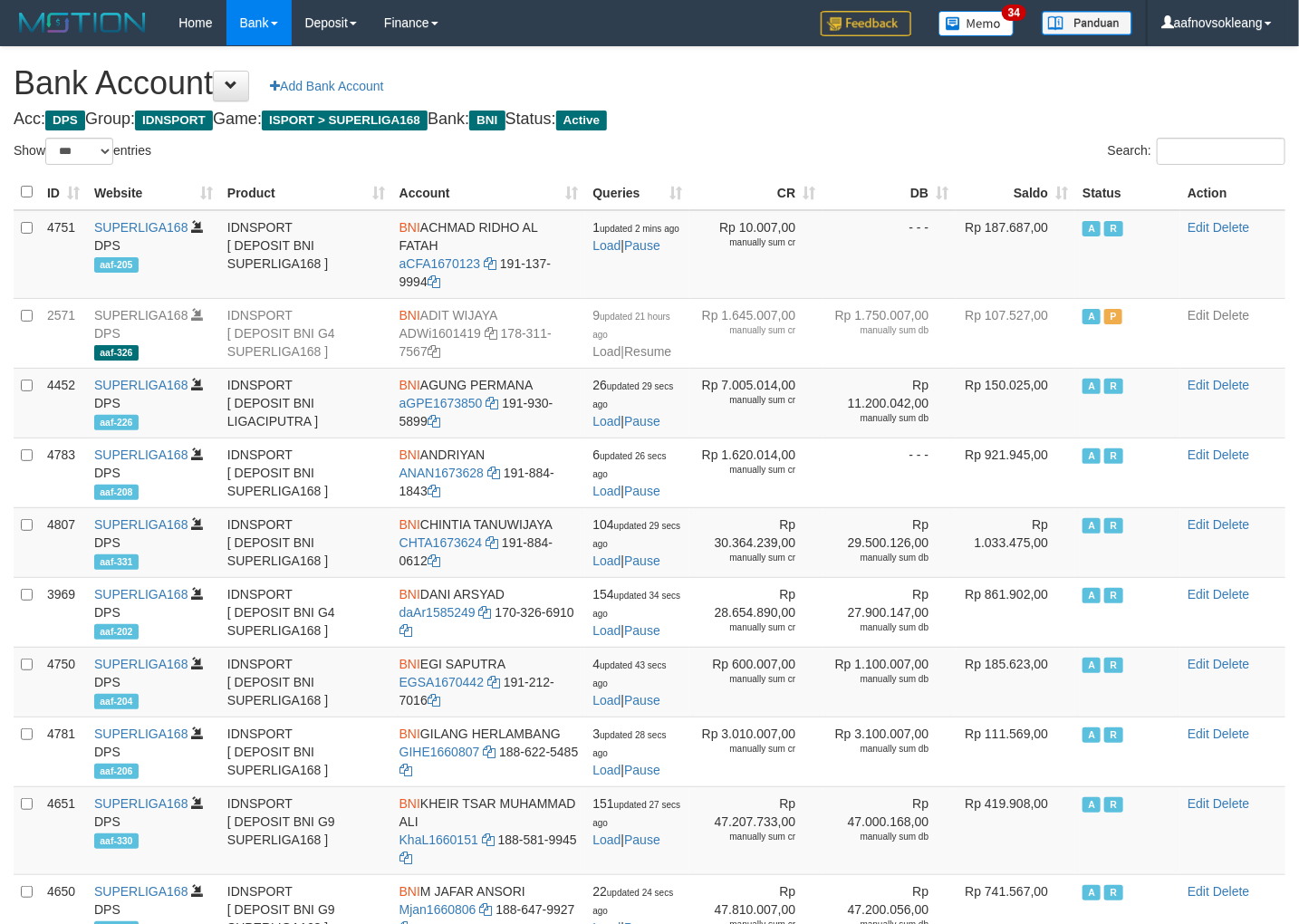 click on "Saldo" at bounding box center [1015, 192] 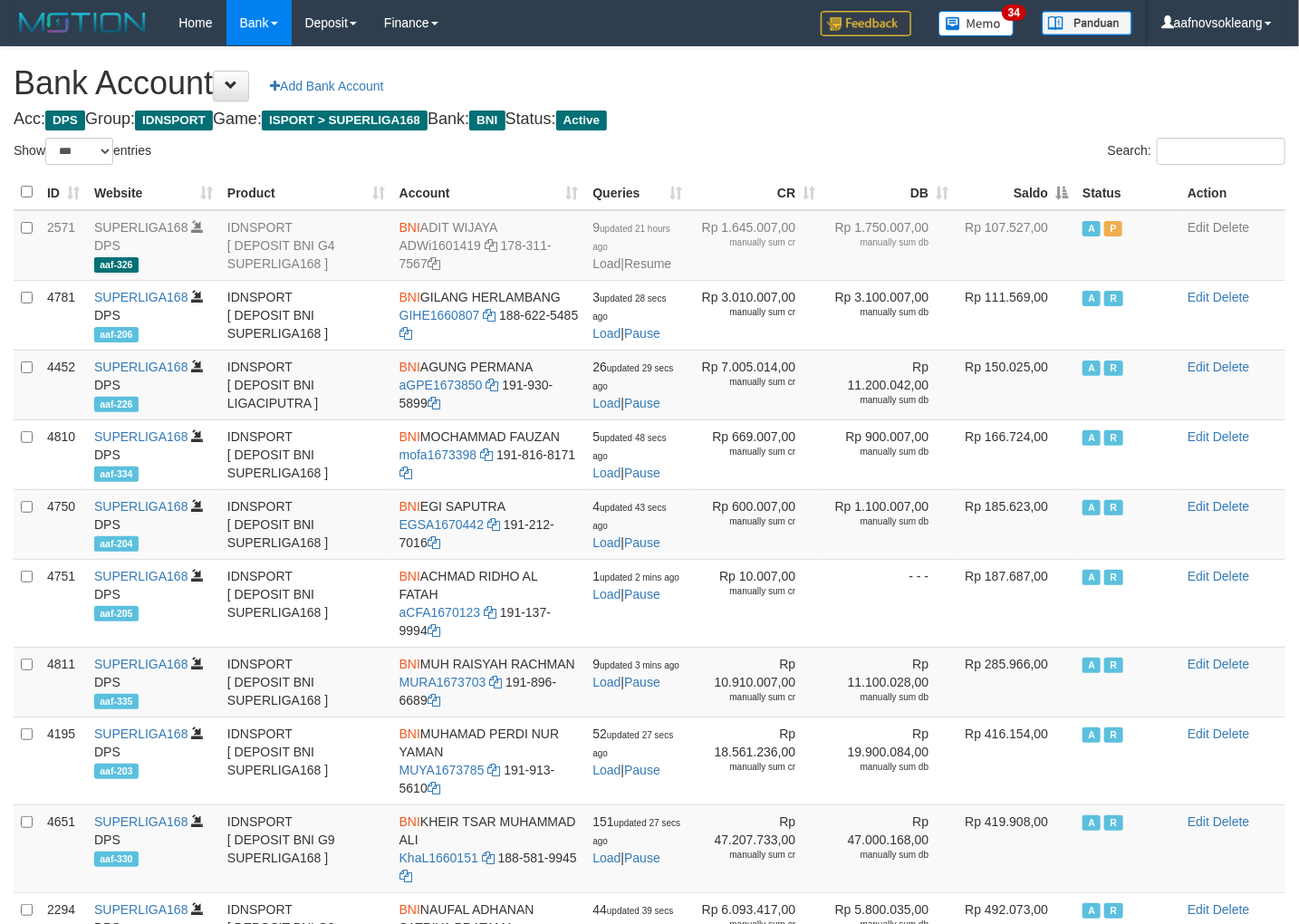 click on "Saldo" at bounding box center (1015, 192) 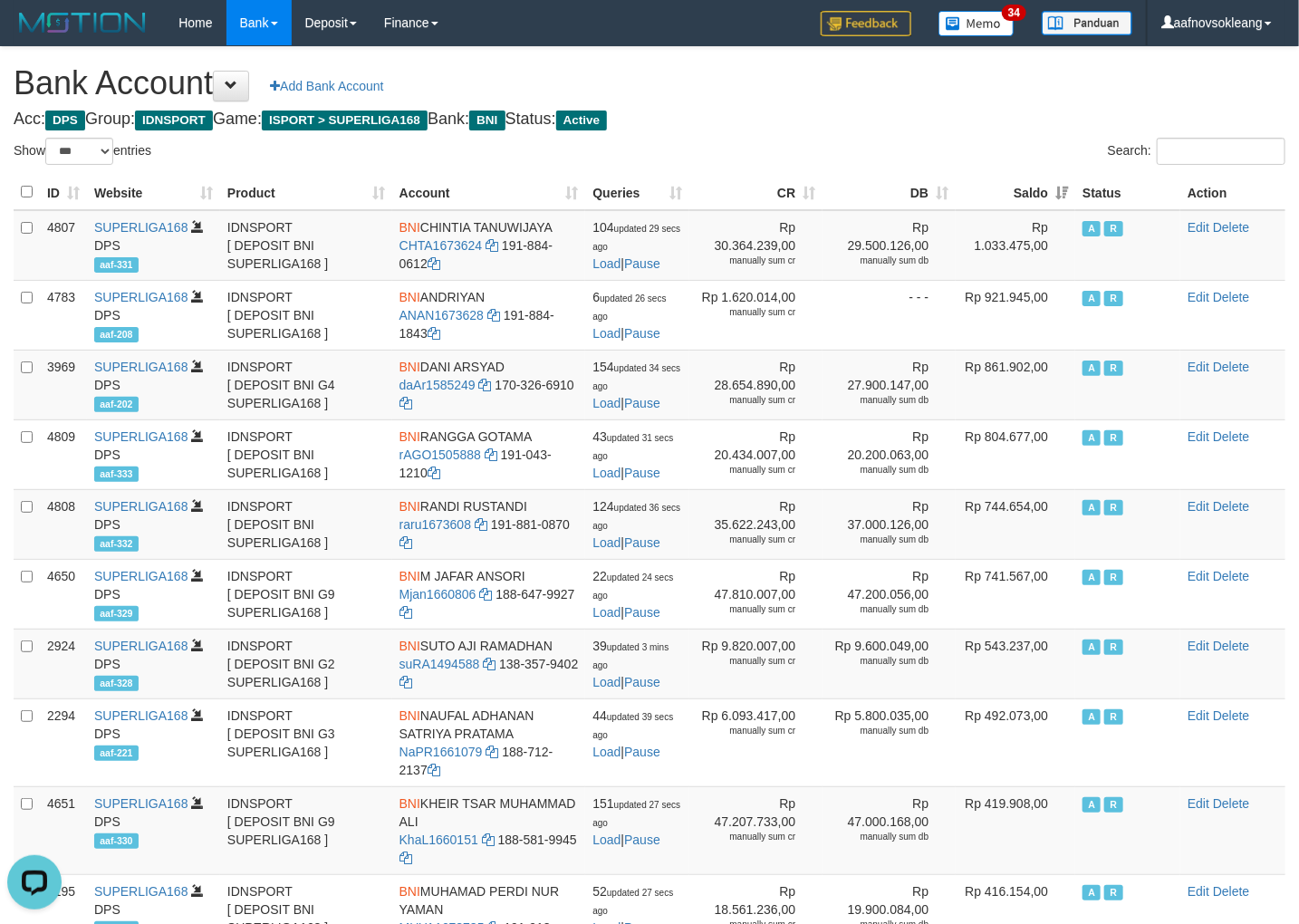 scroll, scrollTop: 0, scrollLeft: 0, axis: both 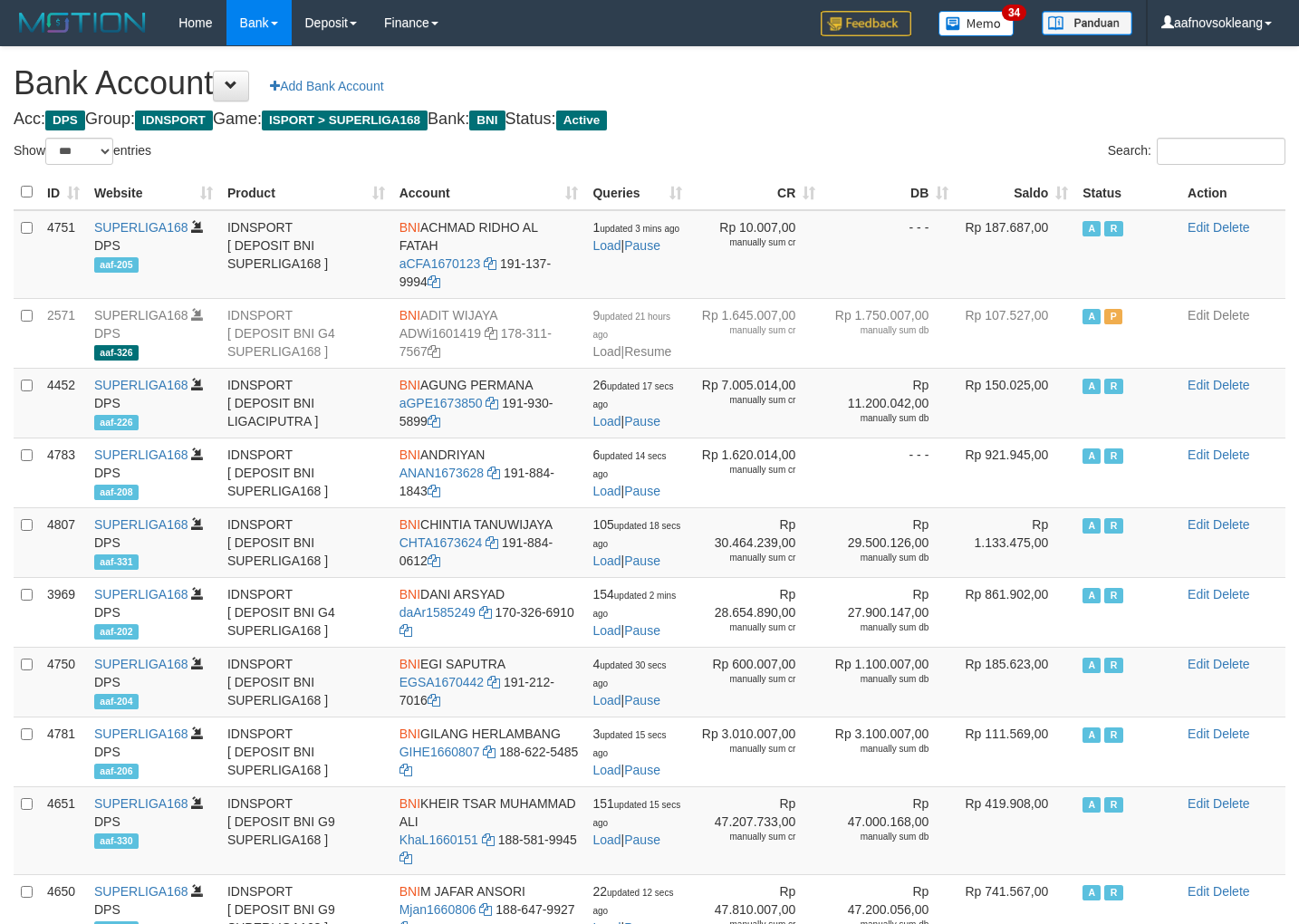 select on "***" 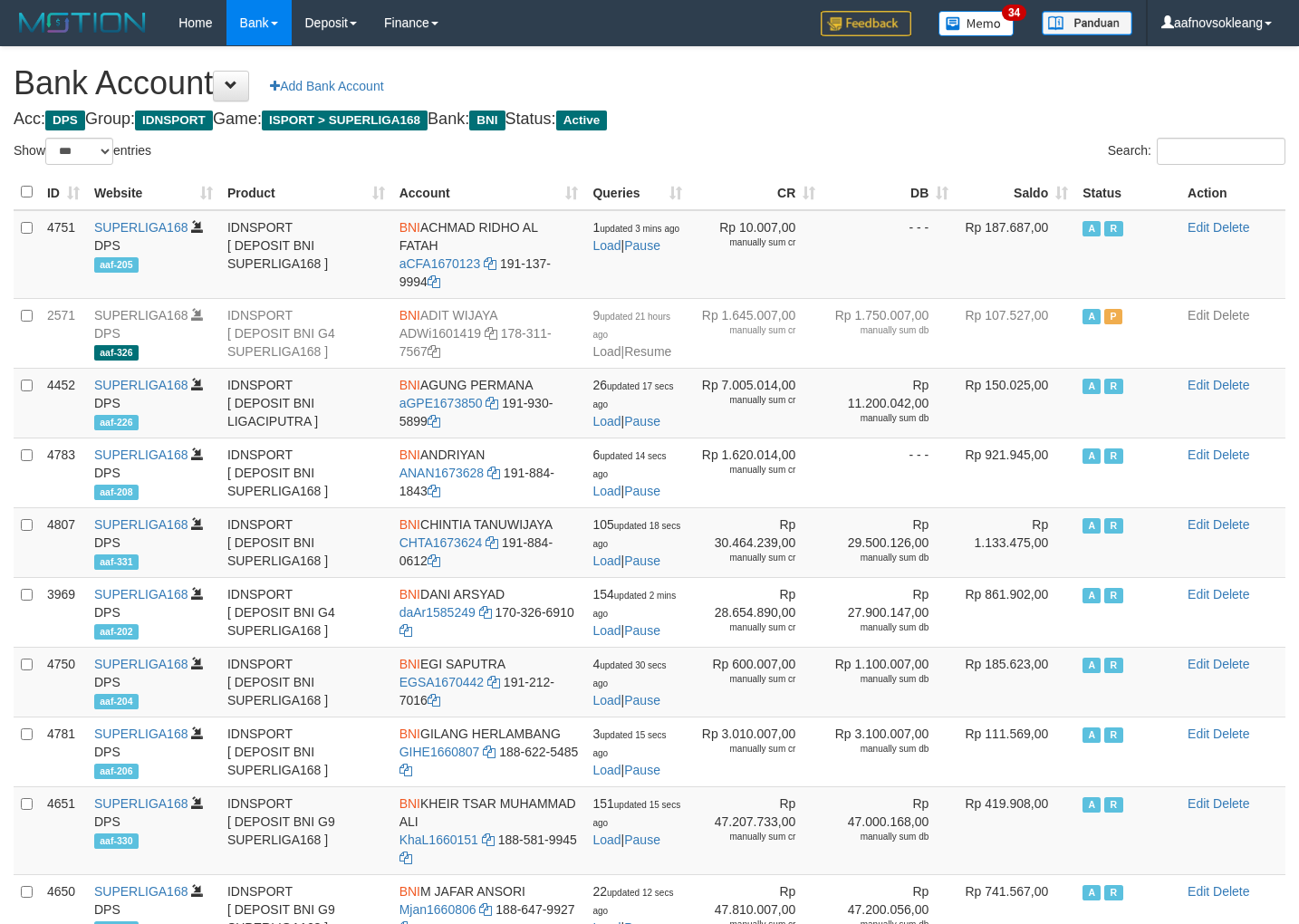 scroll, scrollTop: 0, scrollLeft: 0, axis: both 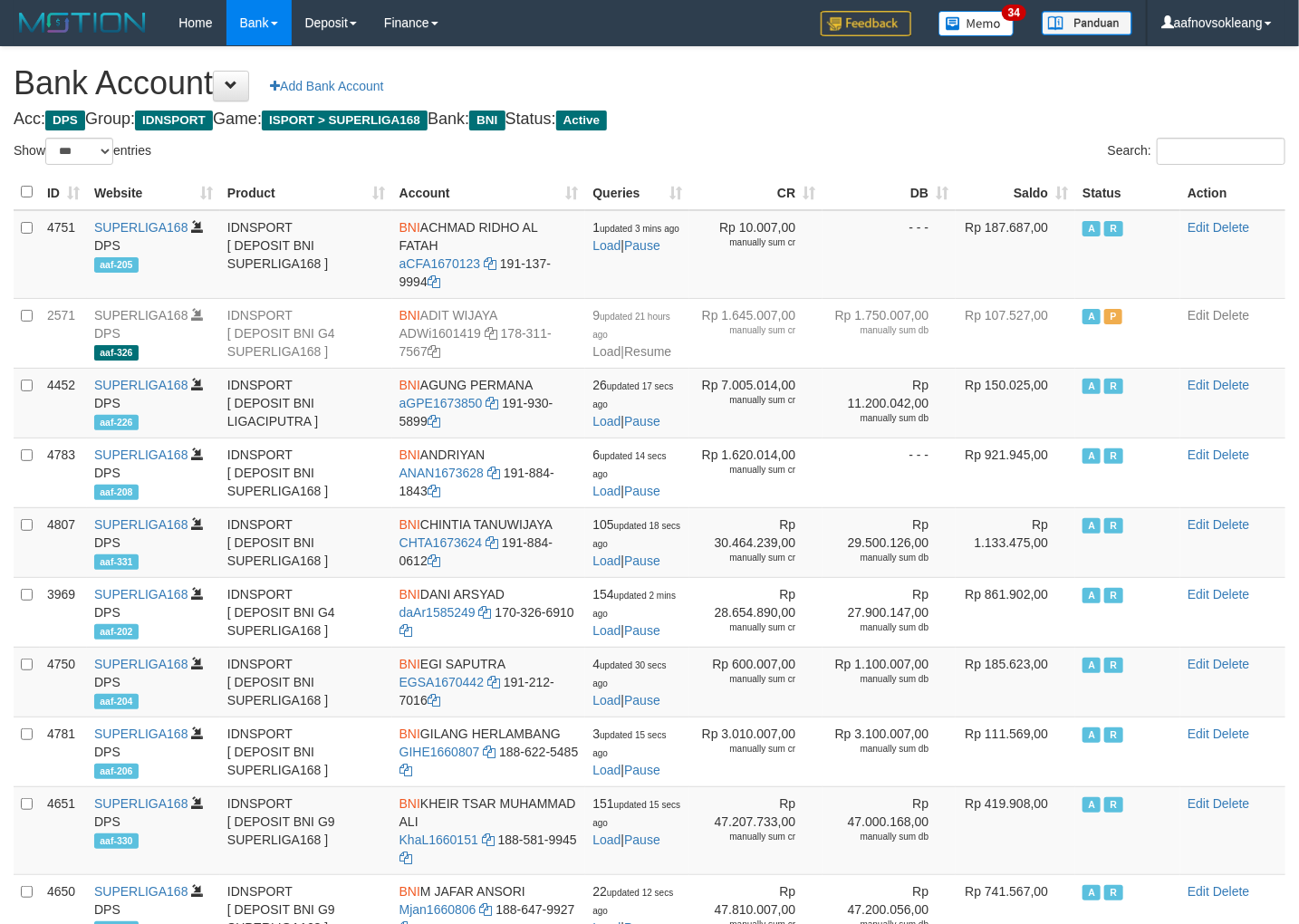 click on "Saldo" at bounding box center (1015, 192) 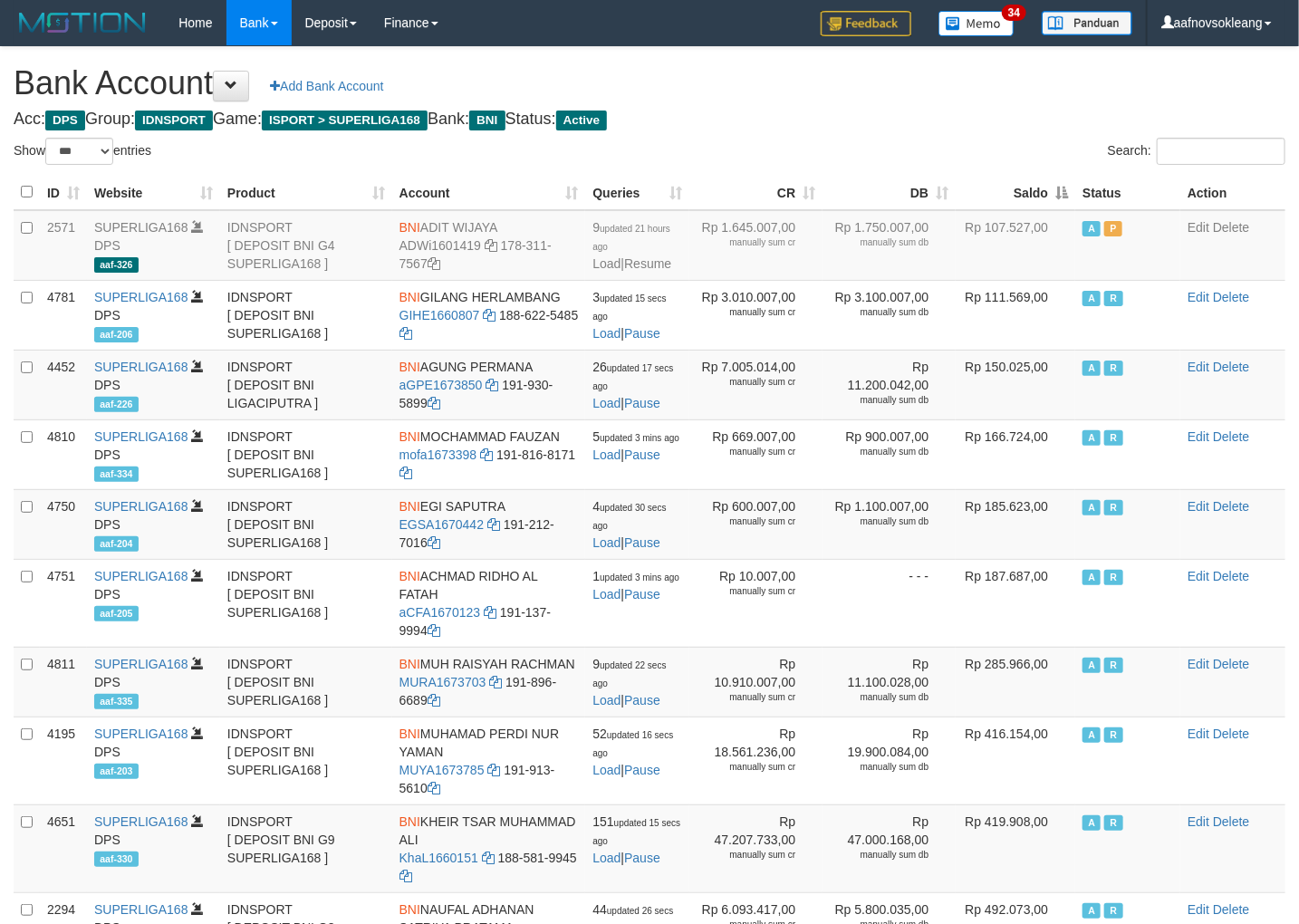 click on "Saldo" at bounding box center (1015, 192) 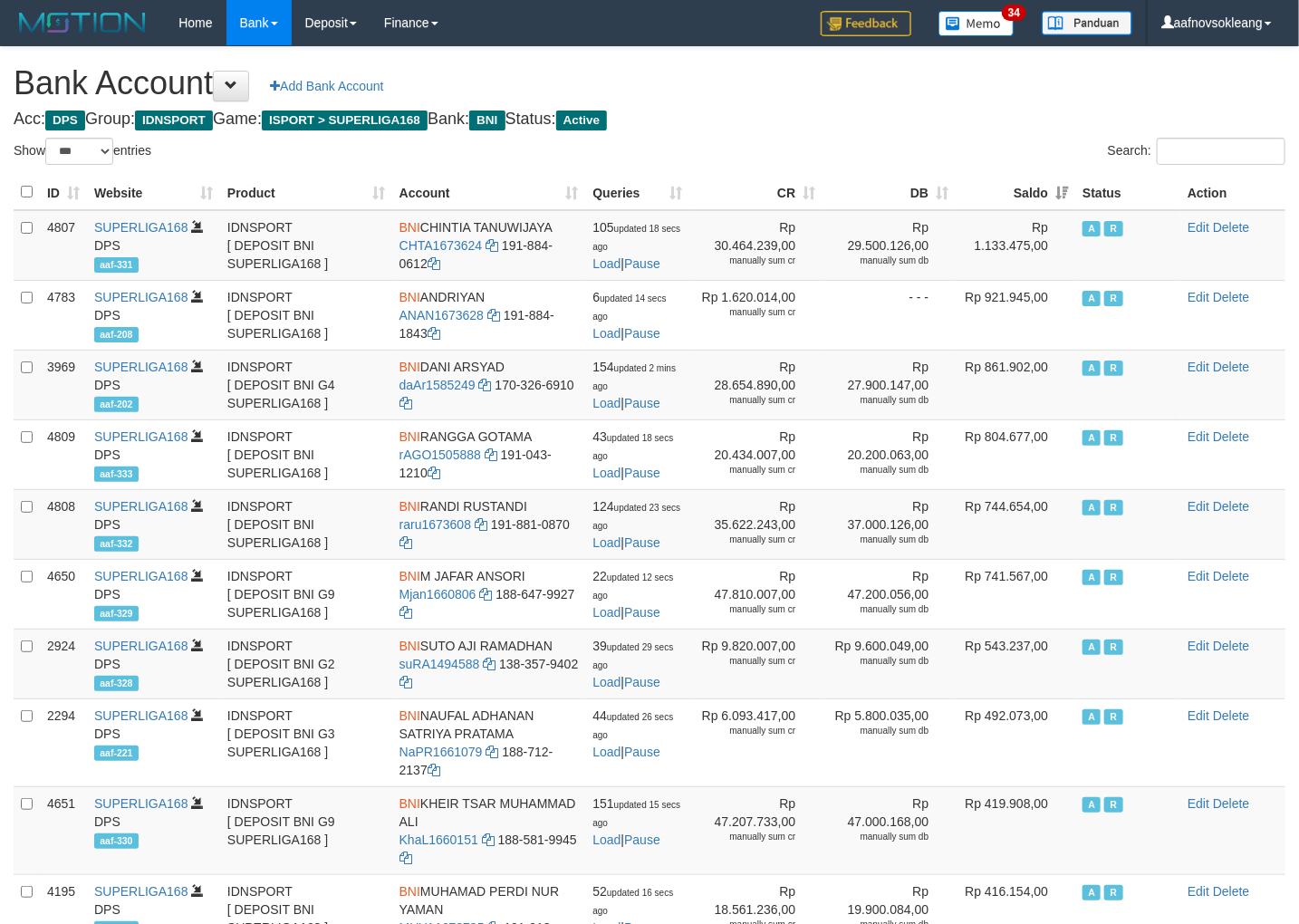 click on "Acc: 										 DPS
Group:   IDNSPORT    		Game:   ISPORT > SUPERLIGA168    		Bank:   BNI    		Status:  Active" at bounding box center [650, 120] 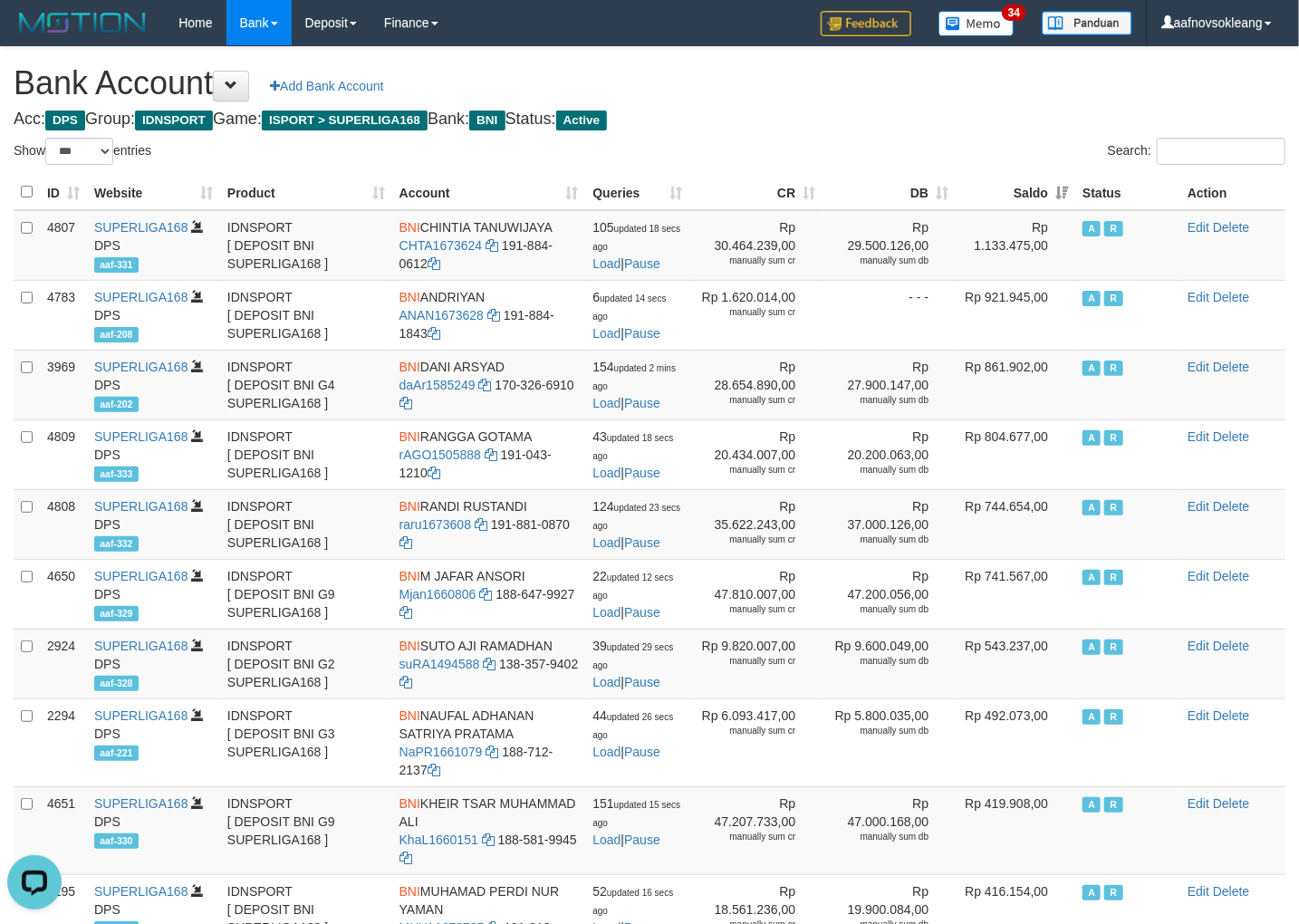 scroll, scrollTop: 0, scrollLeft: 0, axis: both 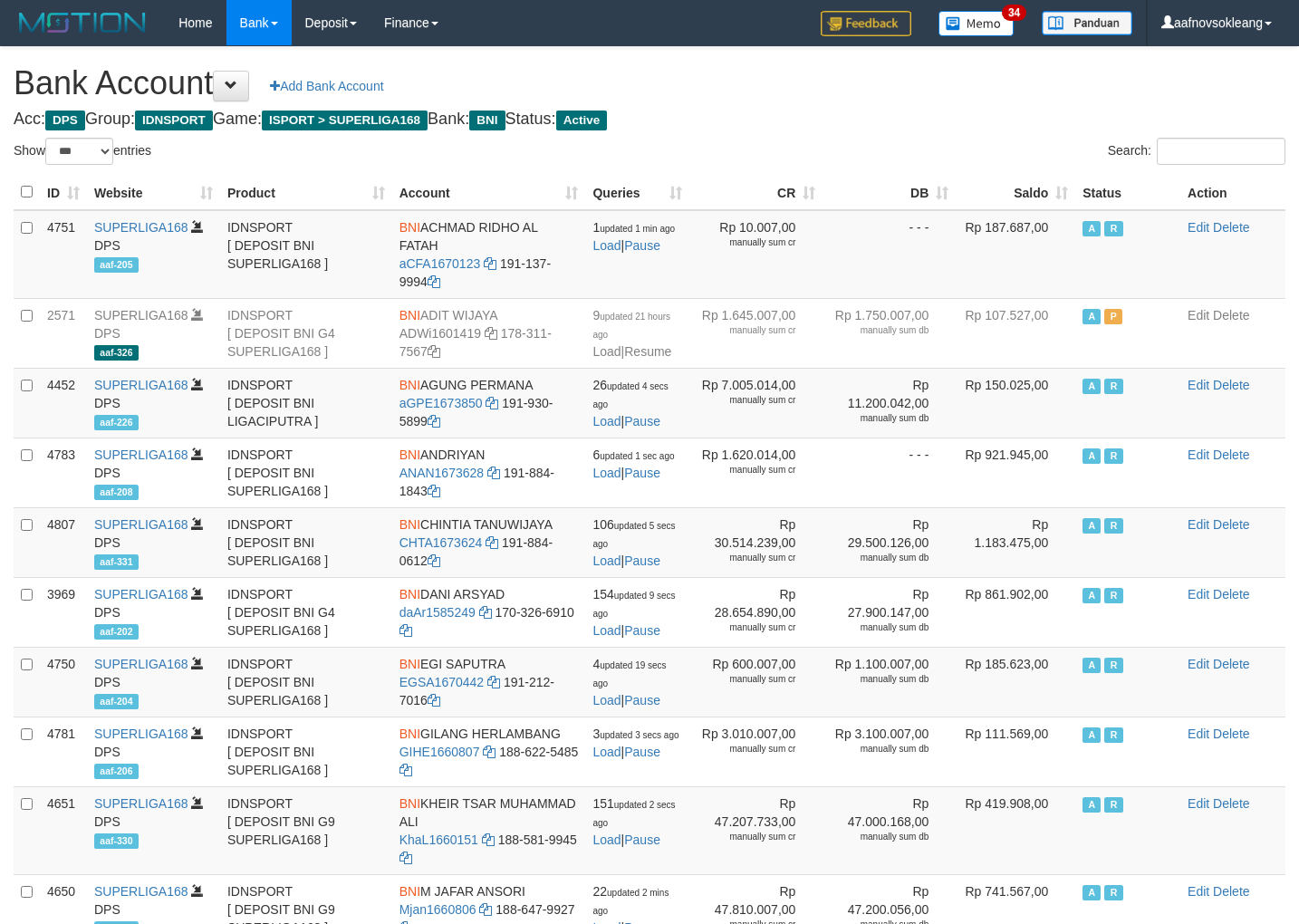 select on "***" 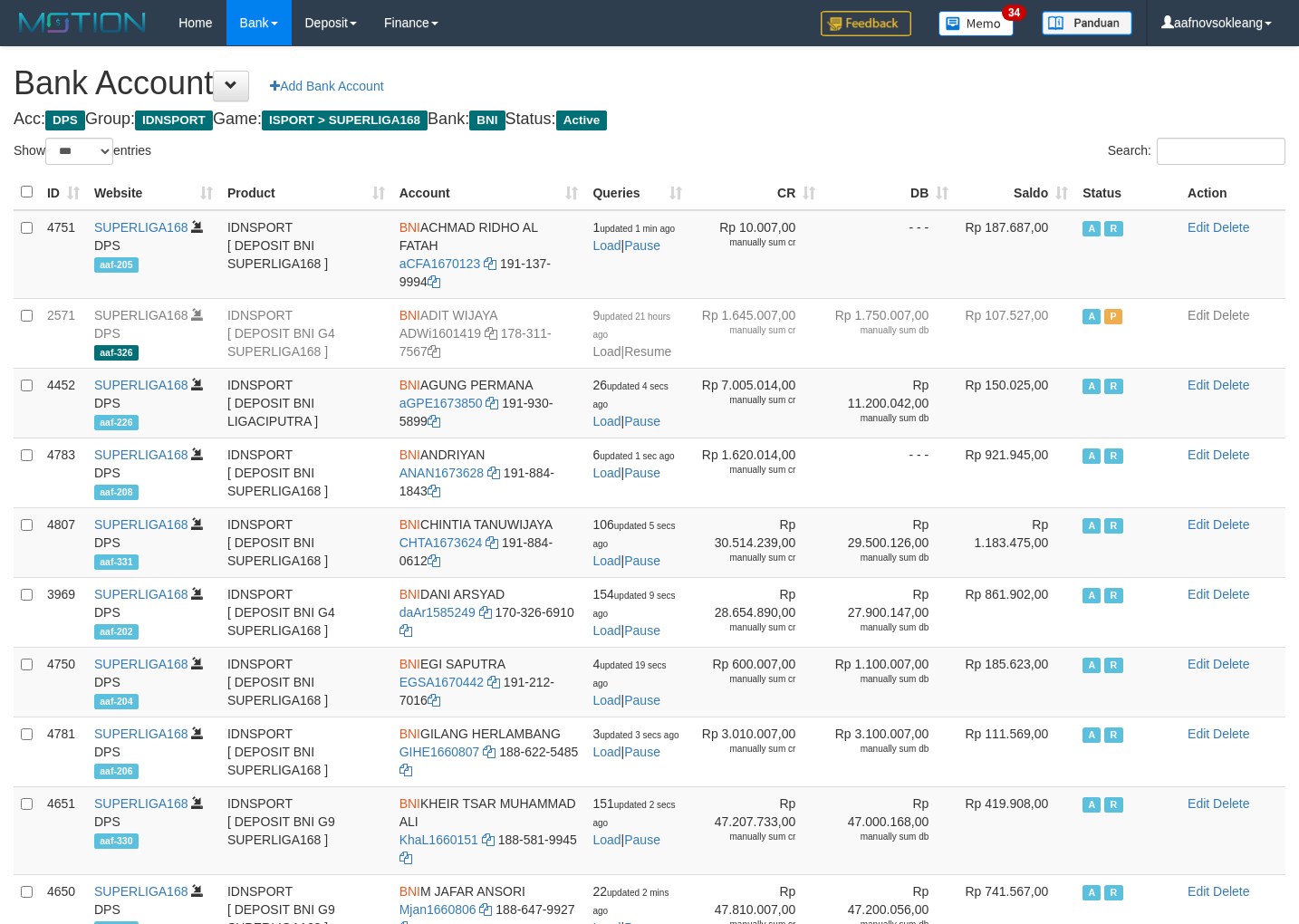 scroll, scrollTop: 0, scrollLeft: 0, axis: both 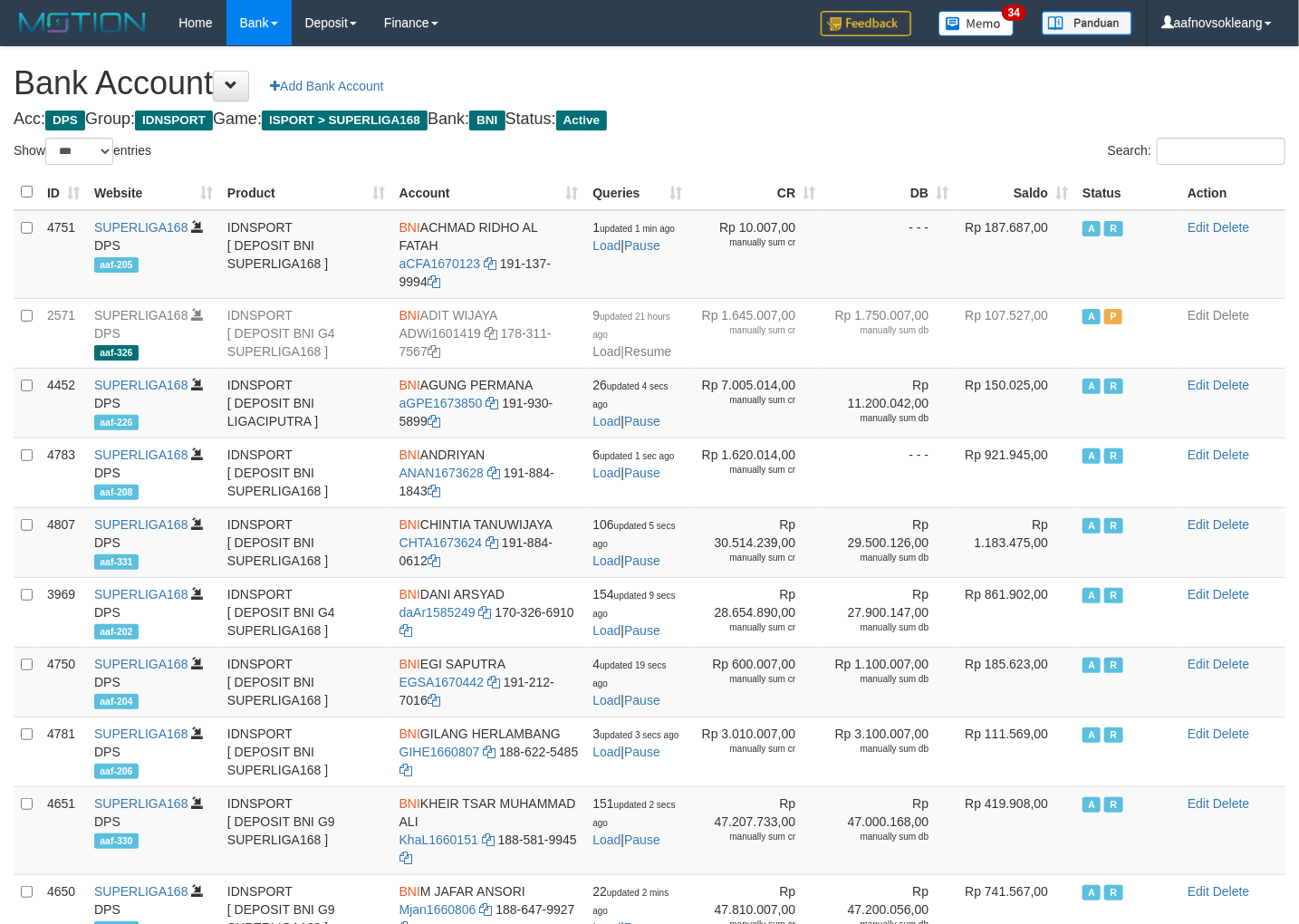 click on "Saldo" at bounding box center (1015, 192) 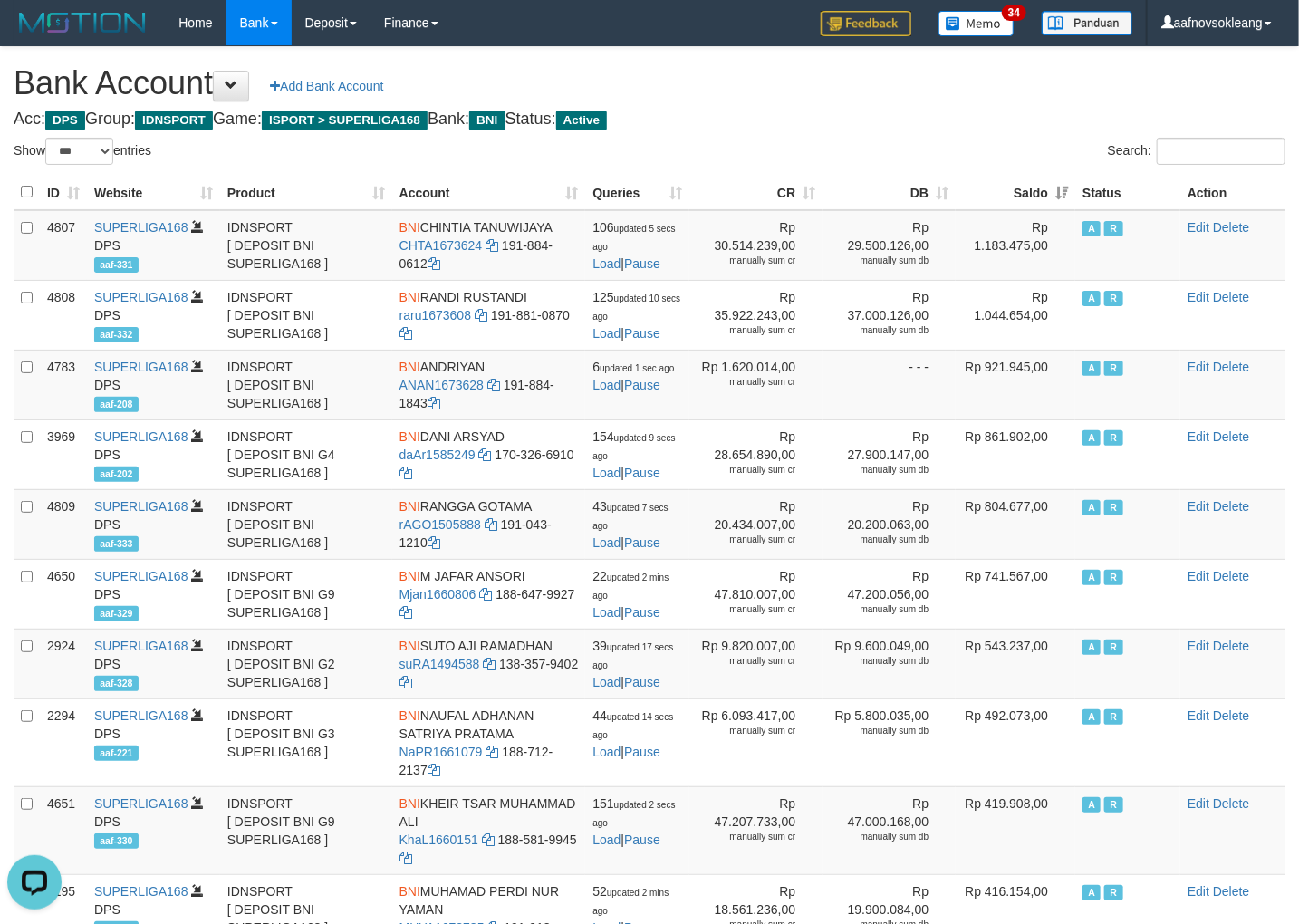 scroll, scrollTop: 0, scrollLeft: 0, axis: both 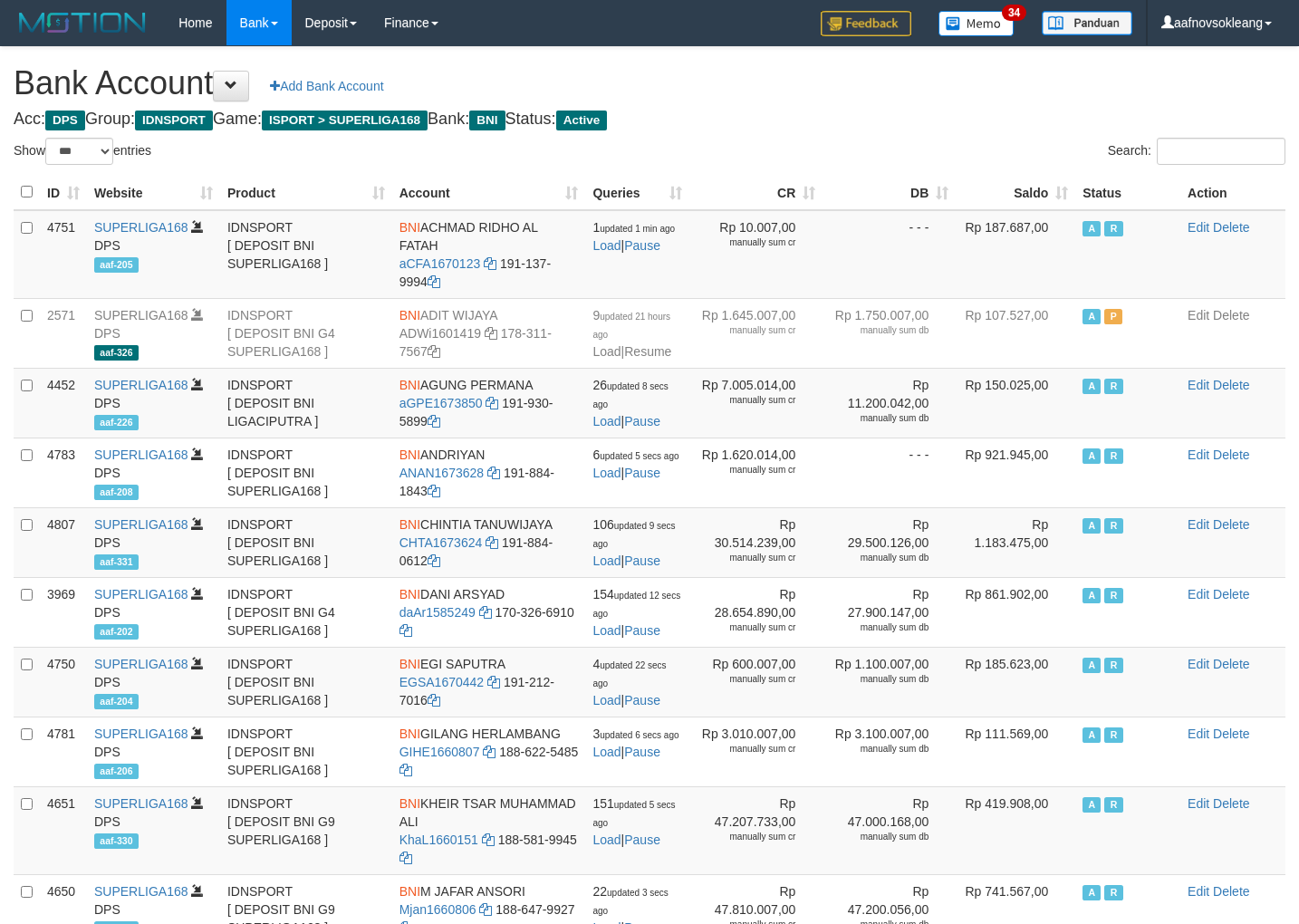 select on "***" 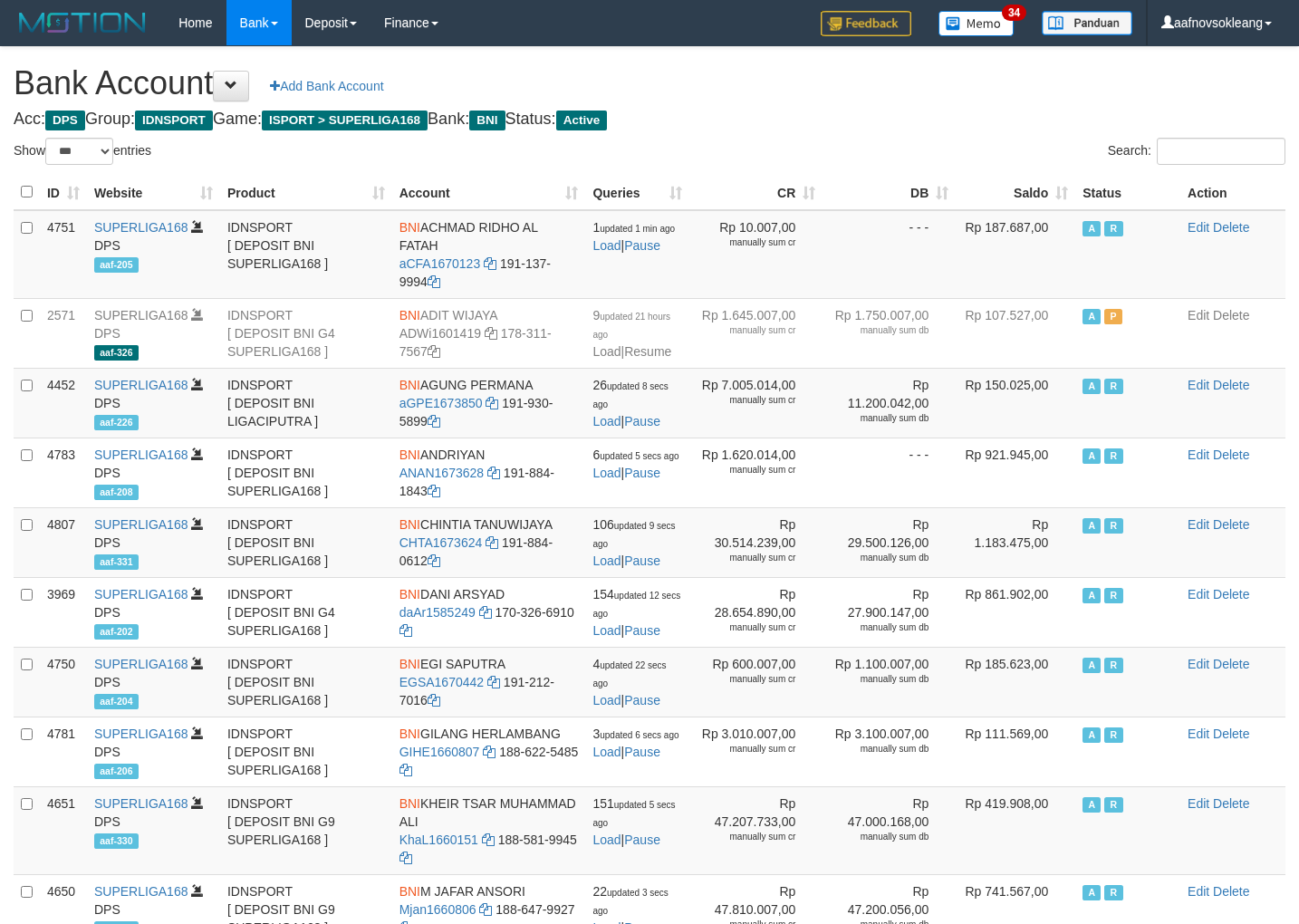 scroll, scrollTop: 0, scrollLeft: 0, axis: both 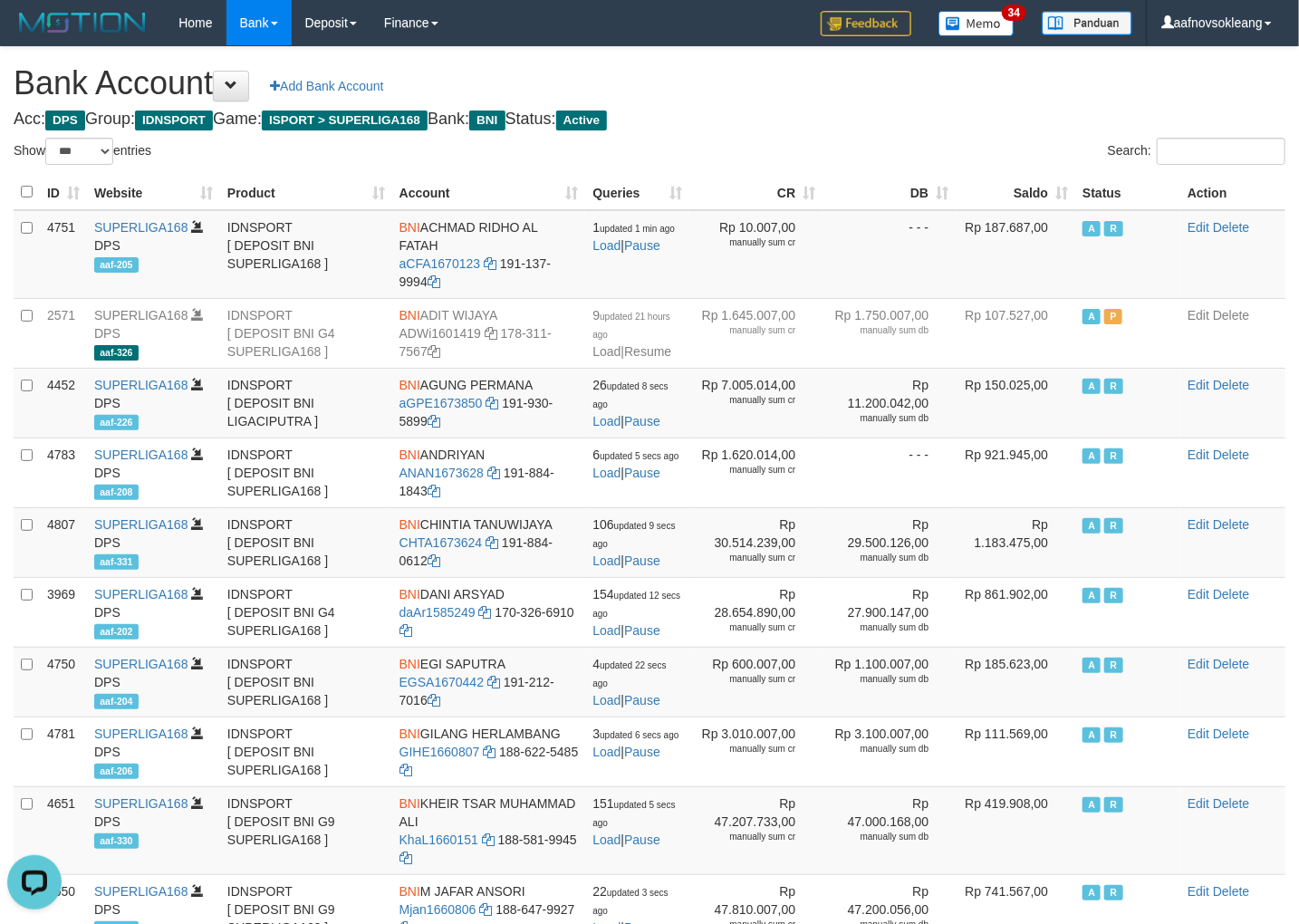click on "Acc: 										 DPS
Group:   IDNSPORT    		Game:   ISPORT > SUPERLIGA168    		Bank:   BNI    		Status:  Active" at bounding box center (650, 120) 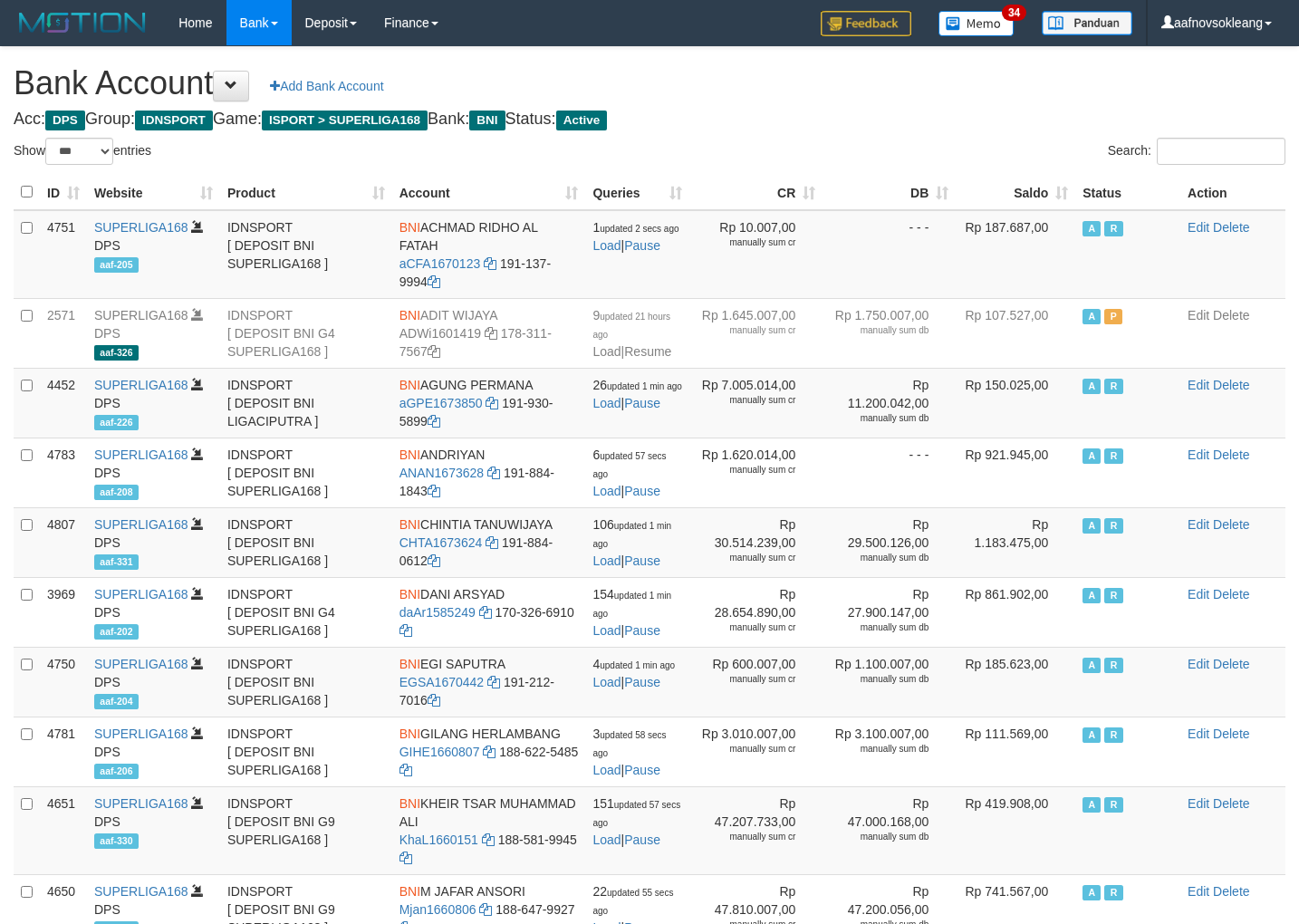 select on "***" 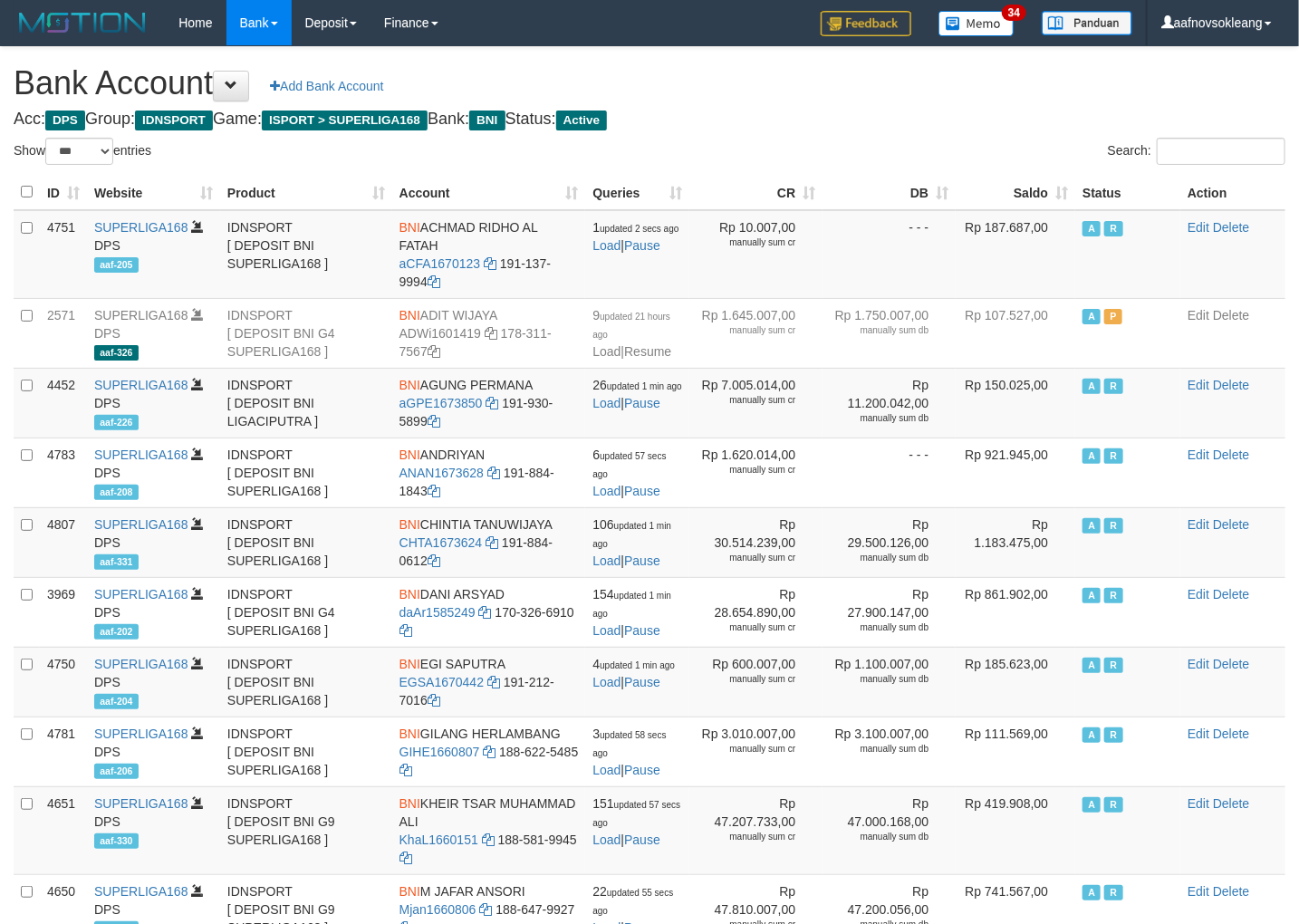click on "Saldo" at bounding box center [1015, 192] 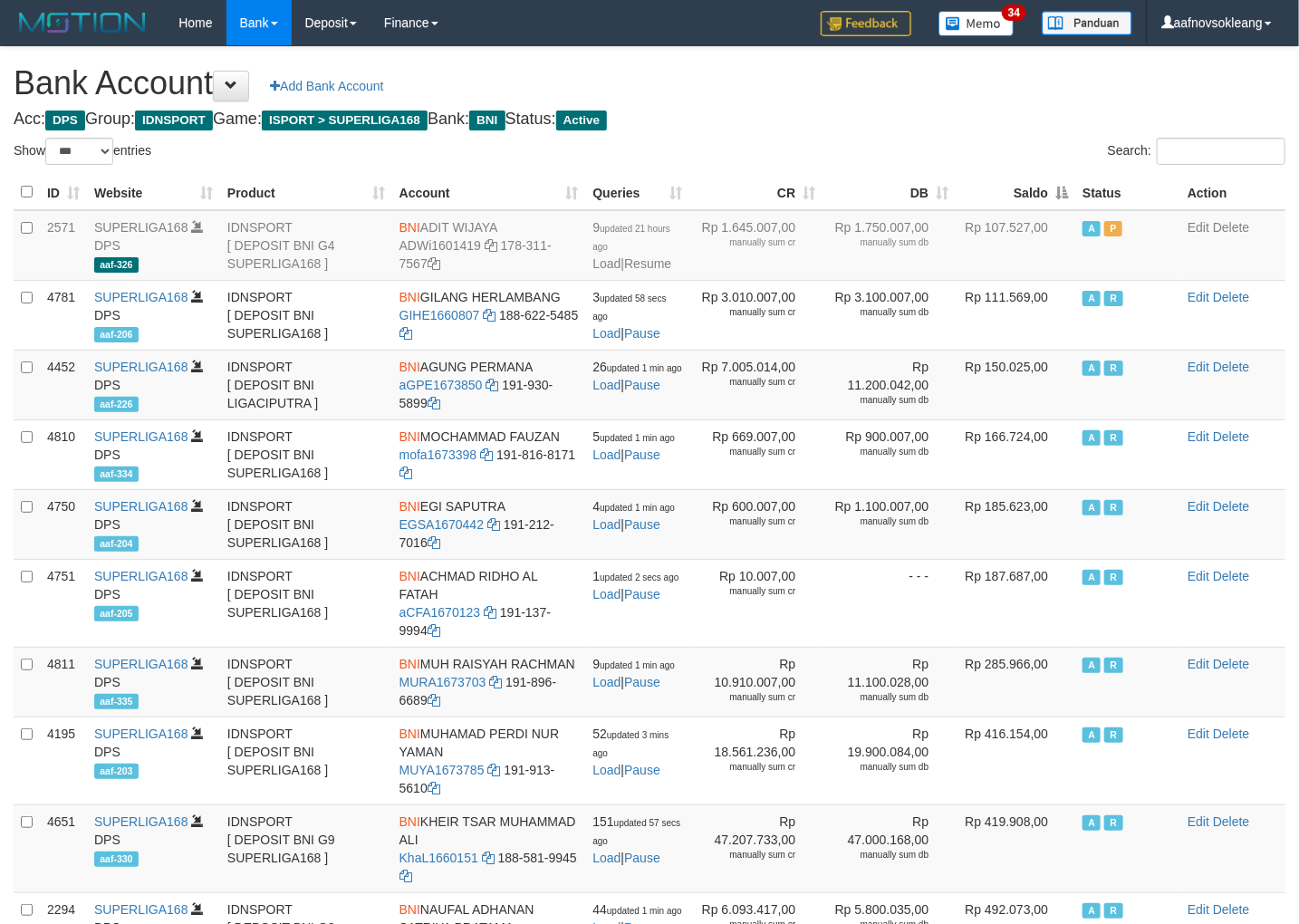 click on "Saldo" at bounding box center (1015, 192) 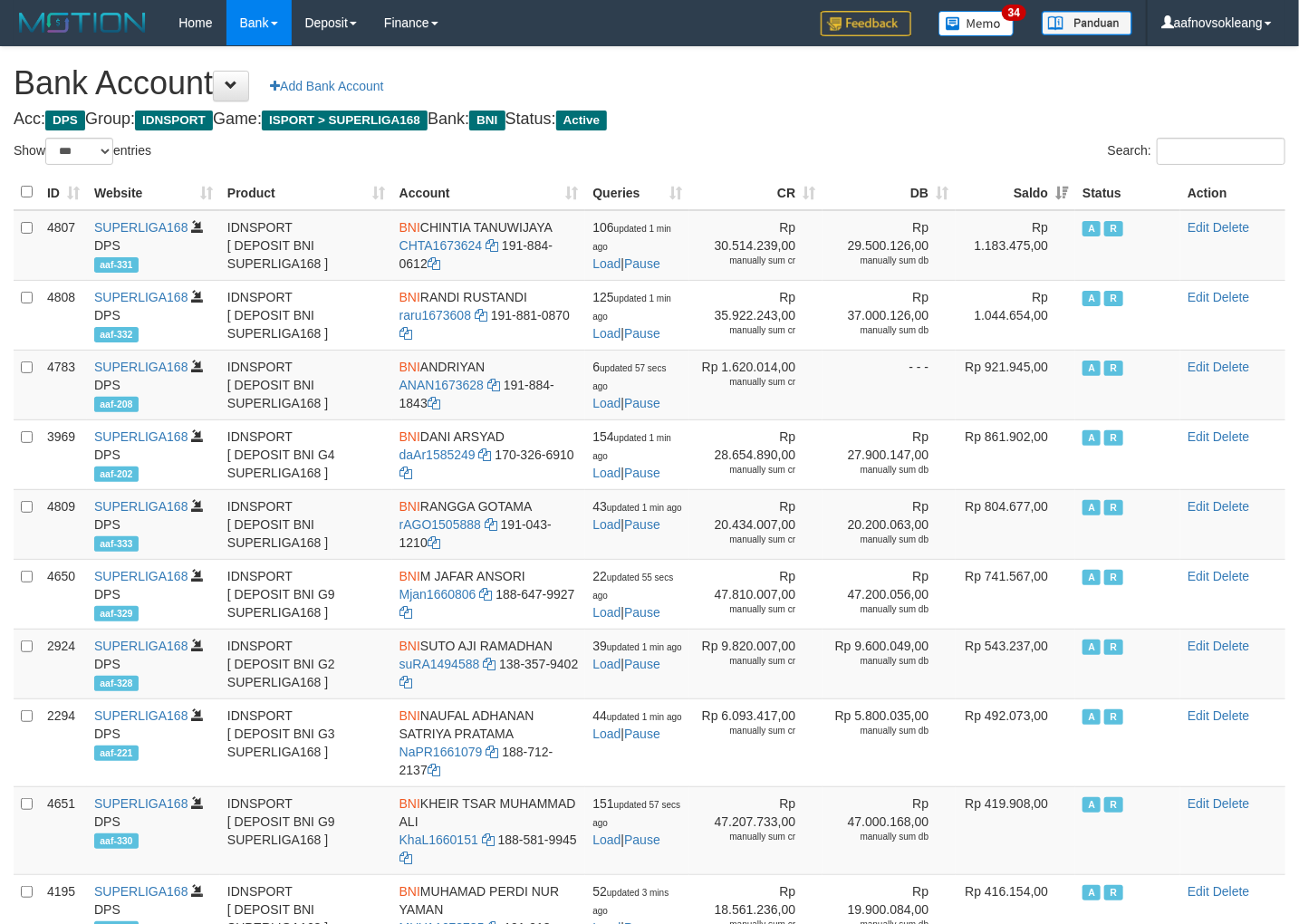 click on "Bank Account
Add Bank Account" at bounding box center (650, 83) 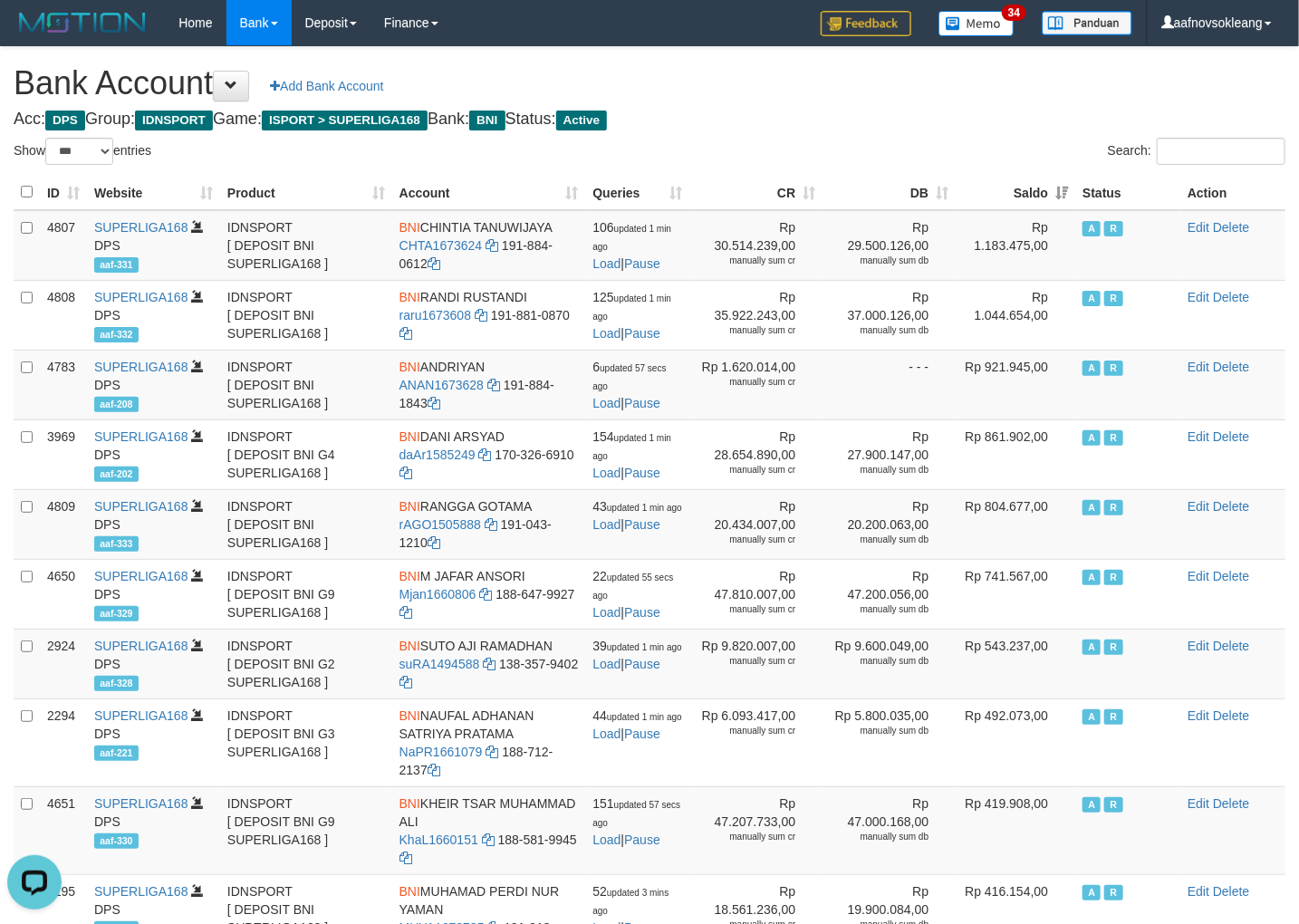 scroll, scrollTop: 0, scrollLeft: 0, axis: both 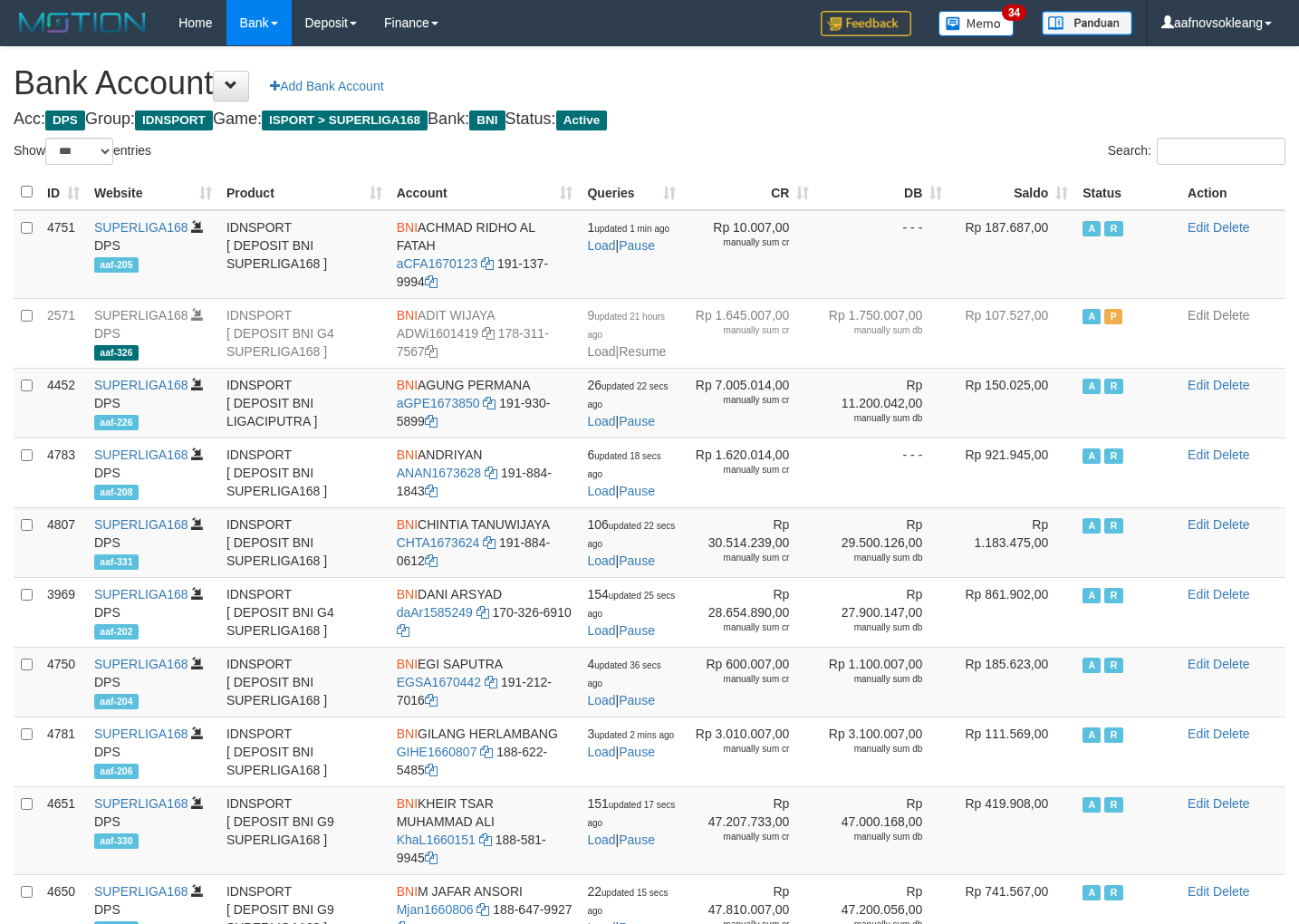 select on "***" 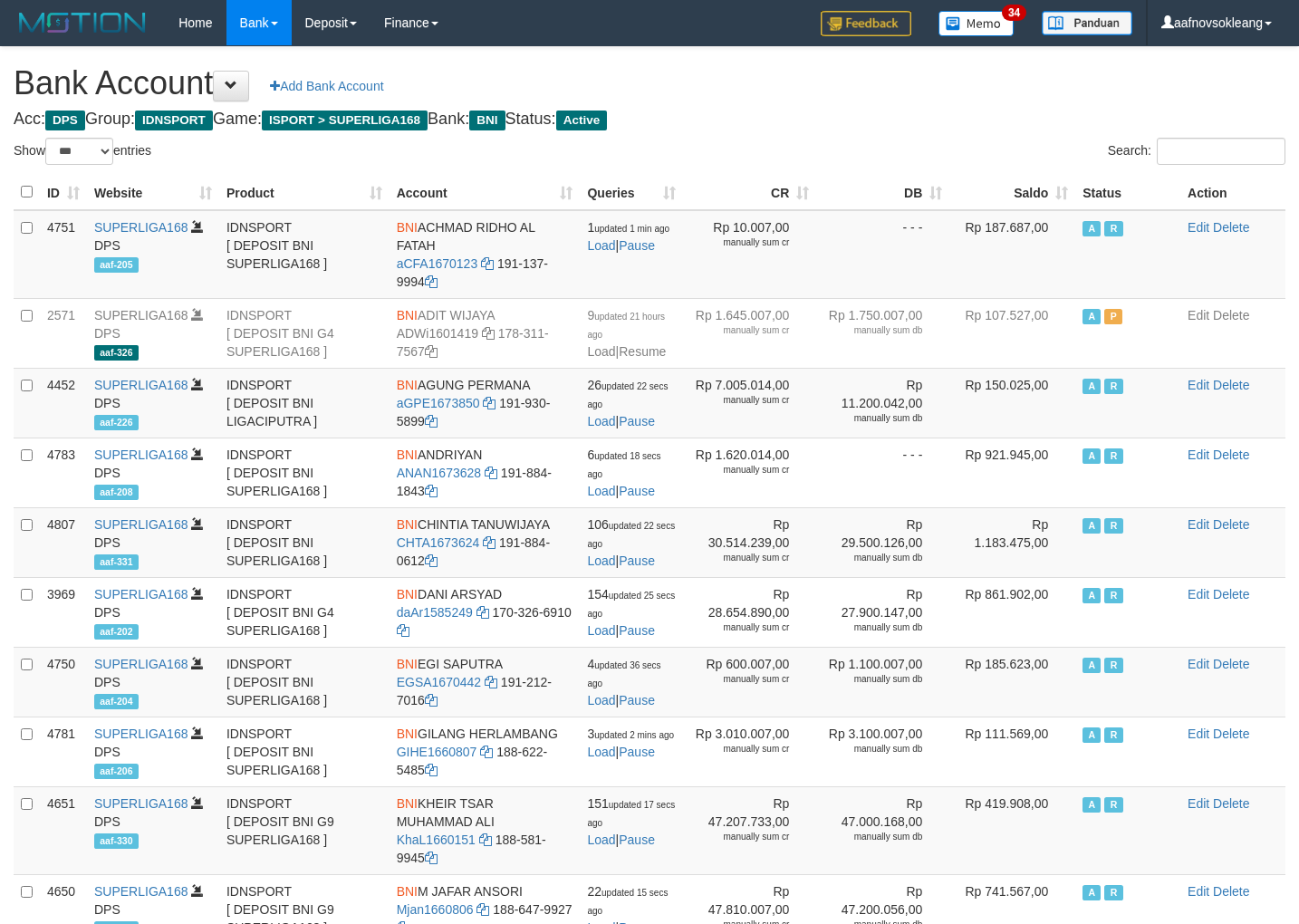 scroll, scrollTop: 0, scrollLeft: 0, axis: both 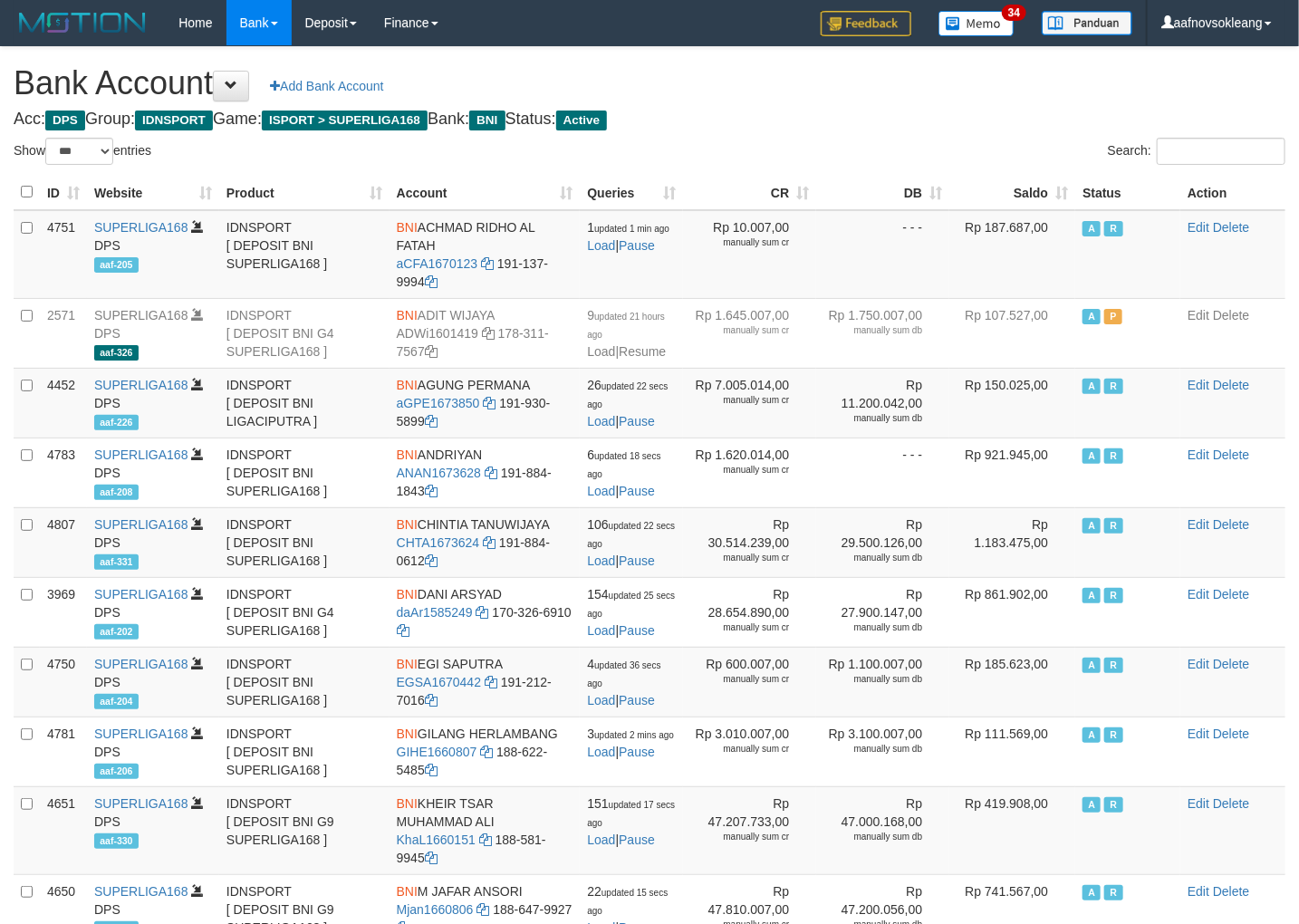 click on "Saldo" at bounding box center (1012, 192) 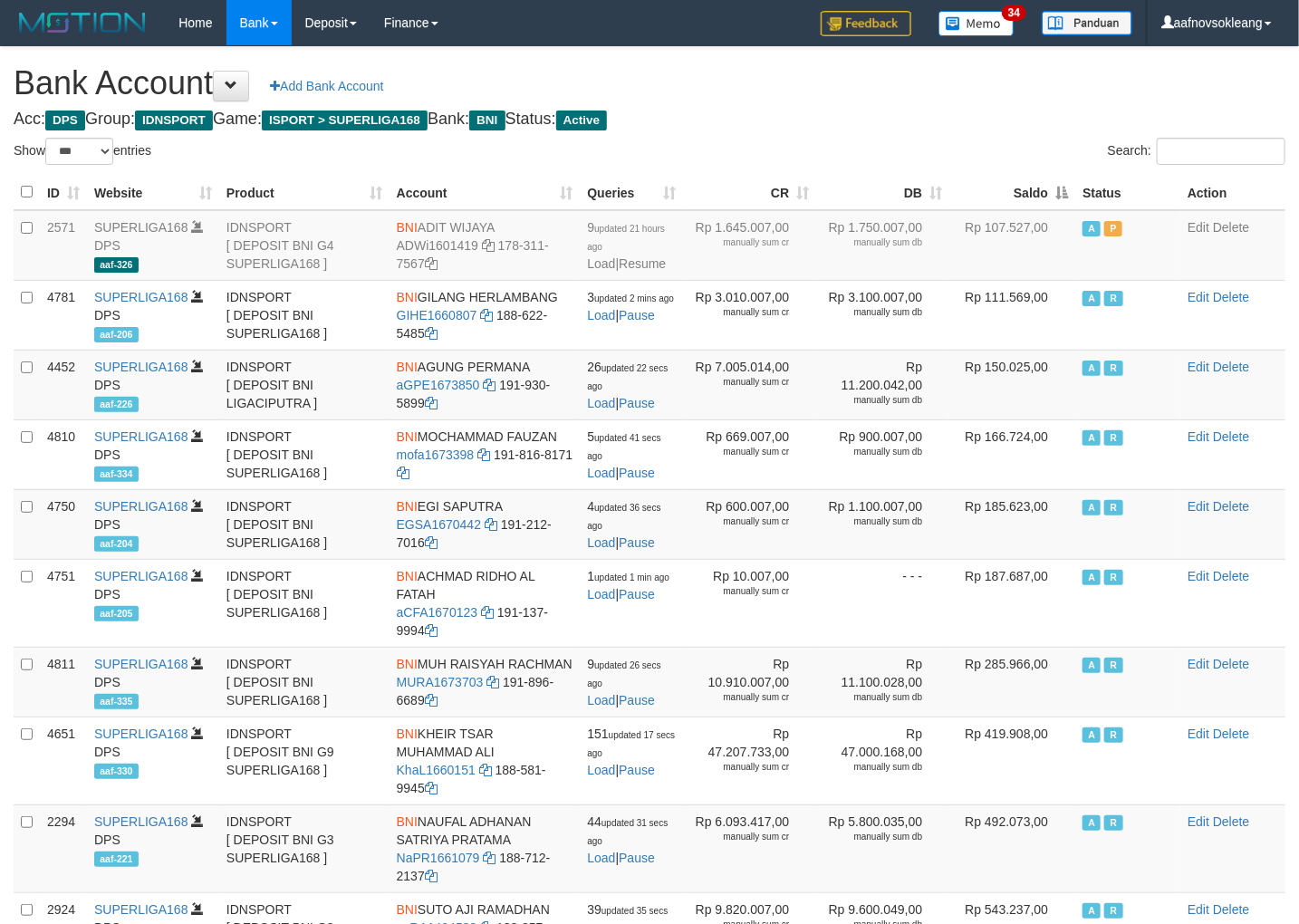 click on "Saldo" at bounding box center [1012, 192] 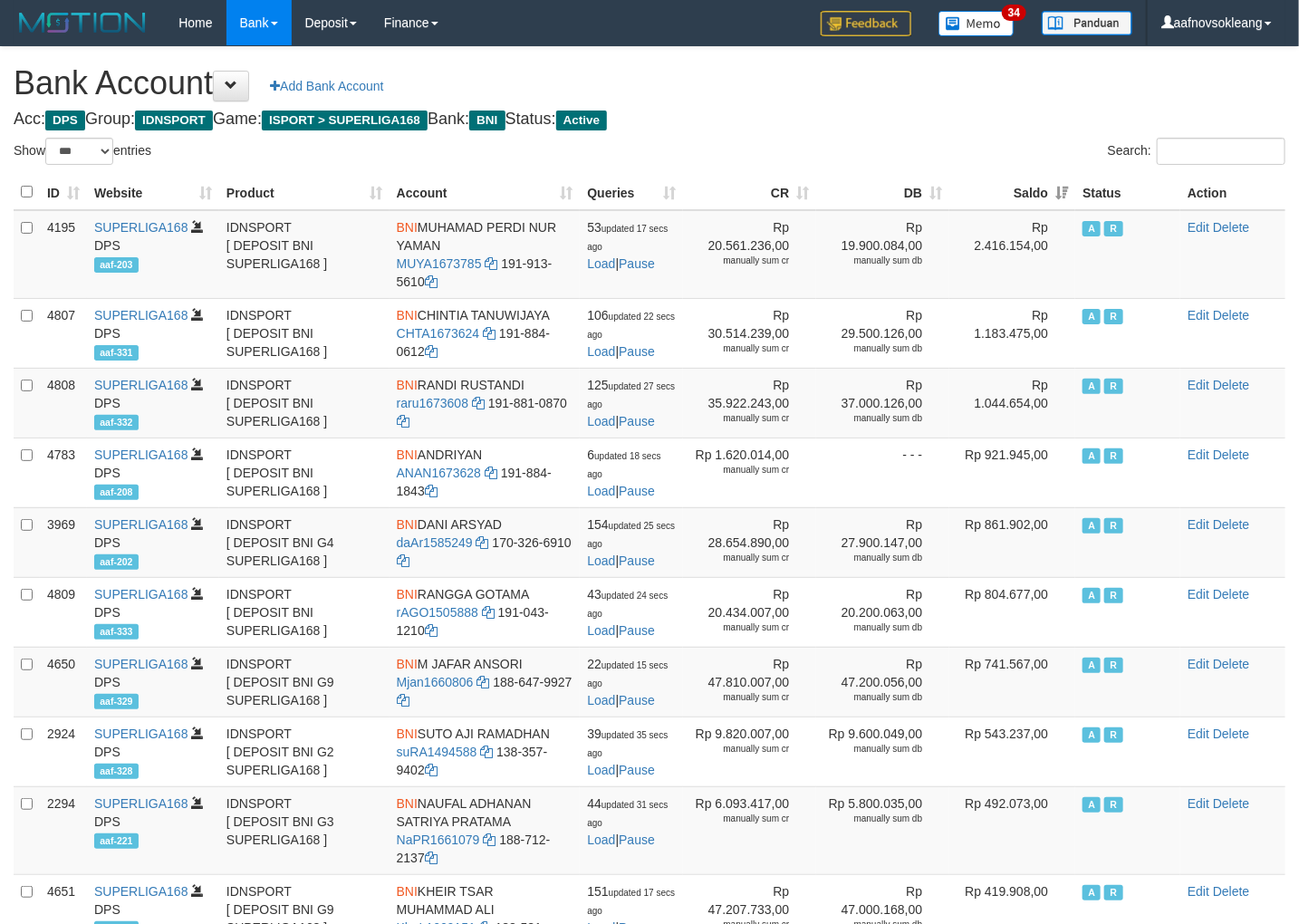 click on "Search:" at bounding box center (974, 153) 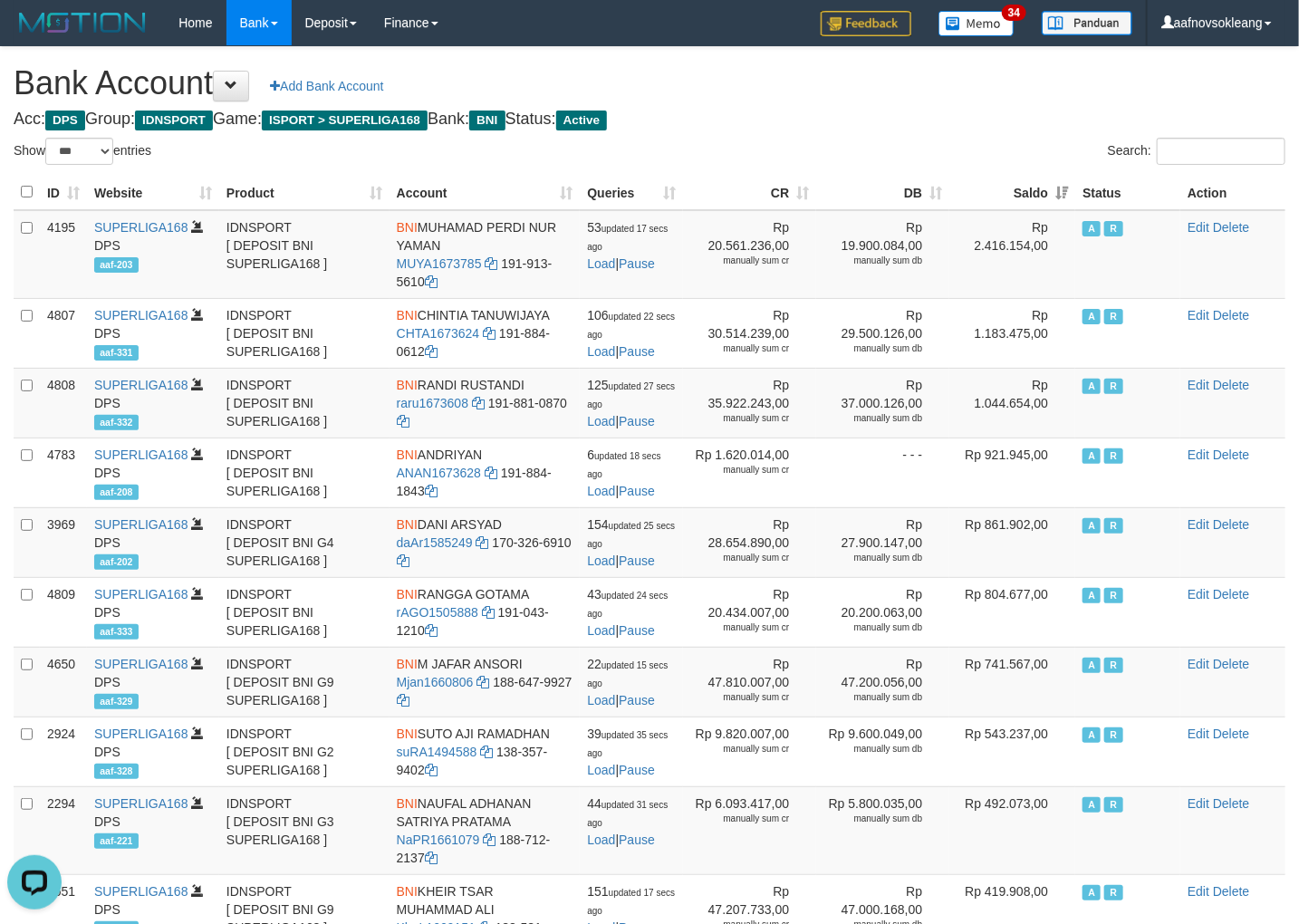 scroll, scrollTop: 0, scrollLeft: 0, axis: both 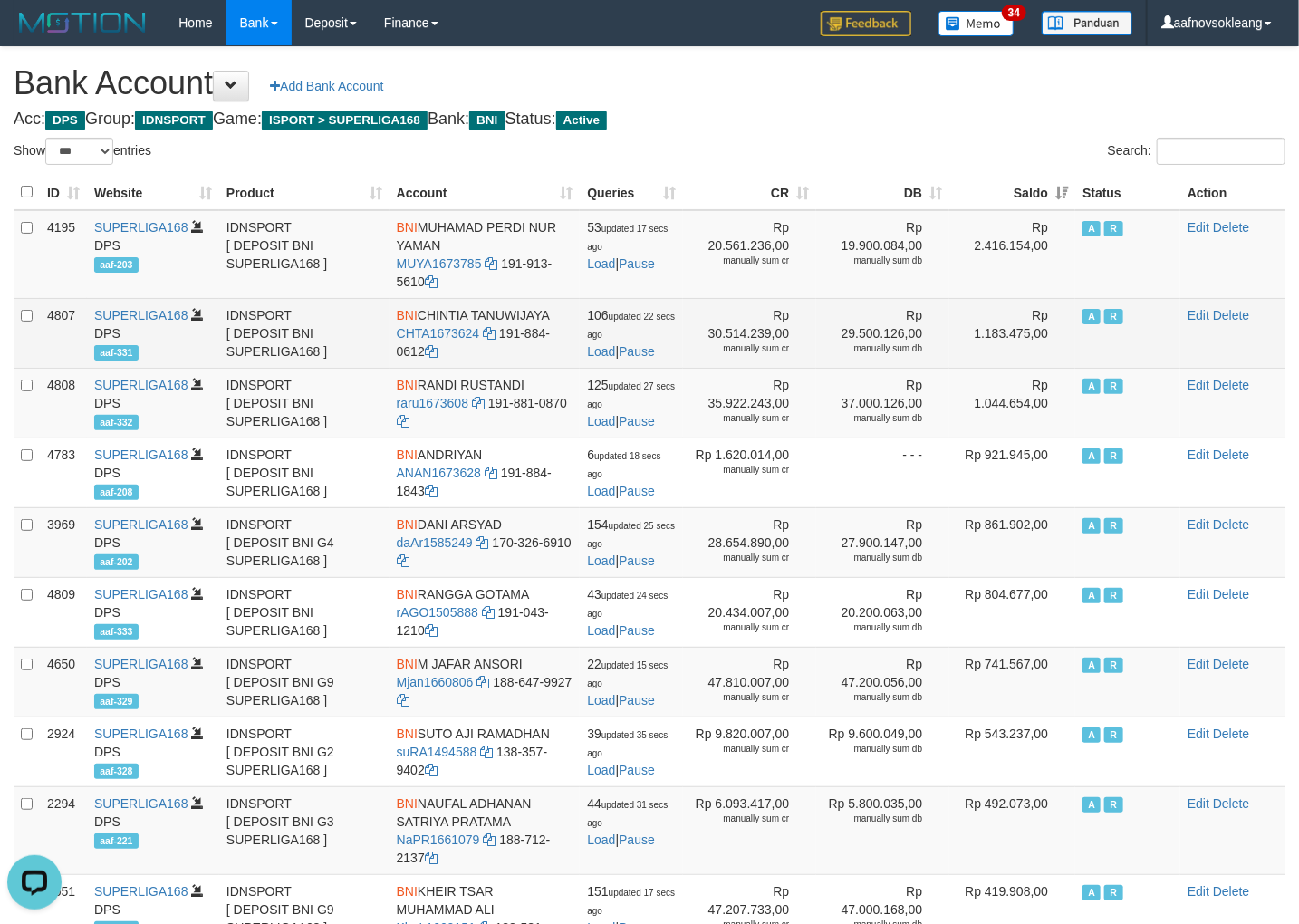 click on "Rp 1.183.475,00" at bounding box center (1012, 332) 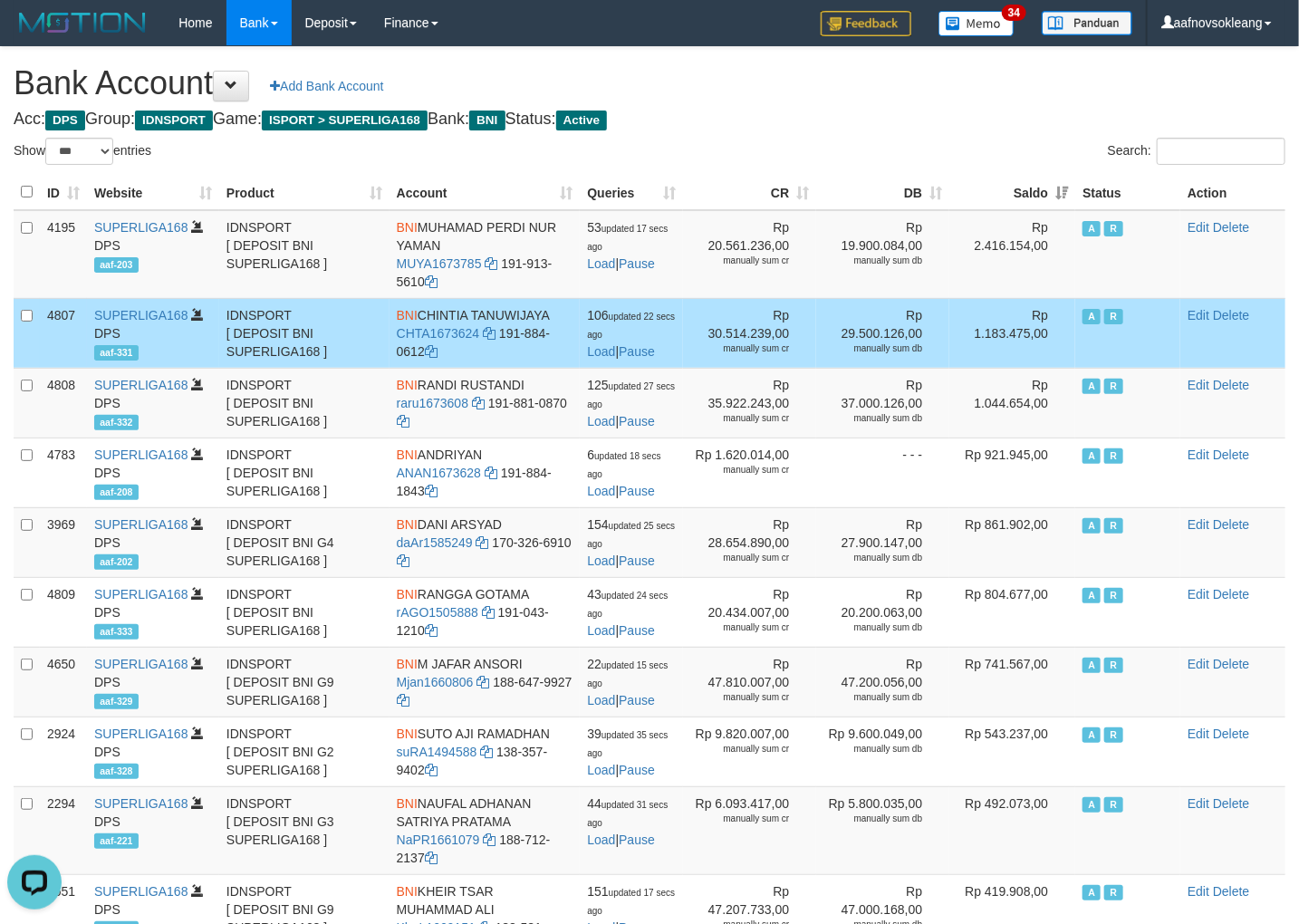 click on "Acc: 										 DPS
Group:   IDNSPORT    		Game:   ISPORT > SUPERLIGA168    		Bank:   BNI    		Status:  Active" at bounding box center [650, 120] 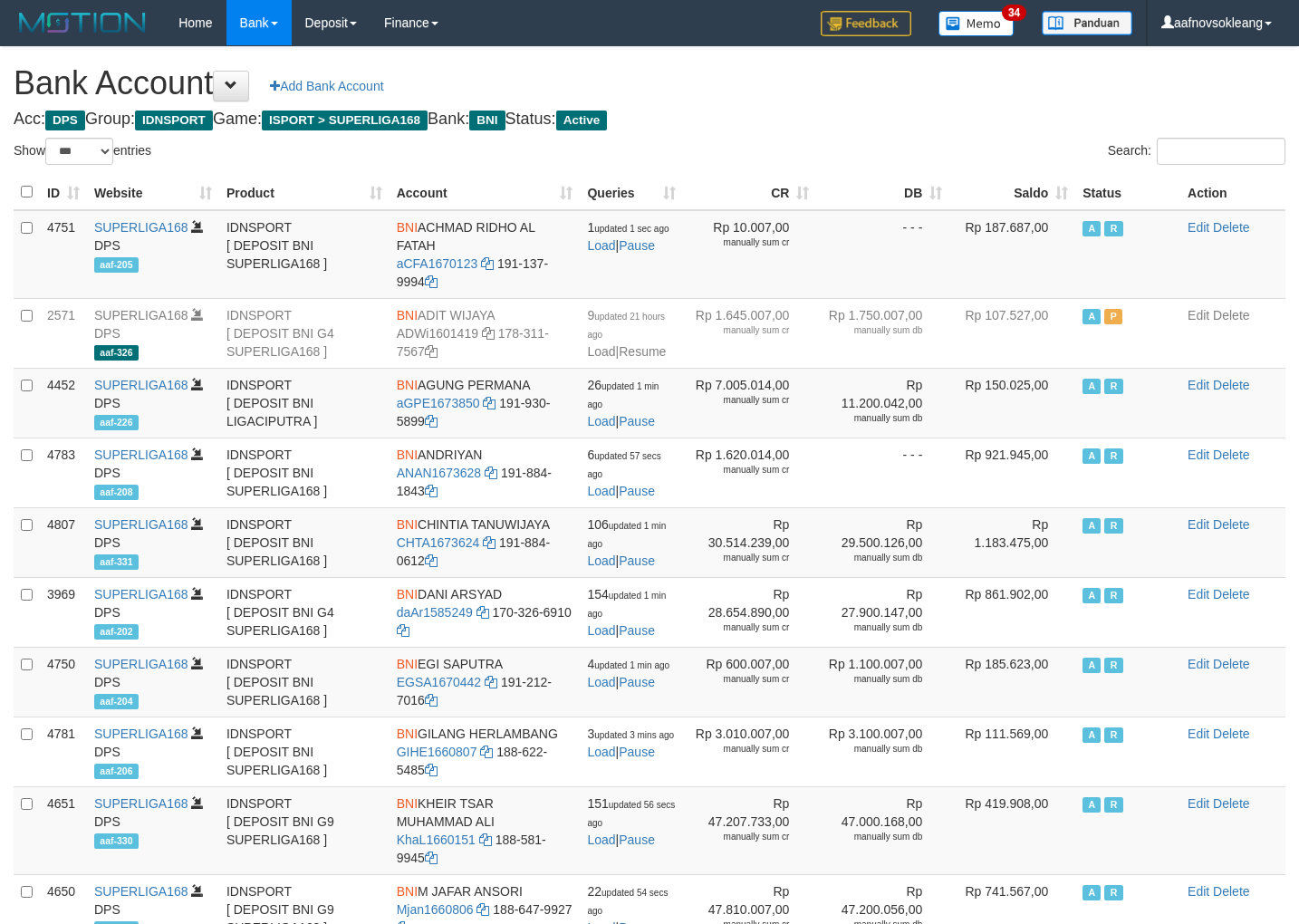 select on "***" 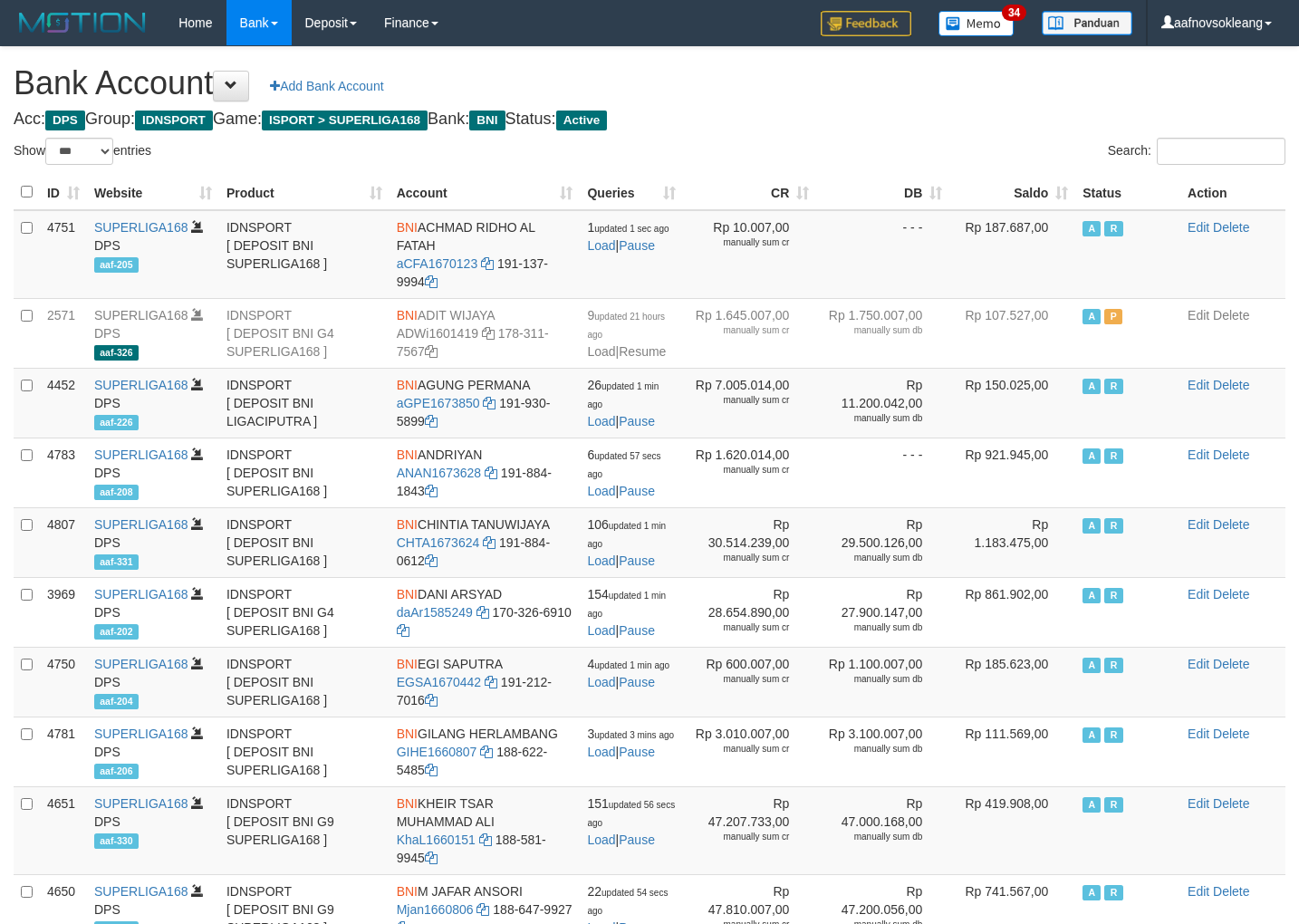 scroll, scrollTop: 0, scrollLeft: 0, axis: both 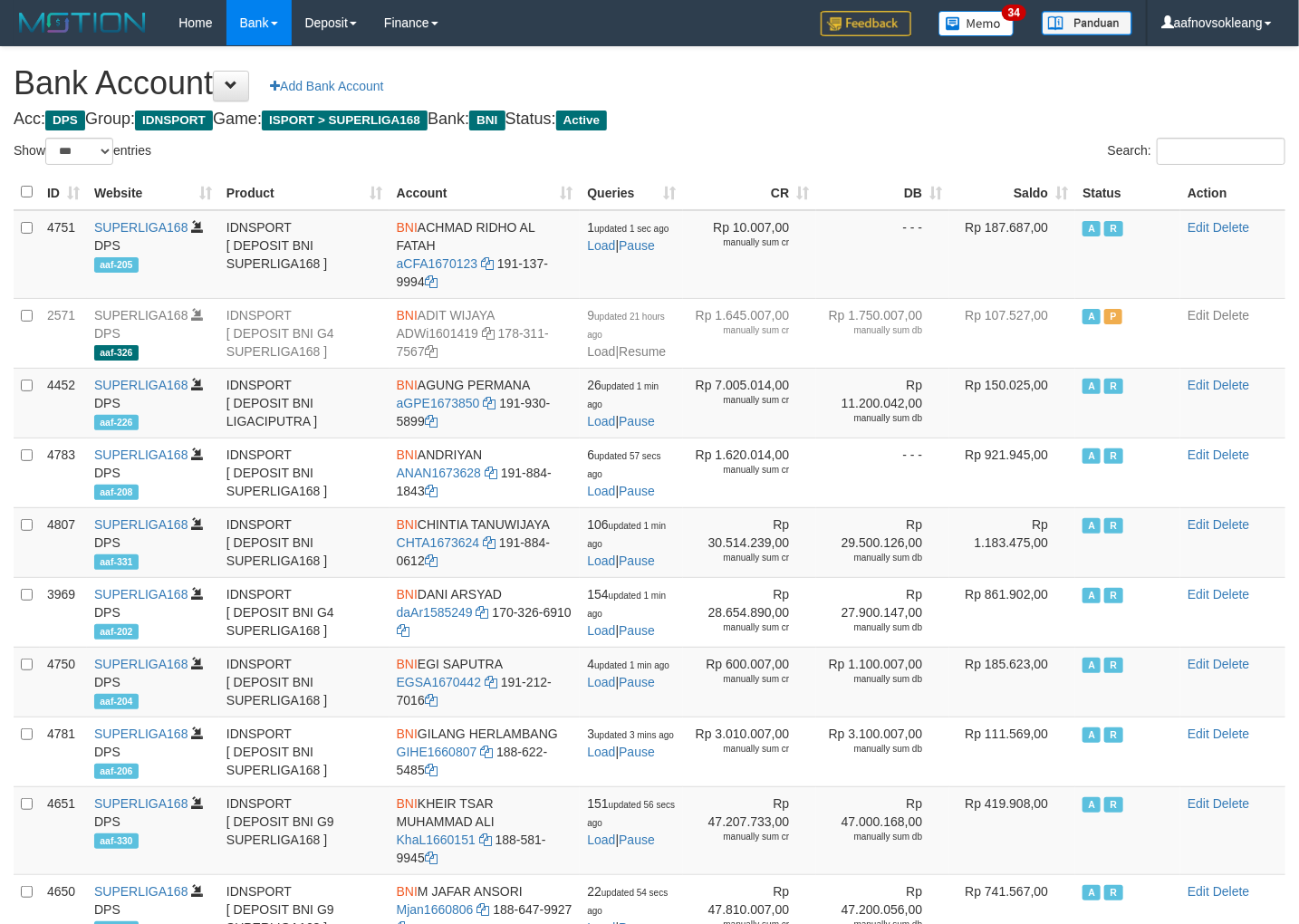 click on "Saldo" at bounding box center [1012, 192] 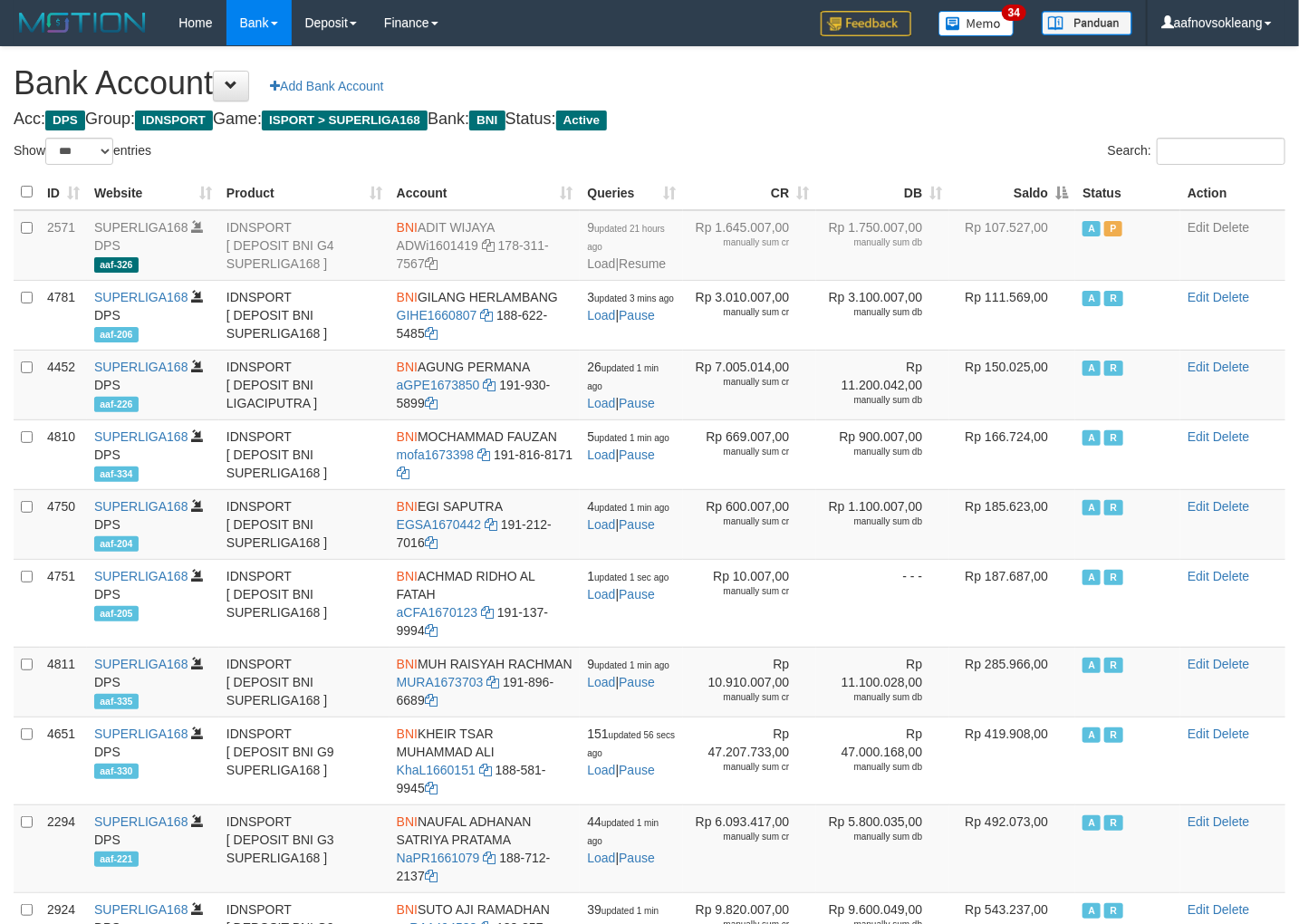 click on "Saldo" at bounding box center (1012, 192) 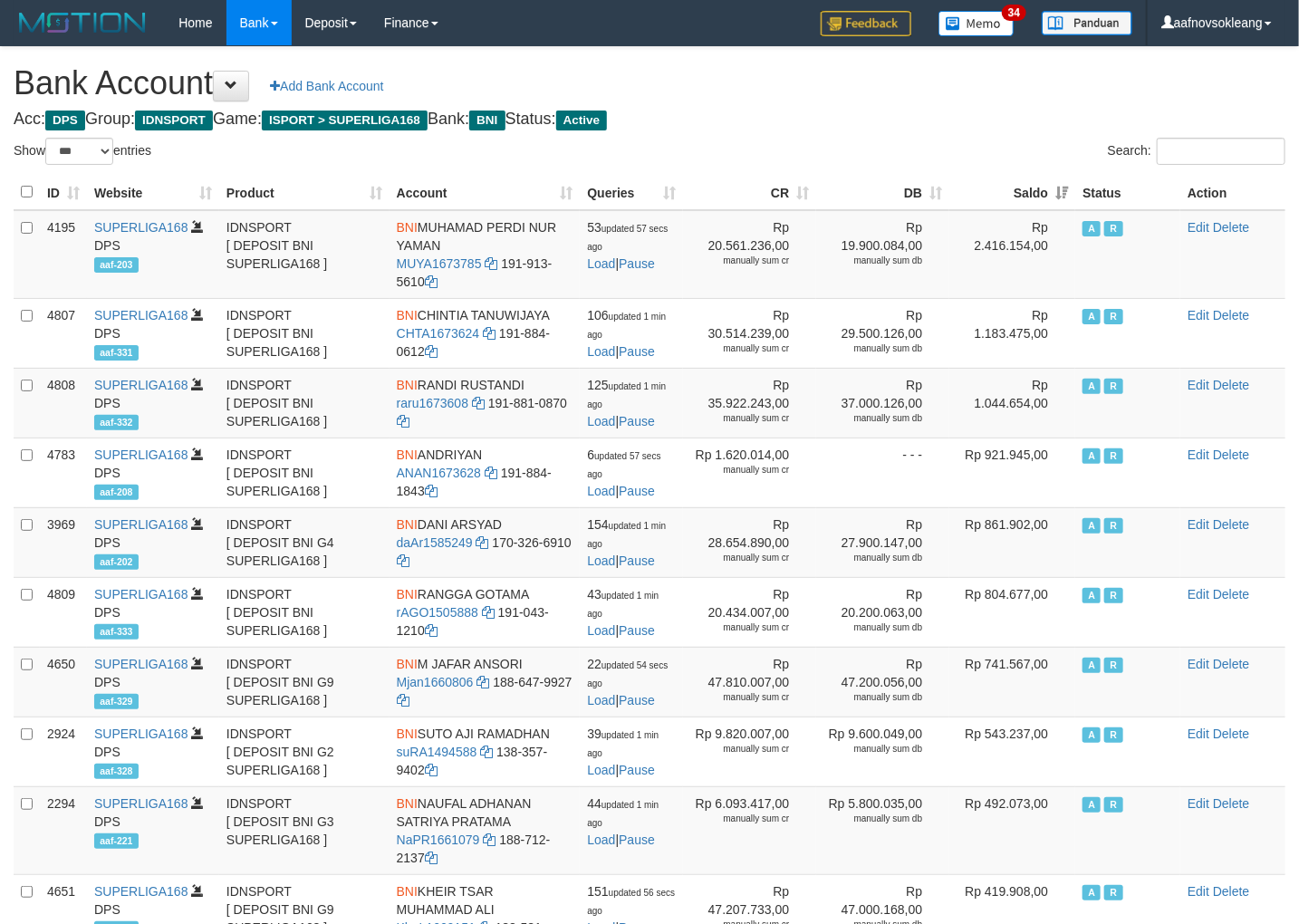 click on "Acc: 										 DPS
Group:   IDNSPORT    		Game:   ISPORT > SUPERLIGA168    		Bank:   BNI    		Status:  Active" at bounding box center [650, 120] 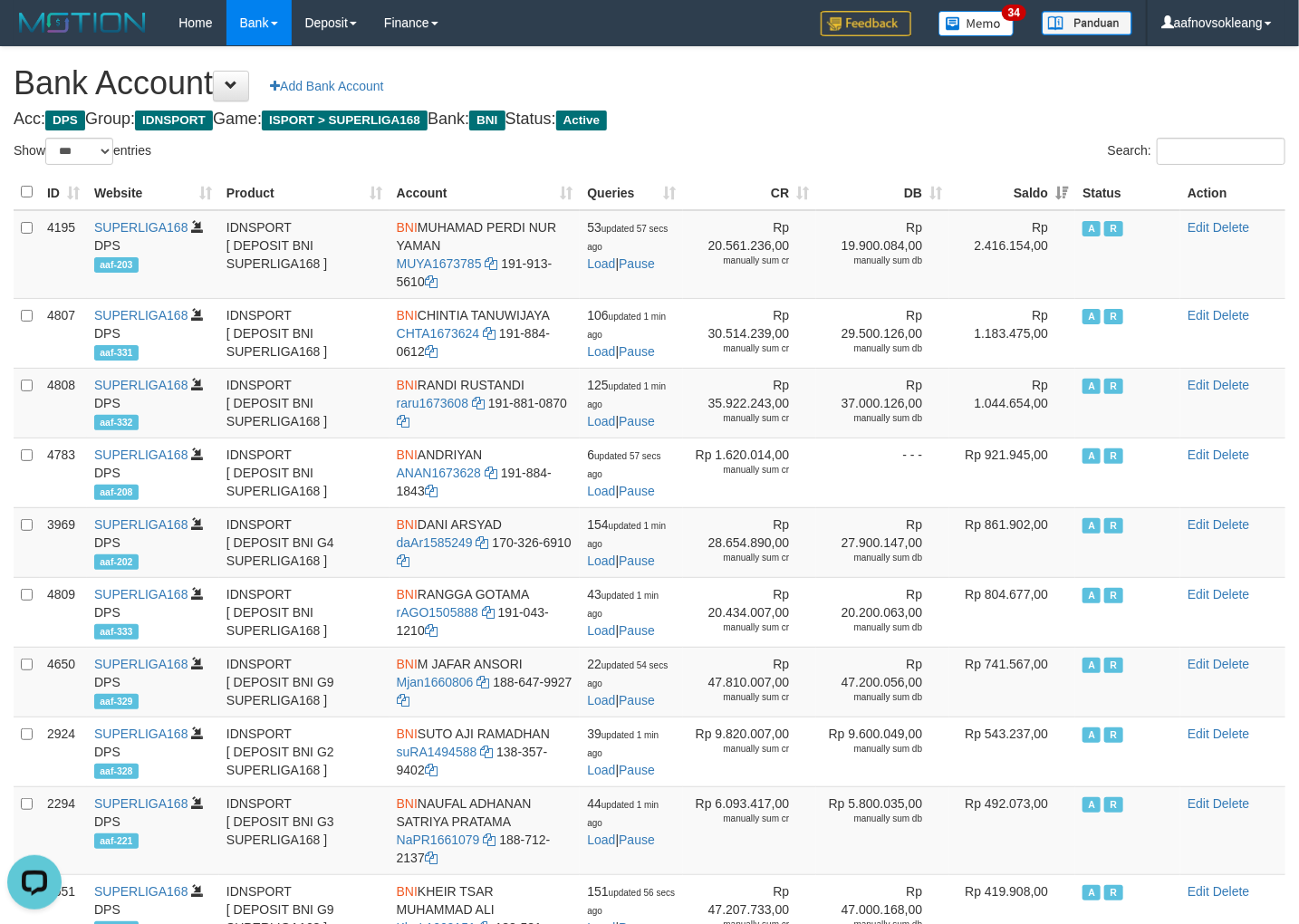 scroll, scrollTop: 0, scrollLeft: 0, axis: both 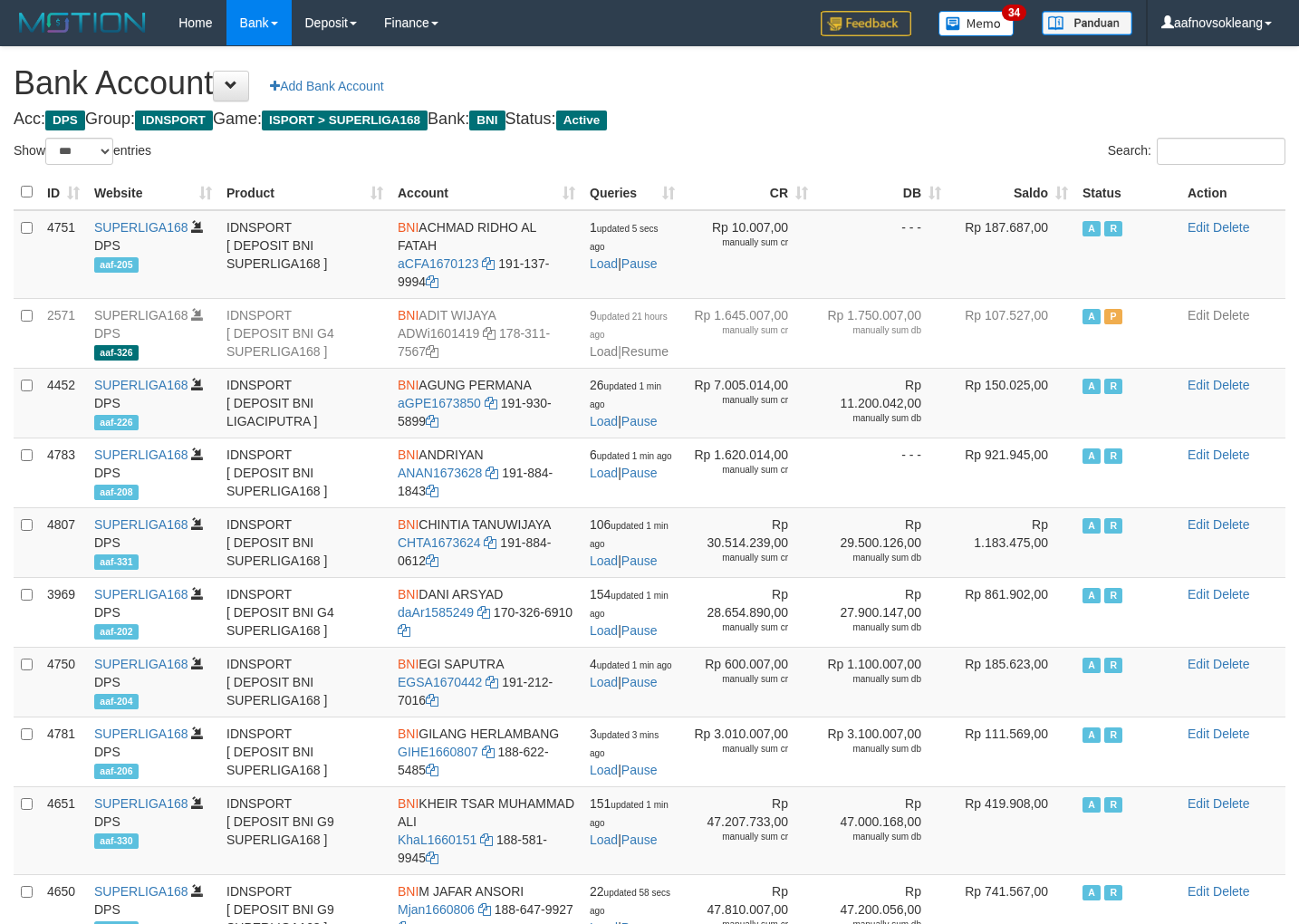 select on "***" 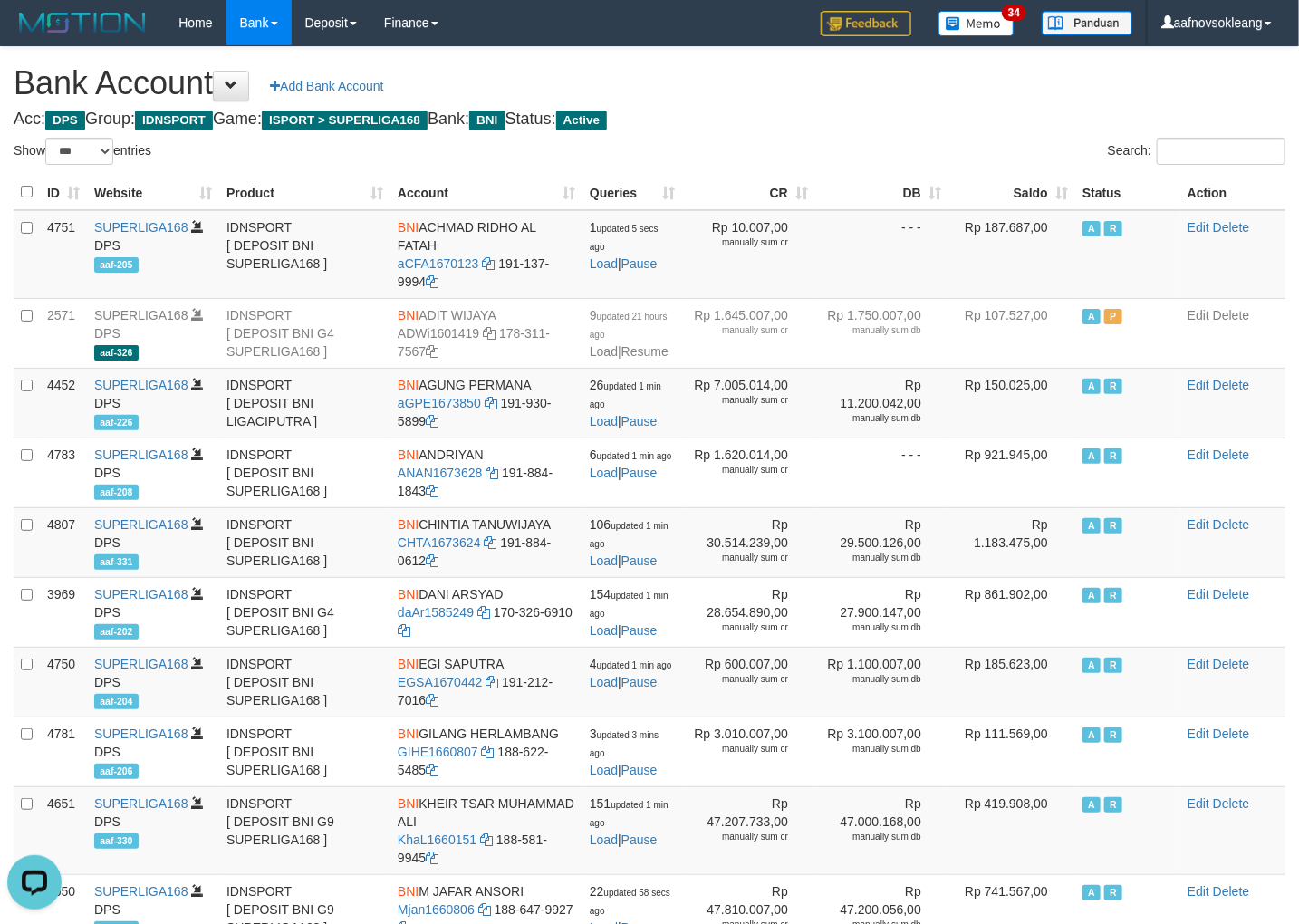 scroll, scrollTop: 0, scrollLeft: 0, axis: both 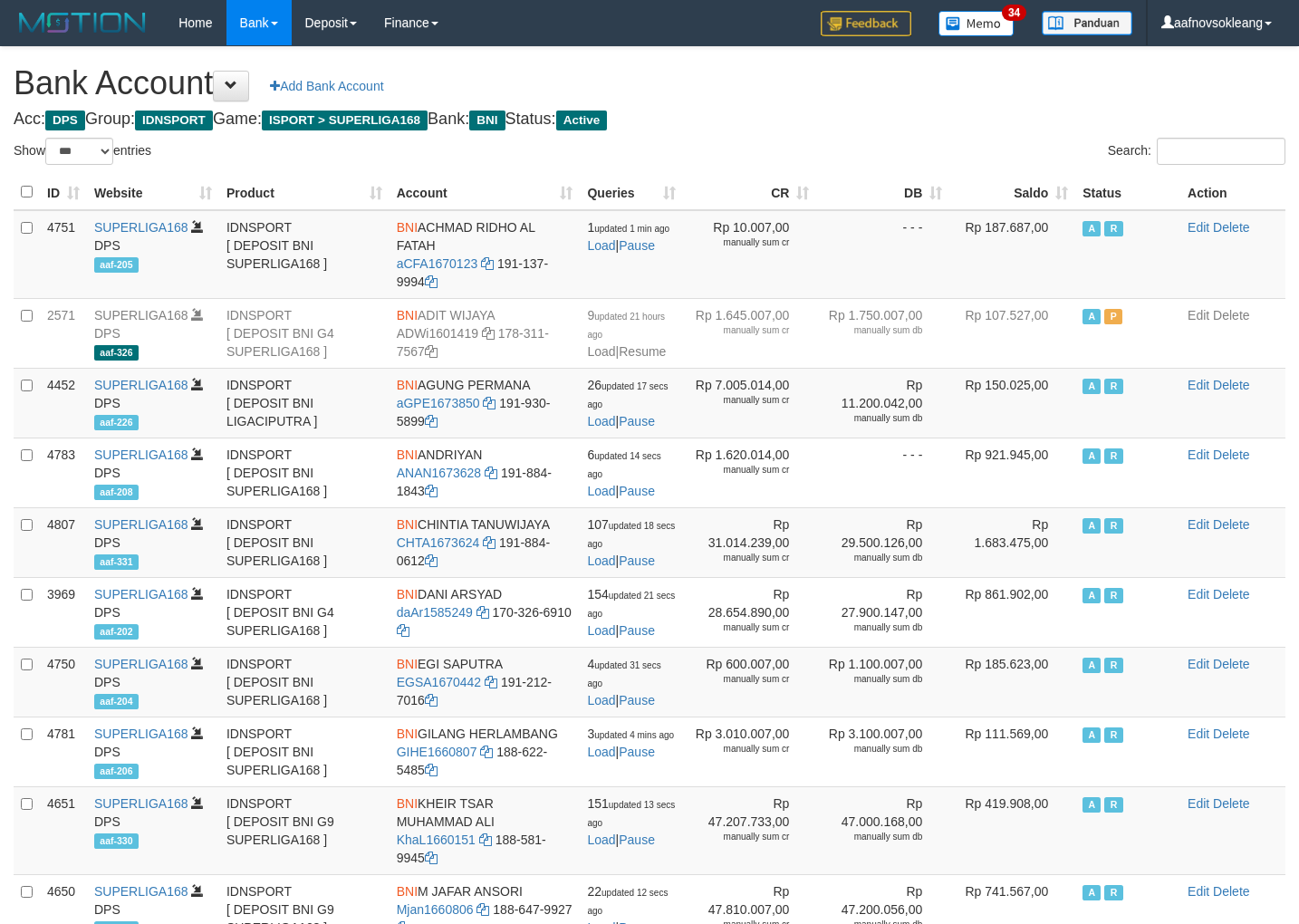 select on "***" 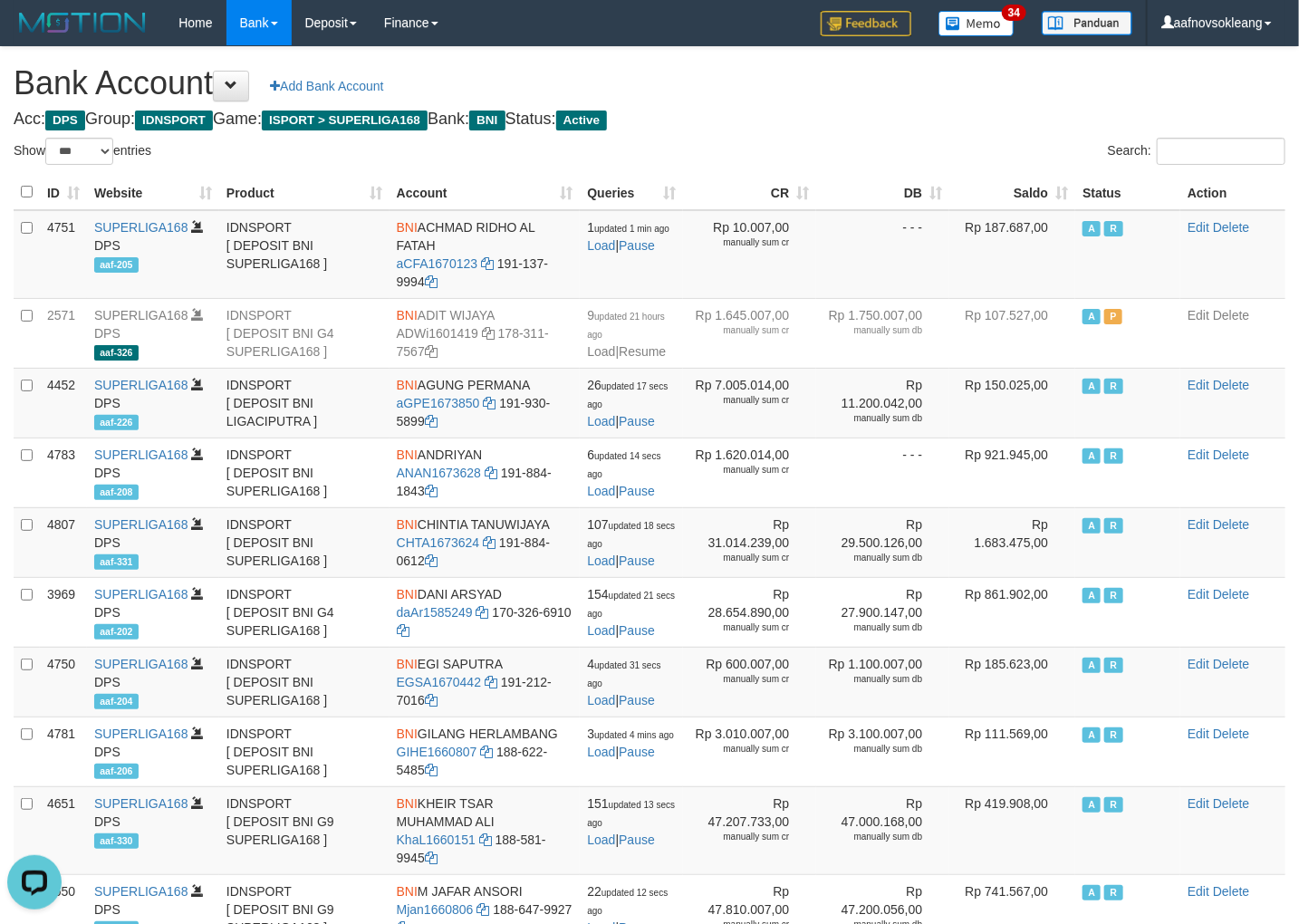 scroll, scrollTop: 0, scrollLeft: 0, axis: both 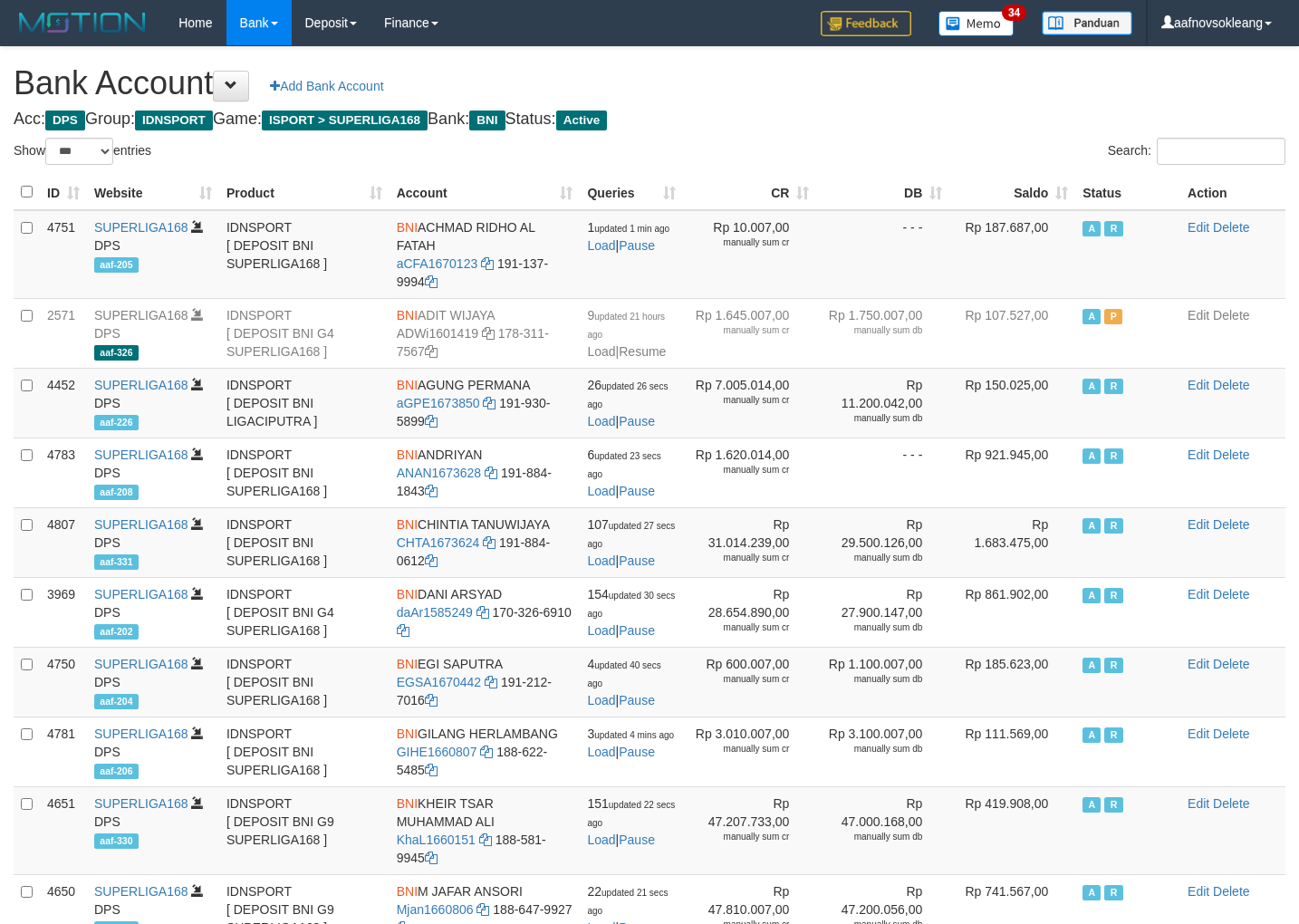 select on "***" 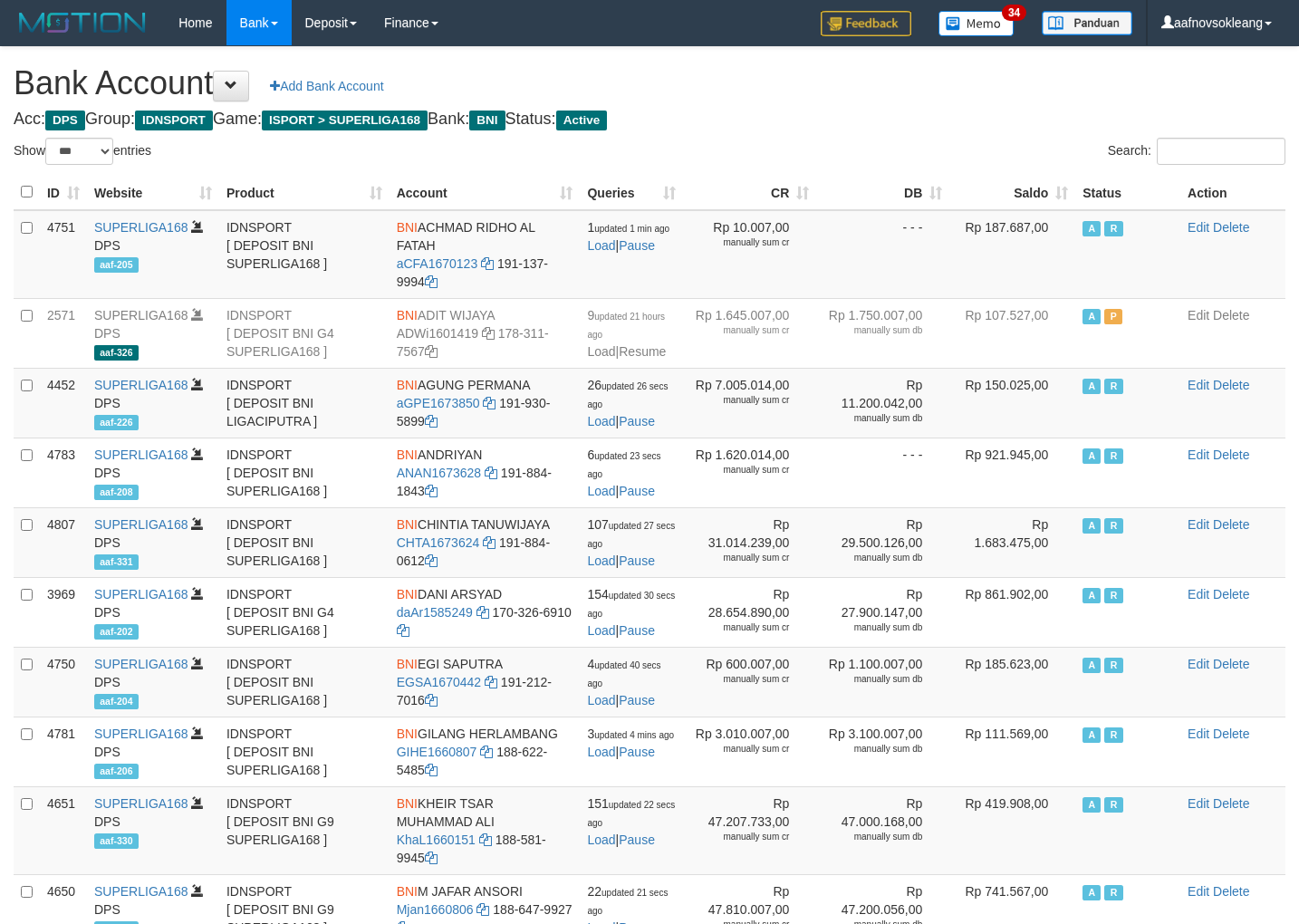 scroll, scrollTop: 0, scrollLeft: 0, axis: both 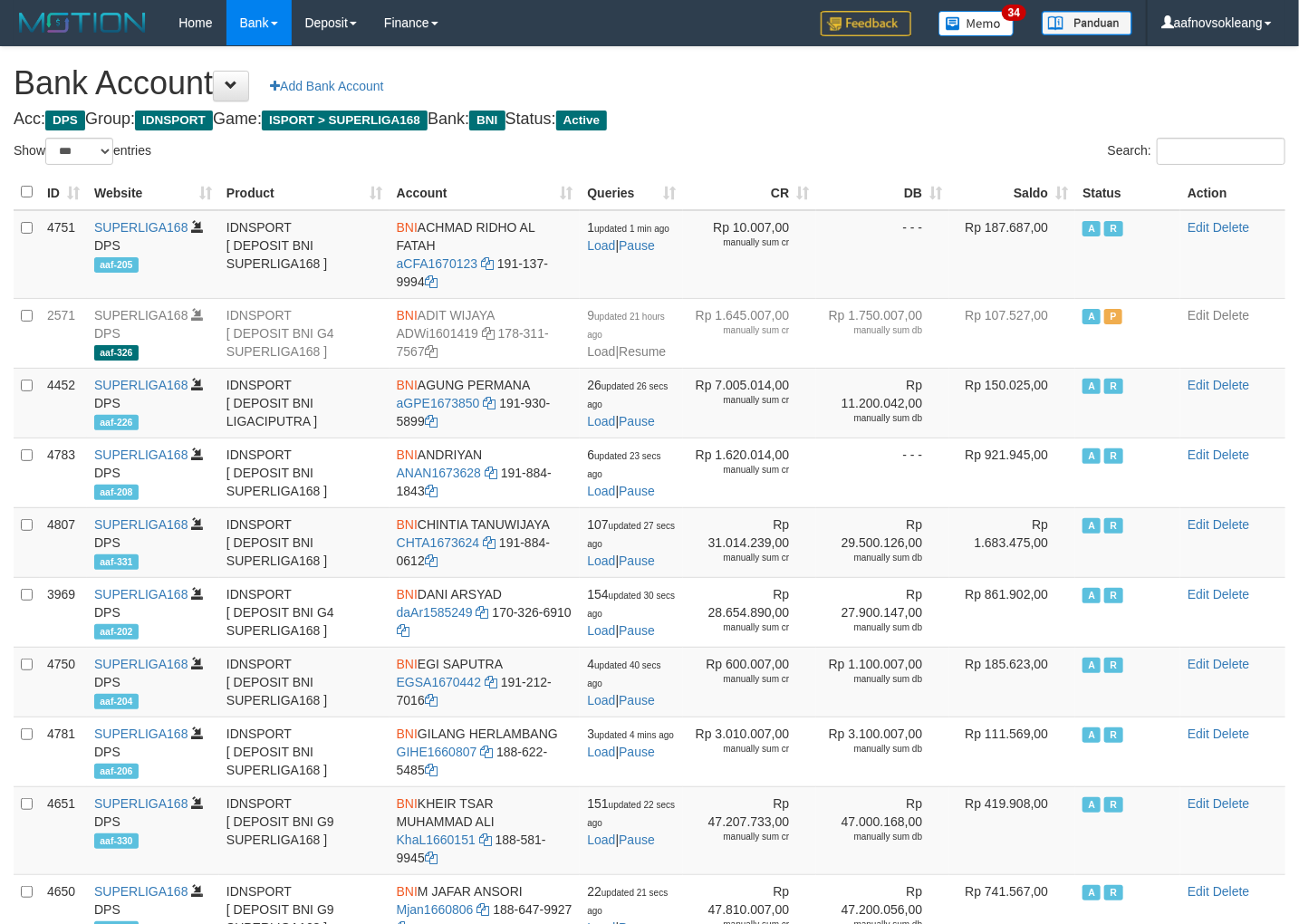 click on "Saldo" at bounding box center [1012, 192] 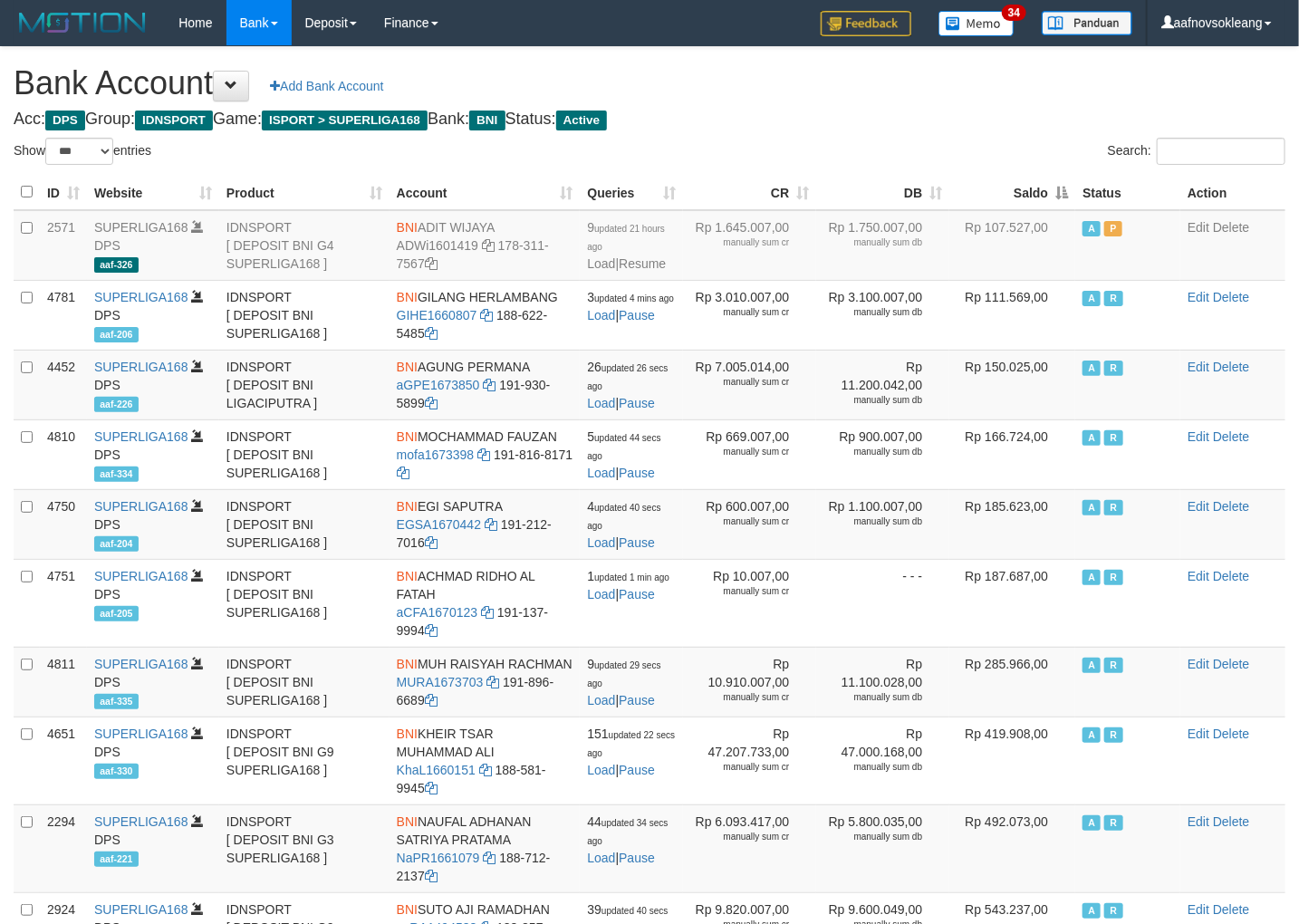 drag, startPoint x: 1051, startPoint y: 194, endPoint x: 1006, endPoint y: 128, distance: 79.881162 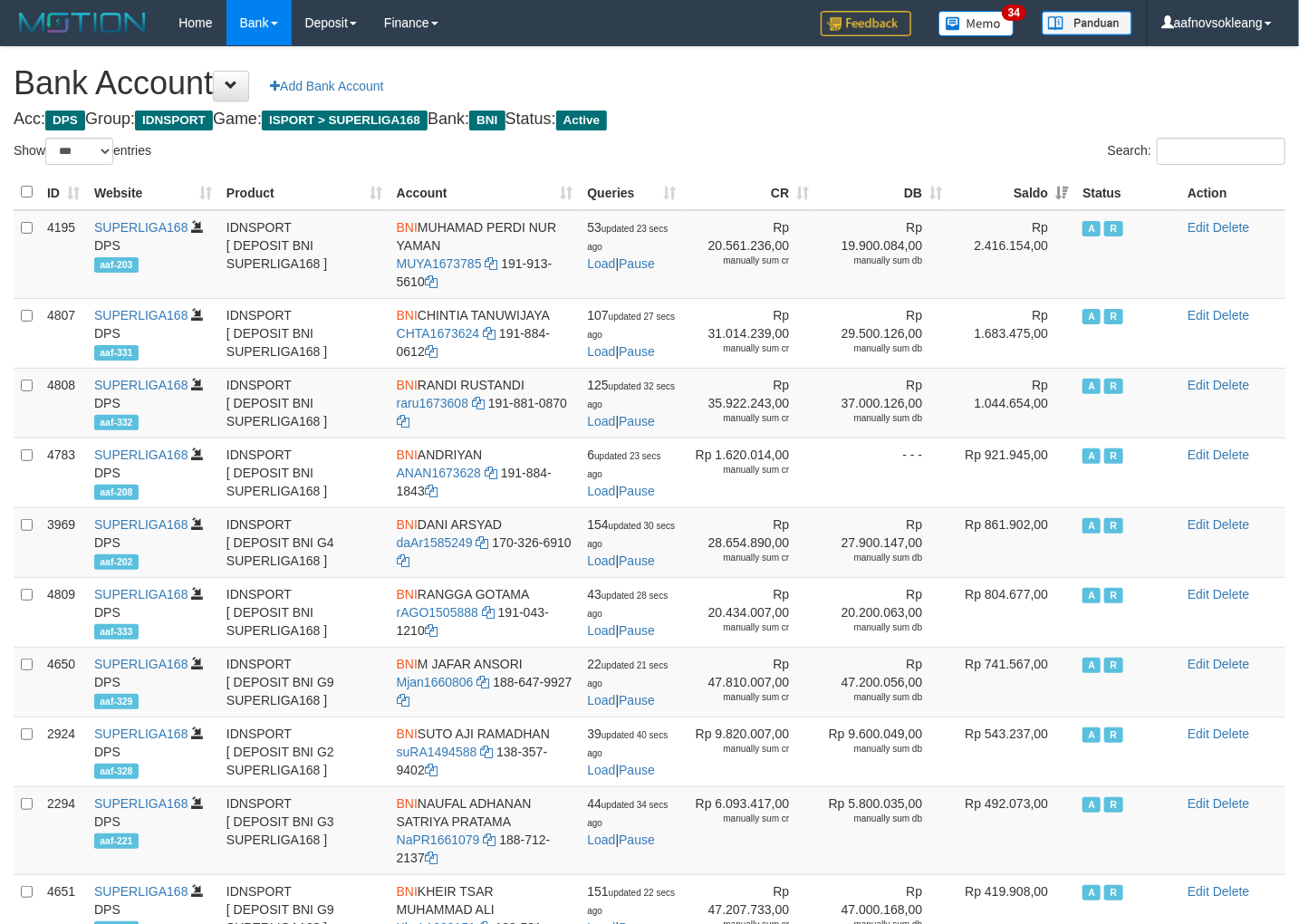 click on "Acc: 										 DPS
Group:   IDNSPORT    		Game:   ISPORT > SUPERLIGA168    		Bank:   BNI    		Status:  Active" at bounding box center (650, 120) 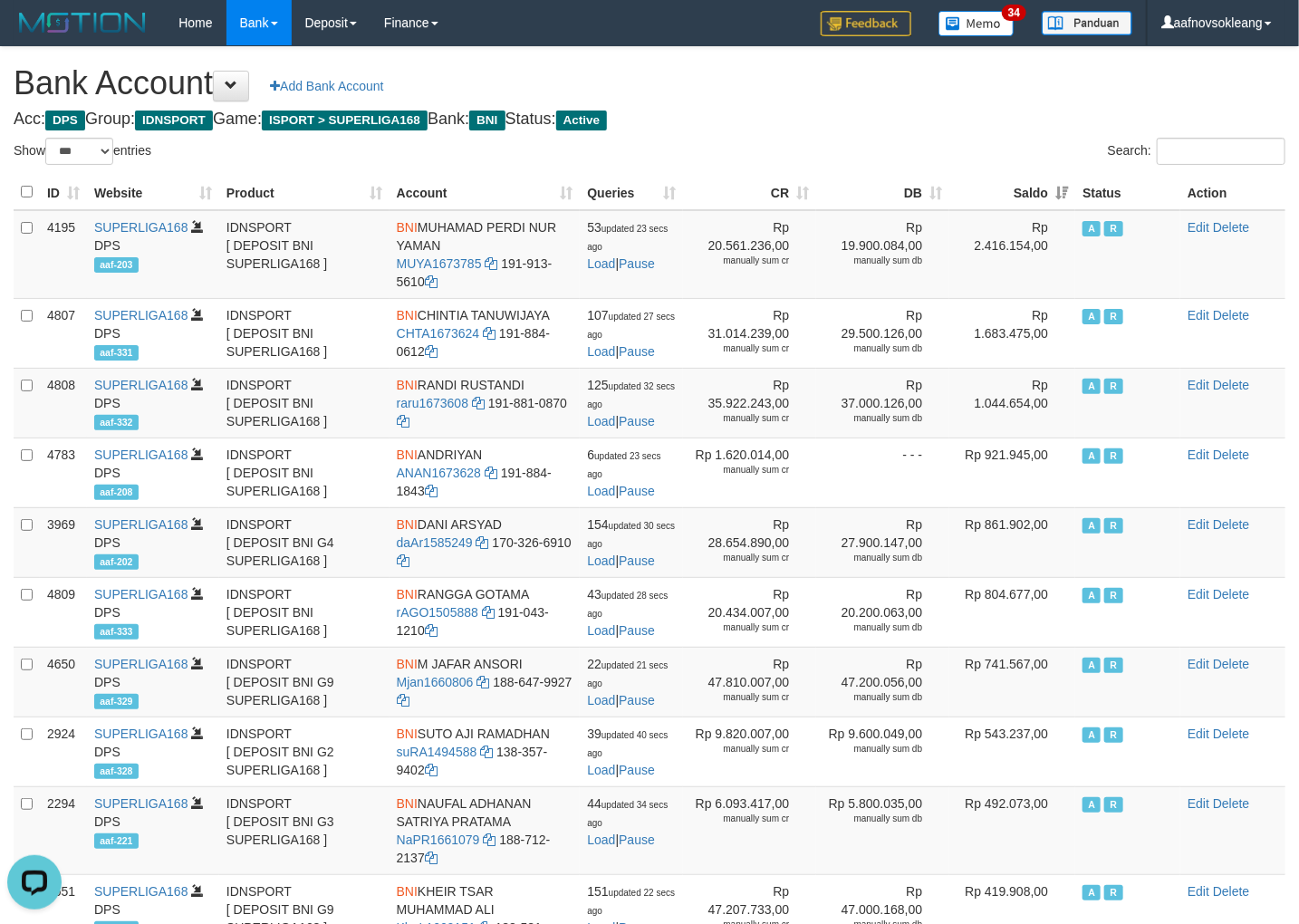 scroll, scrollTop: 0, scrollLeft: 0, axis: both 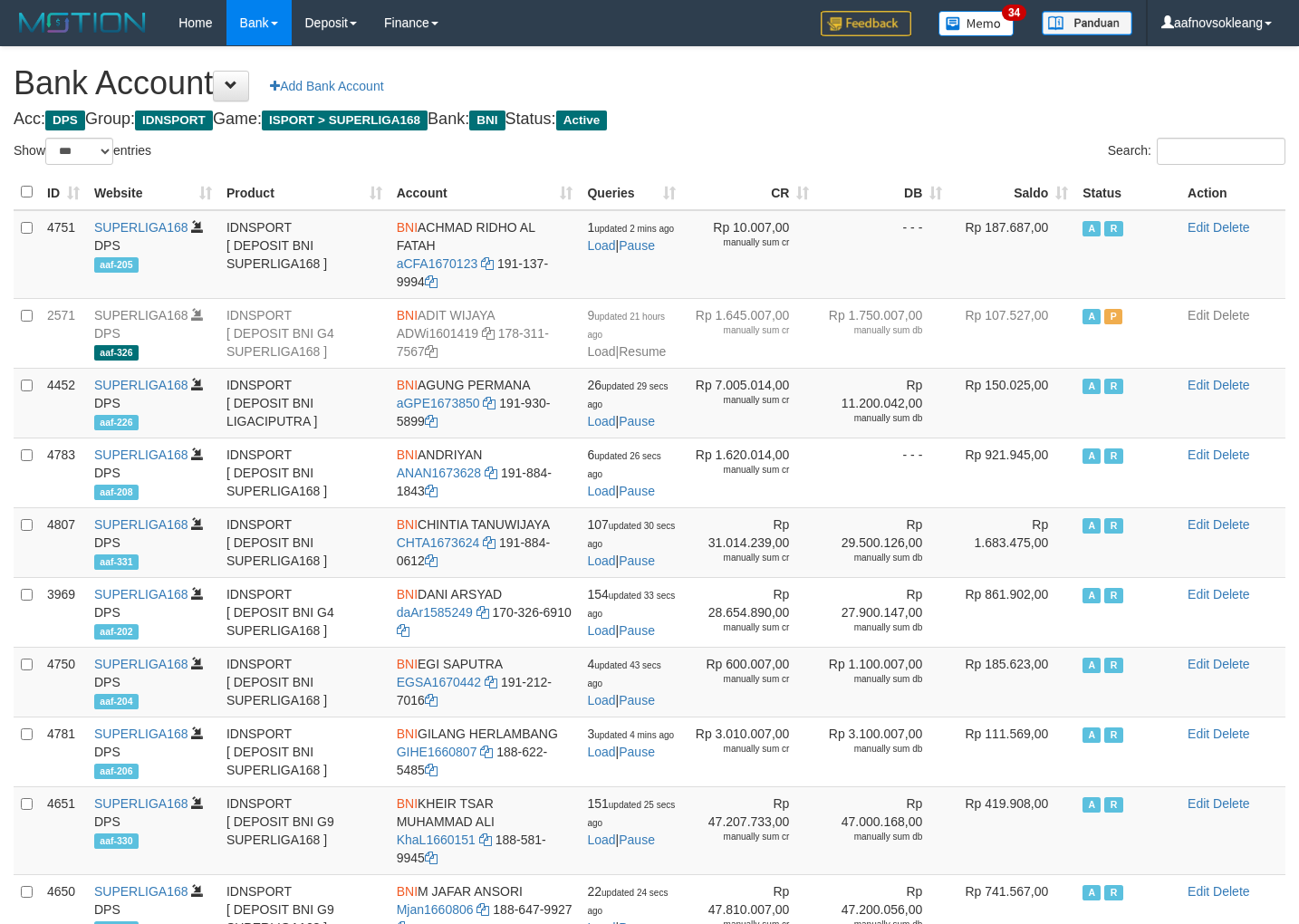select on "***" 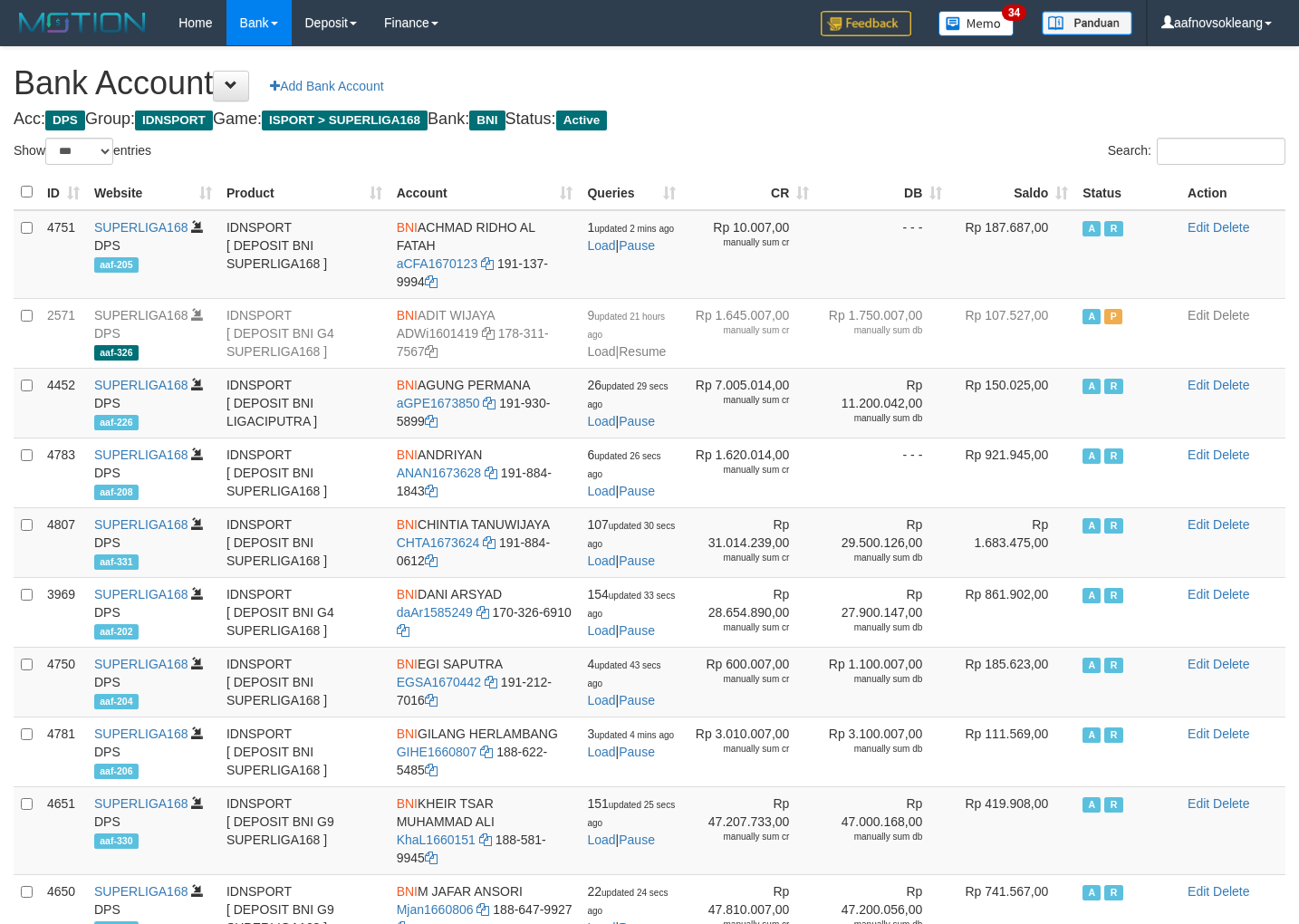 scroll, scrollTop: 0, scrollLeft: 0, axis: both 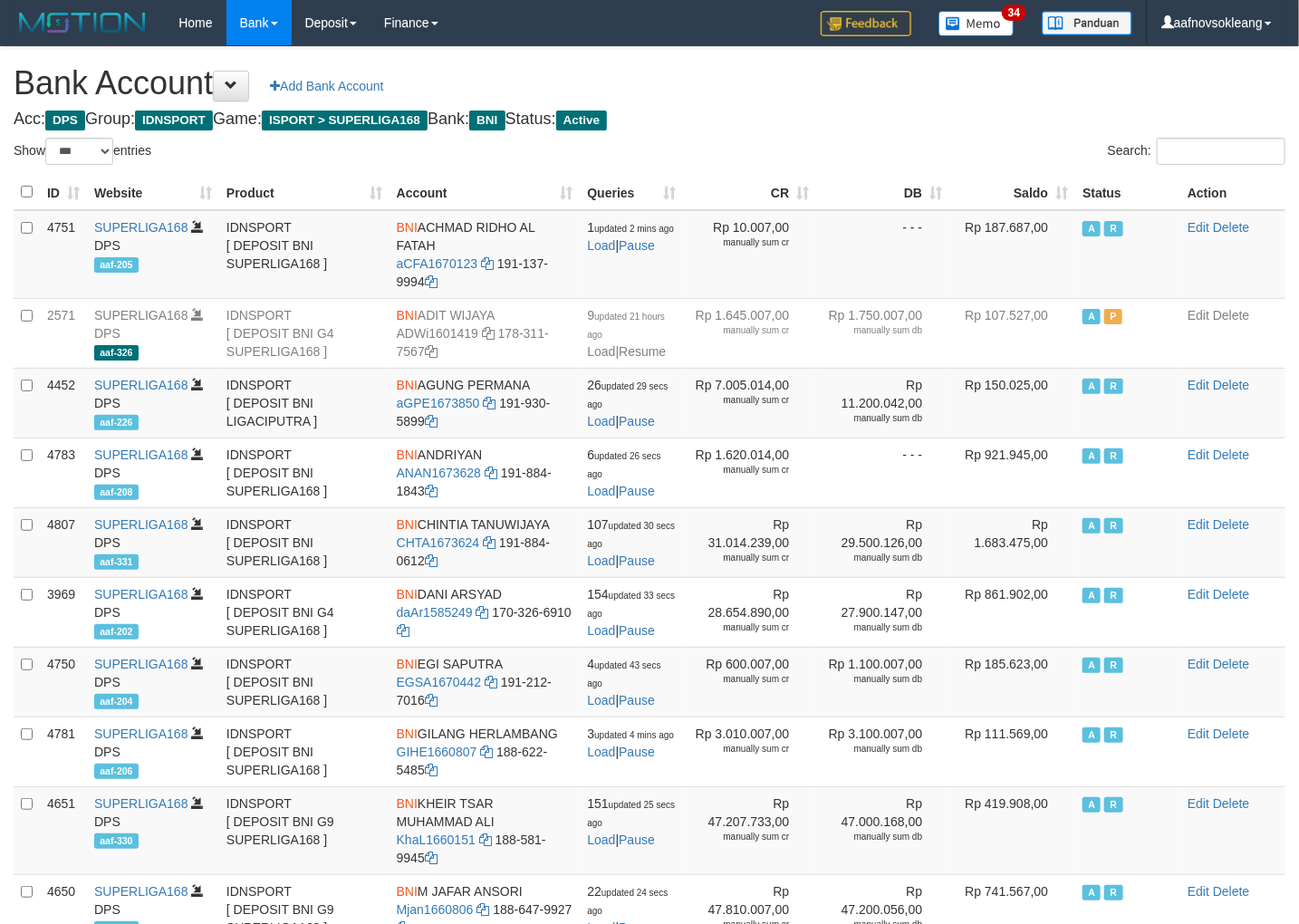 click on "Saldo" at bounding box center (1012, 192) 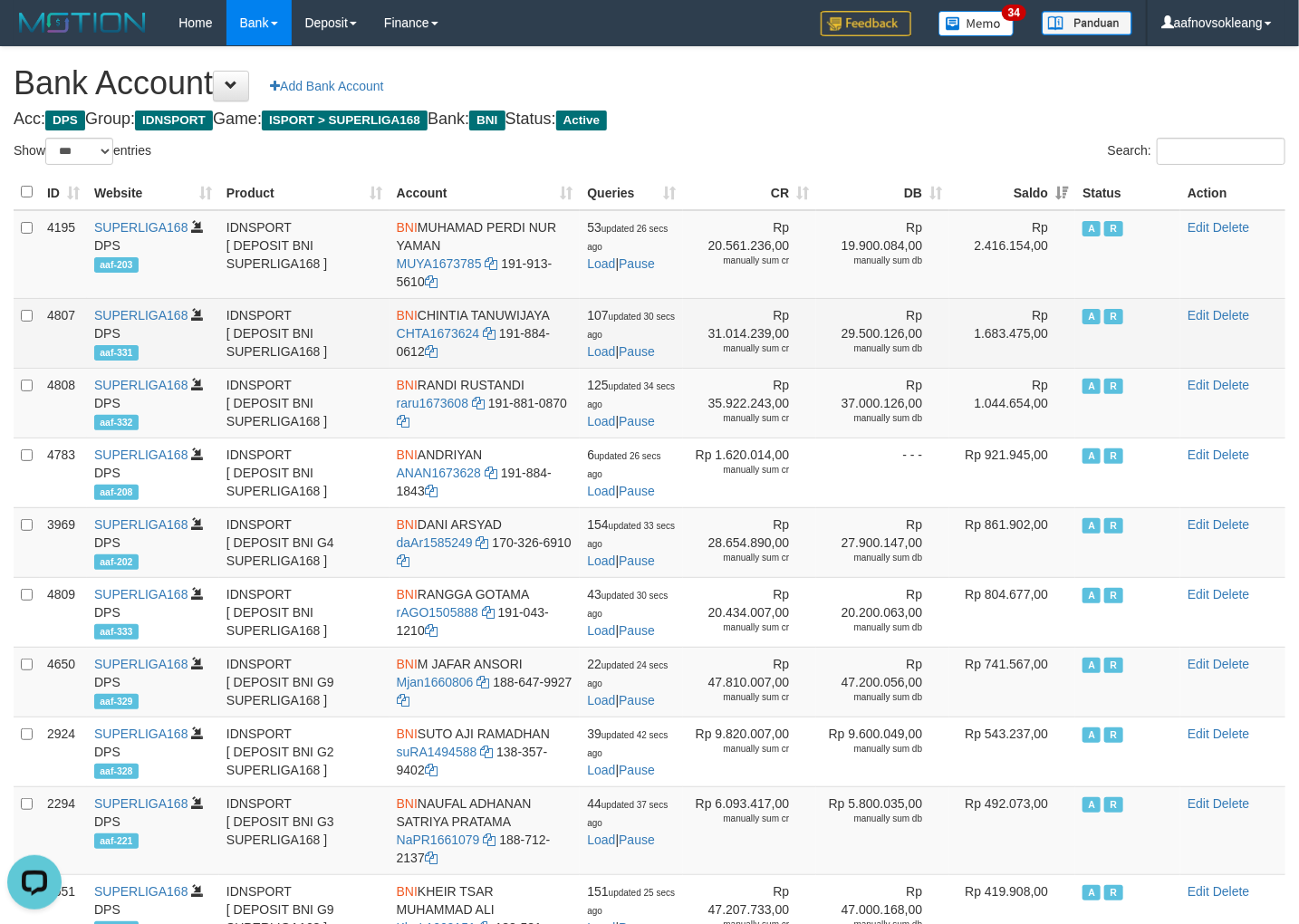 scroll, scrollTop: 0, scrollLeft: 0, axis: both 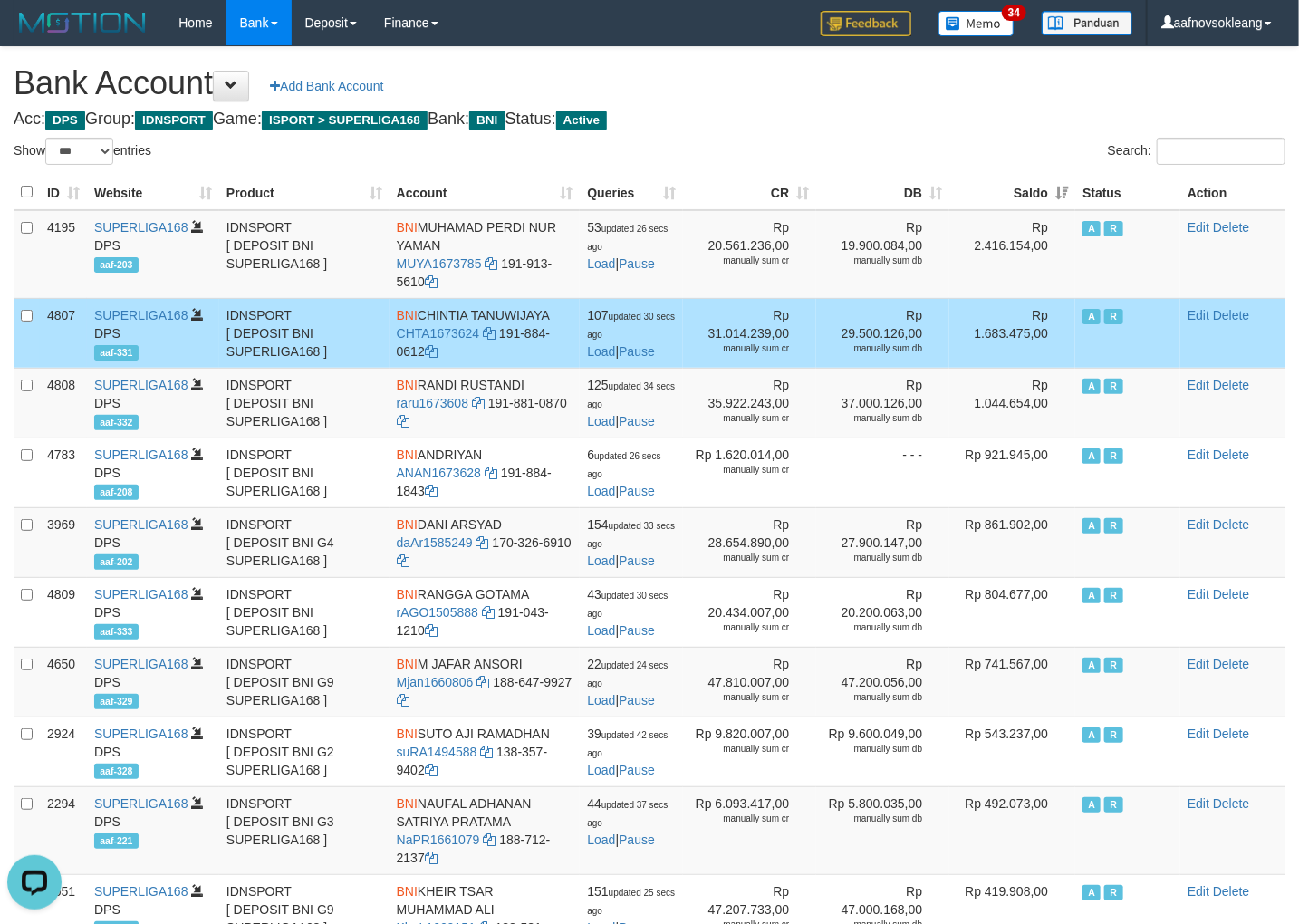 click on "Bank Account
Add Bank Account
Acc: 										 DPS
Group:   IDNSPORT    		Game:   ISPORT > SUPERLIGA168    		Bank:   BNI    		Status:  Active
Filter Account Type
*******
***
**
***
DPS
SELECT ALL  SELECT TYPE  - ALL -
DPS
WD
TMP
Filter Product
*******
******
********
********
*******
********
IDNSPORT
SELECT ALL  SELECT GROUP  - ALL -
BETHUB
IDNPOKER
IDNSPORT
IDNTOTO
LOADONLY
Filter Website
*******" at bounding box center [650, 805] 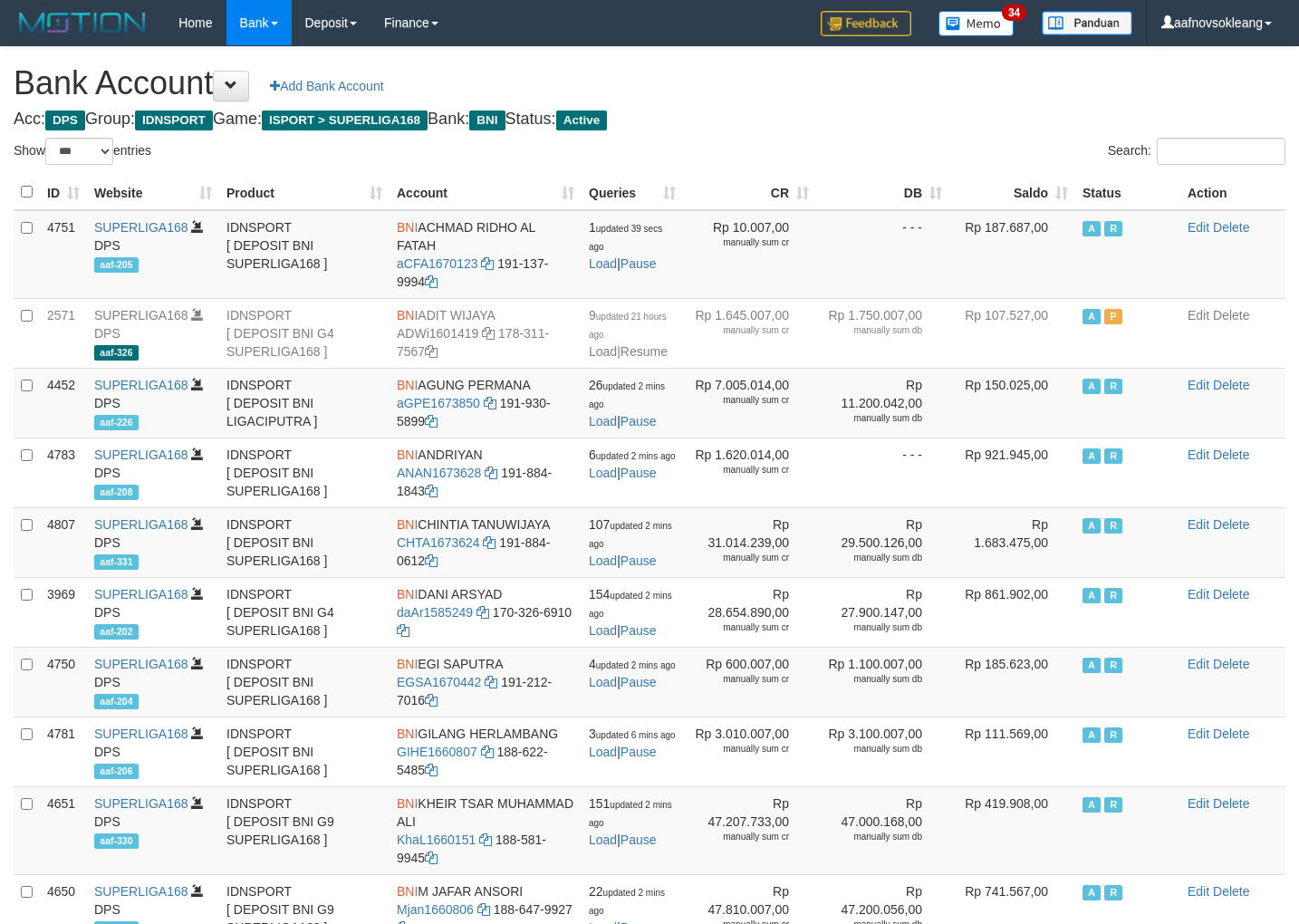select on "***" 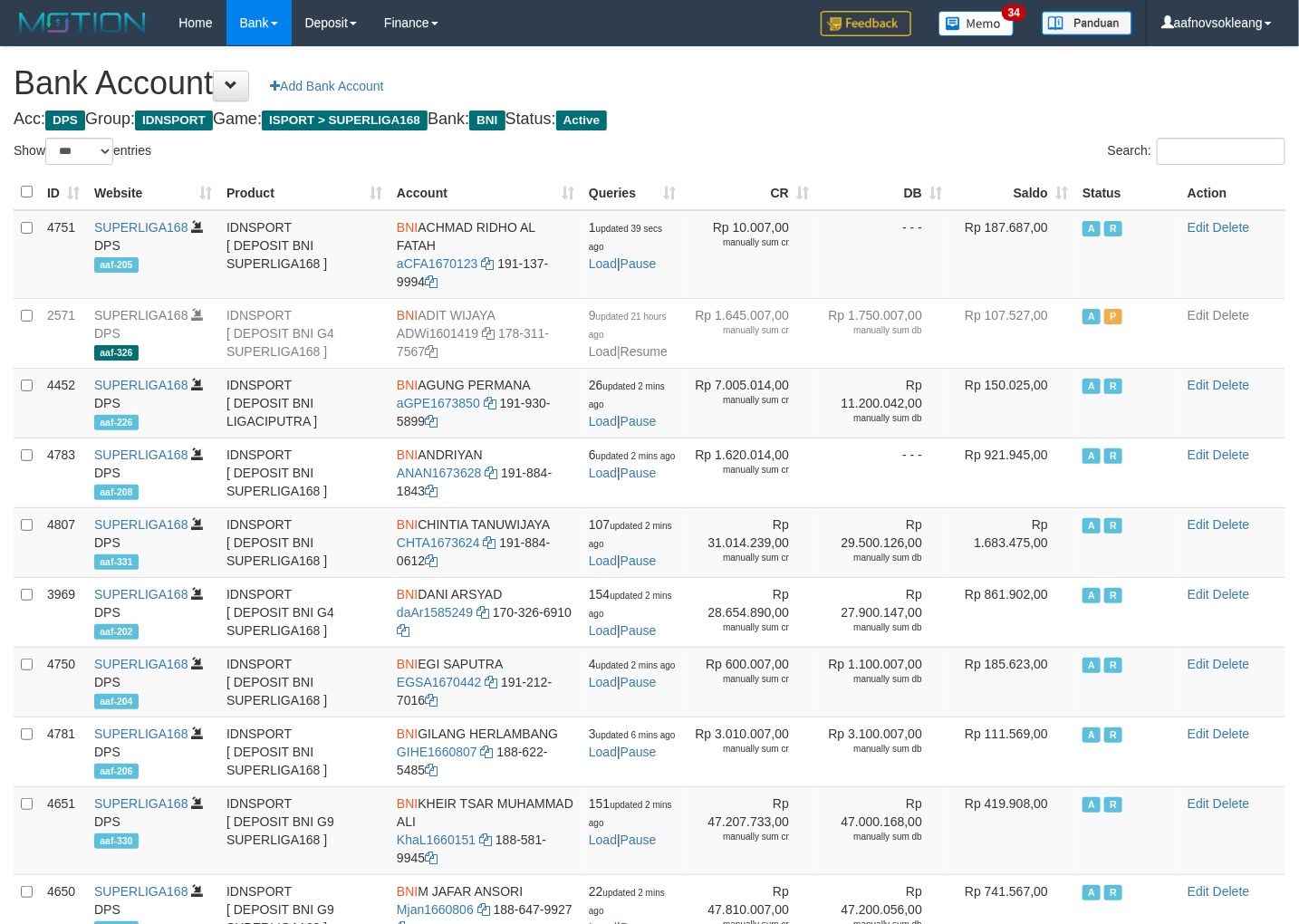 click on "Saldo" at bounding box center [1012, 192] 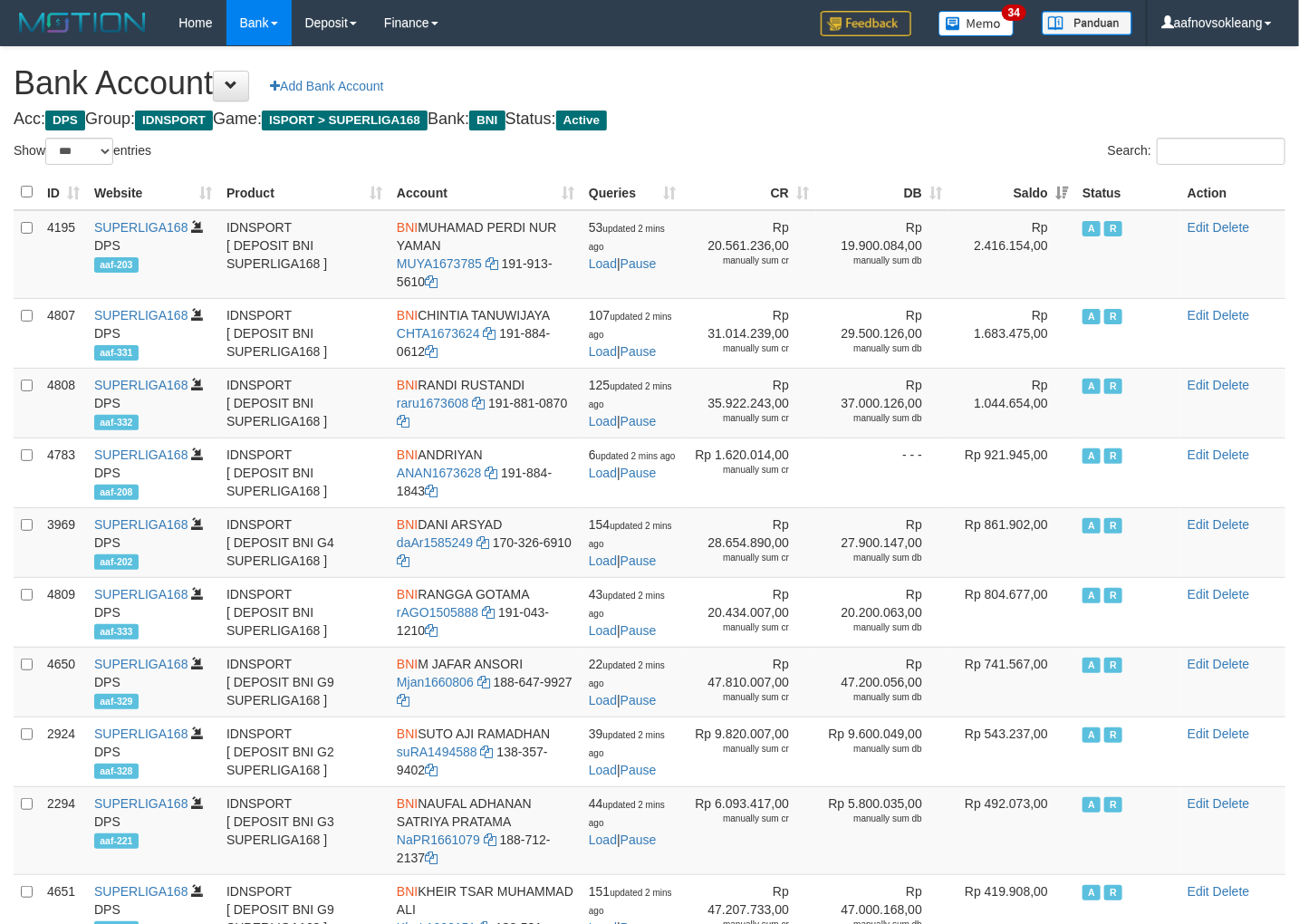 click on "Acc: 										 DPS
Group:   IDNSPORT    		Game:   ISPORT > SUPERLIGA168    		Bank:   BNI    		Status:  Active" at bounding box center (650, 120) 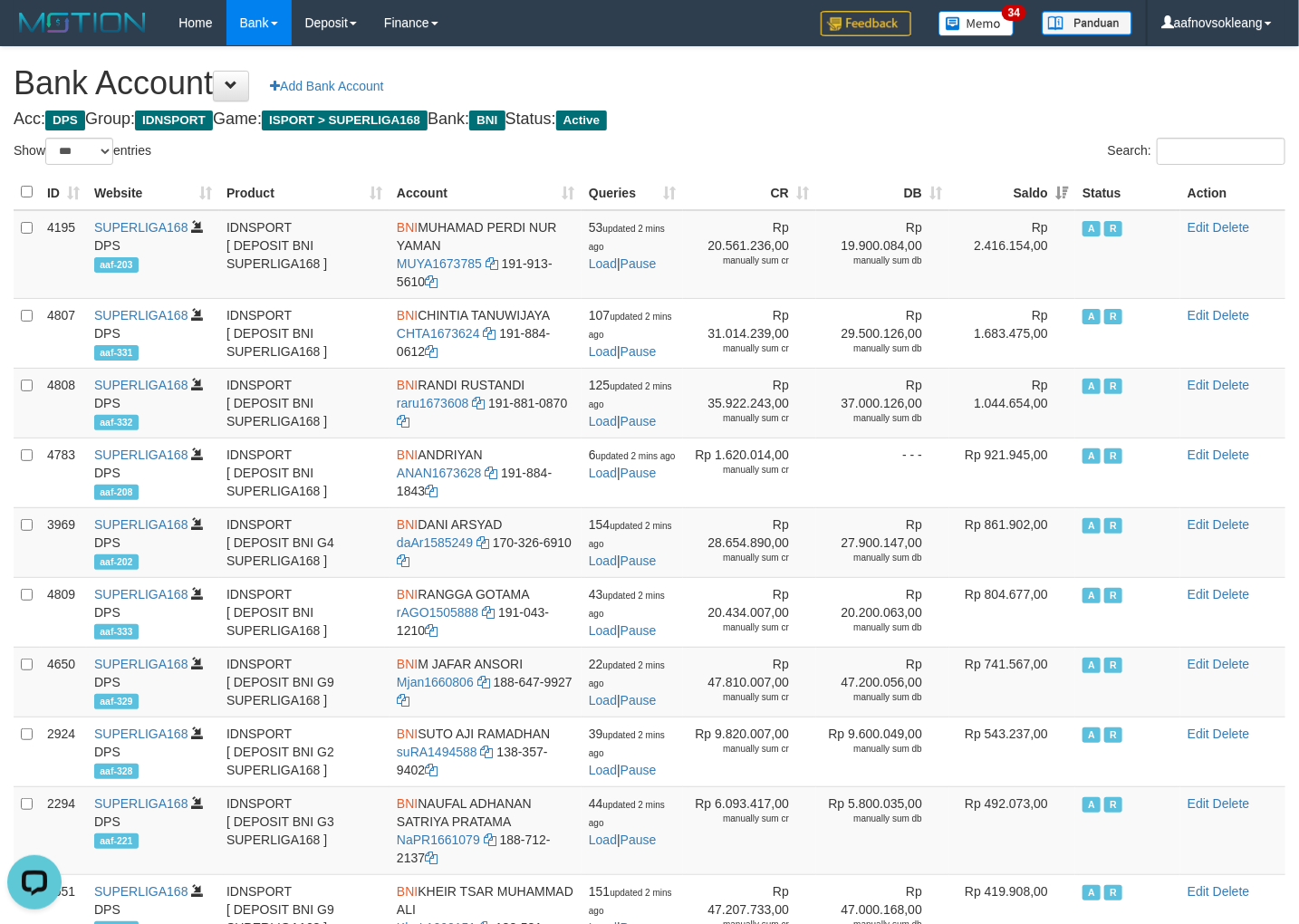 scroll, scrollTop: 0, scrollLeft: 0, axis: both 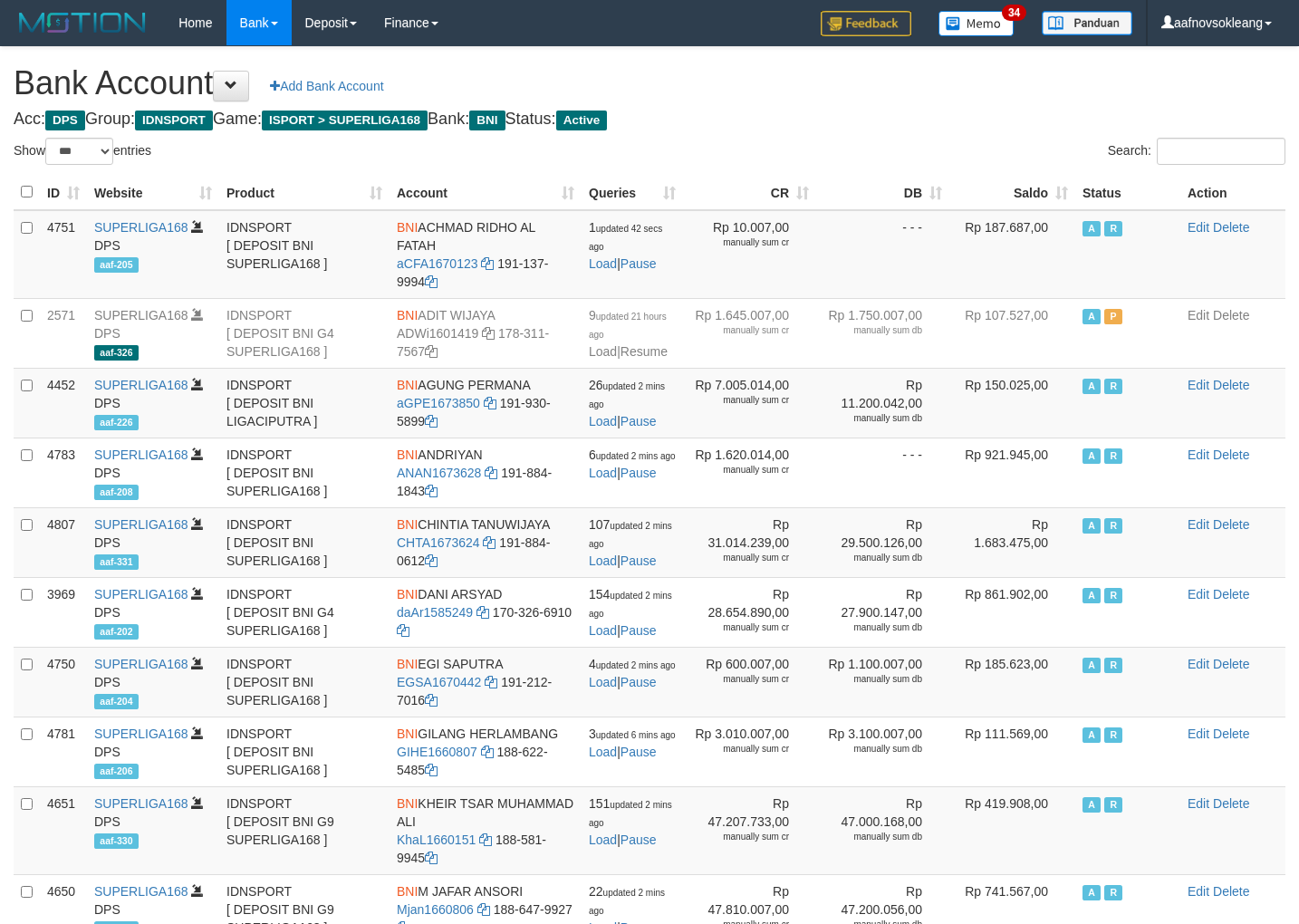 select on "***" 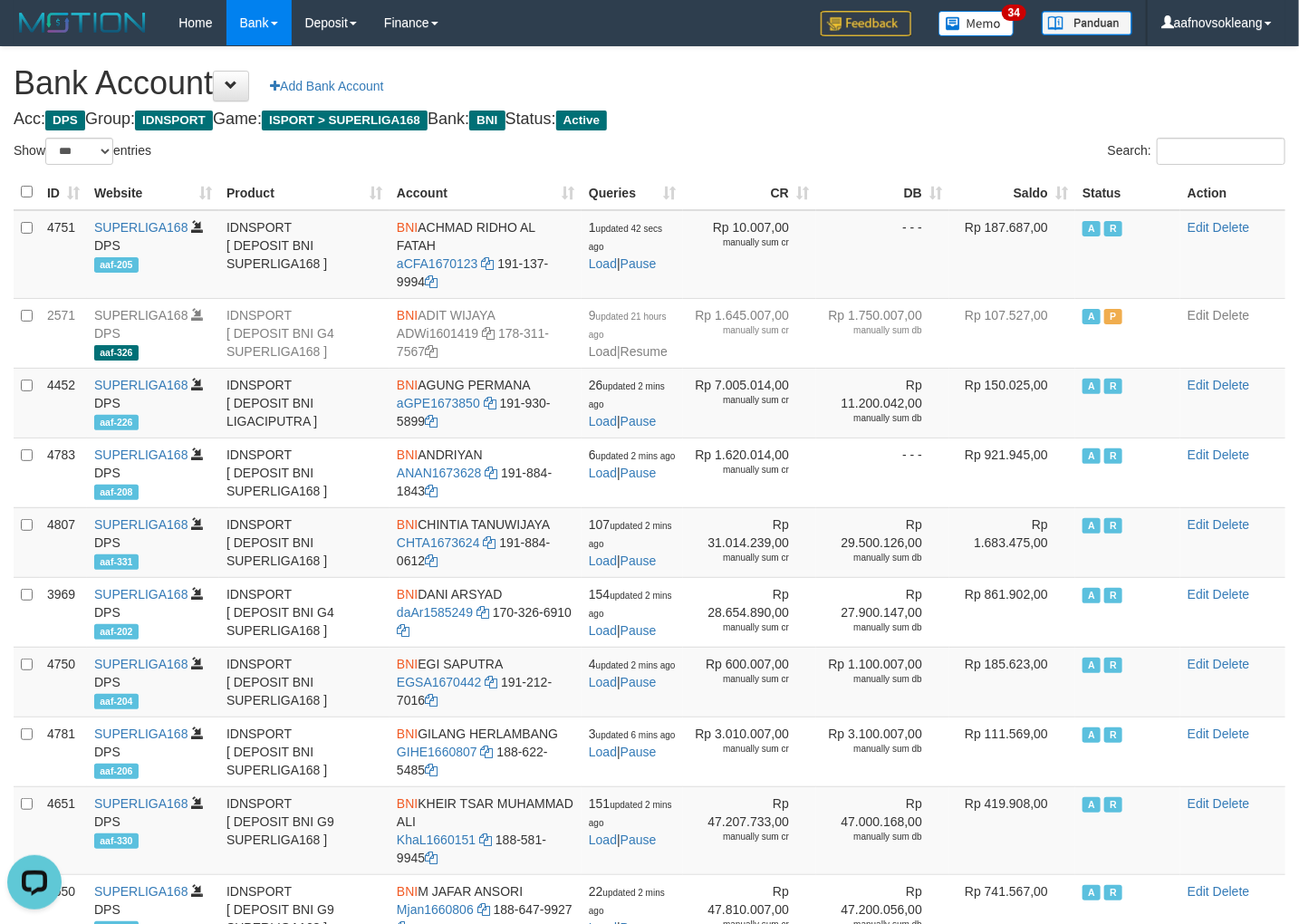 scroll, scrollTop: 0, scrollLeft: 0, axis: both 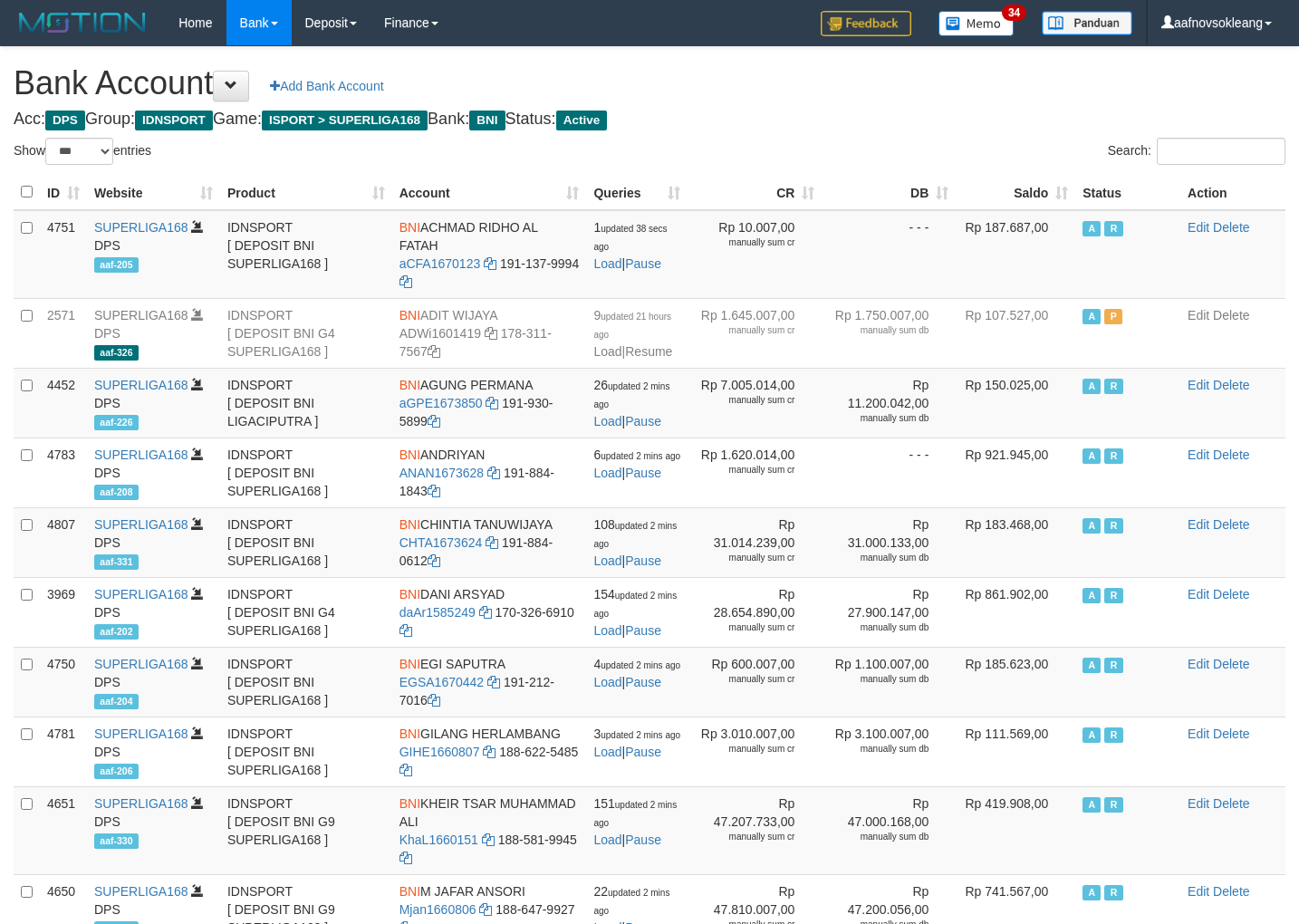 select on "***" 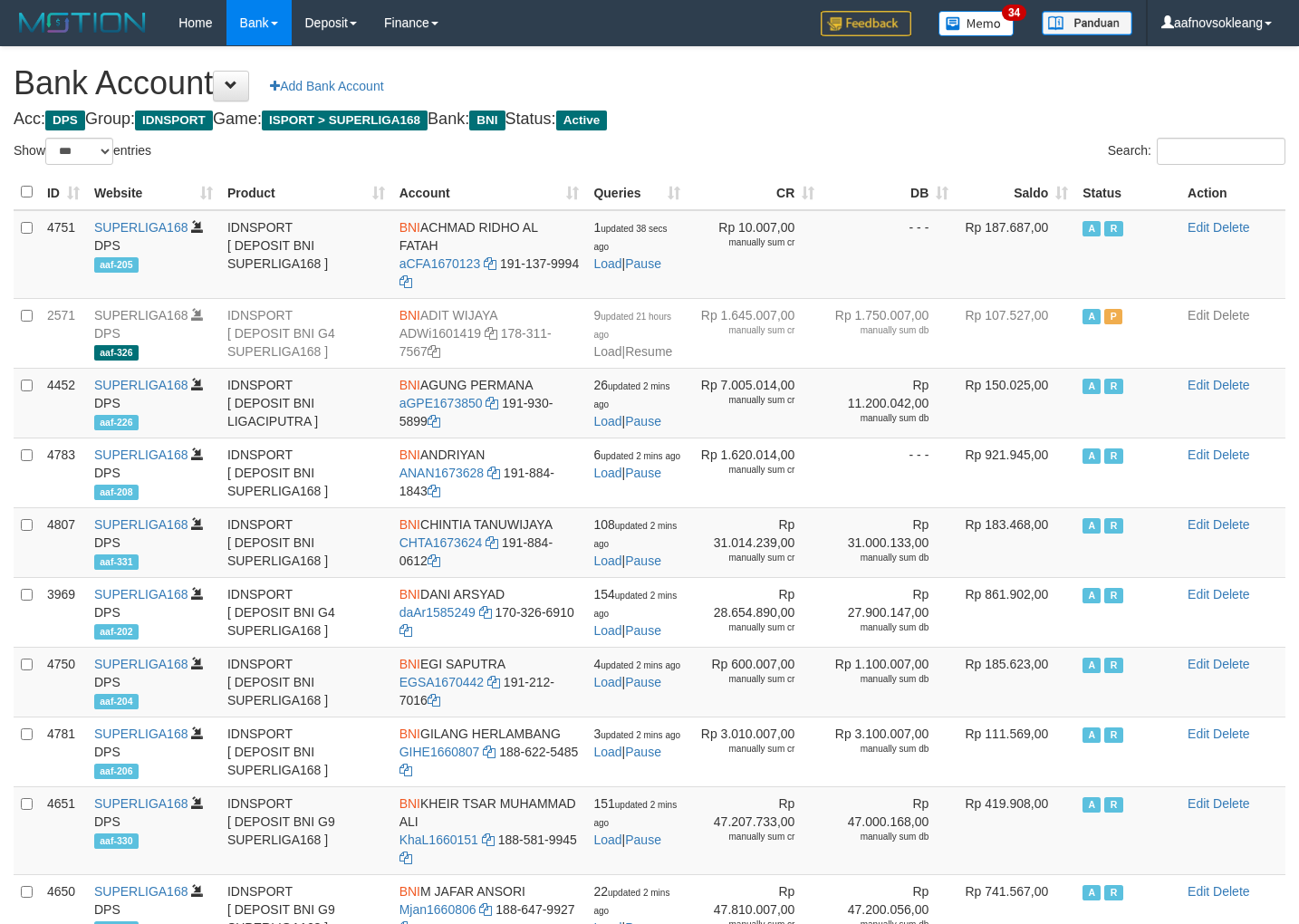 scroll, scrollTop: 0, scrollLeft: 0, axis: both 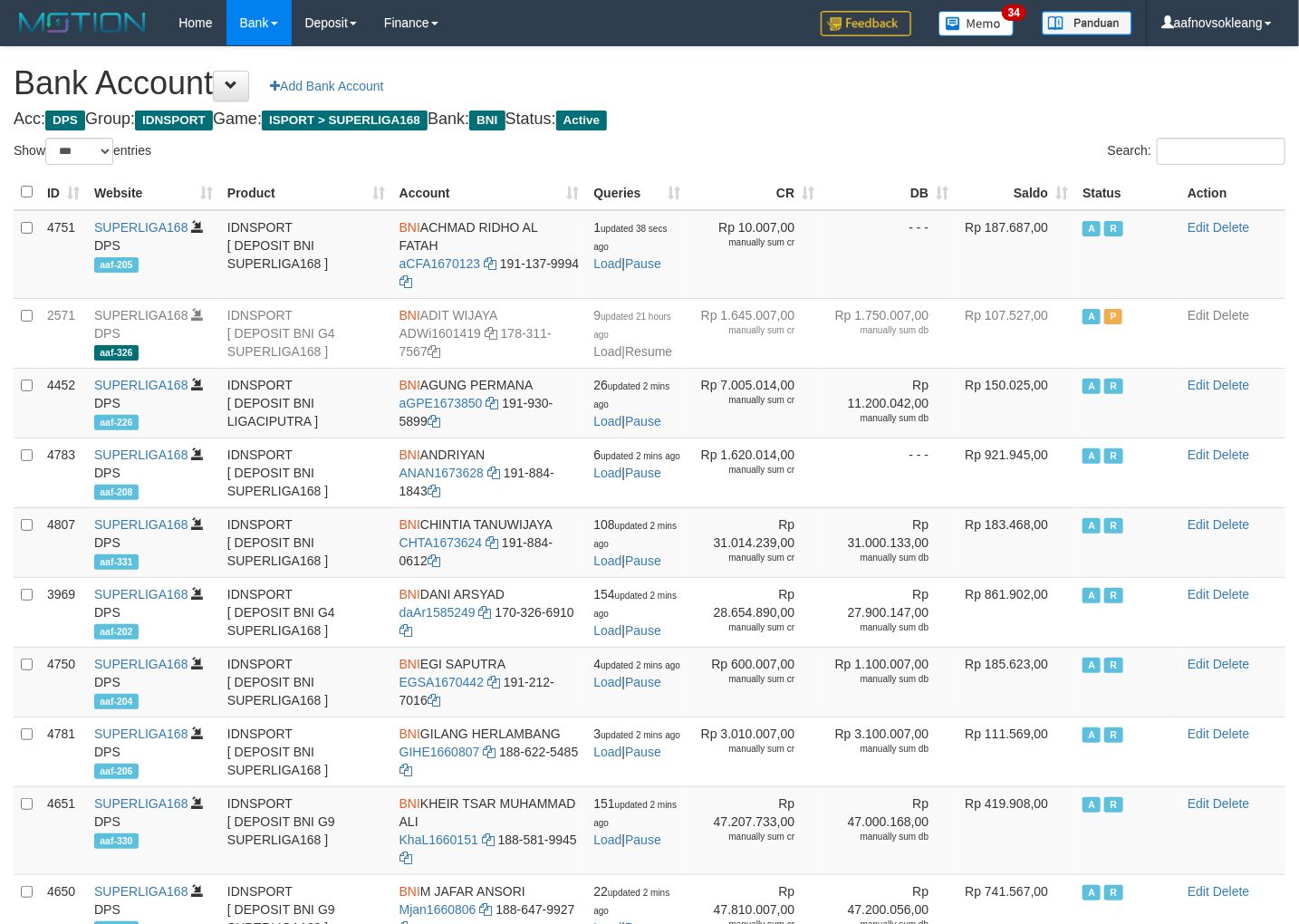 click on "Saldo" at bounding box center (1015, 192) 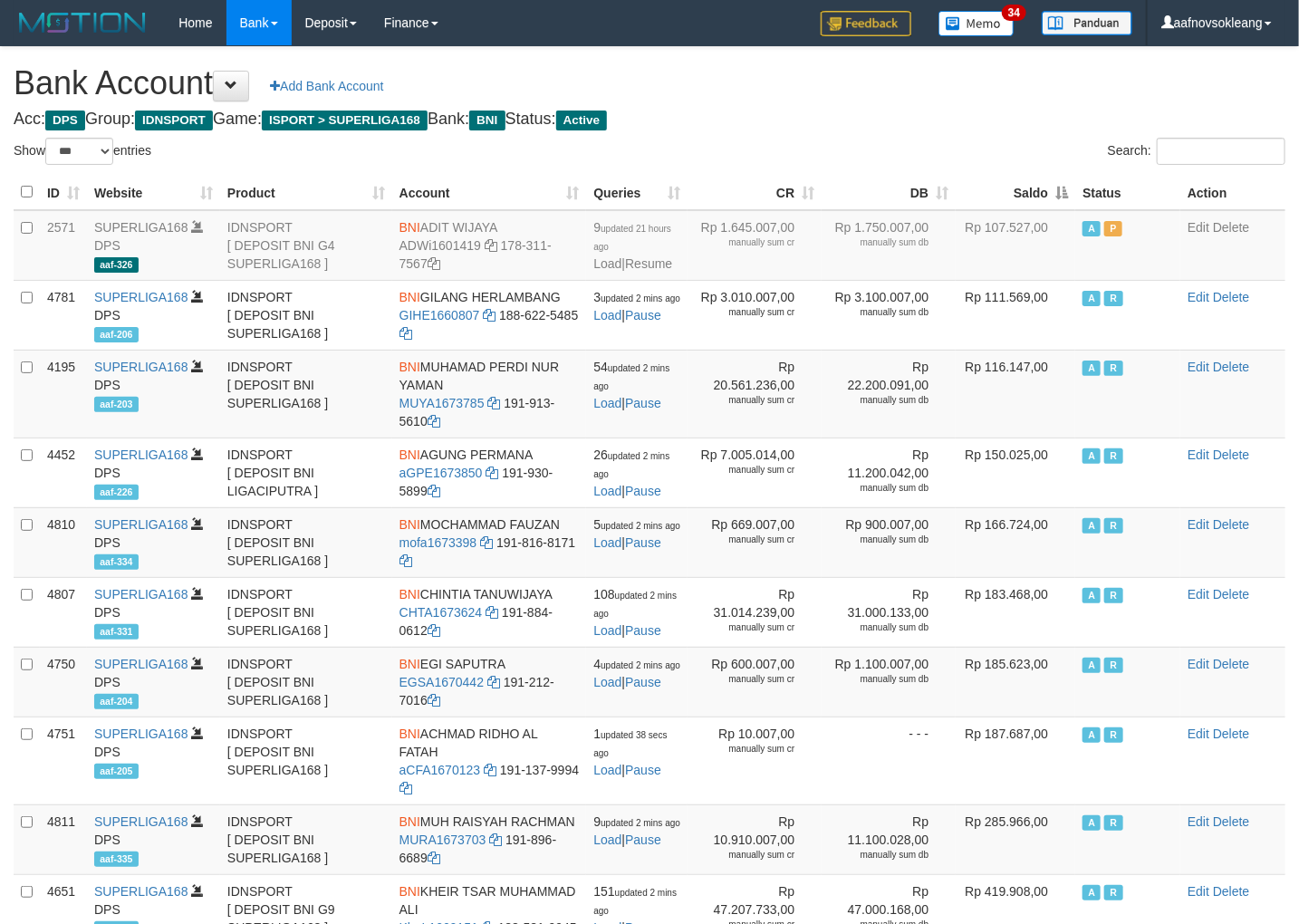 click on "Saldo" at bounding box center (1015, 192) 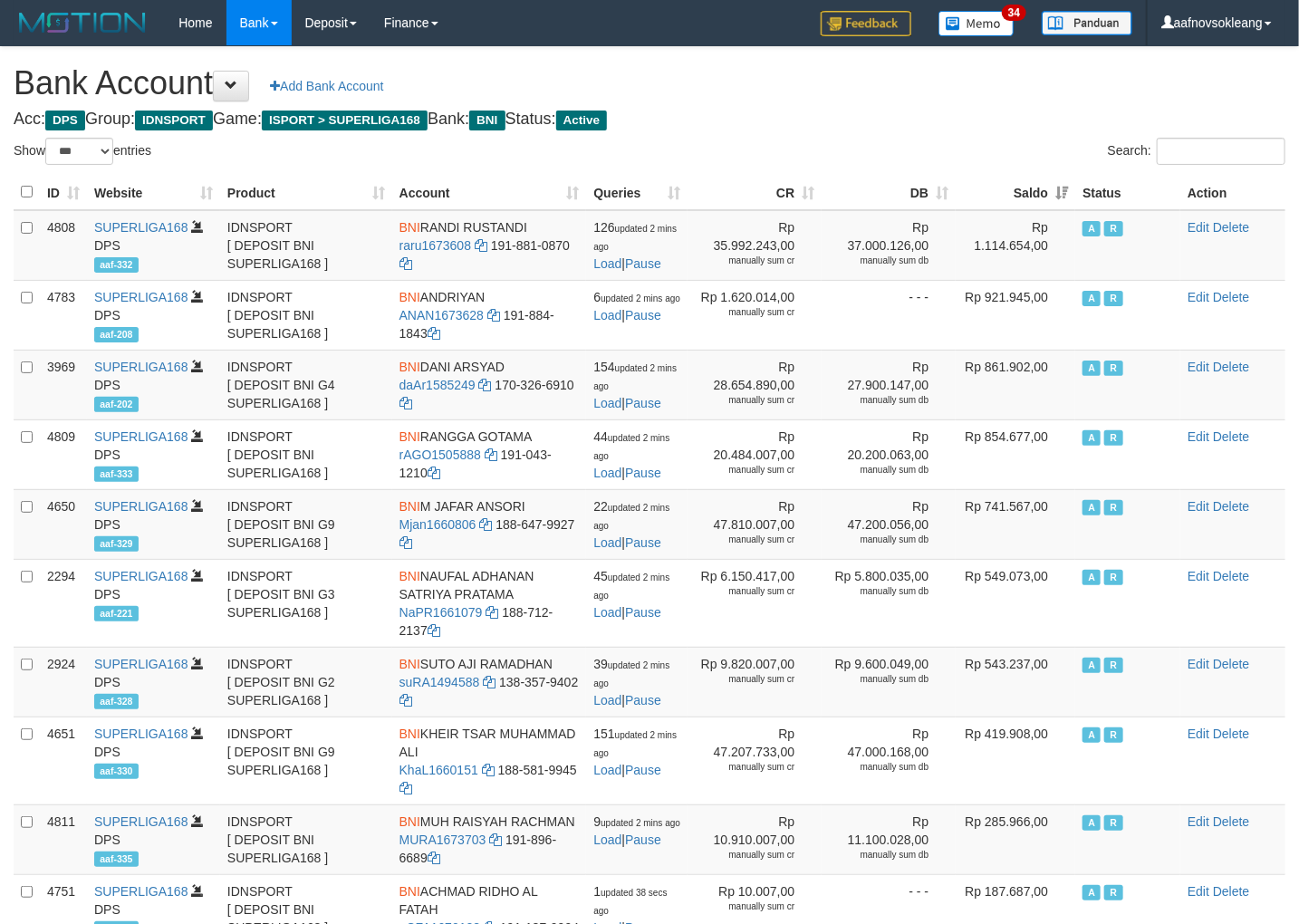 click on "Bank Account
Add Bank Account
Acc: 										 DPS
Group:   IDNSPORT    		Game:   ISPORT > SUPERLIGA168    		Bank:   BNI    		Status:  Active
Filter Account Type
*******
***
**
***
DPS
SELECT ALL  SELECT TYPE  - ALL -
DPS
WD
TMP
Filter Product
*******
******
********
********
*******
********
IDNSPORT
SELECT ALL  SELECT GROUP  - ALL -
BETHUB
IDNPOKER
IDNSPORT
IDNTOTO
LOADONLY
Filter Website
*******" at bounding box center [650, 805] 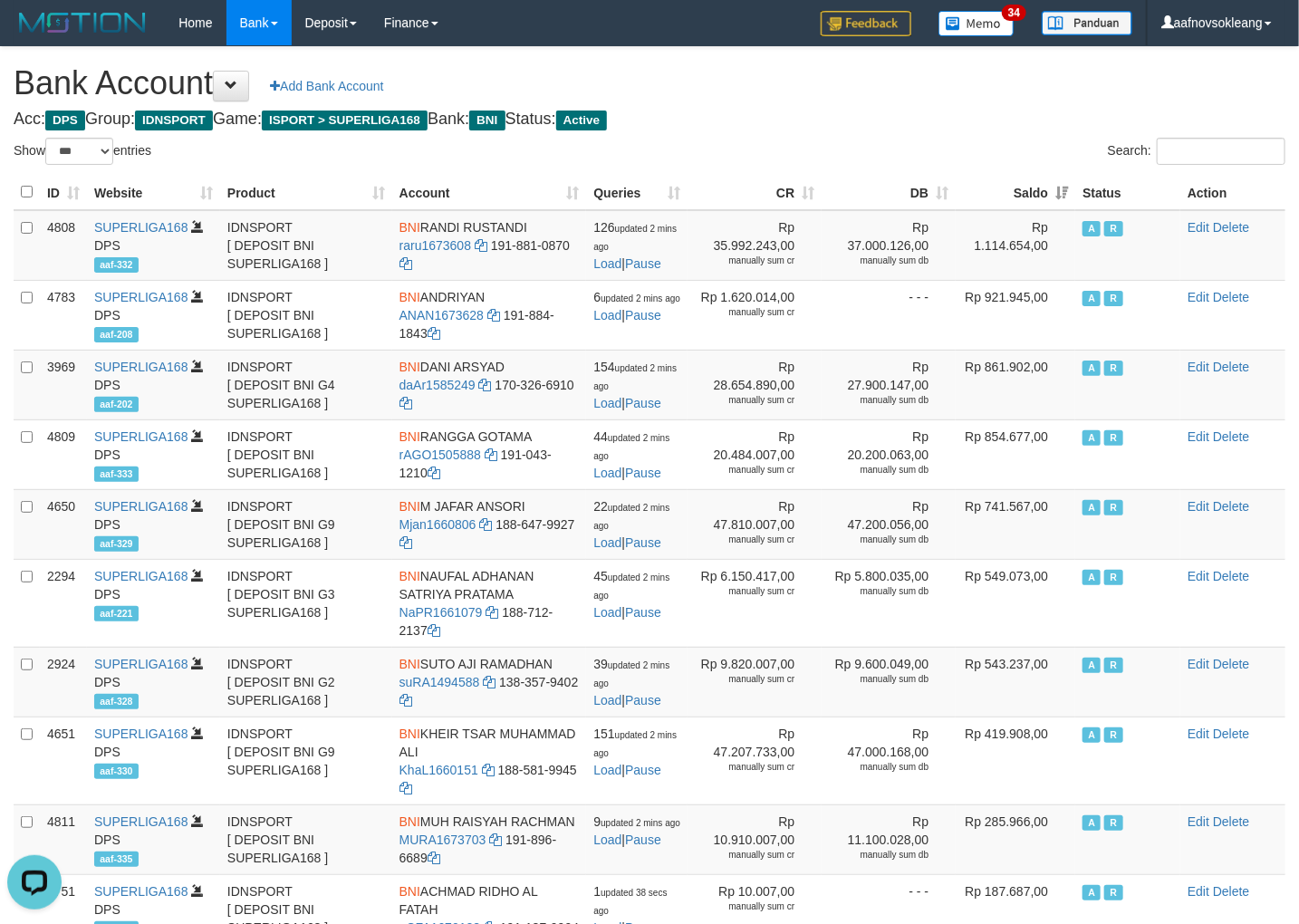 scroll, scrollTop: 0, scrollLeft: 0, axis: both 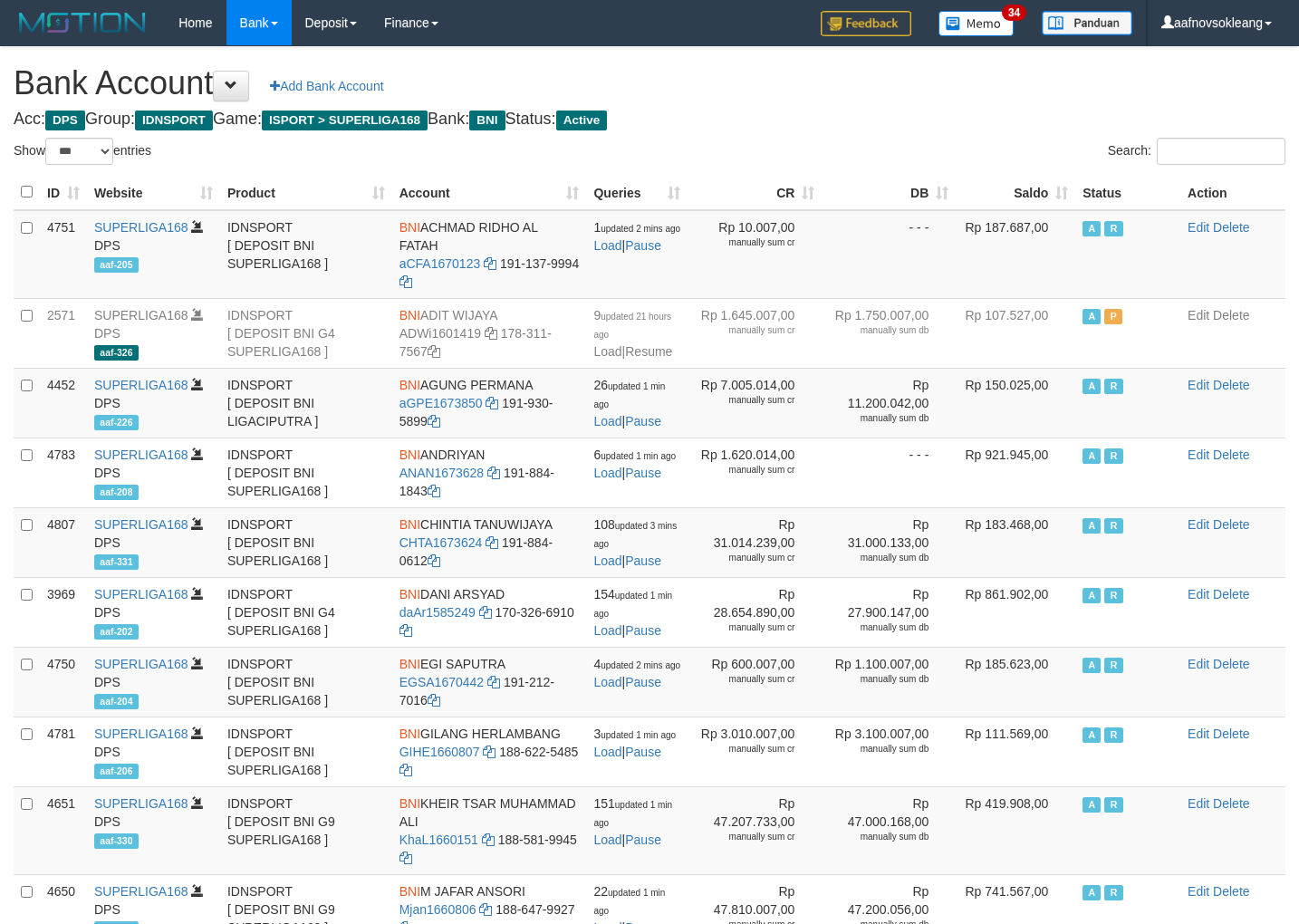 select on "***" 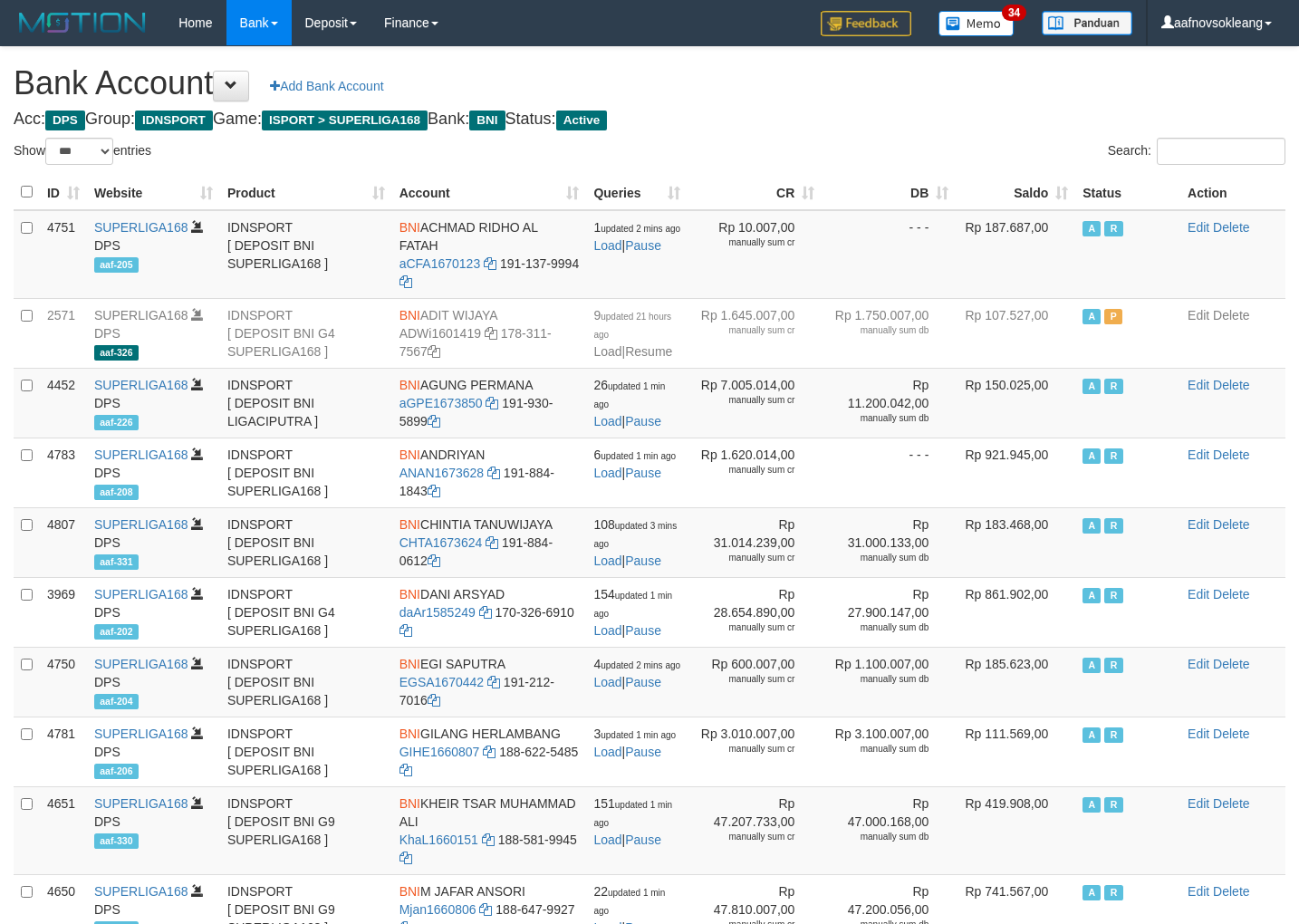 scroll, scrollTop: 0, scrollLeft: 0, axis: both 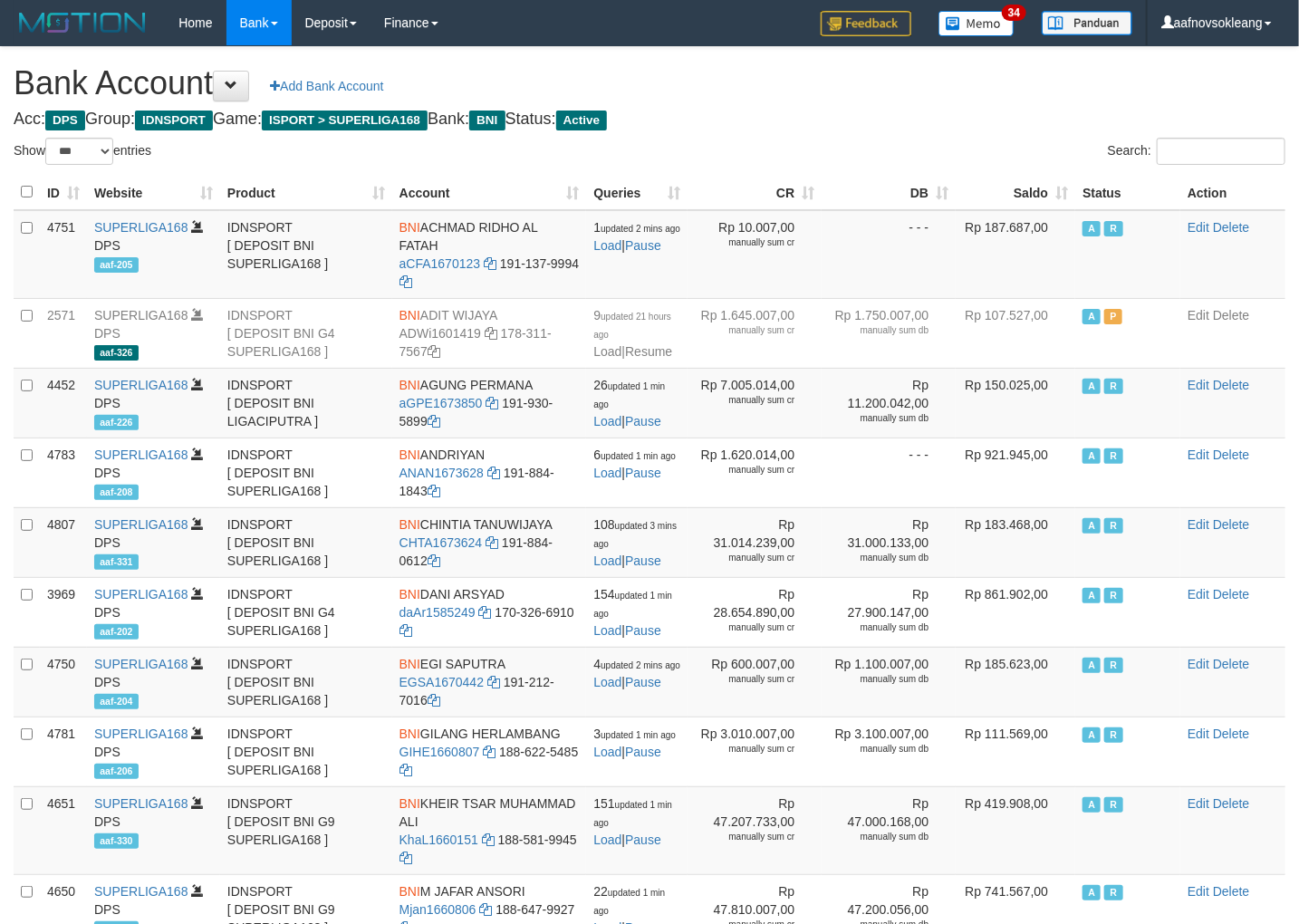 click on "Saldo" at bounding box center [1015, 192] 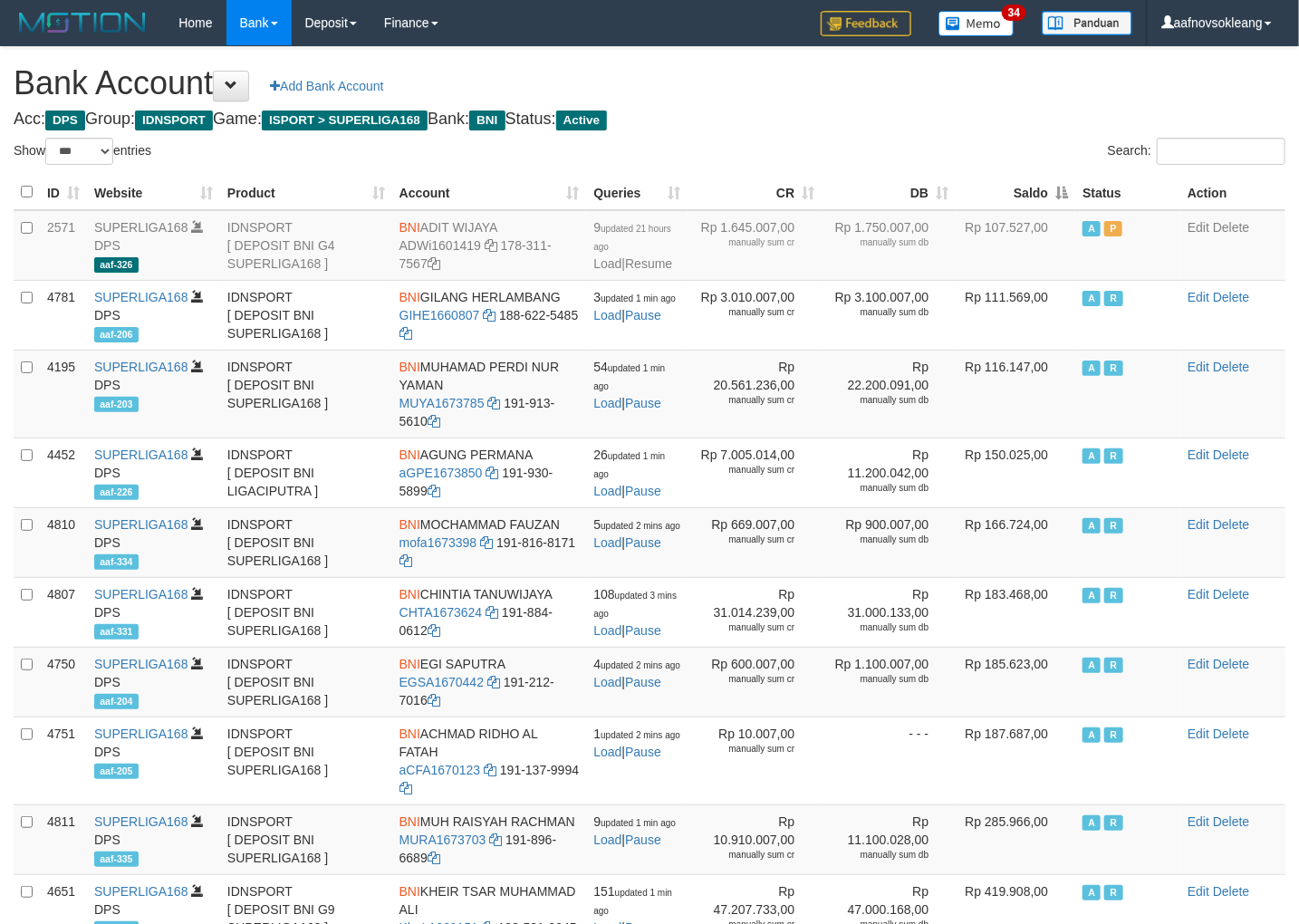 click on "Saldo" at bounding box center [1015, 192] 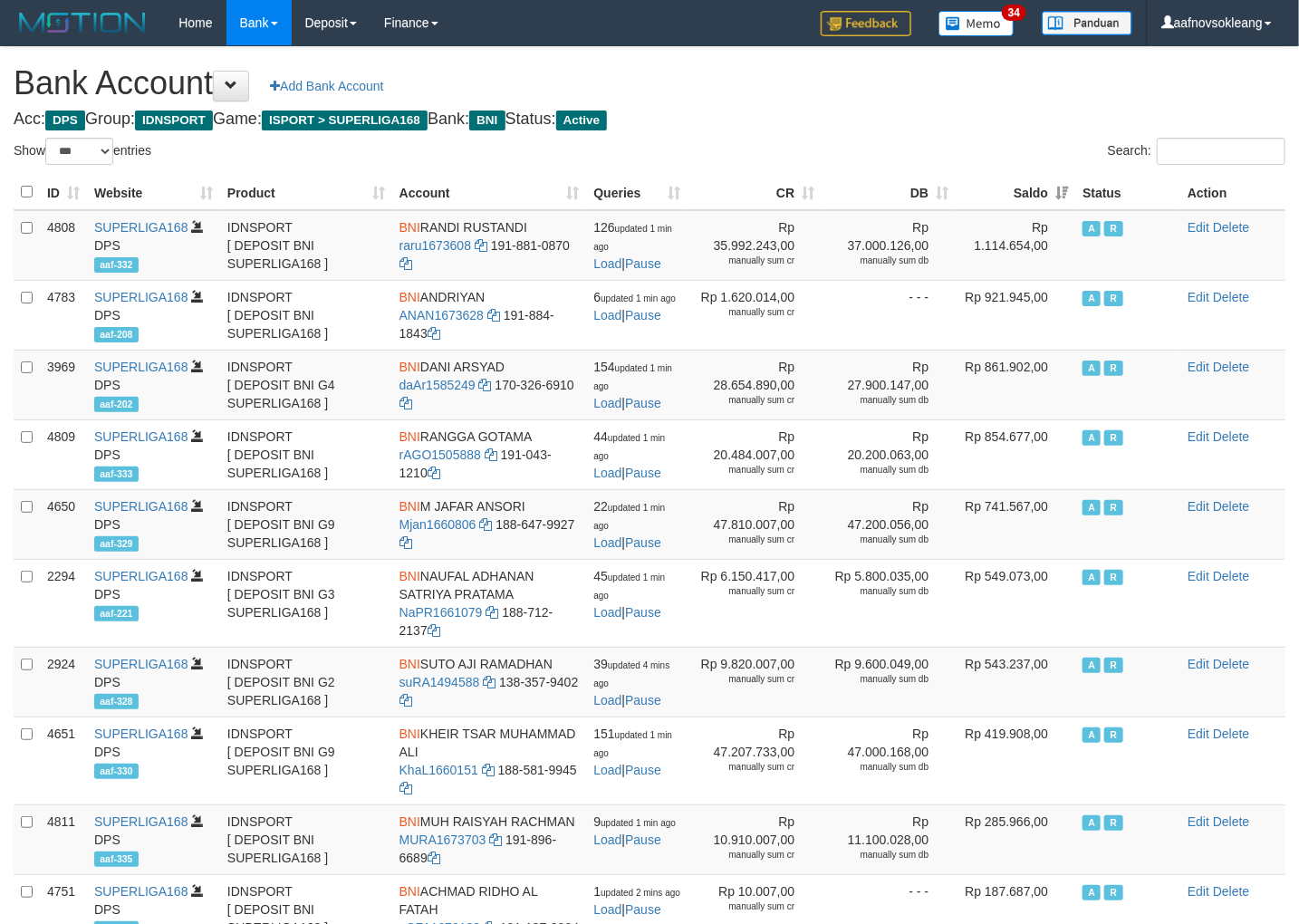 click on "Acc: 										 DPS
Group:   IDNSPORT    		Game:   ISPORT > SUPERLIGA168    		Bank:   BNI    		Status:  Active" at bounding box center (650, 120) 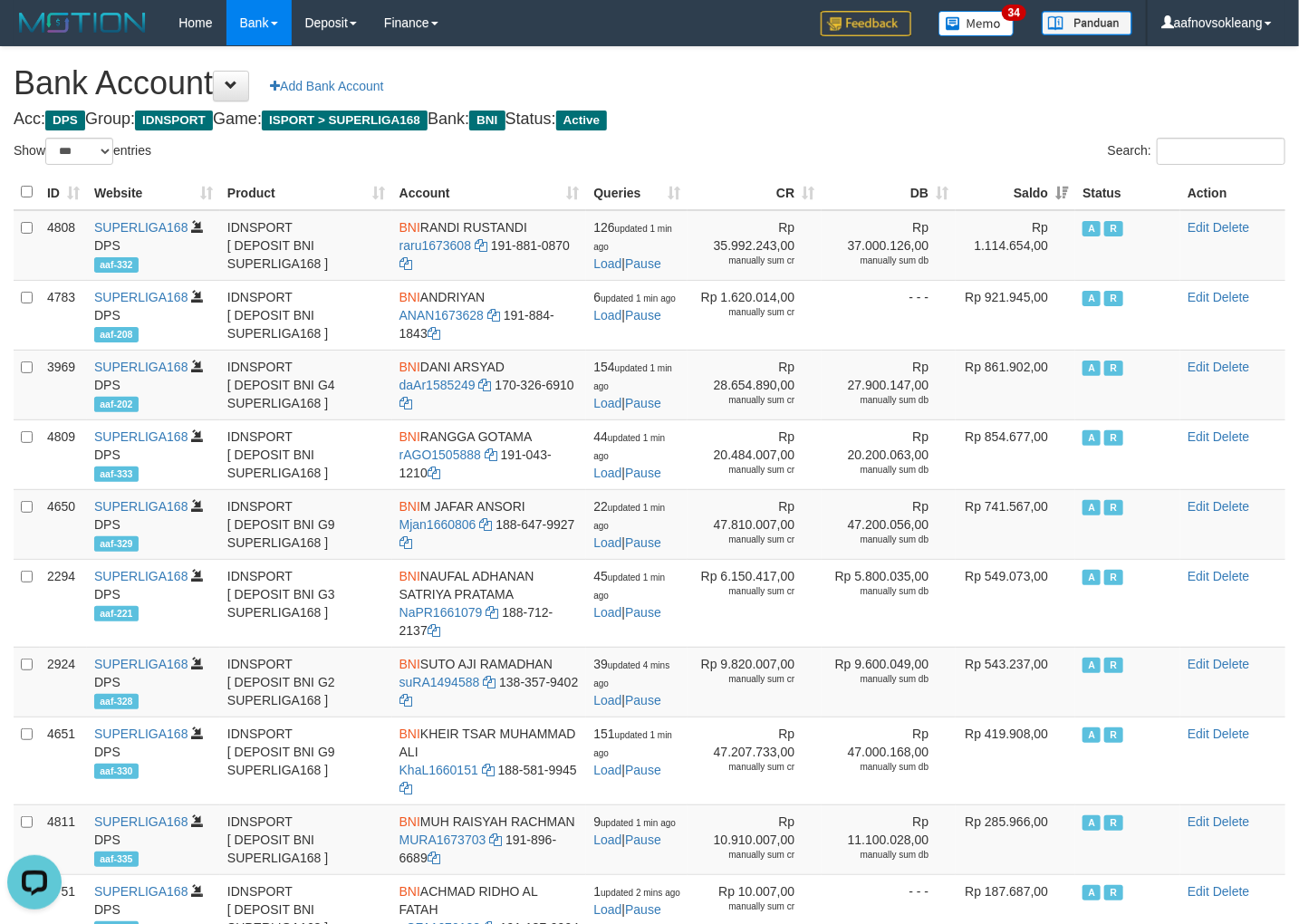 scroll, scrollTop: 0, scrollLeft: 0, axis: both 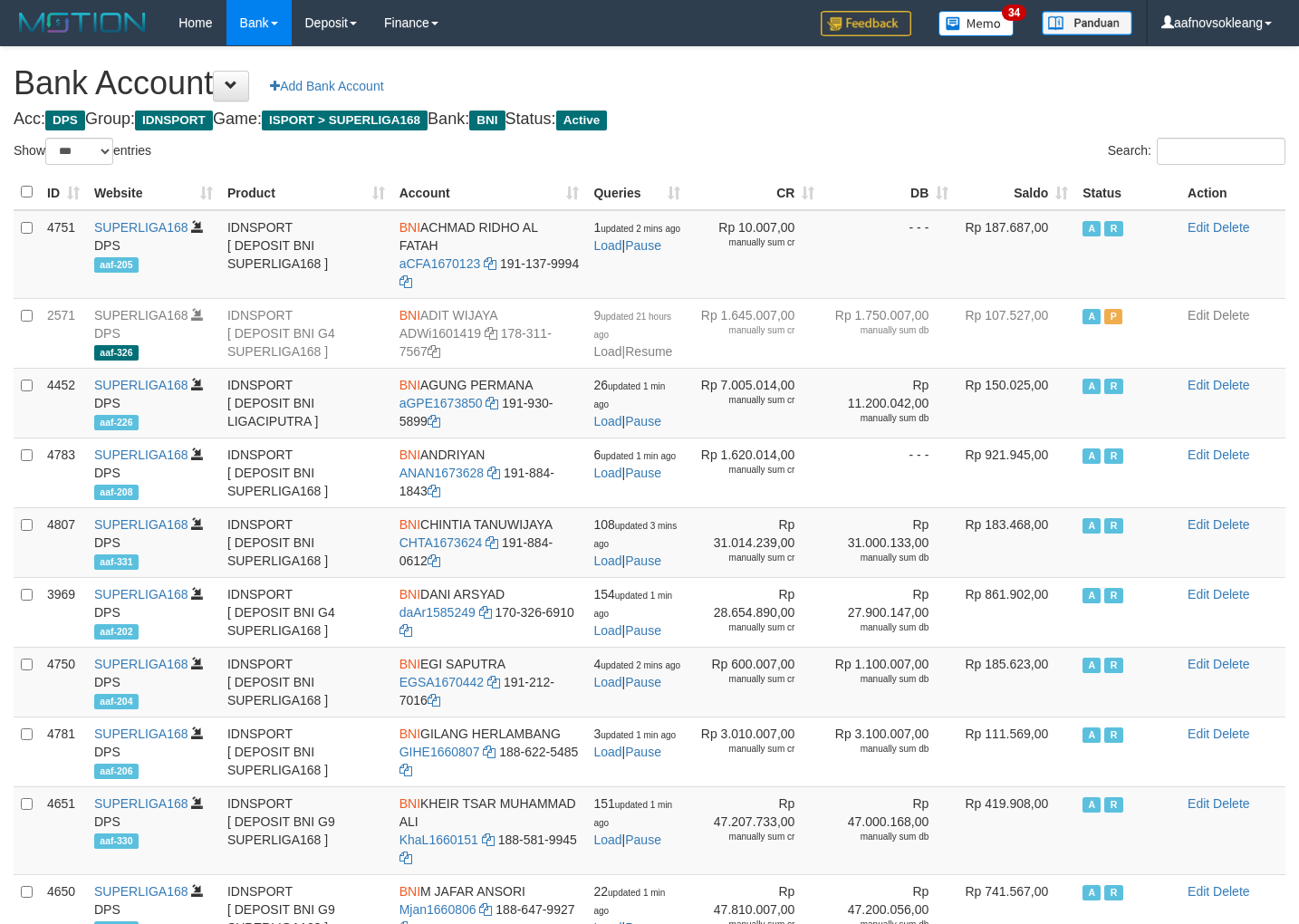 select on "***" 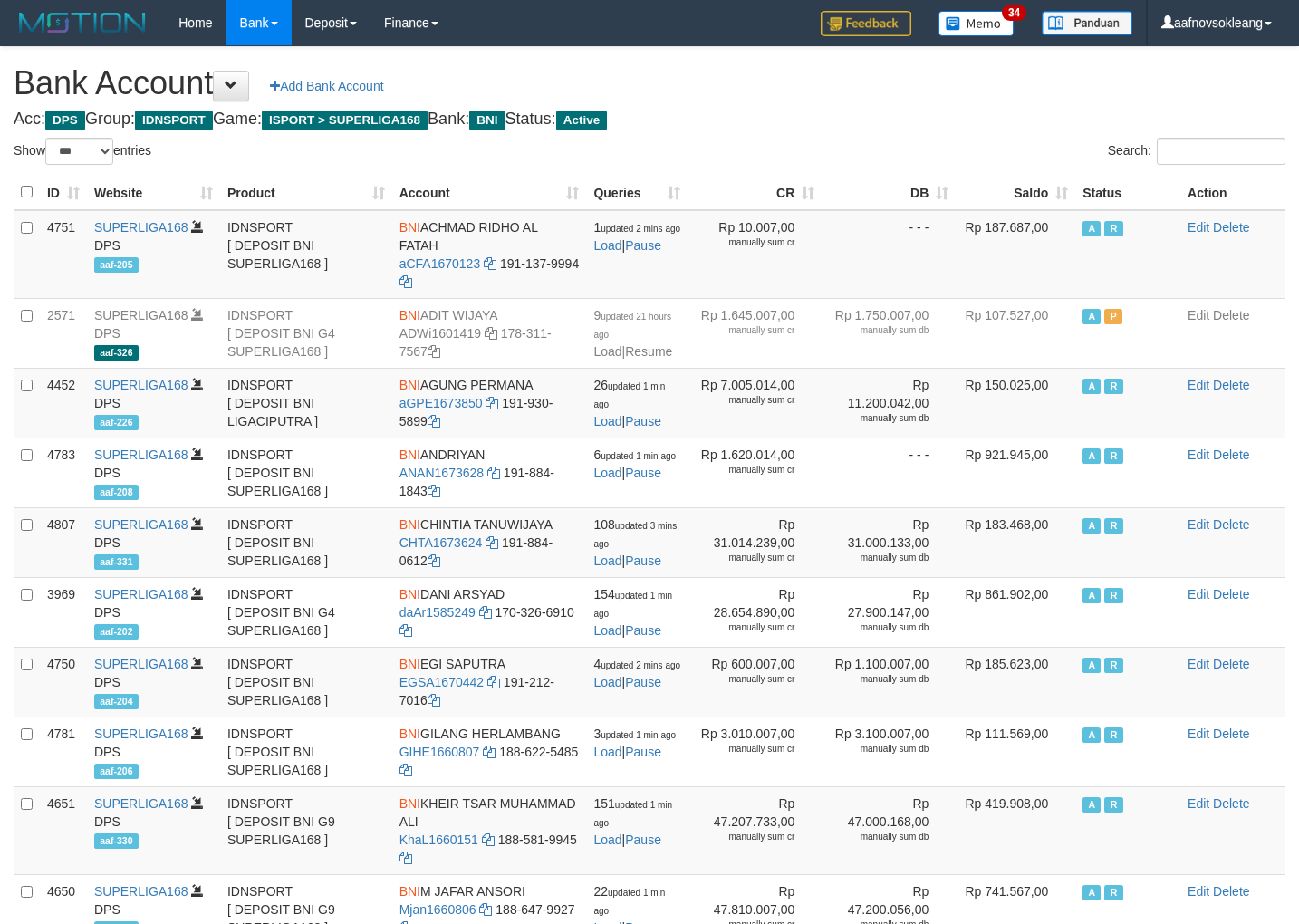 scroll, scrollTop: 0, scrollLeft: 0, axis: both 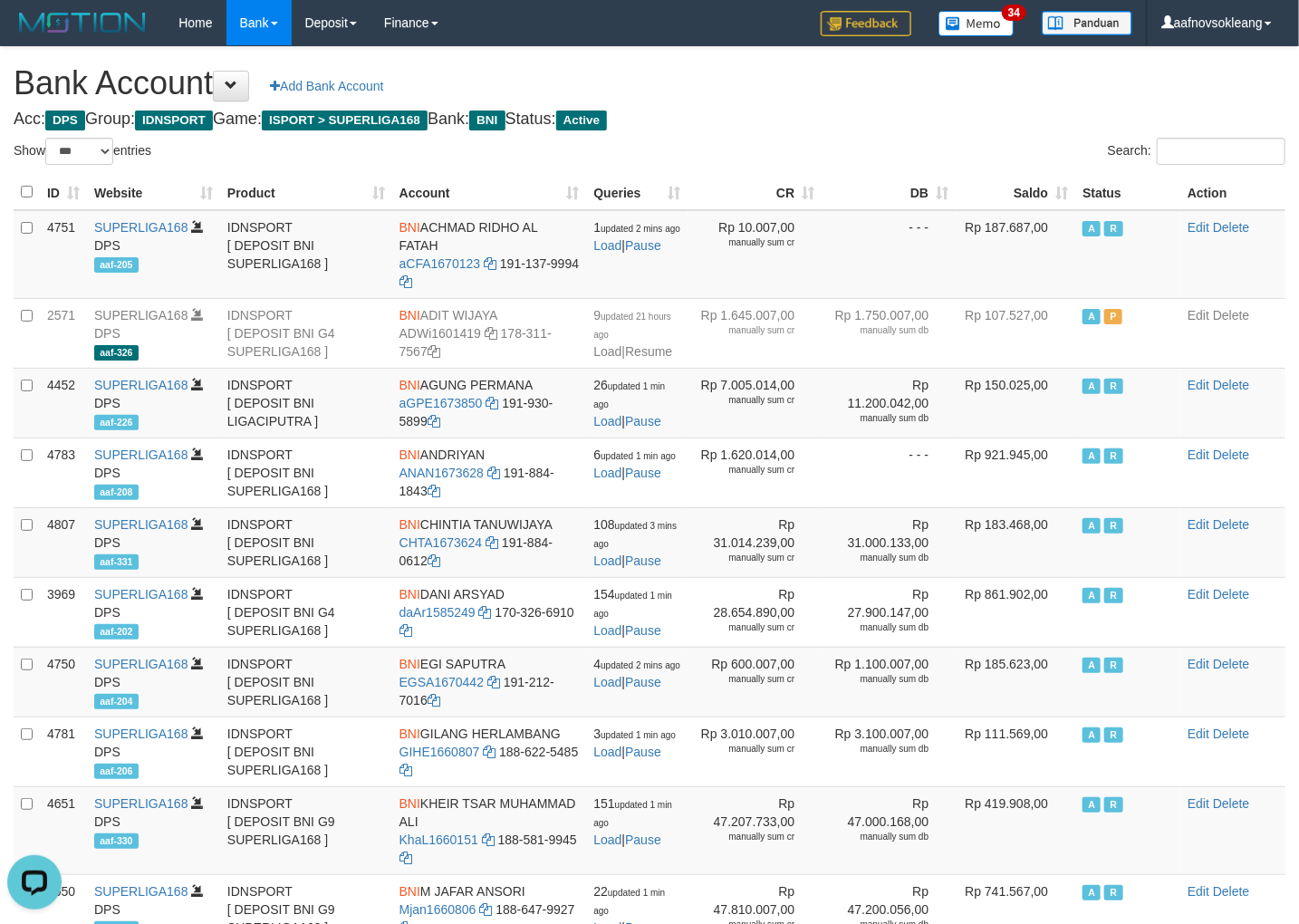 click on "Bank Account
Add Bank Account" at bounding box center (650, 83) 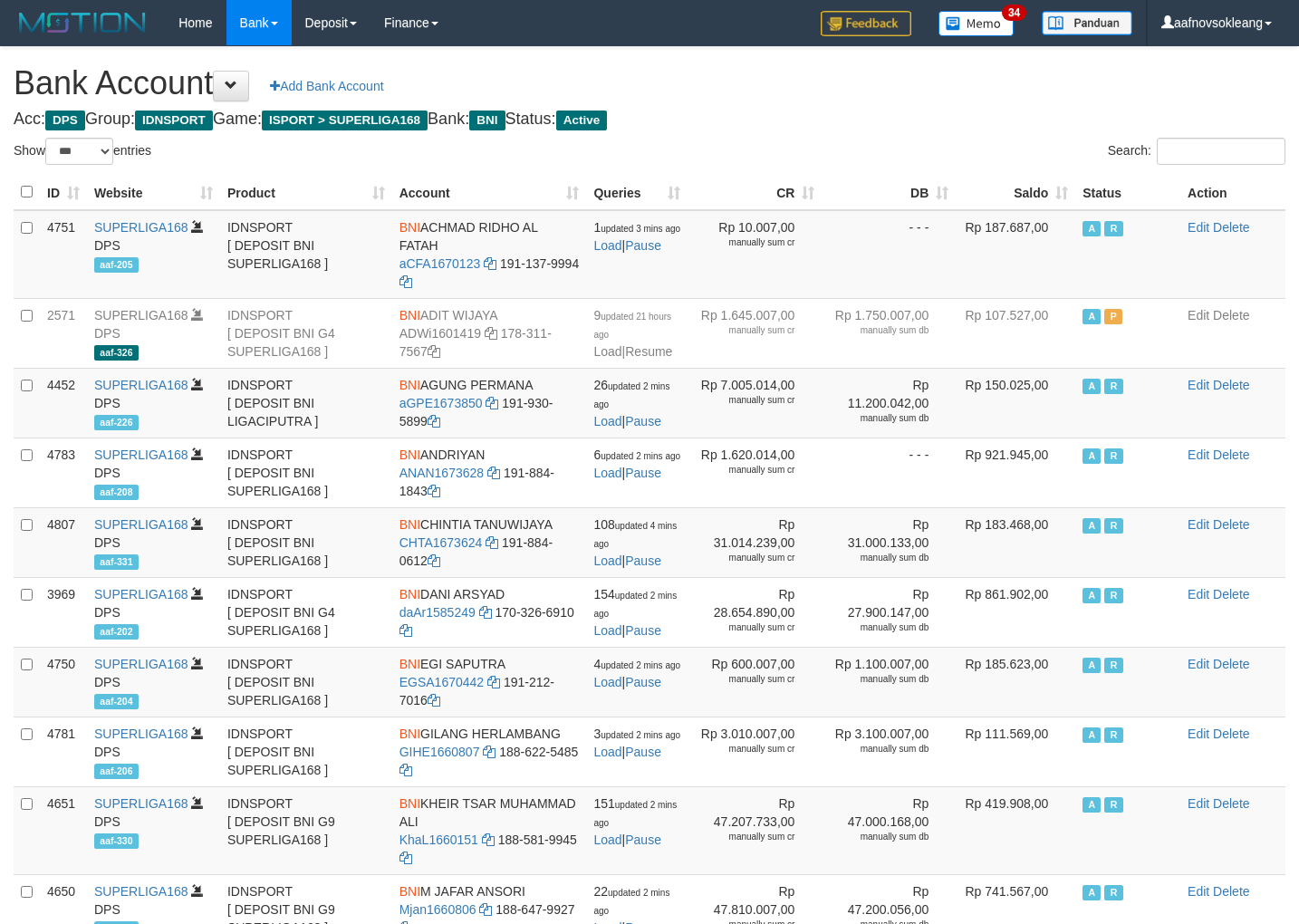 select on "***" 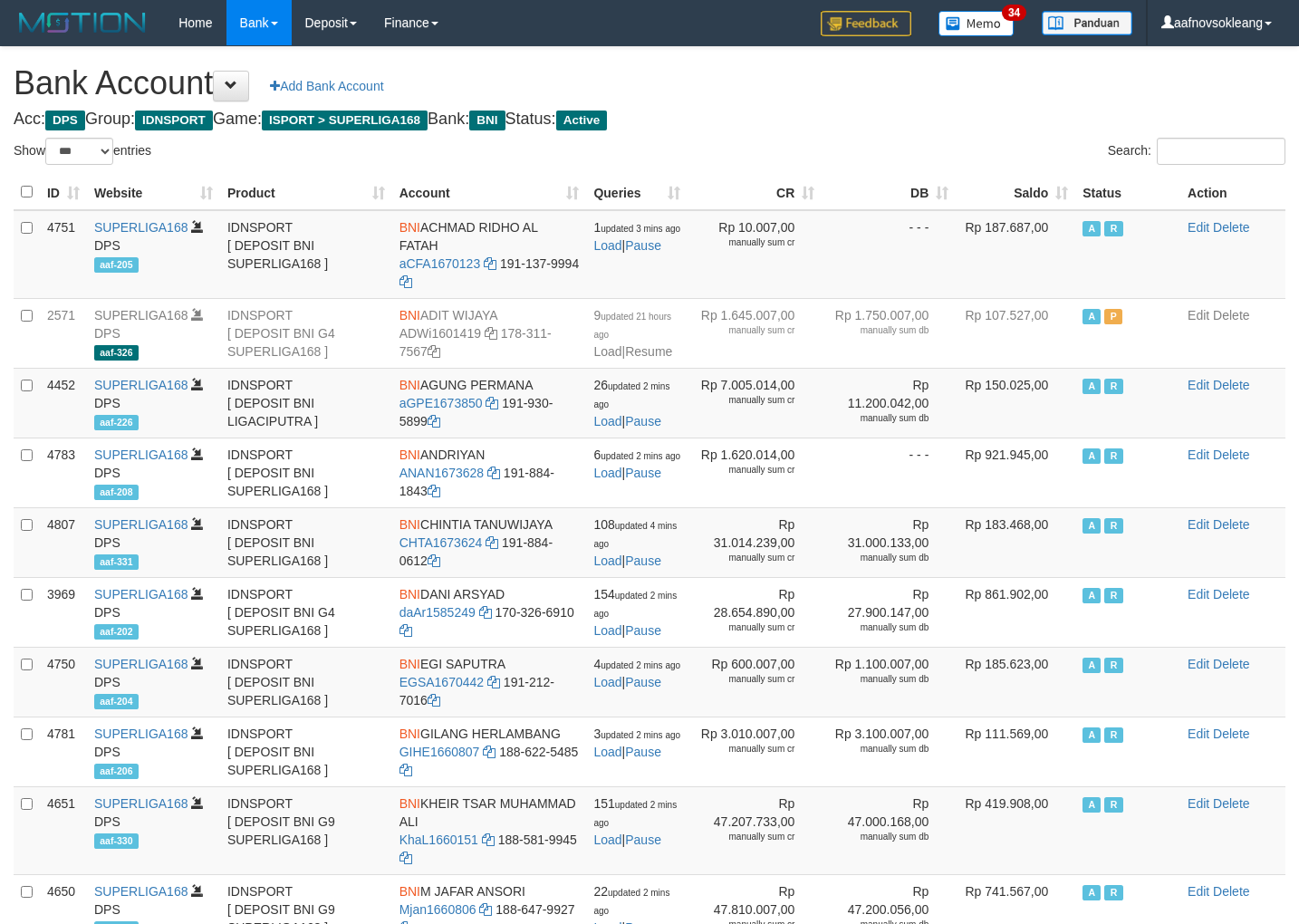scroll, scrollTop: 0, scrollLeft: 0, axis: both 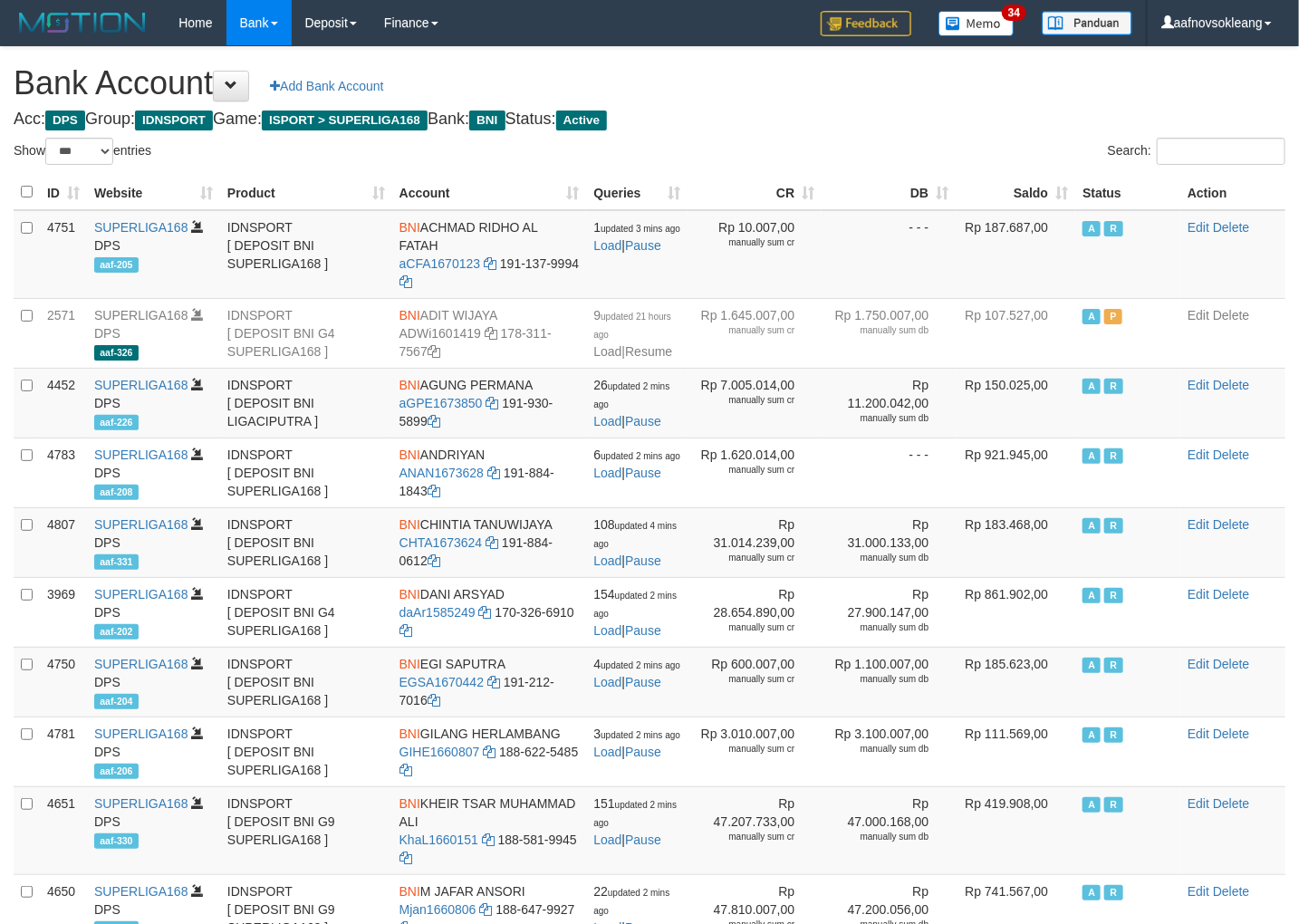 click on "Saldo" at bounding box center [1015, 192] 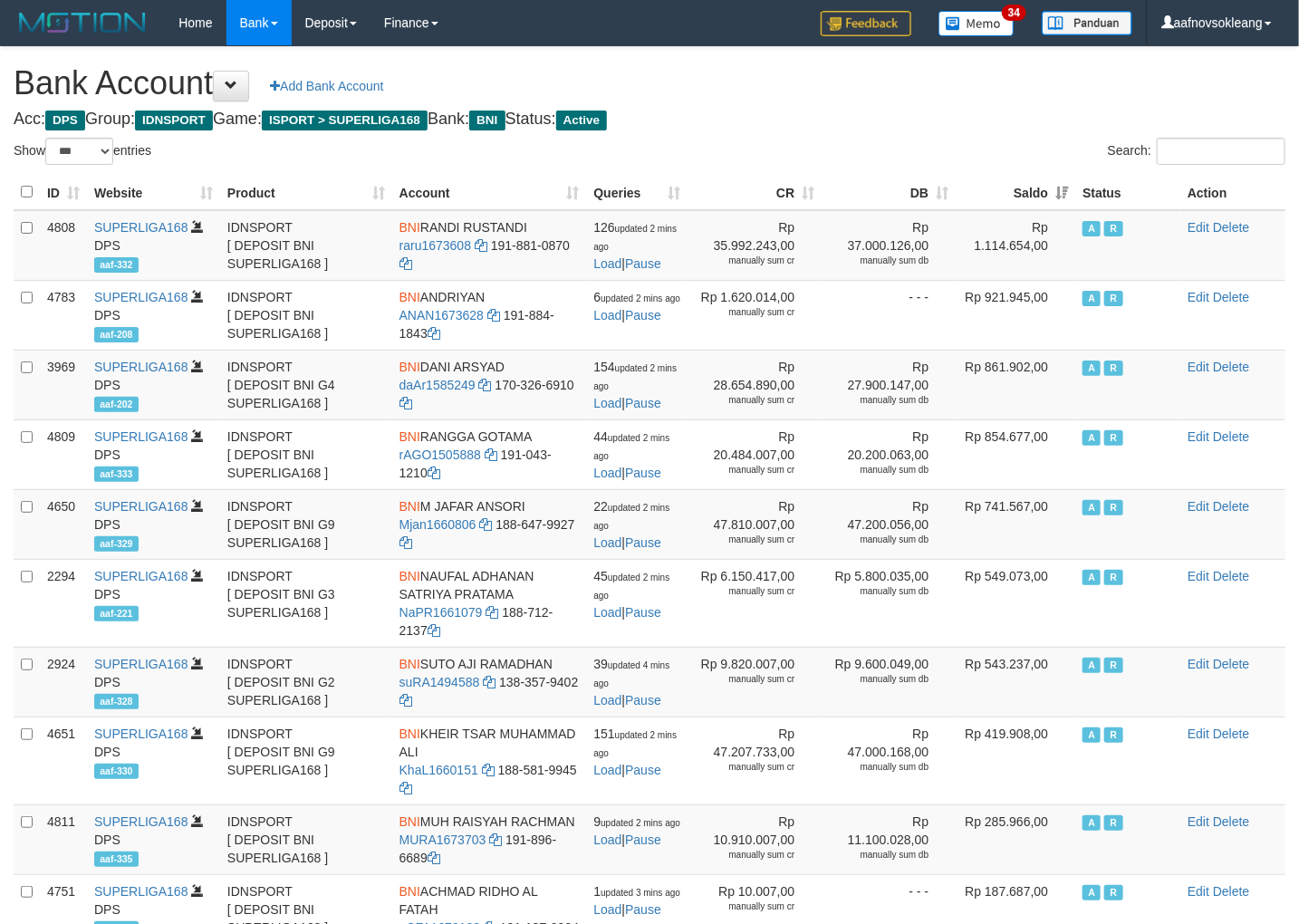 drag, startPoint x: 993, startPoint y: 130, endPoint x: 1001, endPoint y: 137, distance: 10.630146 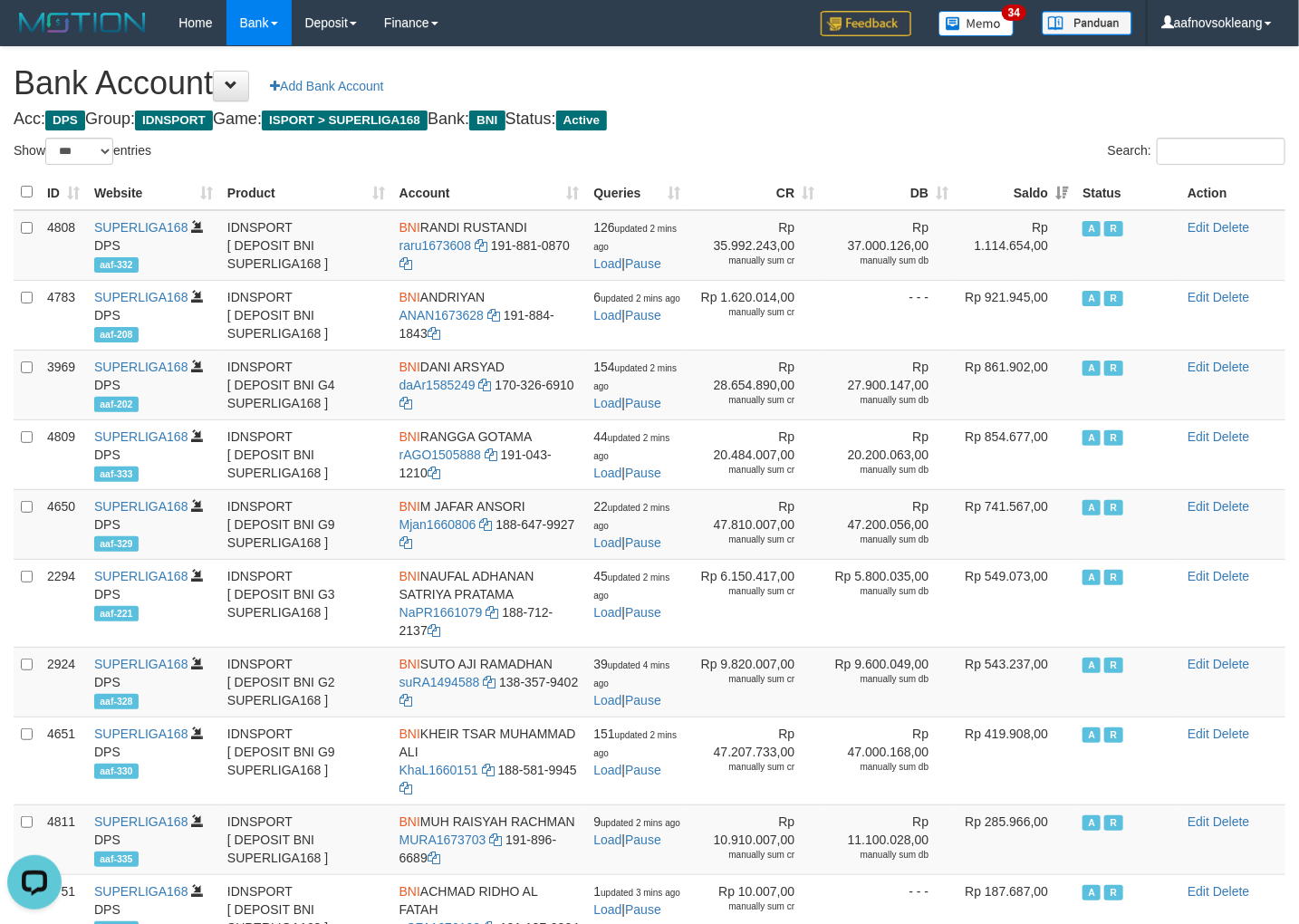 scroll, scrollTop: 0, scrollLeft: 0, axis: both 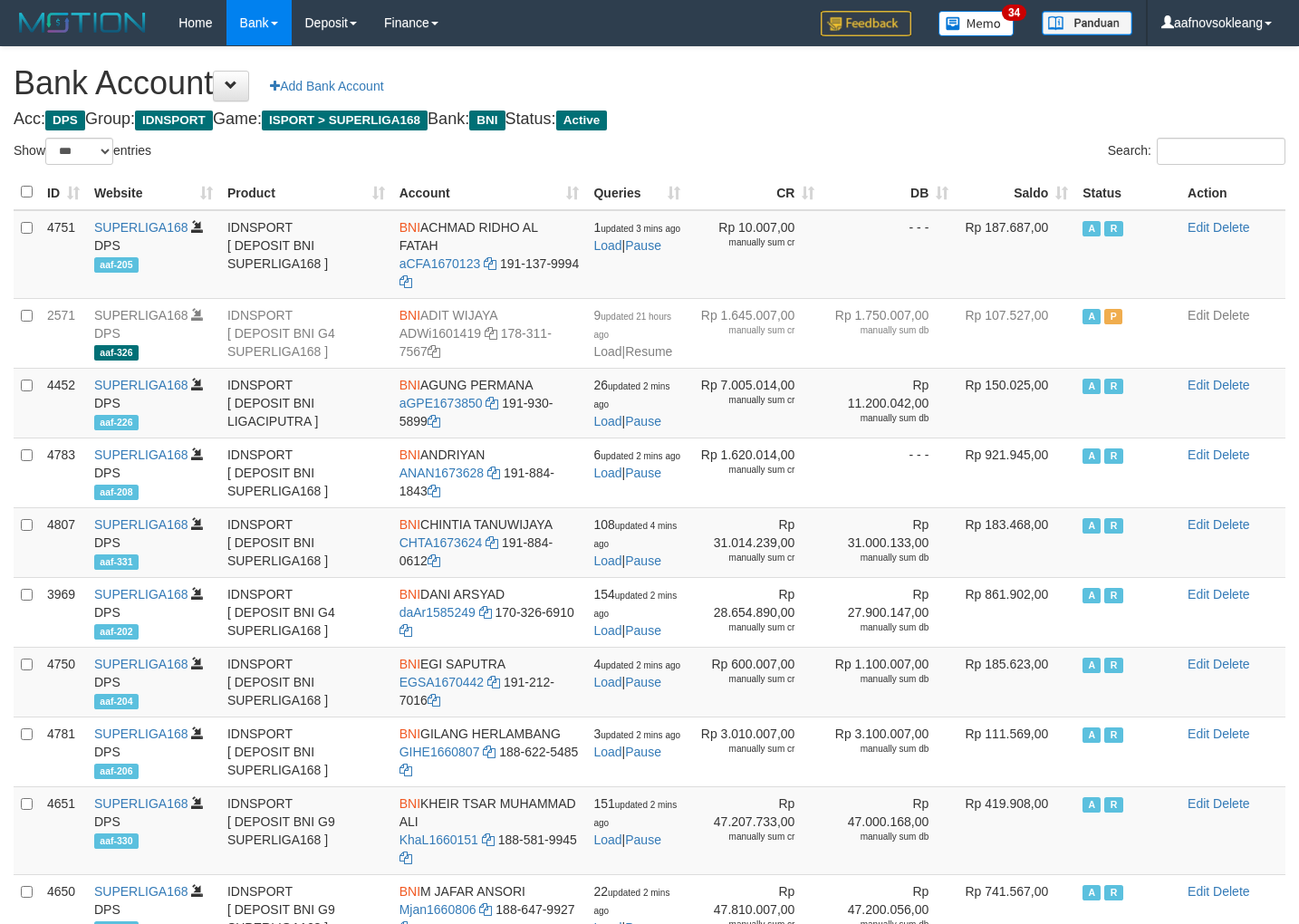 select on "***" 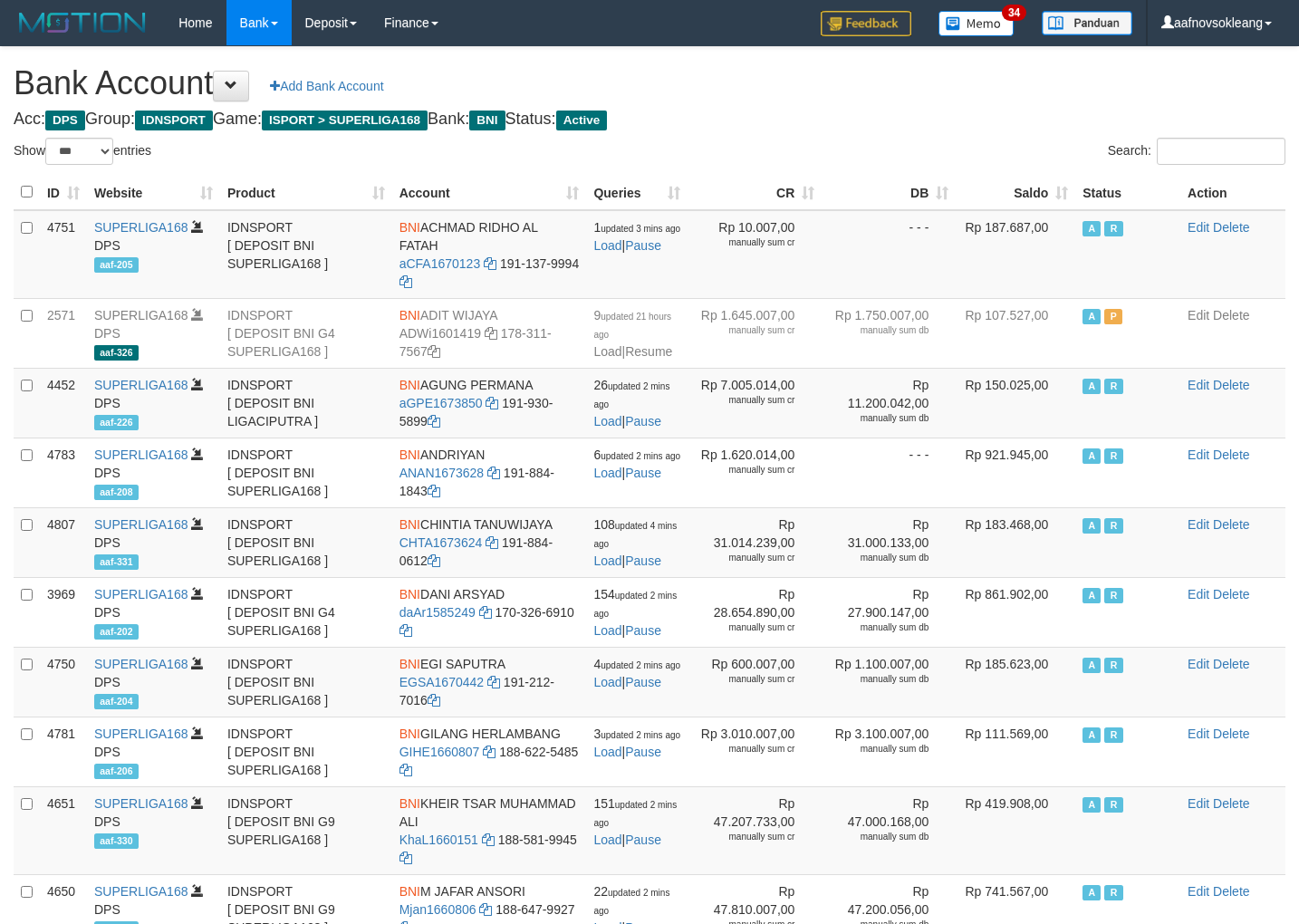 scroll, scrollTop: 0, scrollLeft: 0, axis: both 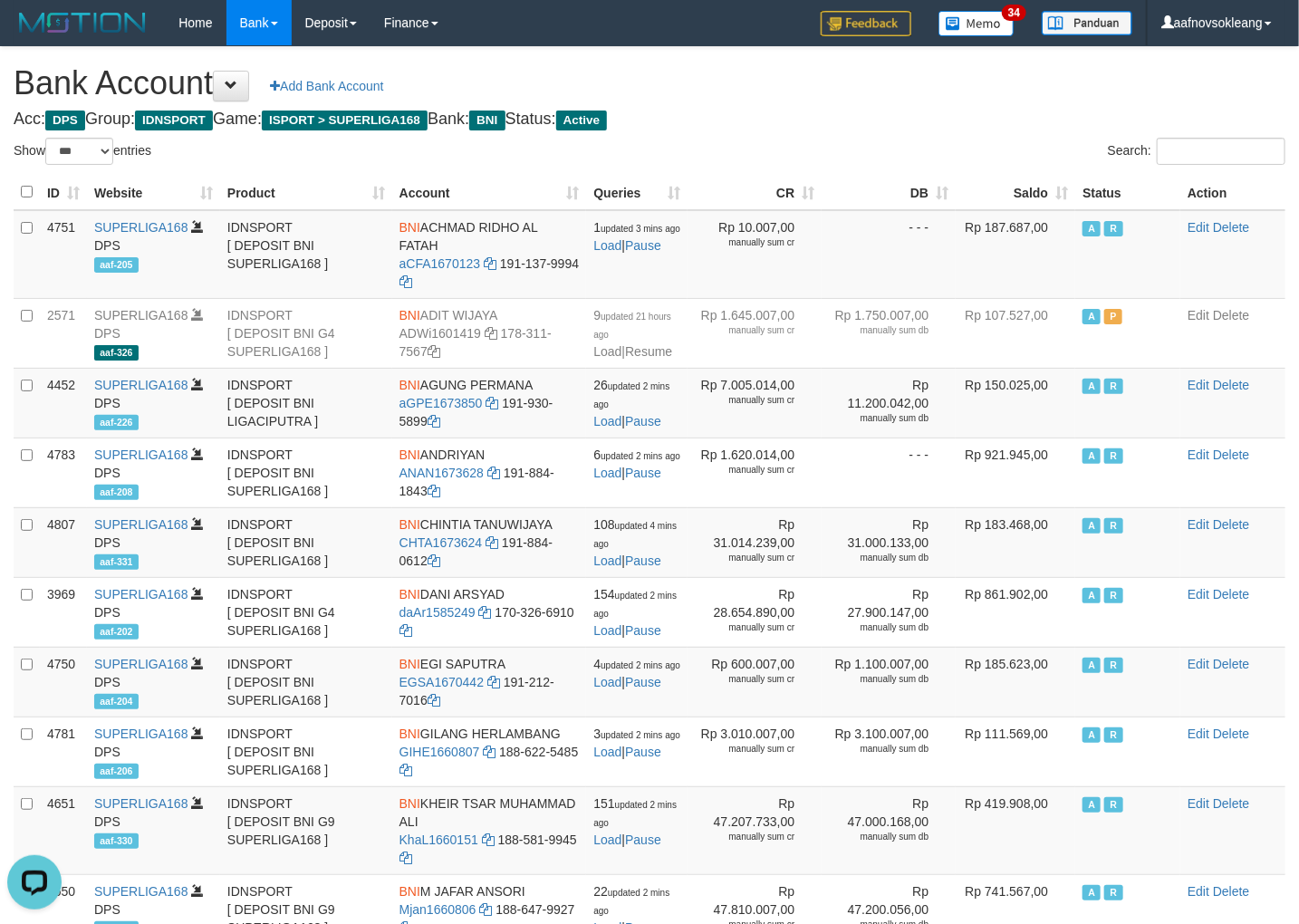 click on "Search:" at bounding box center (974, 153) 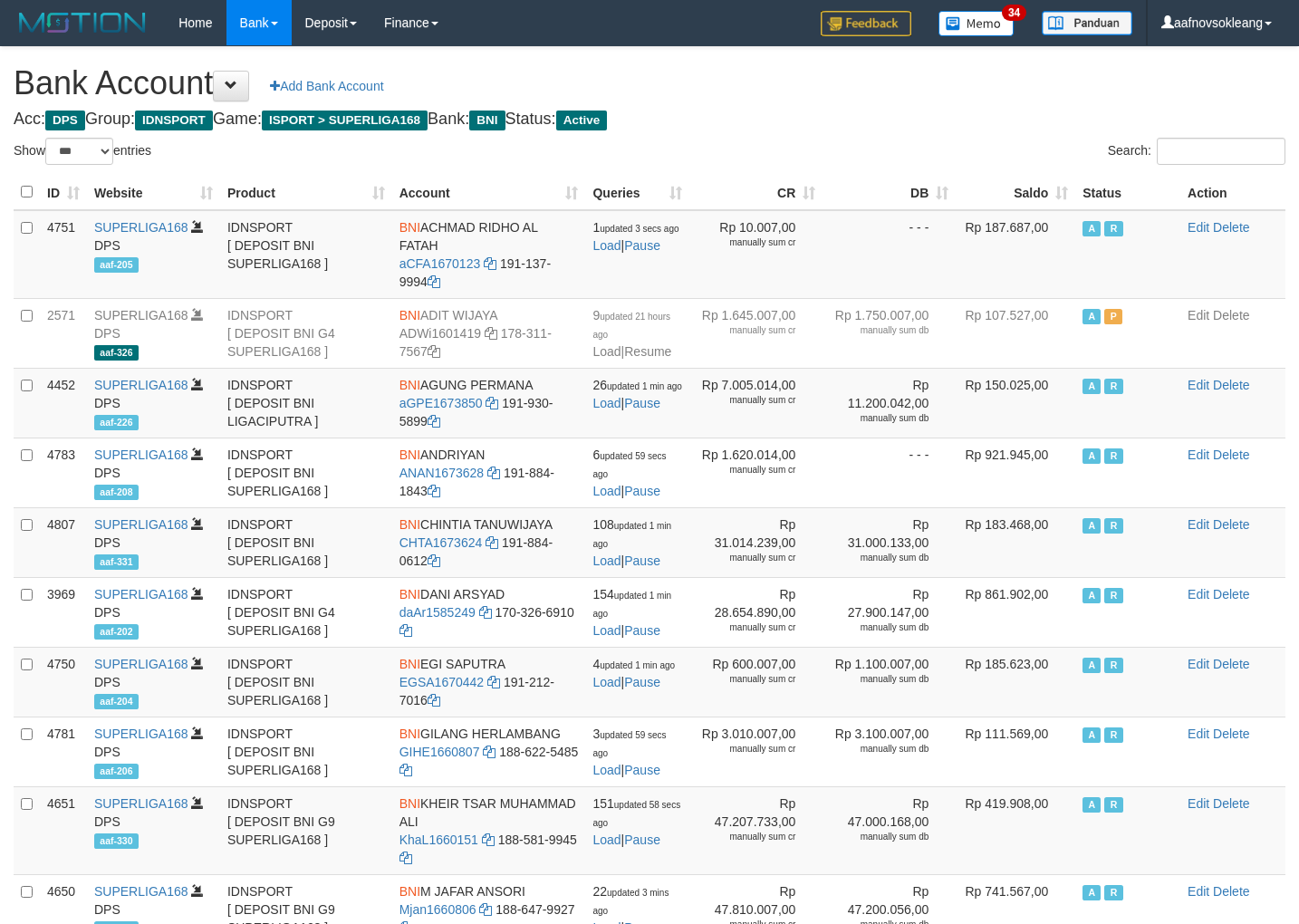 select on "***" 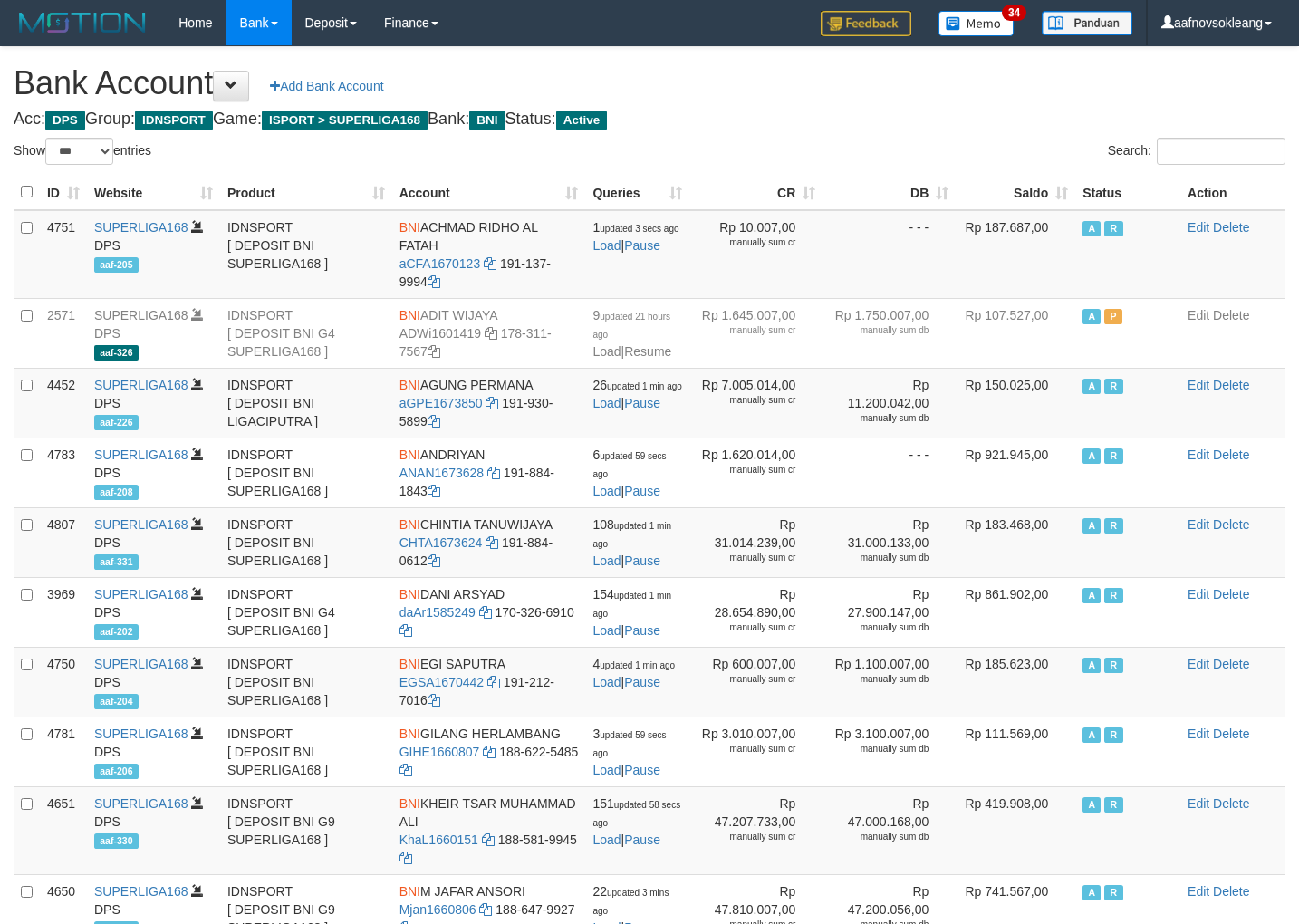 scroll, scrollTop: 0, scrollLeft: 0, axis: both 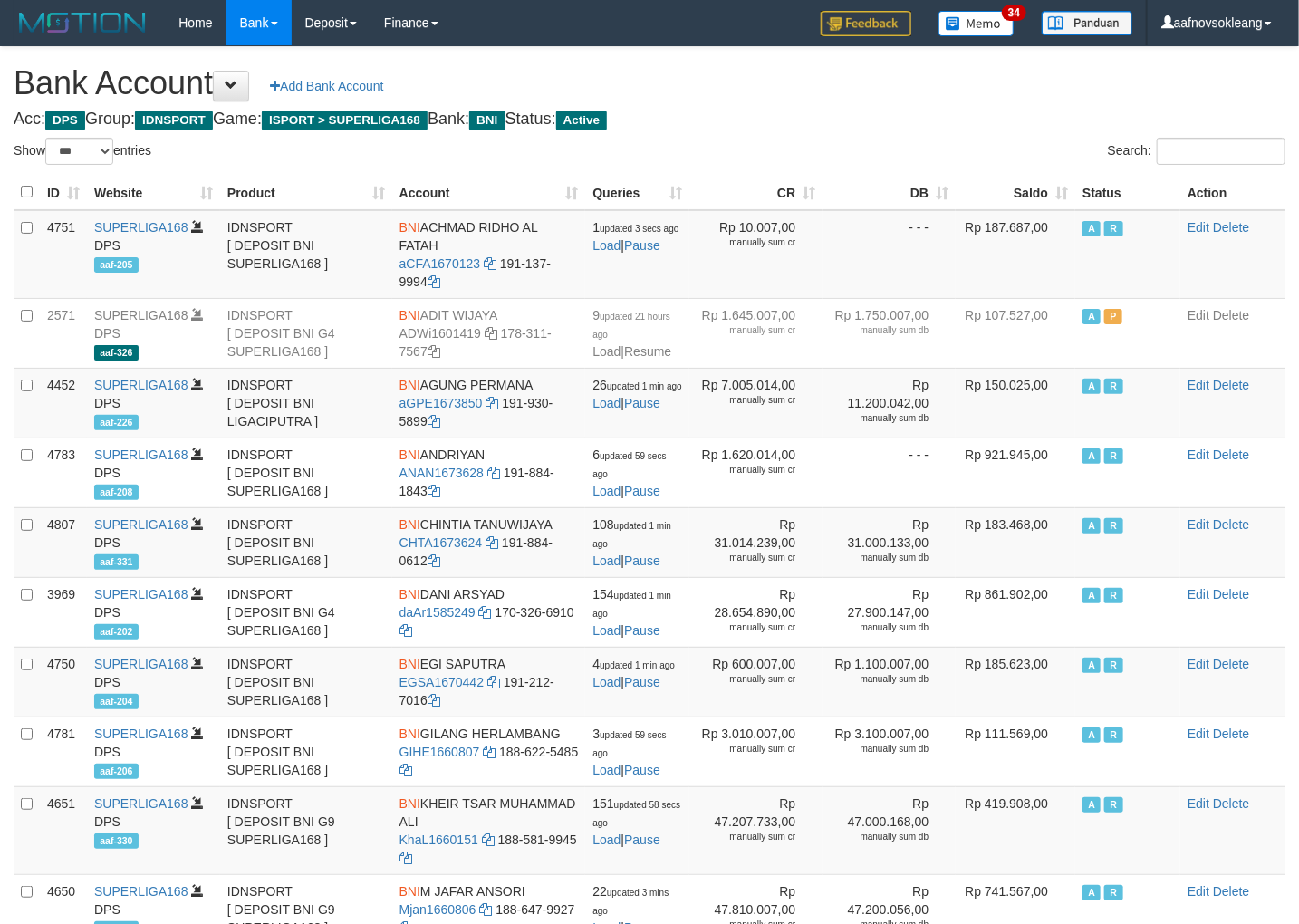 click on "Saldo" at bounding box center [1015, 192] 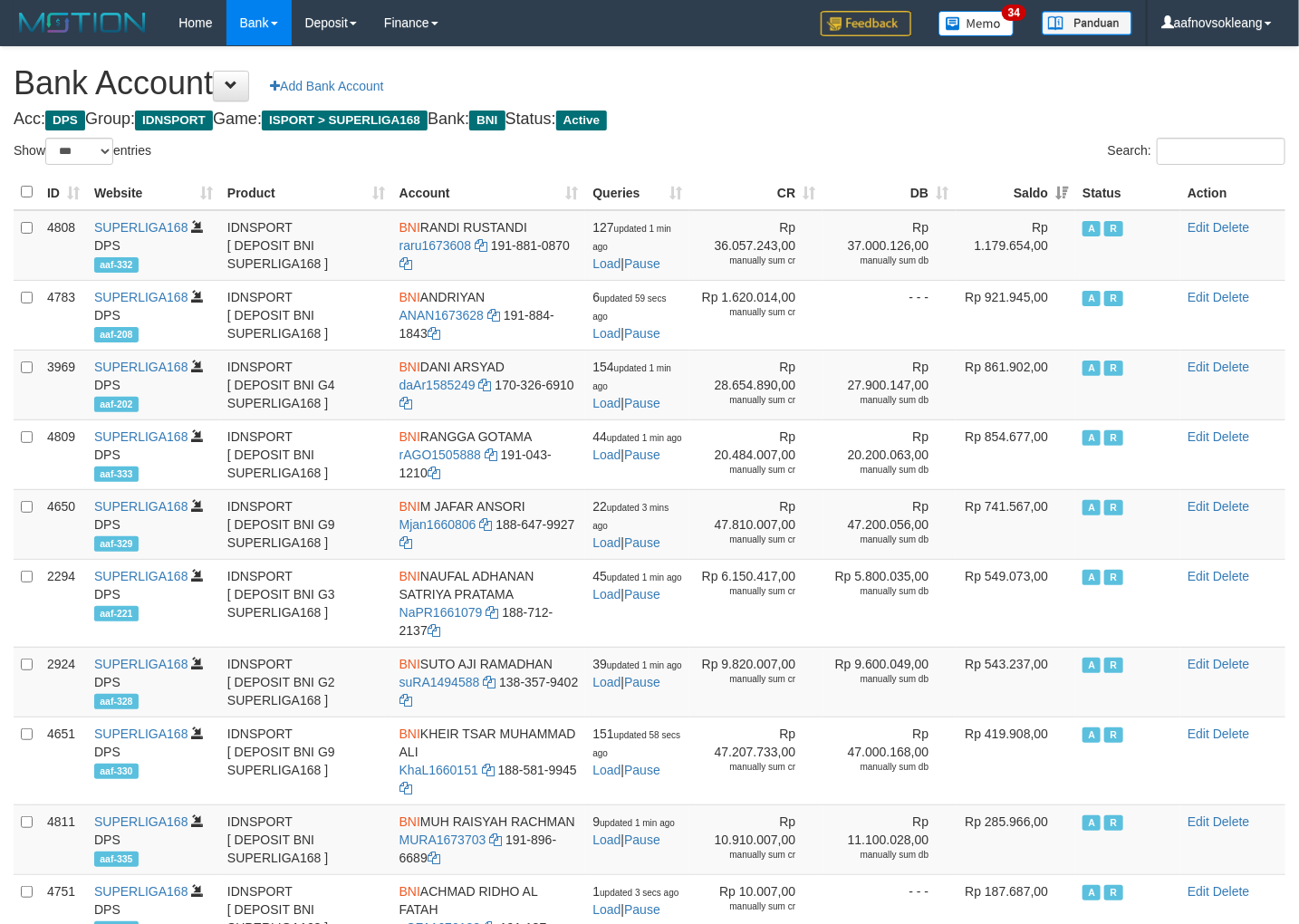 drag, startPoint x: 992, startPoint y: 136, endPoint x: 1004, endPoint y: 141, distance: 13 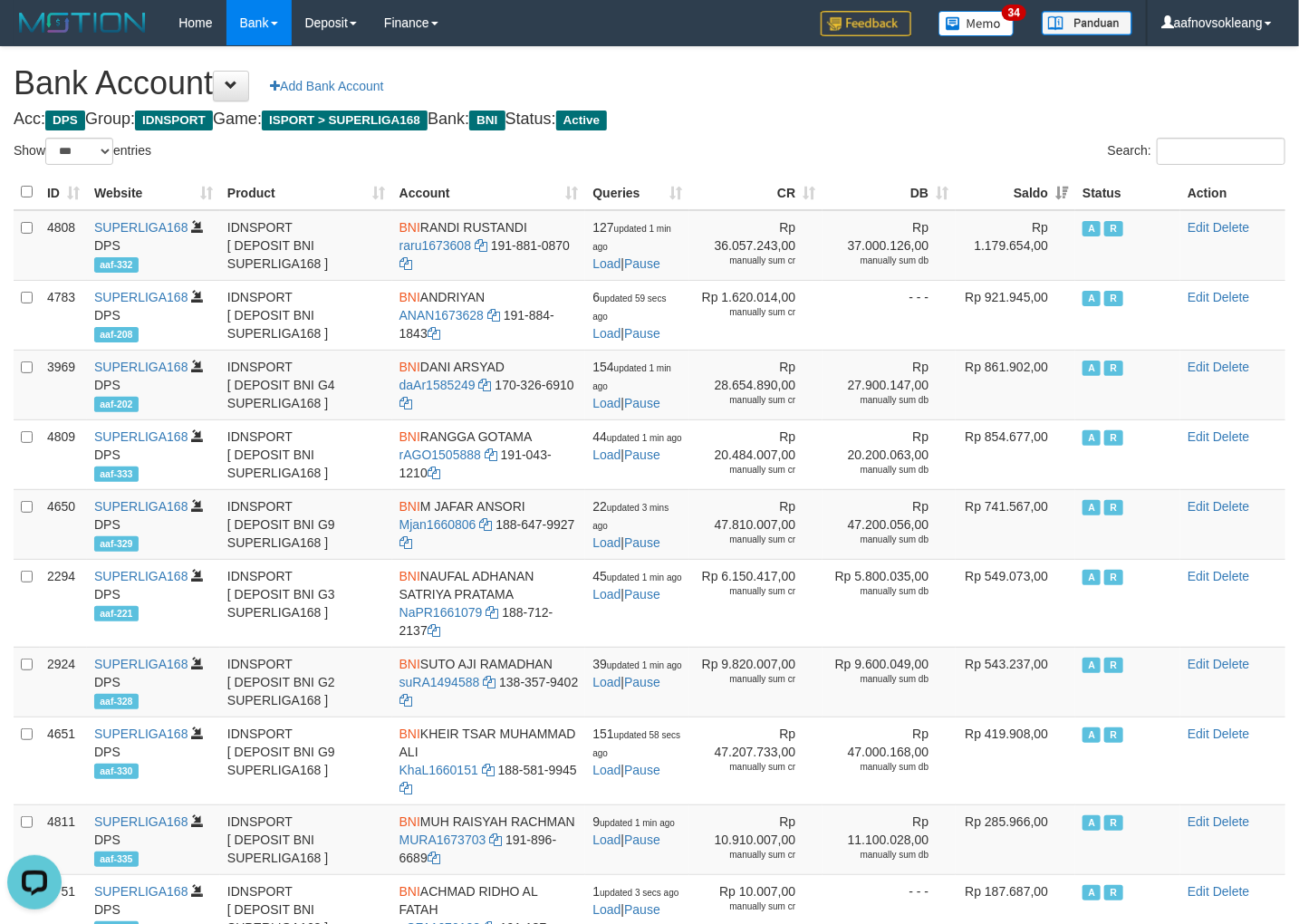 scroll, scrollTop: 0, scrollLeft: 0, axis: both 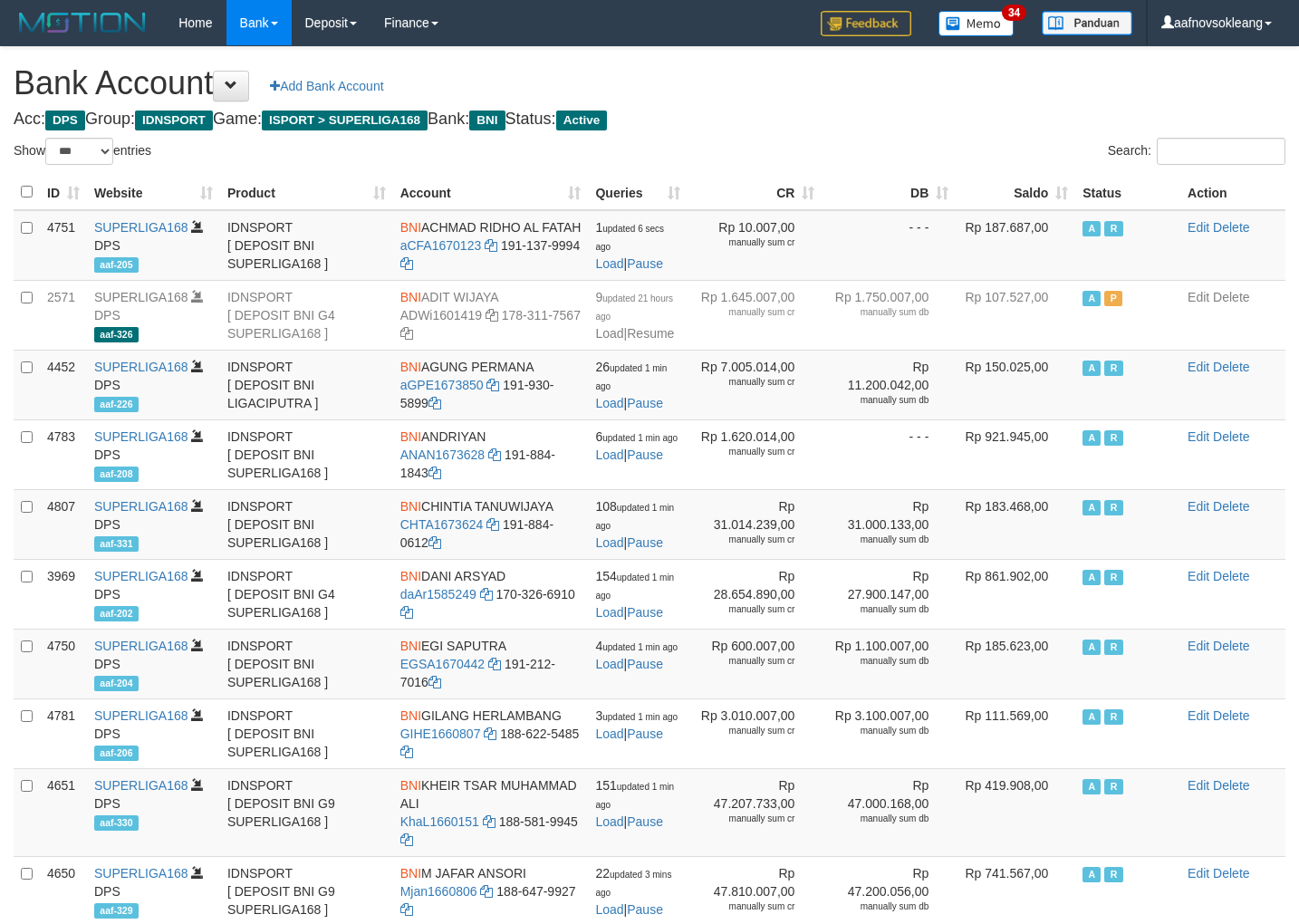 select on "***" 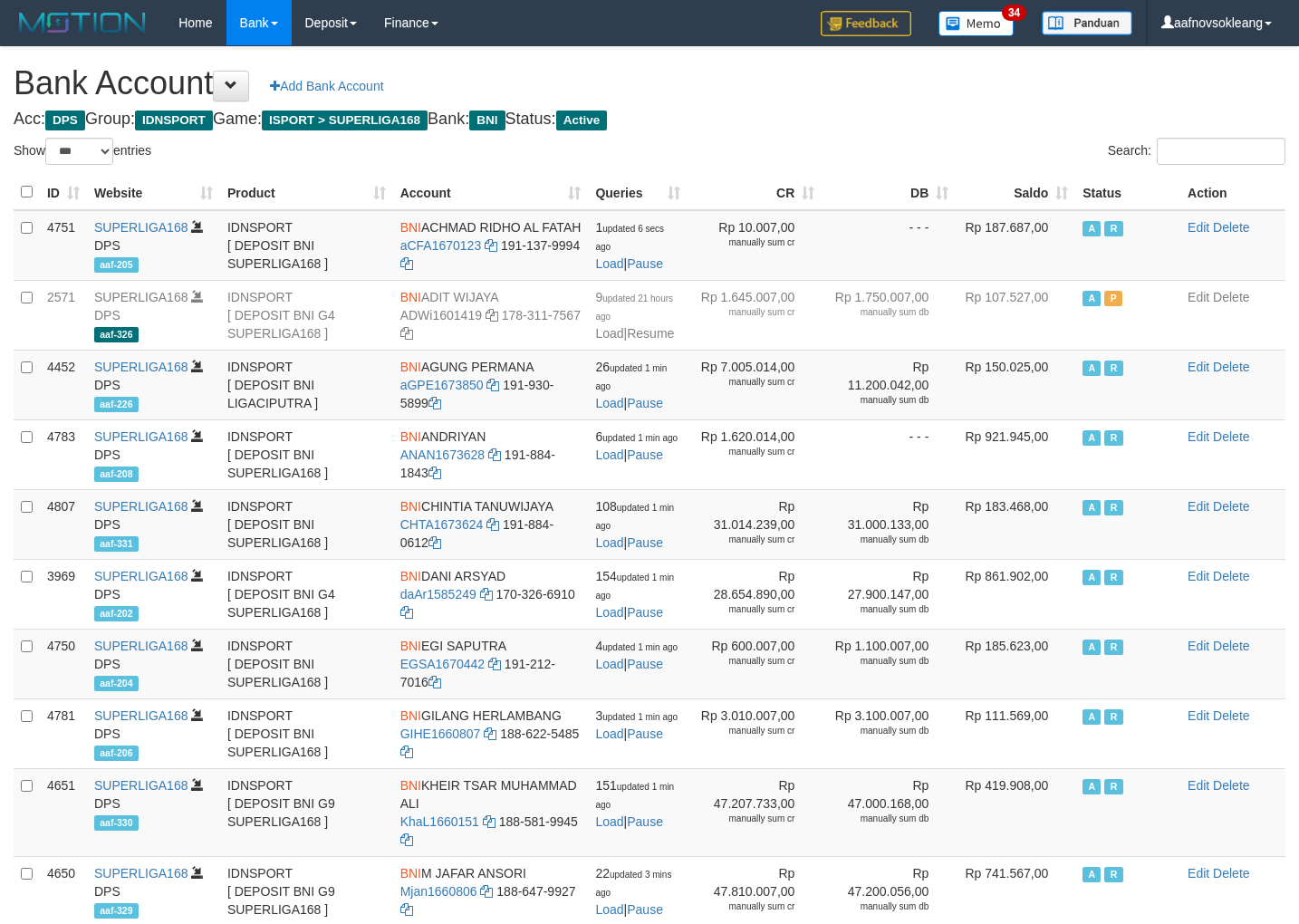 scroll, scrollTop: 0, scrollLeft: 0, axis: both 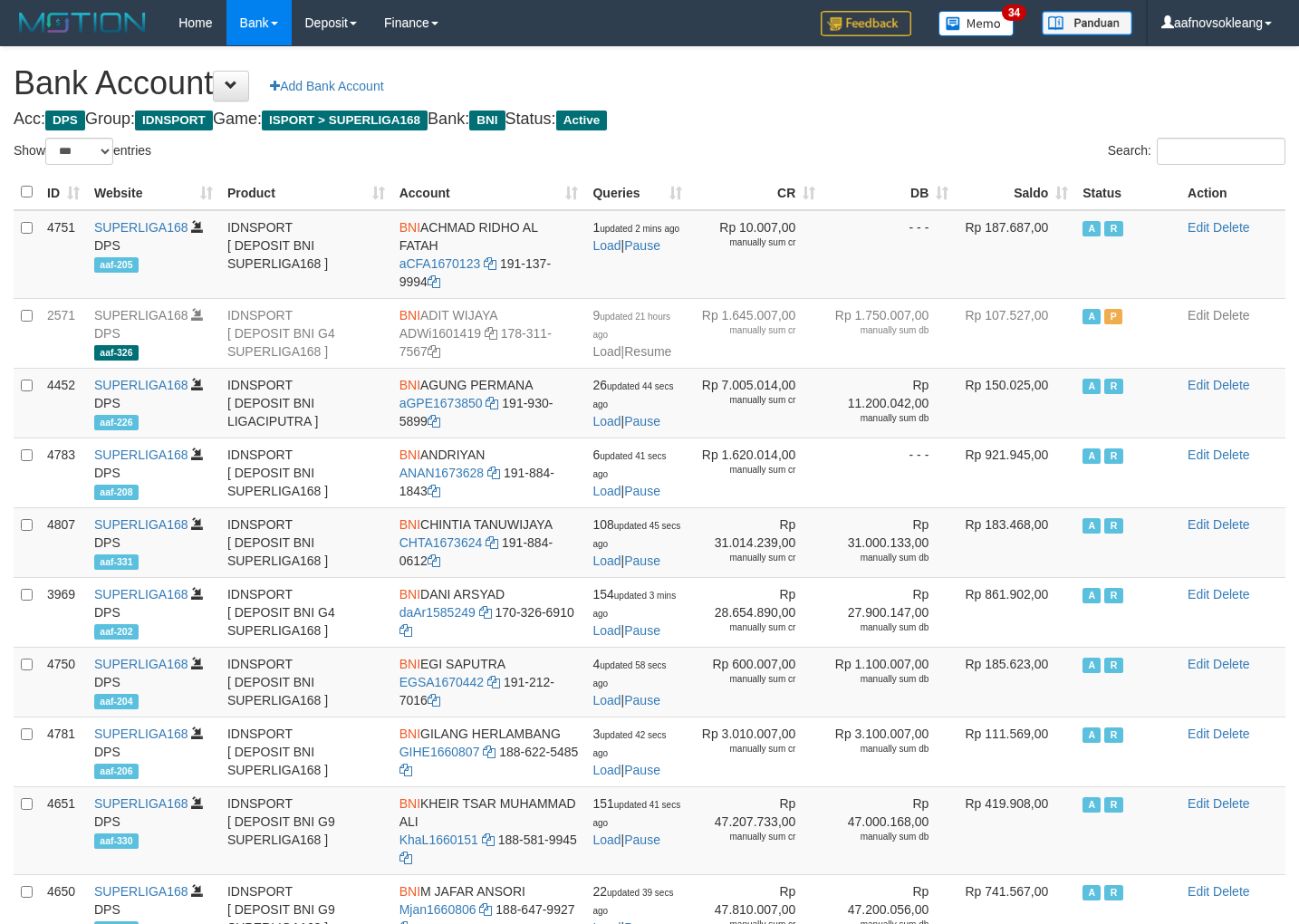 select on "***" 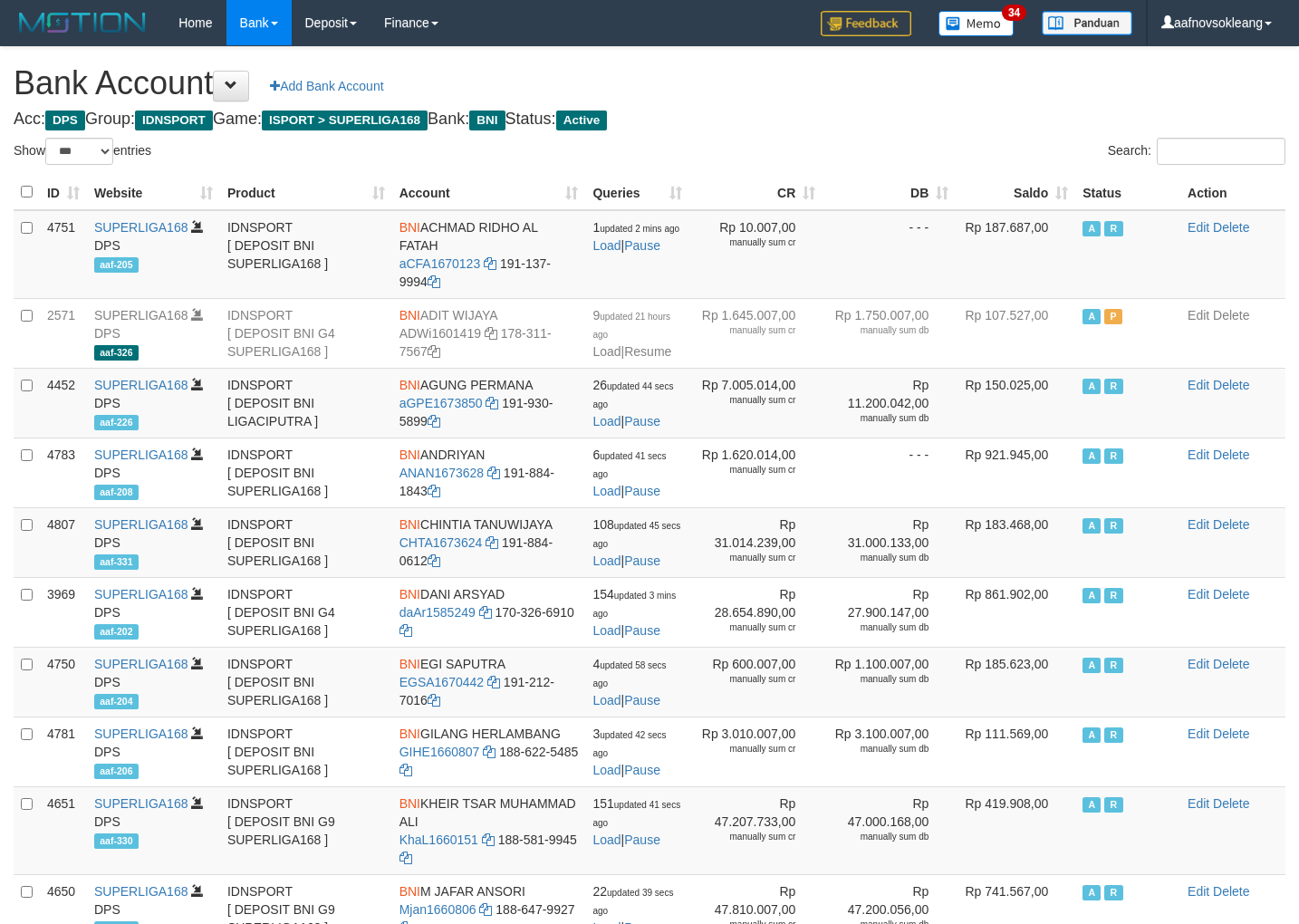 scroll, scrollTop: 0, scrollLeft: 0, axis: both 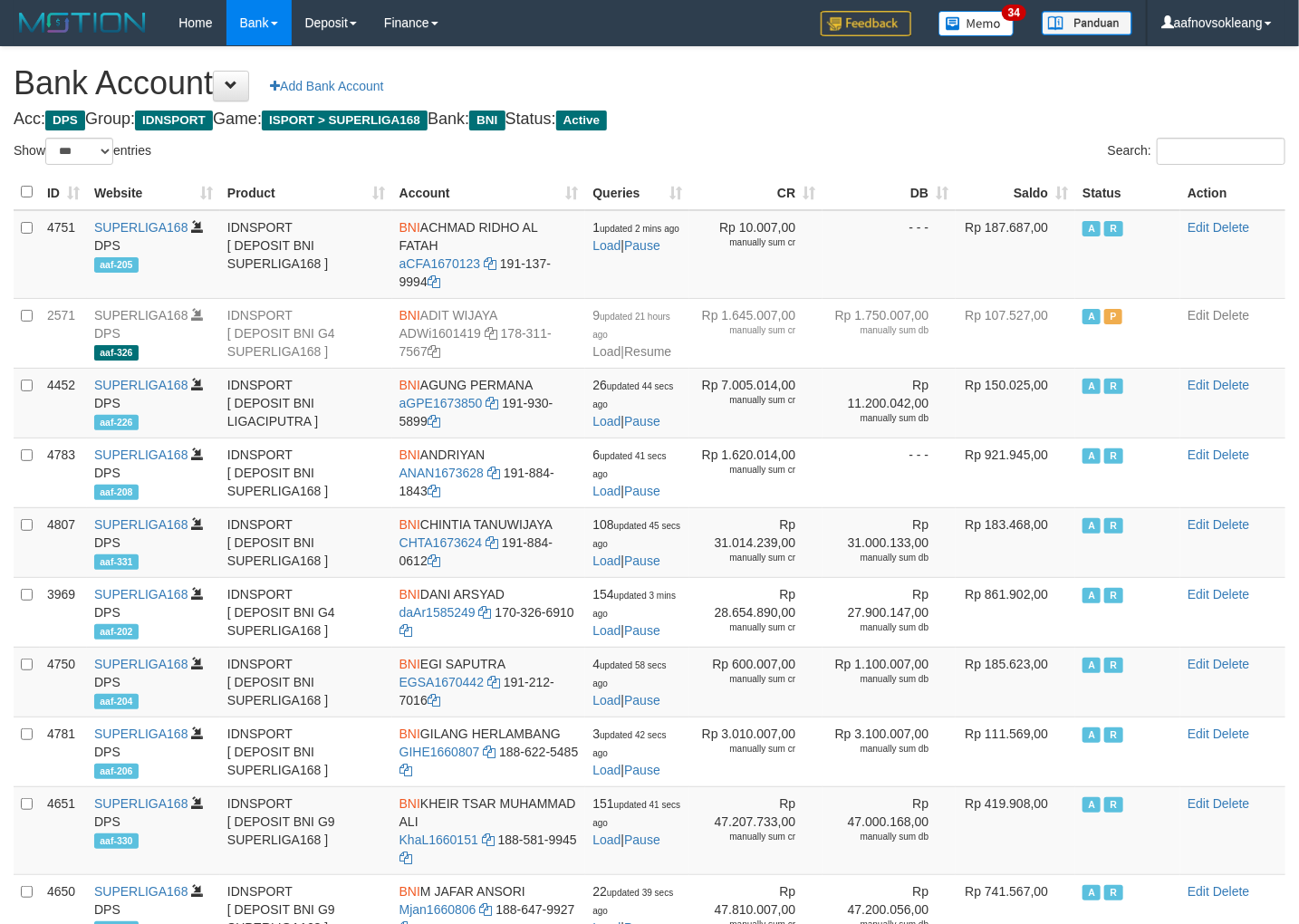 click on "Saldo" at bounding box center [1015, 192] 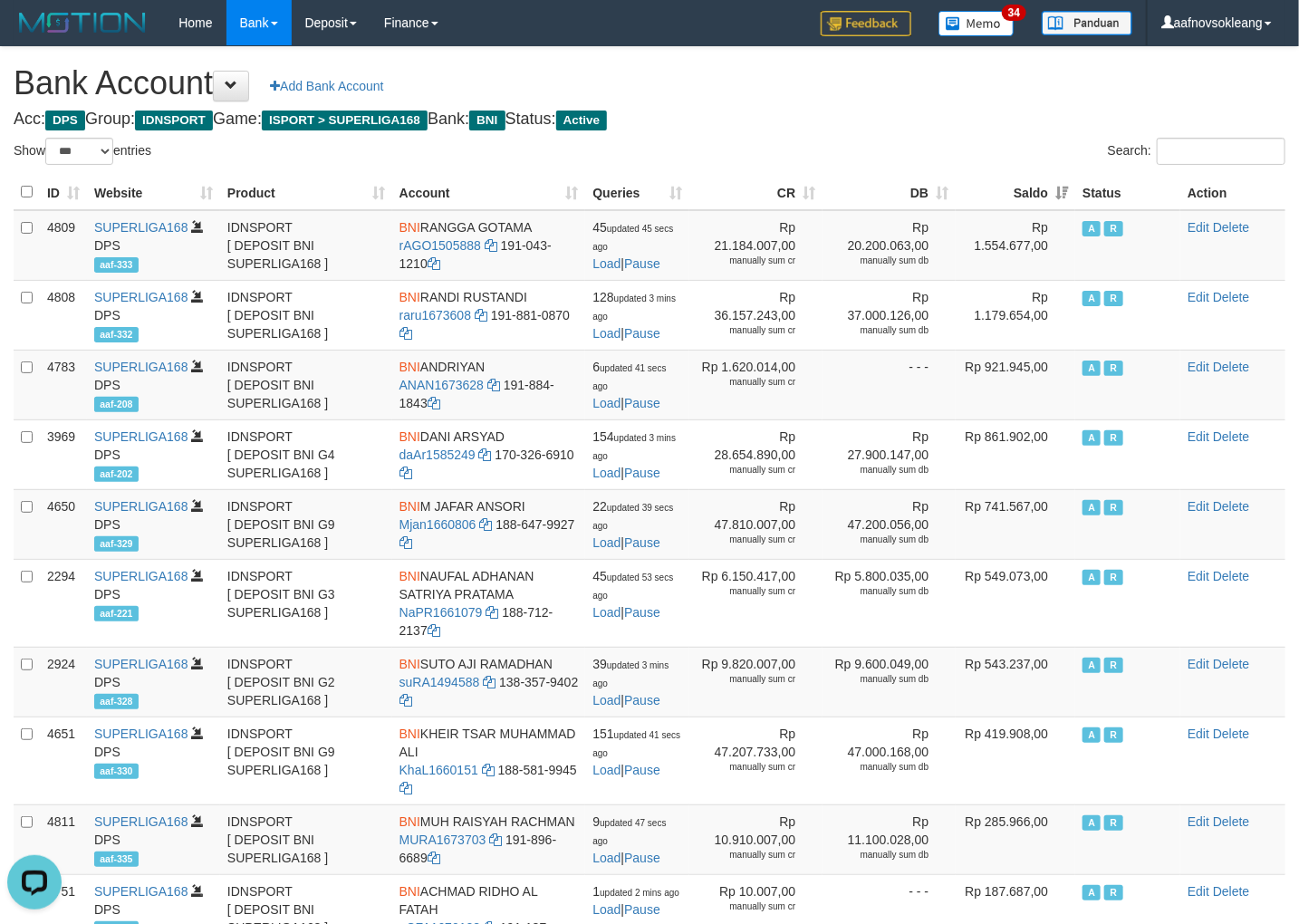 scroll, scrollTop: 0, scrollLeft: 0, axis: both 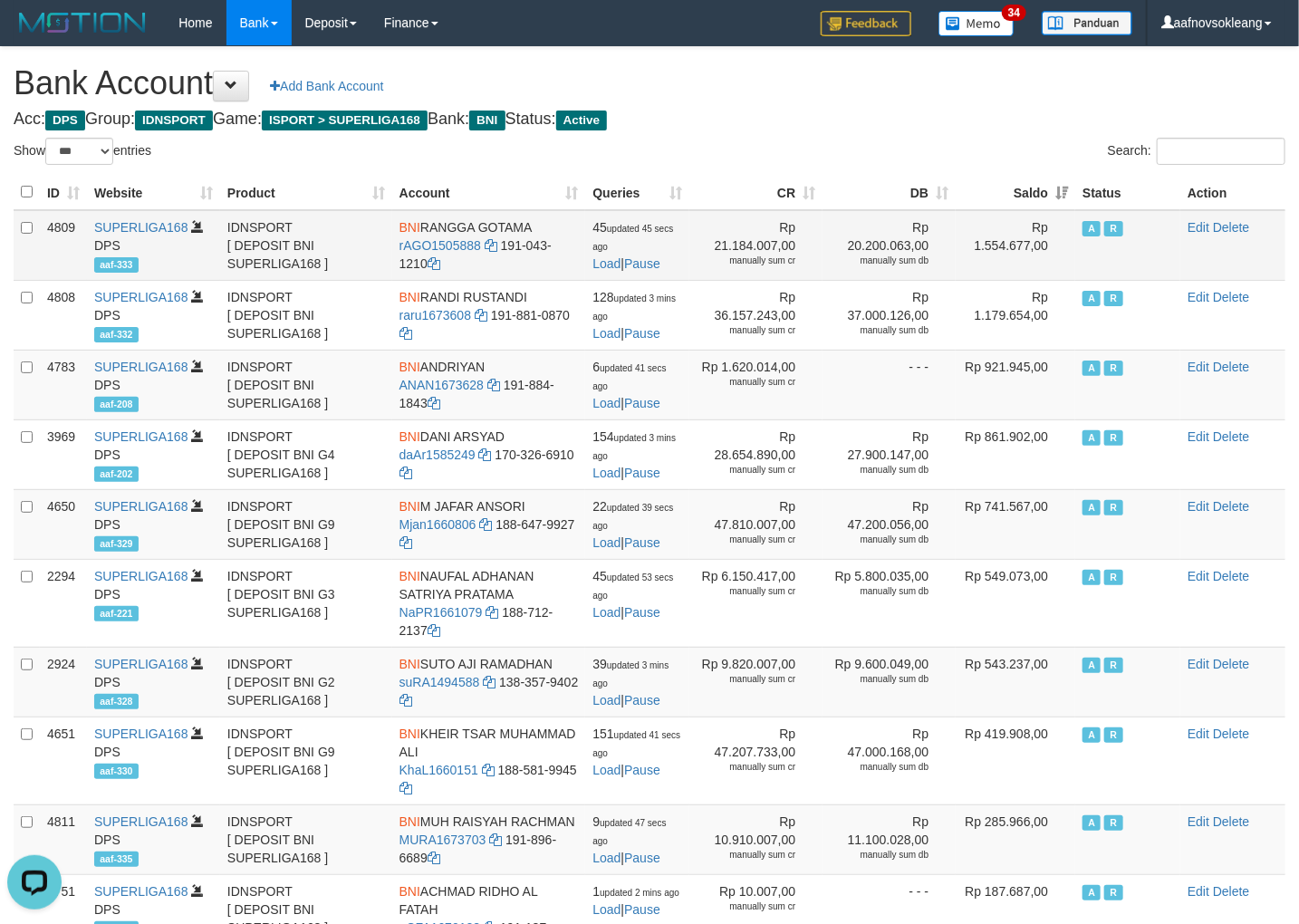 click on "BNI" at bounding box center [409, 227] 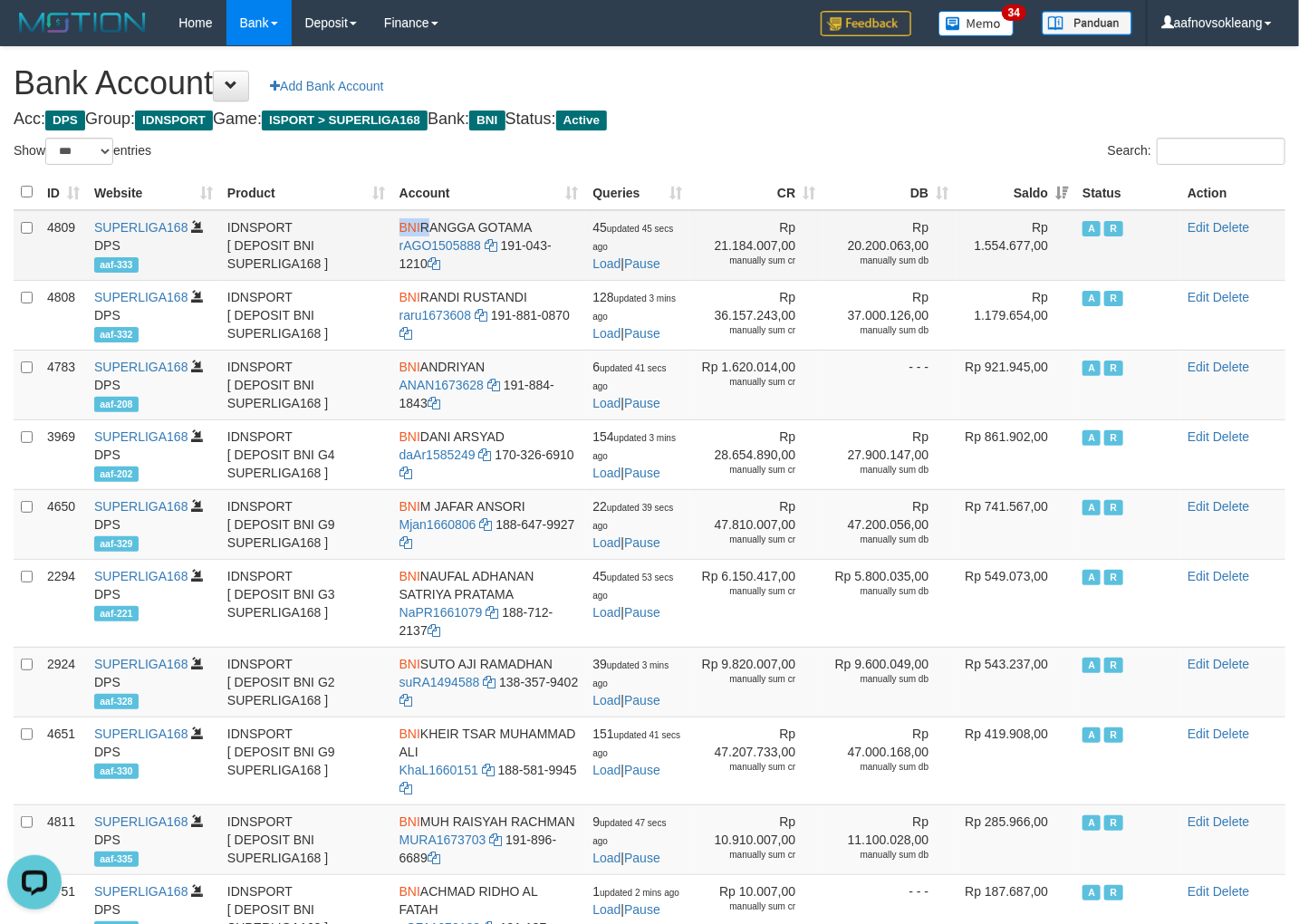 click on "BNI" at bounding box center (409, 227) 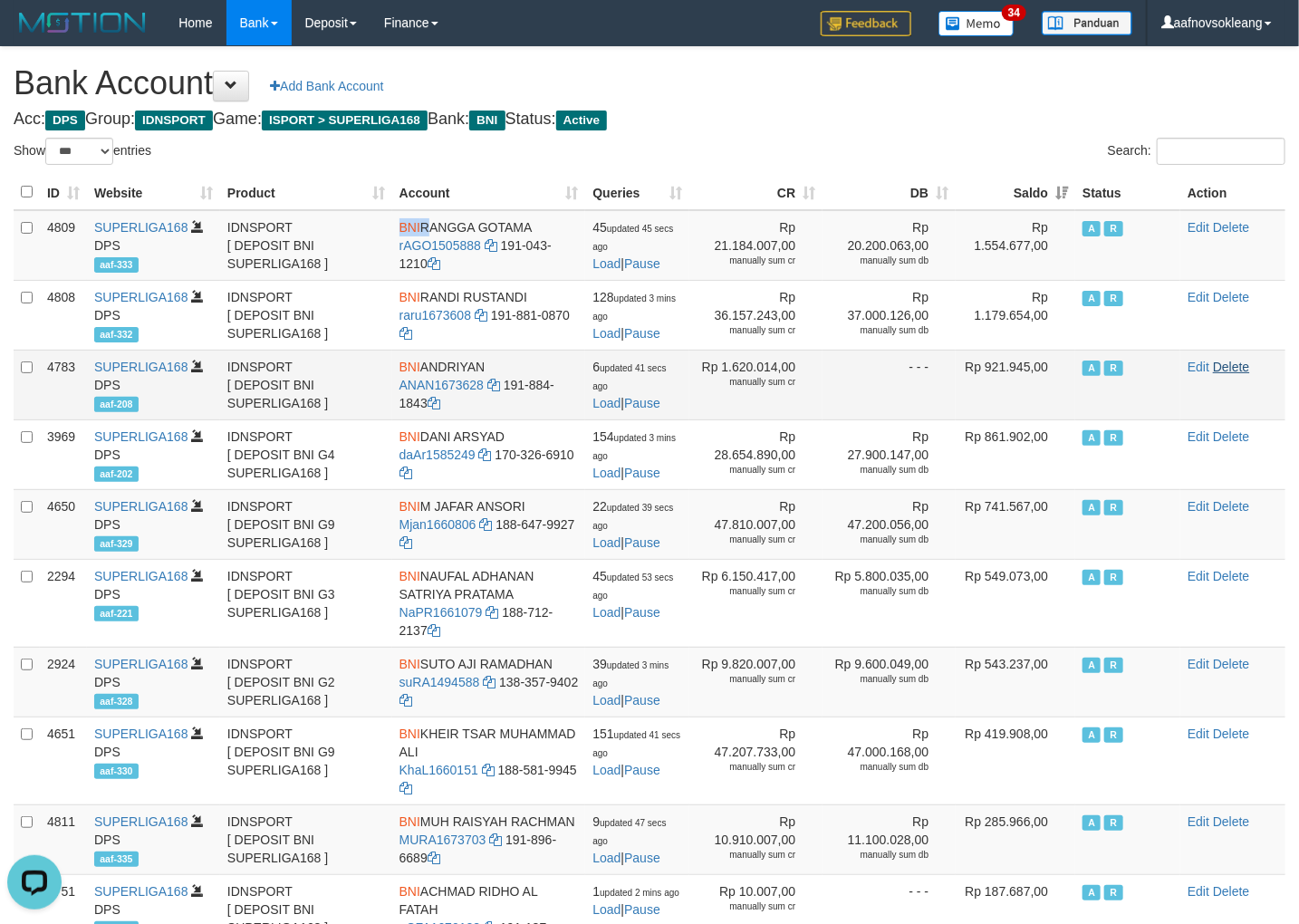 copy on "BNI" 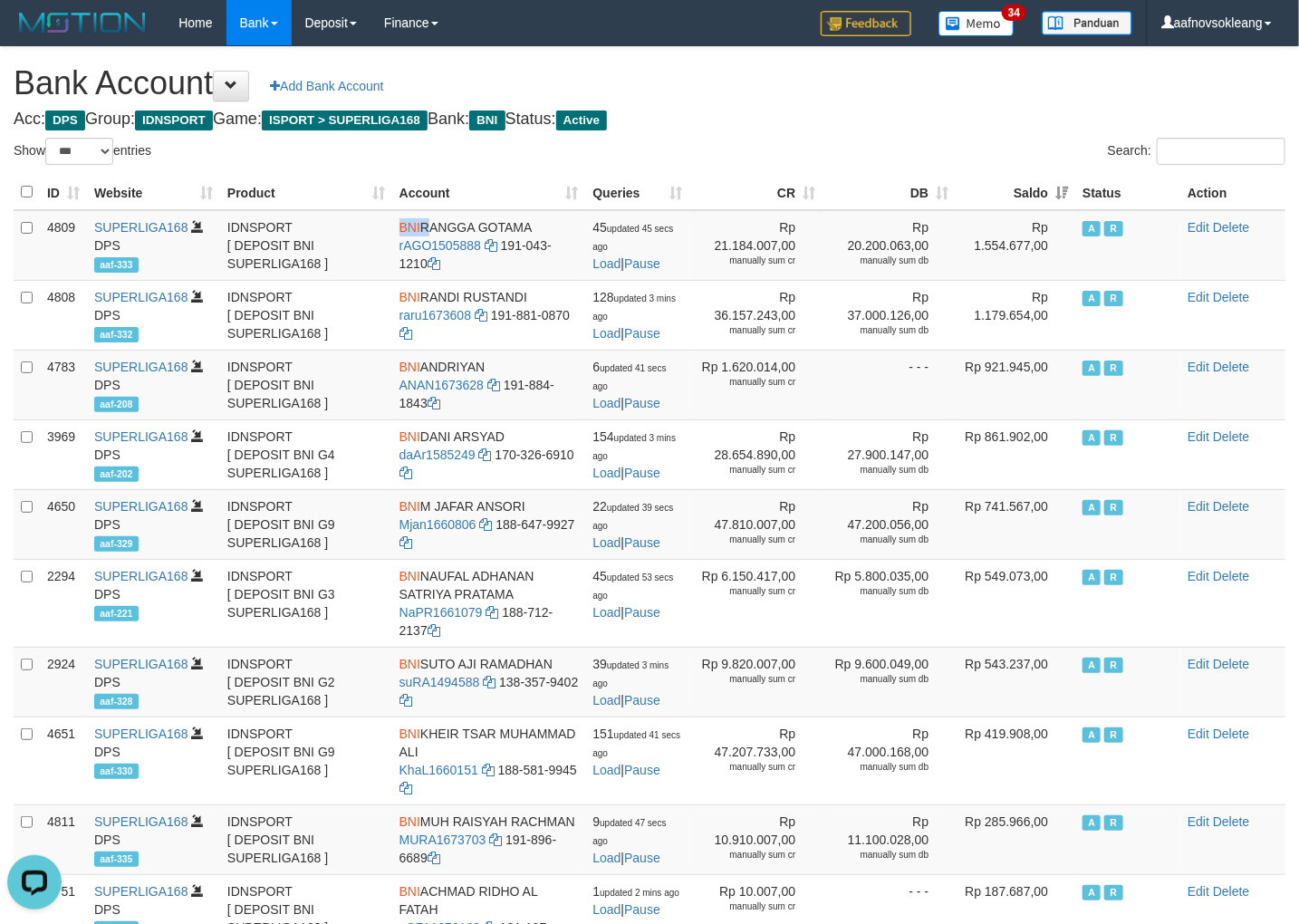 drag, startPoint x: 962, startPoint y: 132, endPoint x: 1303, endPoint y: 211, distance: 350.03143 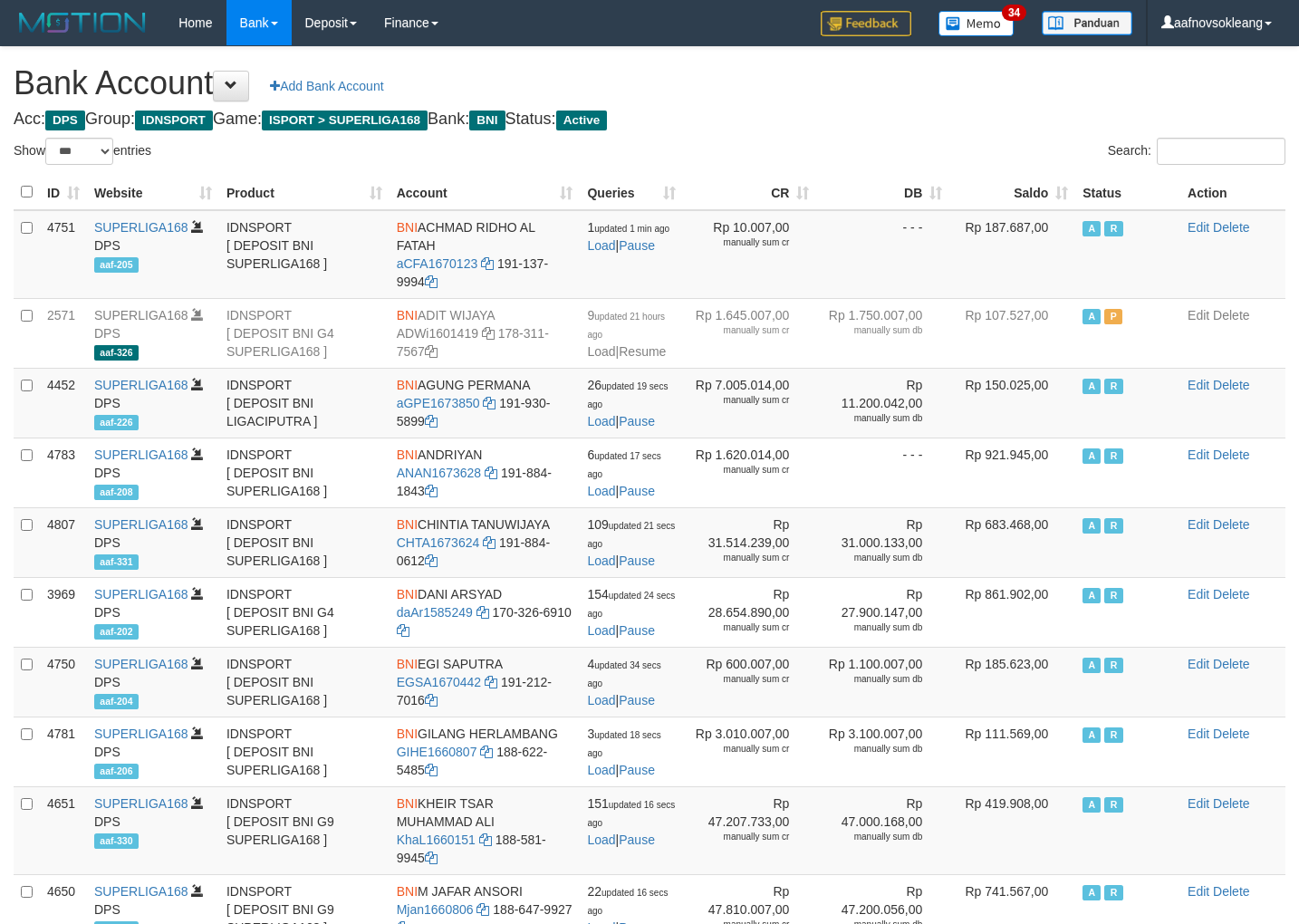 select on "***" 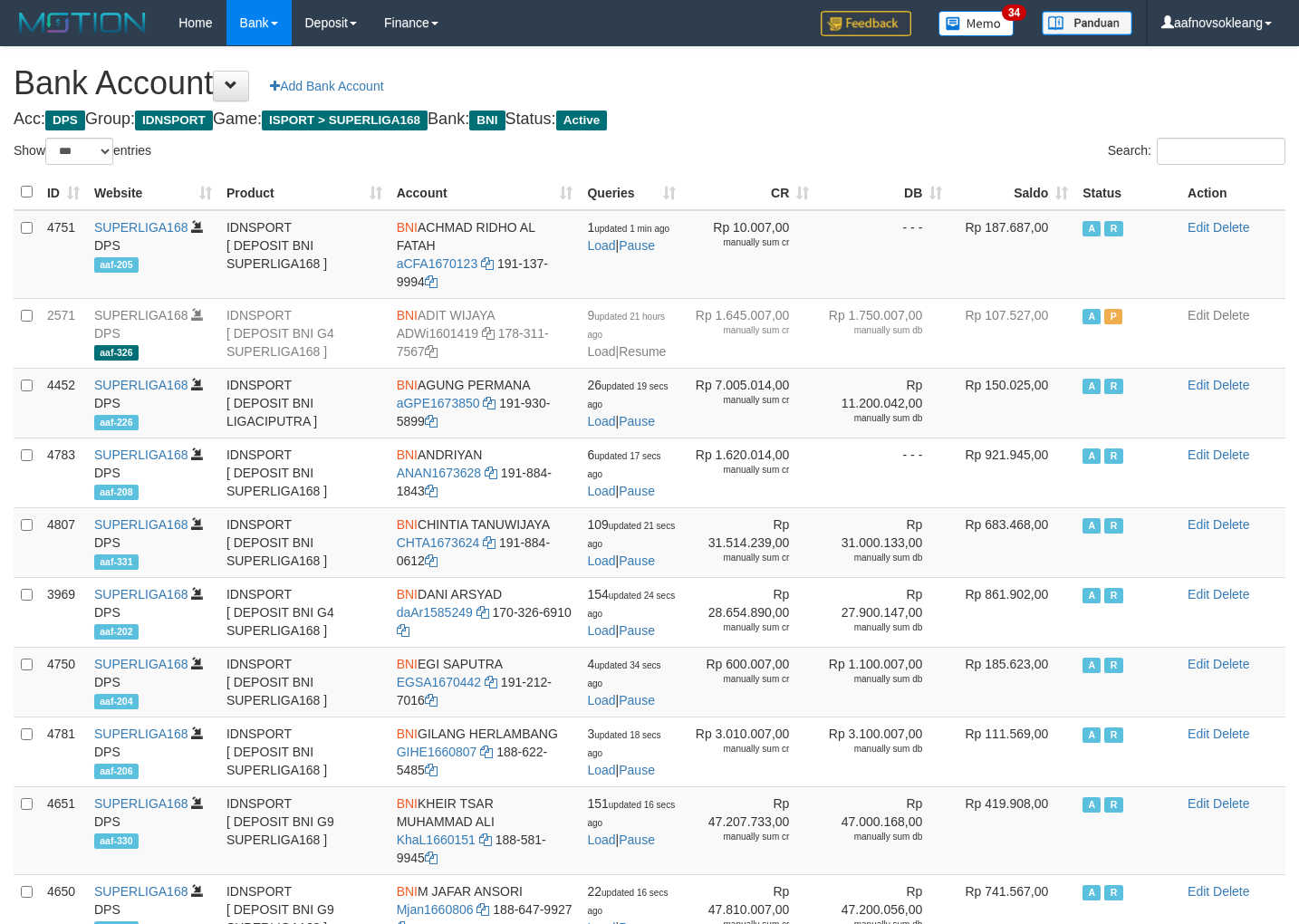 scroll, scrollTop: 0, scrollLeft: 0, axis: both 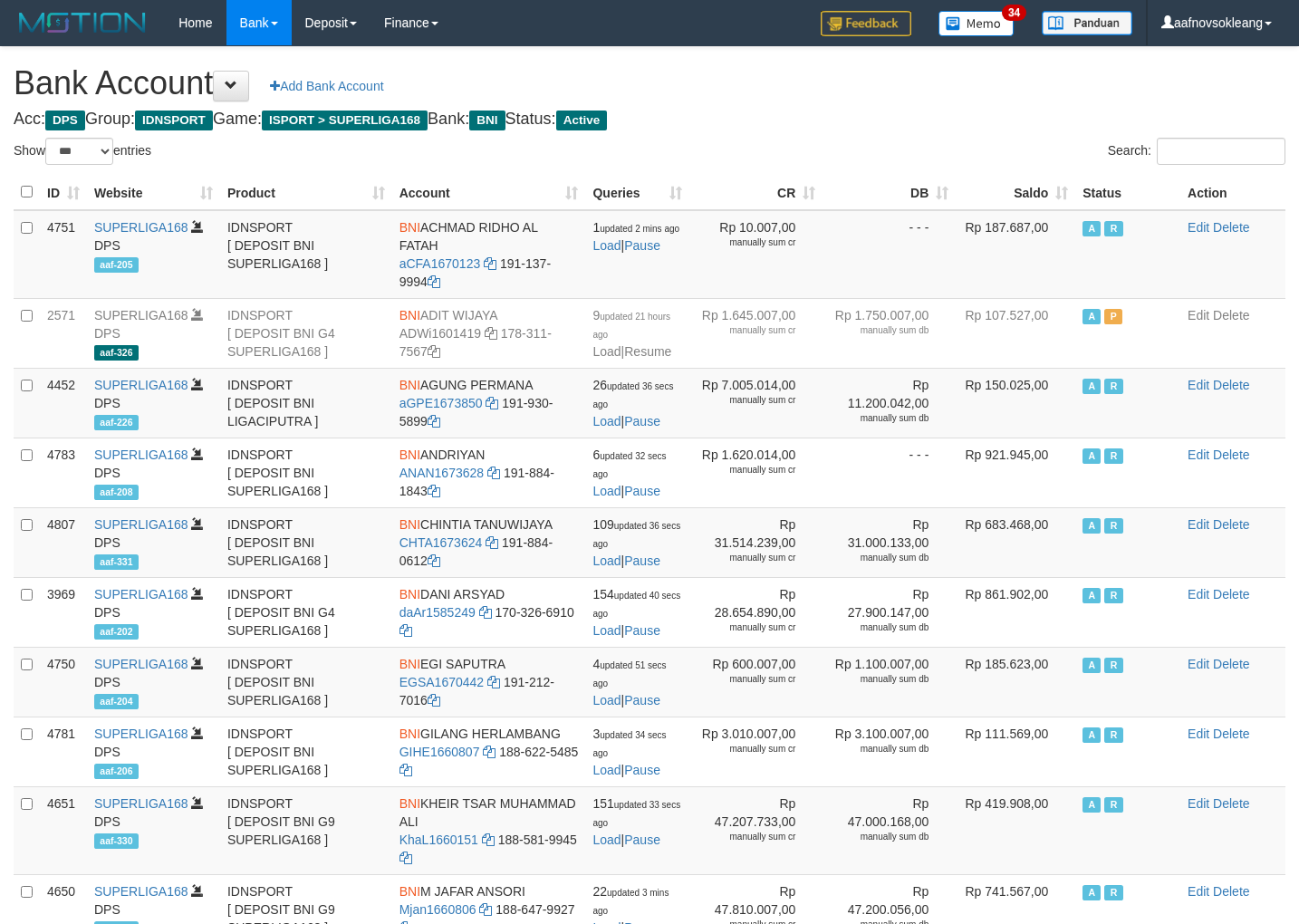 select on "***" 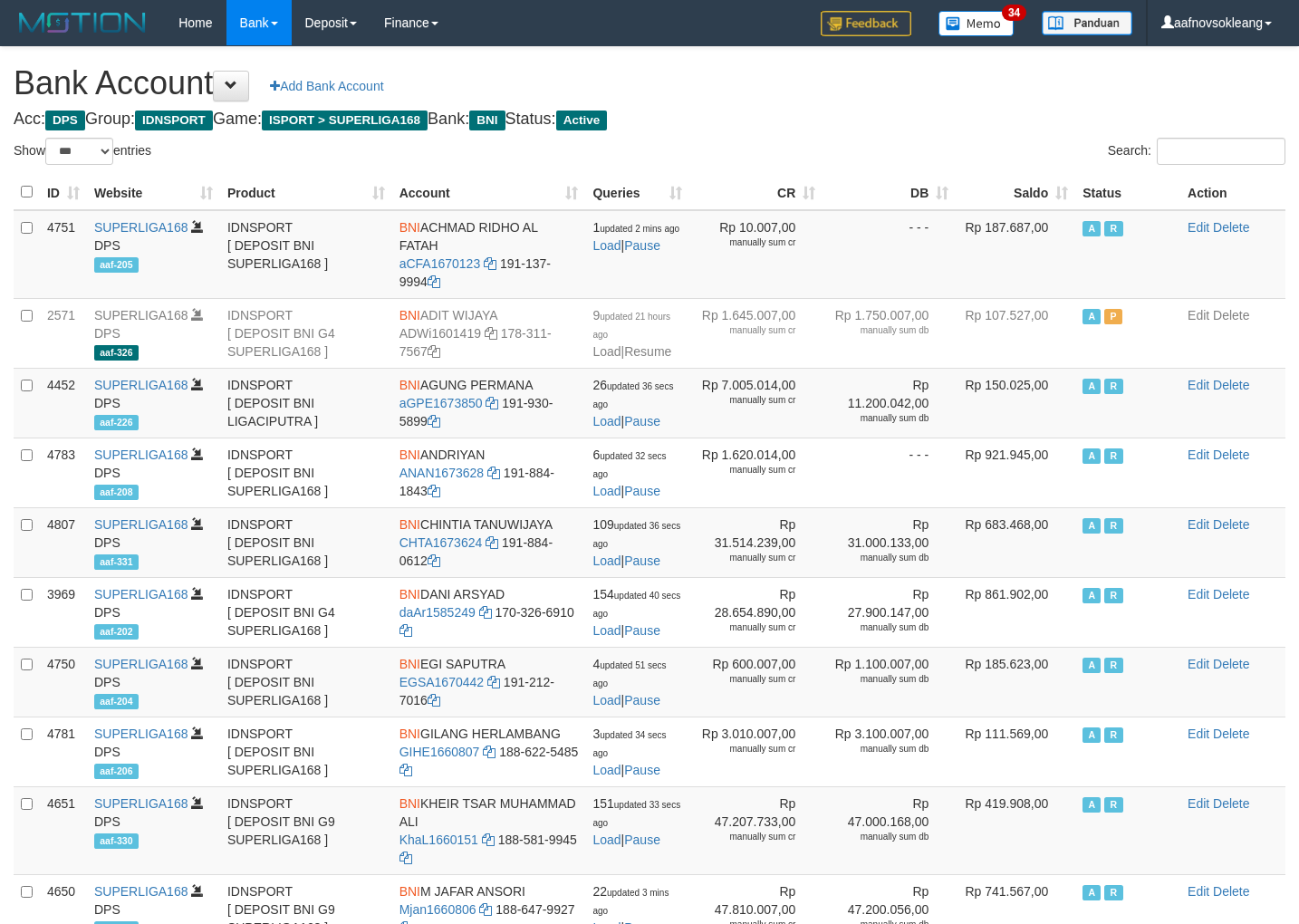 scroll, scrollTop: 0, scrollLeft: 0, axis: both 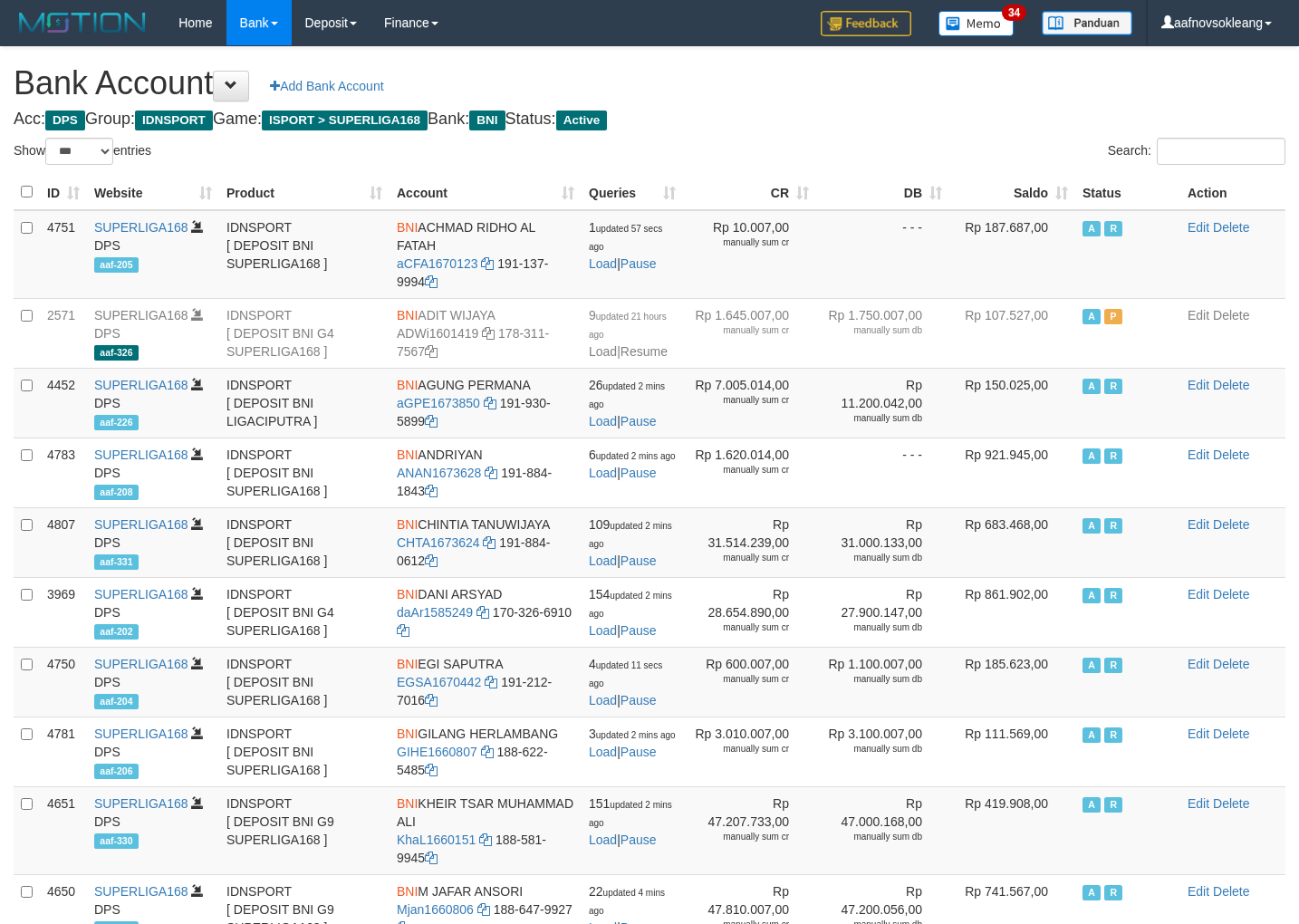 select on "***" 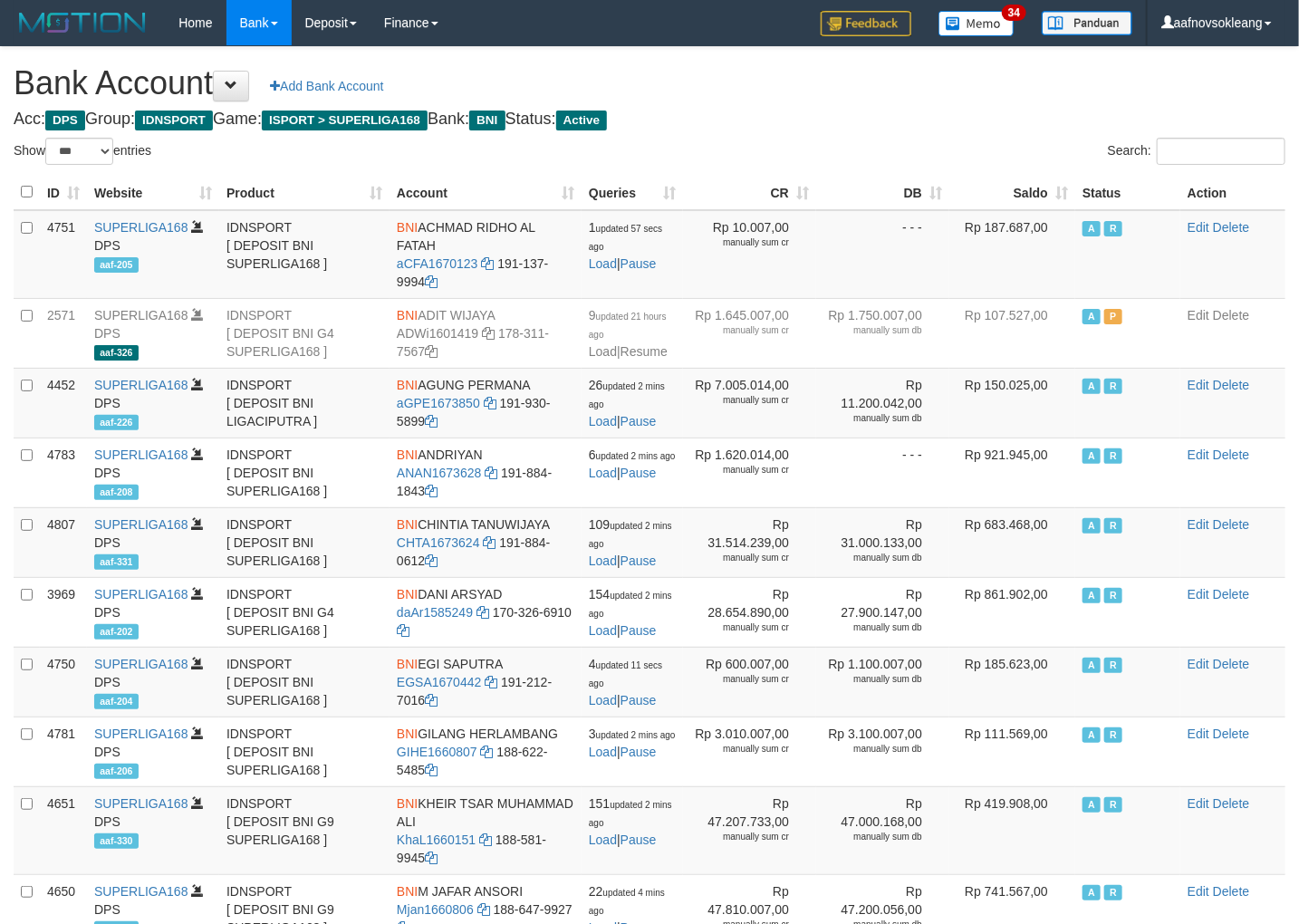 click on "Saldo" at bounding box center (1012, 192) 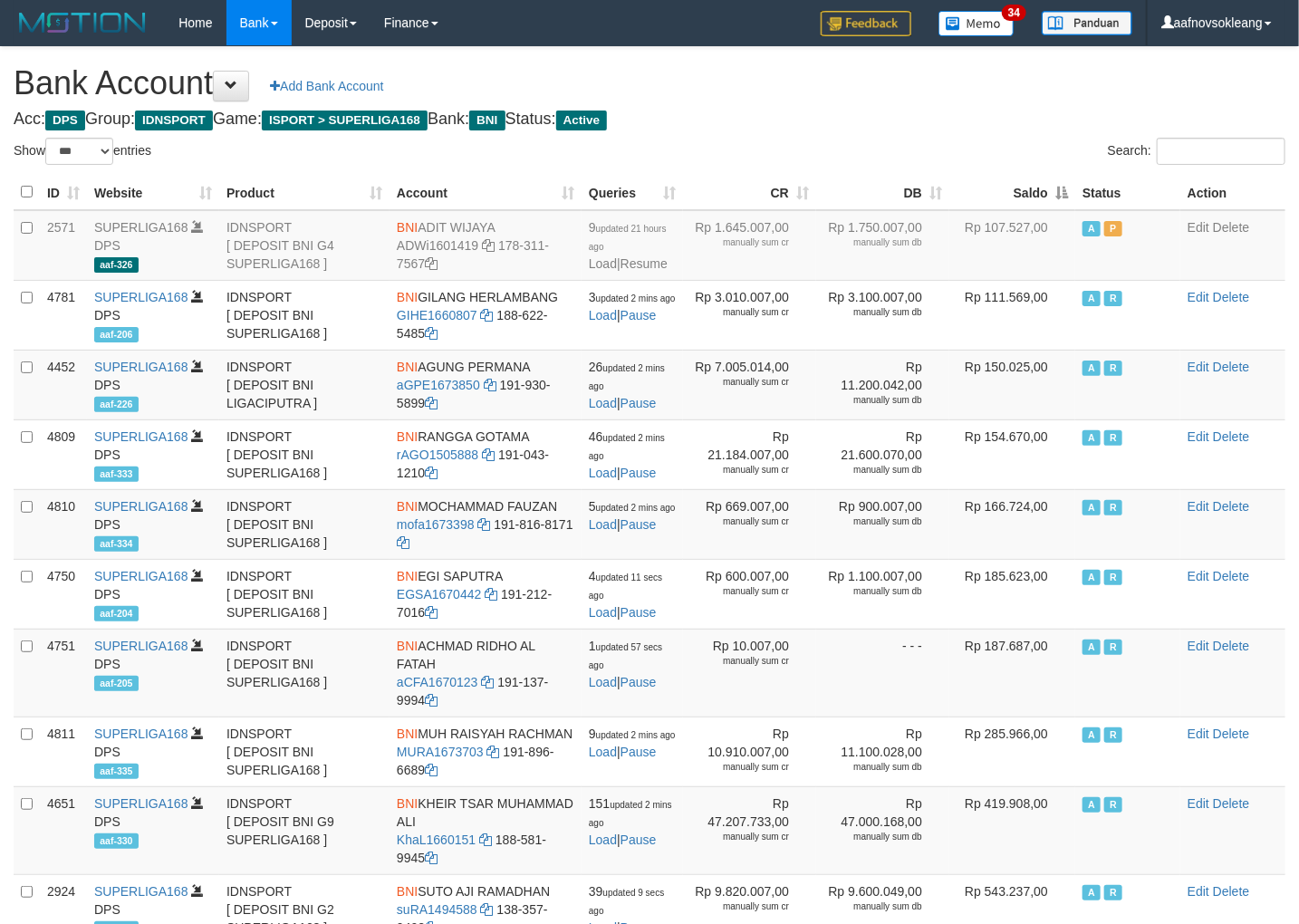 click on "Saldo" at bounding box center [1012, 192] 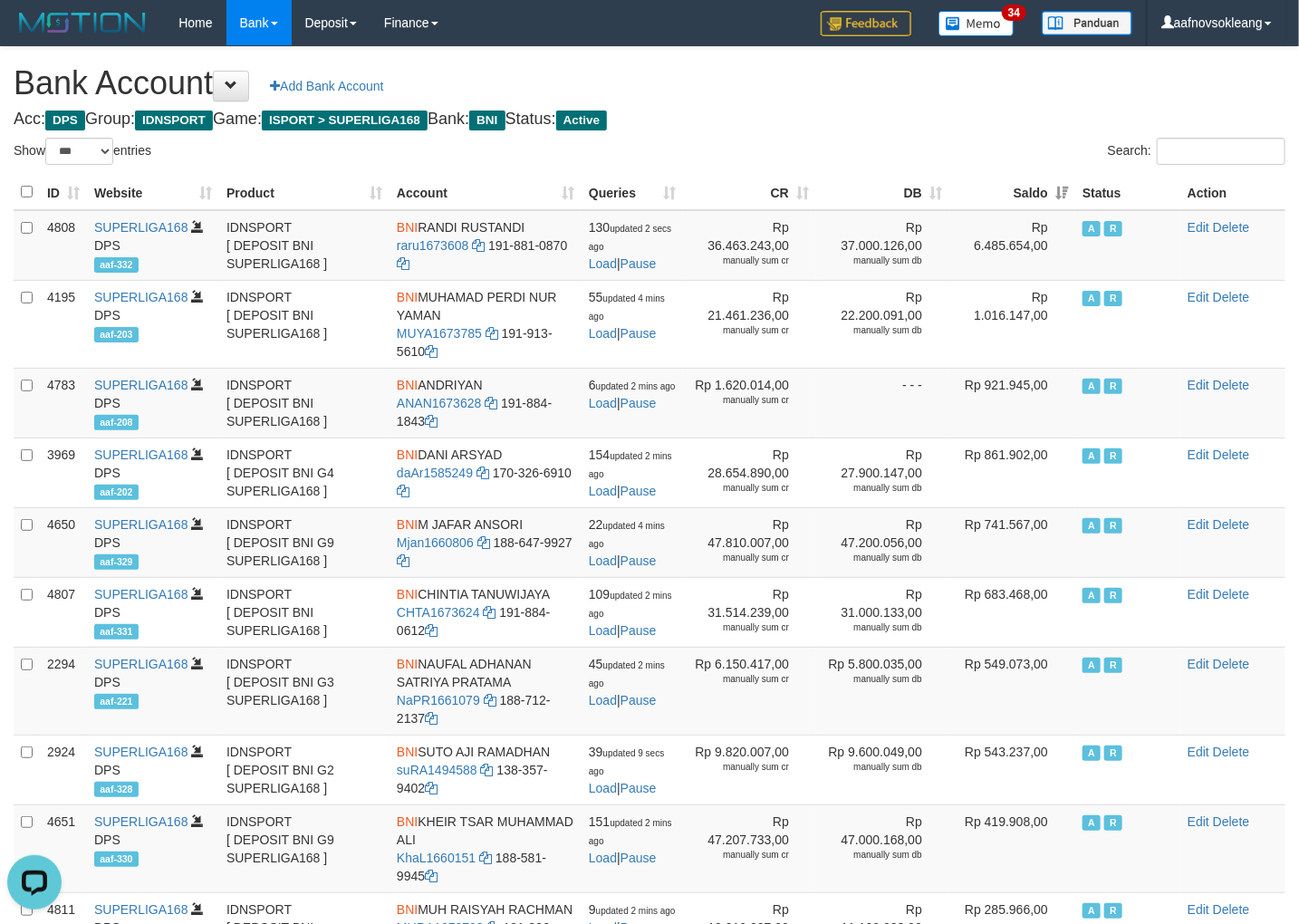 scroll, scrollTop: 0, scrollLeft: 0, axis: both 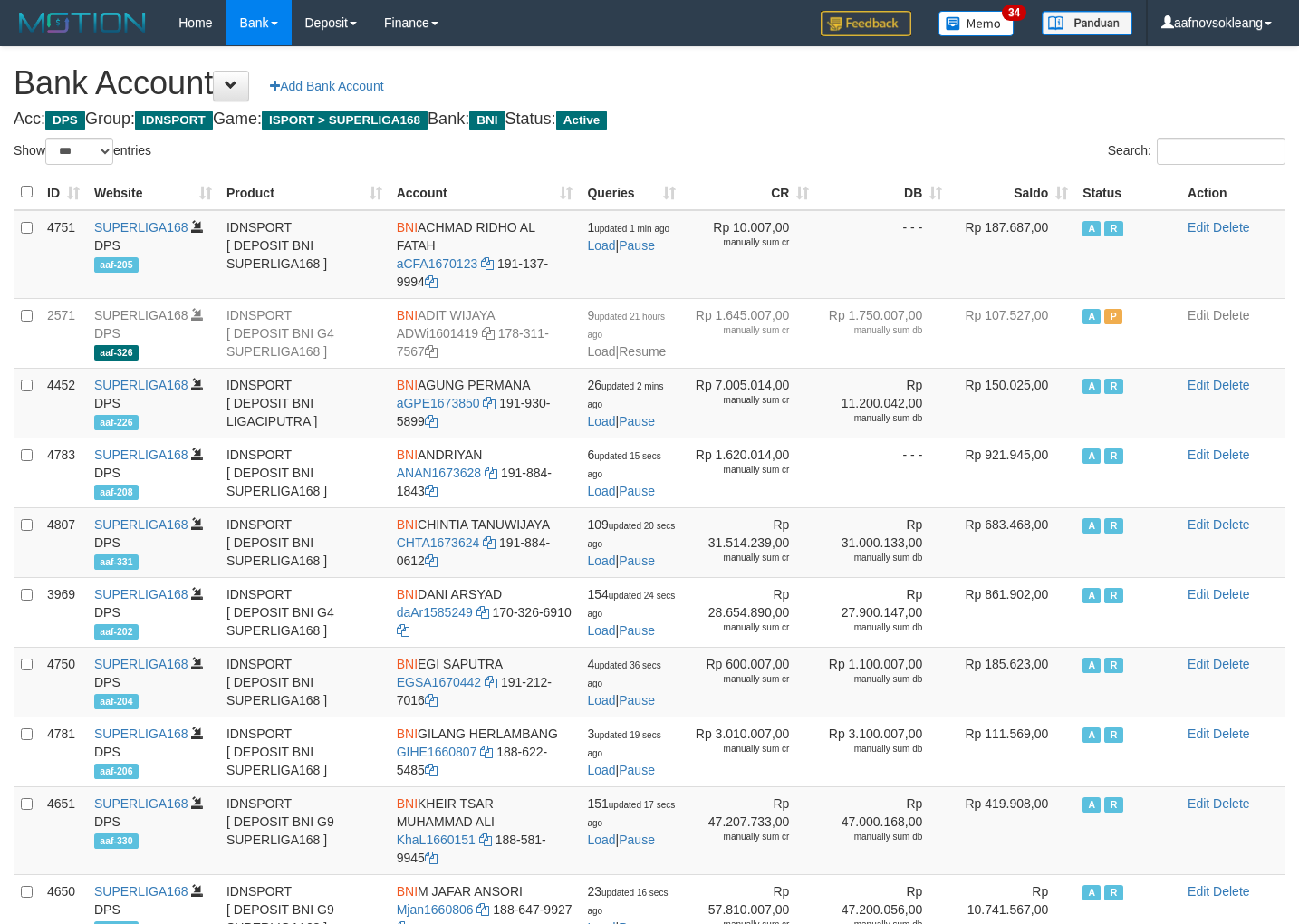 select on "***" 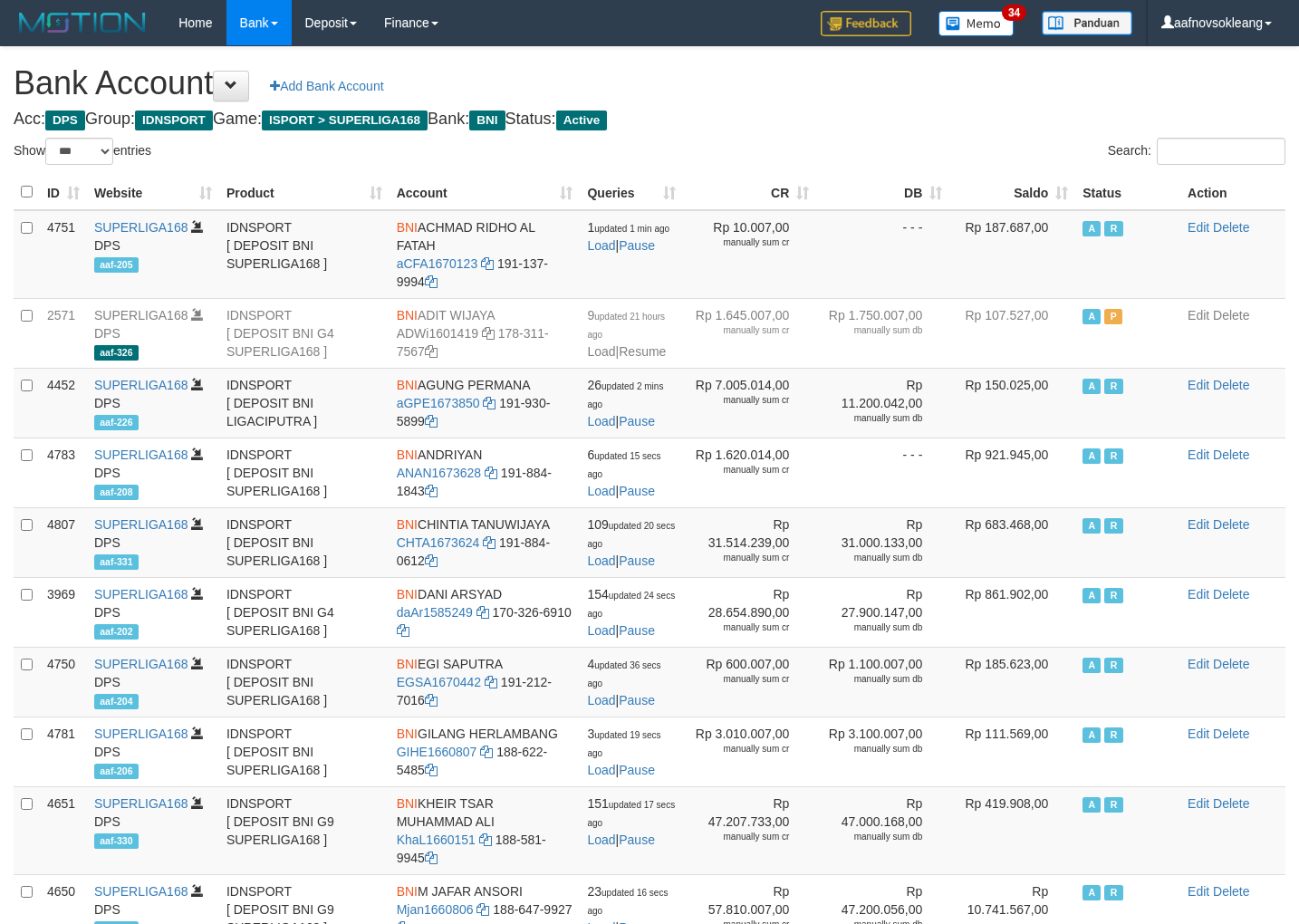 scroll, scrollTop: 0, scrollLeft: 0, axis: both 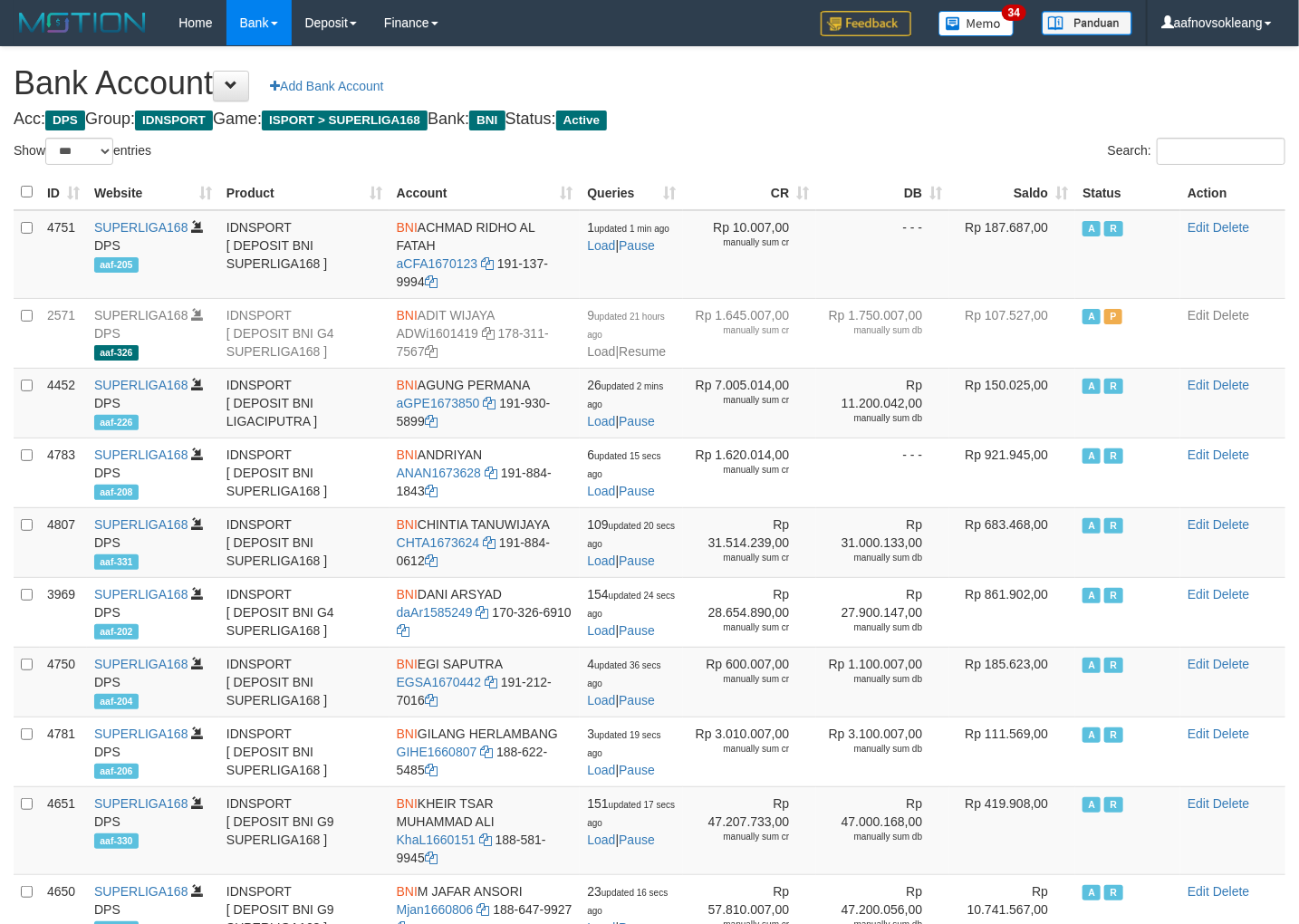 click on "Saldo" at bounding box center (1012, 192) 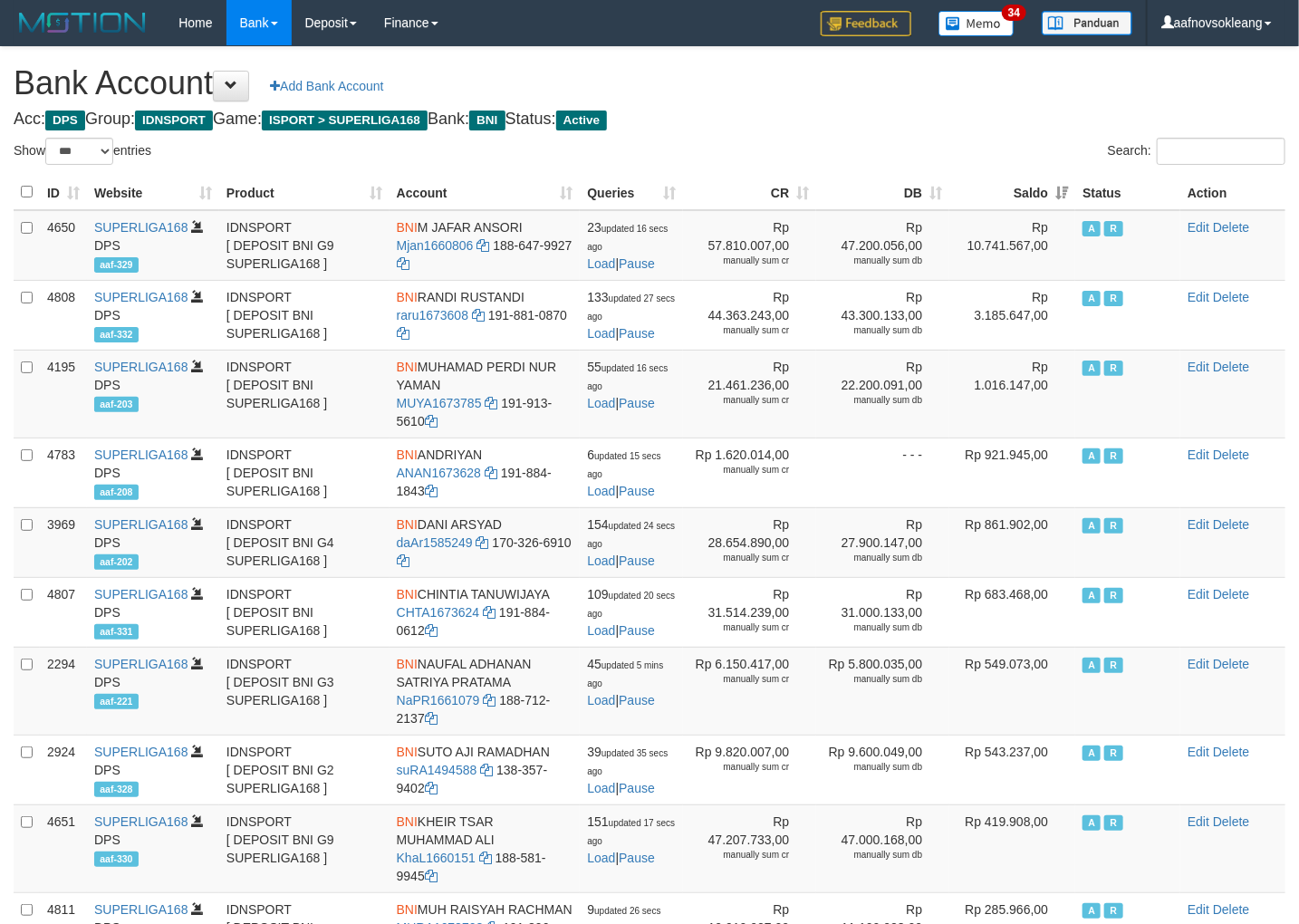 click on "Acc: 										 DPS
Group:   IDNSPORT    		Game:   ISPORT > SUPERLIGA168    		Bank:   BNI    		Status:  Active" at bounding box center (650, 120) 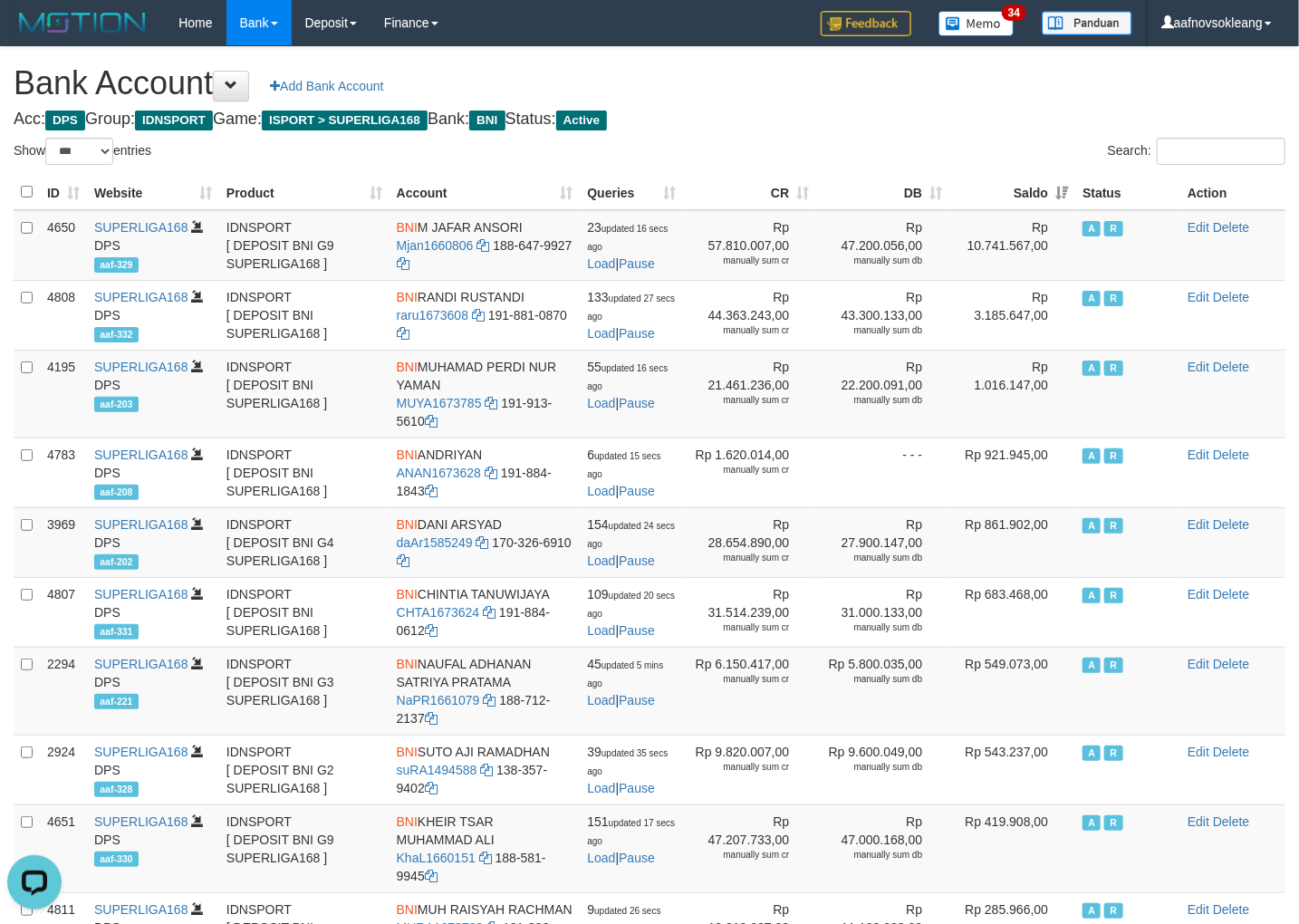 scroll, scrollTop: 0, scrollLeft: 0, axis: both 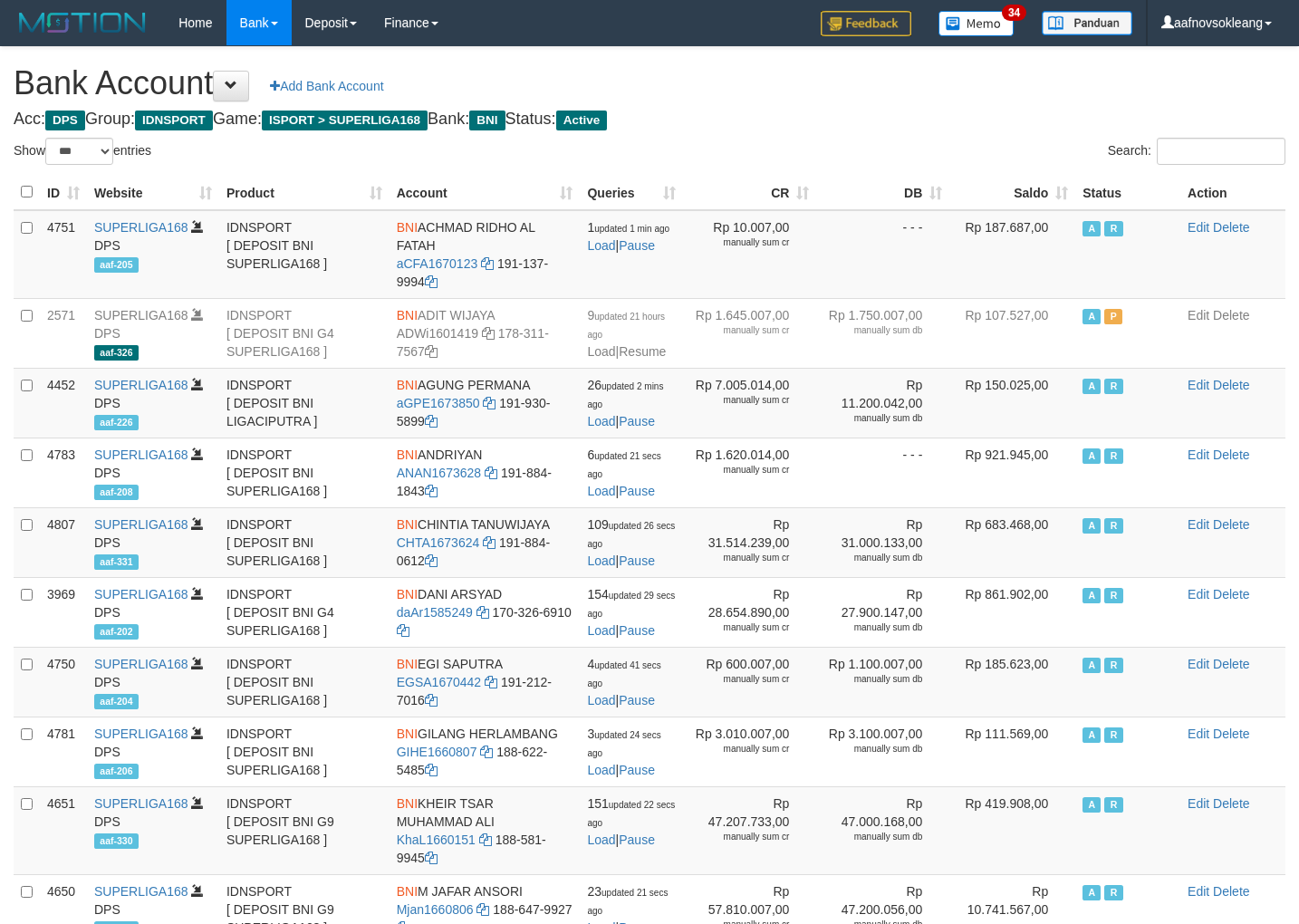 select on "***" 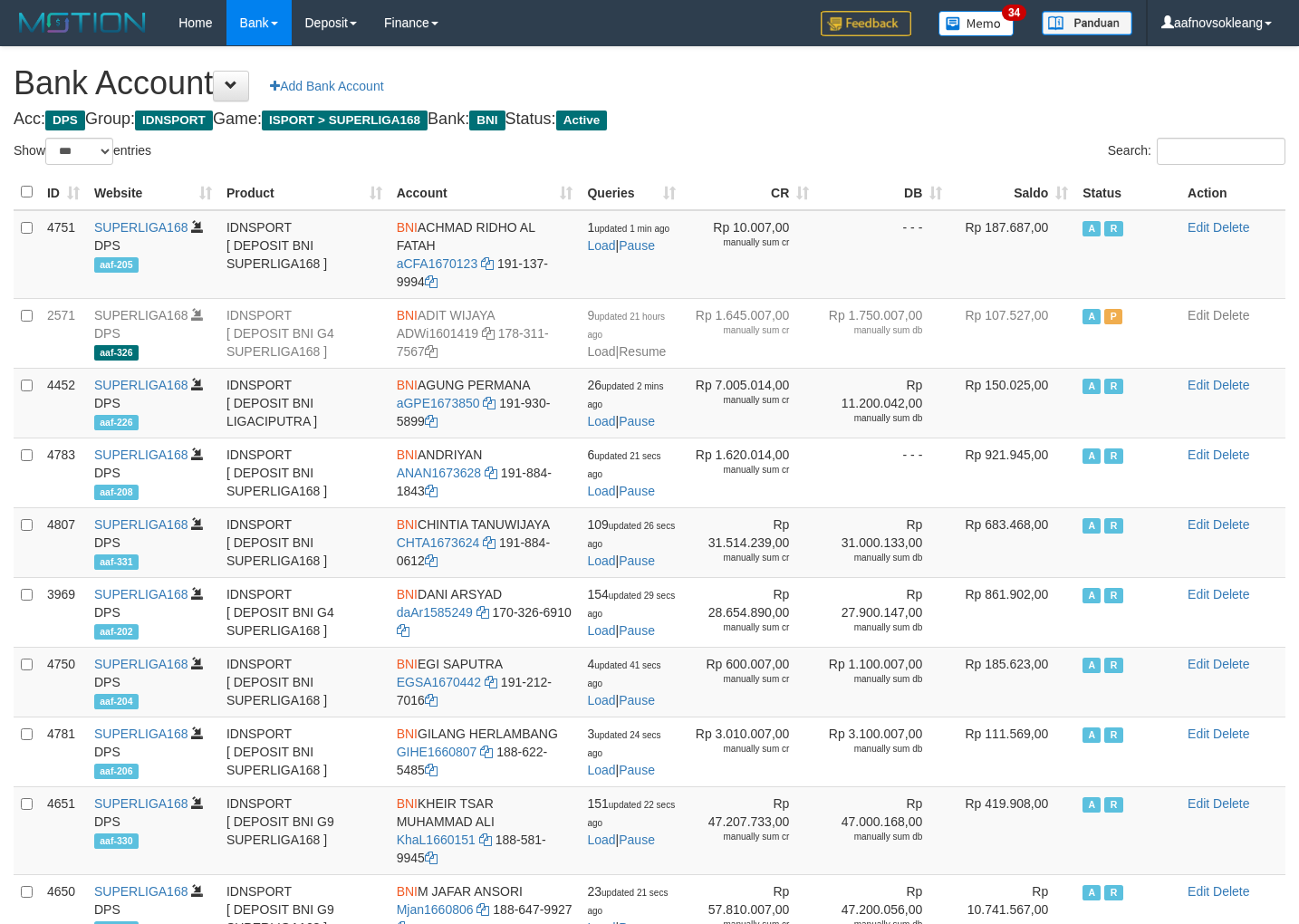 scroll, scrollTop: 0, scrollLeft: 0, axis: both 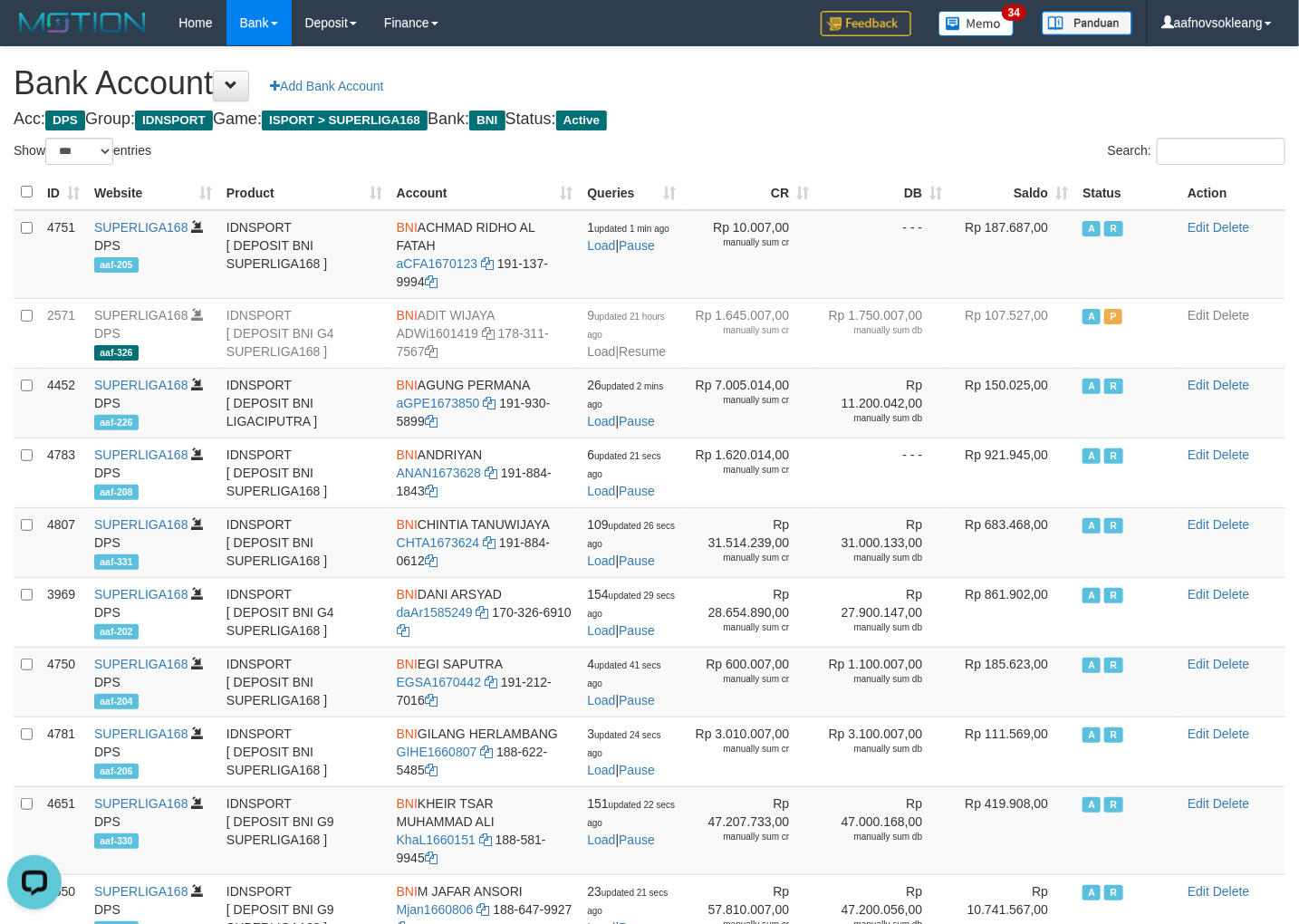 click on "Bank Account
Add Bank Account
Acc: 										 DPS
Group:   IDNSPORT    		Game:   ISPORT > SUPERLIGA168    		Bank:   BNI    		Status:  Active
Filter Account Type
*******
***
**
***
DPS
SELECT ALL  SELECT TYPE  - ALL -
DPS
WD
TMP
Filter Product
*******
******
********
********
*******
********
IDNSPORT
SELECT ALL  SELECT GROUP  - ALL -
BETHUB
IDNPOKER
IDNSPORT
IDNTOTO
LOADONLY
Filter Website
*******" at bounding box center (650, 805) 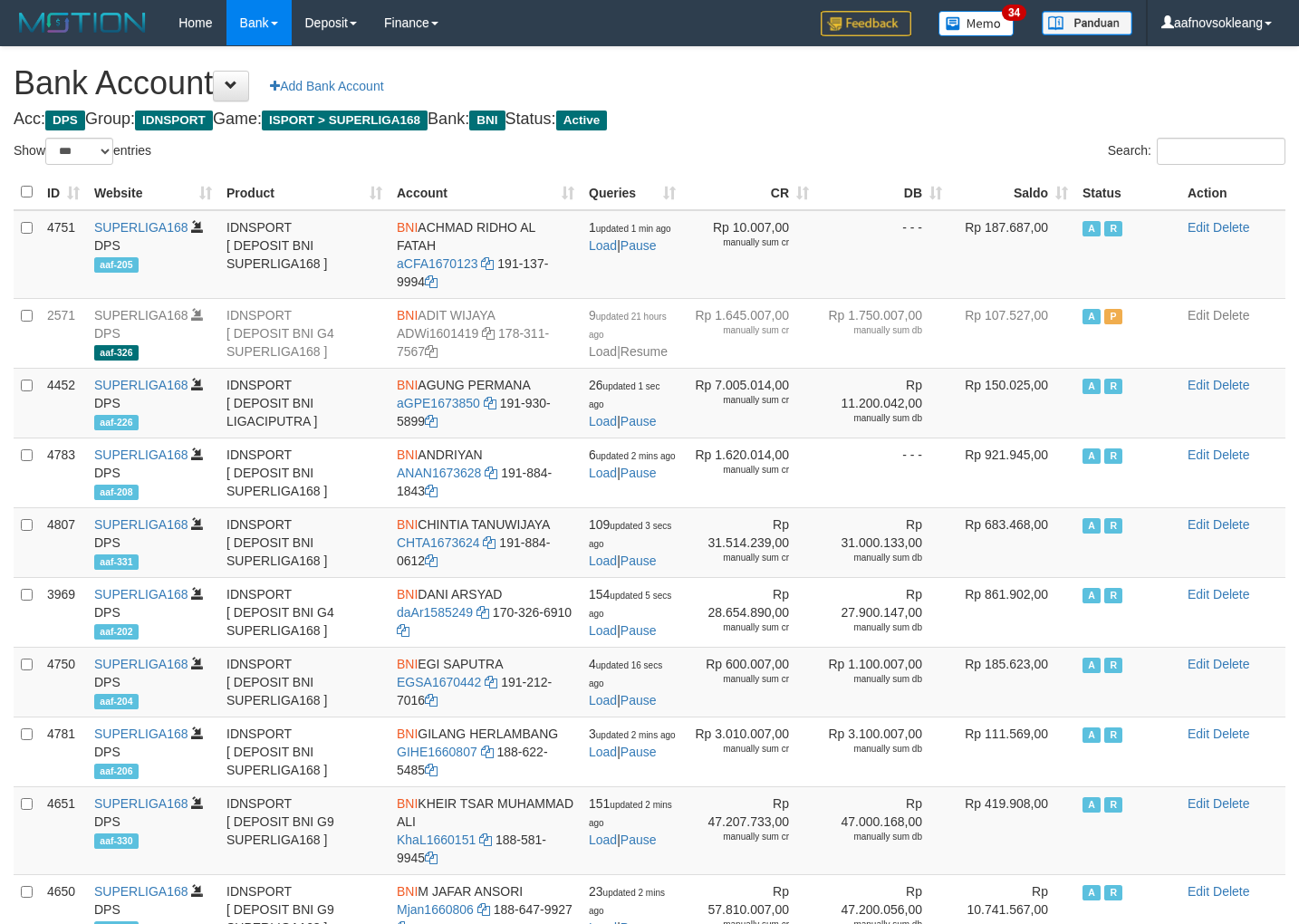 select on "***" 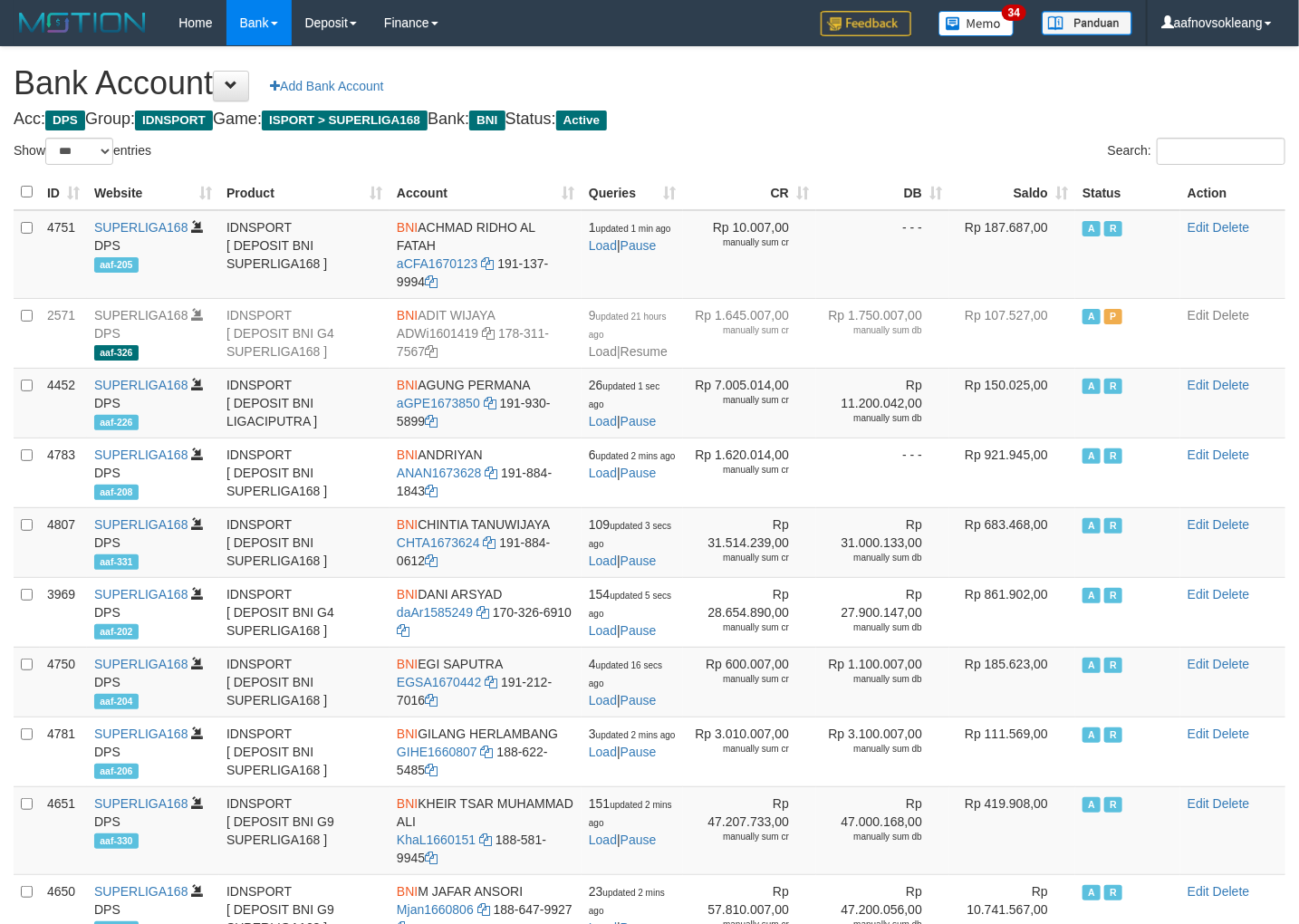 drag, startPoint x: 0, startPoint y: 0, endPoint x: 1060, endPoint y: 192, distance: 1077.2483 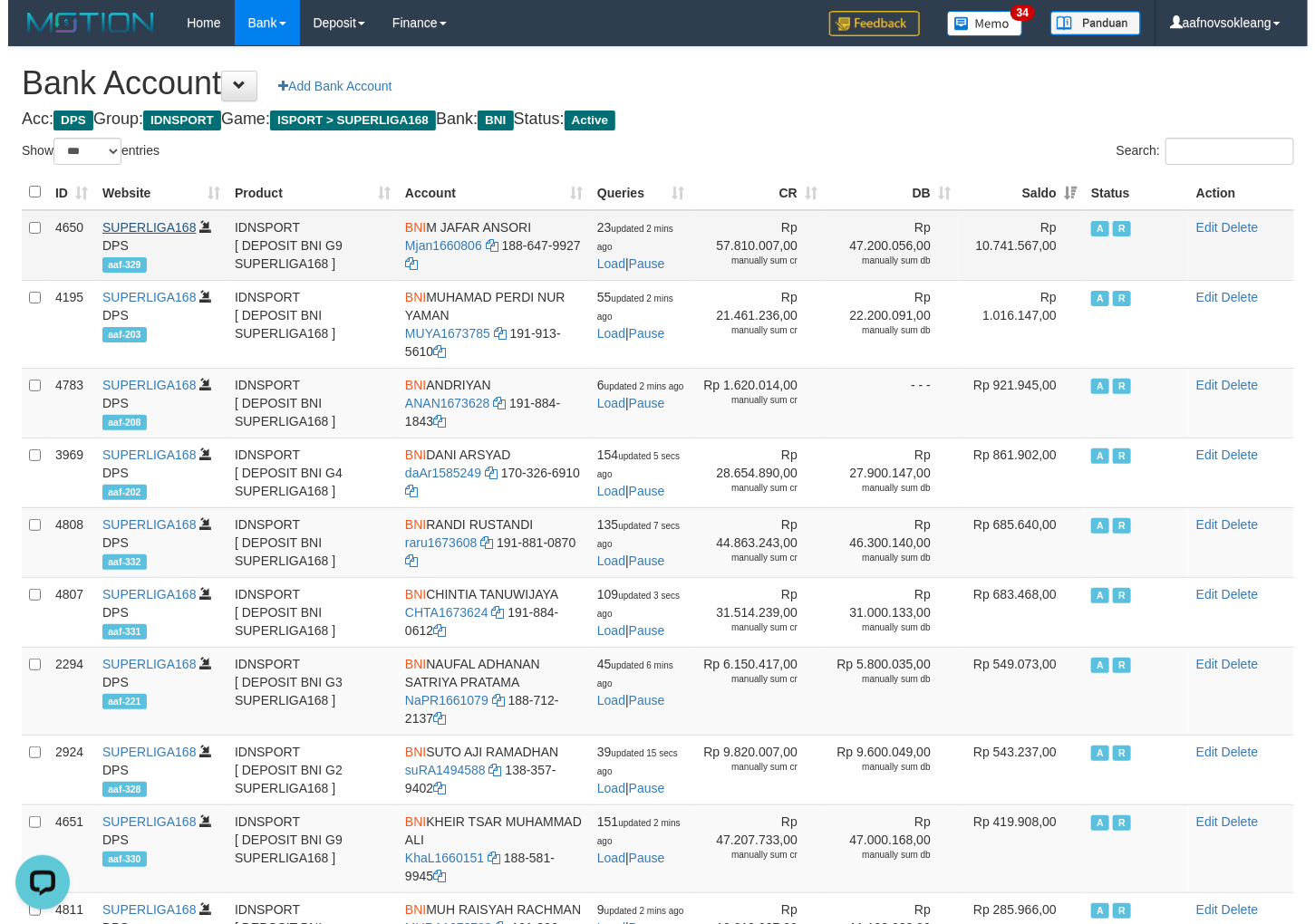 scroll, scrollTop: 0, scrollLeft: 0, axis: both 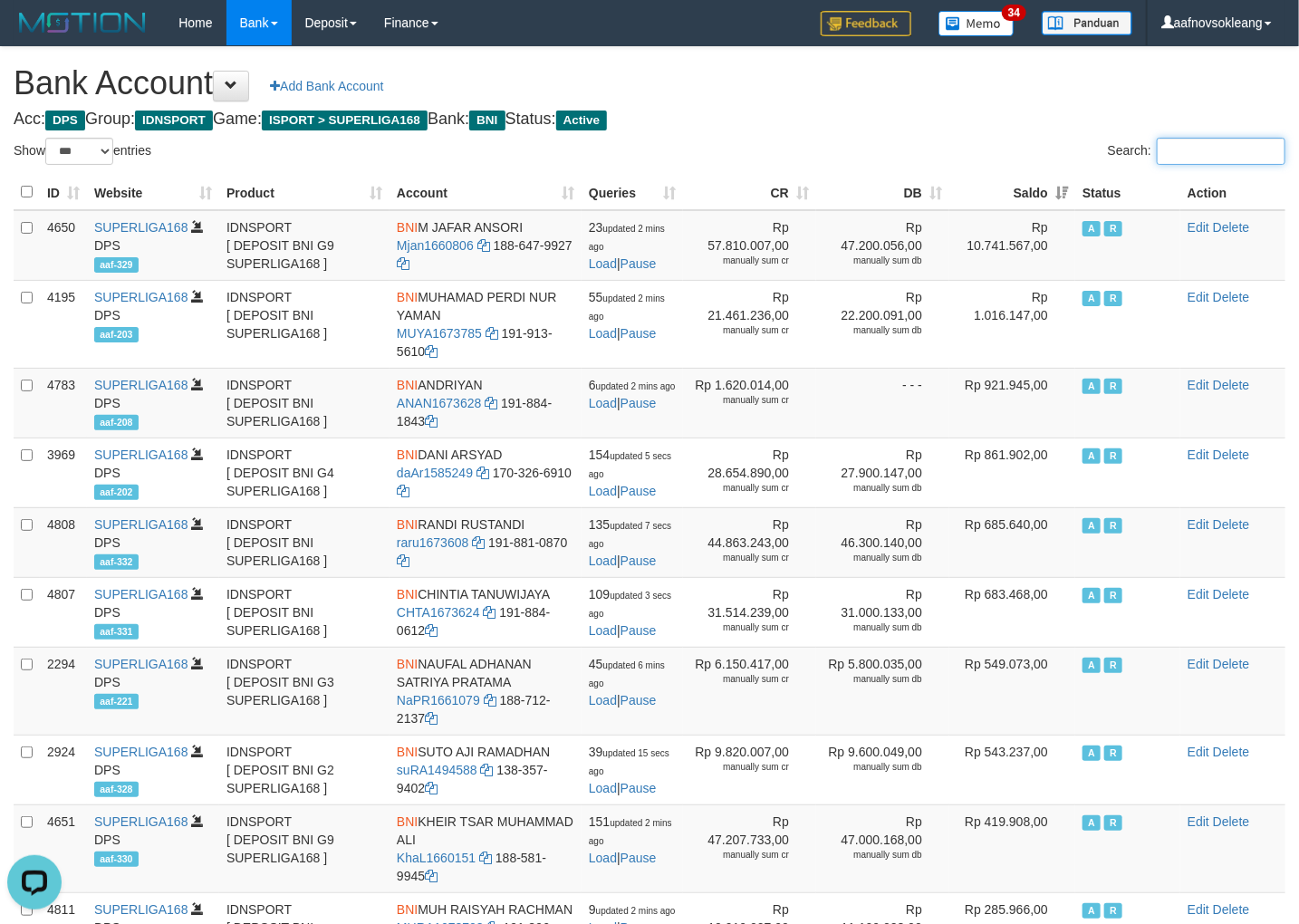 click on "Search:" at bounding box center [1221, 151] 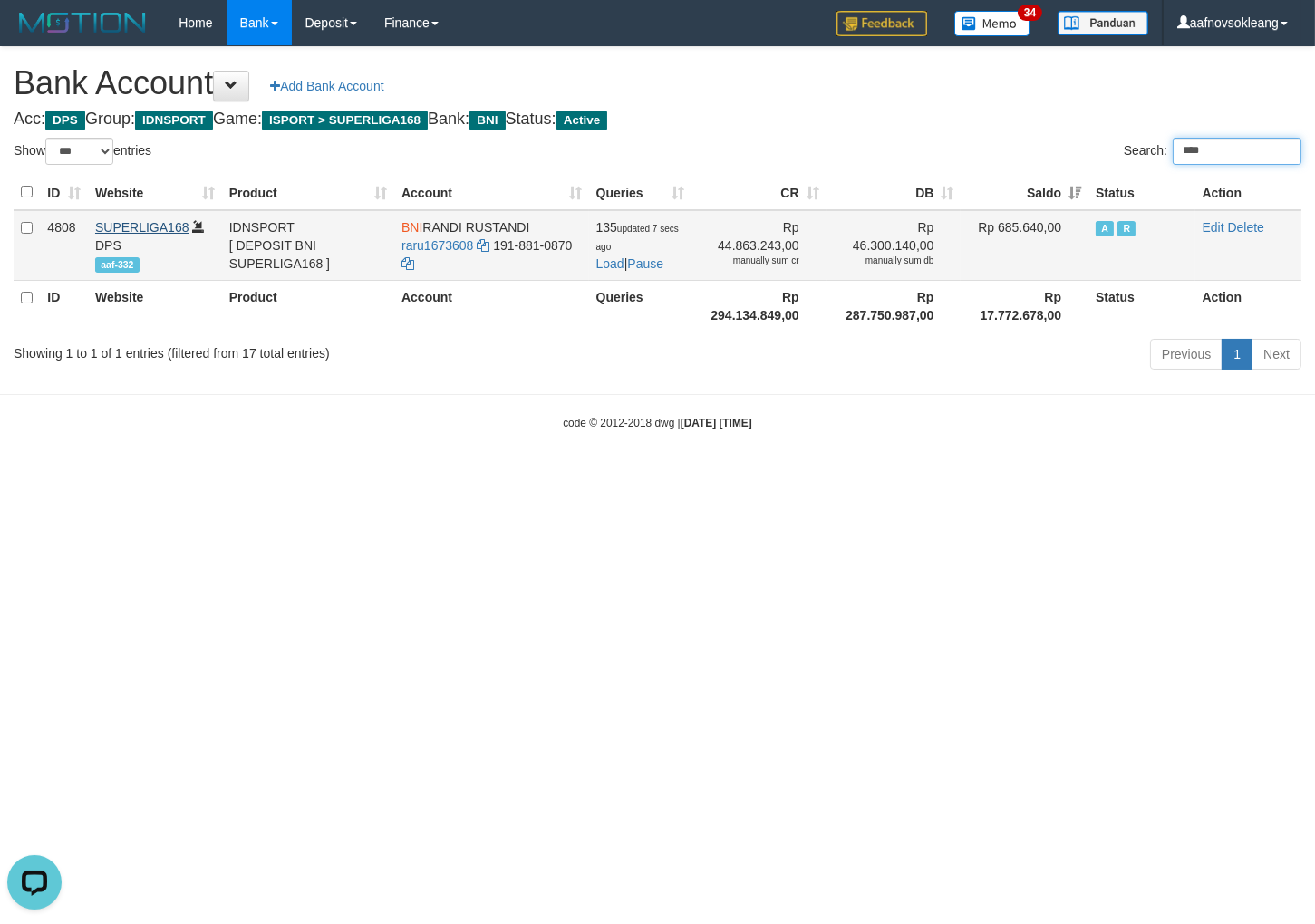 type on "****" 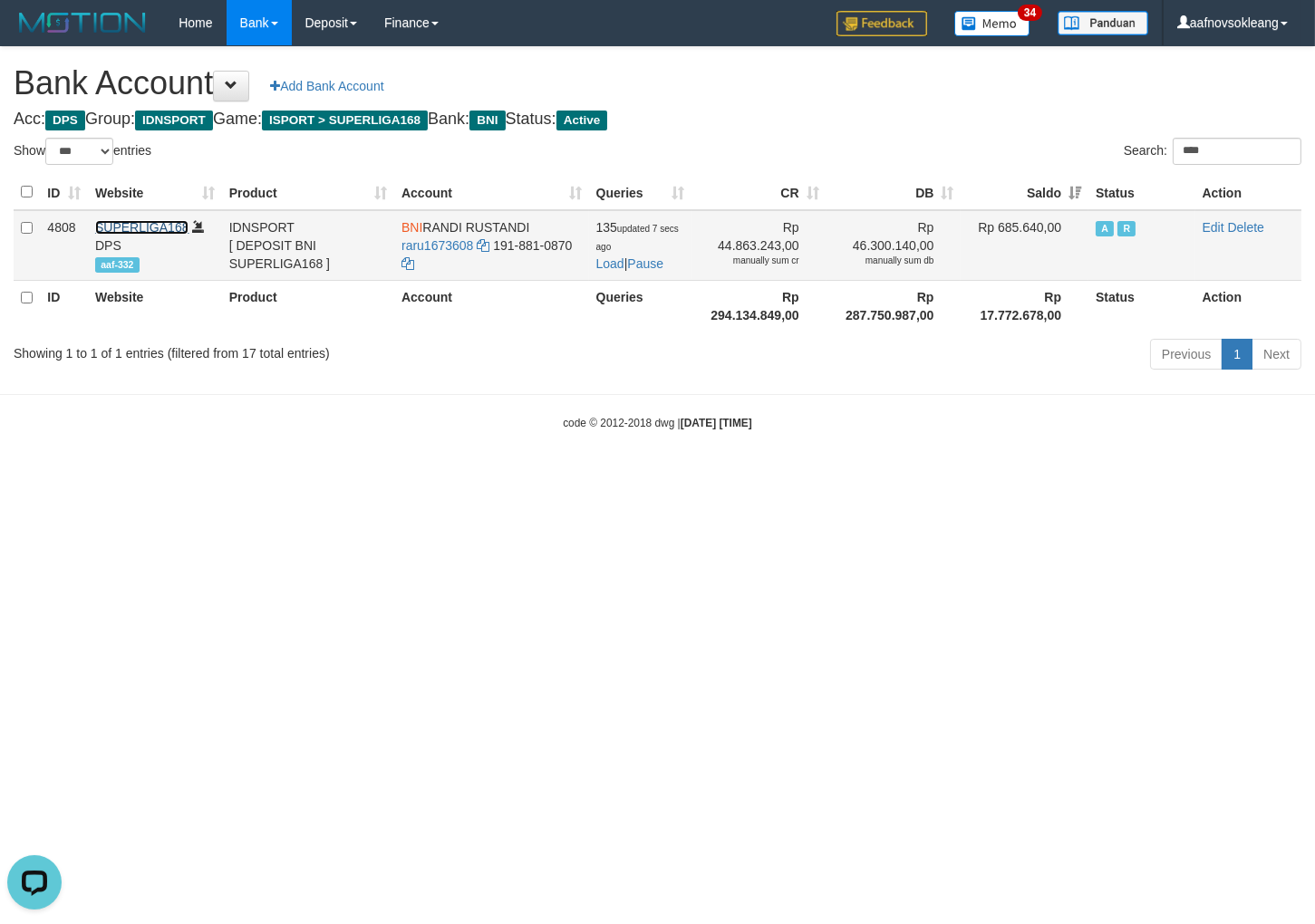 click on "SUPERLIGA168" at bounding box center (142, 227) 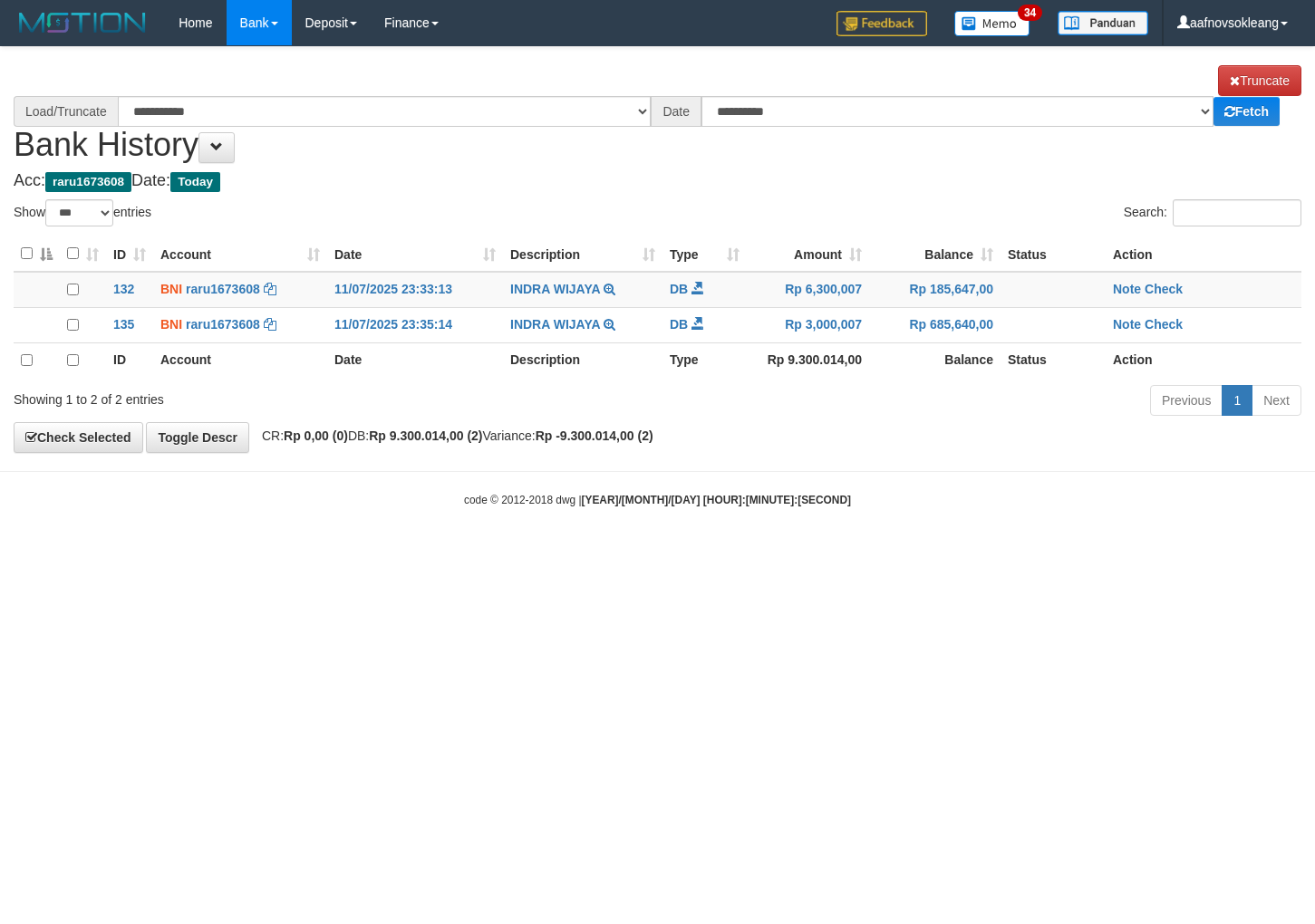 select on "***" 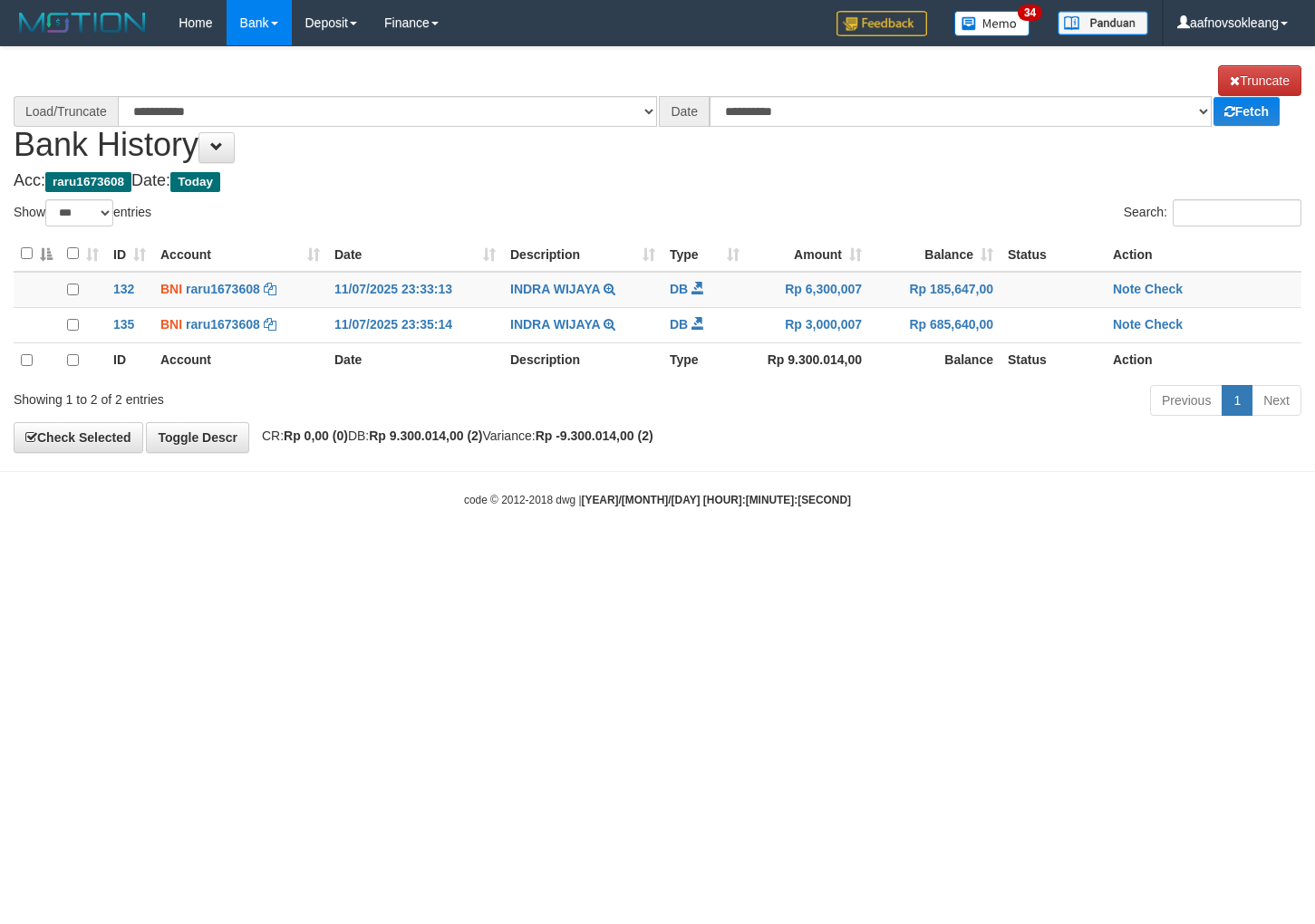 scroll, scrollTop: 0, scrollLeft: 0, axis: both 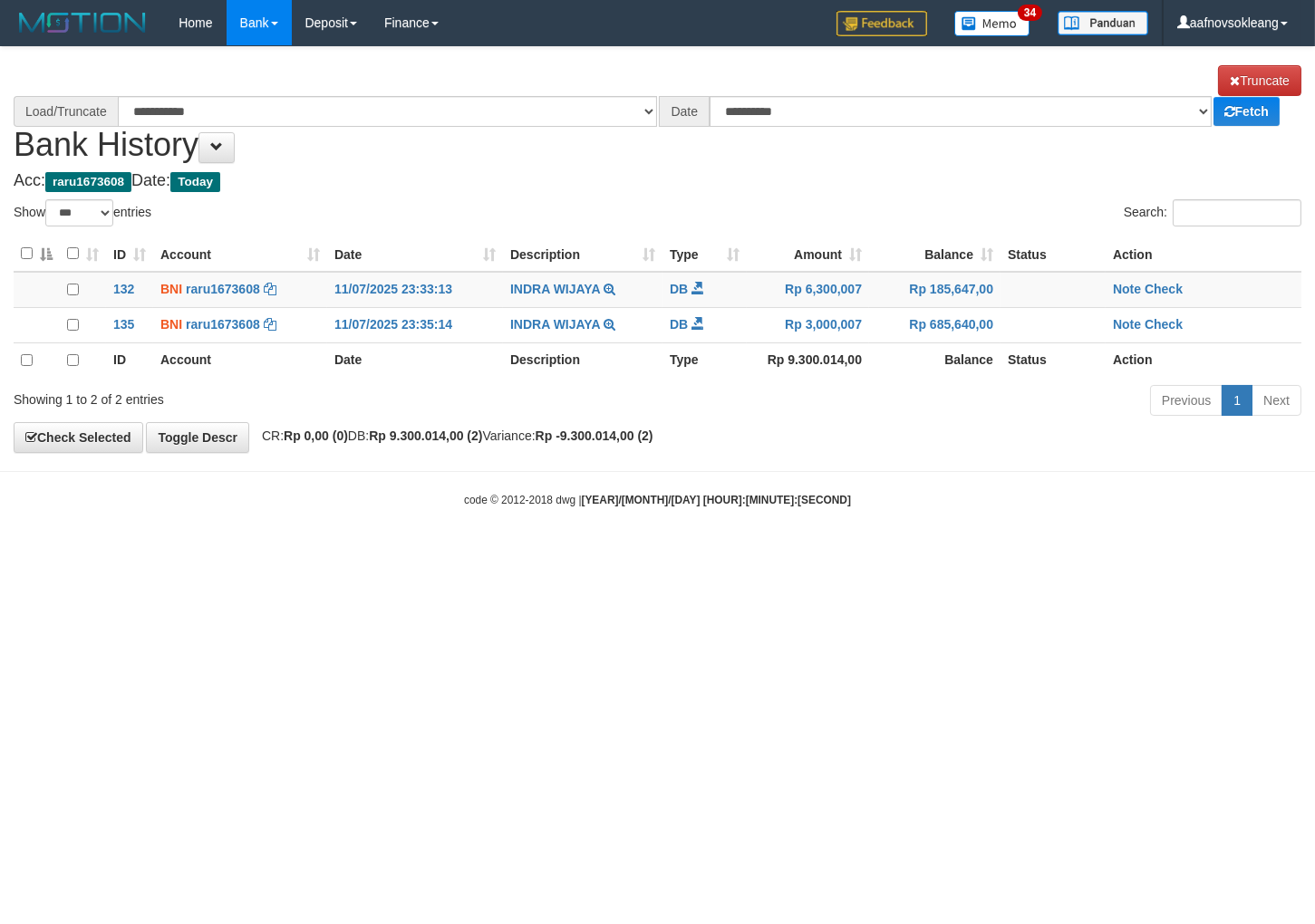 select on "****" 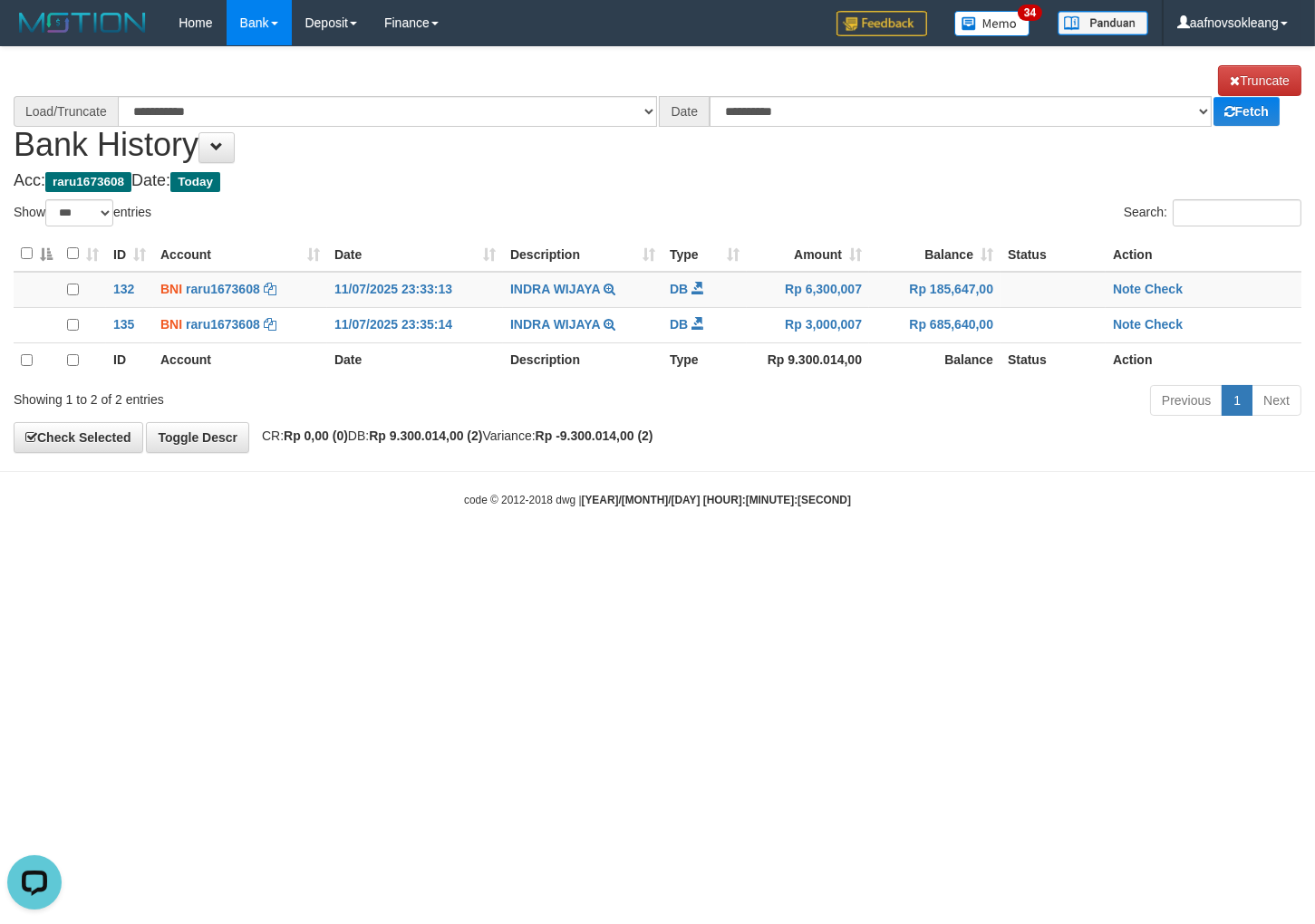 scroll, scrollTop: 0, scrollLeft: 0, axis: both 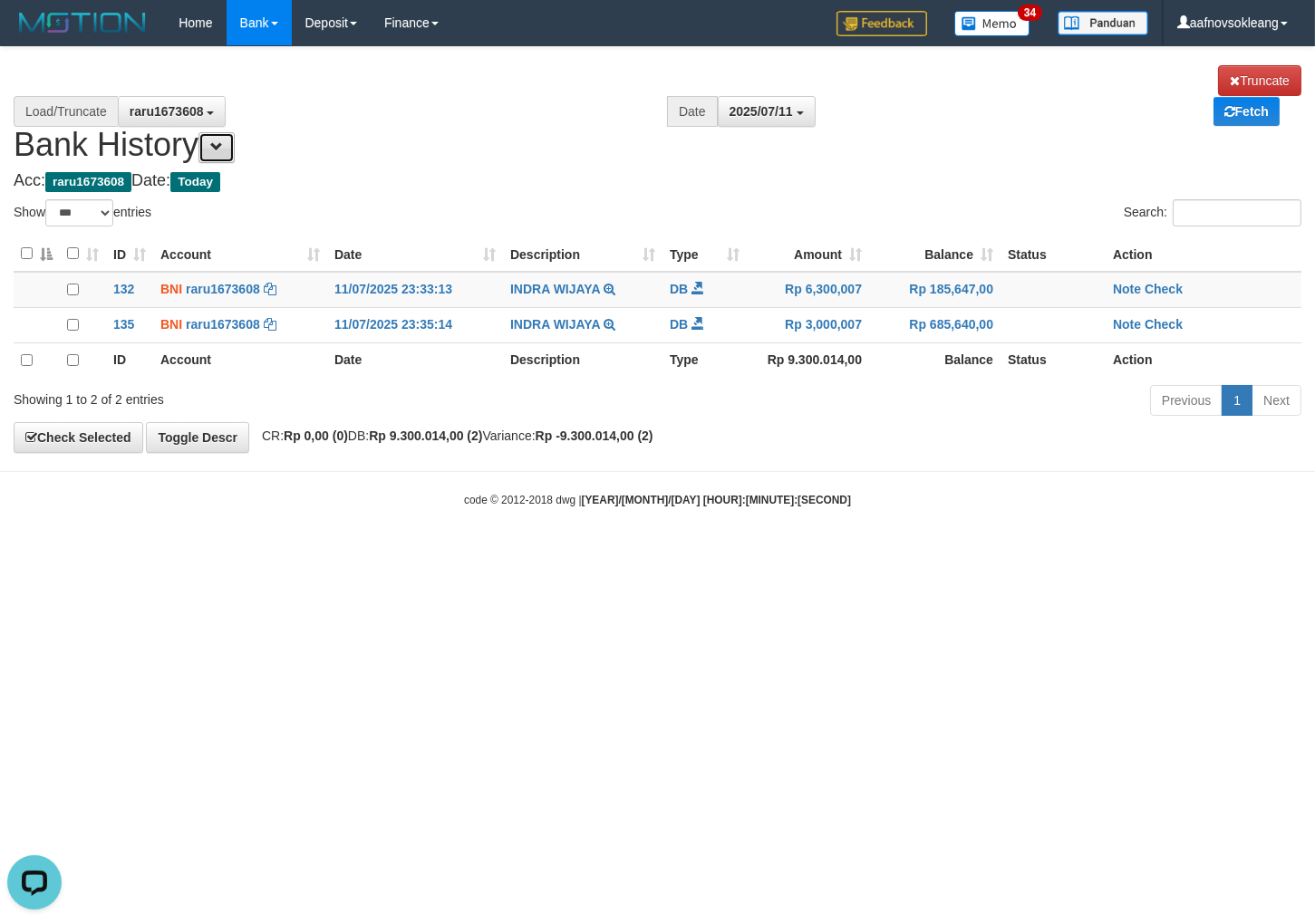 click at bounding box center [217, 148] 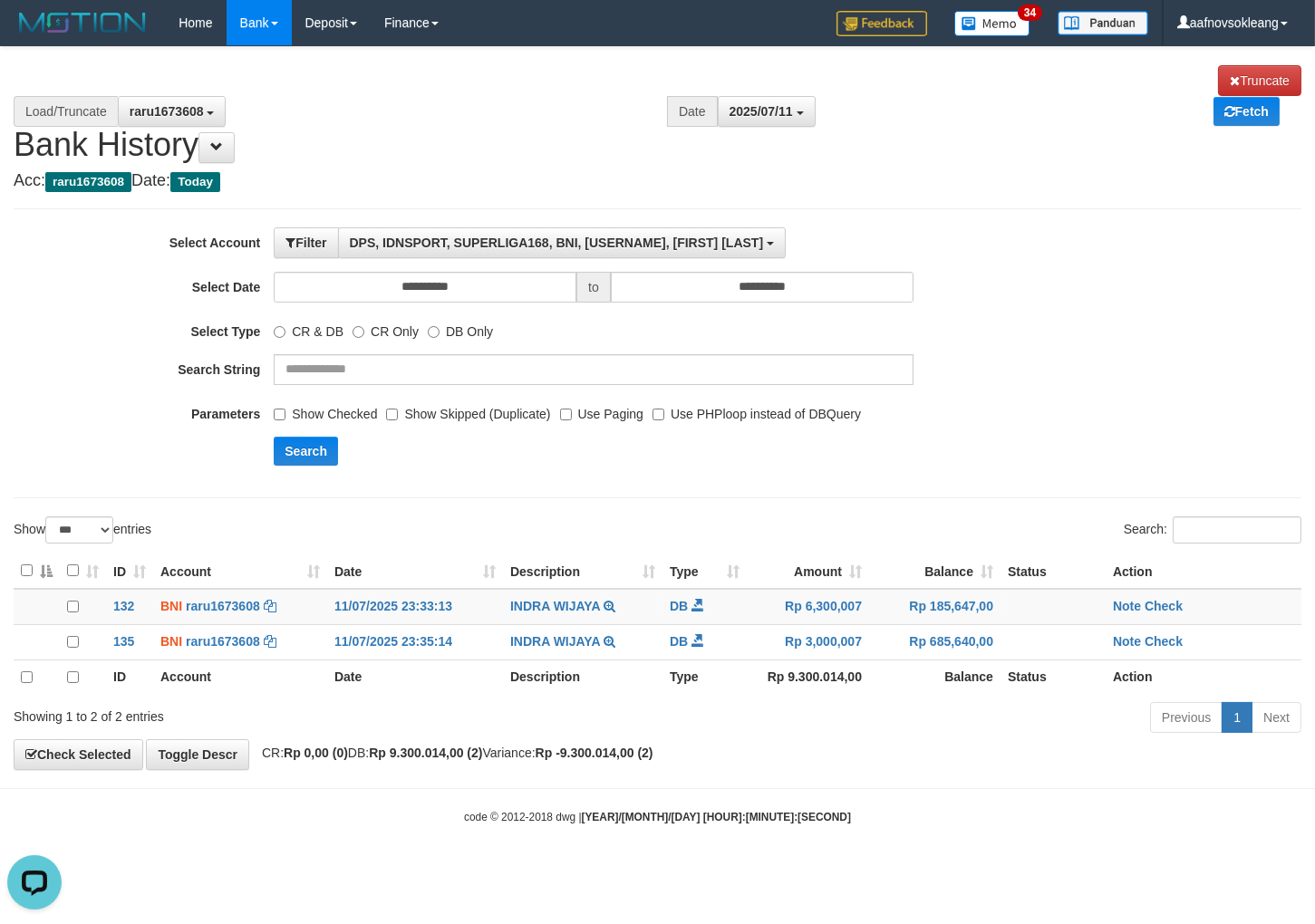 click on "Show Checked" at bounding box center (325, 410) 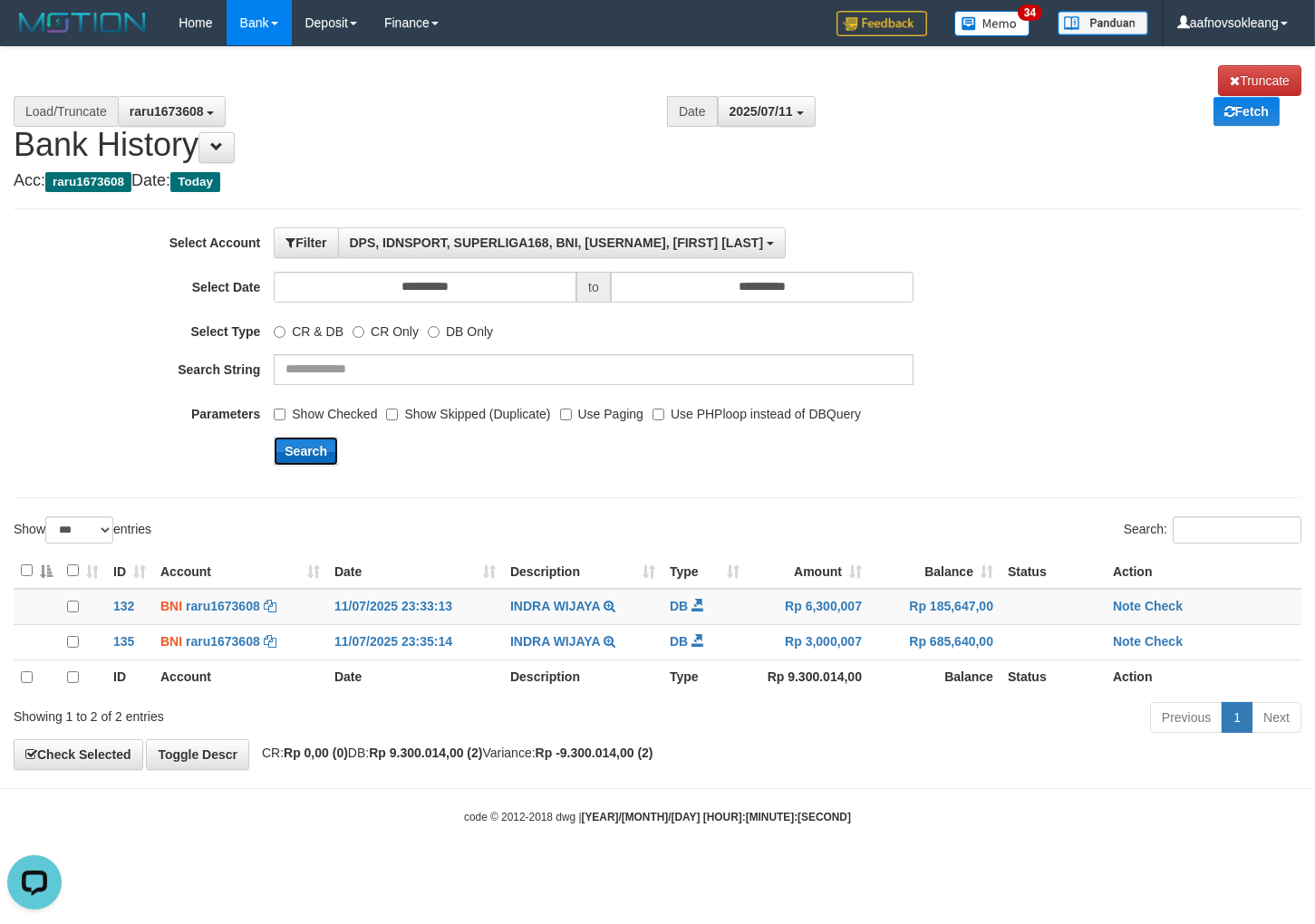 click on "Search" at bounding box center [305, 451] 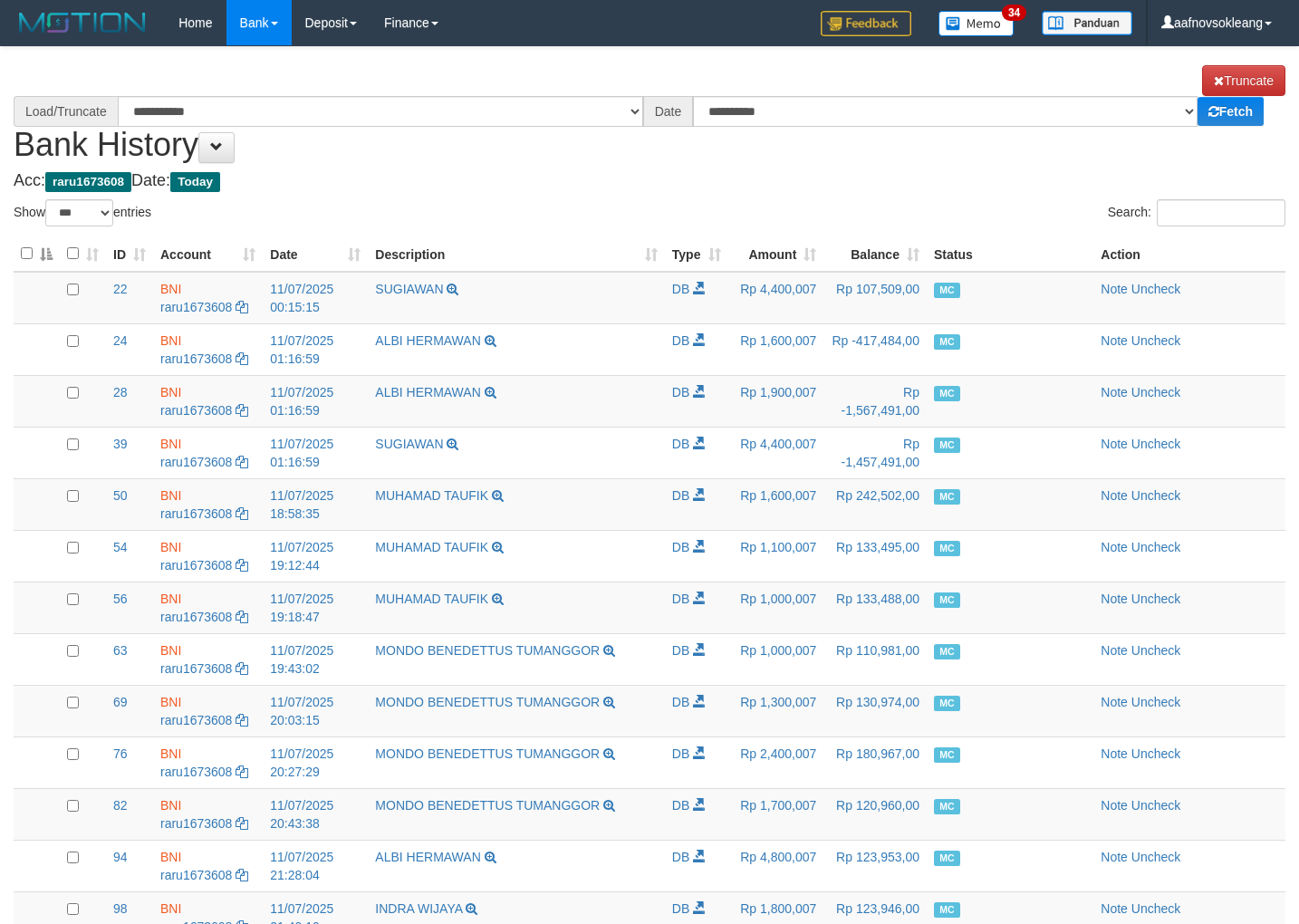 select on "***" 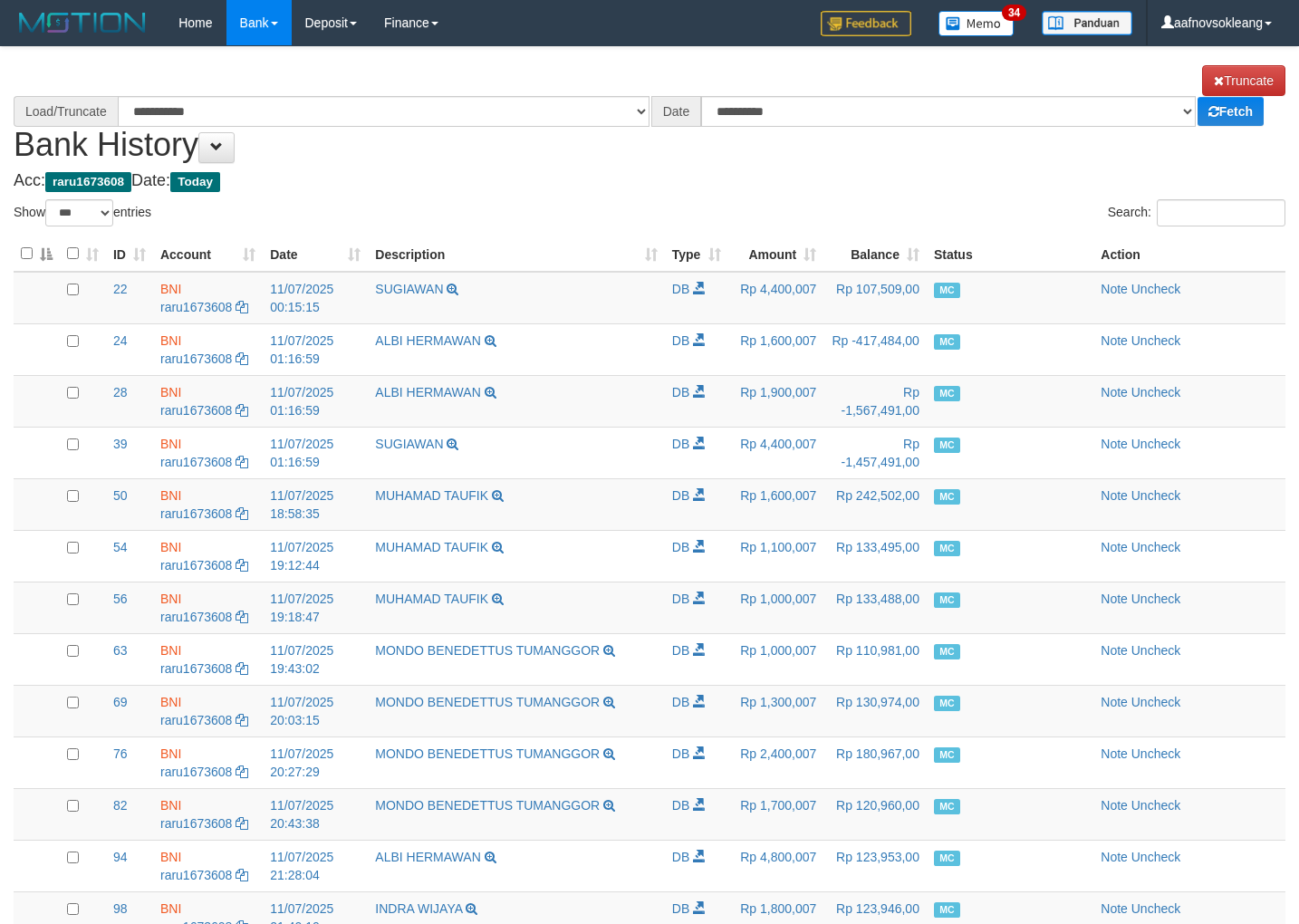 scroll, scrollTop: 0, scrollLeft: 0, axis: both 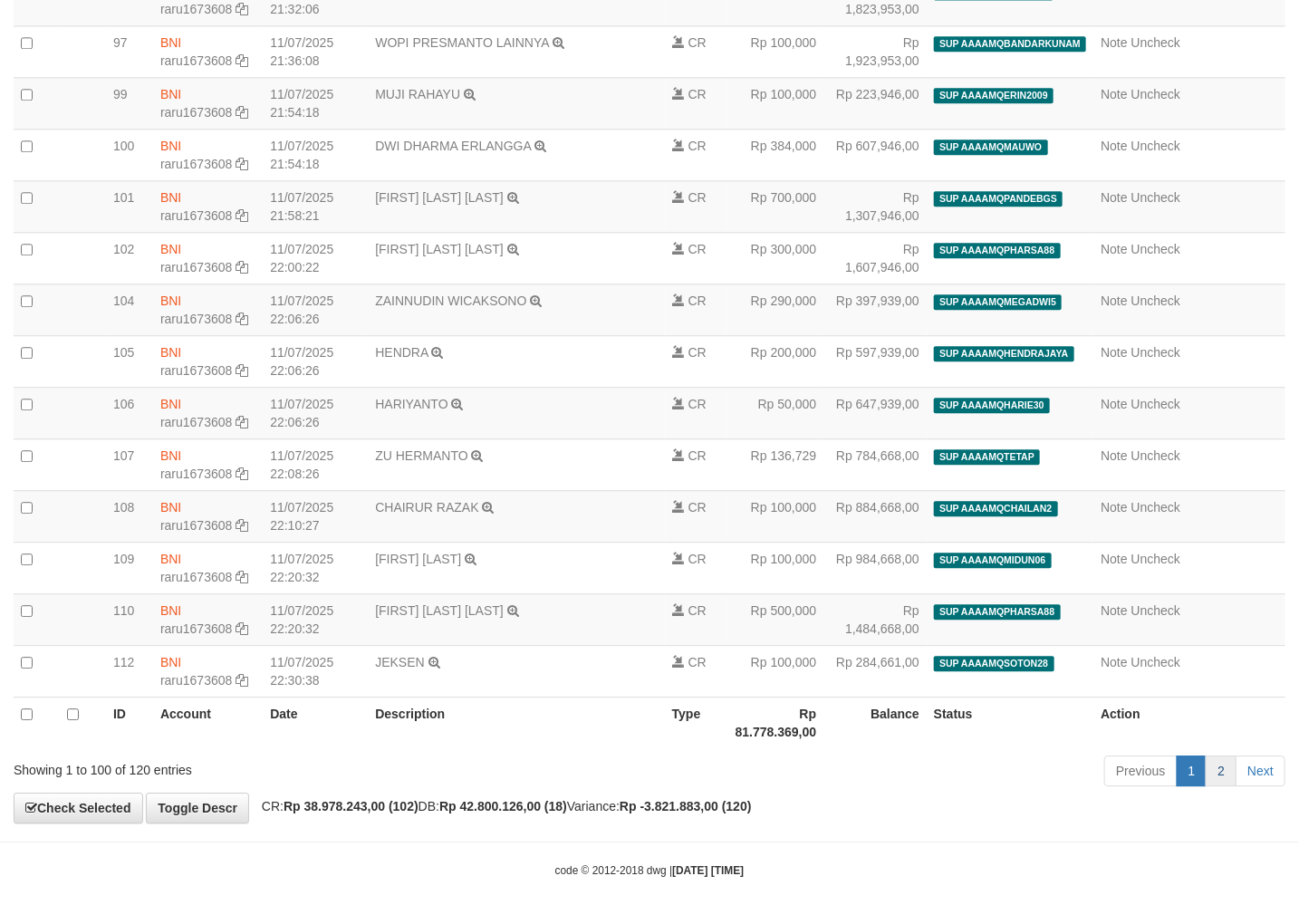 drag, startPoint x: 1303, startPoint y: 140, endPoint x: 1227, endPoint y: 773, distance: 637.54608 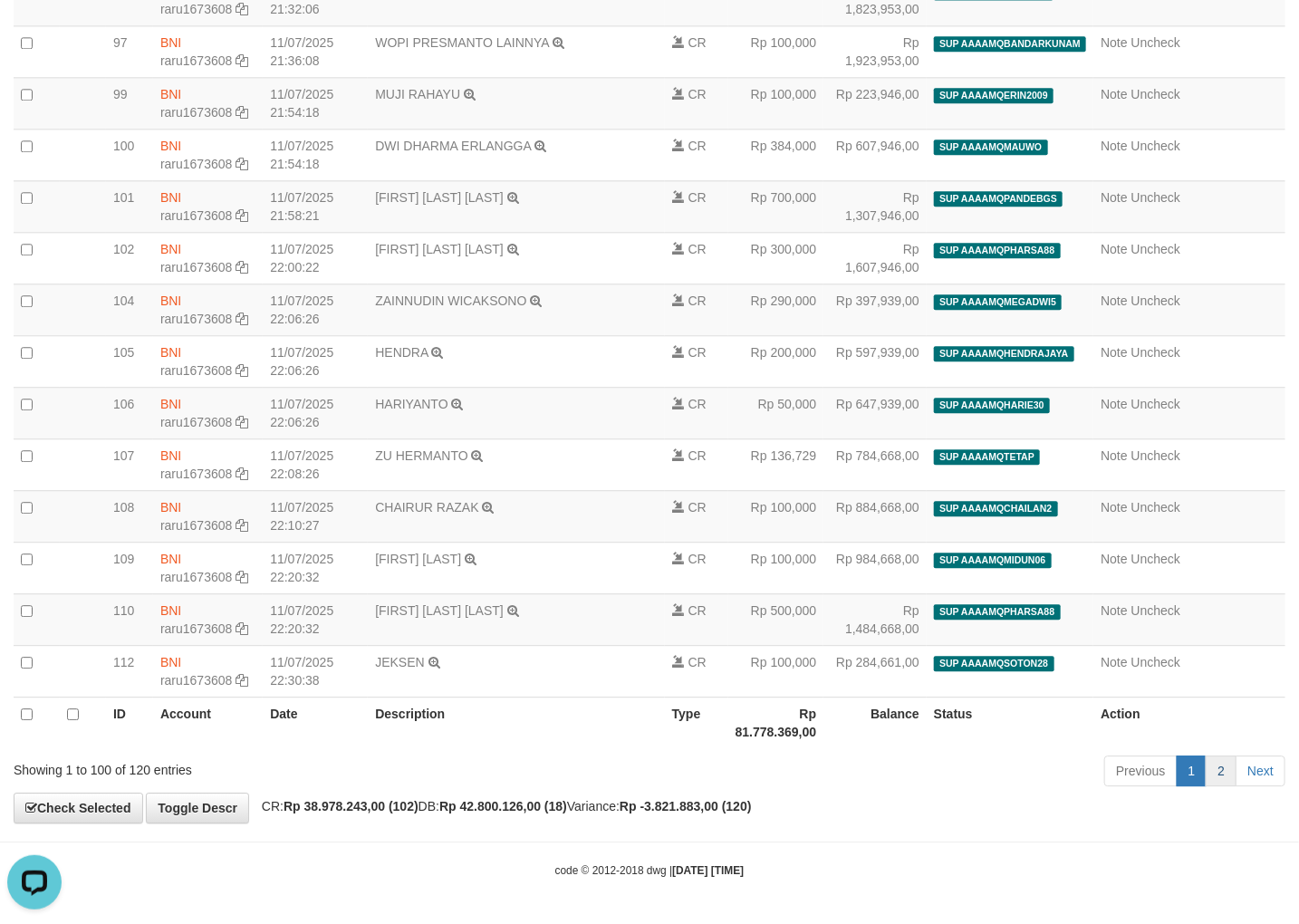 scroll, scrollTop: 0, scrollLeft: 0, axis: both 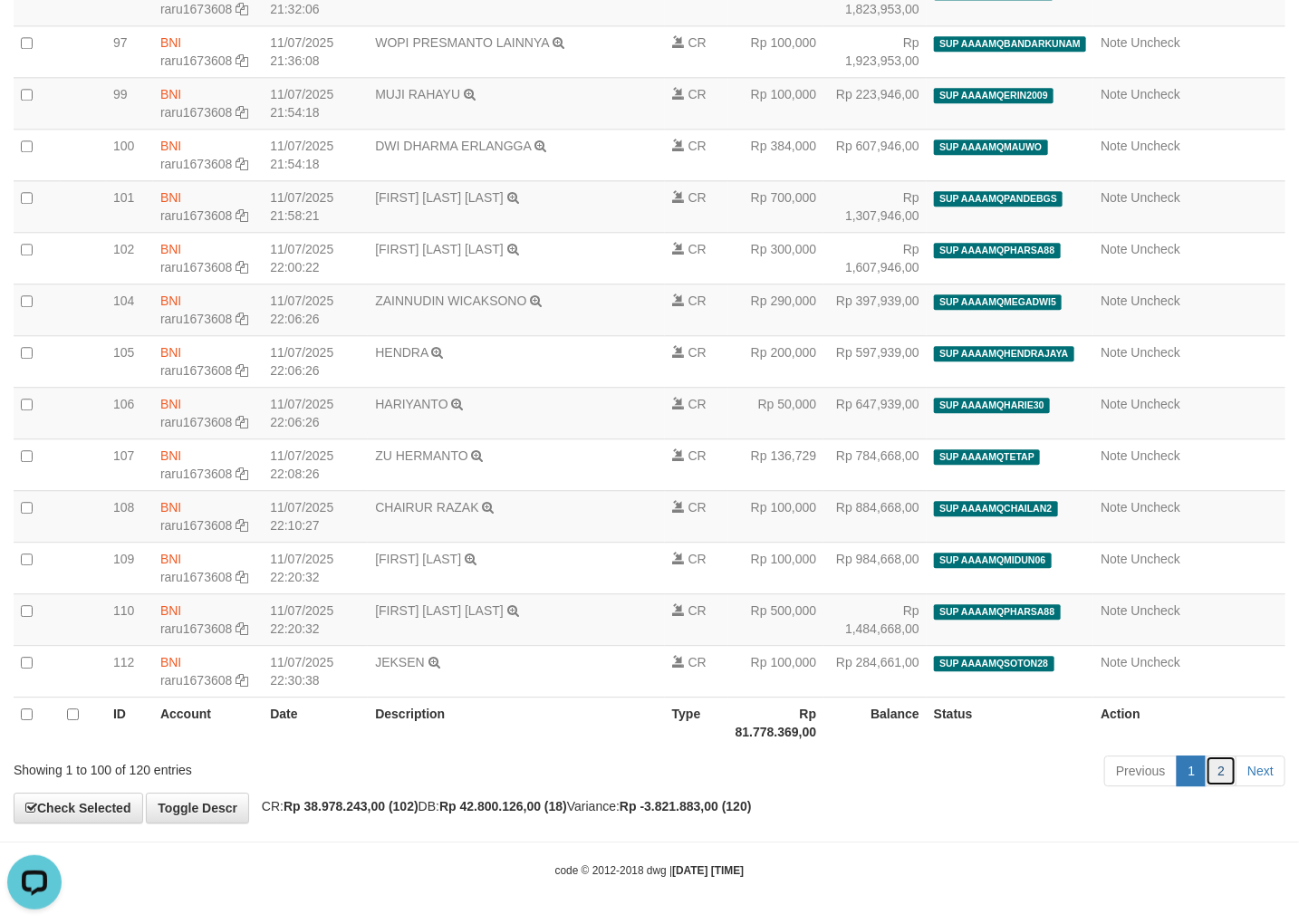 click on "2" at bounding box center (1221, 771) 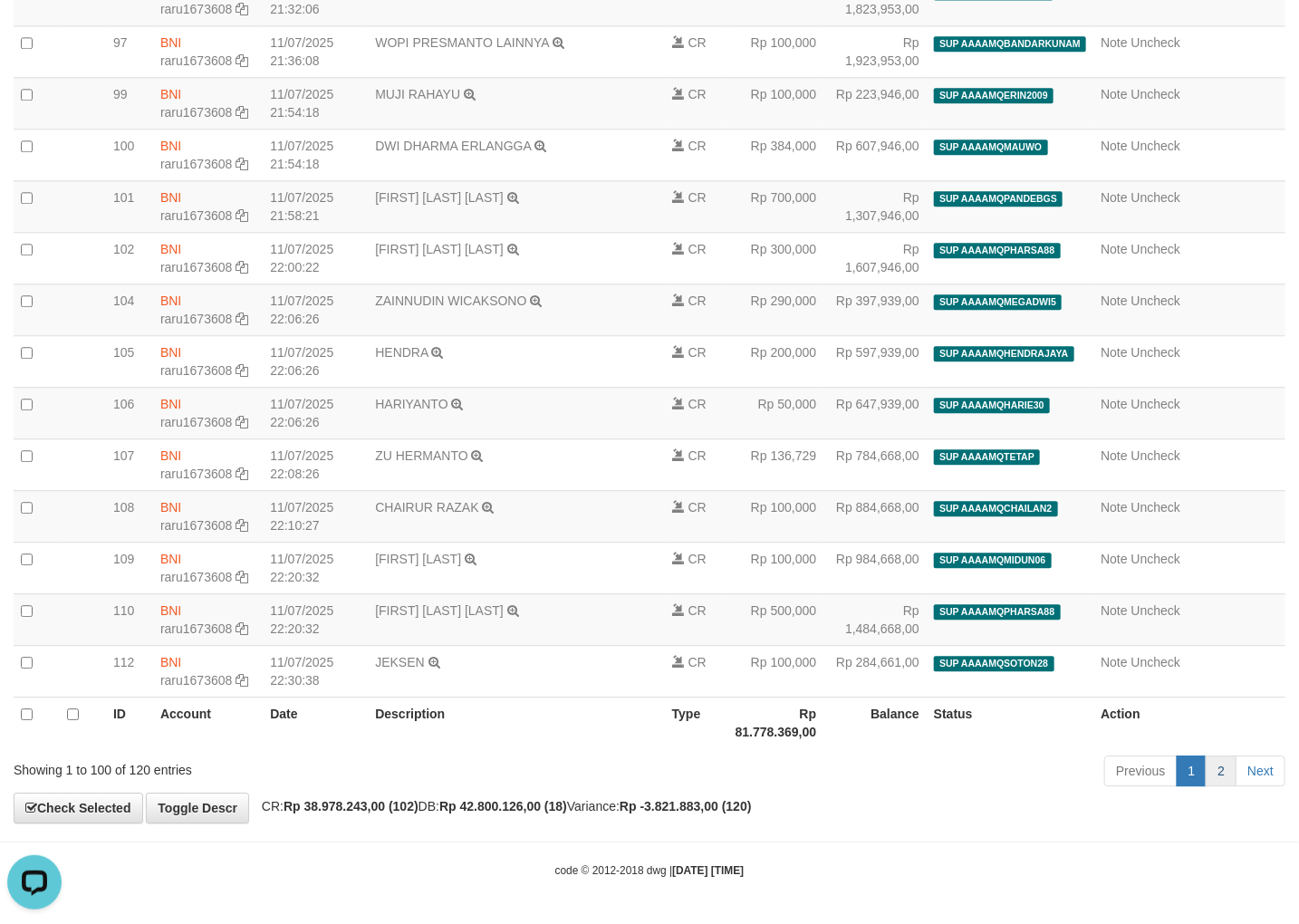 scroll, scrollTop: 611, scrollLeft: 0, axis: vertical 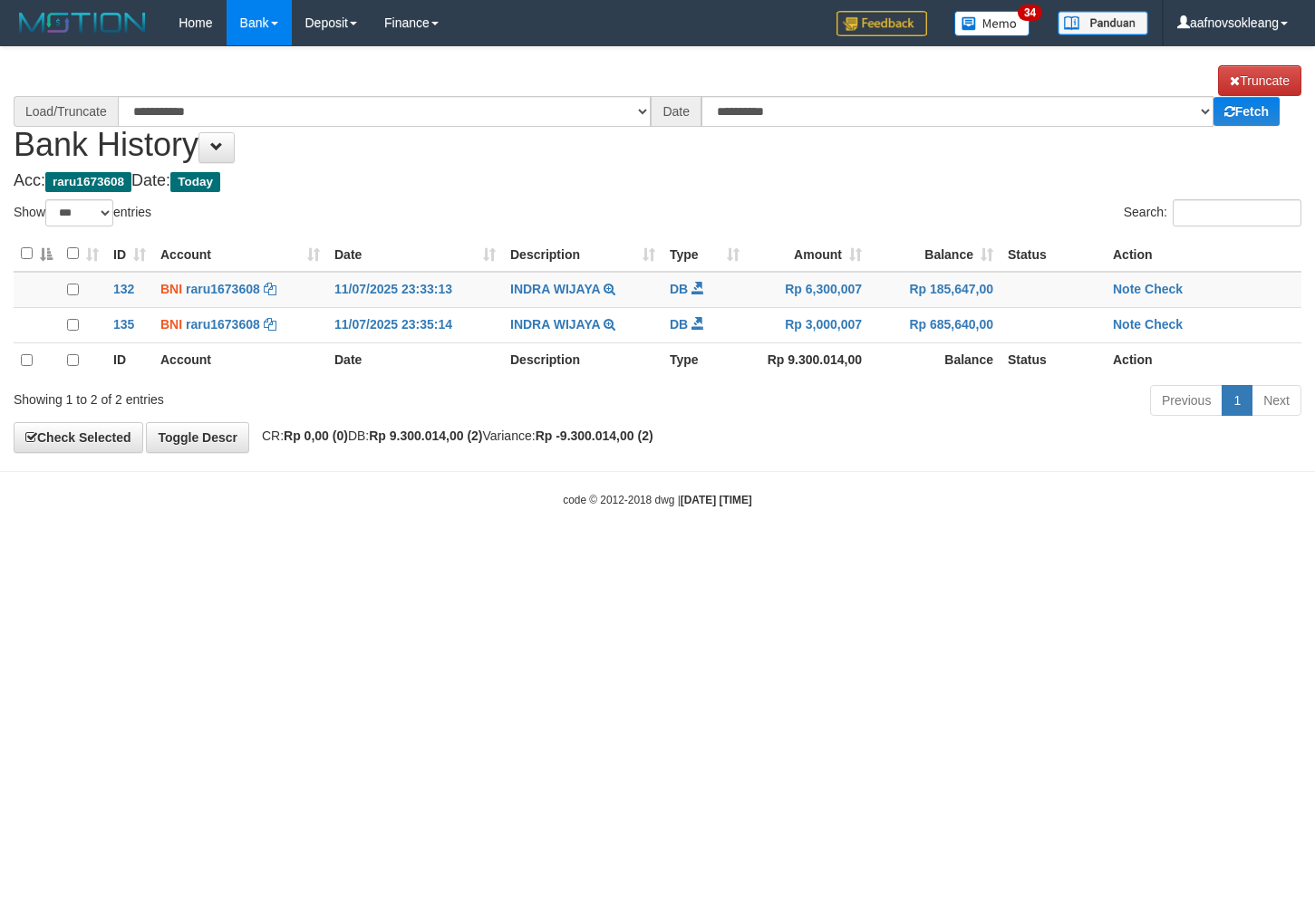 select on "***" 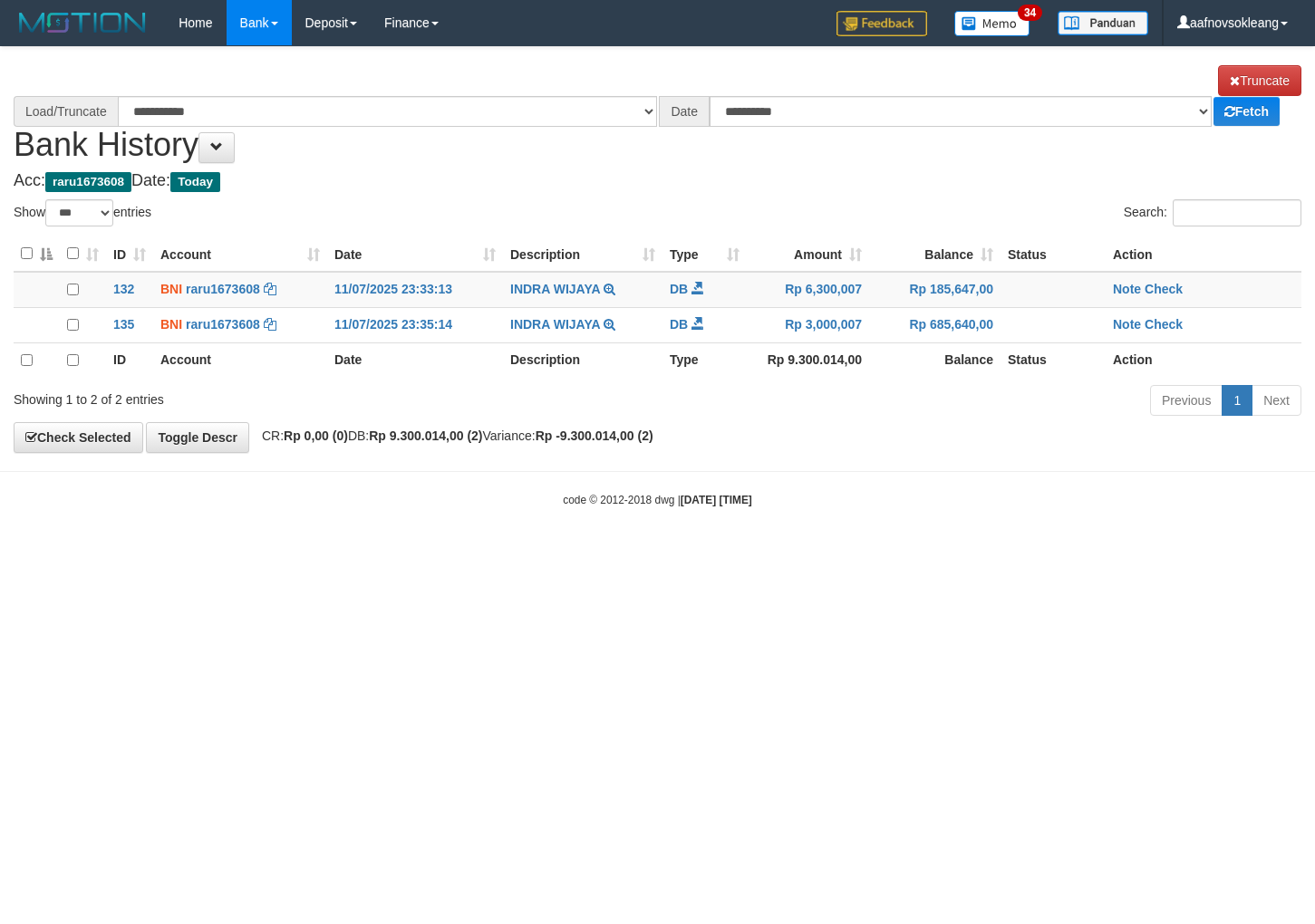 scroll, scrollTop: 0, scrollLeft: 0, axis: both 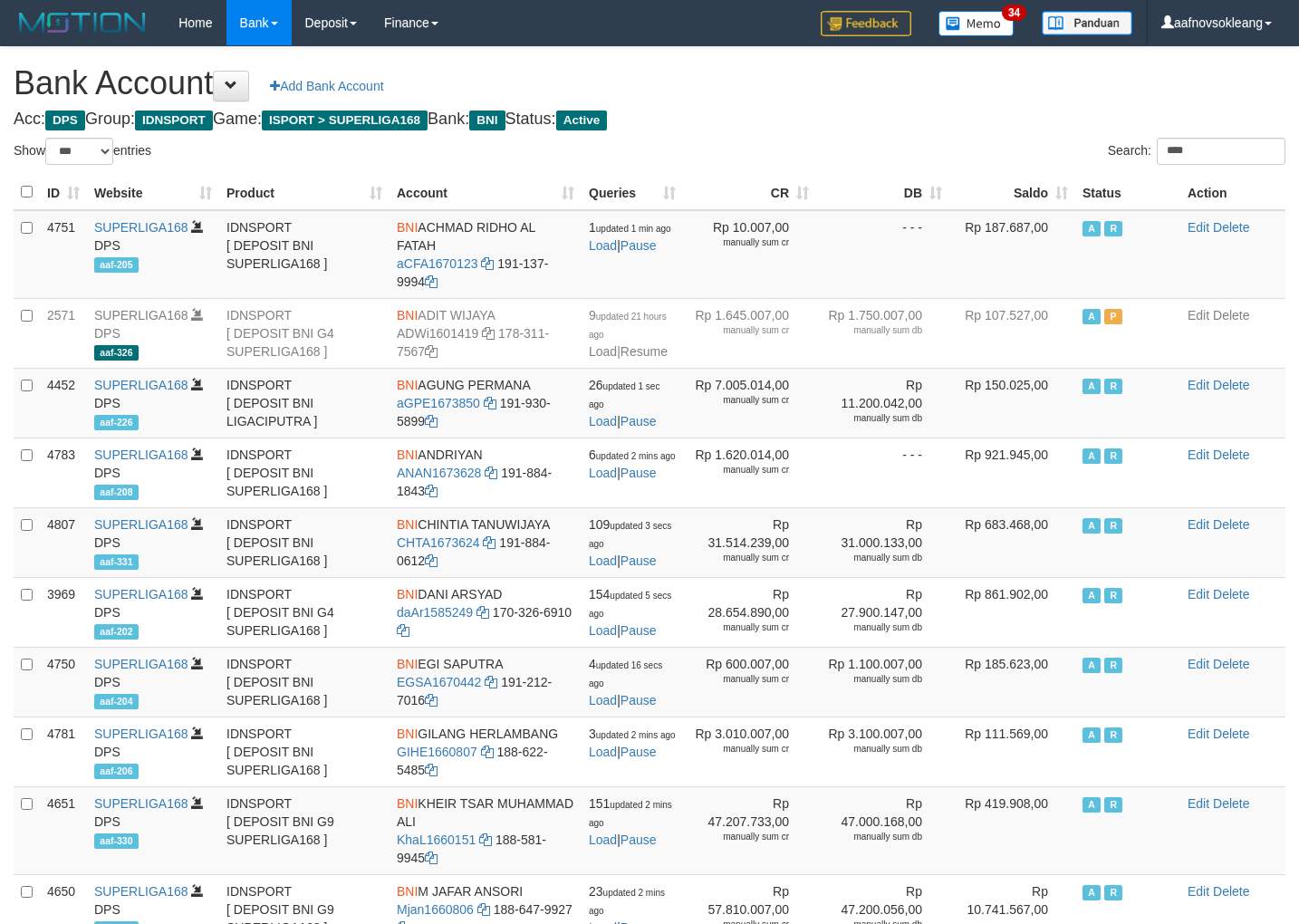 select on "***" 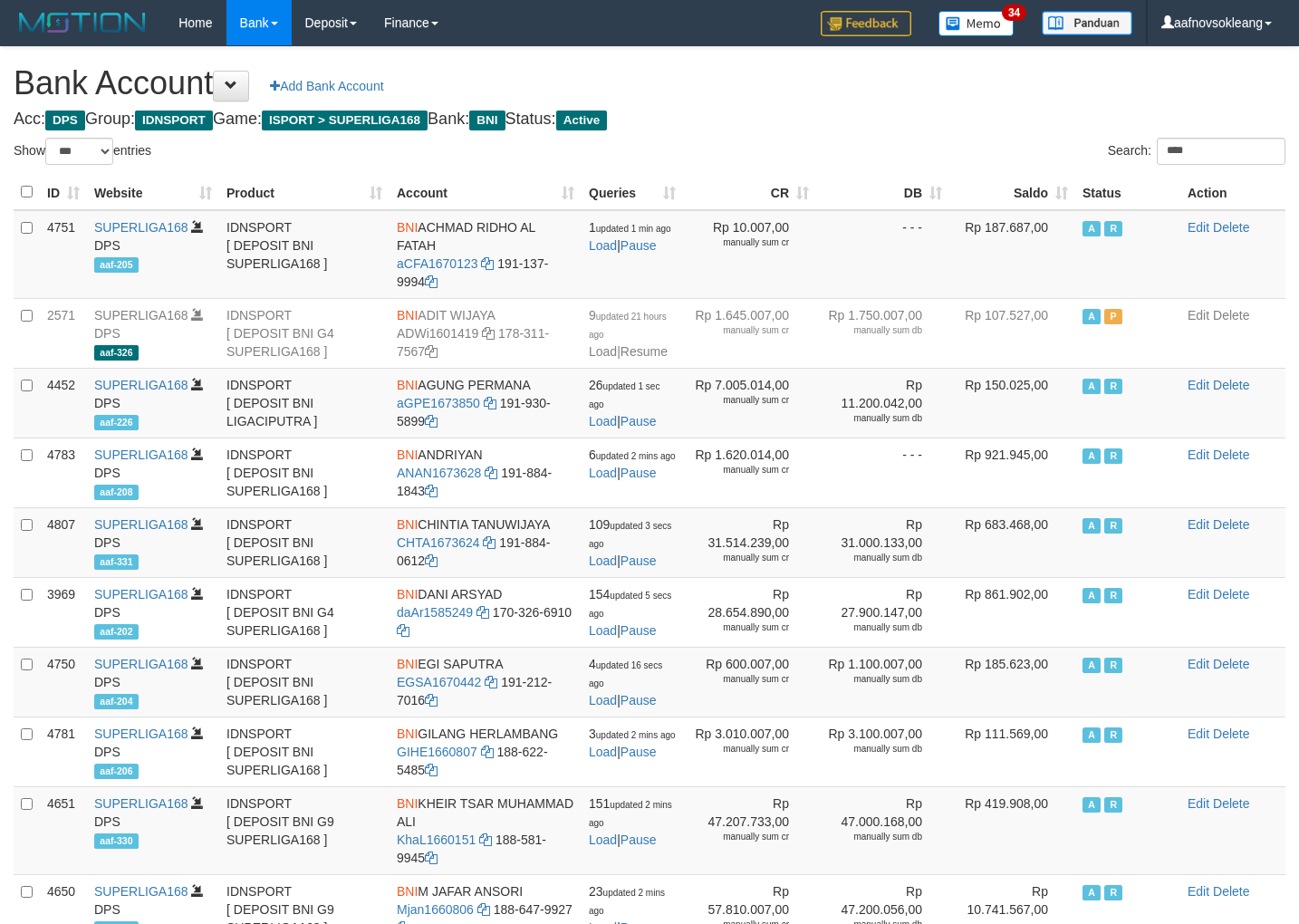 scroll, scrollTop: 0, scrollLeft: 0, axis: both 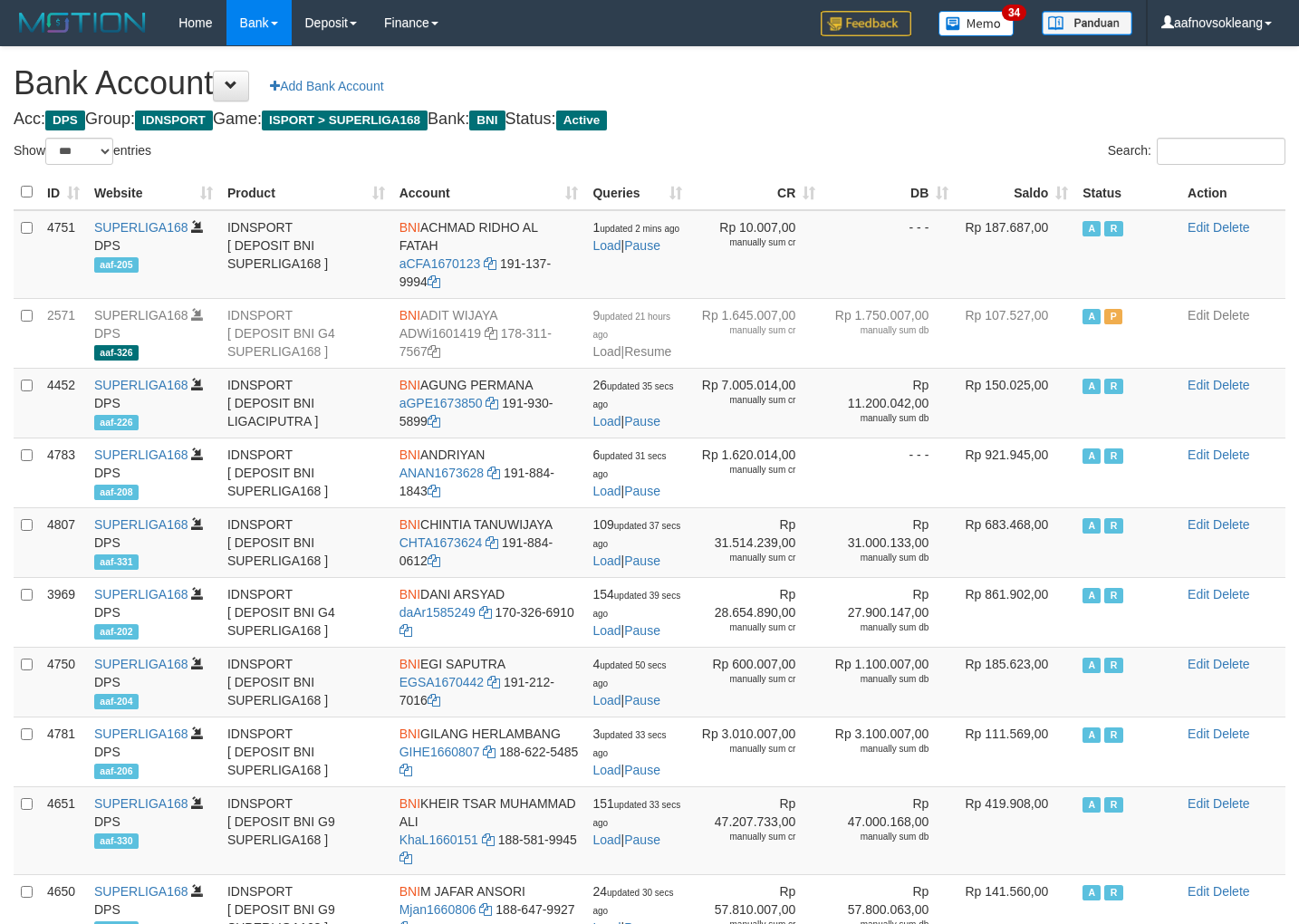 select on "***" 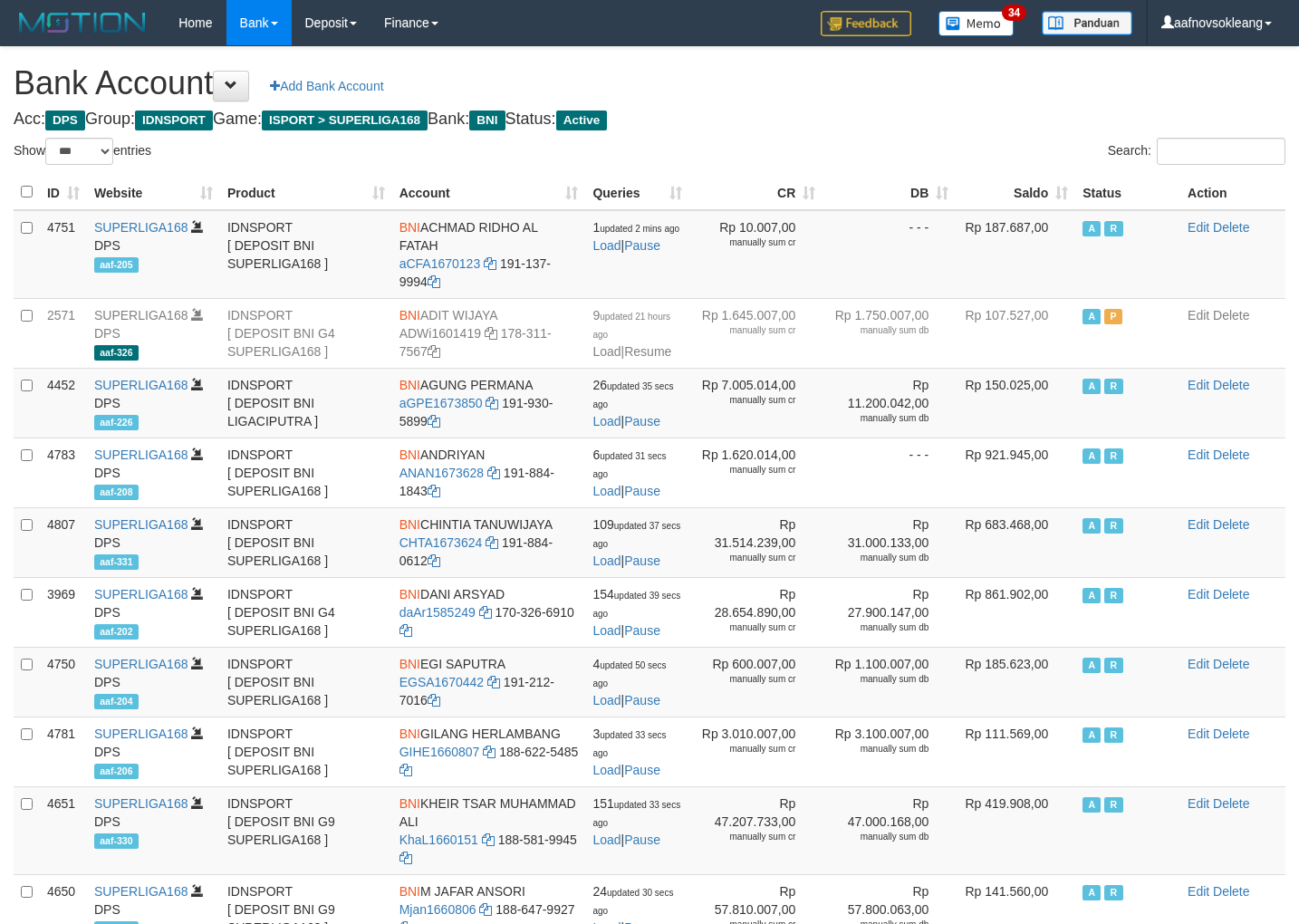 scroll, scrollTop: 0, scrollLeft: 0, axis: both 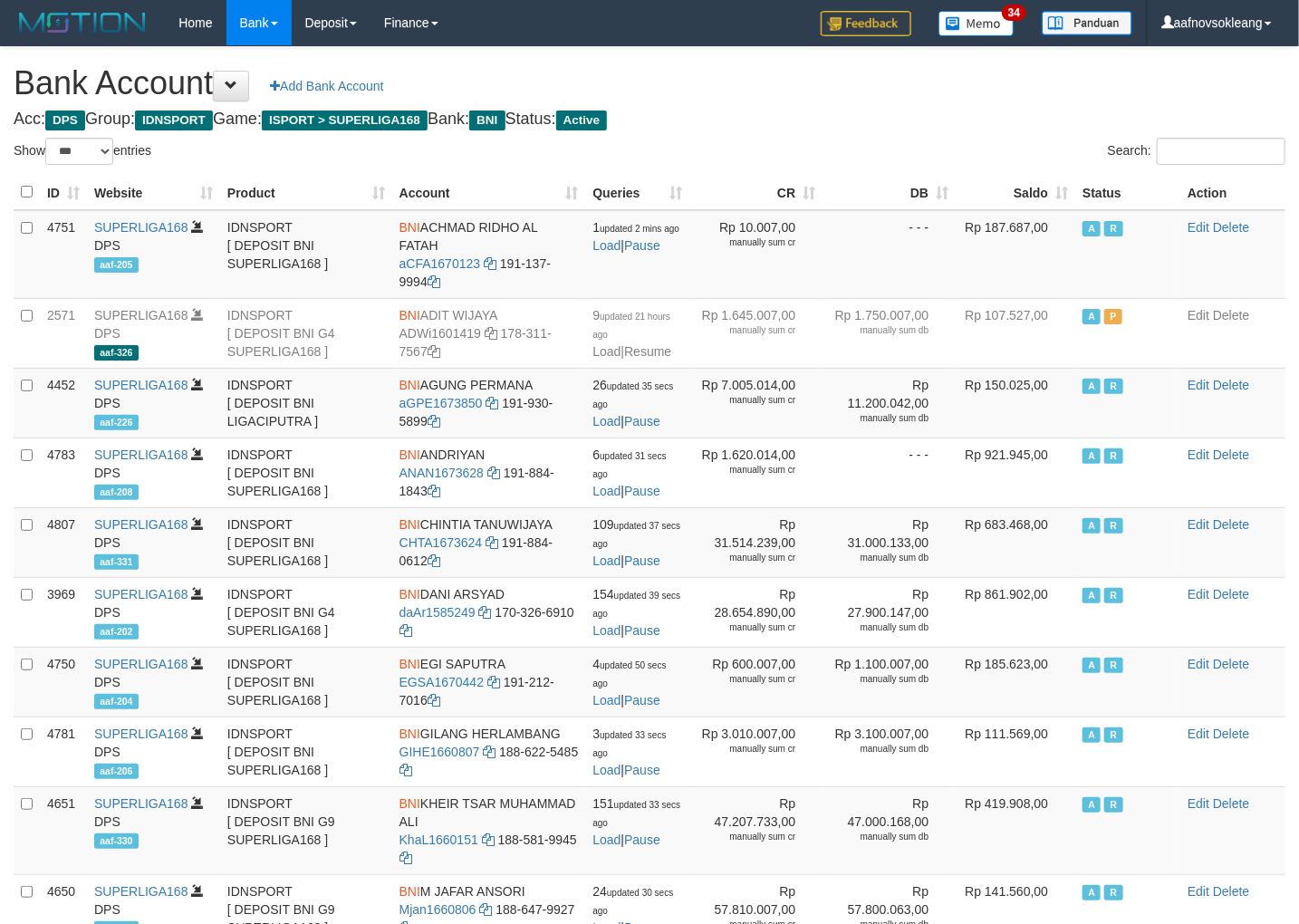 click on "Saldo" at bounding box center (1015, 192) 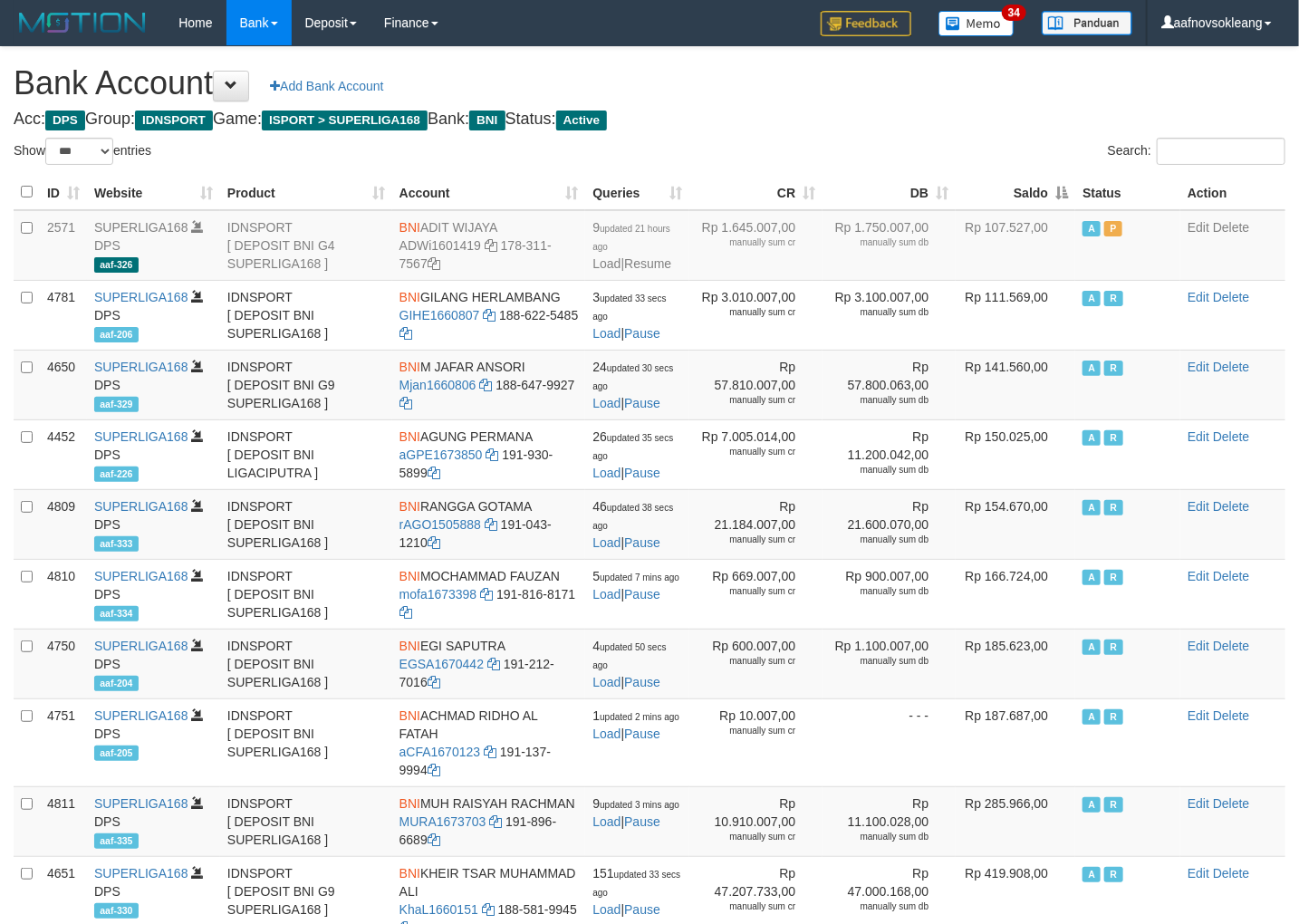 click on "Saldo" at bounding box center (1015, 192) 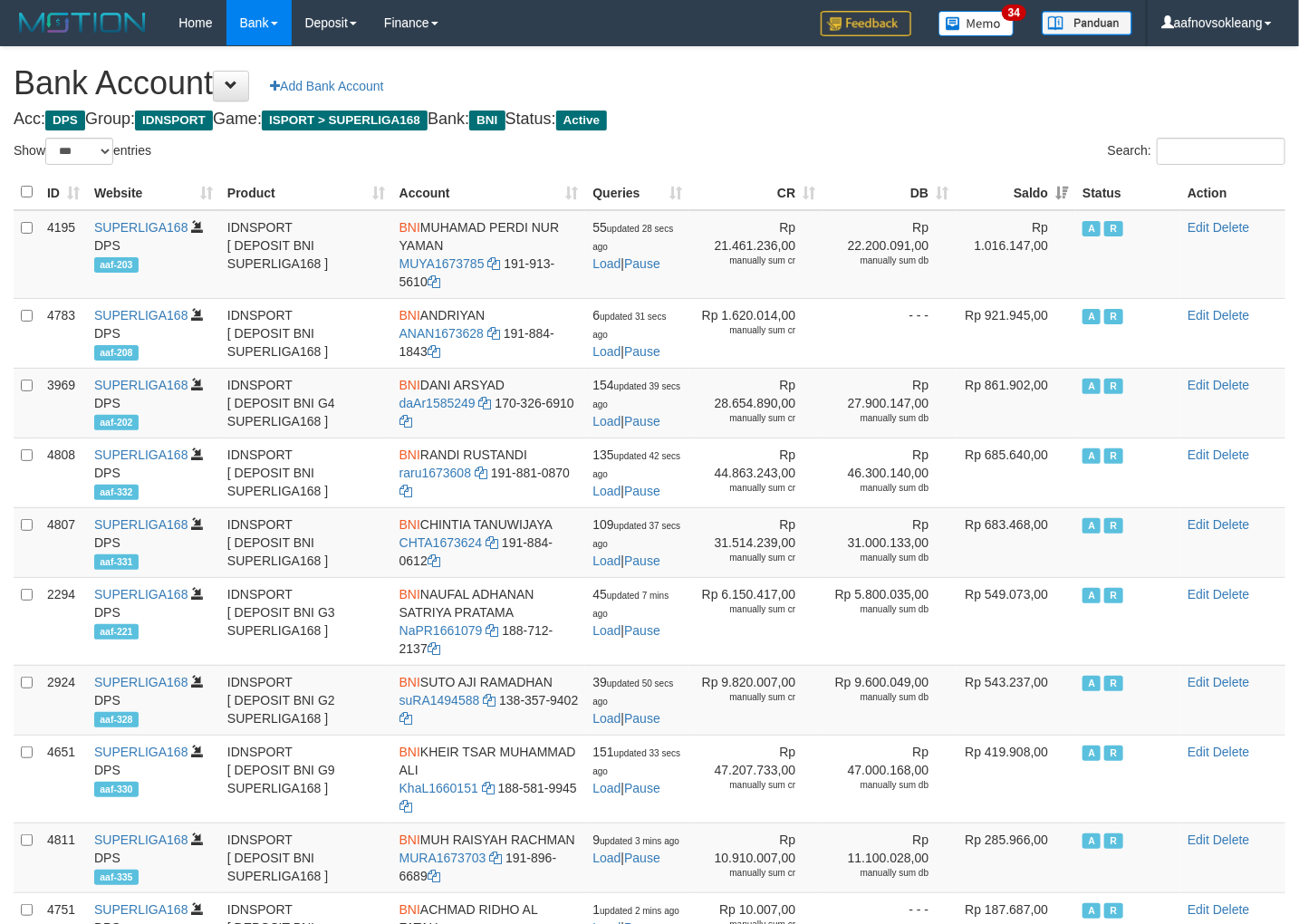 click on "Bank Account
Add Bank Account
Acc: 										 DPS
Group:   IDNSPORT    		Game:   ISPORT > SUPERLIGA168    		Bank:   BNI    		Status:  Active
Filter Account Type
*******
***
**
***
DPS
SELECT ALL  SELECT TYPE  - ALL -
DPS
WD
TMP
Filter Product
*******
******
********
********
*******
********
IDNSPORT
SELECT ALL  SELECT GROUP  - ALL -
BETHUB
IDNPOKER
IDNSPORT
IDNTOTO
LOADONLY
Filter Website
*******" at bounding box center (650, 805) 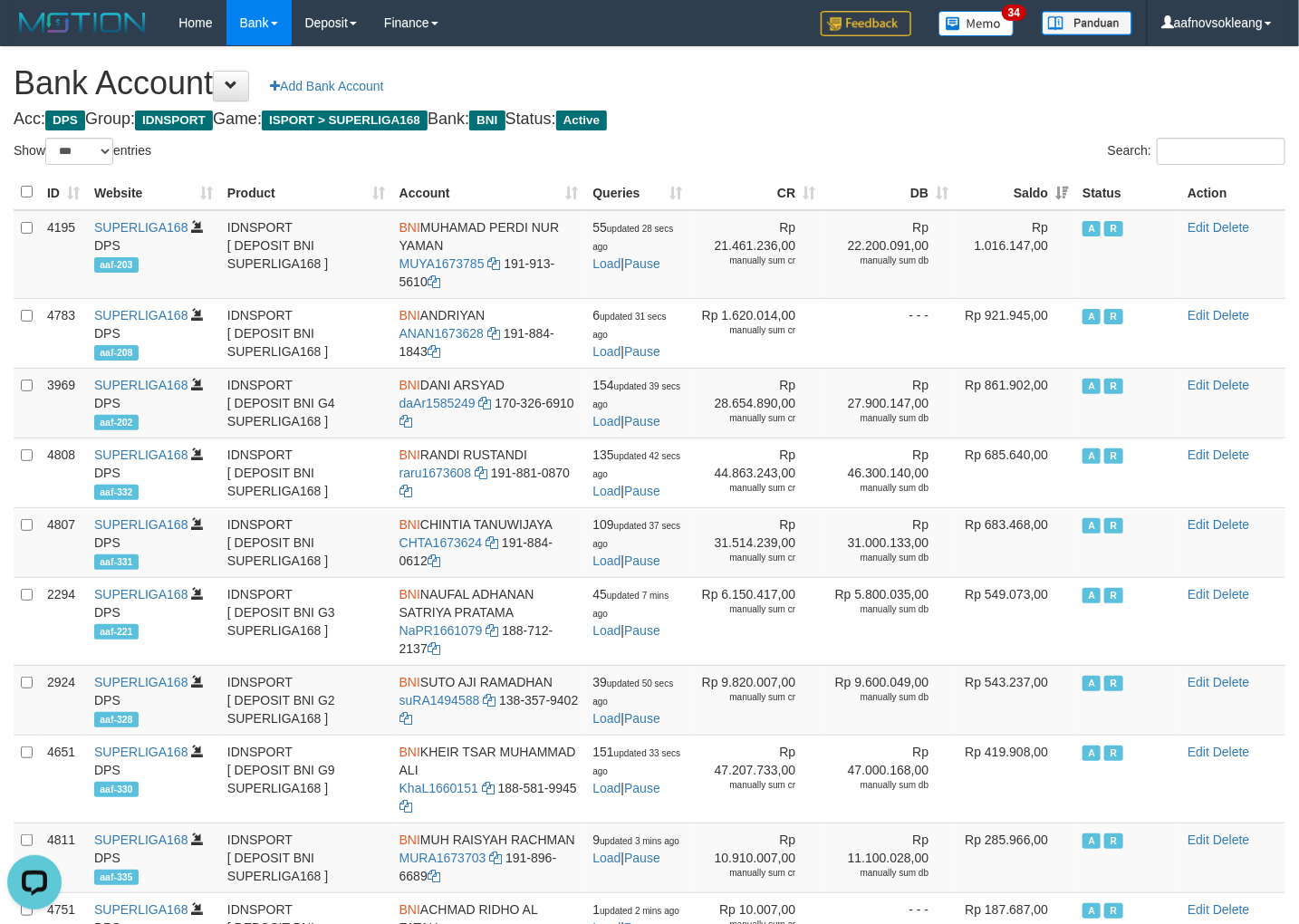 scroll, scrollTop: 0, scrollLeft: 0, axis: both 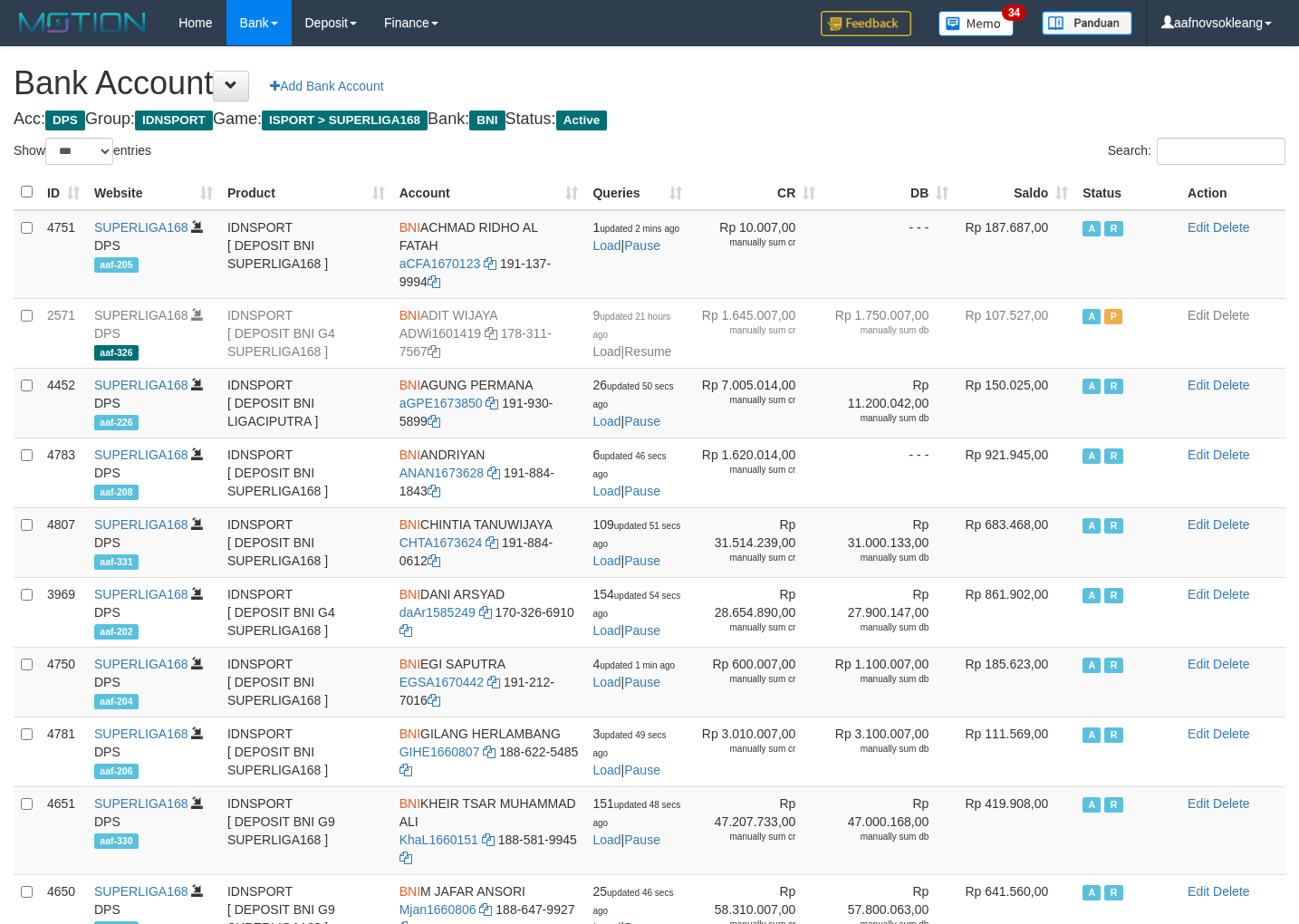 select on "***" 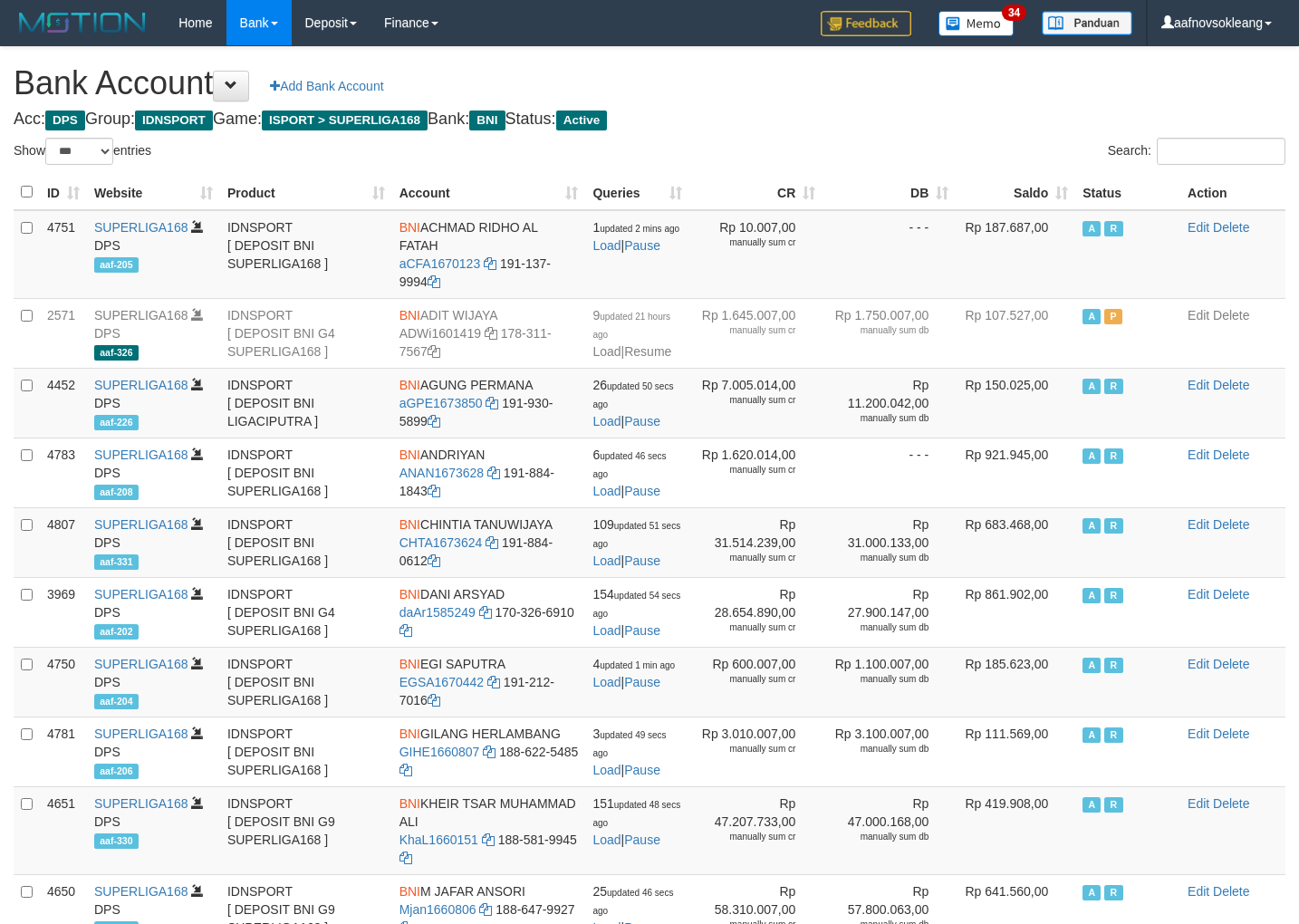scroll, scrollTop: 0, scrollLeft: 0, axis: both 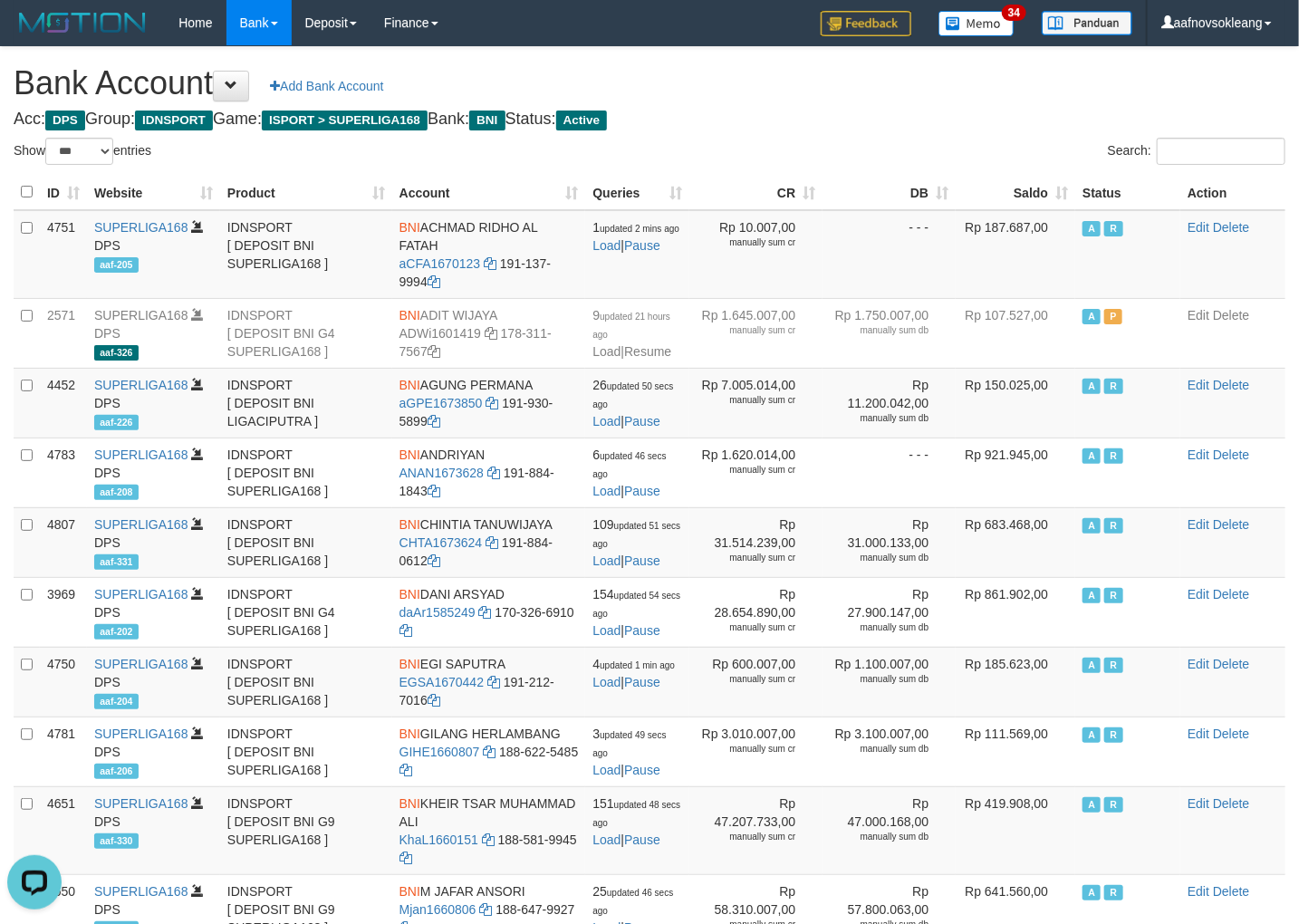 click on "Saldo" at bounding box center [1015, 192] 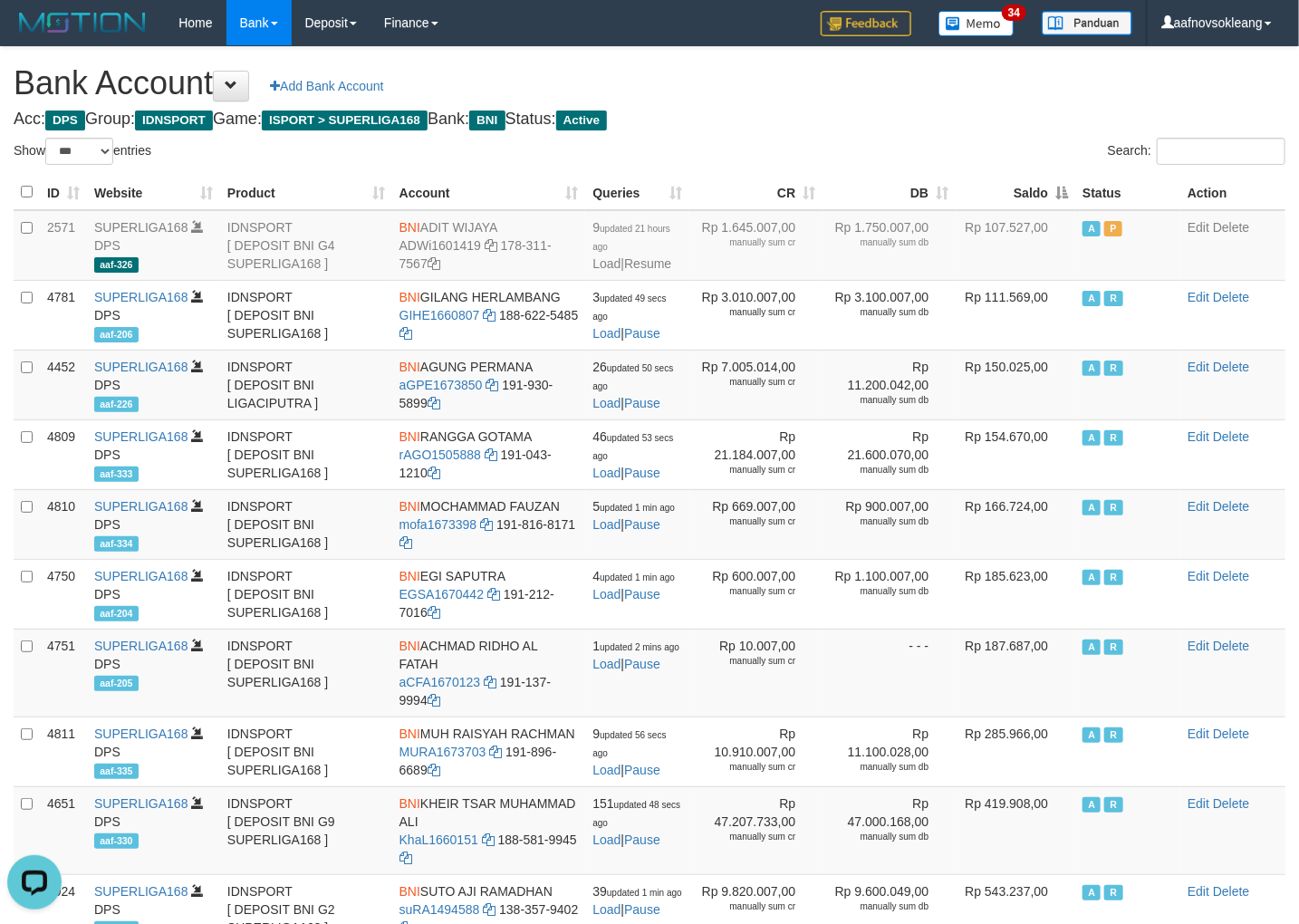 click on "Saldo" at bounding box center [1015, 192] 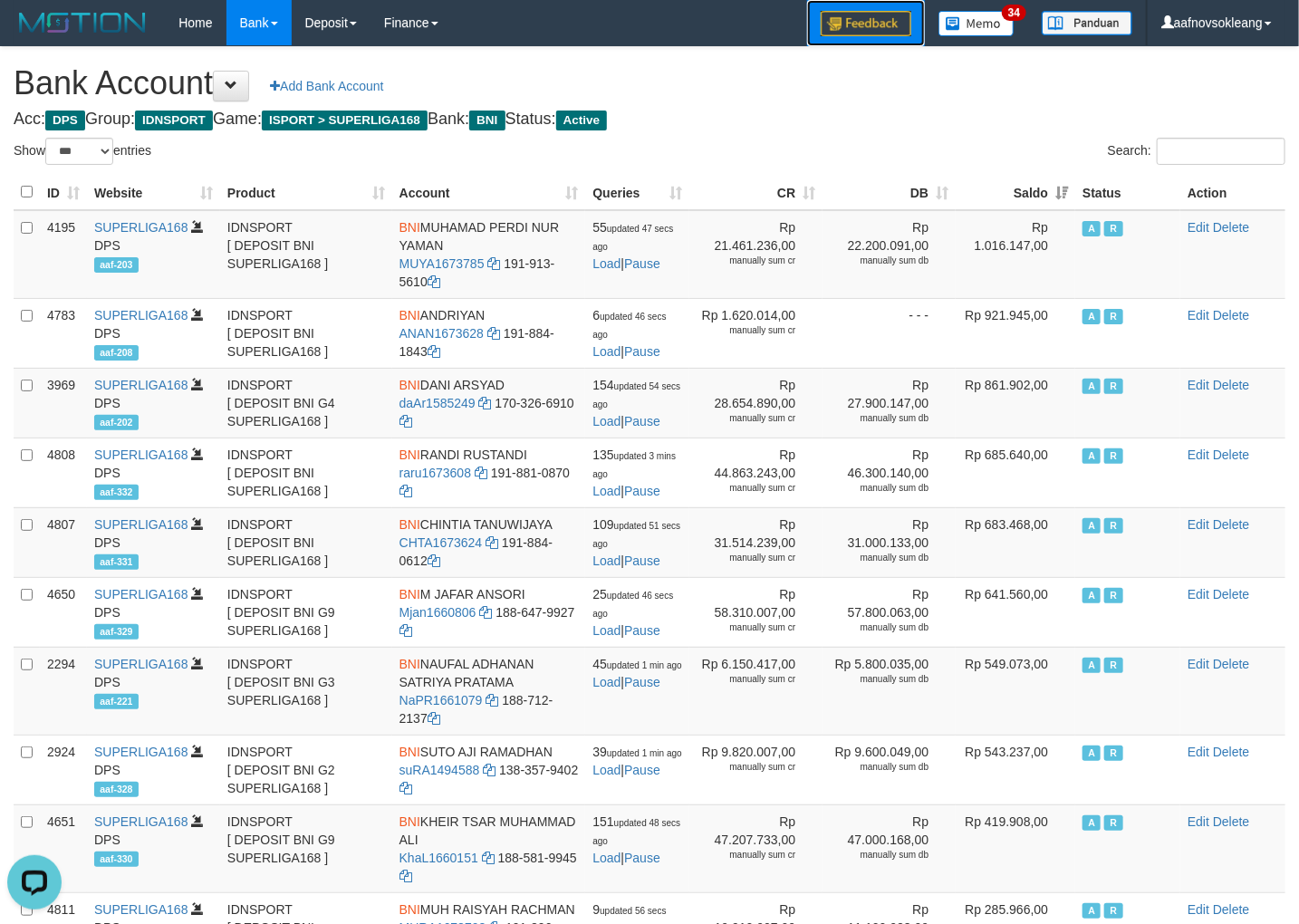 click at bounding box center (866, 23) 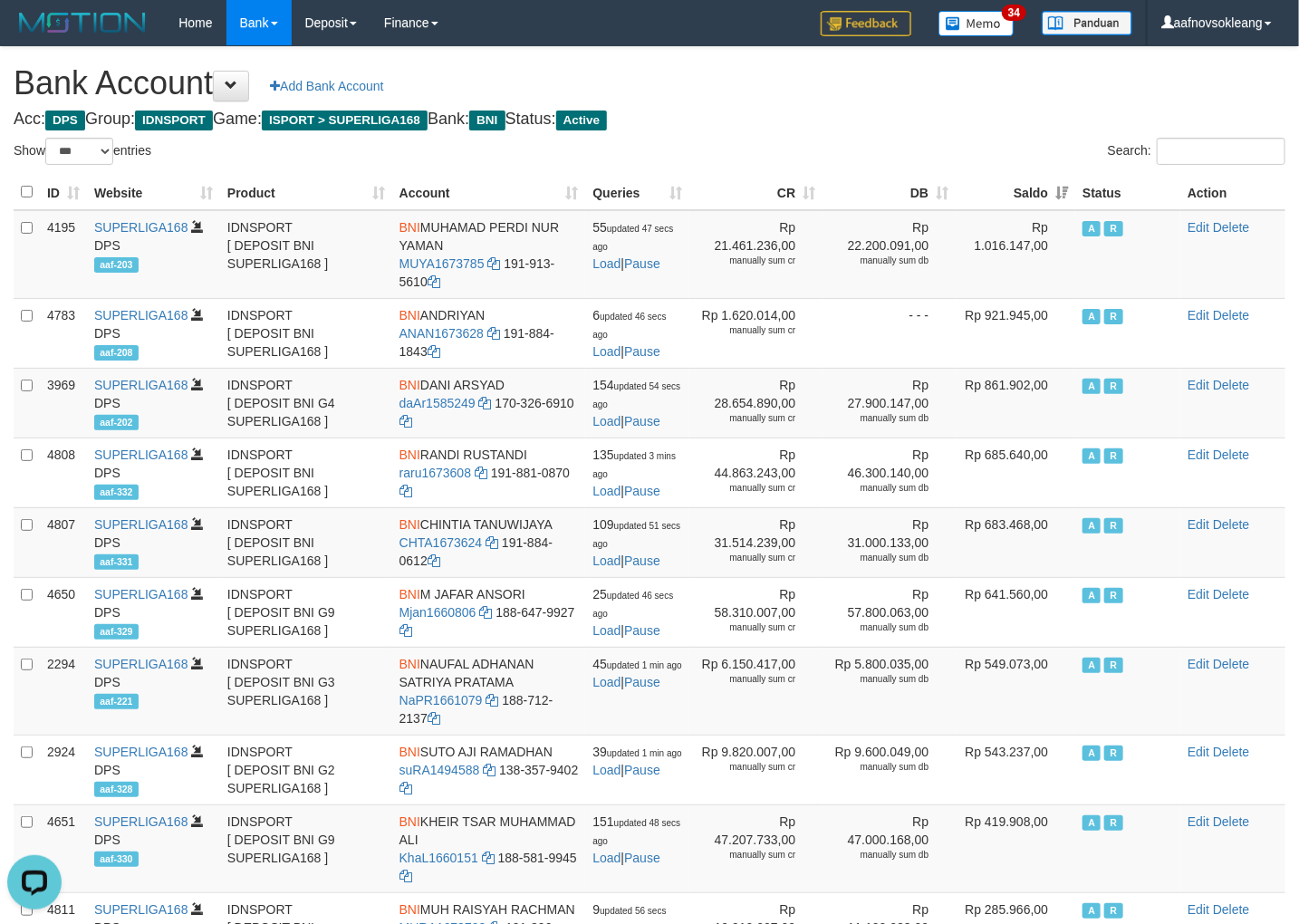 click on "Bank Account
Add Bank Account
Acc: 										 DPS
Group:   IDNSPORT    		Game:   ISPORT > SUPERLIGA168    		Bank:   BNI    		Status:  Active
Filter Account Type
*******
***
**
***
DPS
SELECT ALL  SELECT TYPE  - ALL -
DPS
WD
TMP
Filter Product
*******
******
********
********
*******
********
IDNSPORT
SELECT ALL  SELECT GROUP  - ALL -
BETHUB
IDNPOKER
IDNSPORT
IDNTOTO
LOADONLY
Filter Website
*******" at bounding box center (650, 805) 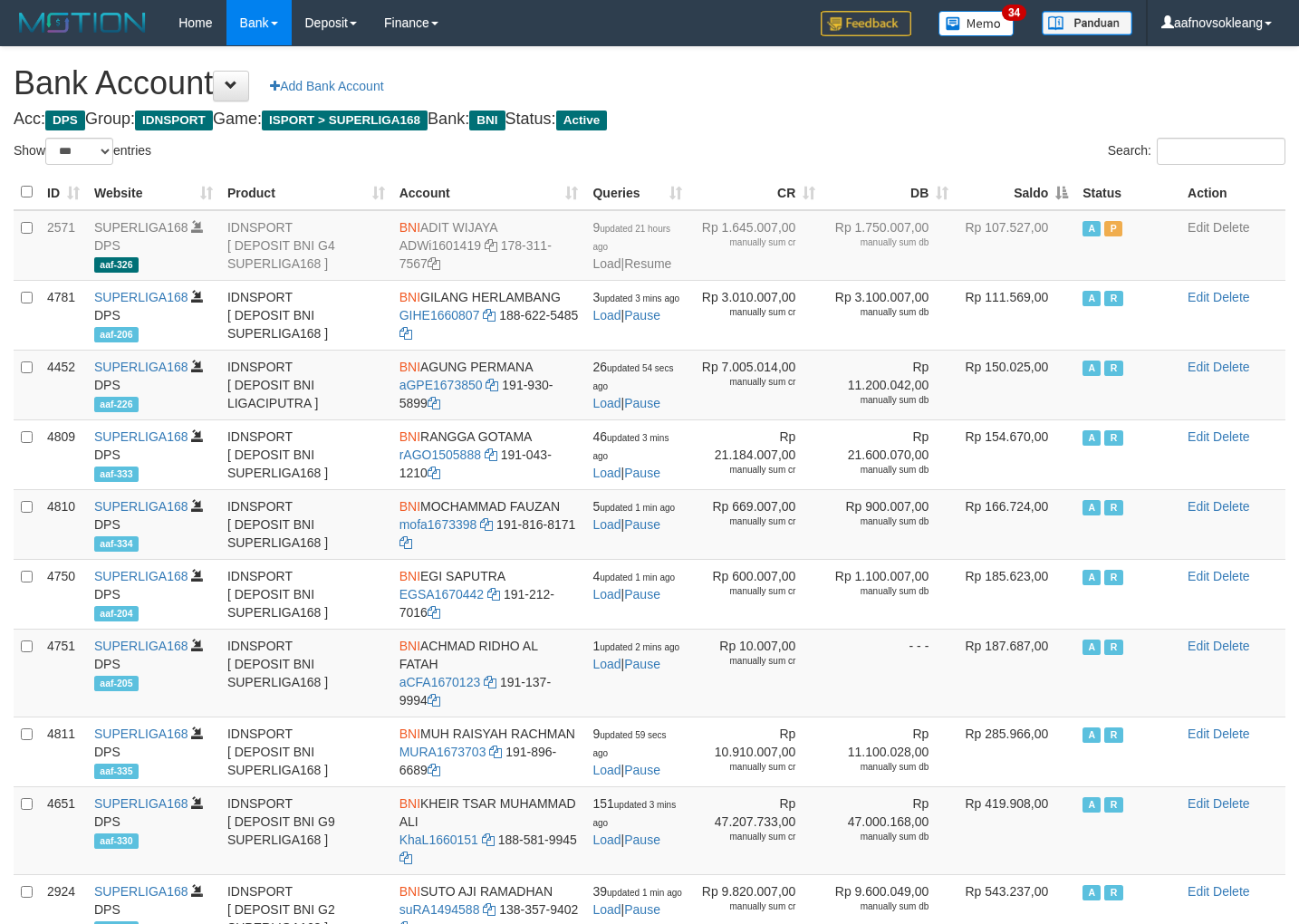 select on "***" 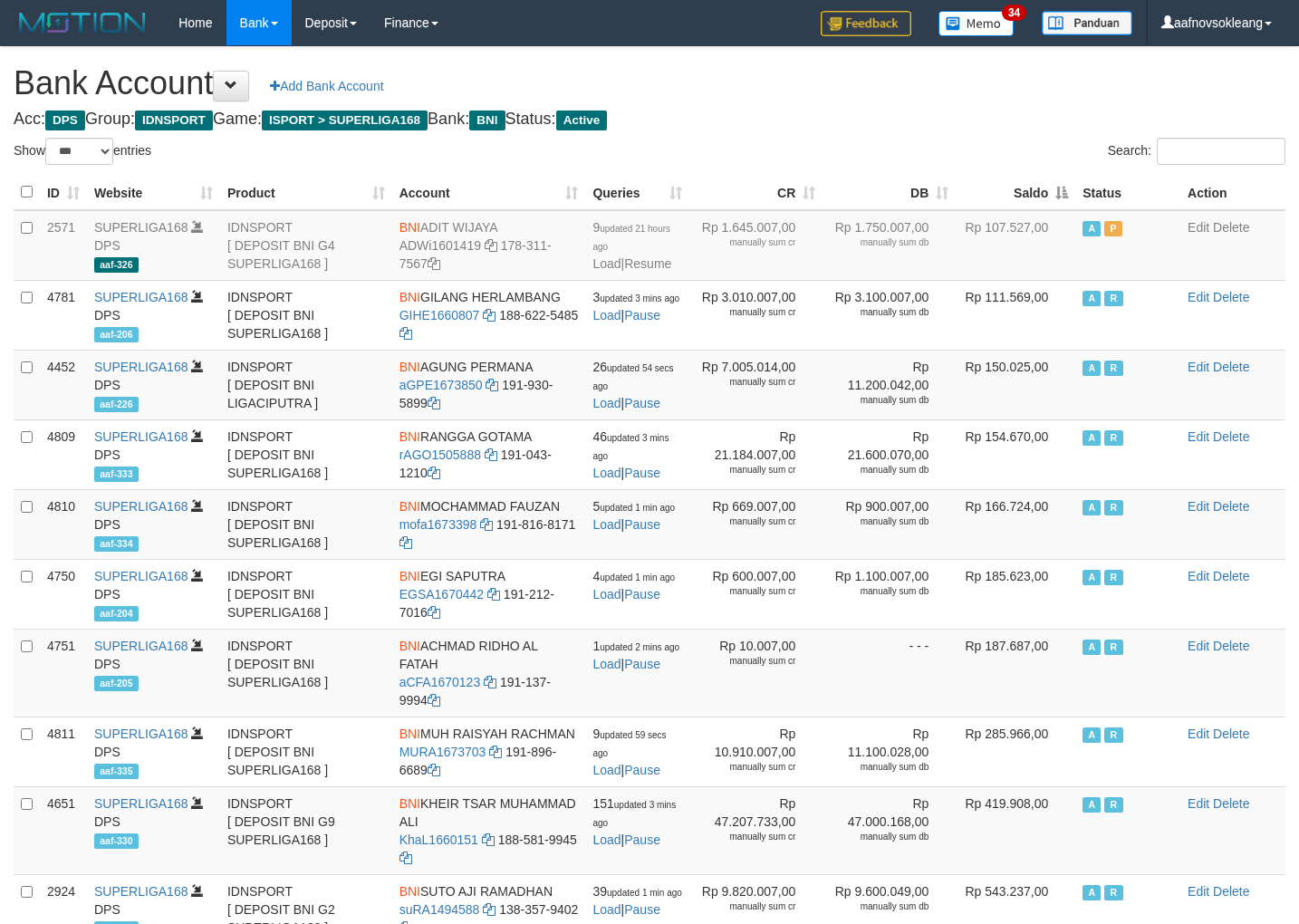 scroll, scrollTop: 0, scrollLeft: 0, axis: both 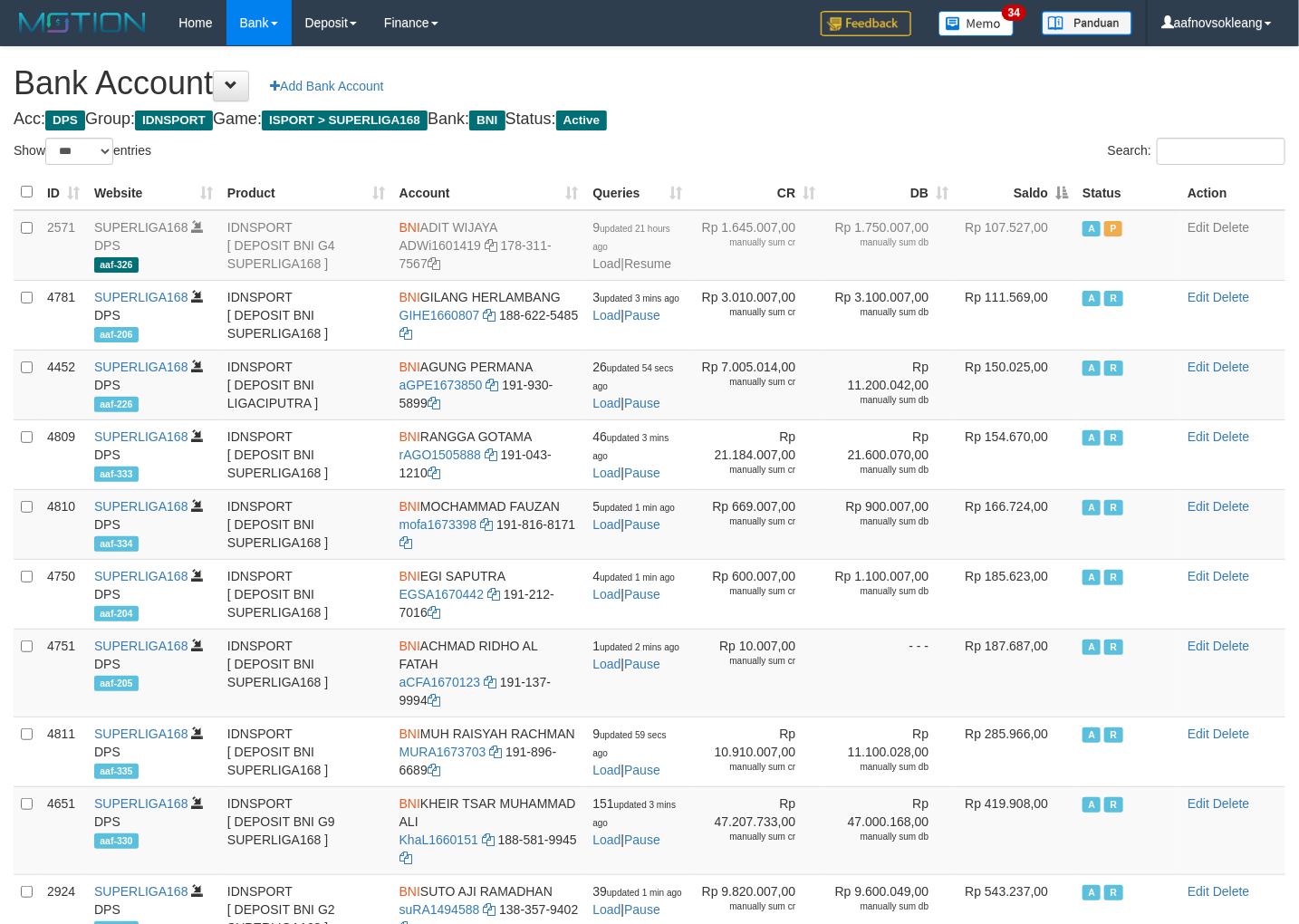 drag, startPoint x: 0, startPoint y: 0, endPoint x: 1063, endPoint y: 193, distance: 1080.379 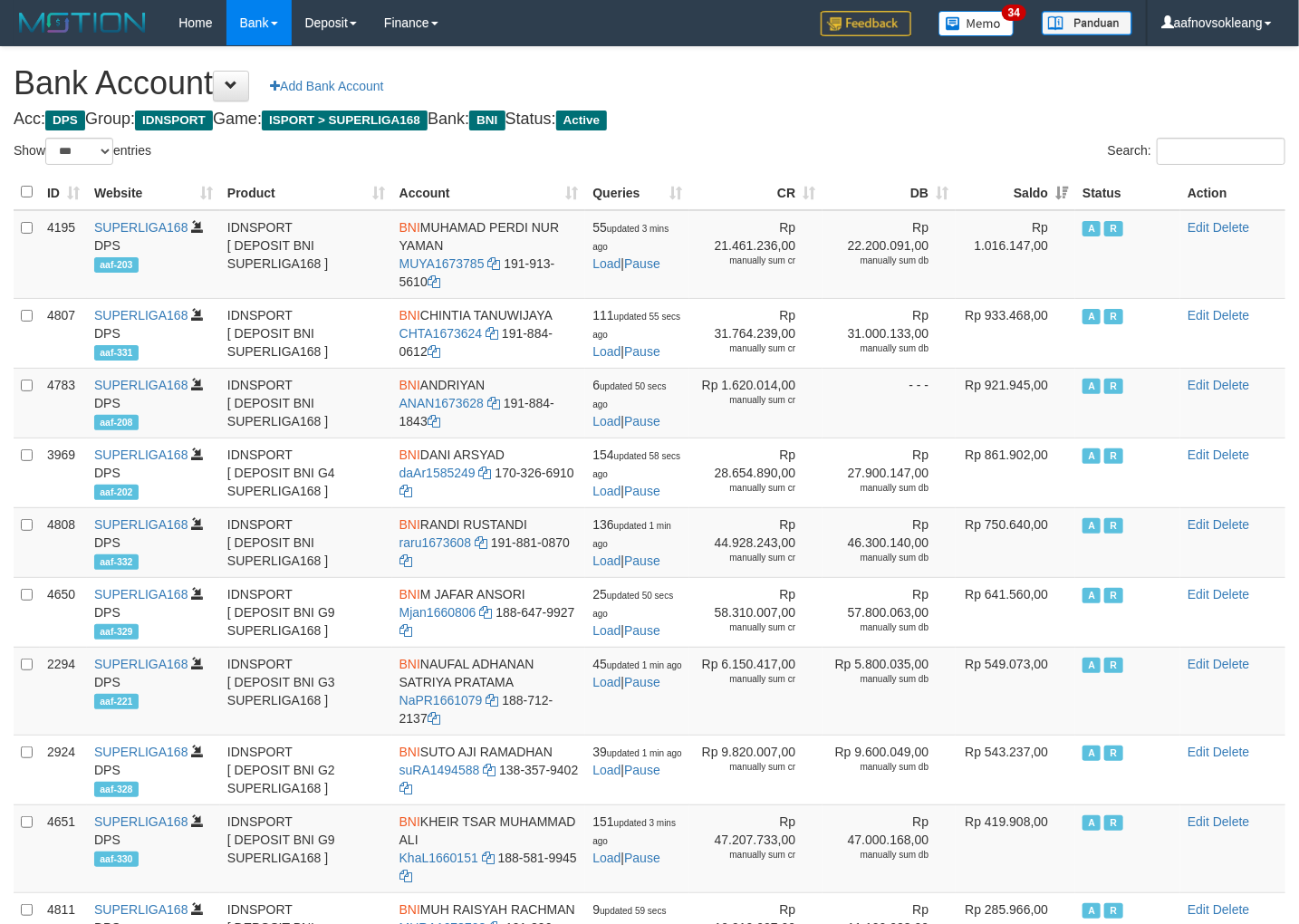 click on "Bank Account
Add Bank Account
Acc: 										 DPS
Group:   IDNSPORT    		Game:   ISPORT > SUPERLIGA168    		Bank:   BNI    		Status:  Active
Filter Account Type
*******
***
**
***
DPS
SELECT ALL  SELECT TYPE  - ALL -
DPS
WD
TMP
Filter Product
*******
******
********
********
*******
********
IDNSPORT
SELECT ALL  SELECT GROUP  - ALL -
BETHUB
IDNPOKER
IDNSPORT
IDNTOTO
LOADONLY
Filter Website
*******" at bounding box center (650, 805) 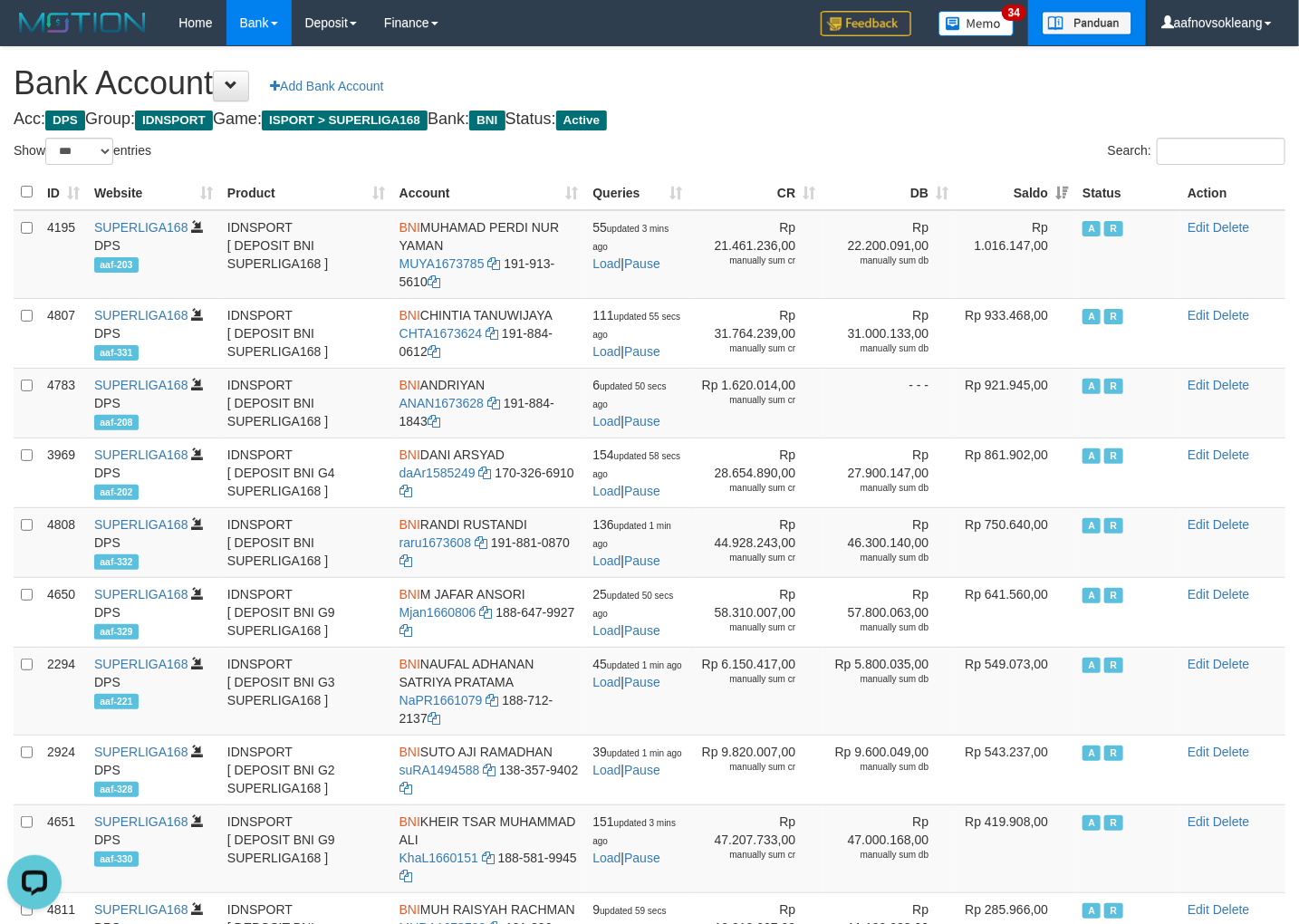 scroll, scrollTop: 0, scrollLeft: 0, axis: both 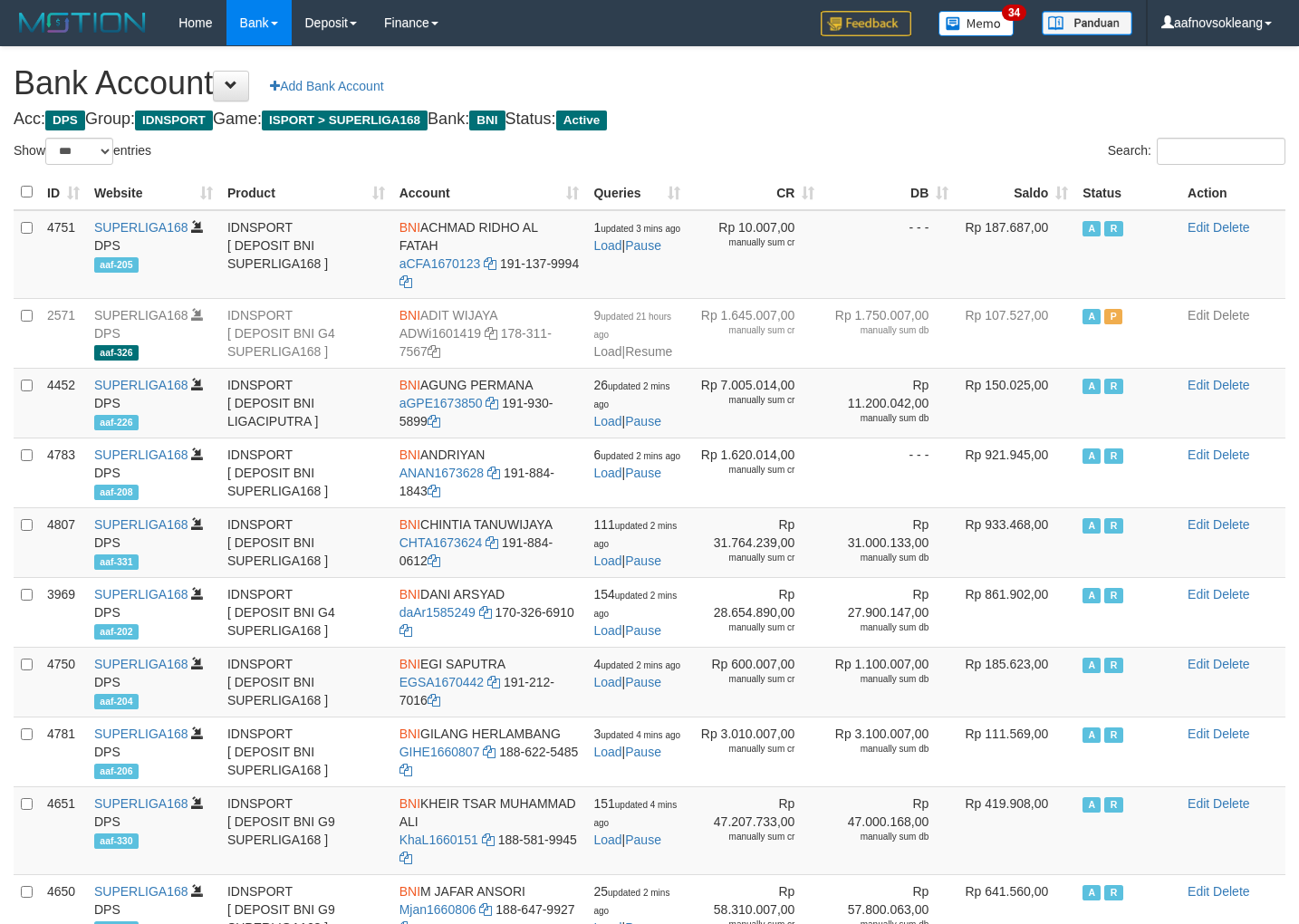 select on "***" 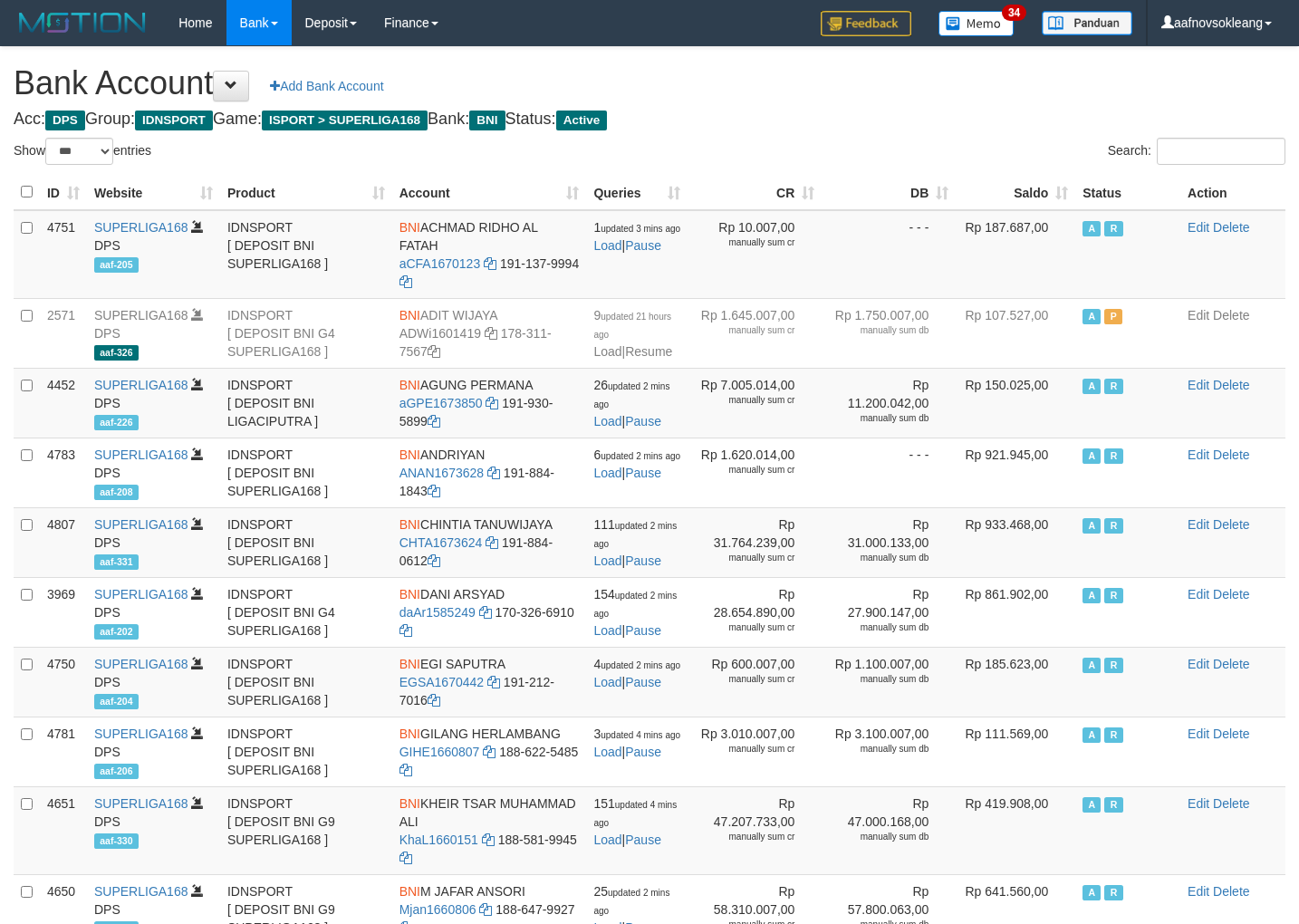 scroll, scrollTop: 0, scrollLeft: 0, axis: both 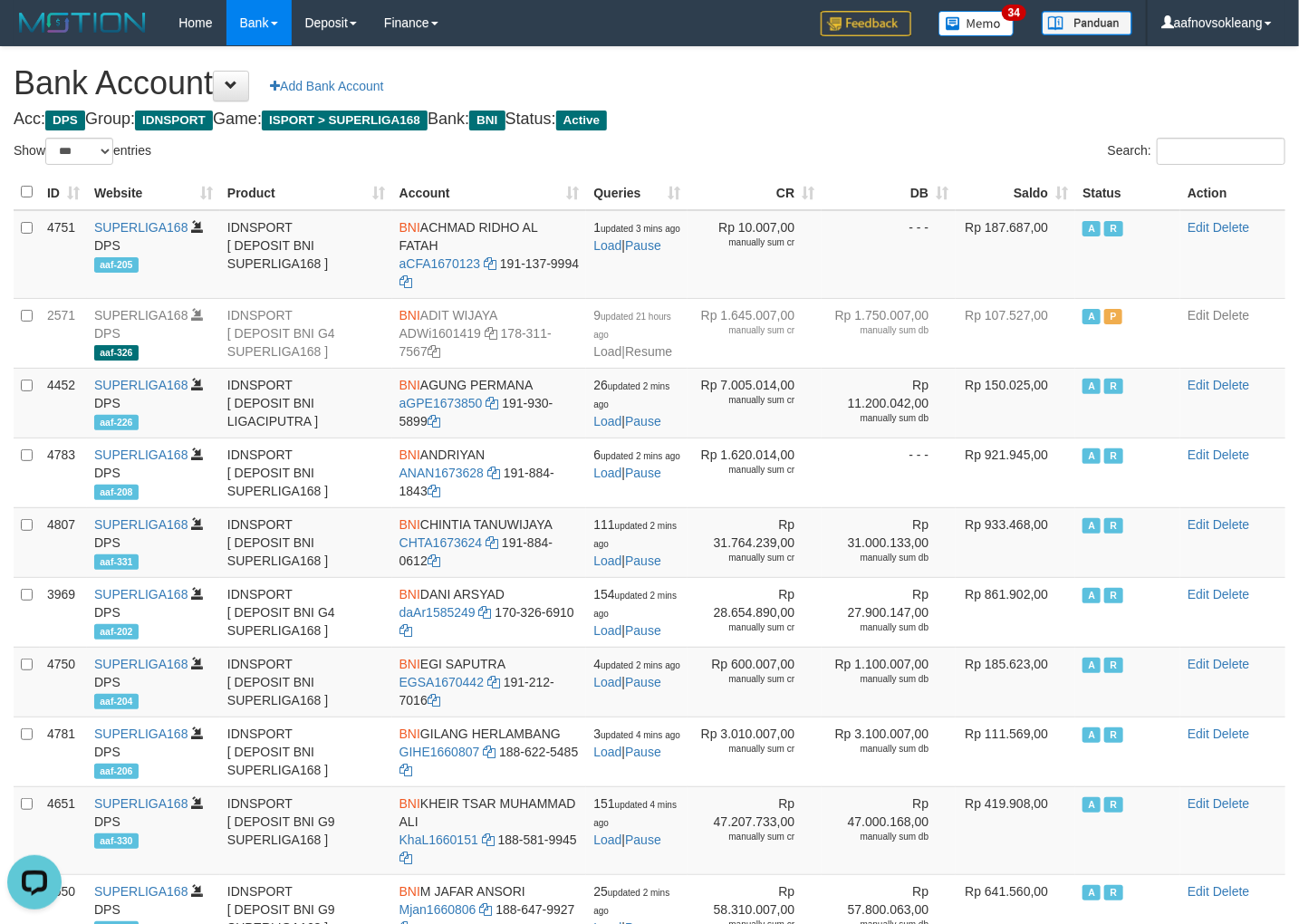 click on "Bank Account
Add Bank Account" at bounding box center (650, 83) 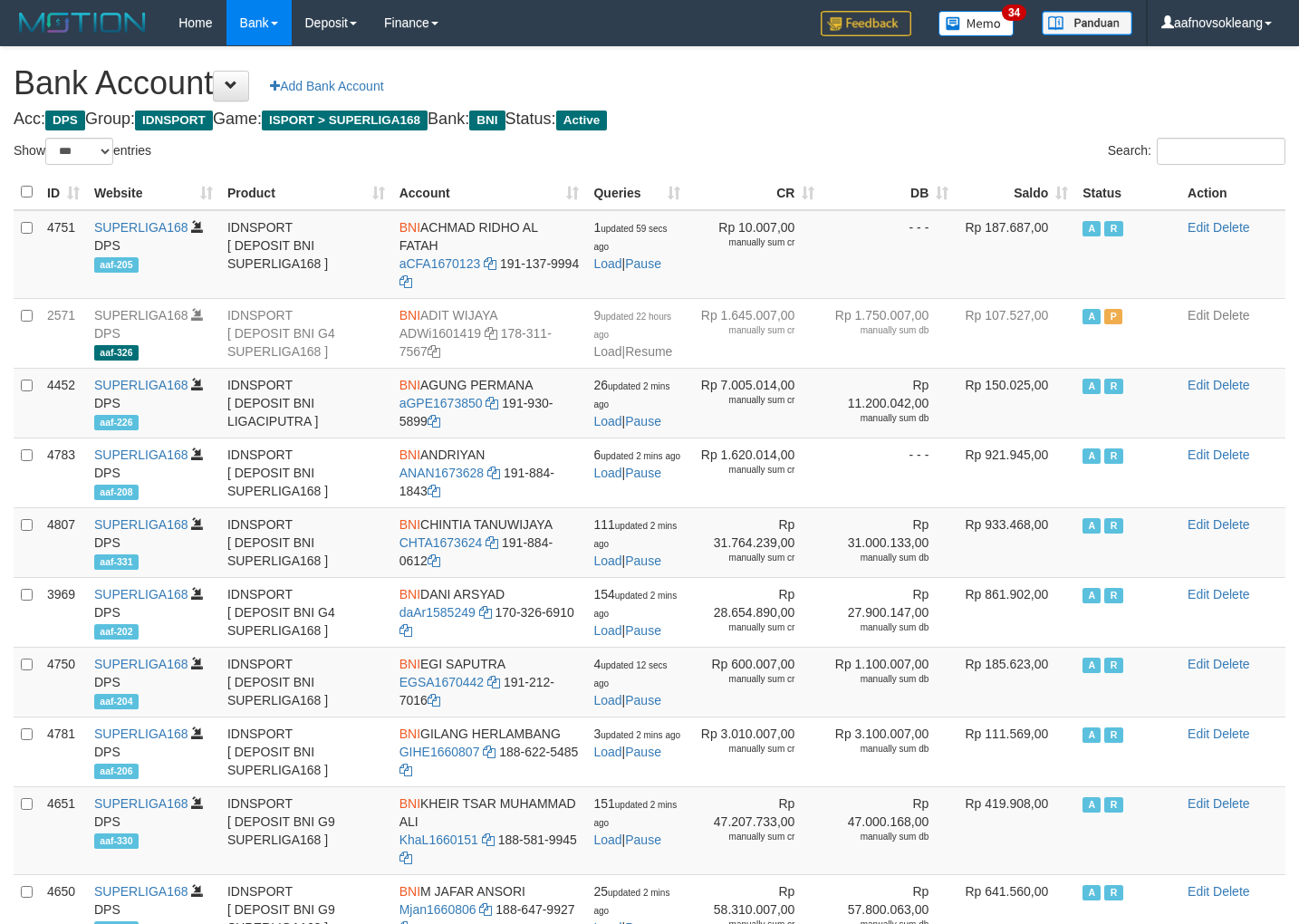 select on "***" 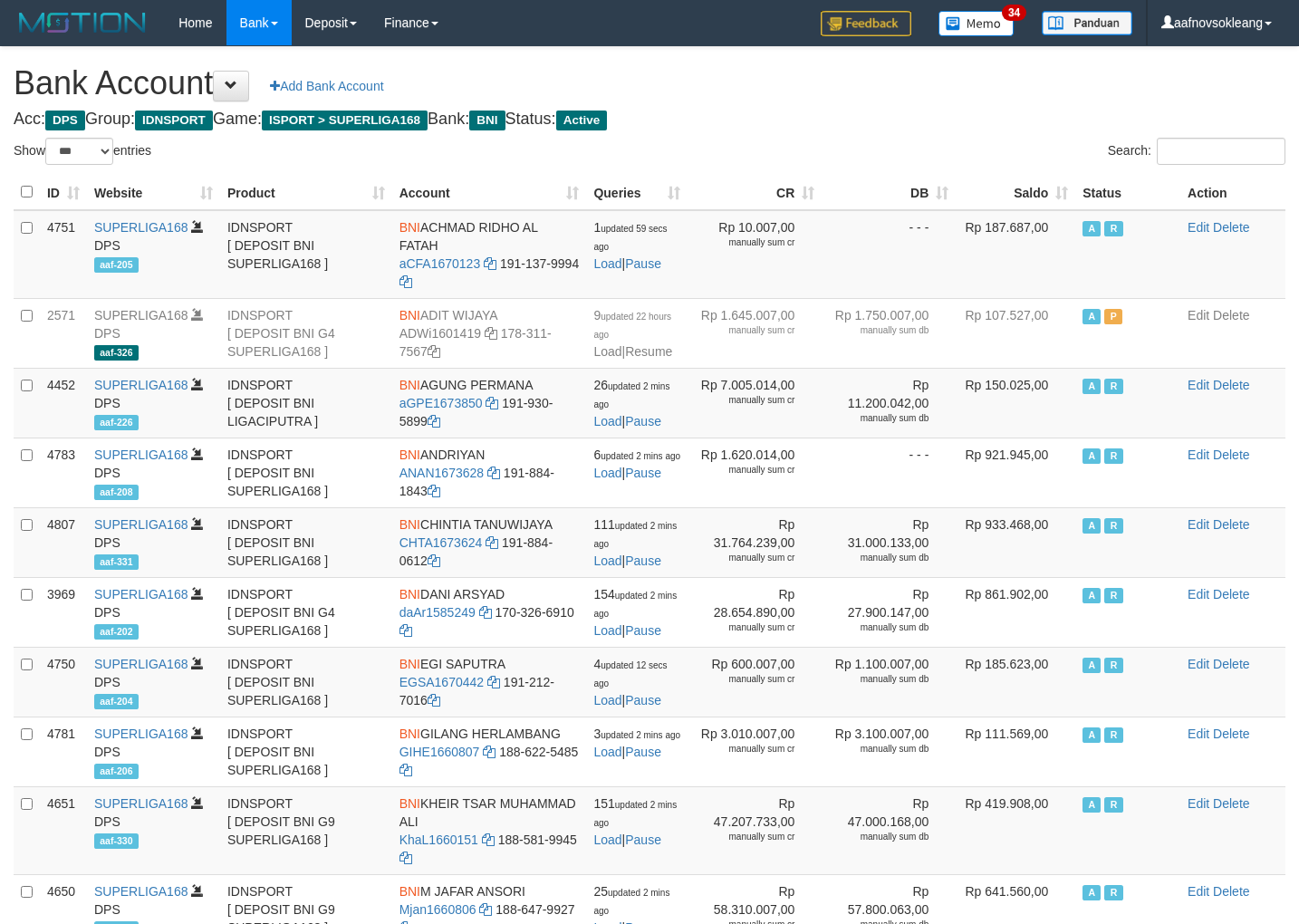 scroll, scrollTop: 0, scrollLeft: 0, axis: both 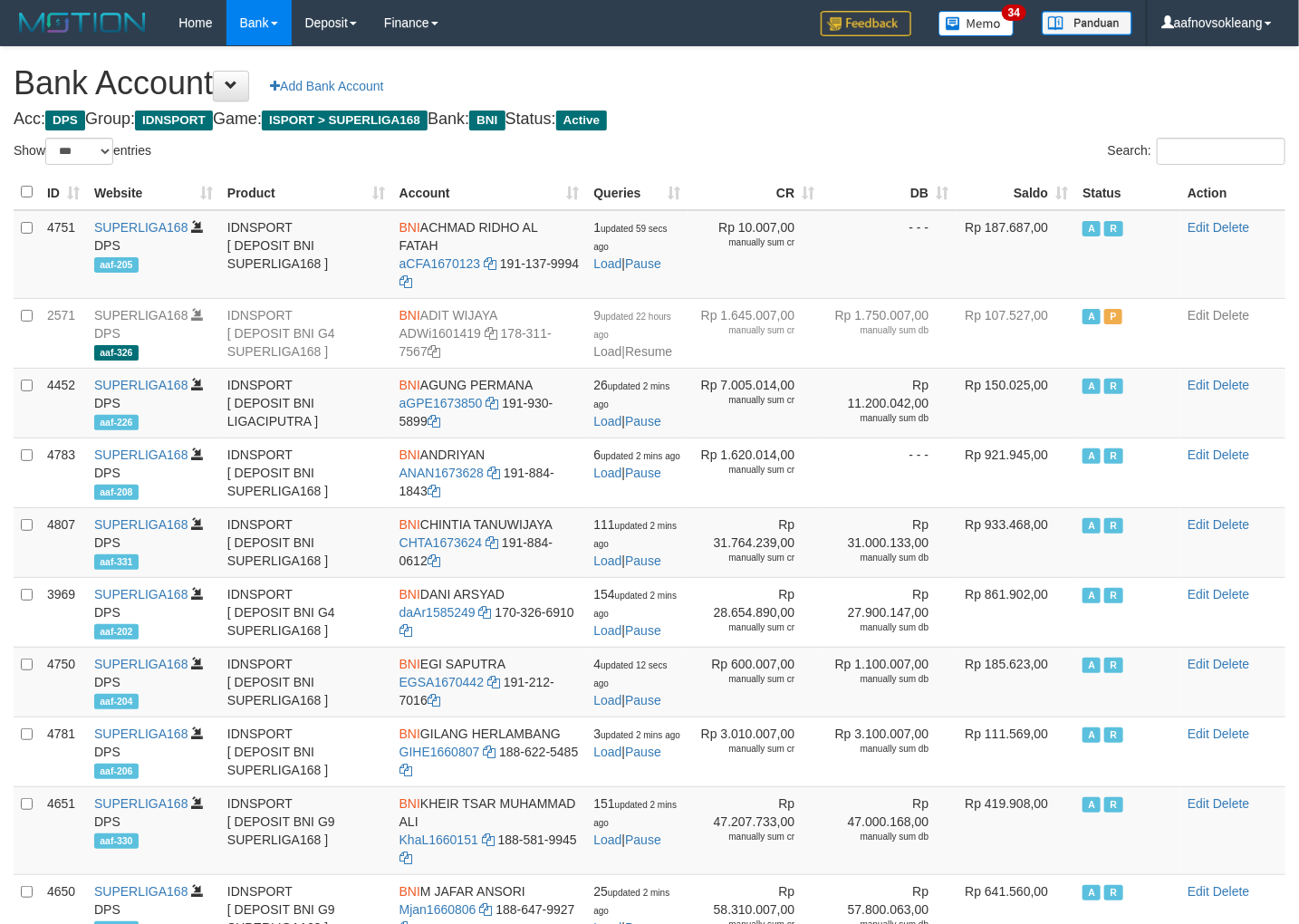 click on "Saldo" at bounding box center (1015, 192) 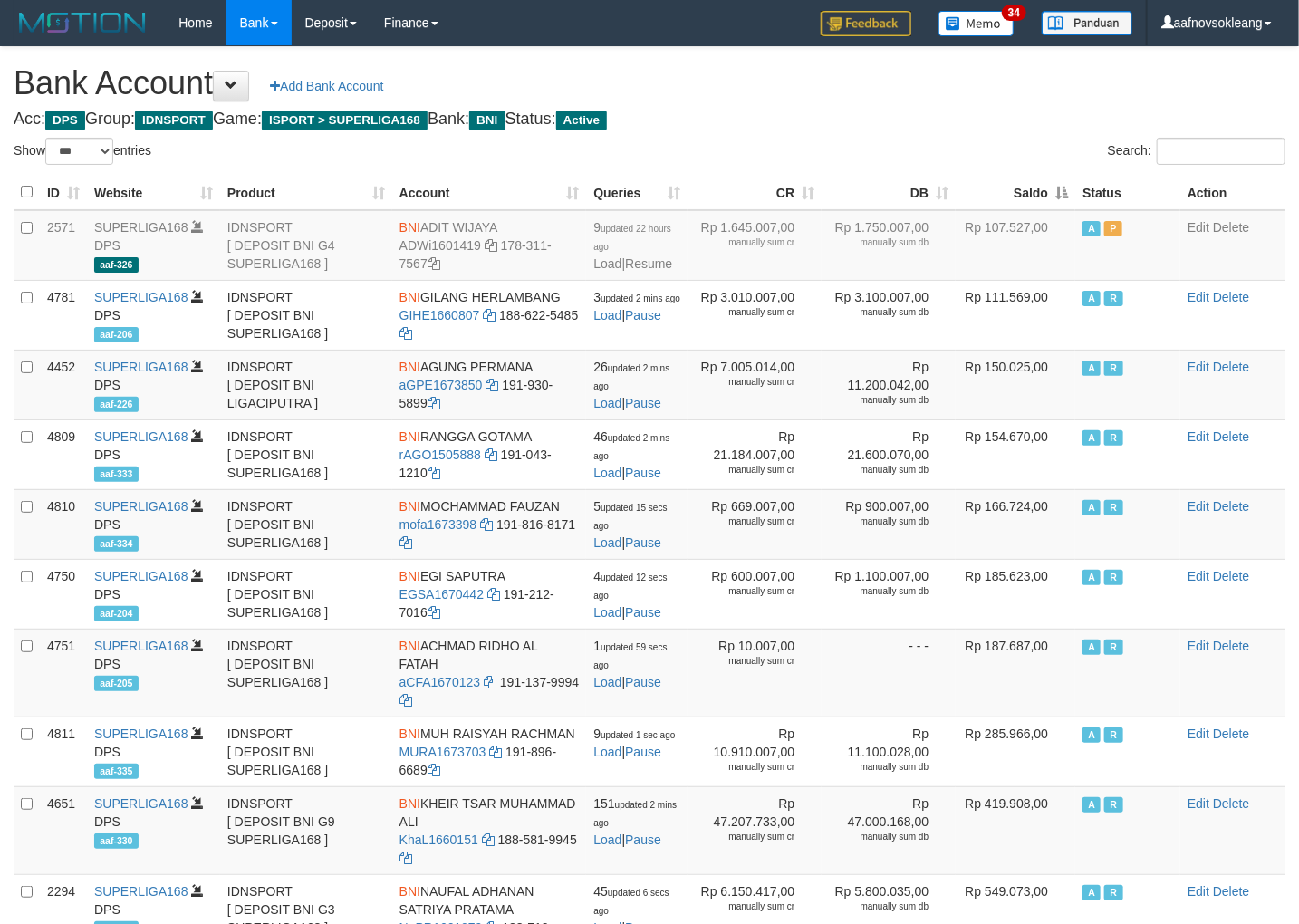 click on "Saldo" at bounding box center [1015, 192] 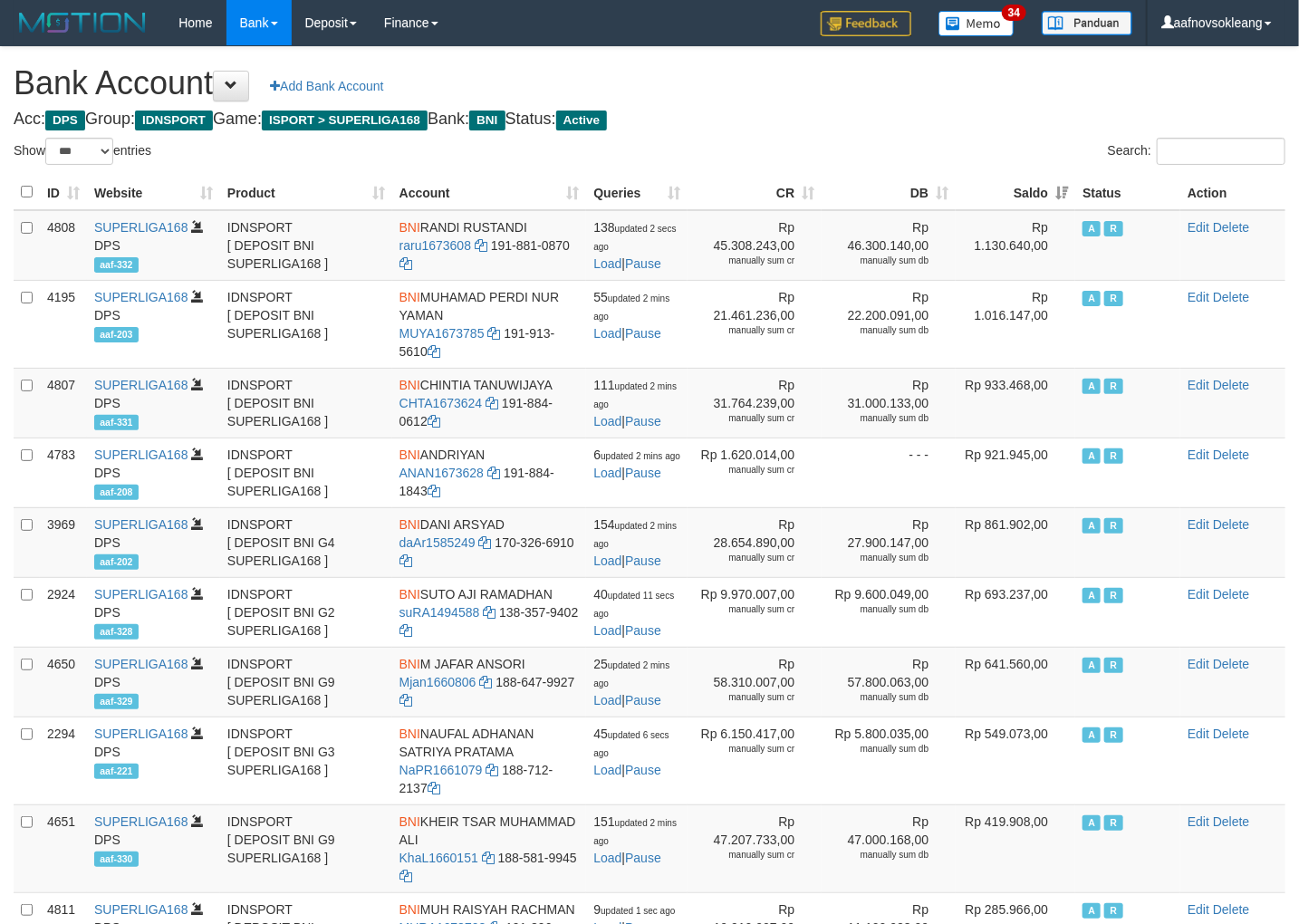 click on "Search:" at bounding box center (974, 153) 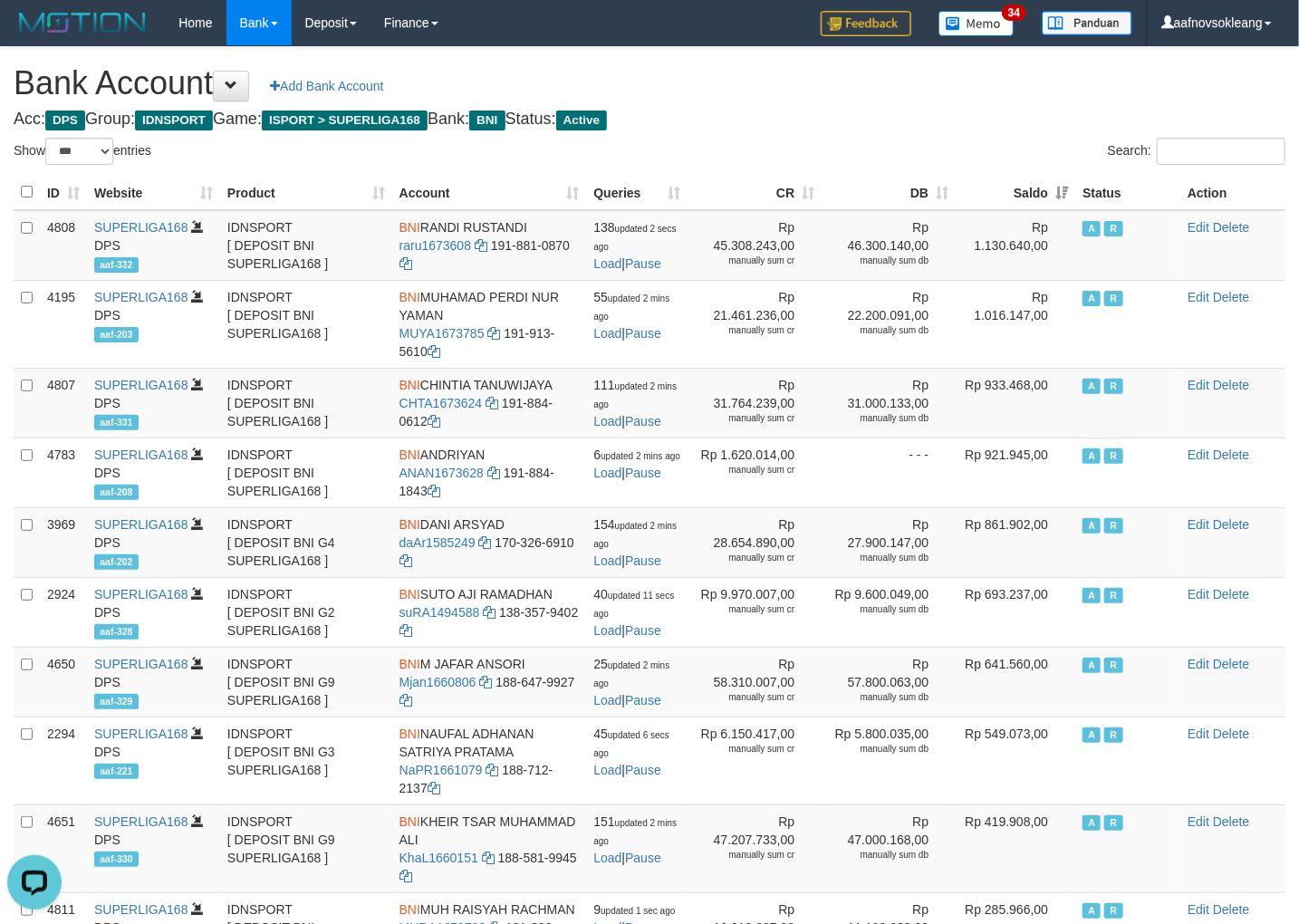 scroll, scrollTop: 0, scrollLeft: 0, axis: both 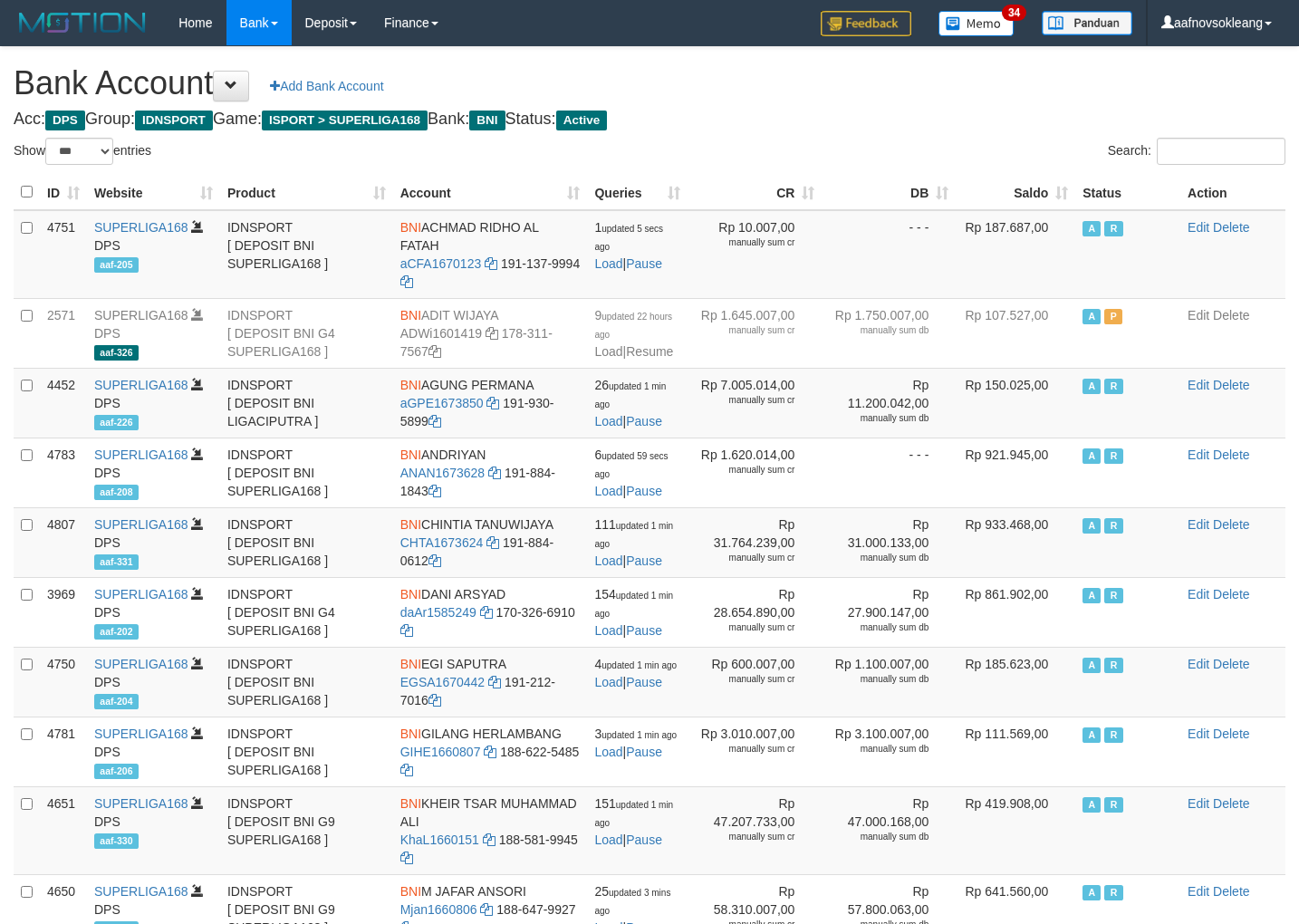 select on "***" 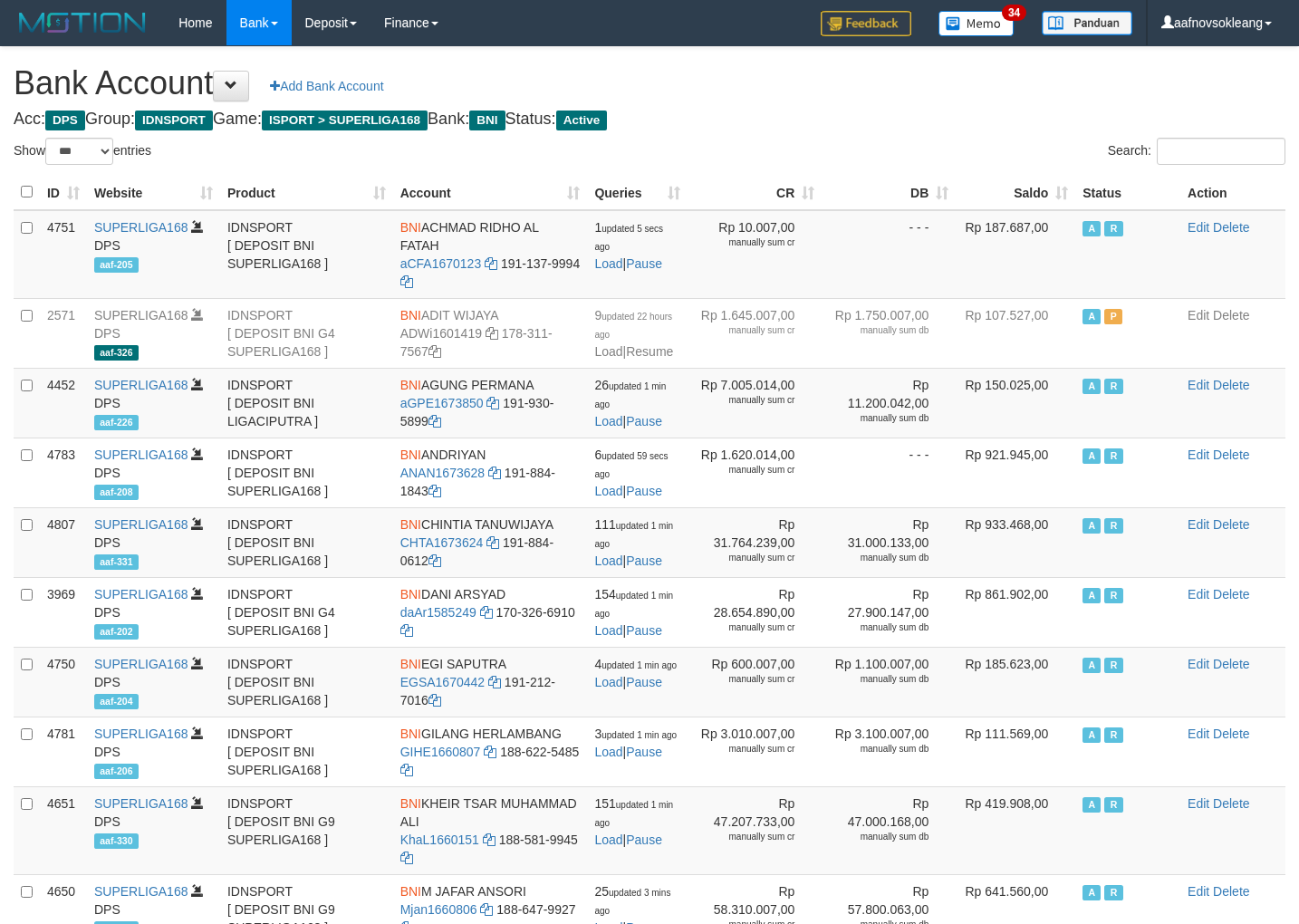 scroll, scrollTop: 0, scrollLeft: 0, axis: both 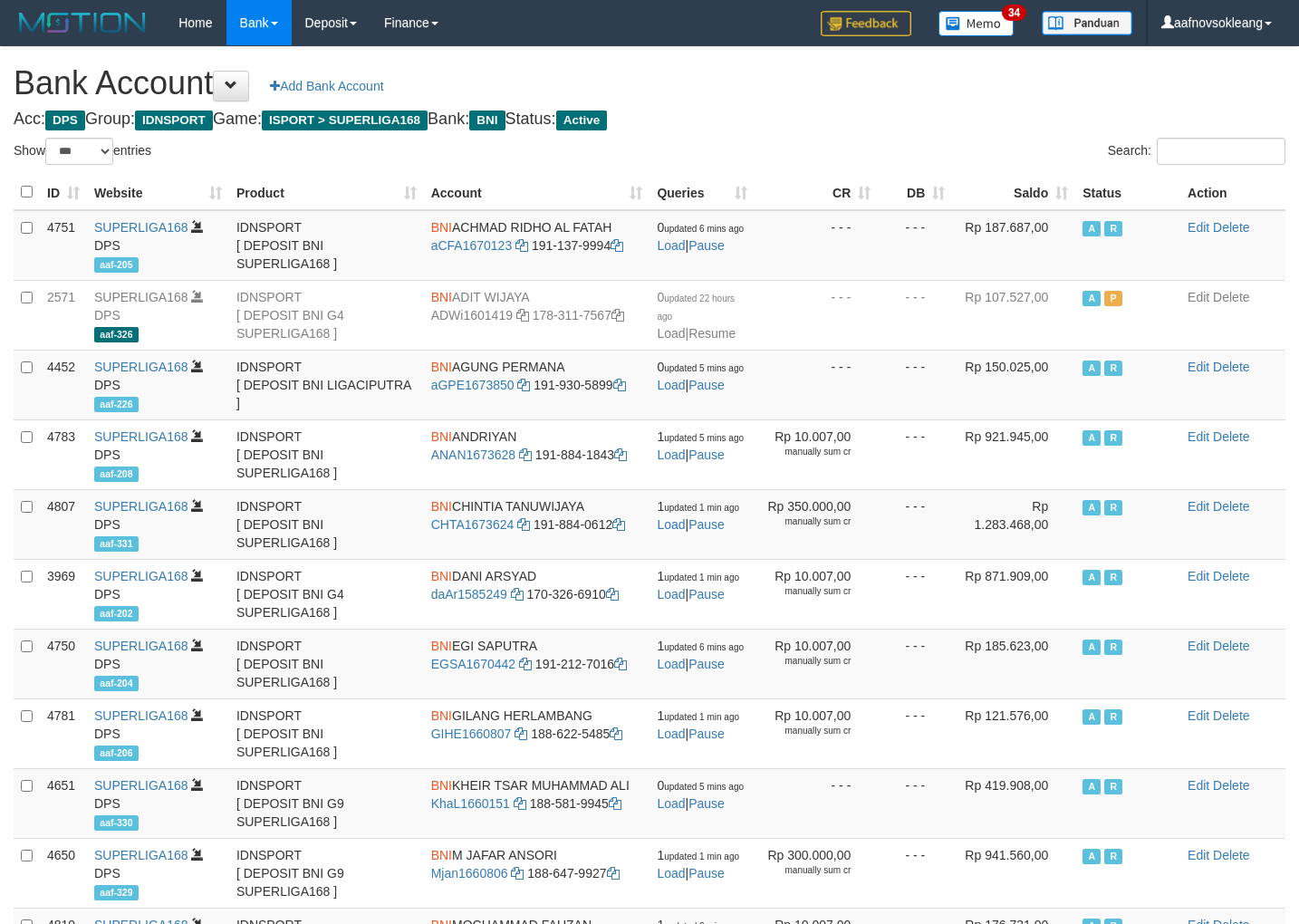 select on "***" 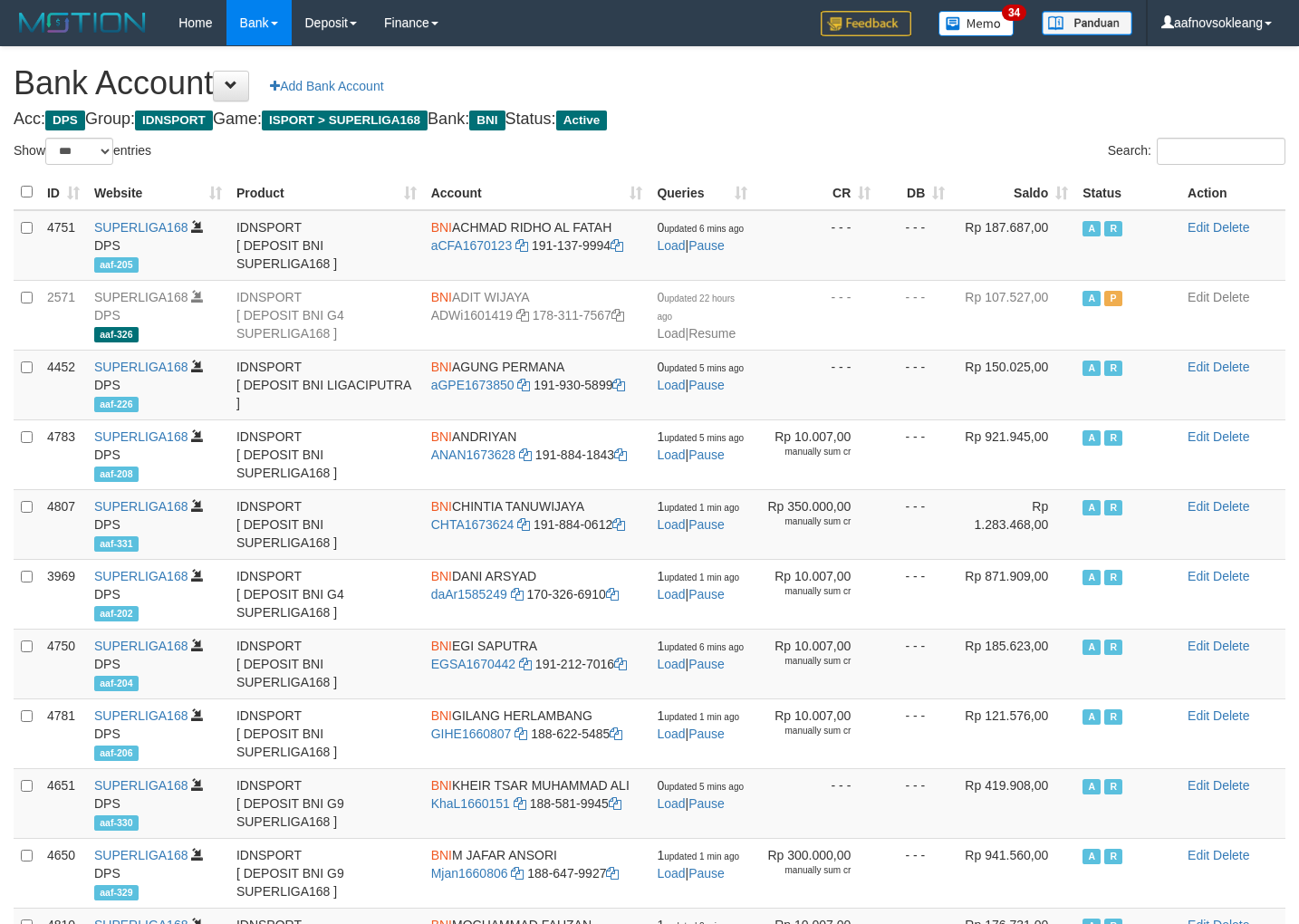 scroll, scrollTop: 0, scrollLeft: 0, axis: both 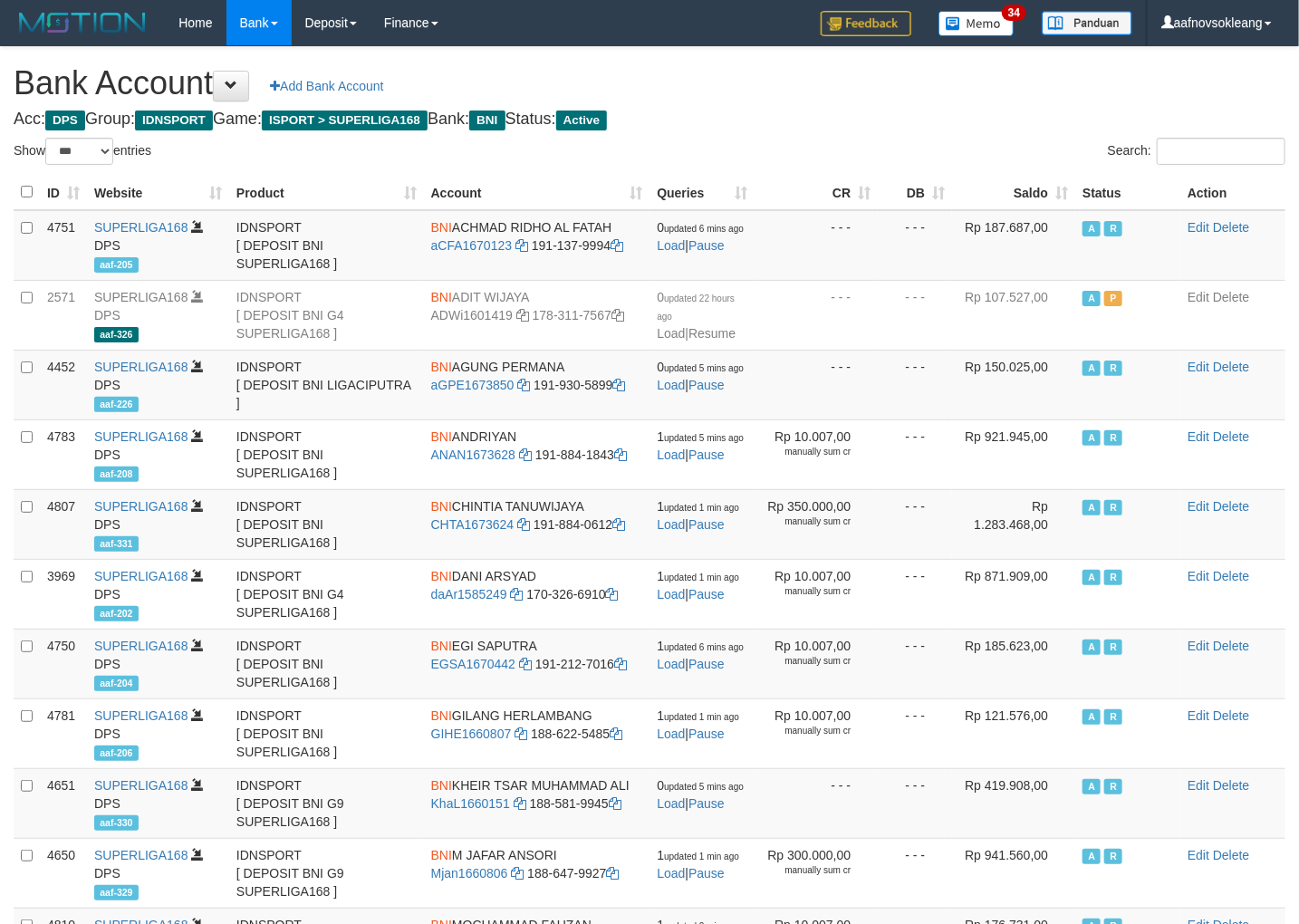click on "Saldo" at bounding box center [1014, 192] 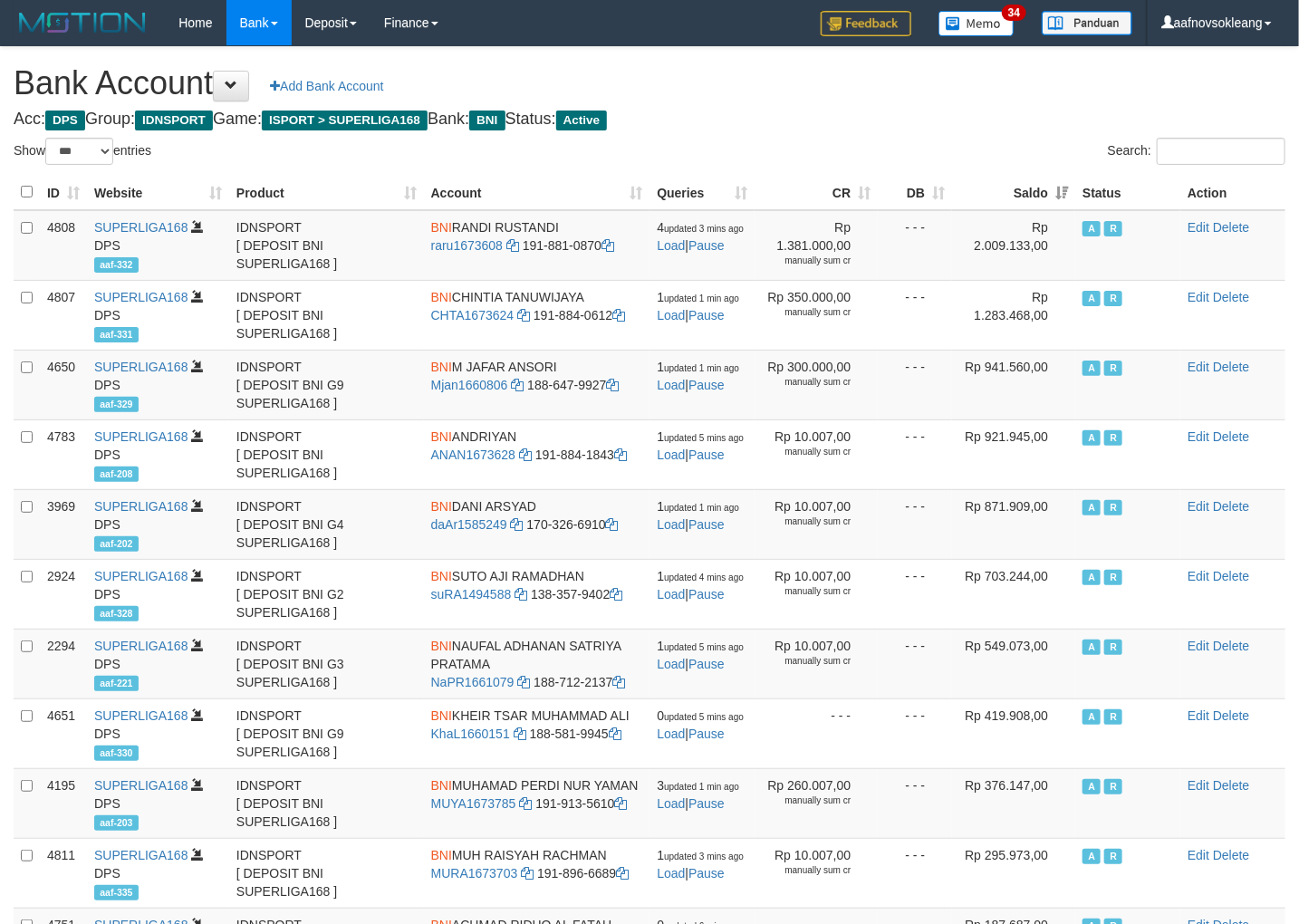 click on "Bank Account
Add Bank Account" at bounding box center [650, 83] 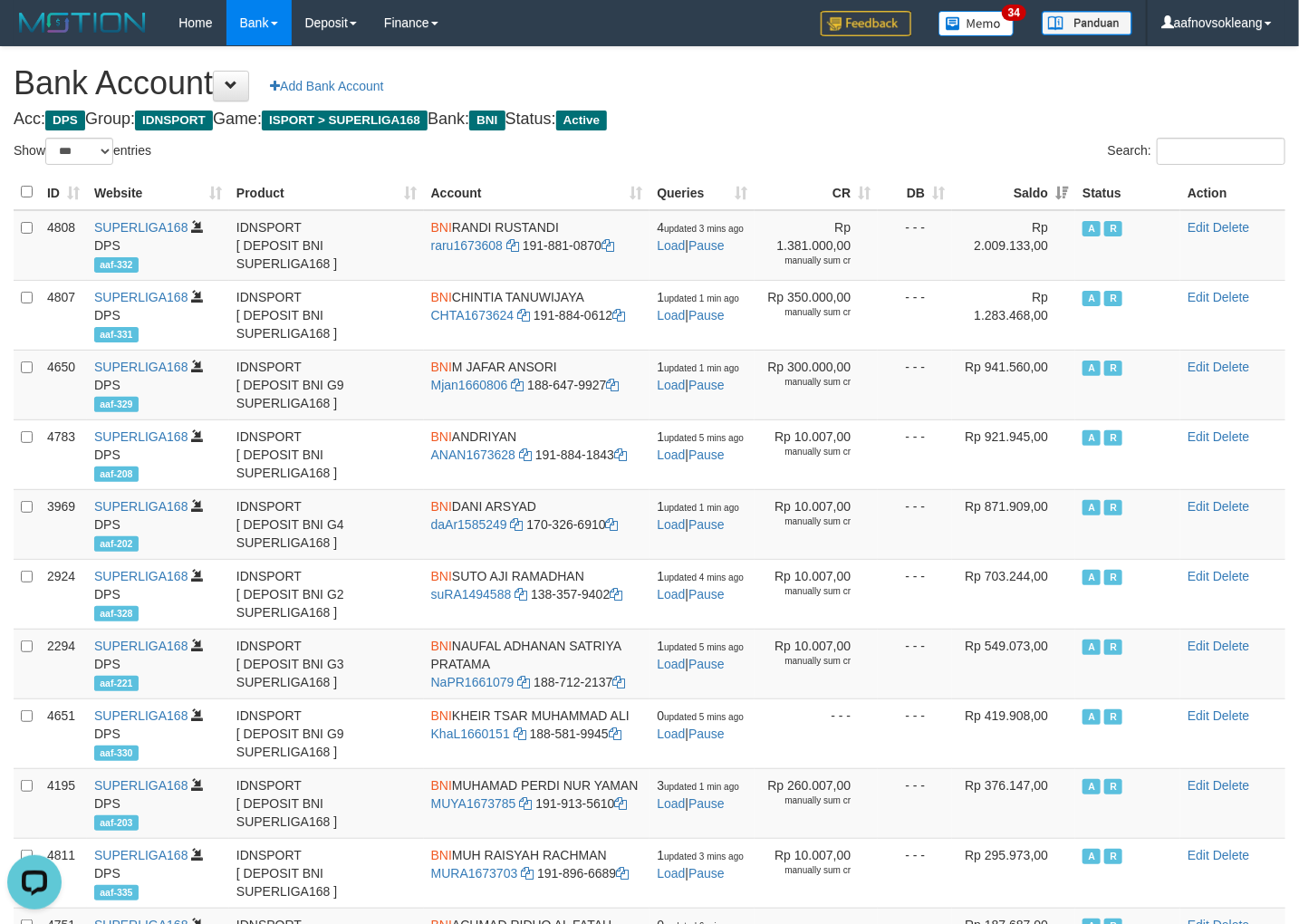 scroll, scrollTop: 0, scrollLeft: 0, axis: both 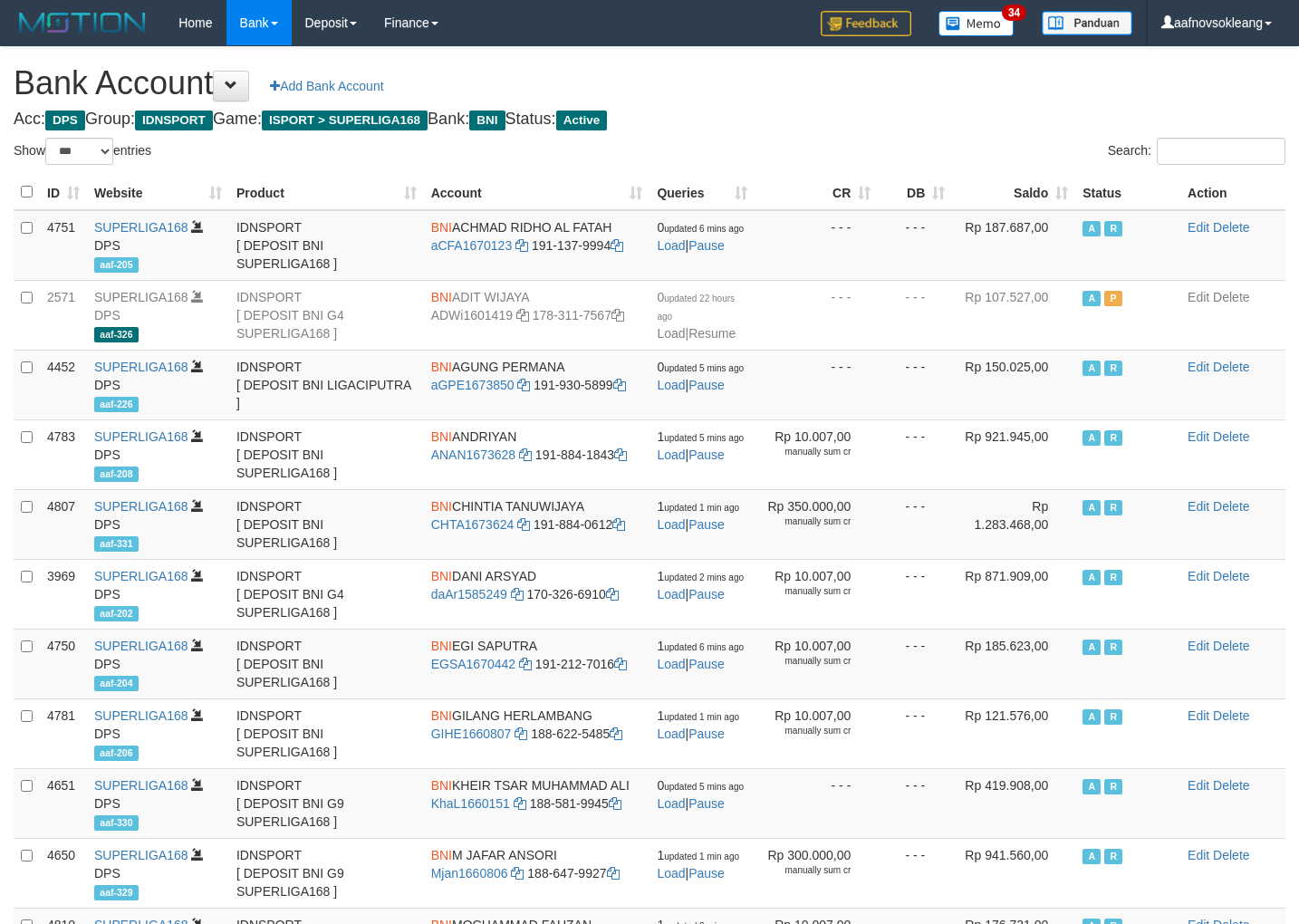 select on "***" 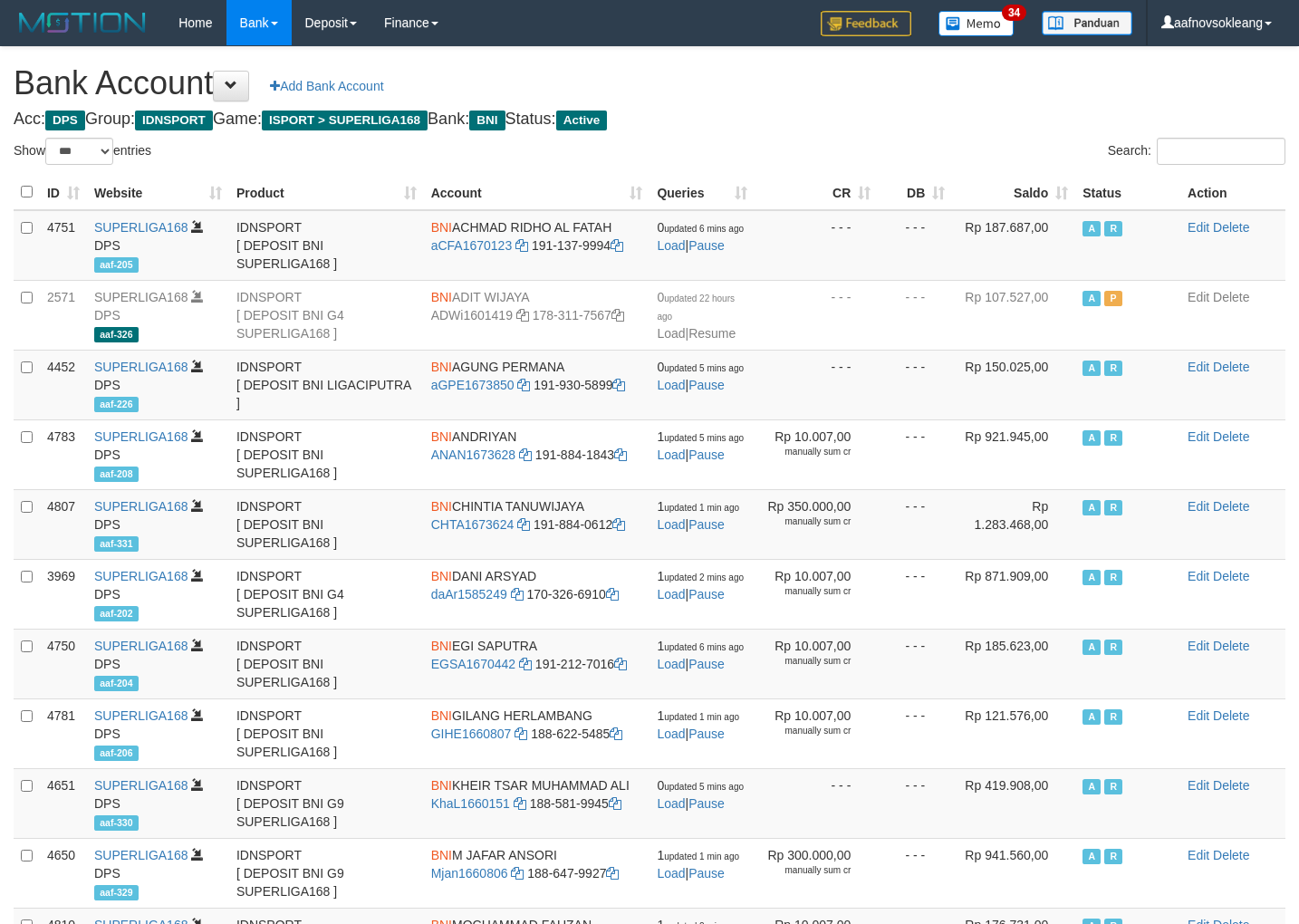 scroll, scrollTop: 0, scrollLeft: 0, axis: both 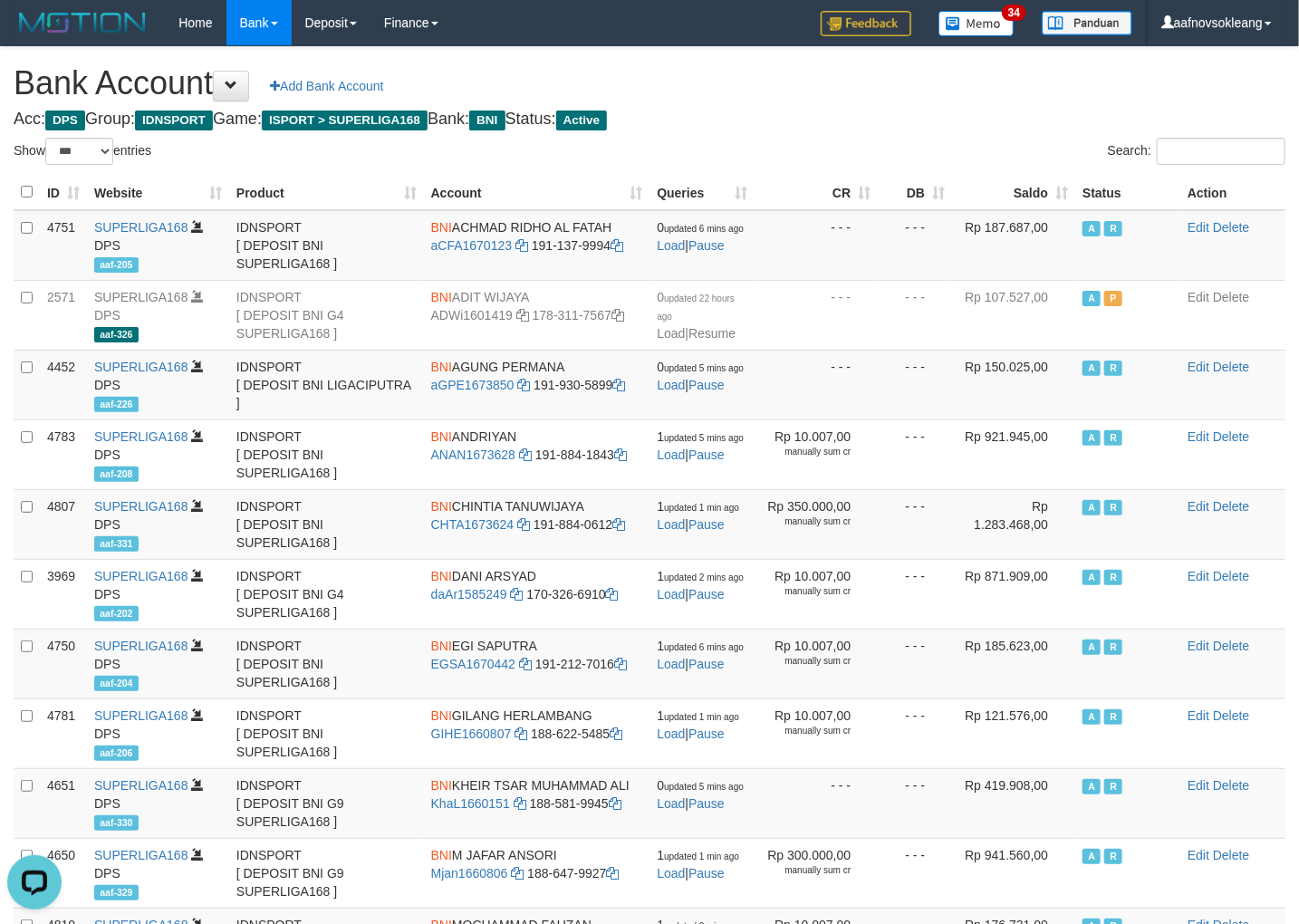 click on "Acc: 										 DPS
Group:   IDNSPORT    		Game:   ISPORT > SUPERLIGA168    		Bank:   BNI    		Status:  Active" at bounding box center [650, 120] 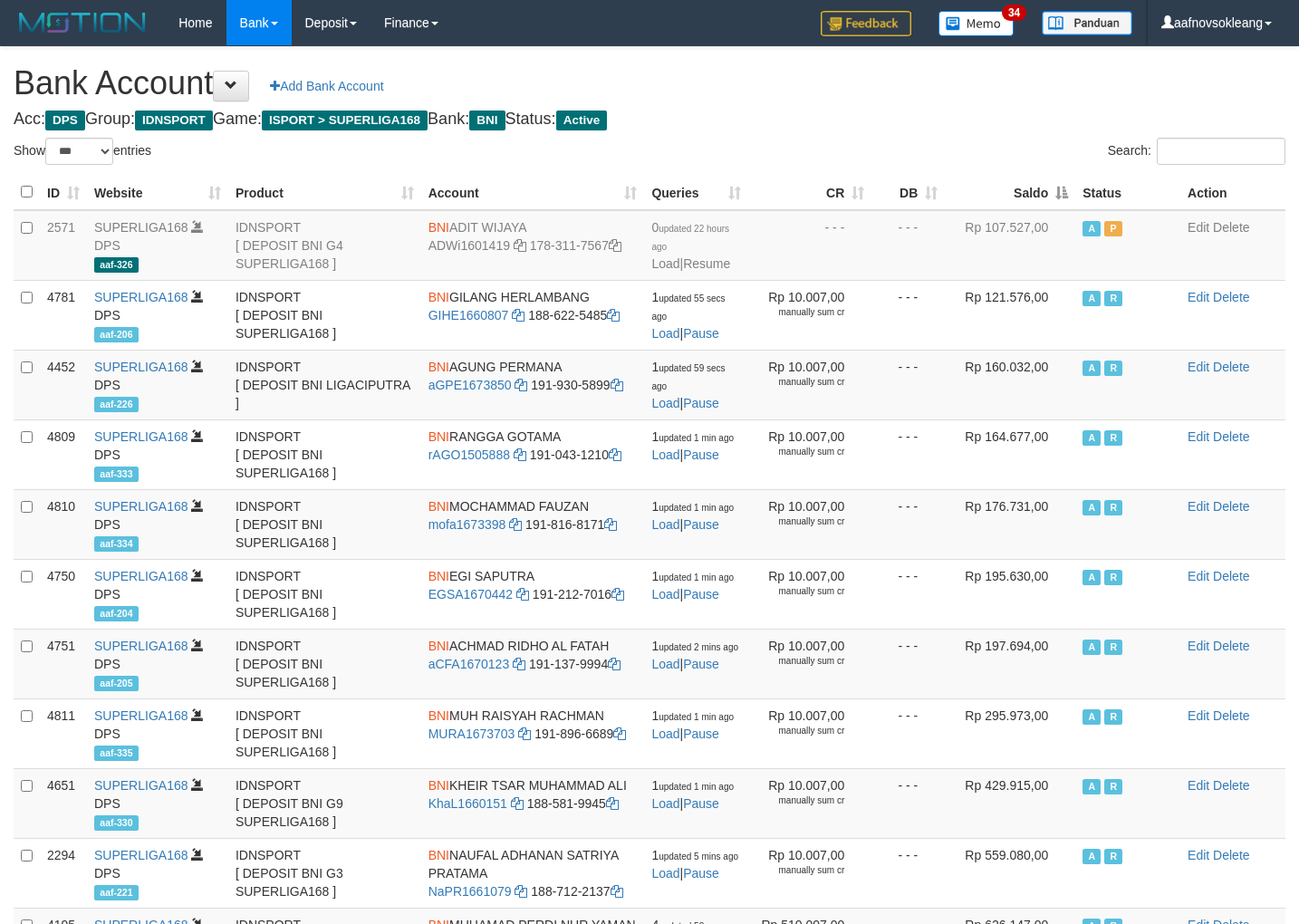select on "***" 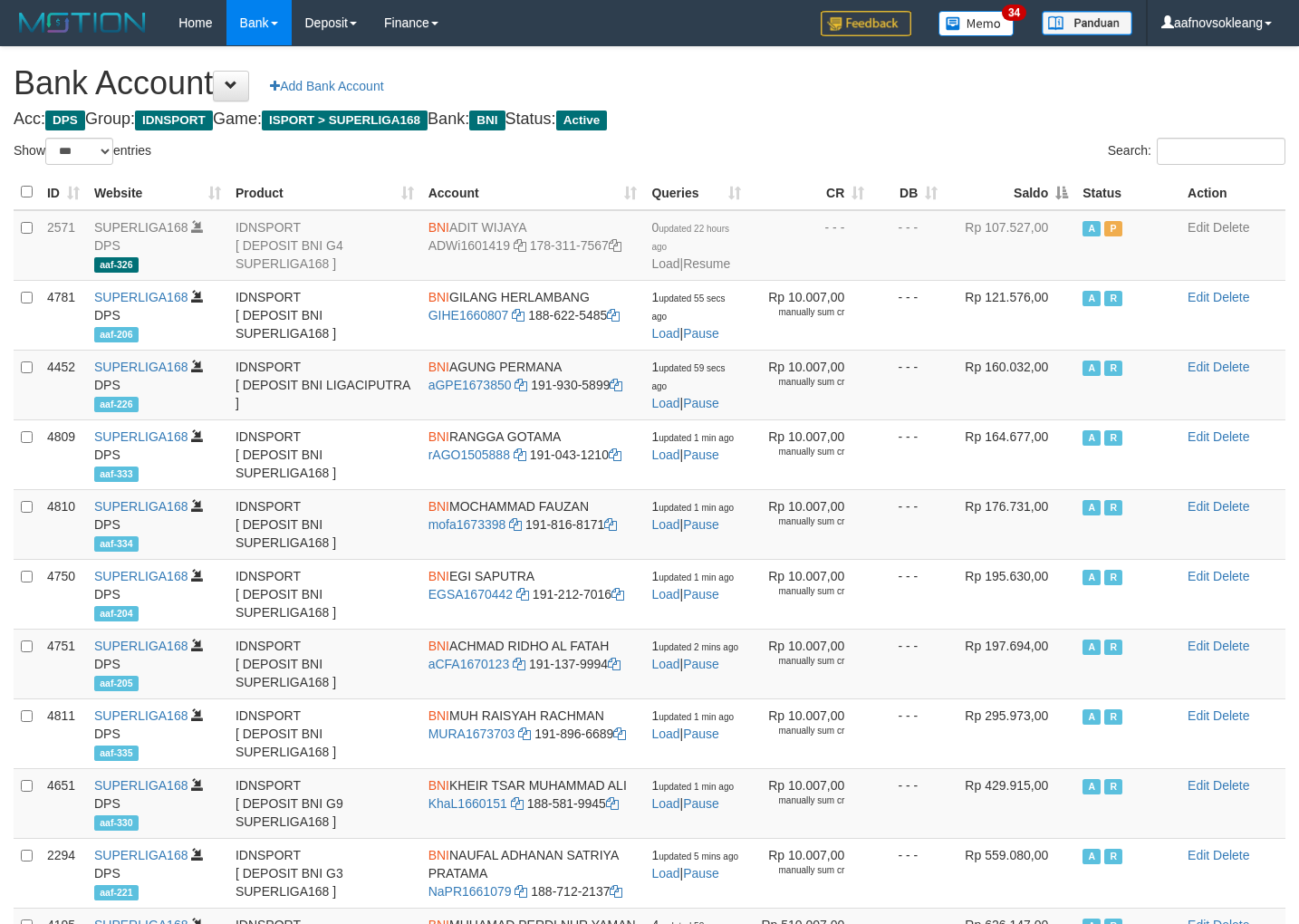 scroll, scrollTop: 0, scrollLeft: 0, axis: both 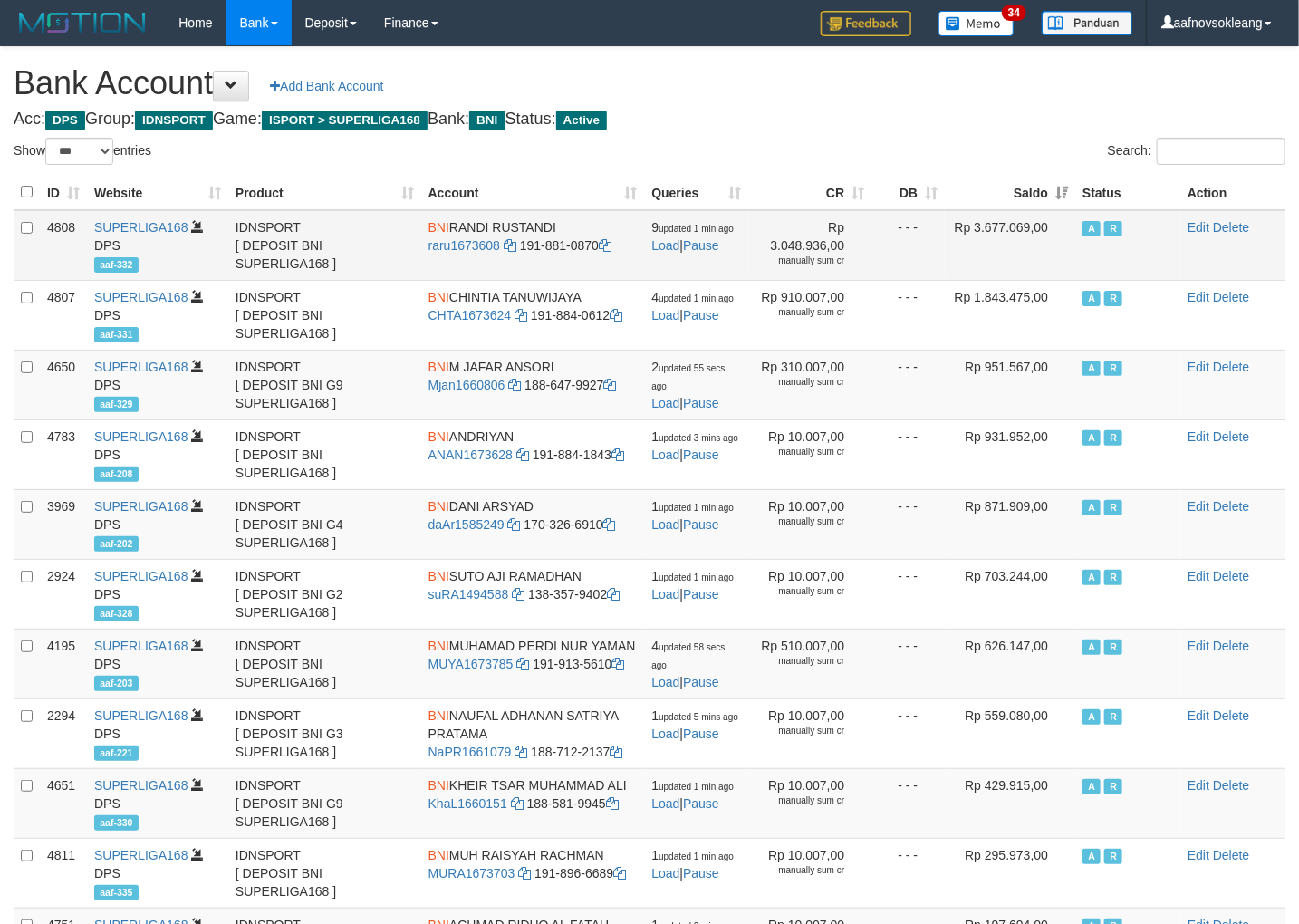 click on "Rp 3.677.069,00" at bounding box center (1010, 245) 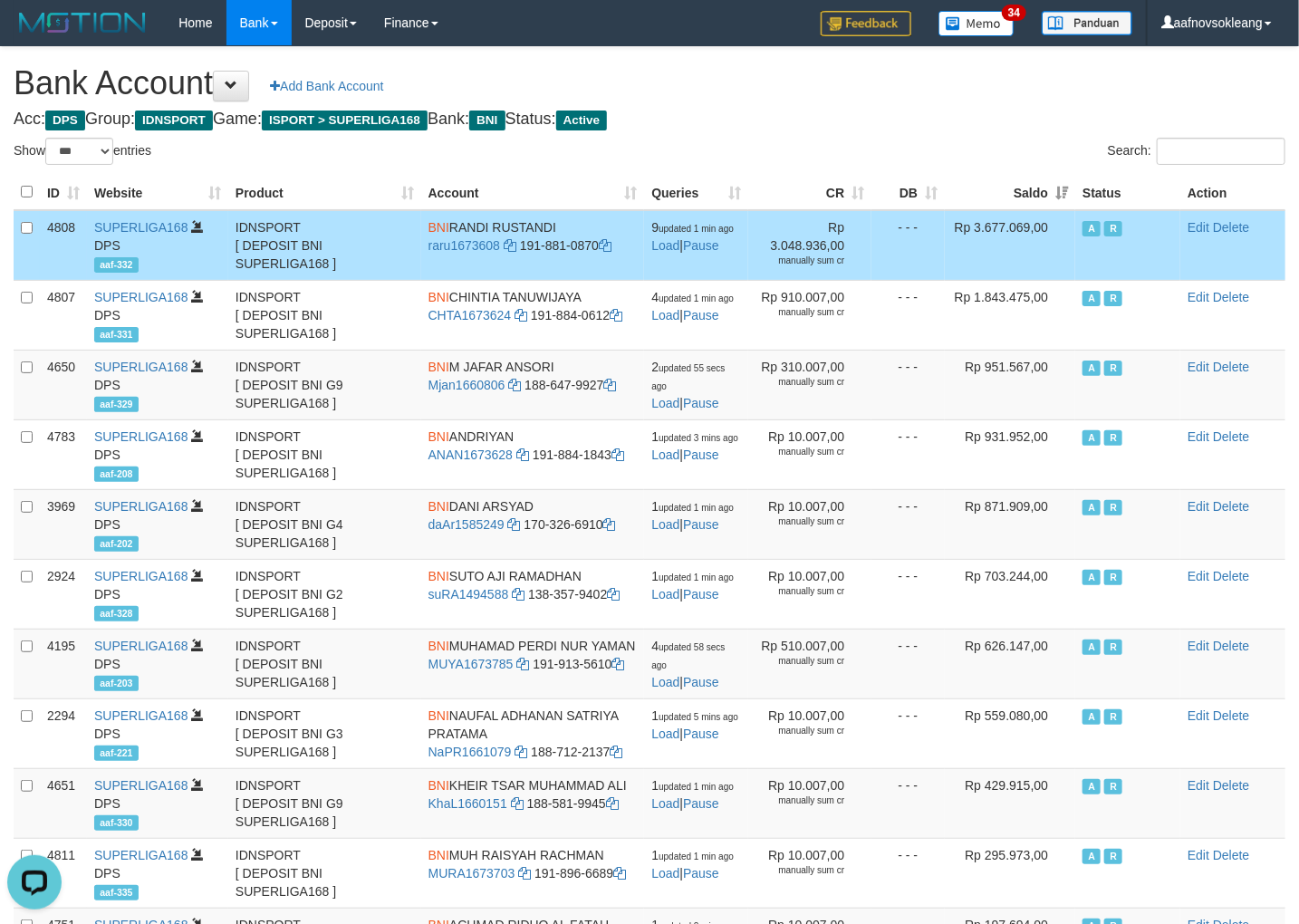 scroll, scrollTop: 0, scrollLeft: 0, axis: both 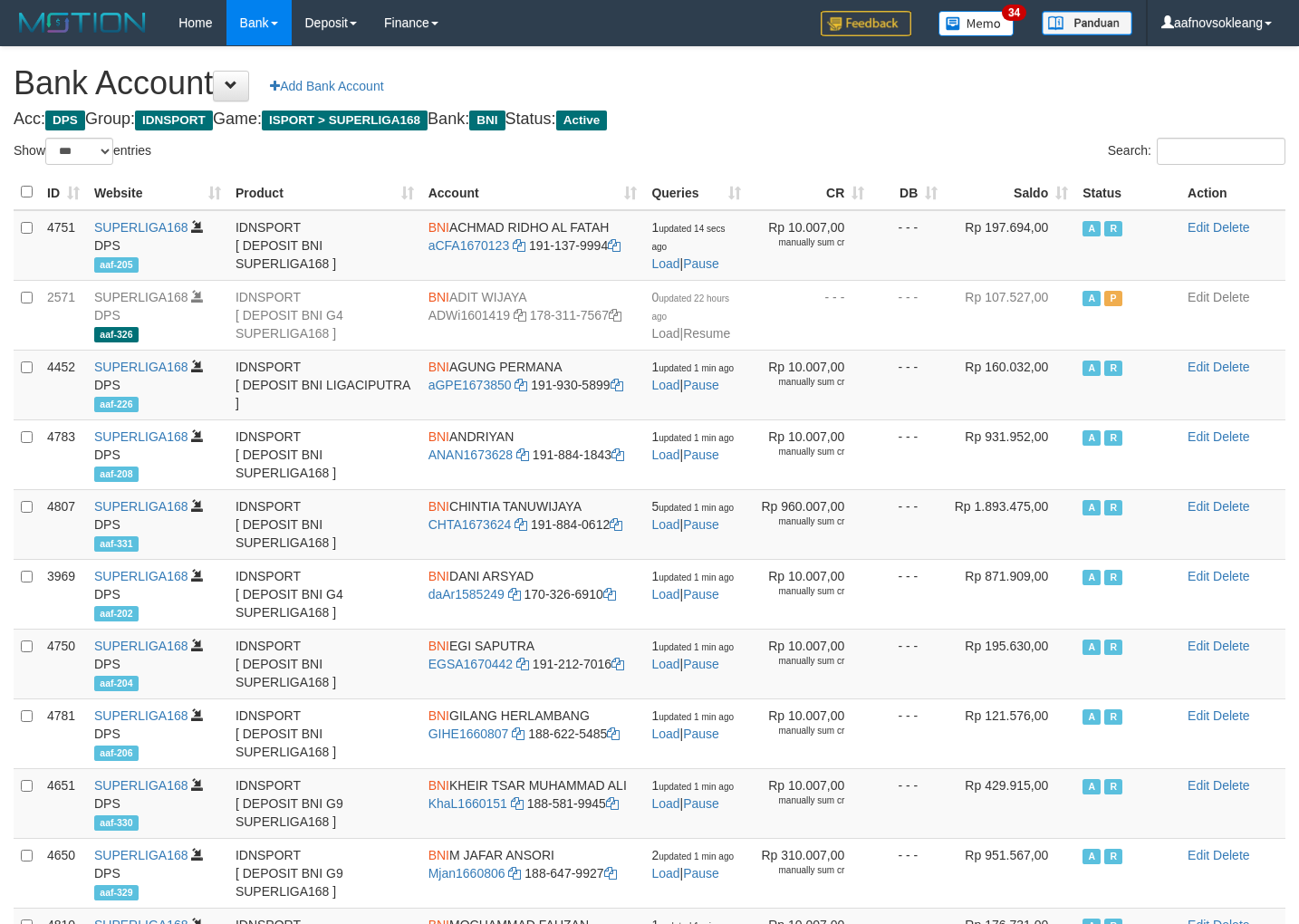 select on "***" 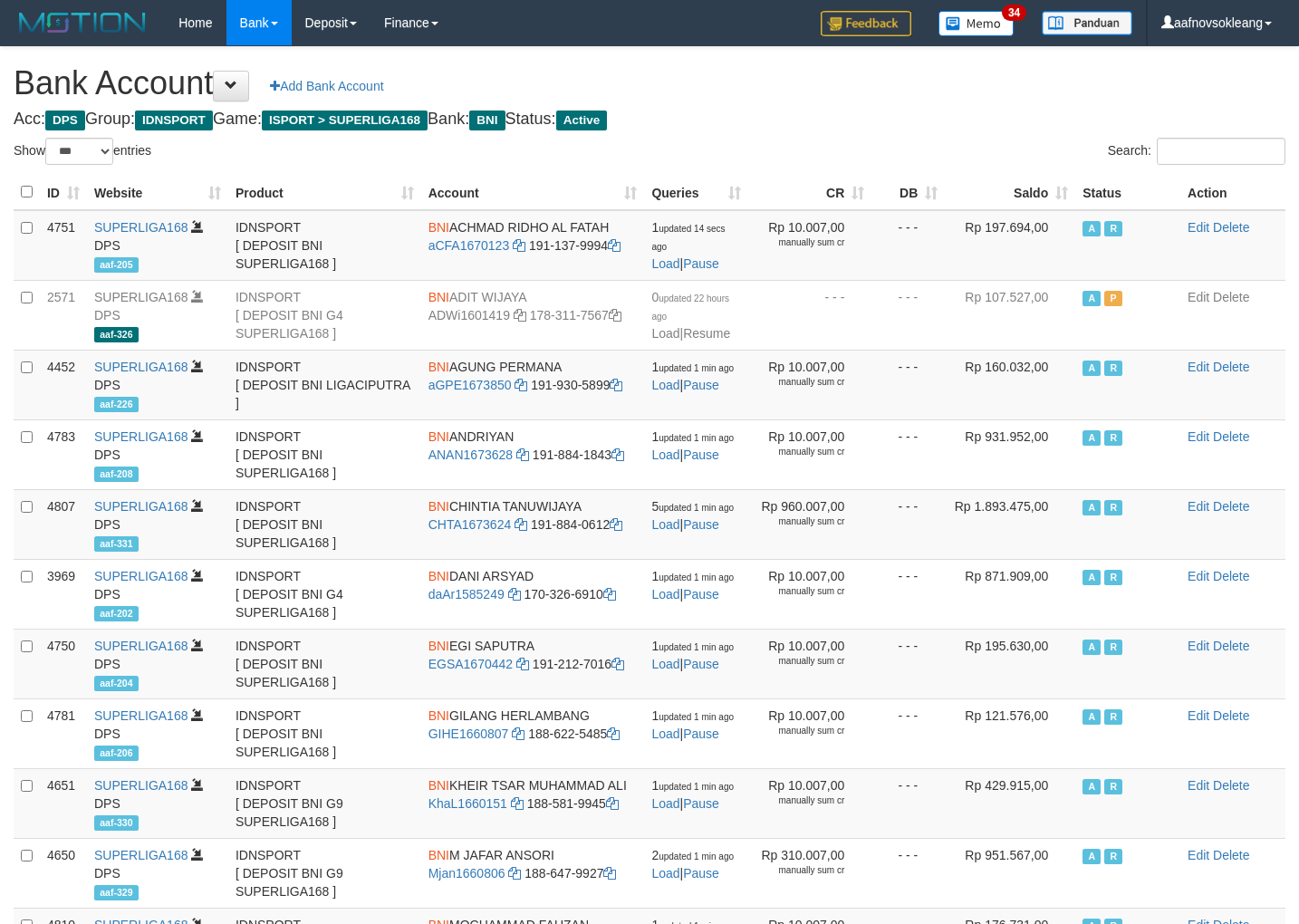 scroll, scrollTop: 0, scrollLeft: 0, axis: both 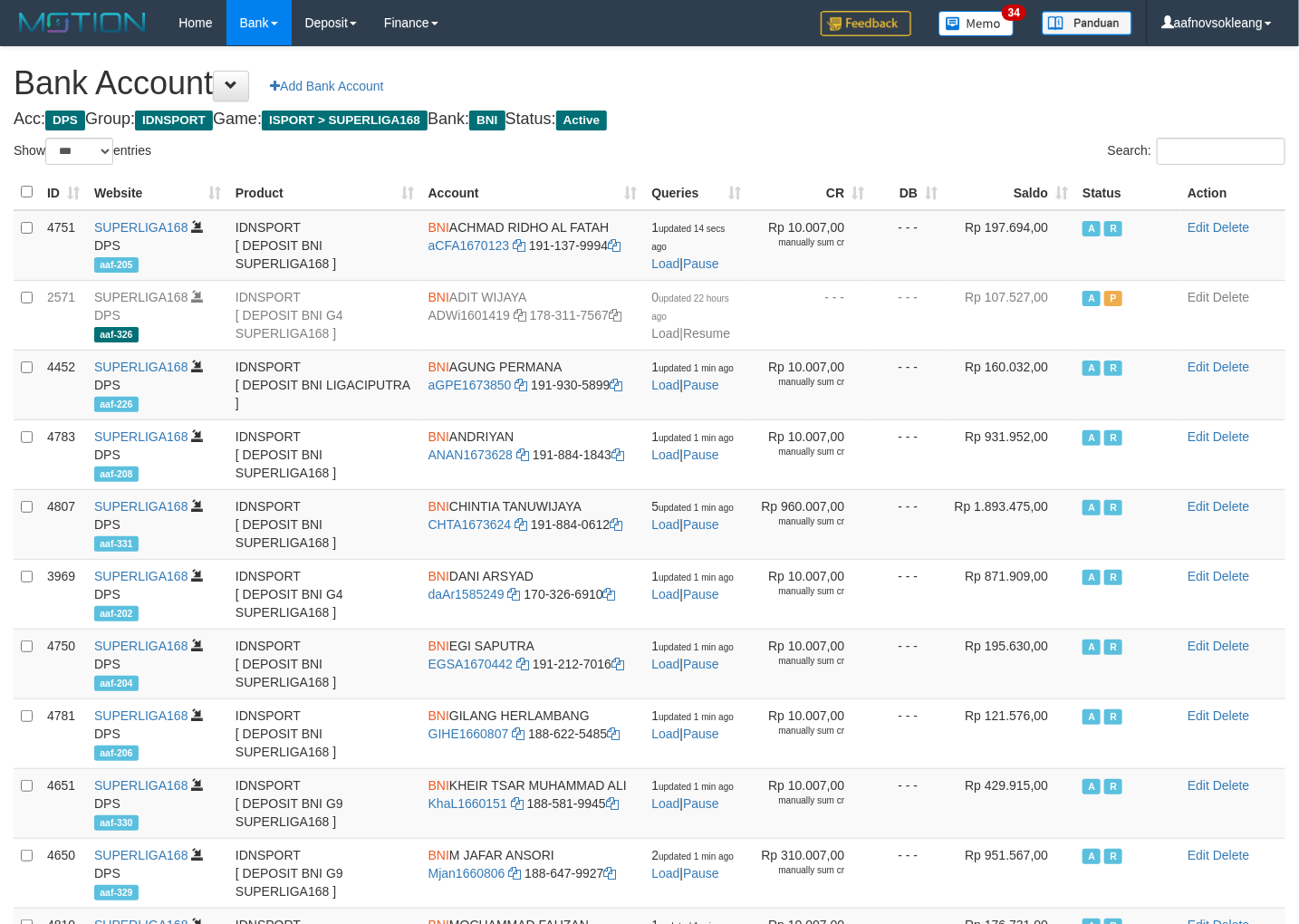 click on "Saldo" at bounding box center [1010, 192] 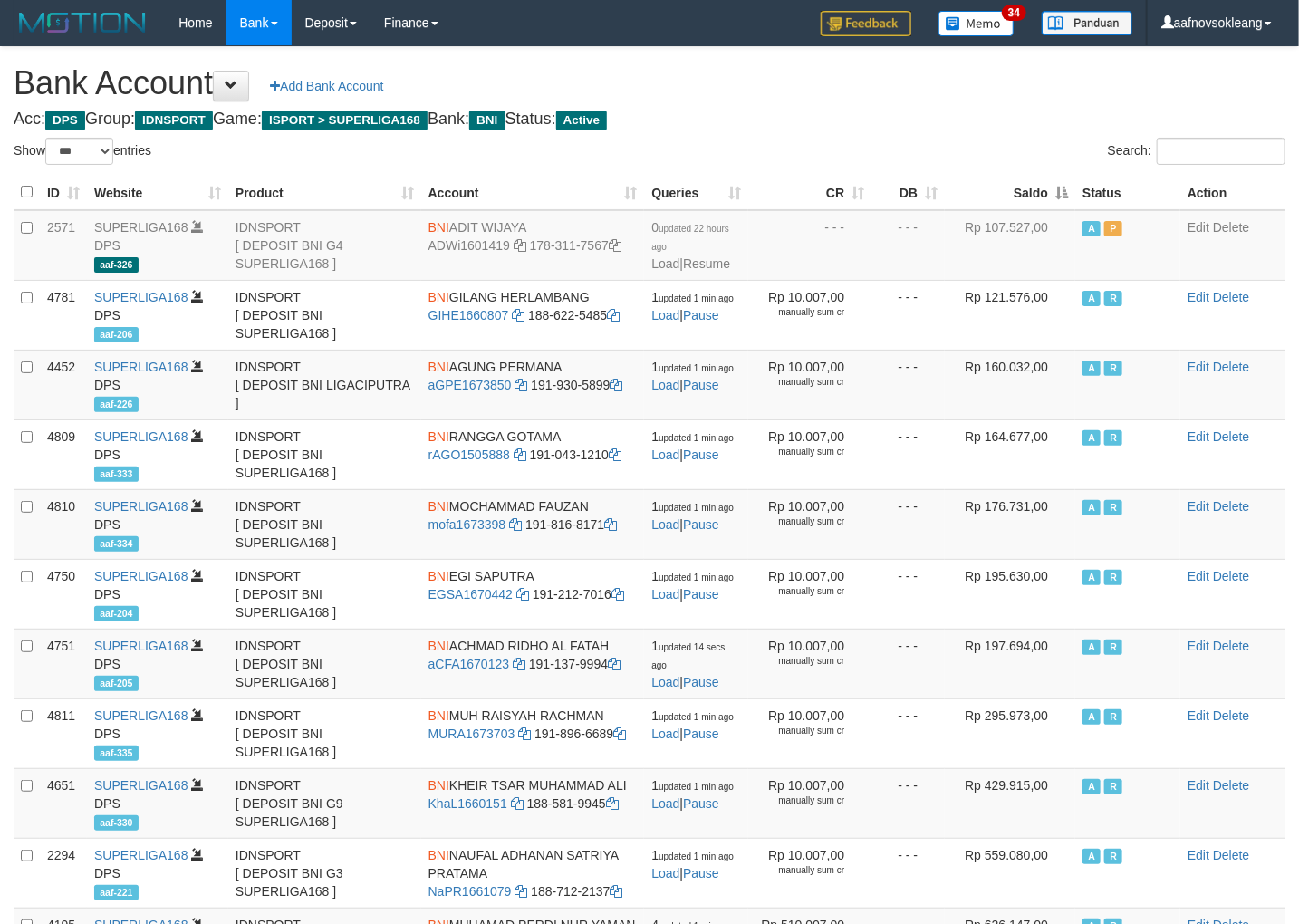 click on "Saldo" at bounding box center [1010, 192] 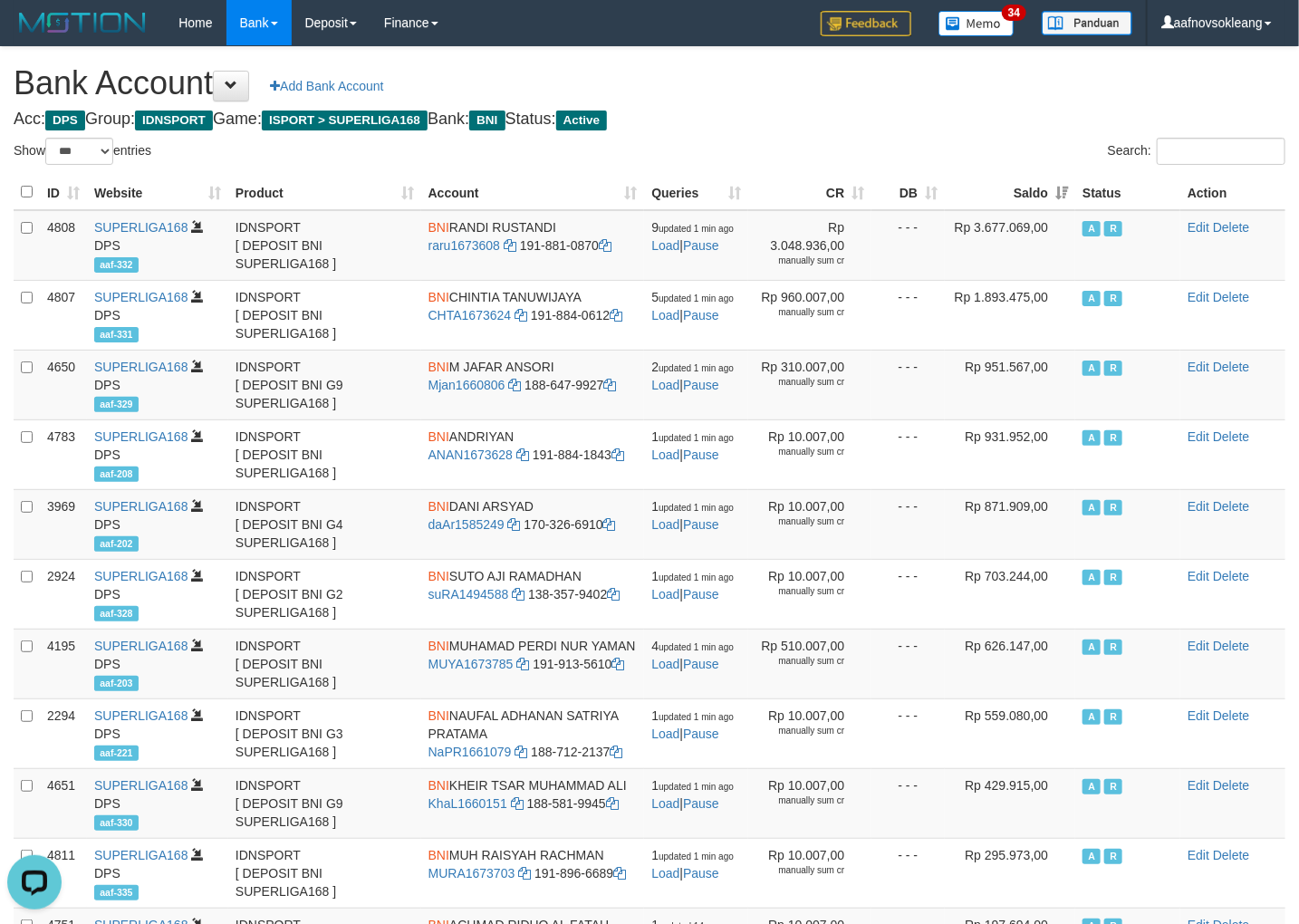 scroll, scrollTop: 0, scrollLeft: 0, axis: both 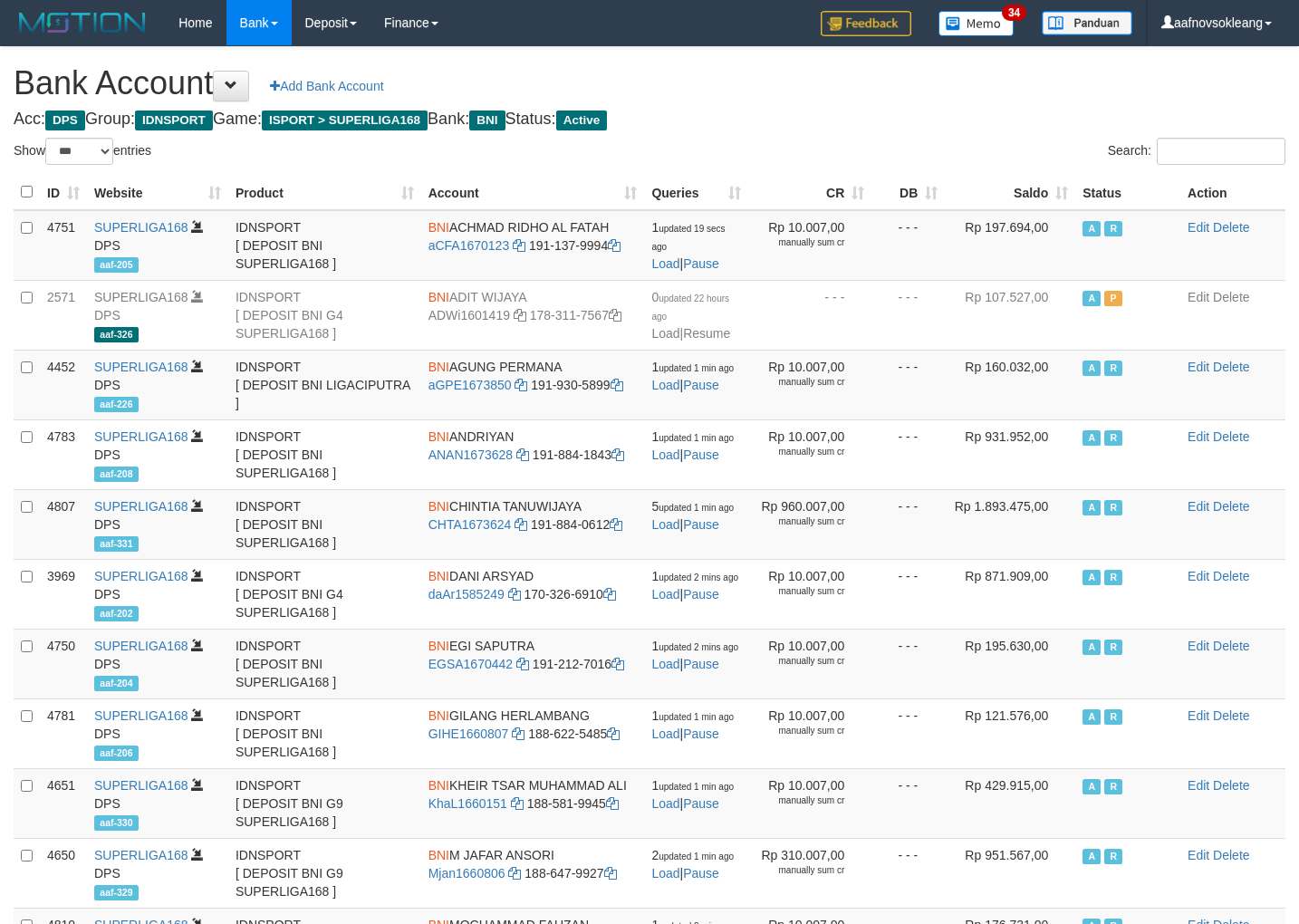 select on "***" 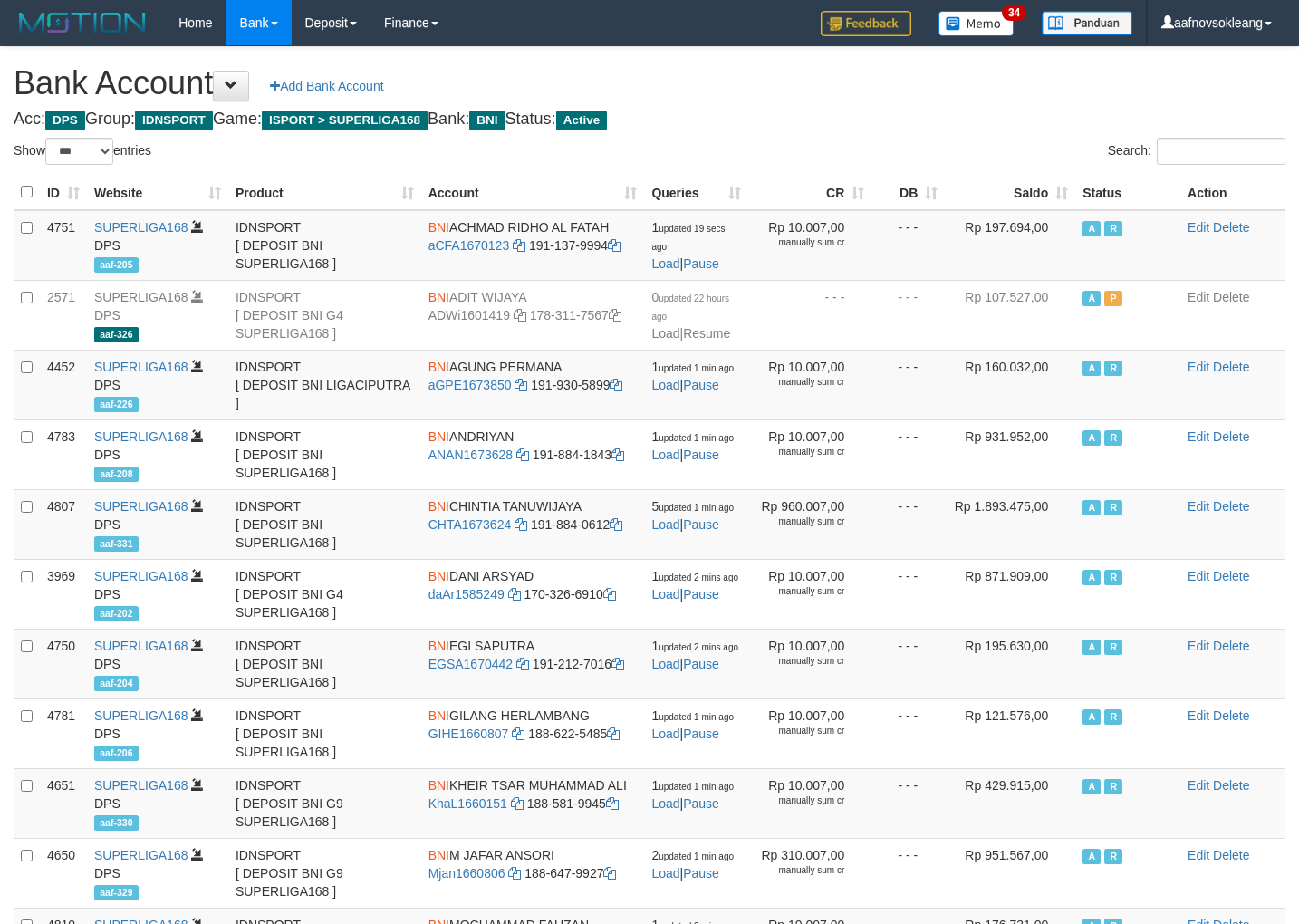scroll, scrollTop: 0, scrollLeft: 0, axis: both 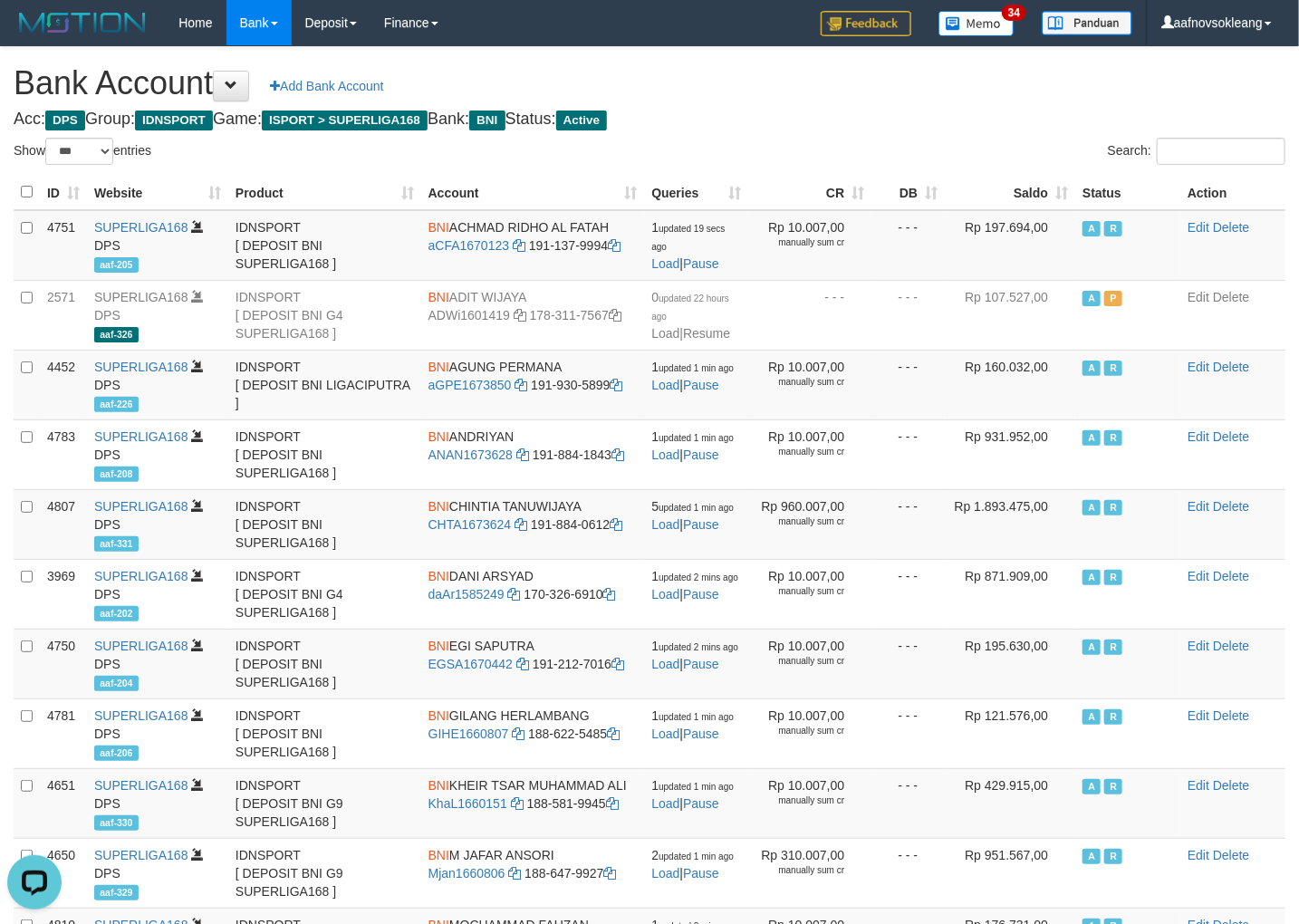 click on "Bank Account
Add Bank Account
Acc: 										 DPS
Group:   IDNSPORT    		Game:   ISPORT > SUPERLIGA168    		Bank:   BNI    		Status:  Active
Filter Account Type
*******
***
**
***
DPS
SELECT ALL  SELECT TYPE  - ALL -
DPS
WD
TMP
Filter Product
*******
******
********
********
*******
********
IDNSPORT
SELECT ALL  SELECT GROUP  - ALL -
BETHUB
IDNPOKER
IDNSPORT
IDNTOTO
LOADONLY
Filter Website
*******" at bounding box center [650, 769] 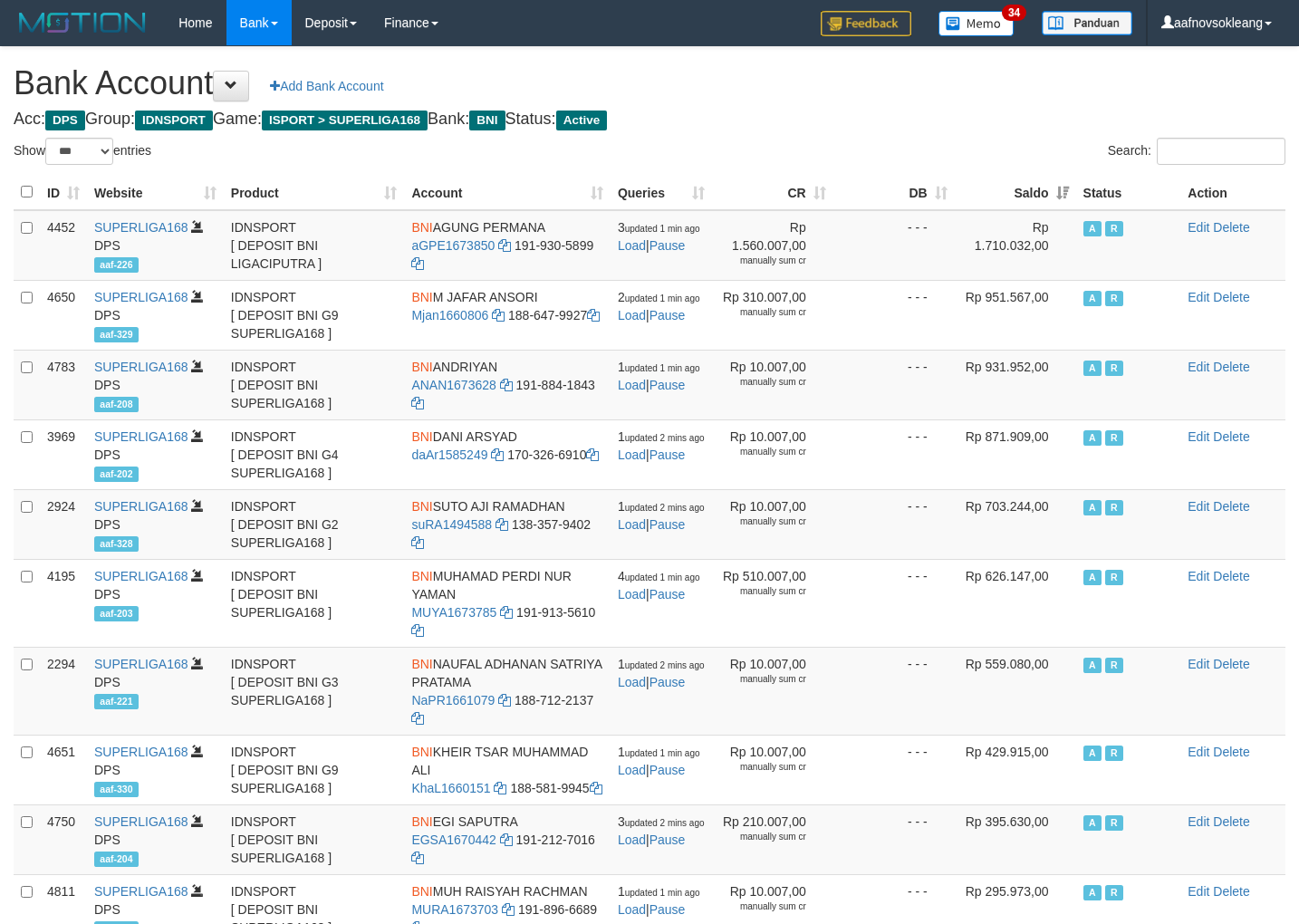 select on "***" 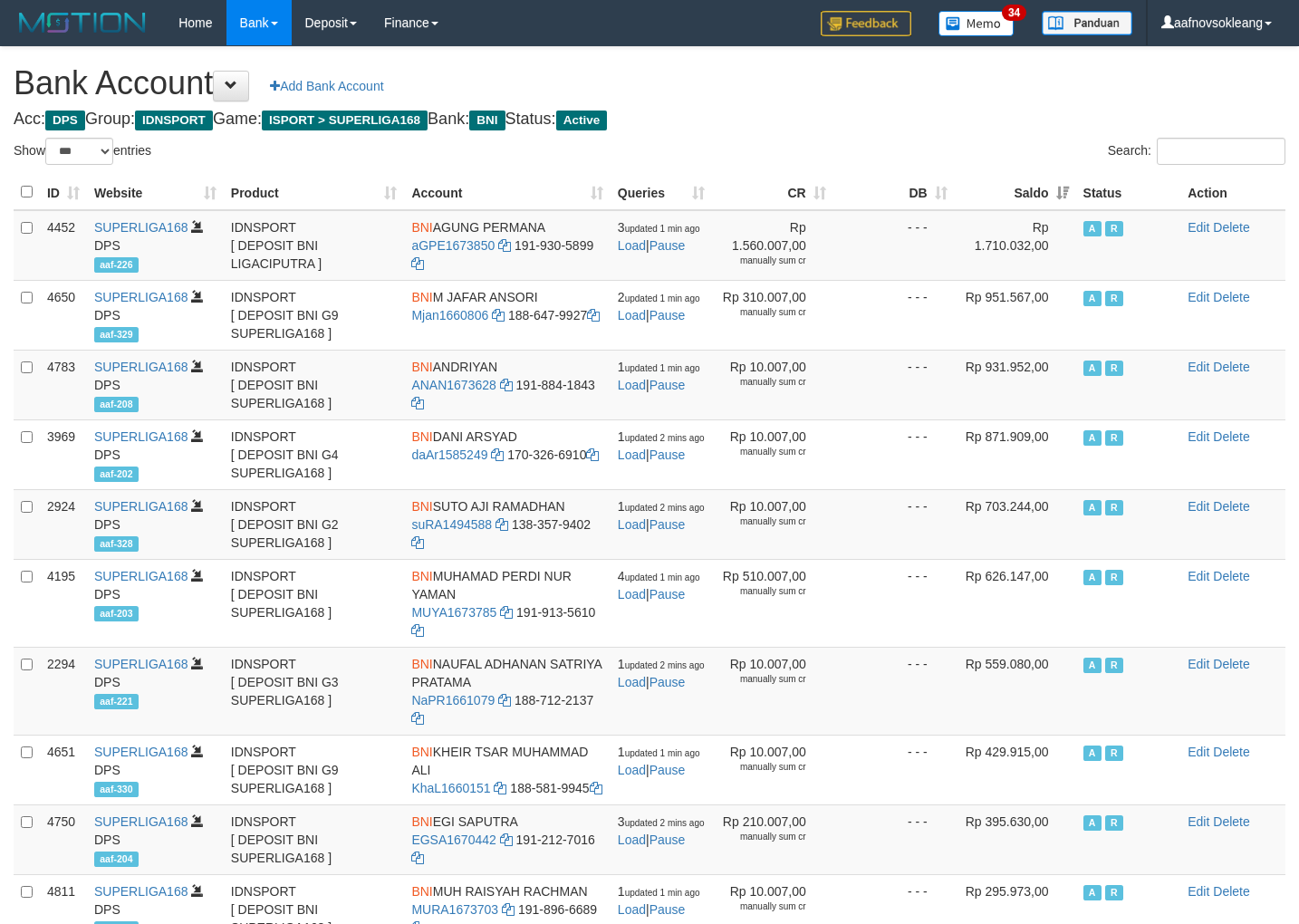 scroll, scrollTop: 0, scrollLeft: 0, axis: both 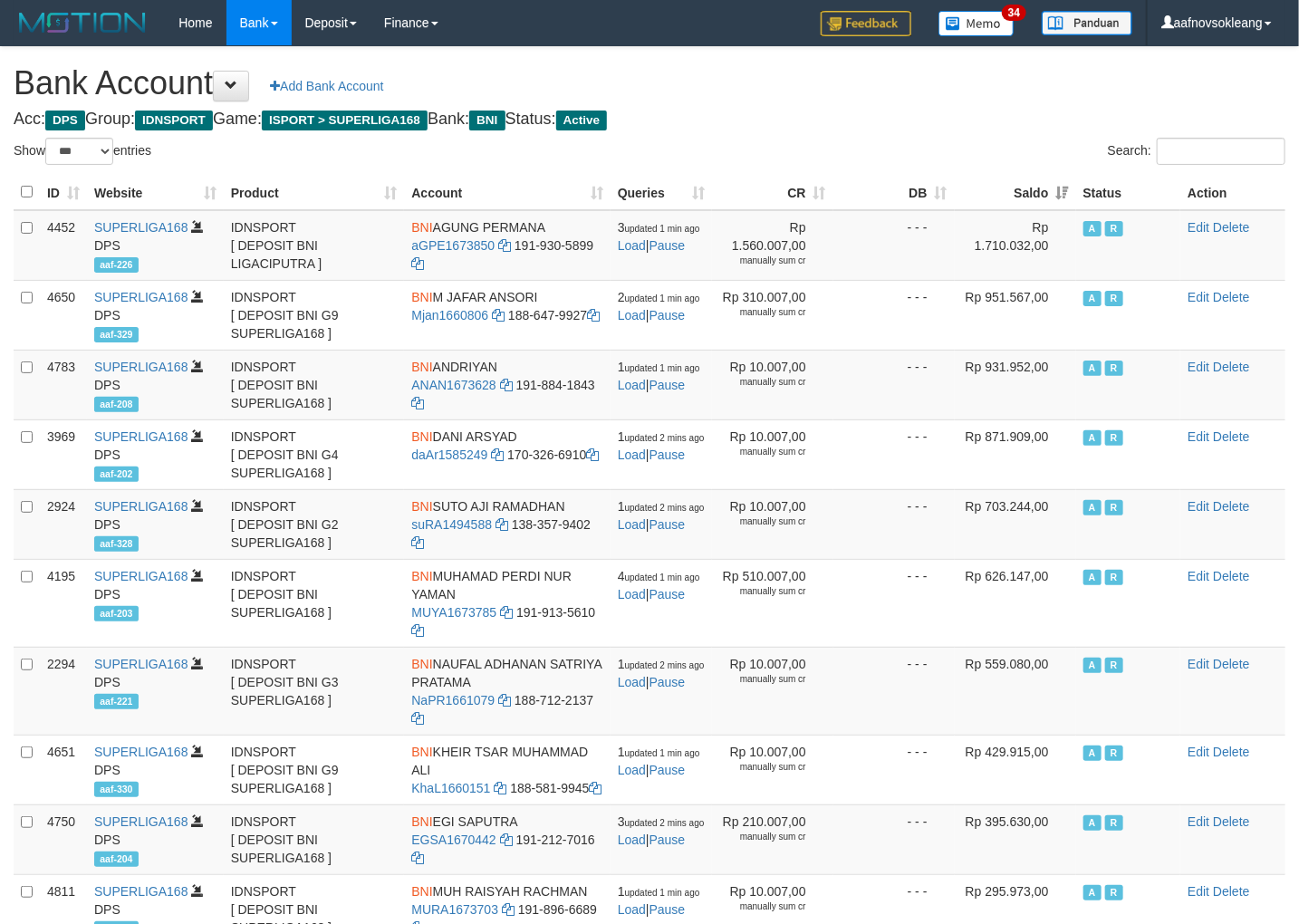 click on "Bank Account
Add Bank Account" at bounding box center (650, 83) 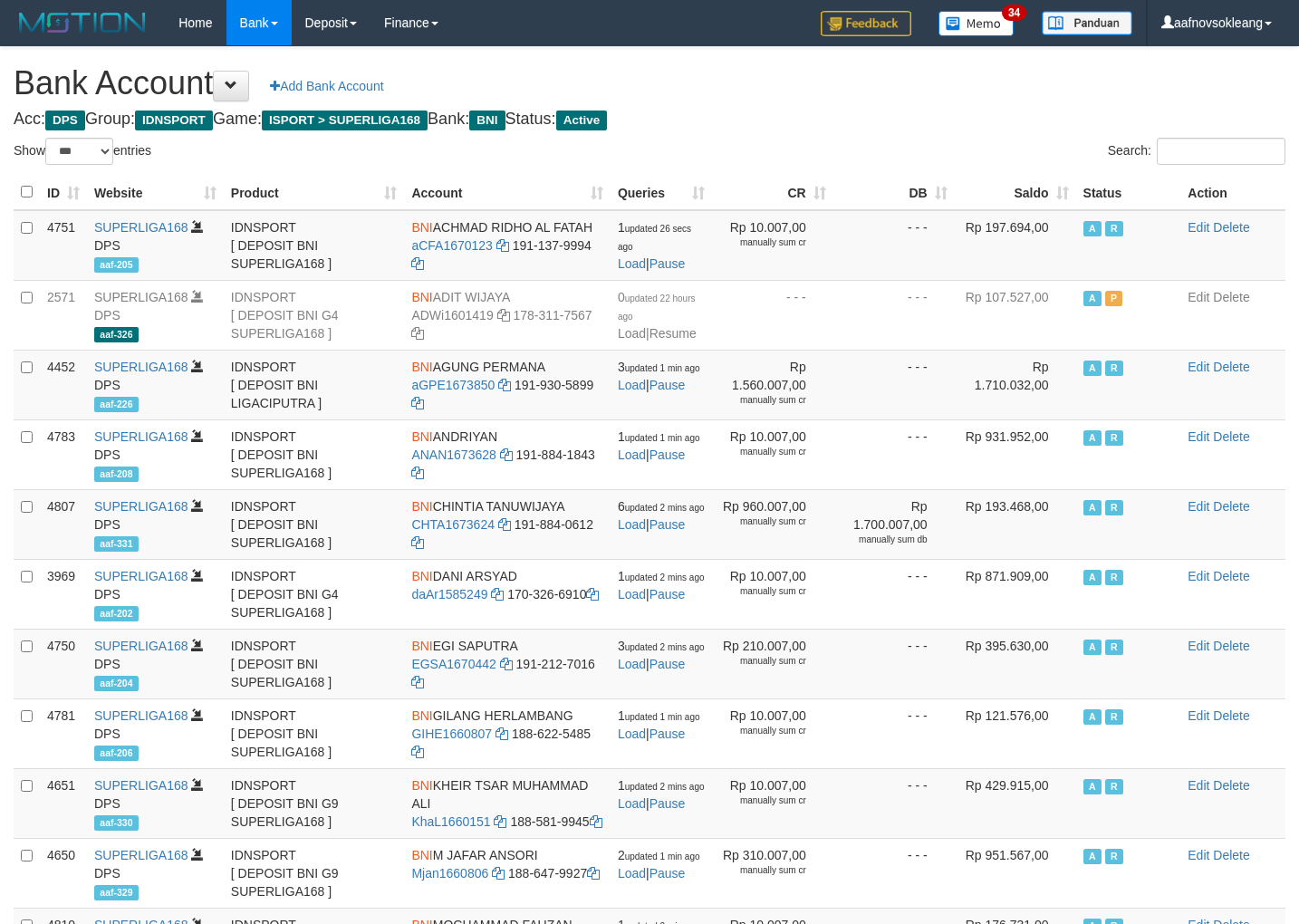select on "***" 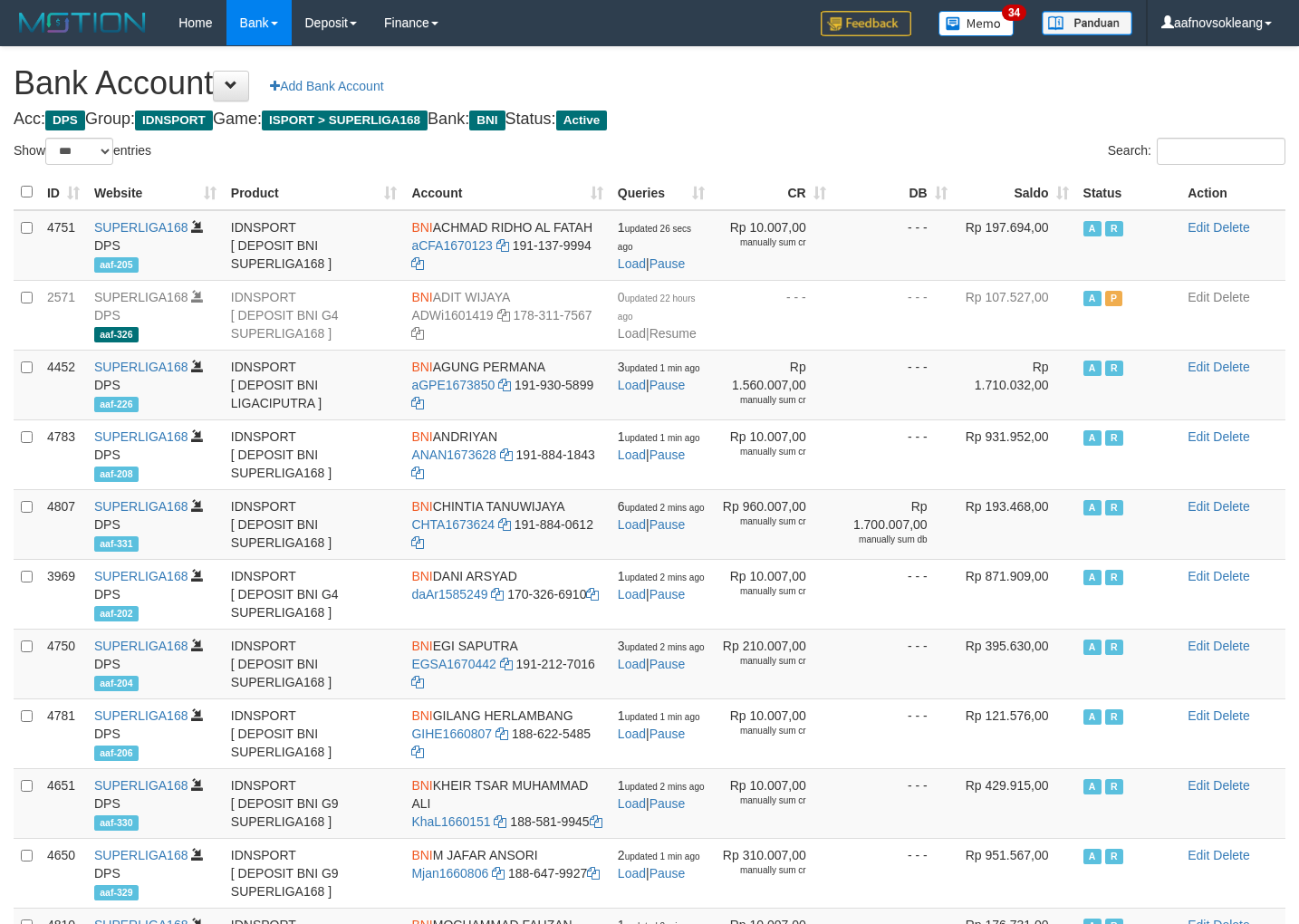 scroll, scrollTop: 0, scrollLeft: 0, axis: both 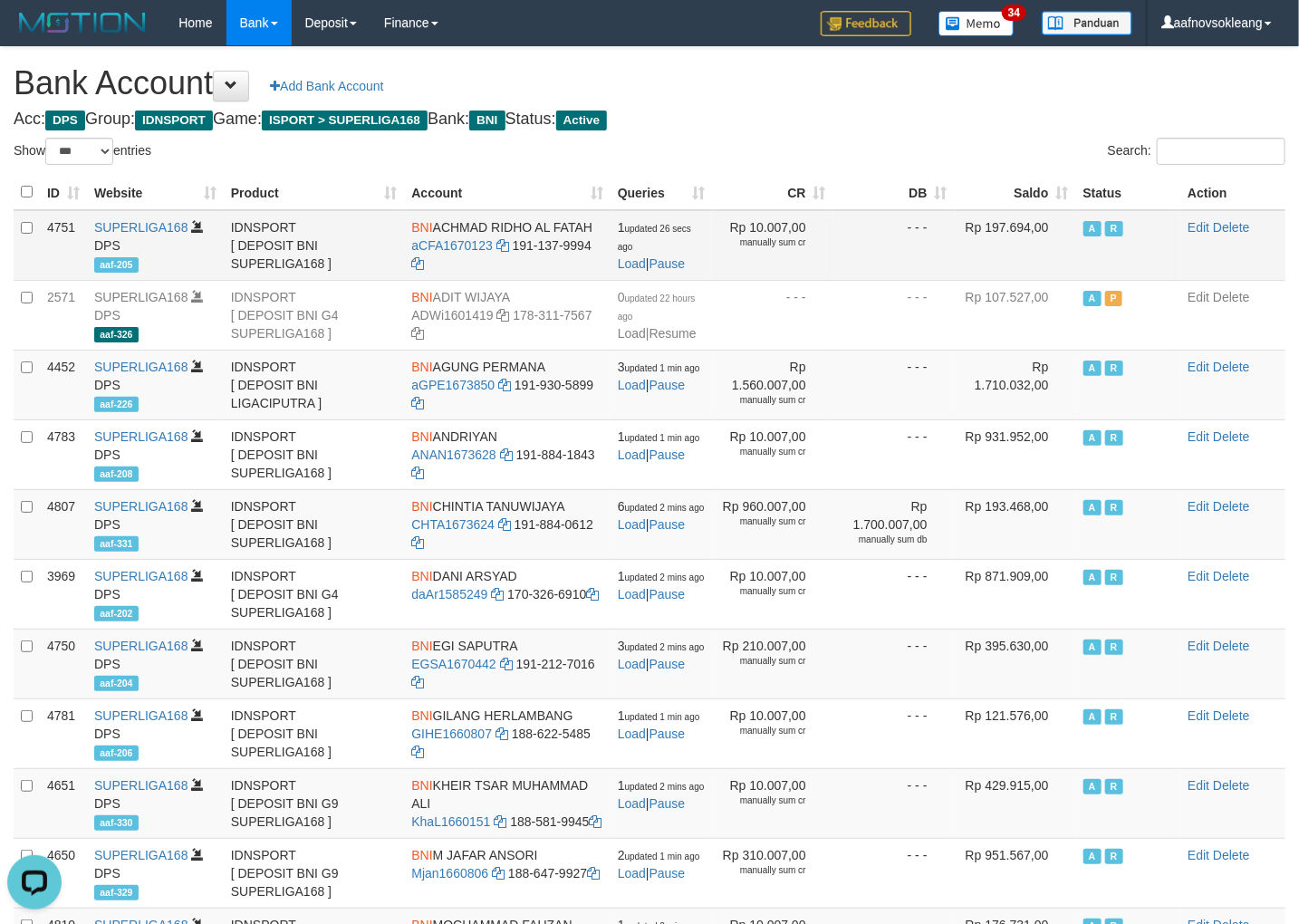 click on "BNI" at bounding box center [421, 227] 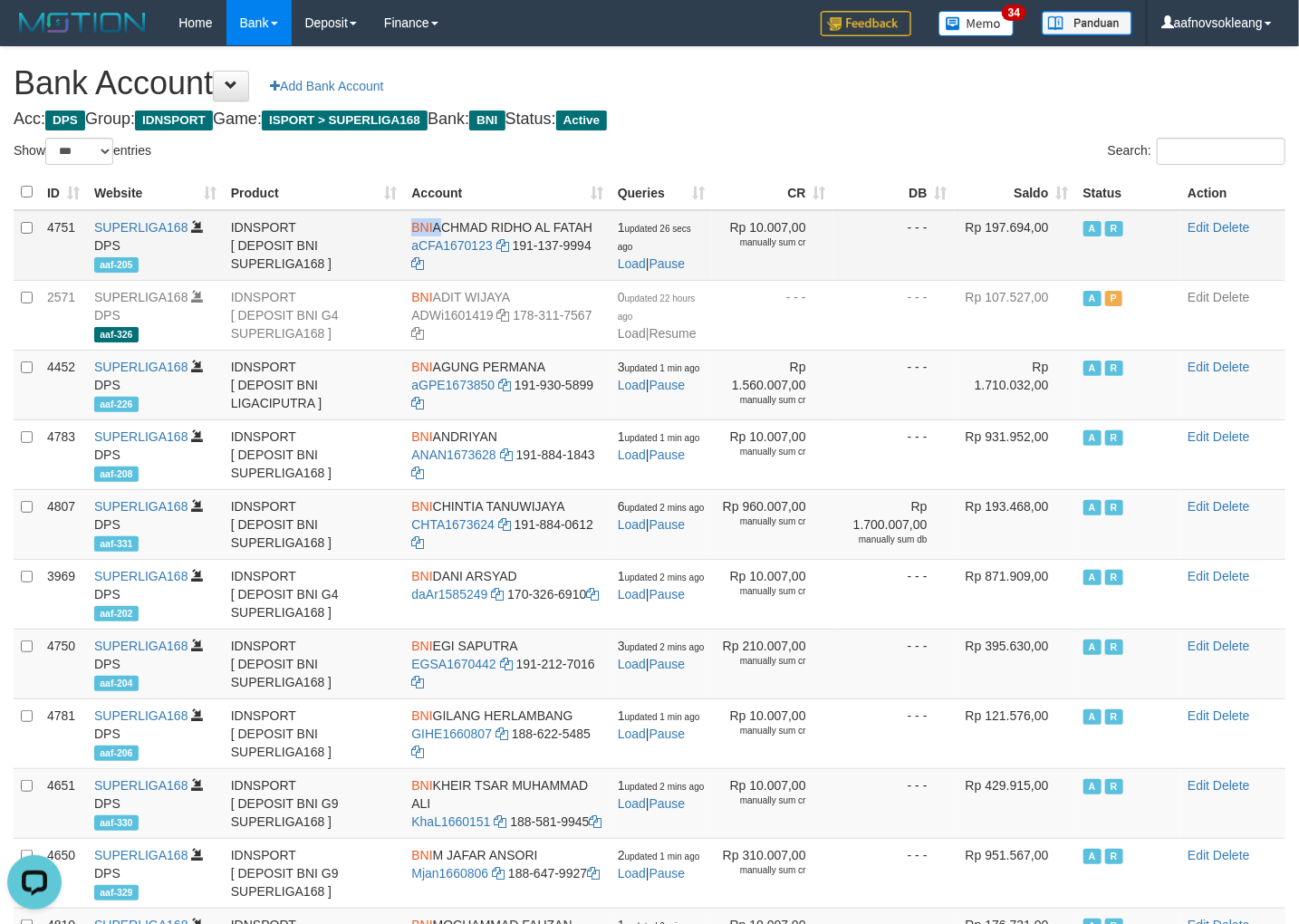 click on "BNI" at bounding box center (421, 227) 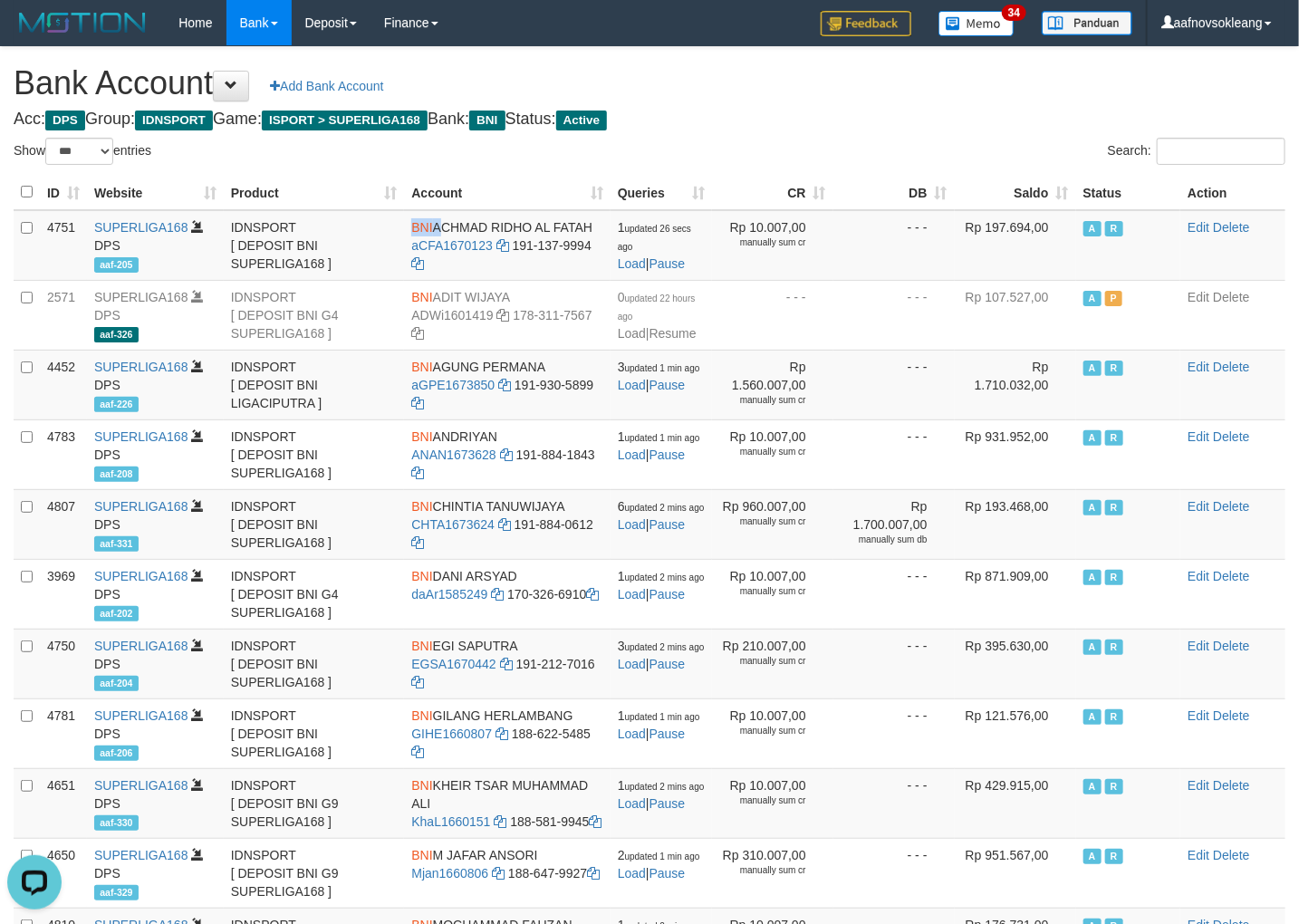 copy on "BNI" 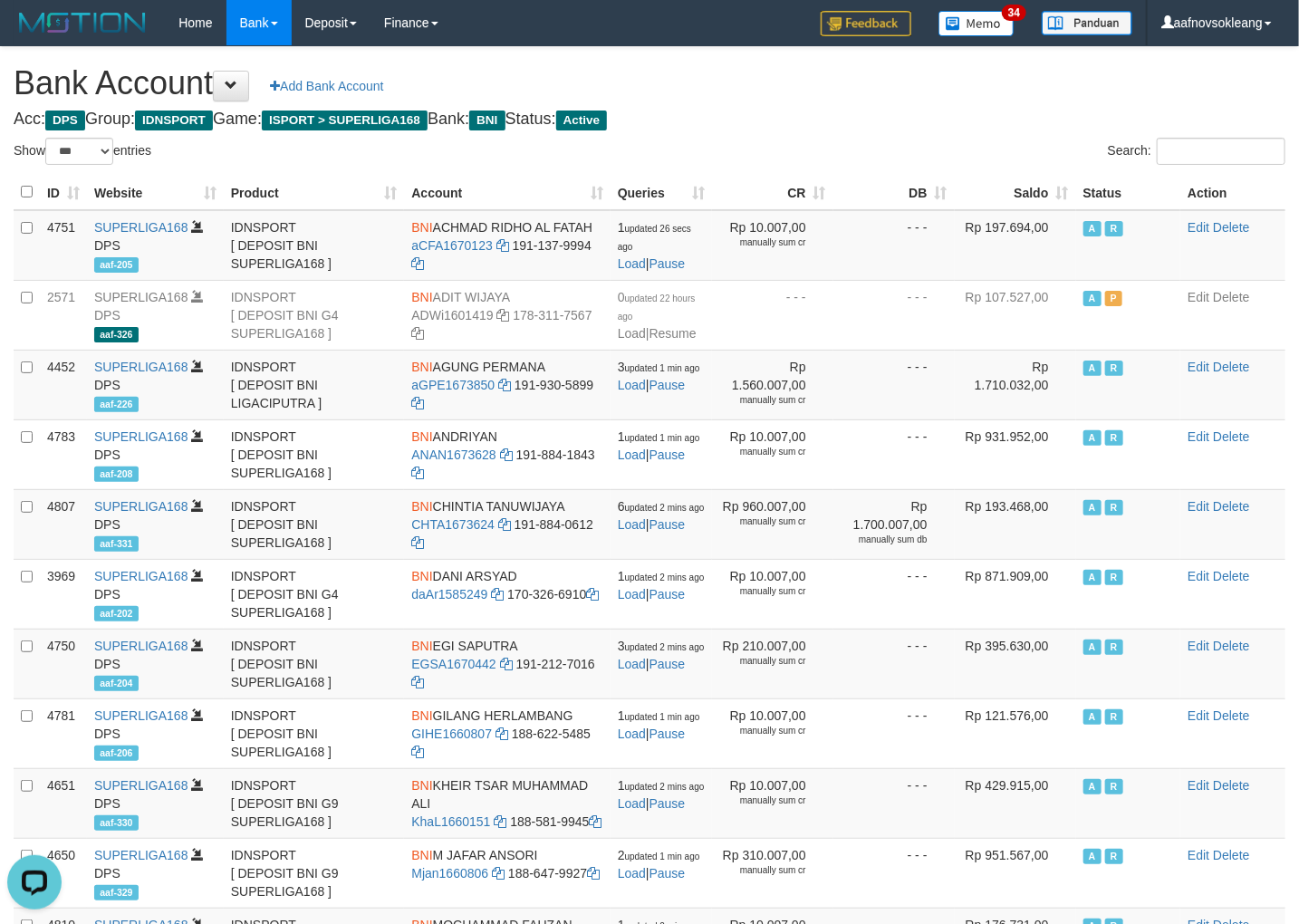 click on "Search:" at bounding box center (974, 153) 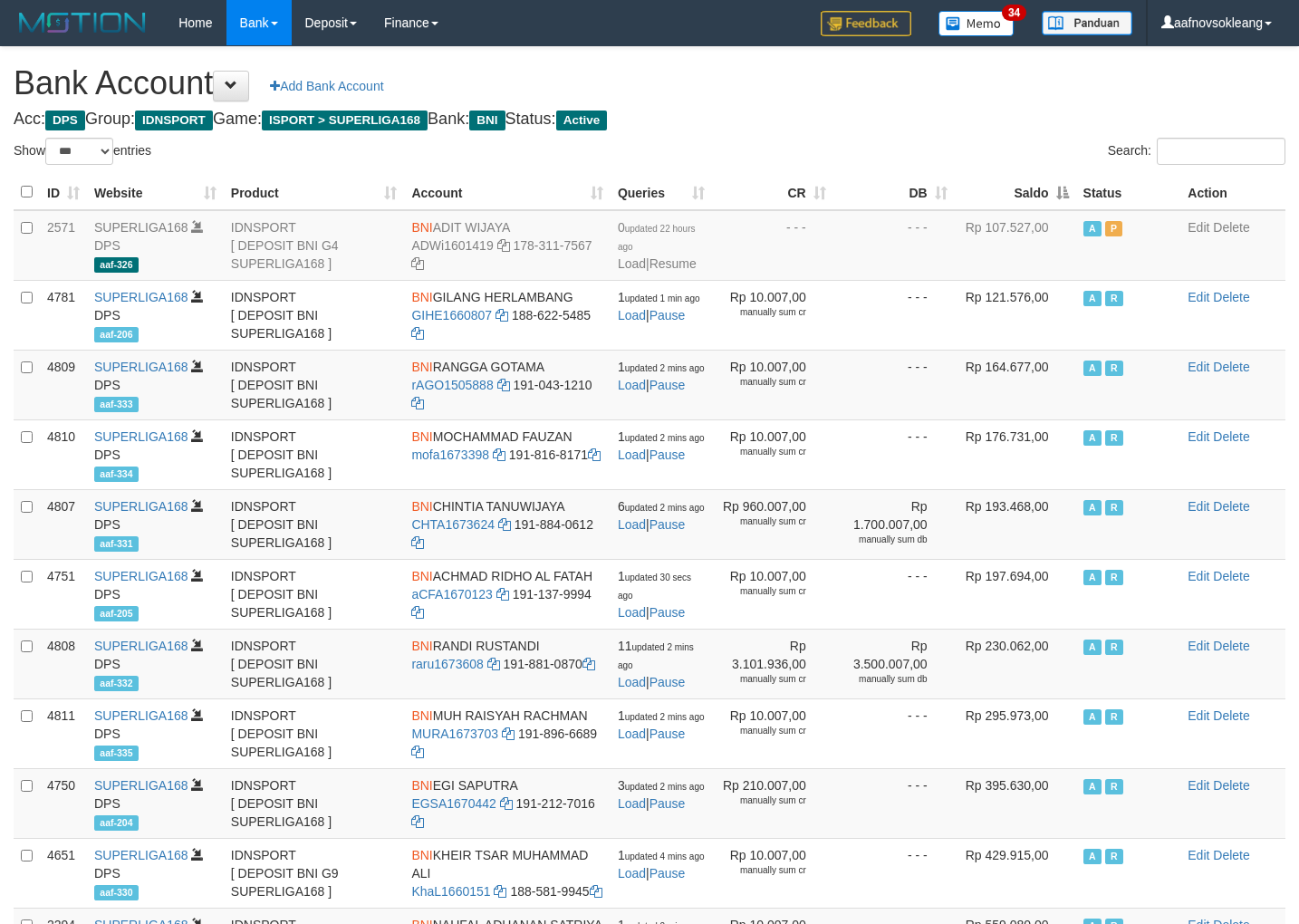 select on "***" 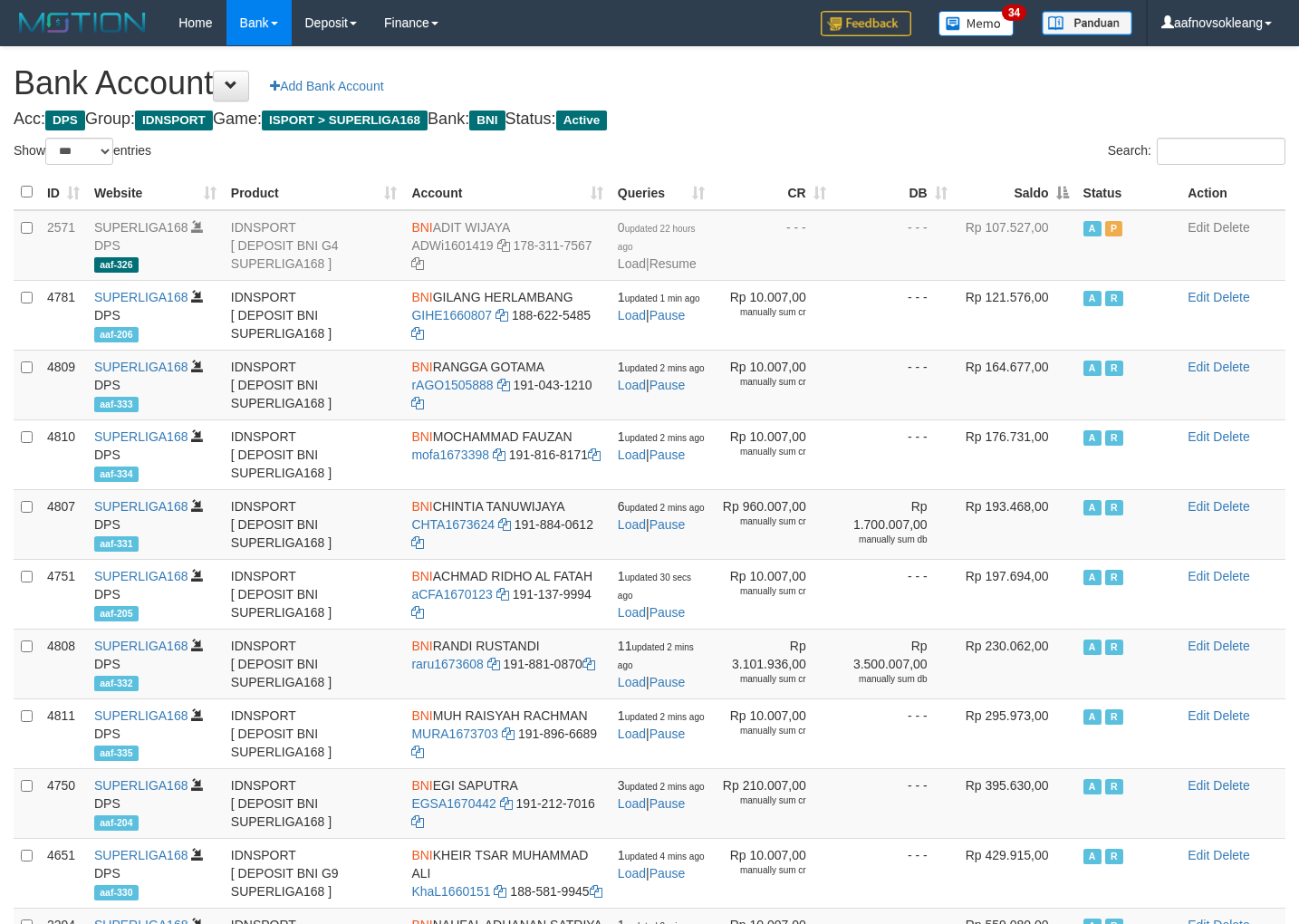 scroll, scrollTop: 0, scrollLeft: 0, axis: both 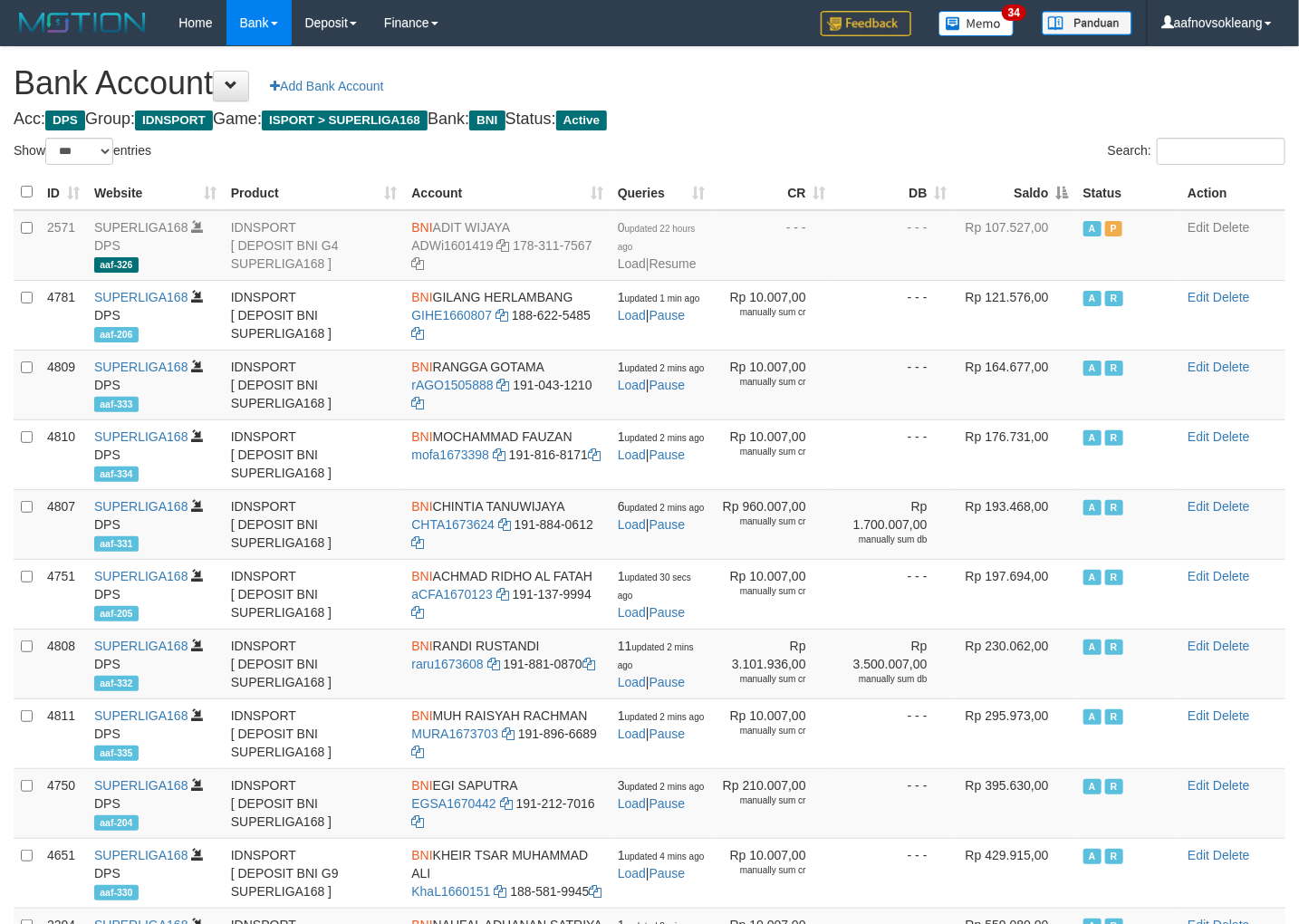 click on "Saldo" at bounding box center (1015, 192) 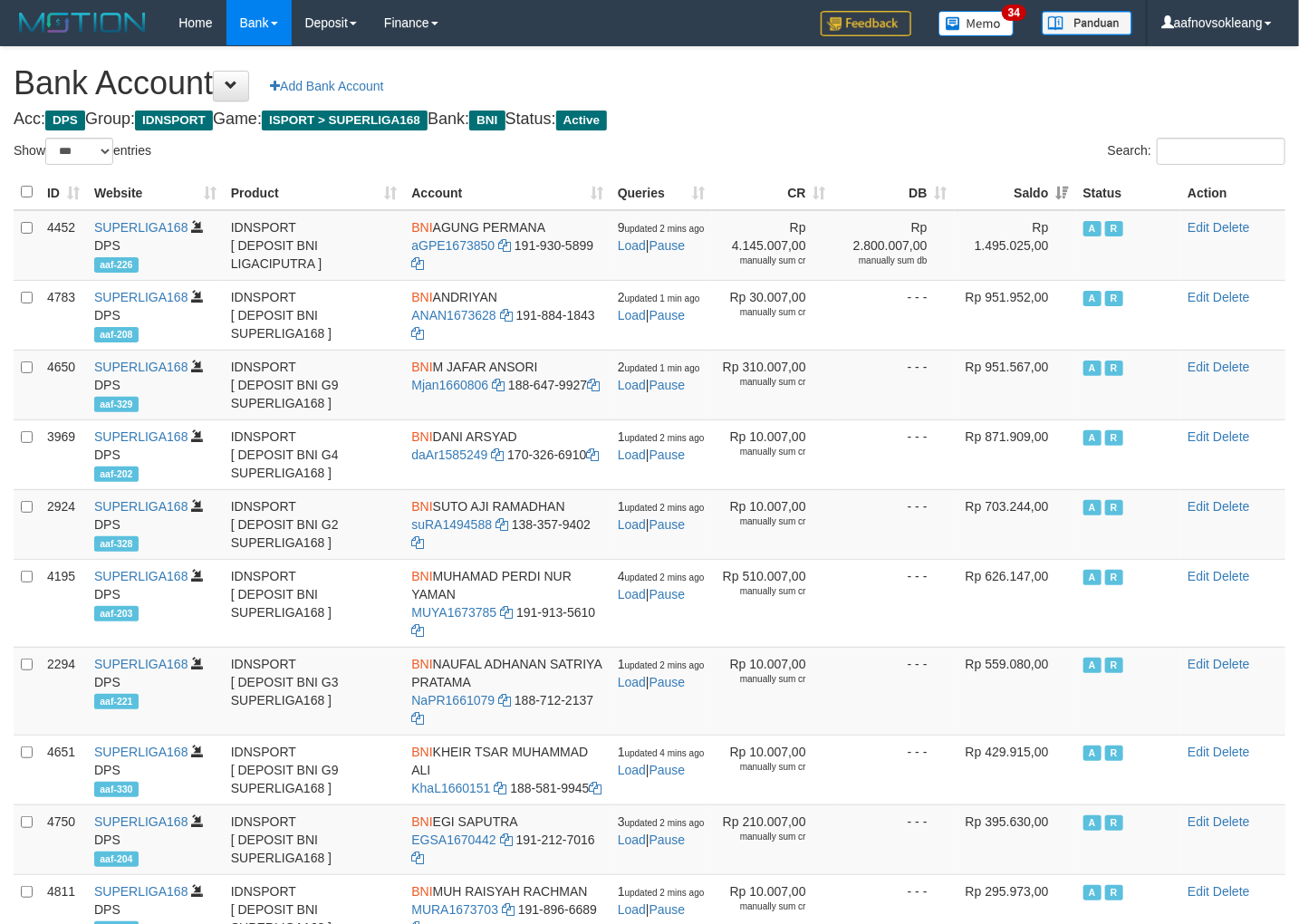 click on "Bank Account
Add Bank Account
Acc: 										 DPS
Group:   IDNSPORT    		Game:   ISPORT > SUPERLIGA168    		Bank:   BNI    		Status:  Active
Filter Account Type
*******
***
**
***
DPS
SELECT ALL  SELECT TYPE  - ALL -
DPS
WD
TMP
Filter Product
*******
******
********
********
*******
********
IDNSPORT
SELECT ALL  SELECT GROUP  - ALL -
BETHUB
IDNPOKER
IDNSPORT
IDNTOTO
LOADONLY
Filter Website
*******" at bounding box center [650, 787] 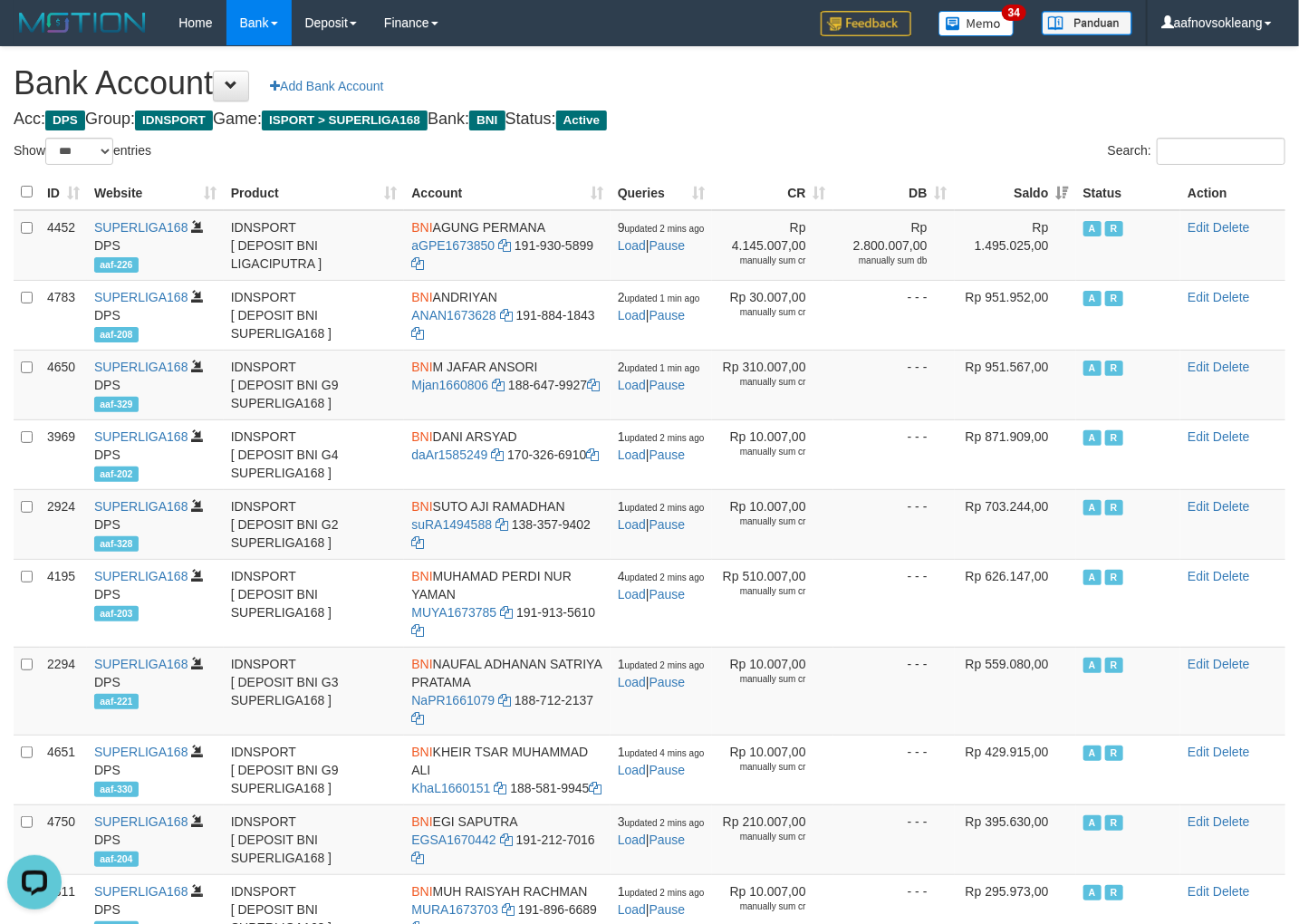 scroll, scrollTop: 0, scrollLeft: 0, axis: both 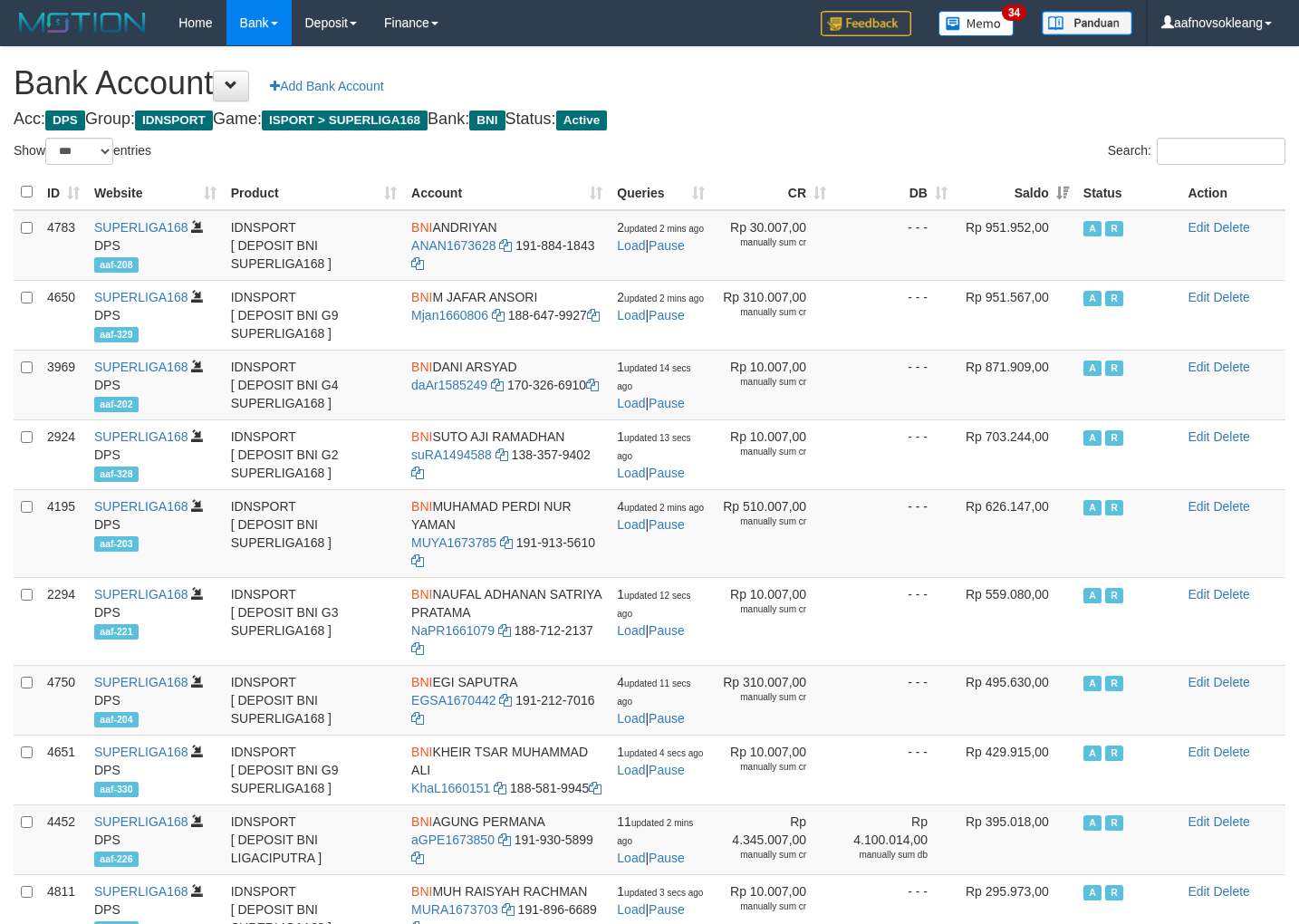 select on "***" 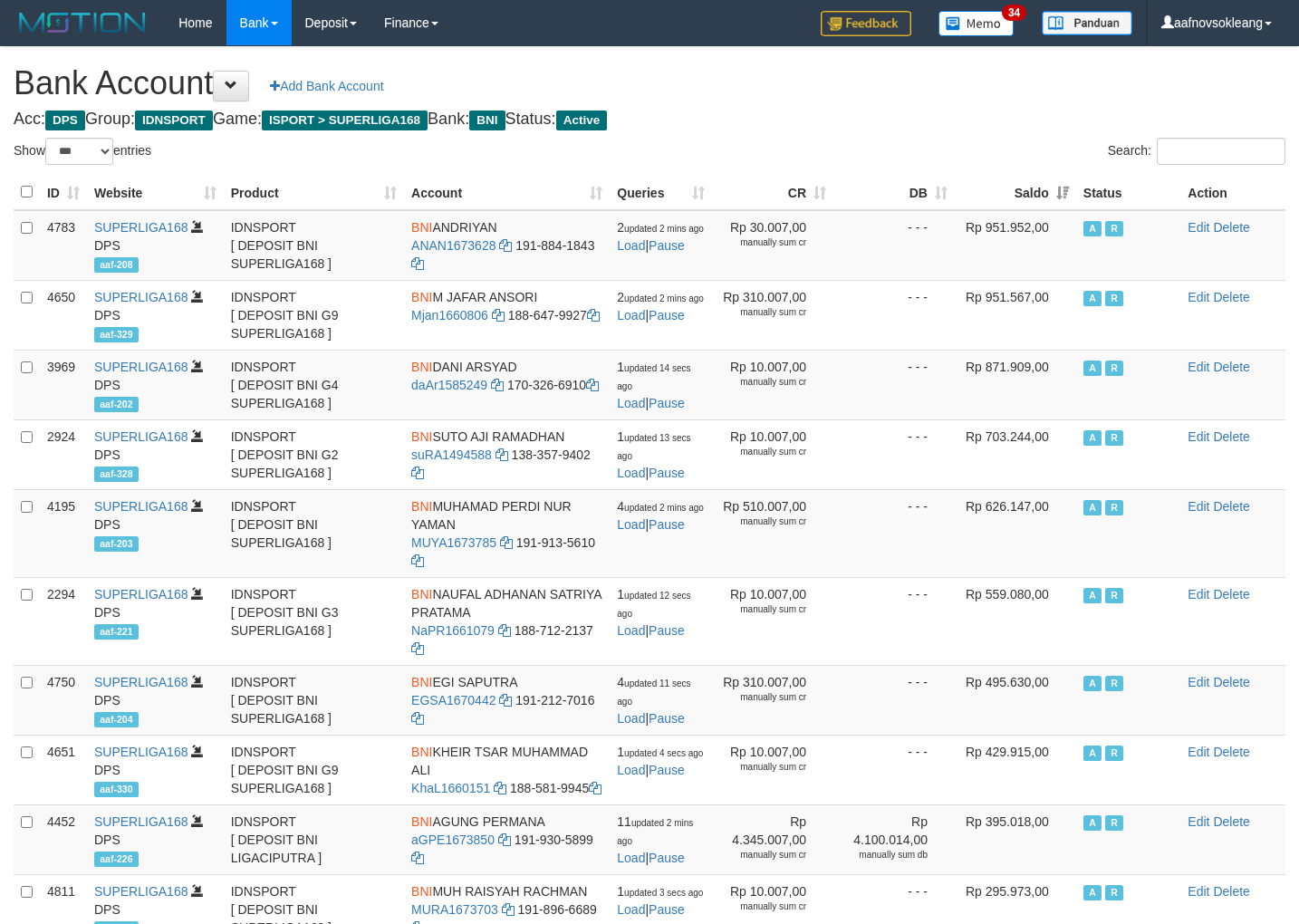 scroll, scrollTop: 0, scrollLeft: 0, axis: both 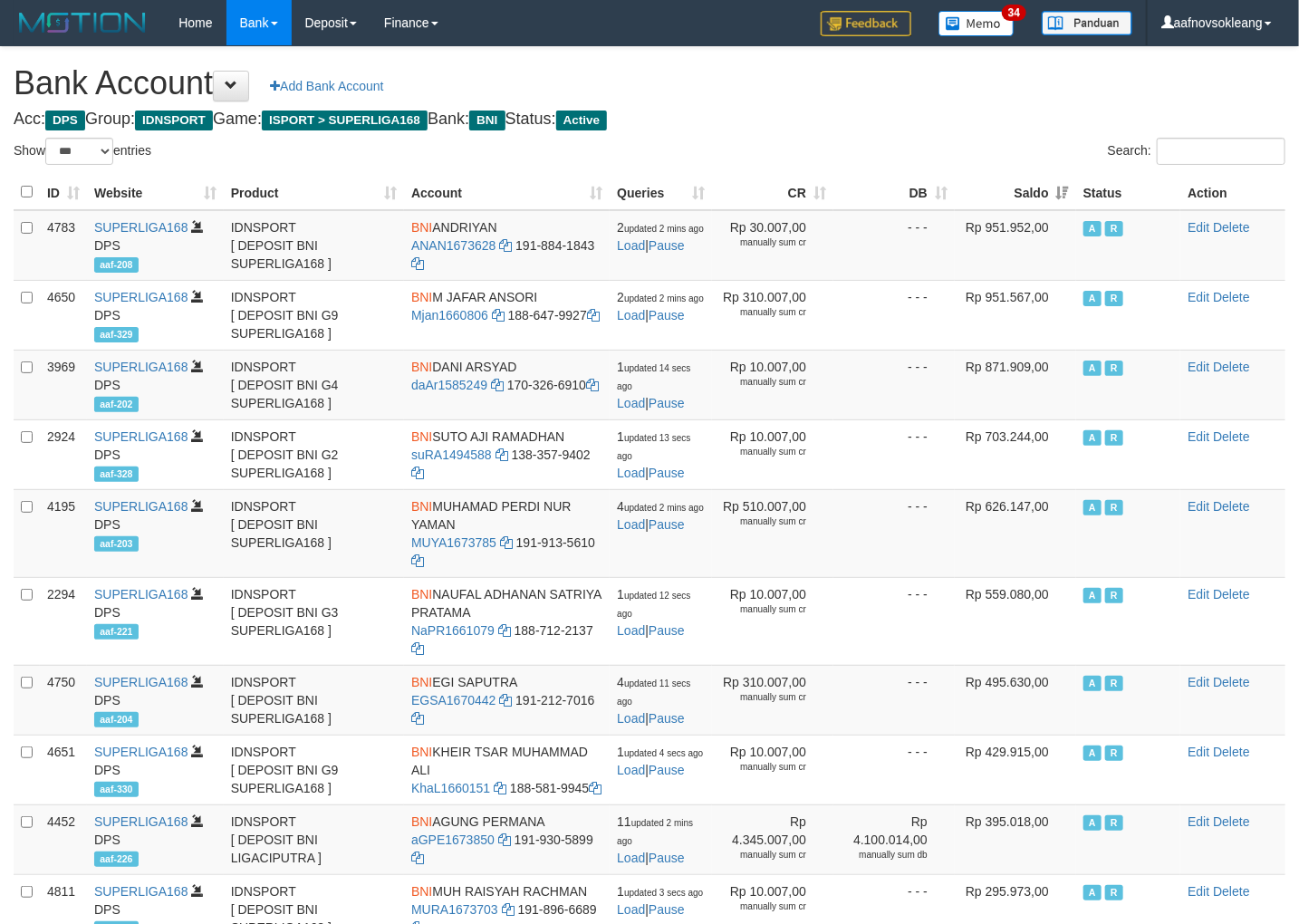 click on "Search:" at bounding box center (974, 153) 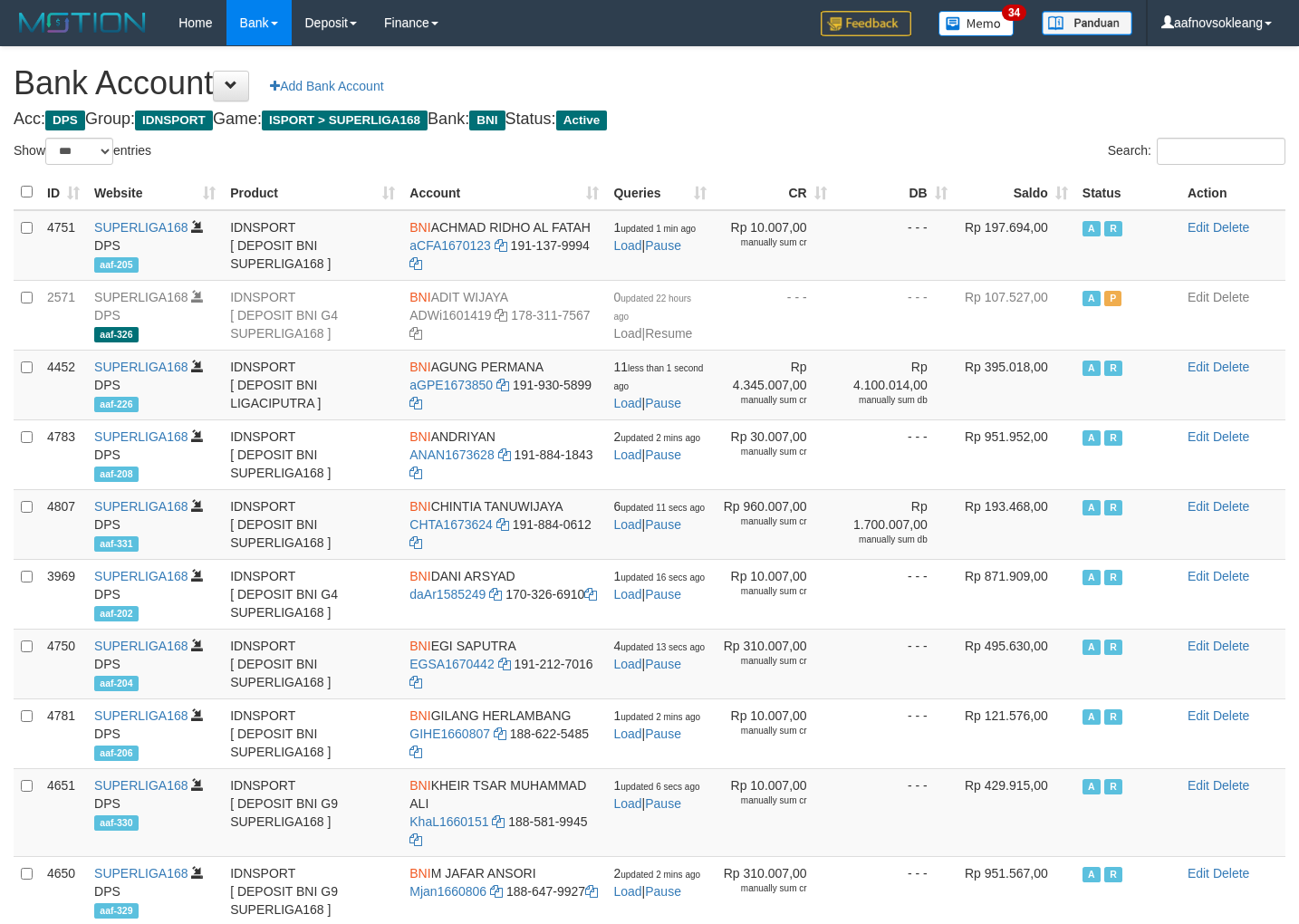 select on "***" 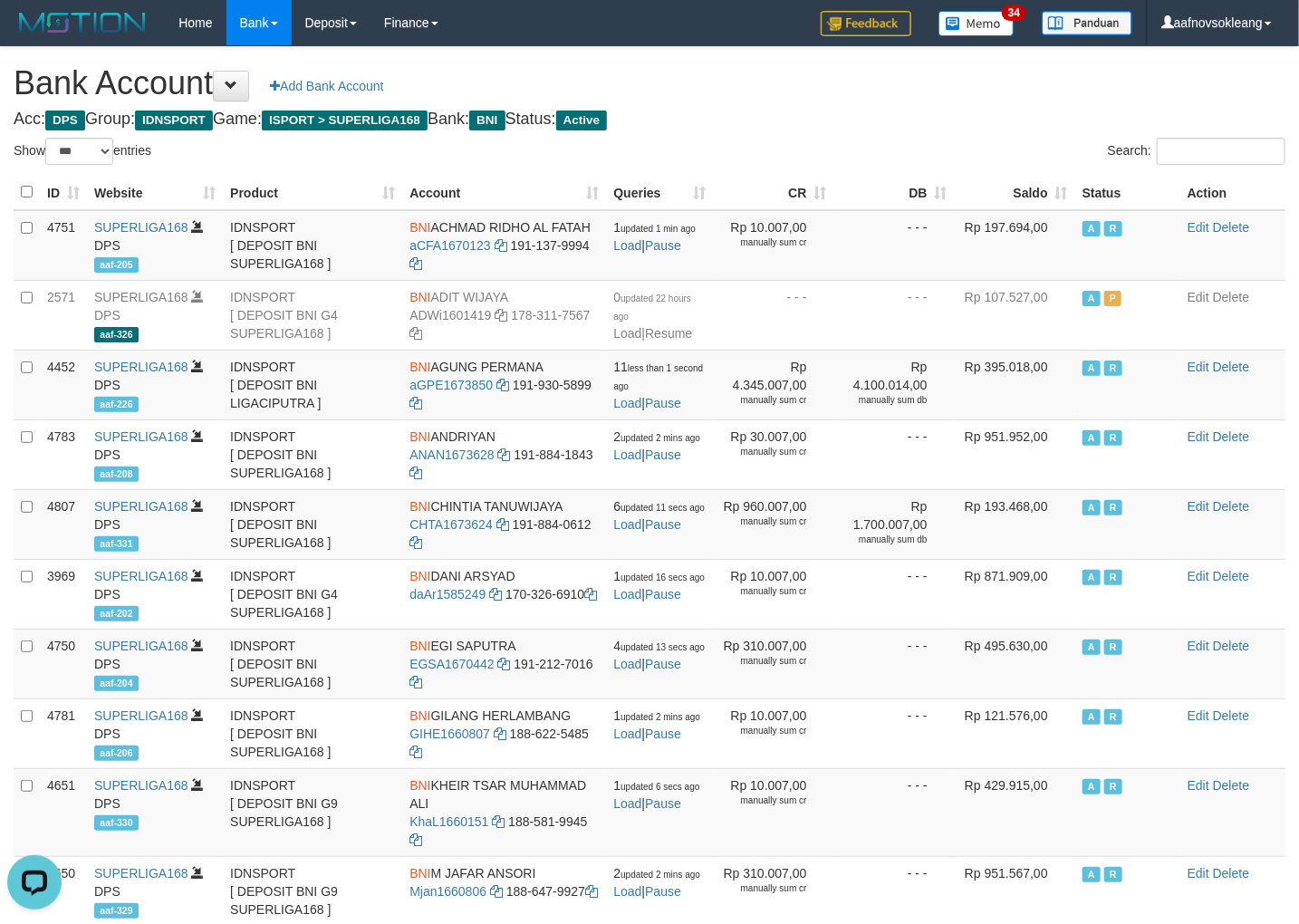 scroll, scrollTop: 0, scrollLeft: 0, axis: both 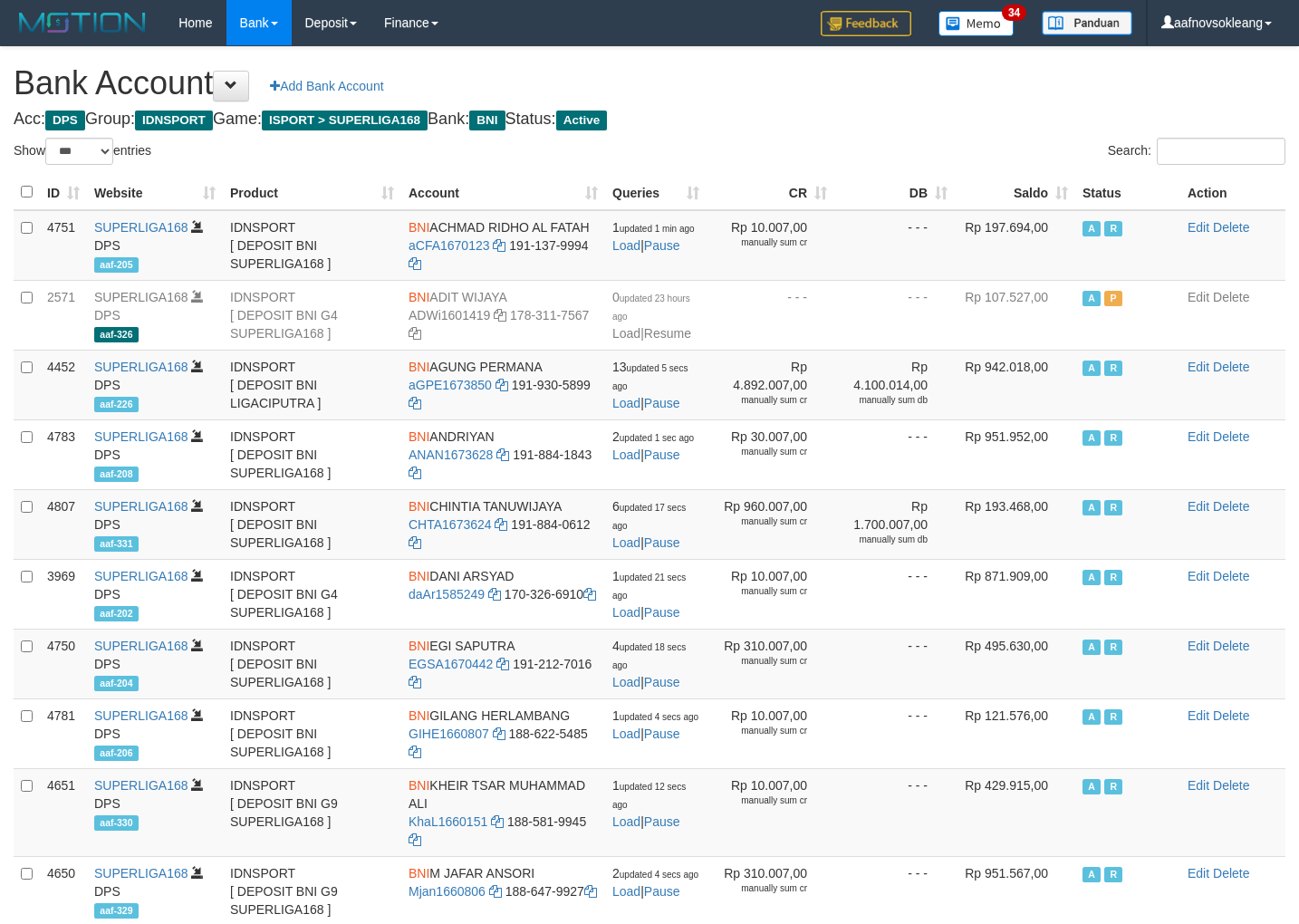 select on "***" 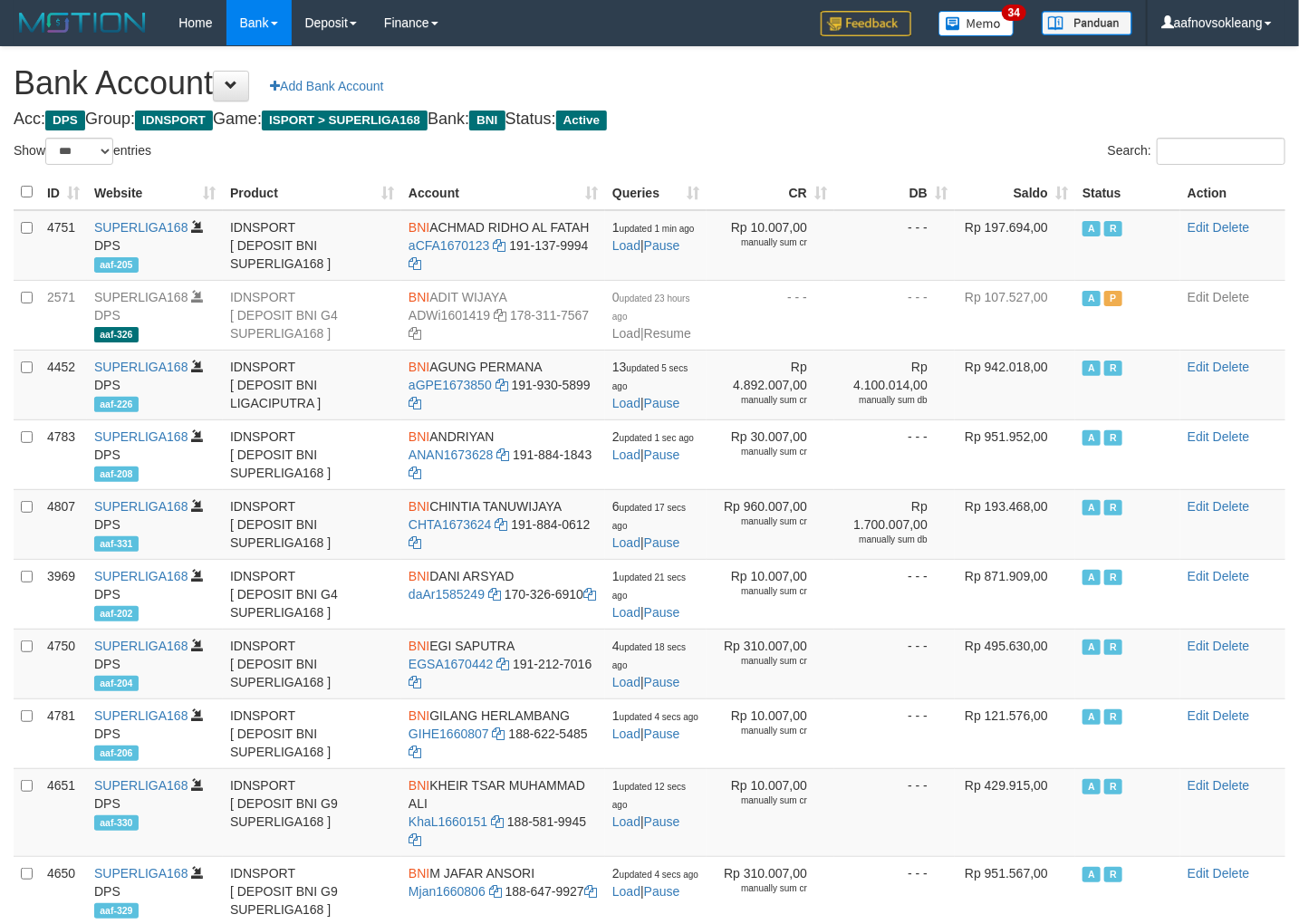 click on "Saldo" at bounding box center [1015, 192] 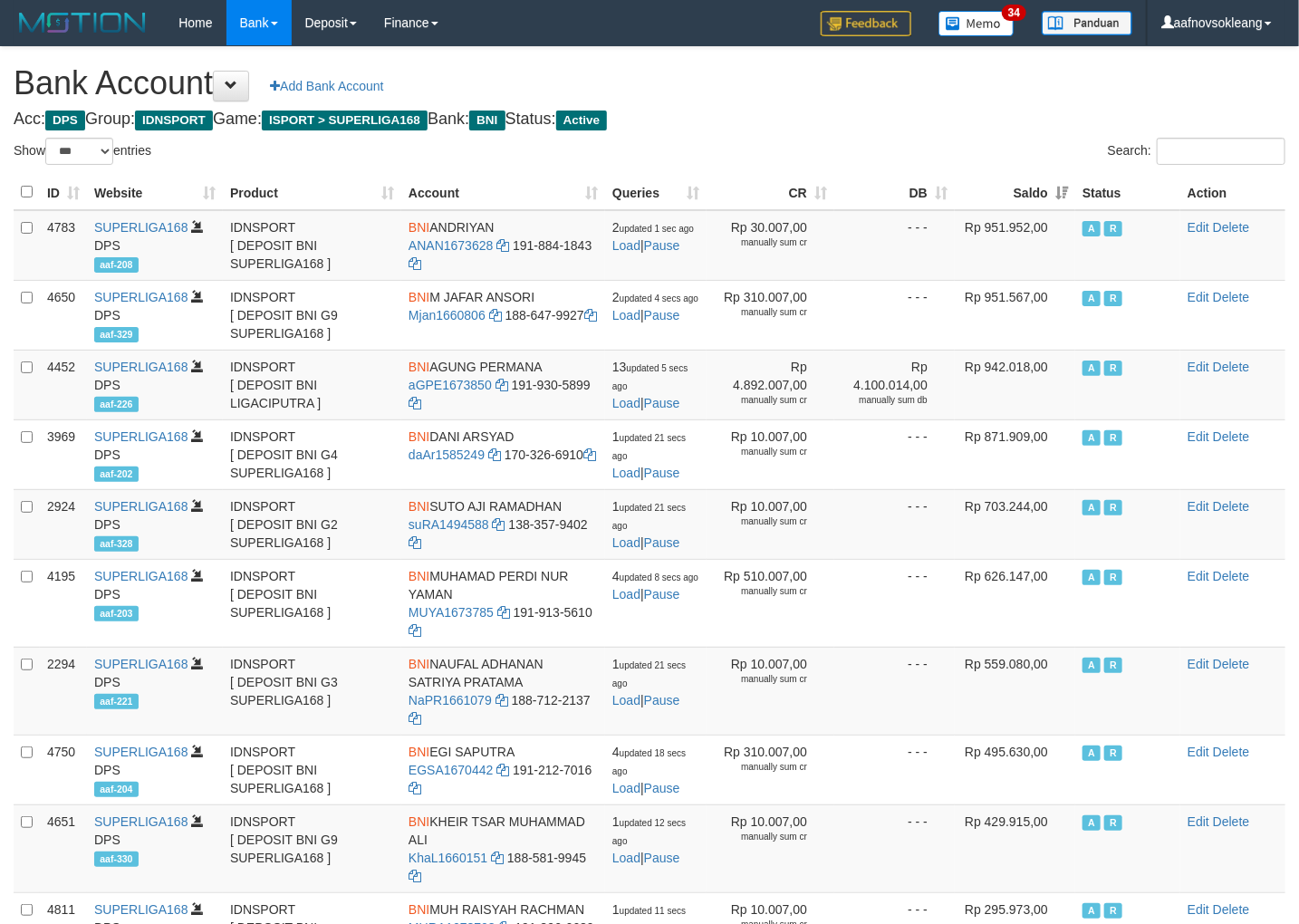 click on "Bank Account
Add Bank Account
Acc: 										 DPS
Group:   IDNSPORT    		Game:   ISPORT > SUPERLIGA168    		Bank:   BNI    		Status:  Active
Filter Account Type
*******
***
**
***
DPS
SELECT ALL  SELECT TYPE  - ALL -
DPS
WD
TMP
Filter Product
*******
******
********
********
*******
********
IDNSPORT
SELECT ALL  SELECT GROUP  - ALL -
BETHUB
IDNPOKER
IDNSPORT
IDNTOTO
LOADONLY
Filter Website
*******" at bounding box center (650, 796) 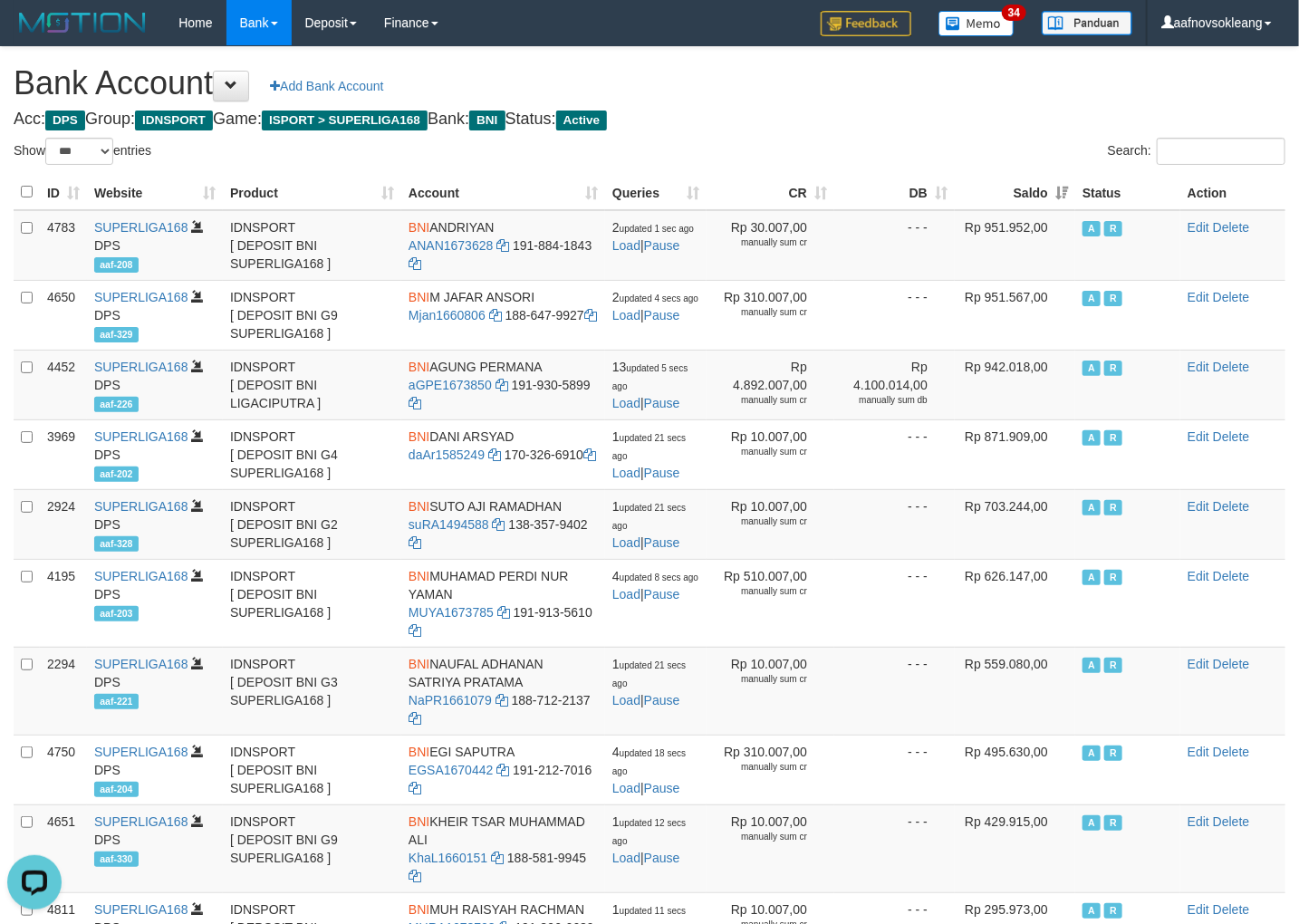 scroll, scrollTop: 0, scrollLeft: 0, axis: both 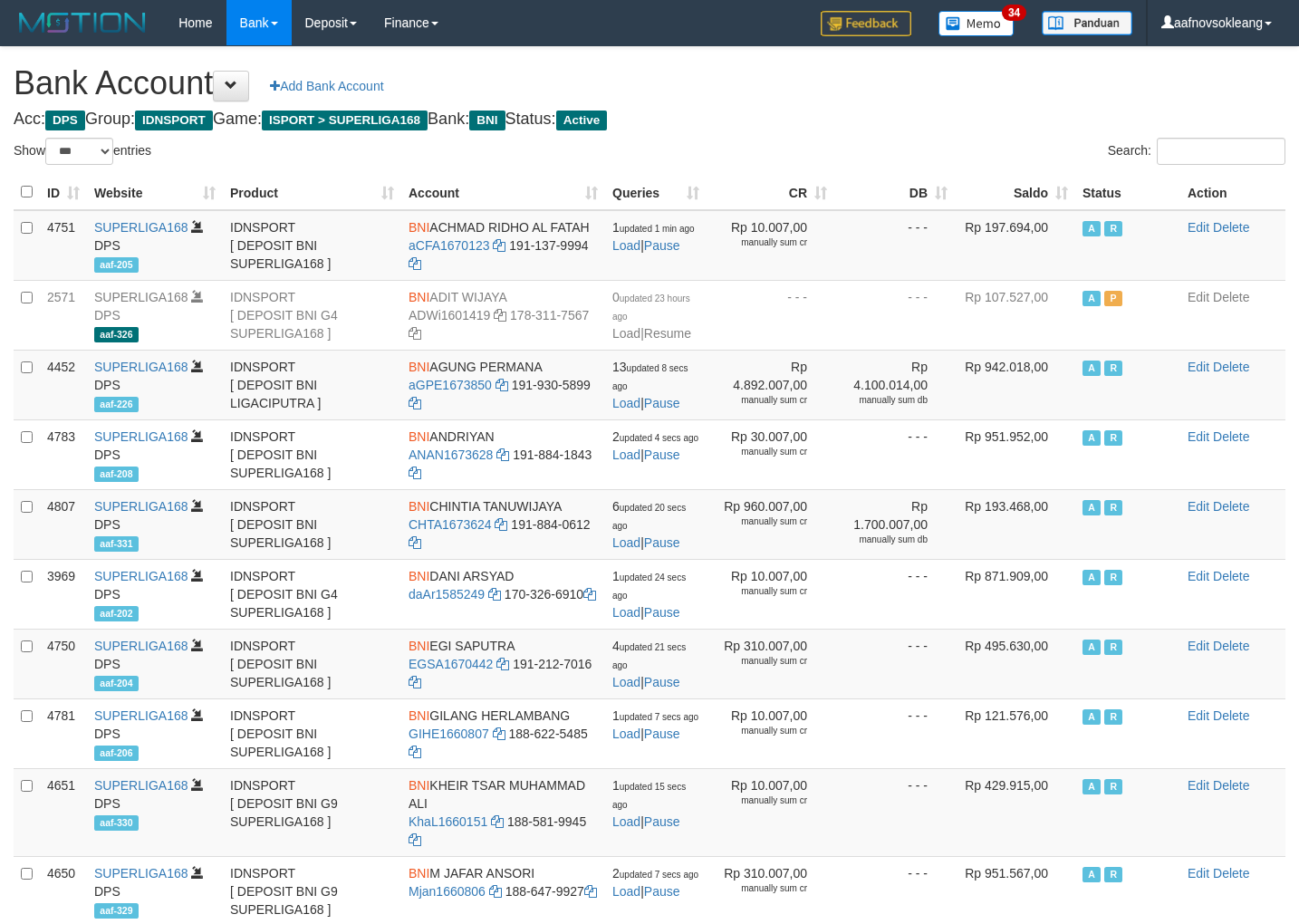 select on "***" 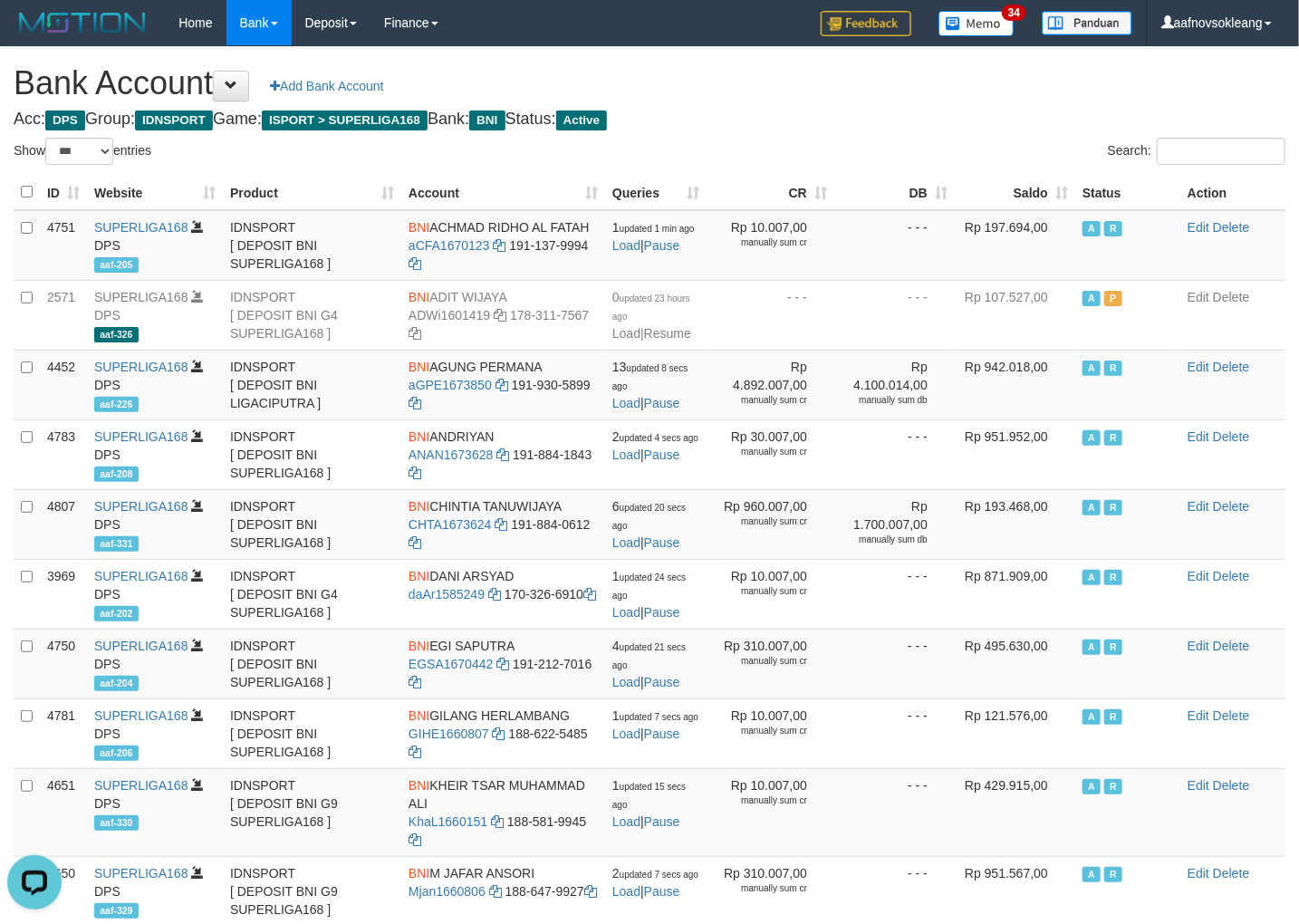 scroll, scrollTop: 0, scrollLeft: 0, axis: both 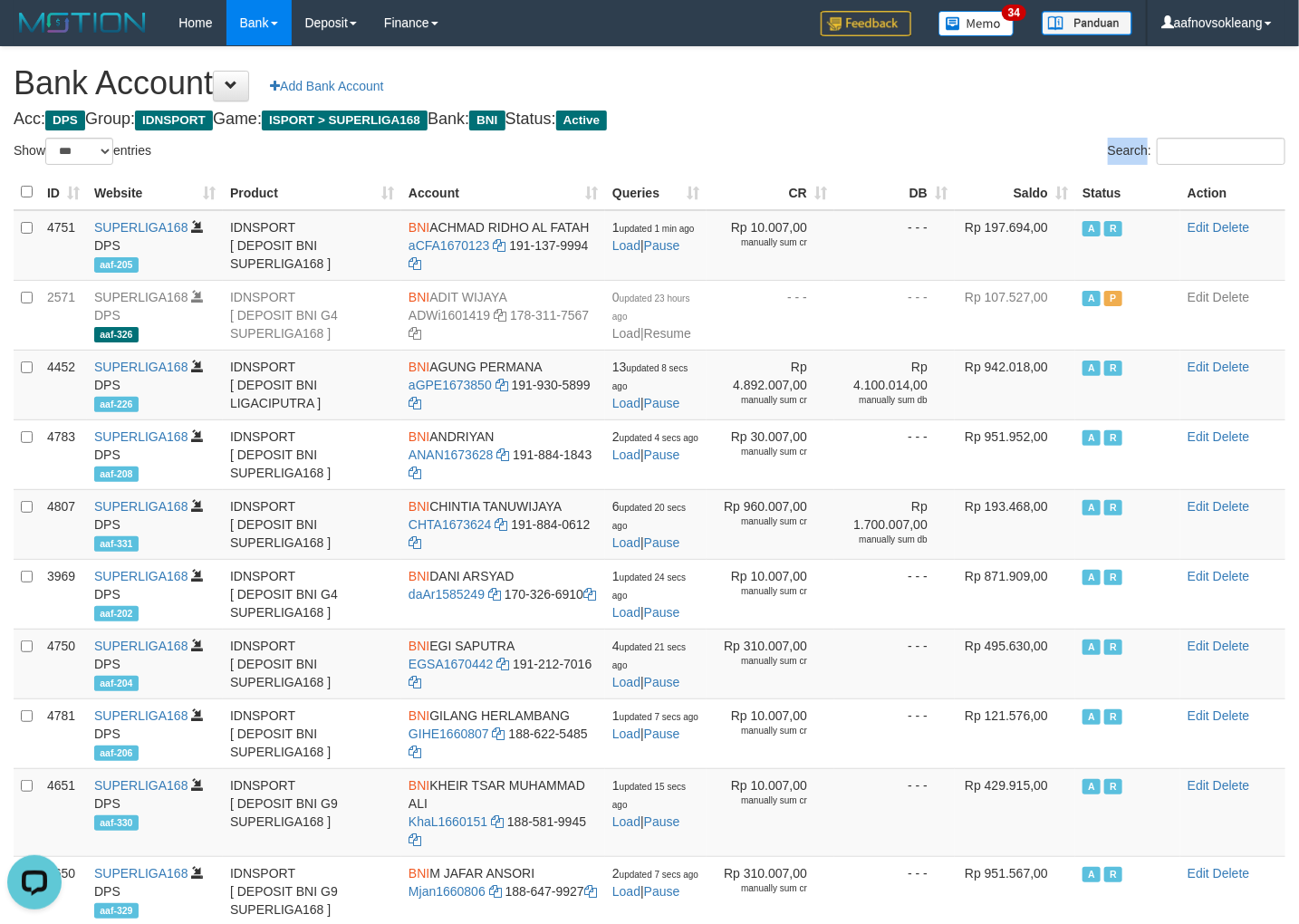 click on "Search:" at bounding box center [974, 153] 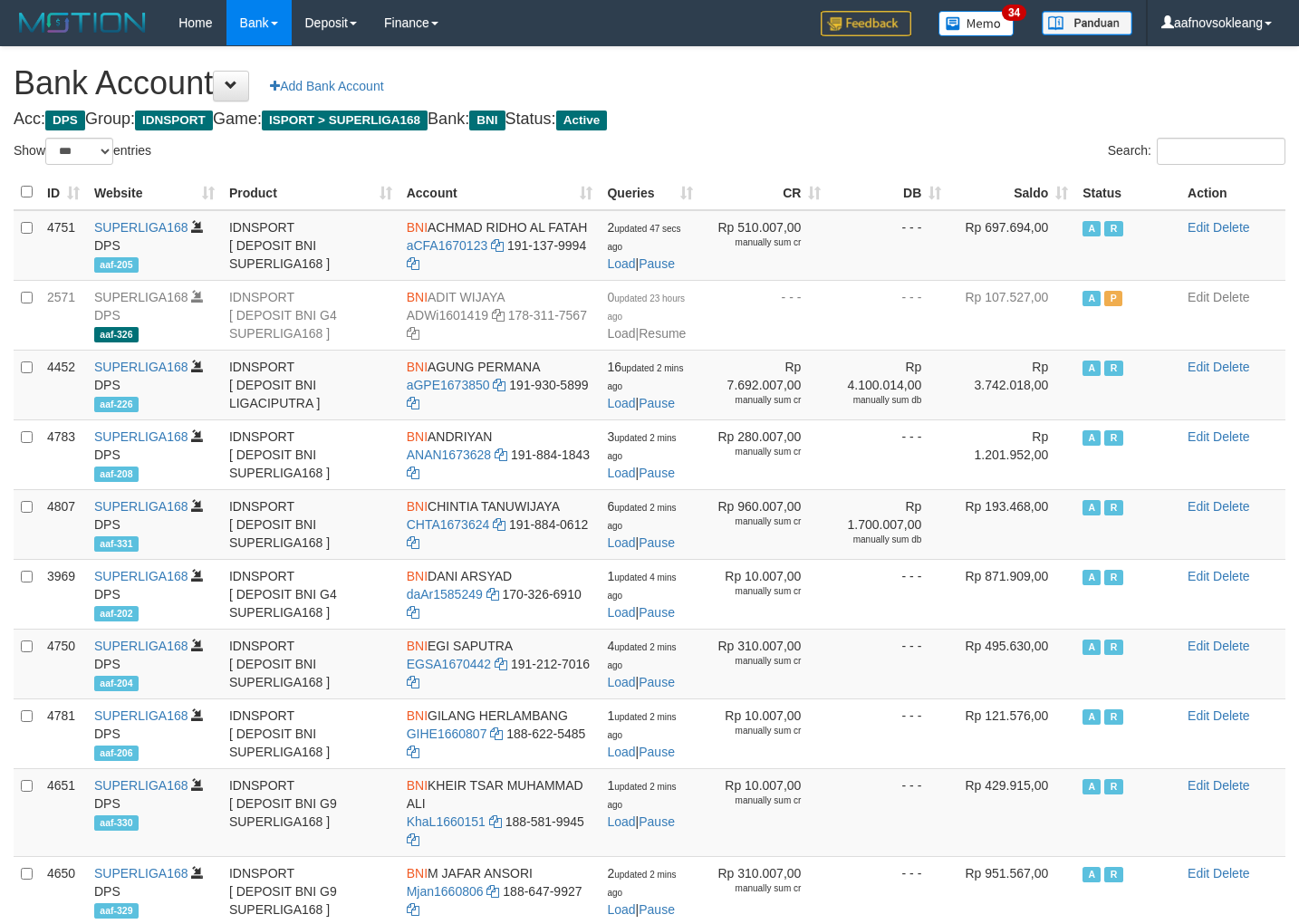 select on "***" 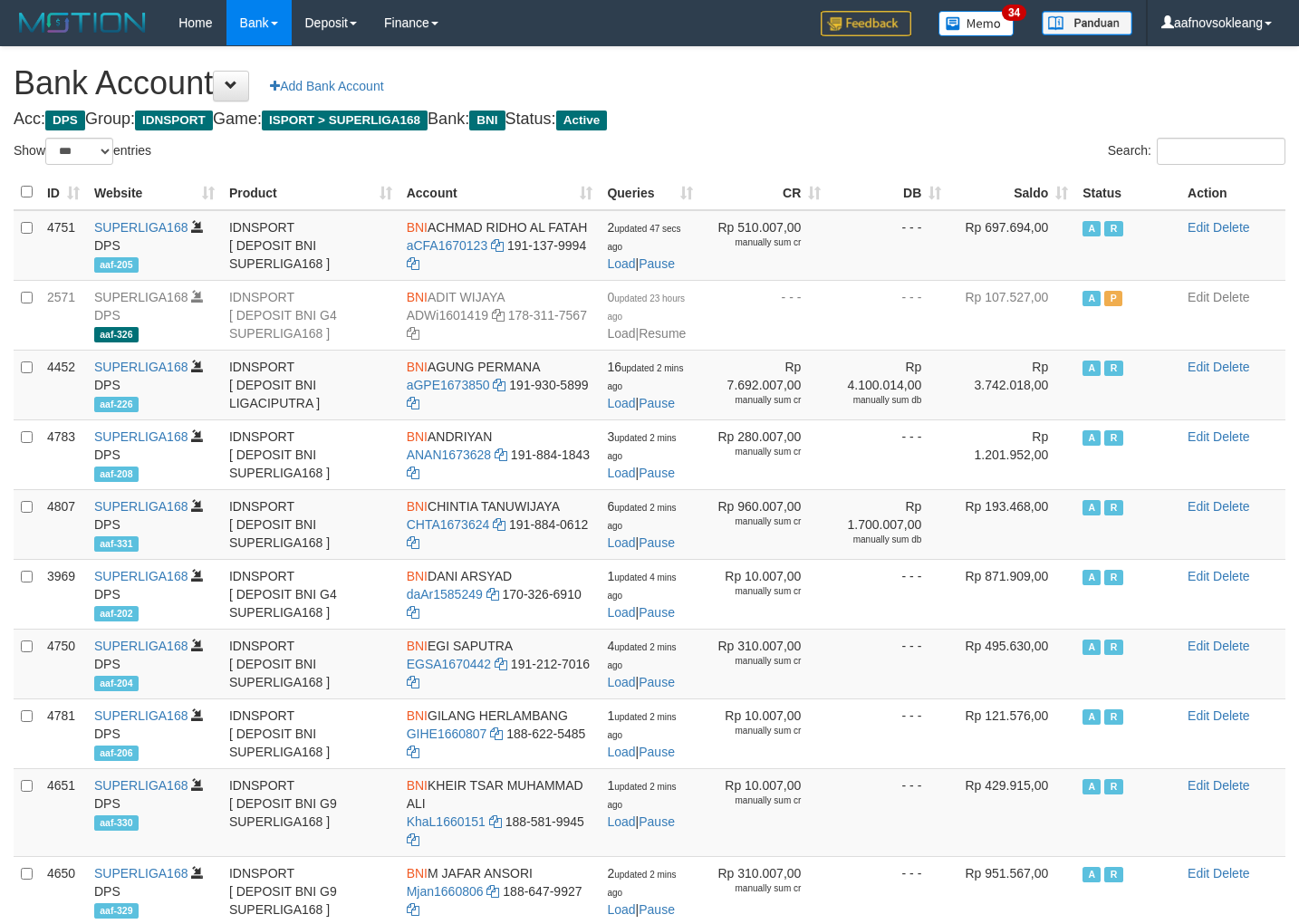 scroll, scrollTop: 0, scrollLeft: 0, axis: both 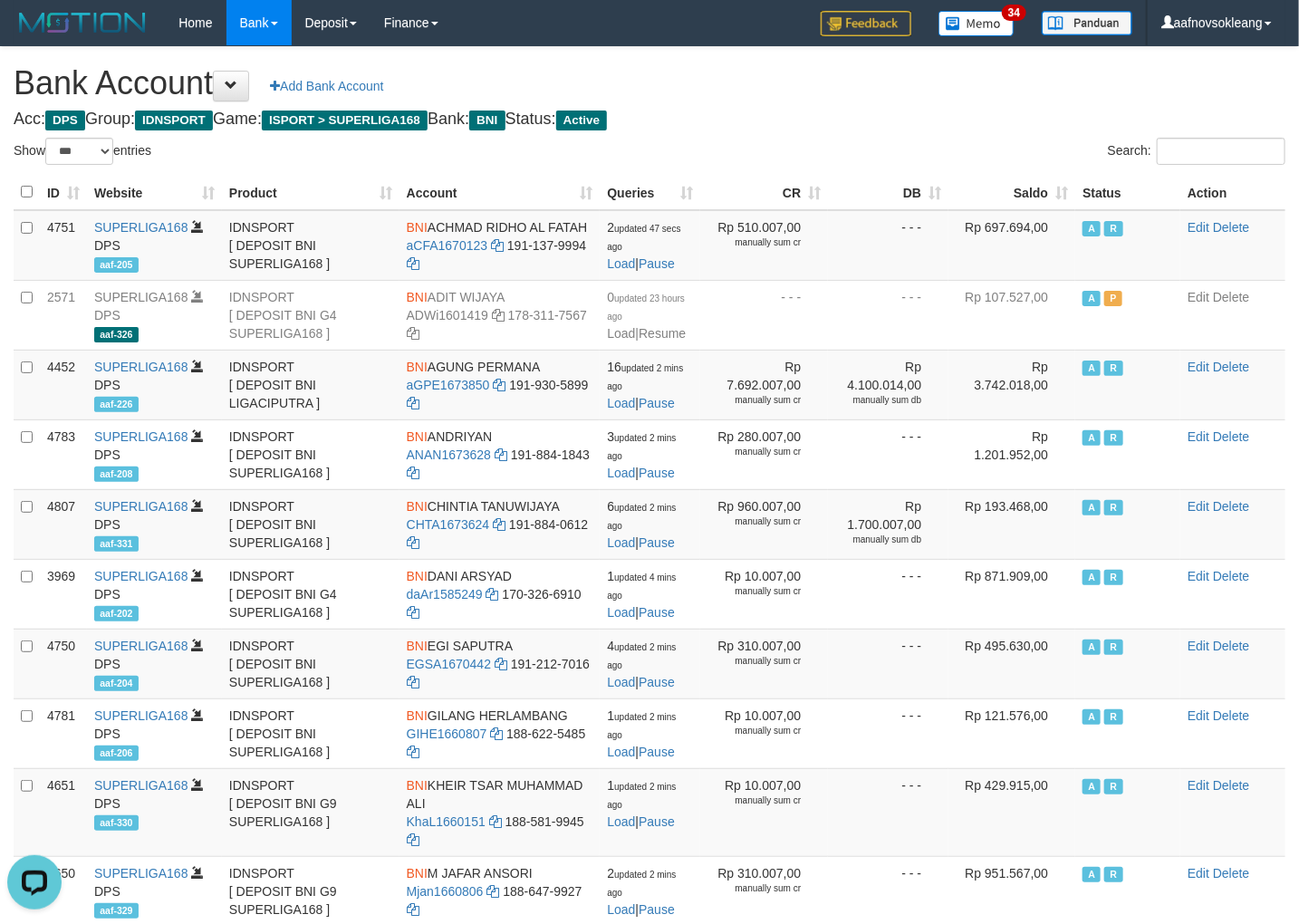 click on "Saldo" at bounding box center [1012, 192] 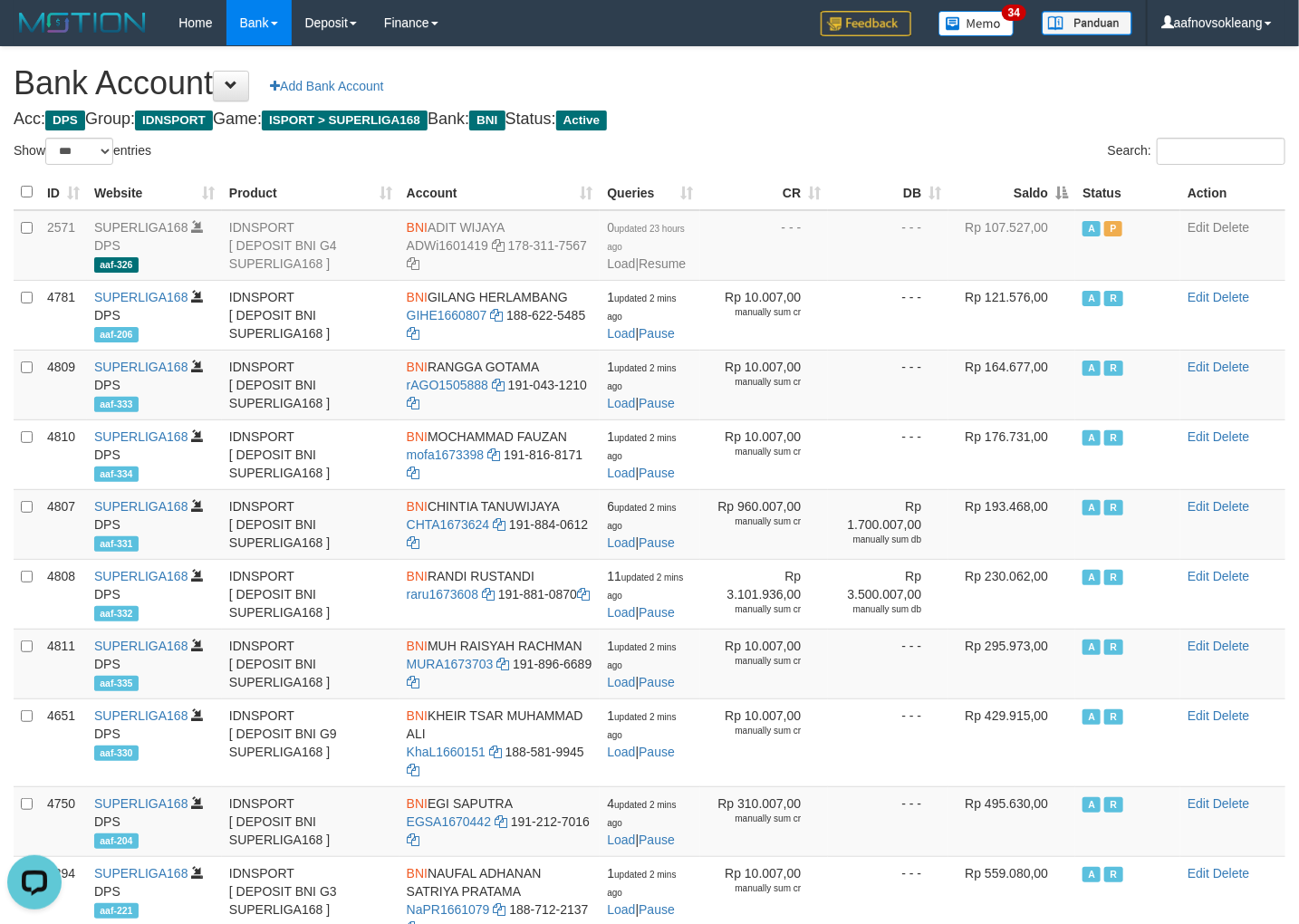 click on "Saldo" at bounding box center [1012, 192] 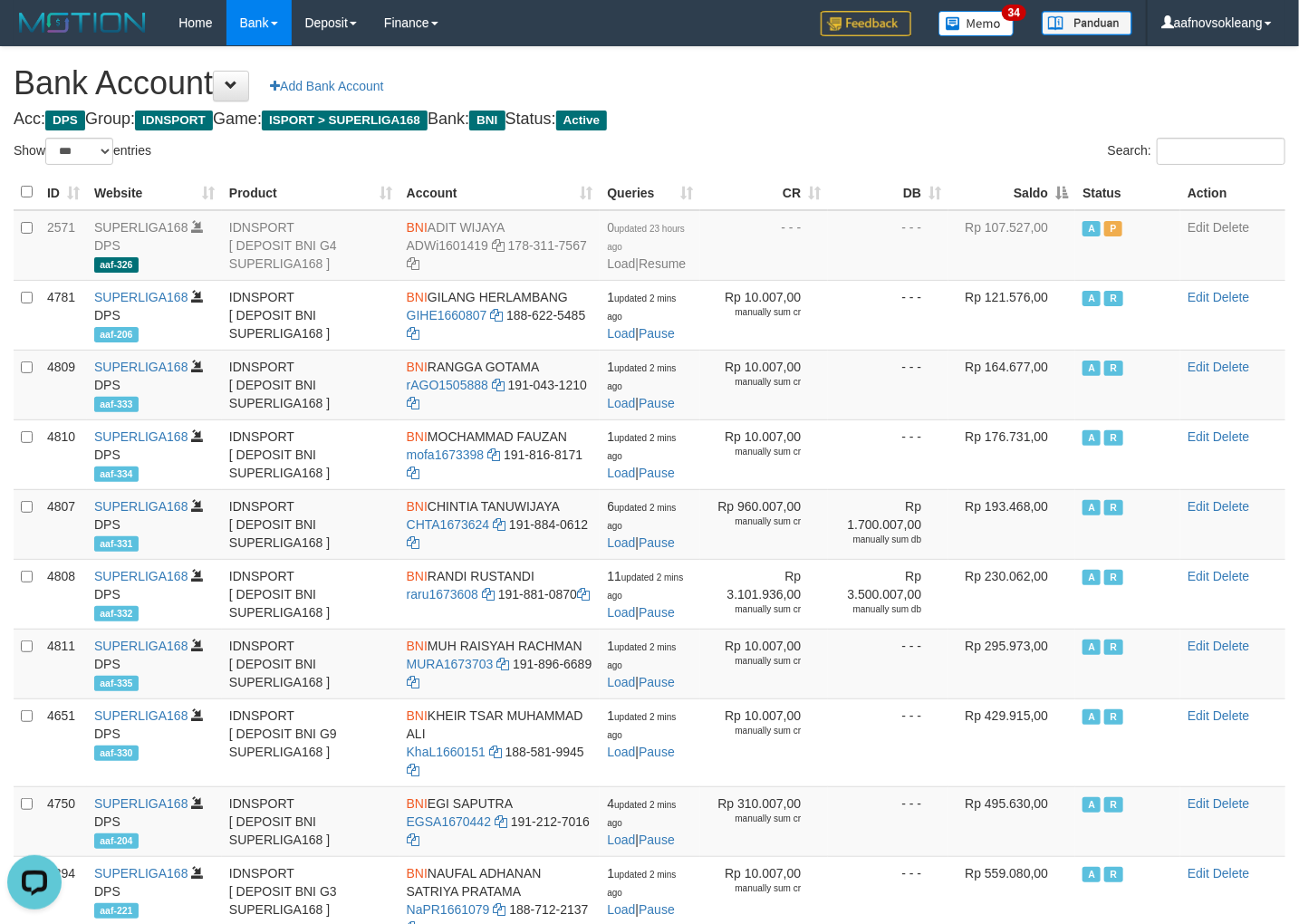click on "Saldo" at bounding box center [1012, 192] 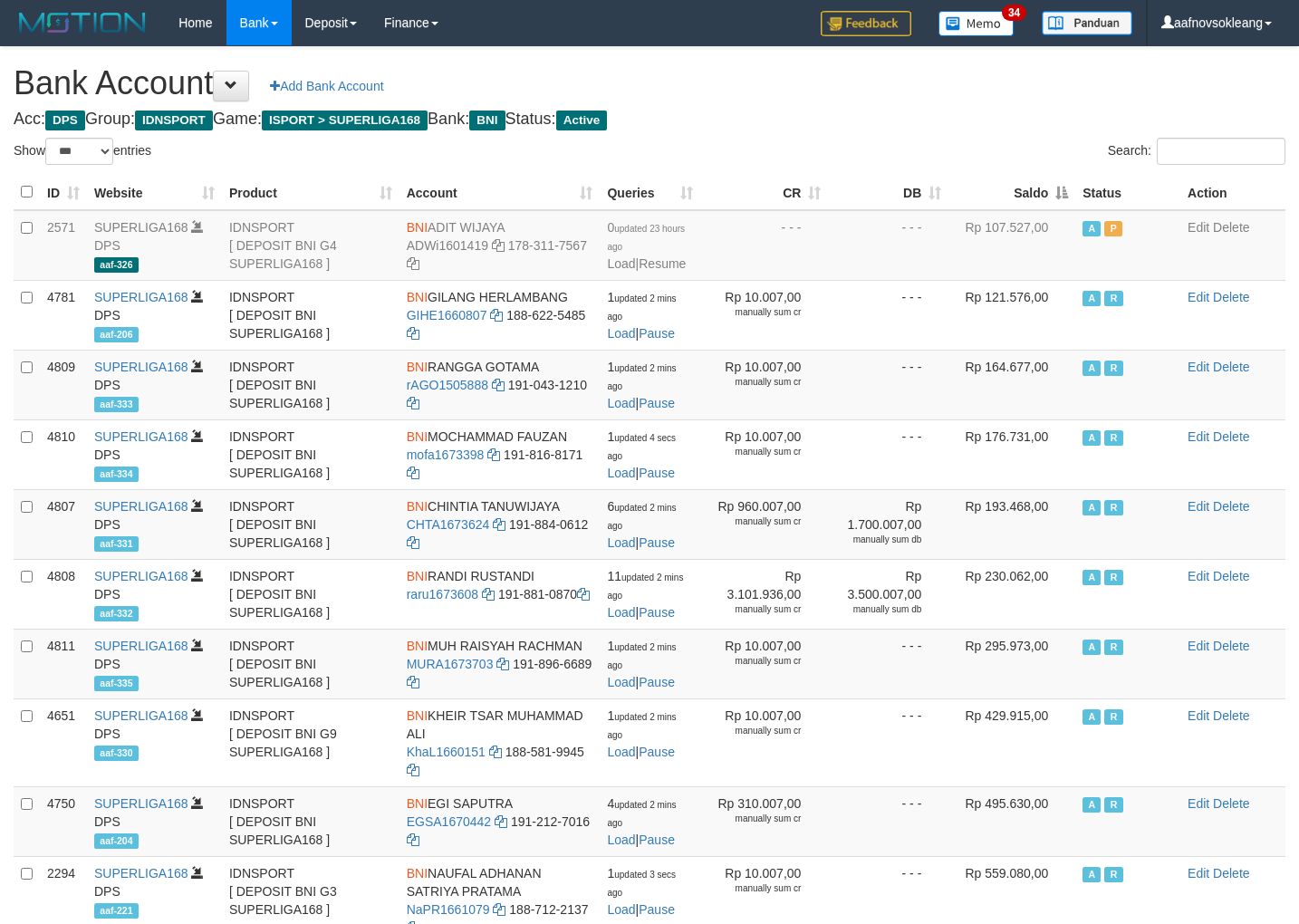 select on "***" 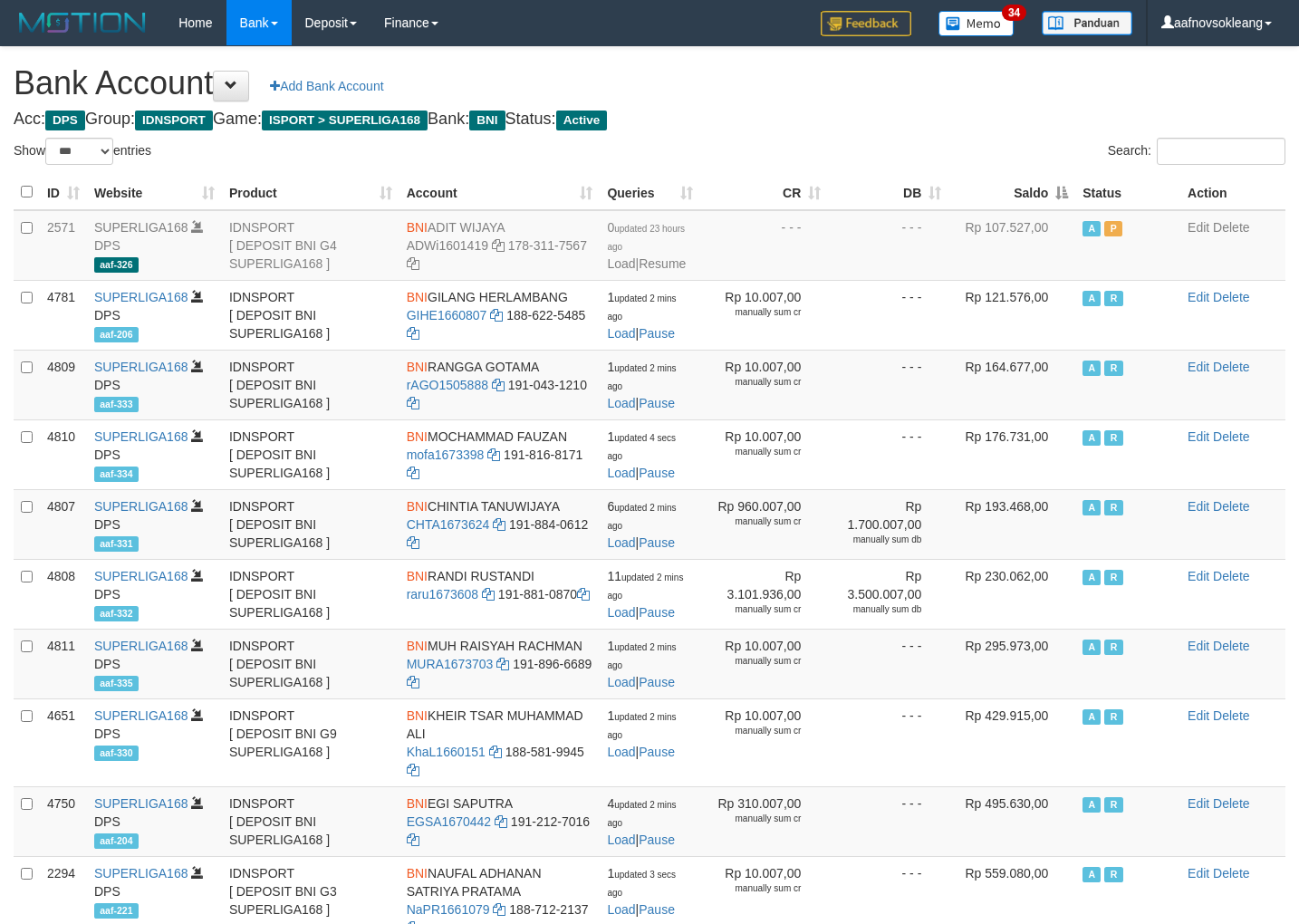 scroll, scrollTop: 0, scrollLeft: 0, axis: both 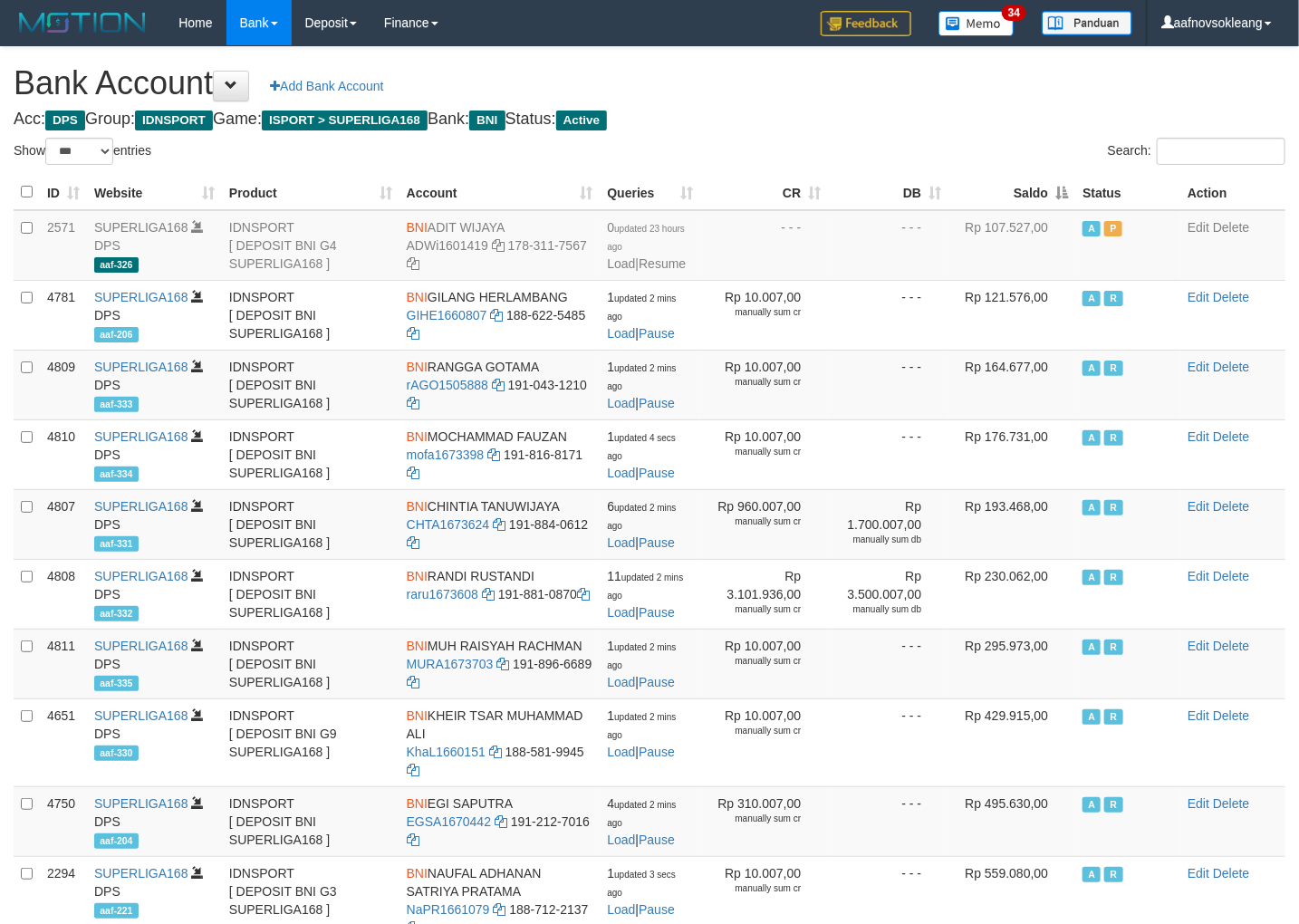 click on "Saldo" at bounding box center [1012, 192] 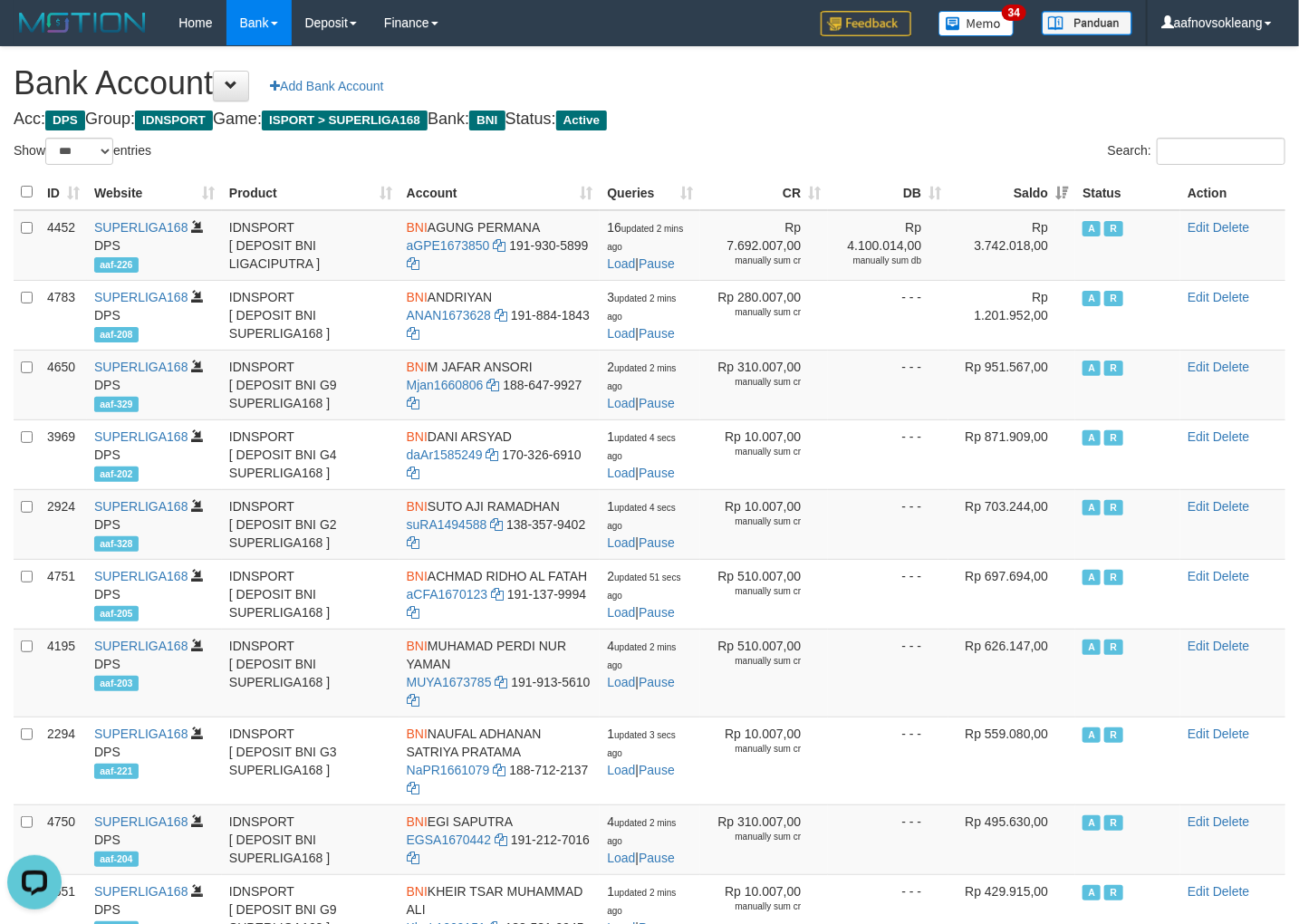 scroll, scrollTop: 0, scrollLeft: 0, axis: both 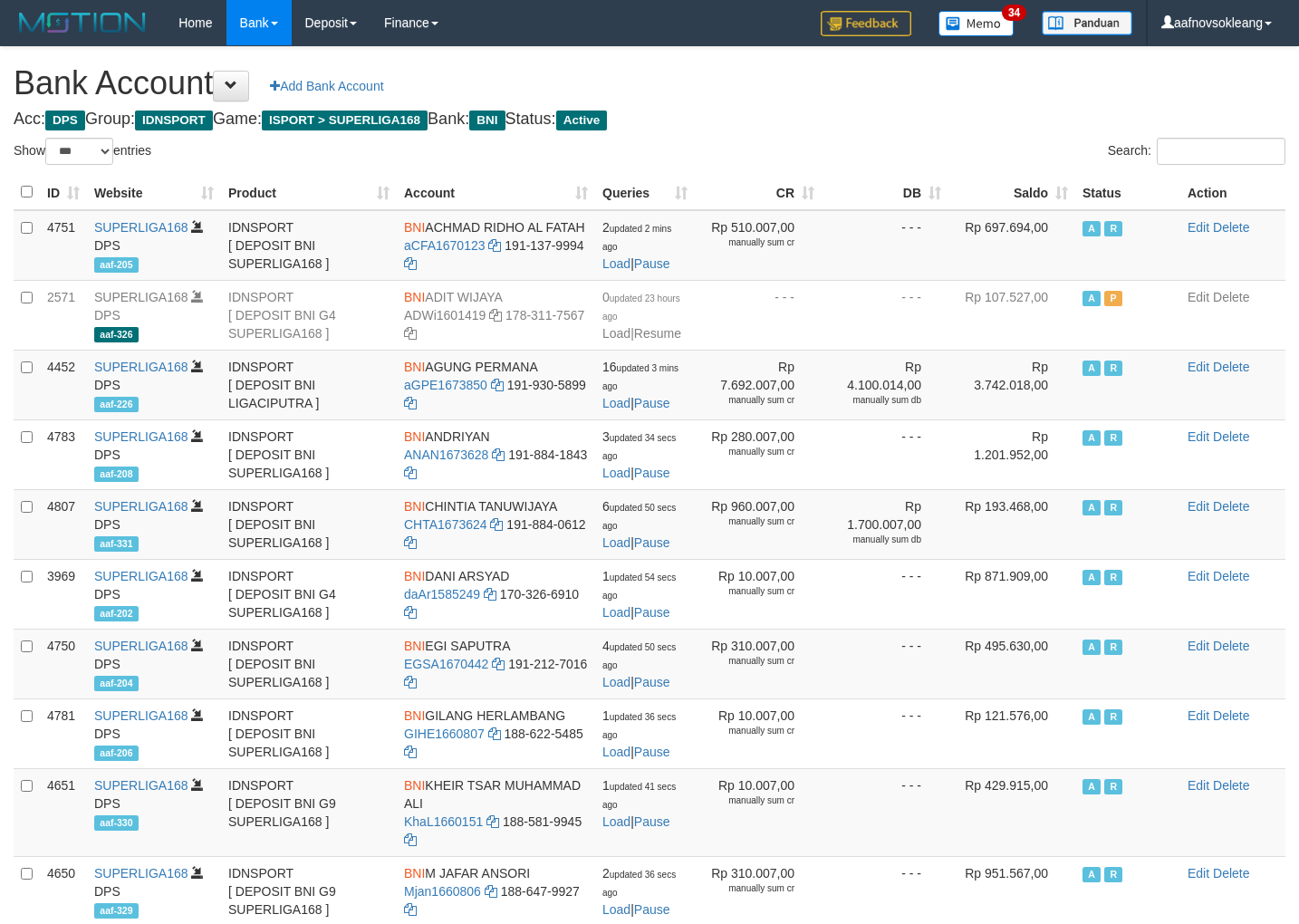 select on "***" 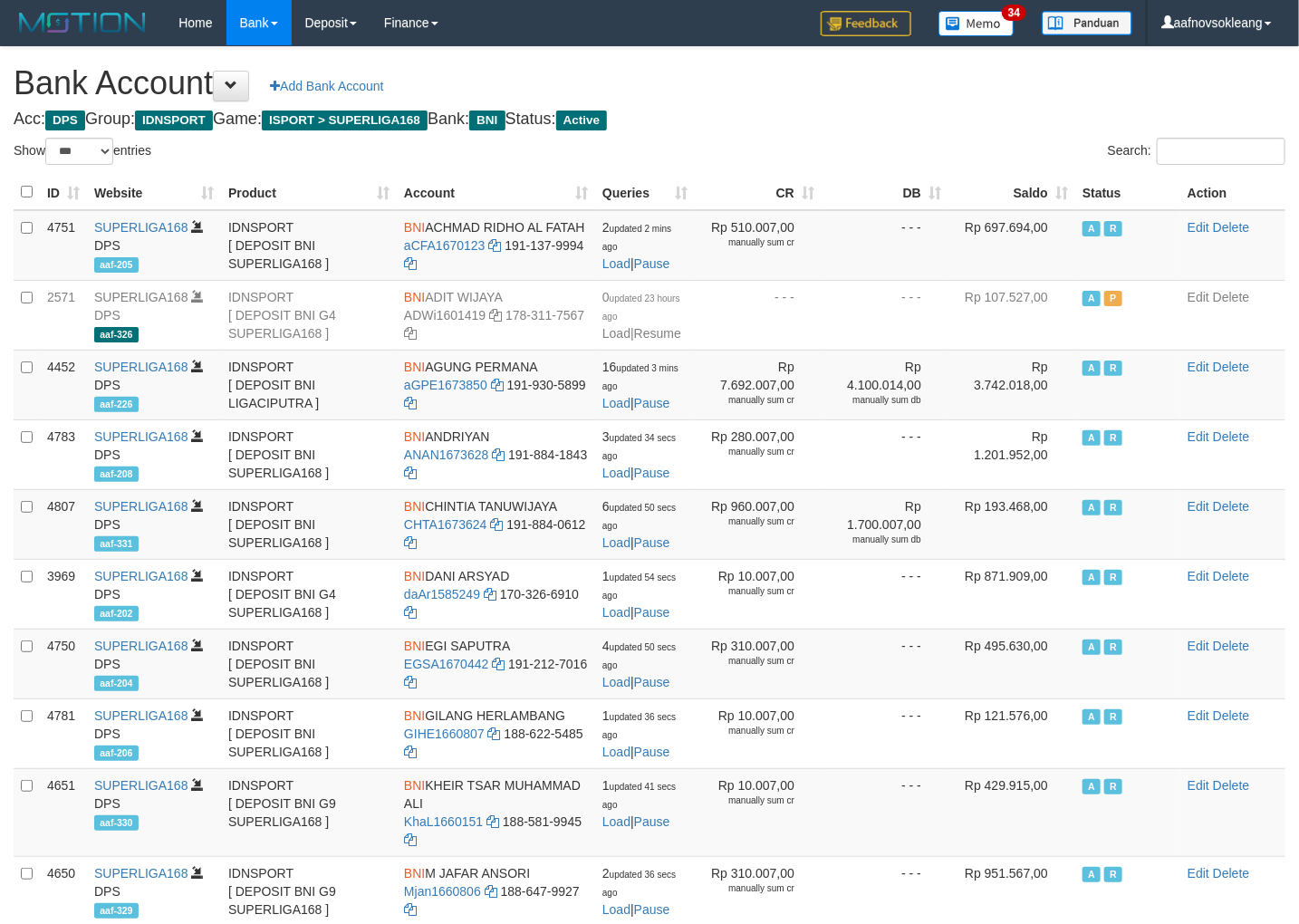 click on "Saldo" at bounding box center (1012, 192) 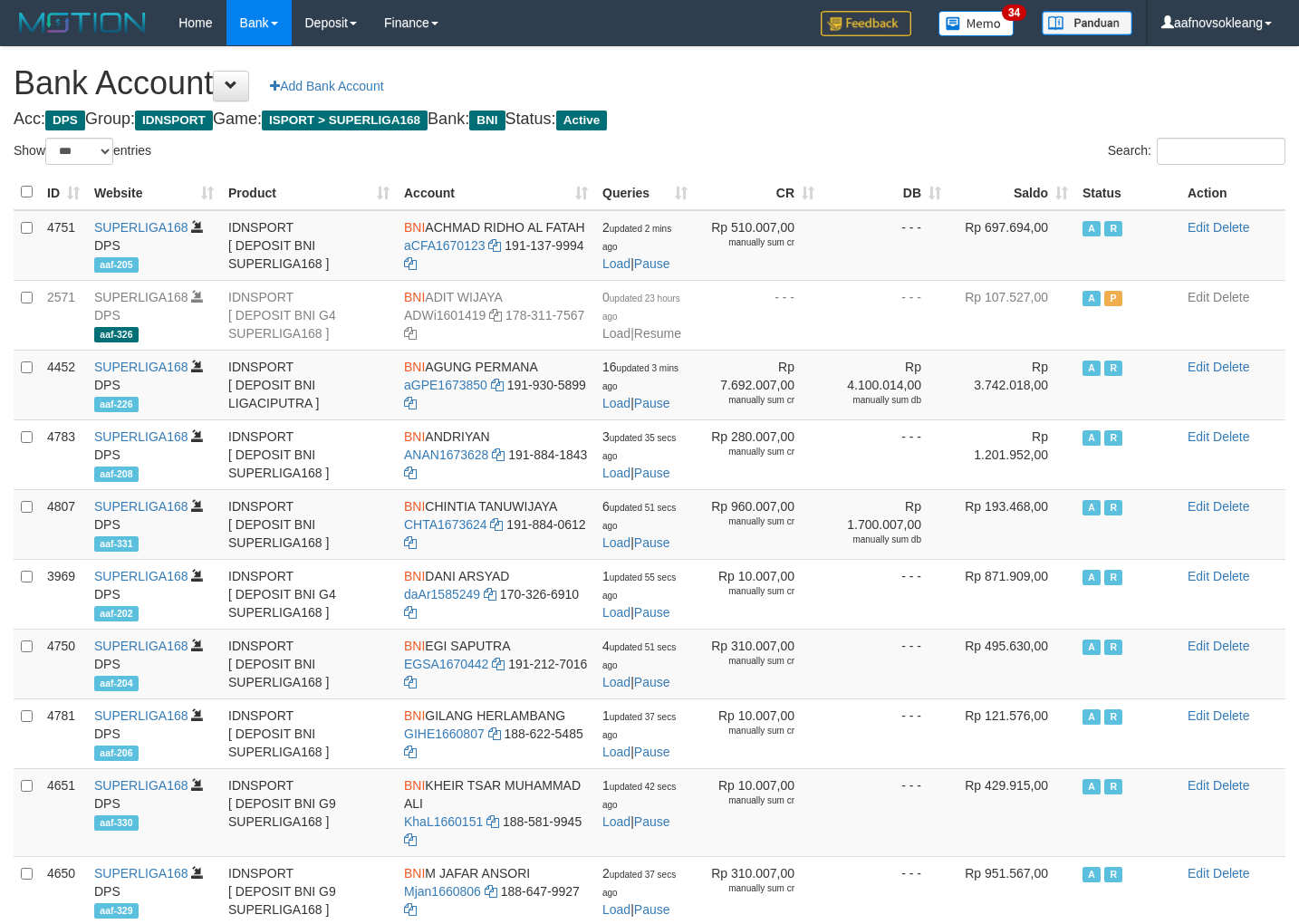 select on "***" 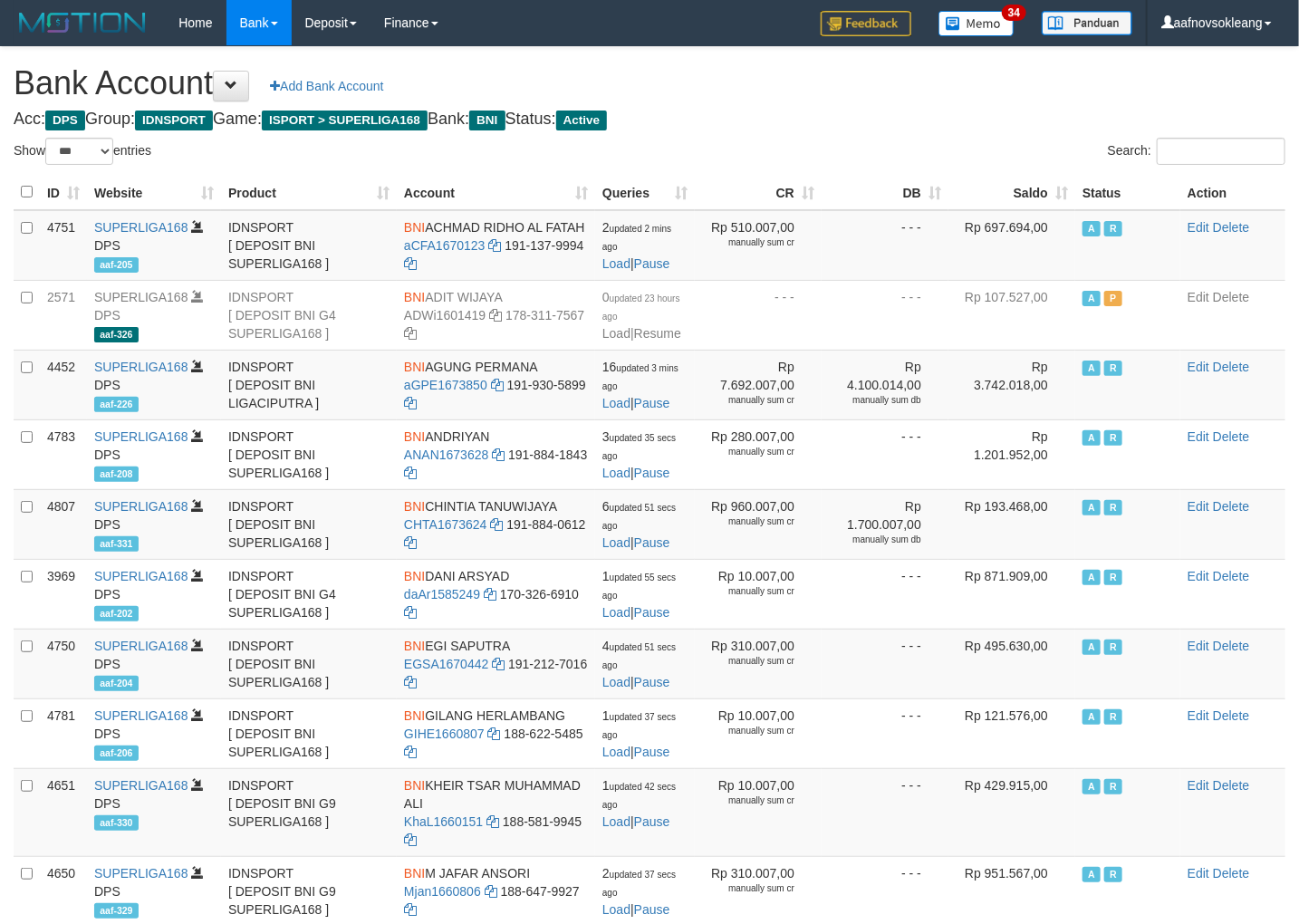 click on "Saldo" at bounding box center [1012, 192] 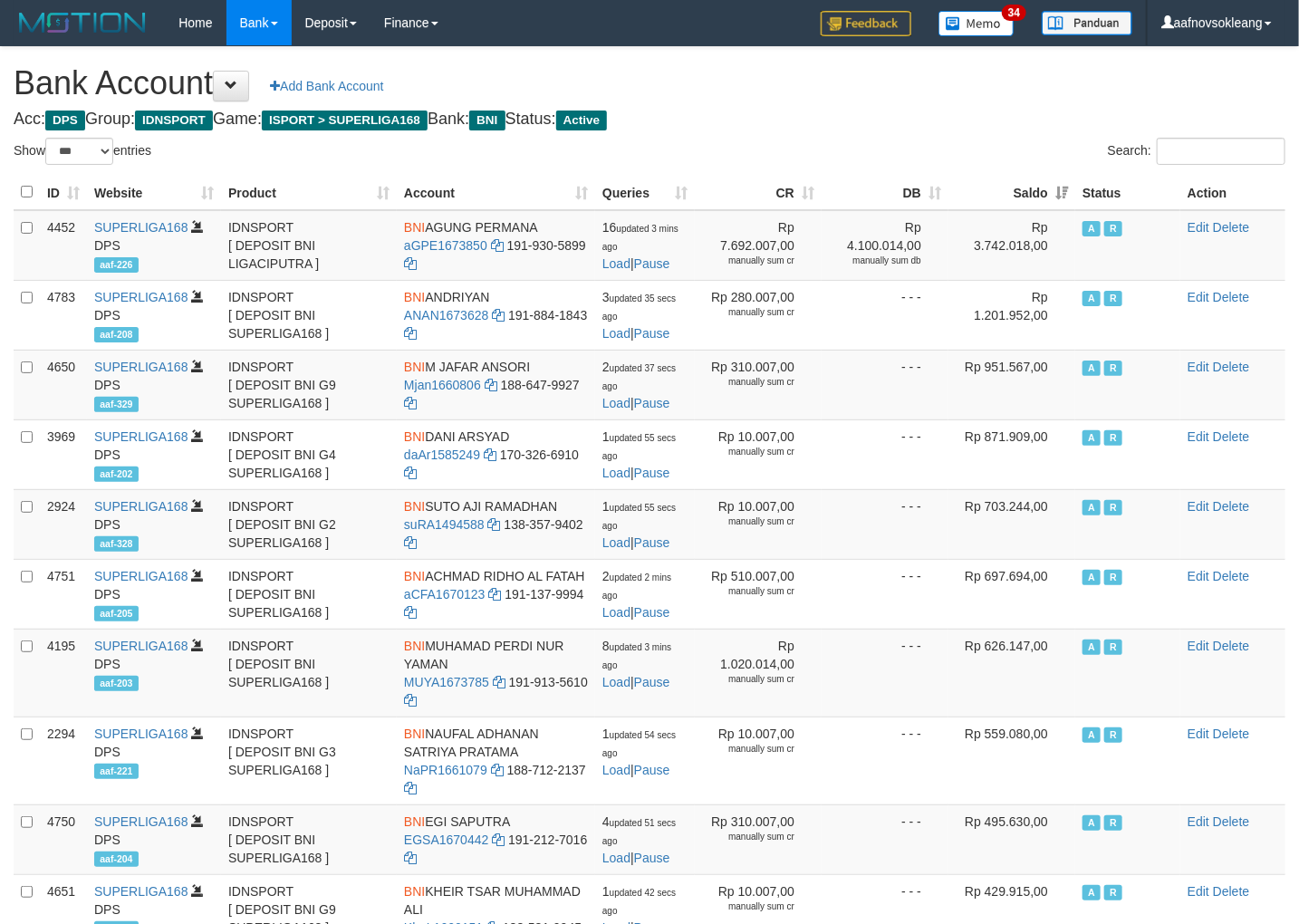click on "Saldo" at bounding box center [1012, 192] 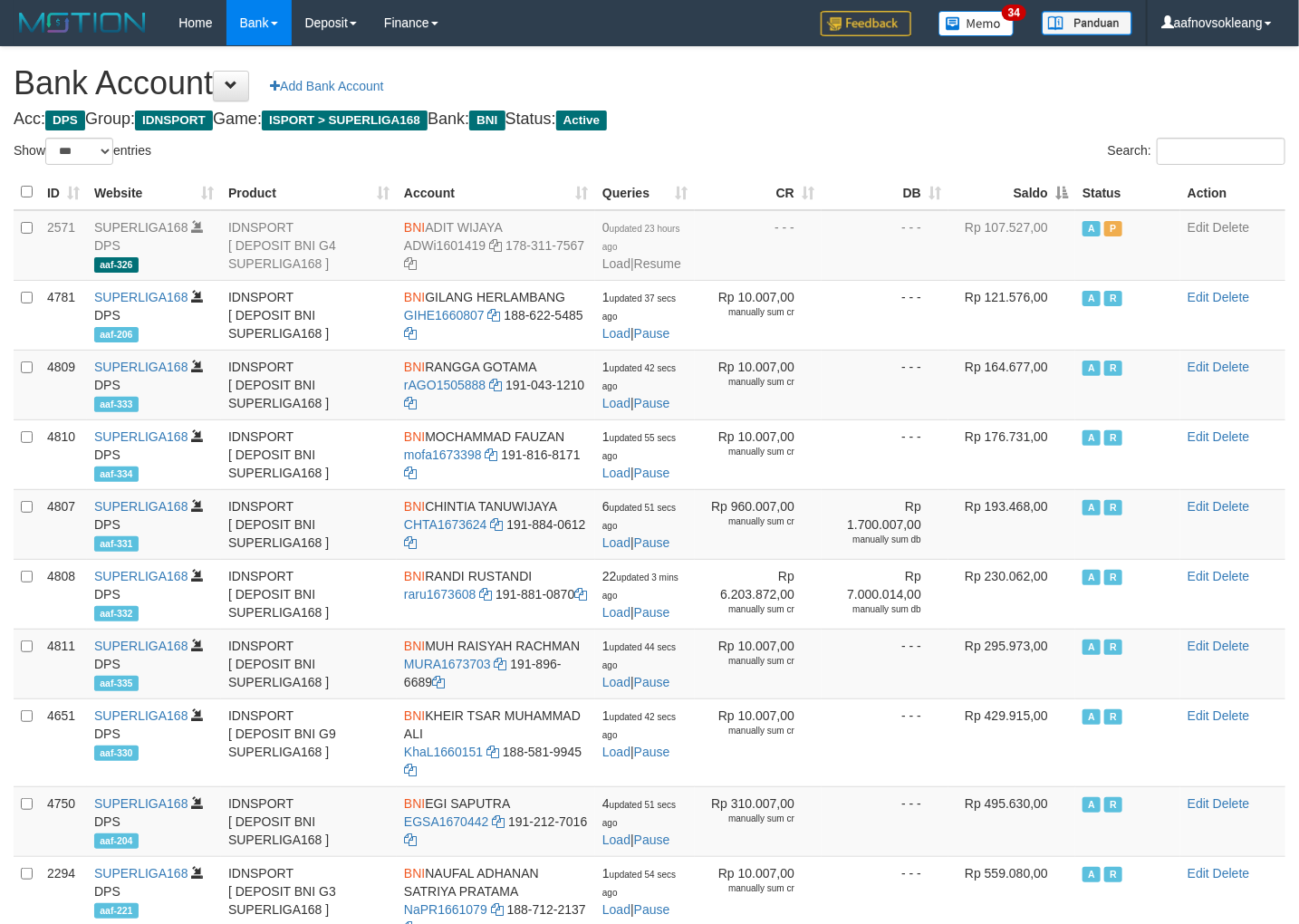 click on "Saldo" at bounding box center (1012, 192) 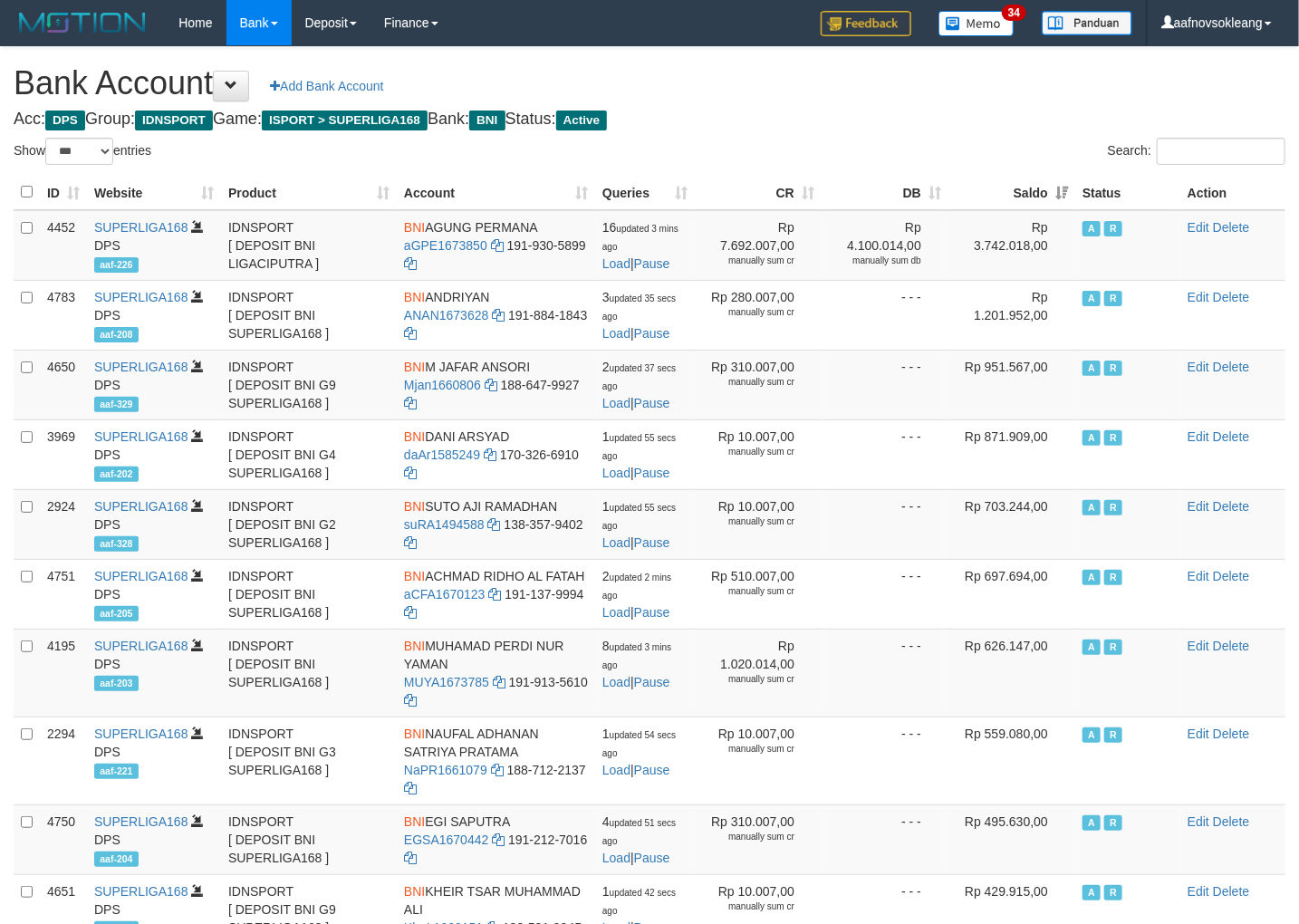 click on "Saldo" at bounding box center [1012, 192] 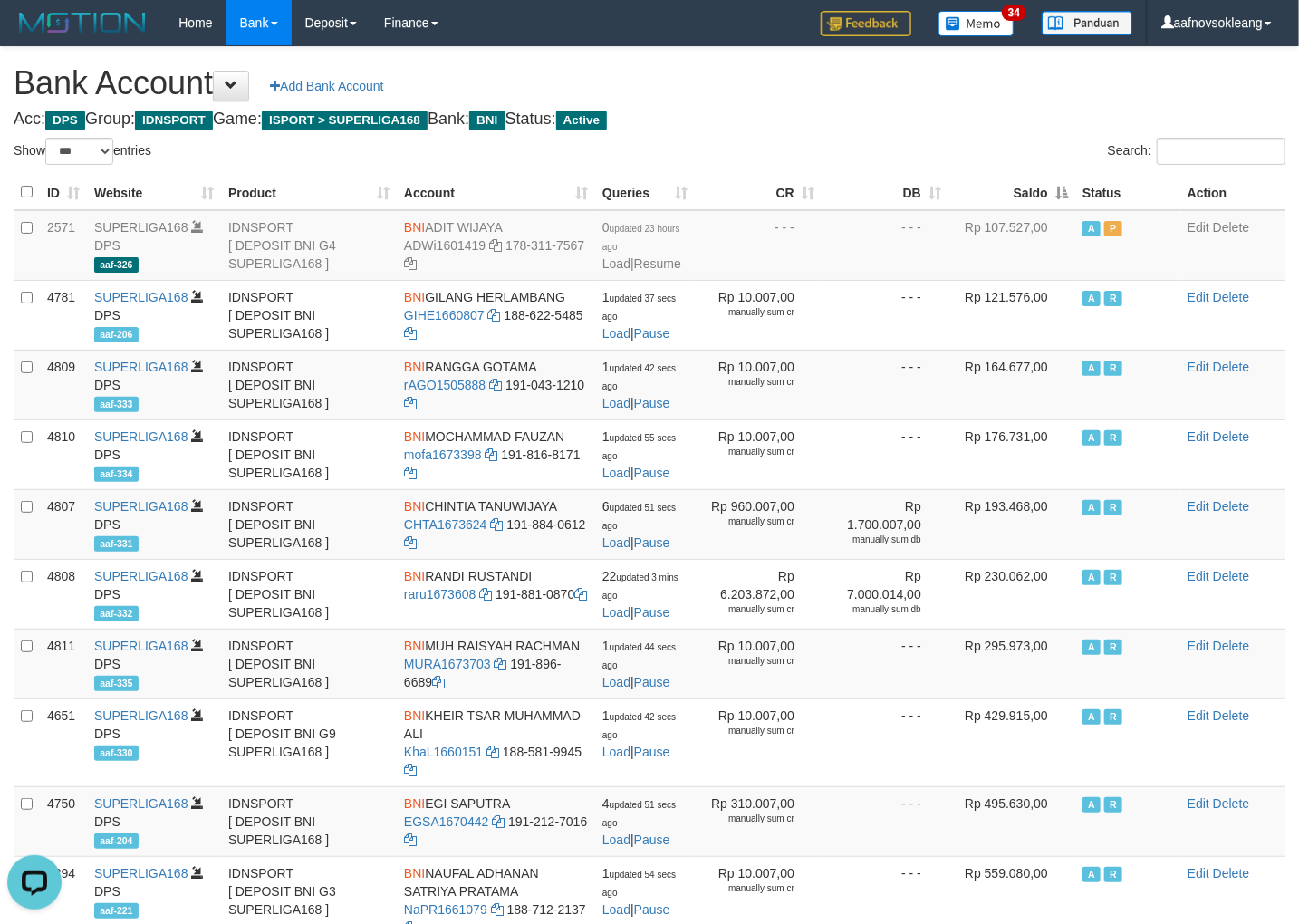 scroll, scrollTop: 0, scrollLeft: 0, axis: both 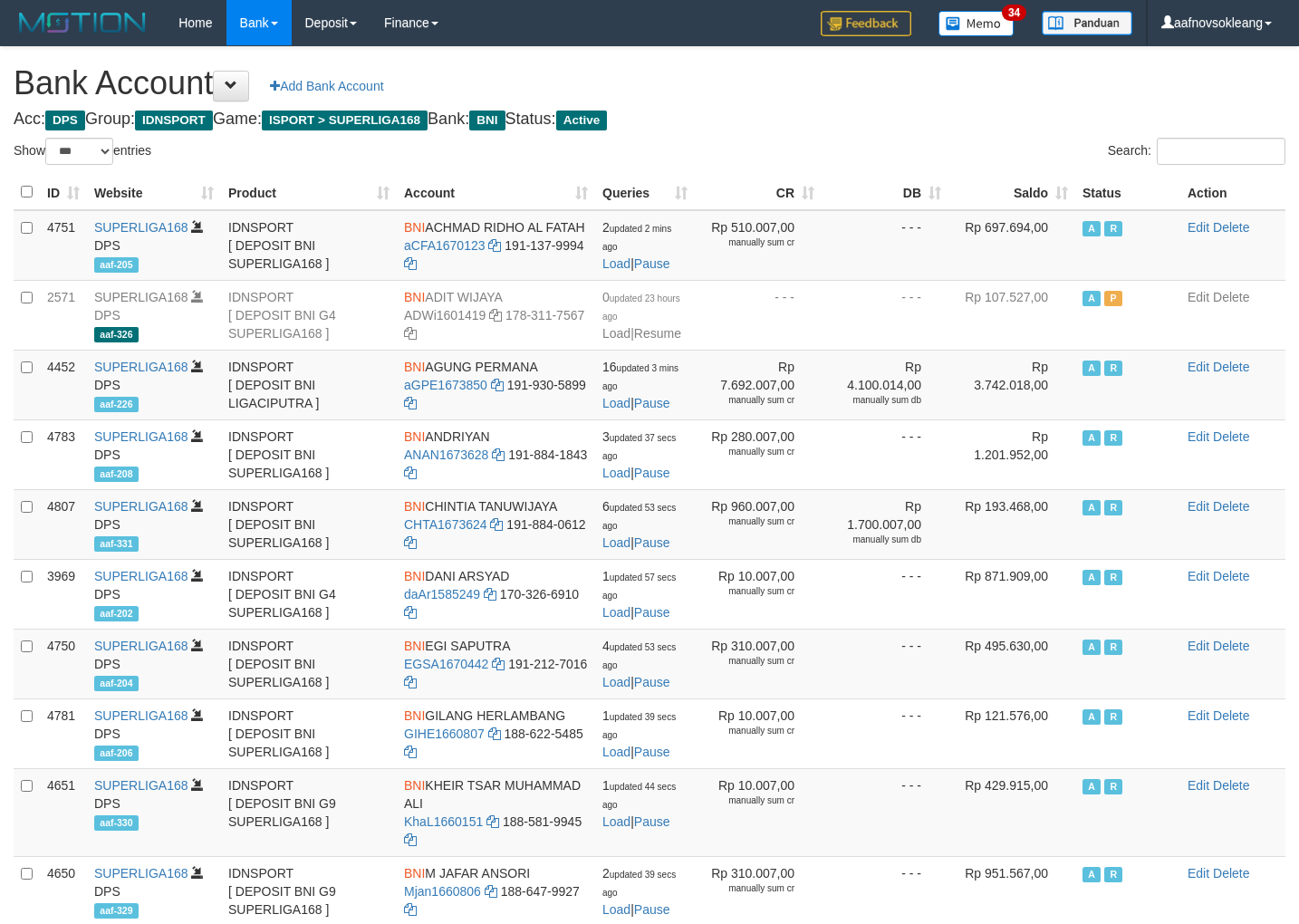 select on "***" 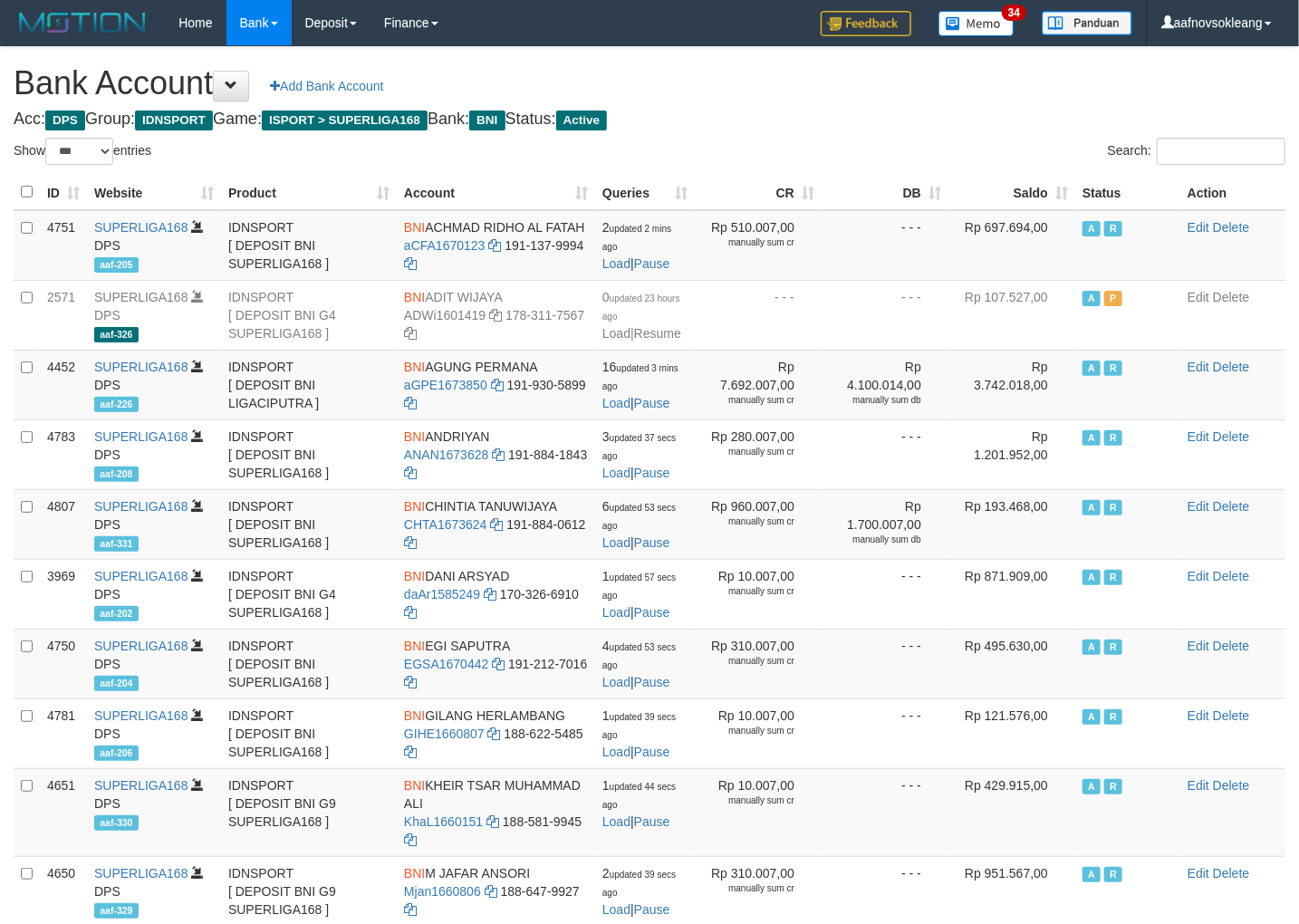 click on "Saldo" at bounding box center (1012, 192) 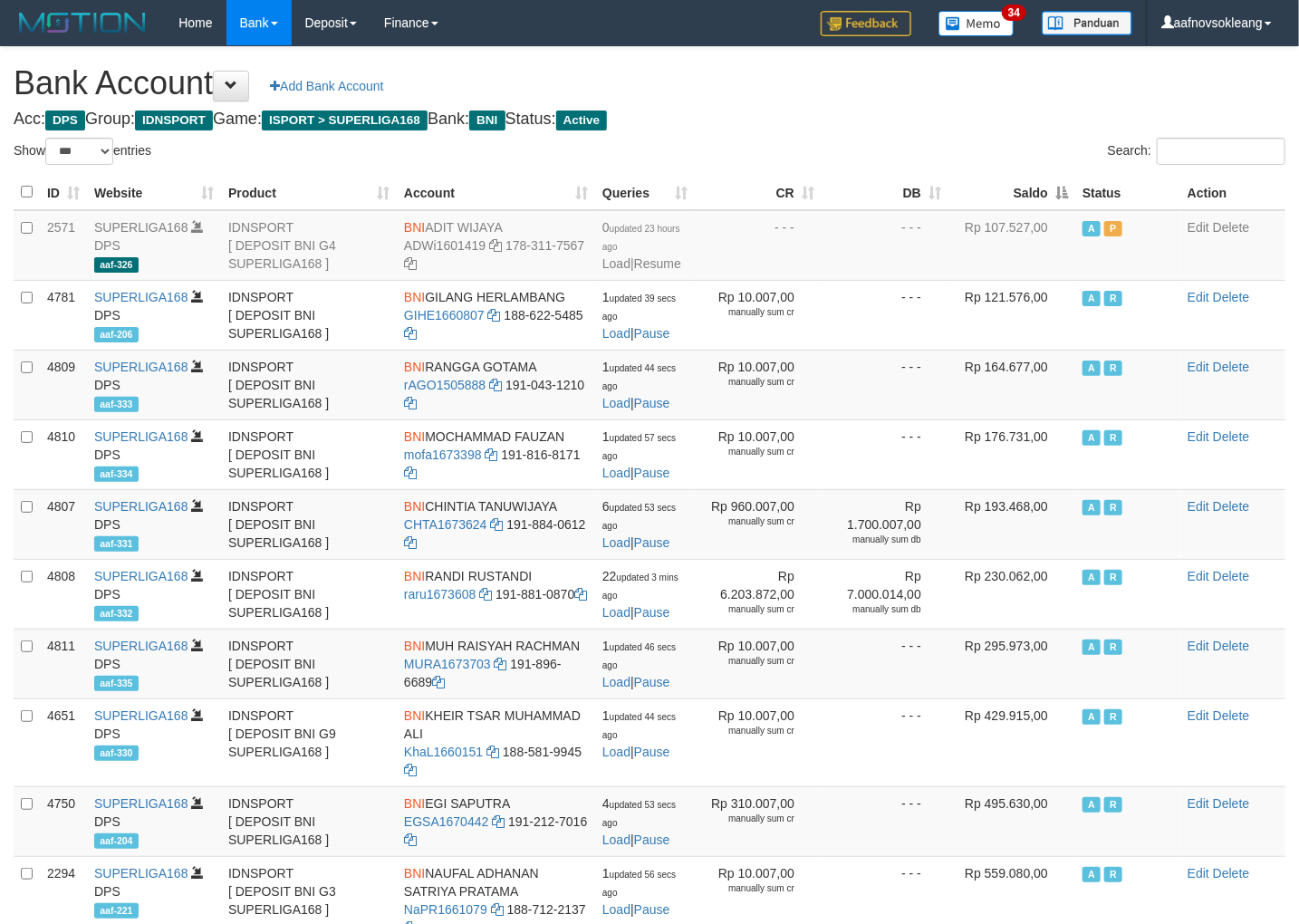 click on "Saldo" at bounding box center (1012, 192) 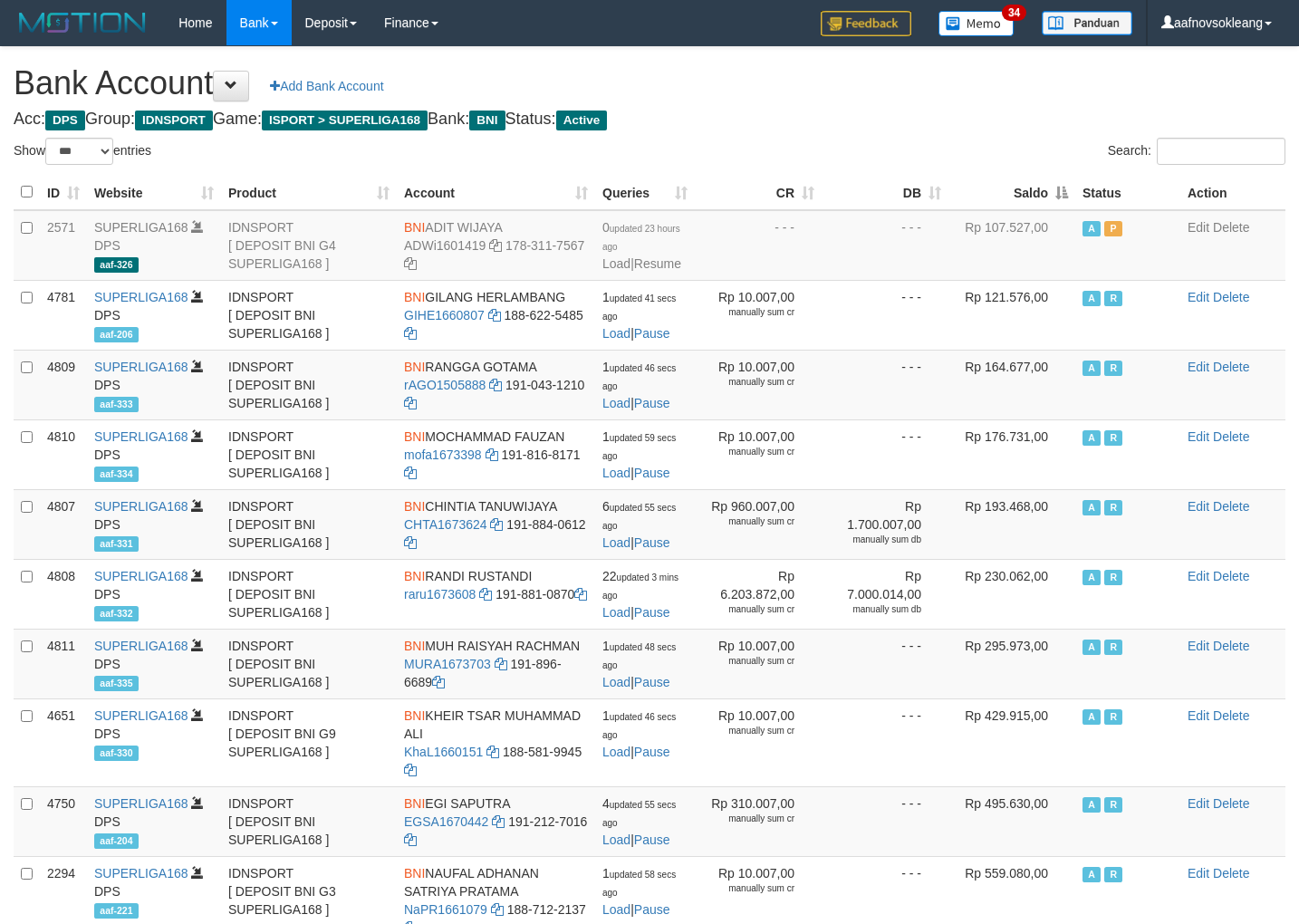 select on "***" 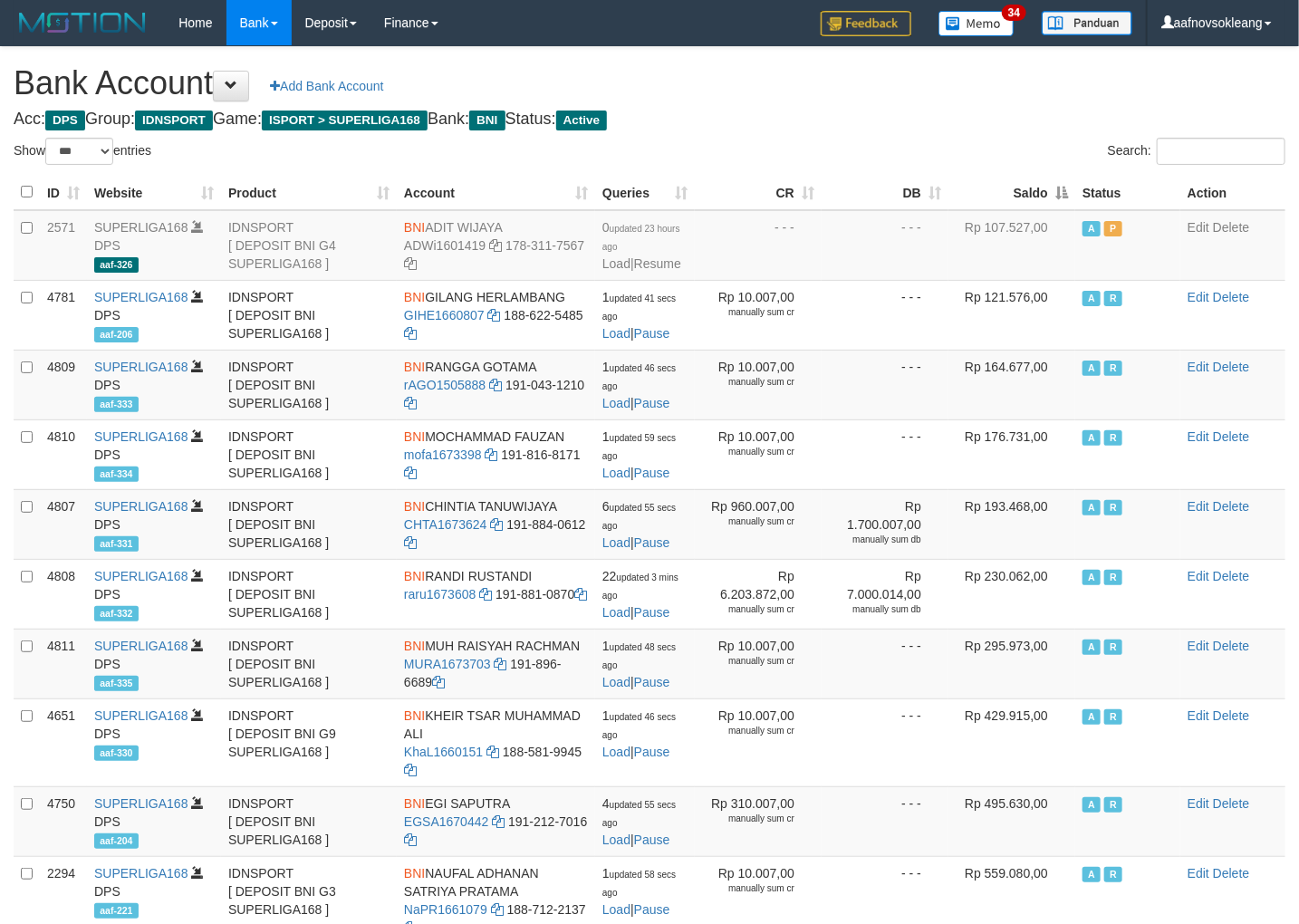 click on "Saldo" at bounding box center (1012, 192) 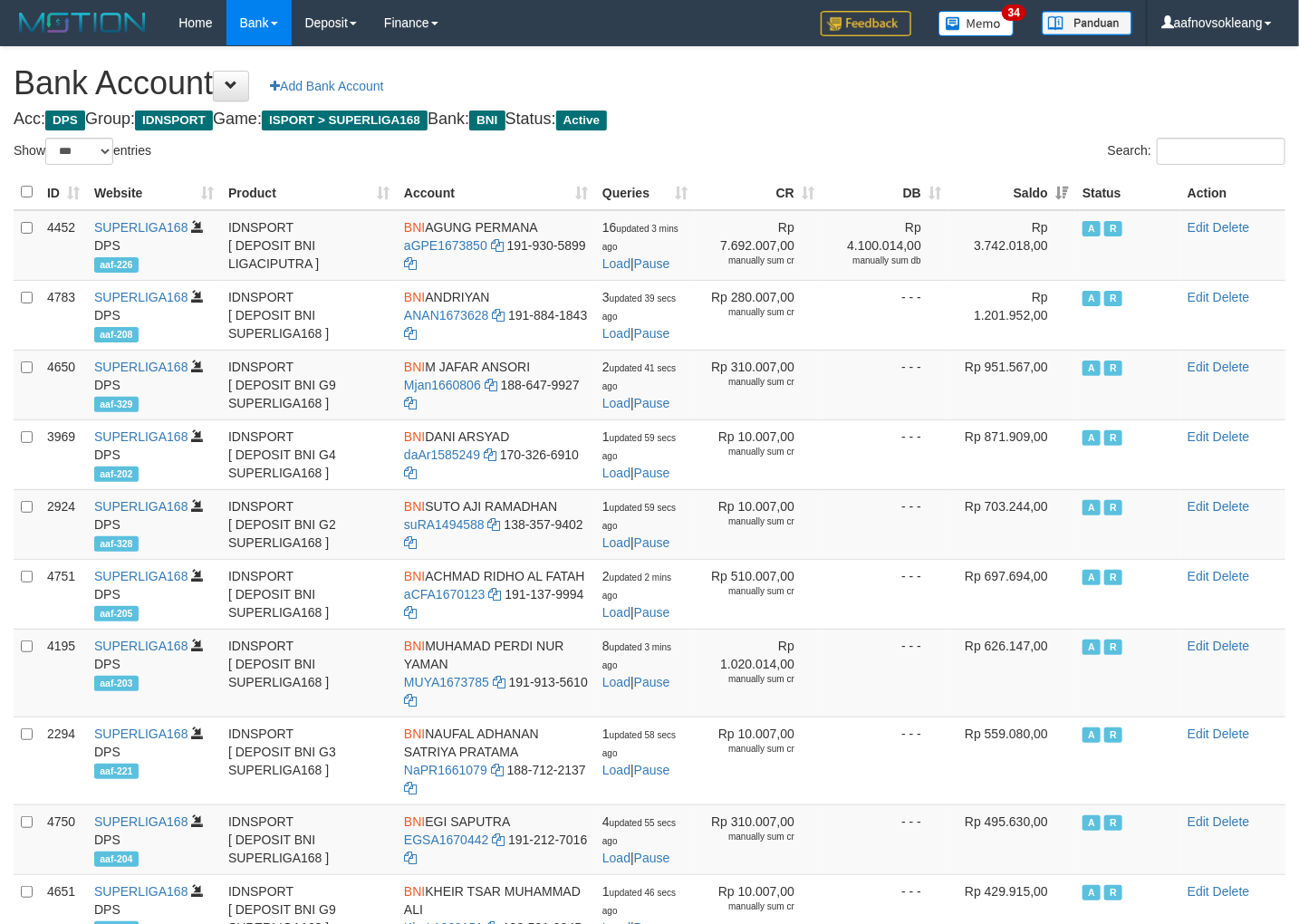 click on "Saldo" at bounding box center [1012, 192] 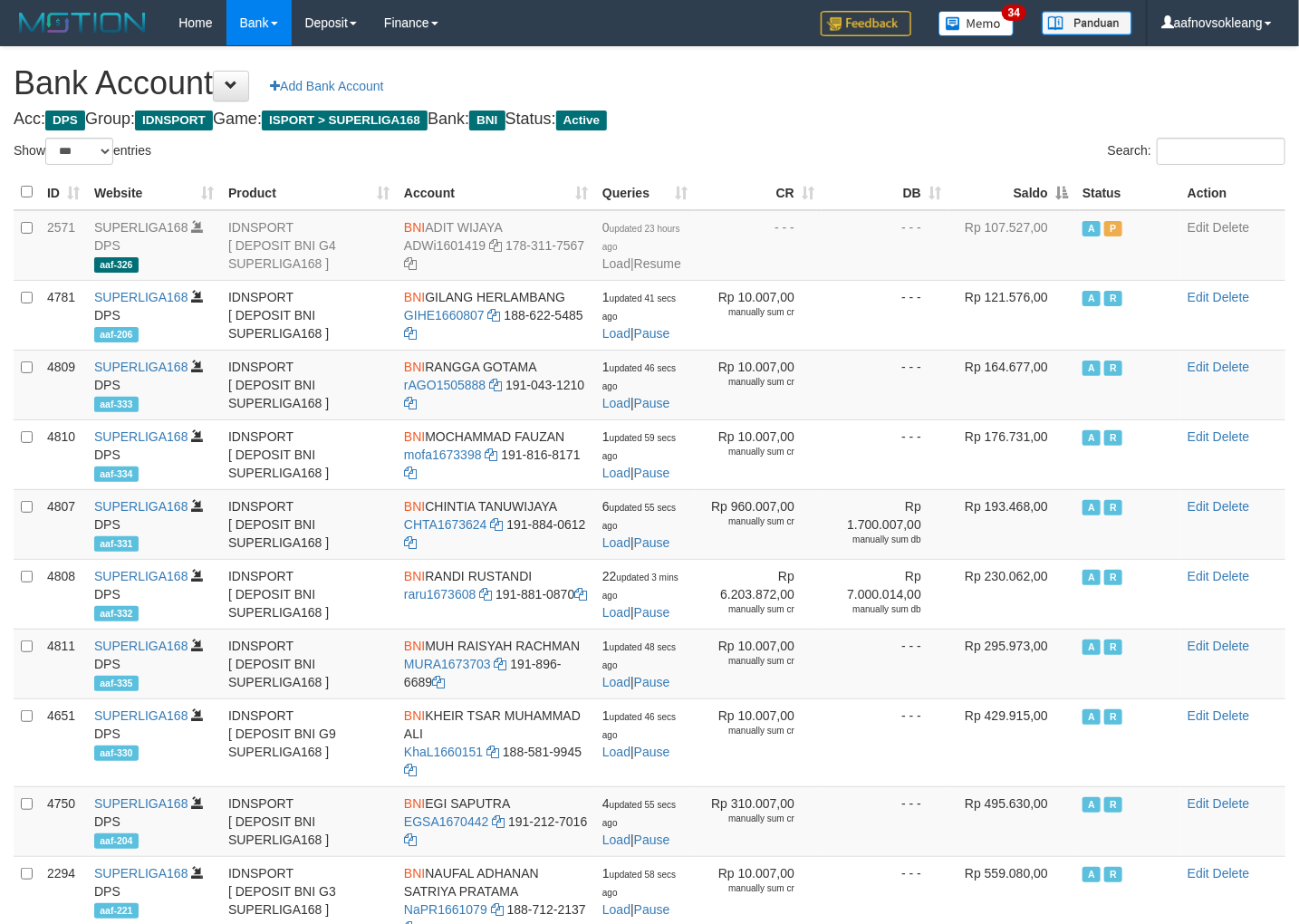 click on "Saldo" at bounding box center [1012, 192] 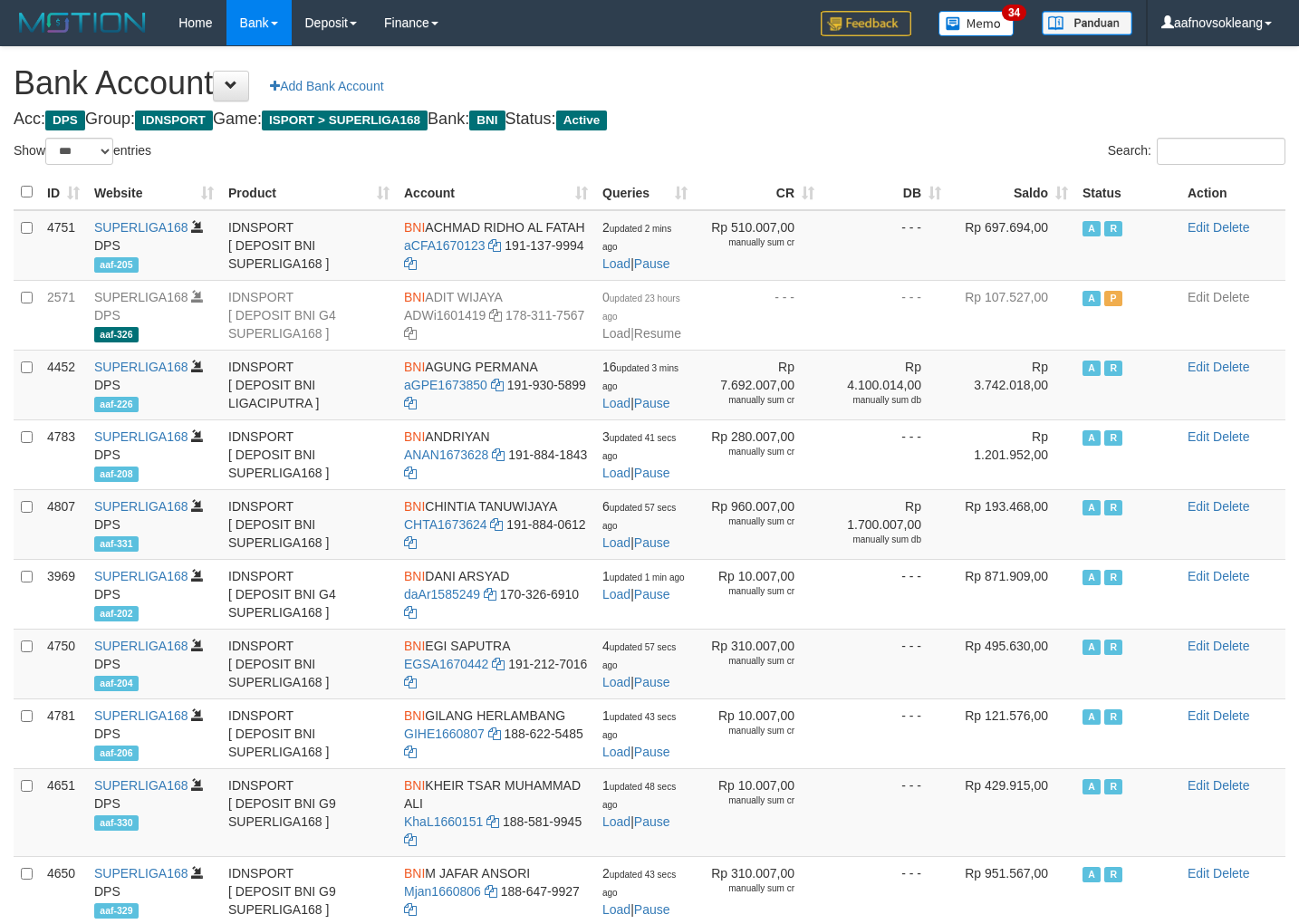 select on "***" 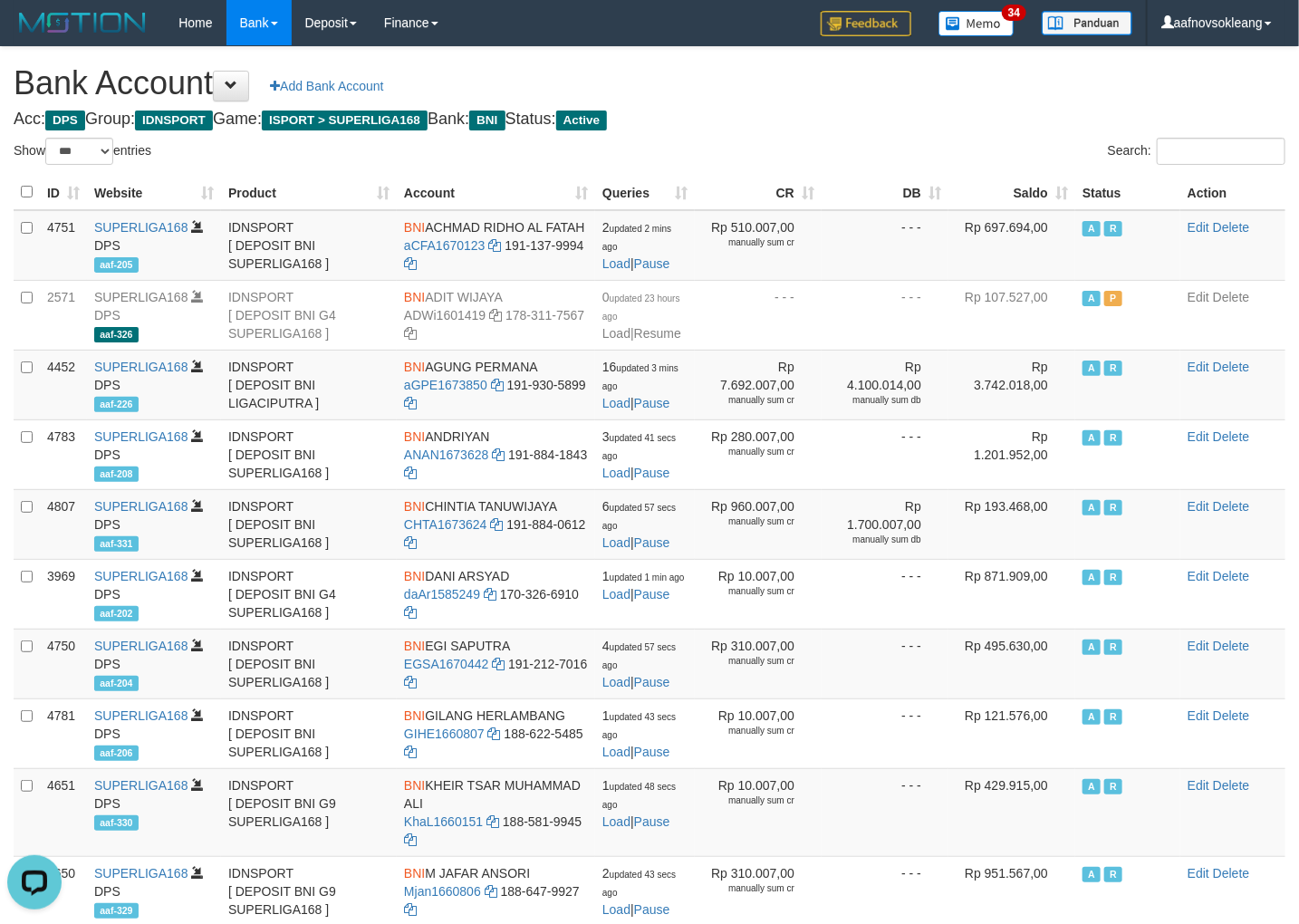 scroll, scrollTop: 0, scrollLeft: 0, axis: both 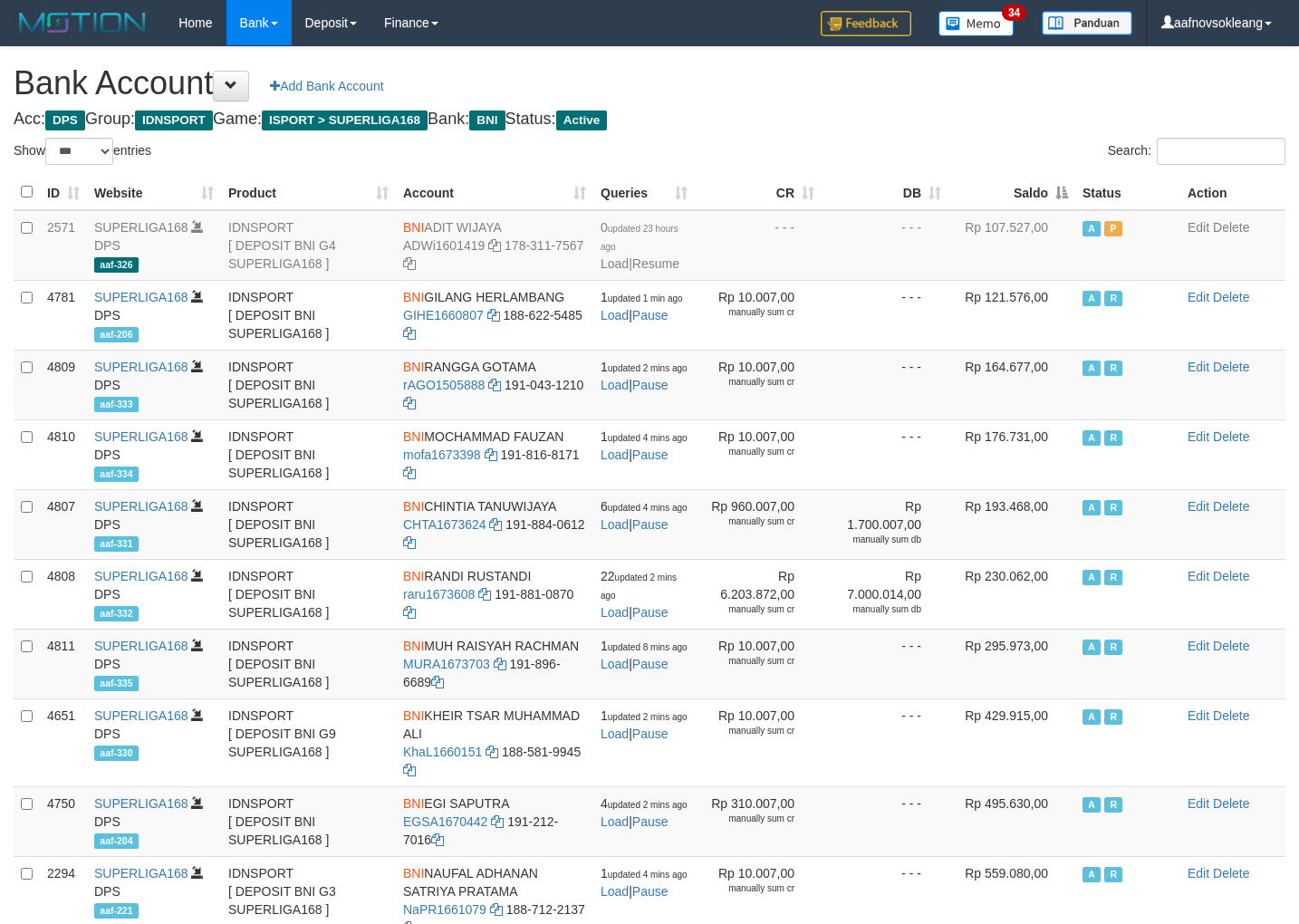 select on "***" 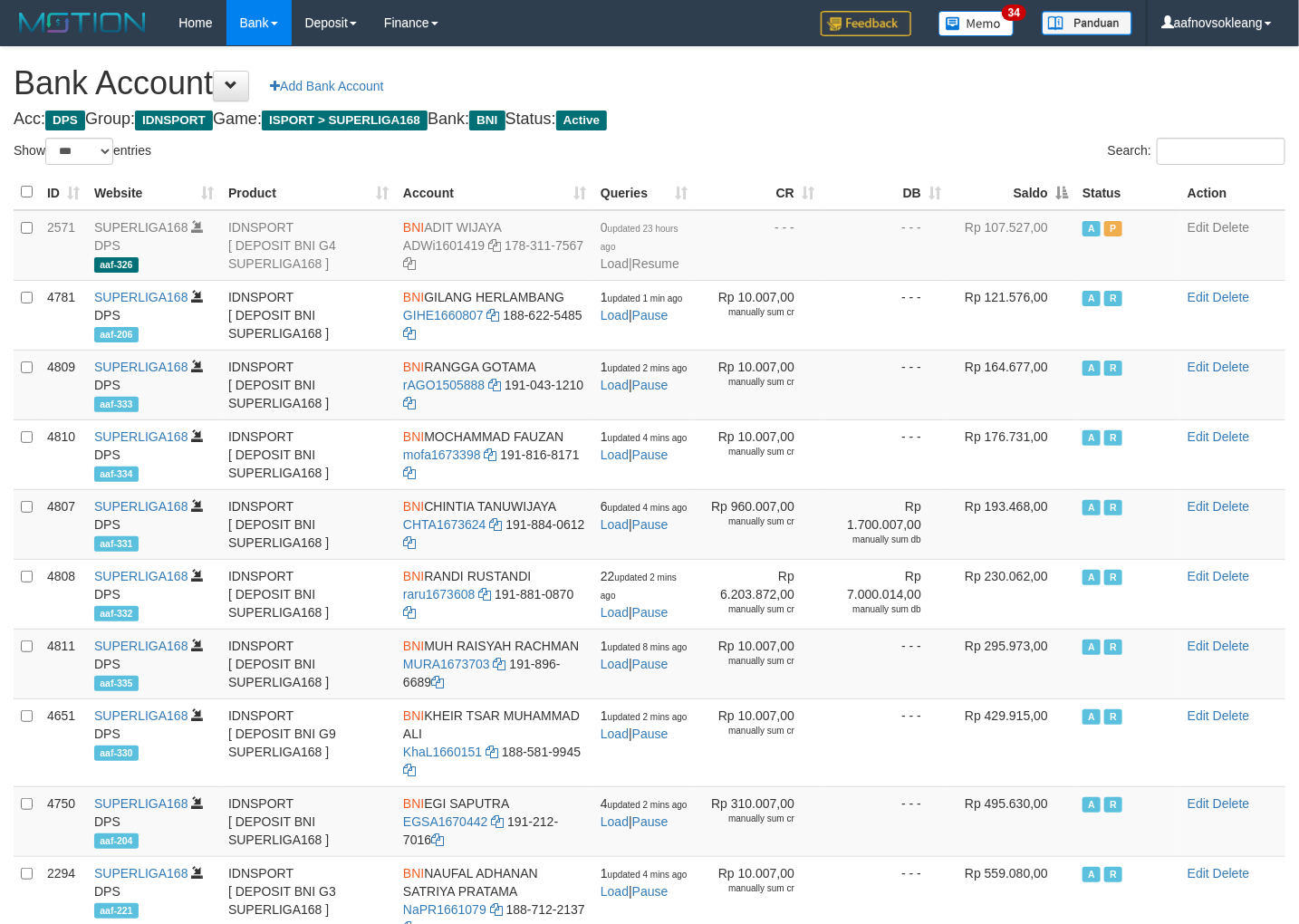 click on "Saldo" at bounding box center (1012, 192) 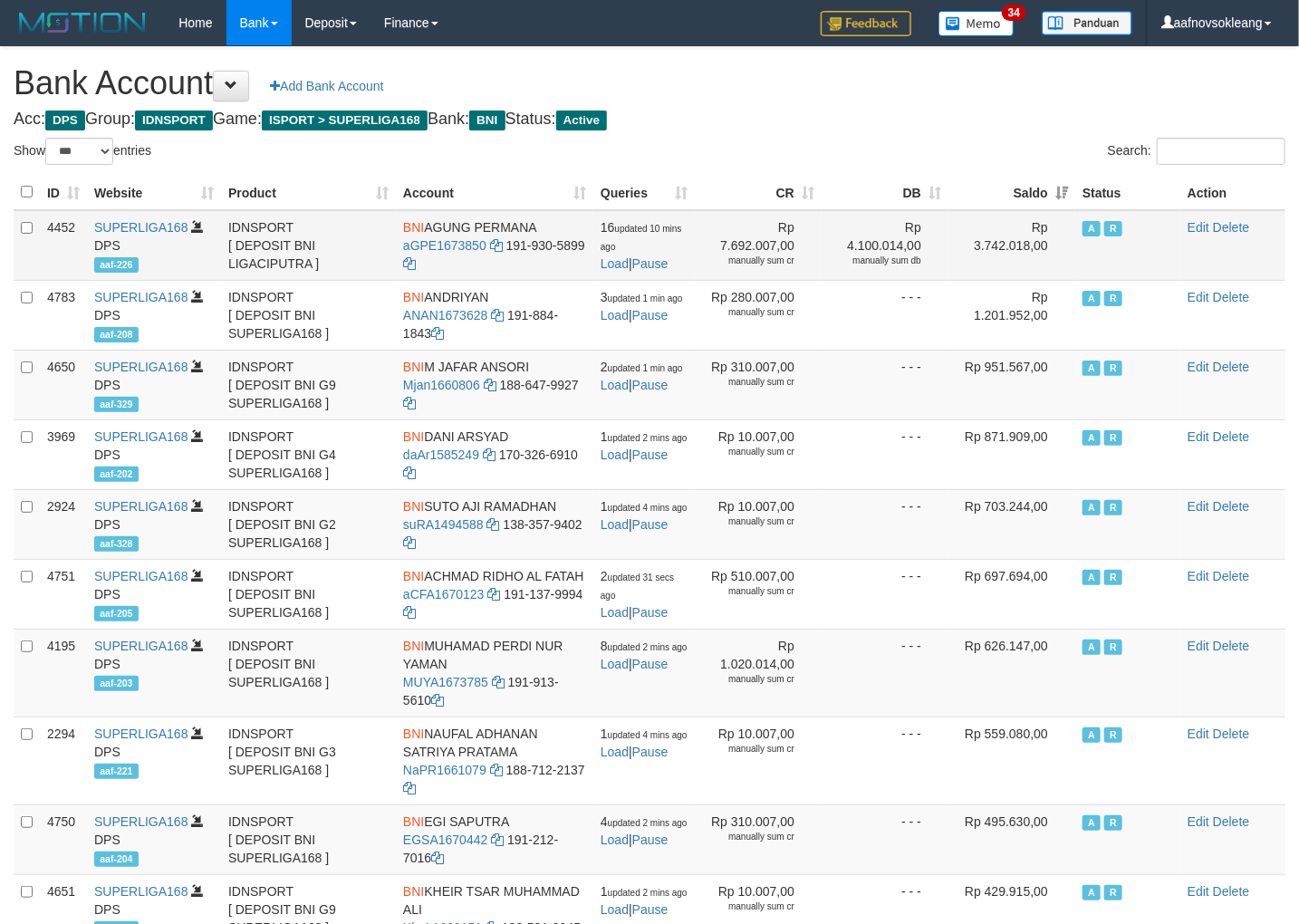 click on "Rp 3.742.018,00" at bounding box center (1012, 245) 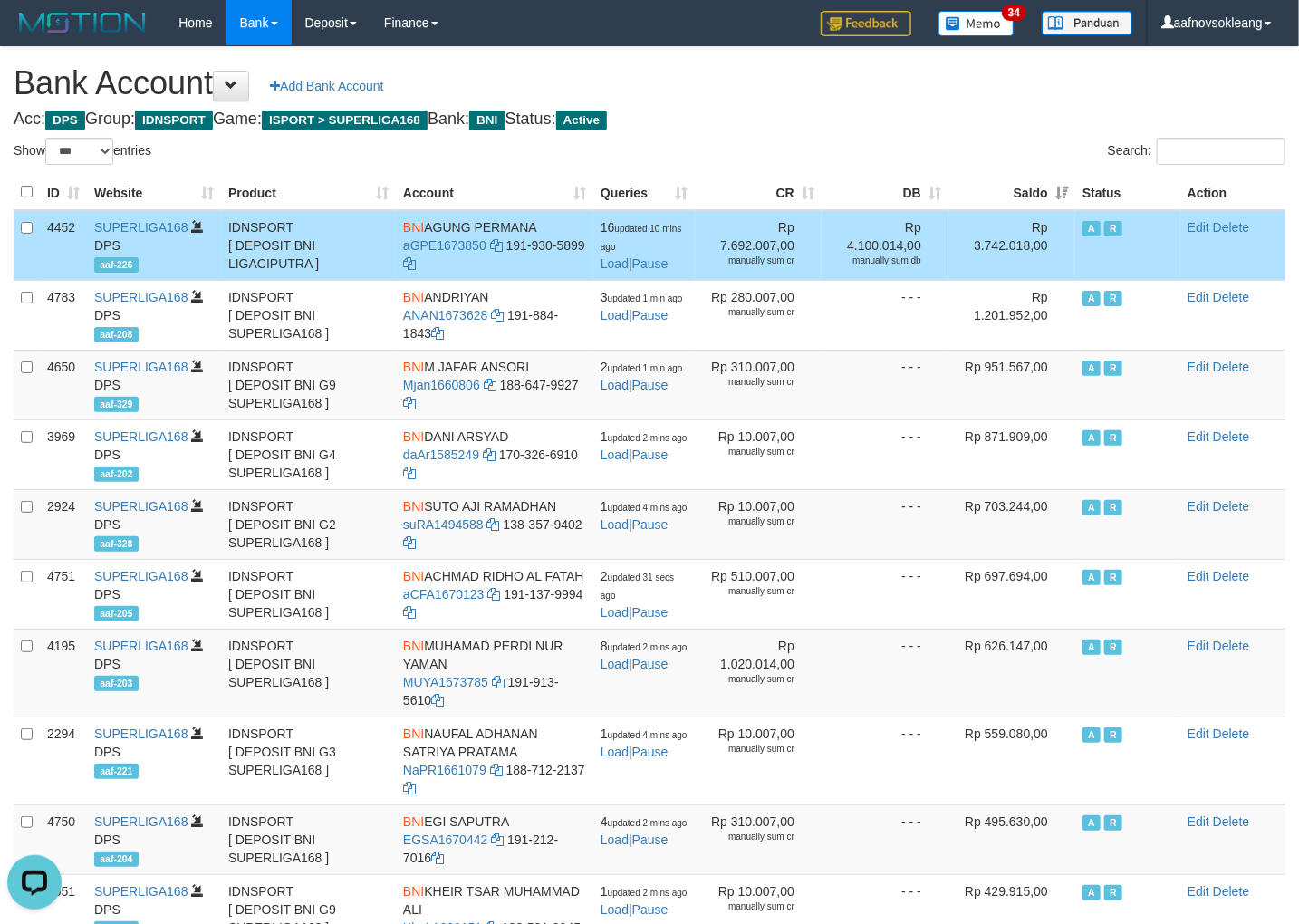 scroll, scrollTop: 0, scrollLeft: 0, axis: both 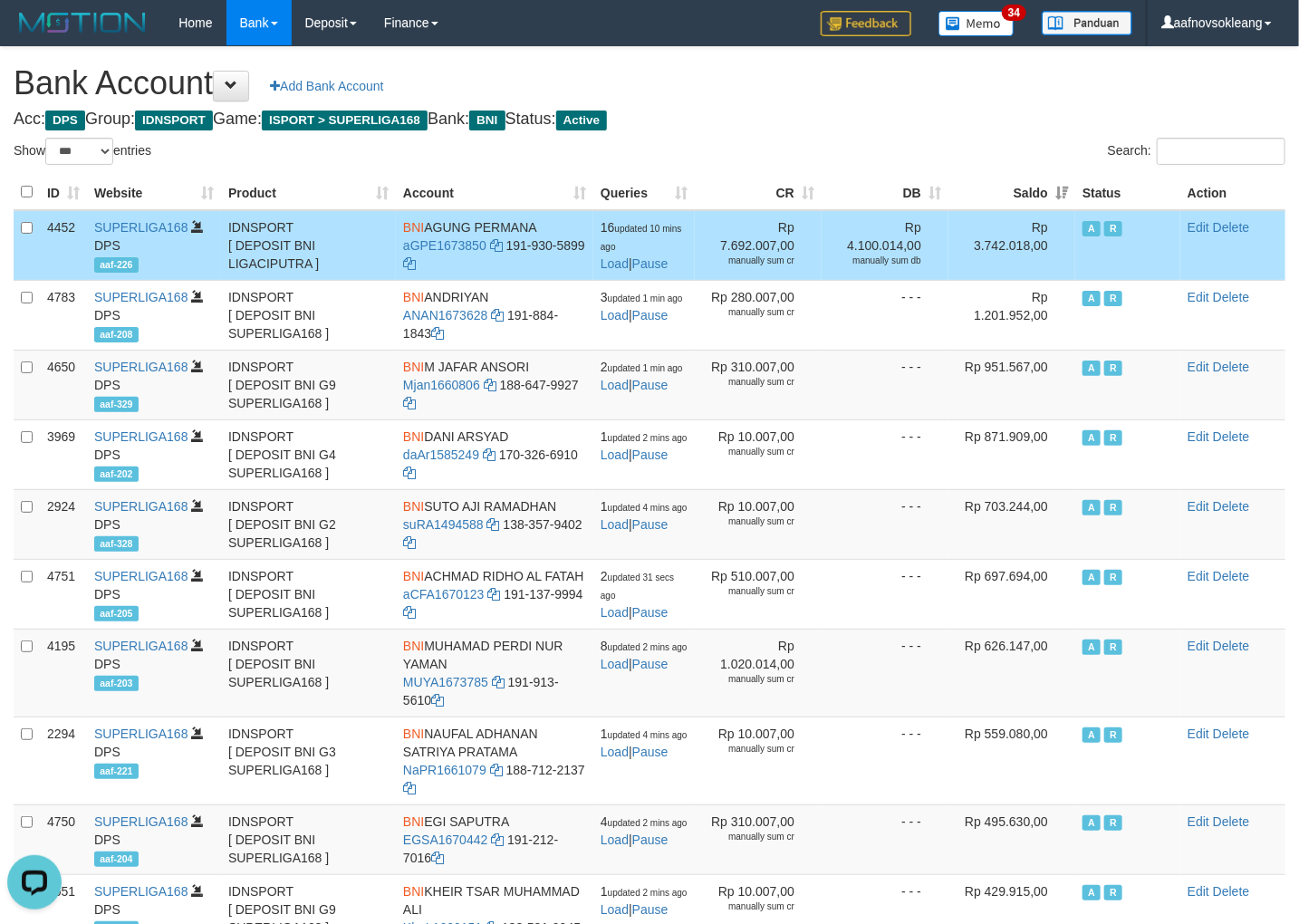 click on "Search:" at bounding box center (974, 153) 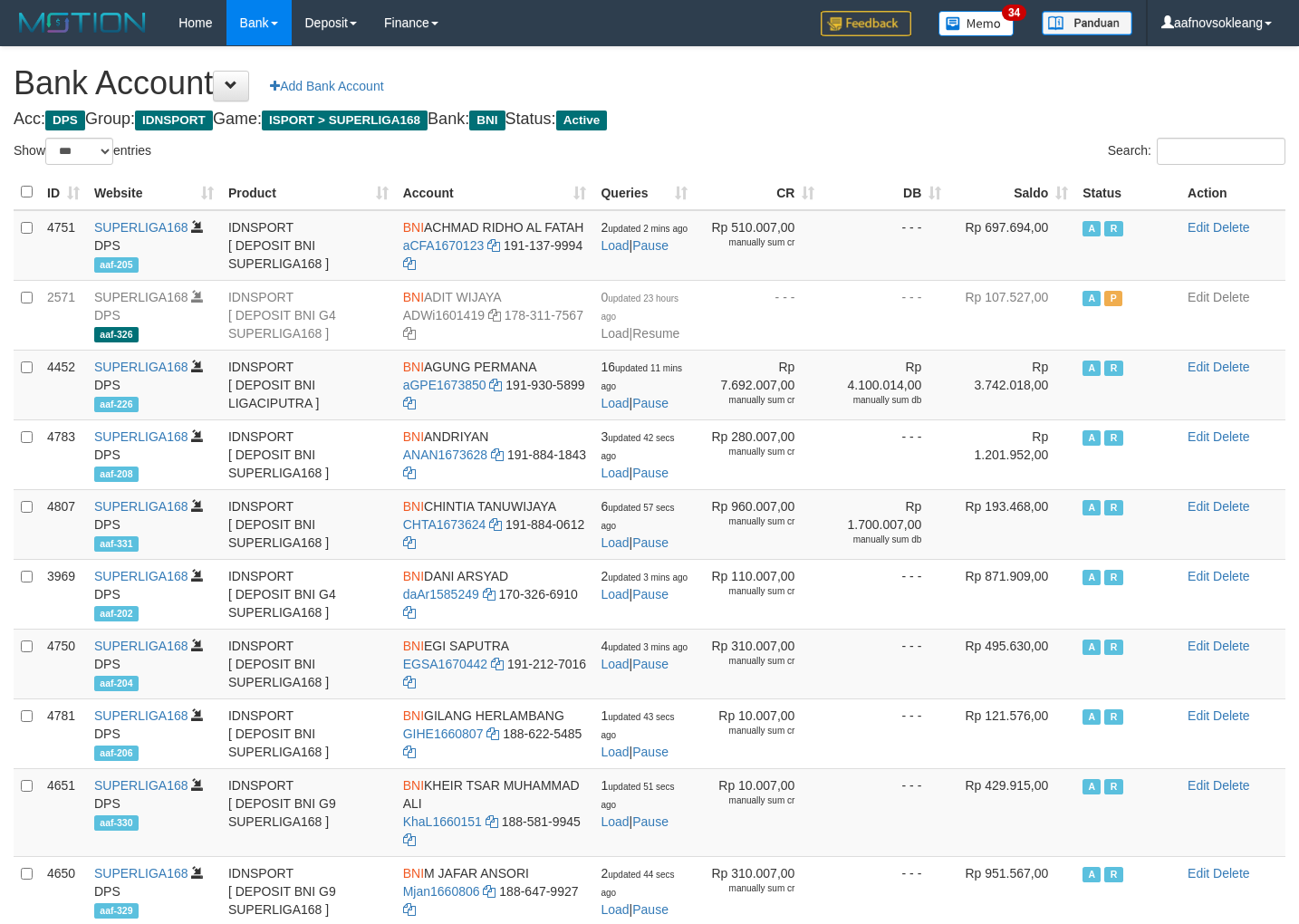 select on "***" 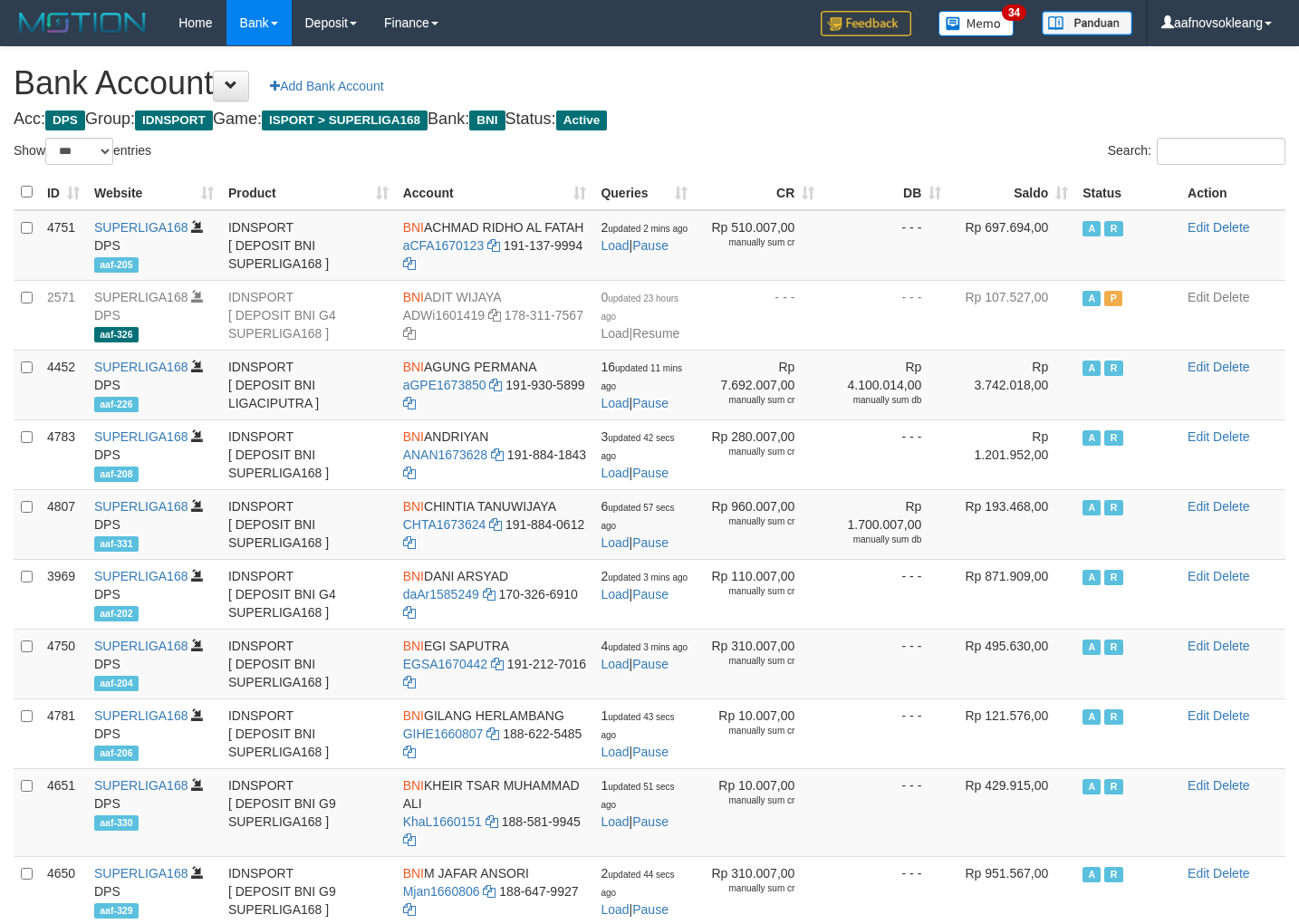 scroll, scrollTop: 0, scrollLeft: 0, axis: both 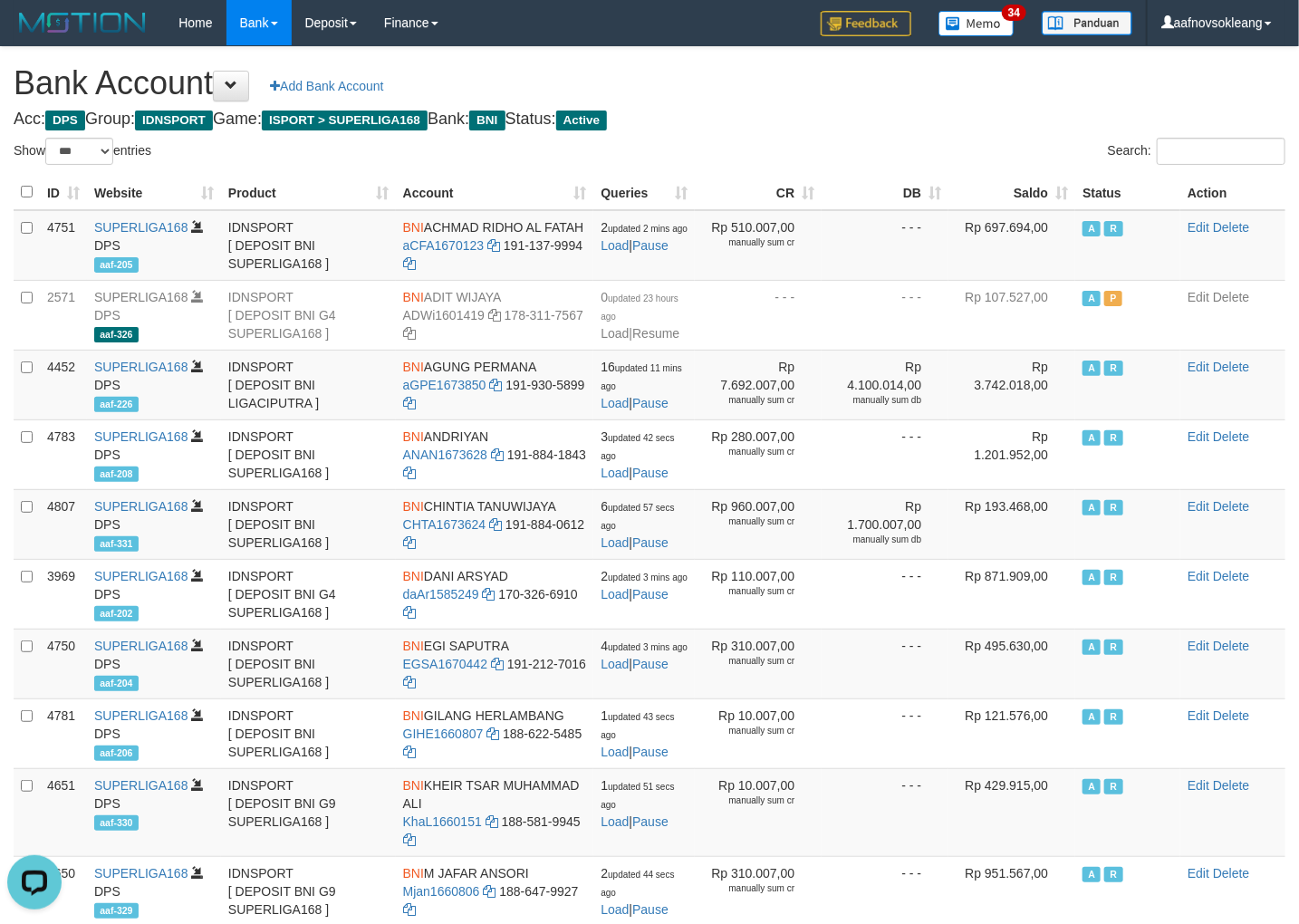 click on "Acc: 										 DPS
Group:   IDNSPORT    		Game:   ISPORT > SUPERLIGA168    		Bank:   BNI    		Status:  Active" at bounding box center [650, 120] 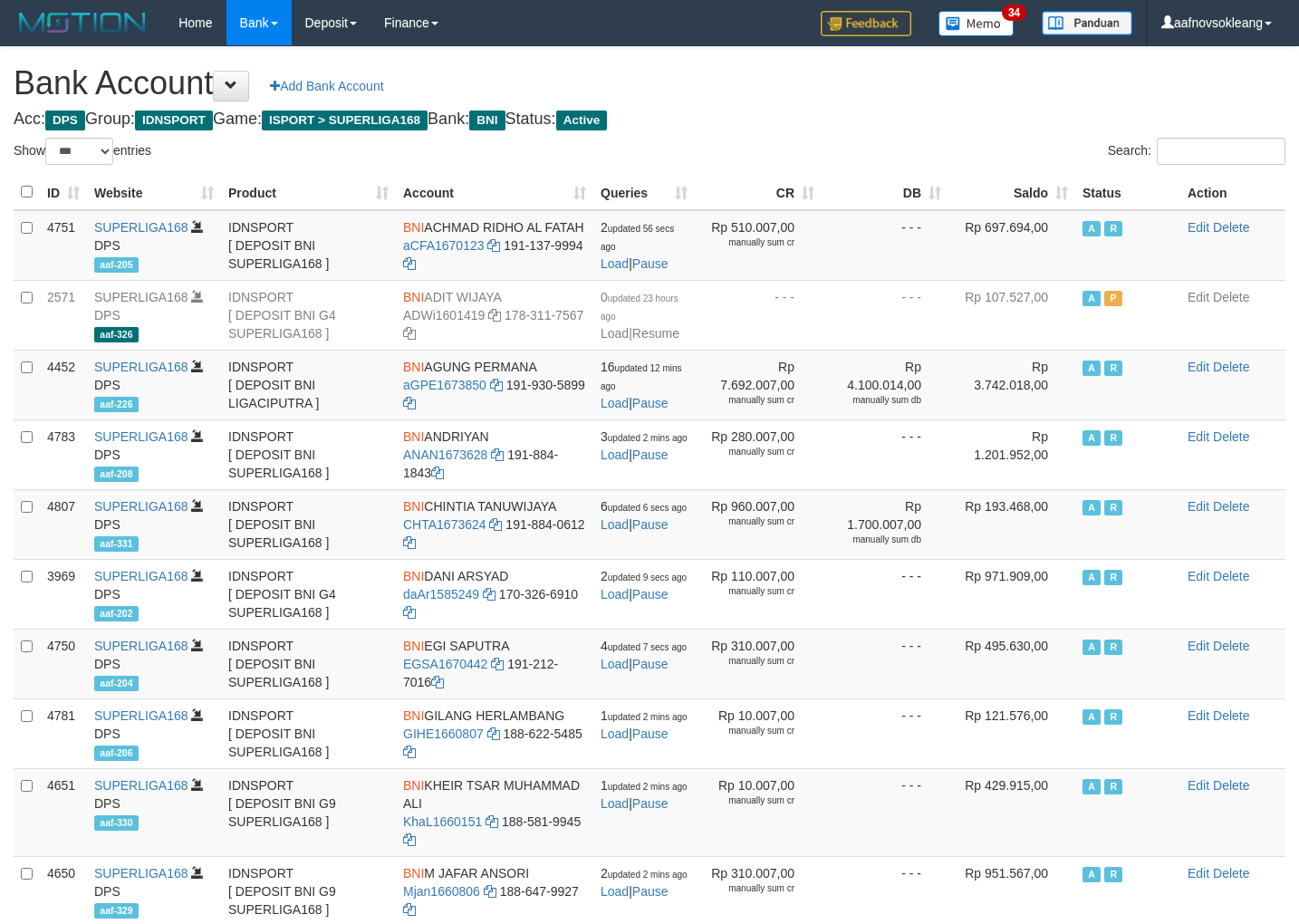select on "***" 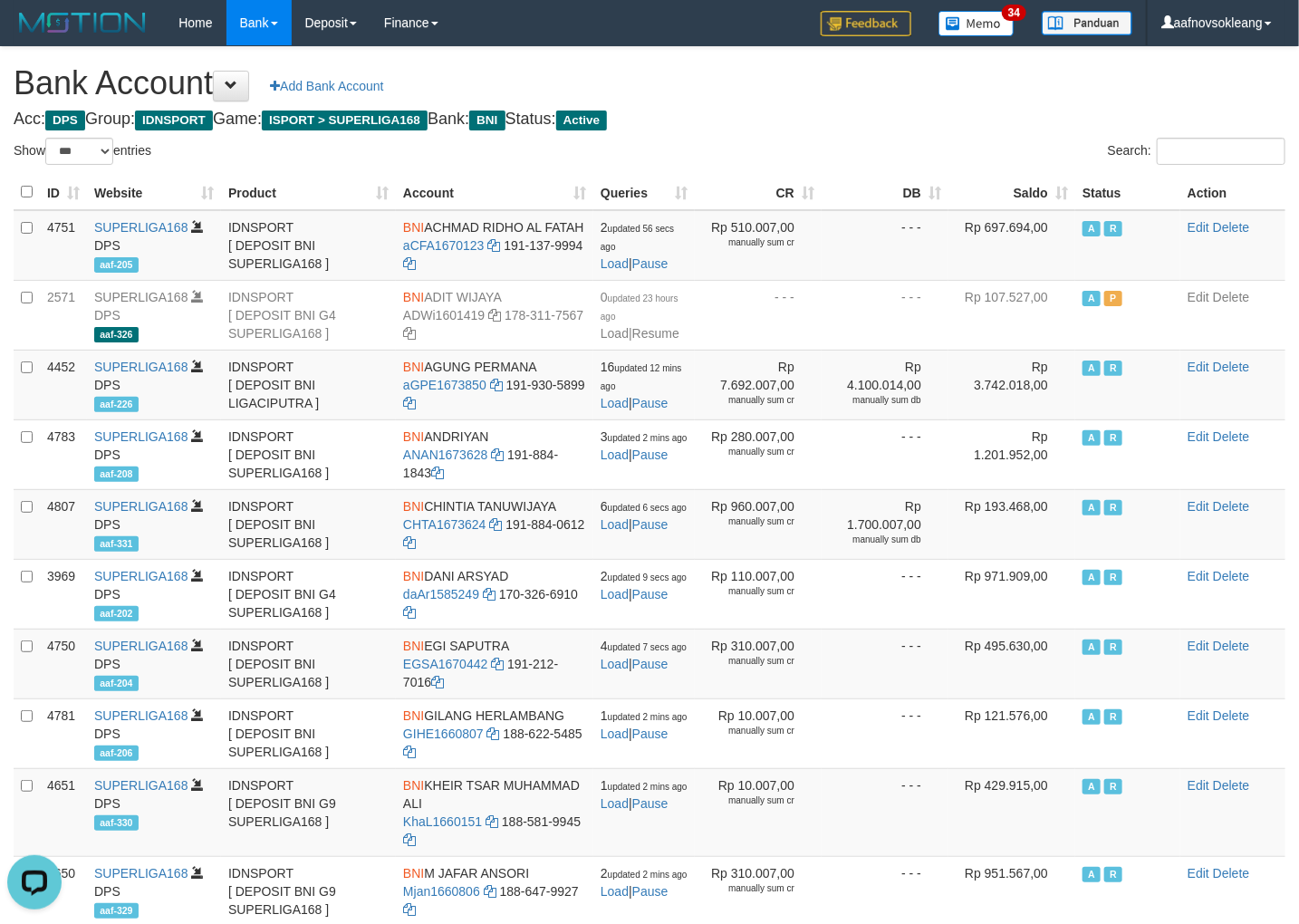 scroll, scrollTop: 0, scrollLeft: 0, axis: both 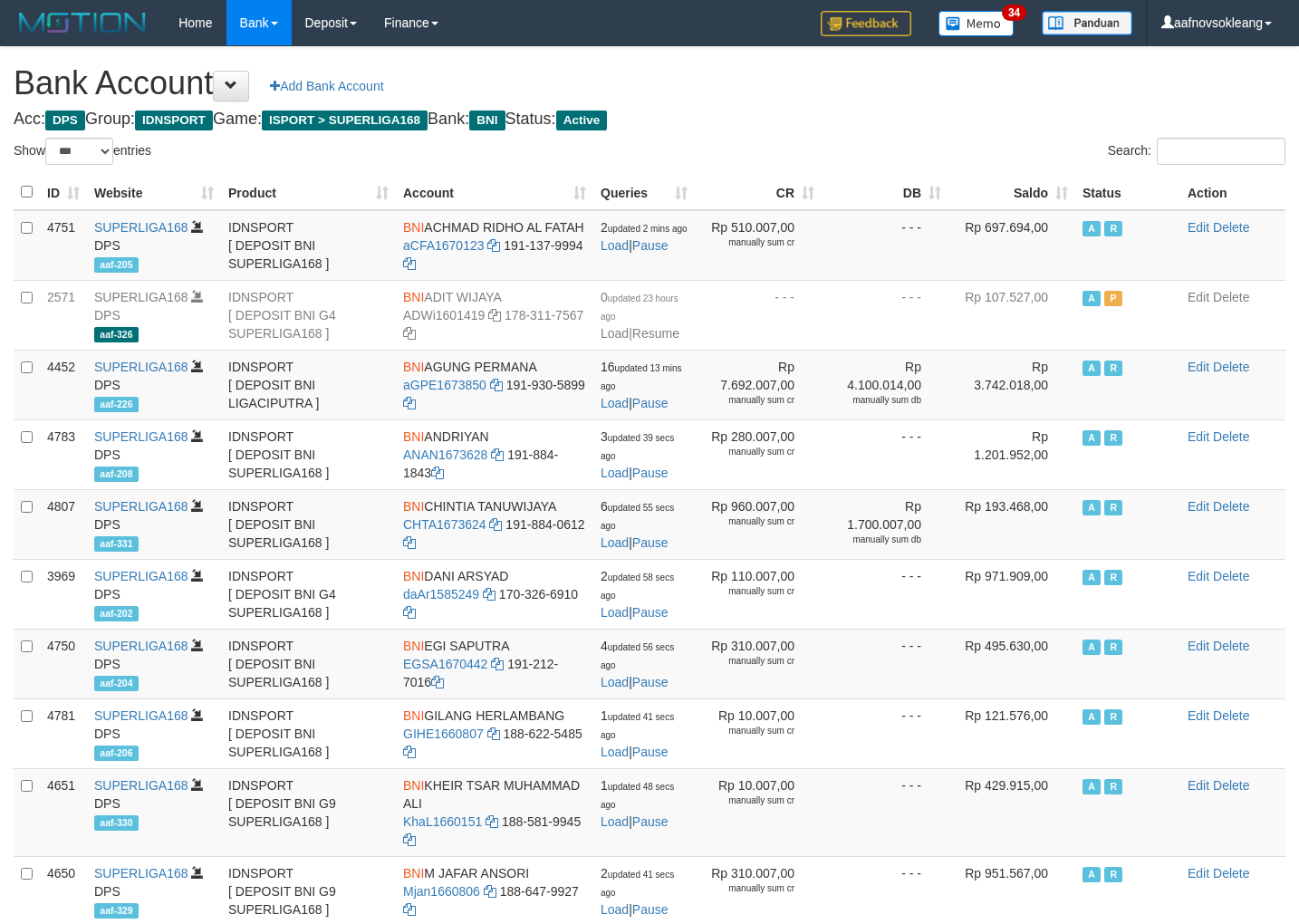 select on "***" 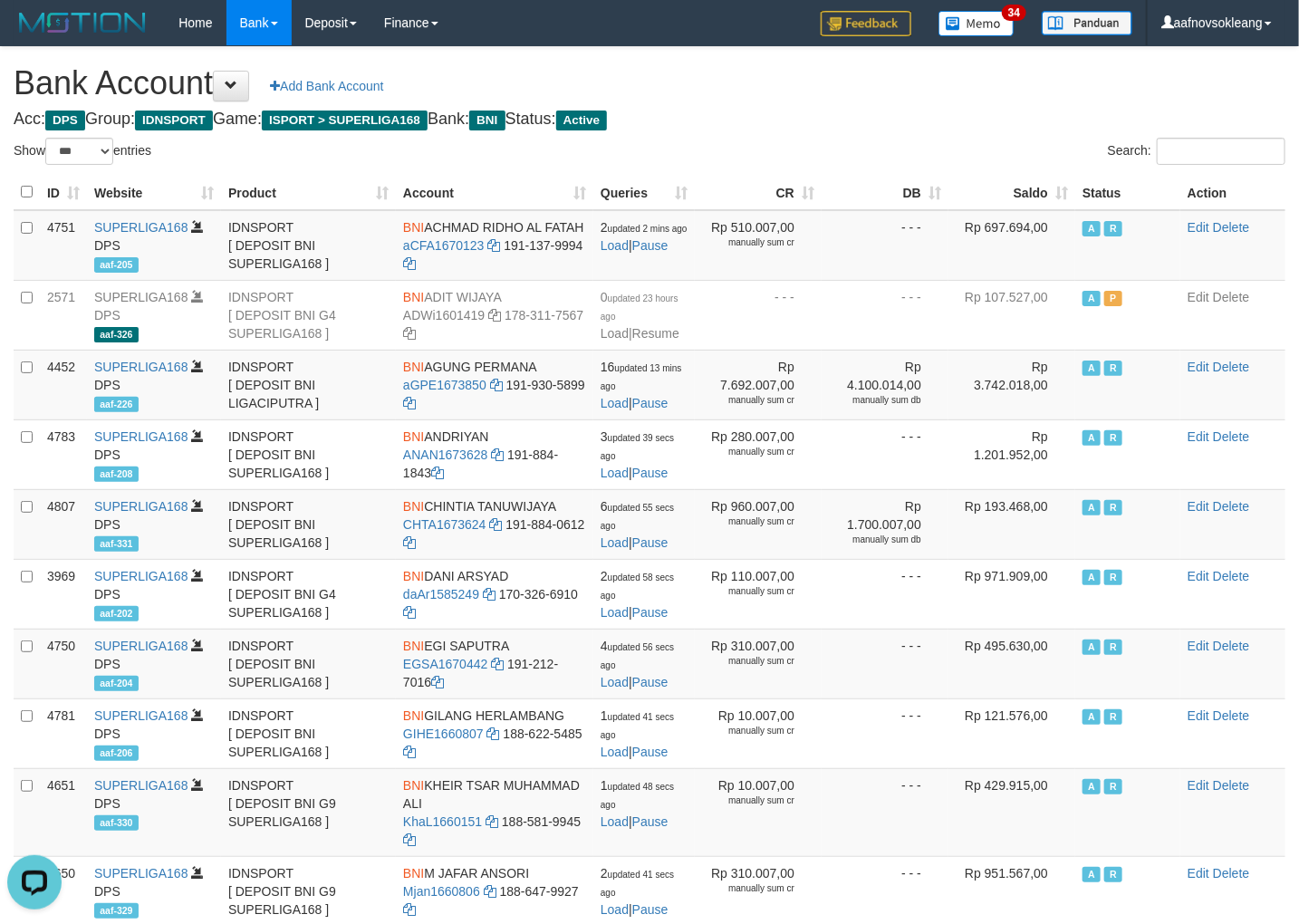 scroll, scrollTop: 0, scrollLeft: 0, axis: both 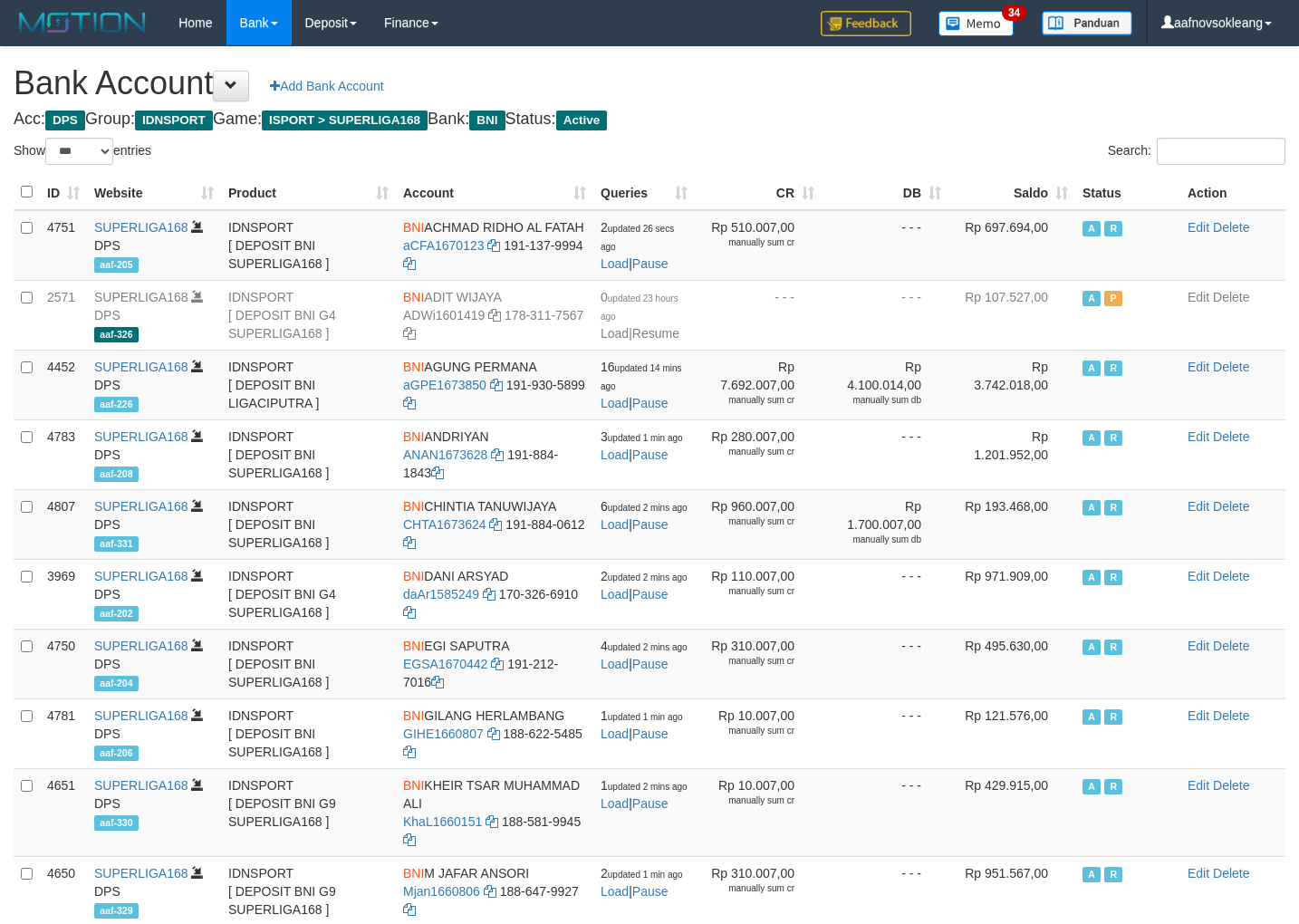 select on "***" 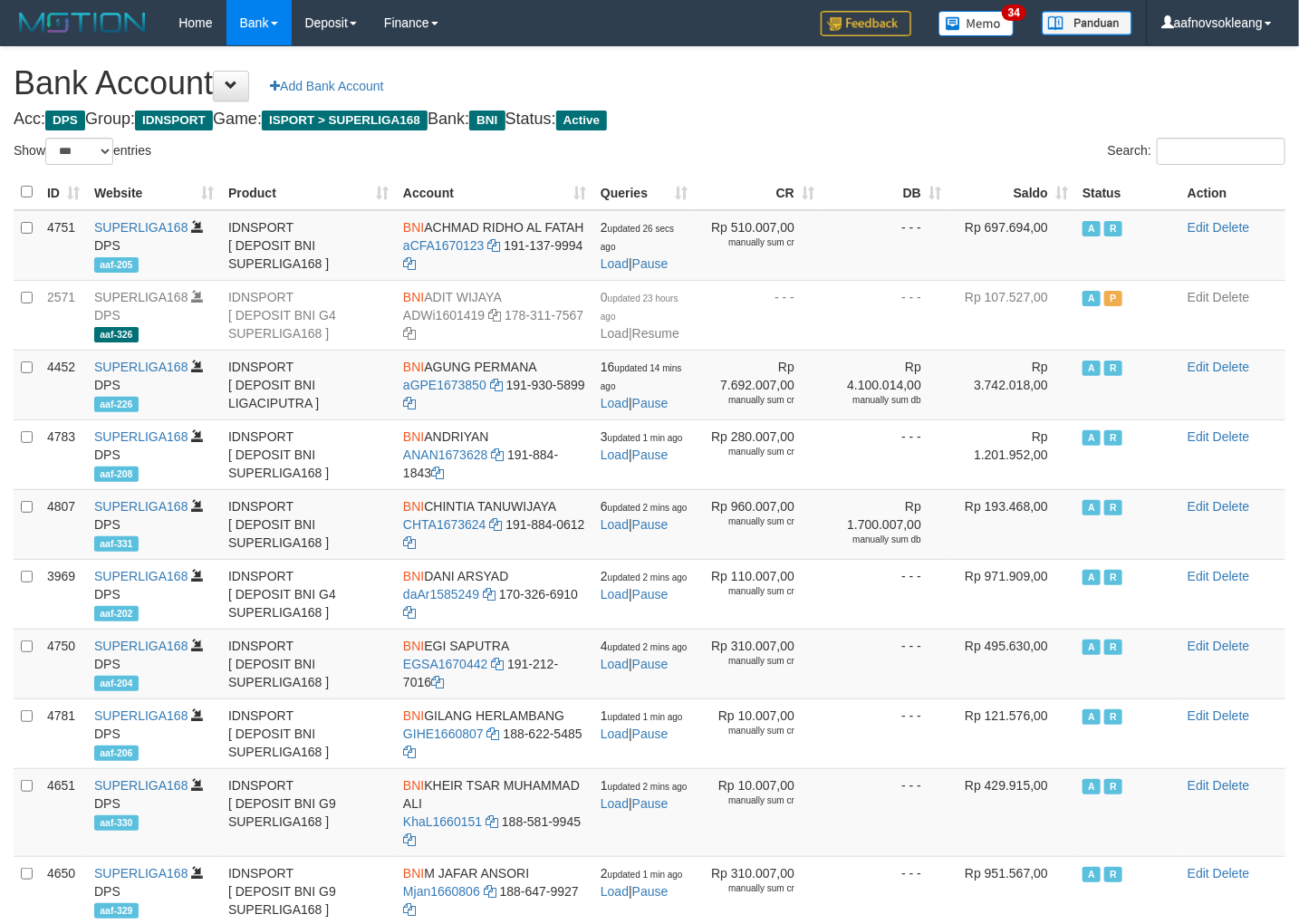 click on "Saldo" at bounding box center [1012, 192] 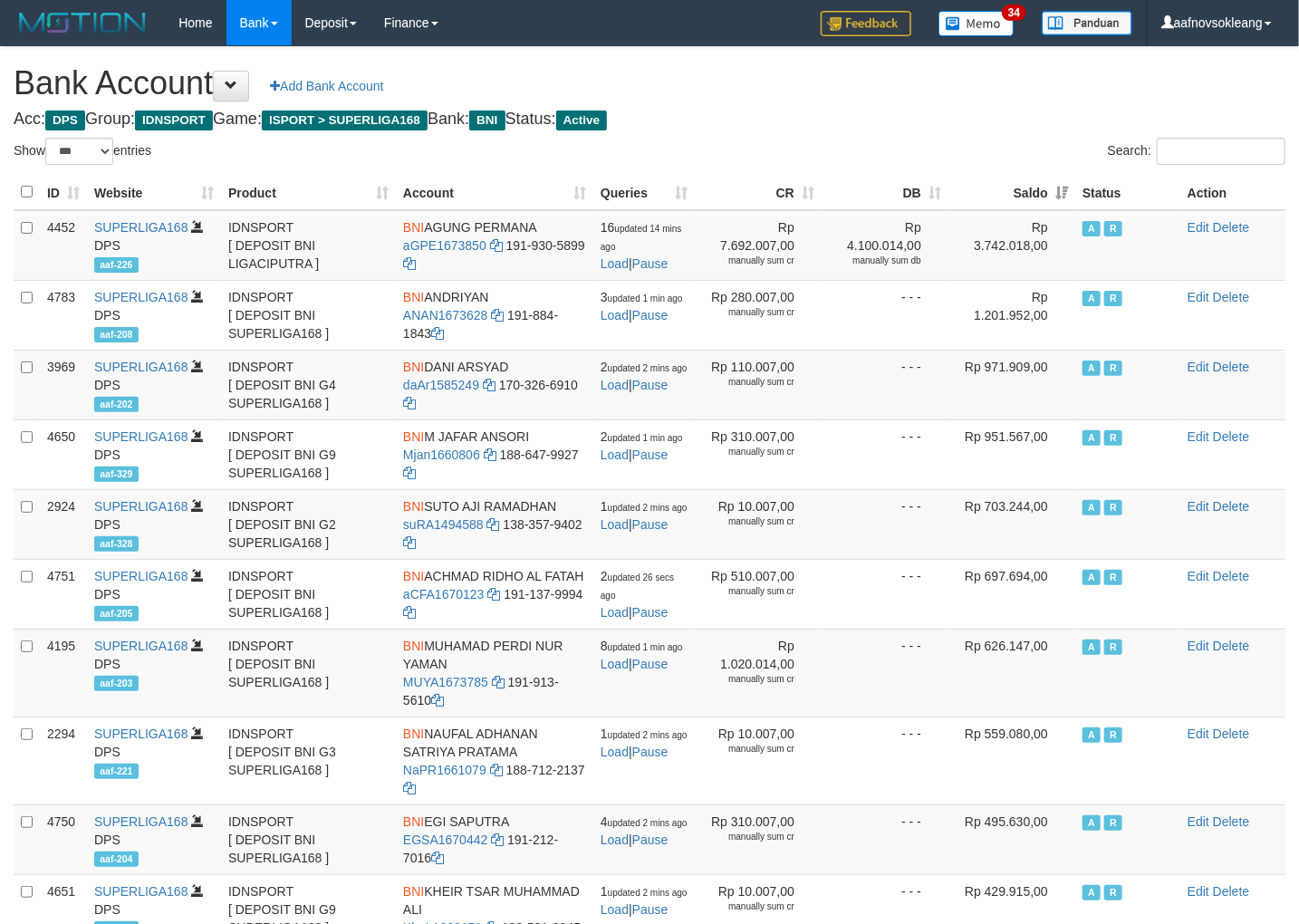 click on "Search:" at bounding box center [974, 153] 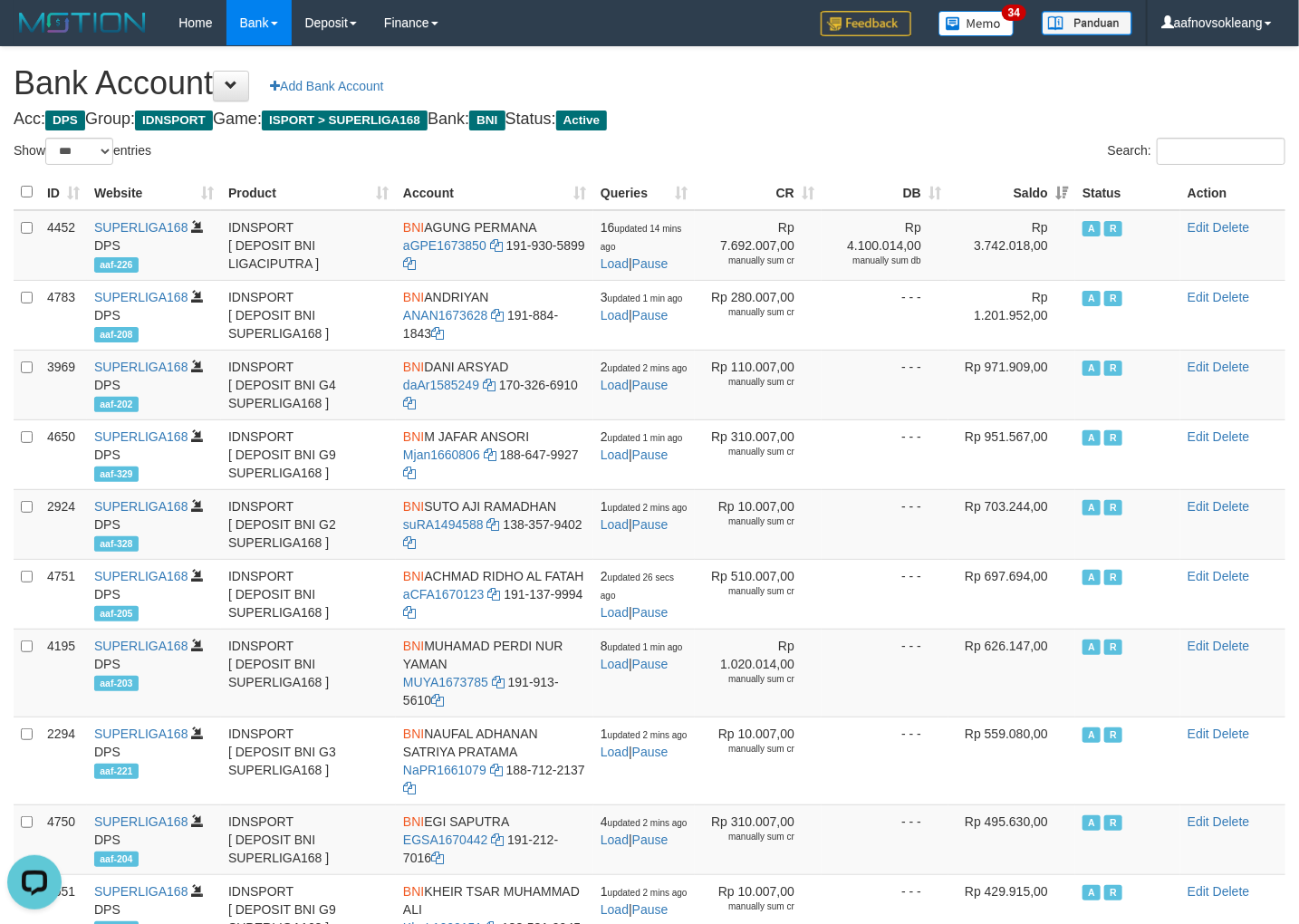 scroll, scrollTop: 0, scrollLeft: 0, axis: both 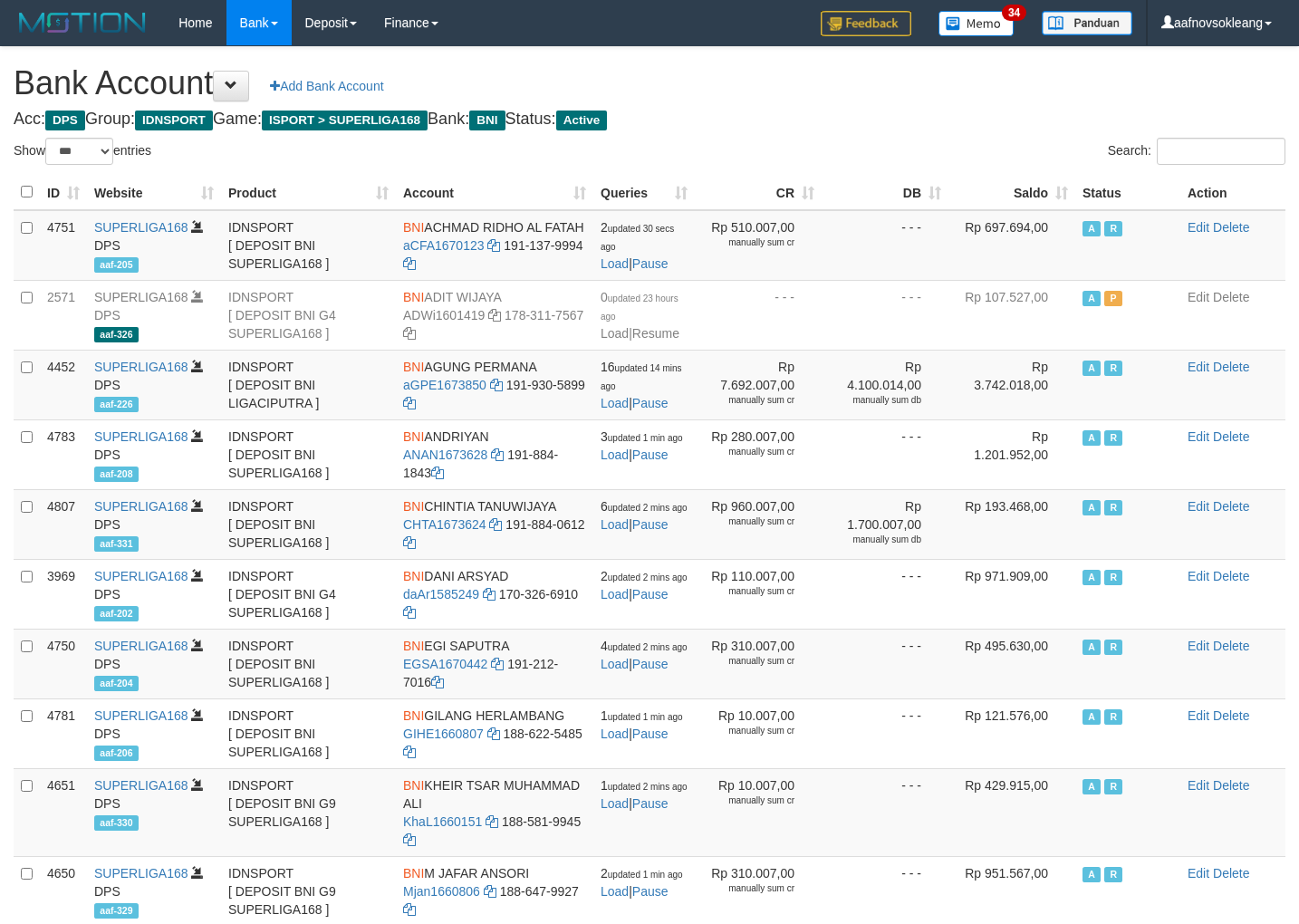 select on "***" 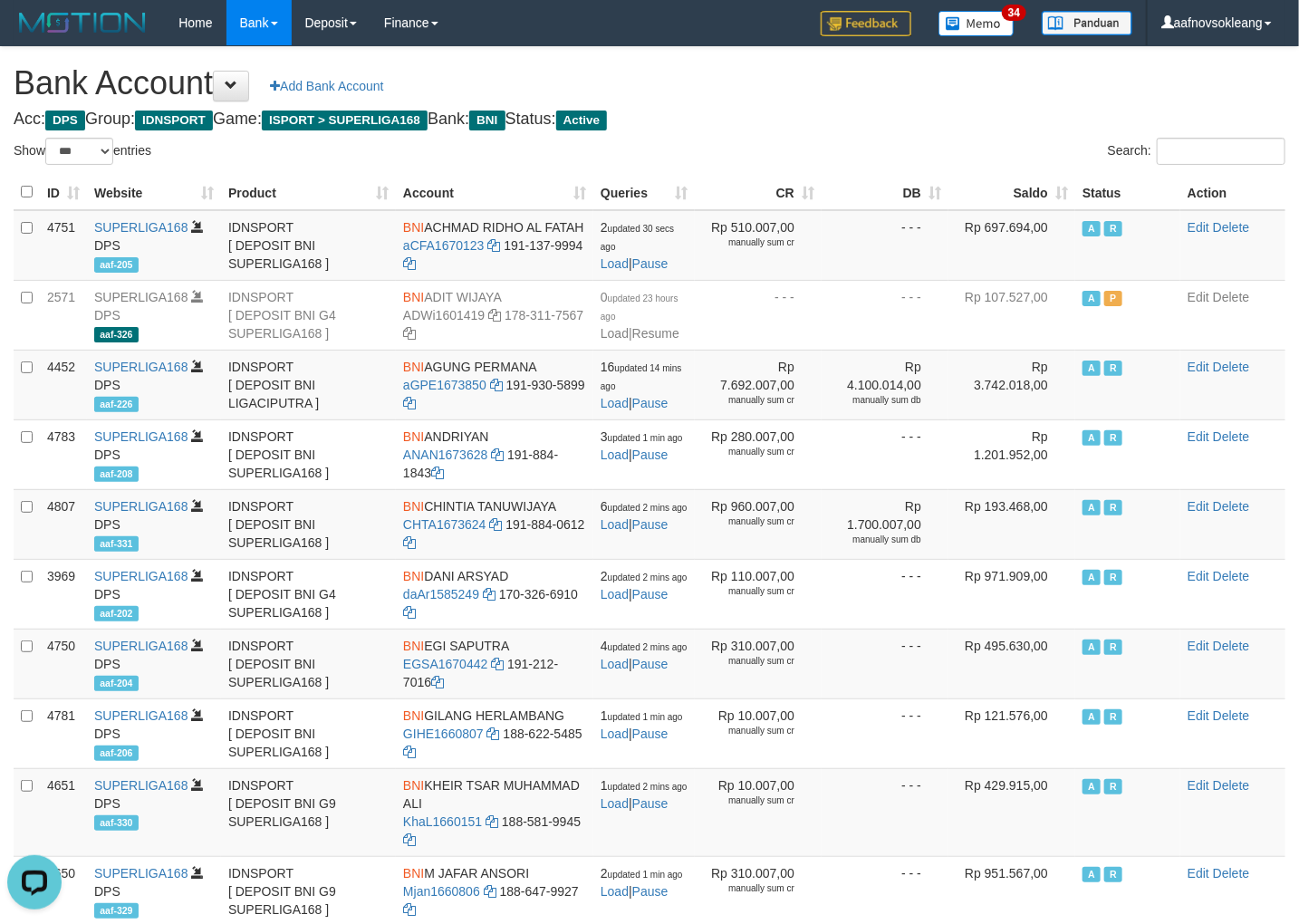 scroll, scrollTop: 0, scrollLeft: 0, axis: both 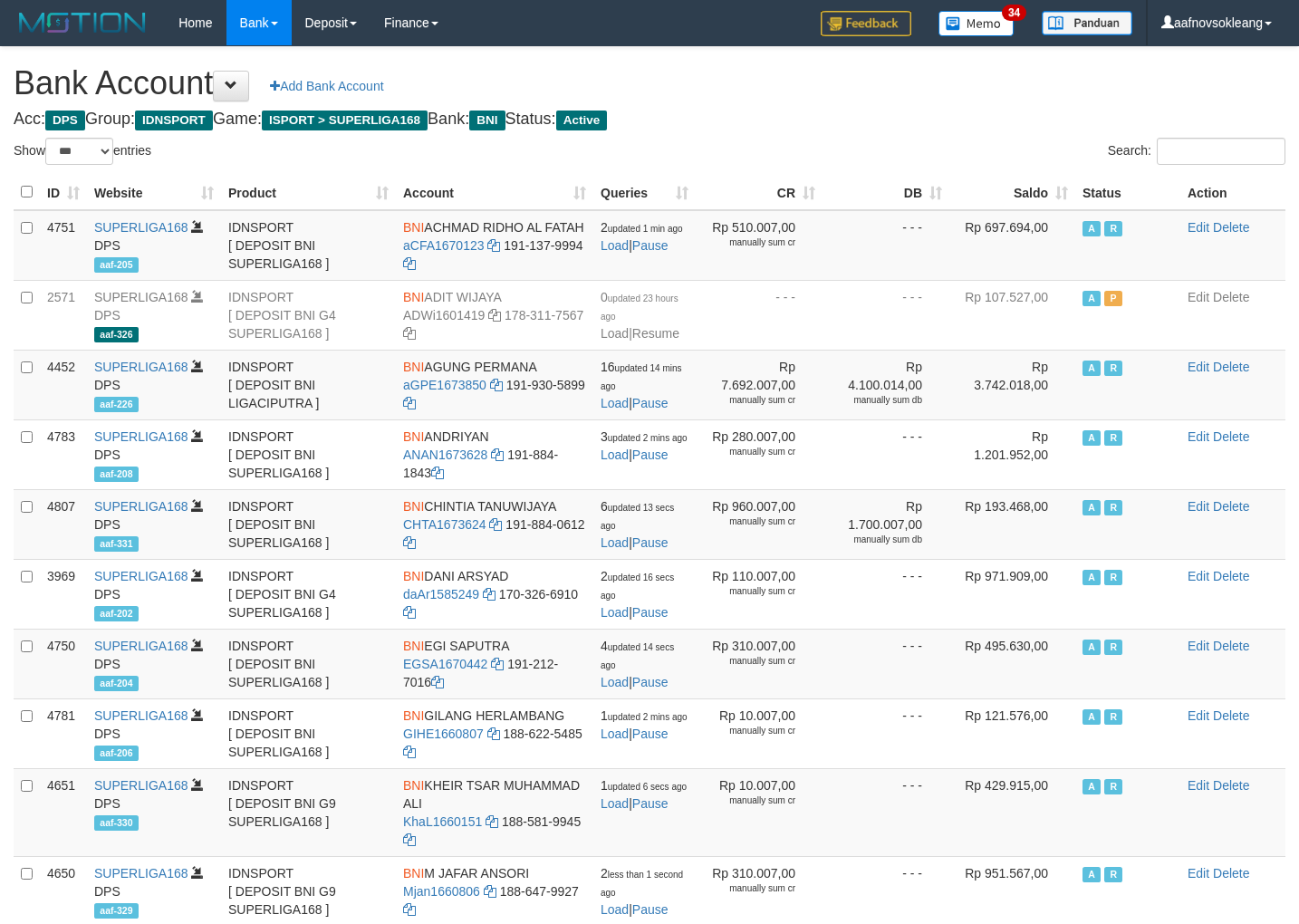 select on "***" 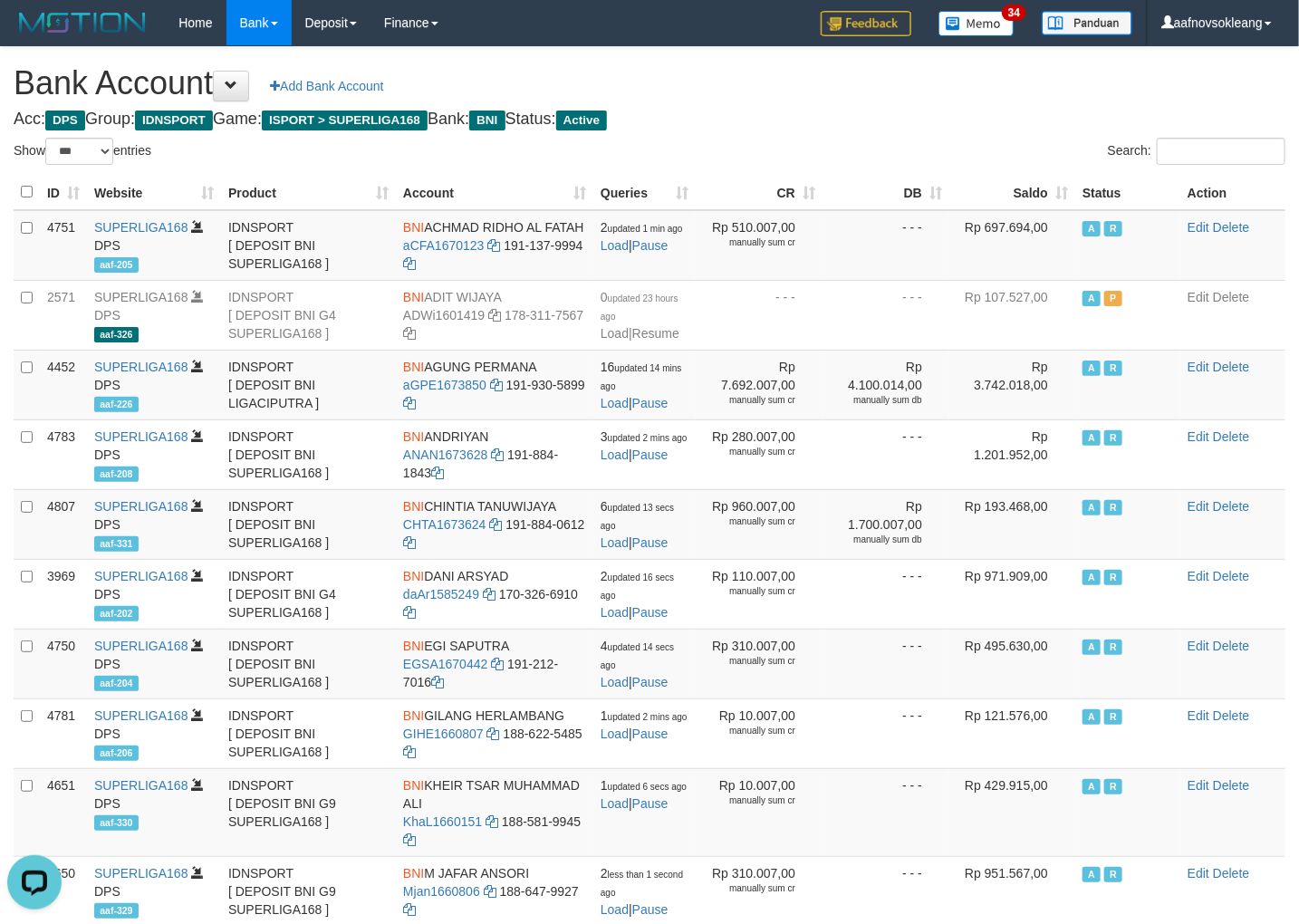 scroll, scrollTop: 0, scrollLeft: 0, axis: both 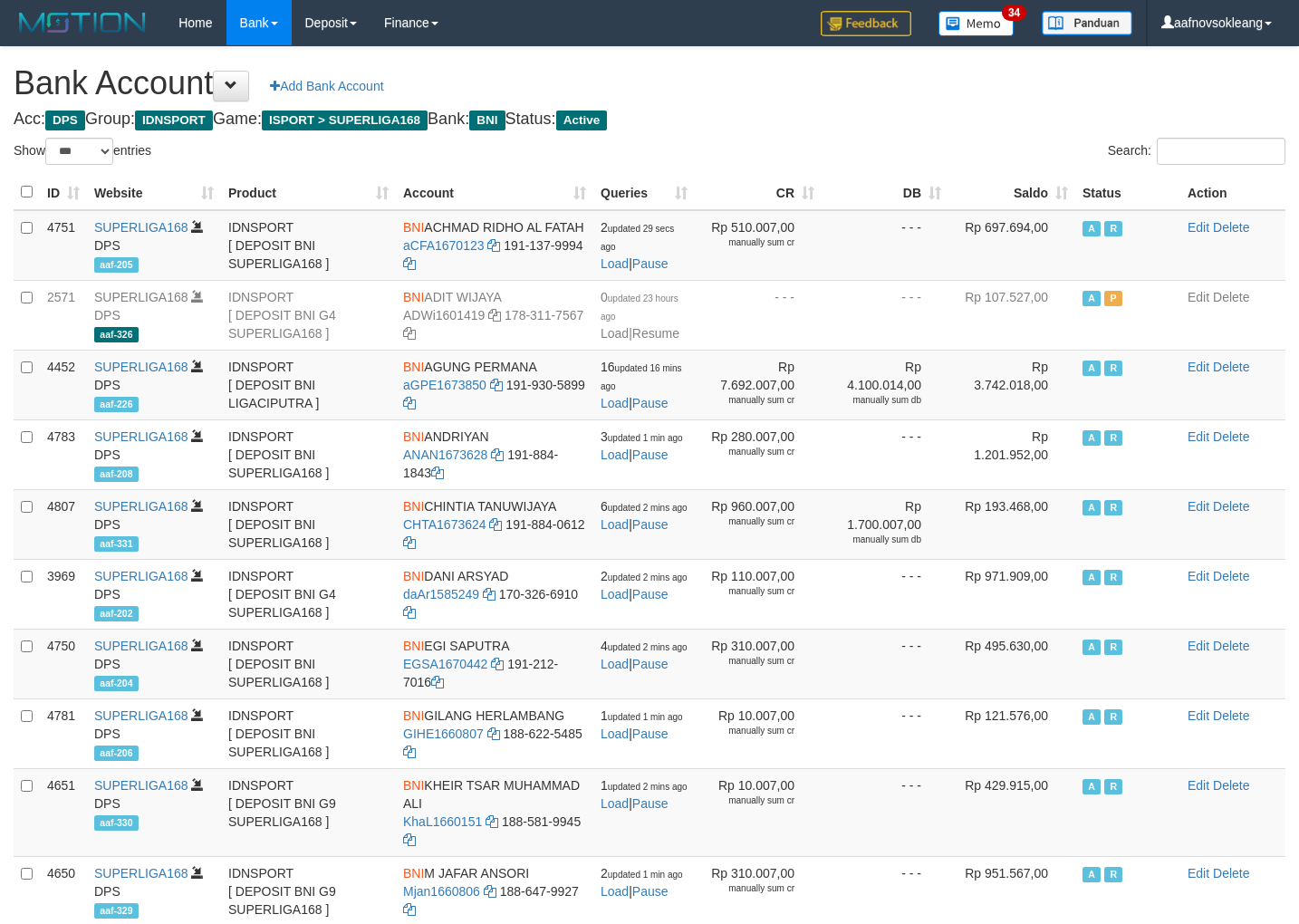 select on "***" 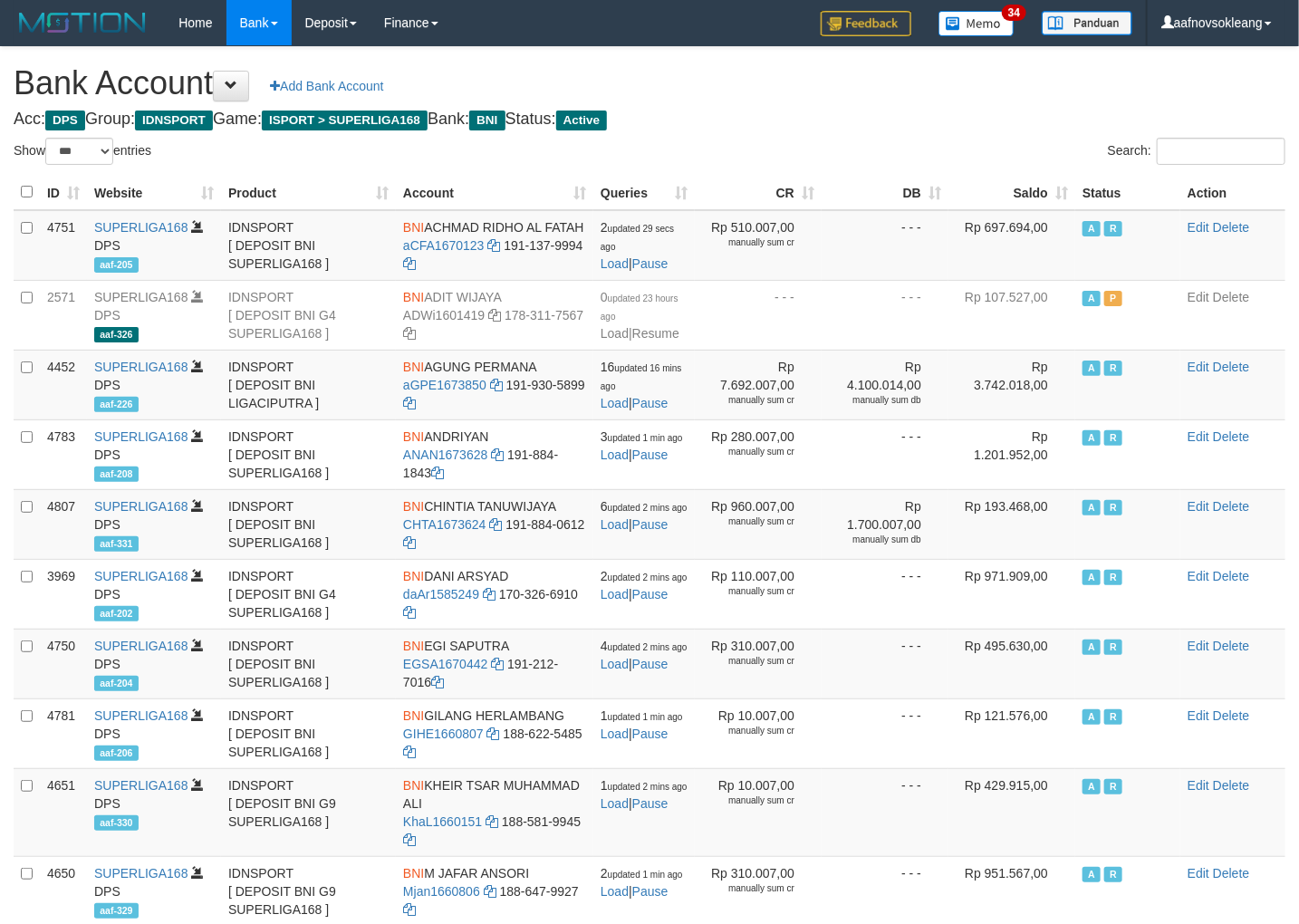 click on "Saldo" at bounding box center [1012, 192] 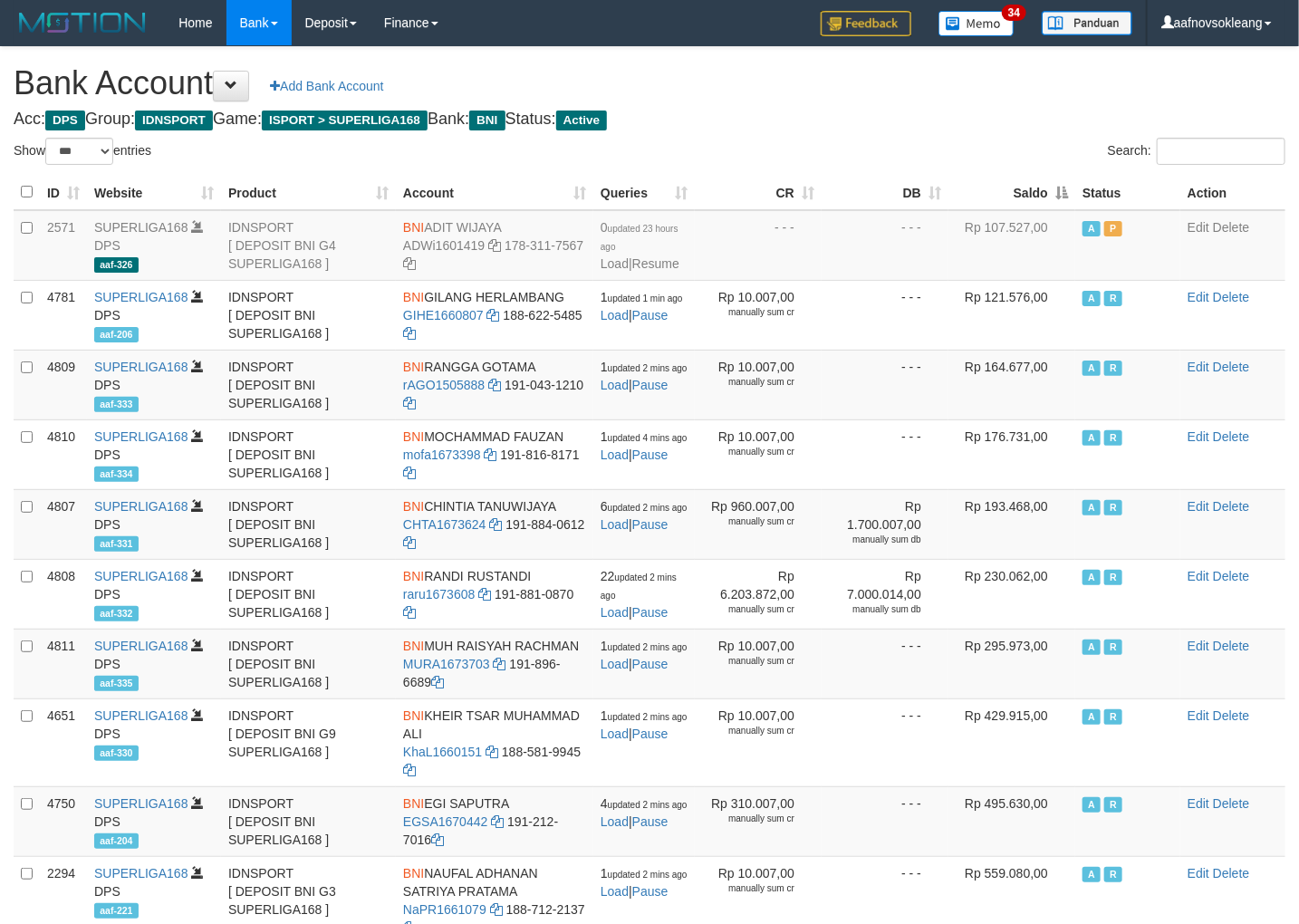 click on "Saldo" at bounding box center (1012, 192) 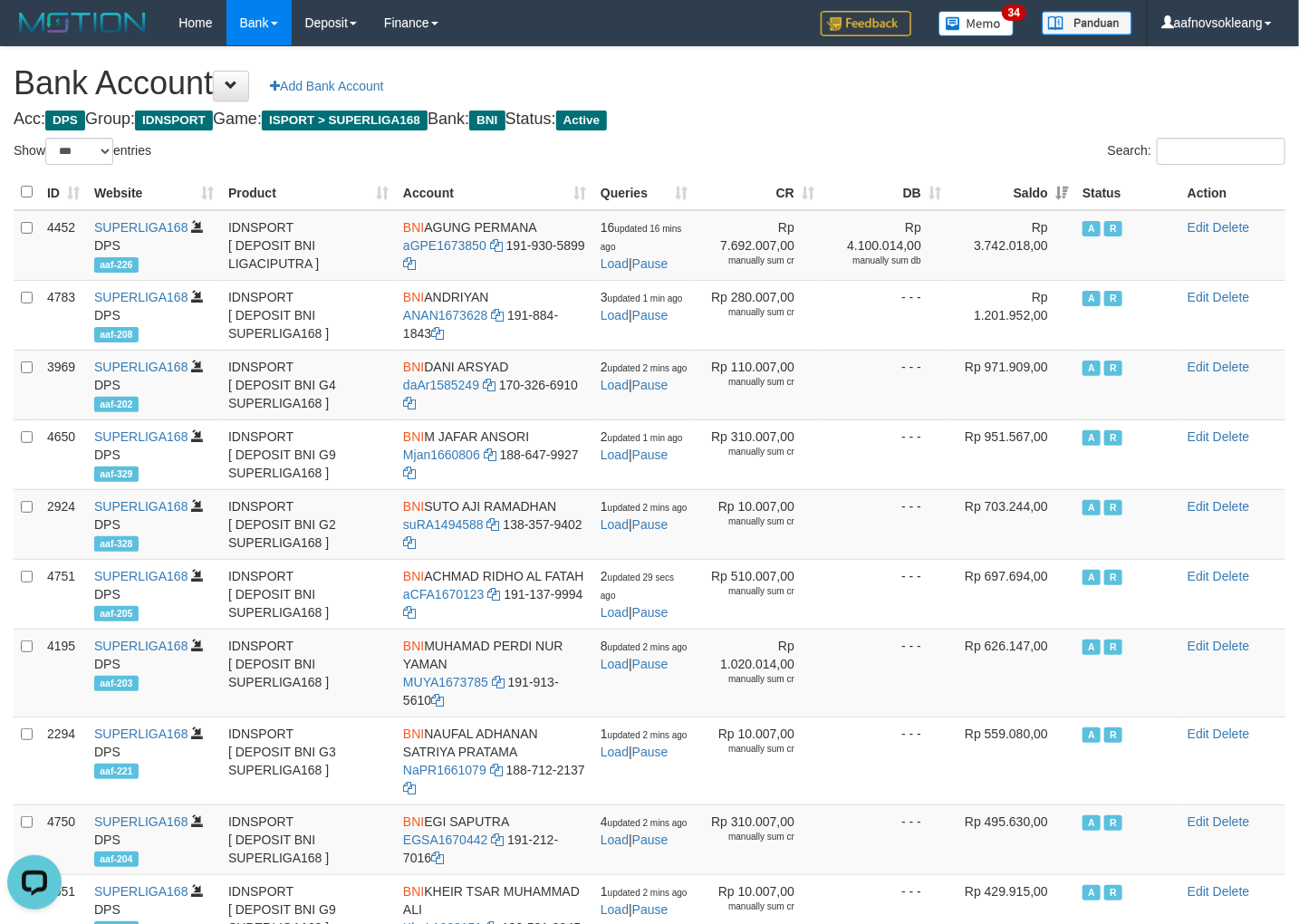 scroll, scrollTop: 0, scrollLeft: 0, axis: both 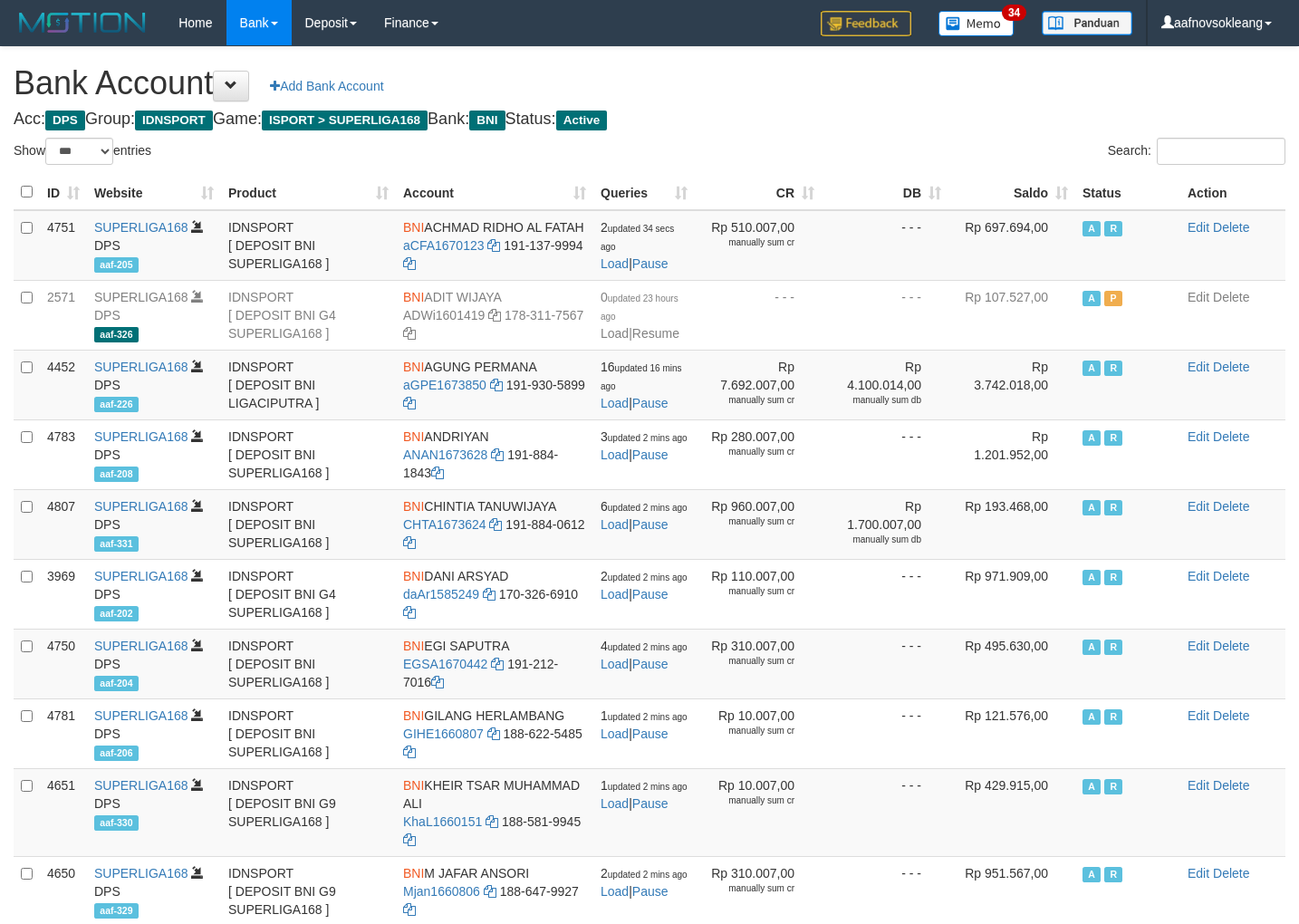 select on "***" 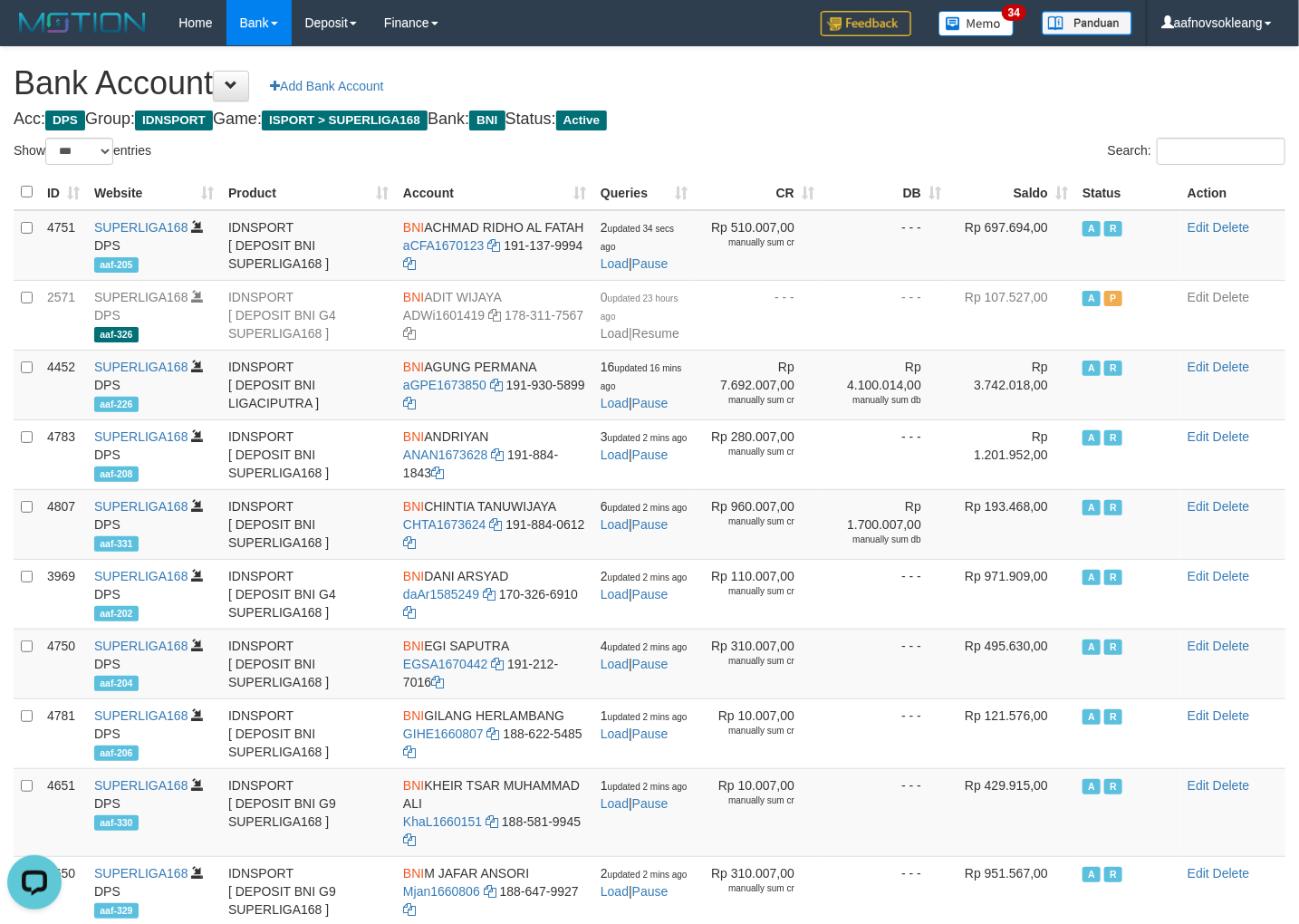 scroll, scrollTop: 0, scrollLeft: 0, axis: both 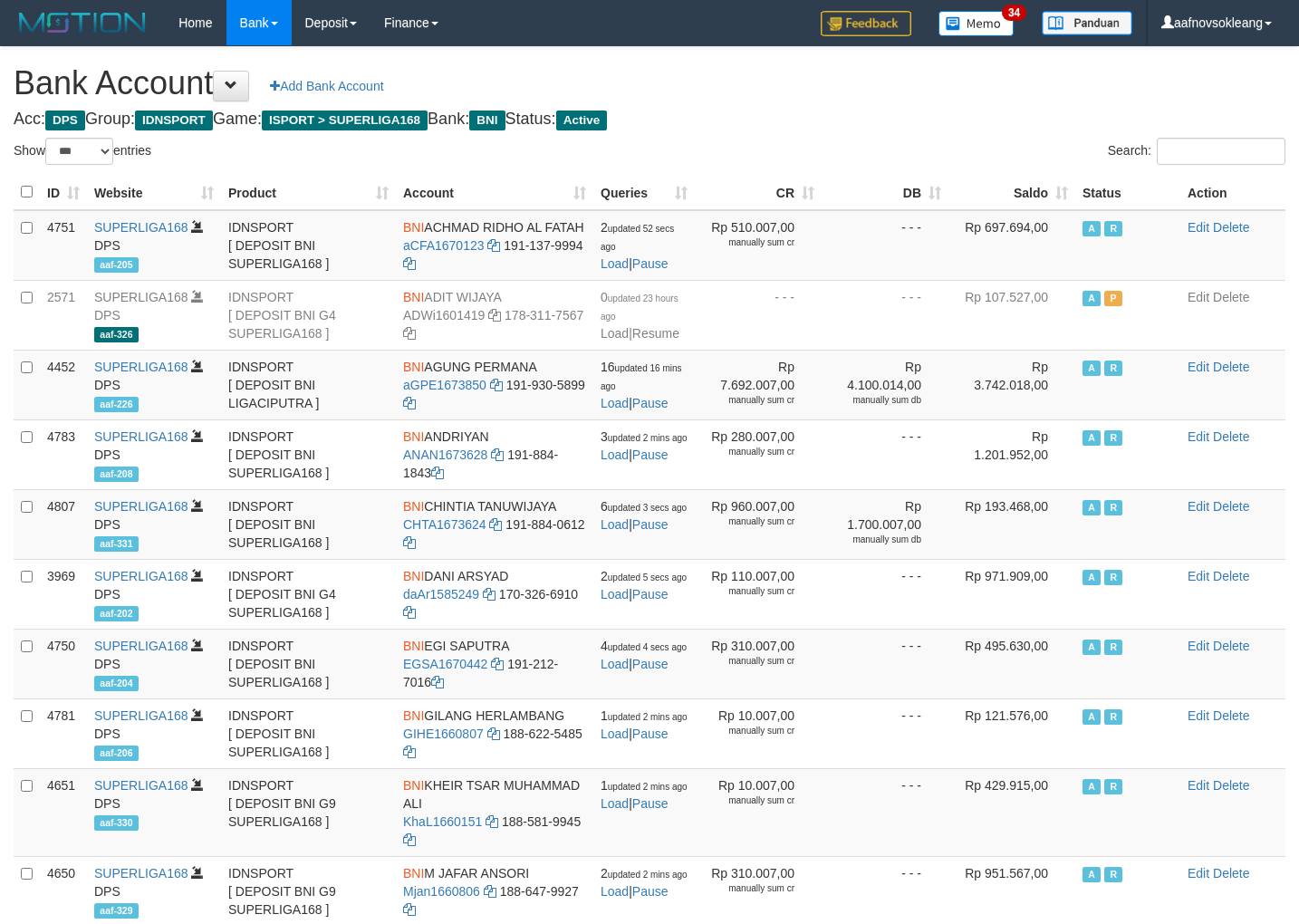 select on "***" 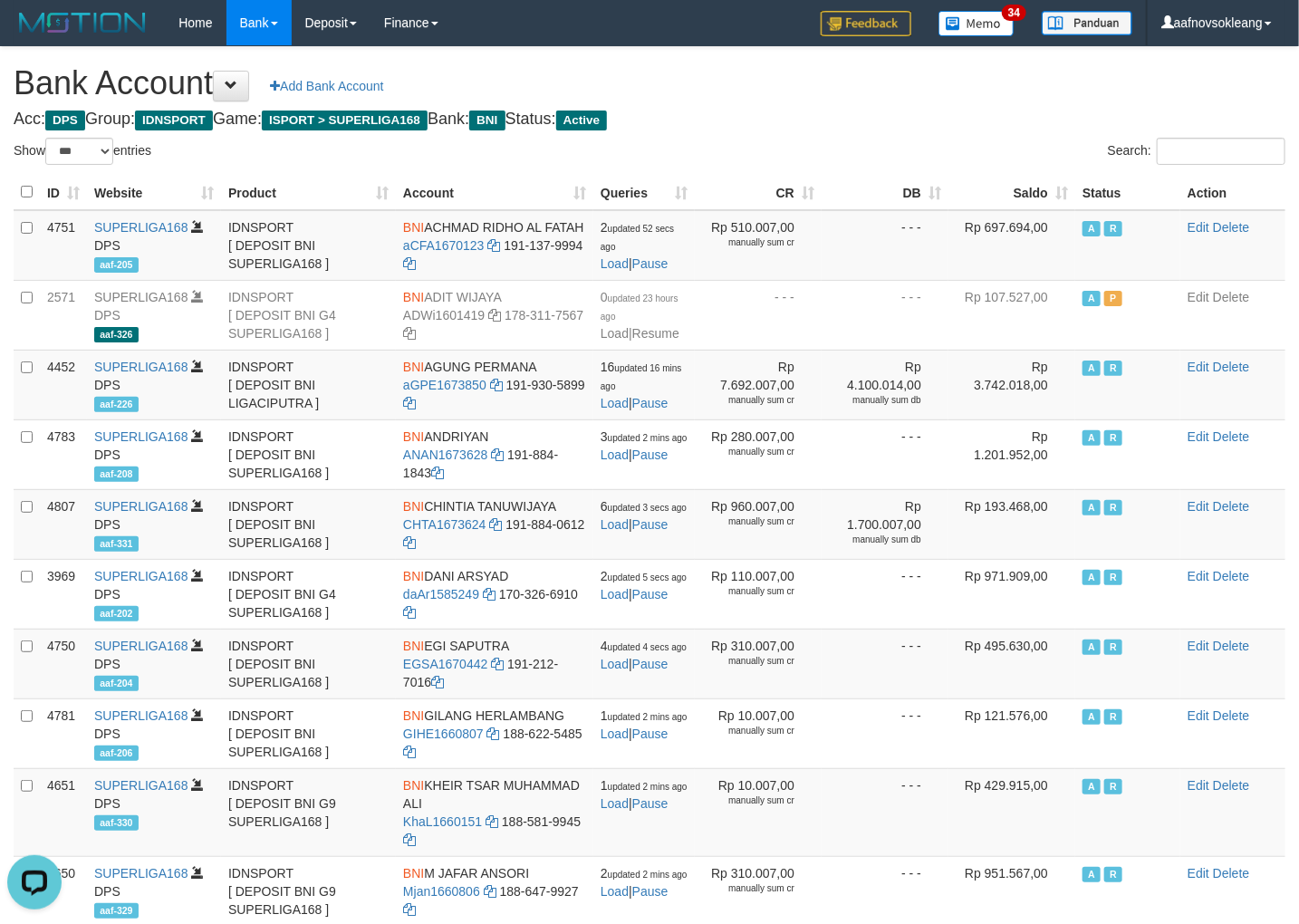 scroll, scrollTop: 0, scrollLeft: 0, axis: both 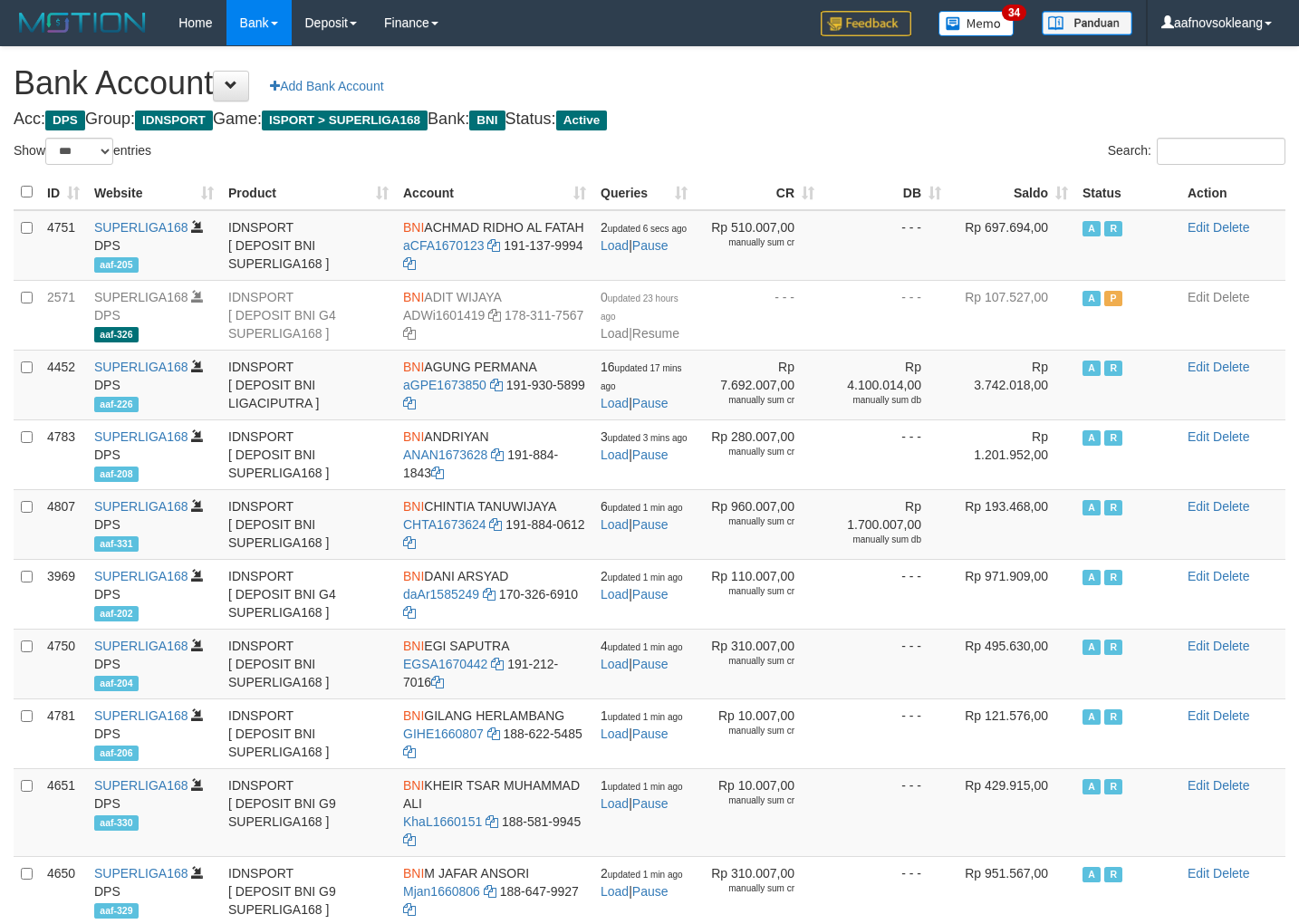 select on "***" 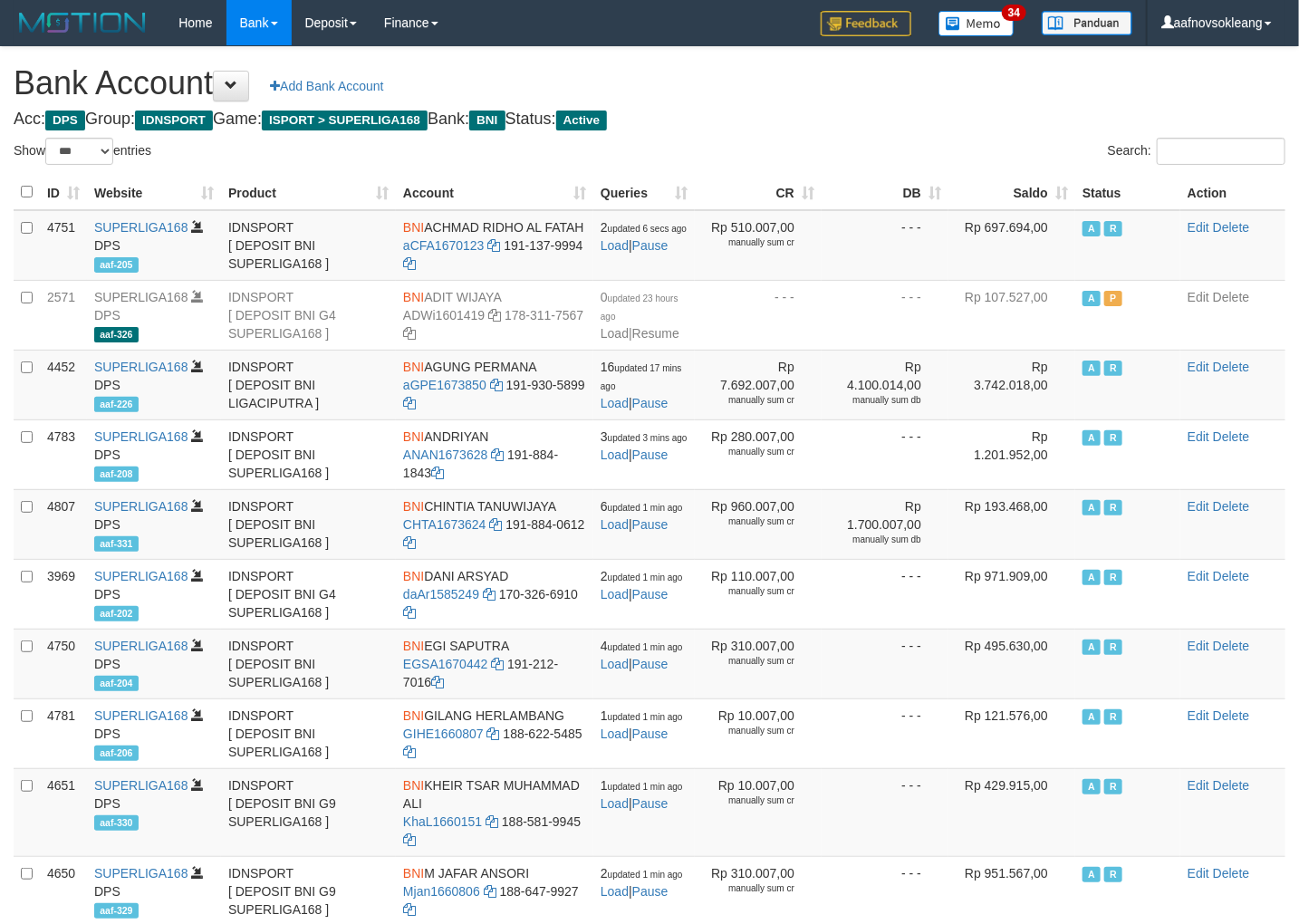 click on "Saldo" at bounding box center [1012, 192] 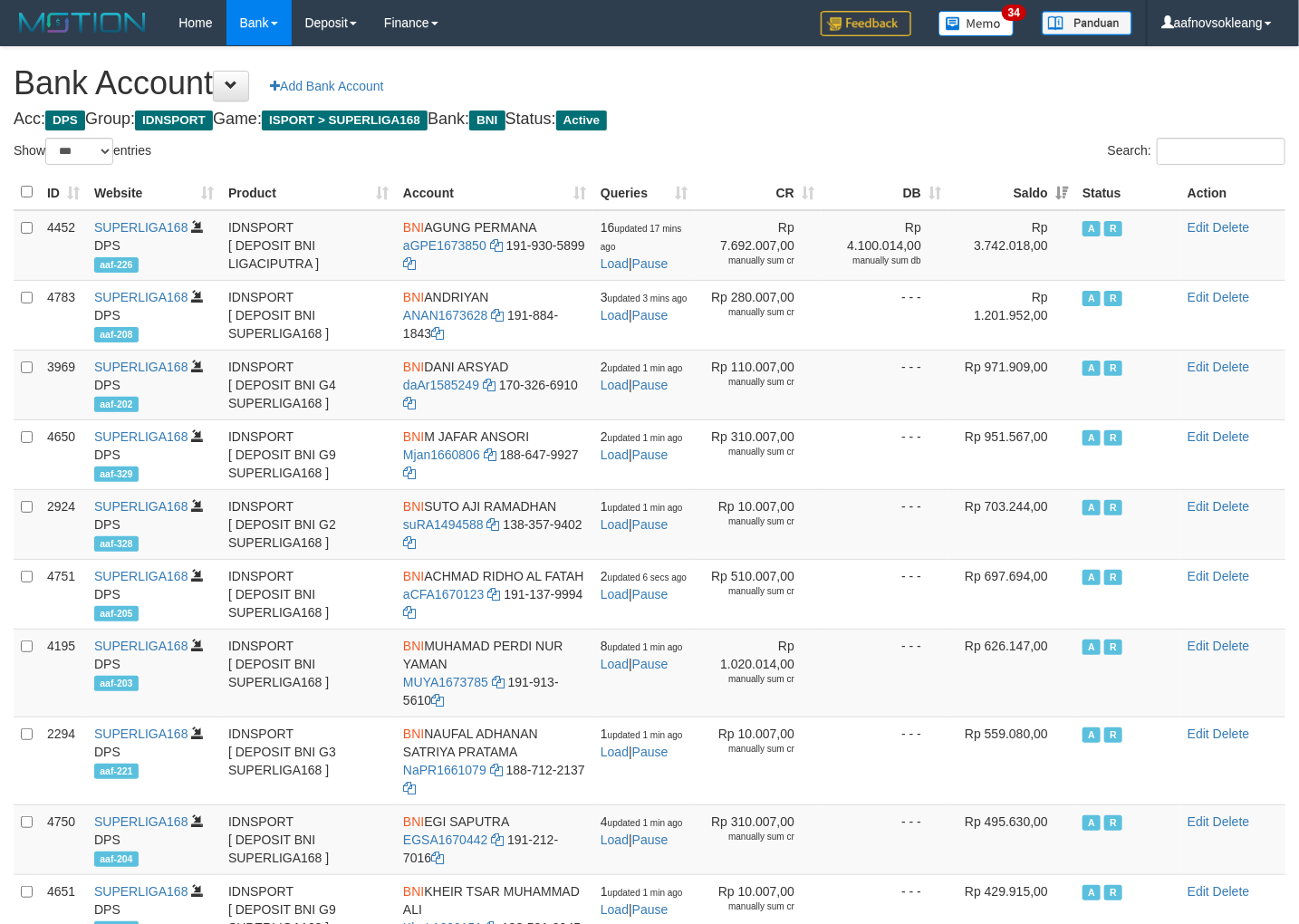 click on "Bank Account
Add Bank Account" at bounding box center (650, 83) 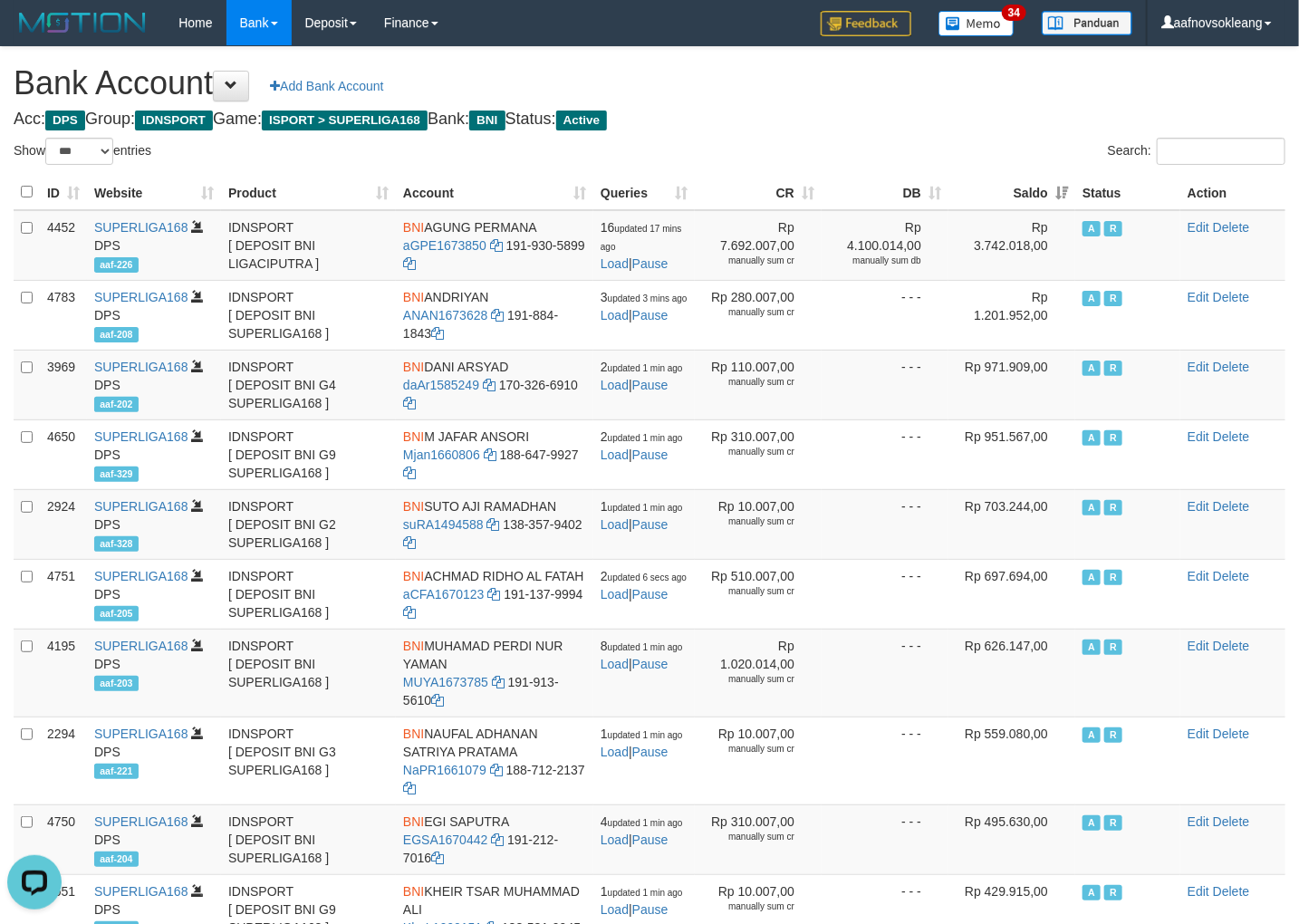 scroll, scrollTop: 0, scrollLeft: 0, axis: both 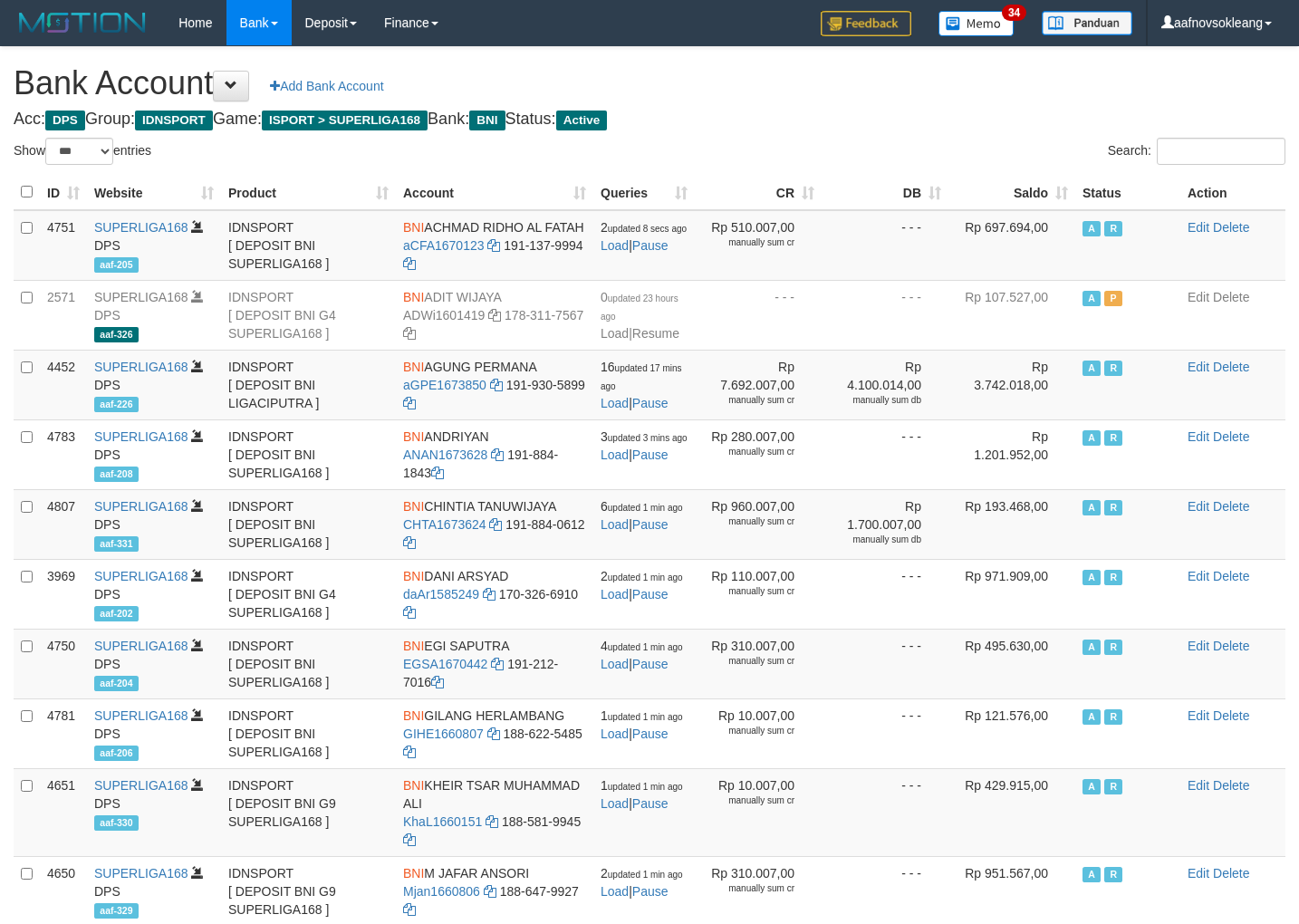 select on "***" 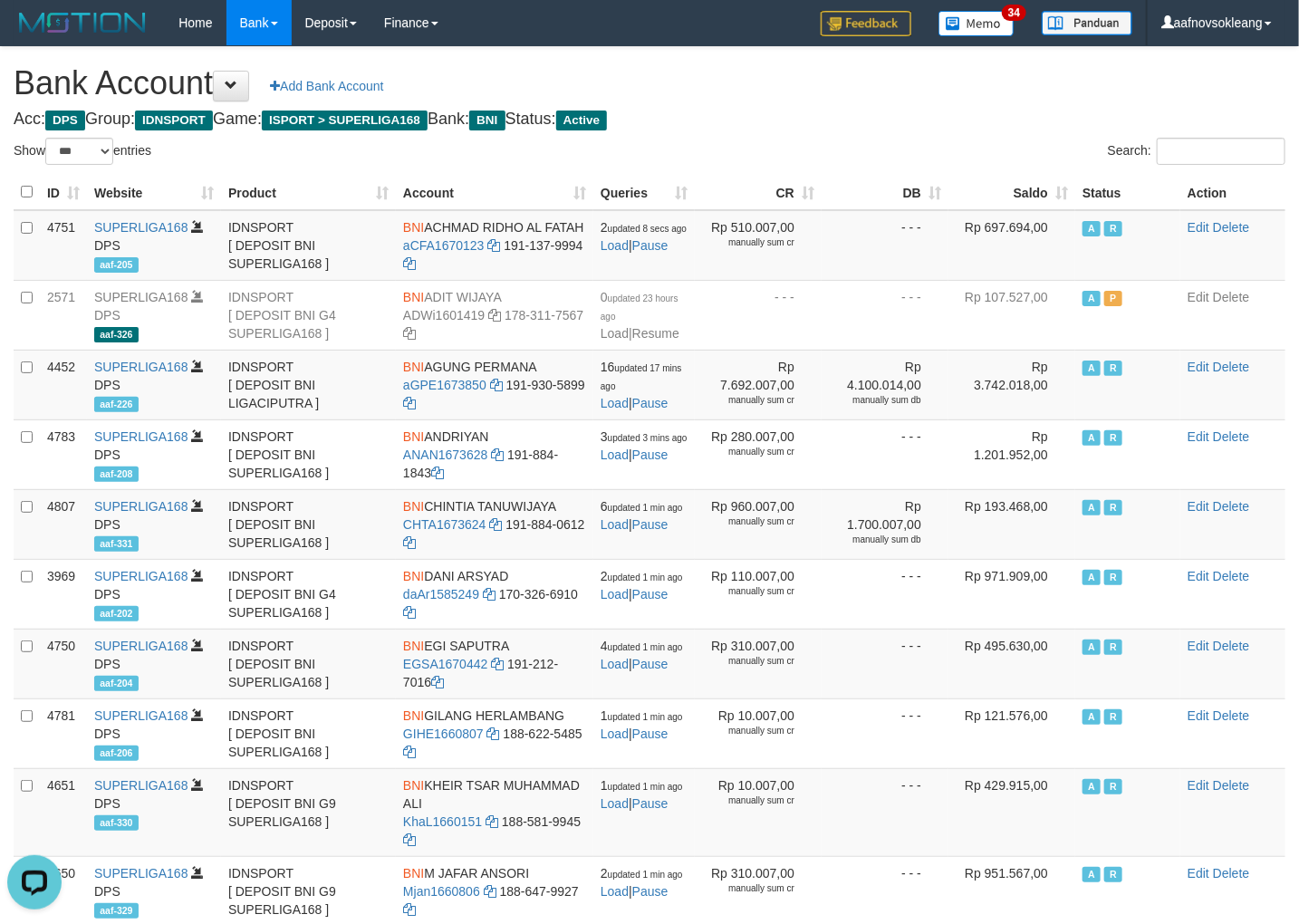 scroll, scrollTop: 0, scrollLeft: 0, axis: both 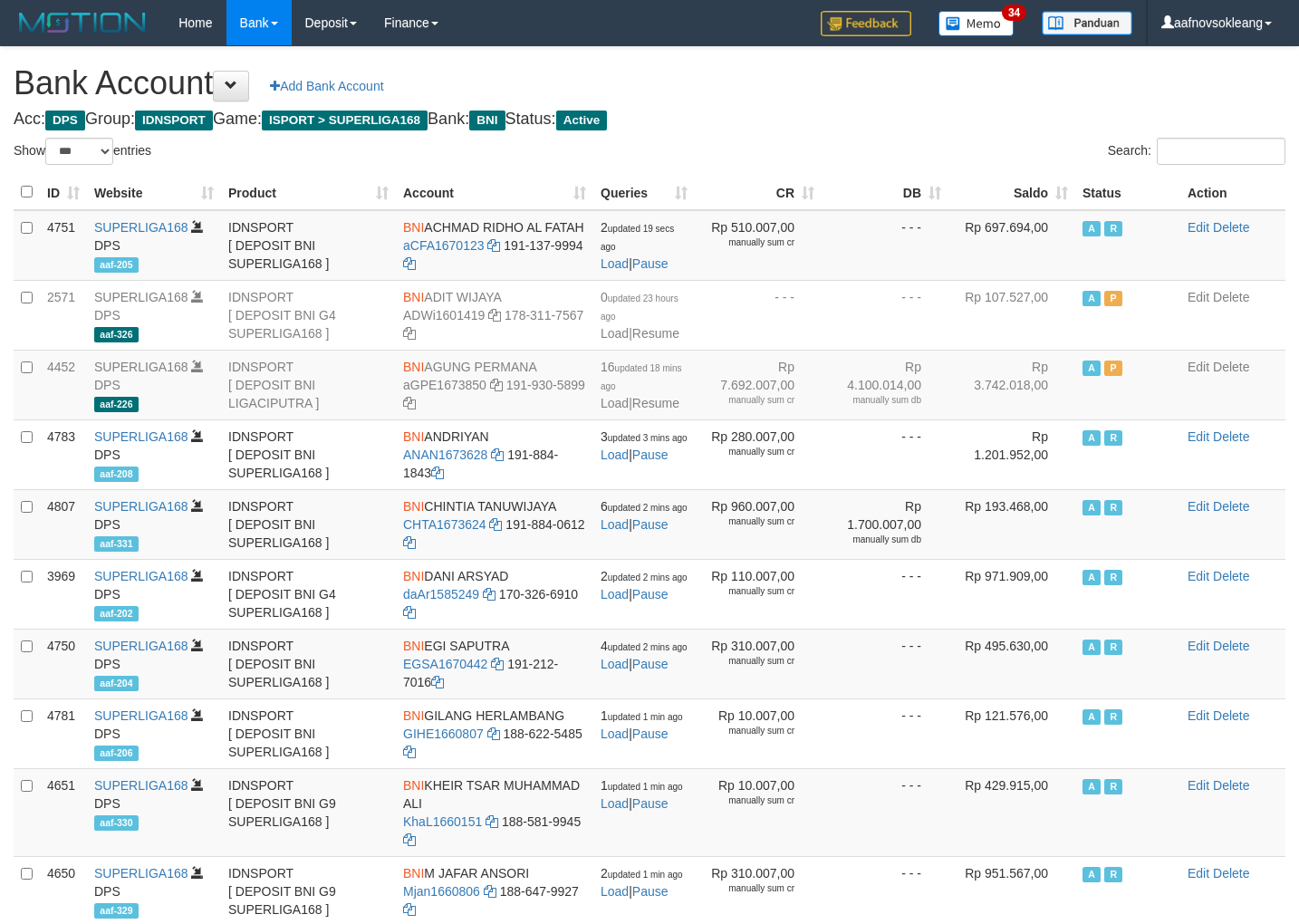 select on "***" 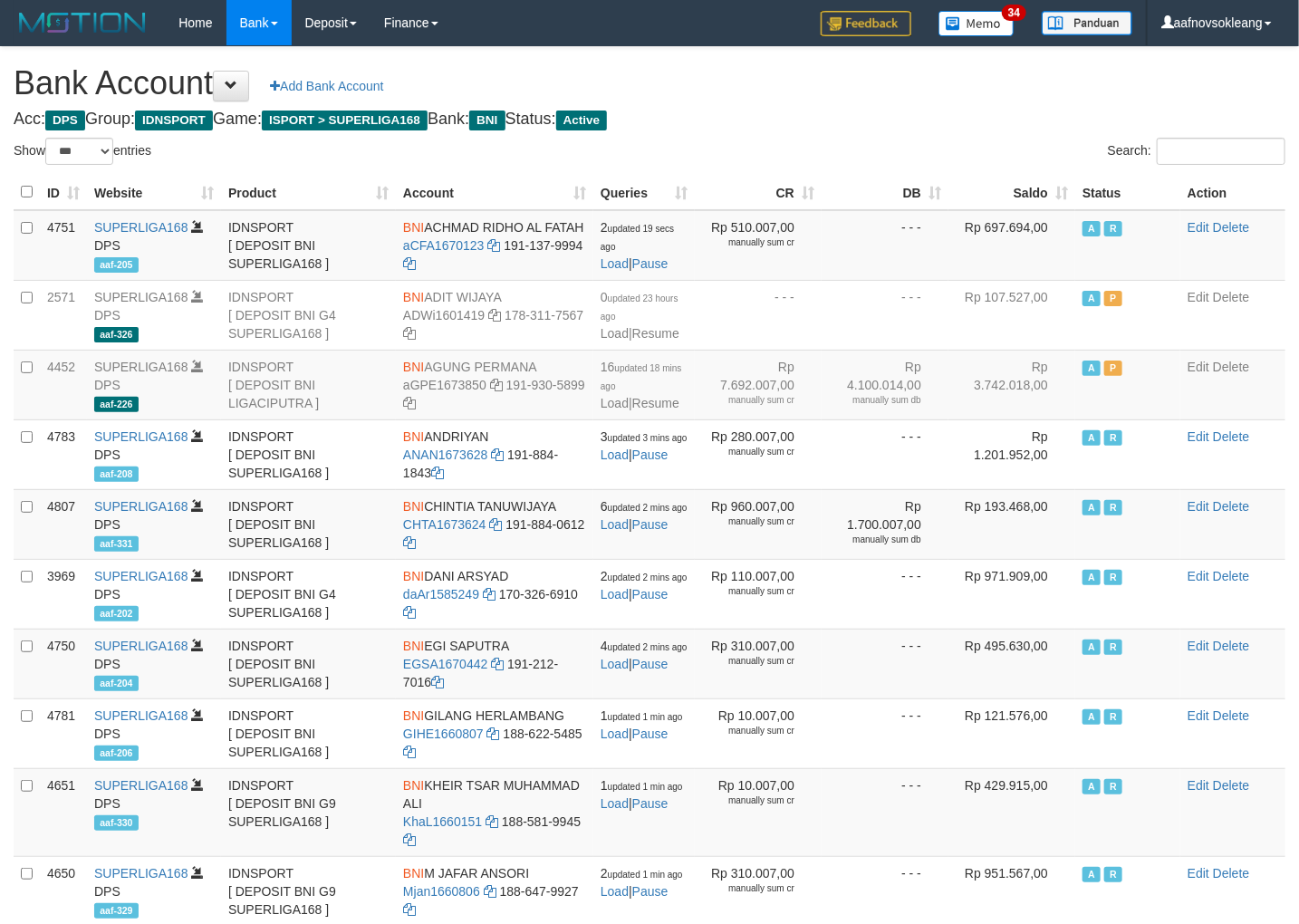 click on "Saldo" at bounding box center (1012, 192) 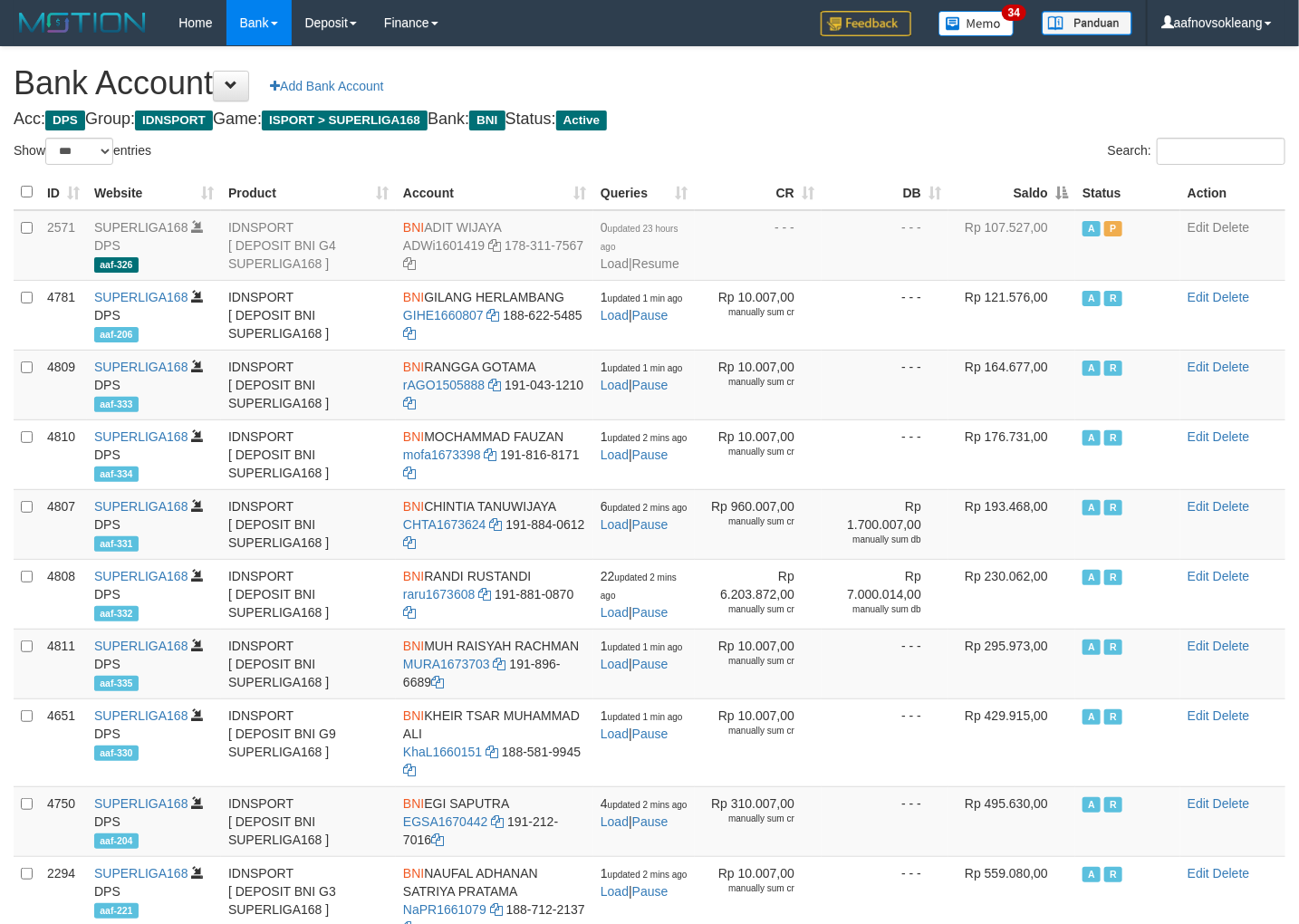 click on "Saldo" at bounding box center (1012, 192) 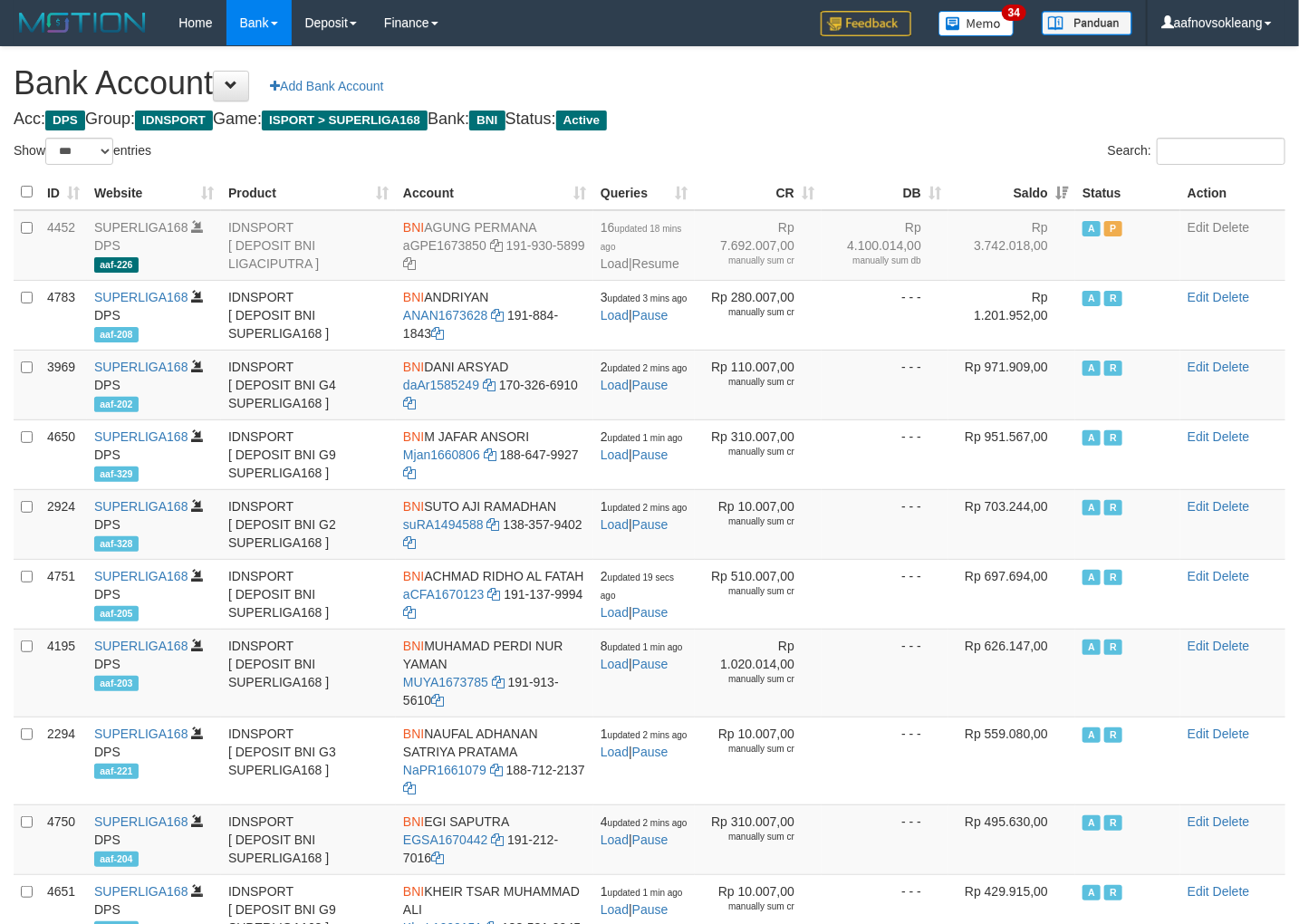 click on "Acc: 										 DPS
Group:   IDNSPORT    		Game:   ISPORT > SUPERLIGA168    		Bank:   BNI    		Status:  Active" at bounding box center [650, 120] 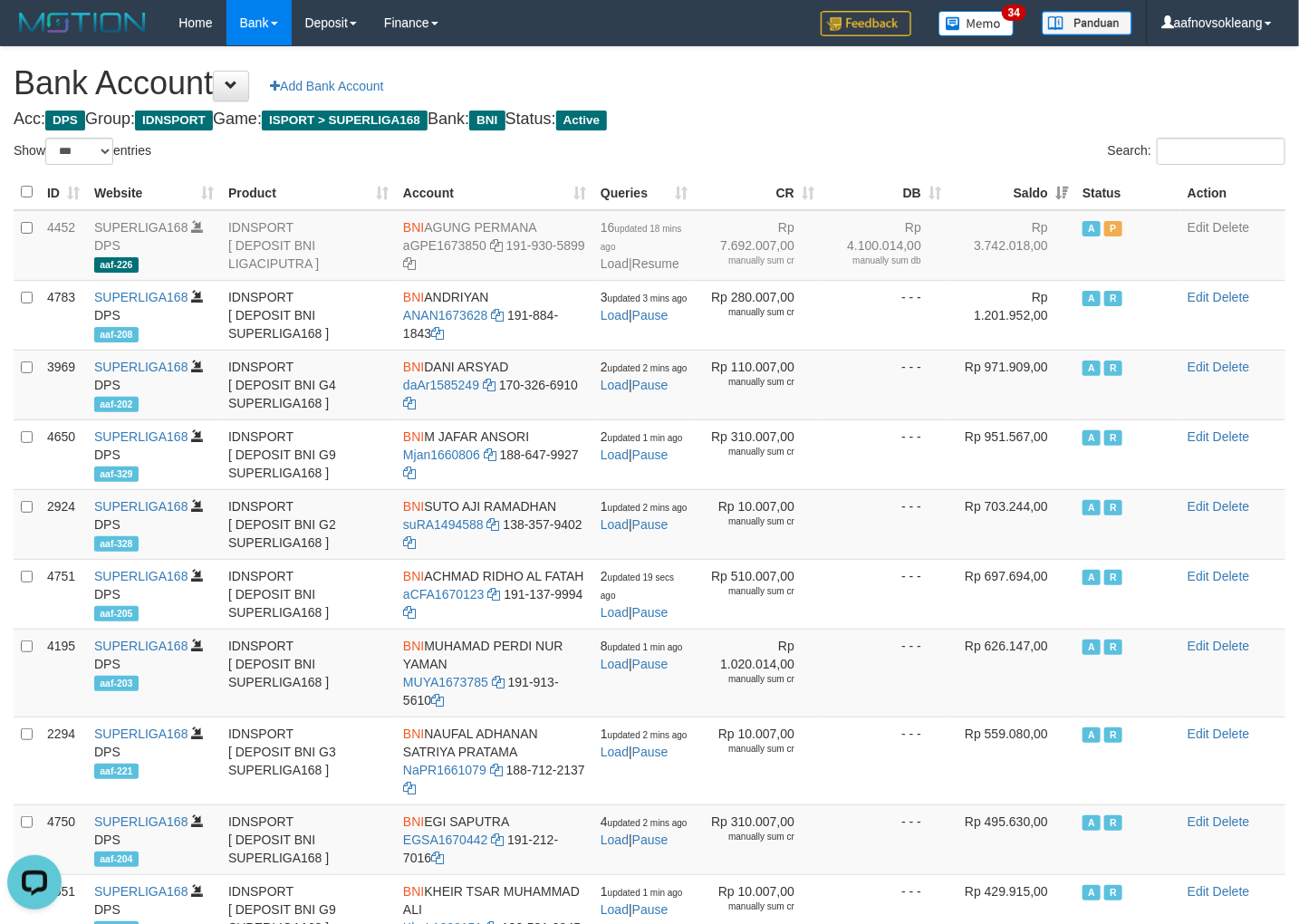 scroll, scrollTop: 0, scrollLeft: 0, axis: both 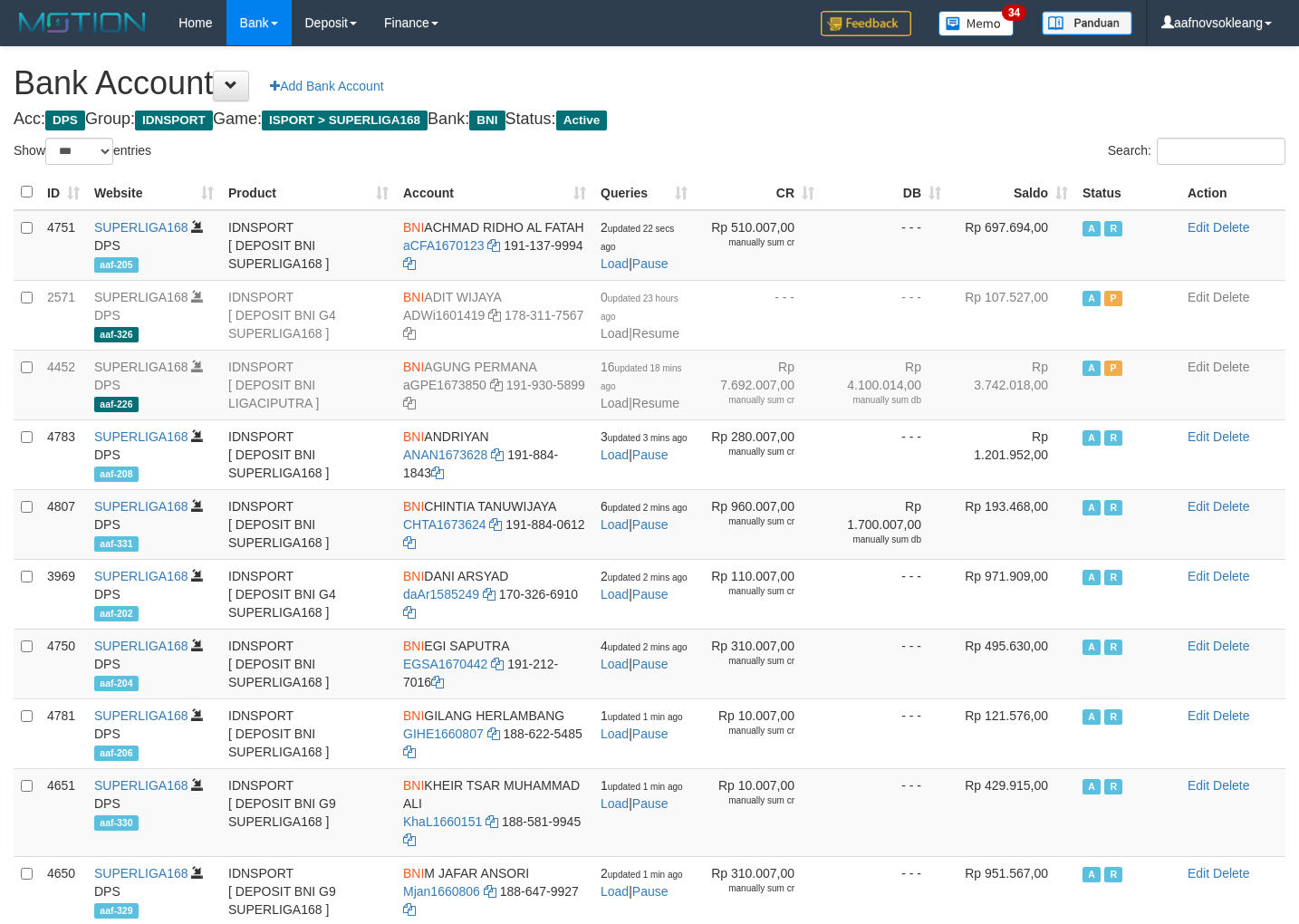 select on "***" 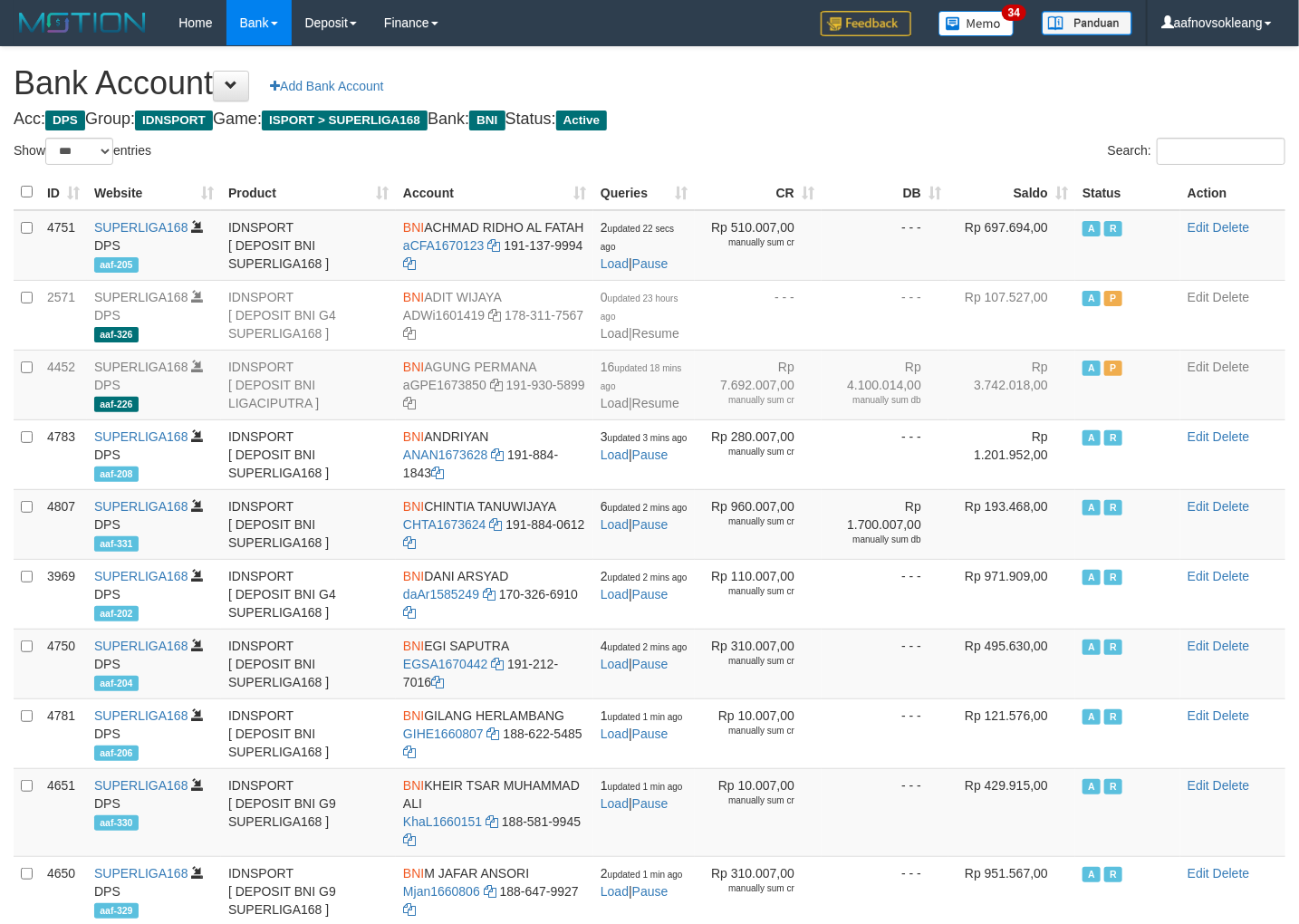 click on "Saldo" at bounding box center [1012, 192] 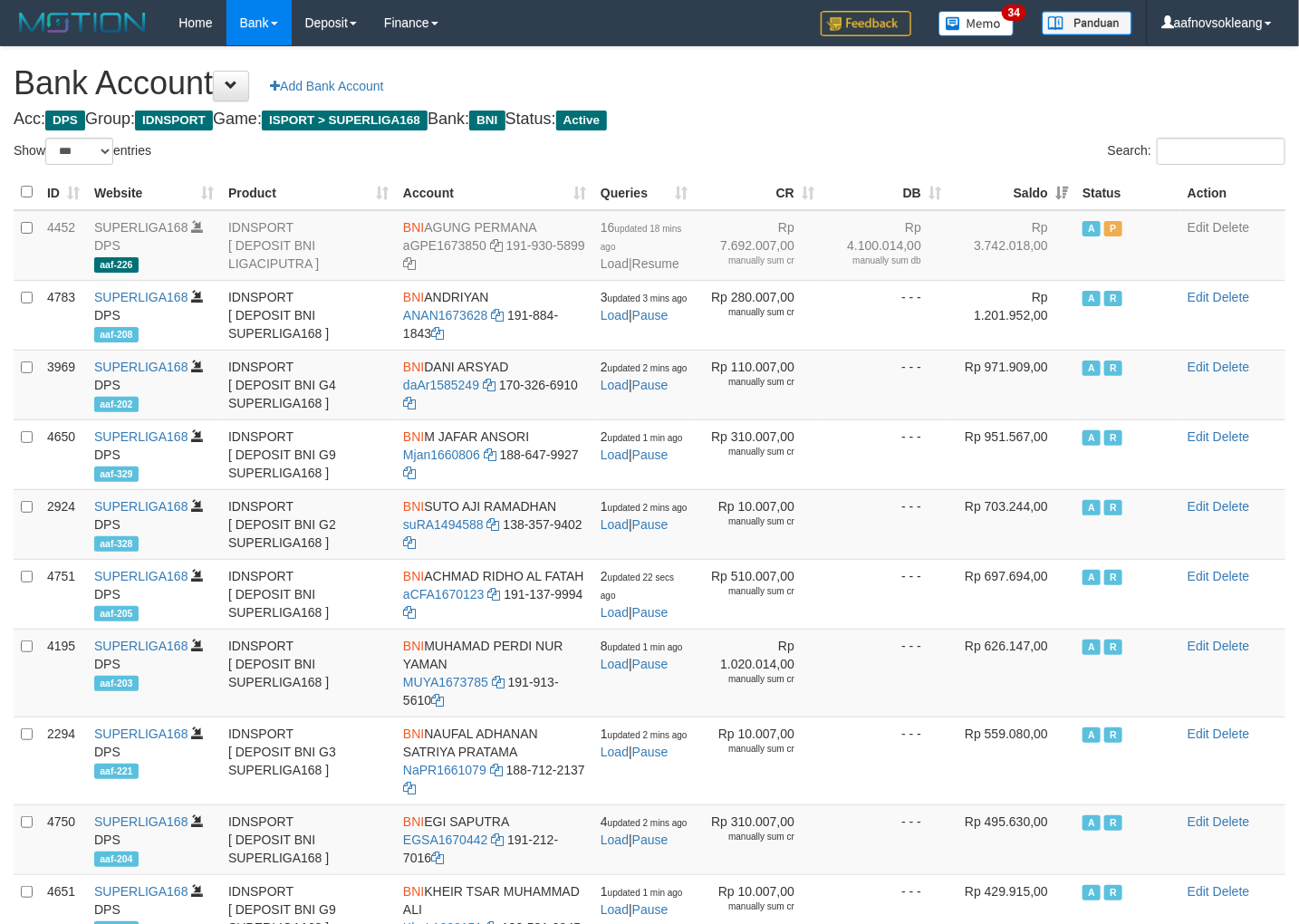 click on "Acc: 										 DPS
Group:   IDNSPORT    		Game:   ISPORT > SUPERLIGA168    		Bank:   BNI    		Status:  Active" at bounding box center (650, 120) 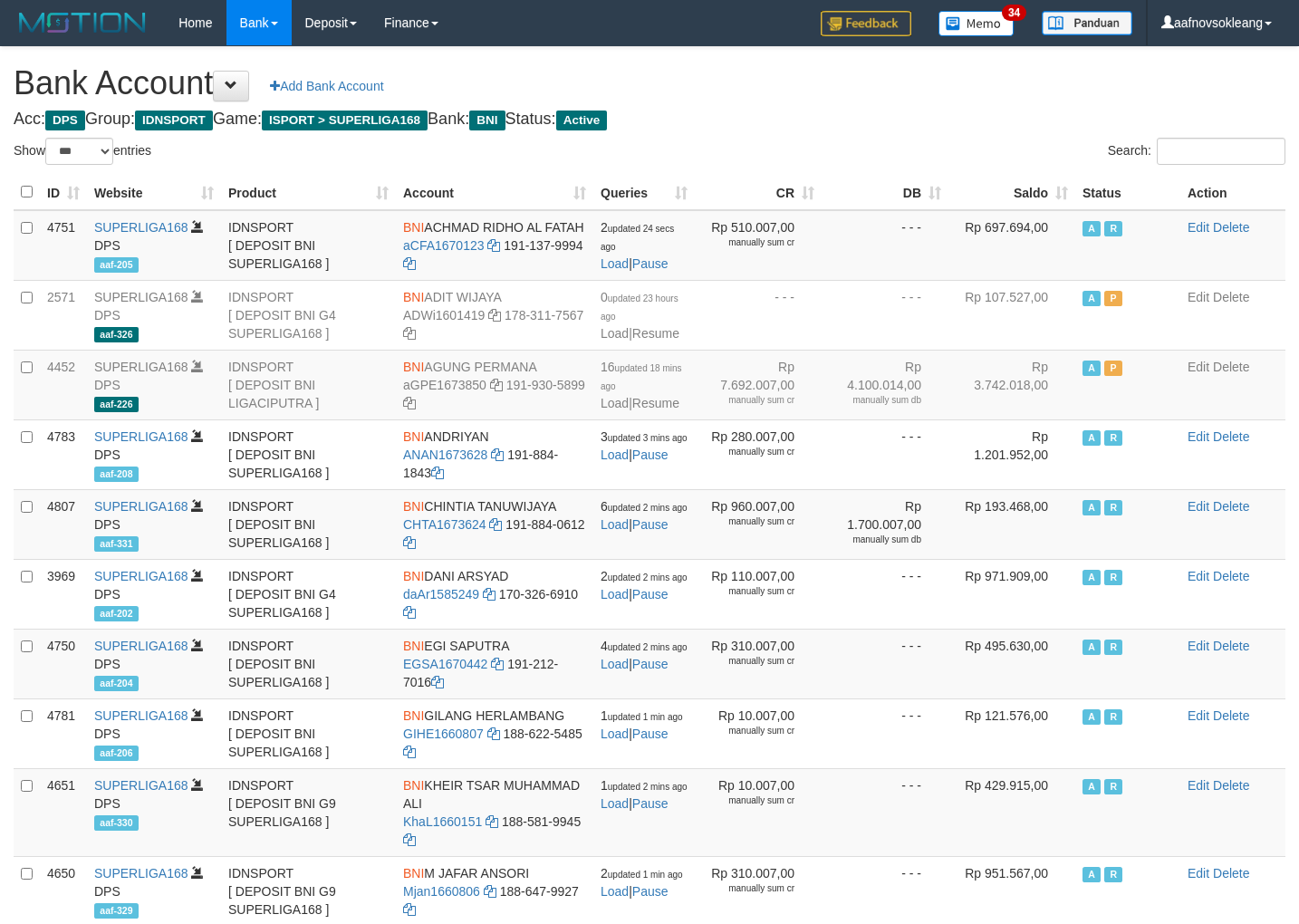 select on "***" 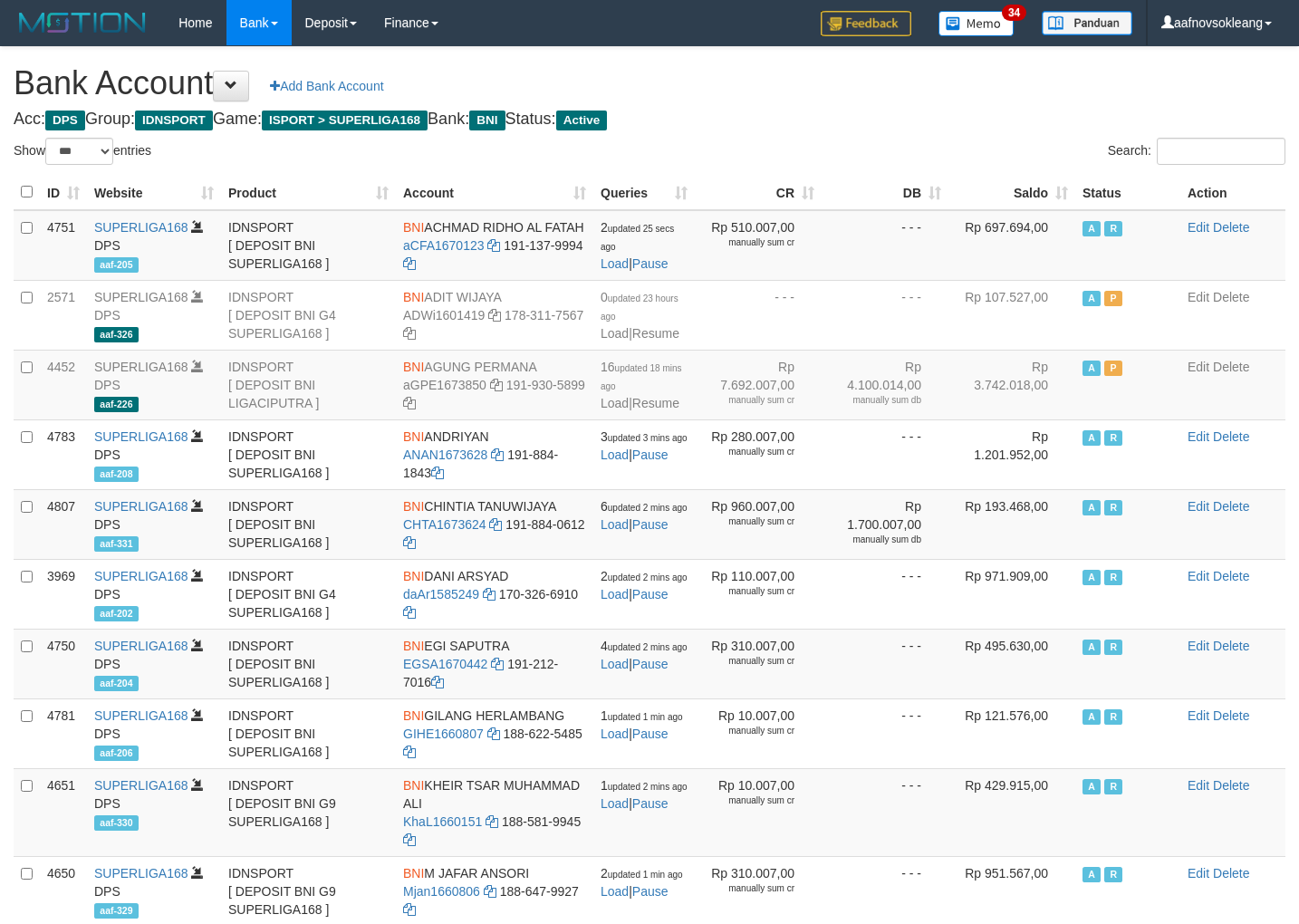 select on "***" 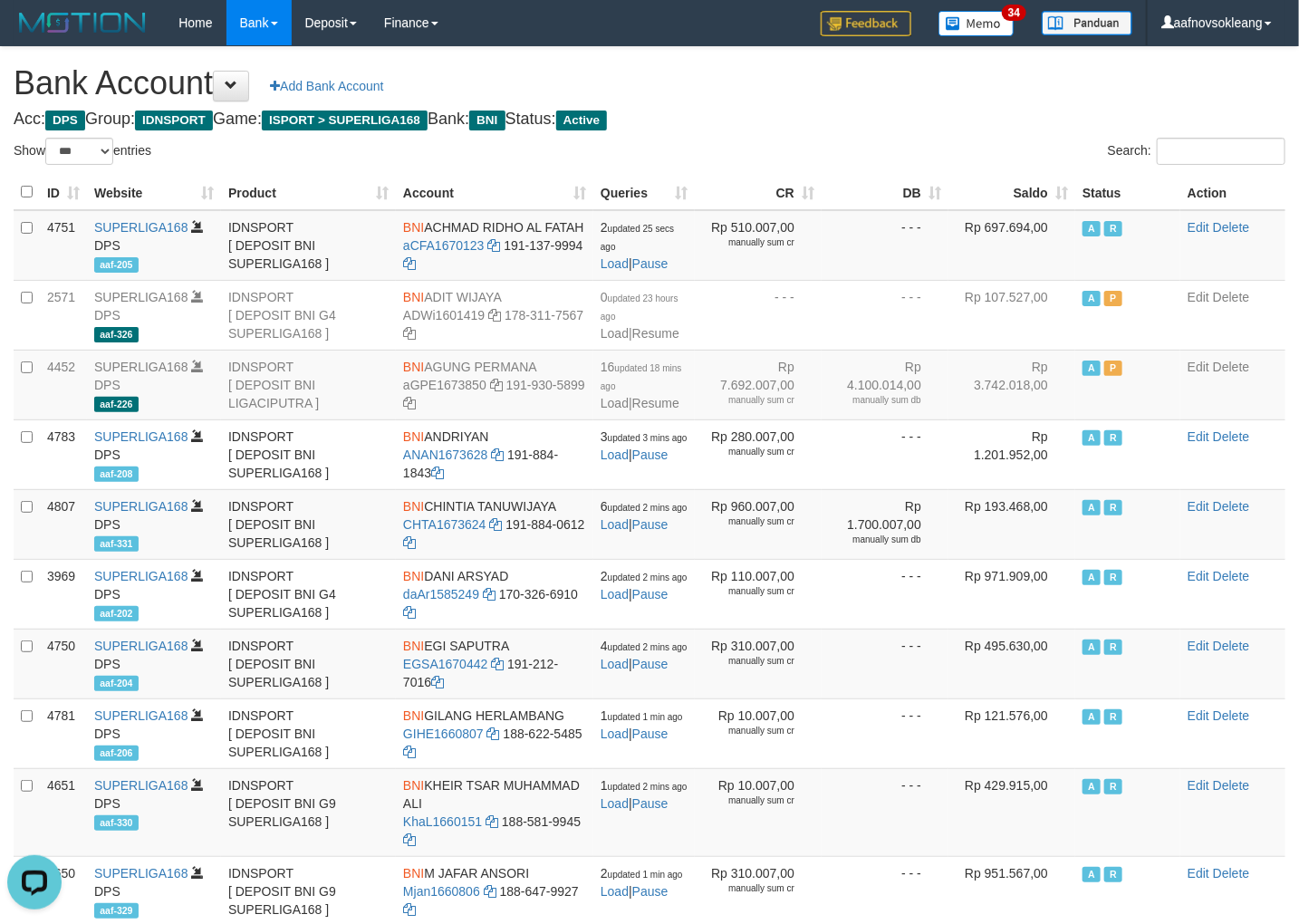 scroll, scrollTop: 0, scrollLeft: 0, axis: both 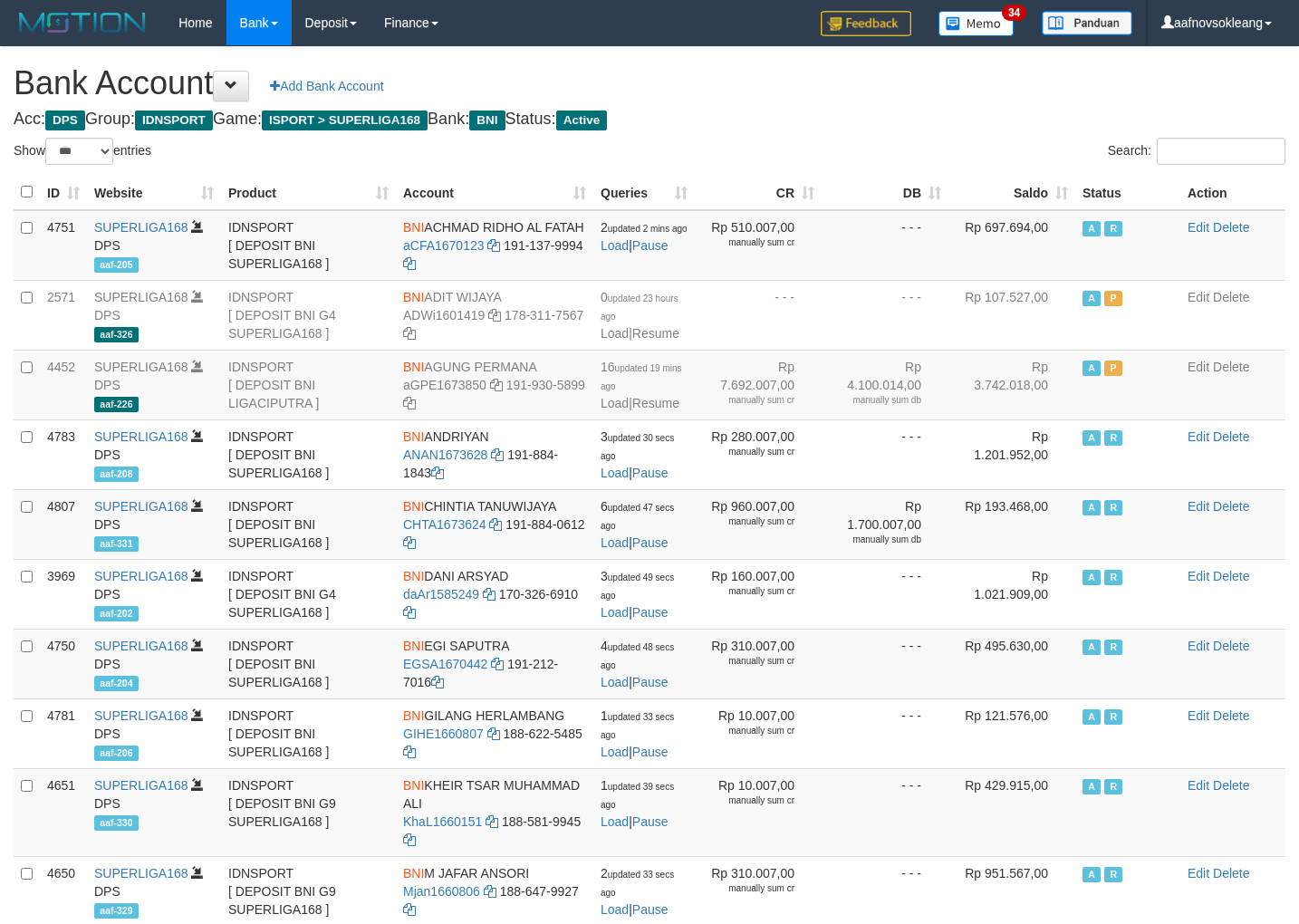 select on "***" 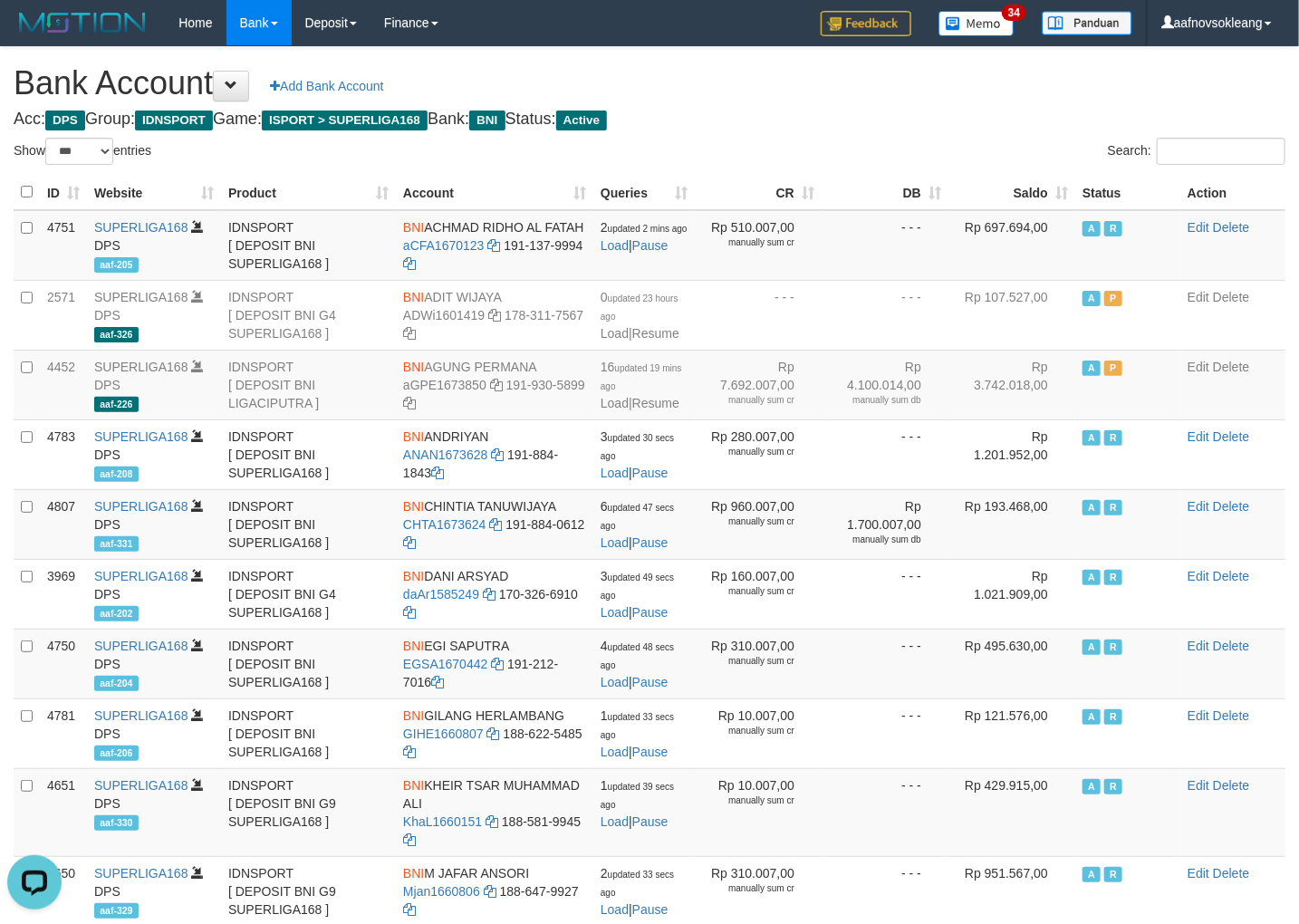 scroll, scrollTop: 0, scrollLeft: 0, axis: both 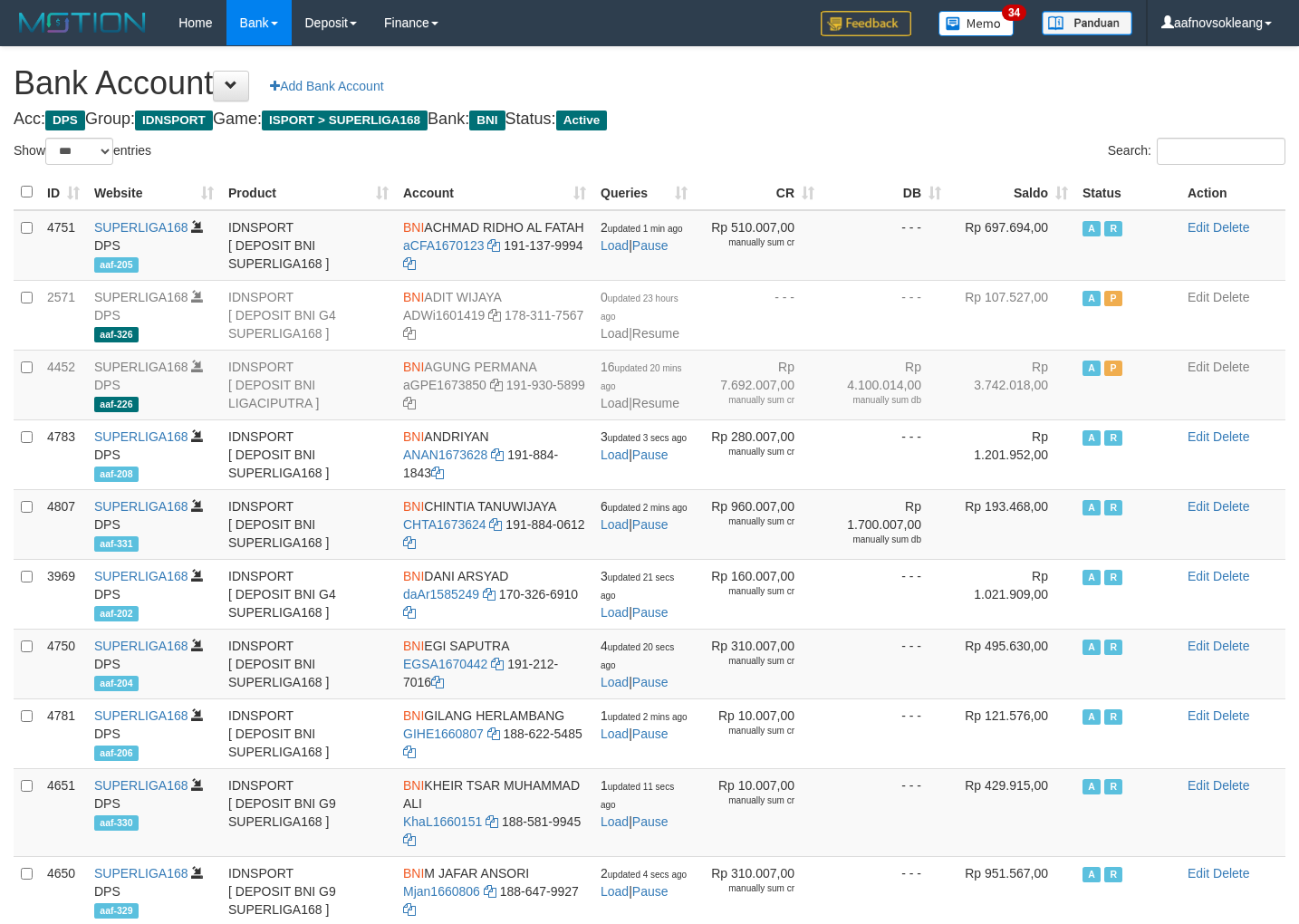 select on "***" 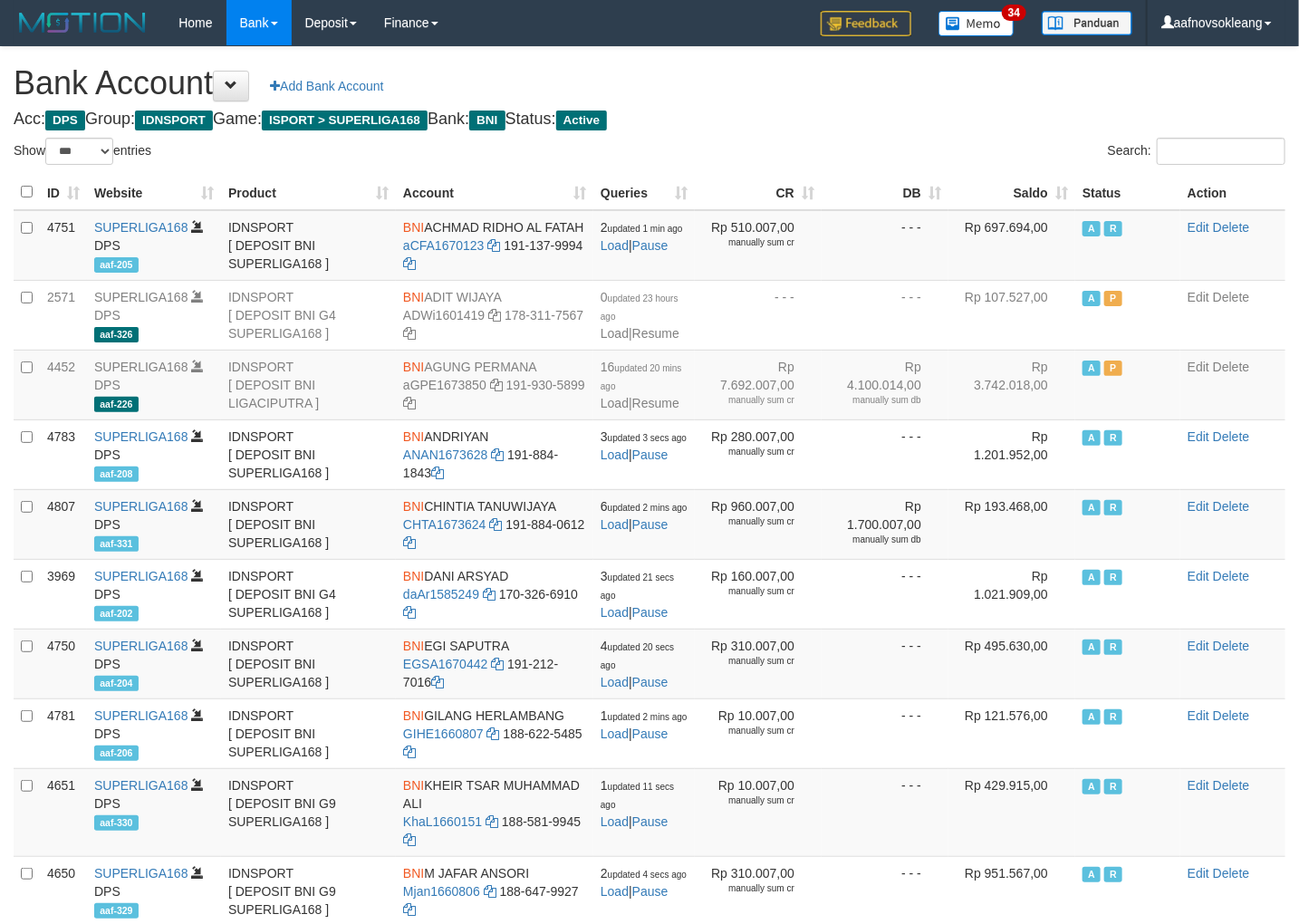 click on "Saldo" at bounding box center [1012, 192] 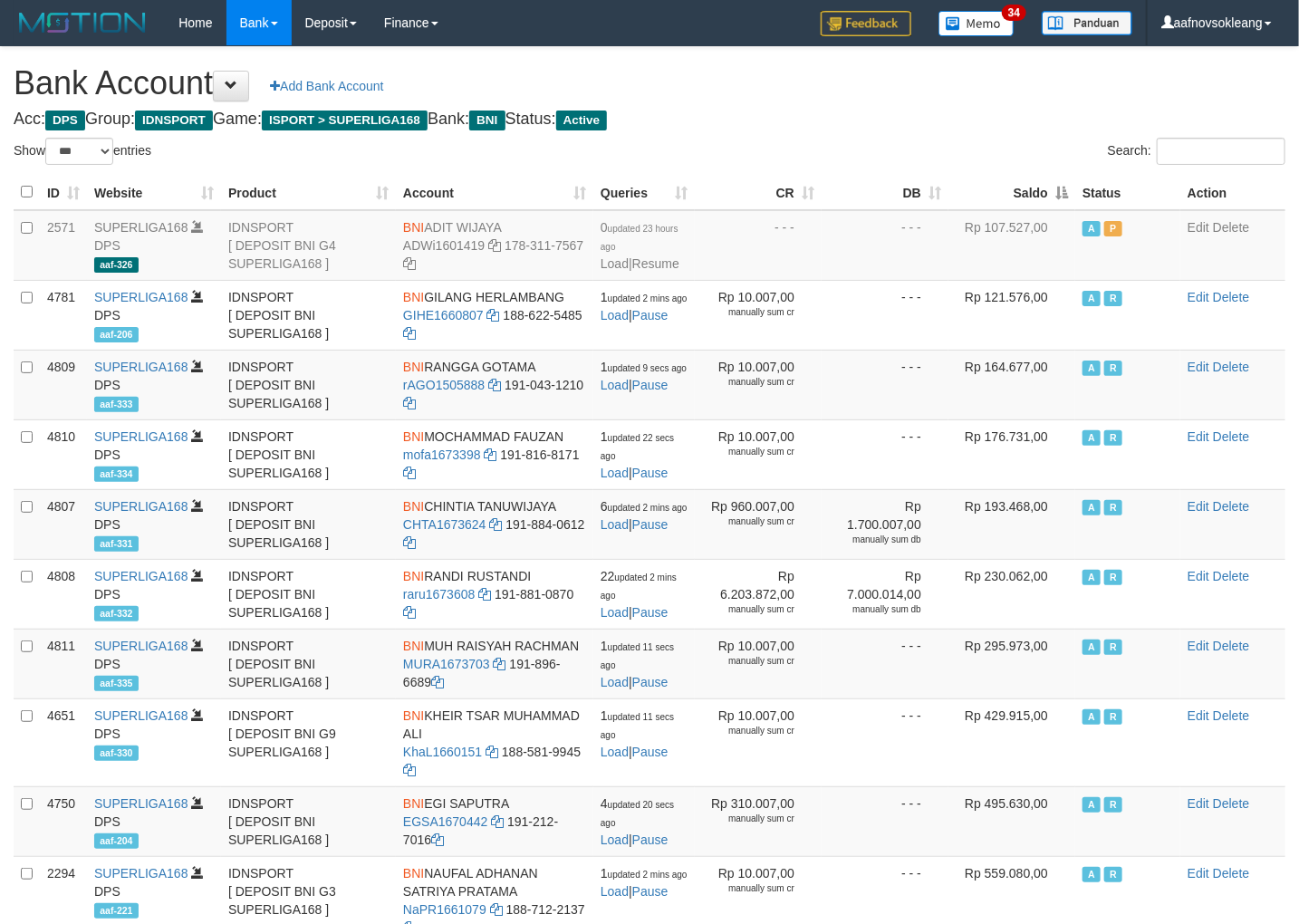 drag, startPoint x: 0, startPoint y: 0, endPoint x: 1079, endPoint y: 177, distance: 1093.4212 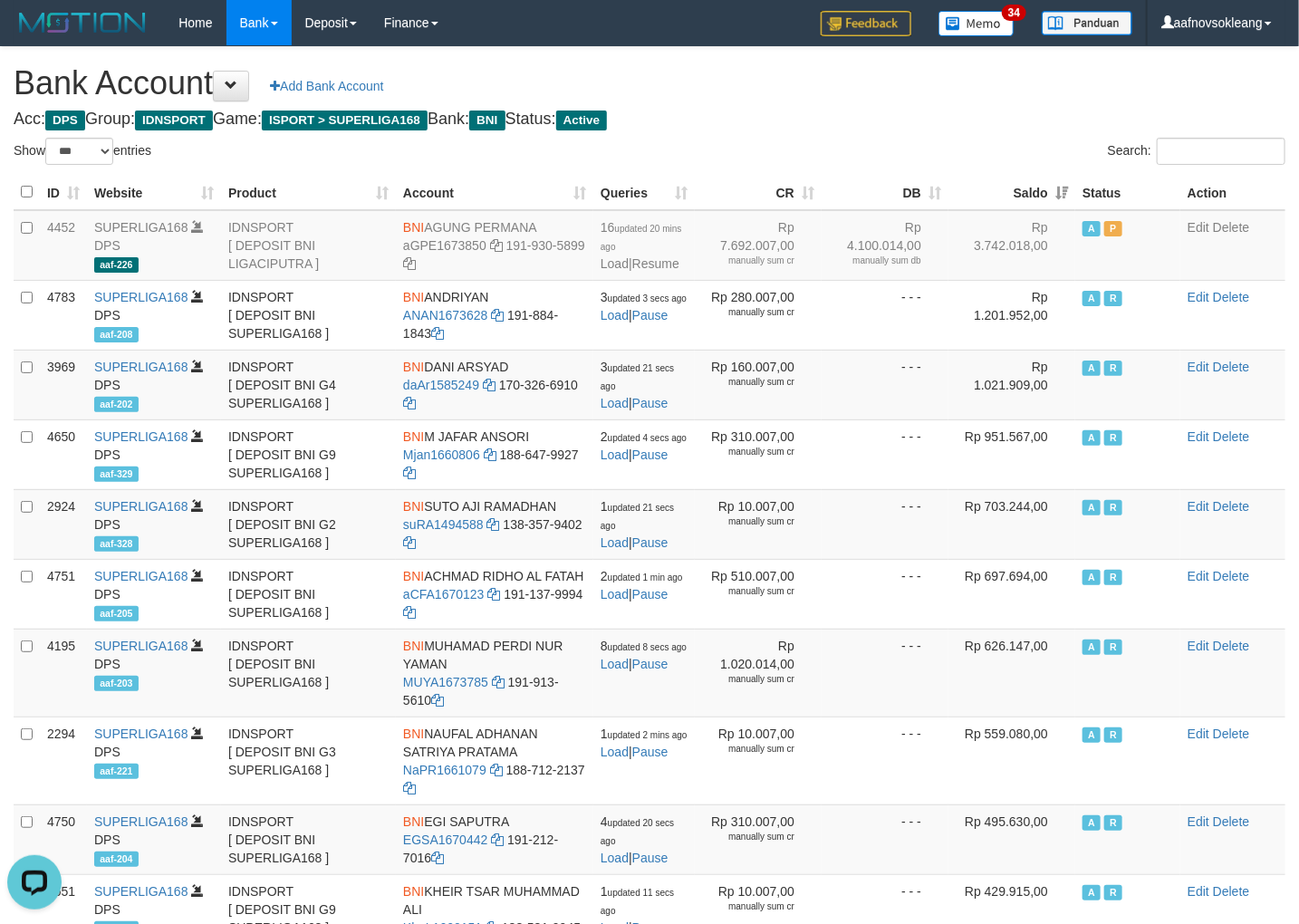 scroll, scrollTop: 0, scrollLeft: 0, axis: both 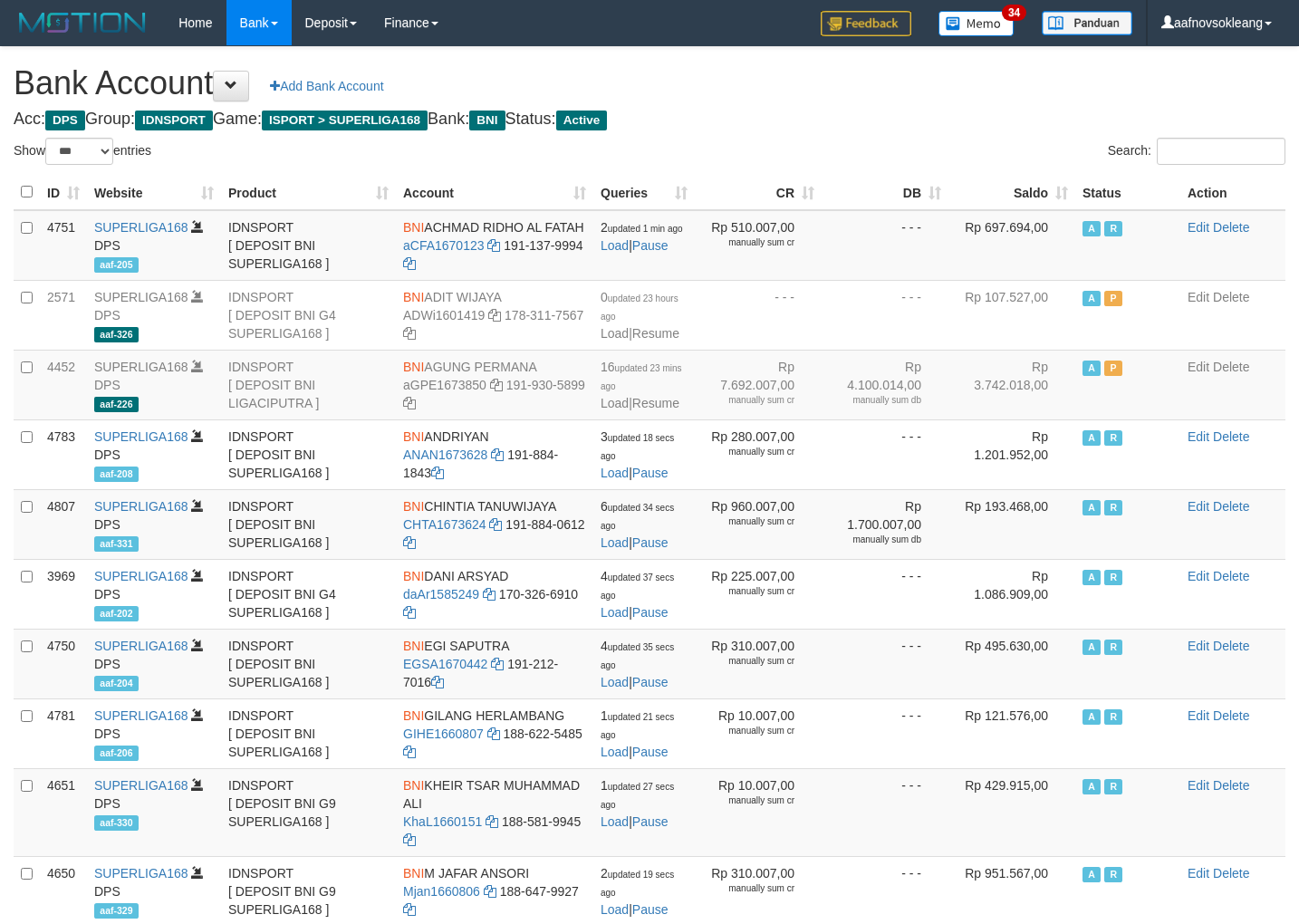 select on "***" 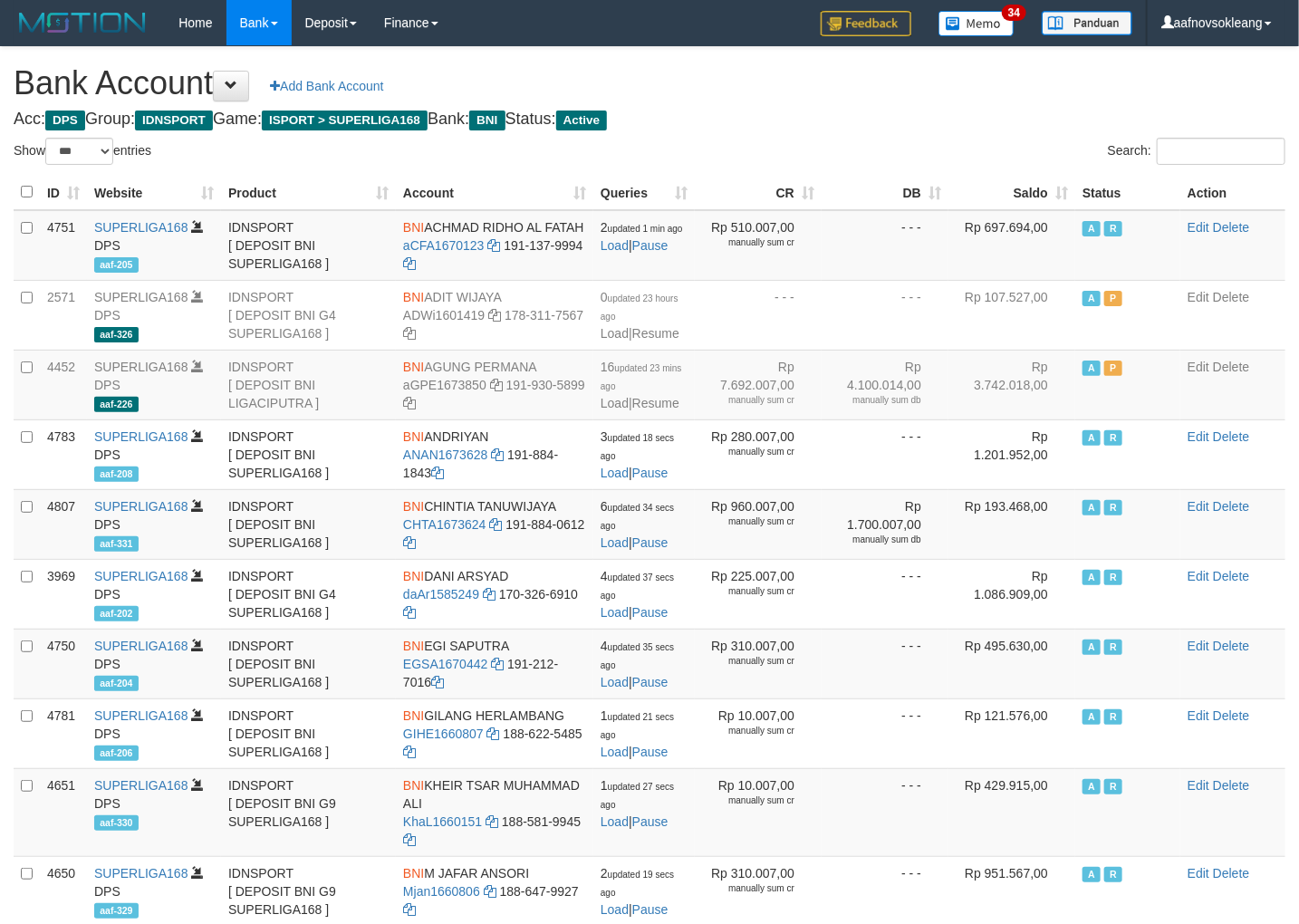 click on "Saldo" at bounding box center (1012, 192) 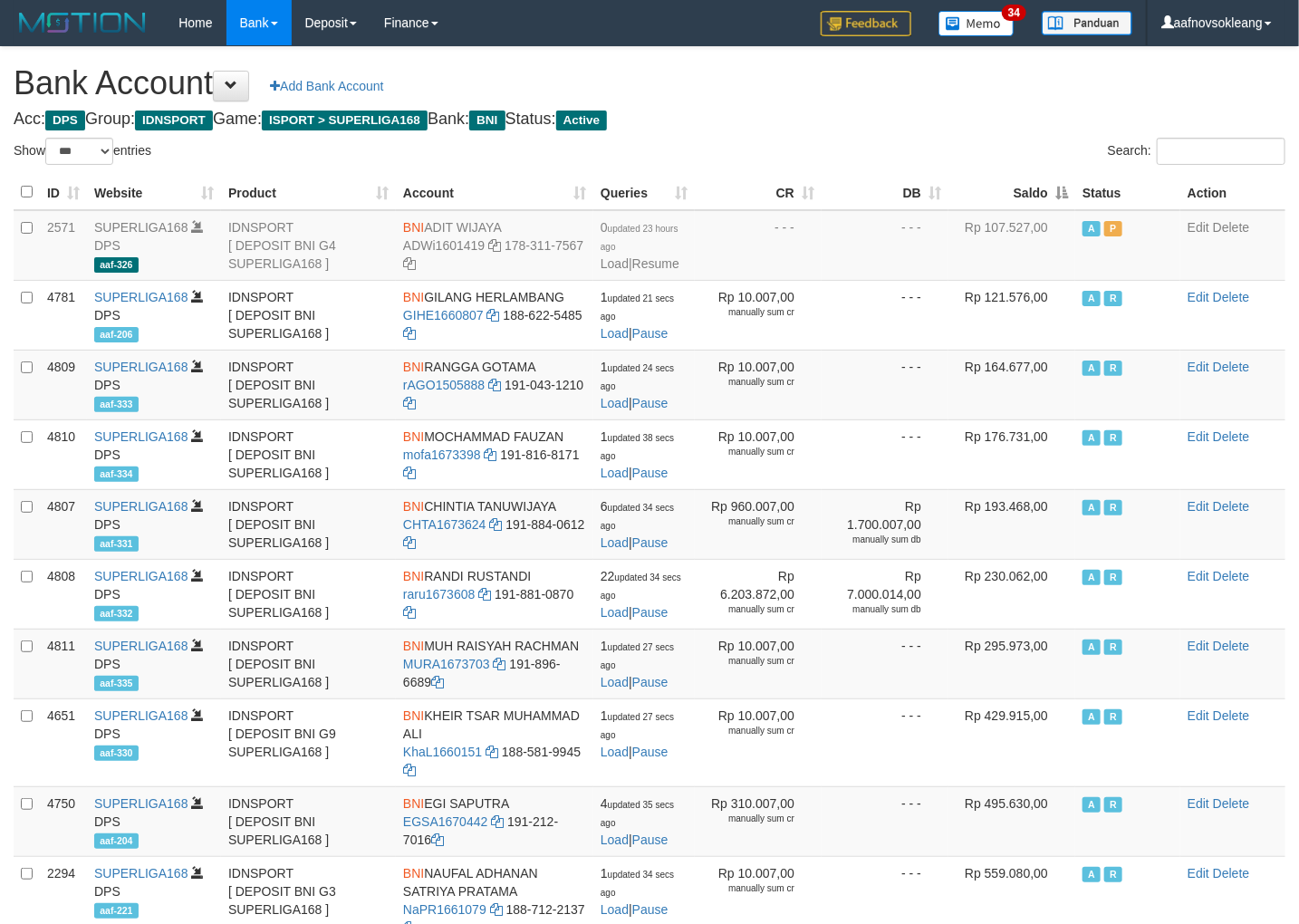 click on "Saldo" at bounding box center [1012, 192] 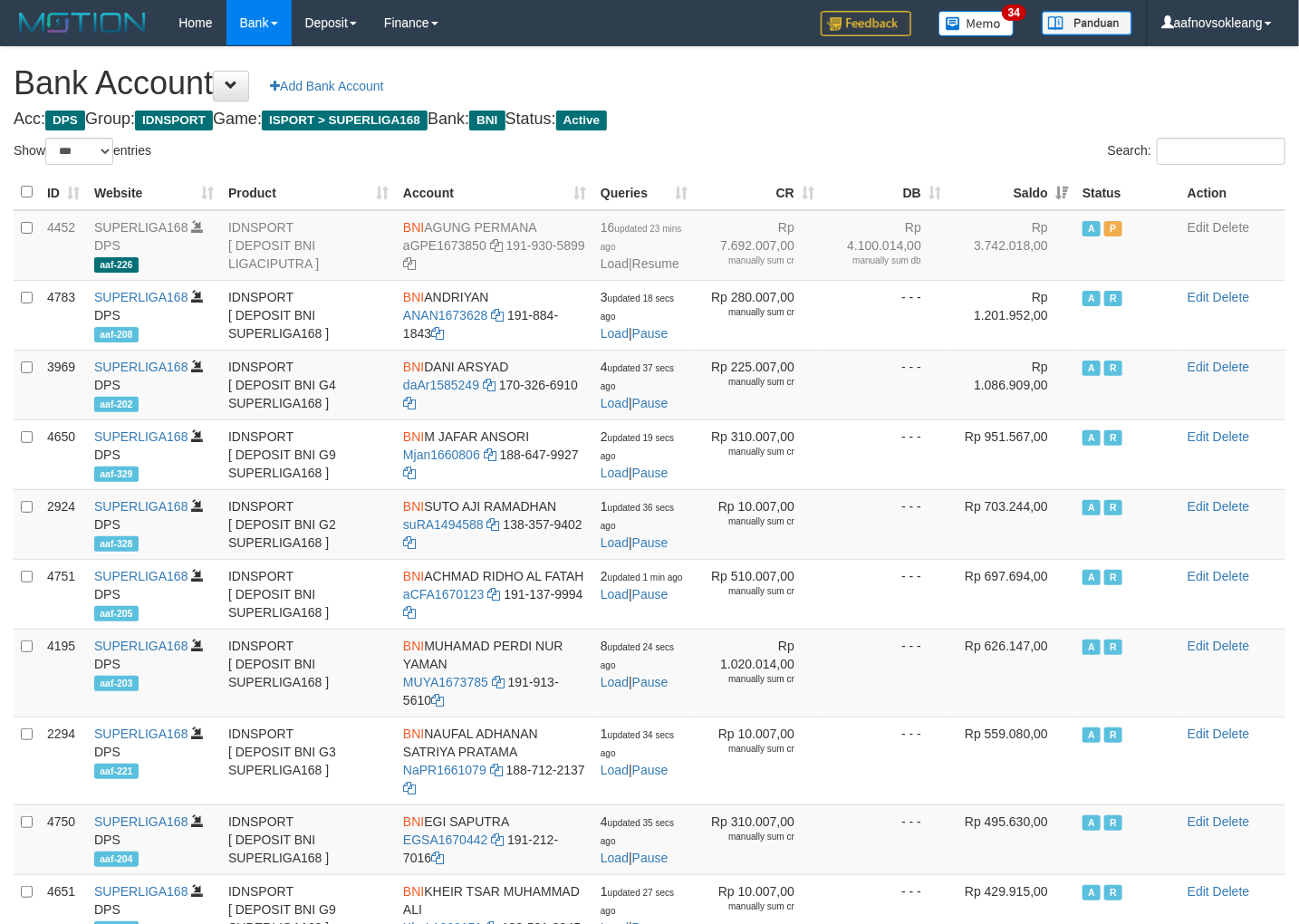 click on "Acc: 										 DPS
Group:   IDNSPORT    		Game:   ISPORT > SUPERLIGA168    		Bank:   BNI    		Status:  Active" at bounding box center (650, 120) 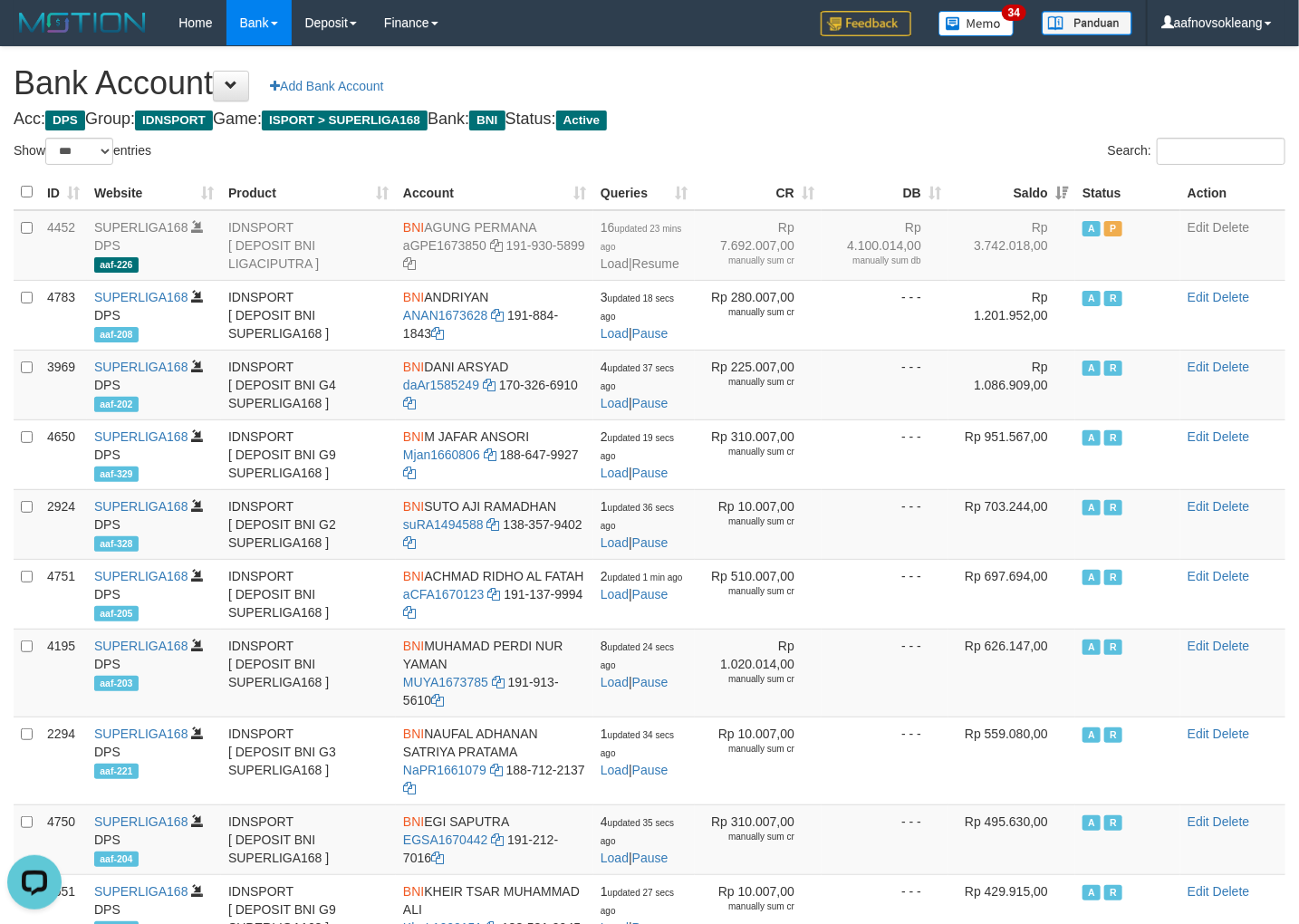 scroll, scrollTop: 0, scrollLeft: 0, axis: both 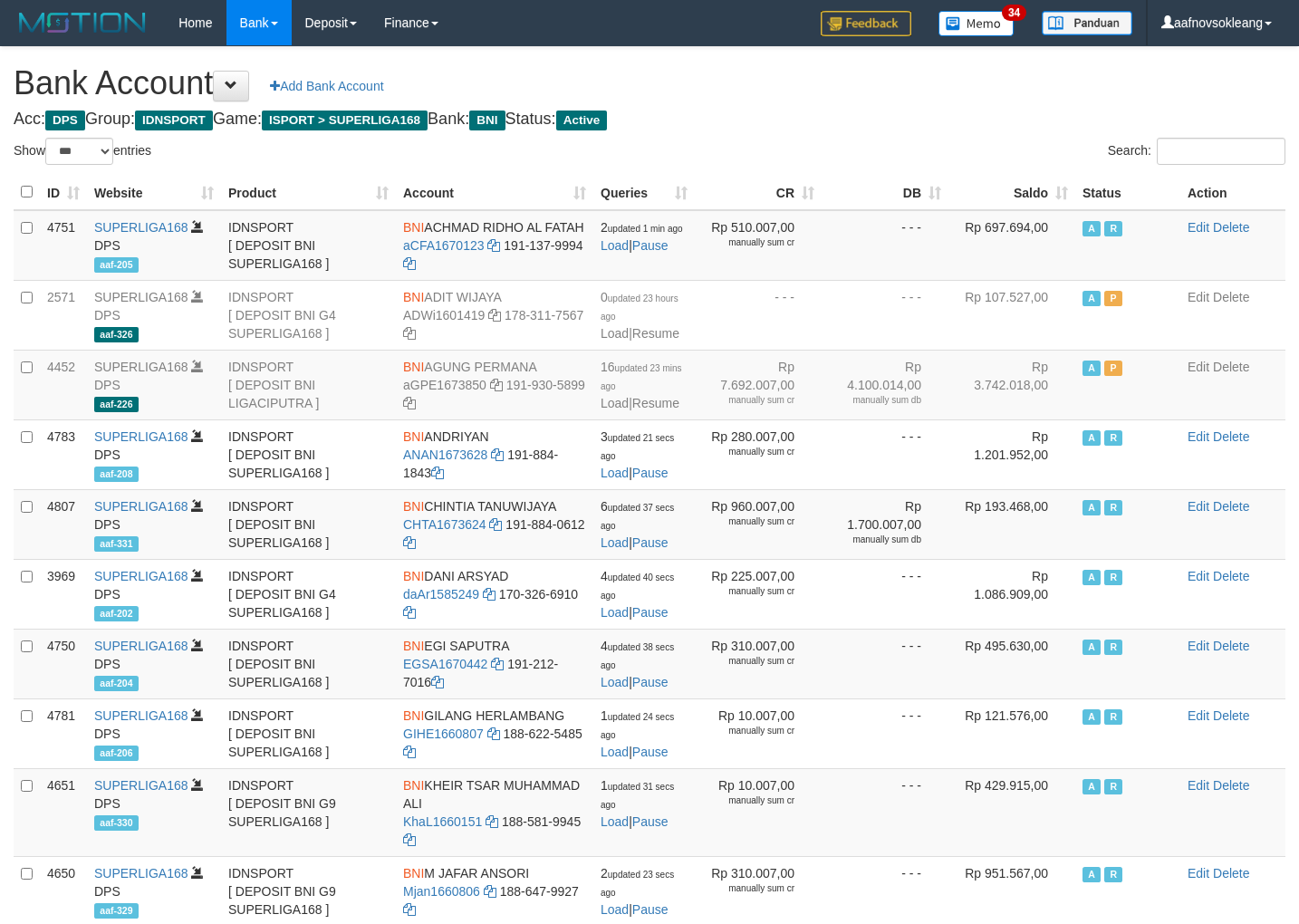 select on "***" 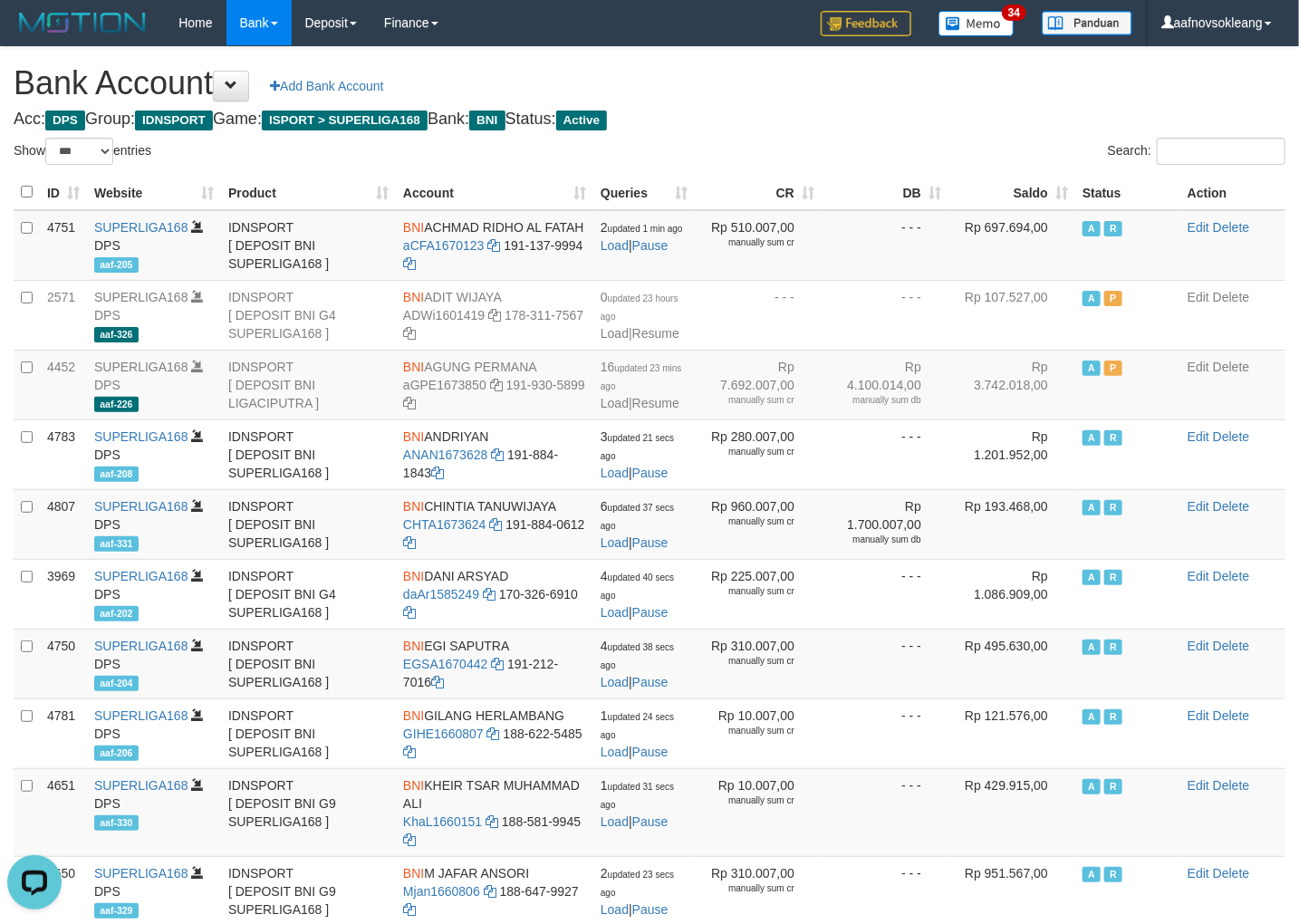 scroll, scrollTop: 0, scrollLeft: 0, axis: both 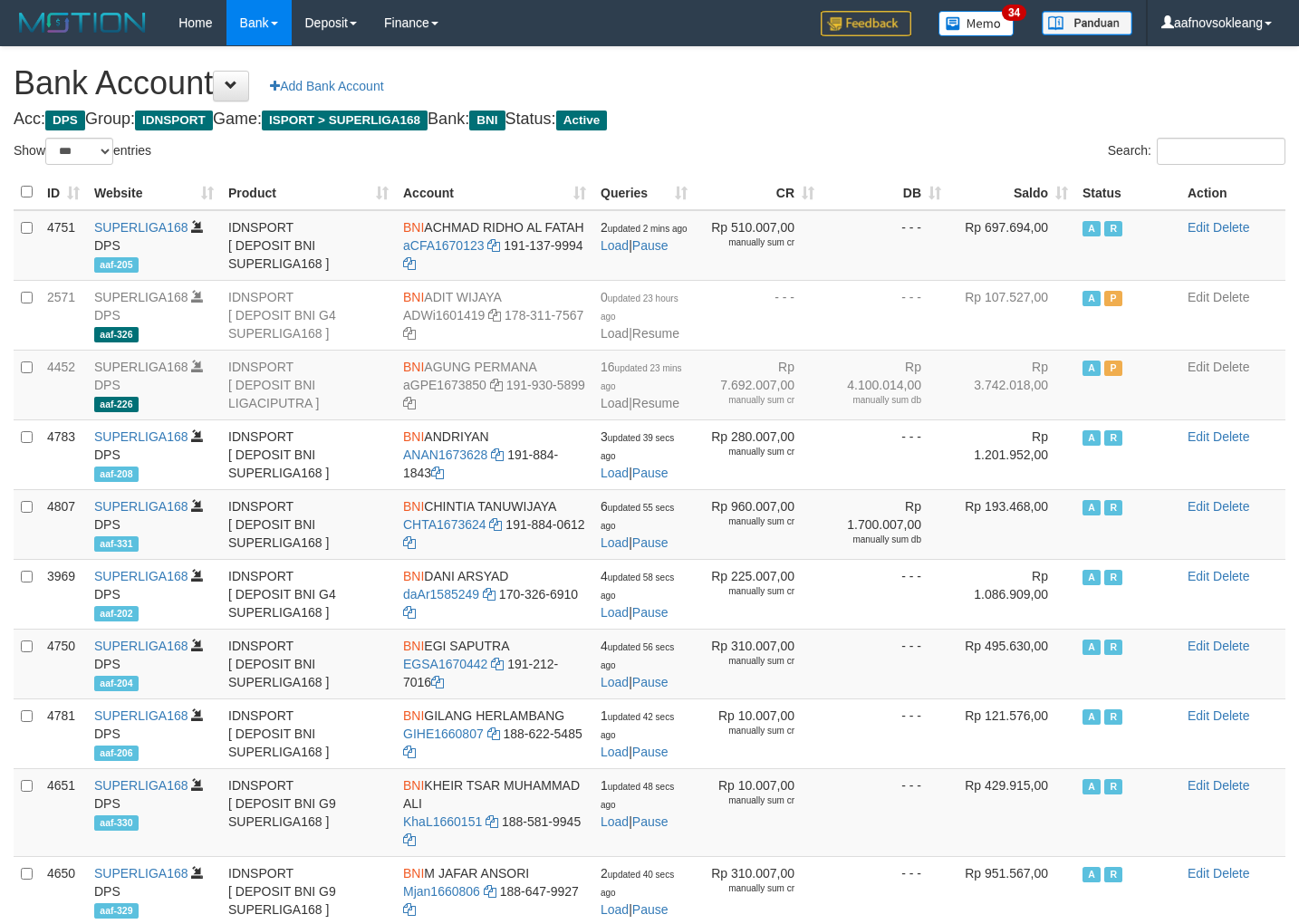 select on "***" 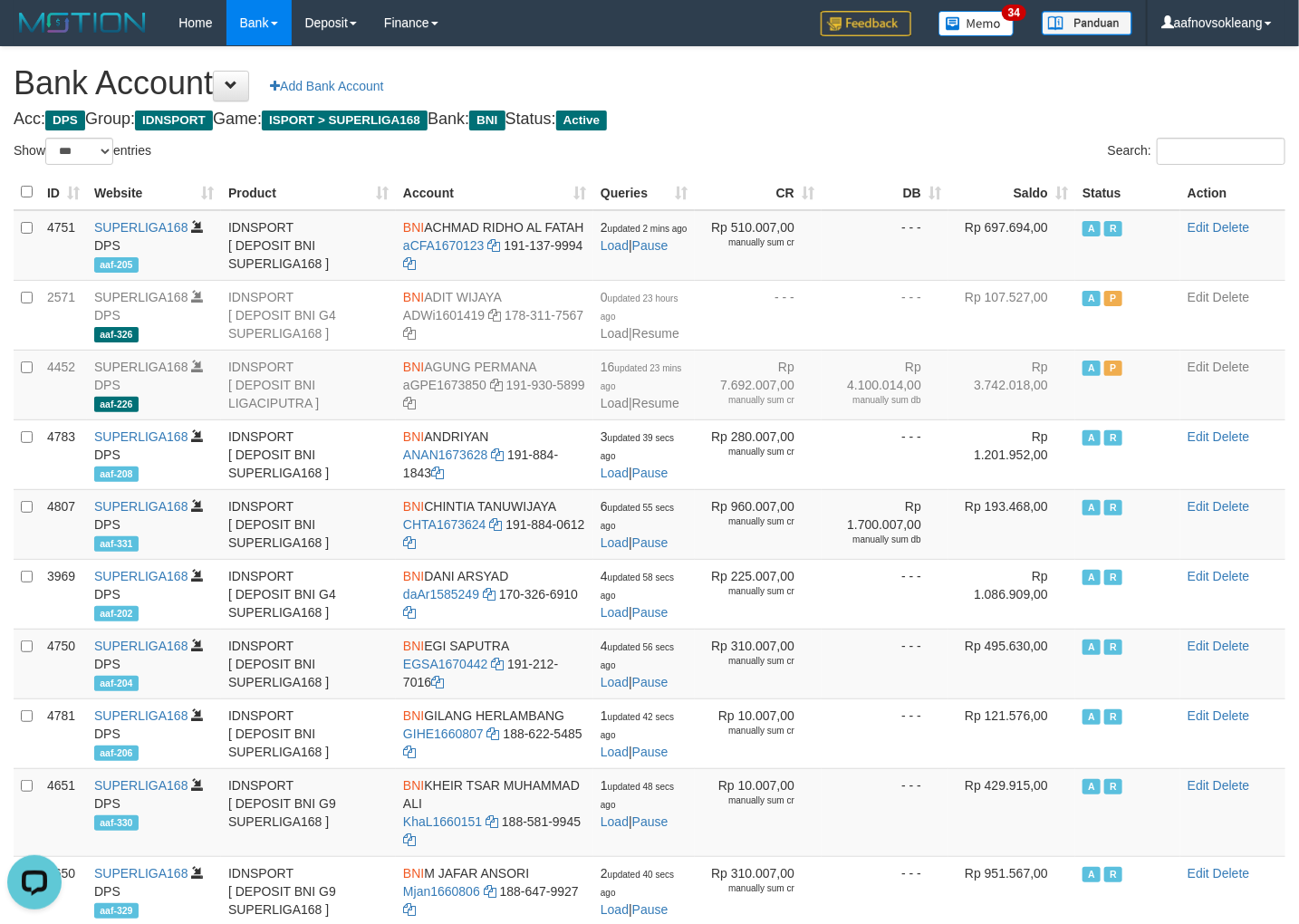 scroll, scrollTop: 0, scrollLeft: 0, axis: both 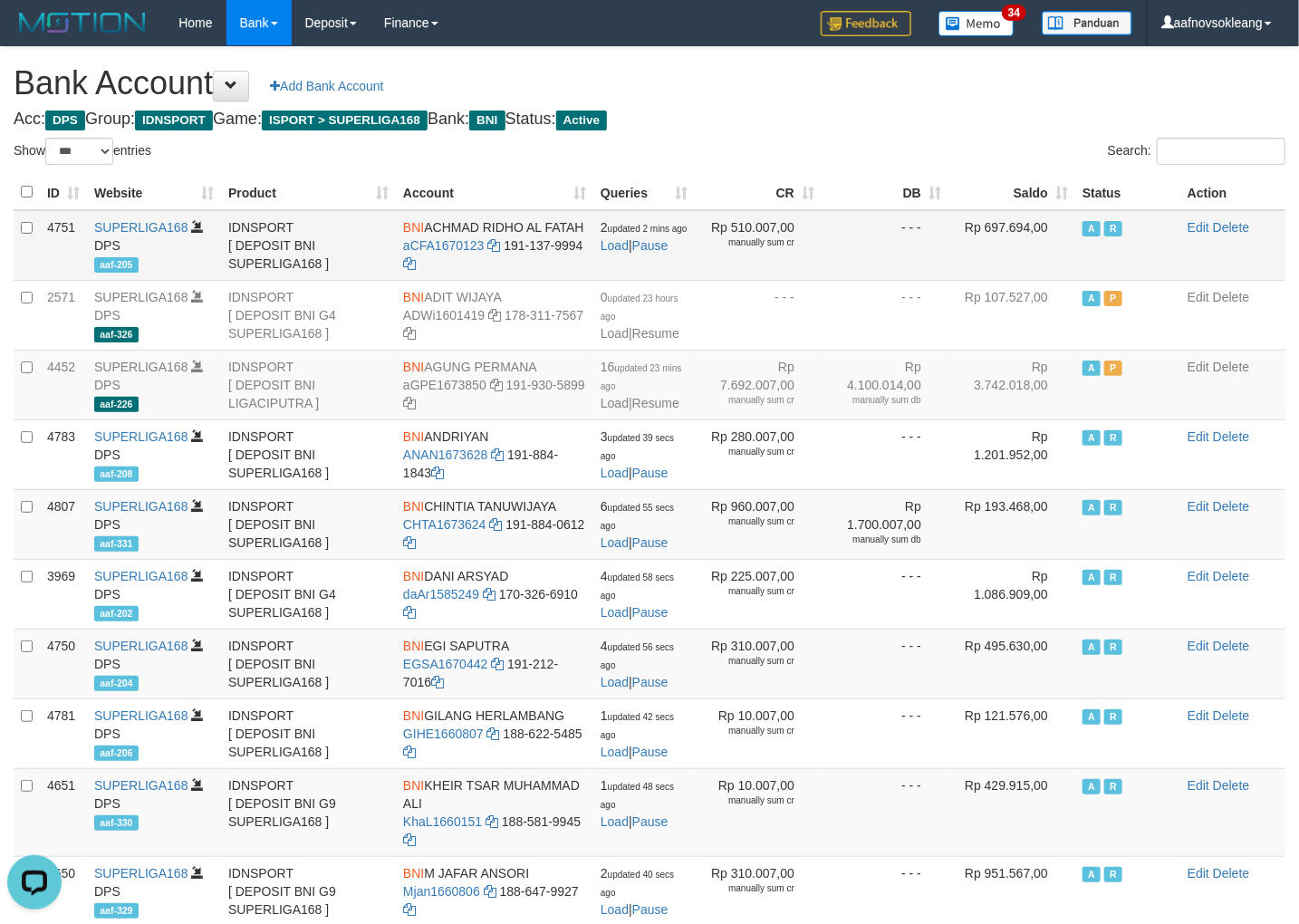click on "BNI" at bounding box center (413, 227) 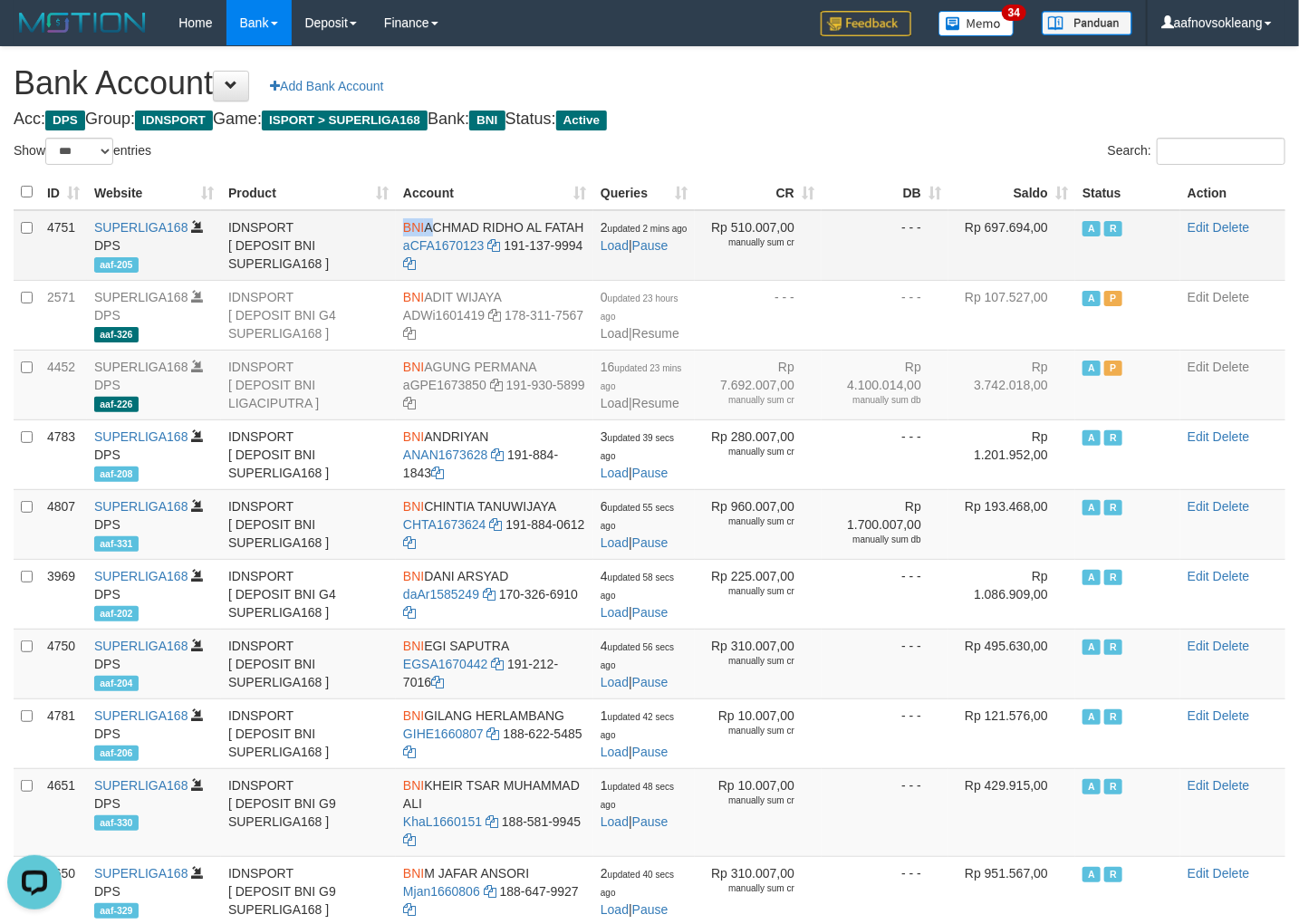 click on "BNI" at bounding box center [413, 227] 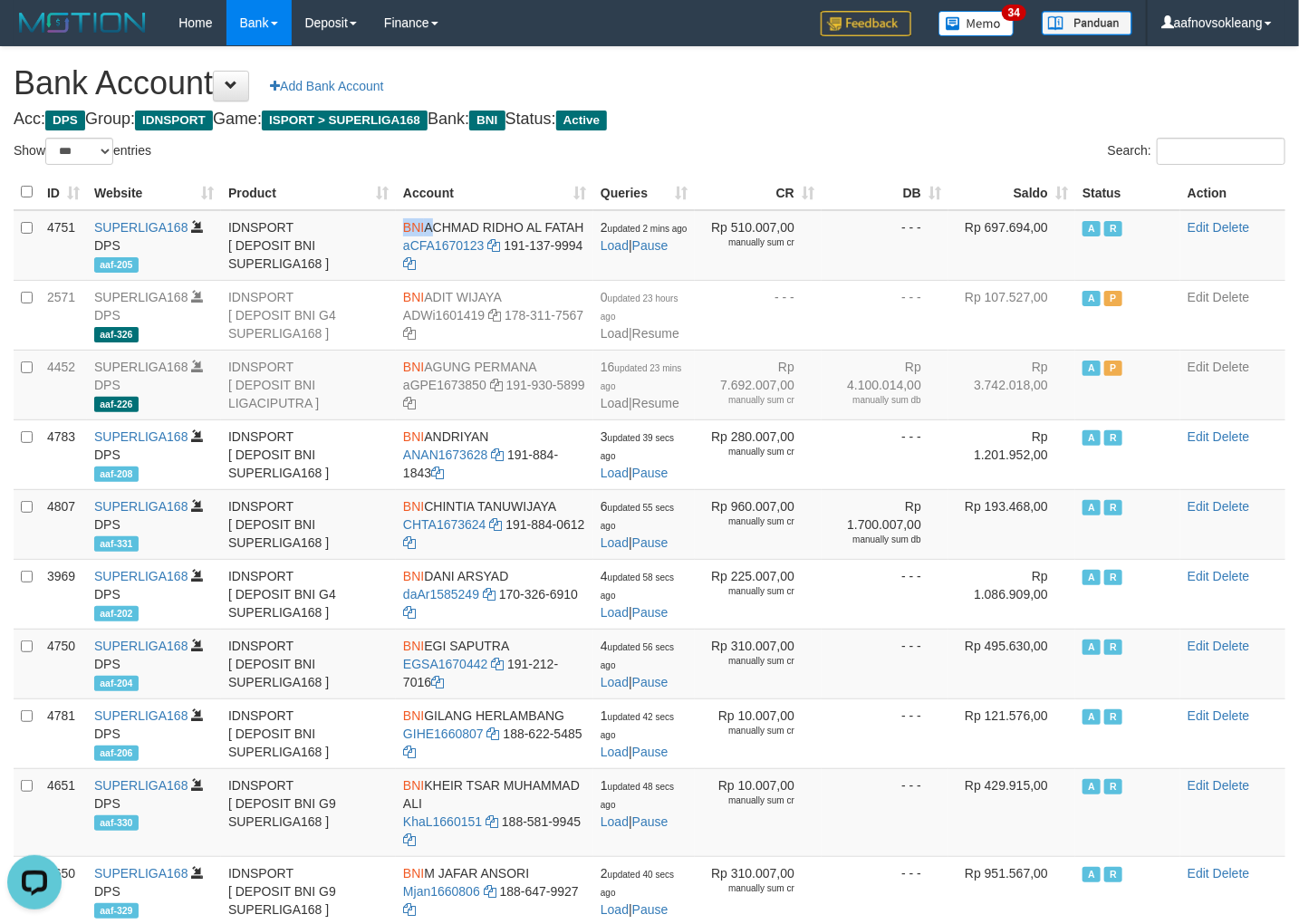 copy on "BNI" 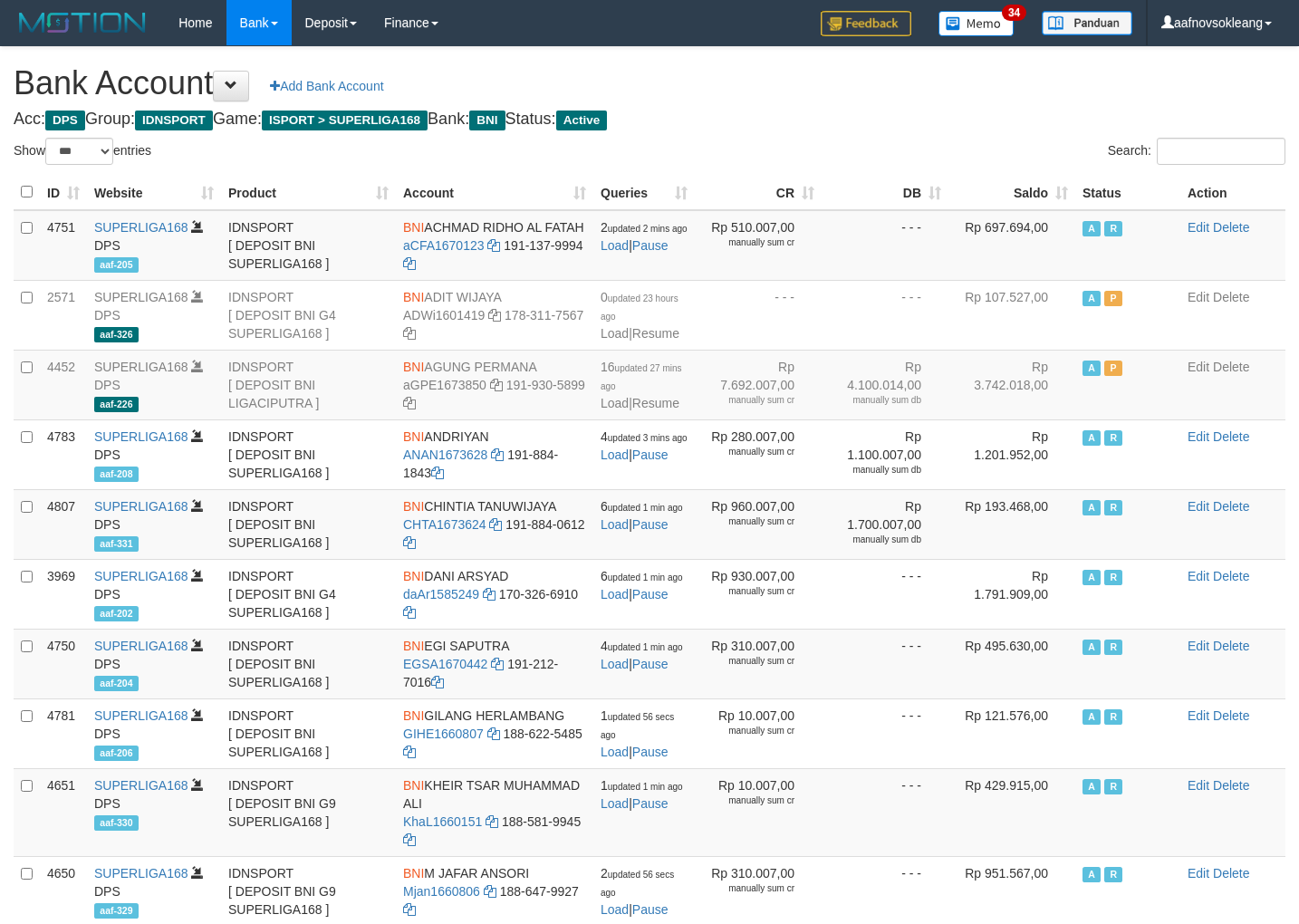 select on "***" 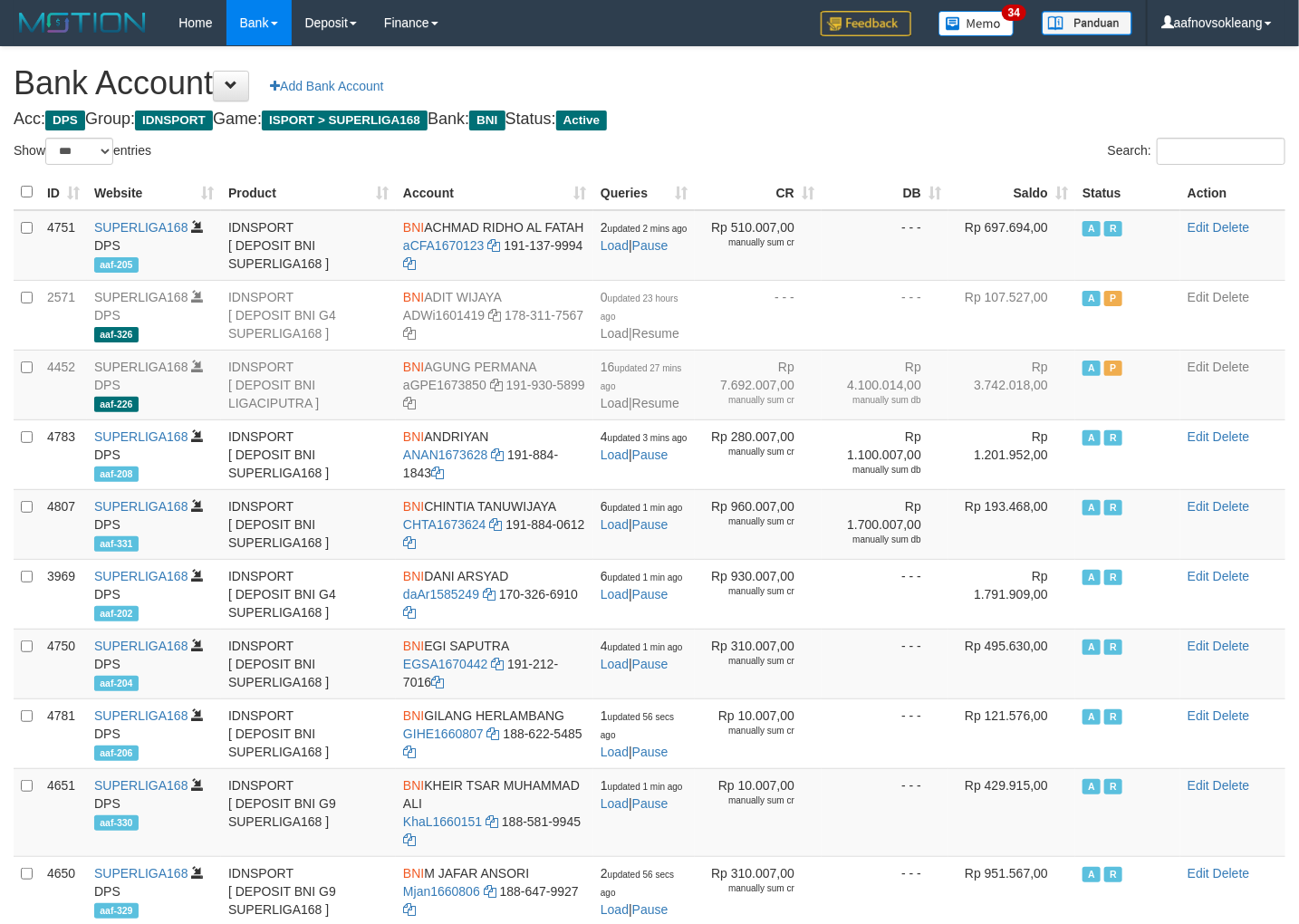 click on "Saldo" at bounding box center (1012, 192) 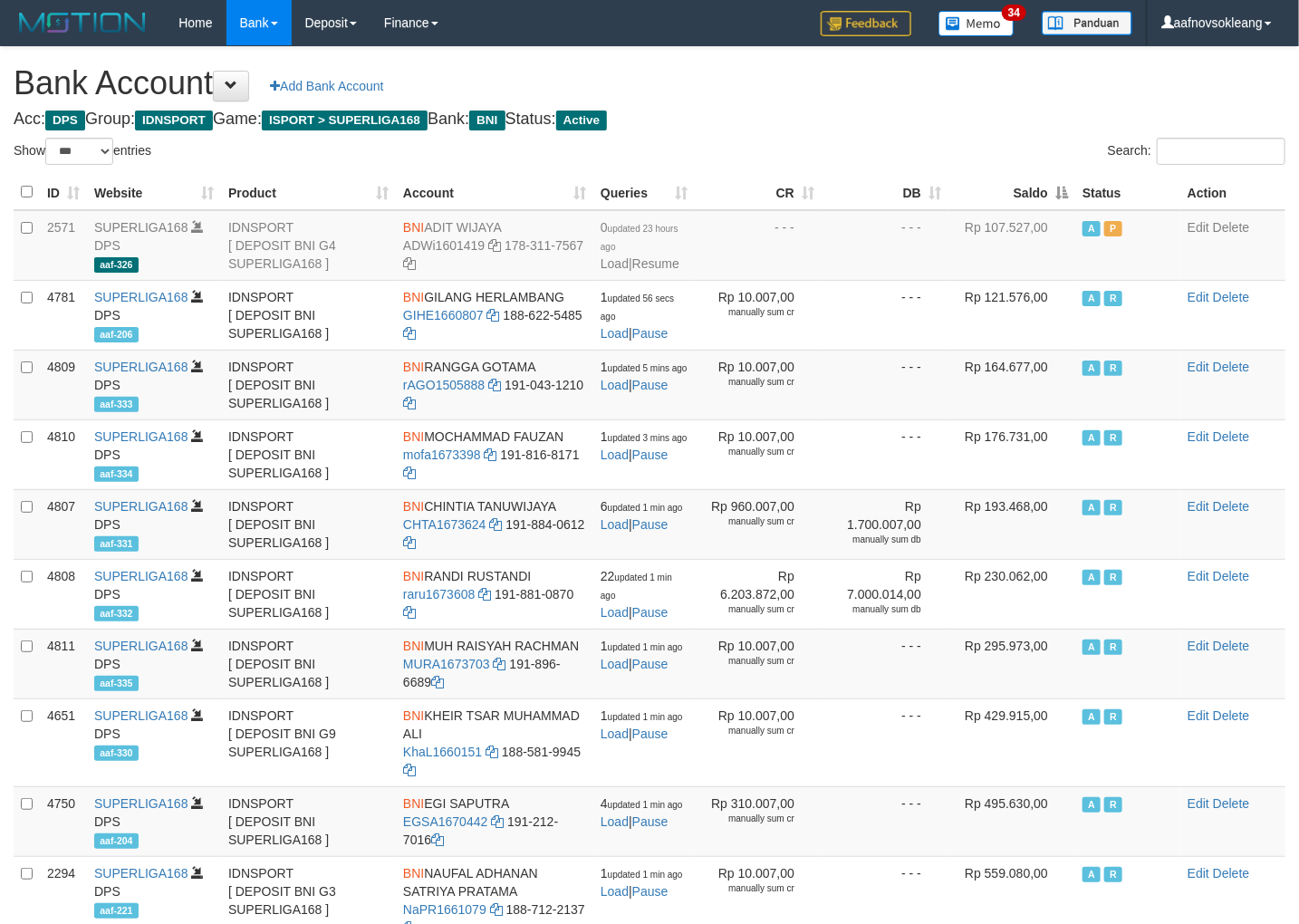 click on "Saldo" at bounding box center (1012, 192) 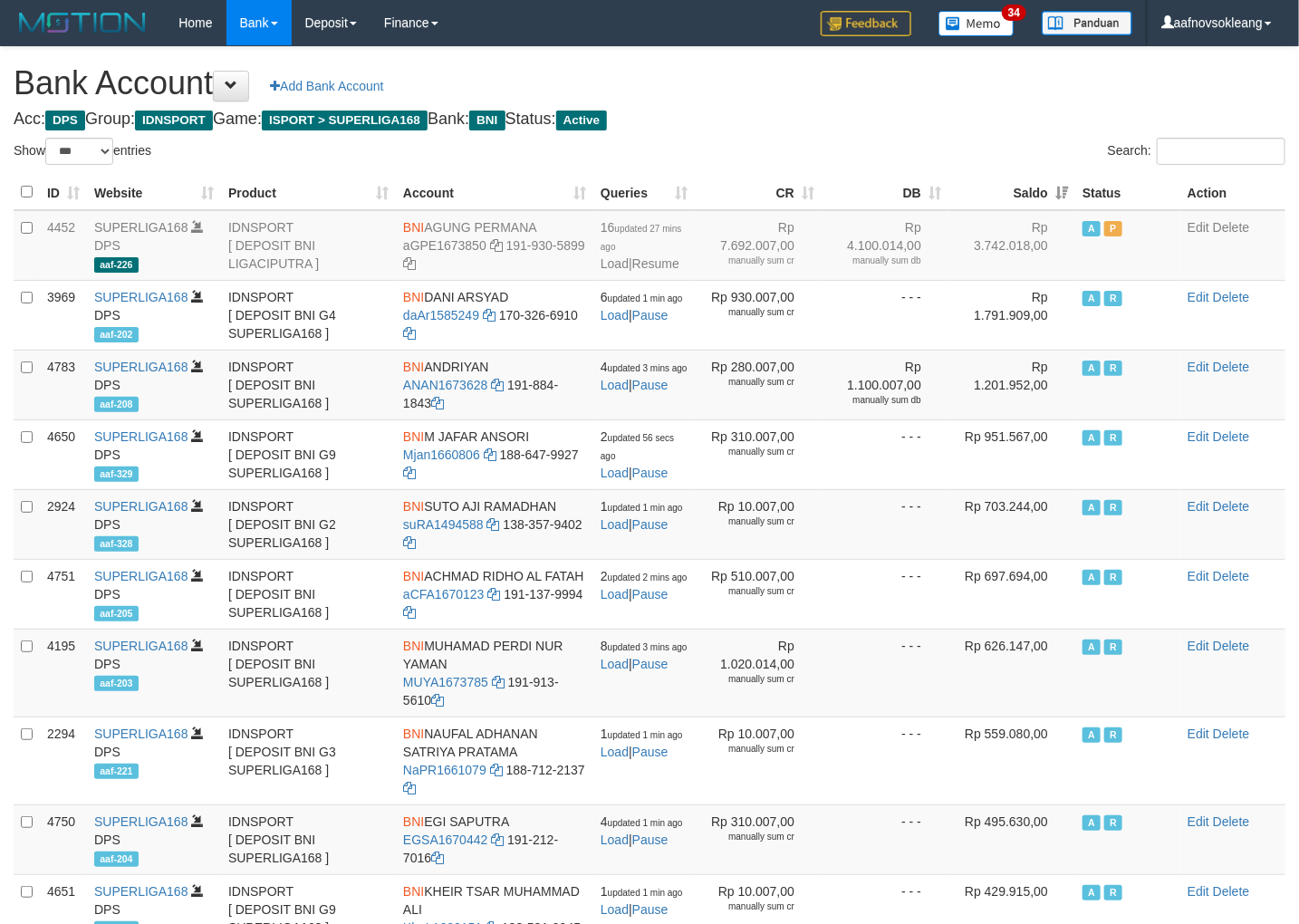 click on "Search:" at bounding box center (974, 153) 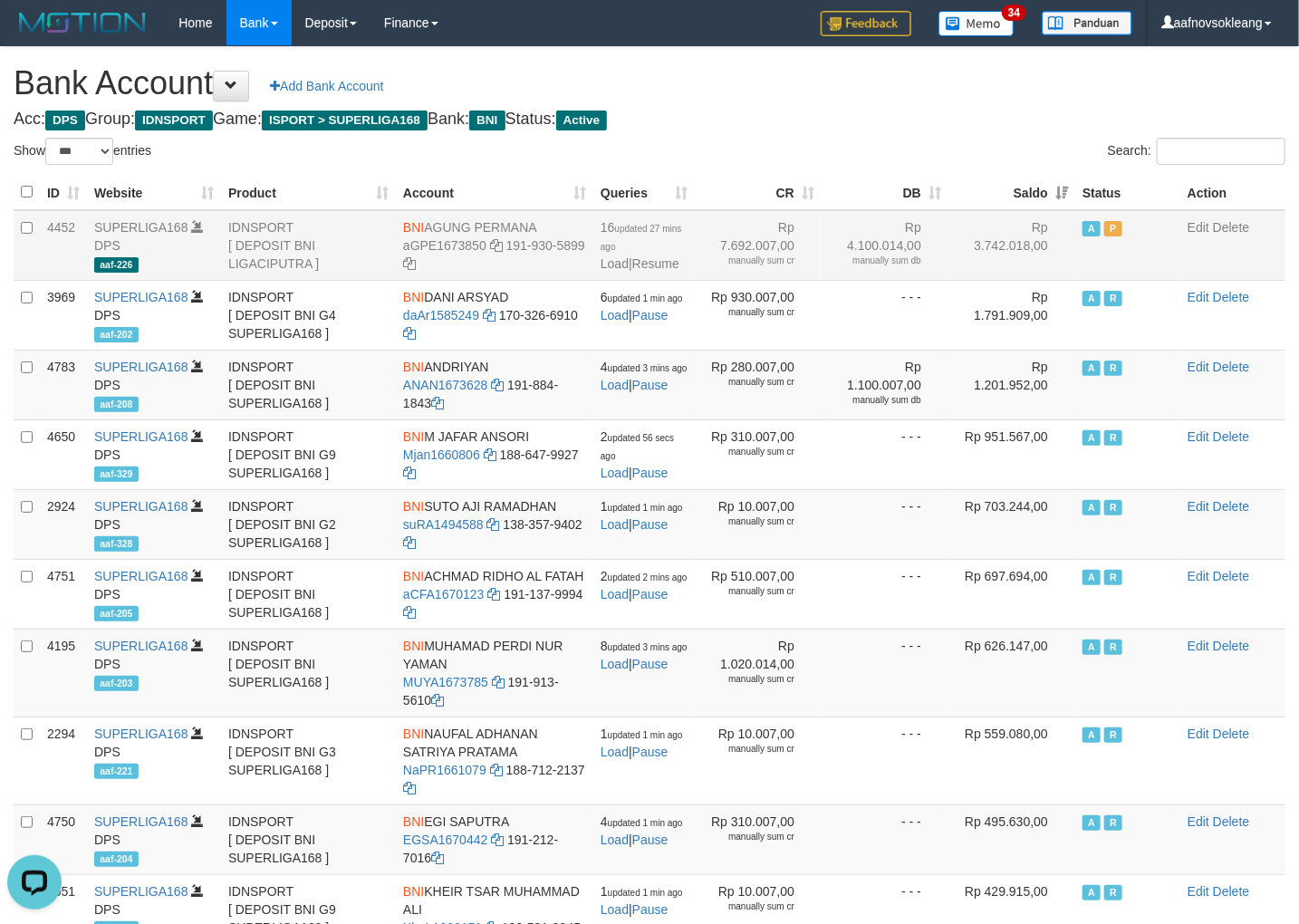 scroll, scrollTop: 0, scrollLeft: 0, axis: both 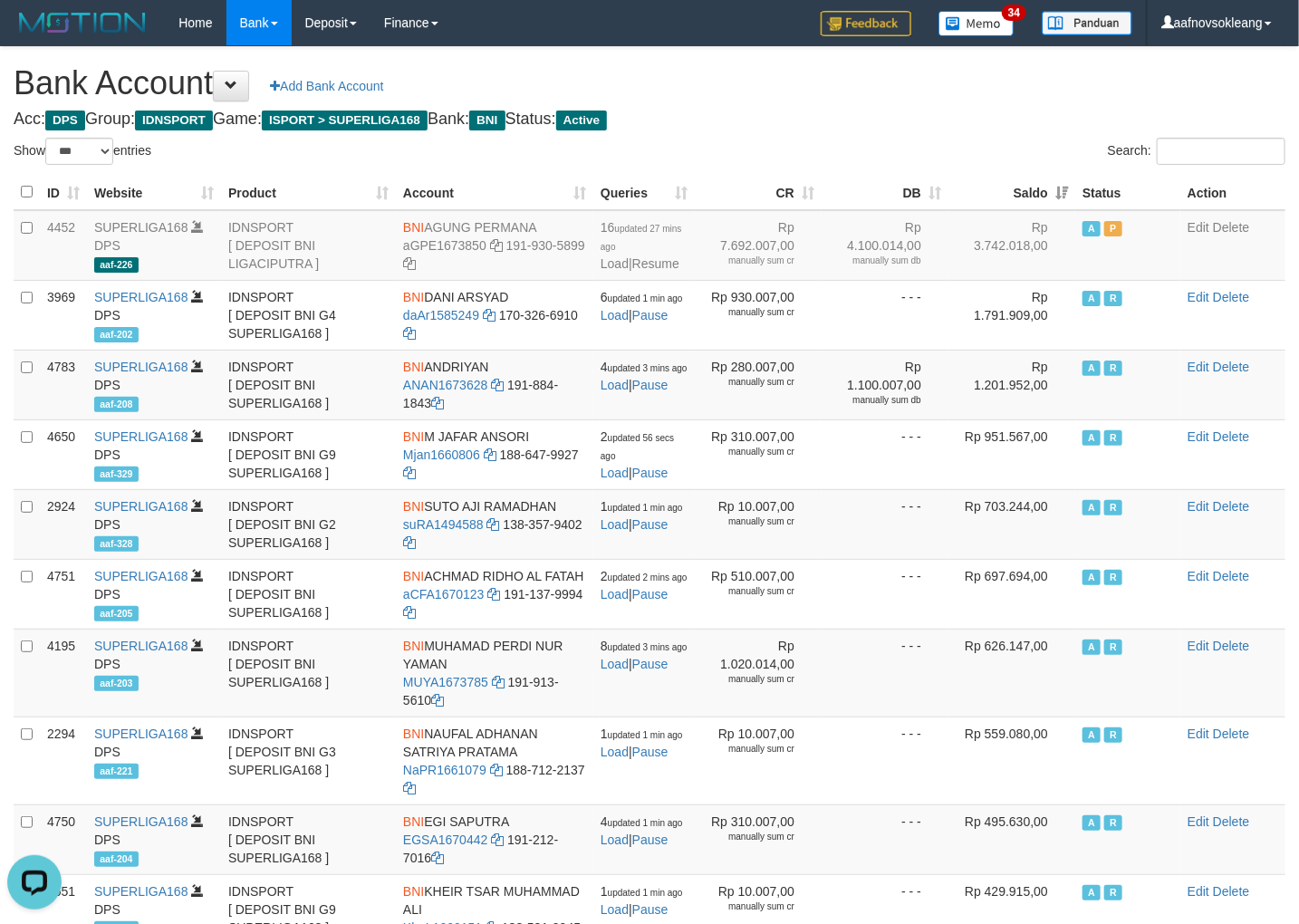 click on "Acc: 										 DPS
Group:   IDNSPORT    		Game:   ISPORT > SUPERLIGA168    		Bank:   BNI    		Status:  Active" at bounding box center [650, 120] 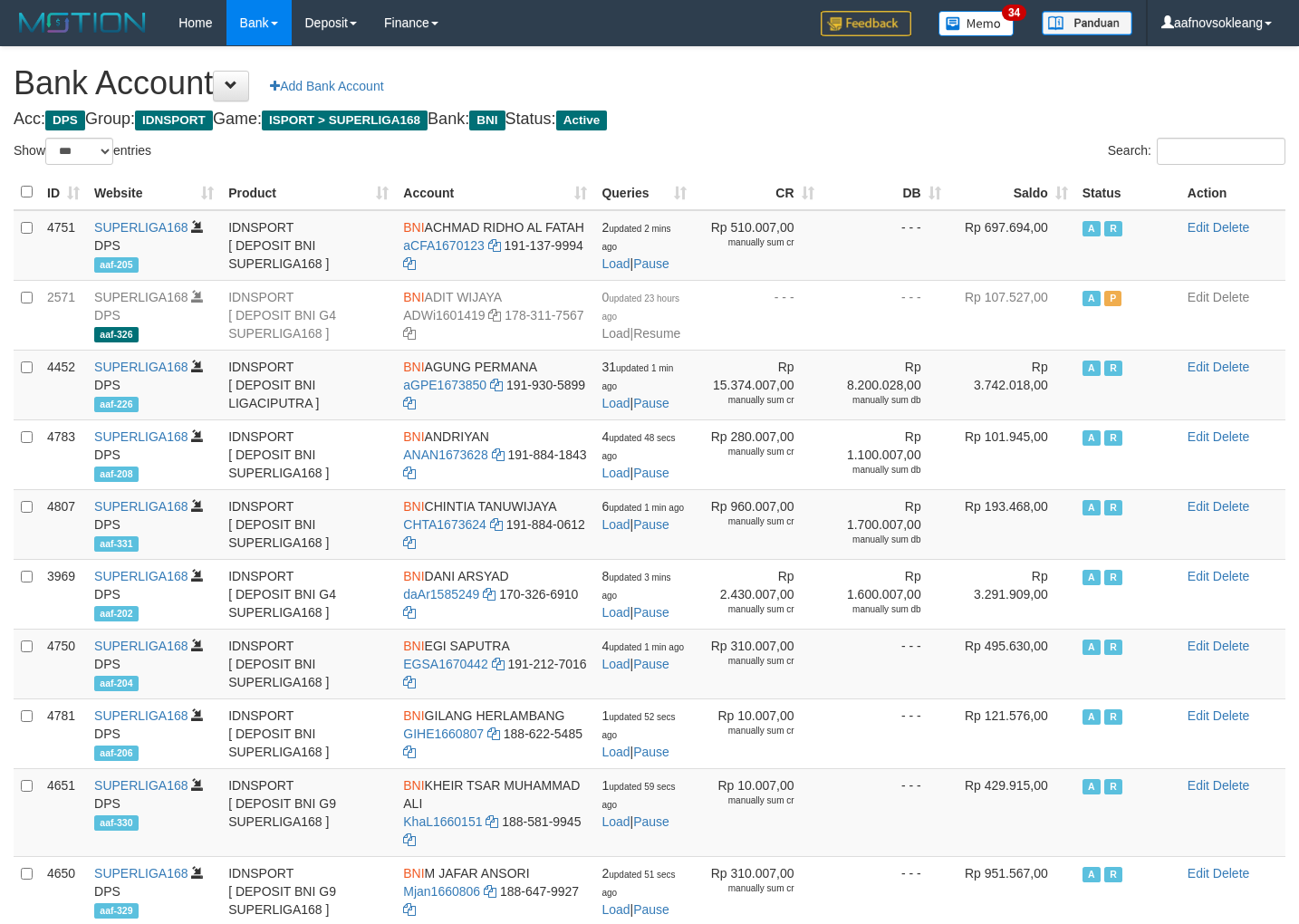select on "***" 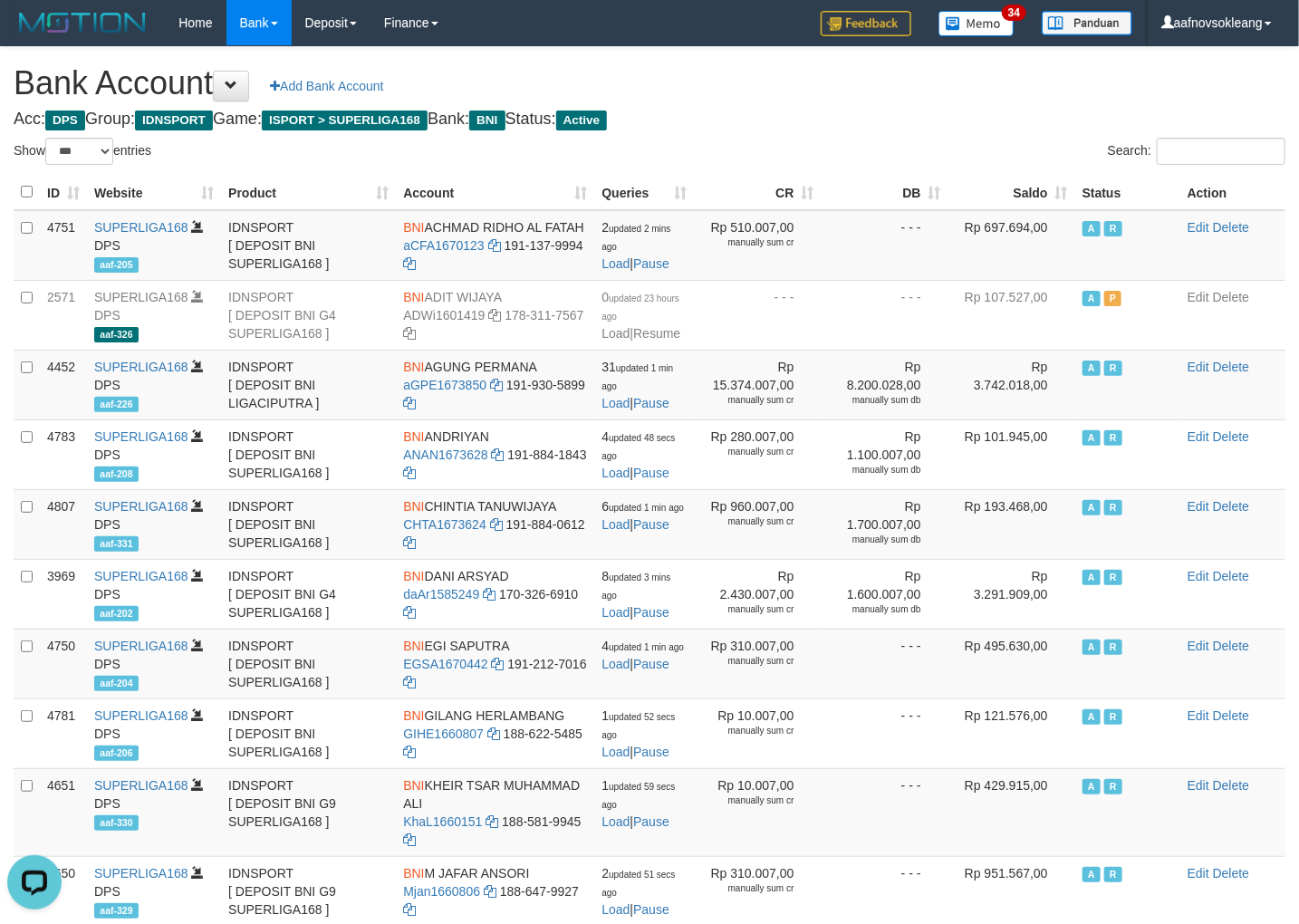 scroll, scrollTop: 0, scrollLeft: 0, axis: both 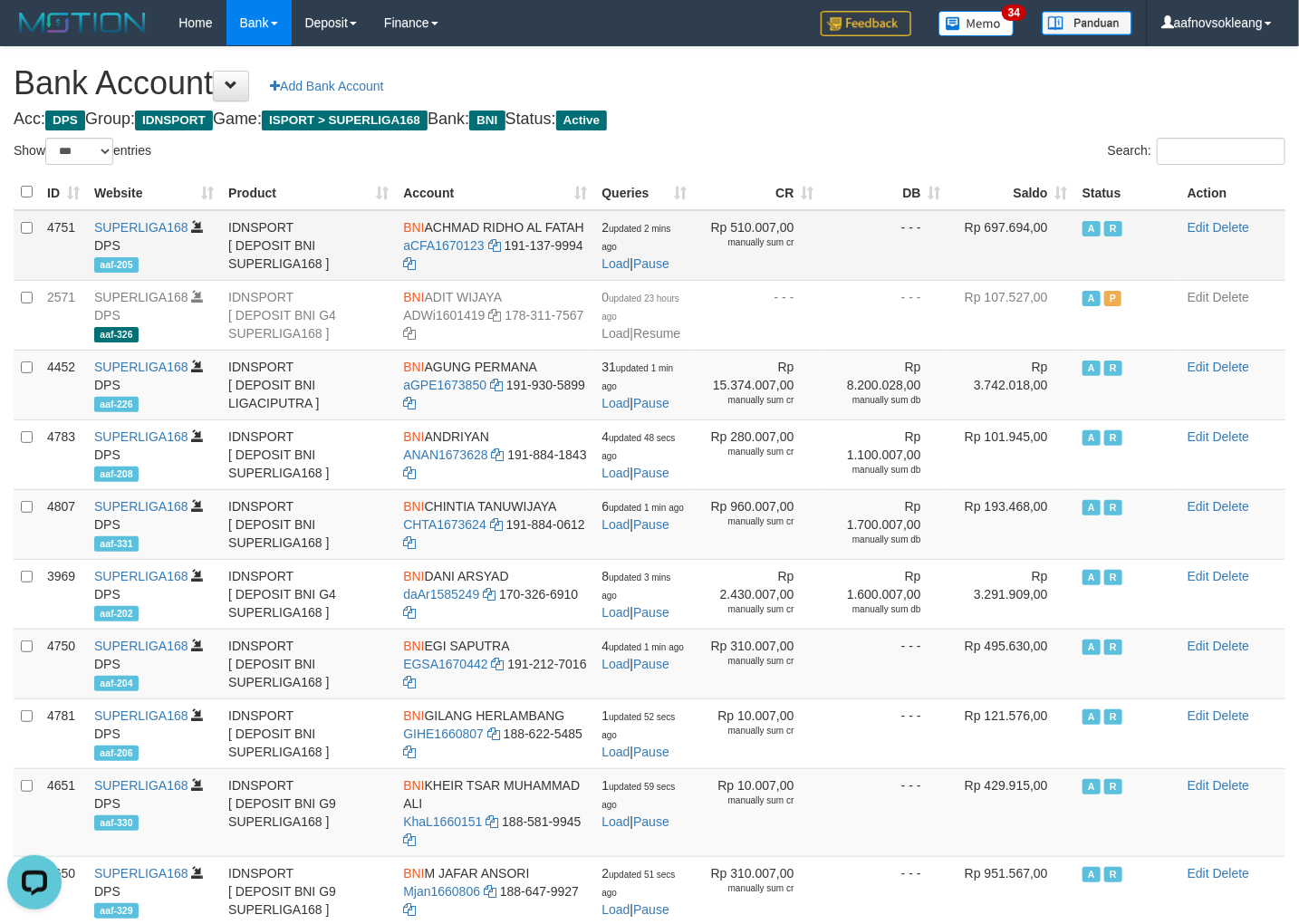 click on "BNI" at bounding box center (413, 227) 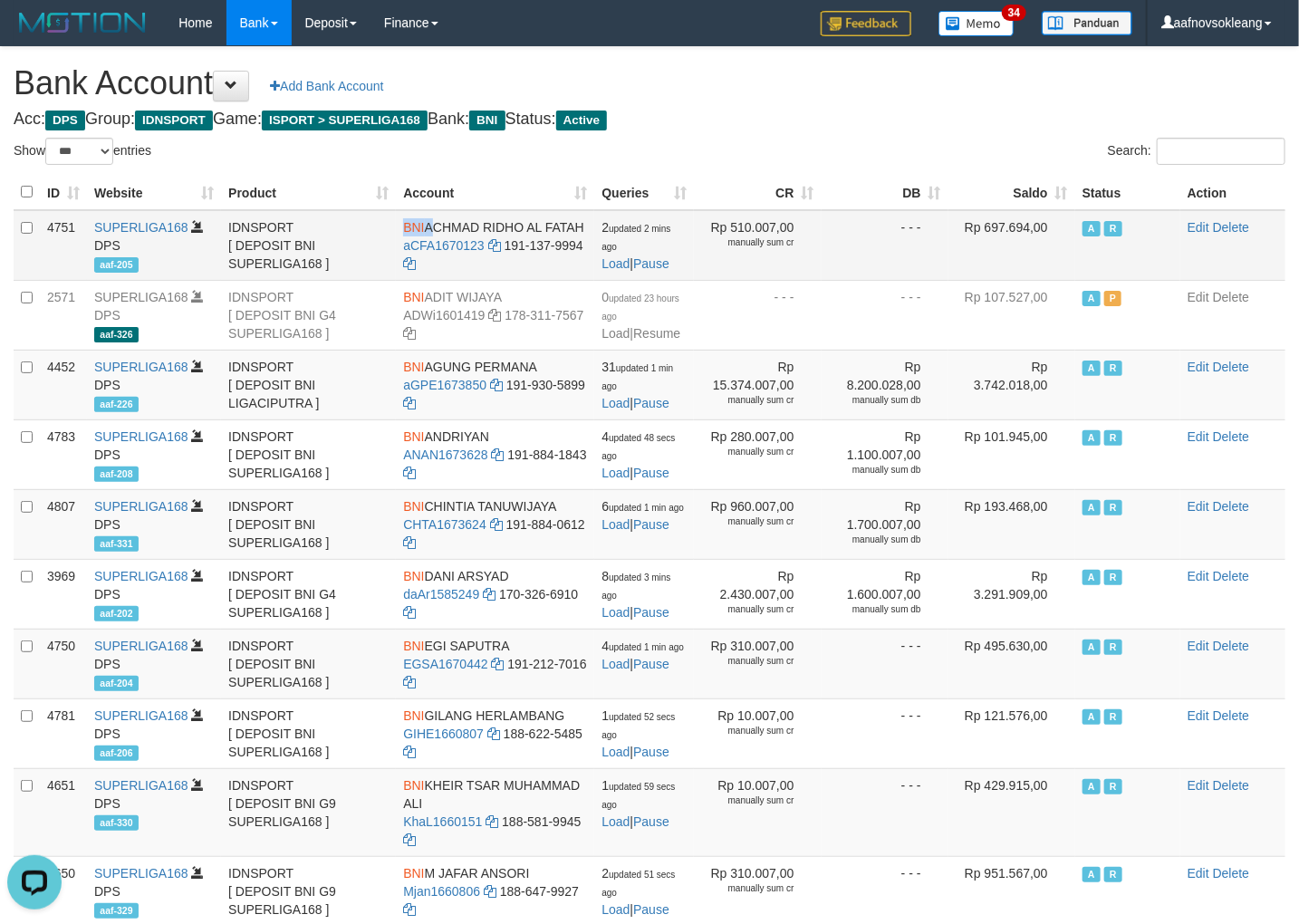 click on "BNI" at bounding box center (413, 227) 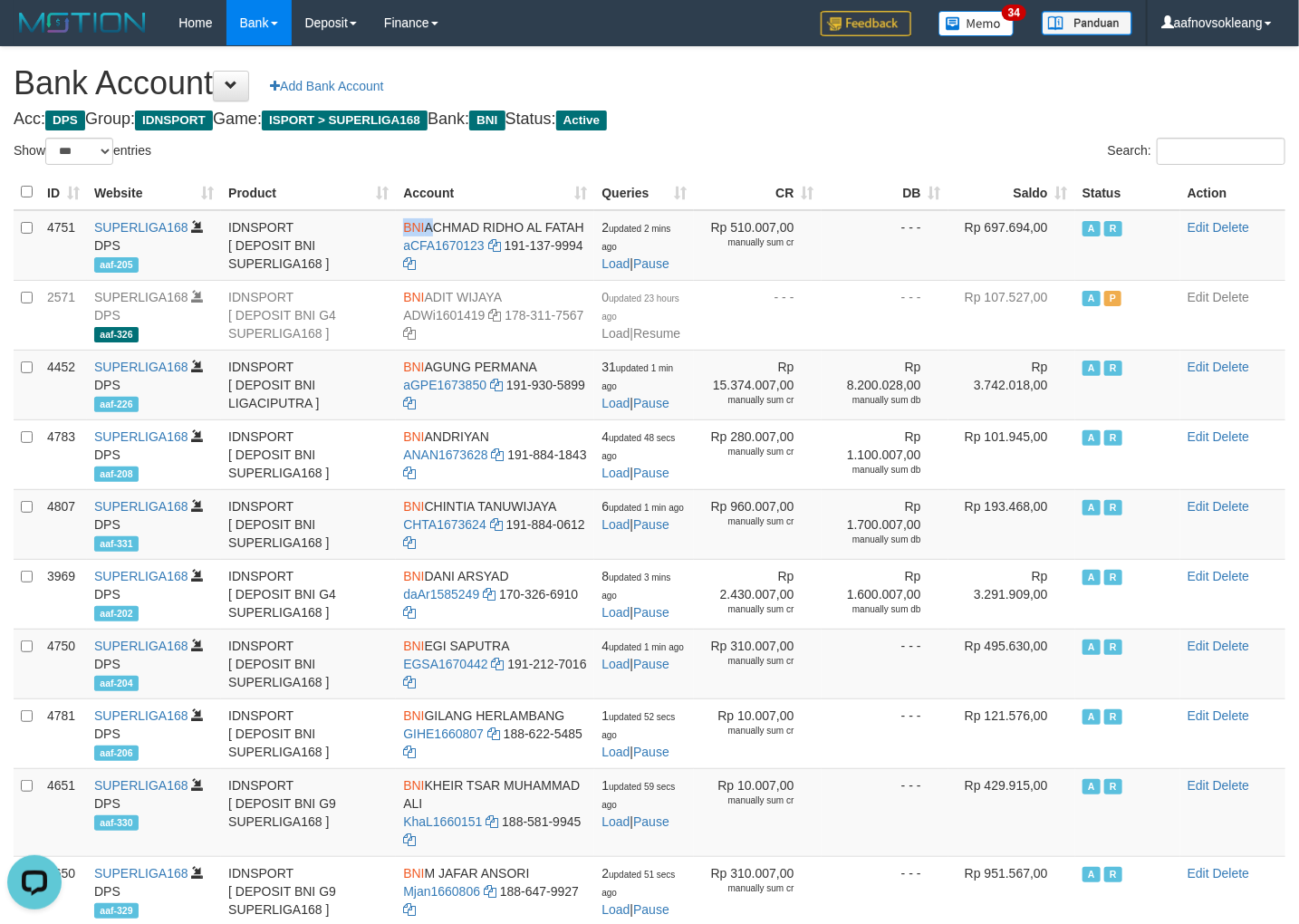 click on "Saldo" at bounding box center [1012, 192] 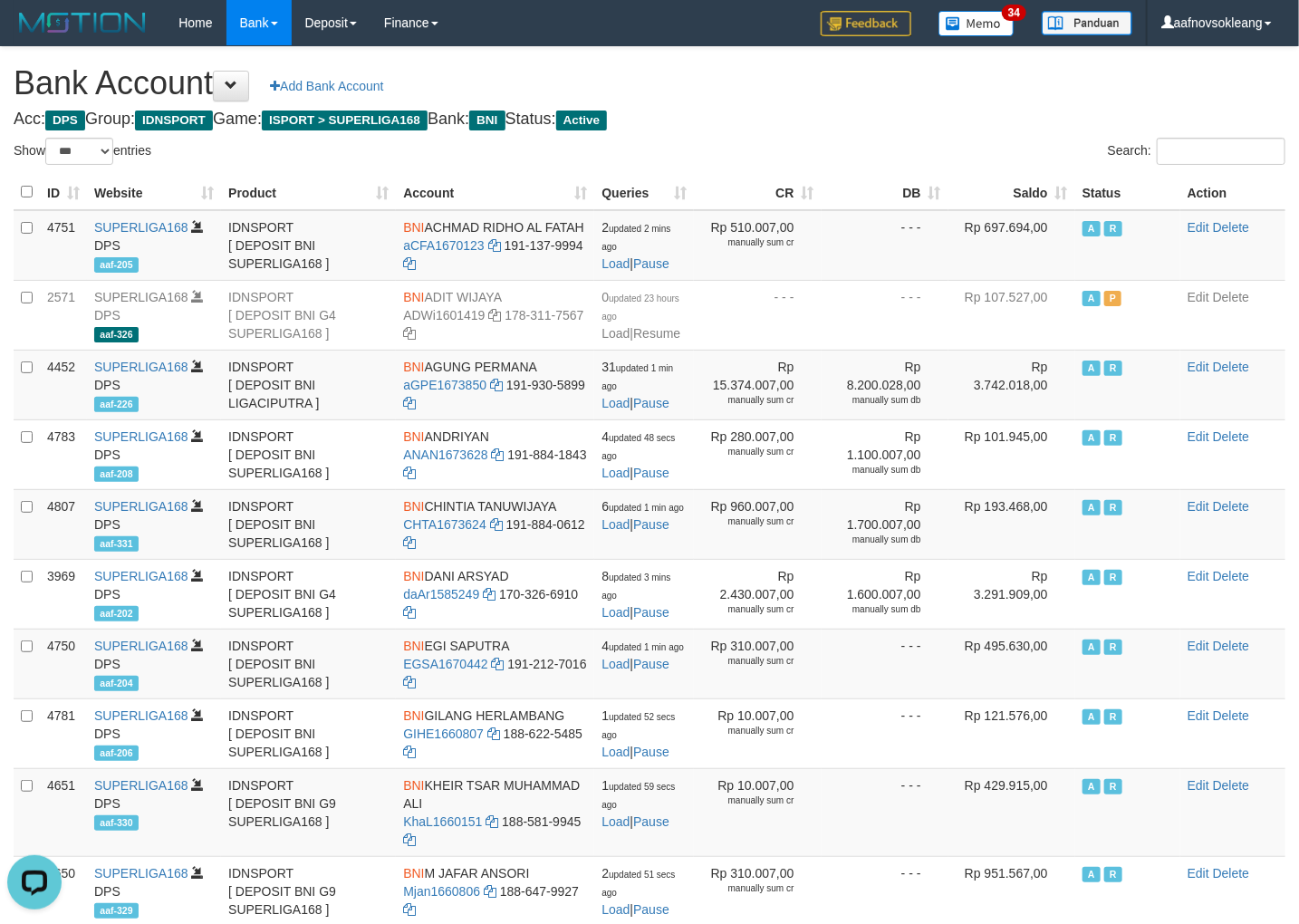 click on "Saldo" at bounding box center [1012, 192] 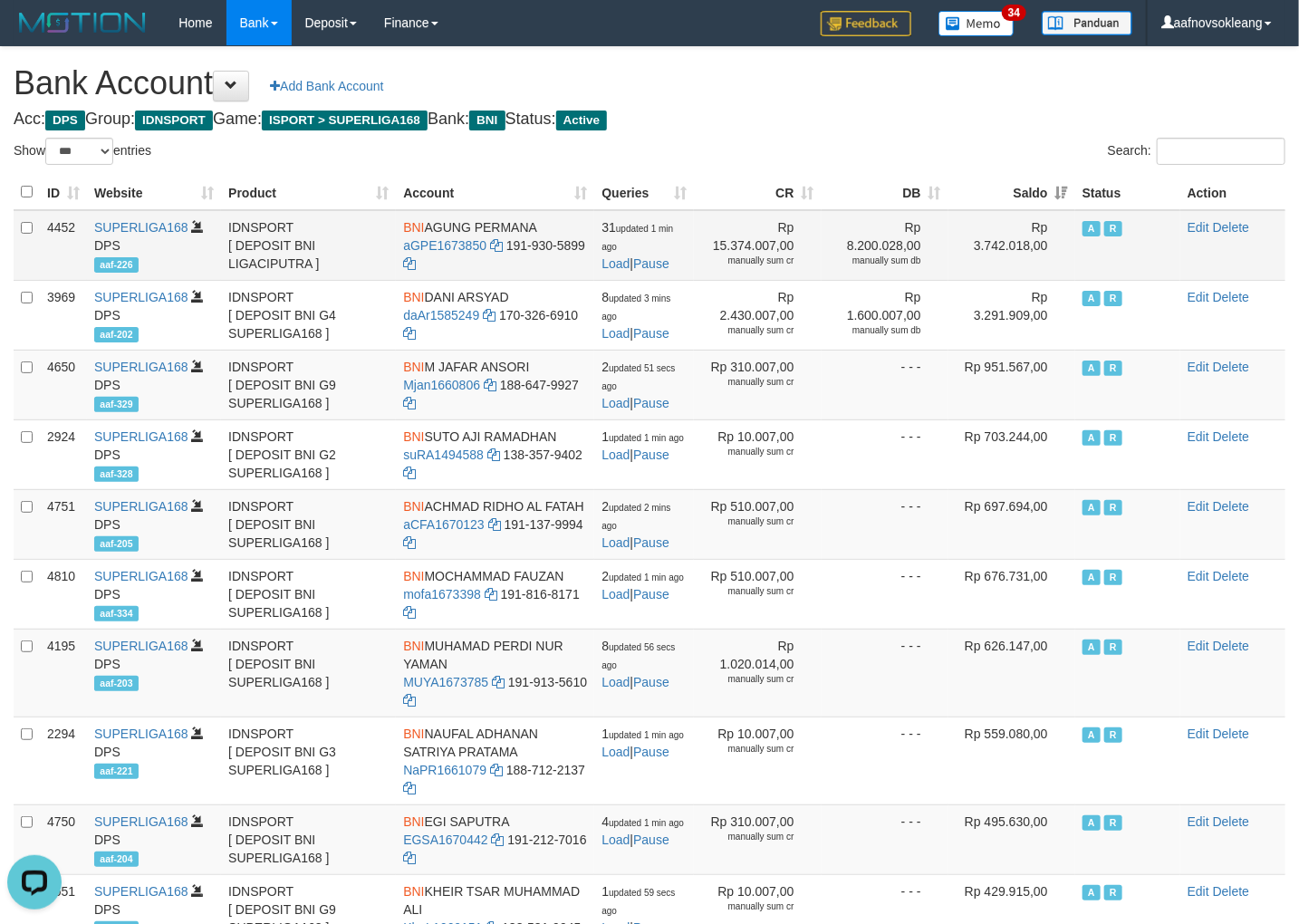 click on "Rp 3.742.018,00" at bounding box center (1012, 245) 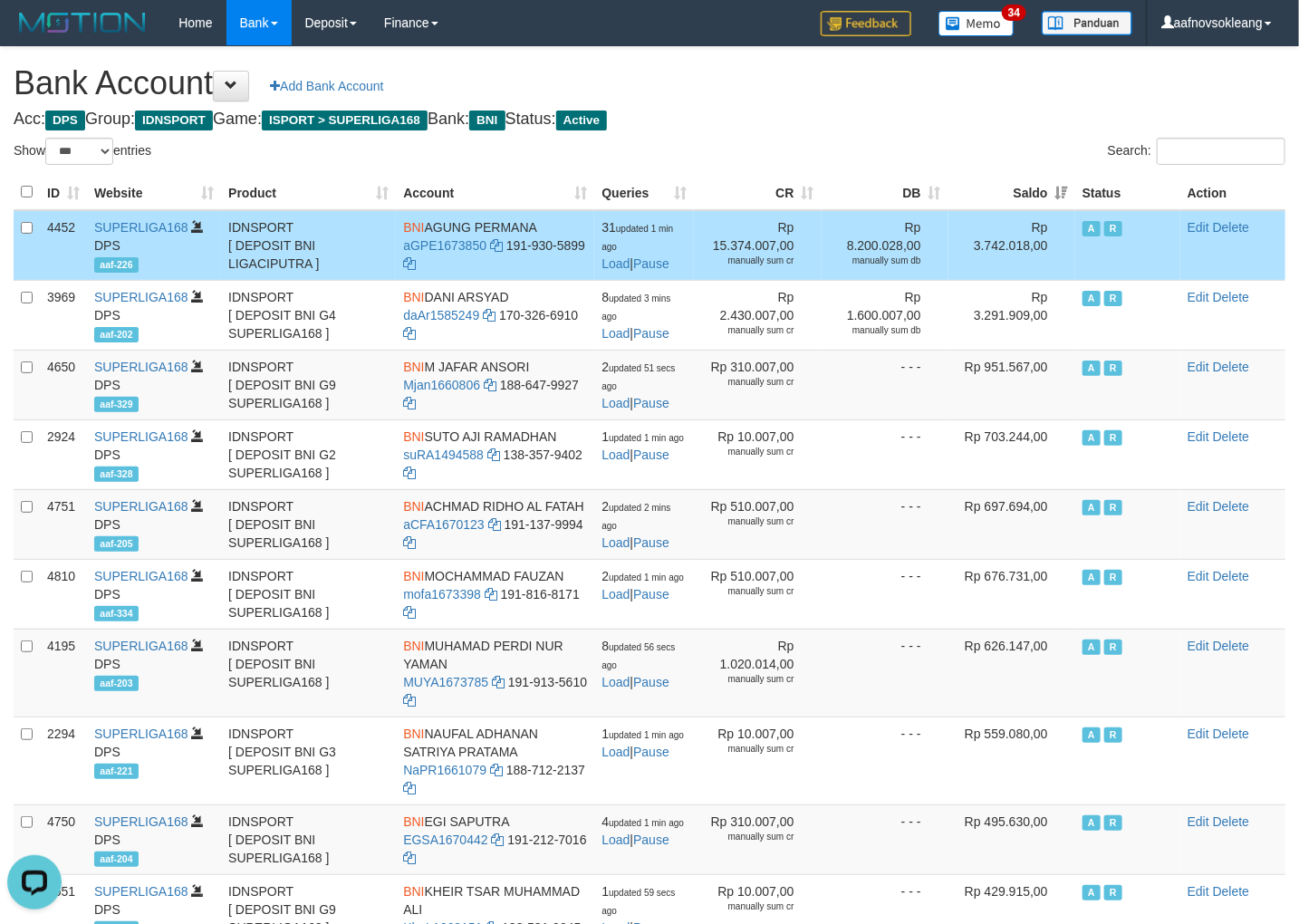 click on "BNI" at bounding box center [413, 227] 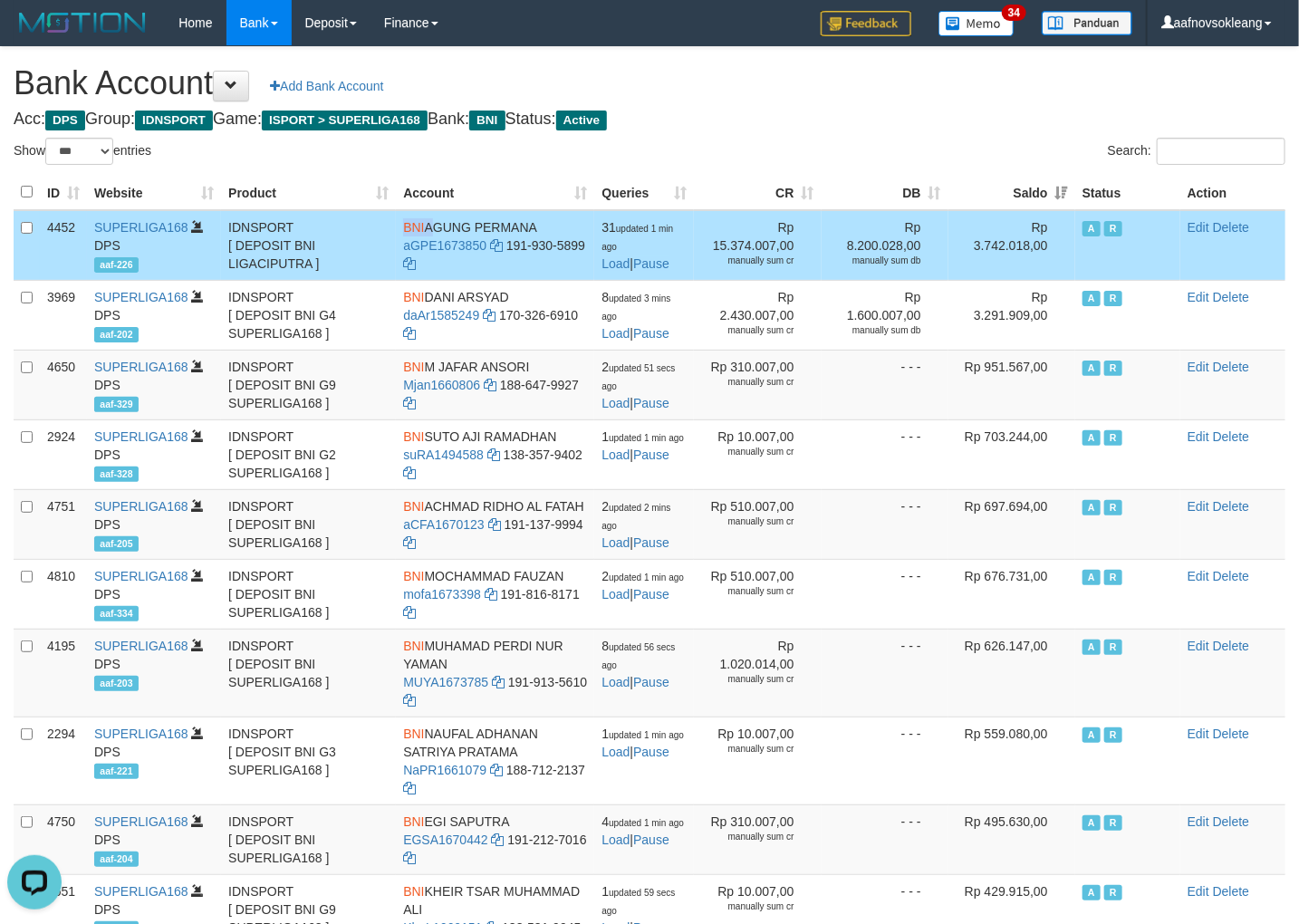 click on "BNI" at bounding box center (413, 227) 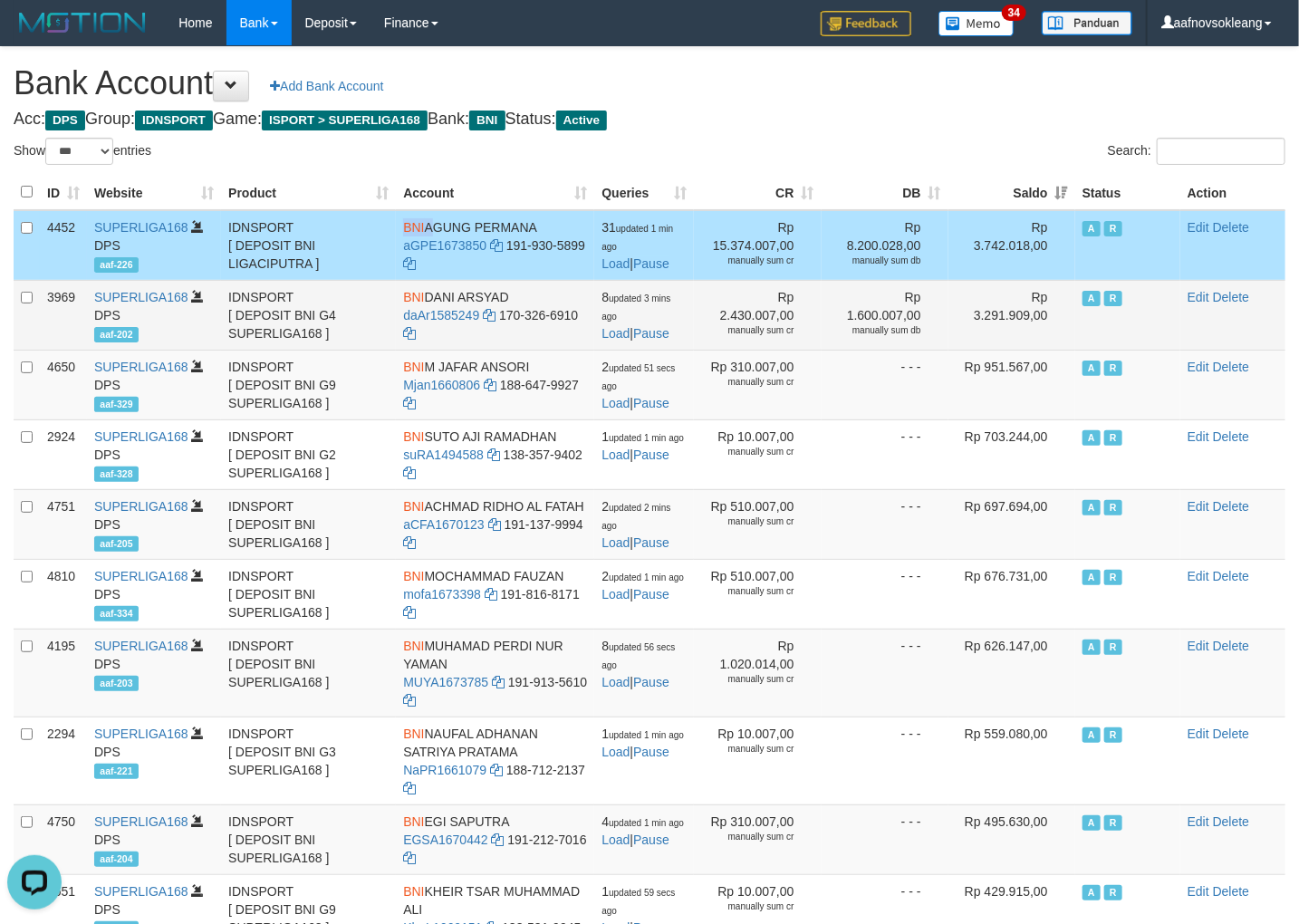 copy on "BNI" 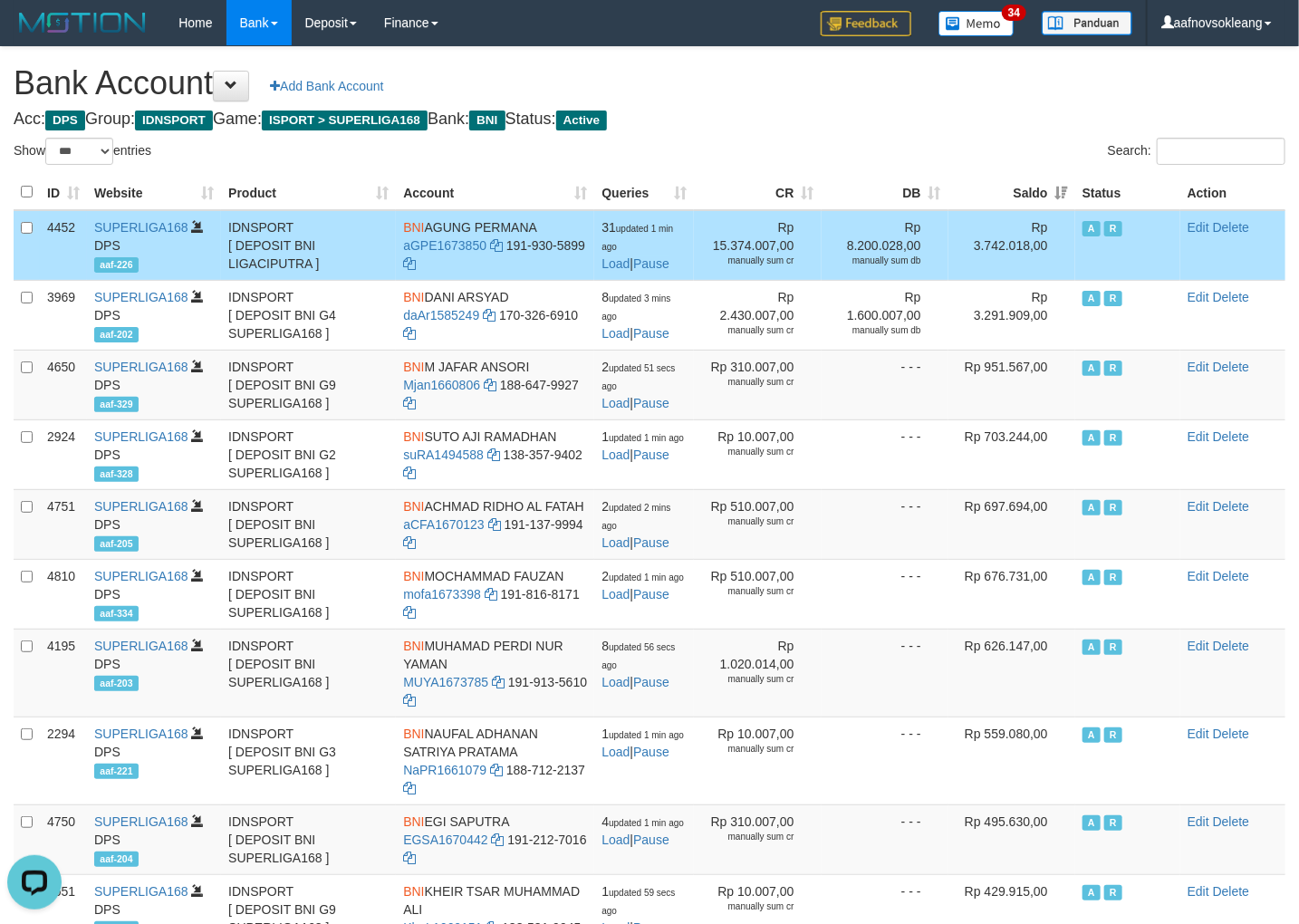 click on "Acc: 										 DPS
Group:   IDNSPORT    		Game:   ISPORT > SUPERLIGA168    		Bank:   BNI    		Status:  Active" at bounding box center [650, 120] 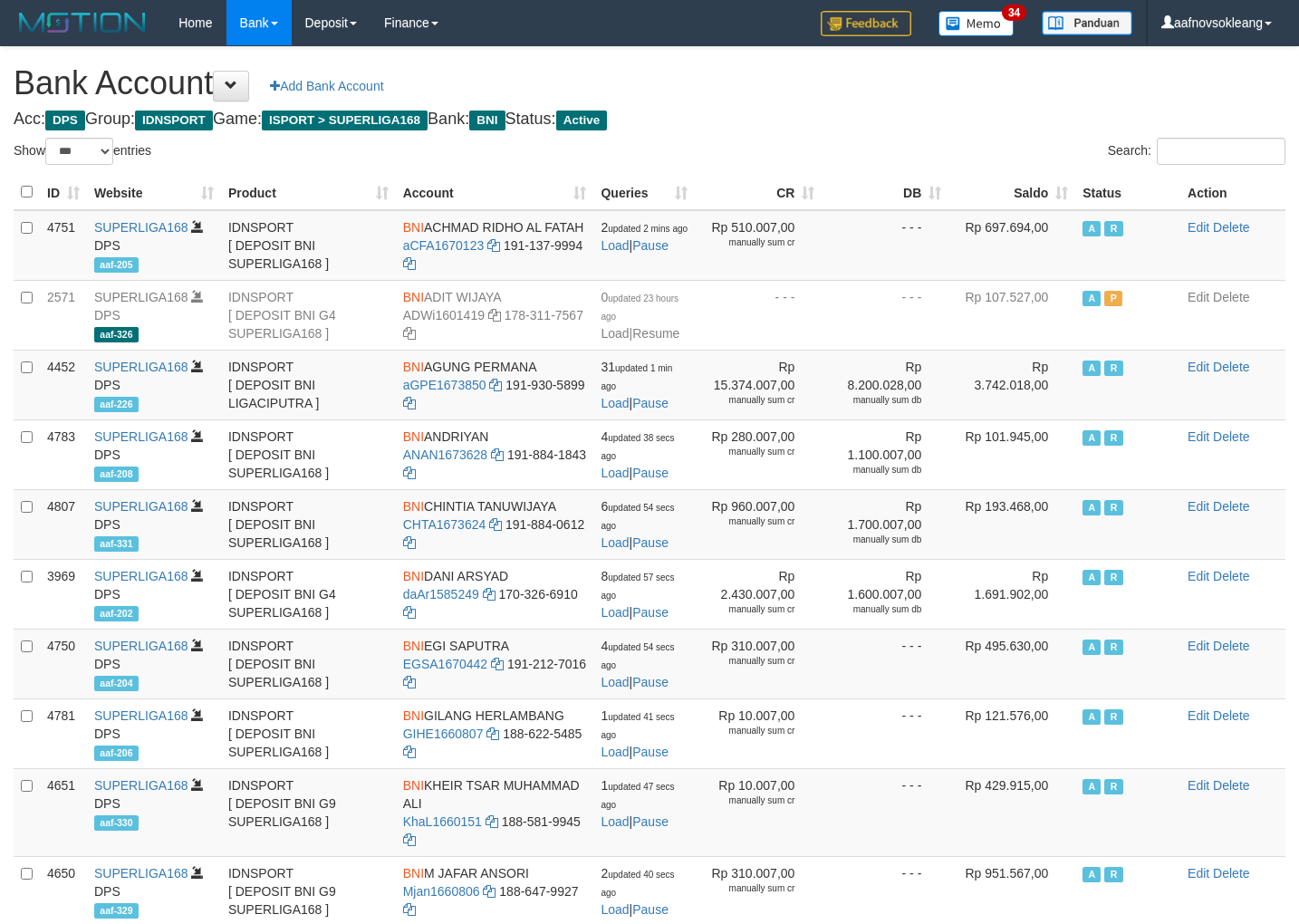 select on "***" 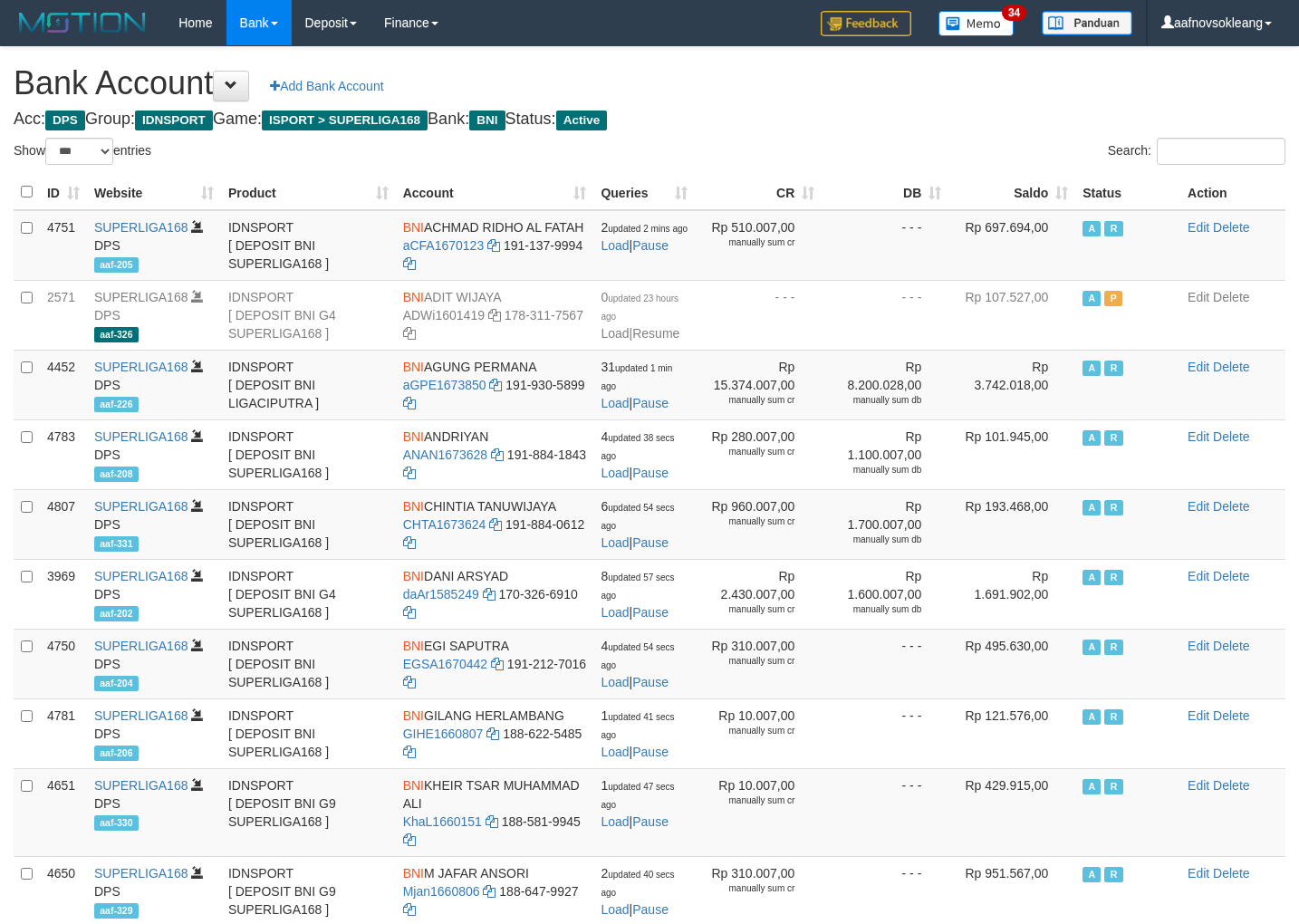 scroll, scrollTop: 0, scrollLeft: 0, axis: both 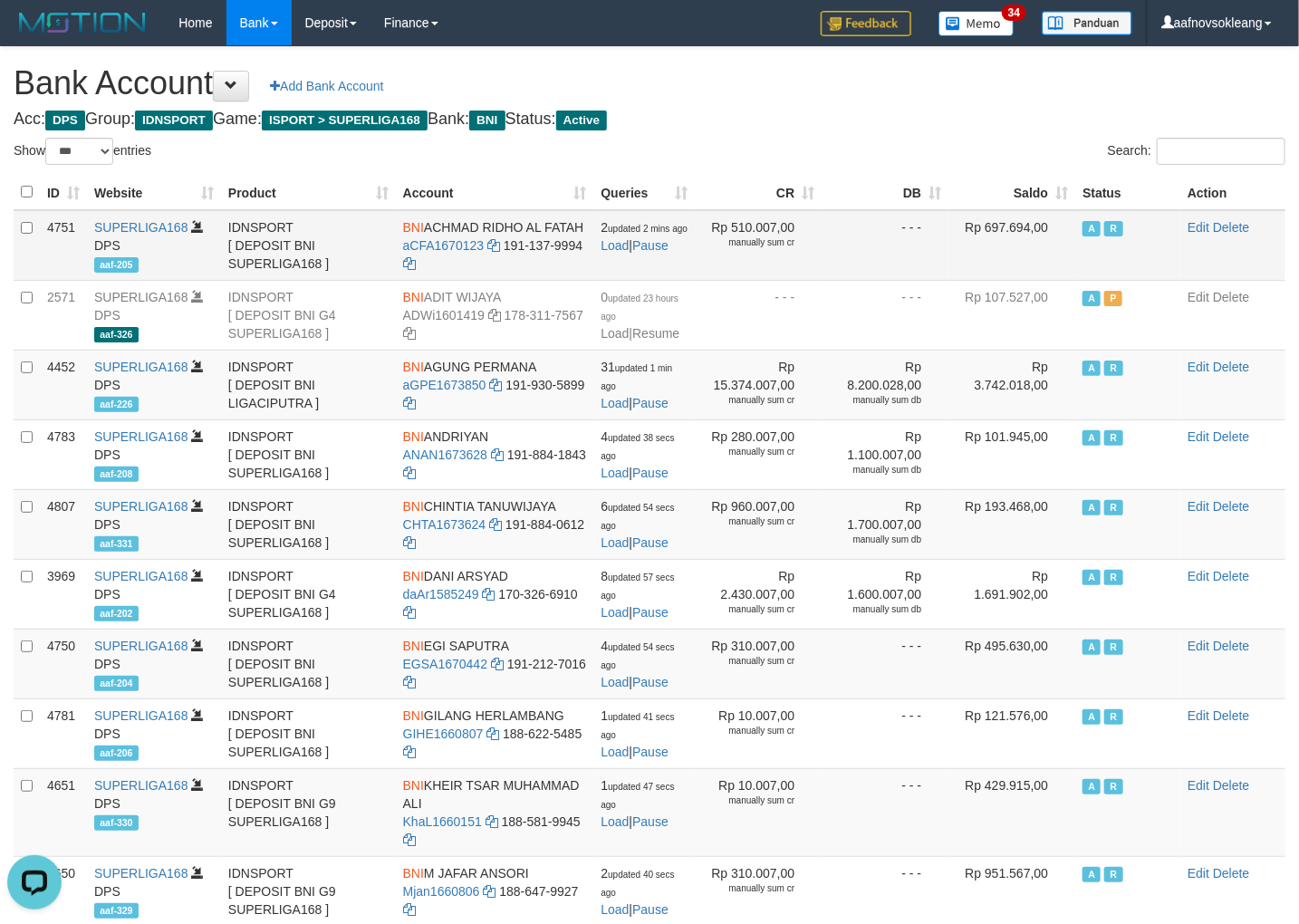 click on "BNI
ACHMAD RIDHO AL FATAH
aCFA1670123
191-137-9994" at bounding box center (495, 245) 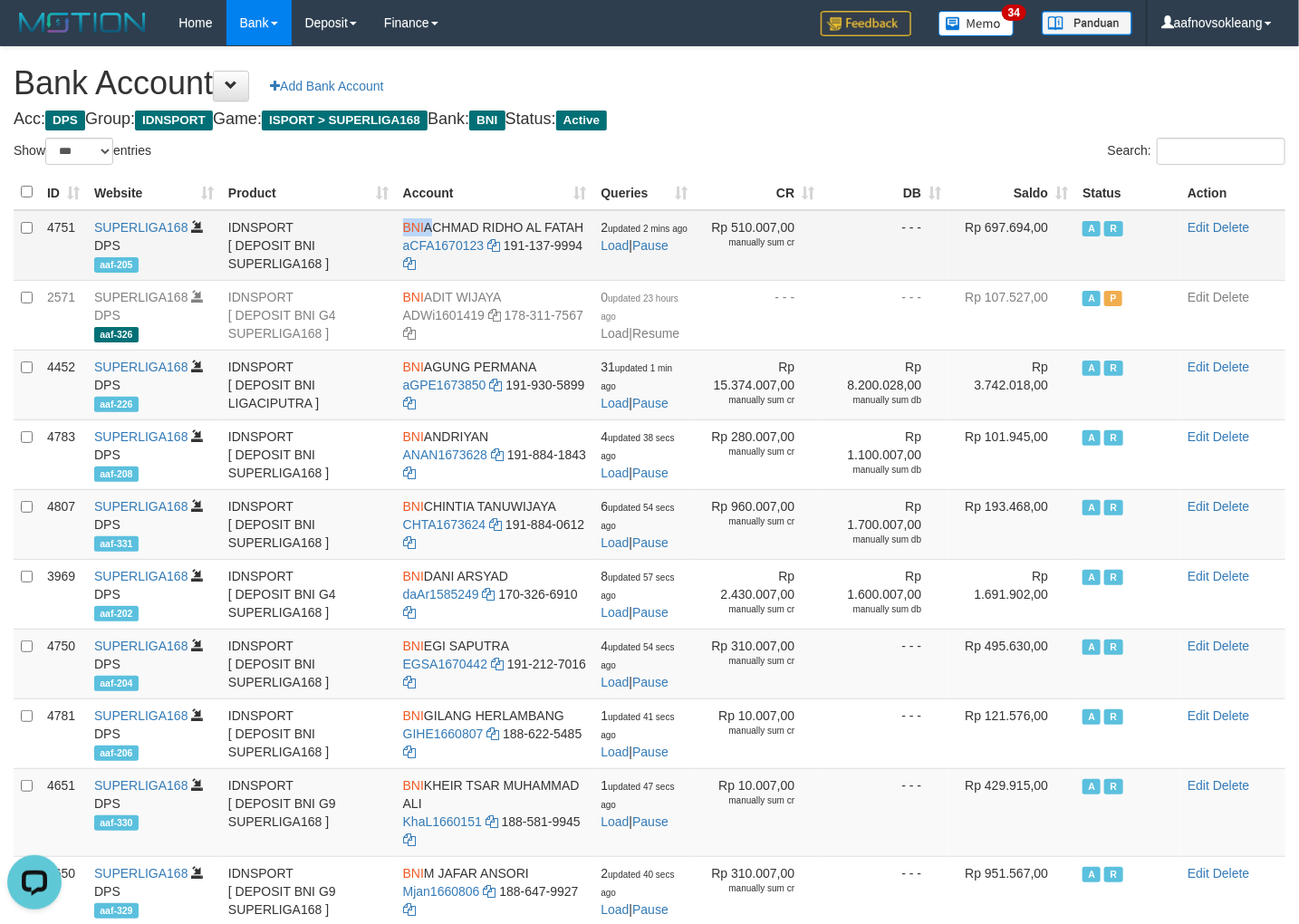 click on "BNI
ACHMAD RIDHO AL FATAH
aCFA1670123
191-137-9994" at bounding box center (495, 245) 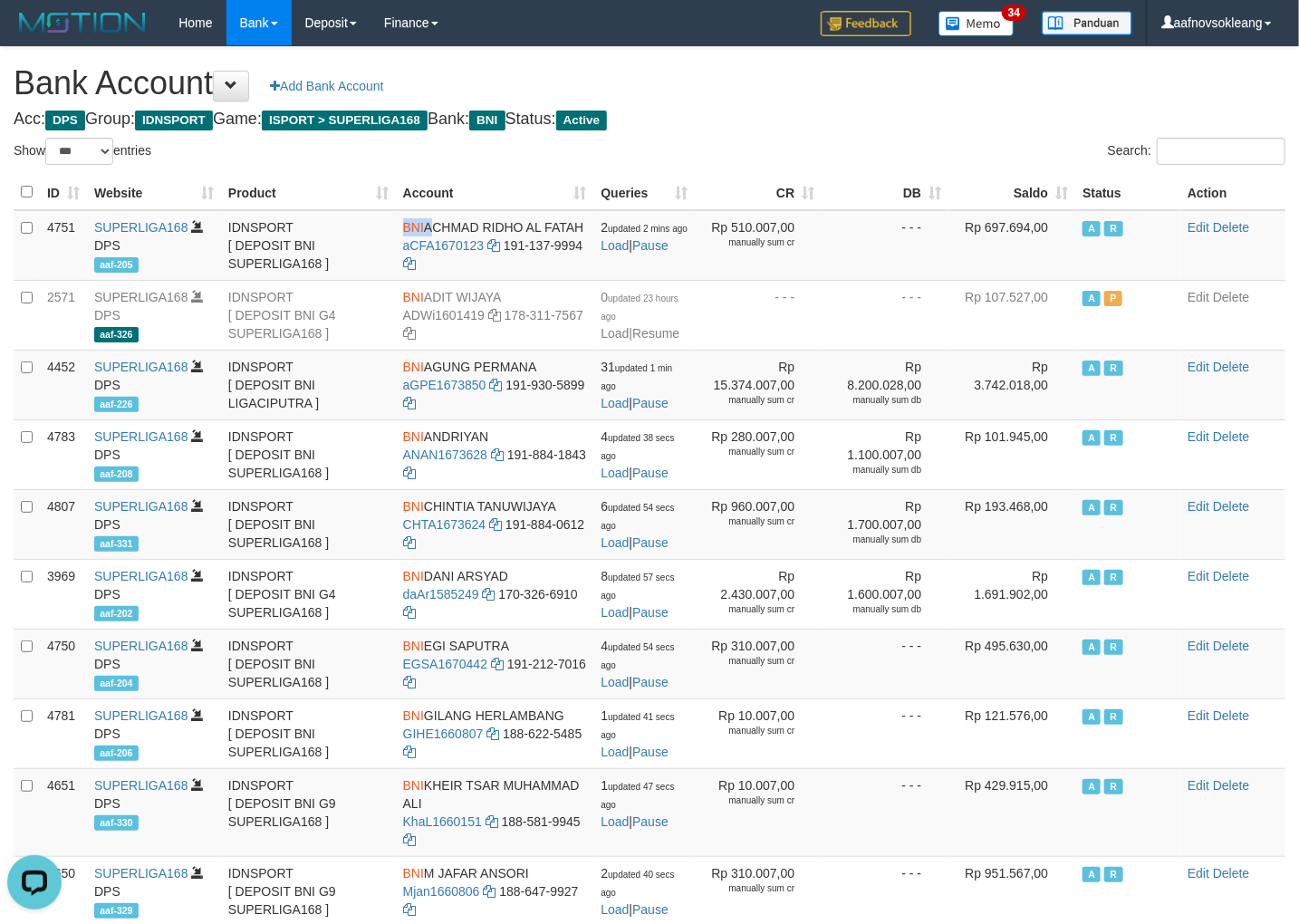 copy on "BNI" 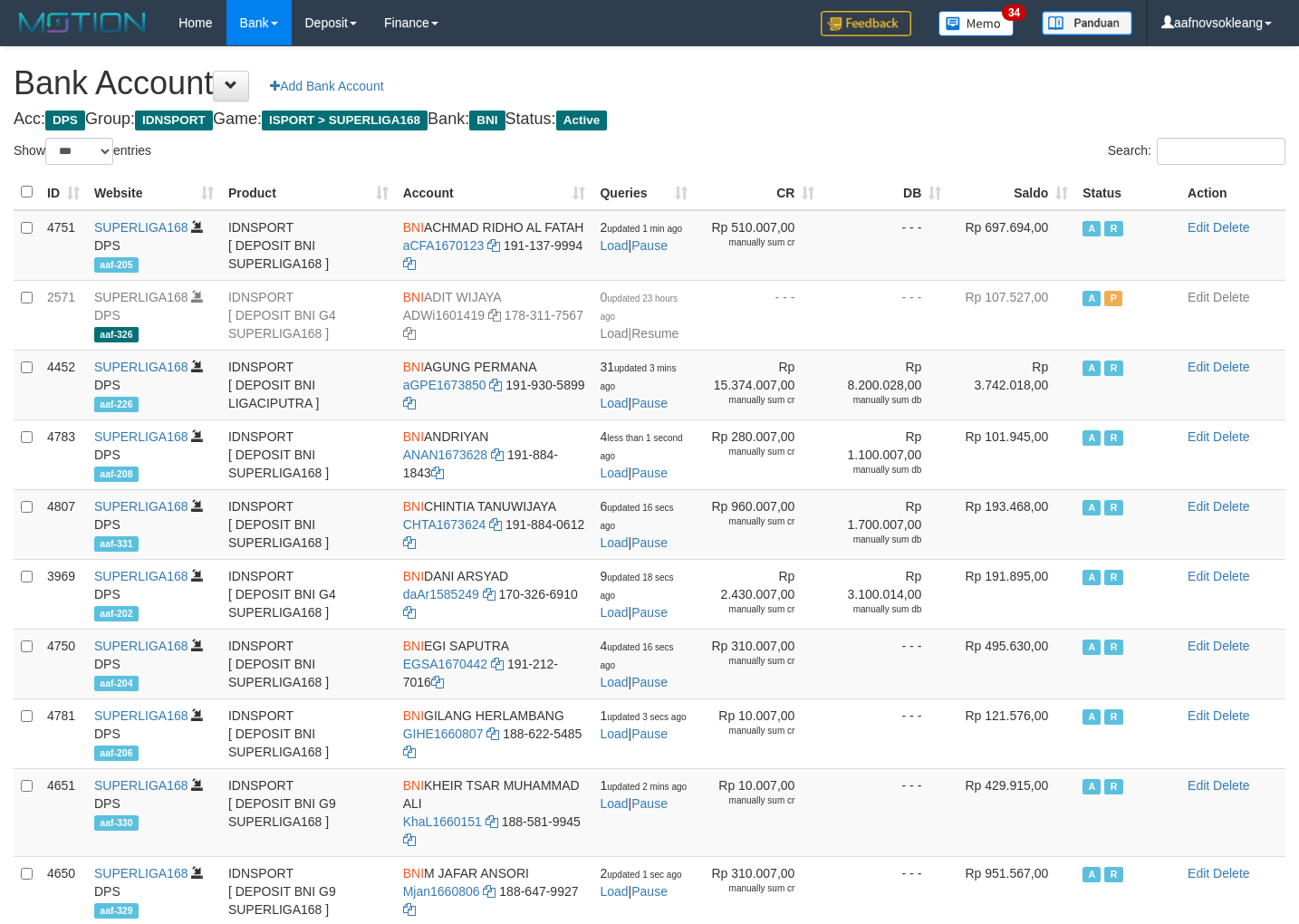select on "***" 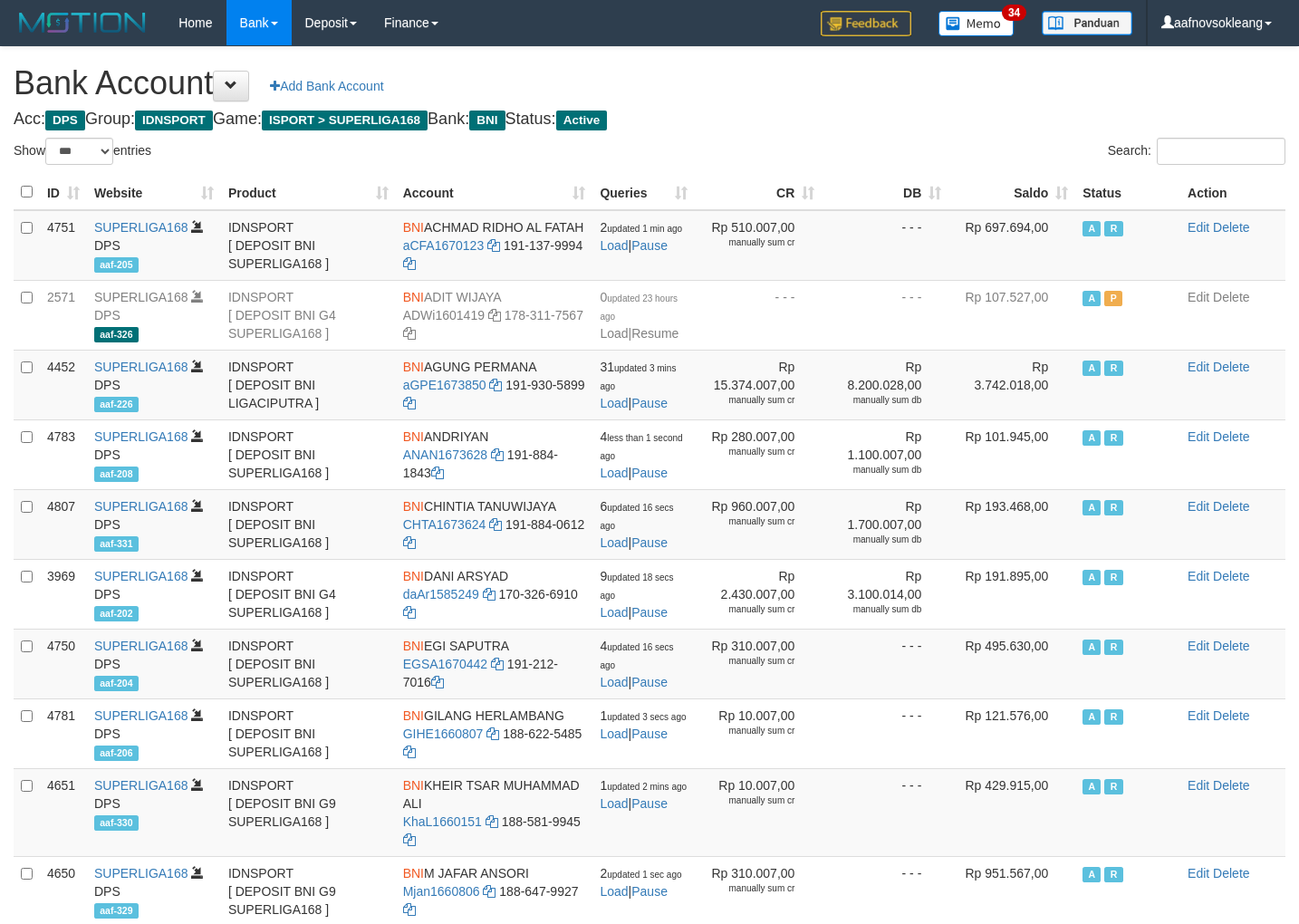 scroll, scrollTop: 0, scrollLeft: 0, axis: both 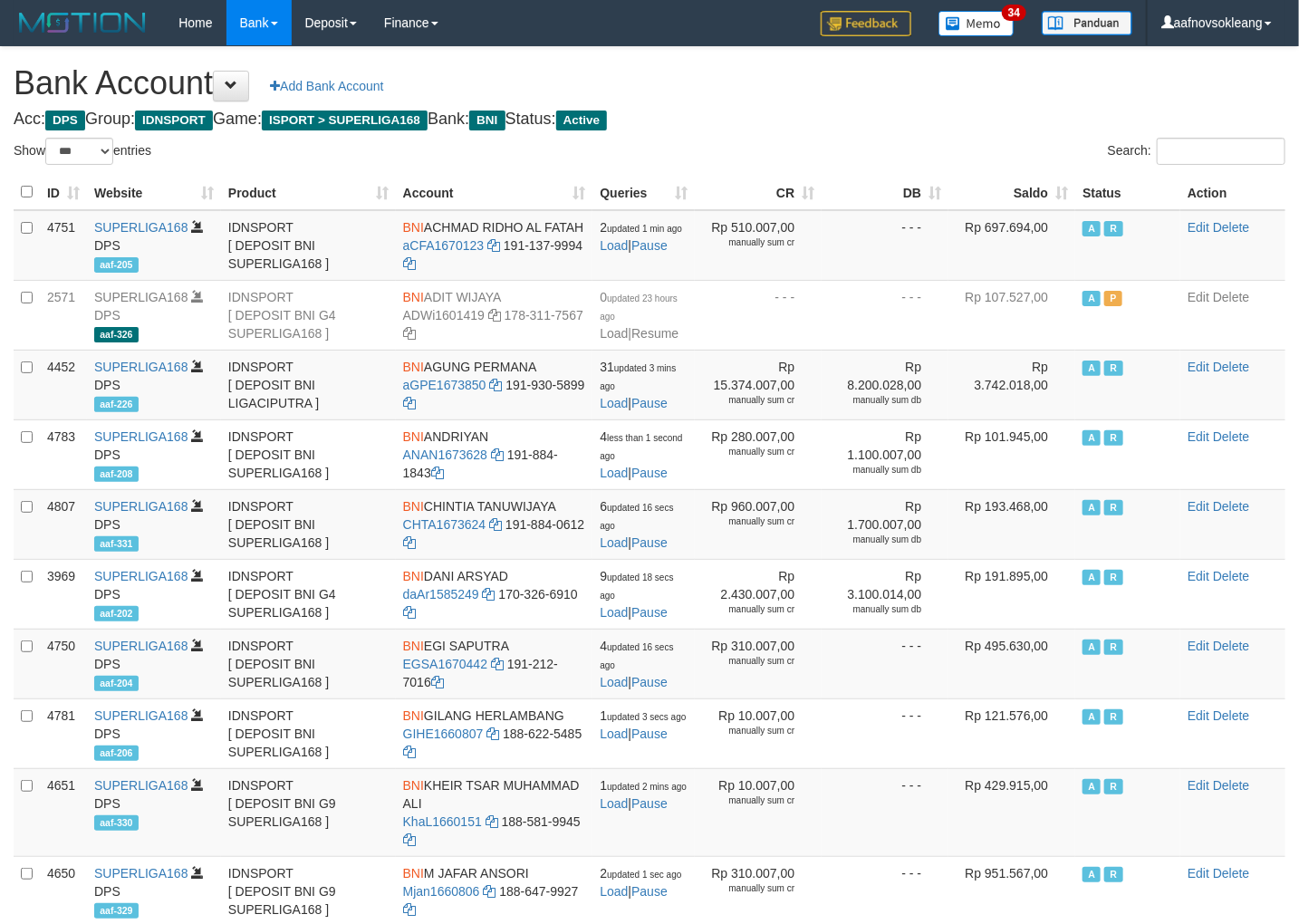 click on "Saldo" at bounding box center (1012, 192) 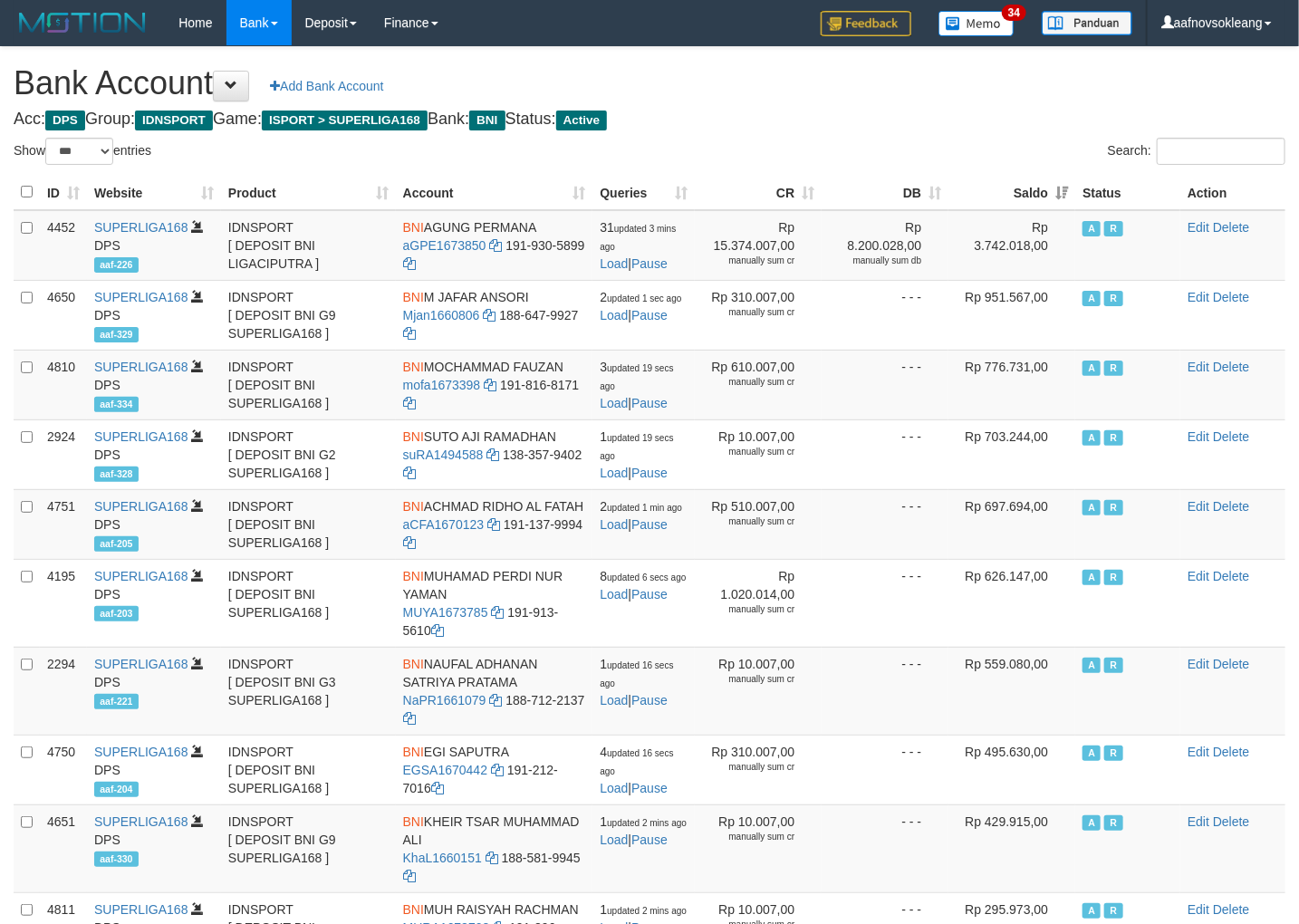 click on "Search:" at bounding box center (974, 153) 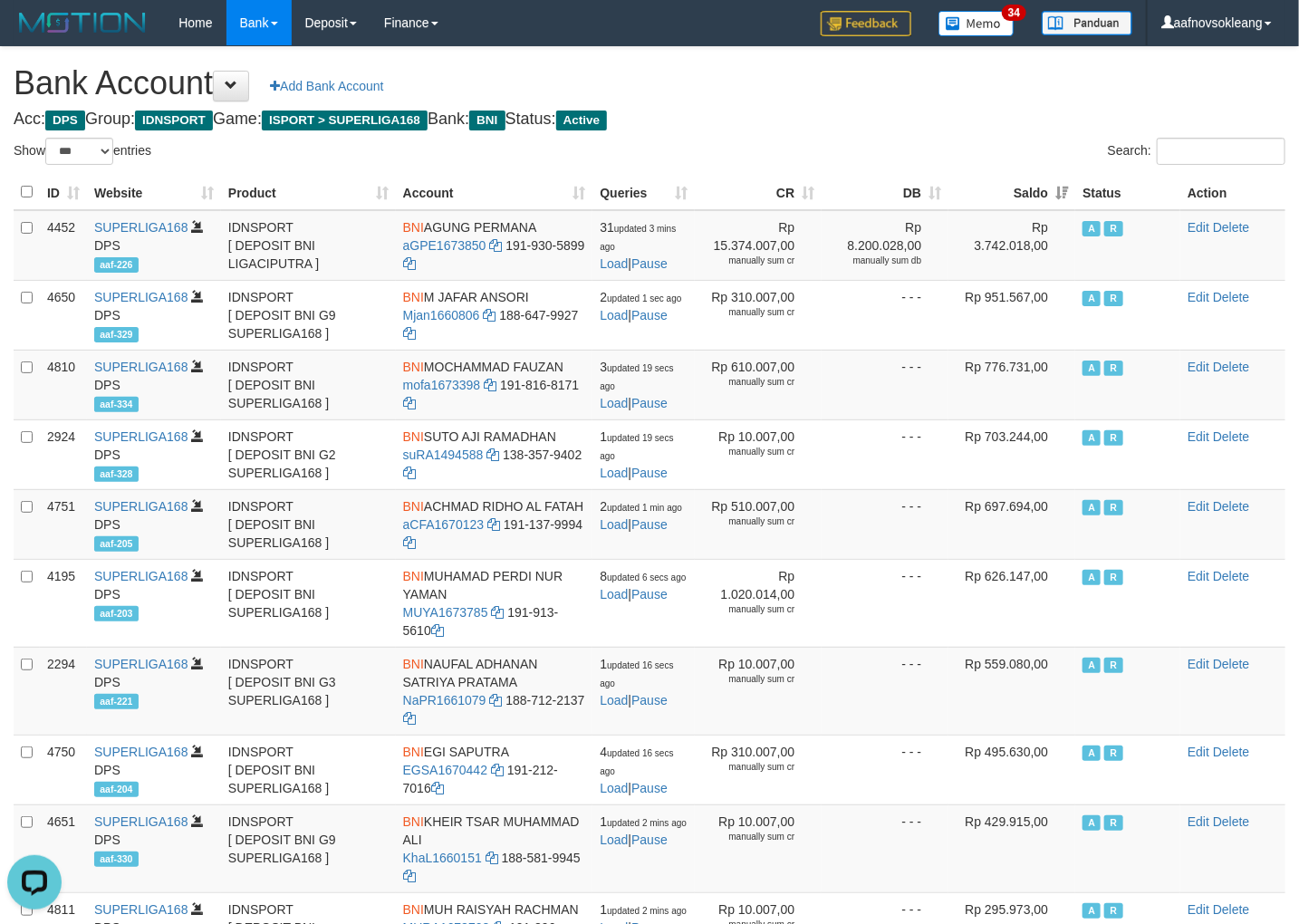scroll, scrollTop: 0, scrollLeft: 0, axis: both 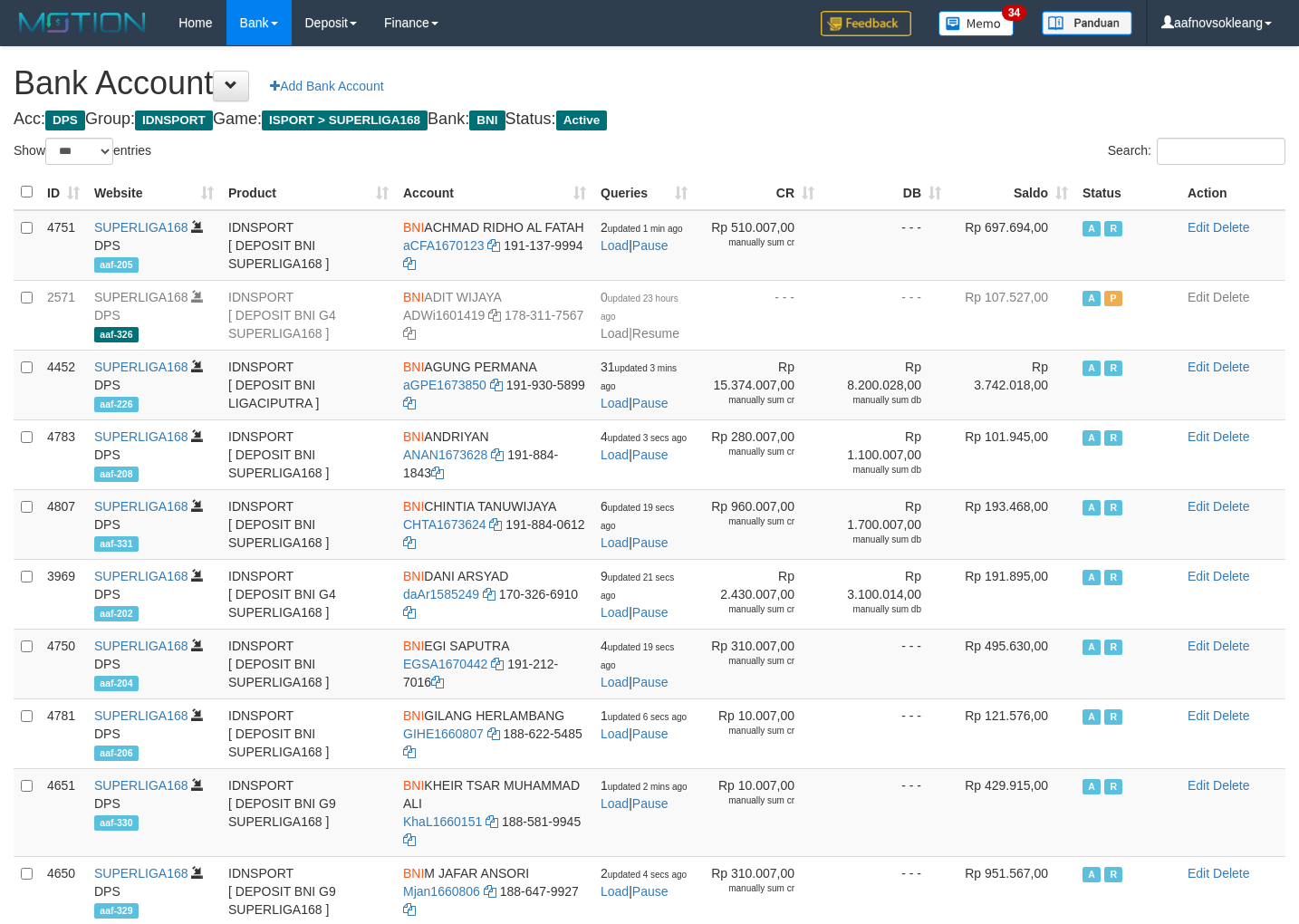 select on "***" 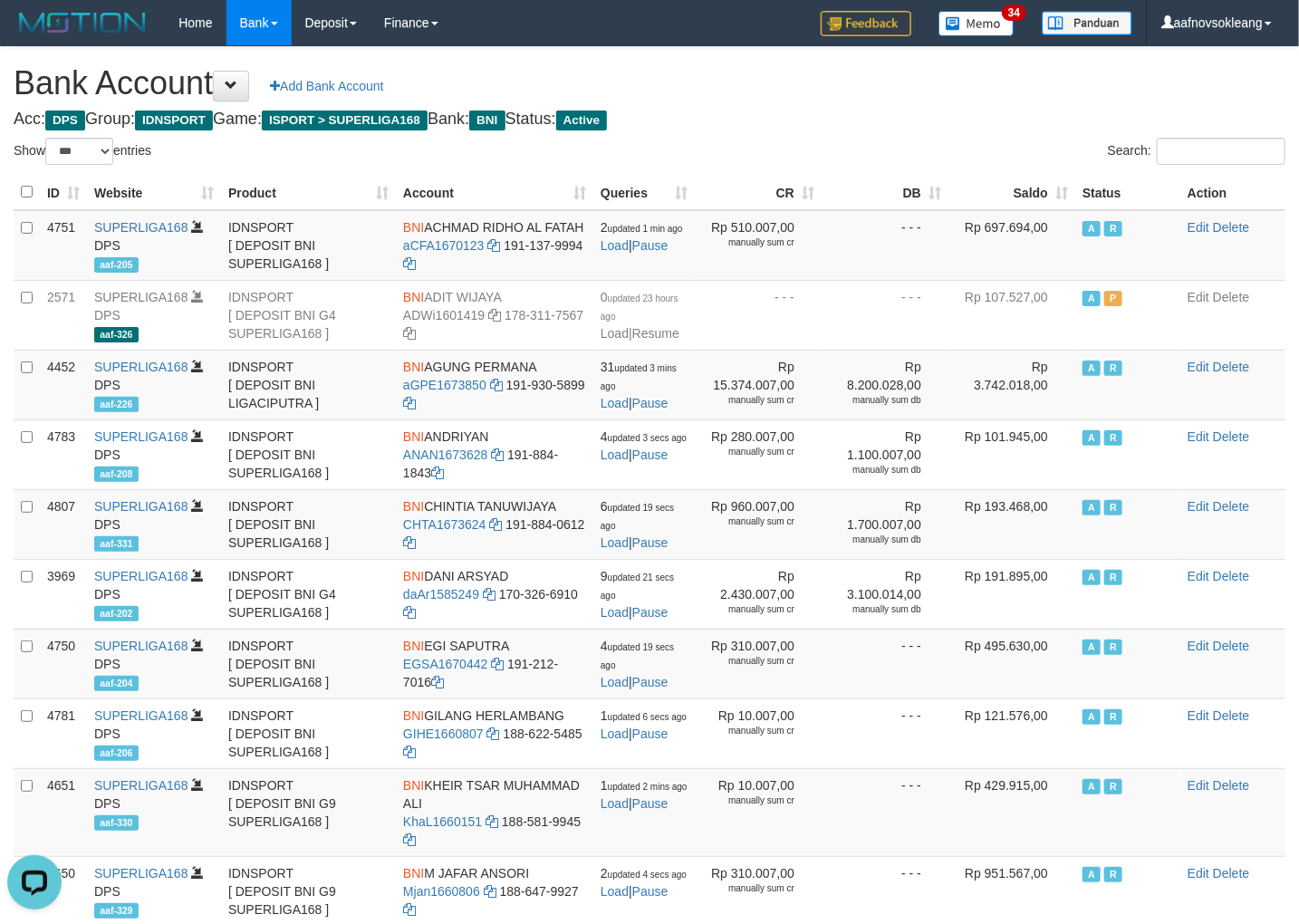 scroll, scrollTop: 0, scrollLeft: 0, axis: both 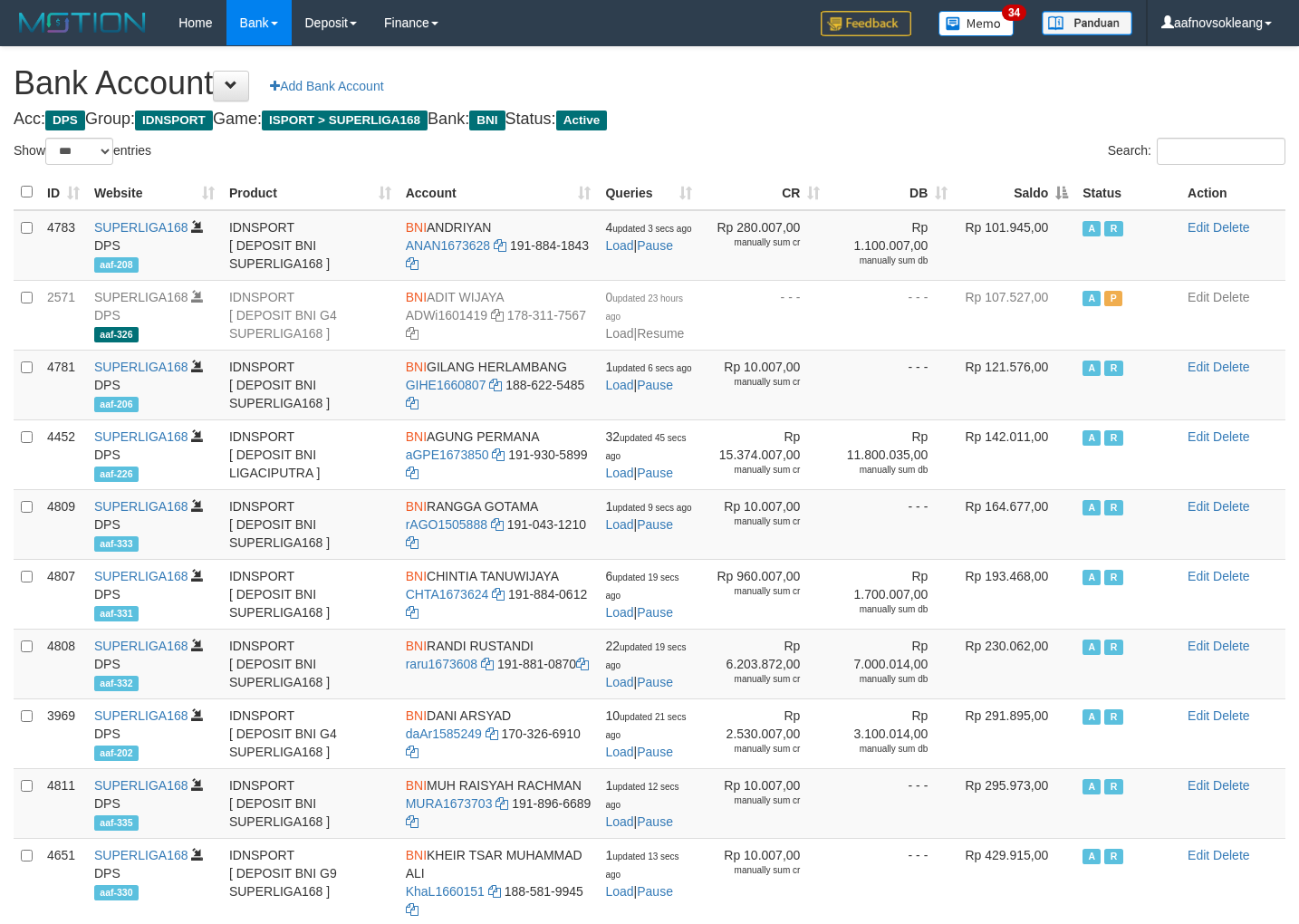 select on "***" 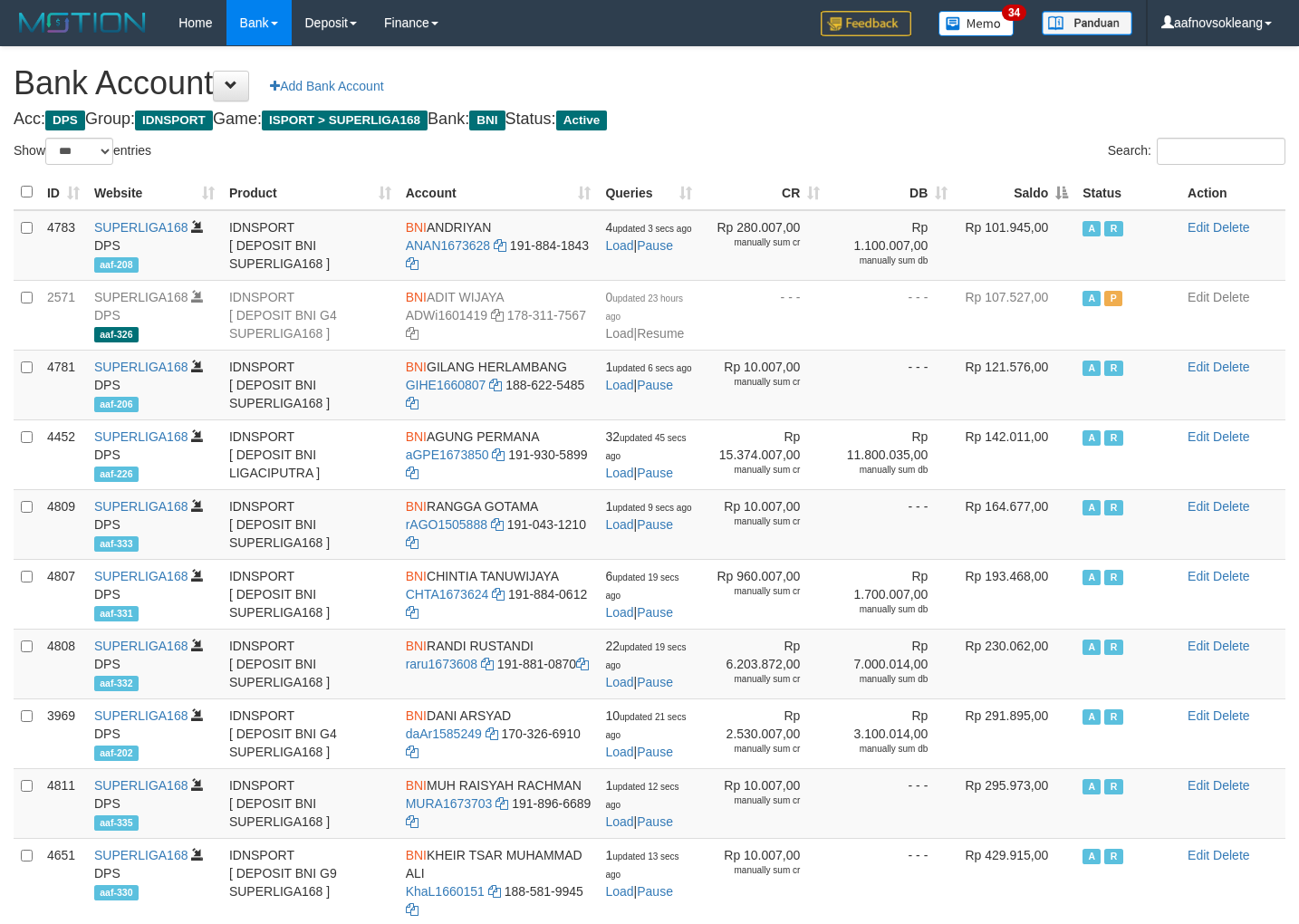 scroll, scrollTop: 0, scrollLeft: 0, axis: both 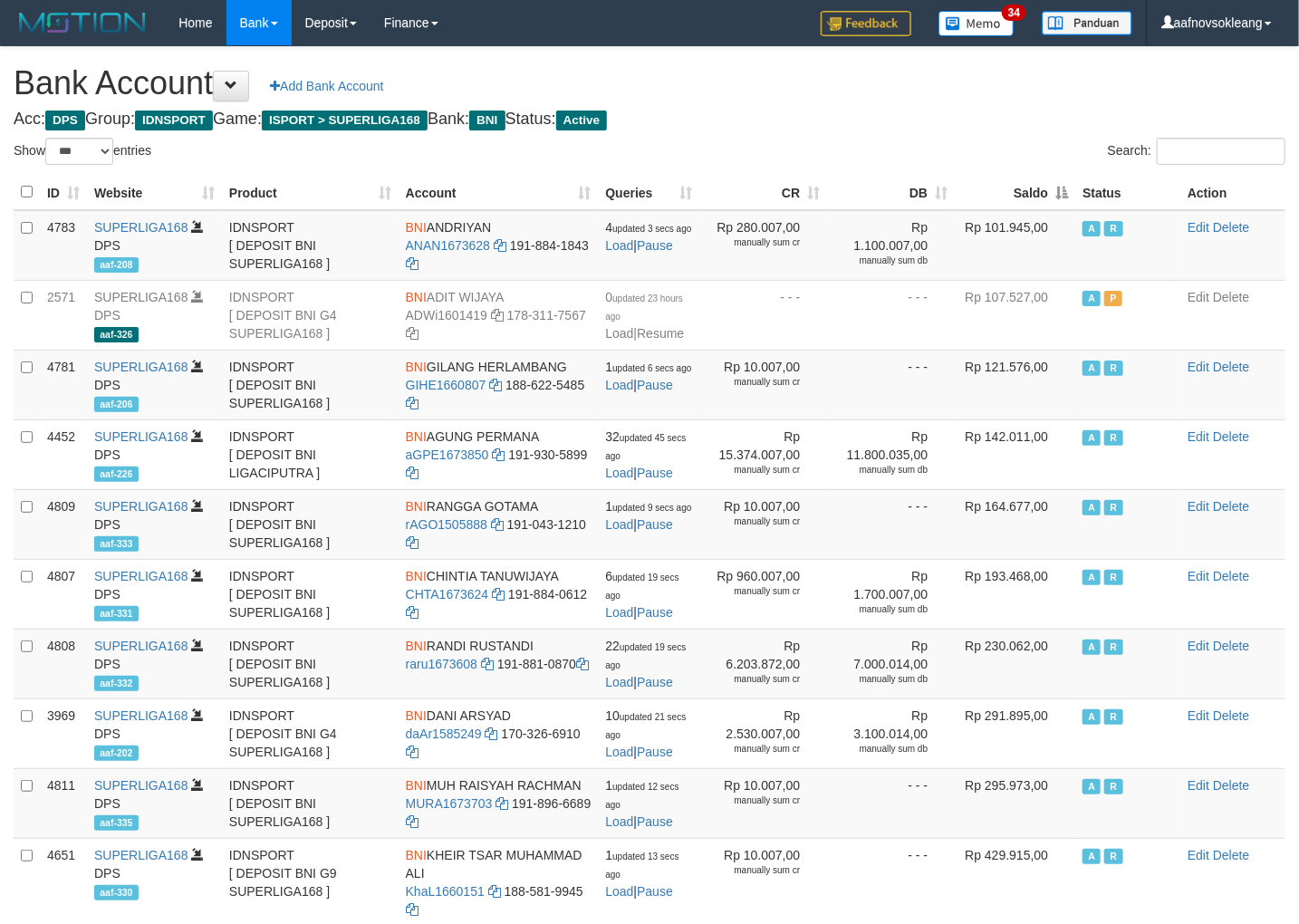 click on "Saldo" at bounding box center [1015, 192] 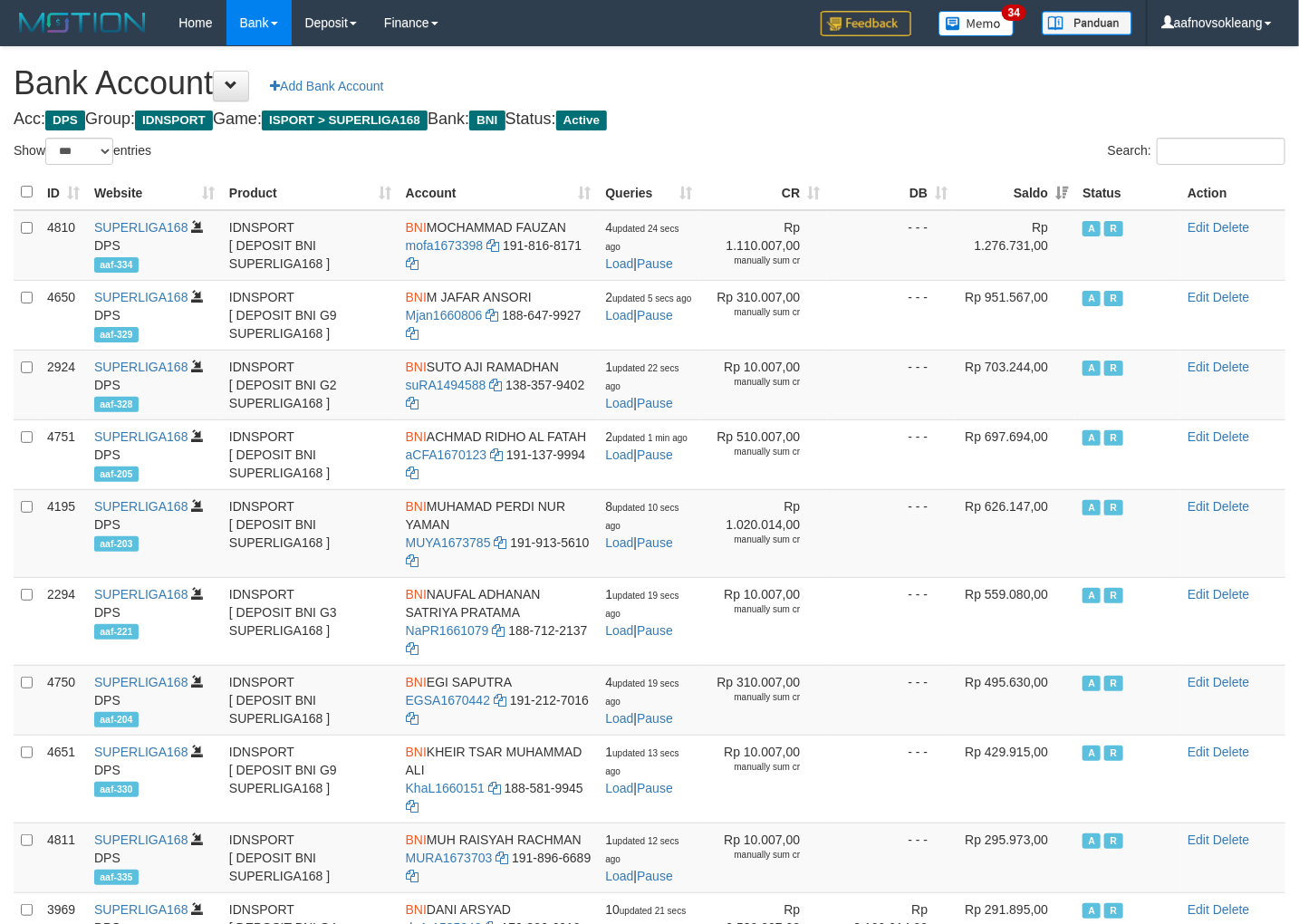 click on "Acc: 										 DPS
Group:   IDNSPORT    		Game:   ISPORT > SUPERLIGA168    		Bank:   BNI    		Status:  Active" at bounding box center [650, 120] 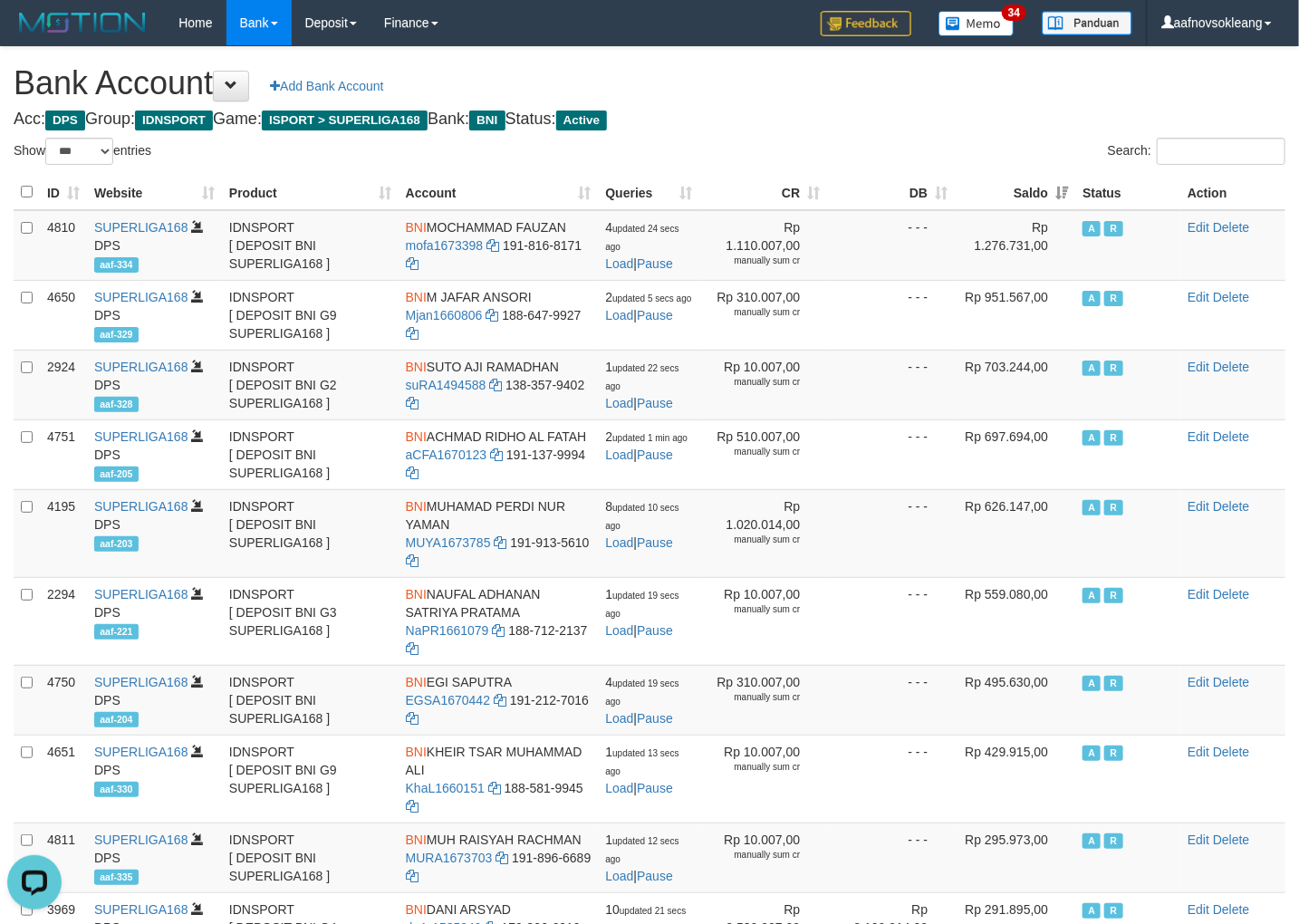 scroll, scrollTop: 0, scrollLeft: 0, axis: both 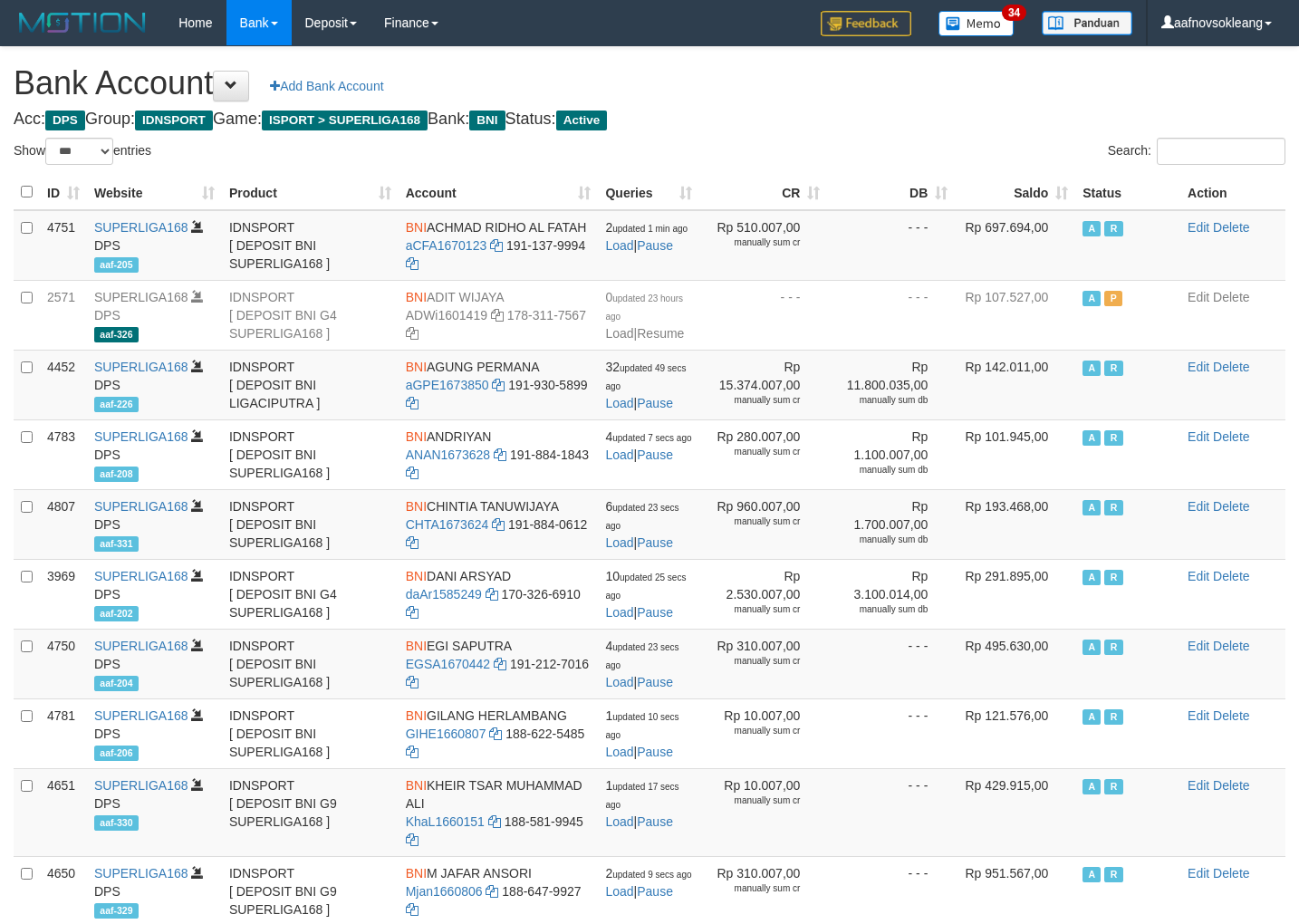 select on "***" 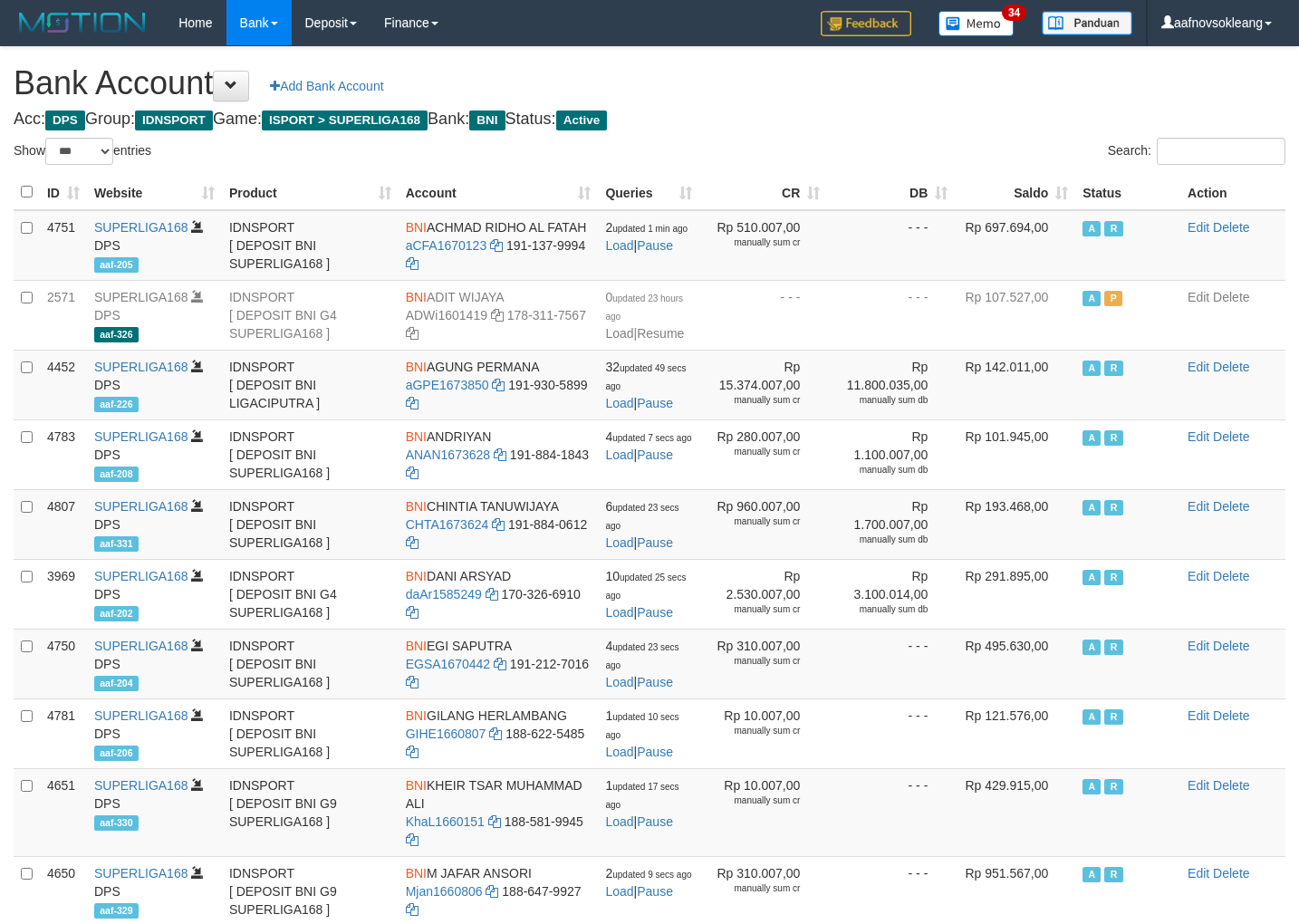scroll, scrollTop: 0, scrollLeft: 0, axis: both 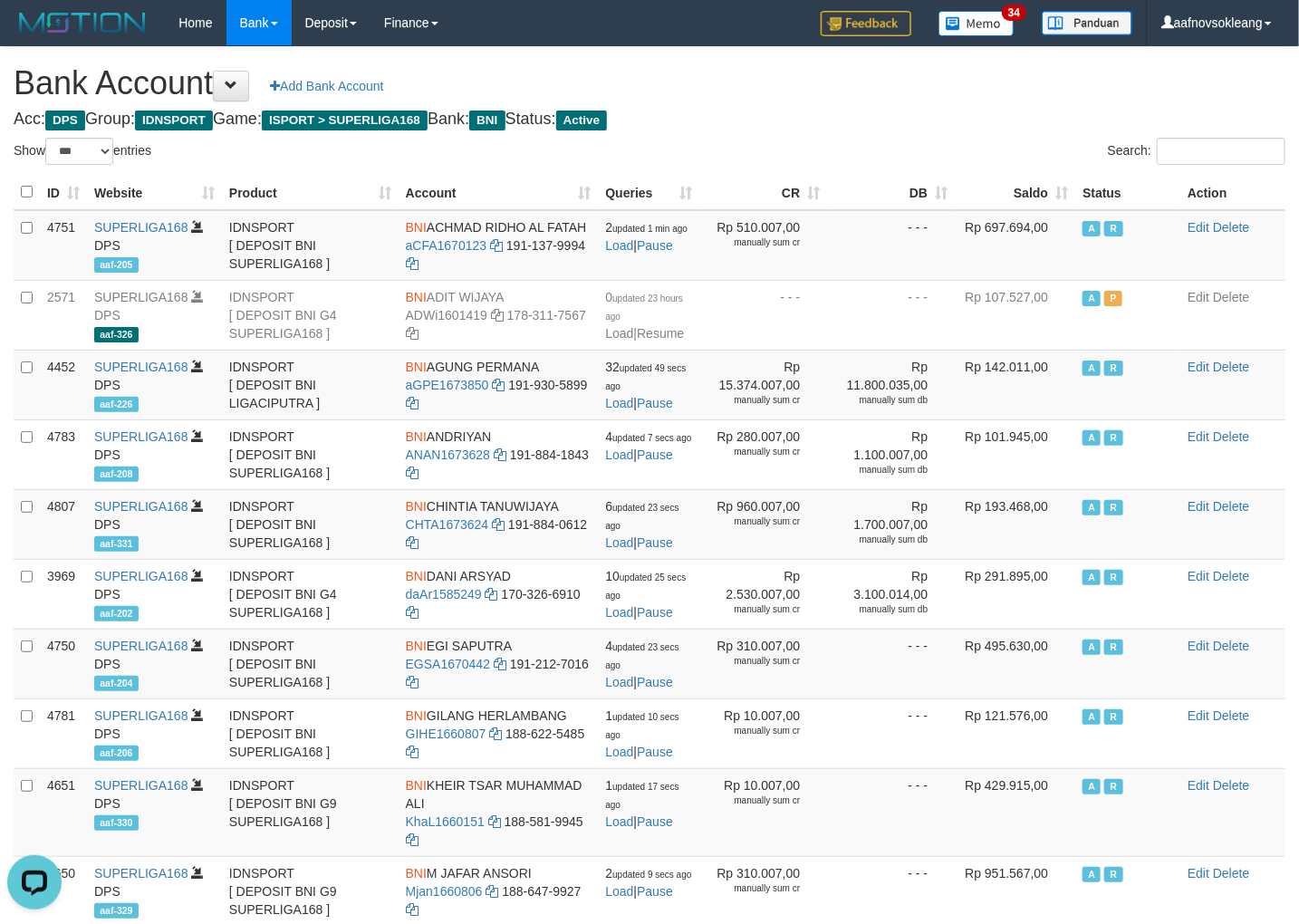 drag, startPoint x: 975, startPoint y: 109, endPoint x: 1009, endPoint y: 93, distance: 37.57659 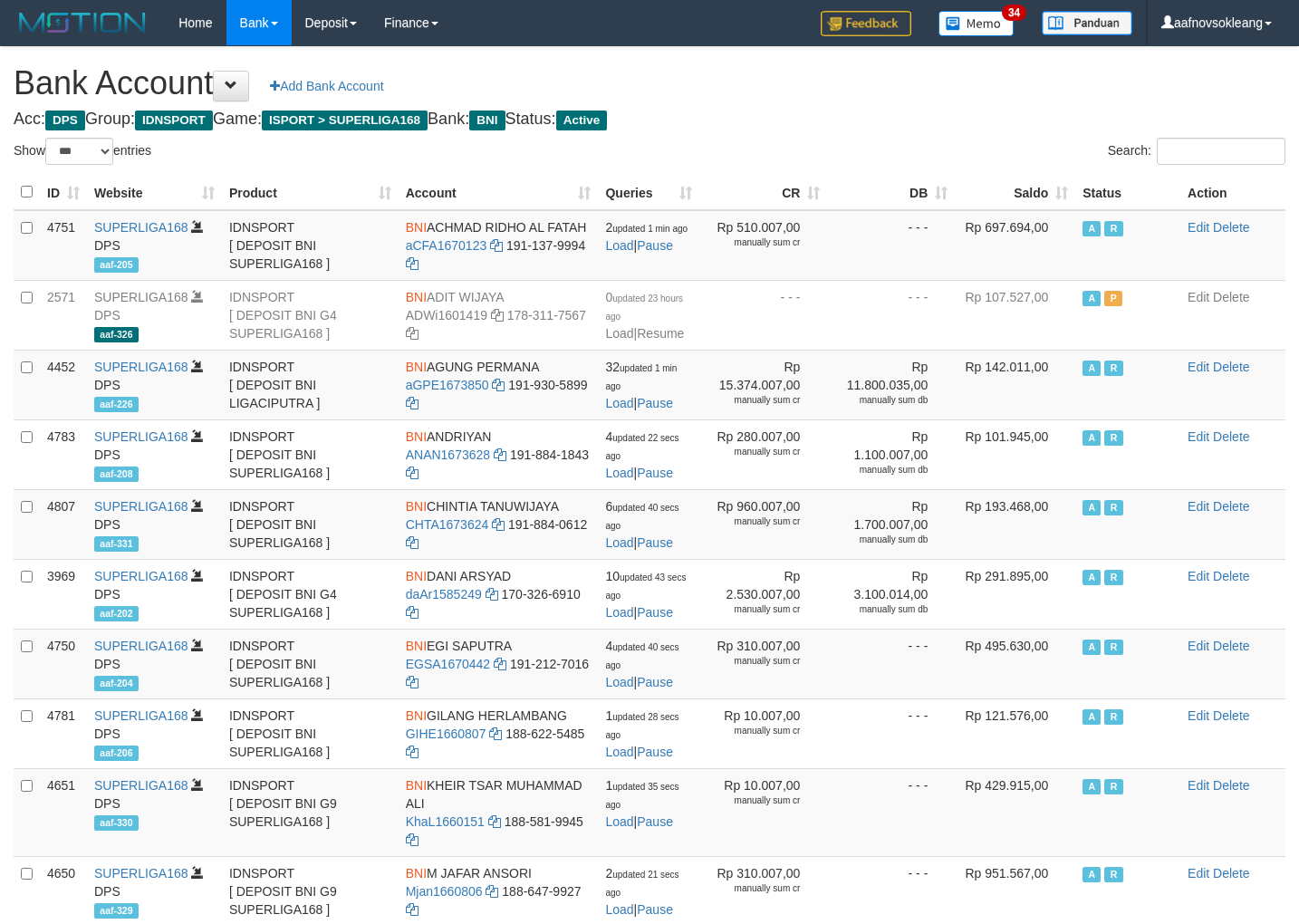 select on "***" 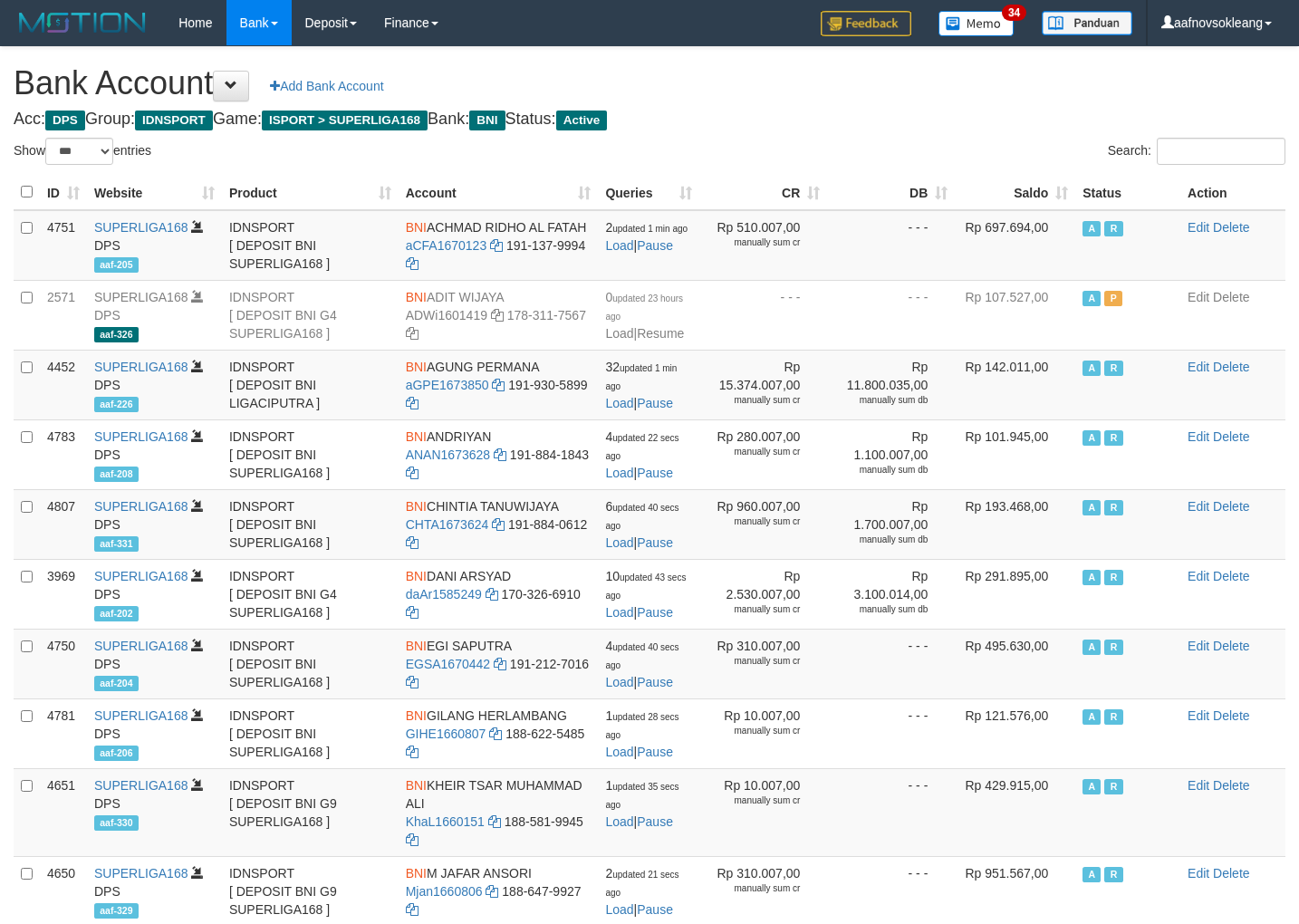 scroll, scrollTop: 0, scrollLeft: 0, axis: both 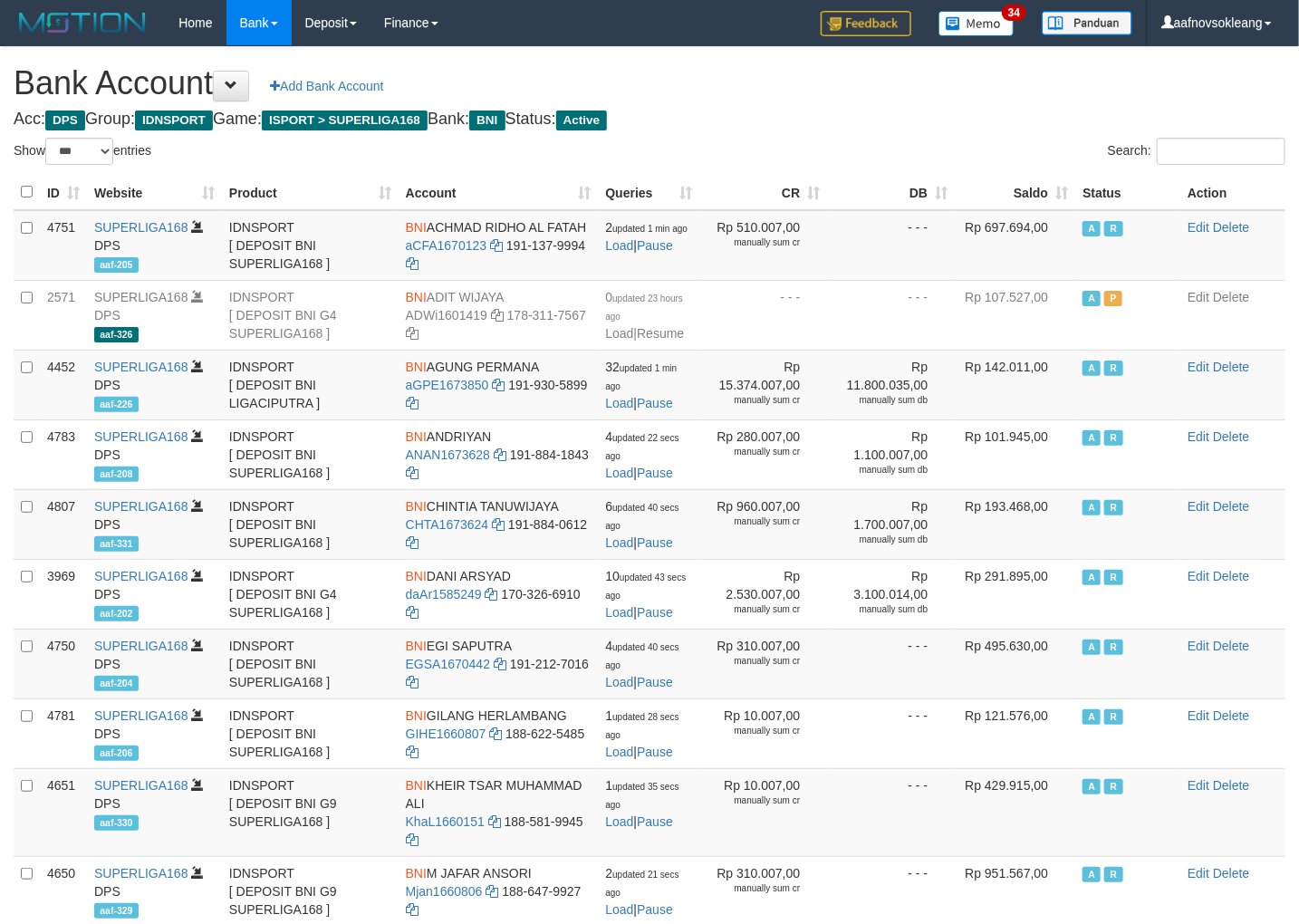 click on "Saldo" at bounding box center [1015, 192] 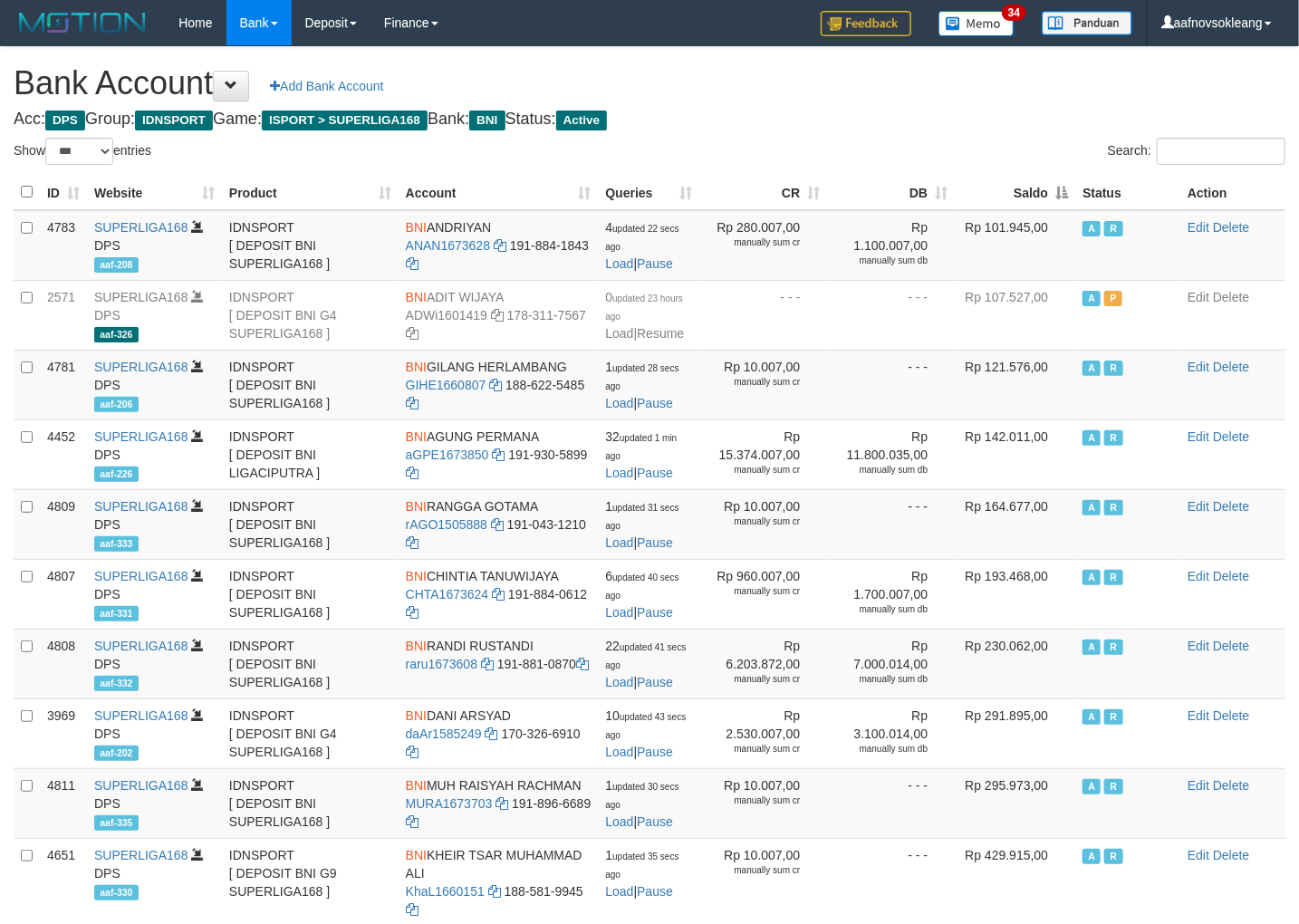 click on "Saldo" at bounding box center (1015, 192) 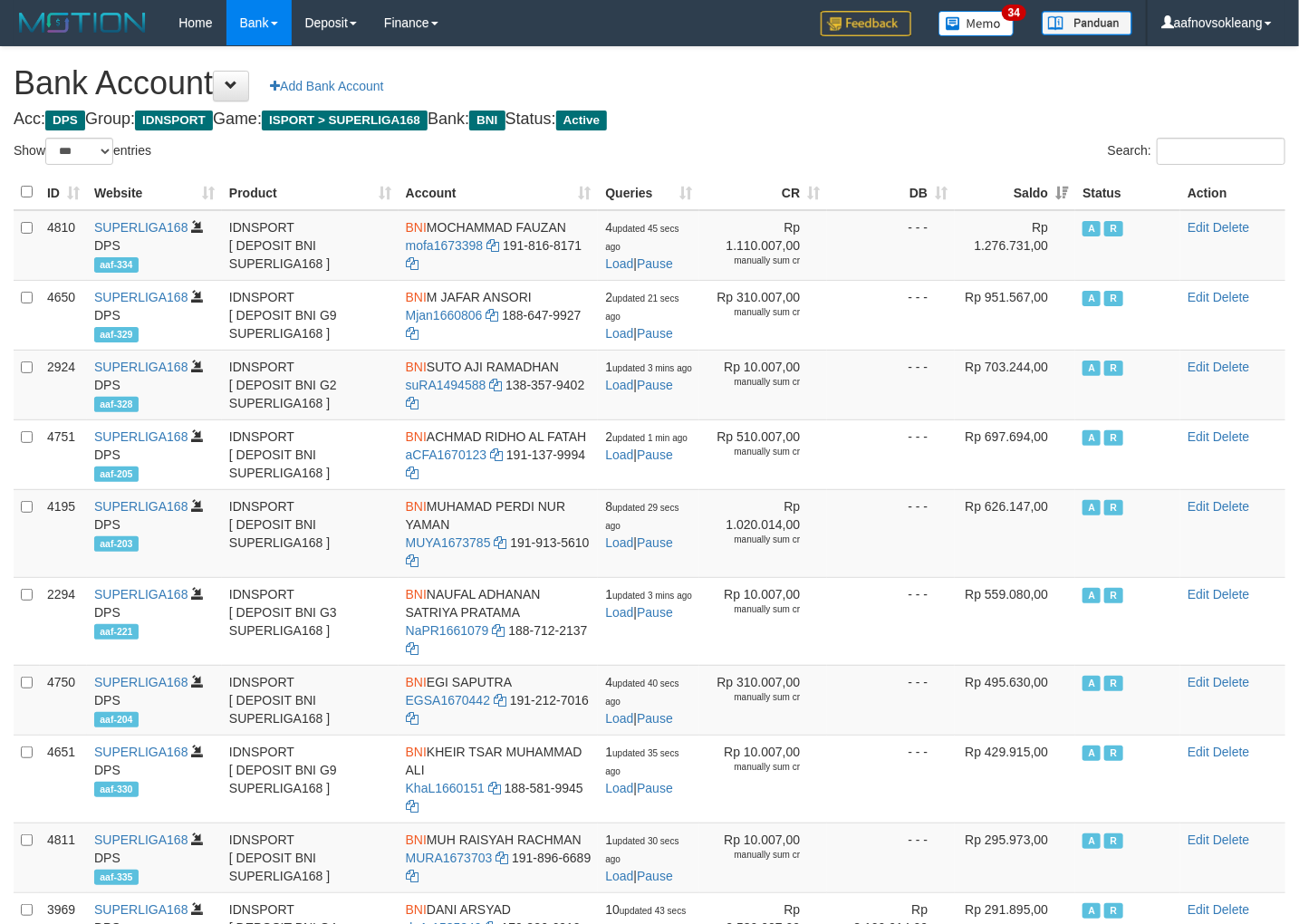 click on "Search:" at bounding box center [974, 153] 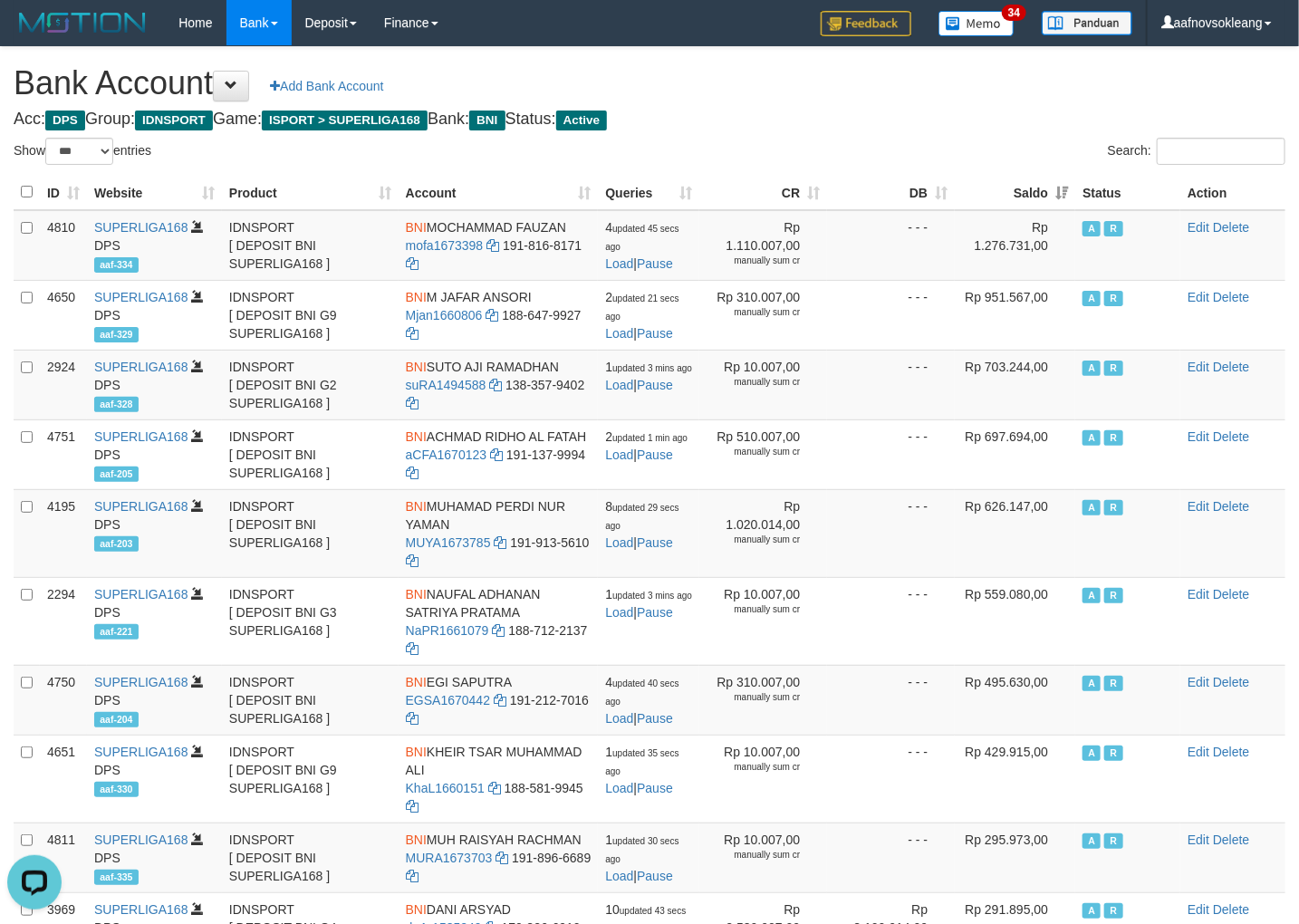 scroll, scrollTop: 0, scrollLeft: 0, axis: both 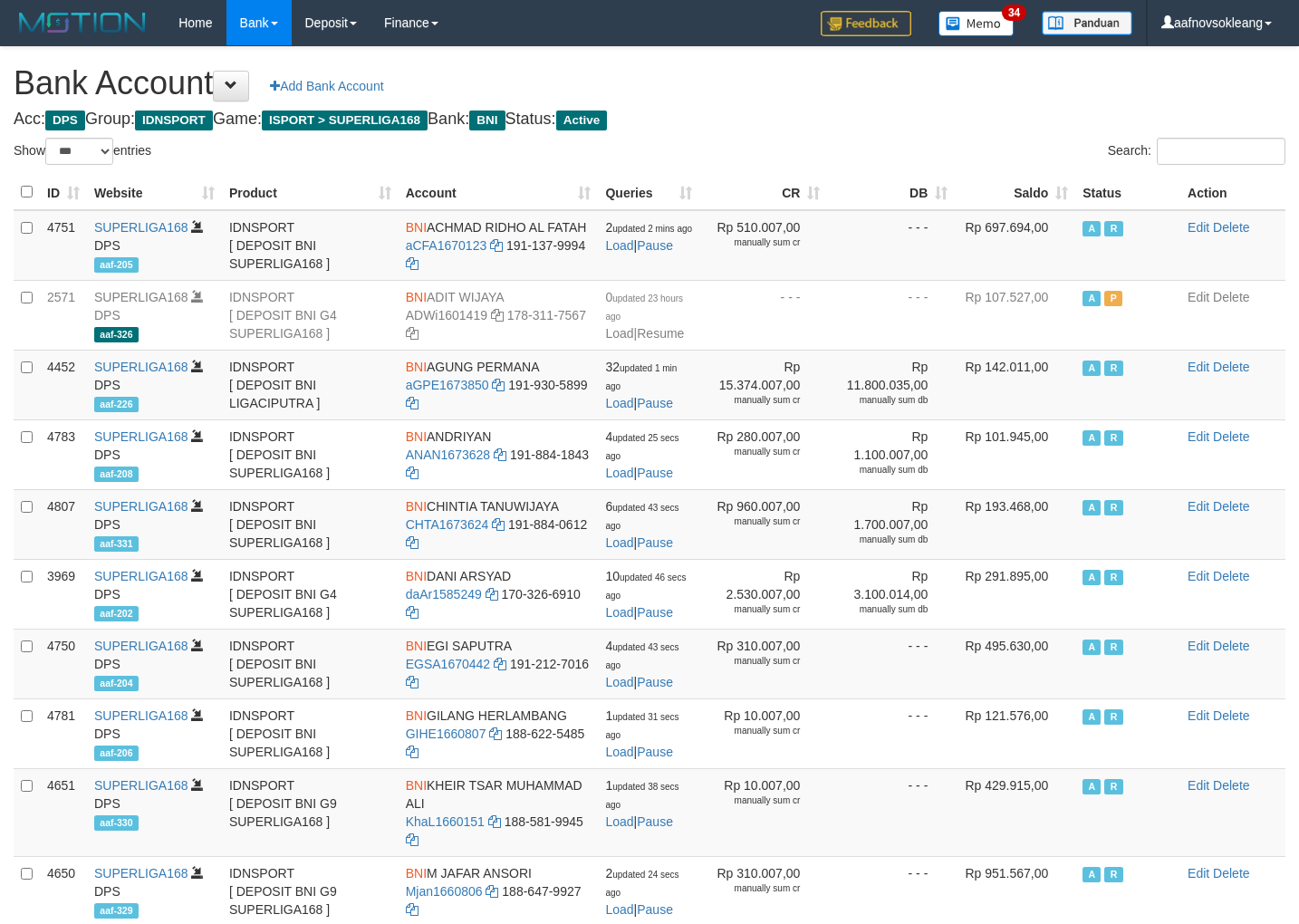 select on "***" 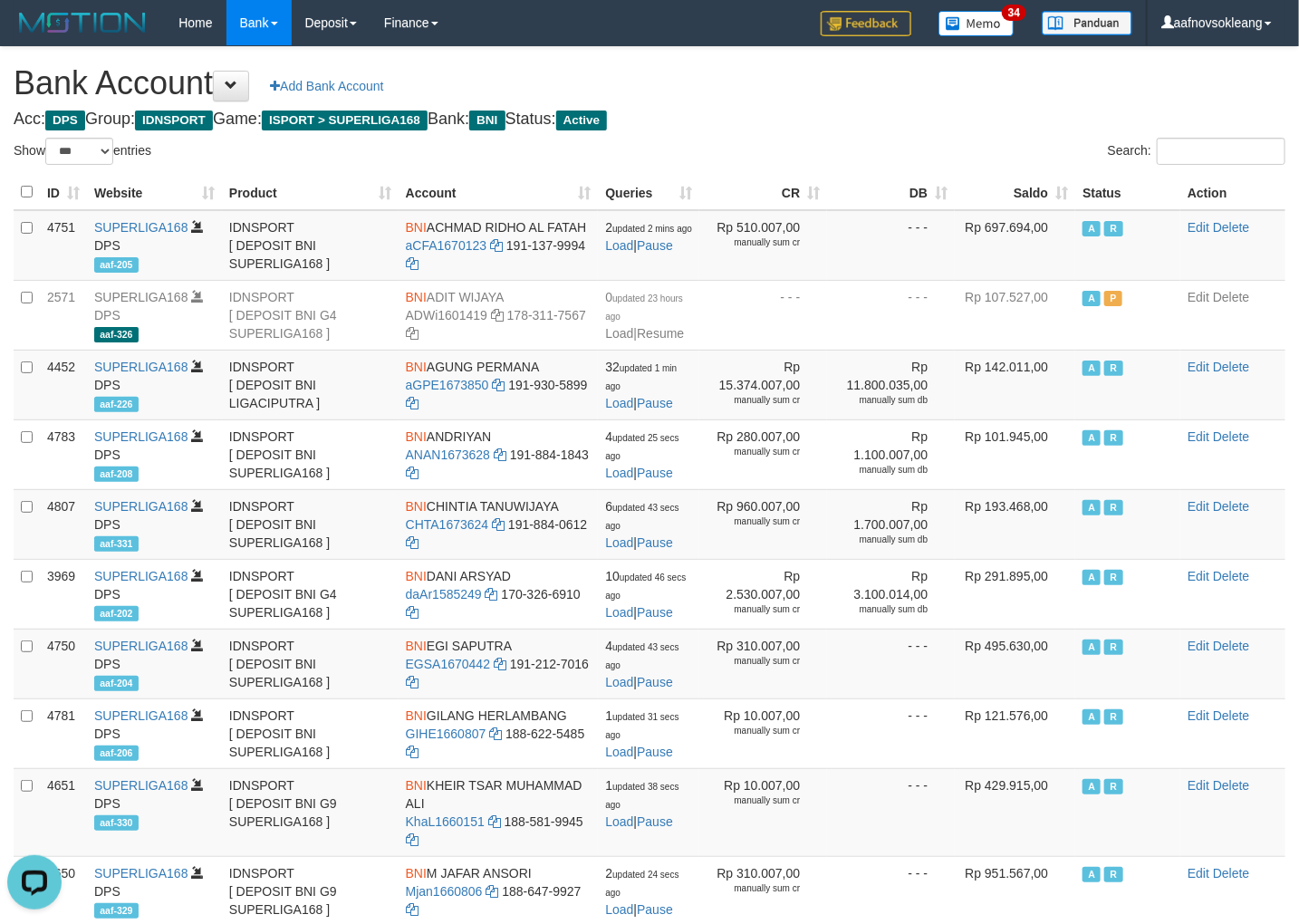 scroll, scrollTop: 0, scrollLeft: 0, axis: both 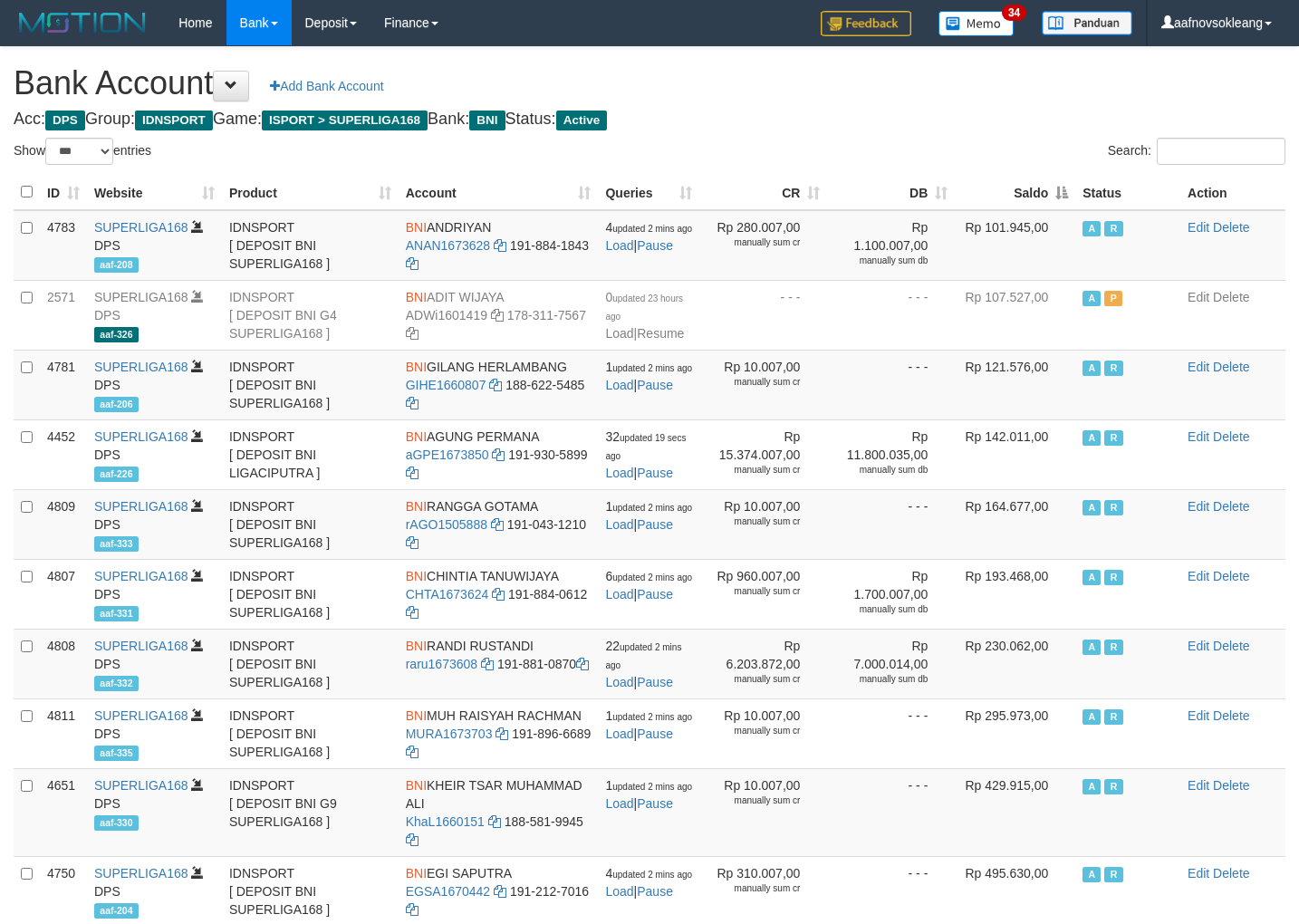 select on "***" 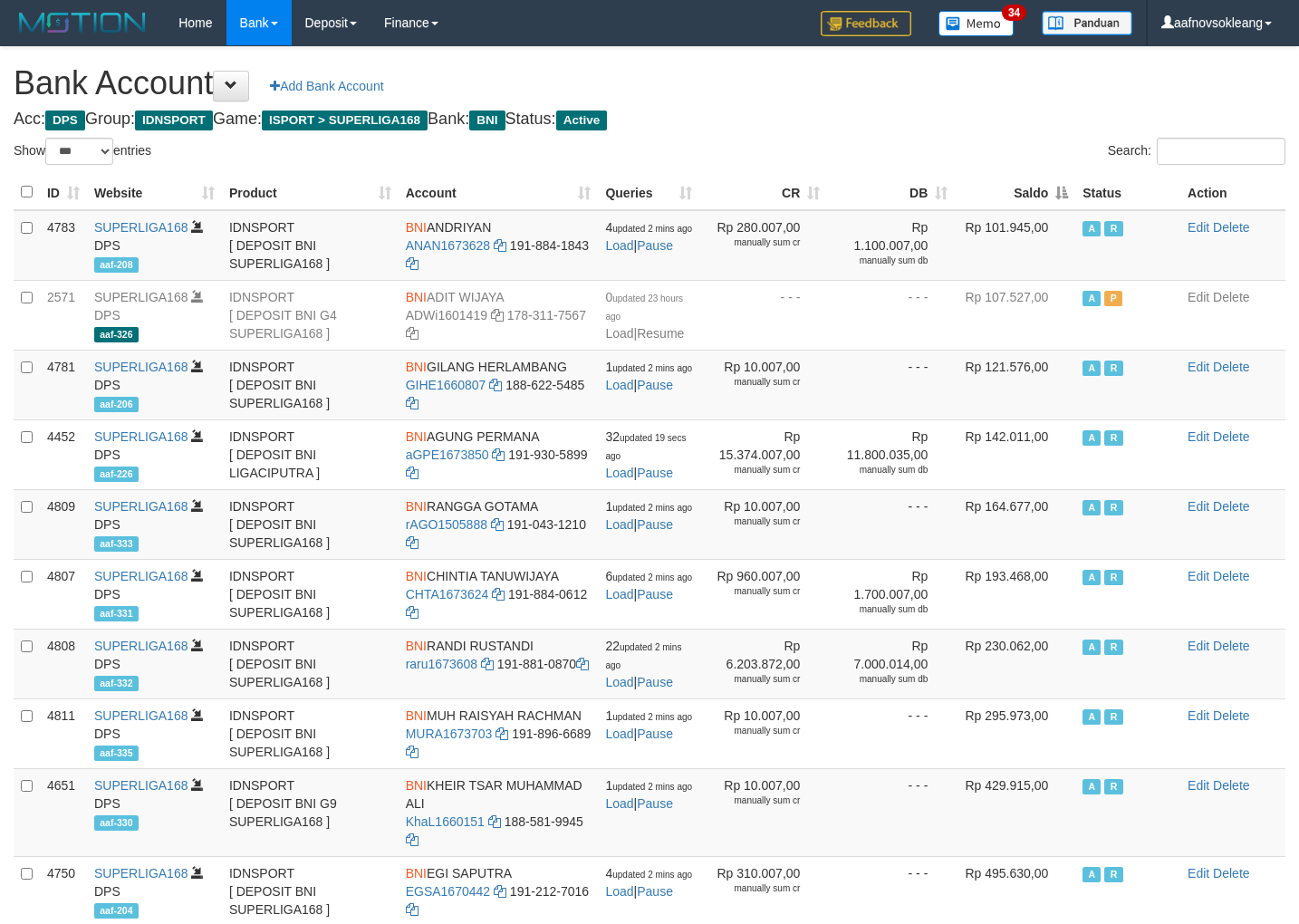 scroll, scrollTop: 0, scrollLeft: 0, axis: both 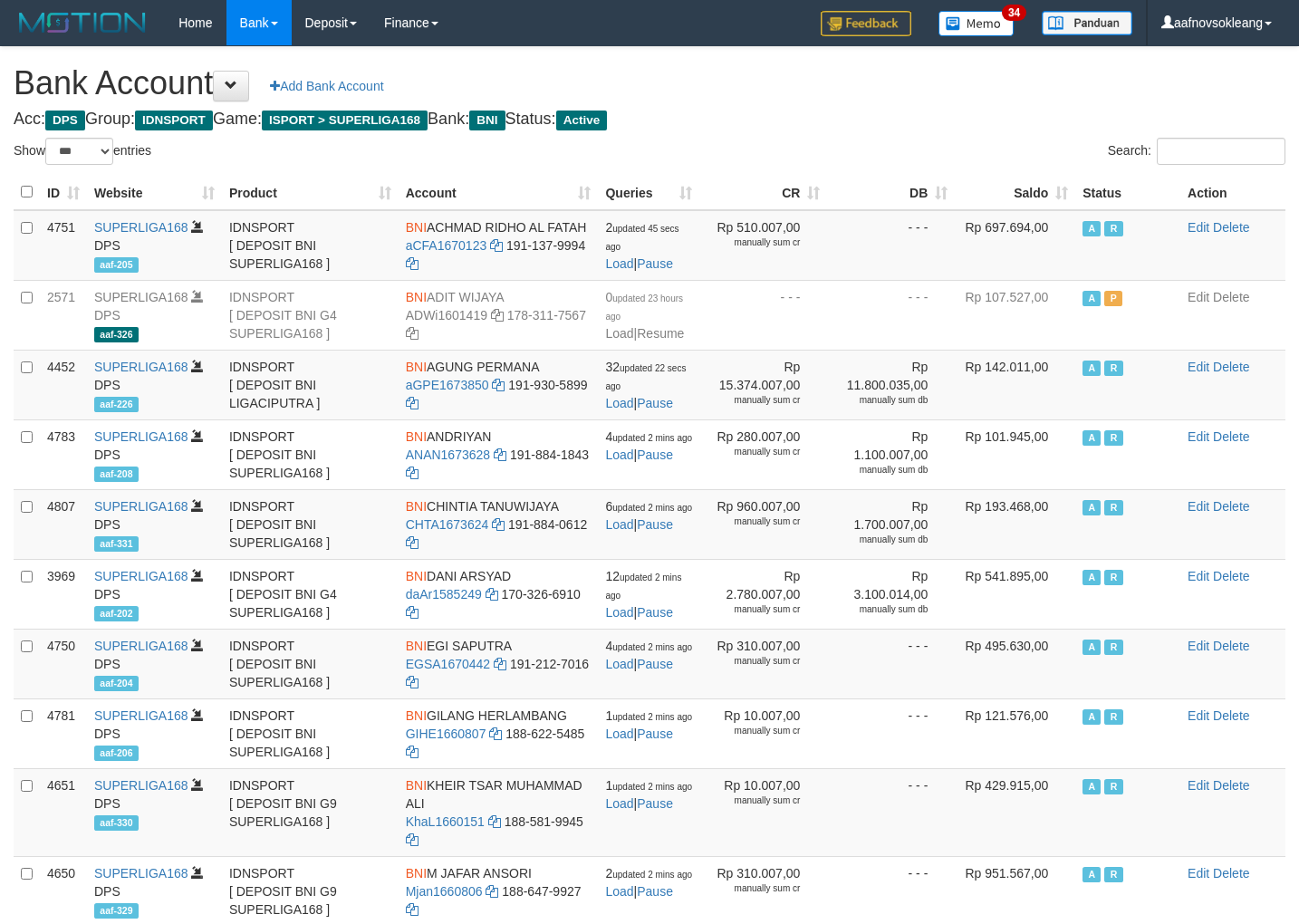 select on "***" 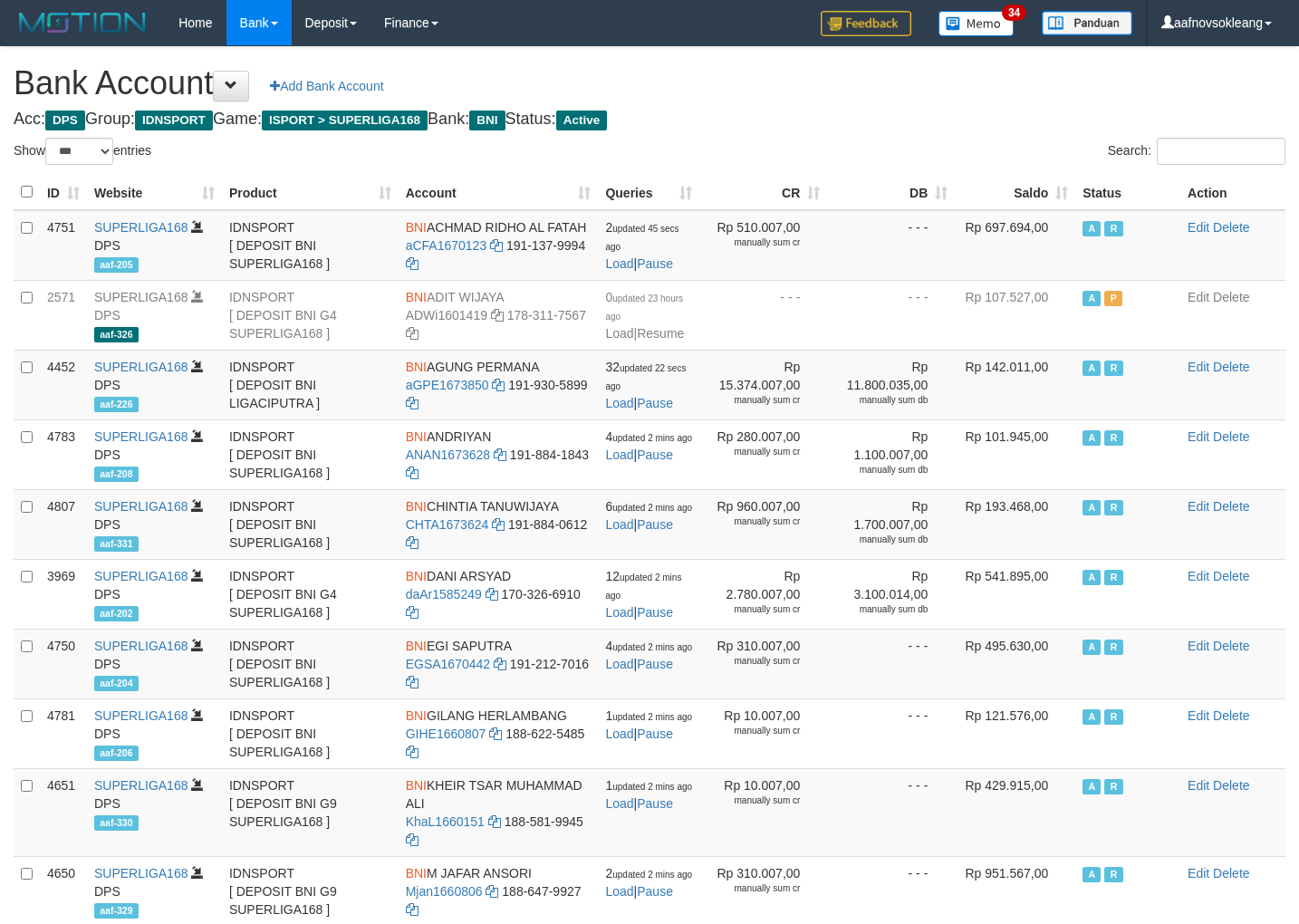 scroll, scrollTop: 0, scrollLeft: 0, axis: both 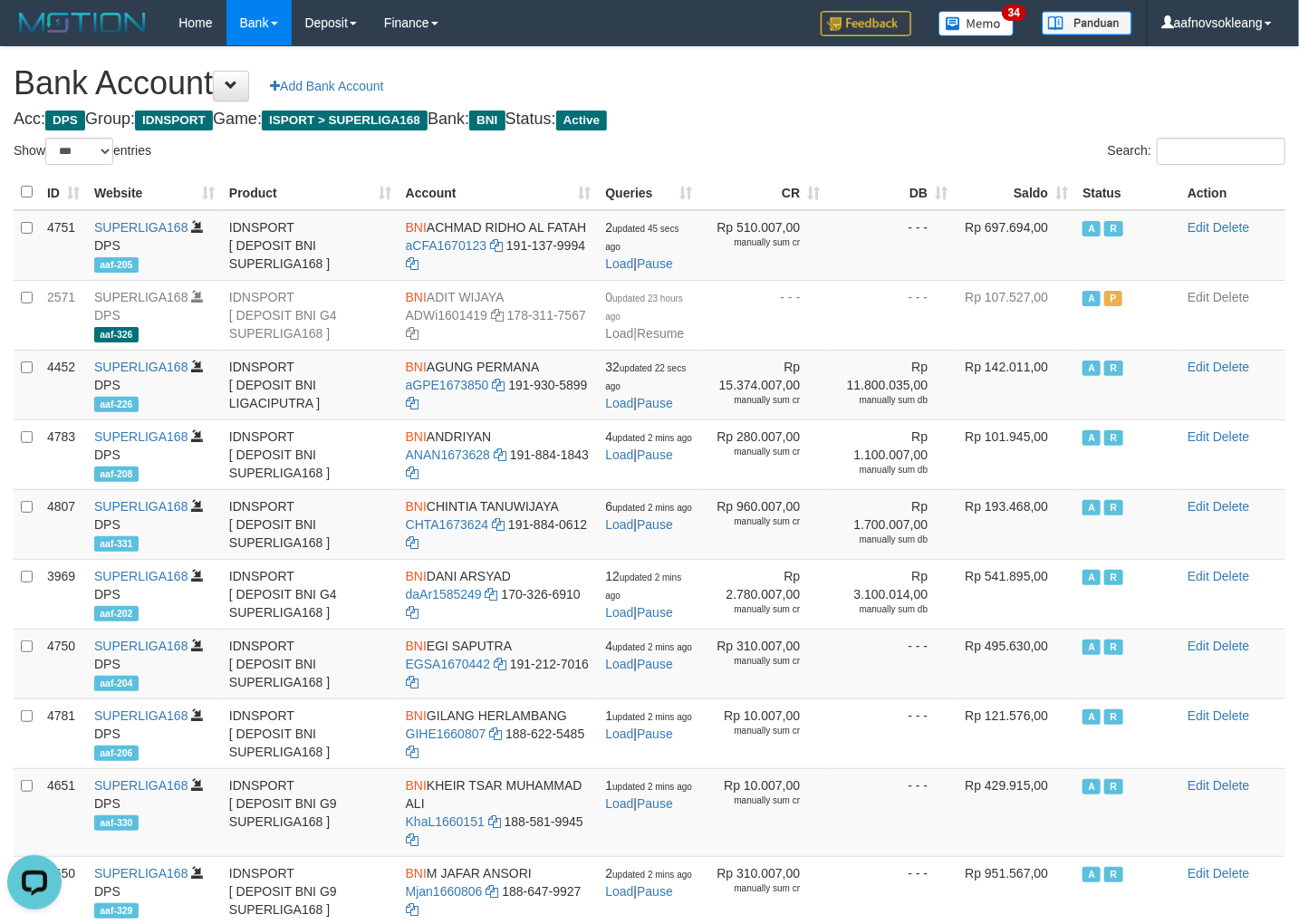 click on "Acc: 										 DPS
Group:   IDNSPORT    		Game:   ISPORT > SUPERLIGA168    		Bank:   BNI    		Status:  Active" at bounding box center [650, 120] 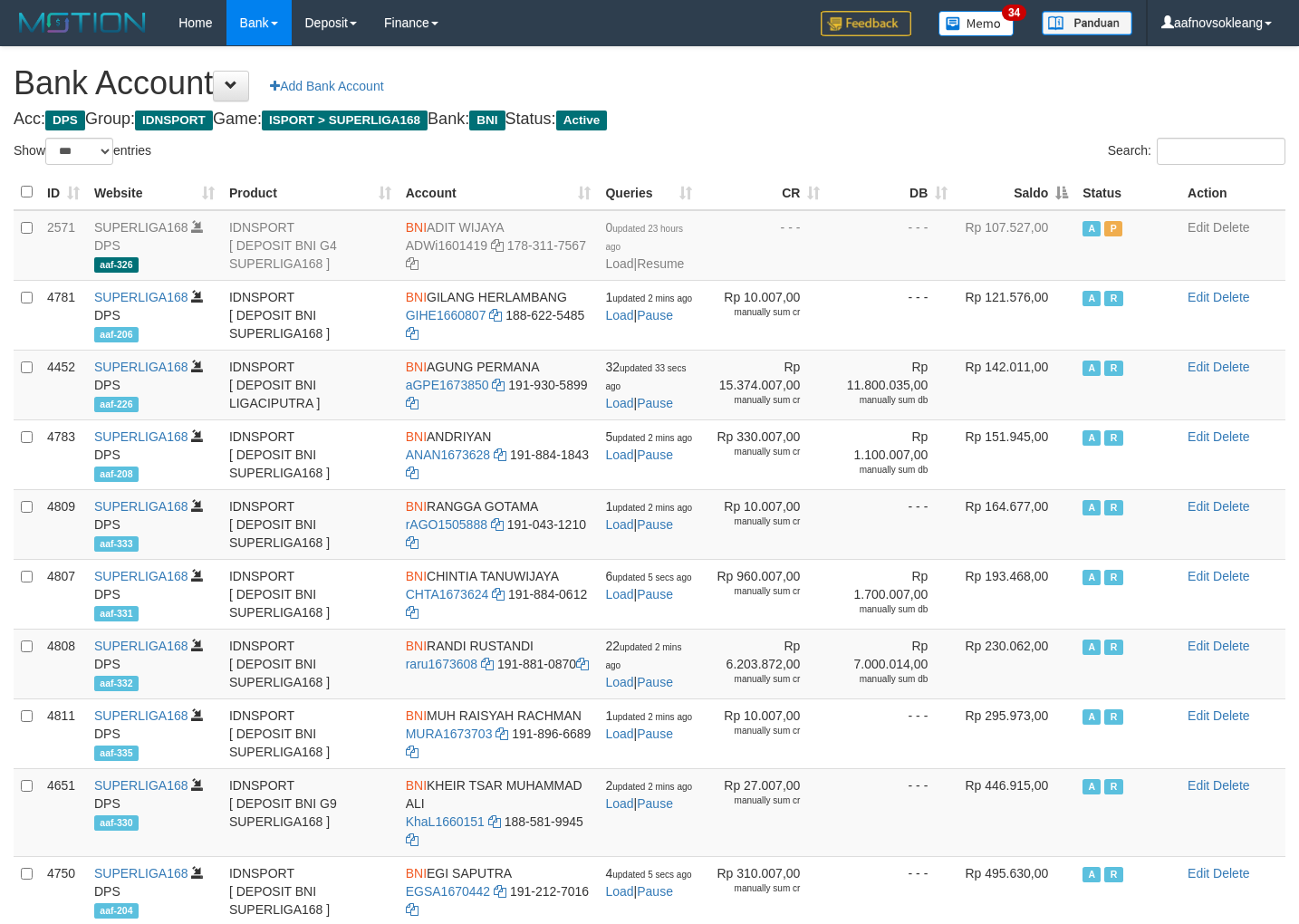 select on "***" 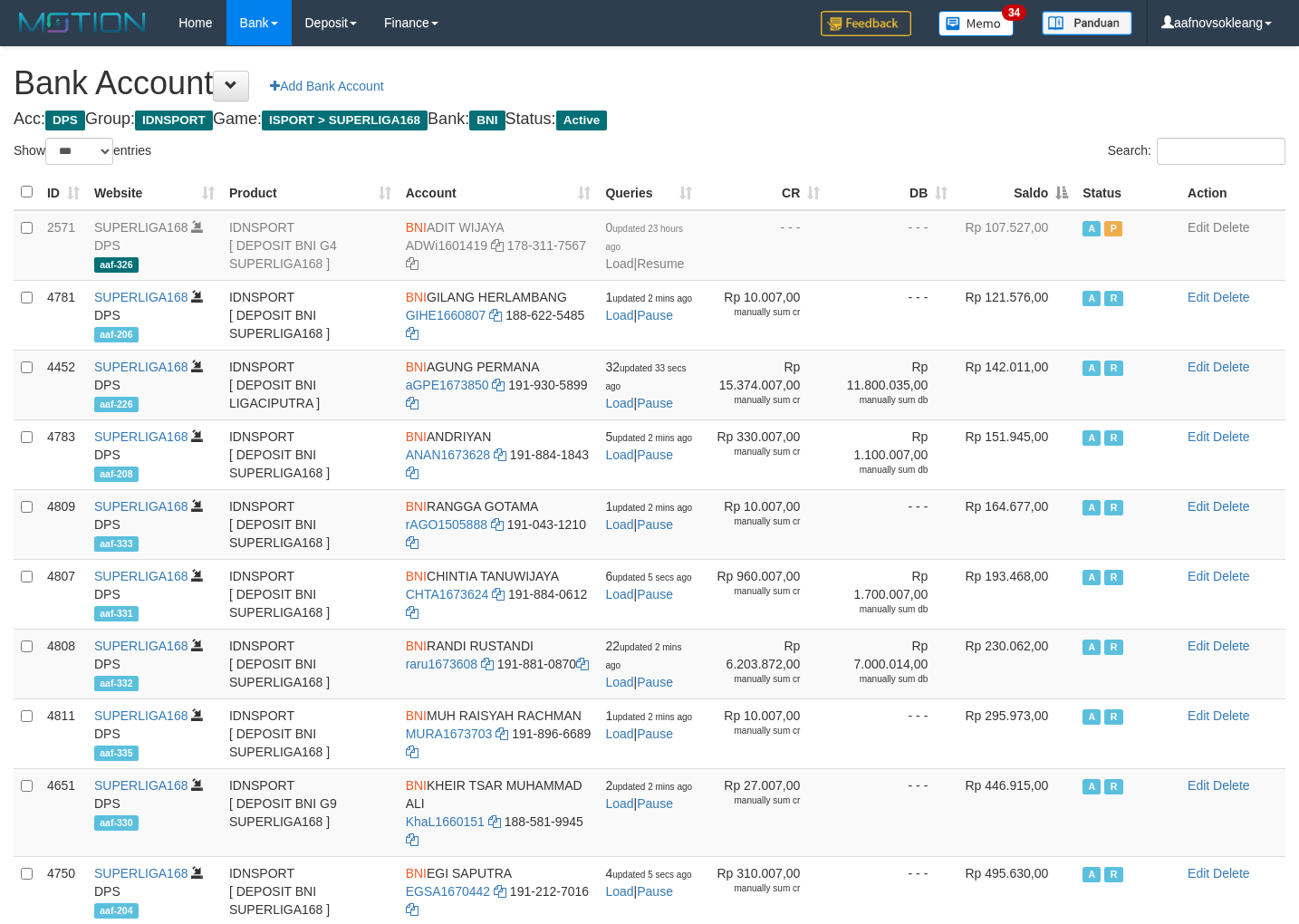 scroll, scrollTop: 0, scrollLeft: 0, axis: both 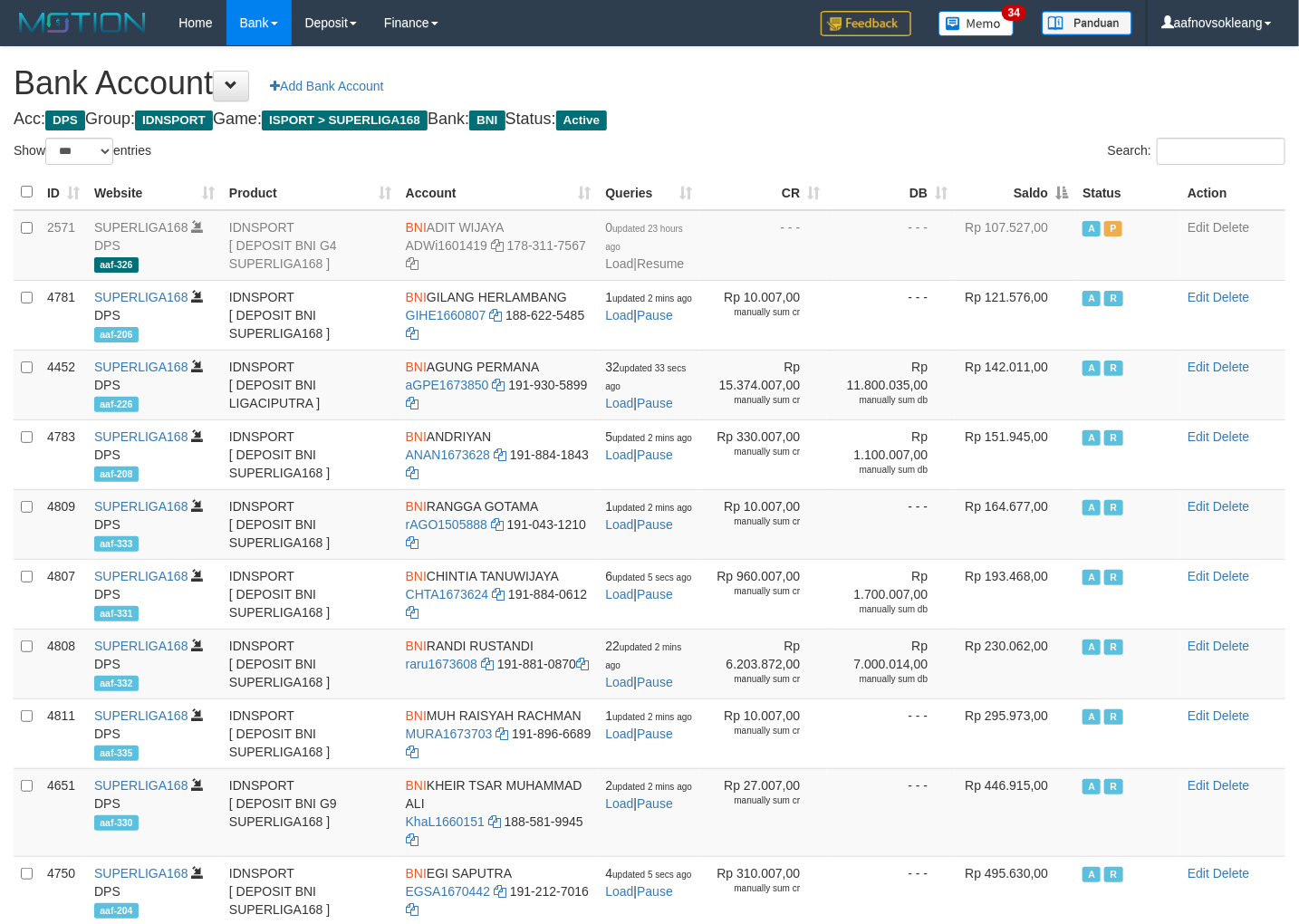click on "Saldo" at bounding box center [1015, 192] 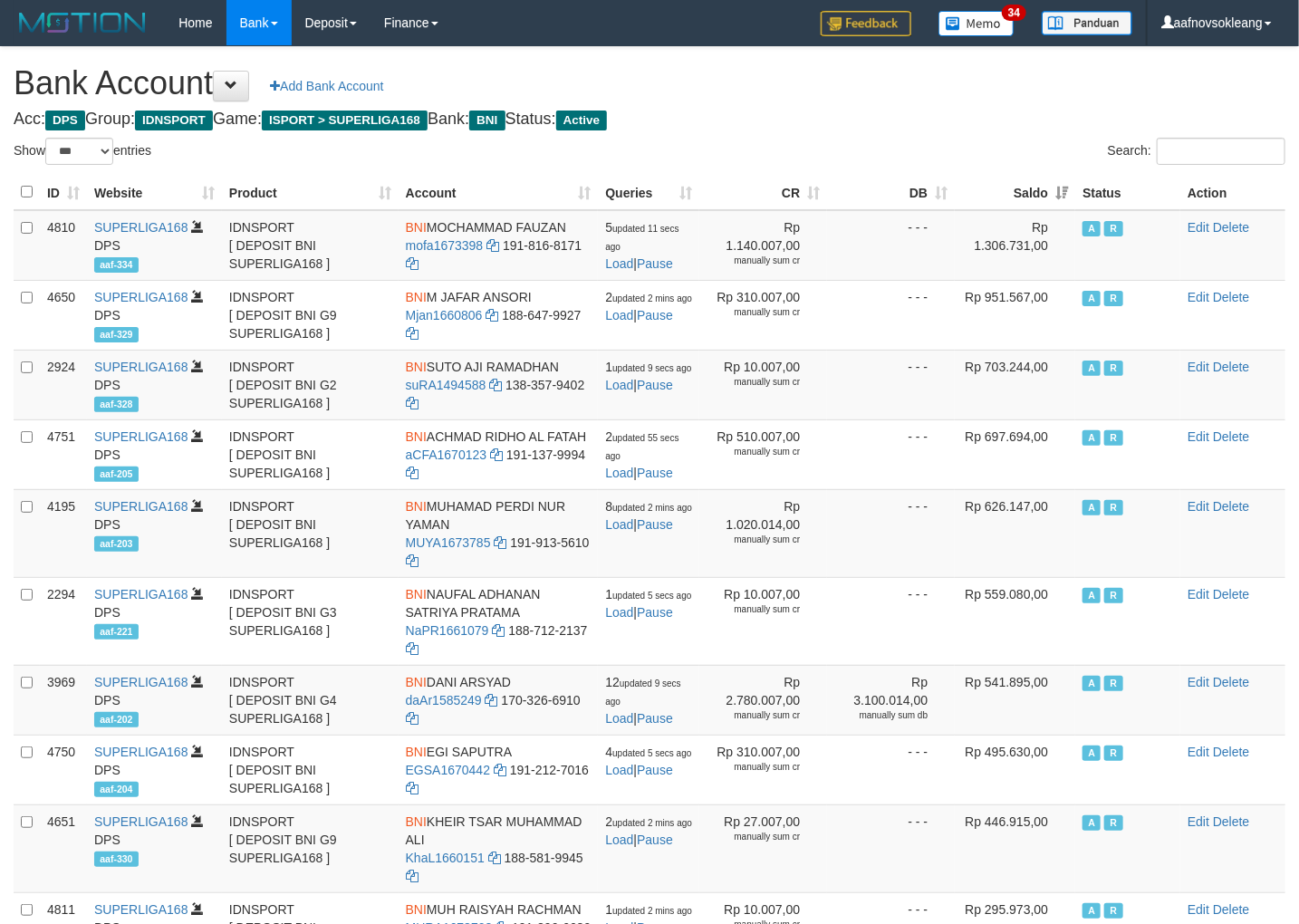 click on "Search:" at bounding box center [974, 153] 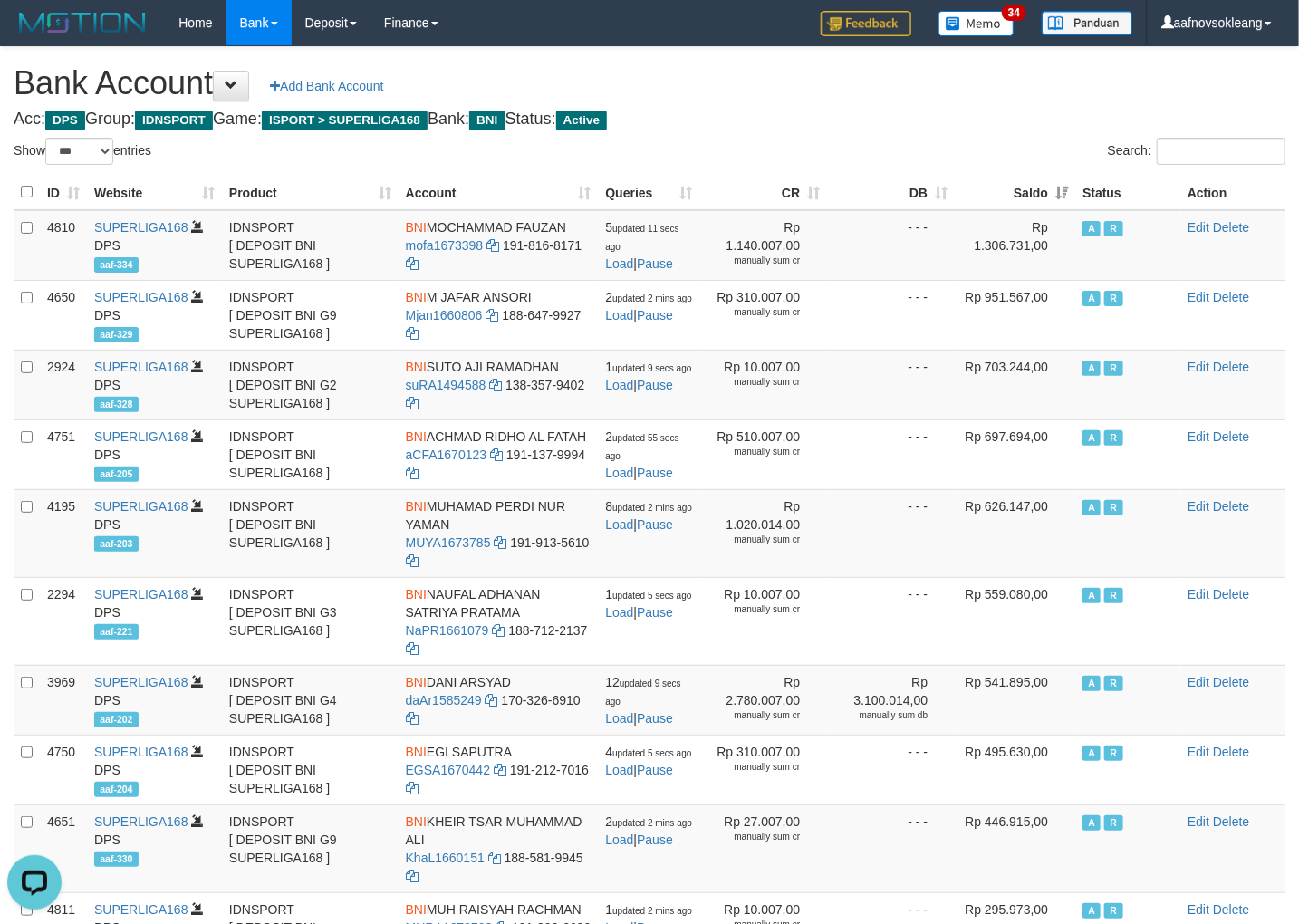 scroll, scrollTop: 0, scrollLeft: 0, axis: both 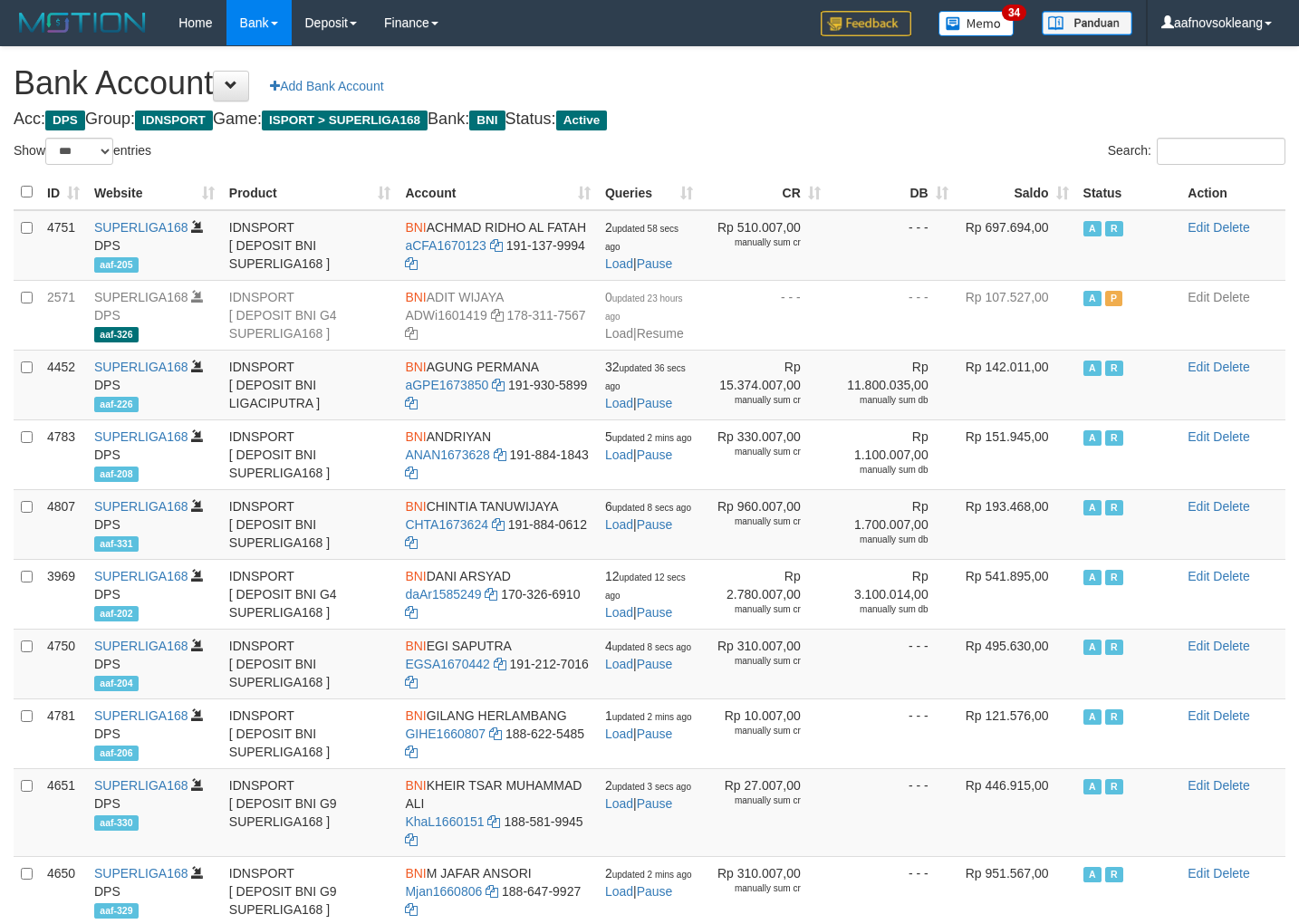 select on "***" 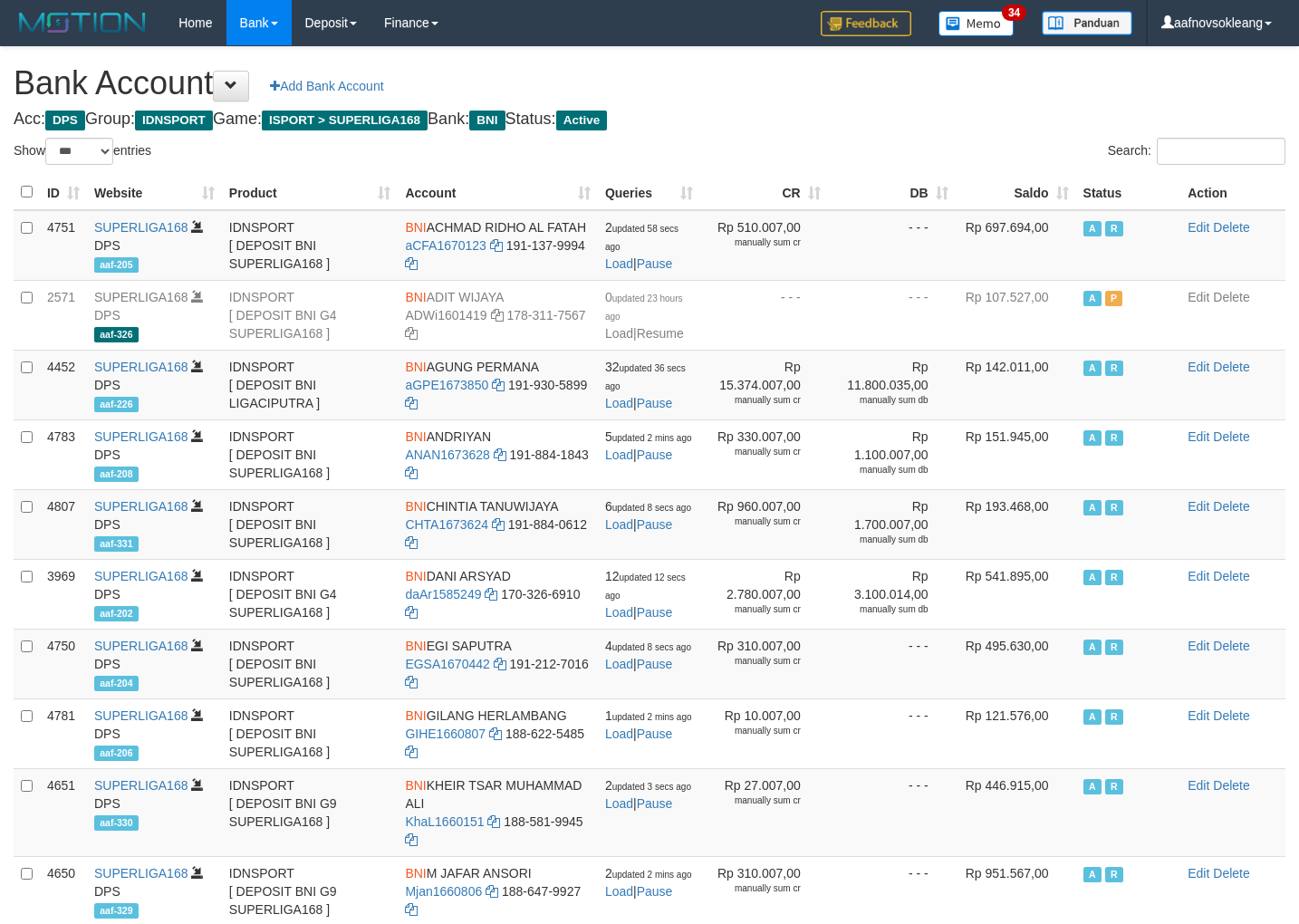 scroll, scrollTop: 0, scrollLeft: 0, axis: both 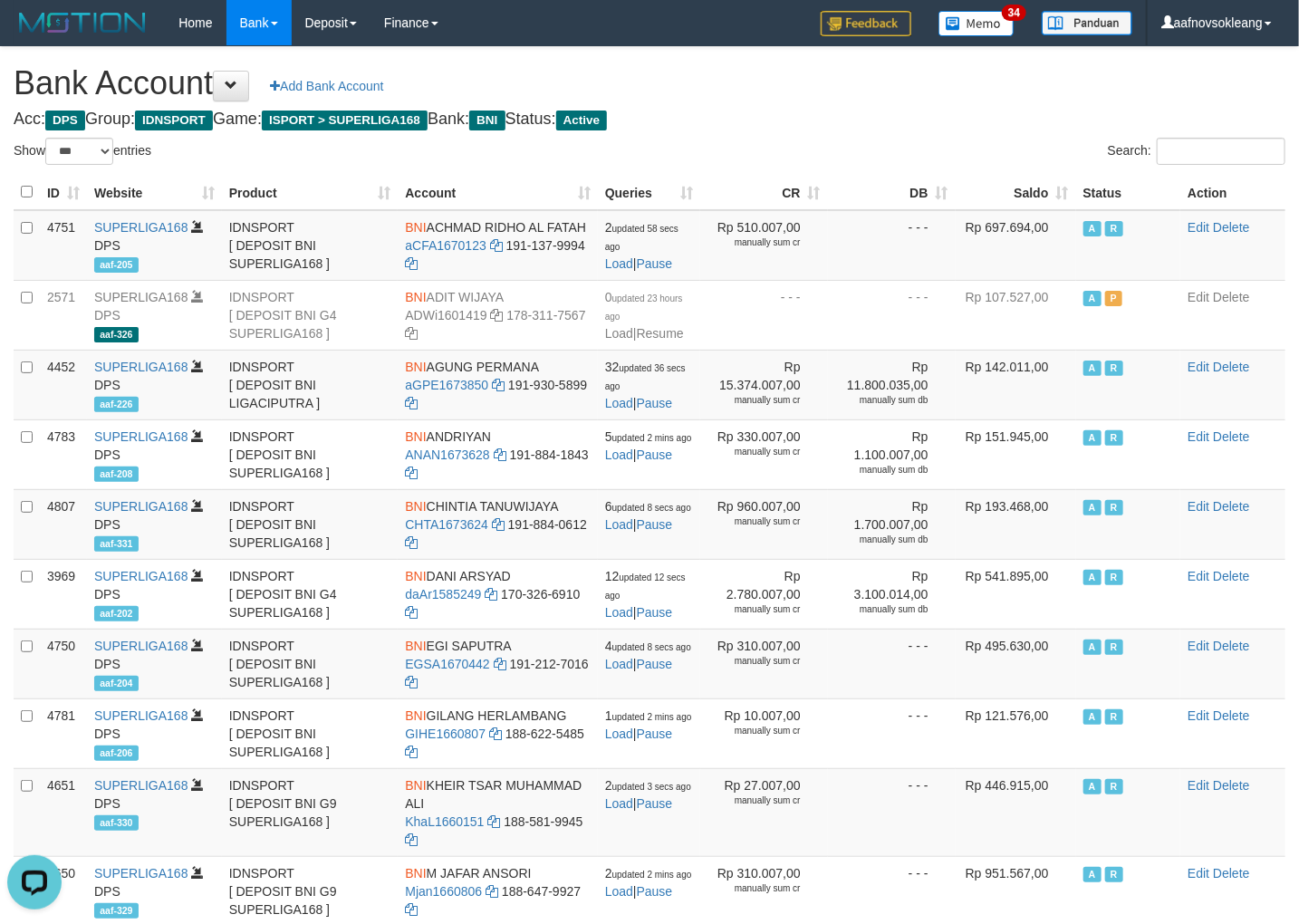click on "Bank Account
Add Bank Account" at bounding box center (650, 83) 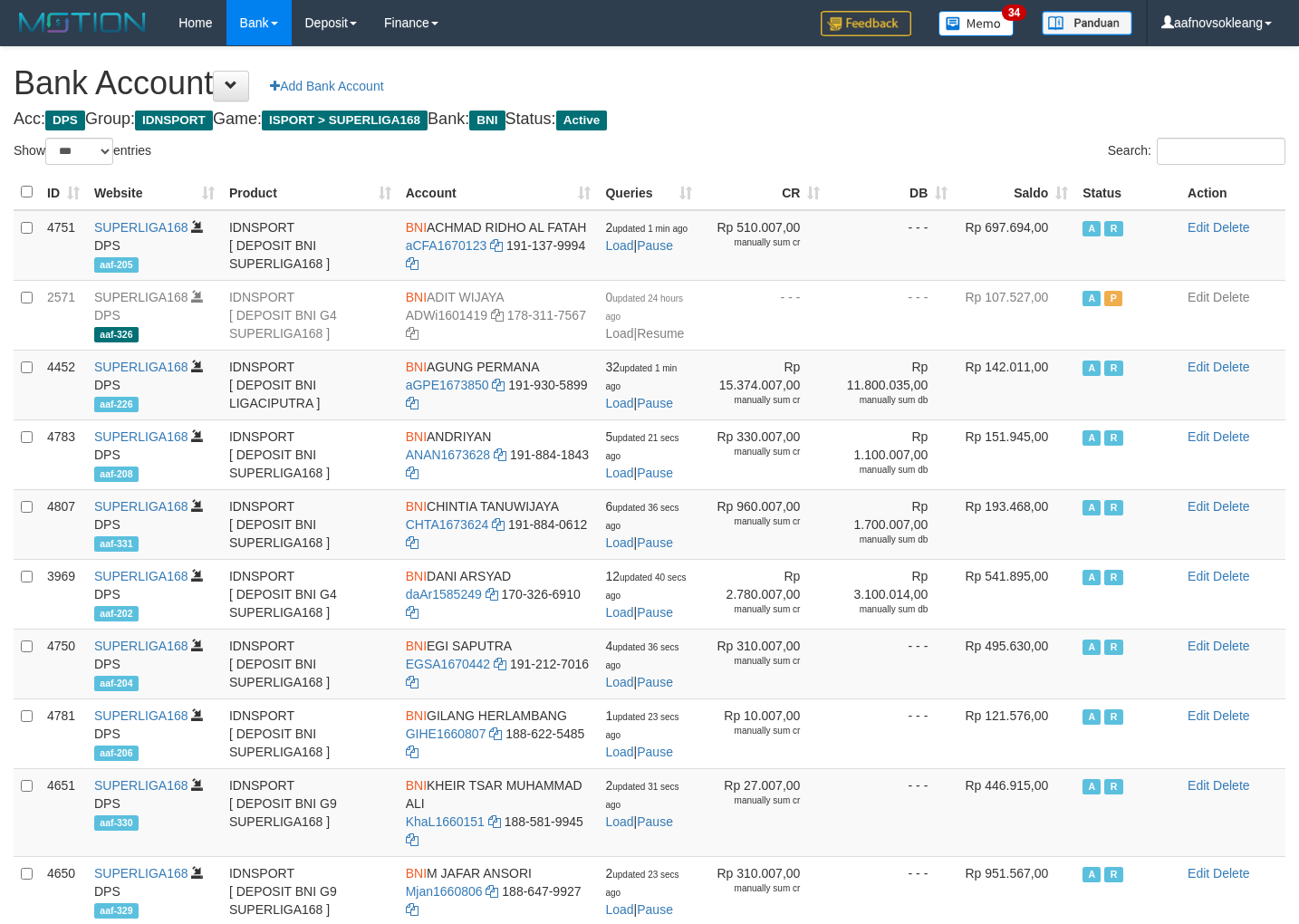 select on "***" 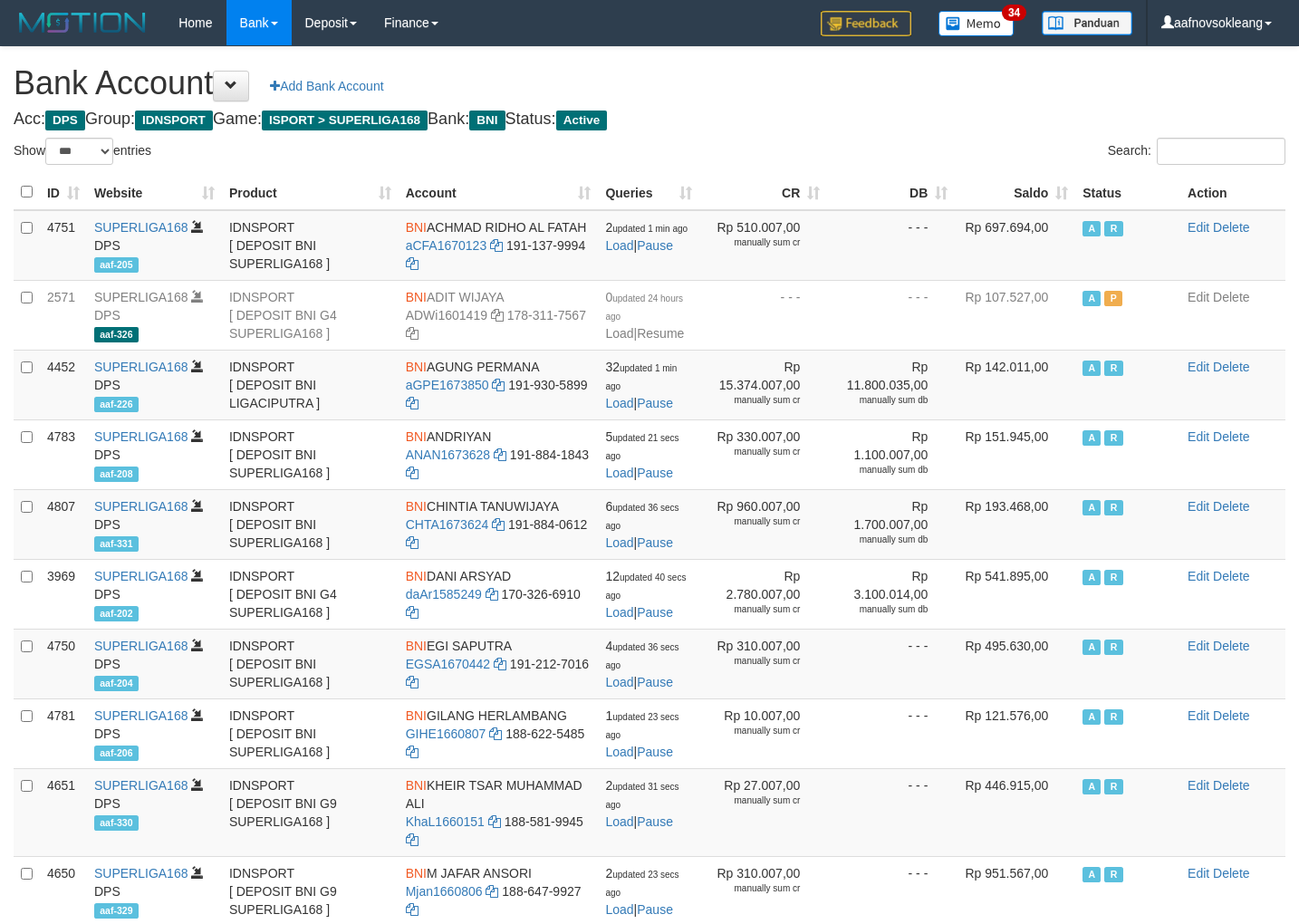 scroll, scrollTop: 0, scrollLeft: 0, axis: both 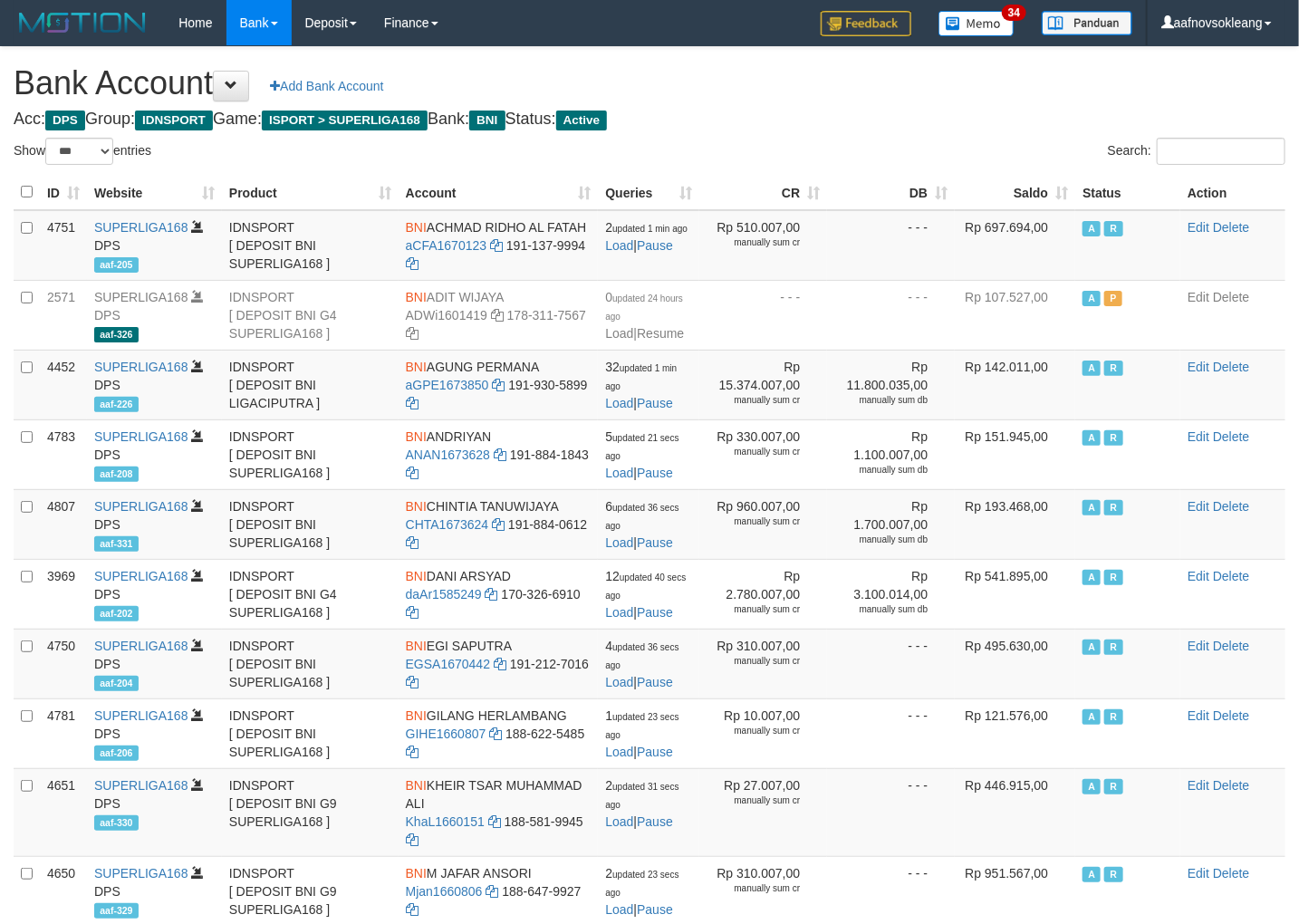 click on "Saldo" at bounding box center (1015, 192) 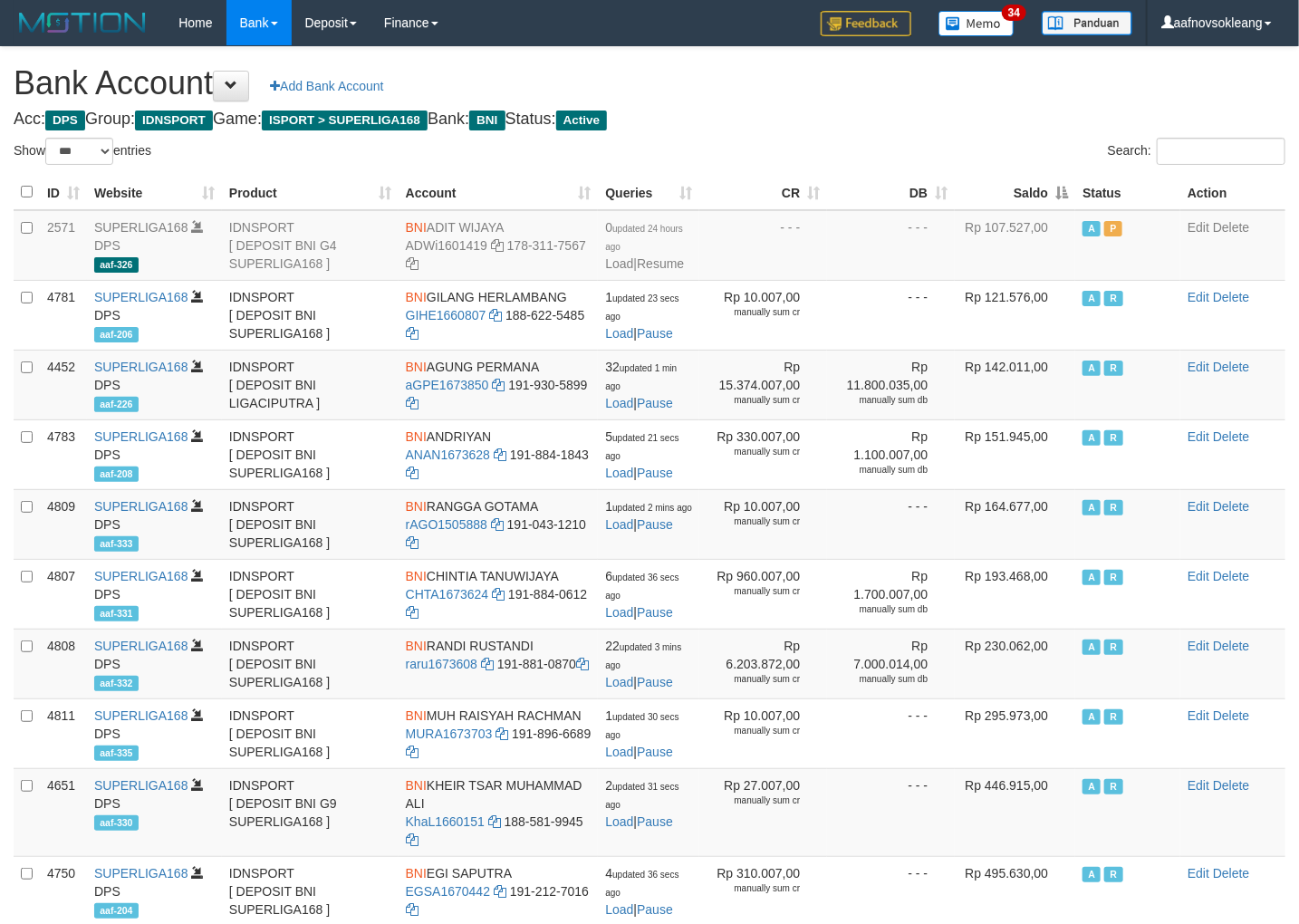click on "Saldo" at bounding box center [1015, 192] 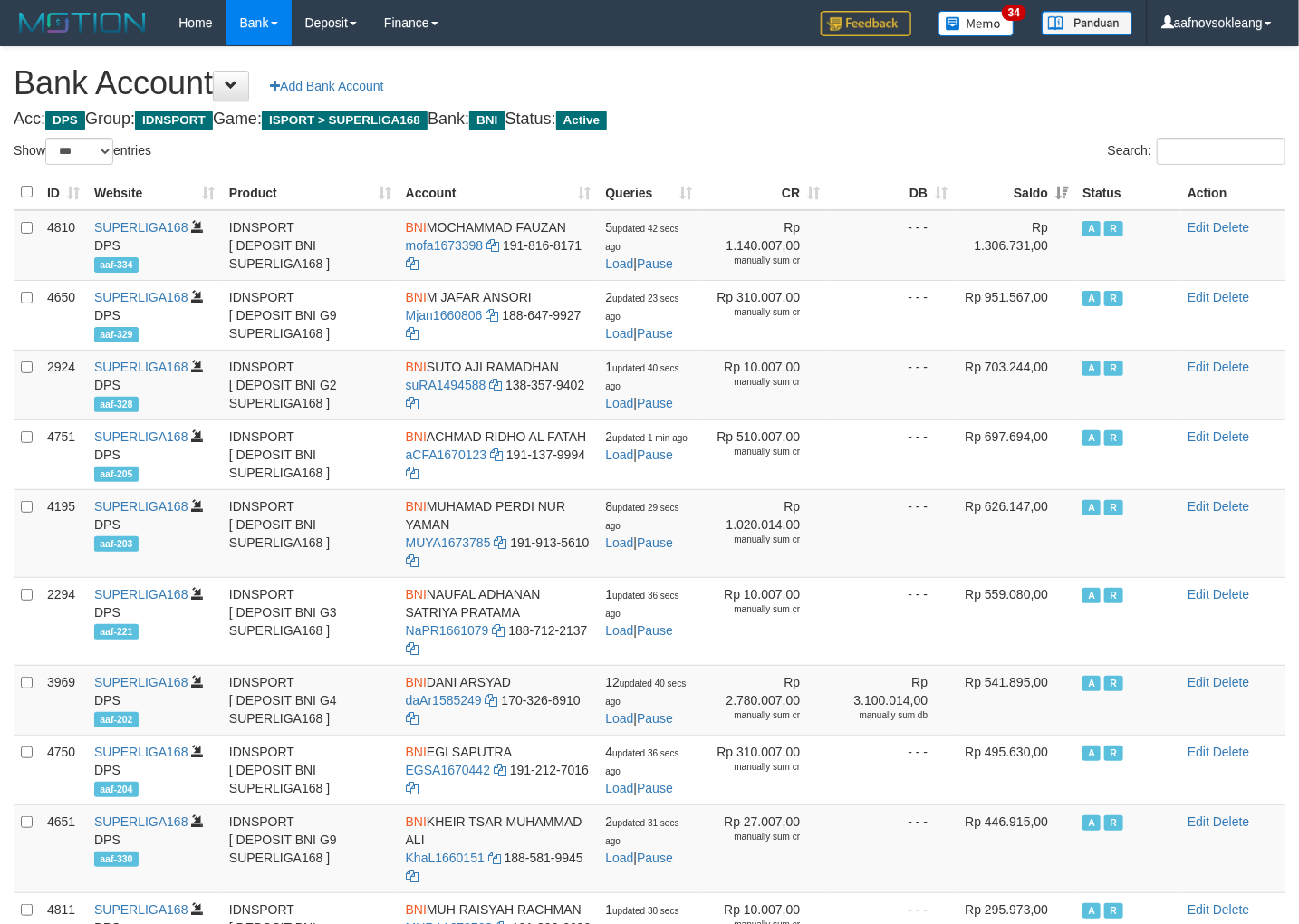 click on "Acc: 										 DPS
Group:   IDNSPORT    		Game:   ISPORT > SUPERLIGA168    		Bank:   BNI    		Status:  Active" at bounding box center (650, 120) 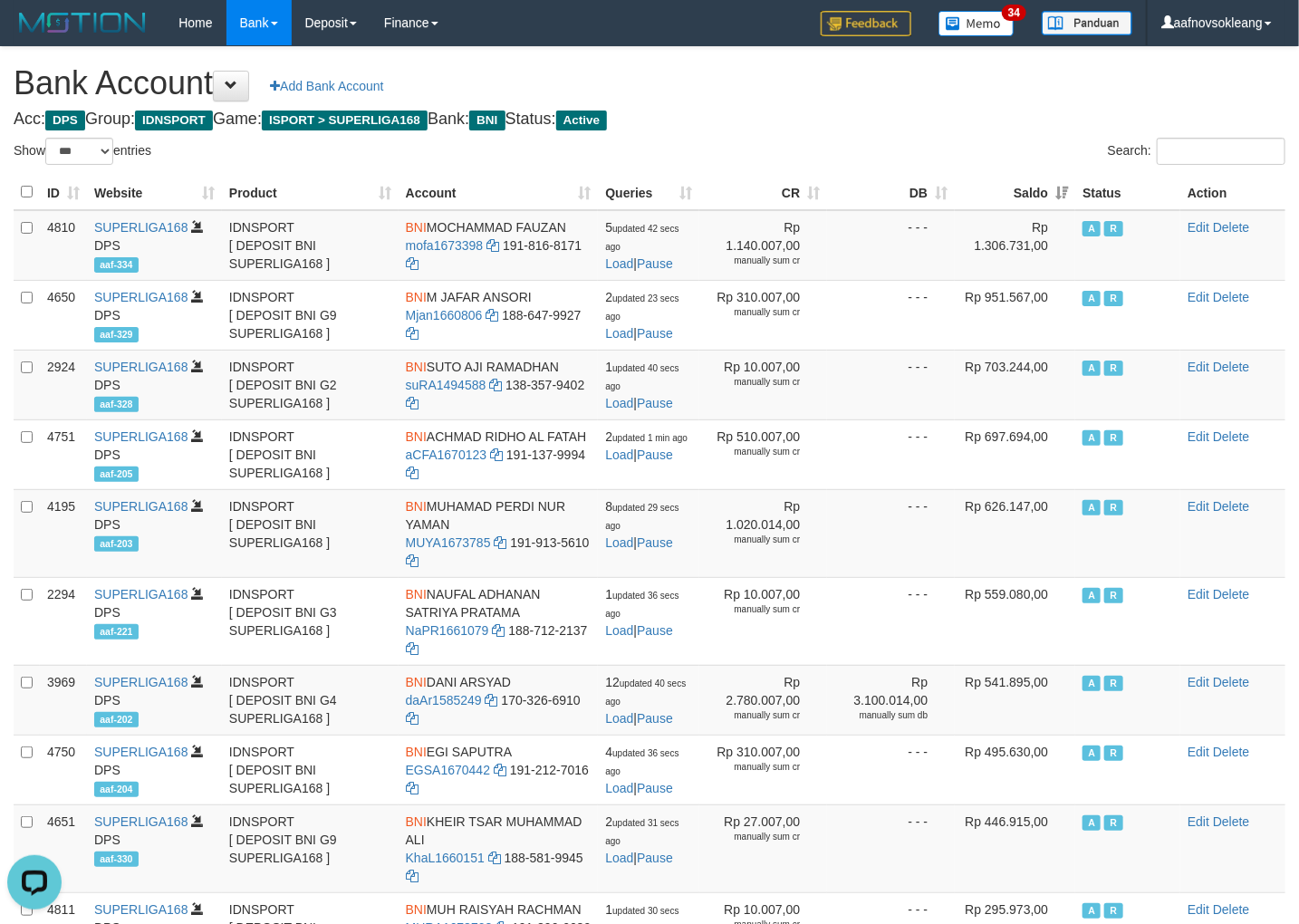 scroll, scrollTop: 0, scrollLeft: 0, axis: both 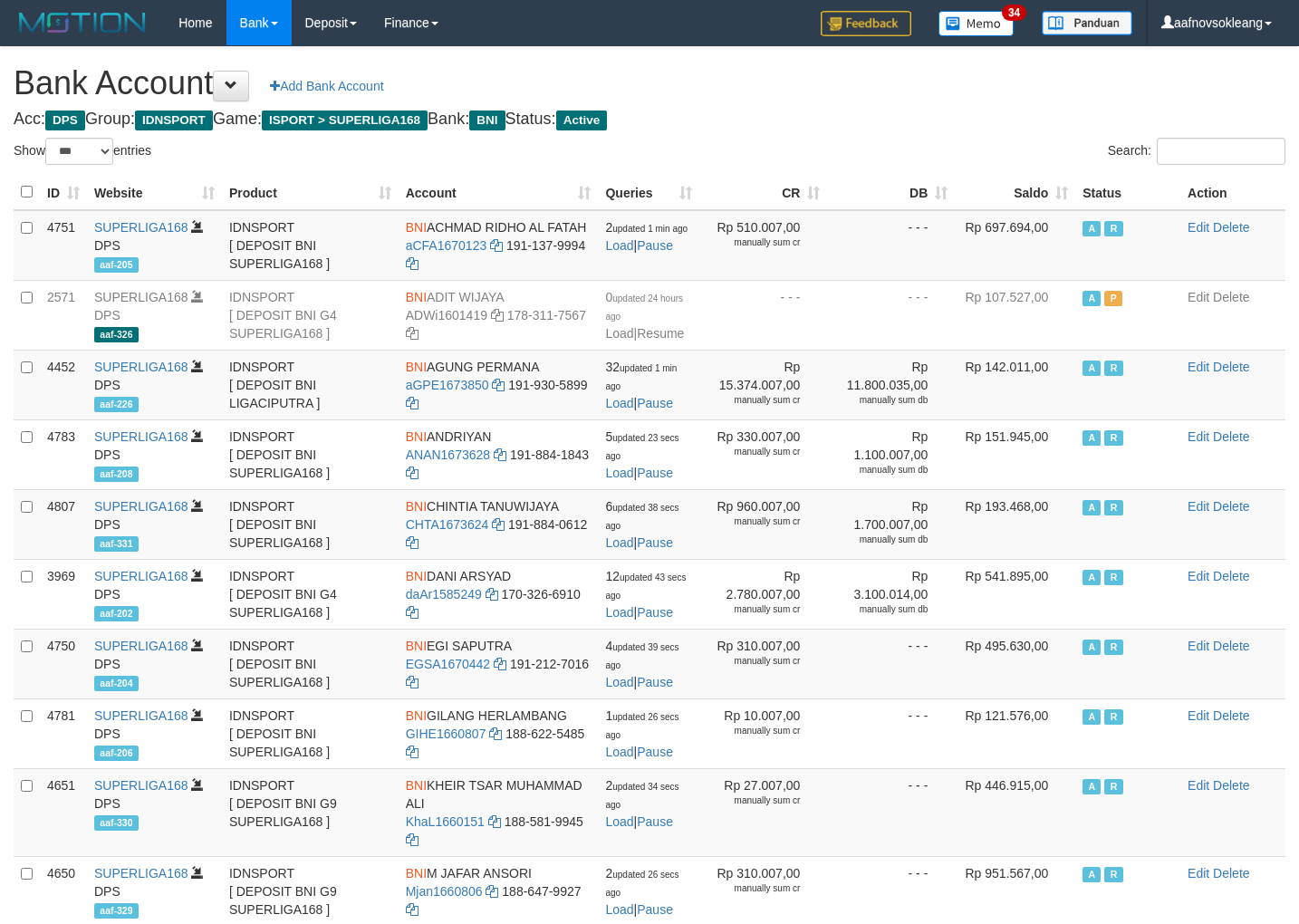 select on "***" 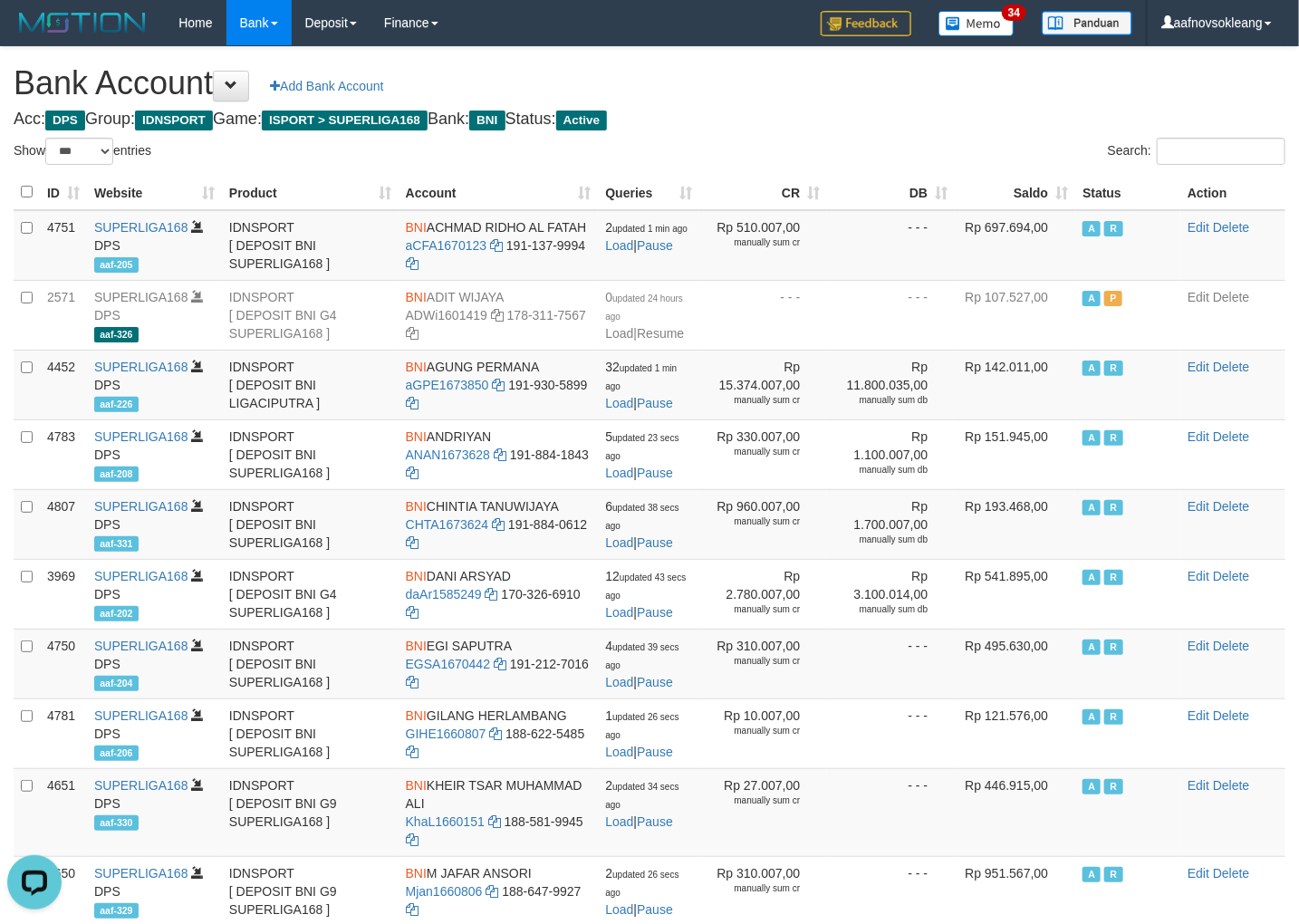 scroll, scrollTop: 0, scrollLeft: 0, axis: both 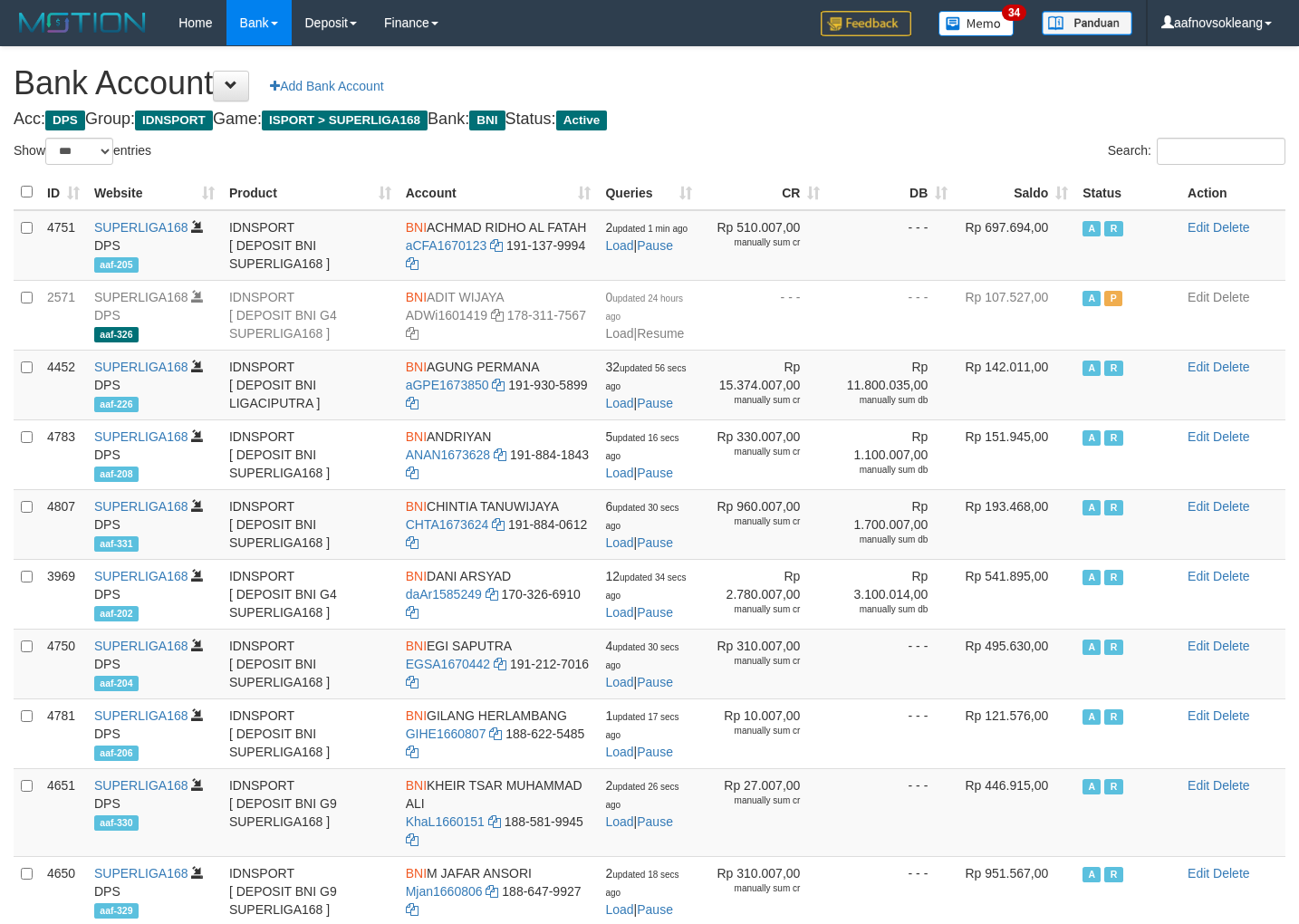 select on "***" 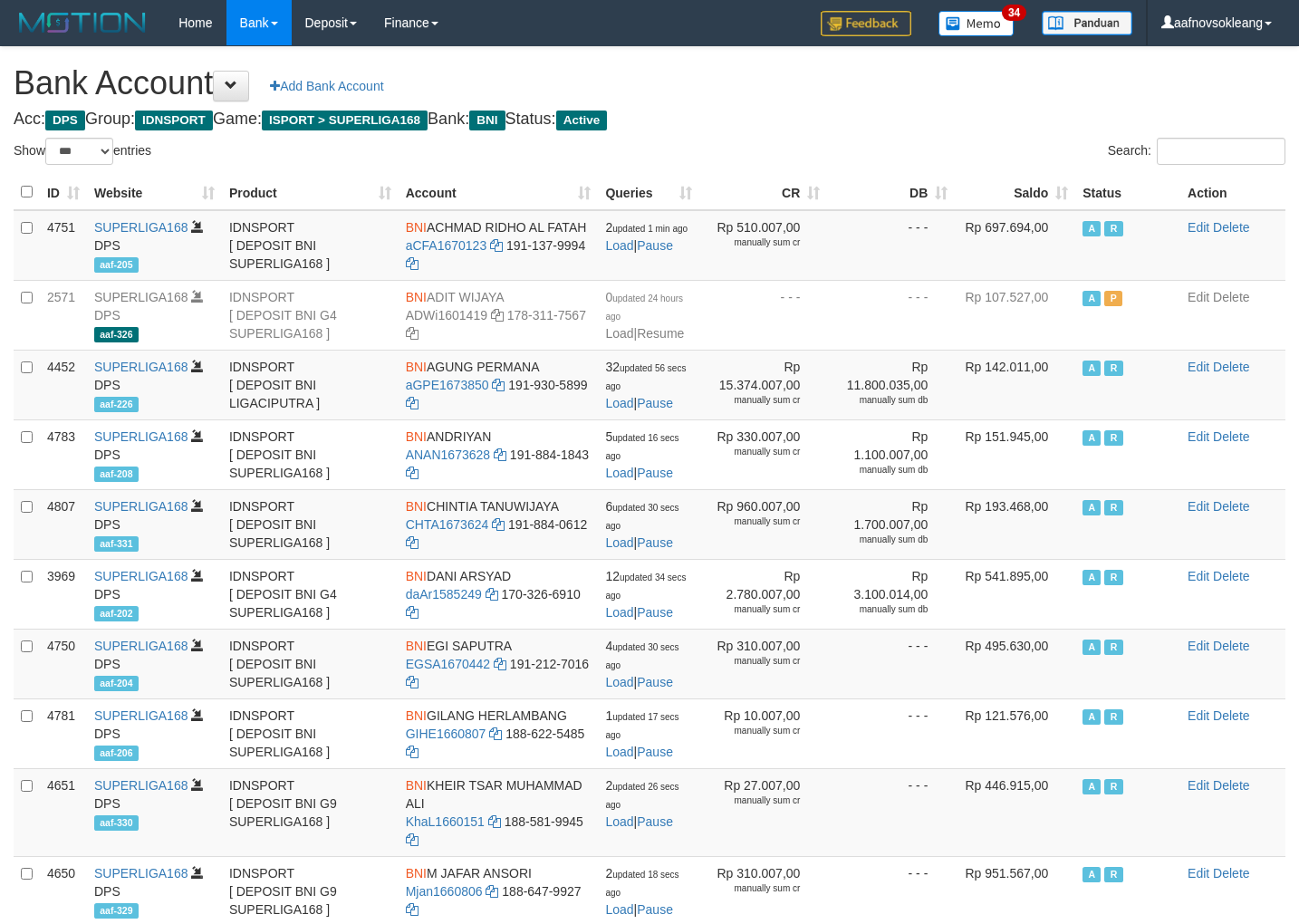 scroll, scrollTop: 0, scrollLeft: 0, axis: both 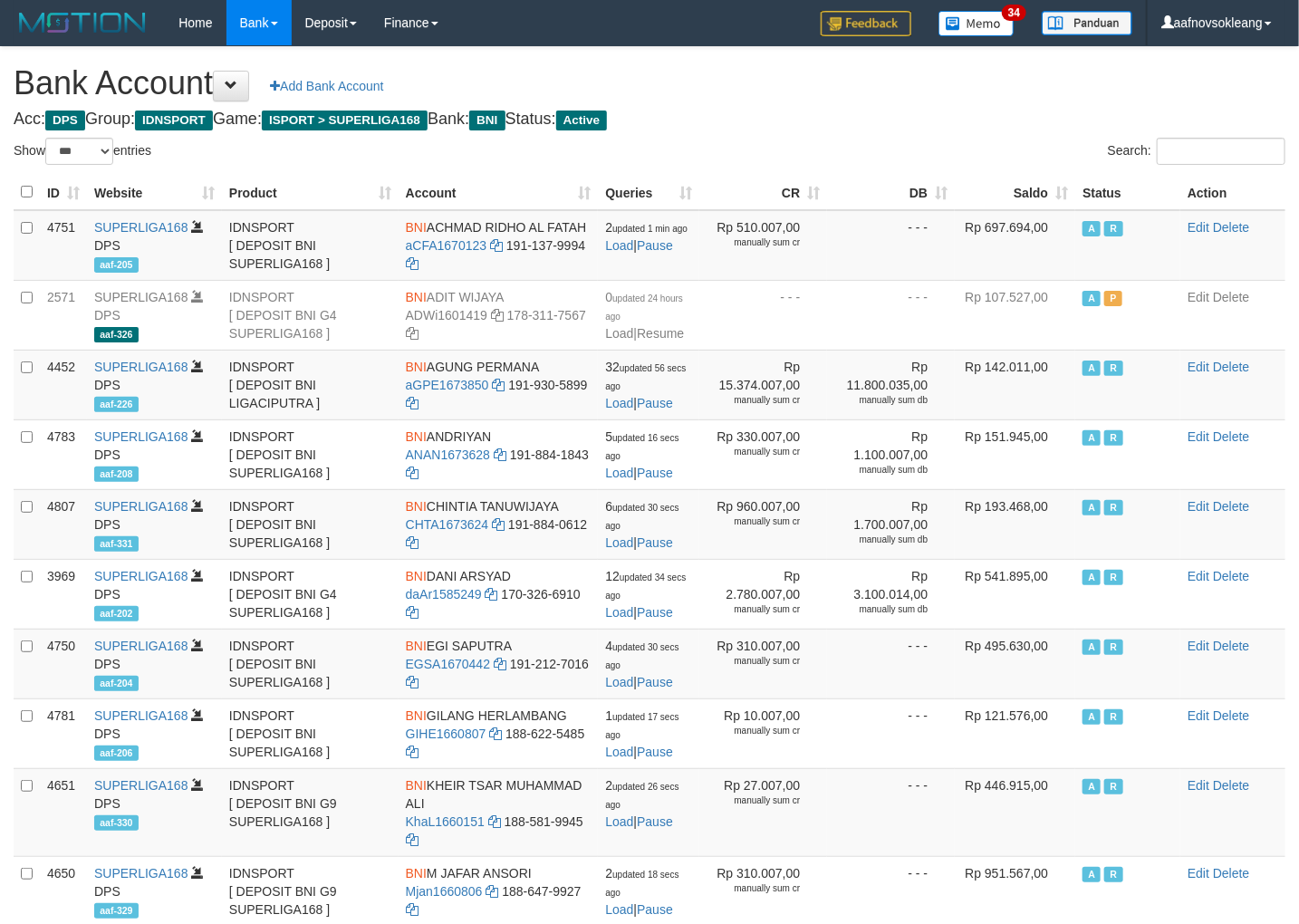 drag, startPoint x: 0, startPoint y: 0, endPoint x: 1058, endPoint y: 195, distance: 1075.8202 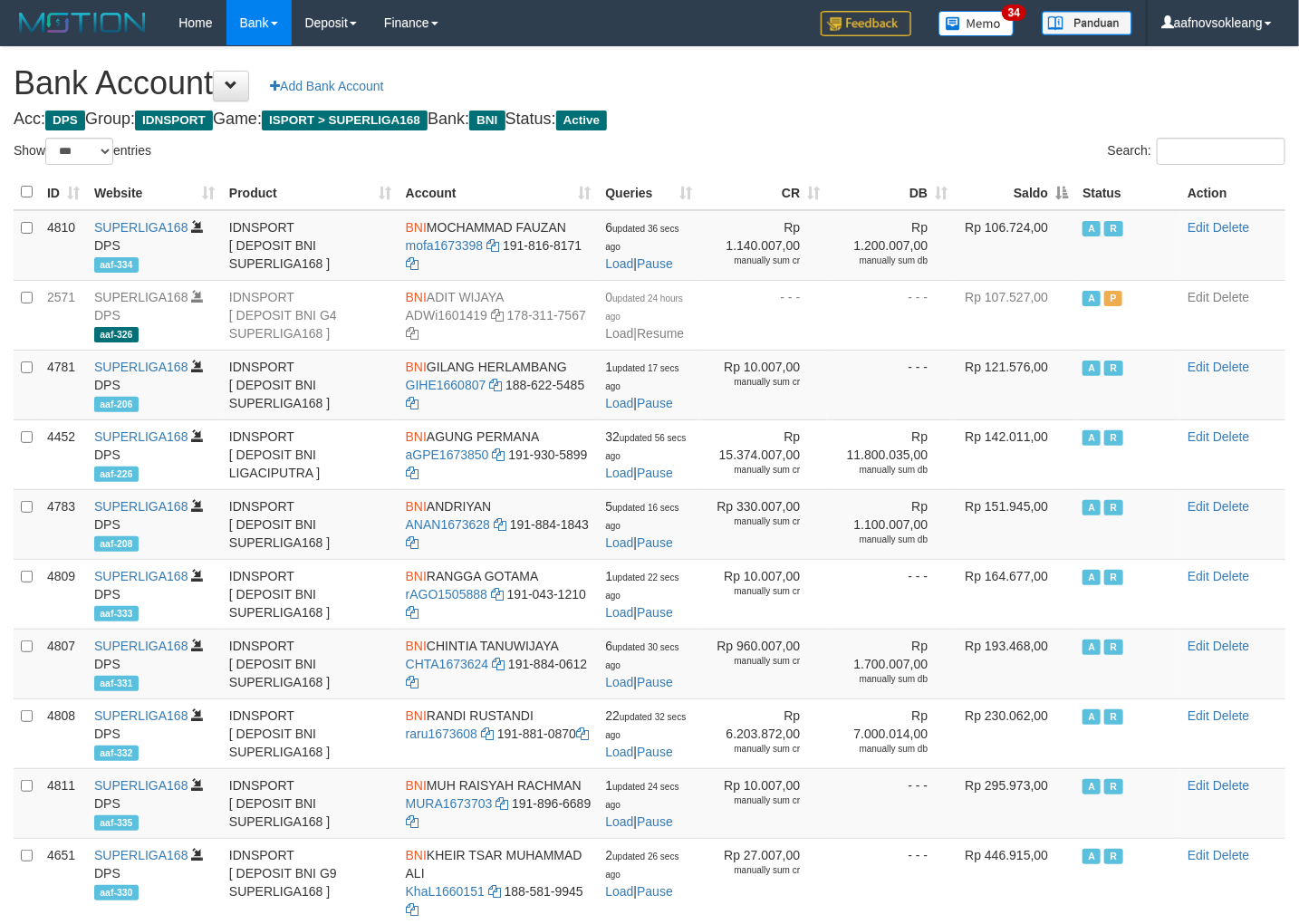 click on "Saldo" at bounding box center (1015, 192) 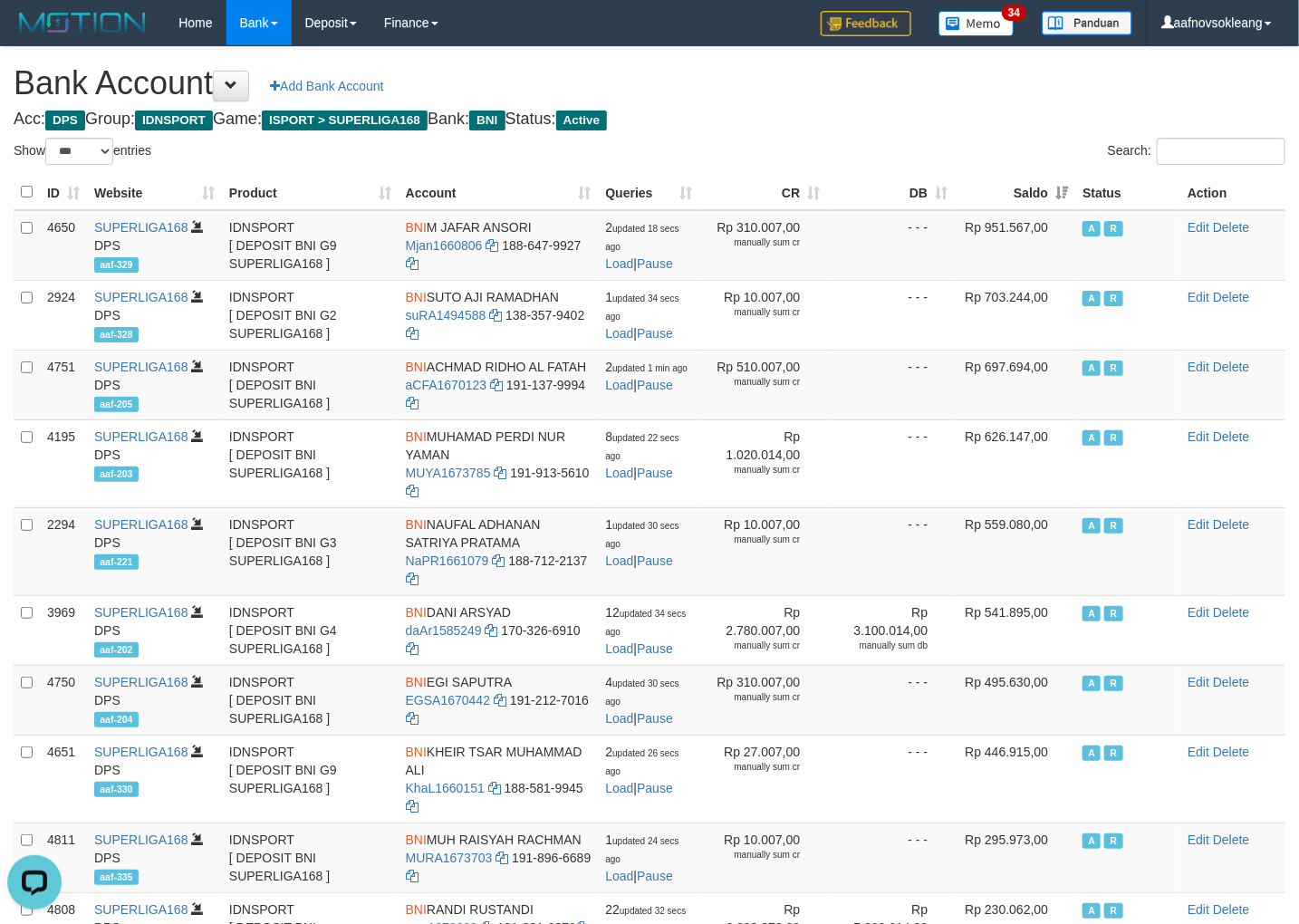 scroll, scrollTop: 0, scrollLeft: 0, axis: both 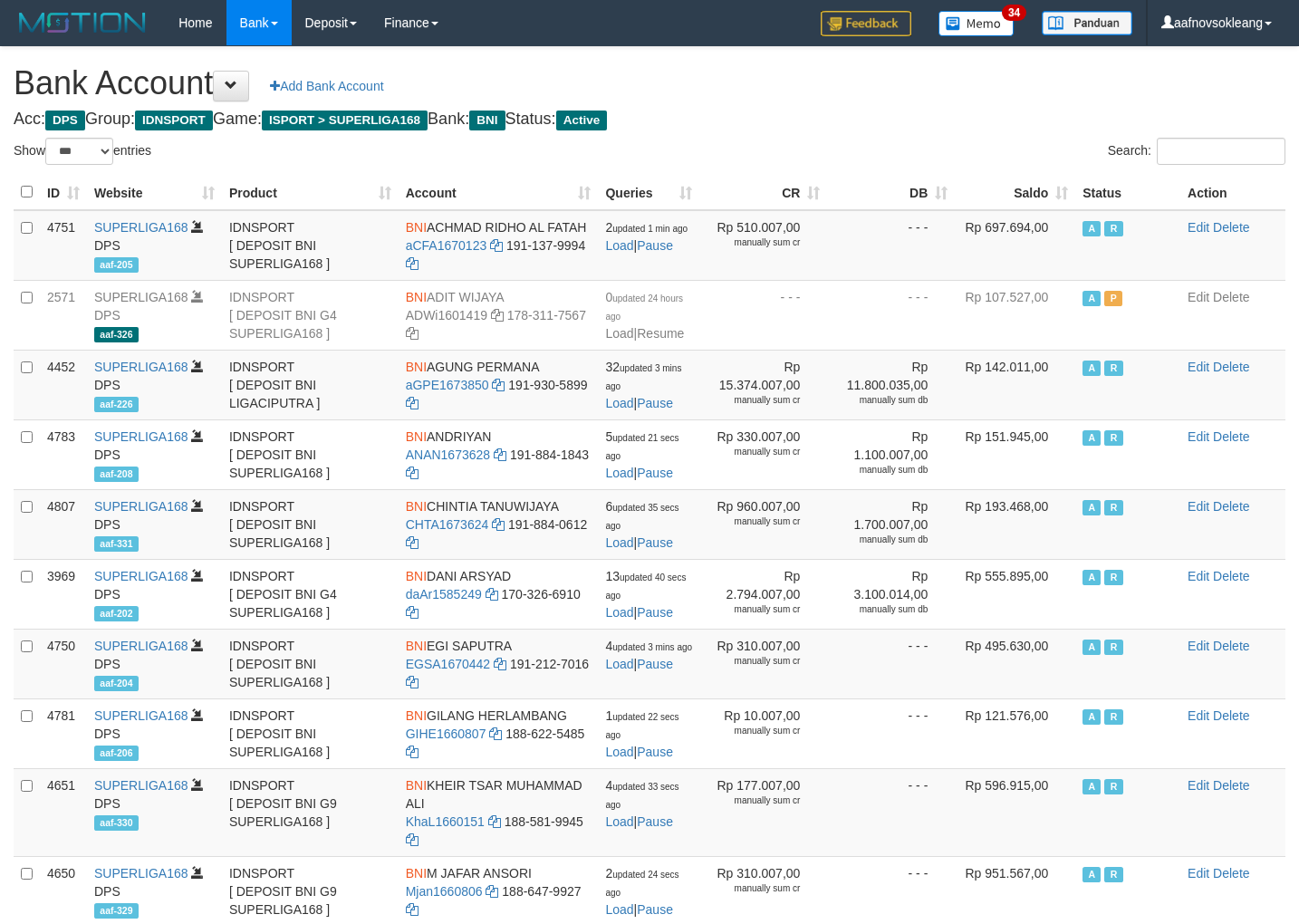 select on "***" 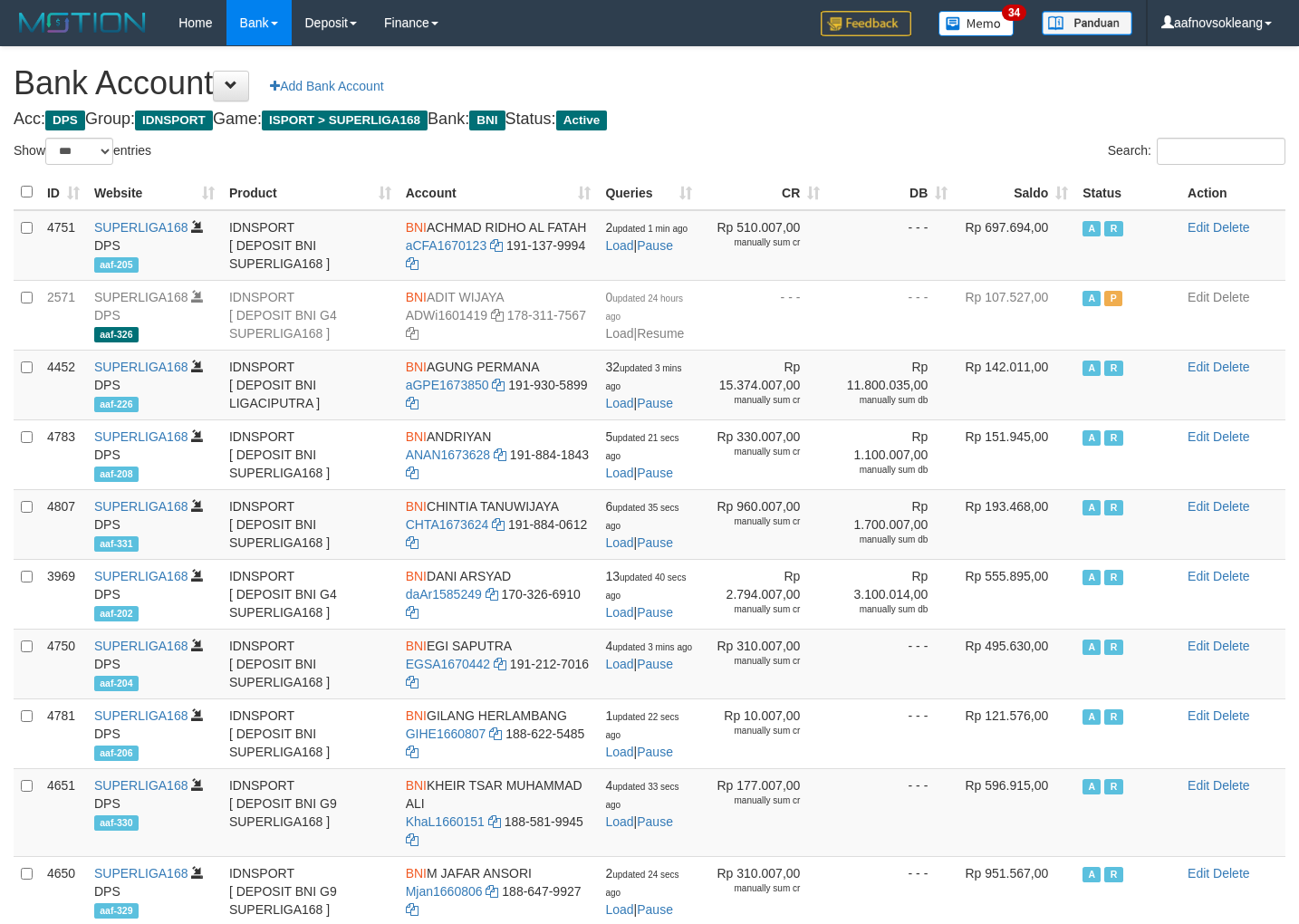 scroll, scrollTop: 0, scrollLeft: 0, axis: both 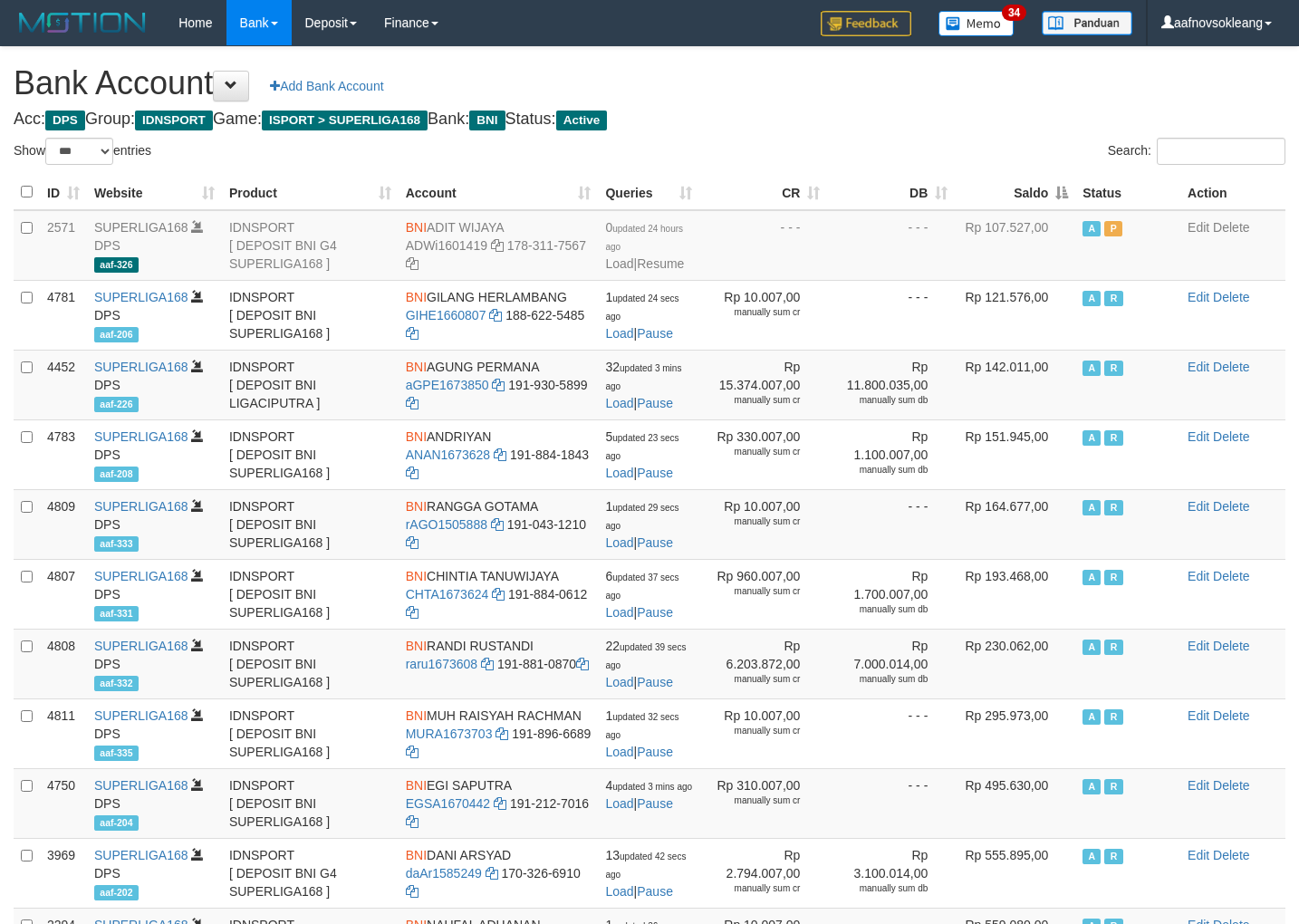 select on "***" 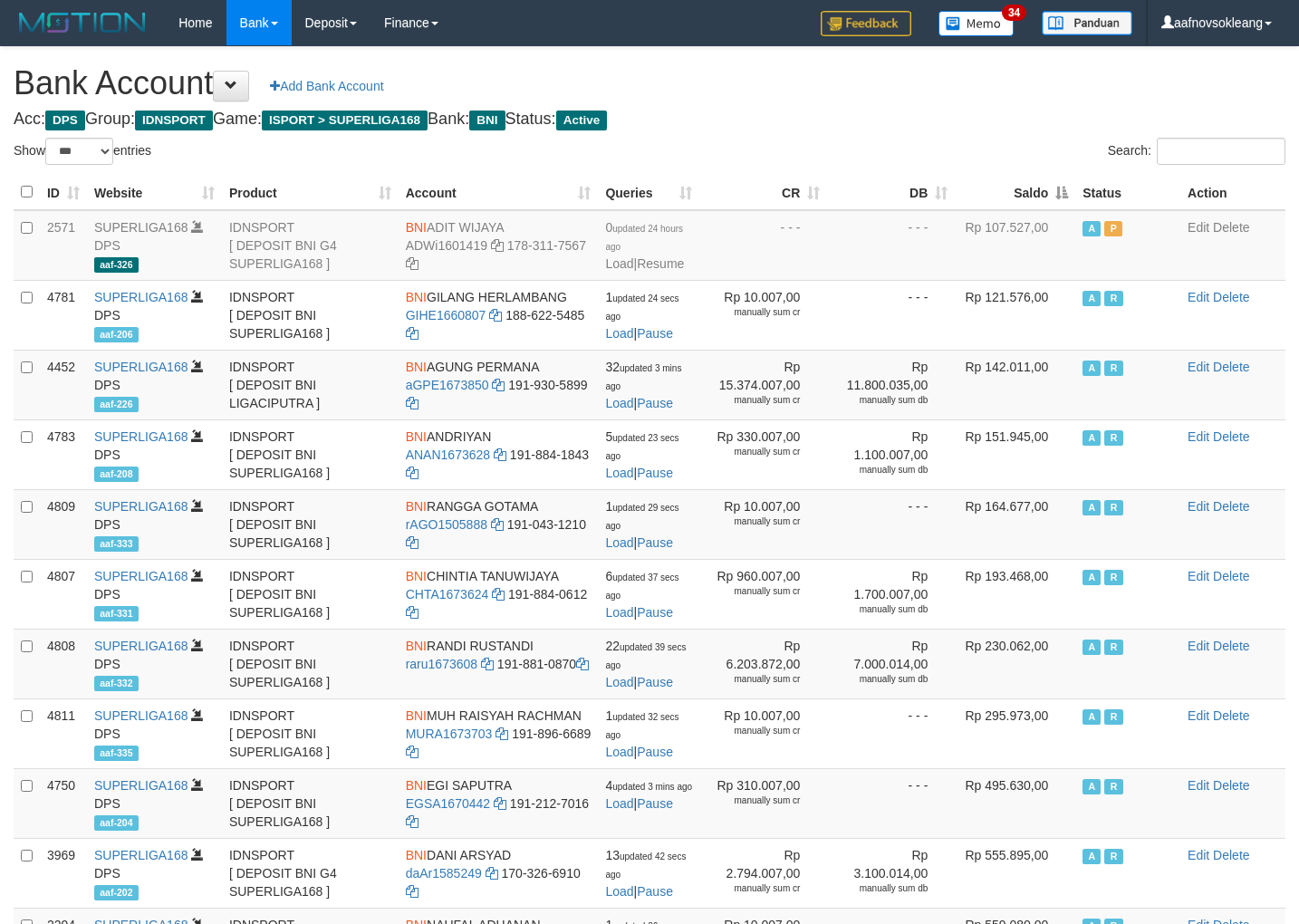 scroll, scrollTop: 0, scrollLeft: 0, axis: both 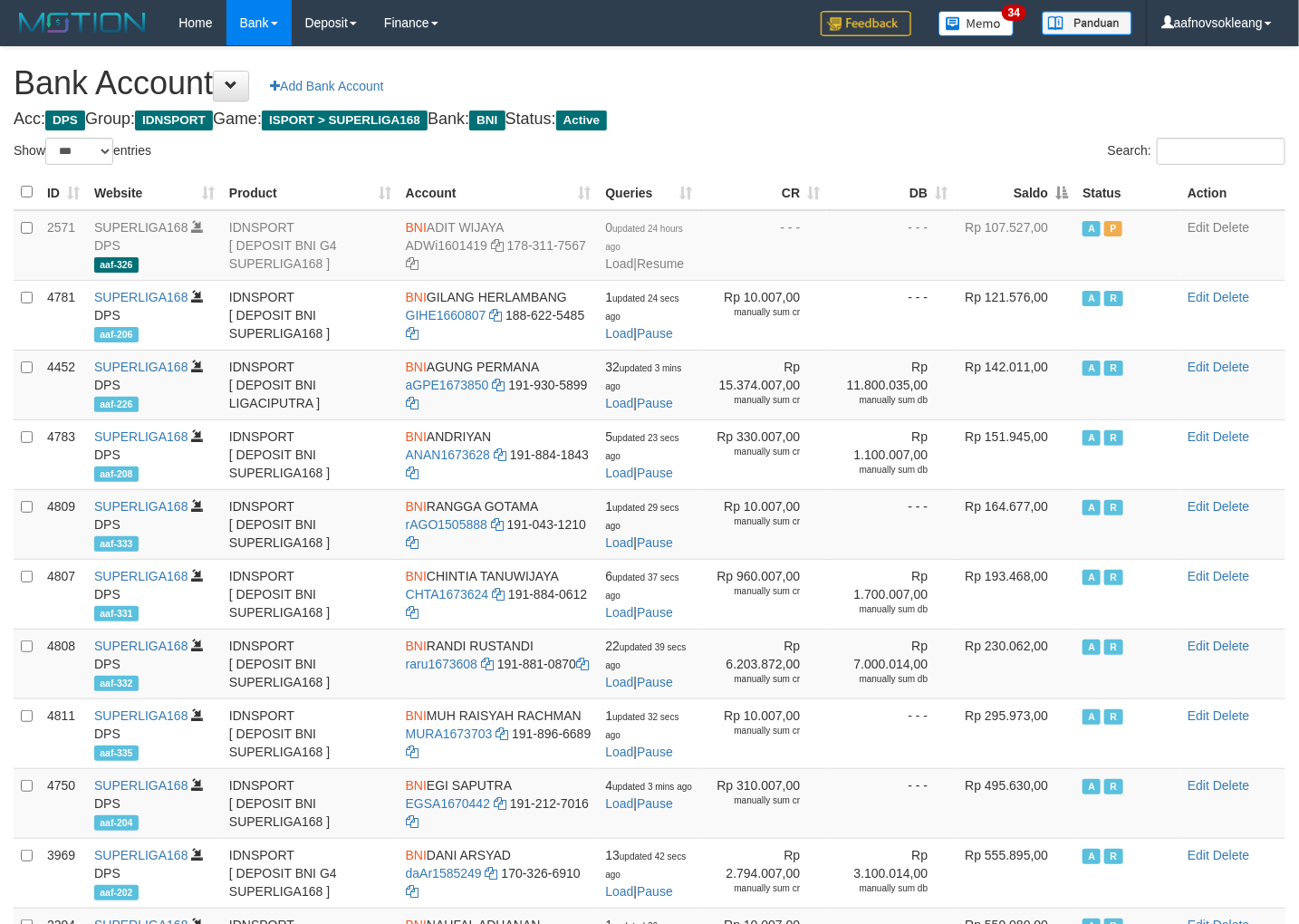 click on "Saldo" at bounding box center (1015, 192) 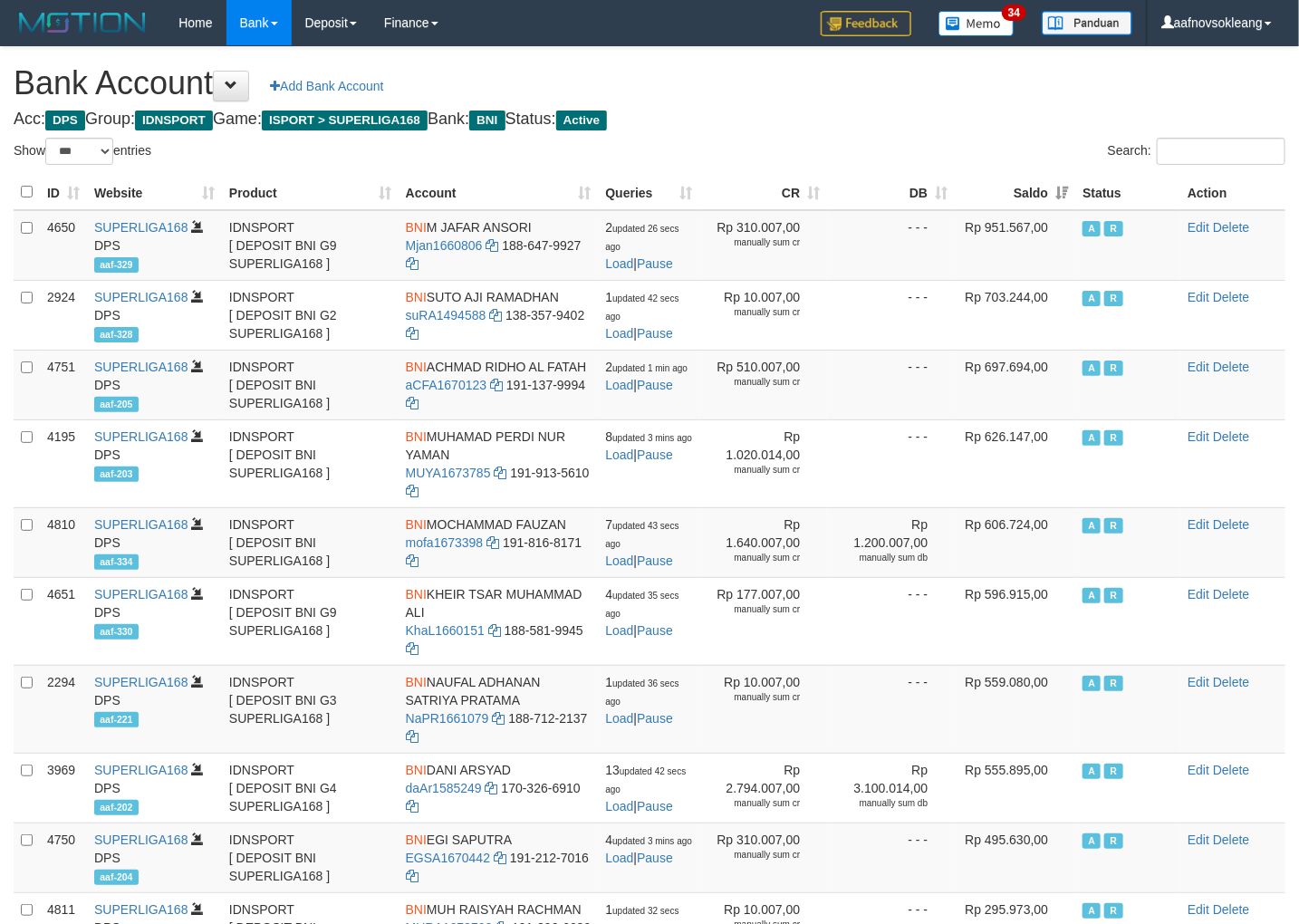 click on "Search:" at bounding box center (974, 153) 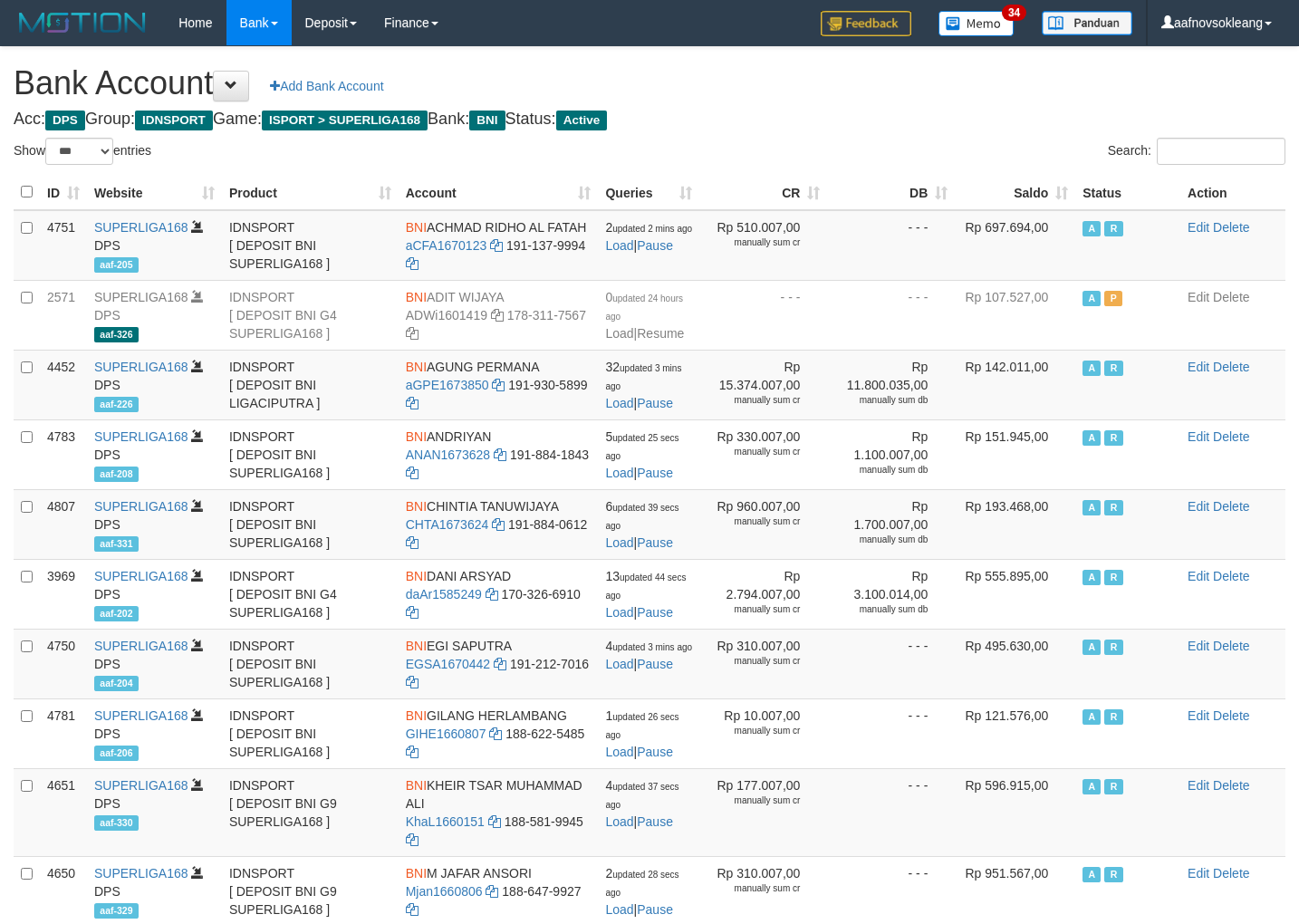 select on "***" 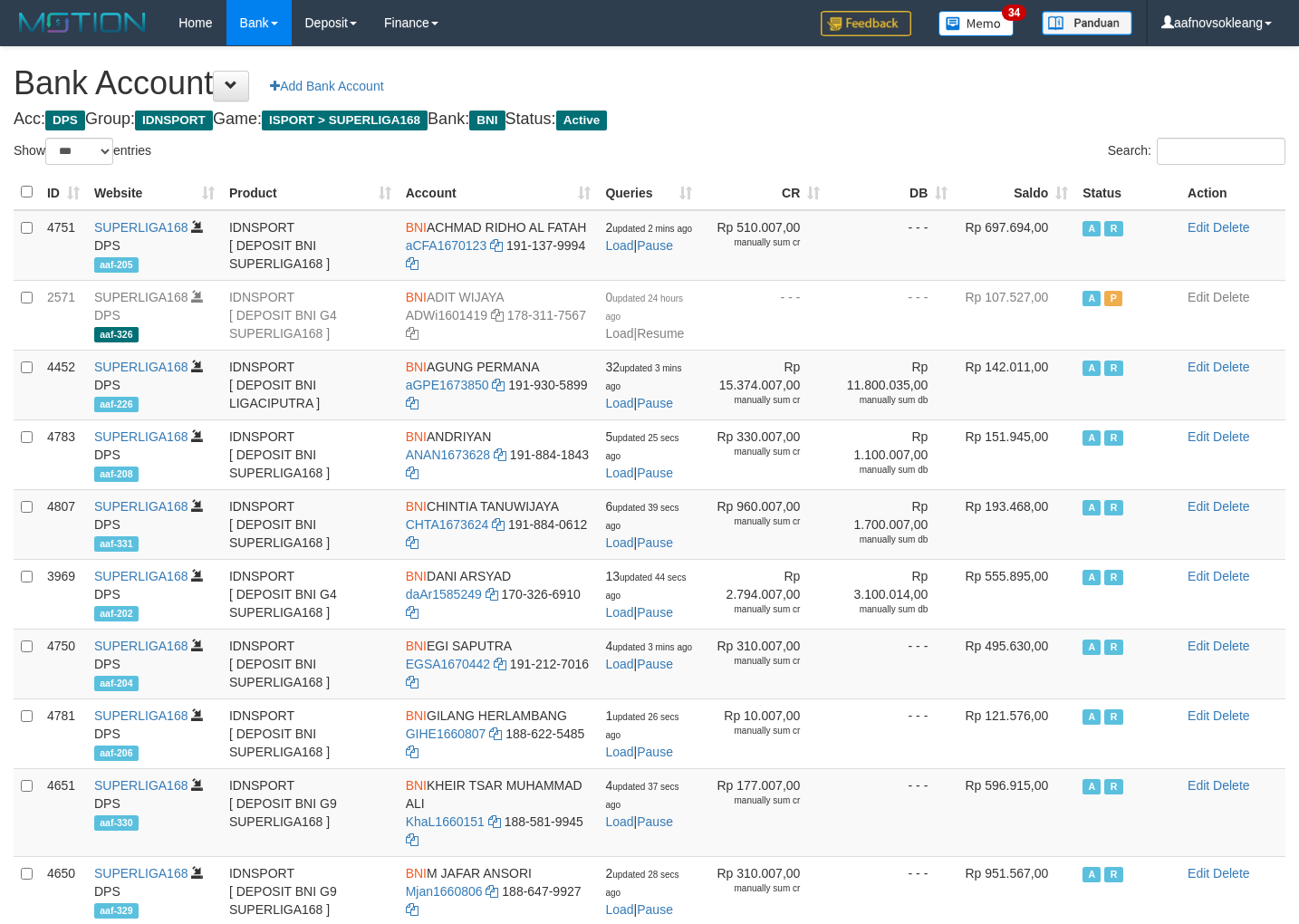 scroll, scrollTop: 0, scrollLeft: 0, axis: both 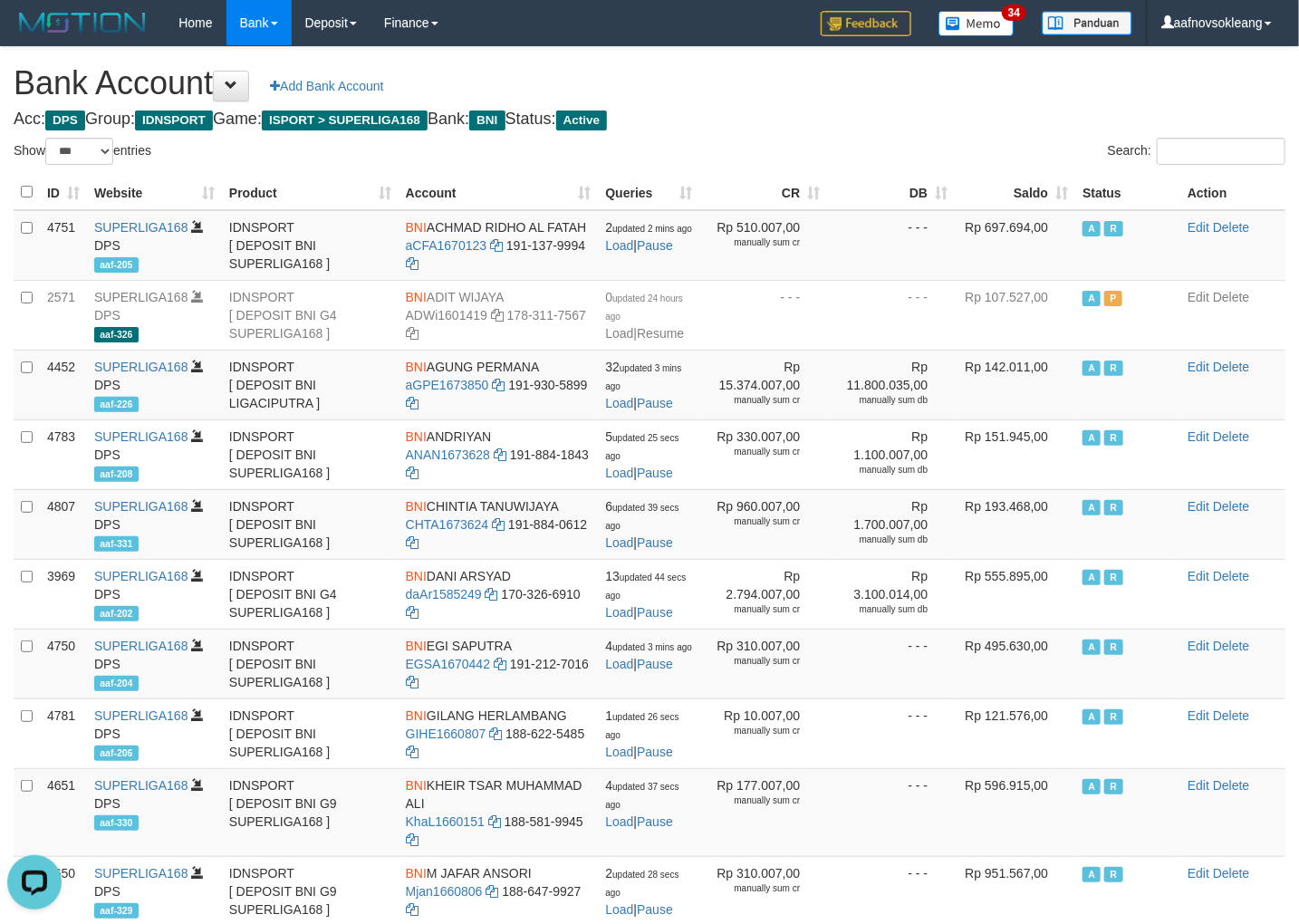 click on "Search:" at bounding box center [974, 153] 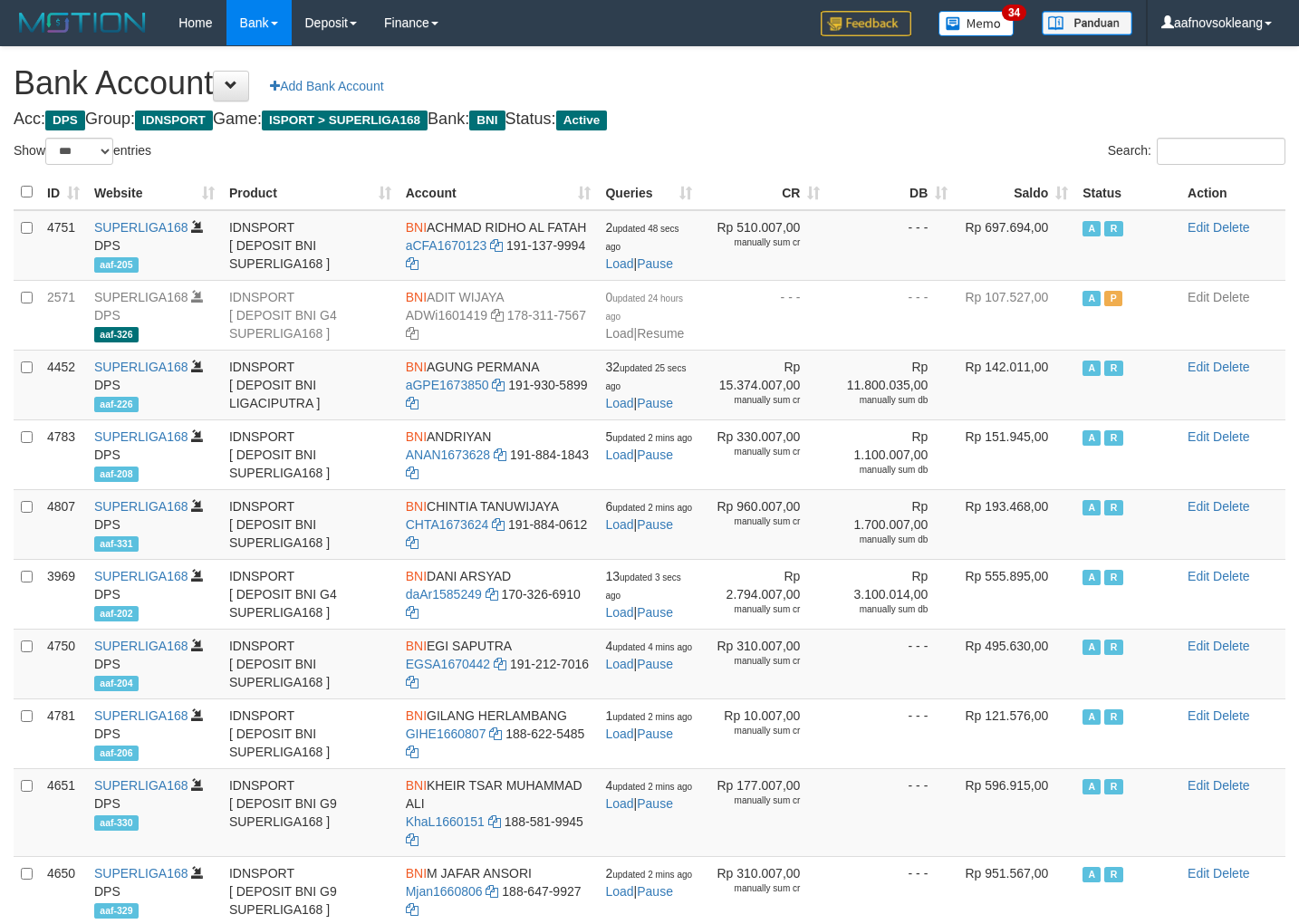 select on "***" 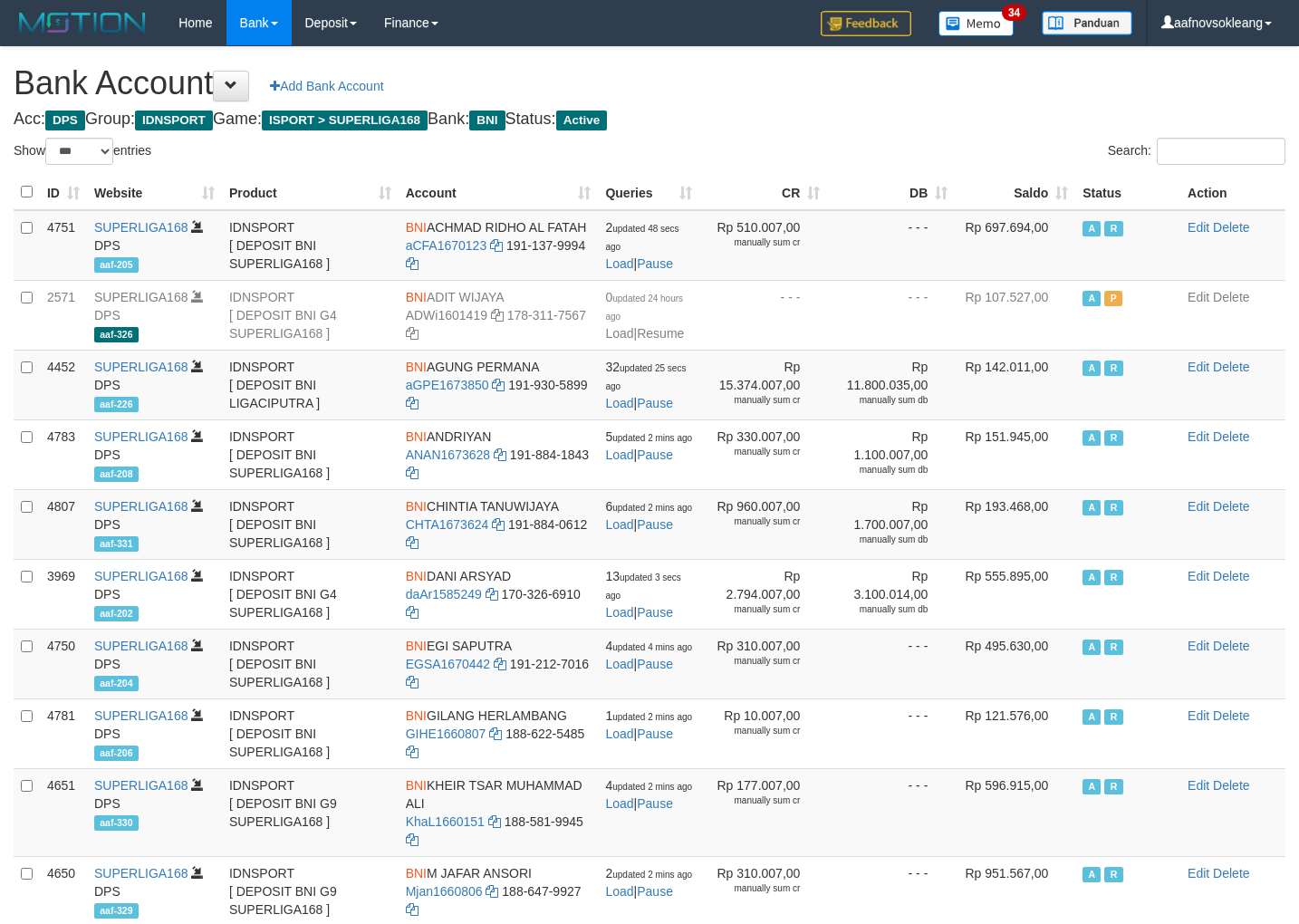 scroll, scrollTop: 0, scrollLeft: 0, axis: both 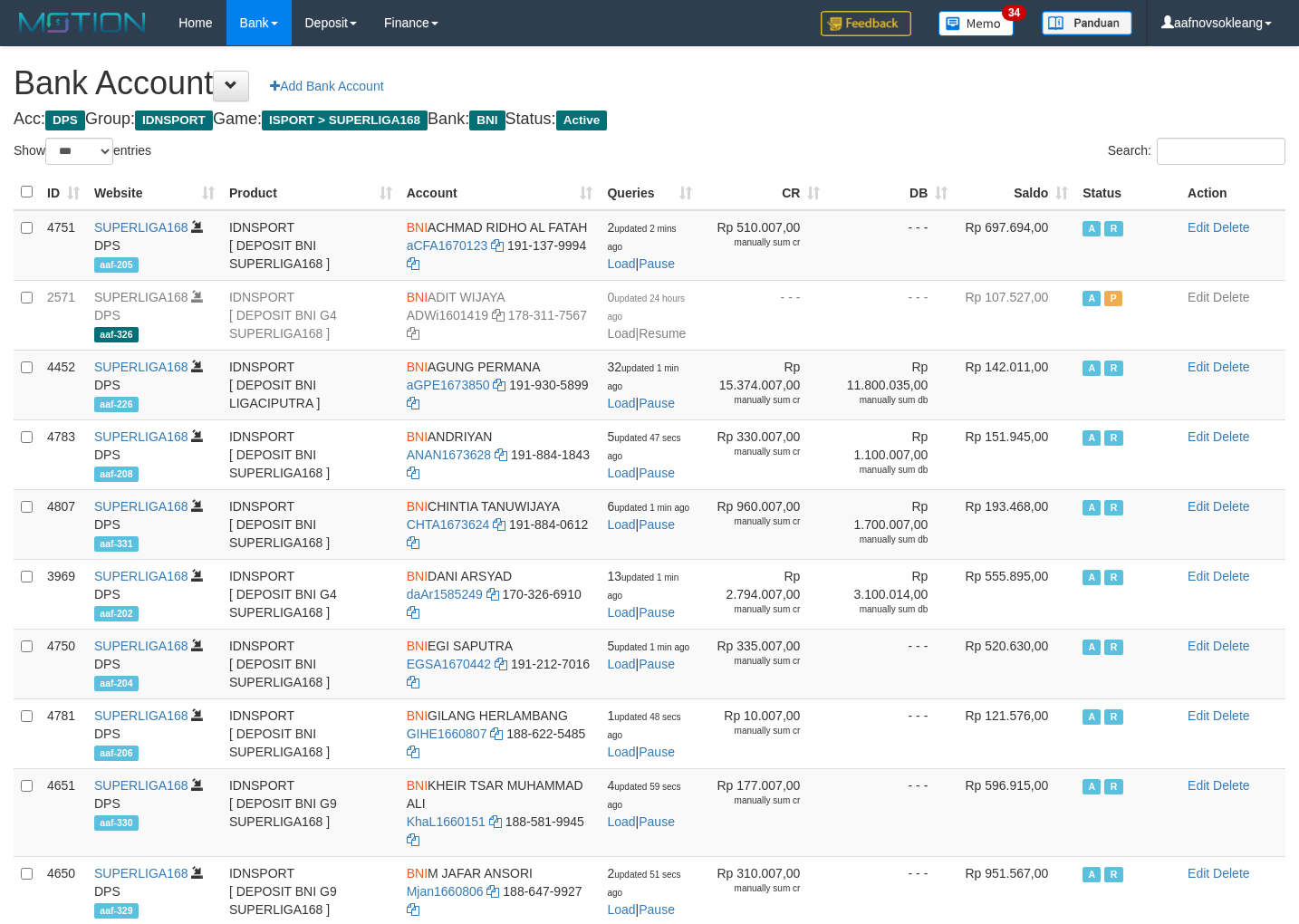 select on "***" 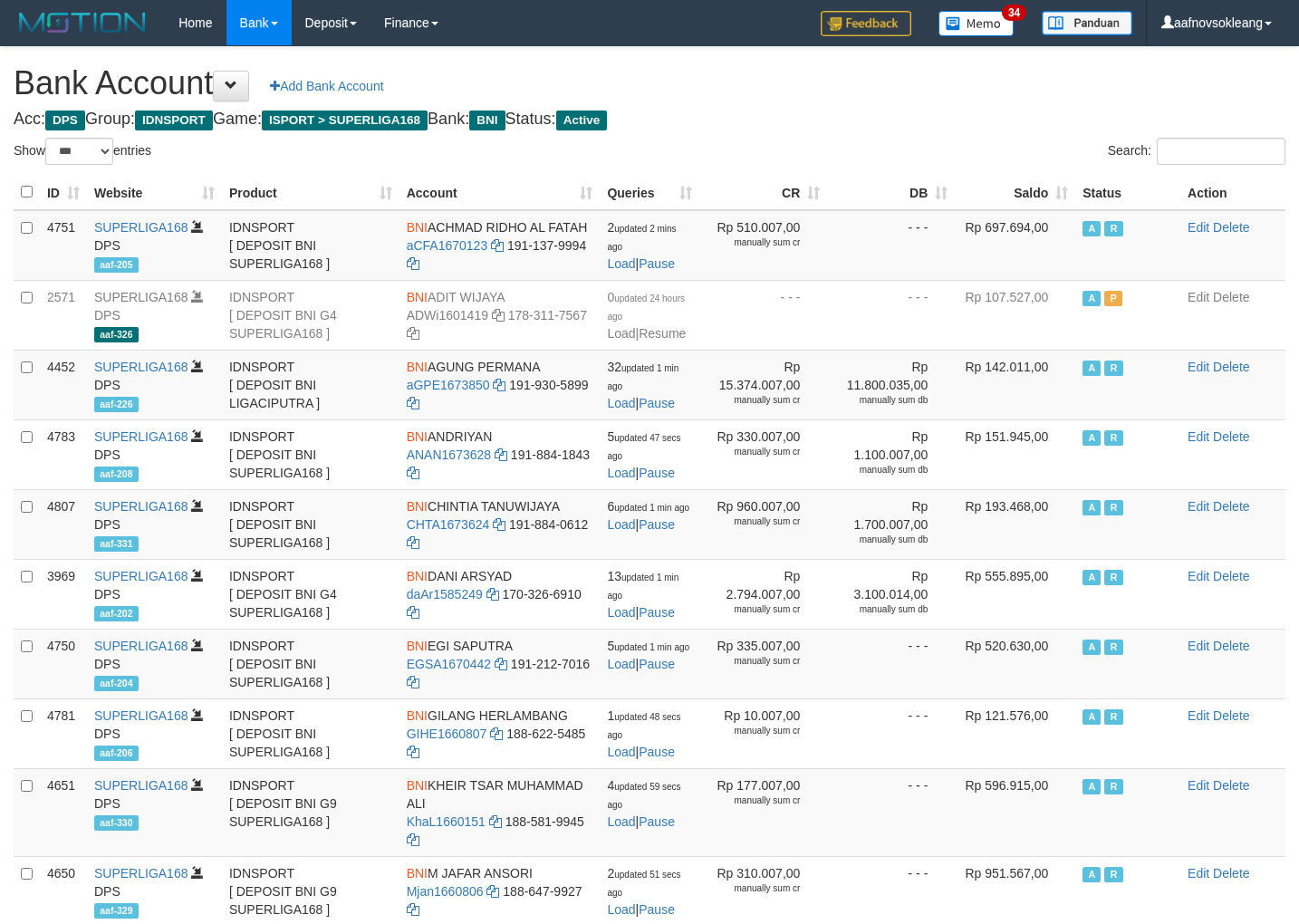 scroll, scrollTop: 0, scrollLeft: 0, axis: both 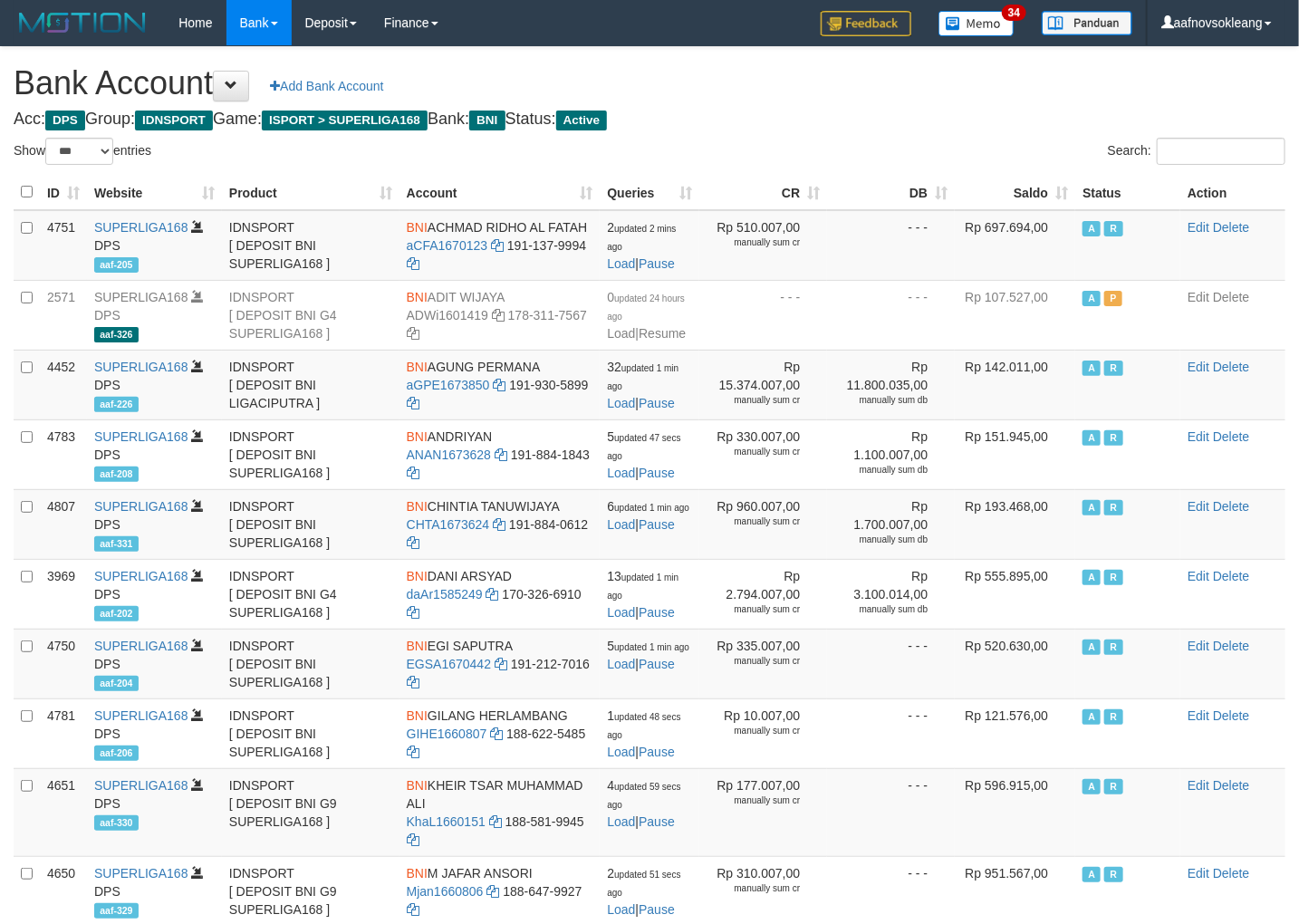 click on "Saldo" at bounding box center [1015, 192] 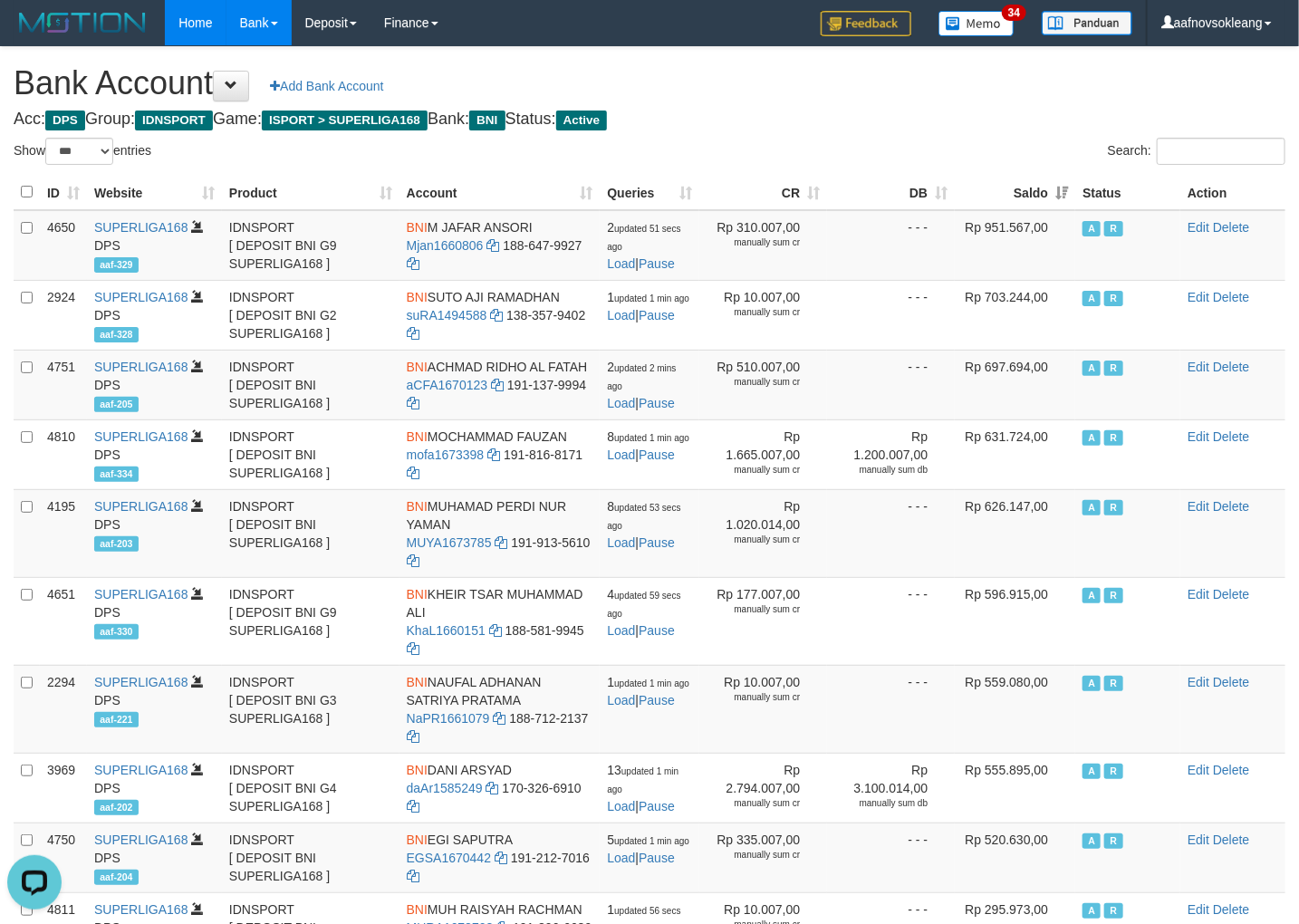 scroll, scrollTop: 0, scrollLeft: 0, axis: both 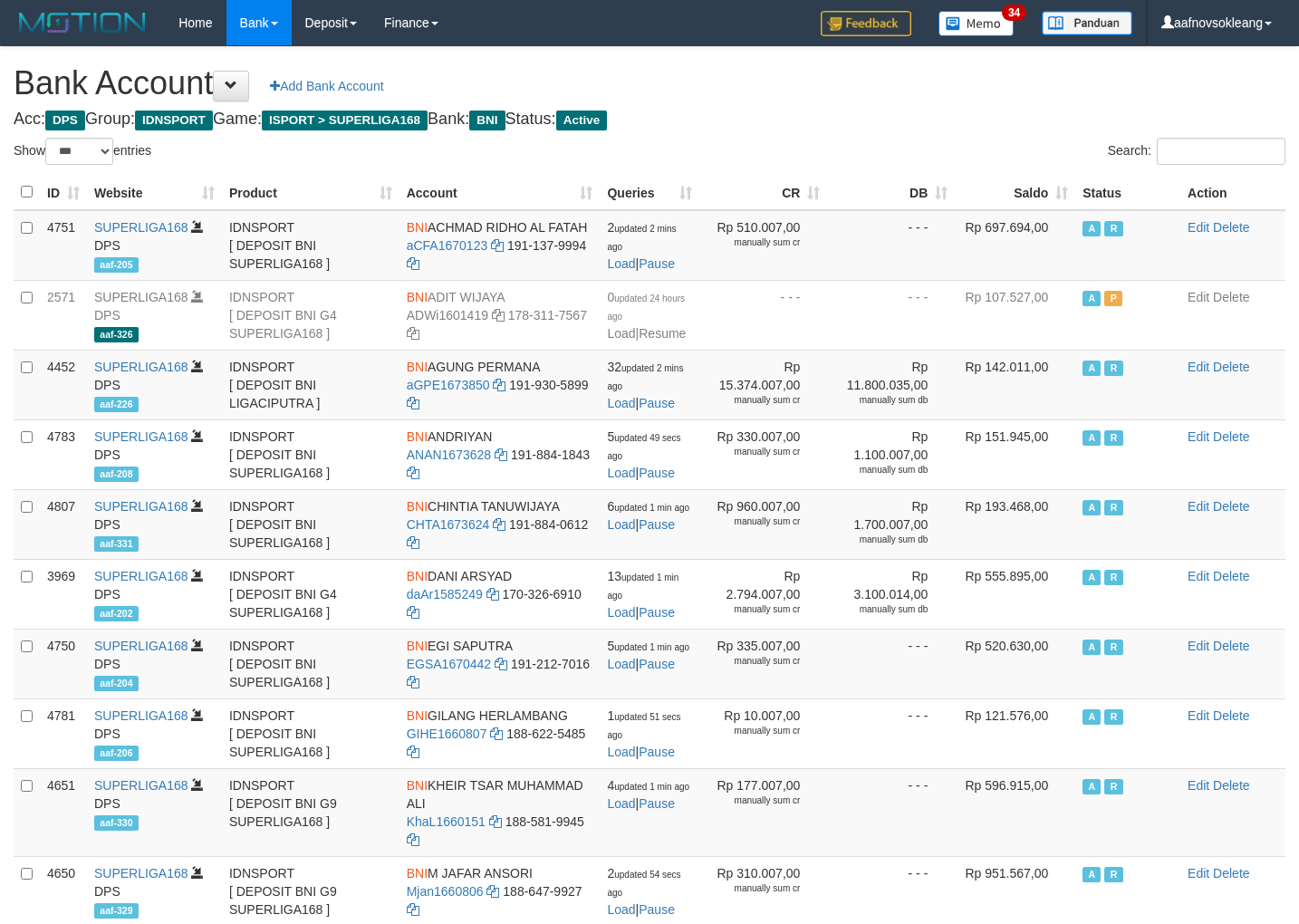 select on "***" 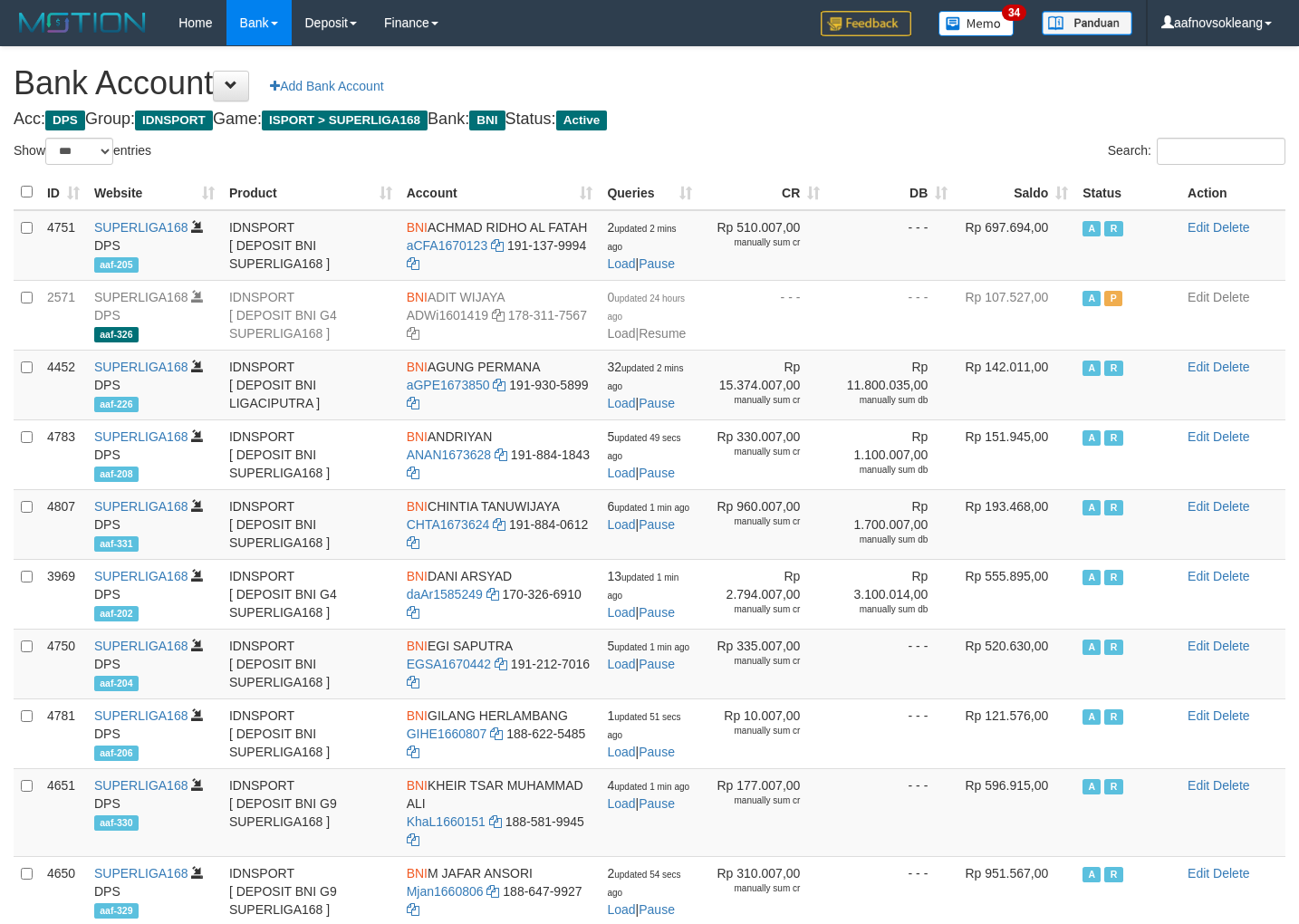 scroll, scrollTop: 0, scrollLeft: 0, axis: both 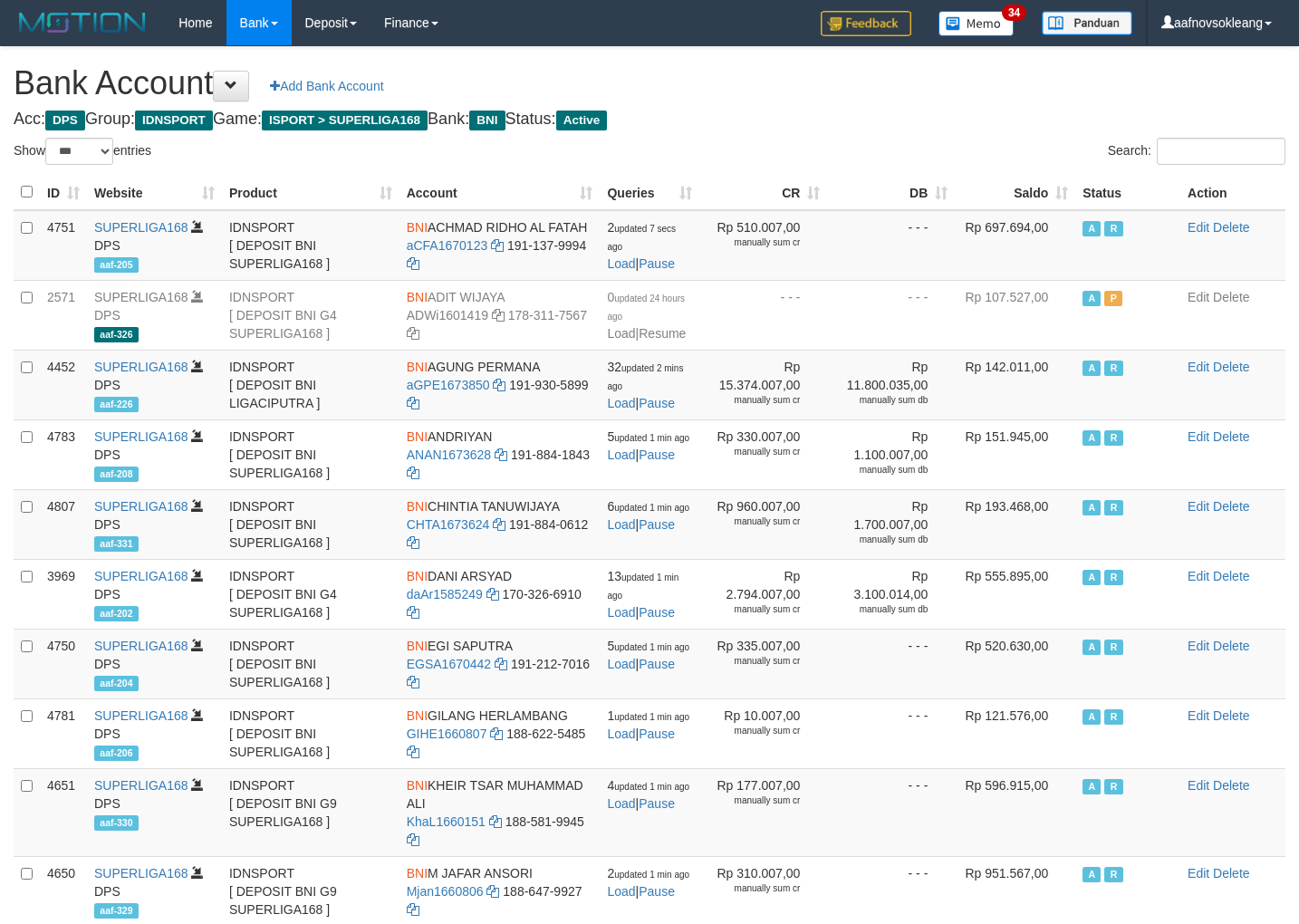 select on "***" 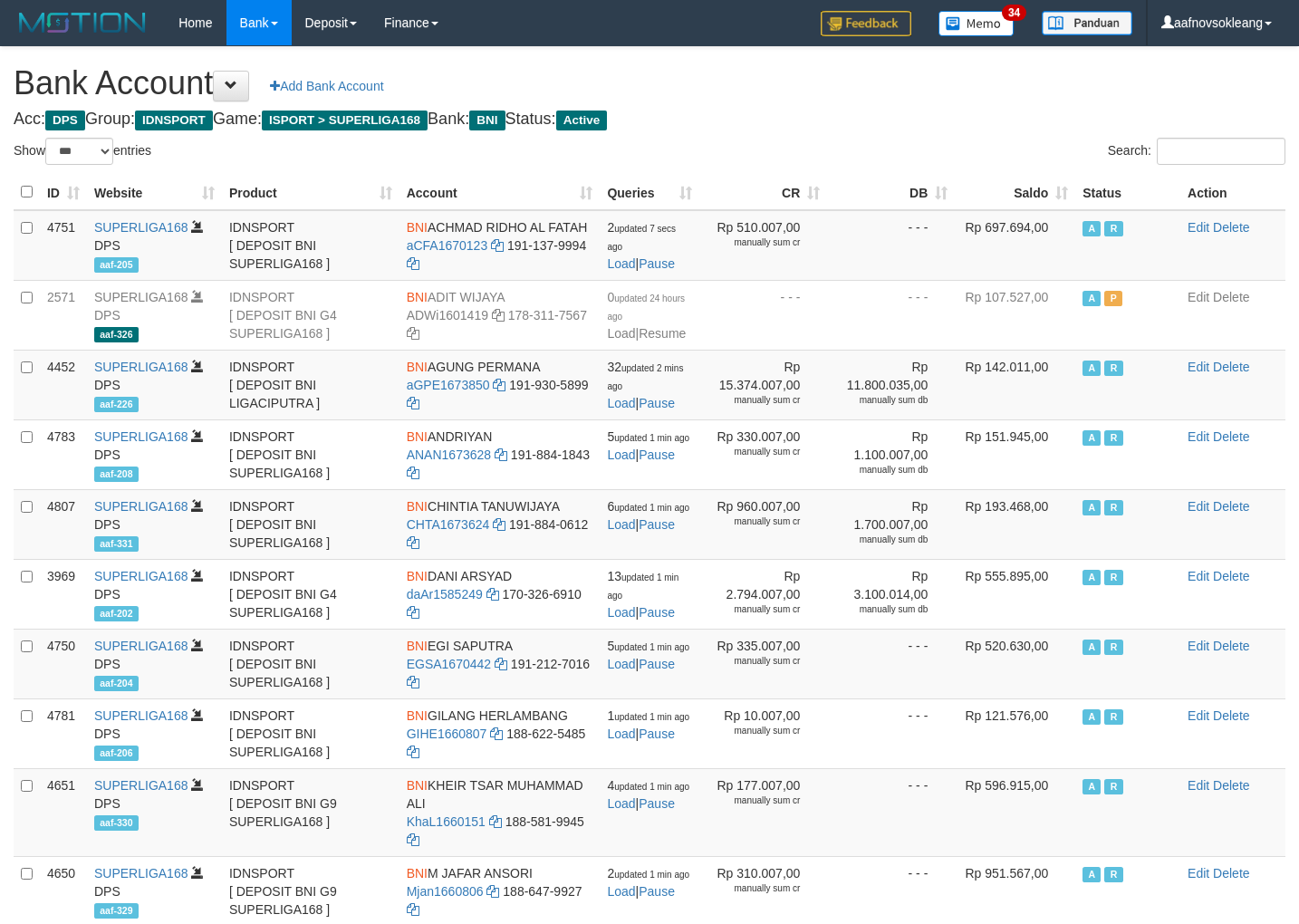 scroll, scrollTop: 0, scrollLeft: 0, axis: both 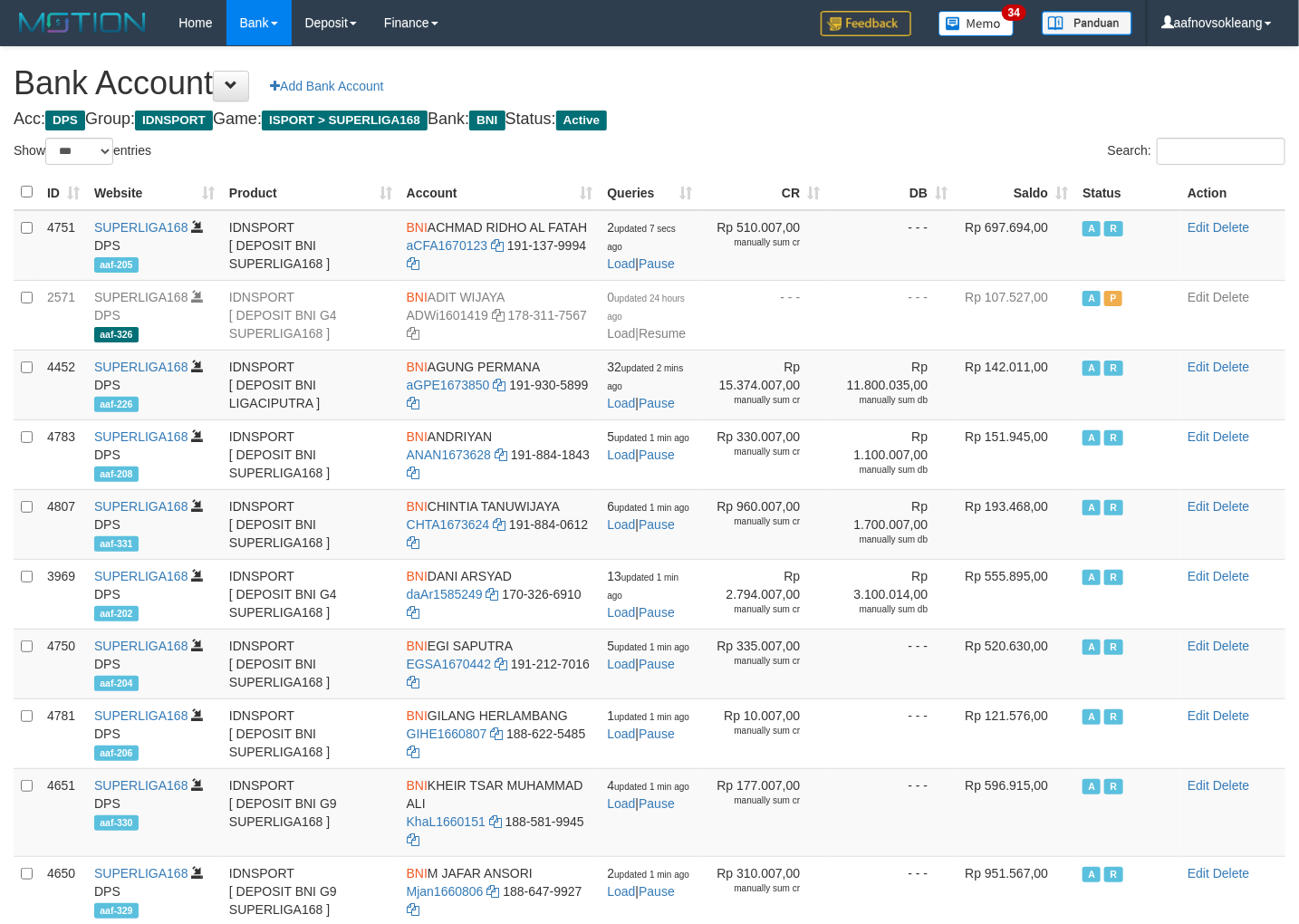 click on "Search:" at bounding box center [974, 153] 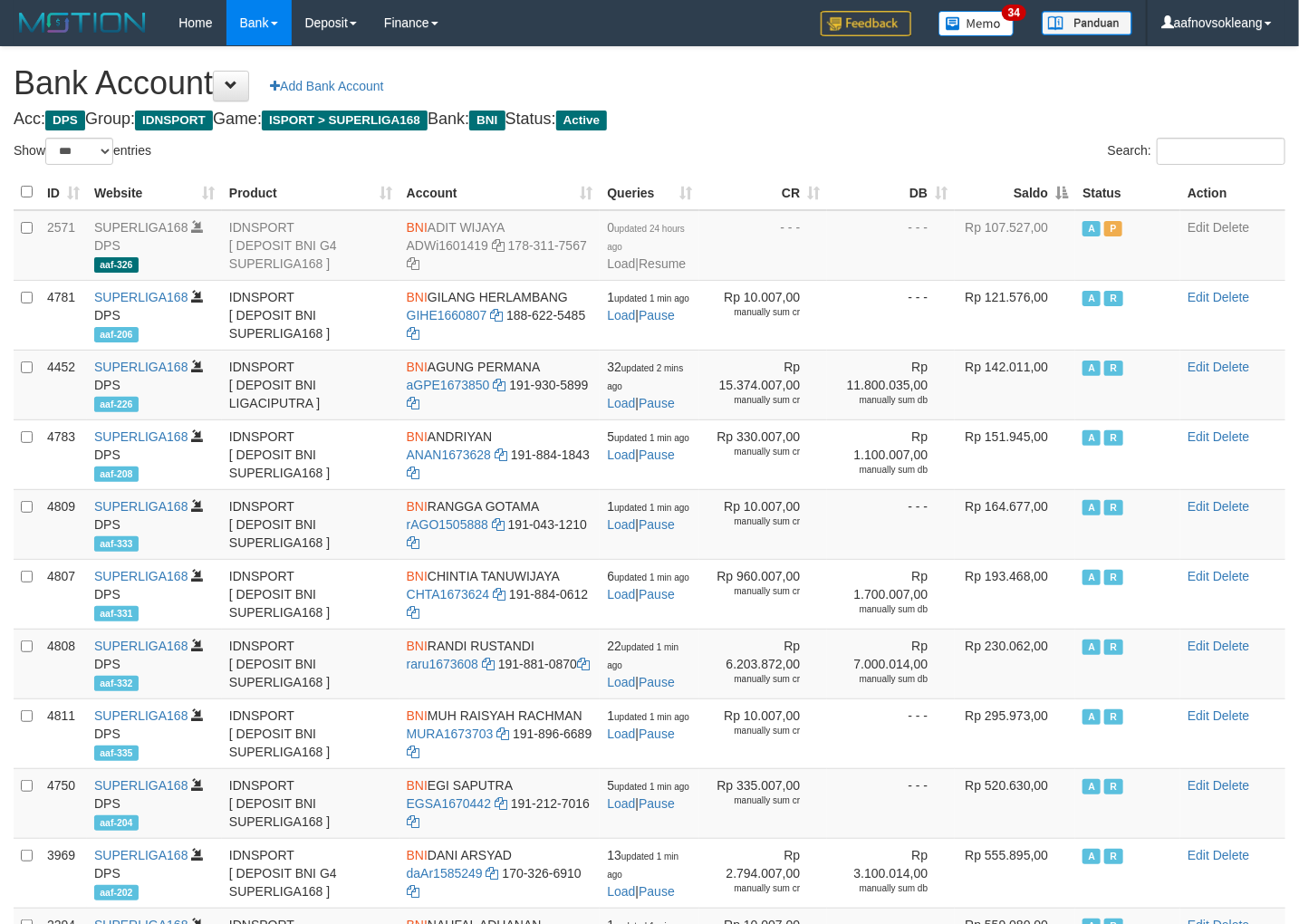 click on "Saldo" at bounding box center [1015, 192] 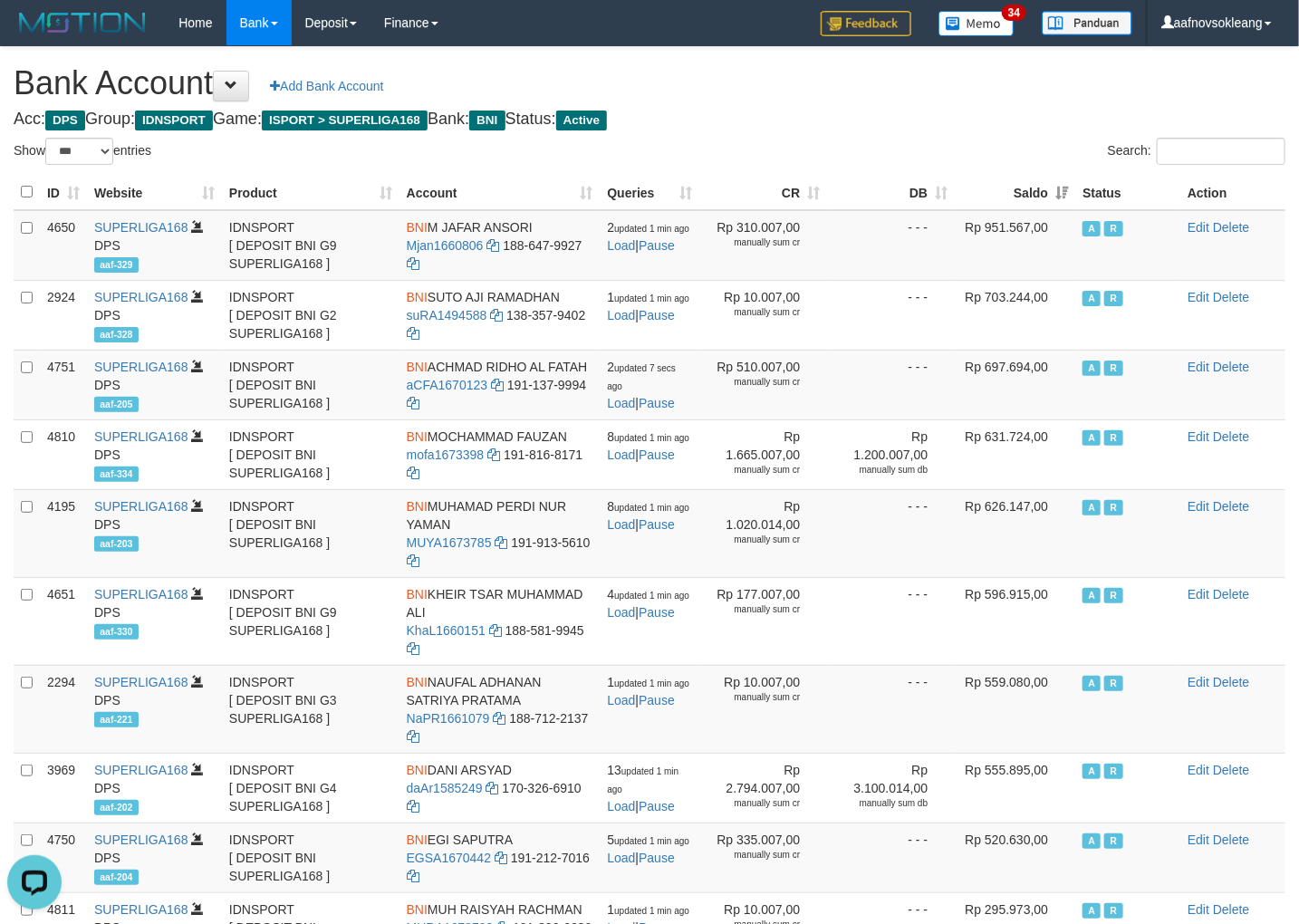 scroll, scrollTop: 0, scrollLeft: 0, axis: both 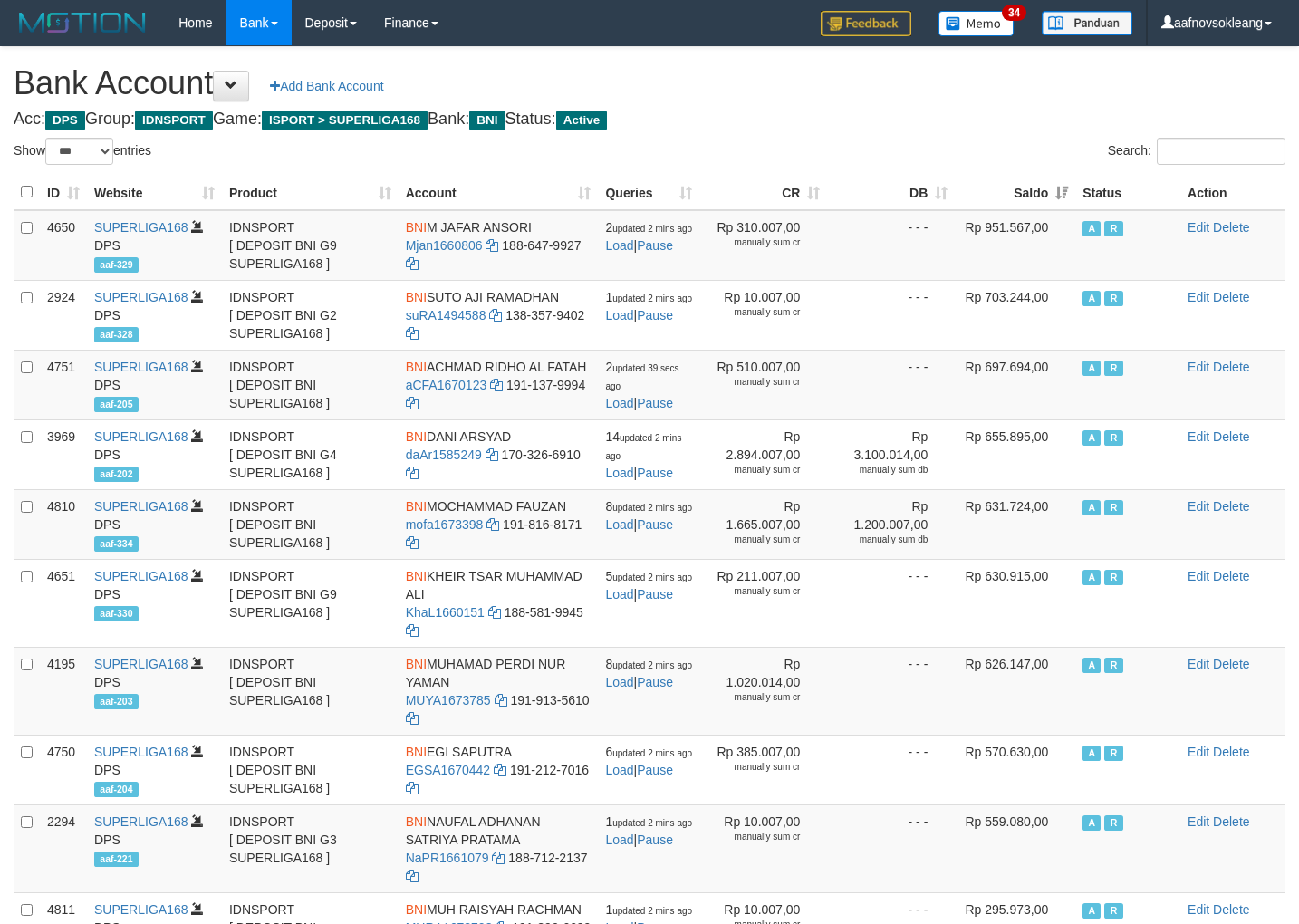 select on "***" 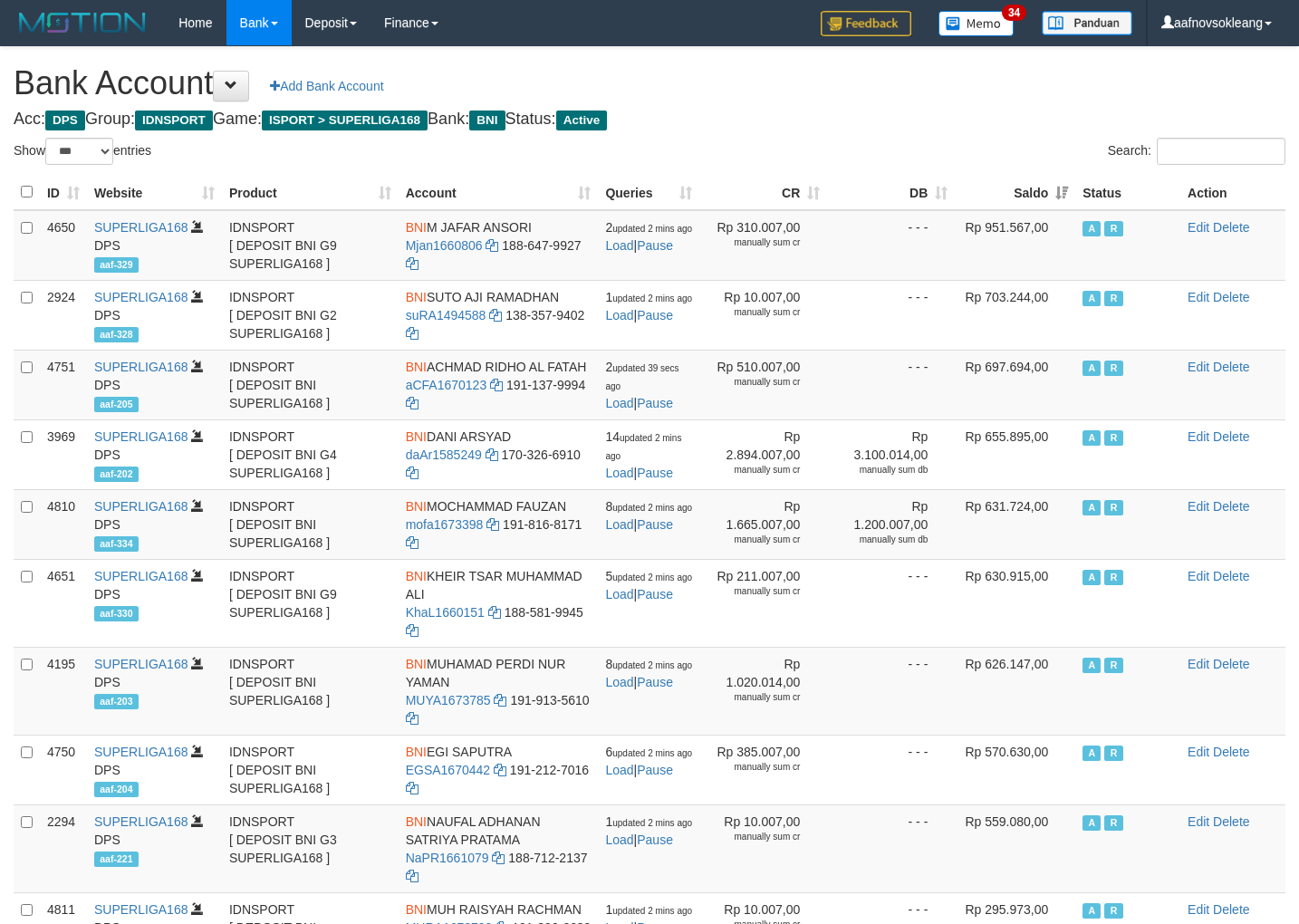 scroll, scrollTop: 0, scrollLeft: 0, axis: both 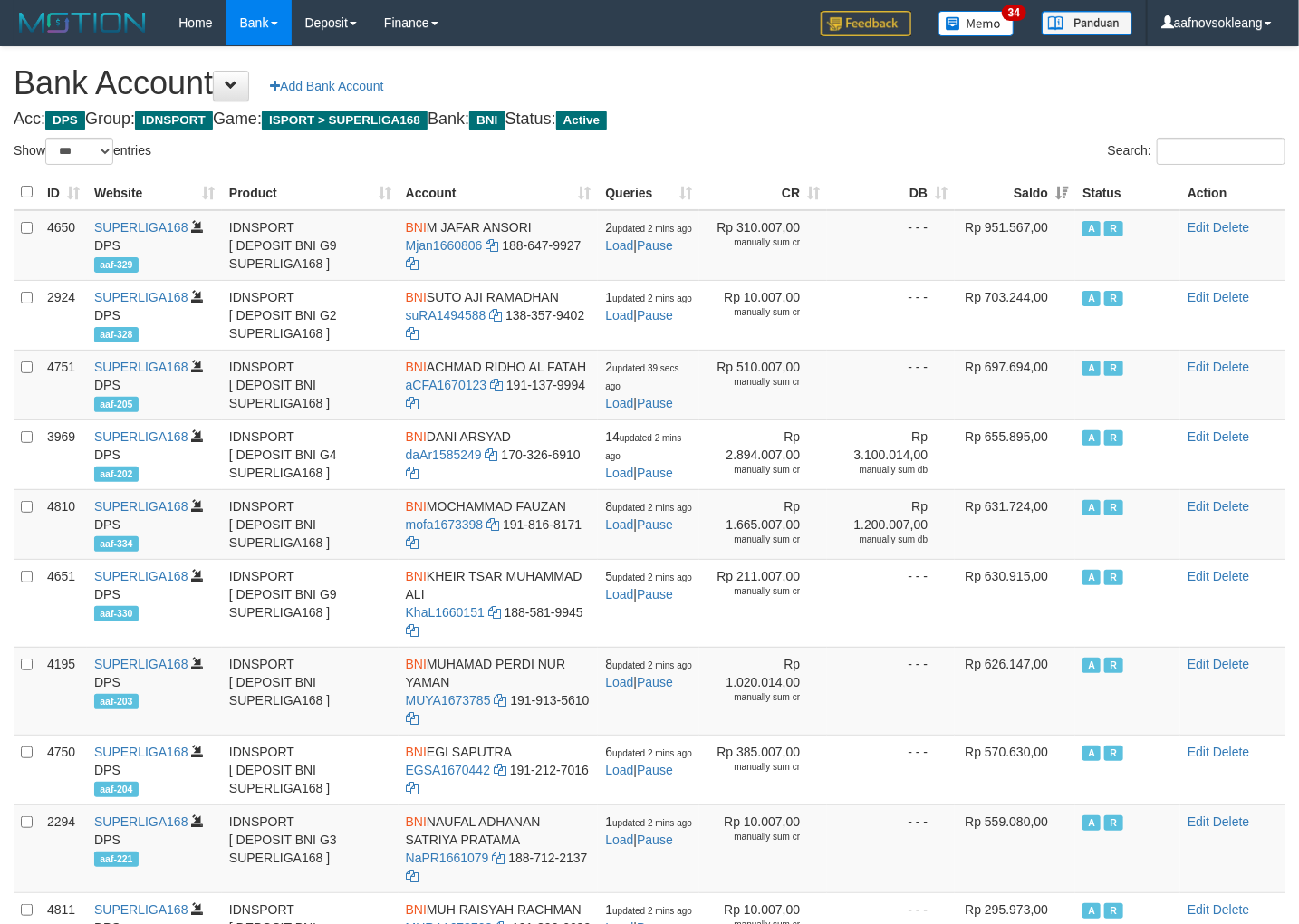 click on "Acc: 										 DPS
Group:   IDNSPORT    		Game:   ISPORT > SUPERLIGA168    		Bank:   BNI    		Status:  Active" at bounding box center [650, 120] 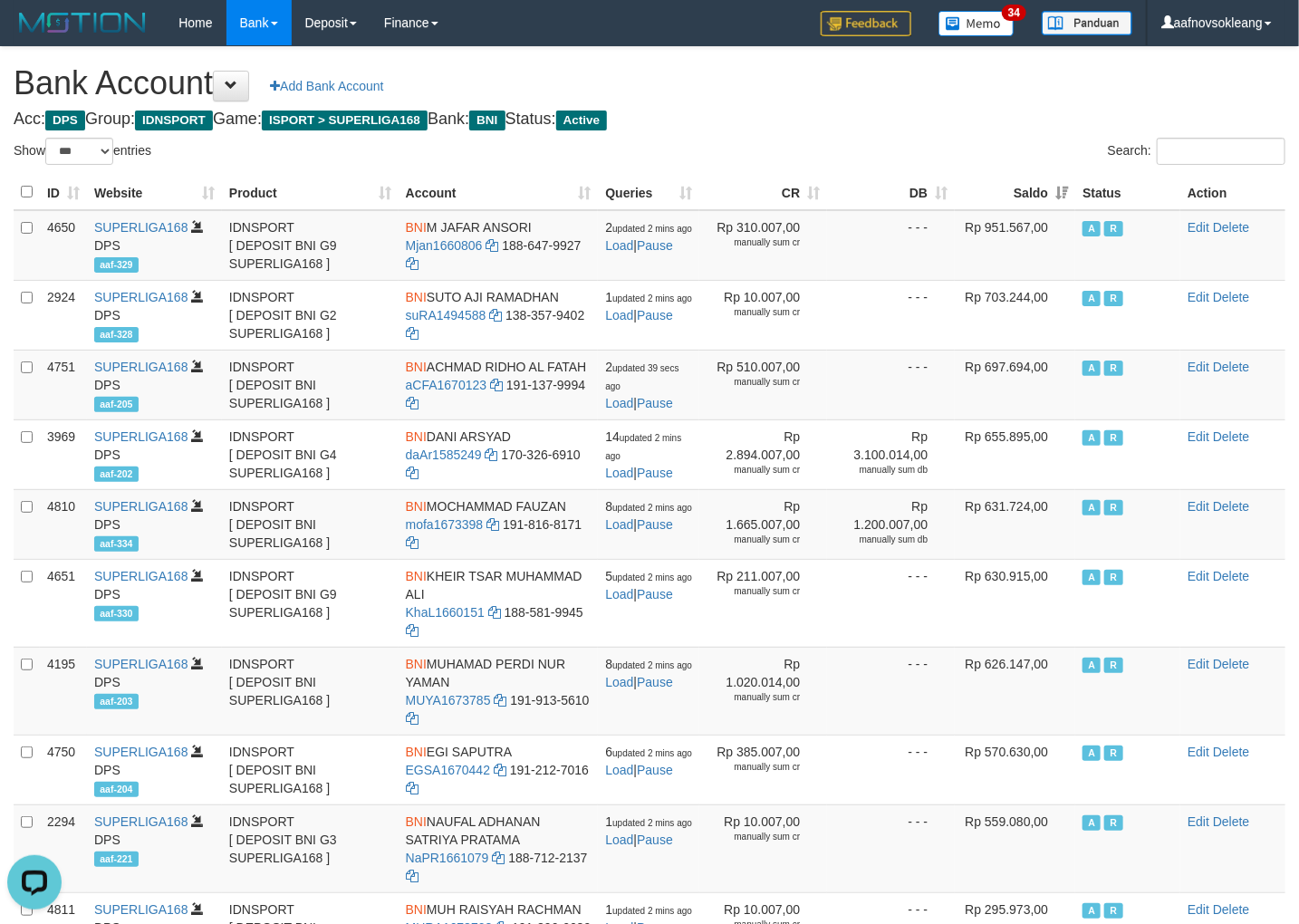 scroll, scrollTop: 0, scrollLeft: 0, axis: both 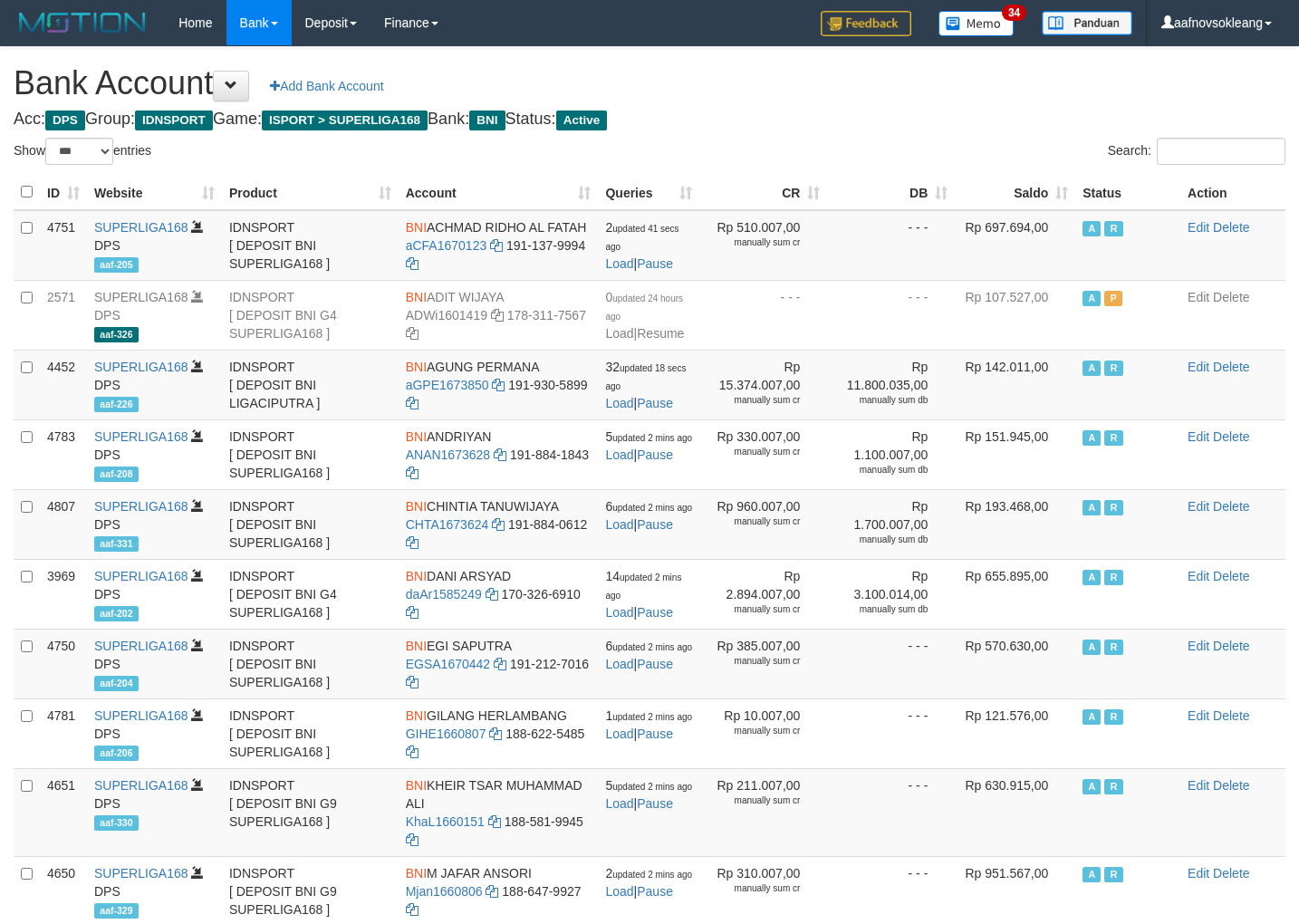 select on "***" 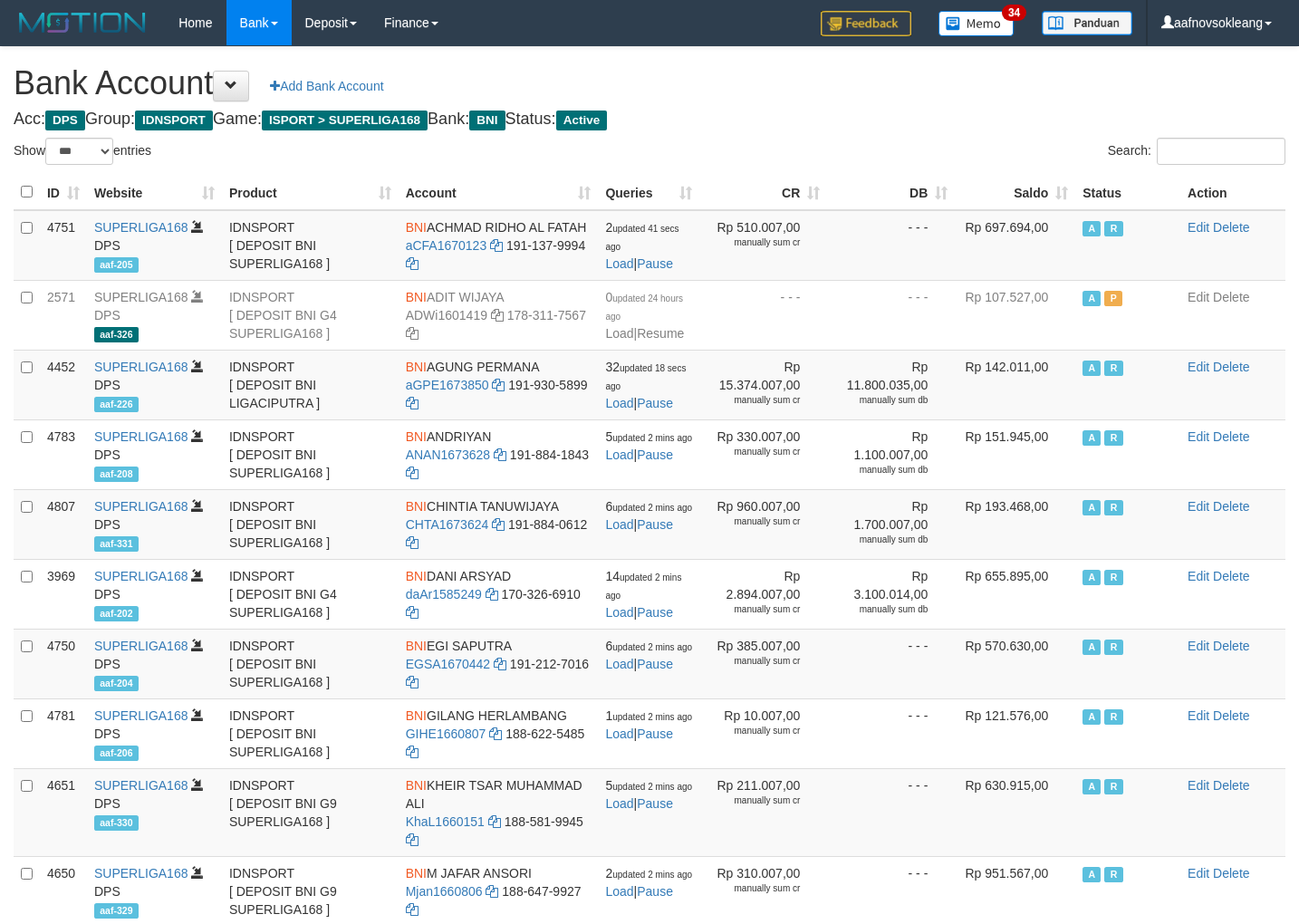 scroll, scrollTop: 0, scrollLeft: 0, axis: both 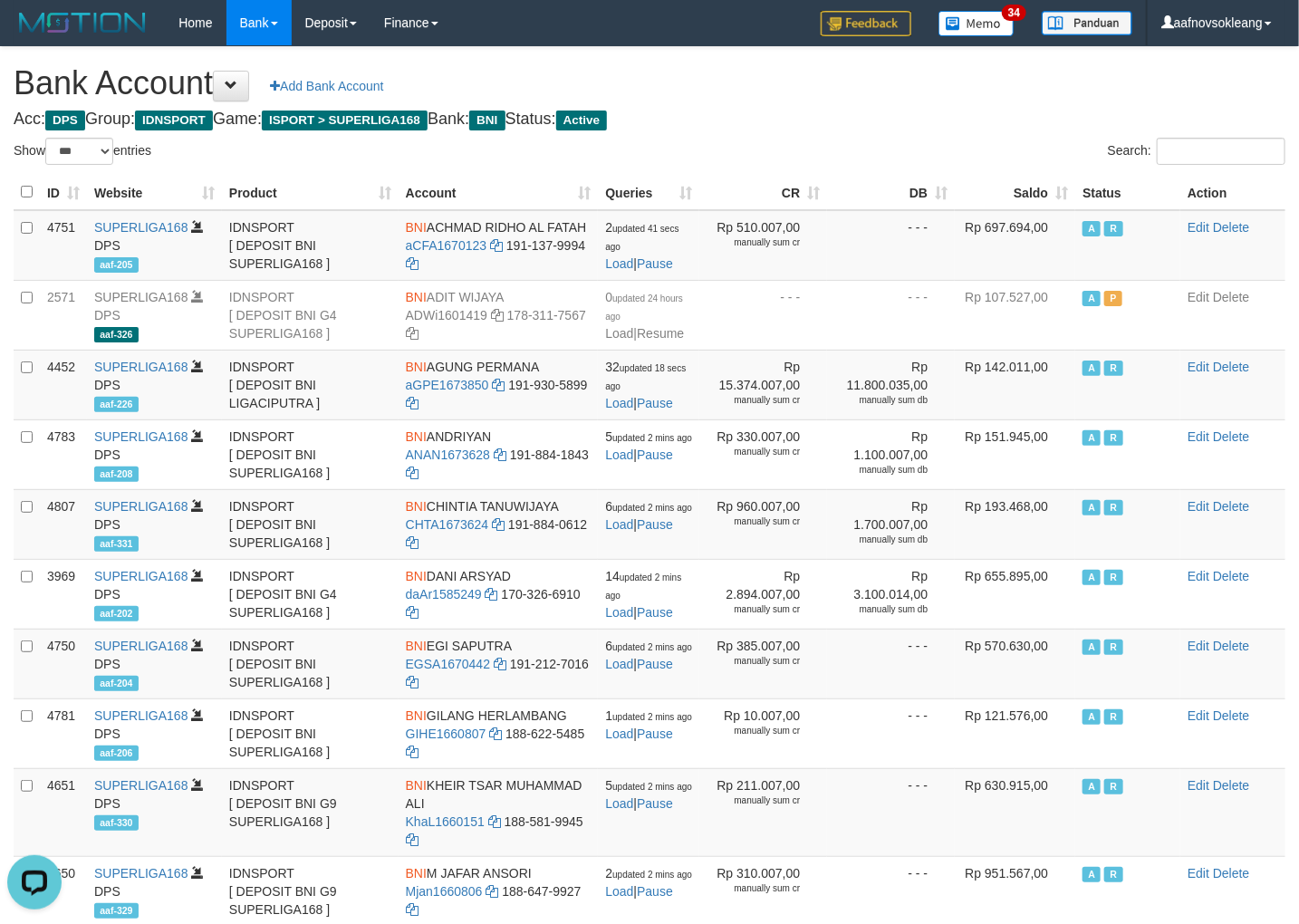 click on "Search:" at bounding box center (974, 153) 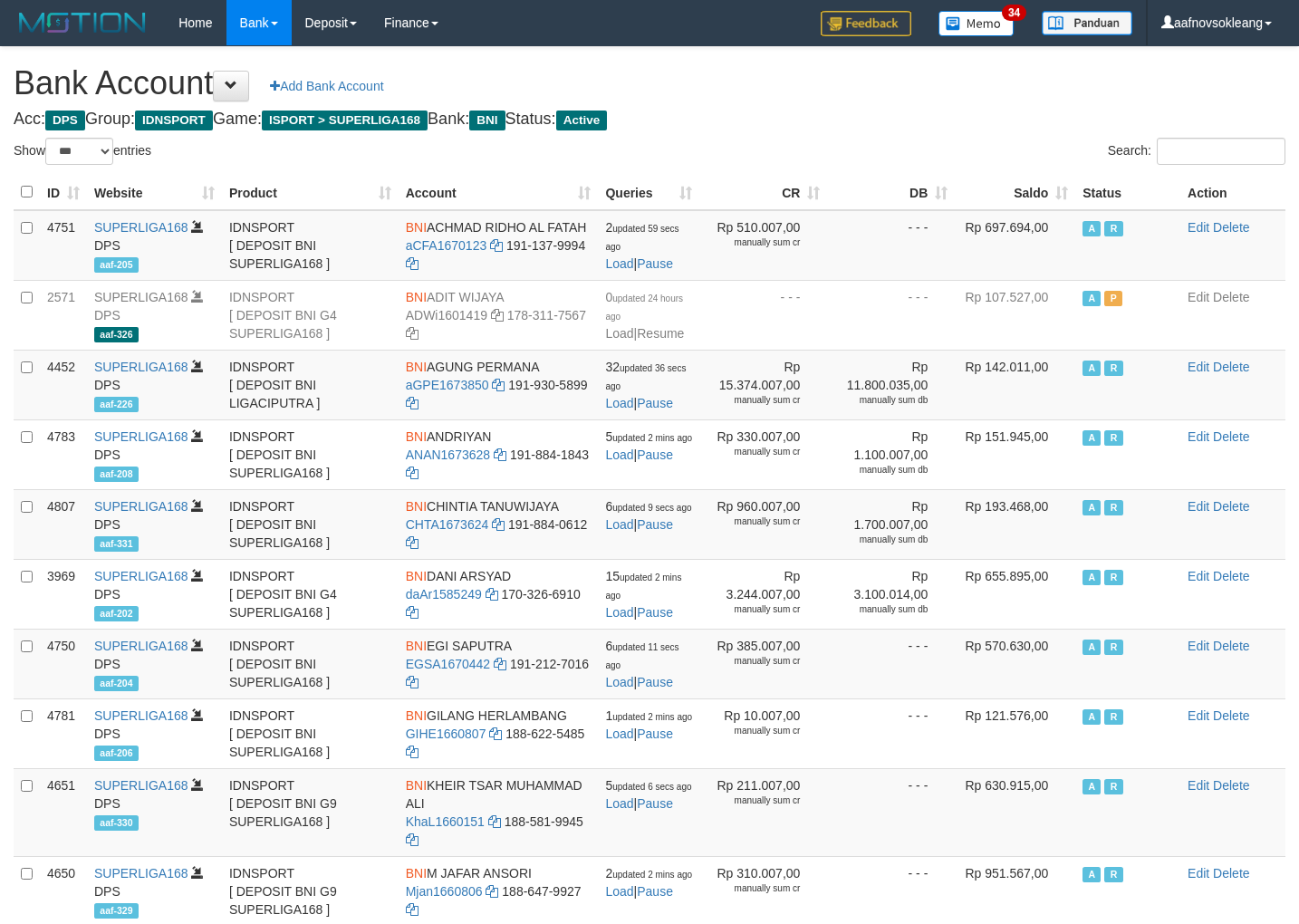 select on "***" 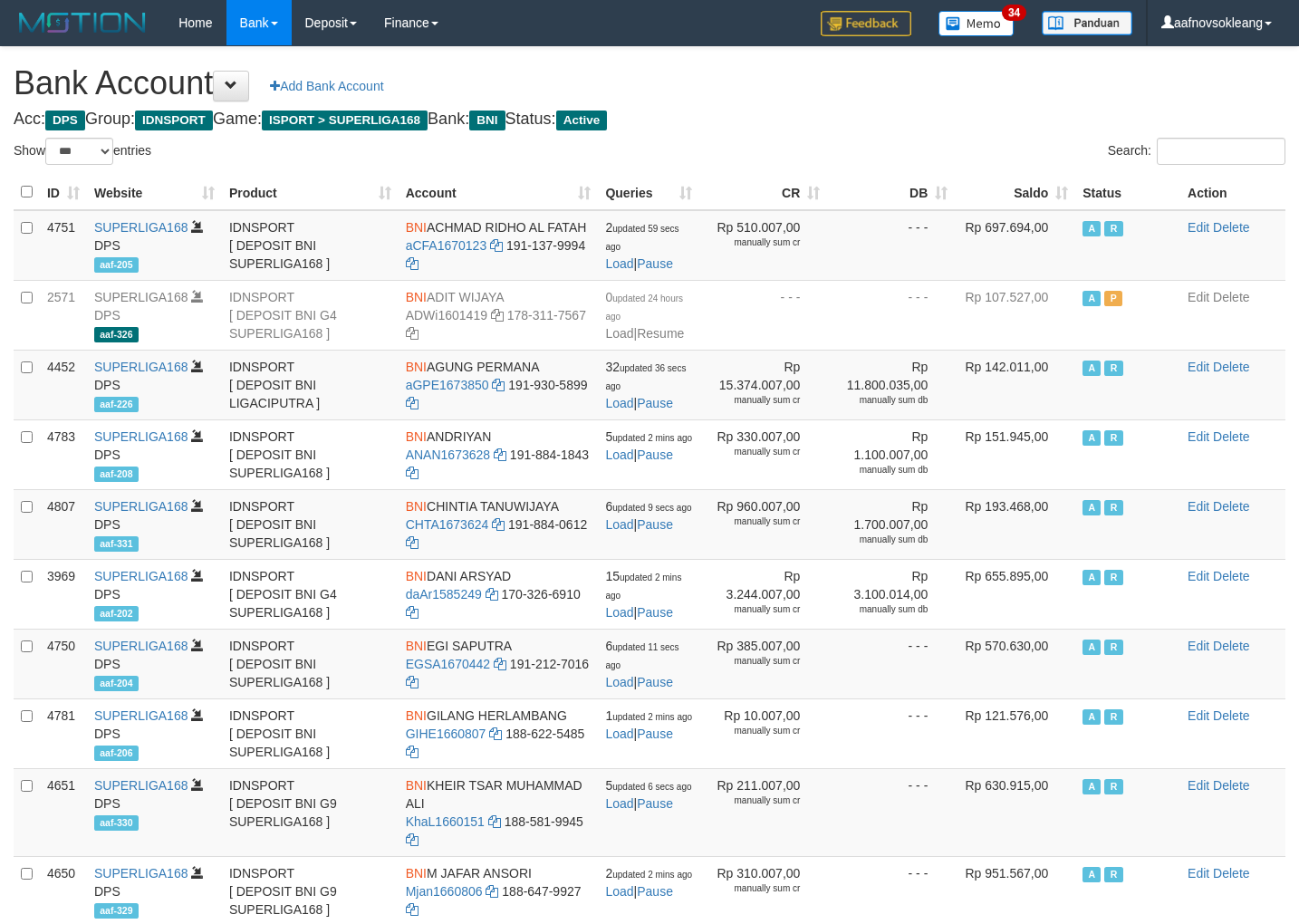 scroll, scrollTop: 0, scrollLeft: 0, axis: both 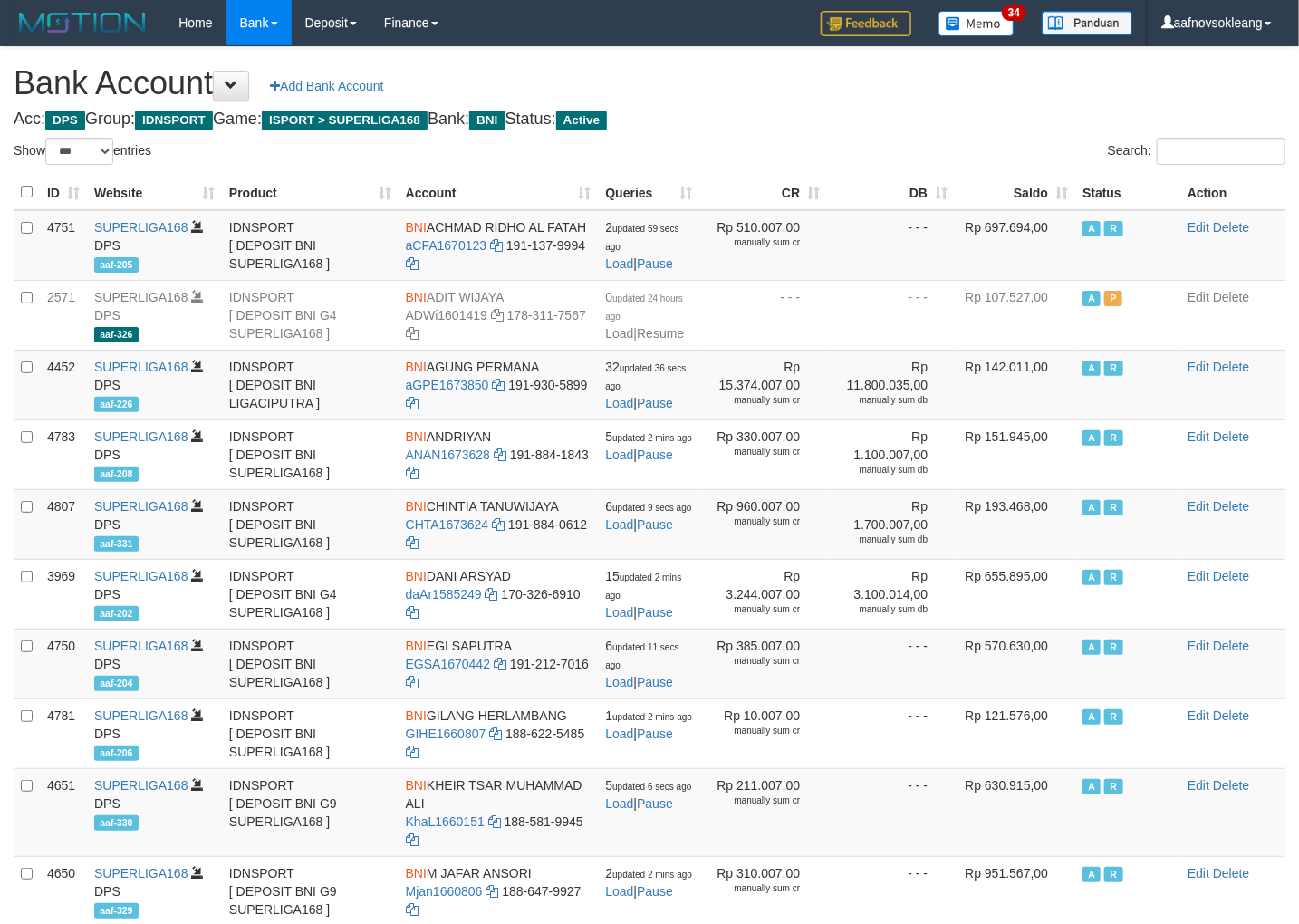 click on "Saldo" at bounding box center (1015, 192) 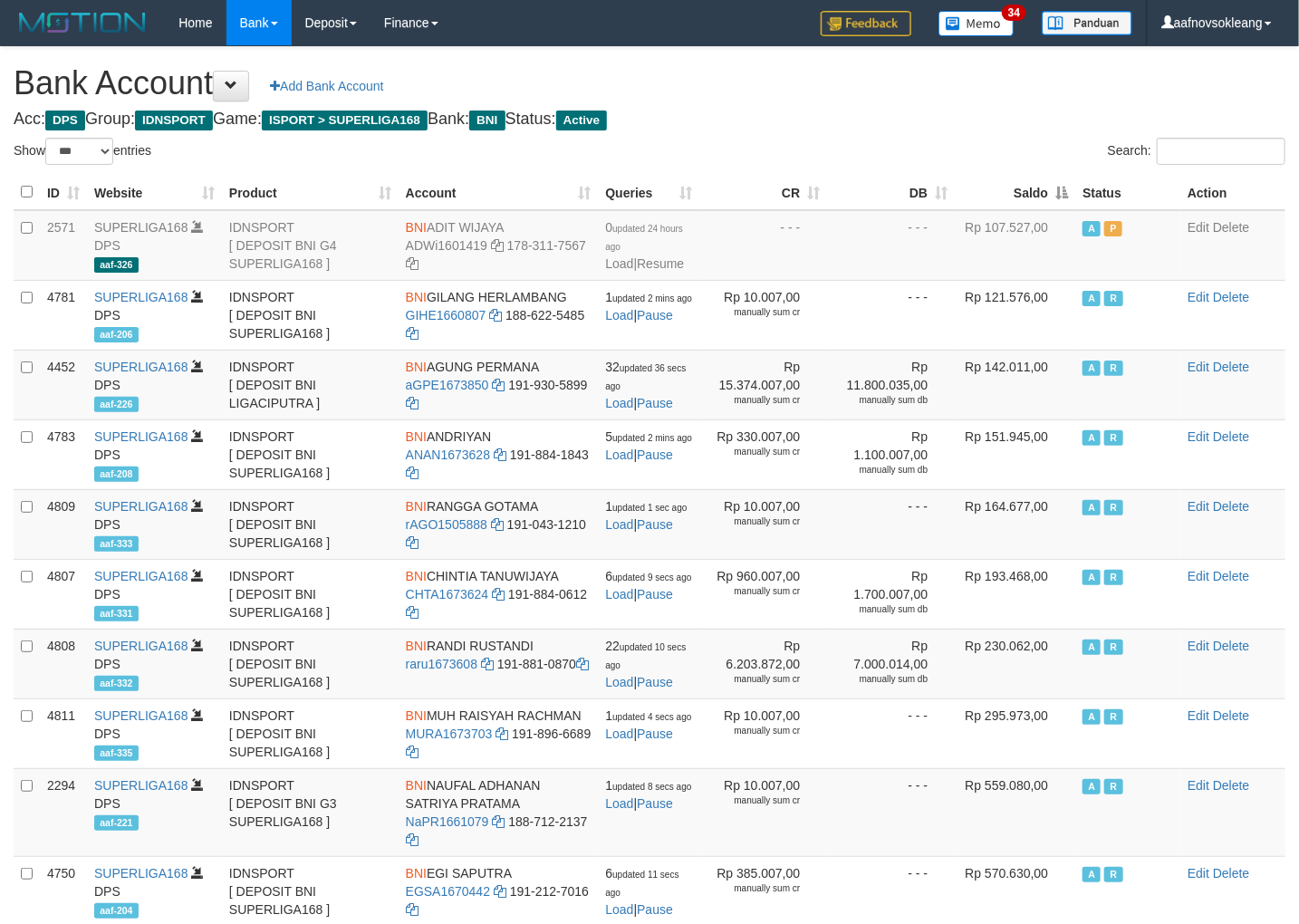 click on "Saldo" at bounding box center (1015, 192) 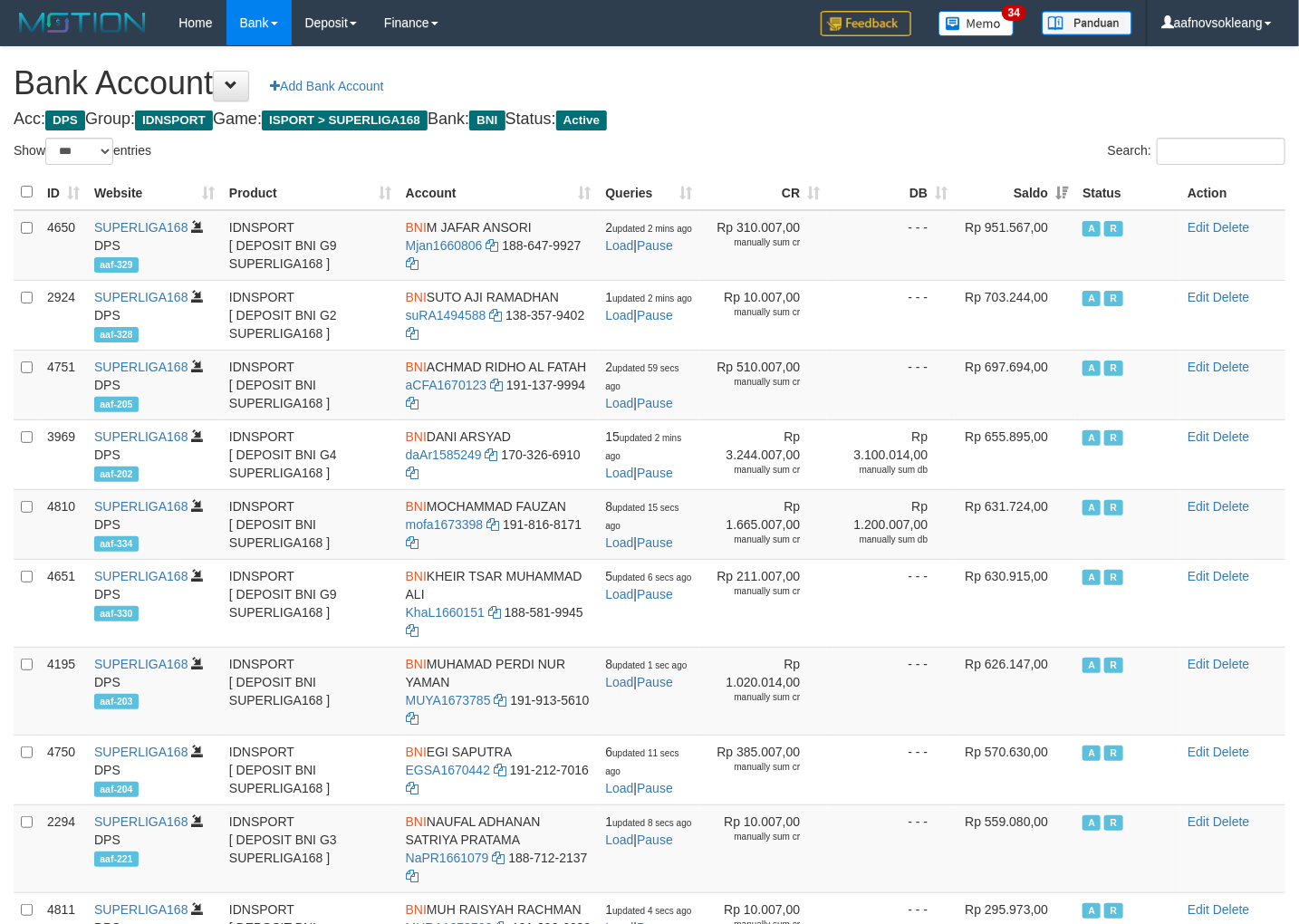 click on "Bank Account
Add Bank Account
Acc: 										 DPS
Group:   IDNSPORT    		Game:   ISPORT > SUPERLIGA168    		Bank:   BNI    		Status:  Active
Filter Account Type
*******
***
**
***
DPS
SELECT ALL  SELECT TYPE  - ALL -
DPS
WD
TMP
Filter Product
*******
******
********
********
*******
********
IDNSPORT
SELECT ALL  SELECT GROUP  - ALL -
BETHUB
IDNPOKER
IDNSPORT
IDNTOTO
LOADONLY
Filter Website
*******" at bounding box center (650, 796) 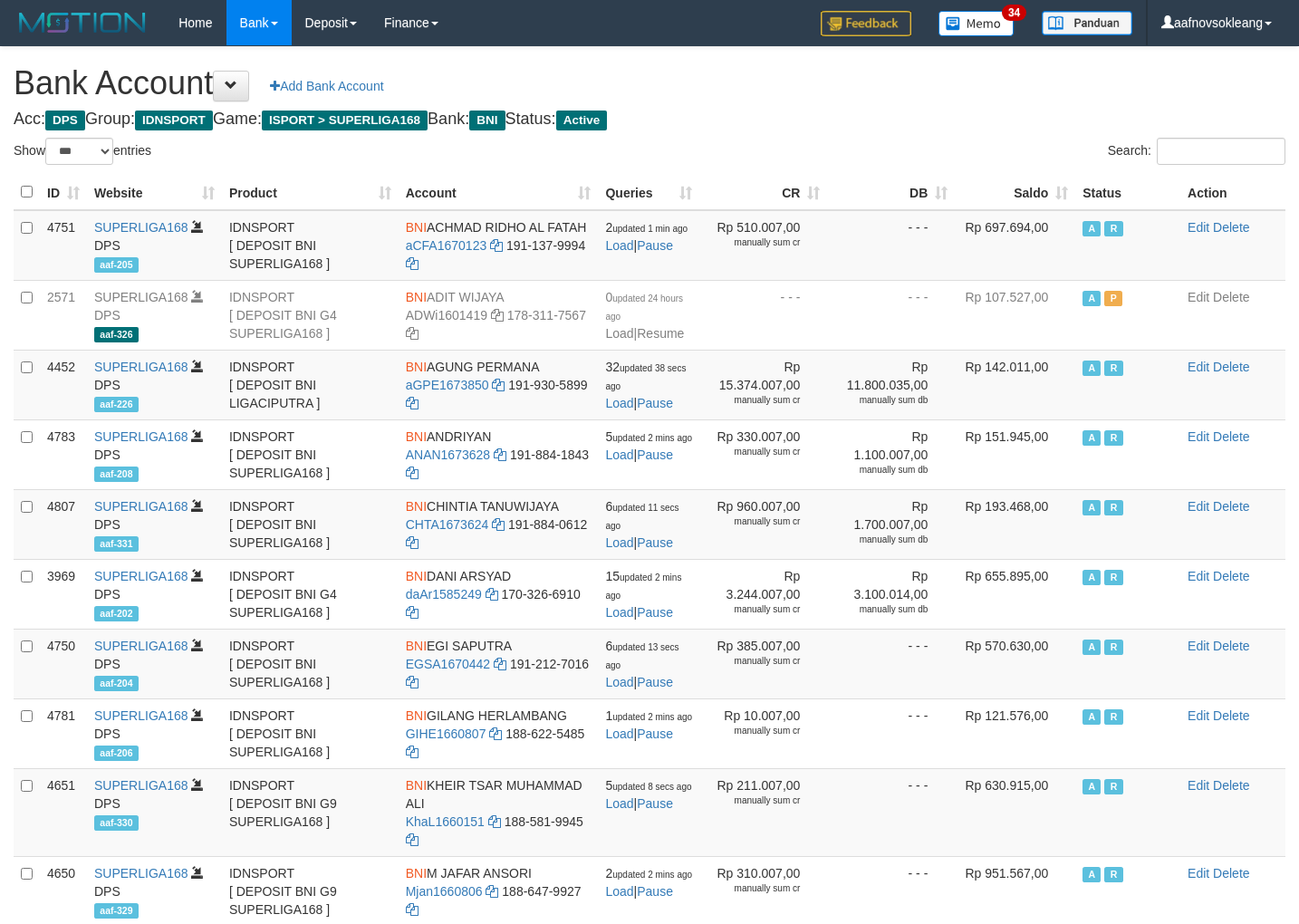 select on "***" 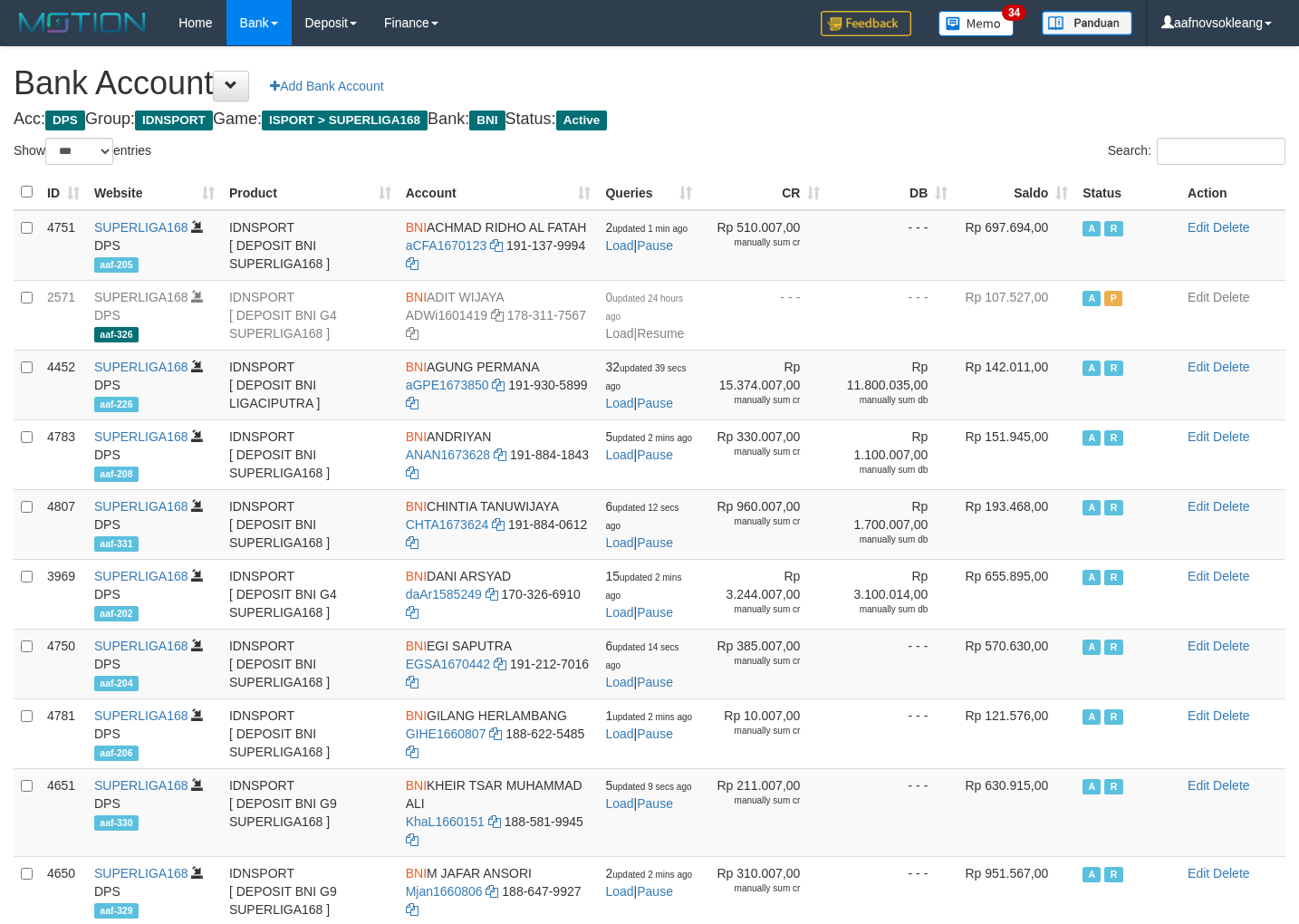 select on "***" 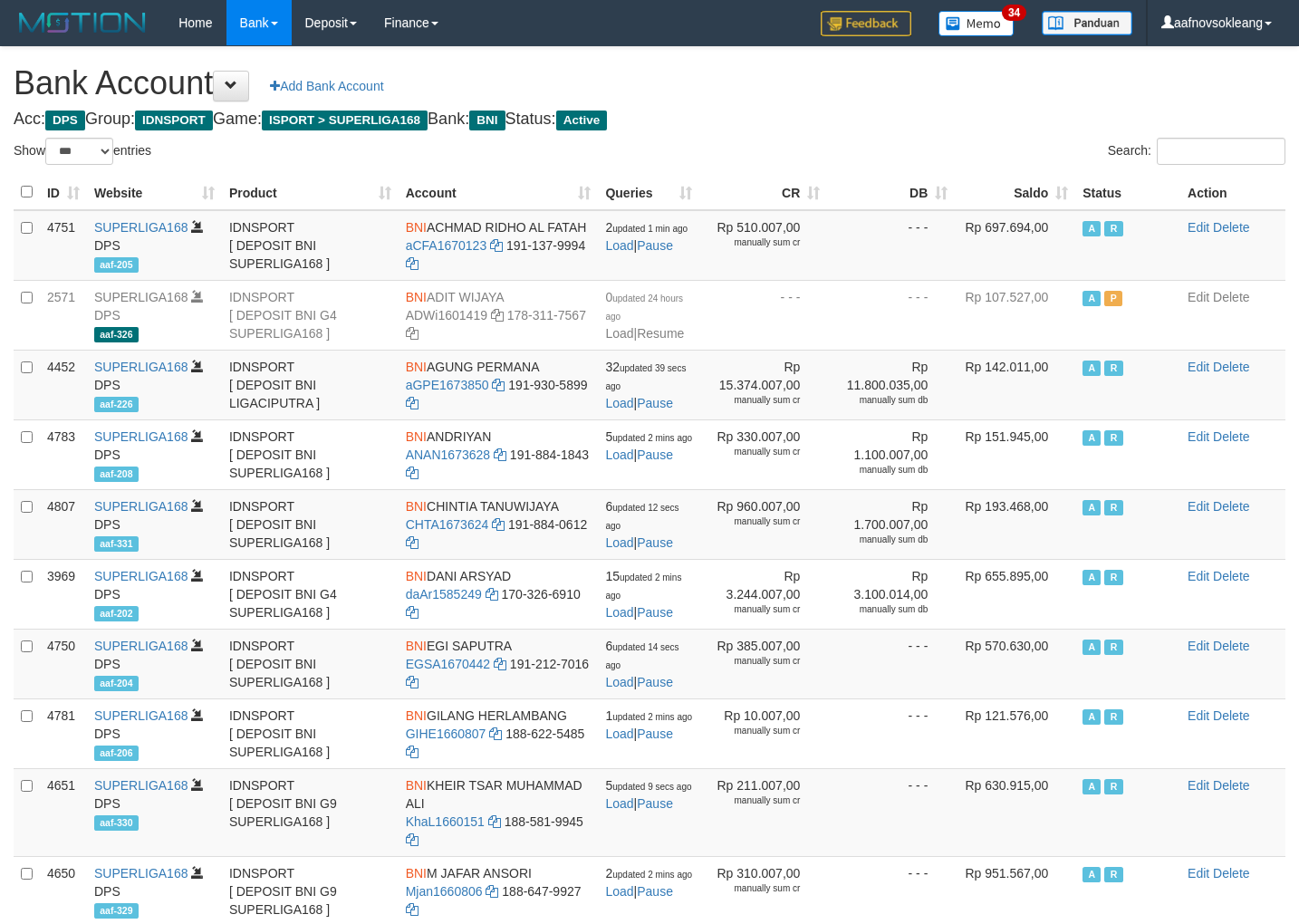 scroll, scrollTop: 0, scrollLeft: 0, axis: both 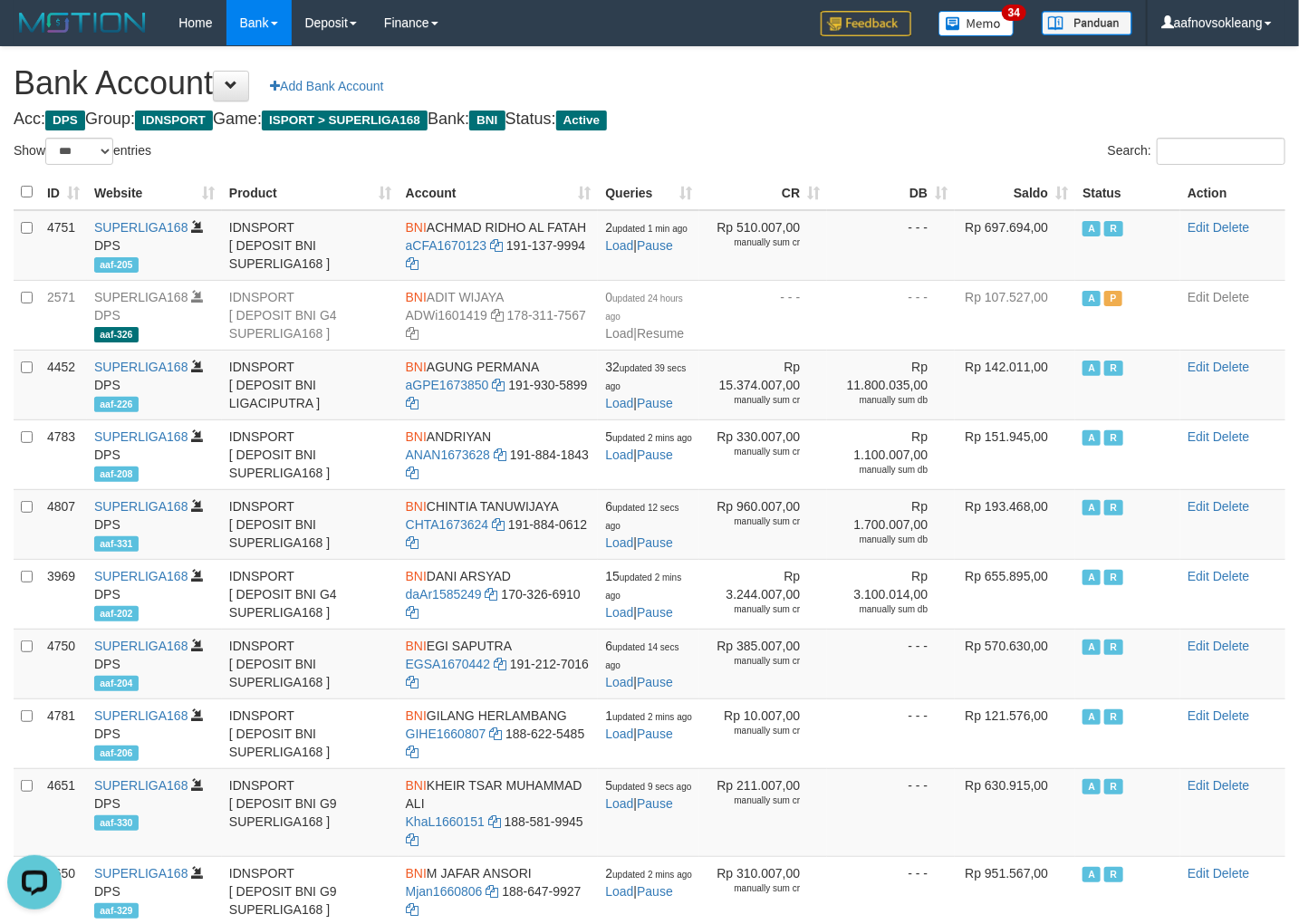 click on "Bank Account
Add Bank Account
Acc: 										 DPS
Group:   IDNSPORT    		Game:   ISPORT > SUPERLIGA168    		Bank:   BNI    		Status:  Active
Filter Account Type
*******
***
**
***
DPS
SELECT ALL  SELECT TYPE  - ALL -
DPS
WD
TMP
Filter Product
*******
******
********
********
*******
********
IDNSPORT
SELECT ALL  SELECT GROUP  - ALL -
BETHUB
IDNPOKER
IDNSPORT
IDNTOTO
LOADONLY
Filter Website
*******" at bounding box center (650, 796) 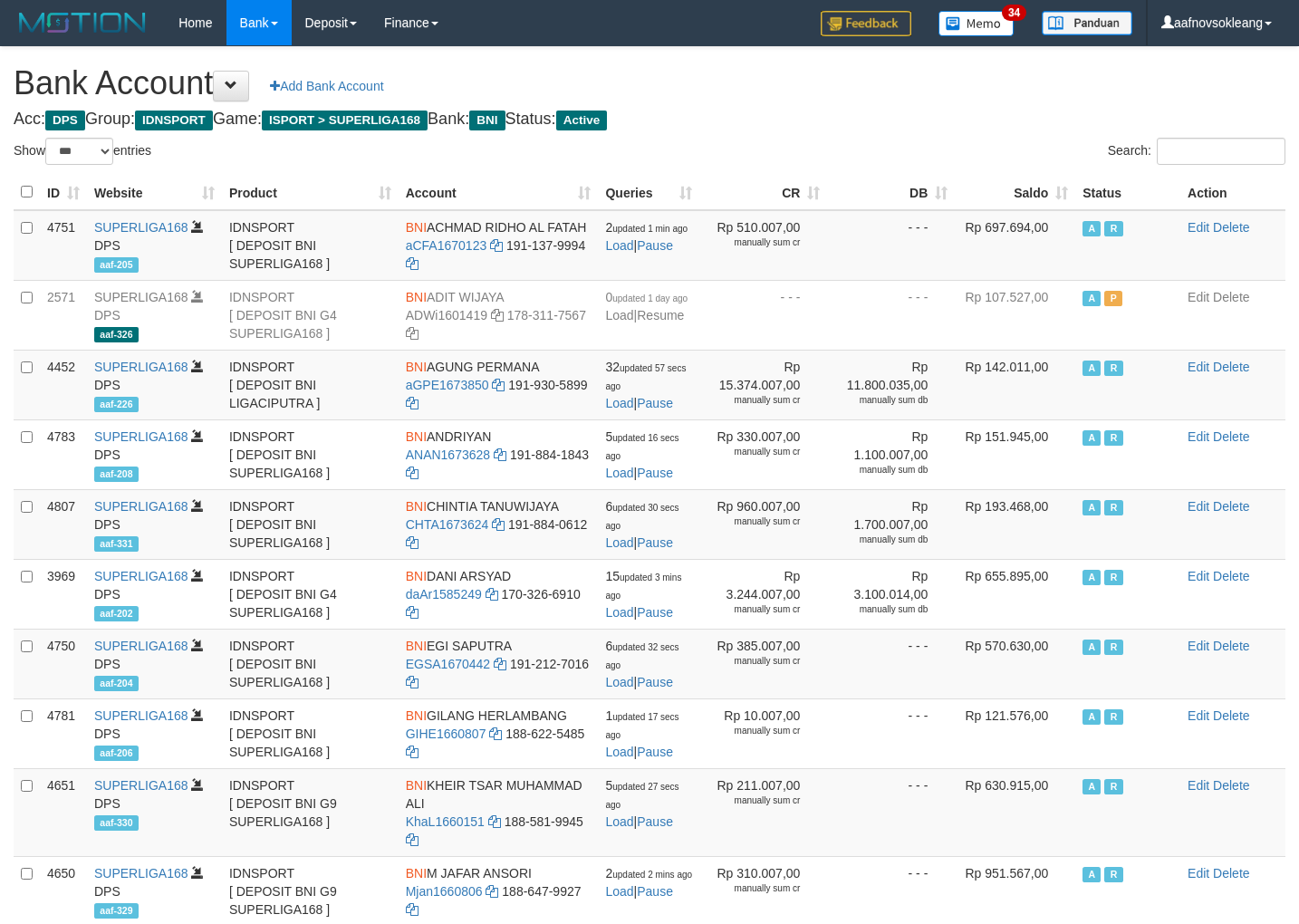 select on "***" 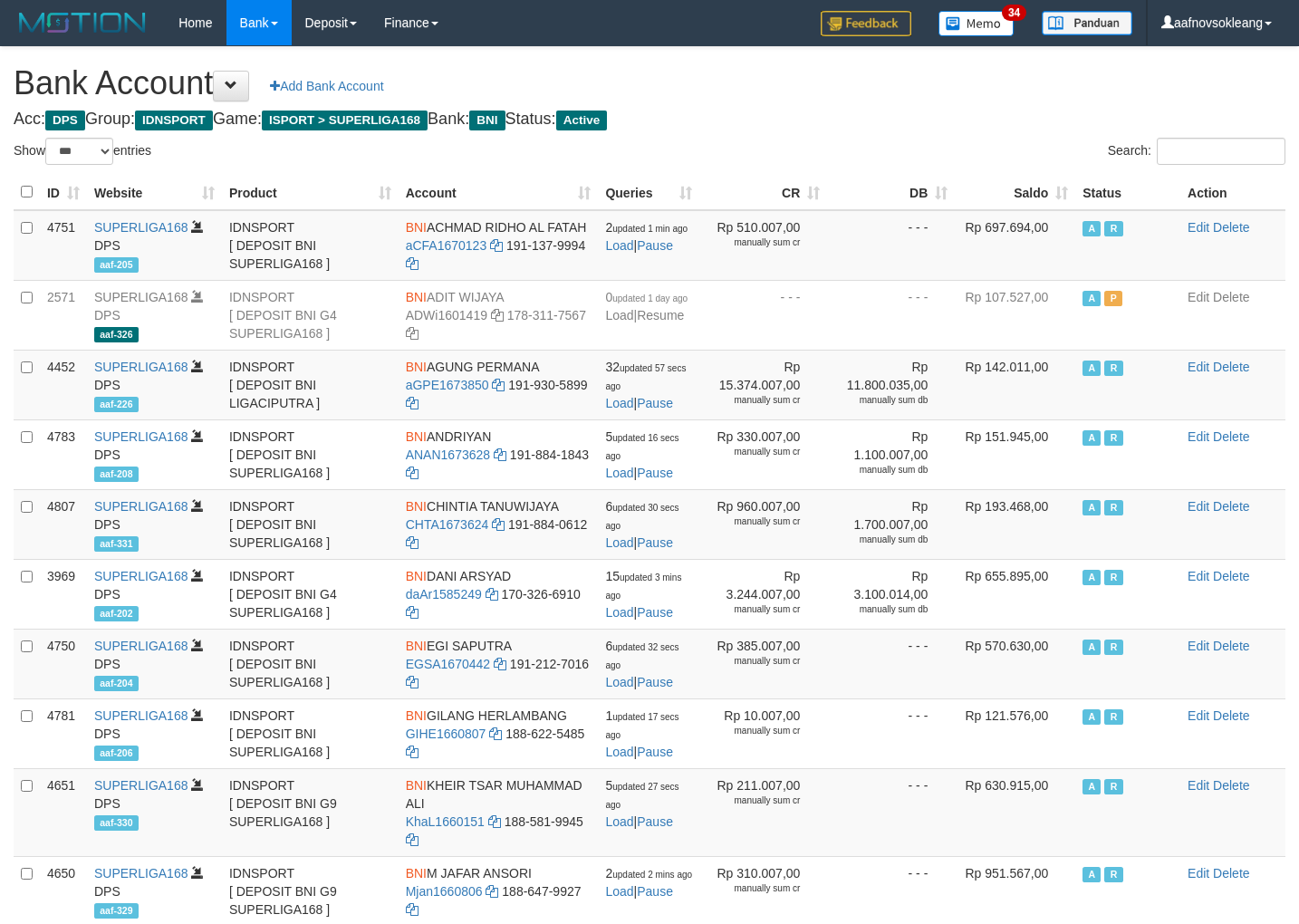 scroll, scrollTop: 0, scrollLeft: 0, axis: both 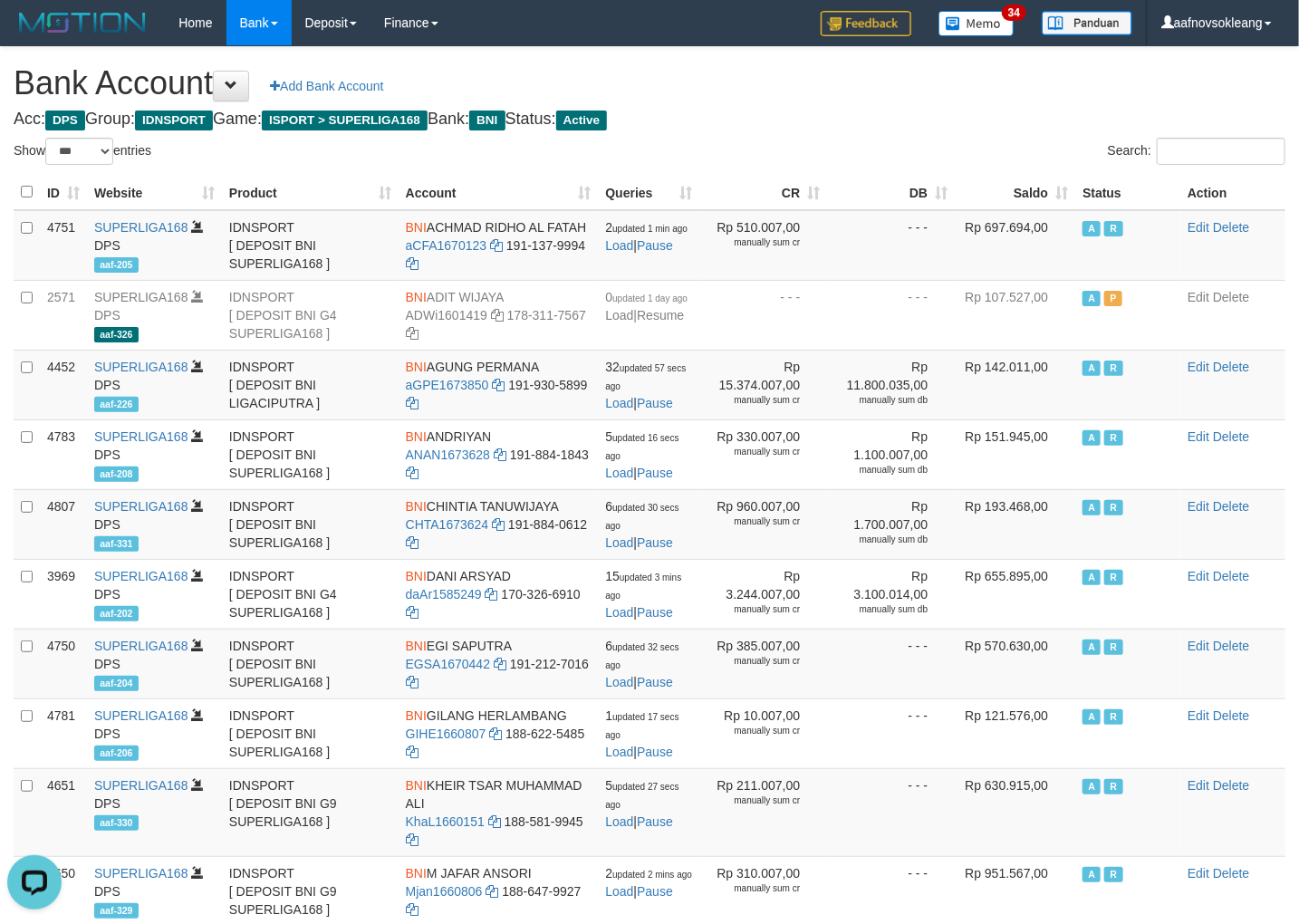 click on "Acc: 										 DPS
Group:   IDNSPORT    		Game:   ISPORT > SUPERLIGA168    		Bank:   BNI    		Status:  Active" at bounding box center [650, 120] 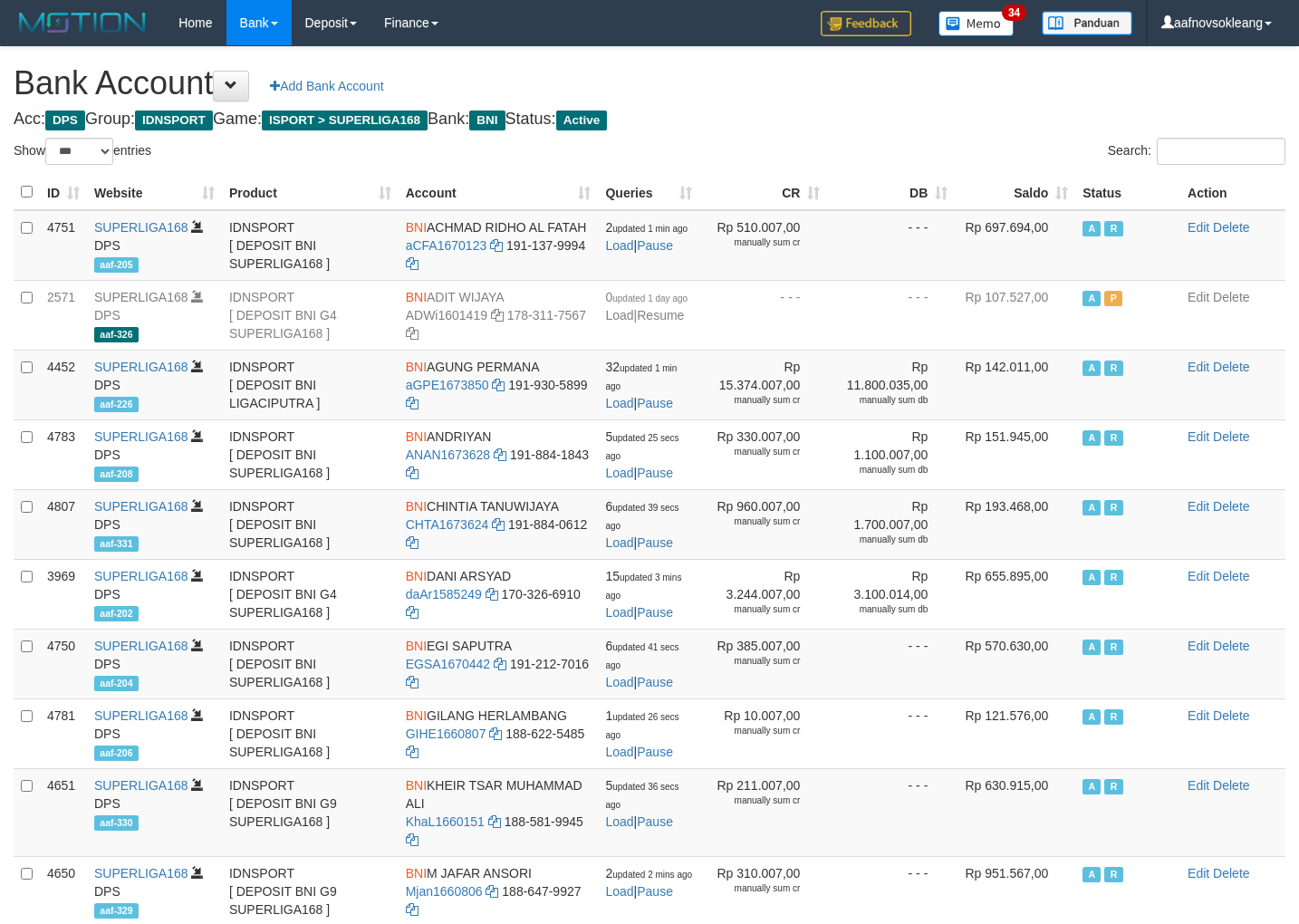 select on "***" 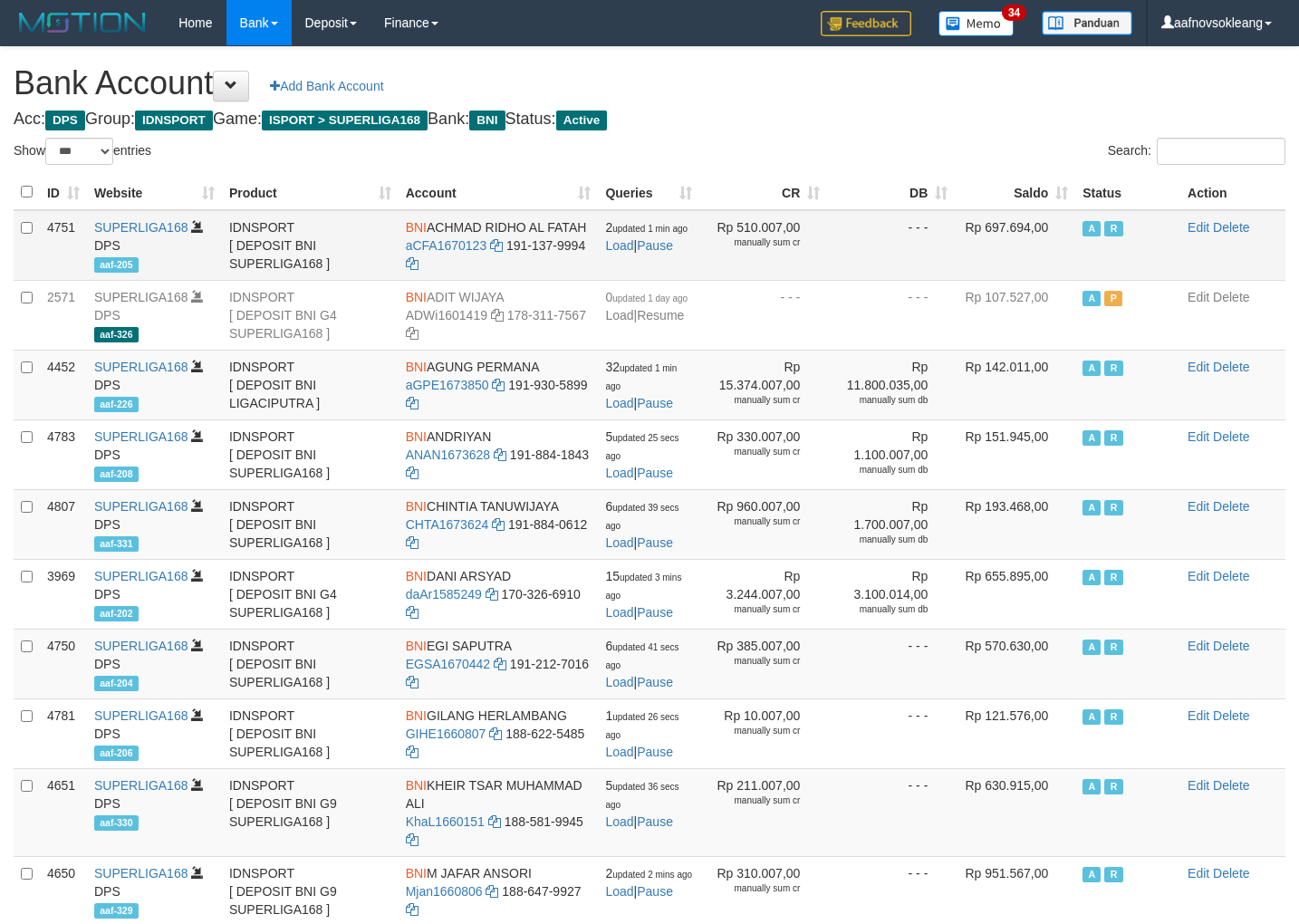 scroll, scrollTop: 0, scrollLeft: 0, axis: both 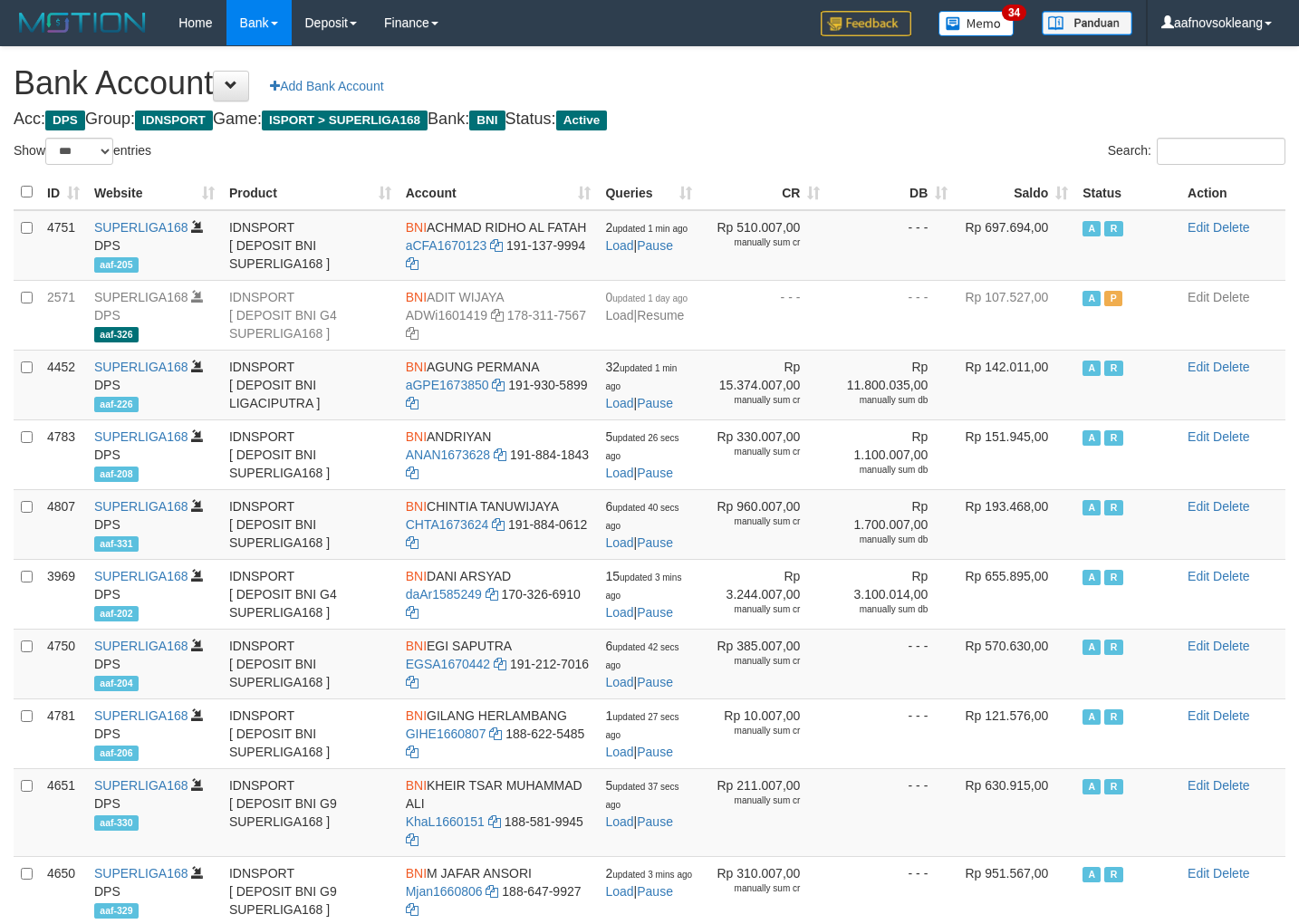 select on "***" 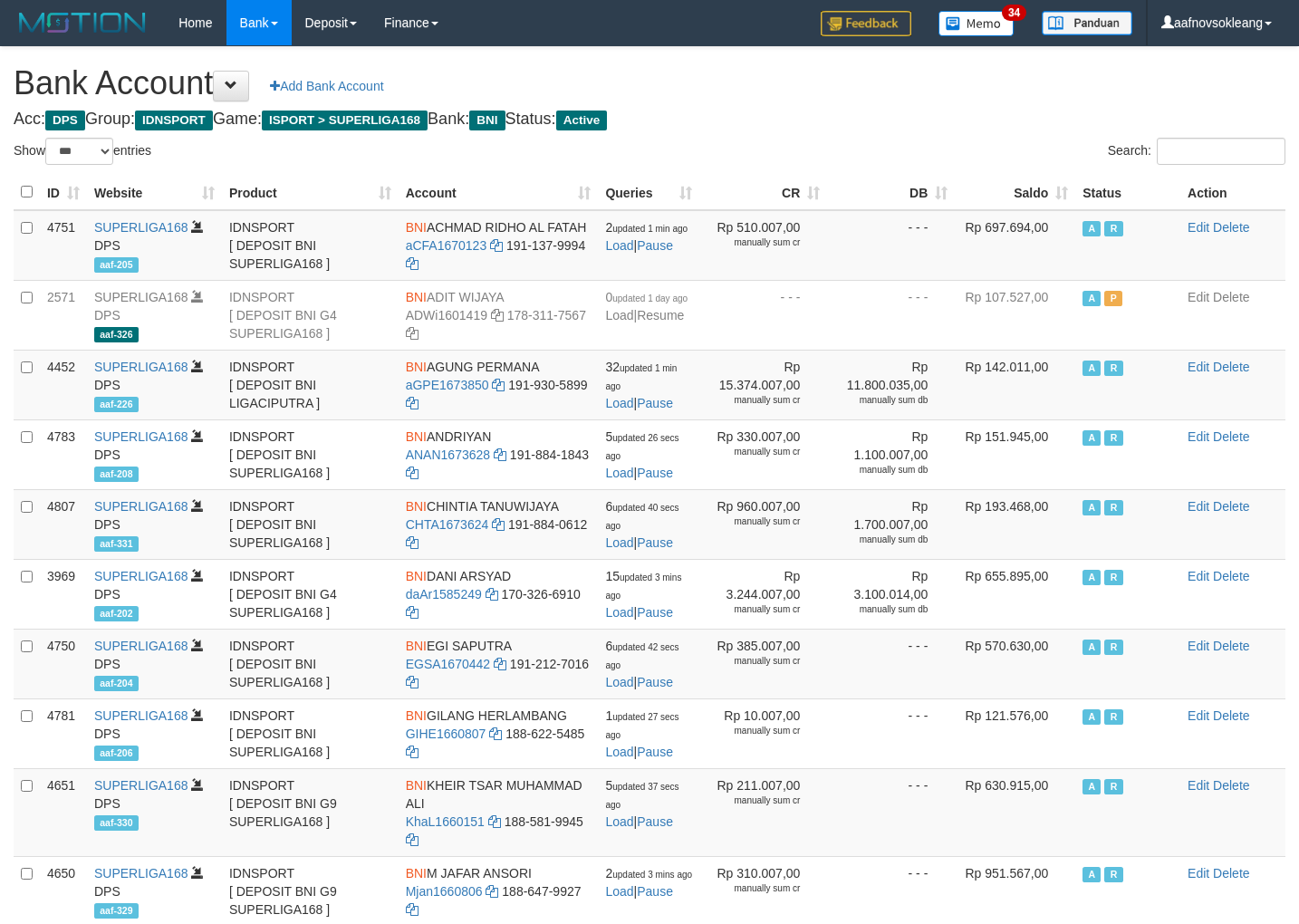 scroll, scrollTop: 0, scrollLeft: 0, axis: both 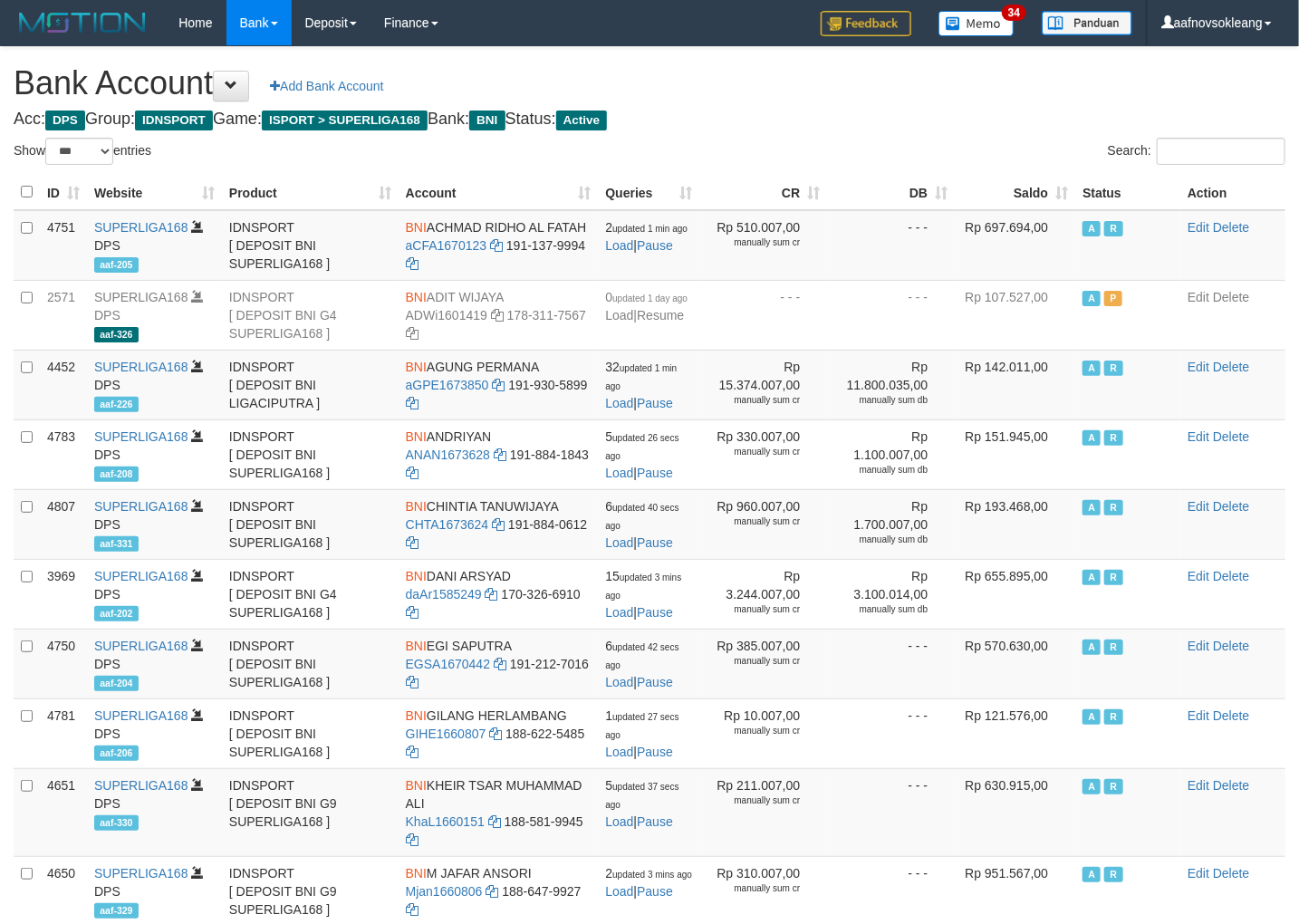 click on "Saldo" at bounding box center (1015, 192) 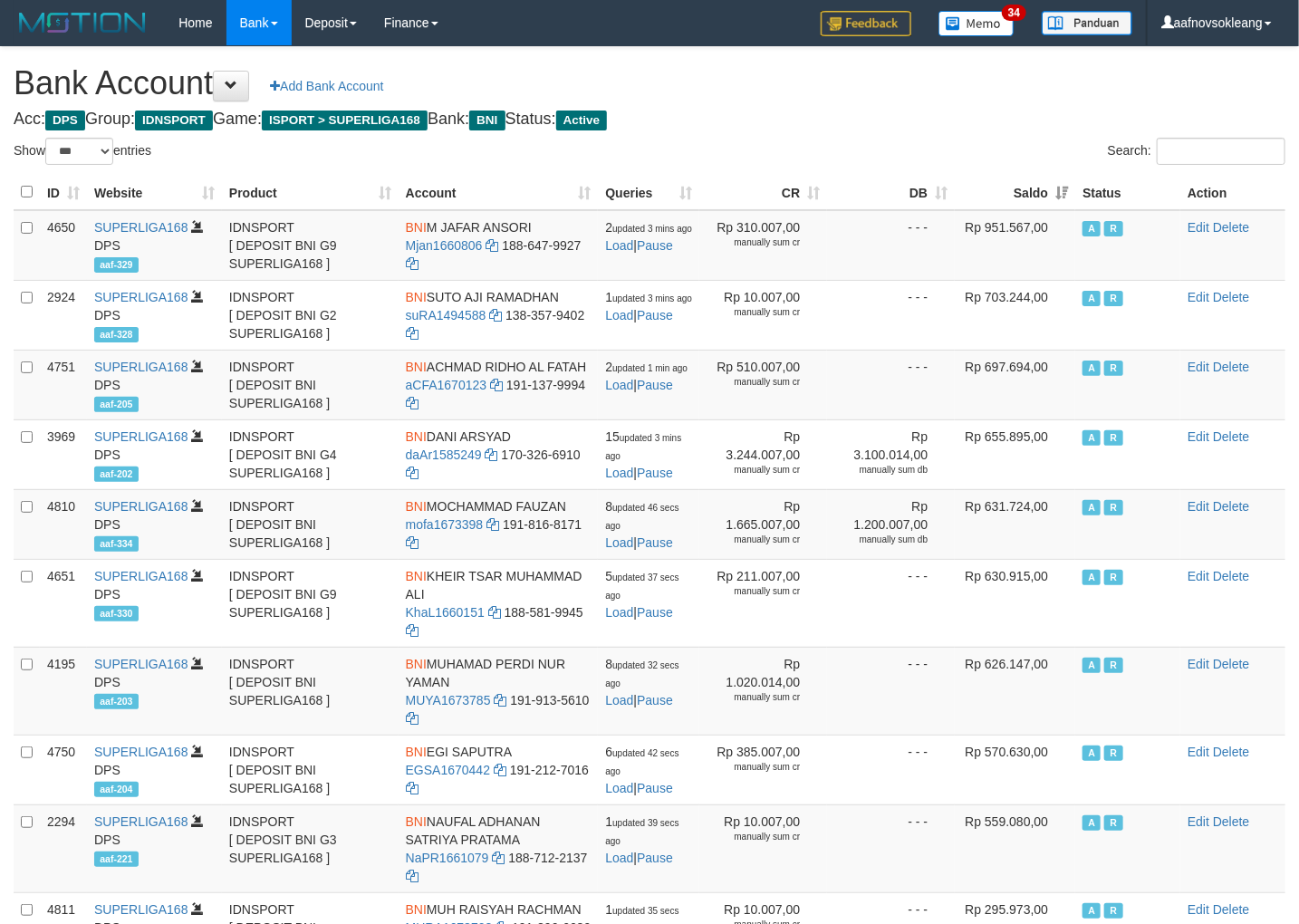 click on "Search:" at bounding box center [974, 153] 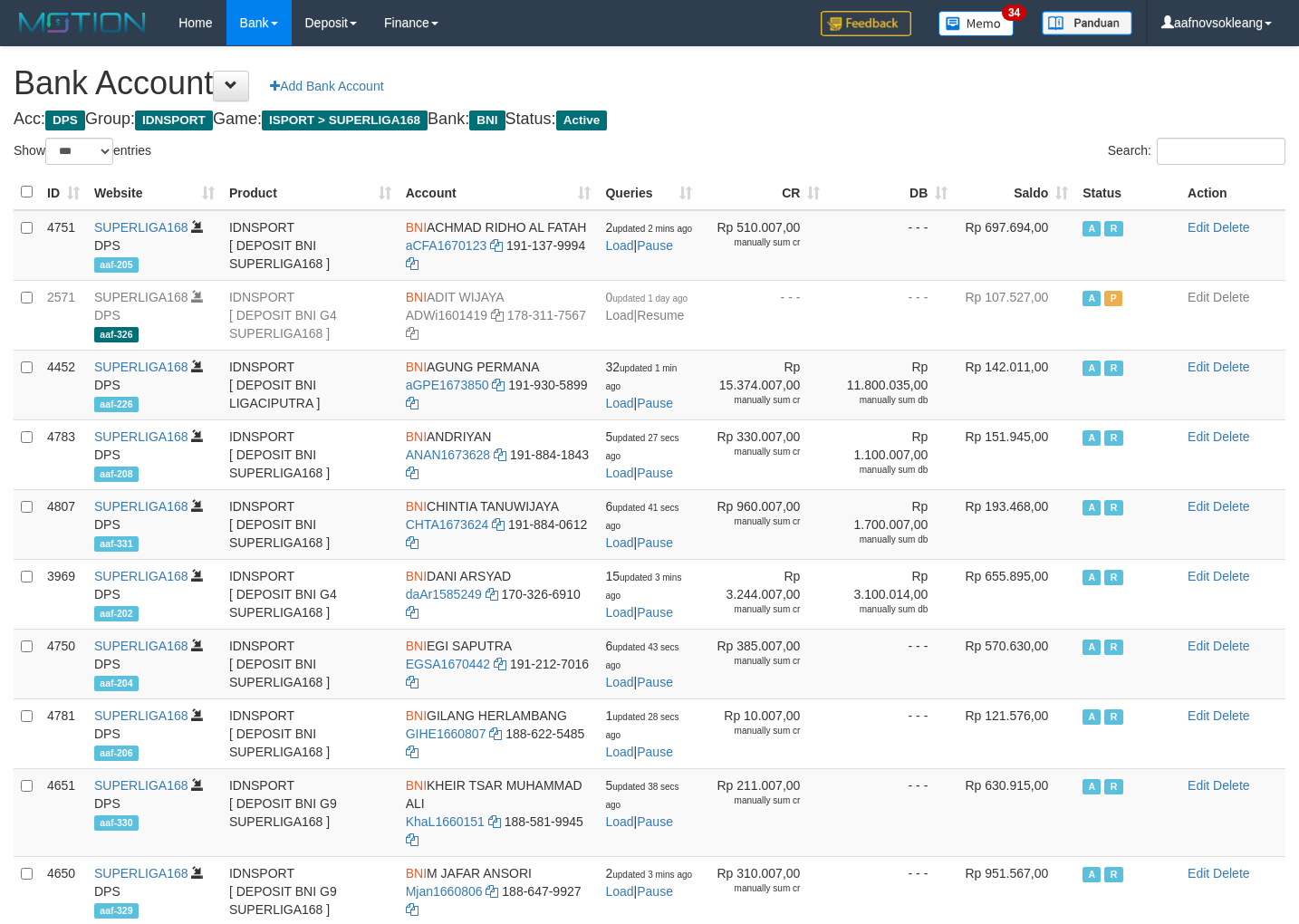 select on "***" 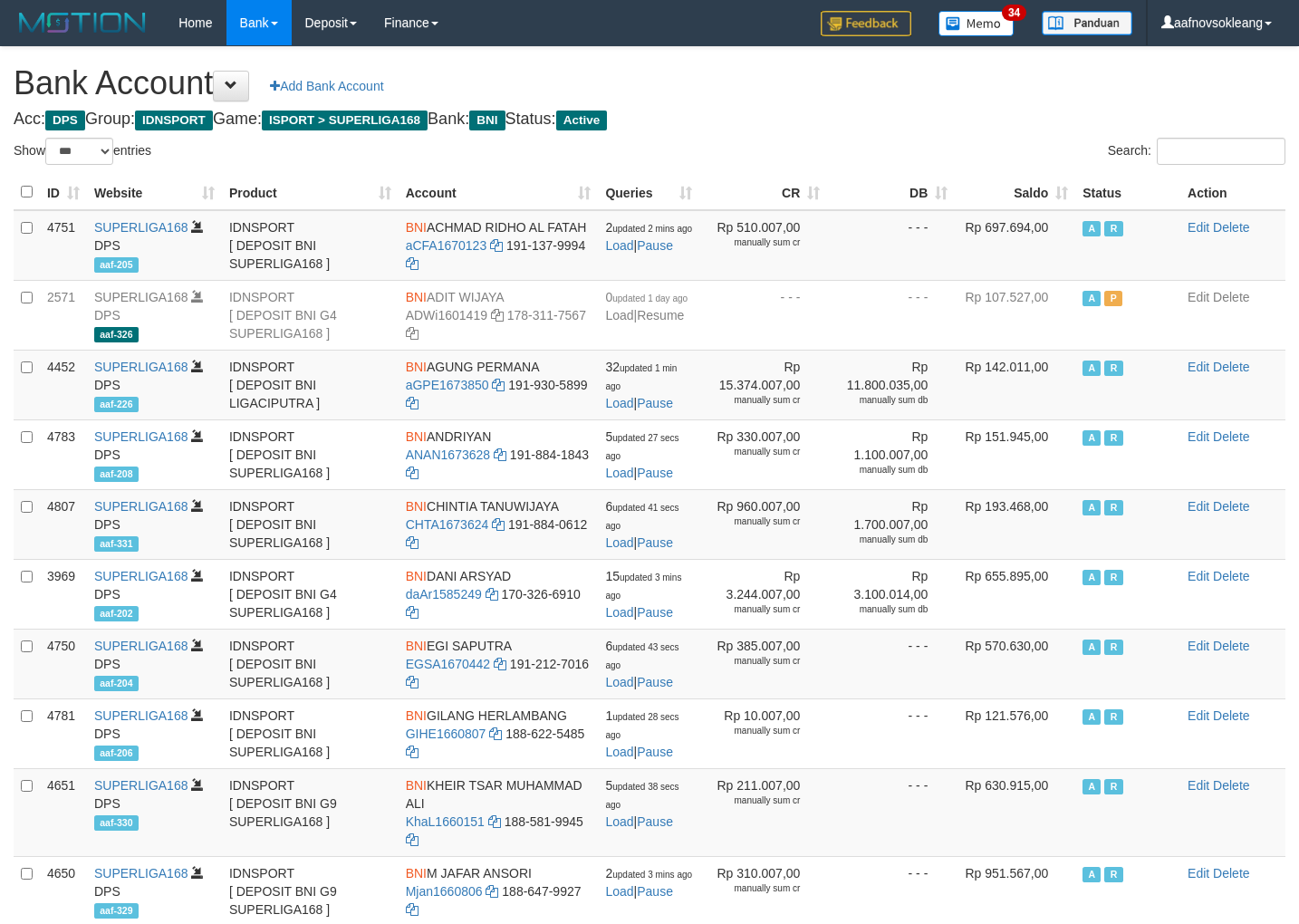 scroll, scrollTop: 0, scrollLeft: 0, axis: both 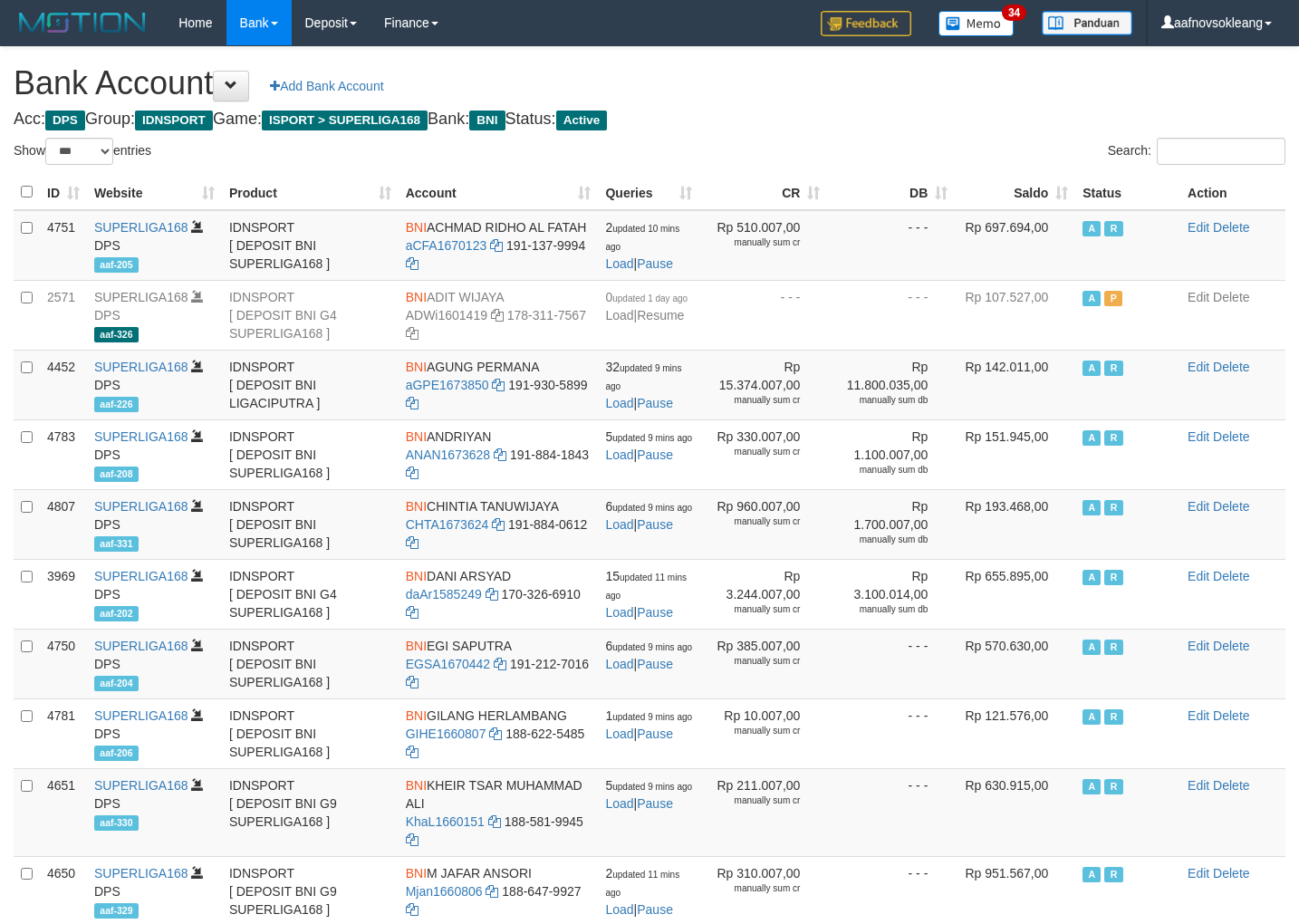 select on "***" 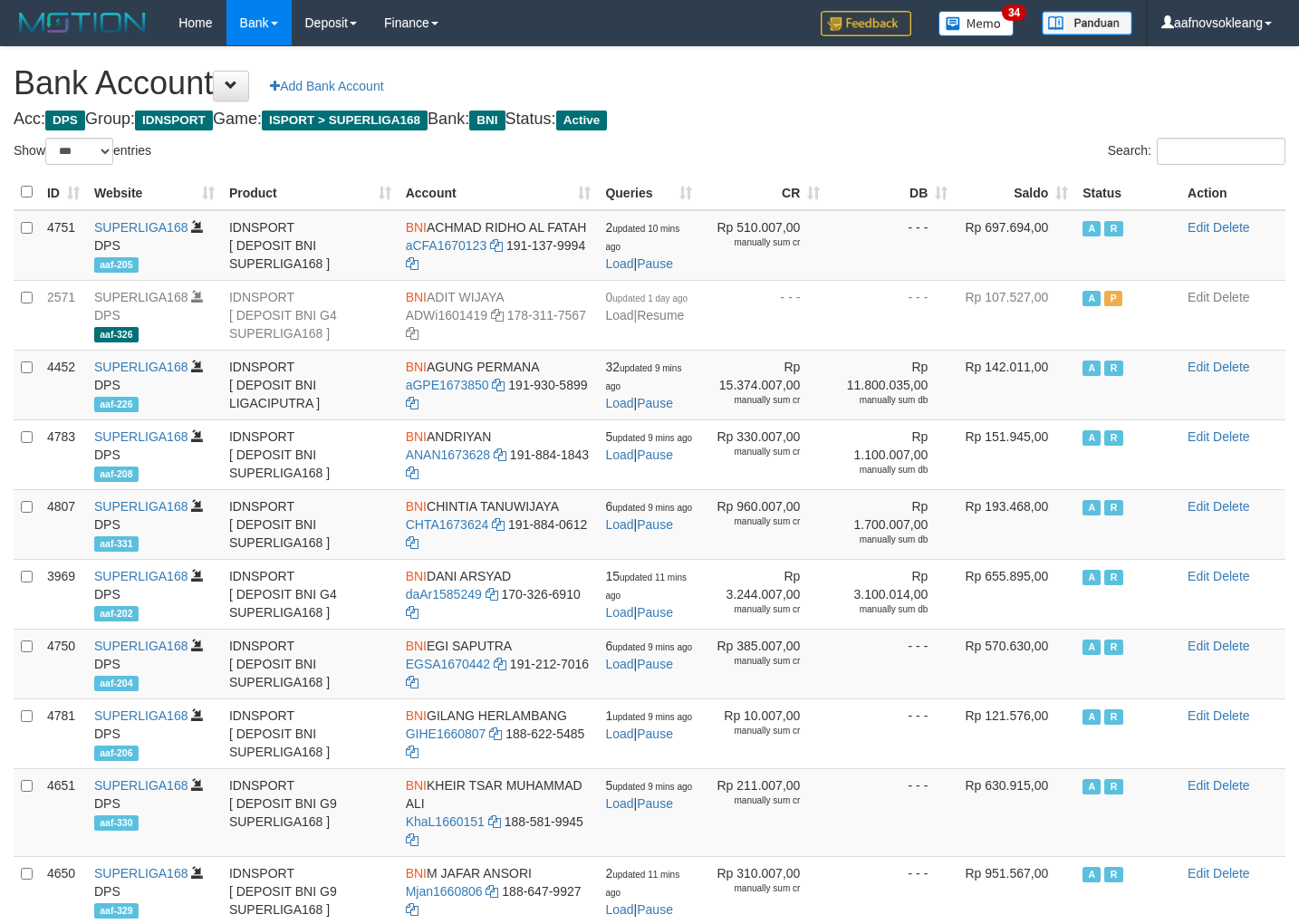 scroll, scrollTop: 0, scrollLeft: 0, axis: both 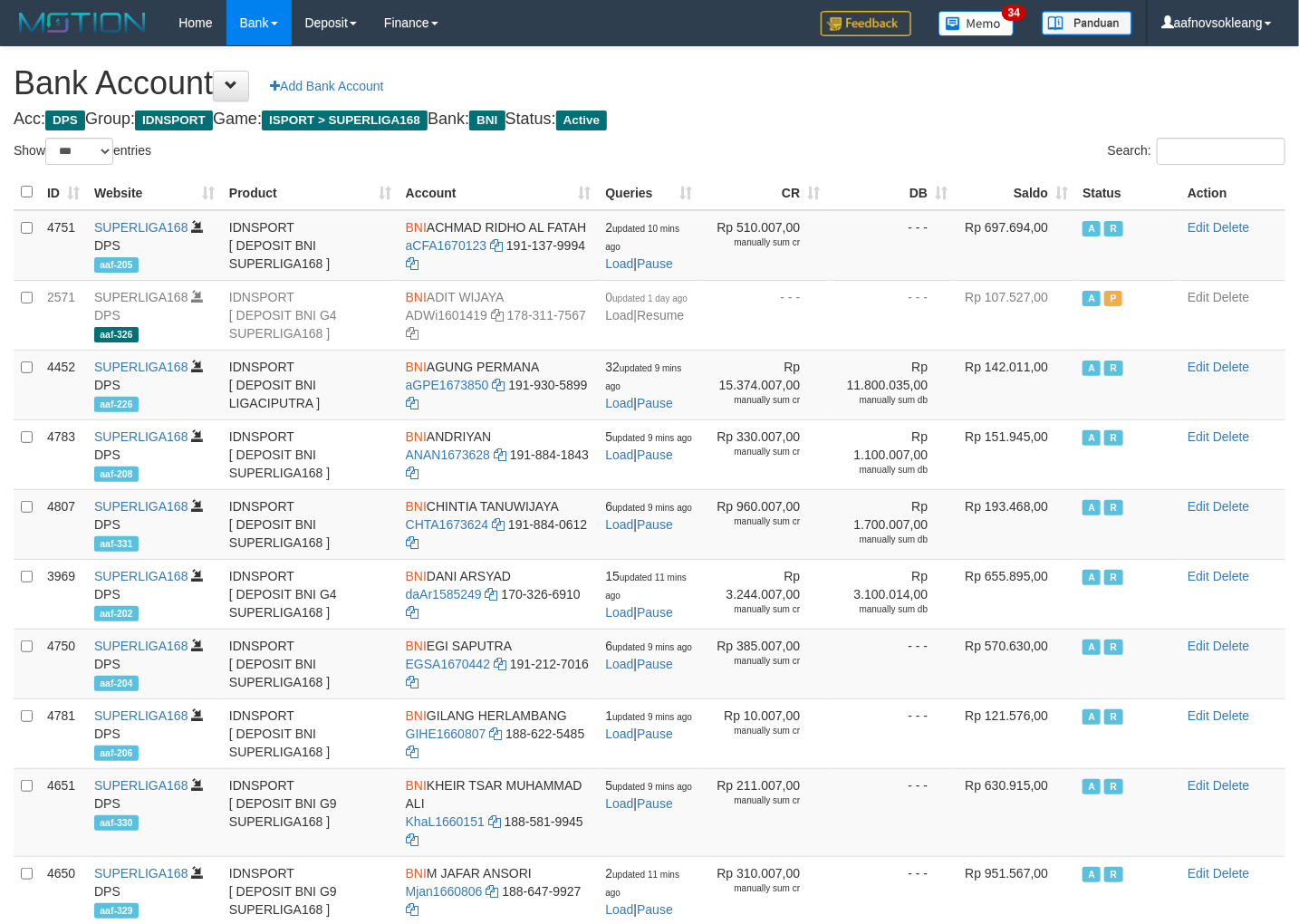 click on "Acc: 										 DPS
Group:   IDNSPORT    		Game:   ISPORT > SUPERLIGA168    		Bank:   BNI    		Status:  Active" at bounding box center [650, 120] 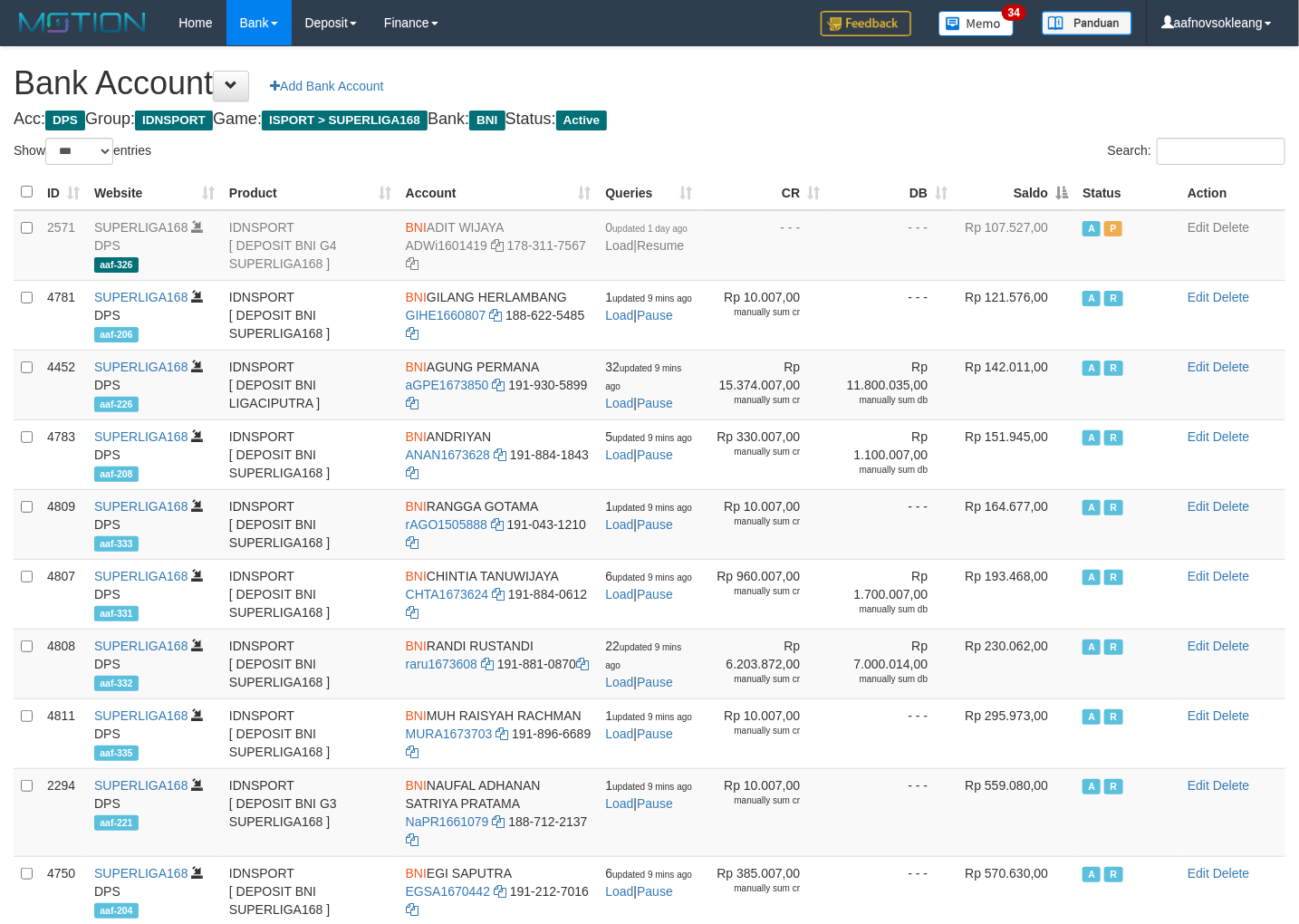 click on "Saldo" at bounding box center [1015, 192] 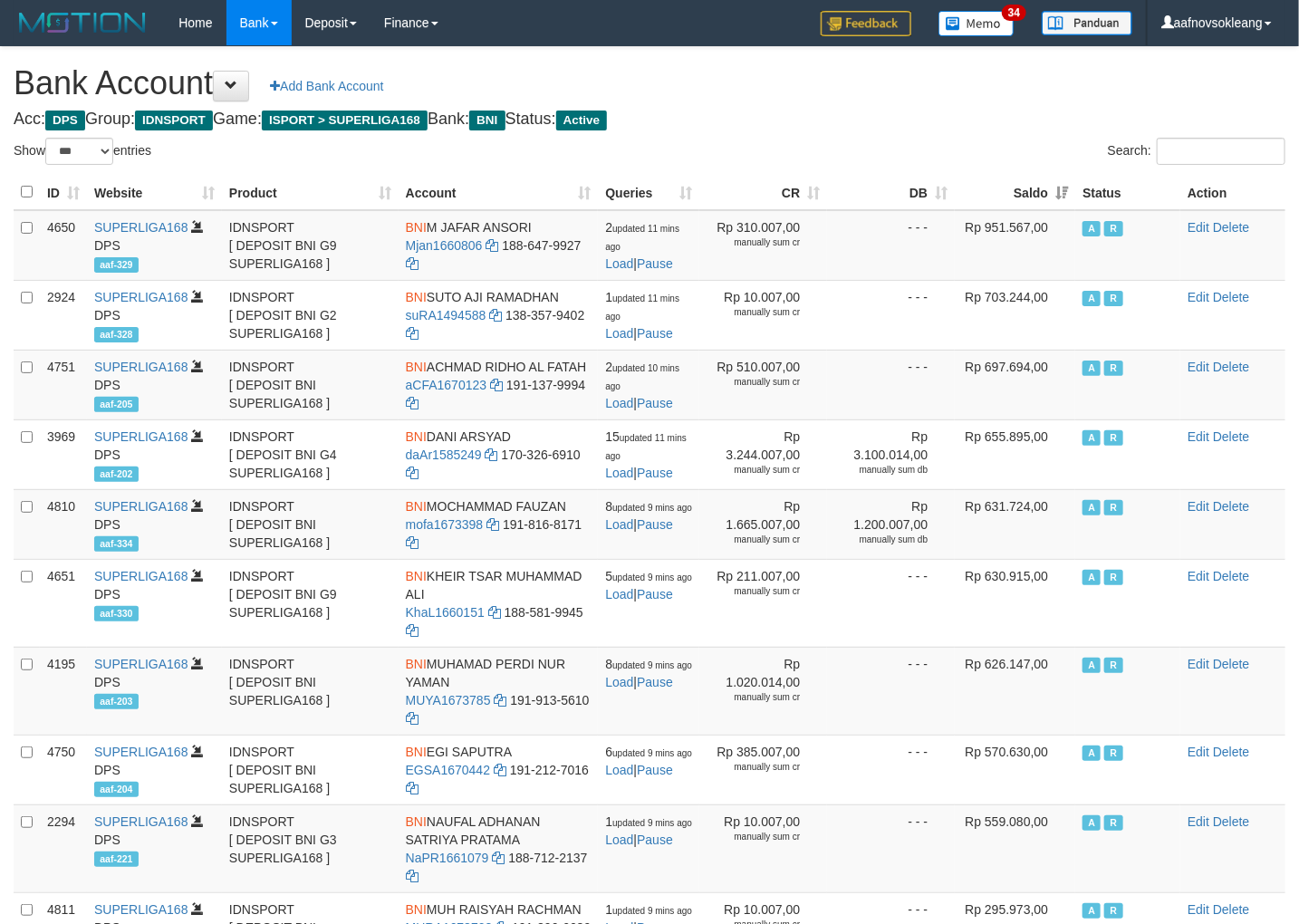 click on "Acc: 										 DPS
Group:   IDNSPORT    		Game:   ISPORT > SUPERLIGA168    		Bank:   BNI    		Status:  Active" at bounding box center [650, 120] 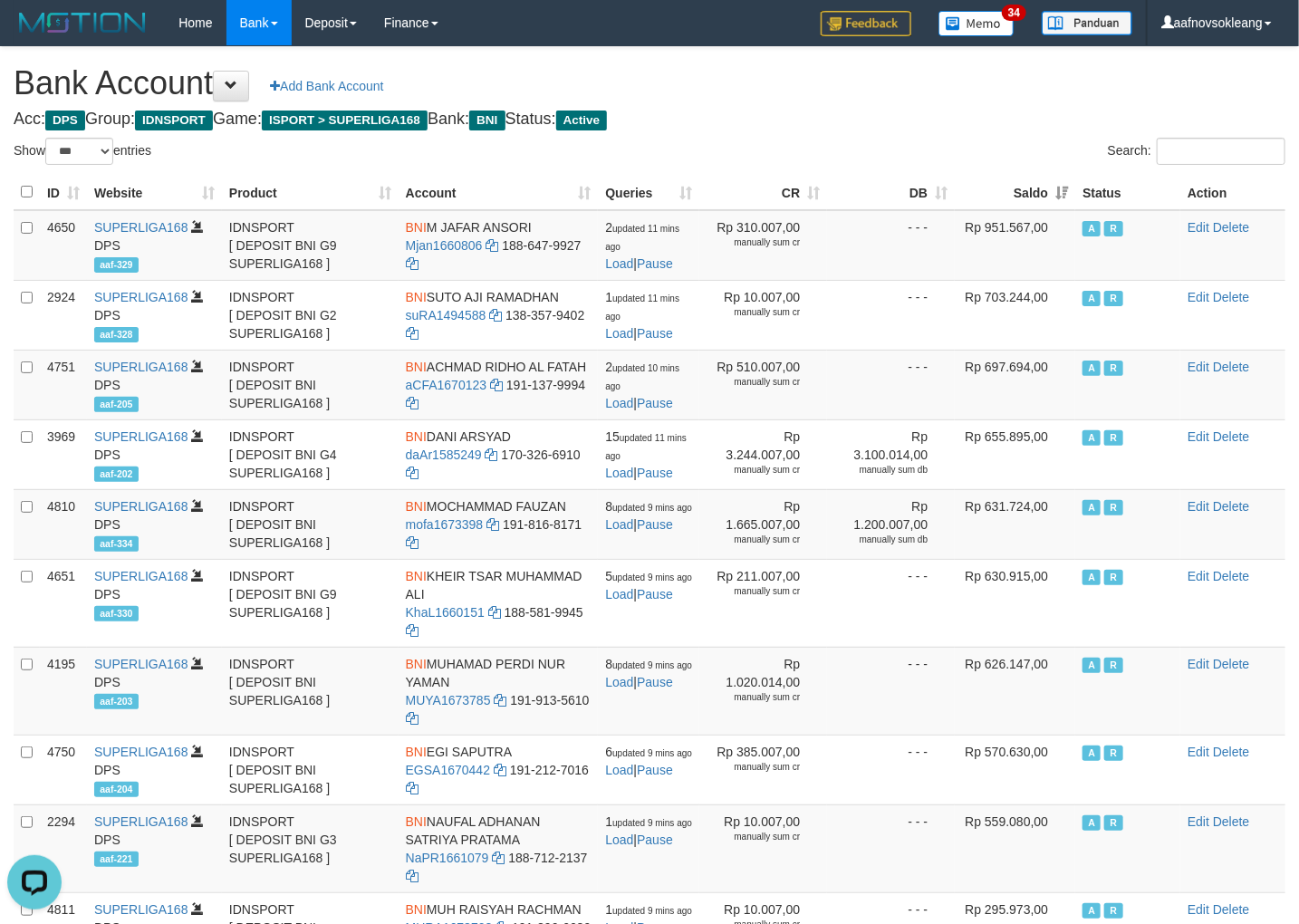 scroll, scrollTop: 0, scrollLeft: 0, axis: both 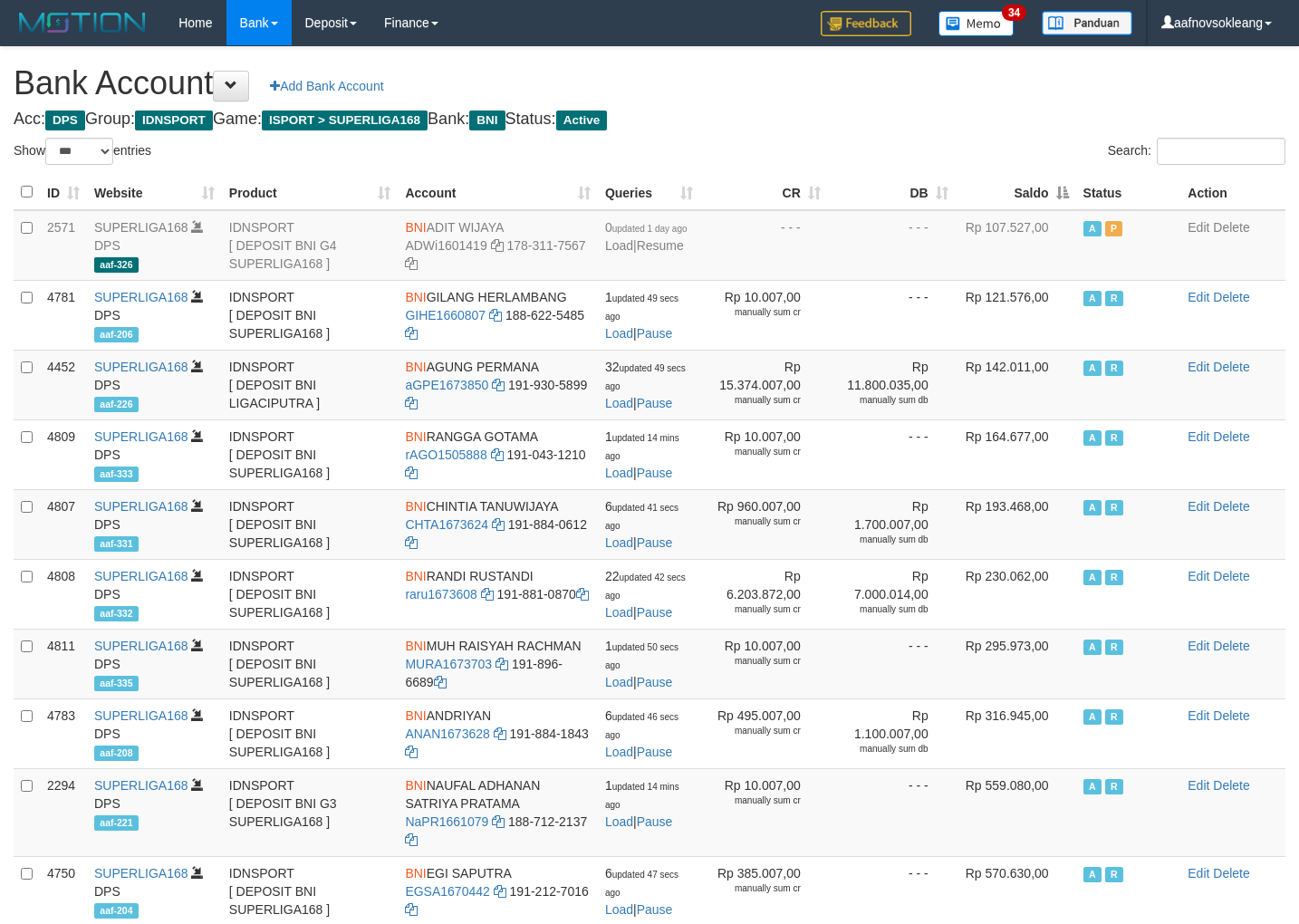 select on "***" 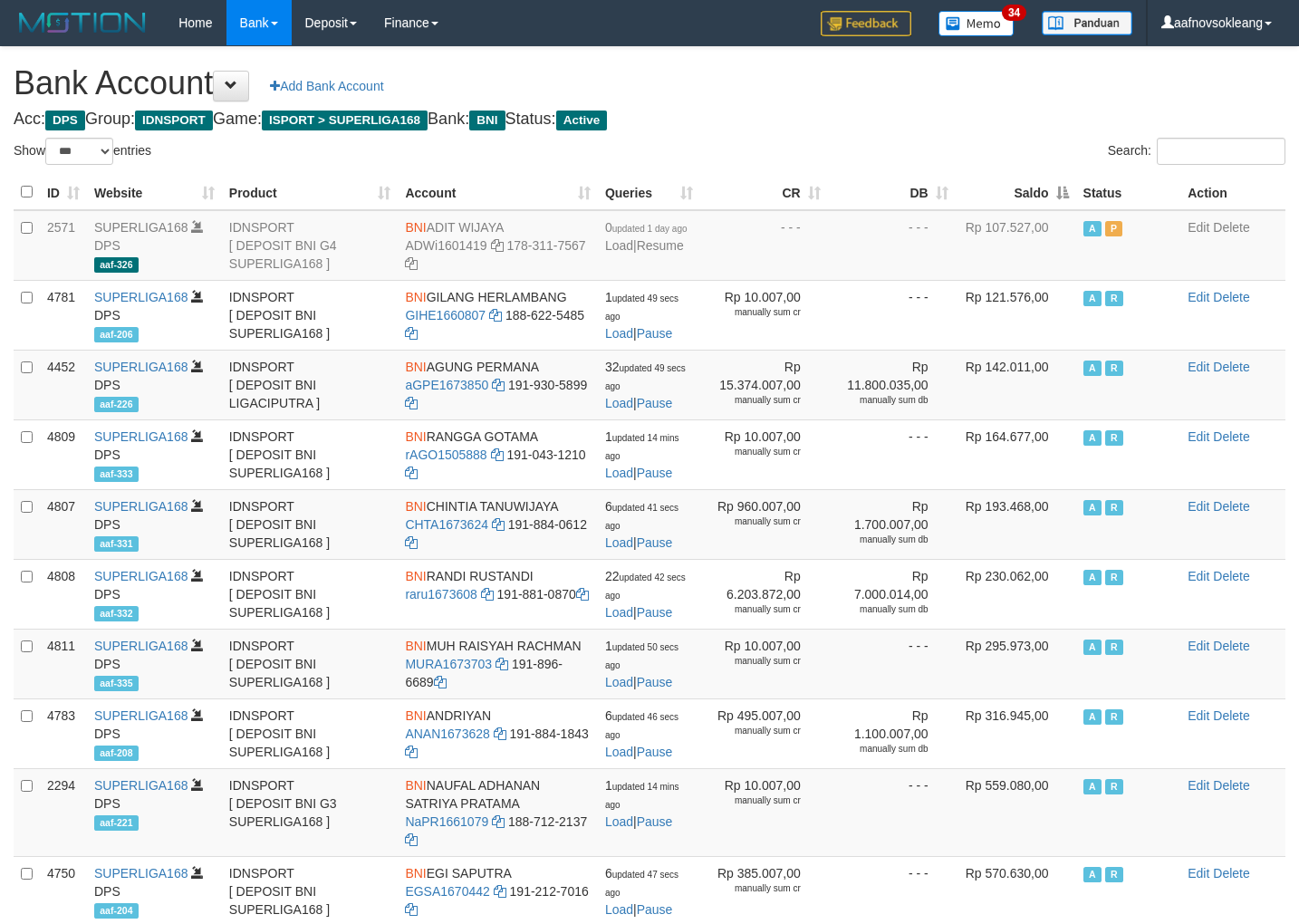 scroll, scrollTop: 0, scrollLeft: 0, axis: both 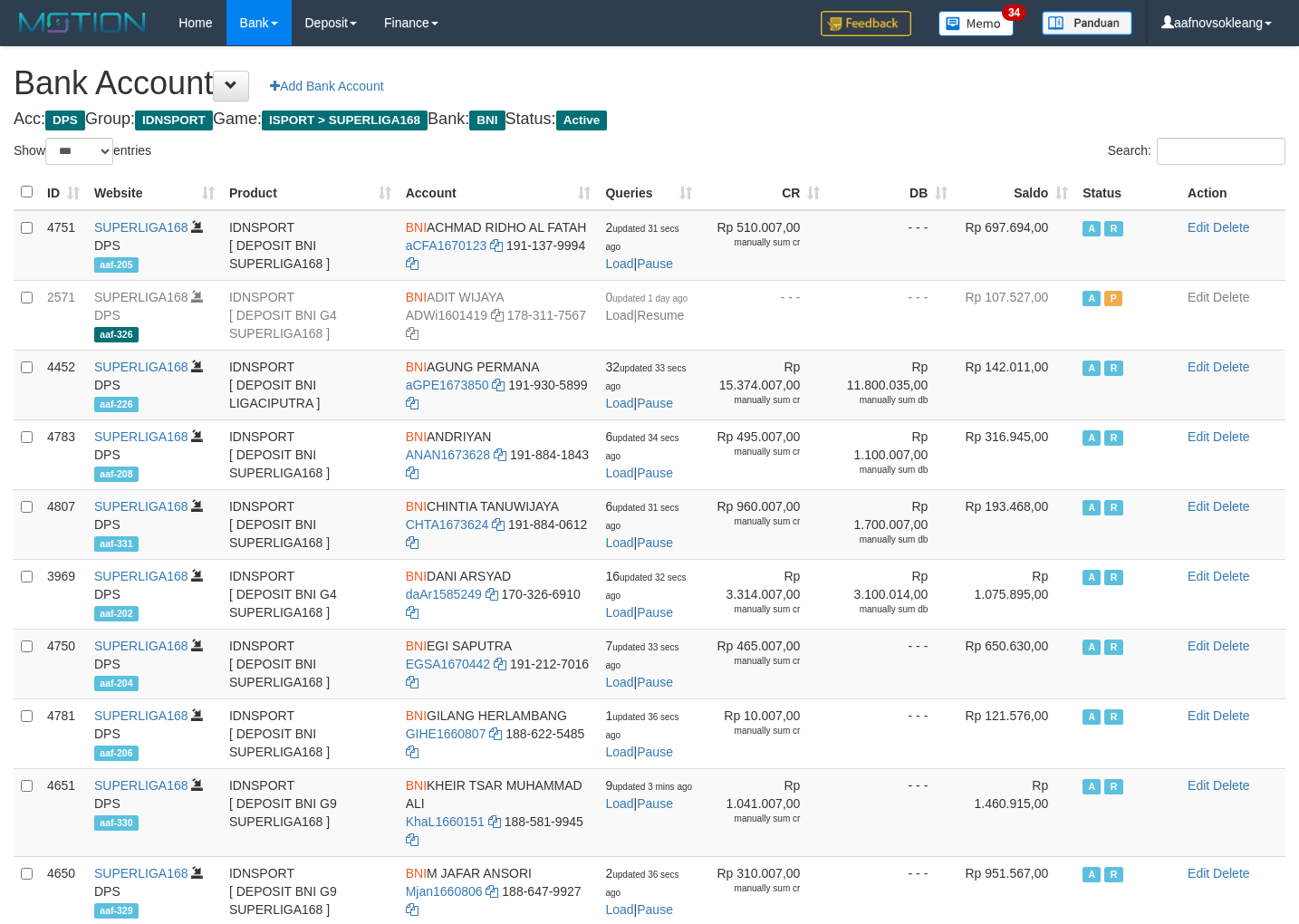 select on "***" 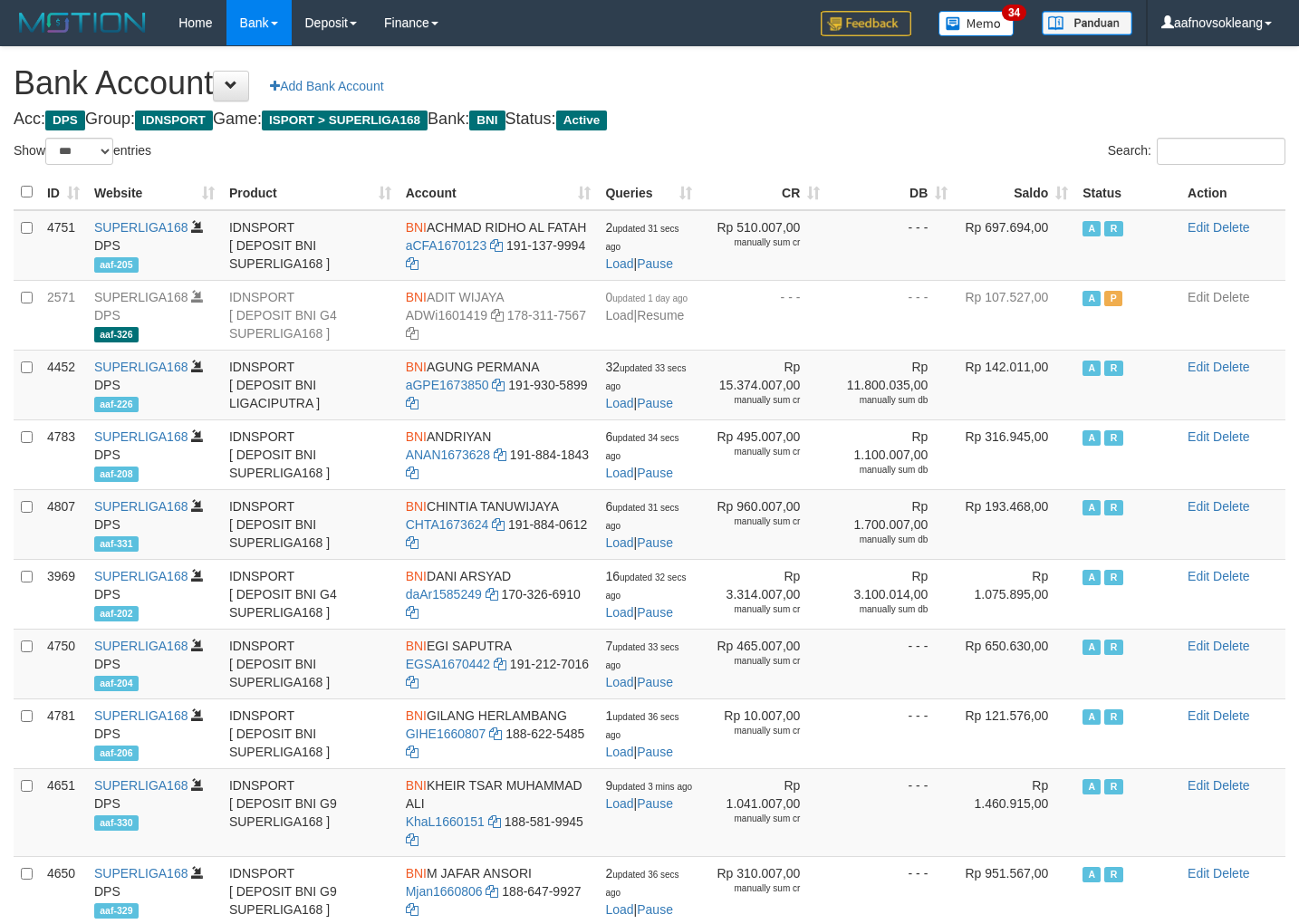 scroll, scrollTop: 0, scrollLeft: 0, axis: both 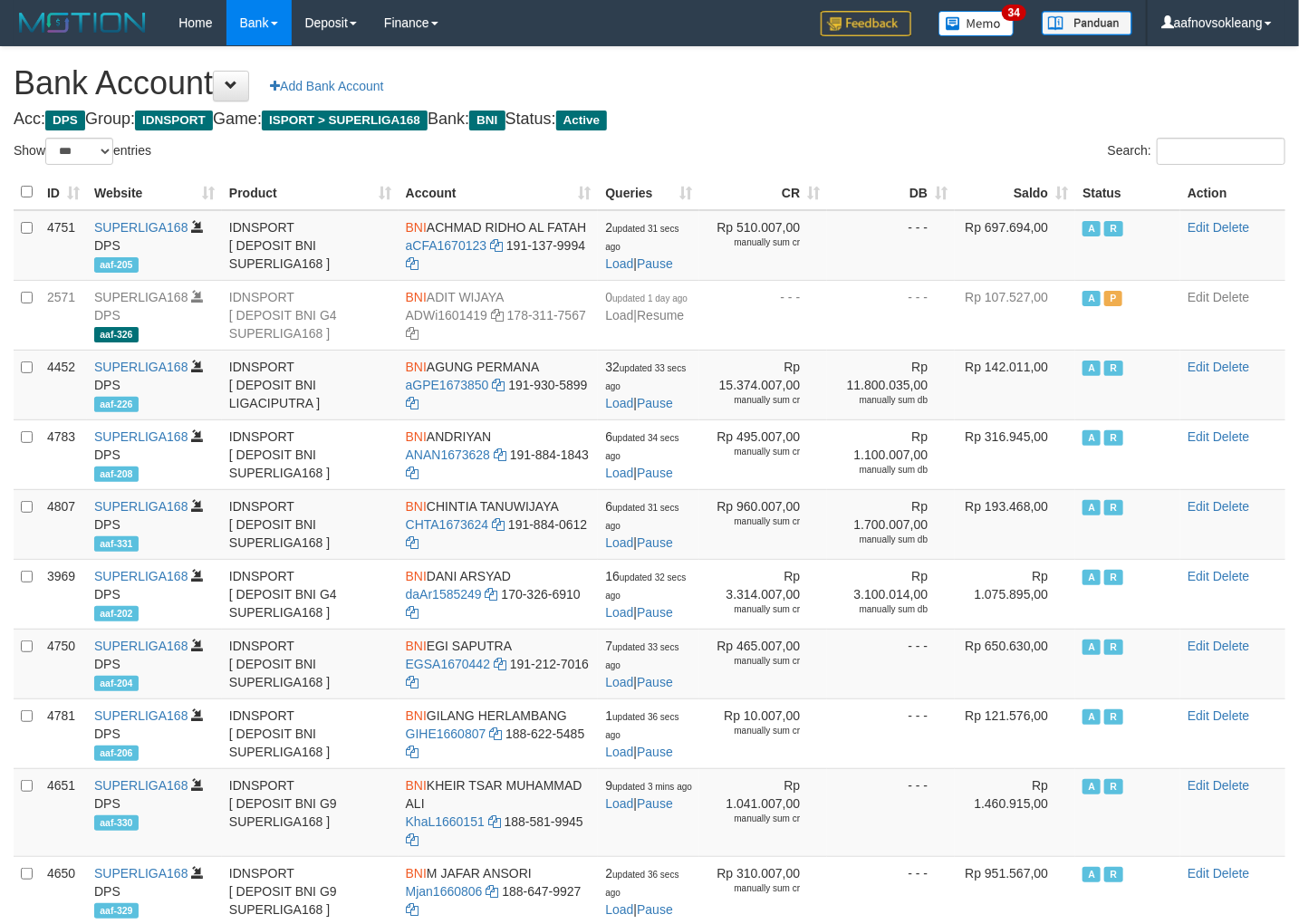 click on "Saldo" at bounding box center (1015, 192) 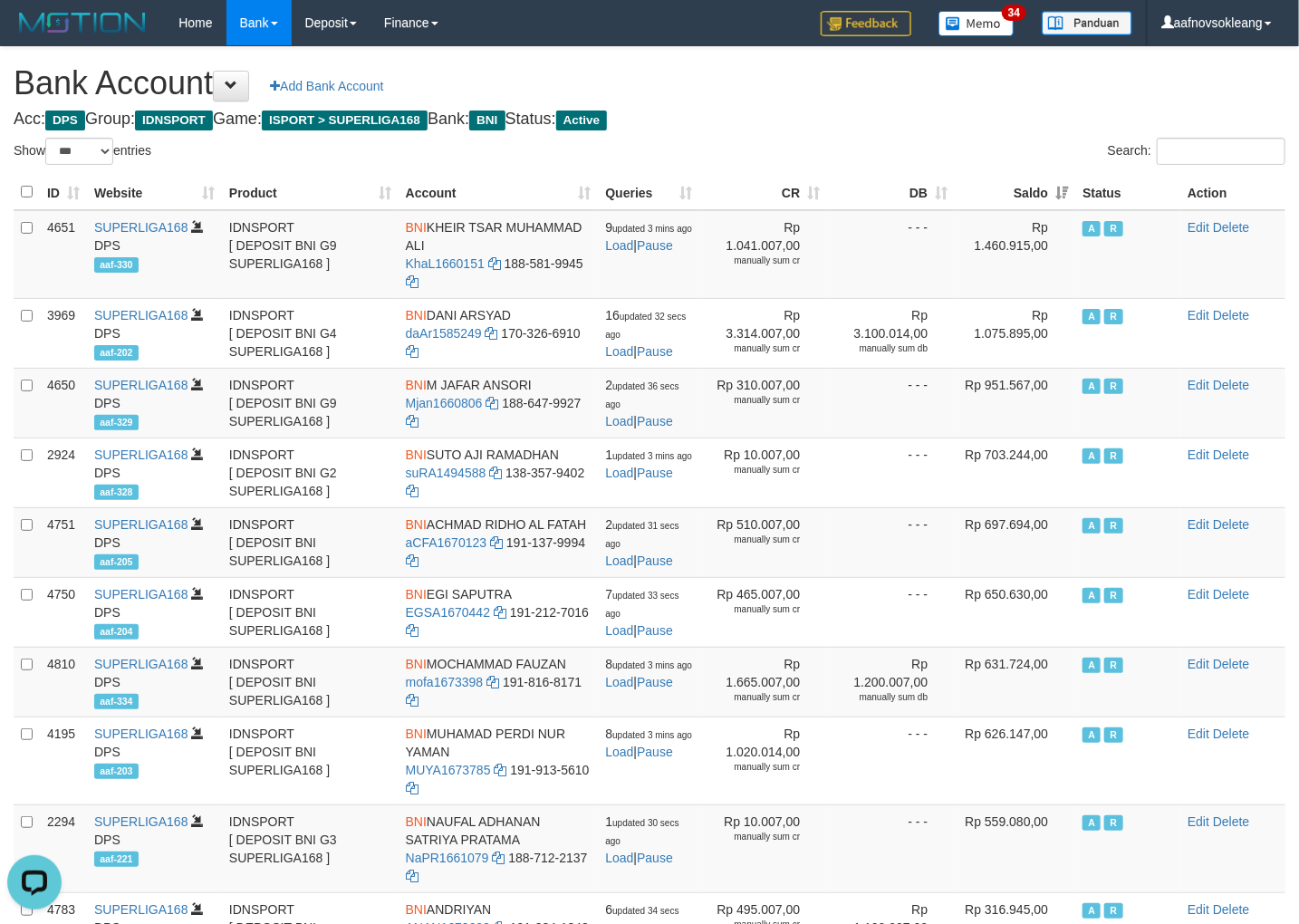 scroll, scrollTop: 0, scrollLeft: 0, axis: both 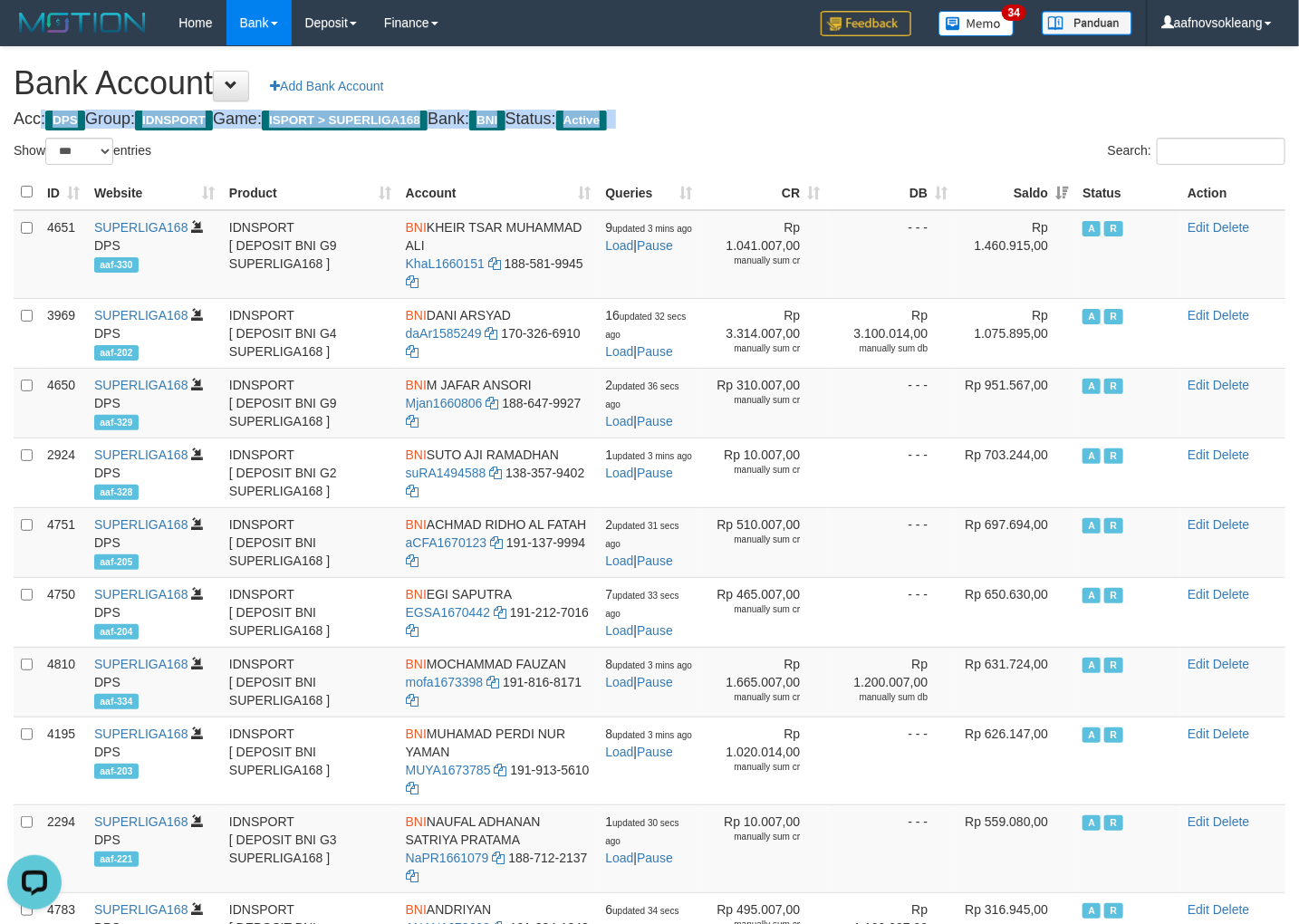 click on "Acc: 										 DPS
Group:   IDNSPORT    		Game:   ISPORT > SUPERLIGA168    		Bank:   BNI    		Status:  Active" at bounding box center [650, 120] 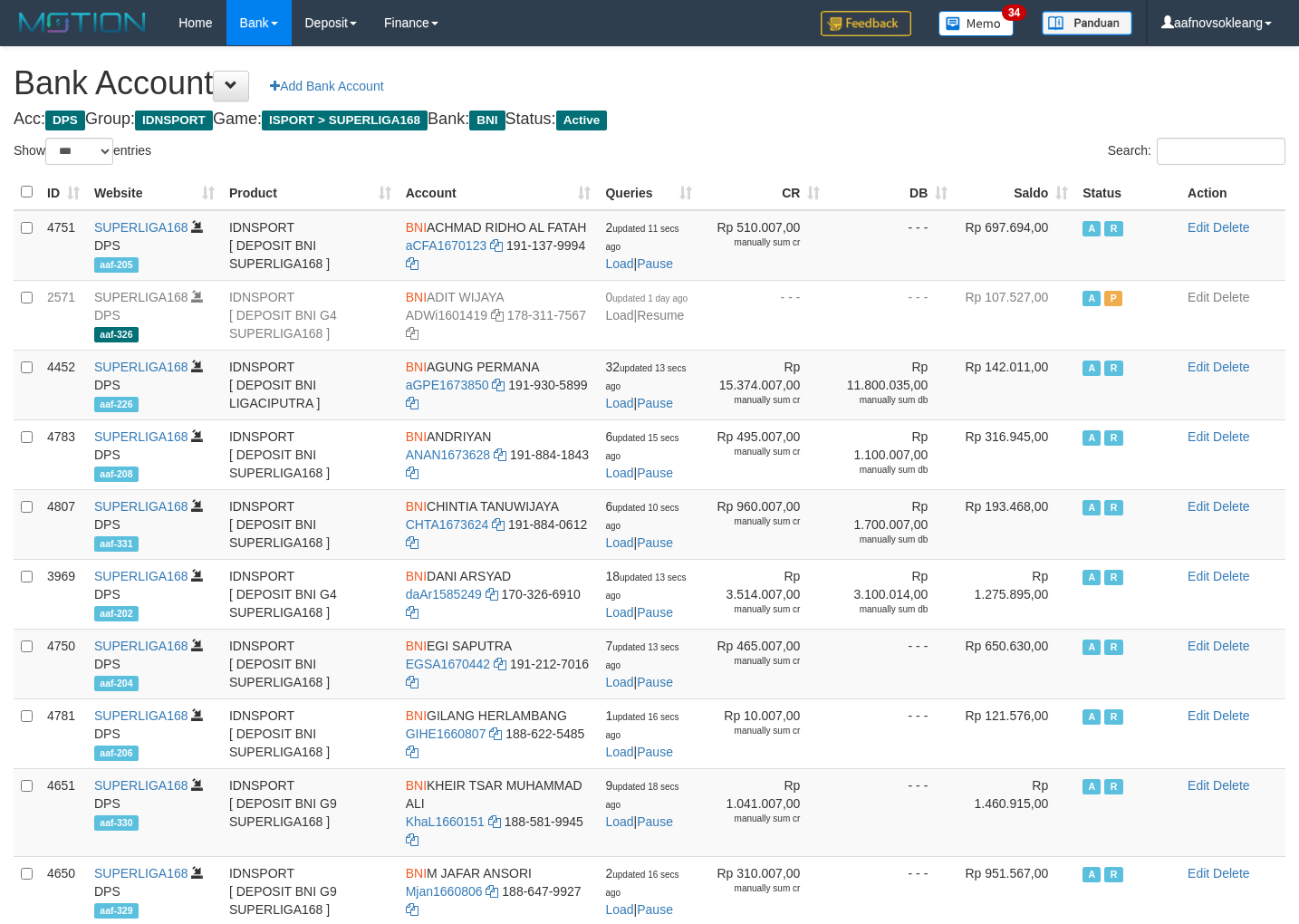 select on "***" 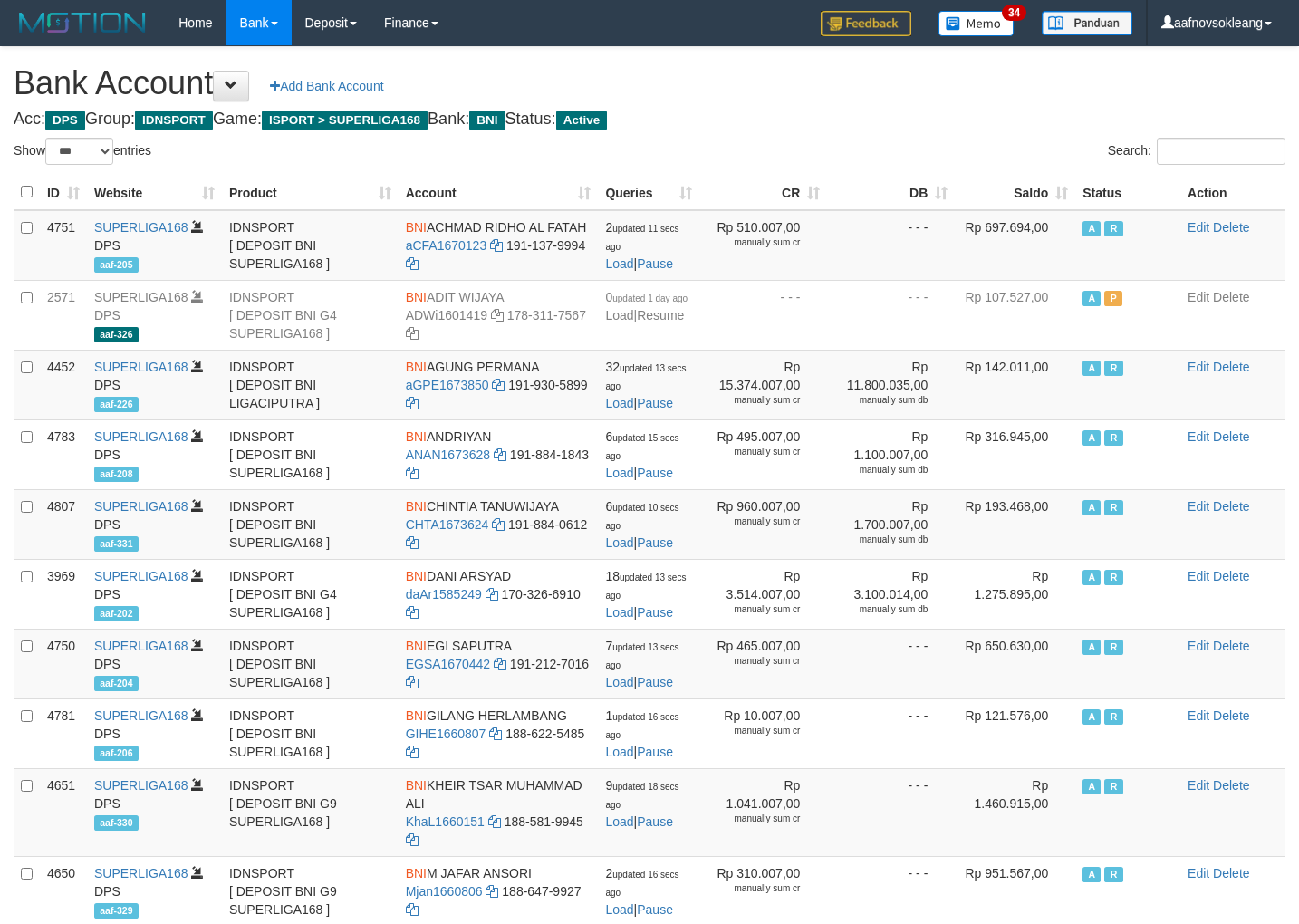 scroll, scrollTop: 0, scrollLeft: 0, axis: both 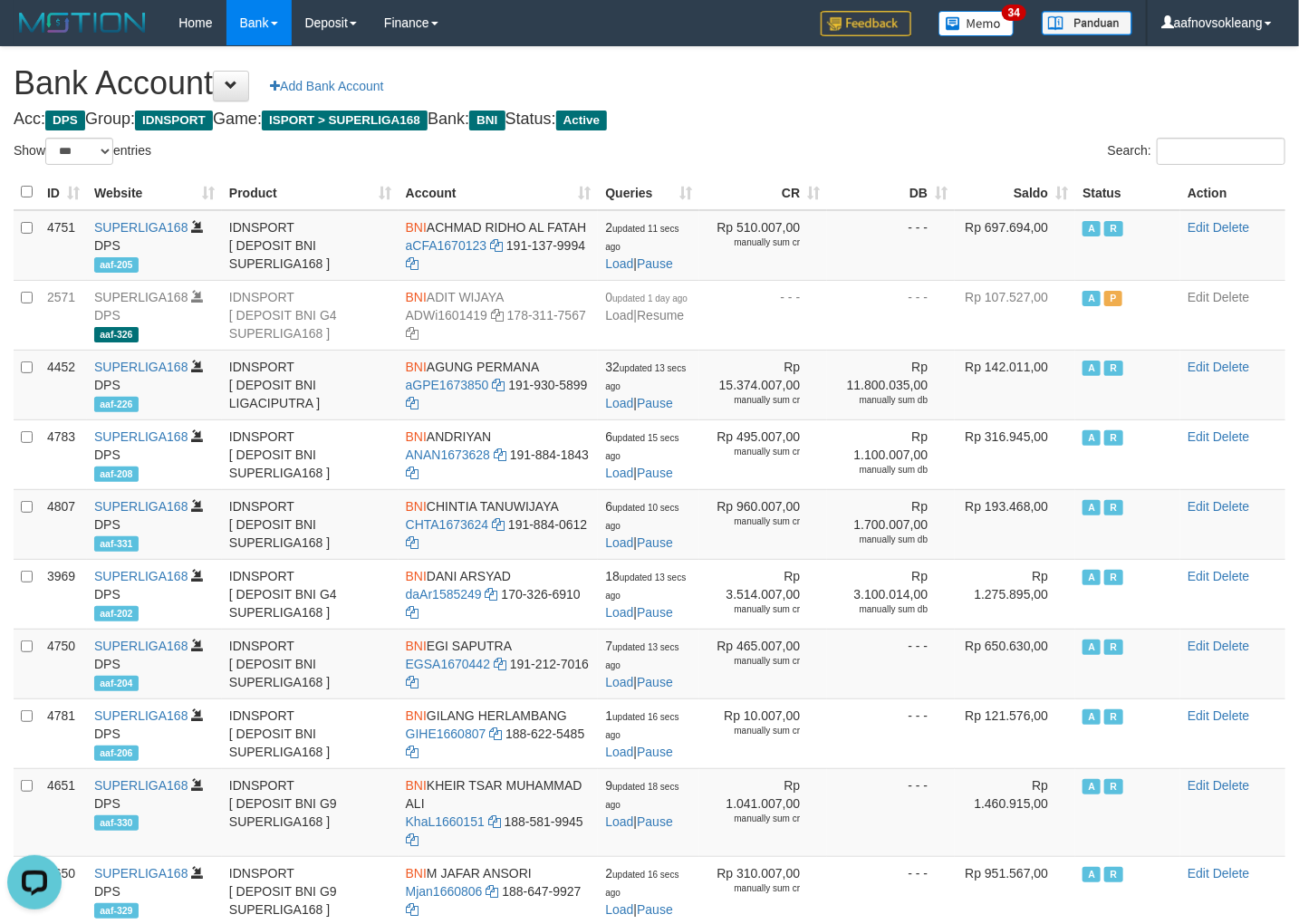 click on "Saldo" at bounding box center (1015, 192) 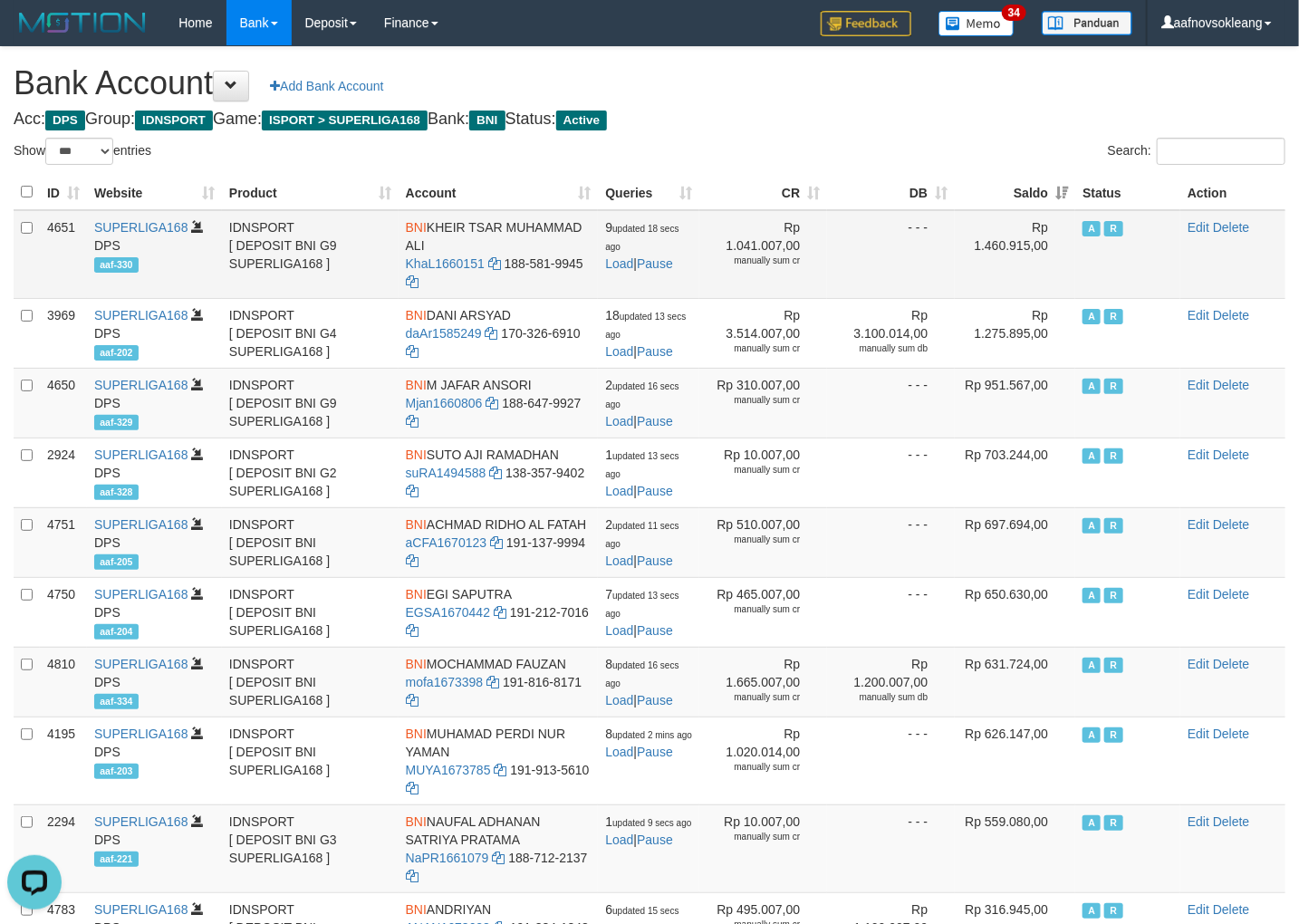 copy on "KHEIR TSAR MUHAMMAD ALI" 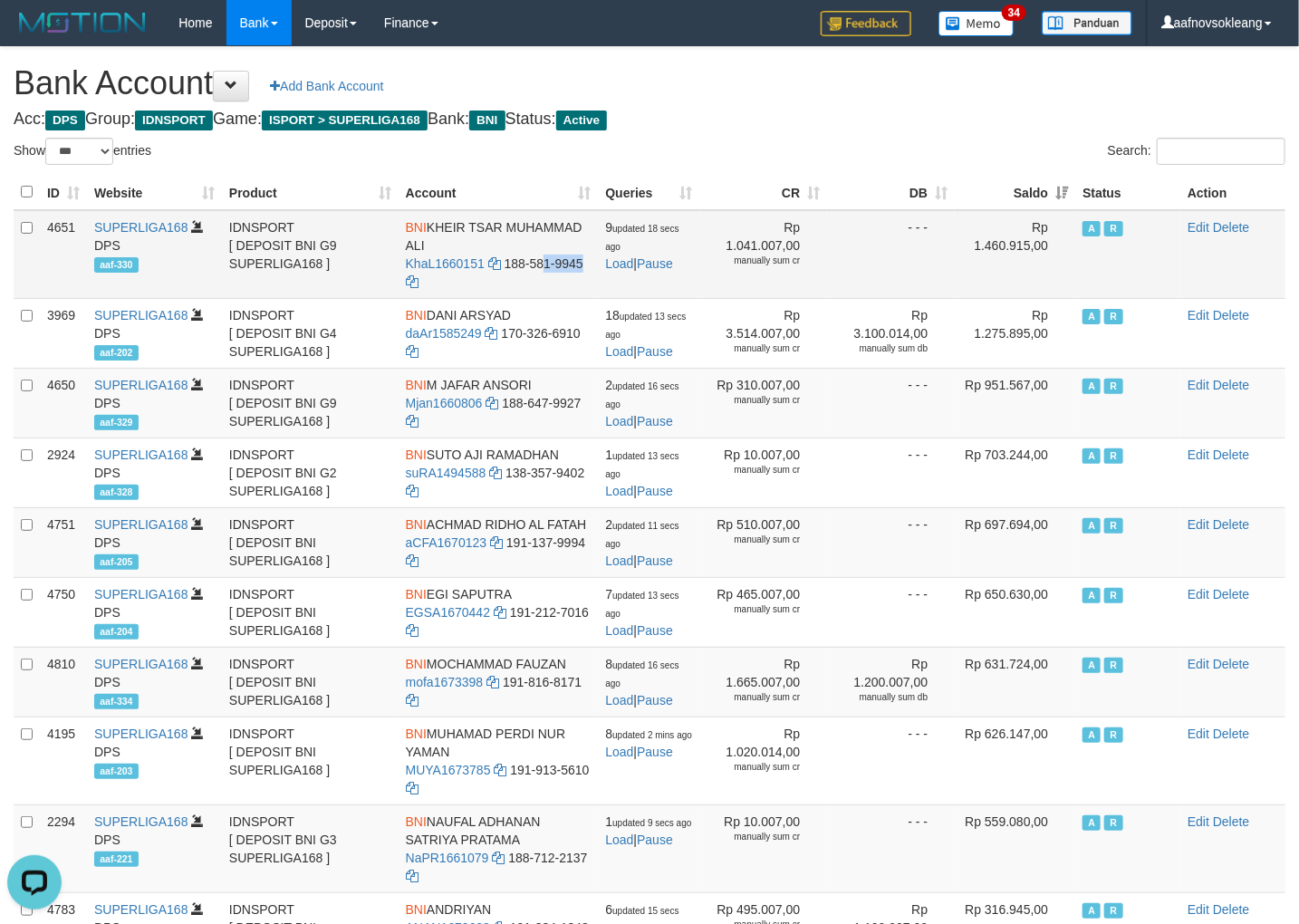 drag, startPoint x: 503, startPoint y: 261, endPoint x: 522, endPoint y: 274, distance: 23.02173 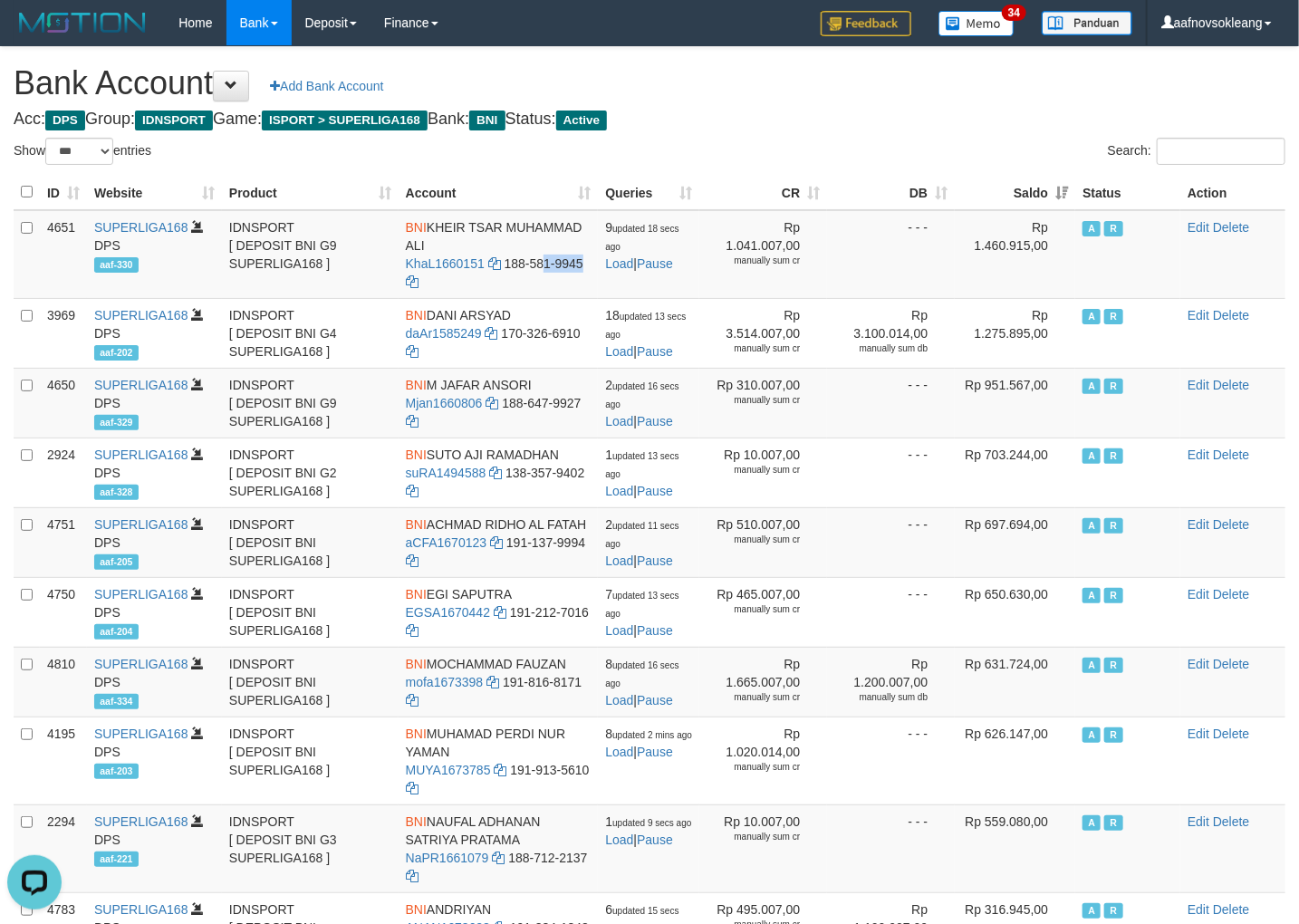 click on "Saldo" at bounding box center [1015, 192] 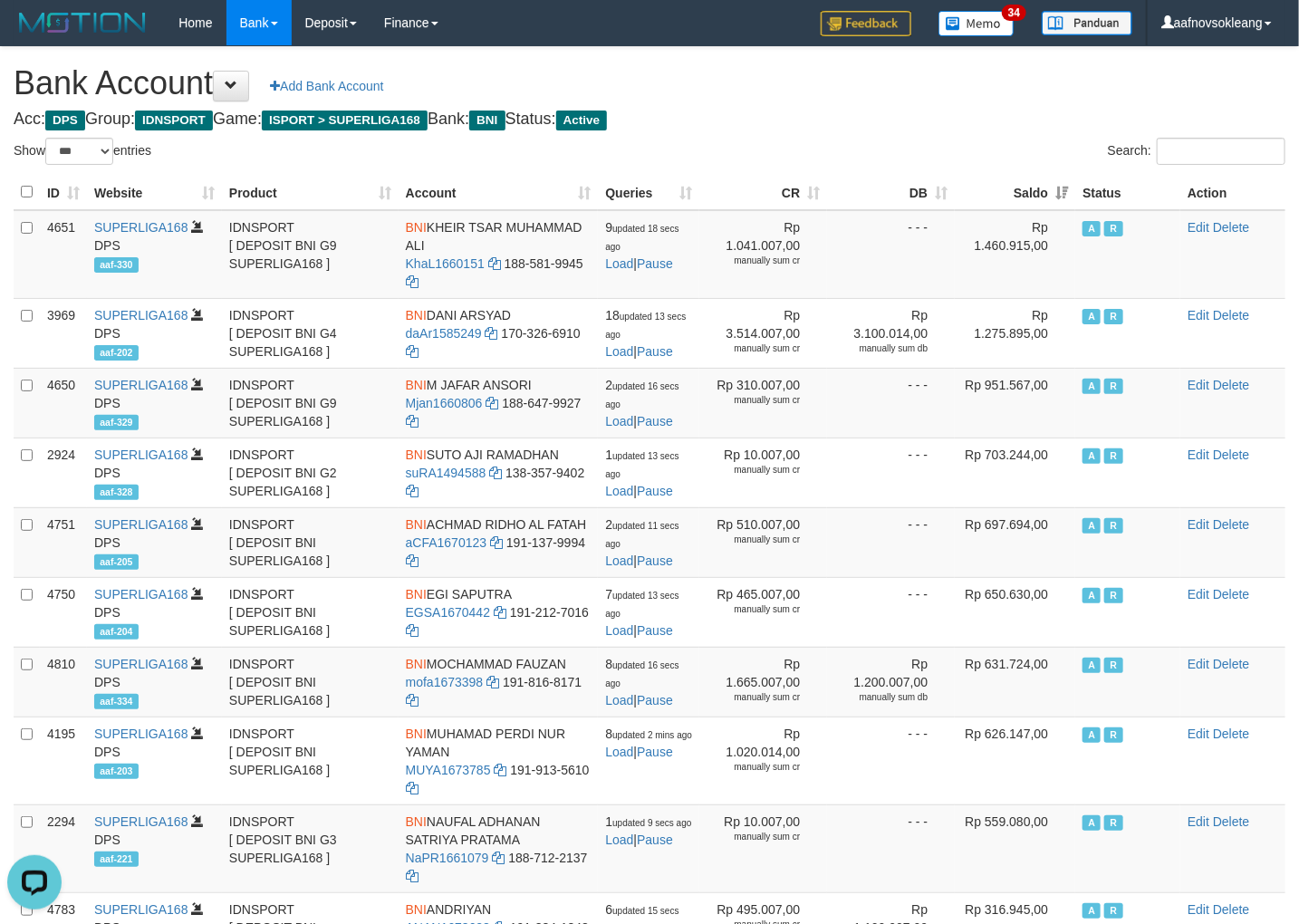 click on "Saldo" at bounding box center [1015, 192] 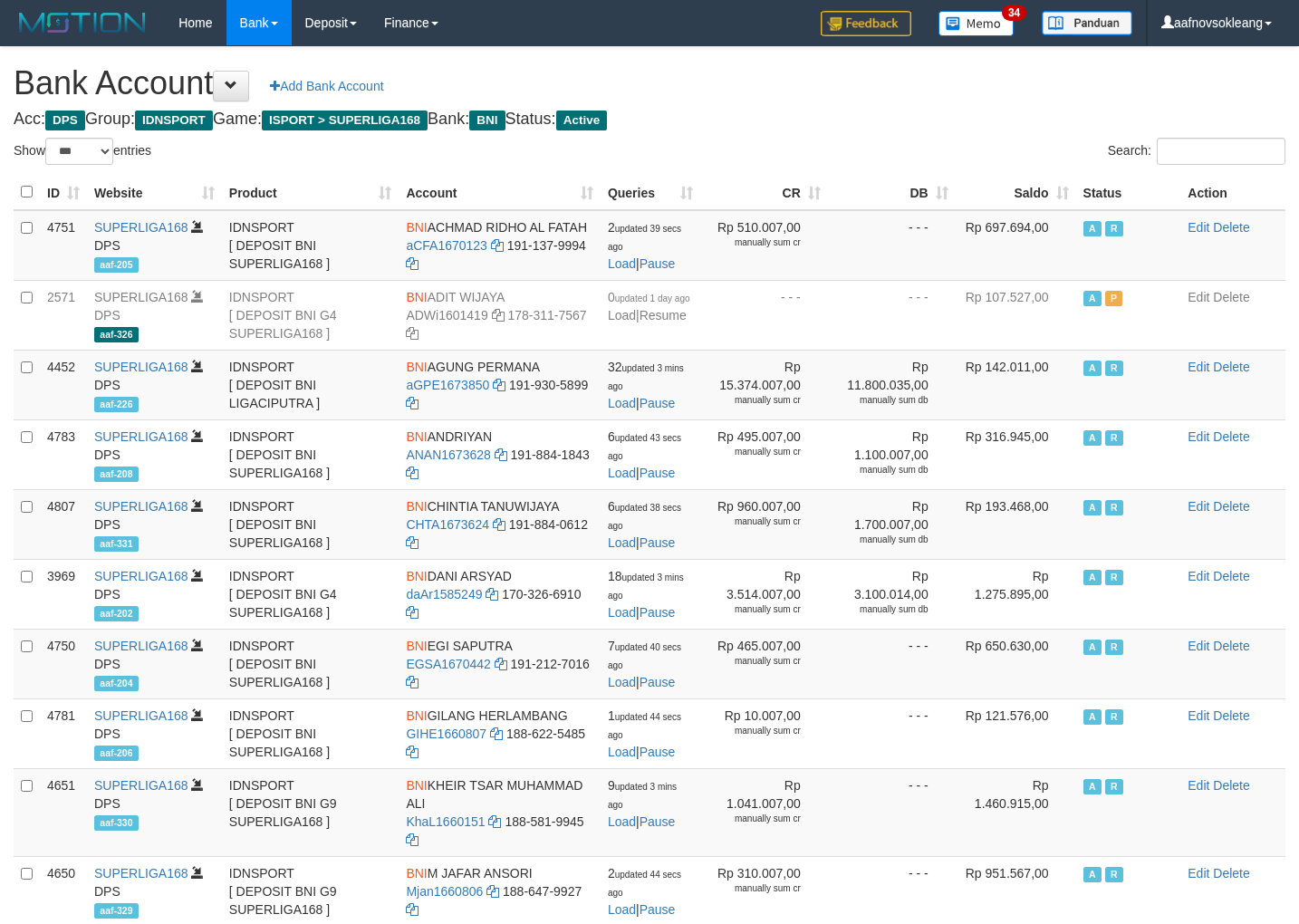select on "***" 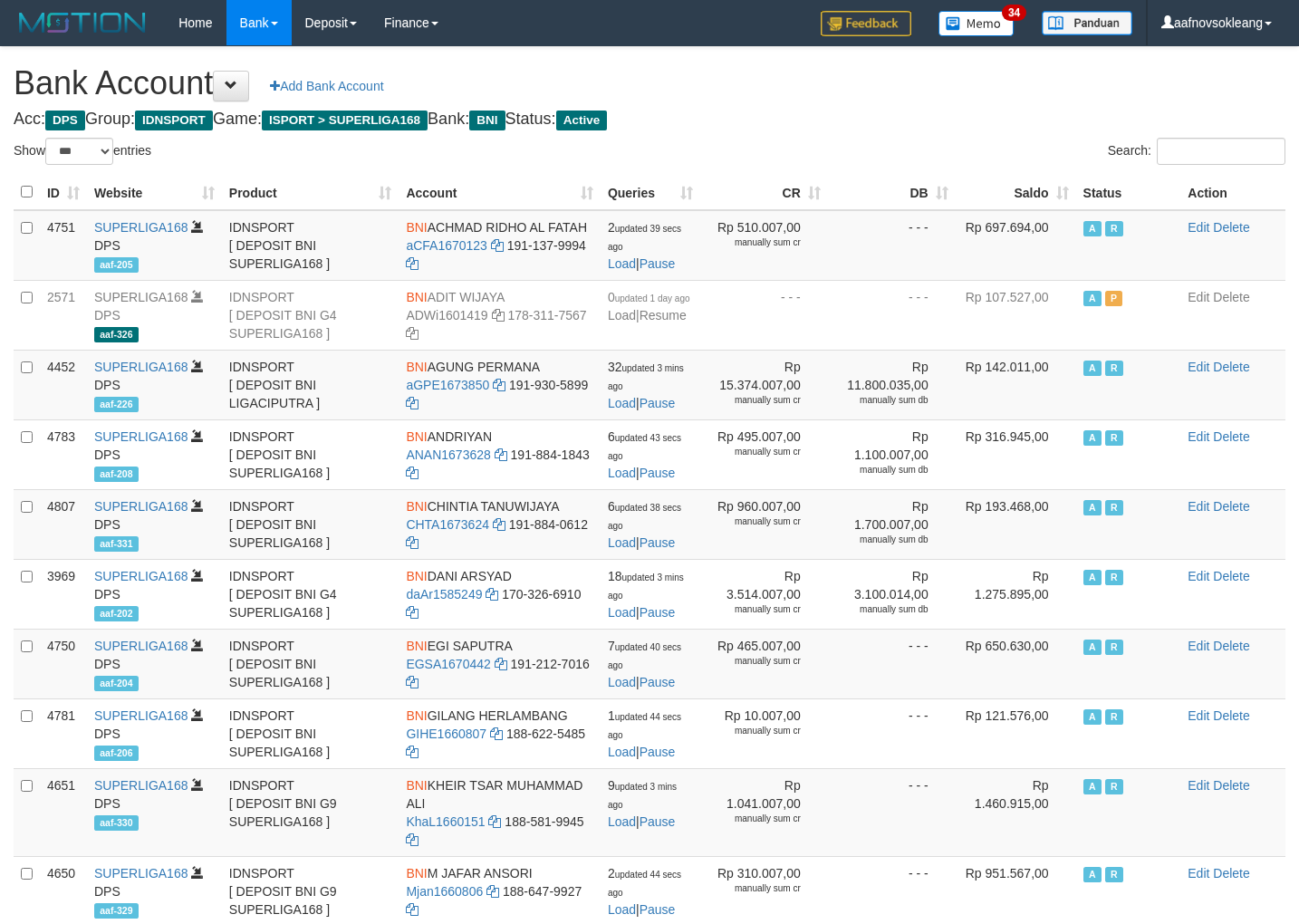 scroll, scrollTop: 0, scrollLeft: 0, axis: both 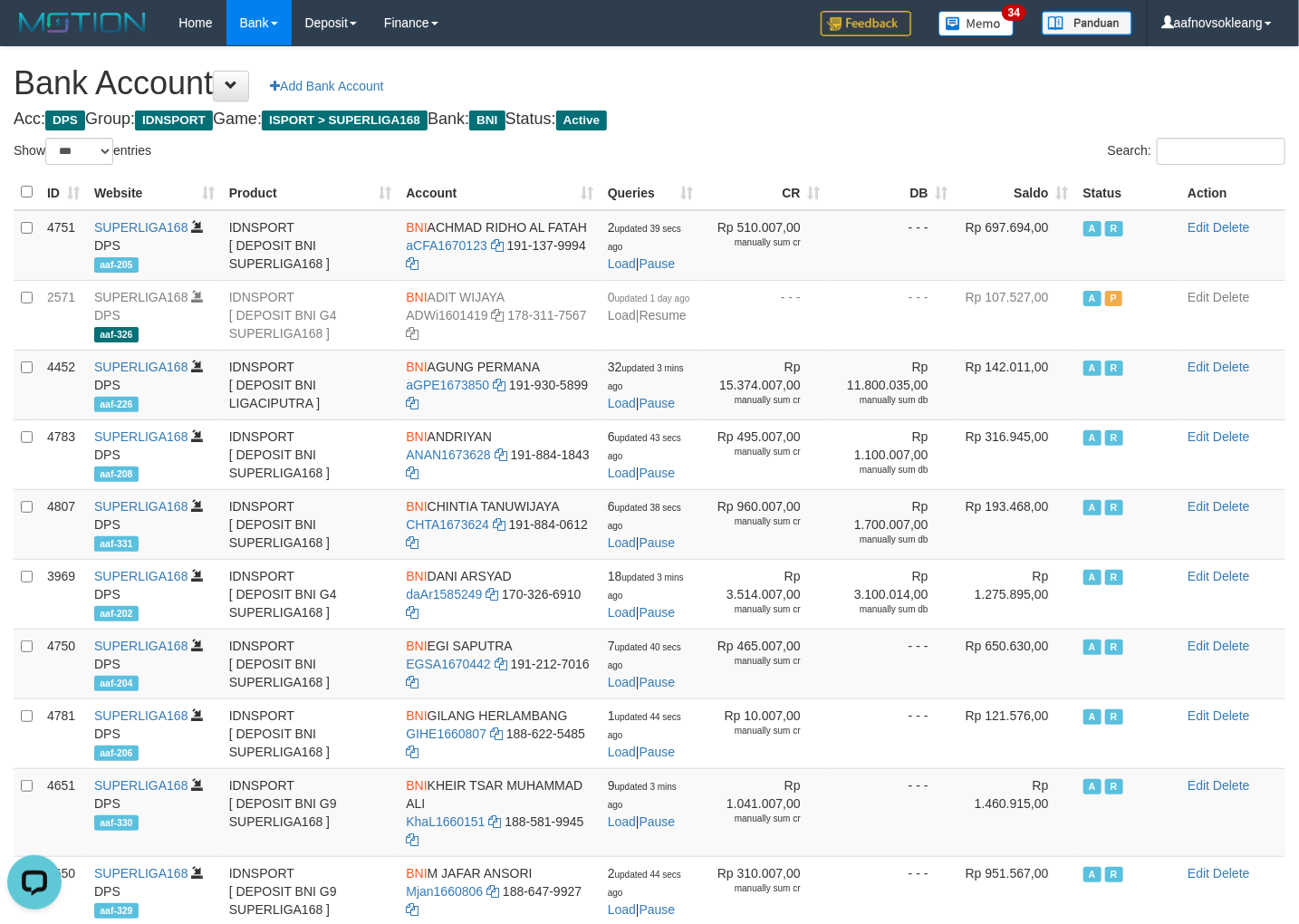 click on "Acc: 										 DPS
Group:   IDNSPORT    		Game:   ISPORT > SUPERLIGA168    		Bank:   BNI    		Status:  Active" at bounding box center (650, 120) 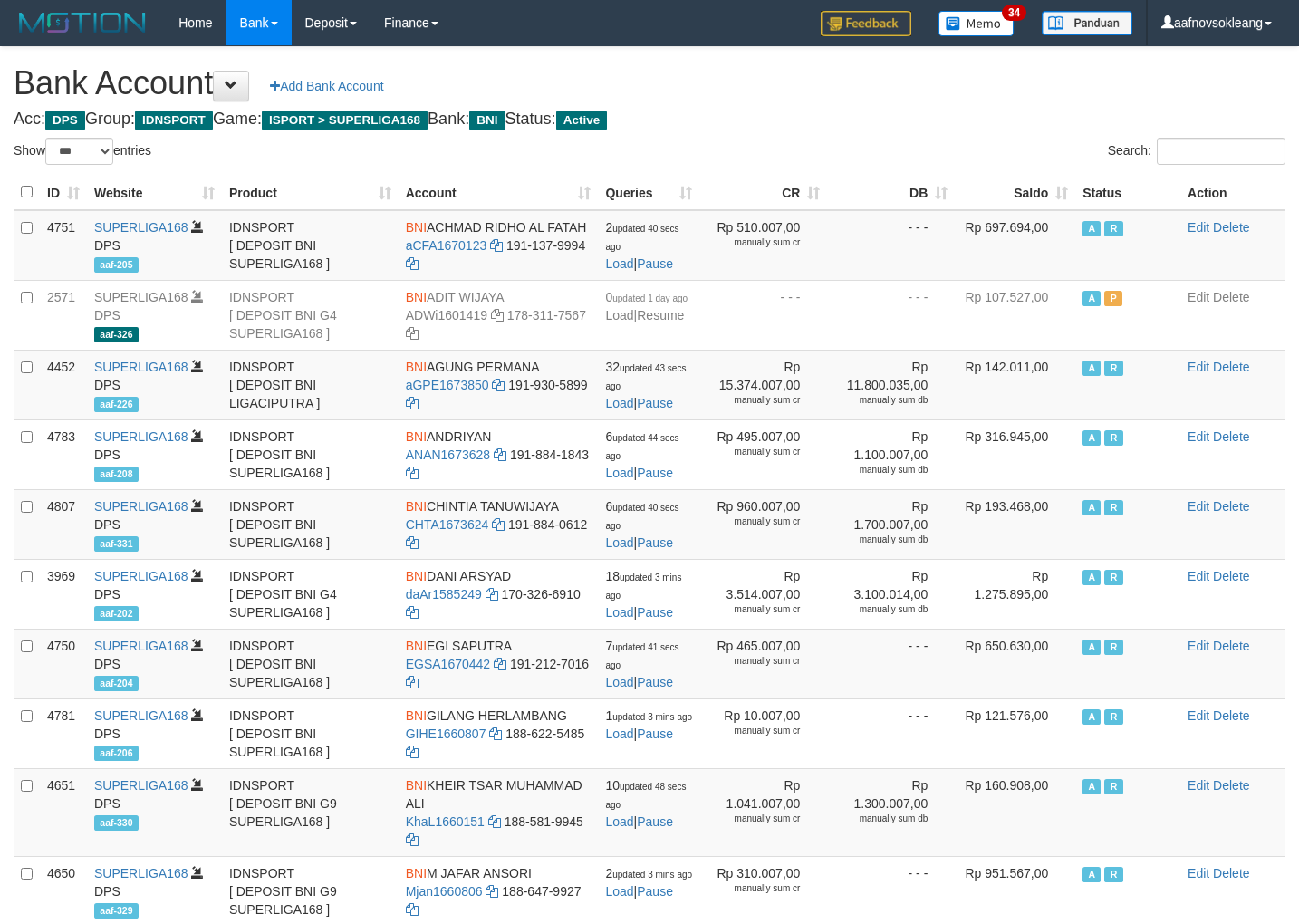 select on "***" 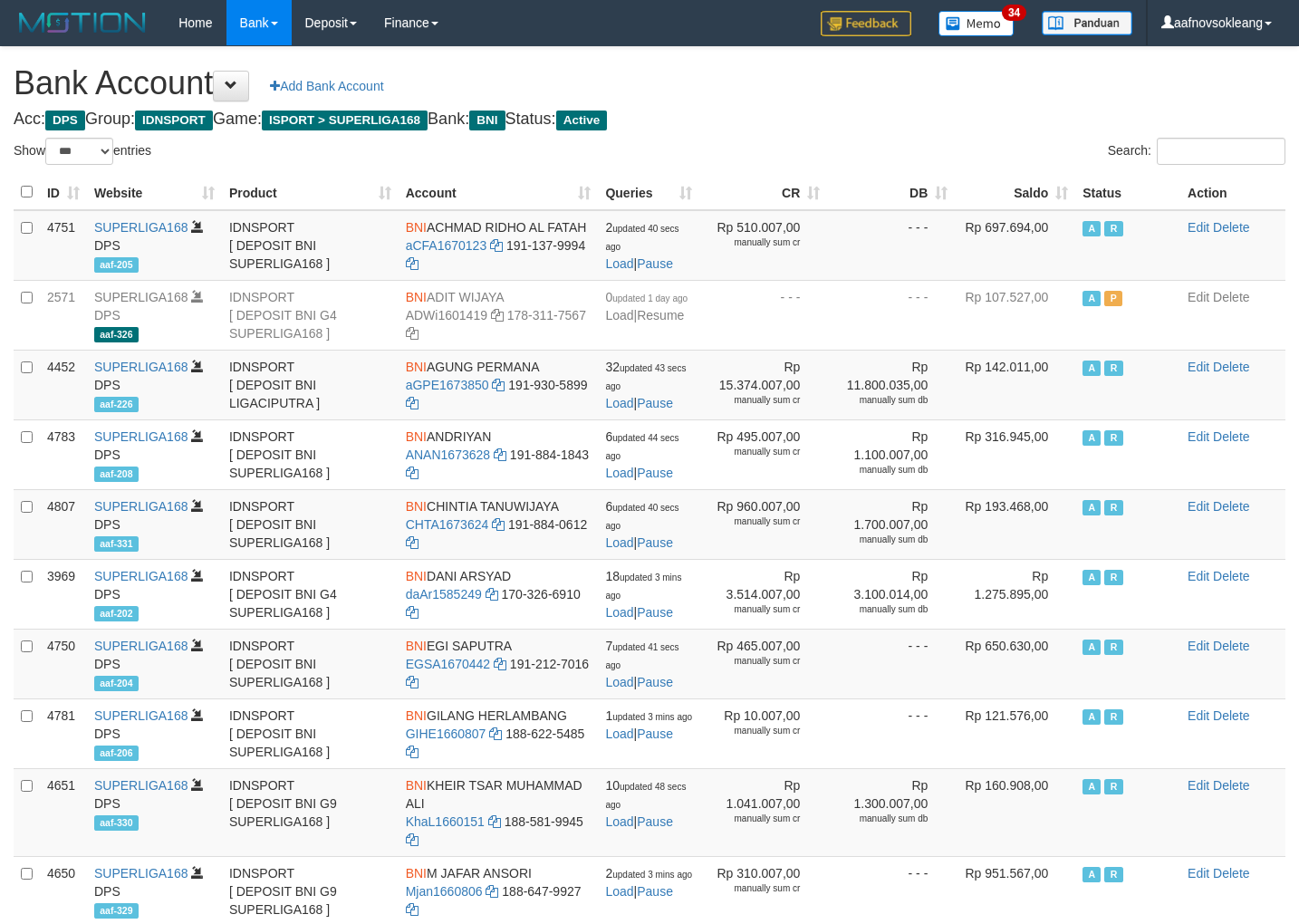 scroll, scrollTop: 0, scrollLeft: 0, axis: both 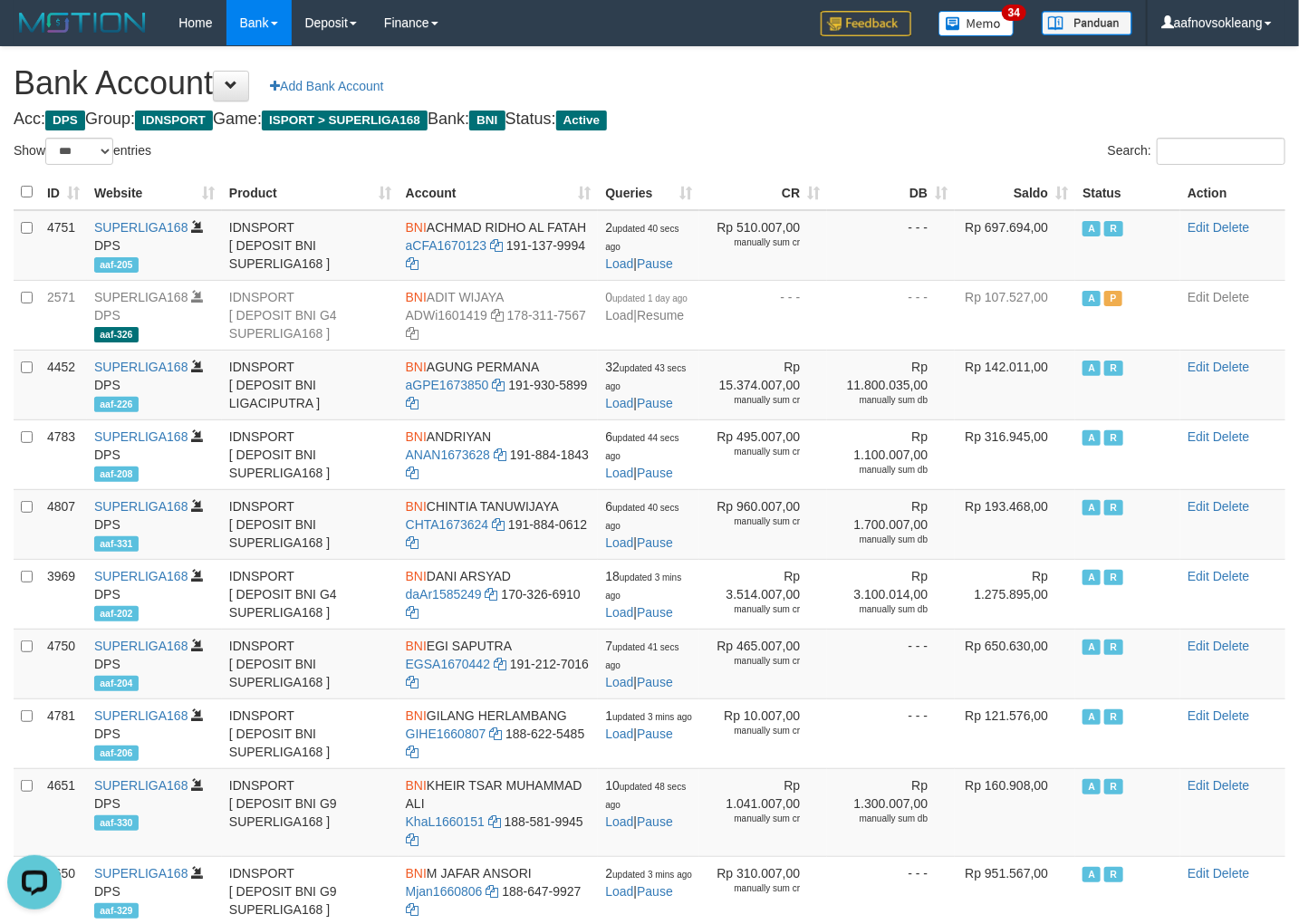 click on "Saldo" at bounding box center [1015, 192] 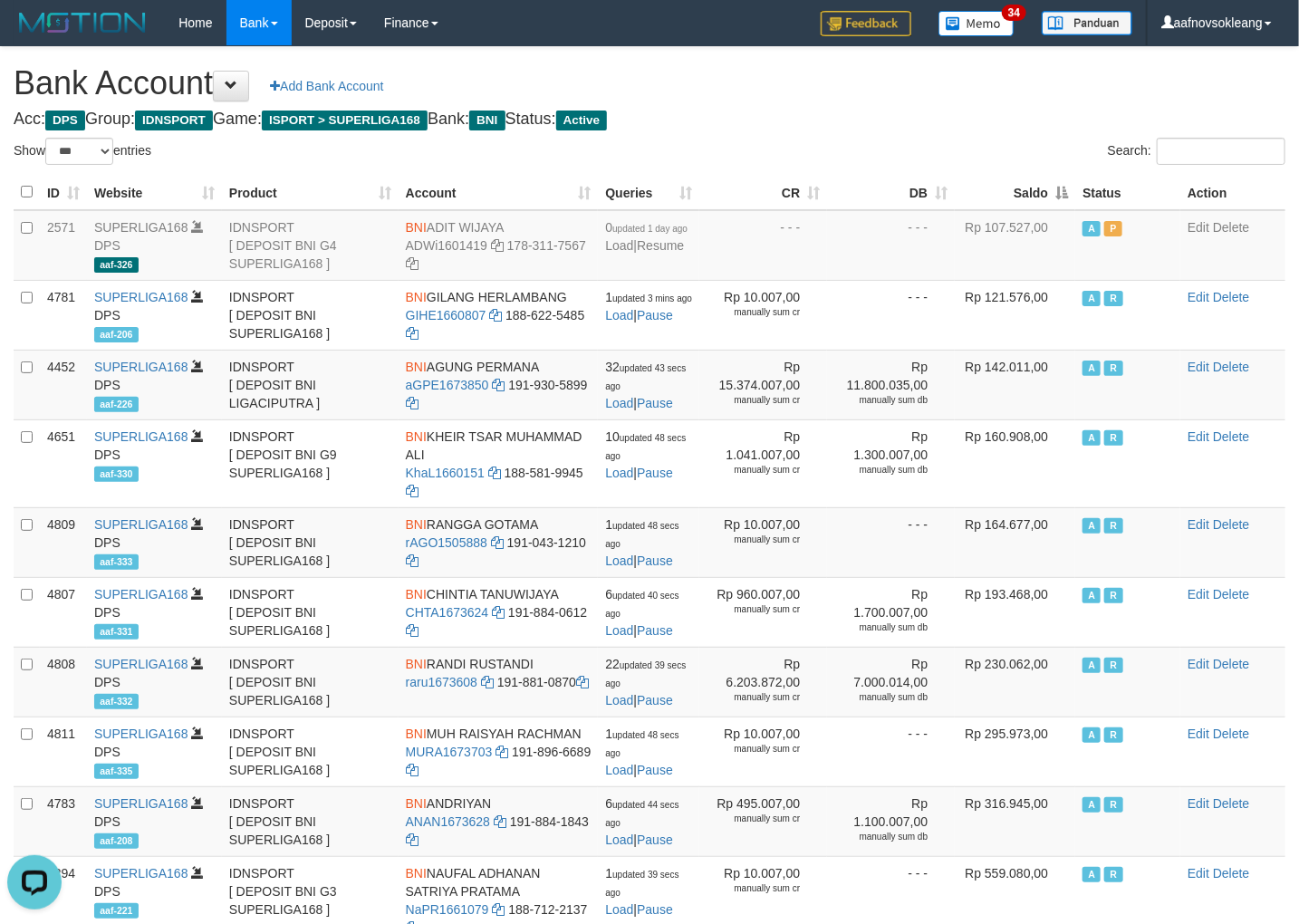 click on "Saldo" at bounding box center (1015, 192) 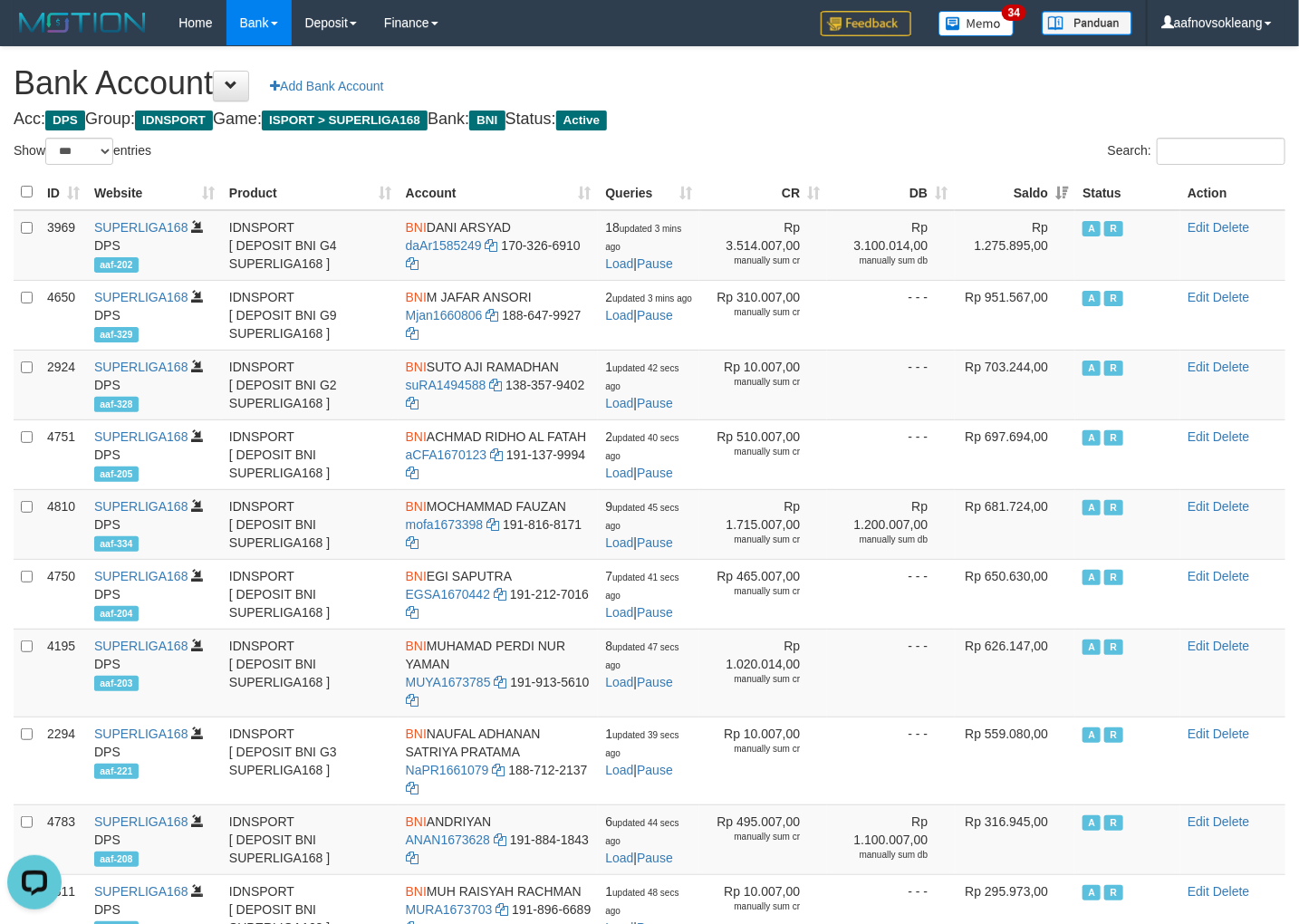 click on "Bank Account
Add Bank Account
Acc: 										 DPS
Group:   IDNSPORT    		Game:   ISPORT > SUPERLIGA168    		Bank:   BNI    		Status:  Active
Filter Account Type
*******
***
**
***
DPS
SELECT ALL  SELECT TYPE  - ALL -
DPS
WD
TMP
Filter Product
*******
******
********
********
*******
********
IDNSPORT
SELECT ALL  SELECT GROUP  - ALL -
BETHUB
IDNPOKER
IDNSPORT
IDNTOTO
LOADONLY
Filter Website
*******" at bounding box center (650, 796) 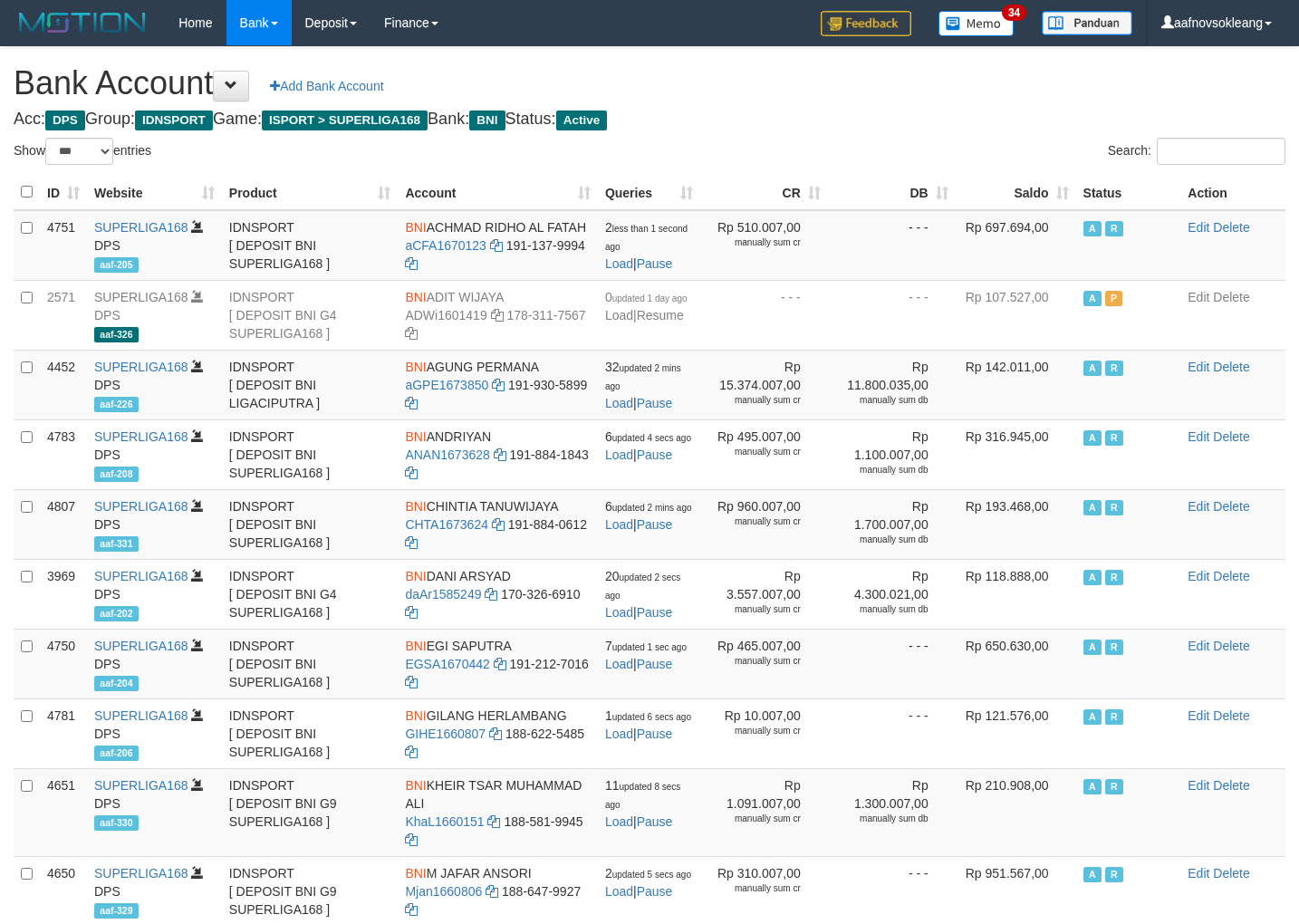 select on "***" 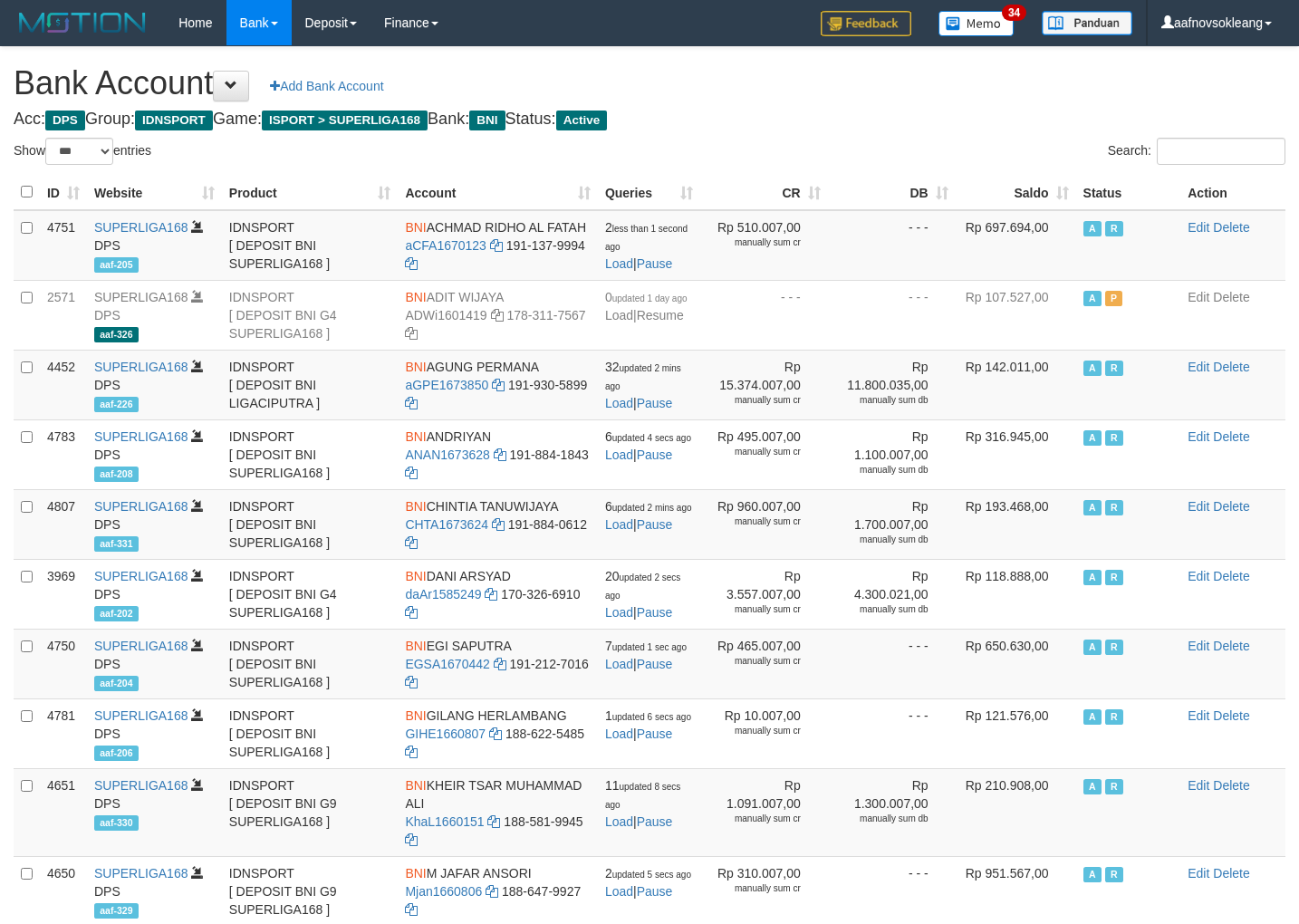 scroll, scrollTop: 0, scrollLeft: 0, axis: both 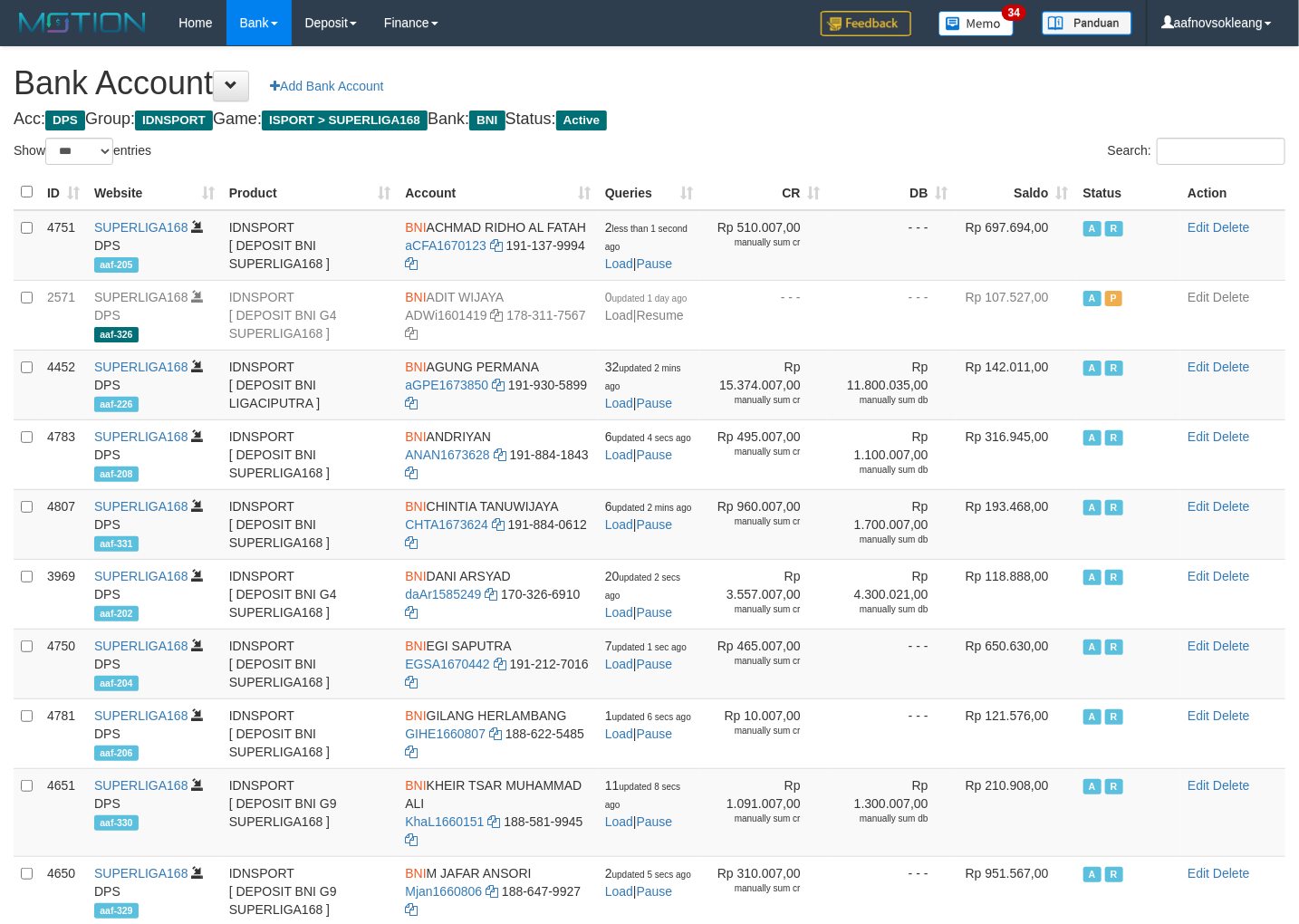 click on "Saldo" at bounding box center (1015, 192) 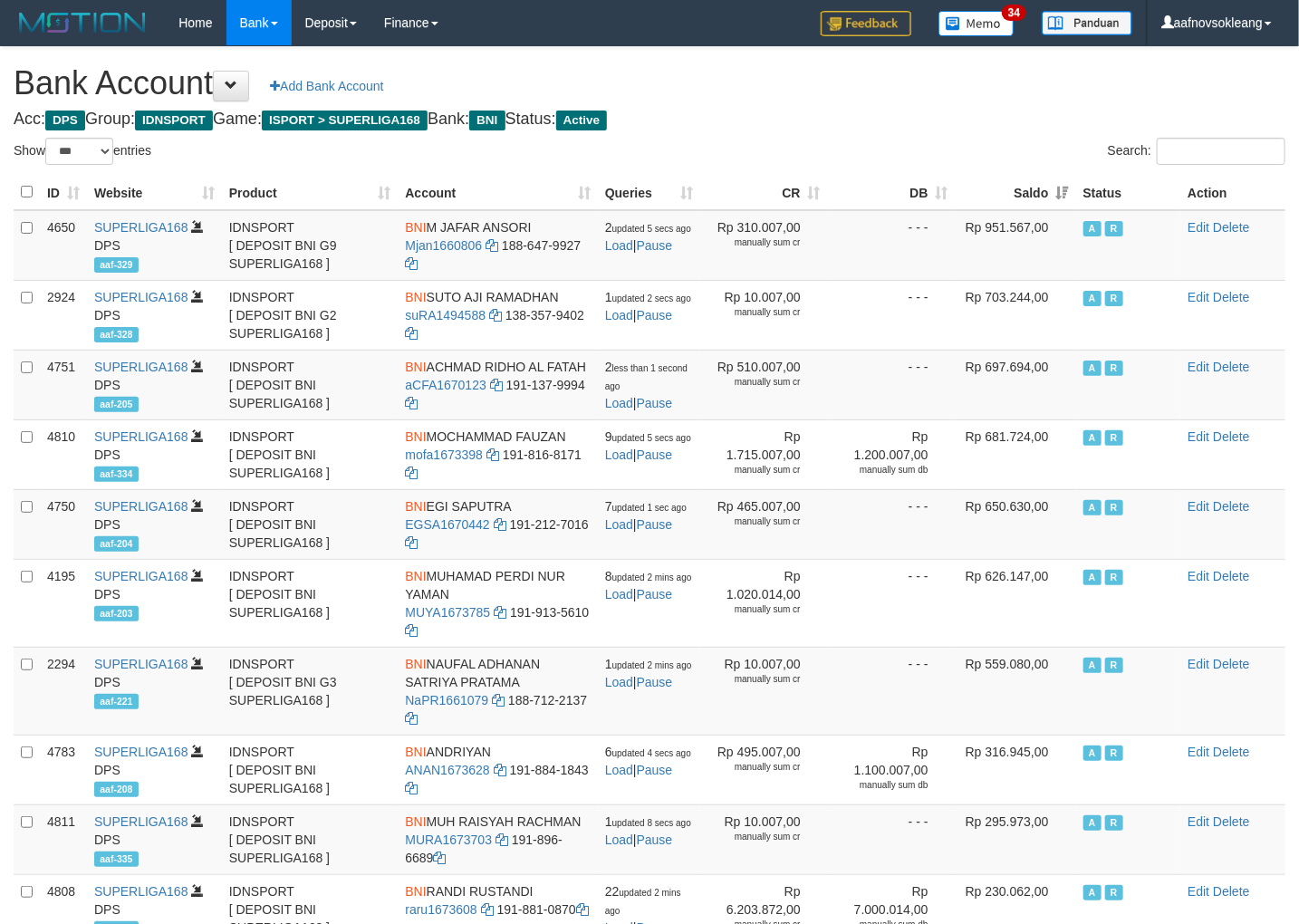 click on "Acc: 										 DPS
Group:   IDNSPORT    		Game:   ISPORT > SUPERLIGA168    		Bank:   BNI    		Status:  Active" at bounding box center (650, 120) 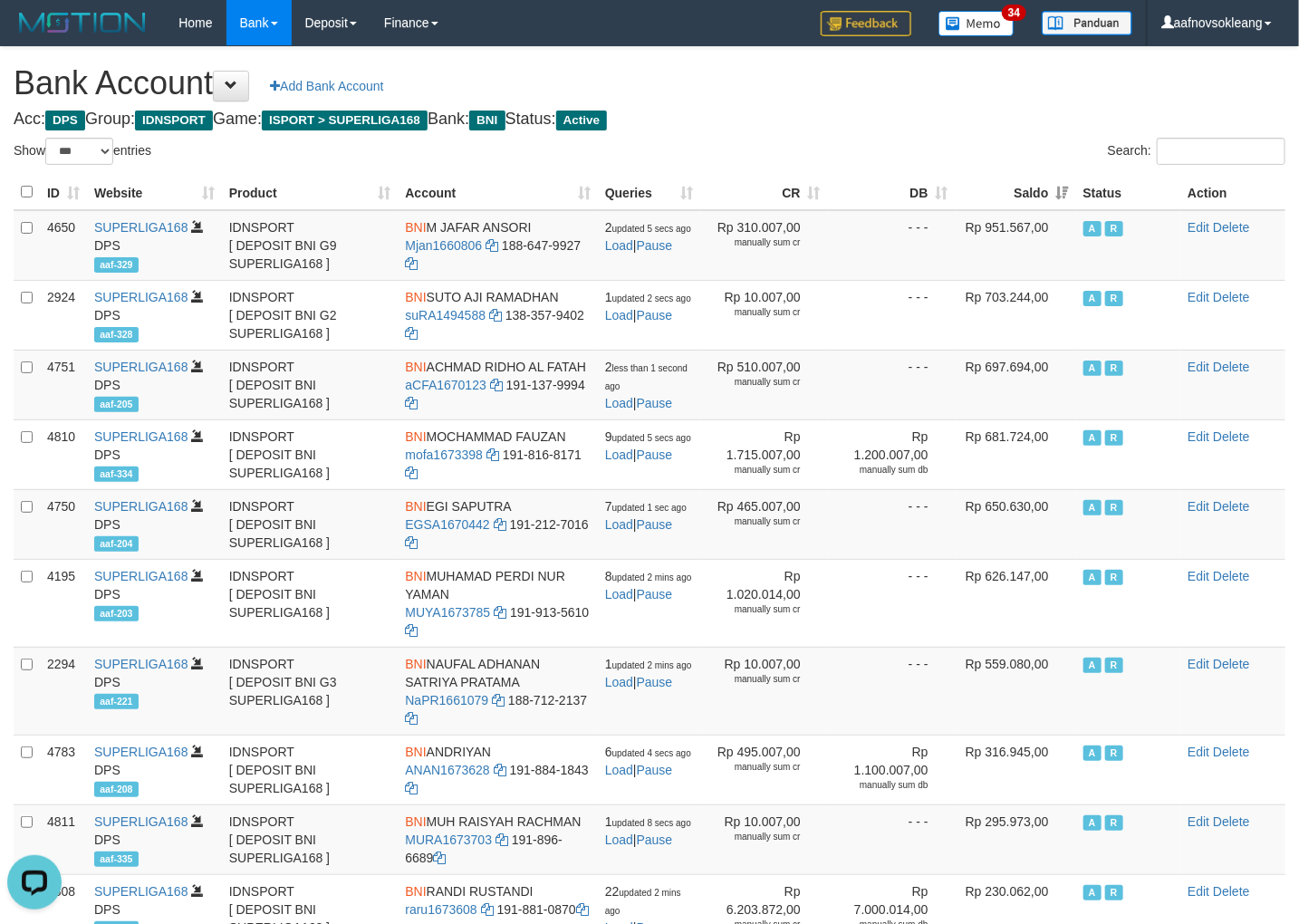 scroll, scrollTop: 0, scrollLeft: 0, axis: both 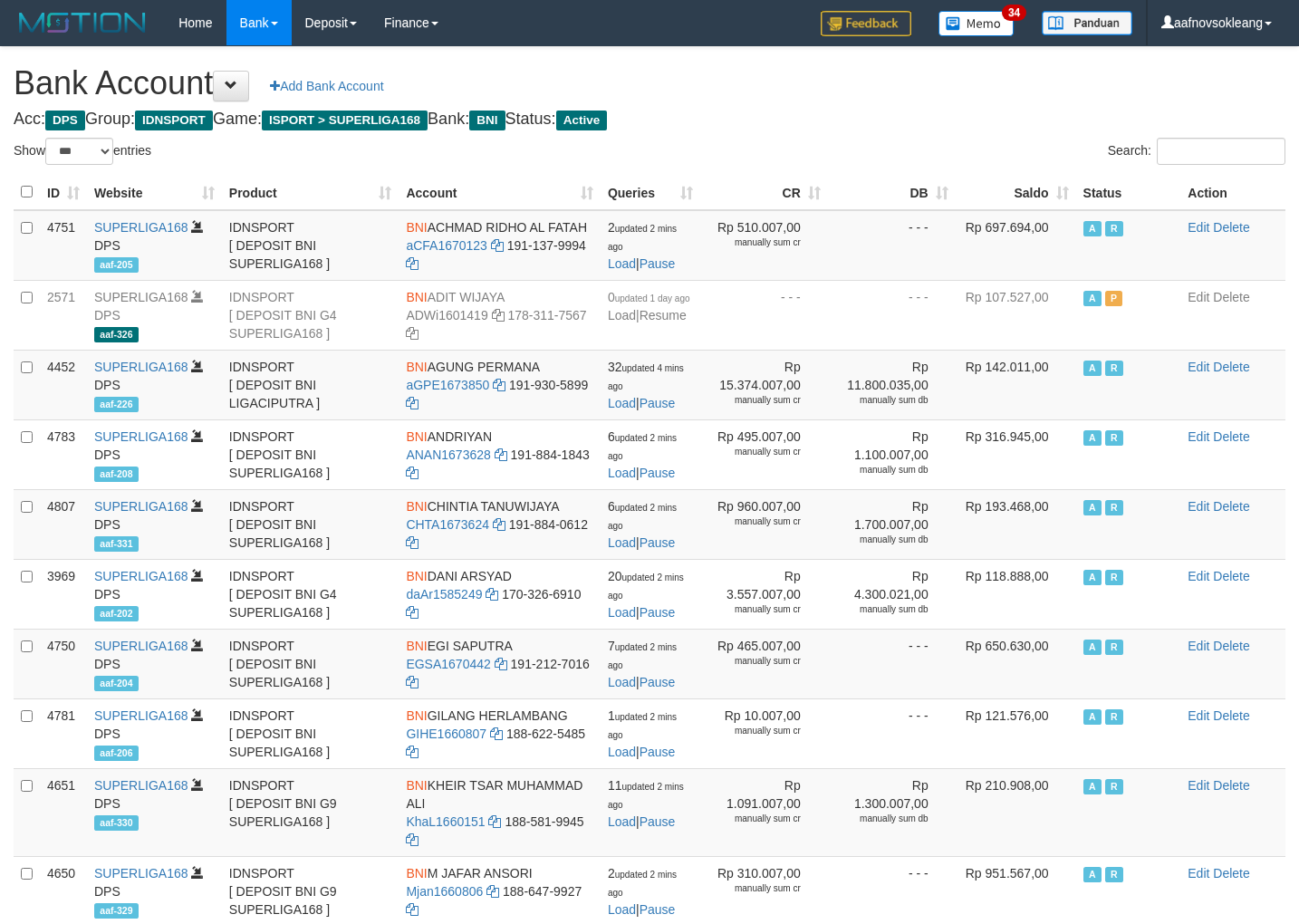 select on "***" 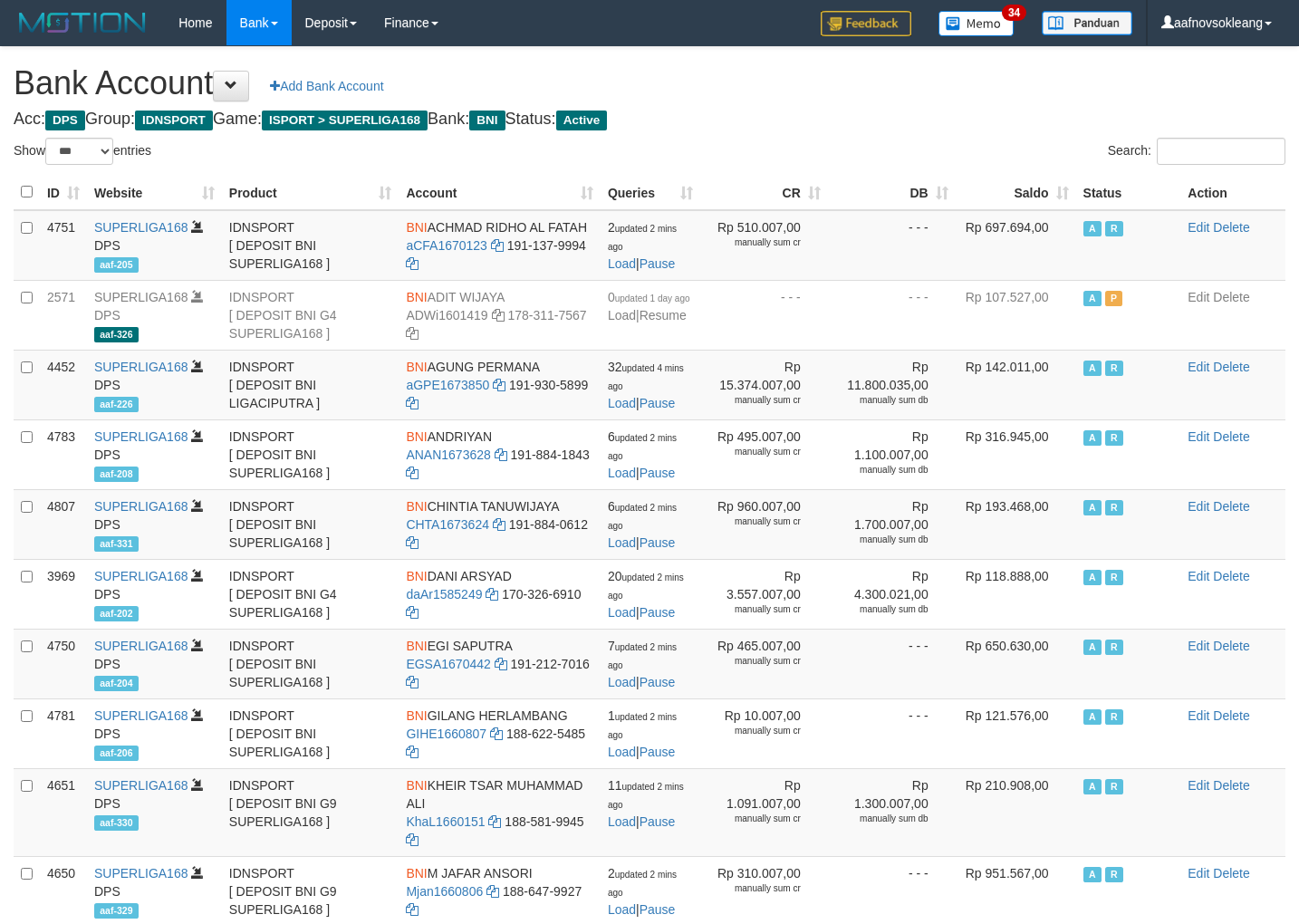 scroll, scrollTop: 0, scrollLeft: 0, axis: both 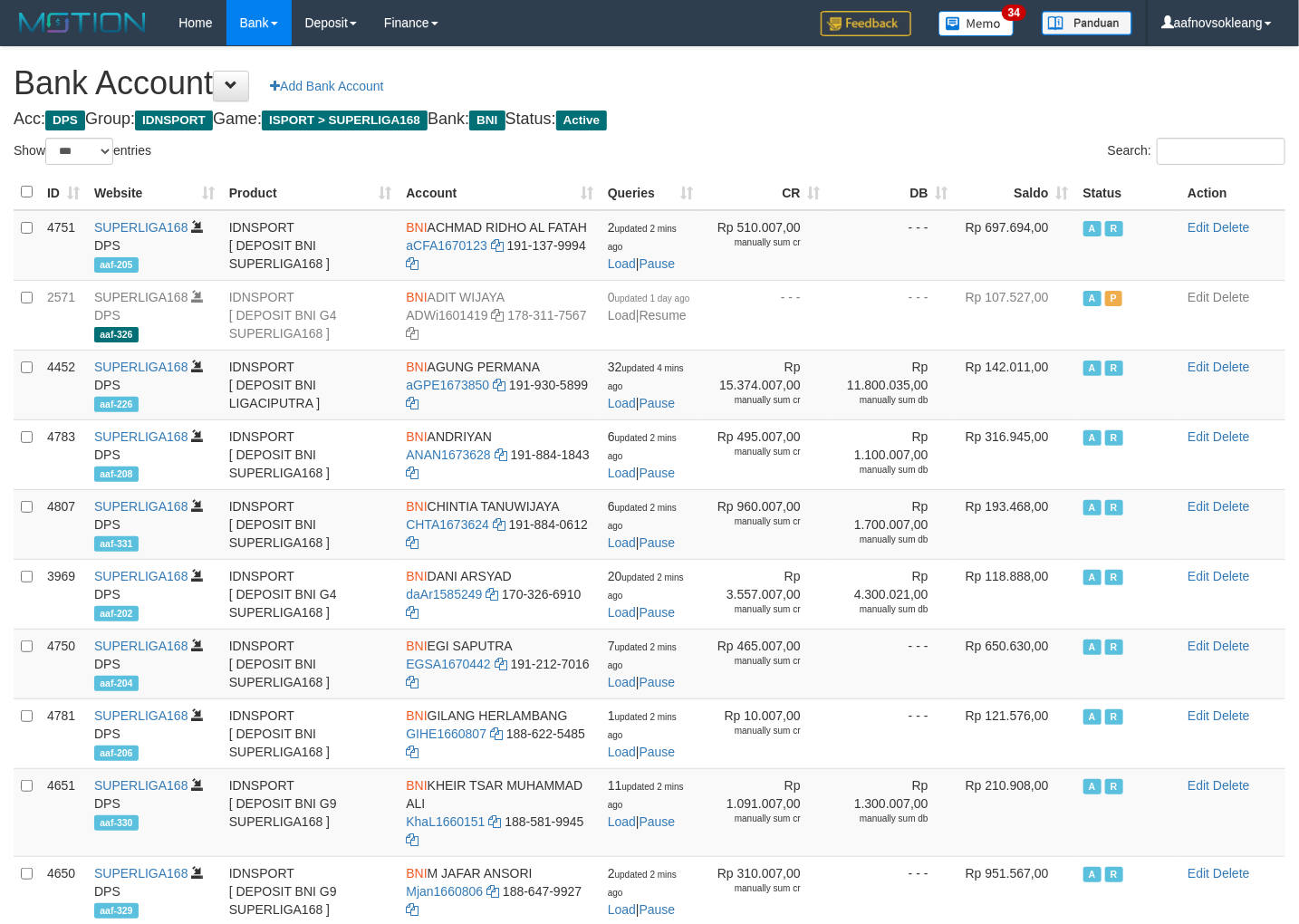 click on "Saldo" at bounding box center [1015, 192] 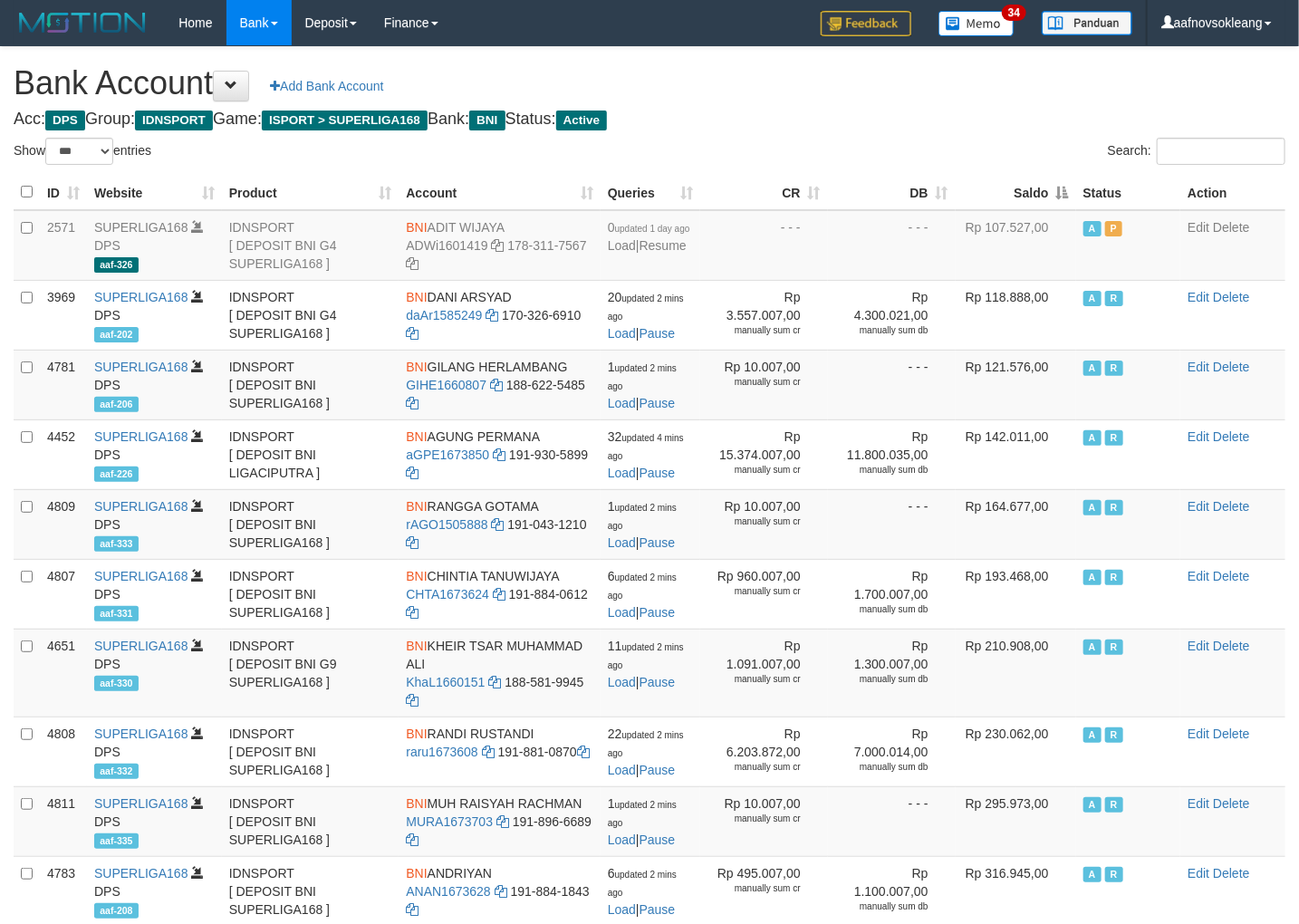 click on "Saldo" at bounding box center [1015, 192] 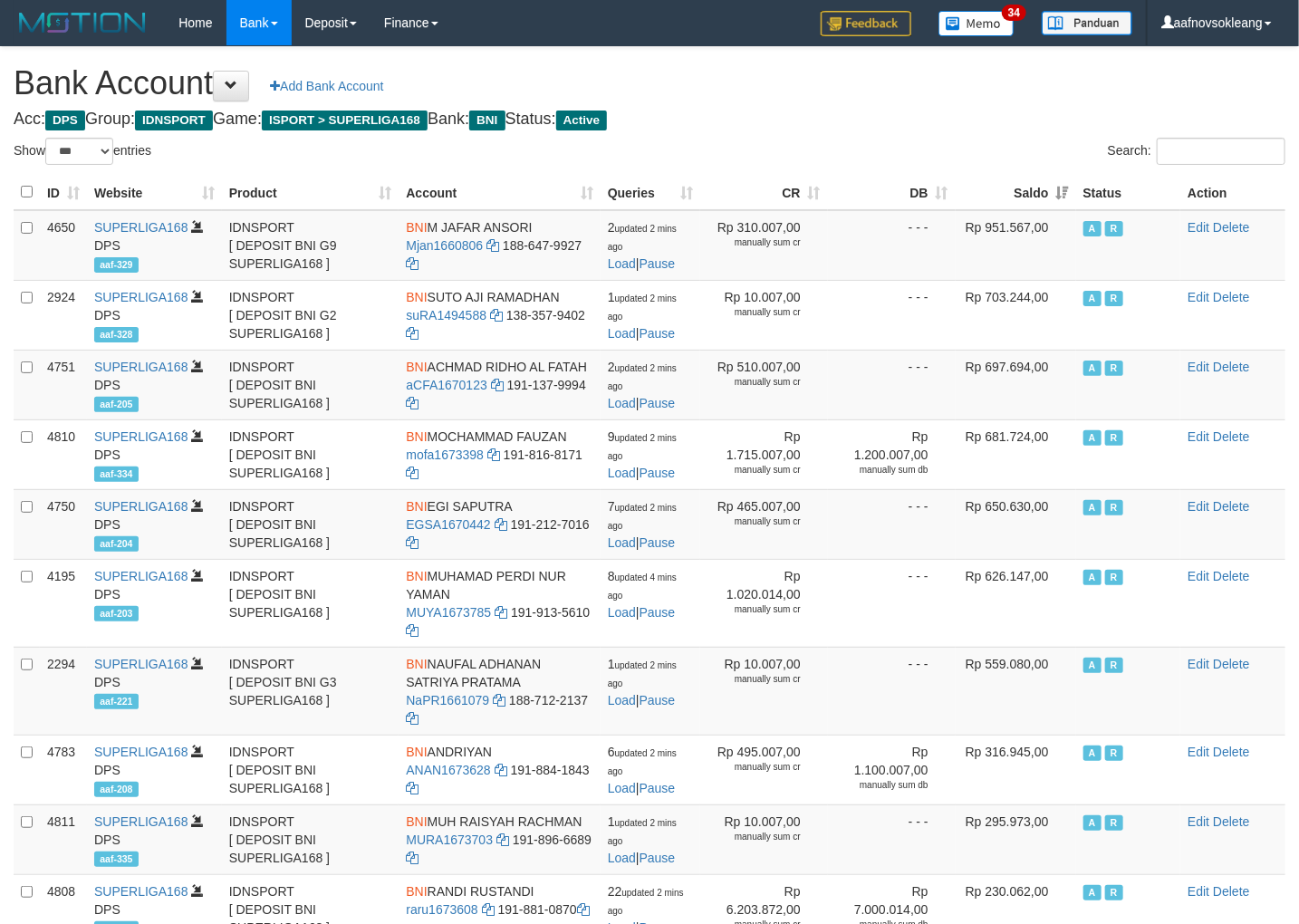 drag, startPoint x: 948, startPoint y: 128, endPoint x: 1006, endPoint y: 179, distance: 77.23341 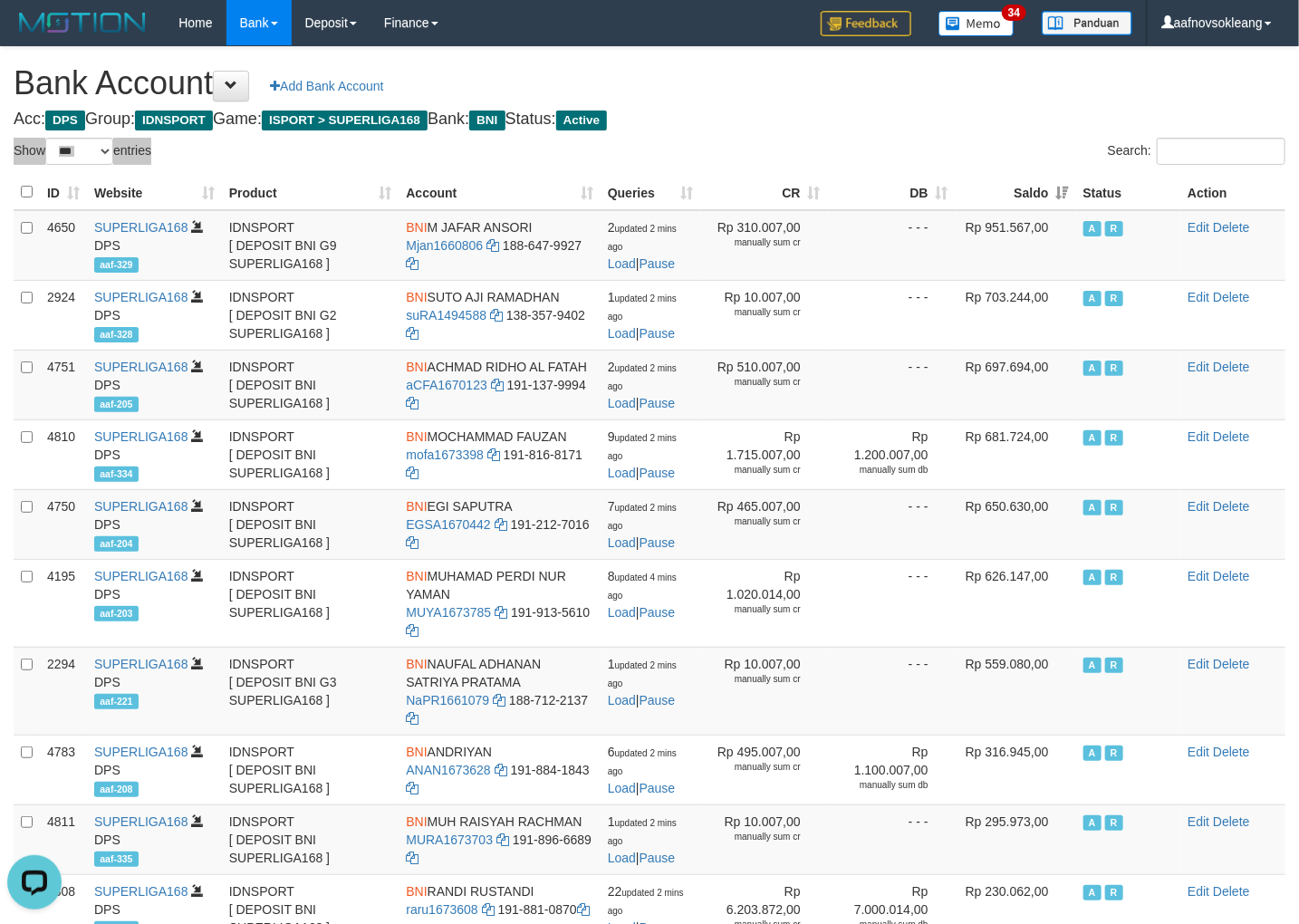scroll, scrollTop: 0, scrollLeft: 0, axis: both 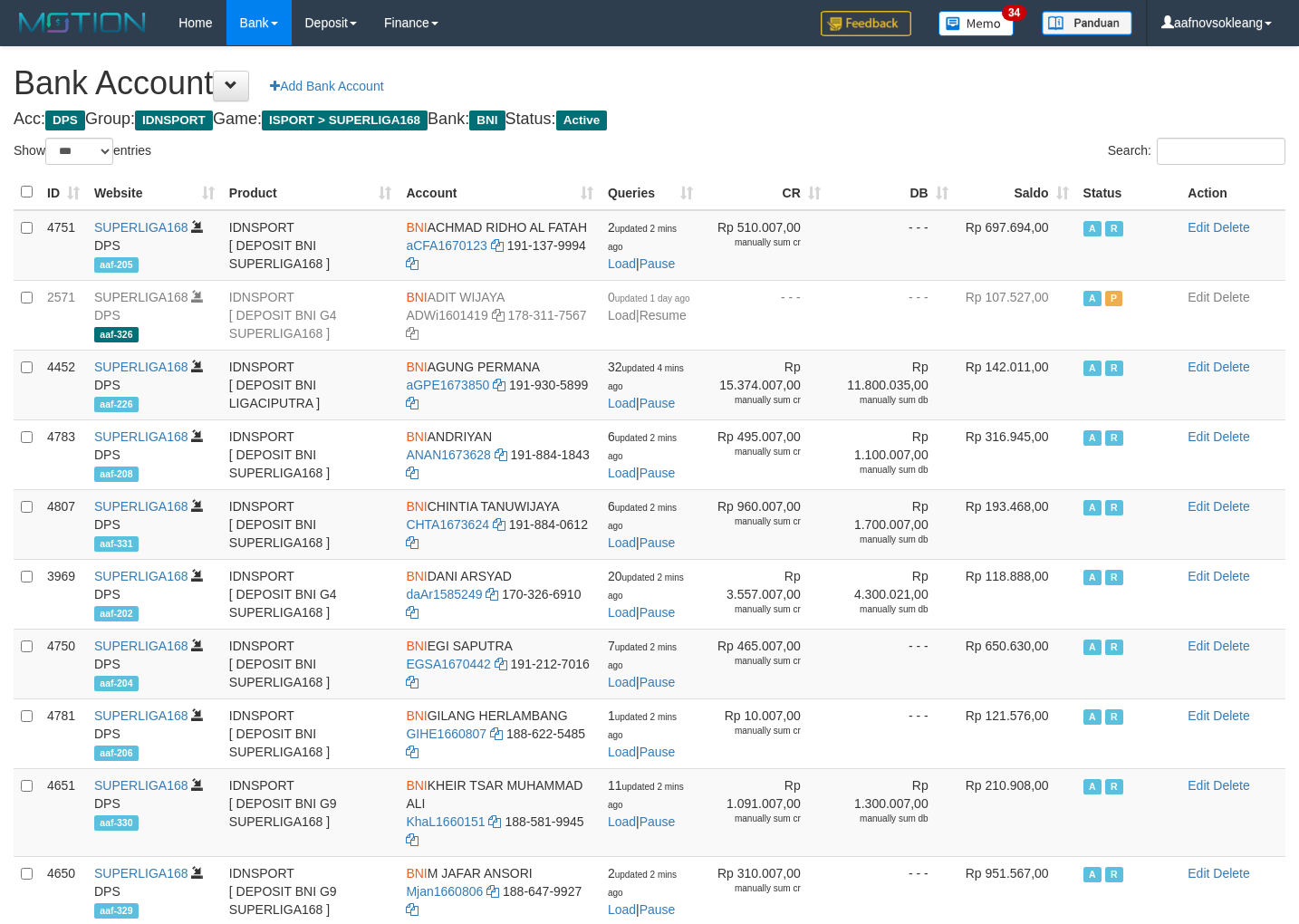 select on "***" 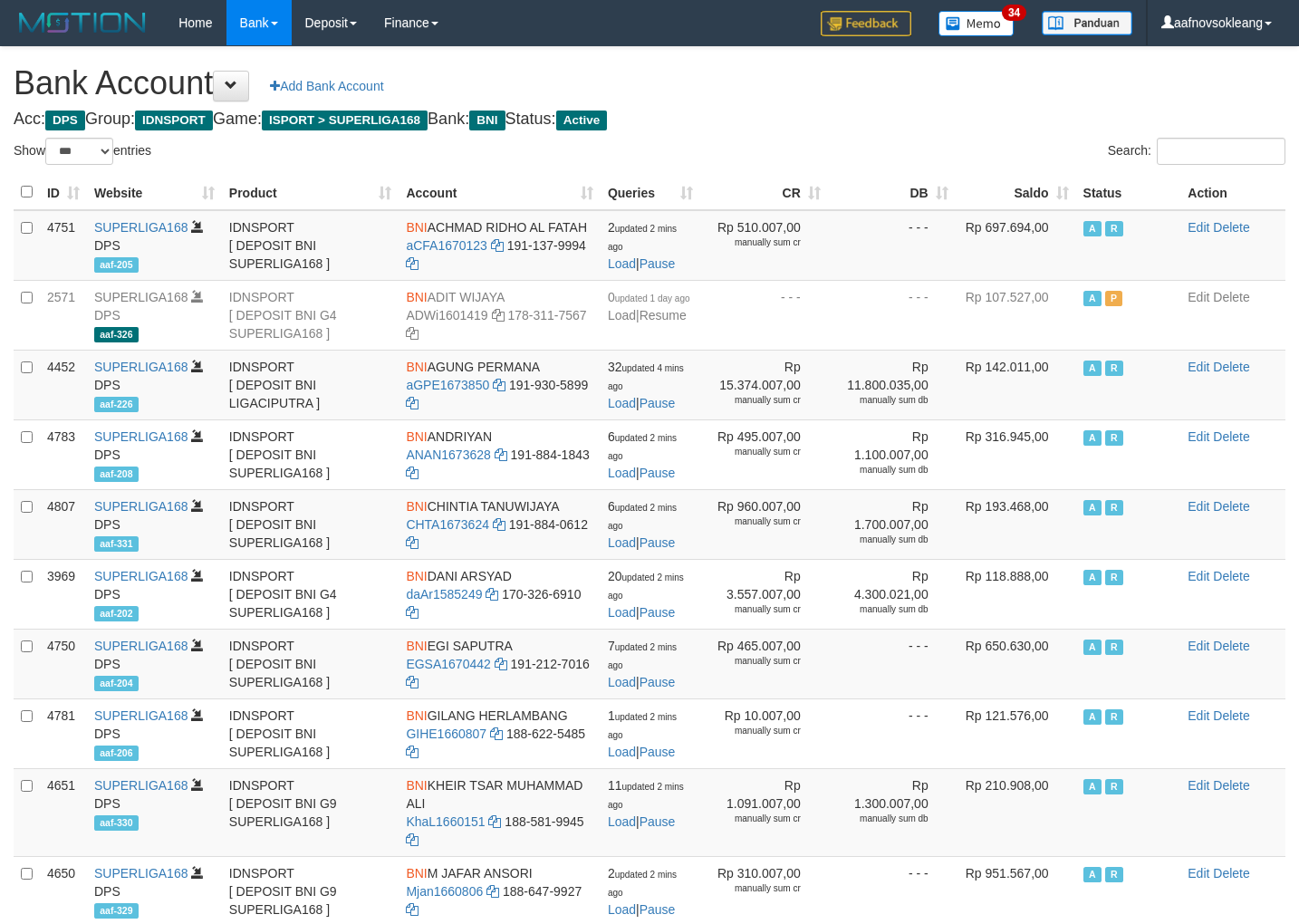scroll, scrollTop: 0, scrollLeft: 0, axis: both 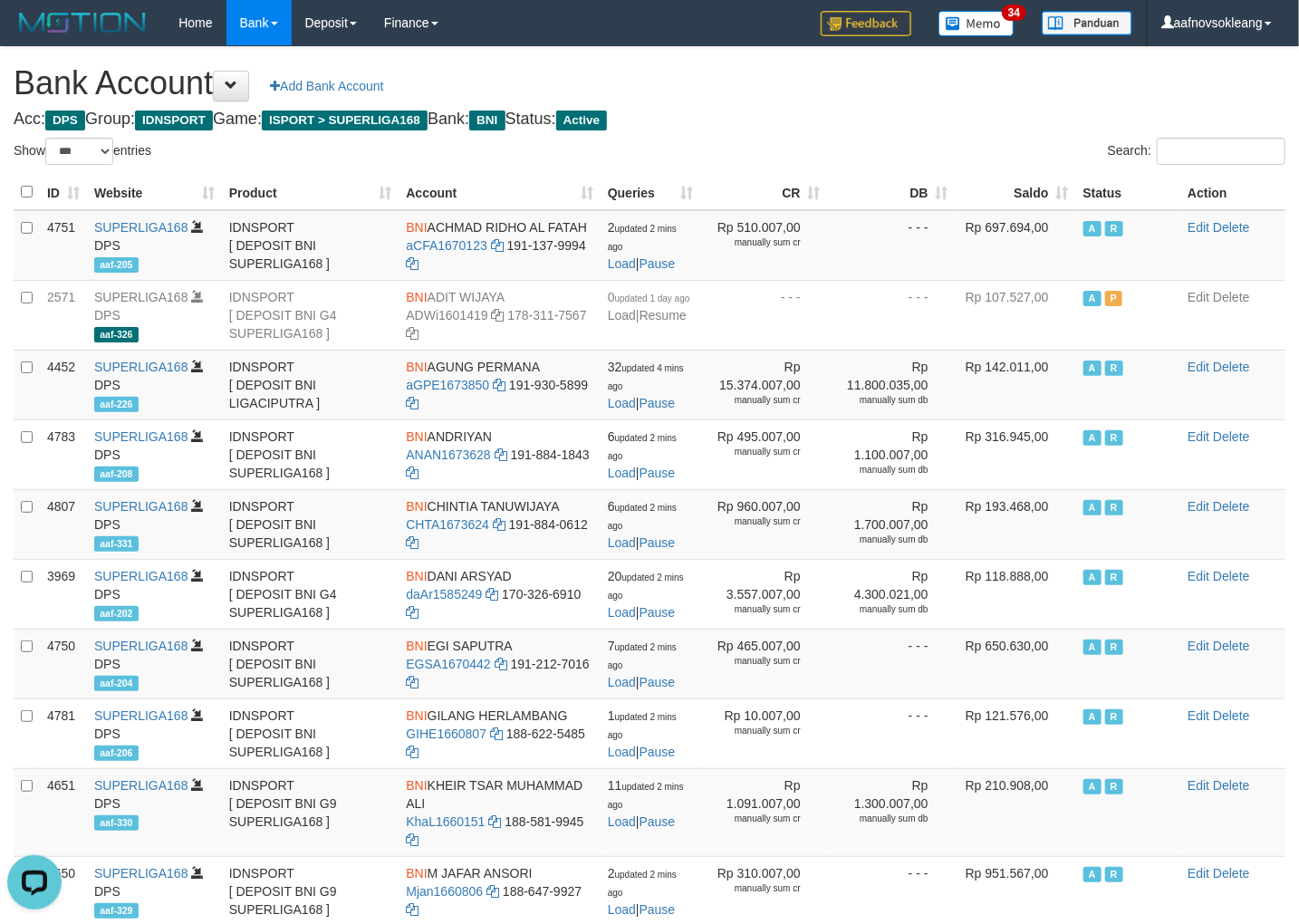 click on "Search:" at bounding box center (974, 153) 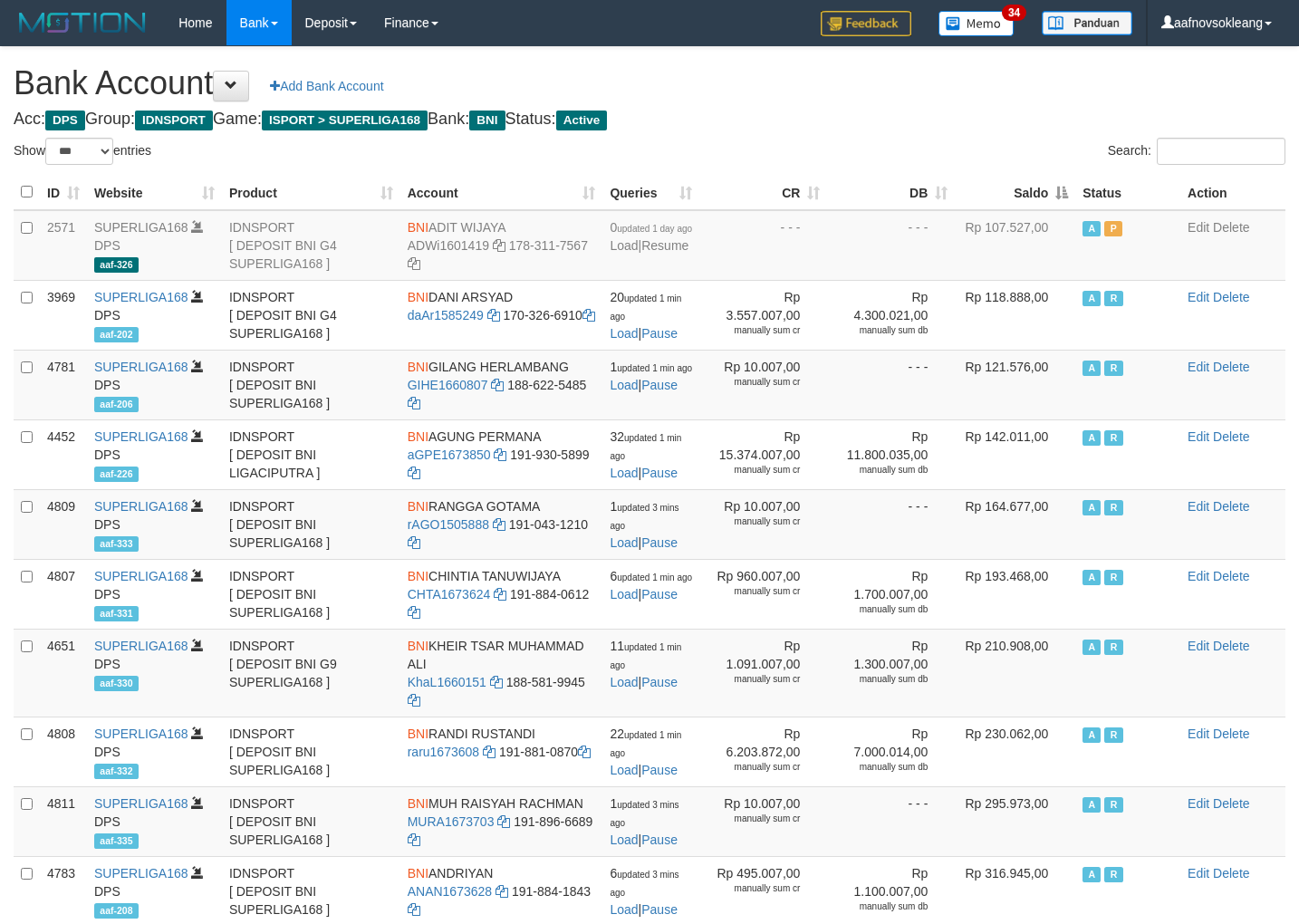 select on "***" 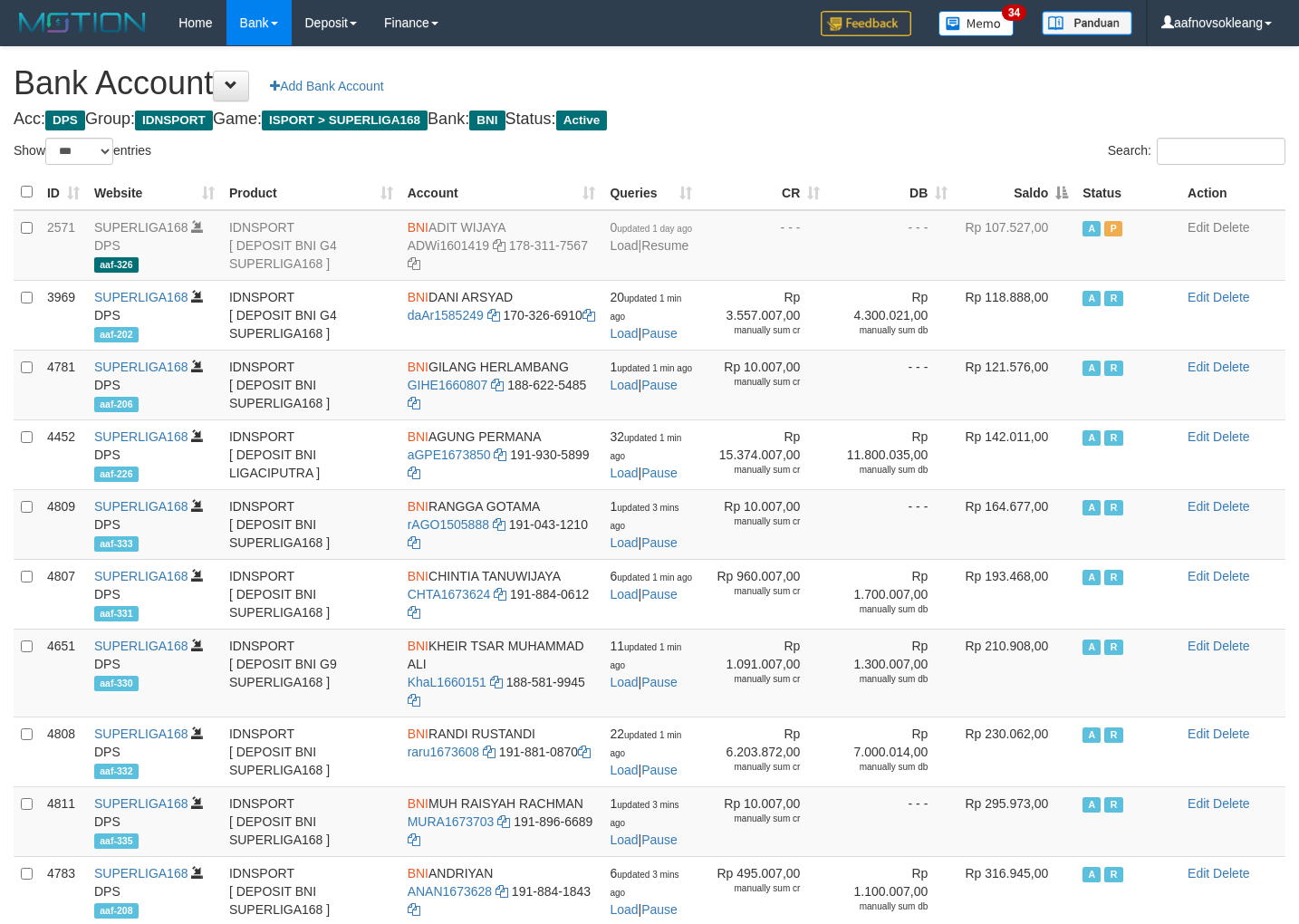 scroll, scrollTop: 0, scrollLeft: 0, axis: both 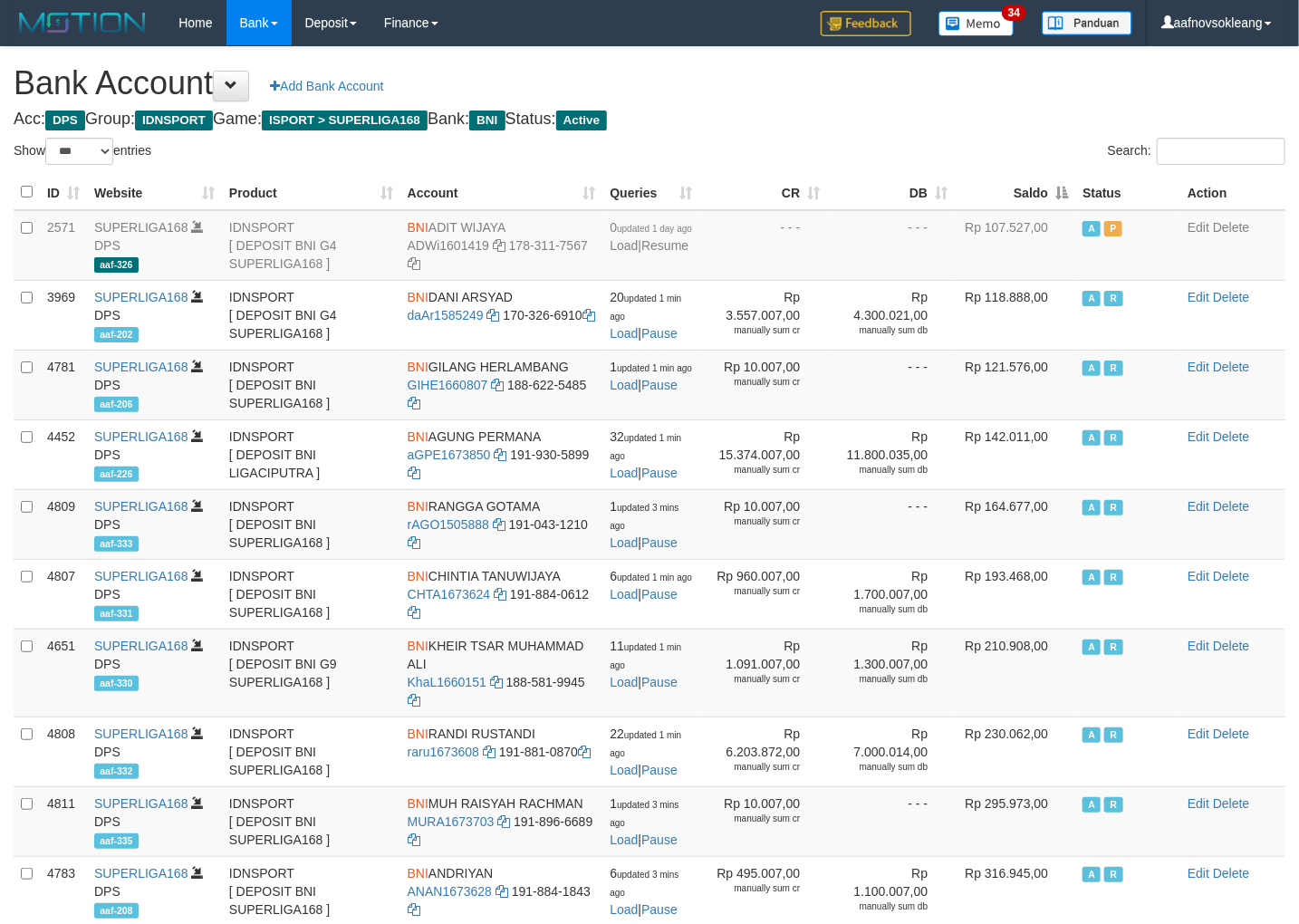 click on "Saldo" at bounding box center (1015, 192) 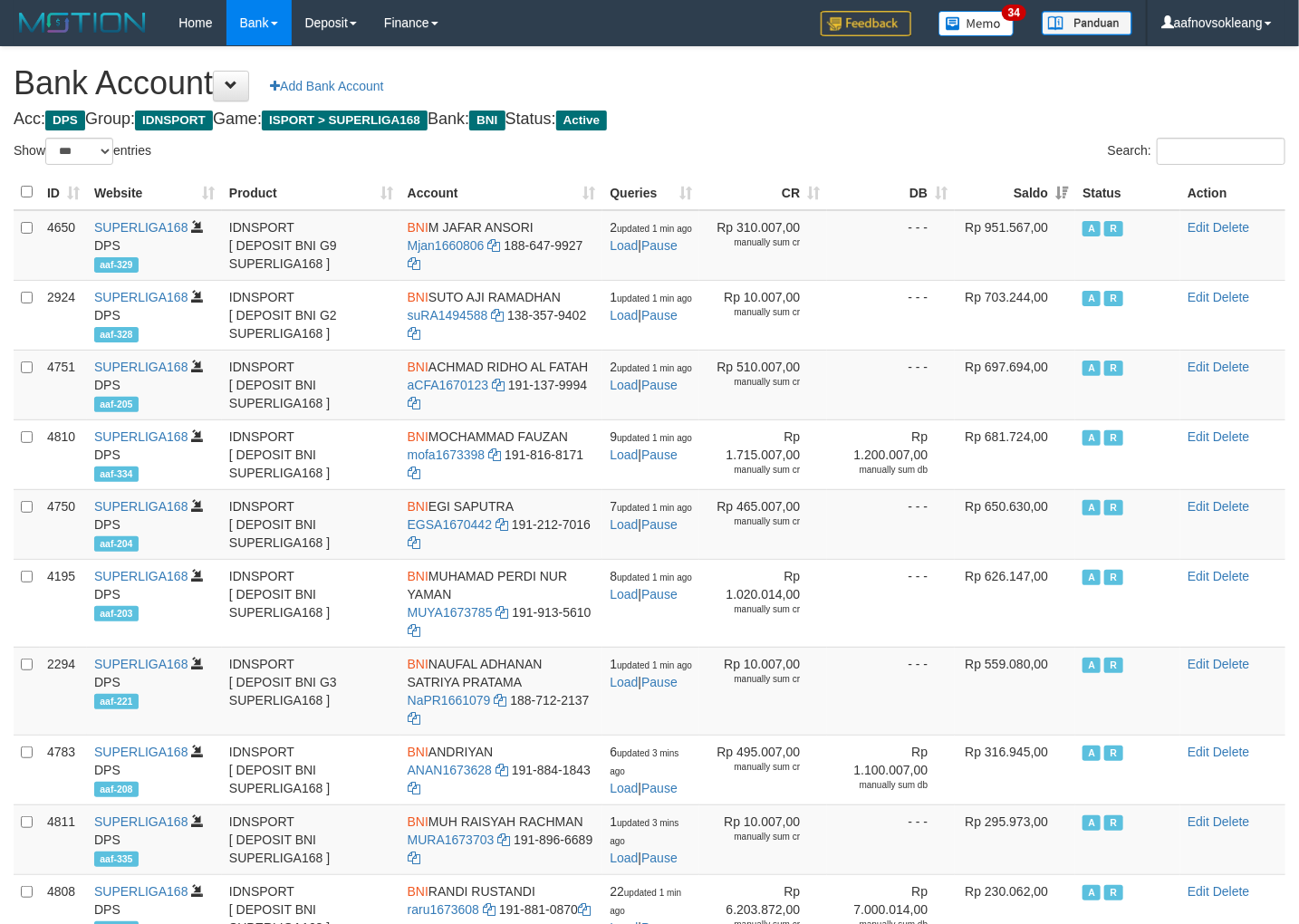 drag, startPoint x: 1003, startPoint y: 125, endPoint x: 1020, endPoint y: 136, distance: 20.248457 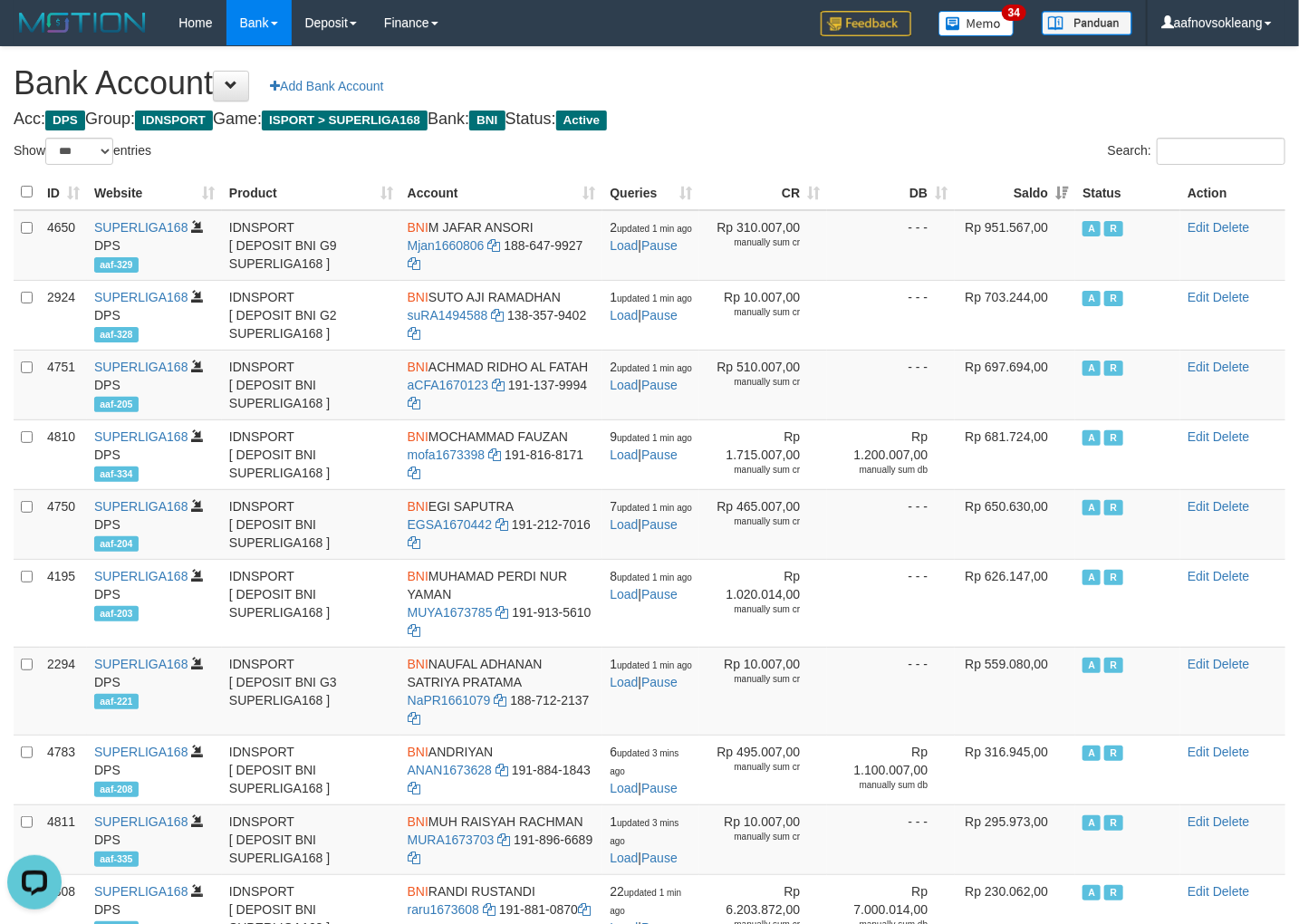 scroll, scrollTop: 0, scrollLeft: 0, axis: both 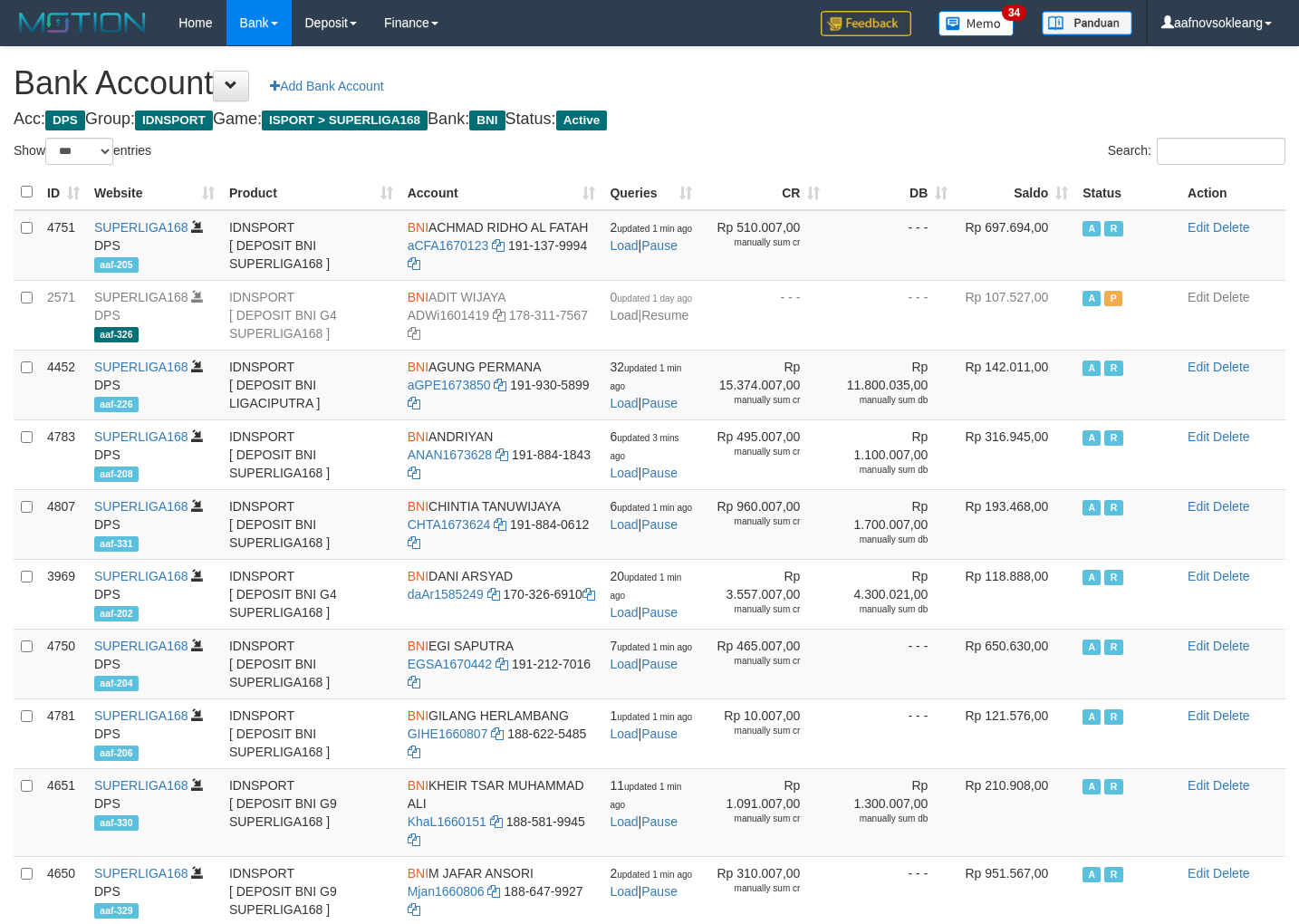 select on "***" 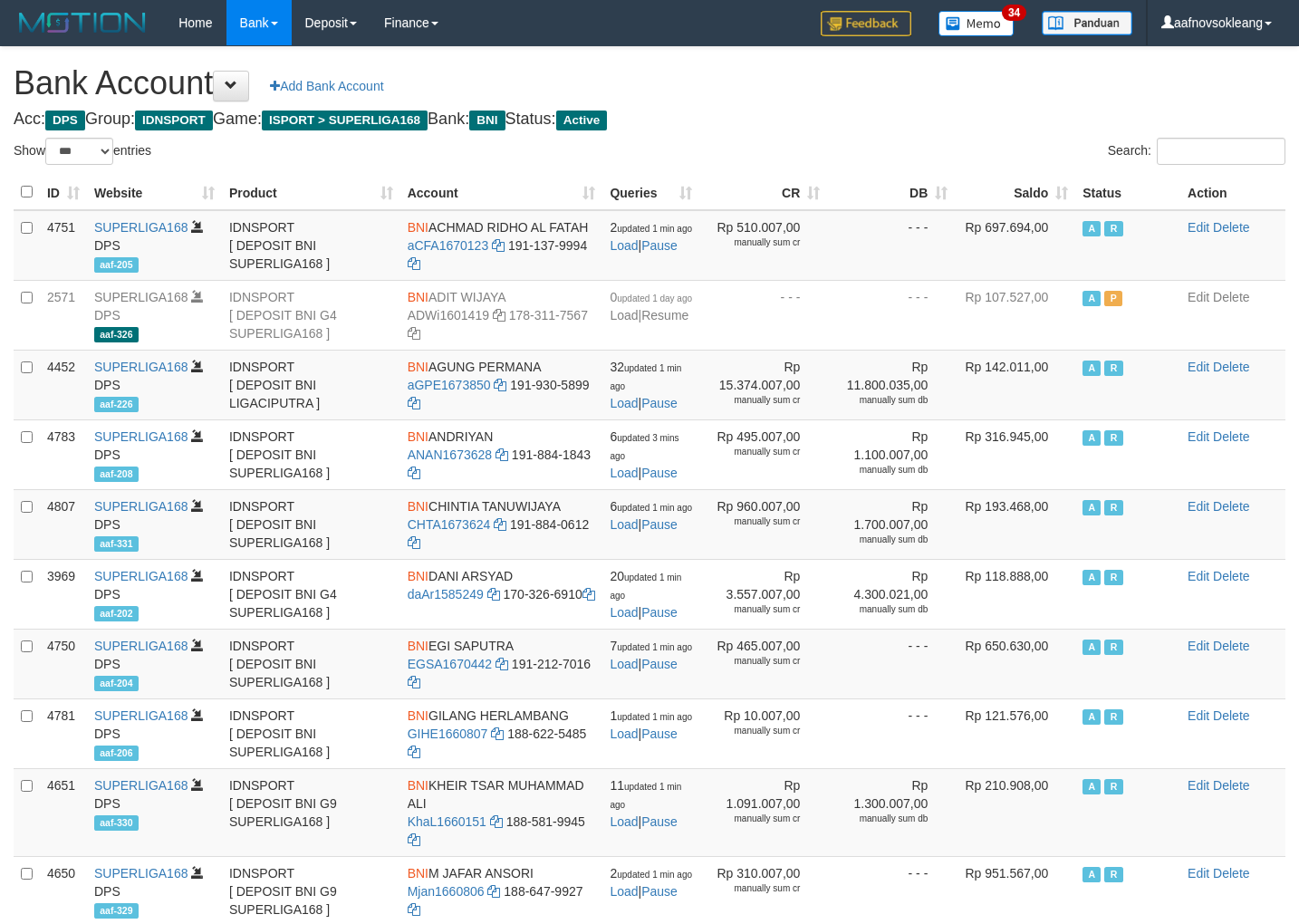 scroll, scrollTop: 0, scrollLeft: 0, axis: both 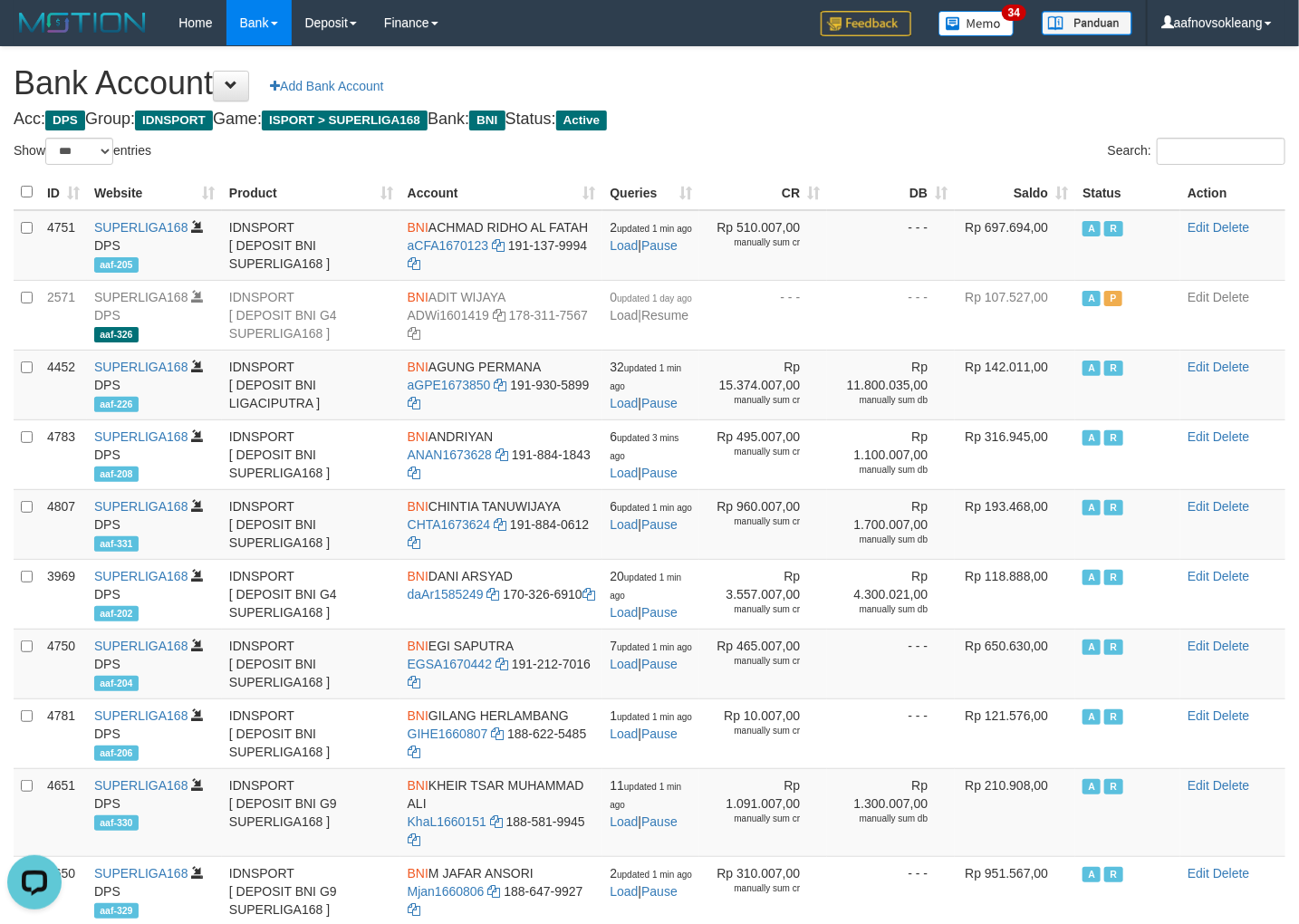 click on "Search:" at bounding box center [974, 153] 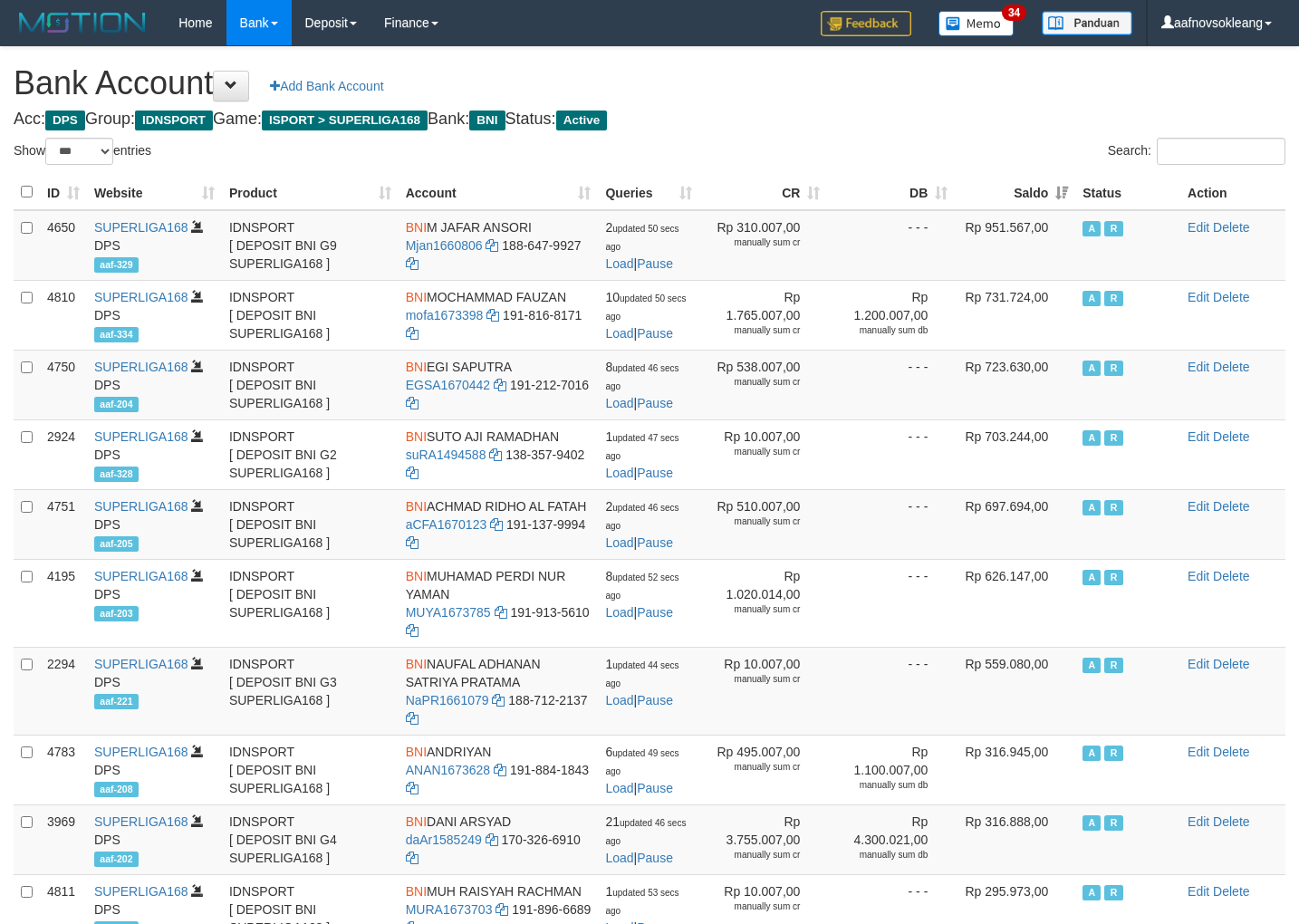 select on "***" 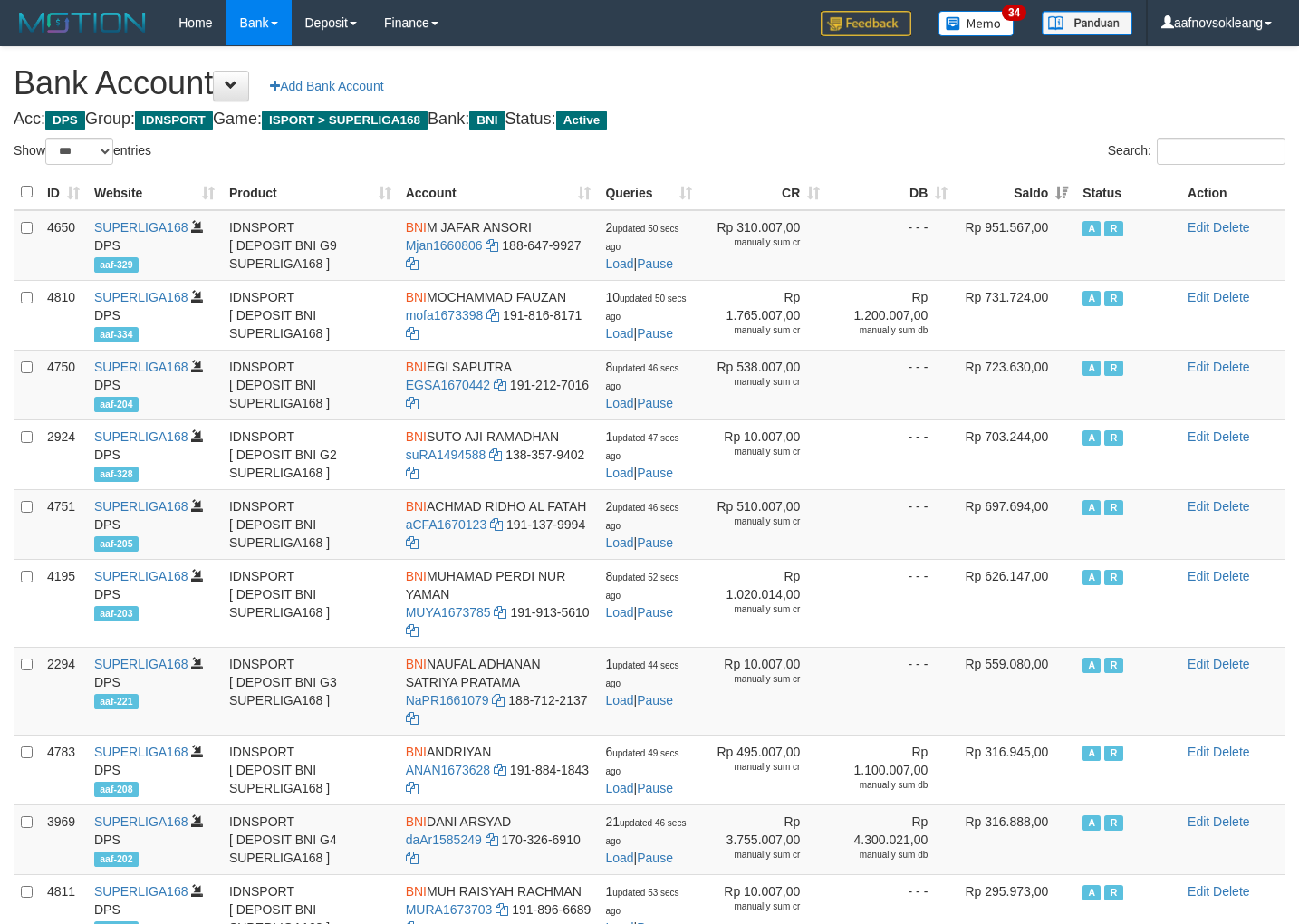 scroll, scrollTop: 0, scrollLeft: 0, axis: both 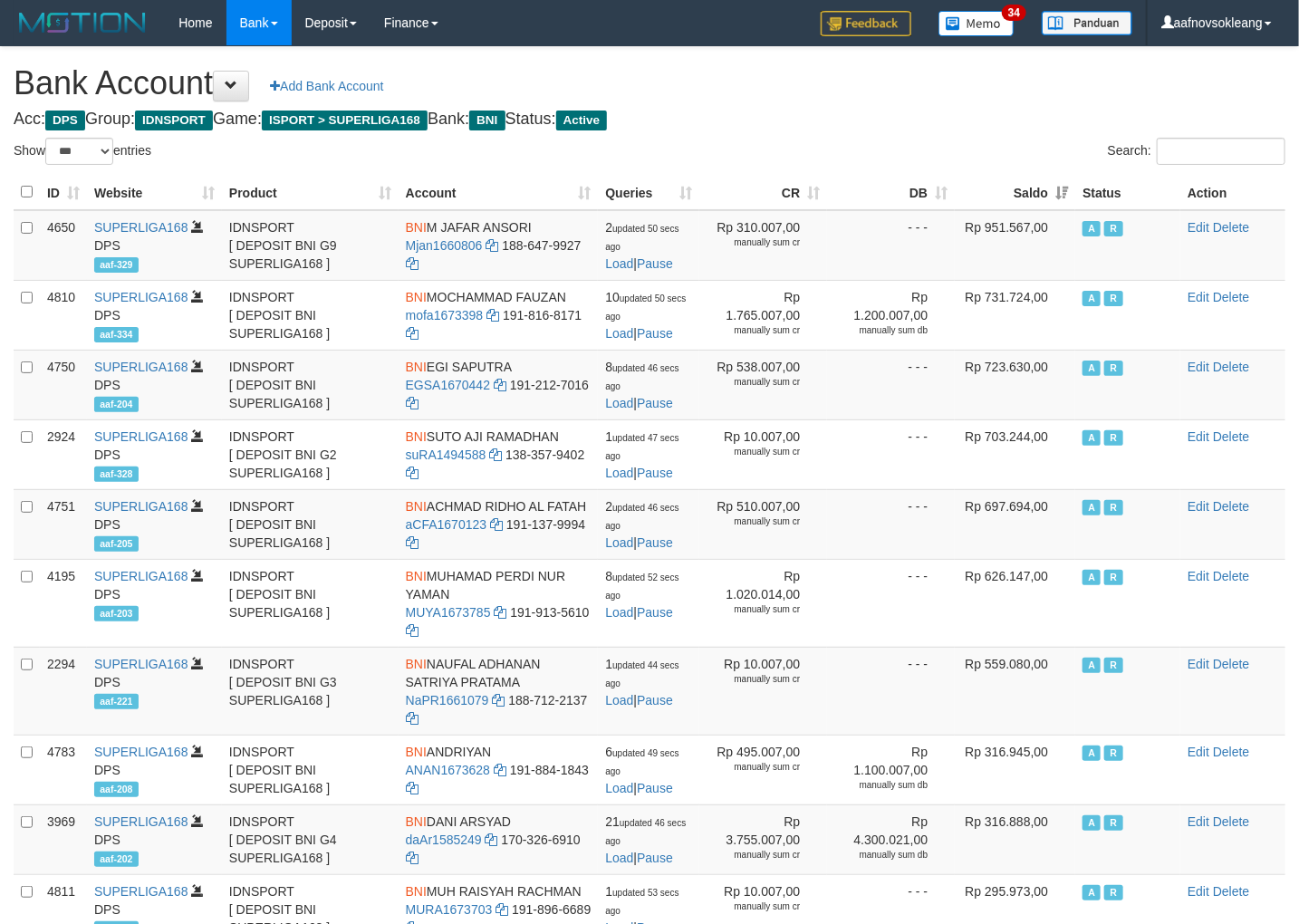 click on "Bank Account
Add Bank Account
Acc: 										 DPS
Group:   IDNSPORT    		Game:   ISPORT > SUPERLIGA168    		Bank:   BNI    		Status:  Active
Filter Account Type
*******
***
**
***
DPS
SELECT ALL  SELECT TYPE  - ALL -
DPS
WD
TMP
Filter Product
*******
******
********
********
*******
********
IDNSPORT
SELECT ALL  SELECT GROUP  - ALL -
BETHUB
IDNPOKER
IDNSPORT
IDNTOTO
LOADONLY
Filter Website
*******" at bounding box center (650, 796) 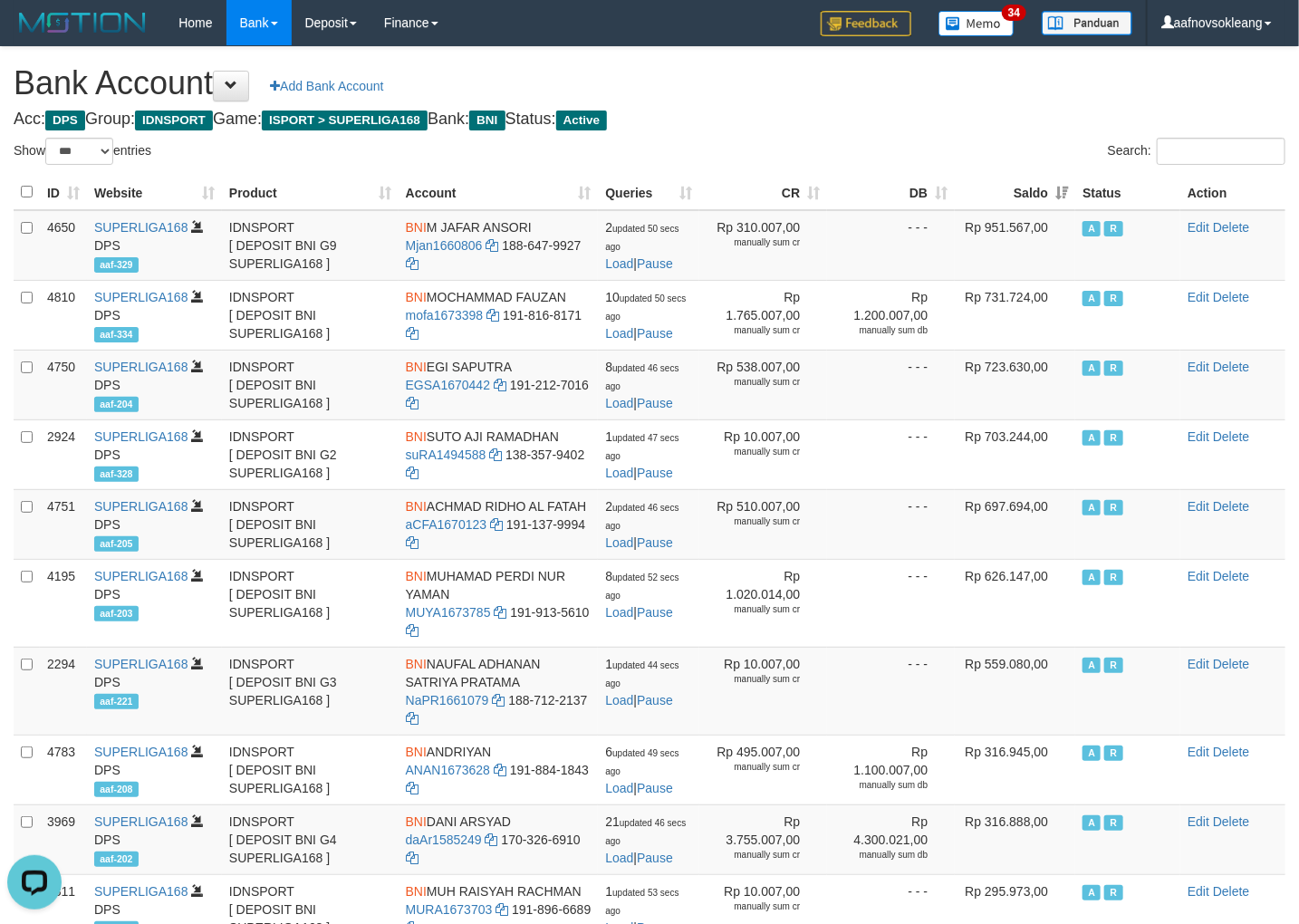 scroll, scrollTop: 0, scrollLeft: 0, axis: both 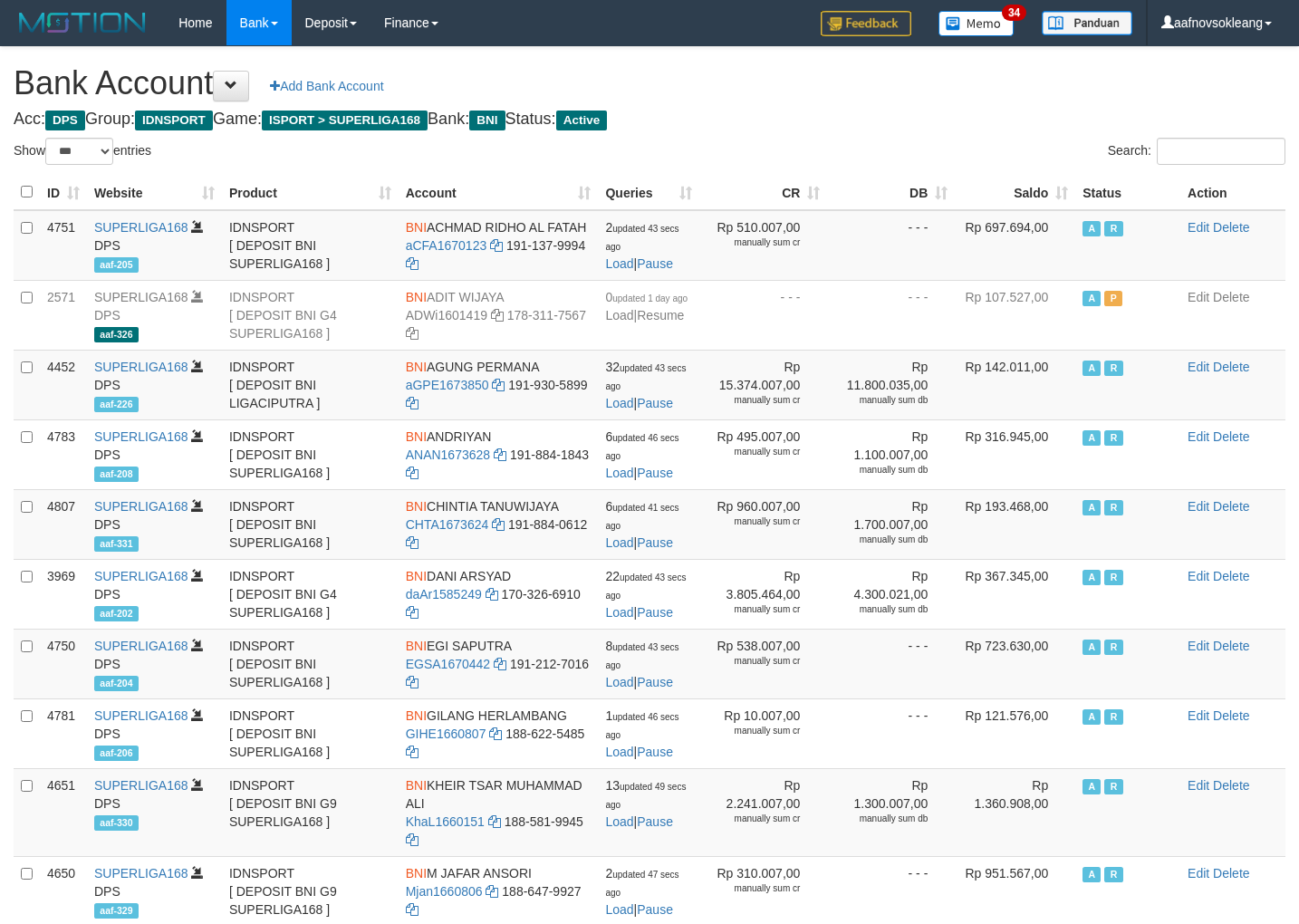 select on "***" 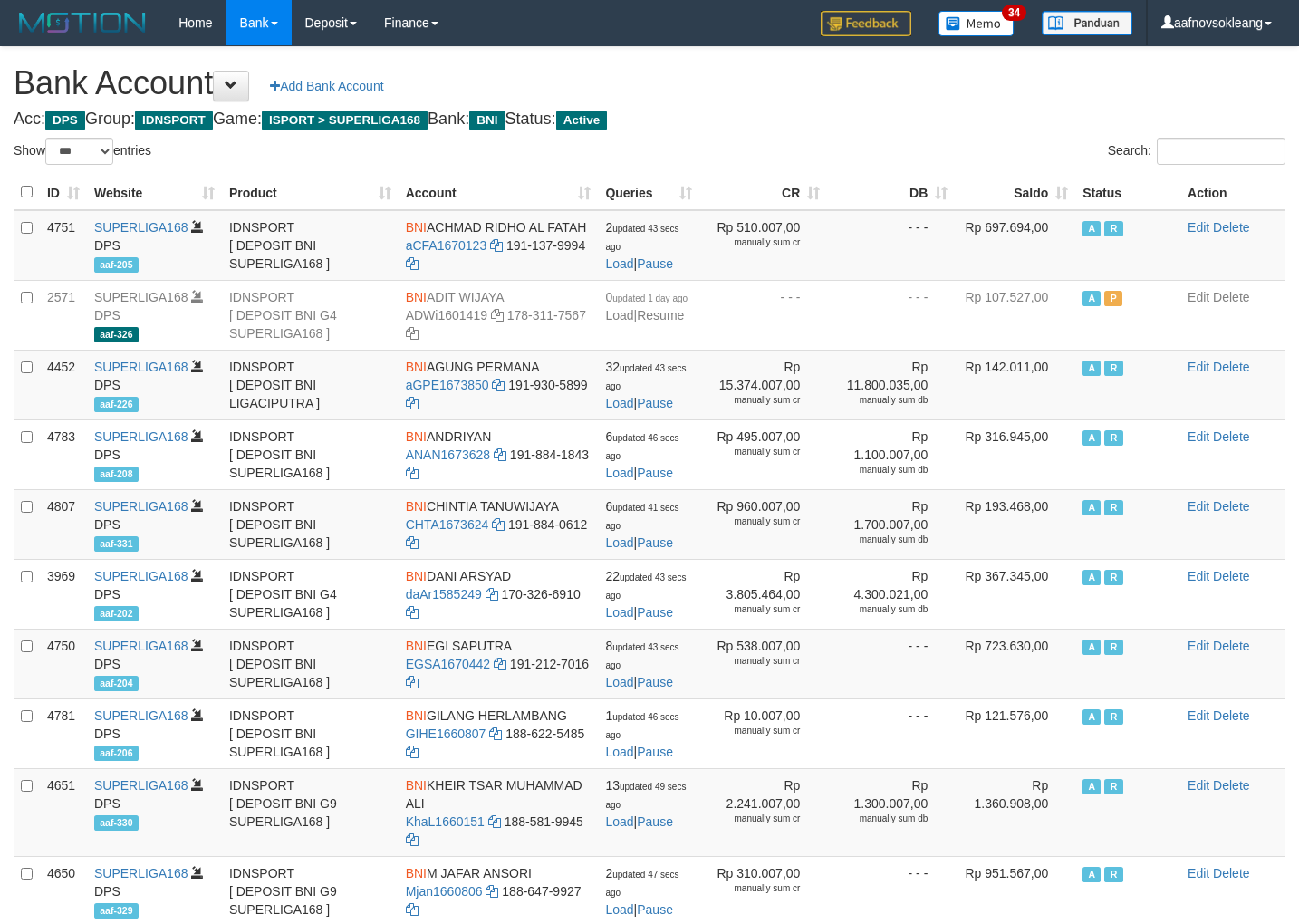 scroll, scrollTop: 0, scrollLeft: 0, axis: both 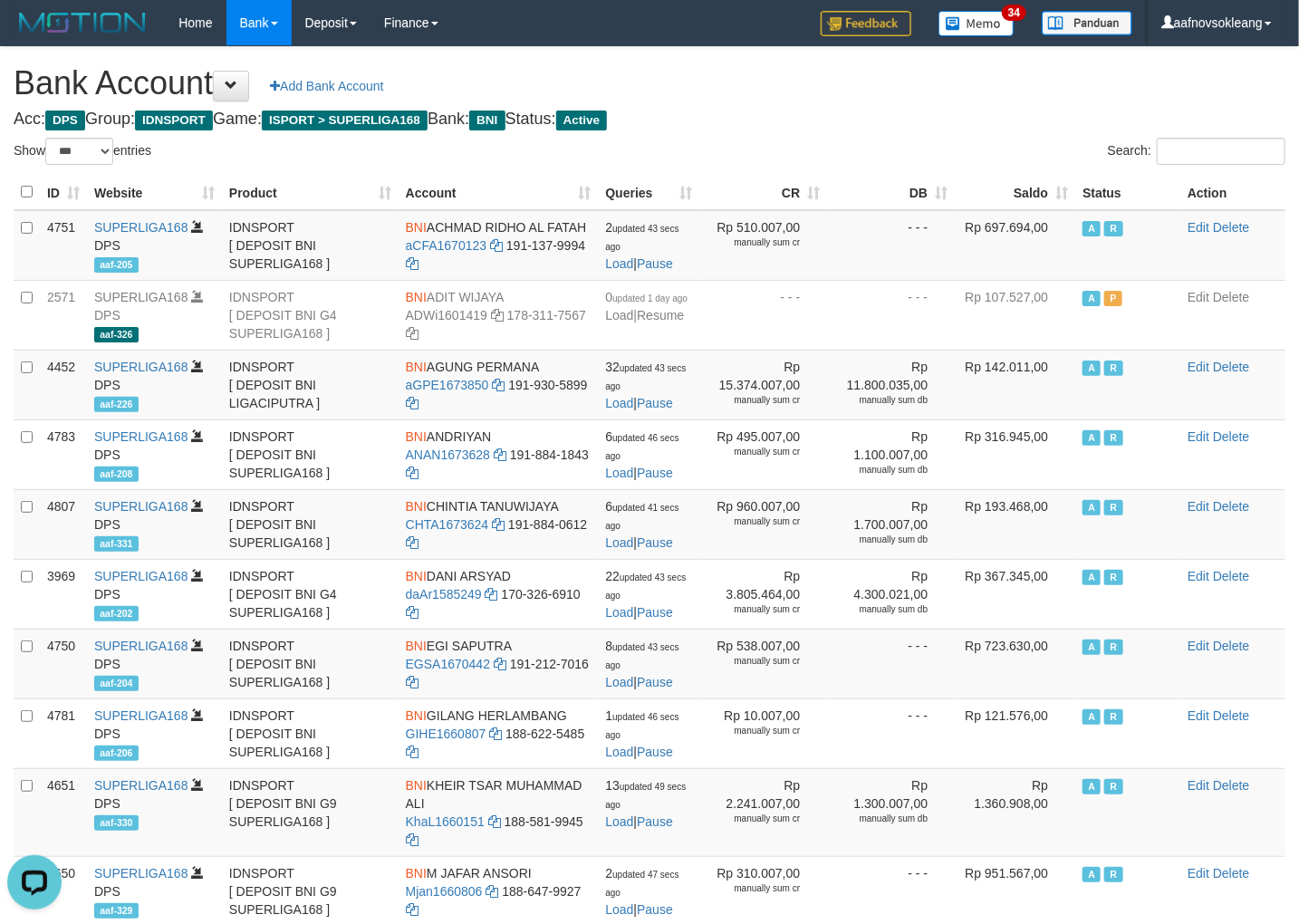 click on "Acc: 										 DPS
Group:   IDNSPORT    		Game:   ISPORT > SUPERLIGA168    		Bank:   BNI    		Status:  Active" at bounding box center (650, 120) 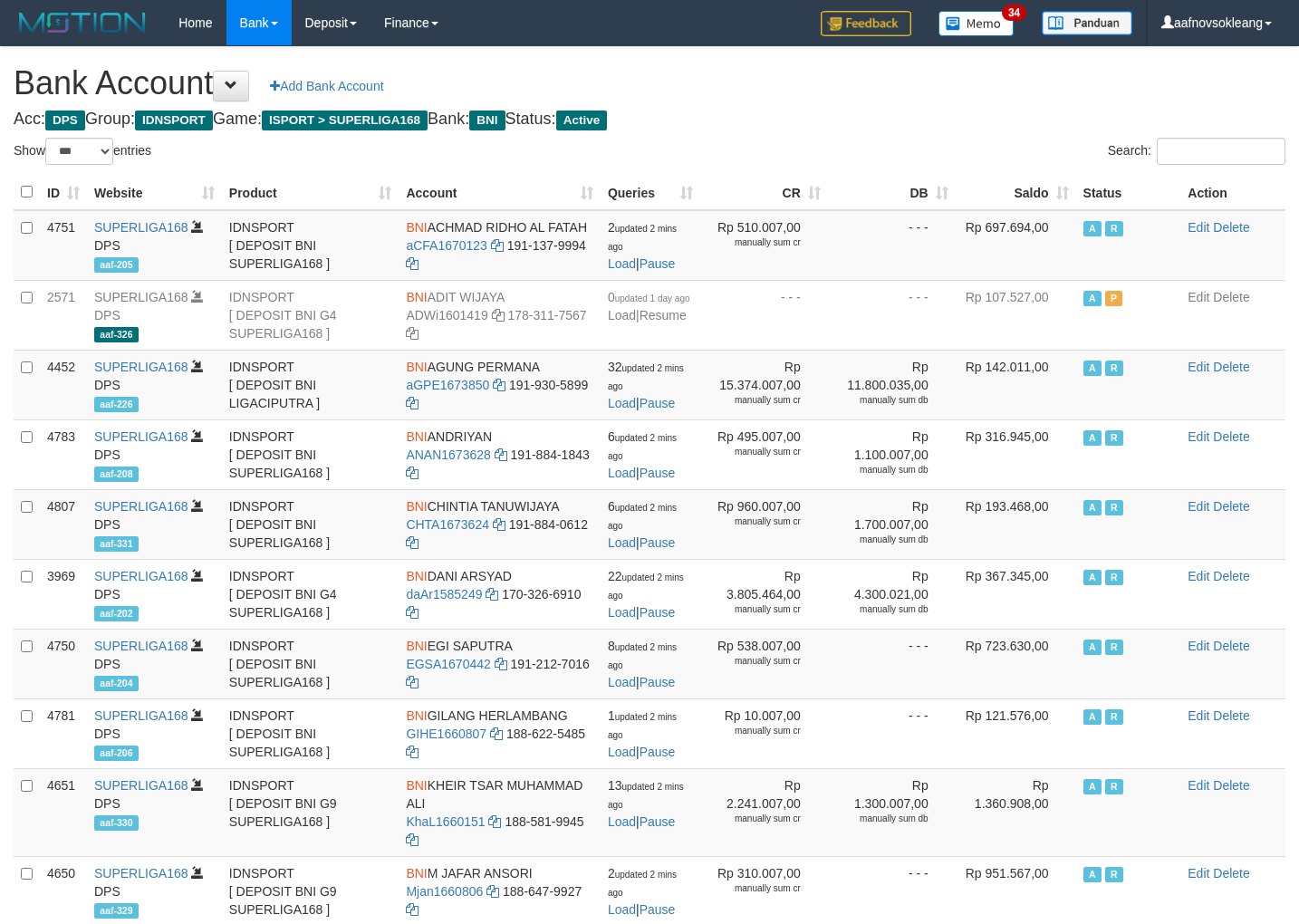 select on "***" 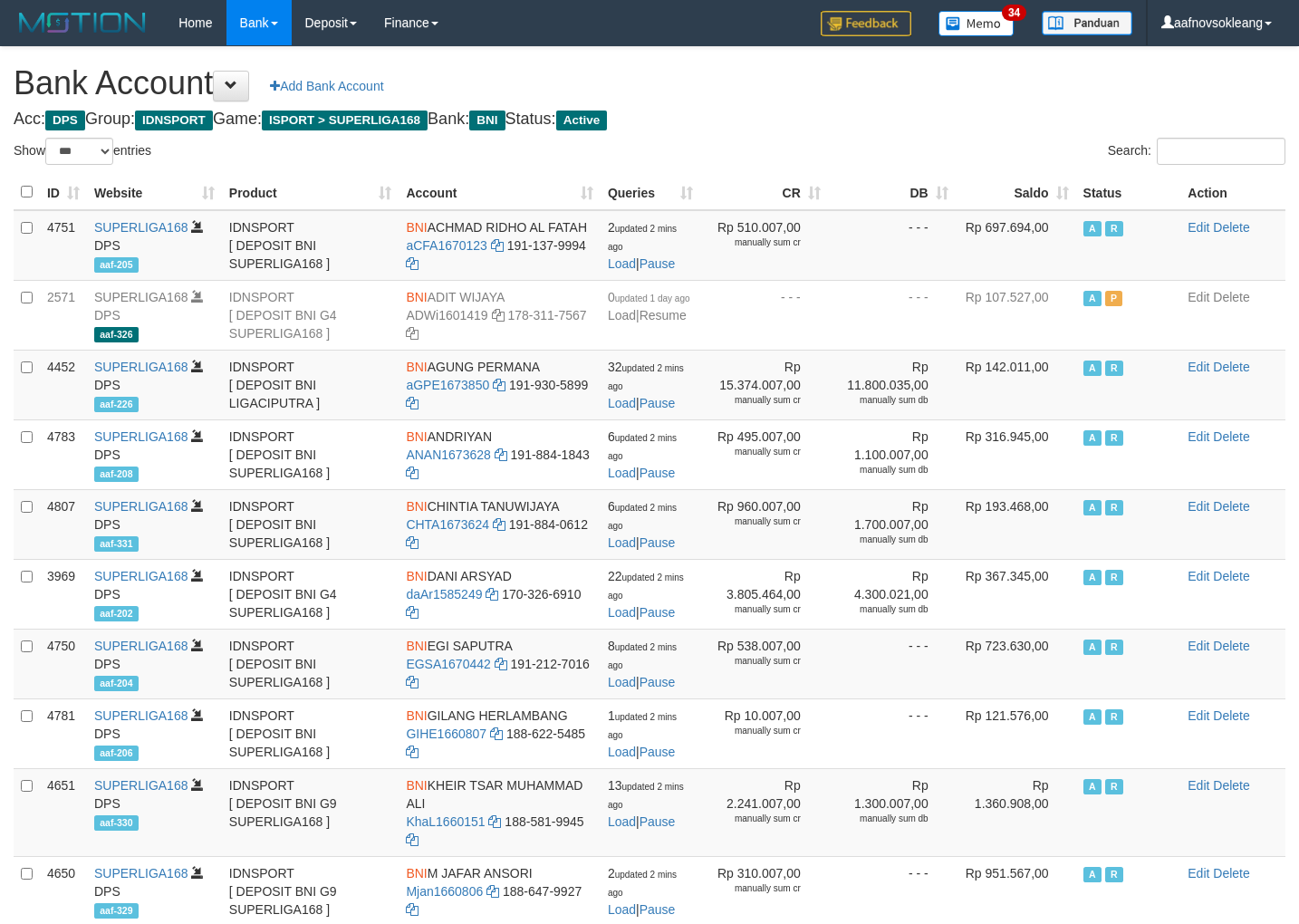 scroll, scrollTop: 0, scrollLeft: 0, axis: both 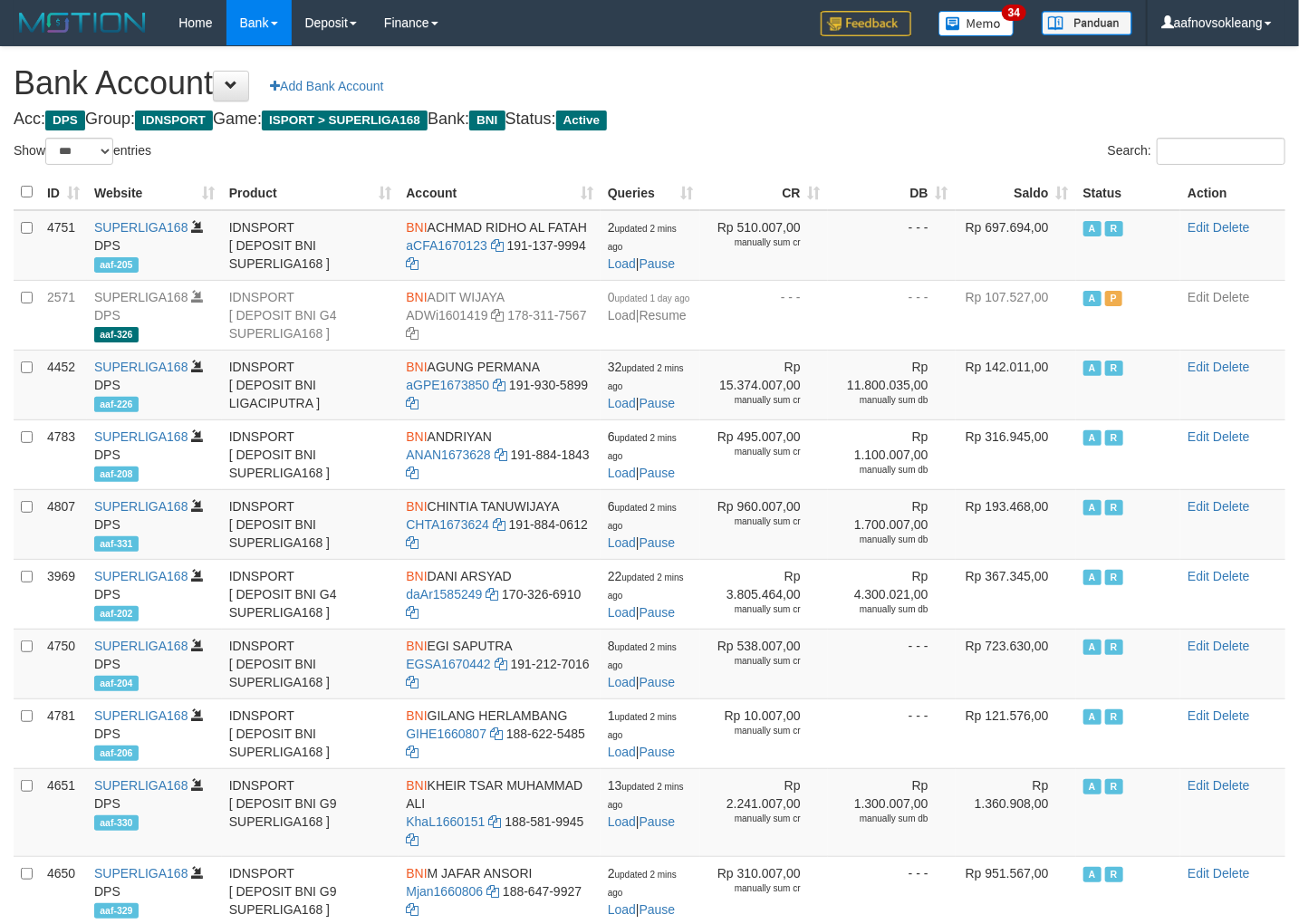 click on "Saldo" at bounding box center [1015, 192] 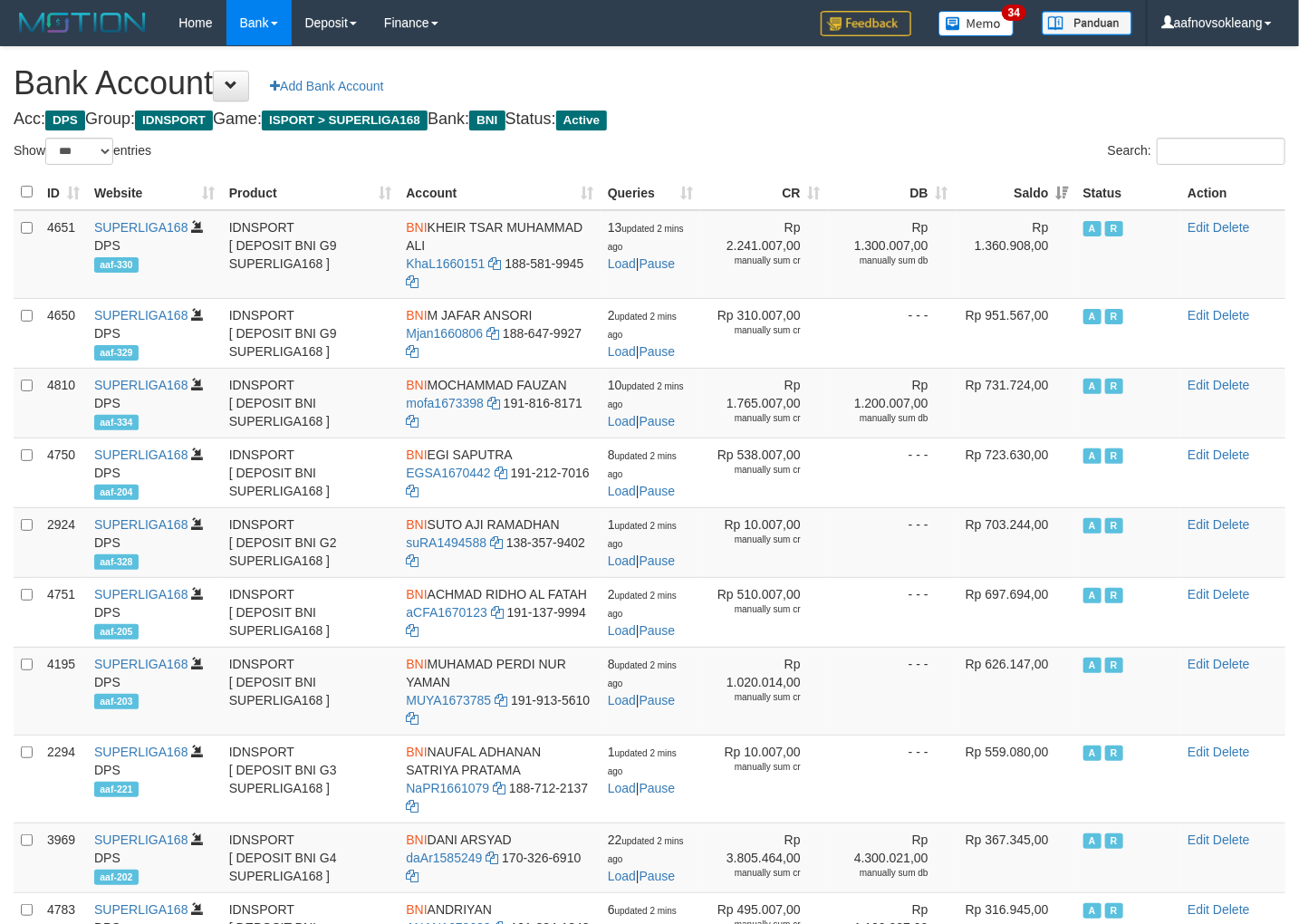 click on "Search:" at bounding box center (974, 153) 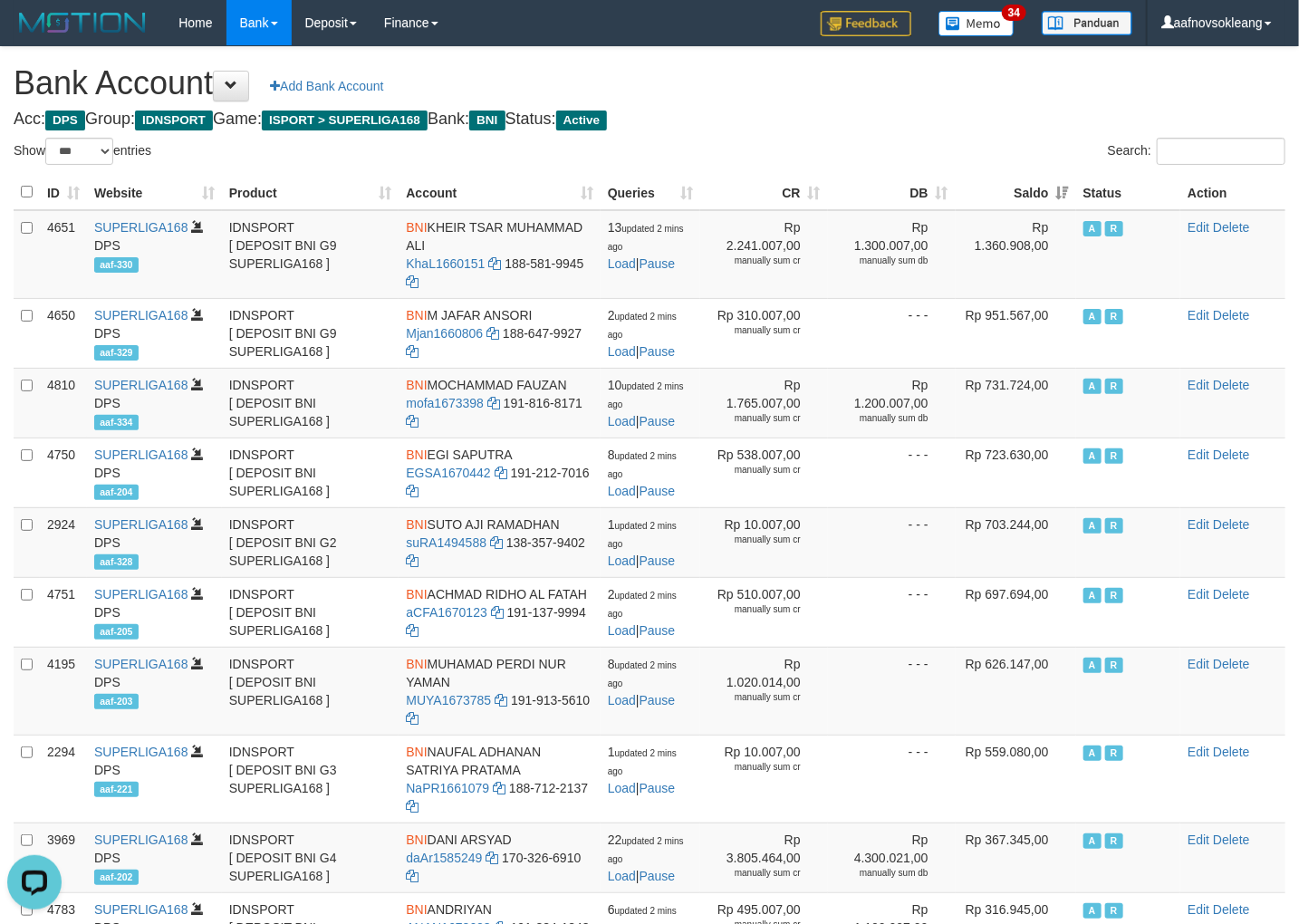 scroll, scrollTop: 0, scrollLeft: 0, axis: both 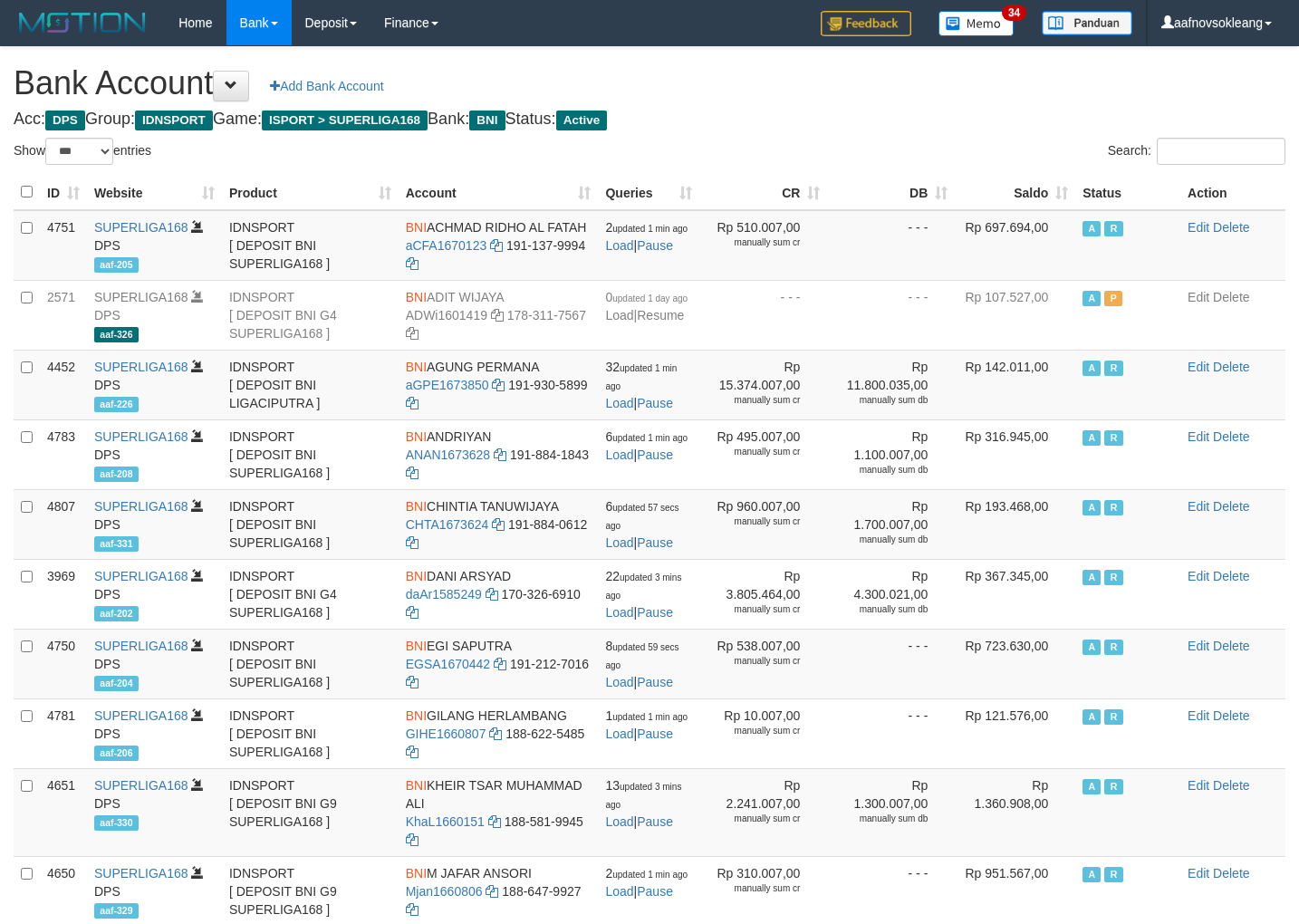 select on "***" 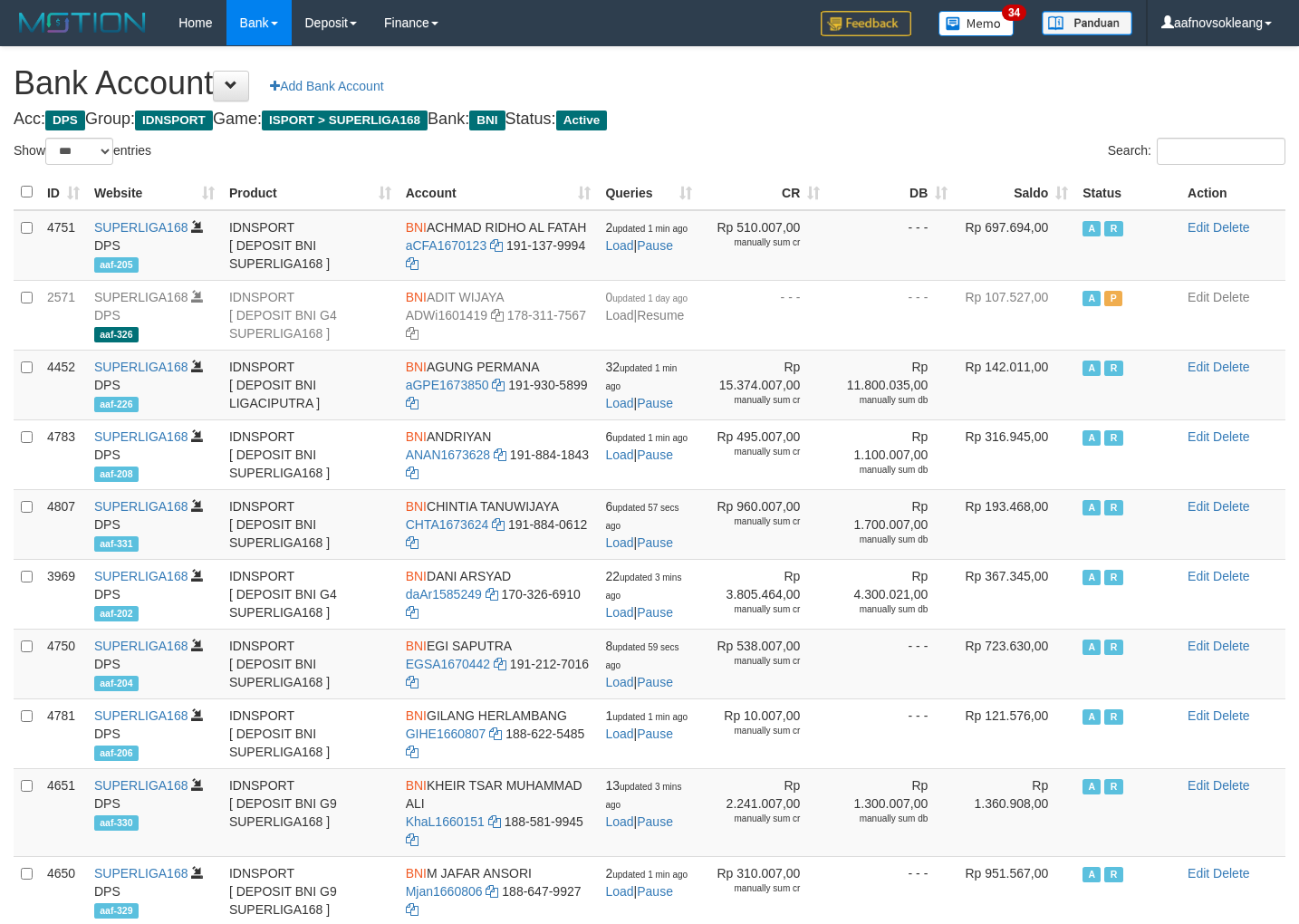 scroll, scrollTop: 0, scrollLeft: 0, axis: both 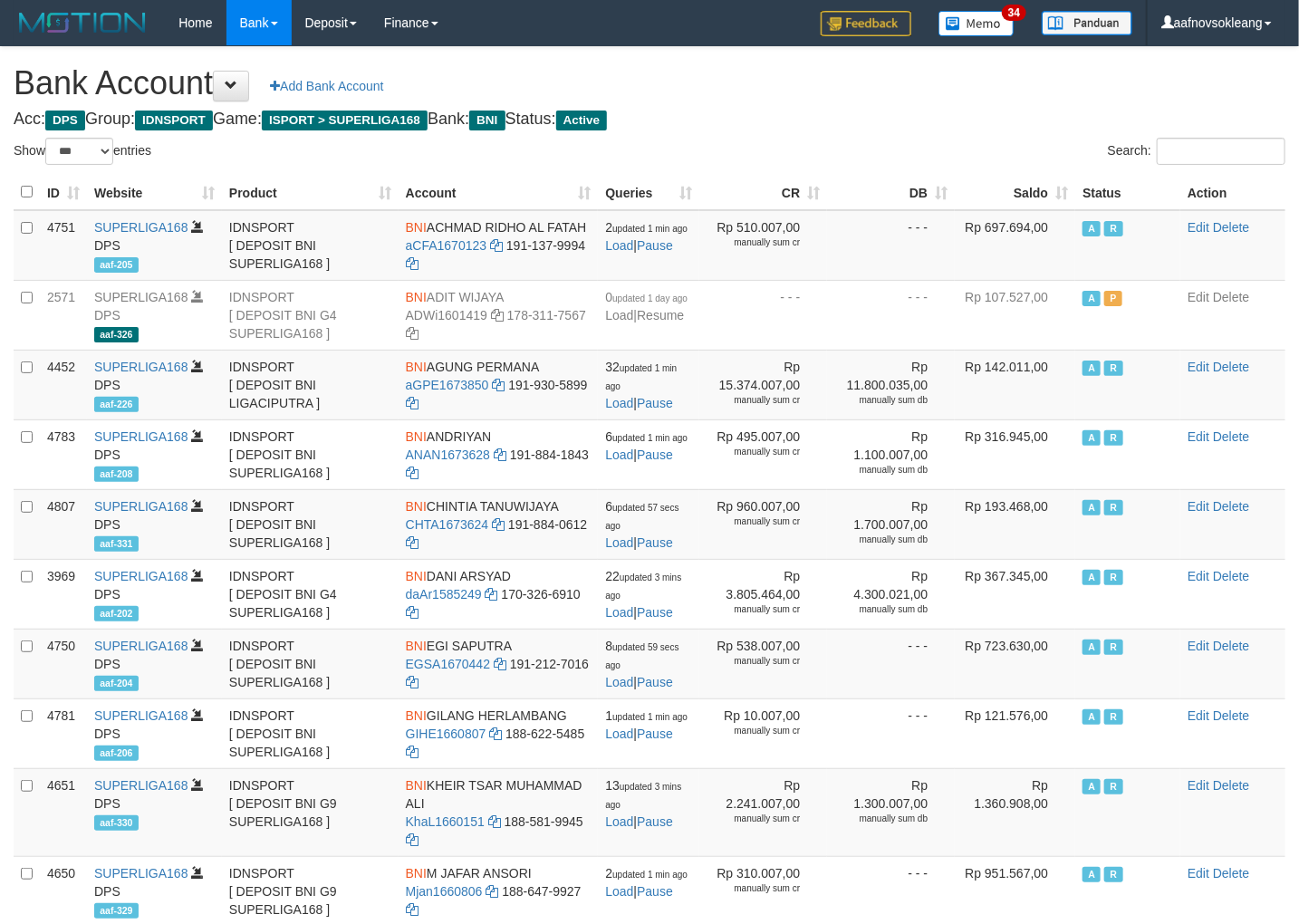 click on "Saldo" at bounding box center [1015, 192] 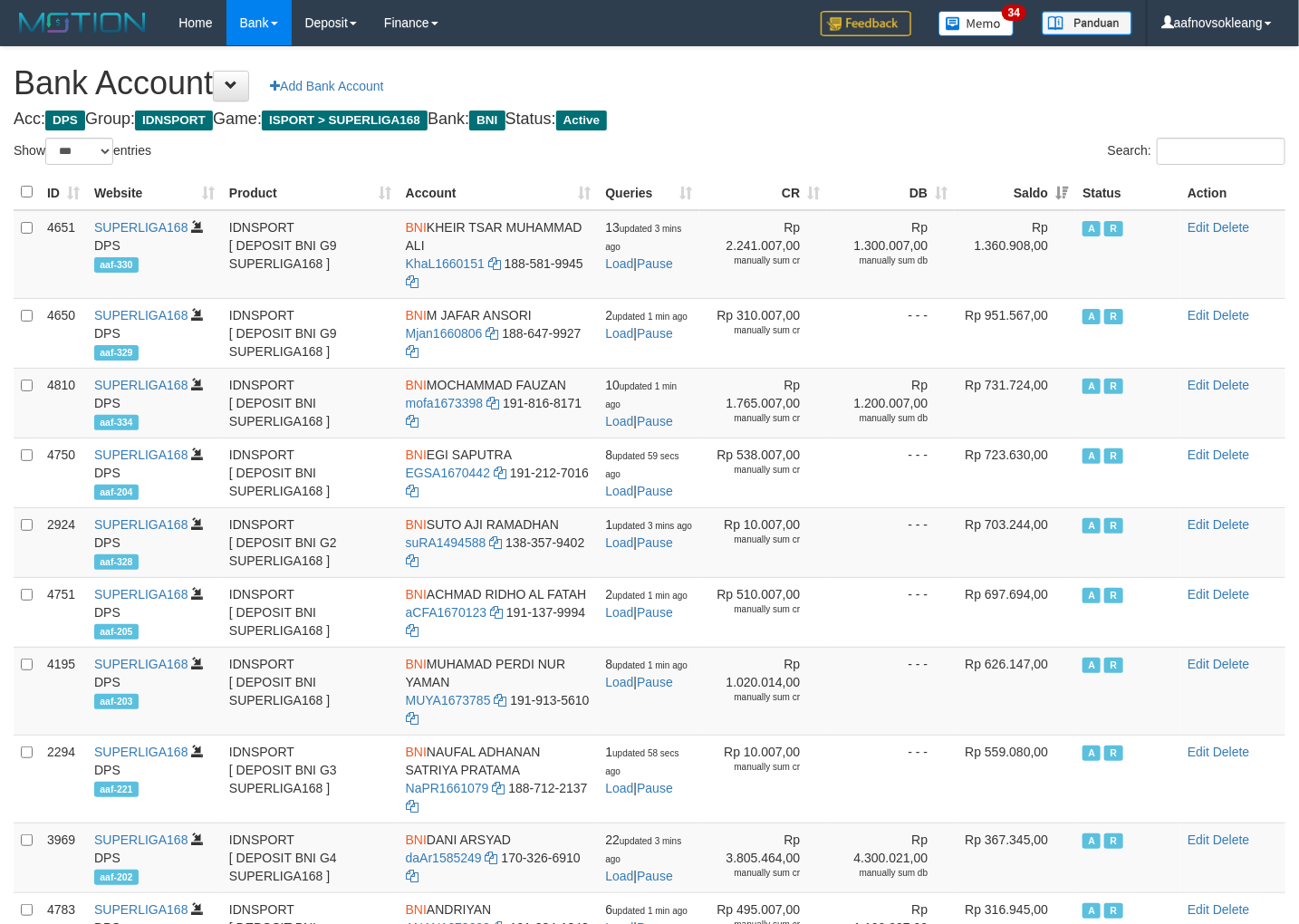click on "Acc: 										 DPS
Group:   IDNSPORT    		Game:   ISPORT > SUPERLIGA168    		Bank:   BNI    		Status:  Active" at bounding box center [650, 120] 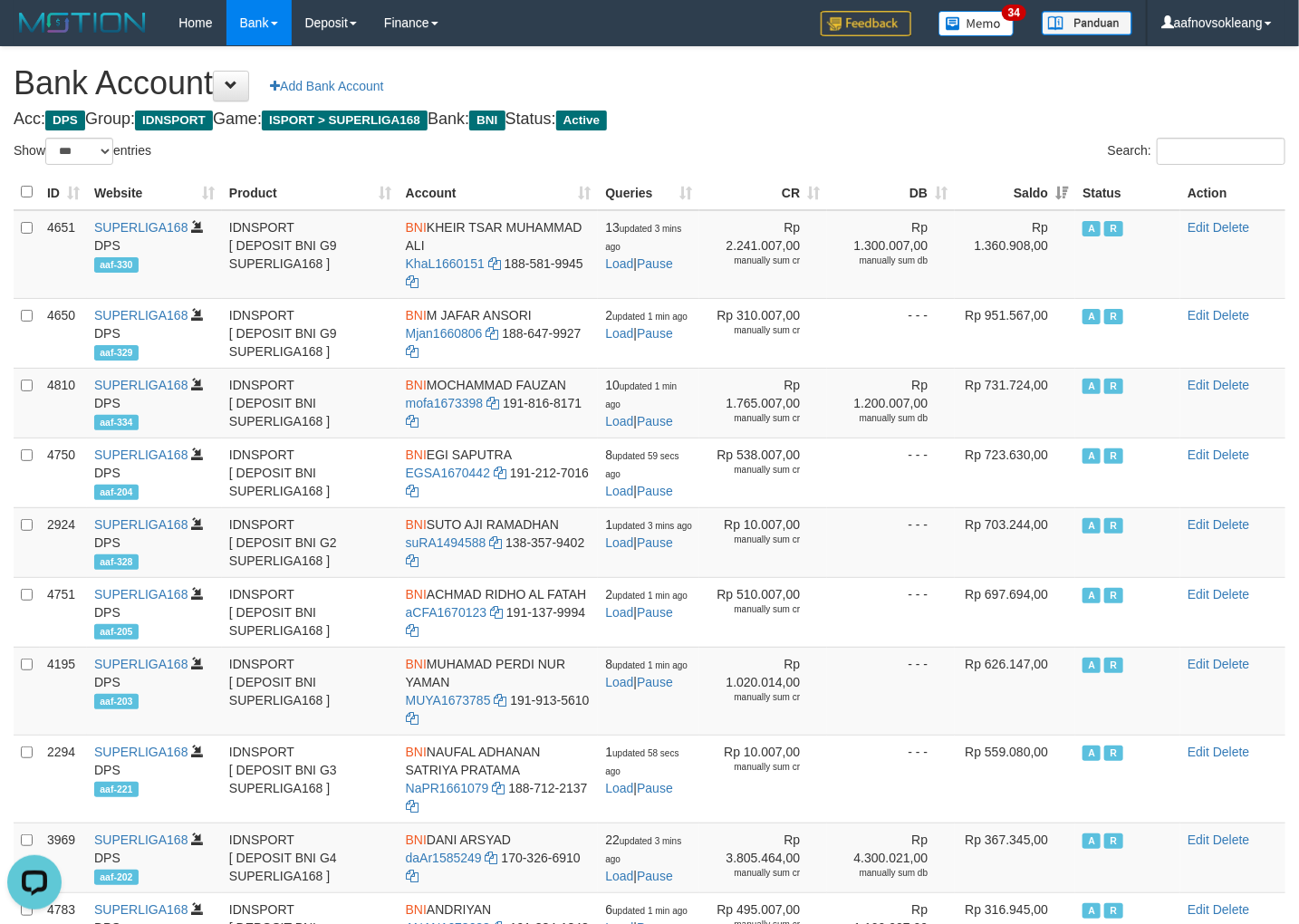 scroll, scrollTop: 0, scrollLeft: 0, axis: both 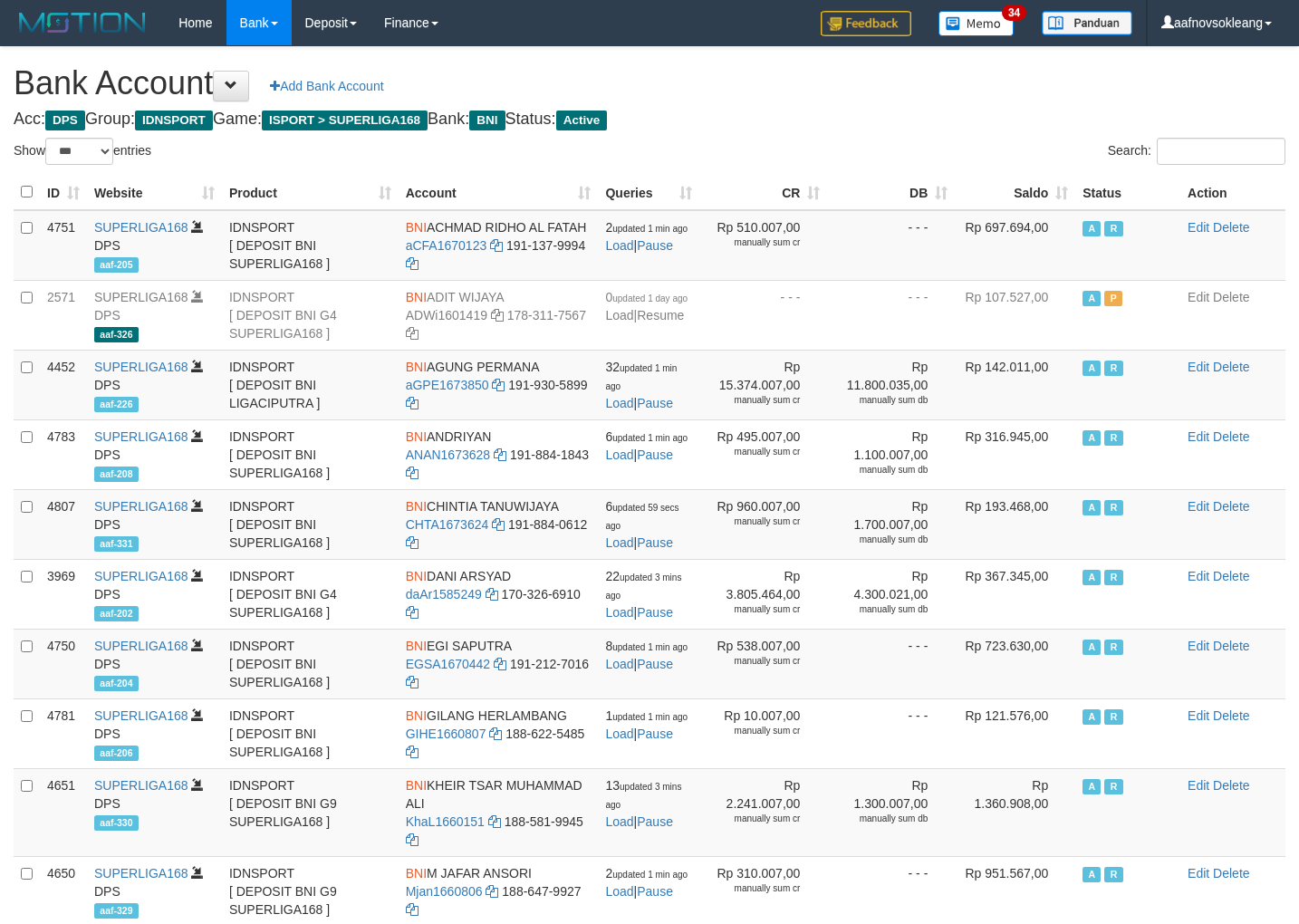 select on "***" 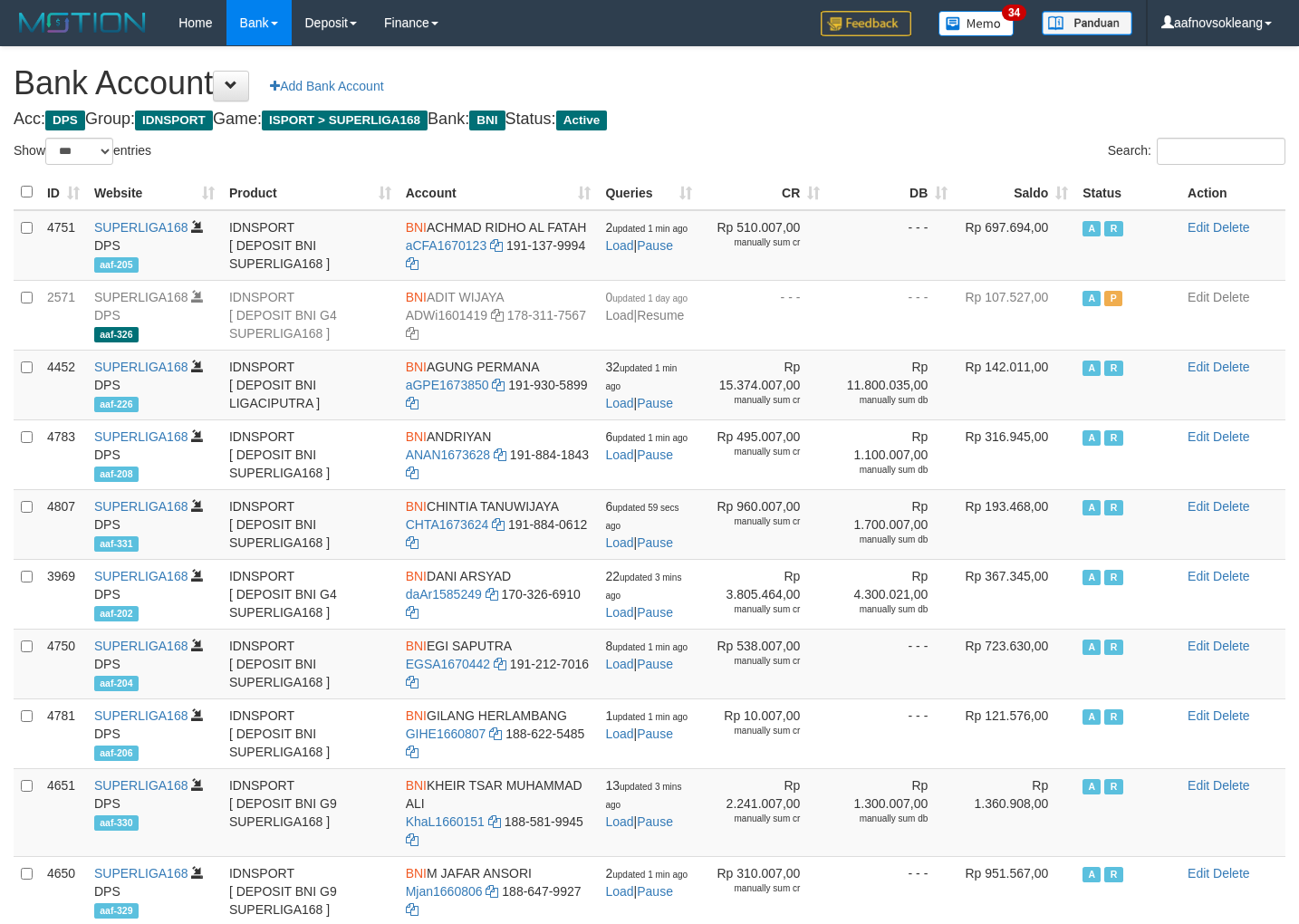 scroll, scrollTop: 0, scrollLeft: 0, axis: both 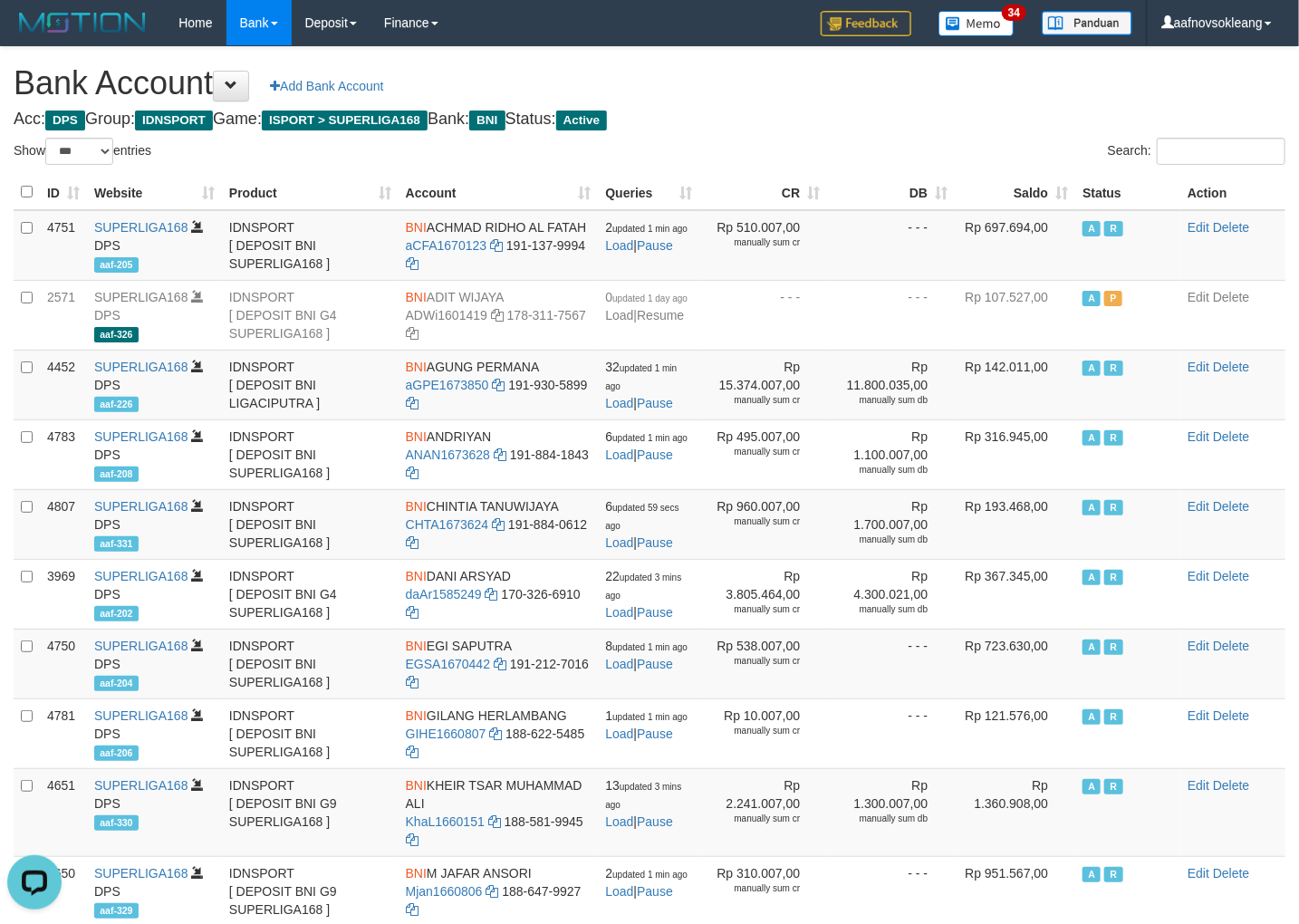 click on "Acc: 										 DPS
Group:   IDNSPORT    		Game:   ISPORT > SUPERLIGA168    		Bank:   BNI    		Status:  Active" at bounding box center [650, 120] 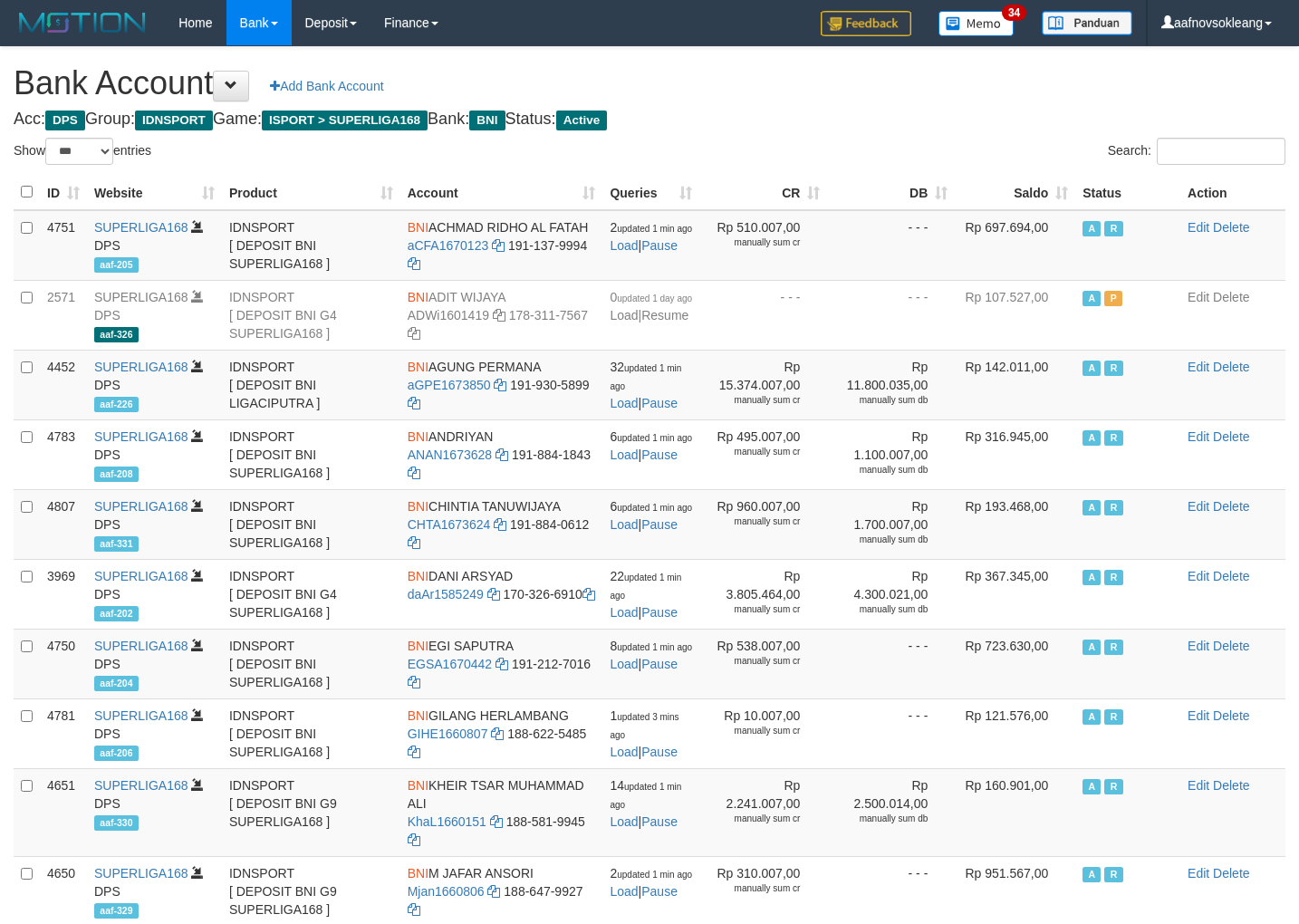 select on "***" 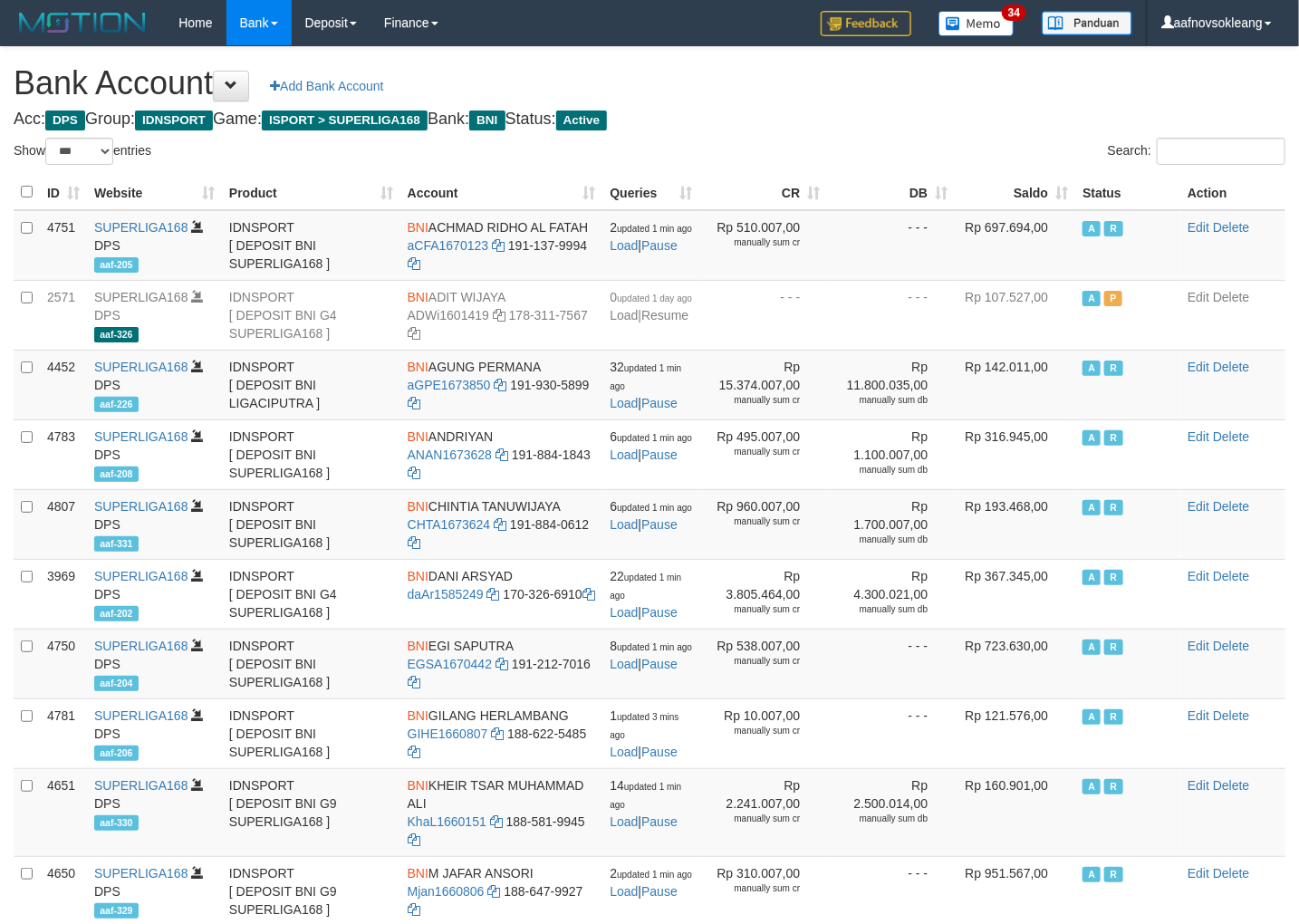 click on "Saldo" at bounding box center (1015, 192) 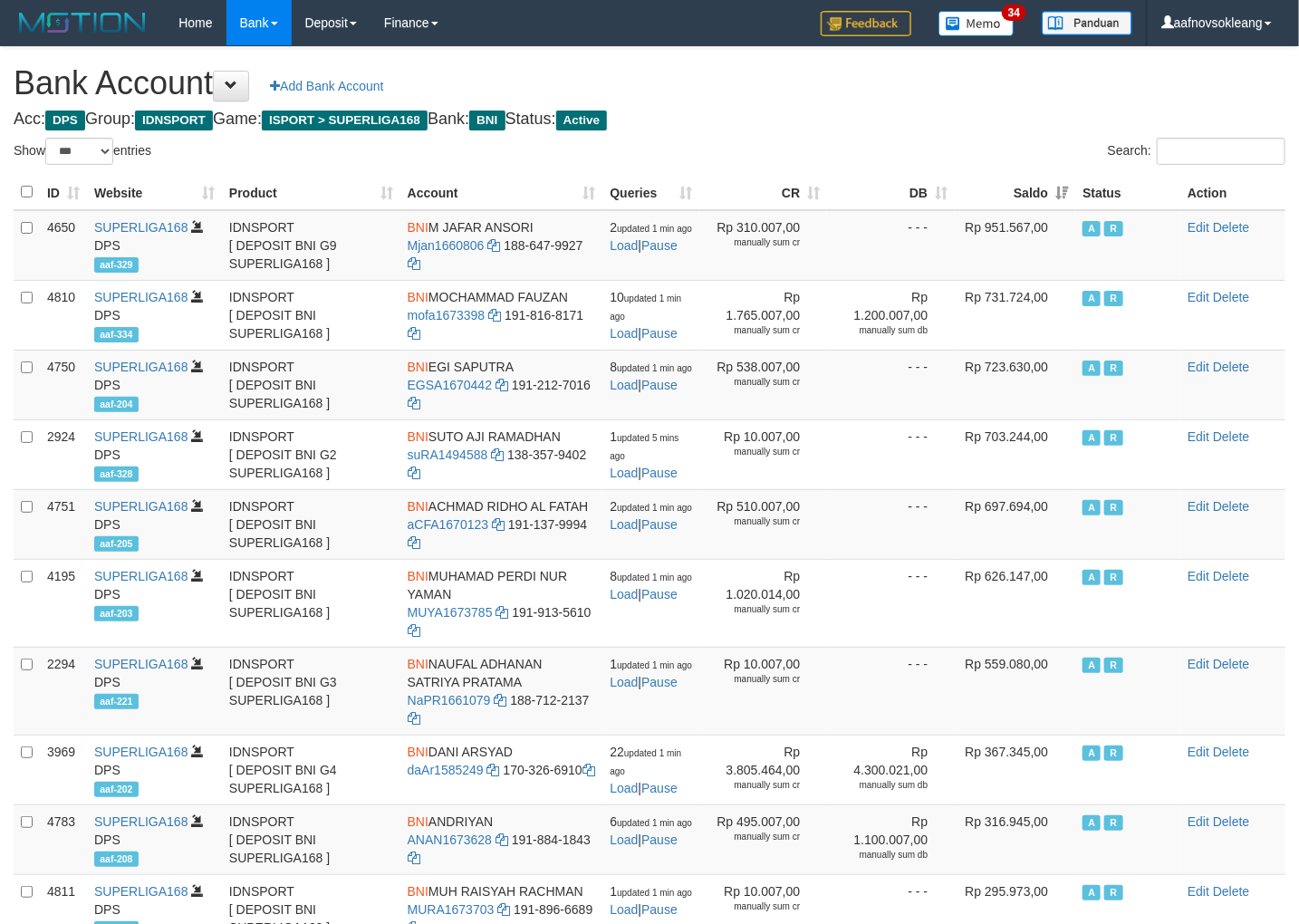 click on "Acc: 										 DPS
Group:   IDNSPORT    		Game:   ISPORT > SUPERLIGA168    		Bank:   BNI    		Status:  Active" at bounding box center (650, 120) 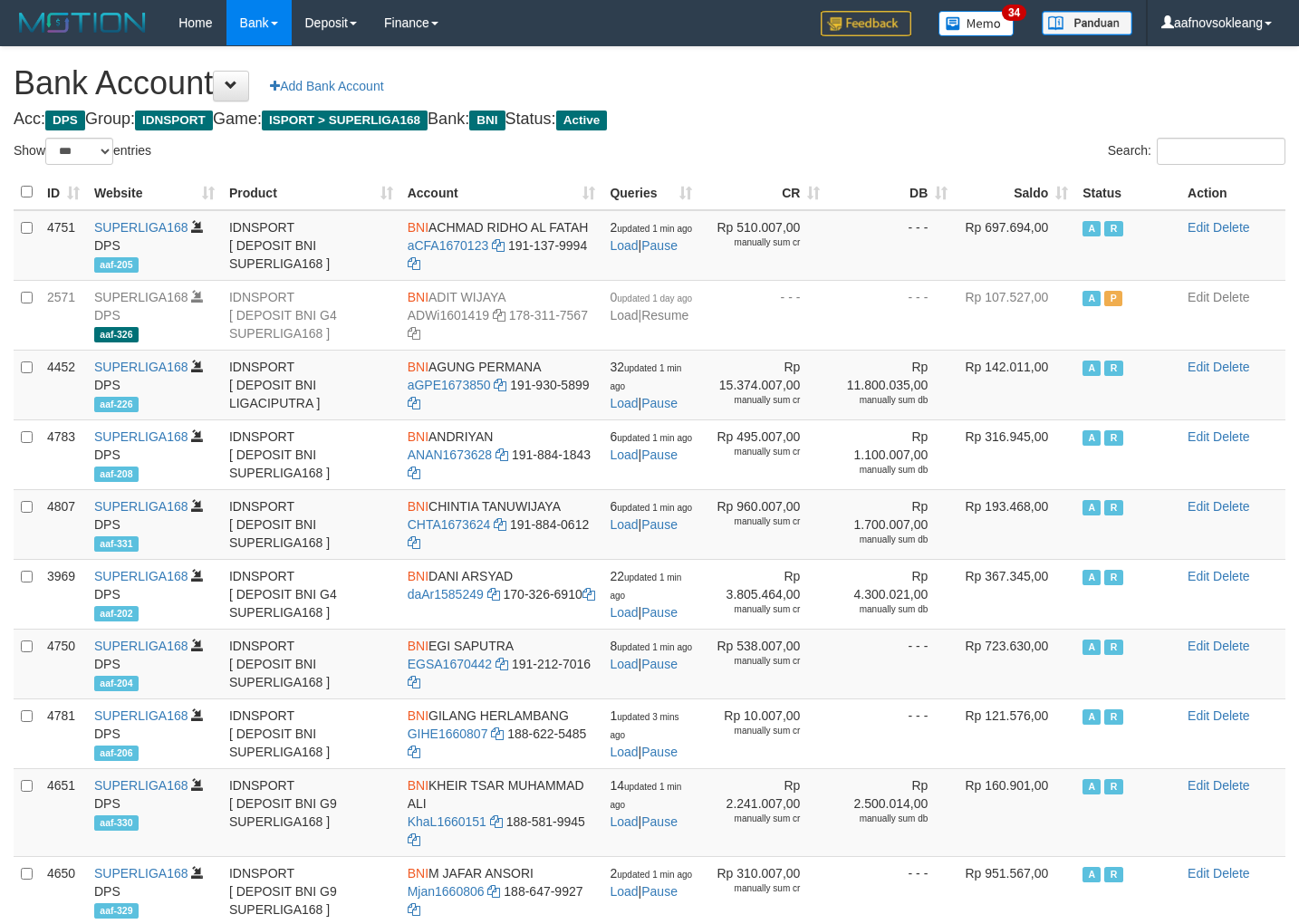 select on "***" 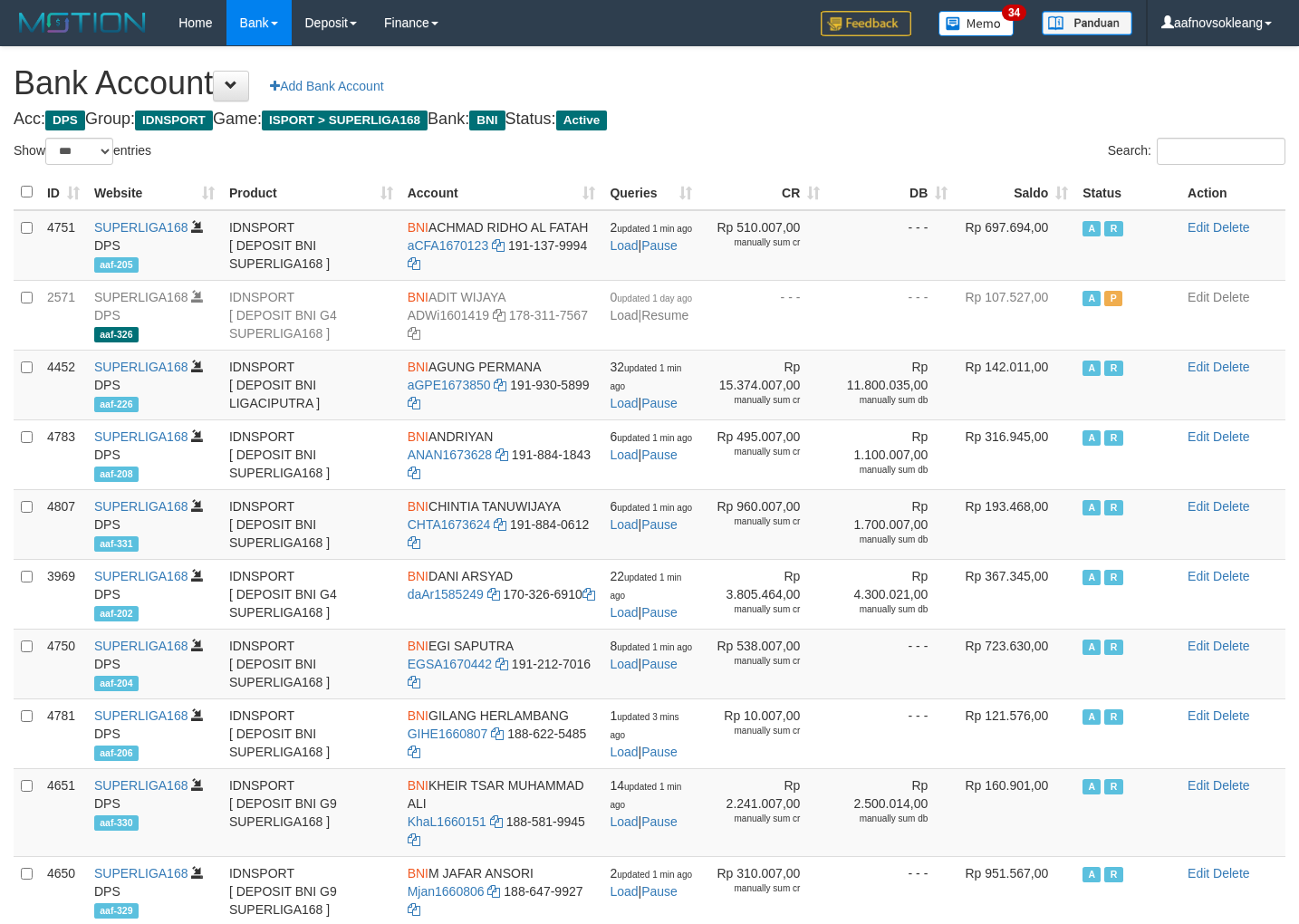 scroll, scrollTop: 0, scrollLeft: 0, axis: both 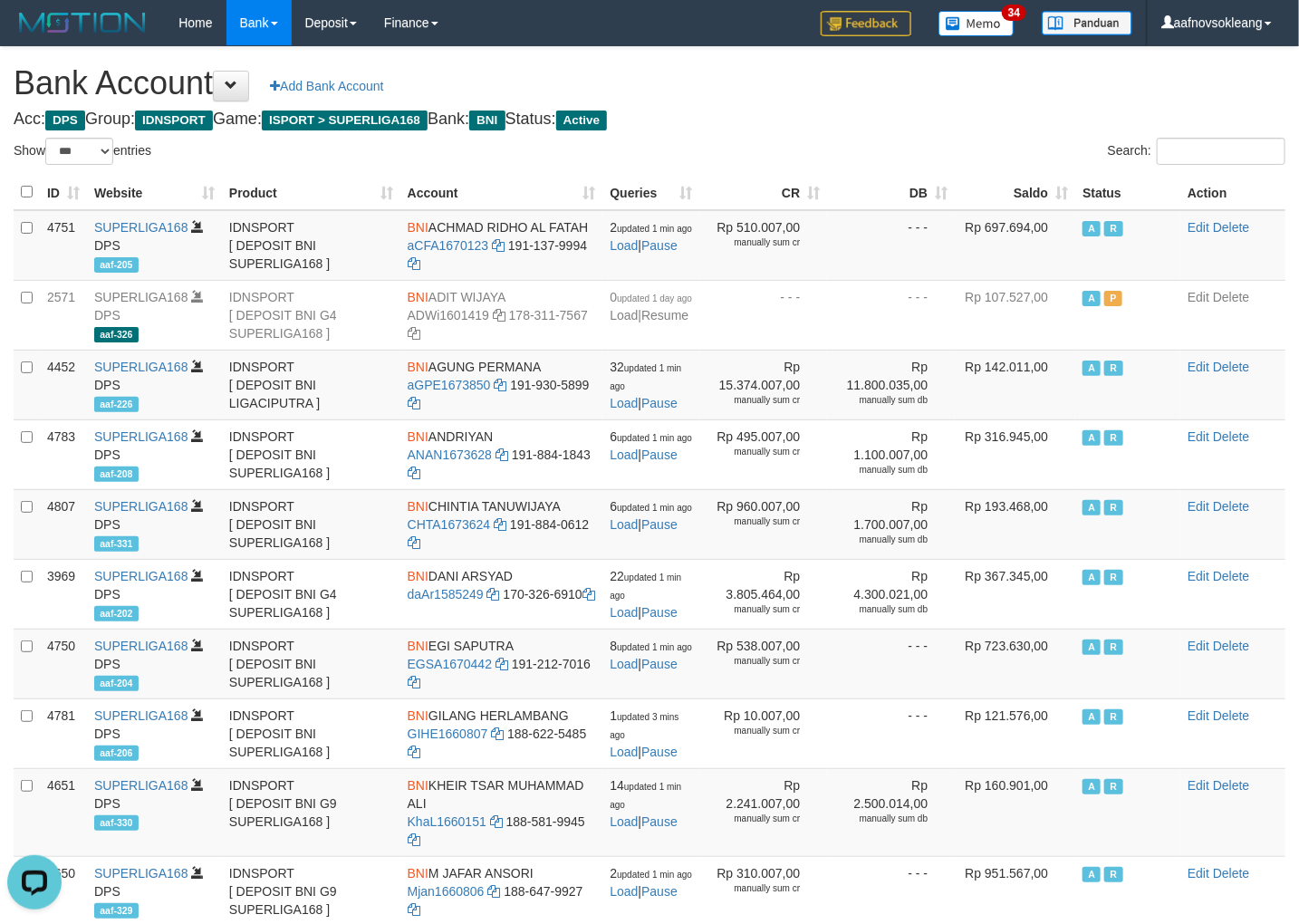 click on "Bank Account
Add Bank Account" at bounding box center [650, 83] 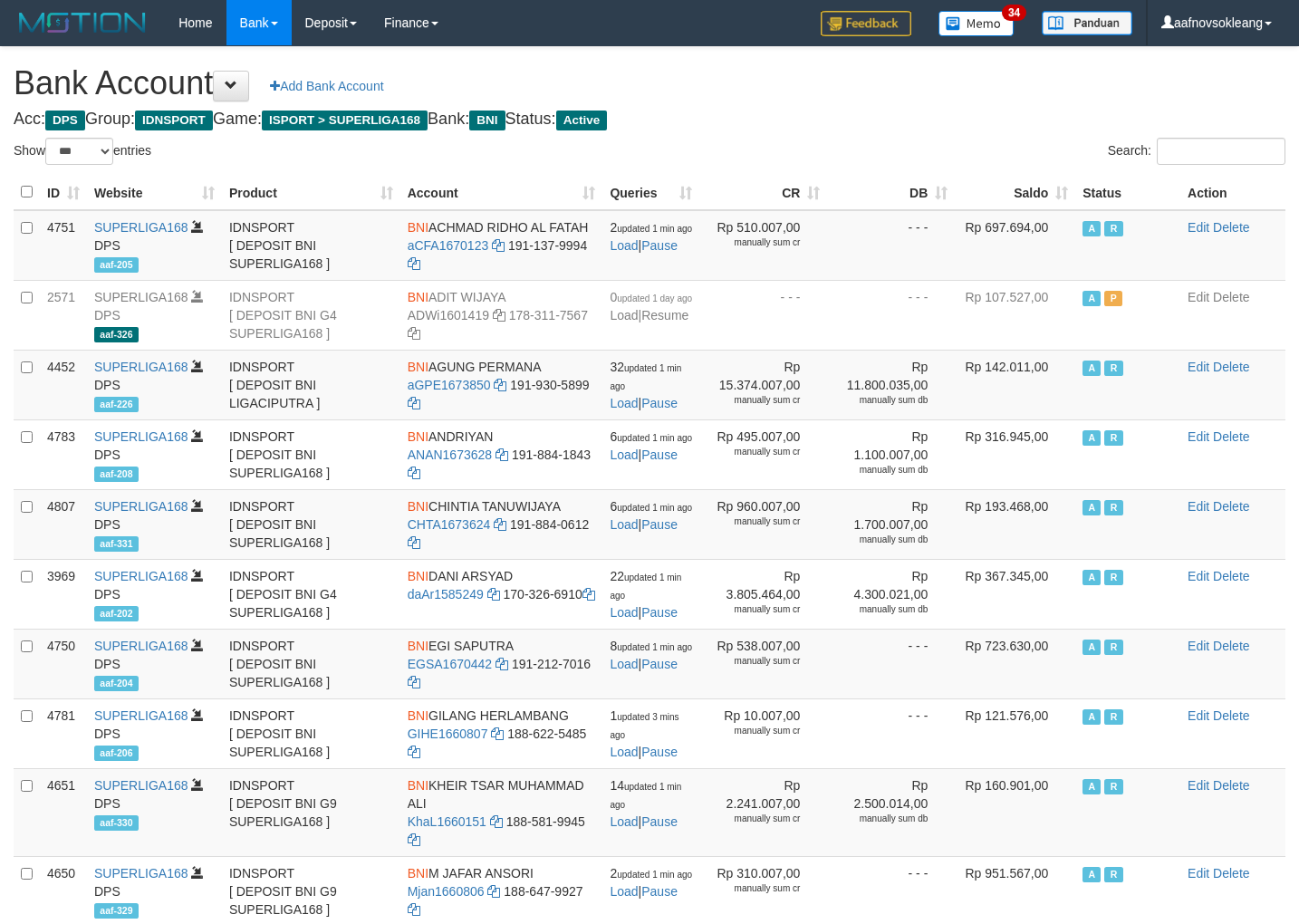 select on "***" 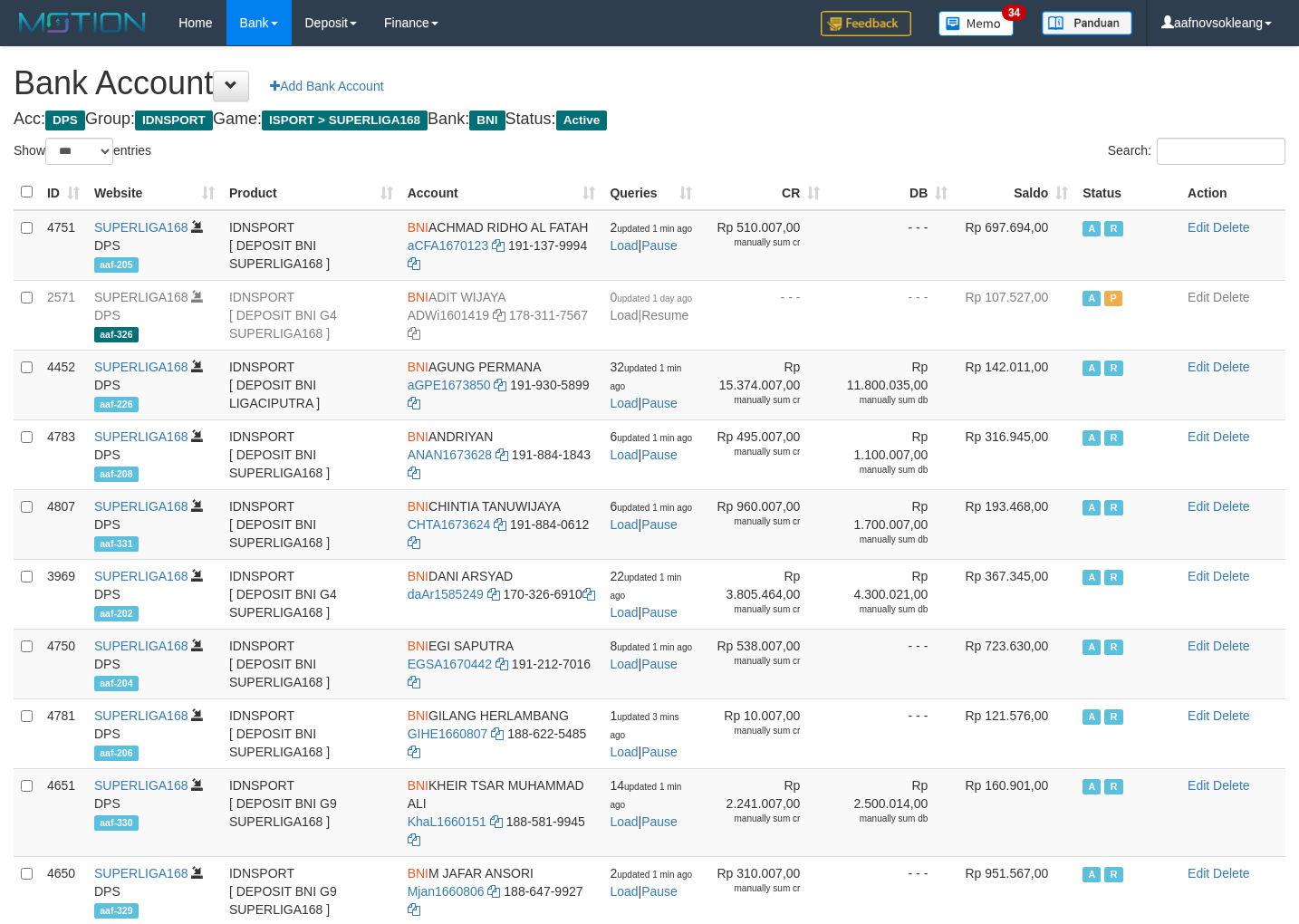 scroll, scrollTop: 0, scrollLeft: 0, axis: both 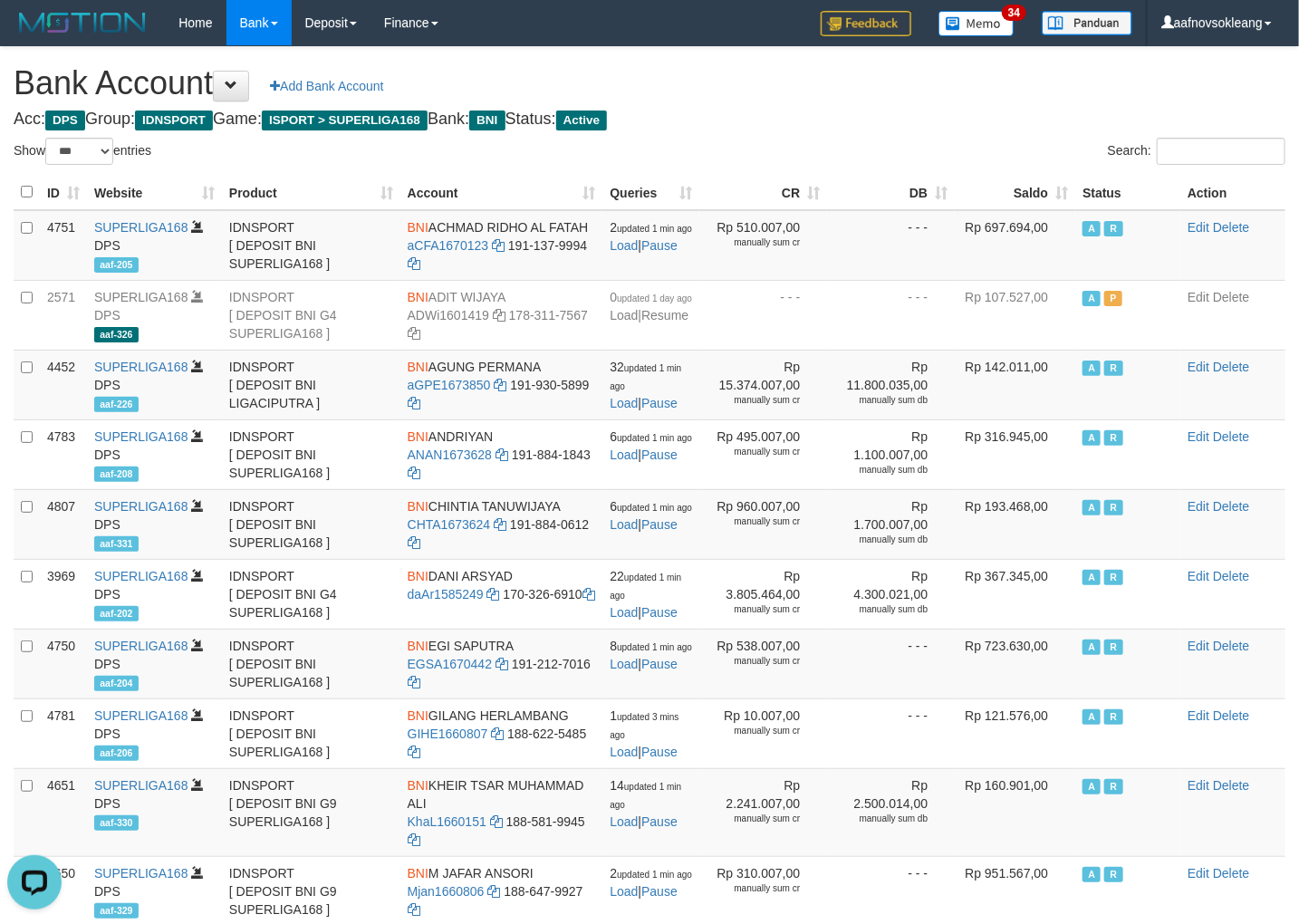 click on "Acc: 										 DPS
Group:   IDNSPORT    		Game:   ISPORT > SUPERLIGA168    		Bank:   BNI    		Status:  Active" at bounding box center [650, 120] 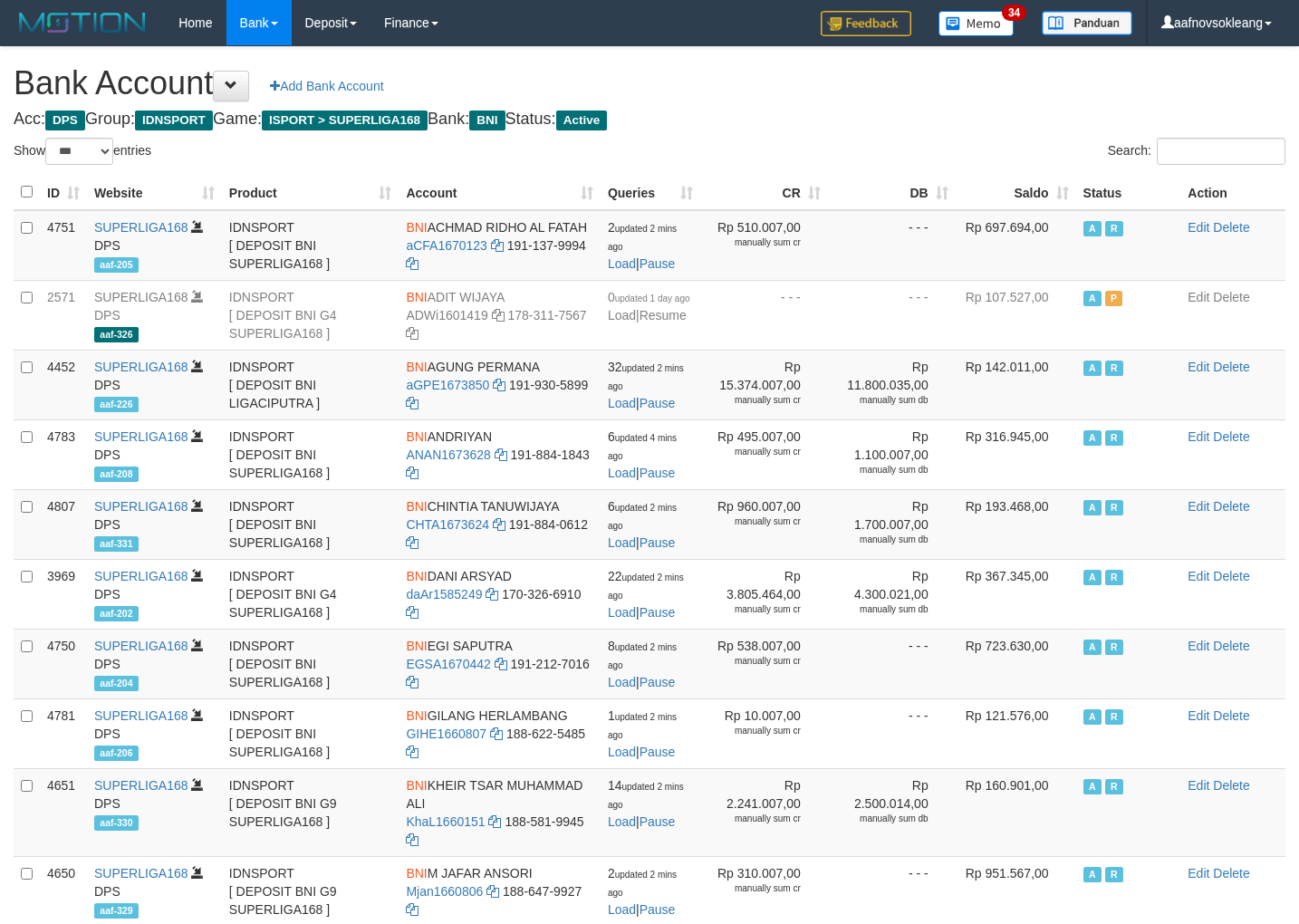 select on "***" 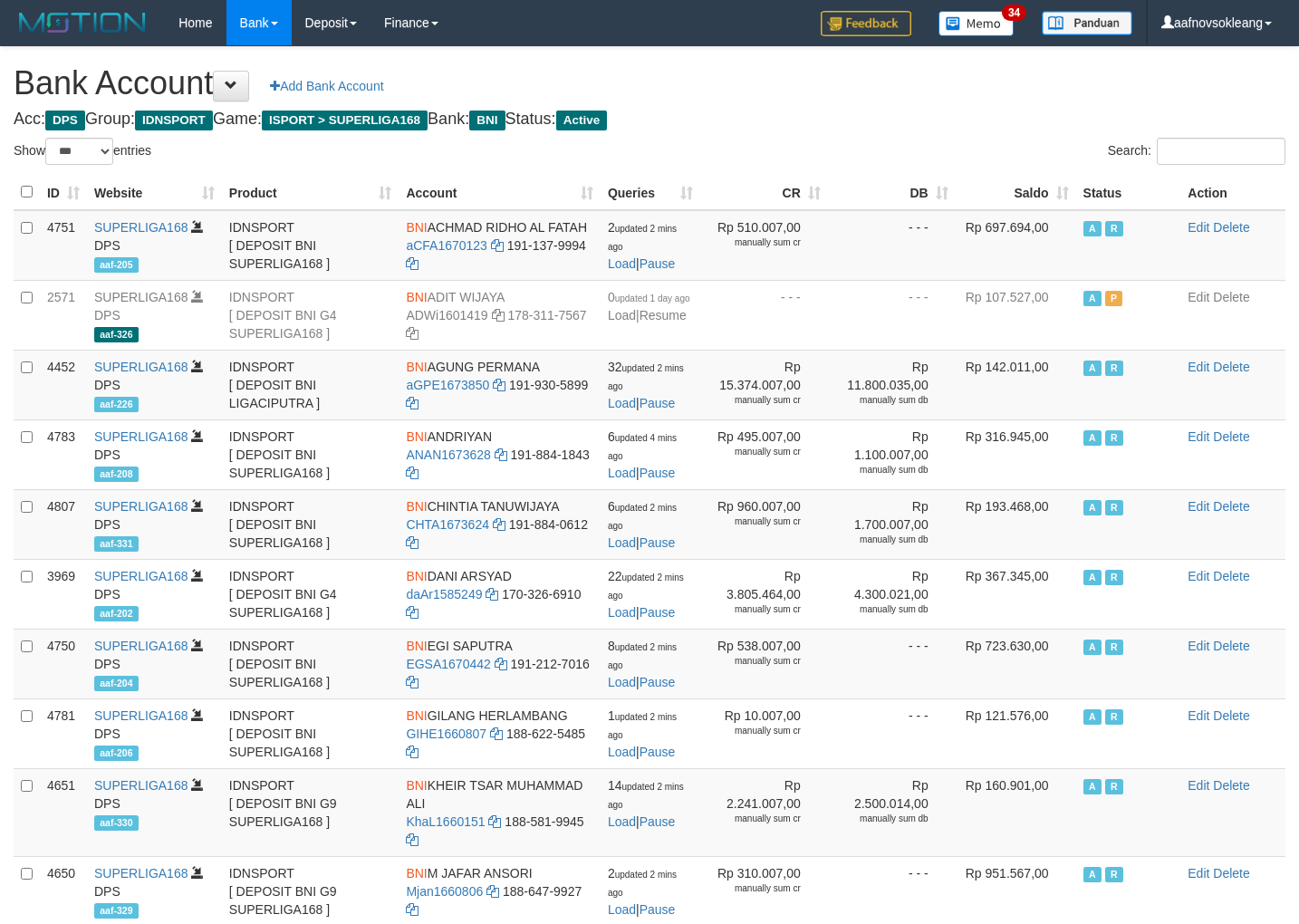 scroll, scrollTop: 0, scrollLeft: 0, axis: both 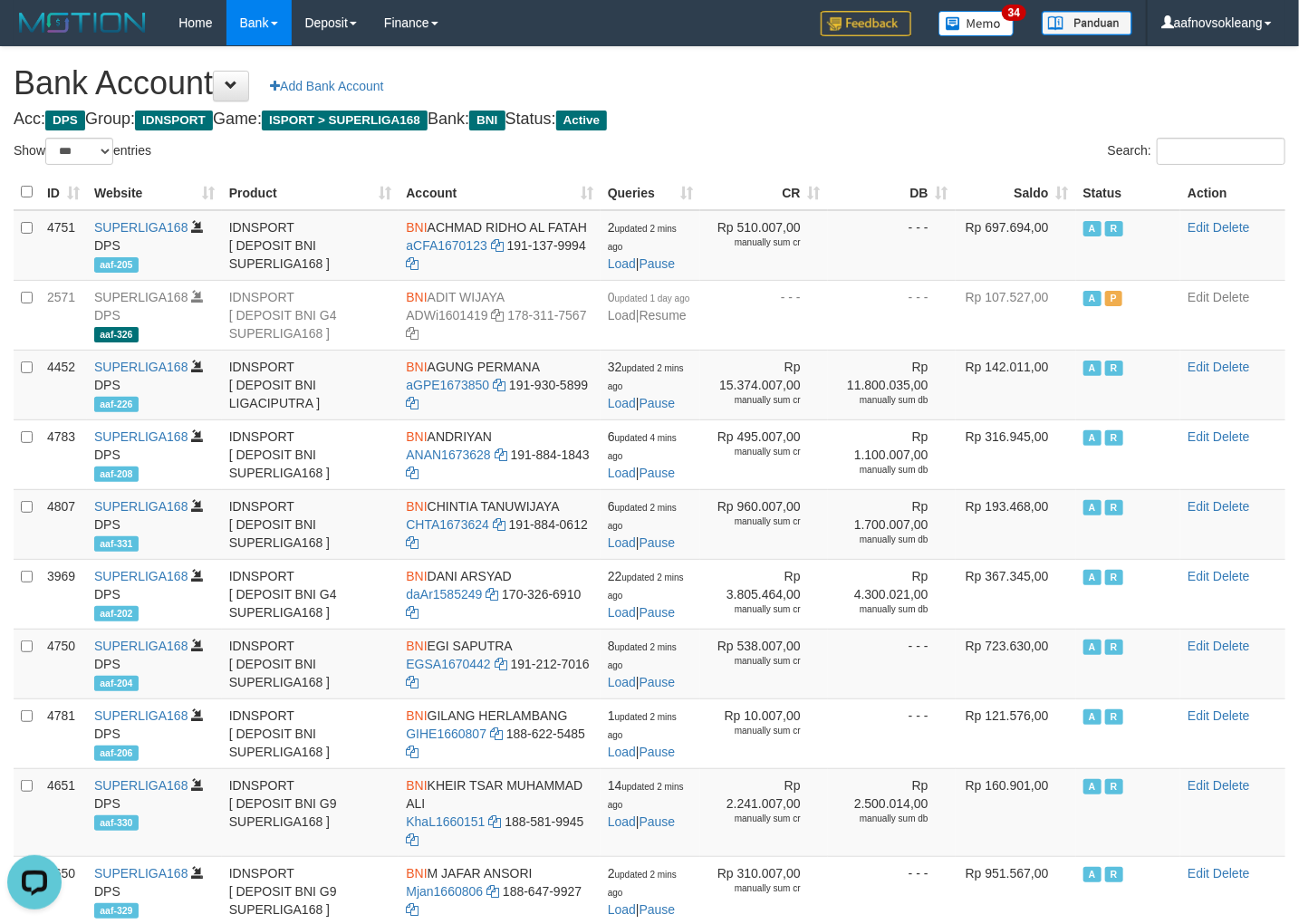 click on "Saldo" at bounding box center (1015, 192) 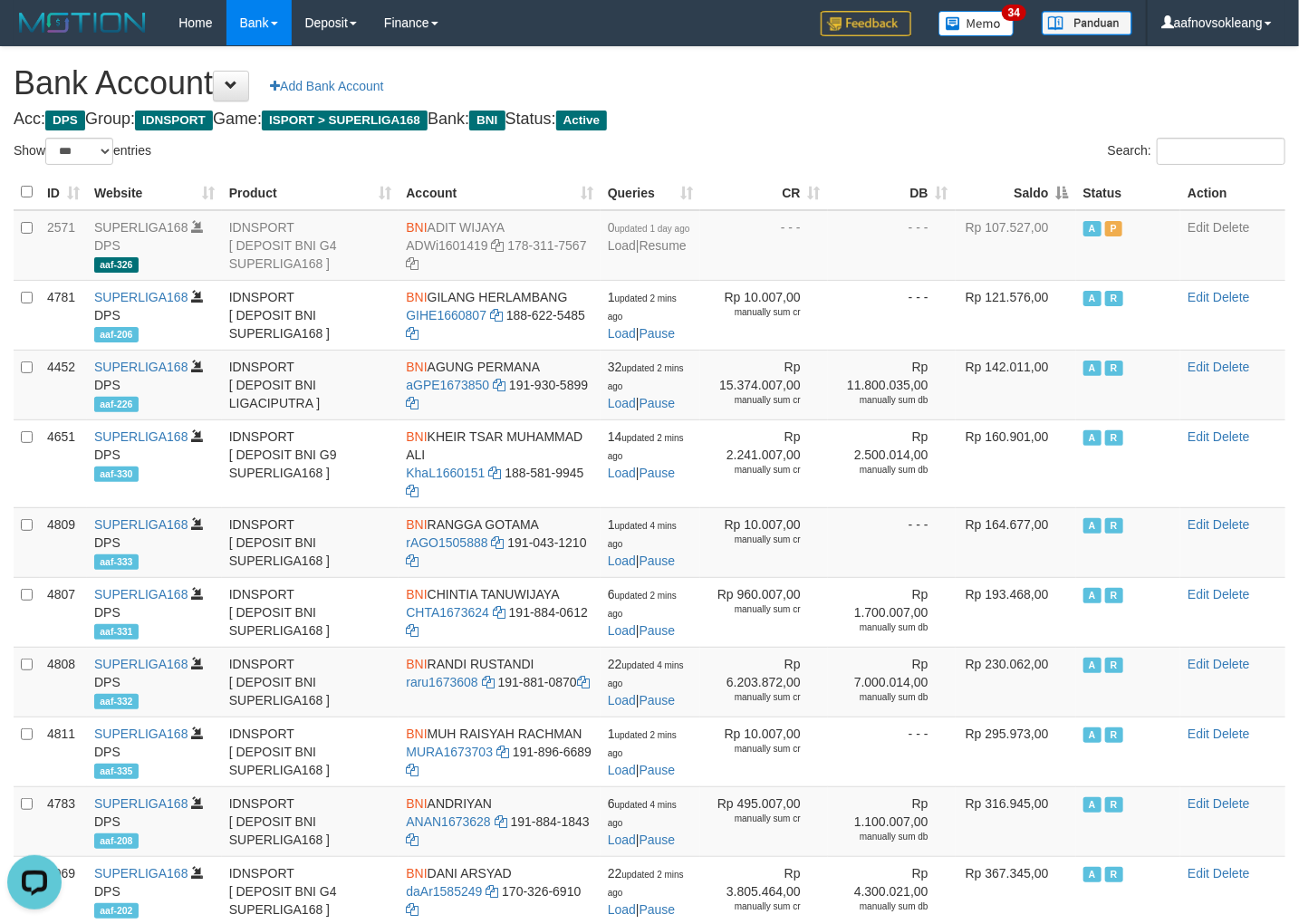 click on "Saldo" at bounding box center [1015, 192] 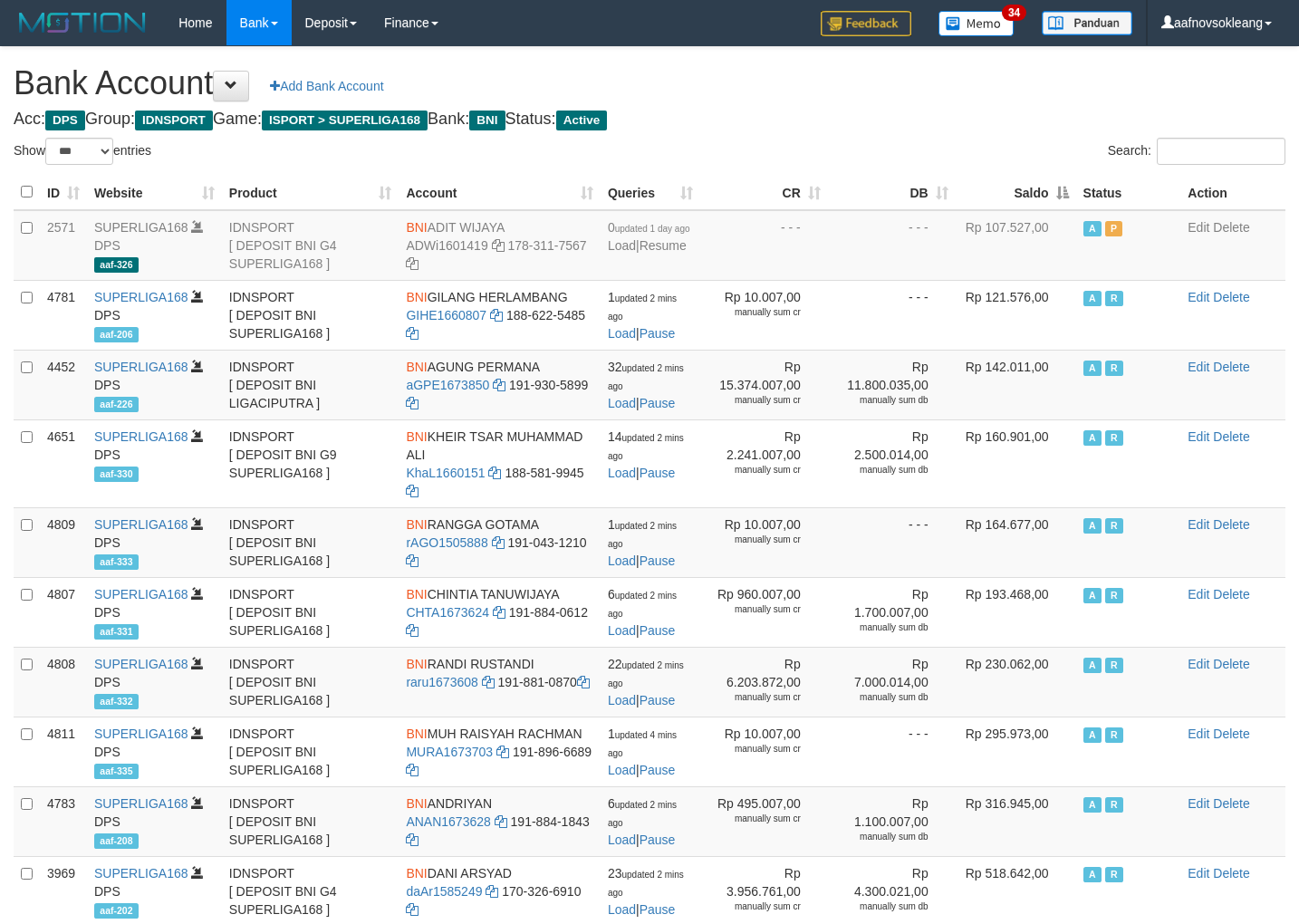 select on "***" 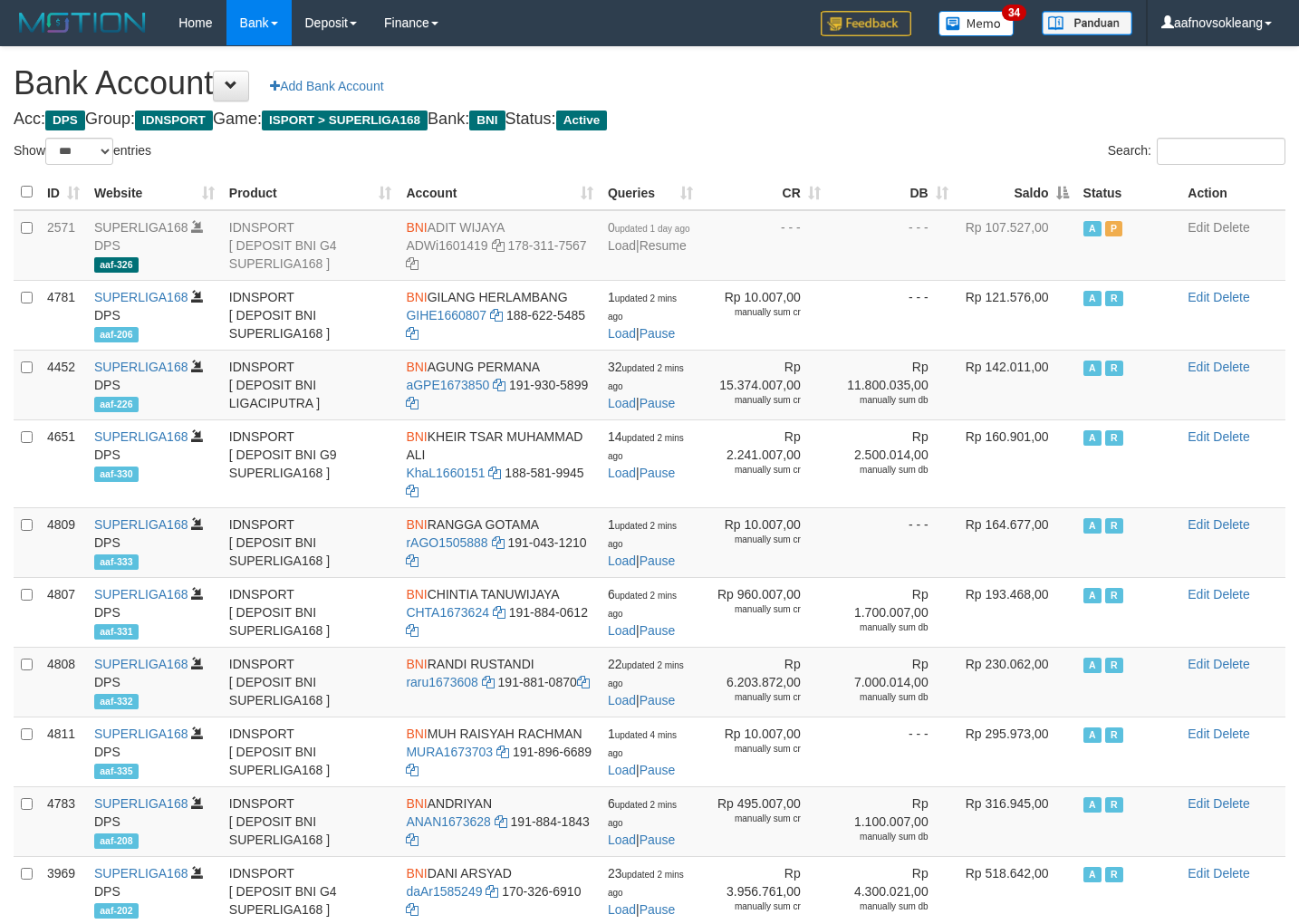 scroll, scrollTop: 0, scrollLeft: 0, axis: both 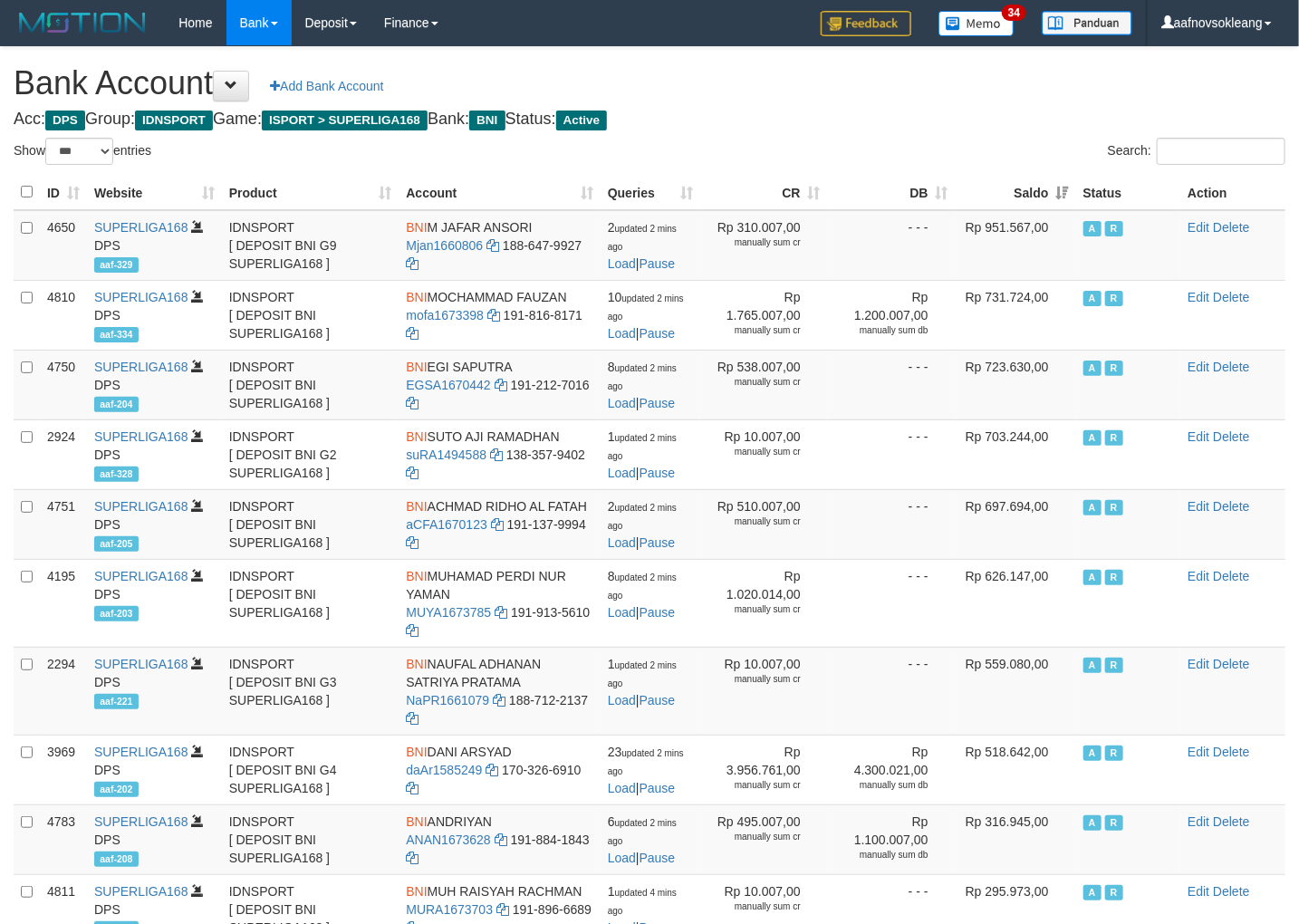 click on "Search:" at bounding box center (974, 153) 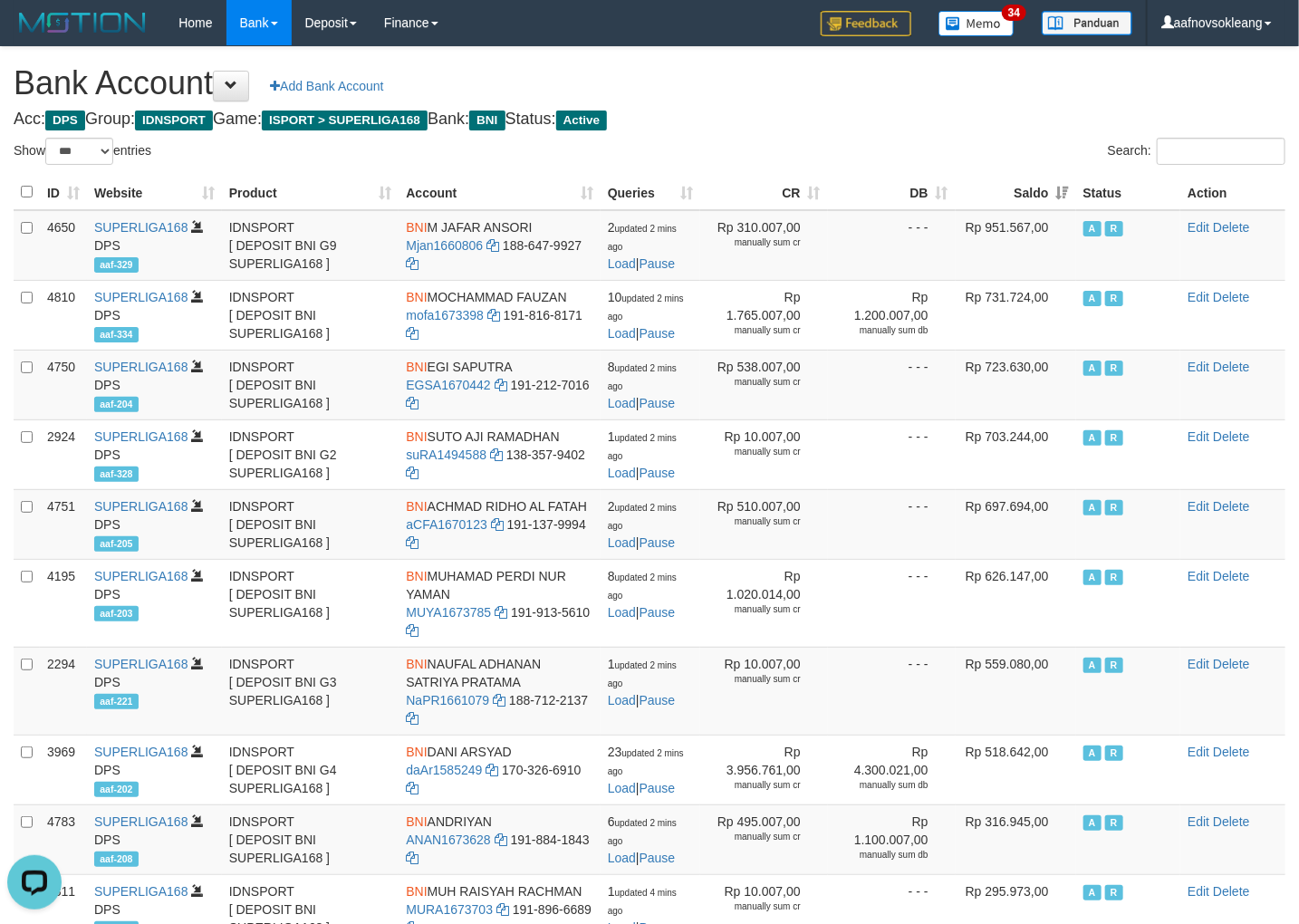 scroll, scrollTop: 0, scrollLeft: 0, axis: both 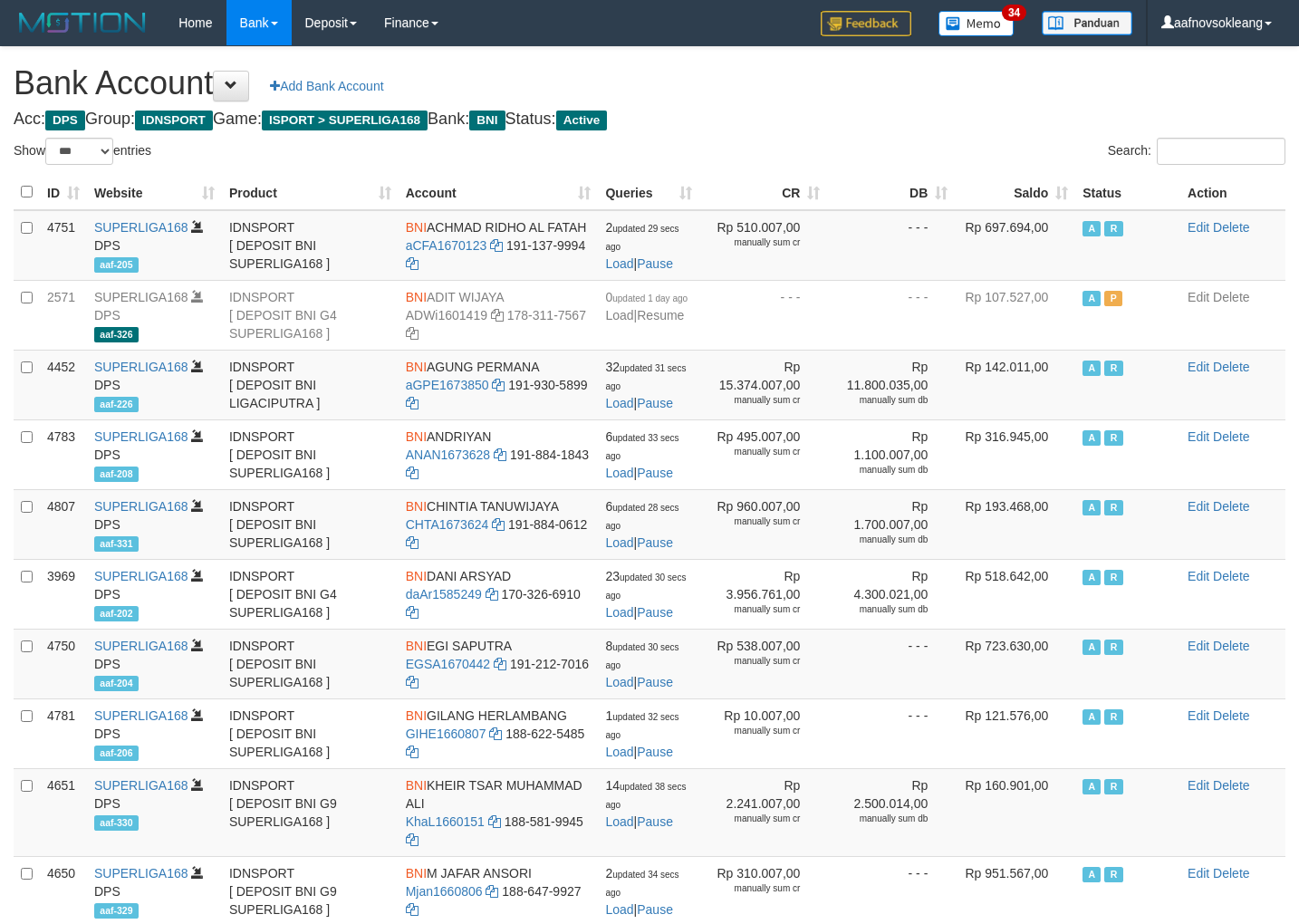 select on "***" 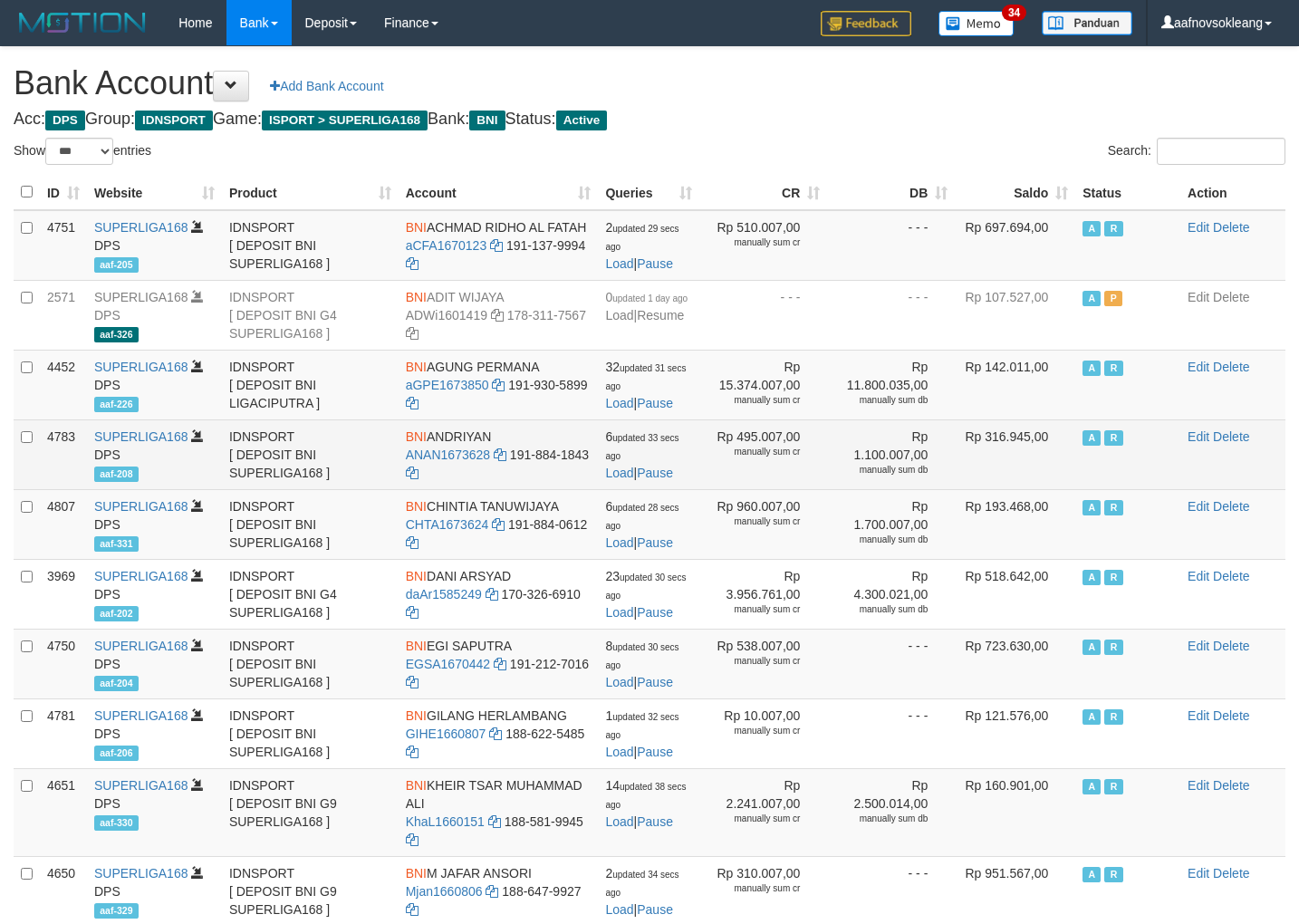 scroll, scrollTop: 0, scrollLeft: 0, axis: both 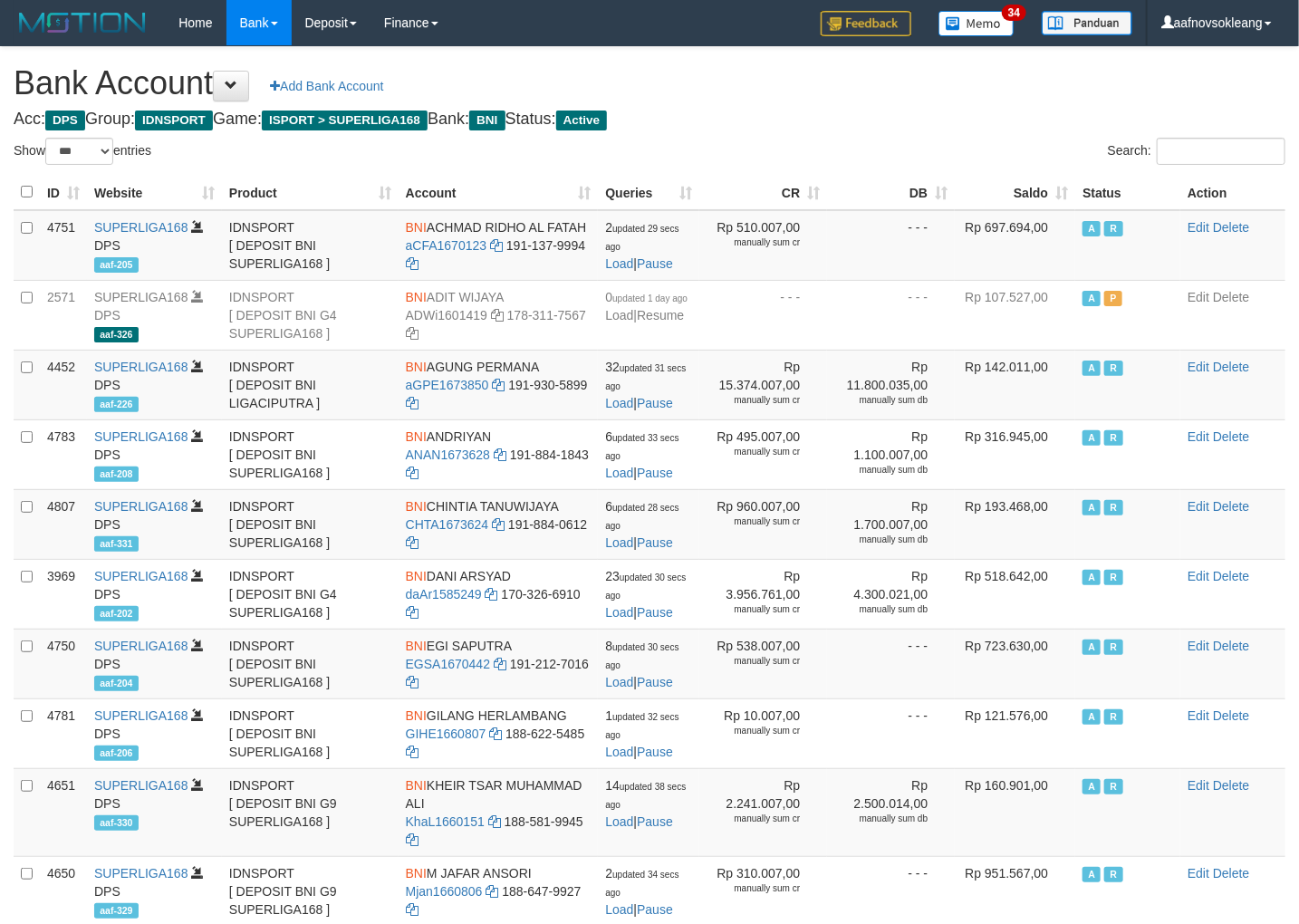 click on "Saldo" at bounding box center (1015, 192) 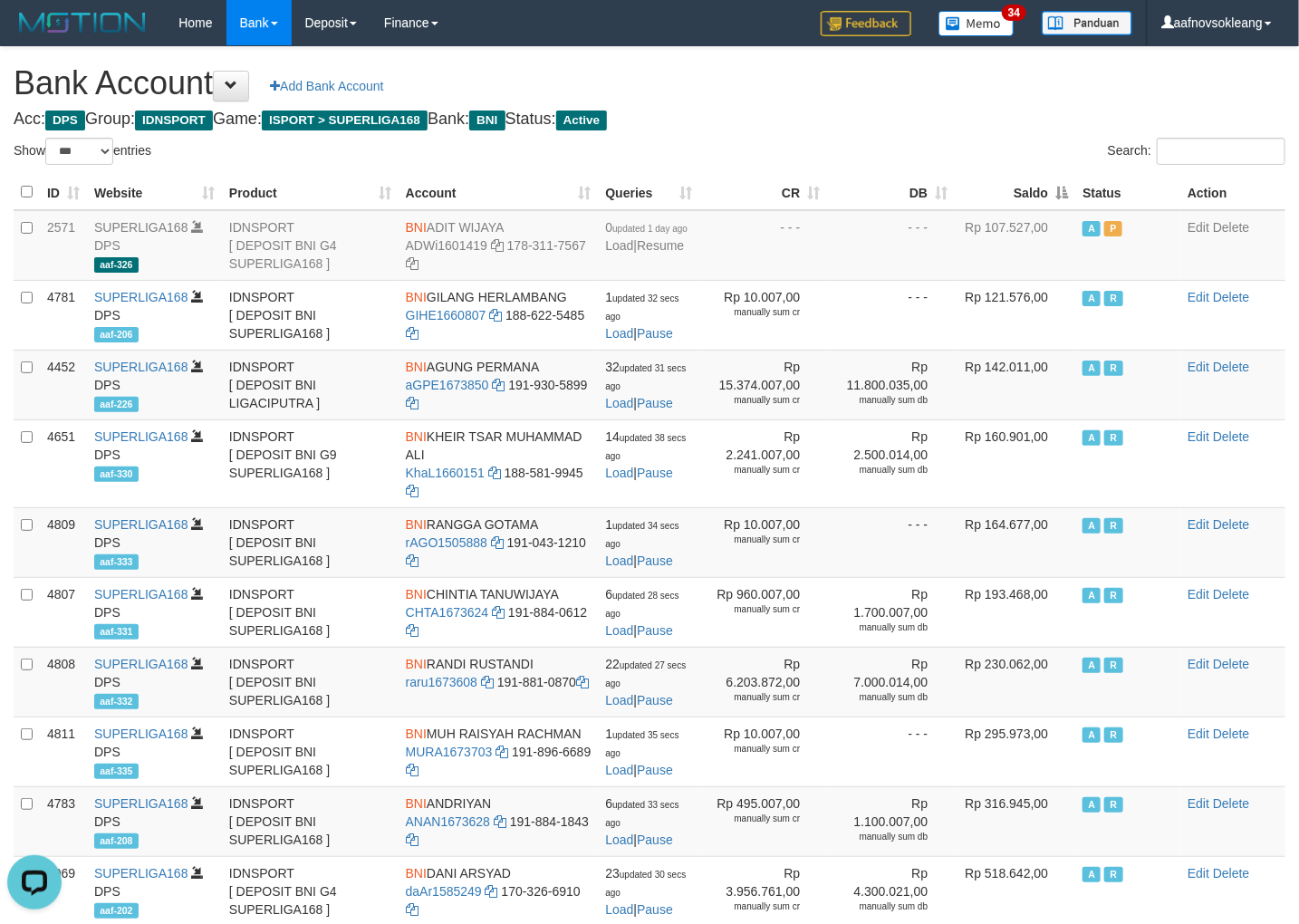 click on "Saldo" at bounding box center [1015, 192] 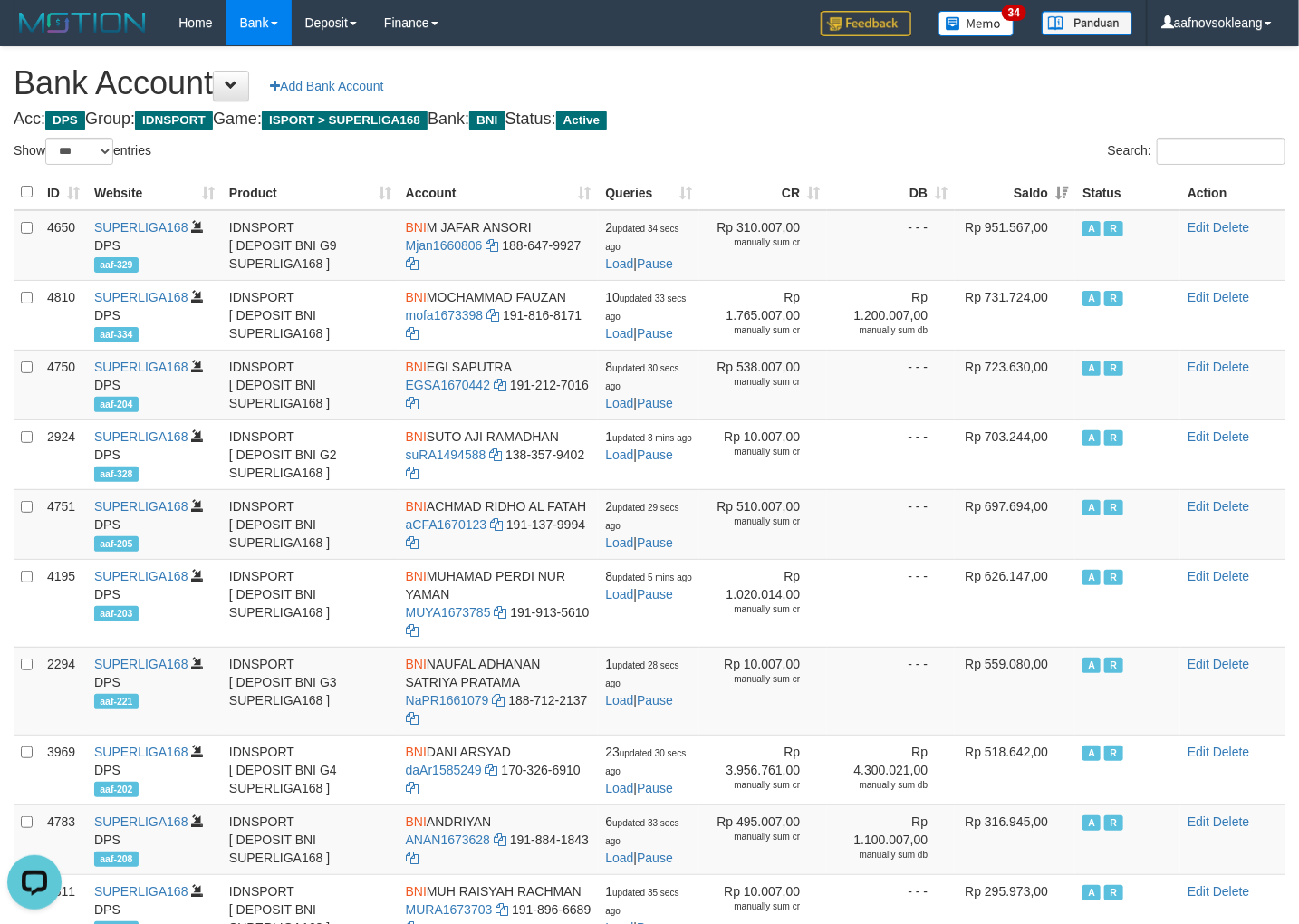 click on "Bank Account
Add Bank Account" at bounding box center [650, 83] 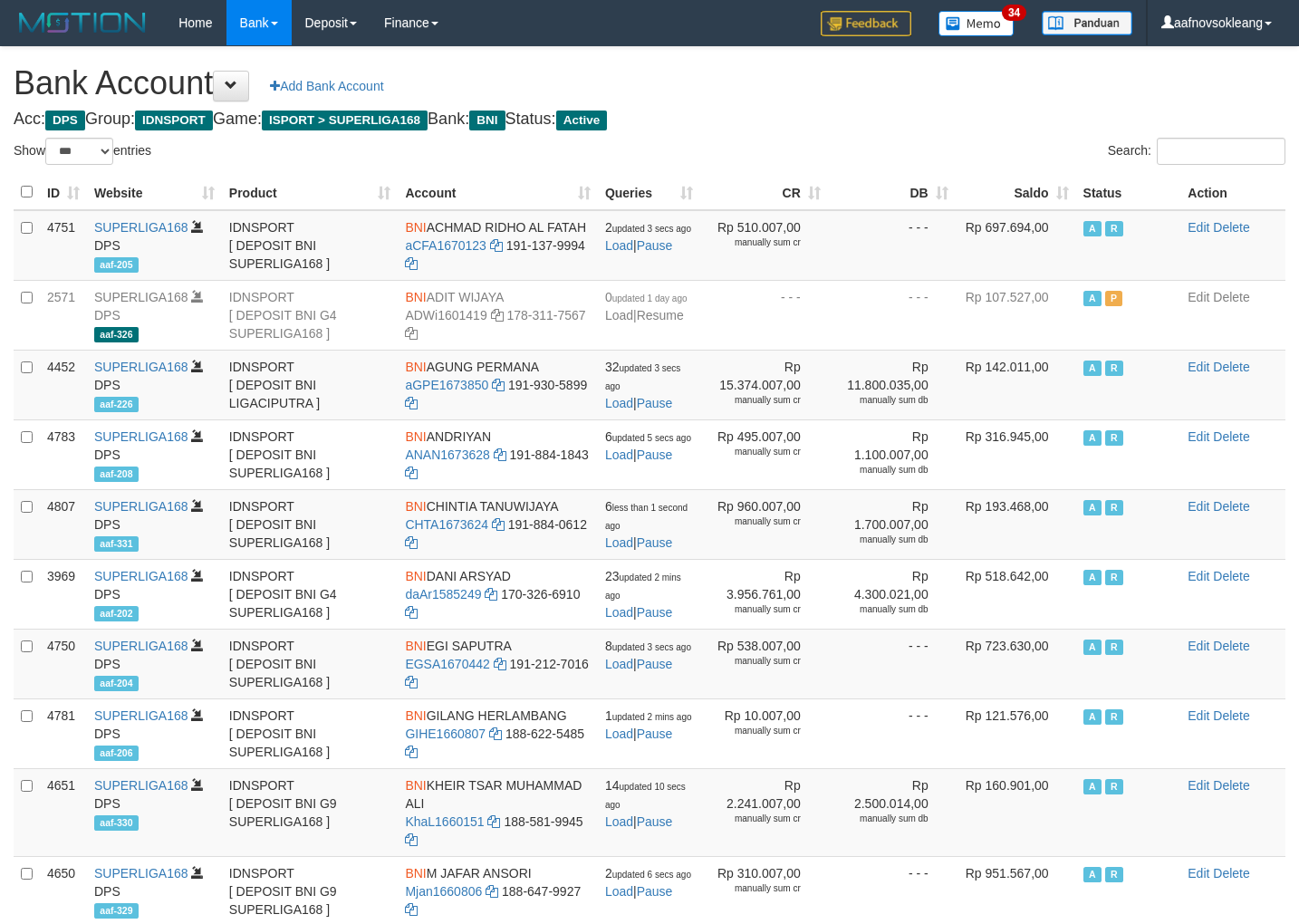 select on "***" 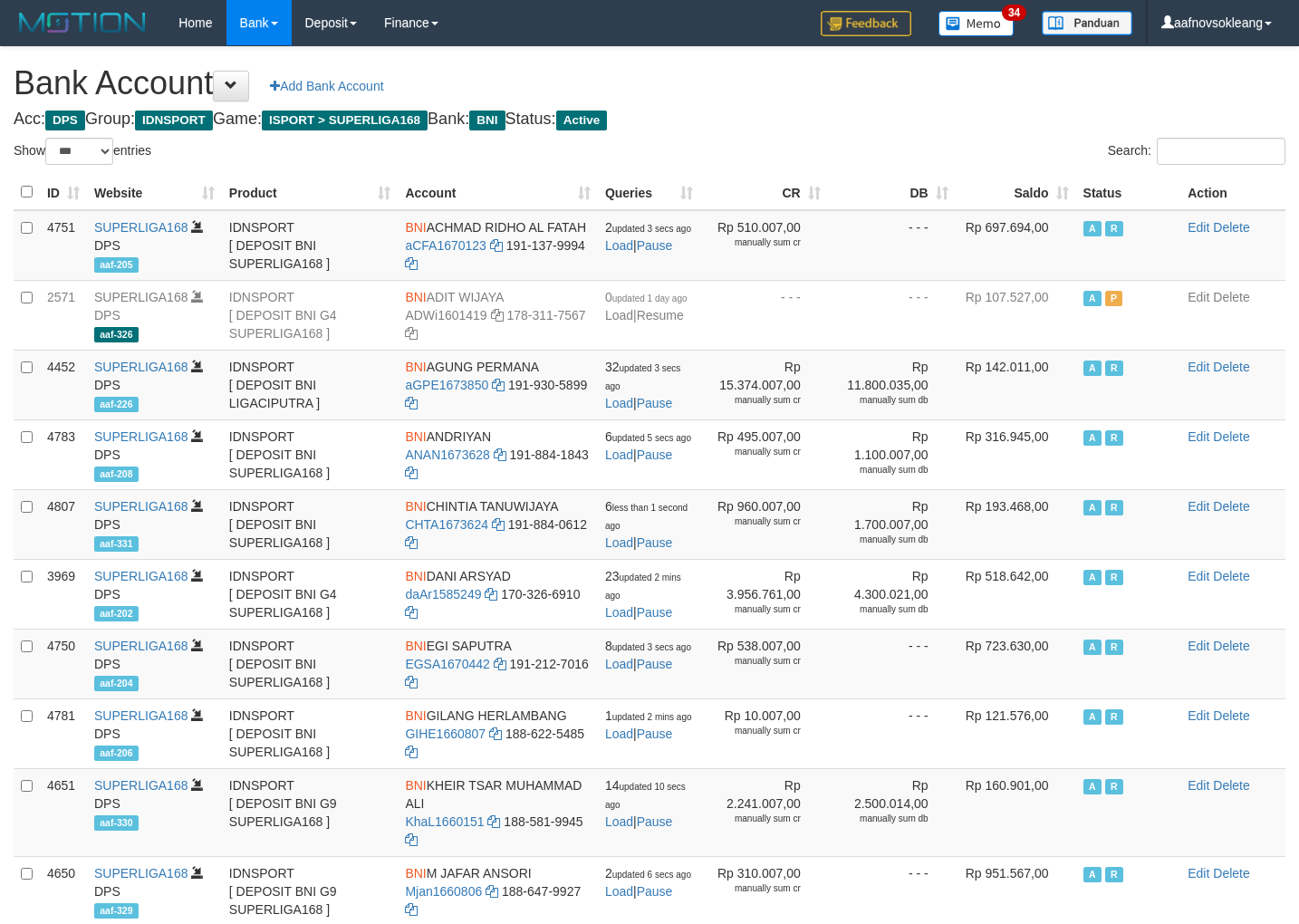 scroll, scrollTop: 0, scrollLeft: 0, axis: both 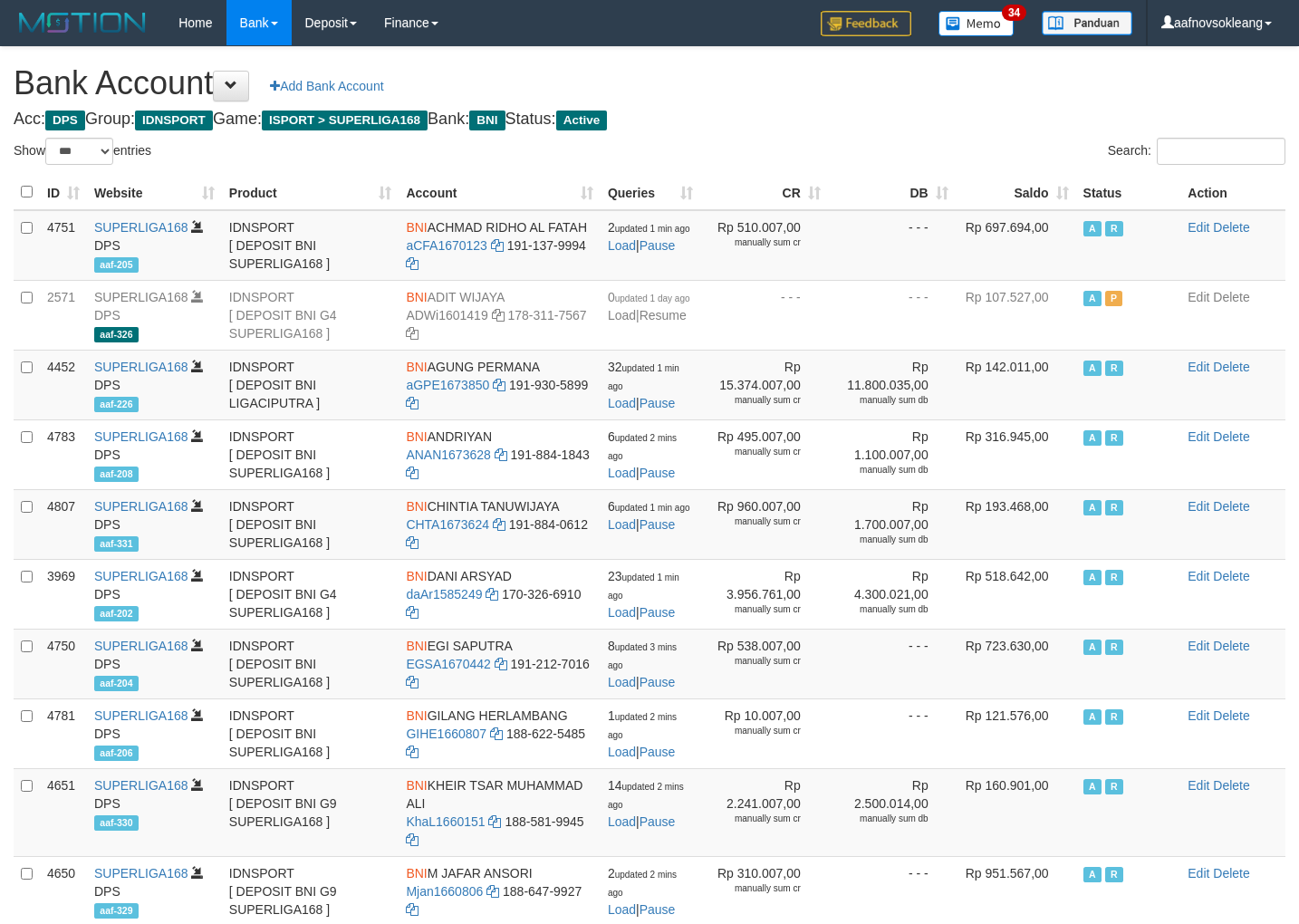 select on "***" 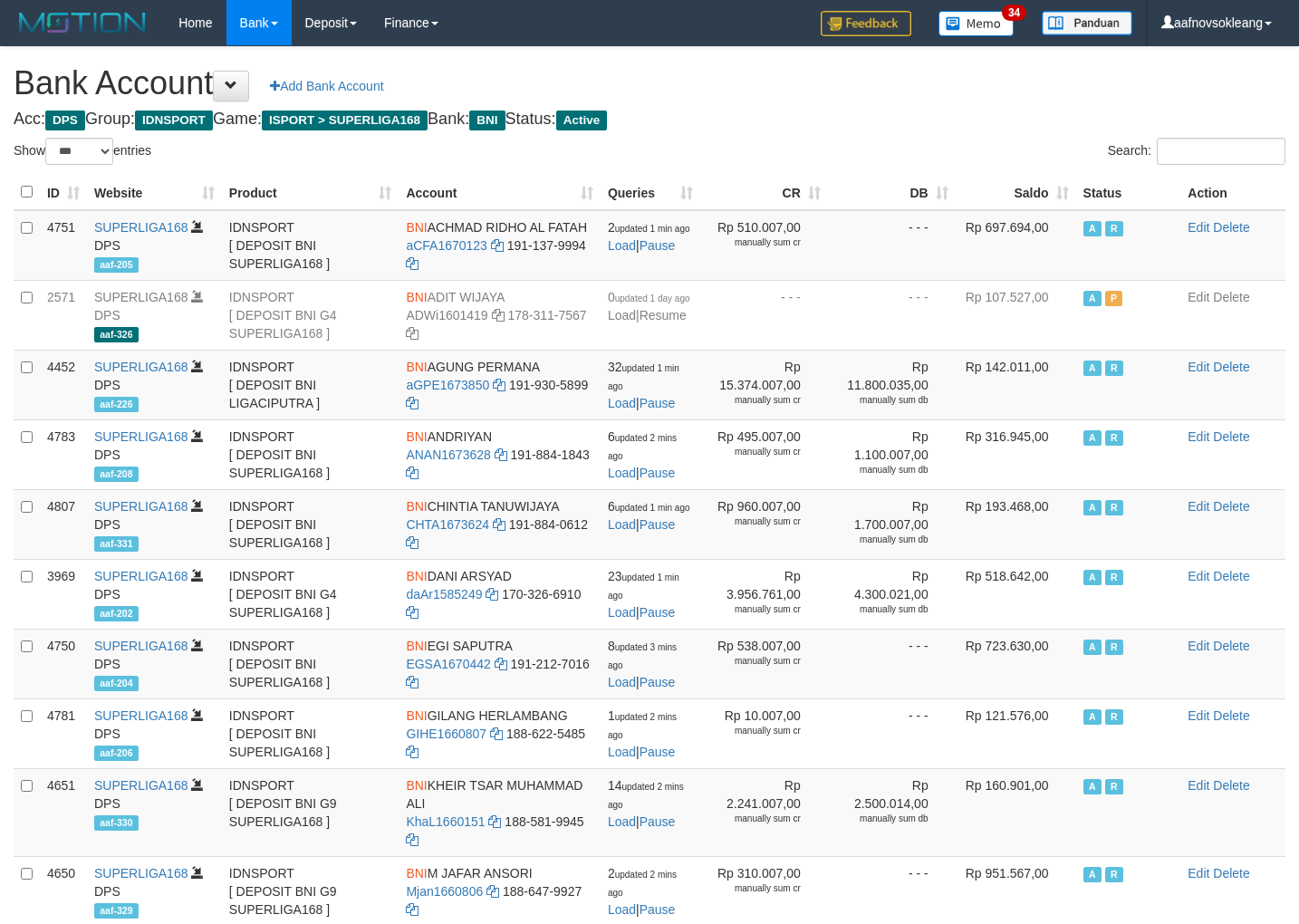 scroll, scrollTop: 0, scrollLeft: 0, axis: both 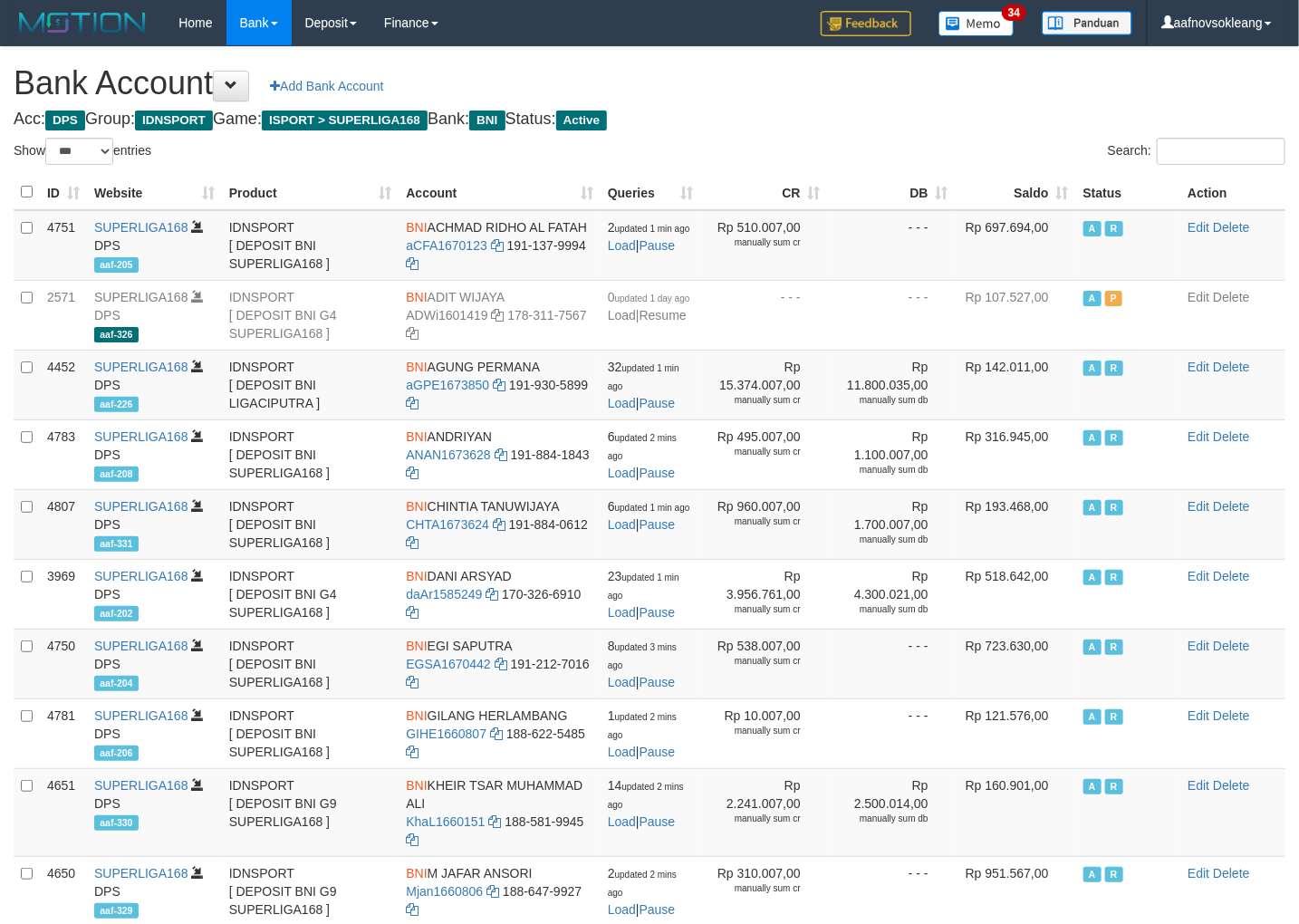 click on "Saldo" at bounding box center [1015, 192] 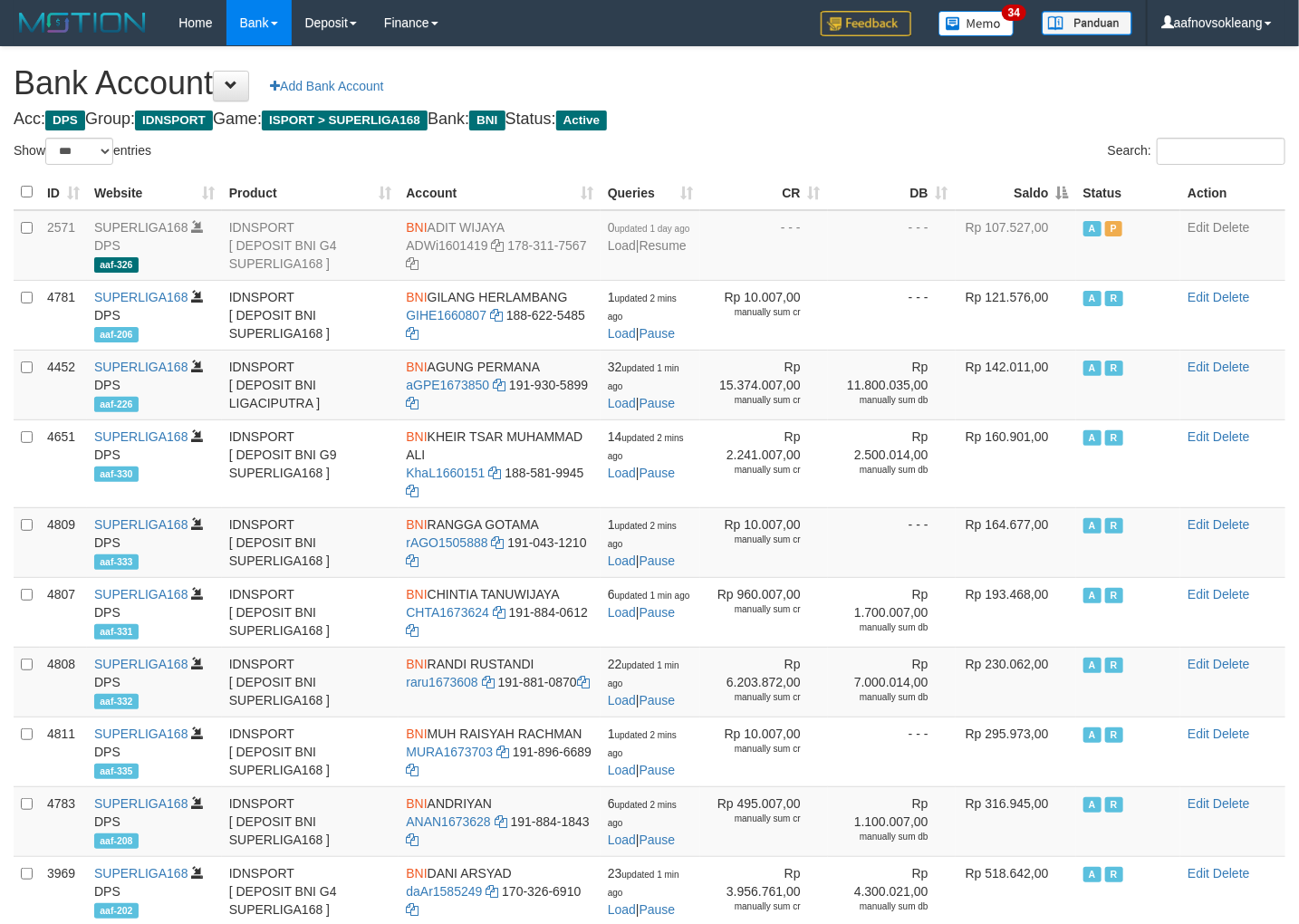 click on "Saldo" at bounding box center (1015, 192) 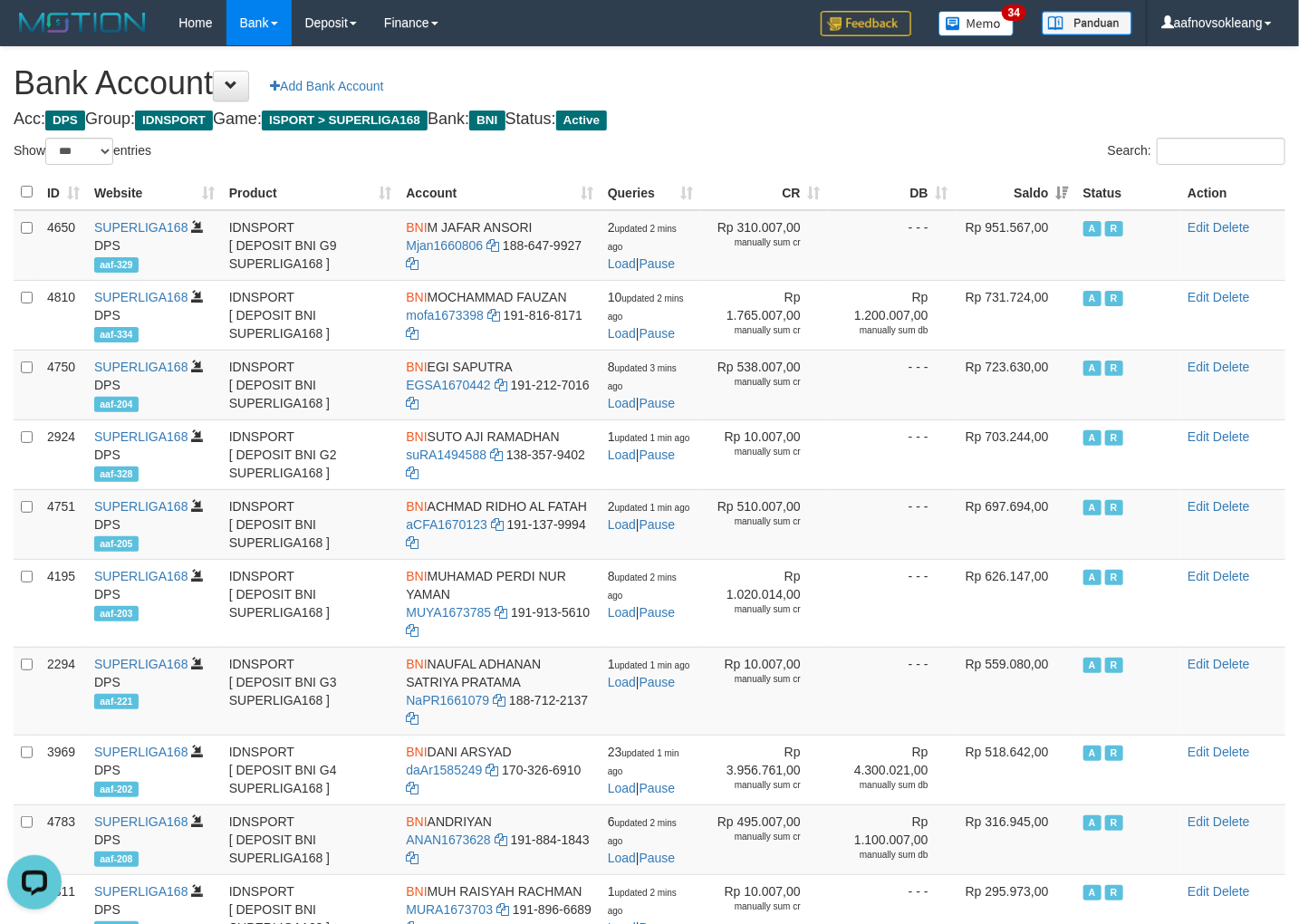 scroll, scrollTop: 0, scrollLeft: 0, axis: both 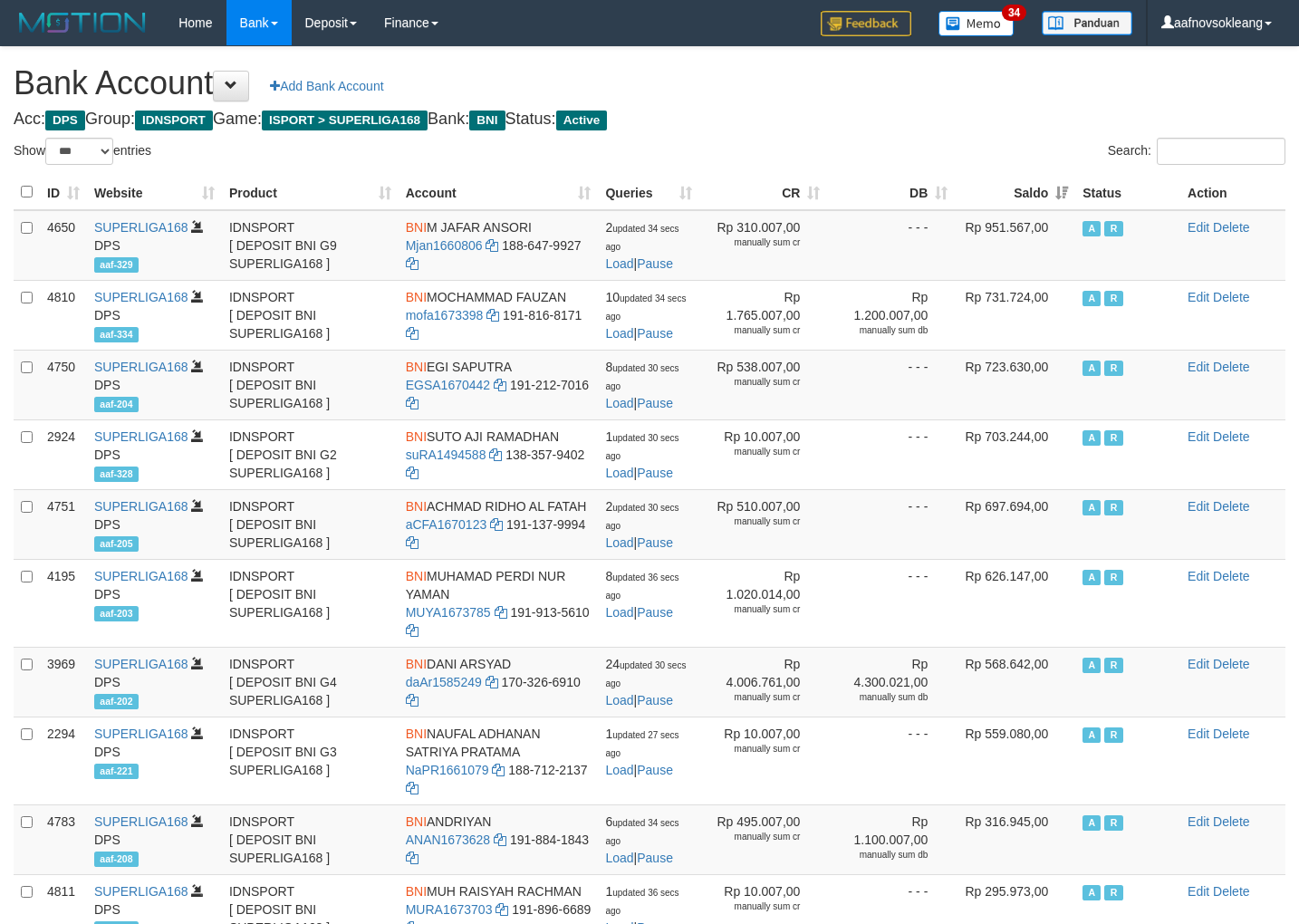 select on "***" 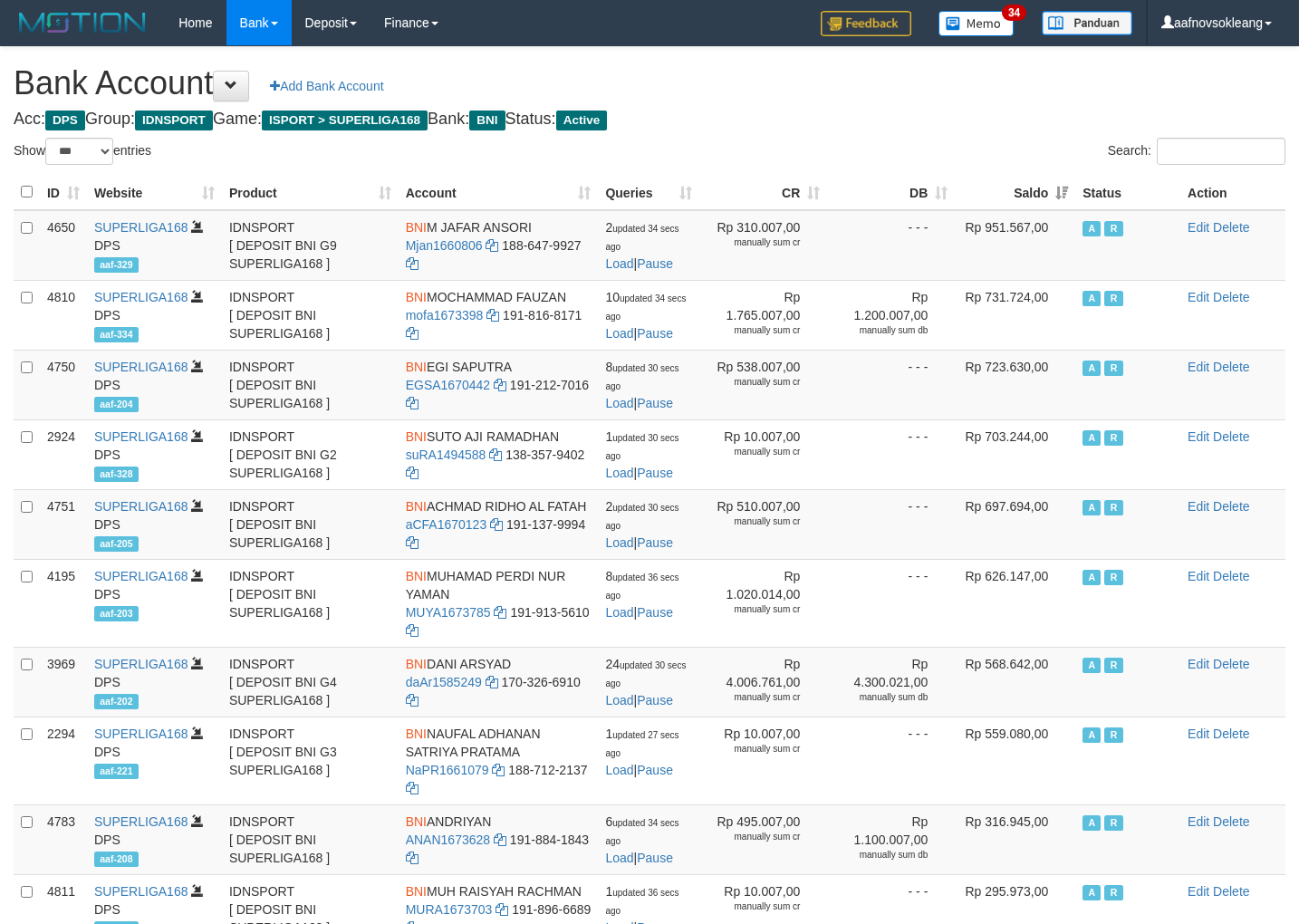 scroll, scrollTop: 0, scrollLeft: 0, axis: both 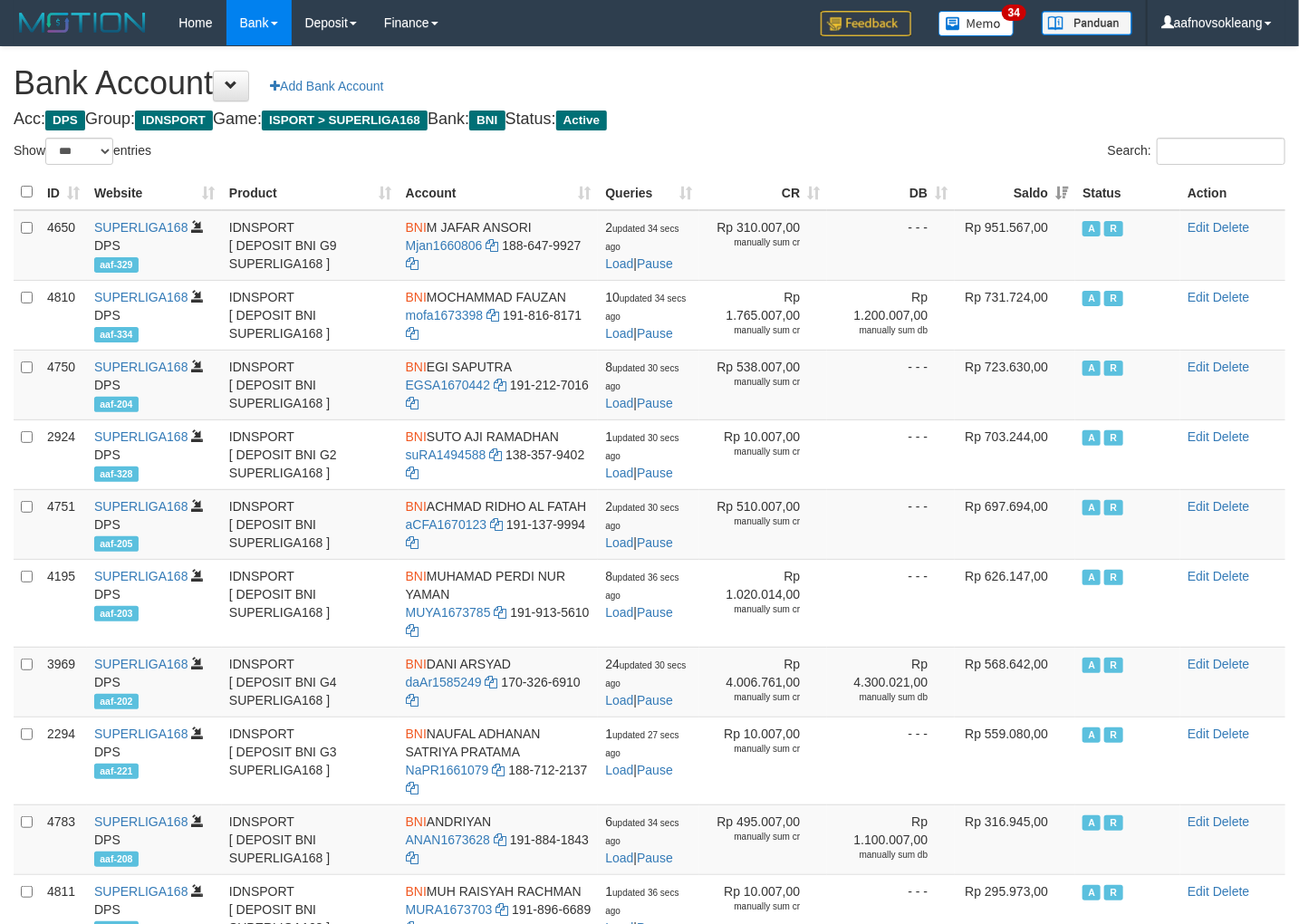 click on "Bank Account
Add Bank Account
Acc: 										 DPS
Group:   IDNSPORT    		Game:   ISPORT > SUPERLIGA168    		Bank:   BNI    		Status:  Active
Filter Account Type
*******
***
**
***
DPS
SELECT ALL  SELECT TYPE  - ALL -
DPS
WD
TMP
Filter Product
*******
******
********
********
*******
********
IDNSPORT
SELECT ALL  SELECT GROUP  - ALL -
BETHUB
IDNPOKER
IDNSPORT
IDNTOTO
LOADONLY
Filter Website
*******" at bounding box center (650, 796) 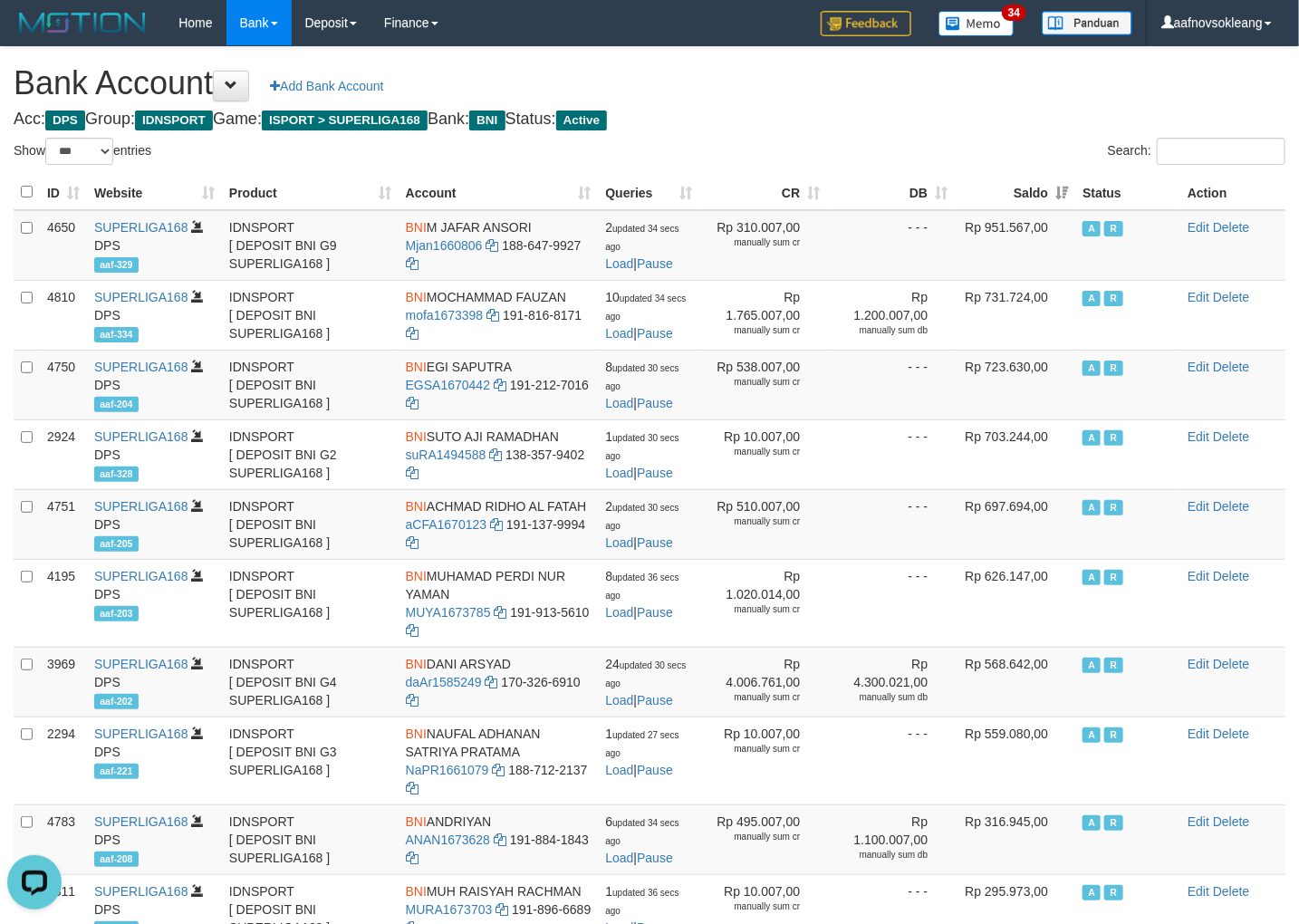 scroll, scrollTop: 0, scrollLeft: 0, axis: both 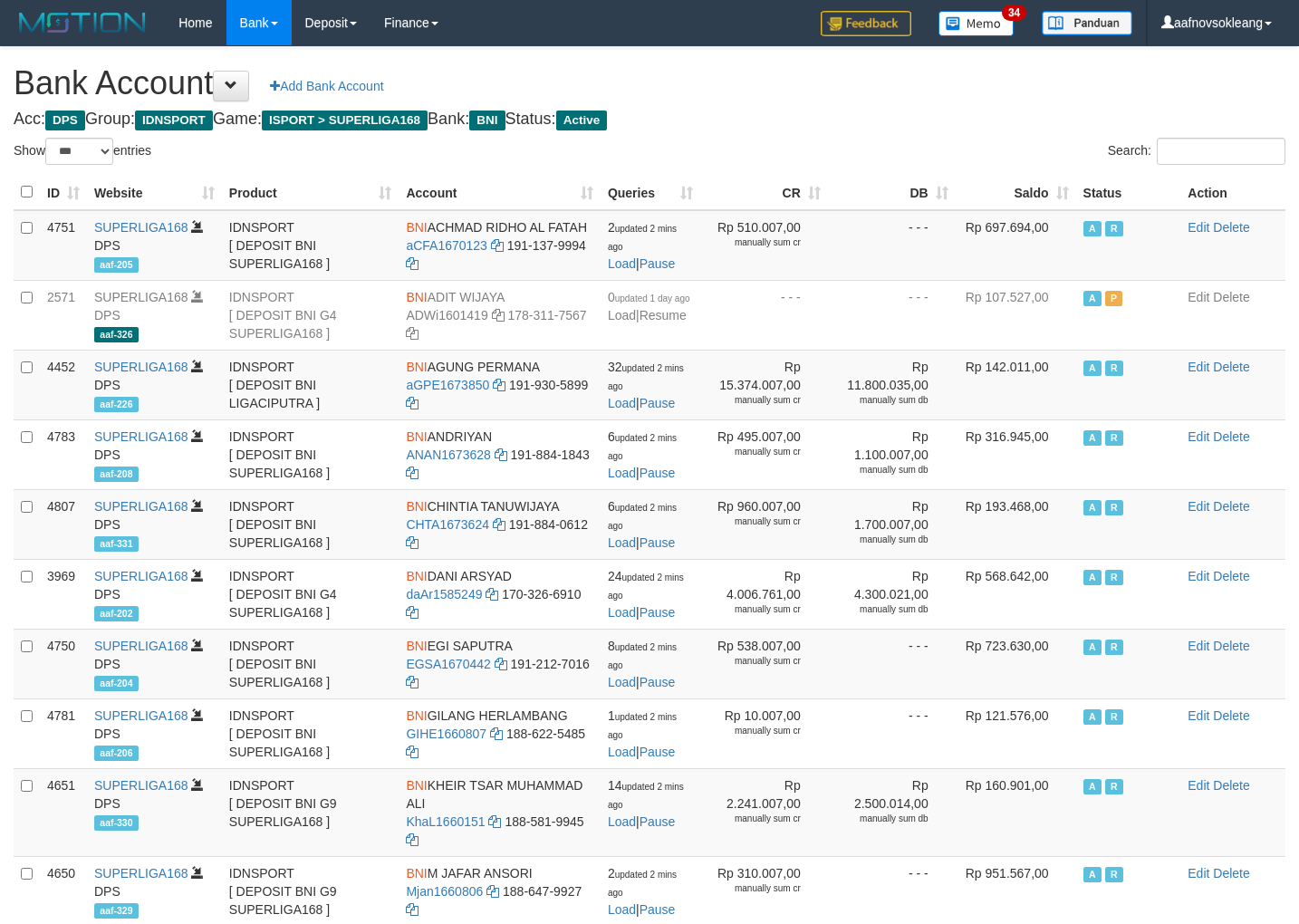 select on "***" 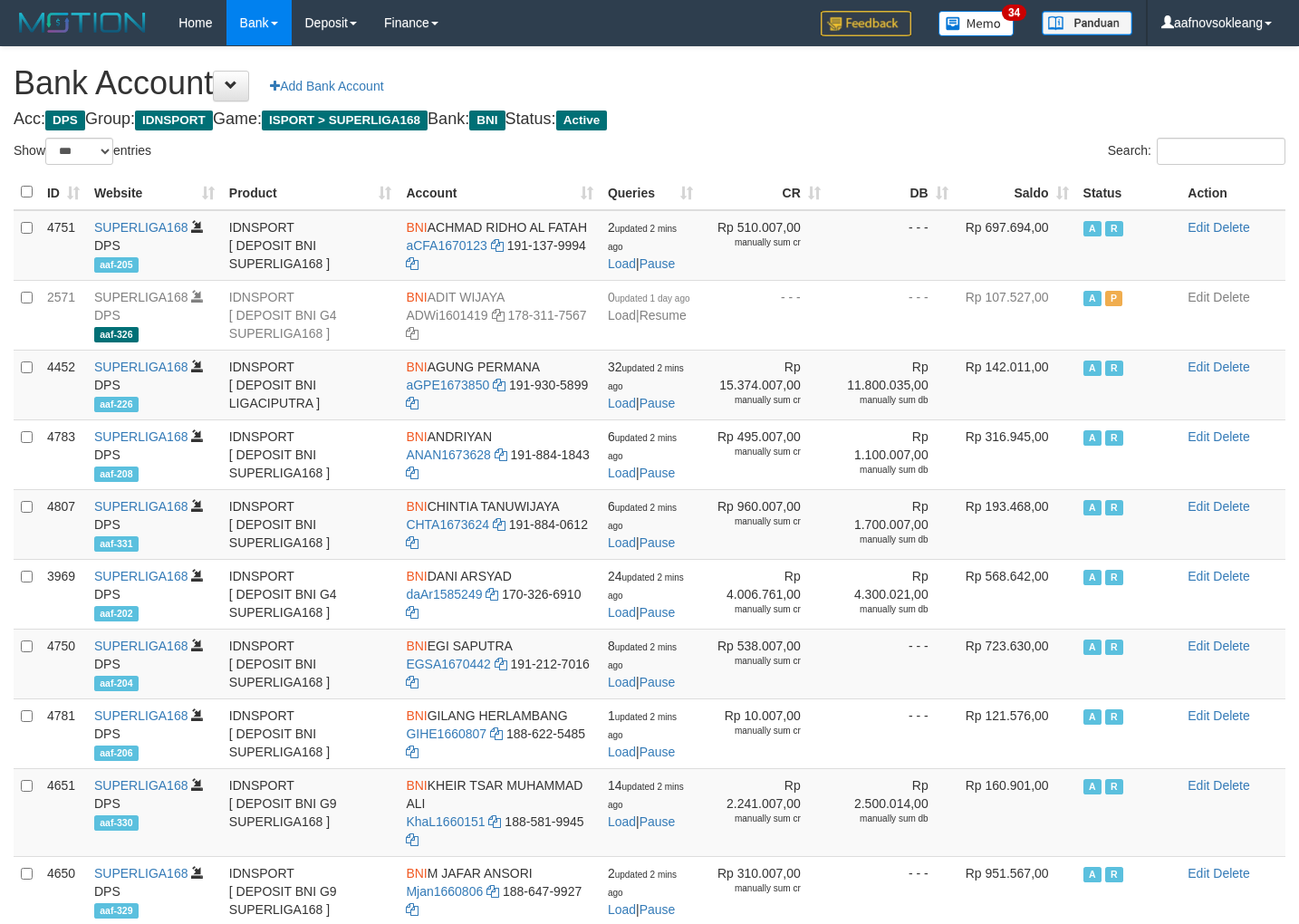 scroll, scrollTop: 0, scrollLeft: 0, axis: both 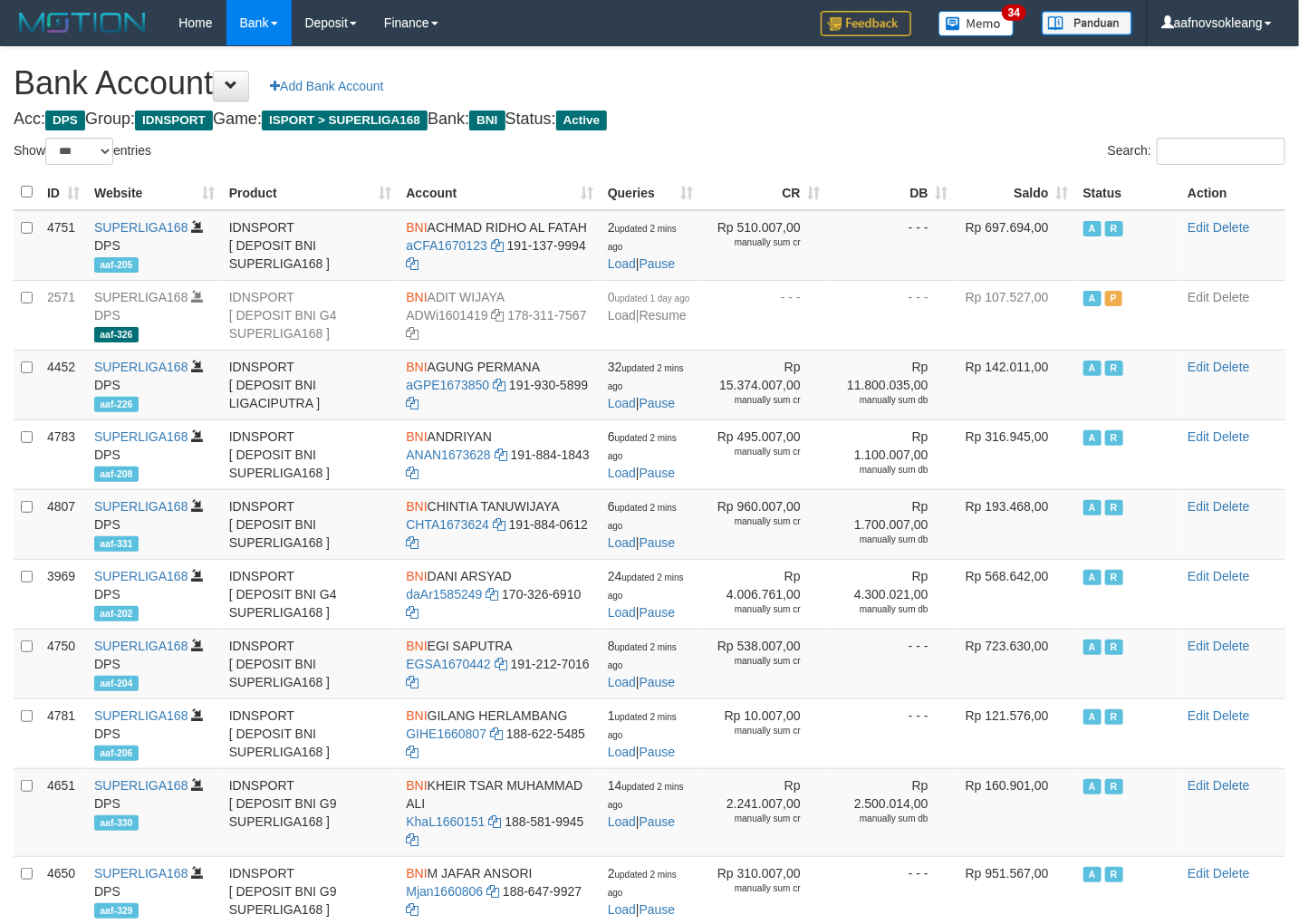 click on "Saldo" at bounding box center [1015, 192] 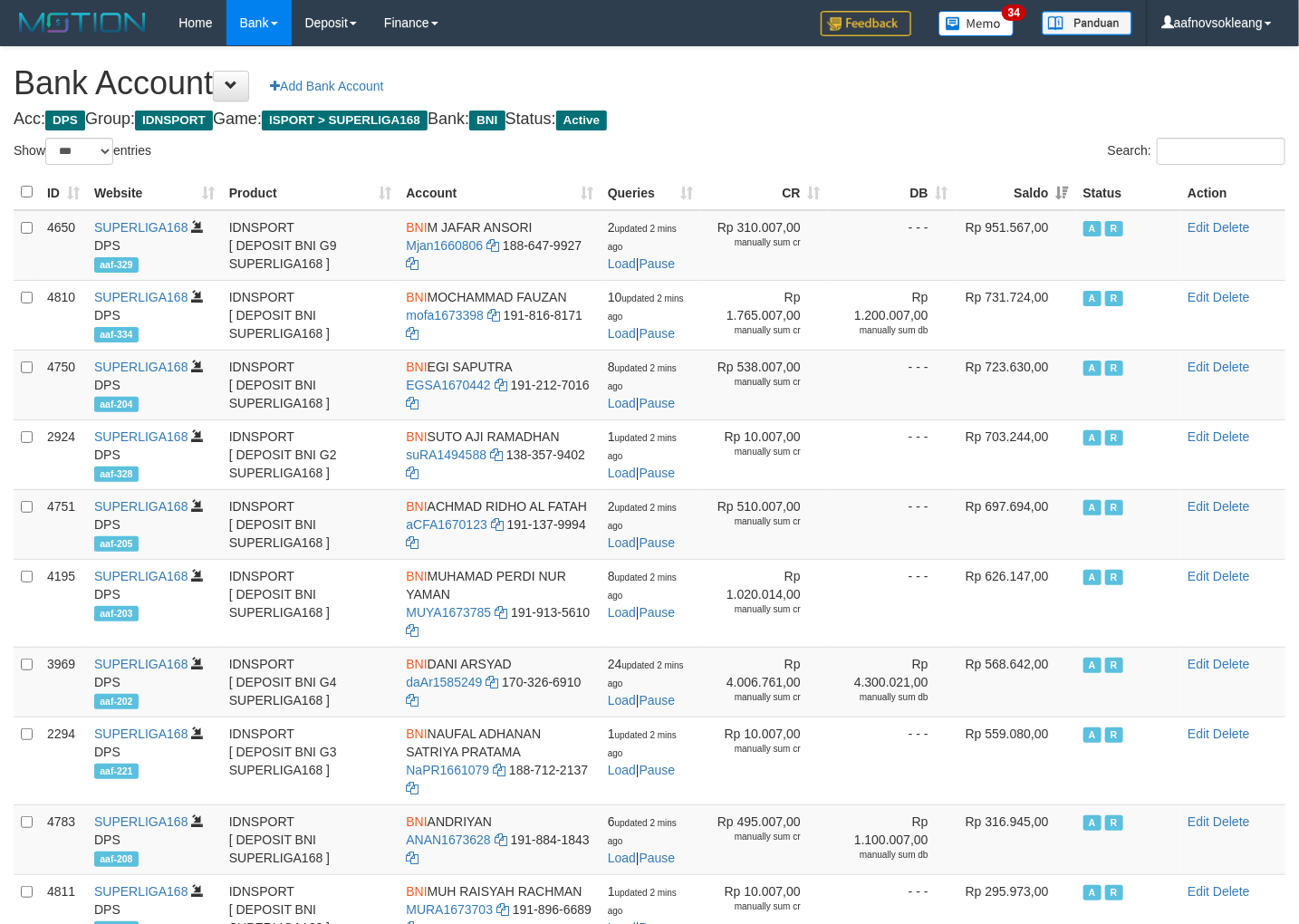 click on "Acc: 										 DPS
Group:   IDNSPORT    		Game:   ISPORT > SUPERLIGA168    		Bank:   BNI    		Status:  Active" at bounding box center [650, 120] 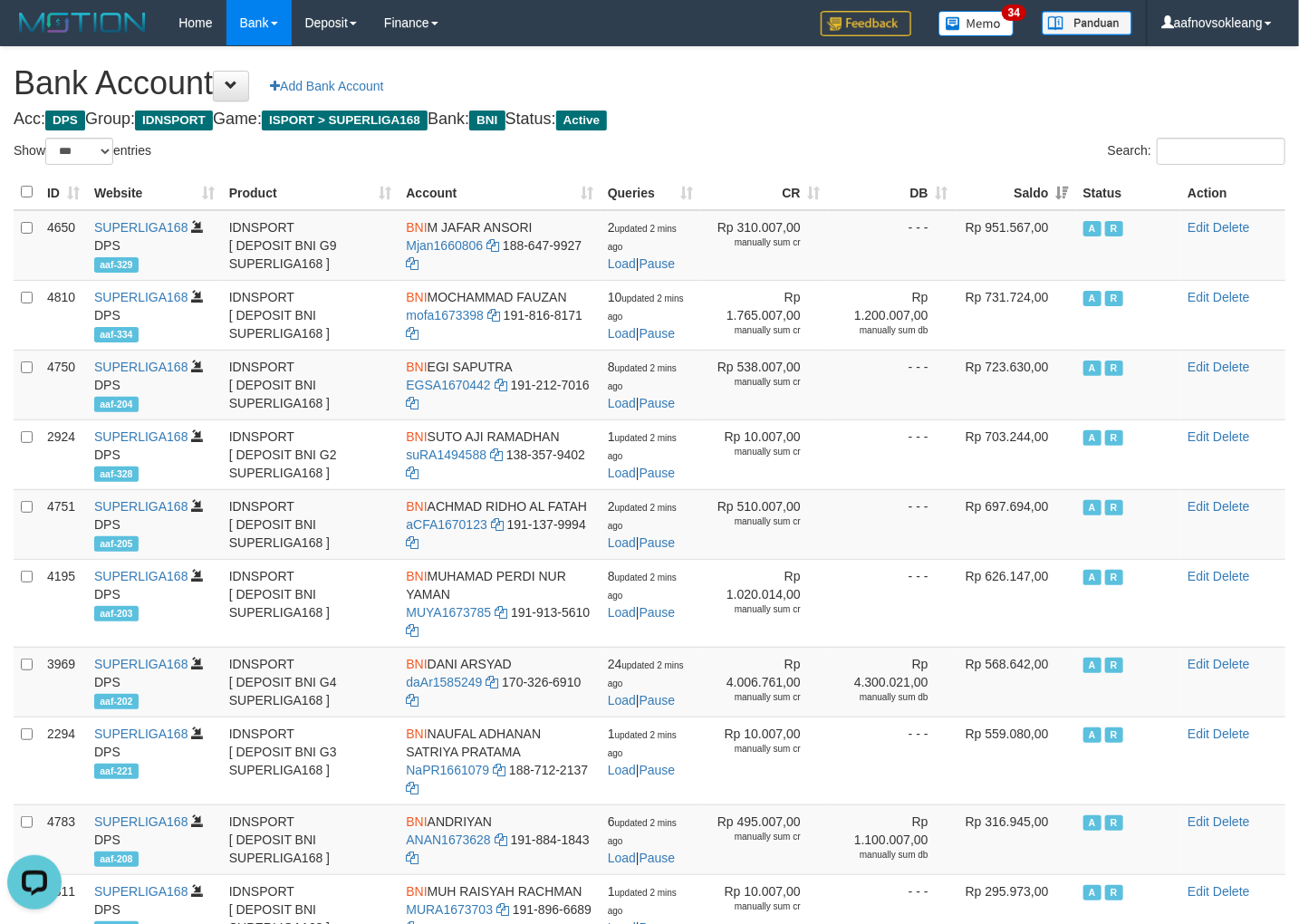 scroll, scrollTop: 0, scrollLeft: 0, axis: both 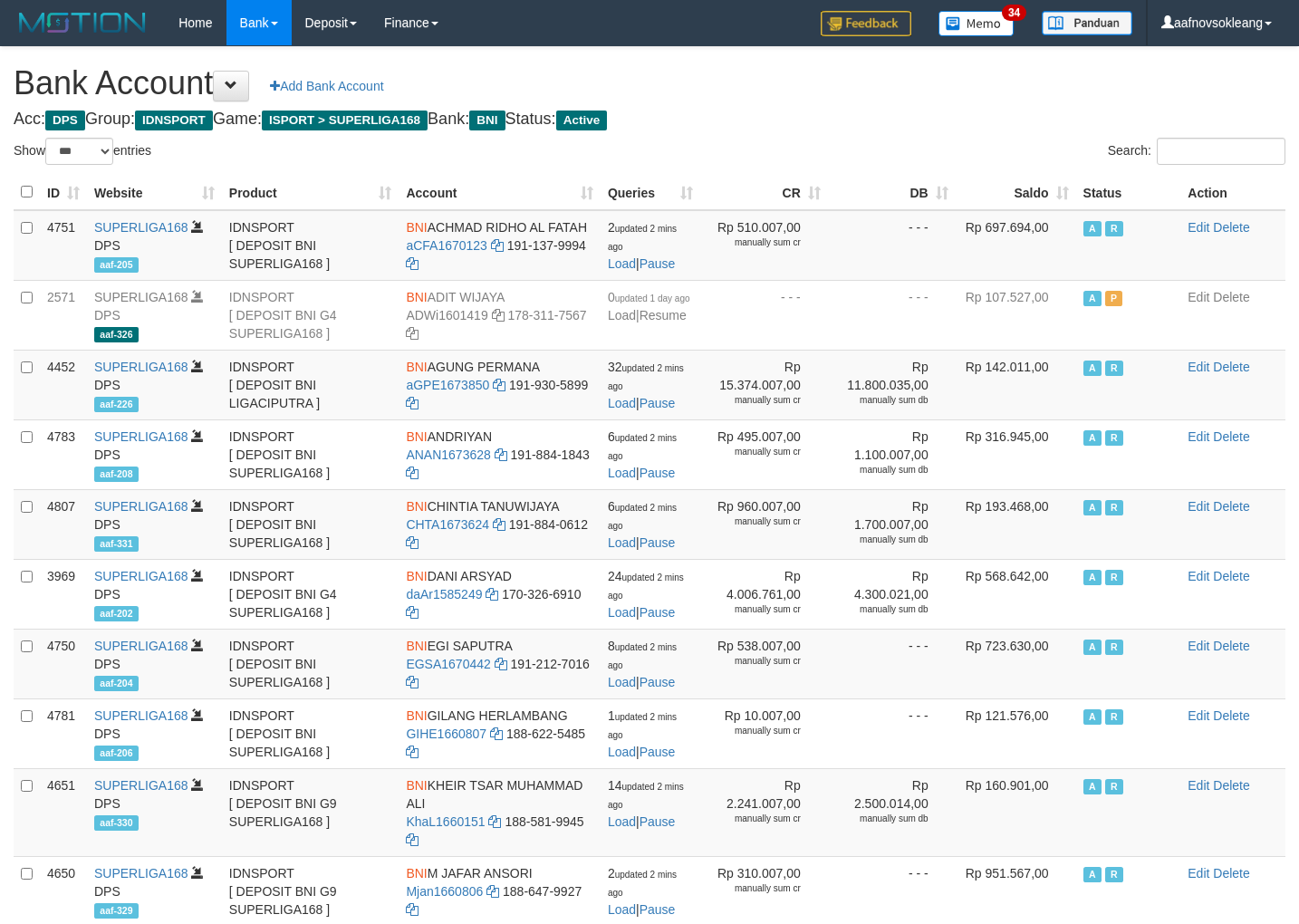 select on "***" 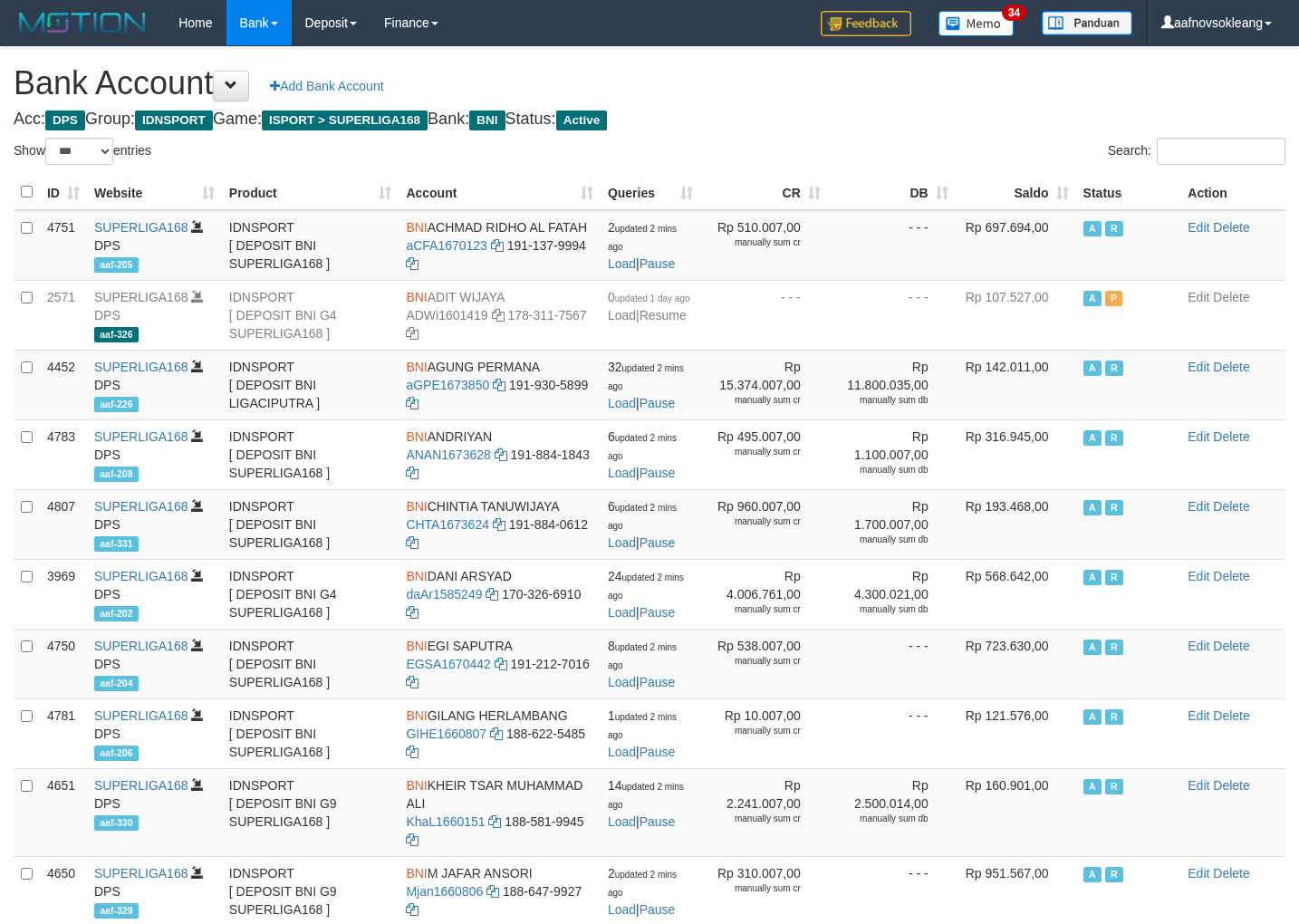 scroll, scrollTop: 0, scrollLeft: 0, axis: both 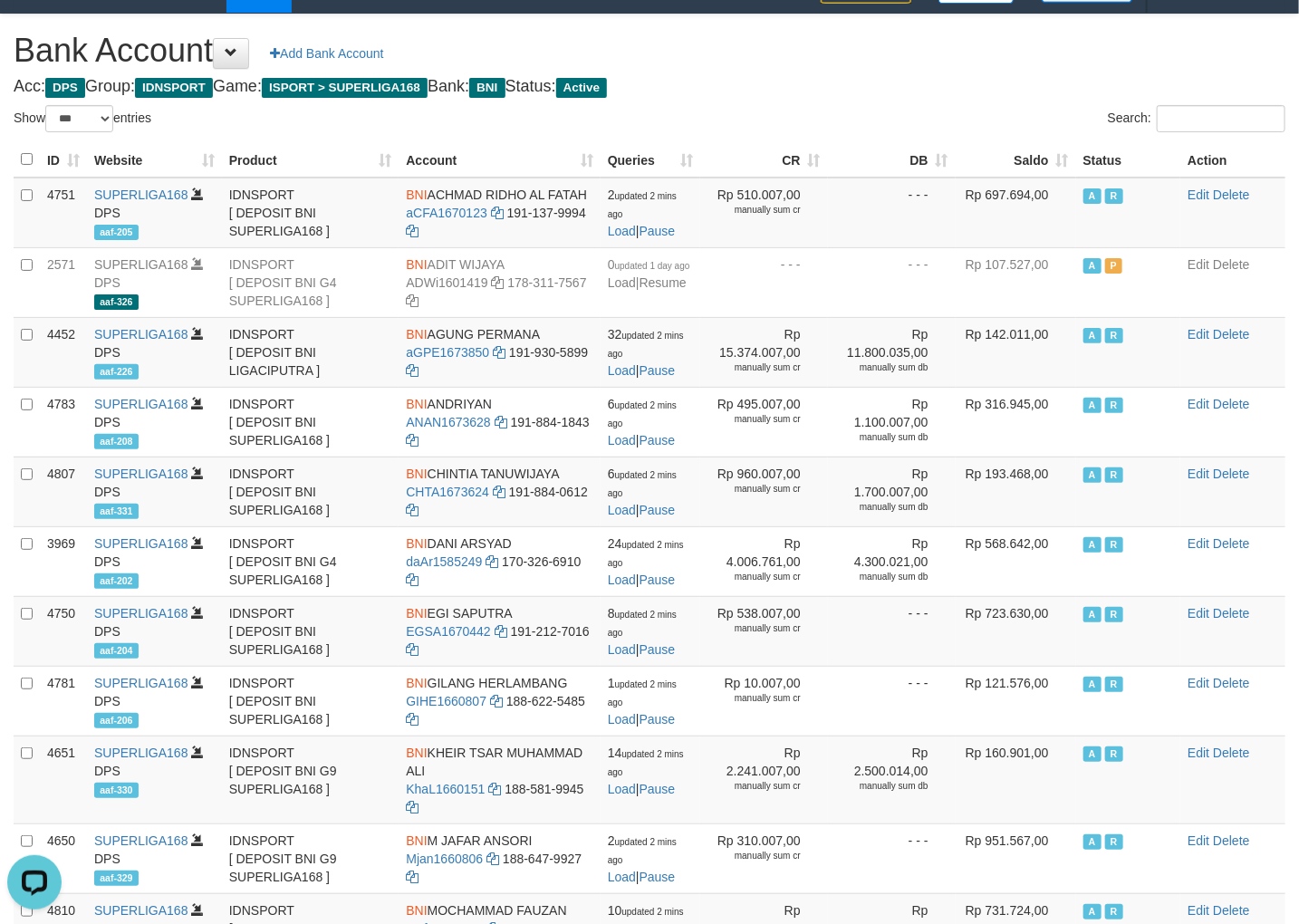click on "Search:" at bounding box center [974, 120] 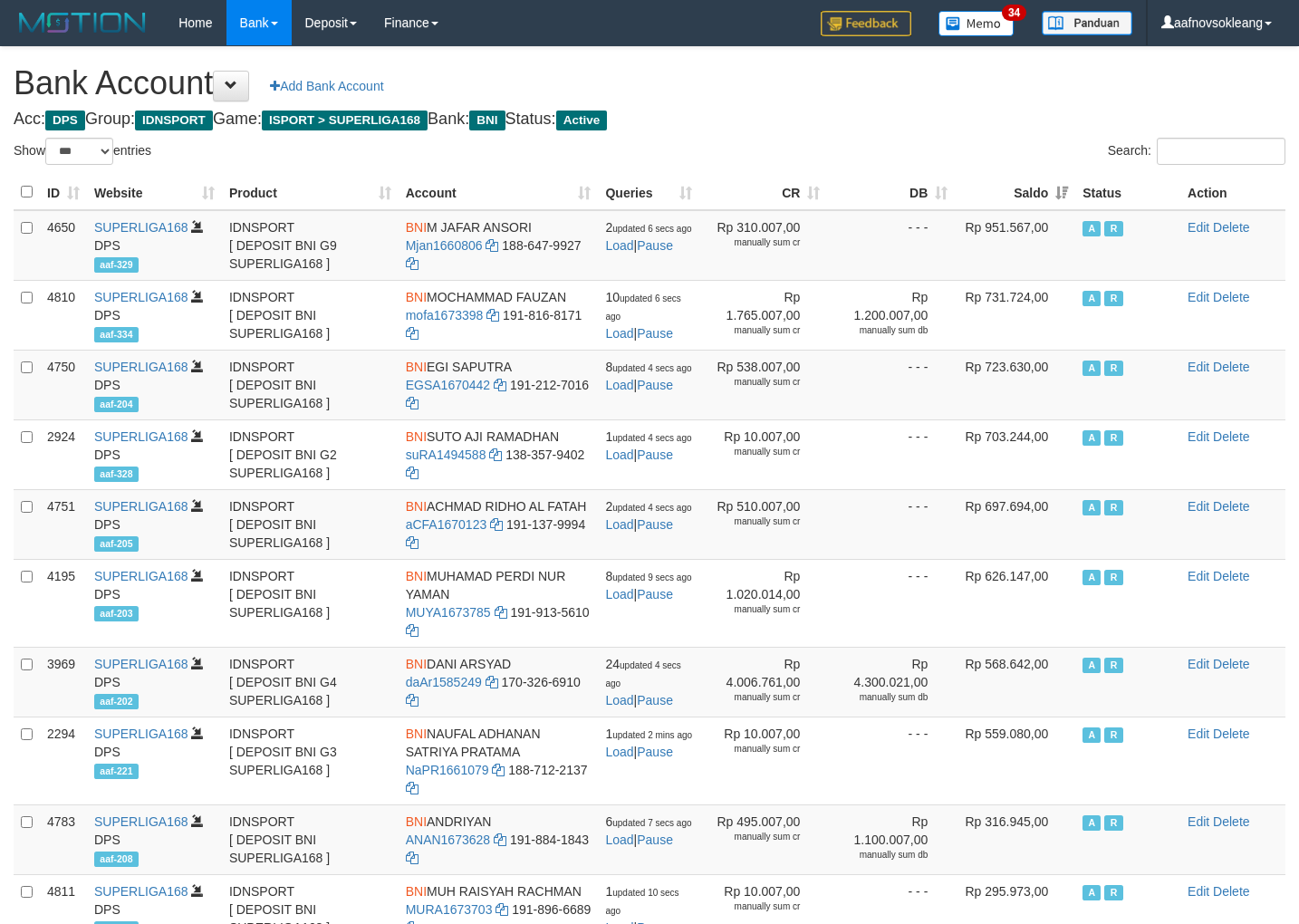 select on "***" 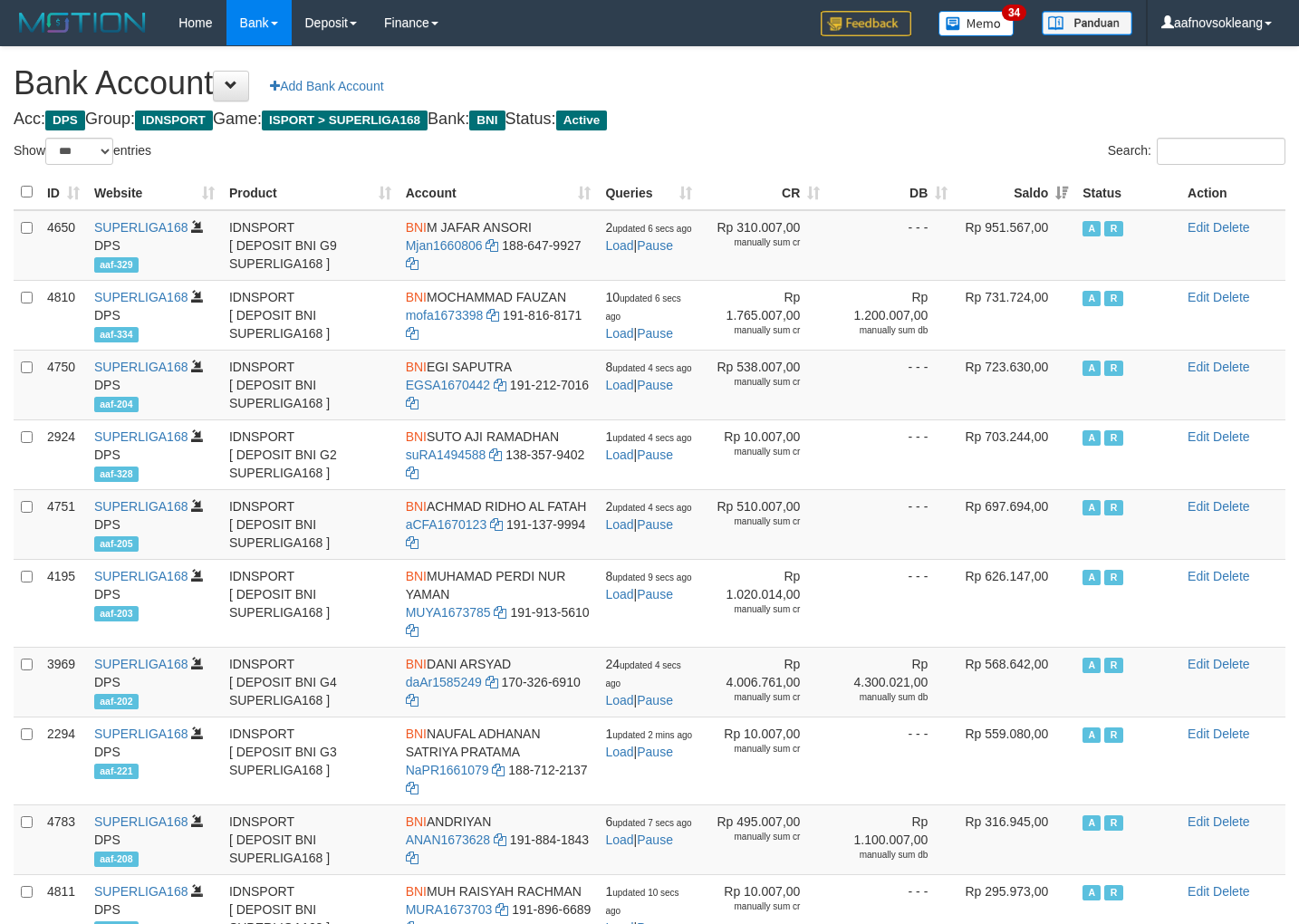 scroll, scrollTop: 33, scrollLeft: 0, axis: vertical 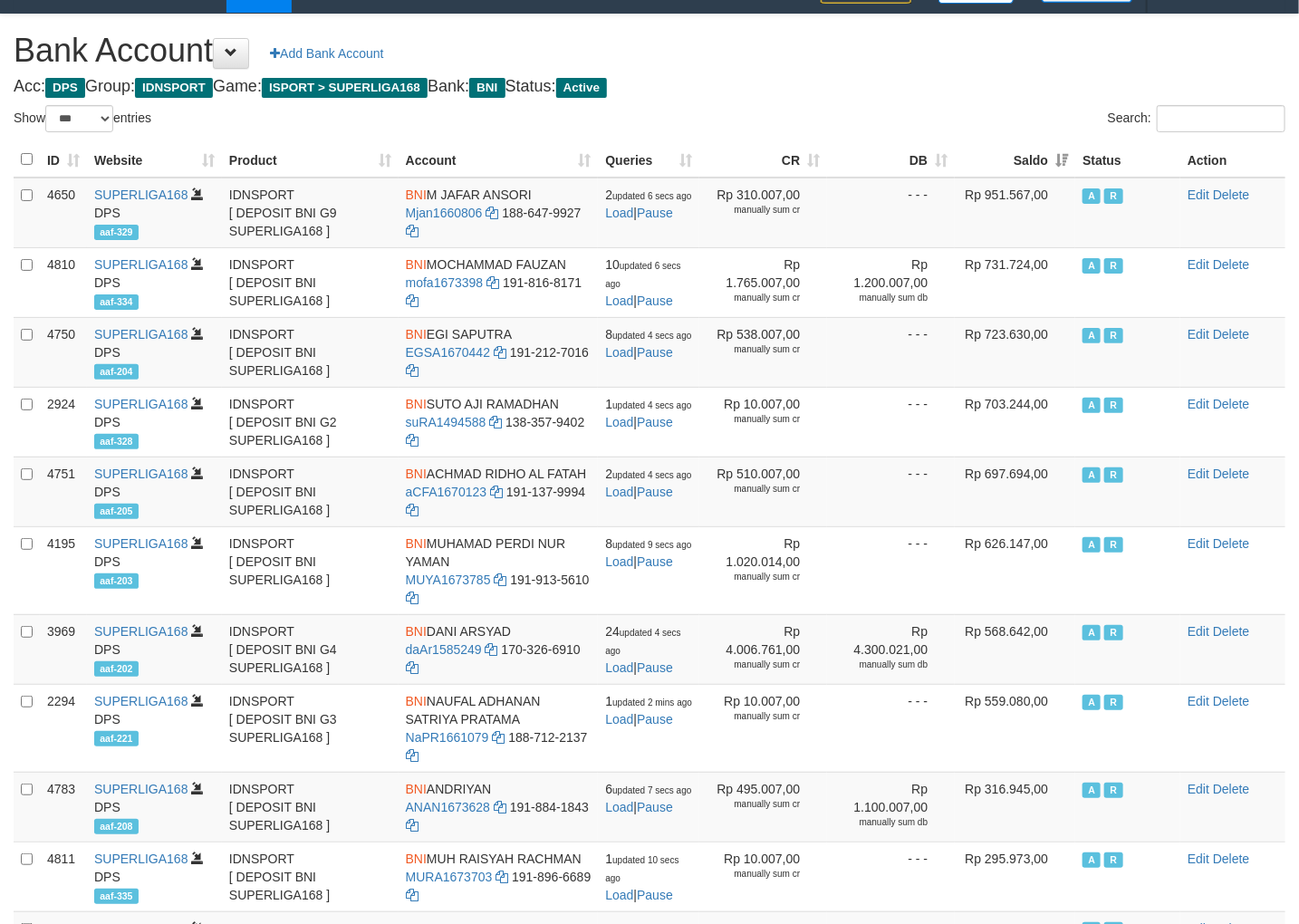 drag, startPoint x: 0, startPoint y: 0, endPoint x: 1018, endPoint y: 131, distance: 1026.3942 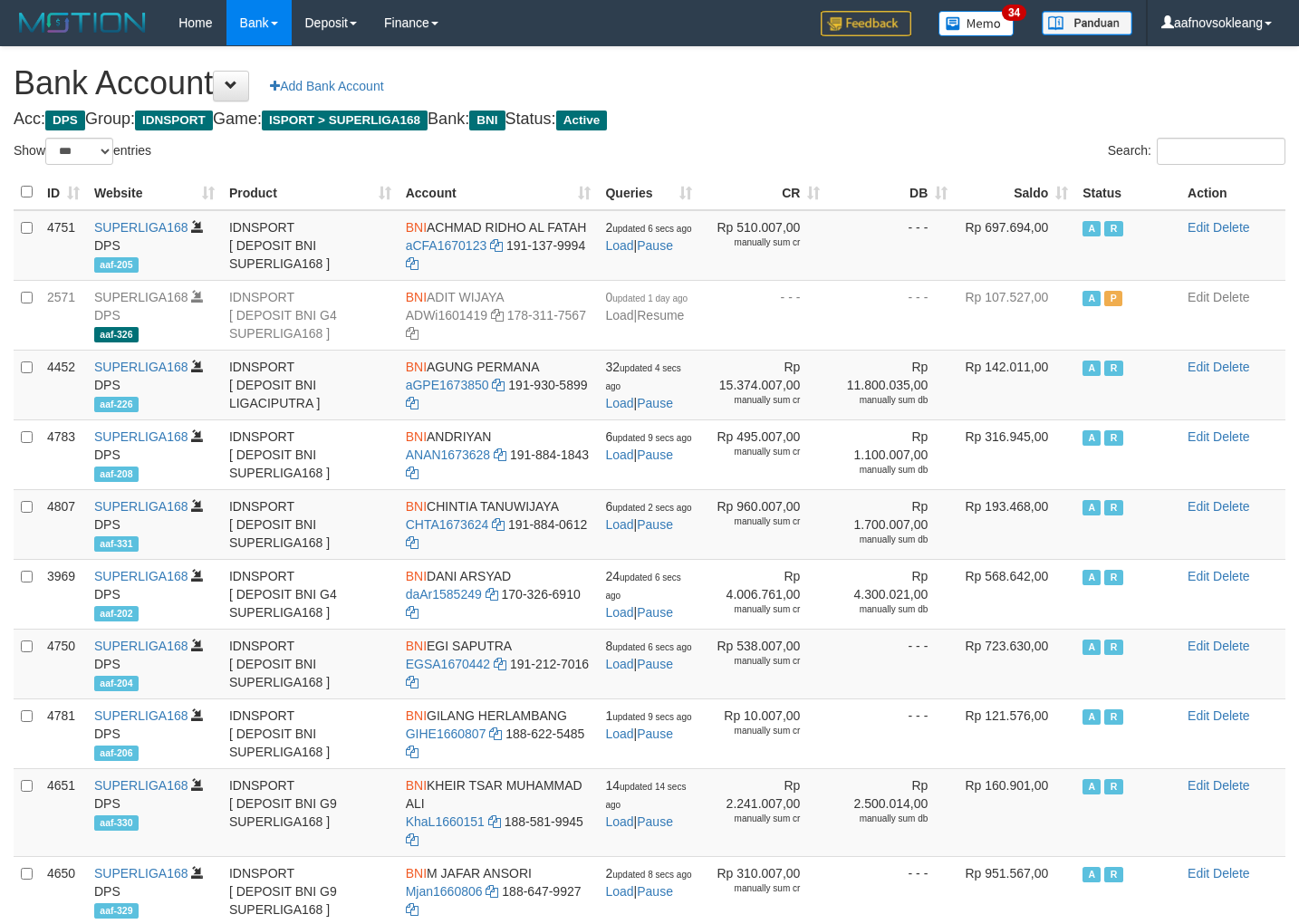 select on "***" 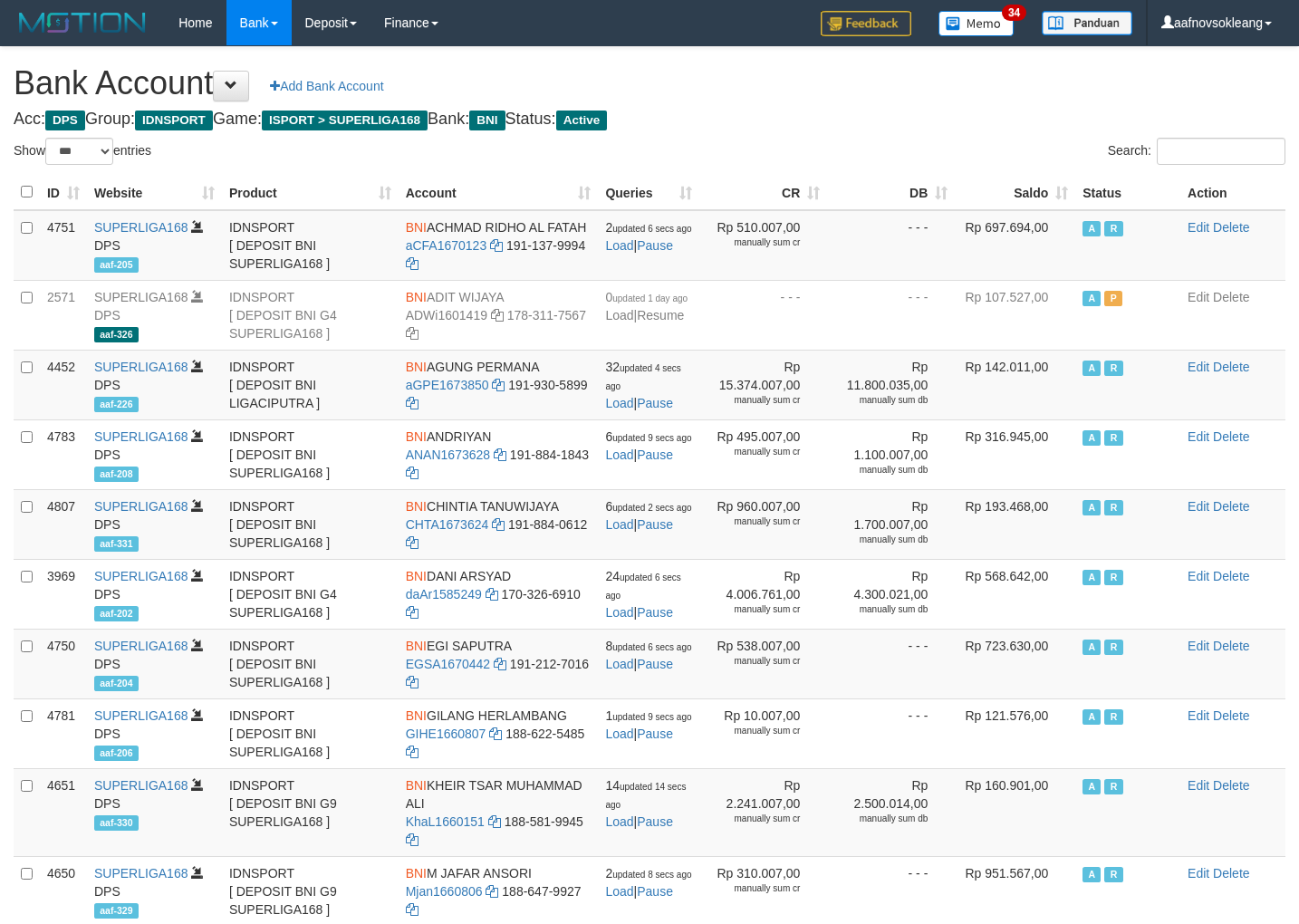 scroll, scrollTop: 33, scrollLeft: 0, axis: vertical 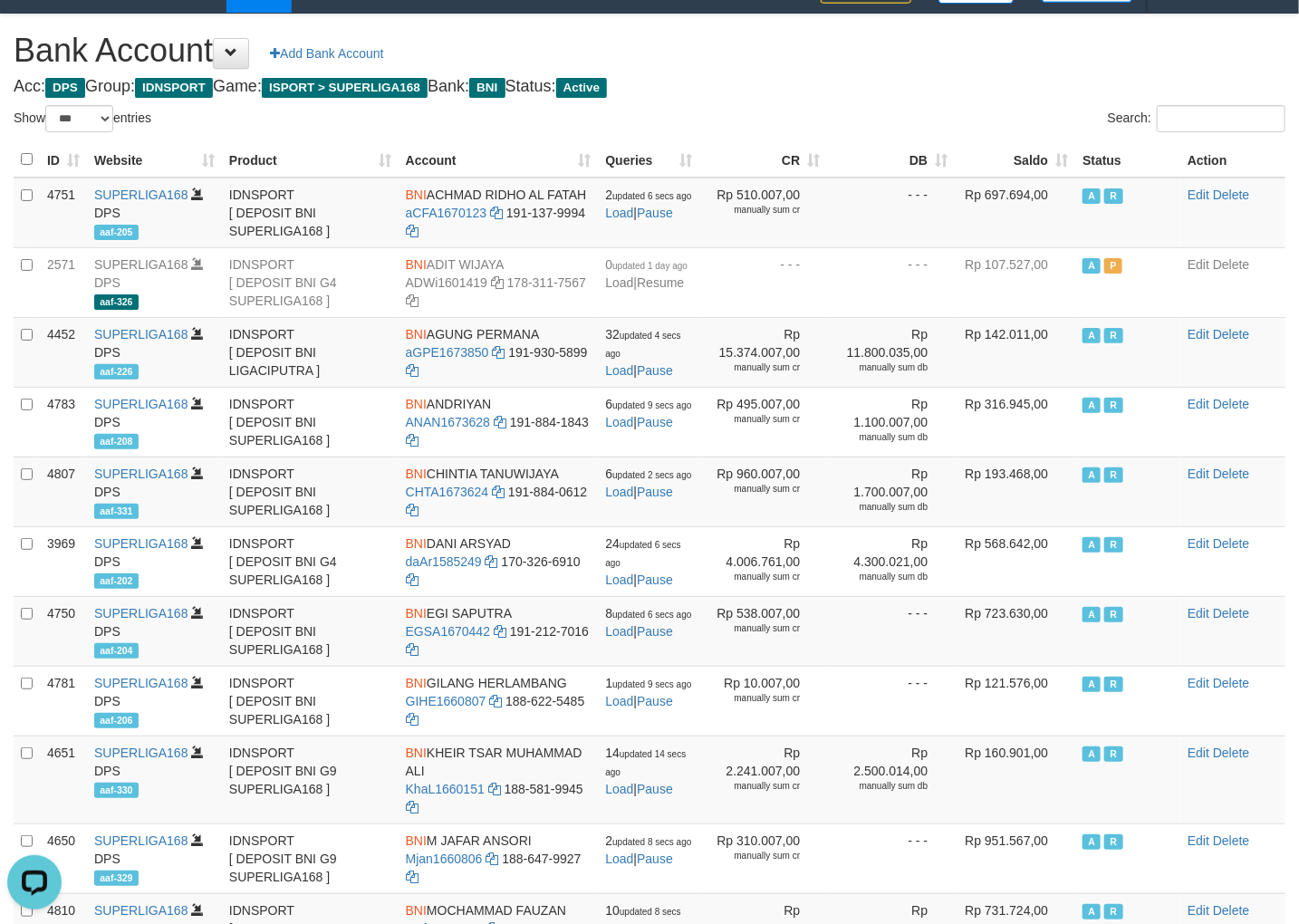 click on "Acc: 										 DPS
Group:   IDNSPORT    		Game:   ISPORT > SUPERLIGA168    		Bank:   BNI    		Status:  Active" at bounding box center [650, 87] 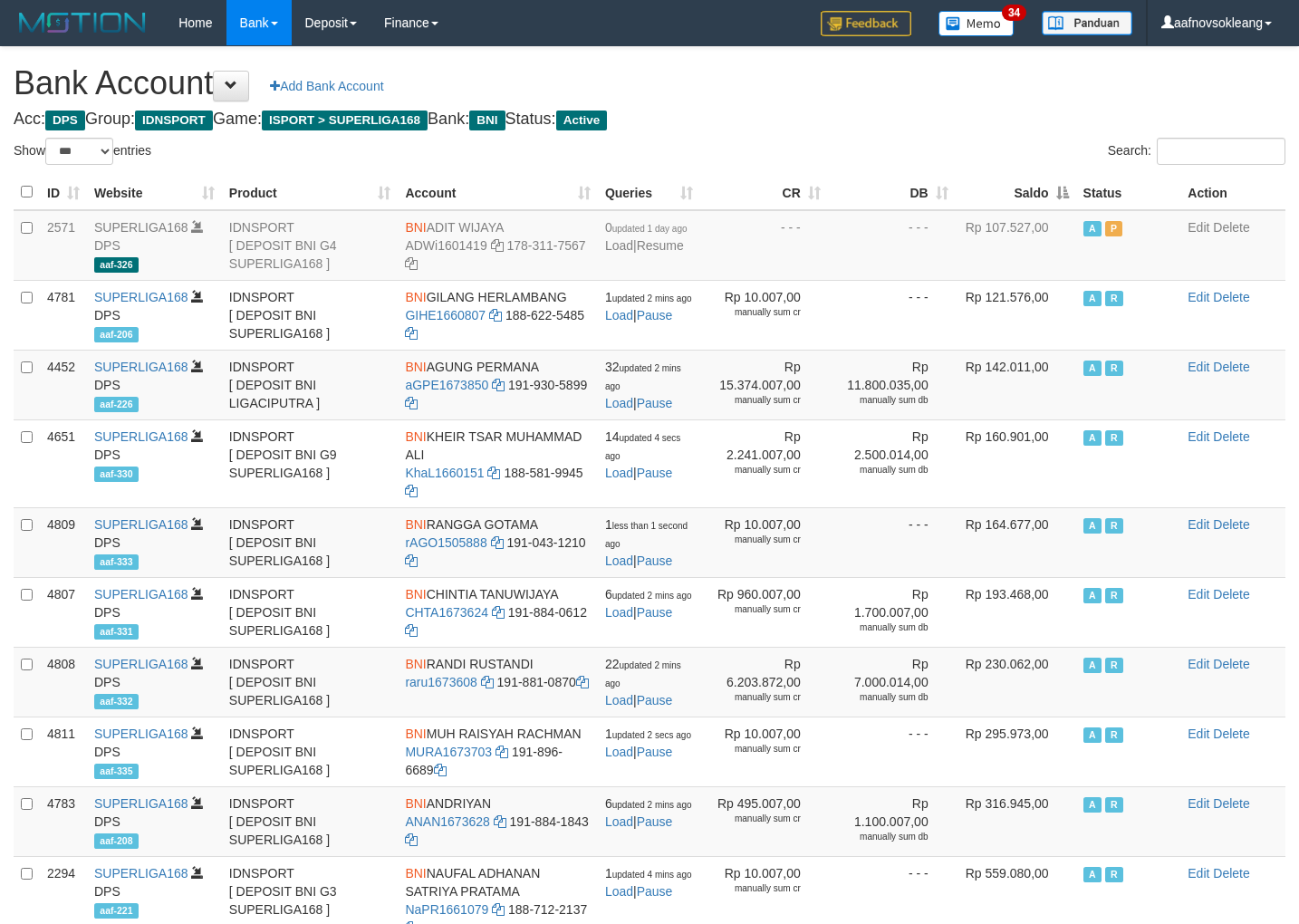 select on "***" 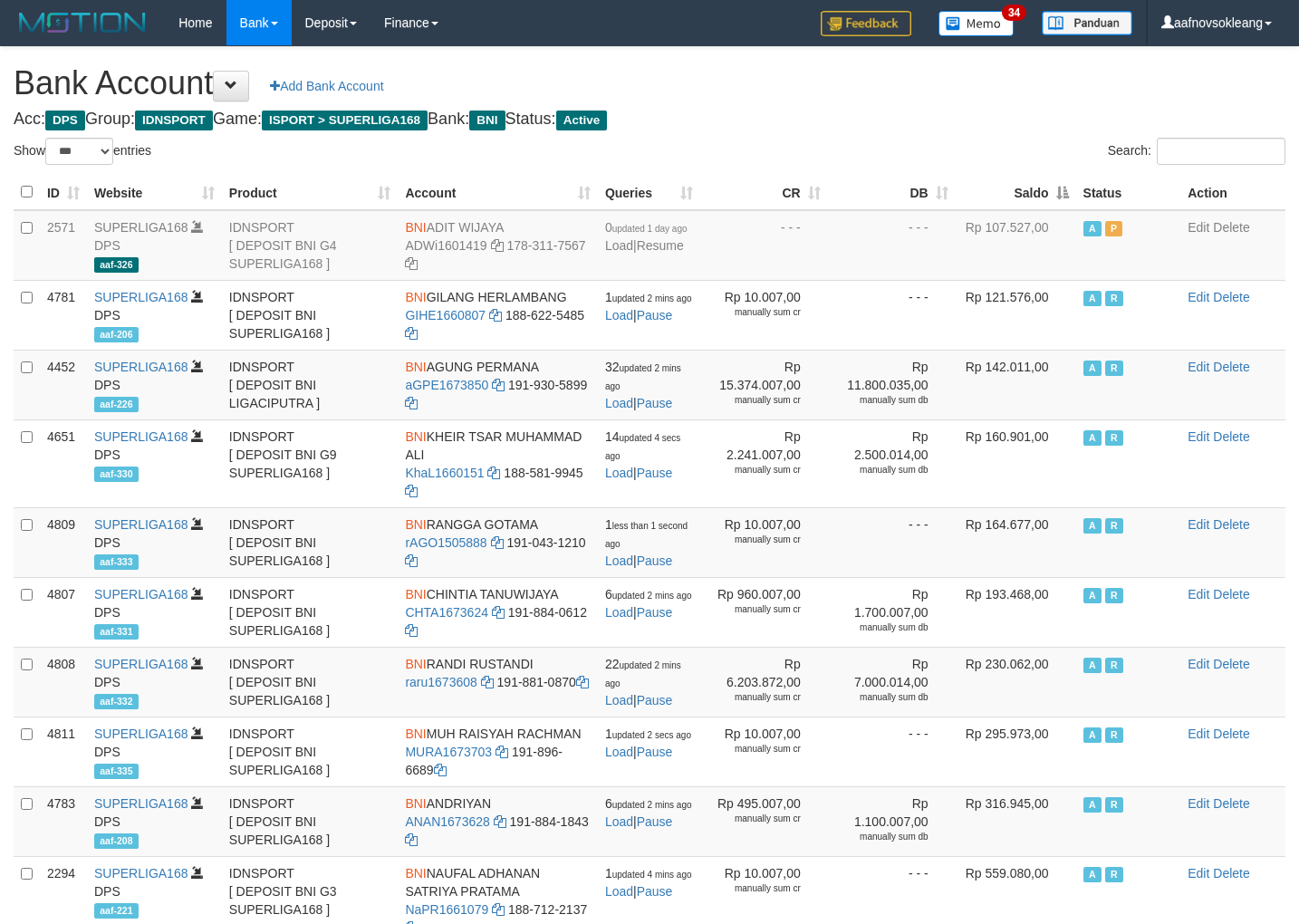 scroll, scrollTop: 33, scrollLeft: 0, axis: vertical 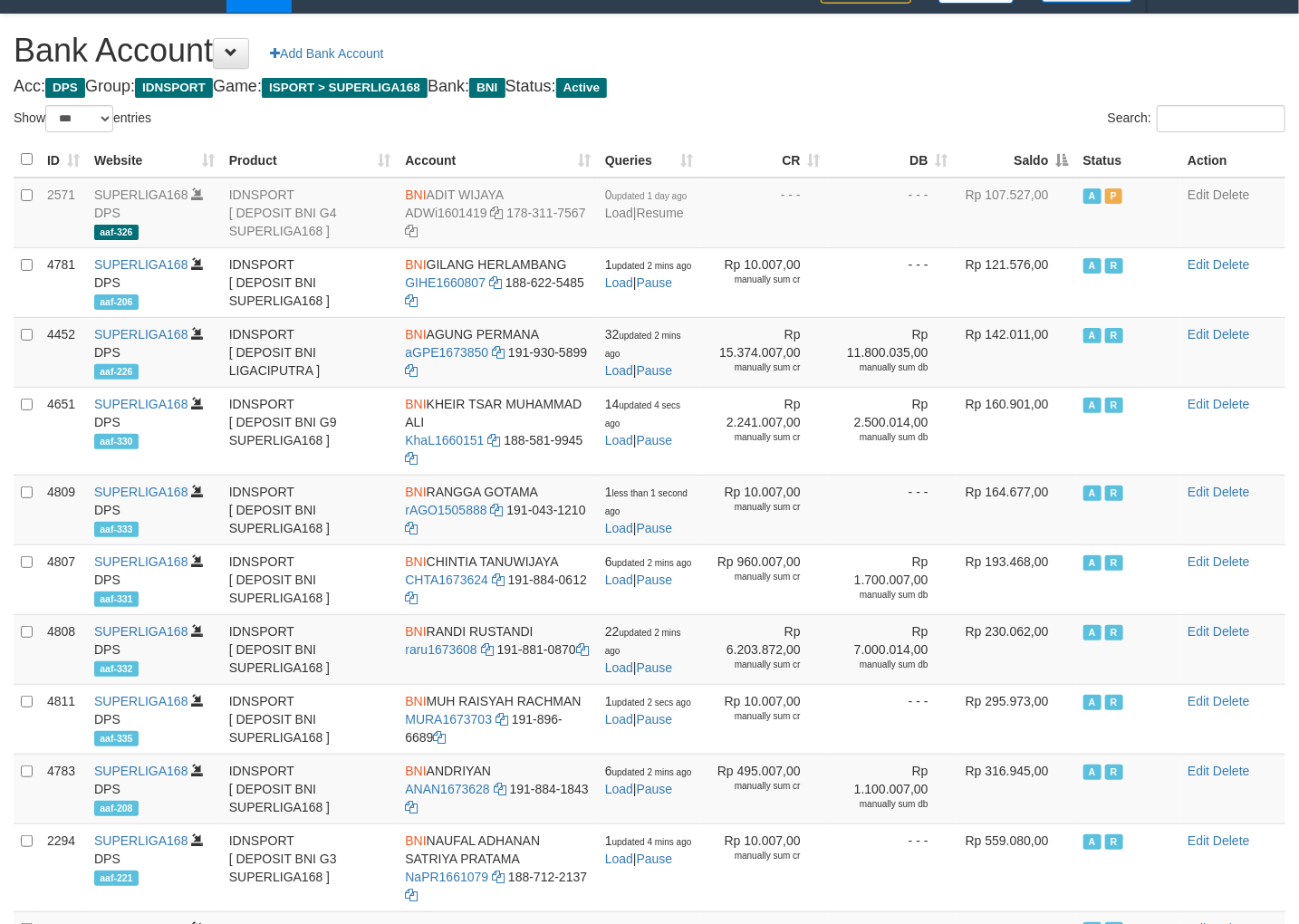 click on "Saldo" at bounding box center (1015, 159) 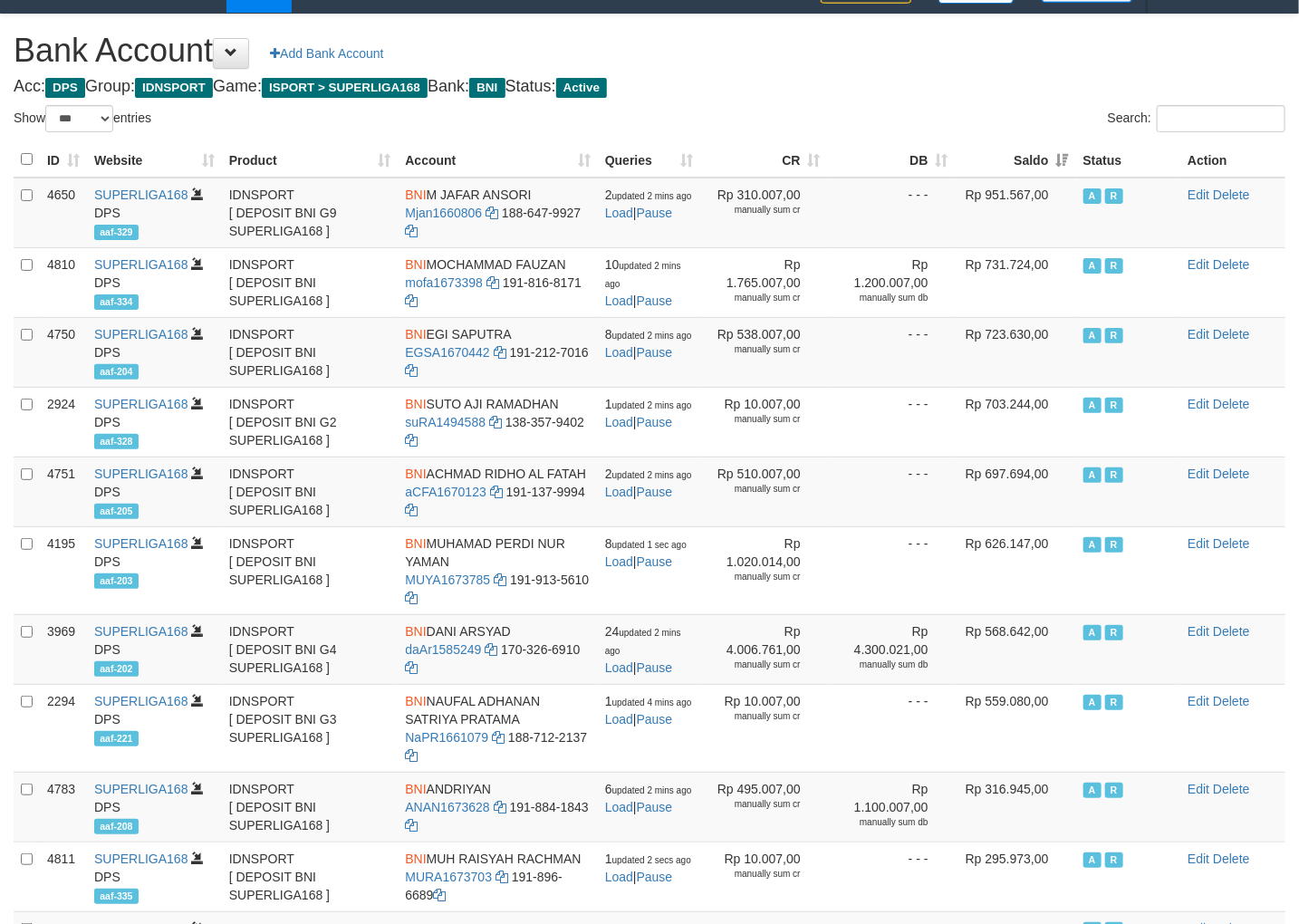 click on "Bank Account
Add Bank Account" at bounding box center (650, 51) 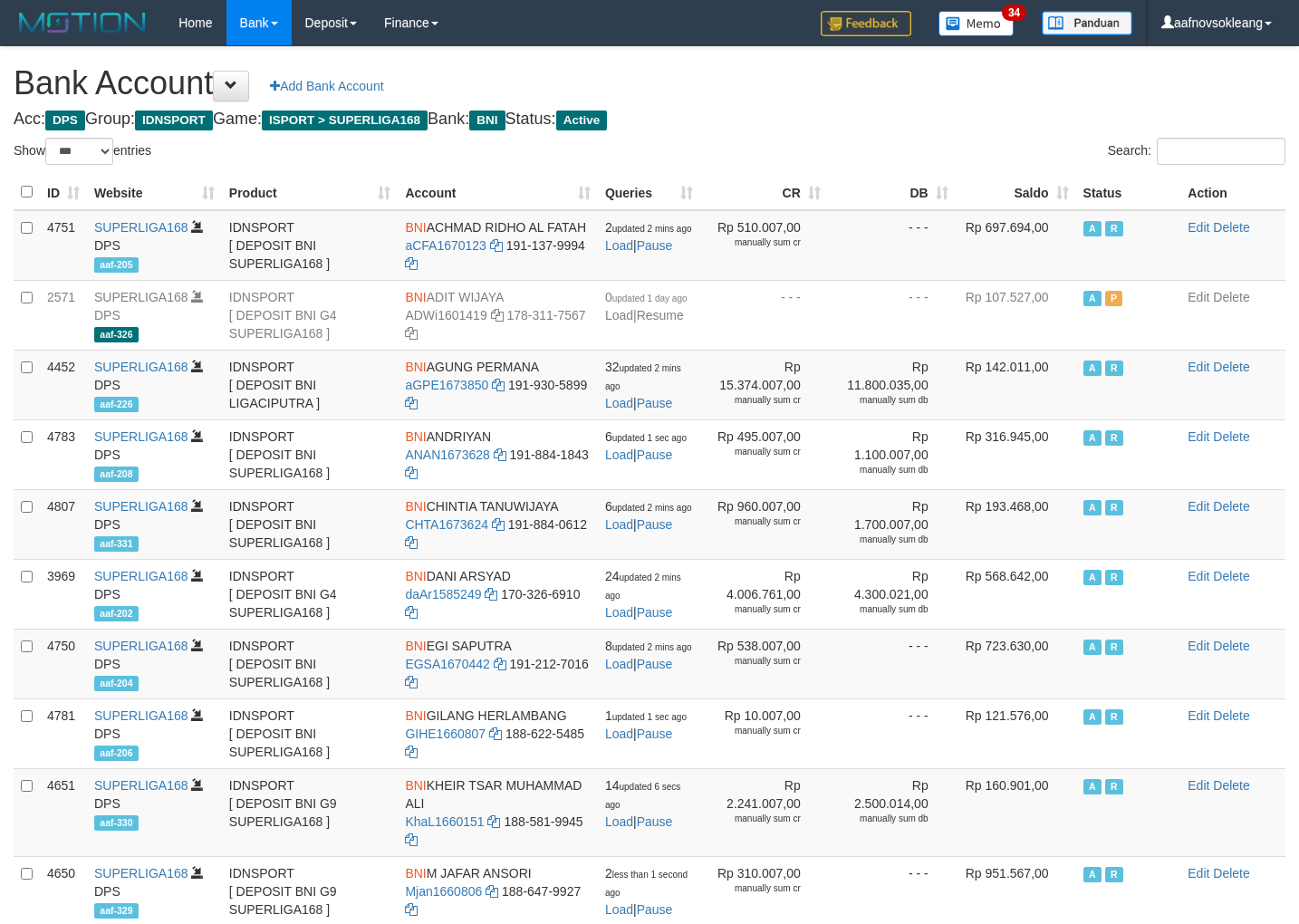 select on "***" 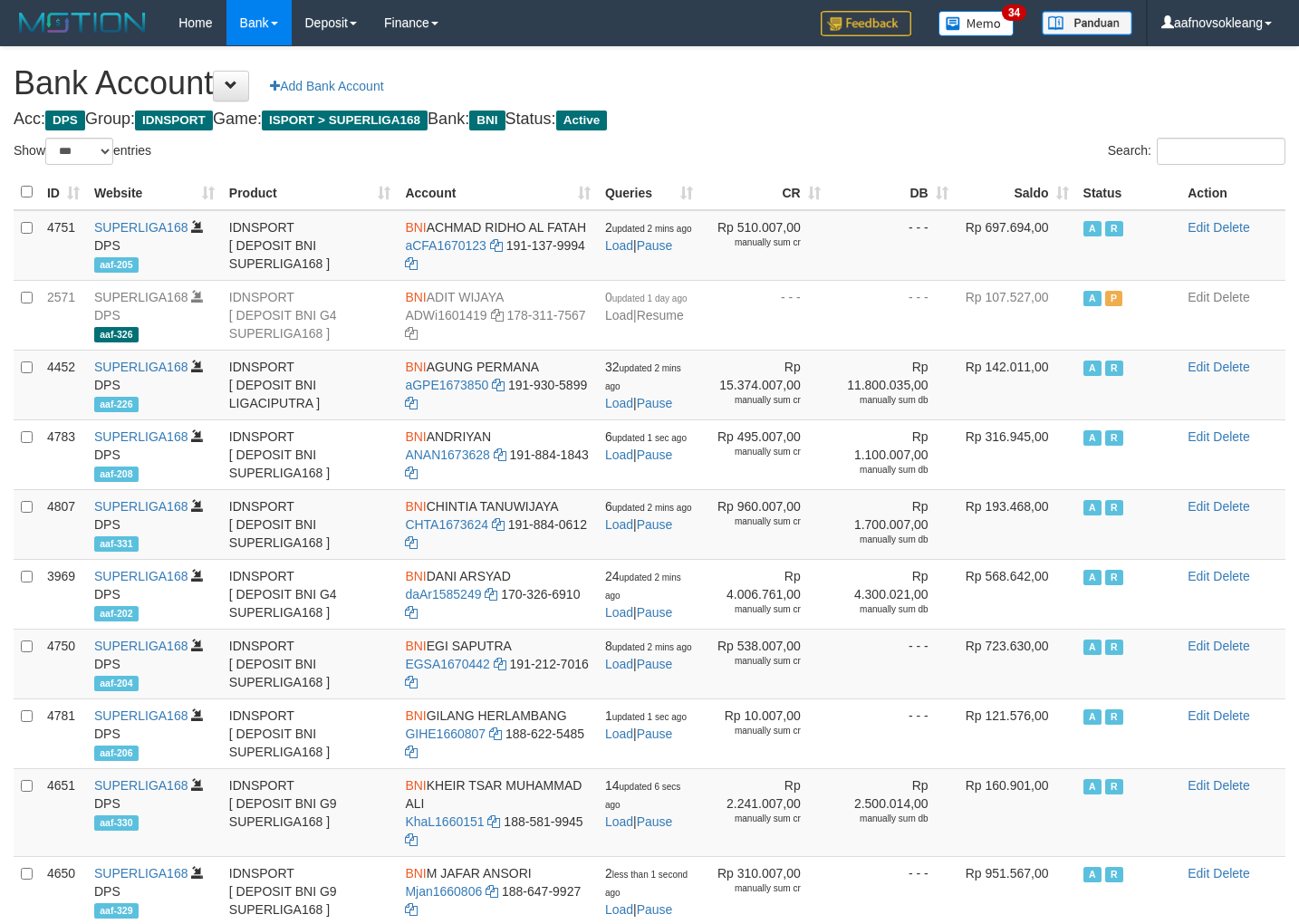 scroll, scrollTop: 33, scrollLeft: 0, axis: vertical 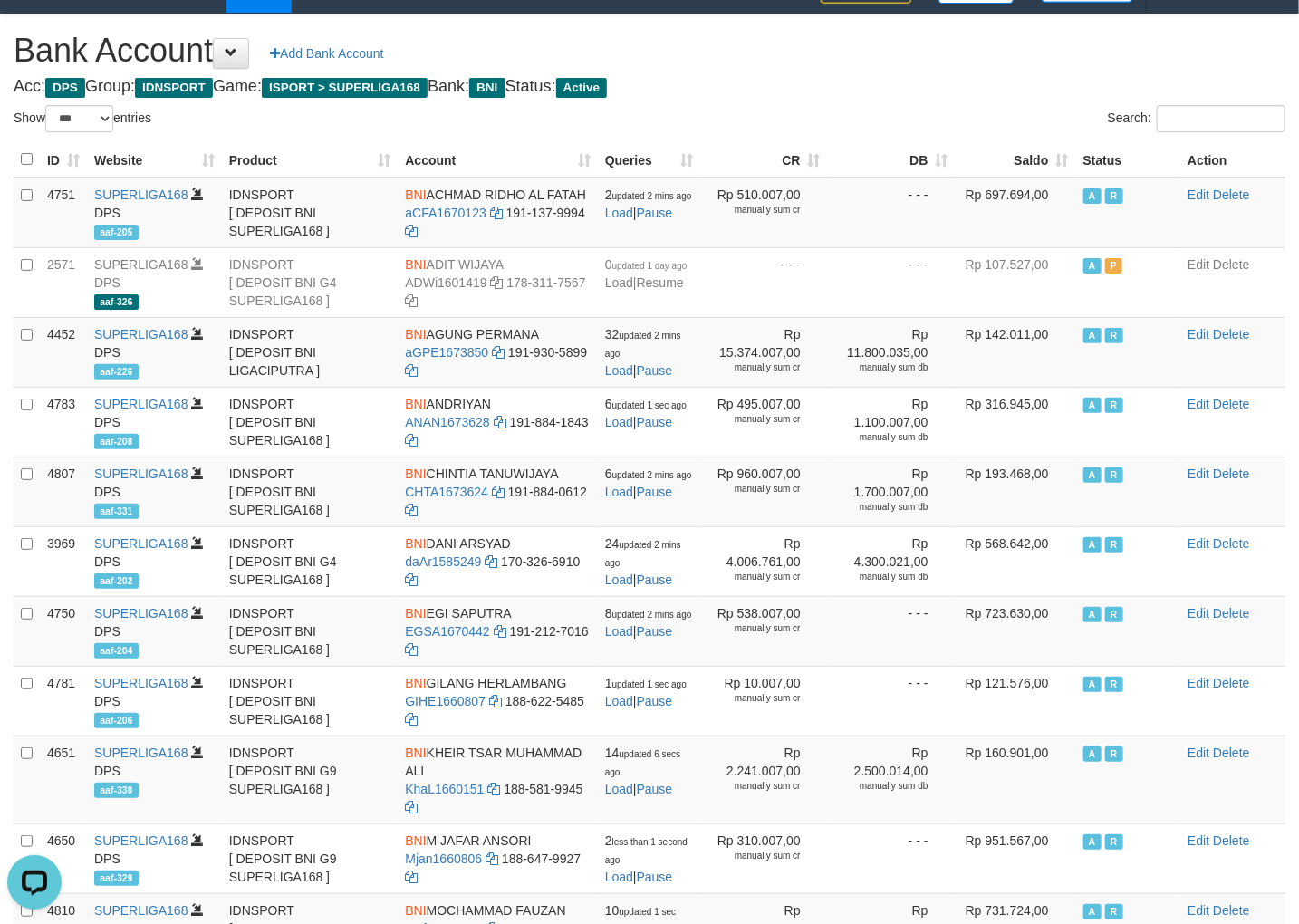 click on "Search:" at bounding box center (974, 120) 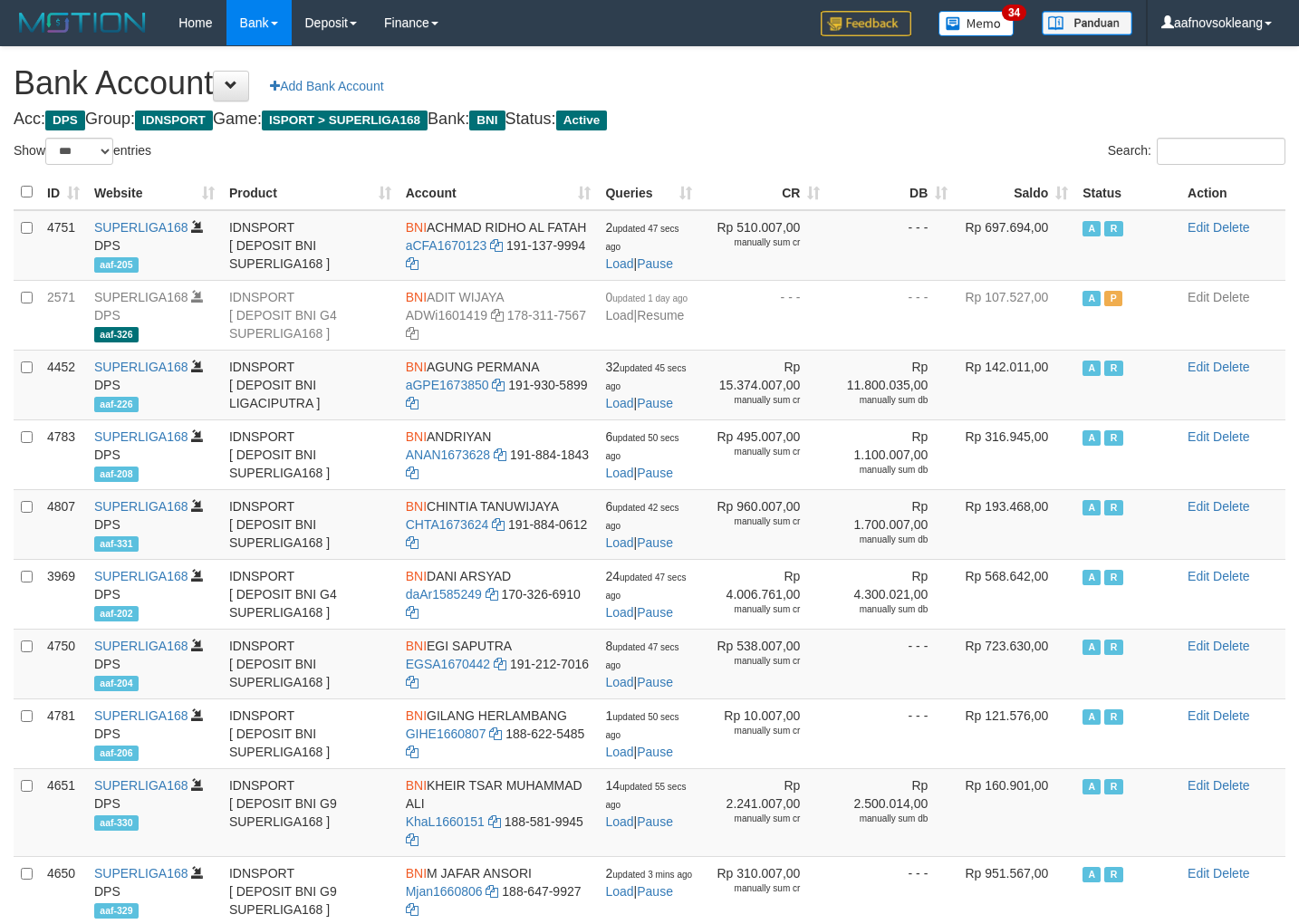 select on "***" 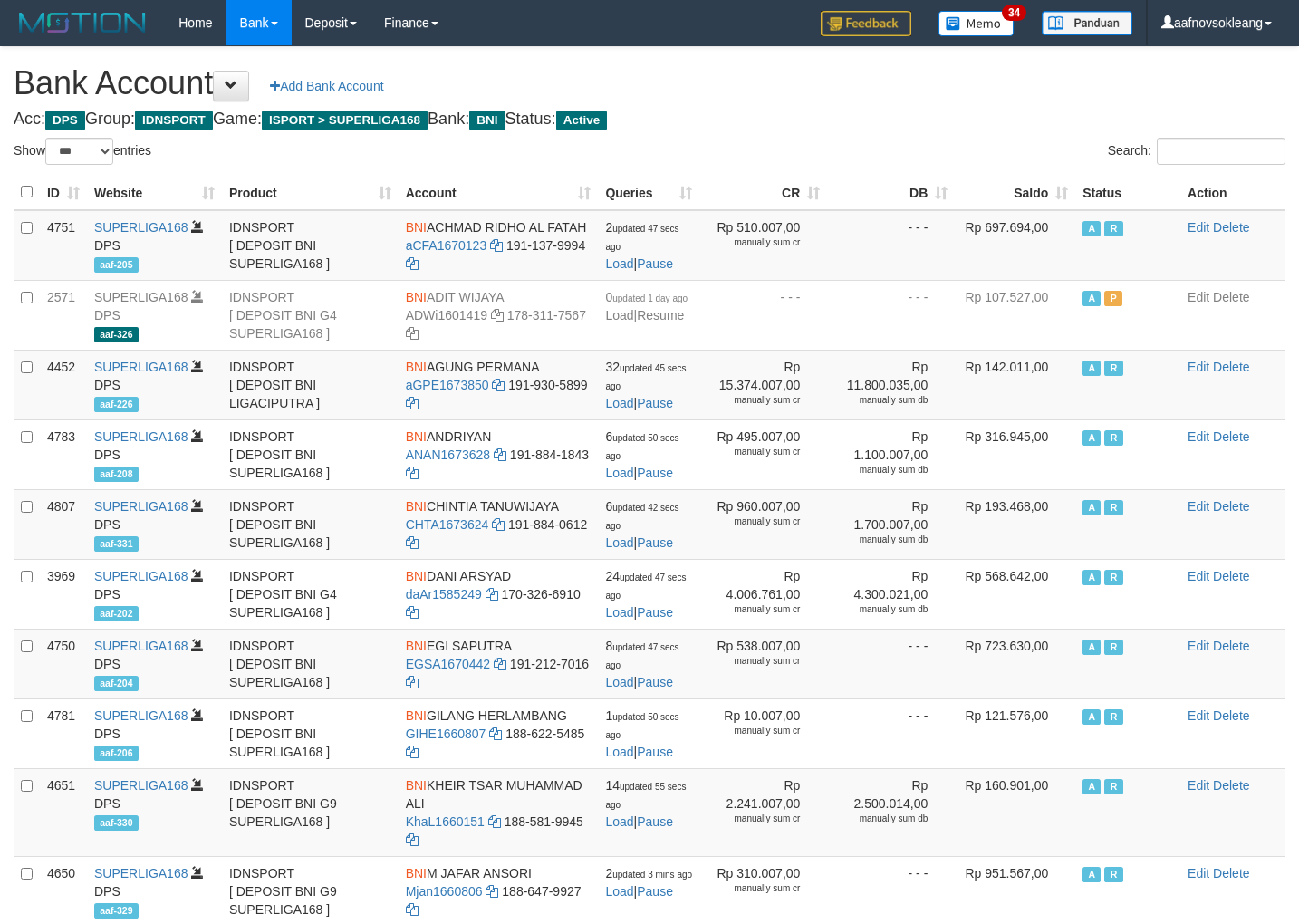 scroll, scrollTop: 33, scrollLeft: 0, axis: vertical 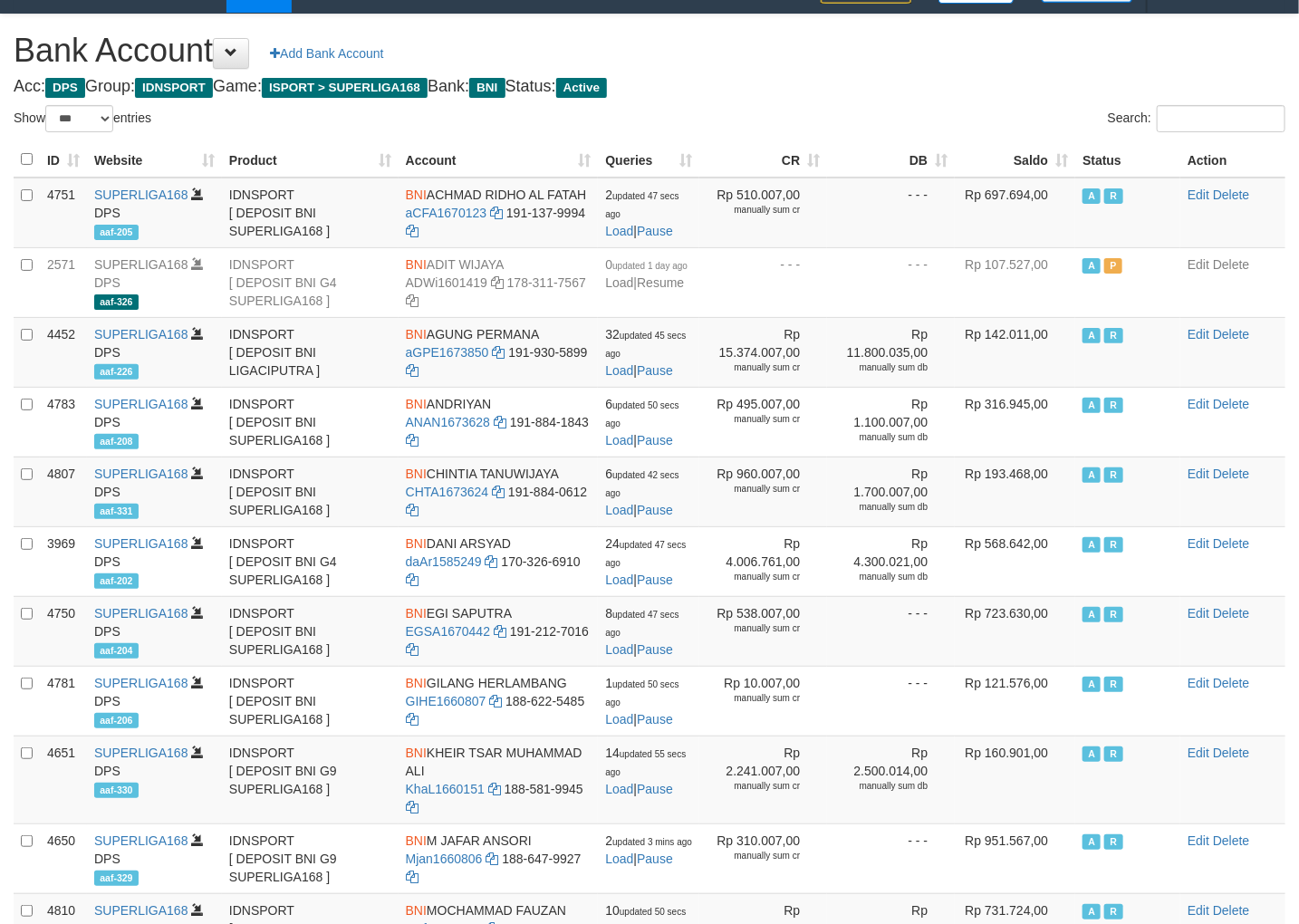 click on "Saldo" at bounding box center (1015, 159) 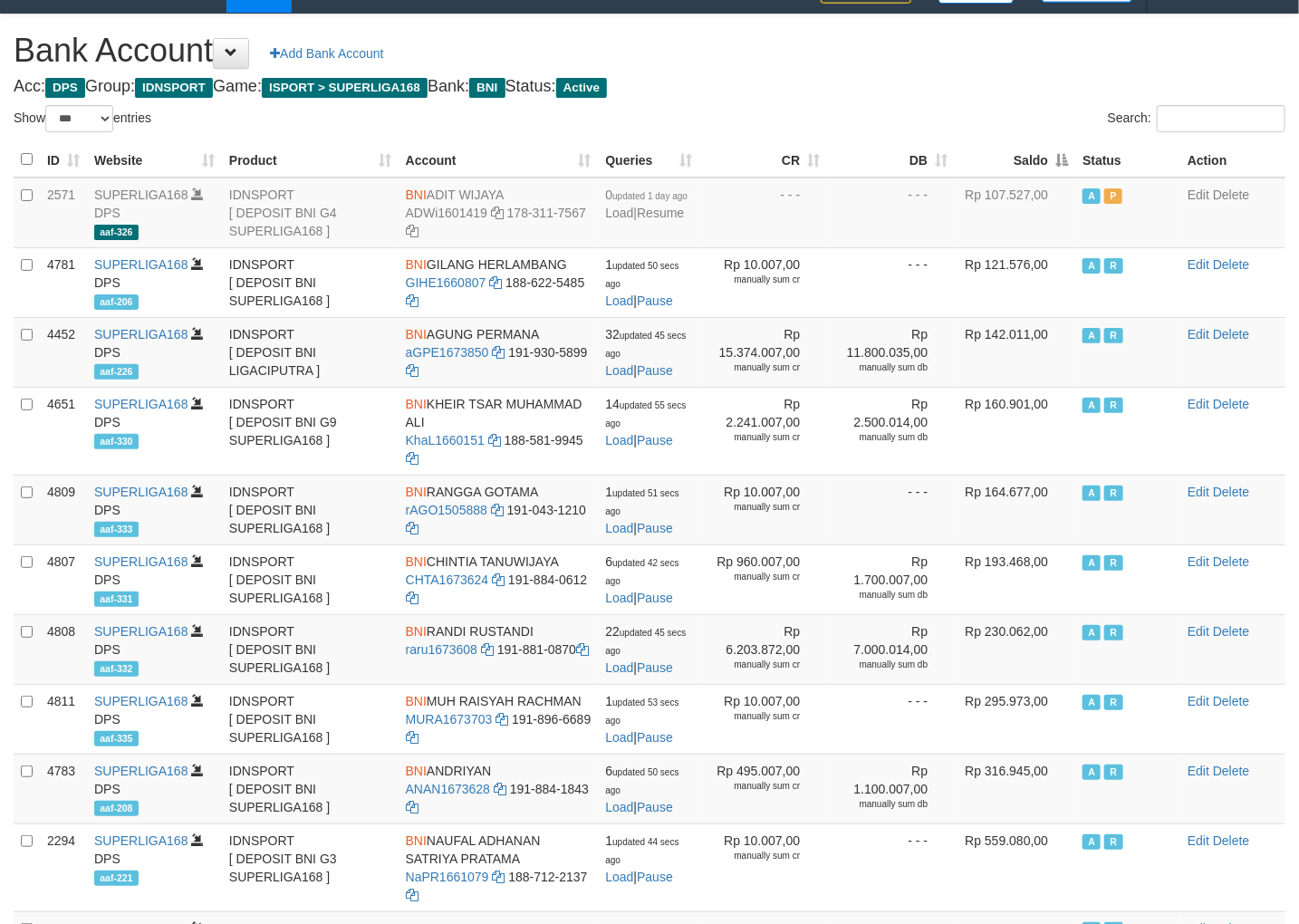 click on "Saldo" at bounding box center [1015, 159] 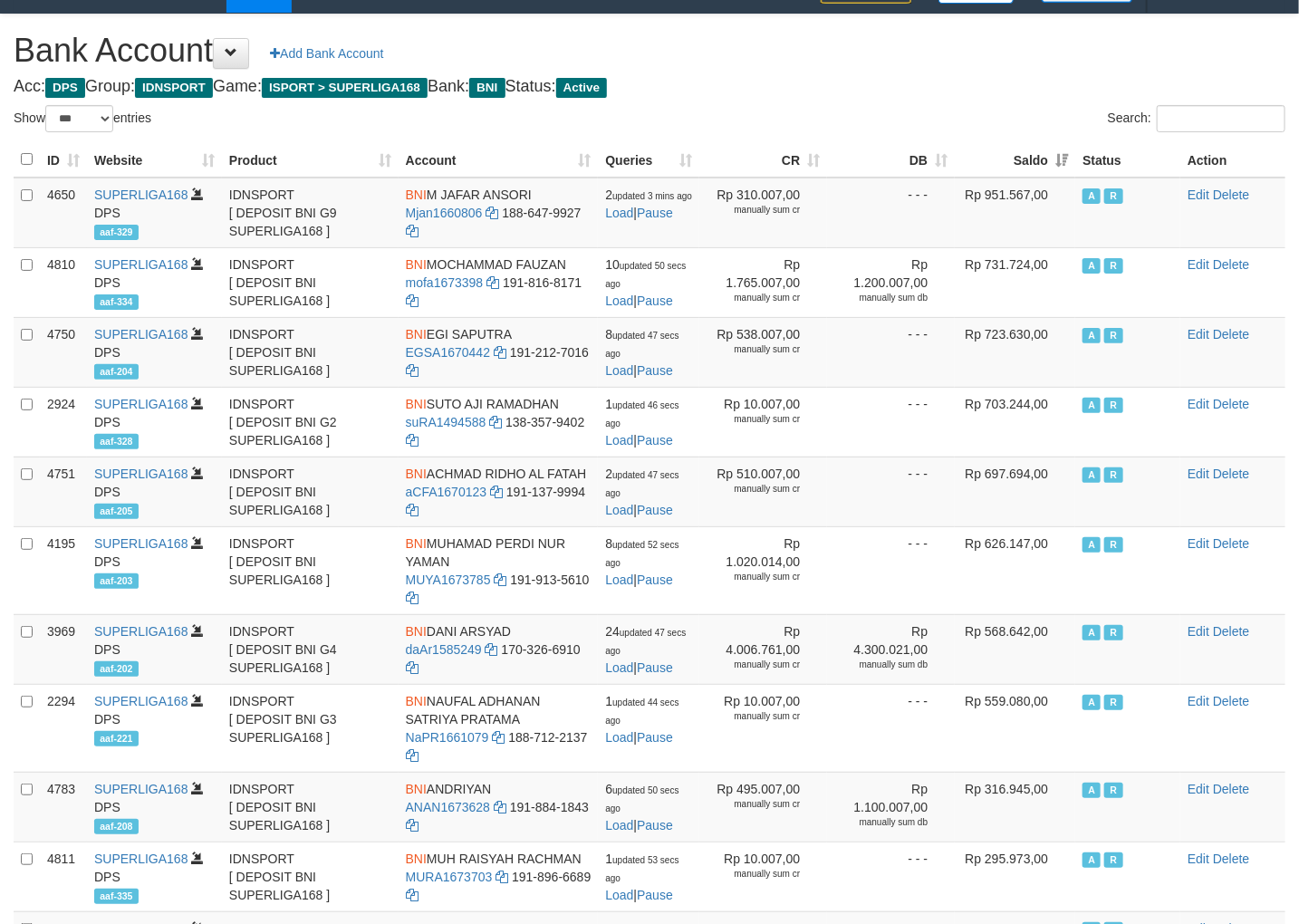 click on "Search:" at bounding box center [974, 120] 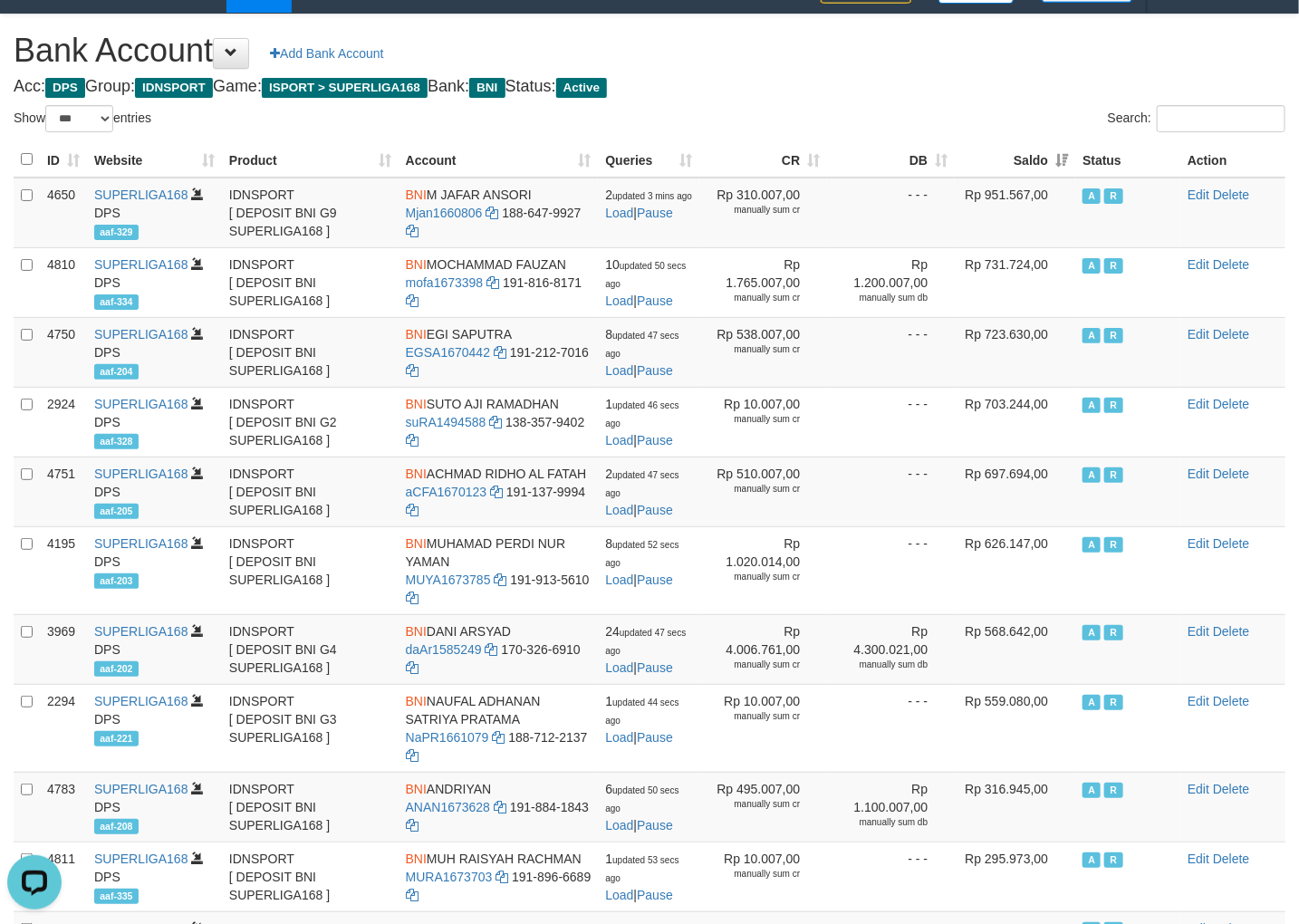 scroll, scrollTop: 0, scrollLeft: 0, axis: both 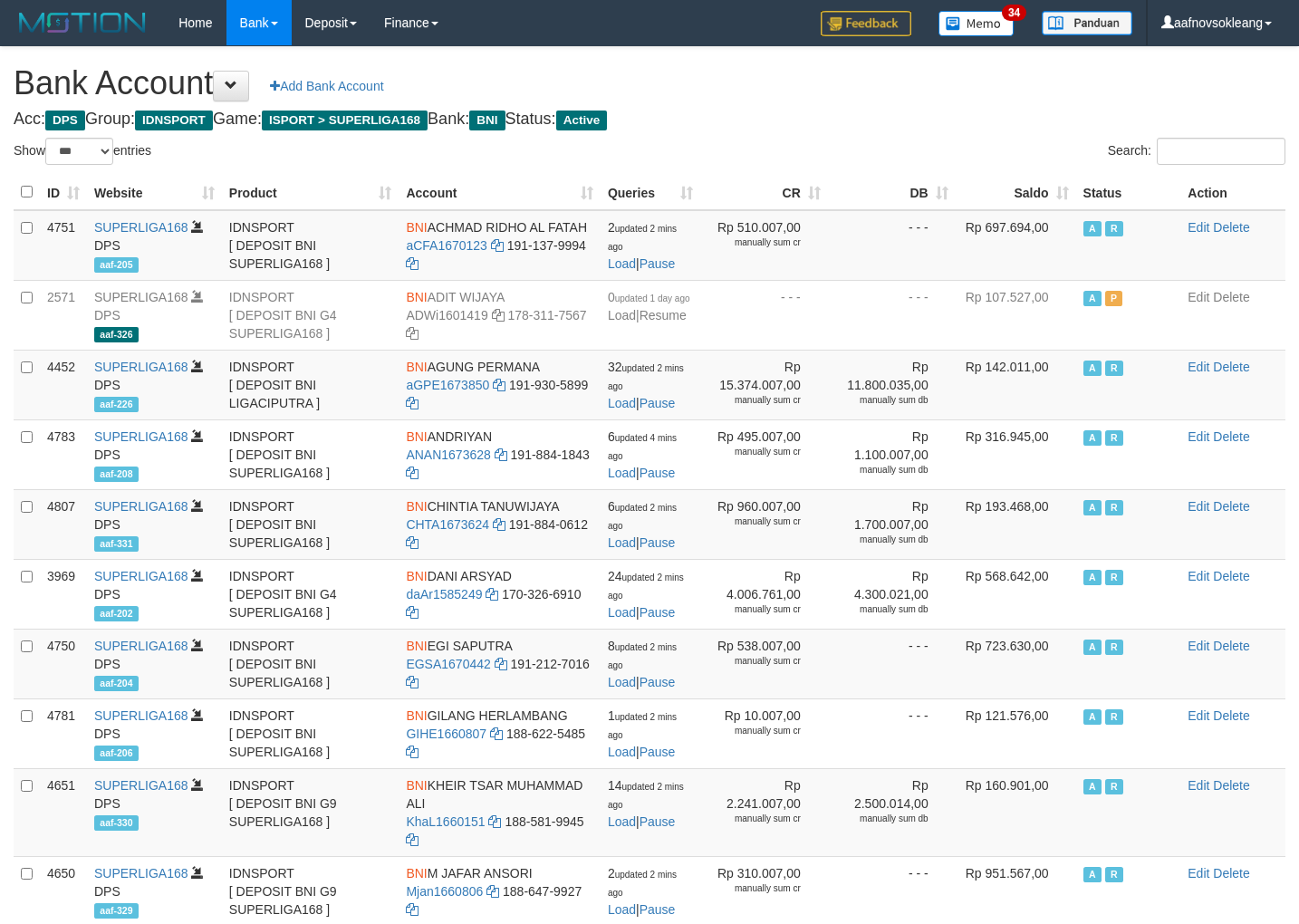 select on "***" 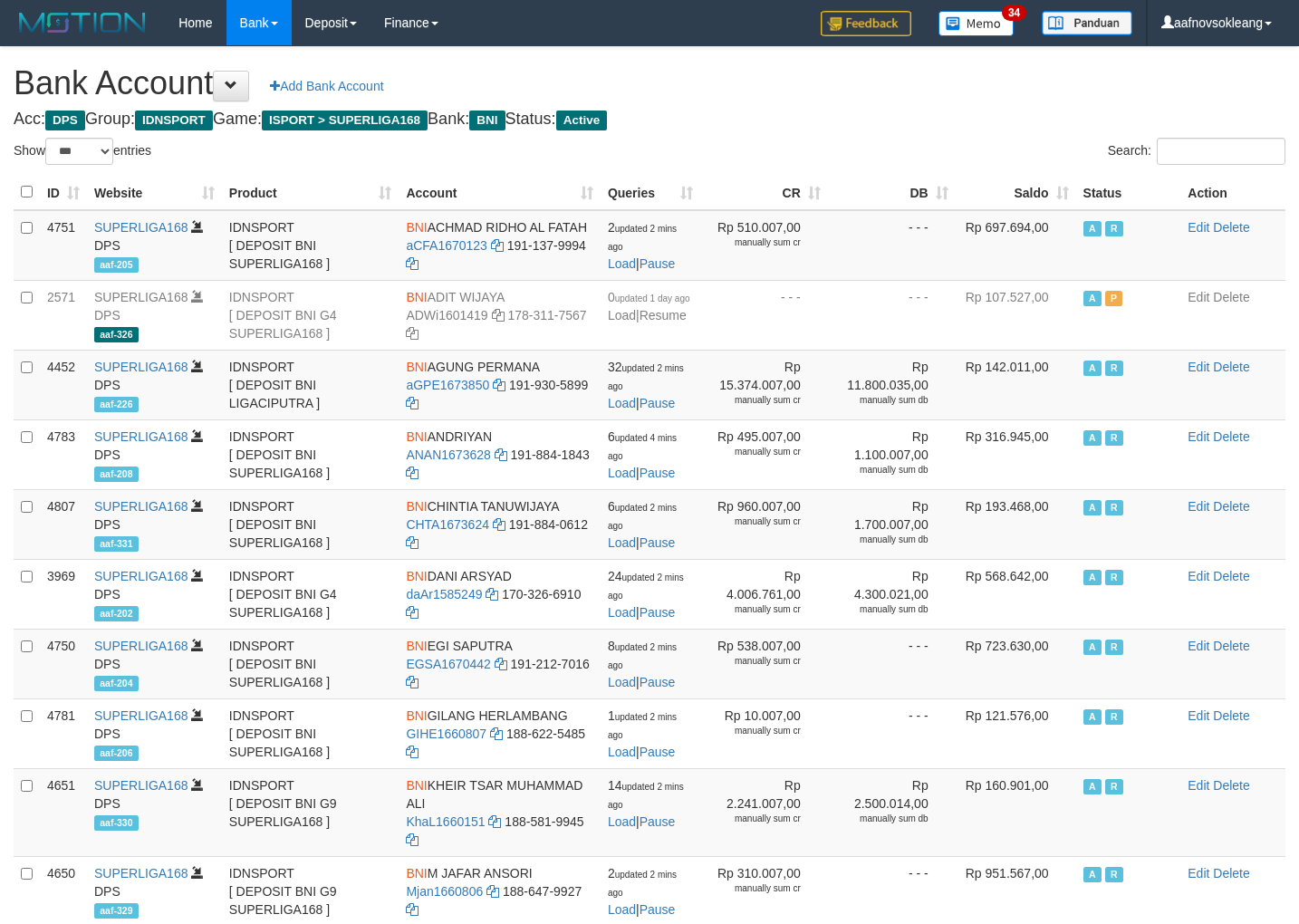 scroll, scrollTop: 33, scrollLeft: 0, axis: vertical 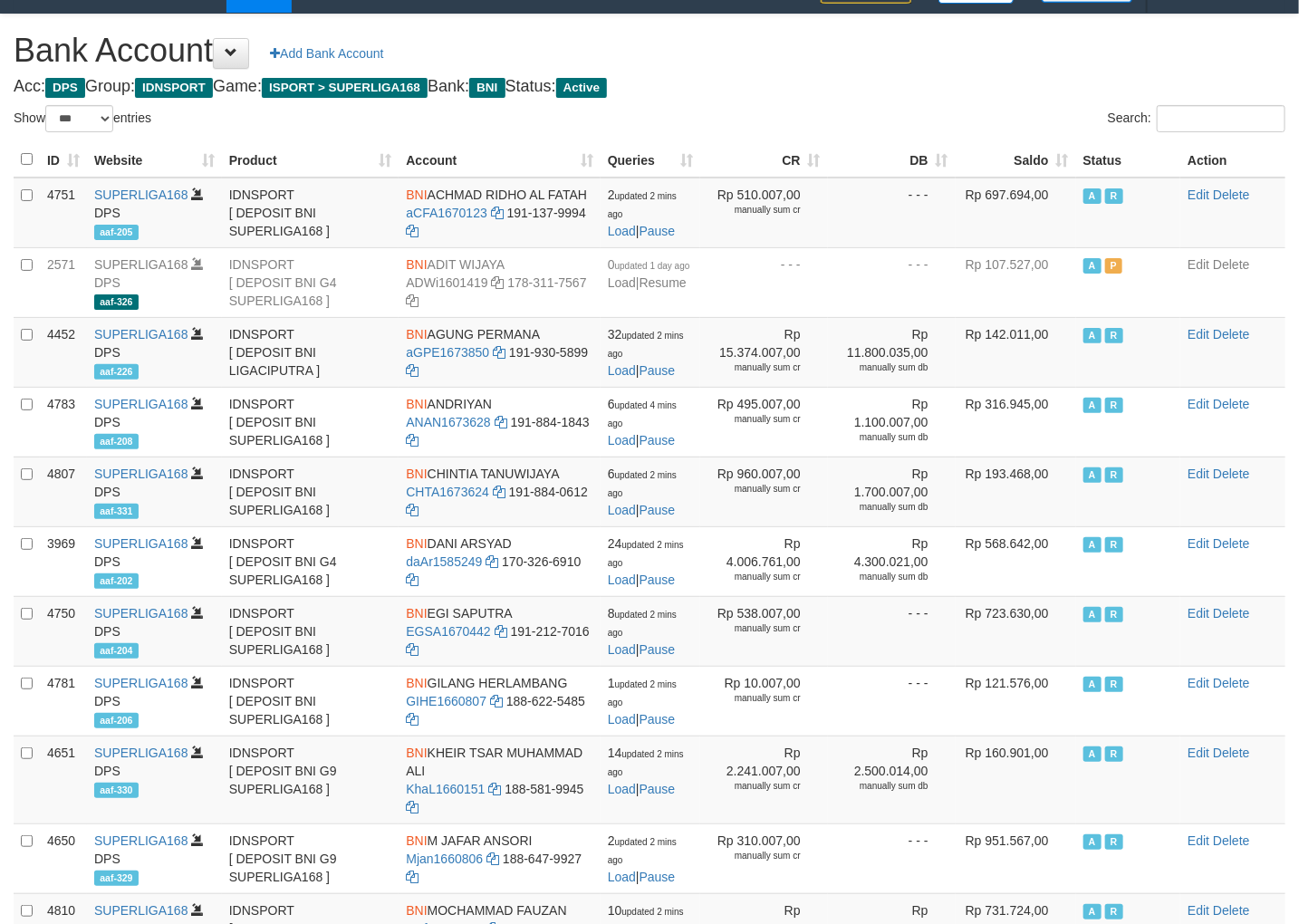 click on "Saldo" at bounding box center (1015, 159) 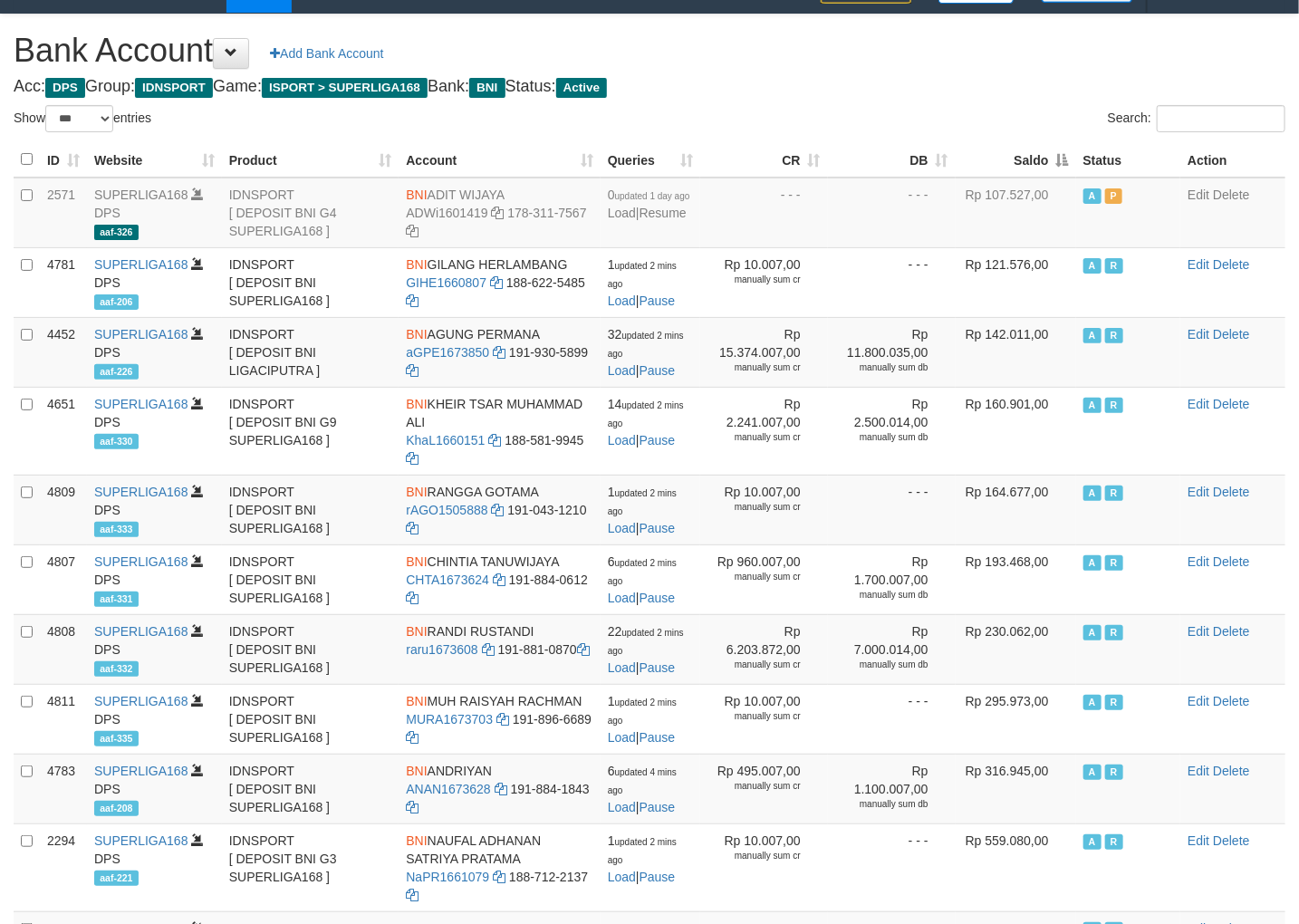 click on "Saldo" at bounding box center (1015, 159) 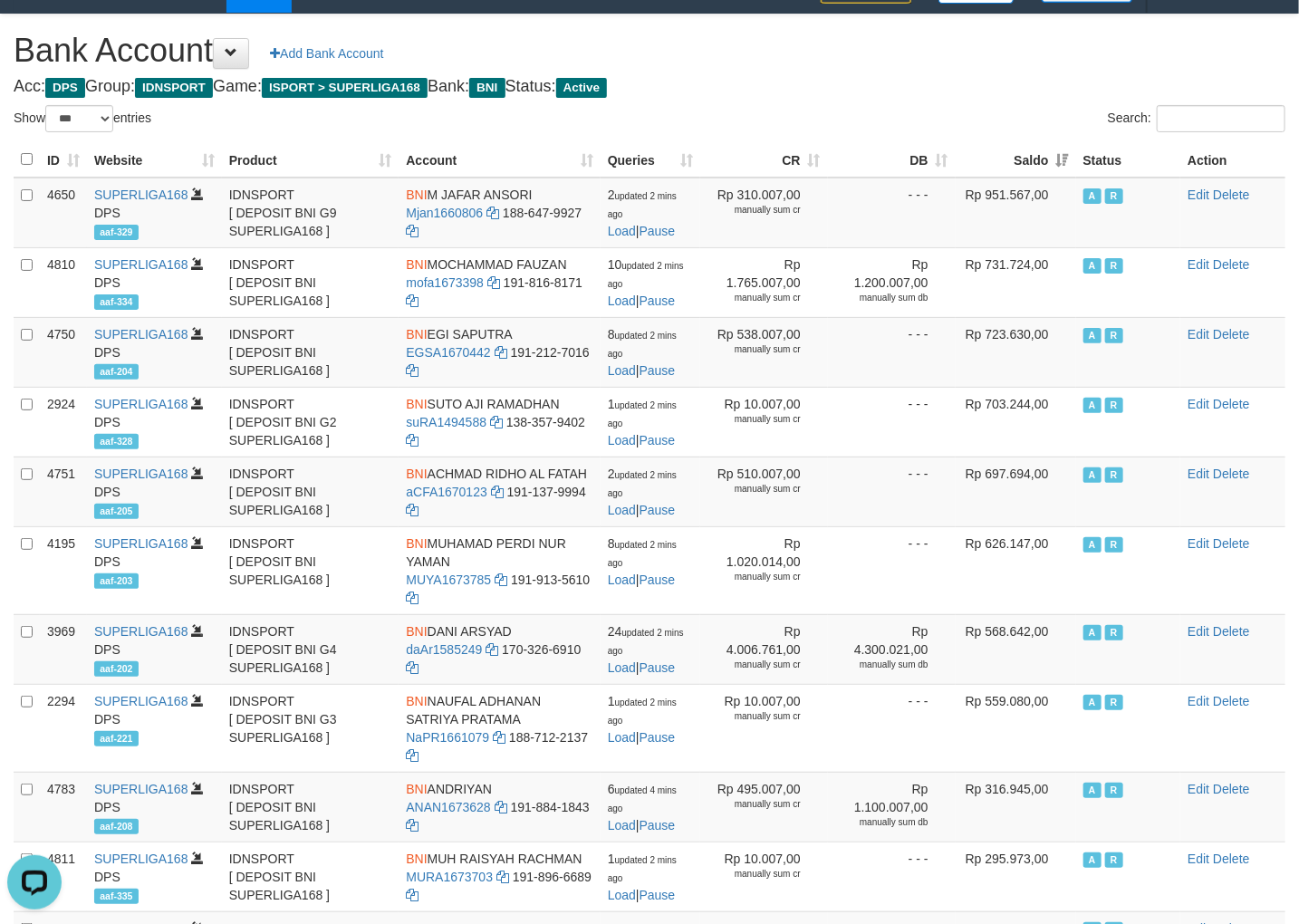 scroll, scrollTop: 0, scrollLeft: 0, axis: both 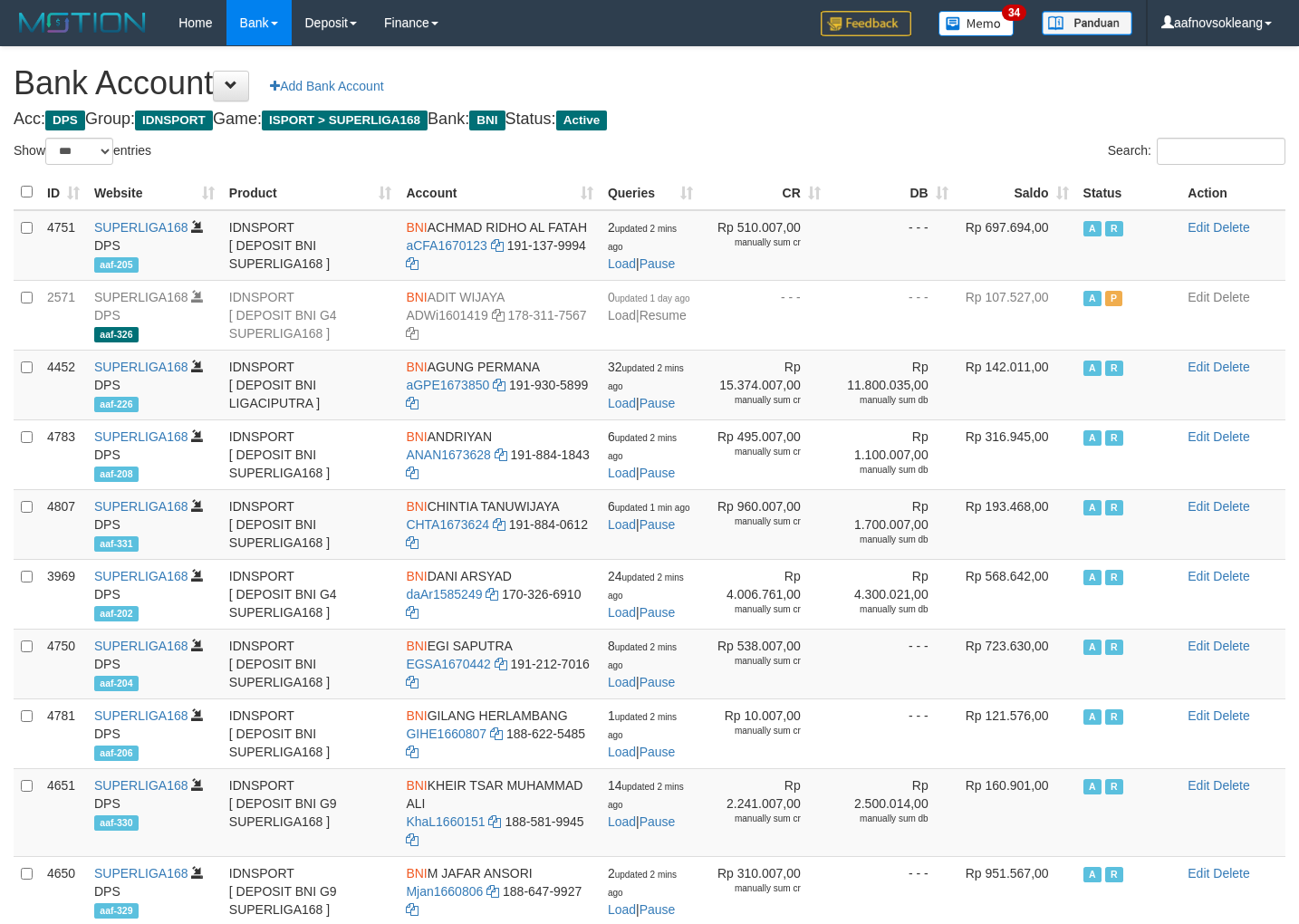 select on "***" 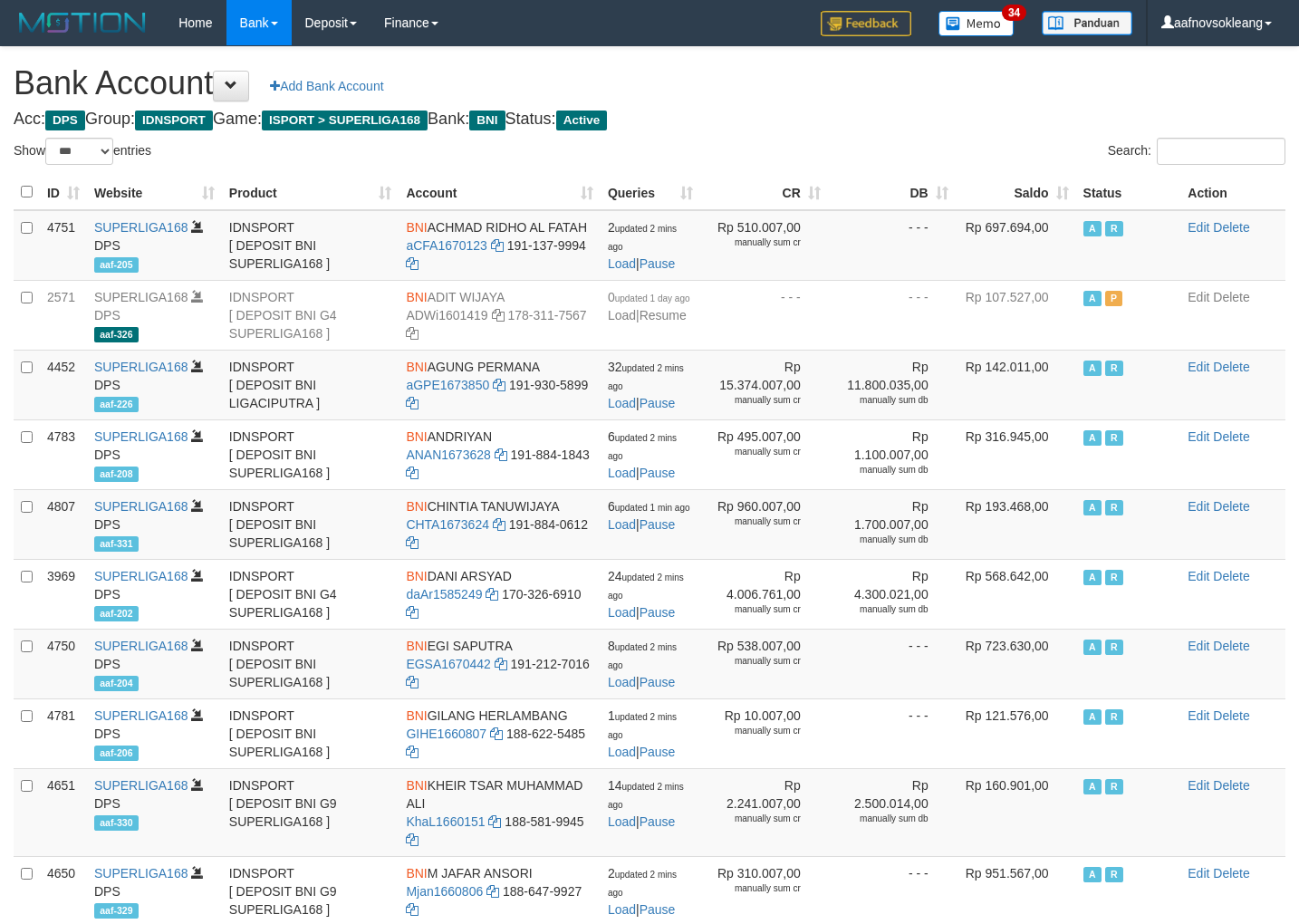scroll, scrollTop: 33, scrollLeft: 0, axis: vertical 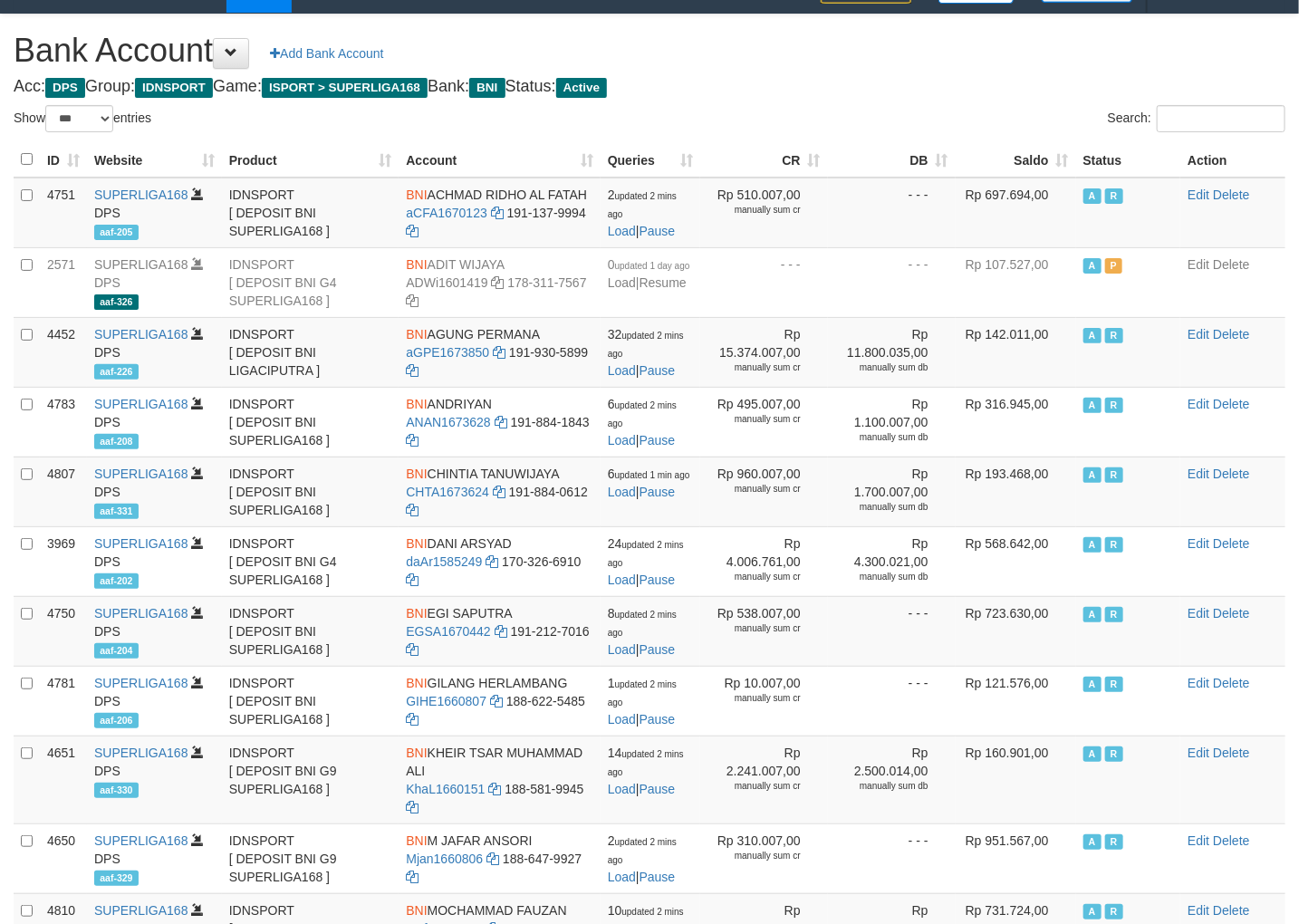 click on "Saldo" at bounding box center (1015, 159) 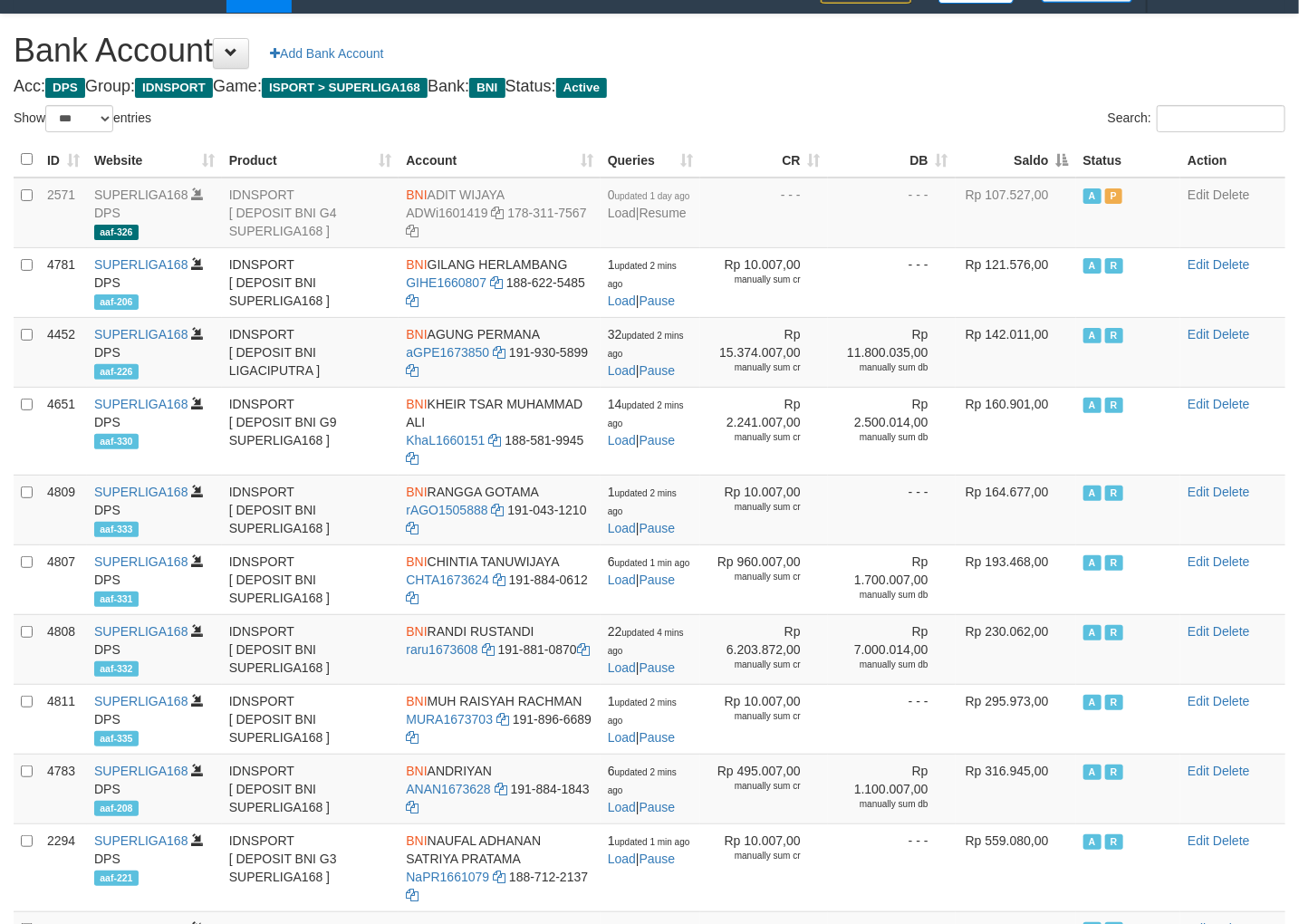 click on "Saldo" at bounding box center (1015, 159) 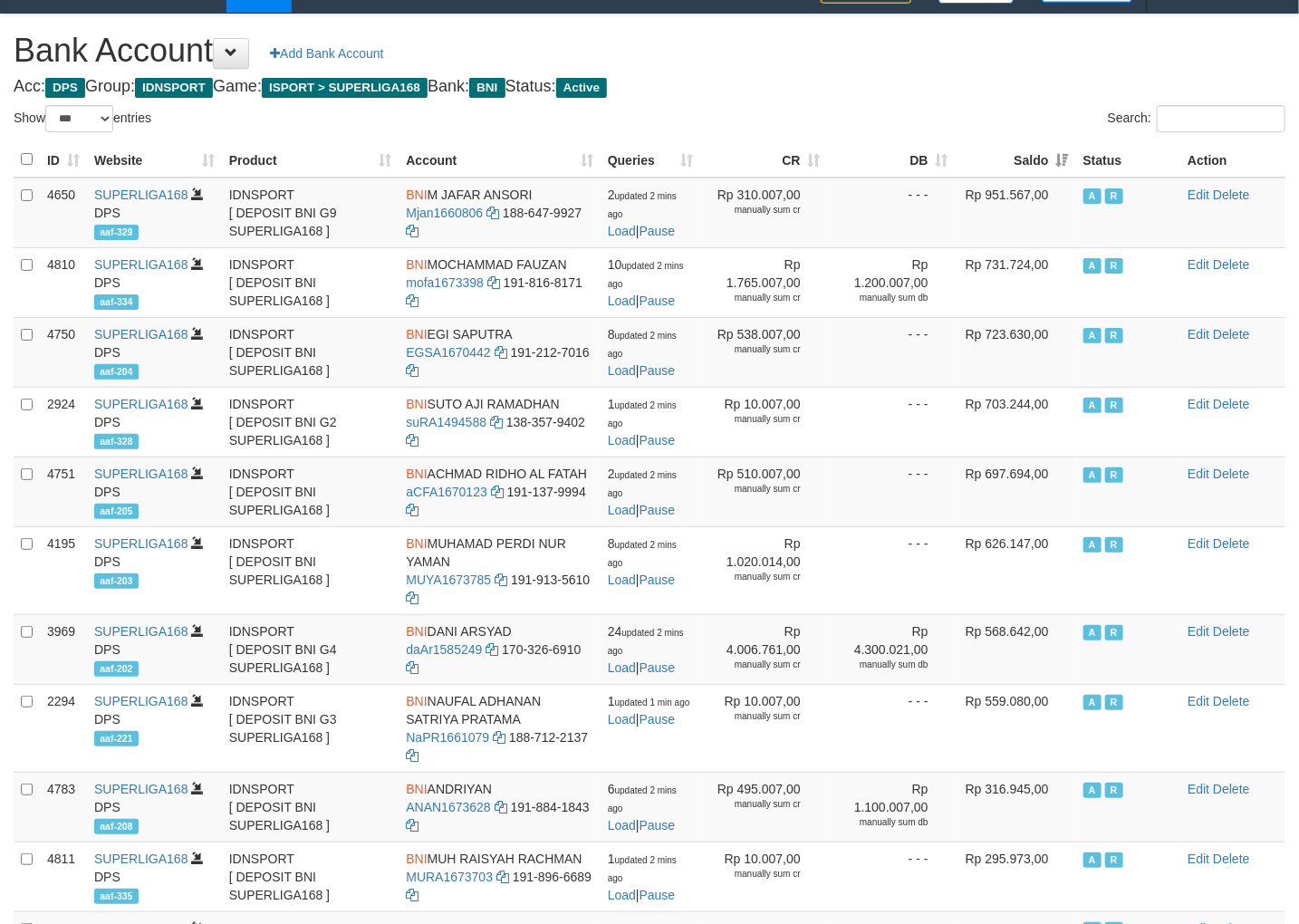 click on "Saldo" at bounding box center (1015, 159) 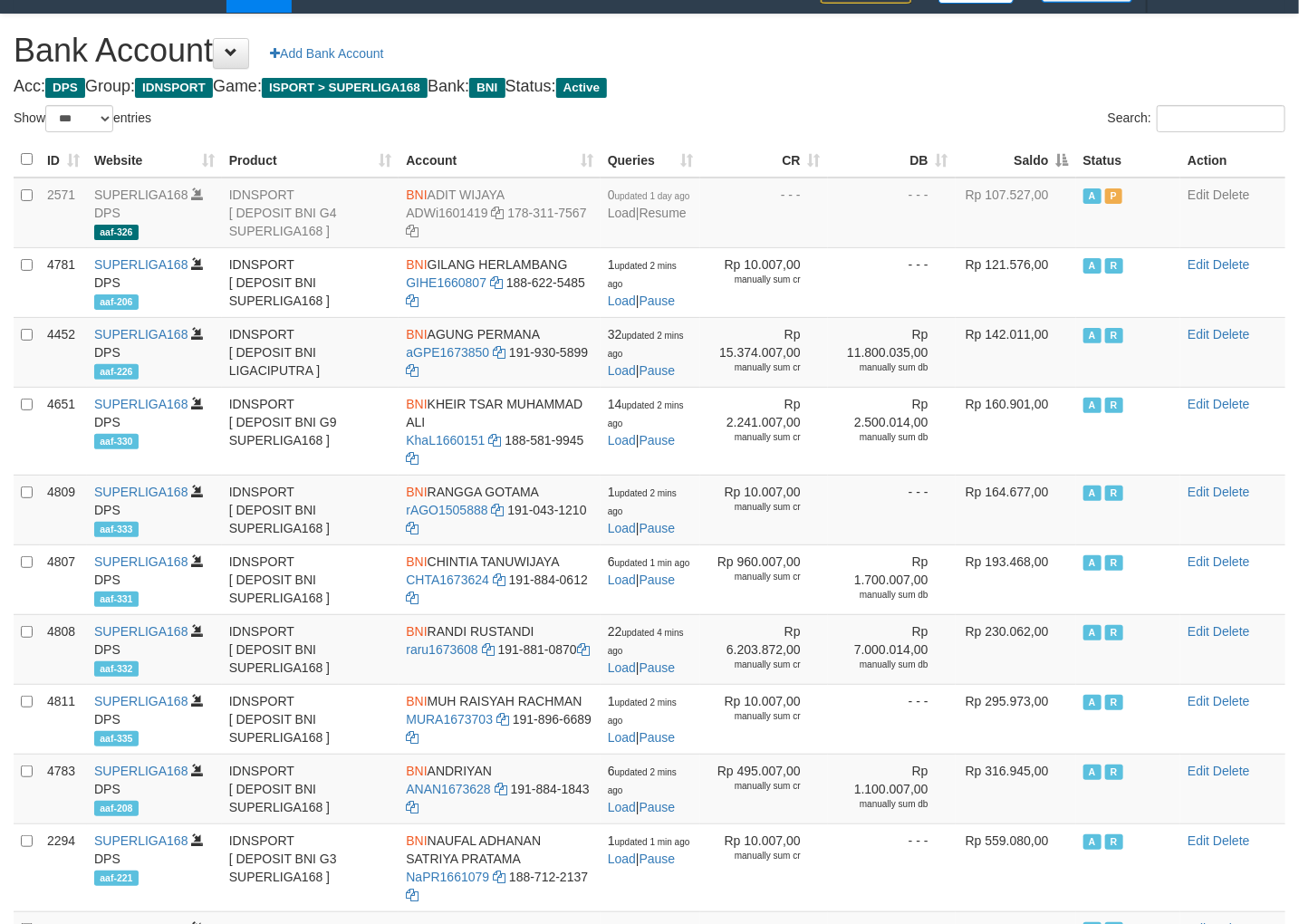 click on "Search:" at bounding box center (974, 120) 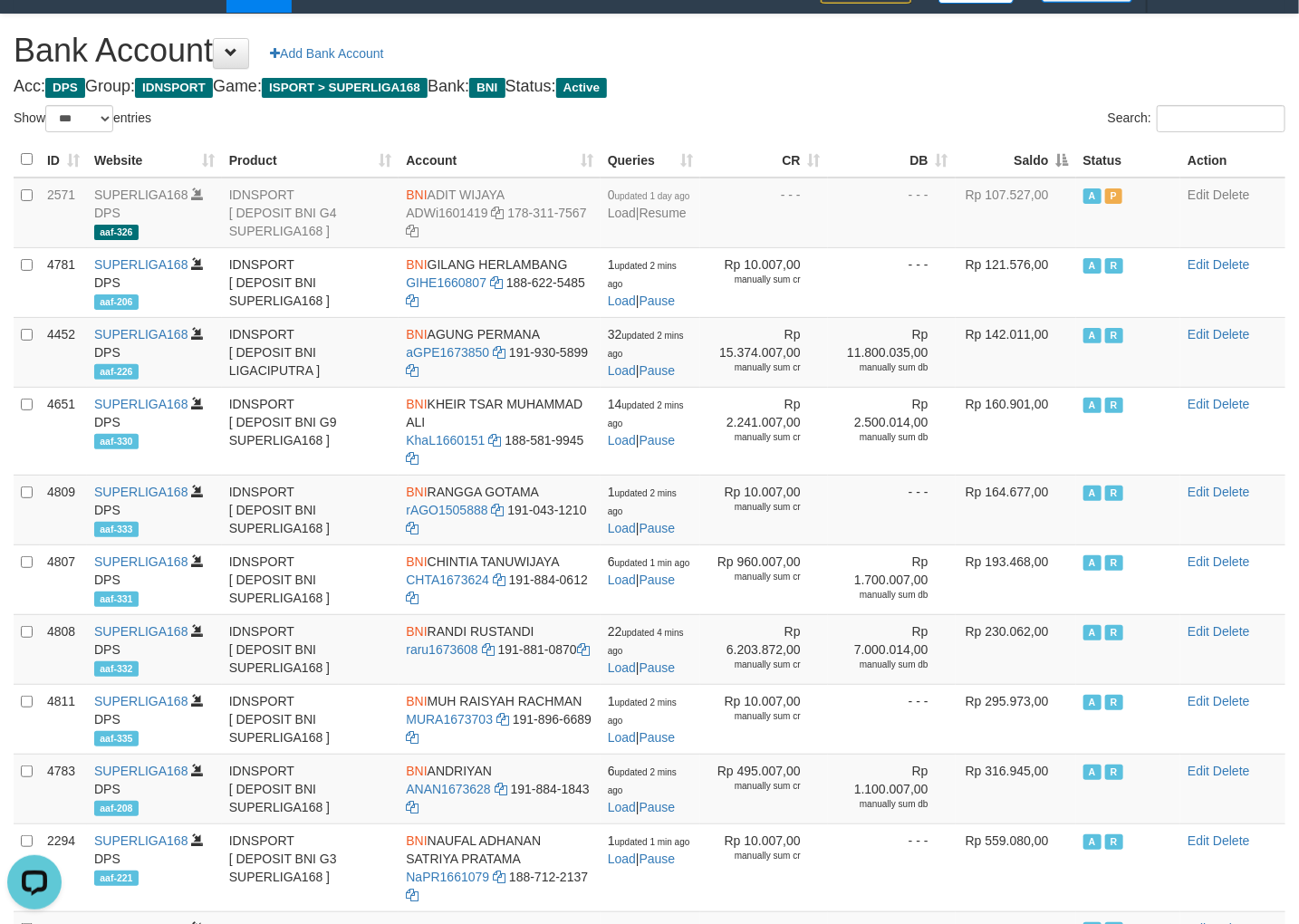 scroll, scrollTop: 0, scrollLeft: 0, axis: both 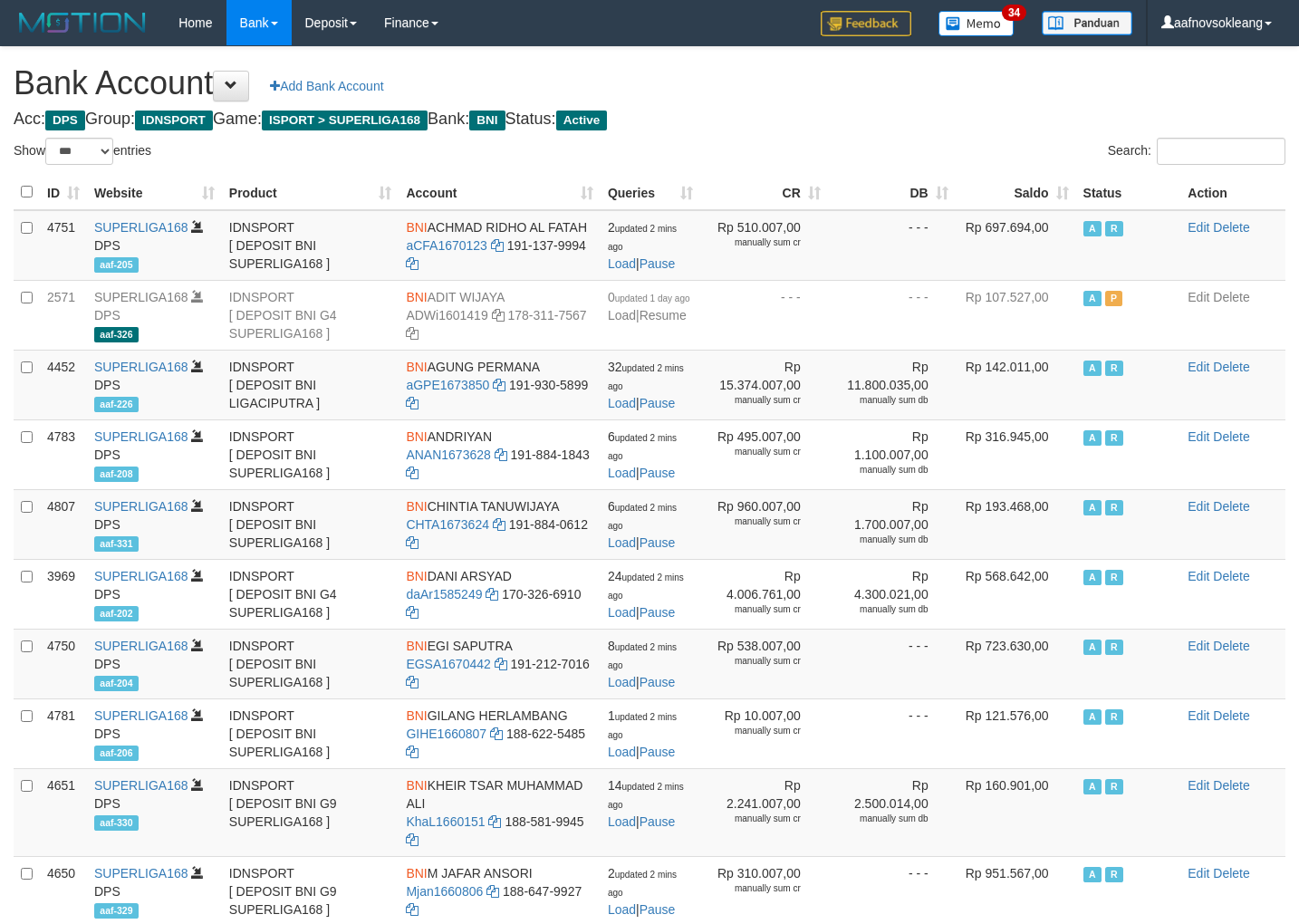 select on "***" 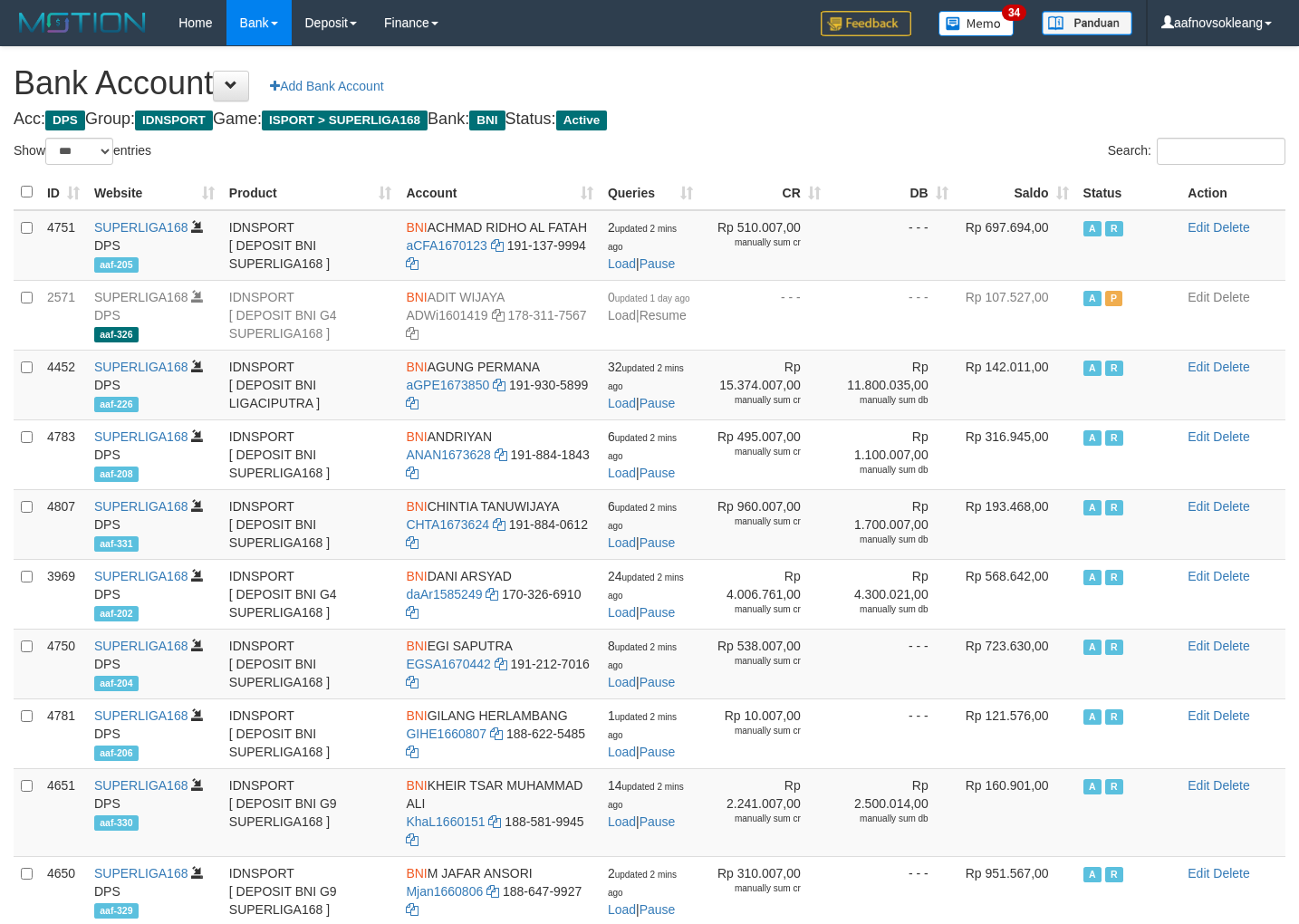 scroll, scrollTop: 33, scrollLeft: 0, axis: vertical 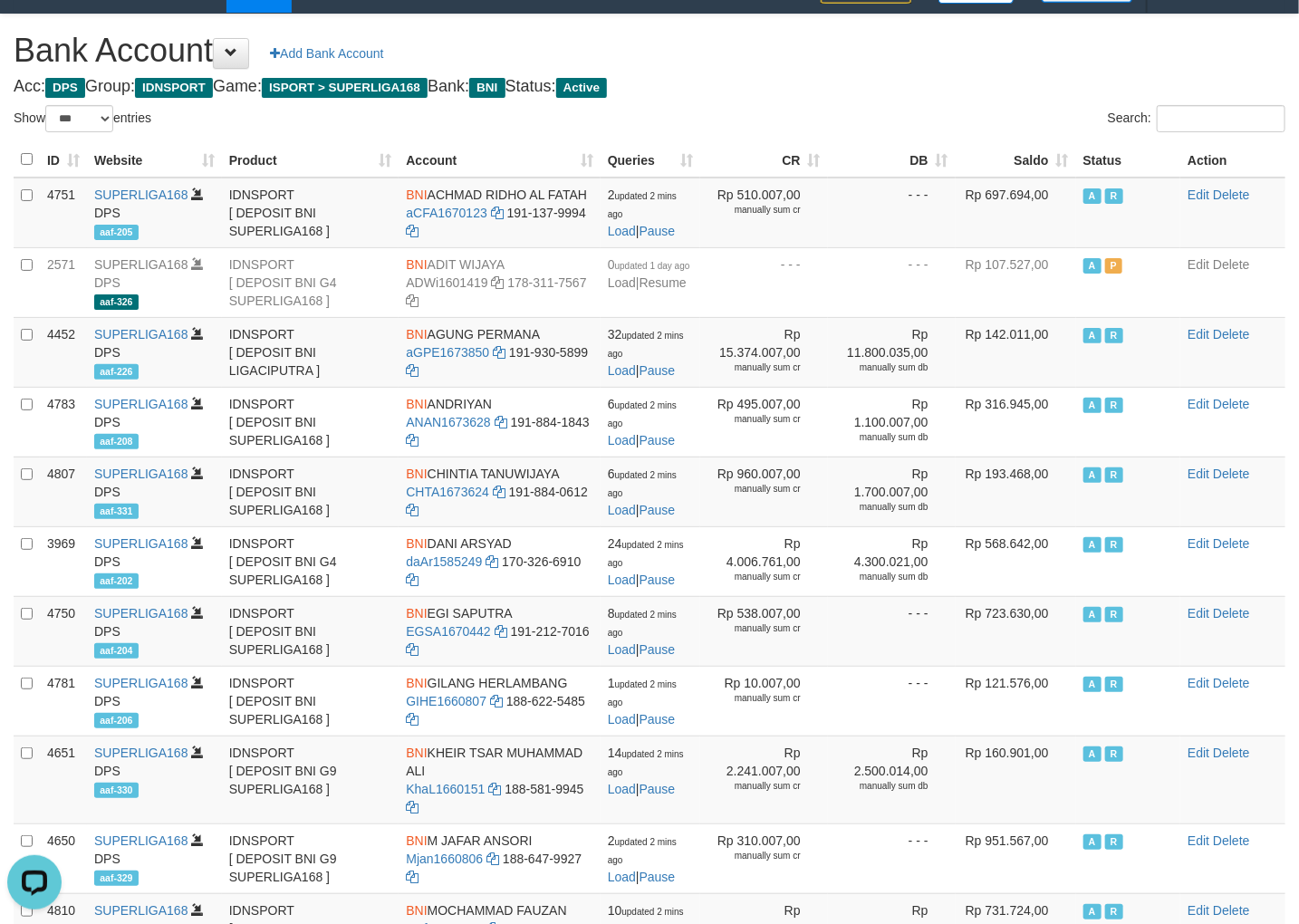 click on "Bank Account
Add Bank Account
Acc: 										 DPS
Group:   IDNSPORT    		Game:   ISPORT > SUPERLIGA168    		Bank:   BNI    		Status:  Active
Filter Account Type
*******
***
**
***
DPS
SELECT ALL  SELECT TYPE  - ALL -
DPS
WD
TMP
Filter Product
*******
******
********
********
*******
********
IDNSPORT
SELECT ALL  SELECT GROUP  - ALL -
BETHUB
IDNPOKER
IDNSPORT
IDNTOTO
LOADONLY
Filter Website
*******" at bounding box center [650, 764] 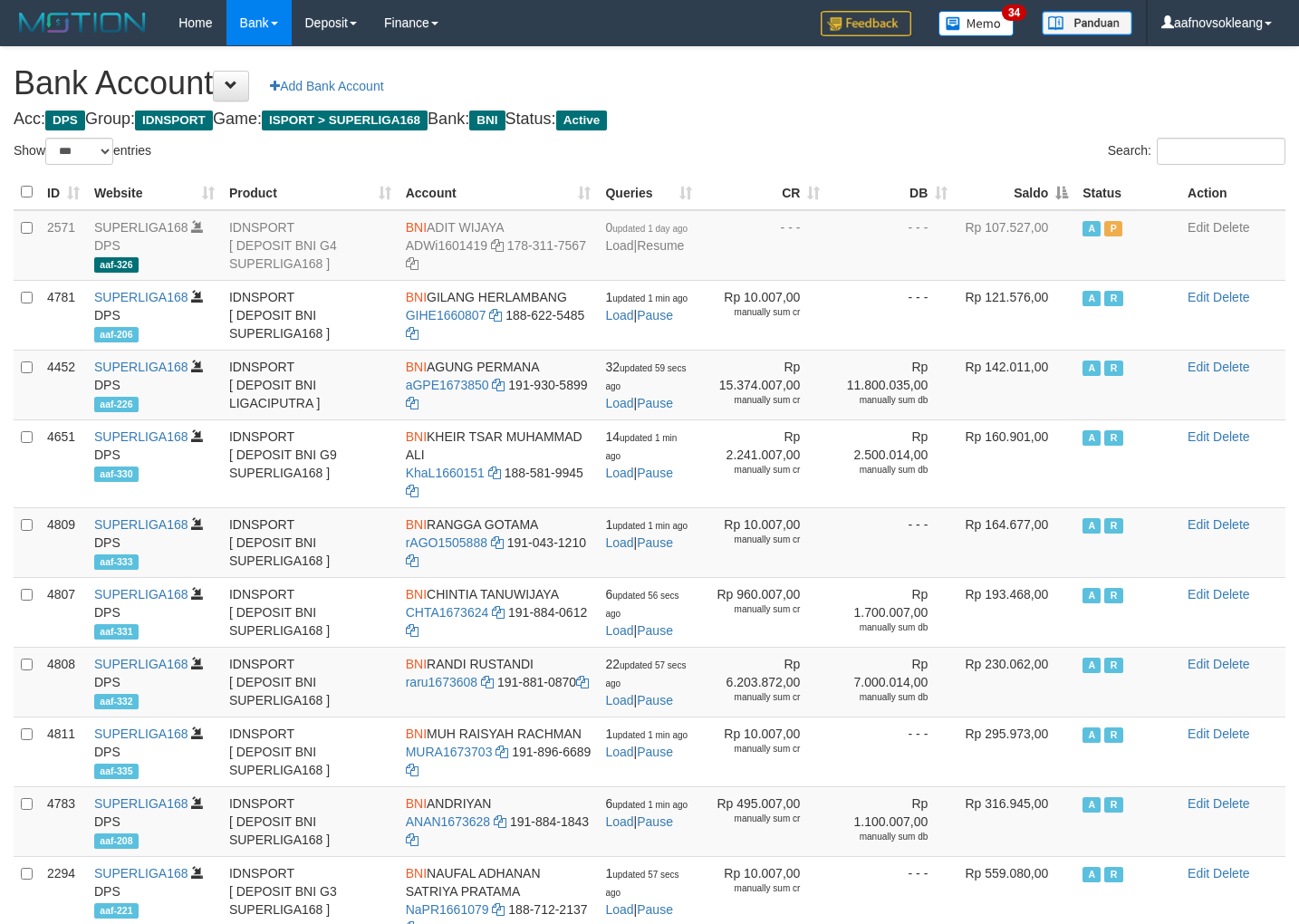 select on "***" 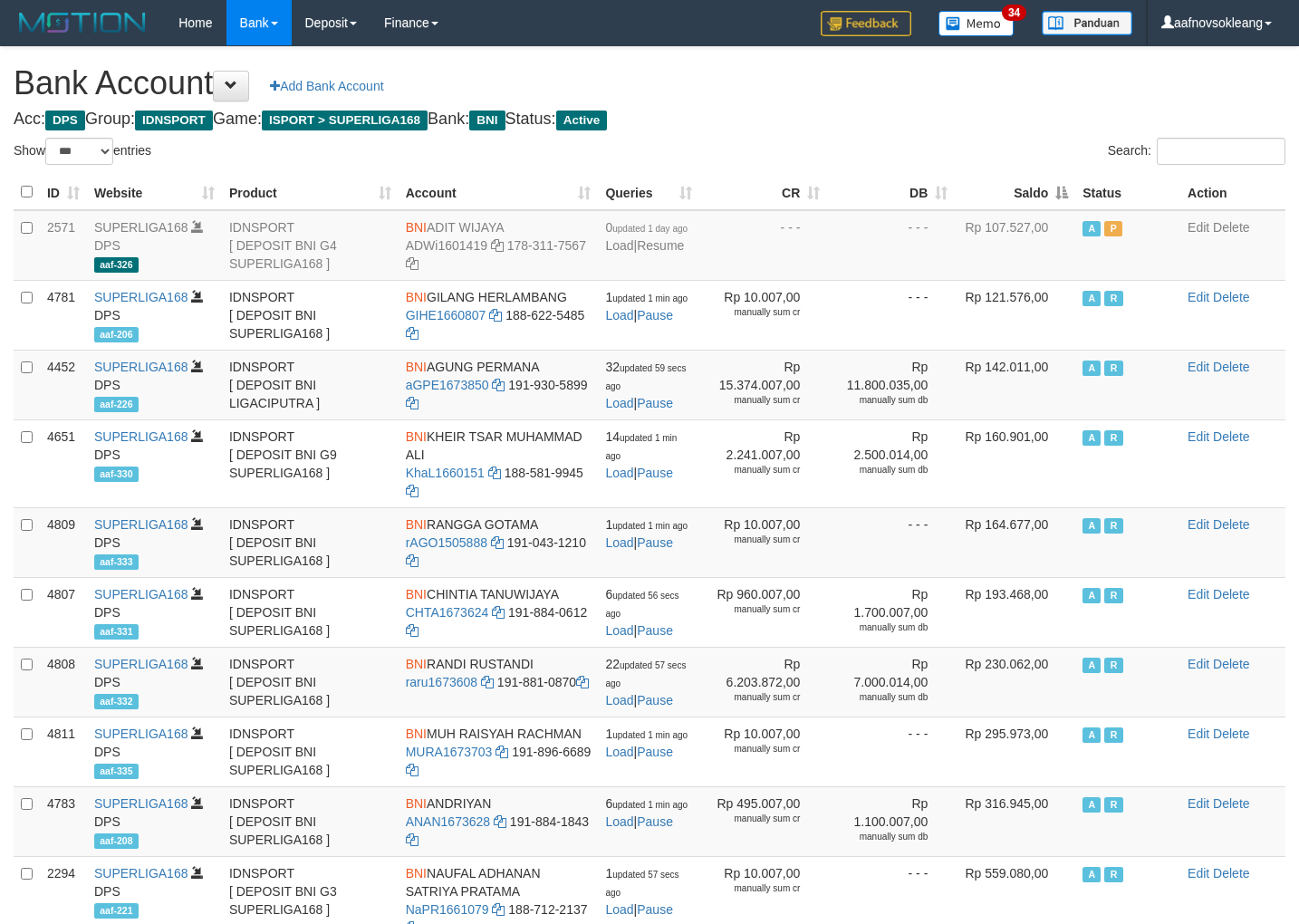 scroll, scrollTop: 33, scrollLeft: 0, axis: vertical 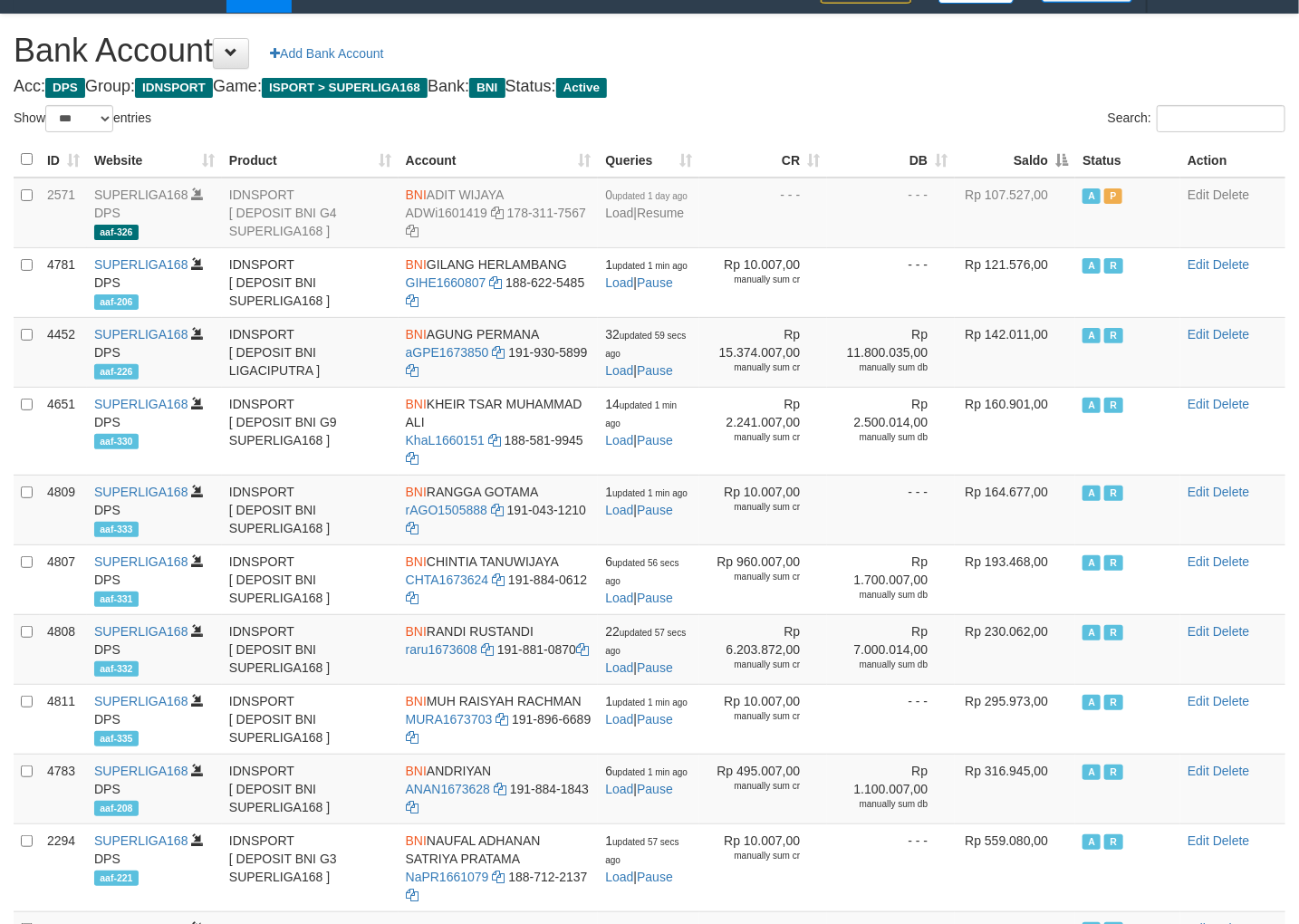 click on "Saldo" at bounding box center [1015, 159] 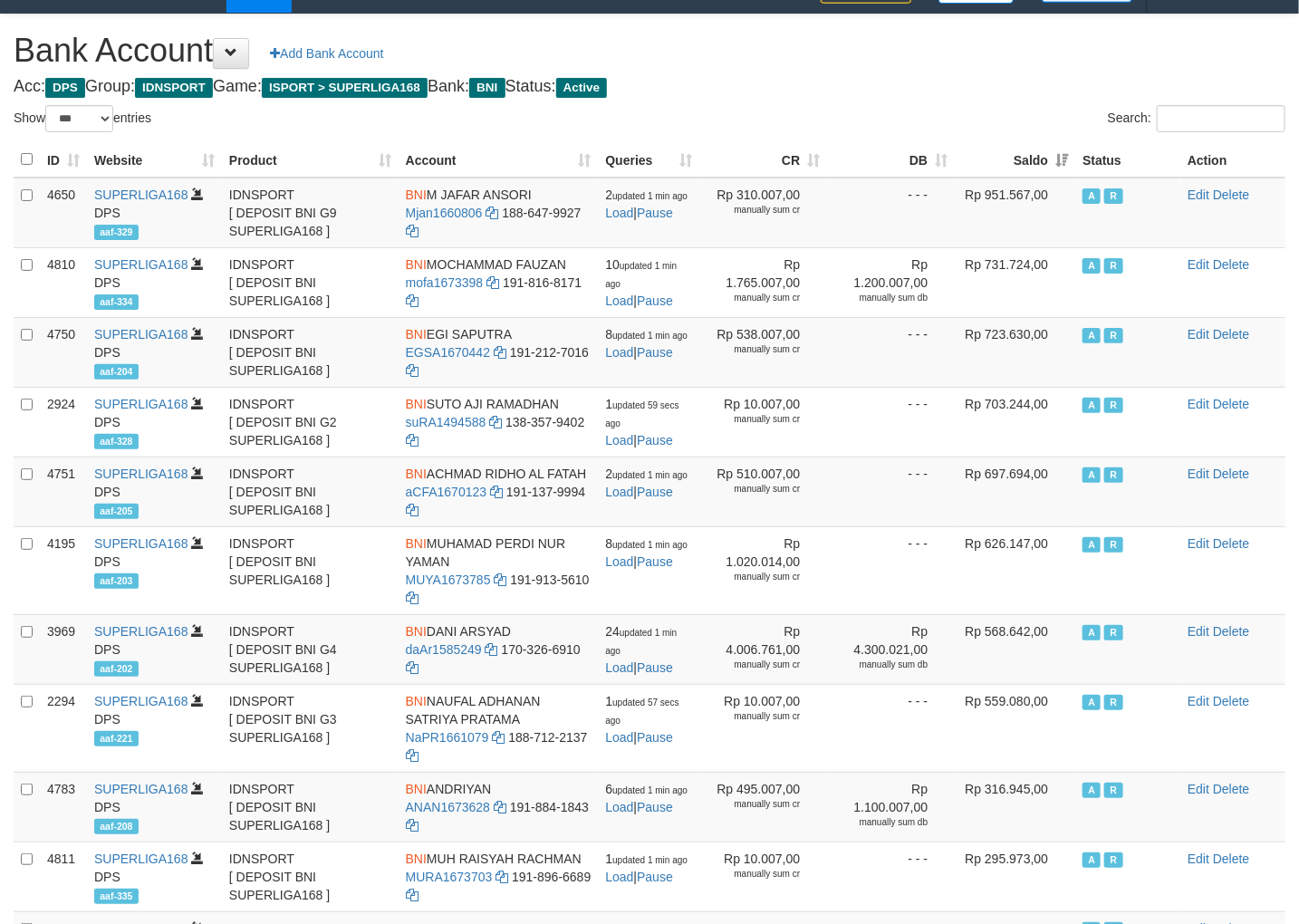 click on "Bank Account
Add Bank Account
Acc: 										 DPS
Group:   IDNSPORT    		Game:   ISPORT > SUPERLIGA168    		Bank:   BNI    		Status:  Active
Filter Account Type
*******
***
**
***
DPS
SELECT ALL  SELECT TYPE  - ALL -
DPS
WD
TMP
Filter Product
*******
******
********
********
*******
********
IDNSPORT
SELECT ALL  SELECT GROUP  - ALL -
BETHUB
IDNPOKER
IDNSPORT
IDNTOTO
LOADONLY
Filter Website
*******" at bounding box center (650, 764) 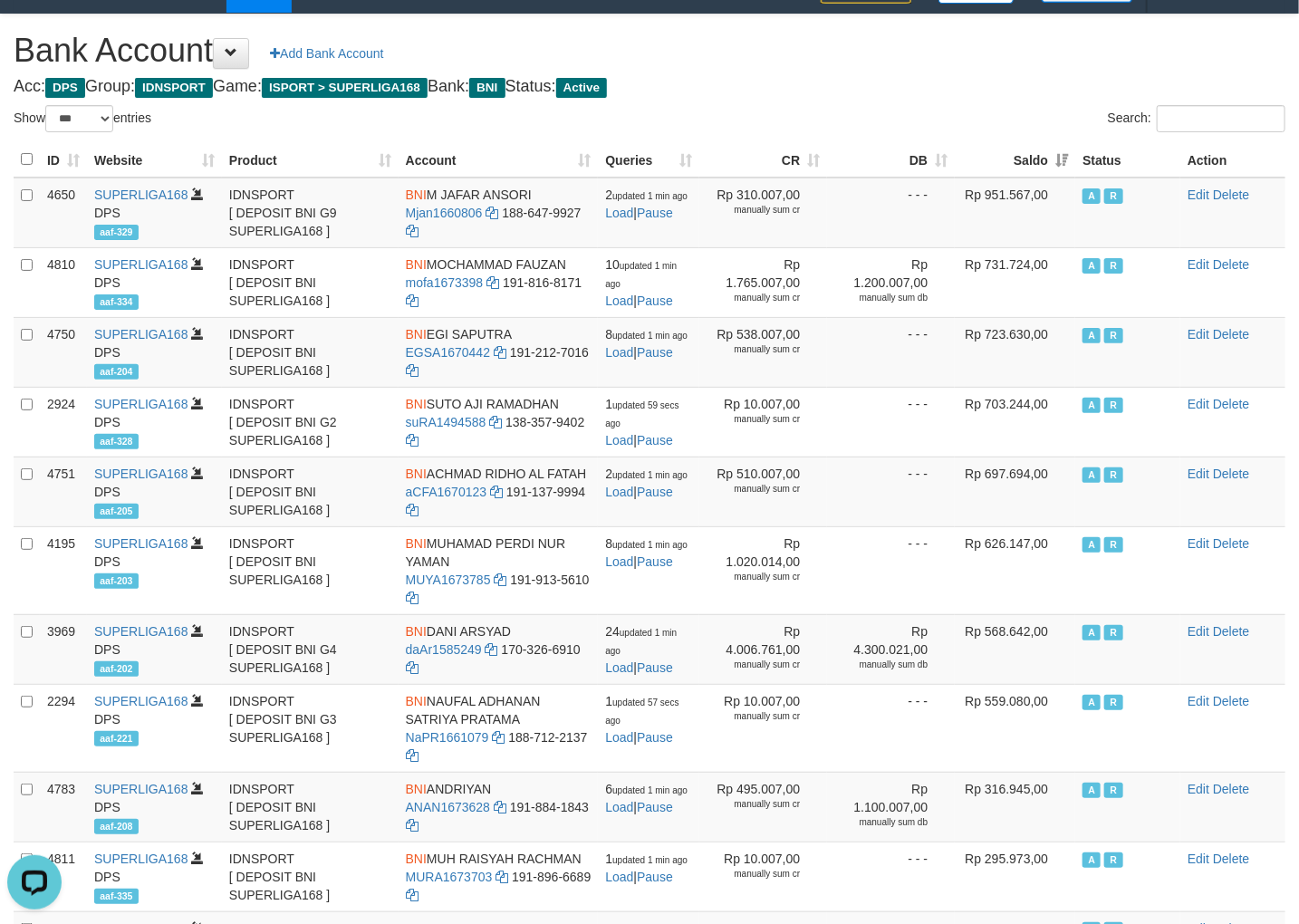 scroll, scrollTop: 0, scrollLeft: 0, axis: both 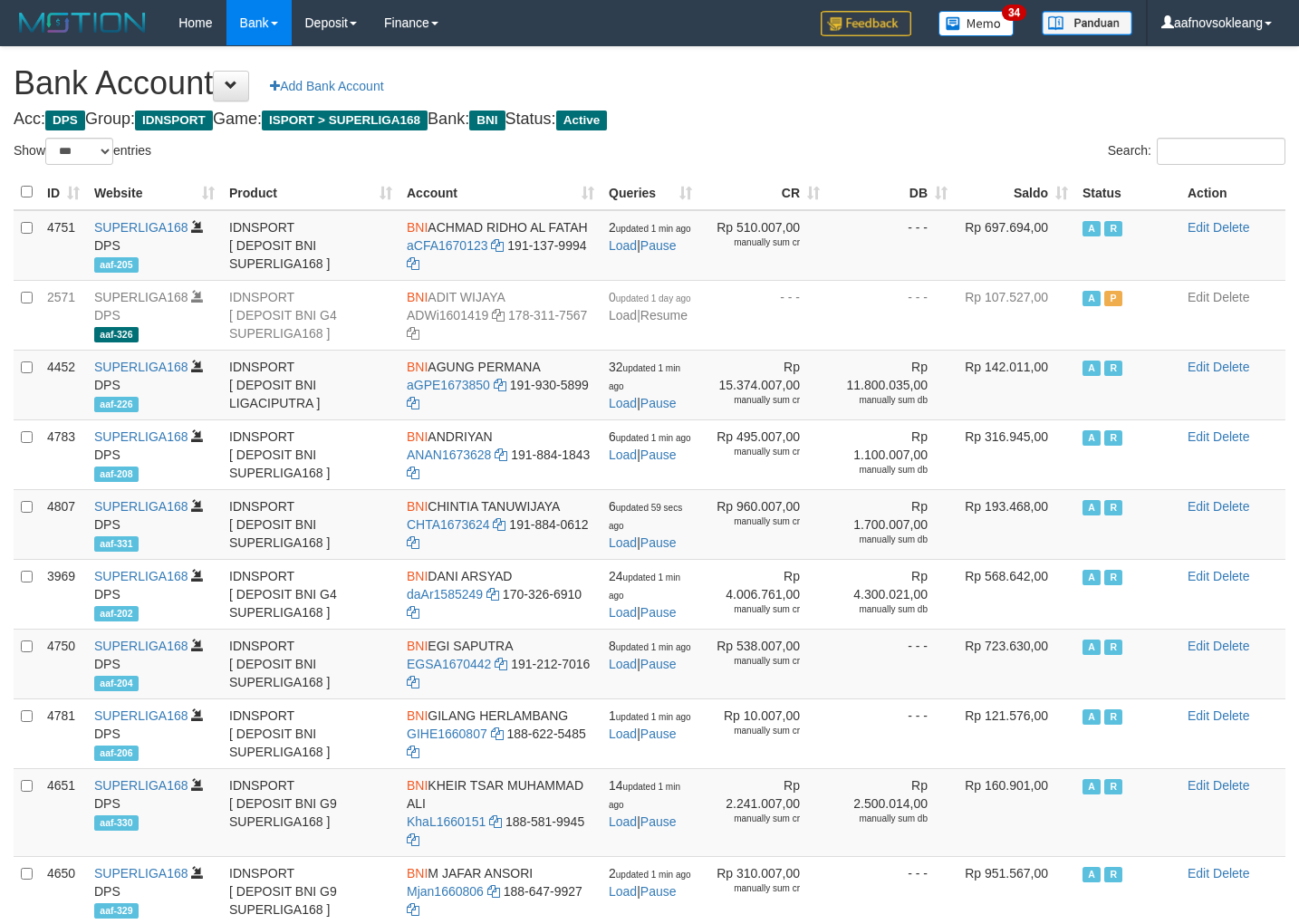 select on "***" 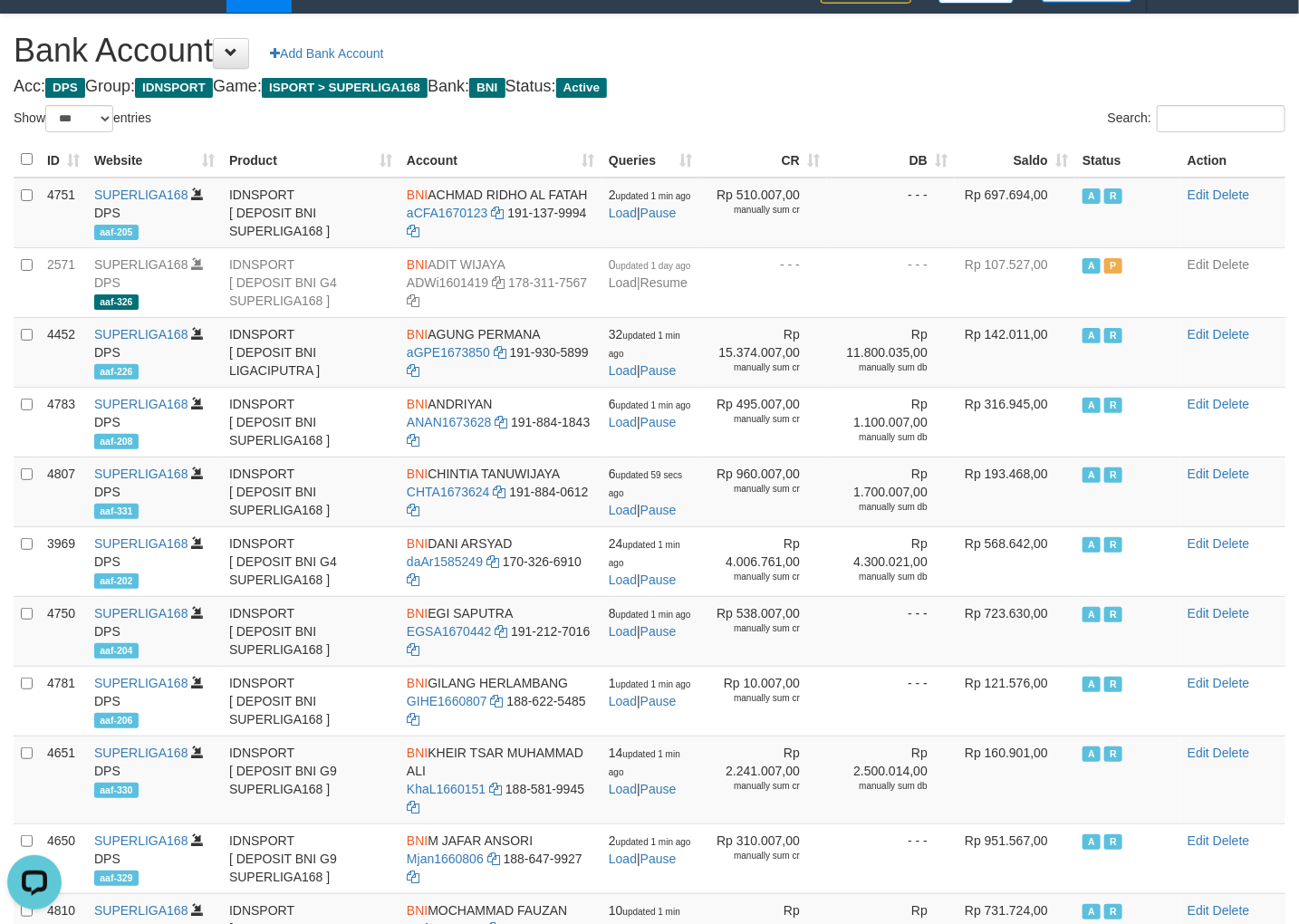 scroll, scrollTop: 0, scrollLeft: 0, axis: both 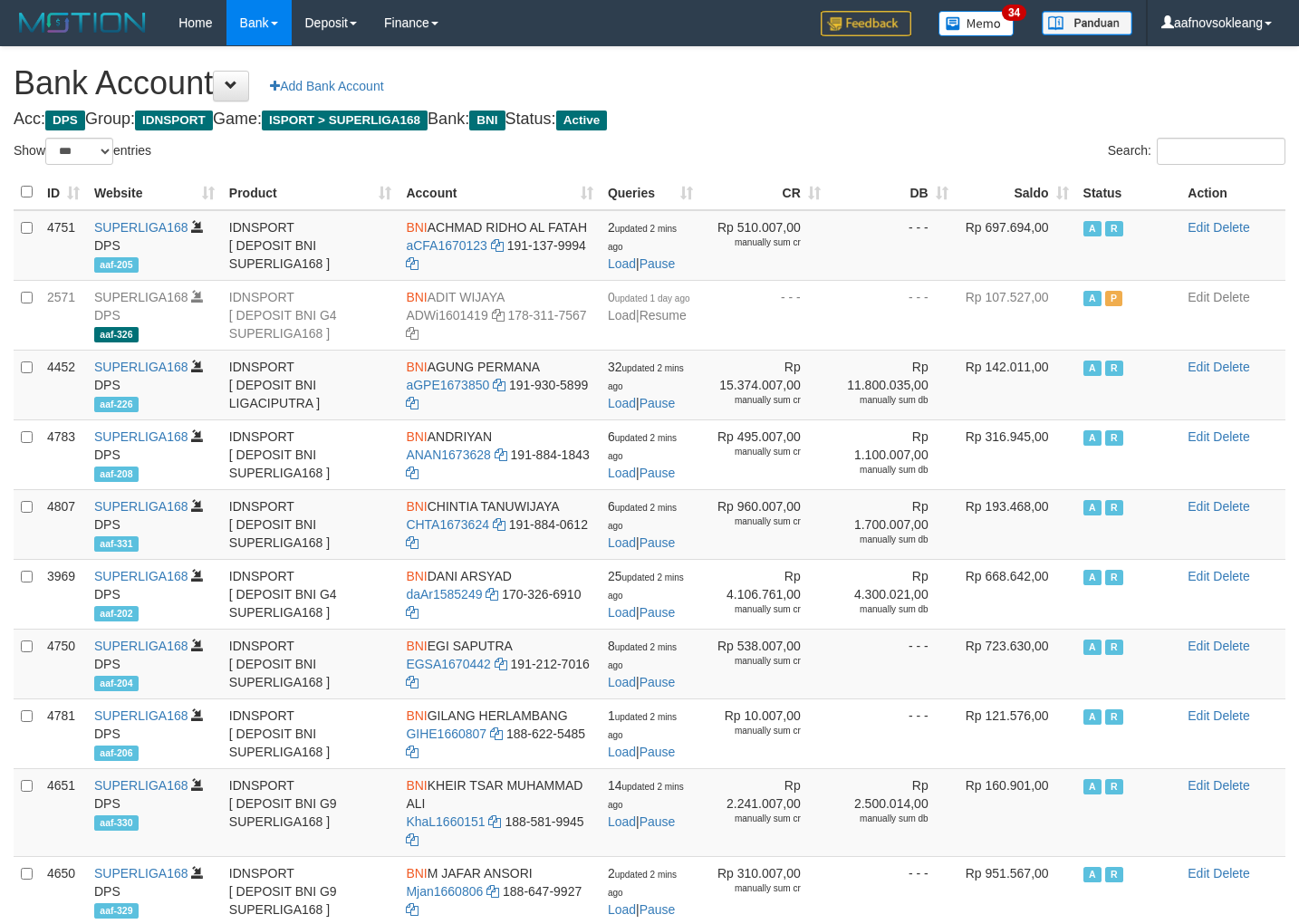 select on "***" 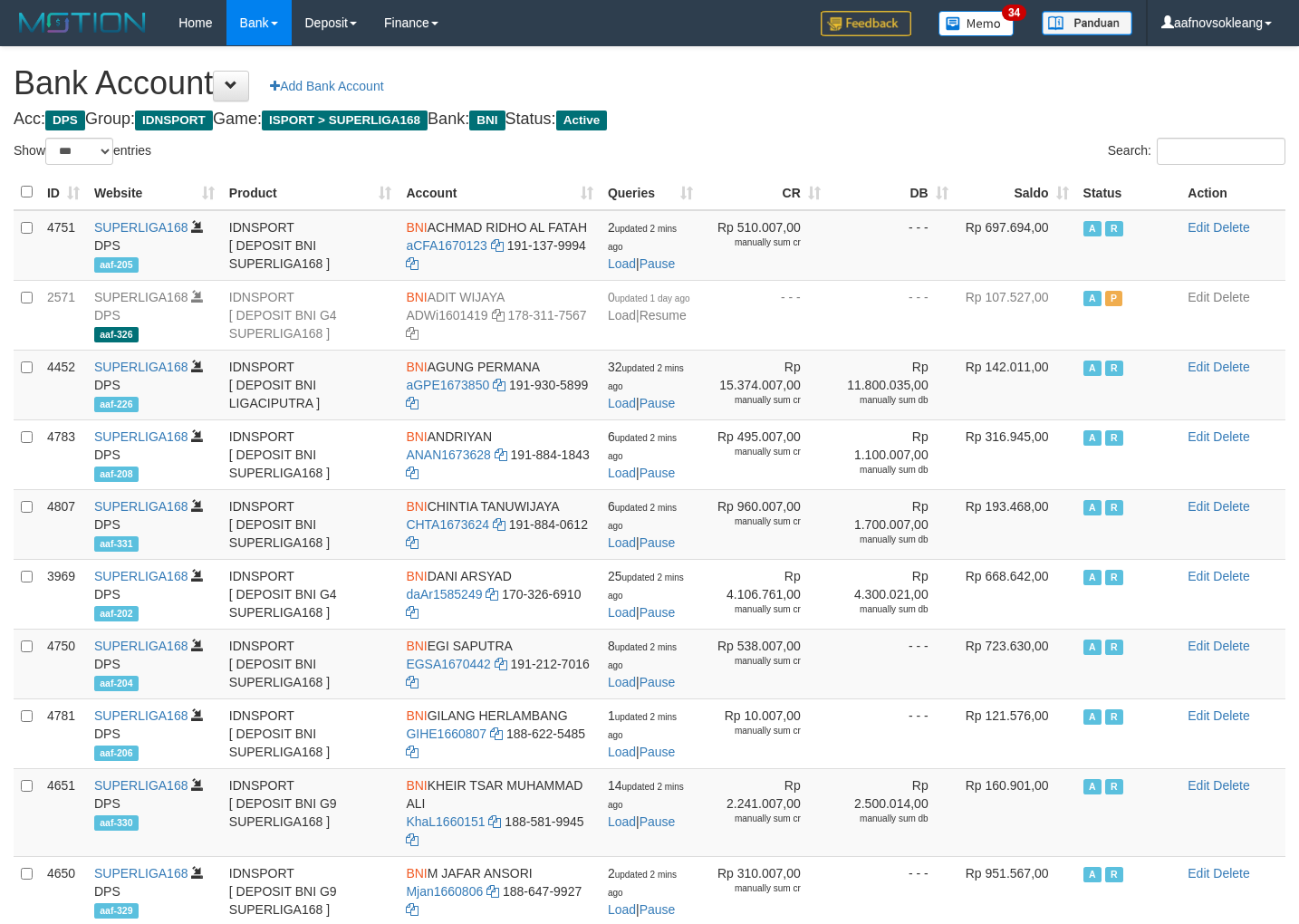 scroll, scrollTop: 33, scrollLeft: 0, axis: vertical 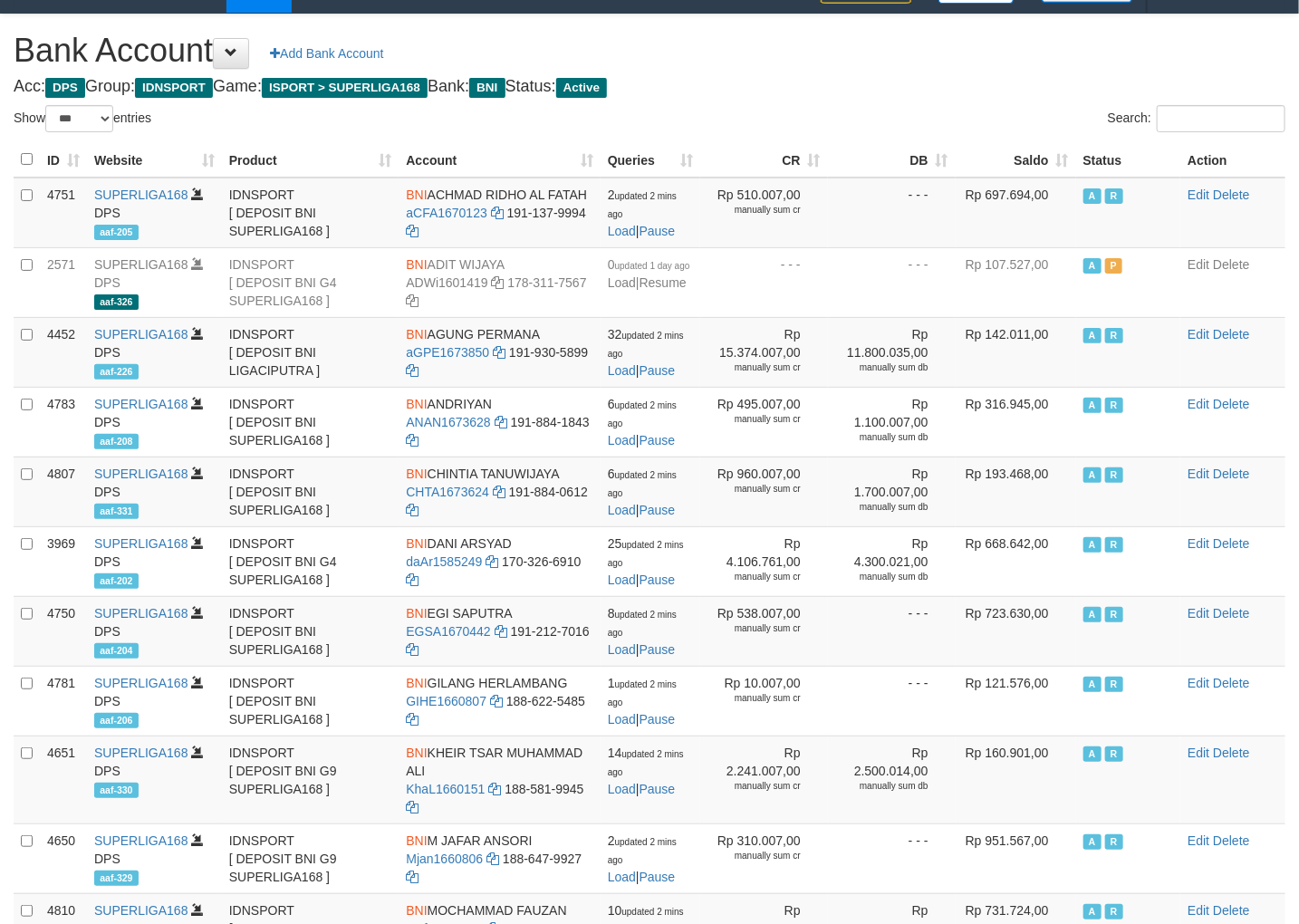 click on "Saldo" at bounding box center (1015, 159) 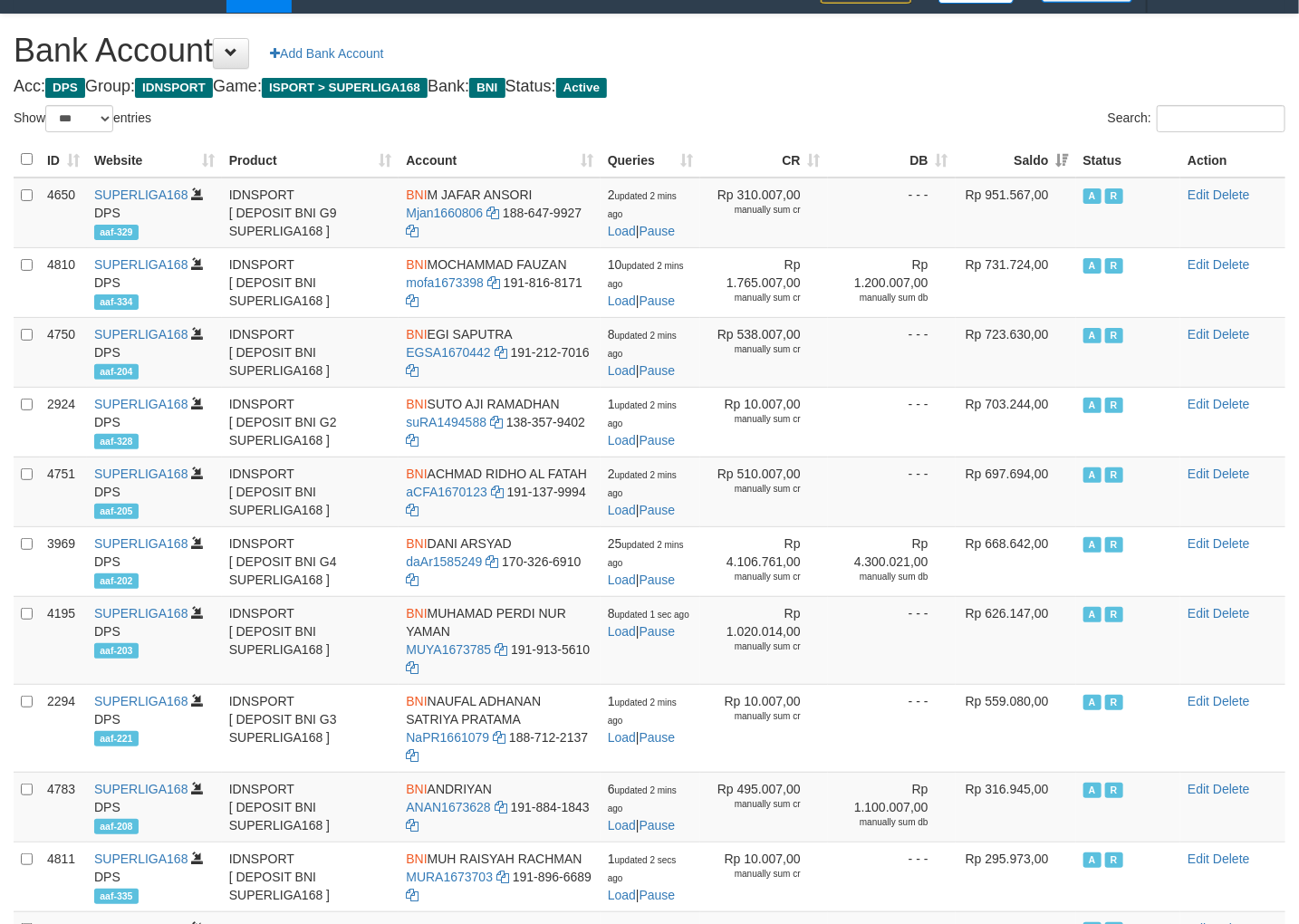 click on "Search:" at bounding box center (974, 120) 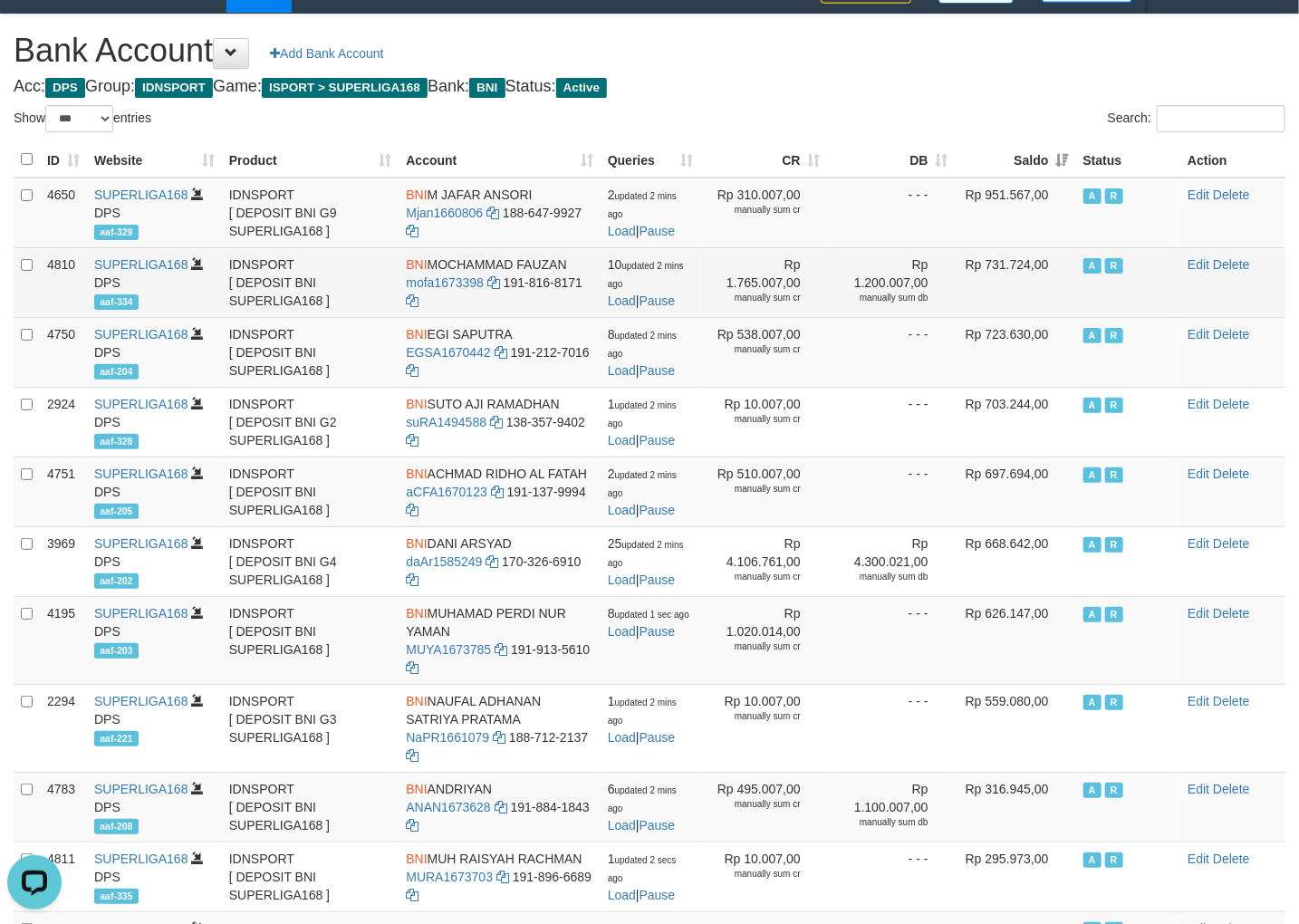 scroll, scrollTop: 0, scrollLeft: 0, axis: both 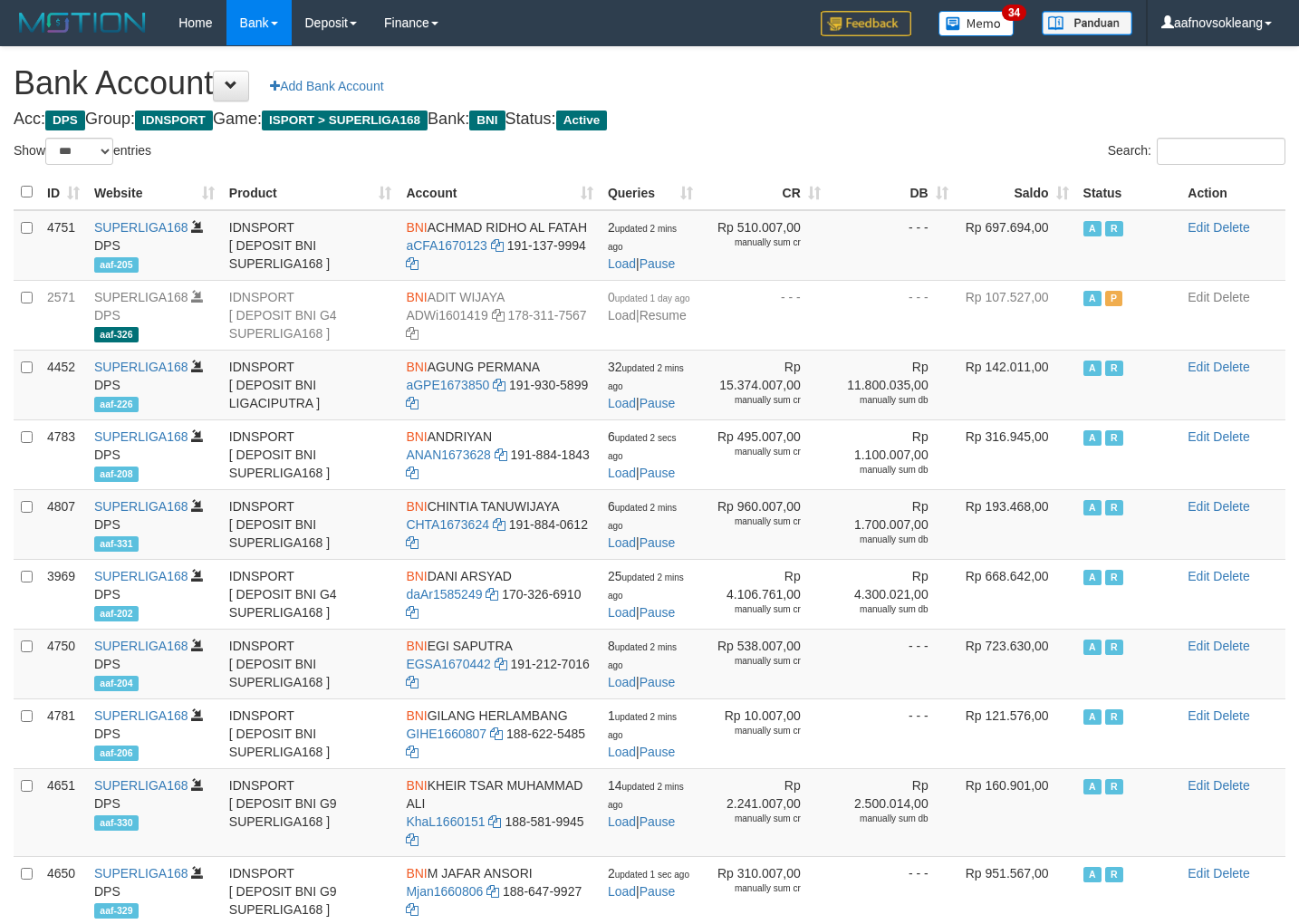 select on "***" 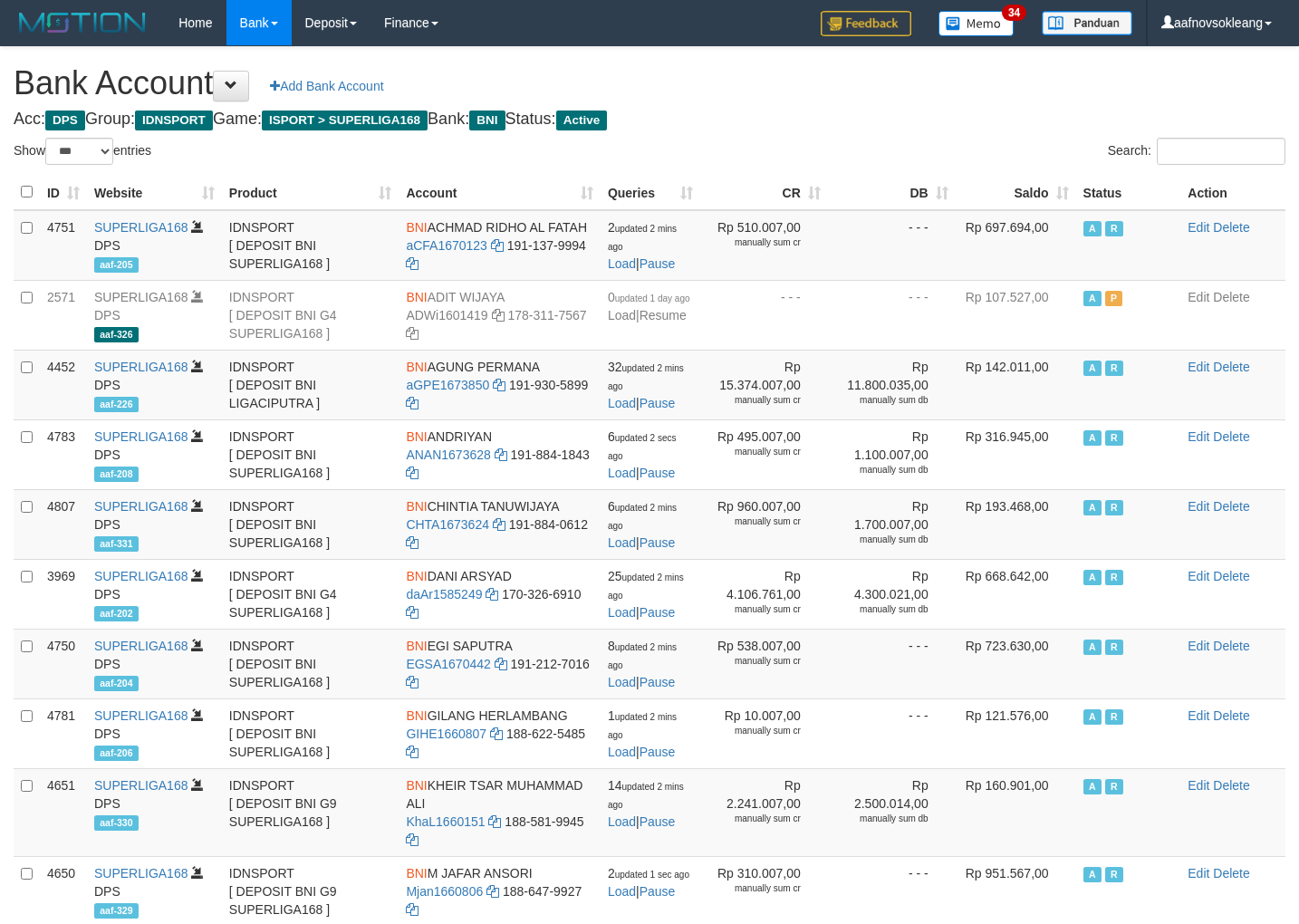 scroll, scrollTop: 33, scrollLeft: 0, axis: vertical 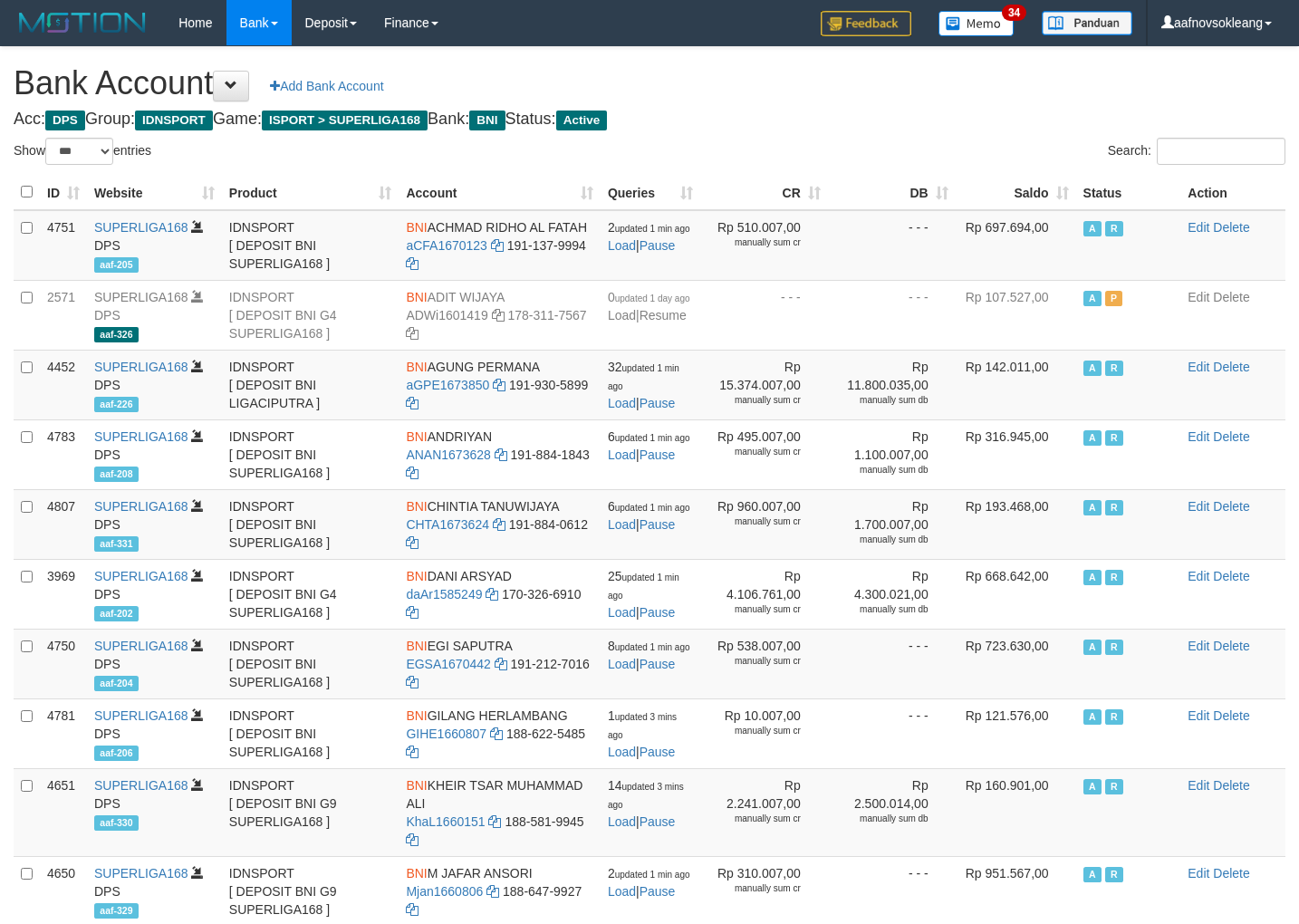 select on "***" 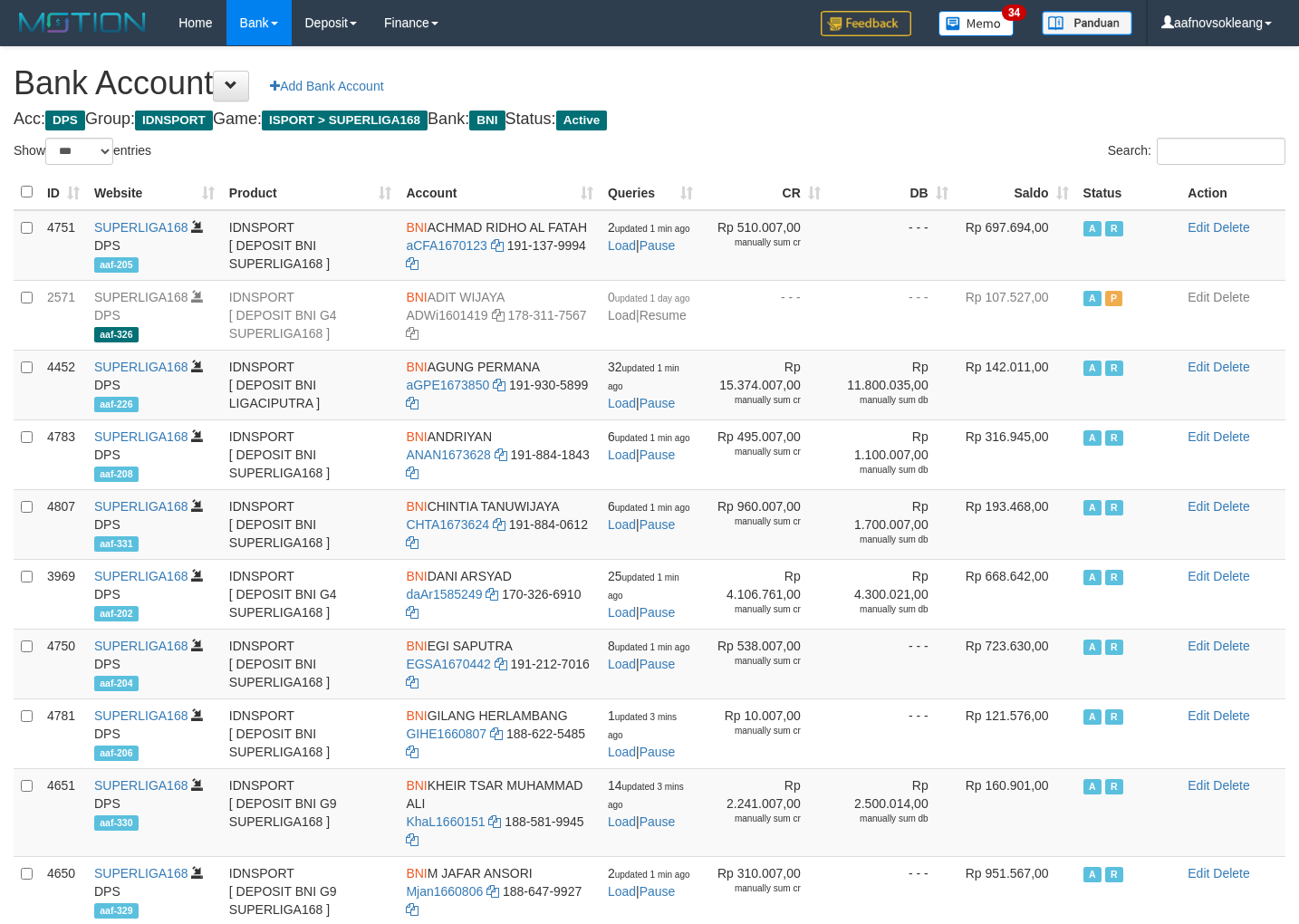 scroll, scrollTop: 33, scrollLeft: 0, axis: vertical 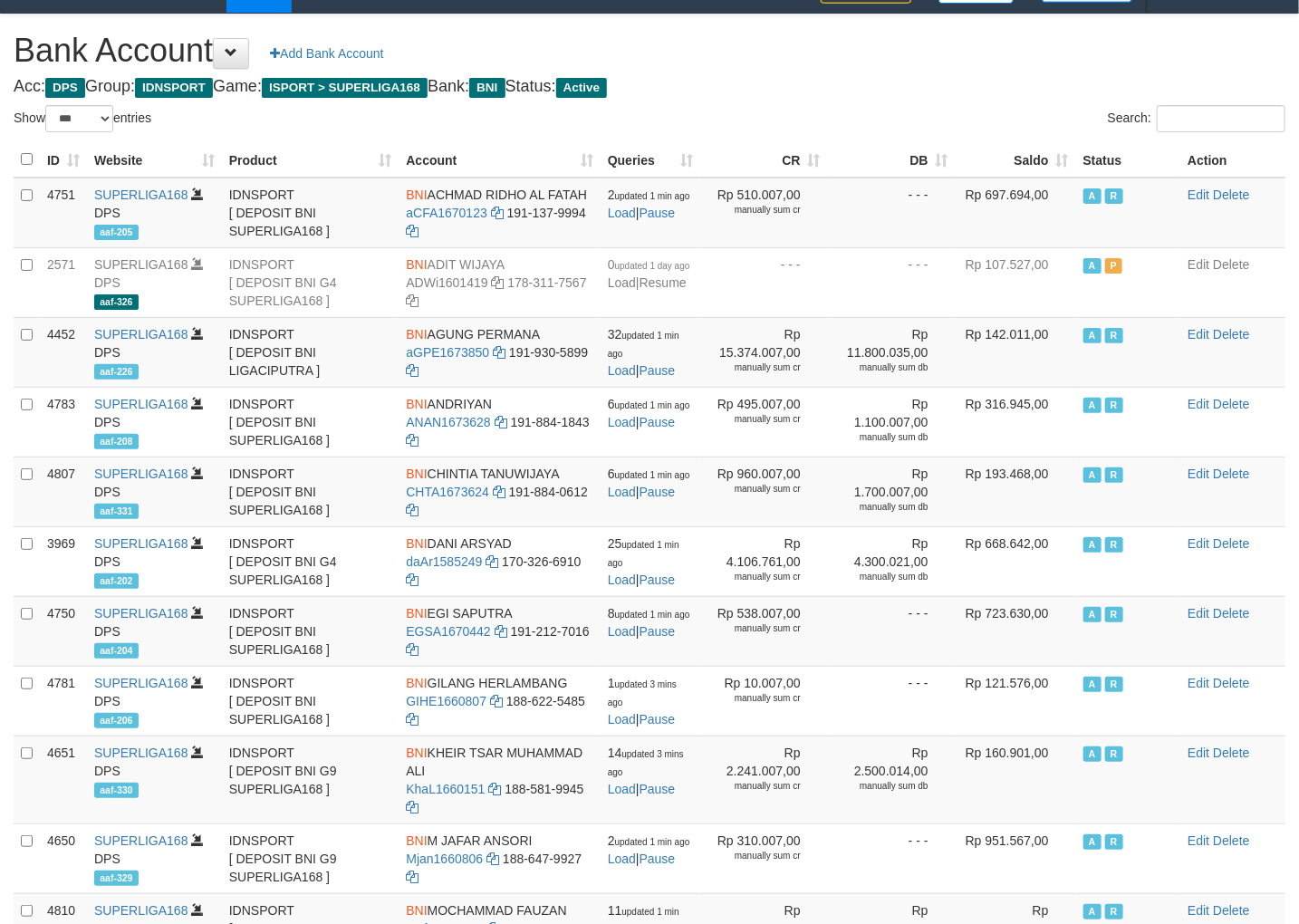click on "Saldo" at bounding box center (1015, 159) 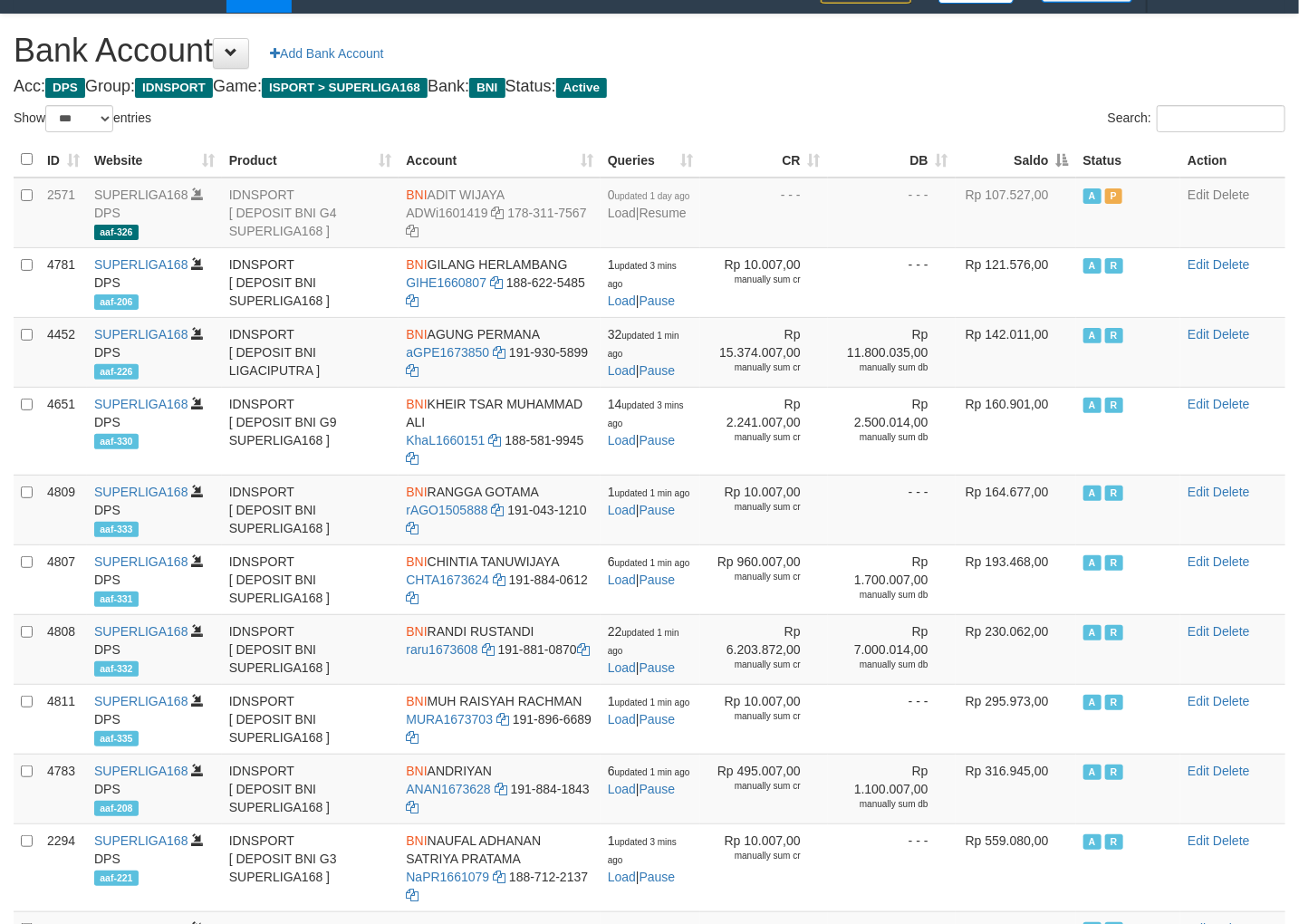 click on "Saldo" at bounding box center [1015, 159] 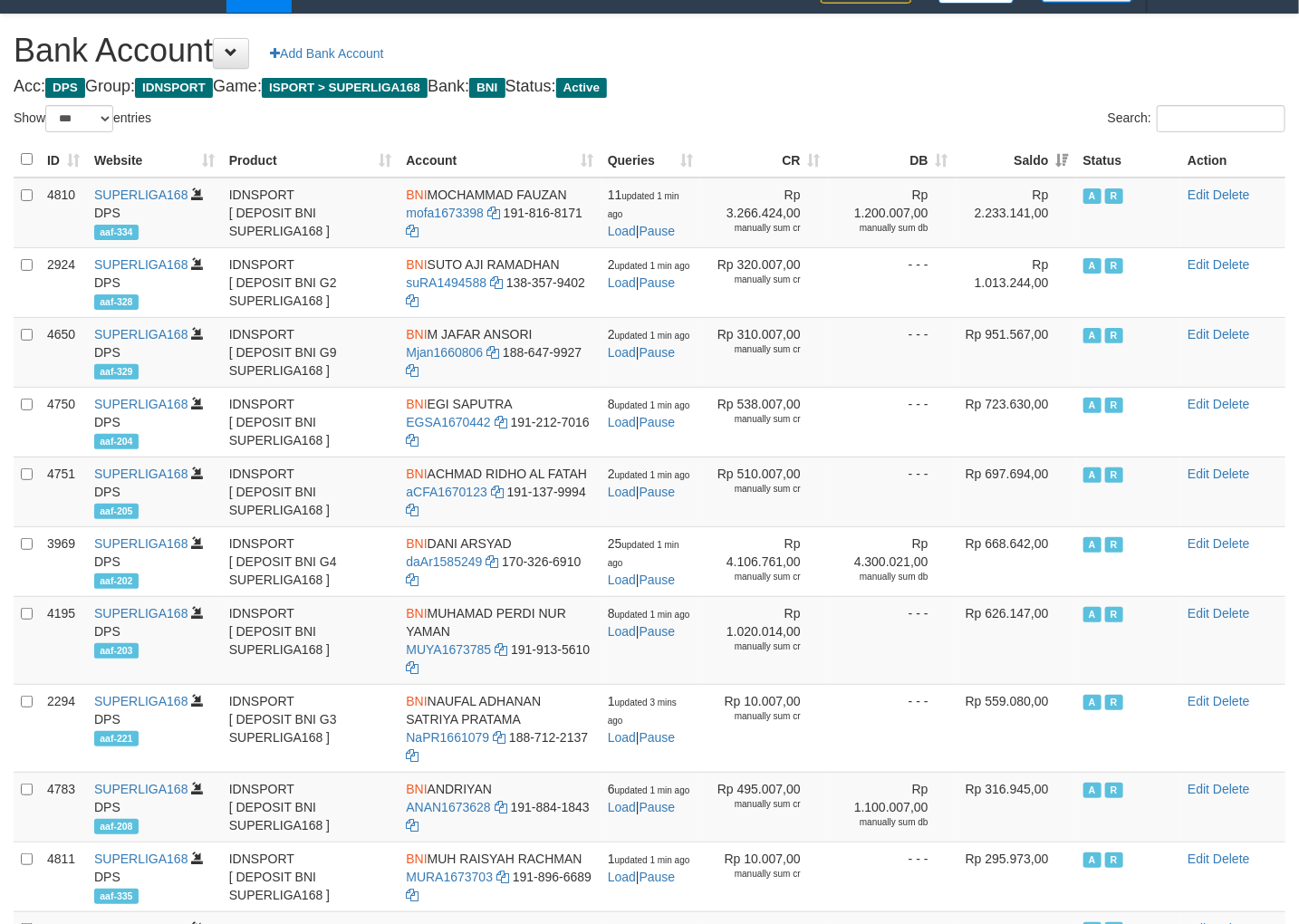 click on "Bank Account
Add Bank Account
Acc: 										 DPS
Group:   IDNSPORT    		Game:   ISPORT > SUPERLIGA168    		Bank:   BNI    		Status:  Active
Filter Account Type
*******
***
**
***
DPS
SELECT ALL  SELECT TYPE  - ALL -
DPS
WD
TMP
Filter Product
*******
******
********
********
*******
********
IDNSPORT
SELECT ALL  SELECT GROUP  - ALL -
BETHUB
IDNPOKER
IDNSPORT
IDNTOTO
LOADONLY
Filter Website
*******" at bounding box center (650, 764) 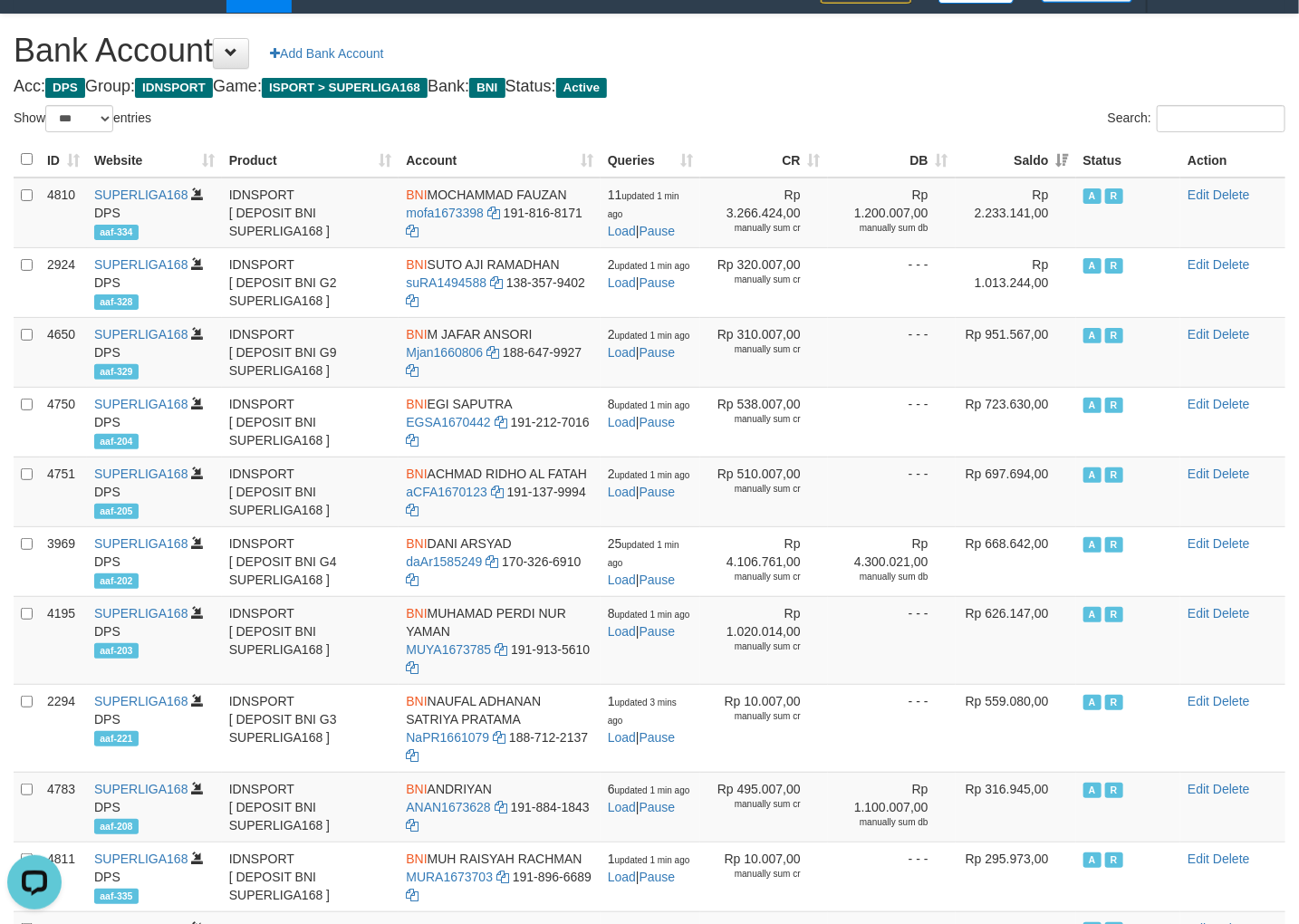 scroll, scrollTop: 0, scrollLeft: 0, axis: both 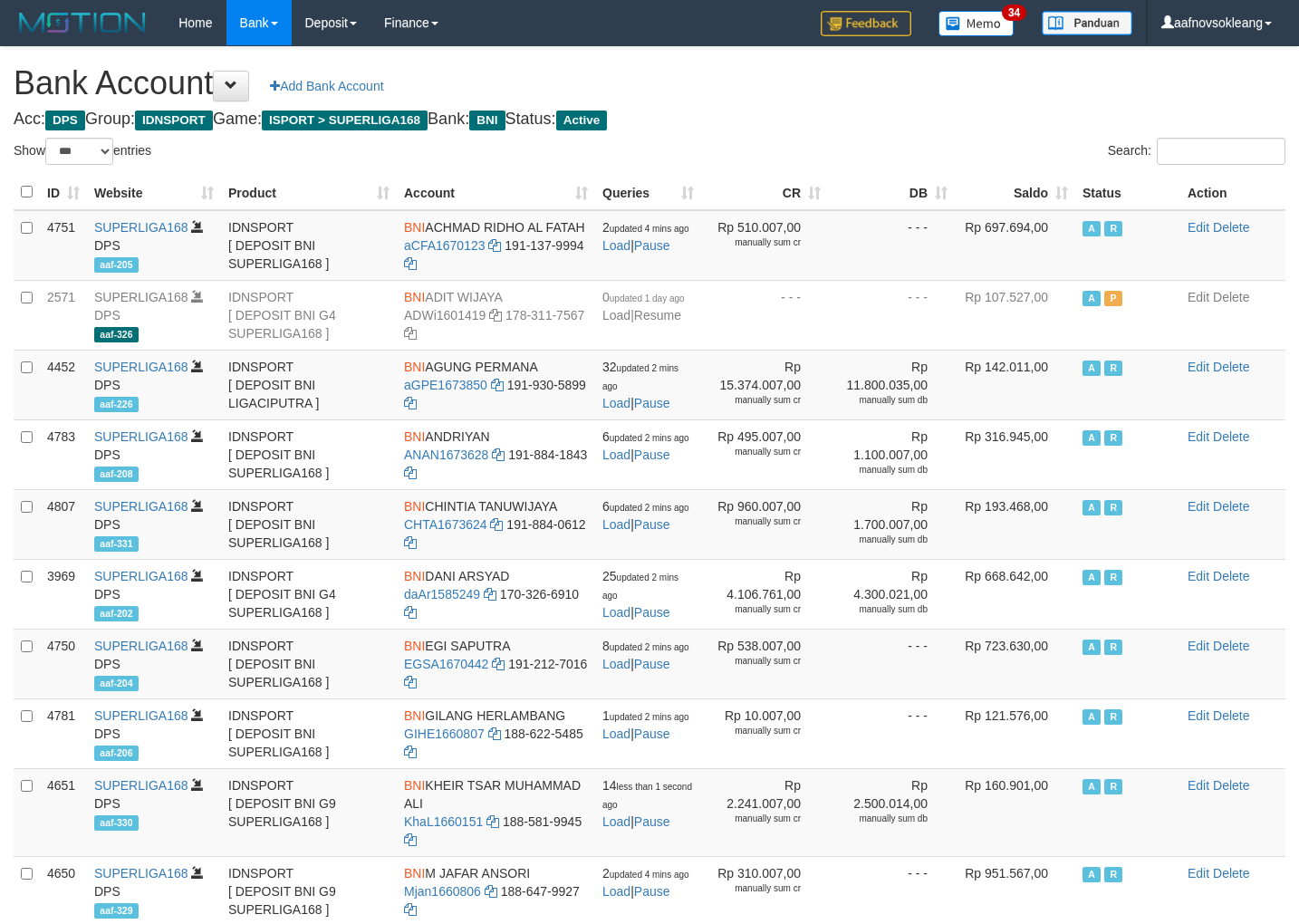 select on "***" 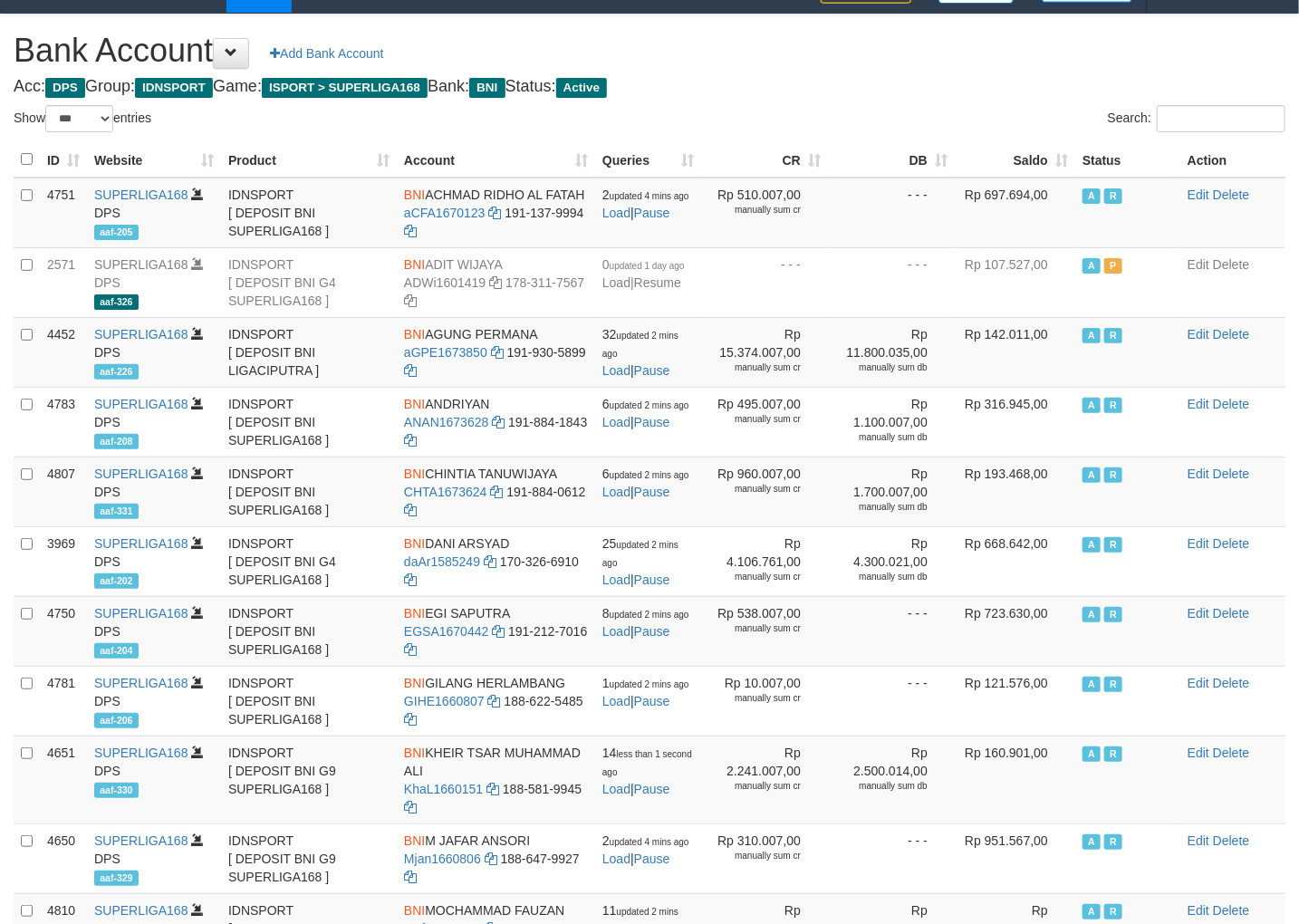 click on "Saldo" at bounding box center [1015, 159] 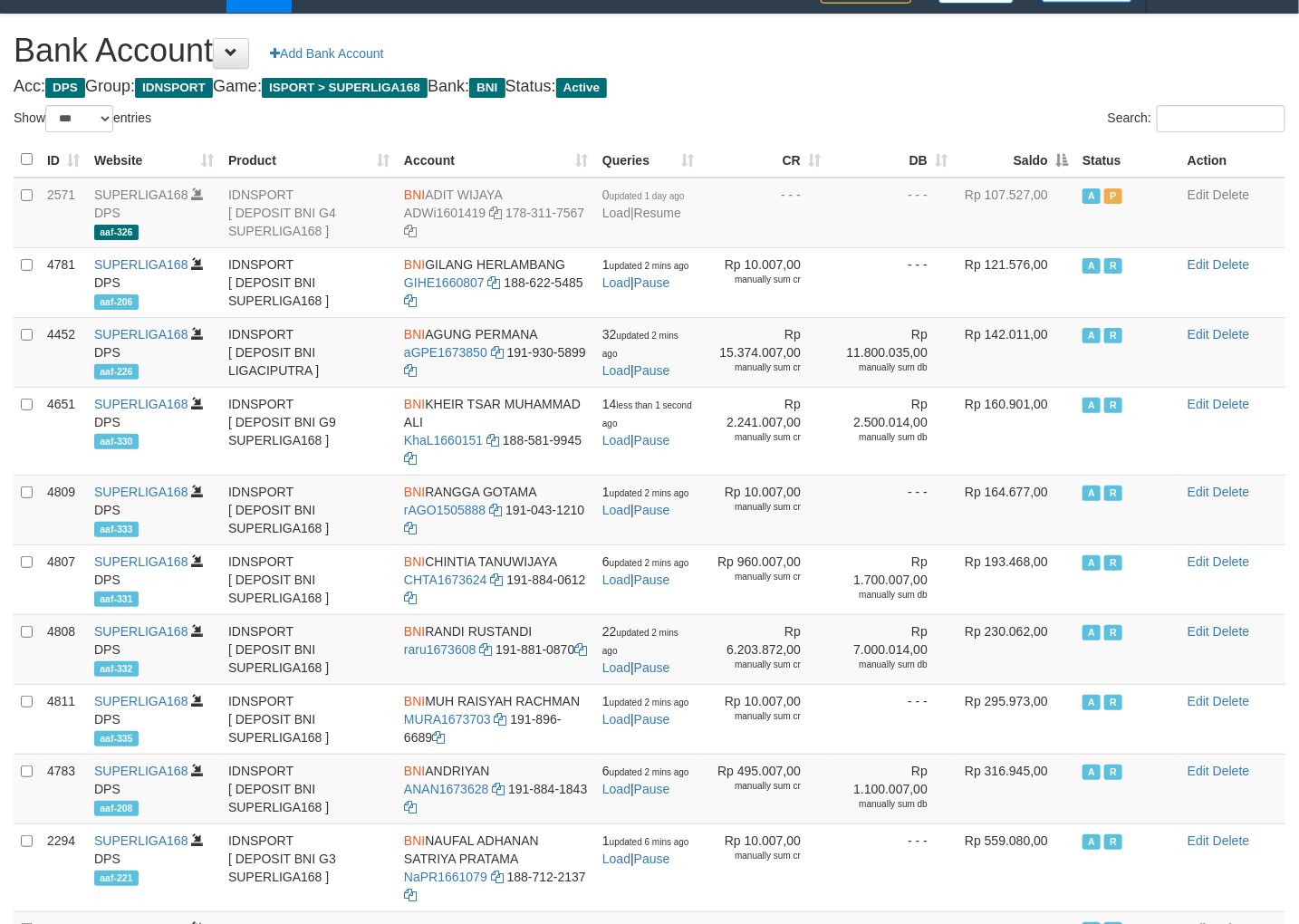 click on "Saldo" at bounding box center [1015, 159] 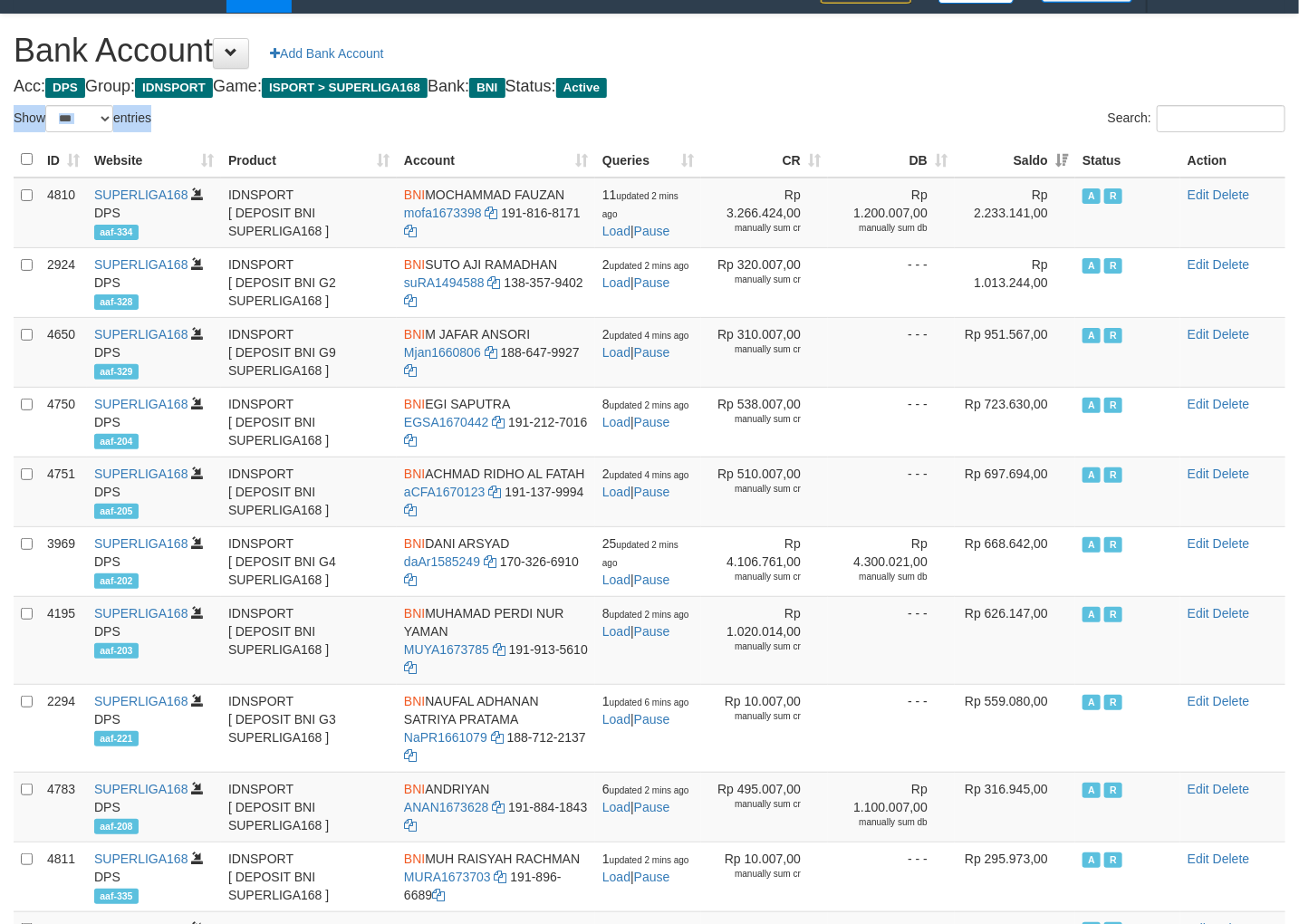 click on "Bank Account
Add Bank Account
Acc: 										 DPS
Group:   IDNSPORT    		Game:   ISPORT > SUPERLIGA168    		Bank:   BNI    		Status:  Active
Filter Account Type
*******
***
**
***
DPS
SELECT ALL  SELECT TYPE  - ALL -
DPS
WD
TMP
Filter Product
*******
******
********
********
*******
********
IDNSPORT
SELECT ALL  SELECT GROUP  - ALL -
BETHUB
IDNPOKER
IDNSPORT
IDNTOTO
LOADONLY
Filter Website
*******" at bounding box center [650, 764] 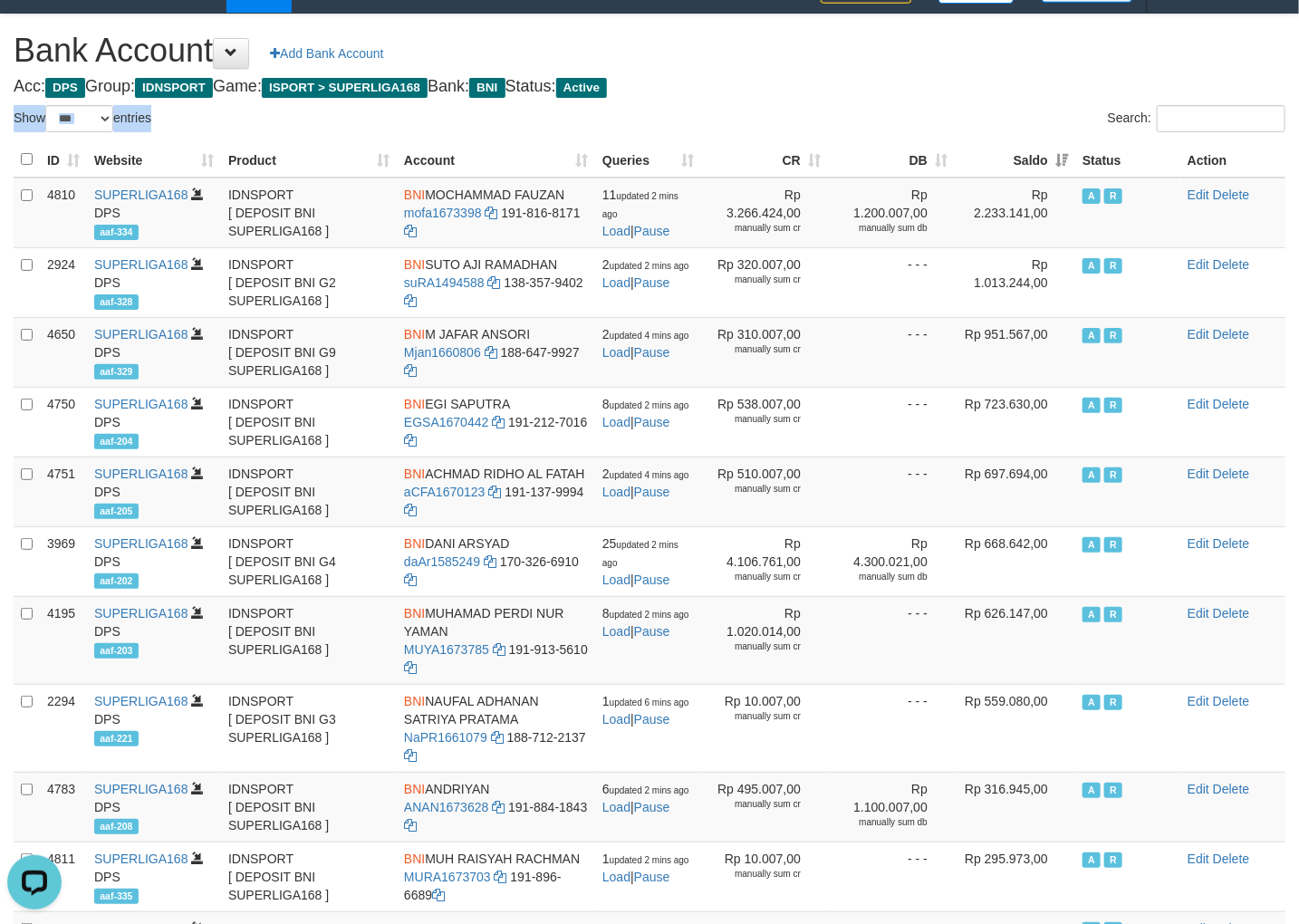 scroll, scrollTop: 0, scrollLeft: 0, axis: both 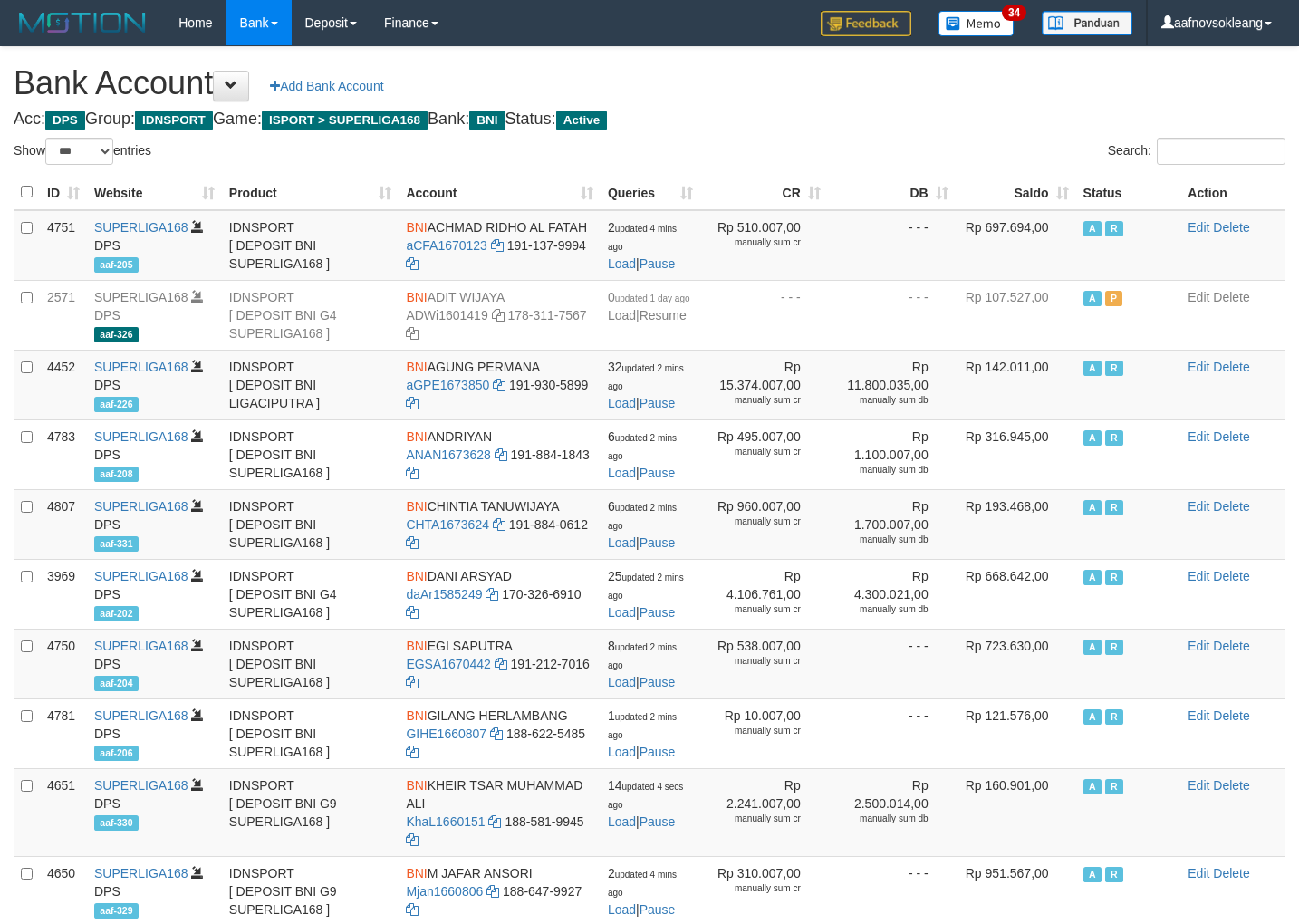 select on "***" 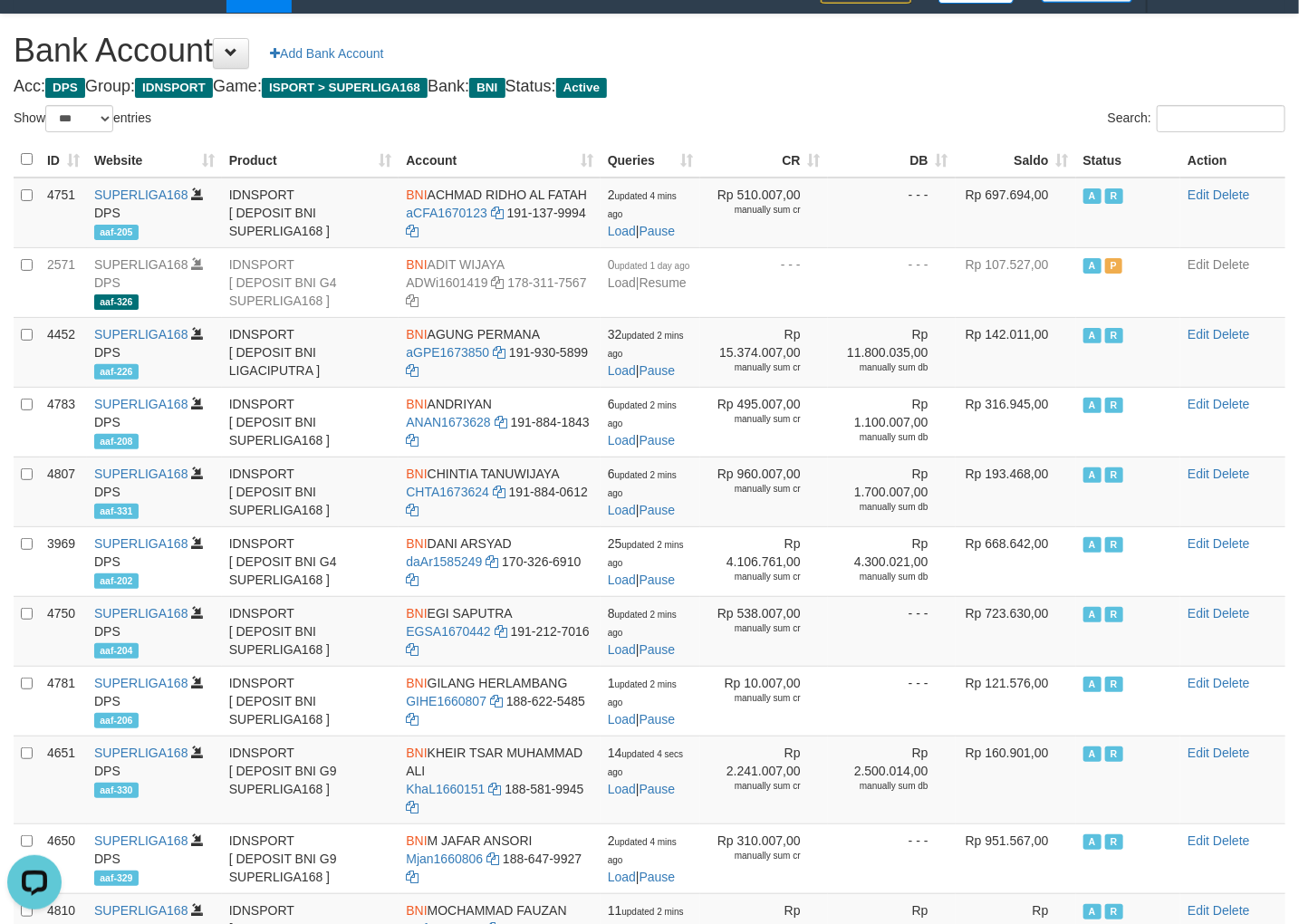 scroll, scrollTop: 0, scrollLeft: 0, axis: both 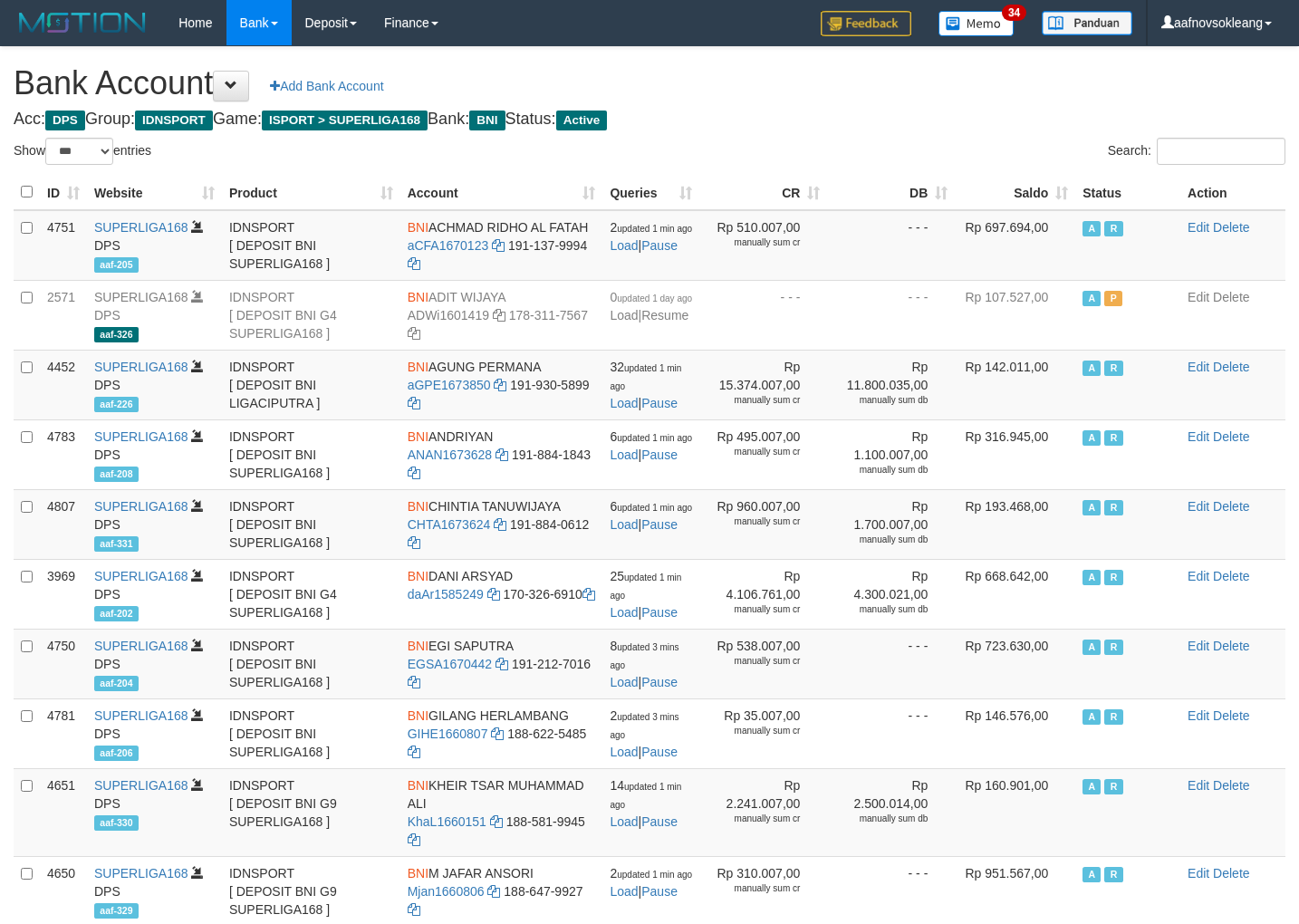 select on "***" 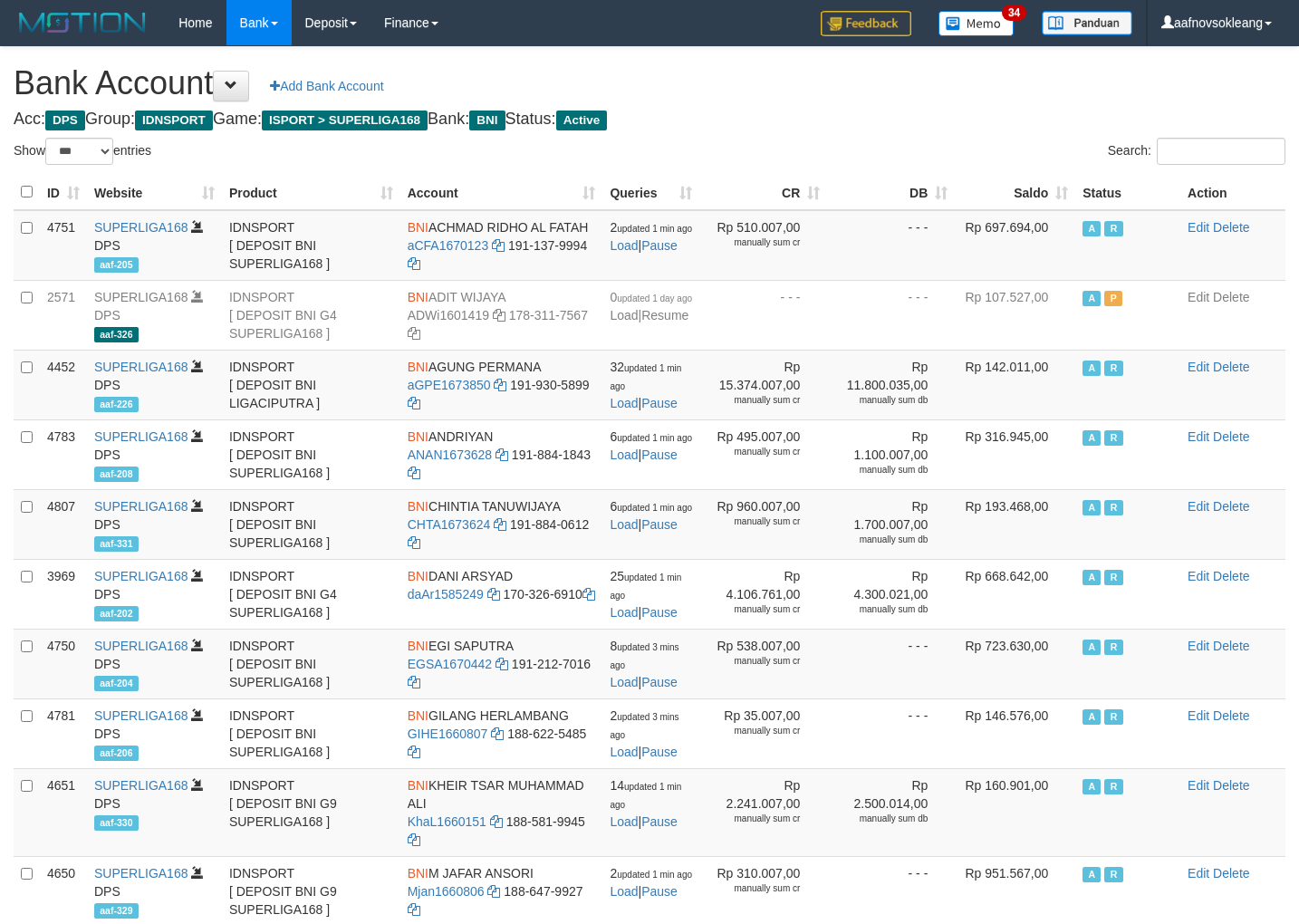scroll, scrollTop: 33, scrollLeft: 0, axis: vertical 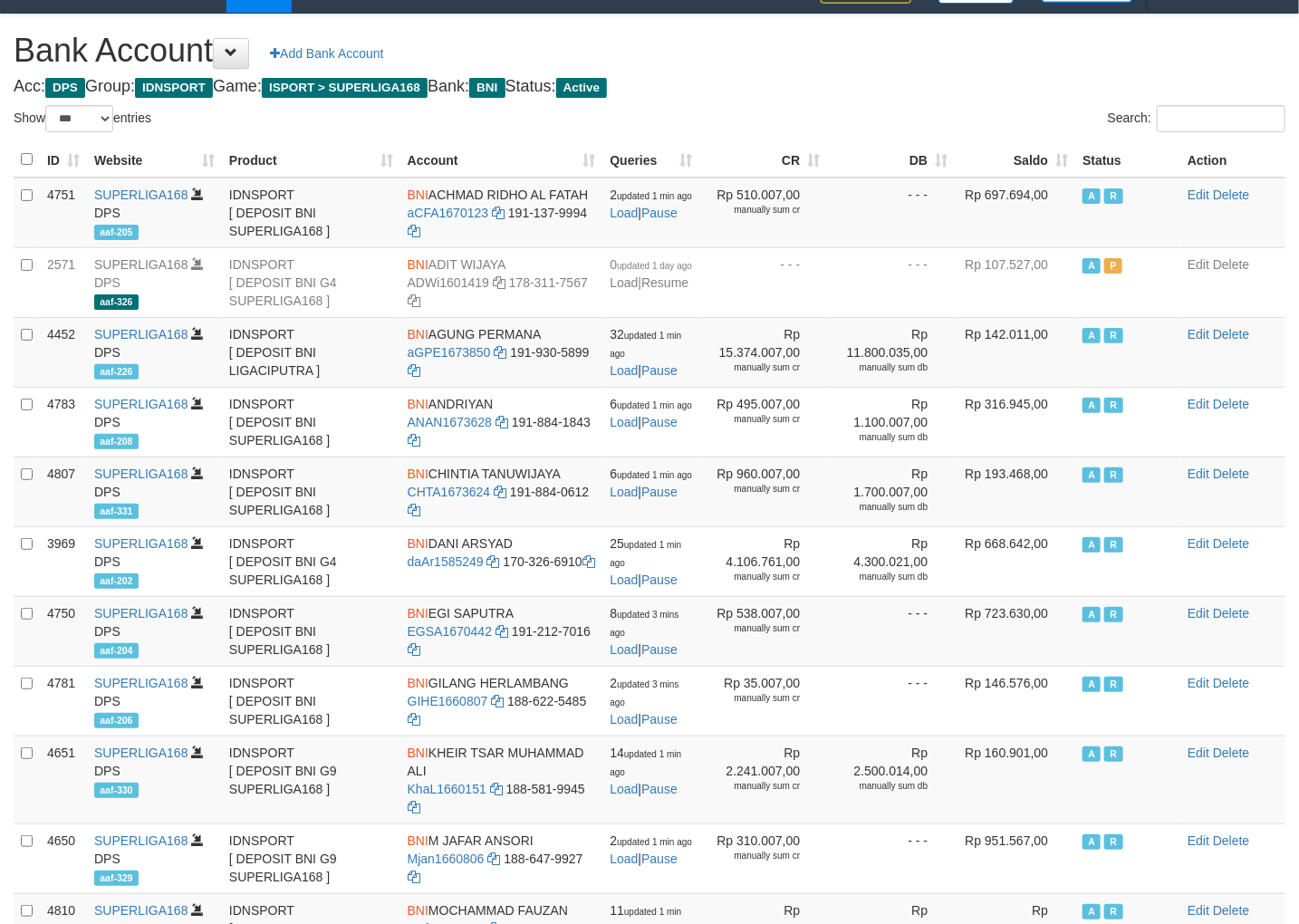 click on "Saldo" at bounding box center (1015, 159) 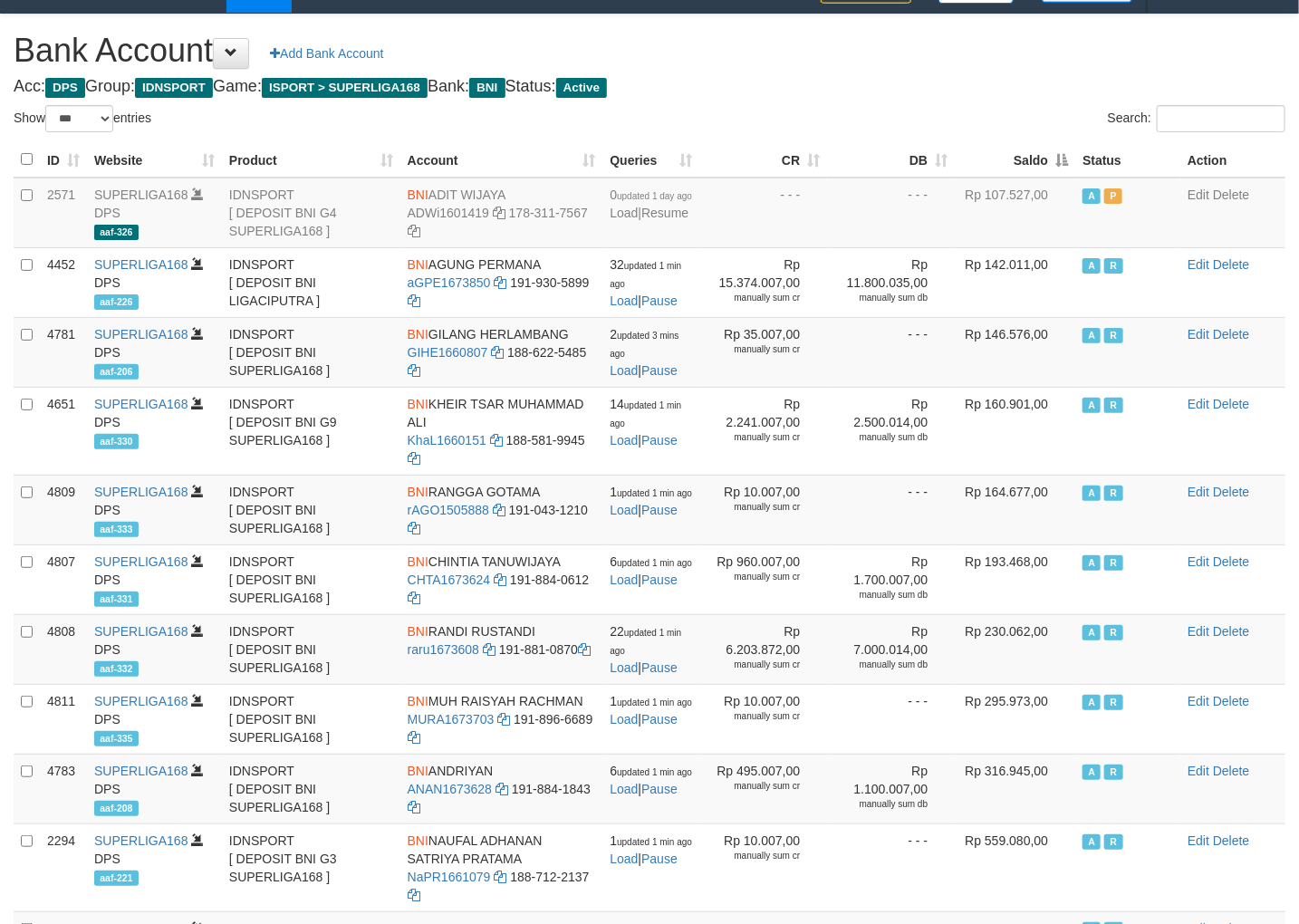 click on "Saldo" at bounding box center (1015, 159) 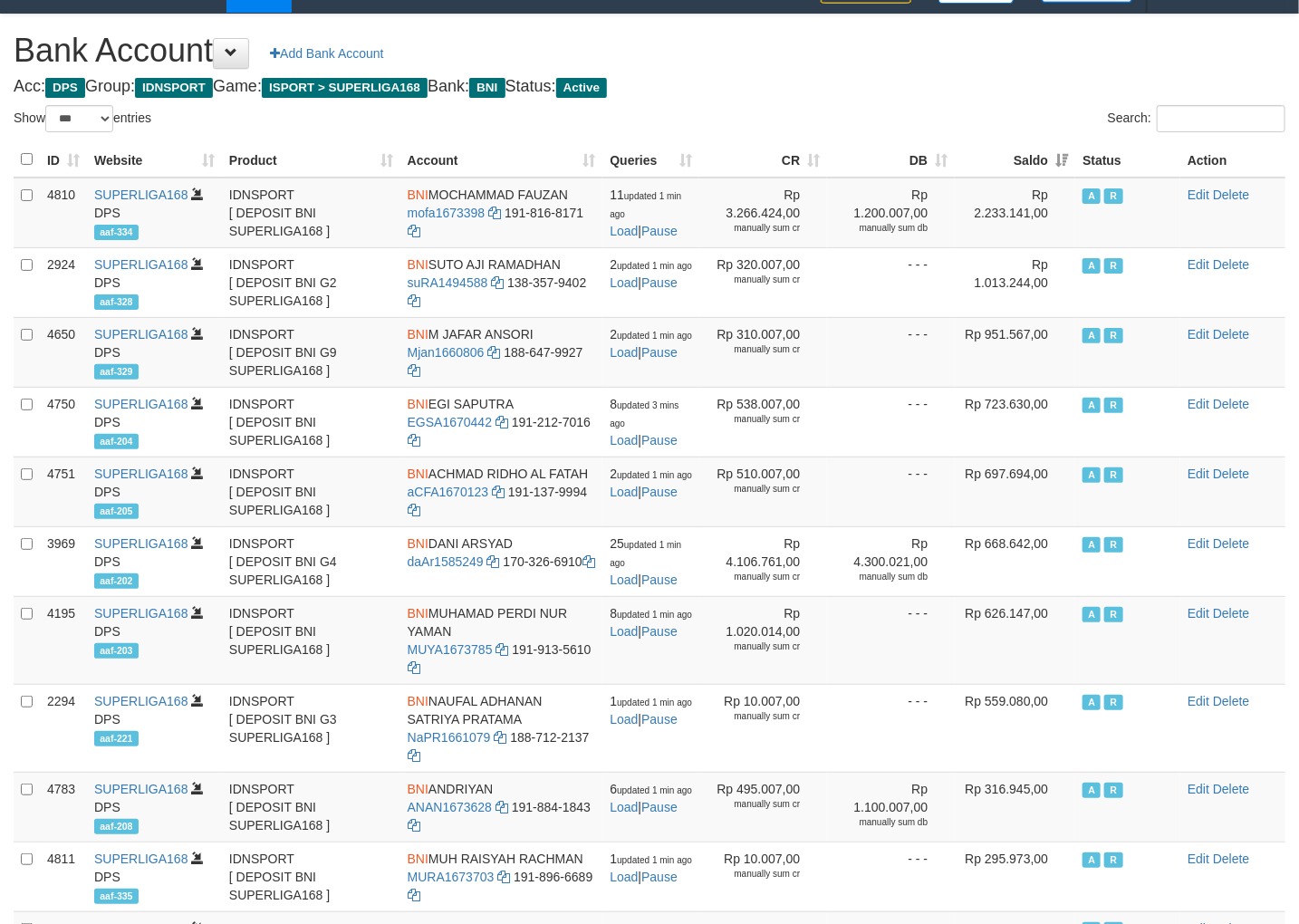 click on "Search:" at bounding box center [974, 120] 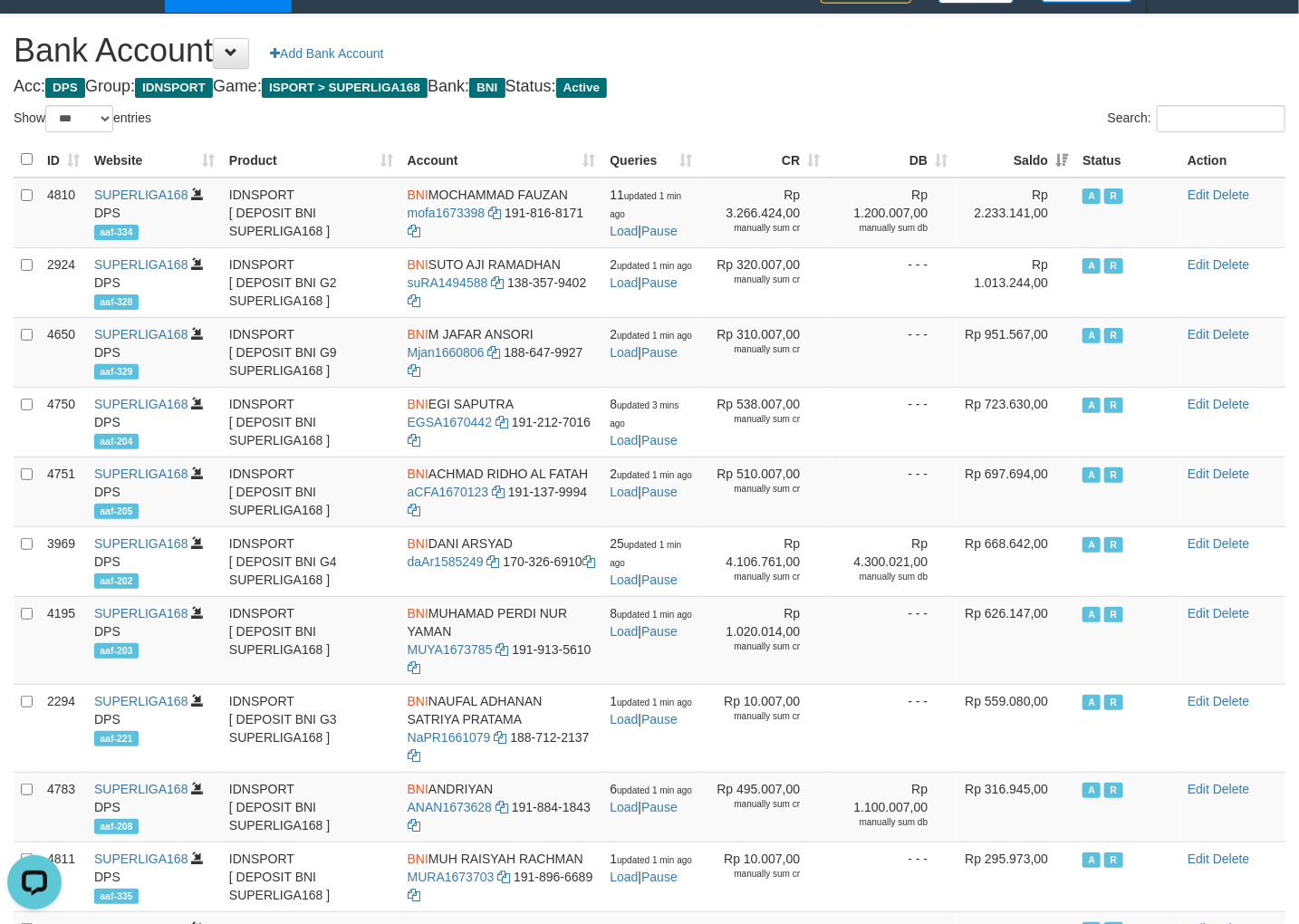 scroll, scrollTop: 0, scrollLeft: 0, axis: both 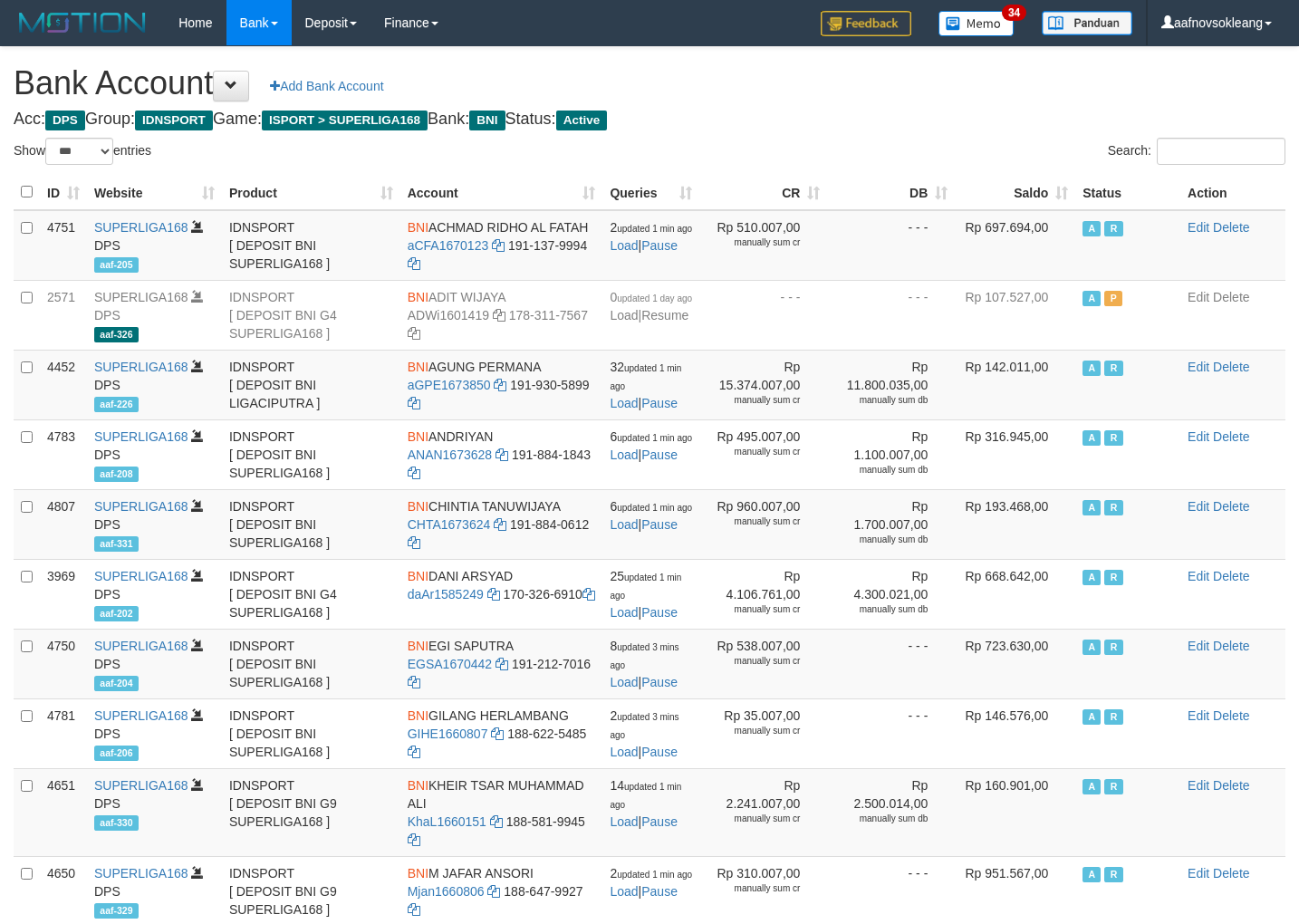 select on "***" 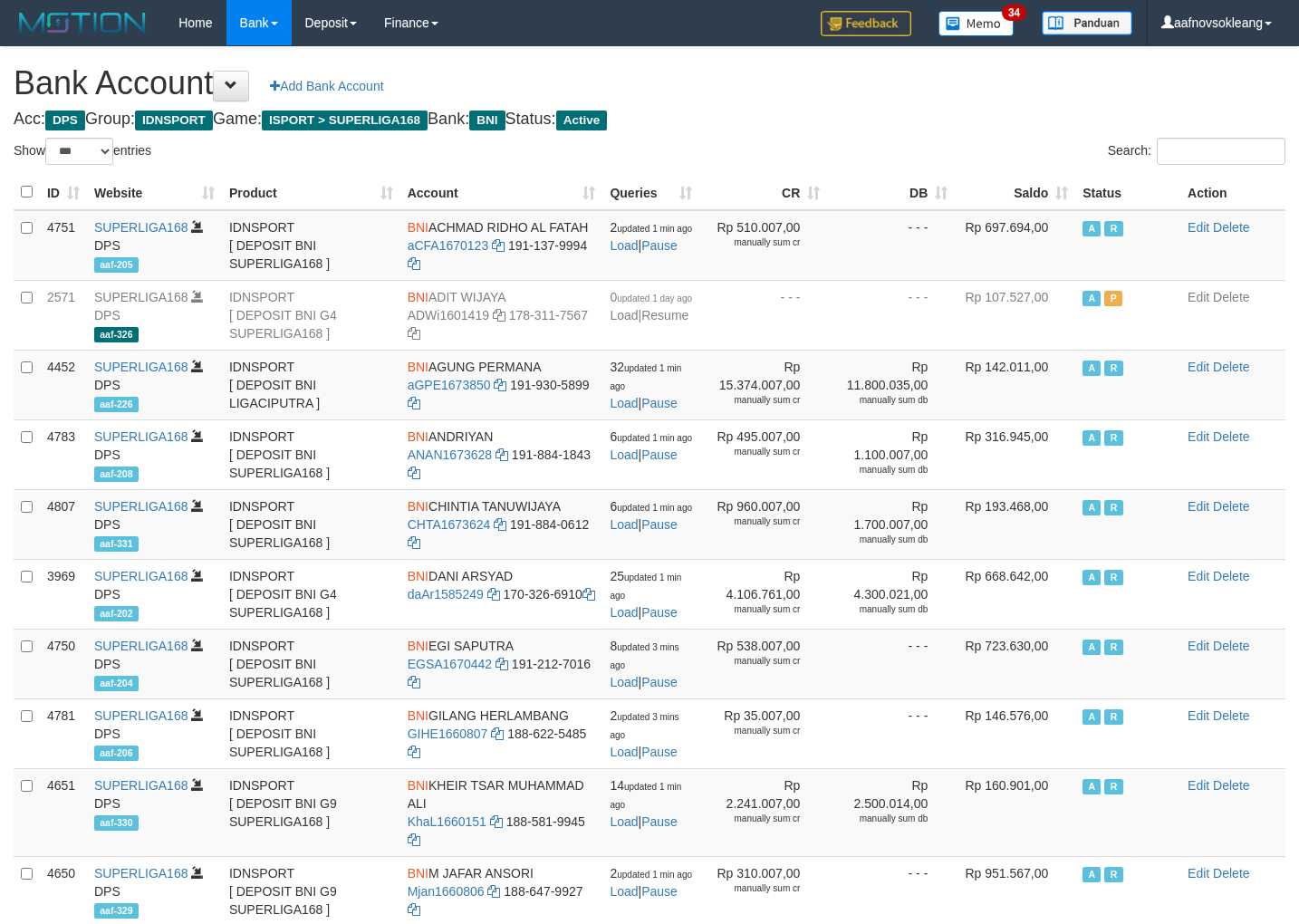 scroll, scrollTop: 33, scrollLeft: 0, axis: vertical 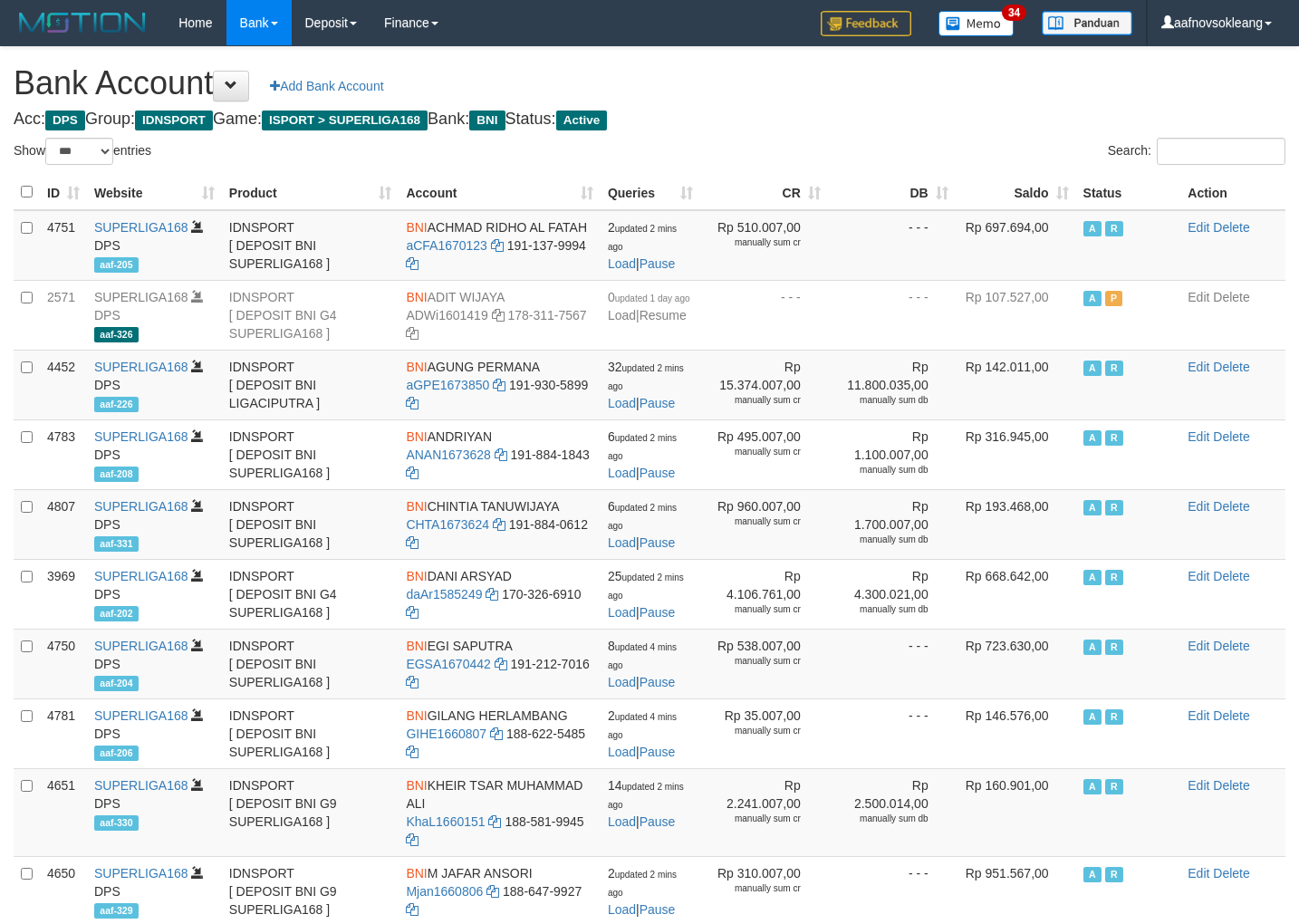 select on "***" 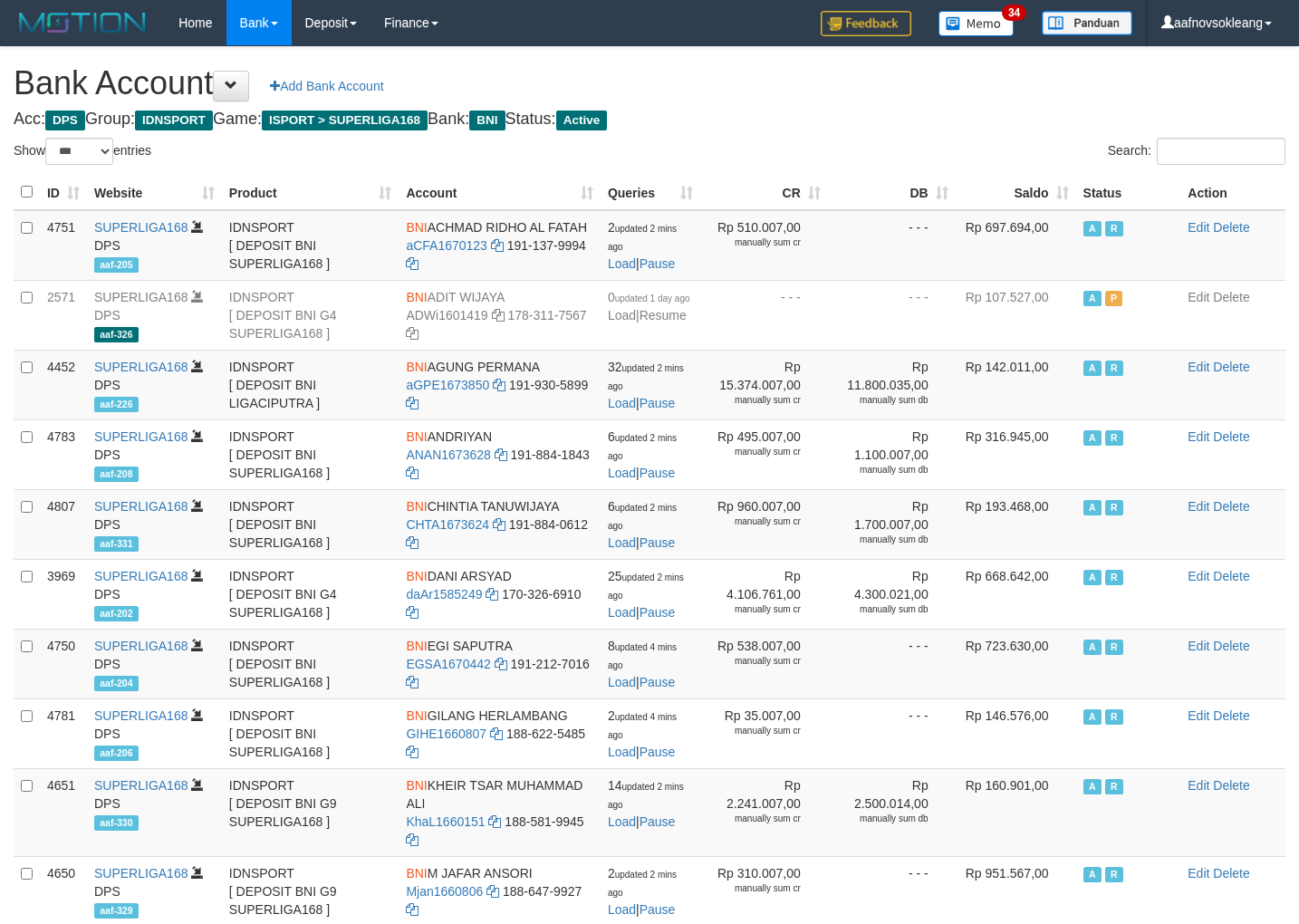 scroll, scrollTop: 33, scrollLeft: 0, axis: vertical 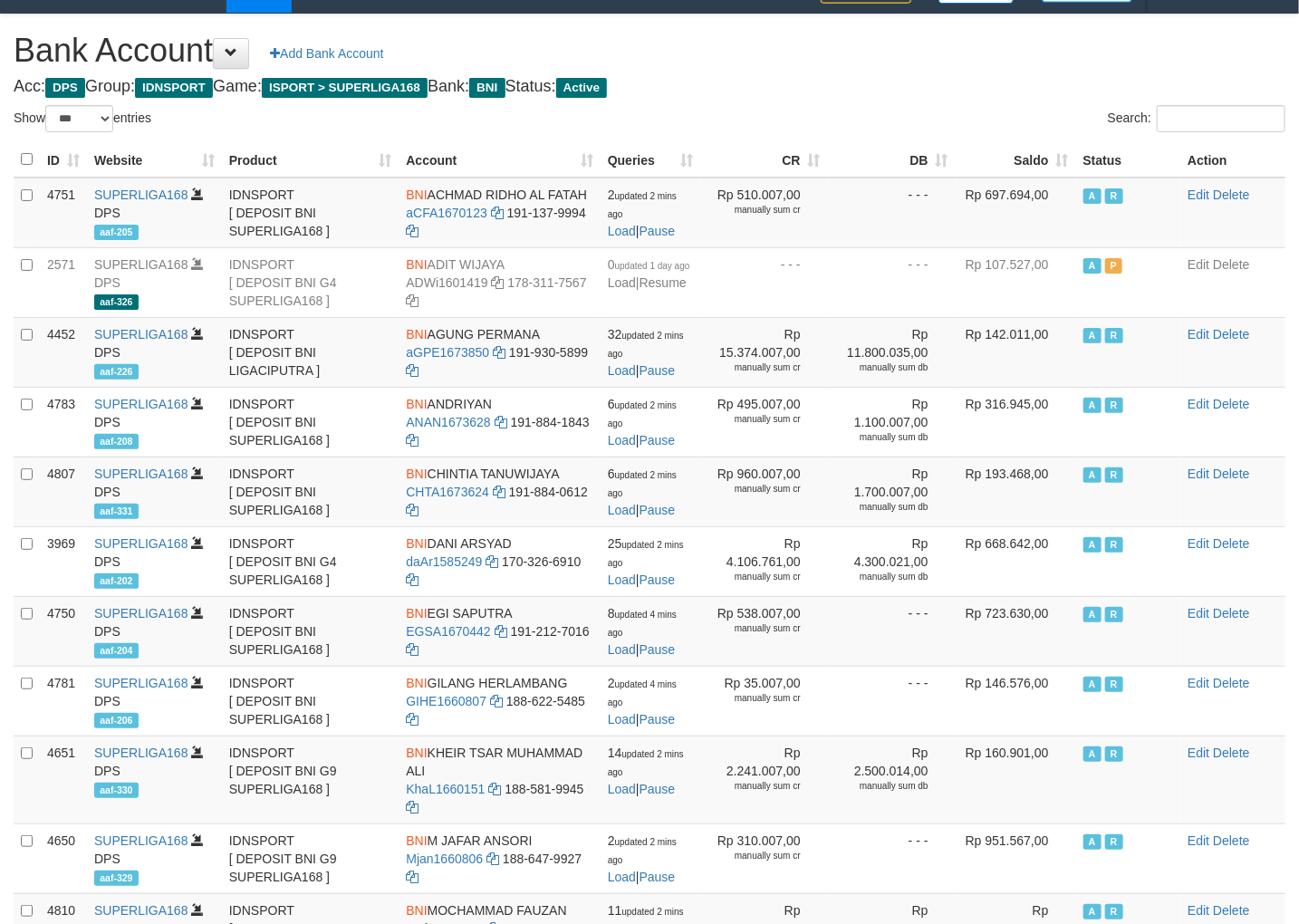 click on "Saldo" at bounding box center [1015, 159] 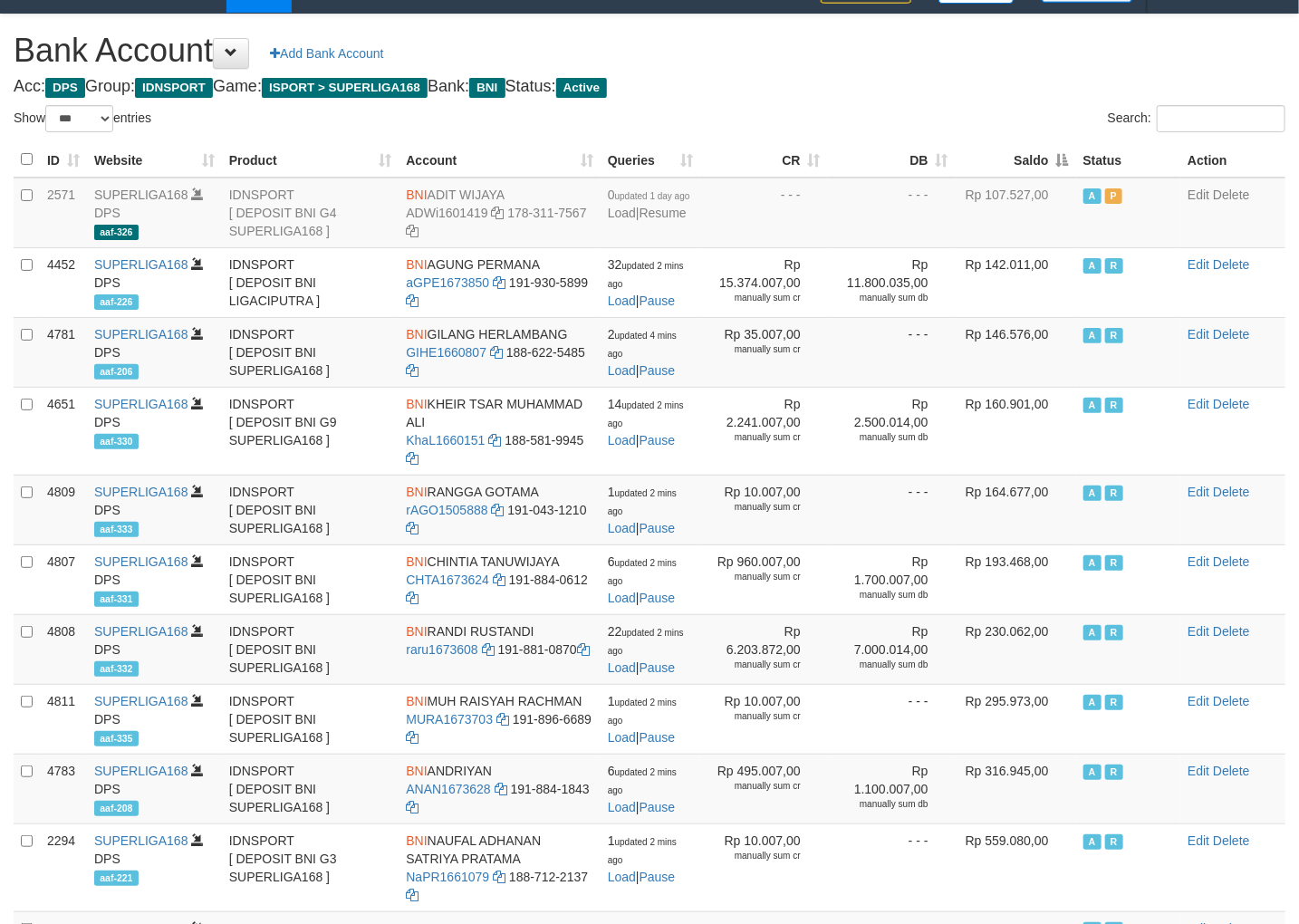 click on "Saldo" at bounding box center (1015, 159) 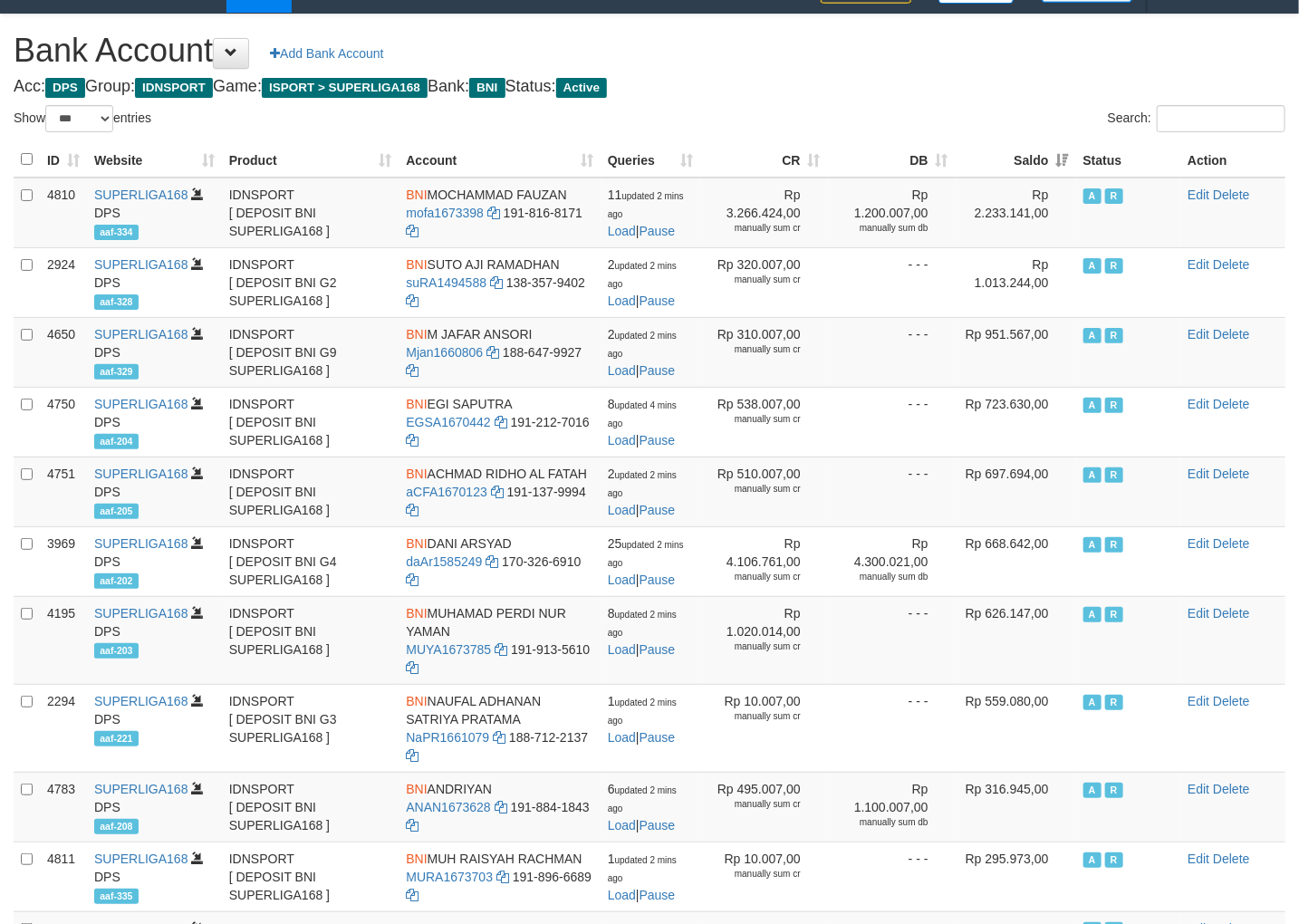 click on "Bank Account
Add Bank Account" at bounding box center [650, 51] 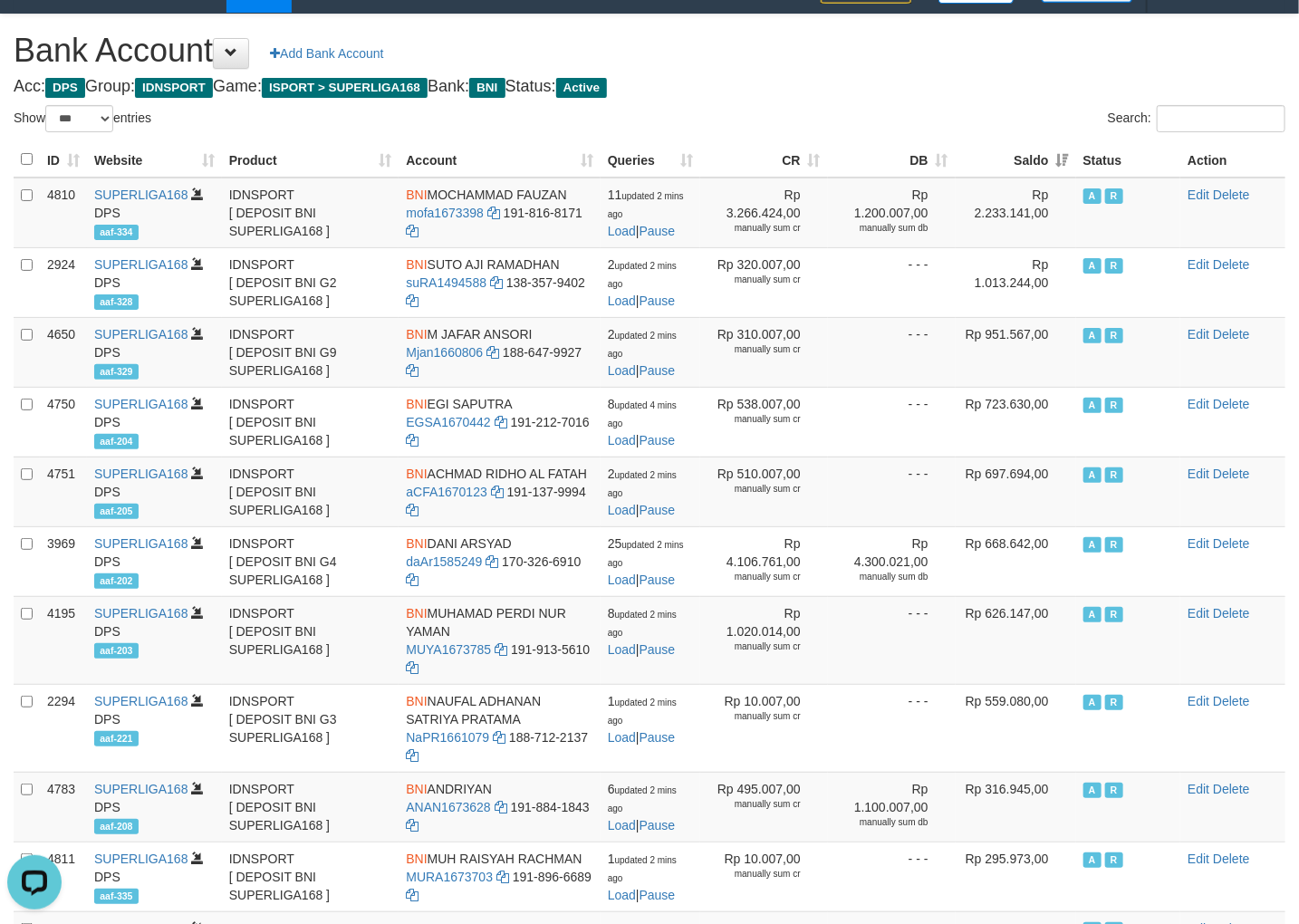 scroll, scrollTop: 0, scrollLeft: 0, axis: both 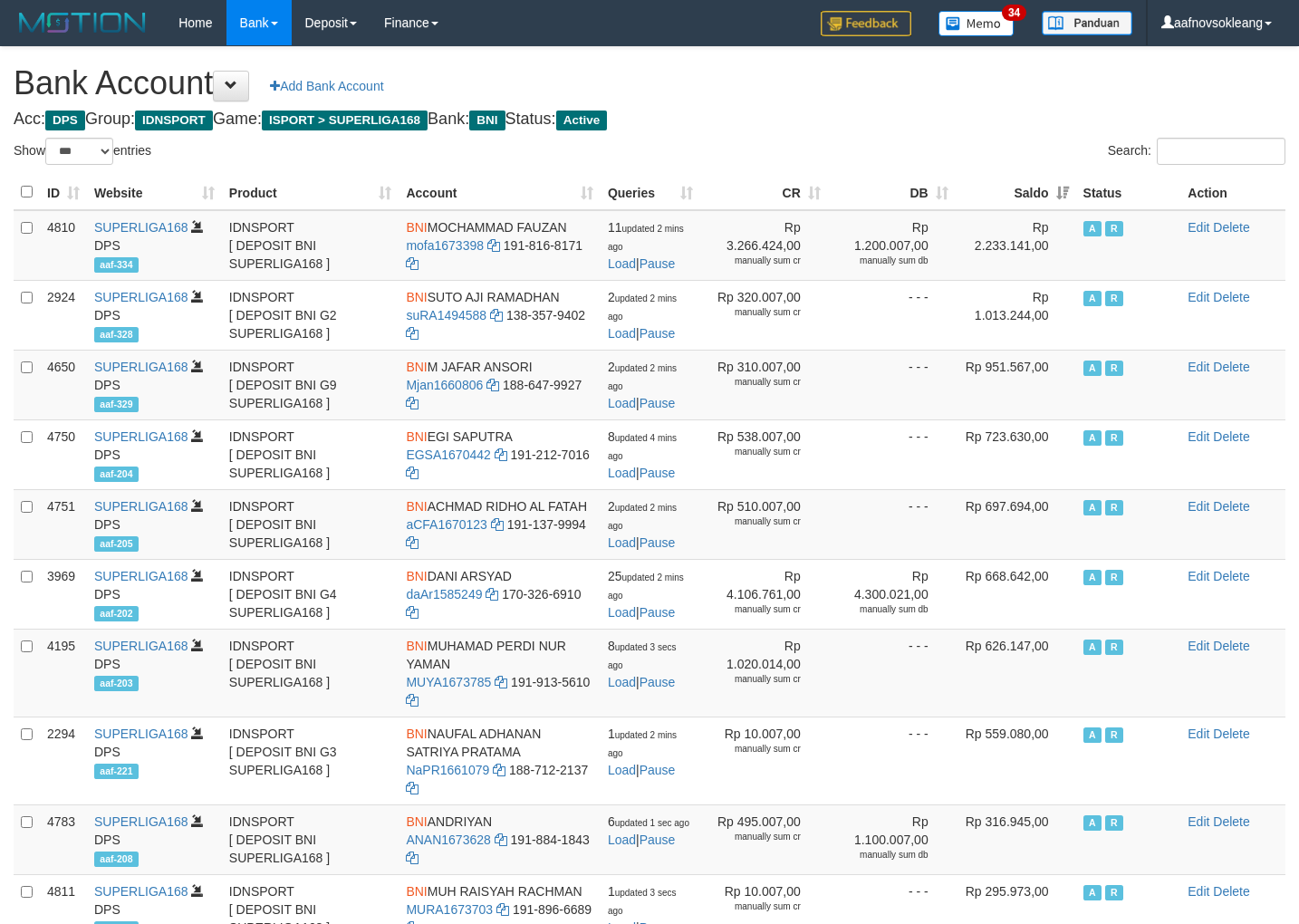 select on "***" 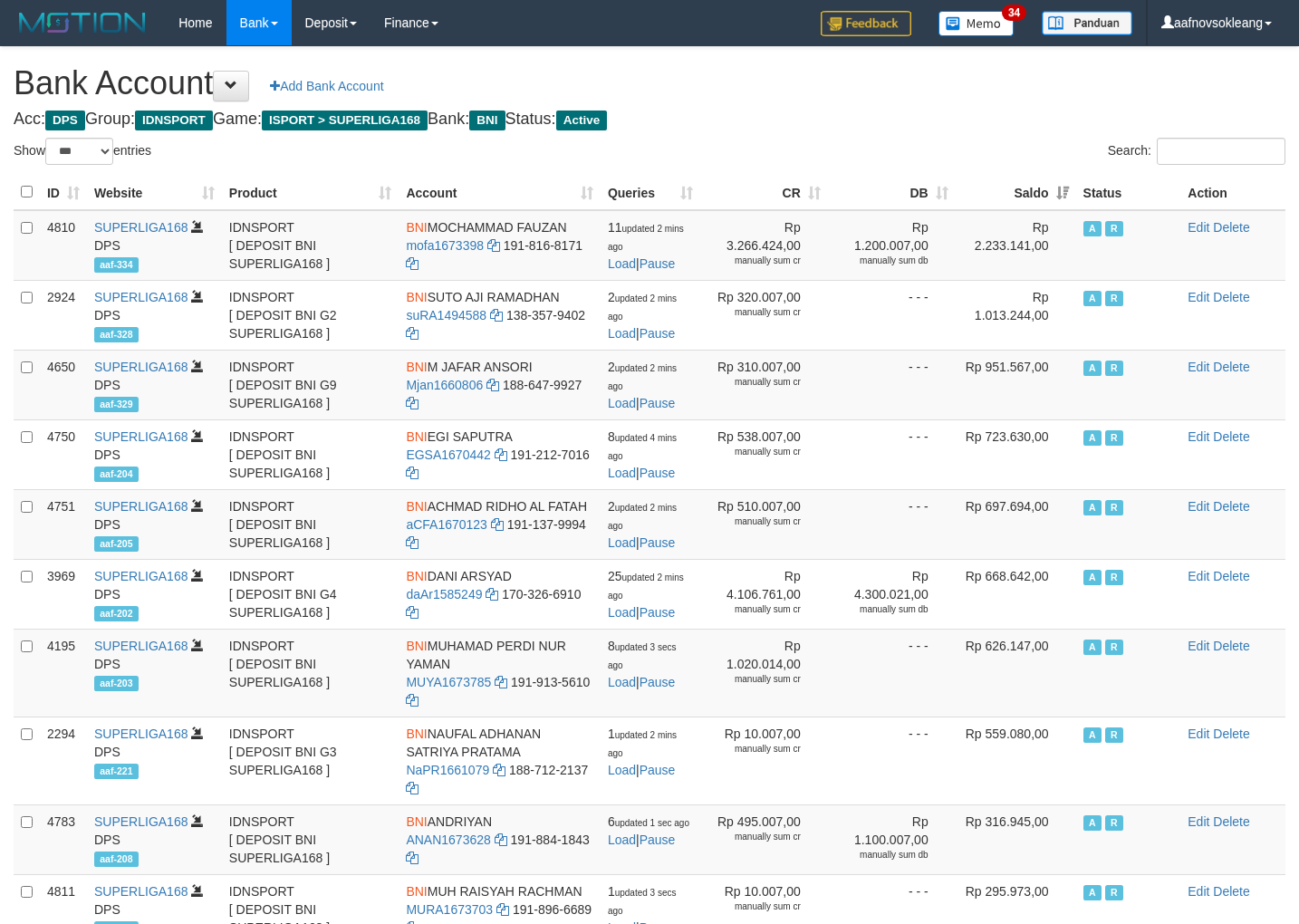 scroll, scrollTop: 33, scrollLeft: 0, axis: vertical 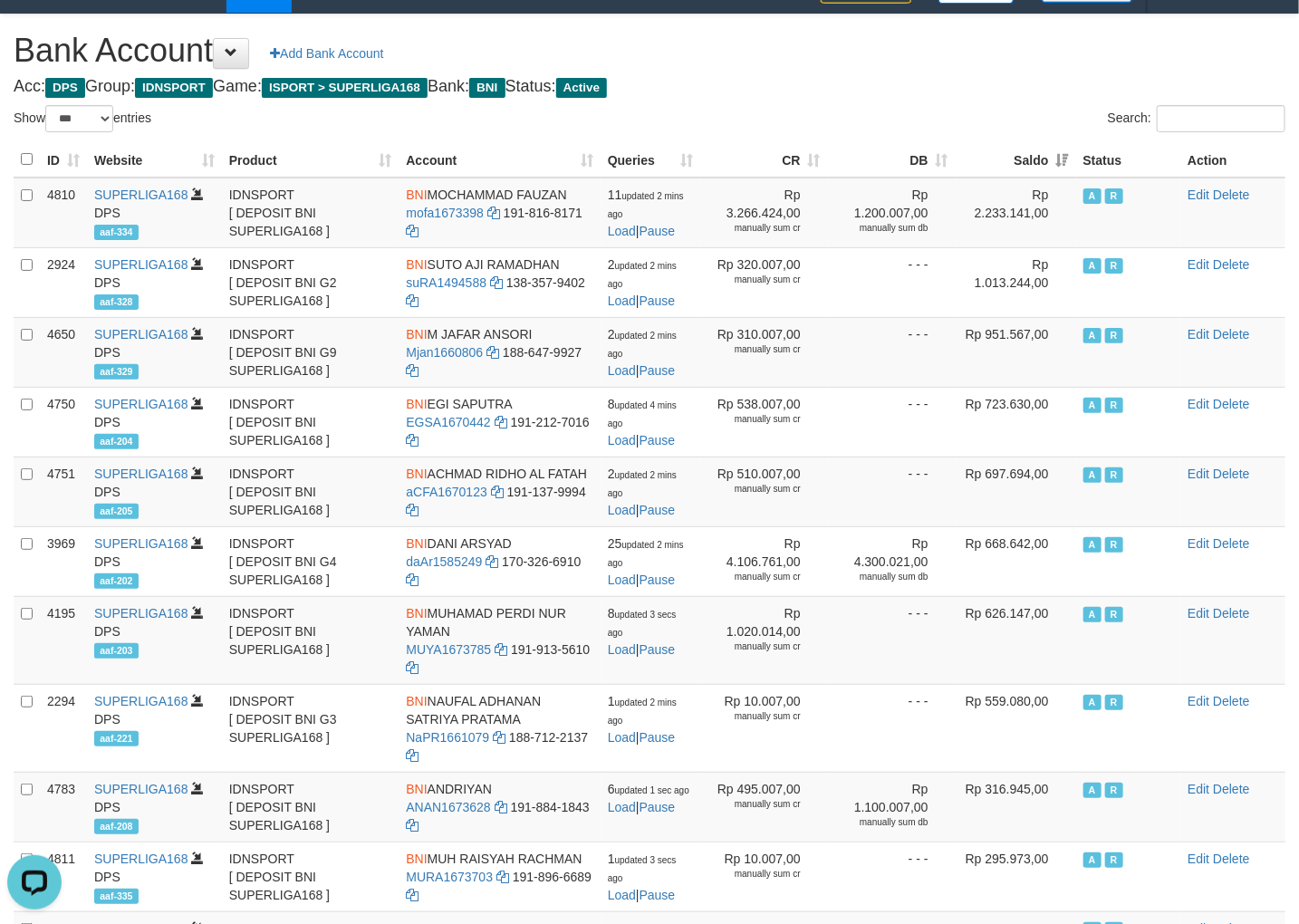 click on "Search:" at bounding box center (974, 120) 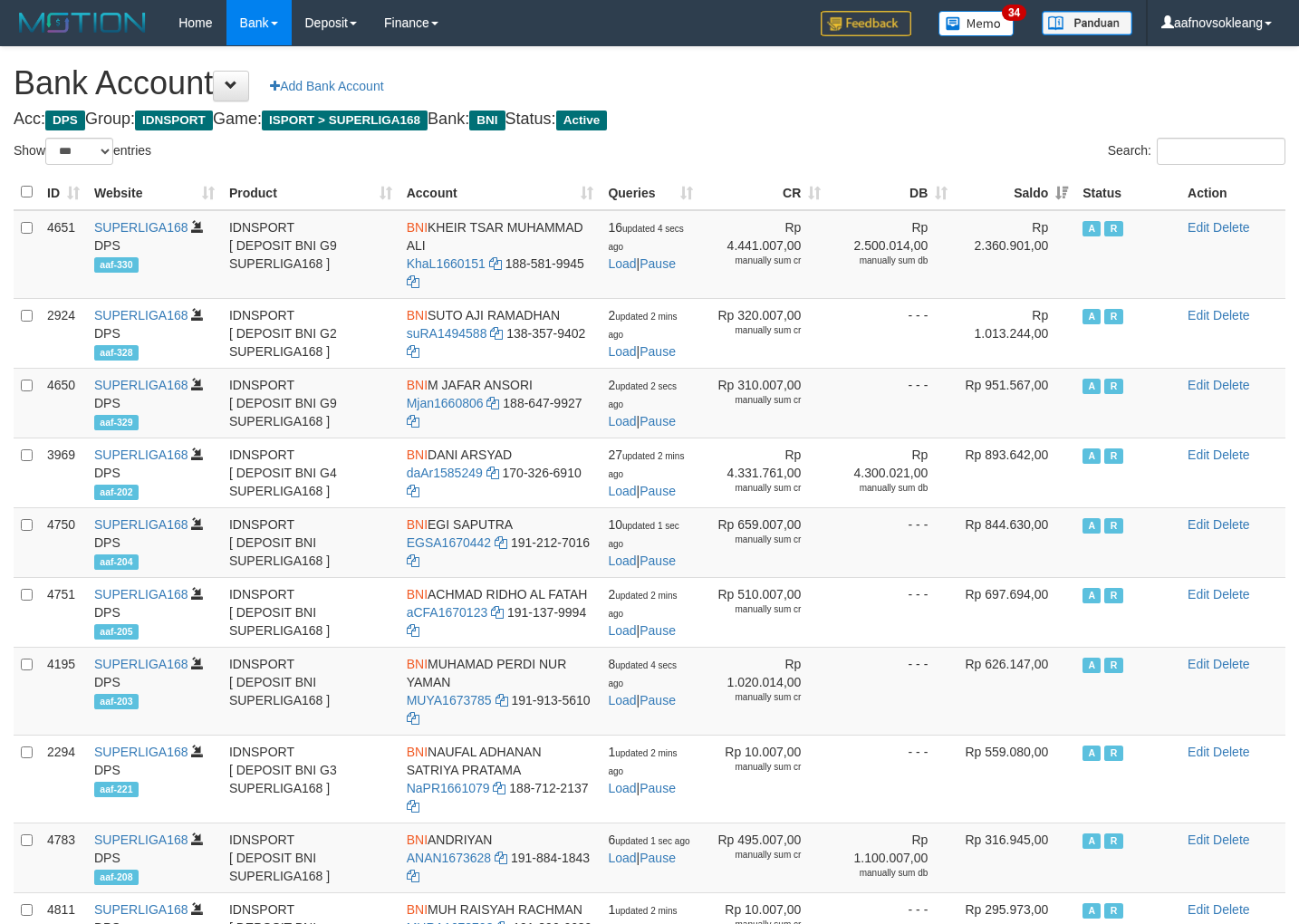 select on "***" 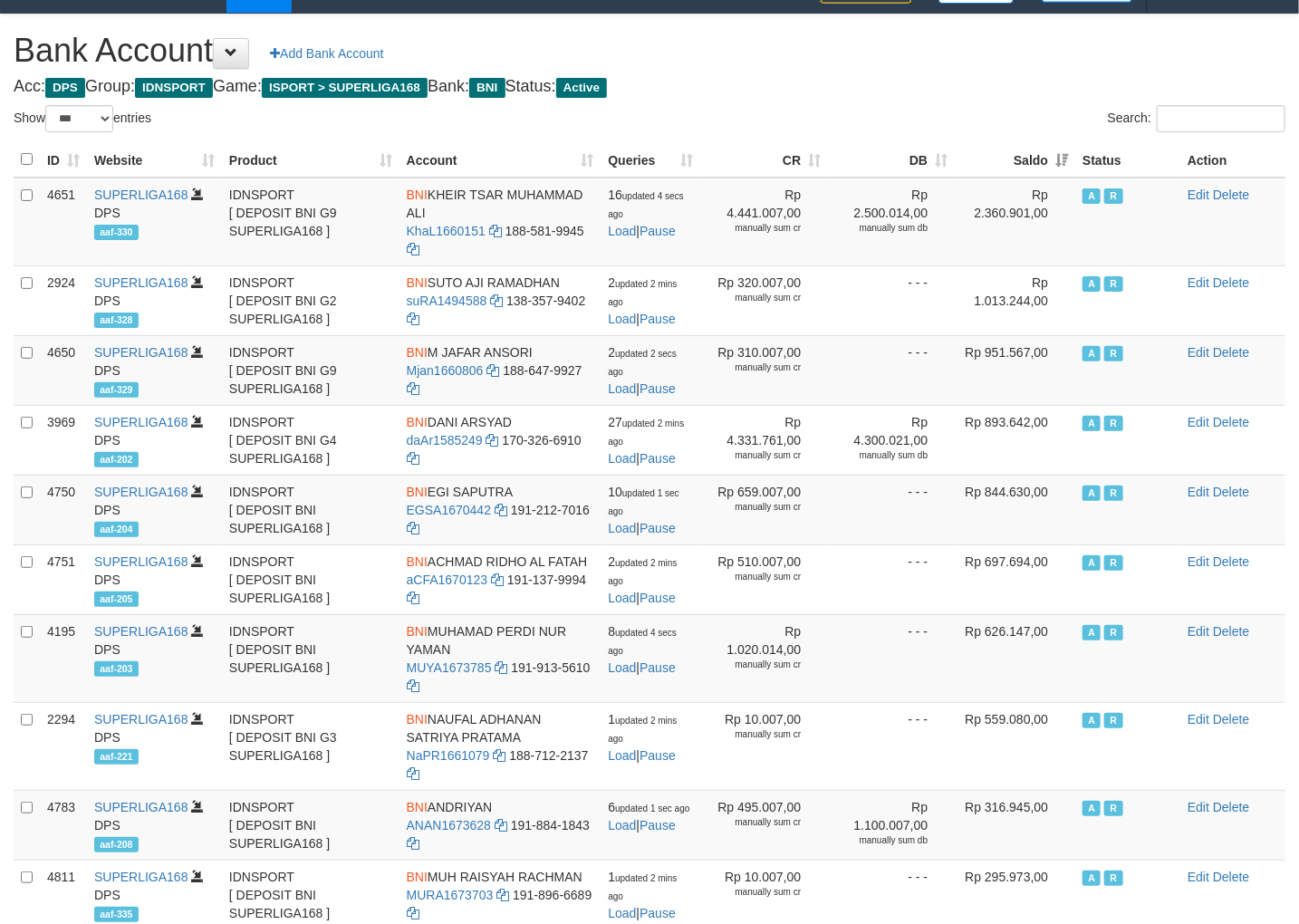 click on "Search:" at bounding box center (974, 120) 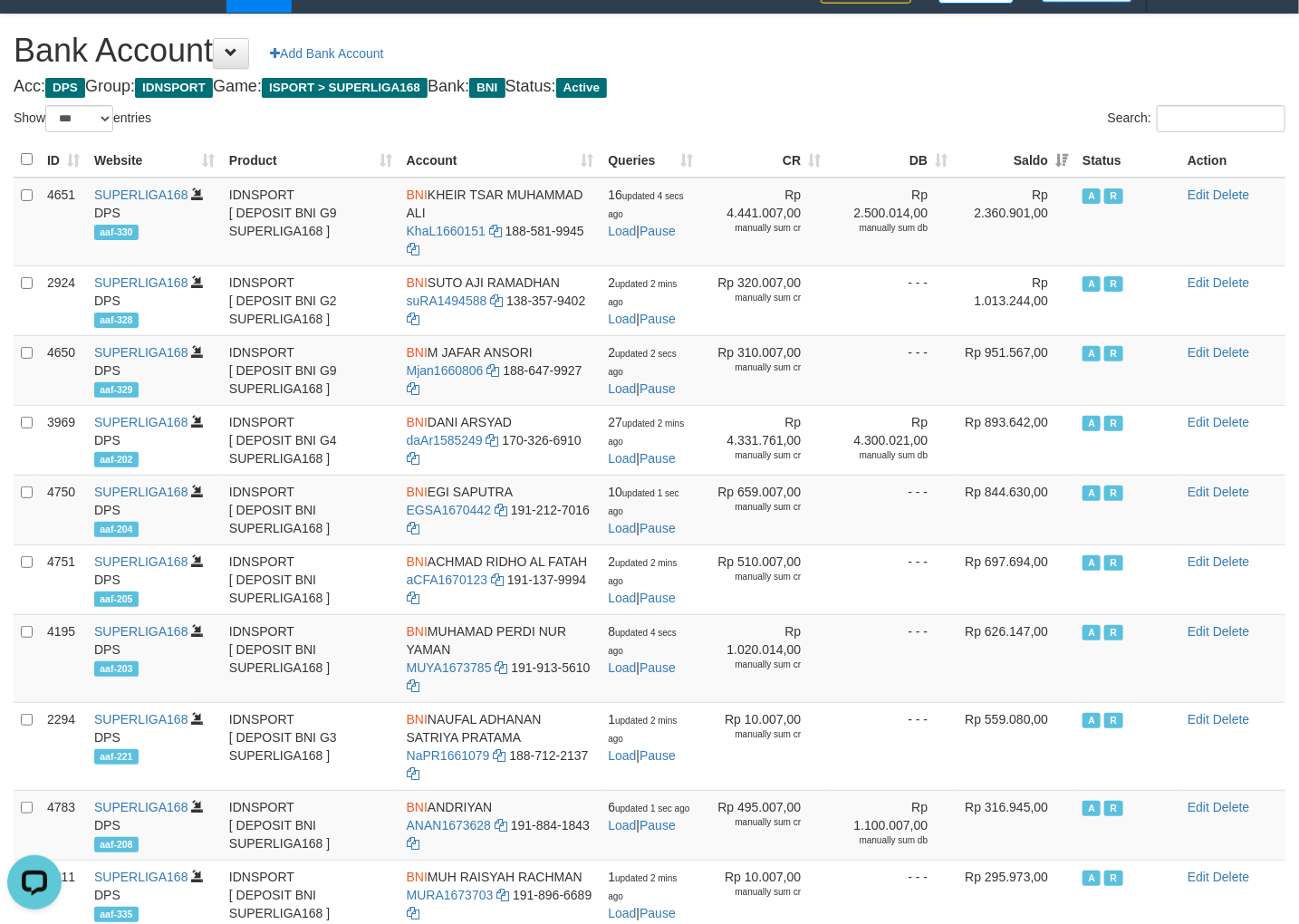 scroll, scrollTop: 0, scrollLeft: 0, axis: both 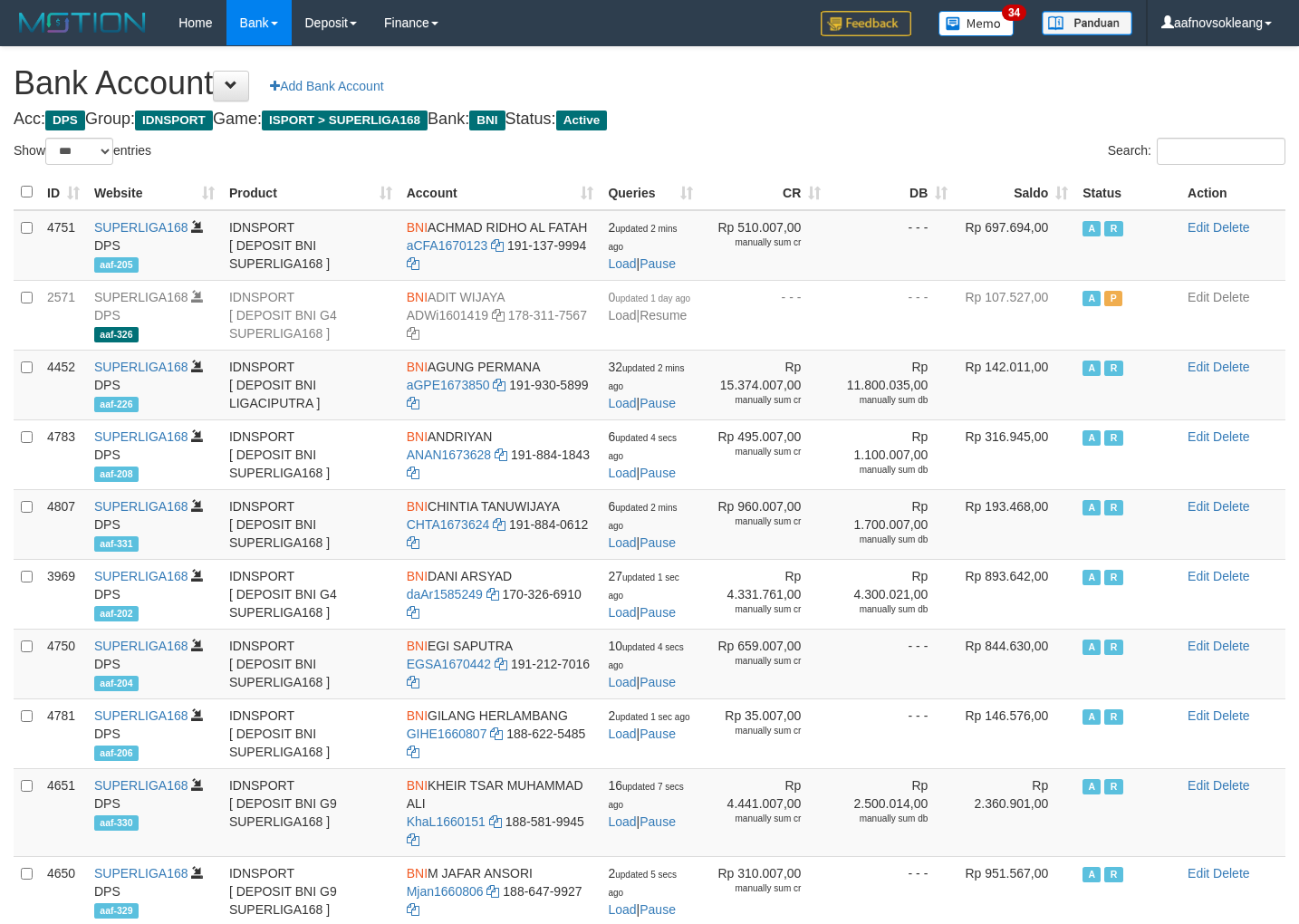 select on "***" 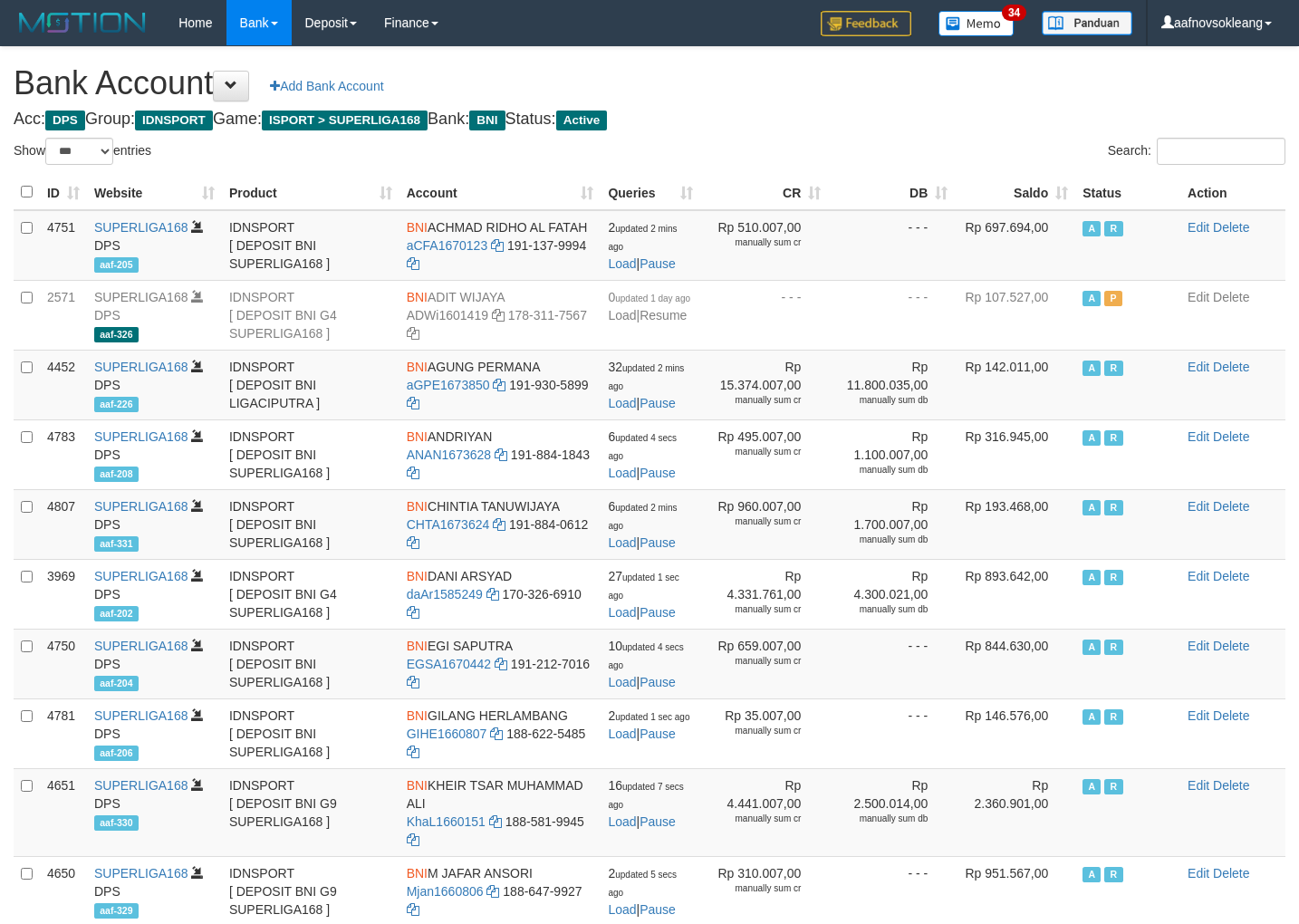 scroll, scrollTop: 33, scrollLeft: 0, axis: vertical 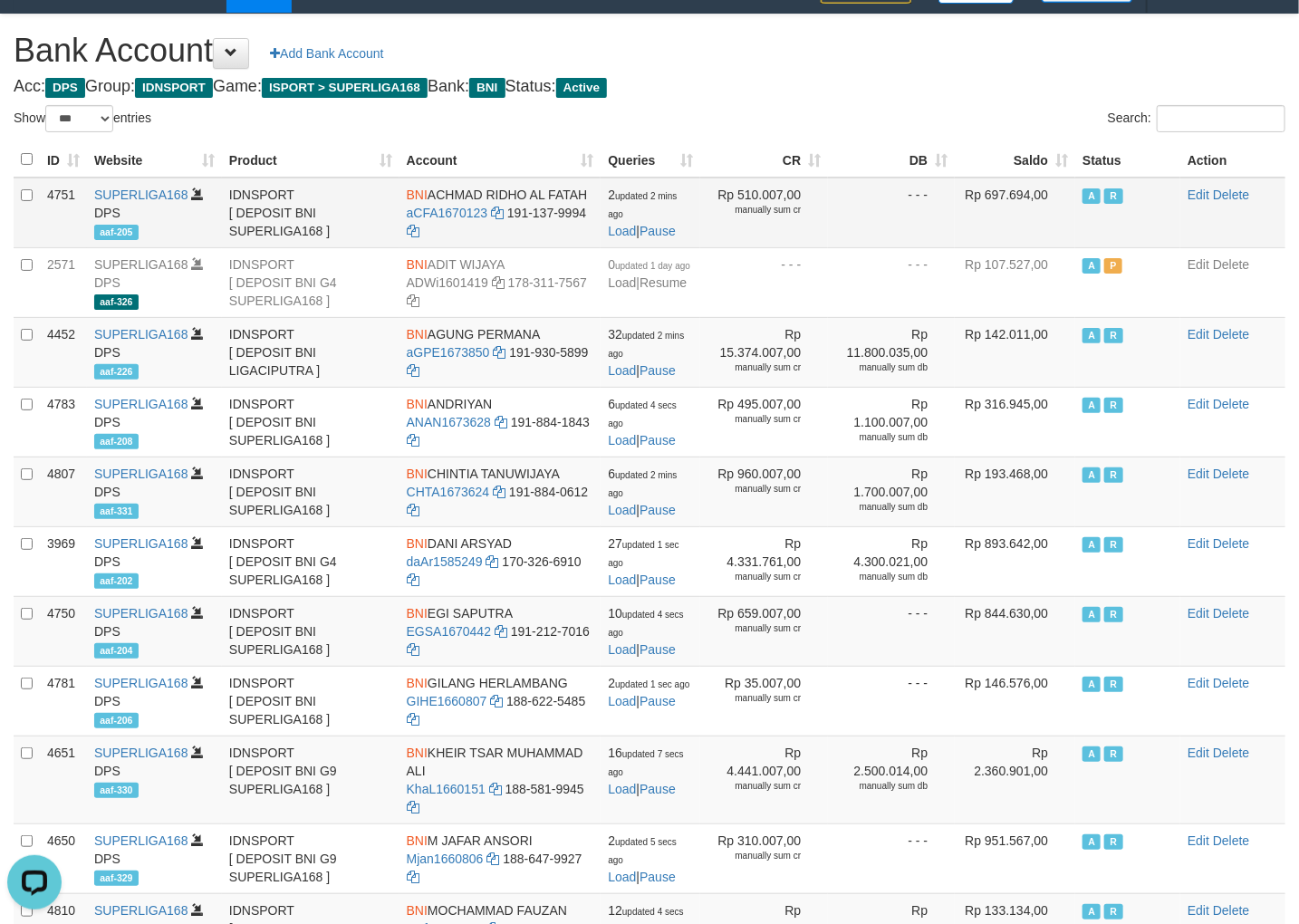 click on "BNI" at bounding box center [417, 195] 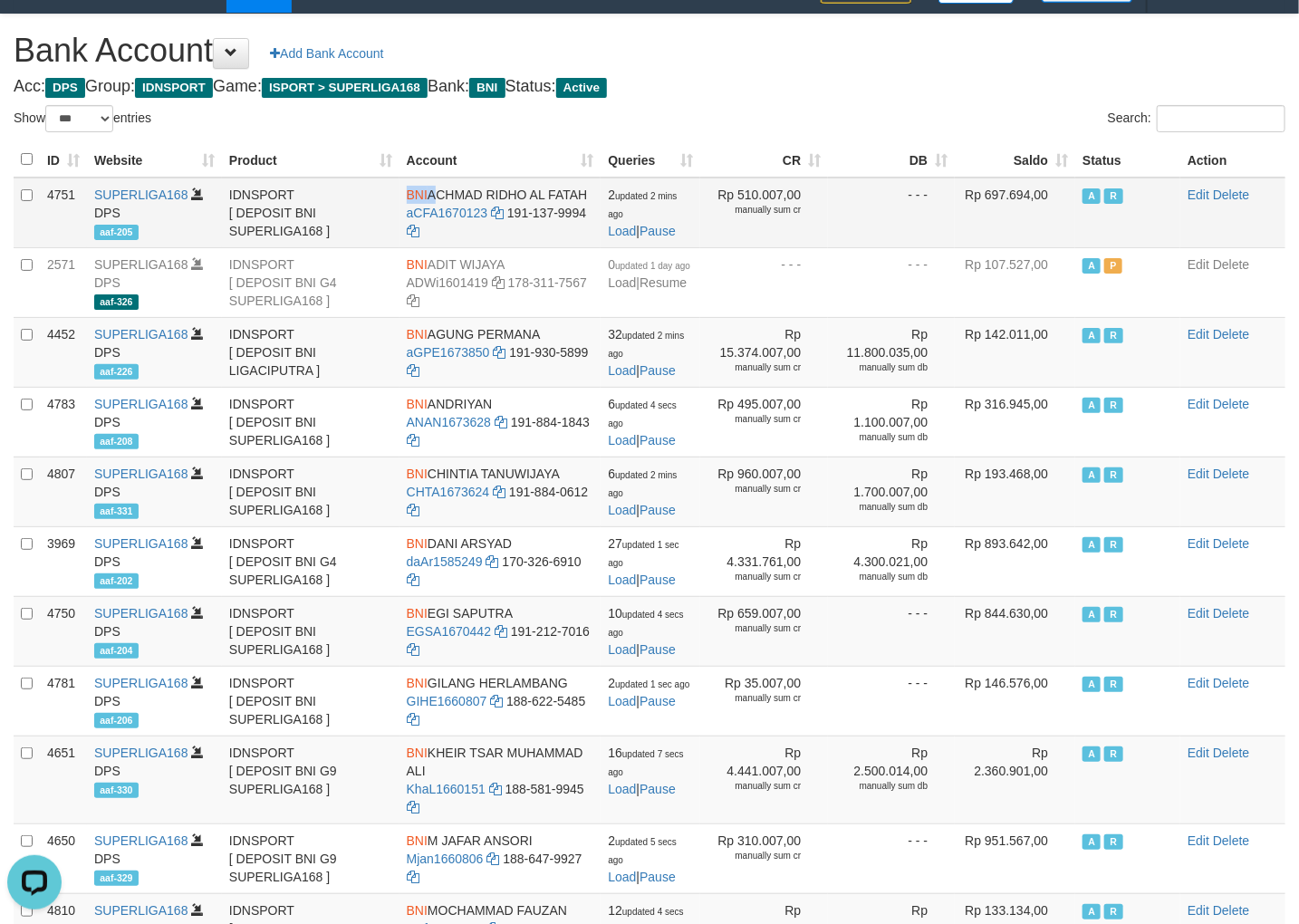 click on "BNI" at bounding box center (417, 195) 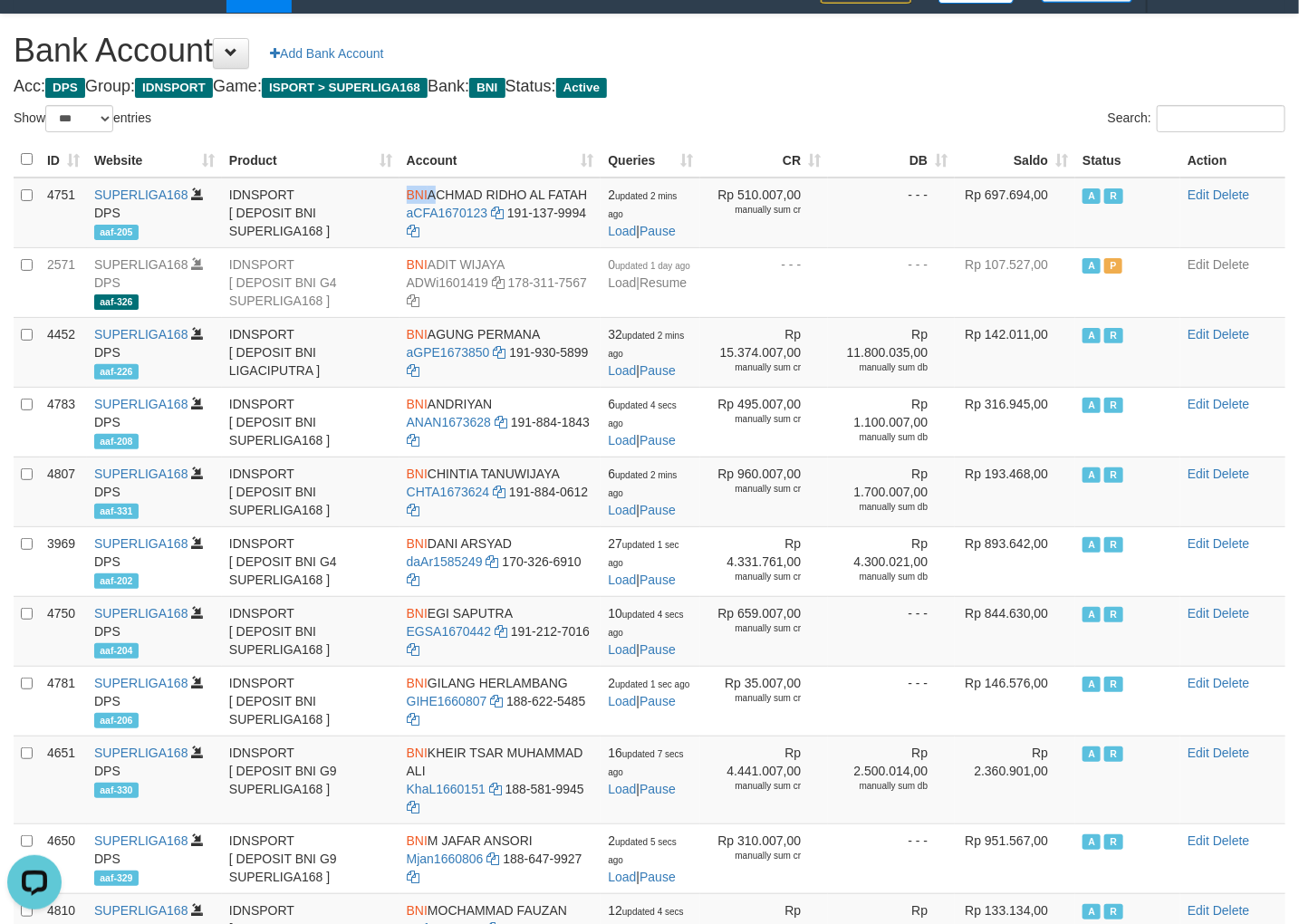 copy on "BNI" 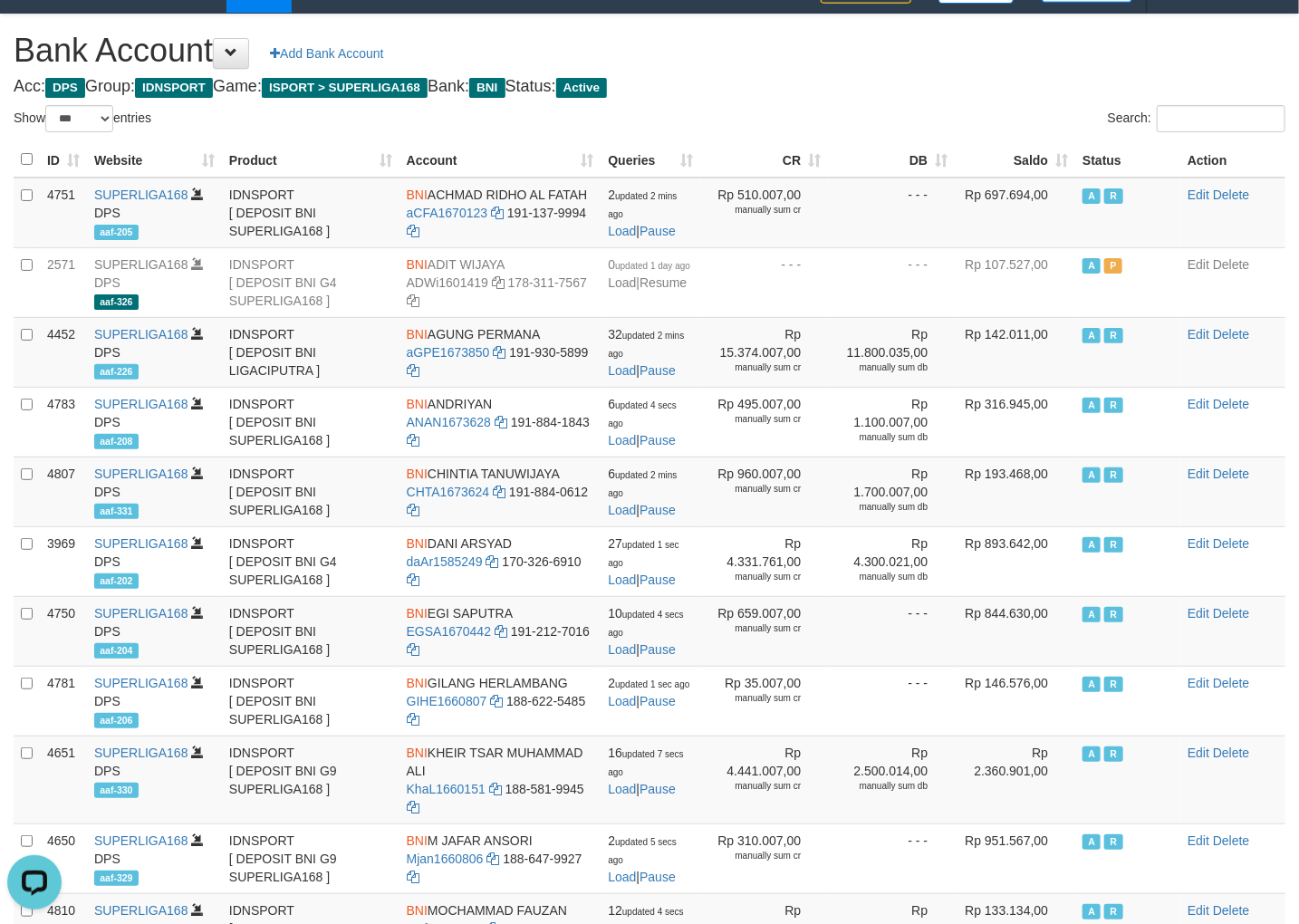 click on "Acc: 										 DPS
Group:   IDNSPORT    		Game:   ISPORT > SUPERLIGA168    		Bank:   BNI    		Status:  Active" at bounding box center [650, 87] 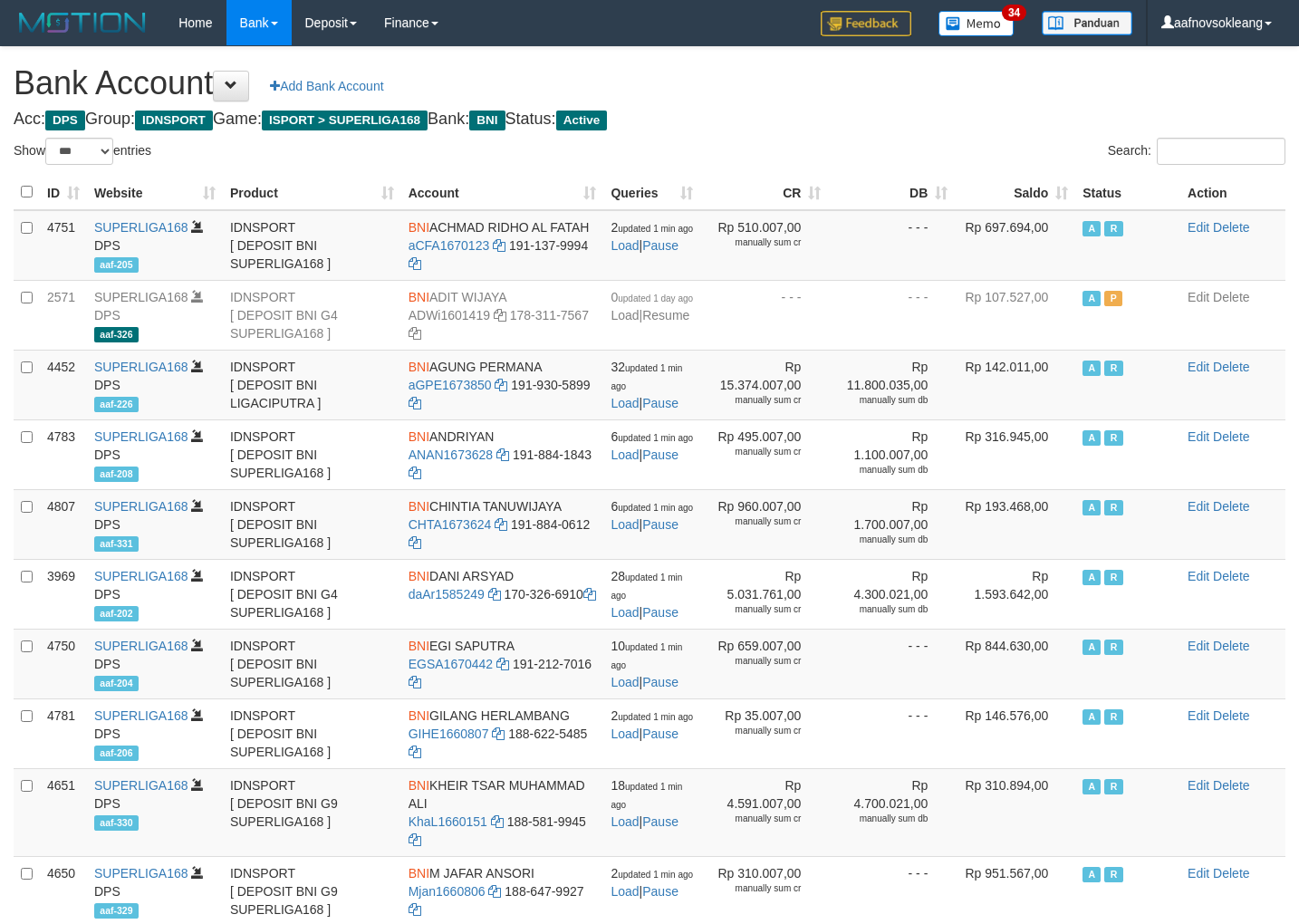 select on "***" 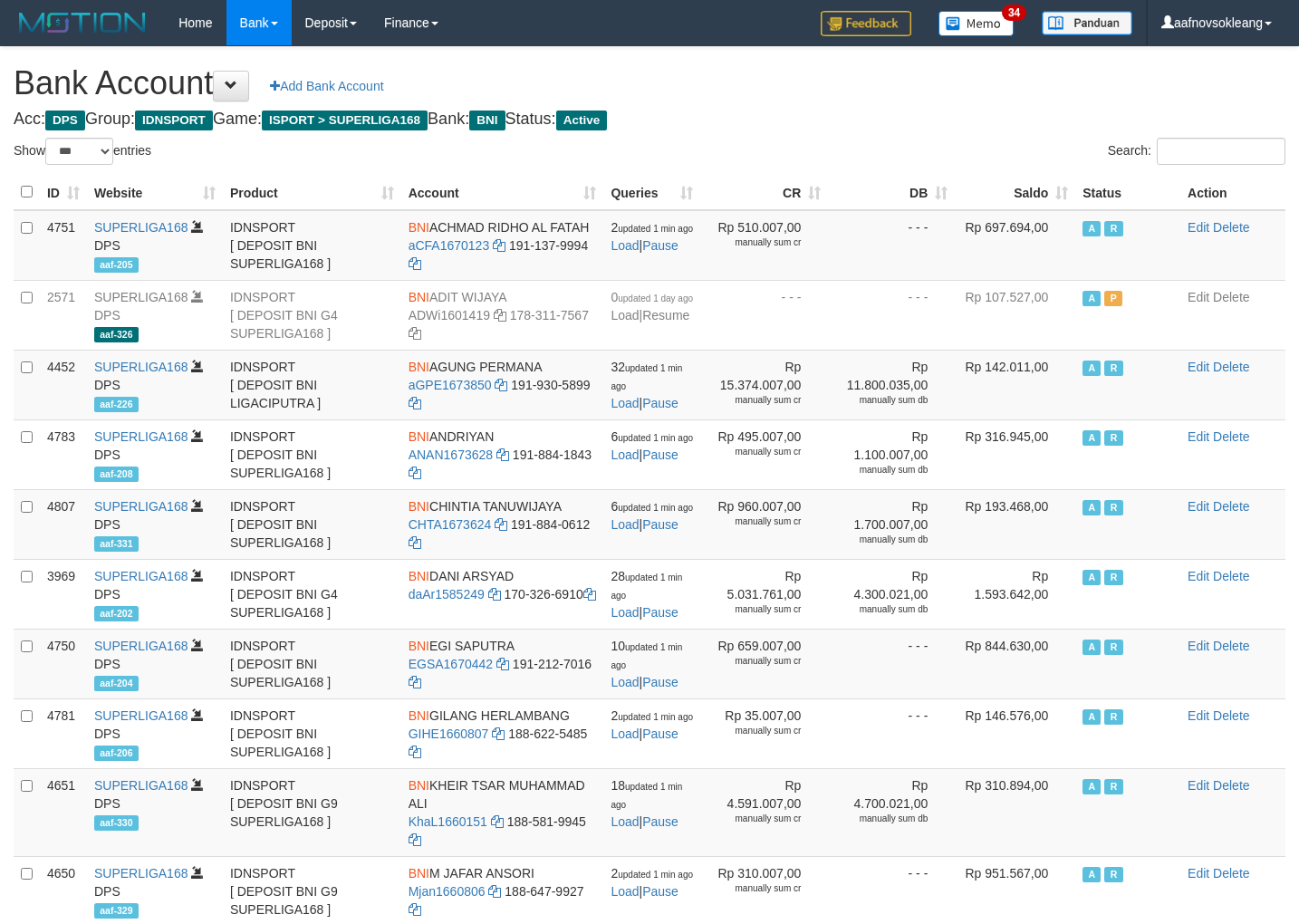scroll, scrollTop: 33, scrollLeft: 0, axis: vertical 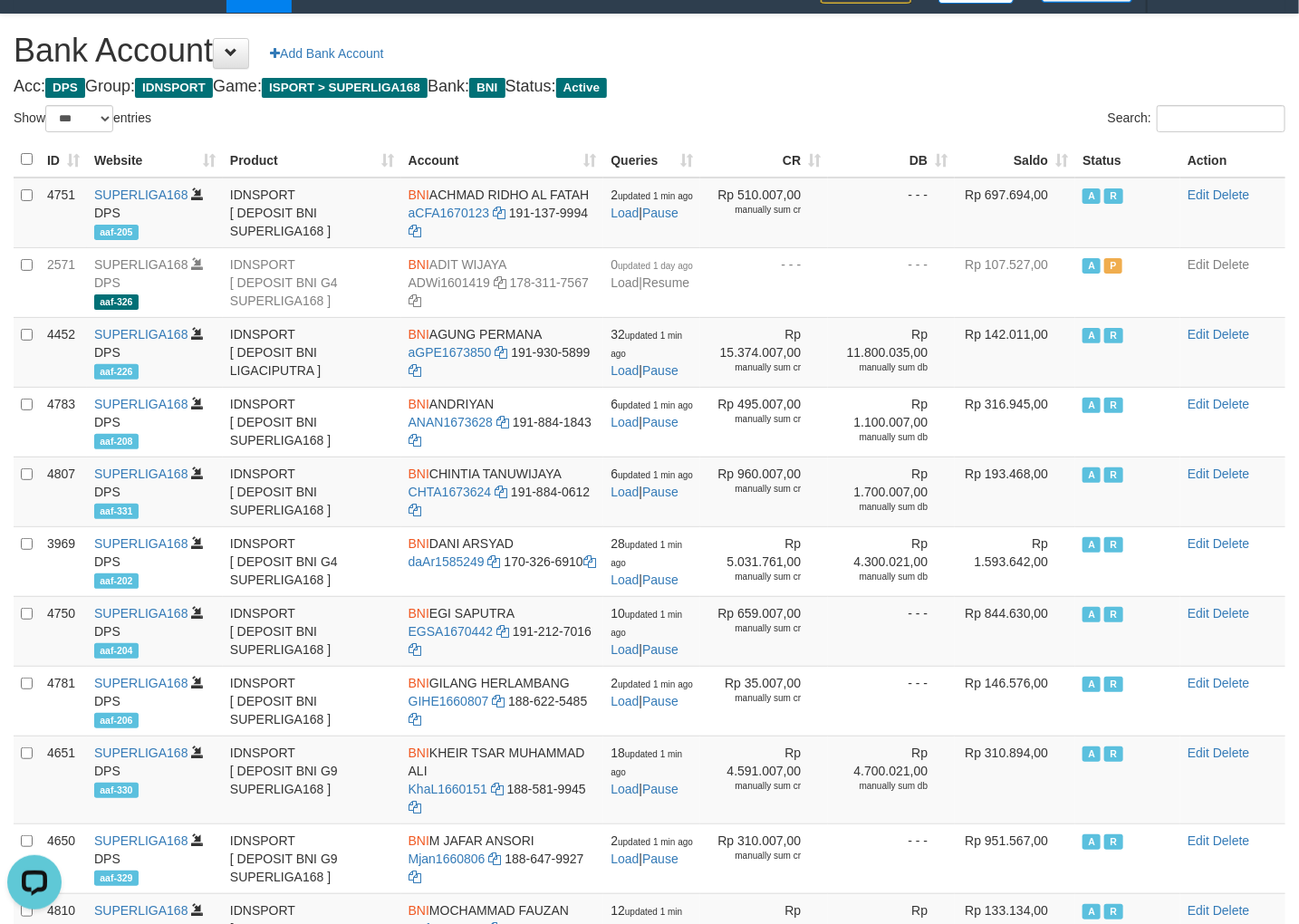 drag, startPoint x: 790, startPoint y: 34, endPoint x: 790, endPoint y: 47, distance: 13 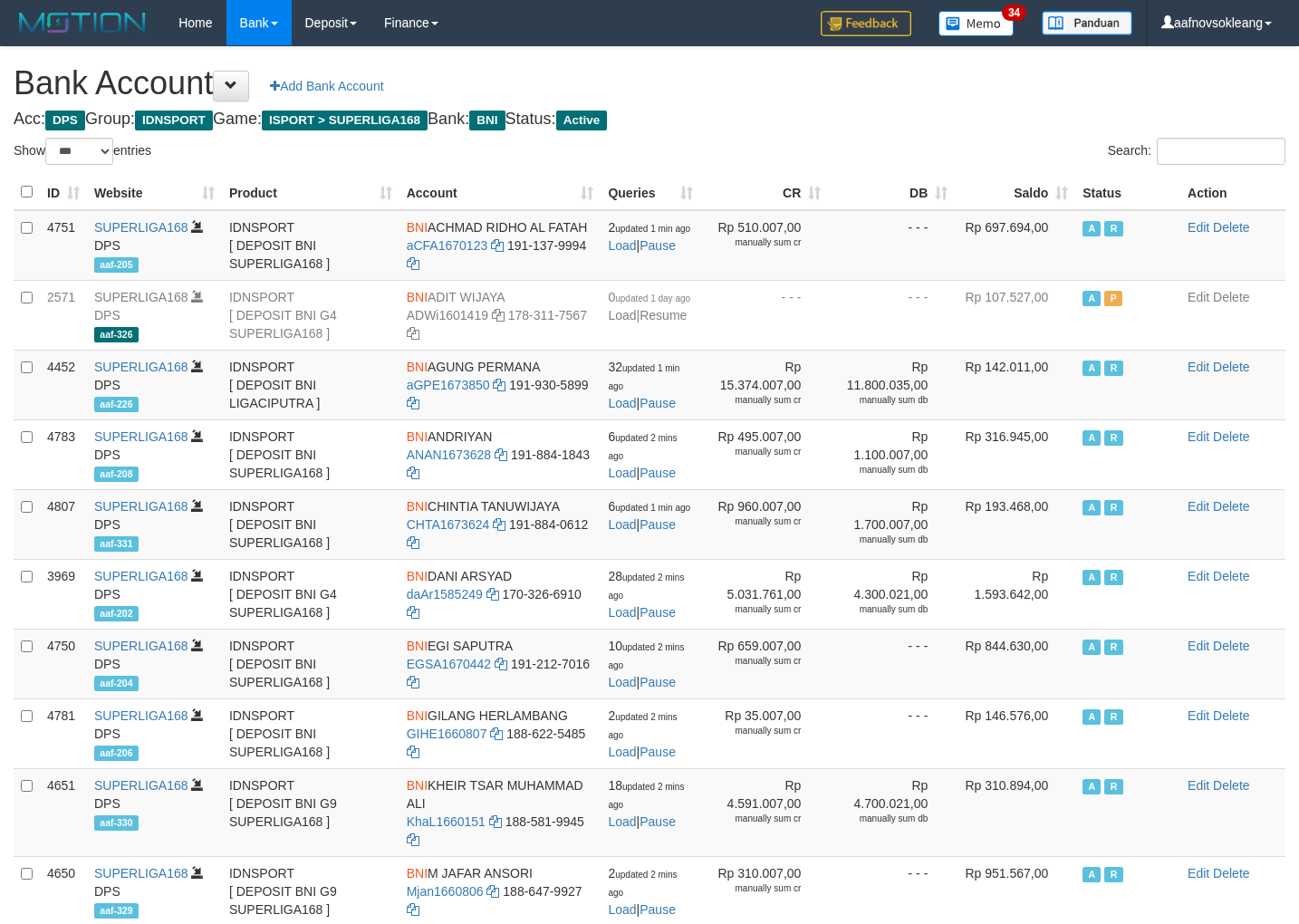 select on "***" 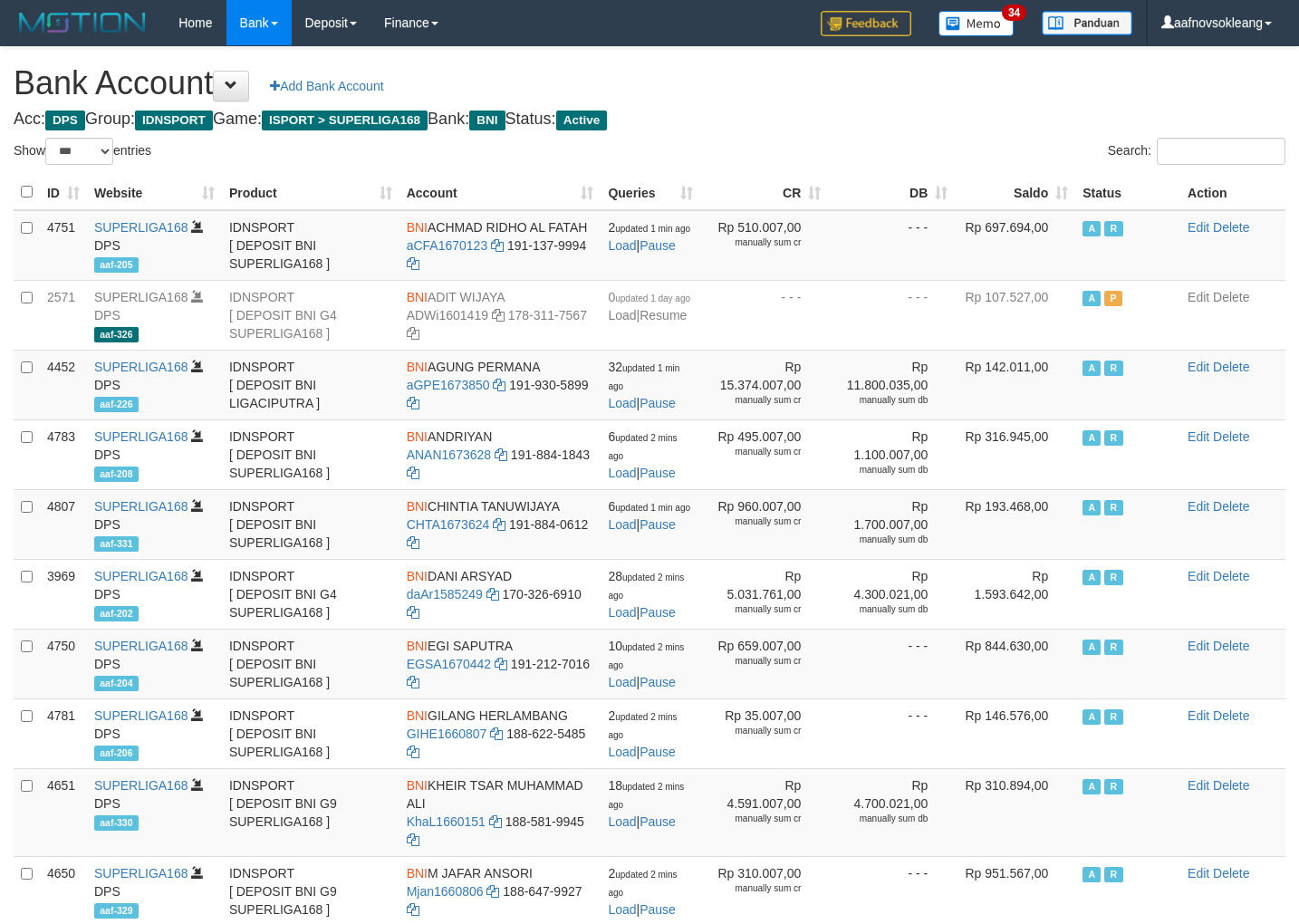 scroll, scrollTop: 33, scrollLeft: 0, axis: vertical 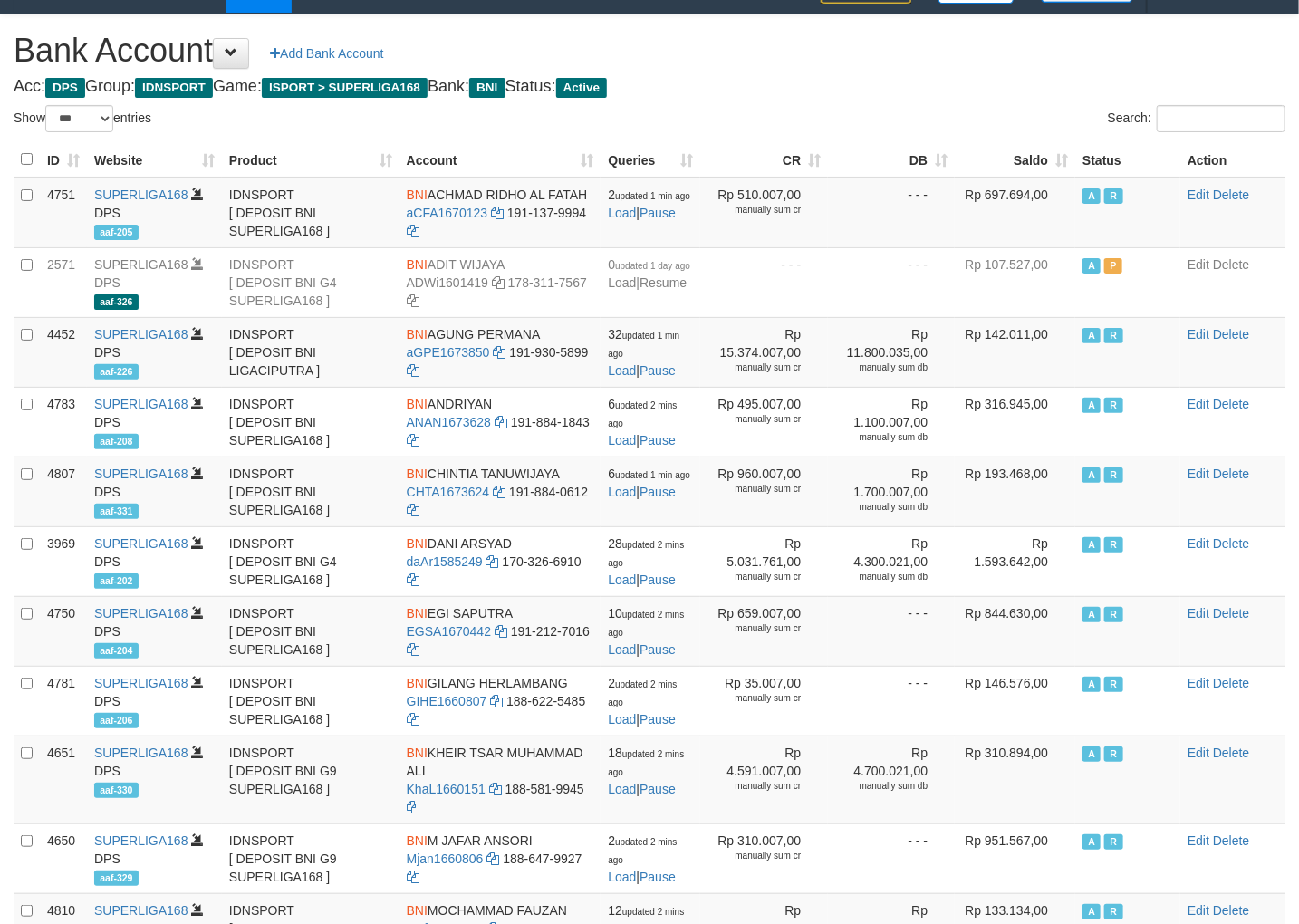 click on "Saldo" at bounding box center (1015, 159) 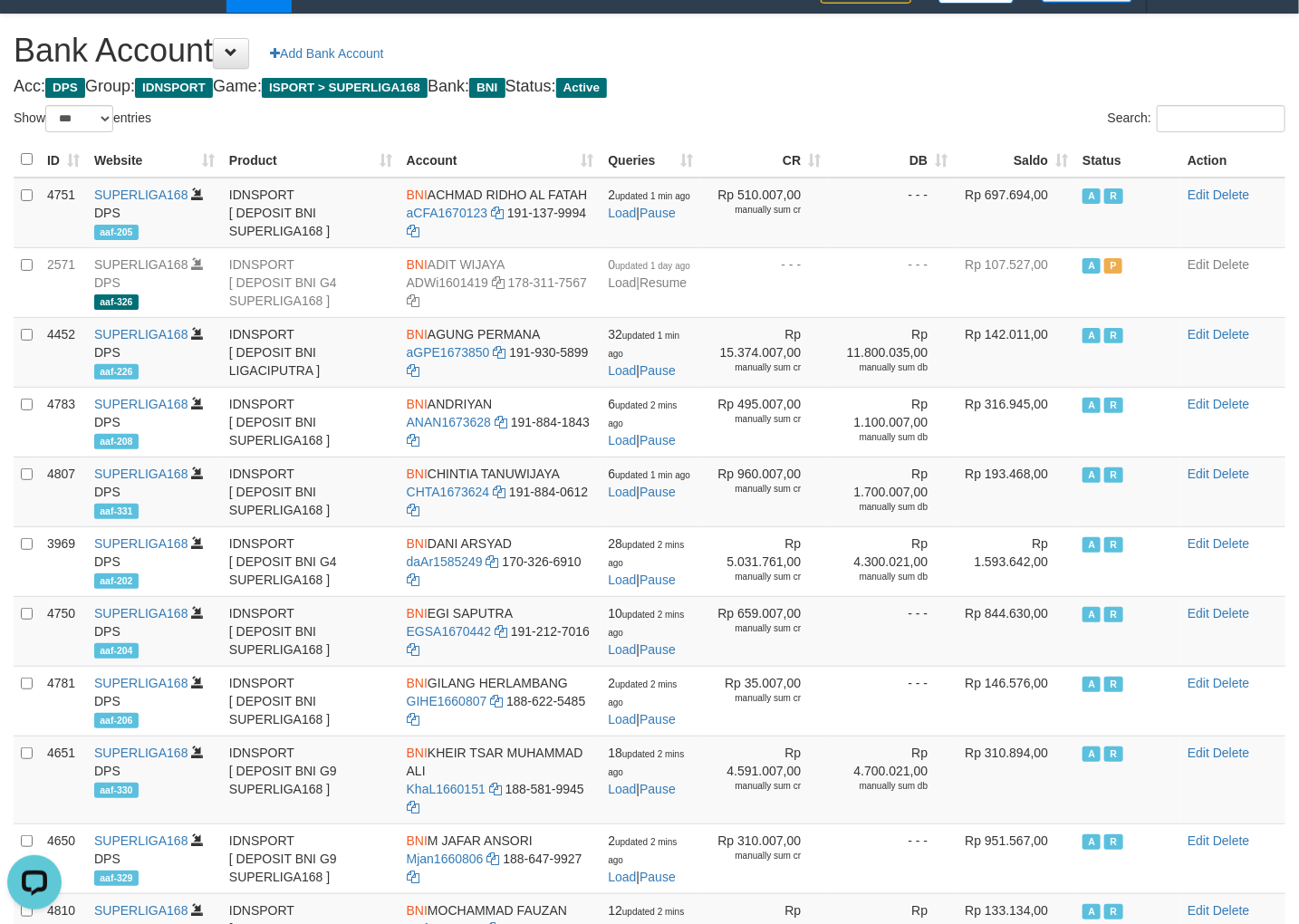 scroll, scrollTop: 0, scrollLeft: 0, axis: both 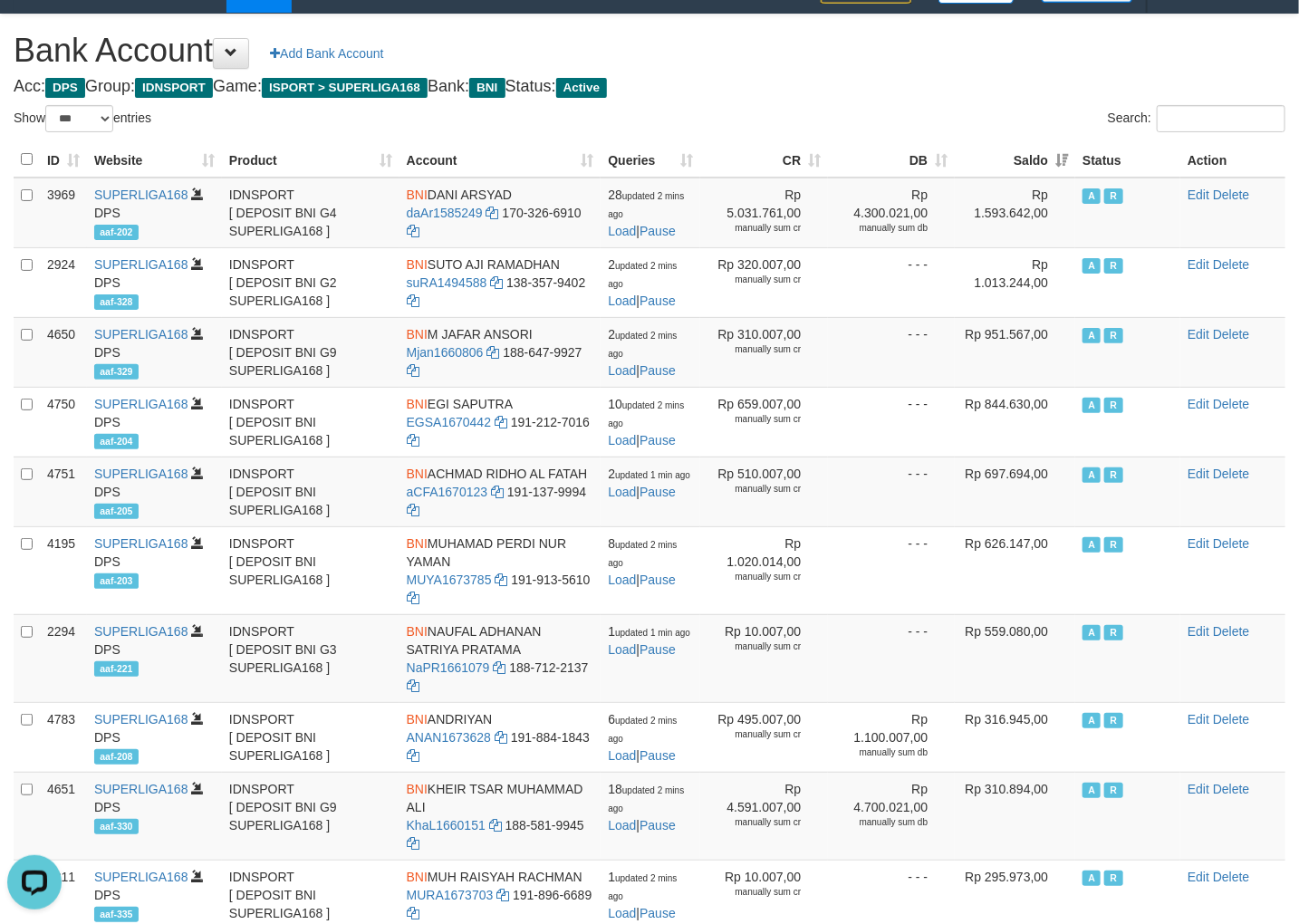 click on "Search:" at bounding box center [974, 120] 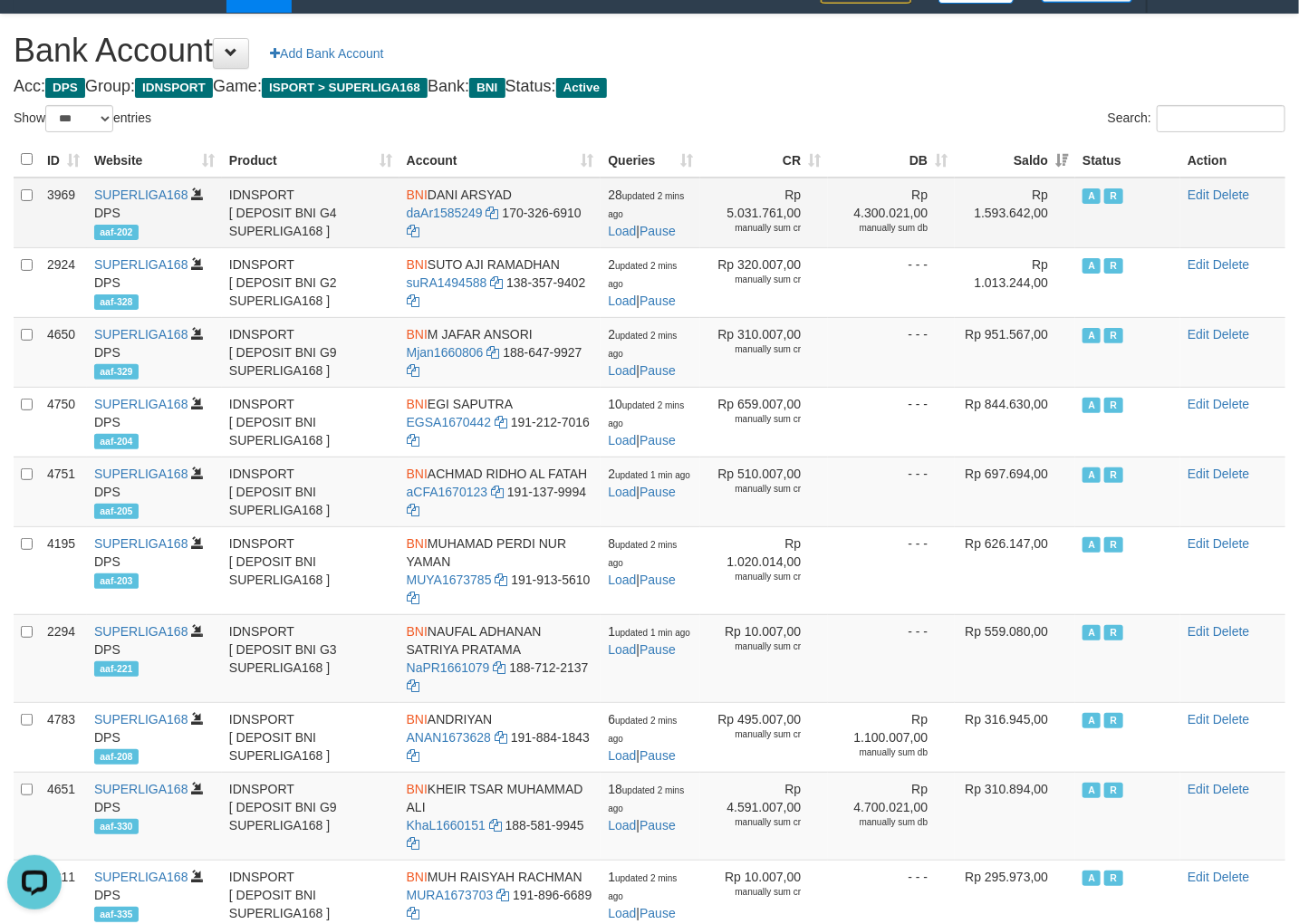 click on "Rp 1.593.642,00" at bounding box center [1015, 213] 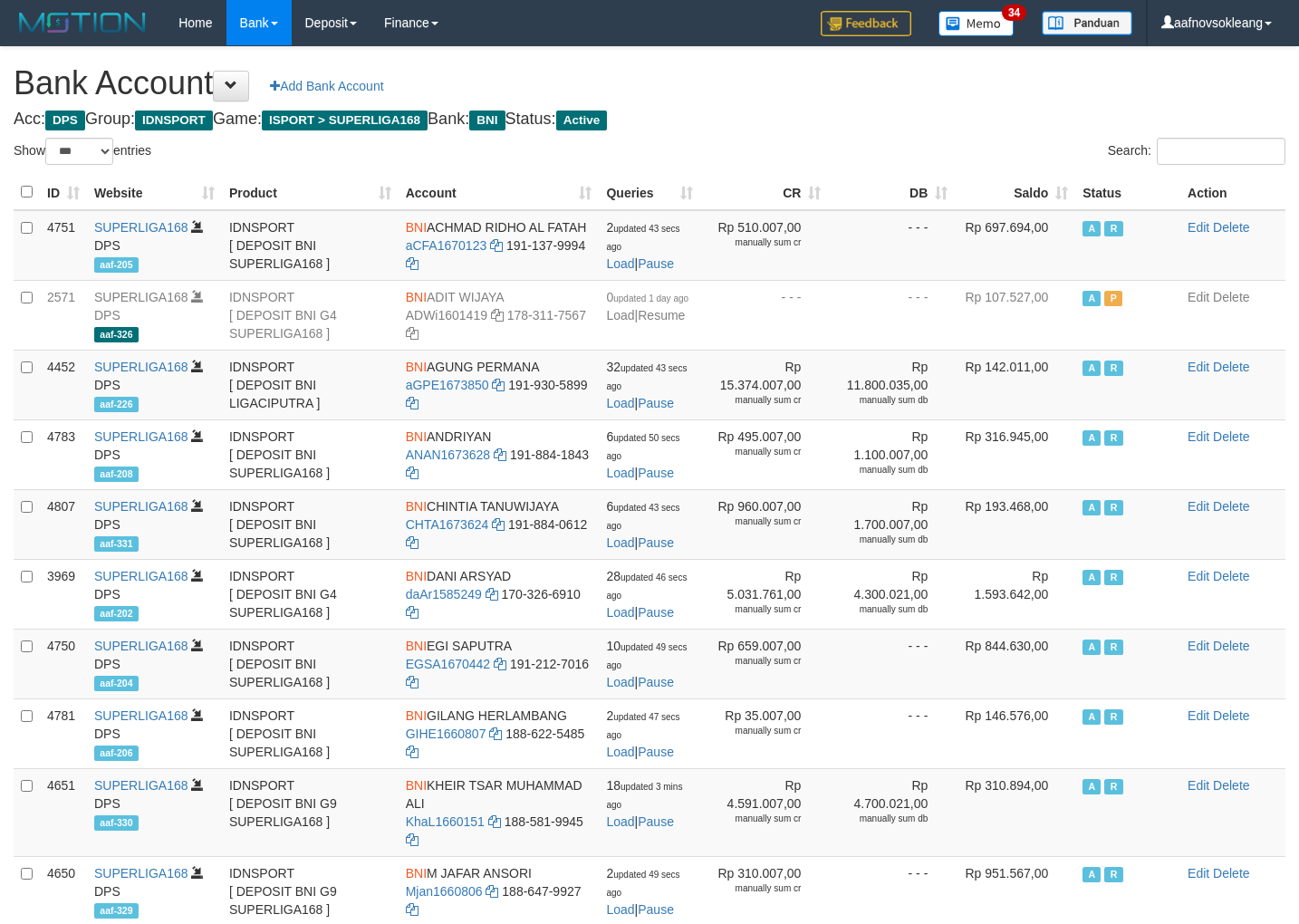 select on "***" 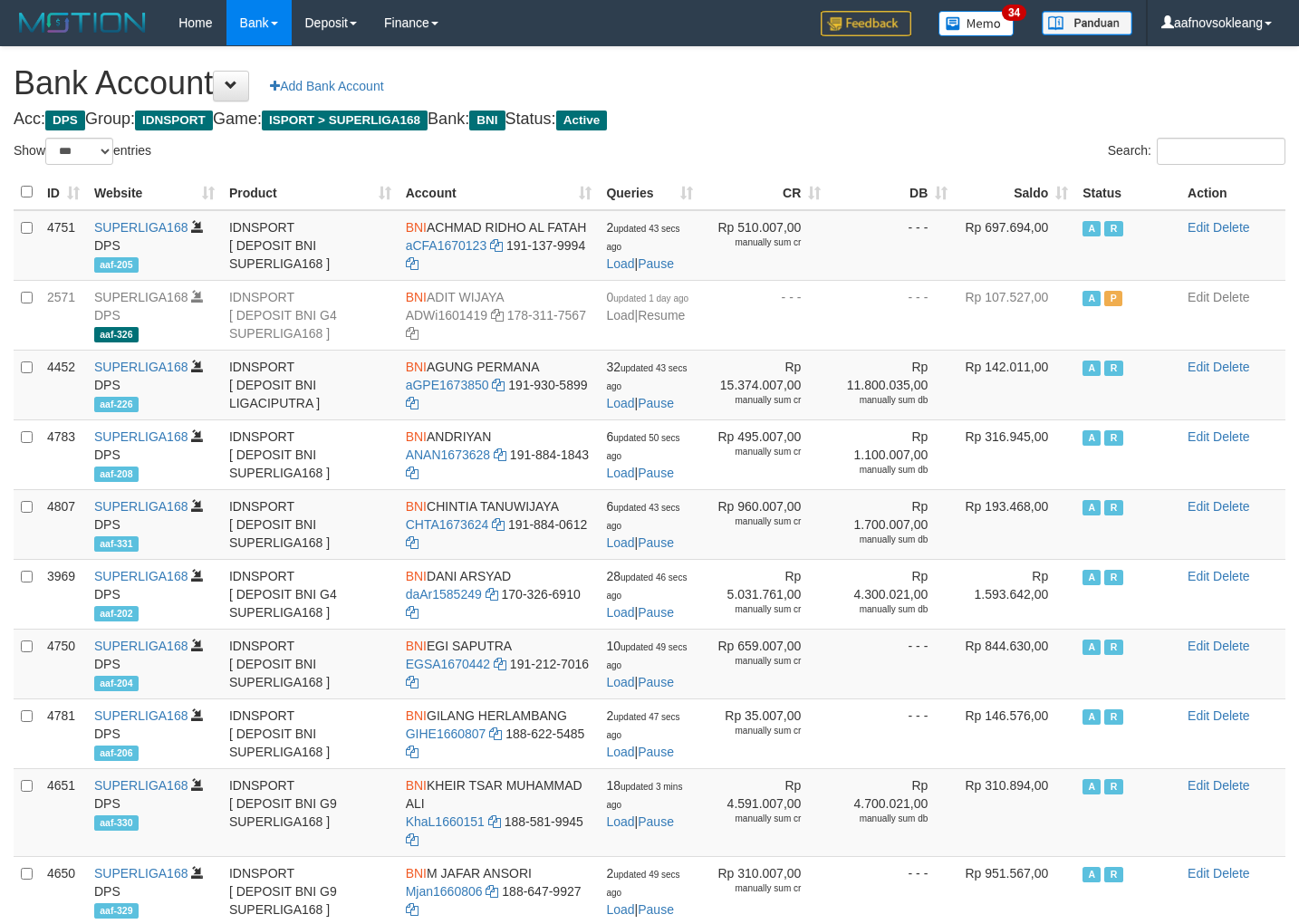 scroll, scrollTop: 33, scrollLeft: 0, axis: vertical 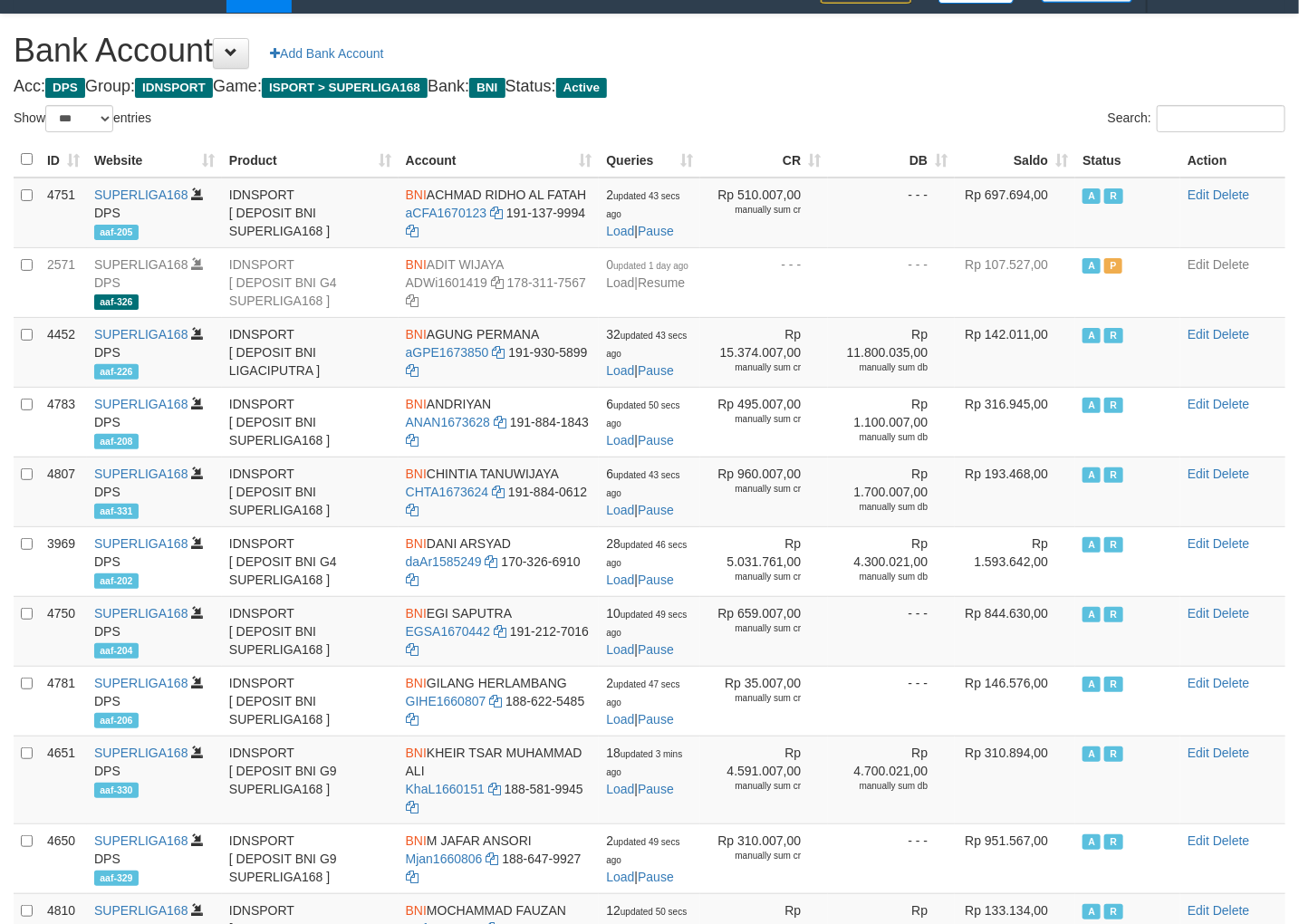 click on "Saldo" at bounding box center [1015, 159] 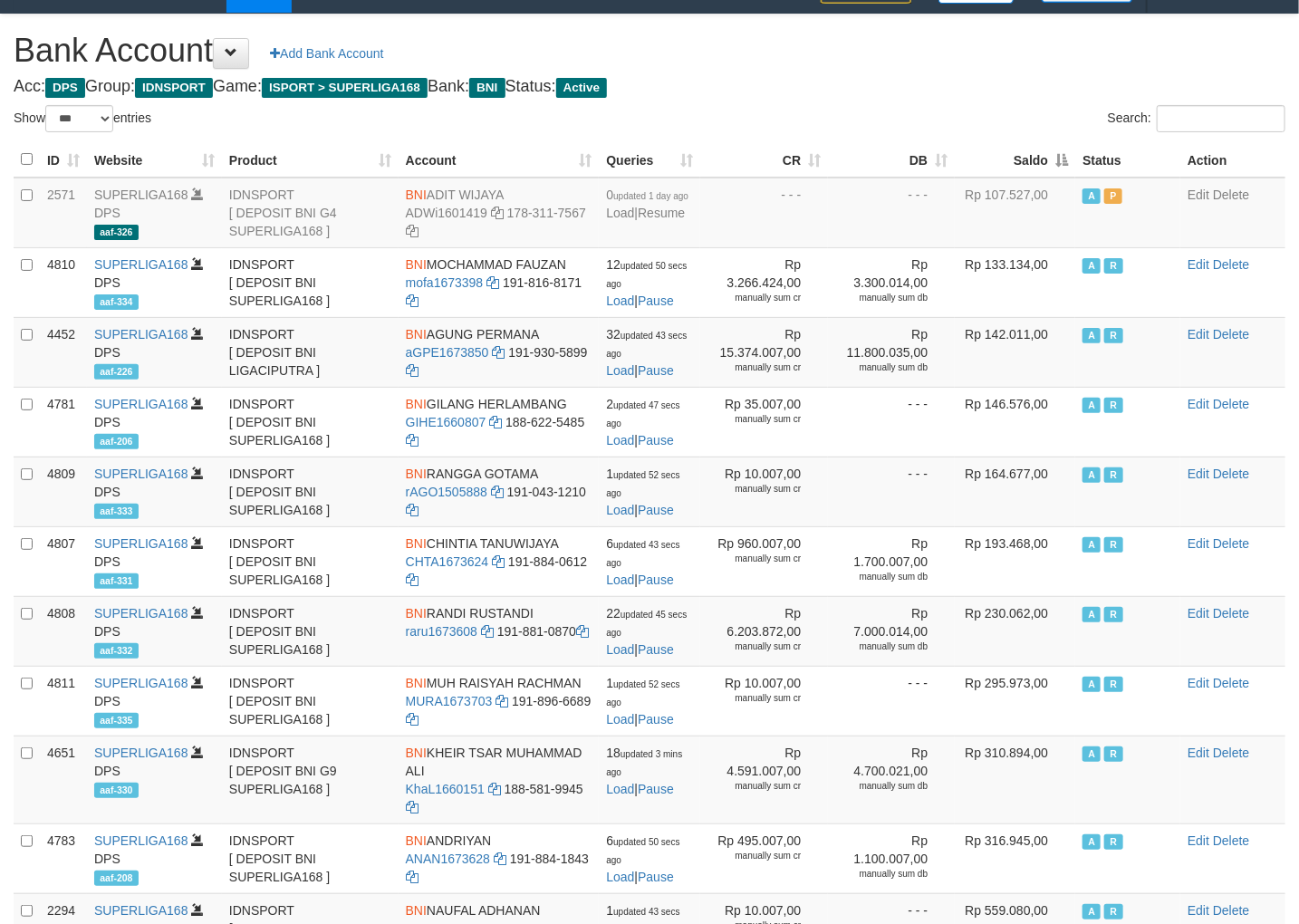 click on "Saldo" at bounding box center (1015, 159) 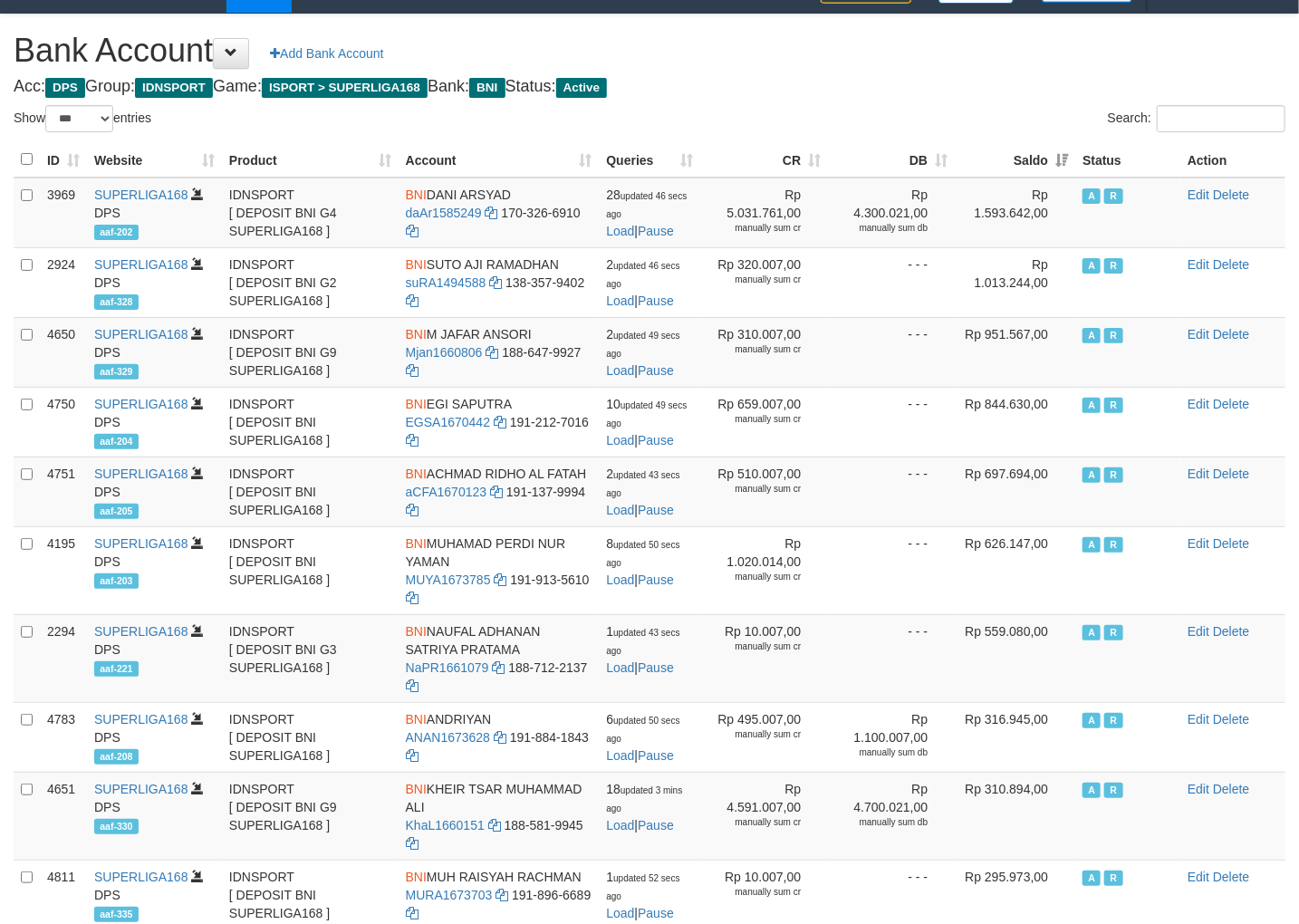 click on "Search:" at bounding box center [974, 120] 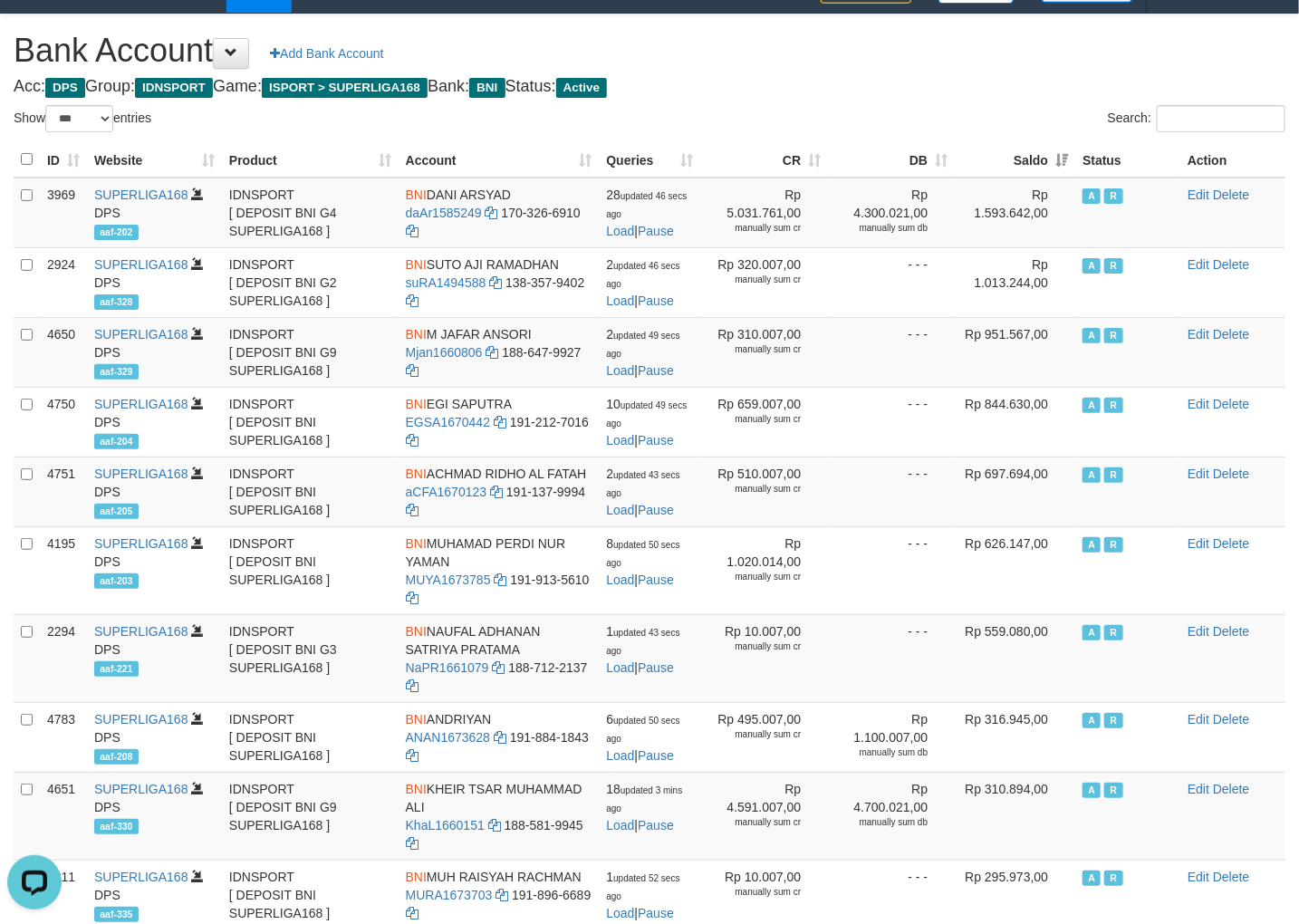 scroll, scrollTop: 0, scrollLeft: 0, axis: both 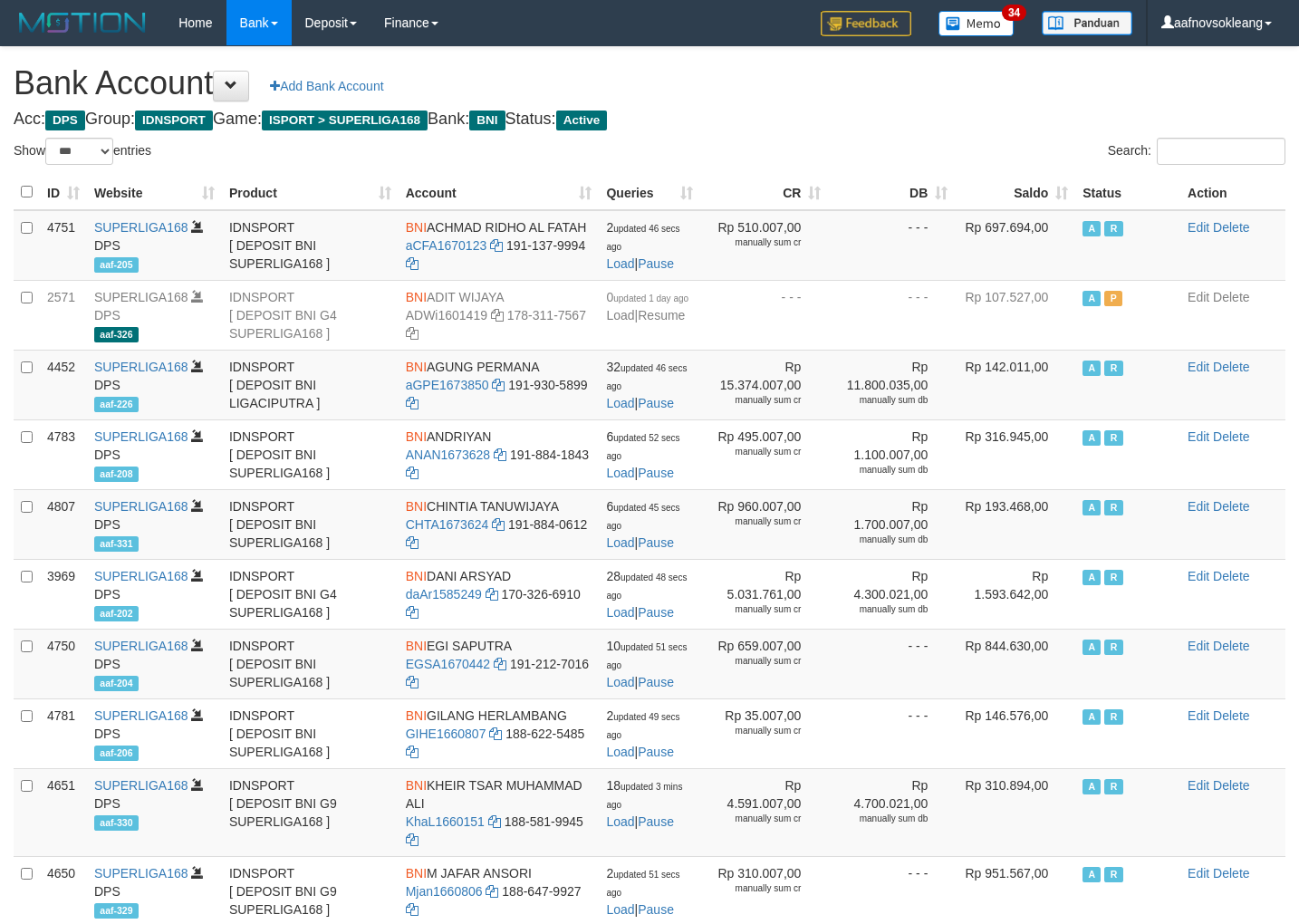 select on "***" 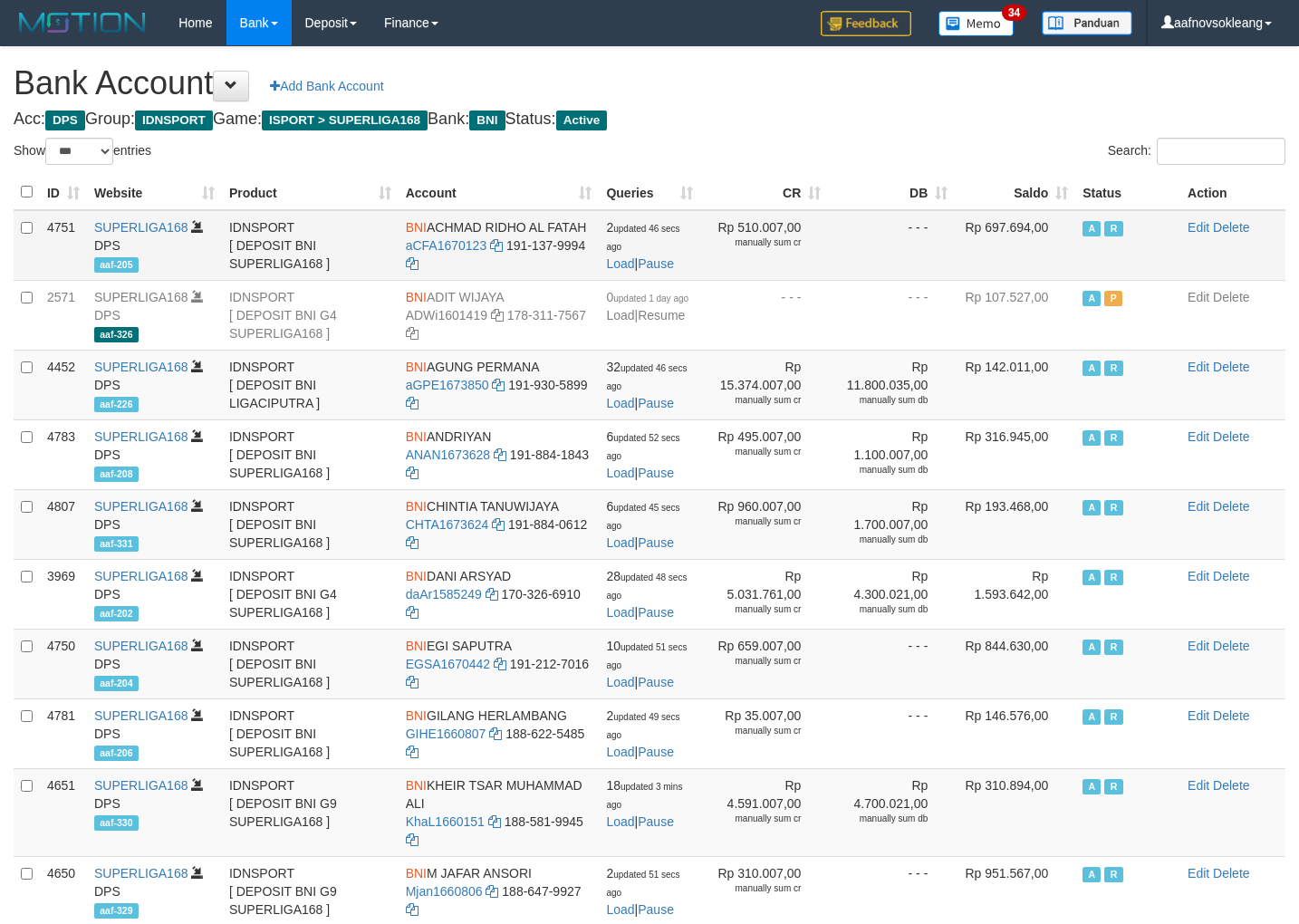 scroll, scrollTop: 33, scrollLeft: 0, axis: vertical 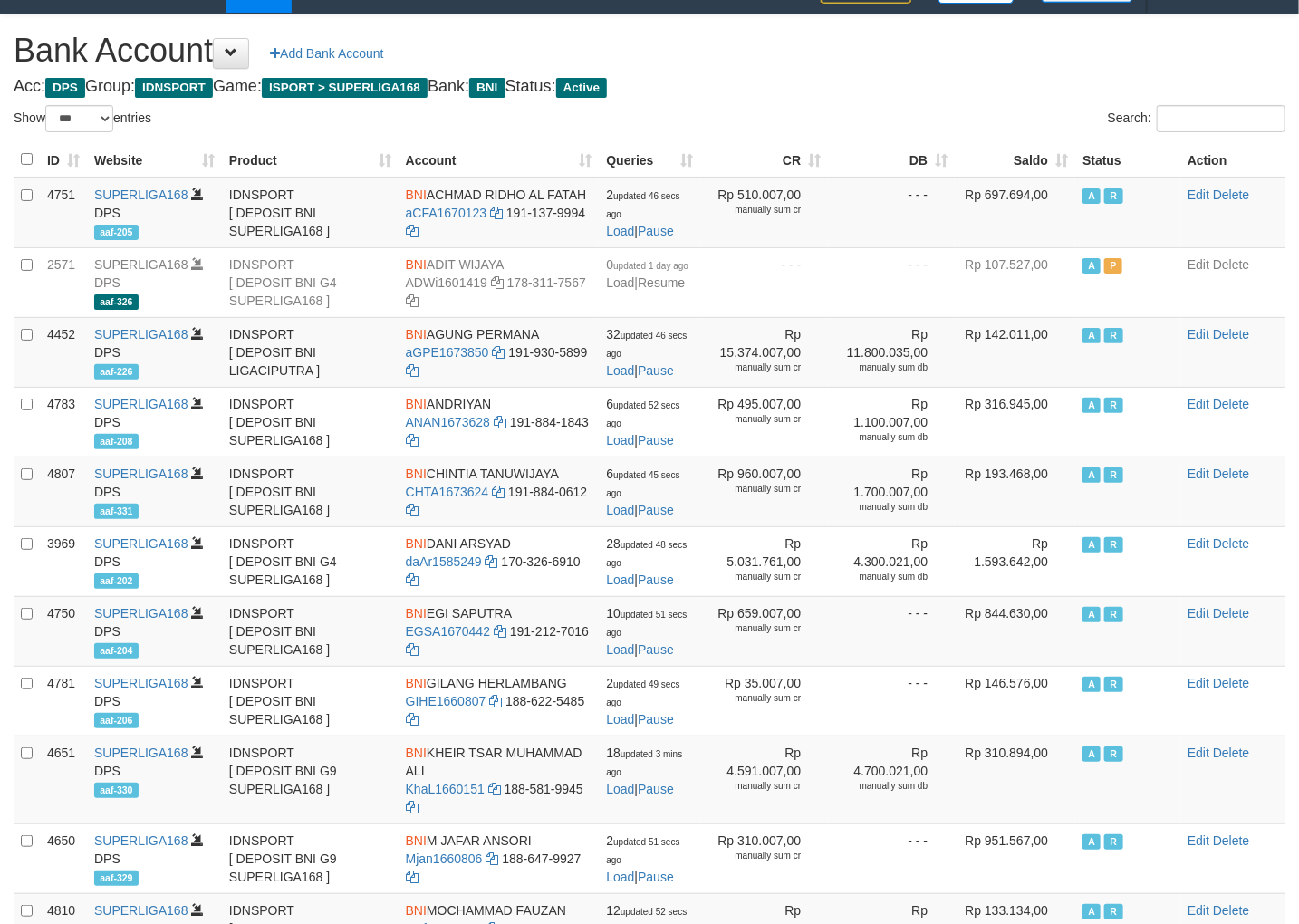 click on "Saldo" at bounding box center (1015, 159) 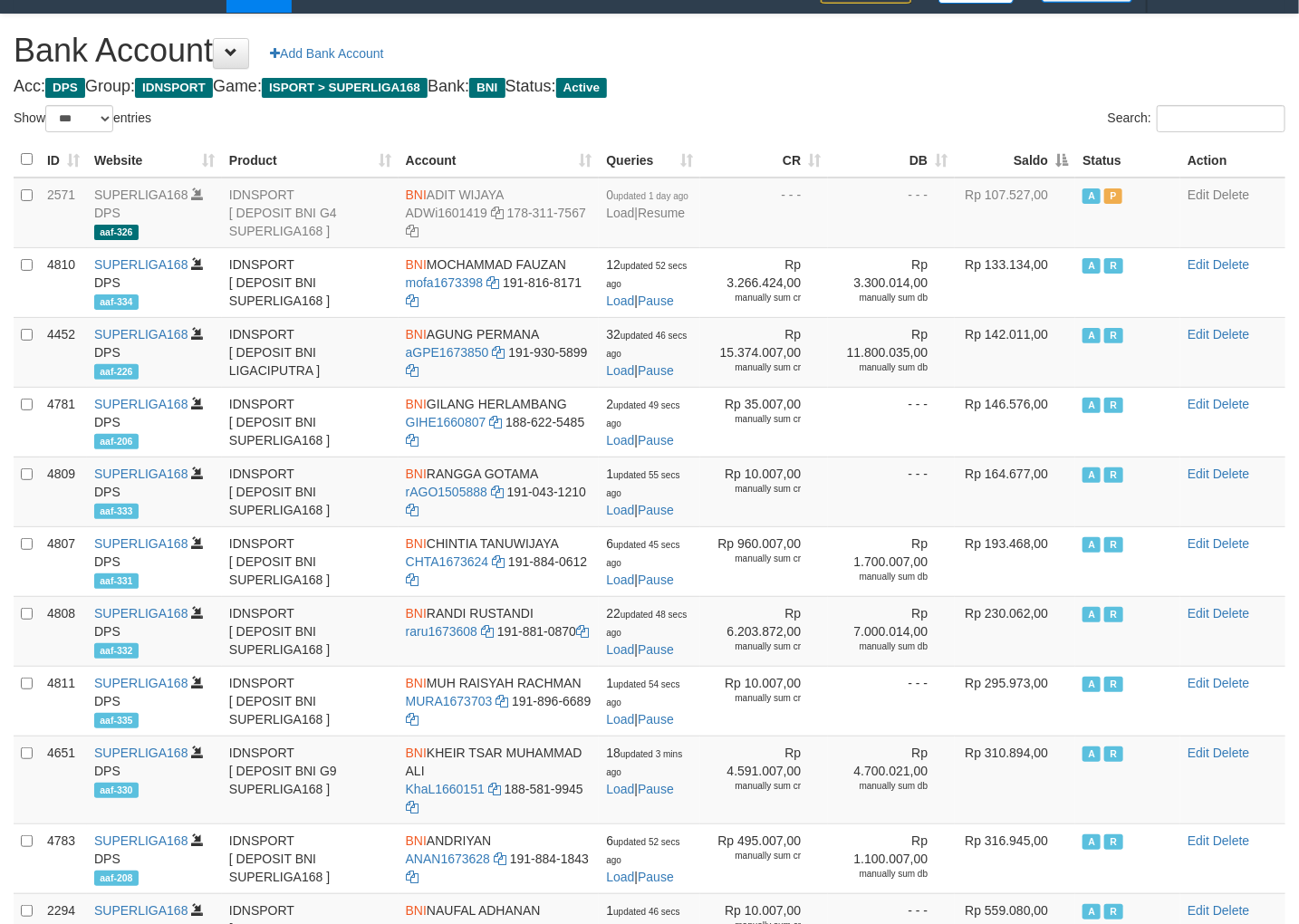 drag, startPoint x: 1054, startPoint y: 158, endPoint x: 1058, endPoint y: 170, distance: 12.64911 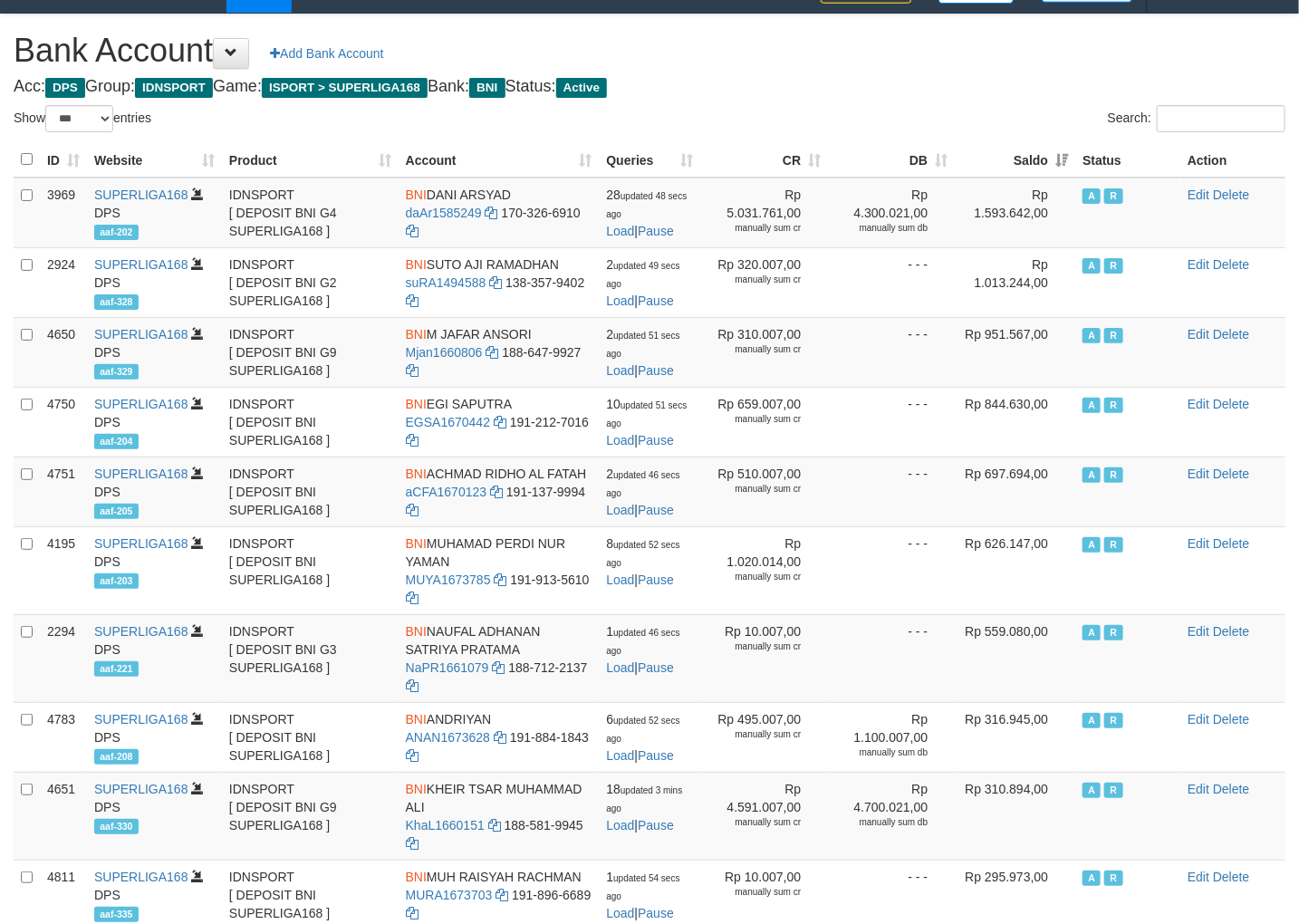 click on "Search:" at bounding box center (974, 120) 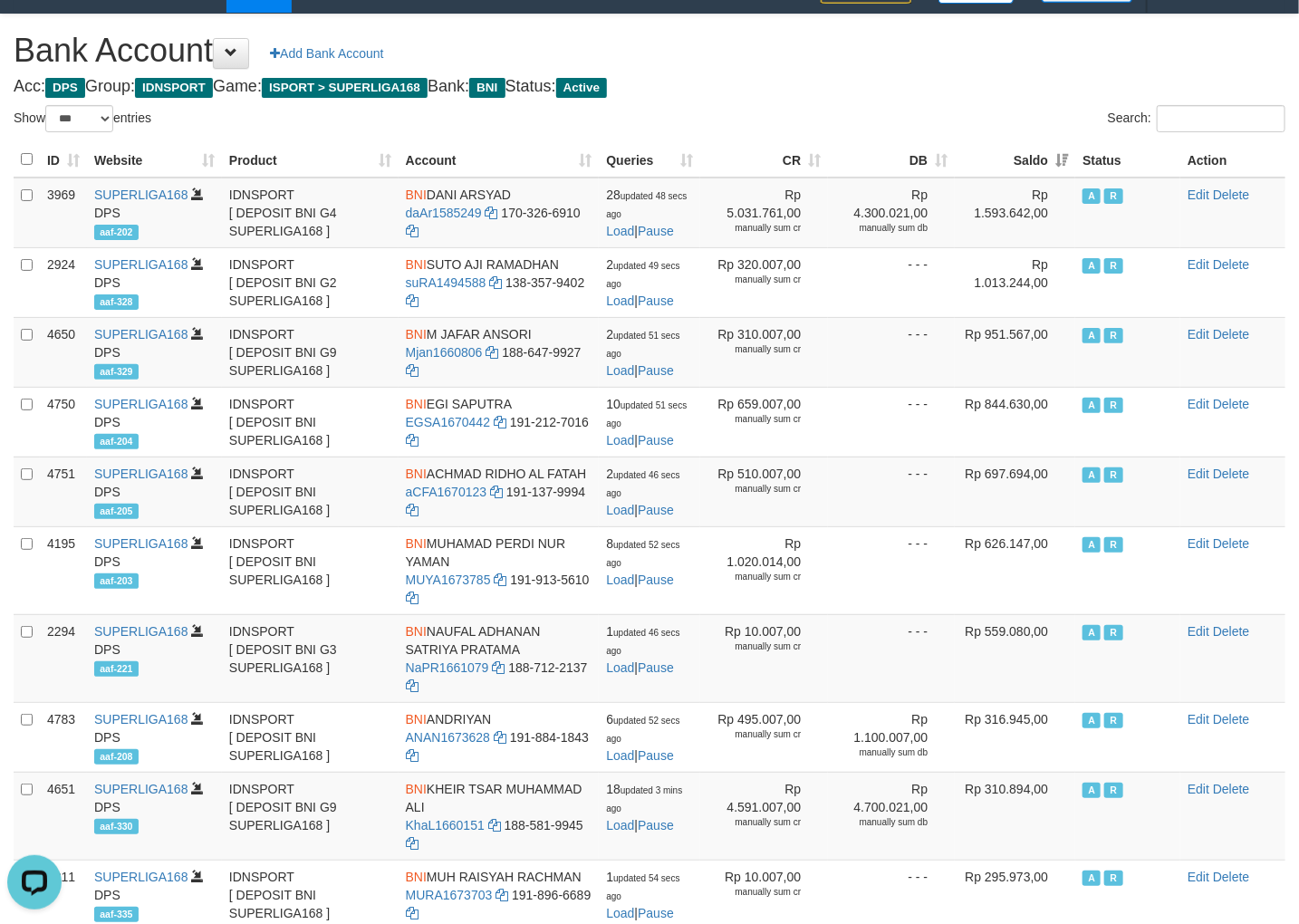 scroll, scrollTop: 0, scrollLeft: 0, axis: both 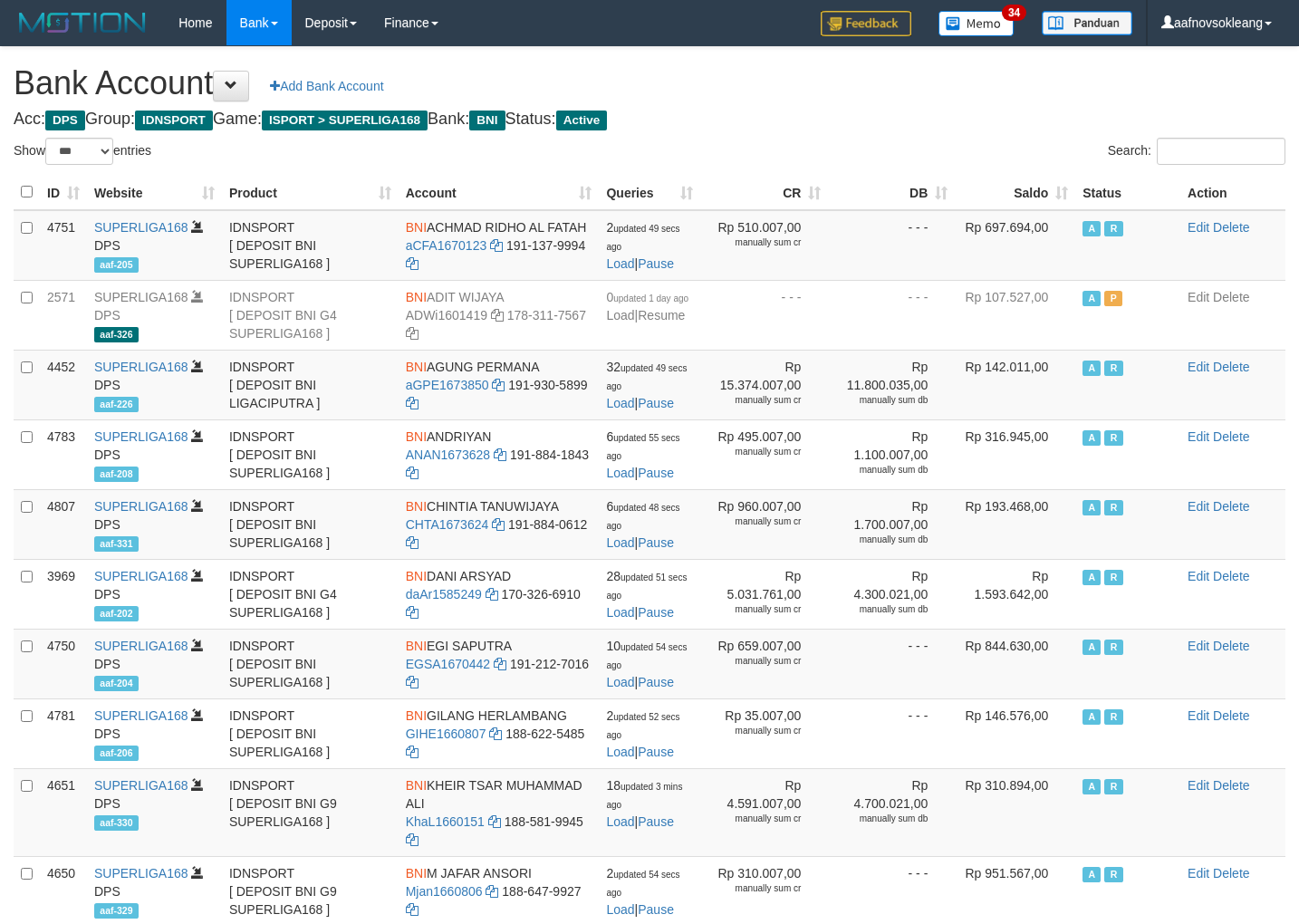 select on "***" 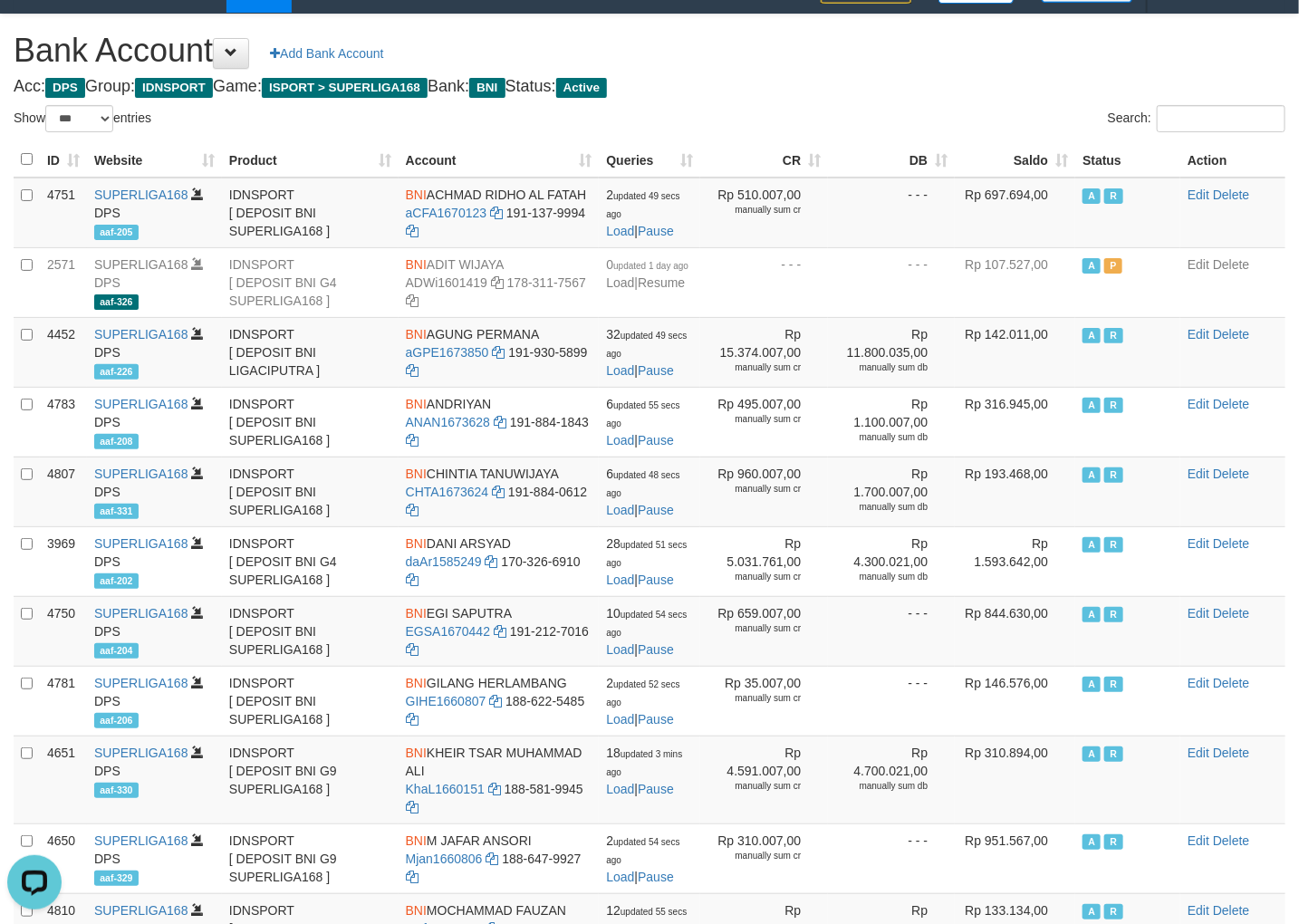scroll, scrollTop: 0, scrollLeft: 0, axis: both 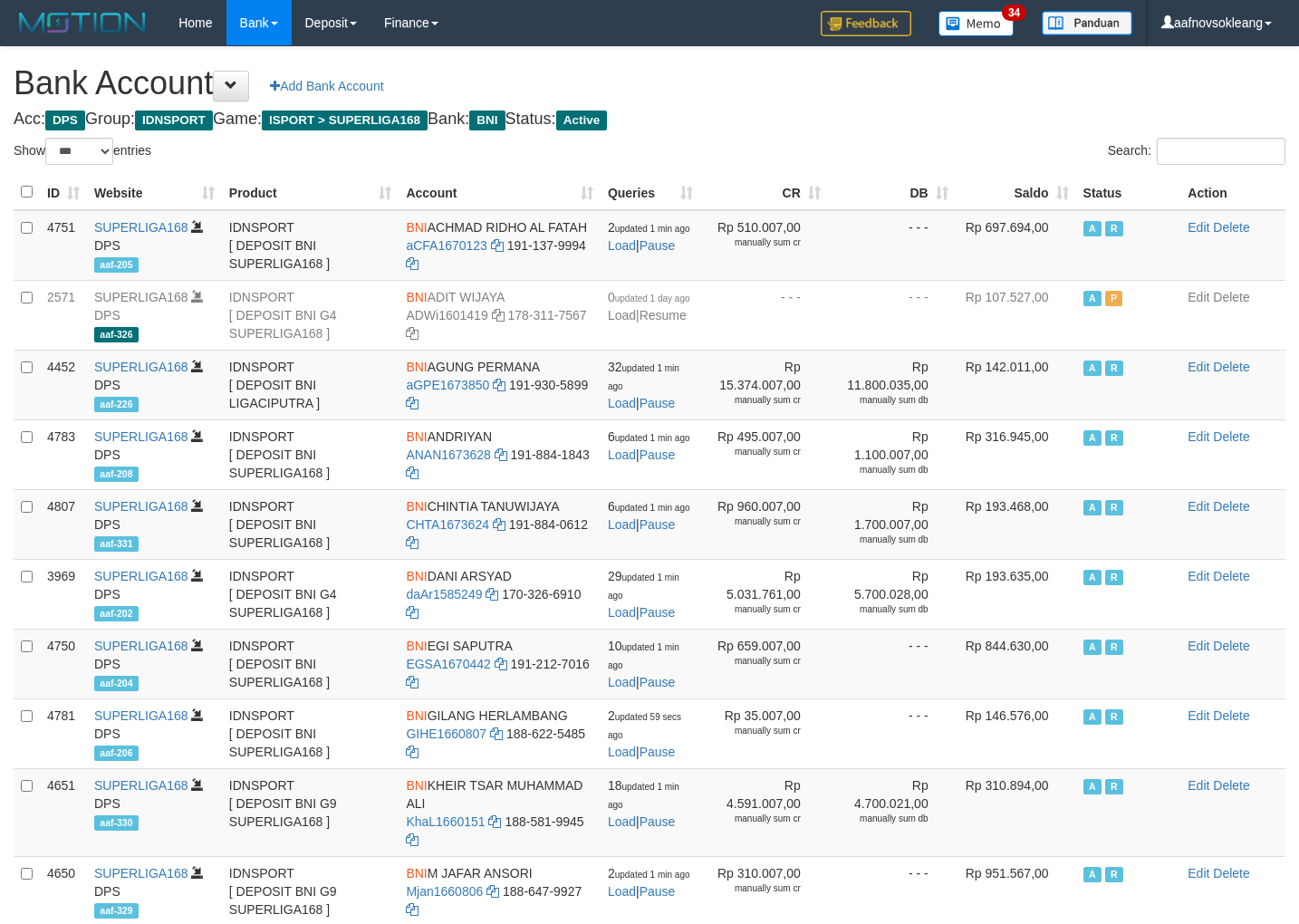select on "***" 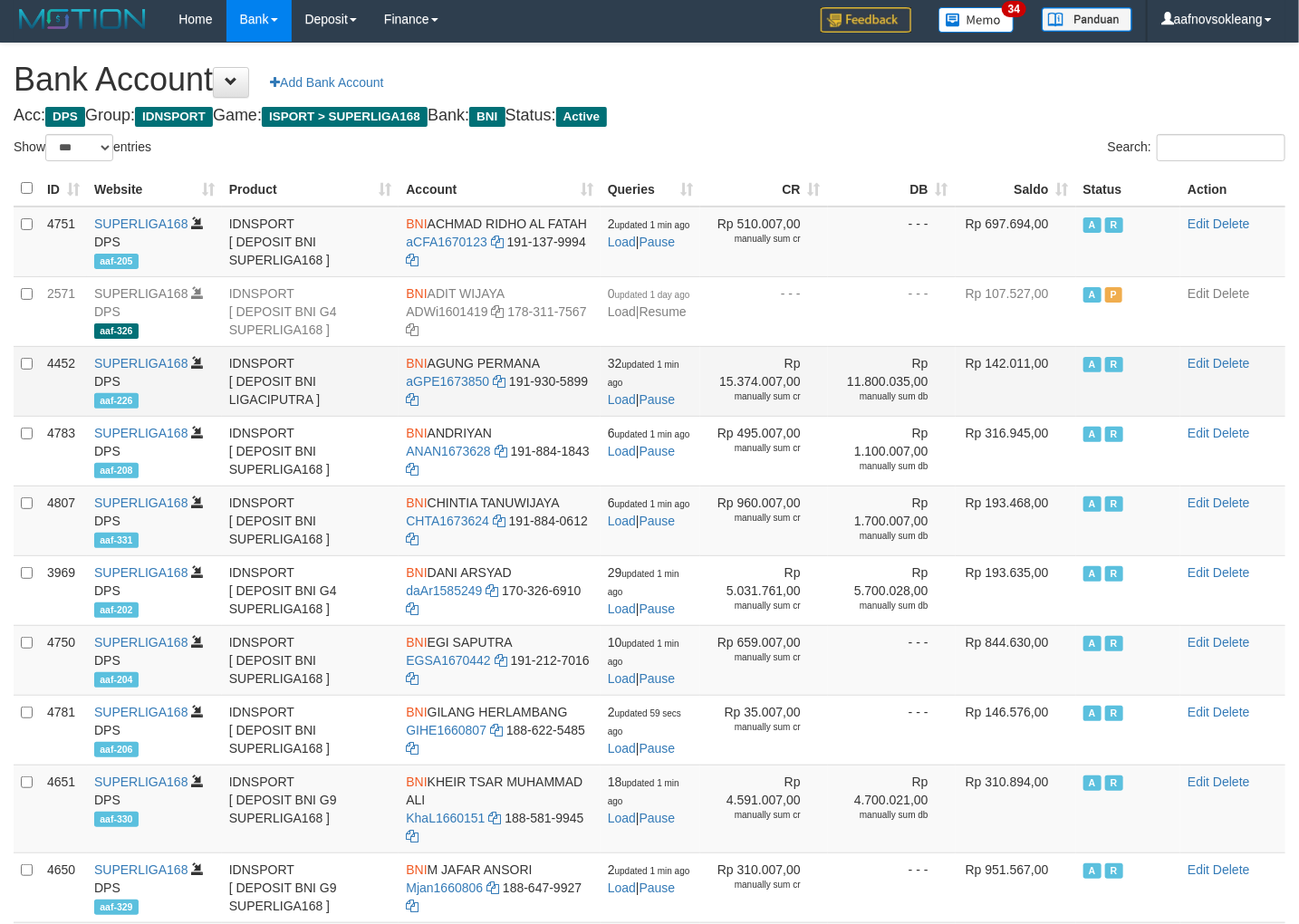 scroll, scrollTop: 0, scrollLeft: 0, axis: both 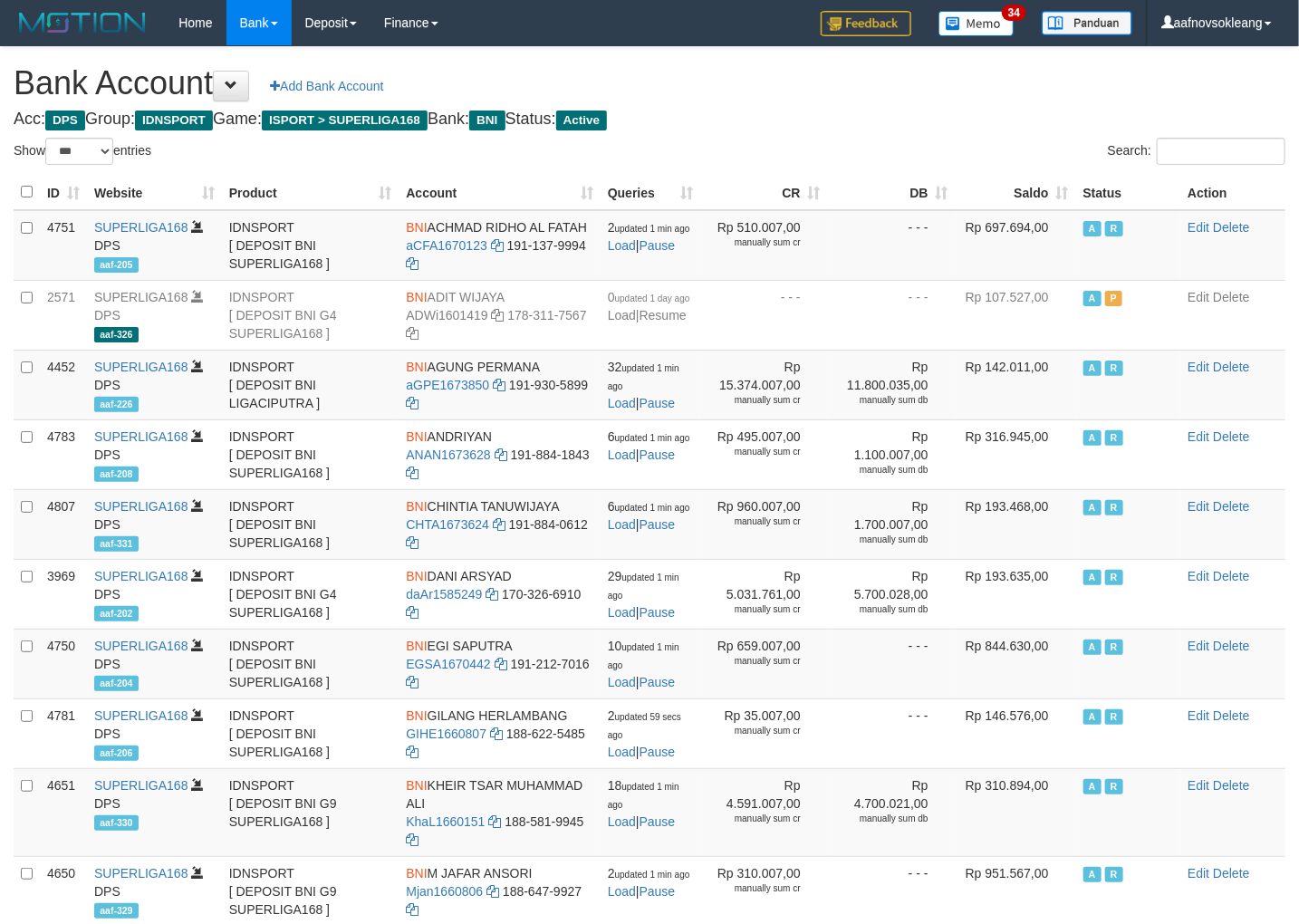 click on "Saldo" at bounding box center (1015, 192) 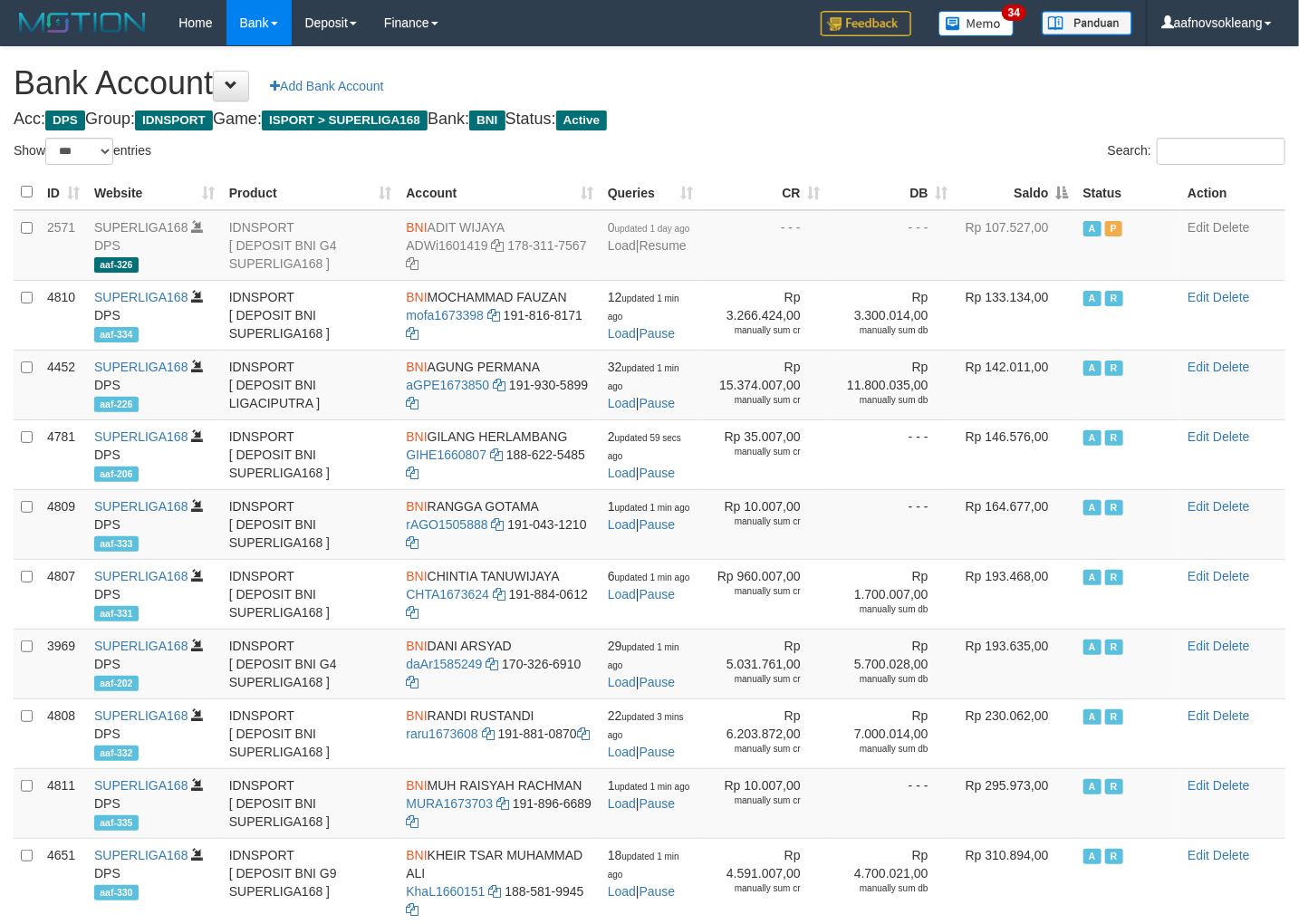 click on "Saldo" at bounding box center (1015, 192) 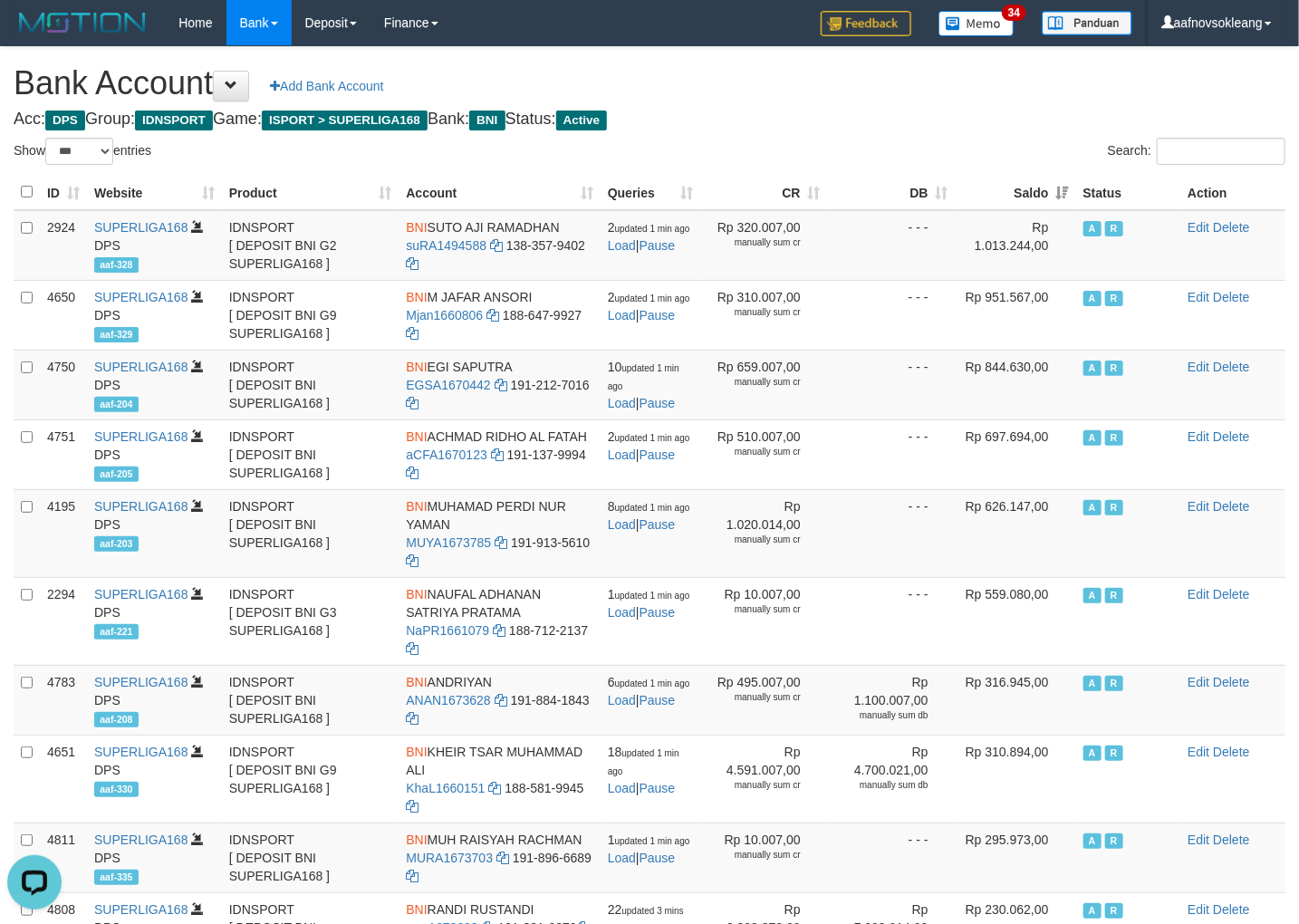 scroll, scrollTop: 0, scrollLeft: 0, axis: both 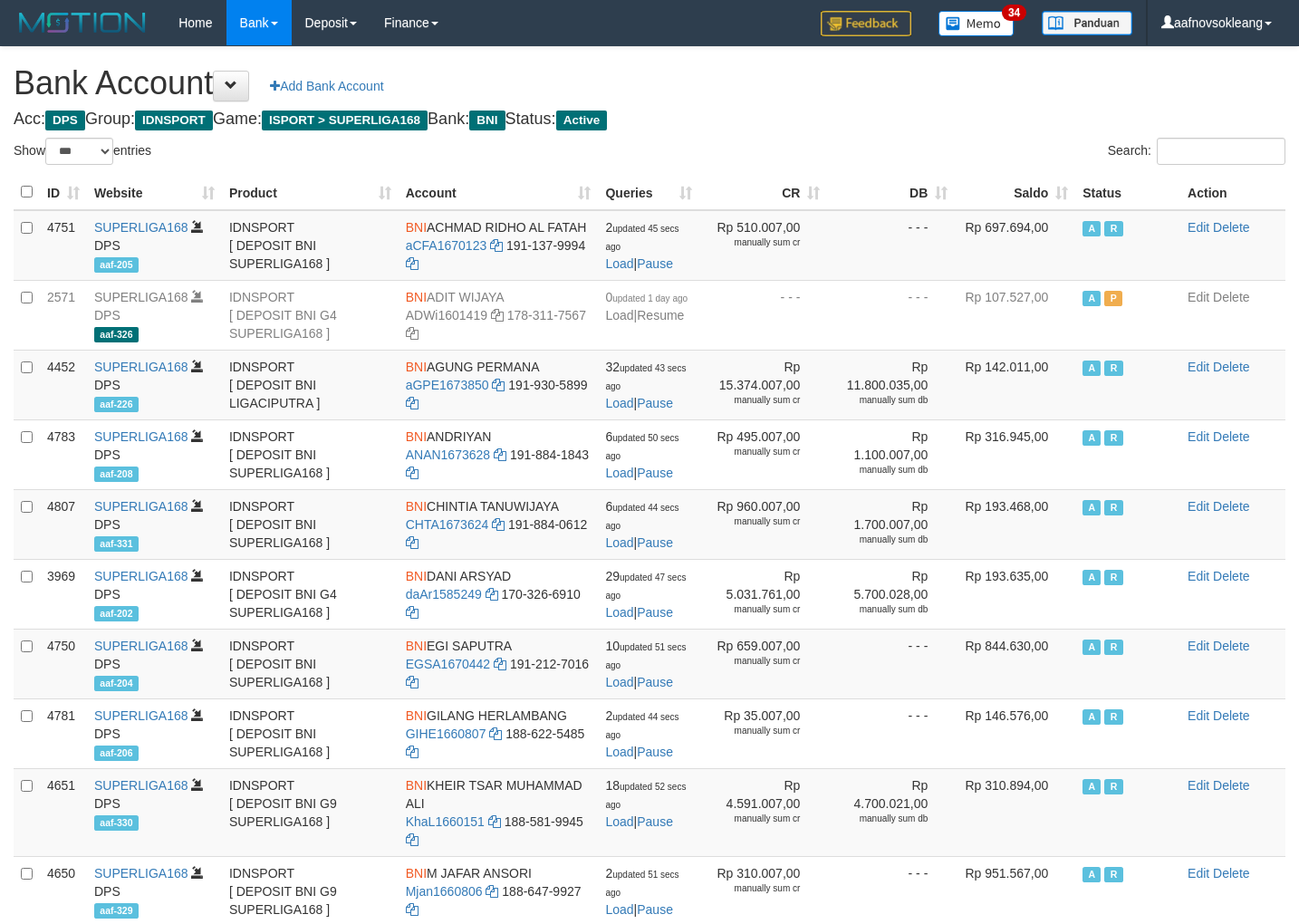 select on "***" 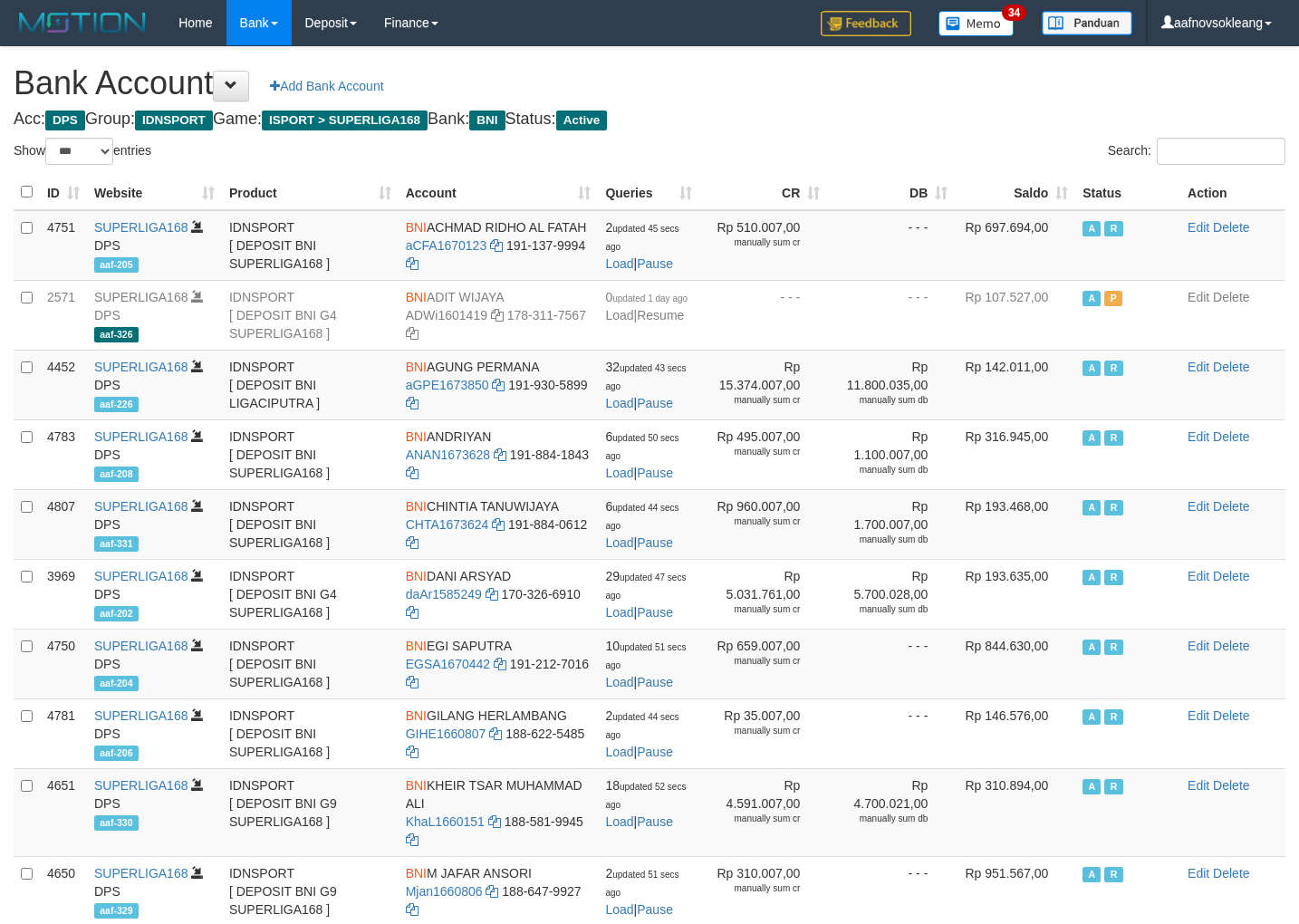 scroll, scrollTop: 0, scrollLeft: 0, axis: both 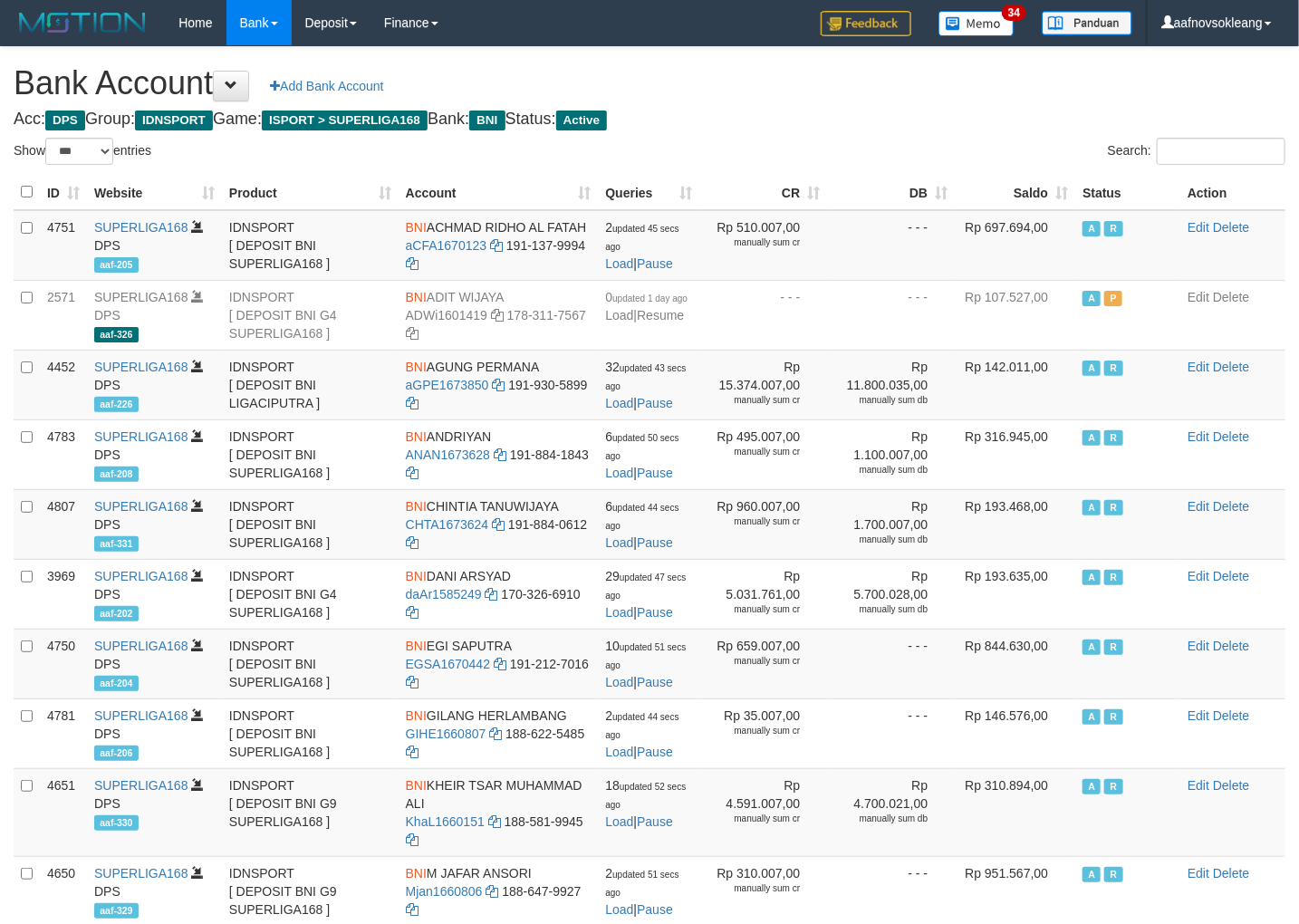 click on "Saldo" at bounding box center [1015, 192] 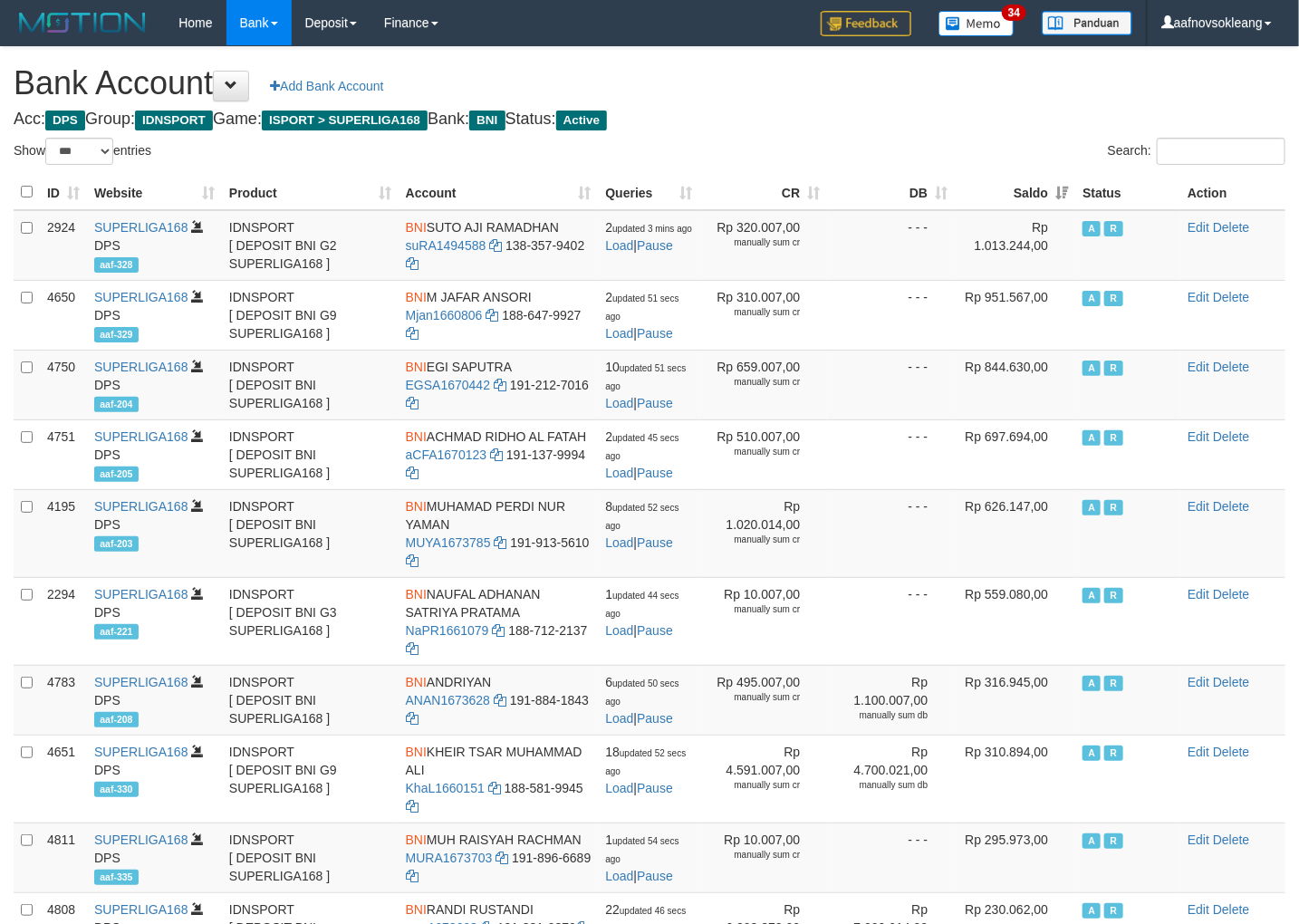 click on "Bank Account
Add Bank Account
Acc: 										 DPS
Group:   IDNSPORT    		Game:   ISPORT > SUPERLIGA168    		Bank:   BNI    		Status:  Active
Filter Account Type
*******
***
**
***
DPS
SELECT ALL  SELECT TYPE  - ALL -
DPS
WD
TMP
Filter Product
*******
******
********
********
*******
********
IDNSPORT
SELECT ALL  SELECT GROUP  - ALL -
BETHUB
IDNPOKER
IDNSPORT
IDNTOTO
LOADONLY
Filter Website
*******" at bounding box center (650, 796) 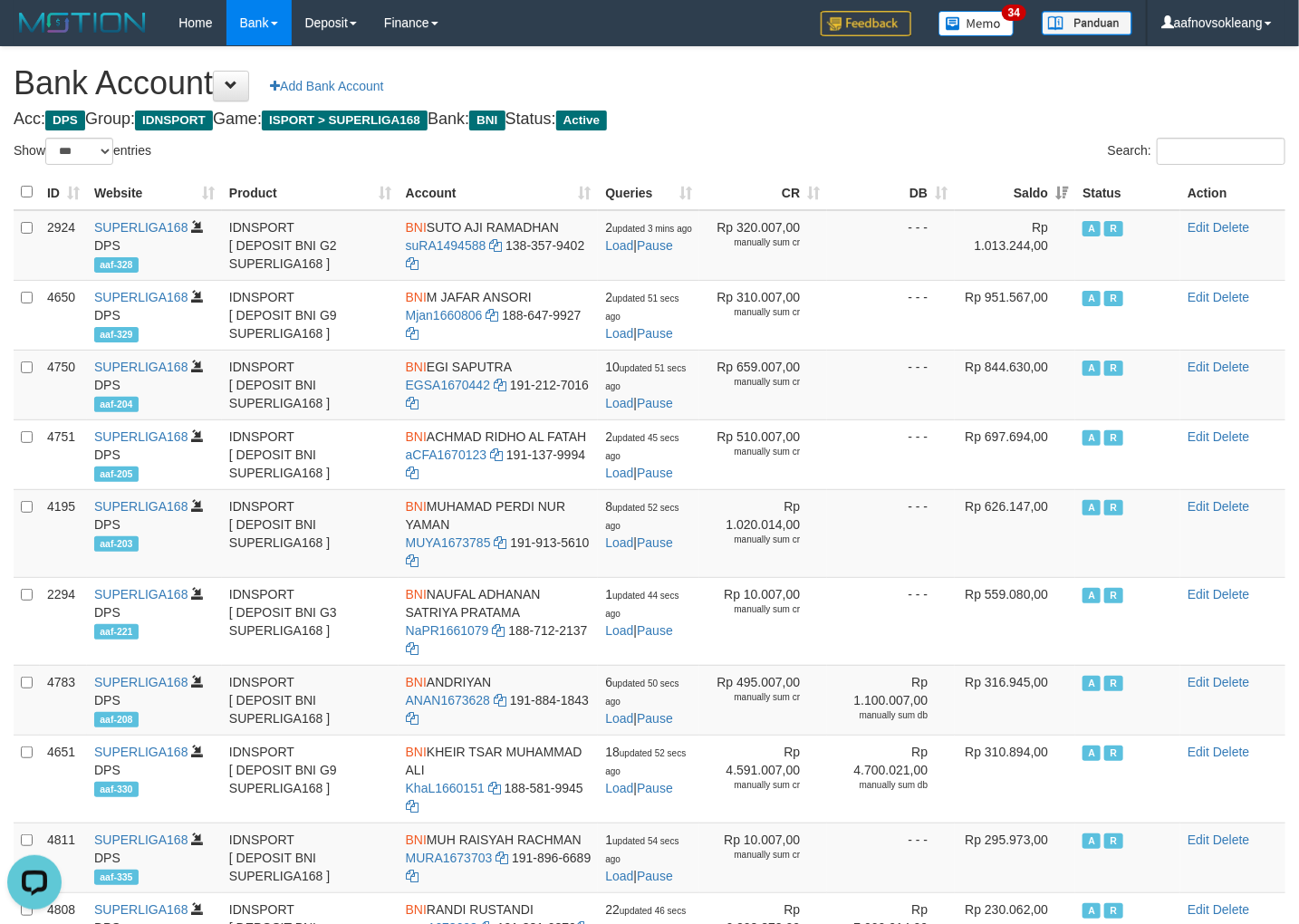 scroll, scrollTop: 0, scrollLeft: 0, axis: both 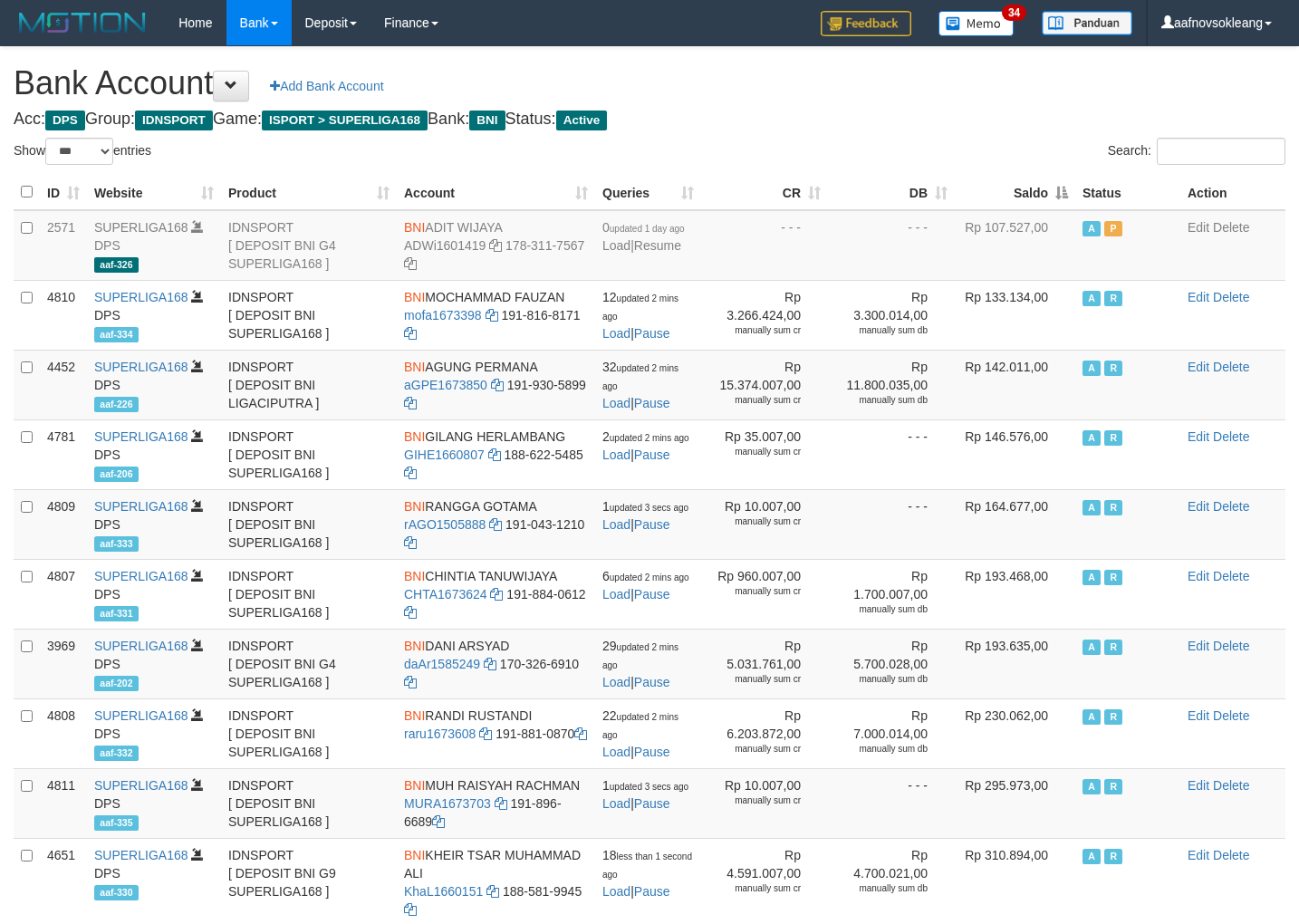 select on "***" 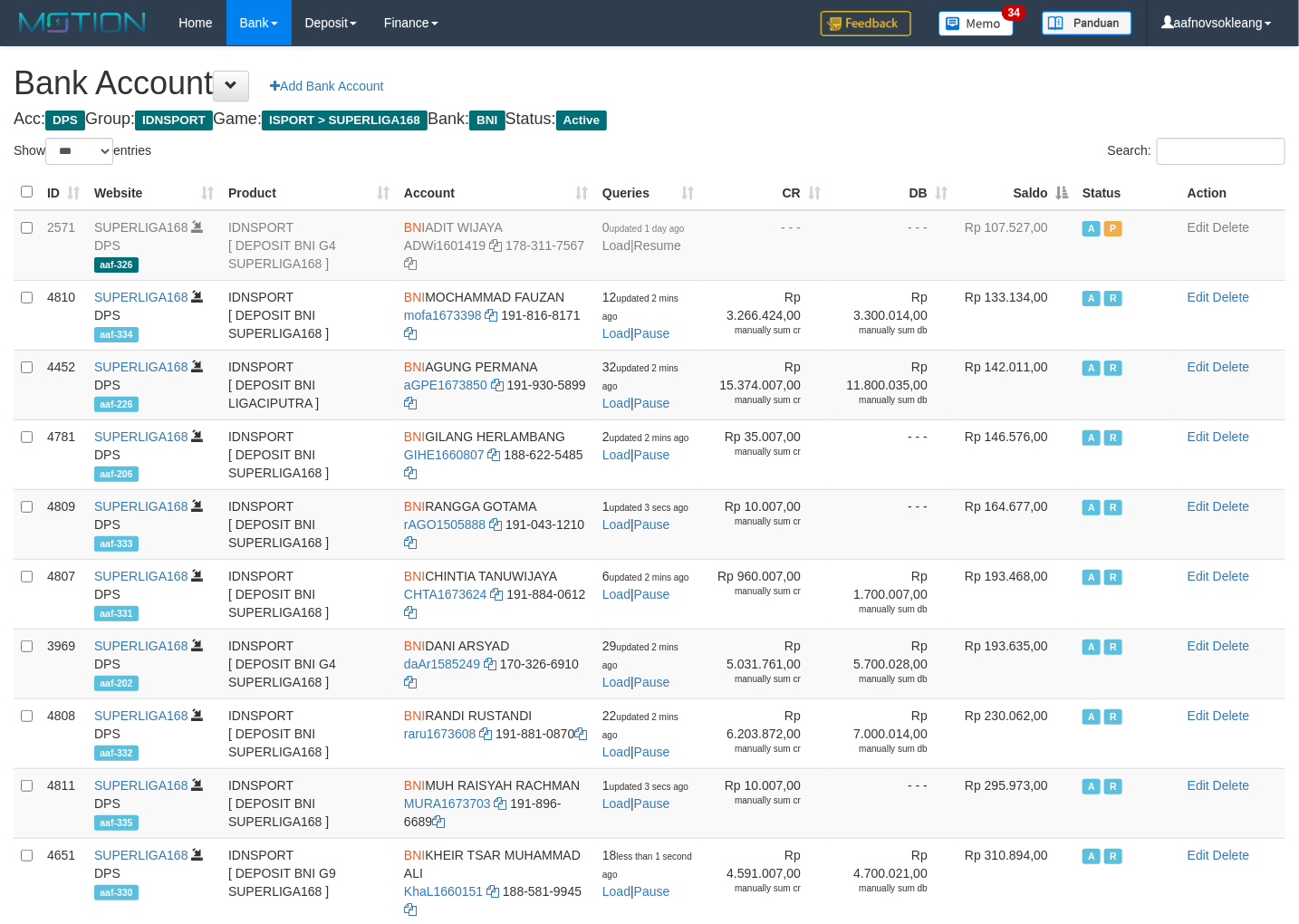 click on "Saldo" at bounding box center [1015, 192] 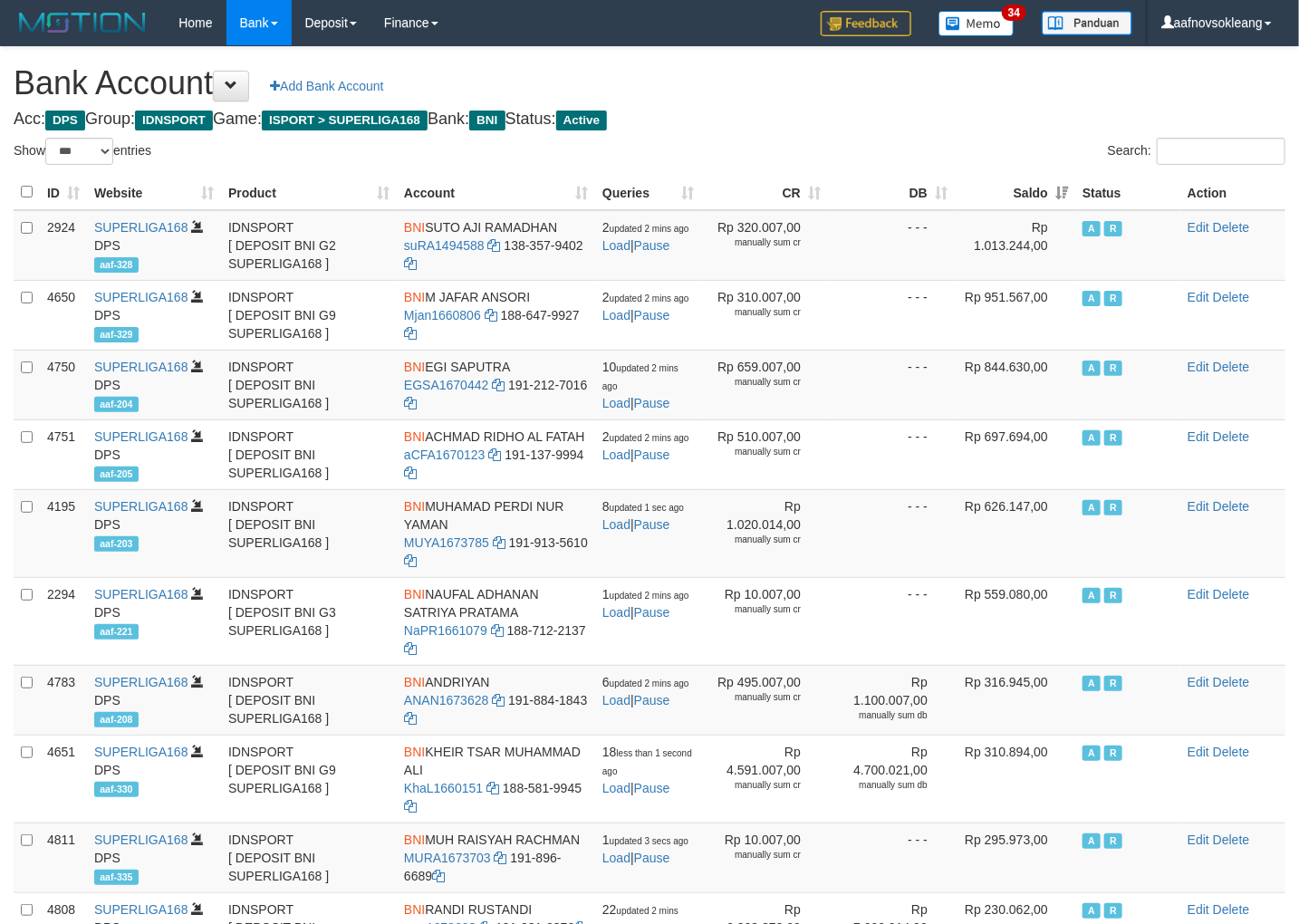 click on "Search:" at bounding box center (974, 153) 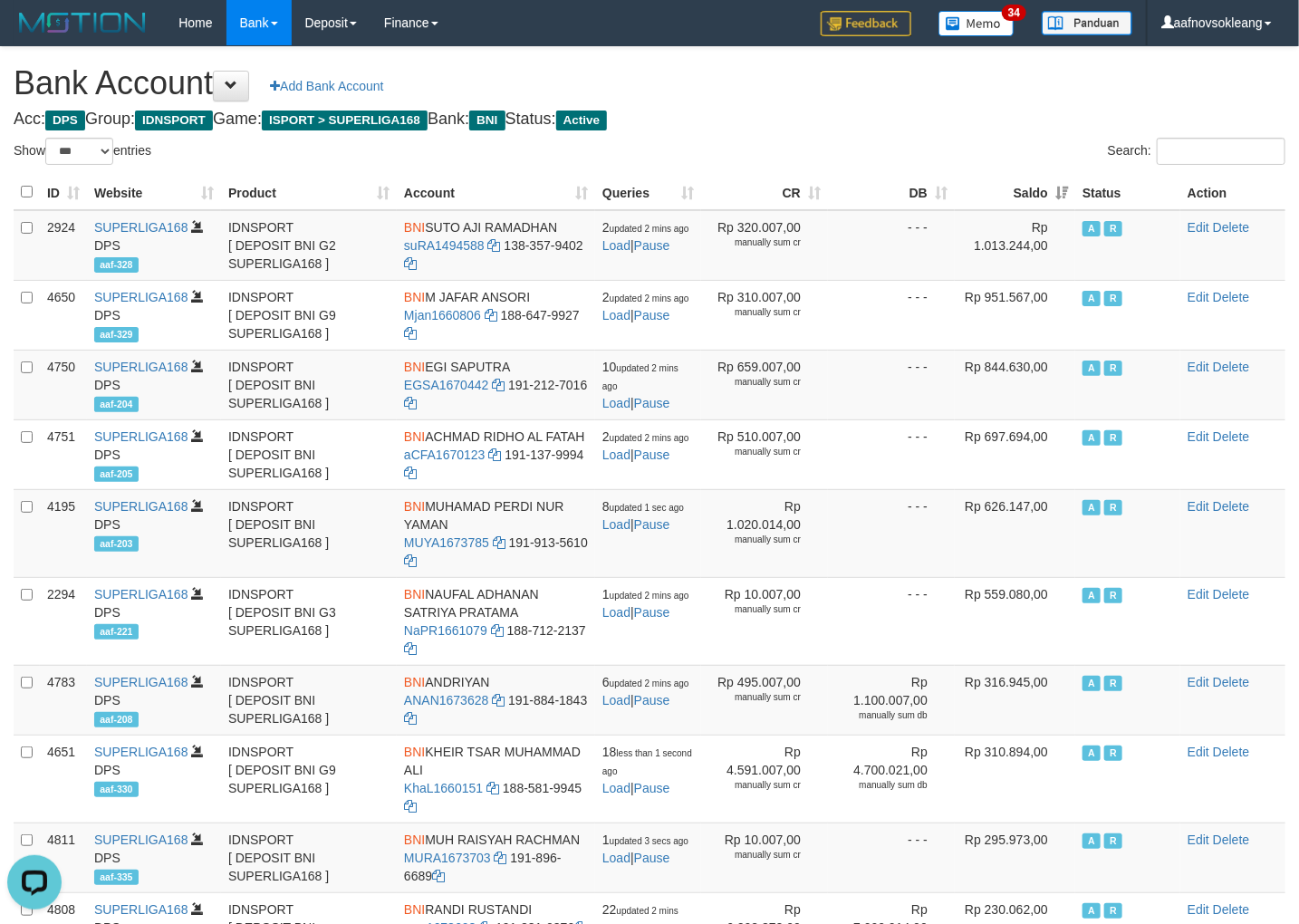 scroll, scrollTop: 0, scrollLeft: 0, axis: both 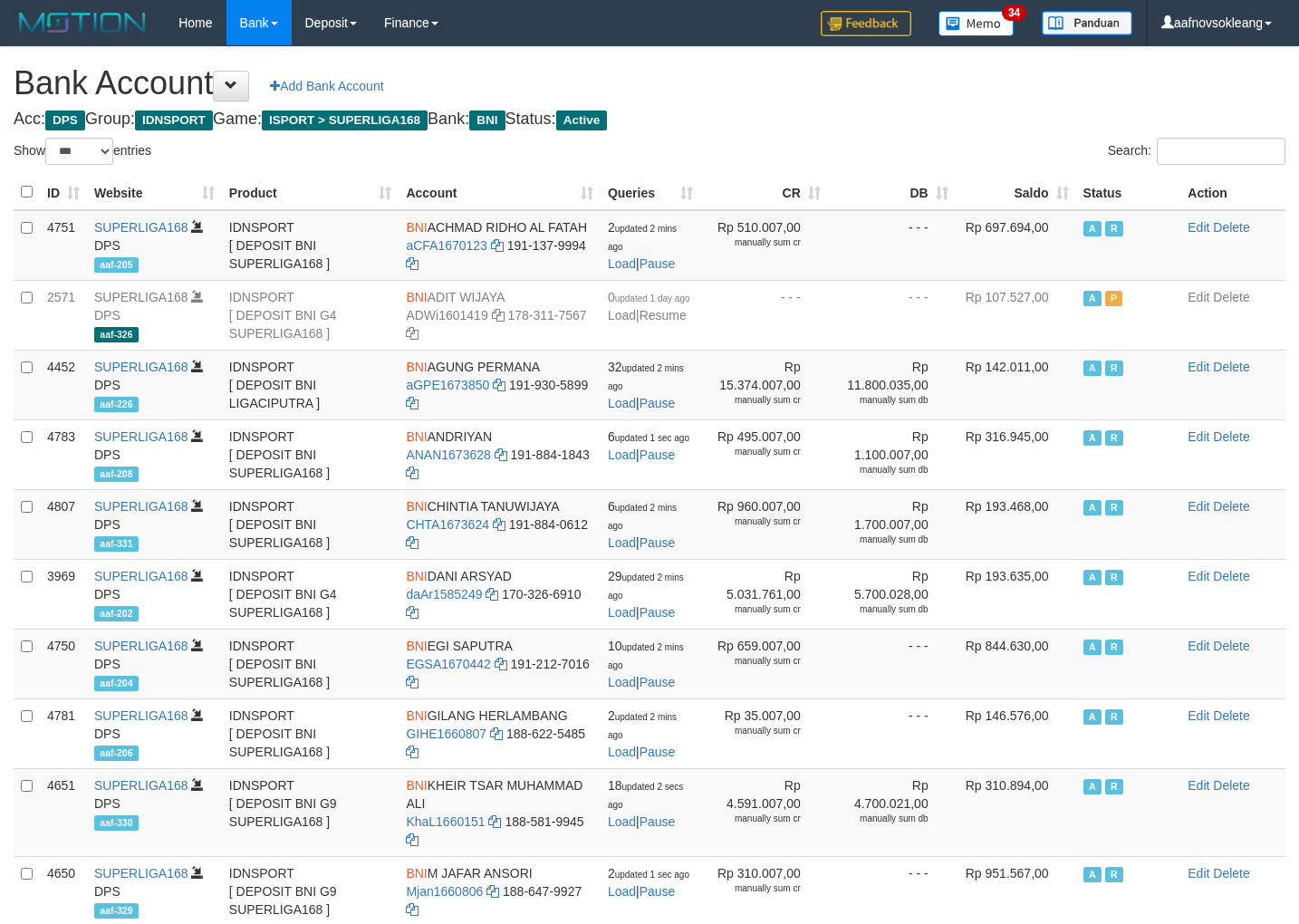 select on "***" 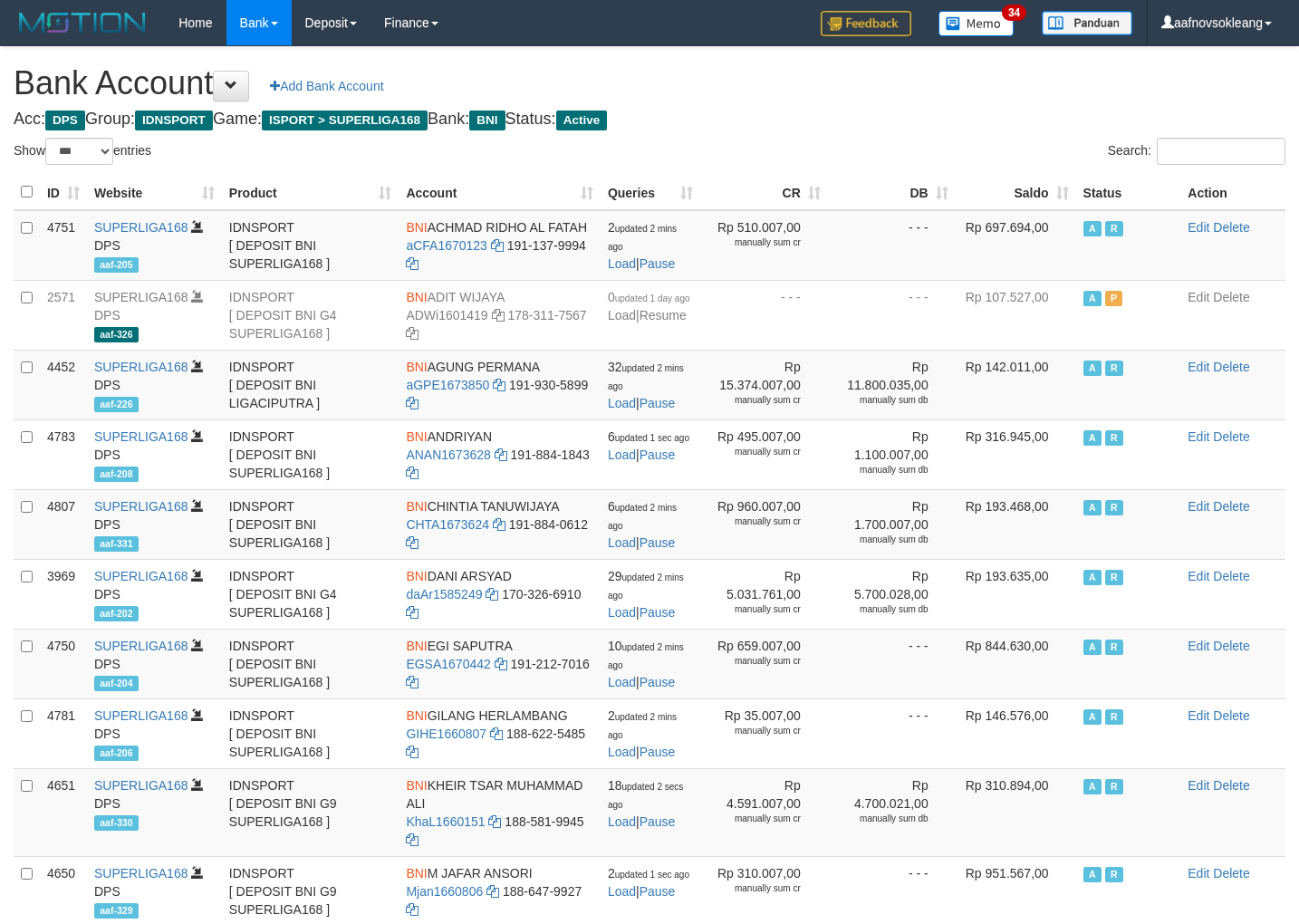 scroll, scrollTop: 0, scrollLeft: 0, axis: both 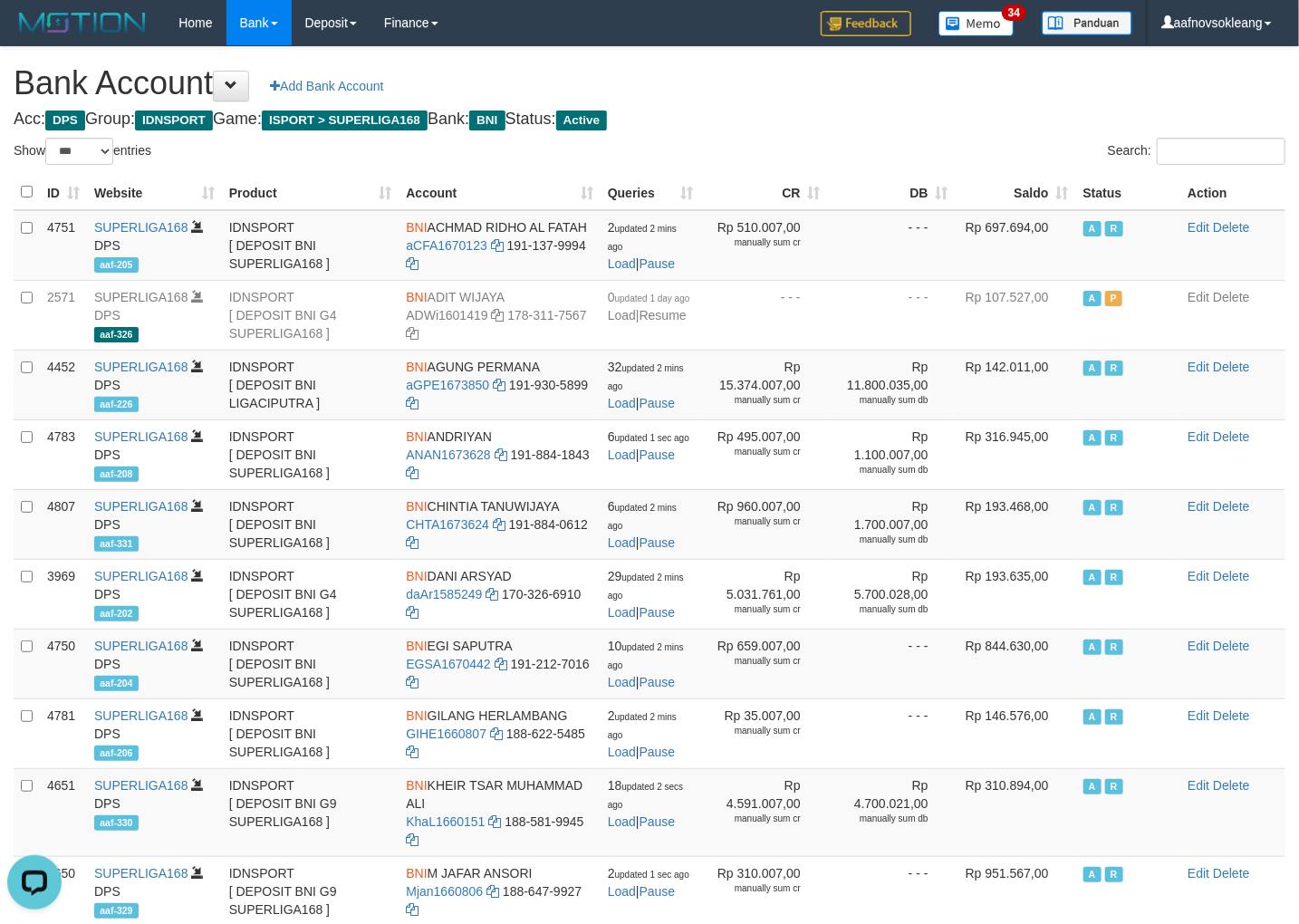 click on "Search:" at bounding box center (974, 153) 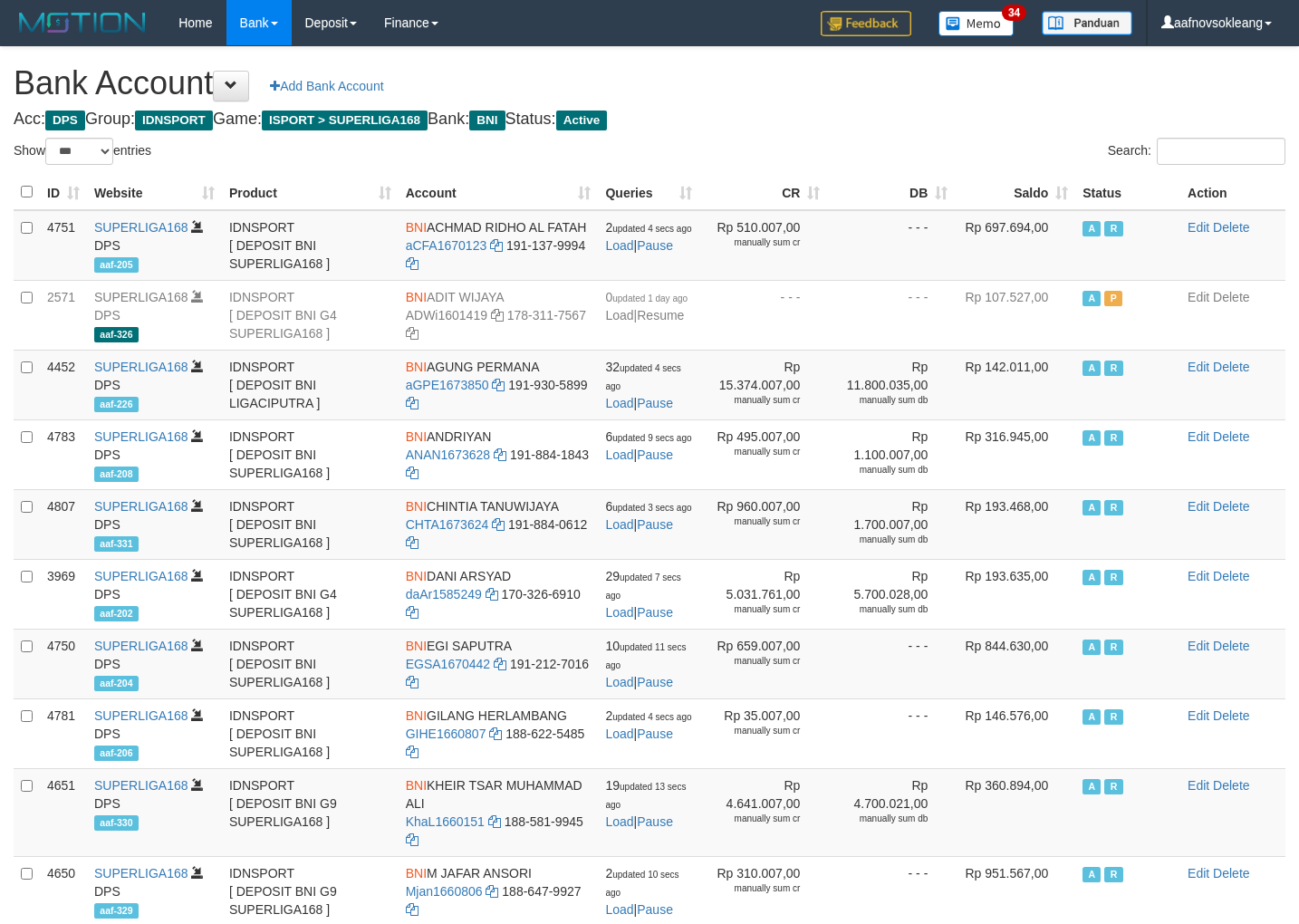 select on "***" 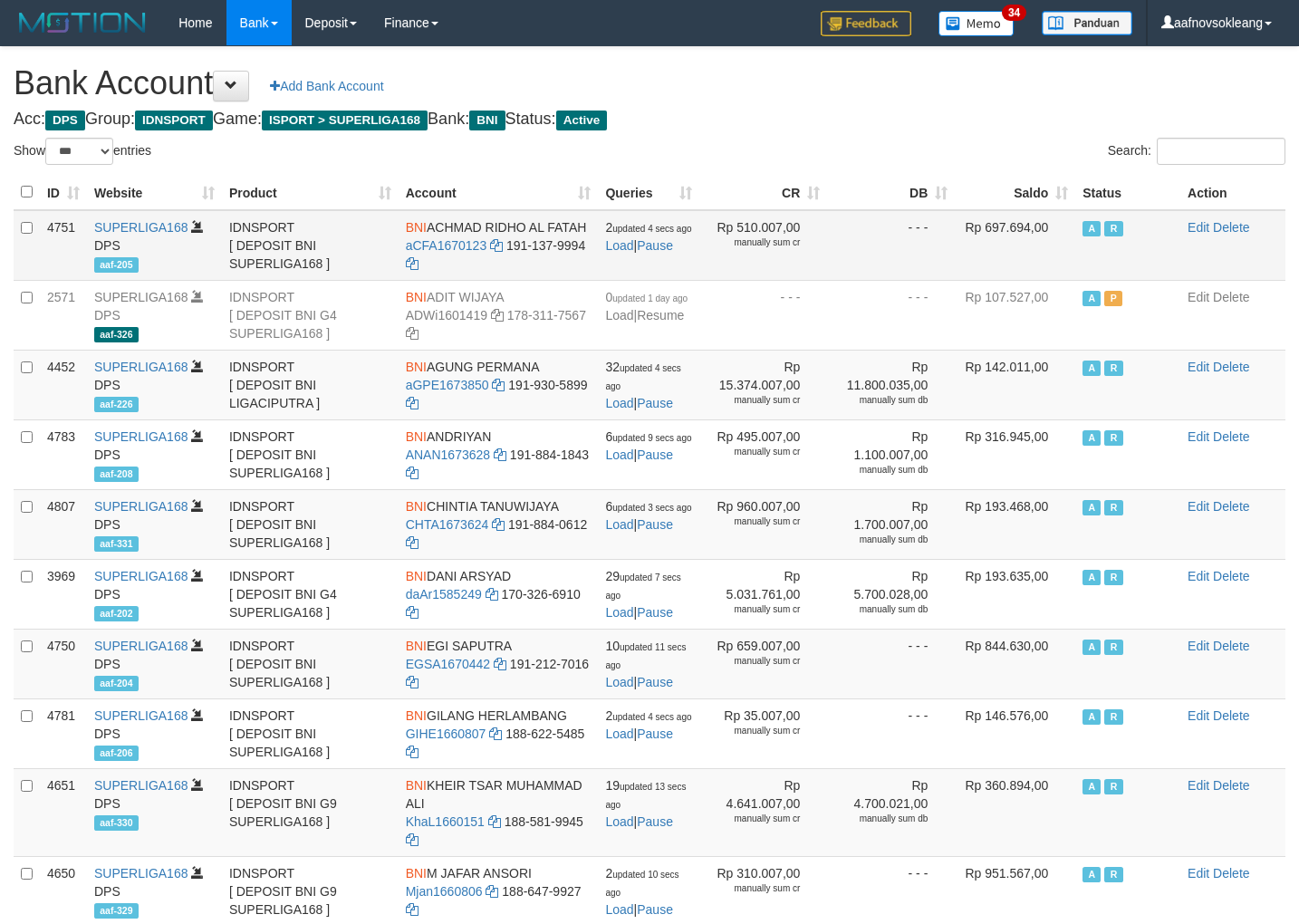 scroll, scrollTop: 0, scrollLeft: 0, axis: both 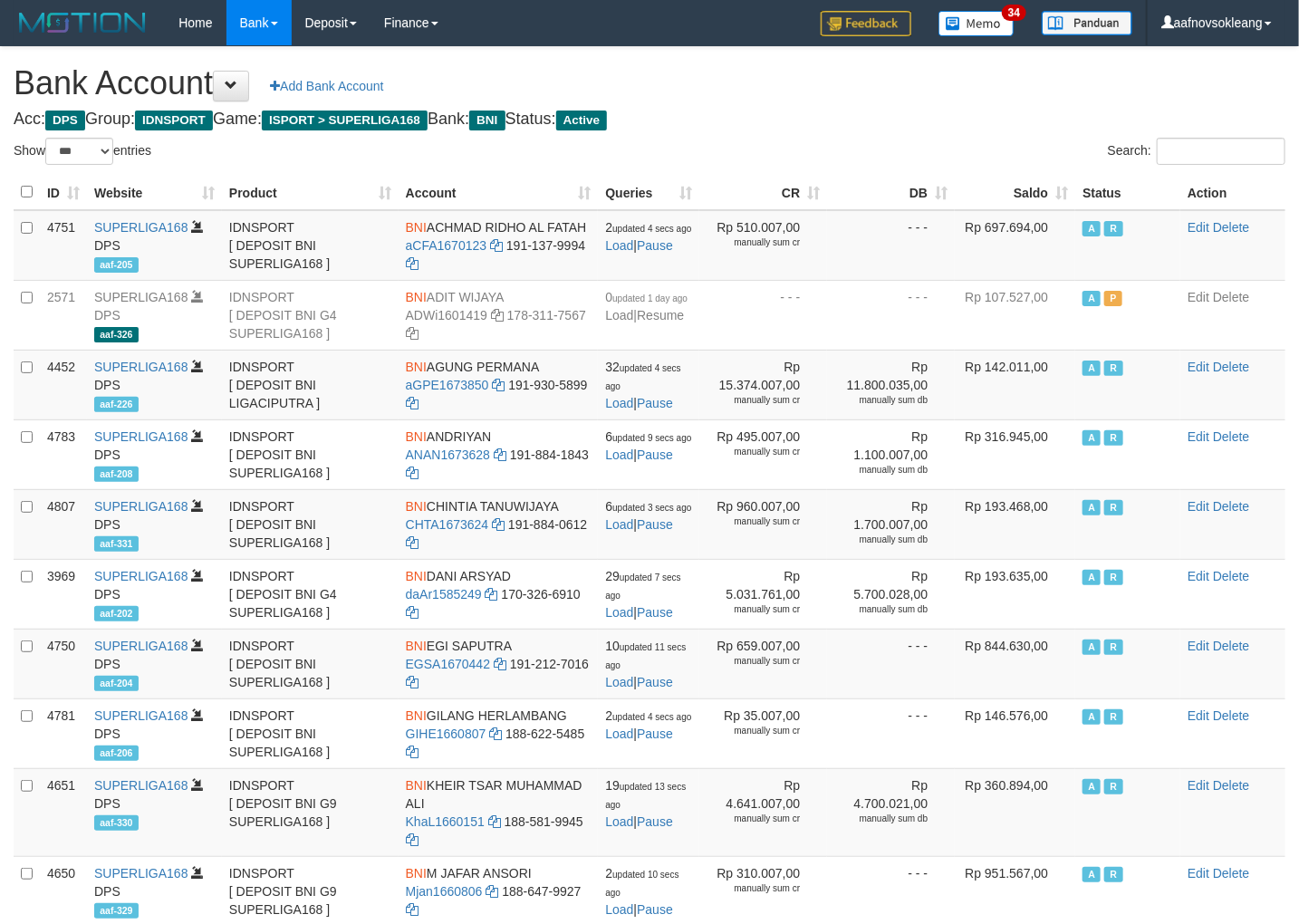 click on "Saldo" at bounding box center (1015, 192) 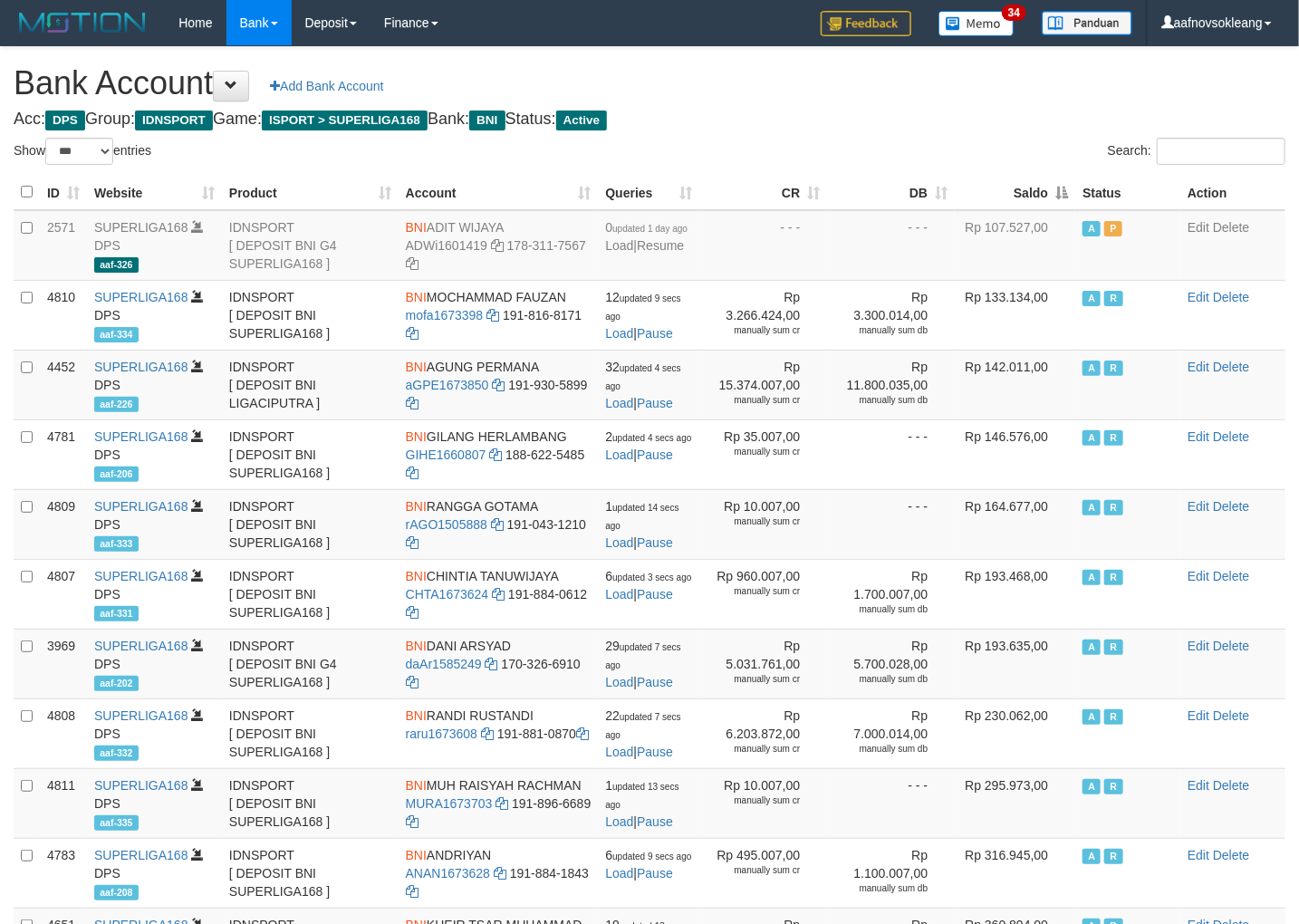 click on "Saldo" at bounding box center (1015, 192) 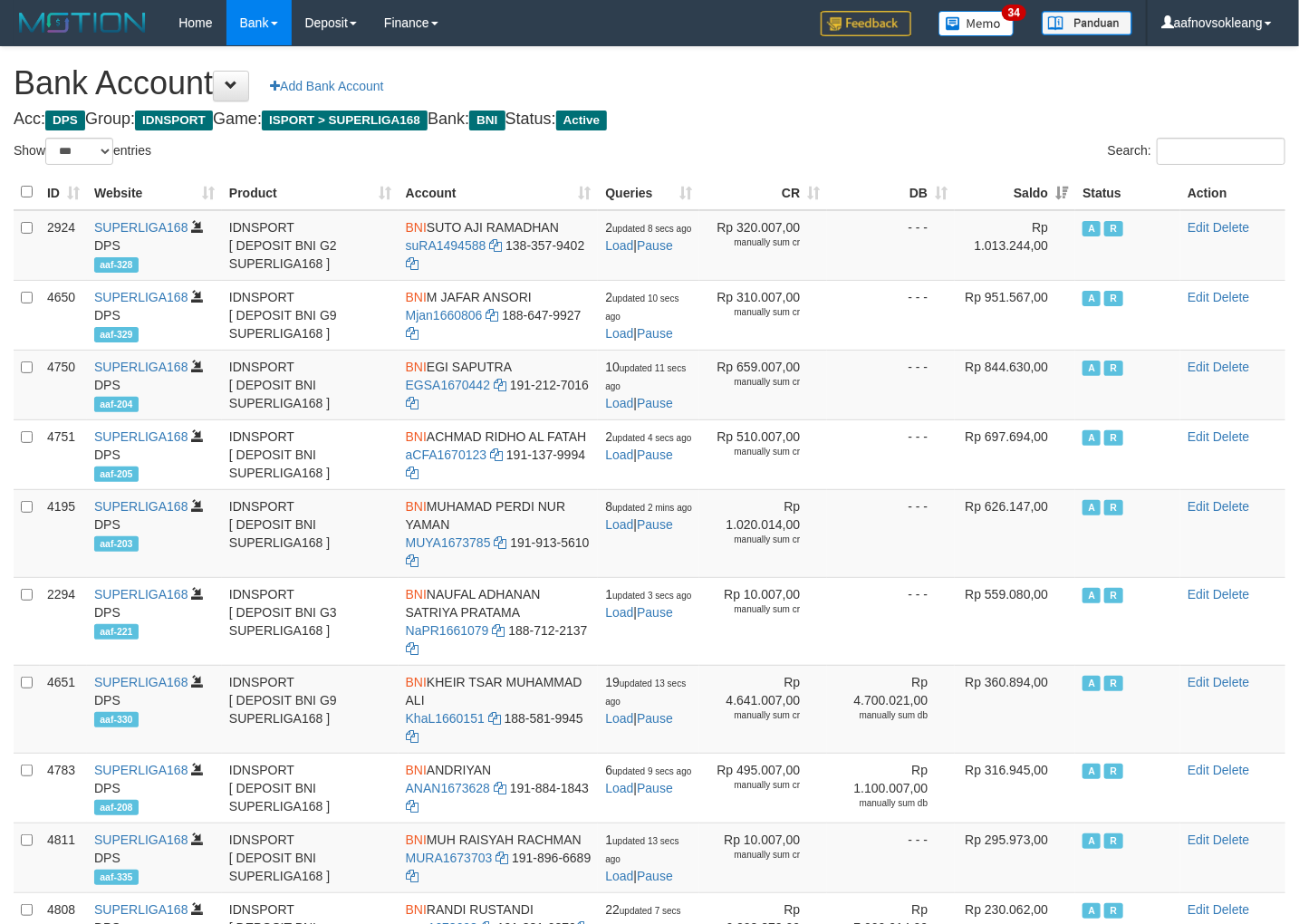 click on "Search:" at bounding box center (974, 153) 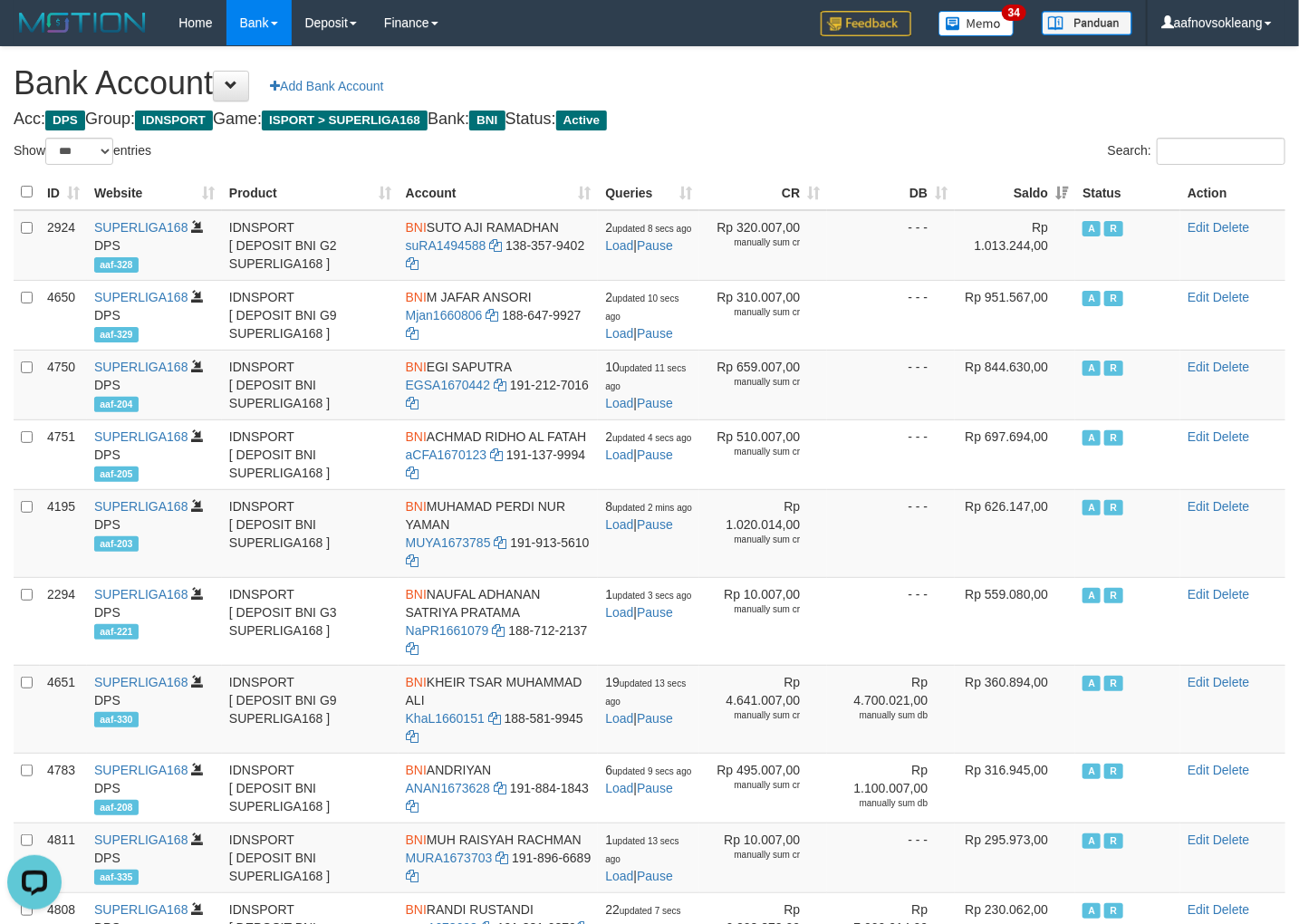 scroll, scrollTop: 0, scrollLeft: 0, axis: both 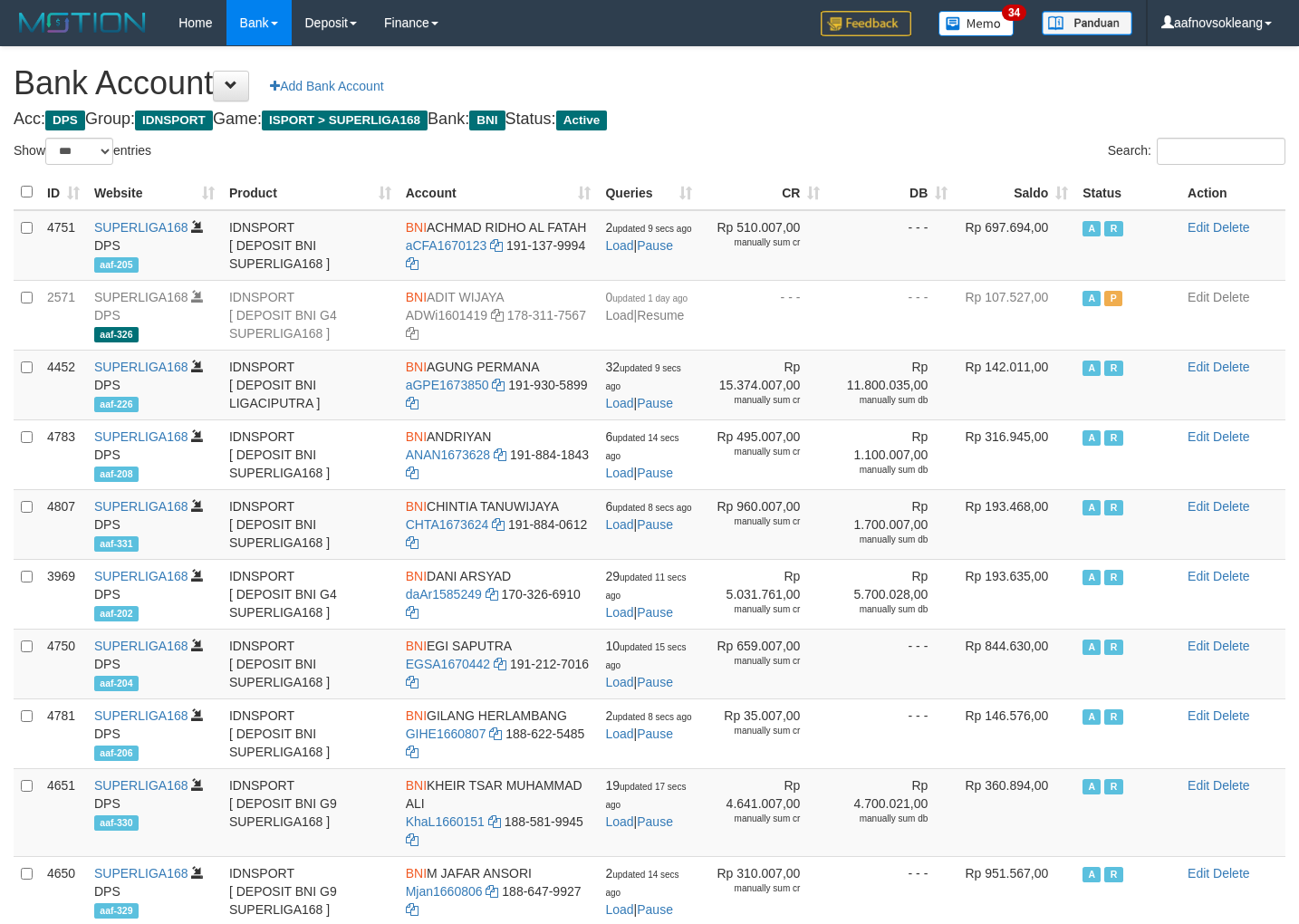select on "***" 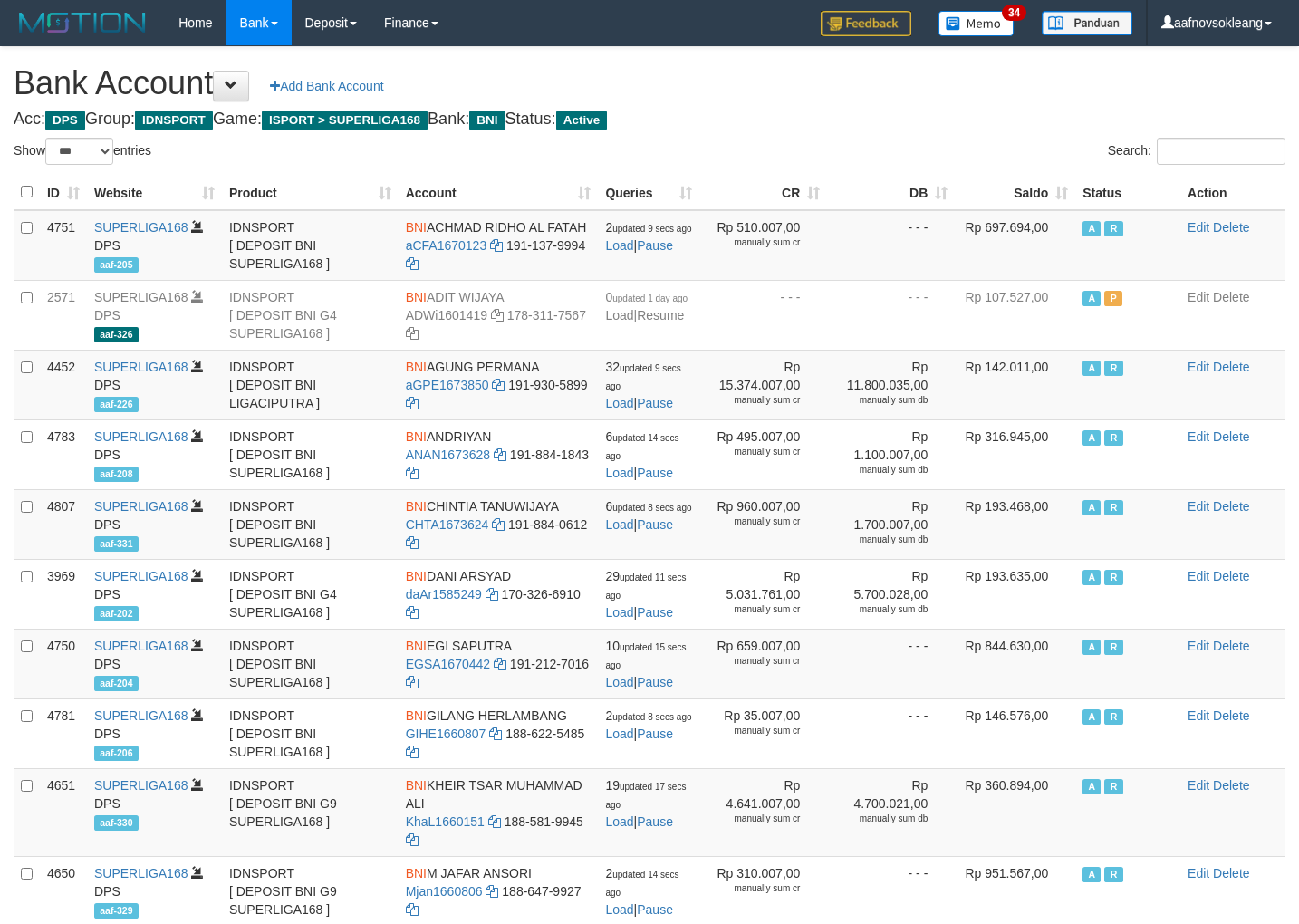 scroll, scrollTop: 0, scrollLeft: 0, axis: both 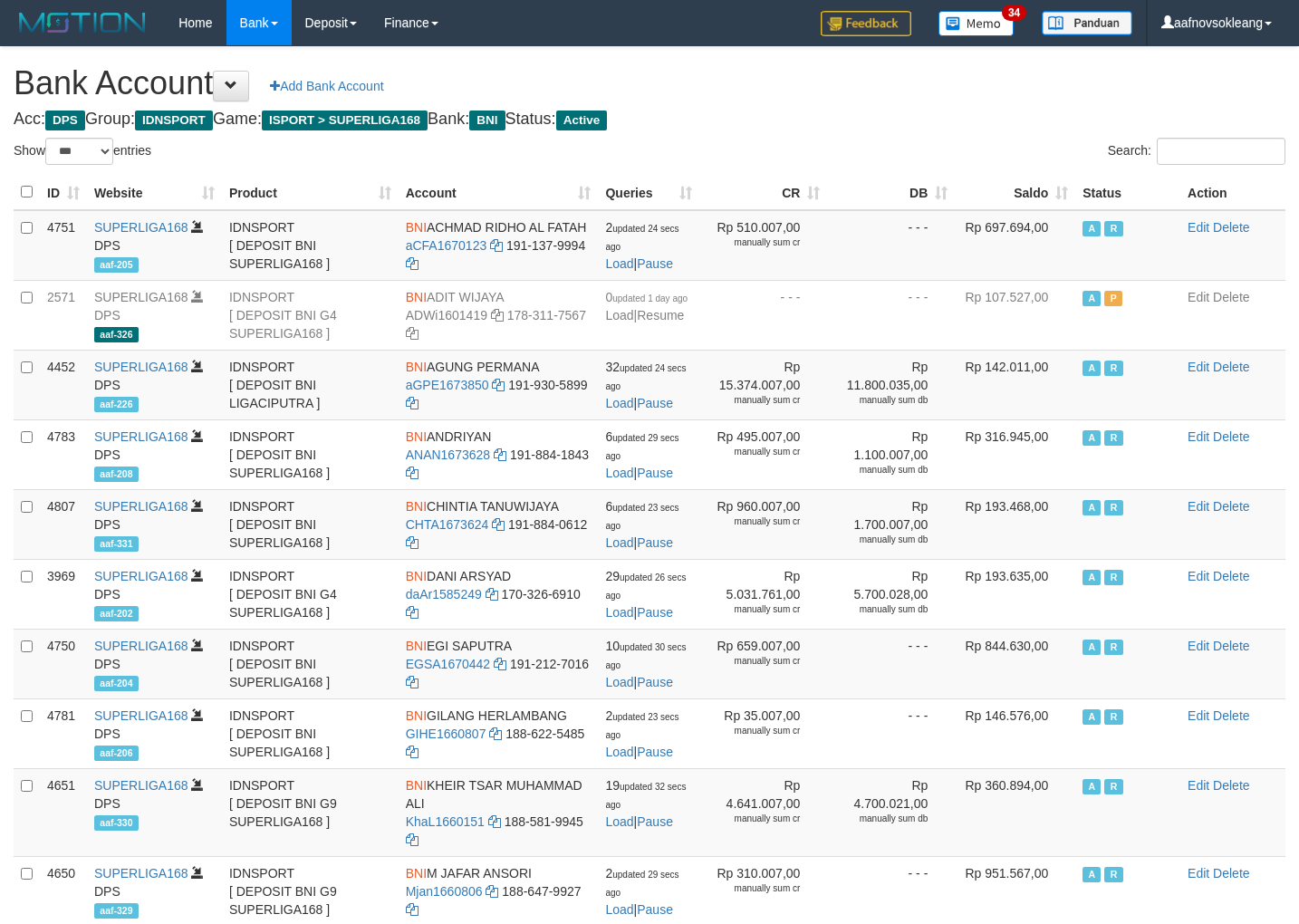 select on "***" 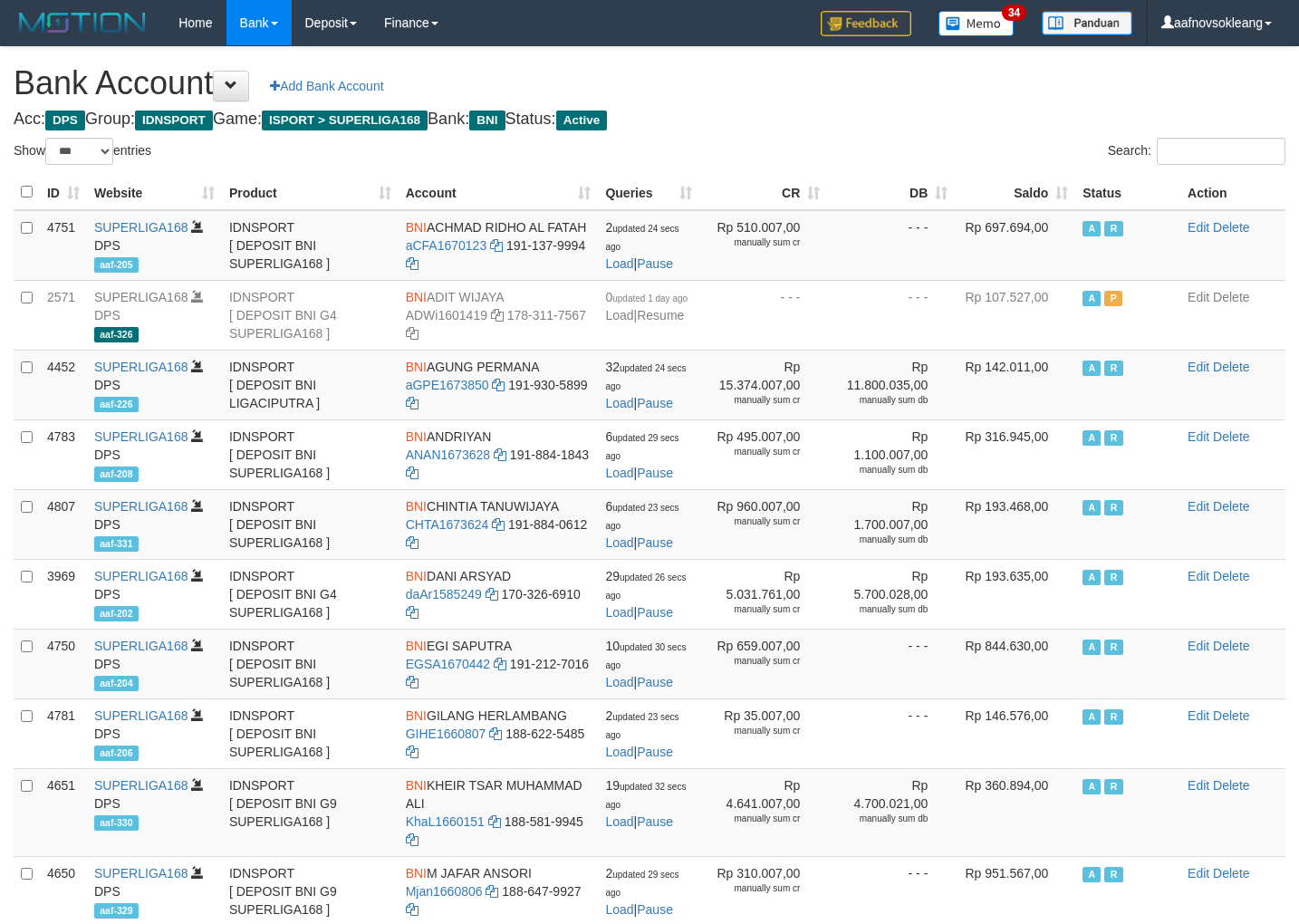 scroll, scrollTop: 0, scrollLeft: 0, axis: both 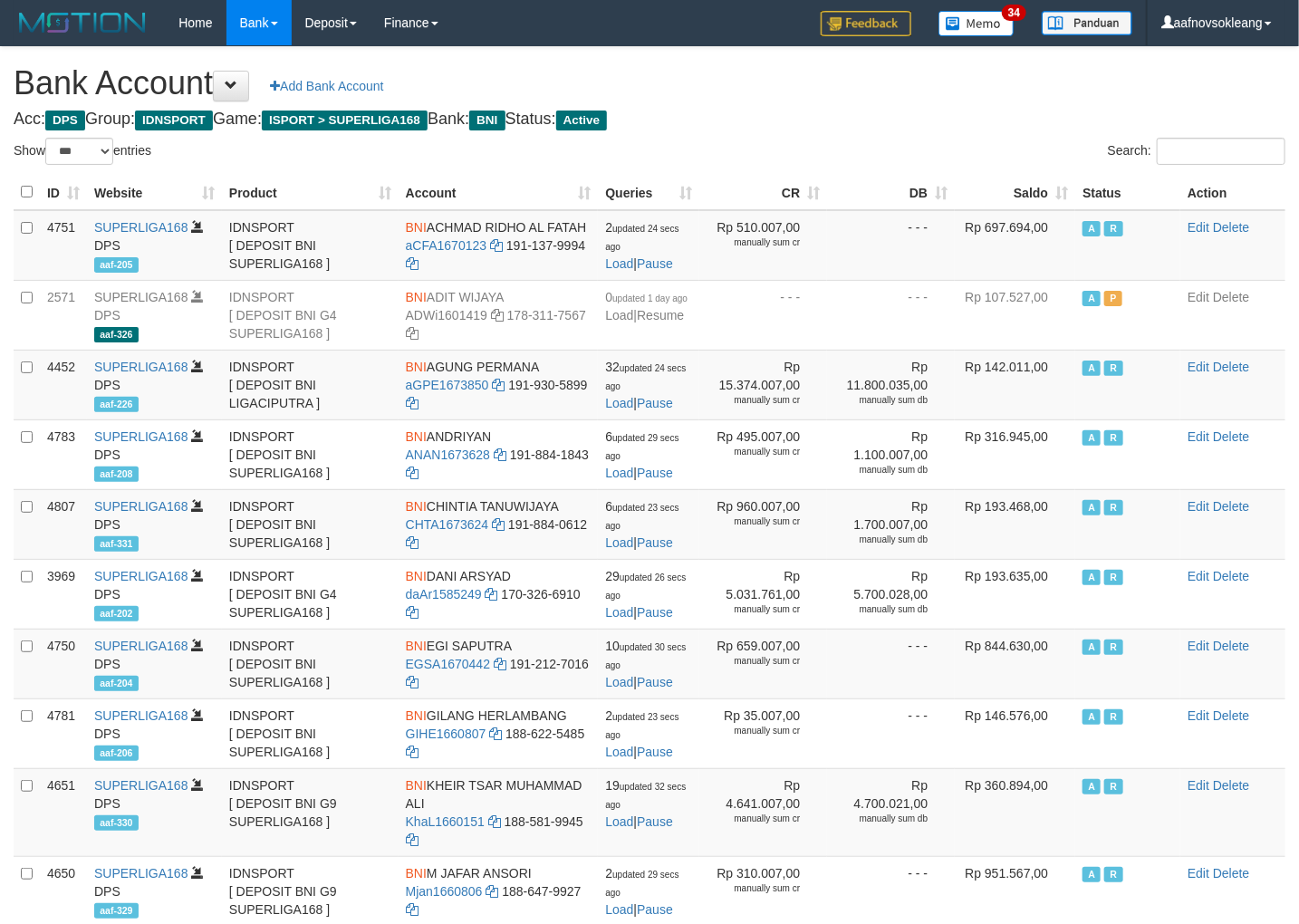 drag, startPoint x: 0, startPoint y: 0, endPoint x: 1061, endPoint y: 203, distance: 1080.2453 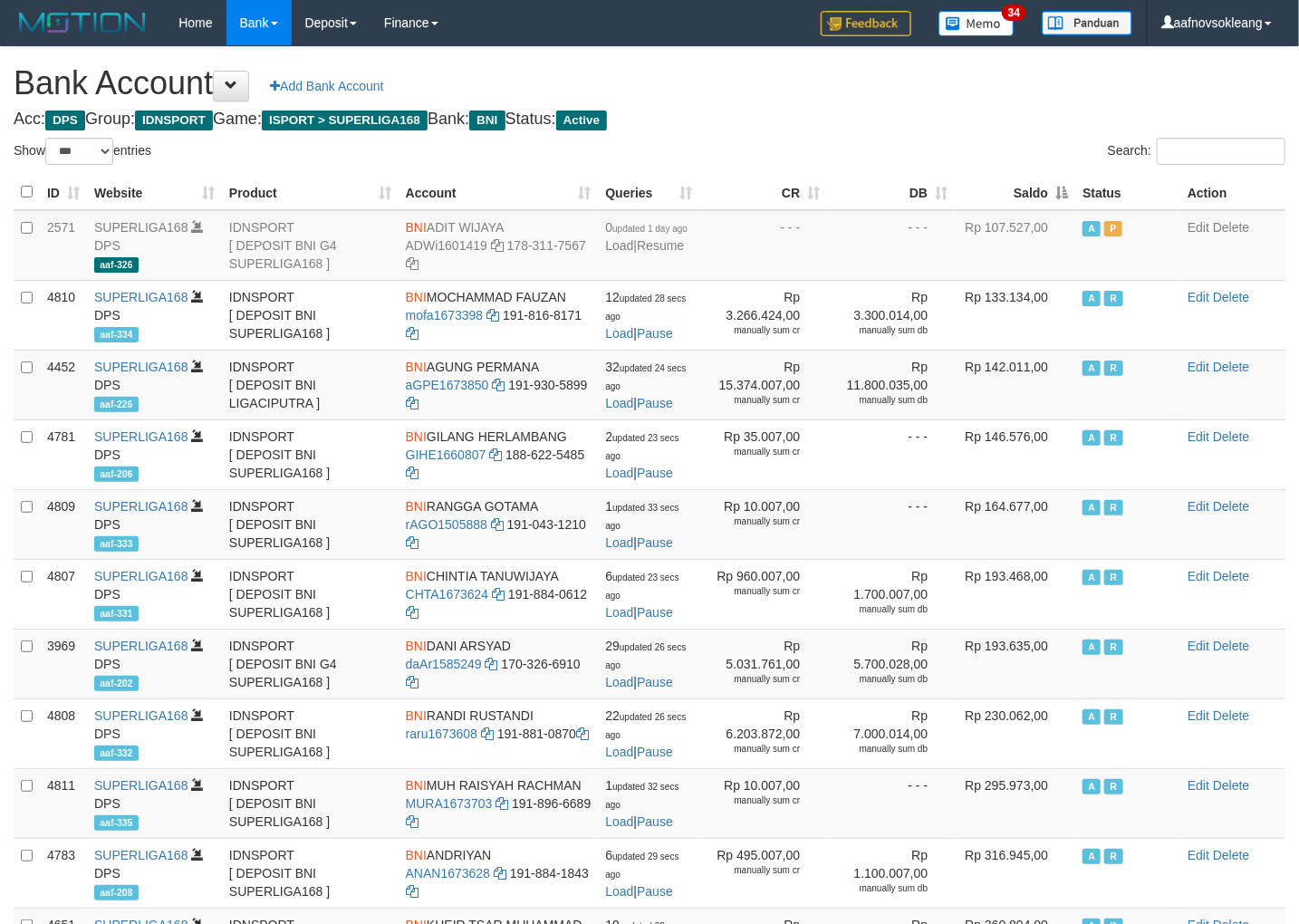 click on "Saldo" at bounding box center (1015, 192) 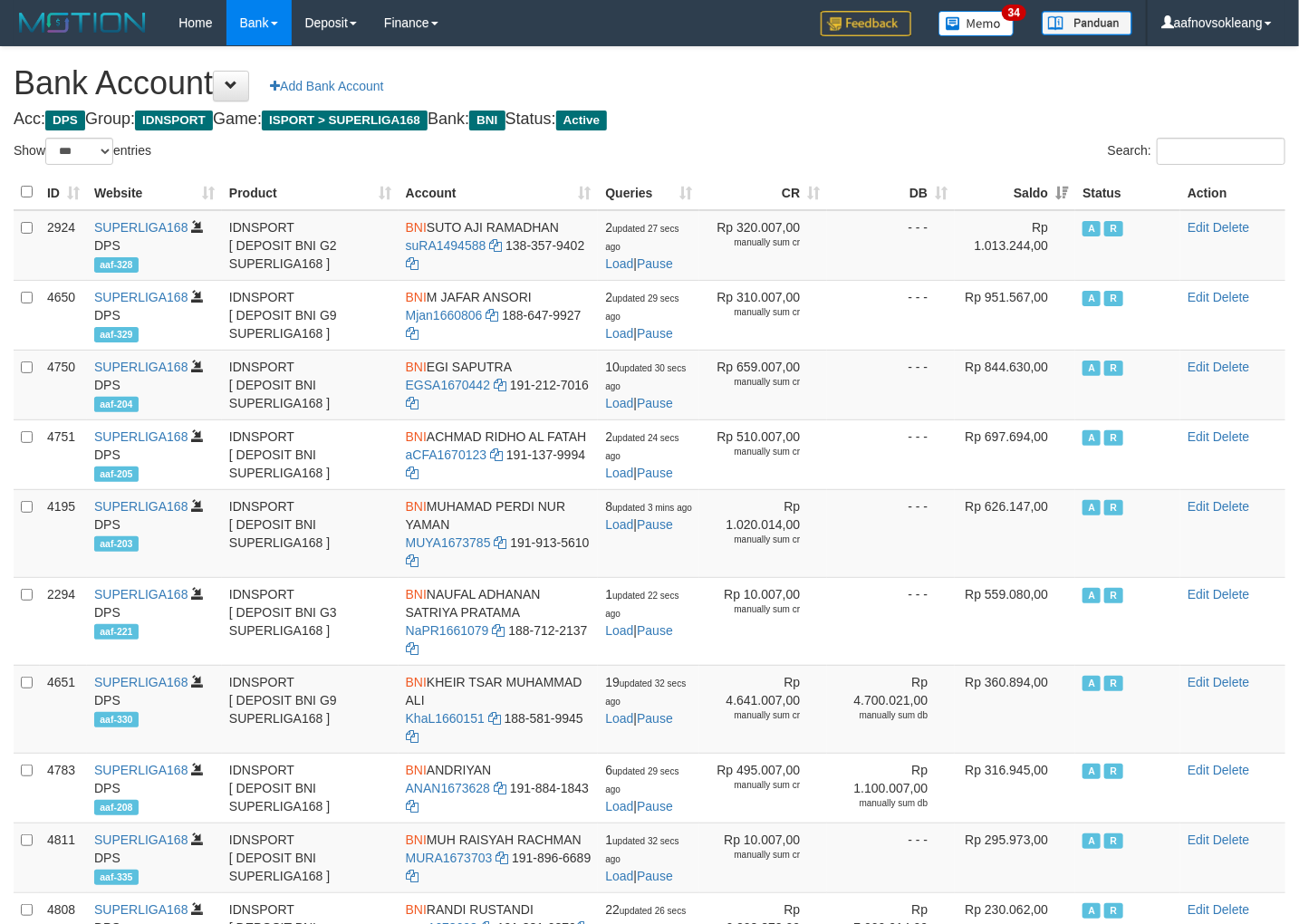 click on "Search:" at bounding box center (974, 153) 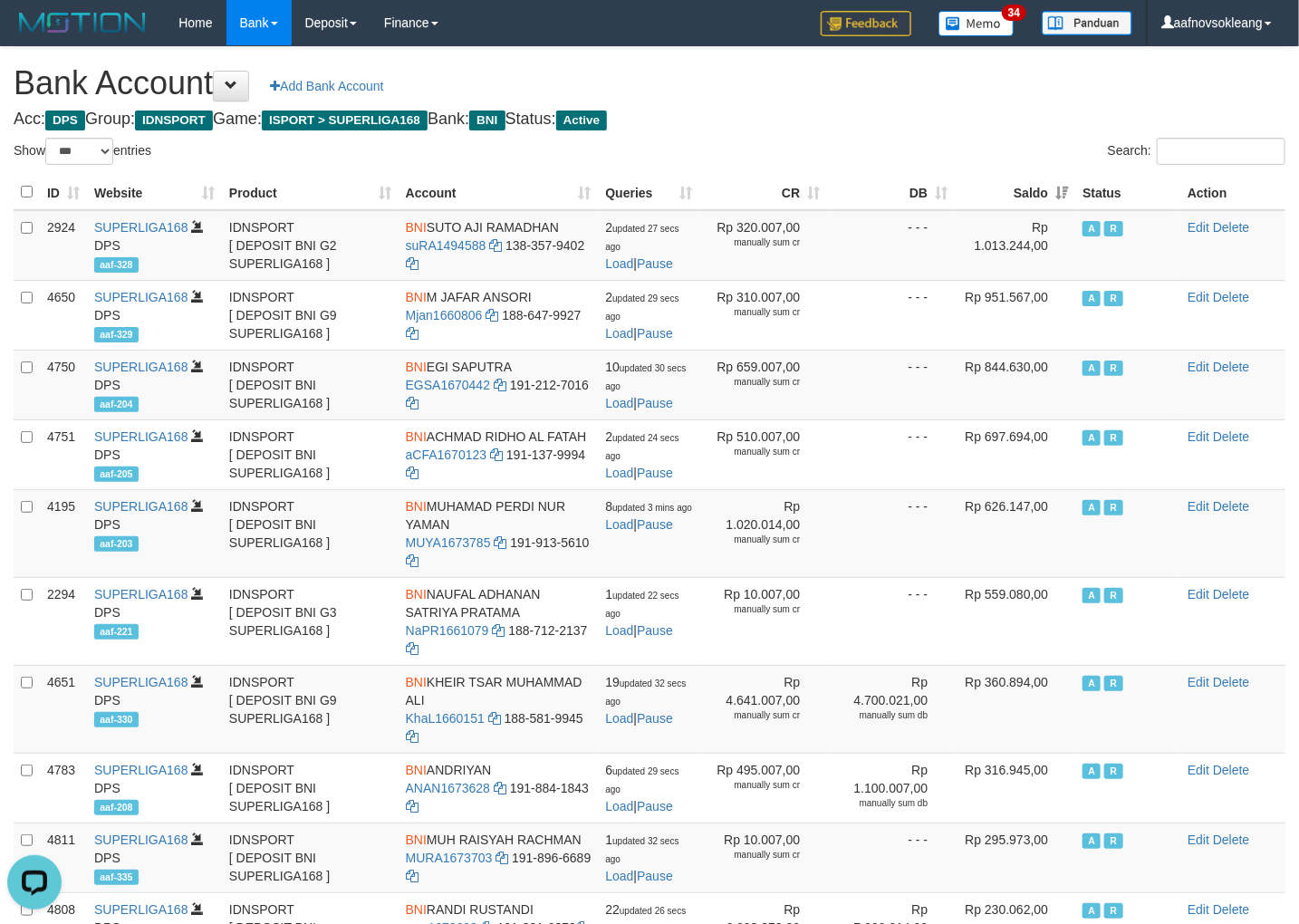 scroll, scrollTop: 0, scrollLeft: 0, axis: both 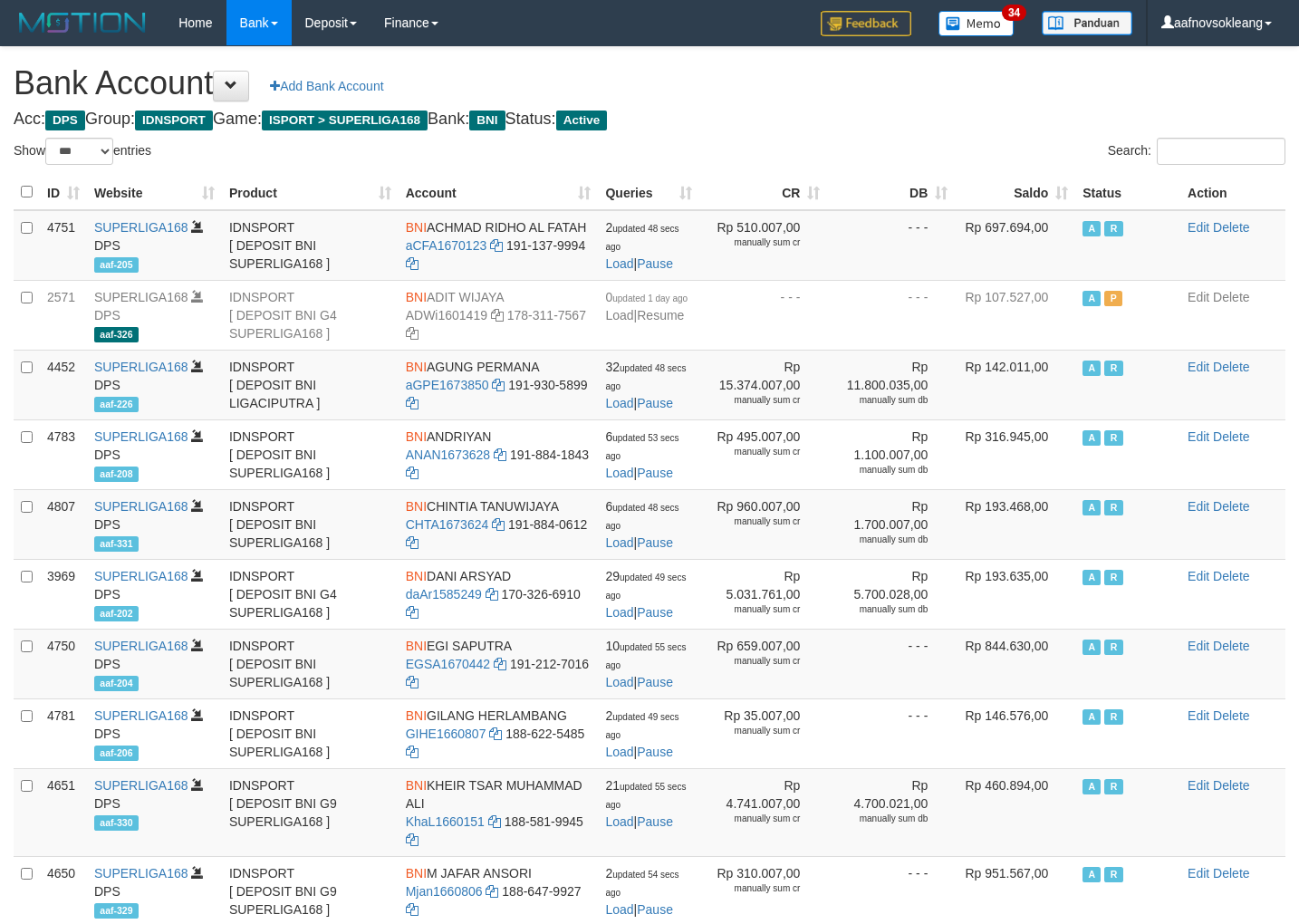 select on "***" 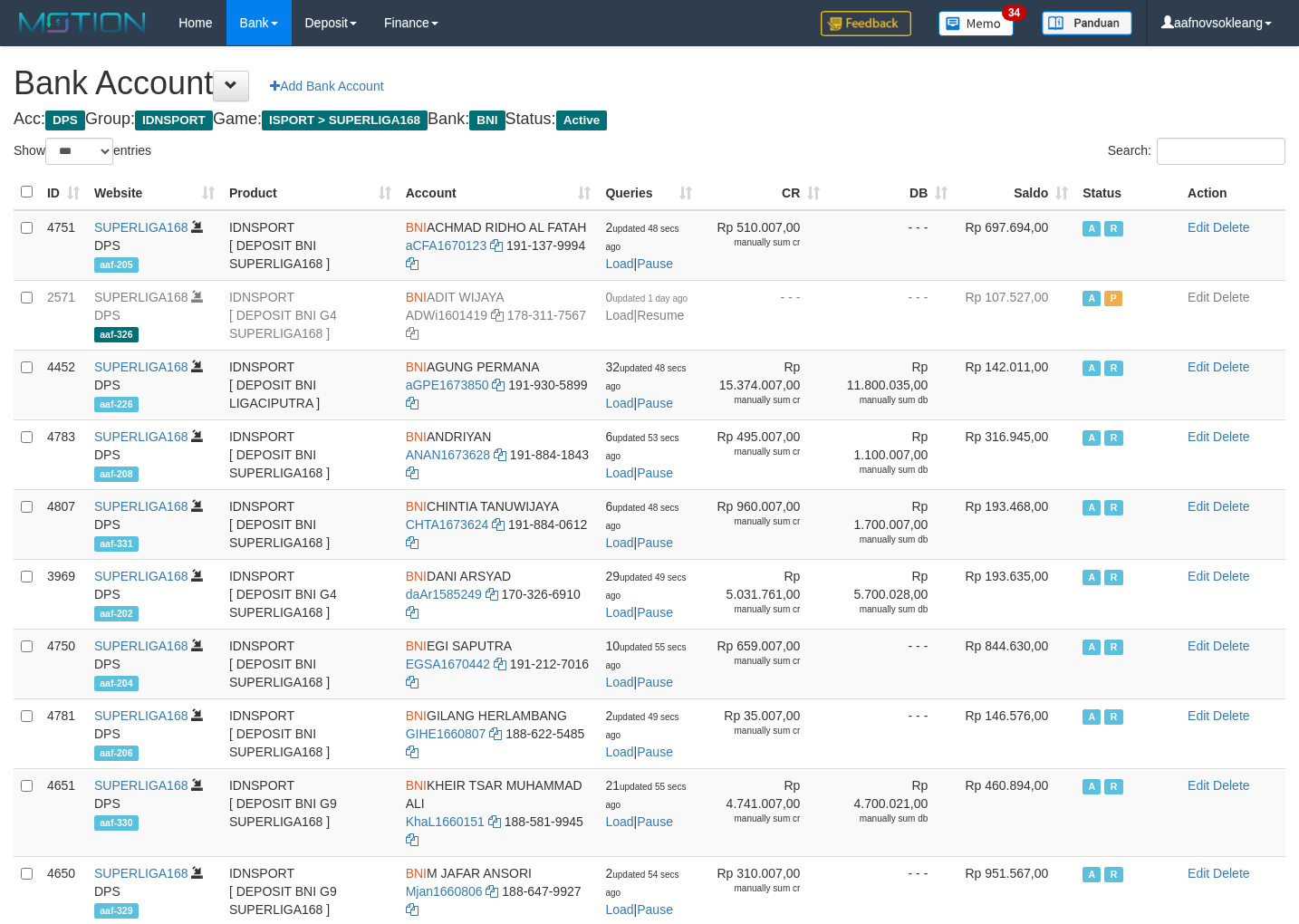 scroll, scrollTop: 0, scrollLeft: 0, axis: both 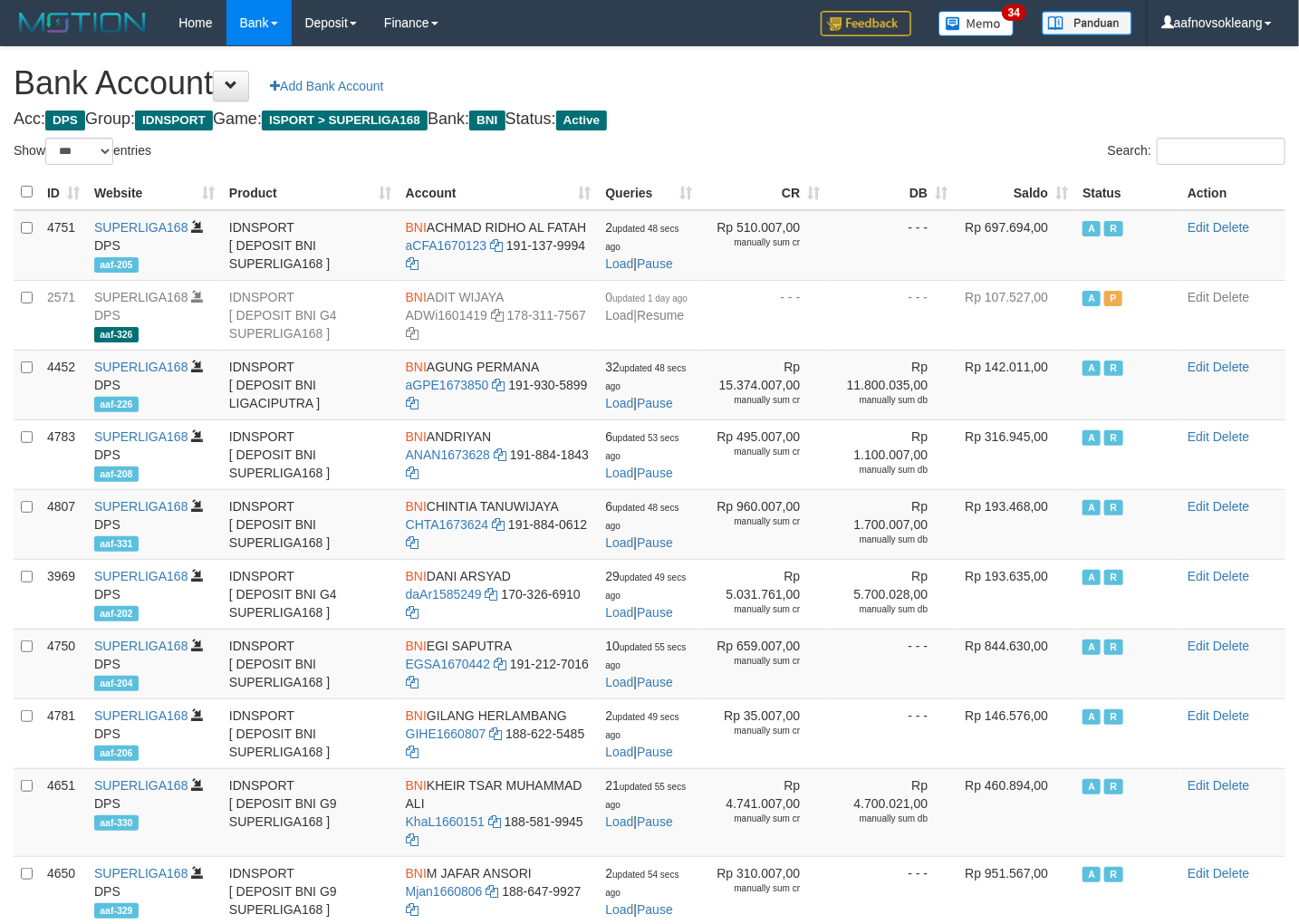 click on "Saldo" at bounding box center [1015, 192] 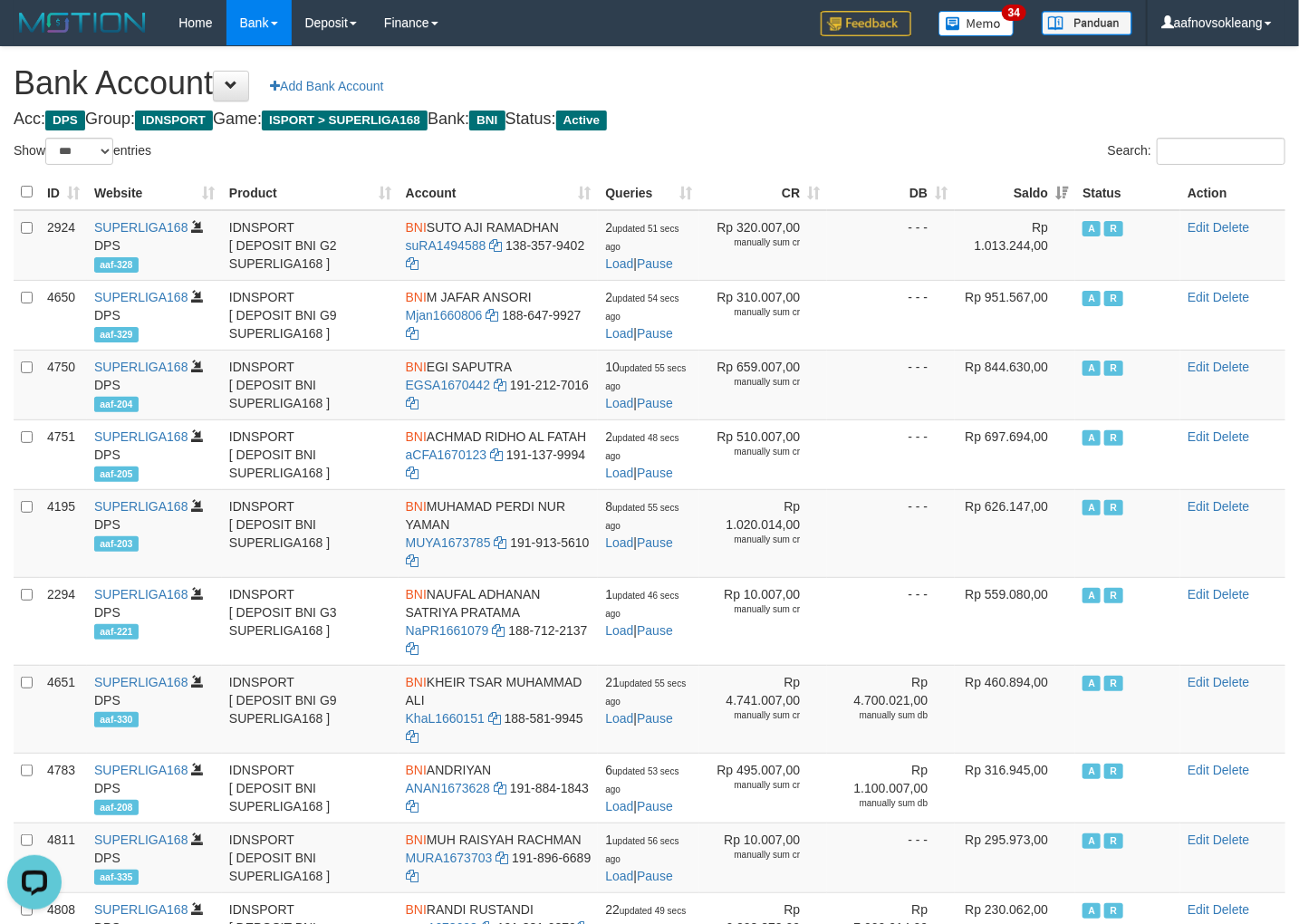 scroll, scrollTop: 0, scrollLeft: 0, axis: both 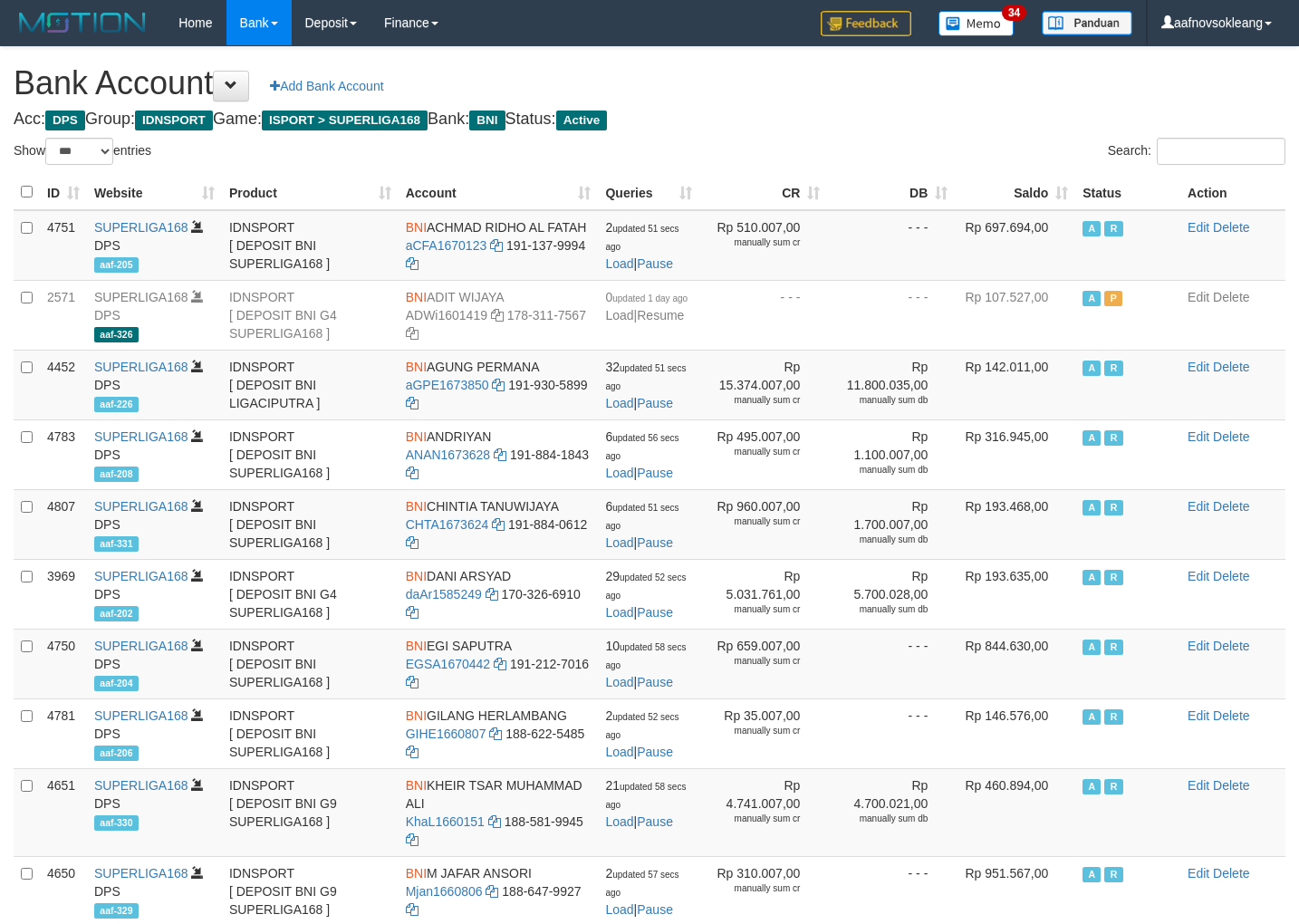 select on "***" 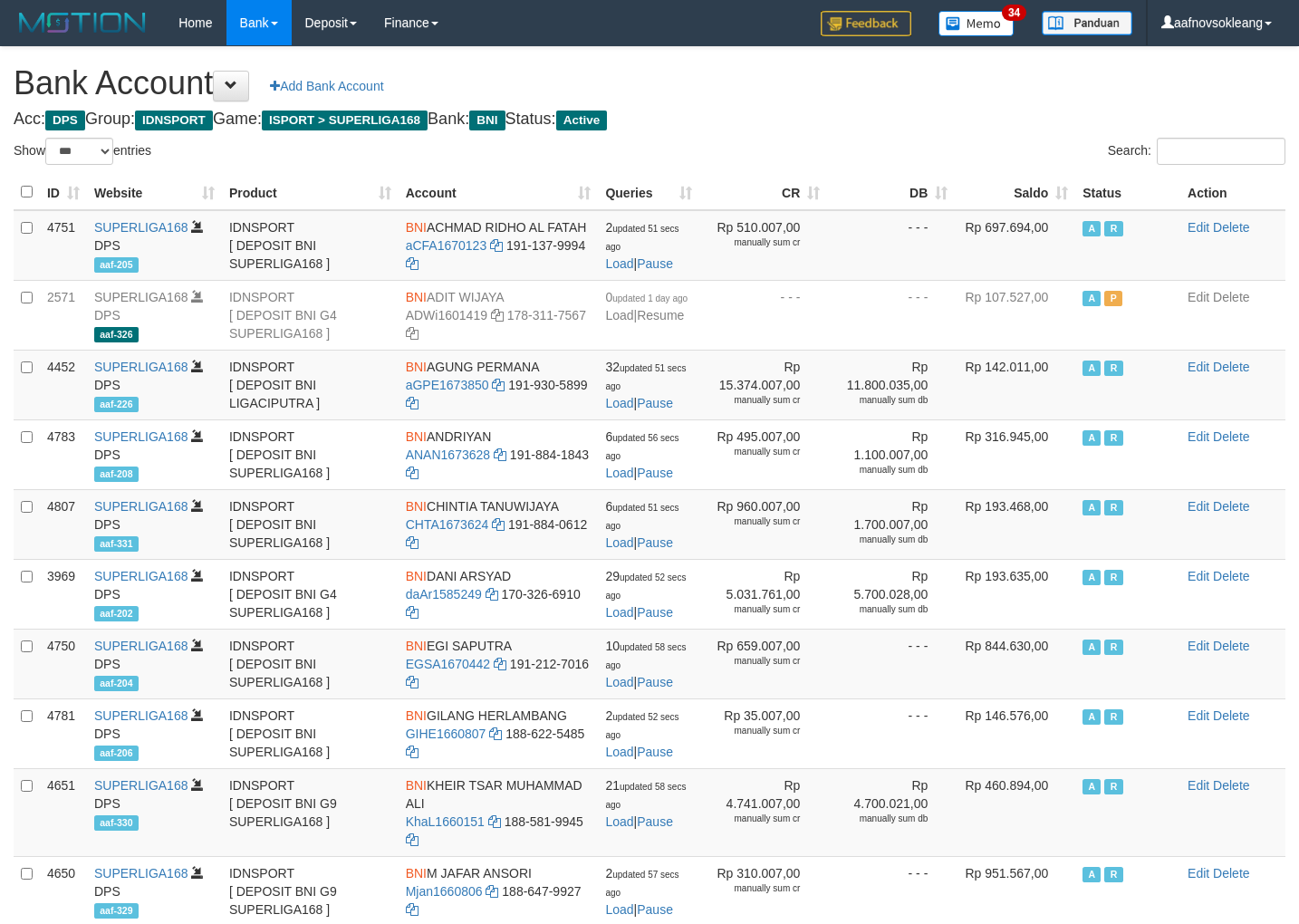 scroll, scrollTop: 0, scrollLeft: 0, axis: both 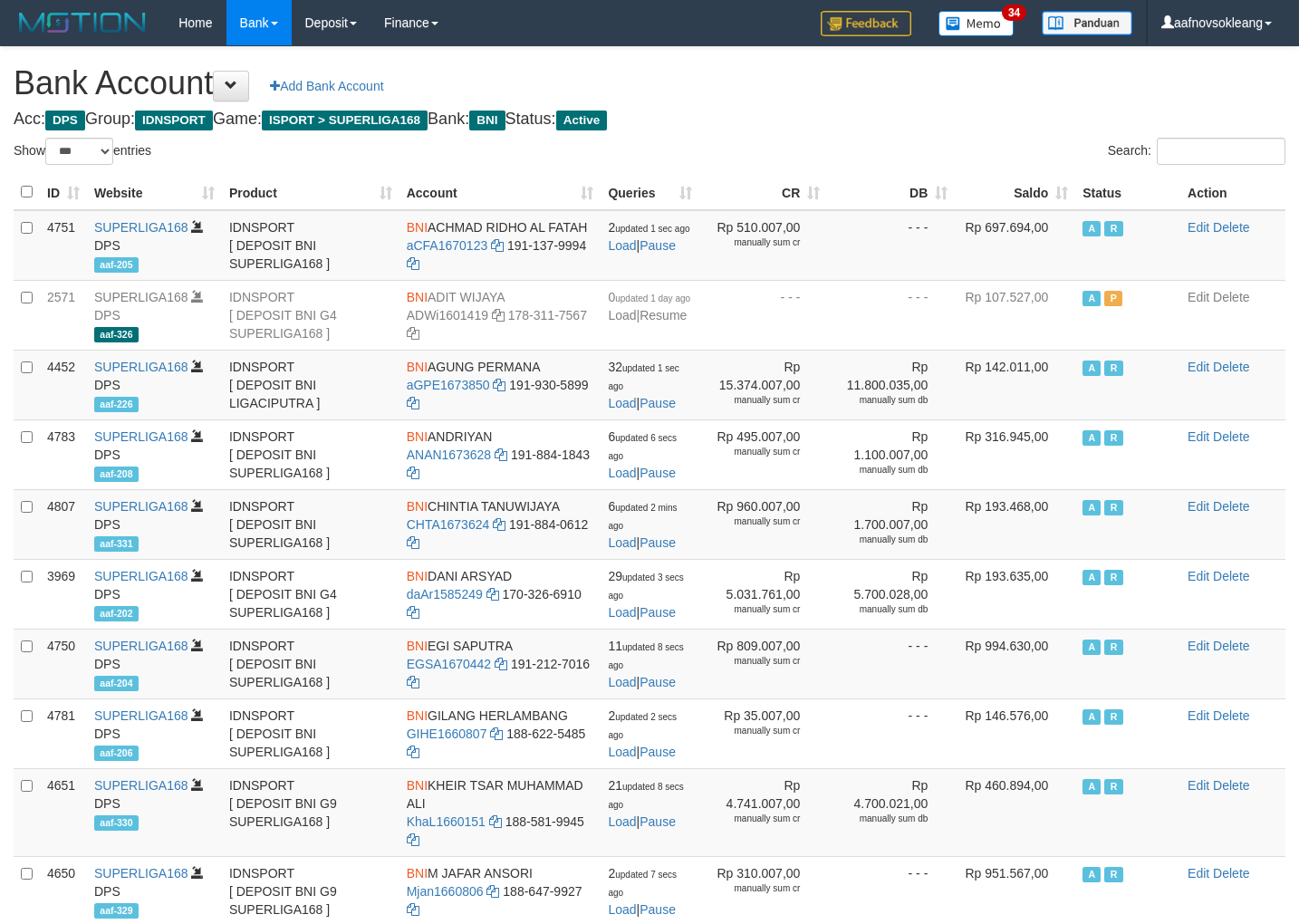 select on "***" 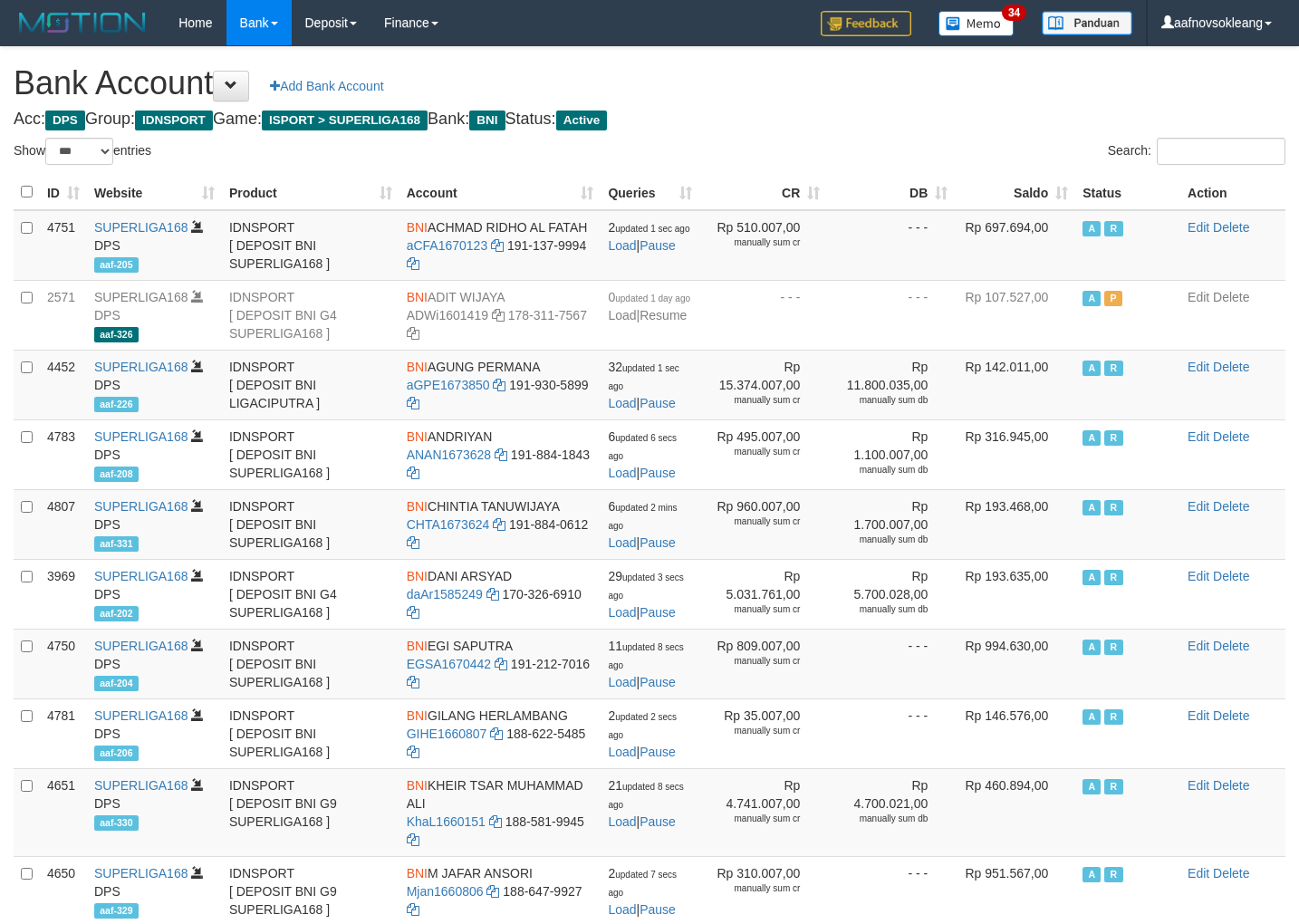 scroll, scrollTop: 0, scrollLeft: 0, axis: both 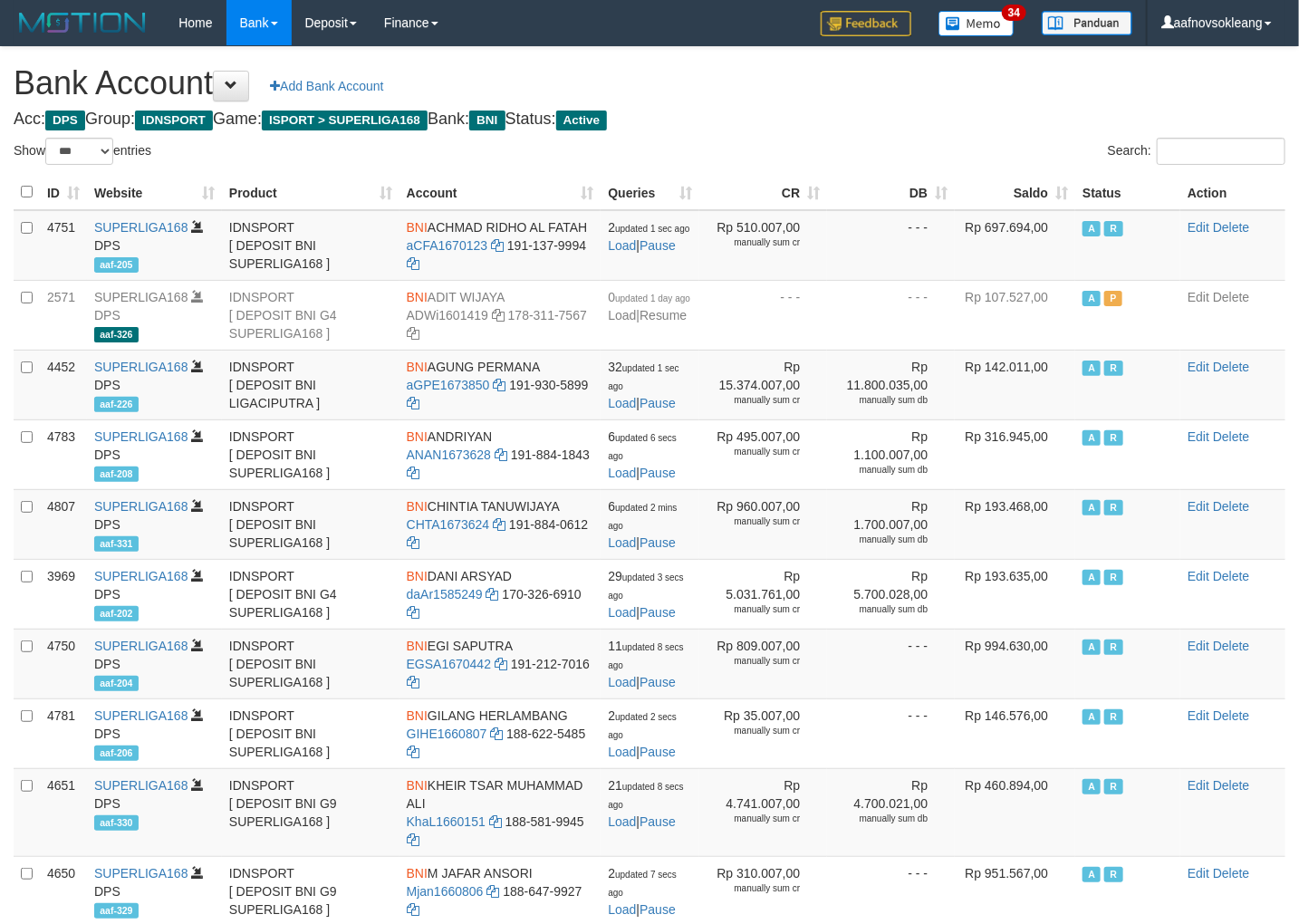 click on "Saldo" at bounding box center [1015, 192] 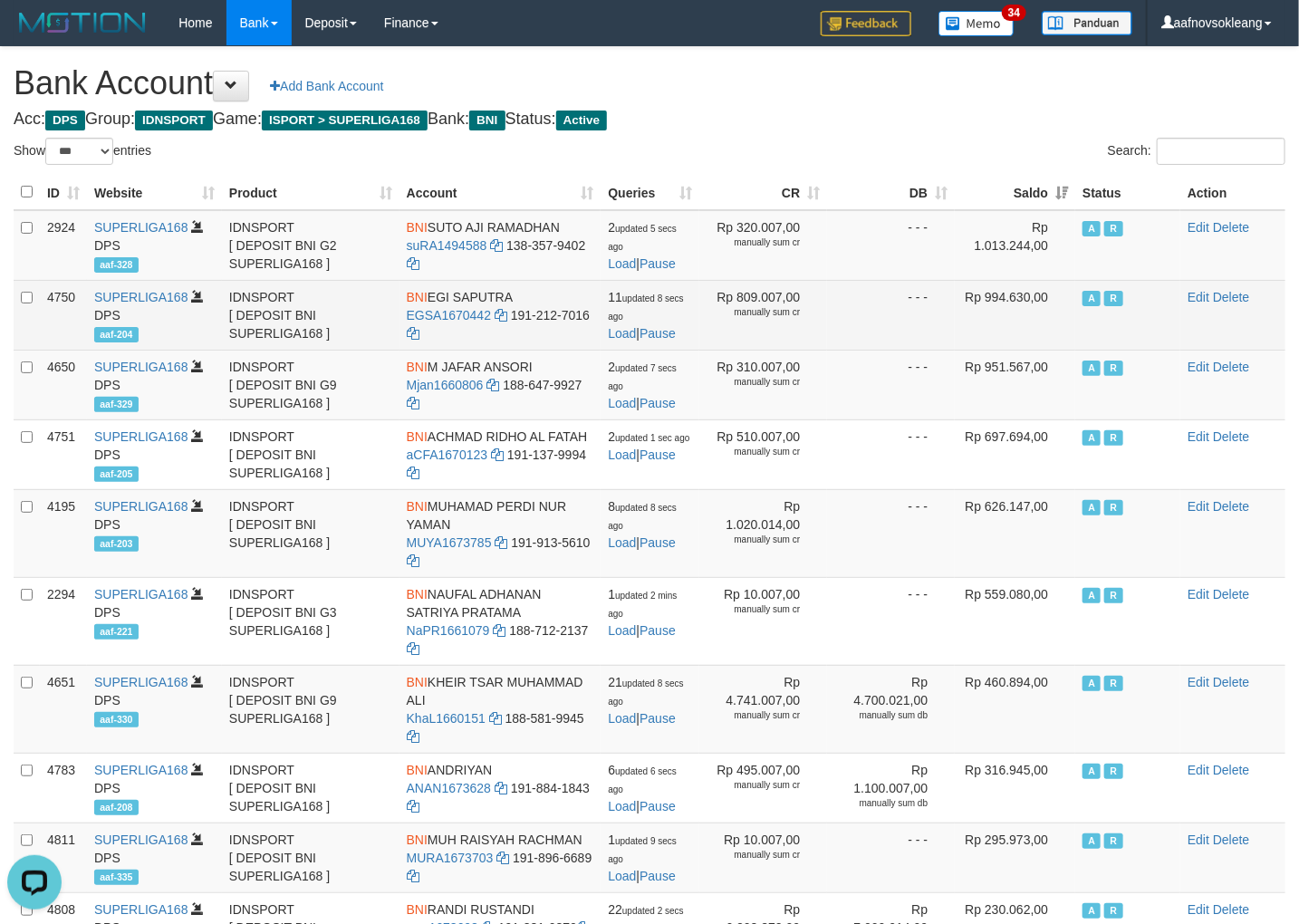 scroll, scrollTop: 0, scrollLeft: 0, axis: both 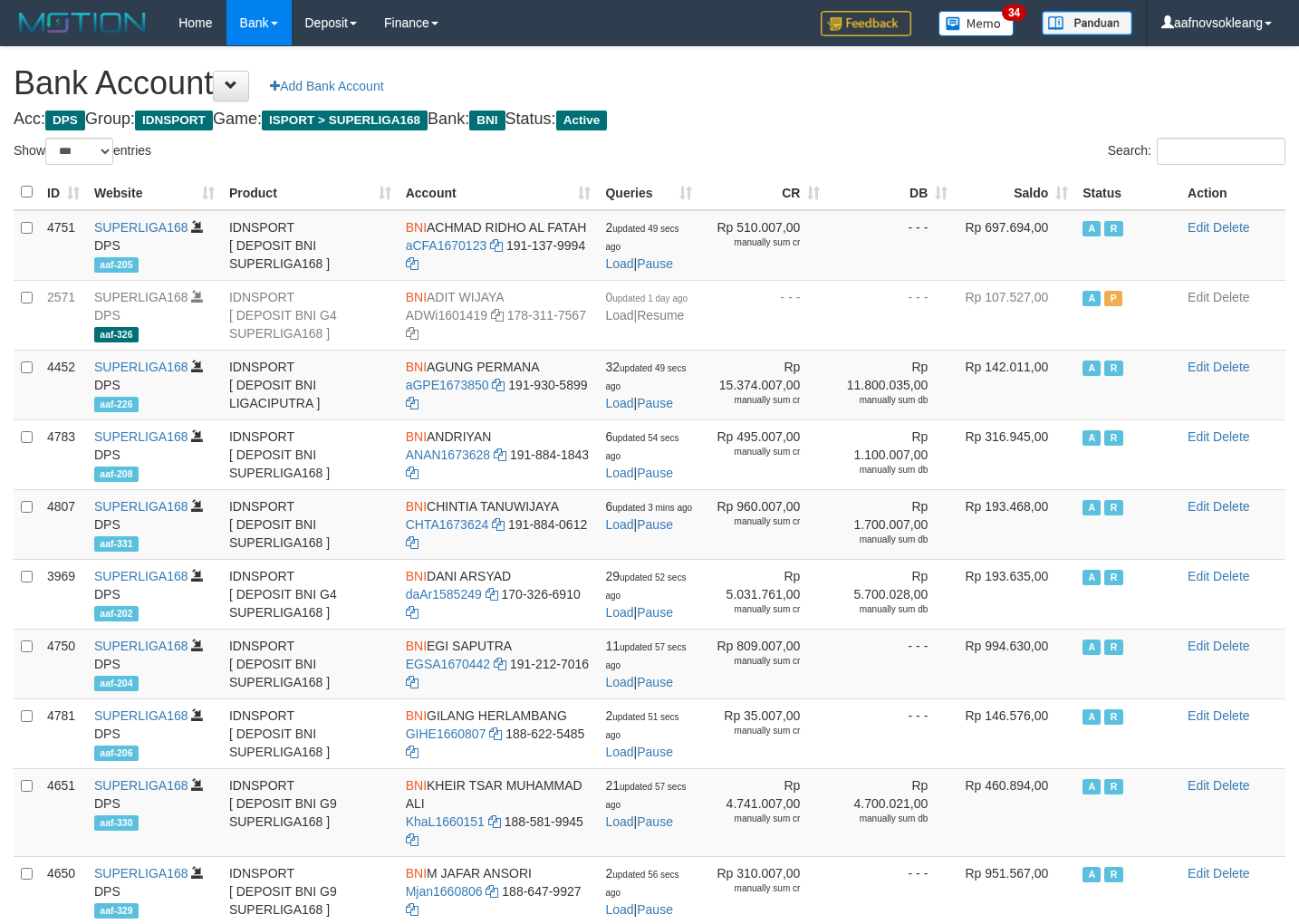 select on "***" 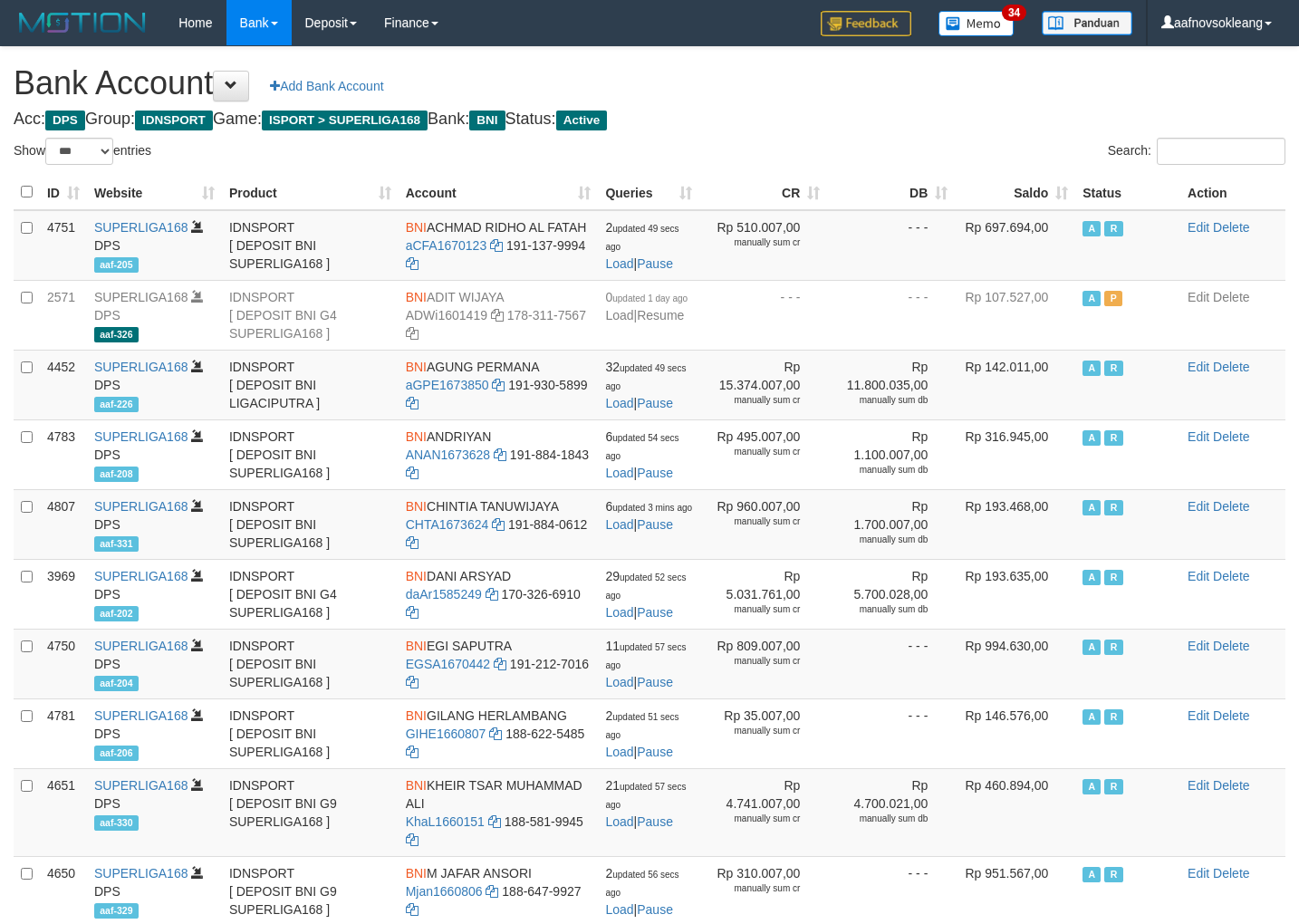 scroll, scrollTop: 0, scrollLeft: 0, axis: both 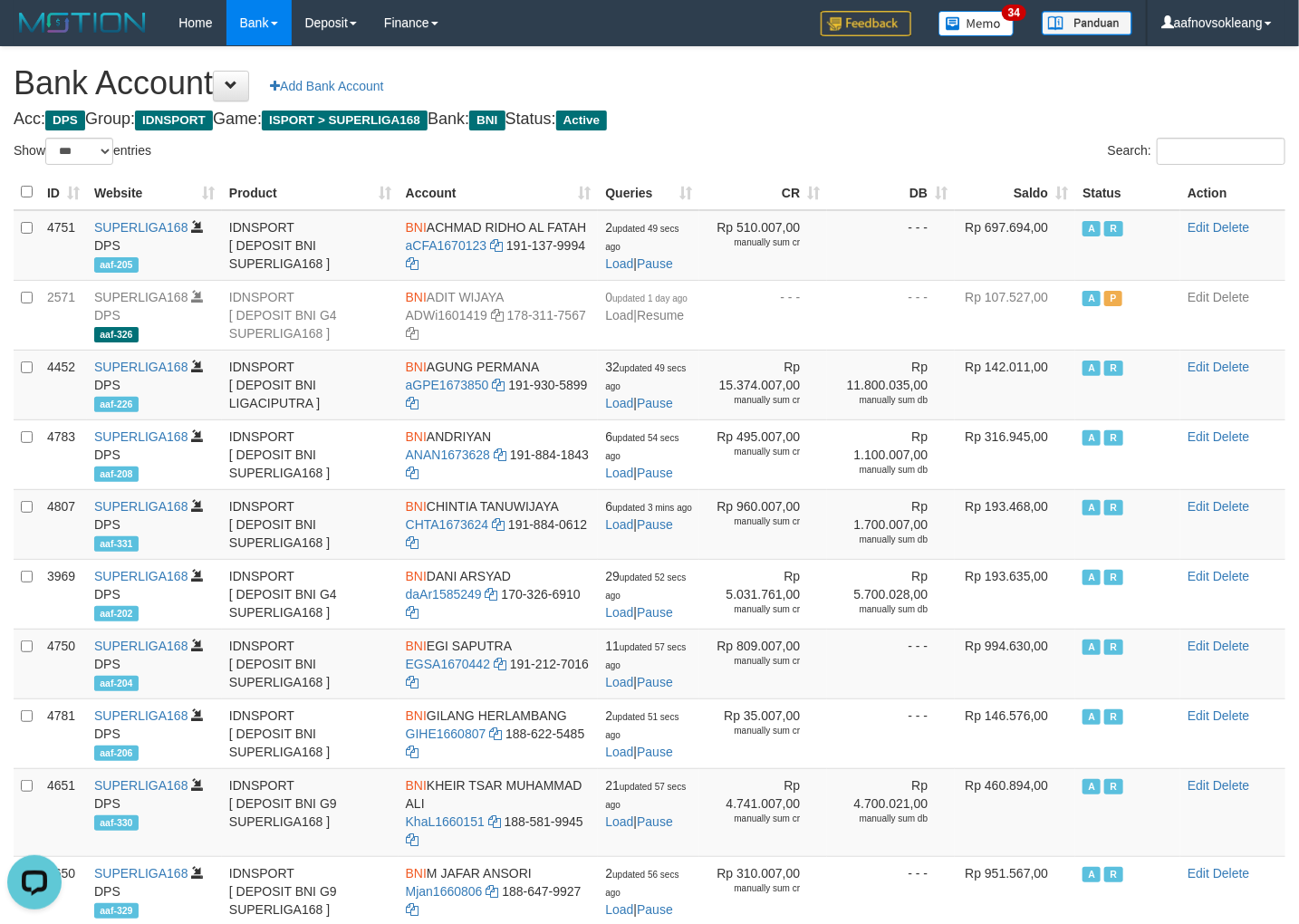 click on "Saldo" at bounding box center [1015, 192] 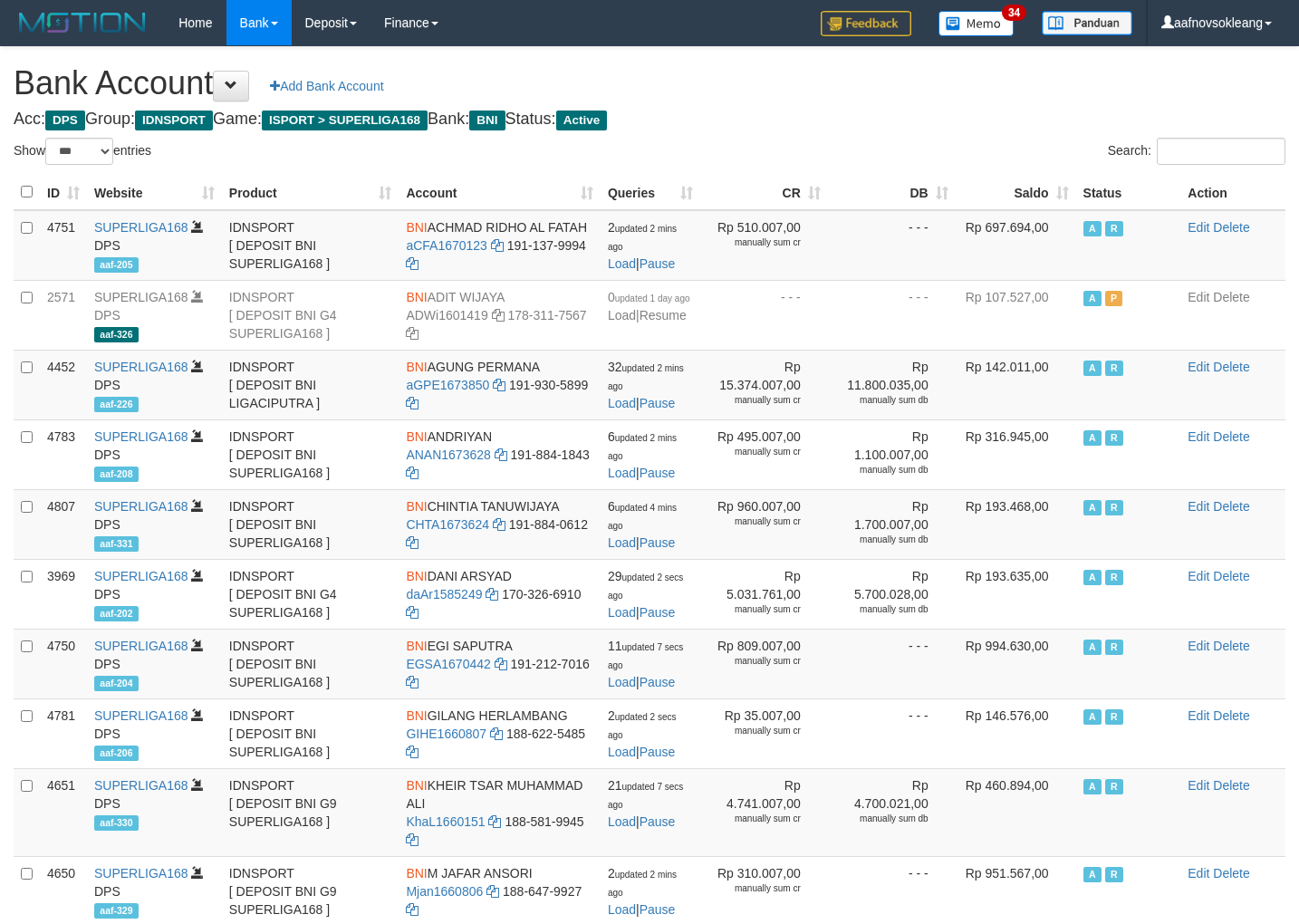 select on "***" 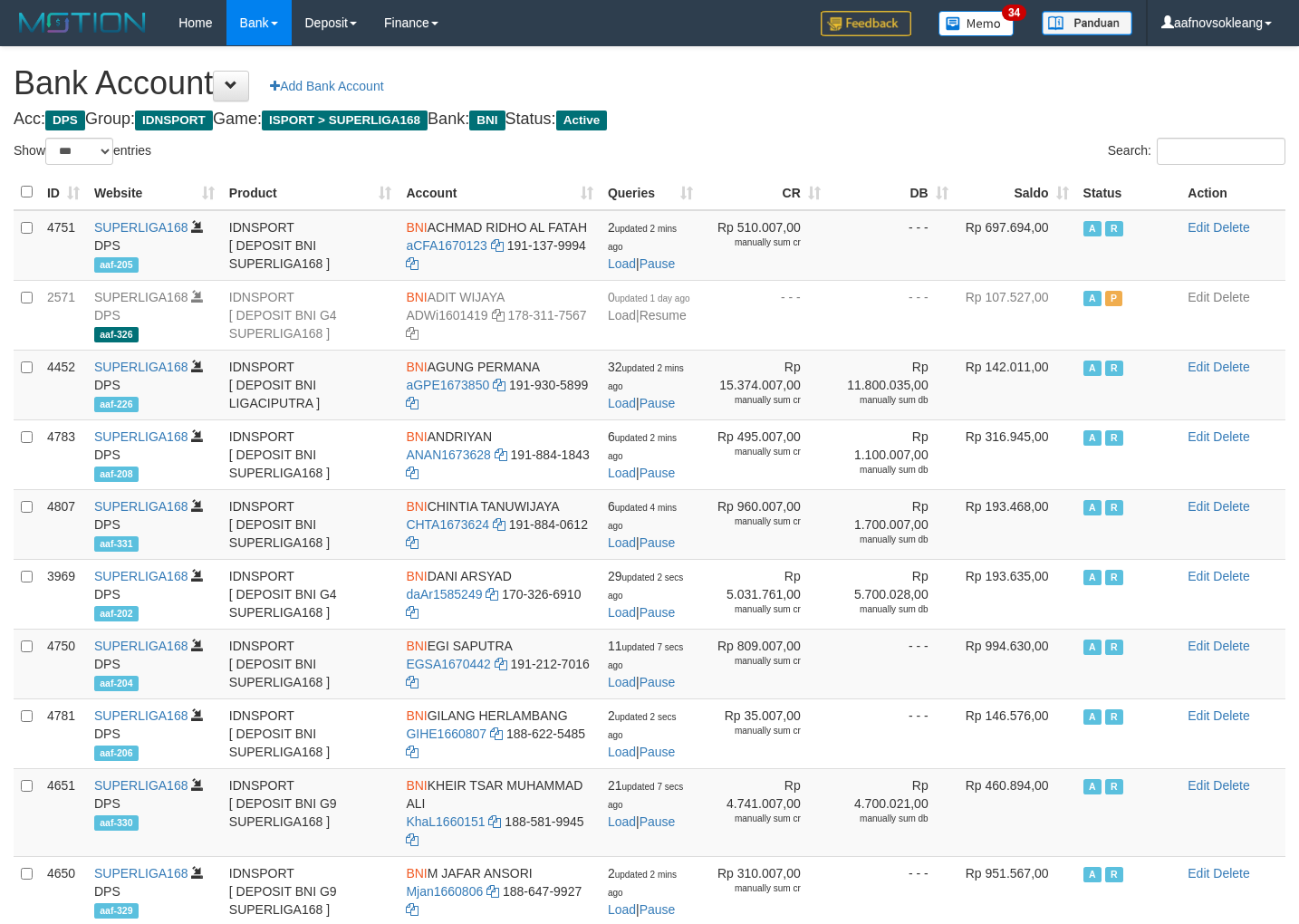 scroll, scrollTop: 0, scrollLeft: 0, axis: both 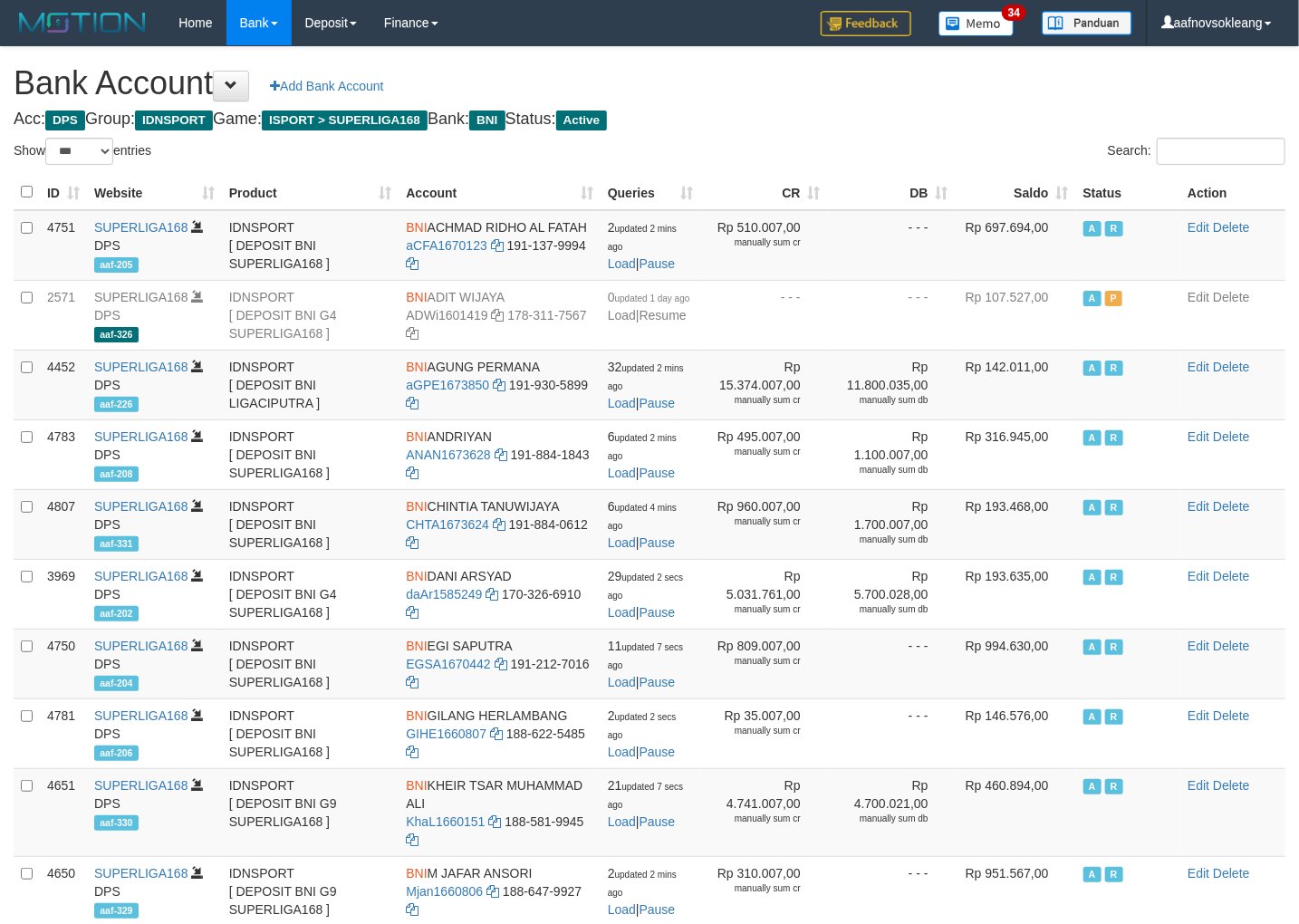 click on "Saldo" at bounding box center (1015, 192) 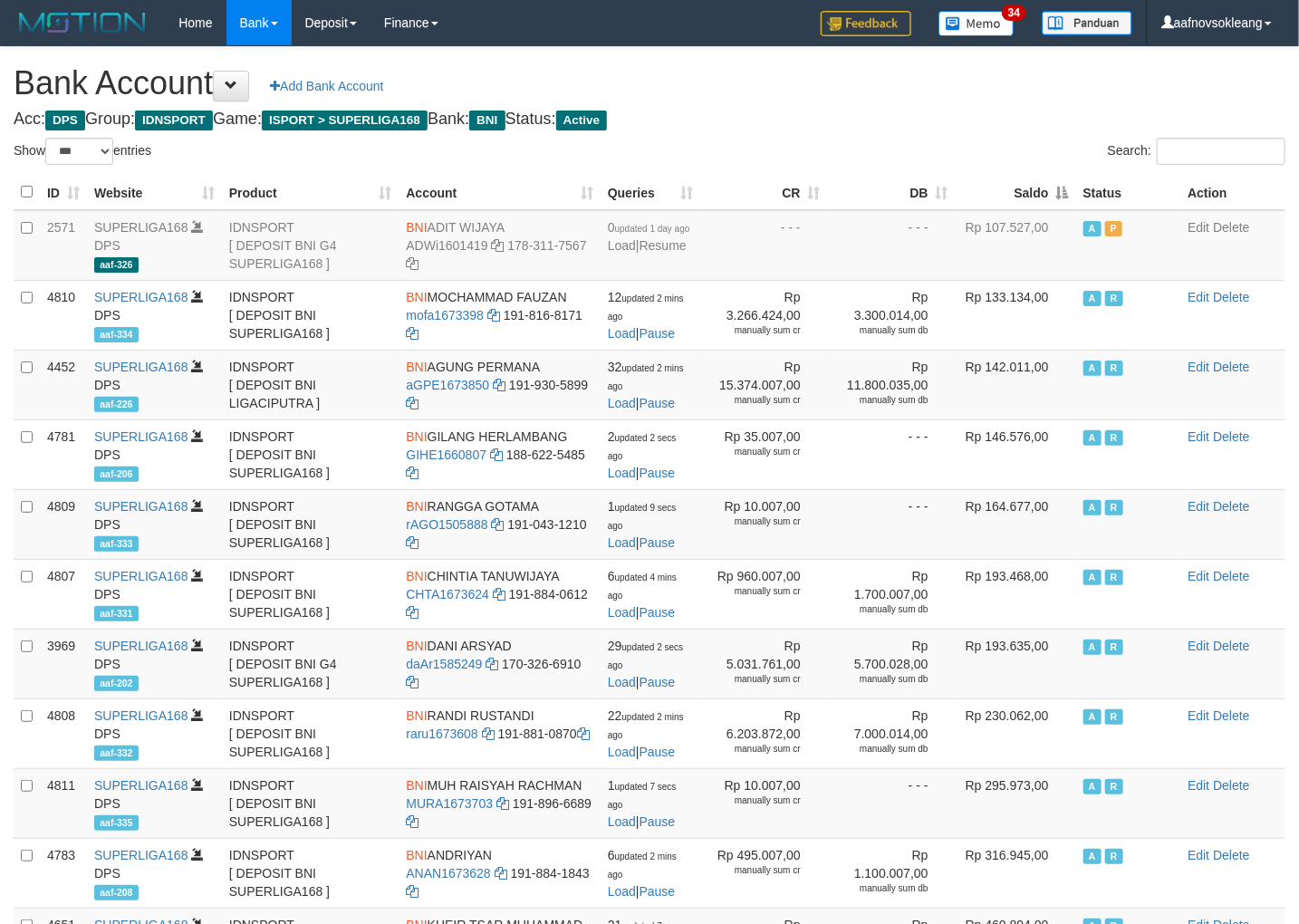 drag, startPoint x: 0, startPoint y: 0, endPoint x: 1060, endPoint y: 190, distance: 1076.8937 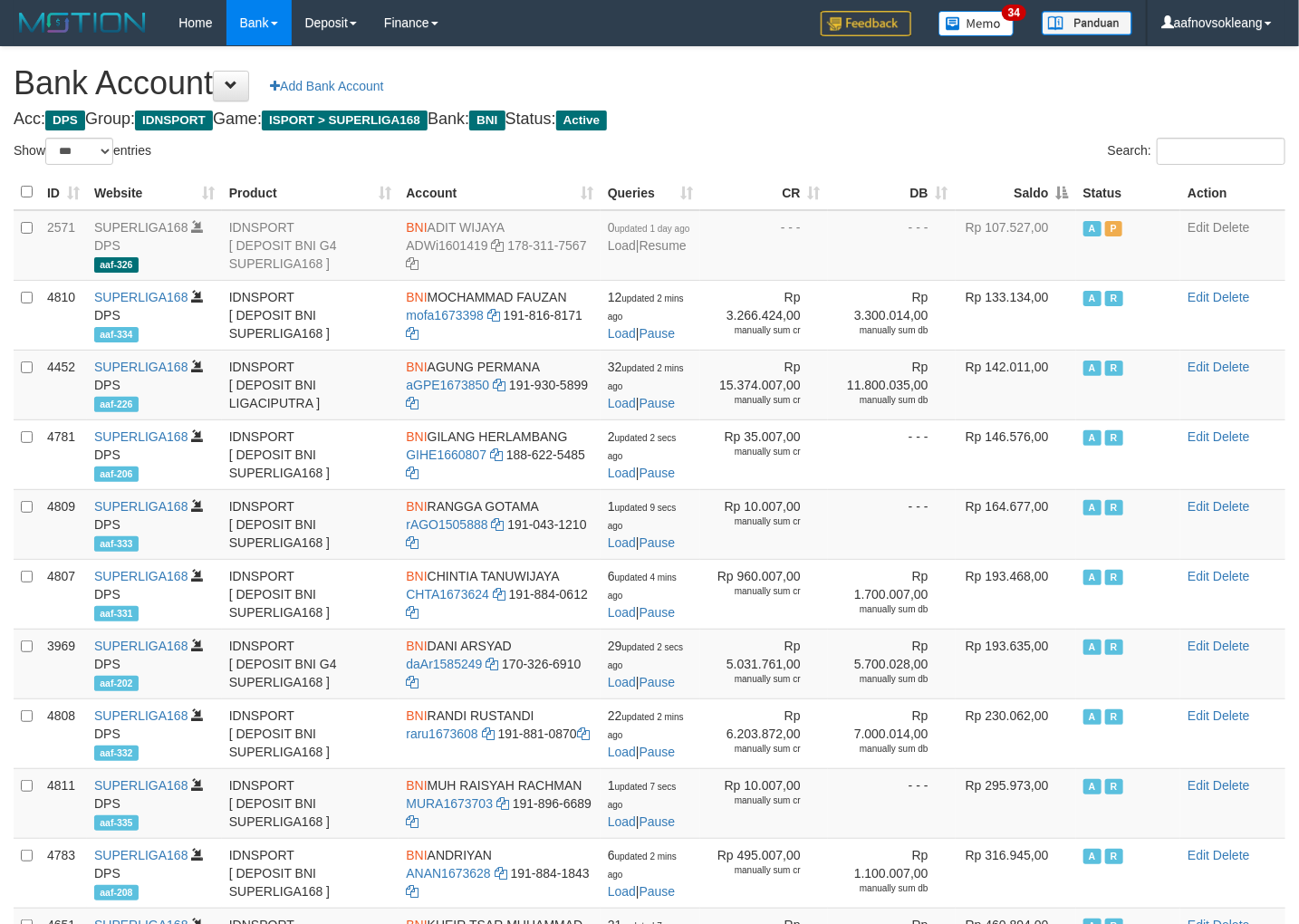 click on "Saldo" at bounding box center [1015, 192] 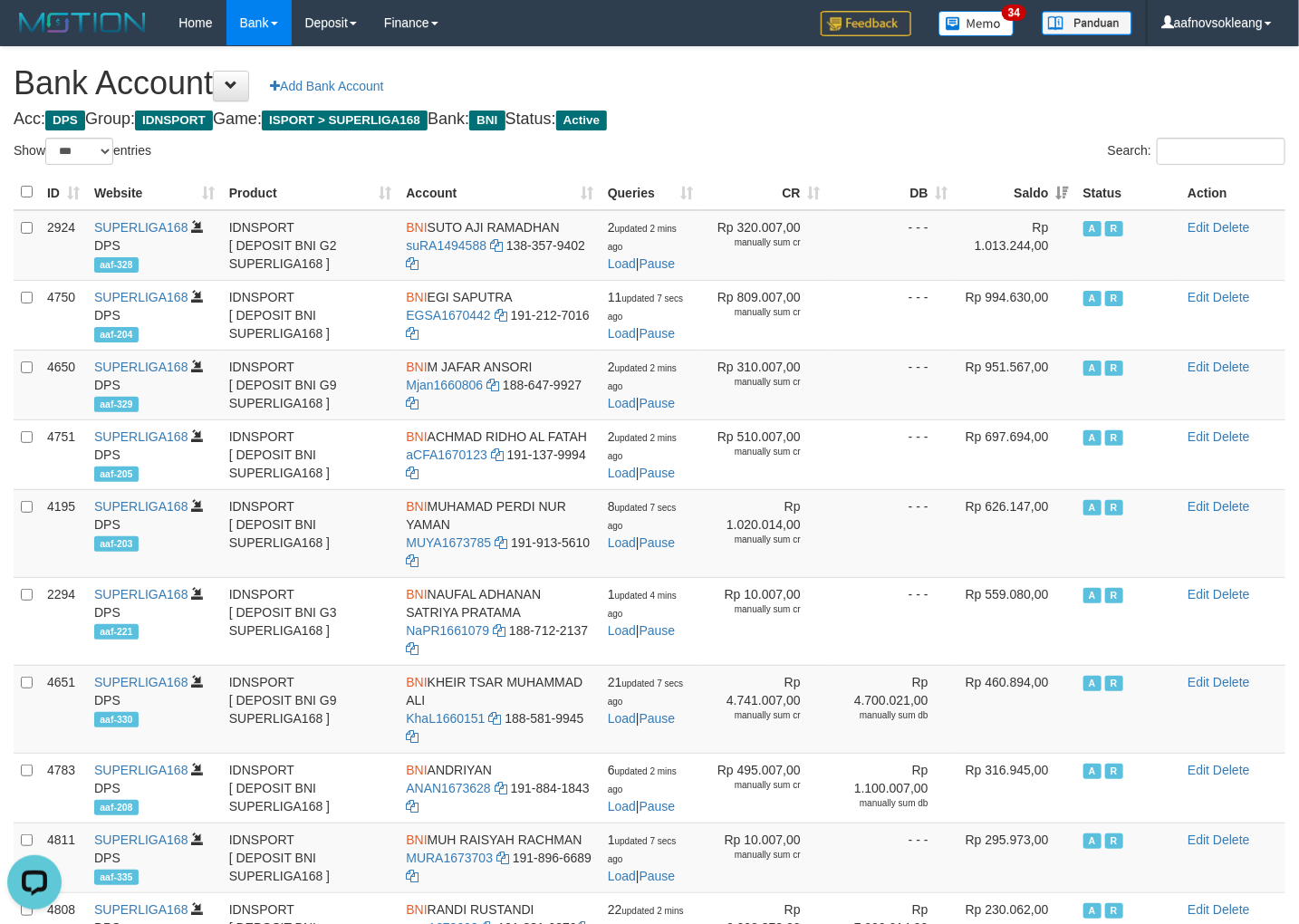 scroll, scrollTop: 0, scrollLeft: 0, axis: both 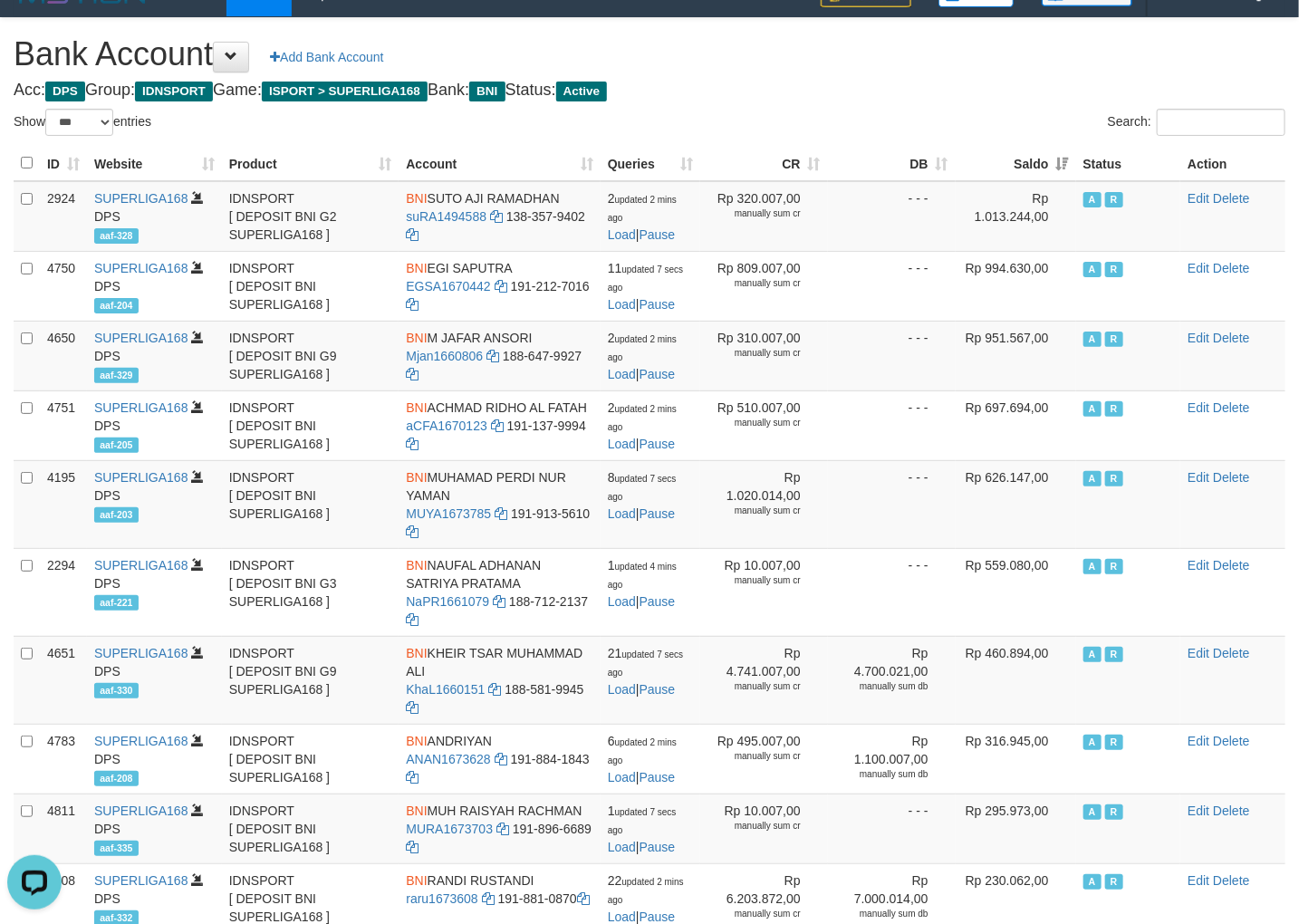click on "Bank Account
Add Bank Account
Acc: 										 DPS
Group:   IDNSPORT    		Game:   ISPORT > SUPERLIGA168    		Bank:   BNI    		Status:  Active
Filter Account Type
*******
***
**
***
DPS
SELECT ALL  SELECT TYPE  - ALL -
DPS
WD
TMP
Filter Product
*******
******
********
********
*******
********
IDNSPORT
SELECT ALL  SELECT GROUP  - ALL -
BETHUB
IDNPOKER
IDNSPORT
IDNTOTO
LOADONLY
Filter Website
*******" at bounding box center [650, 767] 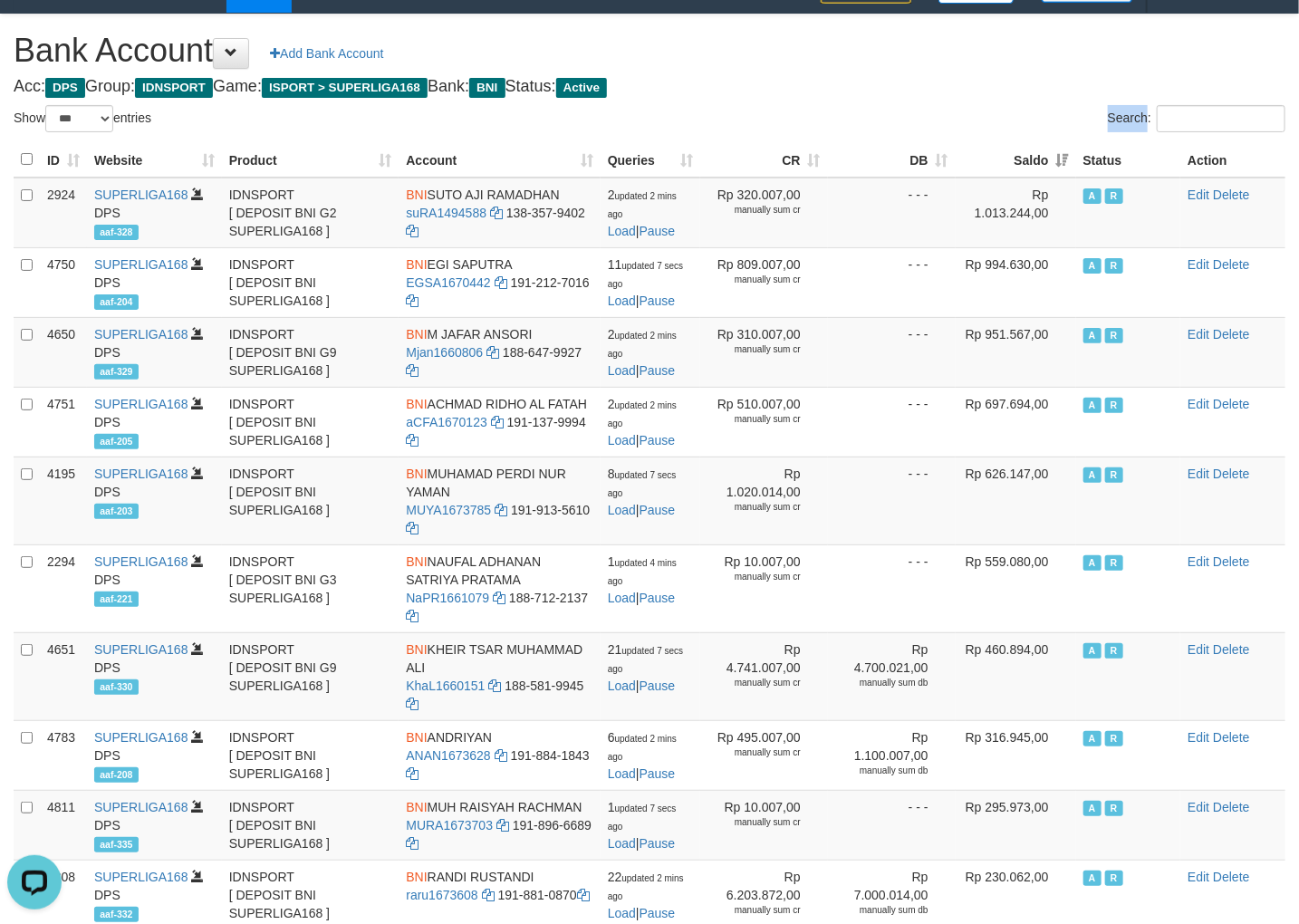 click on "Search:" at bounding box center (974, 120) 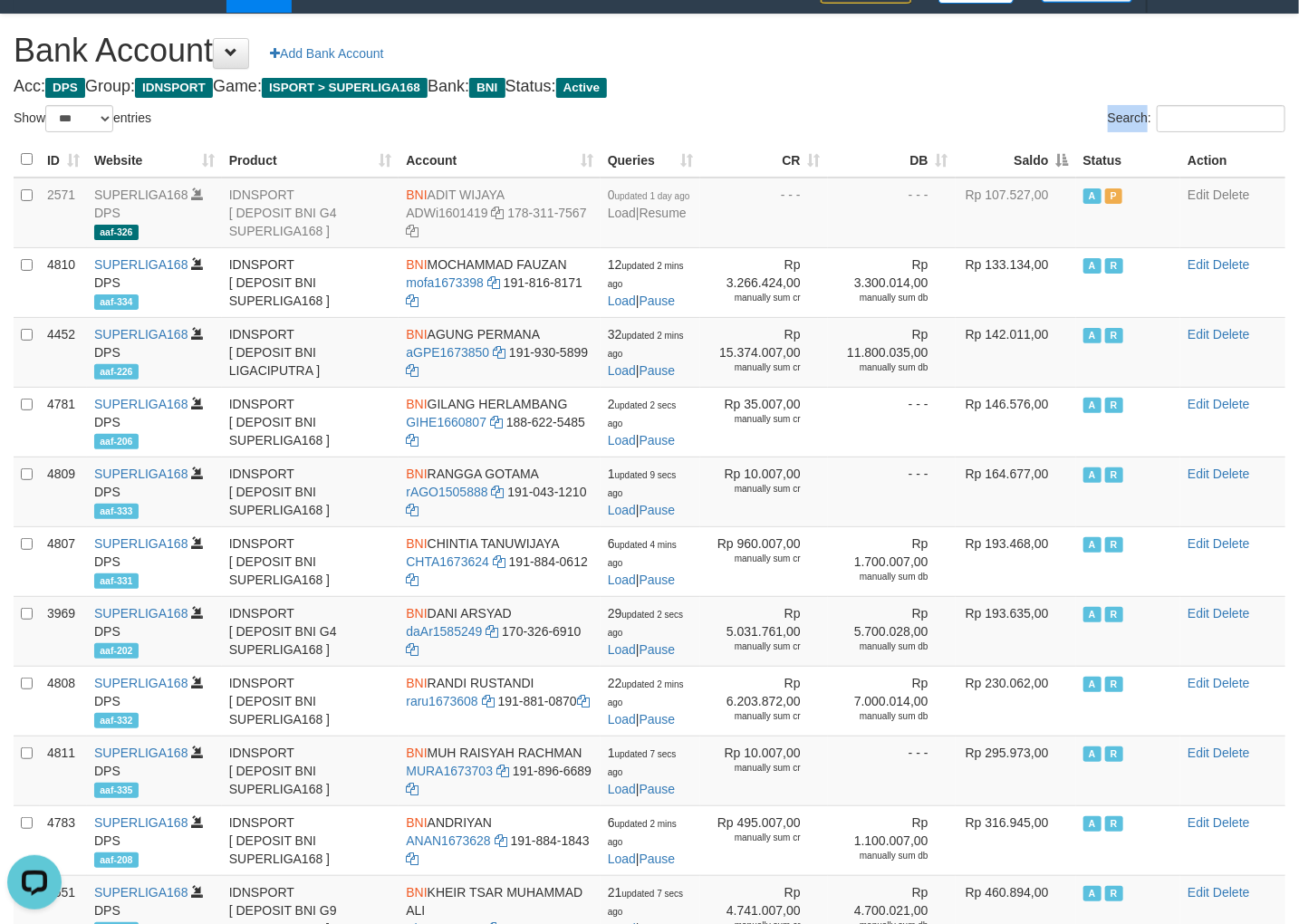 click on "Saldo" at bounding box center [1015, 159] 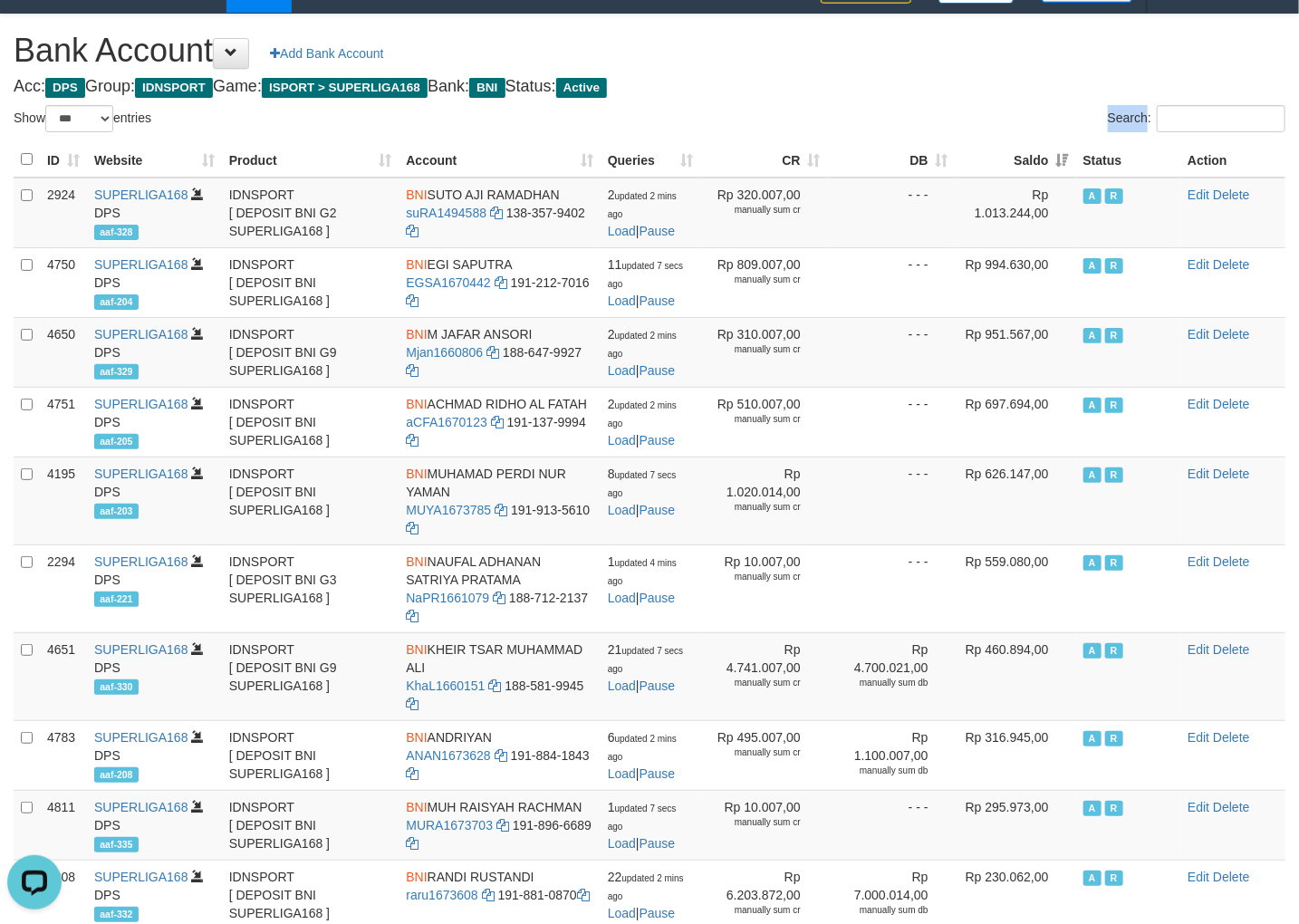 click on "Saldo" at bounding box center [1015, 159] 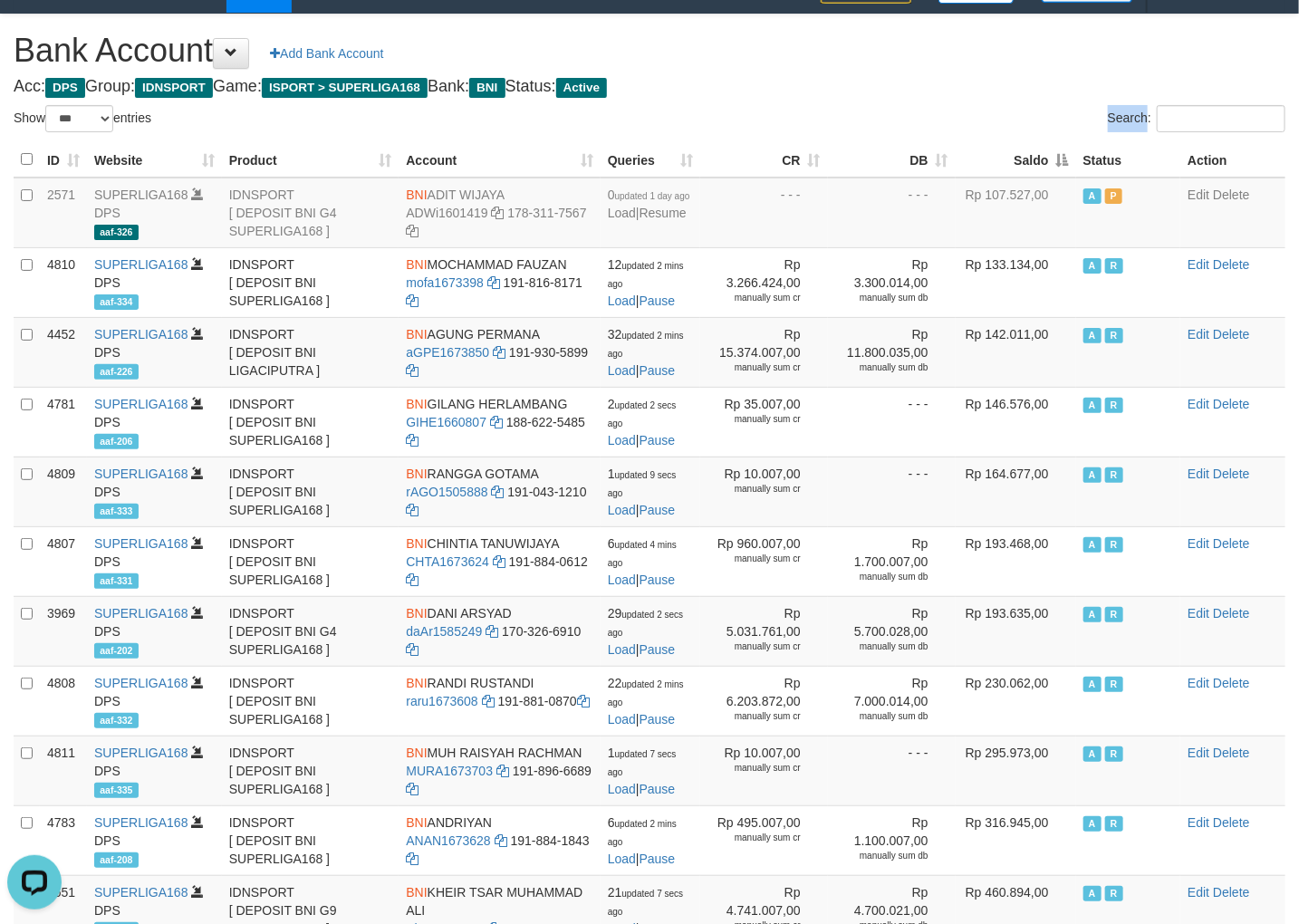 click on "Saldo" at bounding box center [1015, 159] 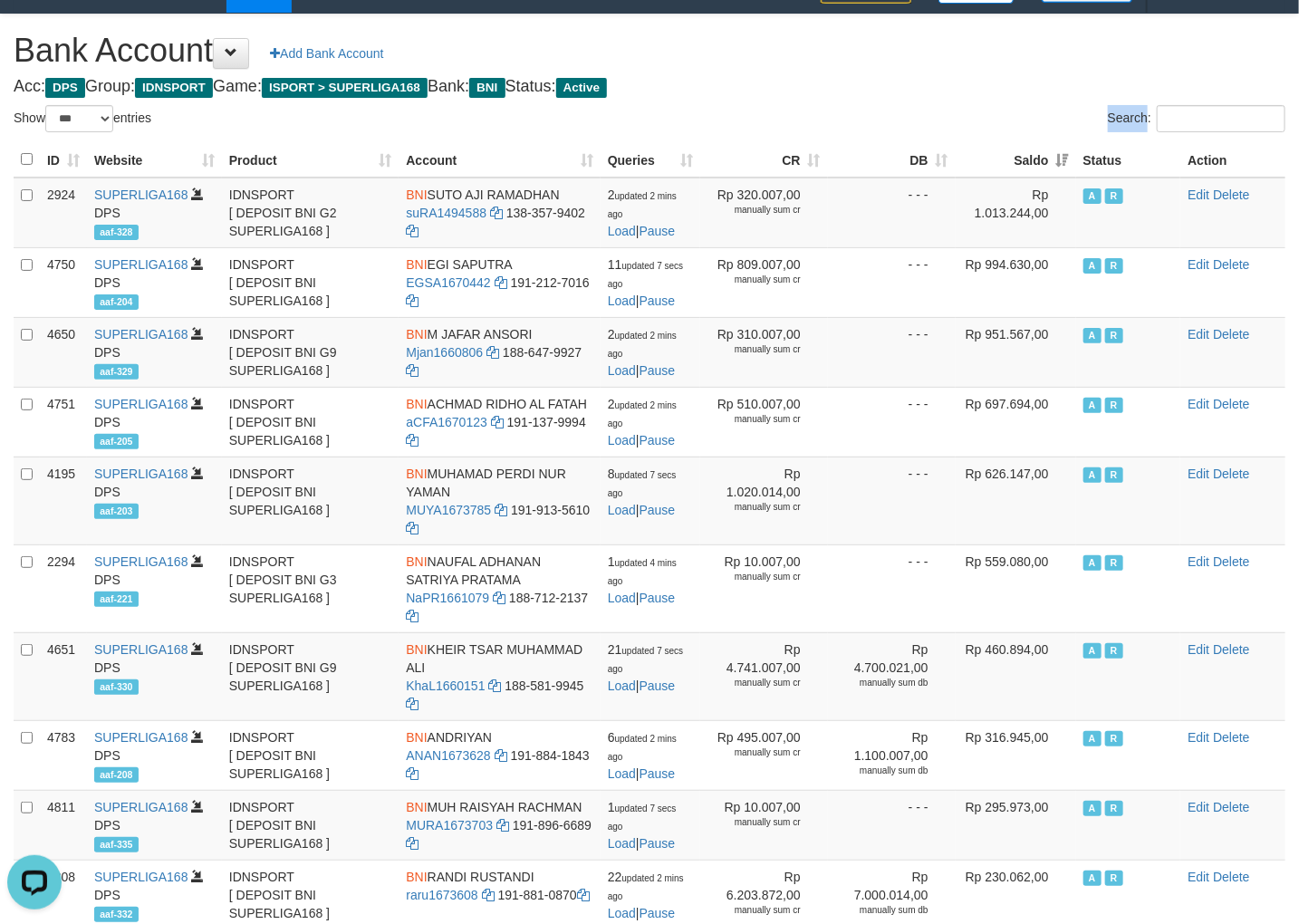 click on "Saldo" at bounding box center (1015, 159) 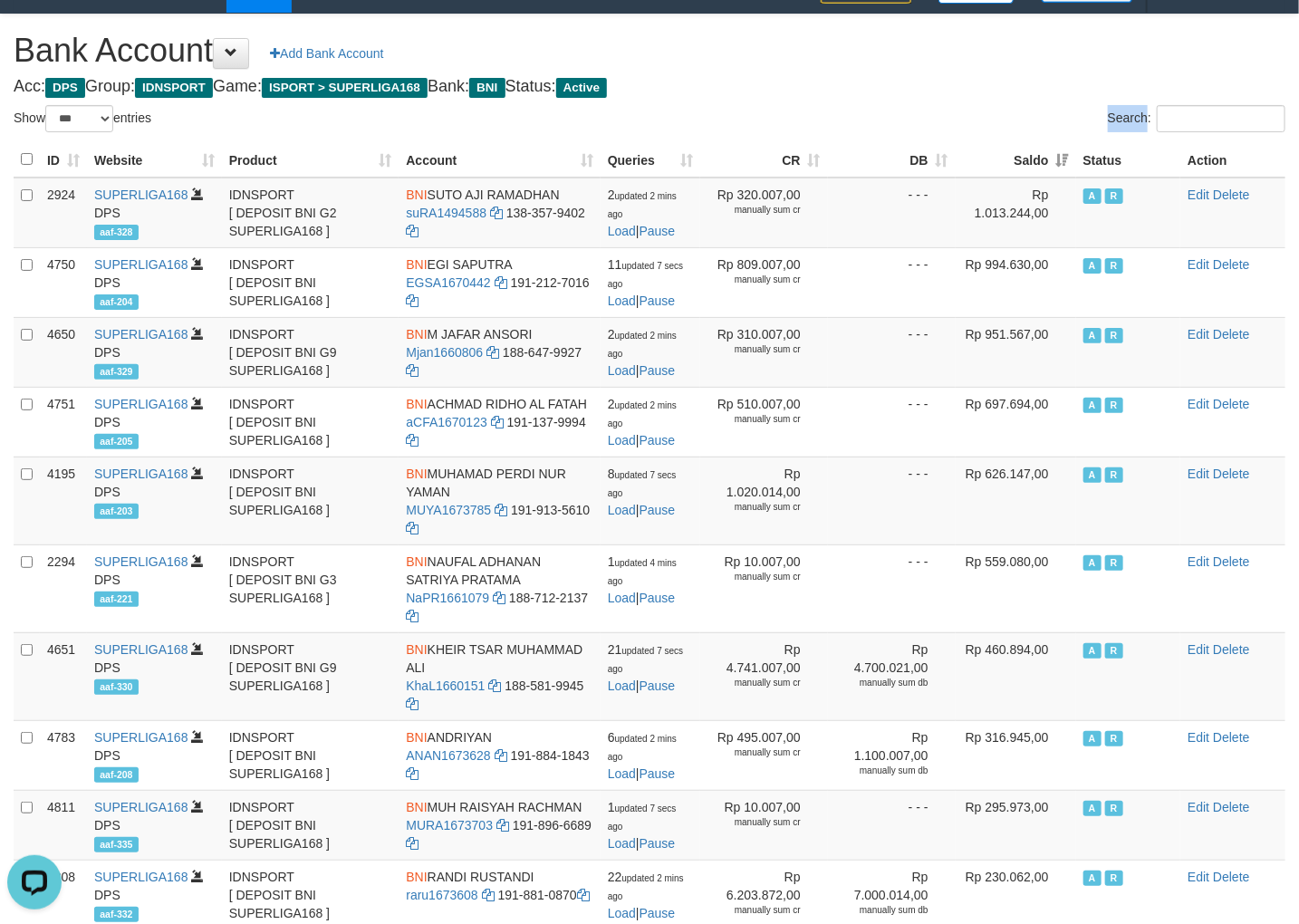 click on "Saldo" at bounding box center [1015, 159] 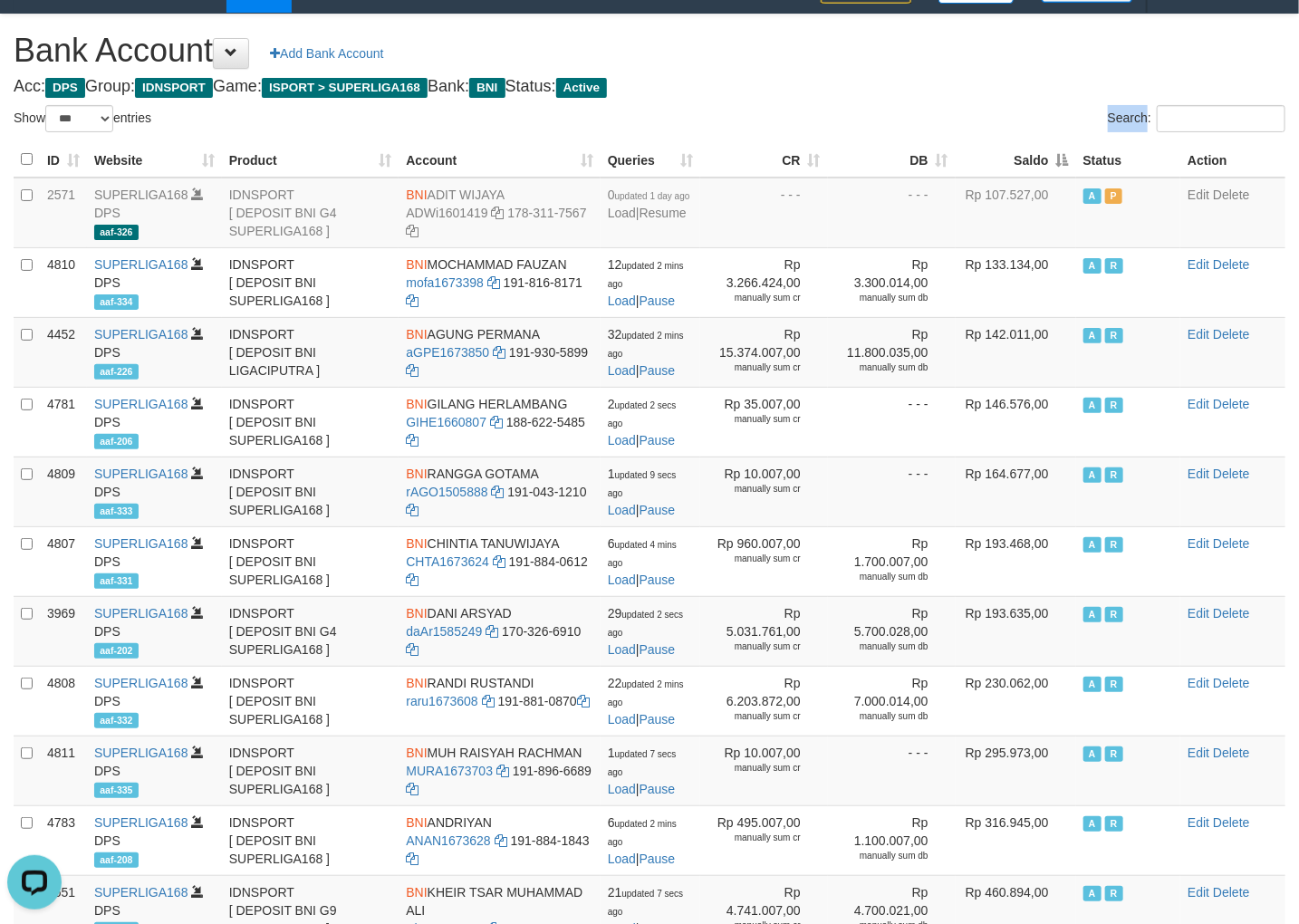 click on "Saldo" at bounding box center [1015, 159] 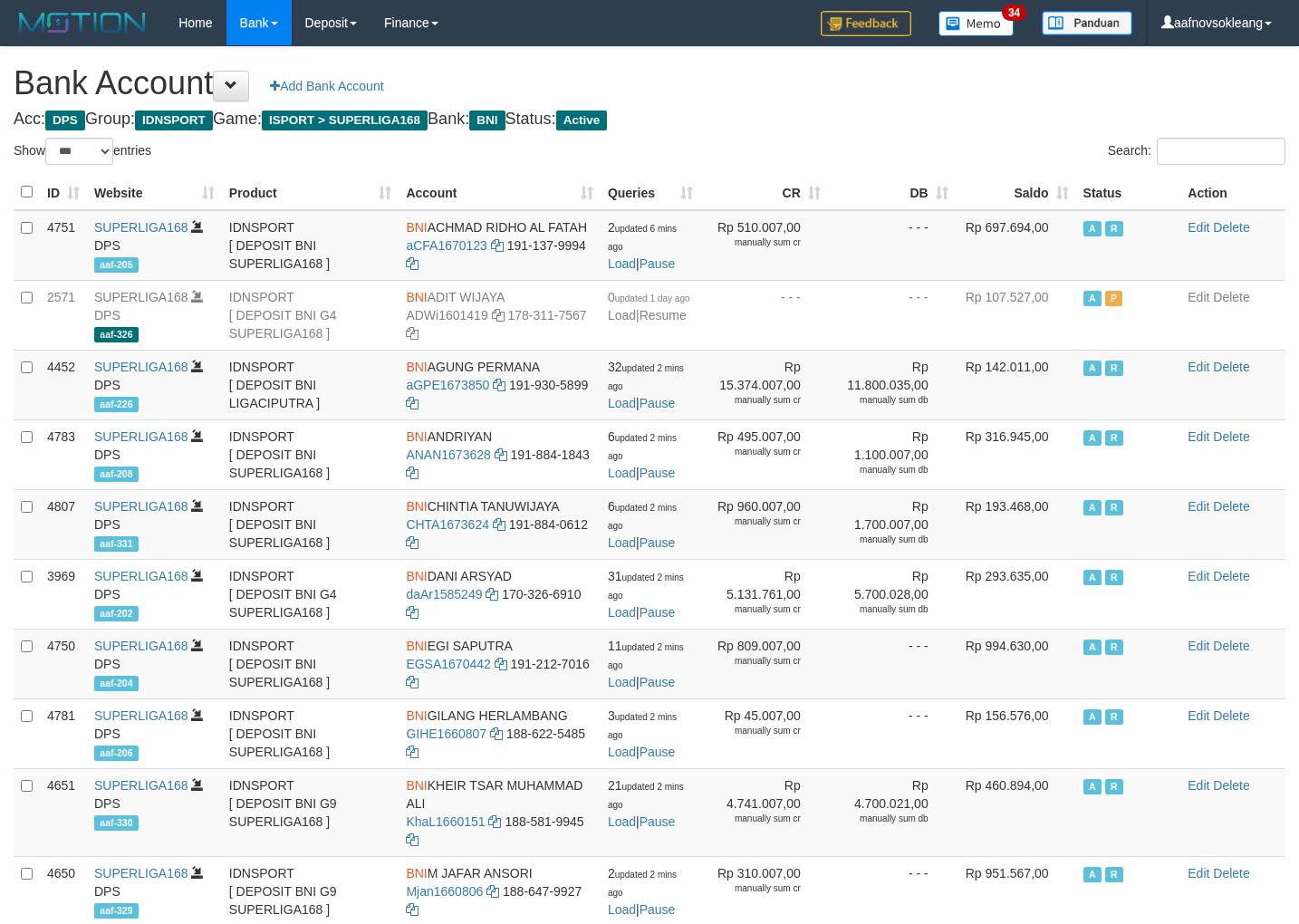 select on "***" 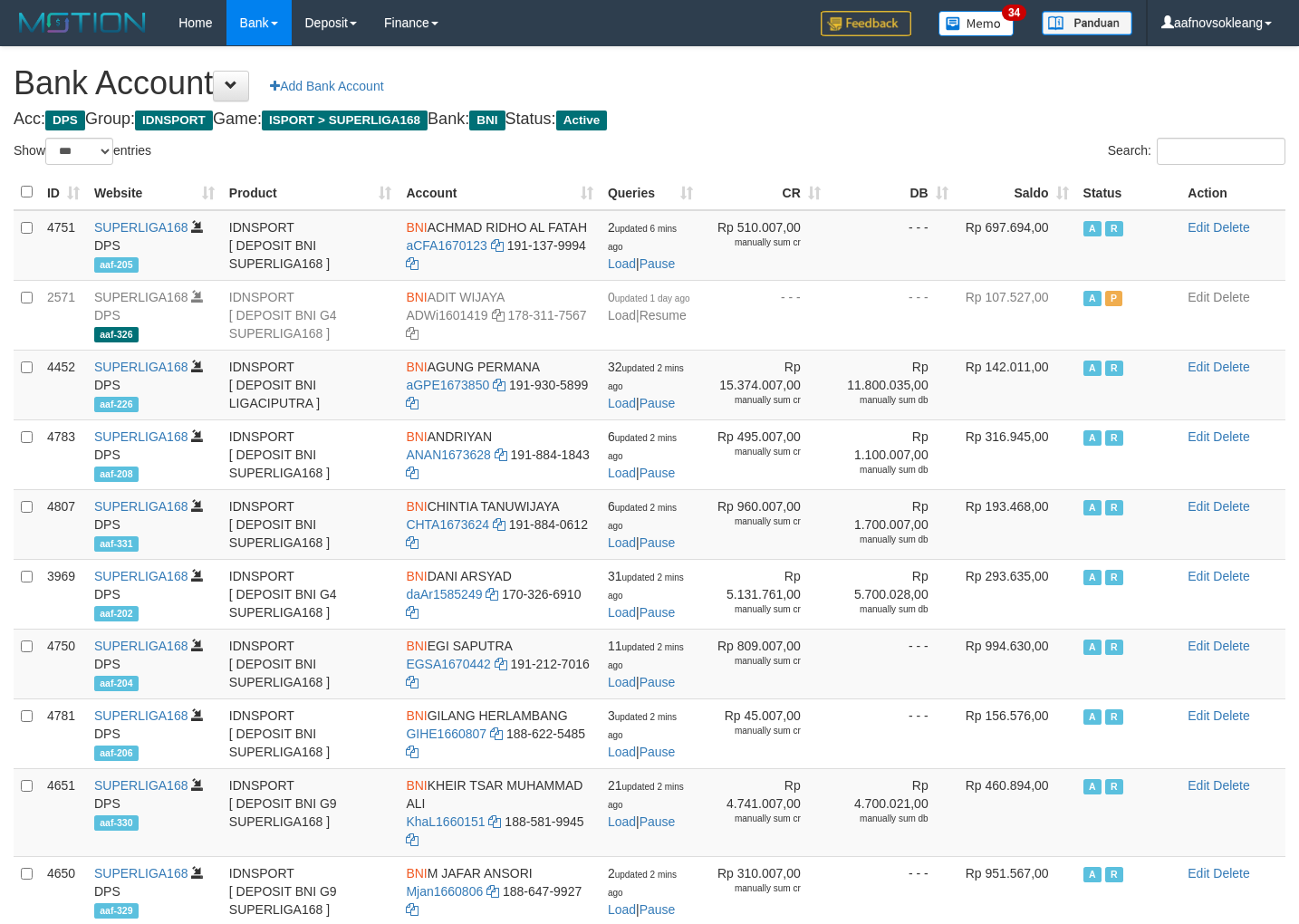 scroll, scrollTop: 33, scrollLeft: 0, axis: vertical 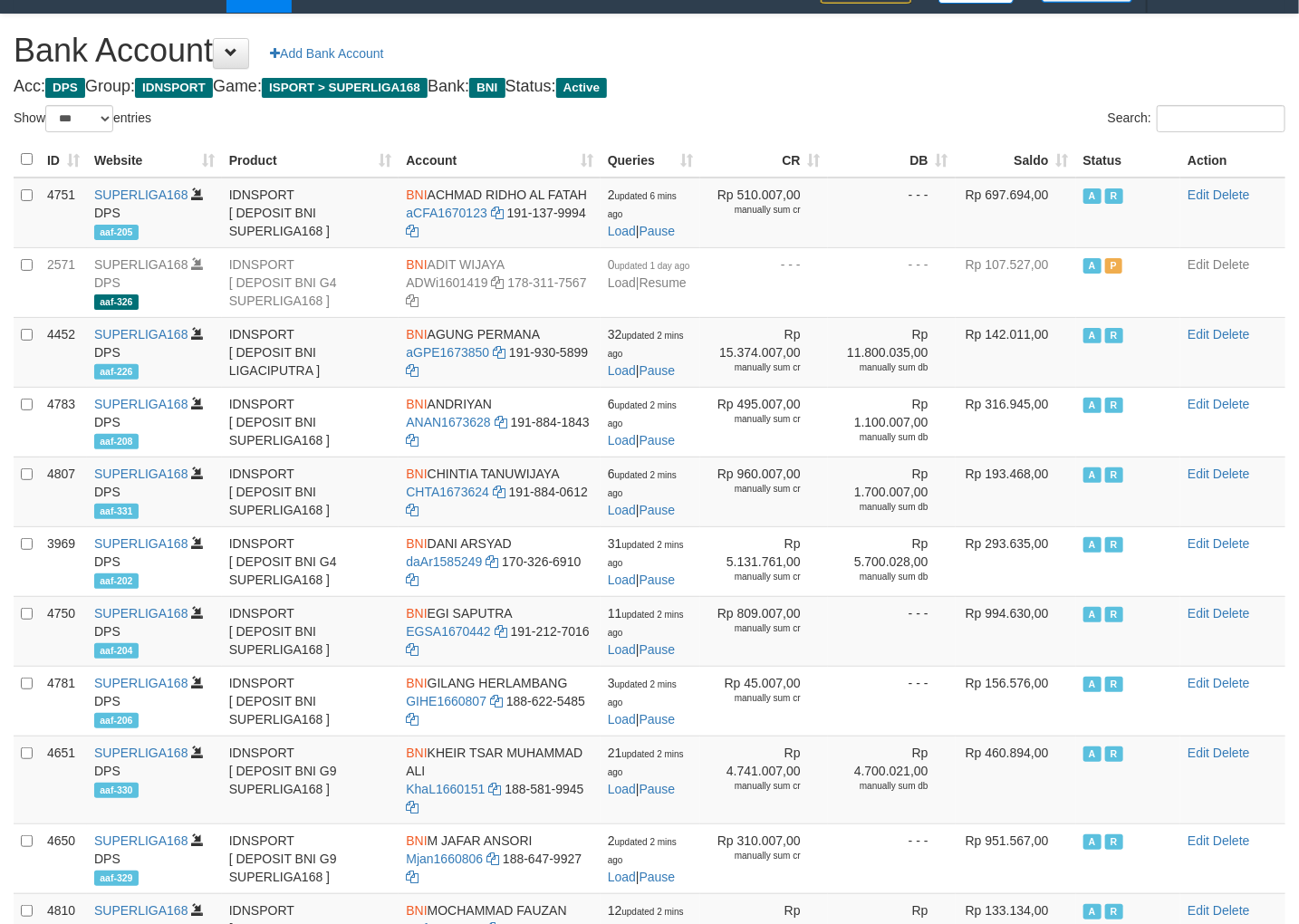 click on "Saldo" at bounding box center [1015, 159] 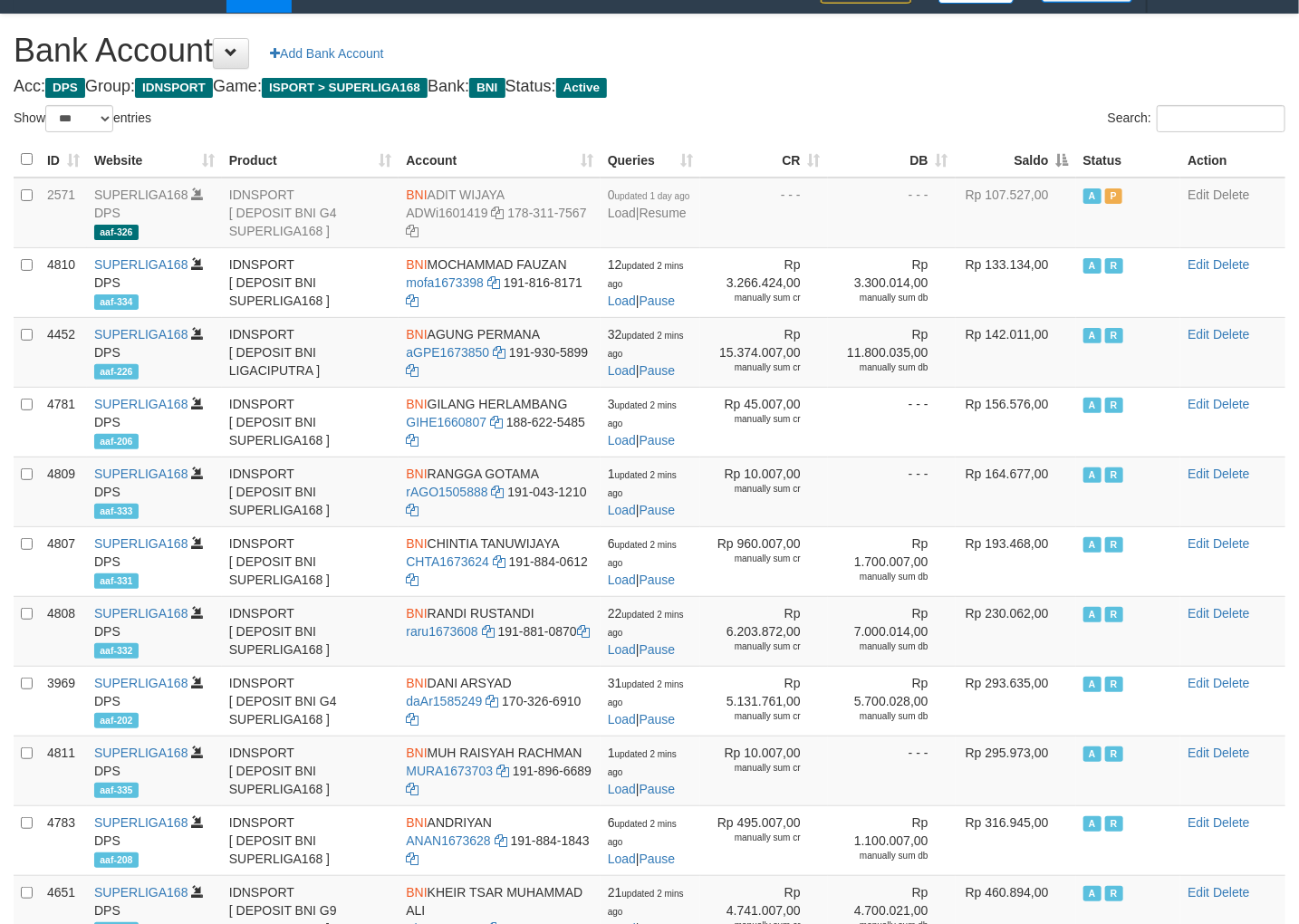 click on "Saldo" at bounding box center (1015, 159) 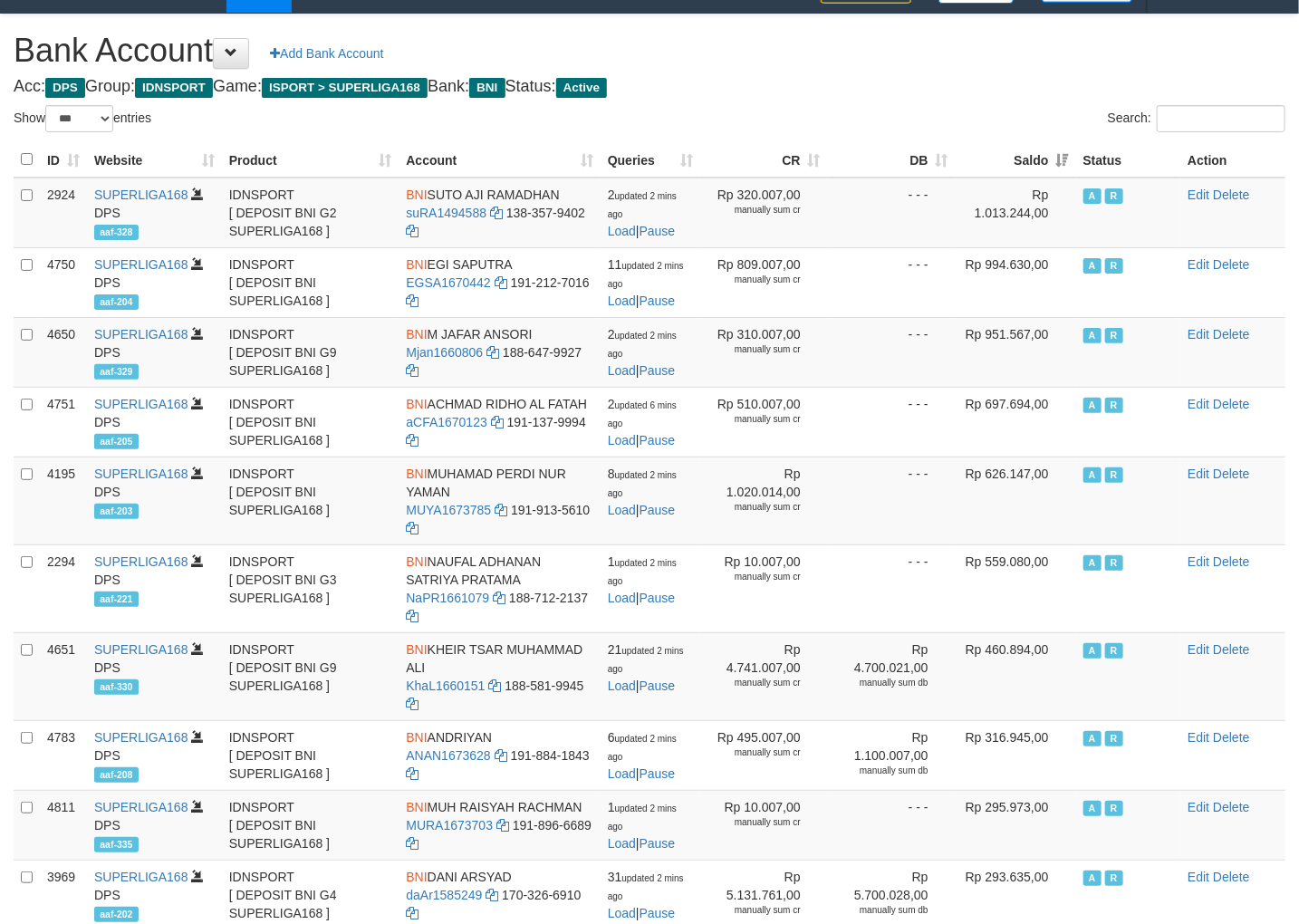click on "Bank Account
Add Bank Account
Acc: 										 DPS
Group:   IDNSPORT    		Game:   ISPORT > SUPERLIGA168    		Bank:   BNI    		Status:  Active
Filter Account Type
*******
***
**
***
DPS
SELECT ALL  SELECT TYPE  - ALL -
DPS
WD
TMP
Filter Product
*******
******
********
********
*******
********
IDNSPORT
SELECT ALL  SELECT GROUP  - ALL -
BETHUB
IDNPOKER
IDNSPORT
IDNTOTO
LOADONLY
Filter Website
*******" at bounding box center (650, 764) 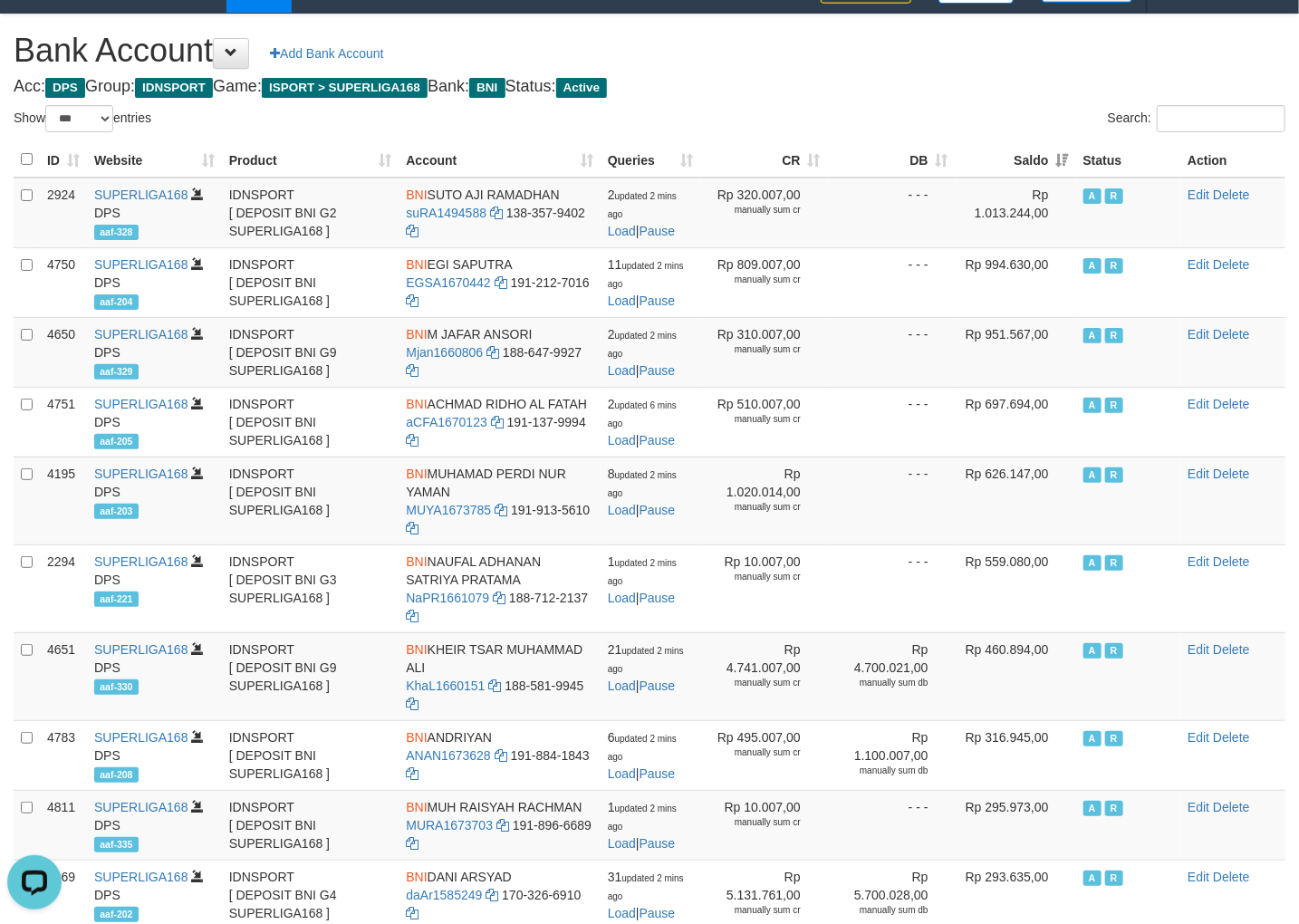 scroll, scrollTop: 0, scrollLeft: 0, axis: both 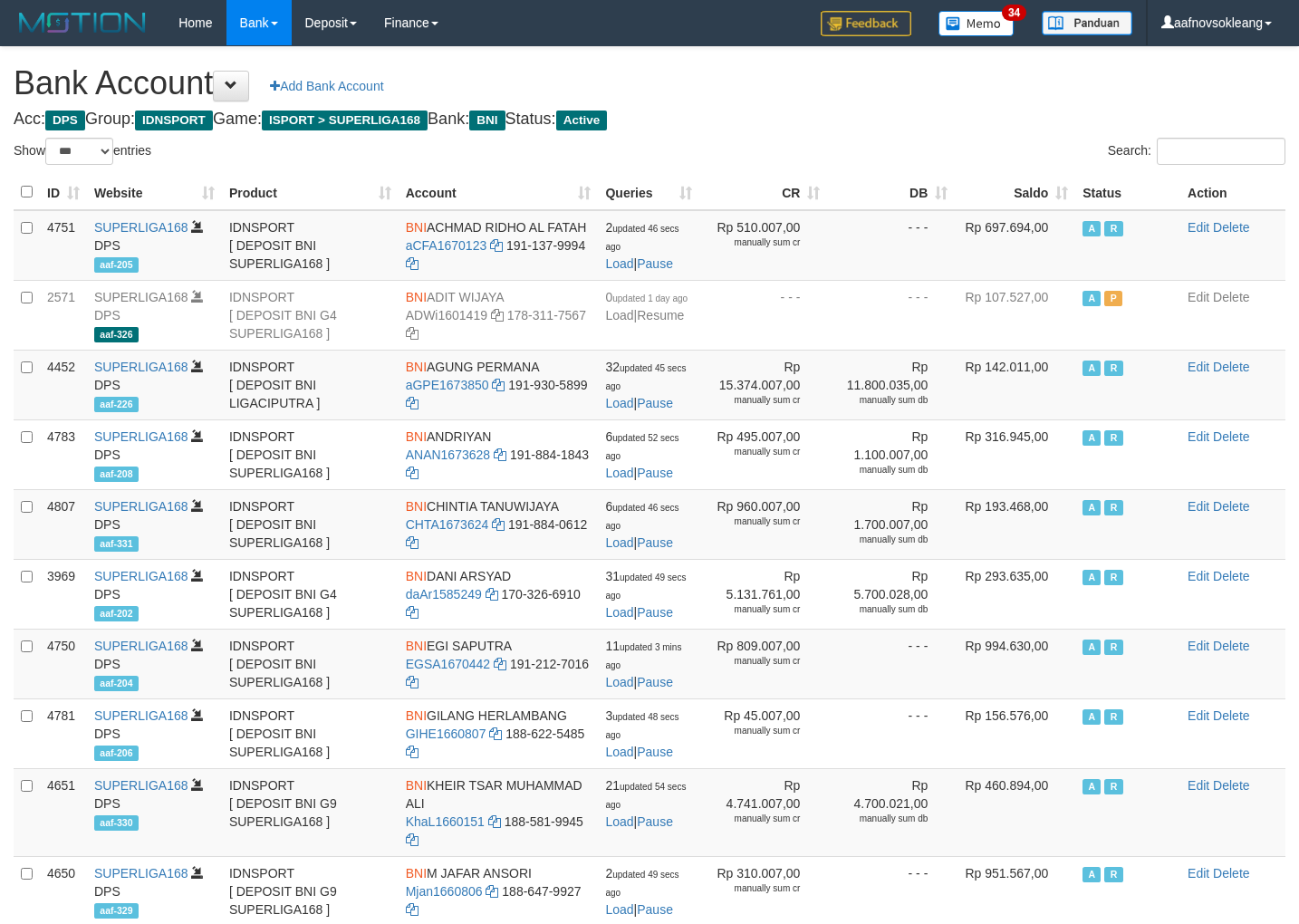 select on "***" 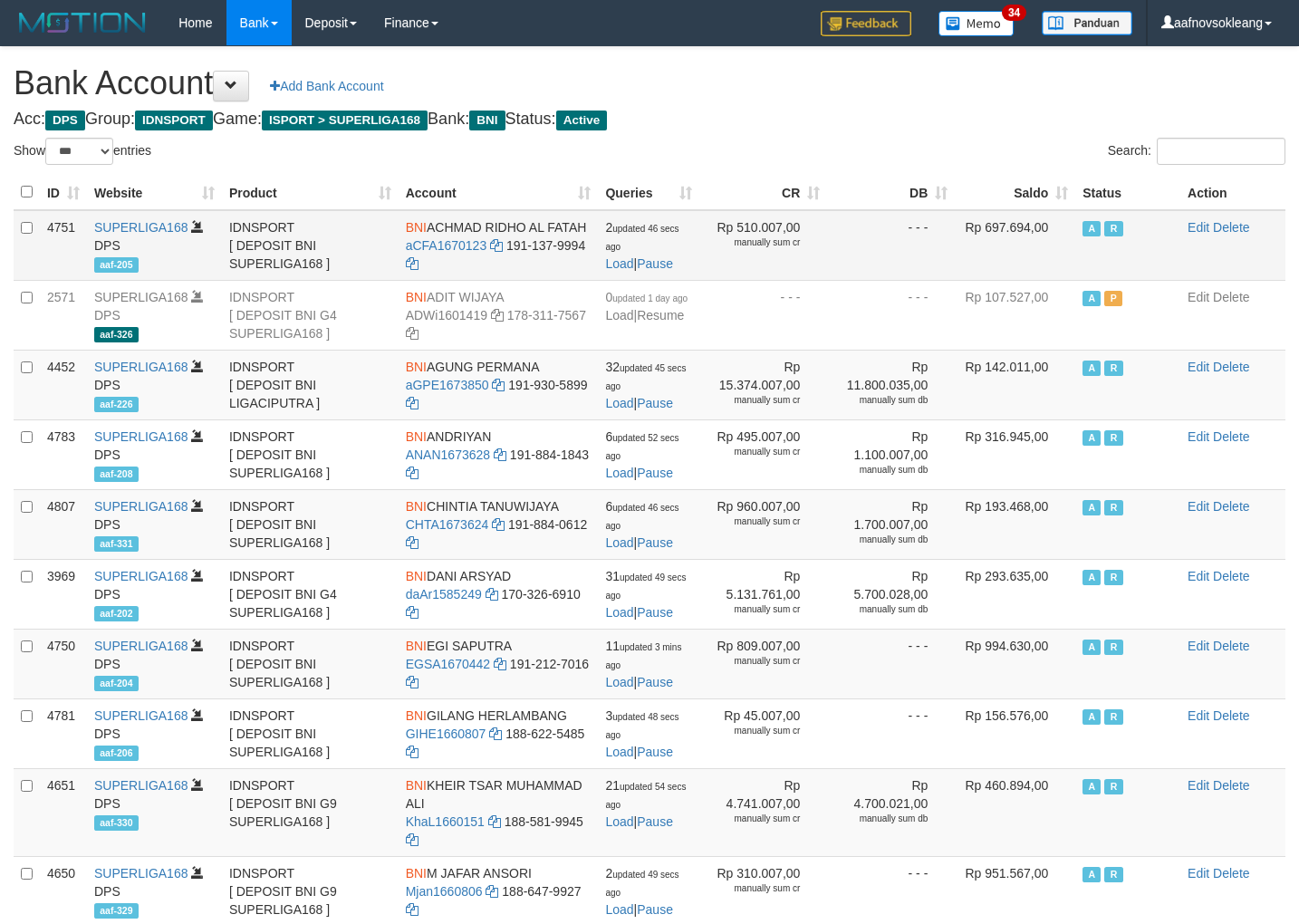 scroll, scrollTop: 33, scrollLeft: 0, axis: vertical 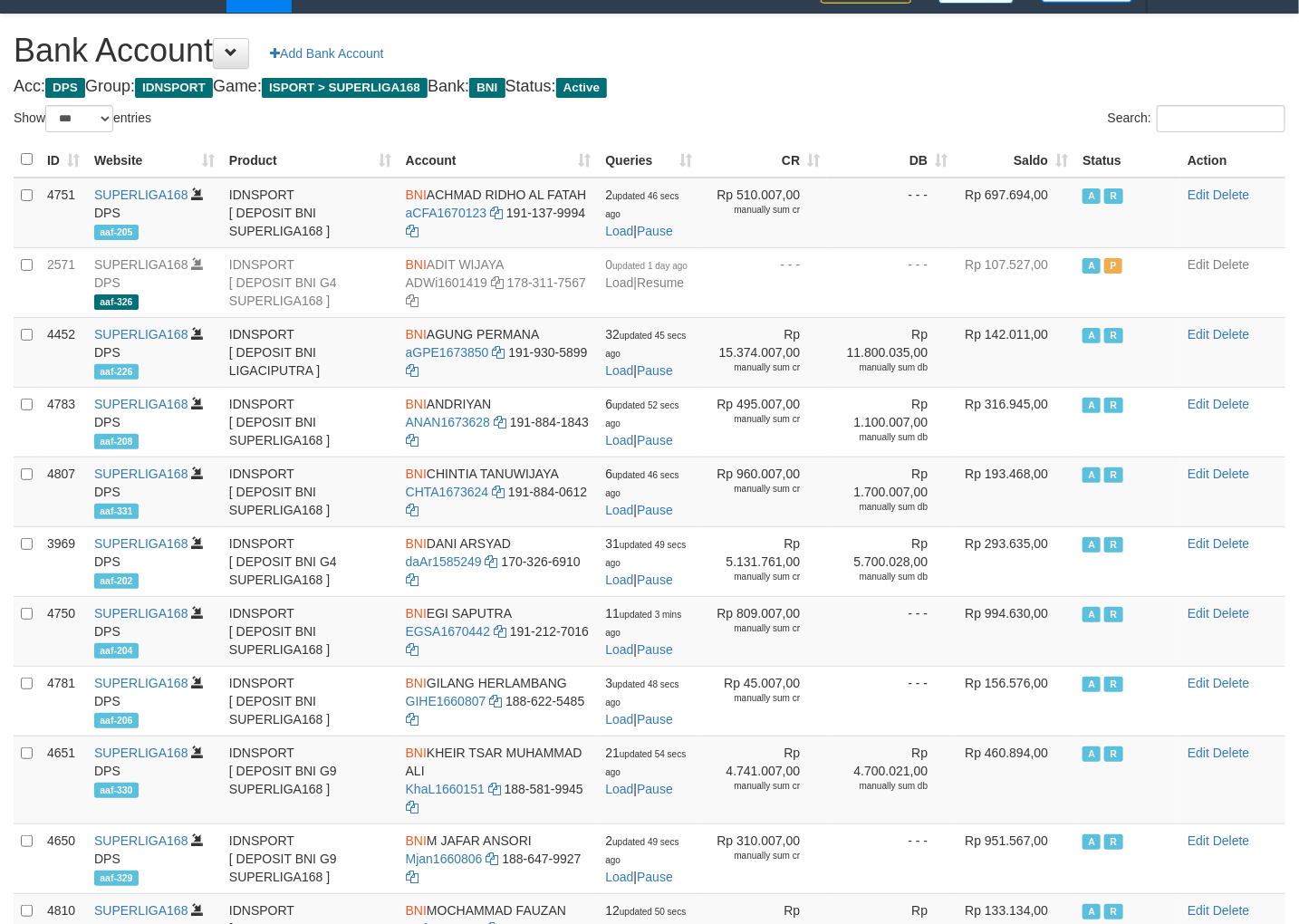 click on "Saldo" at bounding box center (1015, 159) 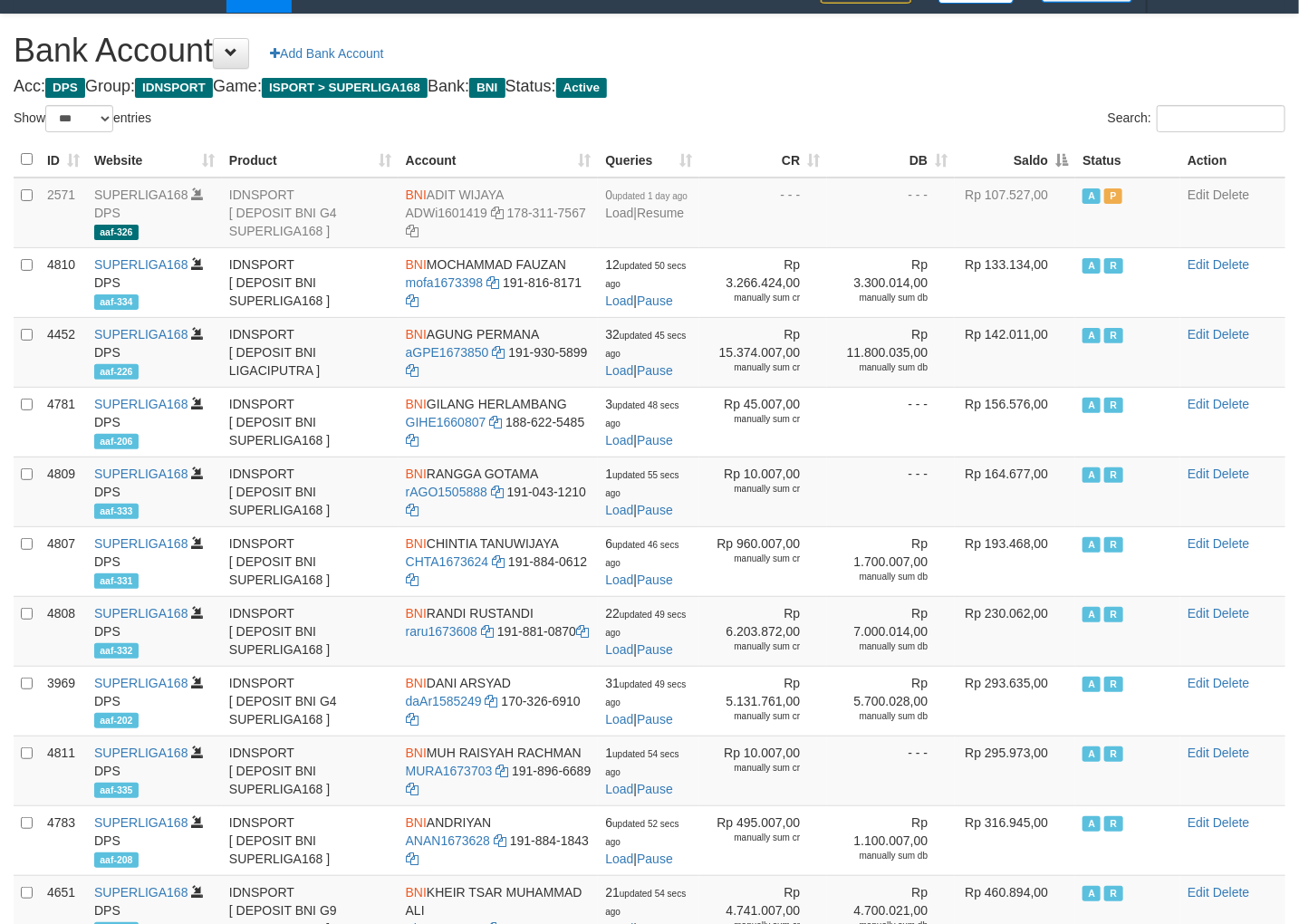 click on "Saldo" at bounding box center (1015, 159) 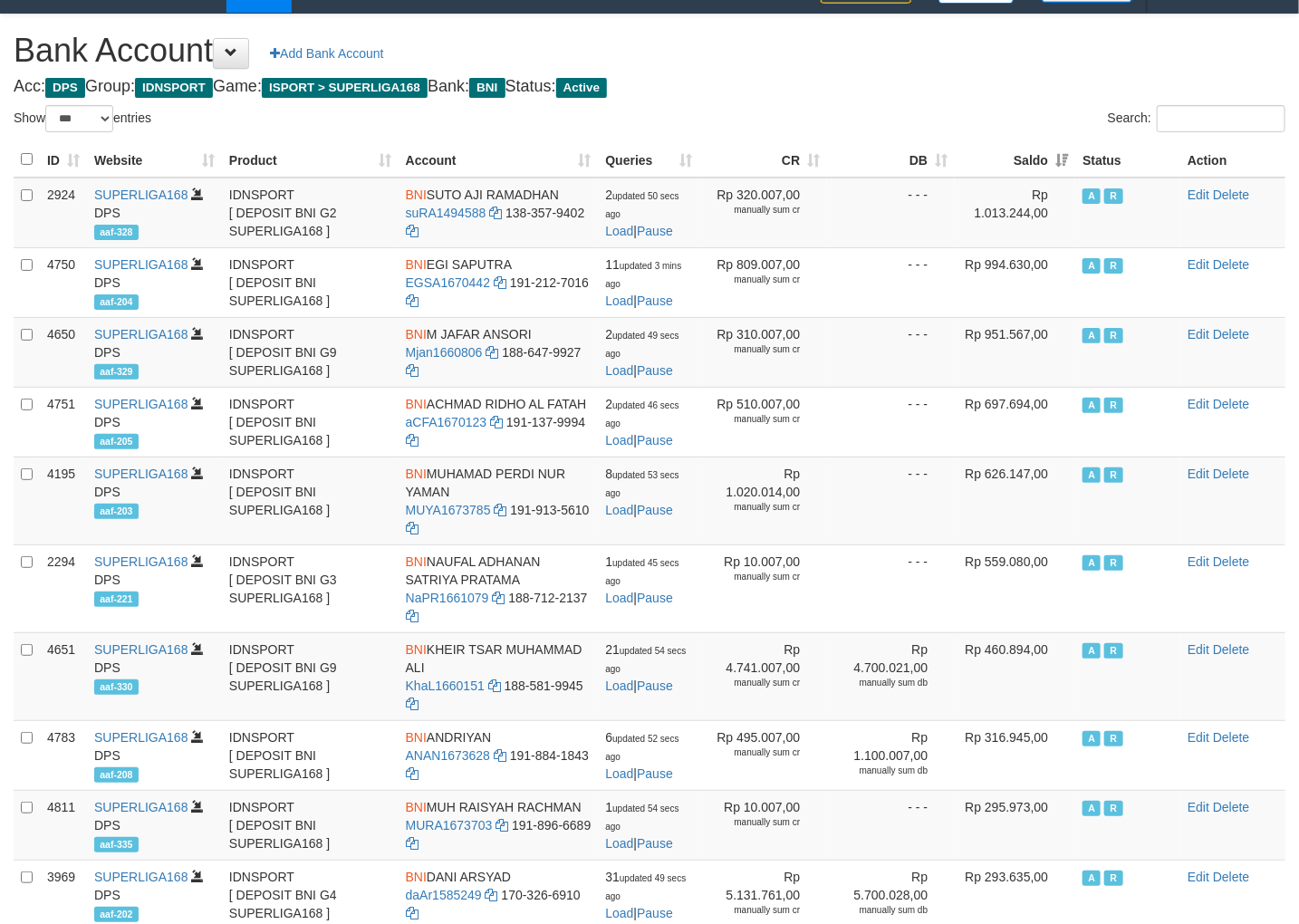 click on "Bank Account
Add Bank Account
Acc: 										 DPS
Group:   IDNSPORT    		Game:   ISPORT > SUPERLIGA168    		Bank:   BNI    		Status:  Active
Filter Account Type
*******
***
**
***
DPS
SELECT ALL  SELECT TYPE  - ALL -
DPS
WD
TMP
Filter Product
*******
******
********
********
*******
********
IDNSPORT
SELECT ALL  SELECT GROUP  - ALL -
BETHUB
IDNPOKER
IDNSPORT
IDNTOTO
LOADONLY
Filter Website
*******" at bounding box center (650, 764) 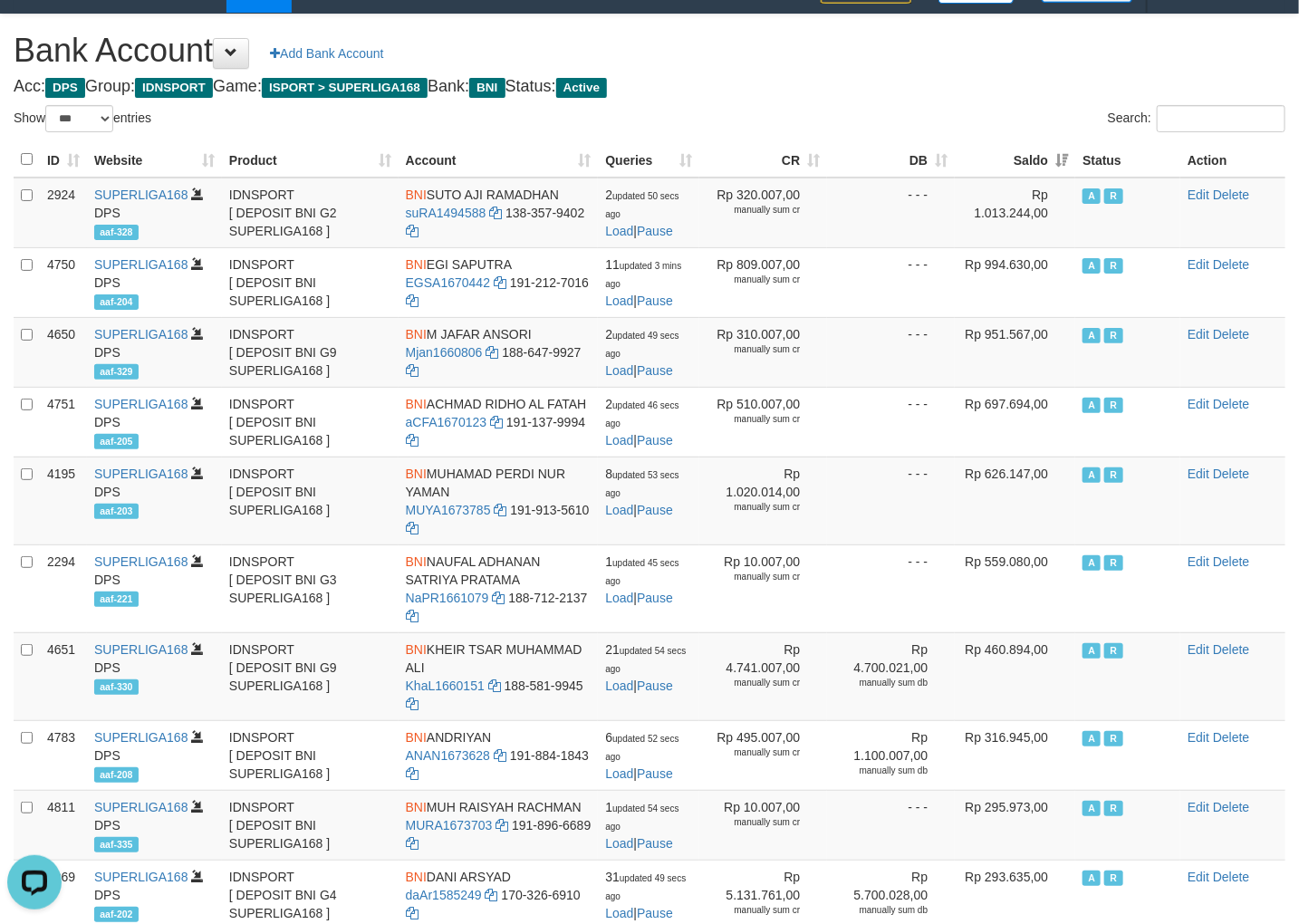 scroll, scrollTop: 0, scrollLeft: 0, axis: both 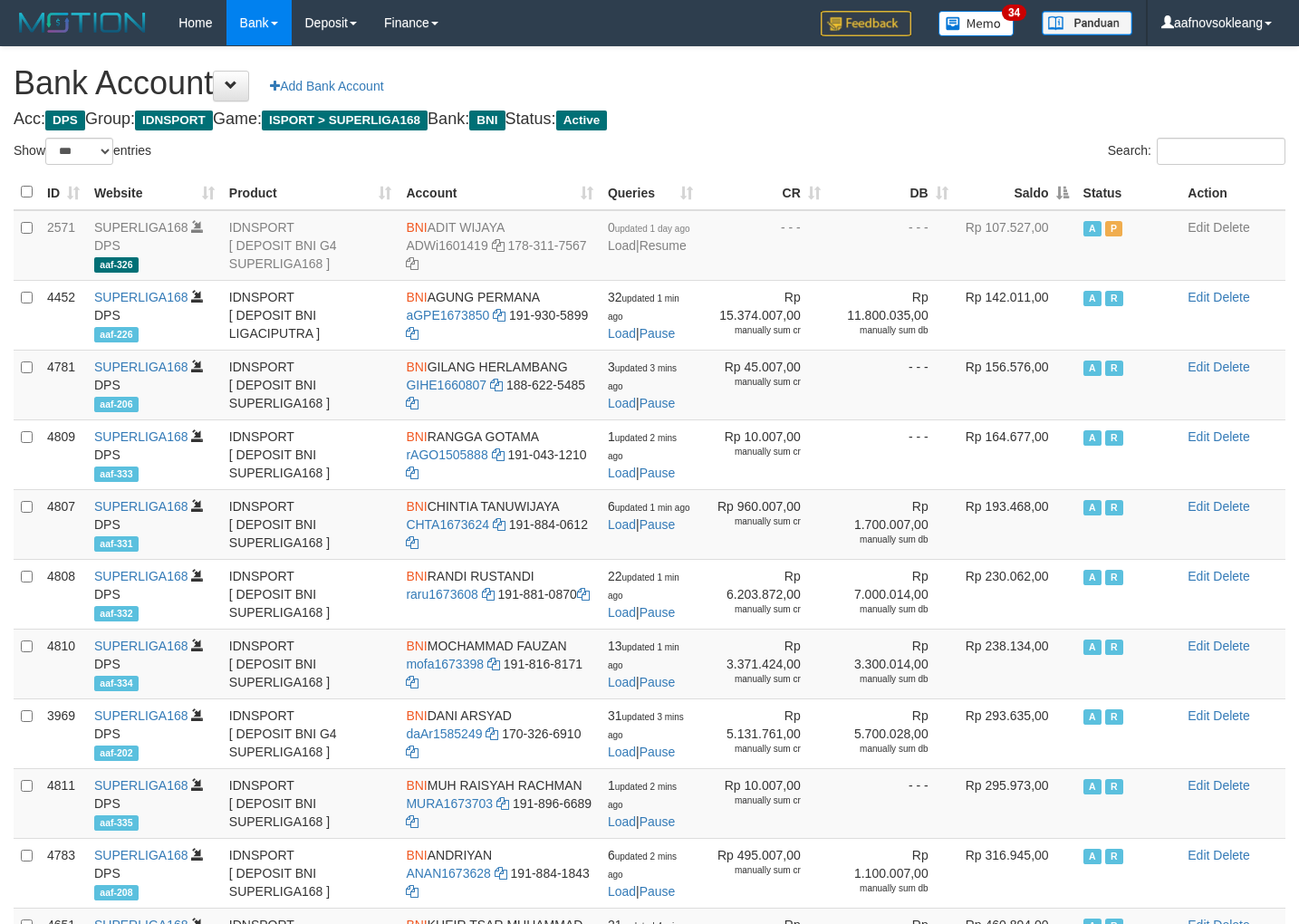 select on "***" 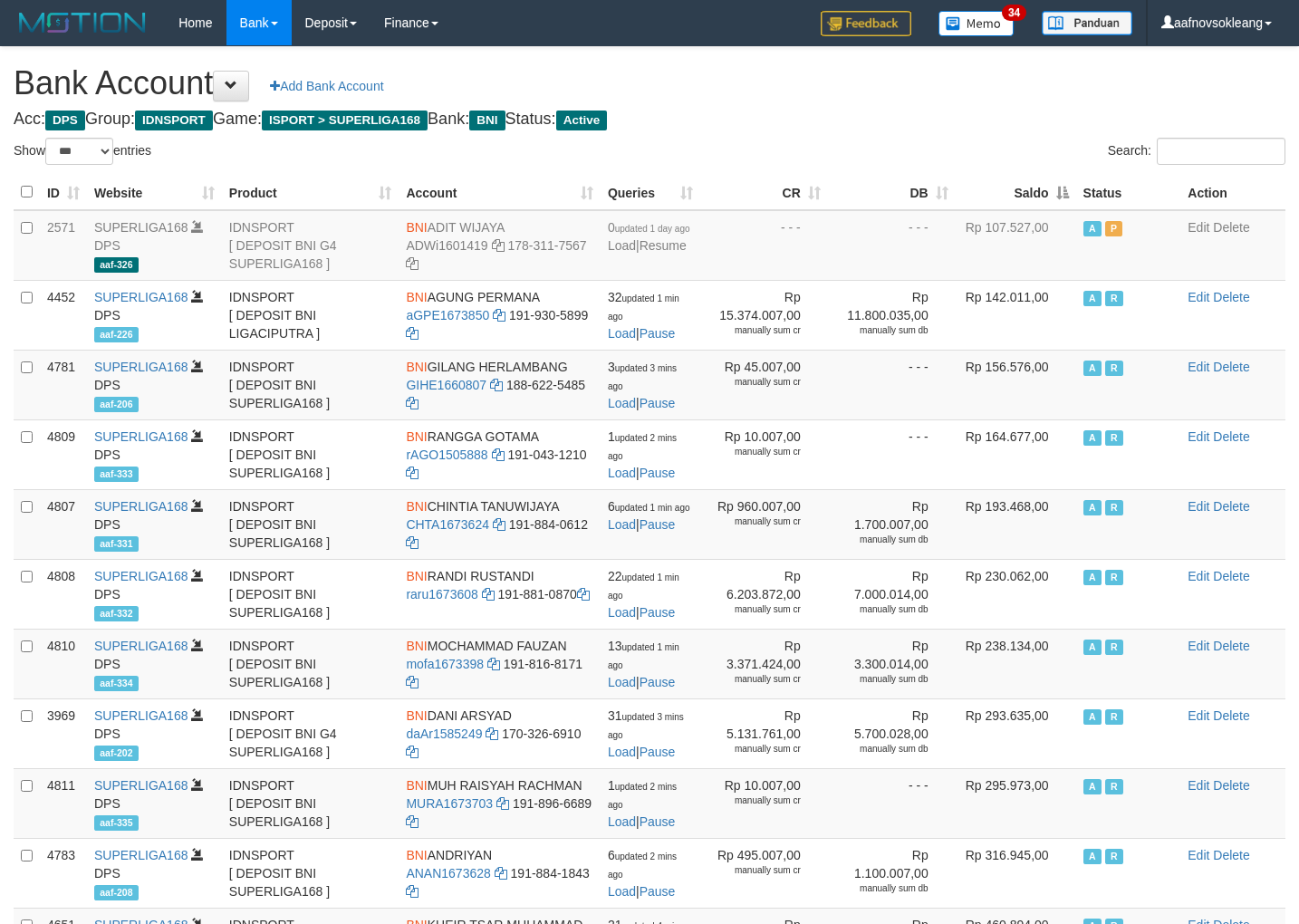 scroll, scrollTop: 33, scrollLeft: 0, axis: vertical 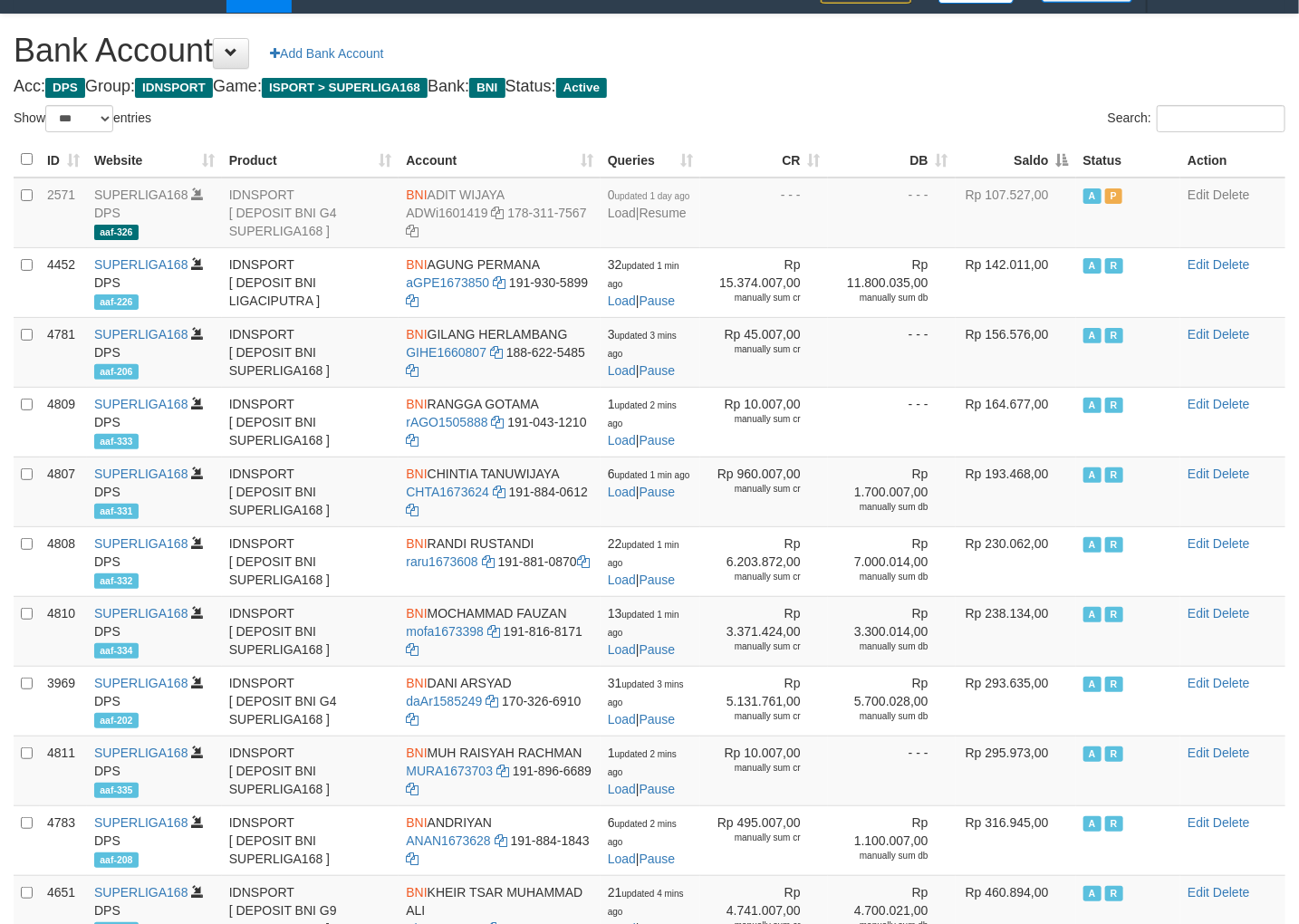 click on "Saldo" at bounding box center (1015, 159) 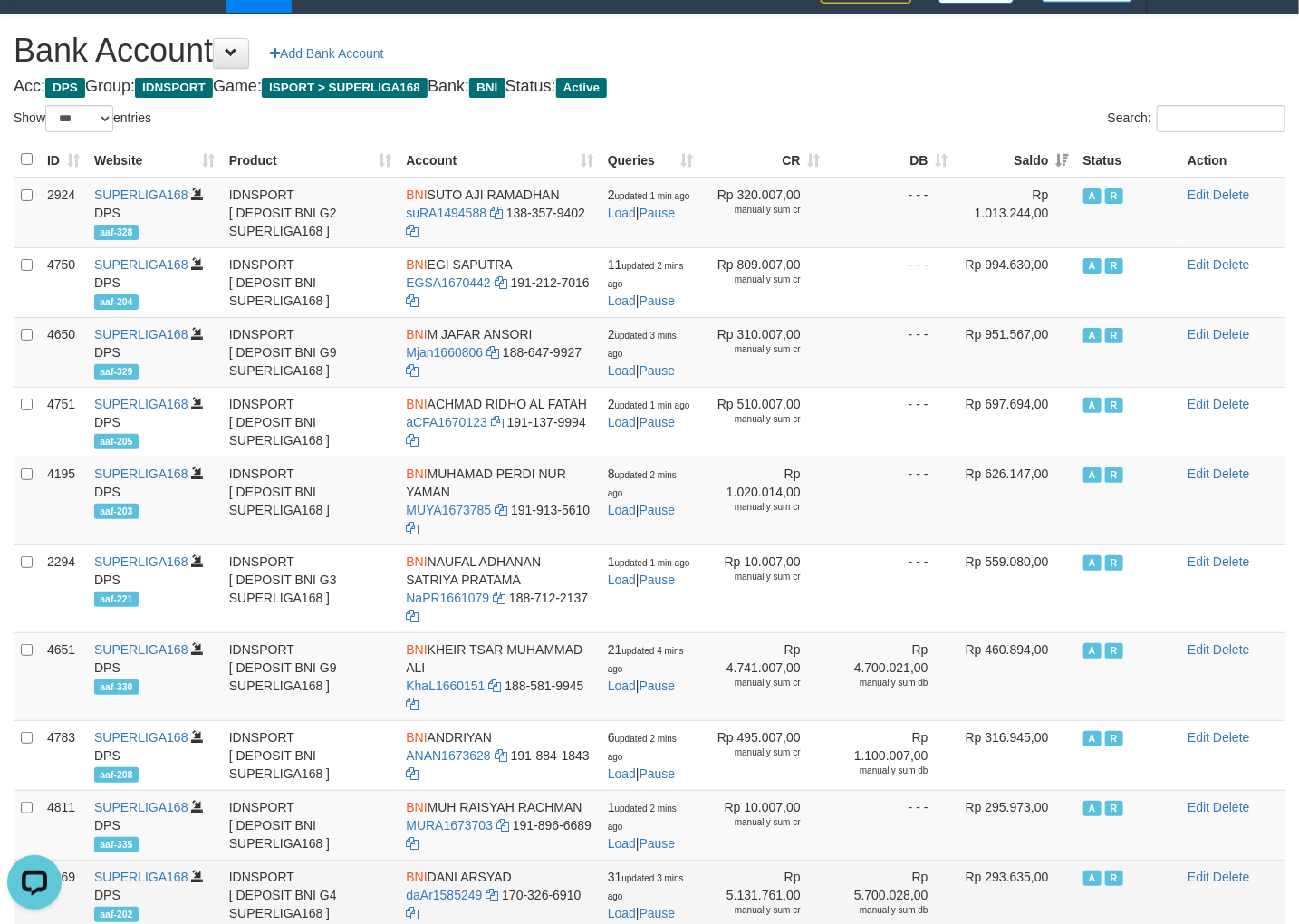 scroll, scrollTop: 0, scrollLeft: 0, axis: both 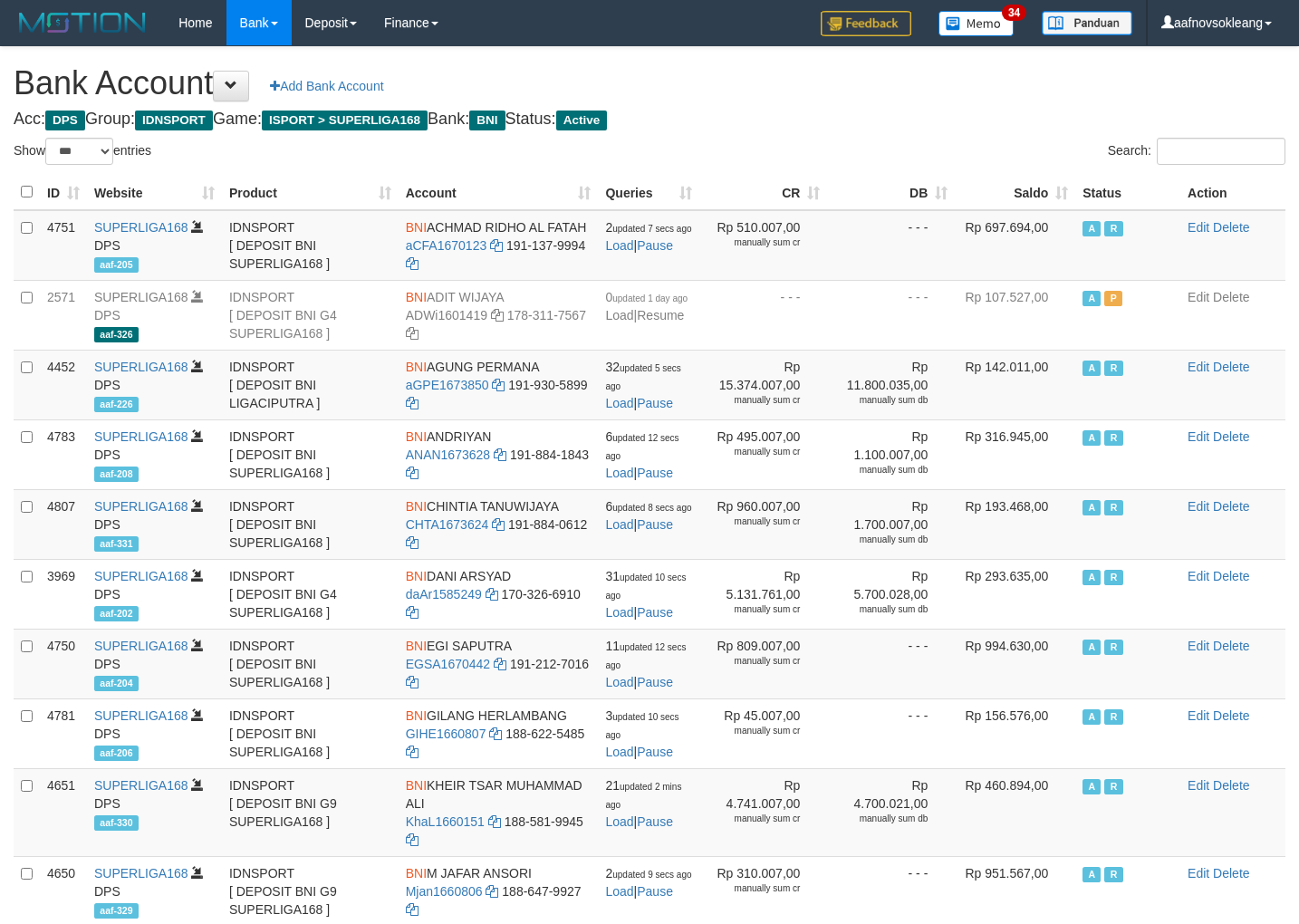select on "***" 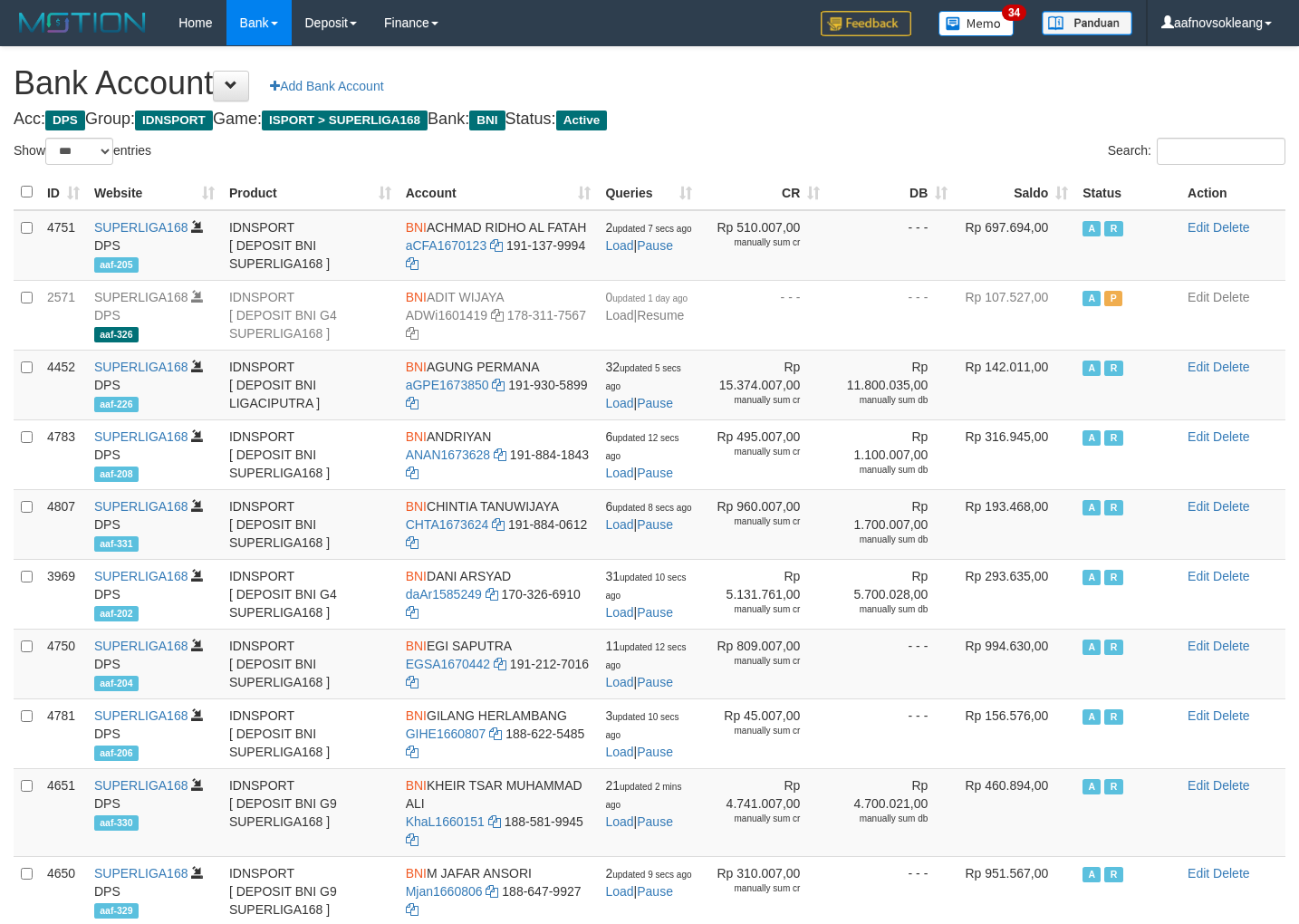 scroll, scrollTop: 0, scrollLeft: 0, axis: both 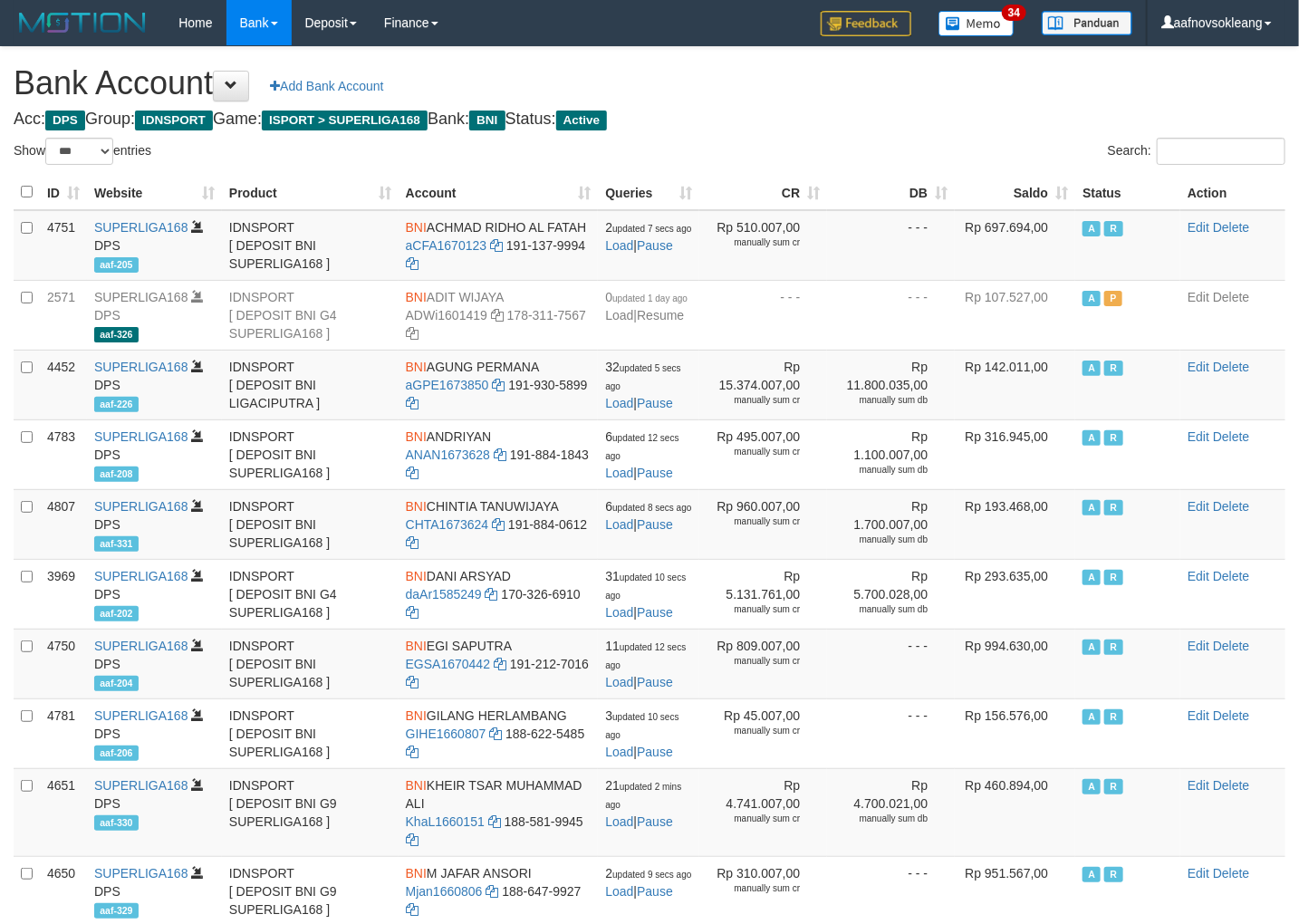 click on "Acc: 										 DPS
Group:   IDNSPORT    		Game:   ISPORT > SUPERLIGA168    		Bank:   BNI    		Status:  Active" at bounding box center (650, 120) 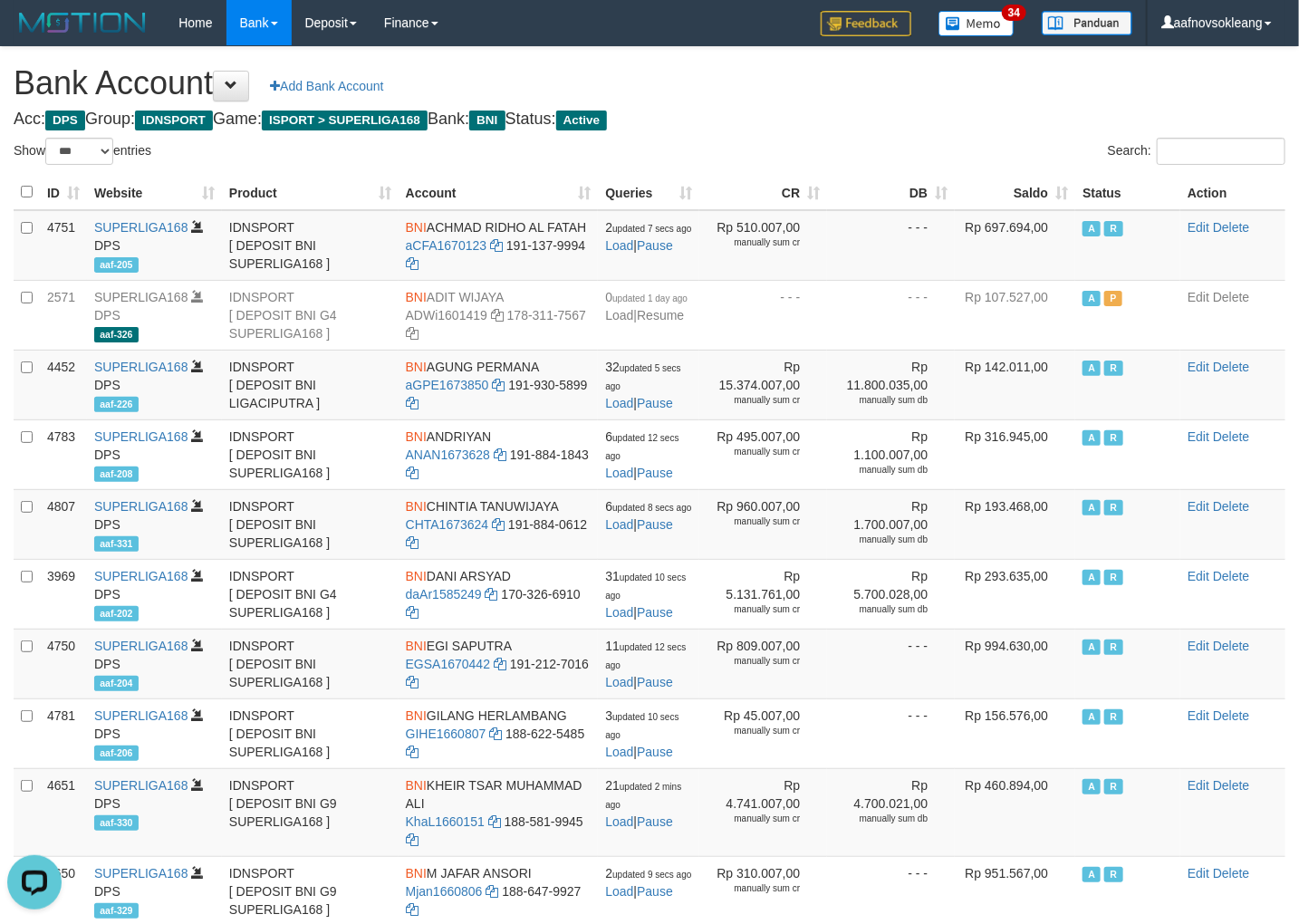 scroll, scrollTop: 0, scrollLeft: 0, axis: both 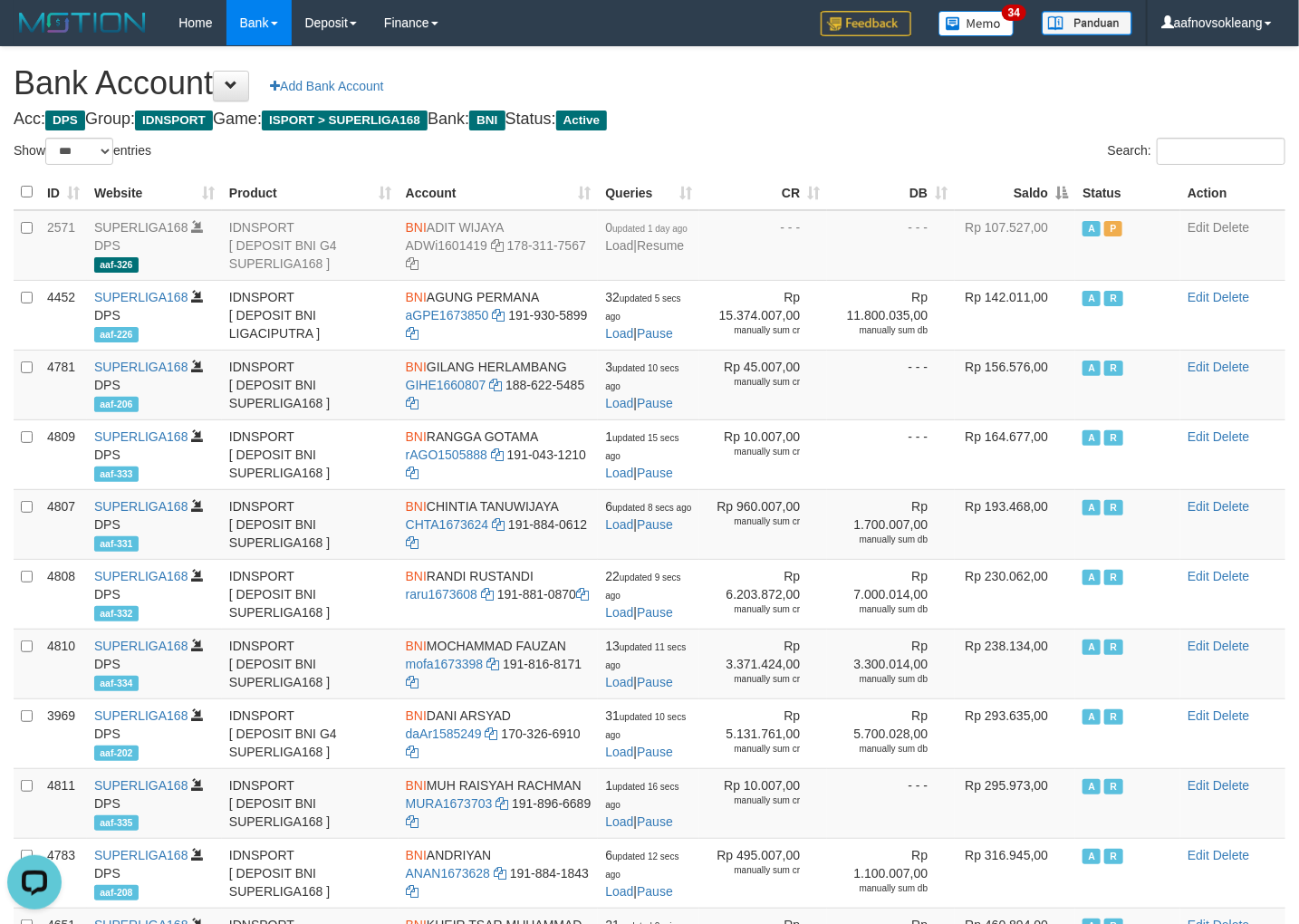click on "Saldo" at bounding box center (1015, 192) 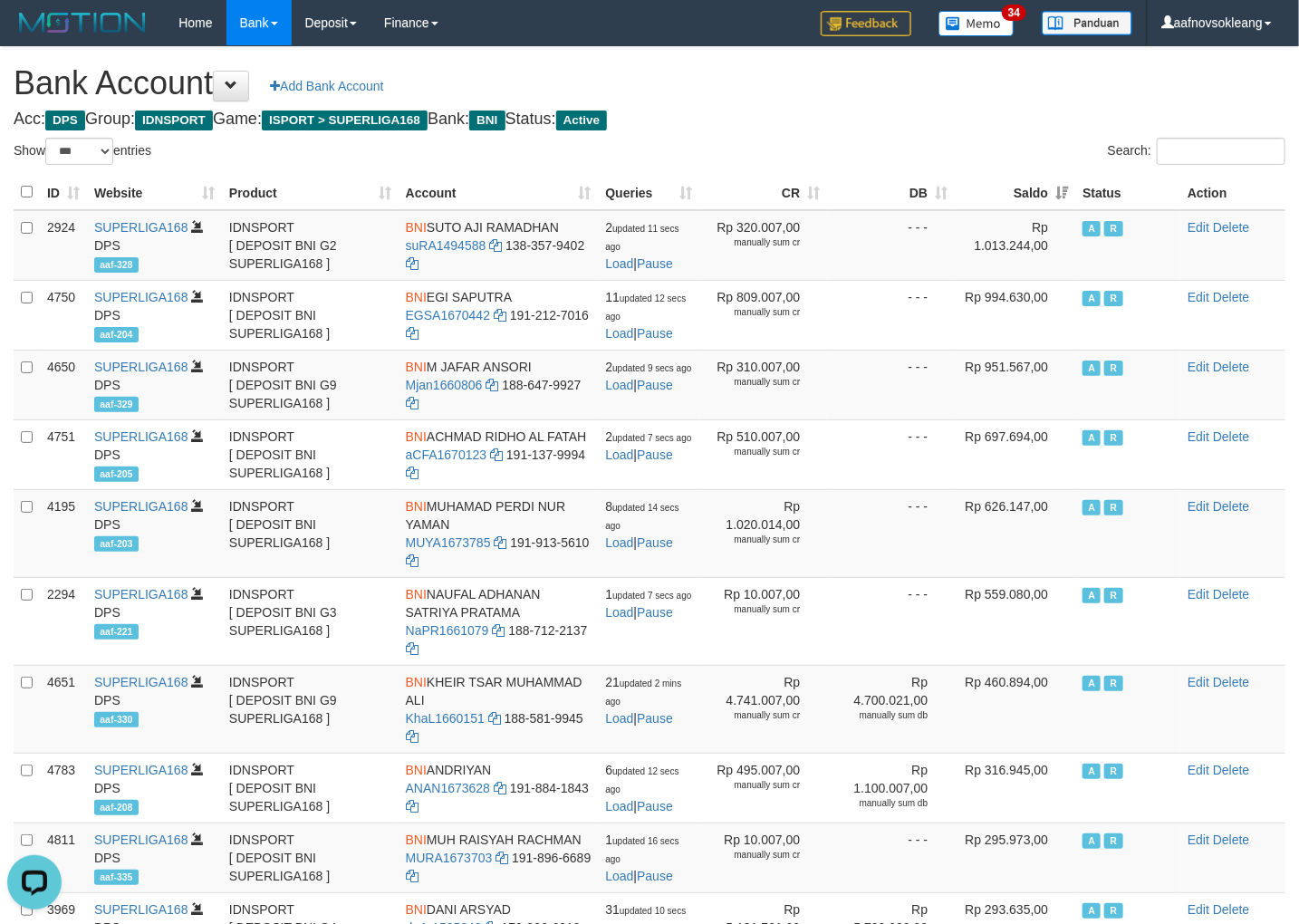click on "Bank Account
Add Bank Account" at bounding box center (650, 83) 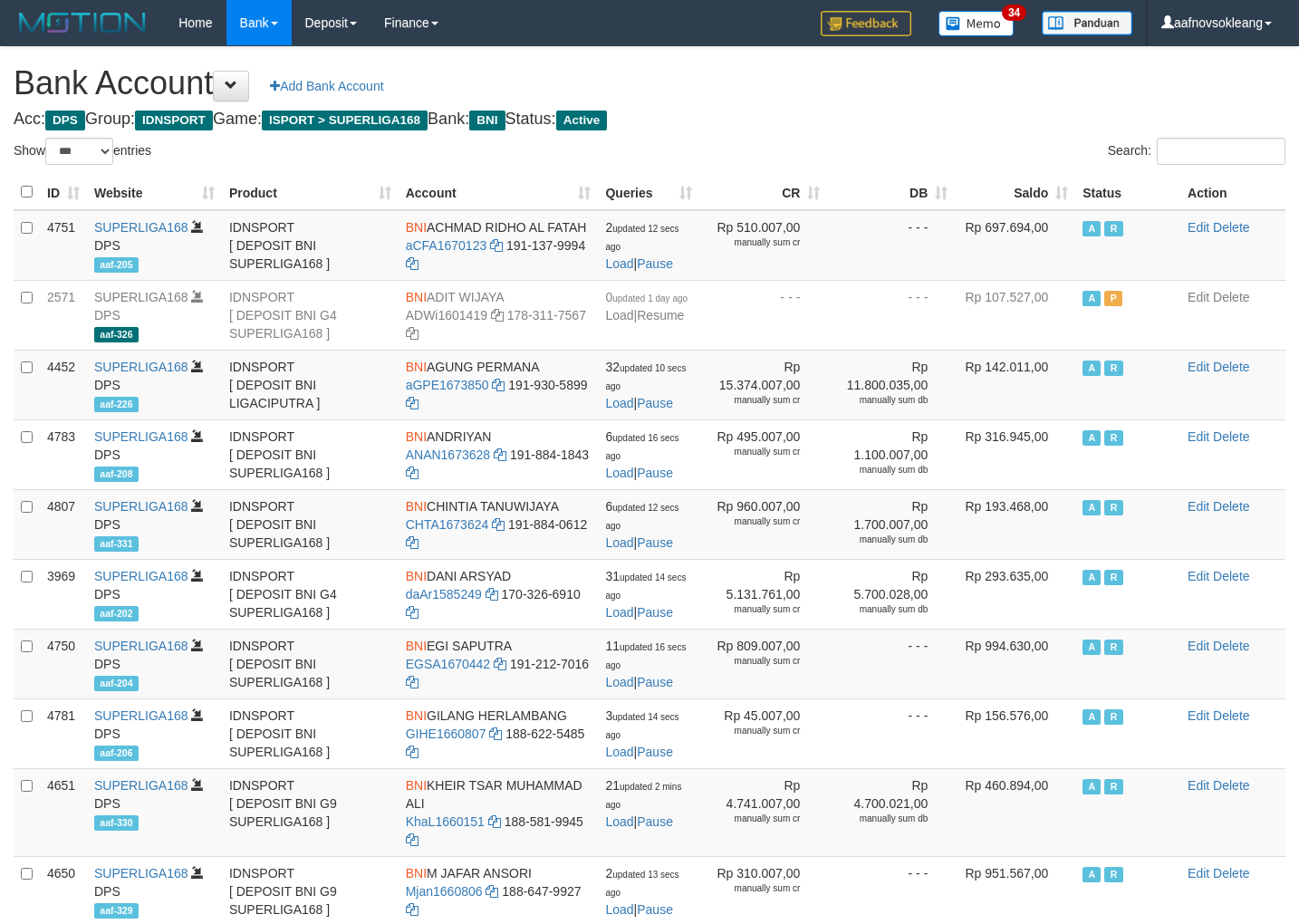 select on "***" 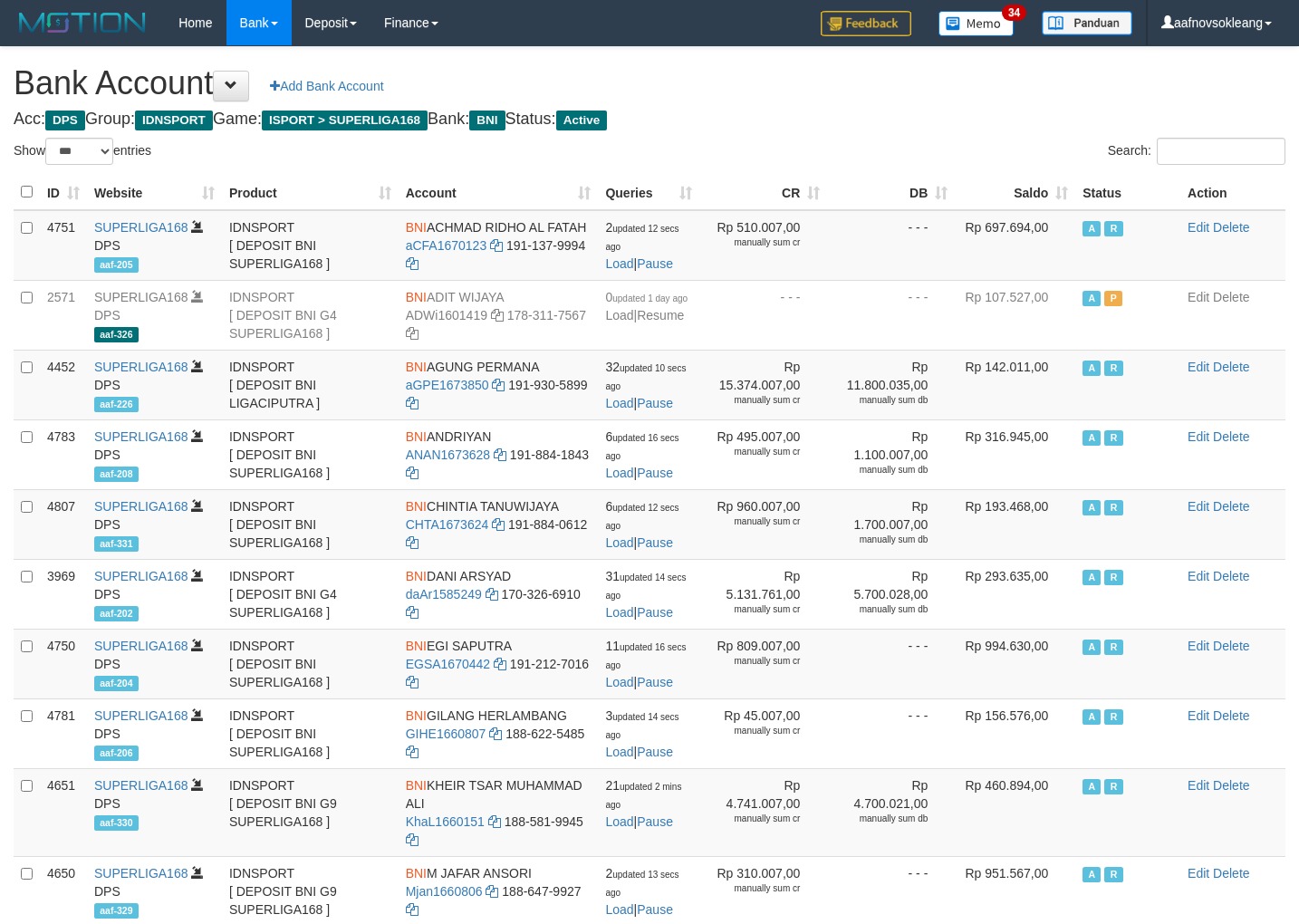 scroll, scrollTop: 0, scrollLeft: 0, axis: both 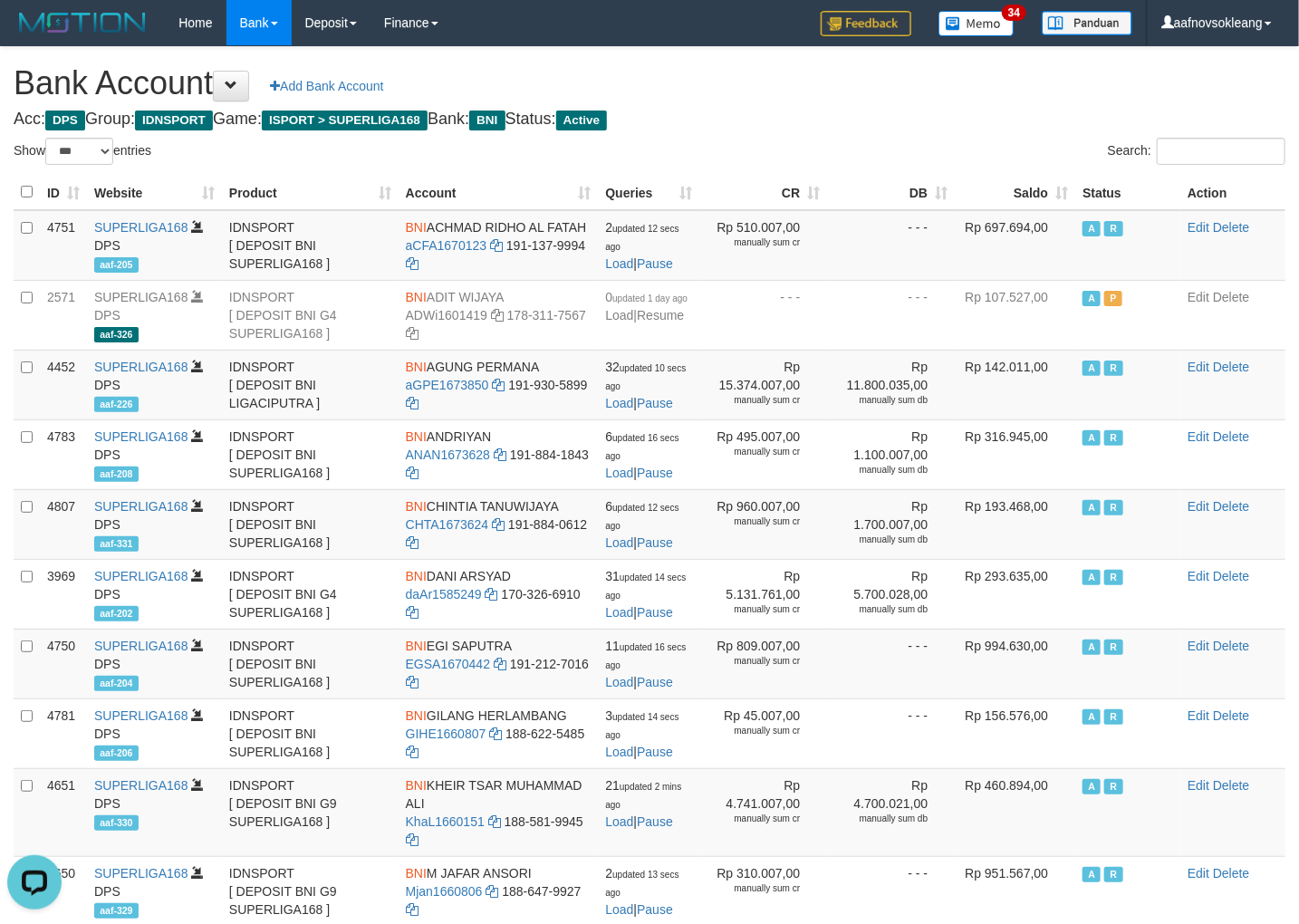 click on "Bank Account
Add Bank Account" at bounding box center [650, 83] 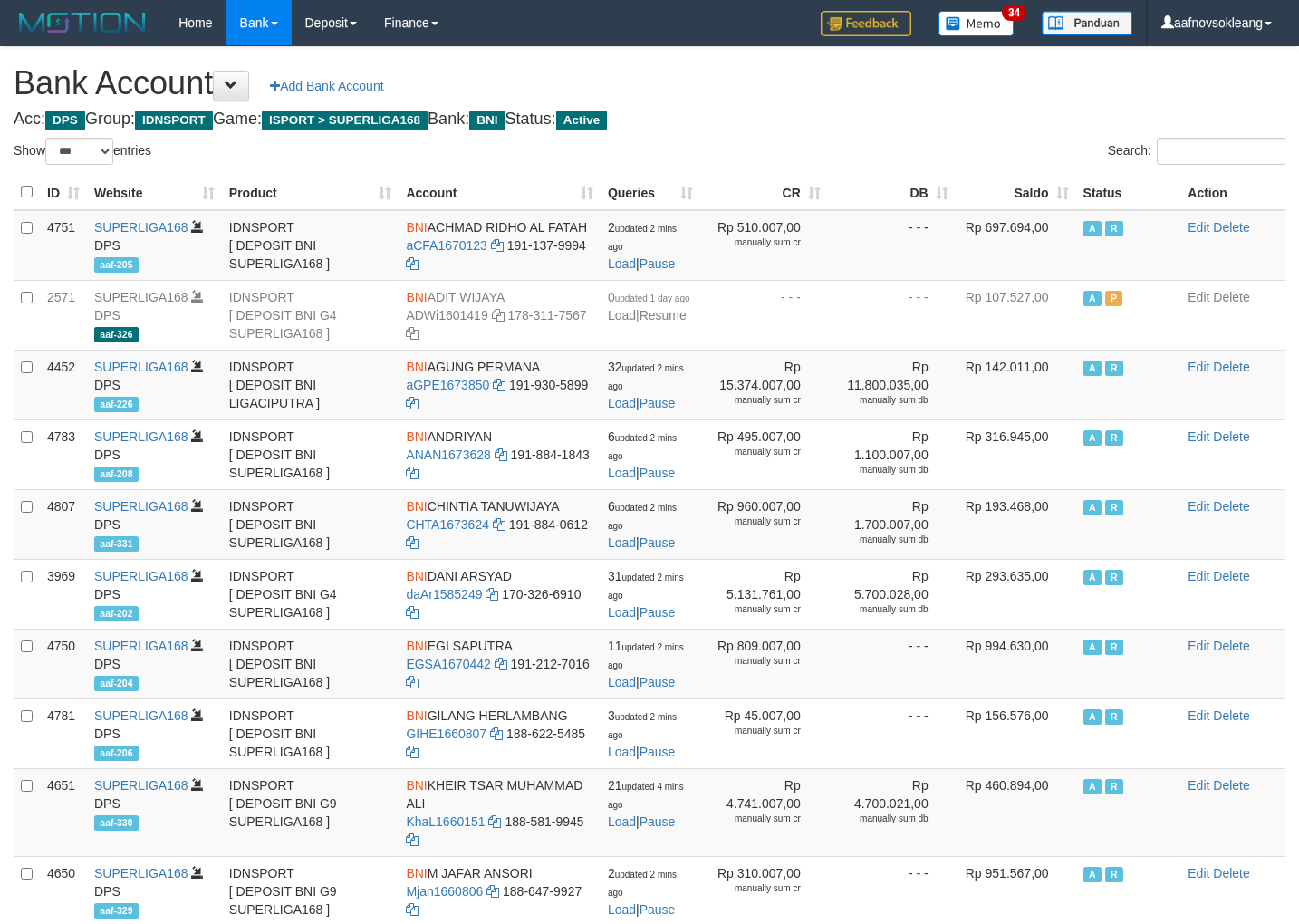 select on "***" 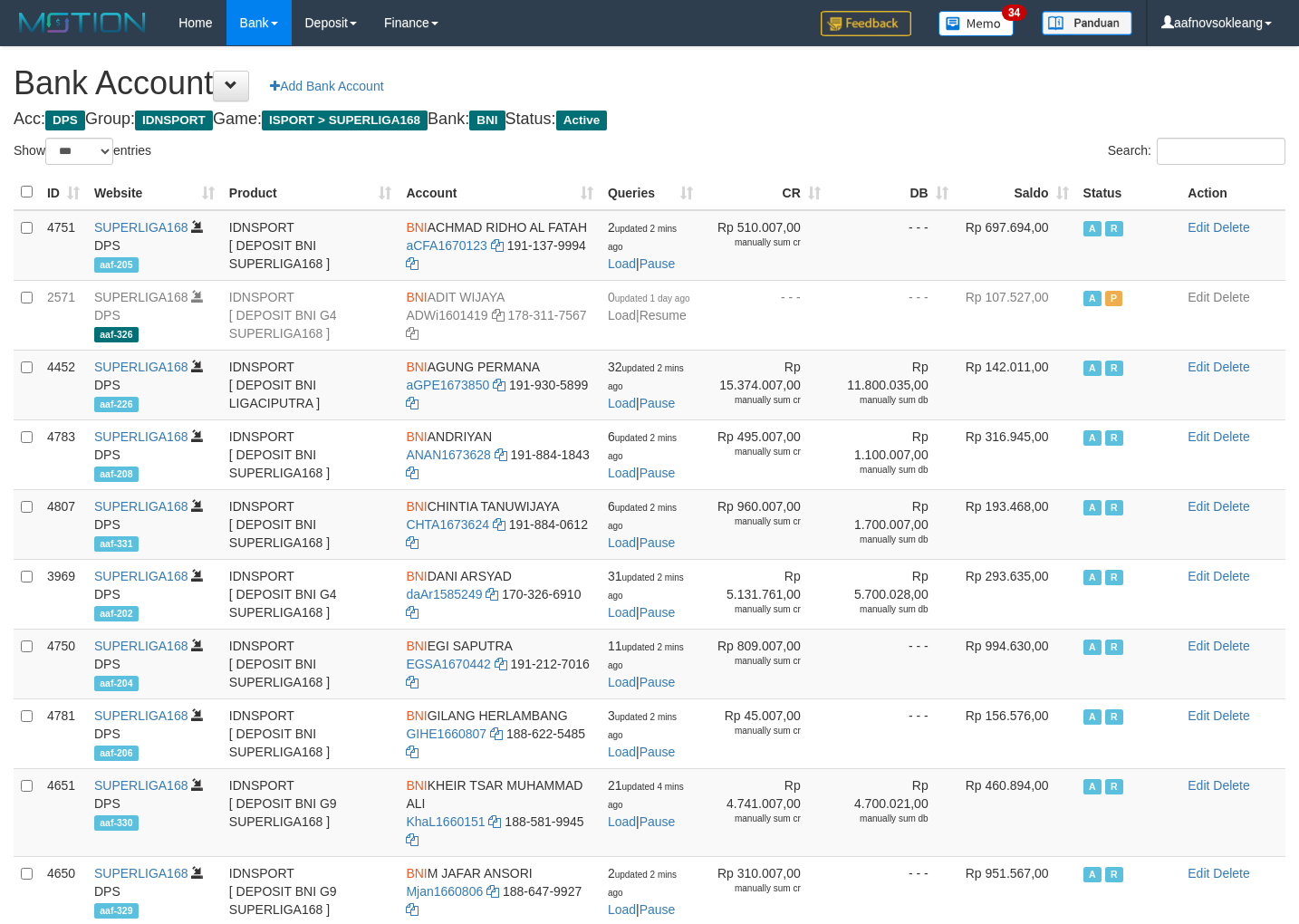 scroll, scrollTop: 0, scrollLeft: 0, axis: both 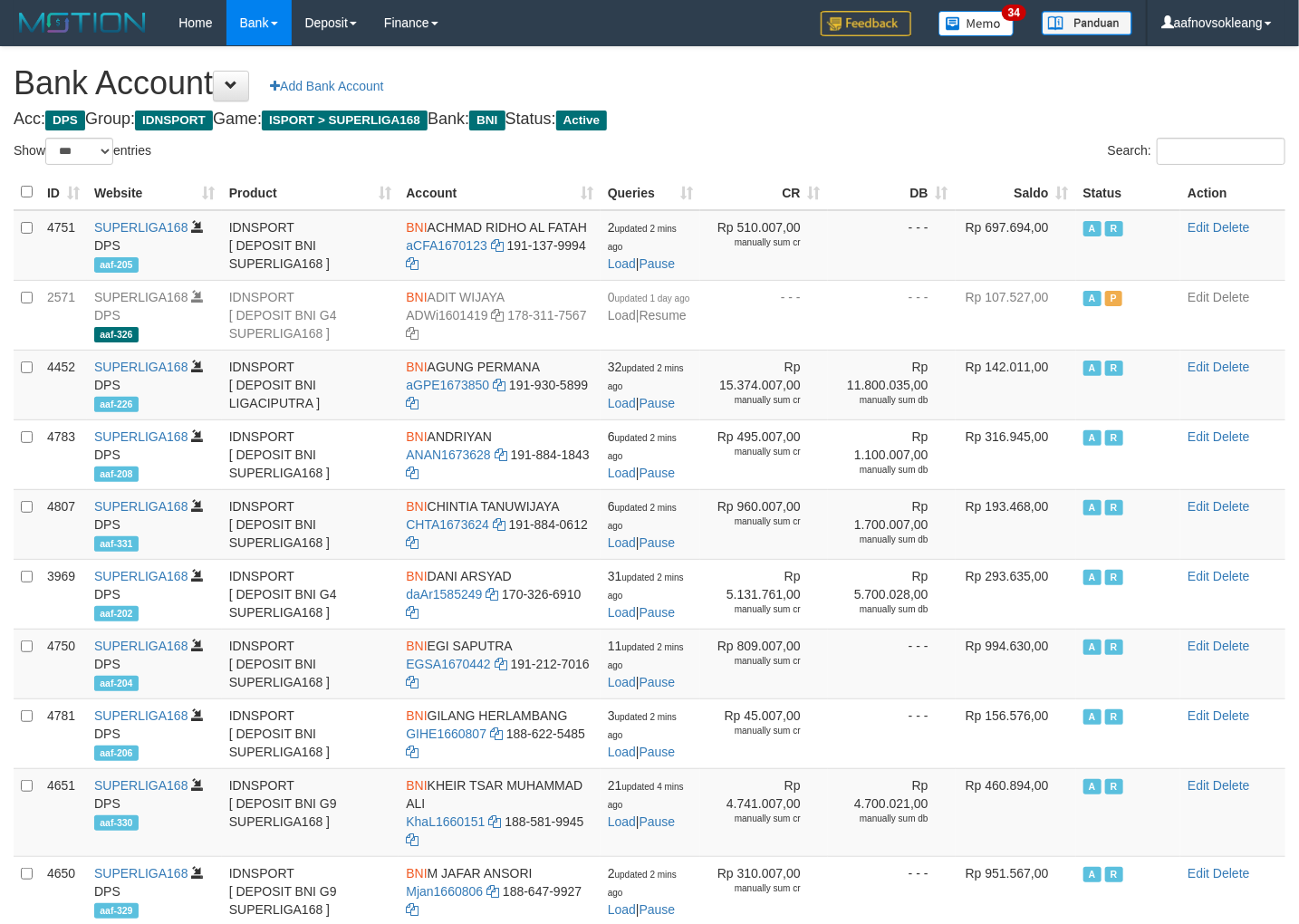 click on "Saldo" at bounding box center [1015, 192] 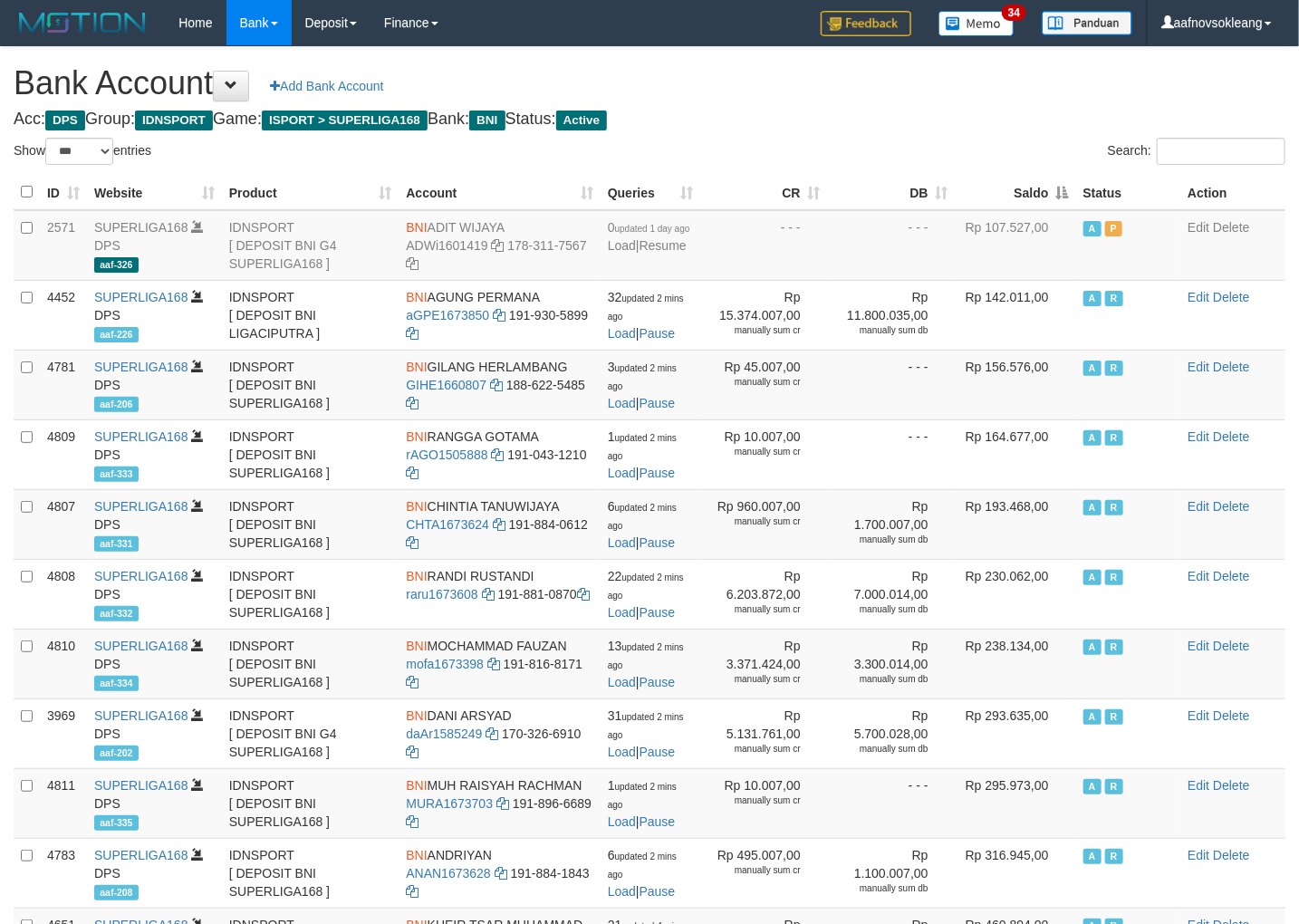 click on "Saldo" at bounding box center (1015, 192) 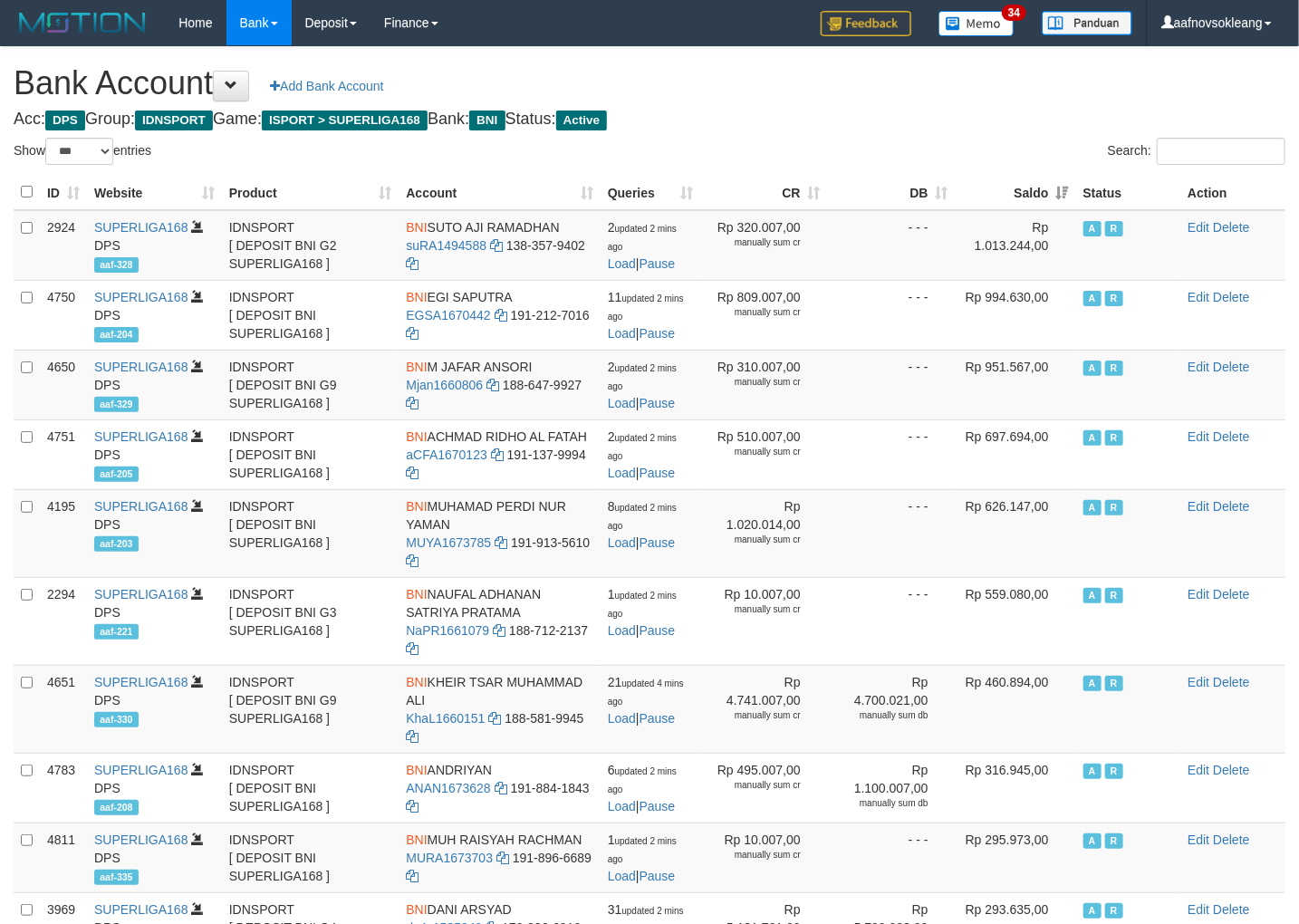 click on "Bank Account
Add Bank Account
Acc: 										 DPS
Group:   IDNSPORT    		Game:   ISPORT > SUPERLIGA168    		Bank:   BNI    		Status:  Active
Filter Account Type
*******
***
**
***
DPS
SELECT ALL  SELECT TYPE  - ALL -
DPS
WD
TMP
Filter Product
*******
******
********
********
*******
********
IDNSPORT
SELECT ALL  SELECT GROUP  - ALL -
BETHUB
IDNPOKER
IDNSPORT
IDNTOTO
LOADONLY
Filter Website
*******" at bounding box center (650, 796) 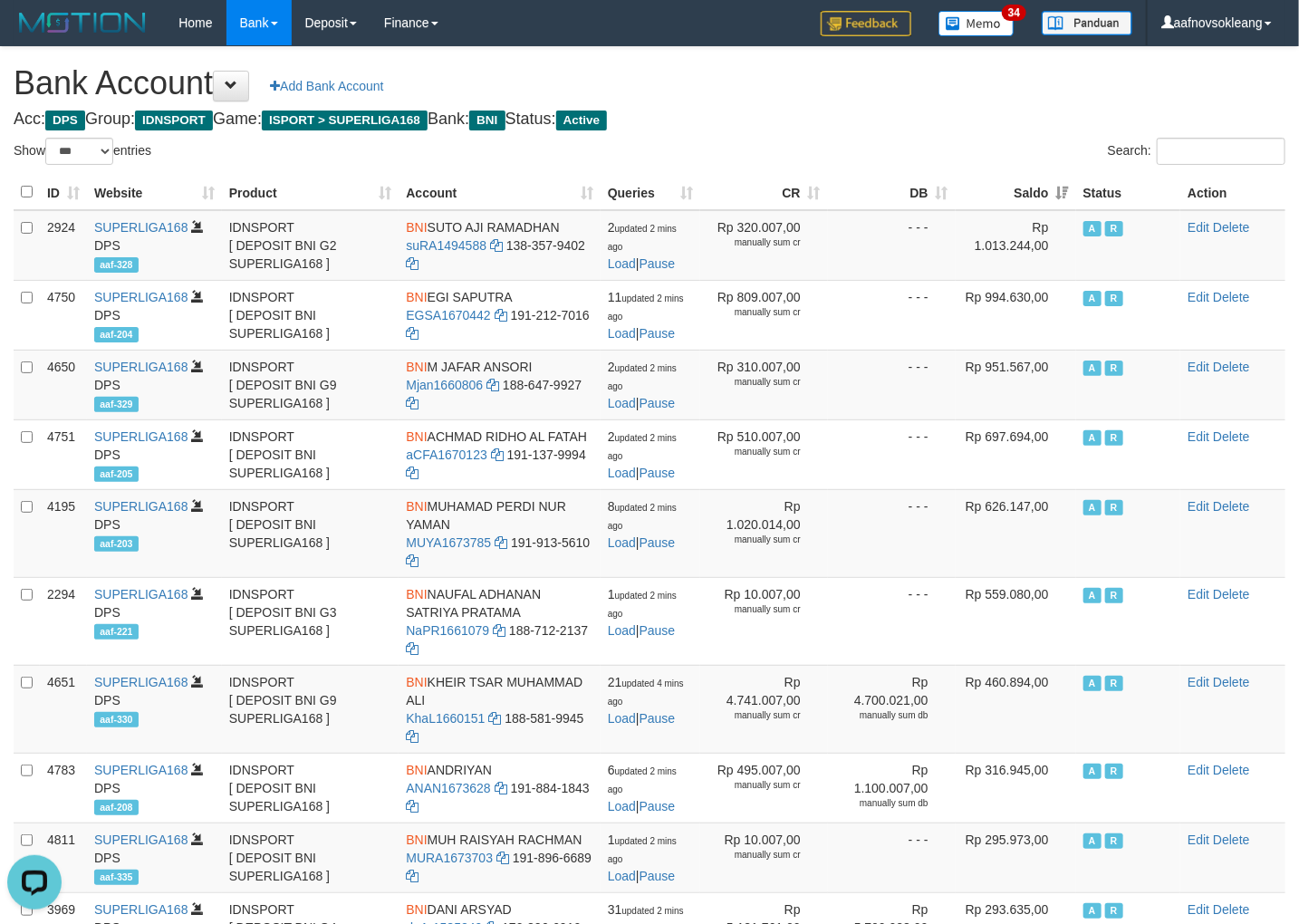 scroll, scrollTop: 0, scrollLeft: 0, axis: both 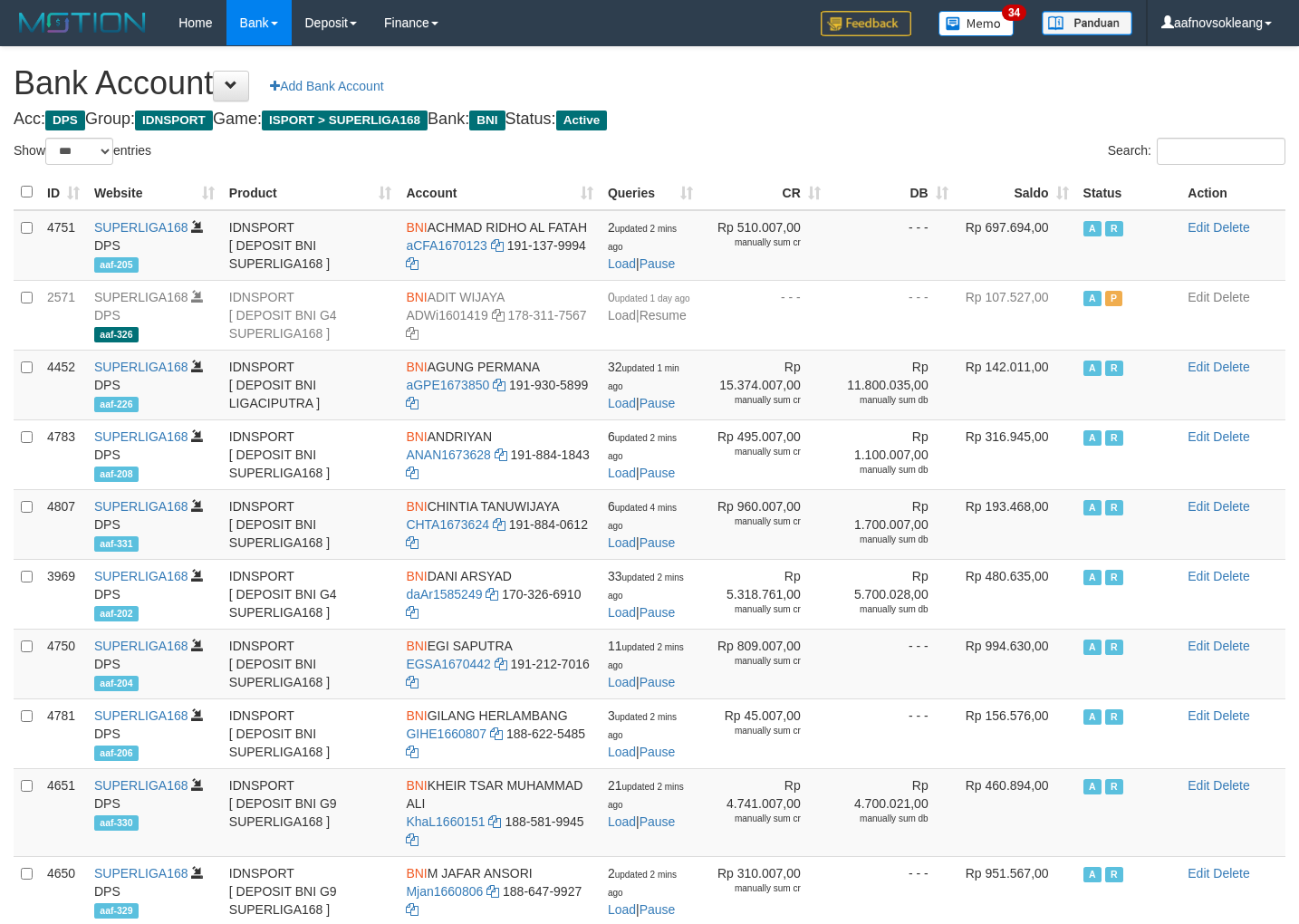 select on "***" 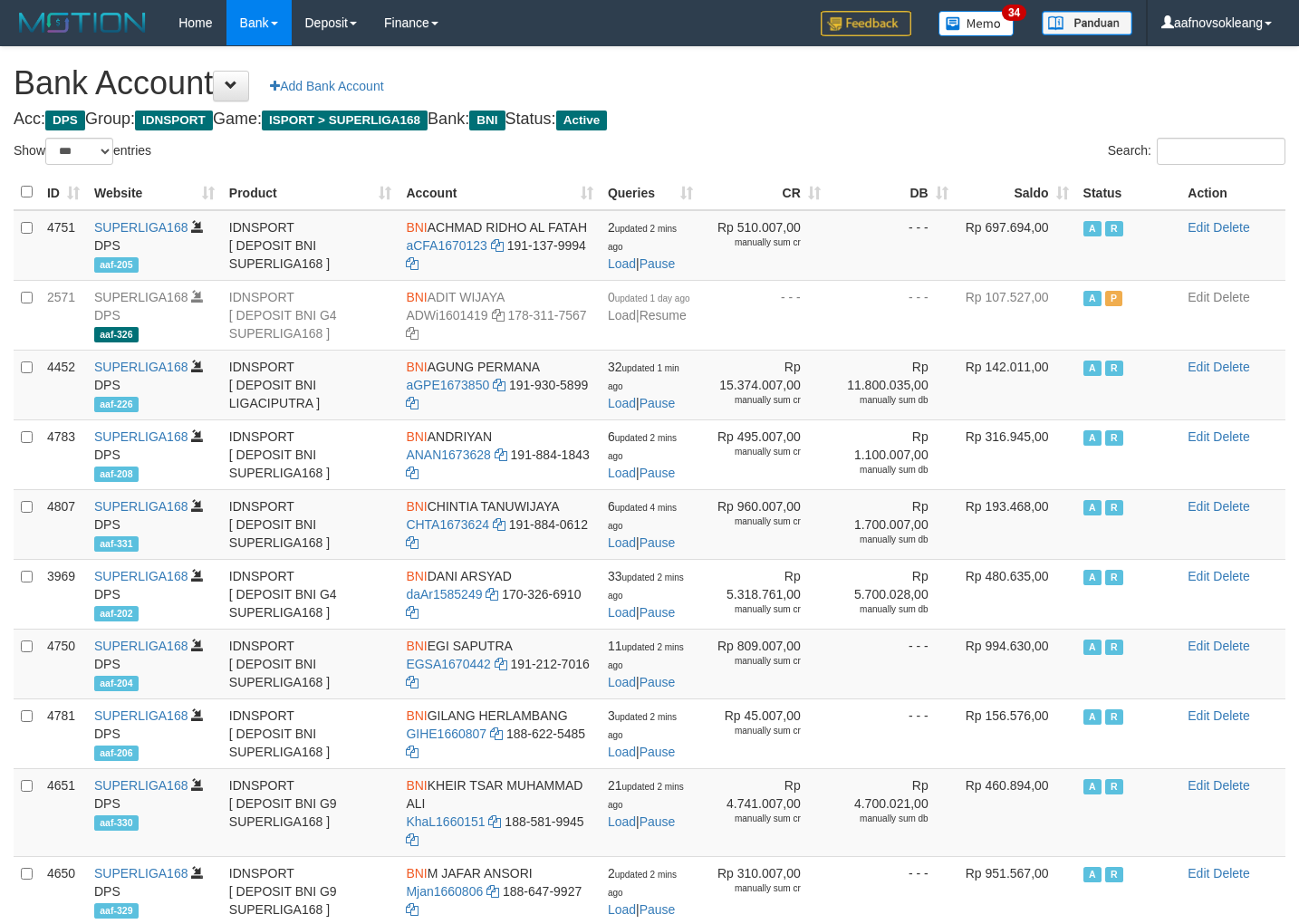 scroll, scrollTop: 0, scrollLeft: 0, axis: both 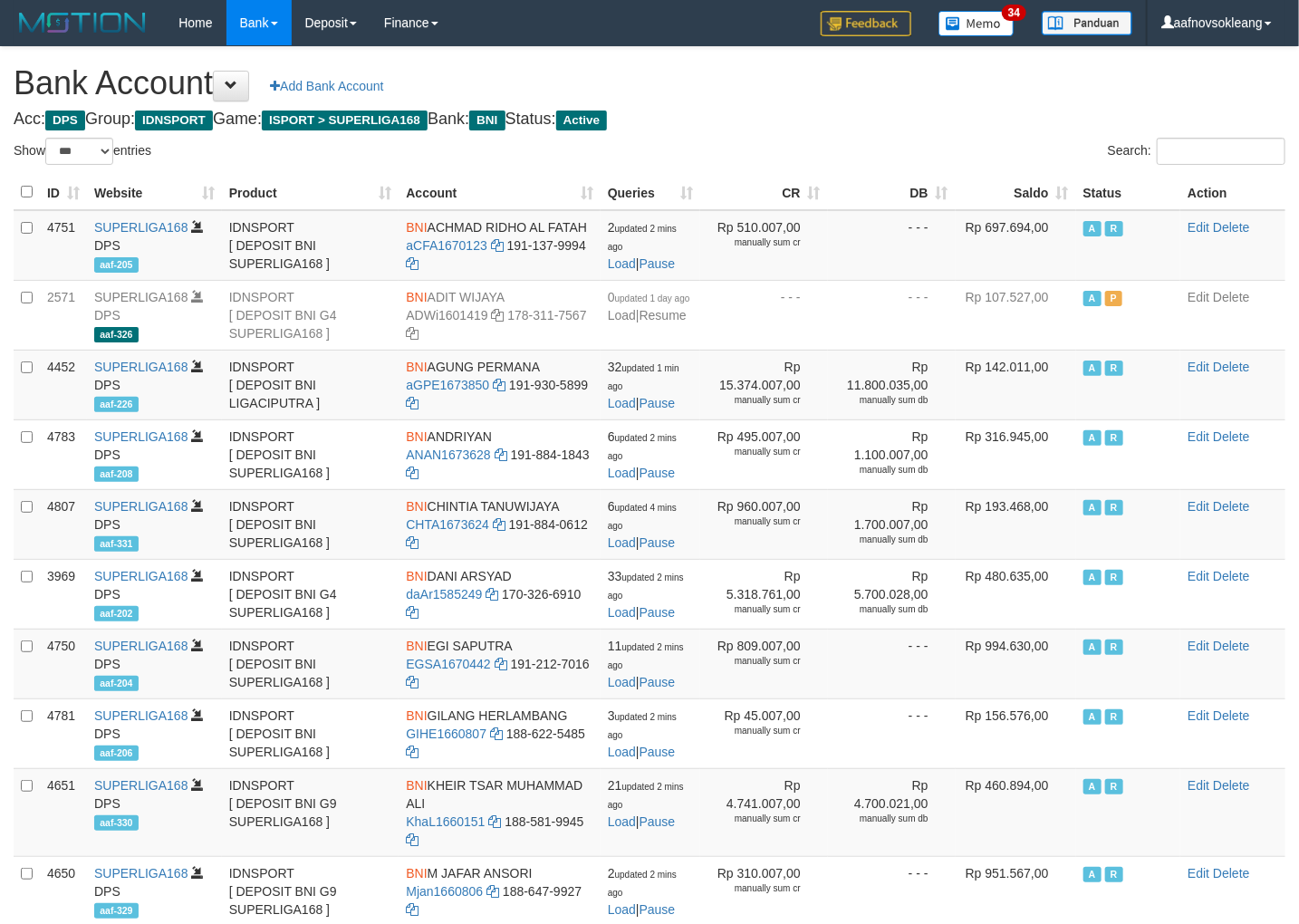 click on "Saldo" at bounding box center (1015, 192) 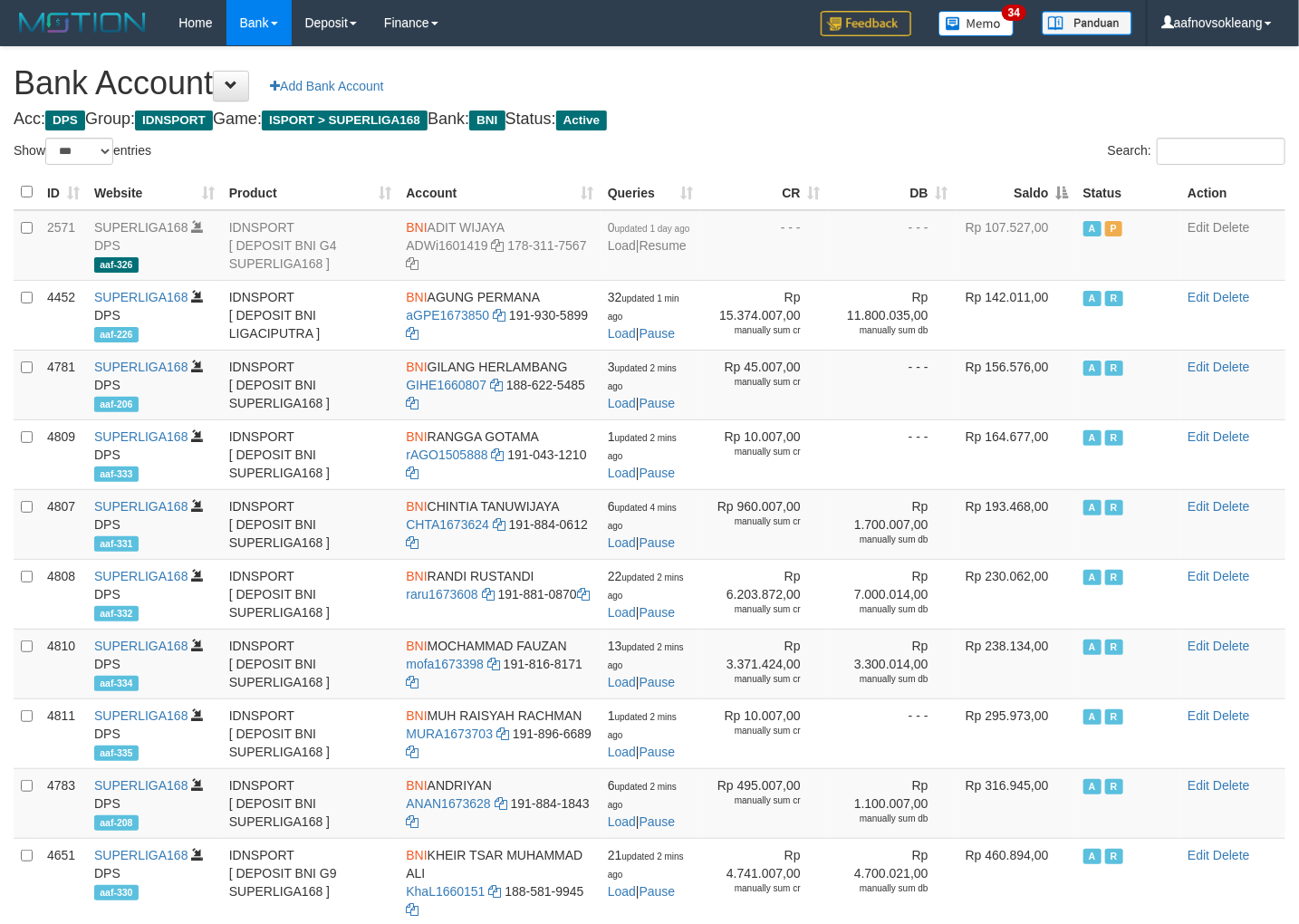 click on "Saldo" at bounding box center [1015, 192] 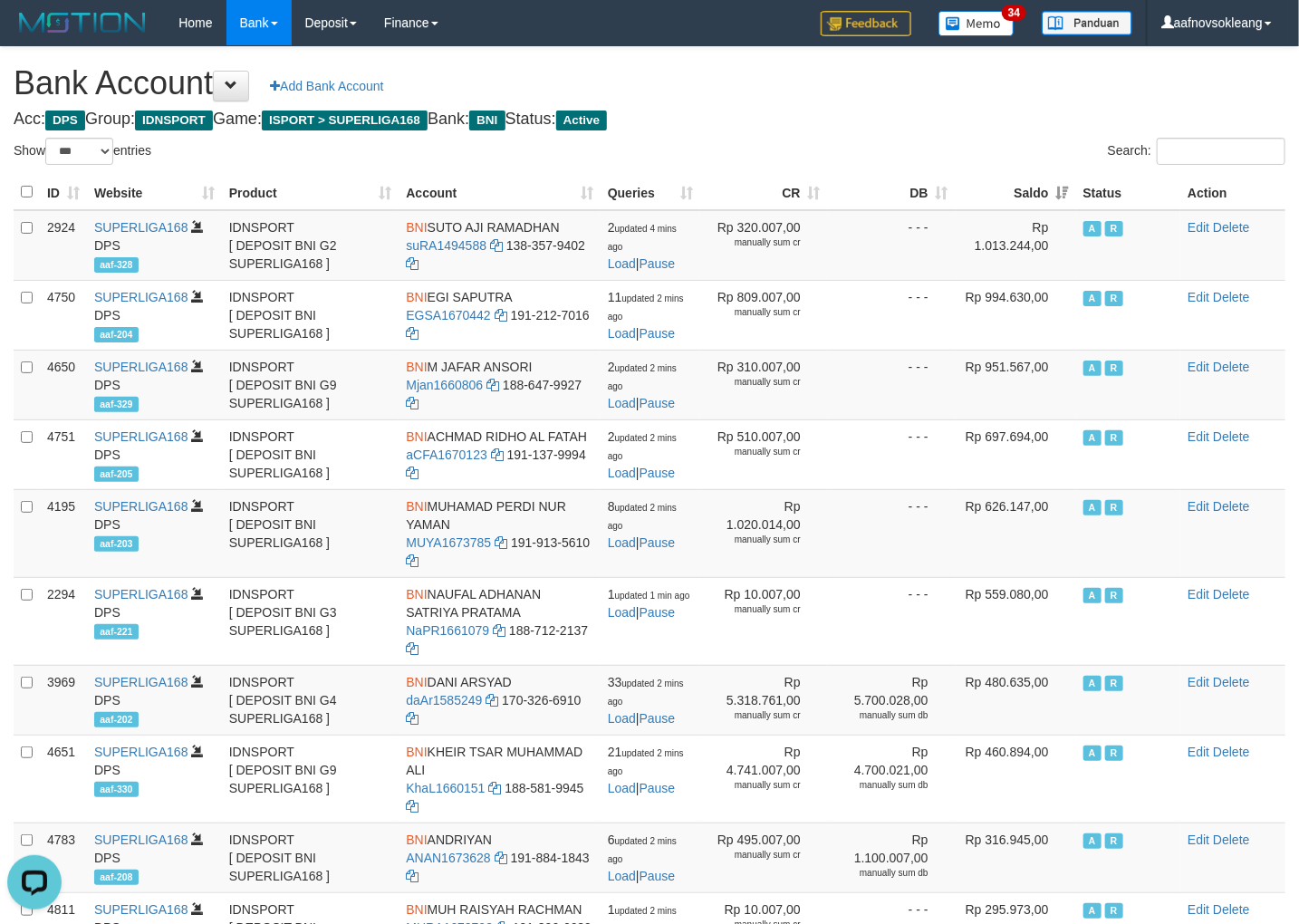 scroll, scrollTop: 0, scrollLeft: 0, axis: both 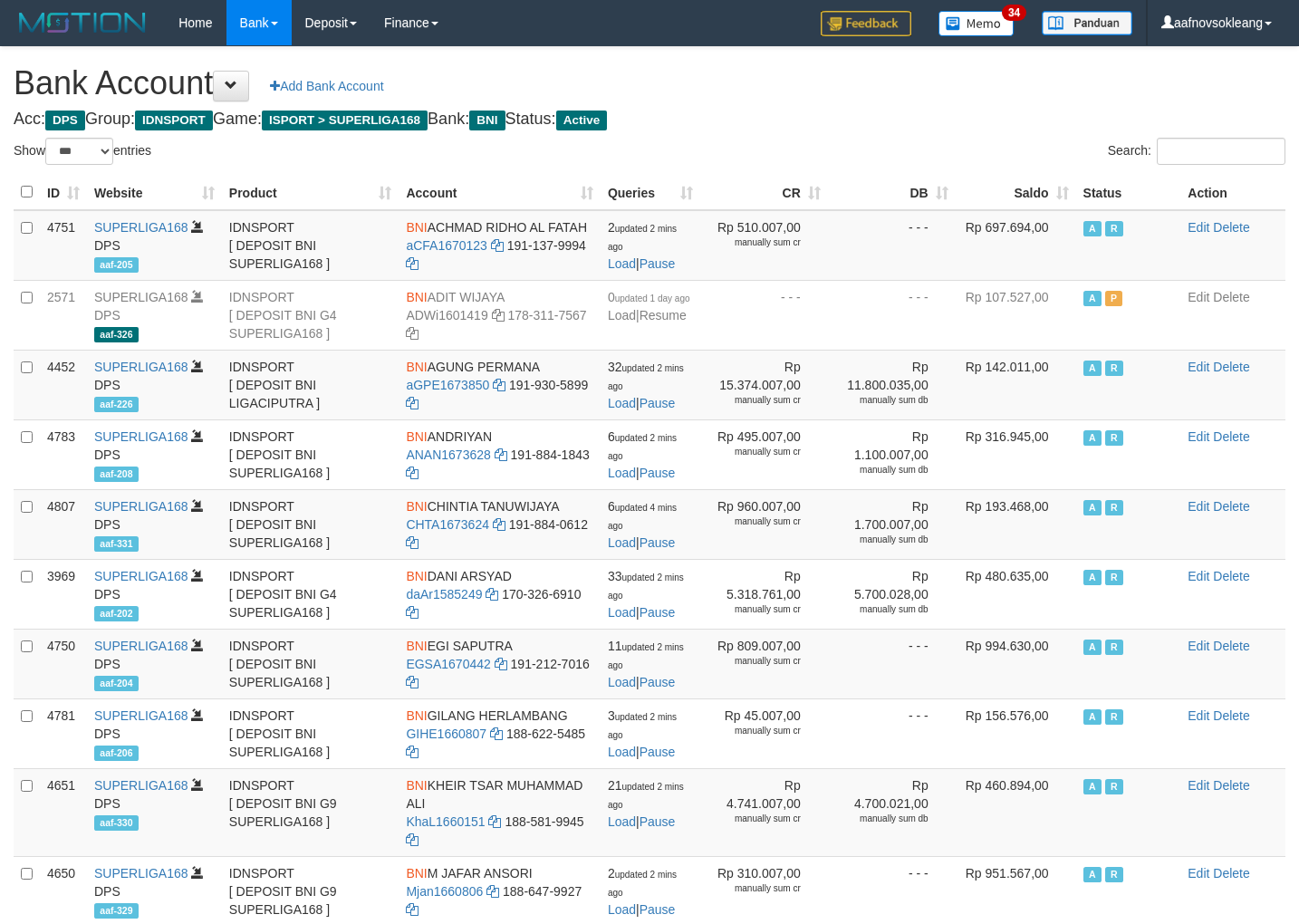 select on "***" 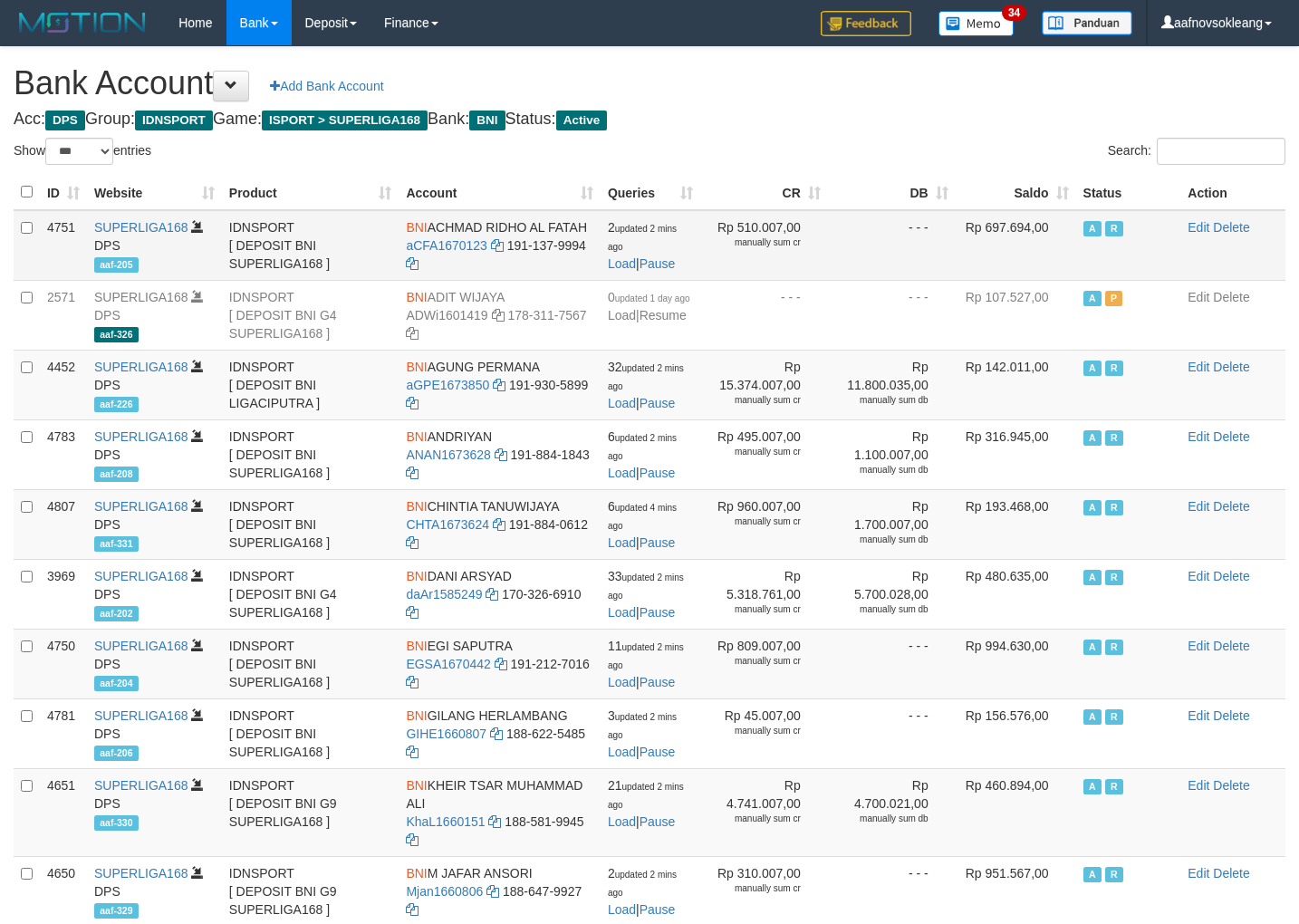 scroll, scrollTop: 0, scrollLeft: 0, axis: both 